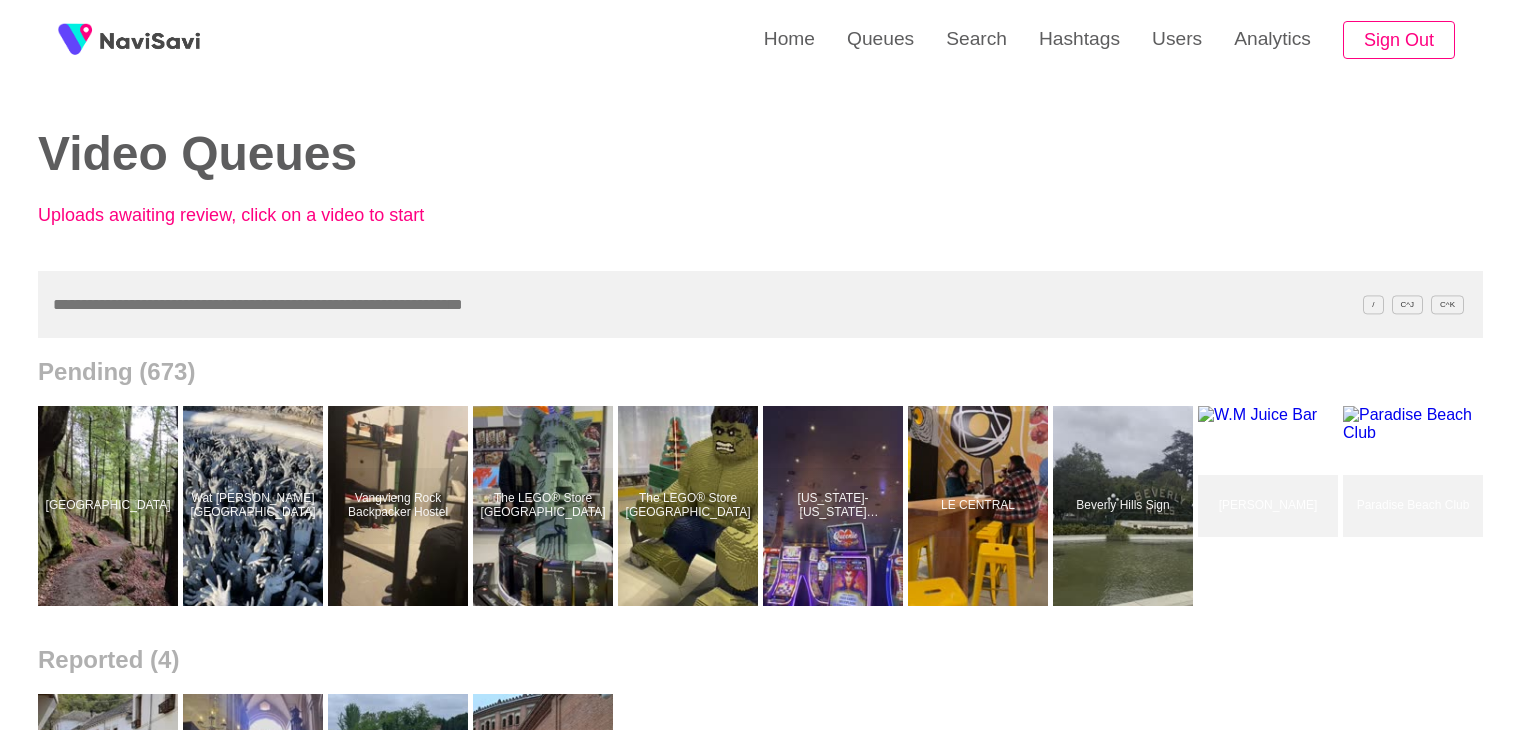 scroll, scrollTop: 0, scrollLeft: 0, axis: both 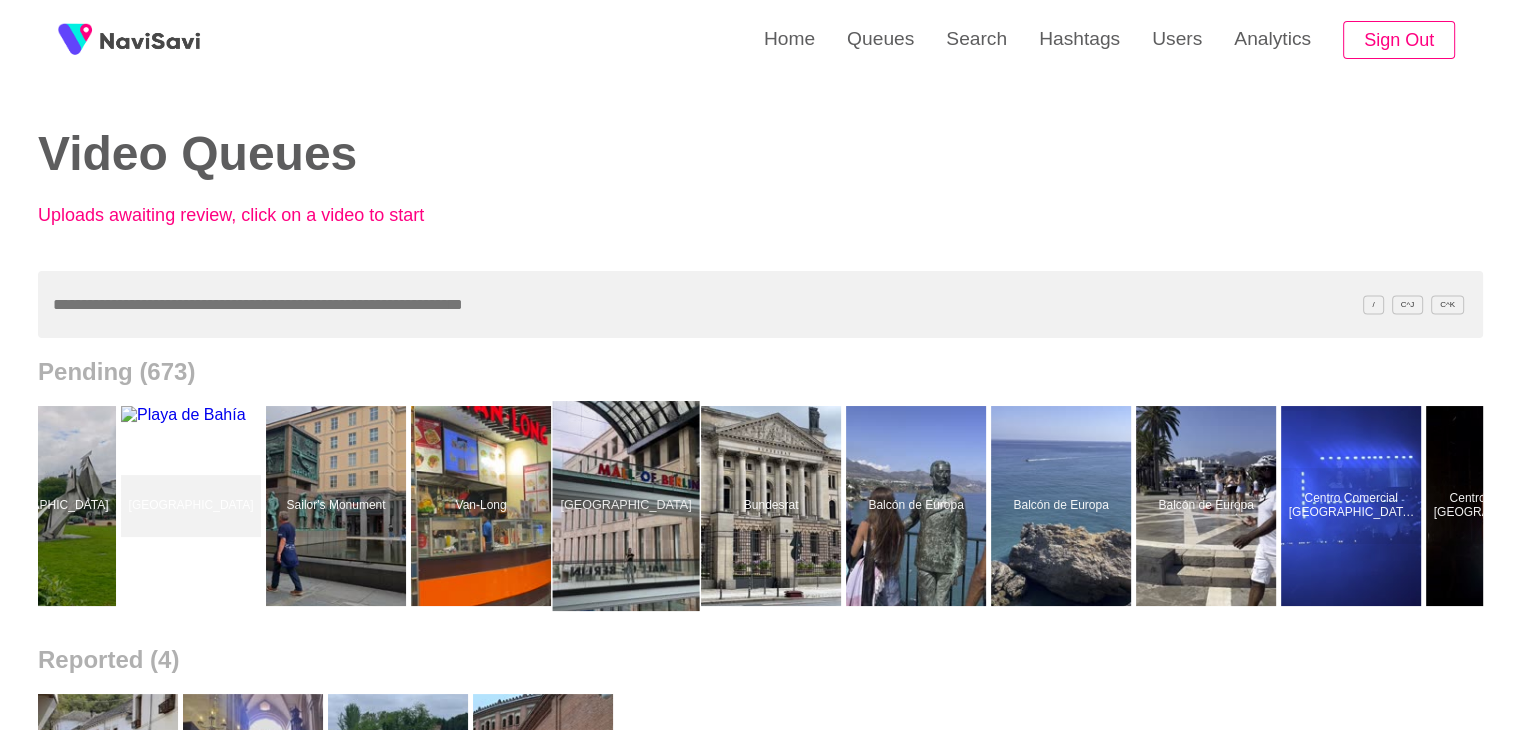 drag, startPoint x: 652, startPoint y: 465, endPoint x: 666, endPoint y: 476, distance: 17.804493 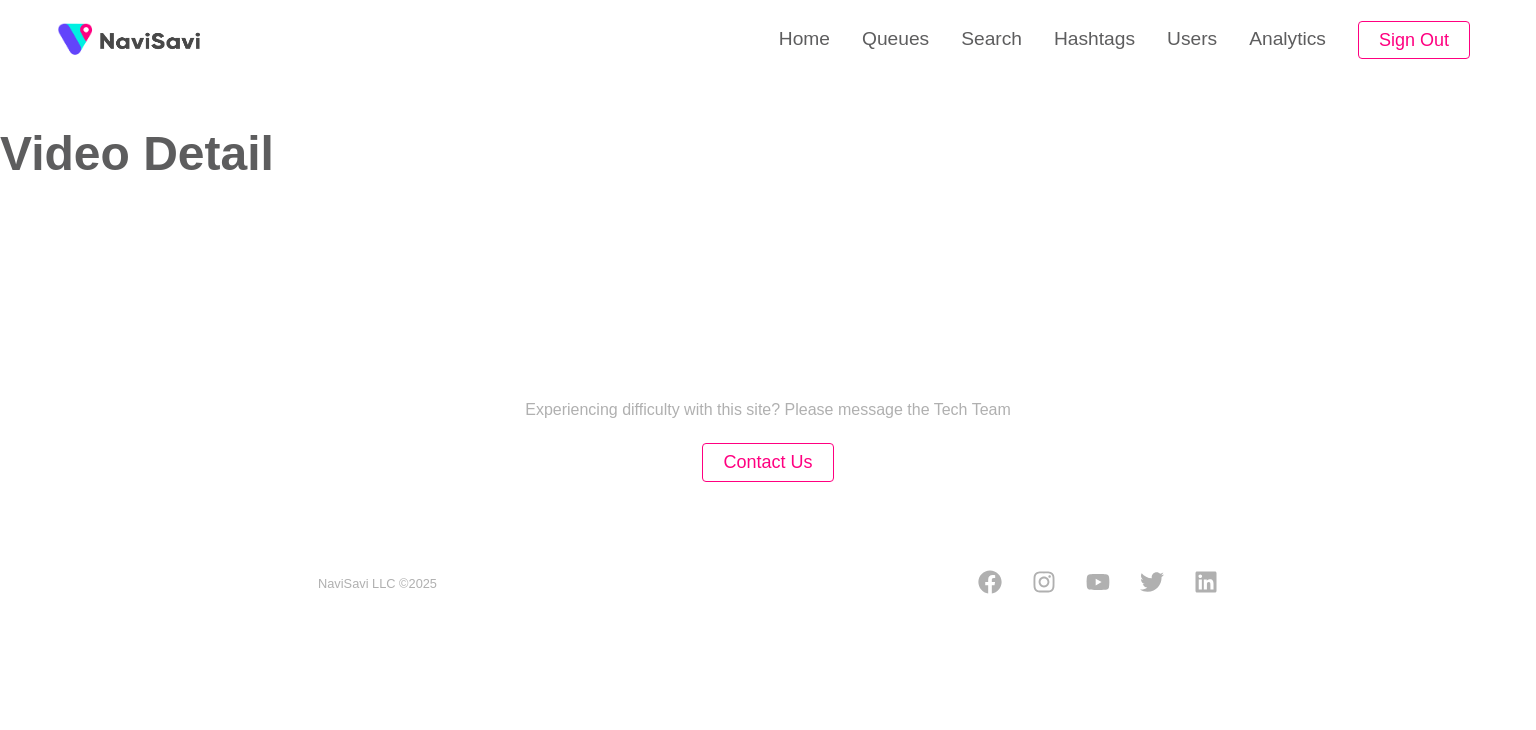 select on "****" 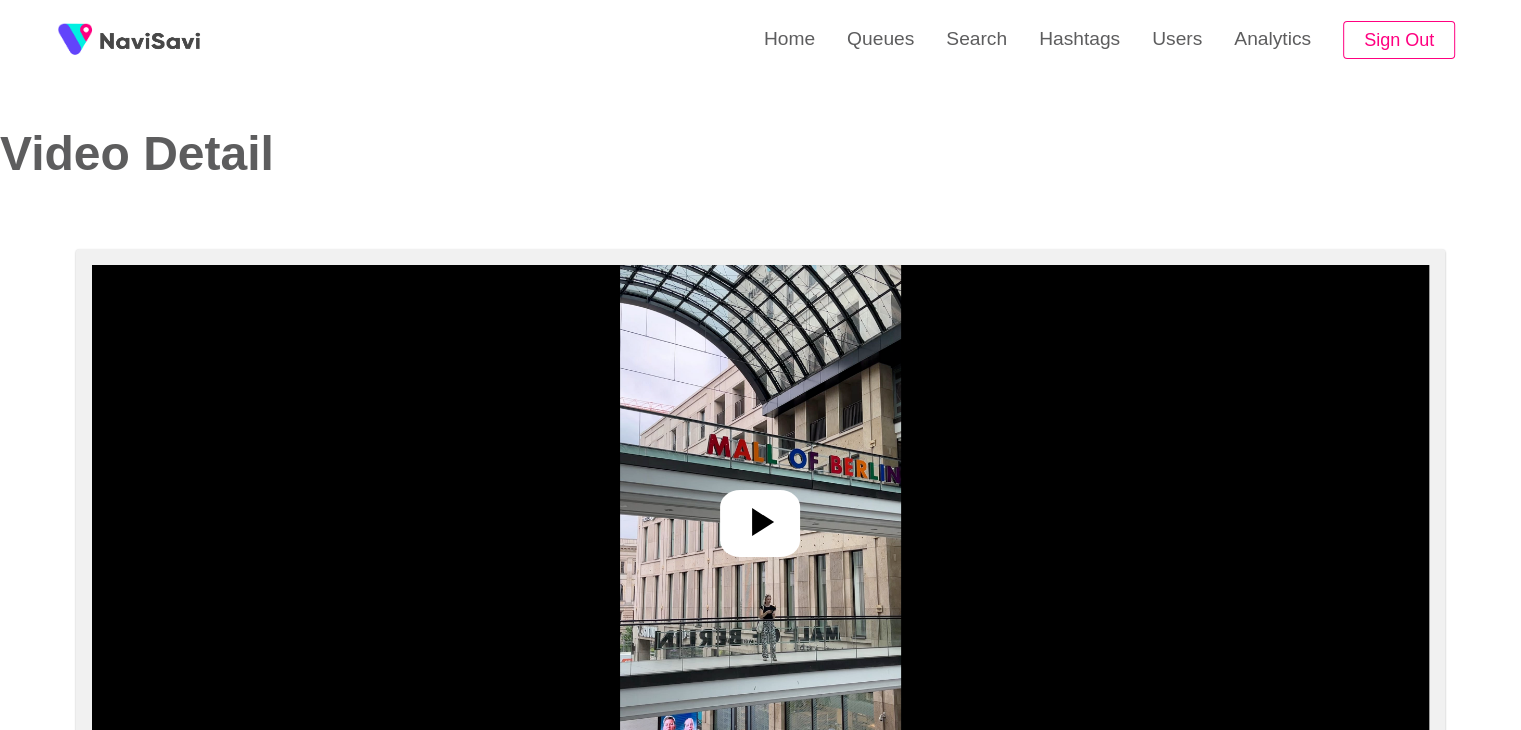 select on "**********" 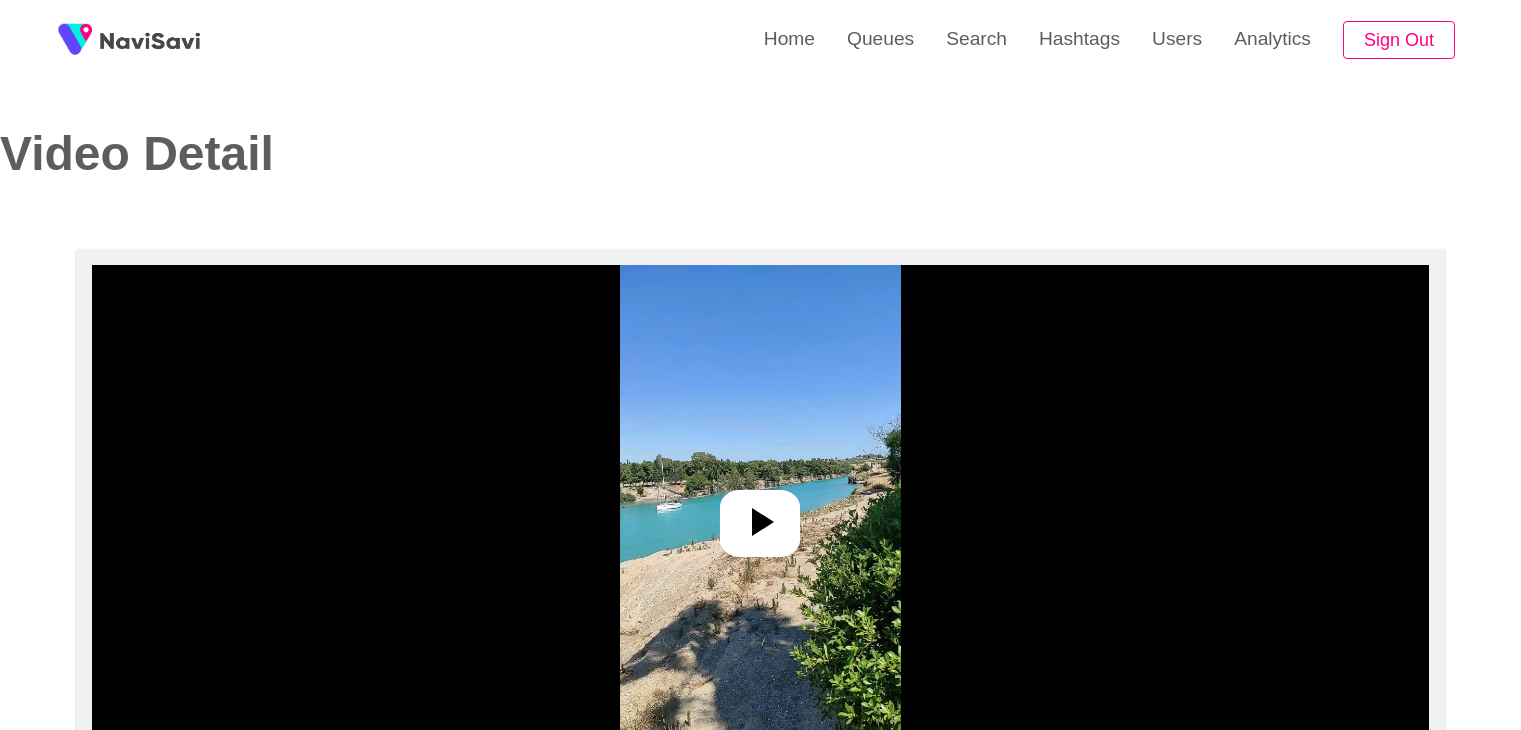 select on "**********" 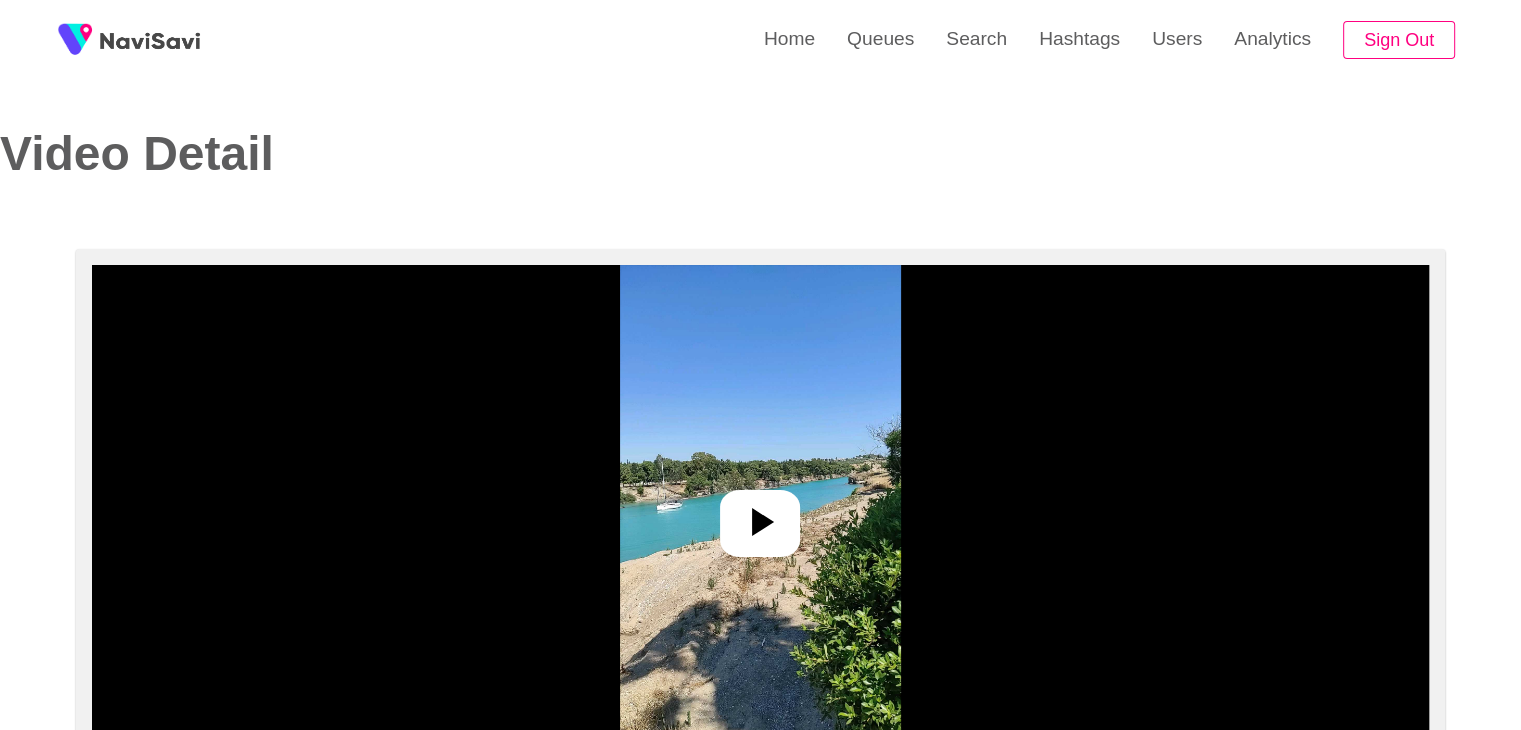 click on "Video Detail" at bounding box center [760, 124] 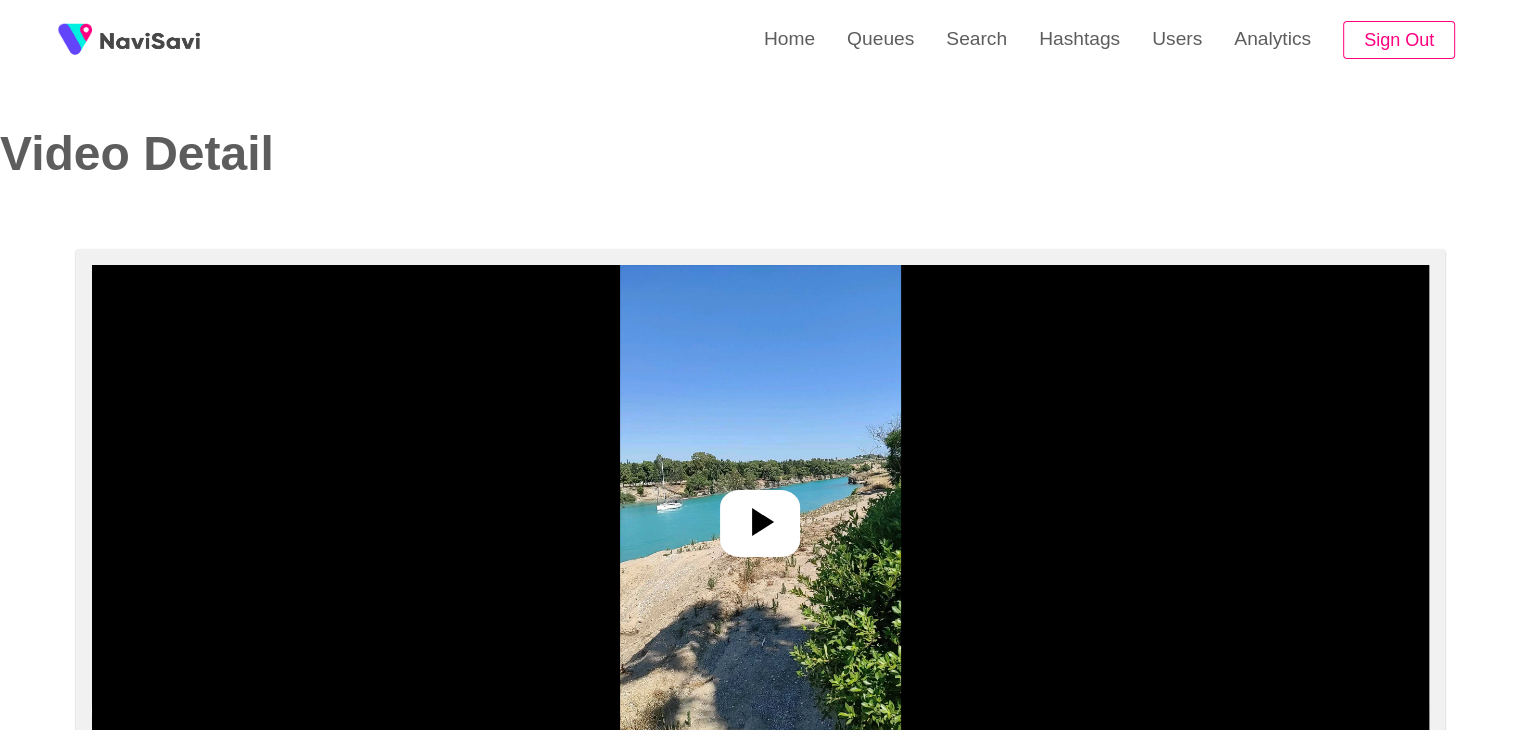 click at bounding box center (760, 515) 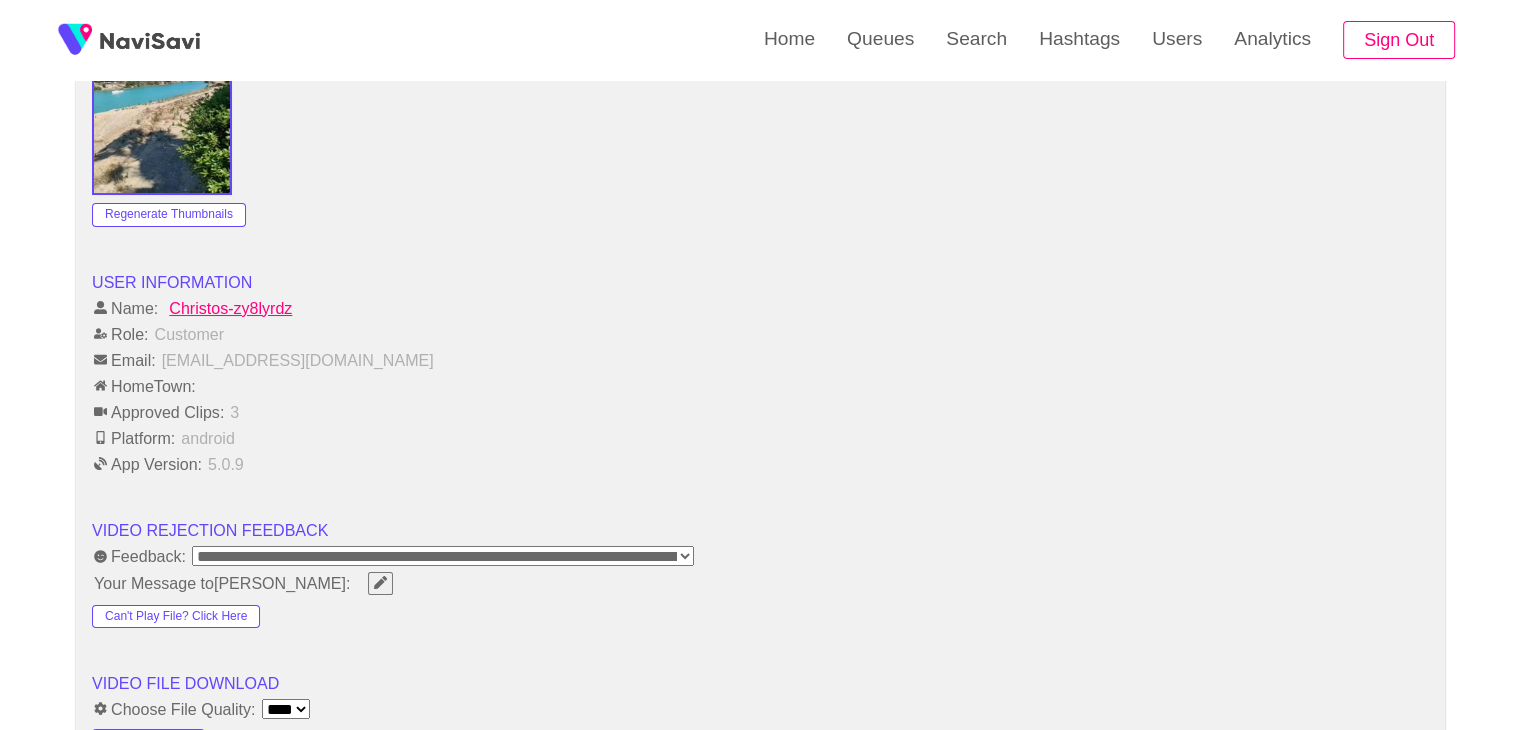 scroll, scrollTop: 2063, scrollLeft: 0, axis: vertical 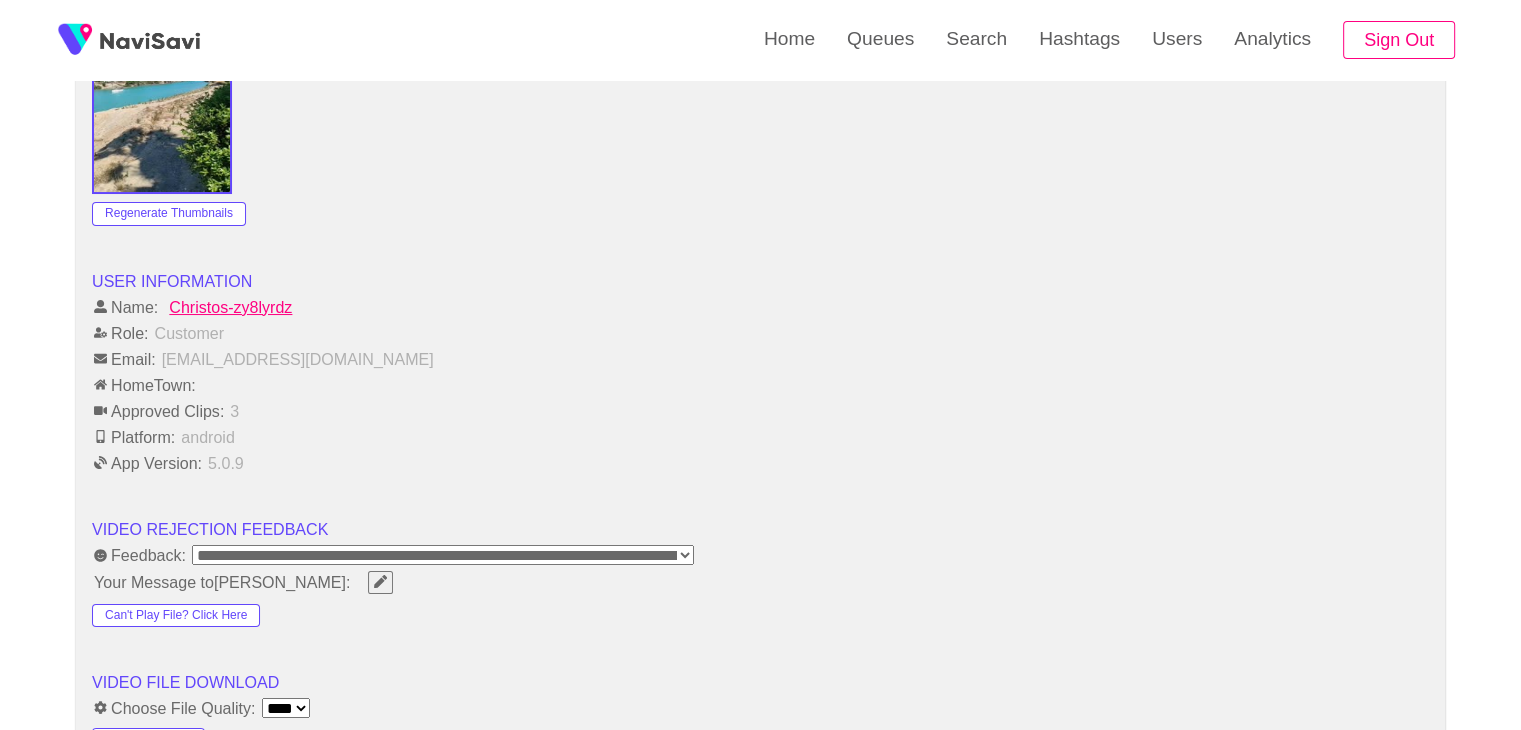 type 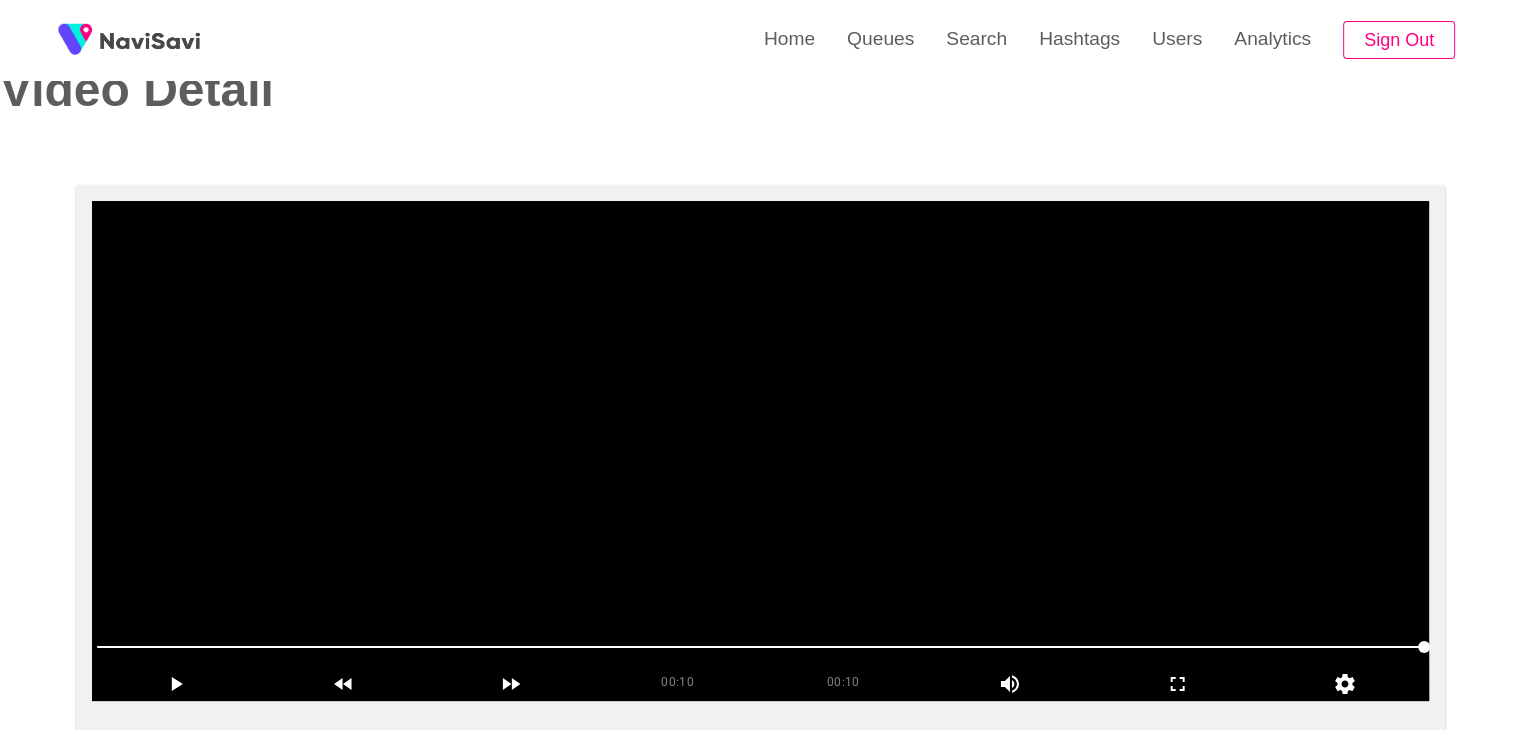 scroll, scrollTop: 54, scrollLeft: 0, axis: vertical 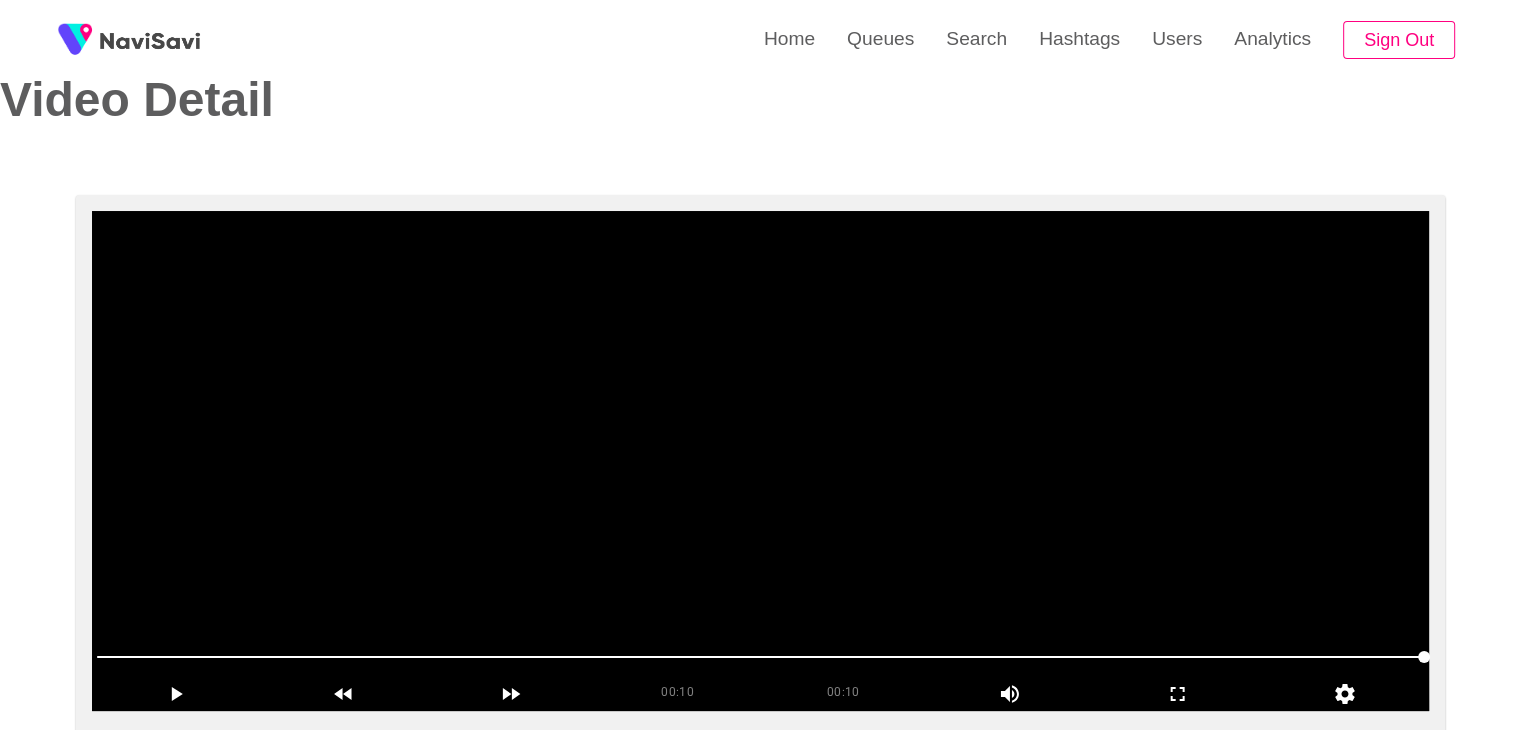 click at bounding box center [760, 461] 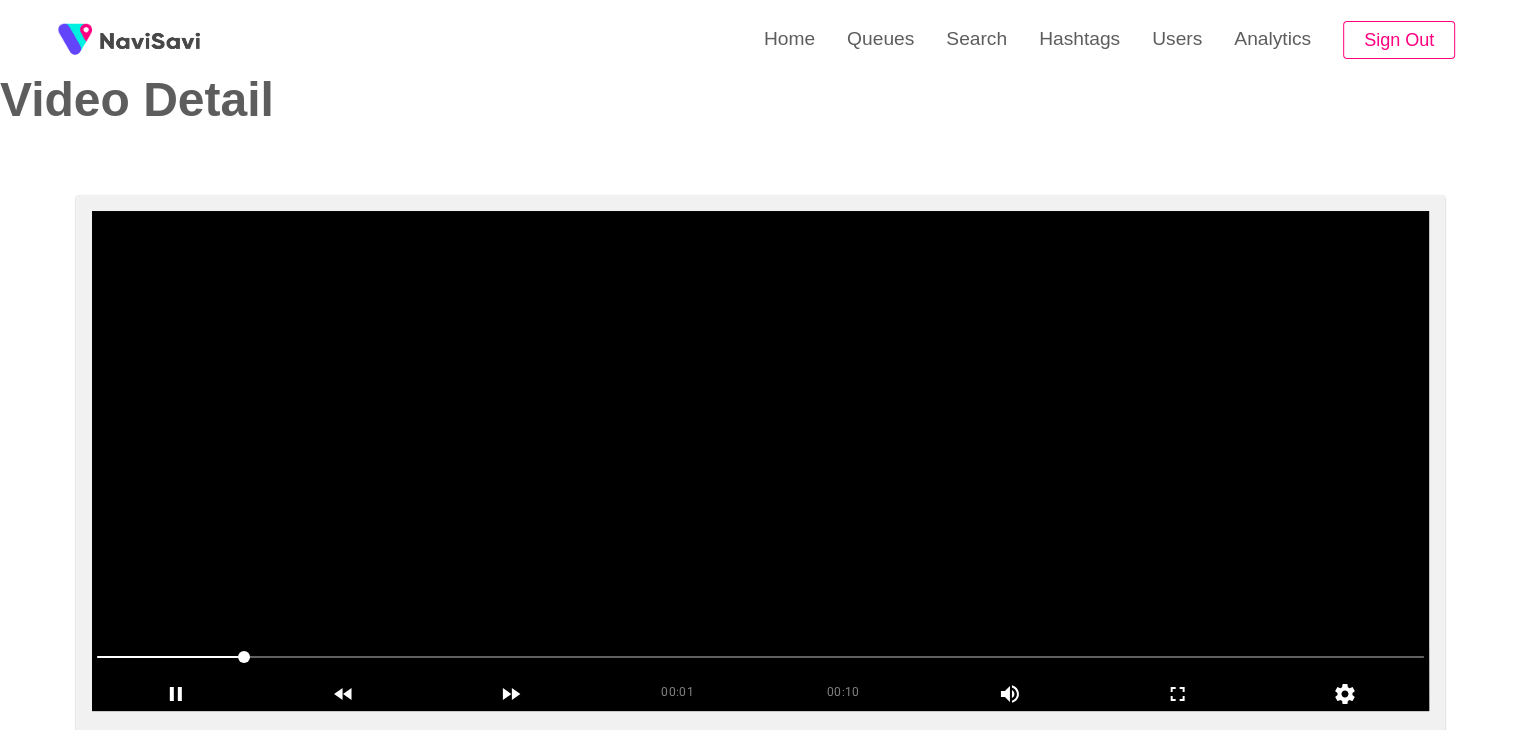 click at bounding box center (760, 461) 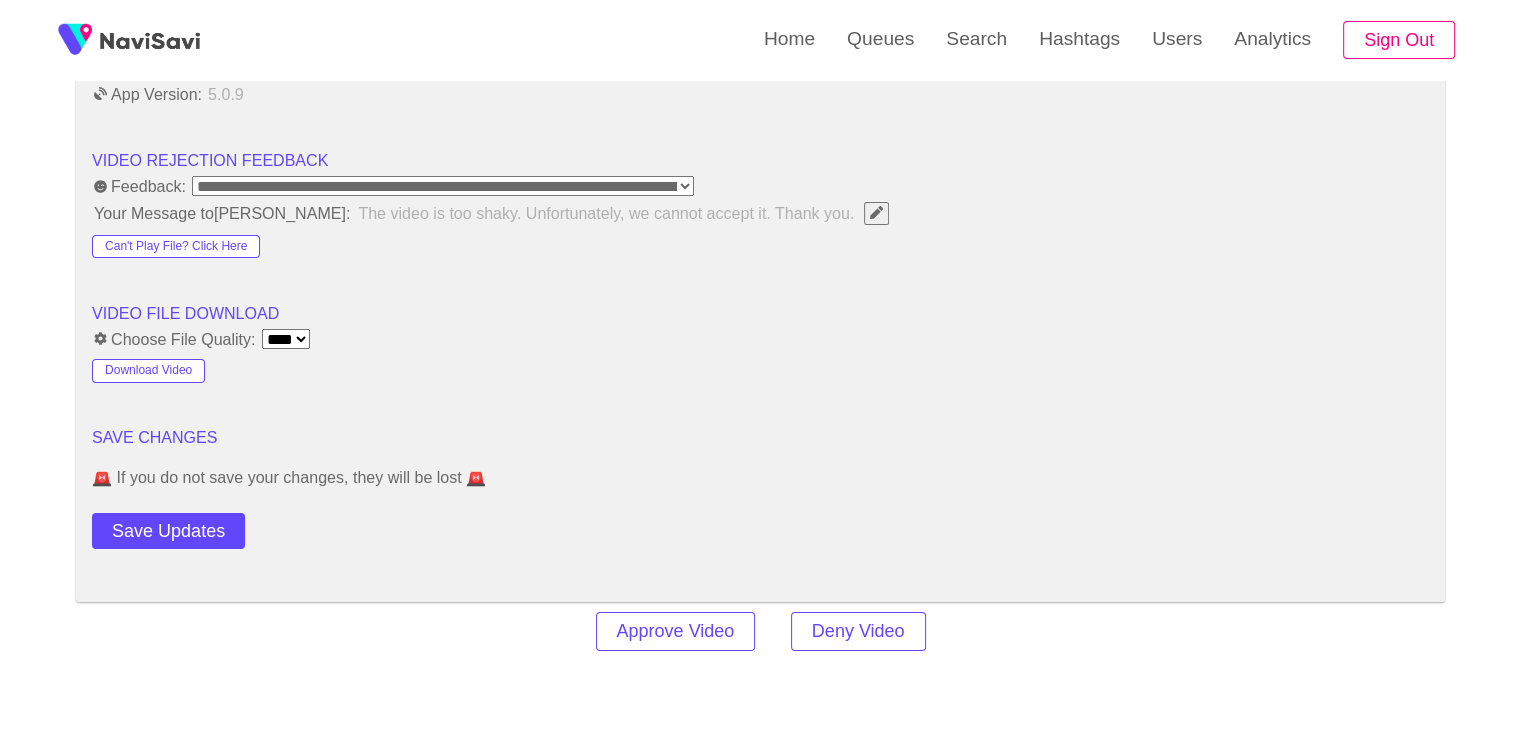 scroll, scrollTop: 2472, scrollLeft: 0, axis: vertical 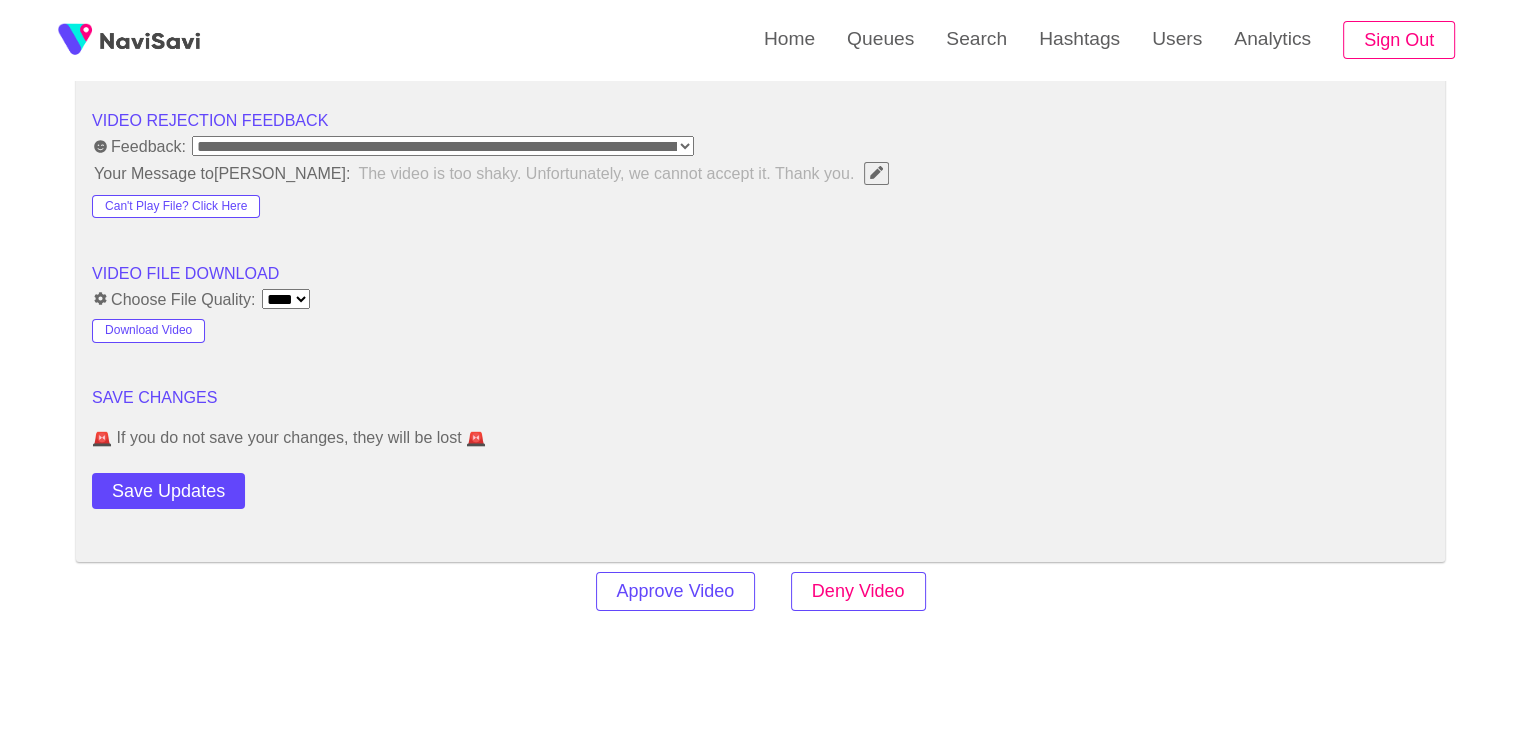 click on "Deny Video" at bounding box center [858, 591] 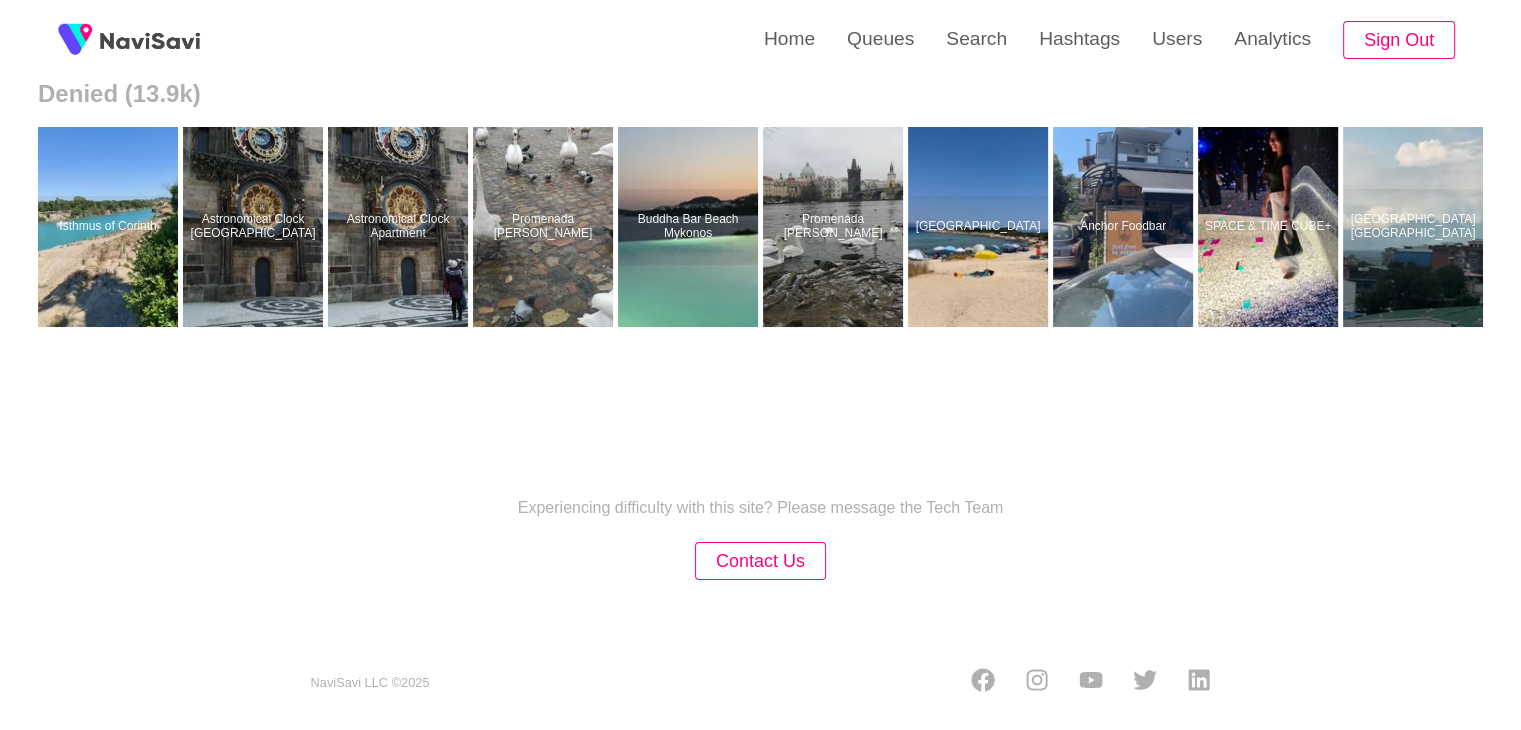 scroll, scrollTop: 0, scrollLeft: 0, axis: both 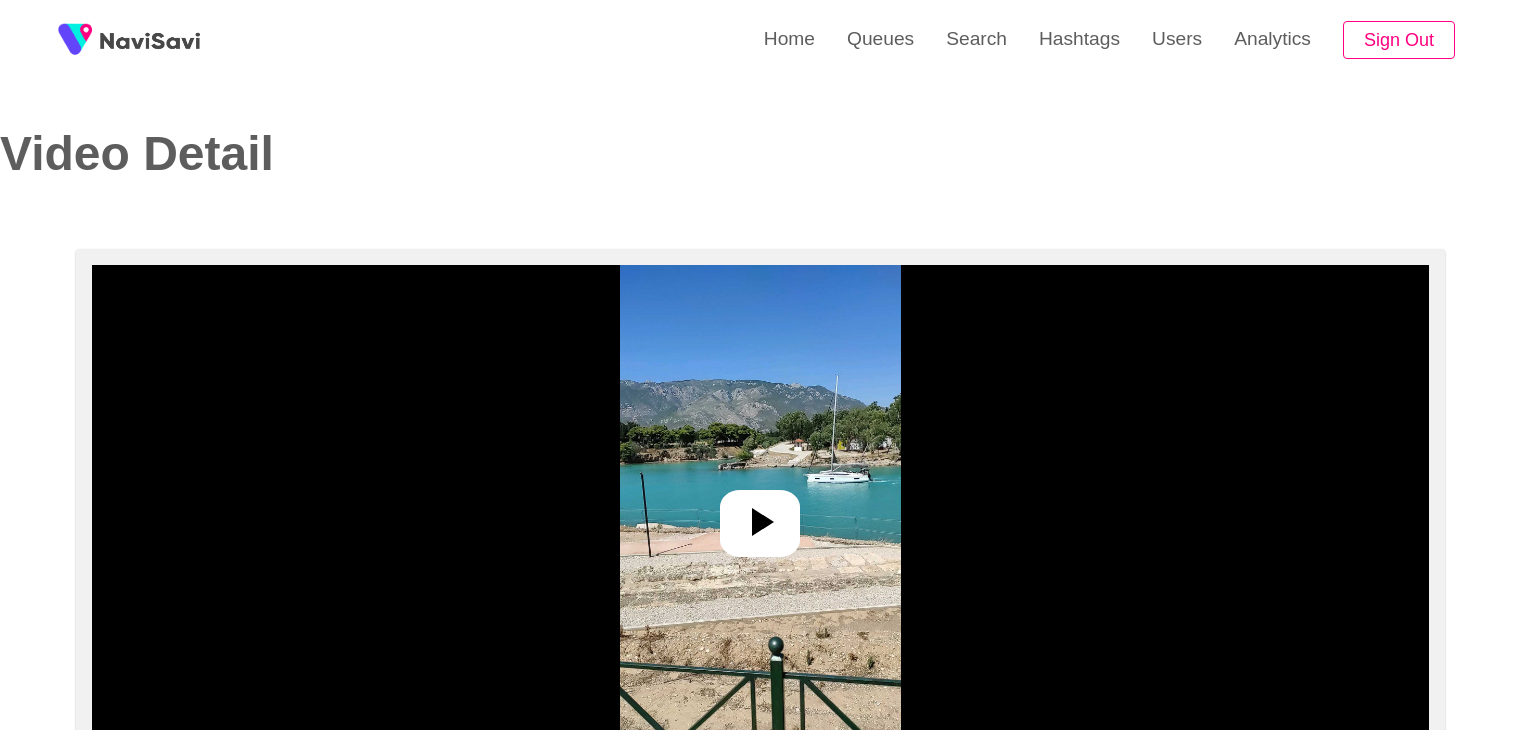 select on "**********" 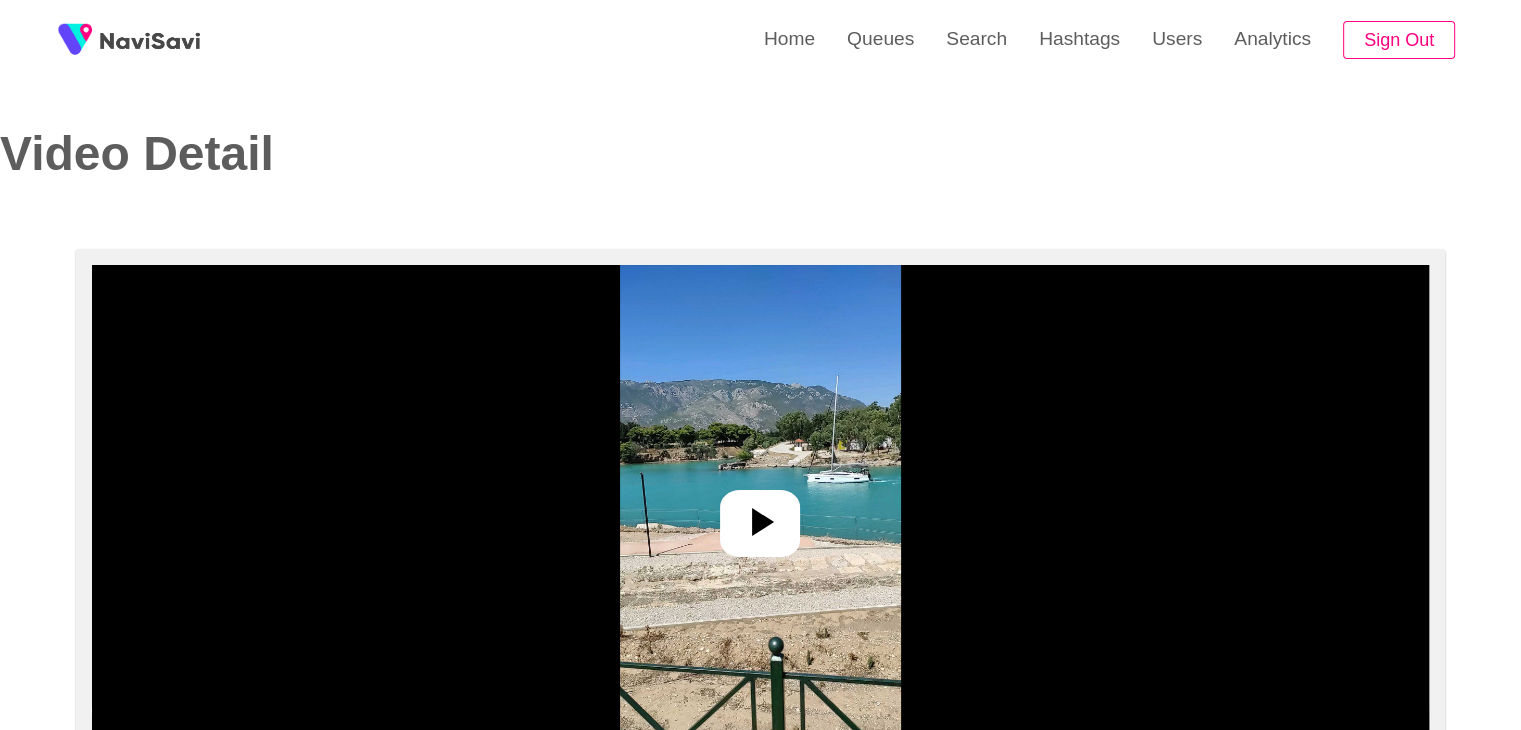 click at bounding box center (760, 515) 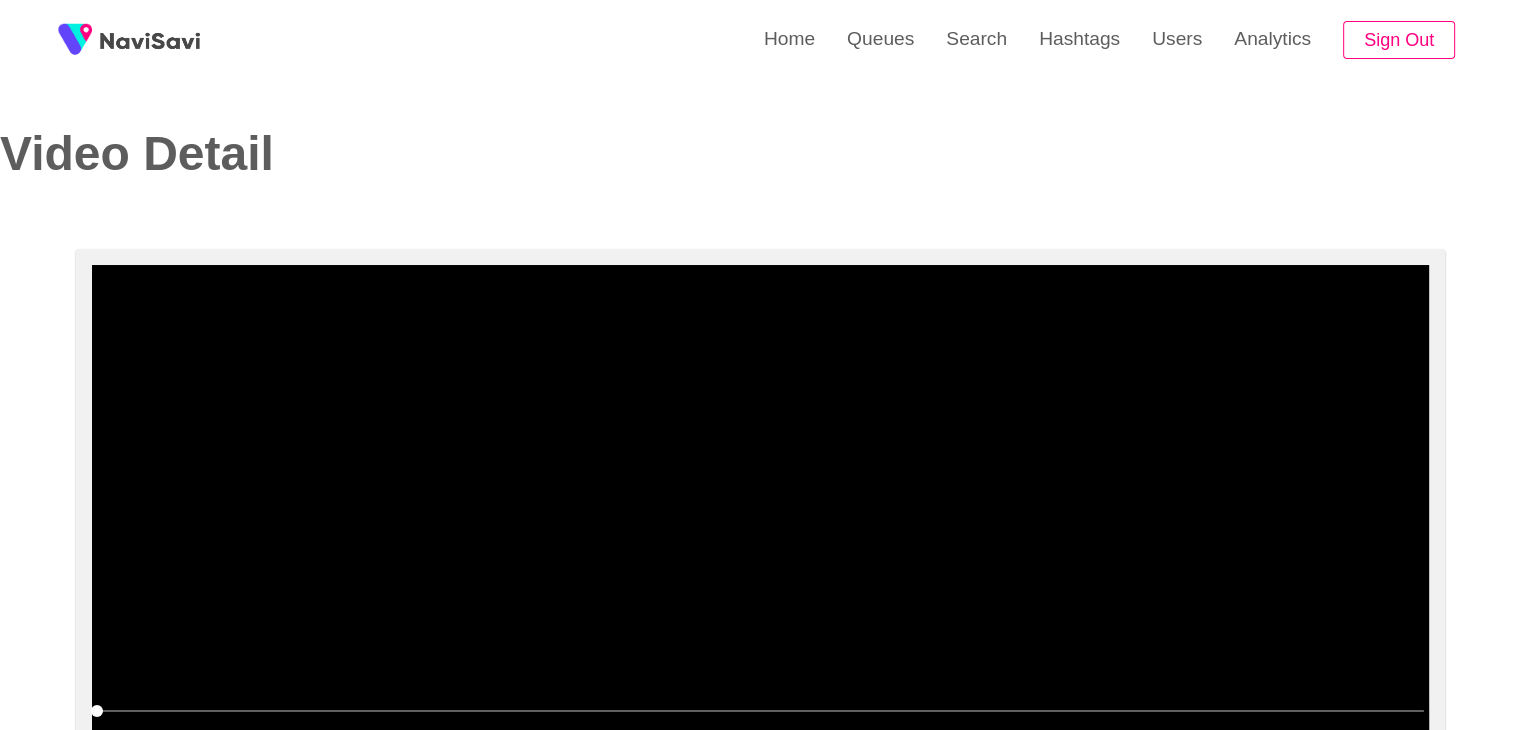 scroll, scrollTop: 120, scrollLeft: 0, axis: vertical 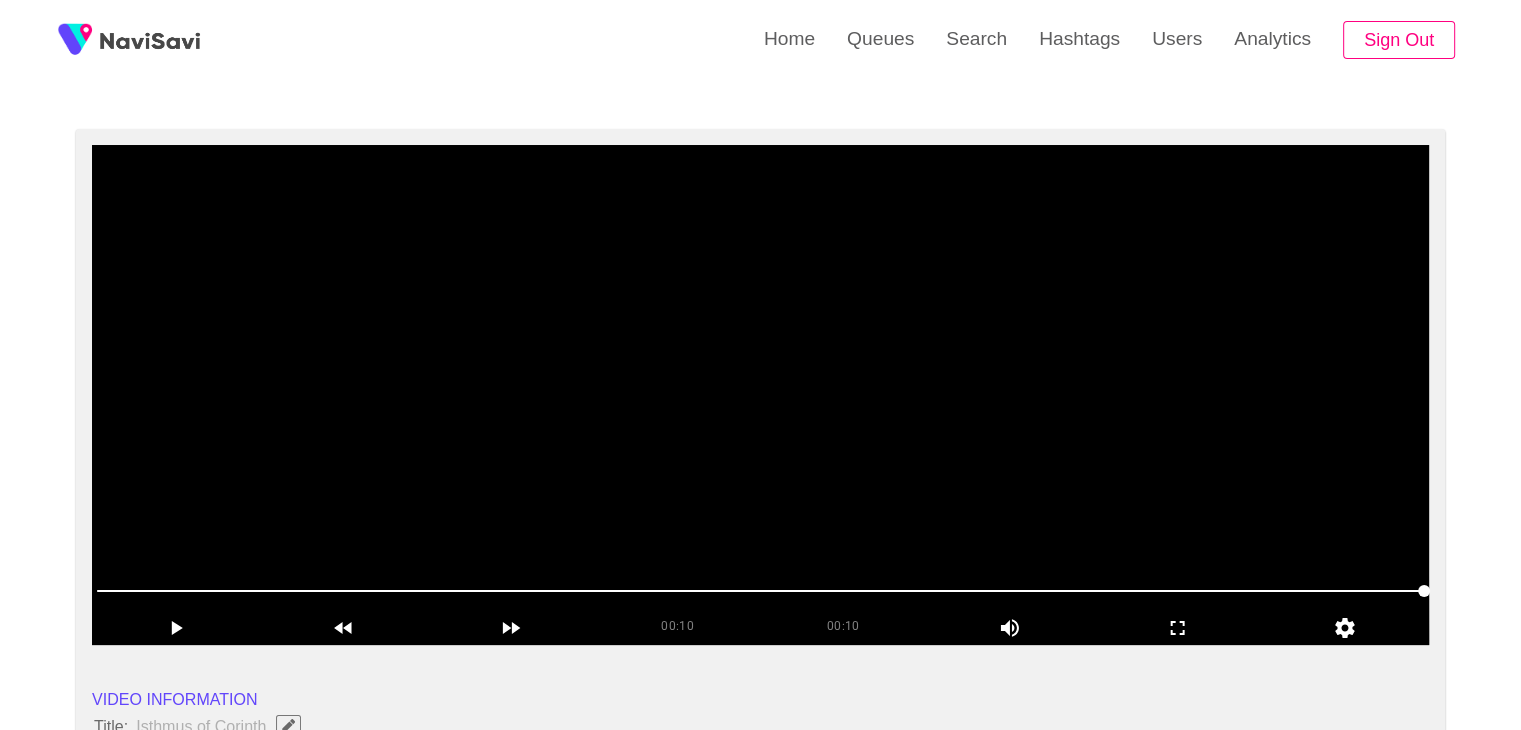 click at bounding box center (760, 395) 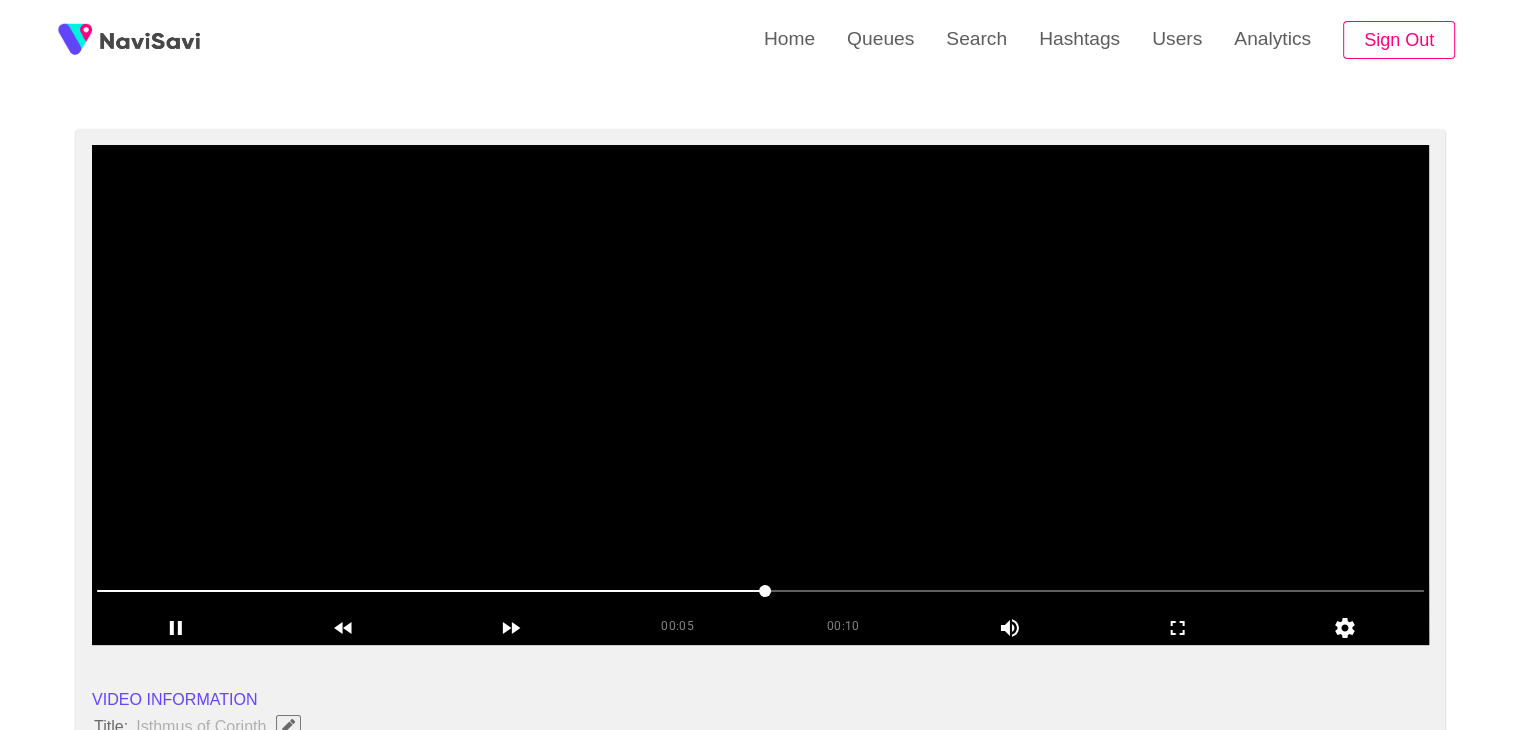click at bounding box center [760, 395] 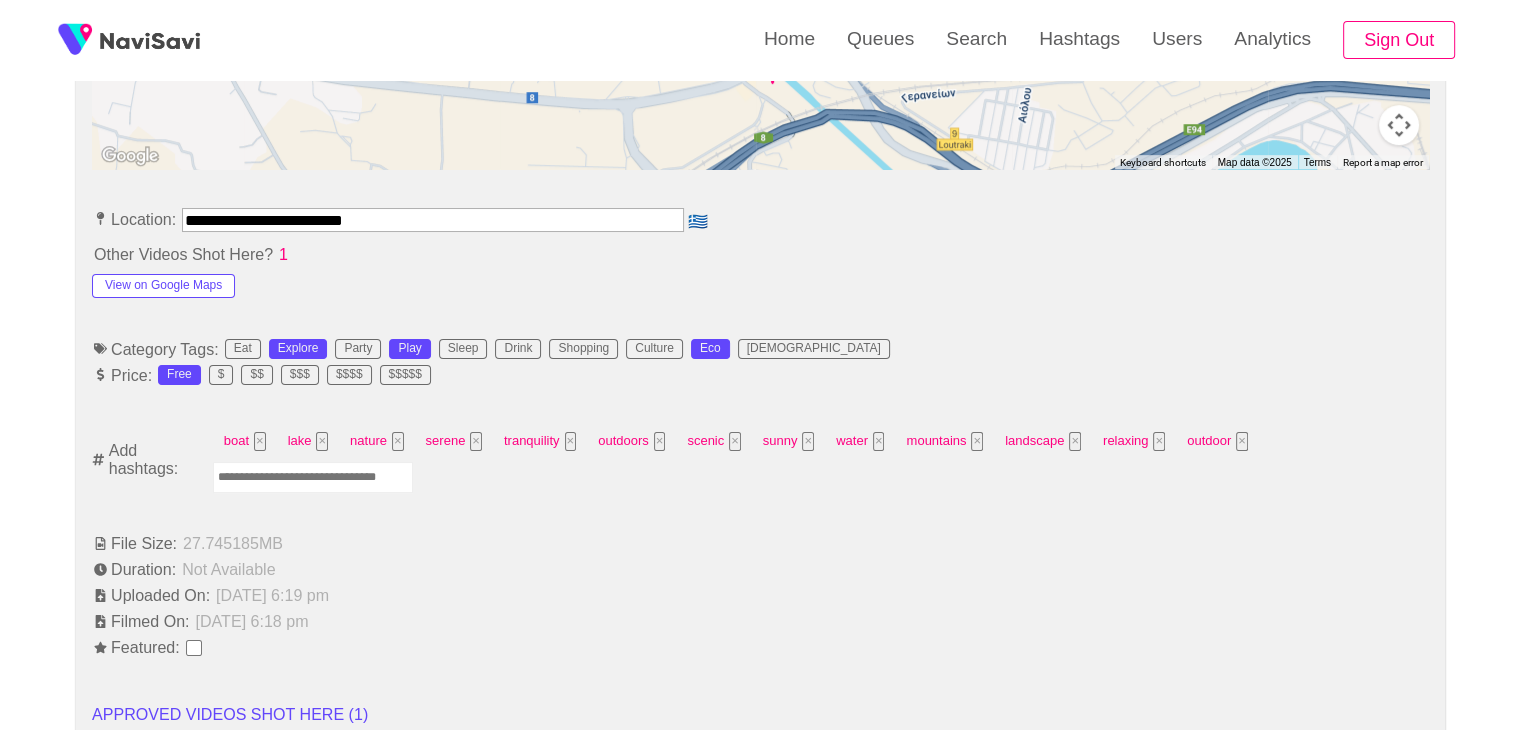 scroll, scrollTop: 1020, scrollLeft: 0, axis: vertical 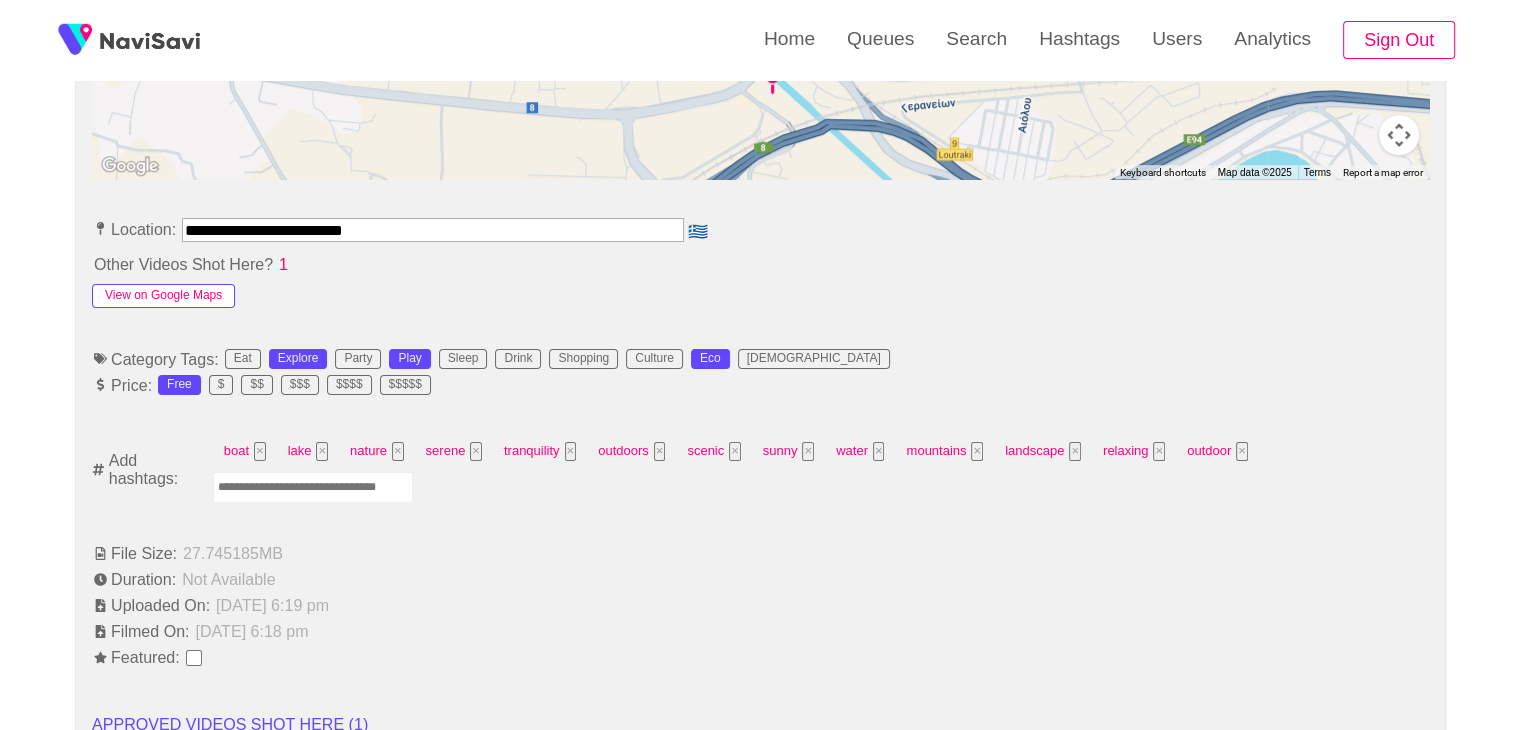 click on "View on Google Maps" at bounding box center [163, 296] 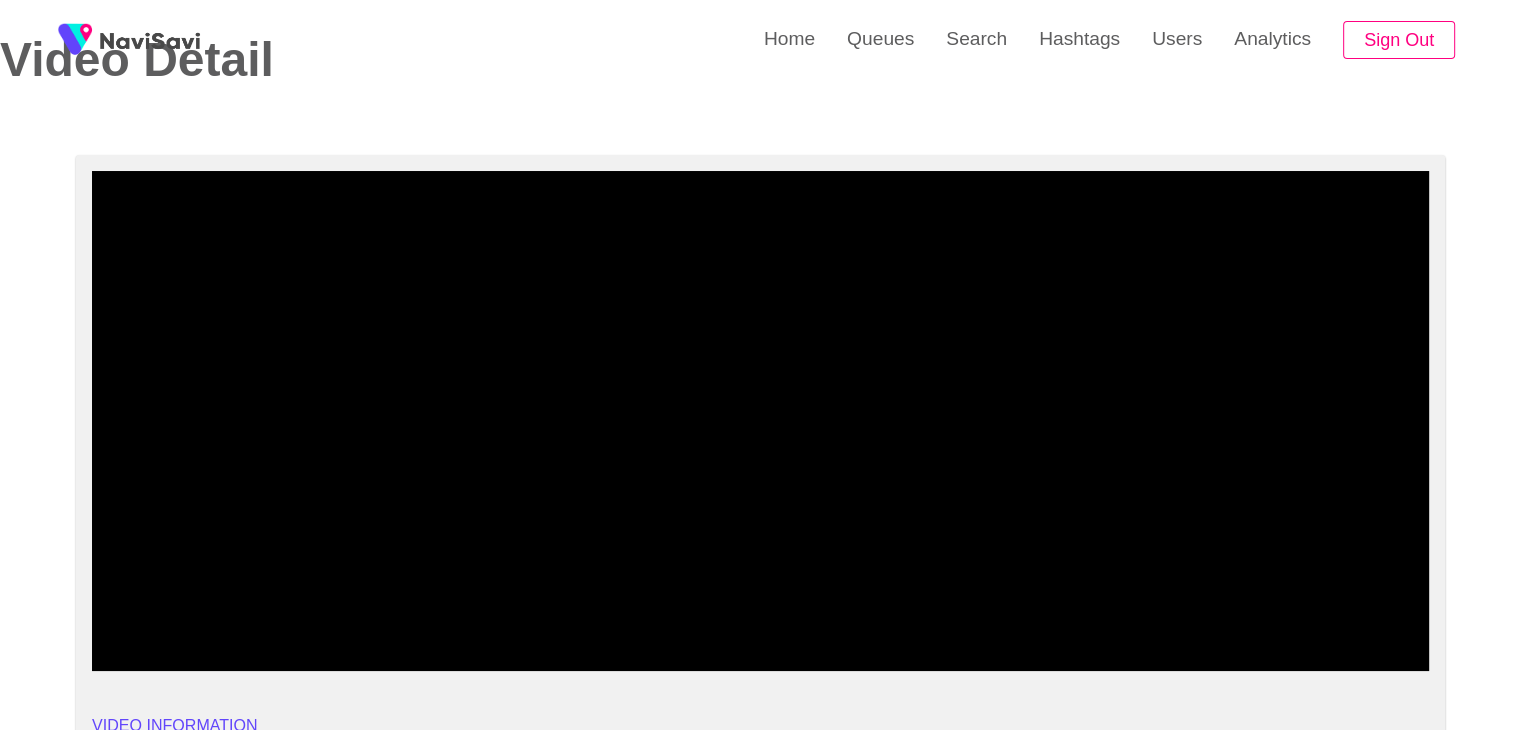 scroll, scrollTop: 92, scrollLeft: 0, axis: vertical 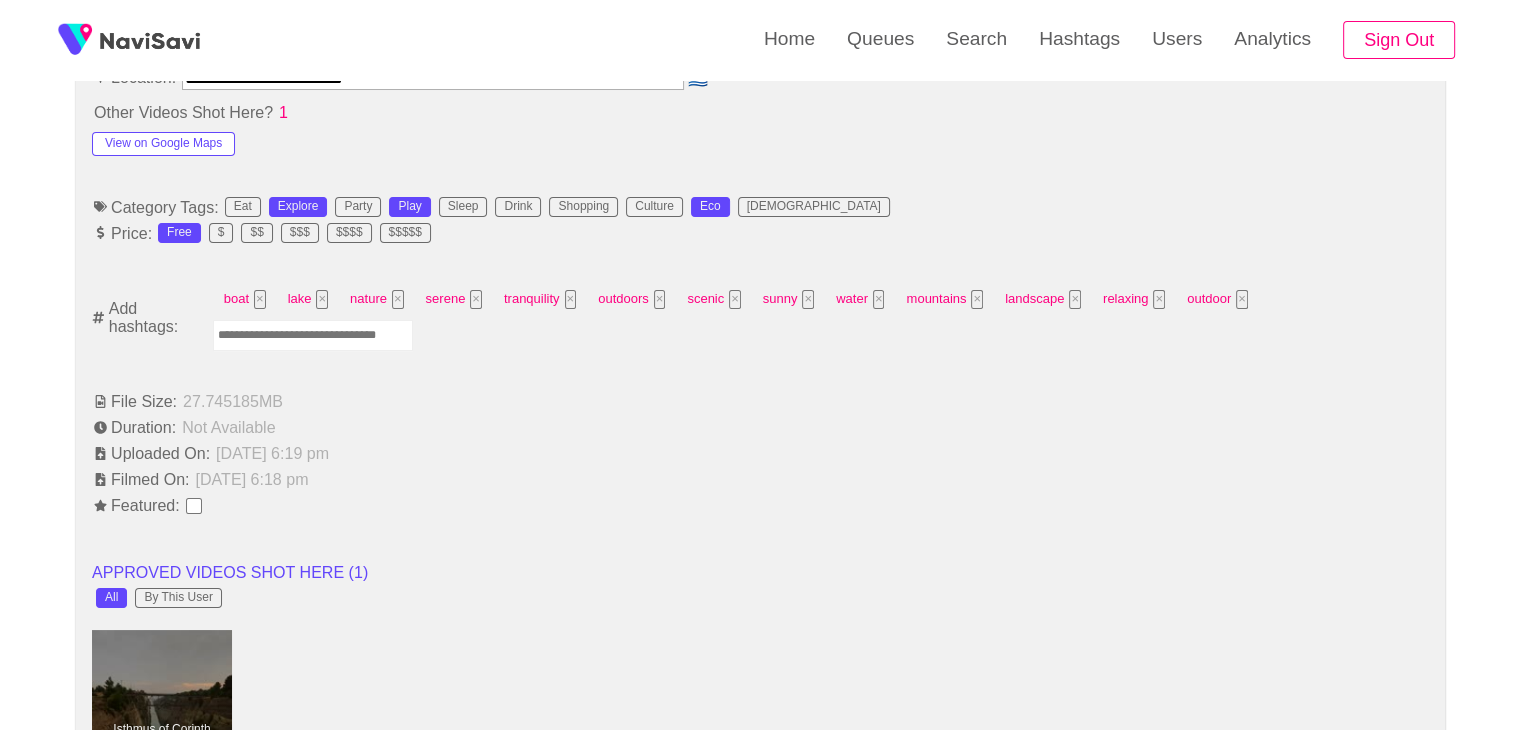 click at bounding box center [313, 335] 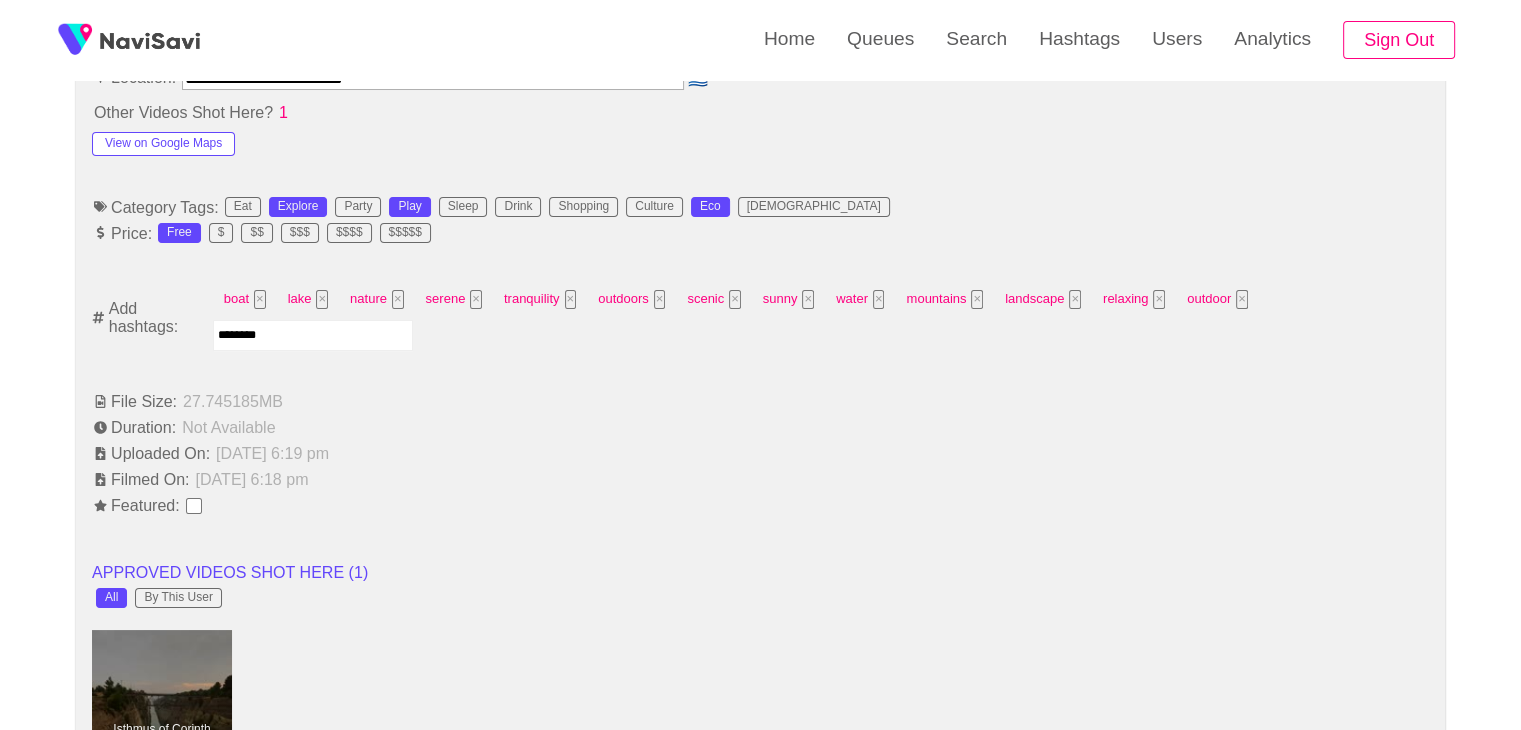 type on "*********" 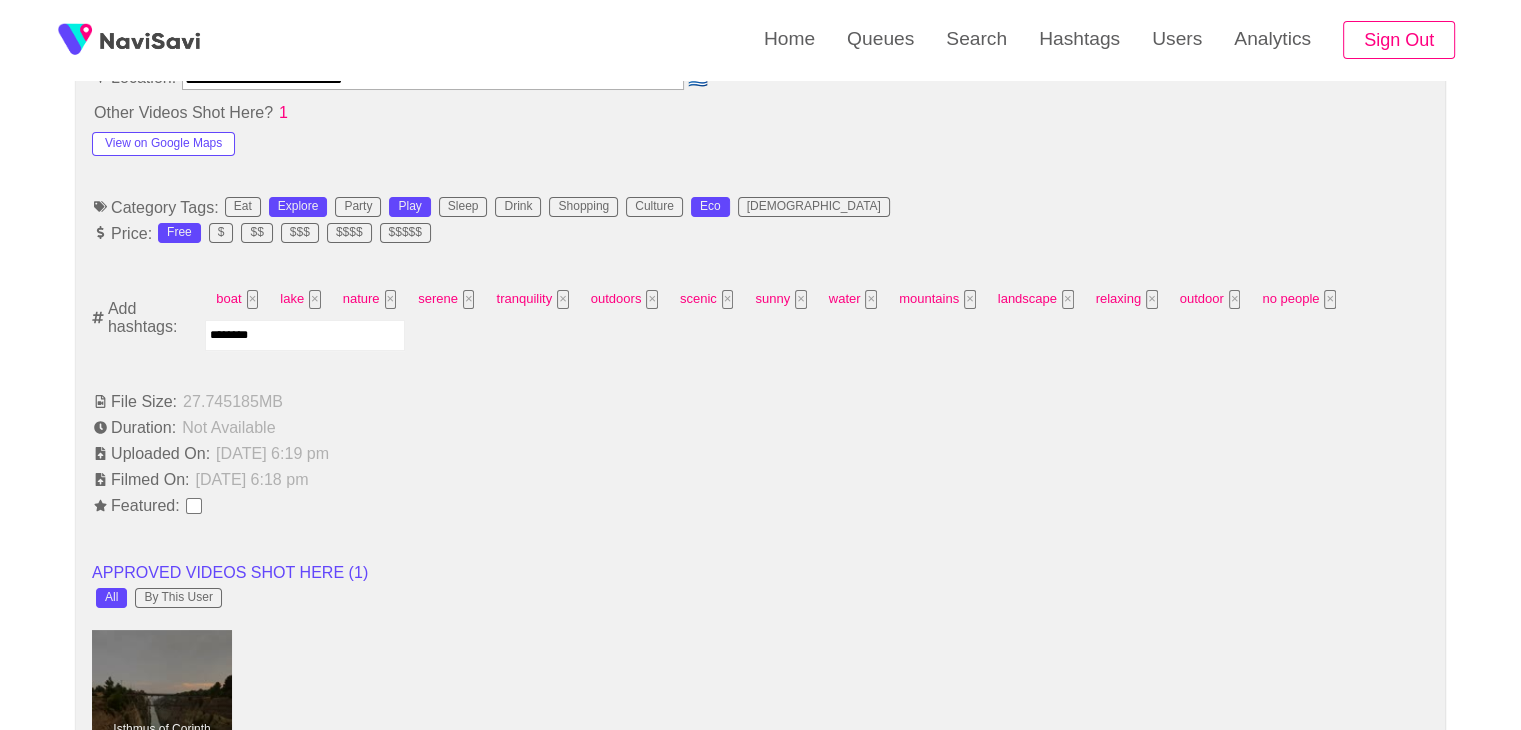 type on "*********" 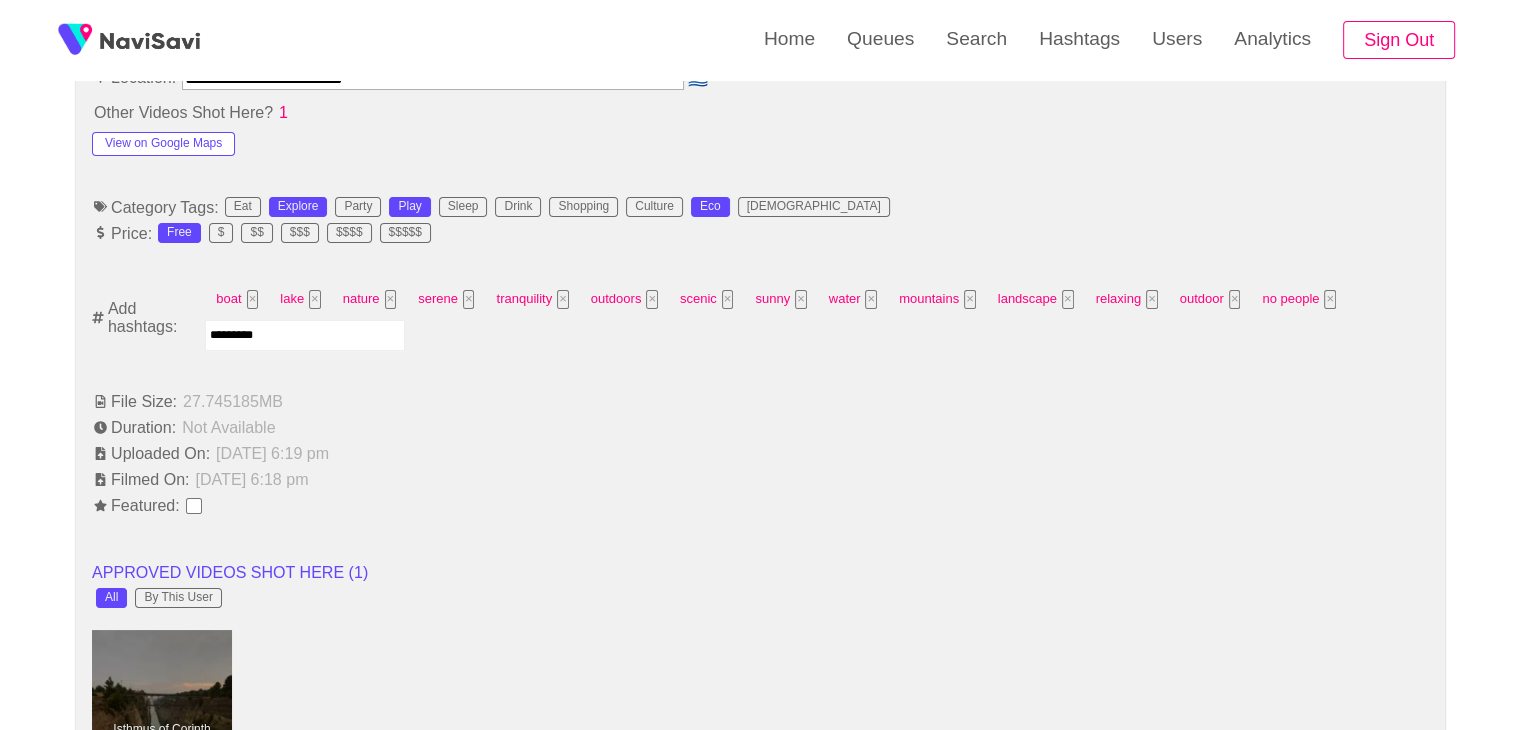 type 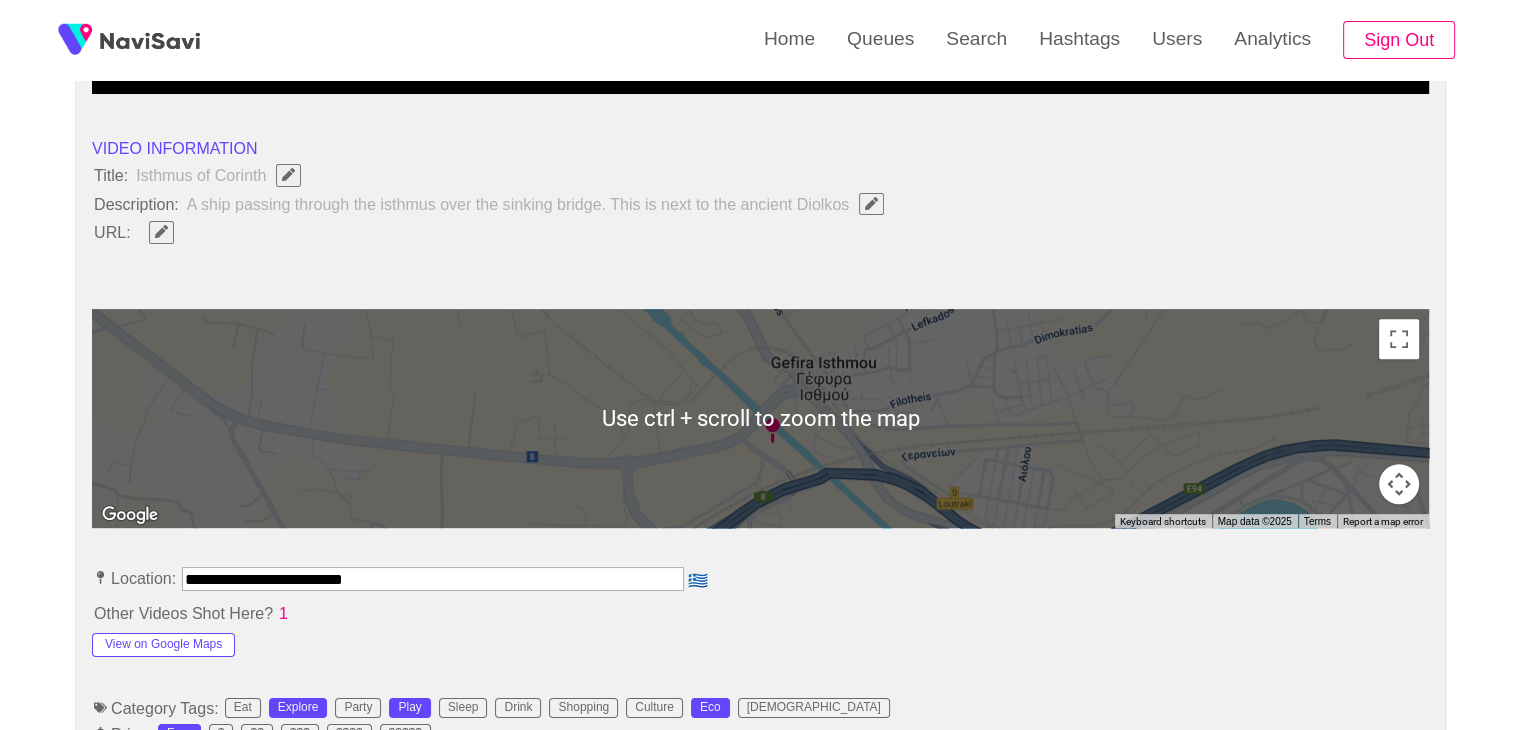 scroll, scrollTop: 674, scrollLeft: 0, axis: vertical 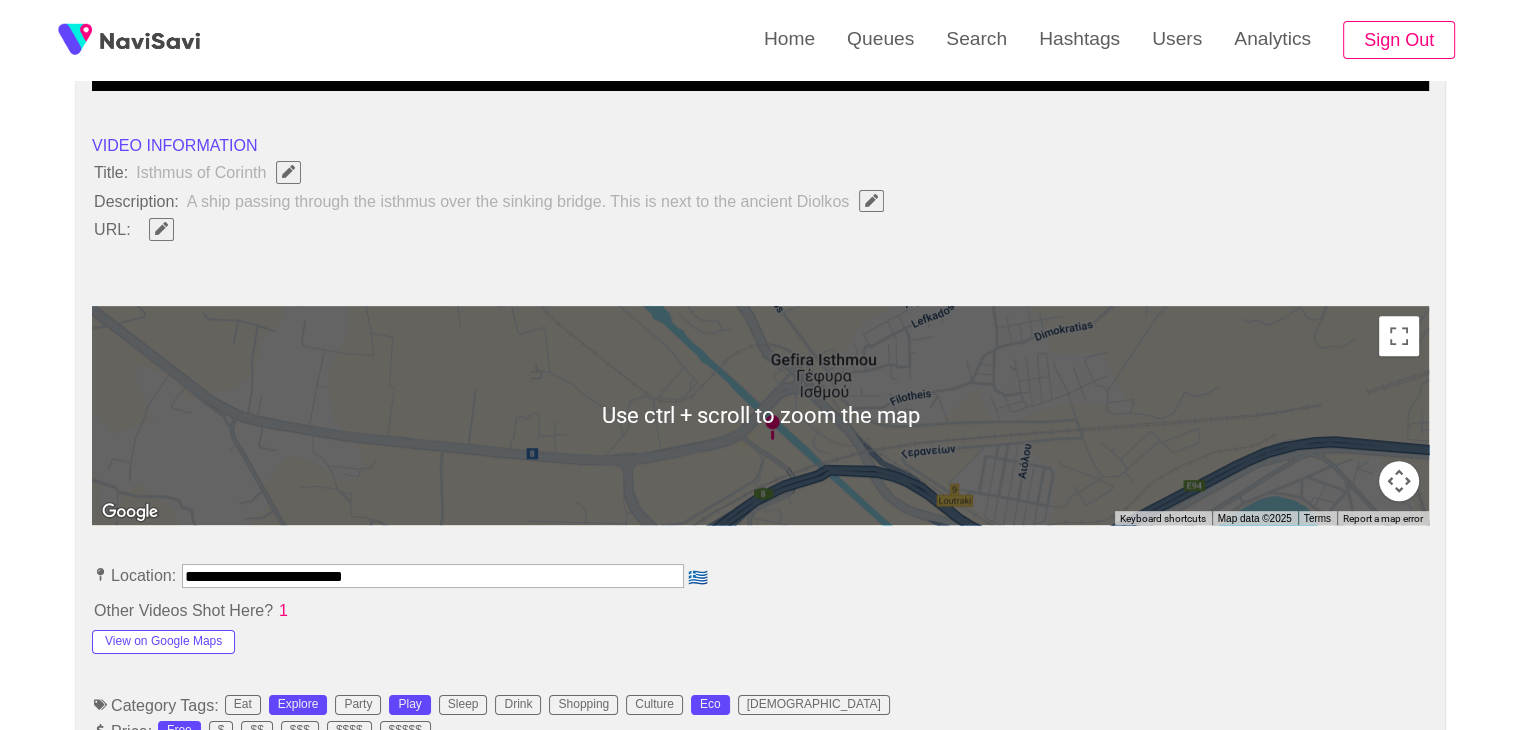 click on "**********" at bounding box center [433, 576] 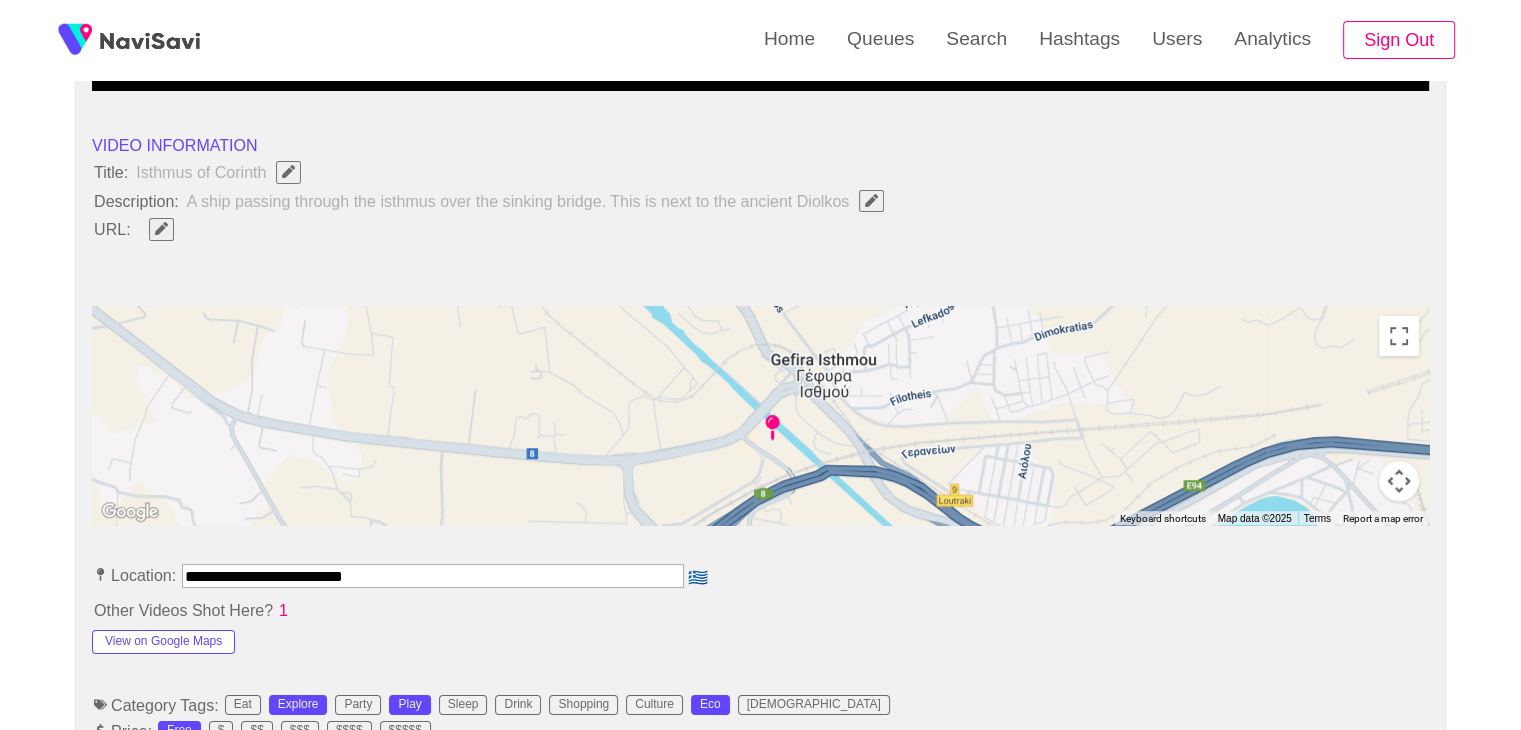 click on "**********" at bounding box center [433, 576] 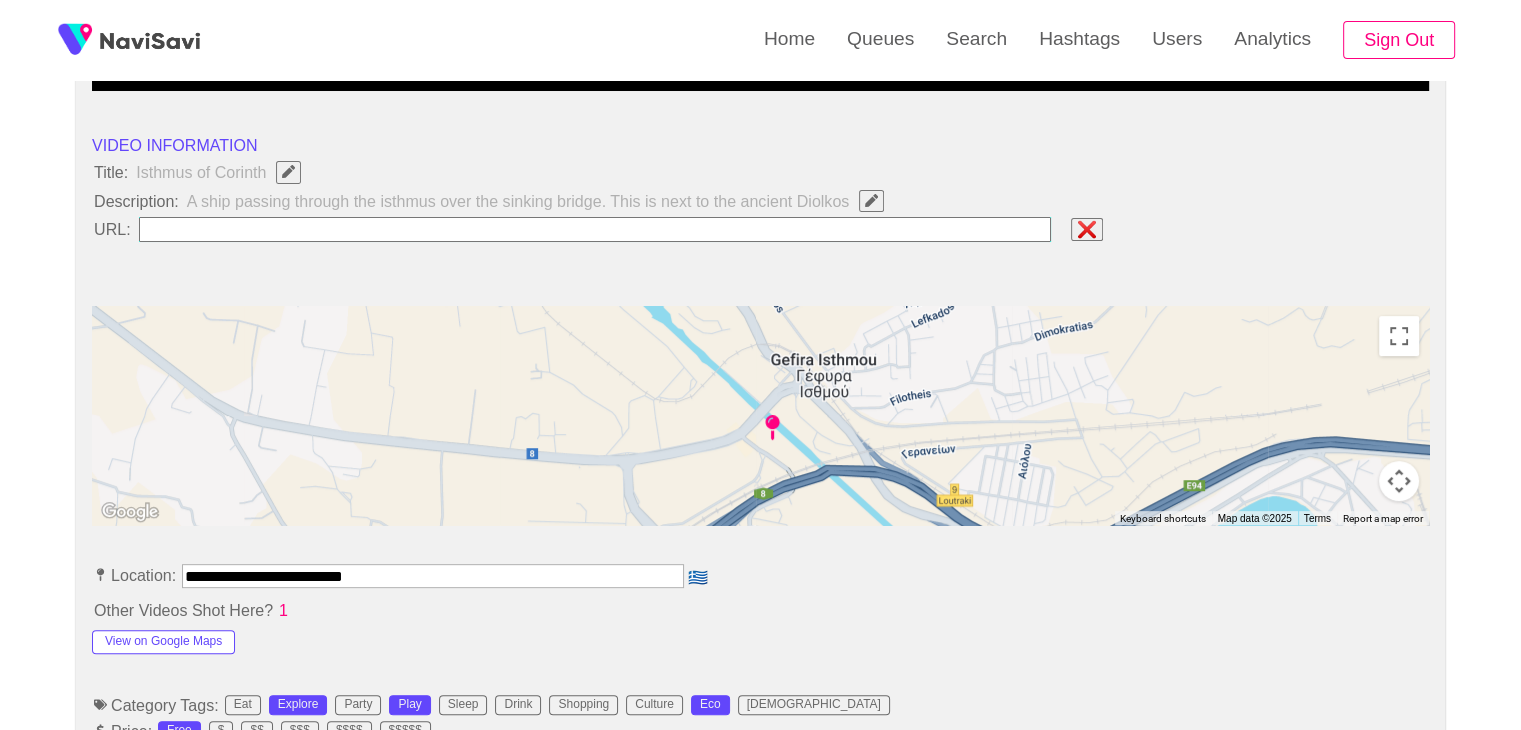 type on "**********" 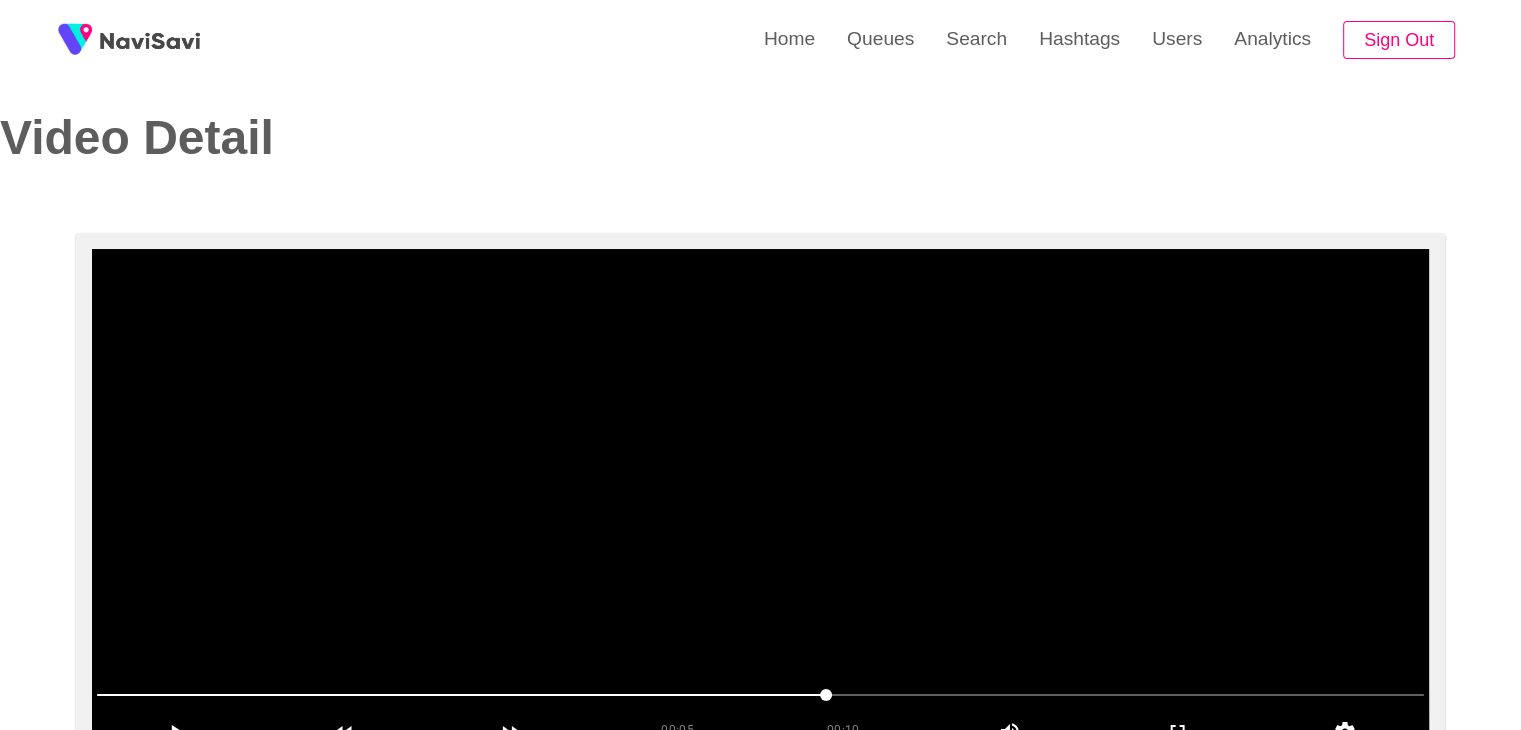 scroll, scrollTop: 16, scrollLeft: 0, axis: vertical 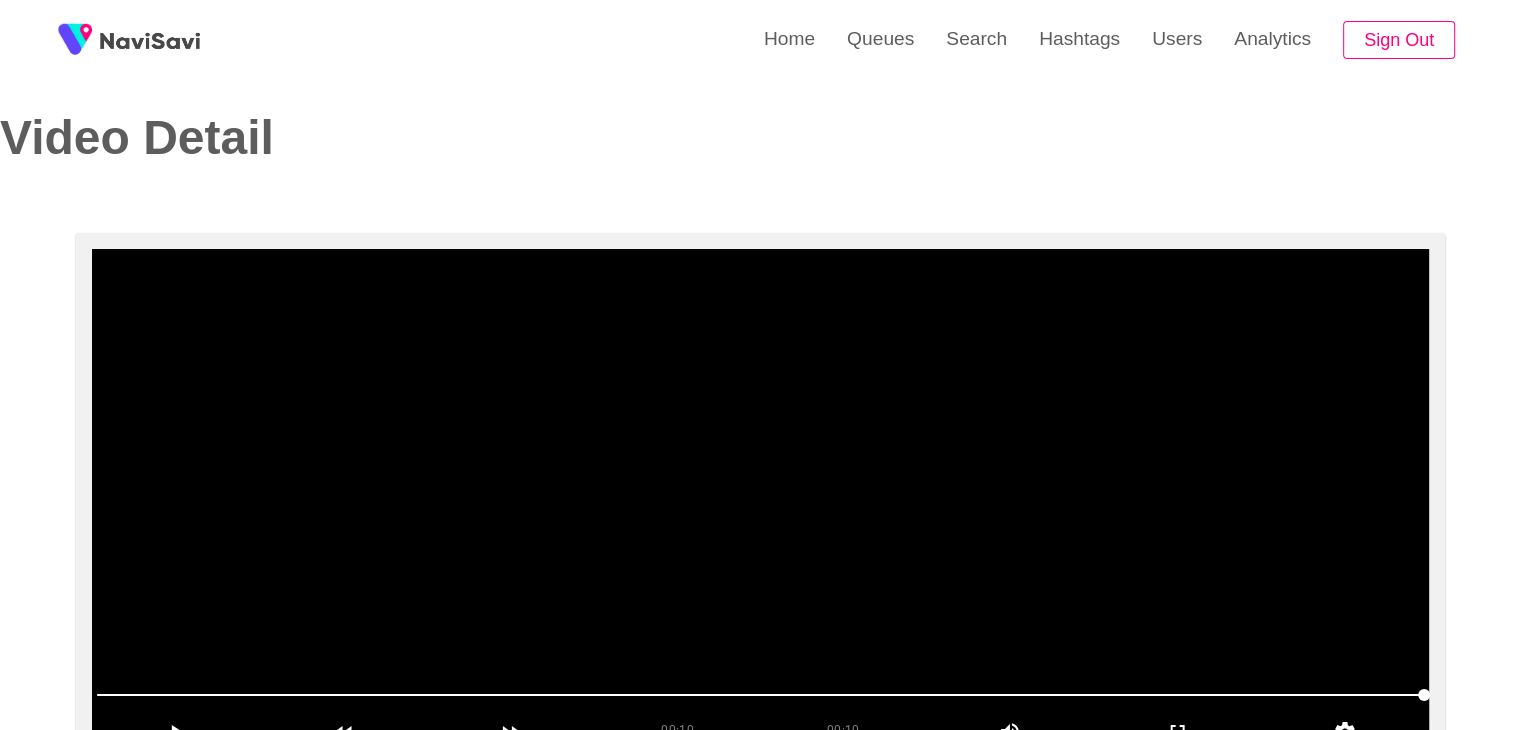 click at bounding box center [760, 499] 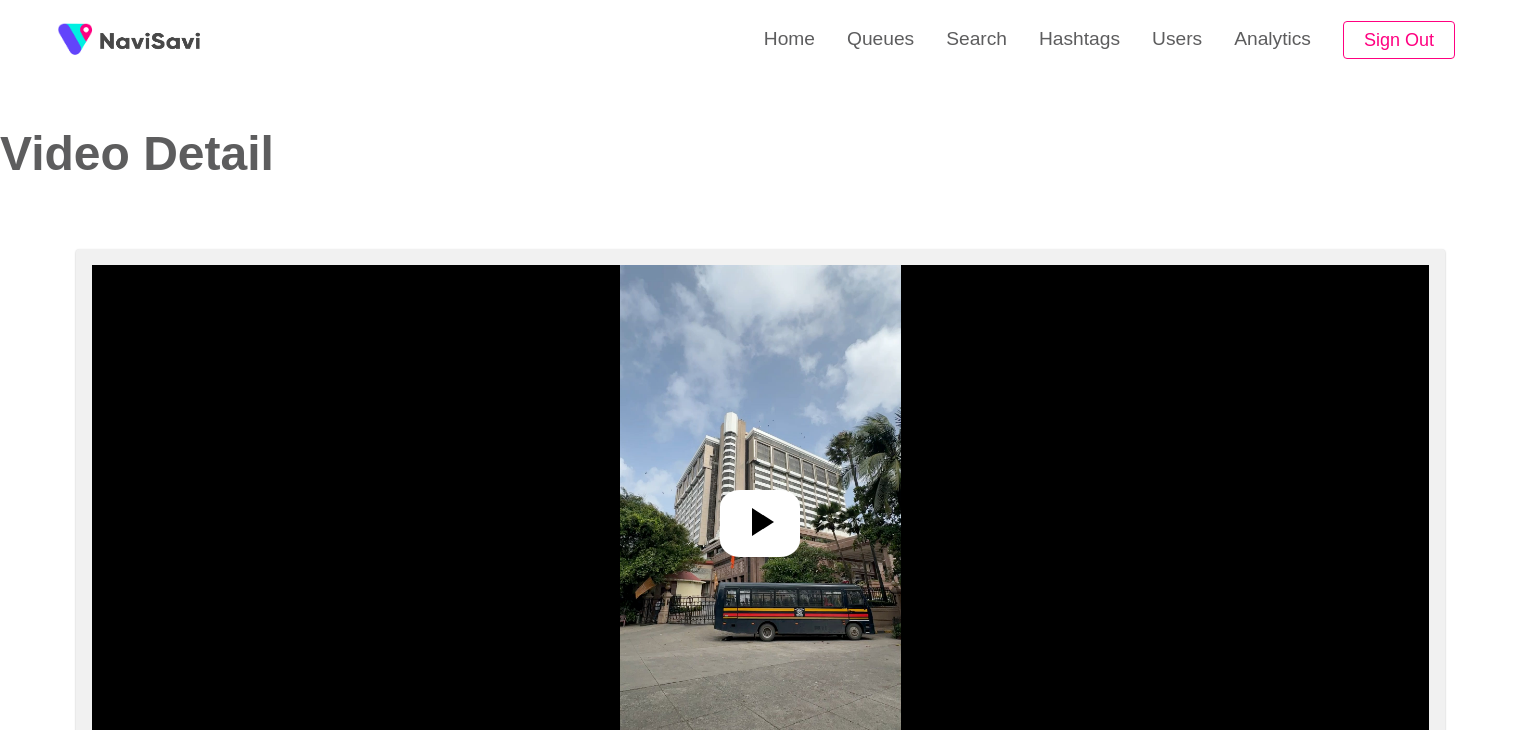 select on "**********" 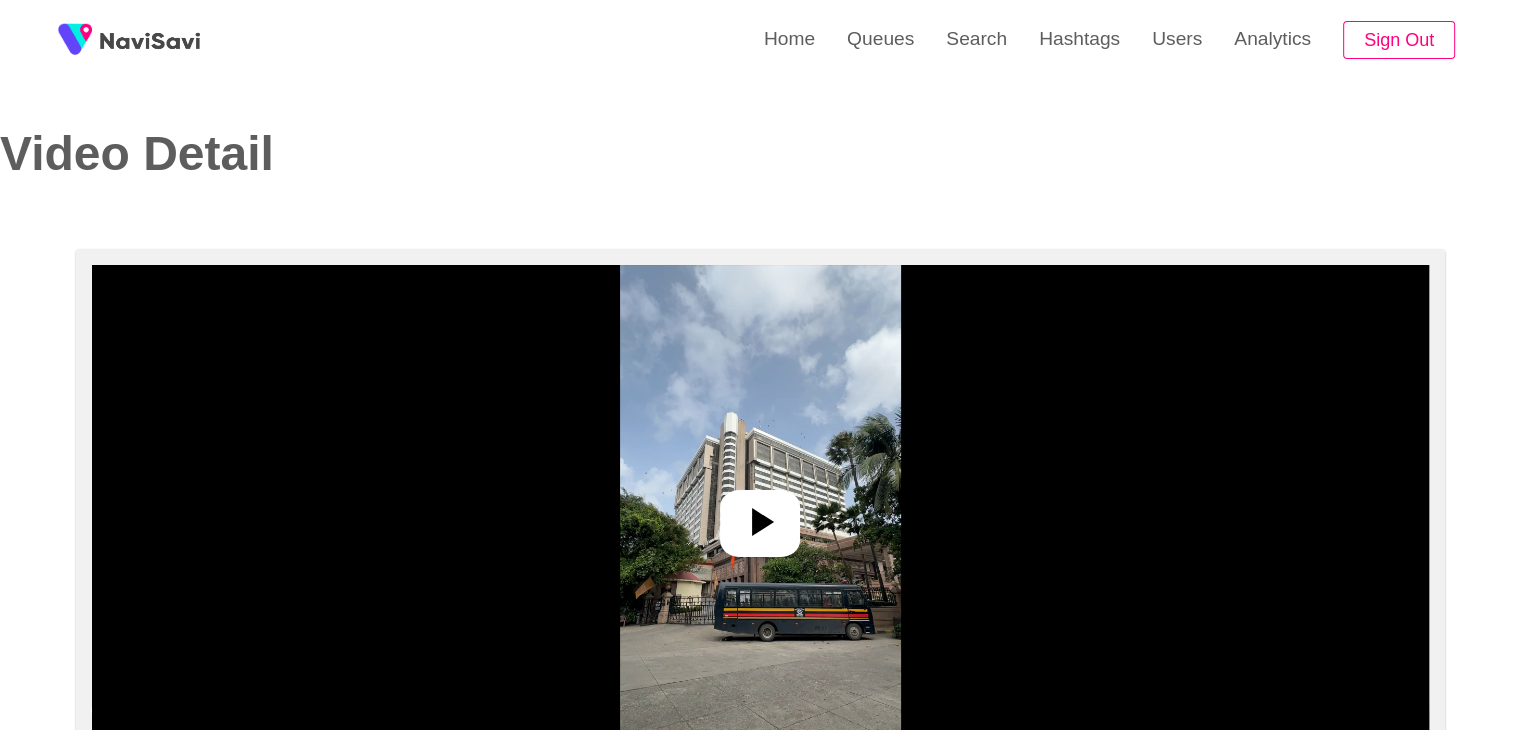 click at bounding box center [760, 515] 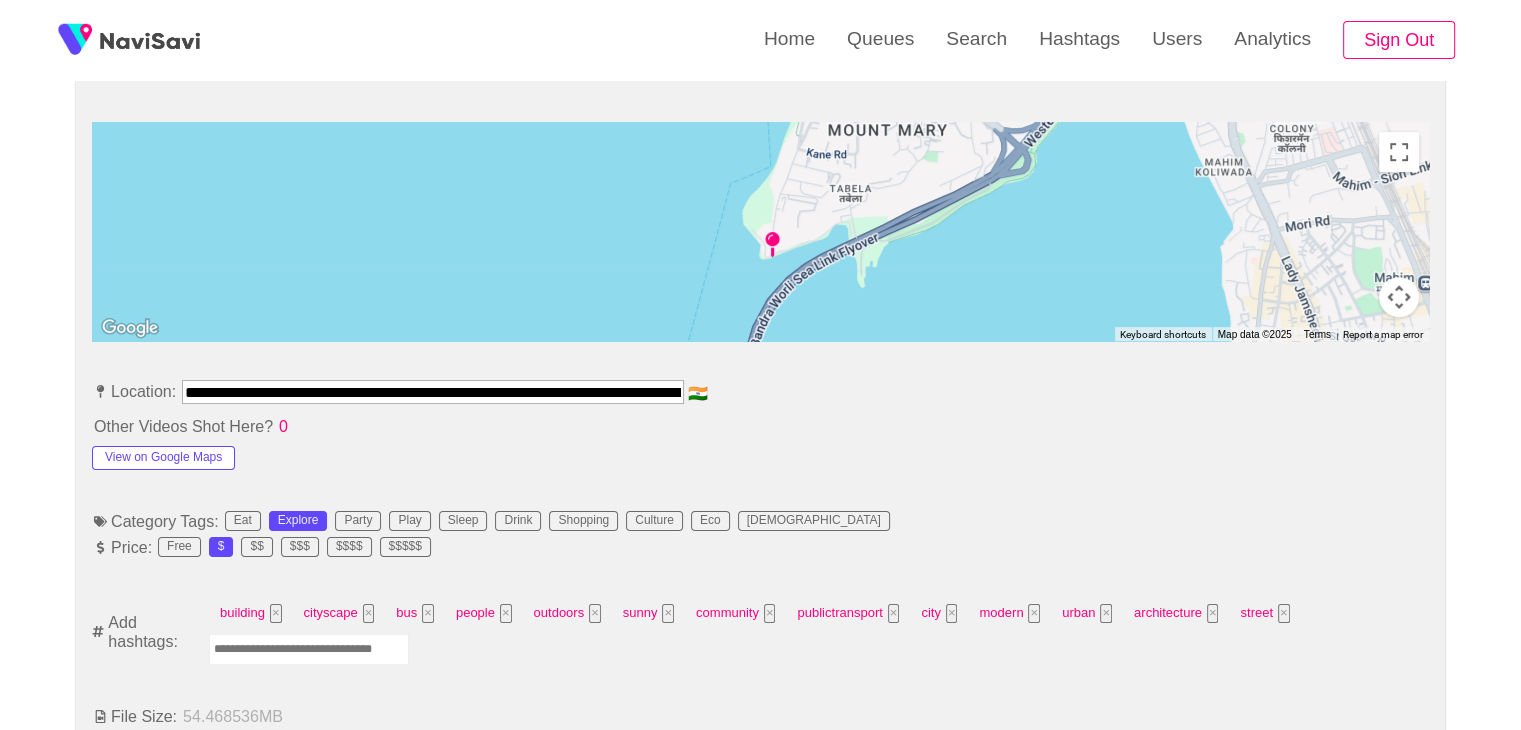 scroll, scrollTop: 900, scrollLeft: 0, axis: vertical 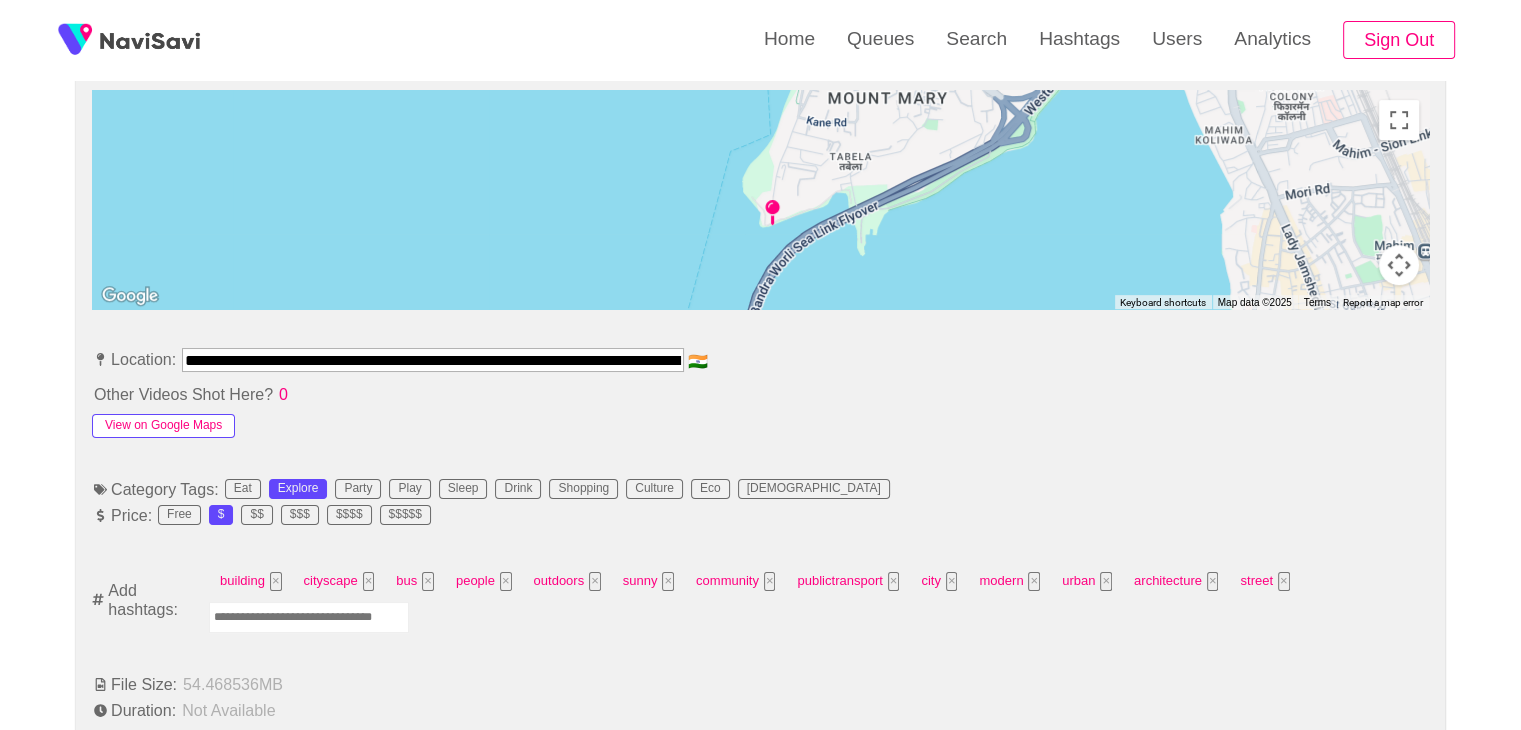 click on "View on Google Maps" at bounding box center (163, 426) 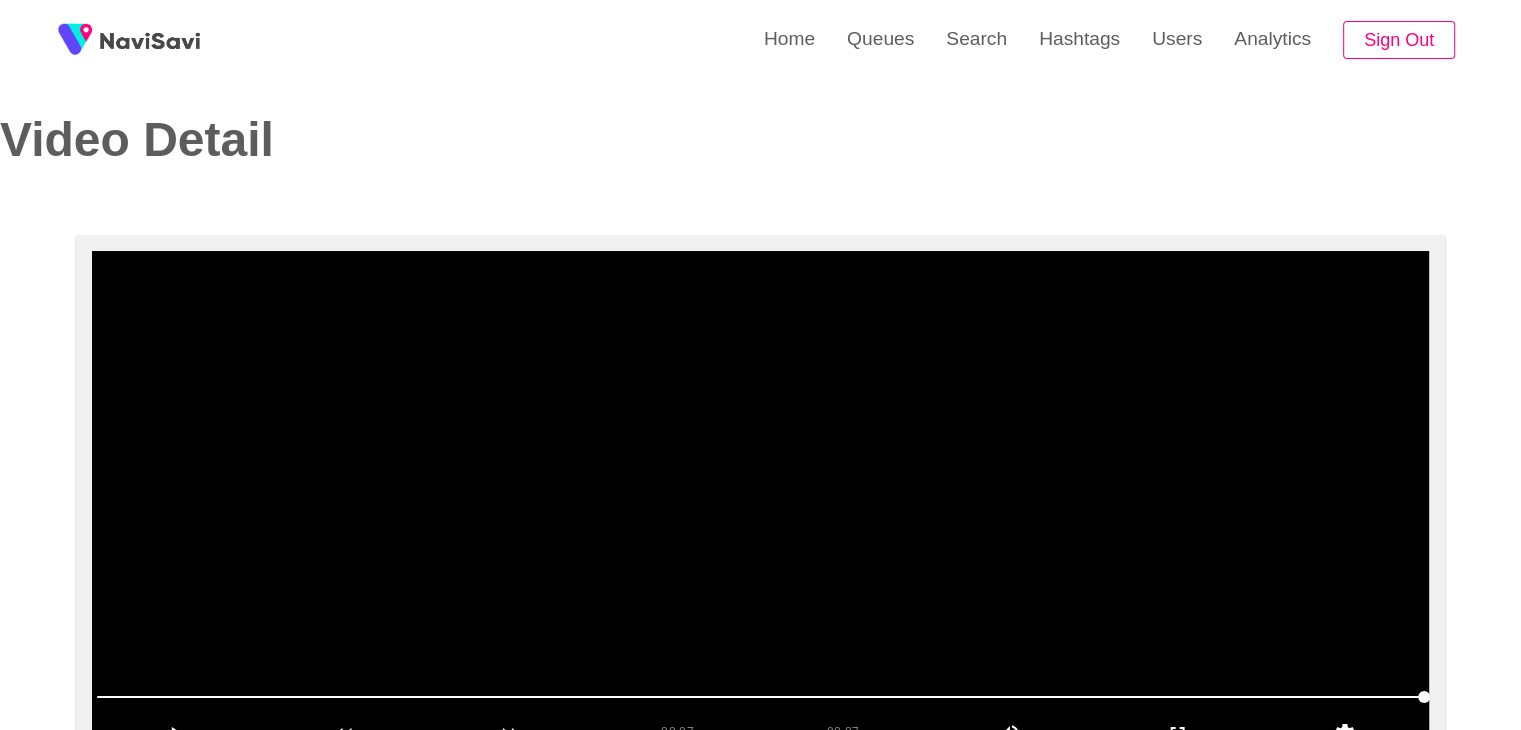 scroll, scrollTop: 0, scrollLeft: 0, axis: both 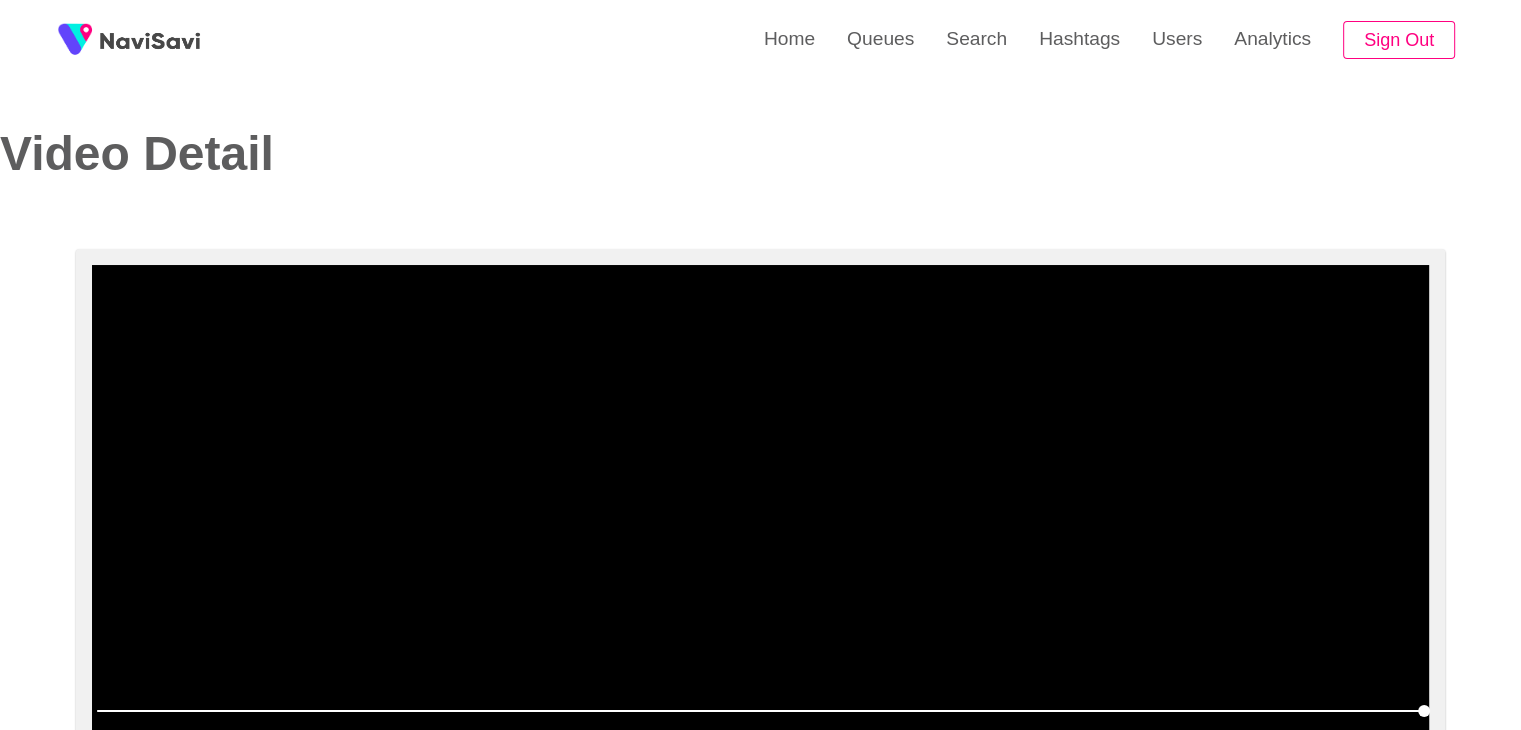 click at bounding box center (760, 515) 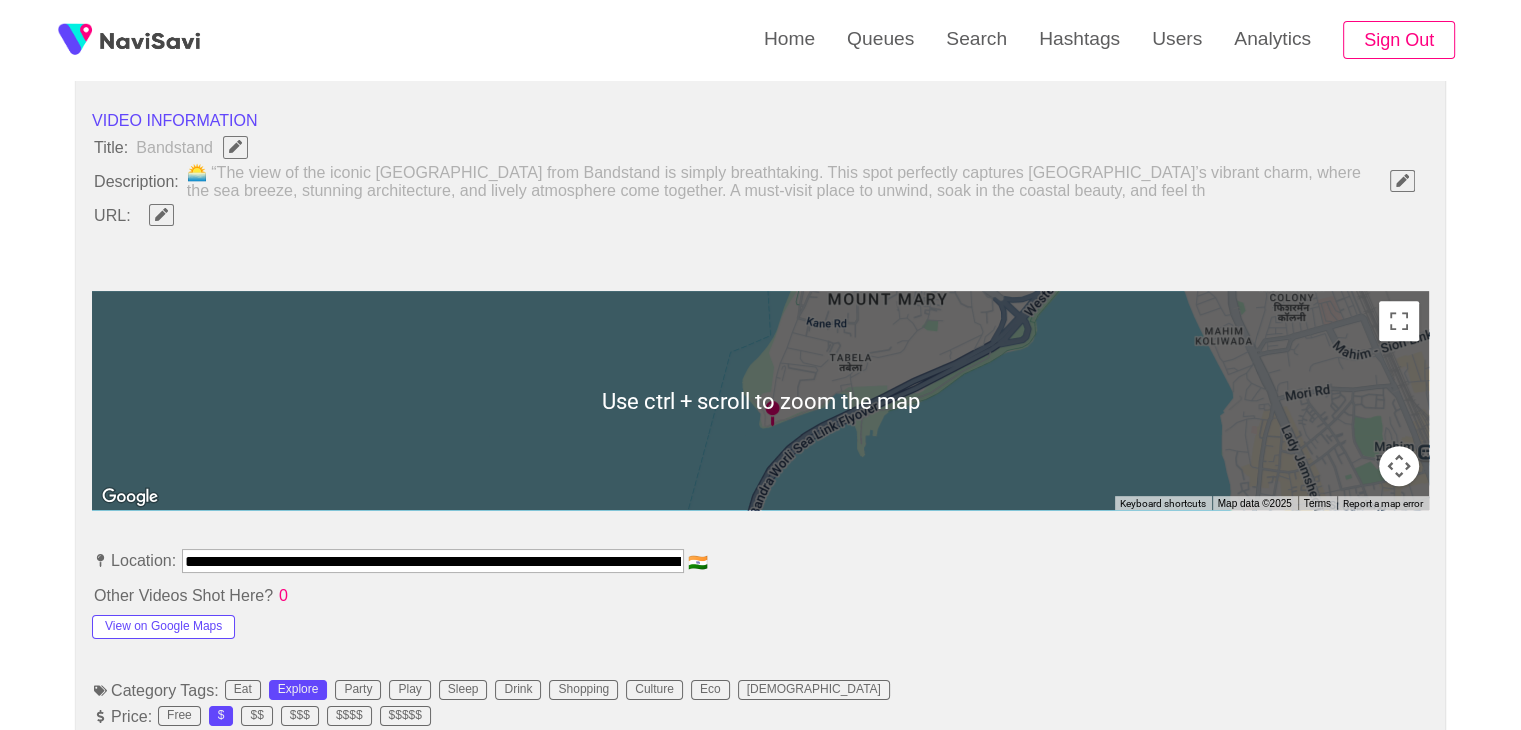 scroll, scrollTop: 724, scrollLeft: 0, axis: vertical 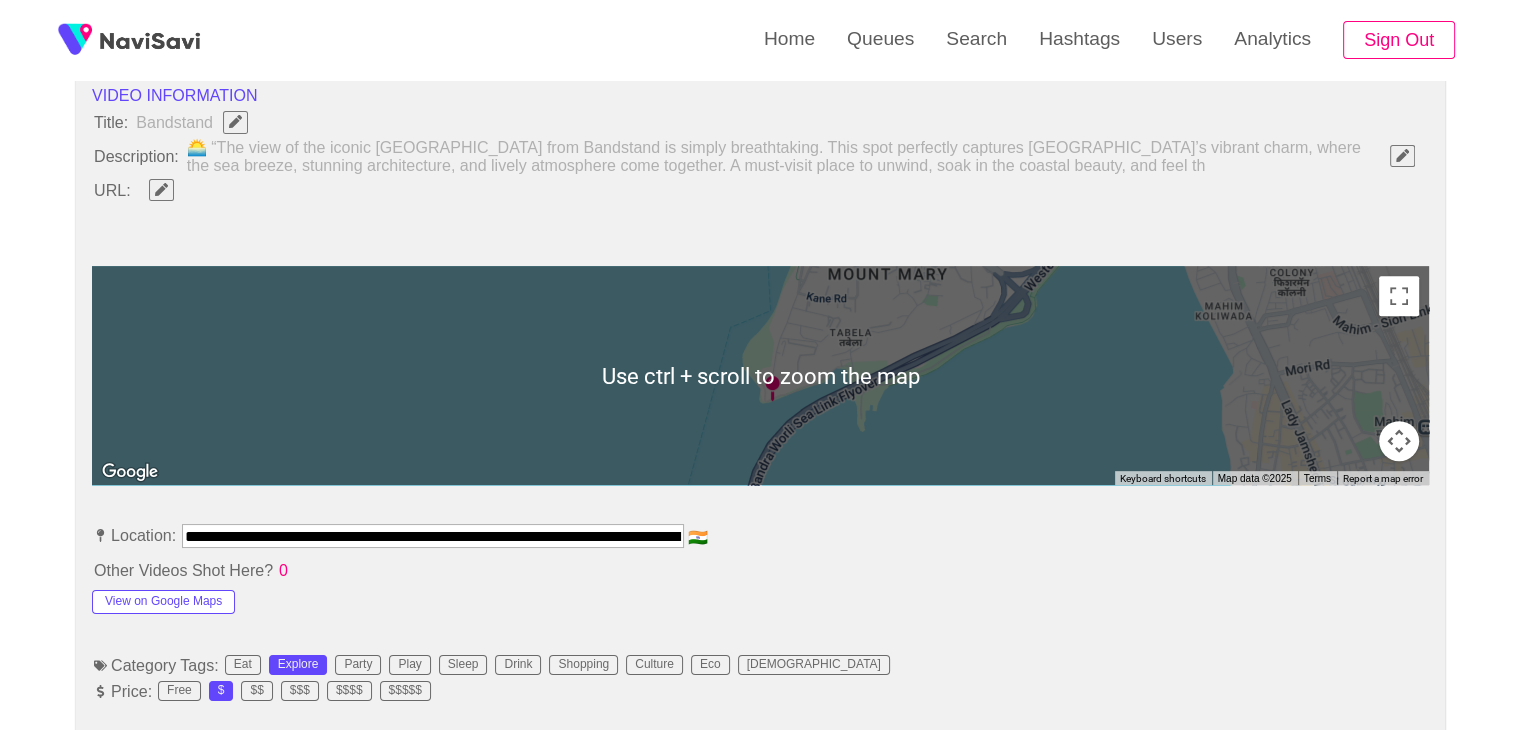 click on "**********" at bounding box center [433, 536] 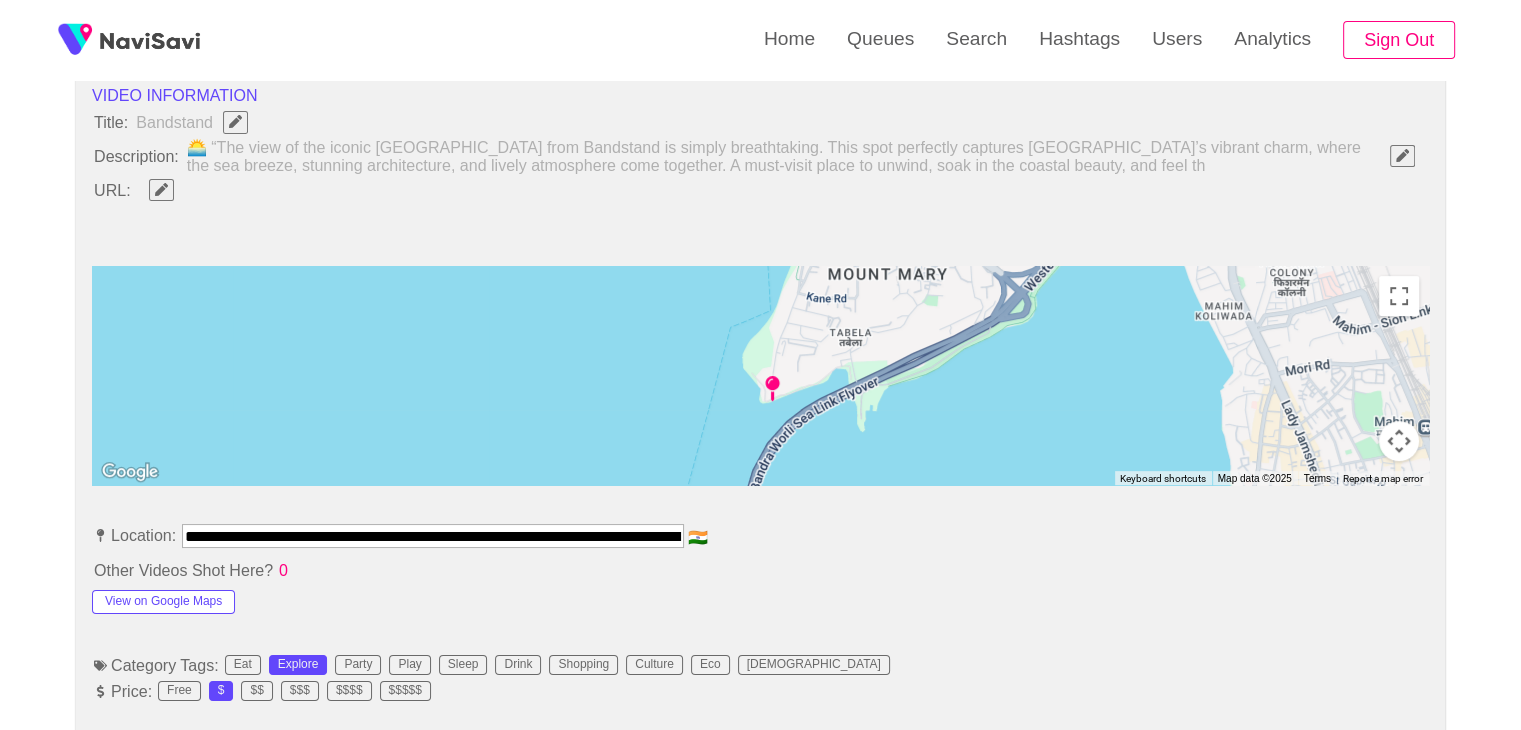 click on "**********" at bounding box center (433, 536) 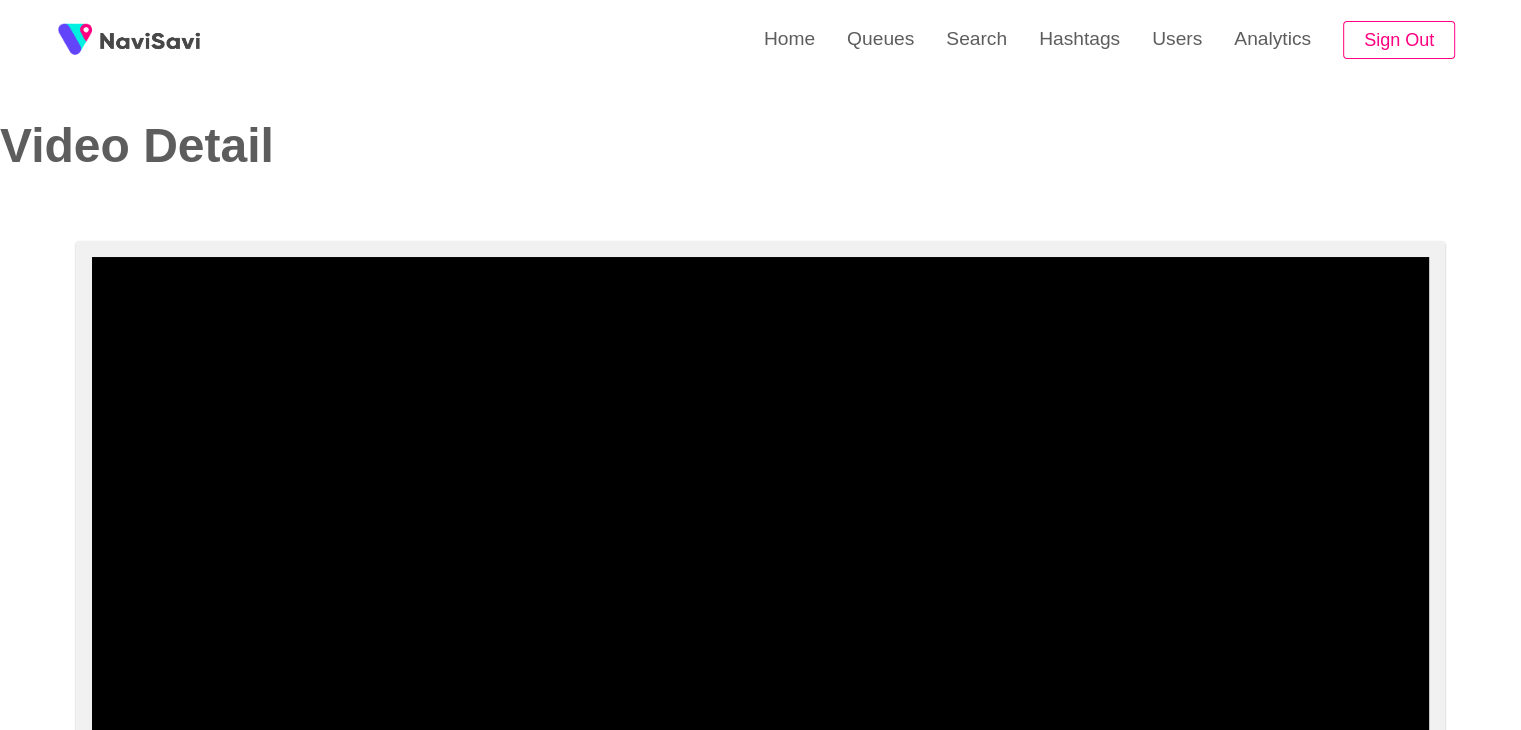 scroll, scrollTop: 0, scrollLeft: 0, axis: both 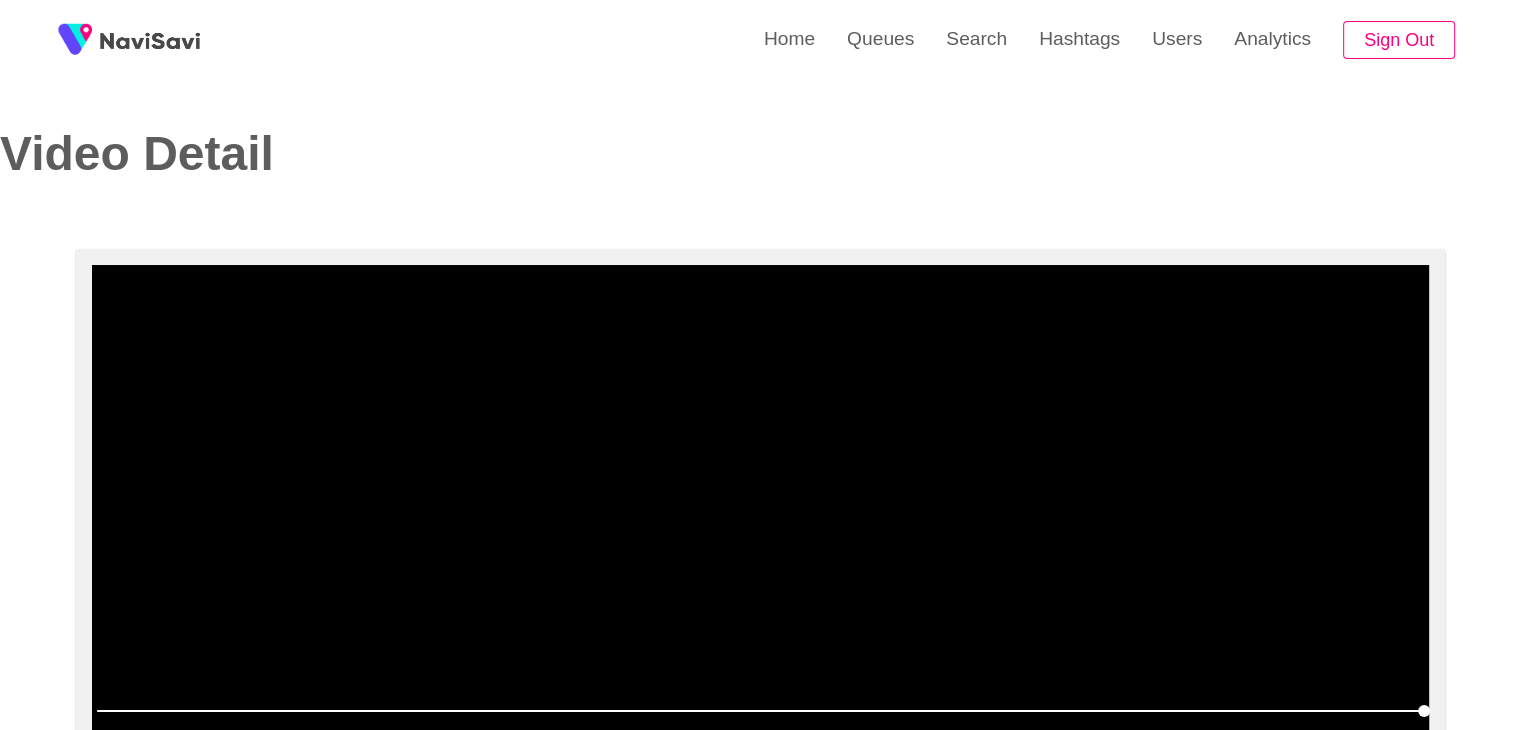 click at bounding box center (760, 515) 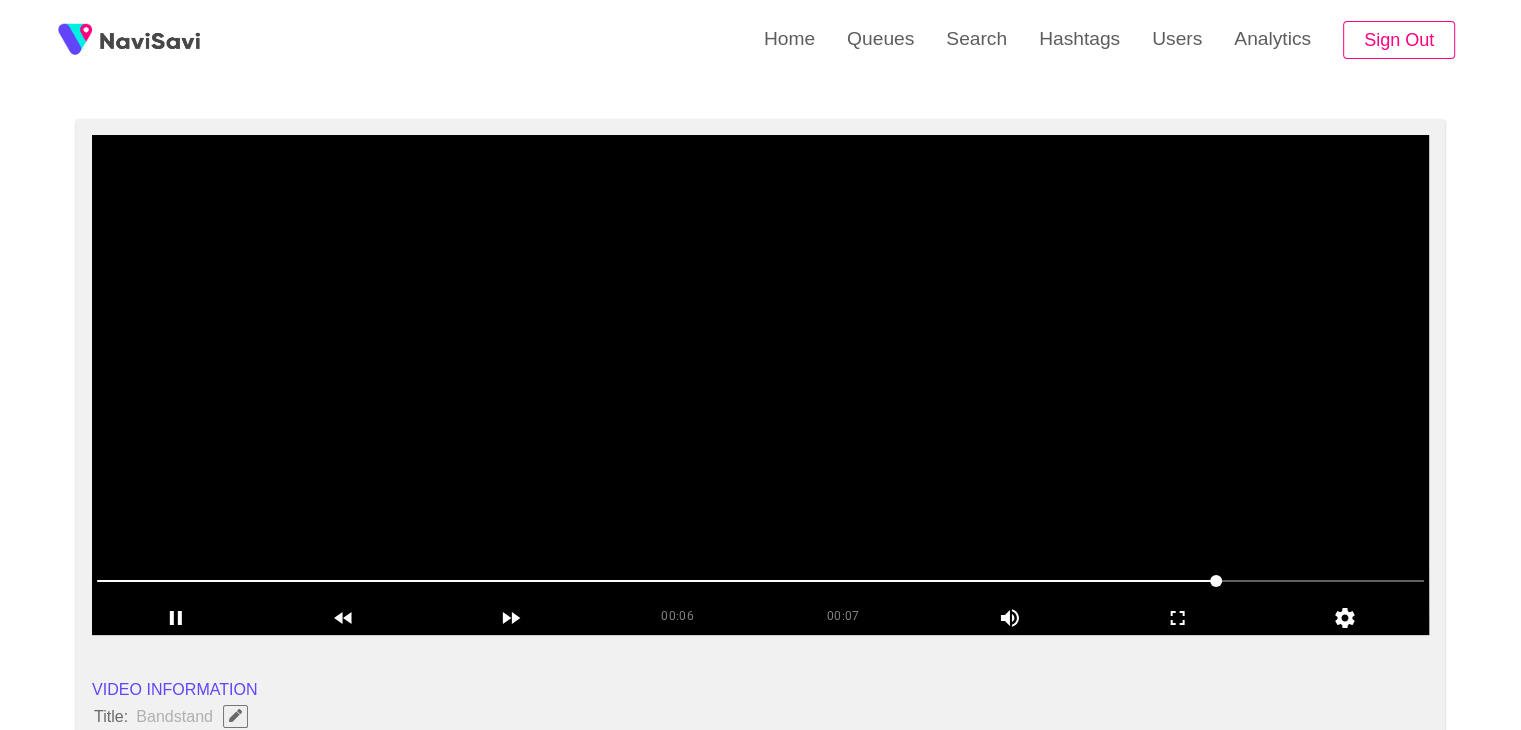 scroll, scrollTop: 132, scrollLeft: 0, axis: vertical 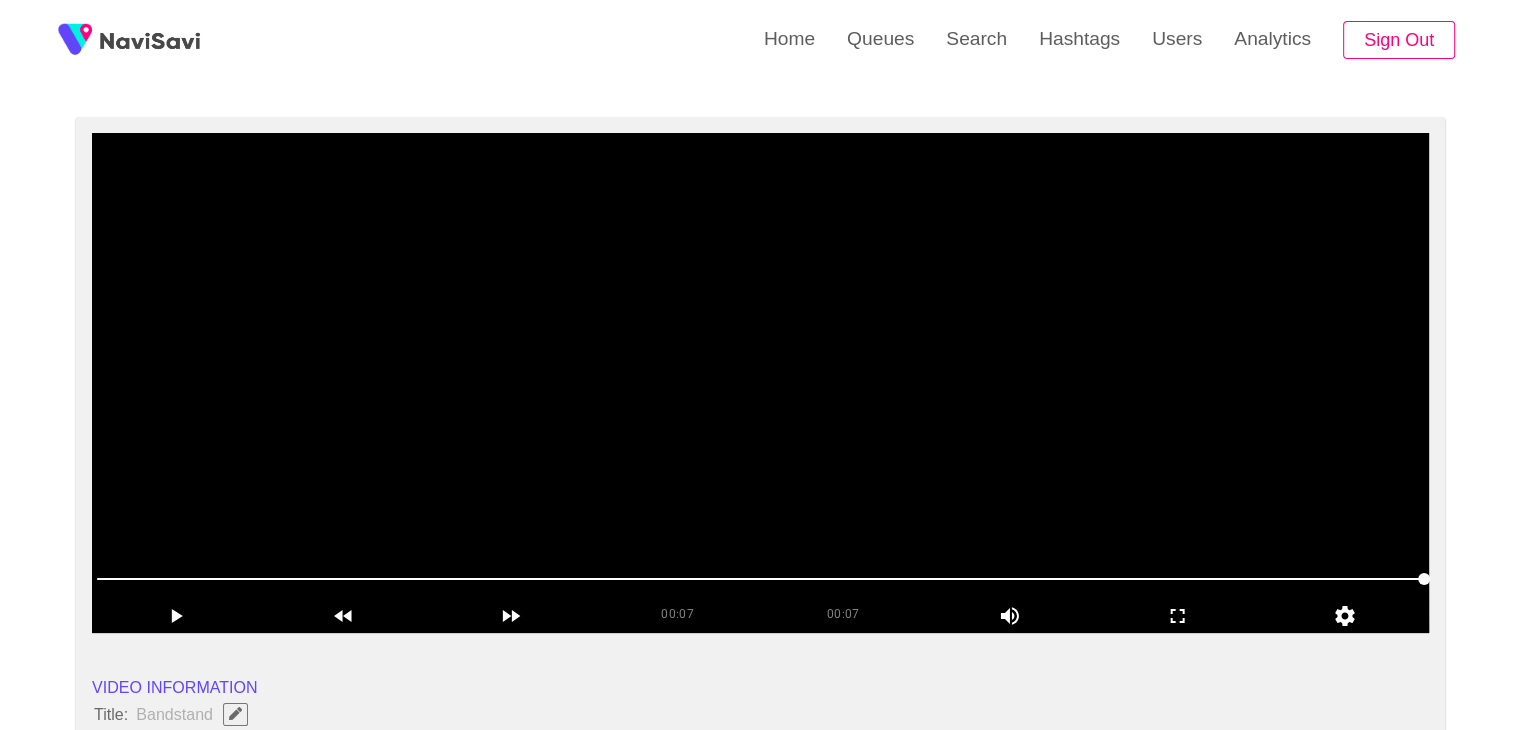 click at bounding box center [760, 383] 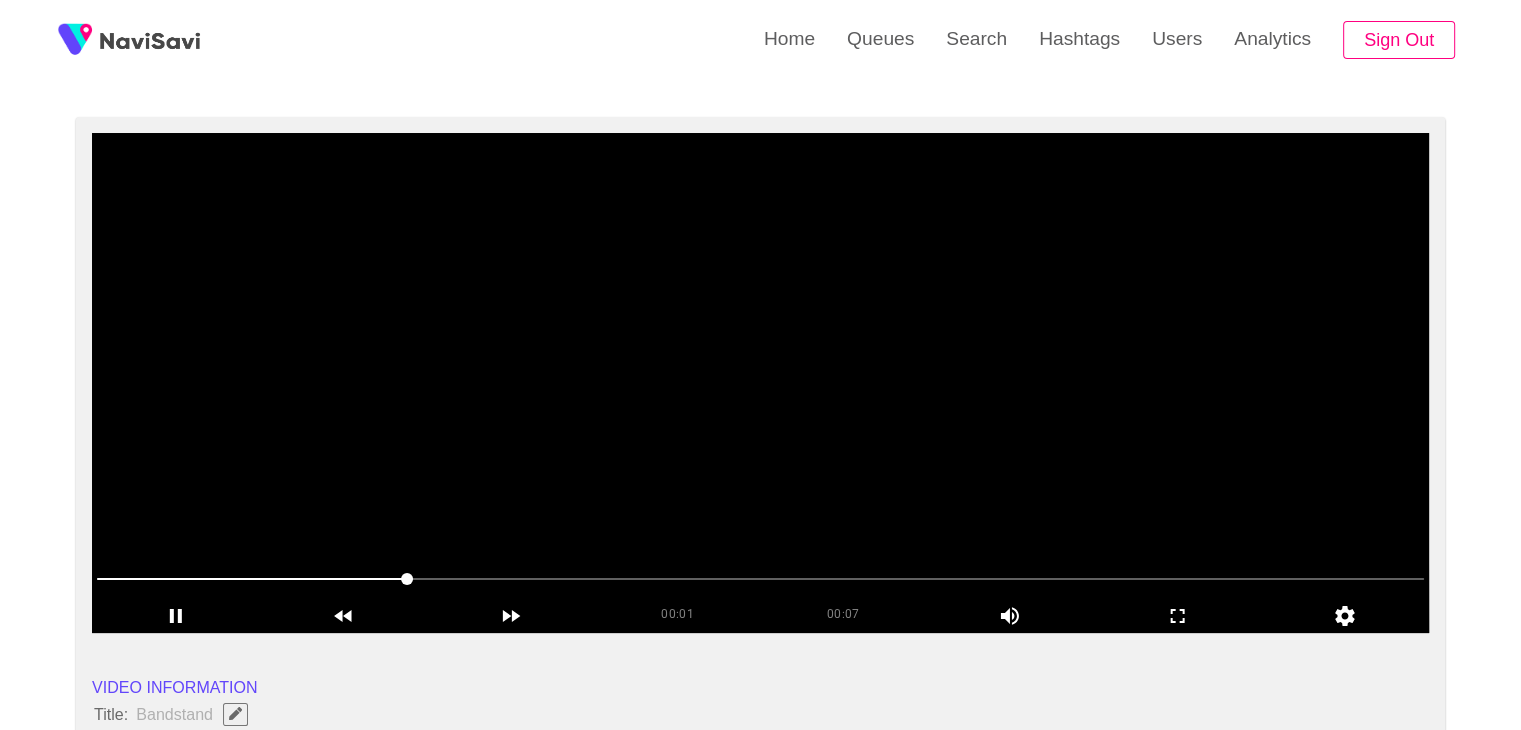 click at bounding box center [760, 383] 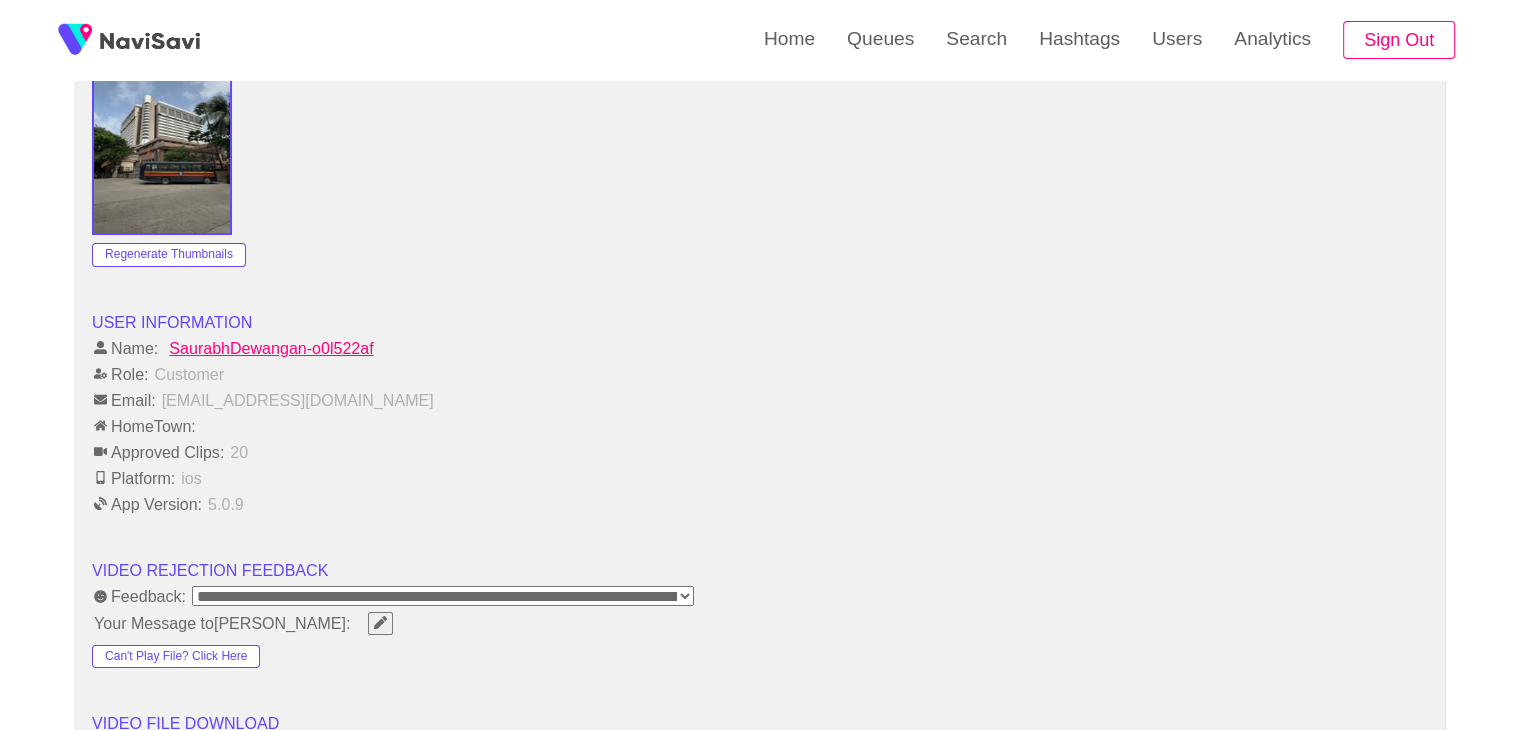 scroll, scrollTop: 1732, scrollLeft: 0, axis: vertical 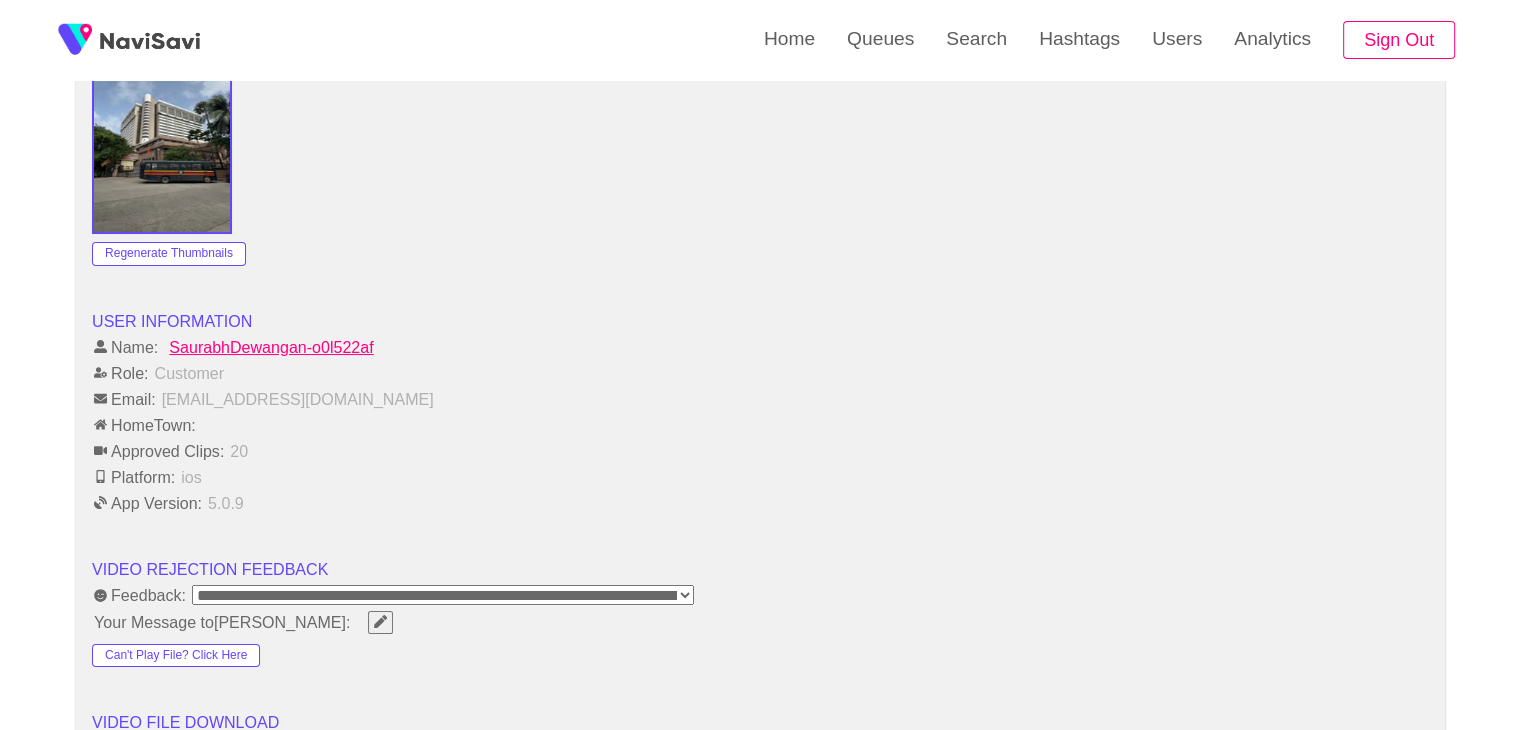 click on "**********" at bounding box center (443, 595) 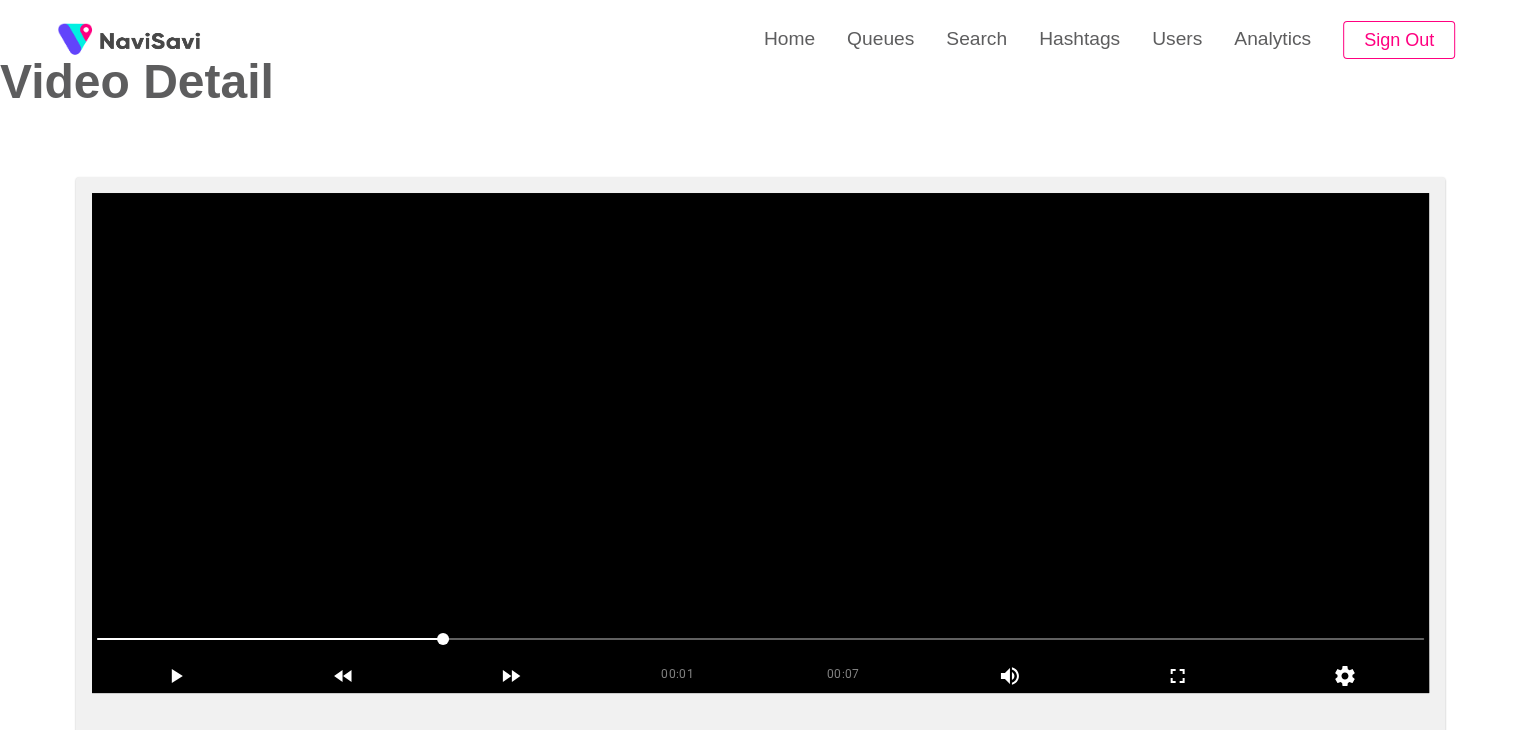 scroll, scrollTop: 72, scrollLeft: 0, axis: vertical 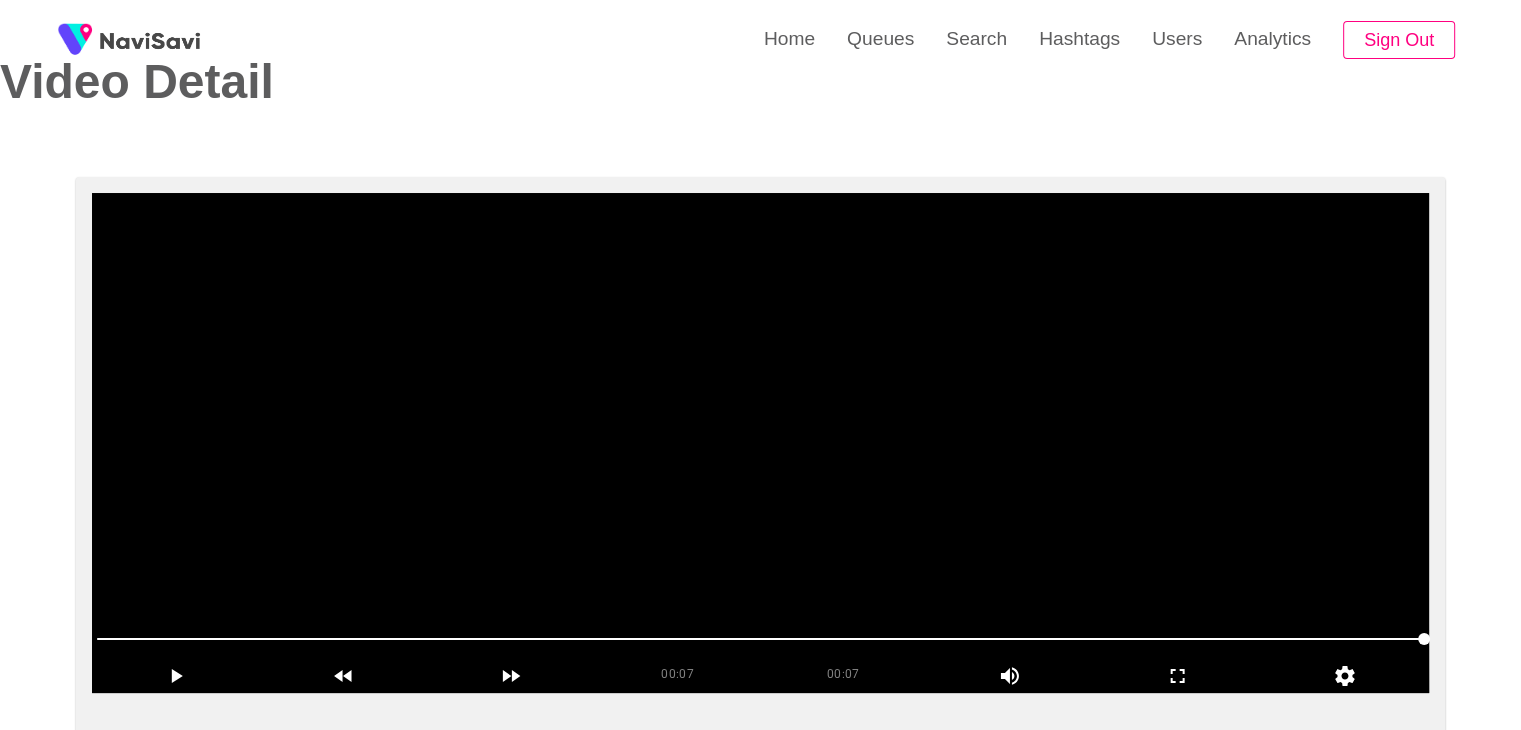 click at bounding box center (760, 443) 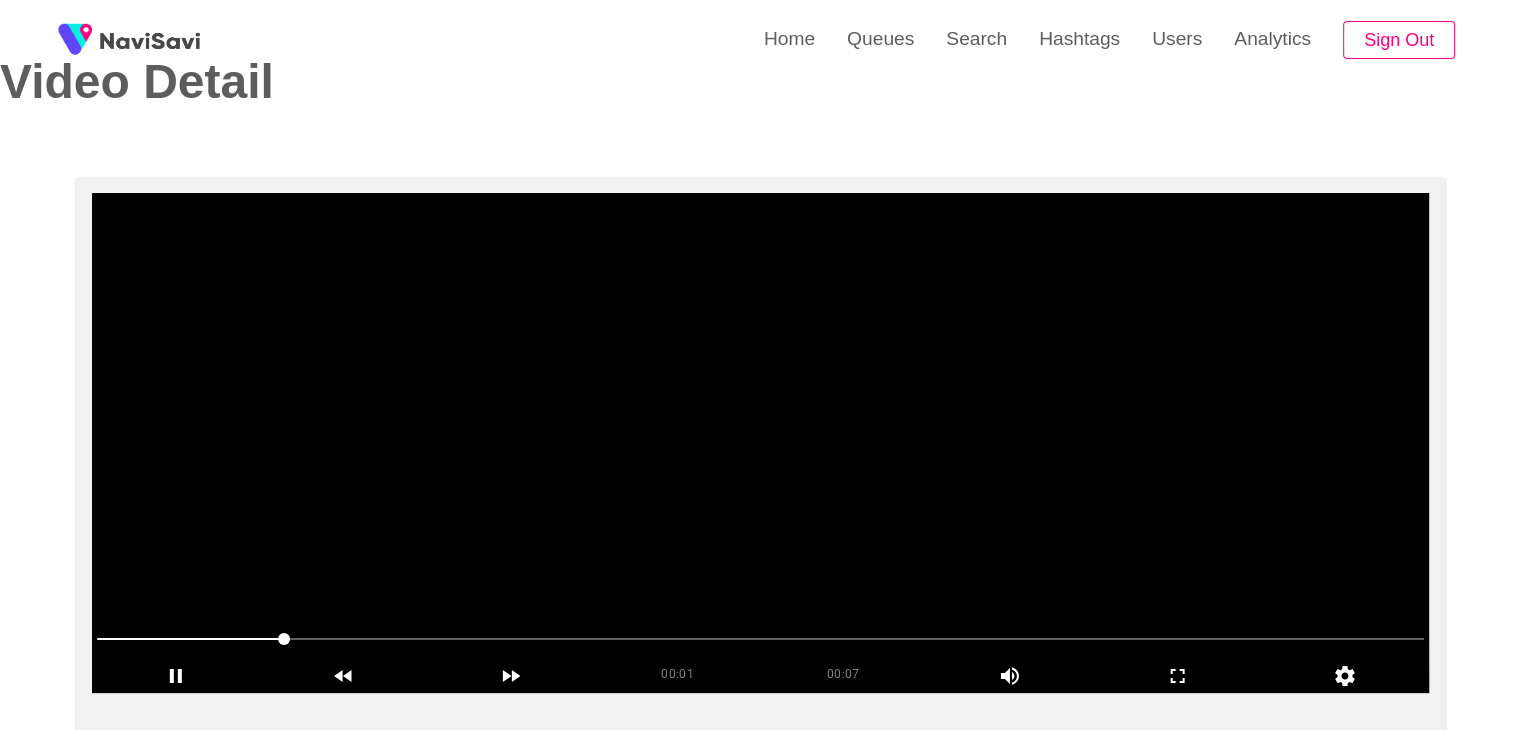 click at bounding box center [760, 443] 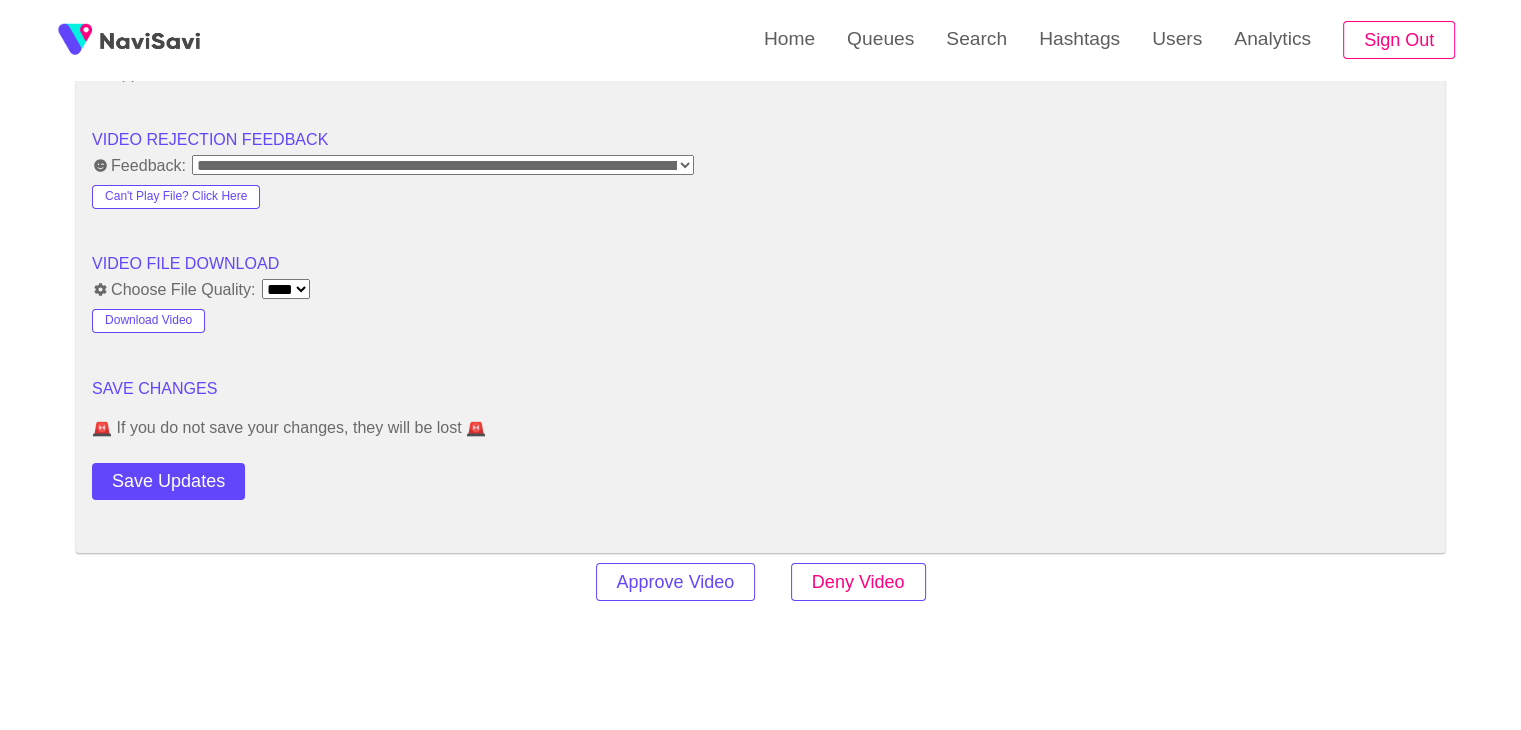 scroll, scrollTop: 2163, scrollLeft: 0, axis: vertical 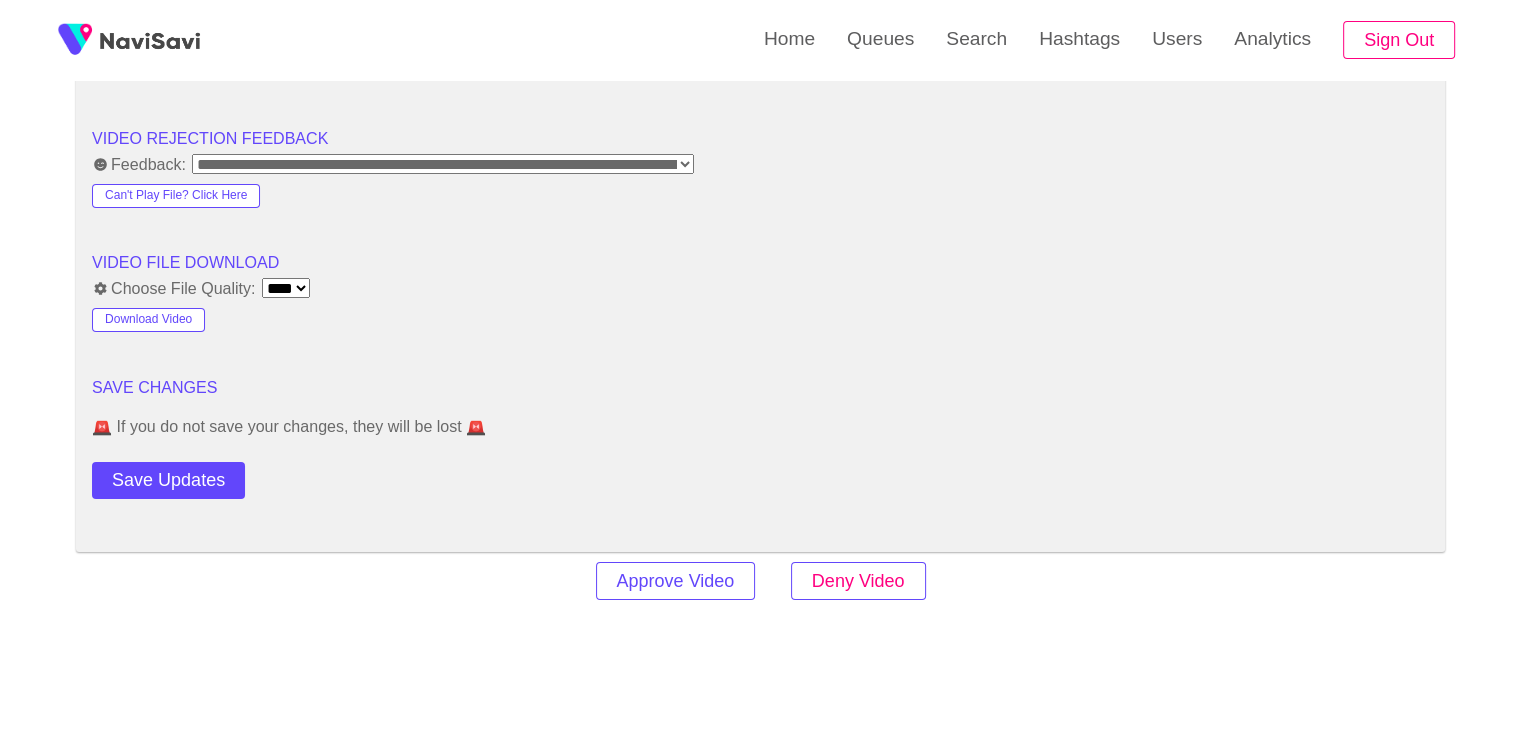 click on "Deny Video" at bounding box center (858, 581) 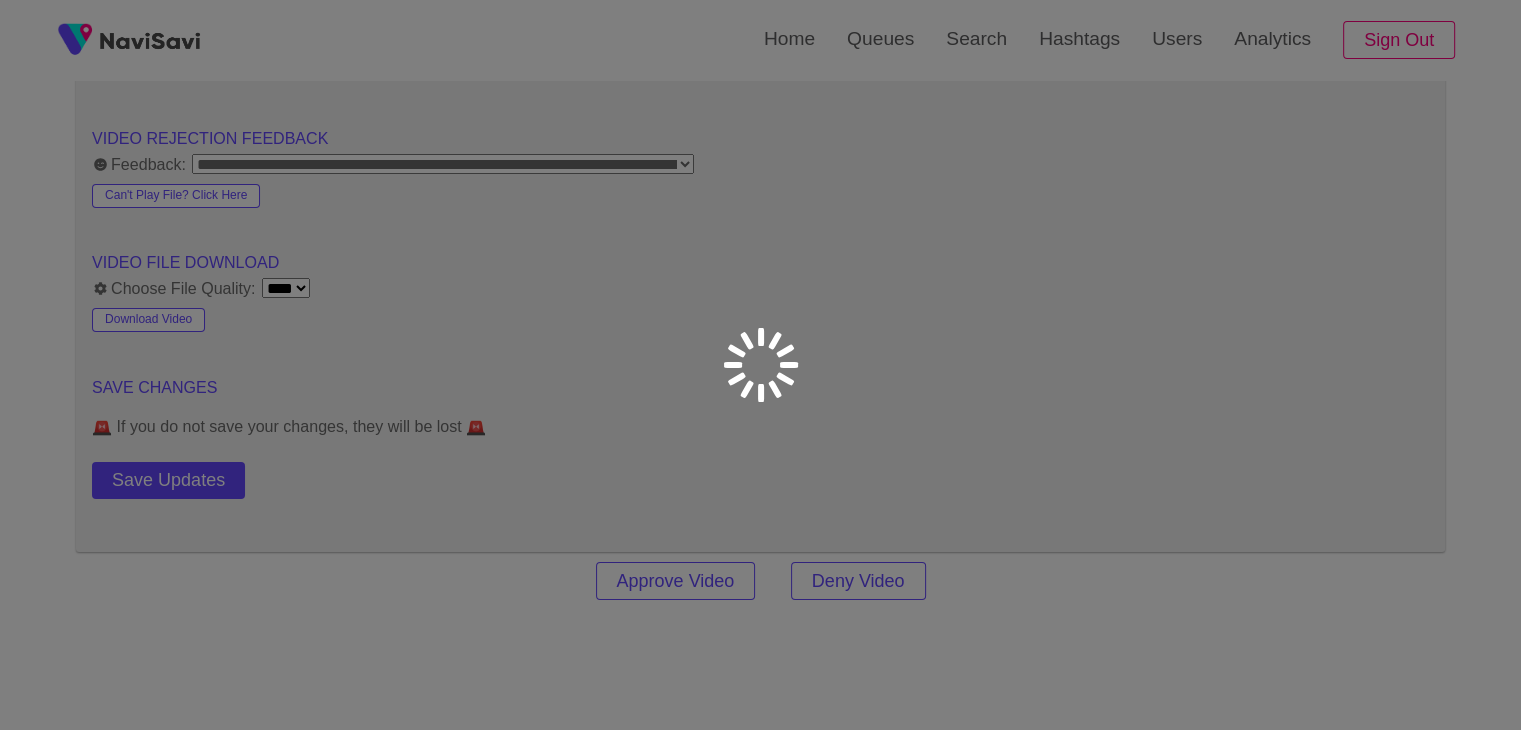 scroll, scrollTop: 0, scrollLeft: 0, axis: both 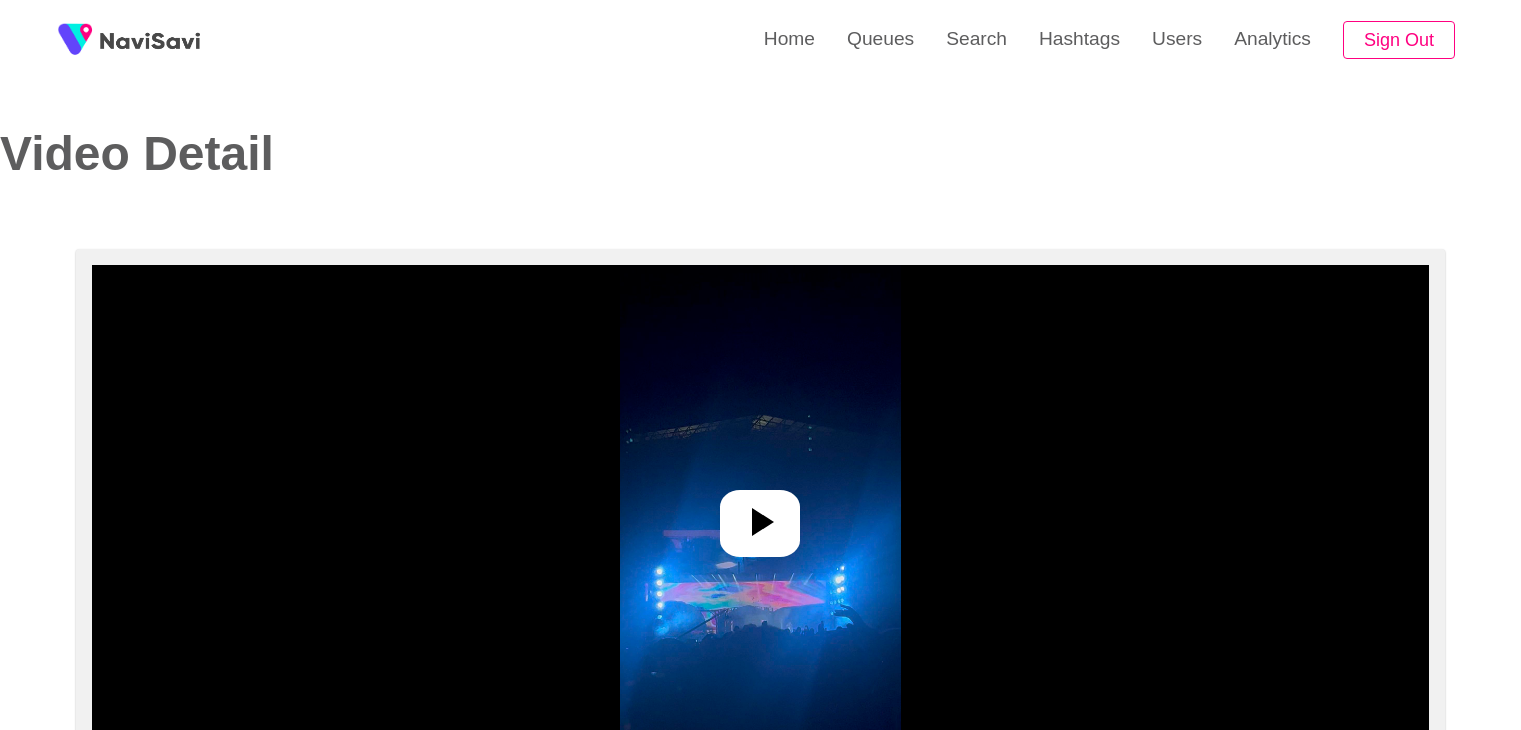 select on "**********" 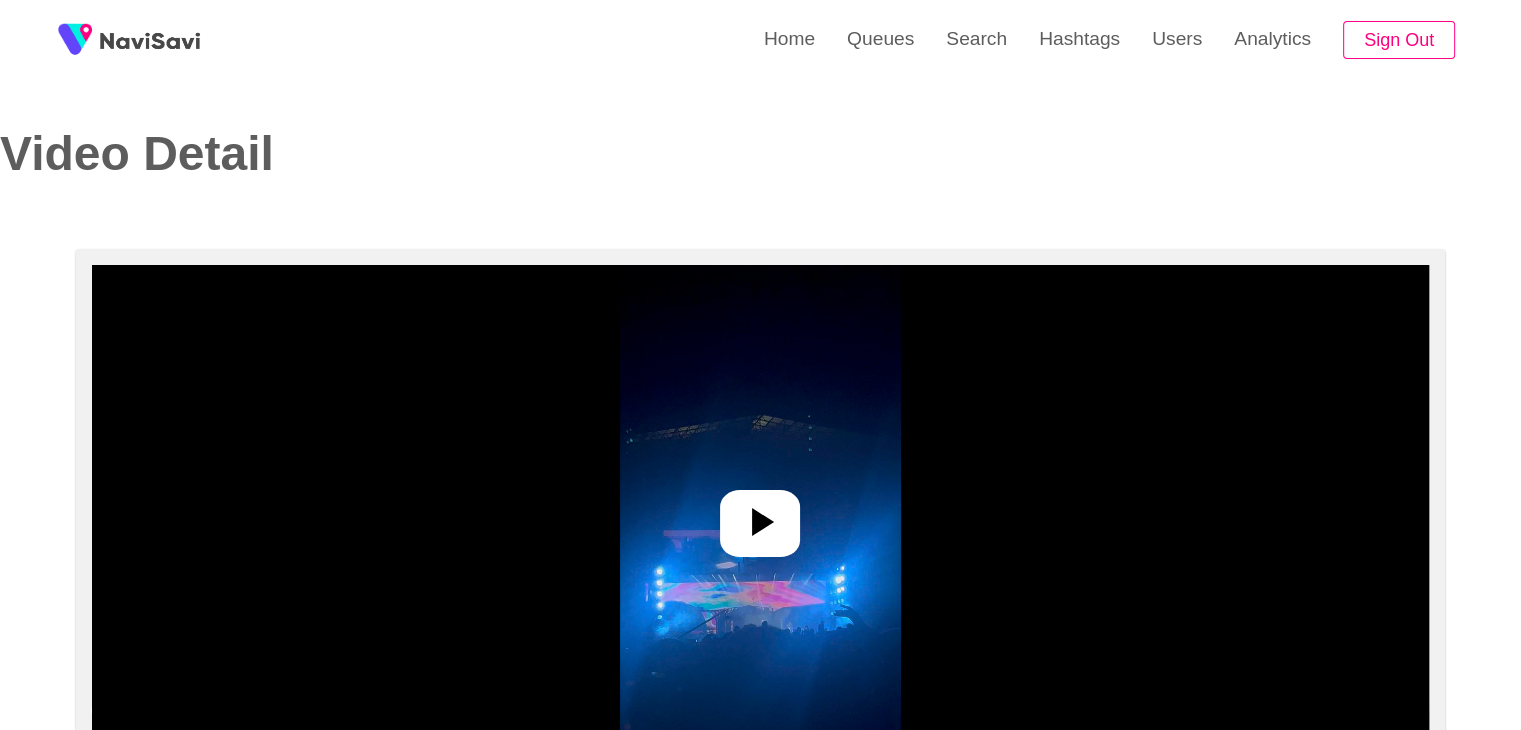 click at bounding box center (760, 515) 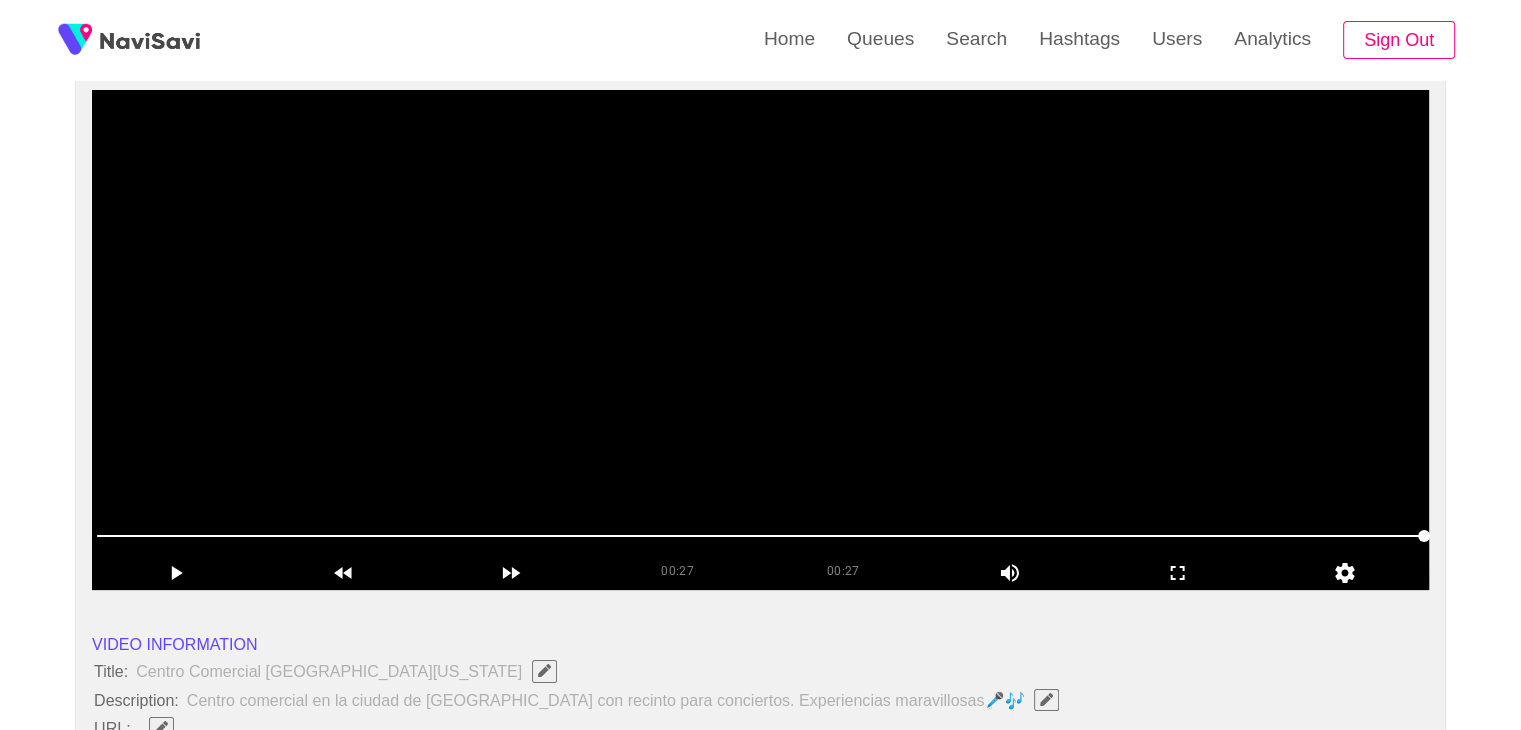 scroll, scrollTop: 152, scrollLeft: 0, axis: vertical 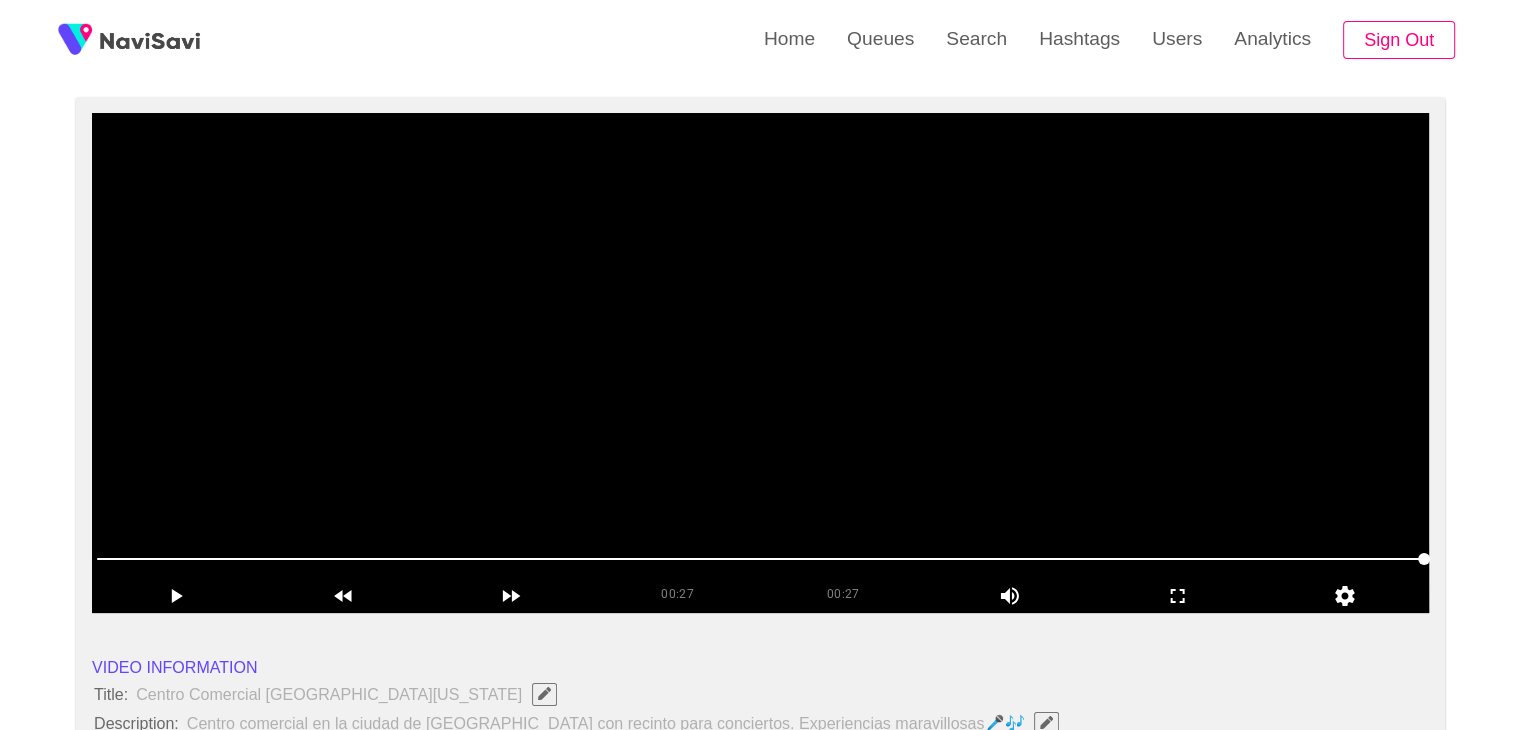 click at bounding box center [760, 363] 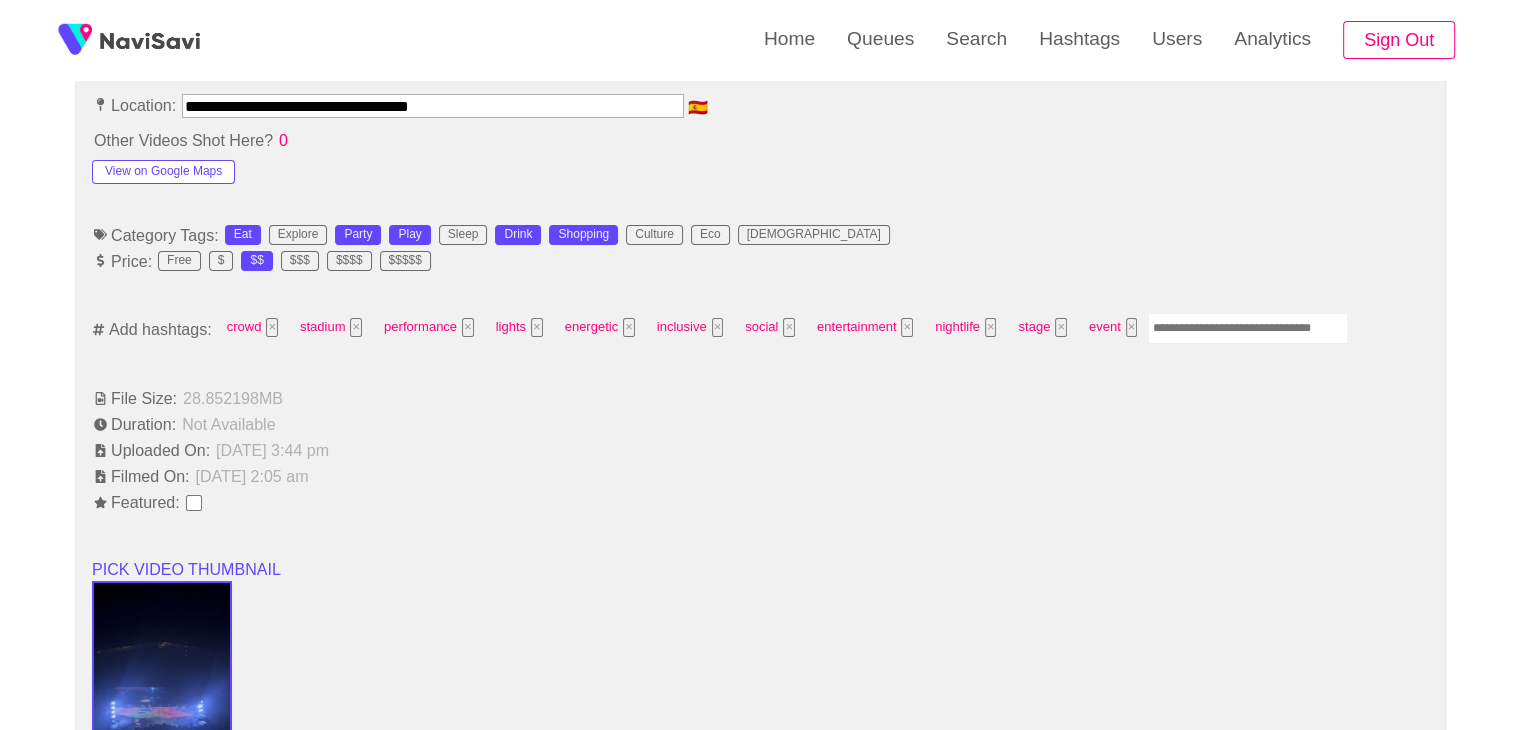 scroll, scrollTop: 1179, scrollLeft: 0, axis: vertical 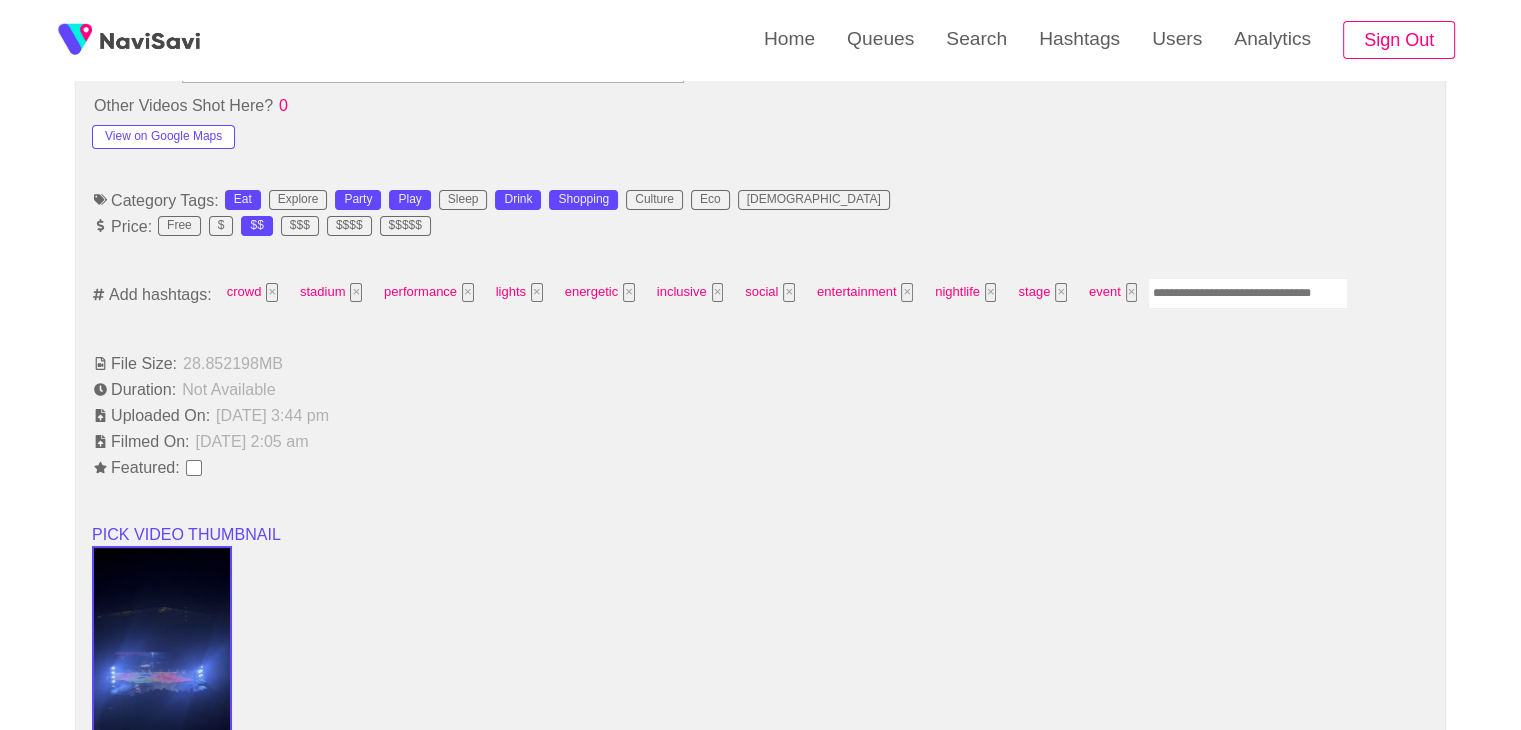 click at bounding box center (1248, 293) 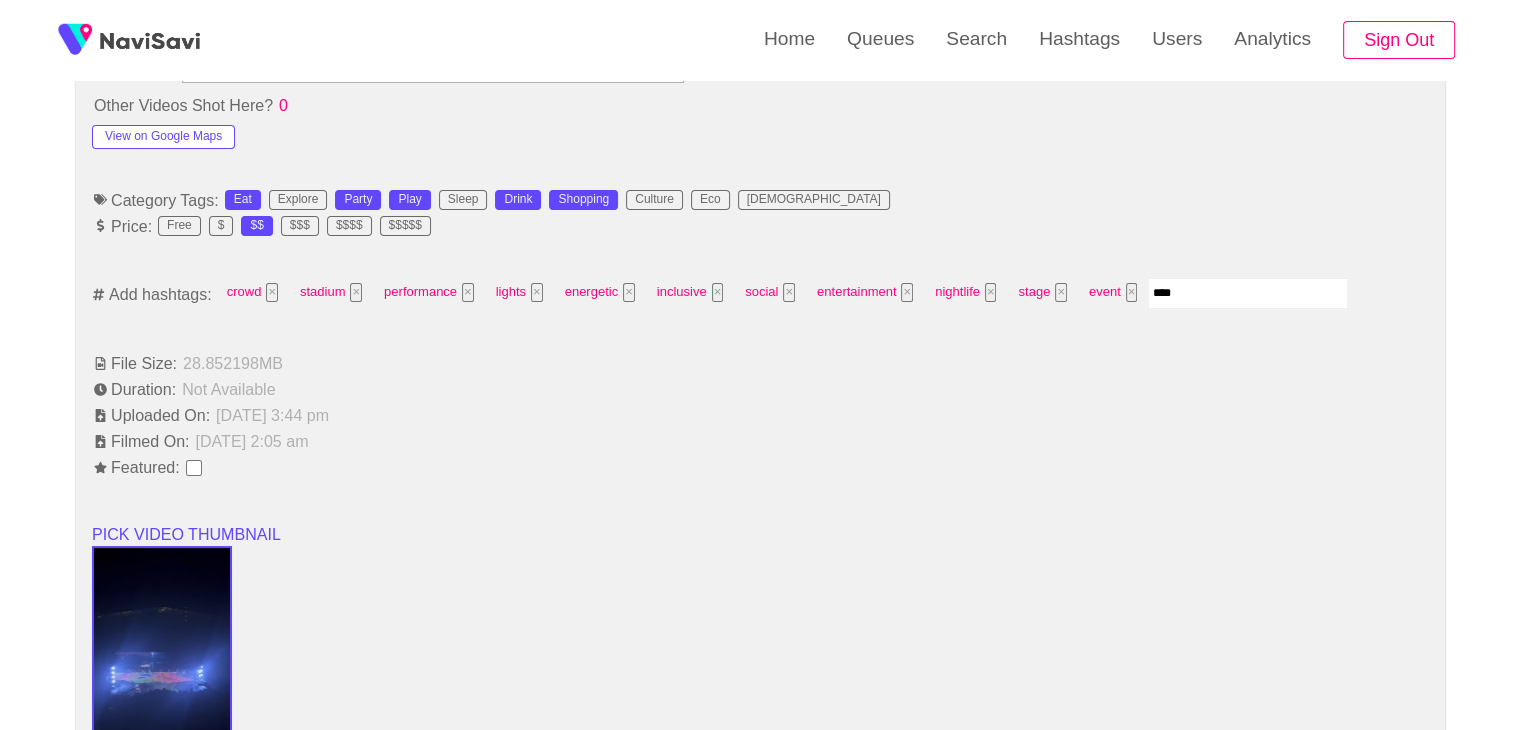 type on "*****" 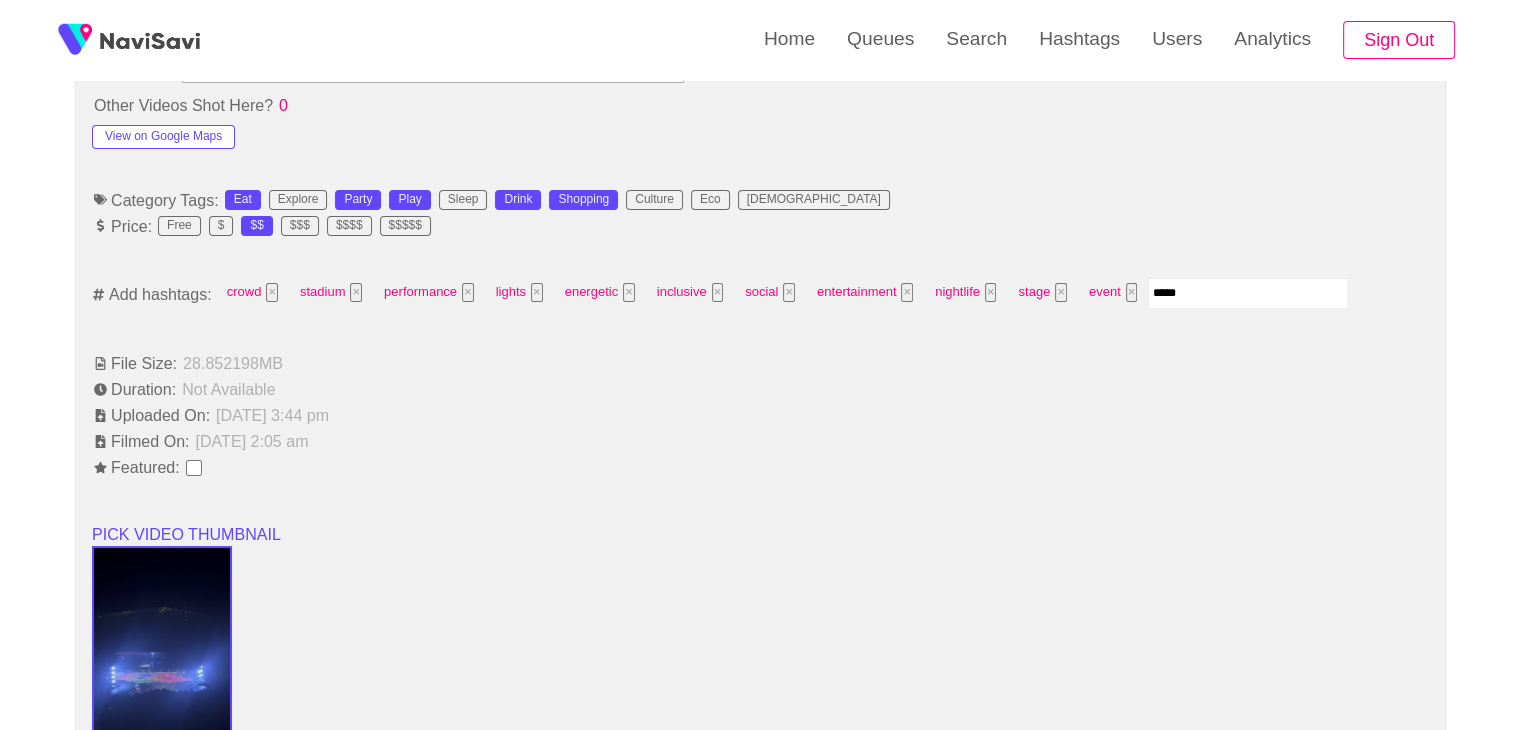 type 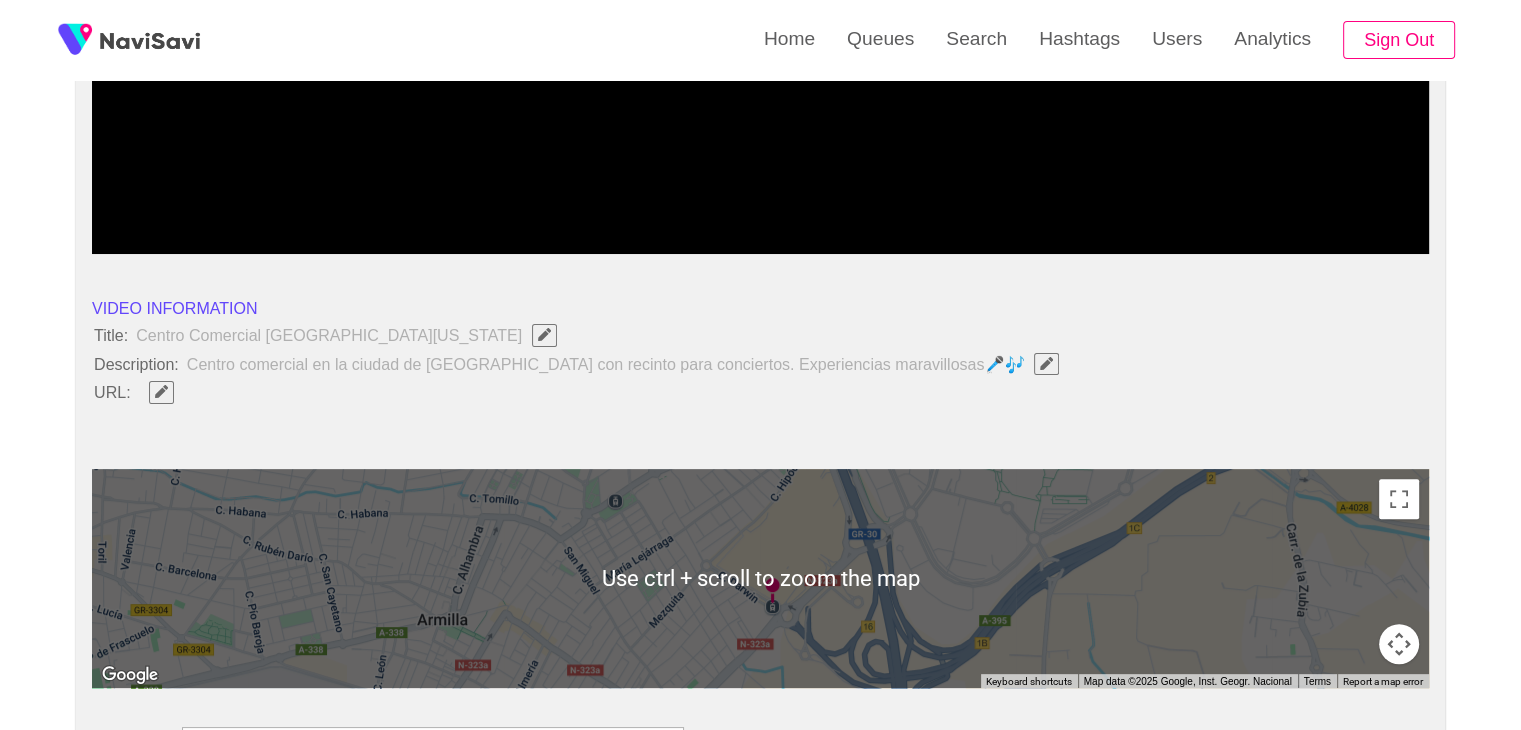 scroll, scrollTop: 470, scrollLeft: 0, axis: vertical 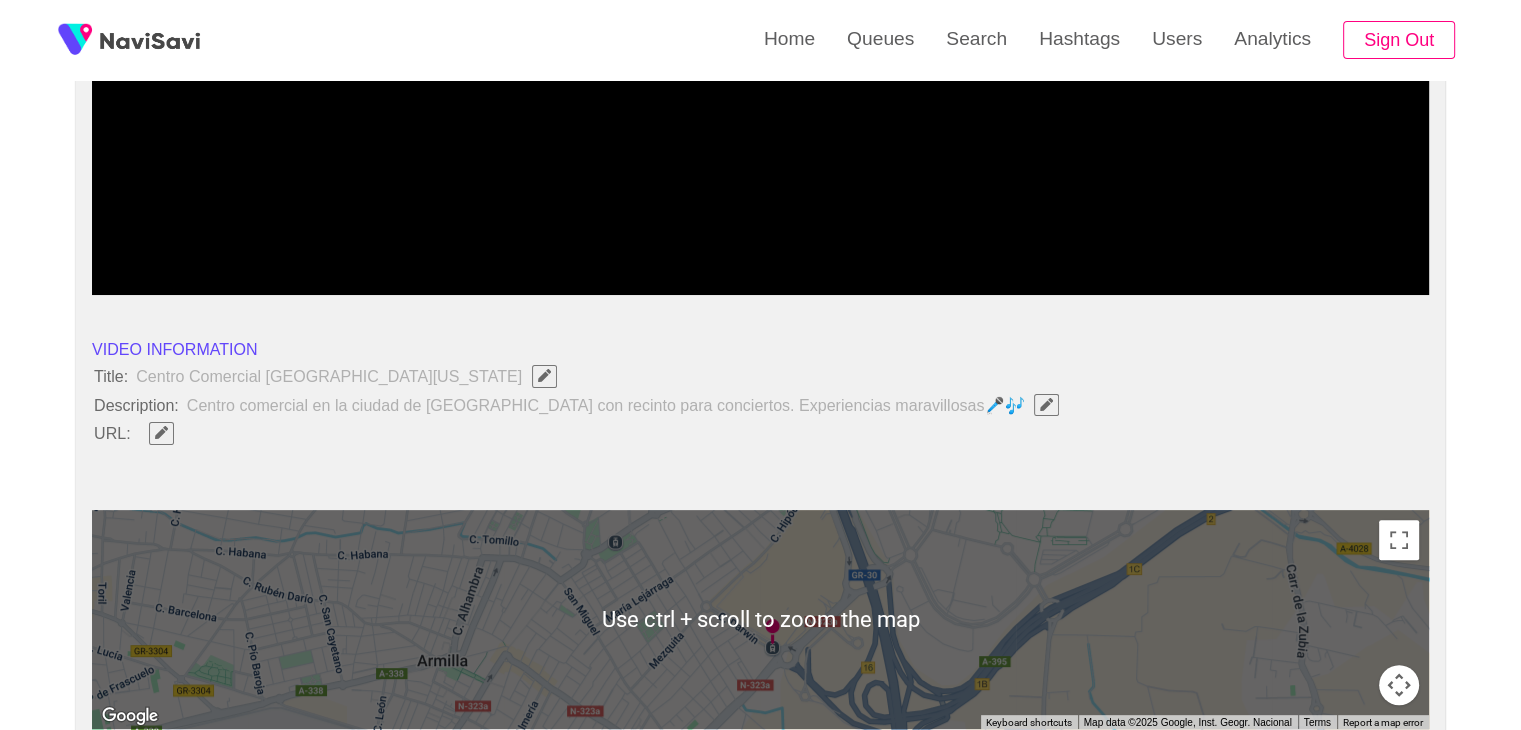 click 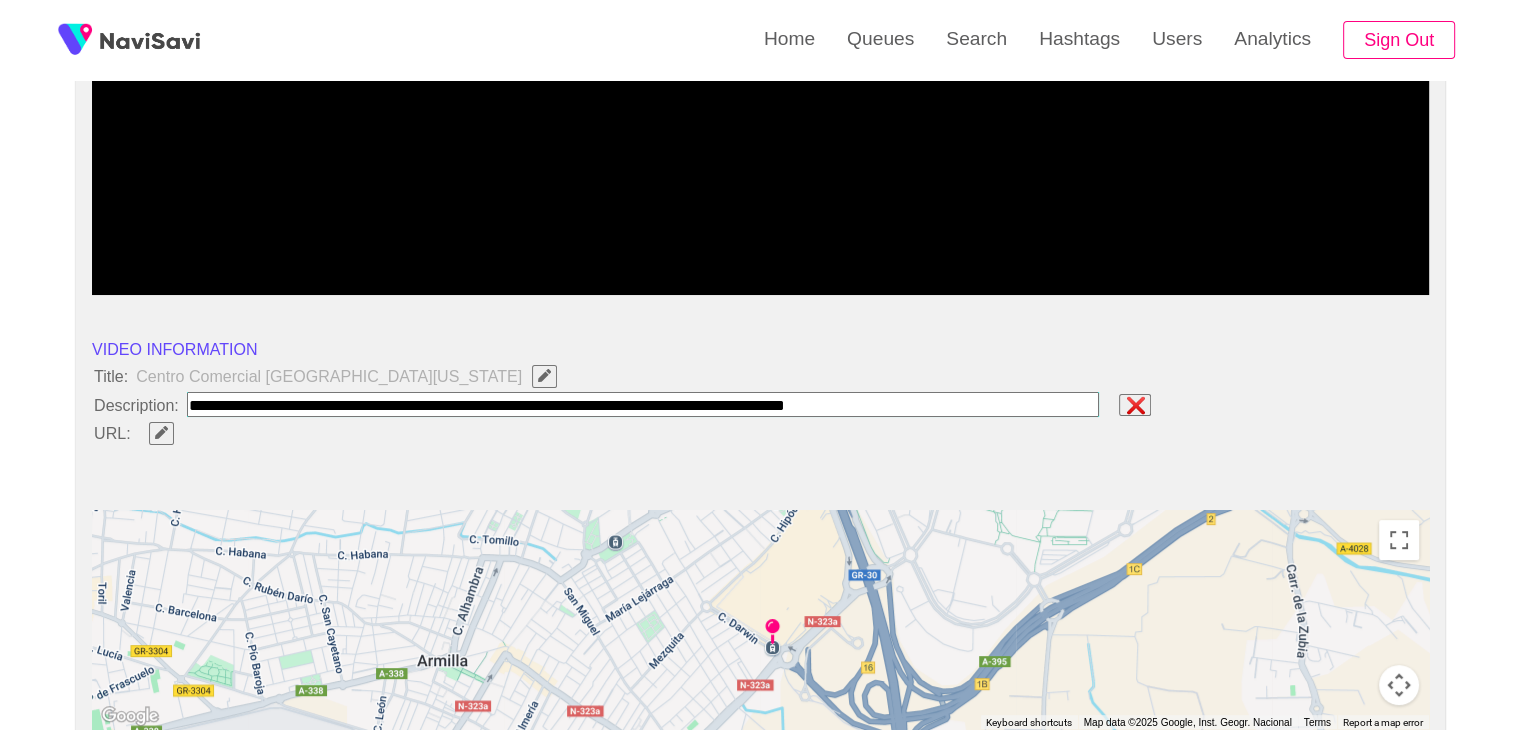 click at bounding box center (643, 404) 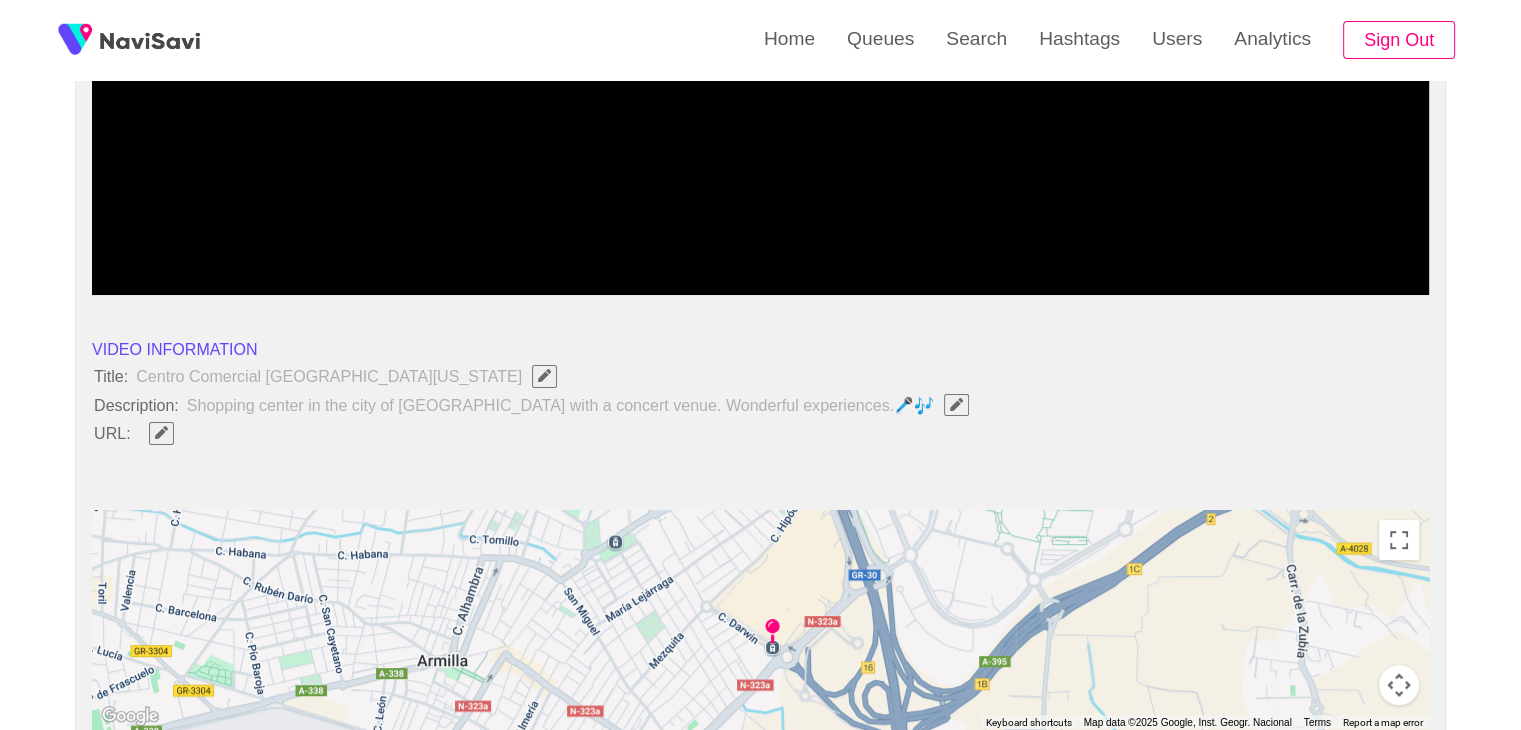 click 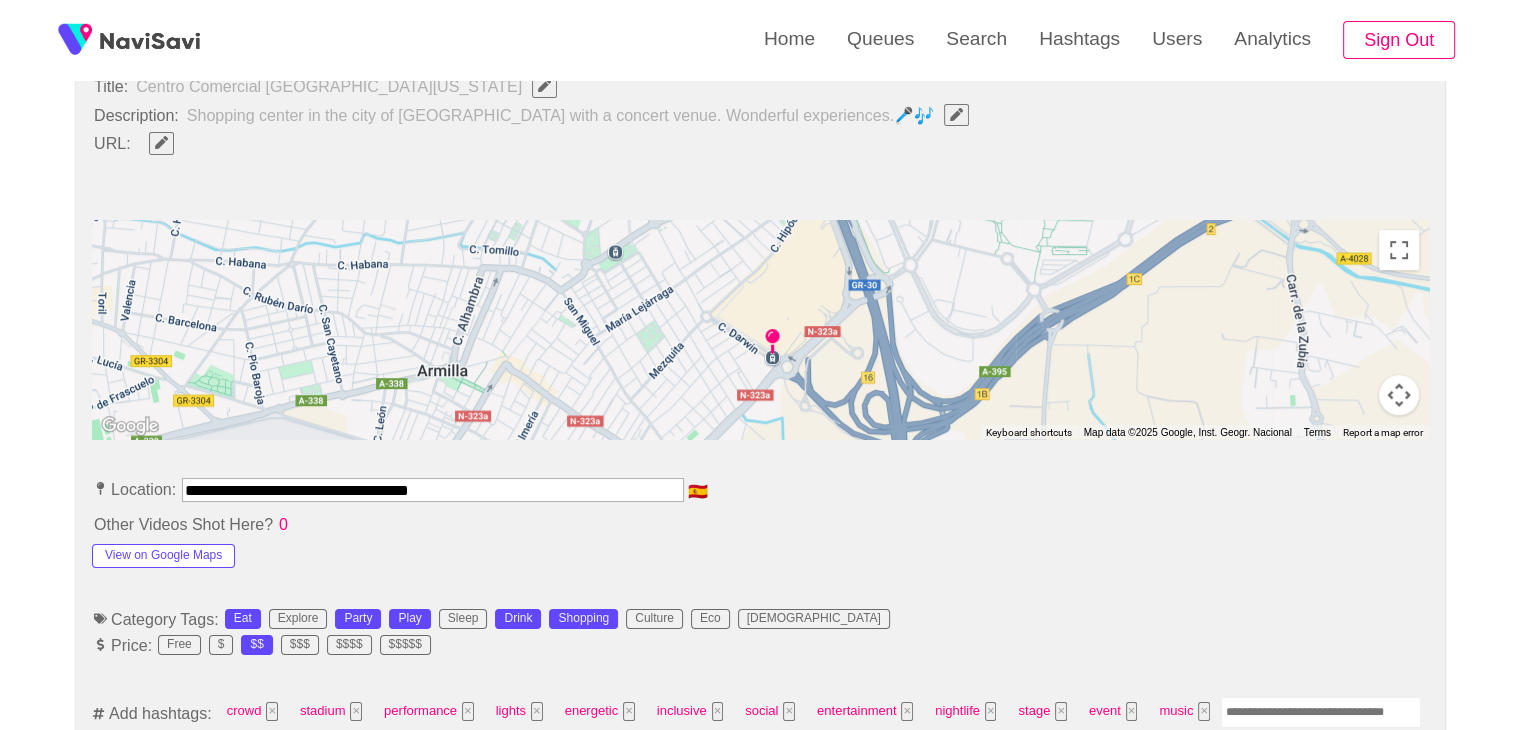 scroll, scrollTop: 768, scrollLeft: 0, axis: vertical 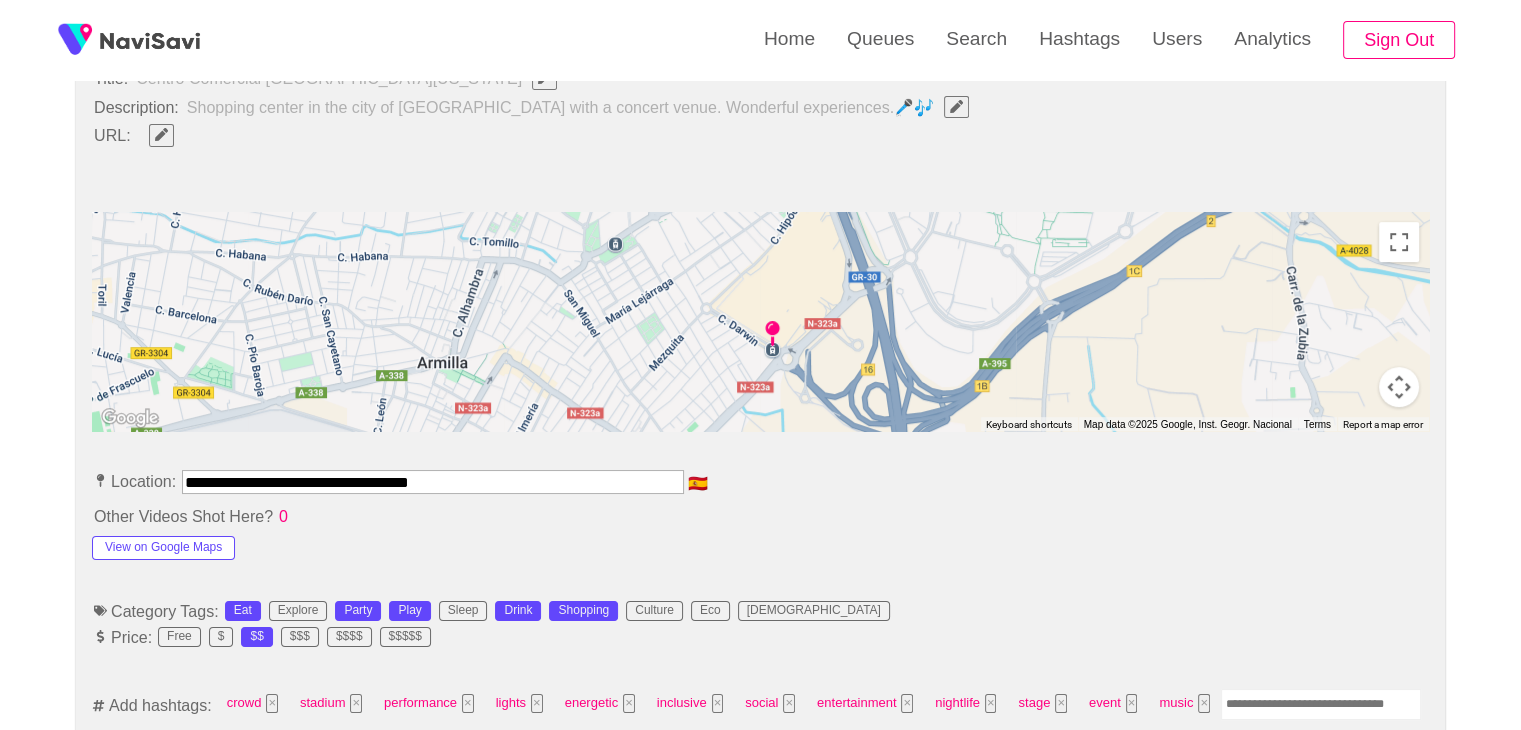 click on "**********" at bounding box center [433, 482] 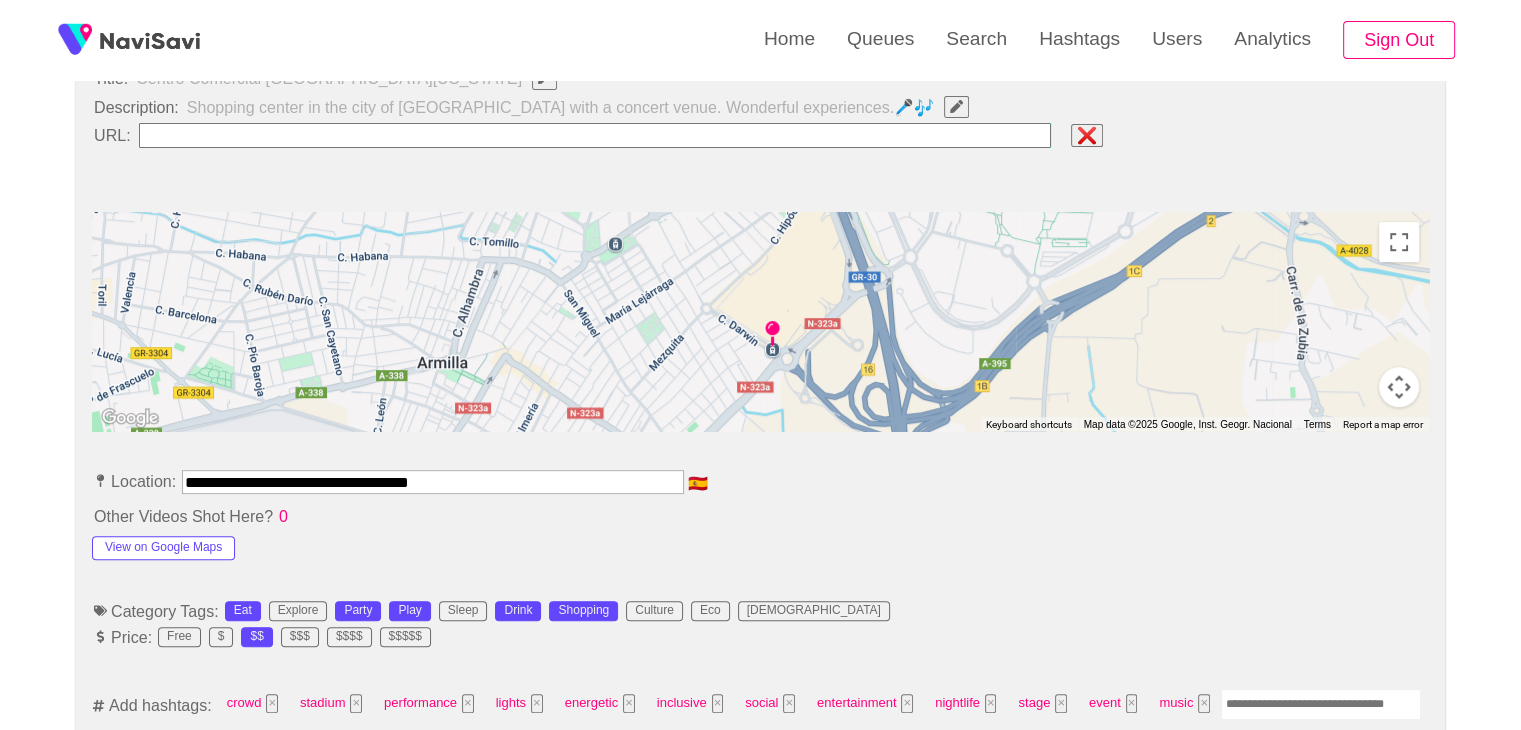 type on "**********" 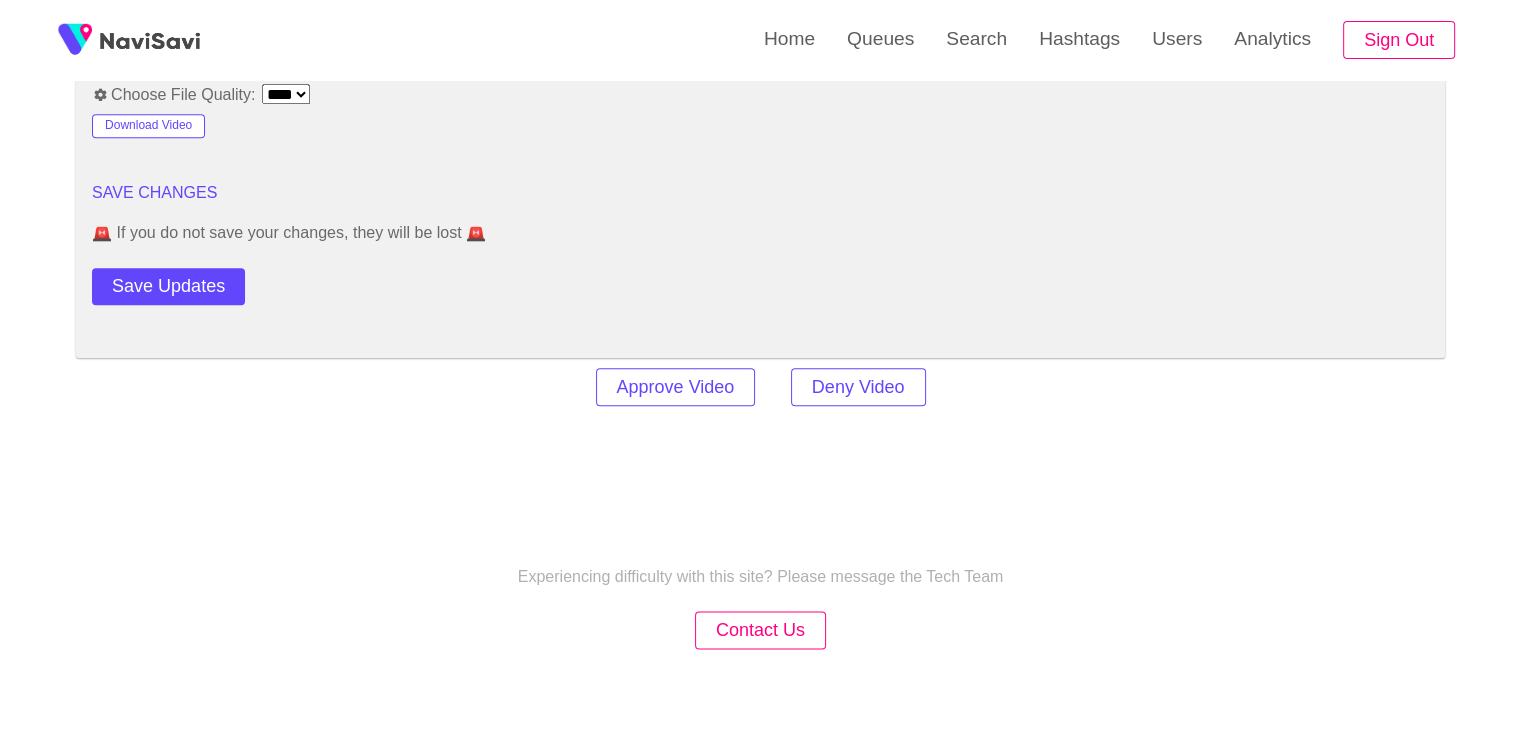 scroll, scrollTop: 2390, scrollLeft: 0, axis: vertical 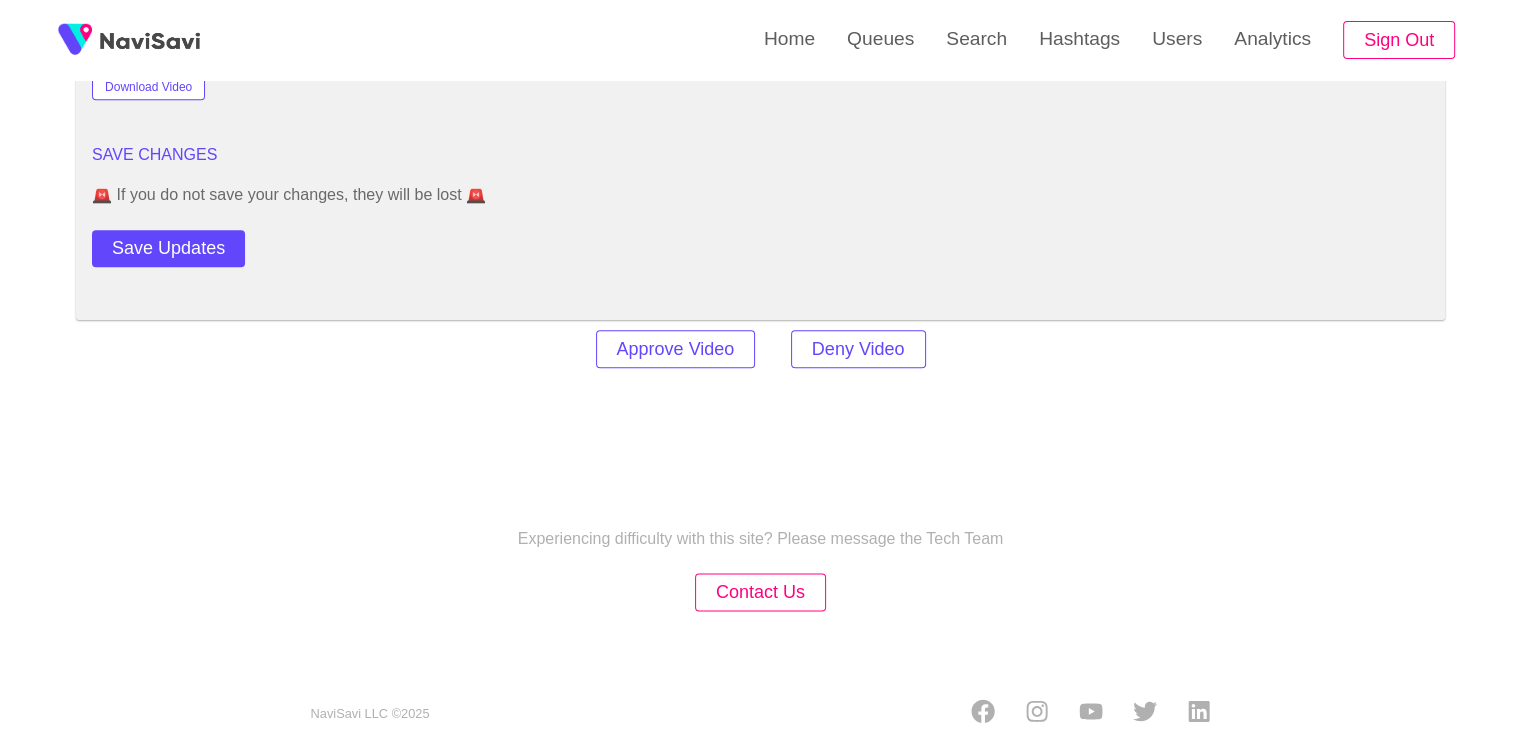 click on "Approve Video Deny Video" at bounding box center [761, 349] 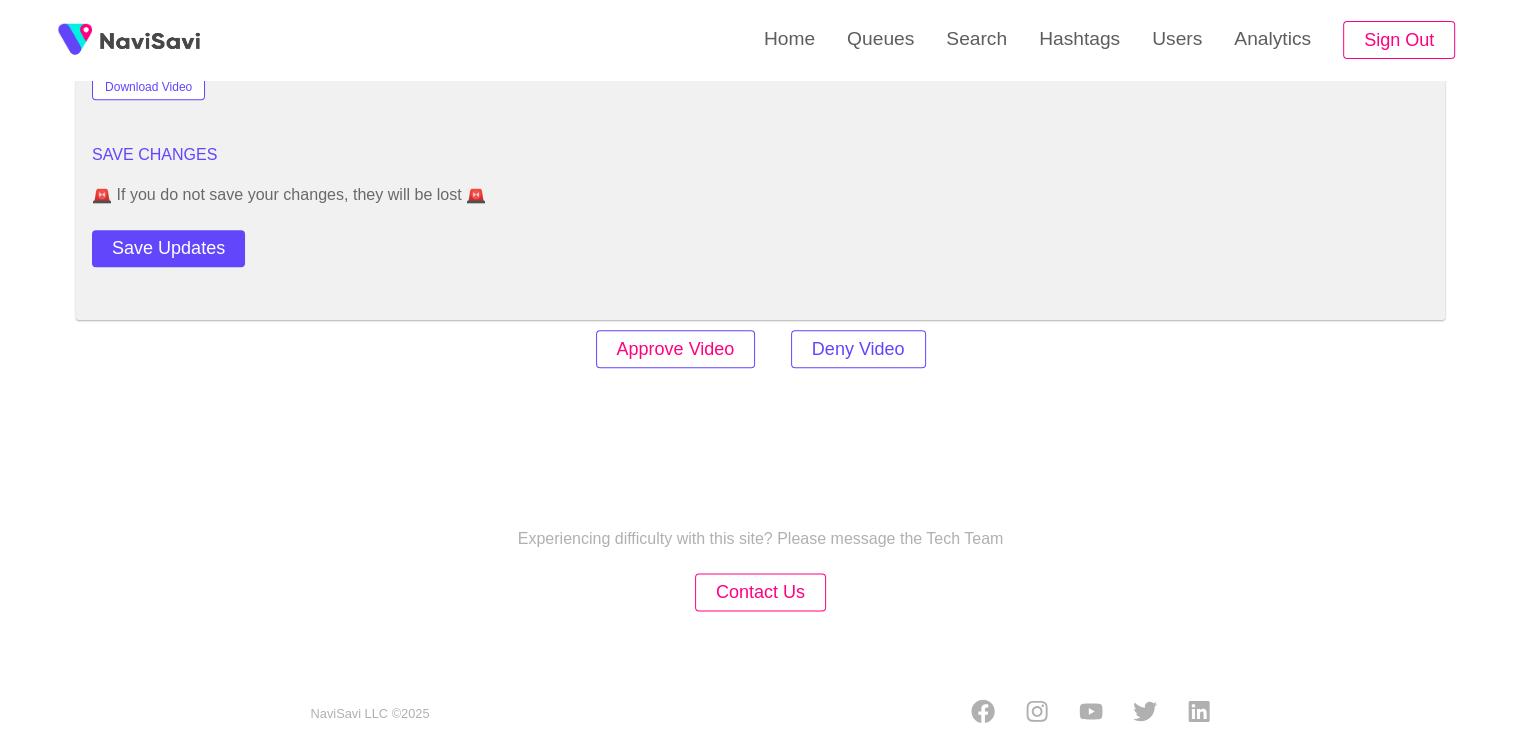 click on "Approve Video" at bounding box center (676, 349) 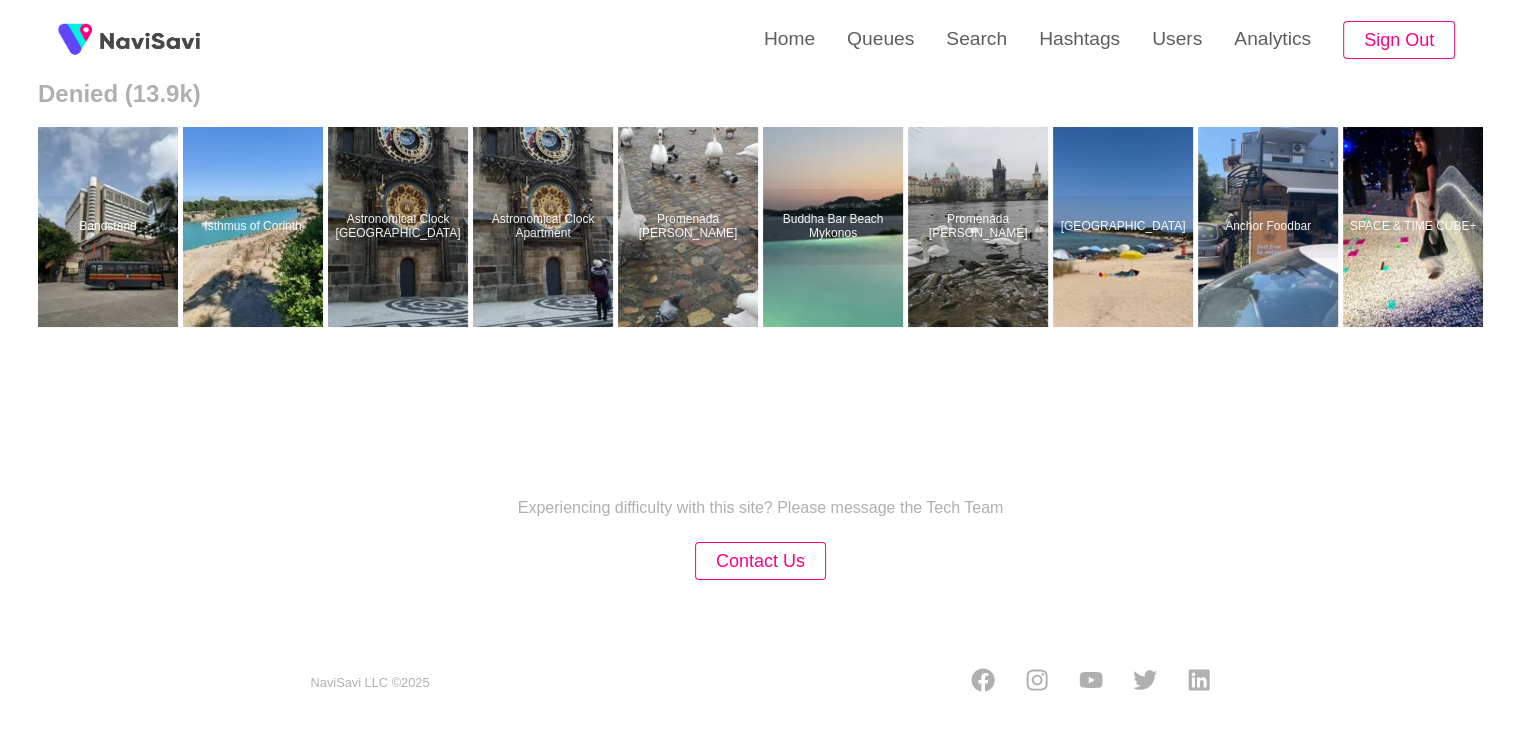 scroll, scrollTop: 0, scrollLeft: 0, axis: both 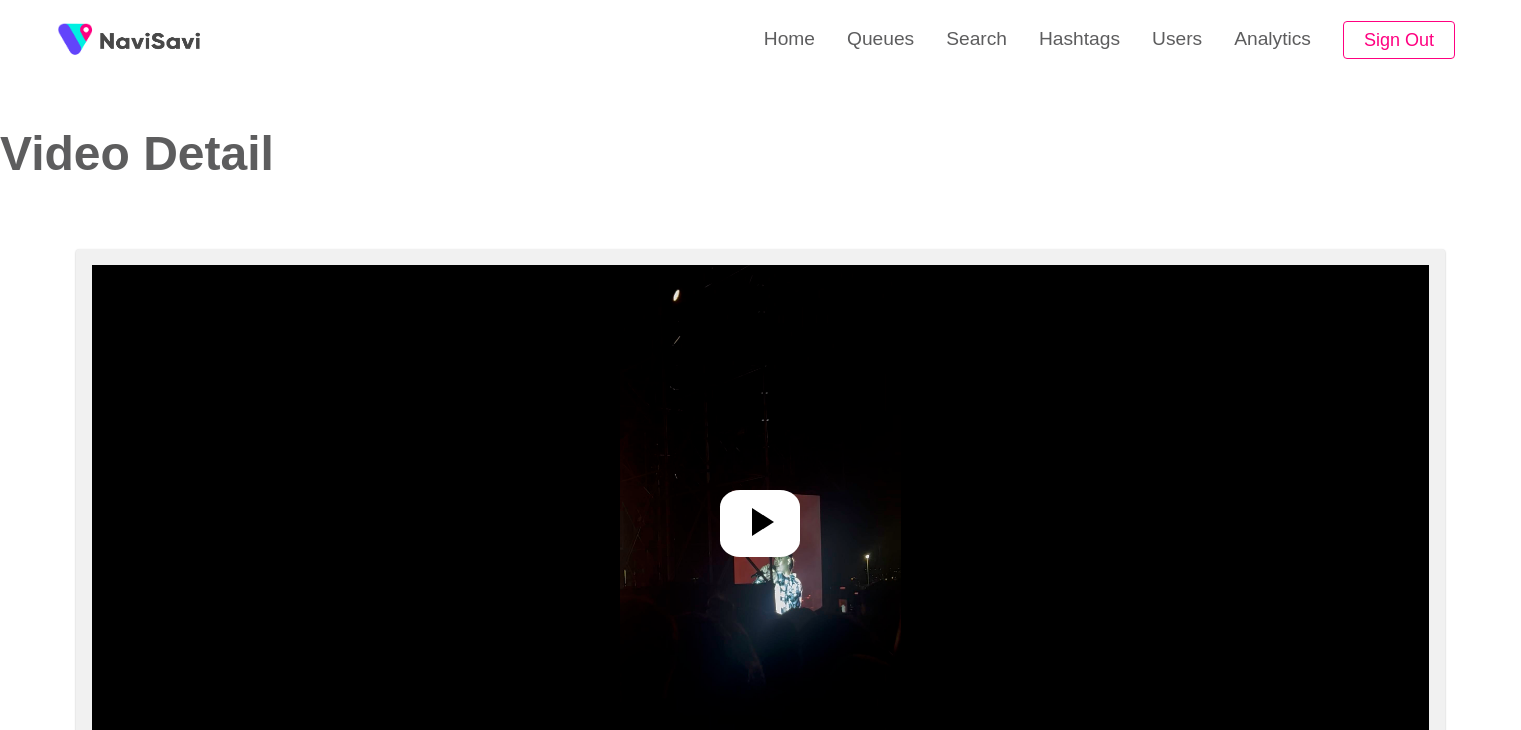 select on "**********" 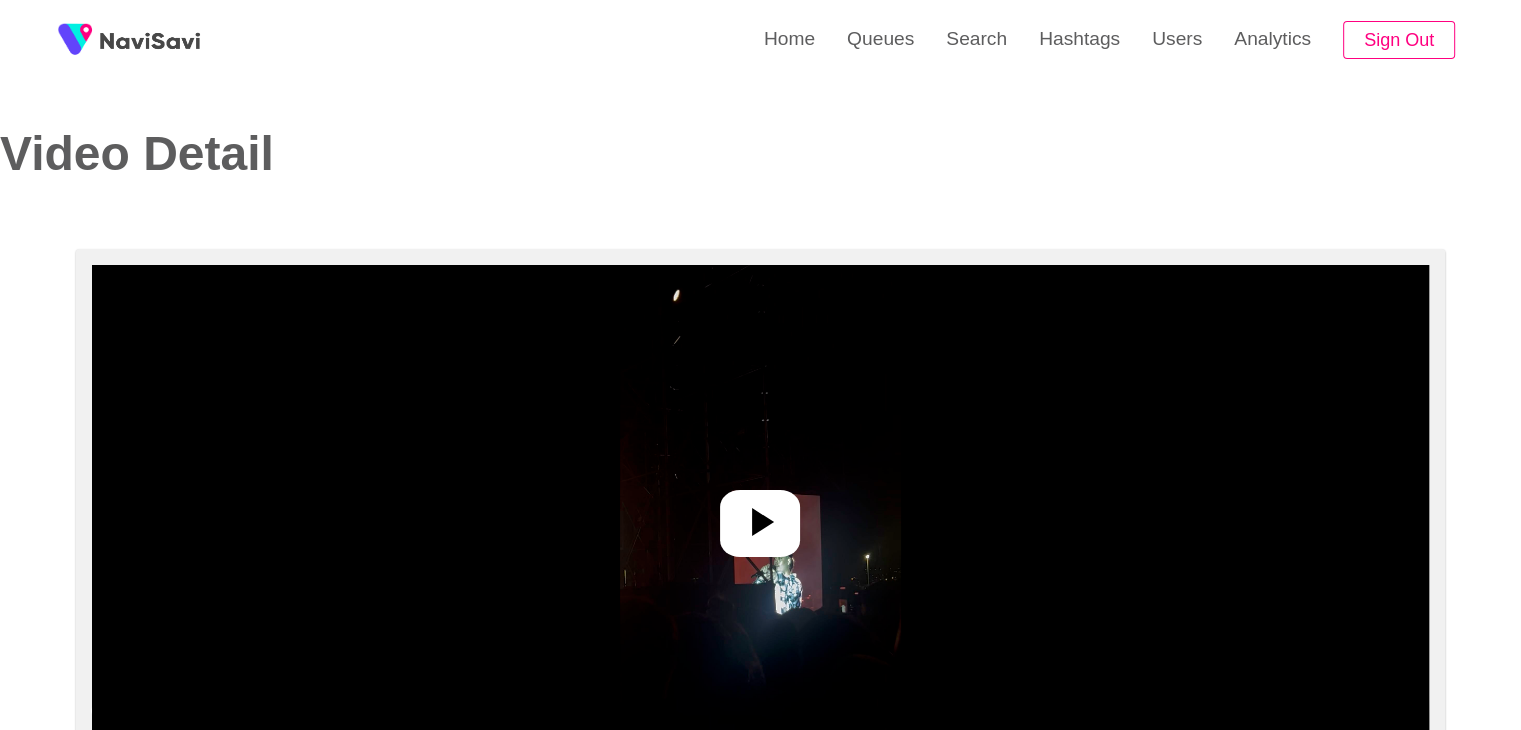click at bounding box center (760, 515) 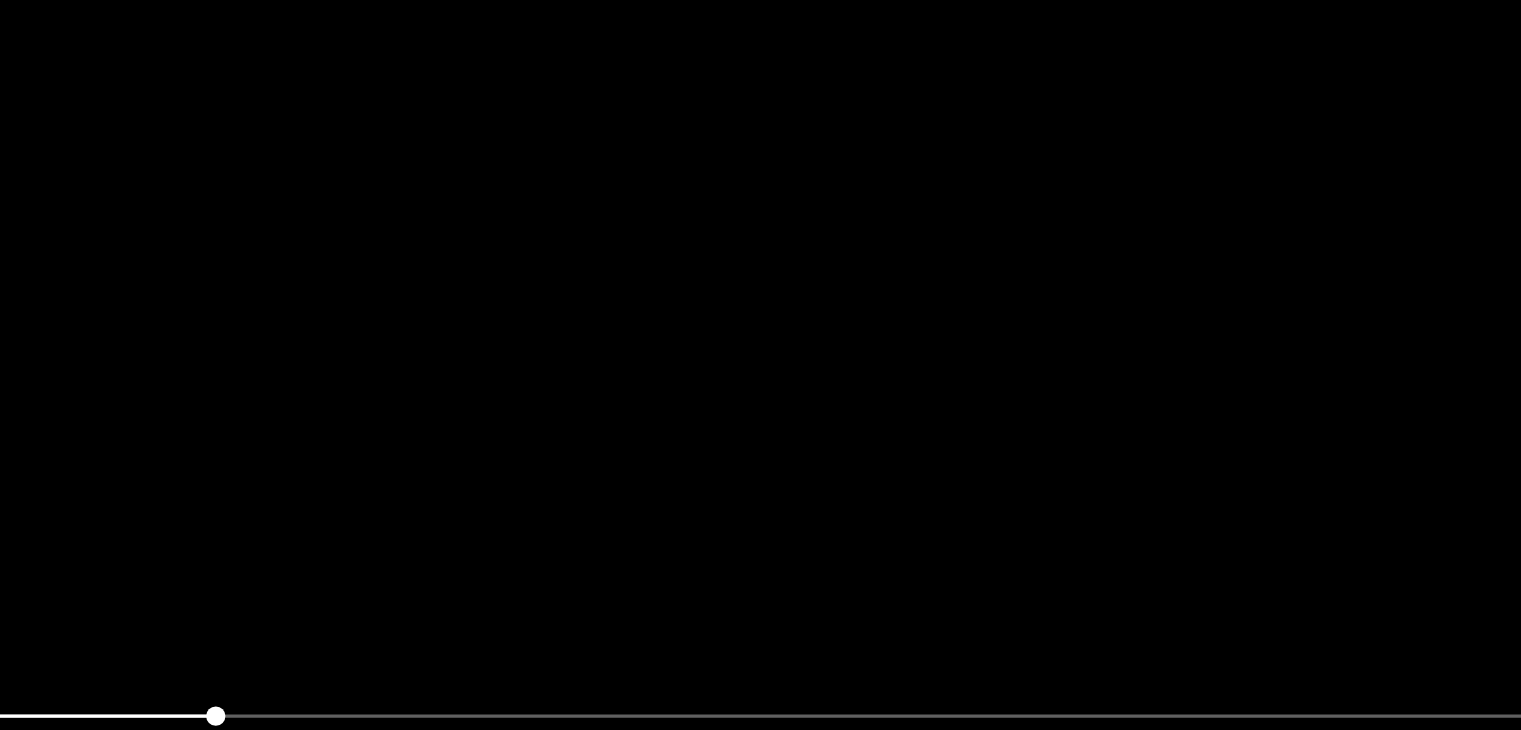 scroll, scrollTop: 75, scrollLeft: 0, axis: vertical 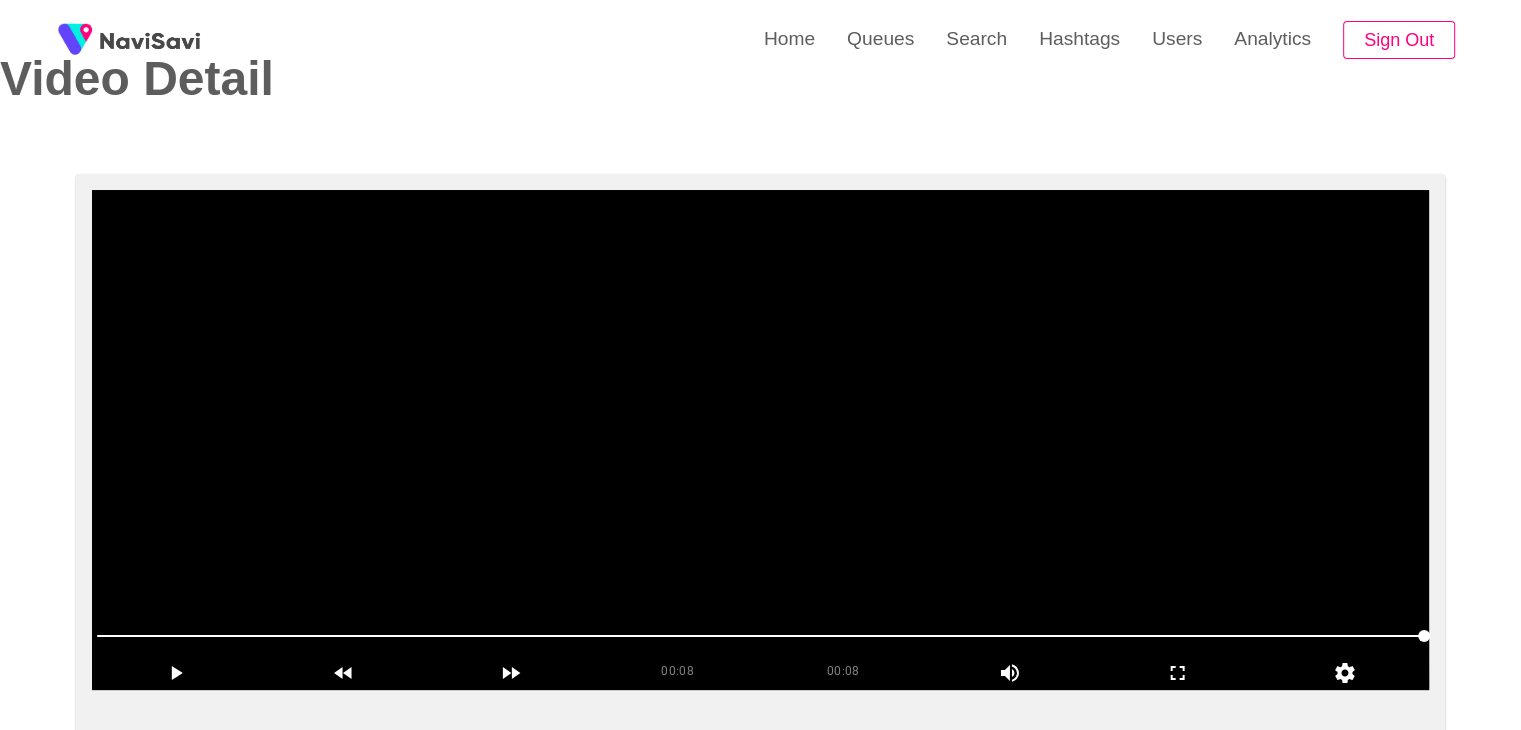 click at bounding box center [760, 440] 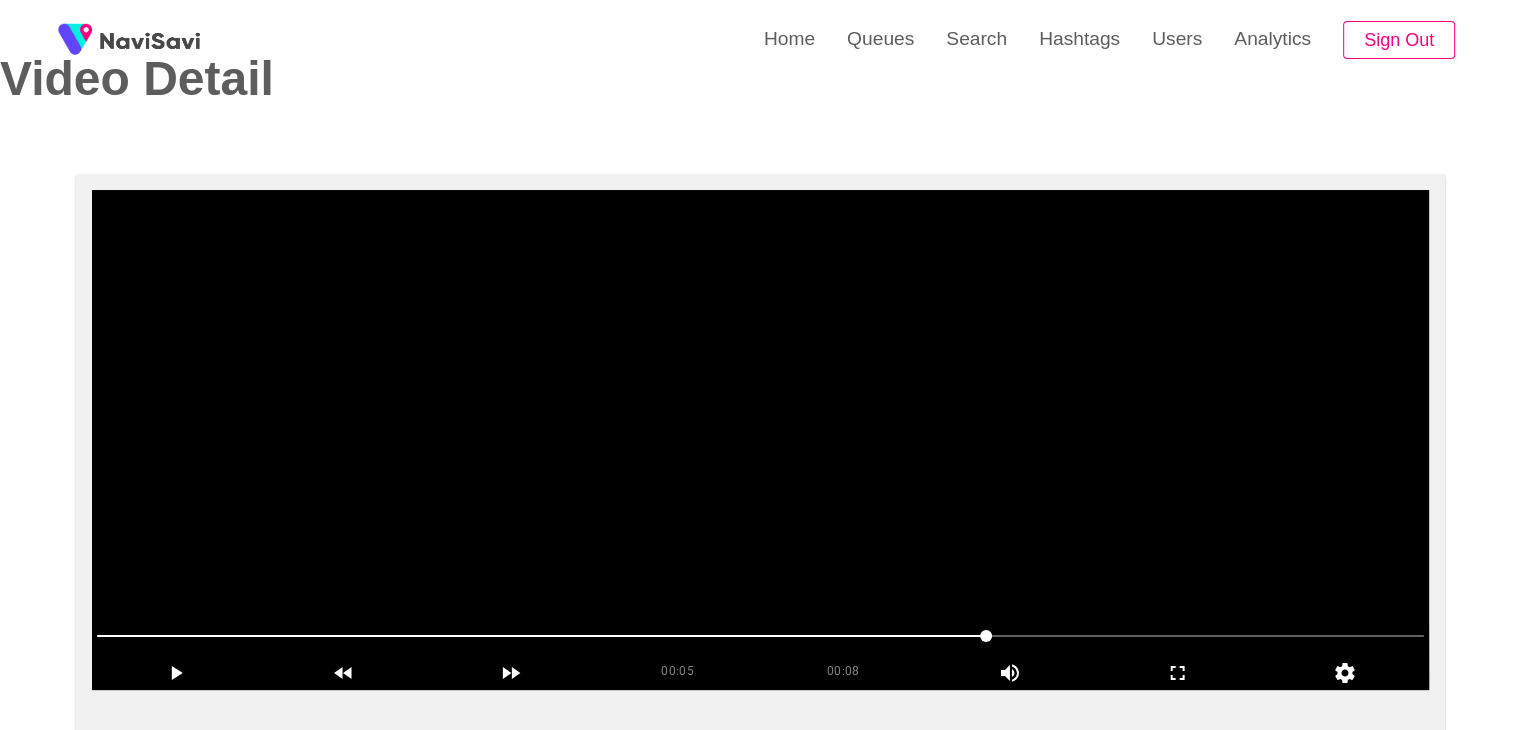 click at bounding box center [760, 440] 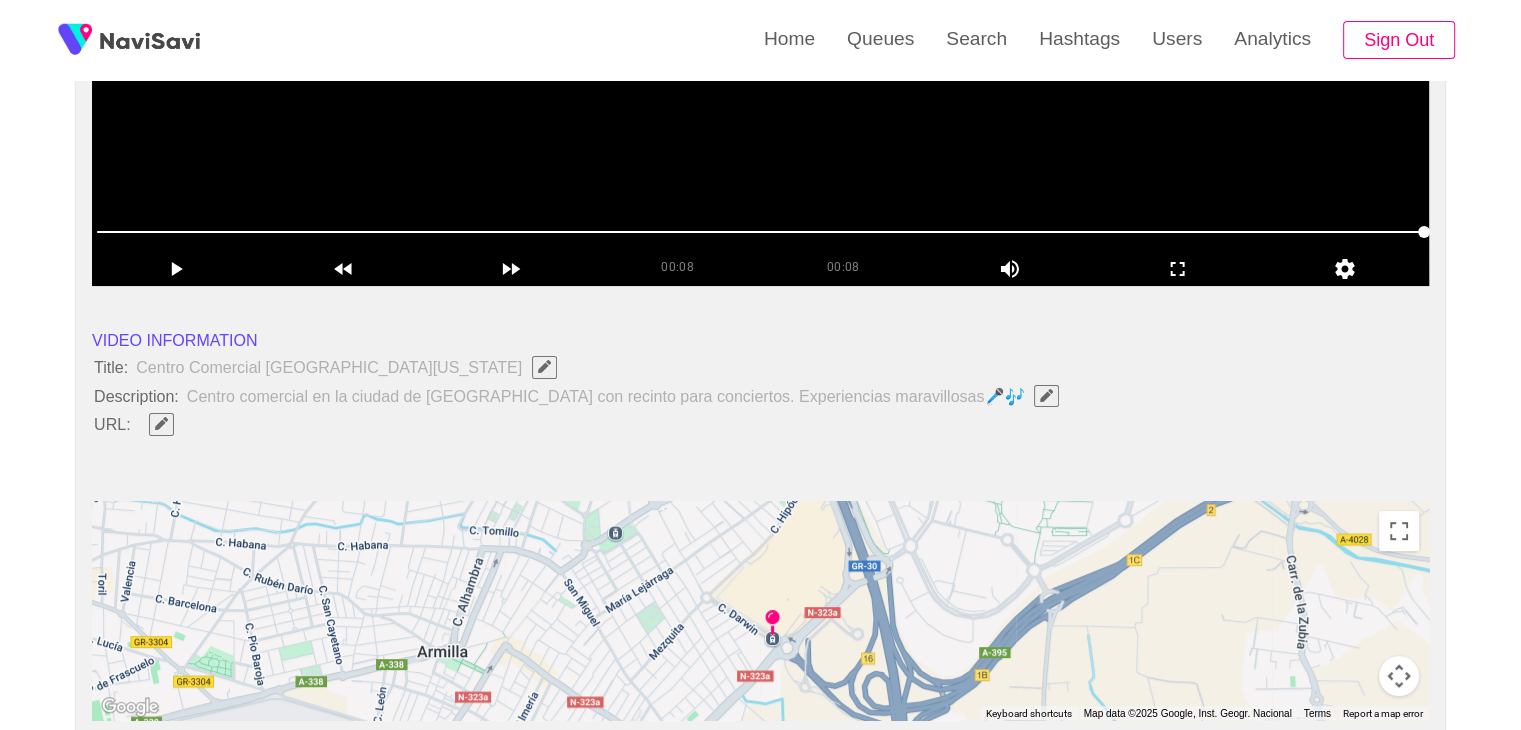 scroll, scrollTop: 515, scrollLeft: 0, axis: vertical 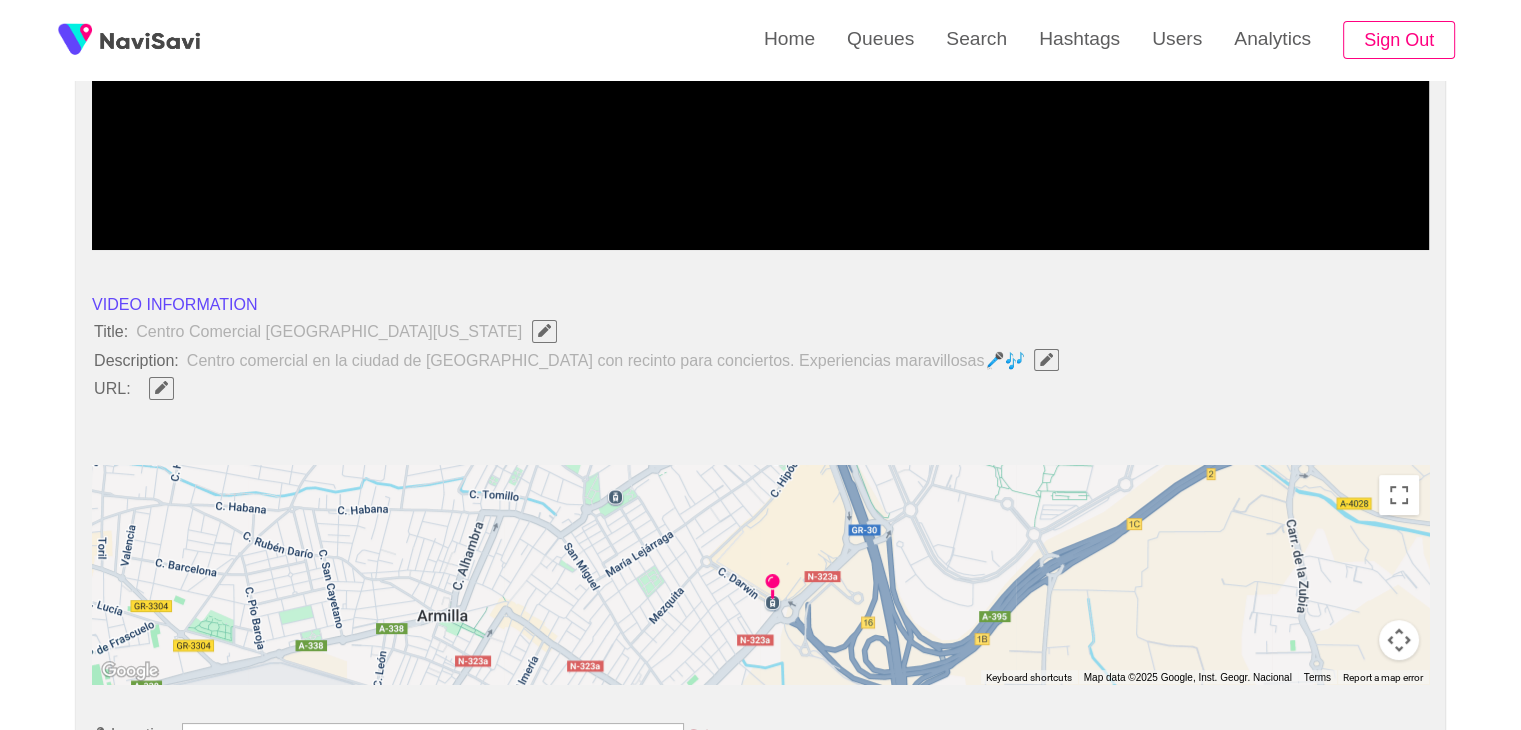 type 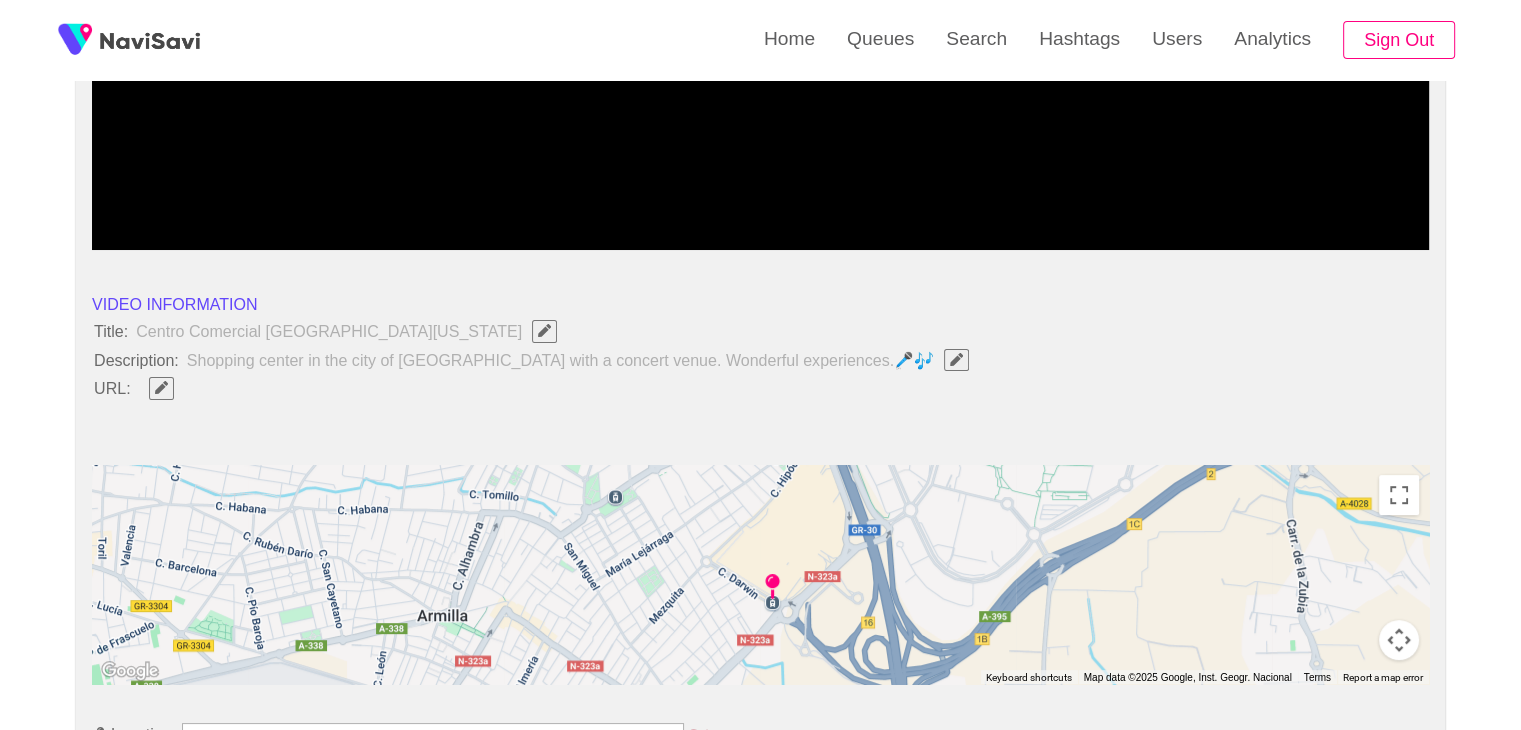 type 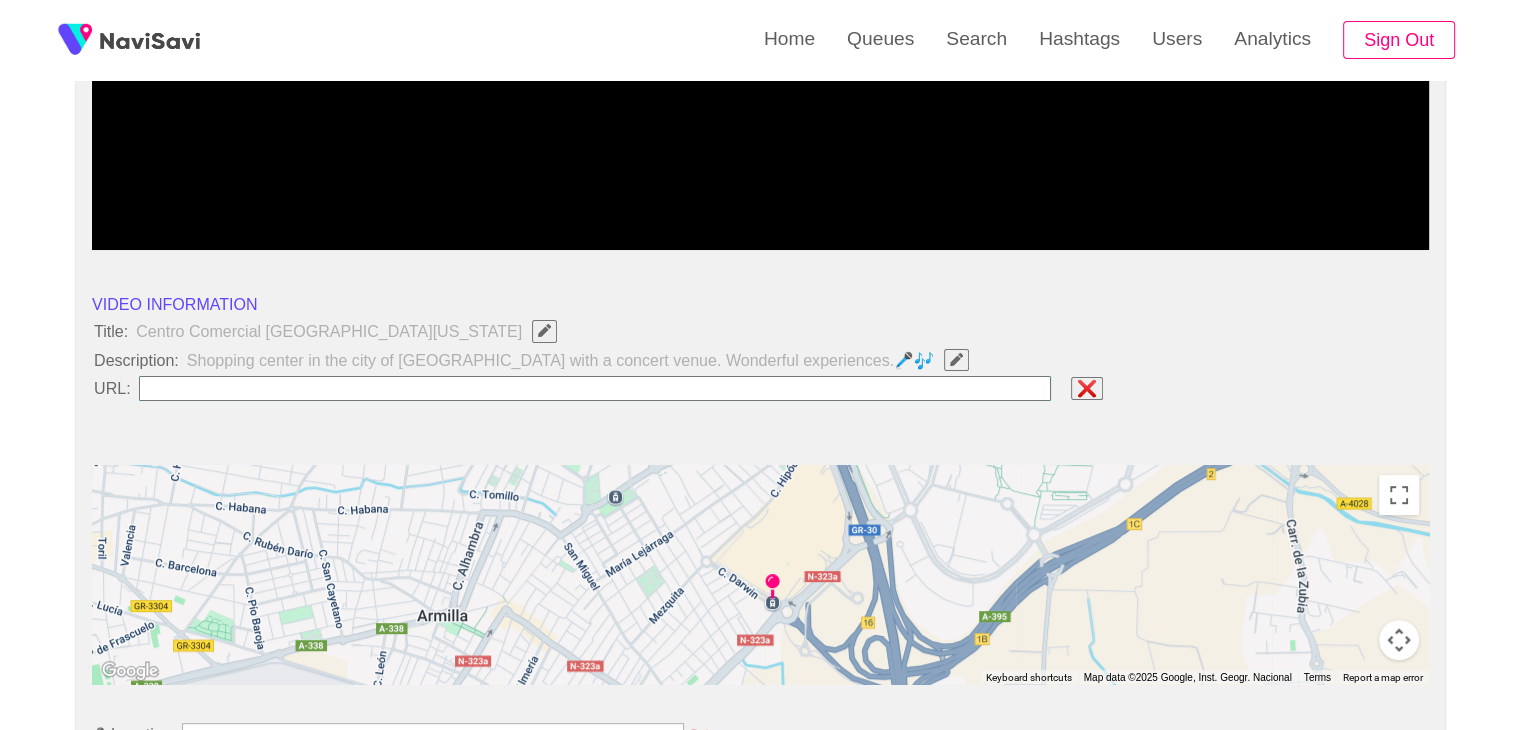 type on "**********" 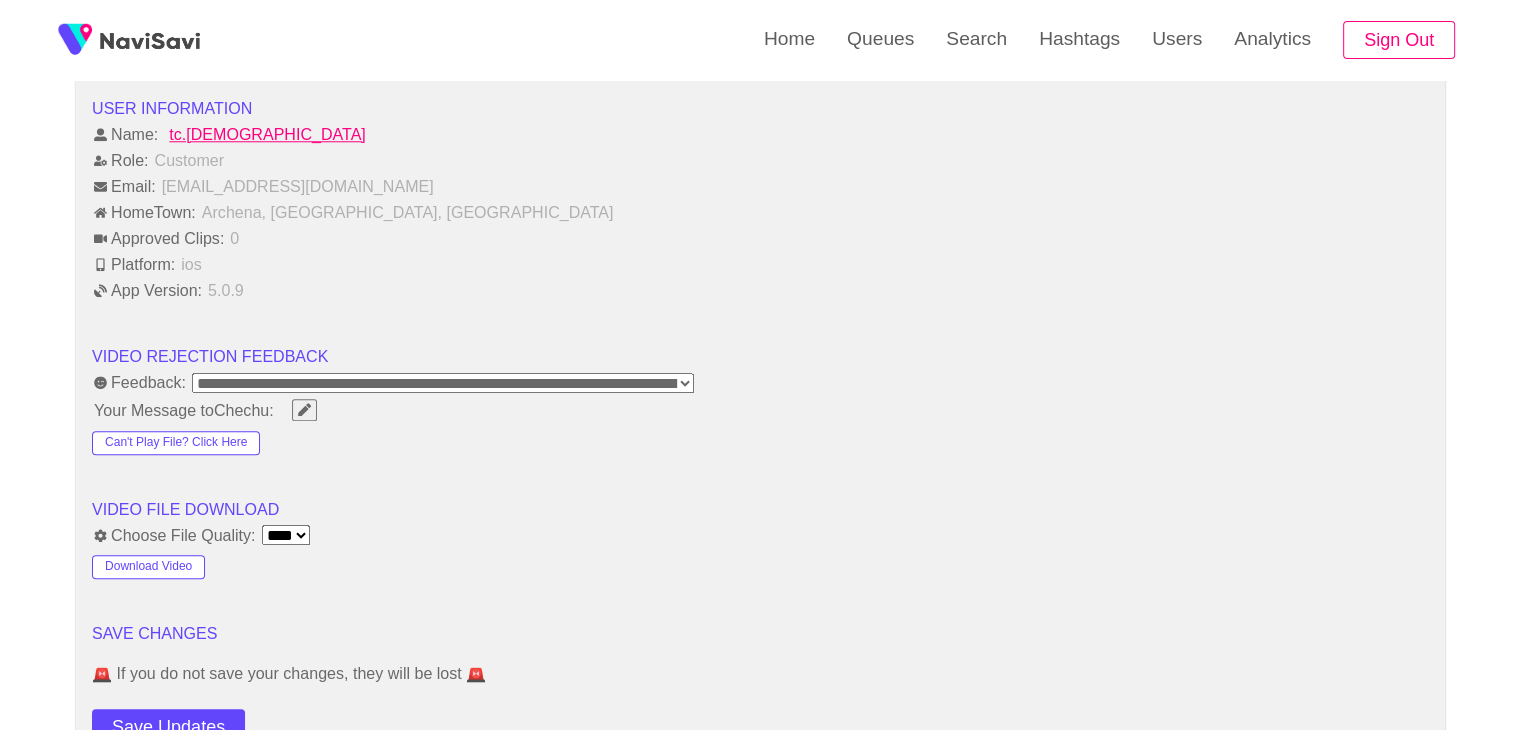 scroll, scrollTop: 2444, scrollLeft: 0, axis: vertical 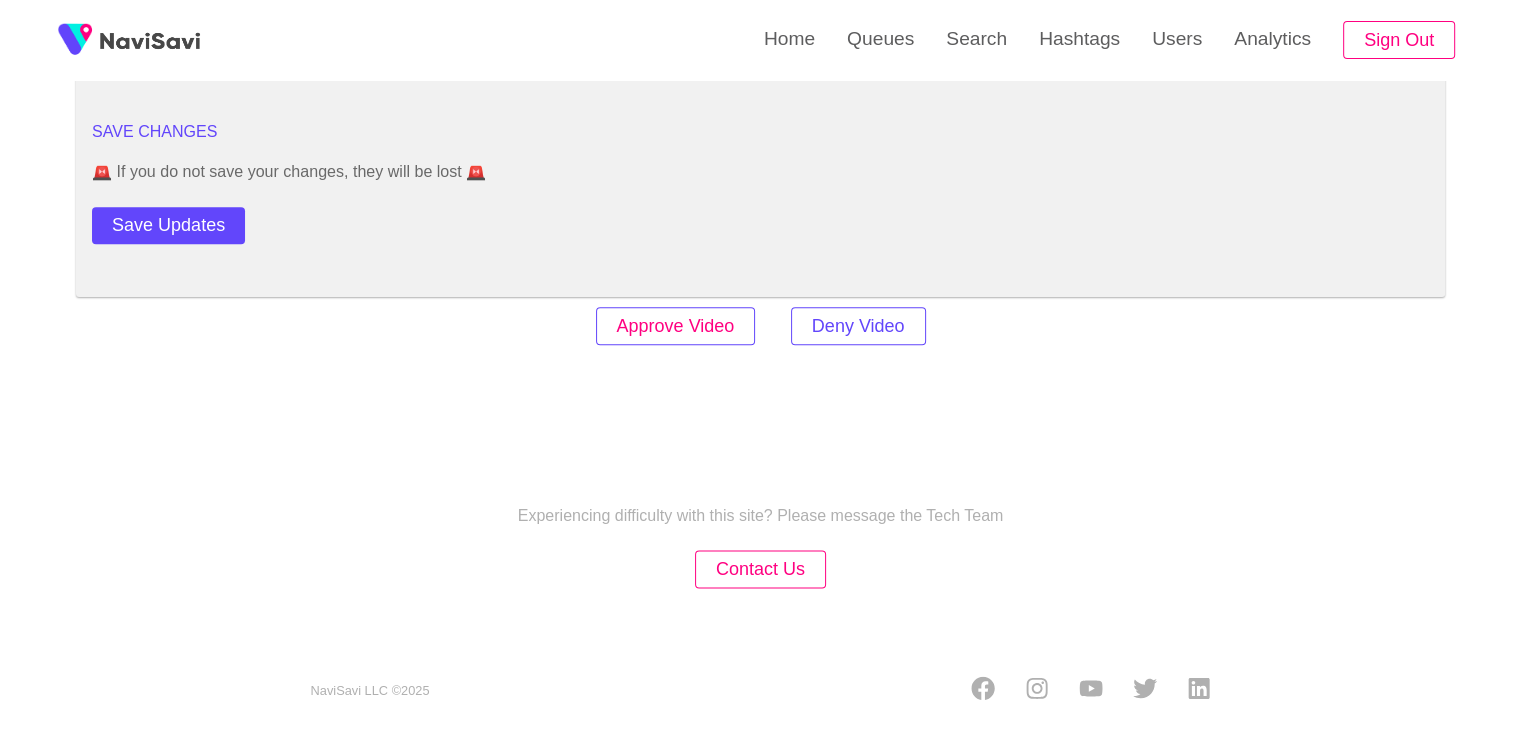 click on "Approve Video" at bounding box center [676, 326] 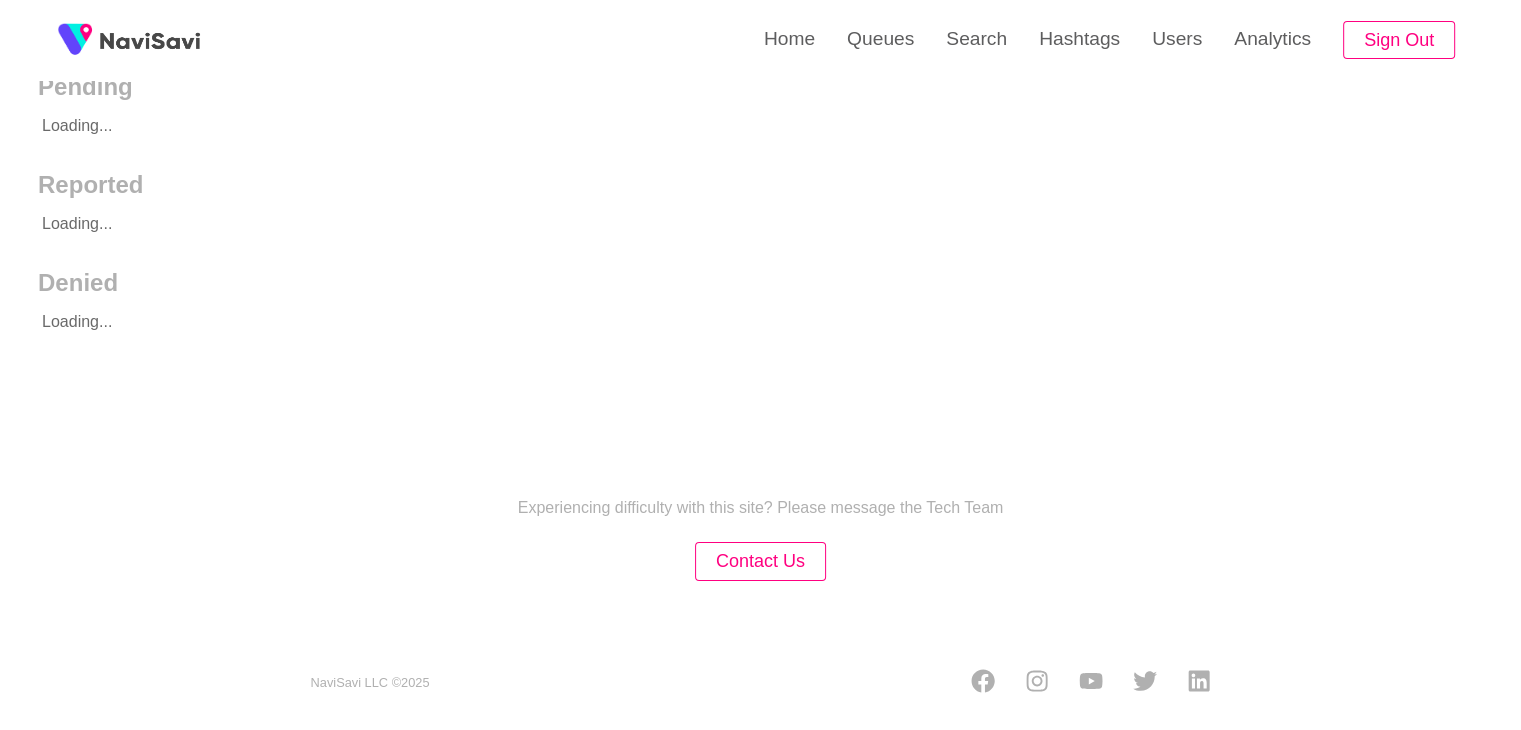 scroll, scrollTop: 0, scrollLeft: 0, axis: both 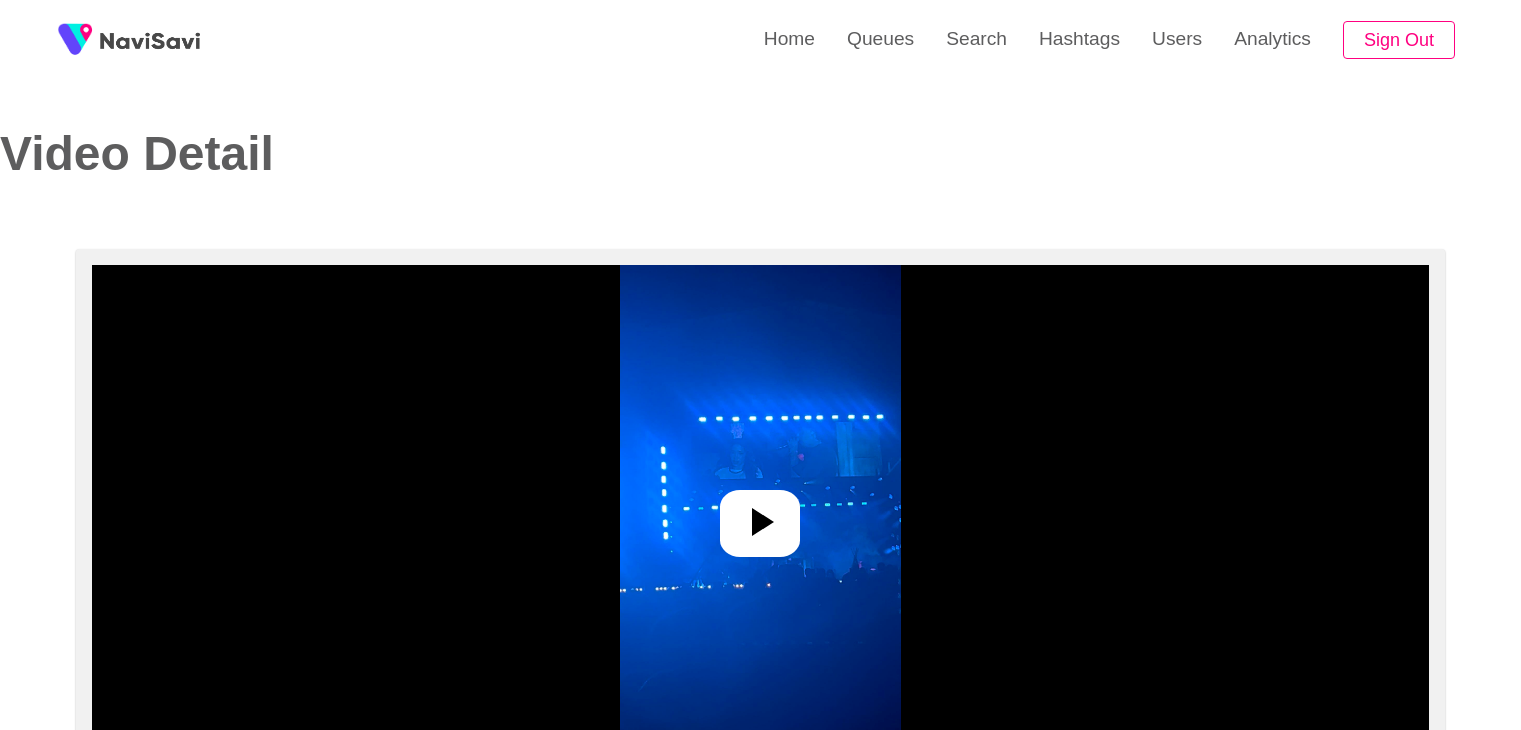 select on "**********" 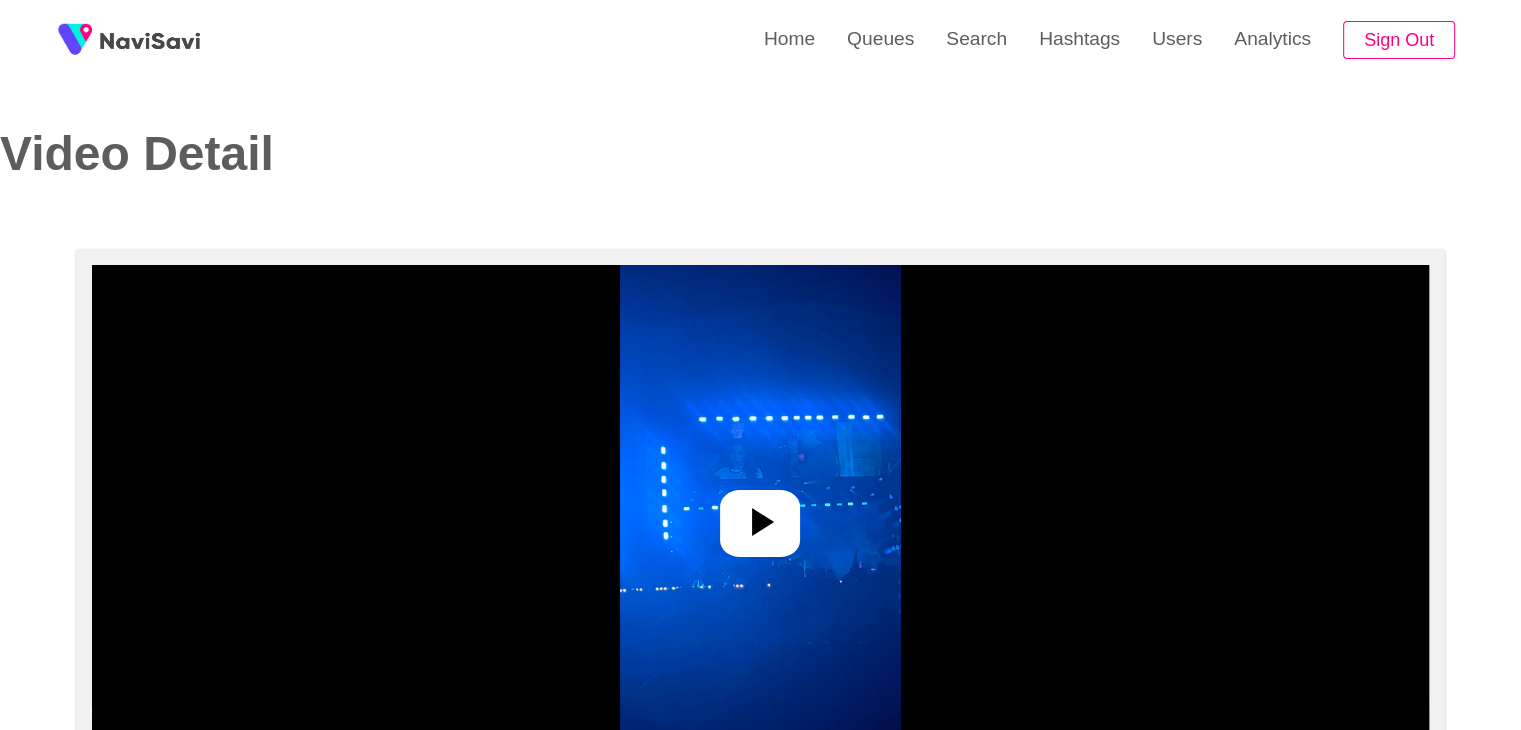click at bounding box center (760, 515) 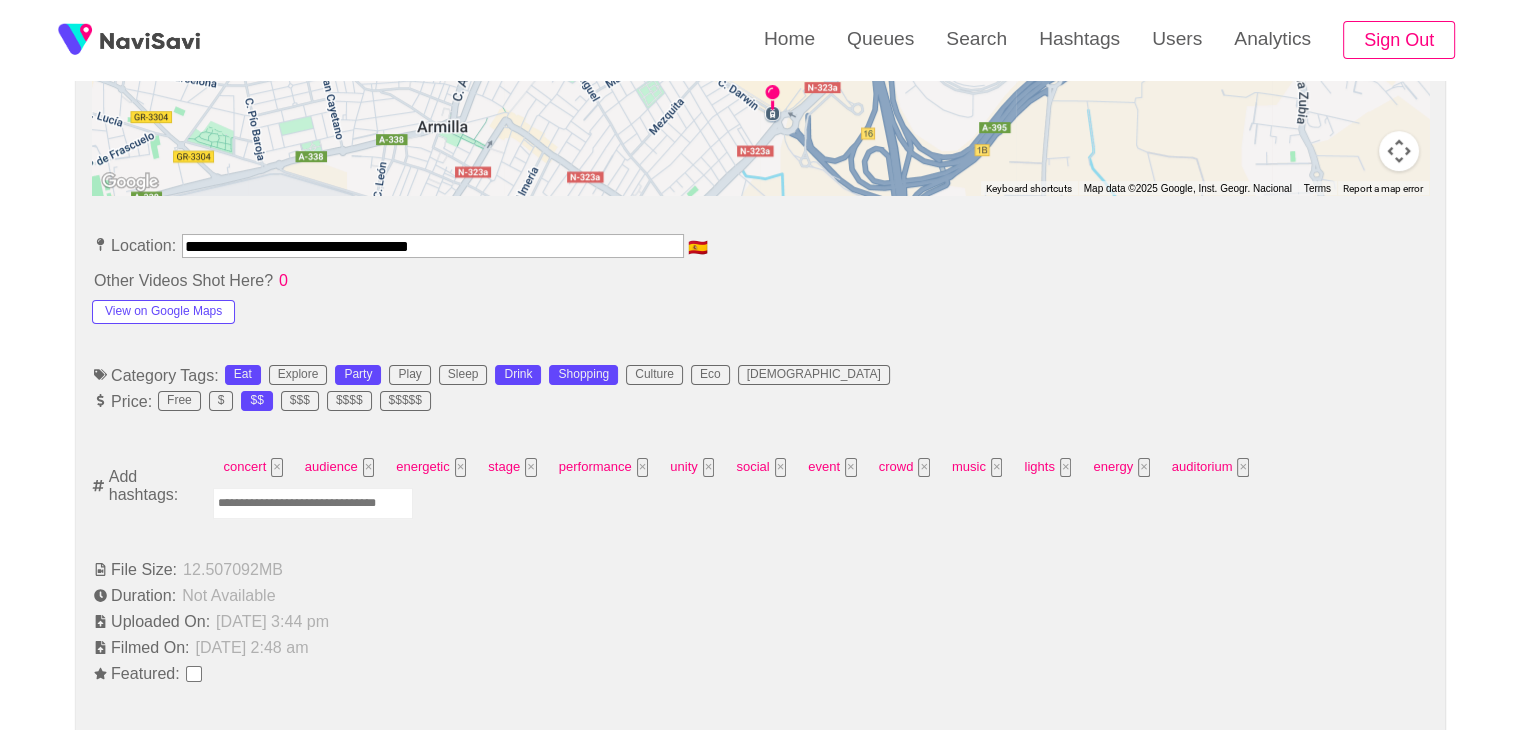 scroll, scrollTop: 1014, scrollLeft: 0, axis: vertical 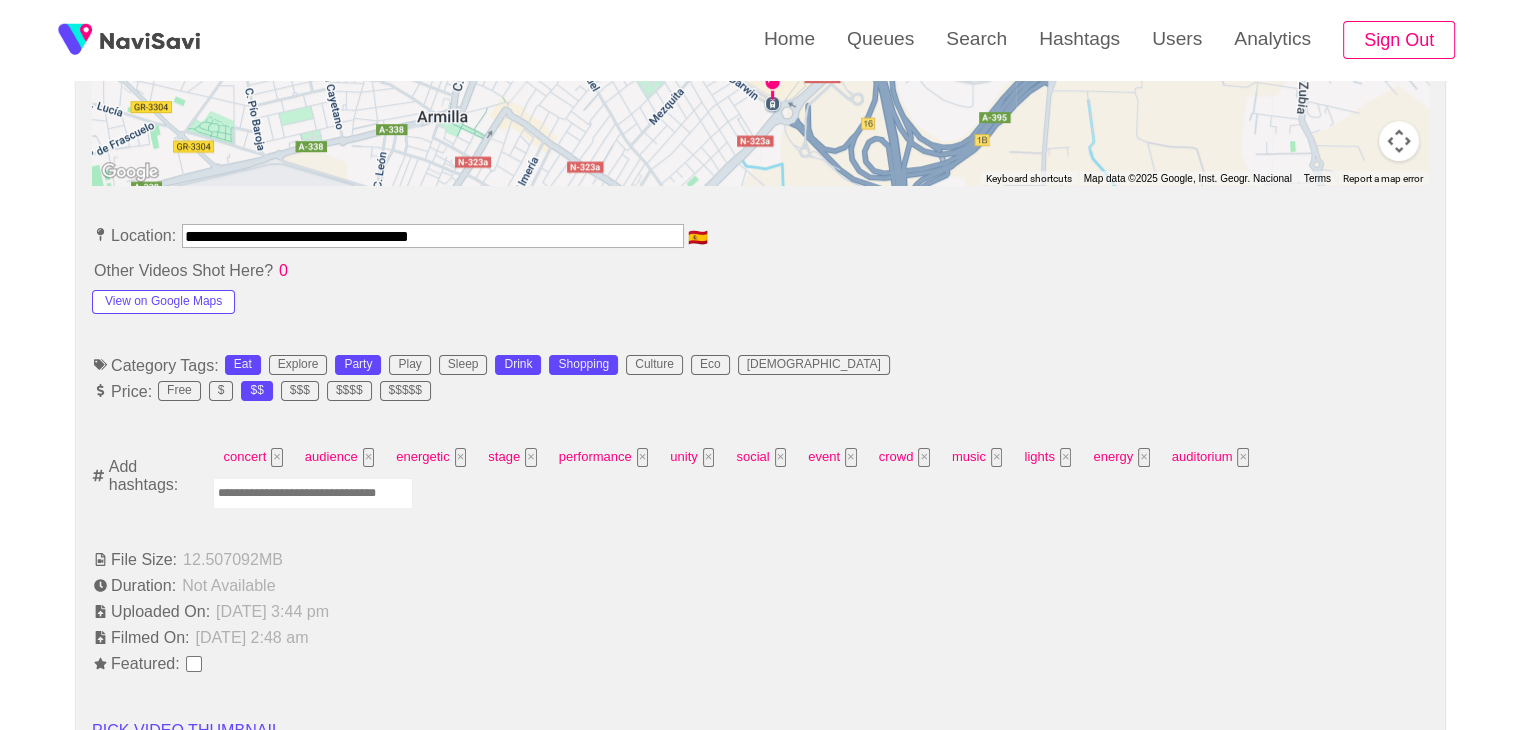 click at bounding box center (313, 493) 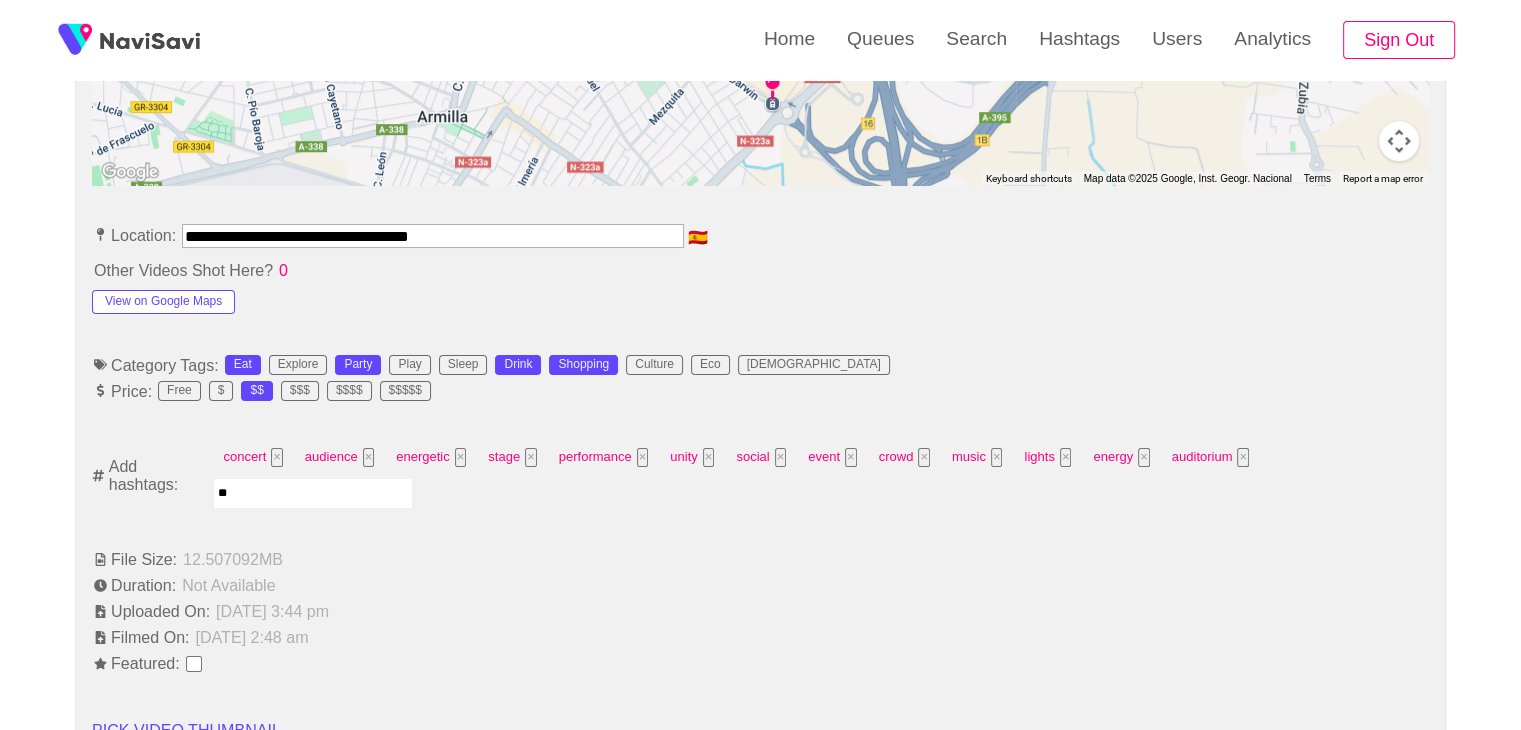 type on "*" 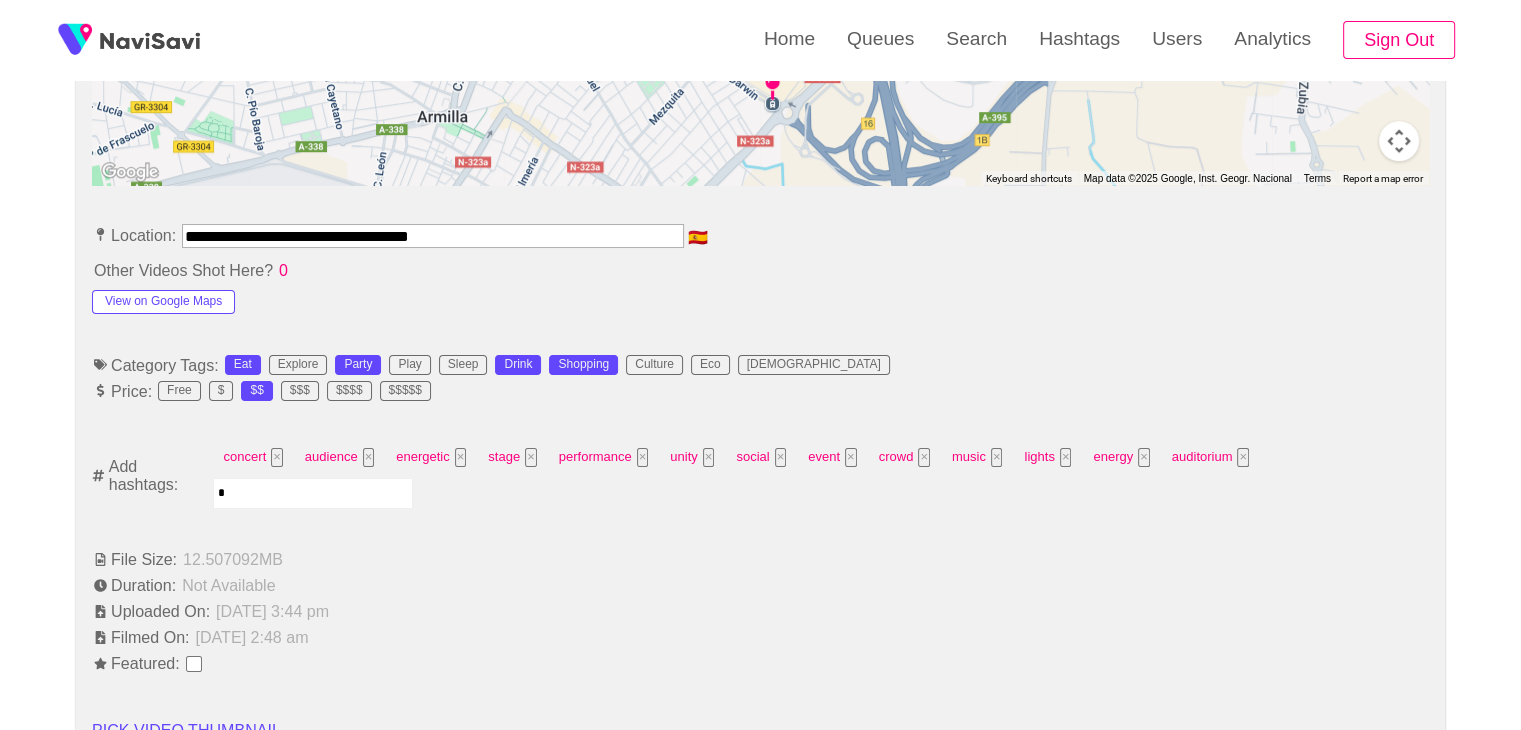 type 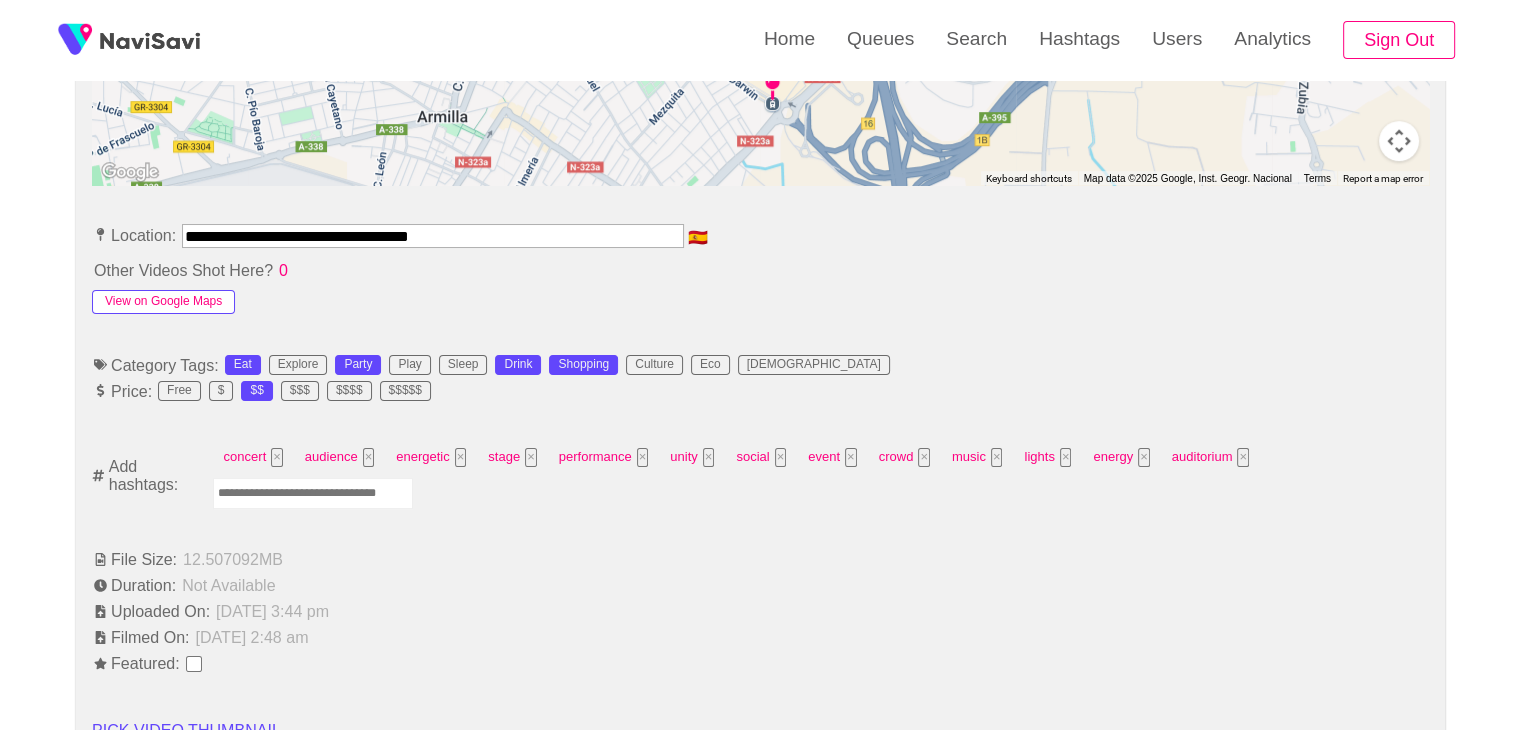 click on "View on Google Maps" at bounding box center (163, 302) 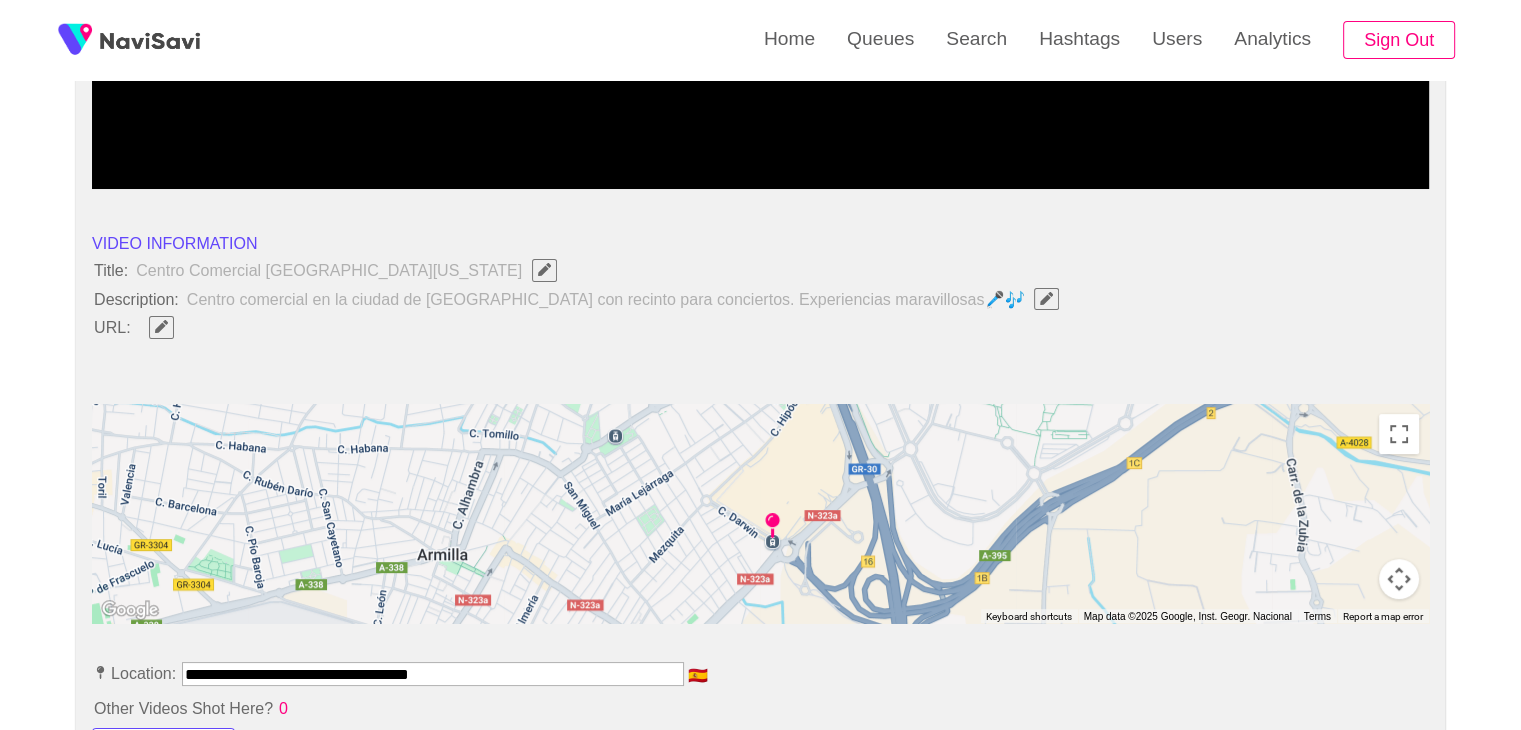 scroll, scrollTop: 484, scrollLeft: 0, axis: vertical 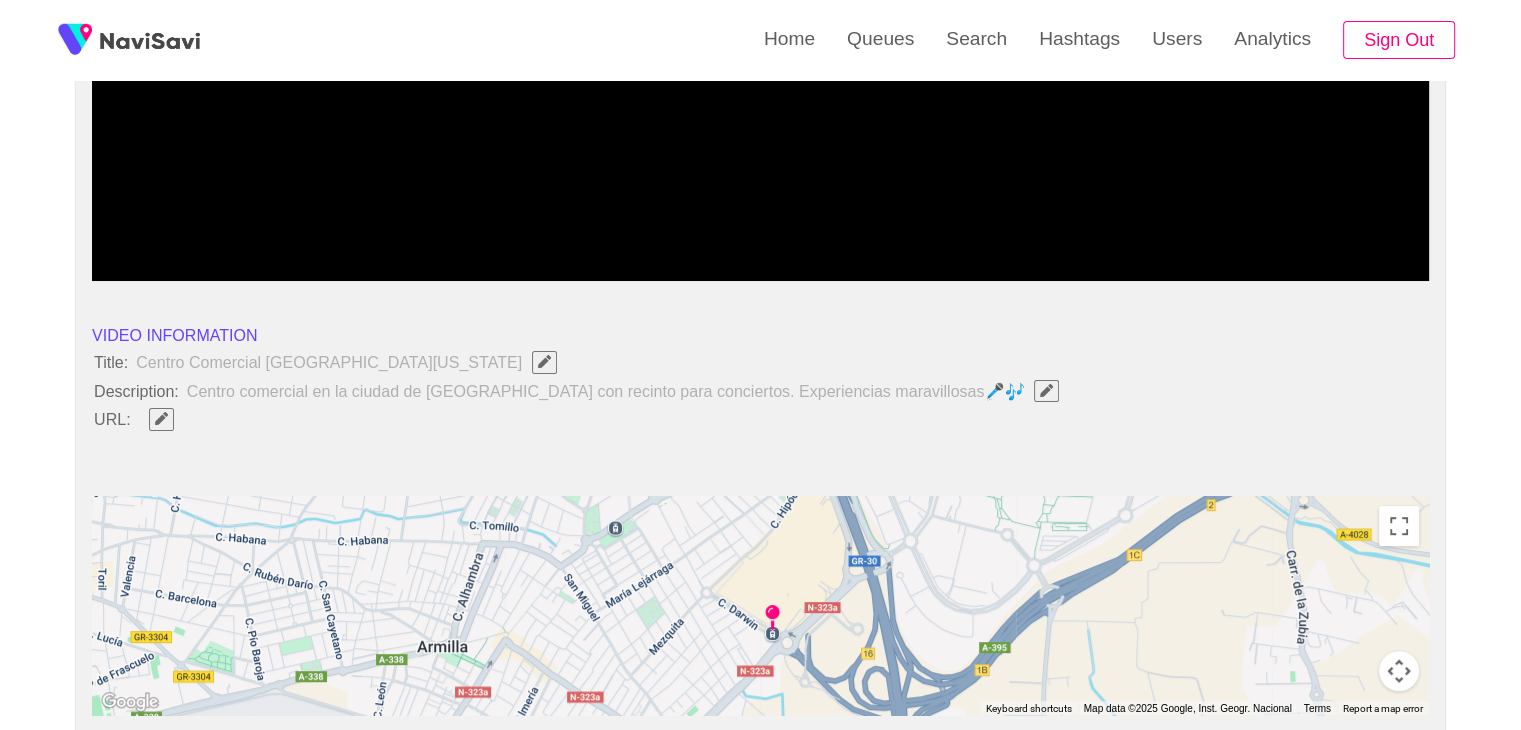 click 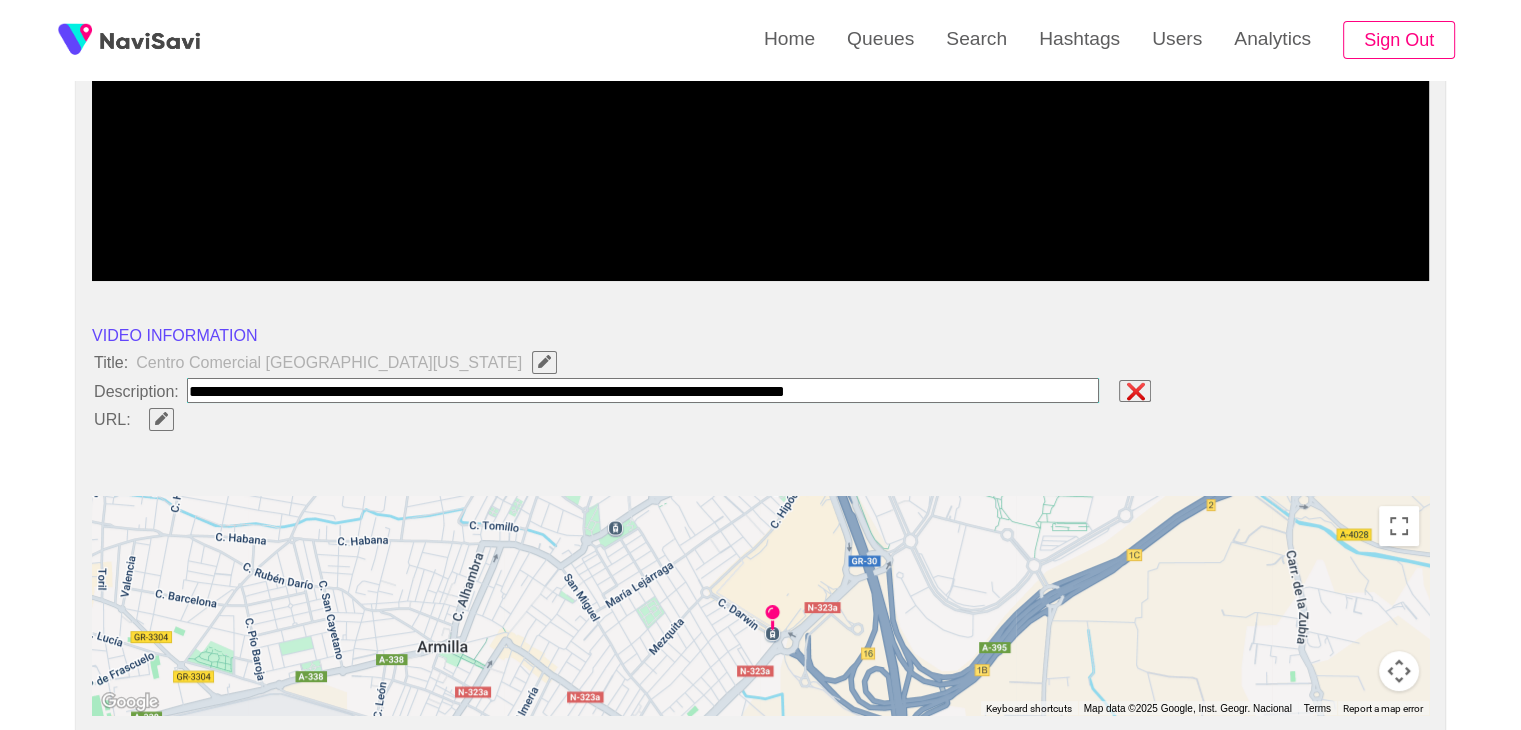 paste on "**********" 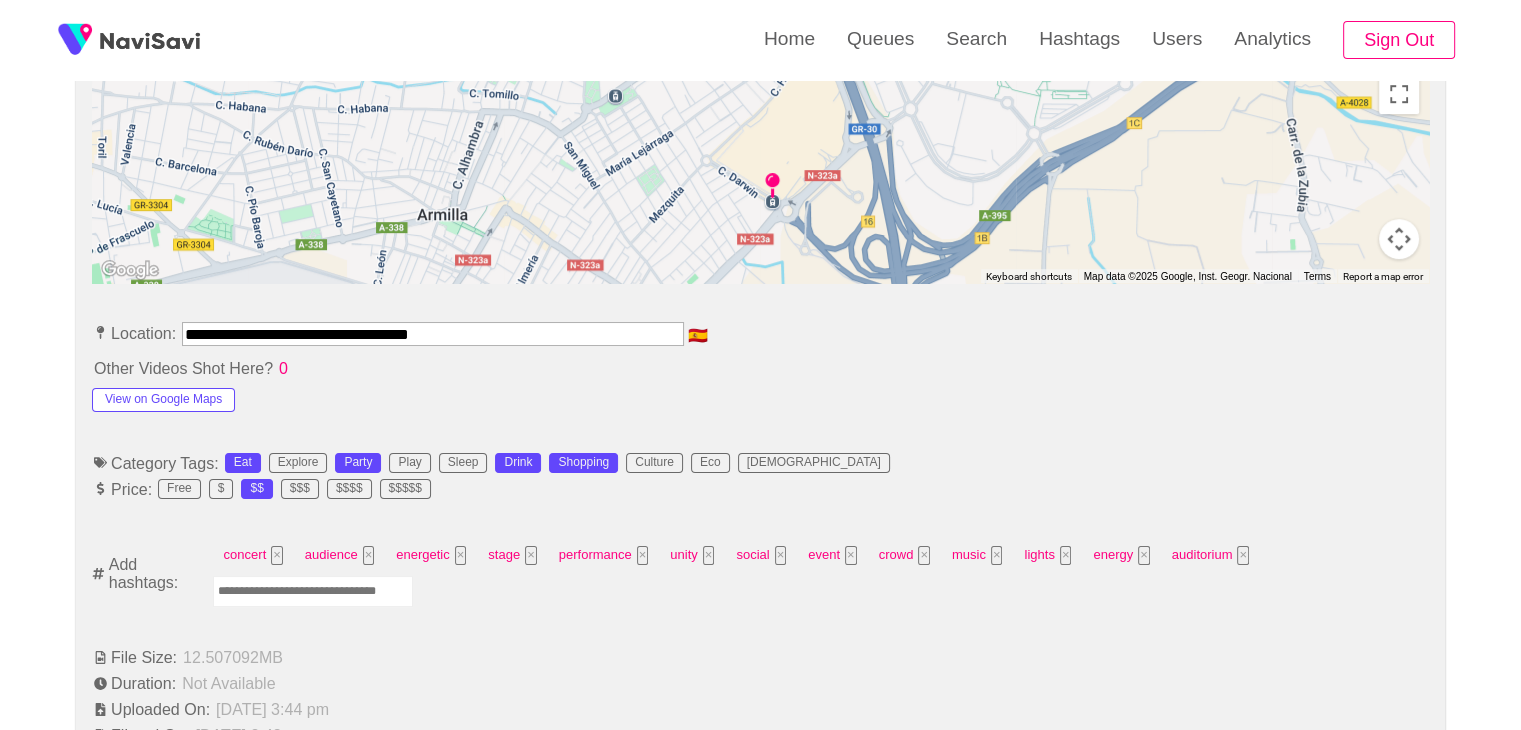 scroll, scrollTop: 911, scrollLeft: 0, axis: vertical 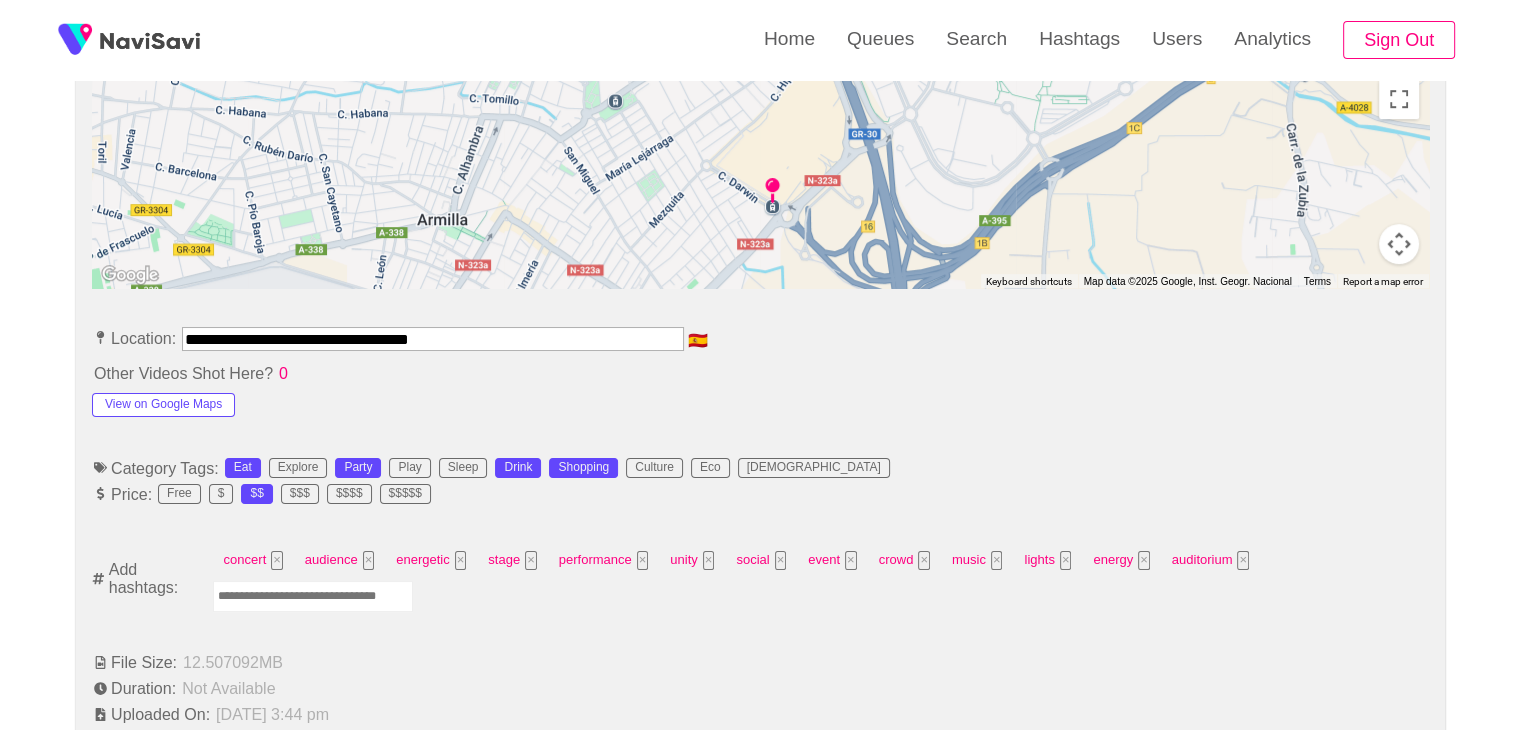click on "**********" at bounding box center [433, 339] 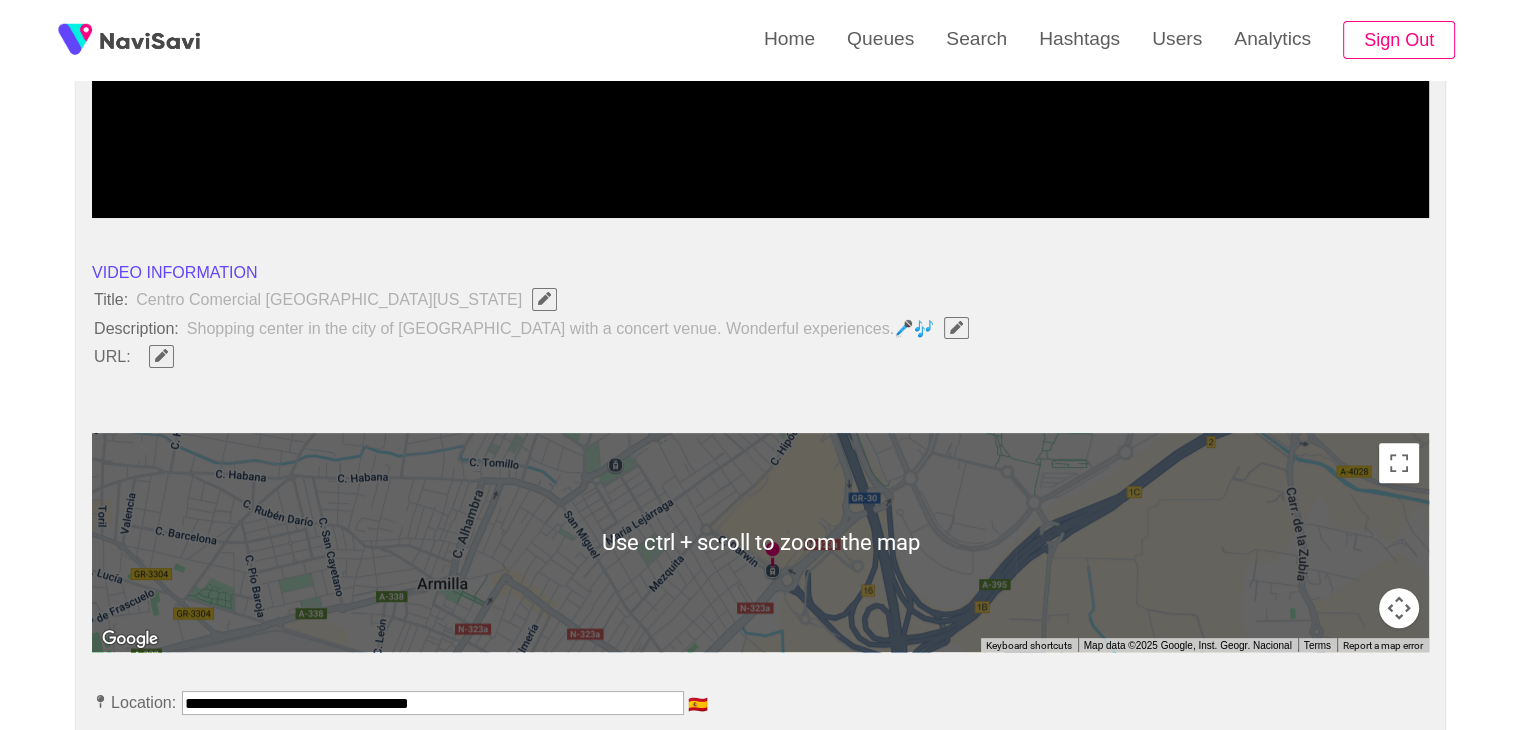 scroll, scrollTop: 544, scrollLeft: 0, axis: vertical 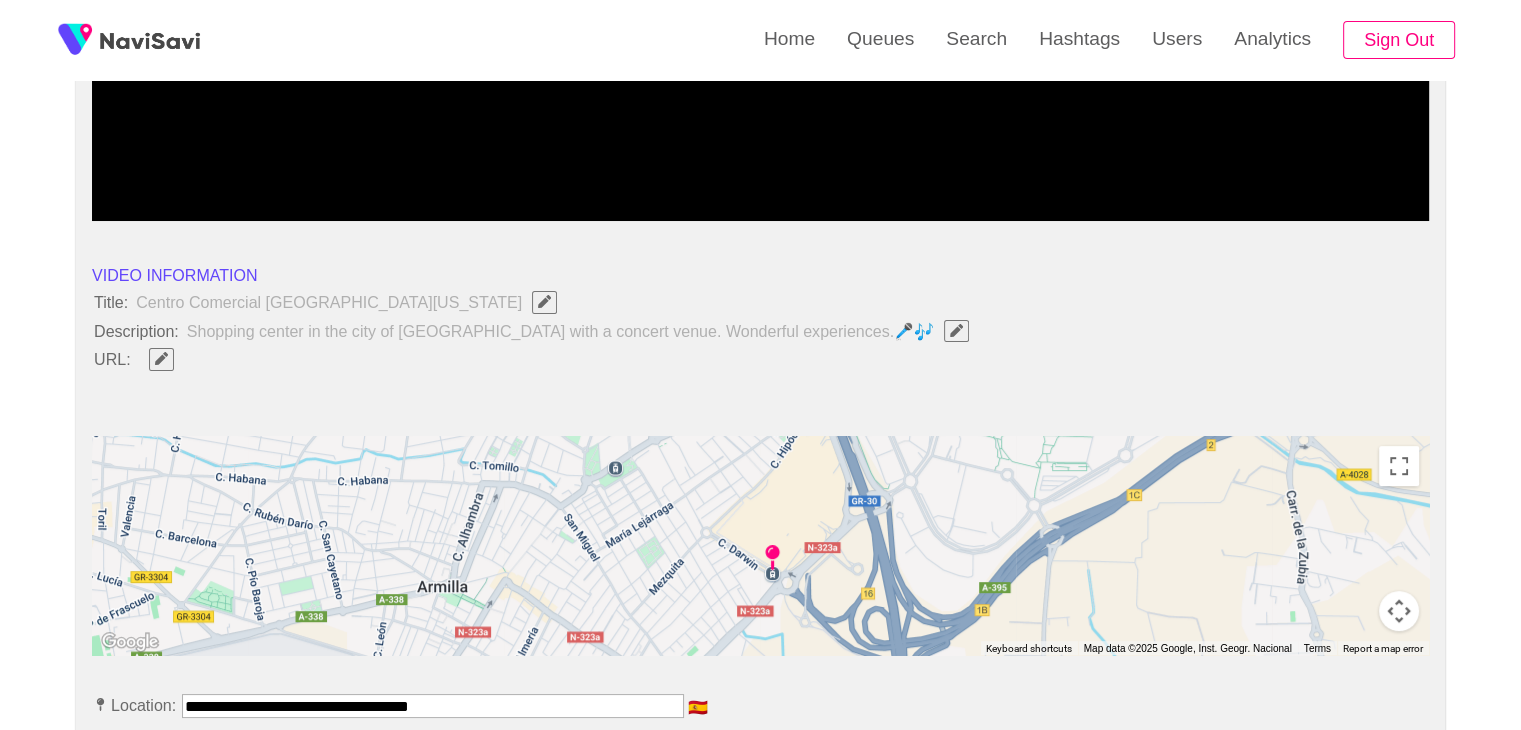 click 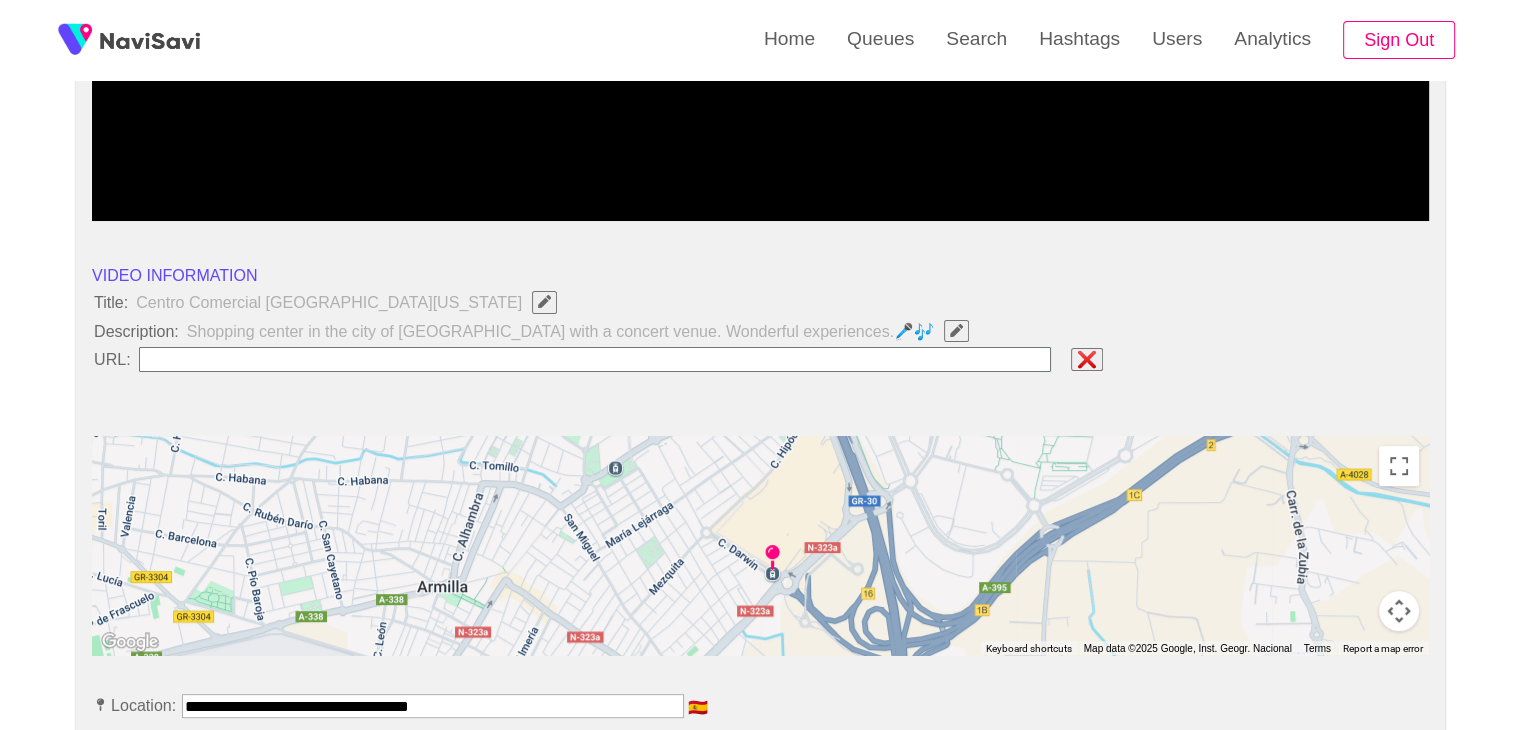 type on "**********" 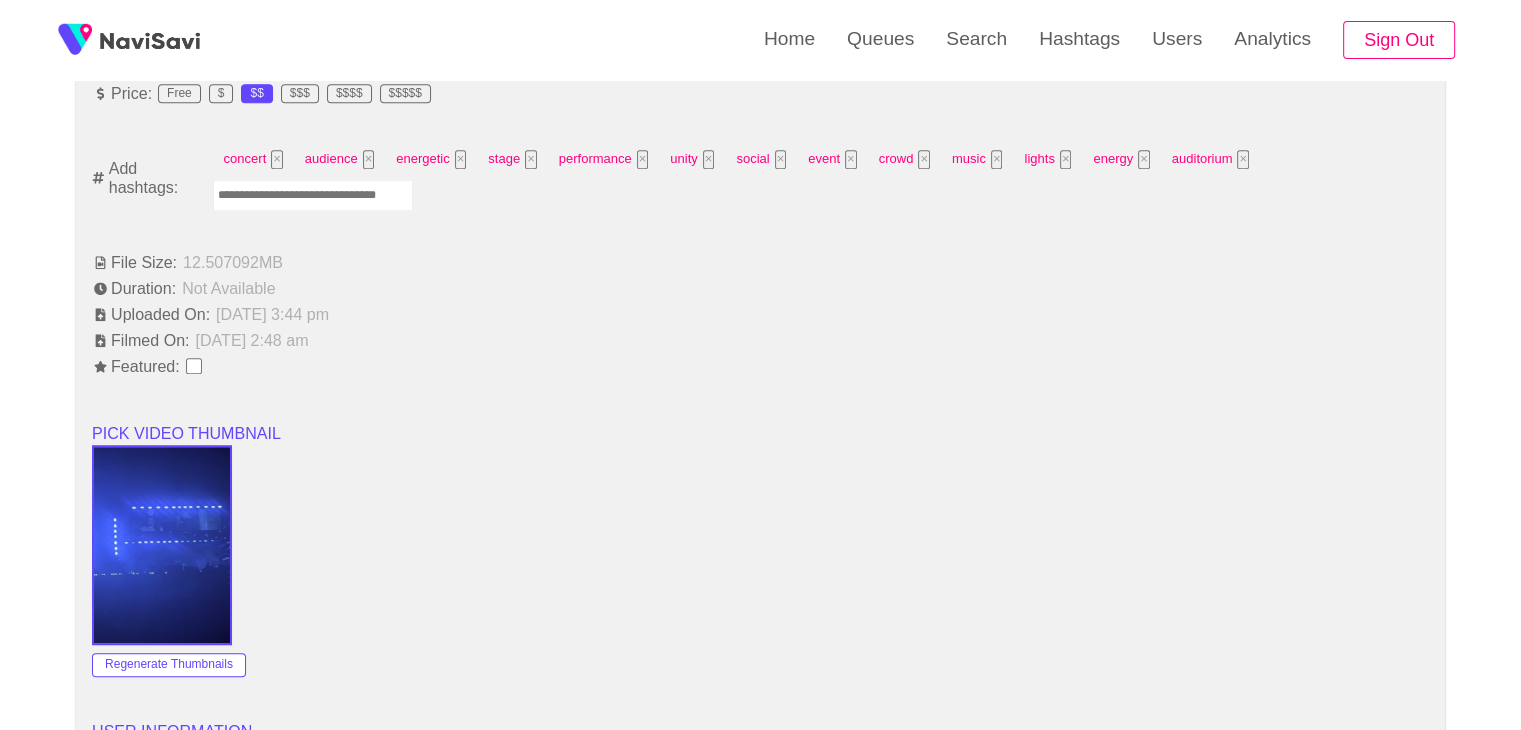 scroll, scrollTop: 1248, scrollLeft: 0, axis: vertical 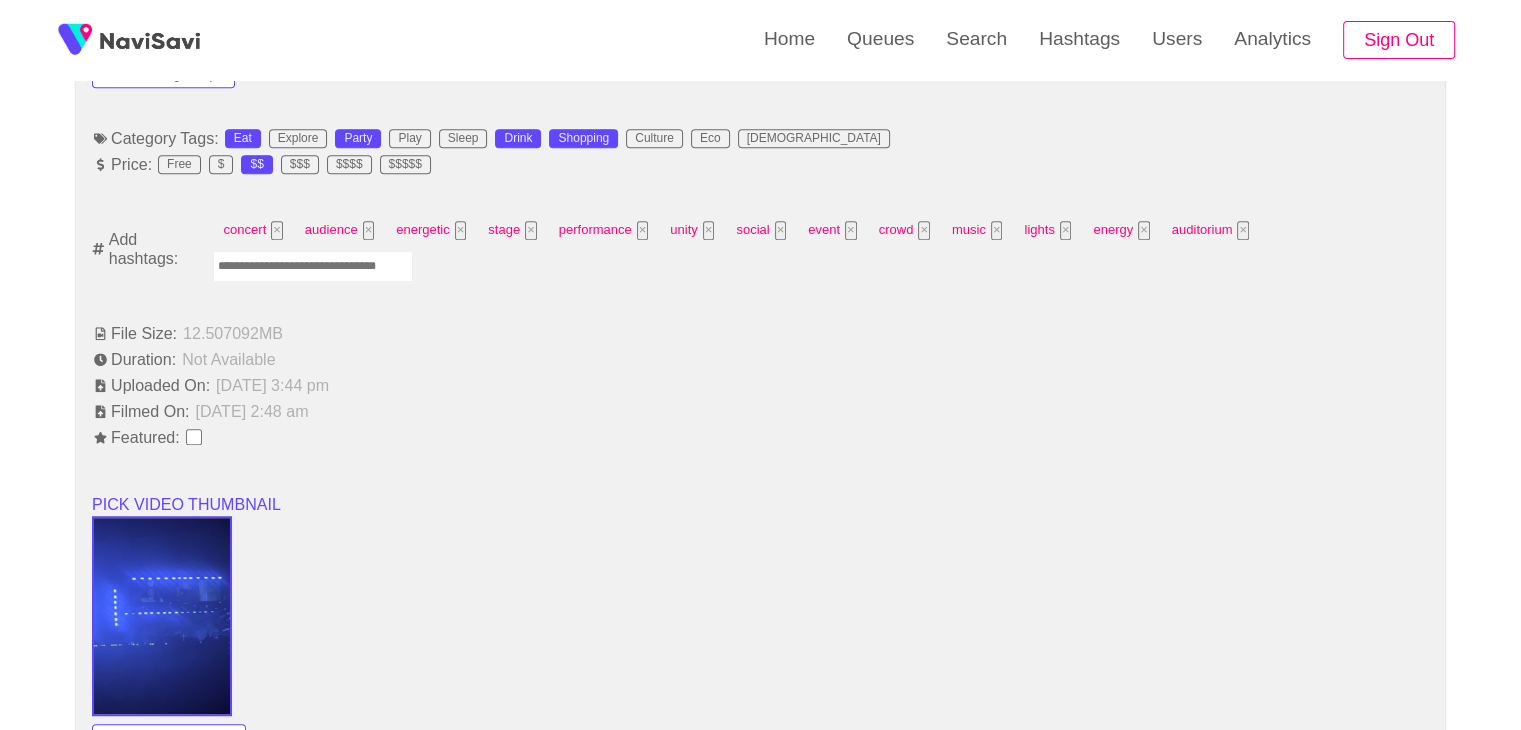 click on "**********" at bounding box center (760, 487) 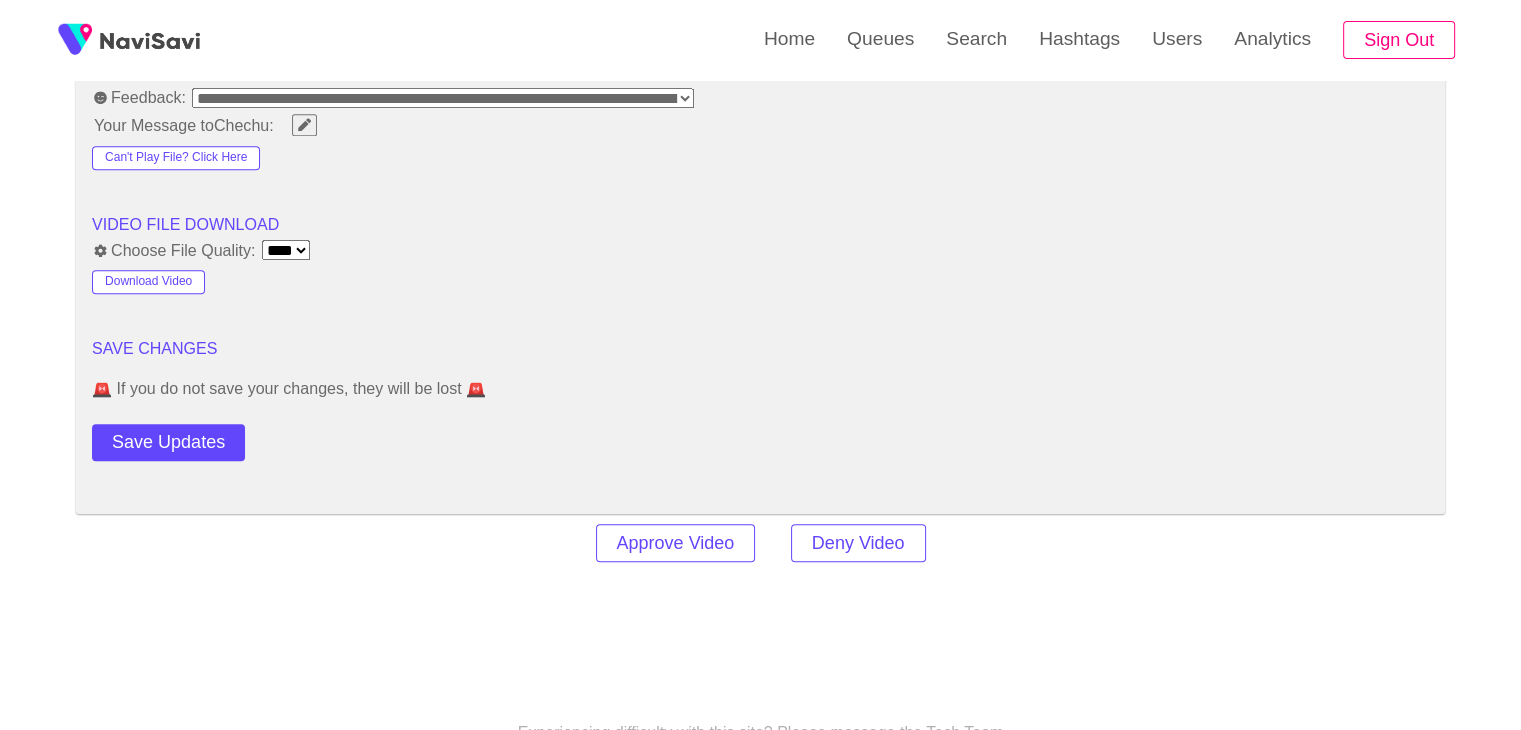 scroll, scrollTop: 2444, scrollLeft: 0, axis: vertical 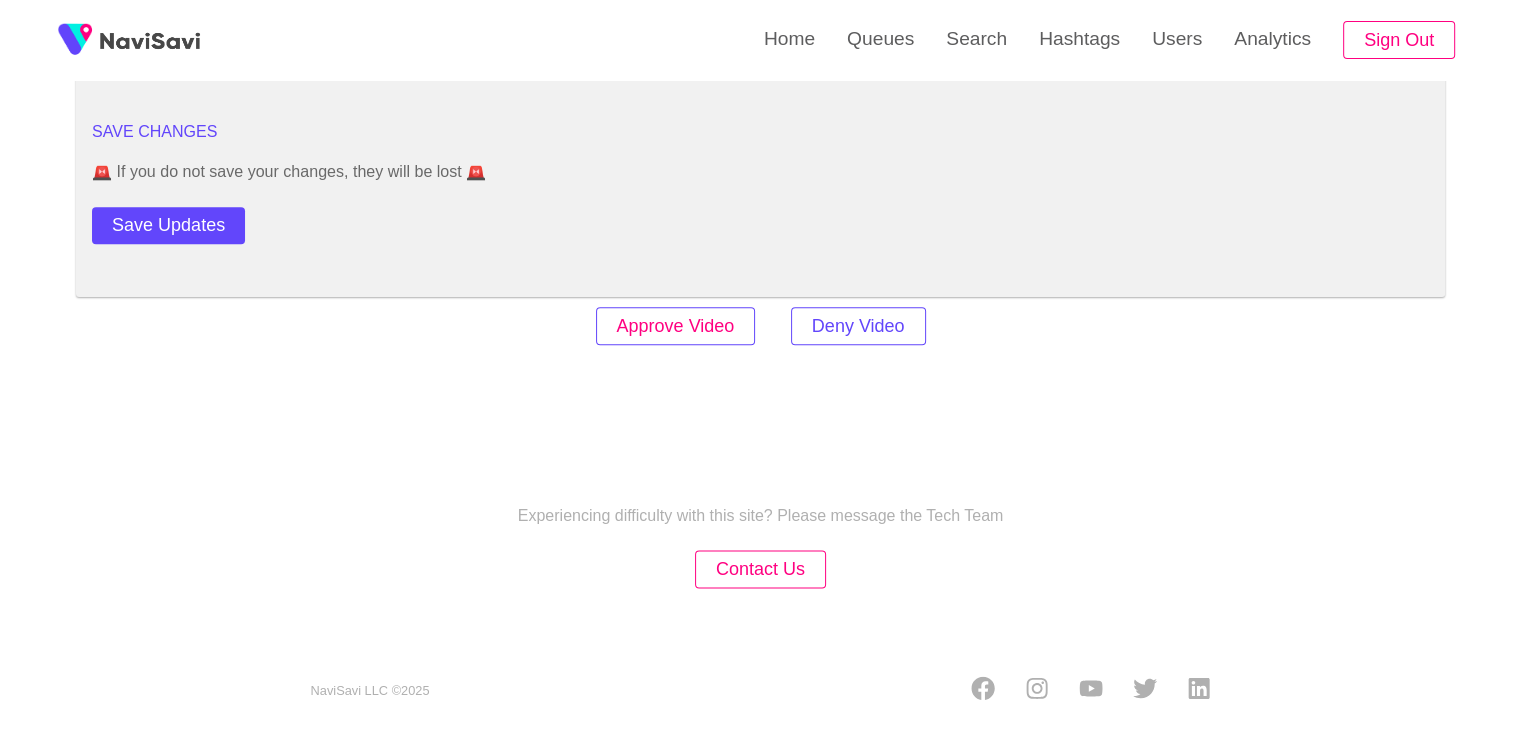 click on "Approve Video" at bounding box center (676, 326) 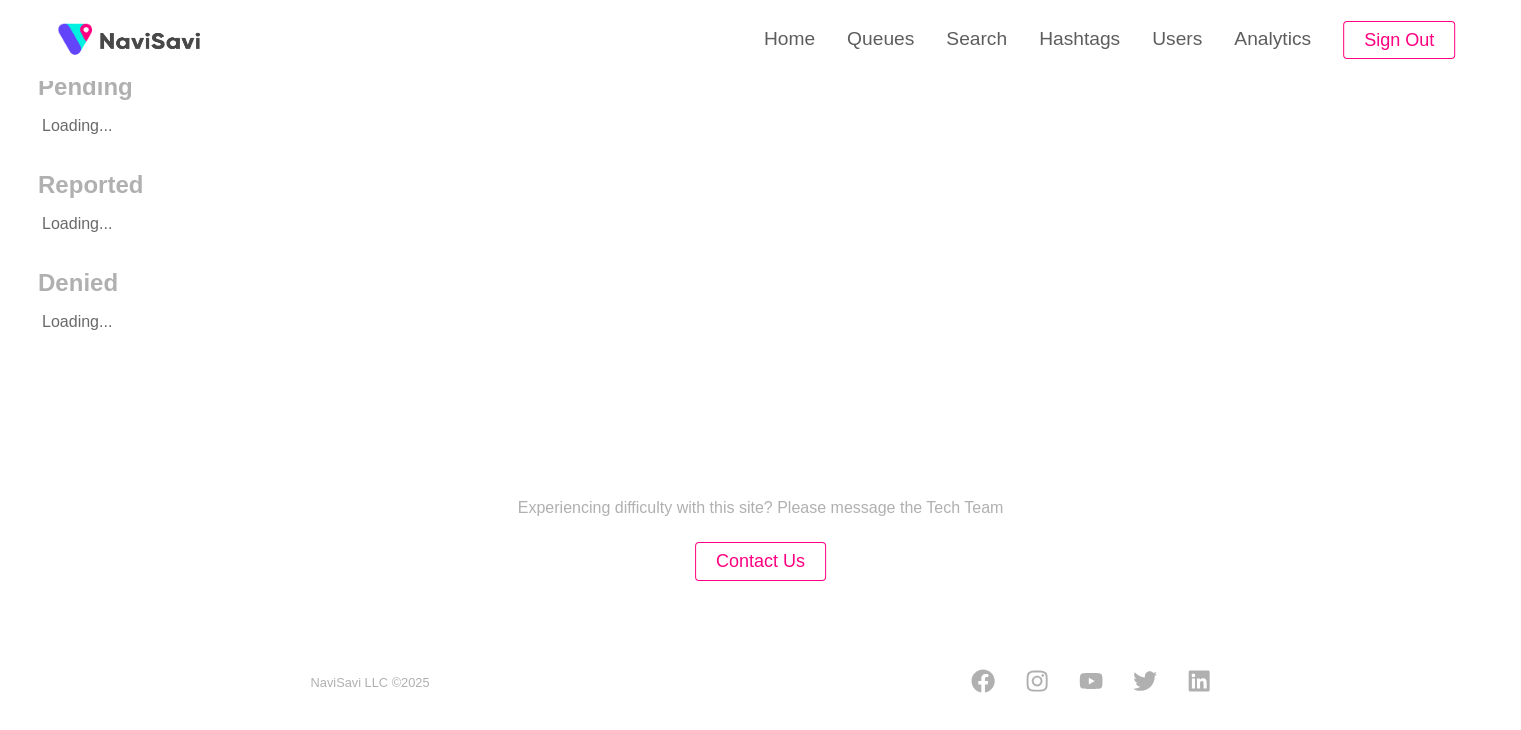 scroll, scrollTop: 0, scrollLeft: 0, axis: both 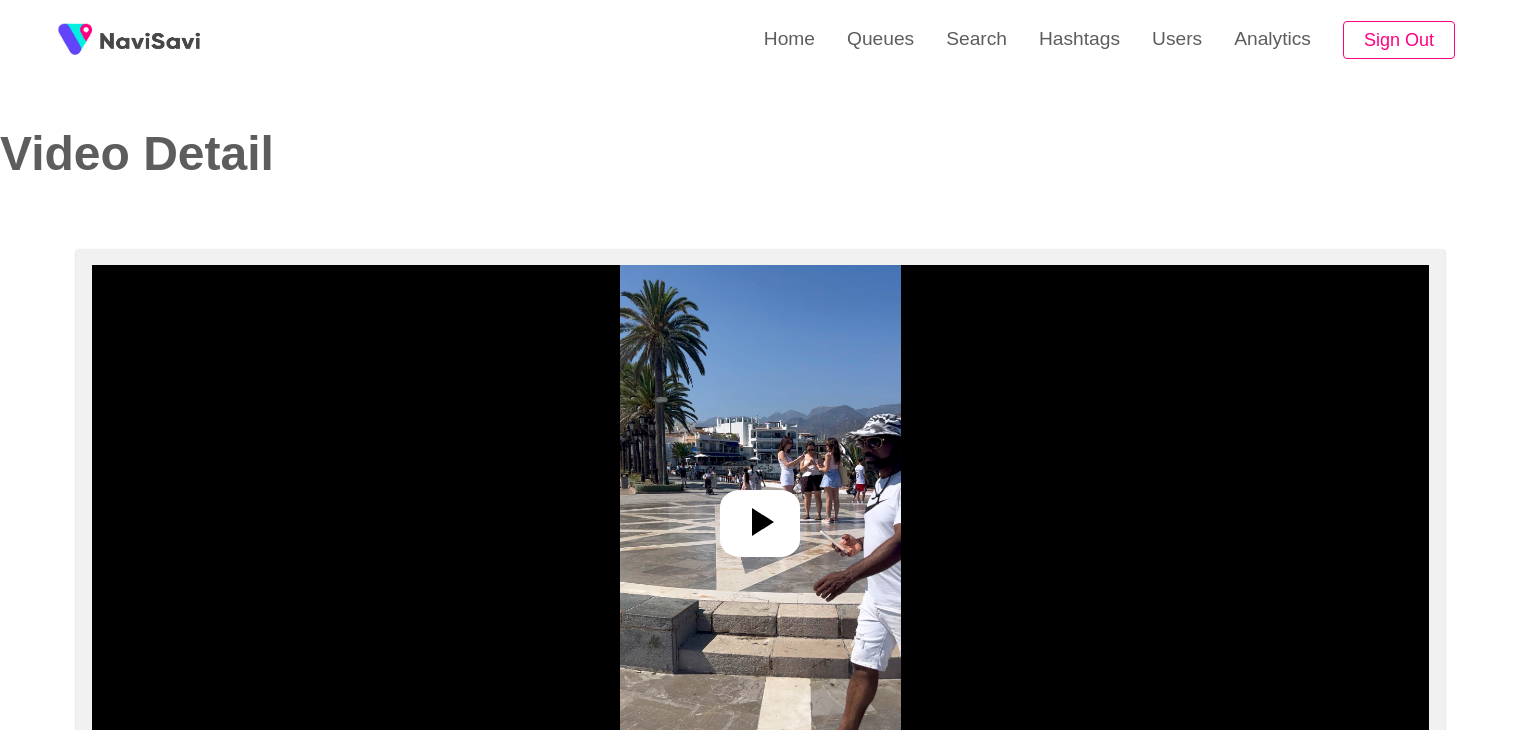 select on "**********" 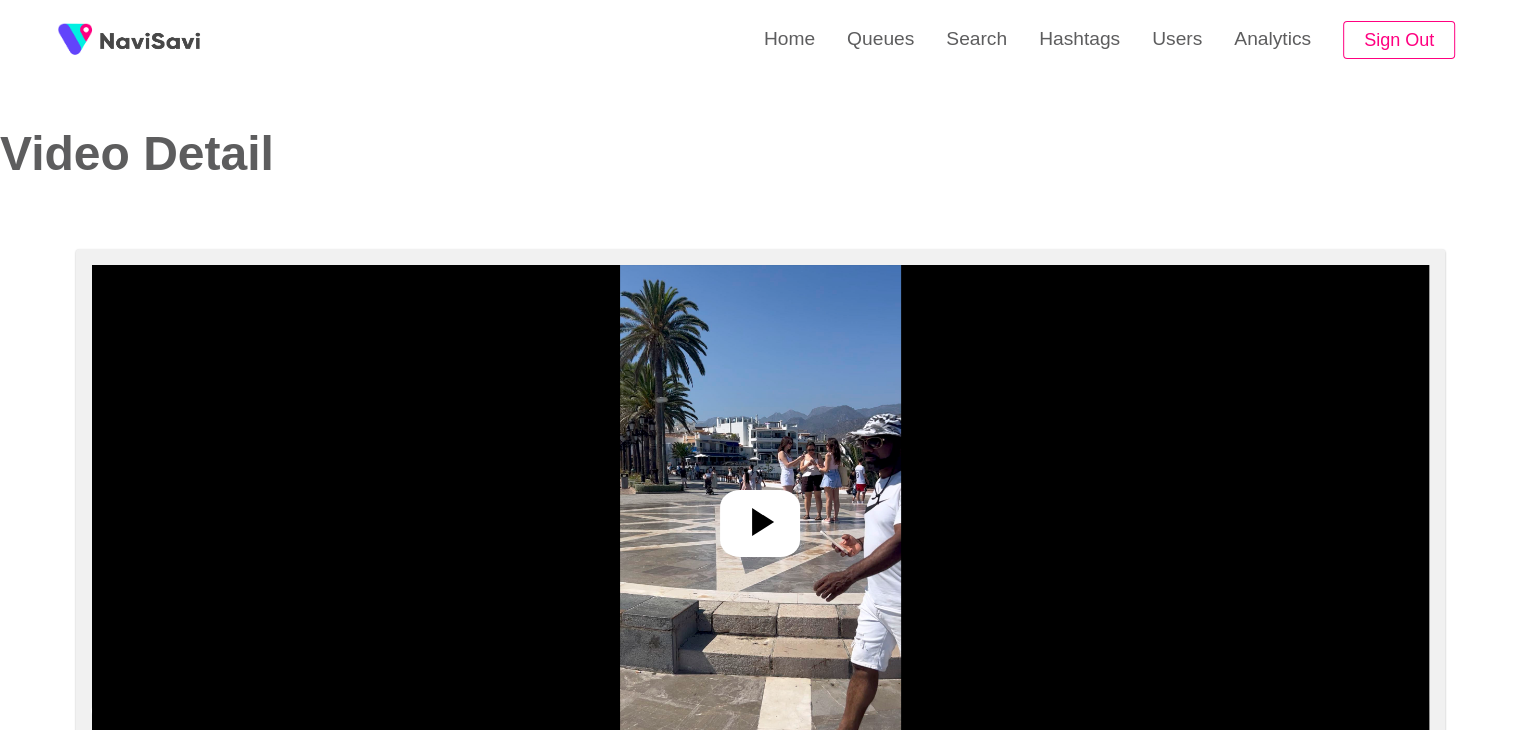 click at bounding box center [760, 515] 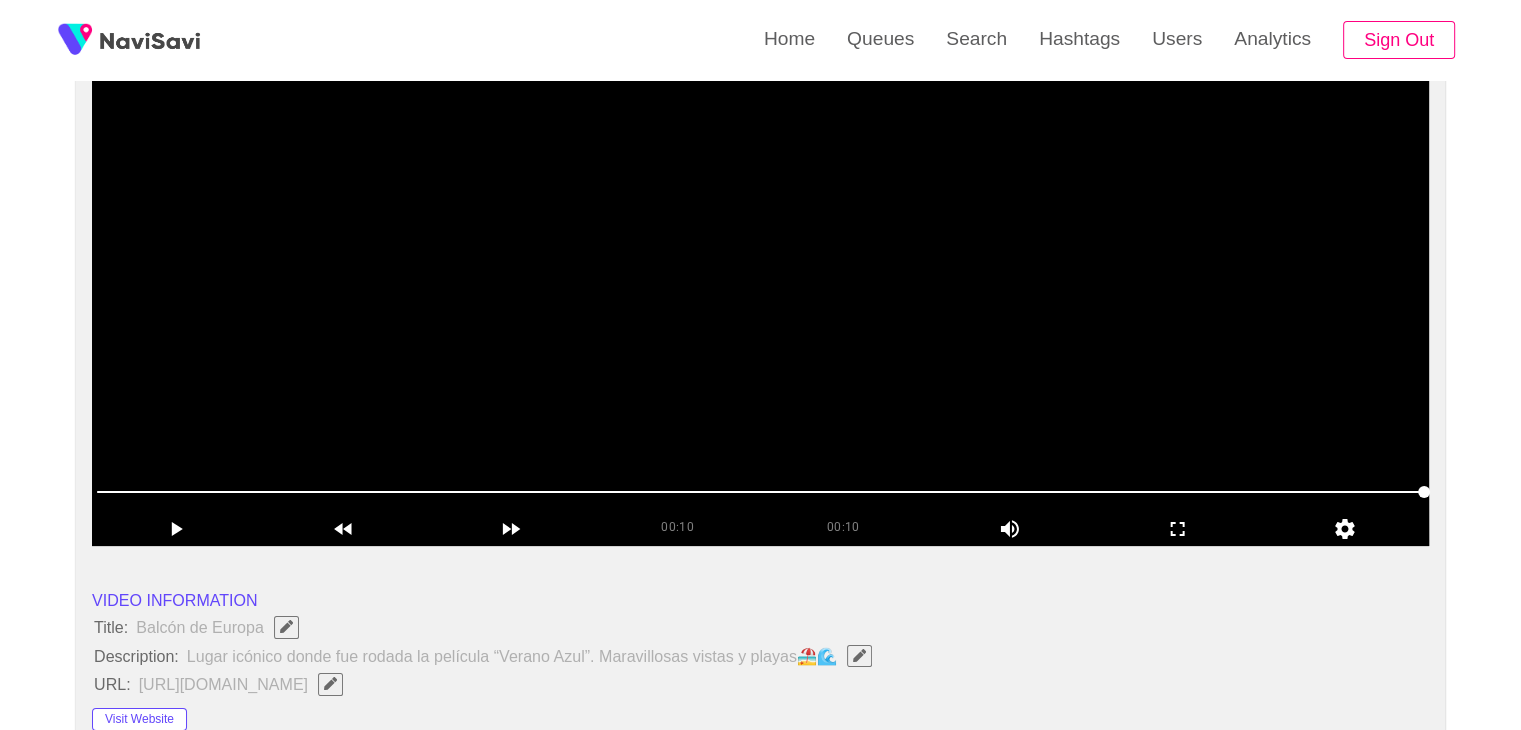 scroll, scrollTop: 138, scrollLeft: 0, axis: vertical 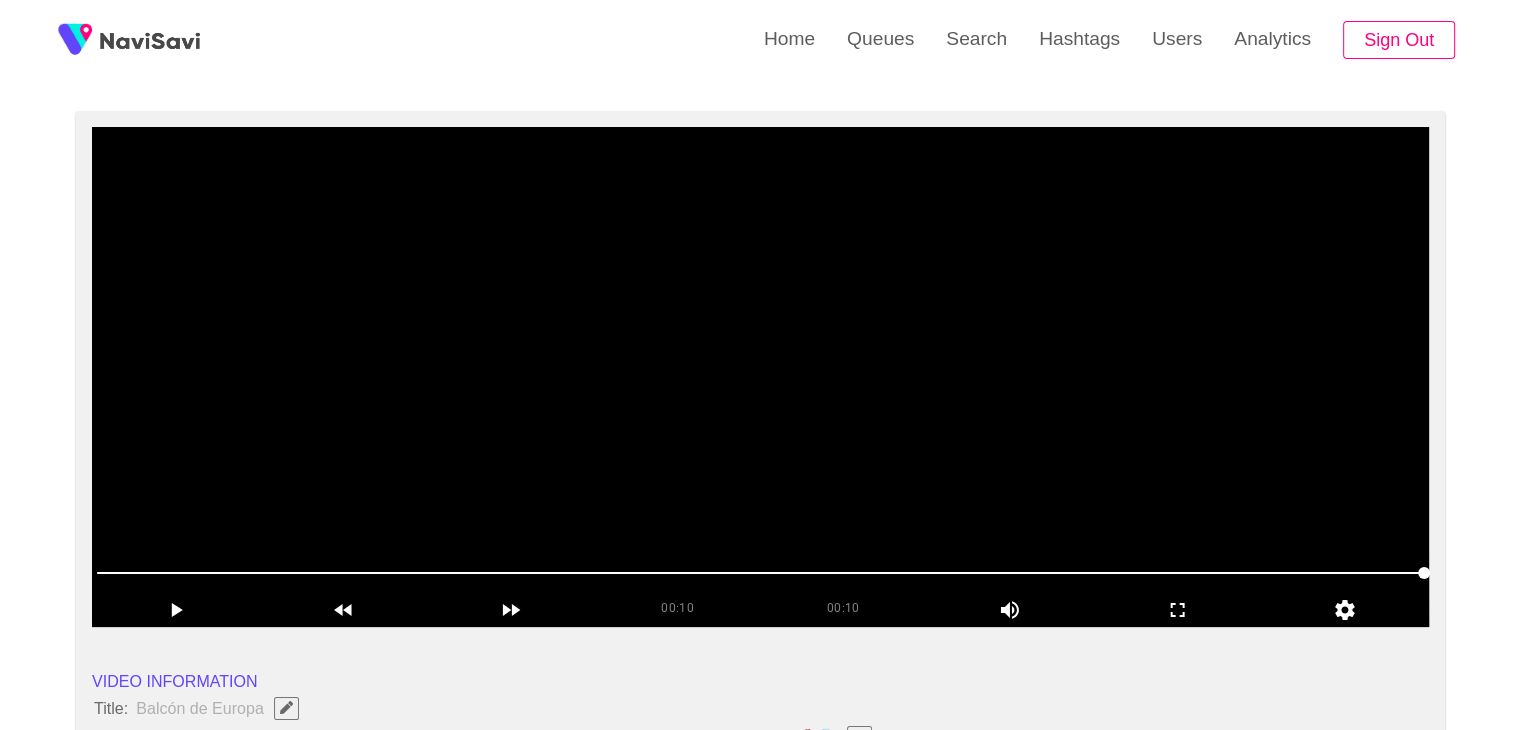 click at bounding box center [760, 377] 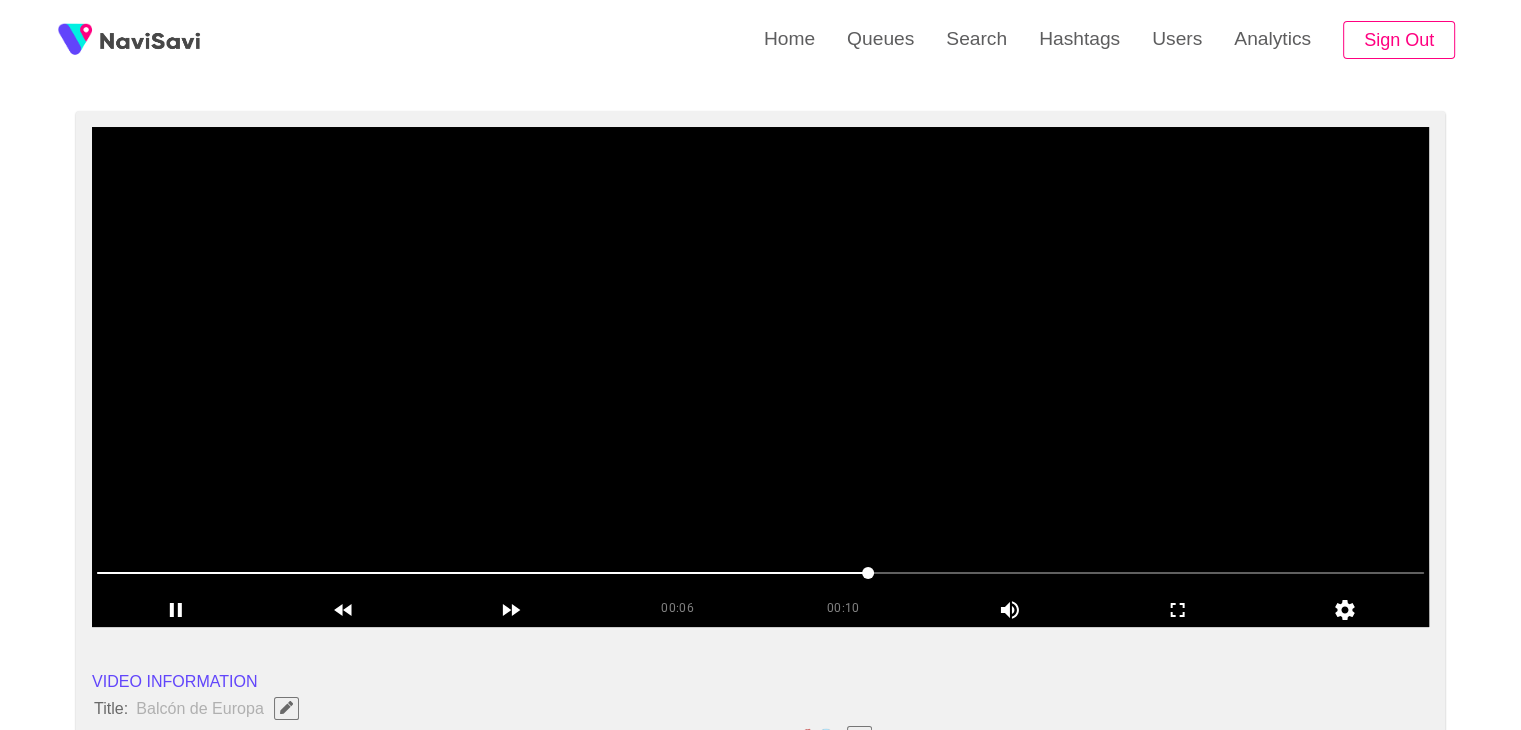 click at bounding box center (760, 377) 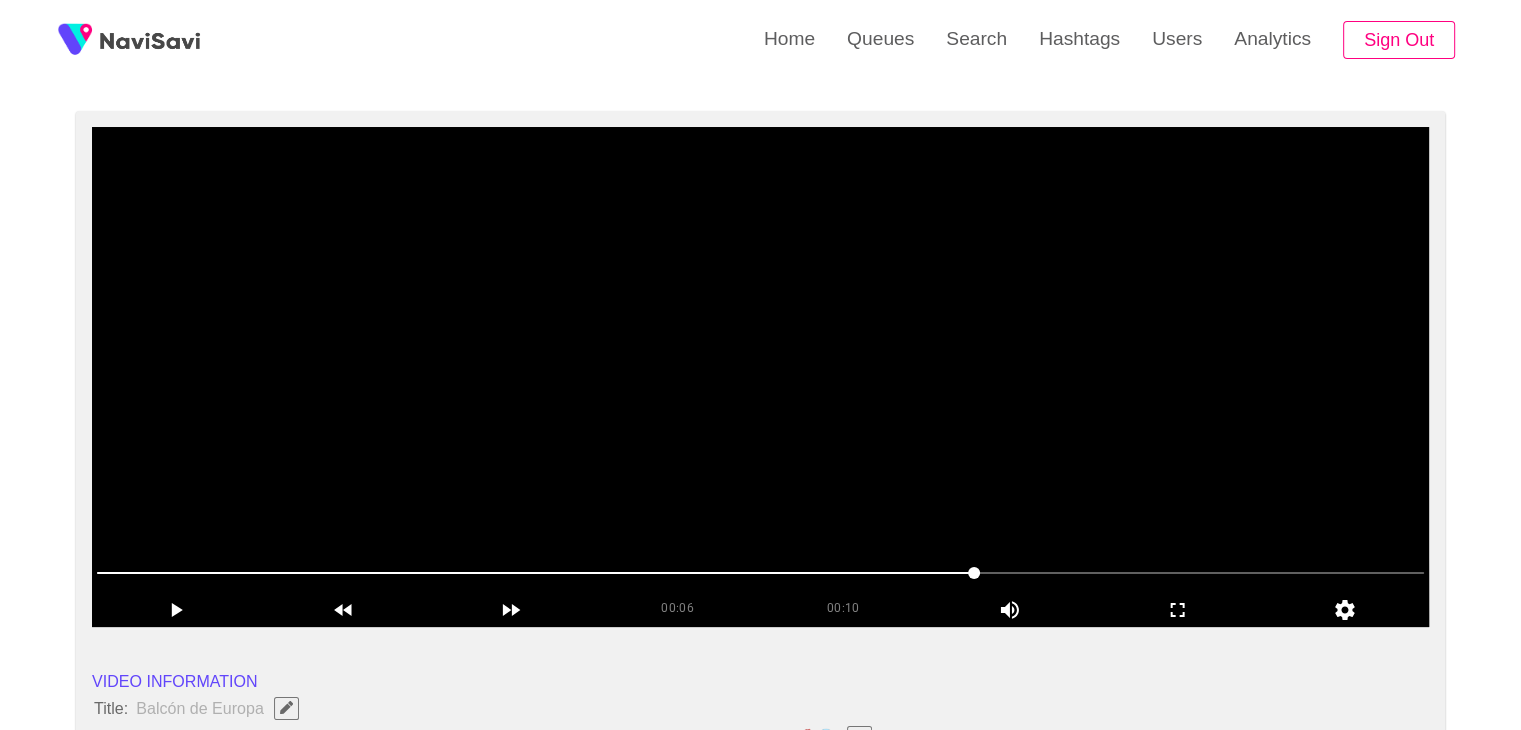 click at bounding box center (760, 377) 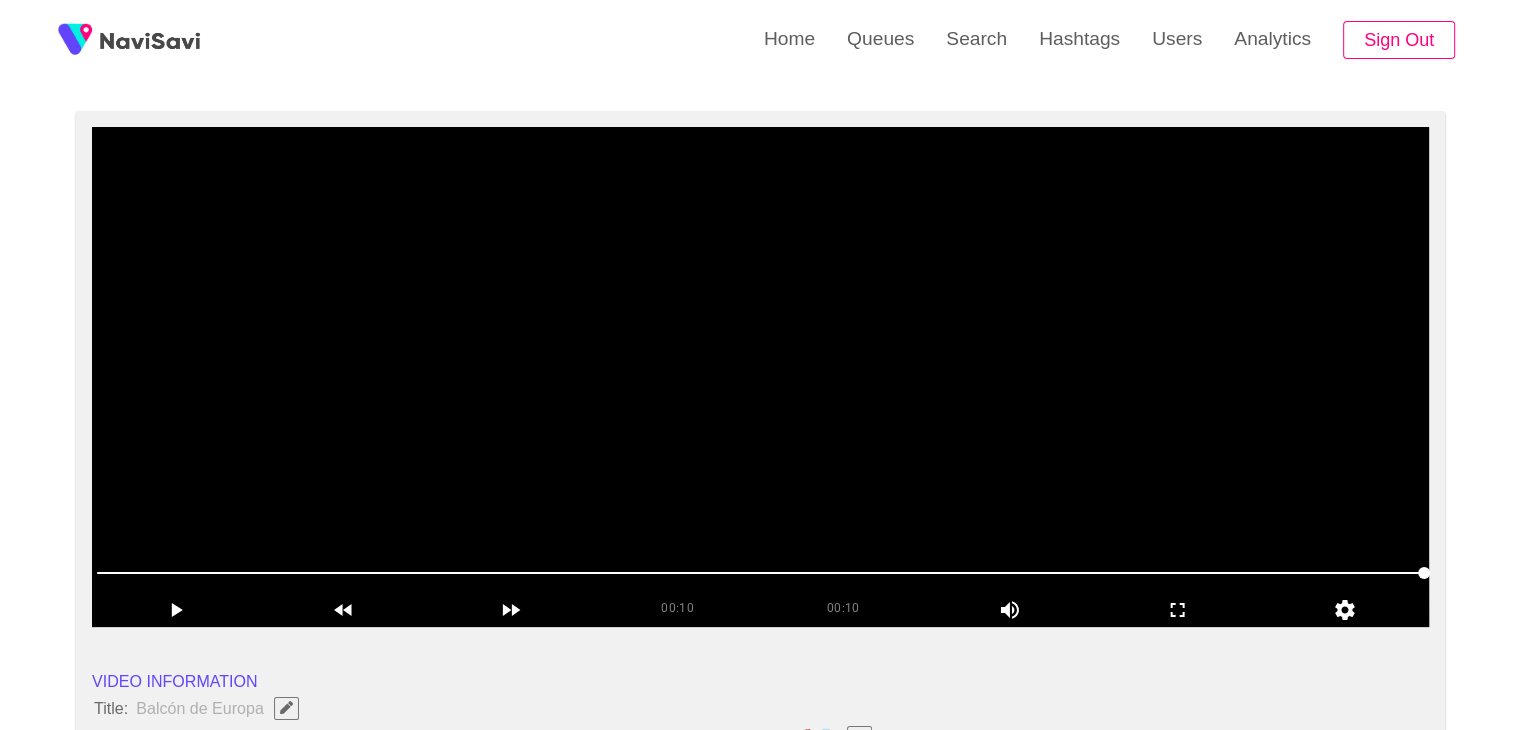 click at bounding box center (760, 377) 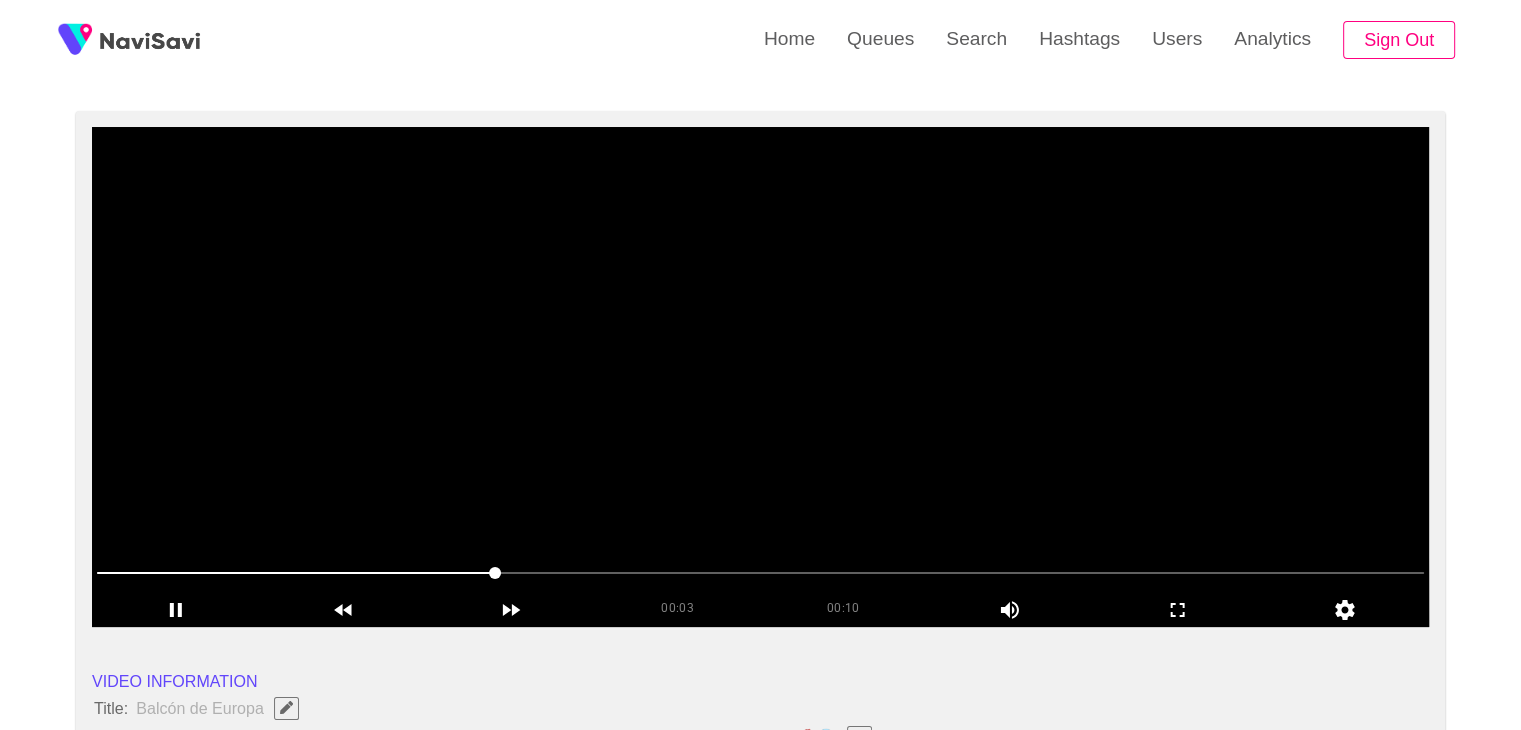 click at bounding box center (760, 377) 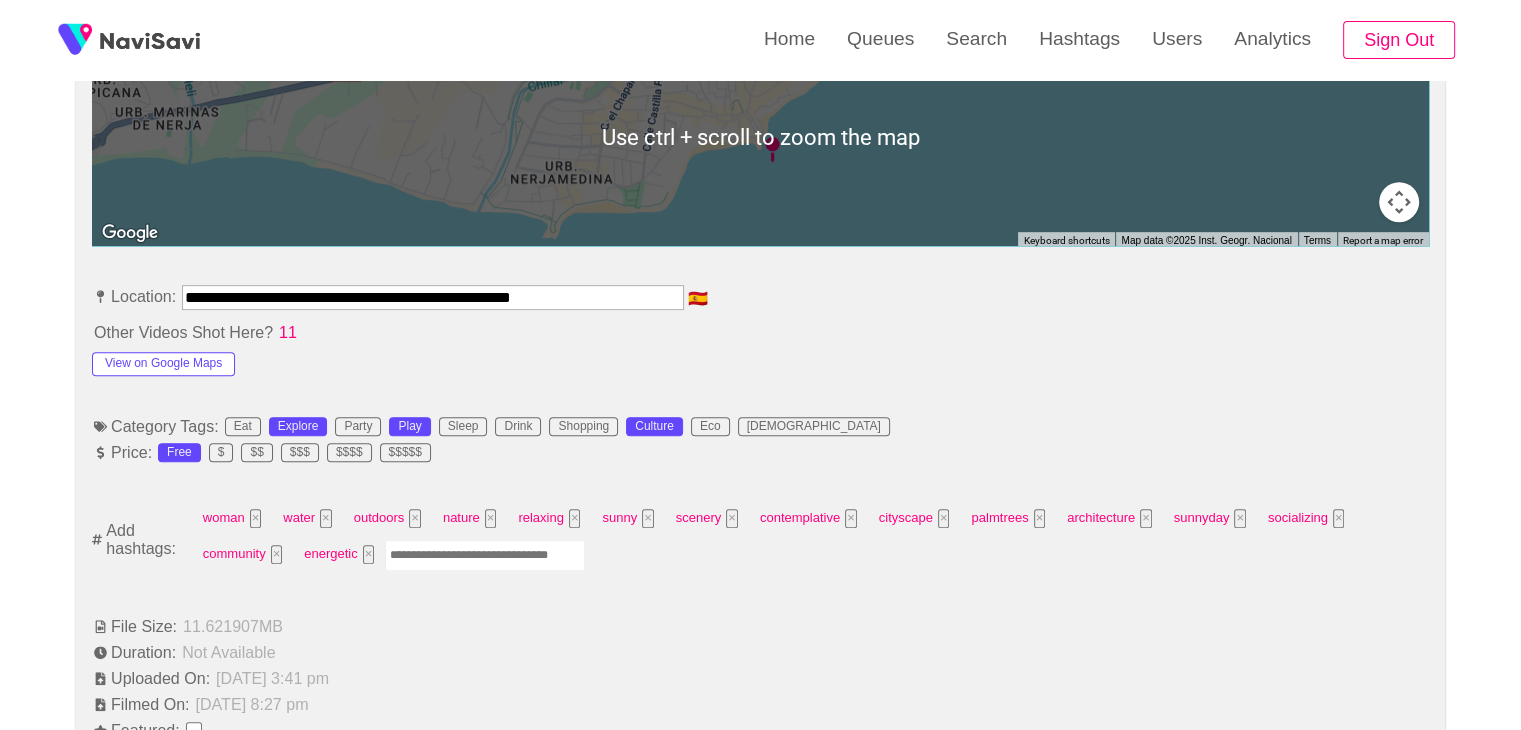 scroll, scrollTop: 963, scrollLeft: 0, axis: vertical 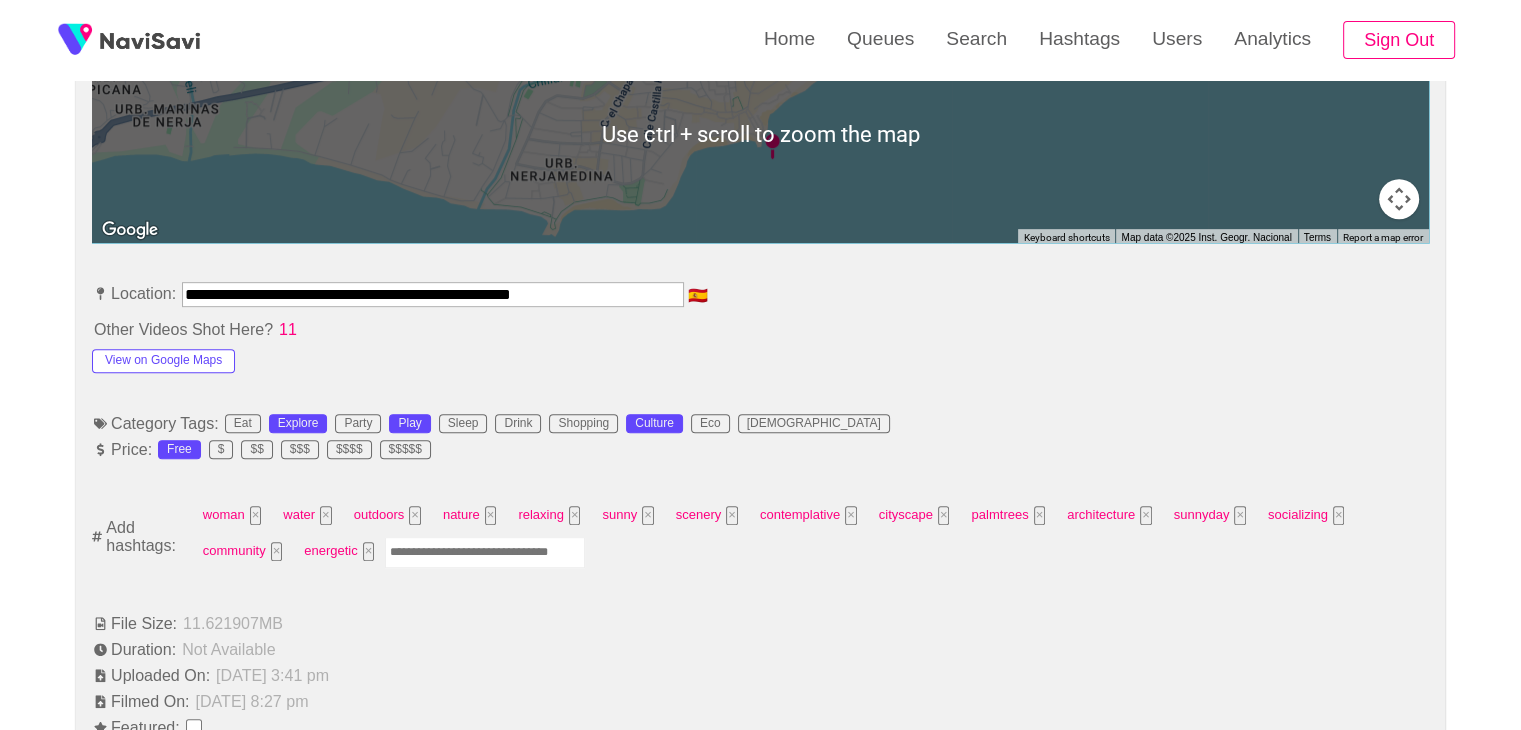 click at bounding box center (485, 552) 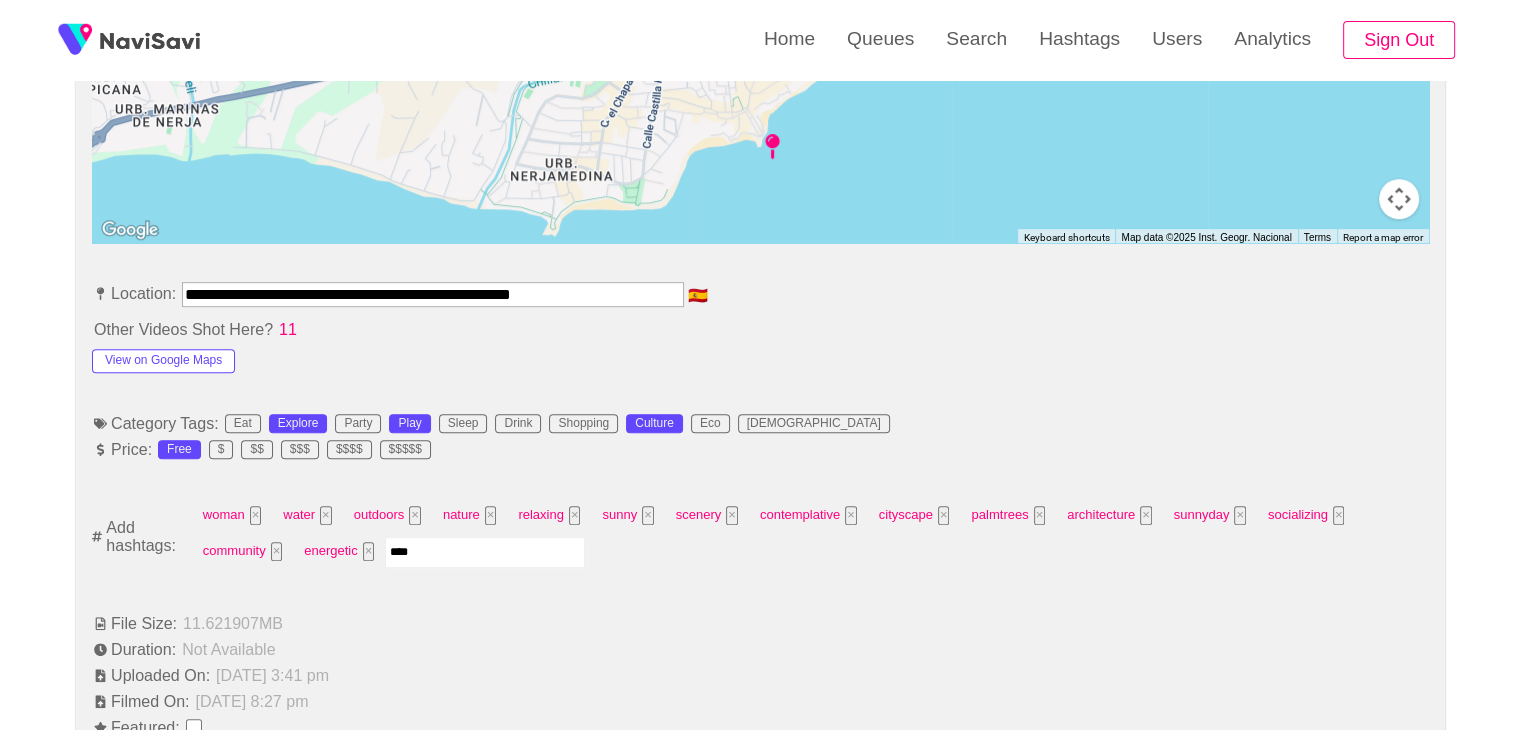 type on "*****" 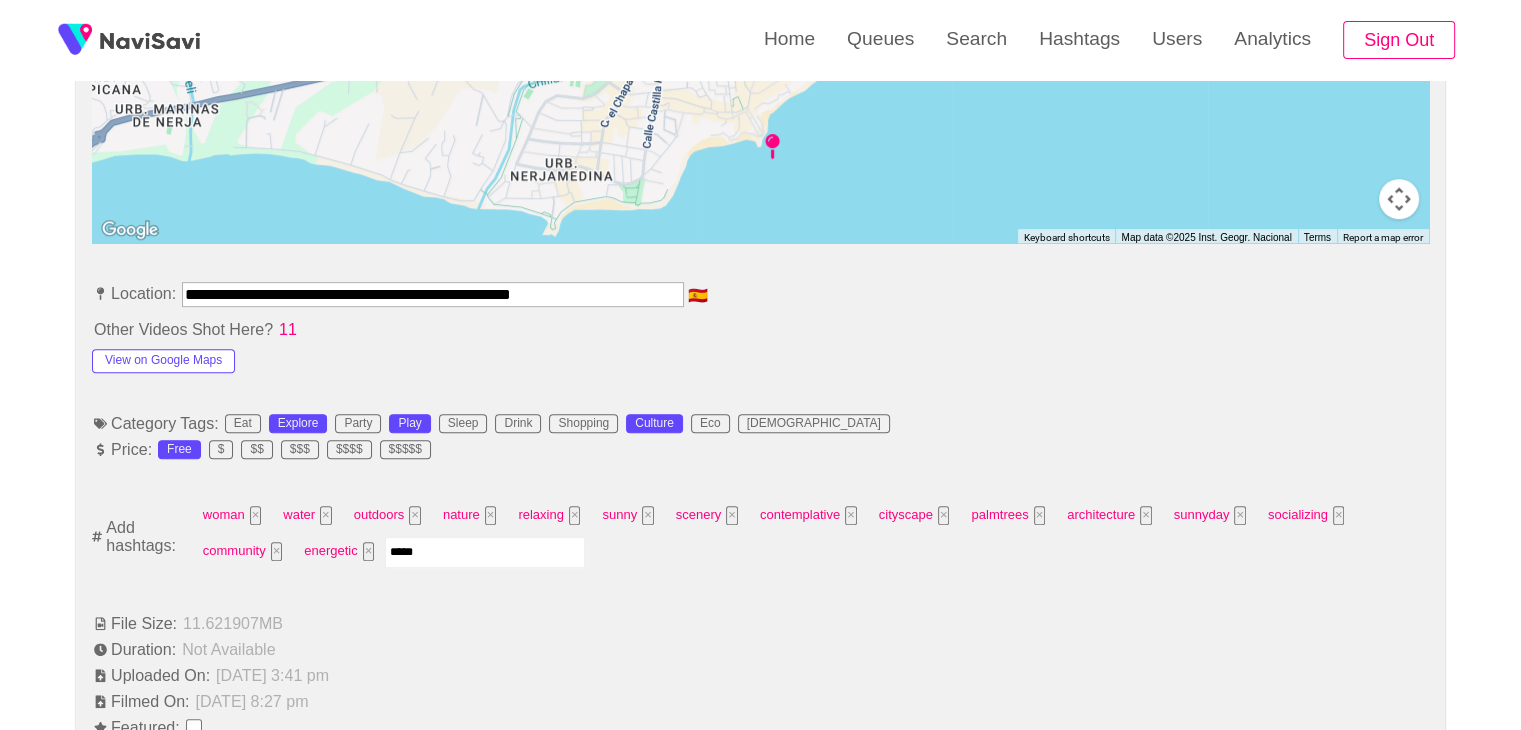 type 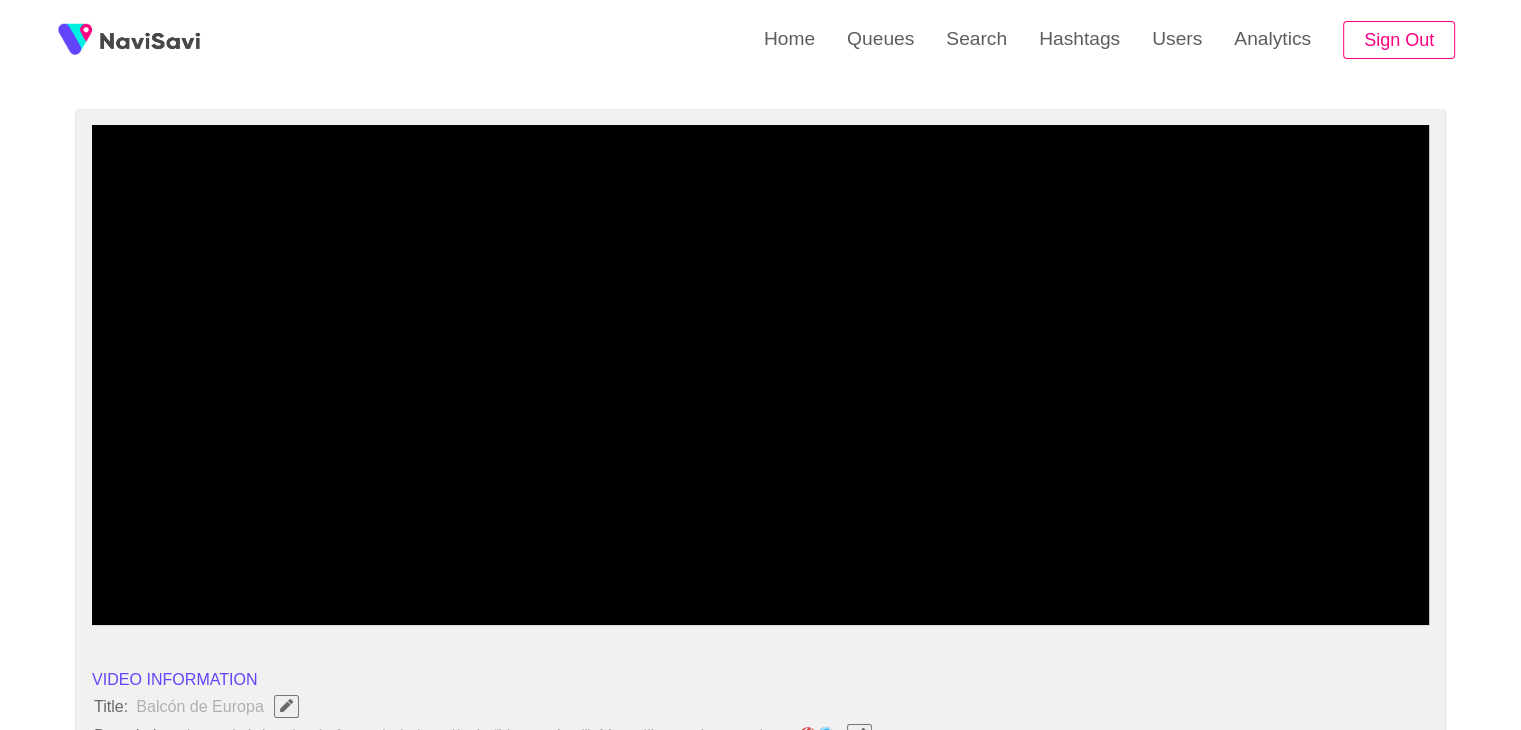scroll, scrollTop: 139, scrollLeft: 0, axis: vertical 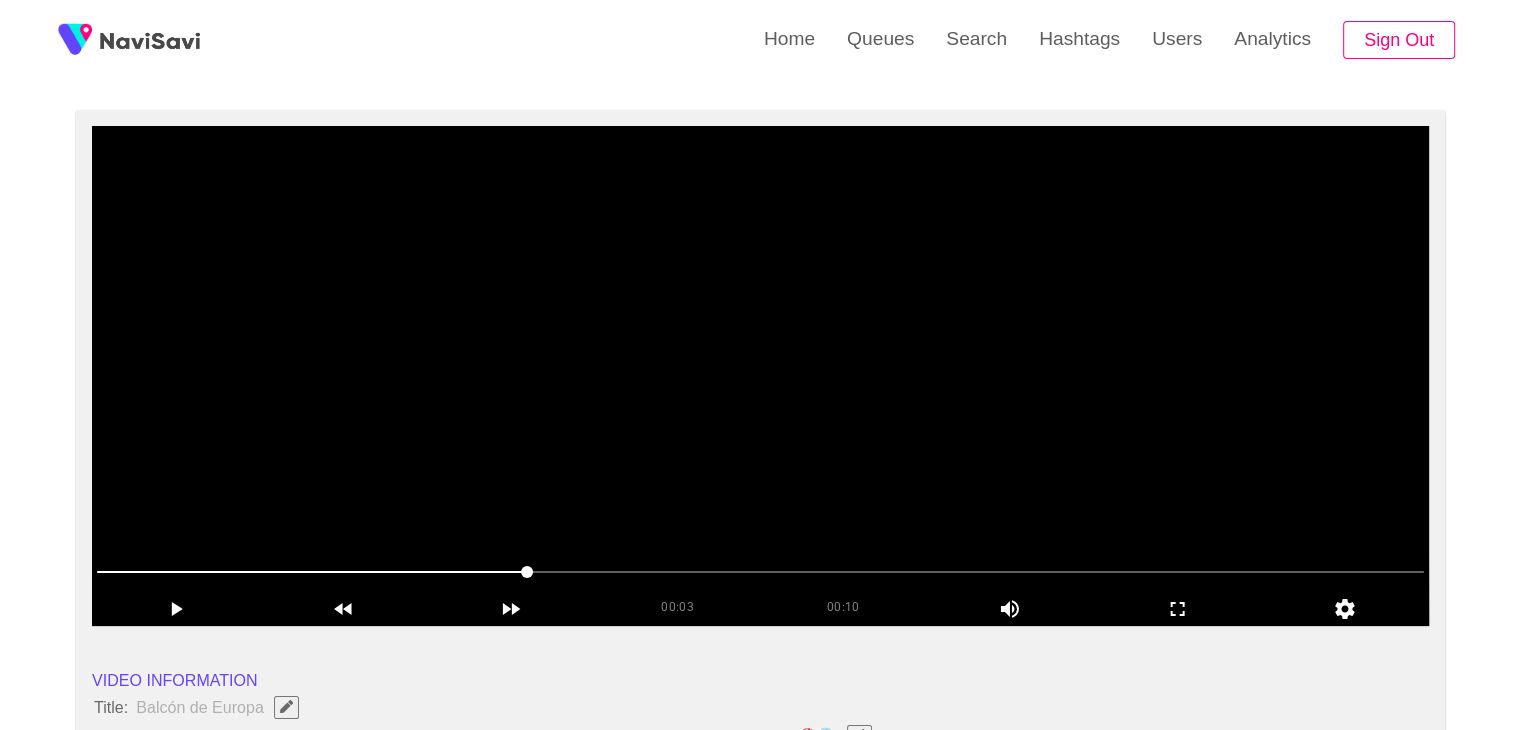 click at bounding box center (760, 376) 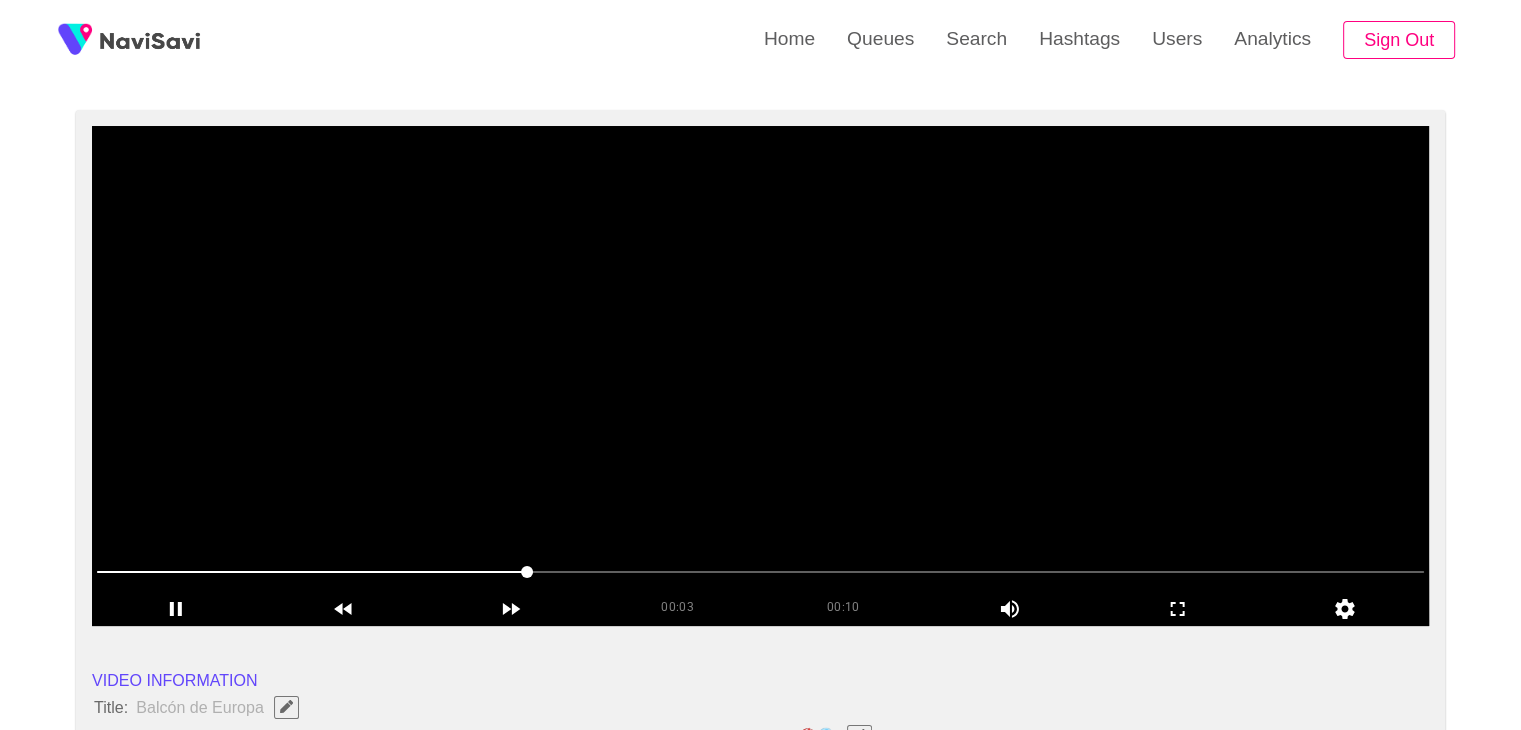click at bounding box center (760, 376) 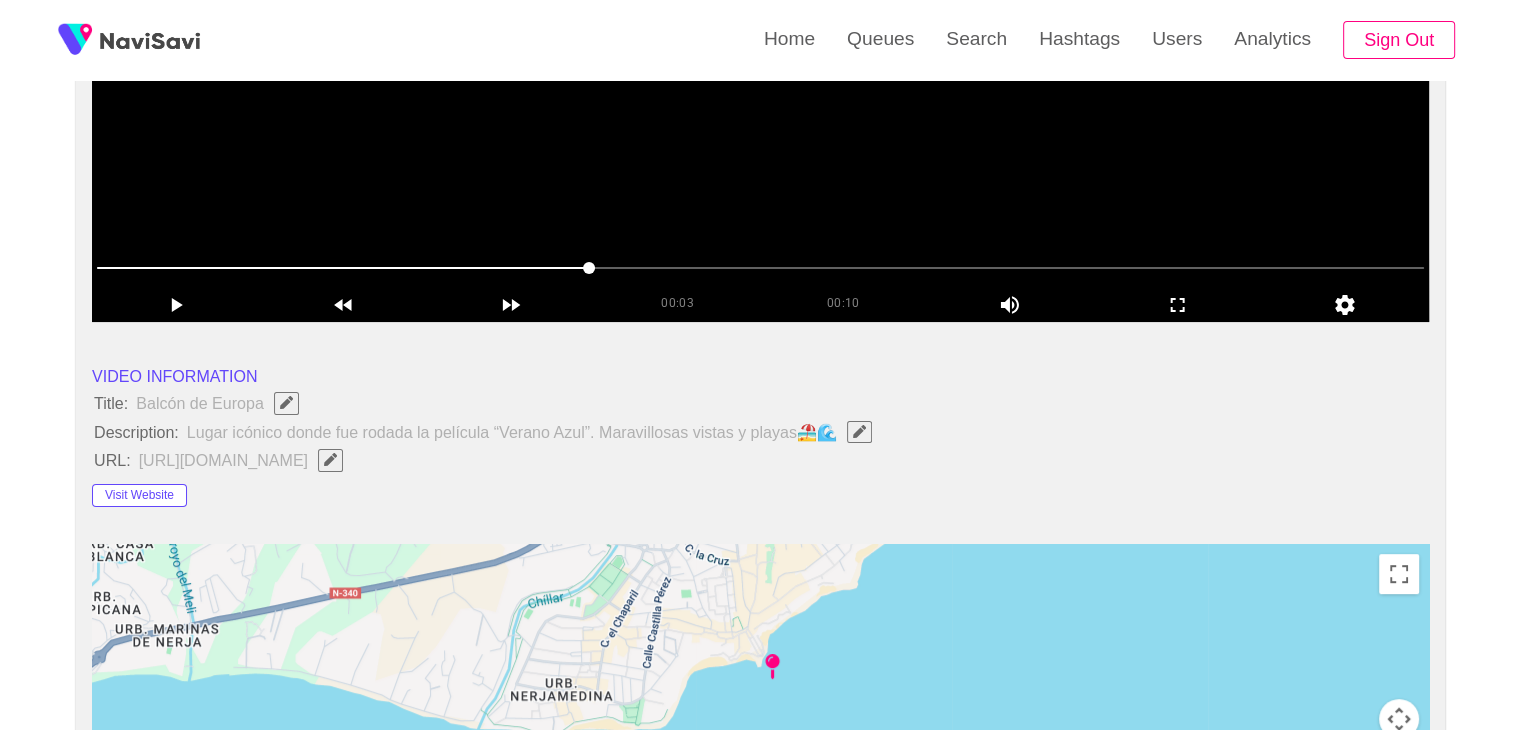 scroll, scrollTop: 578, scrollLeft: 0, axis: vertical 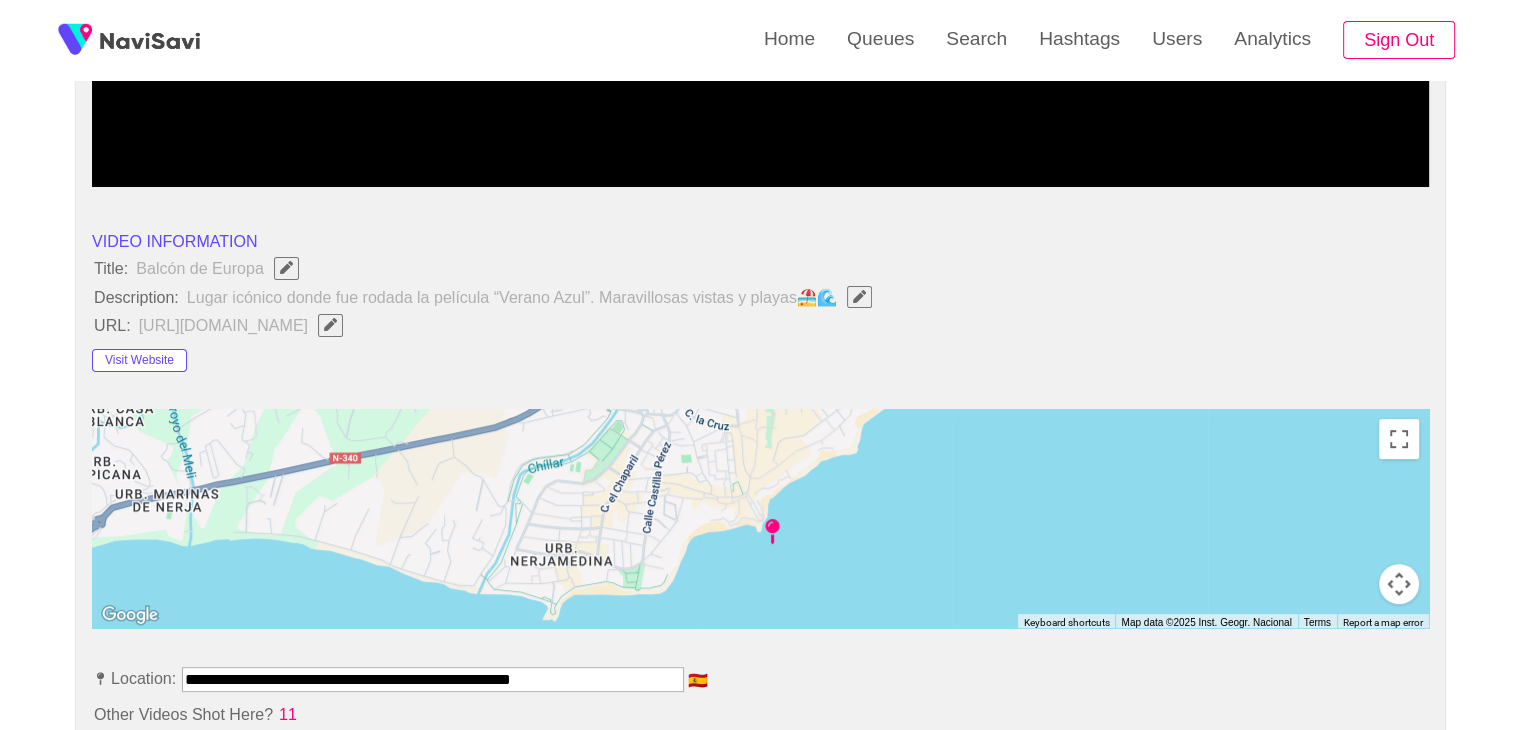 click 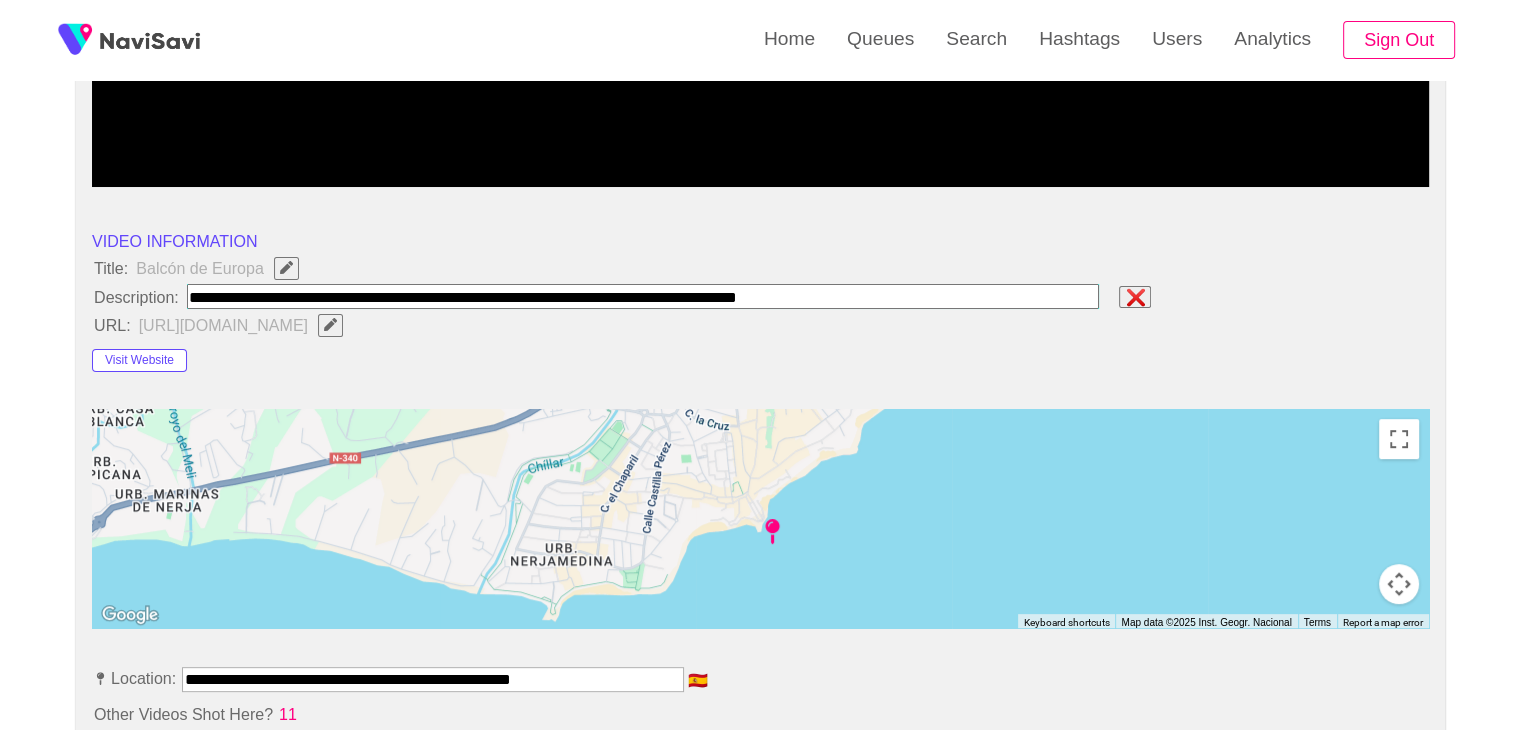 click at bounding box center [643, 296] 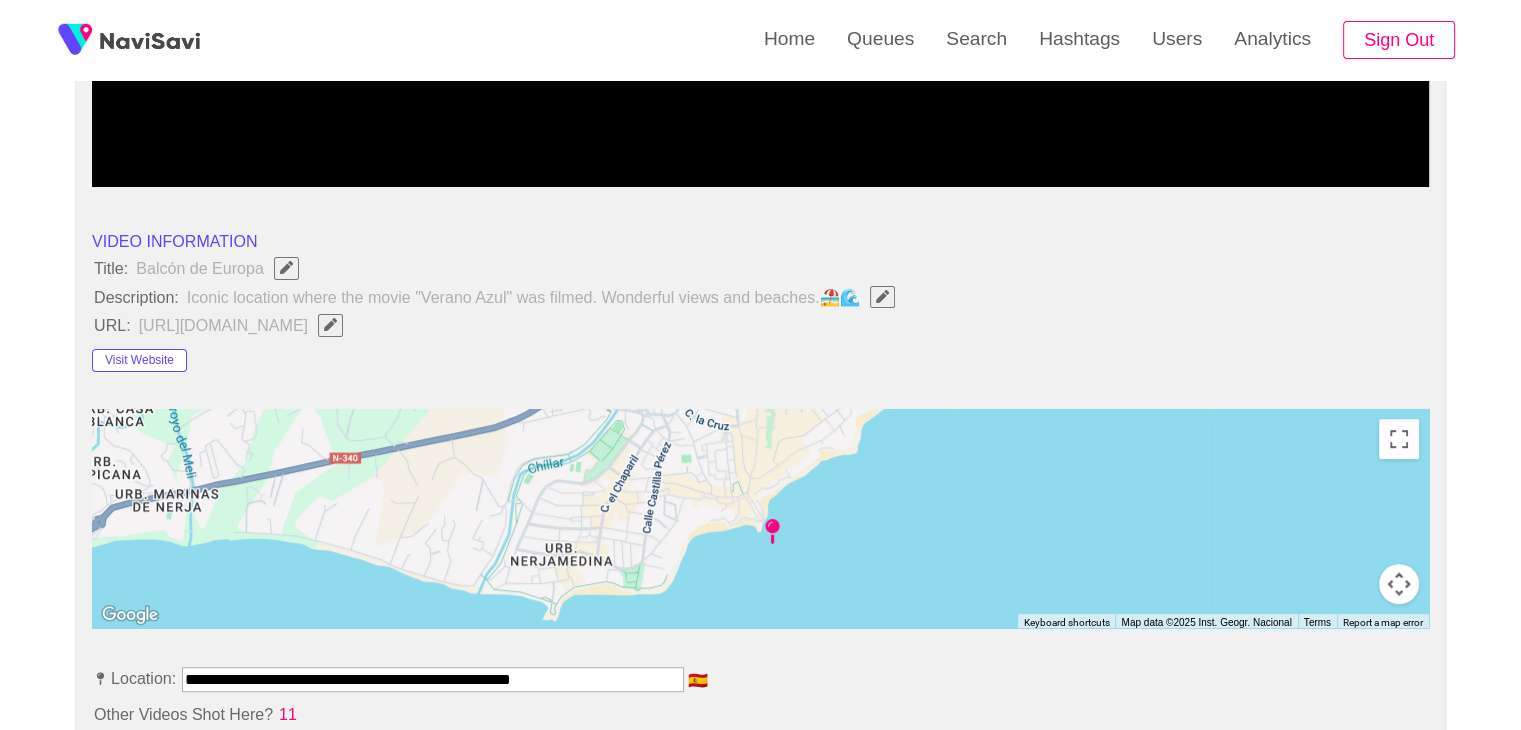 click 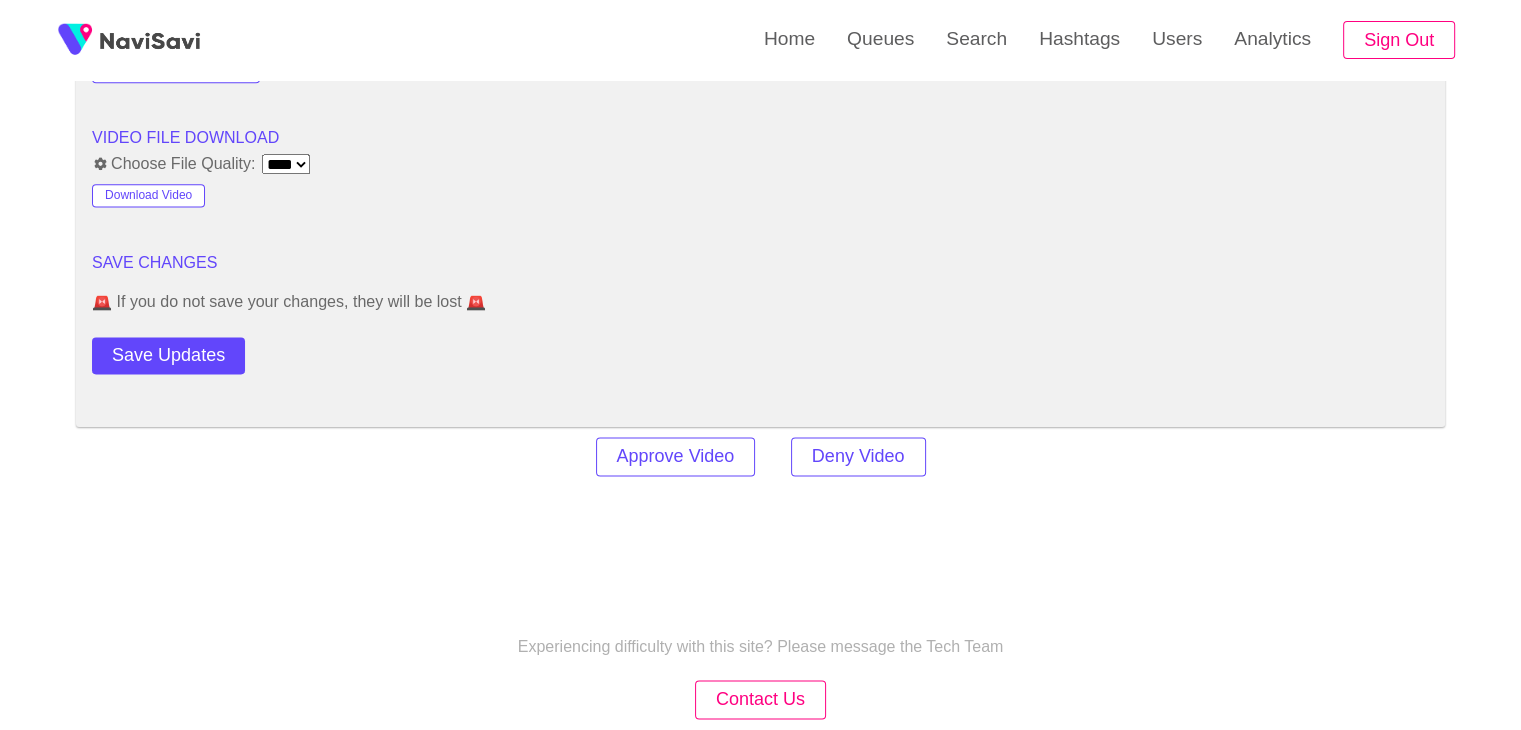 scroll, scrollTop: 2752, scrollLeft: 0, axis: vertical 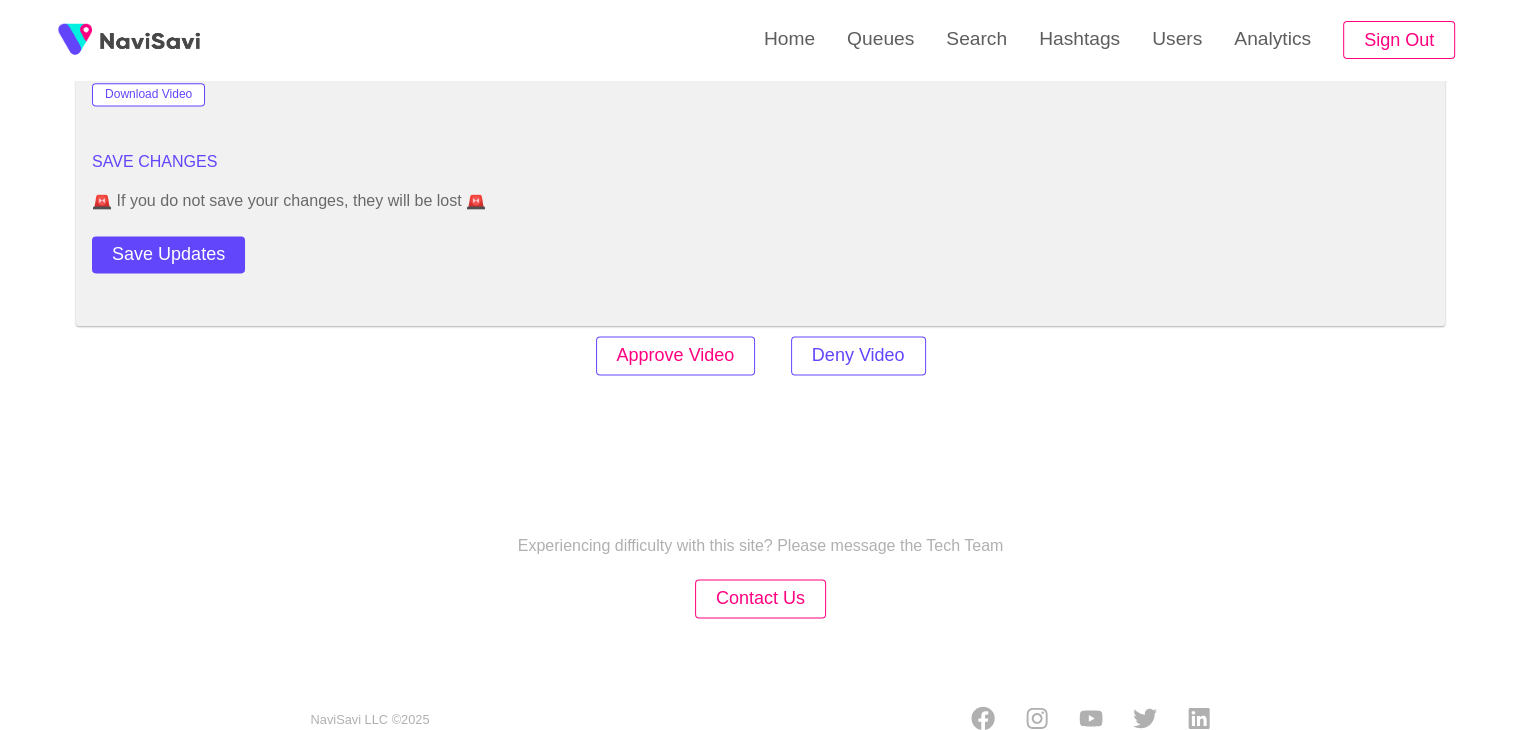 click on "Approve Video" at bounding box center [676, 355] 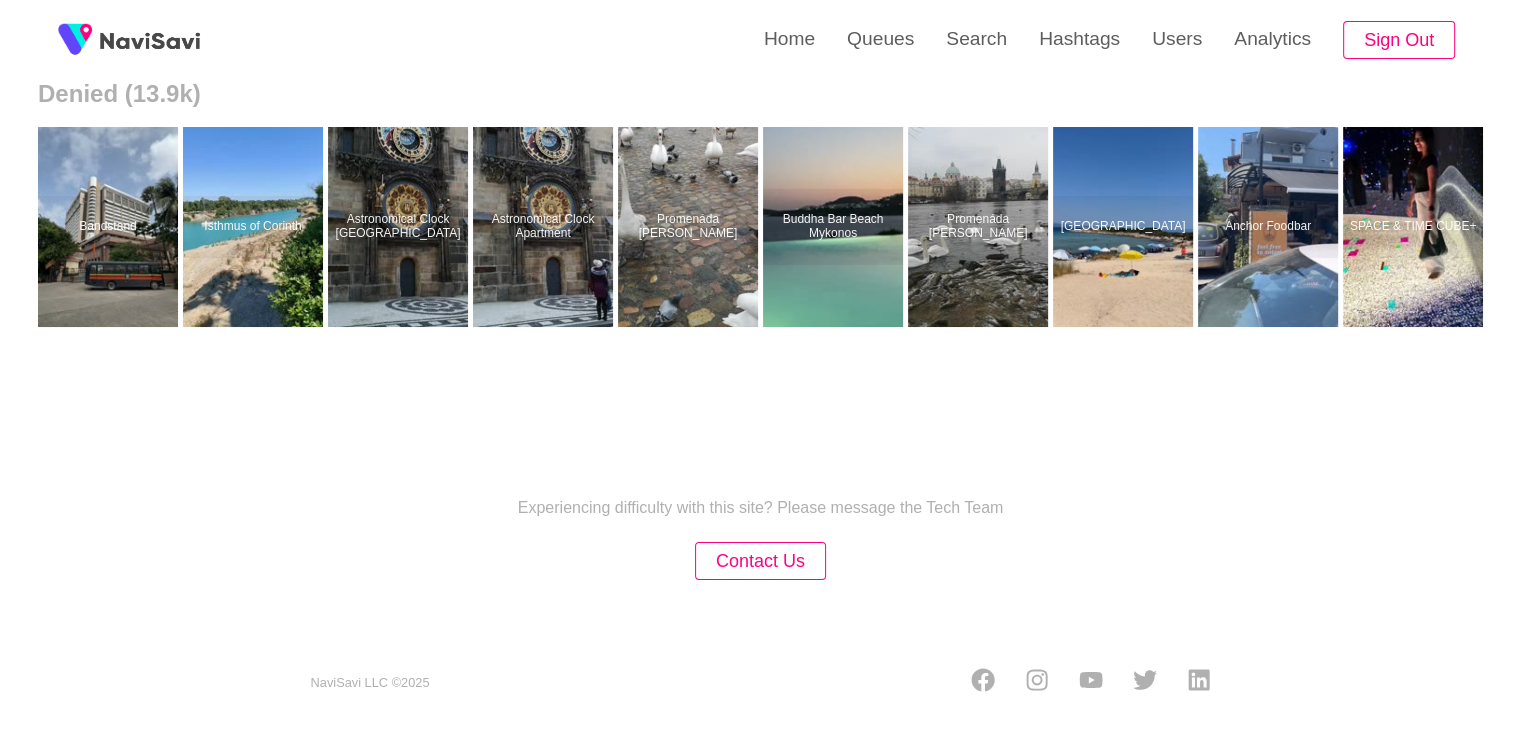 scroll, scrollTop: 0, scrollLeft: 0, axis: both 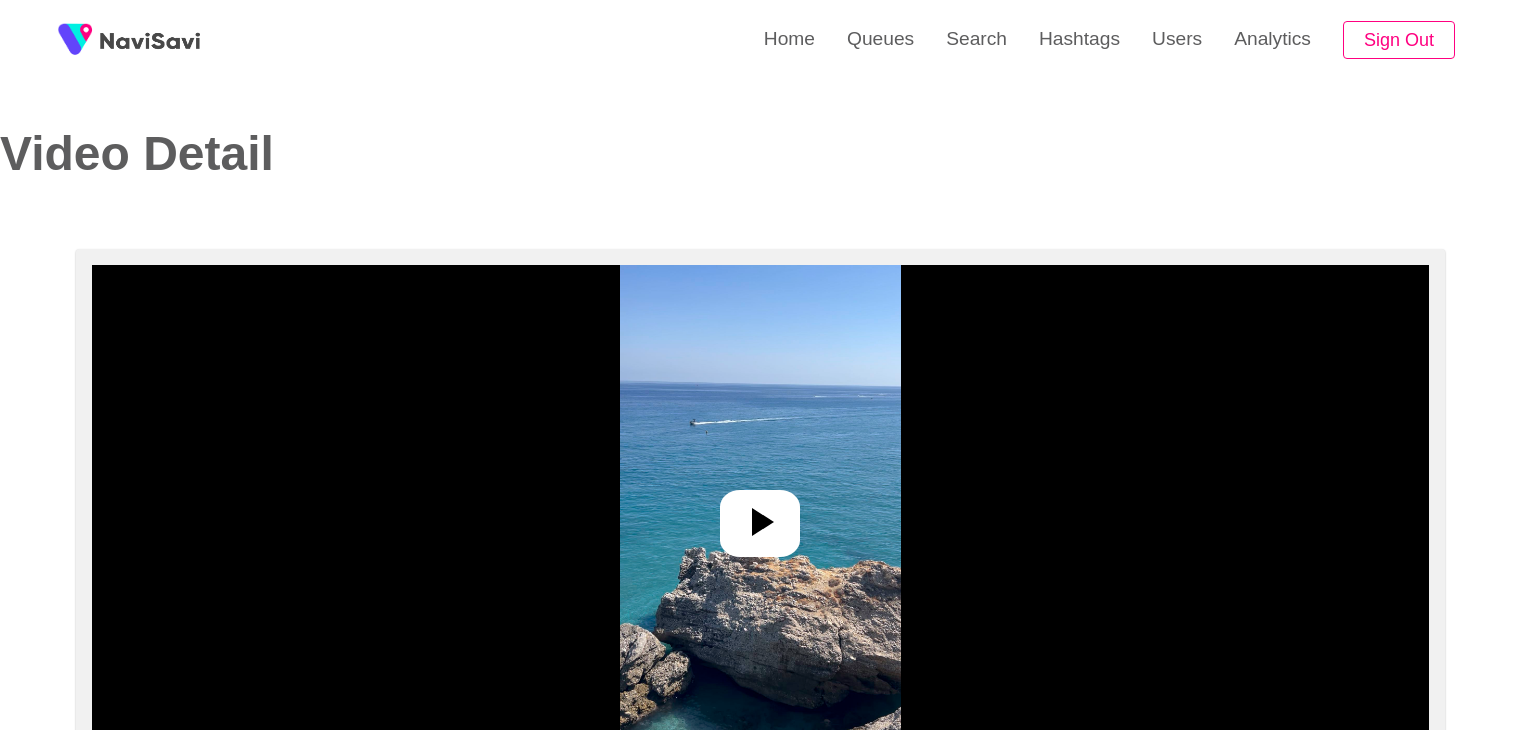 select on "**********" 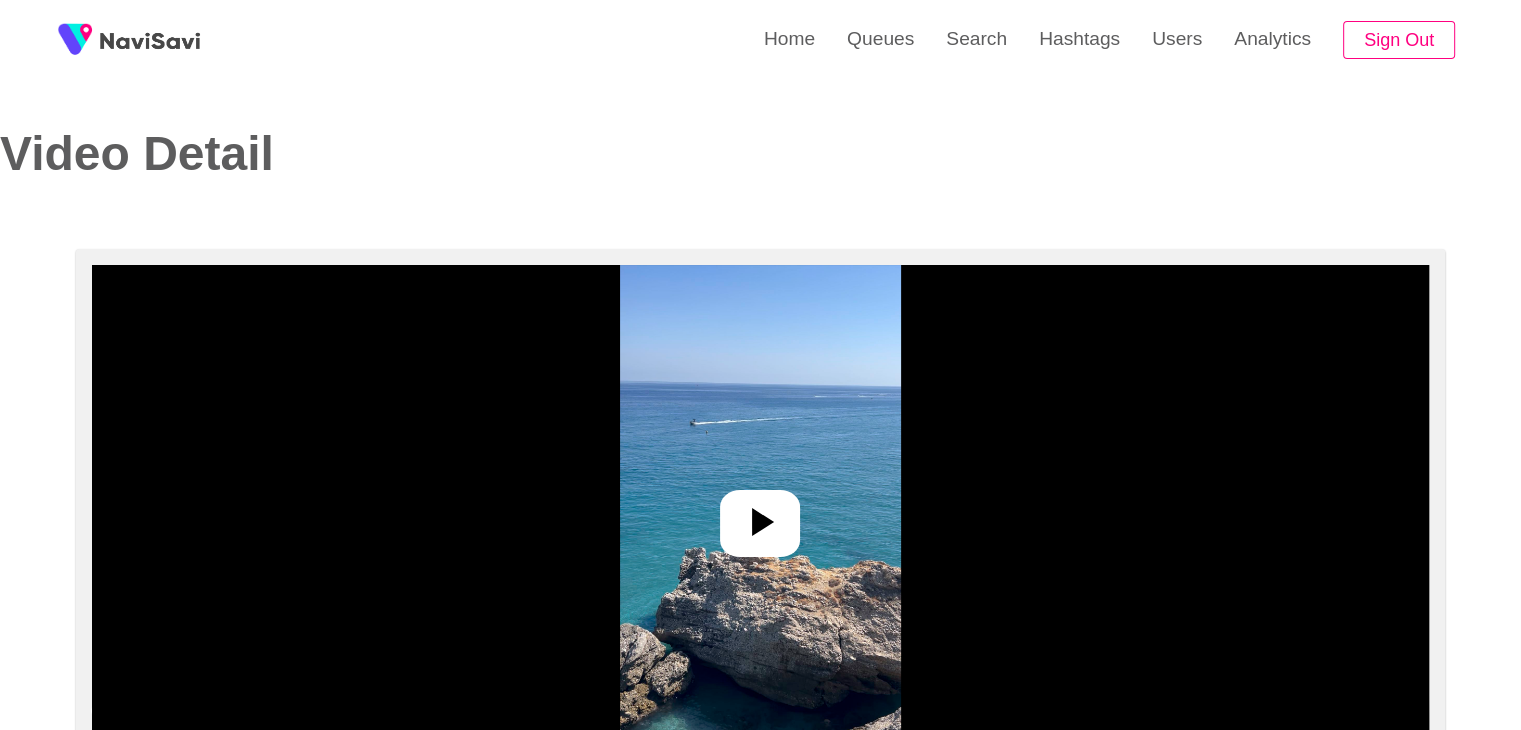click at bounding box center (760, 515) 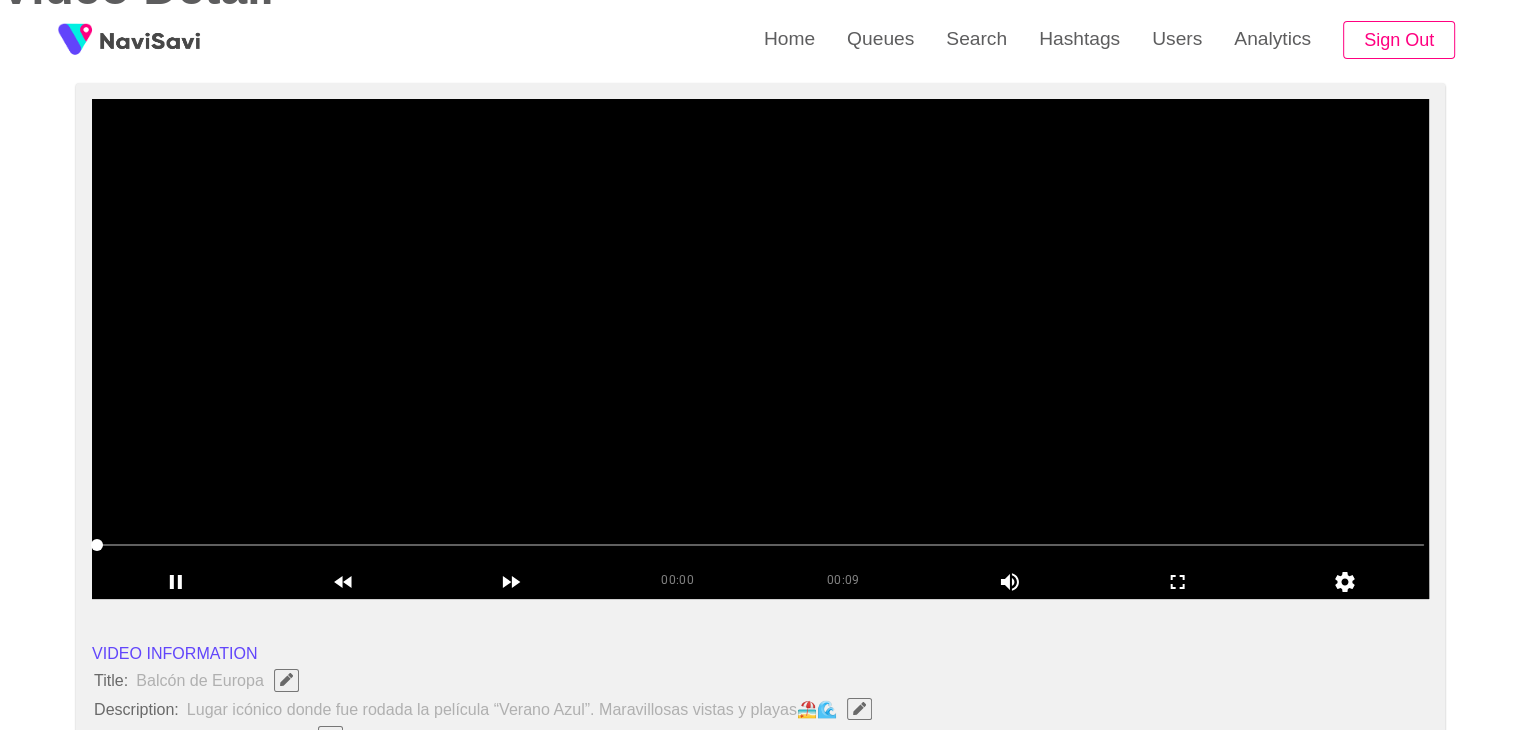 scroll, scrollTop: 172, scrollLeft: 0, axis: vertical 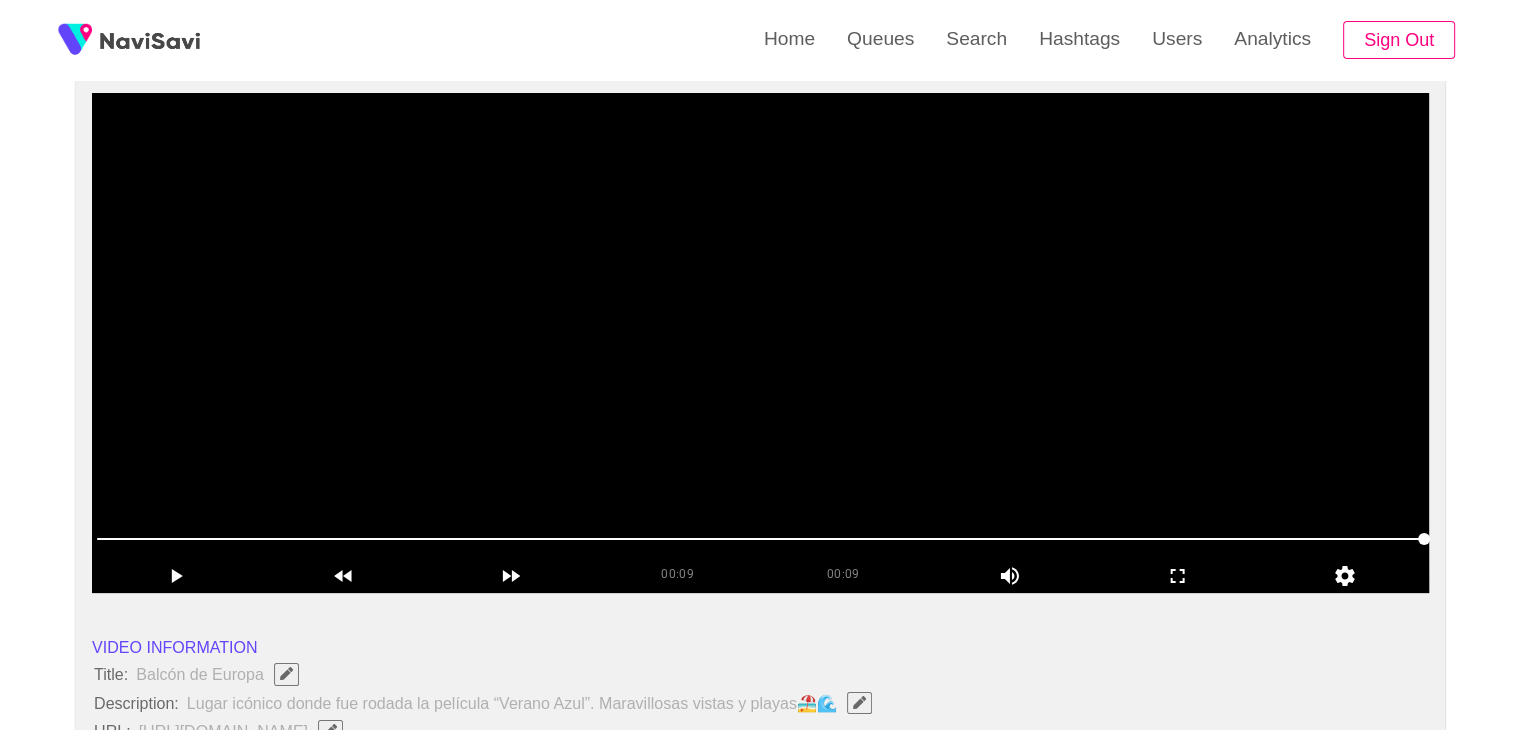click at bounding box center (760, 343) 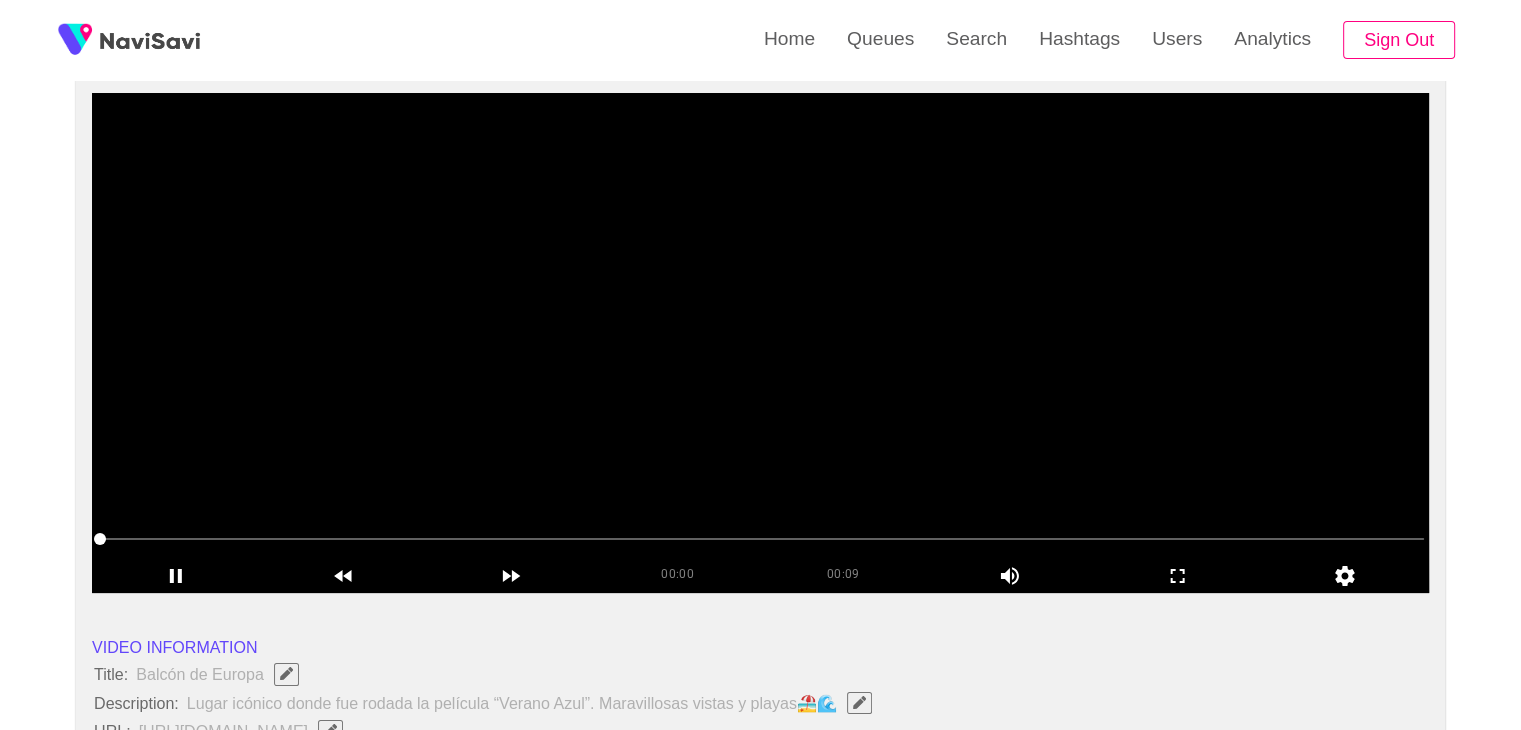click at bounding box center (760, 343) 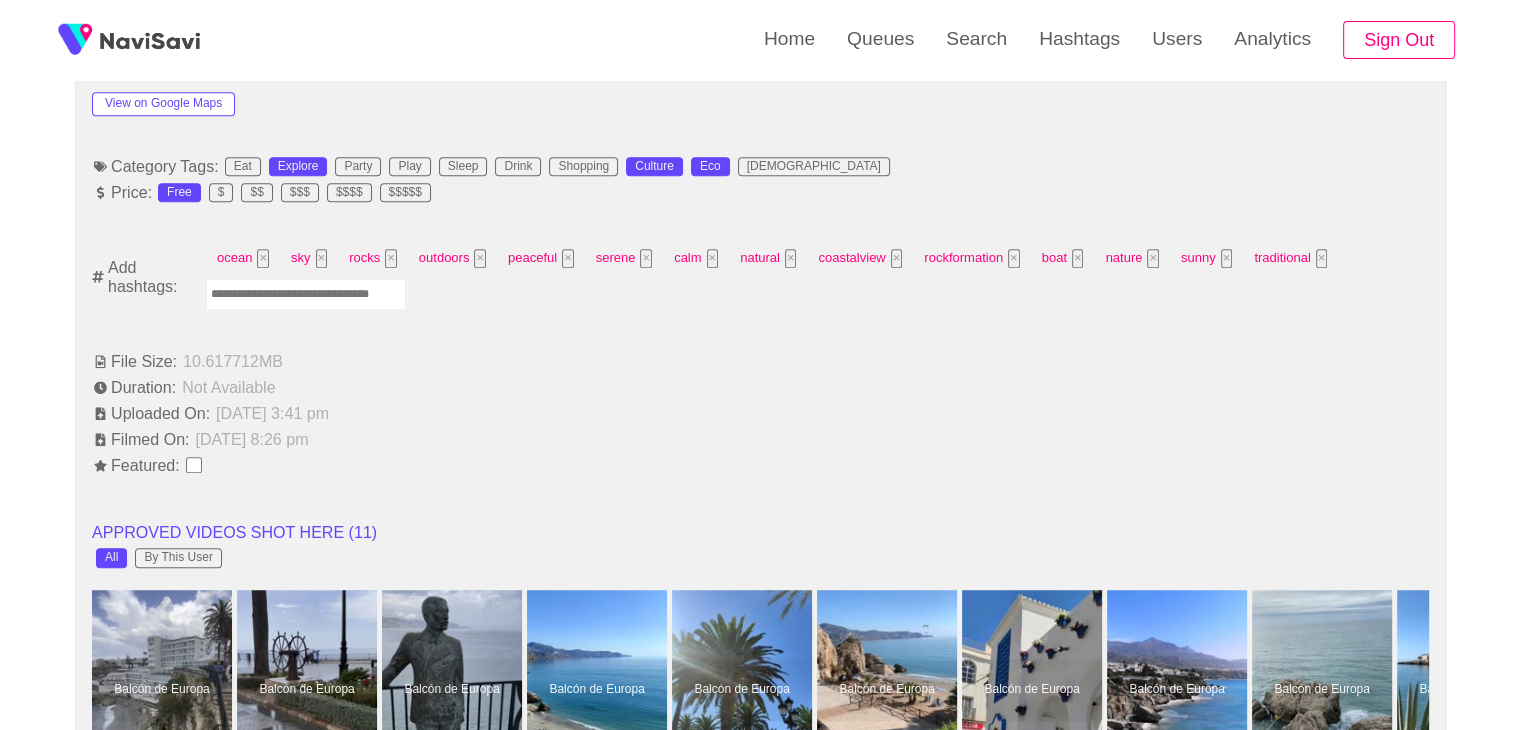 scroll, scrollTop: 1222, scrollLeft: 0, axis: vertical 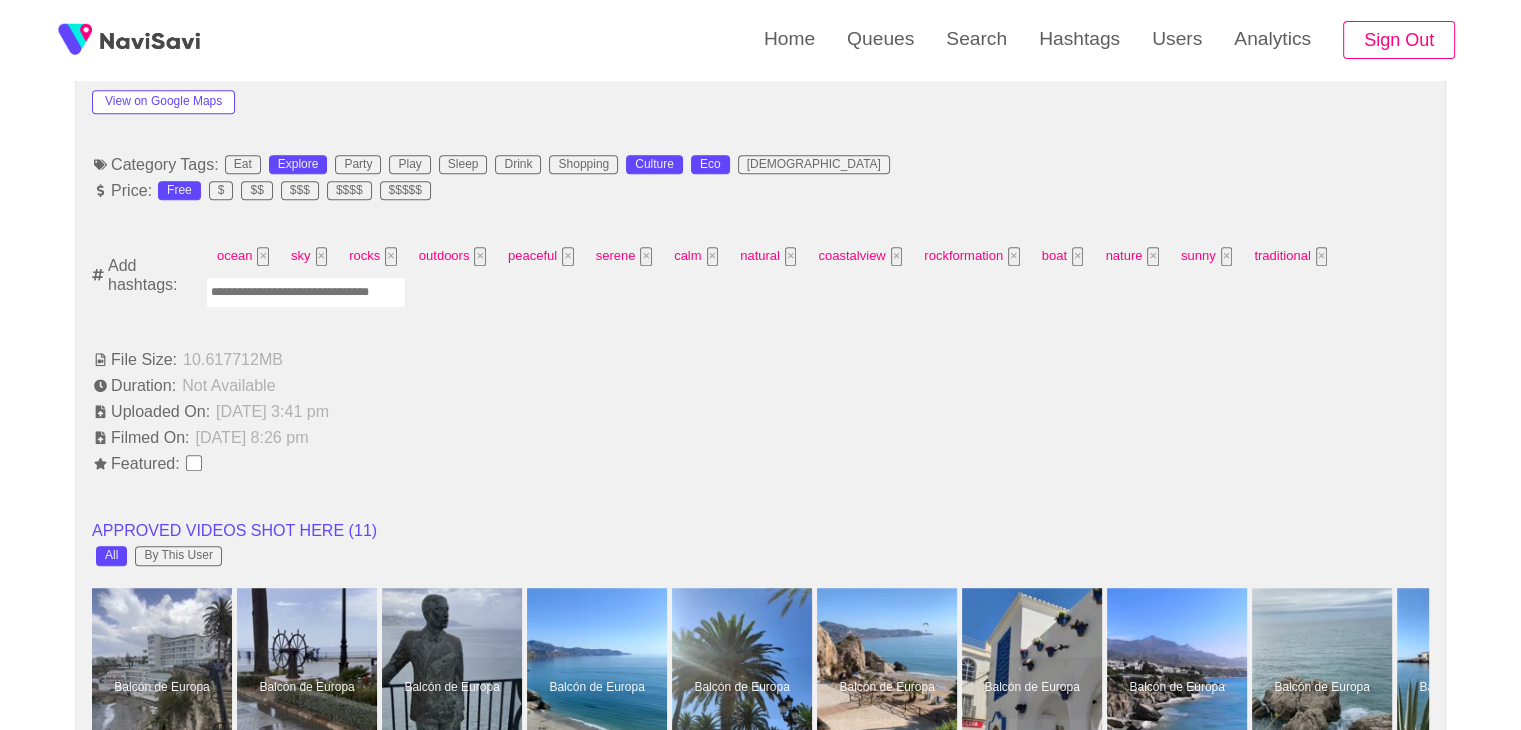 click at bounding box center [306, 292] 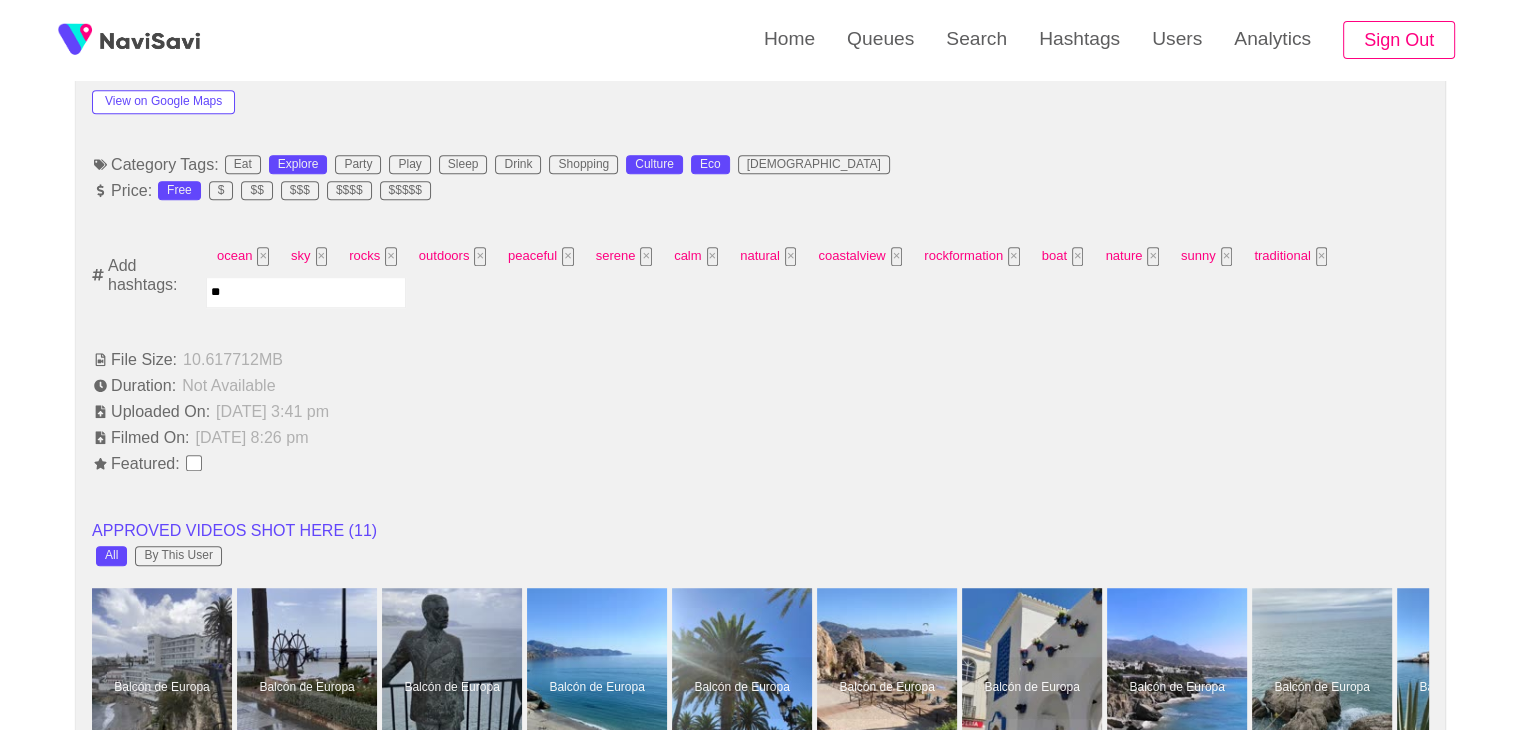 type on "*" 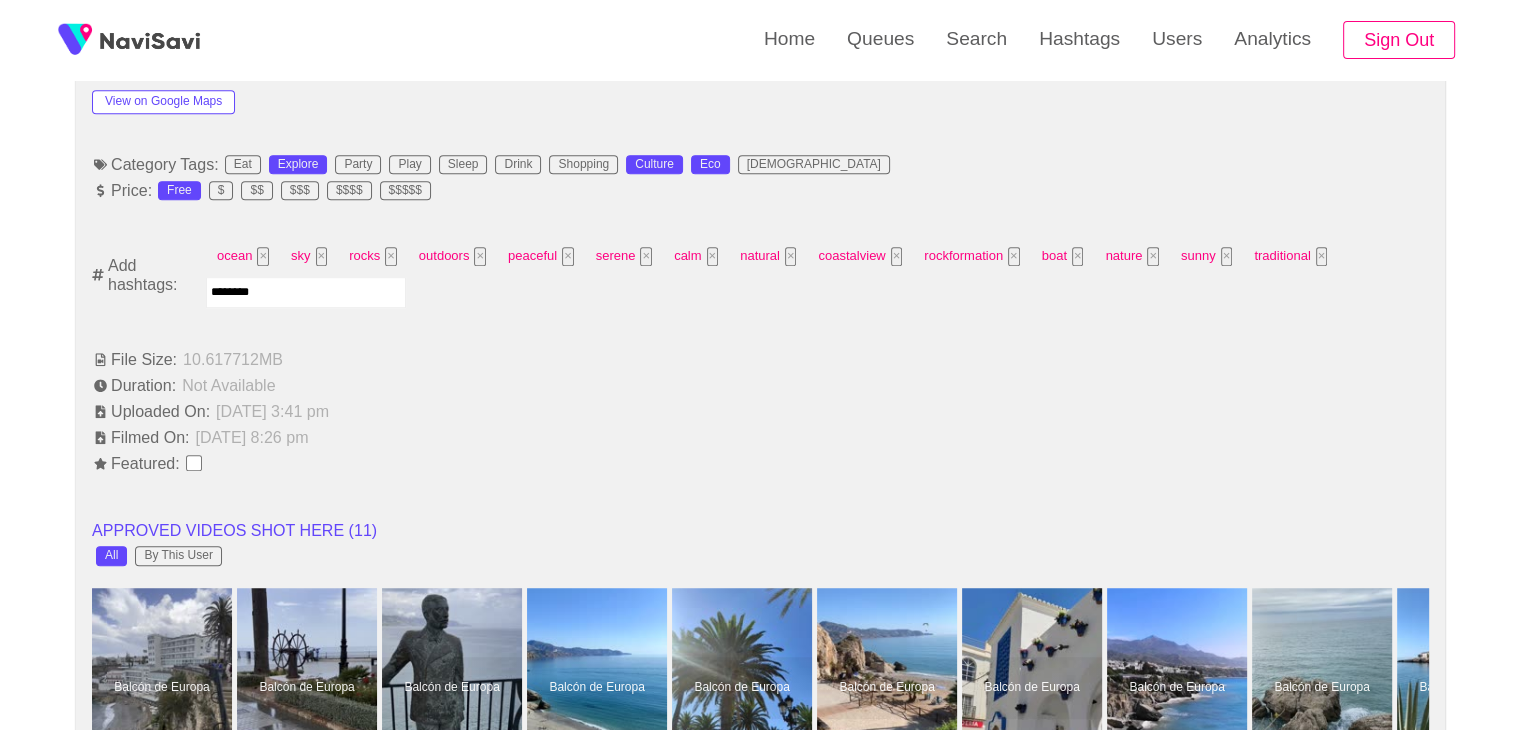type on "*********" 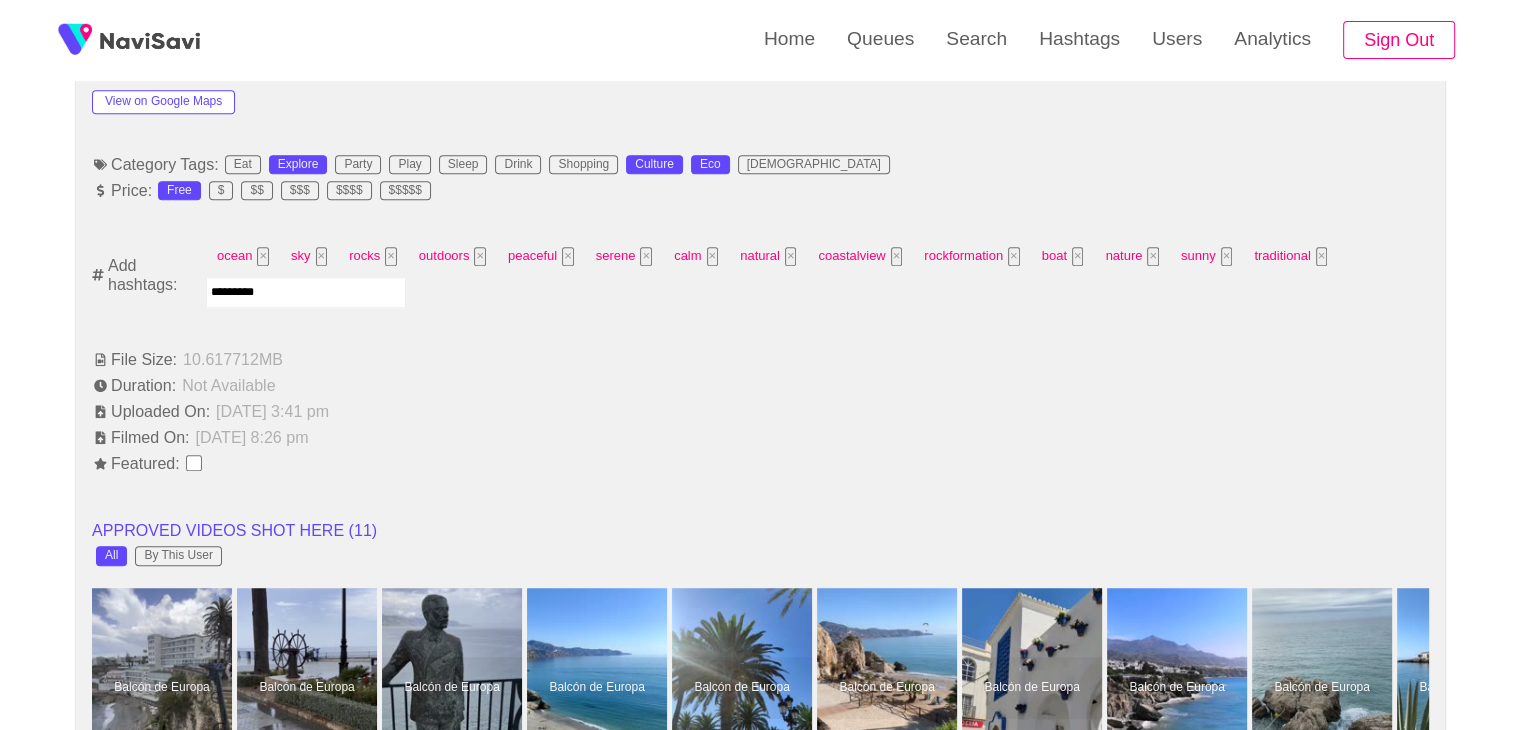 type 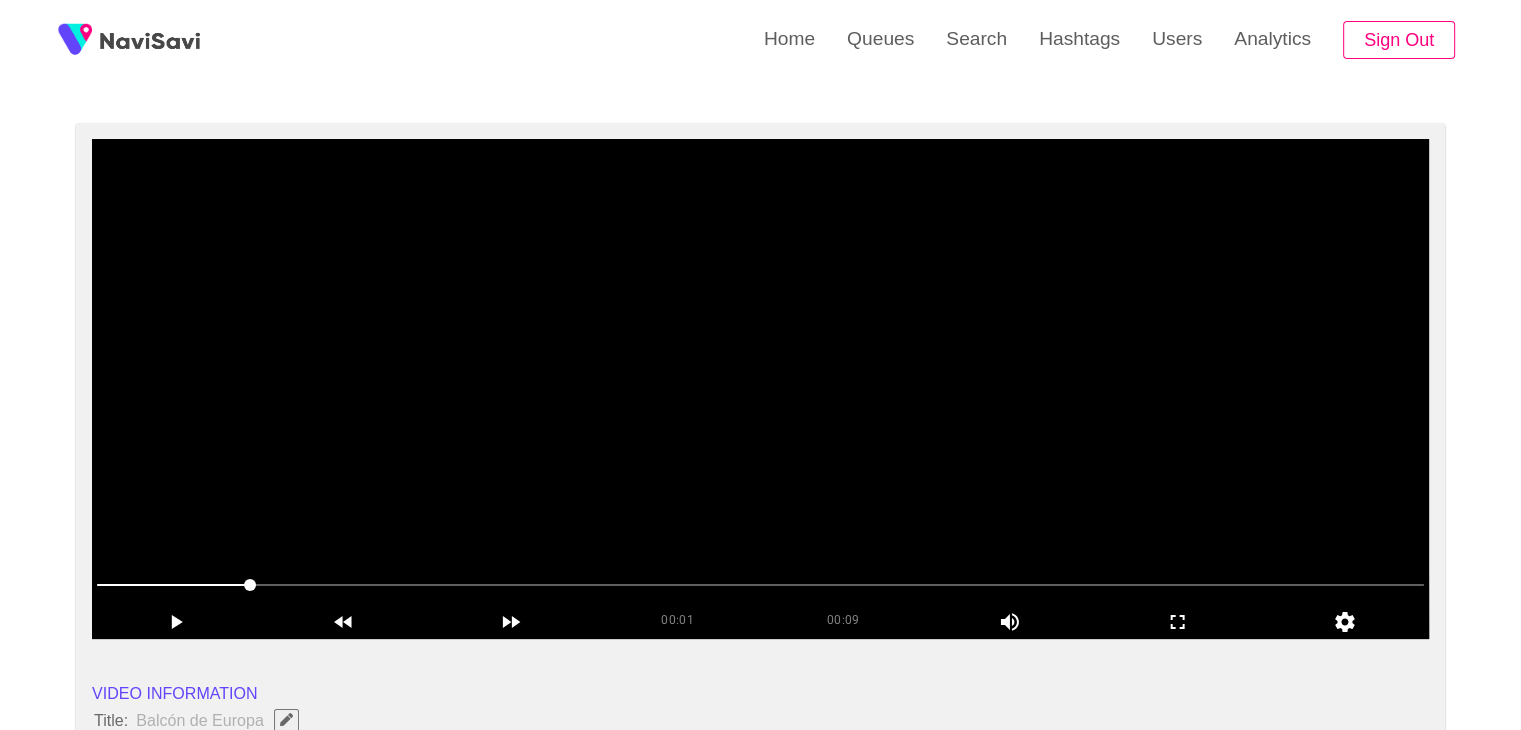 scroll, scrollTop: 128, scrollLeft: 0, axis: vertical 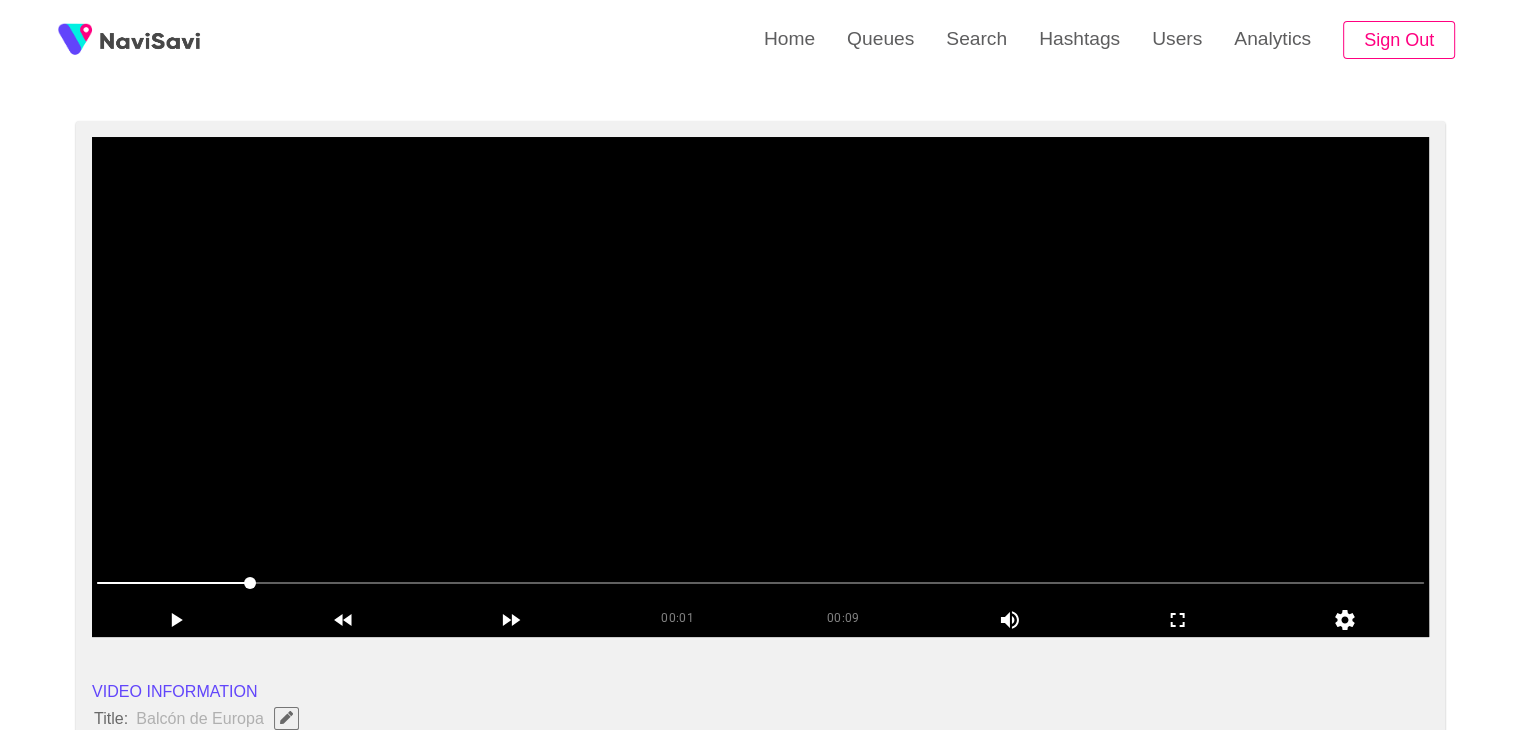 click at bounding box center [760, 387] 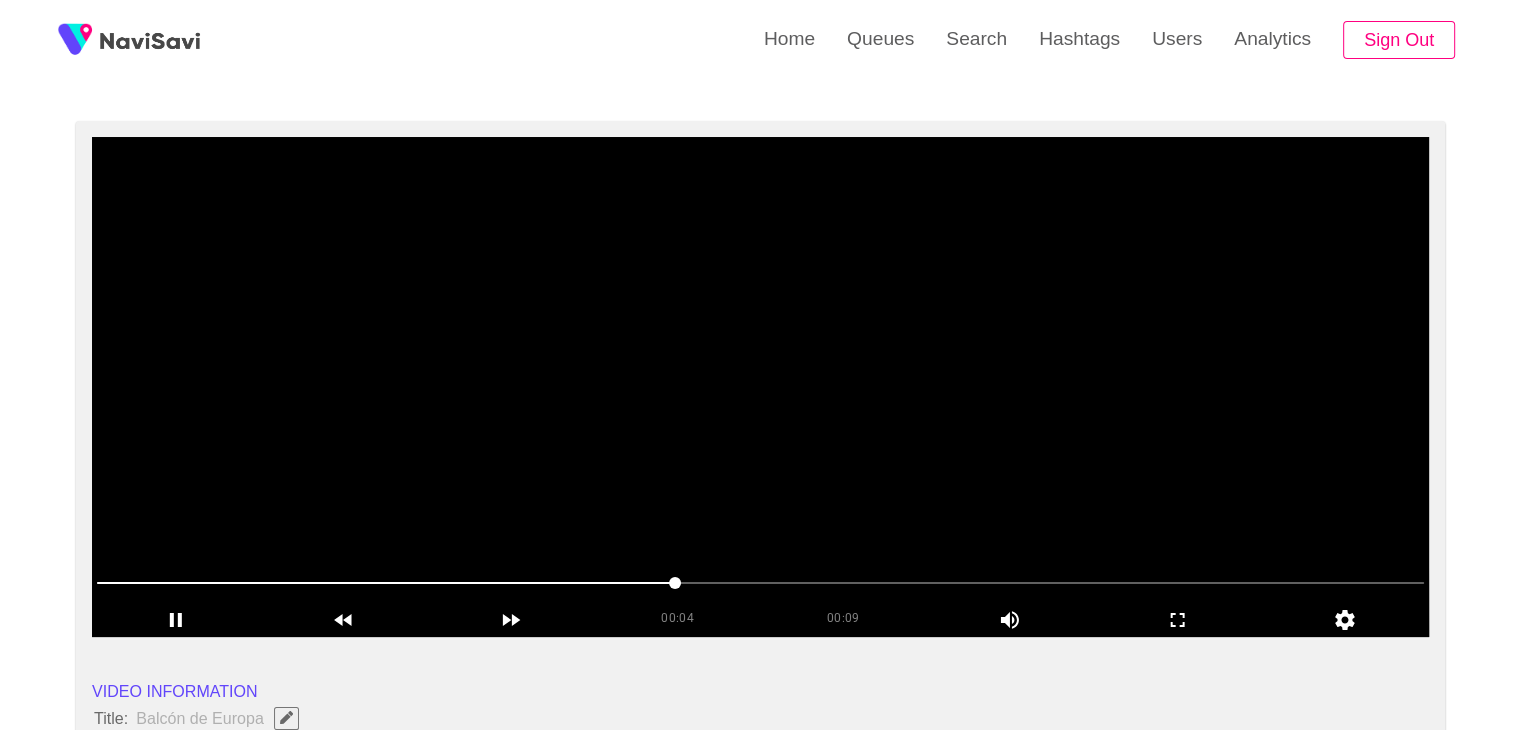 click at bounding box center [760, 387] 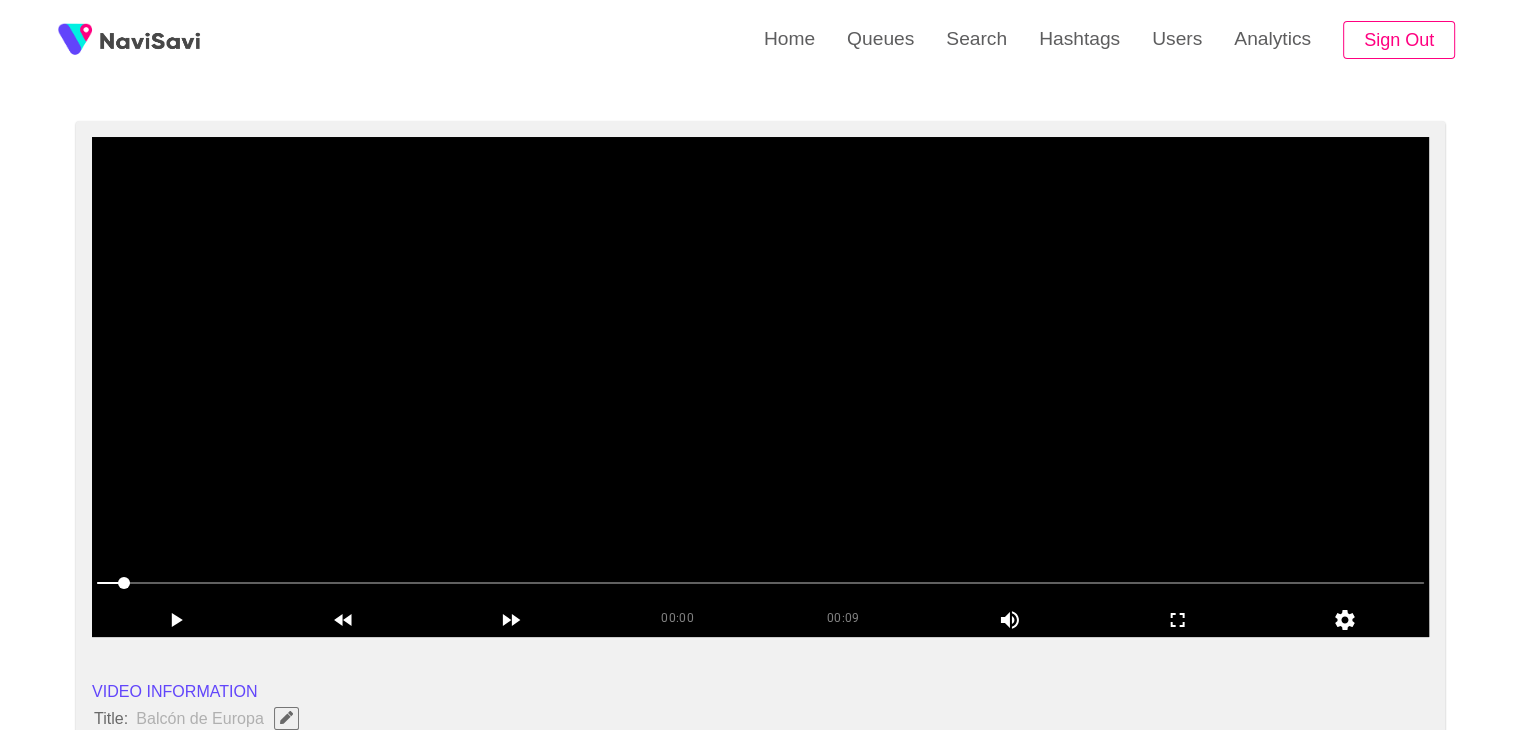 click at bounding box center (760, 387) 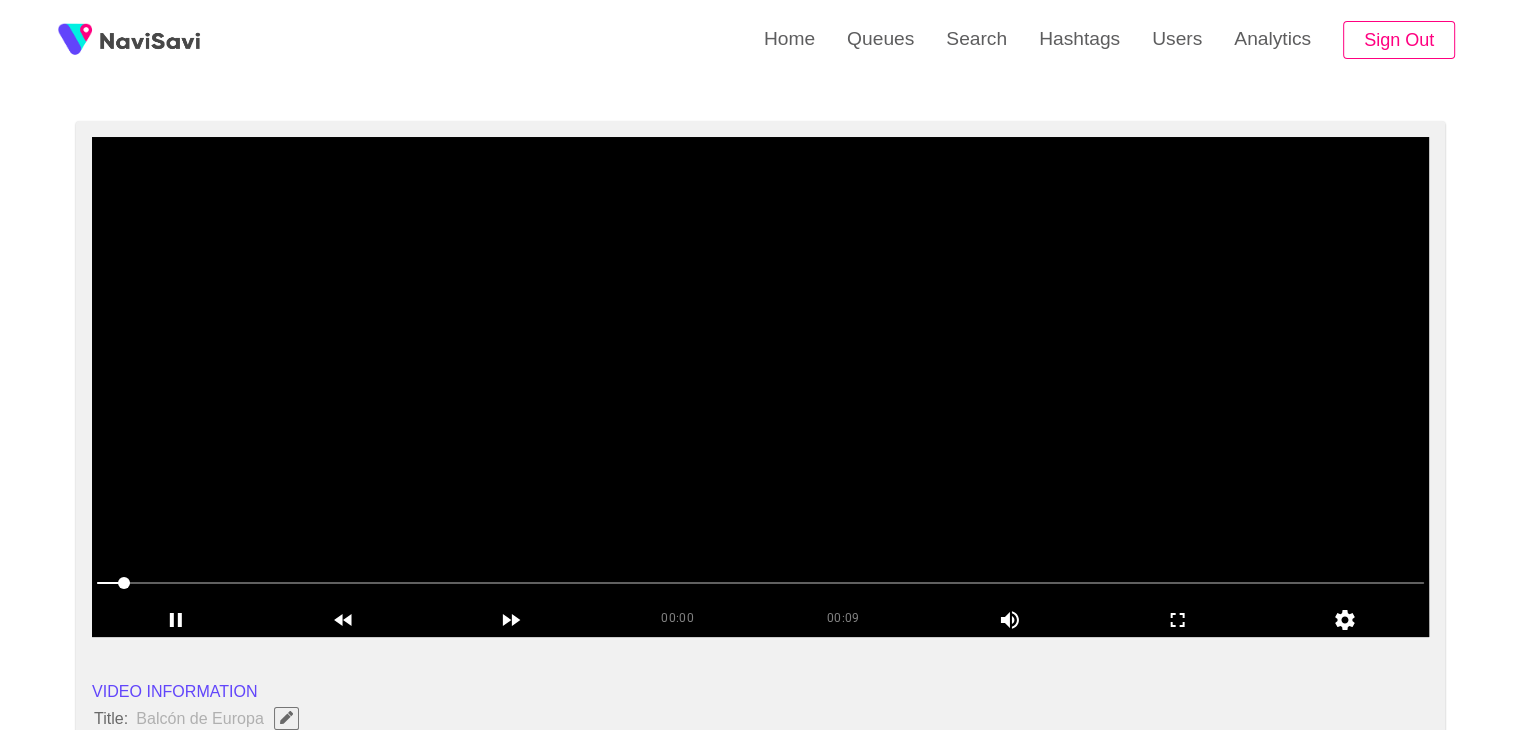 click at bounding box center [760, 387] 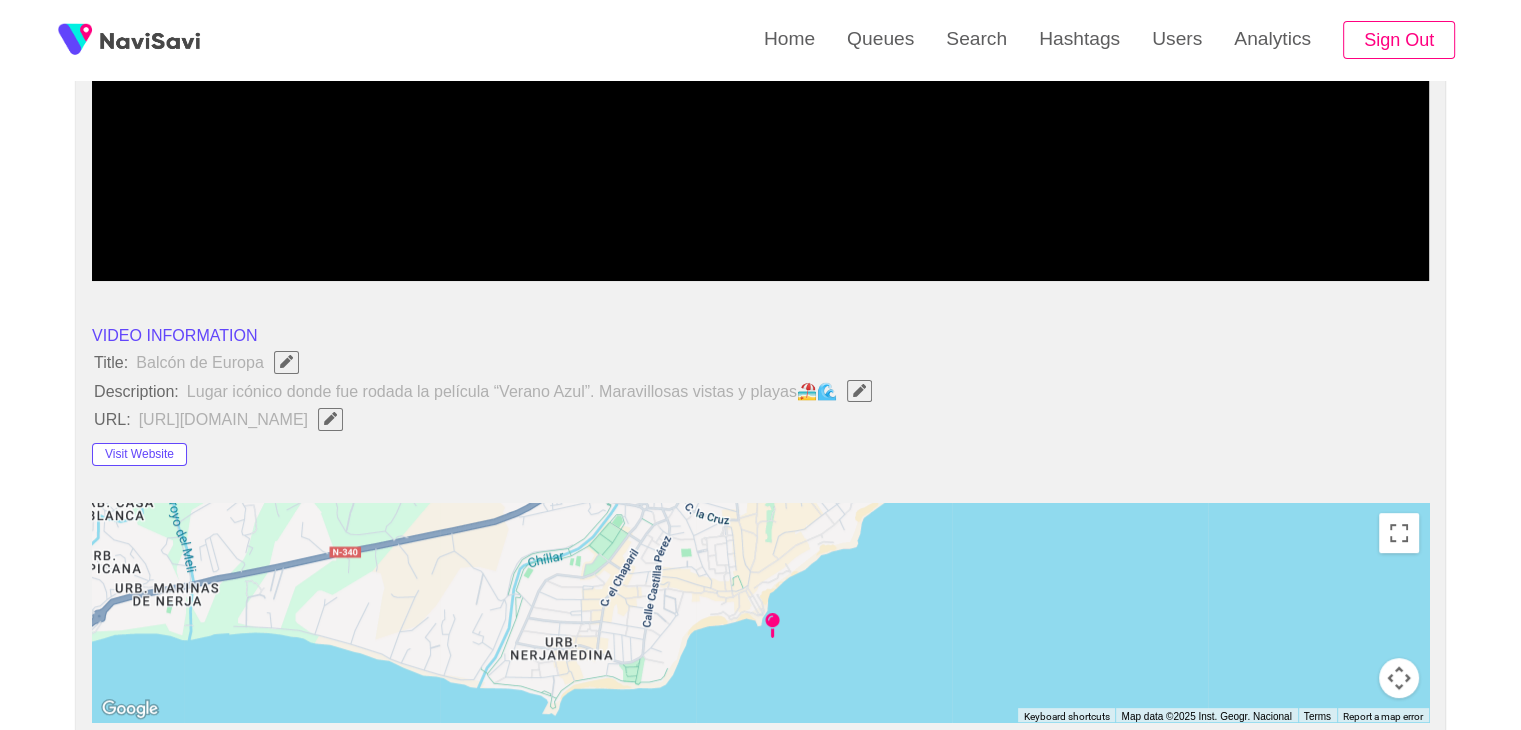 scroll, scrollTop: 484, scrollLeft: 0, axis: vertical 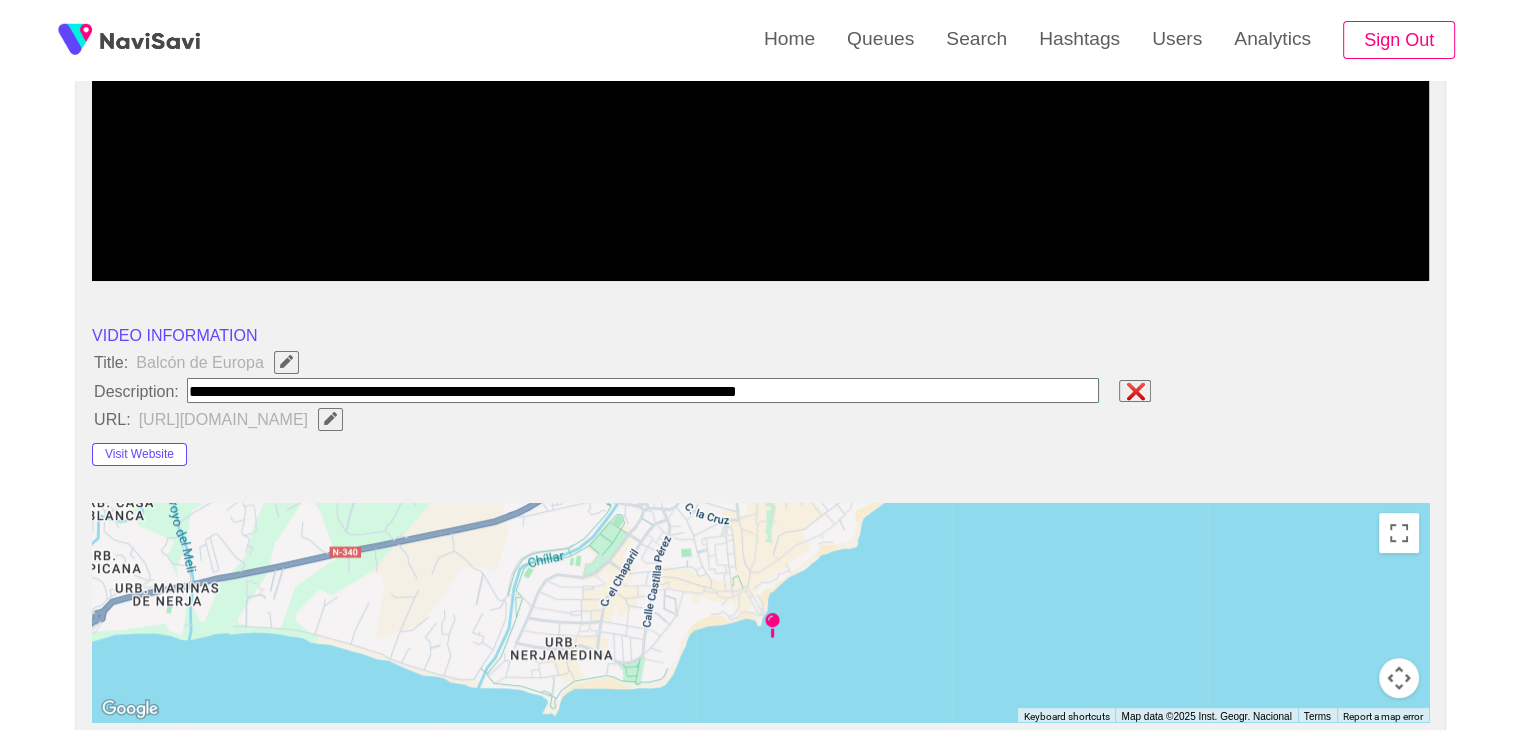 click at bounding box center [643, 390] 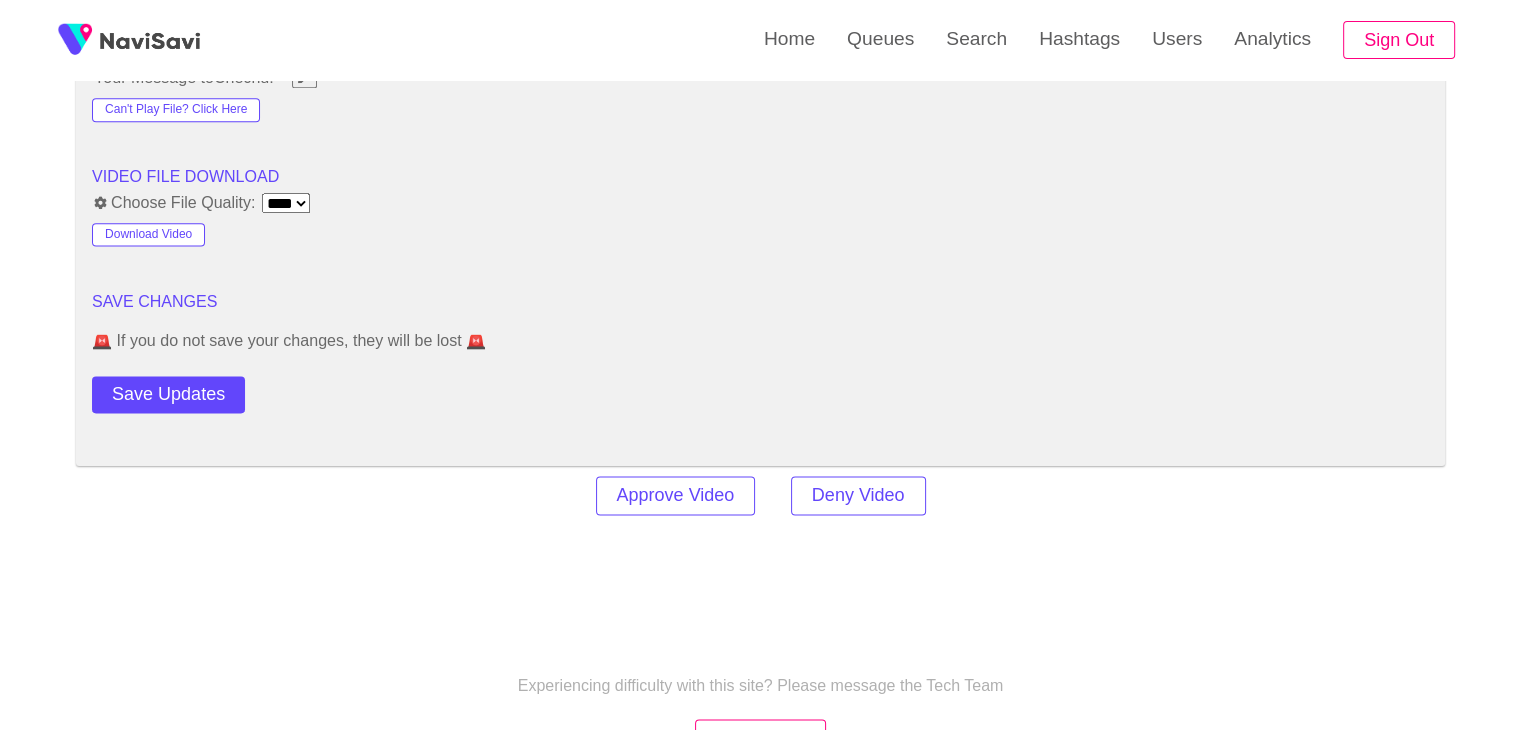 scroll, scrollTop: 2777, scrollLeft: 0, axis: vertical 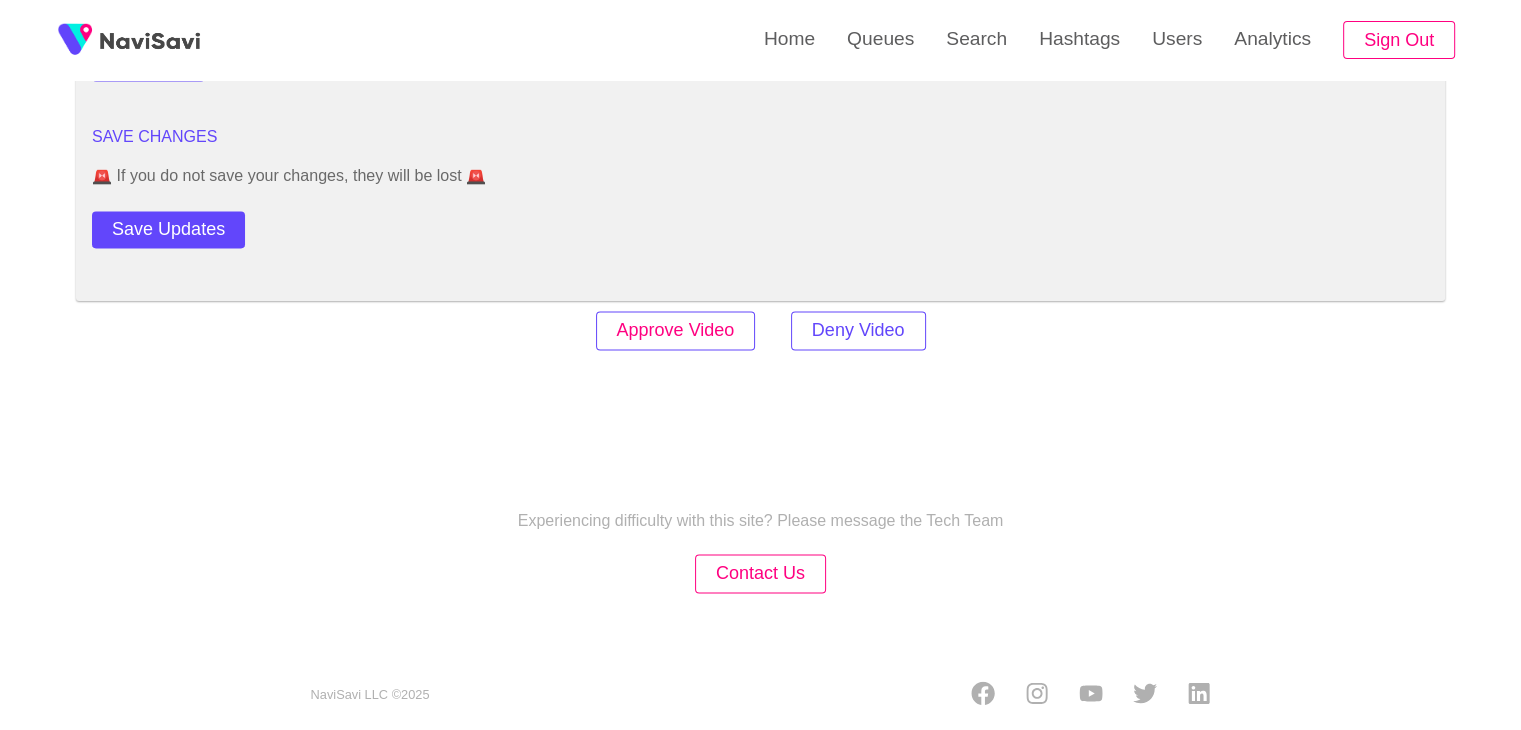 click on "Approve Video" at bounding box center [676, 330] 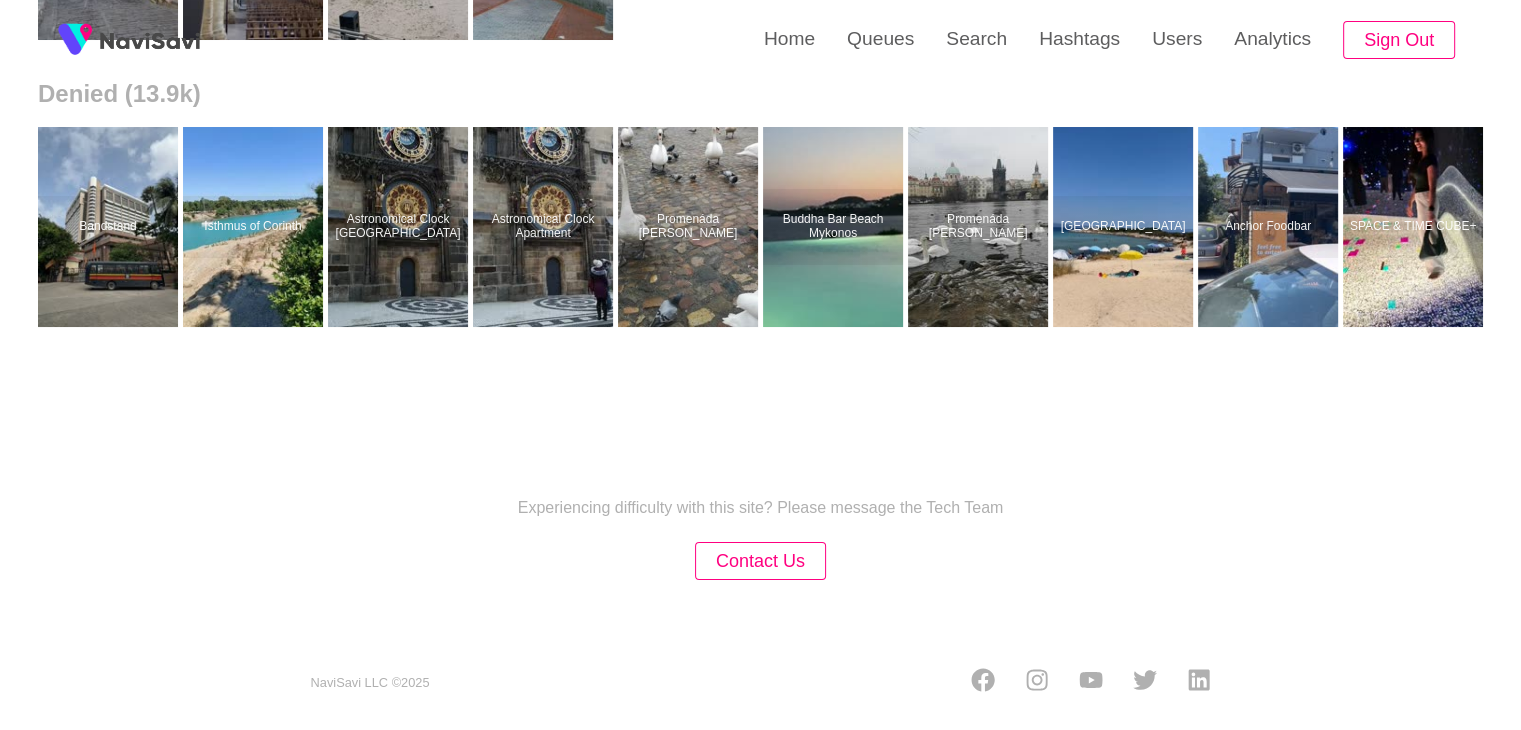 scroll, scrollTop: 0, scrollLeft: 0, axis: both 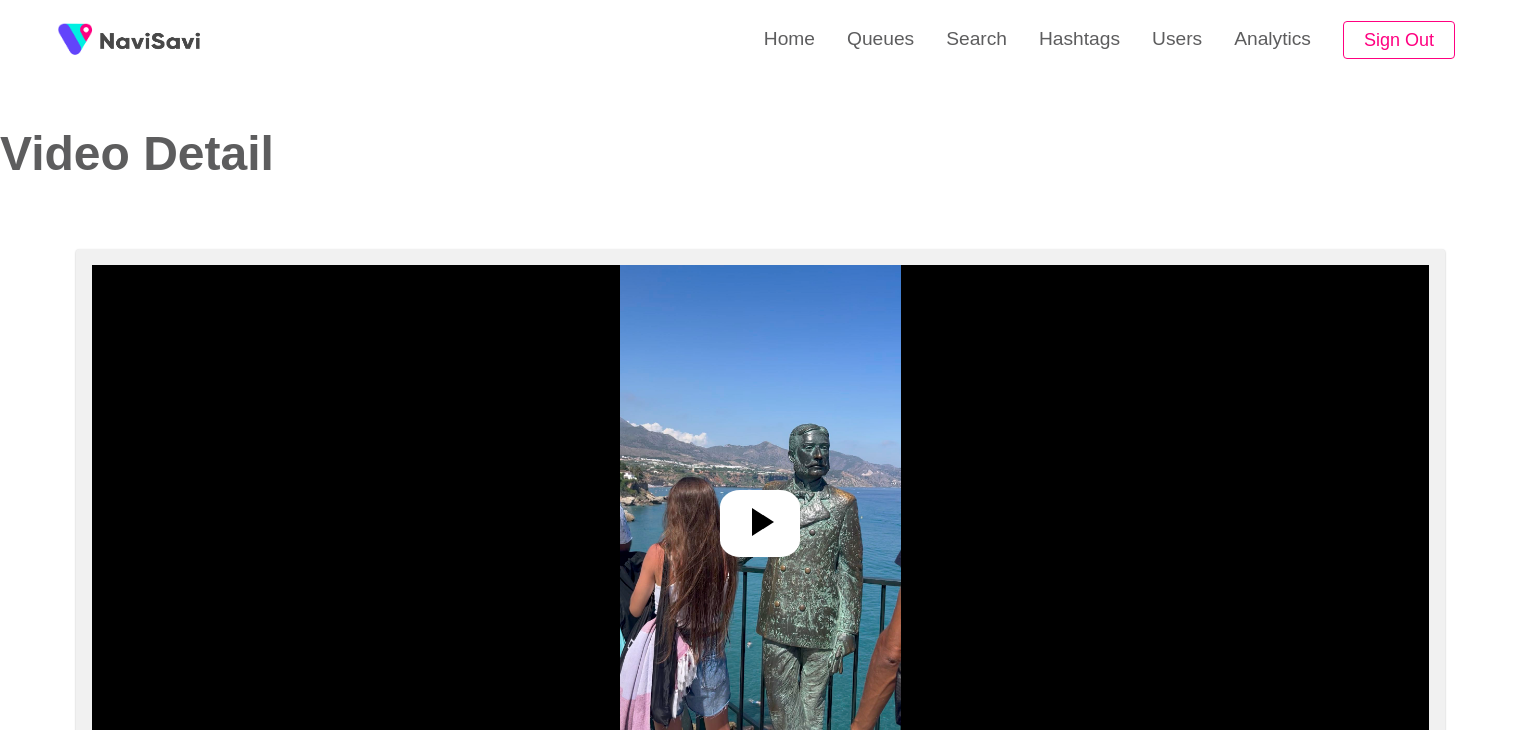 select on "**********" 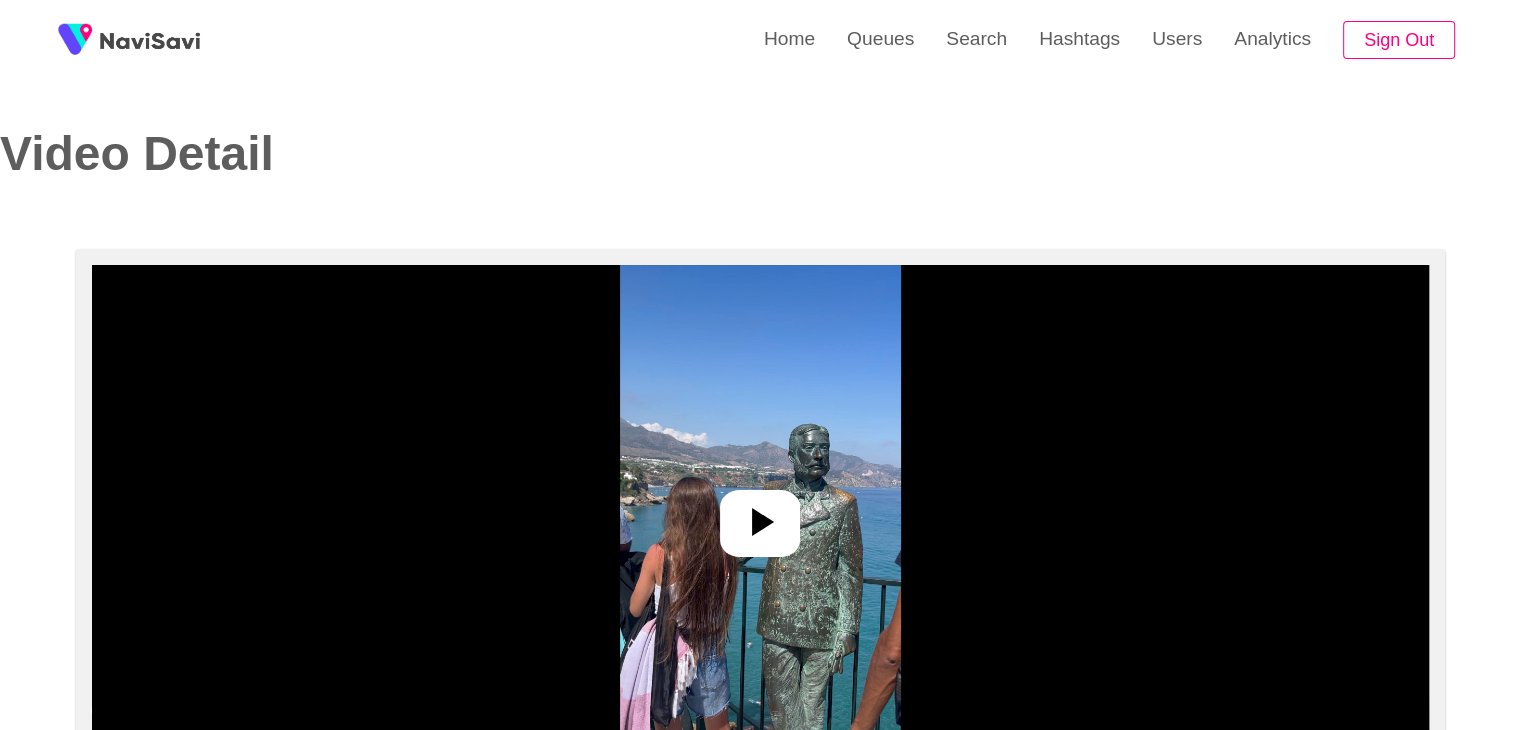 click at bounding box center [760, 515] 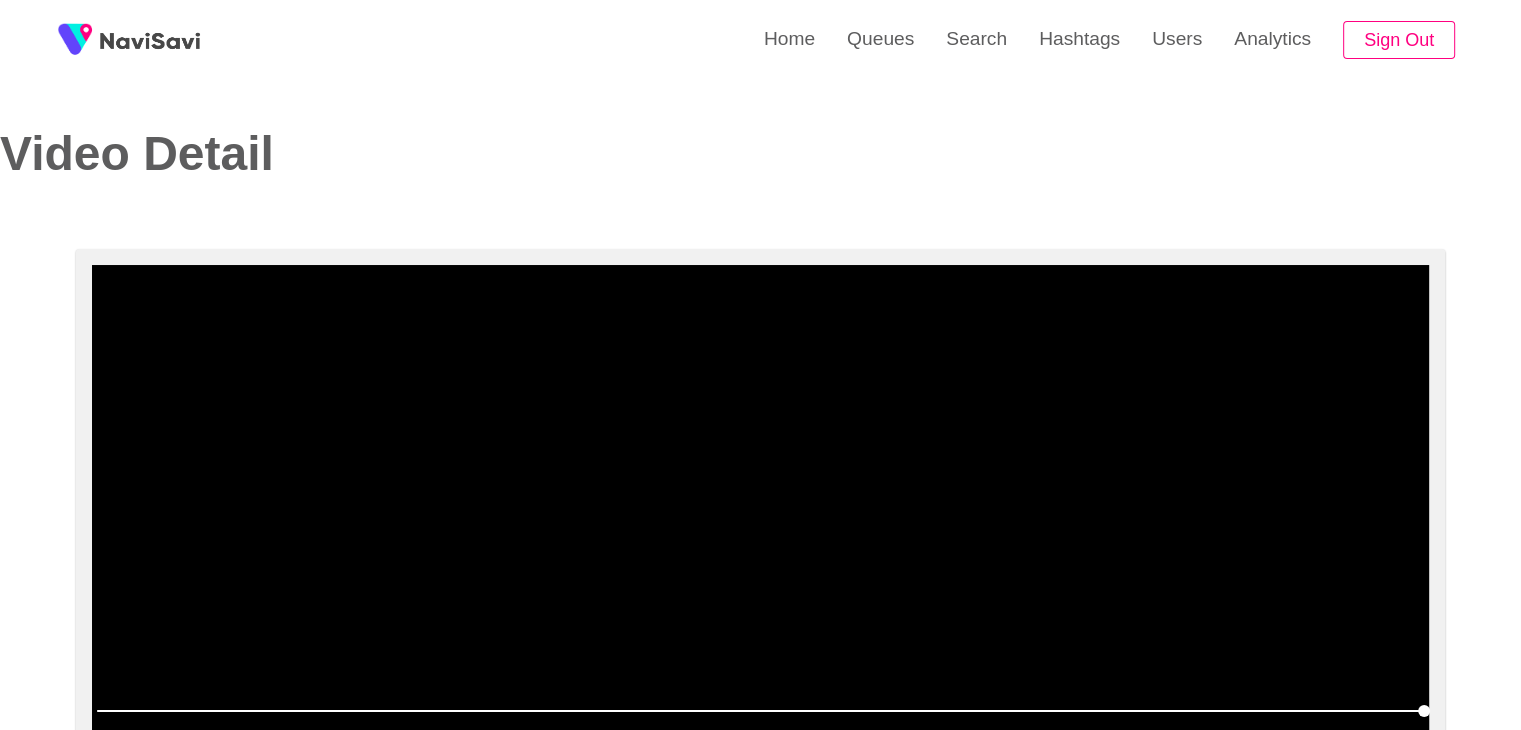 click at bounding box center (760, 515) 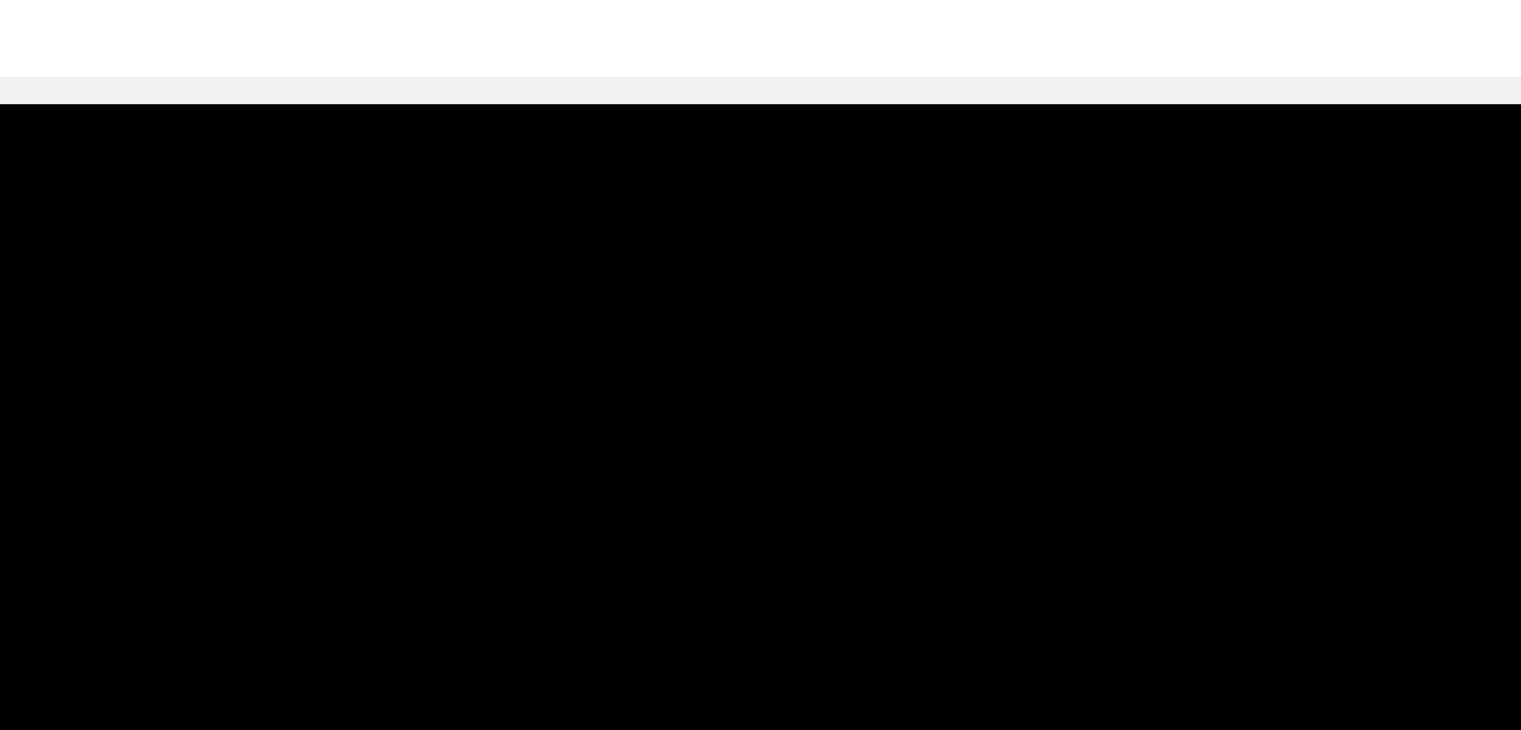 click at bounding box center (760, 515) 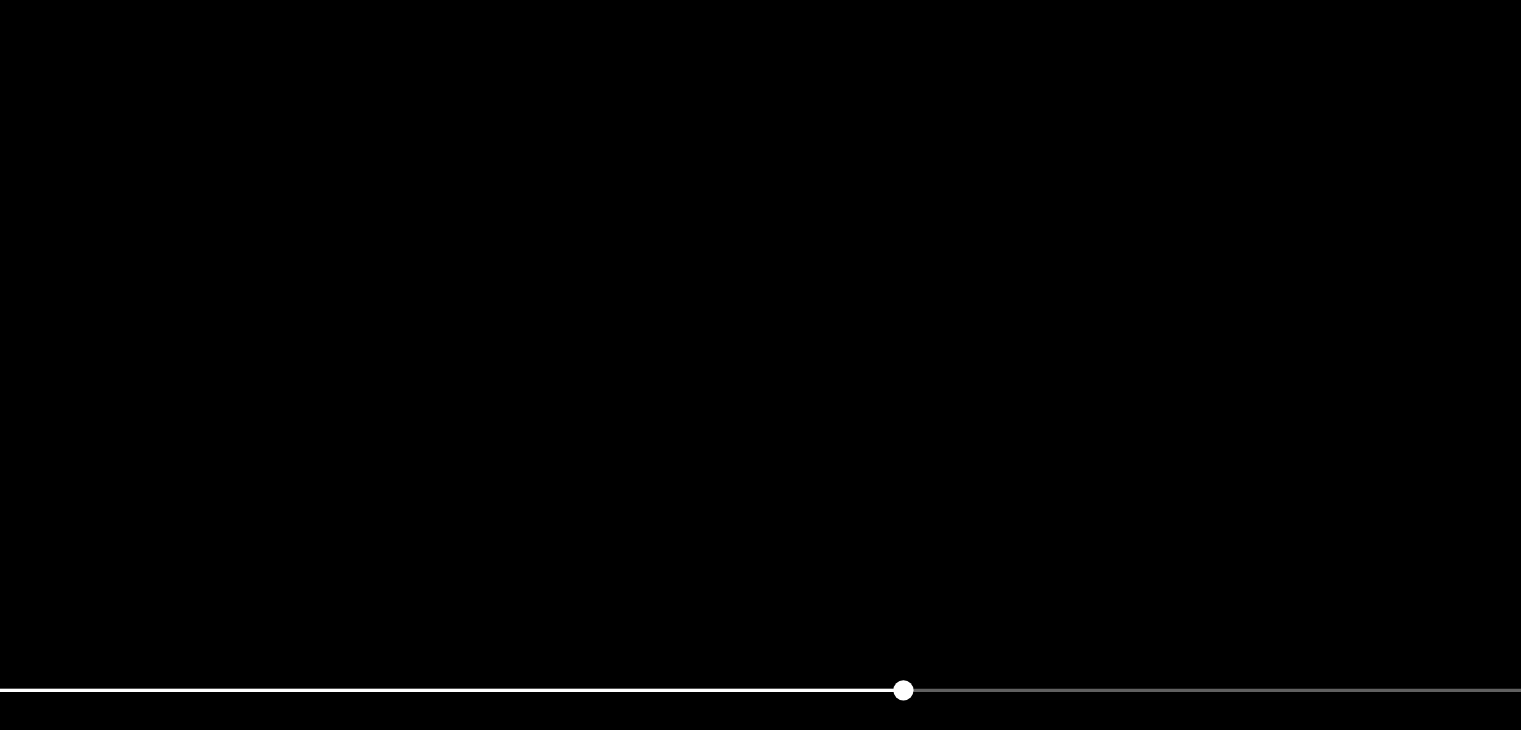 scroll, scrollTop: 5, scrollLeft: 0, axis: vertical 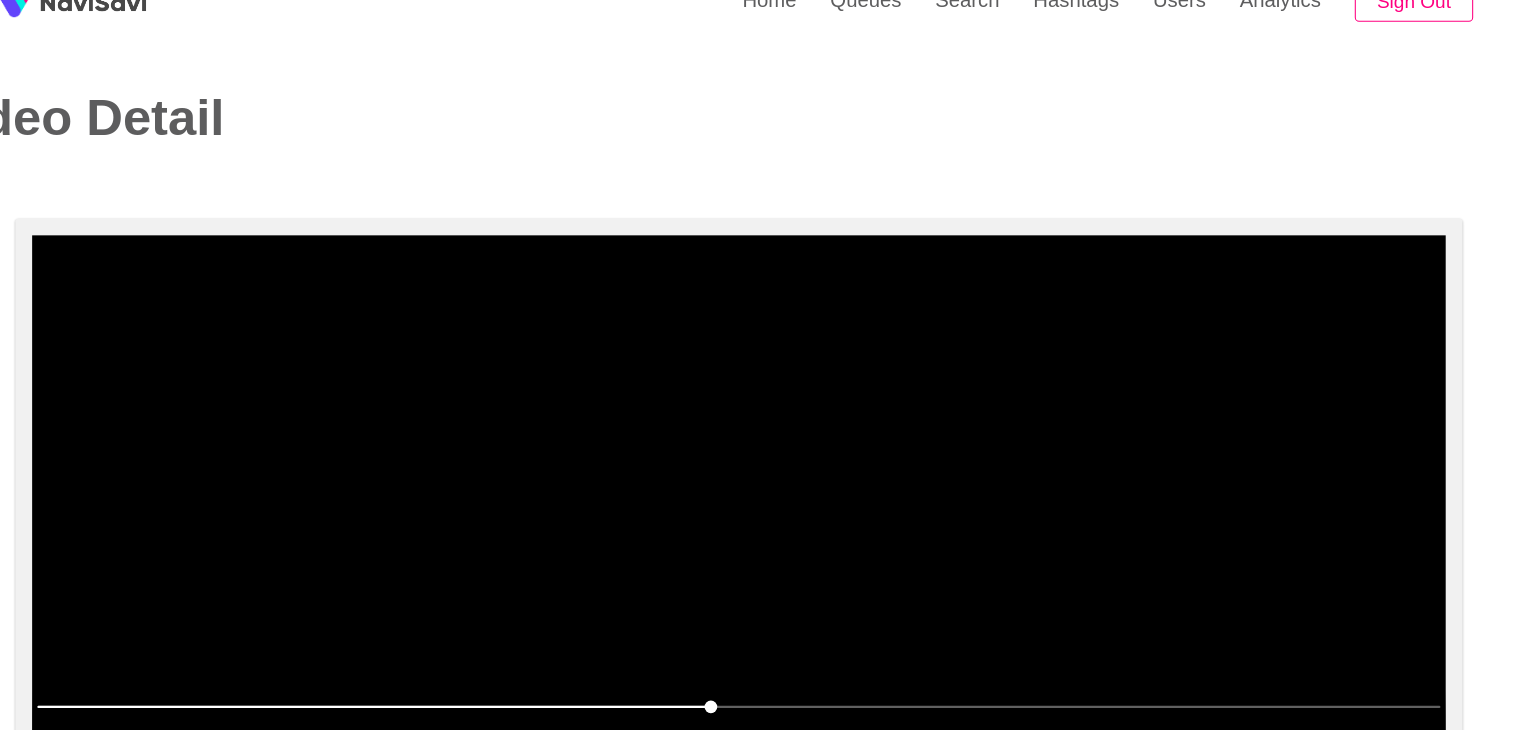 click at bounding box center (760, 511) 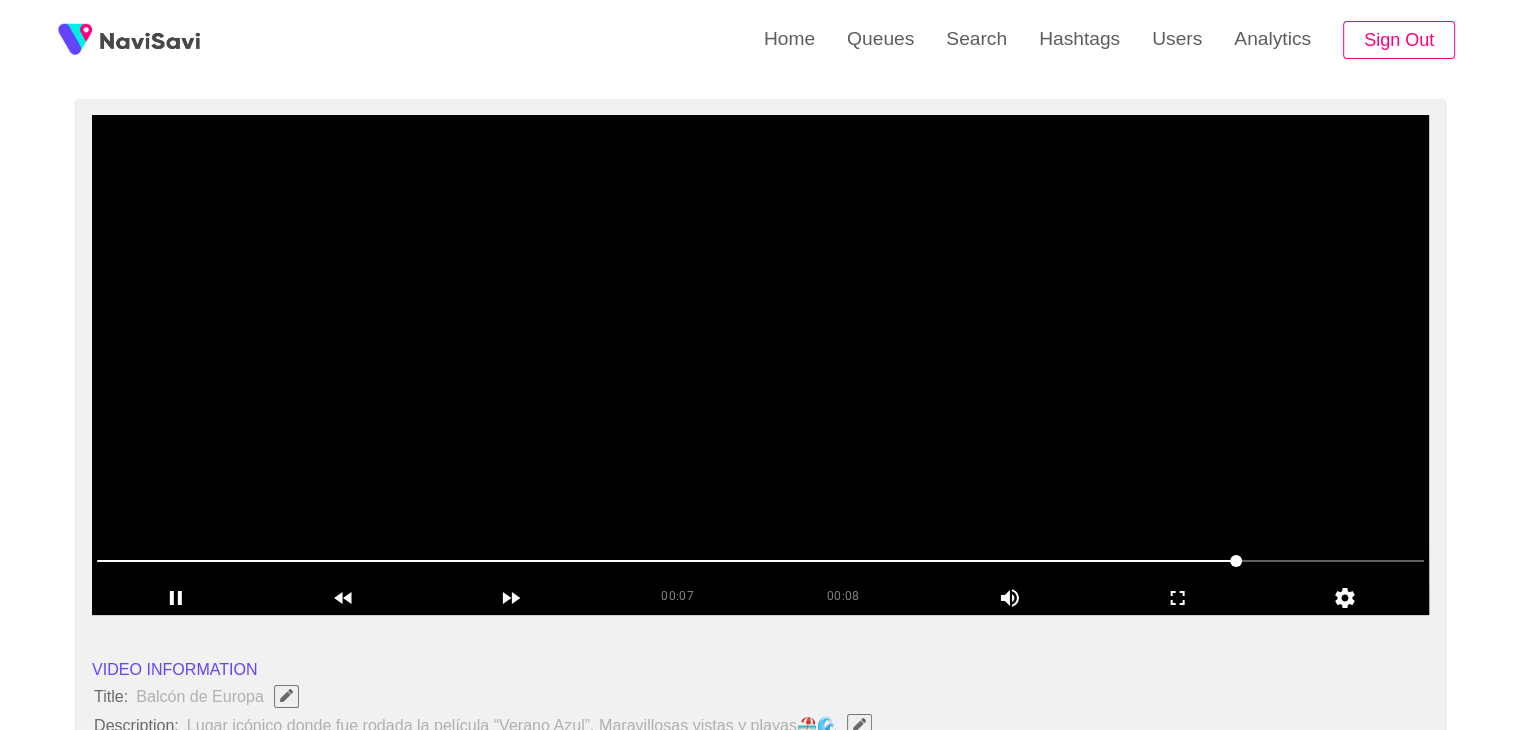 scroll, scrollTop: 160, scrollLeft: 0, axis: vertical 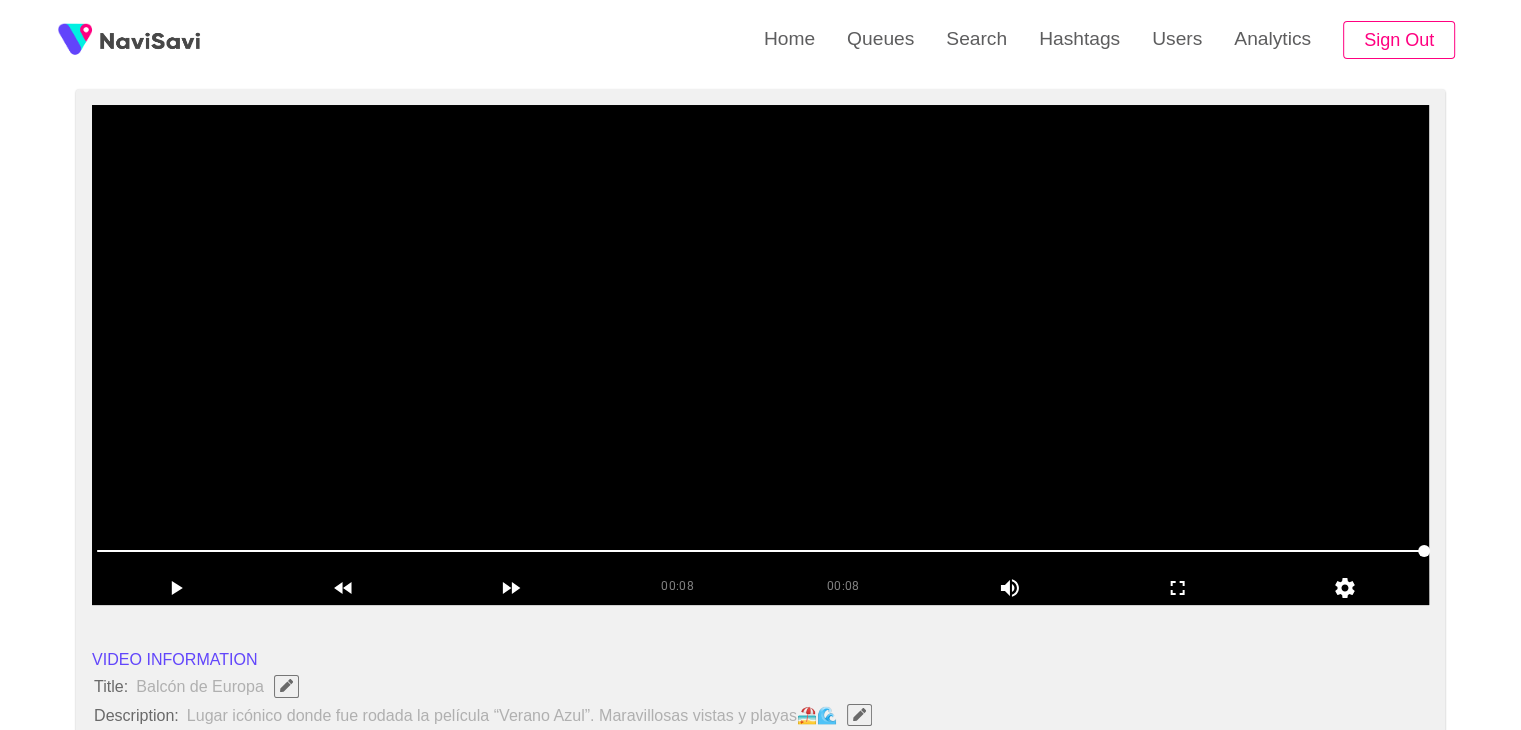 click at bounding box center (760, 355) 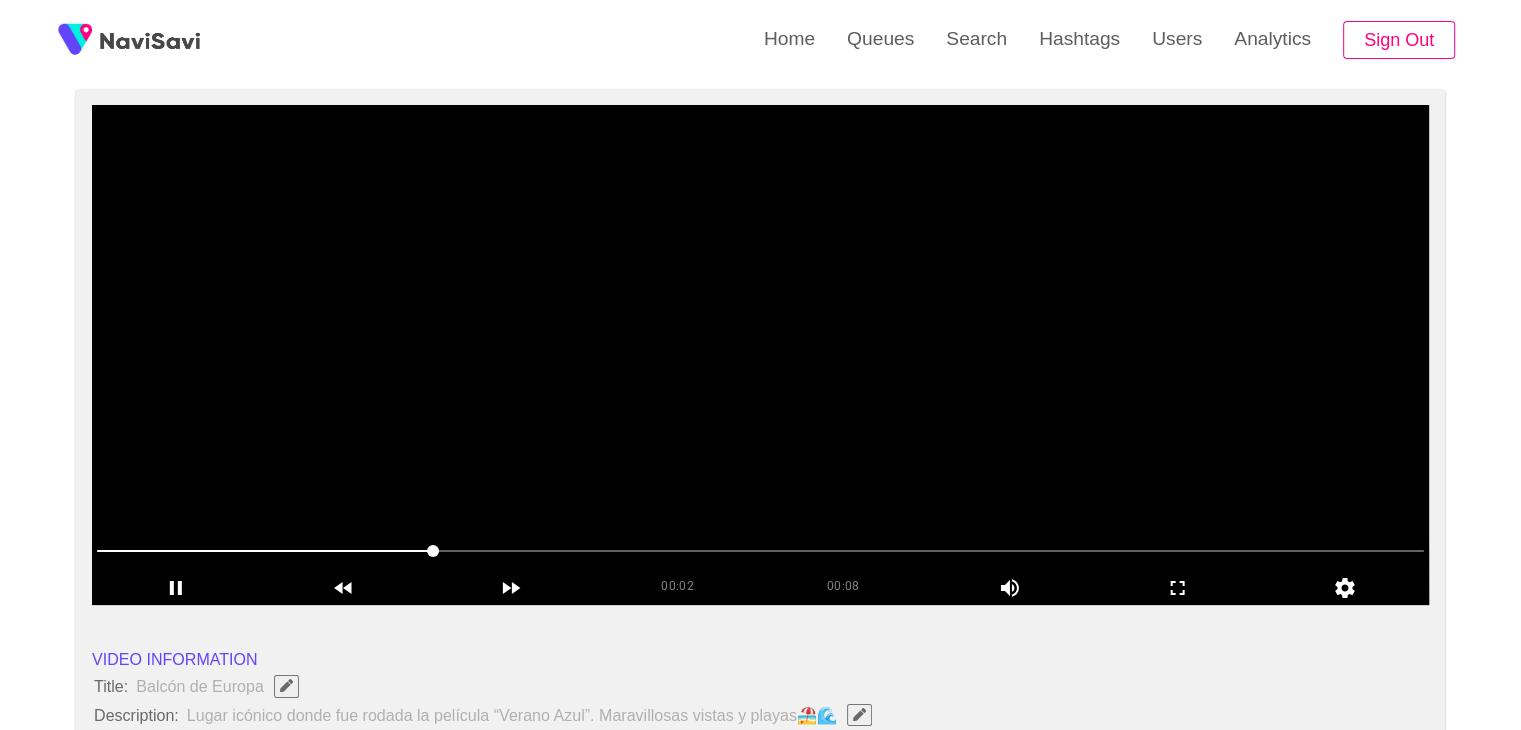 click at bounding box center [760, 355] 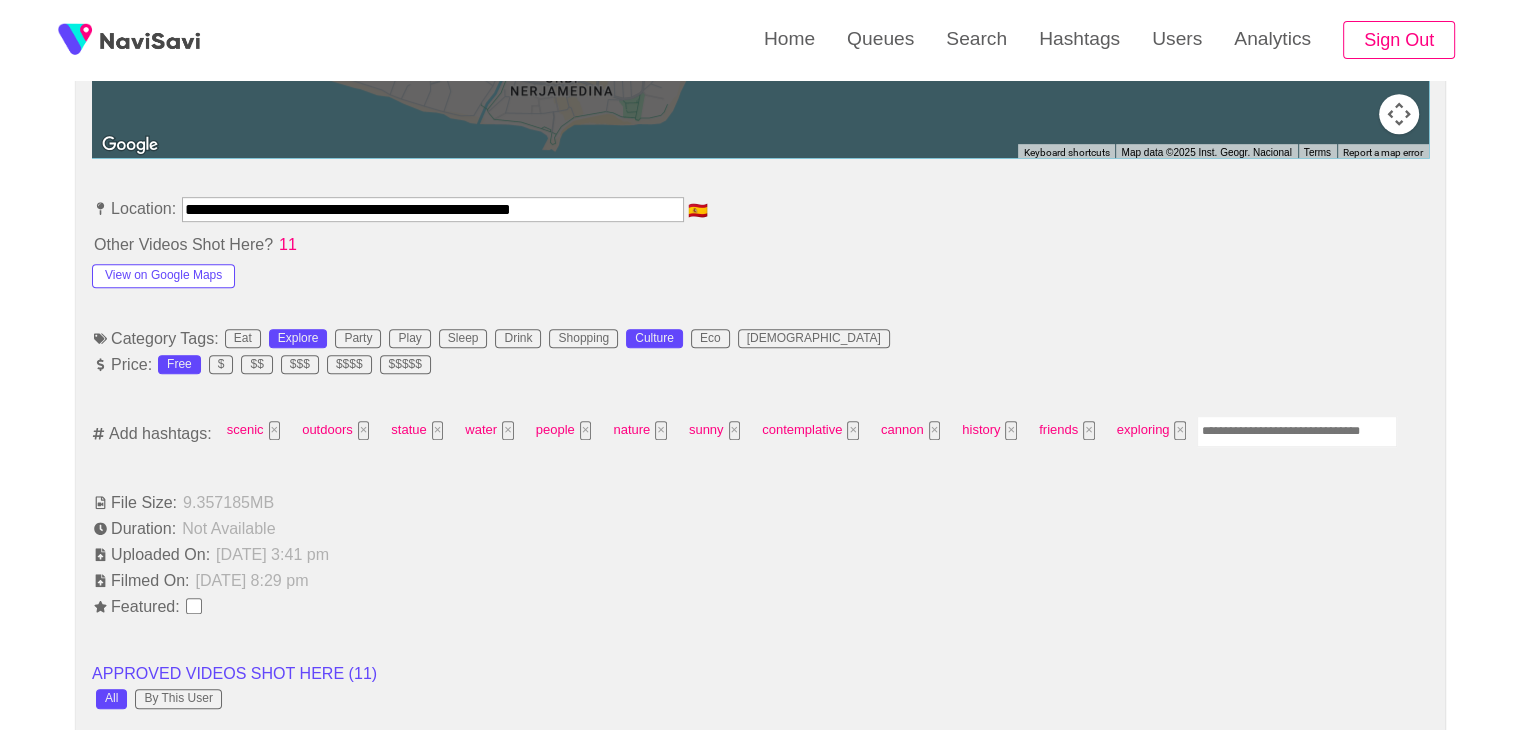 scroll, scrollTop: 1050, scrollLeft: 0, axis: vertical 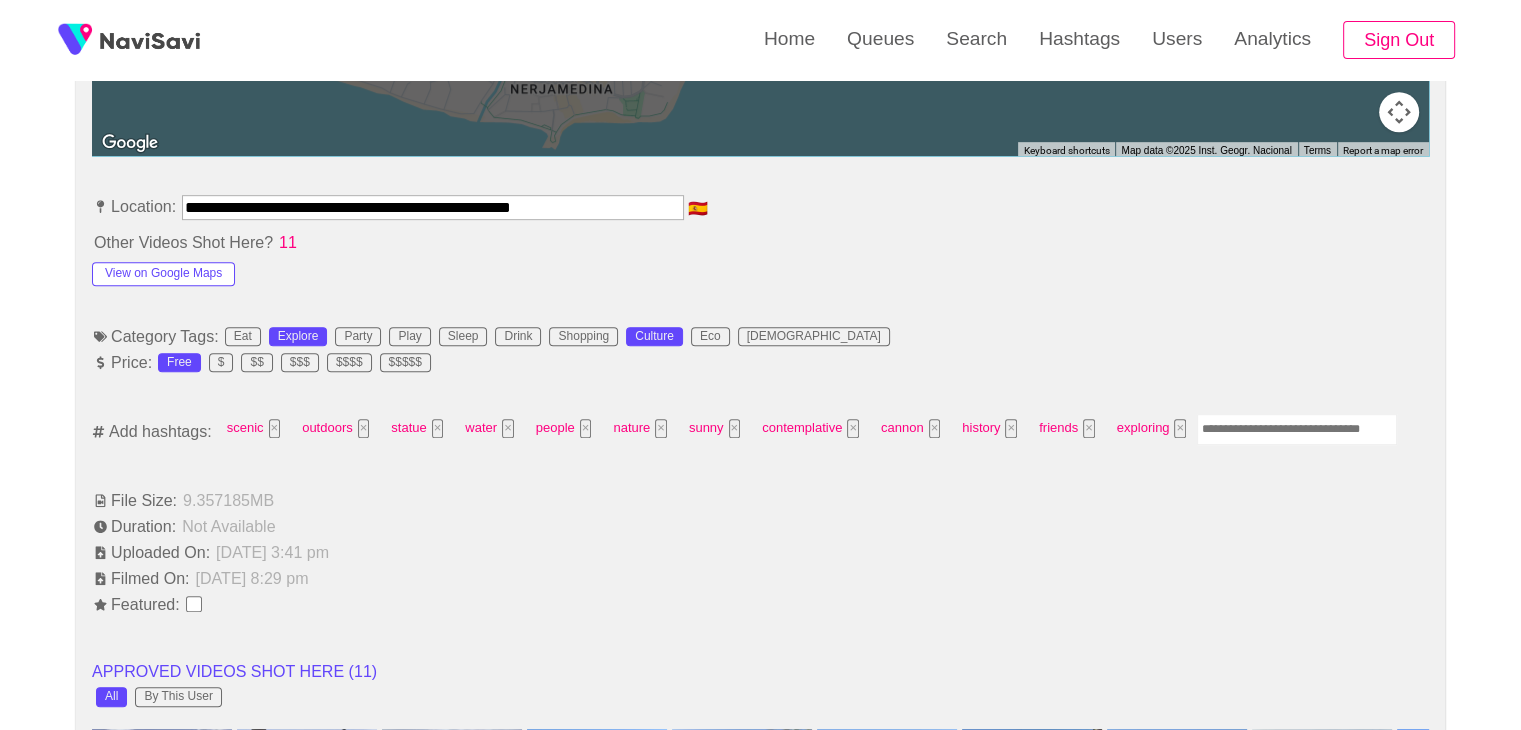 click at bounding box center (1297, 429) 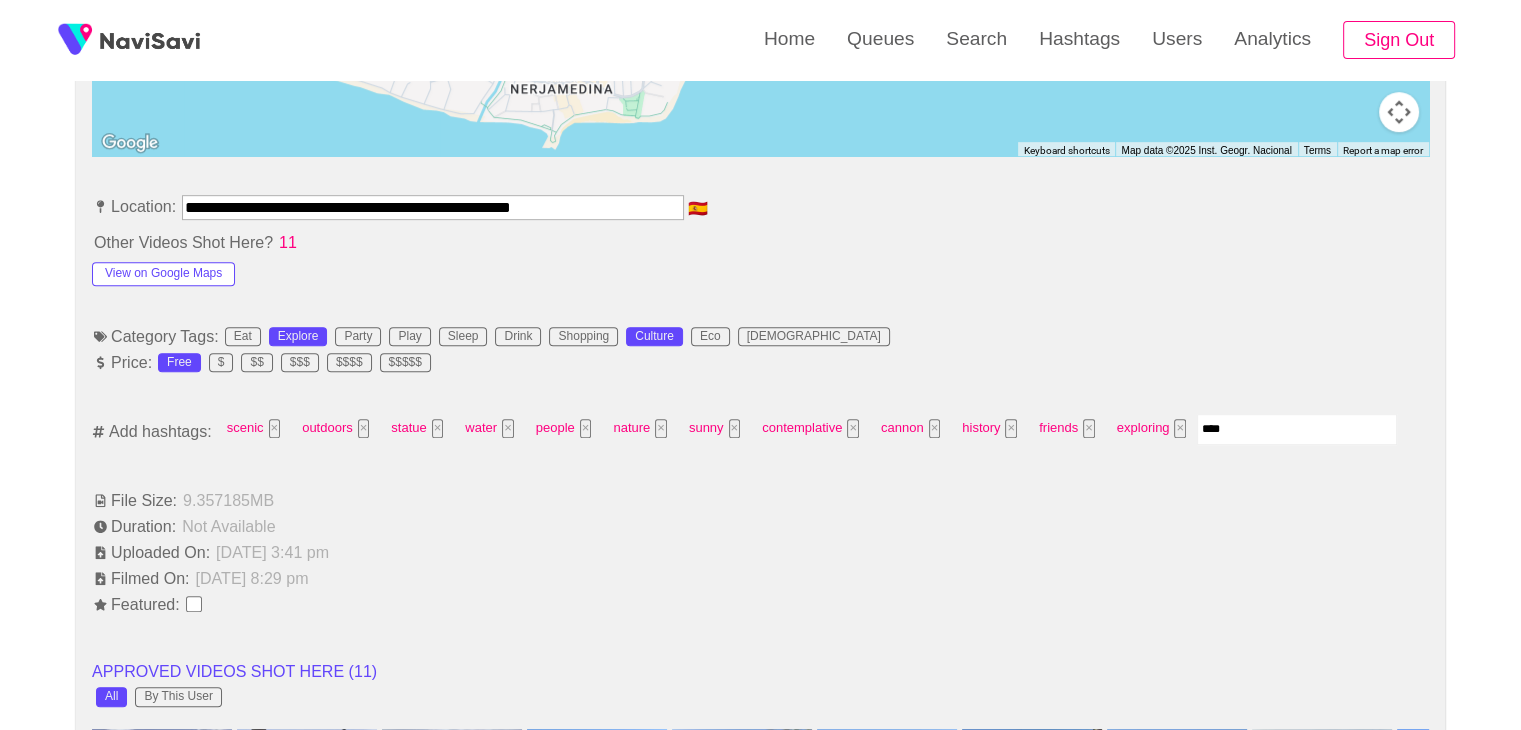 type on "*****" 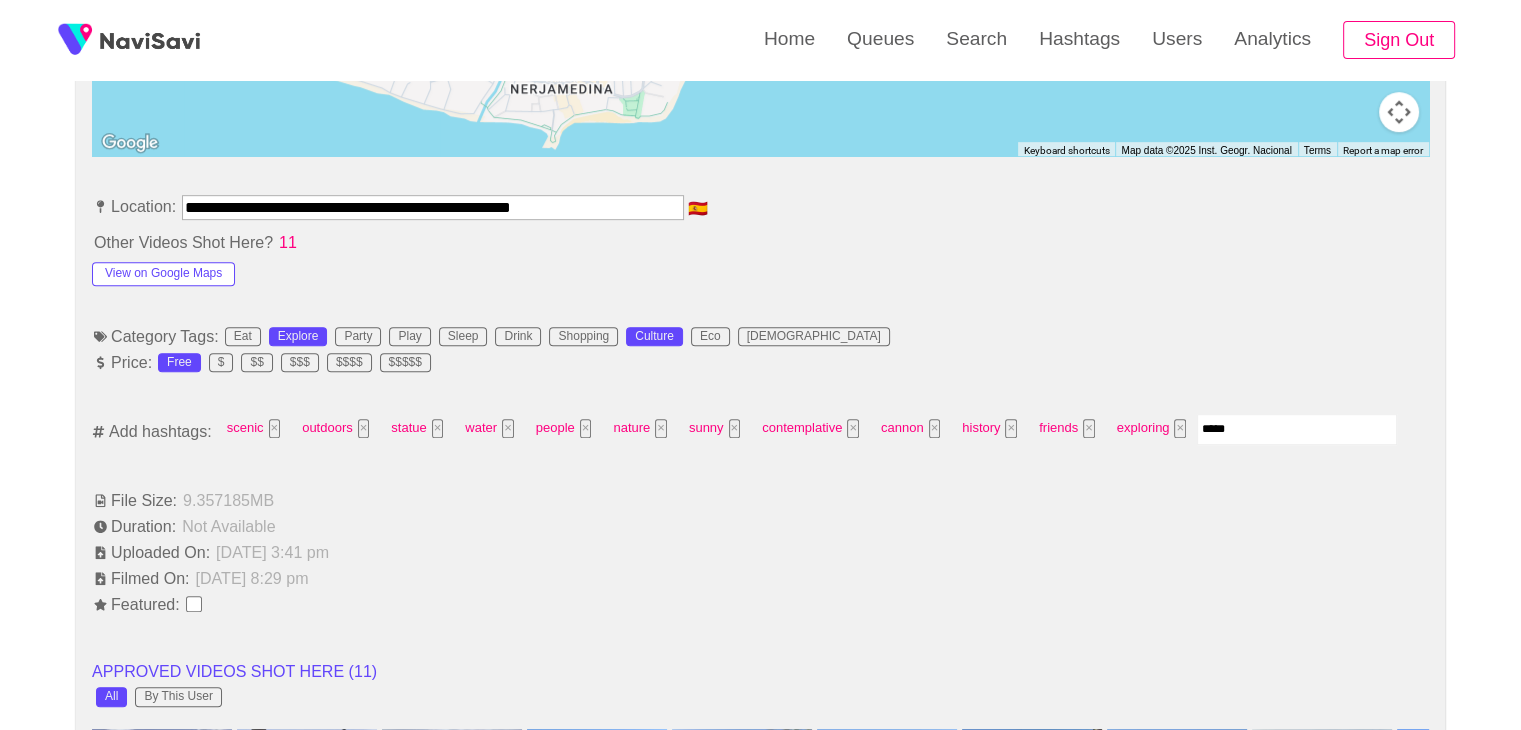 type 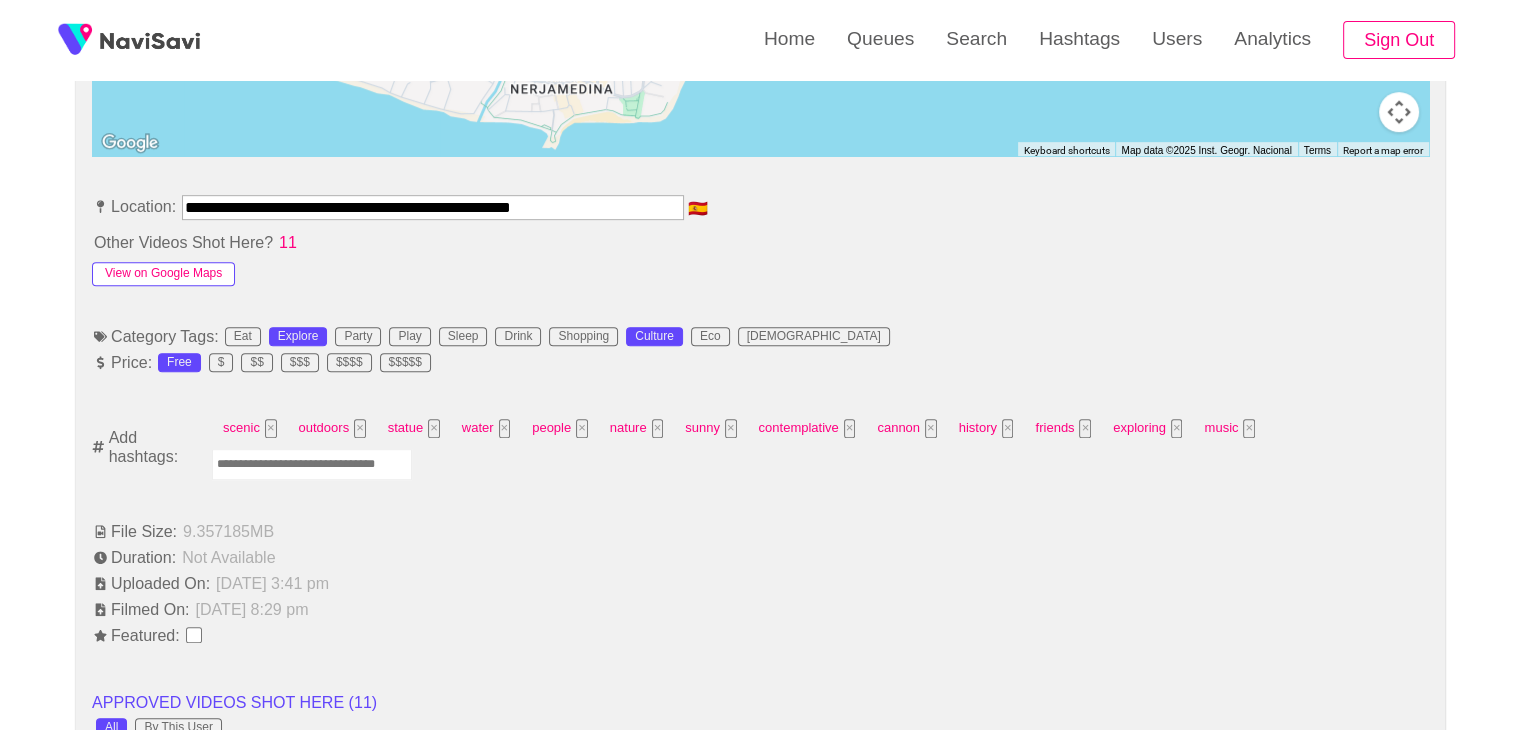 click on "View on Google Maps" at bounding box center (163, 274) 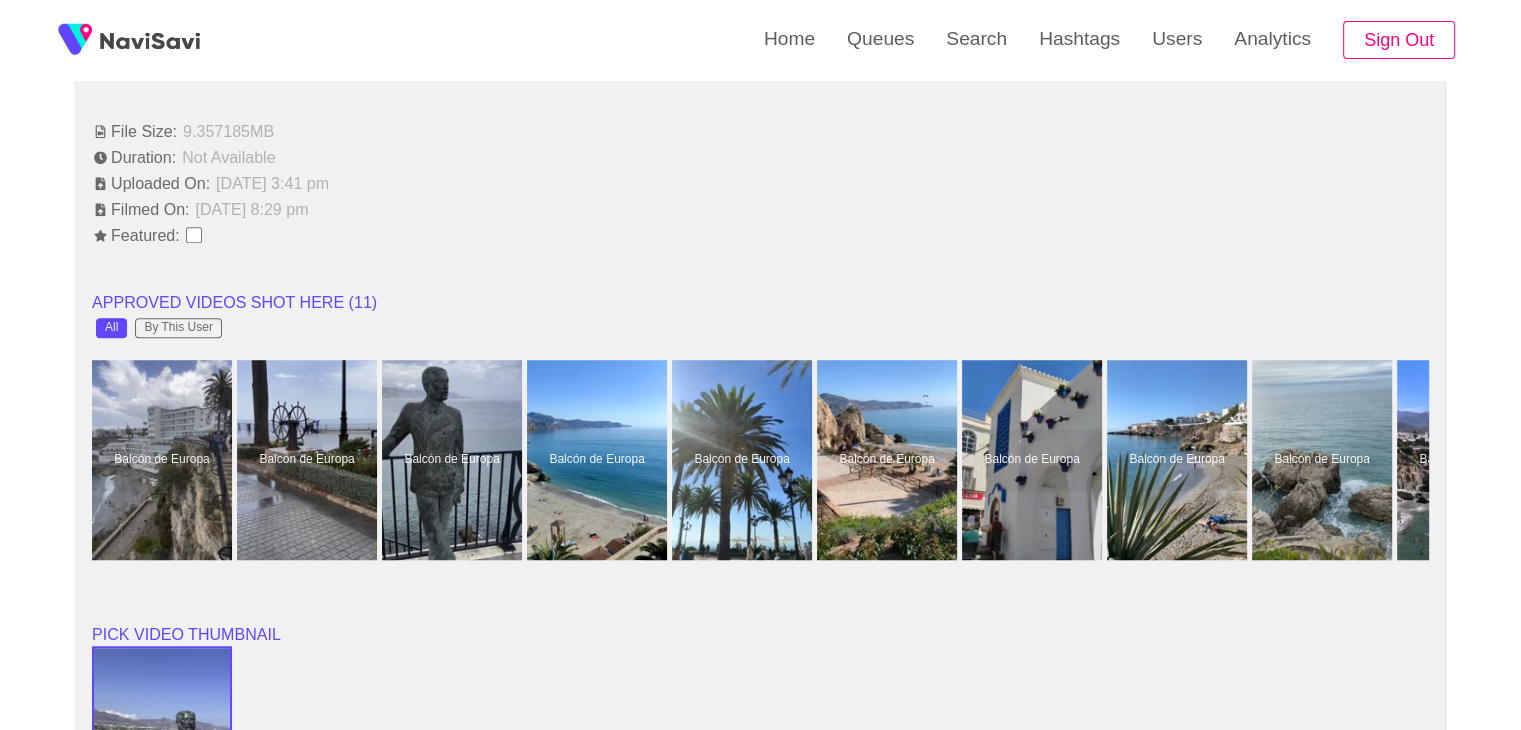 scroll, scrollTop: 1453, scrollLeft: 0, axis: vertical 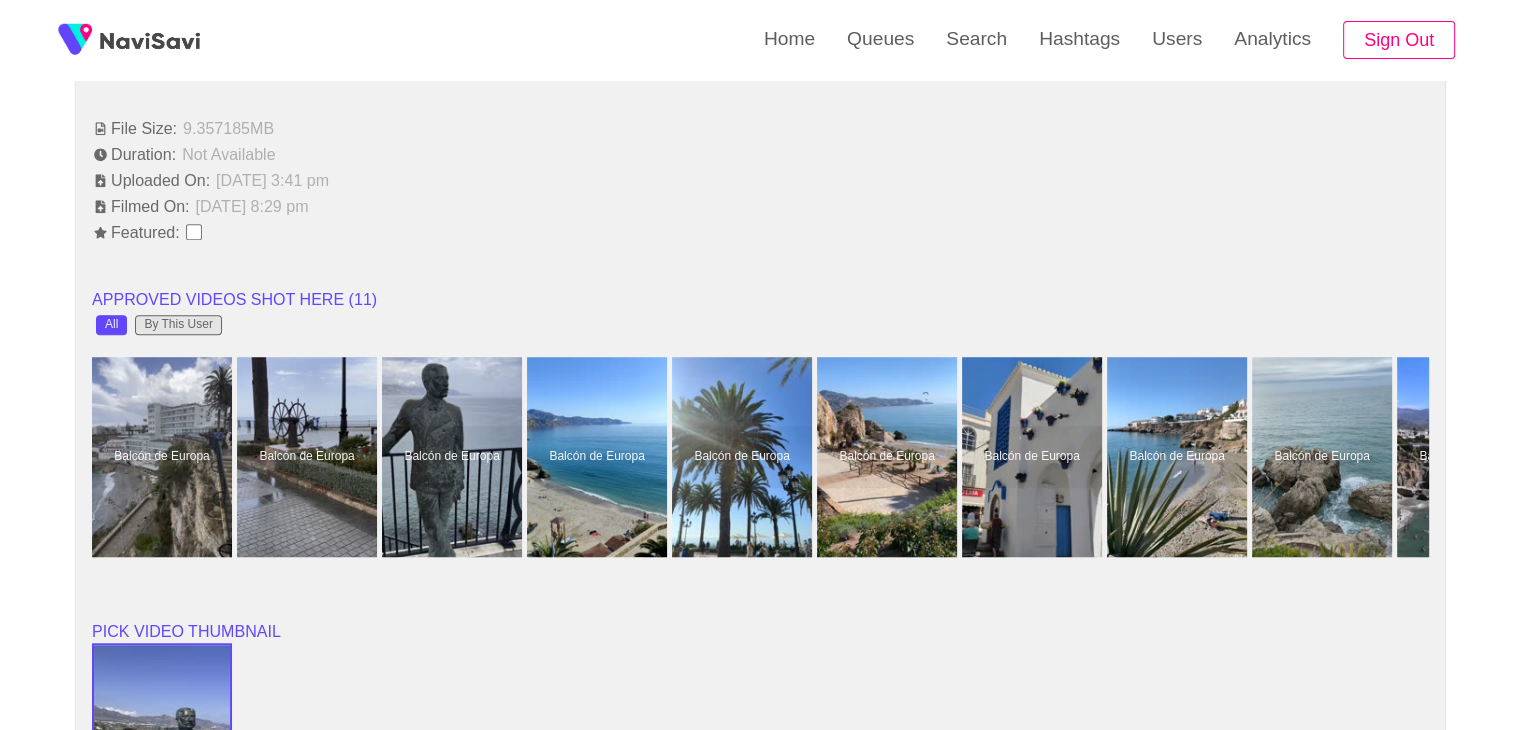 click on "By This User" at bounding box center [178, 325] 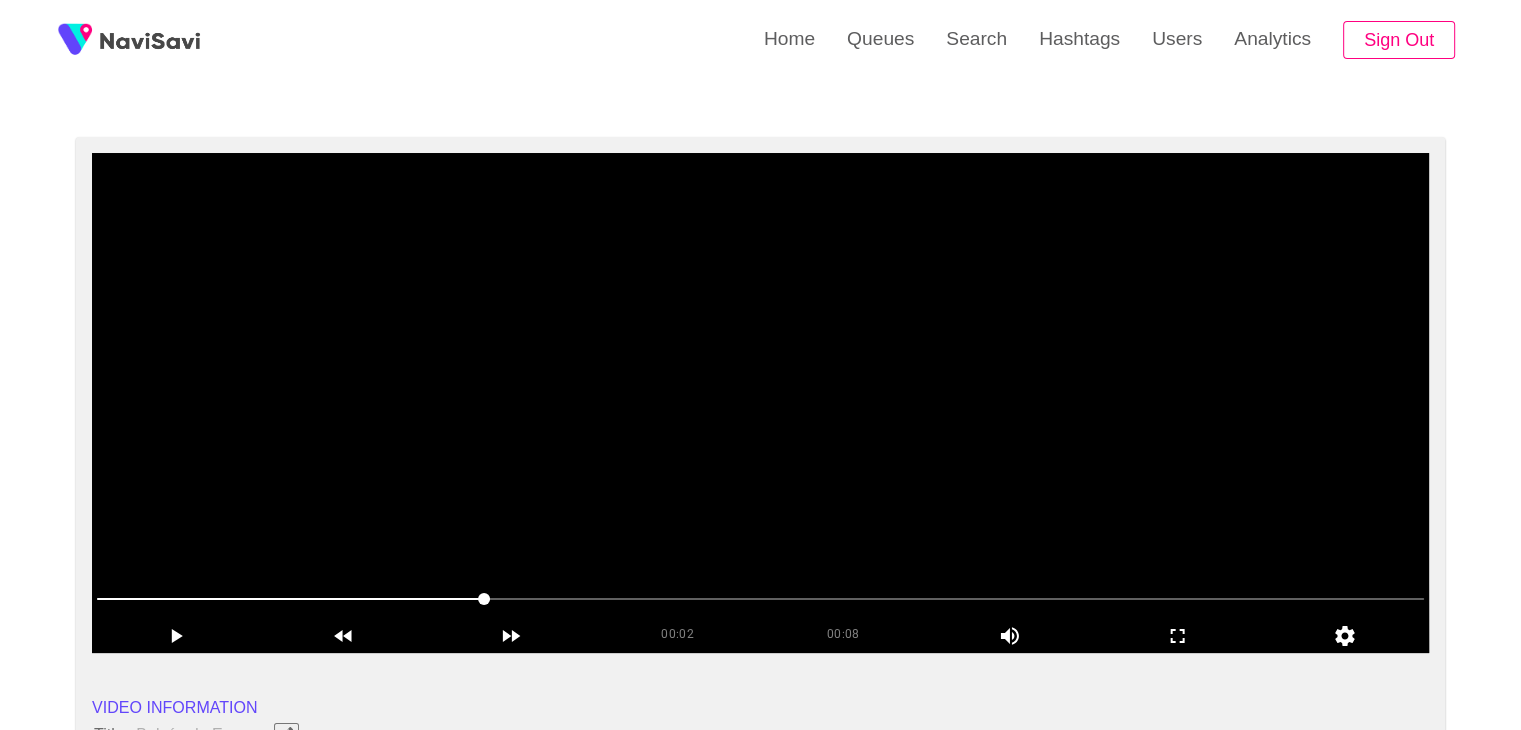 scroll, scrollTop: 120, scrollLeft: 0, axis: vertical 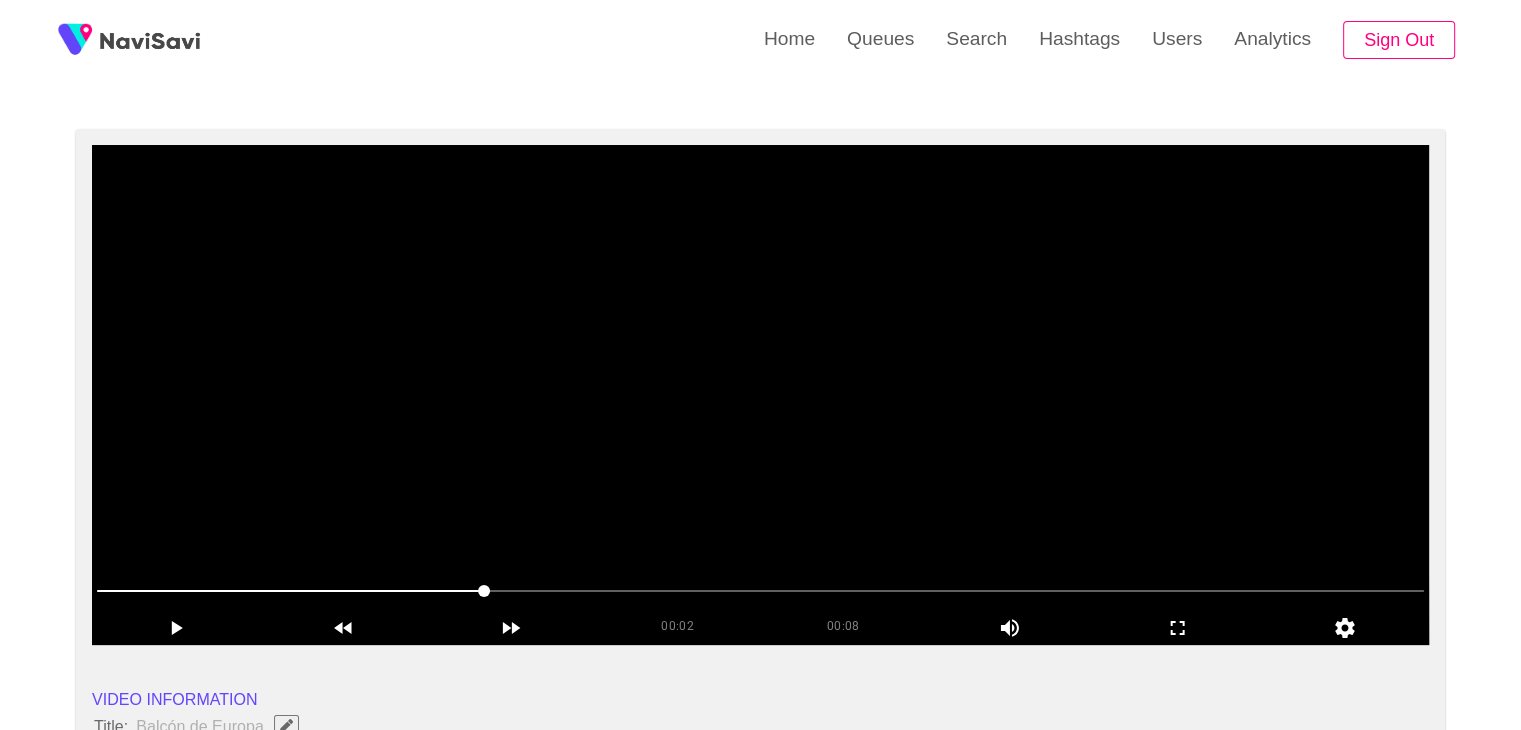 click at bounding box center [760, 395] 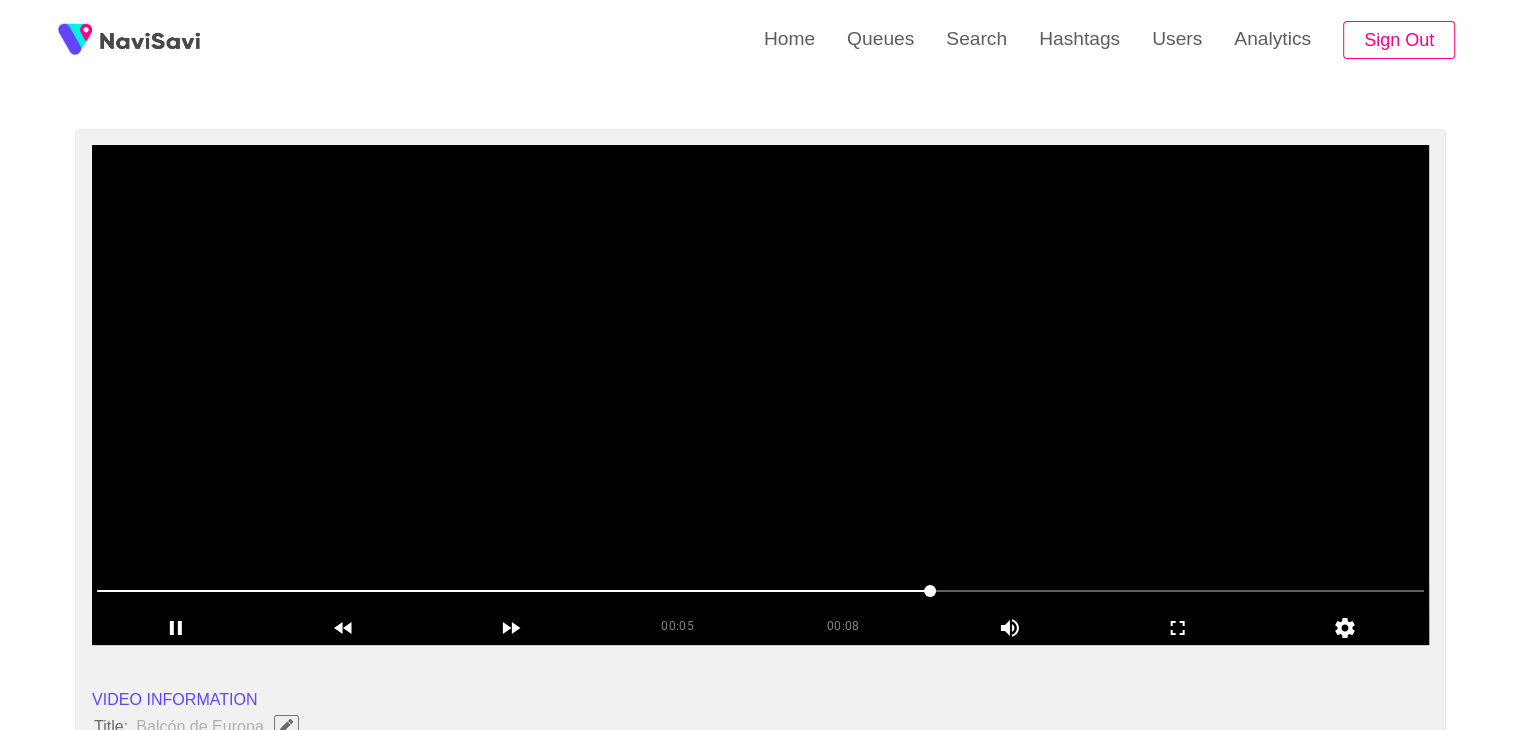 click at bounding box center (760, 395) 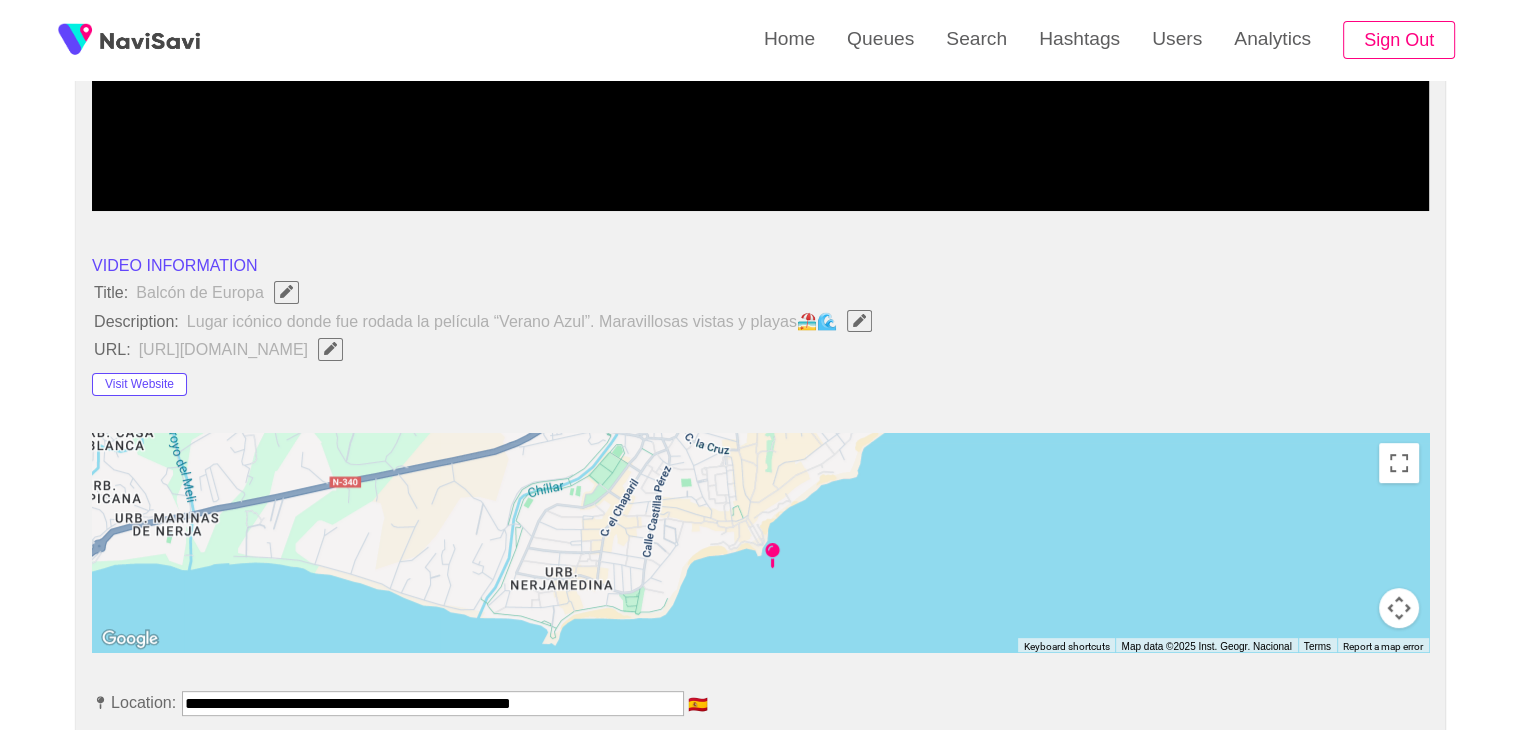 scroll, scrollTop: 556, scrollLeft: 0, axis: vertical 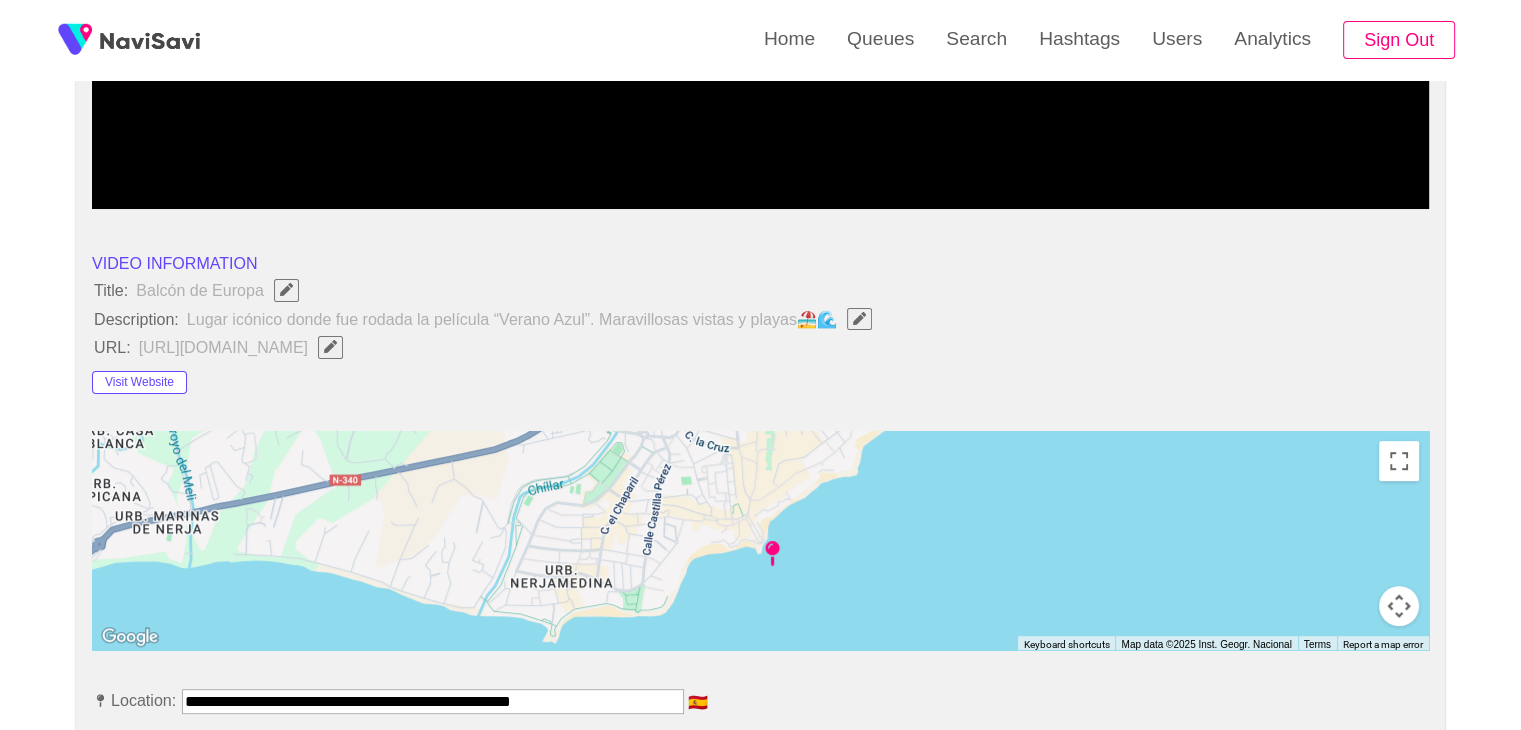 type 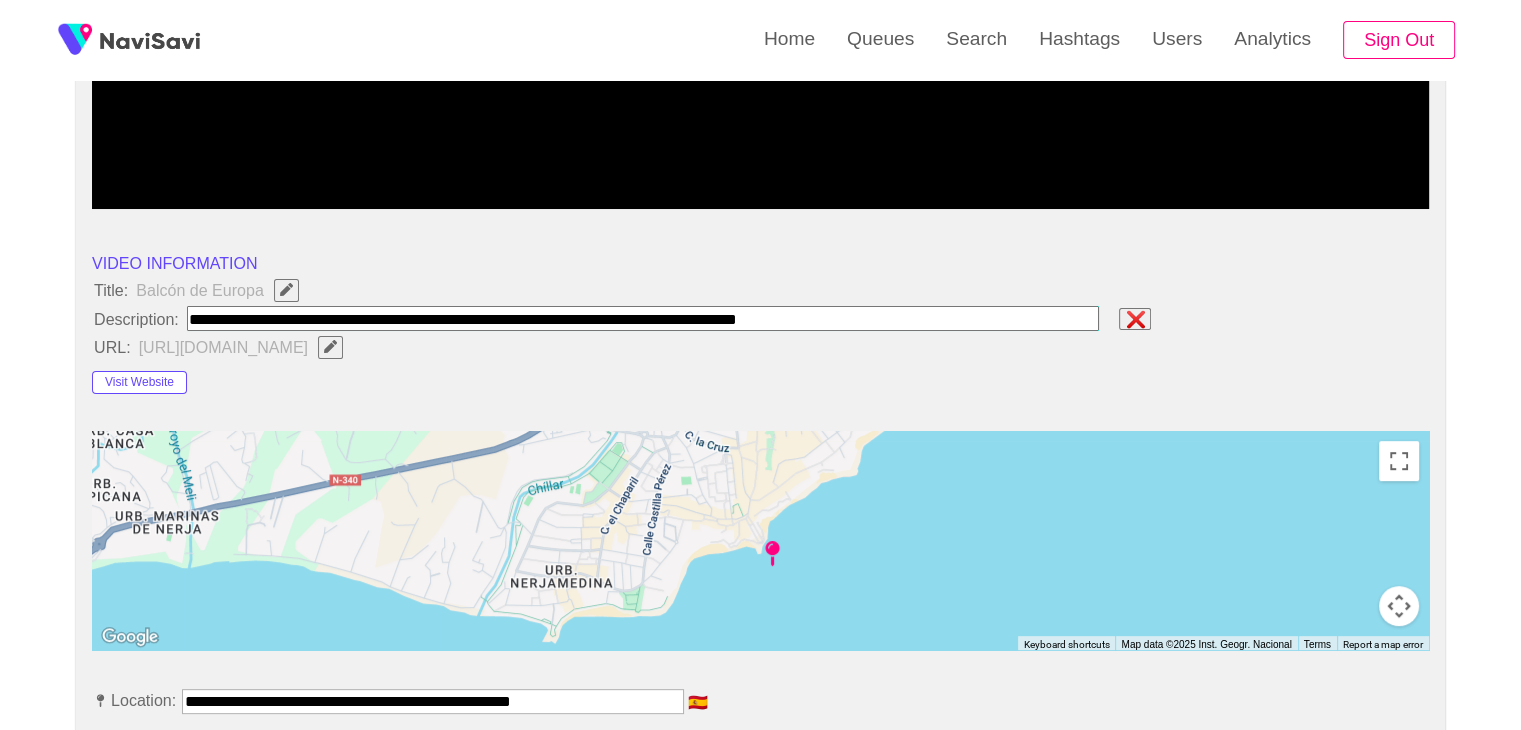 type on "**********" 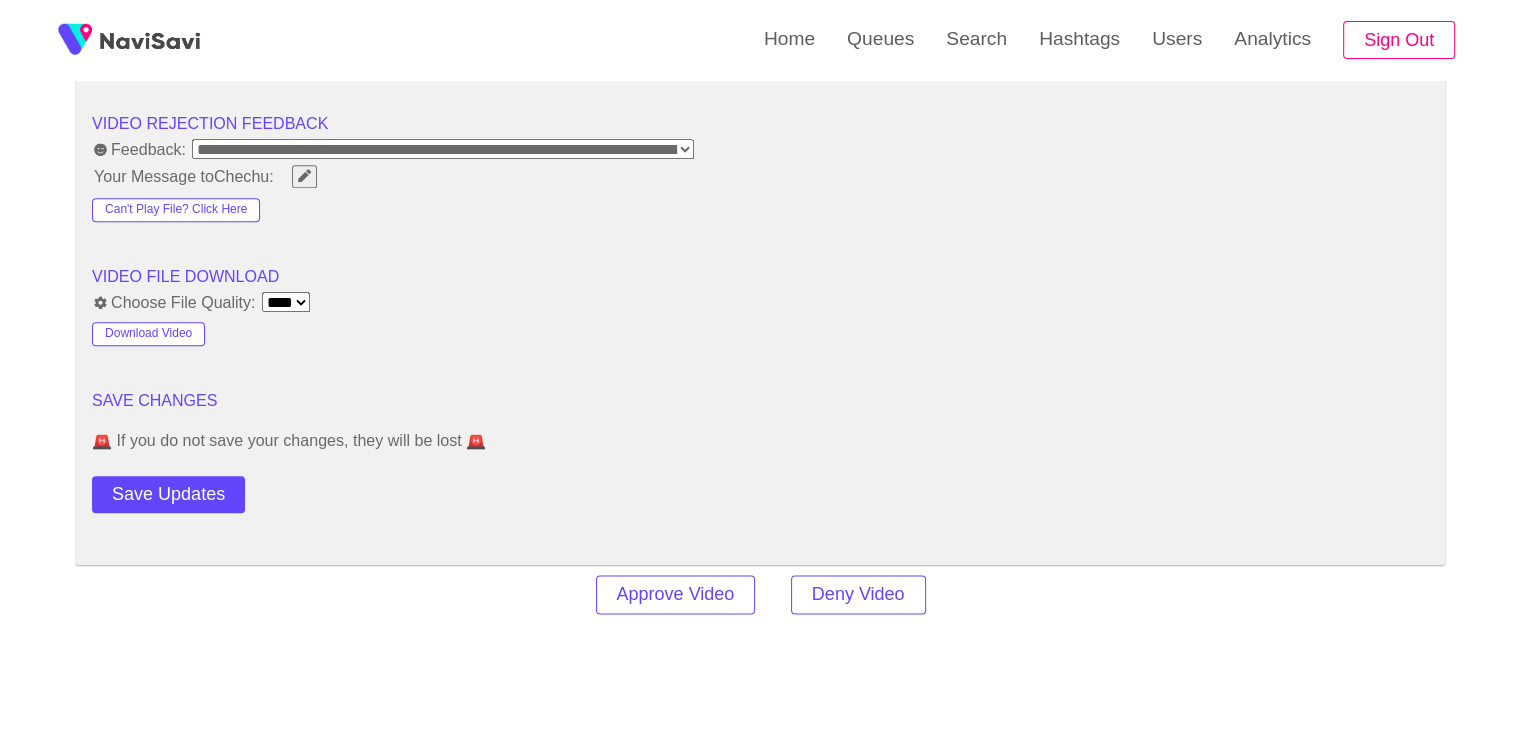 scroll, scrollTop: 2330, scrollLeft: 0, axis: vertical 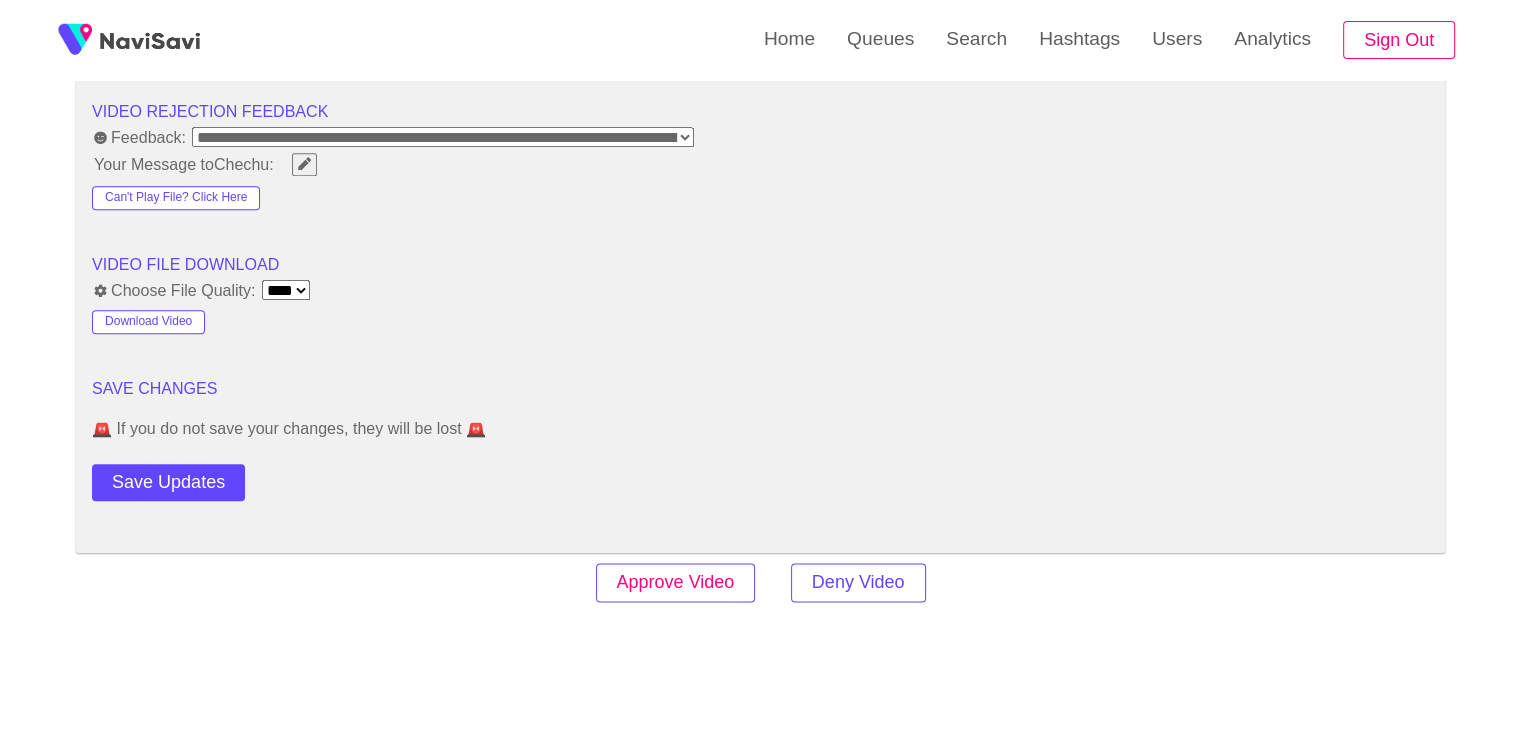 click on "Approve Video" at bounding box center (676, 582) 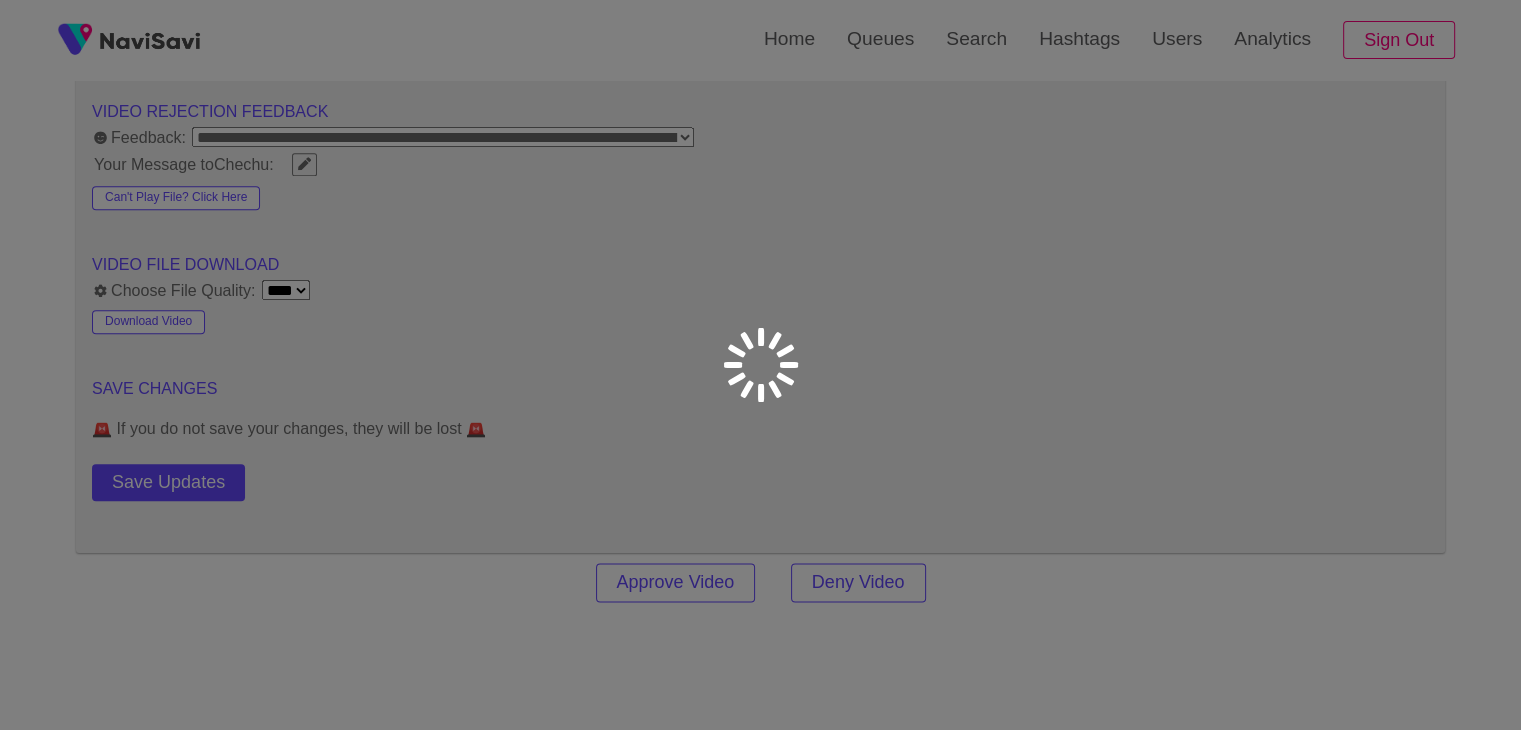 scroll, scrollTop: 0, scrollLeft: 0, axis: both 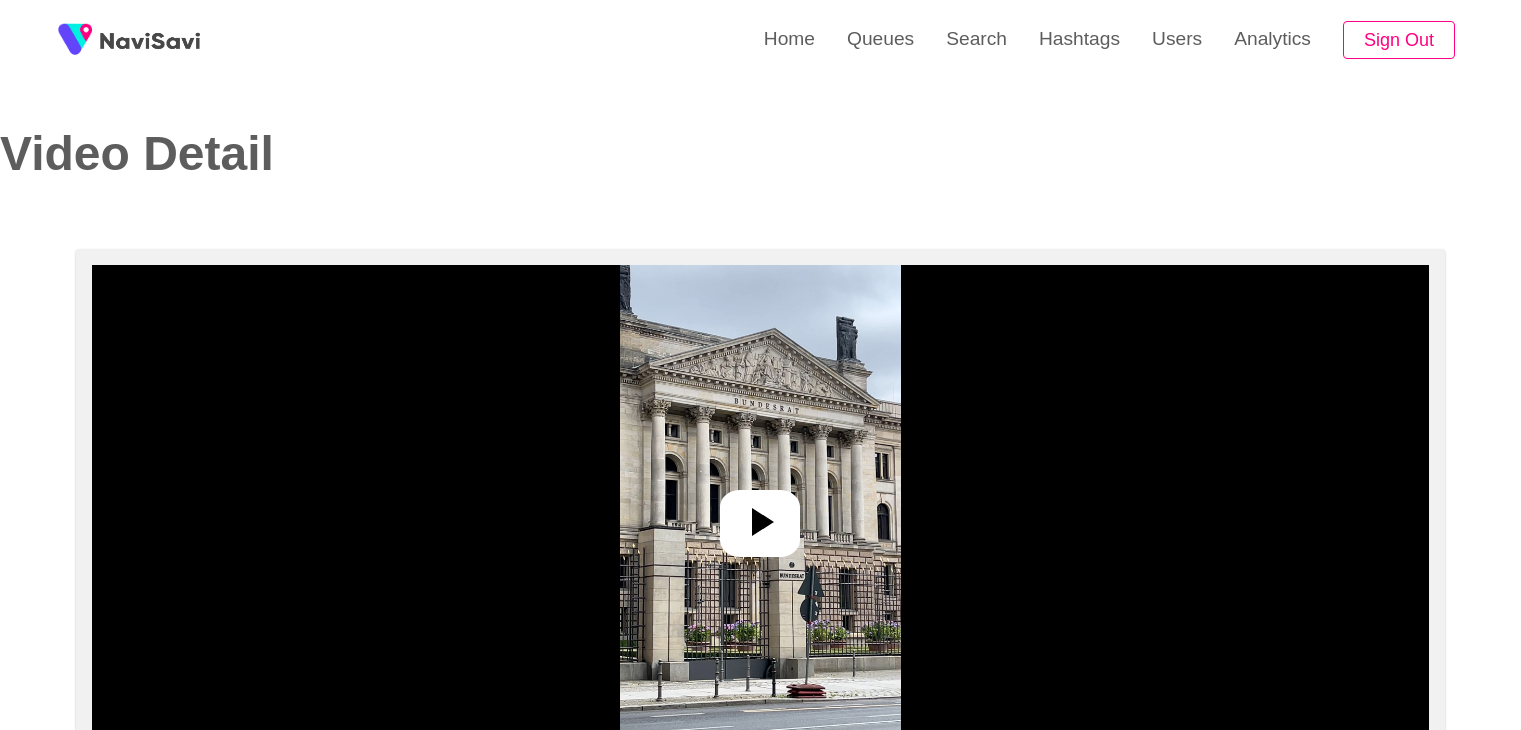 select on "**********" 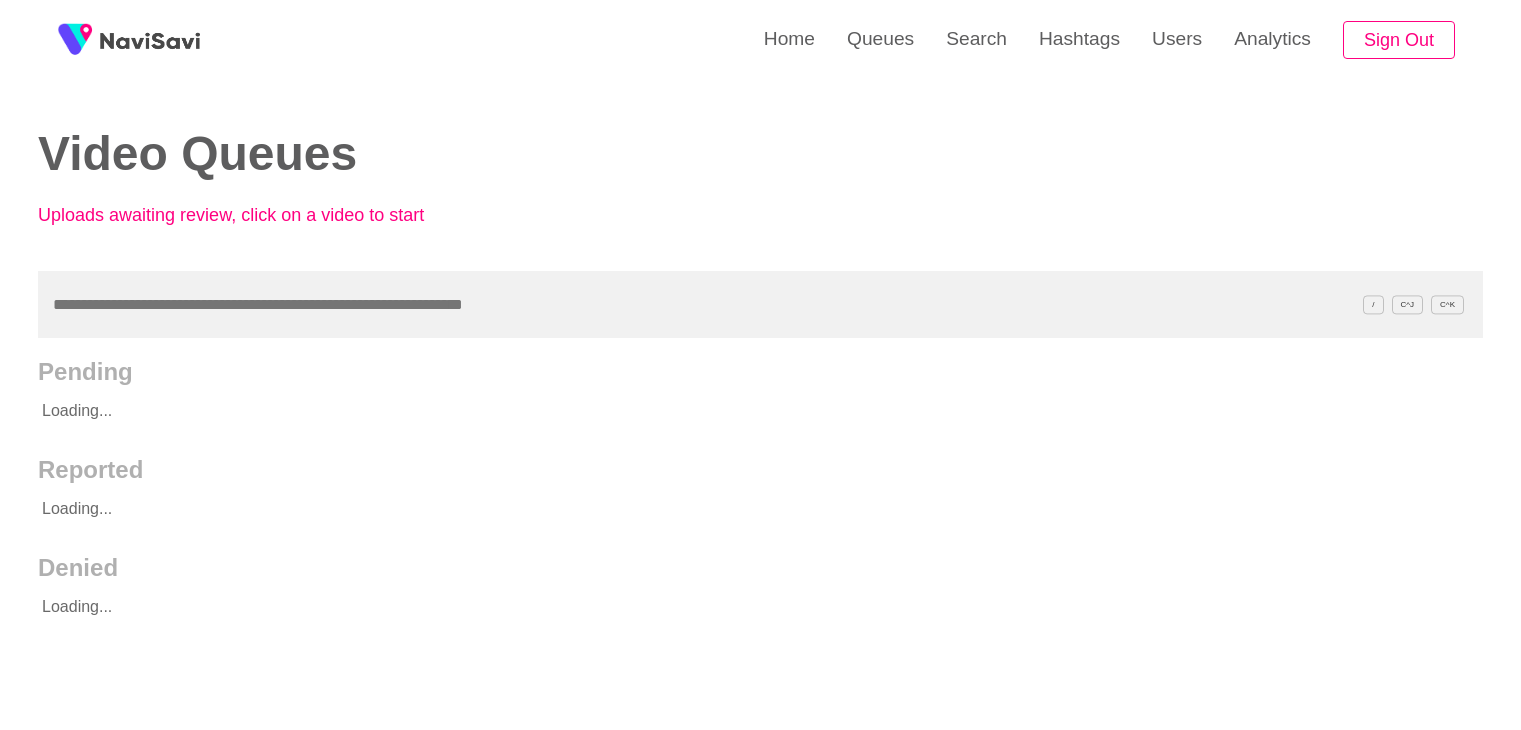 scroll, scrollTop: 0, scrollLeft: 0, axis: both 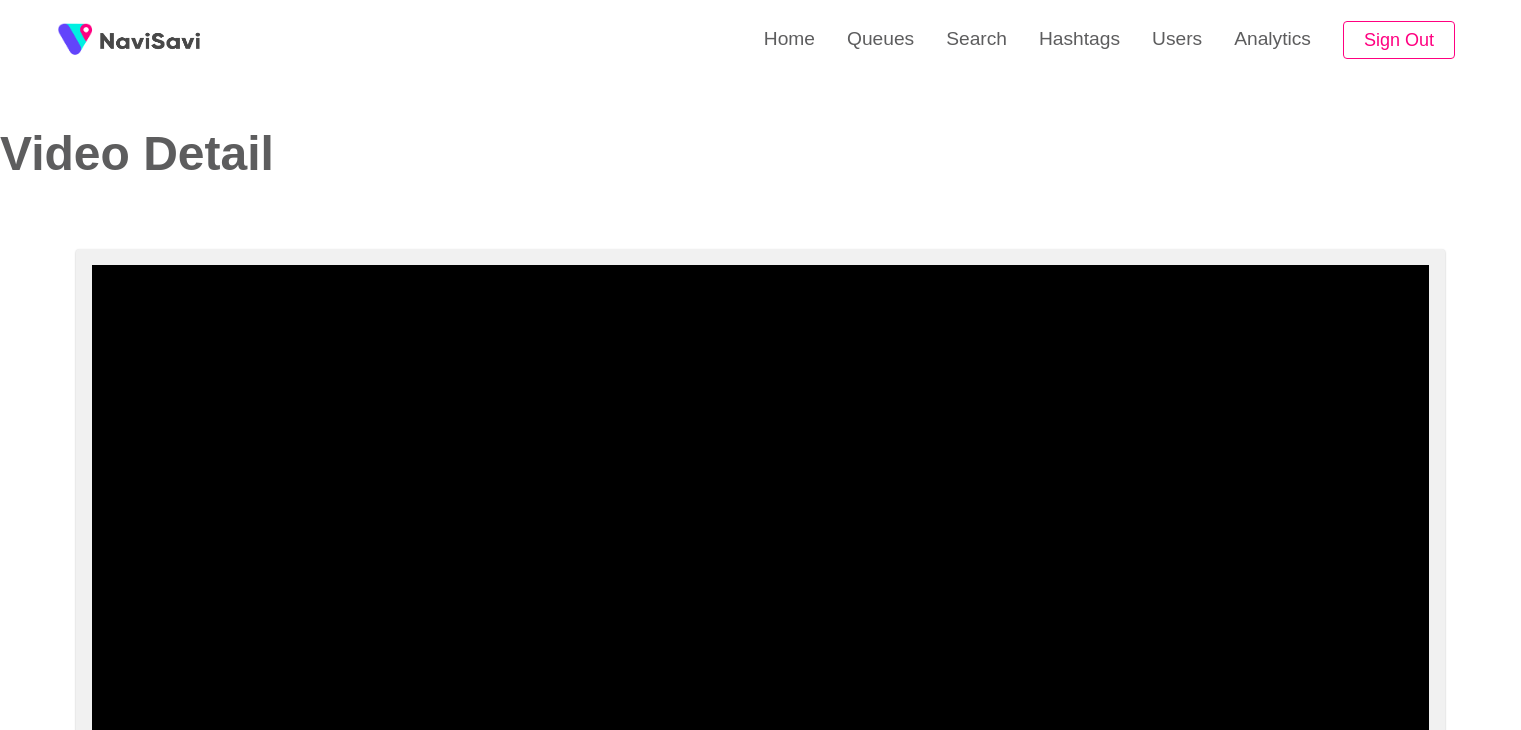 select on "**********" 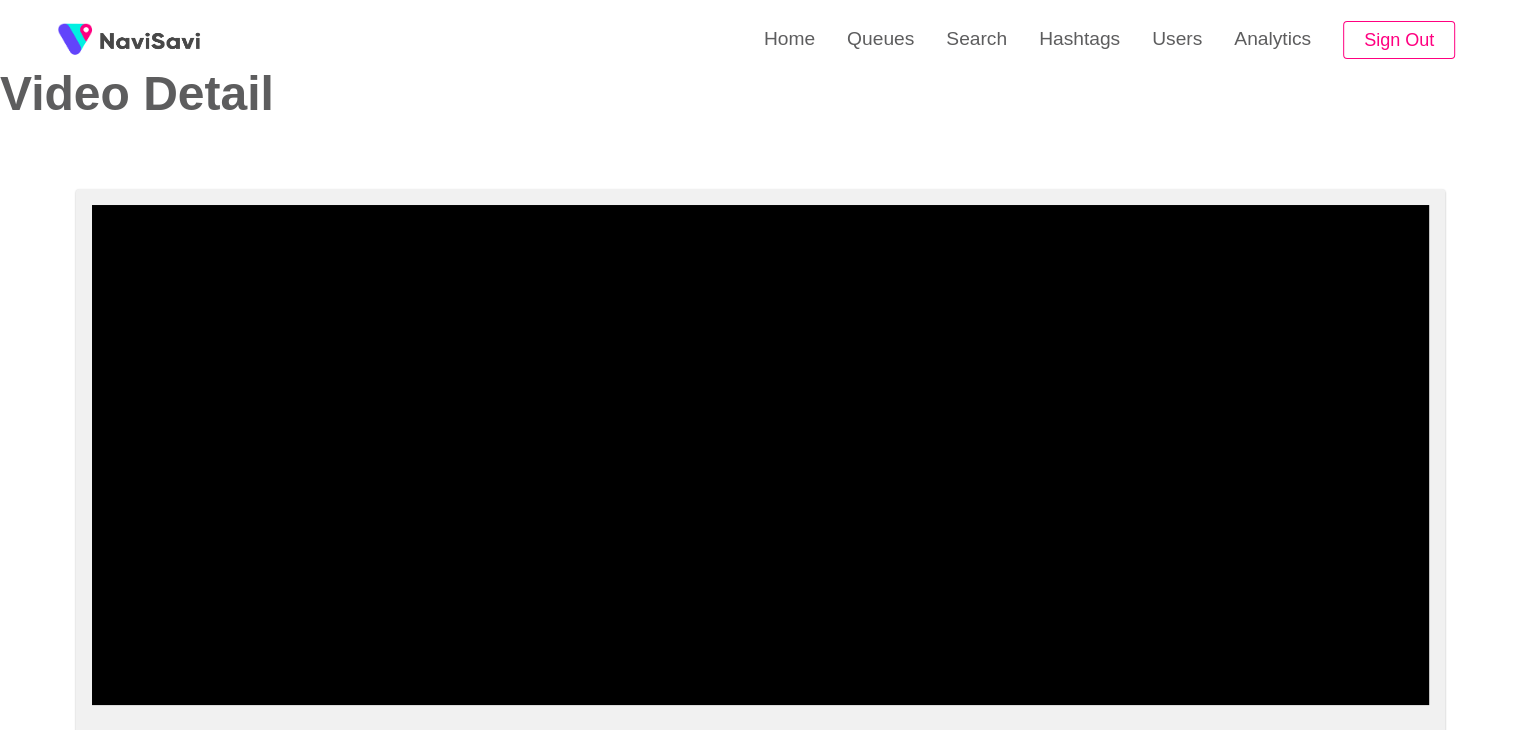 scroll, scrollTop: 62, scrollLeft: 0, axis: vertical 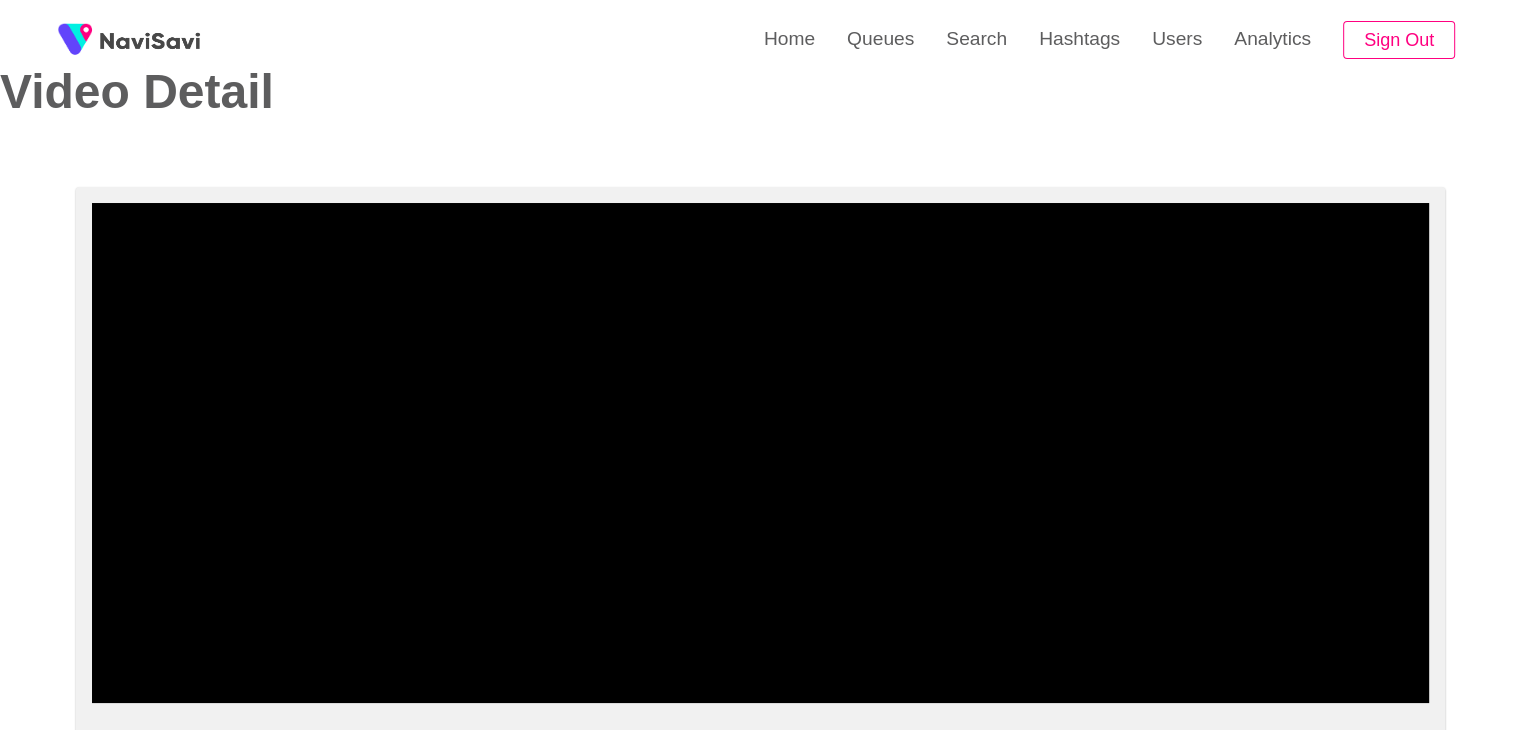 click at bounding box center [760, 453] 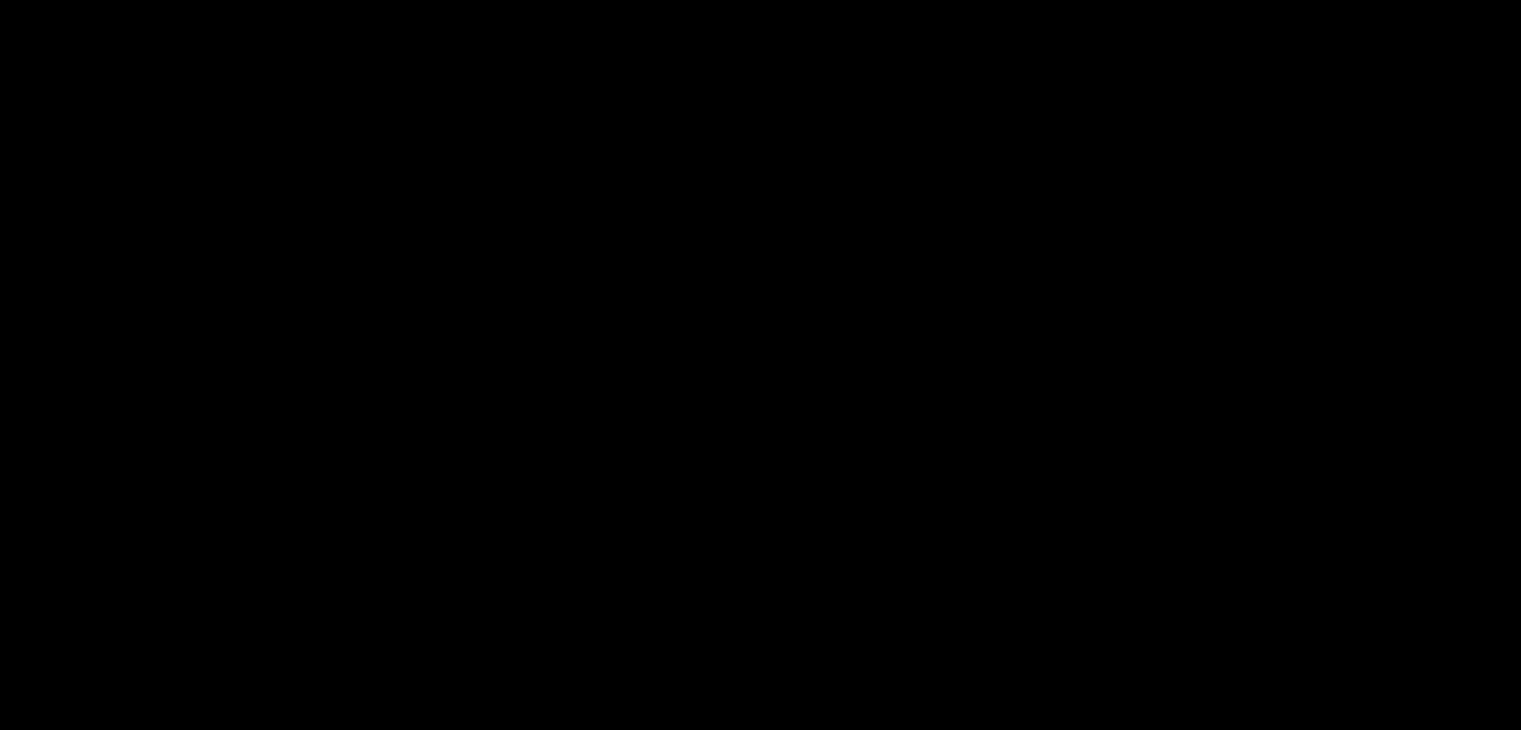 scroll, scrollTop: 61, scrollLeft: 0, axis: vertical 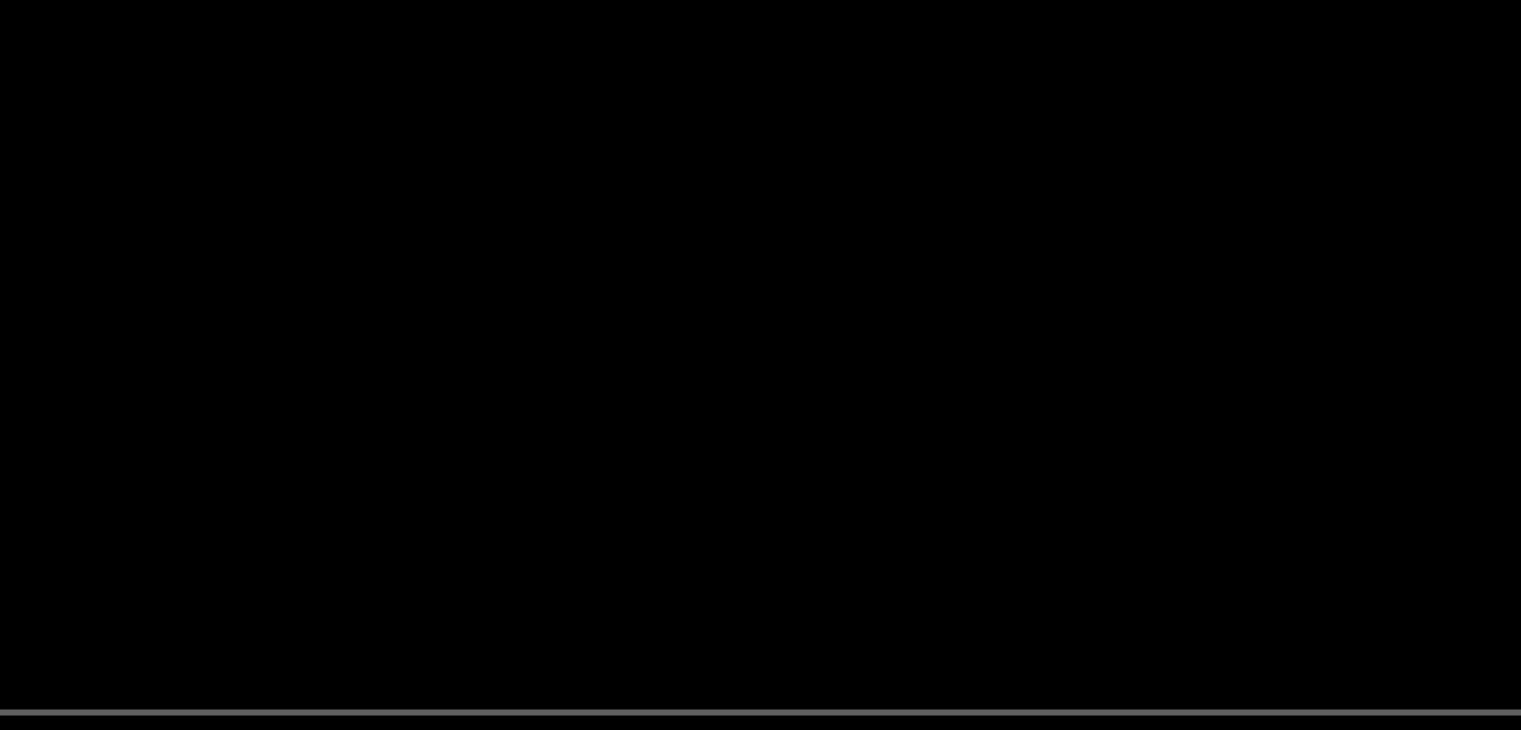 click at bounding box center (760, 454) 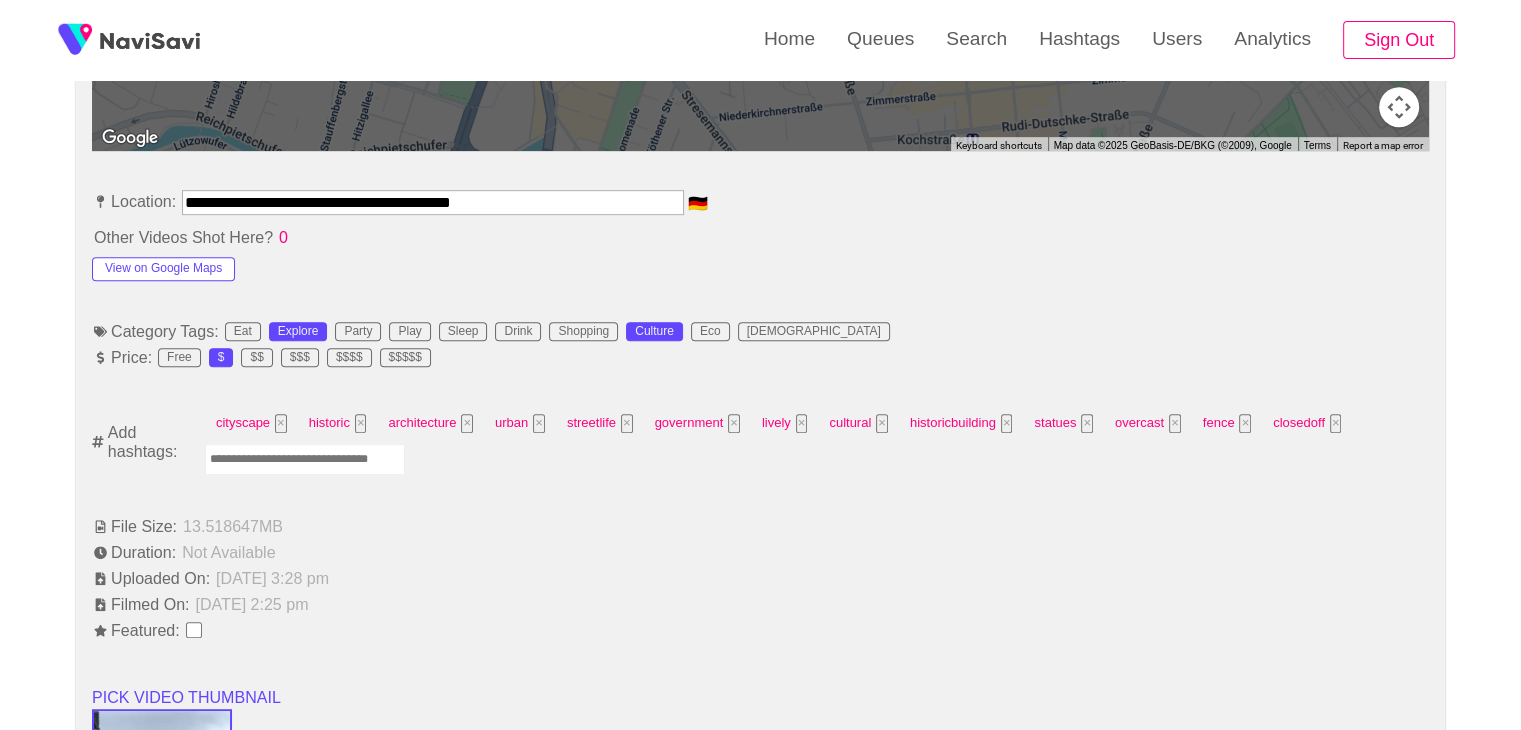 scroll, scrollTop: 1125, scrollLeft: 0, axis: vertical 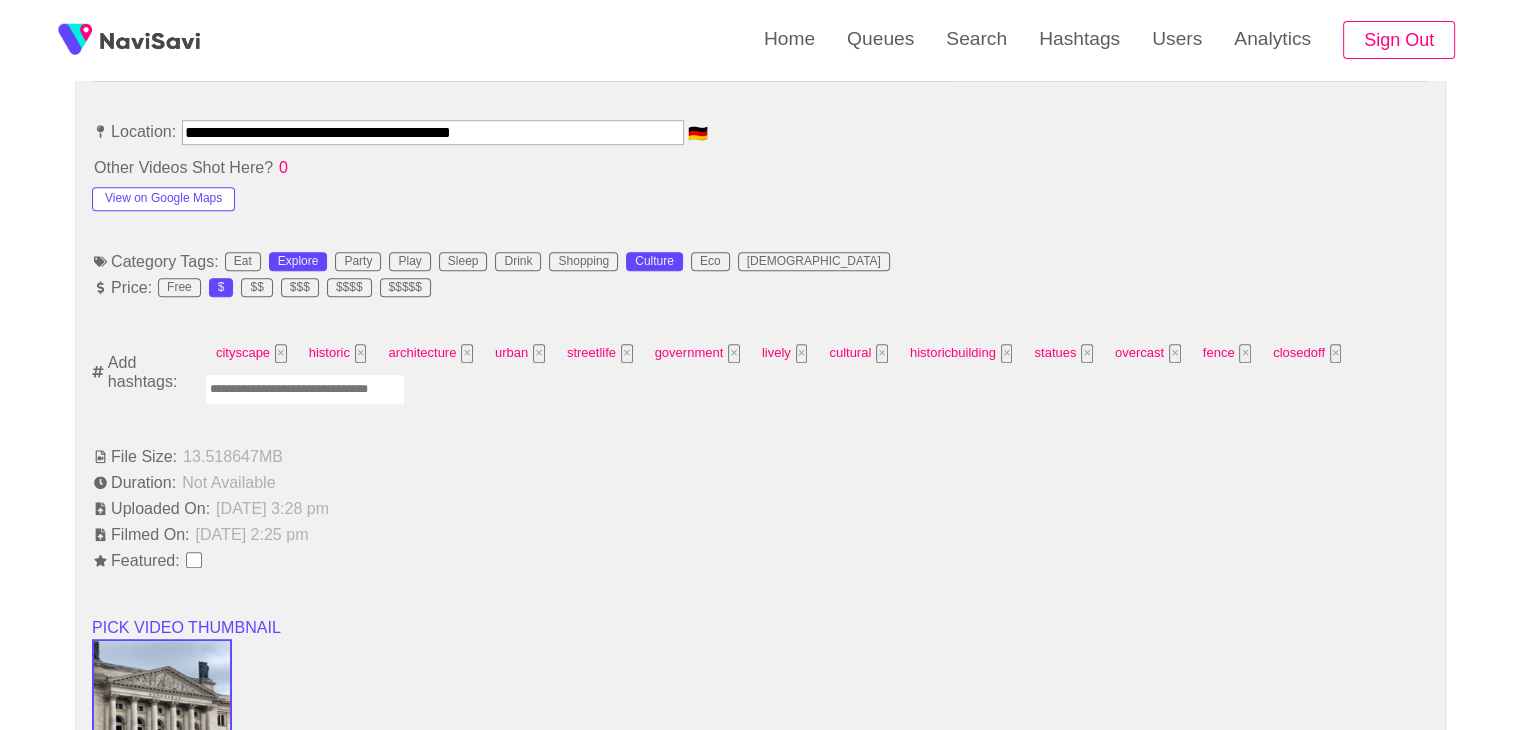 click at bounding box center (305, 389) 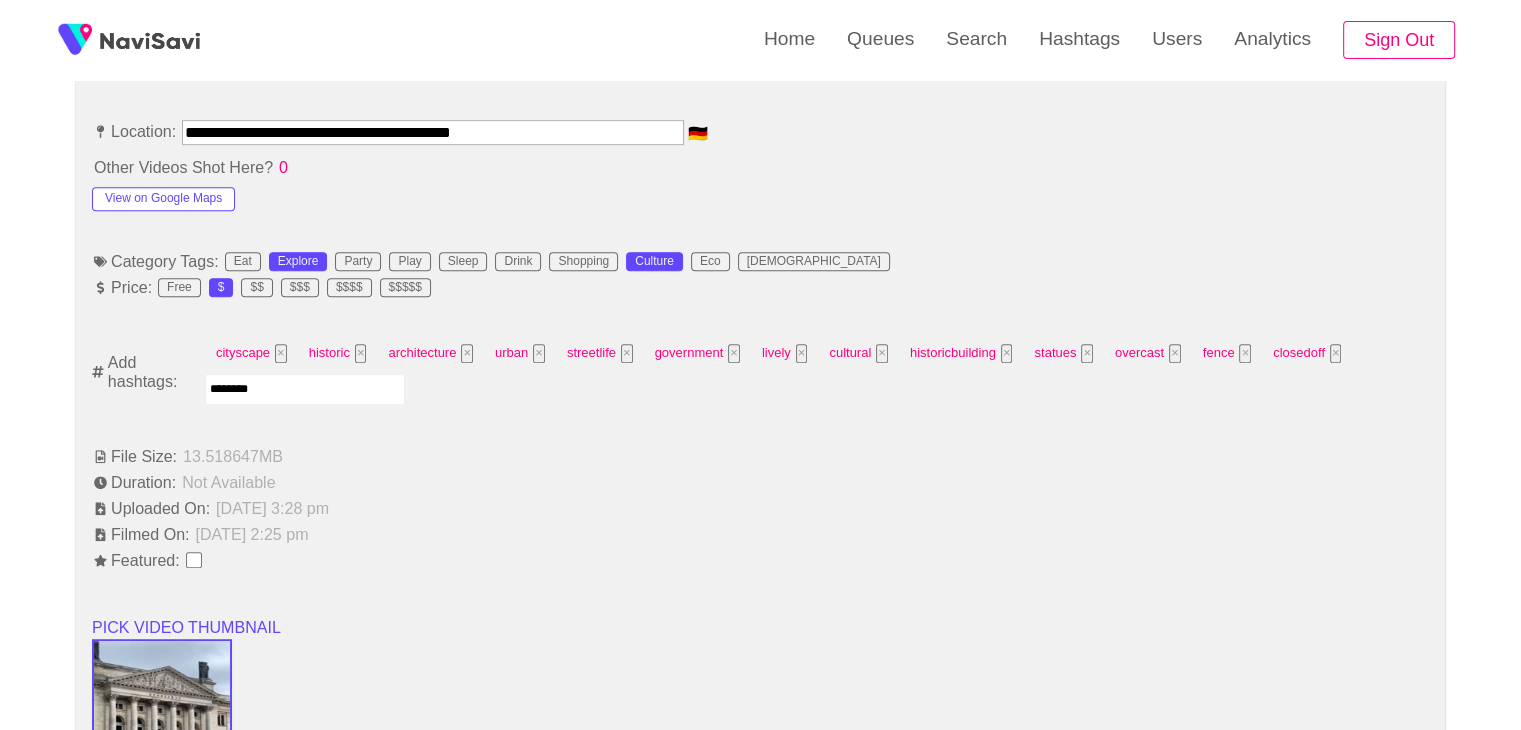 type on "*********" 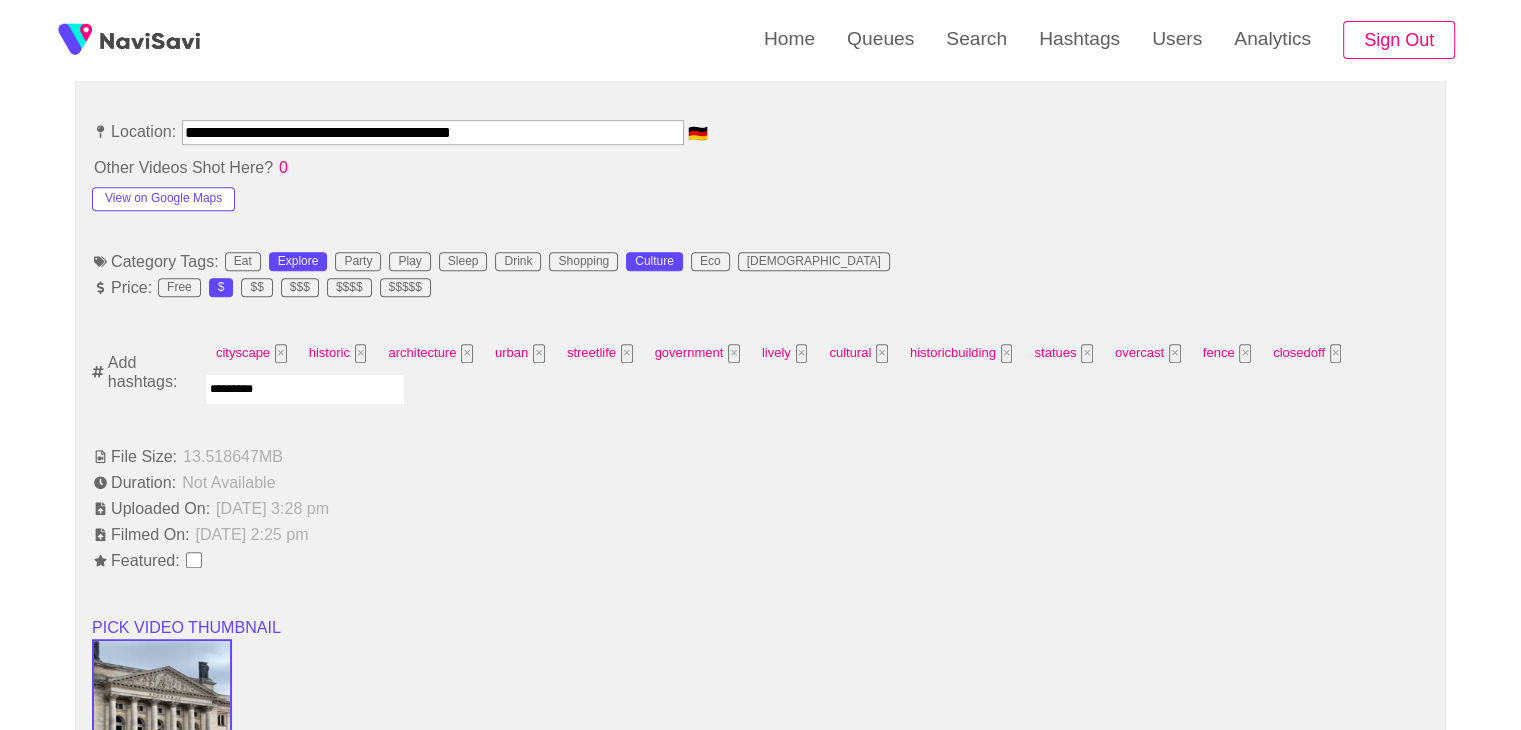 type 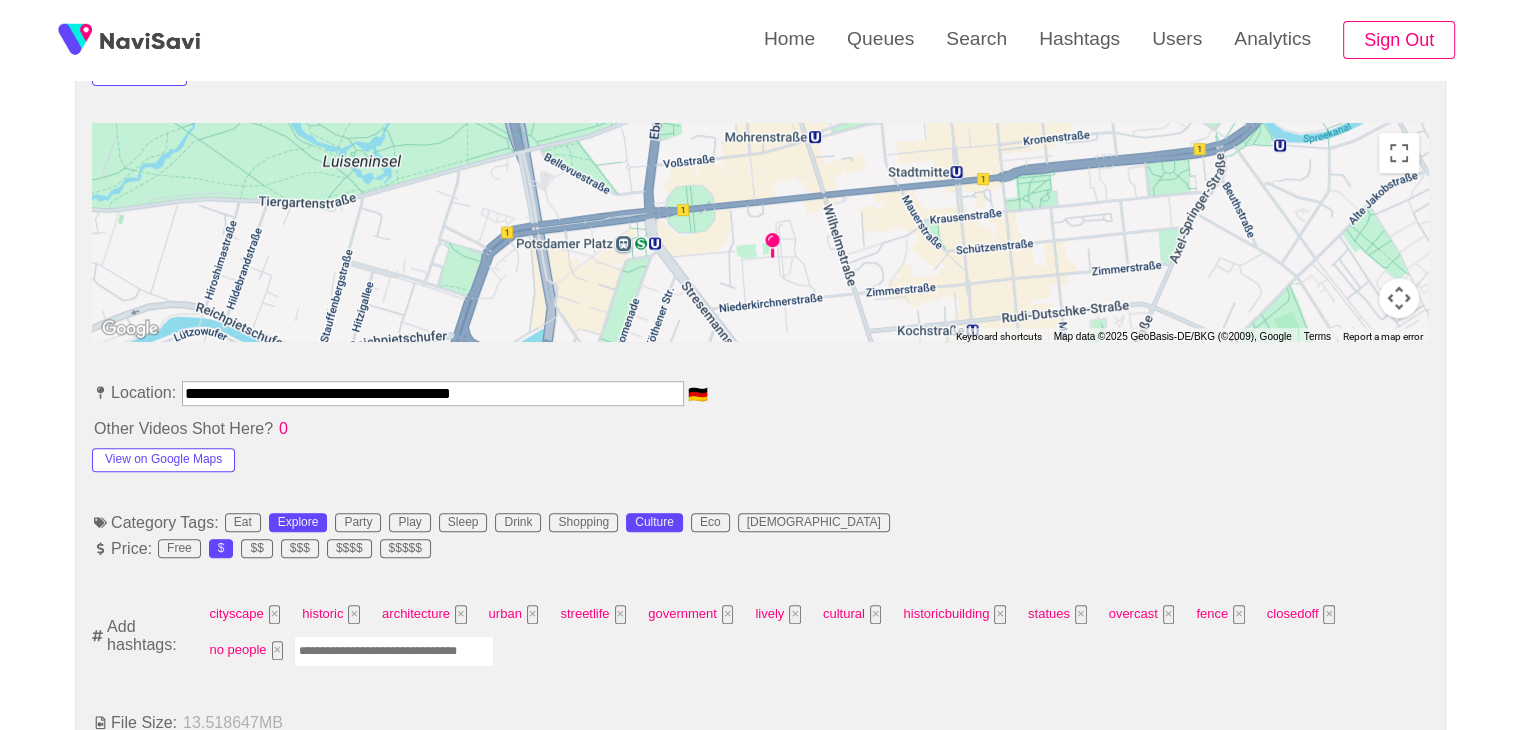 scroll, scrollTop: 858, scrollLeft: 0, axis: vertical 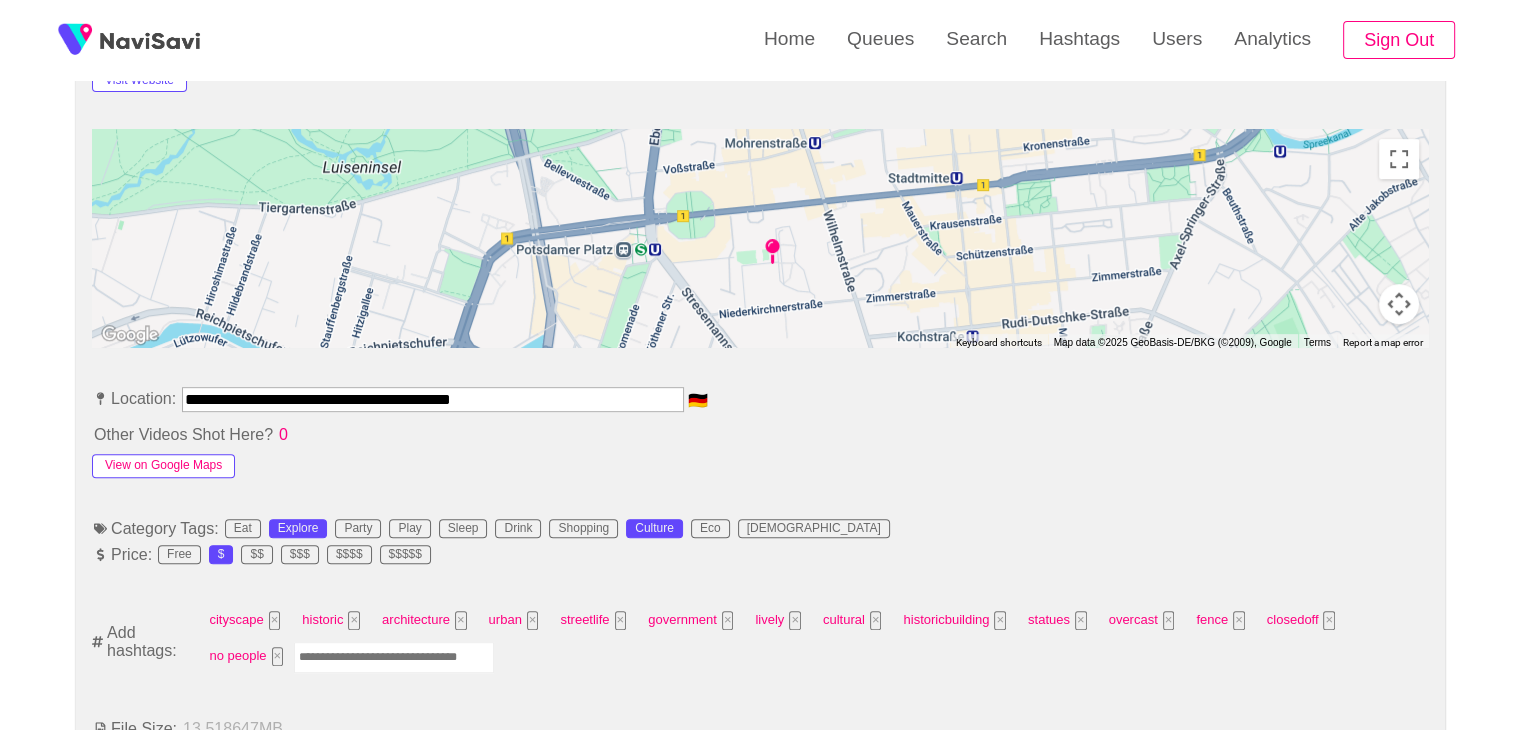 click on "View on Google Maps" at bounding box center (163, 466) 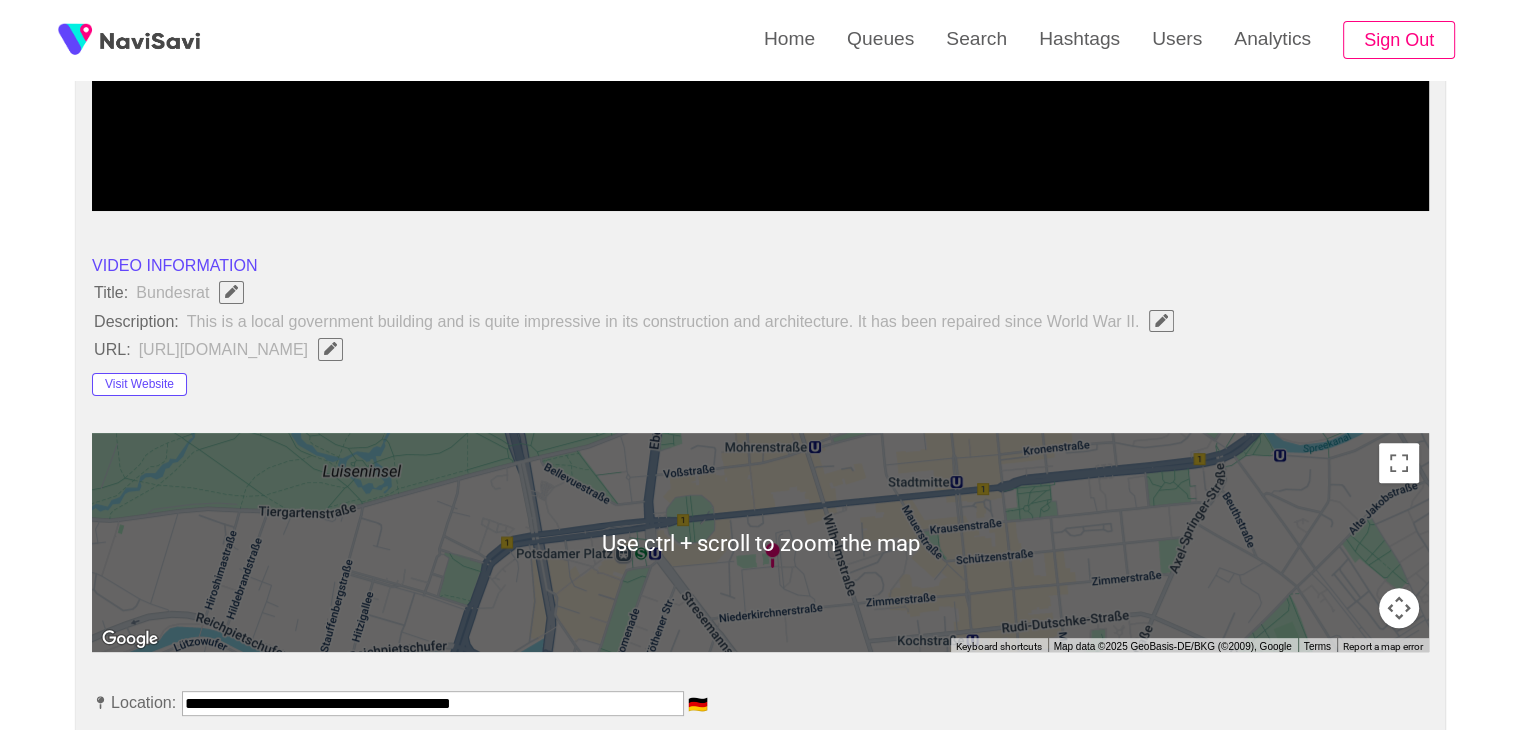 scroll, scrollTop: 523, scrollLeft: 0, axis: vertical 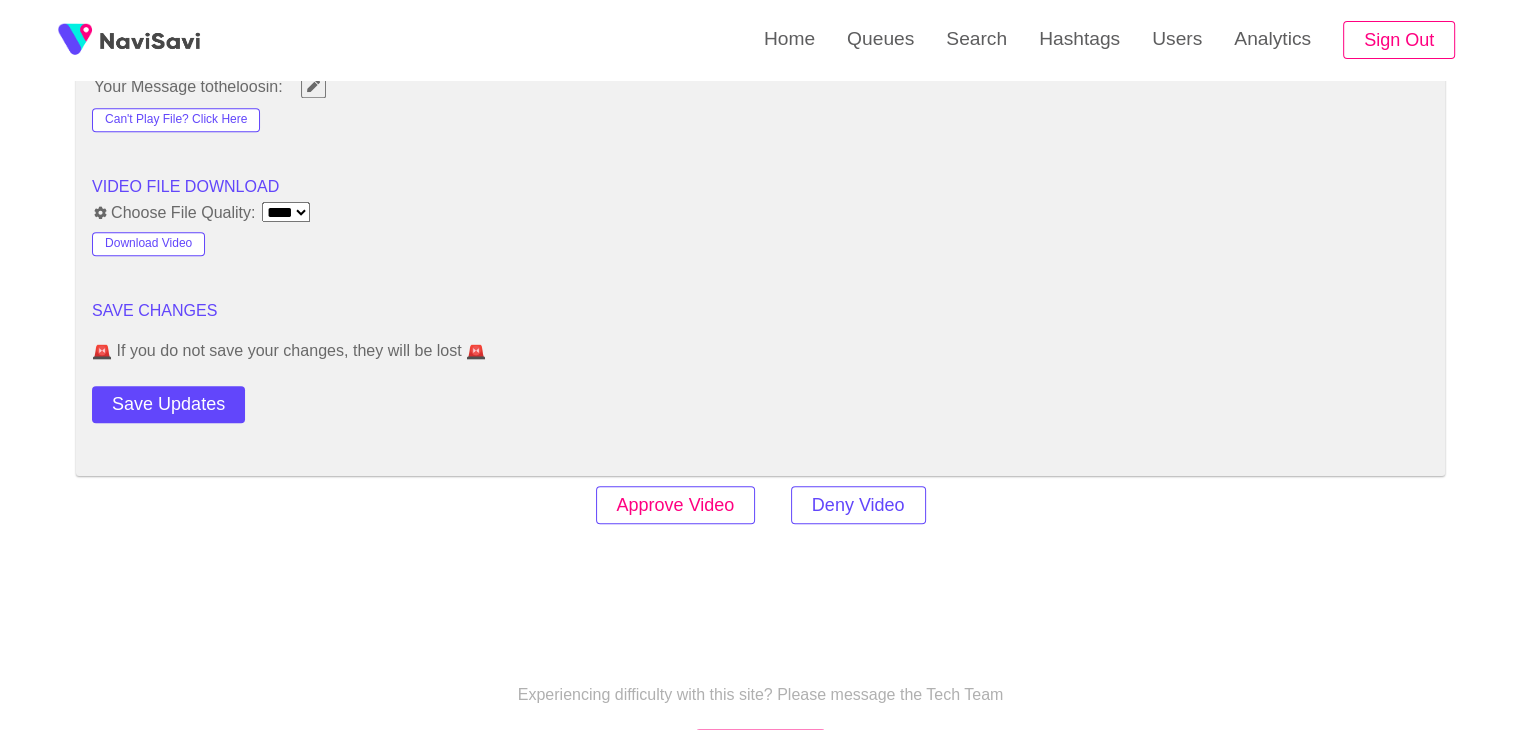 click on "Approve Video" at bounding box center [676, 505] 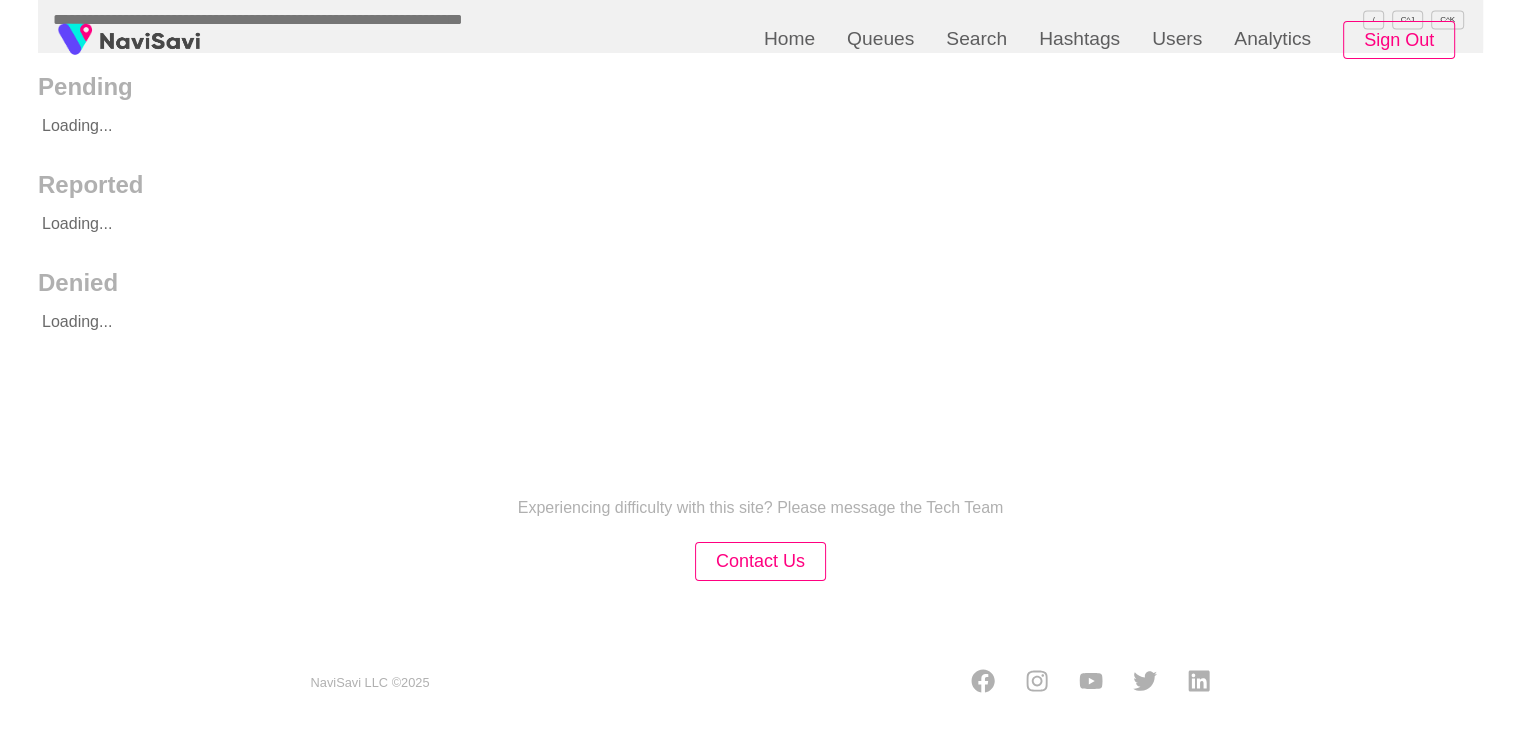 scroll, scrollTop: 0, scrollLeft: 0, axis: both 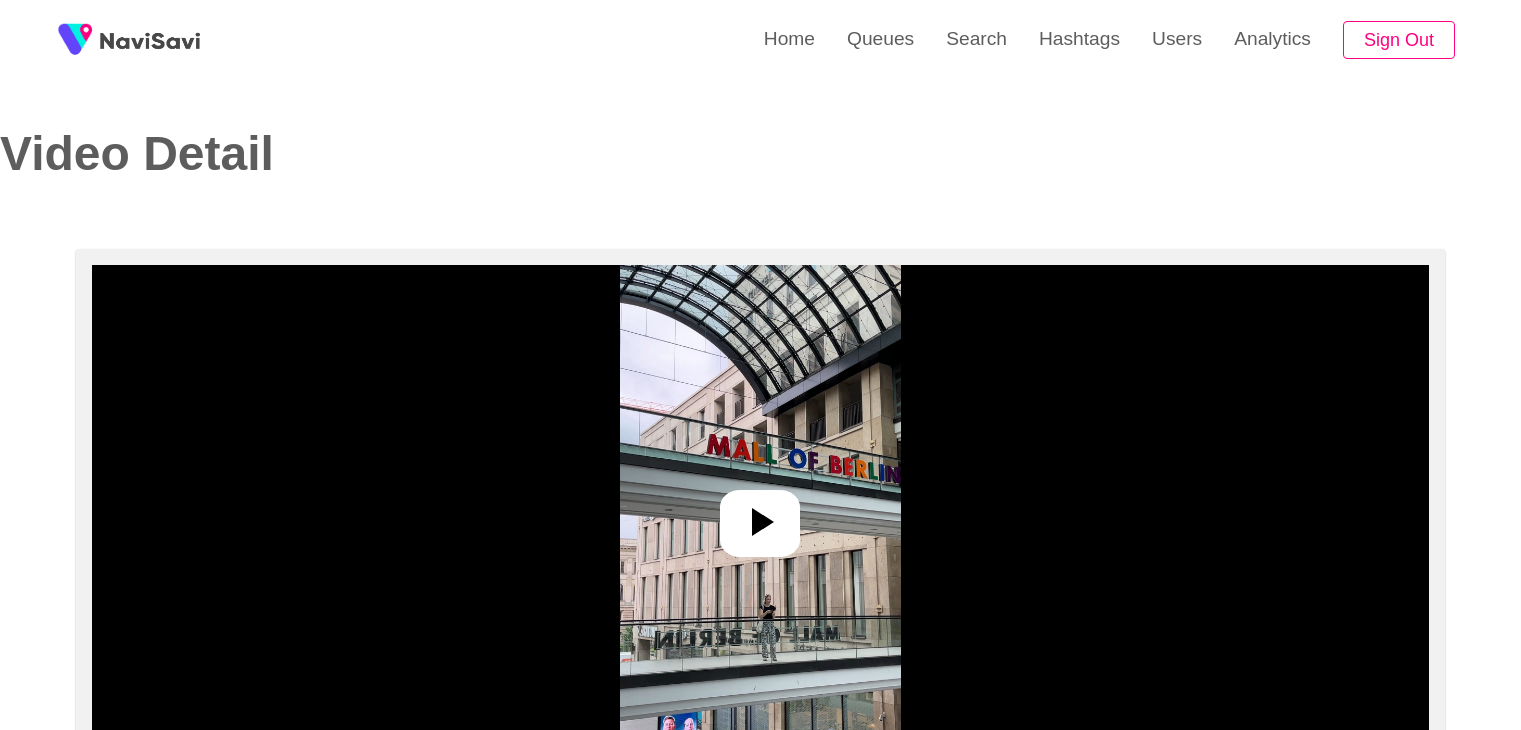 select on "**********" 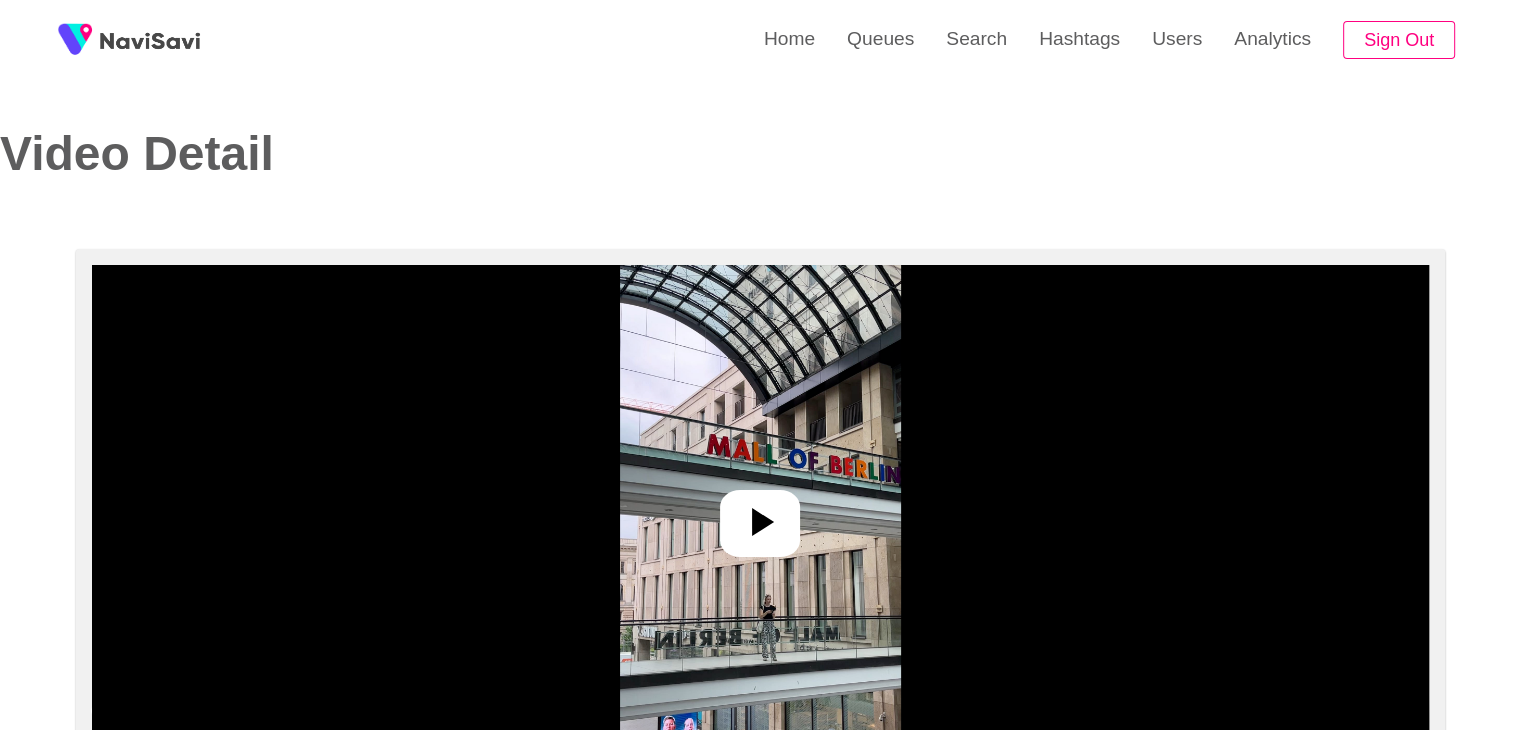 click at bounding box center (760, 515) 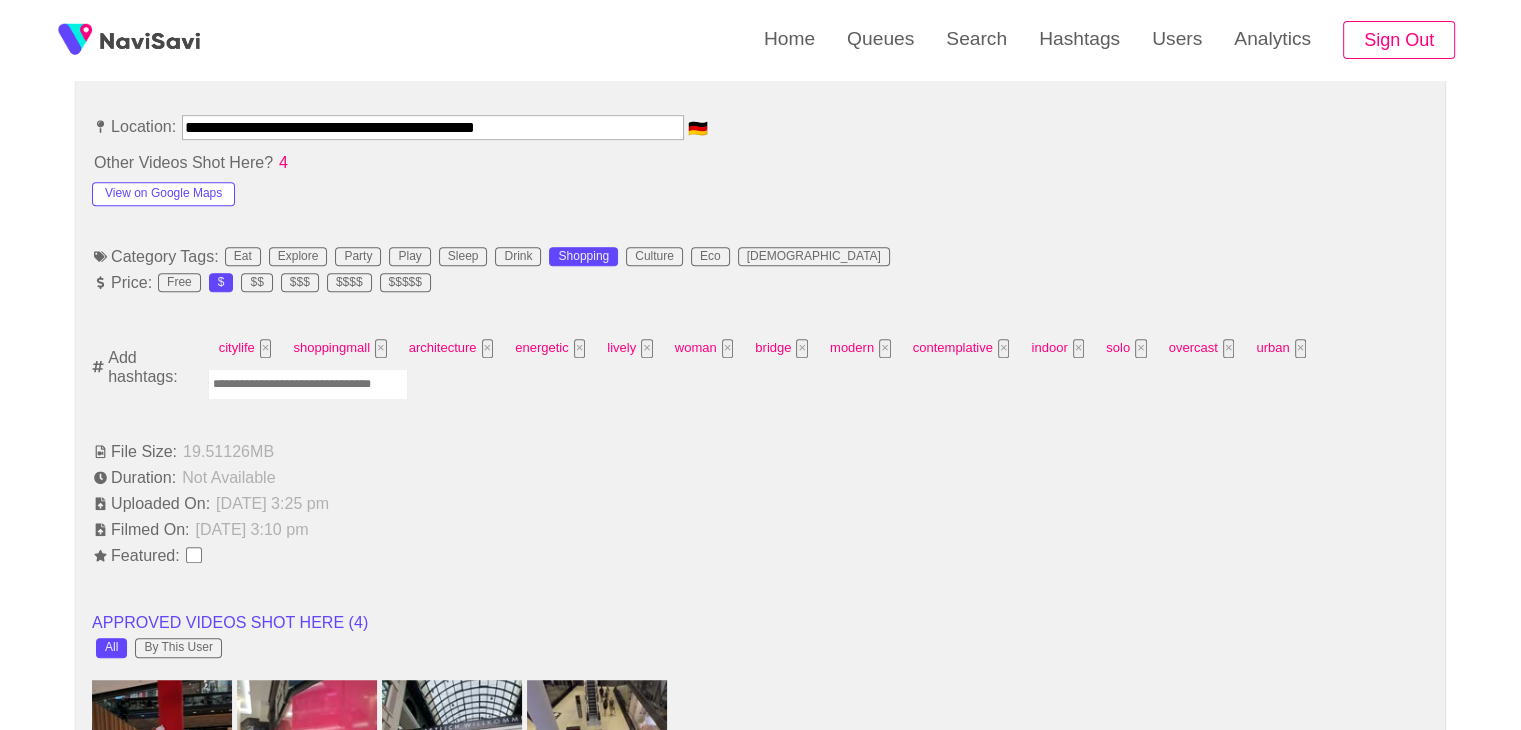 scroll, scrollTop: 1139, scrollLeft: 0, axis: vertical 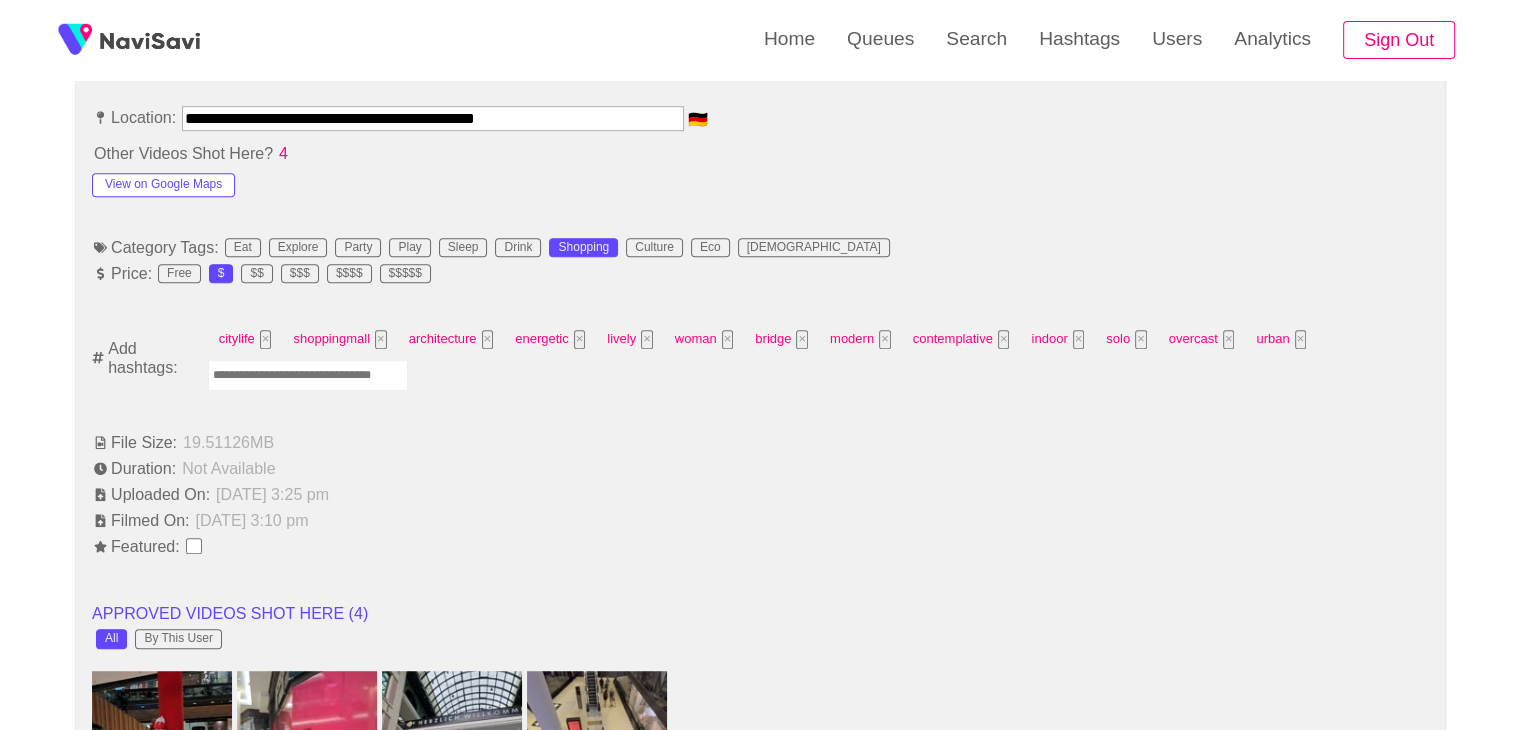 click at bounding box center (308, 375) 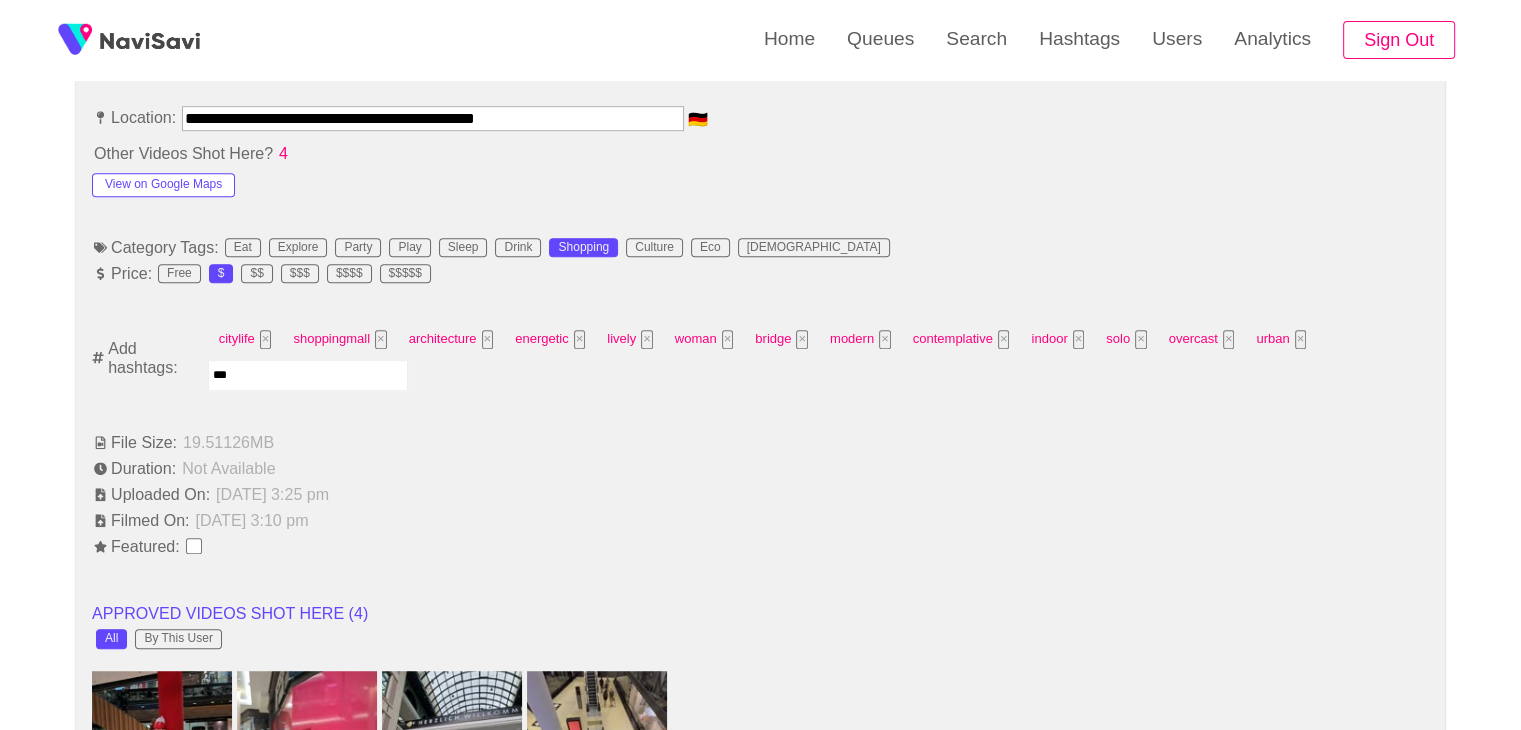 type on "****" 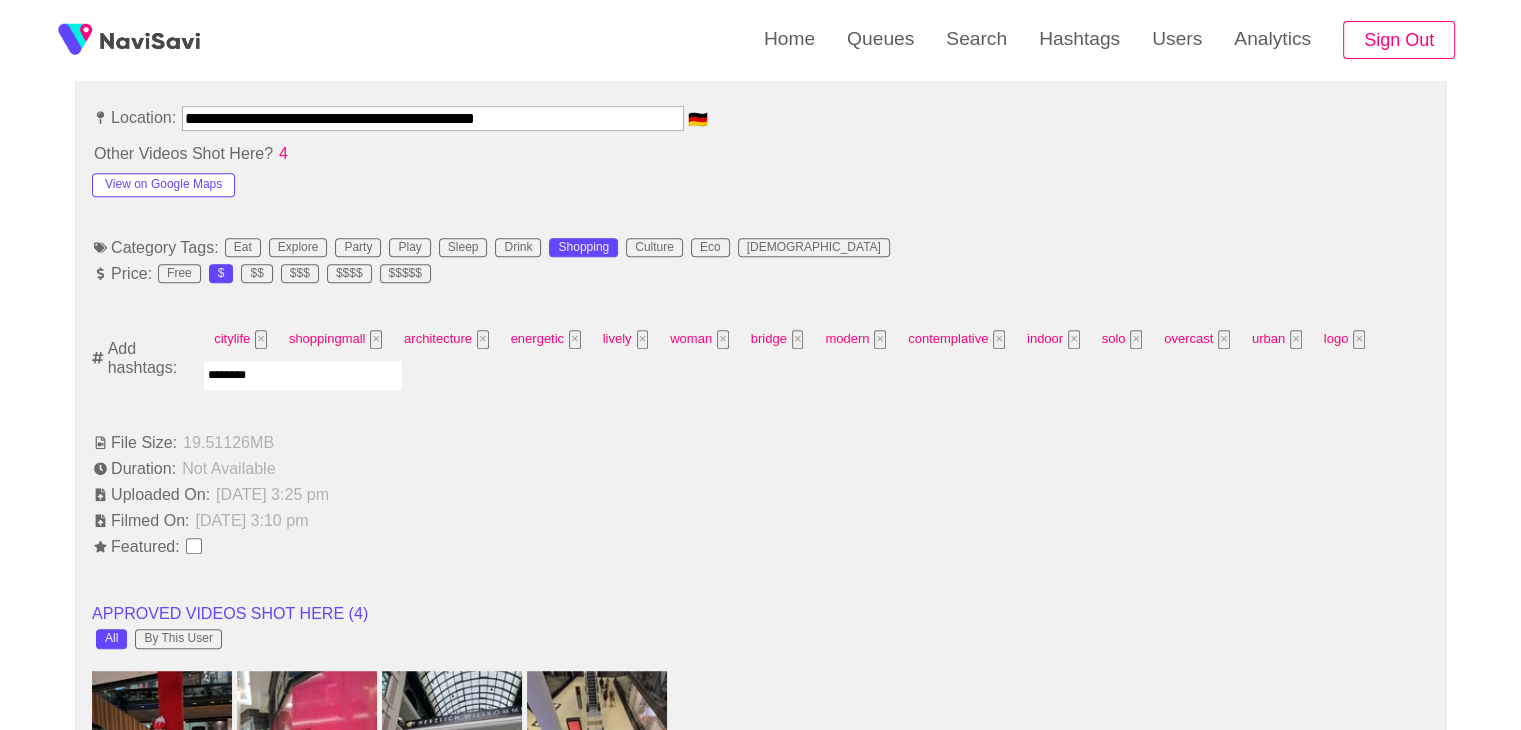 type on "*********" 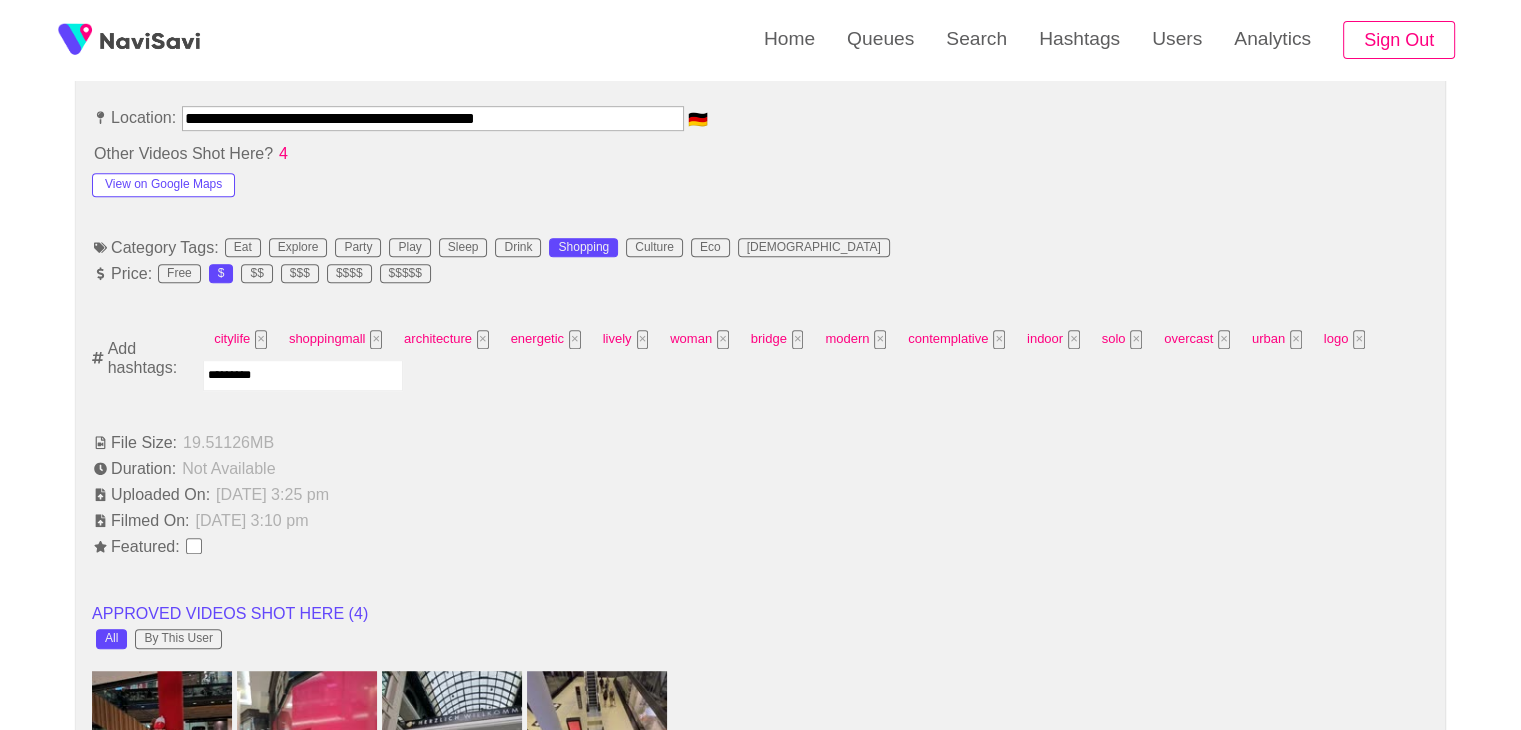 type 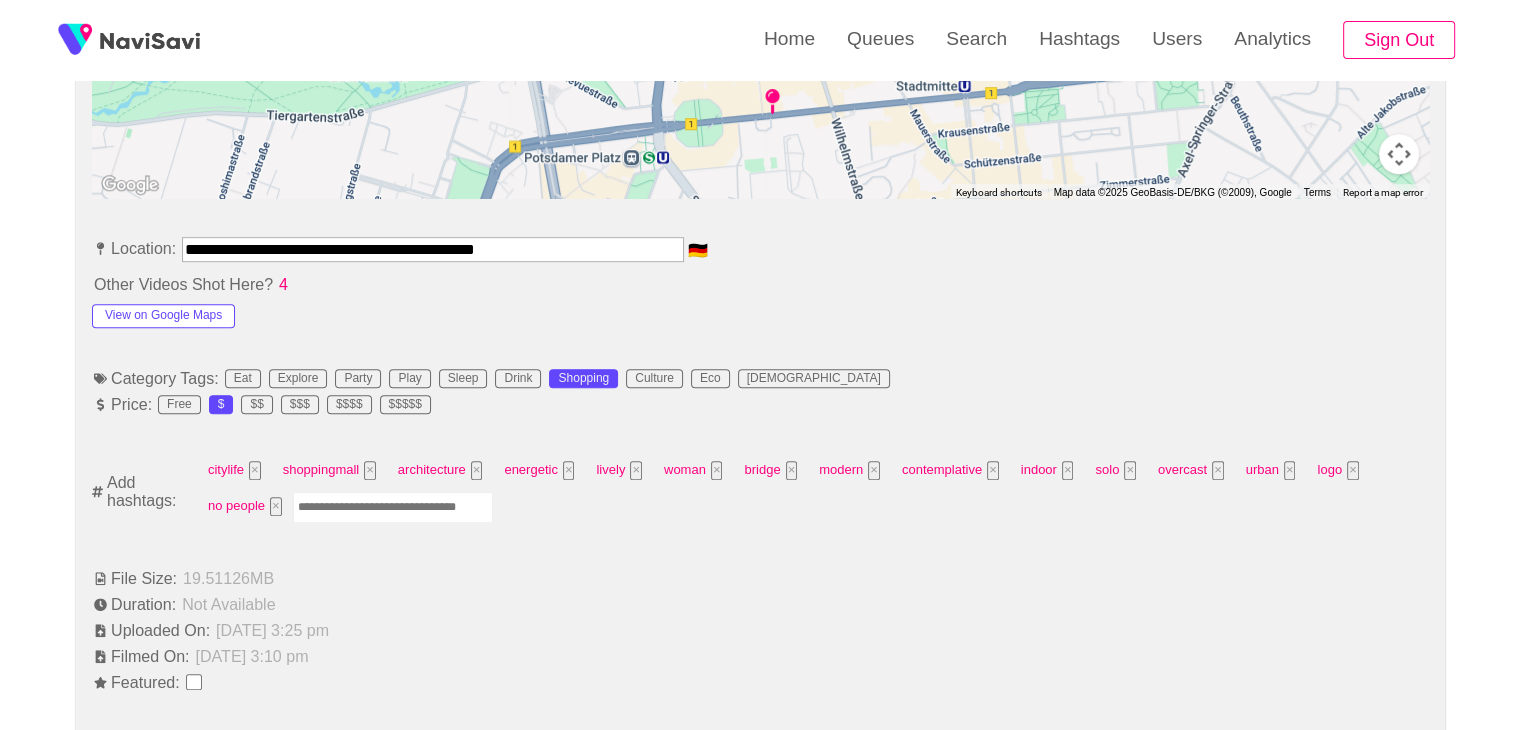 scroll, scrollTop: 1008, scrollLeft: 0, axis: vertical 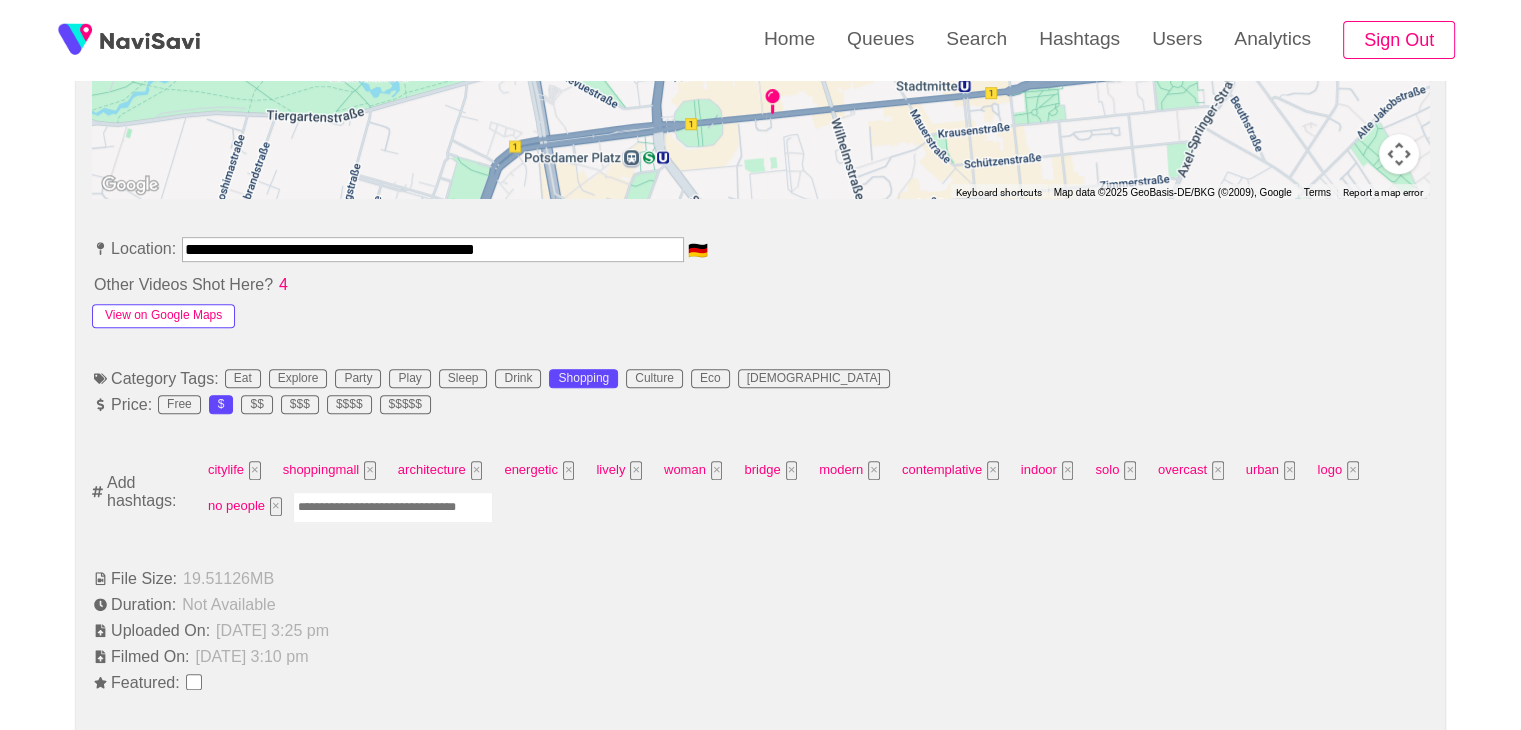 click on "View on Google Maps" at bounding box center (163, 316) 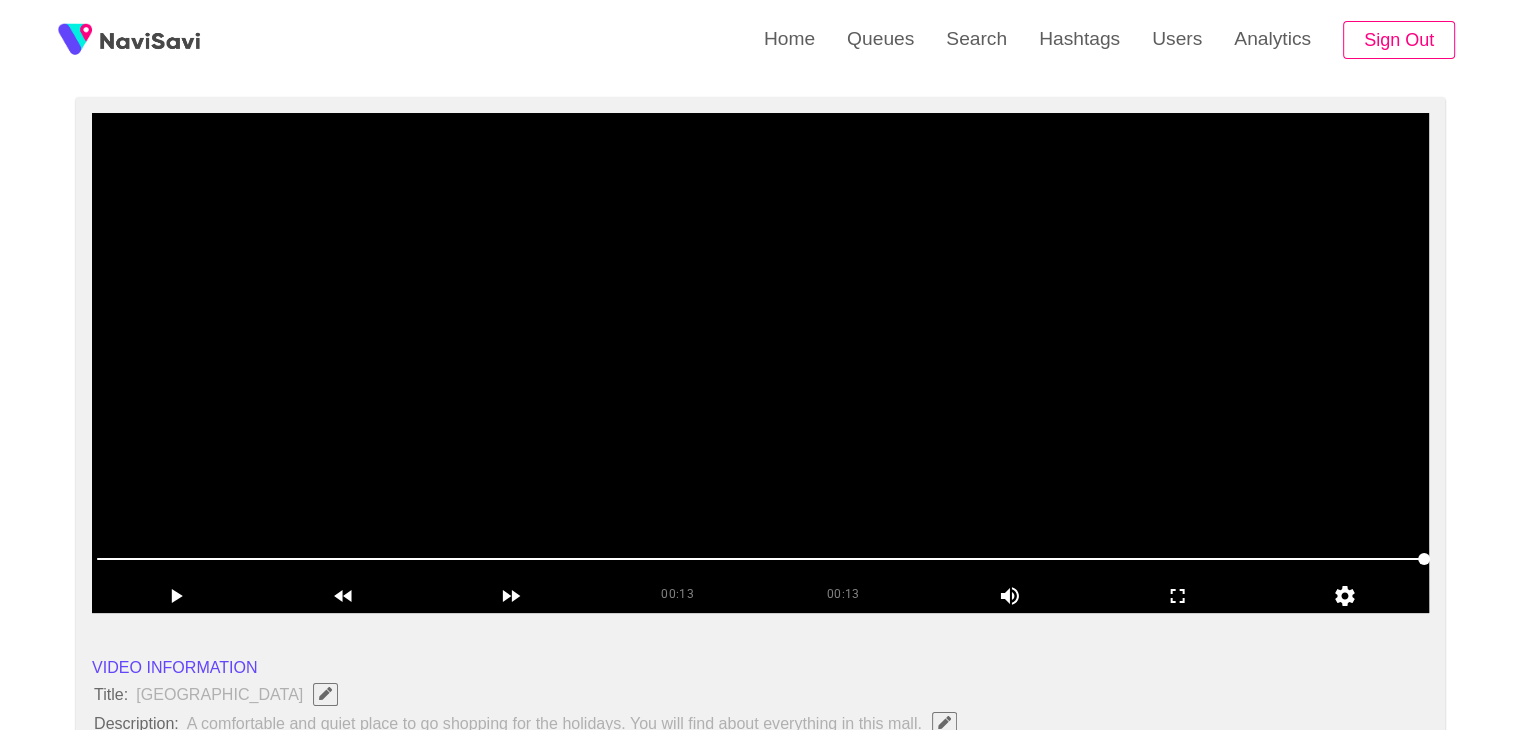 scroll, scrollTop: 154, scrollLeft: 0, axis: vertical 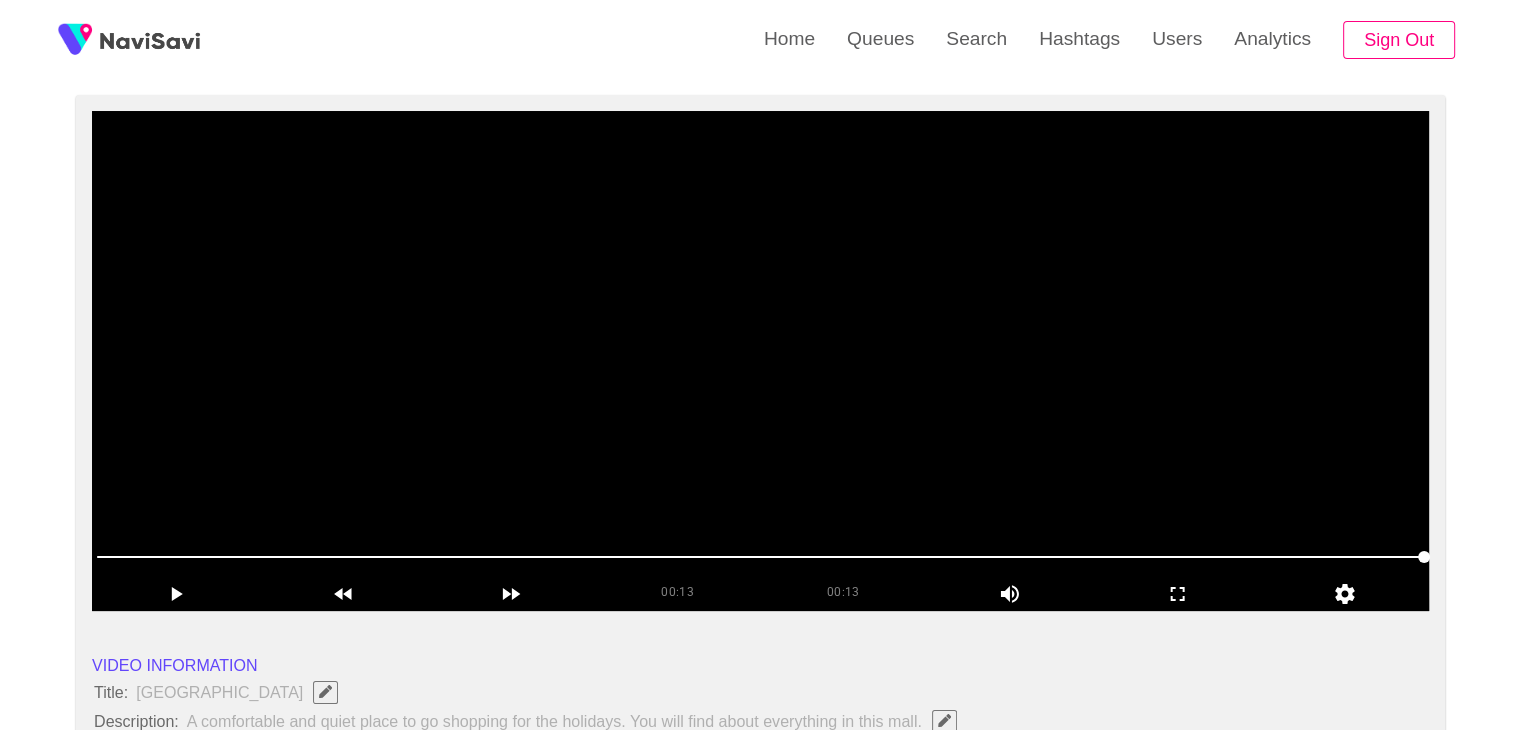 click at bounding box center [760, 361] 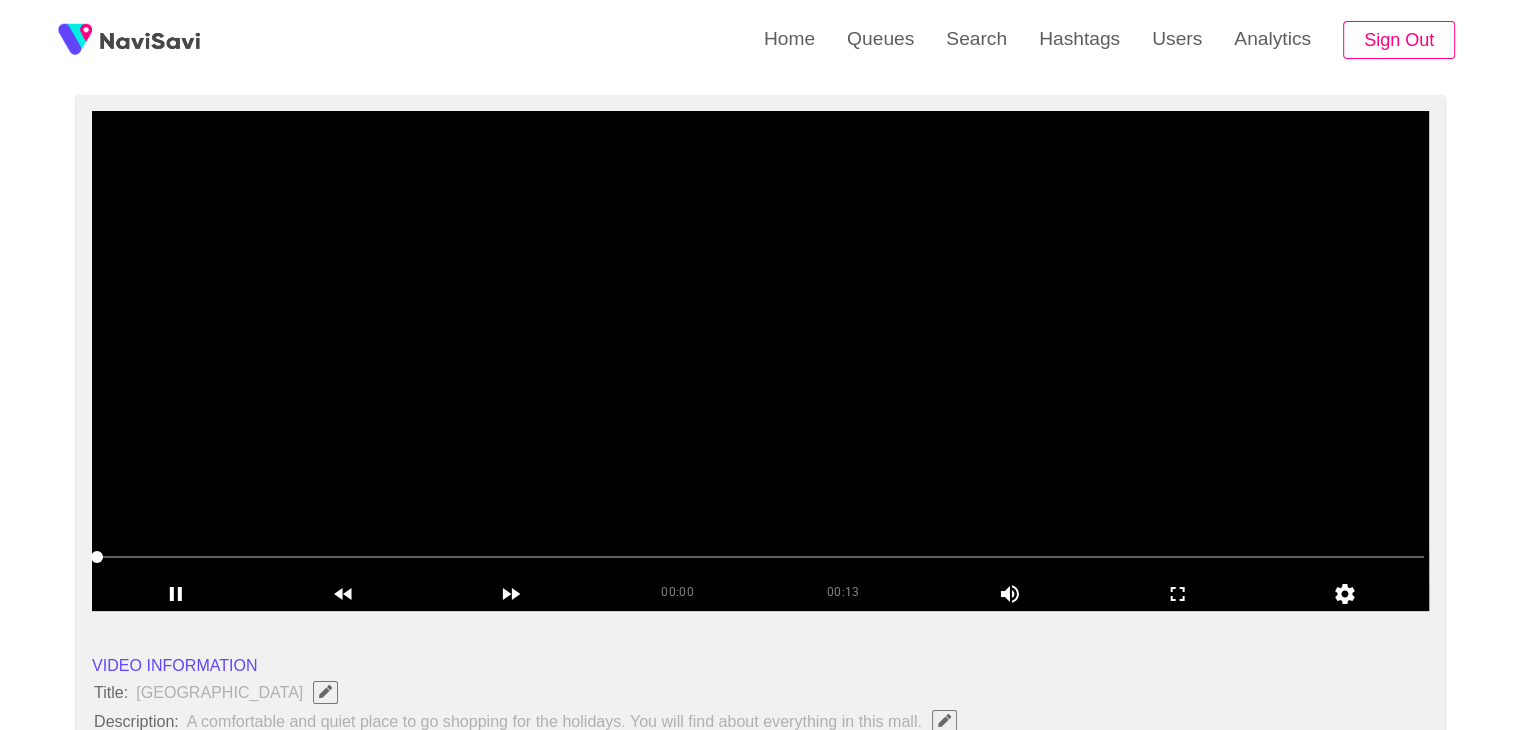 click at bounding box center [760, 361] 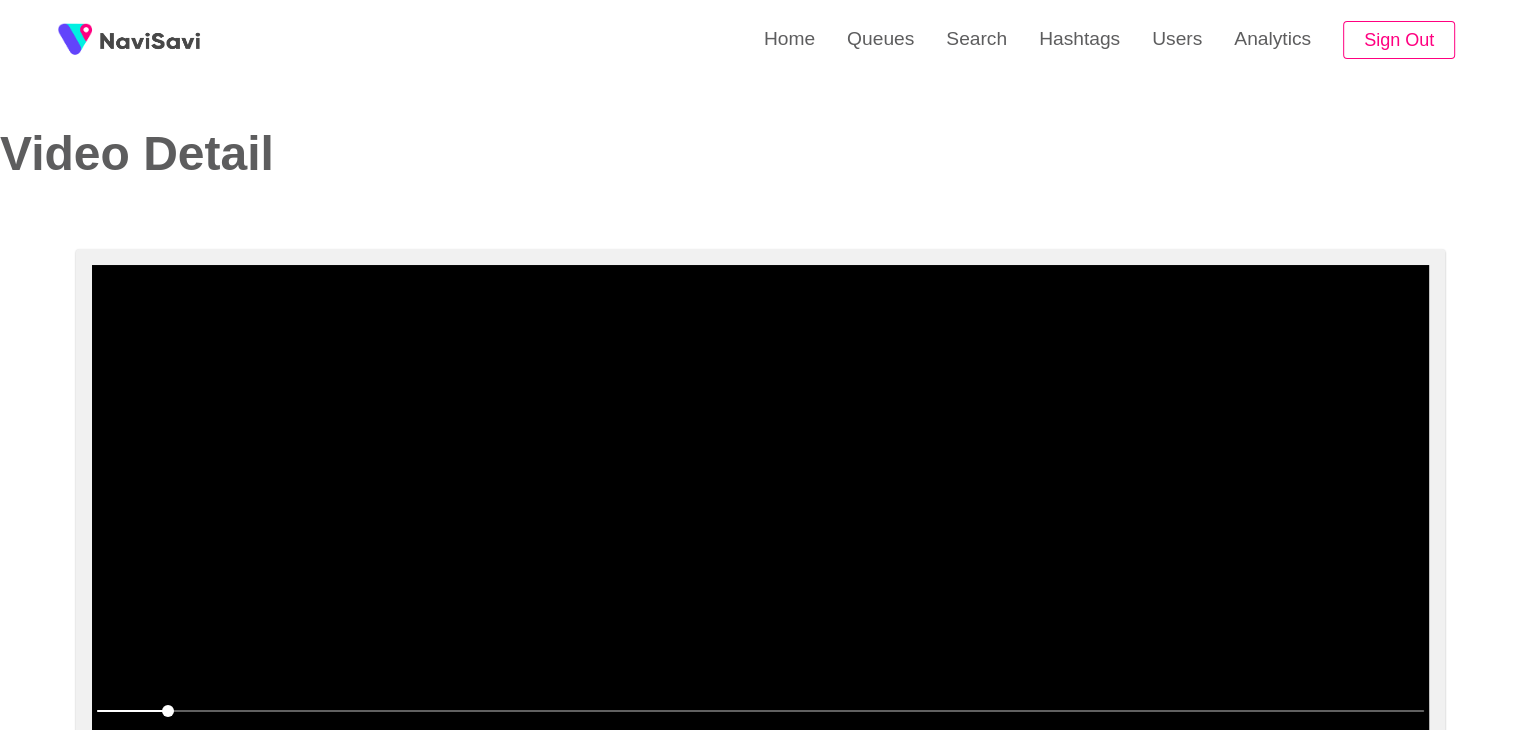 scroll, scrollTop: 126, scrollLeft: 0, axis: vertical 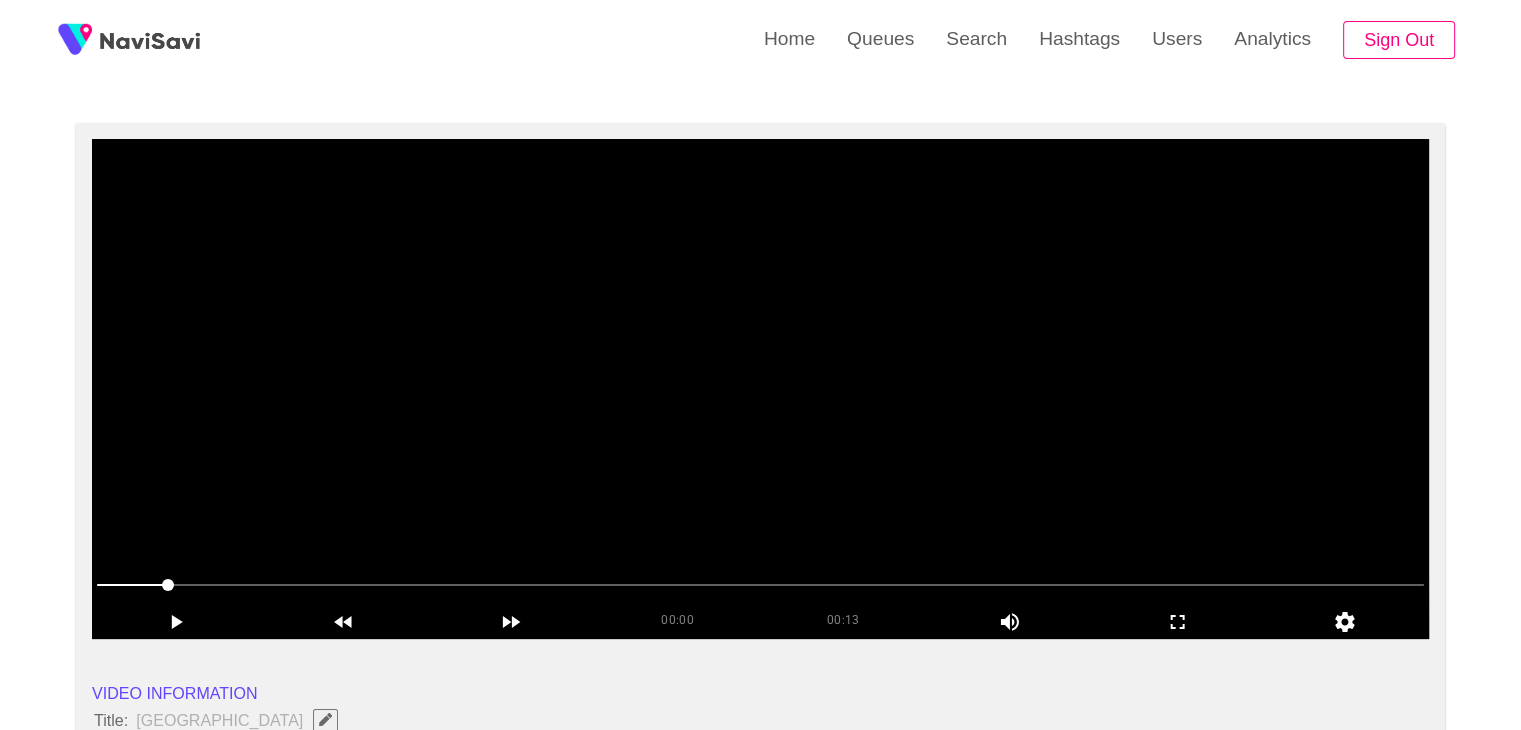 click at bounding box center (760, 389) 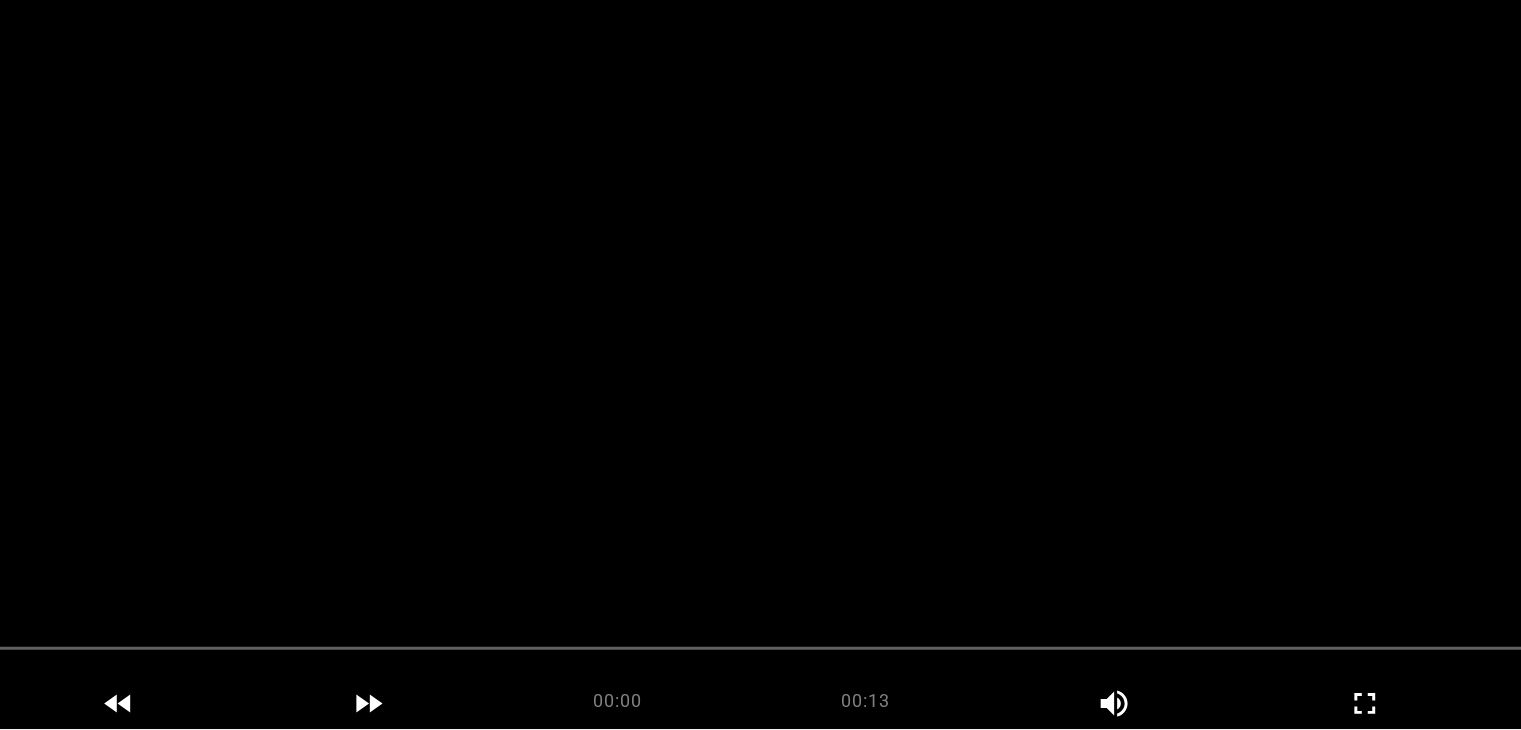 scroll, scrollTop: 126, scrollLeft: 0, axis: vertical 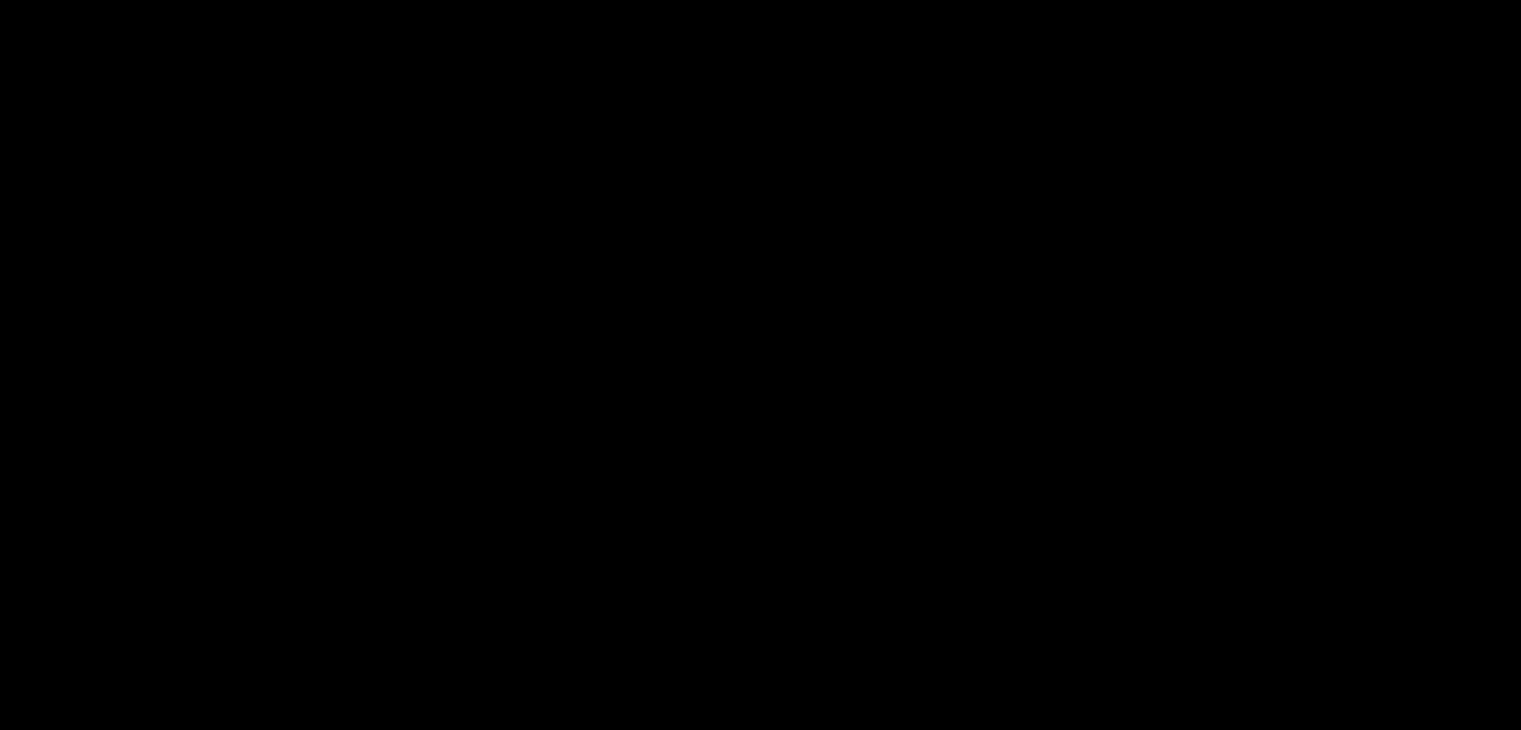 click at bounding box center [760, 389] 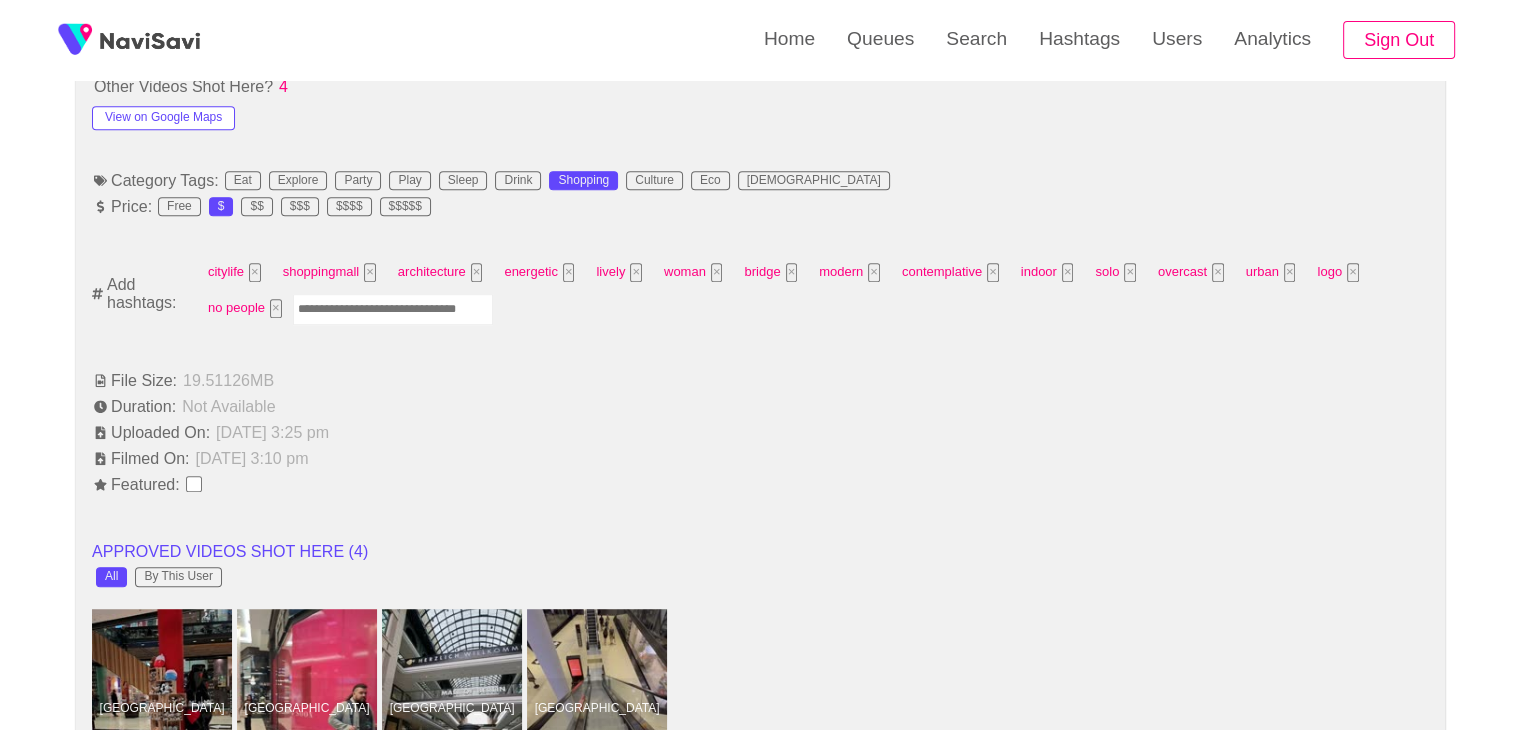 scroll, scrollTop: 1207, scrollLeft: 0, axis: vertical 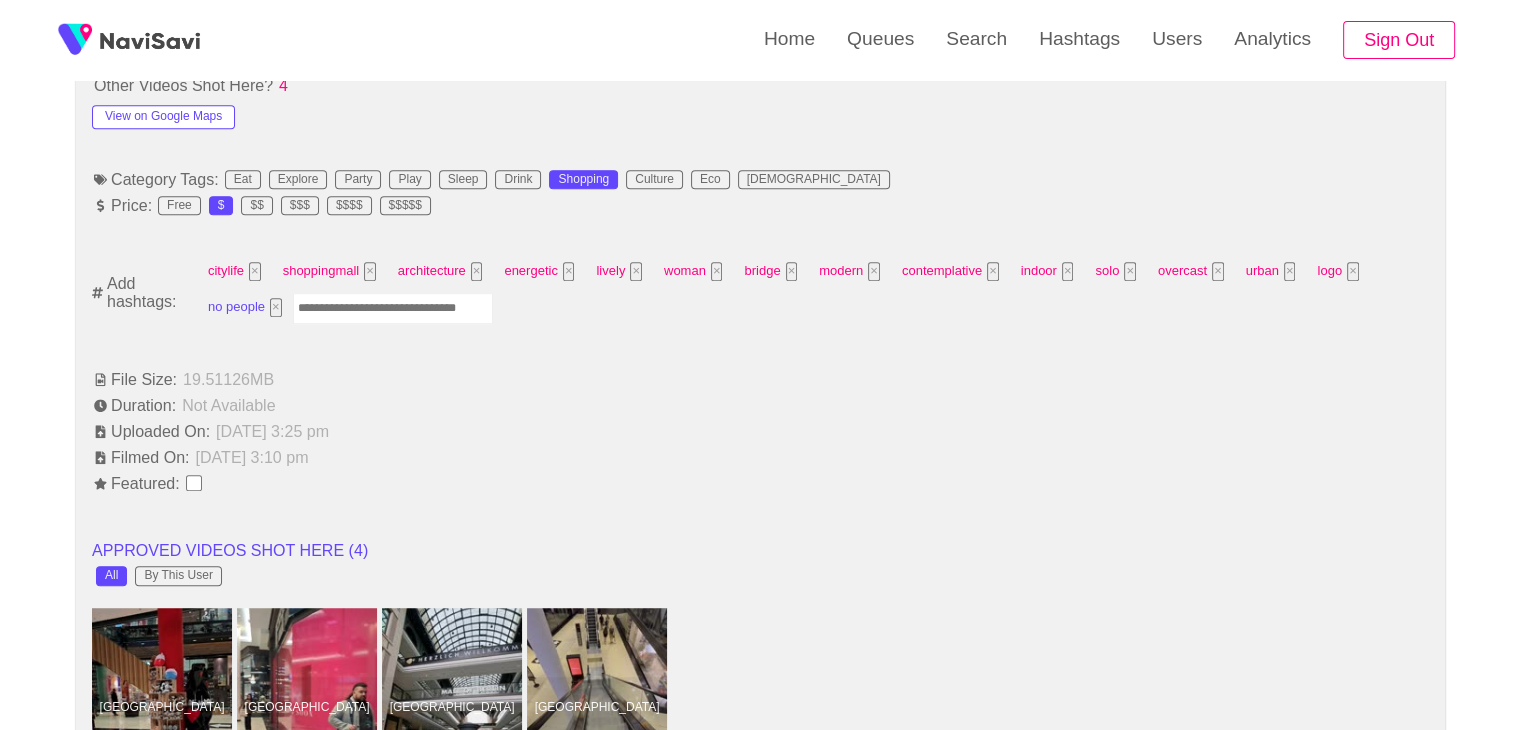 click on "×" at bounding box center (276, 307) 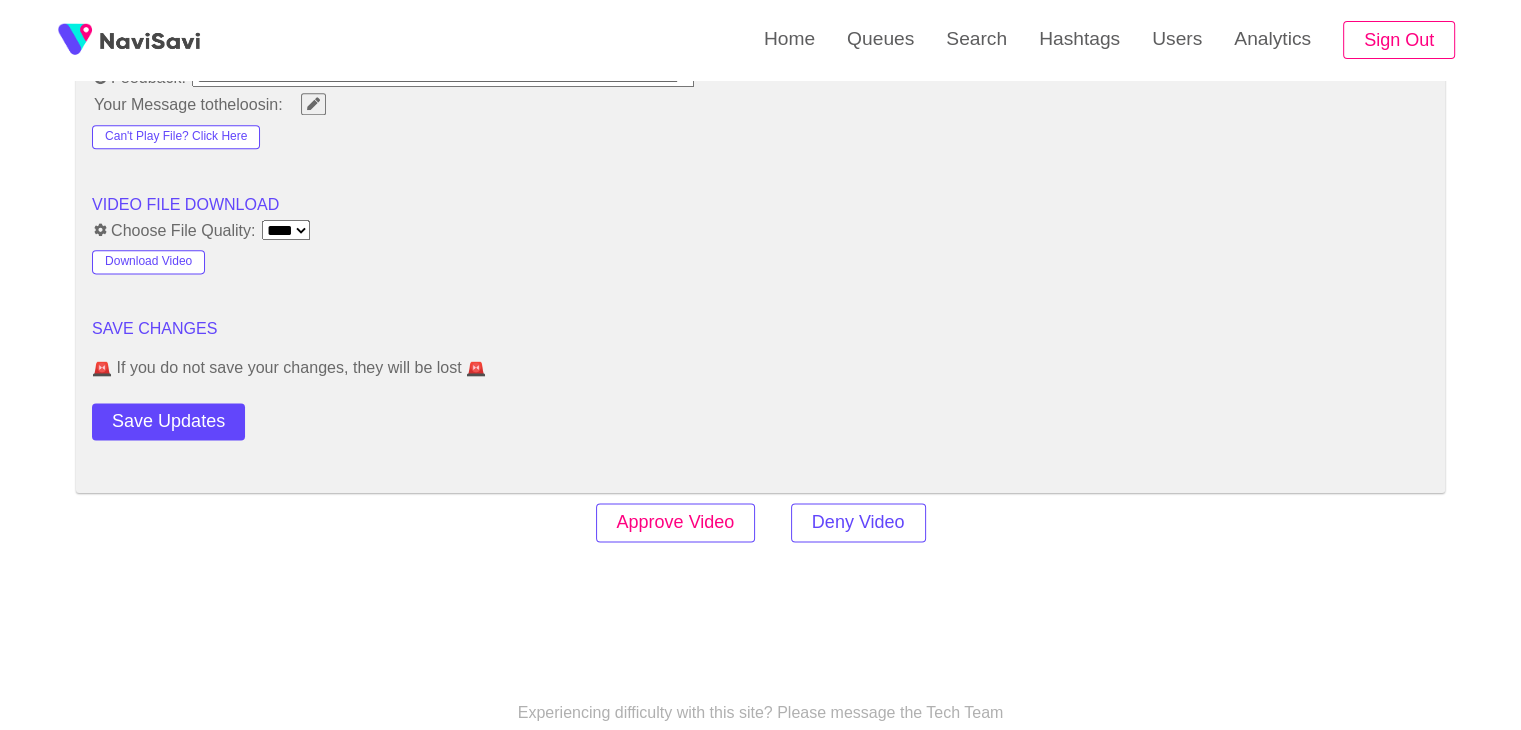 scroll, scrollTop: 2584, scrollLeft: 0, axis: vertical 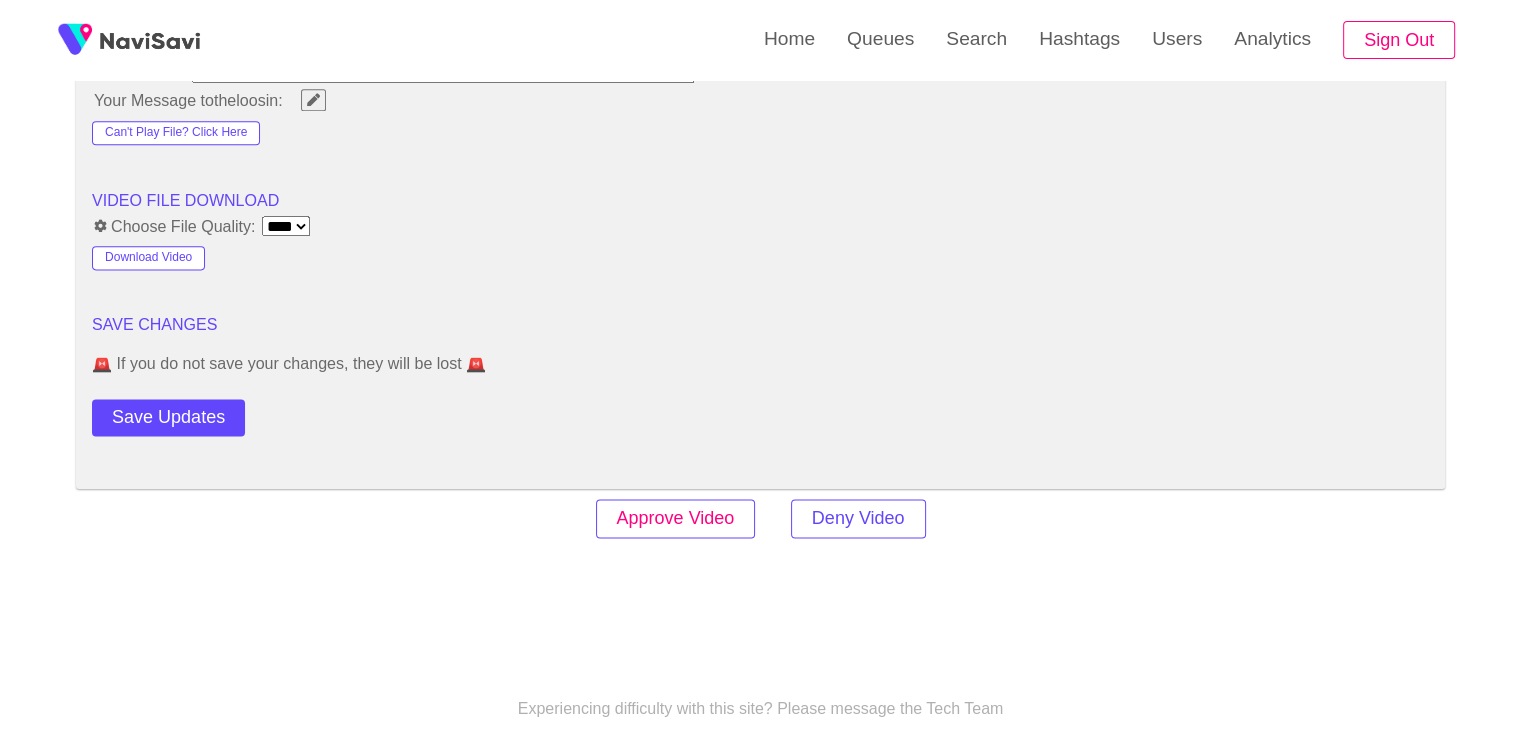 click on "Approve Video" at bounding box center [676, 518] 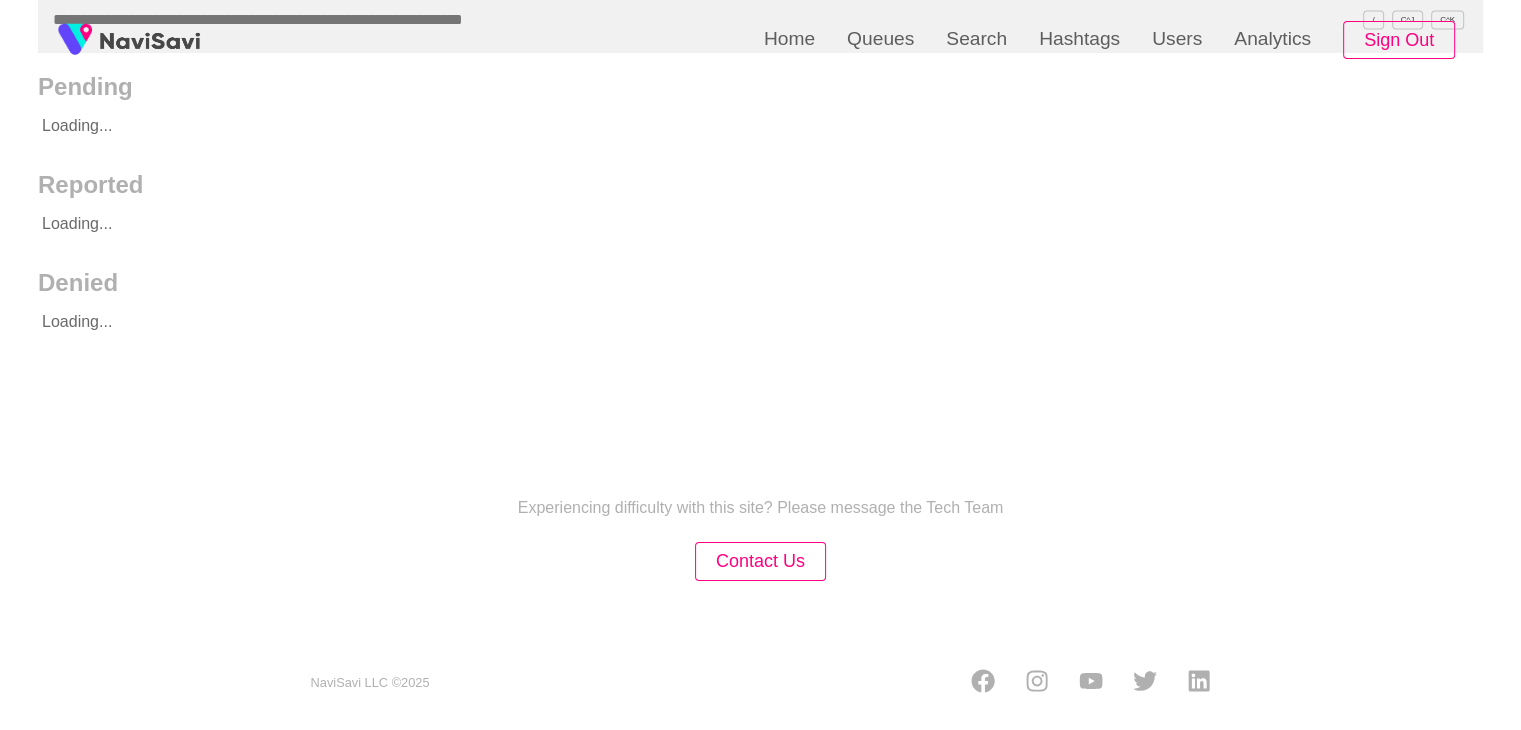 scroll, scrollTop: 0, scrollLeft: 0, axis: both 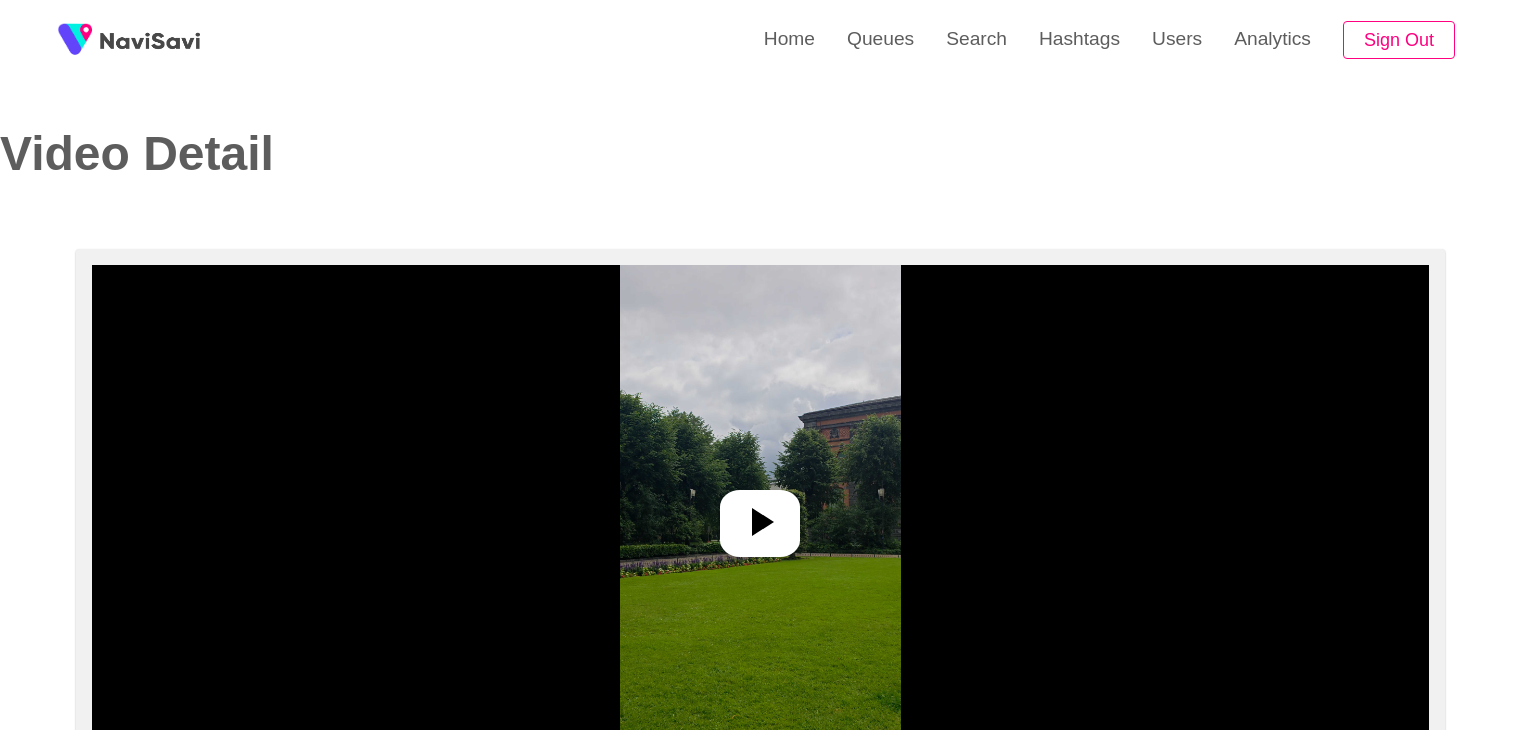 select on "**********" 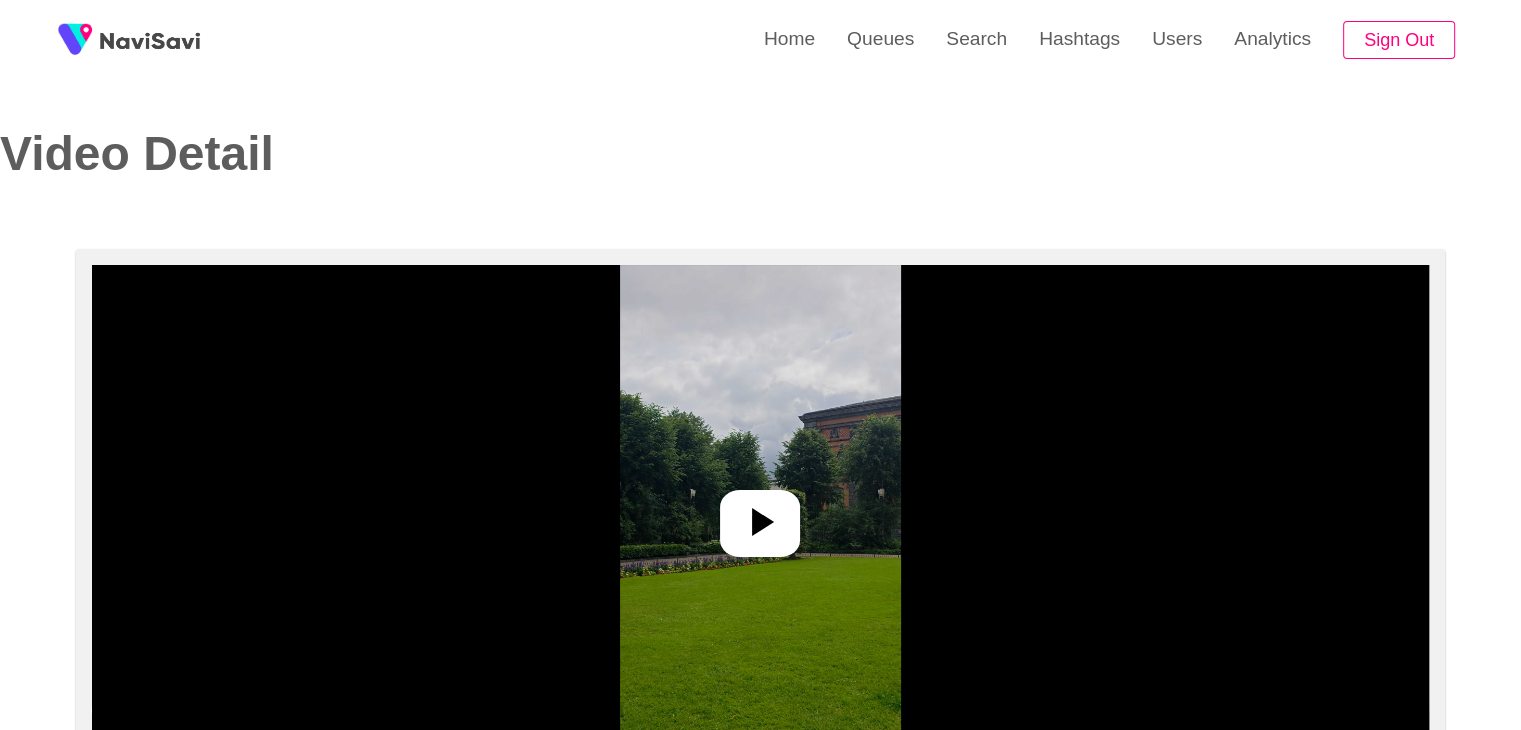 click at bounding box center (760, 515) 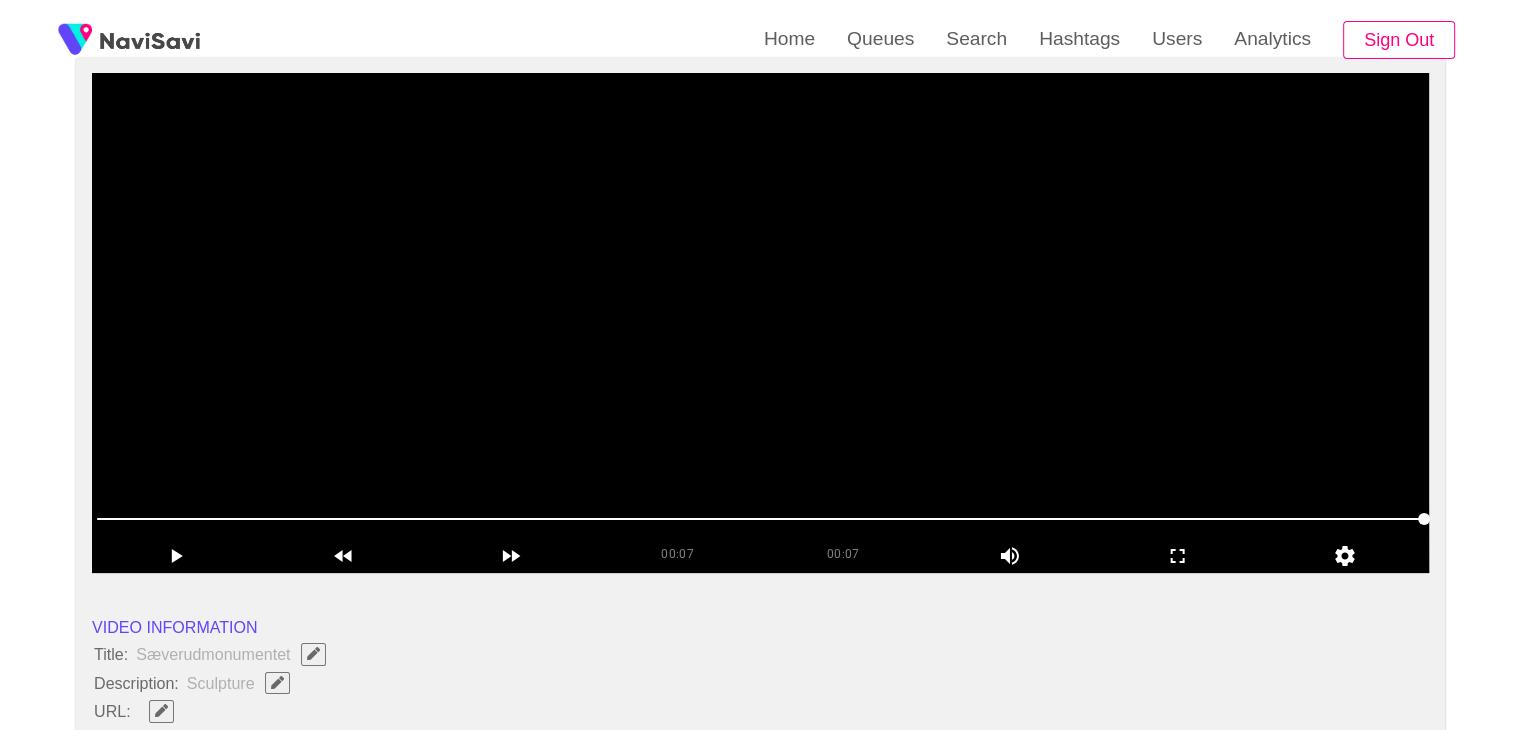 scroll, scrollTop: 95, scrollLeft: 0, axis: vertical 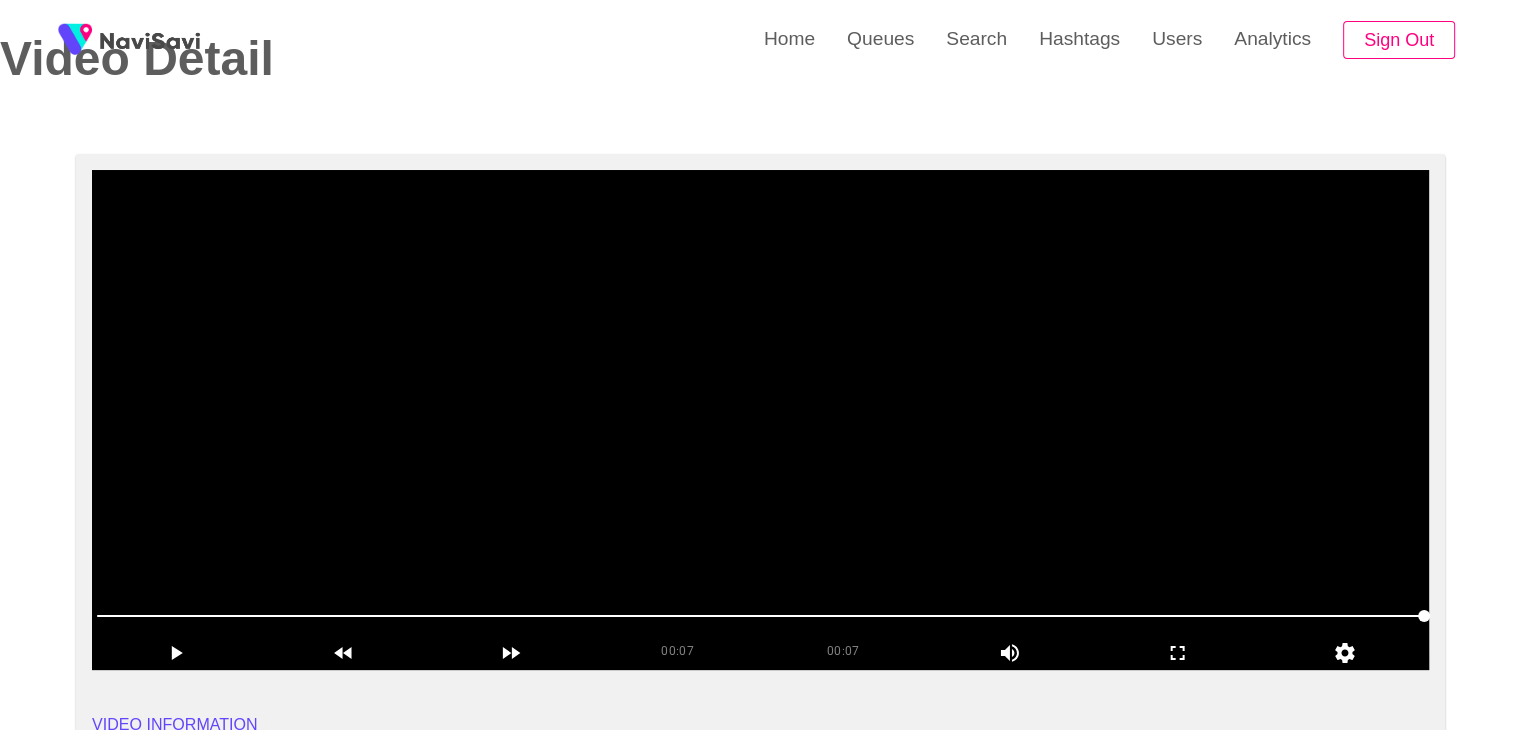 click at bounding box center [760, 420] 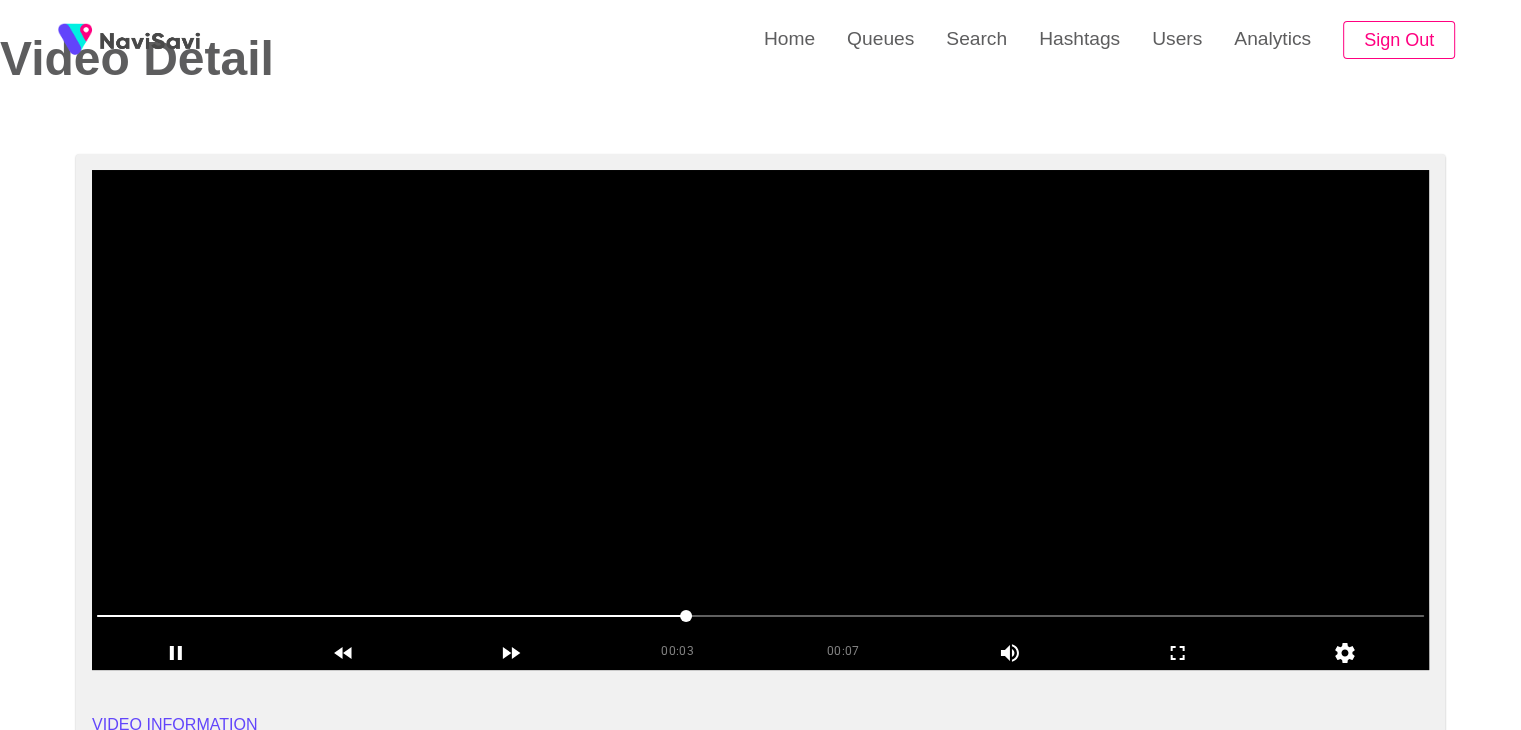 click at bounding box center [760, 420] 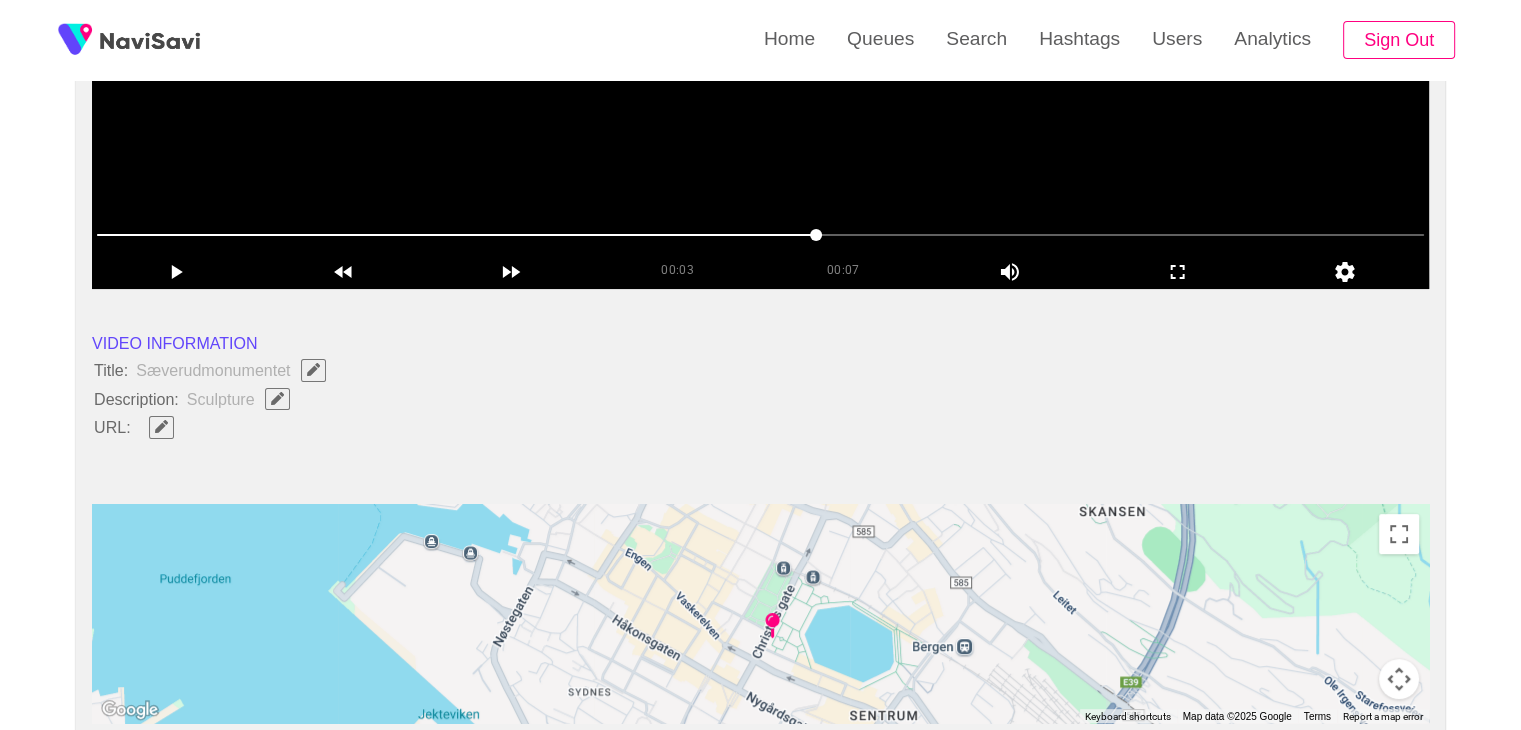 scroll, scrollTop: 558, scrollLeft: 0, axis: vertical 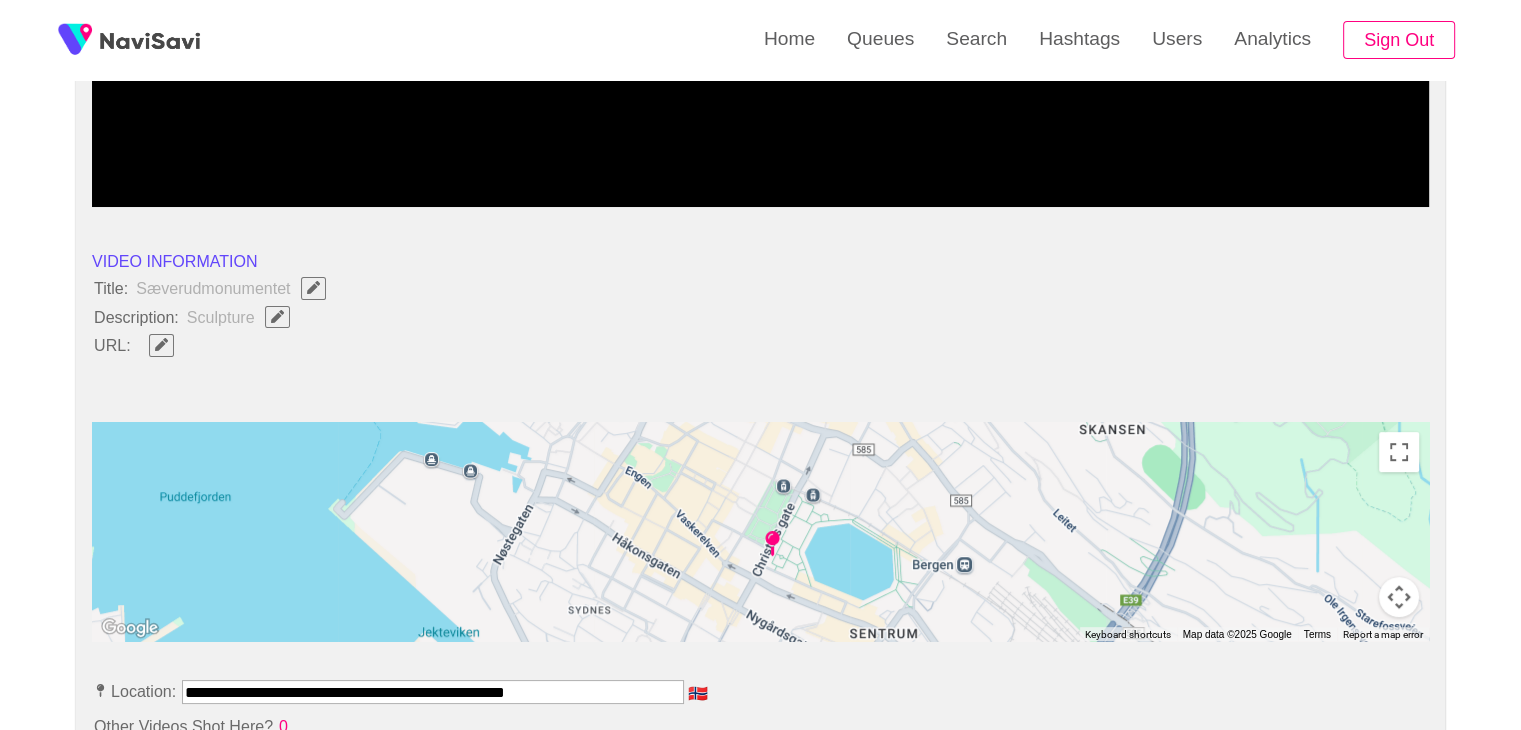 click 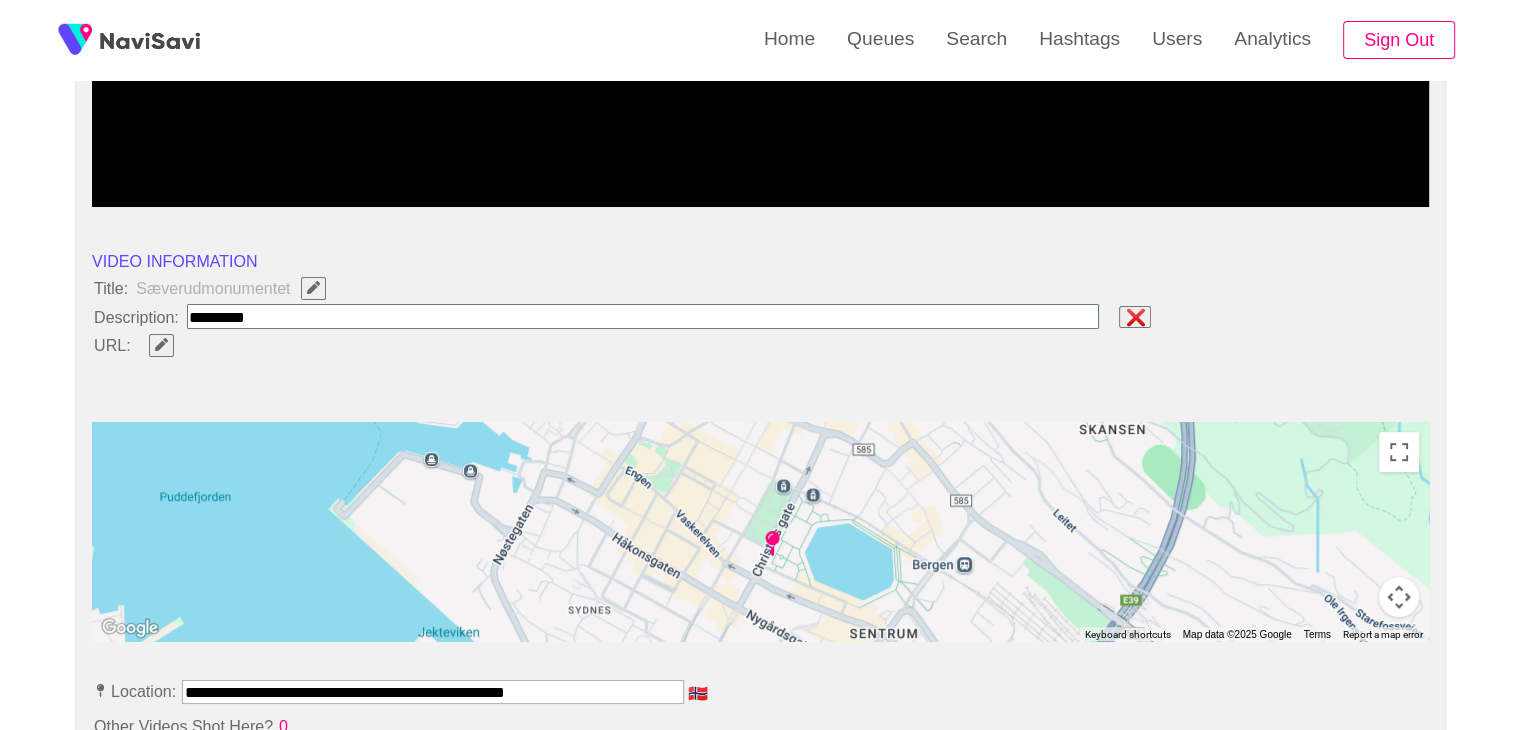 click at bounding box center (643, 316) 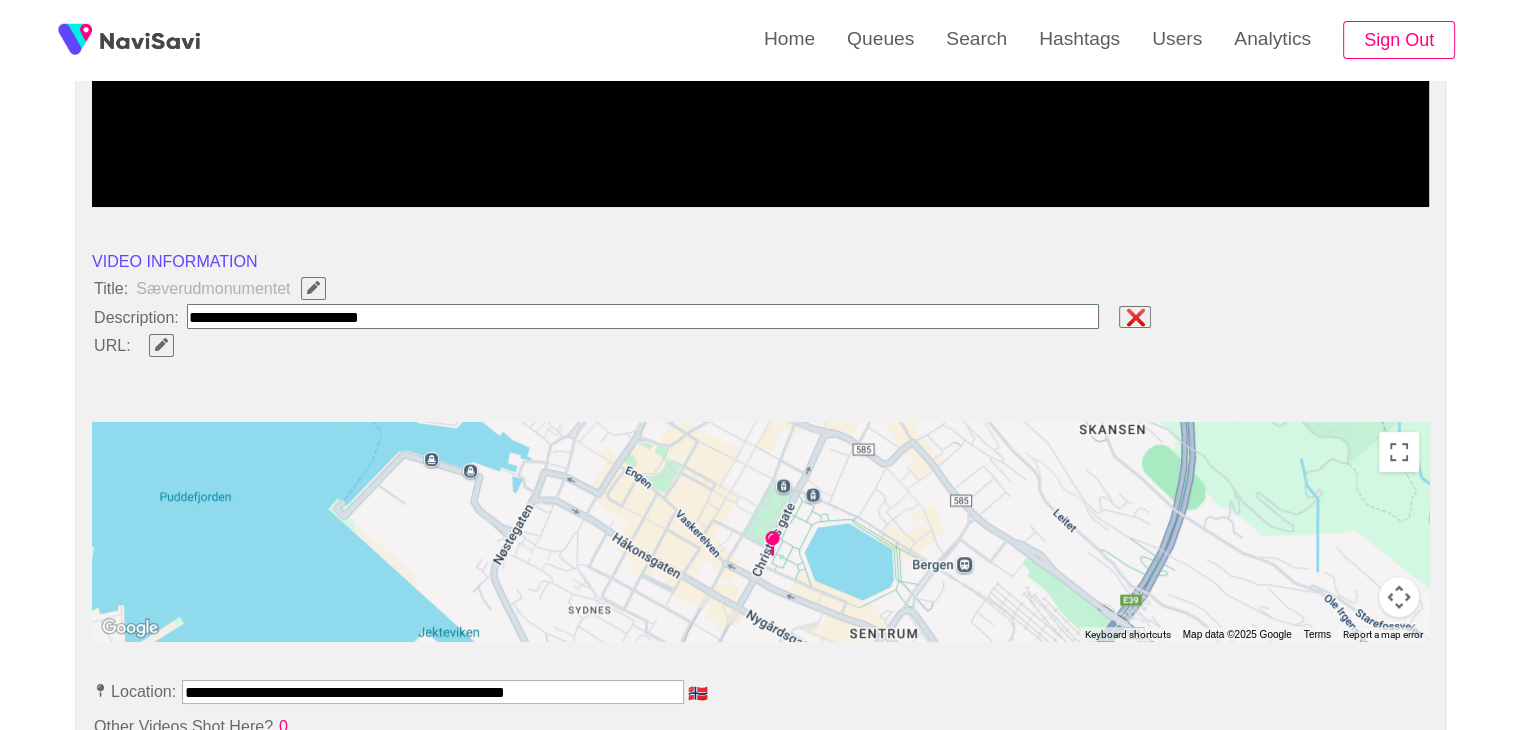 click at bounding box center (643, 316) 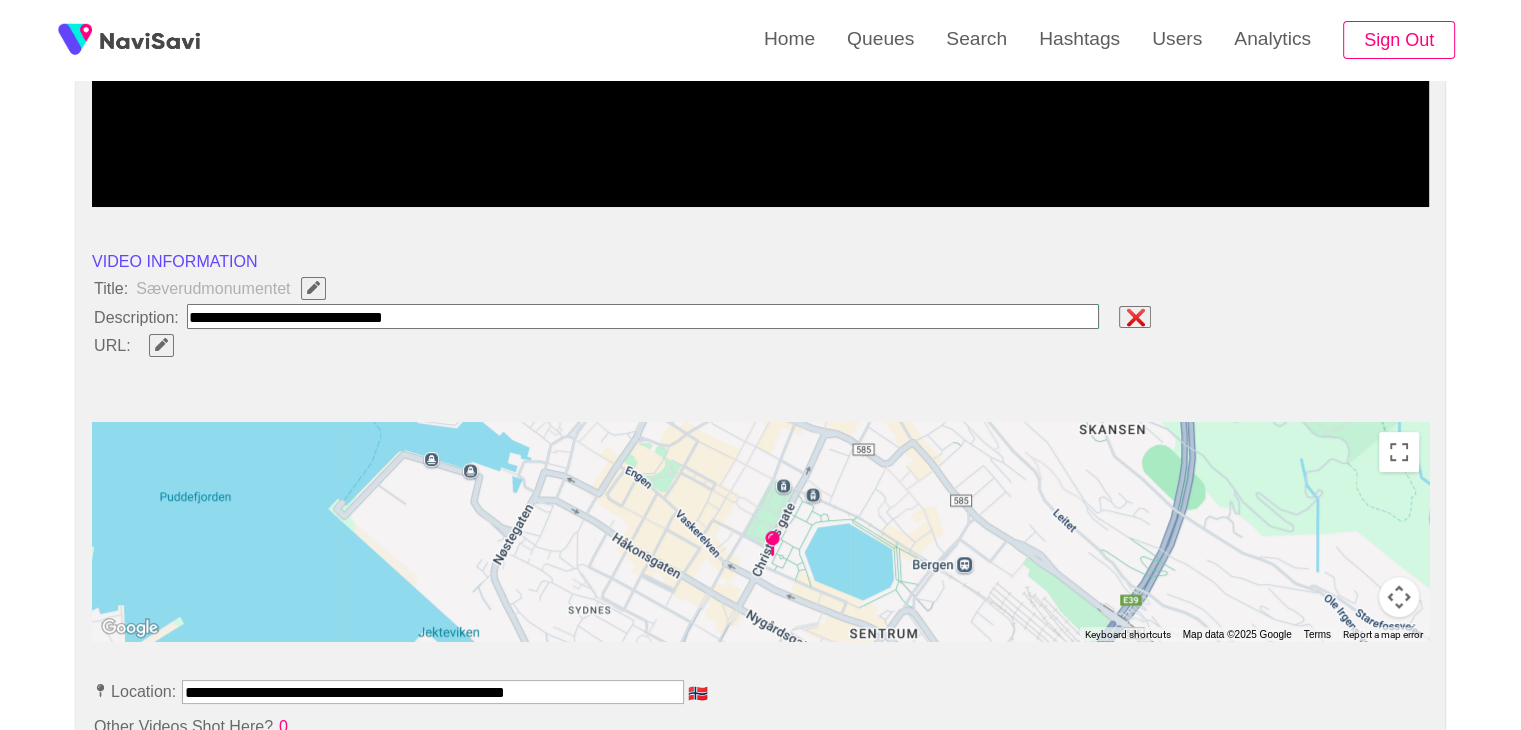 type on "**********" 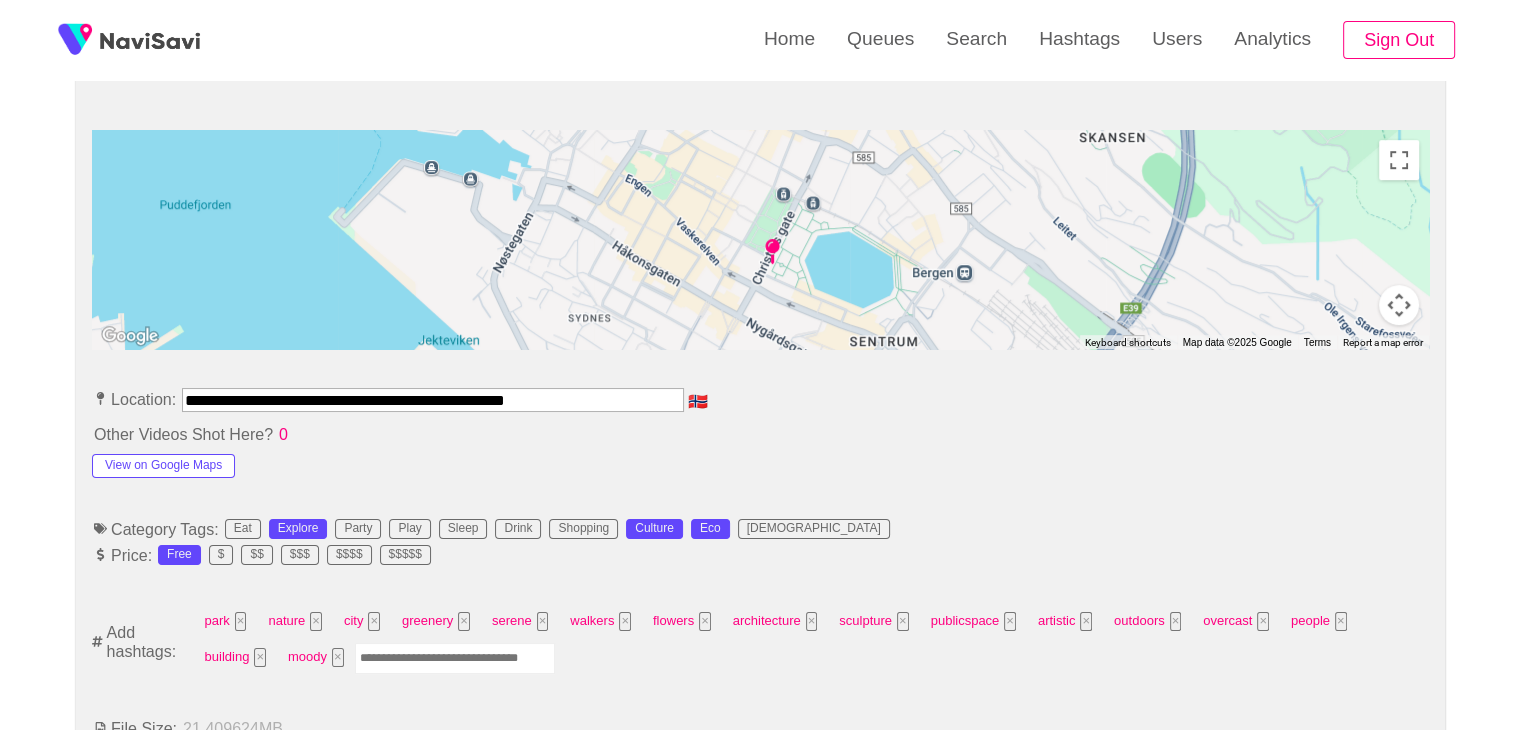 scroll, scrollTop: 854, scrollLeft: 0, axis: vertical 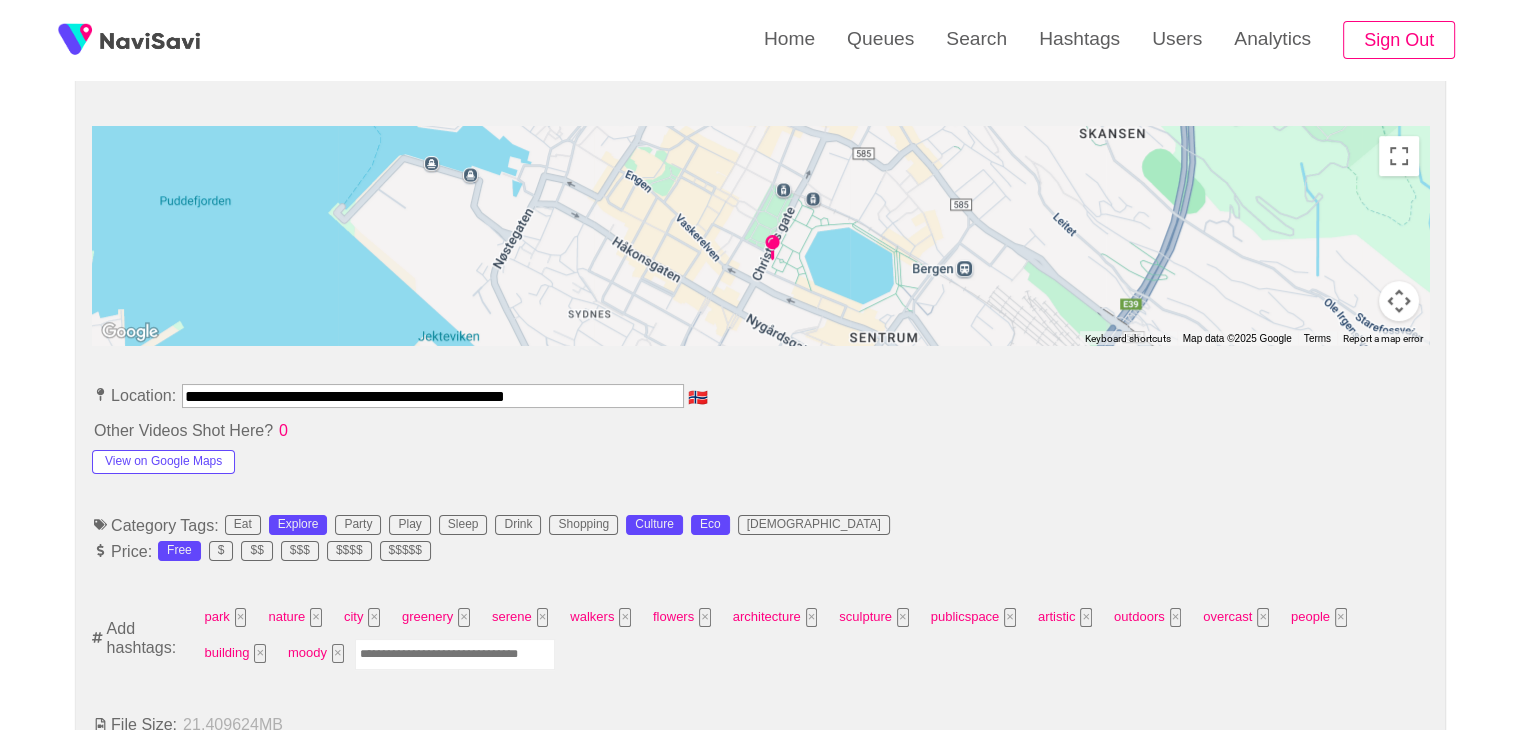 click on "**********" at bounding box center [433, 396] 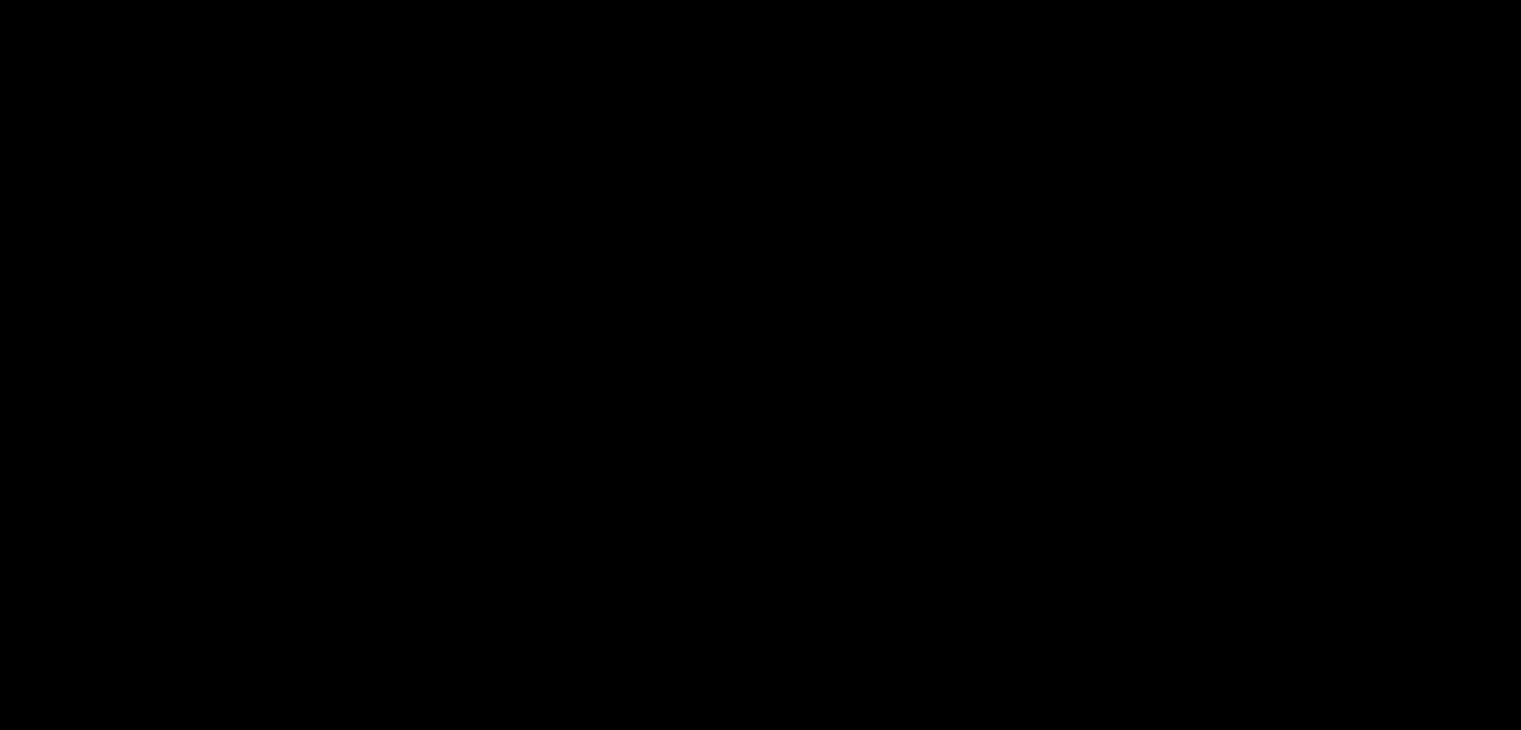 scroll, scrollTop: 216, scrollLeft: 0, axis: vertical 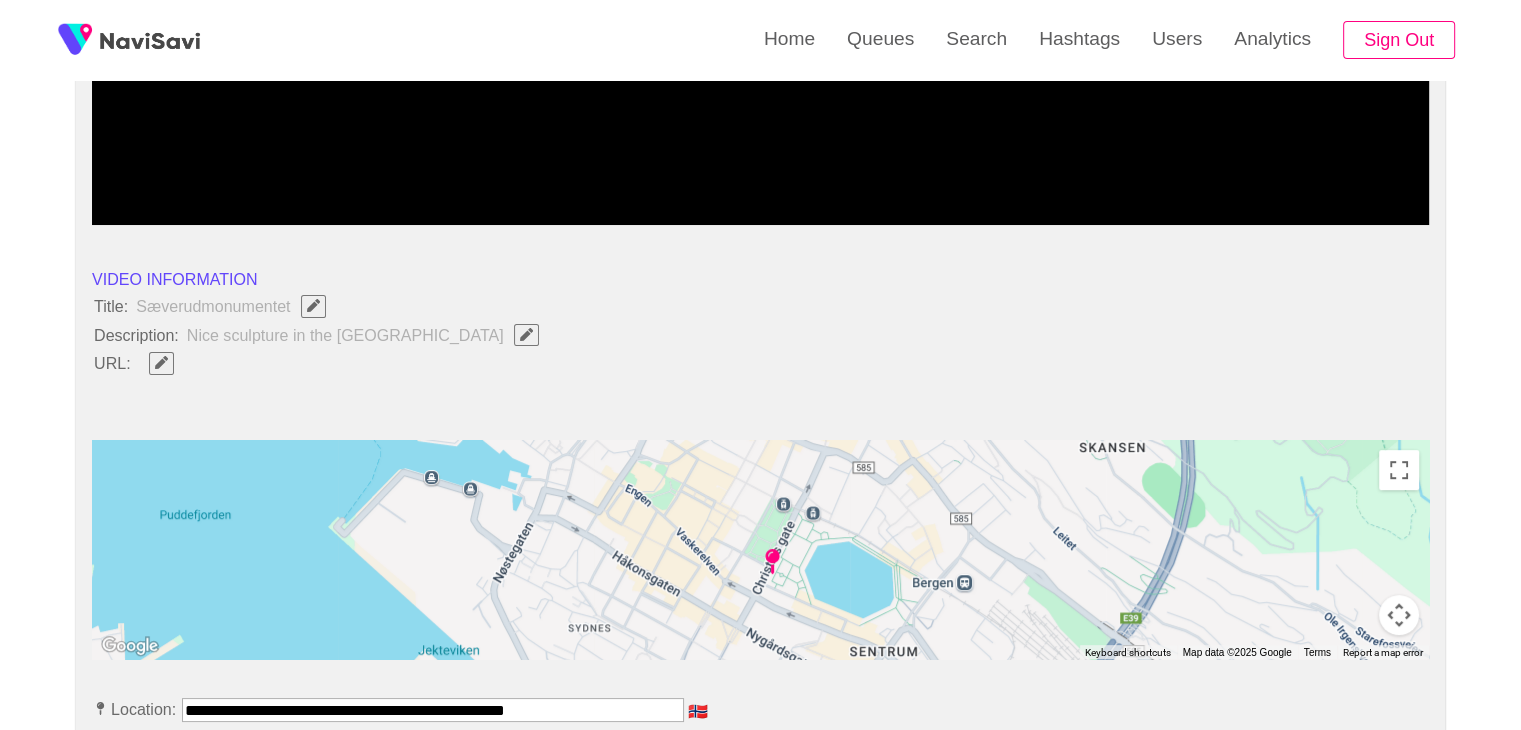 type 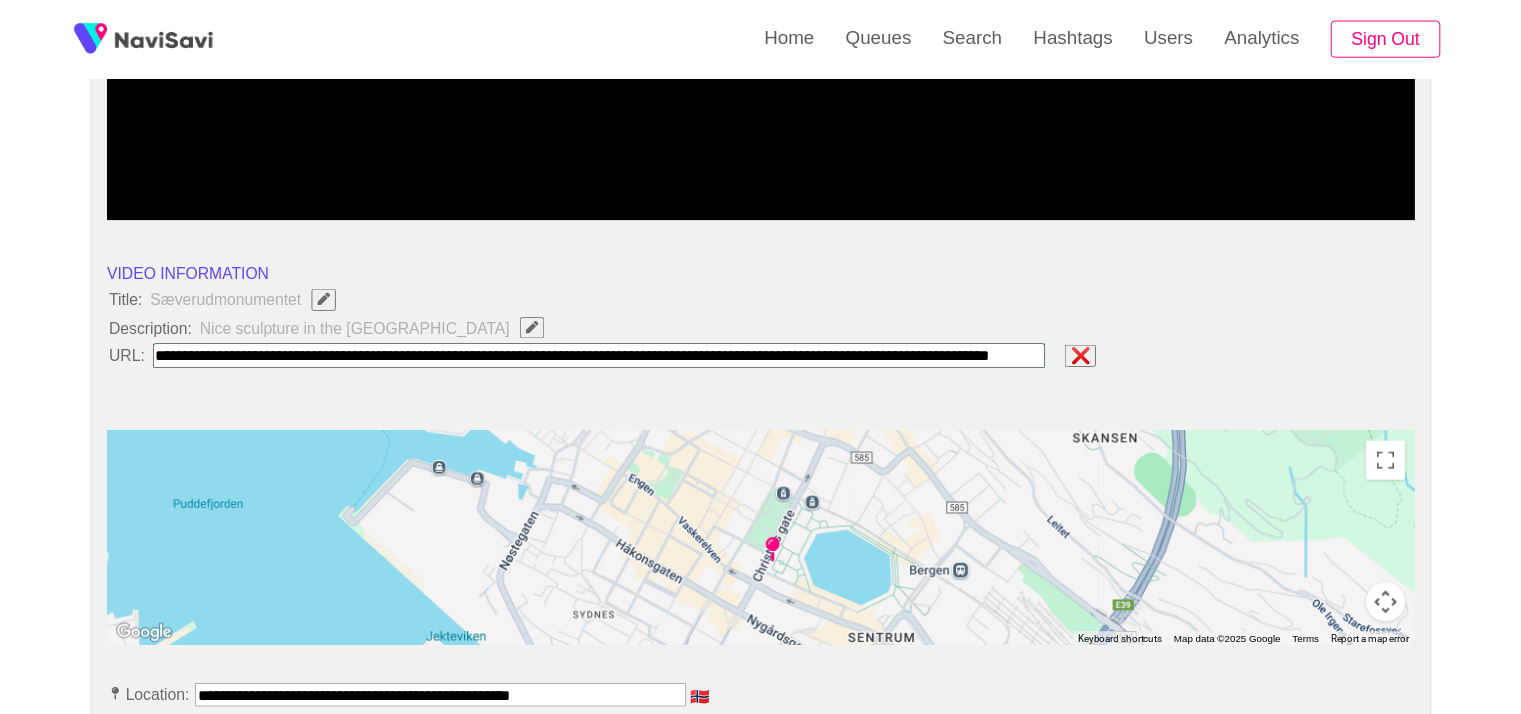 scroll, scrollTop: 0, scrollLeft: 508, axis: horizontal 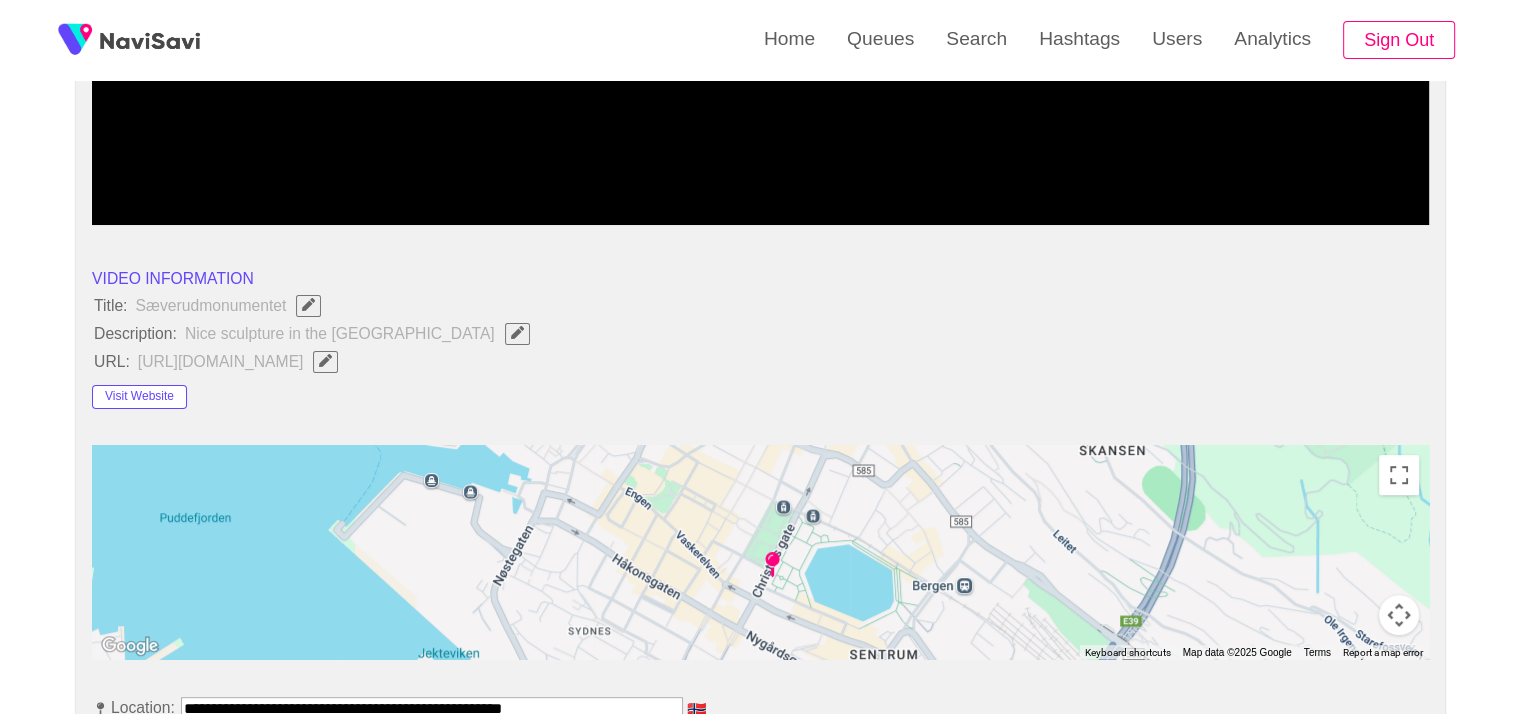 type 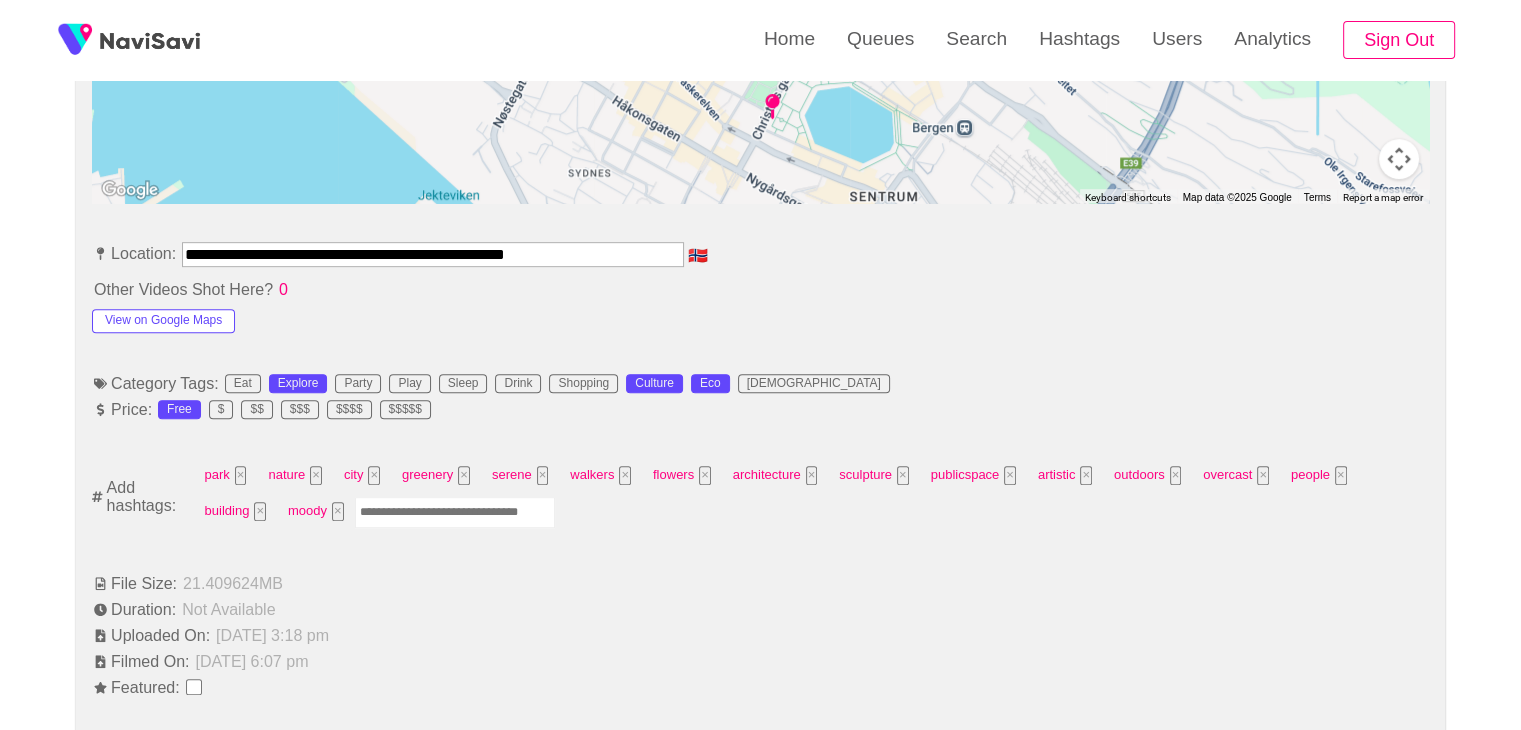 scroll, scrollTop: 1004, scrollLeft: 0, axis: vertical 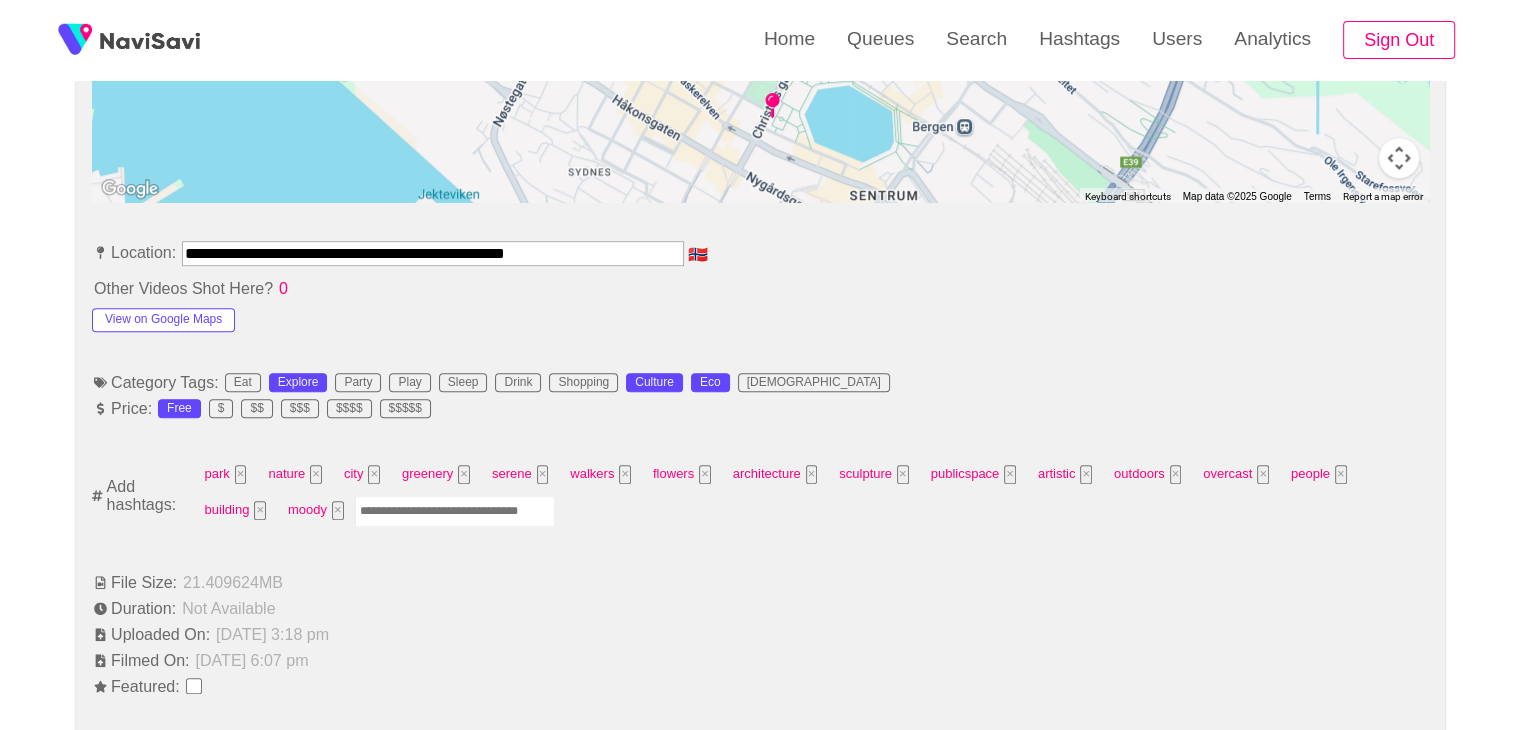 click at bounding box center [455, 511] 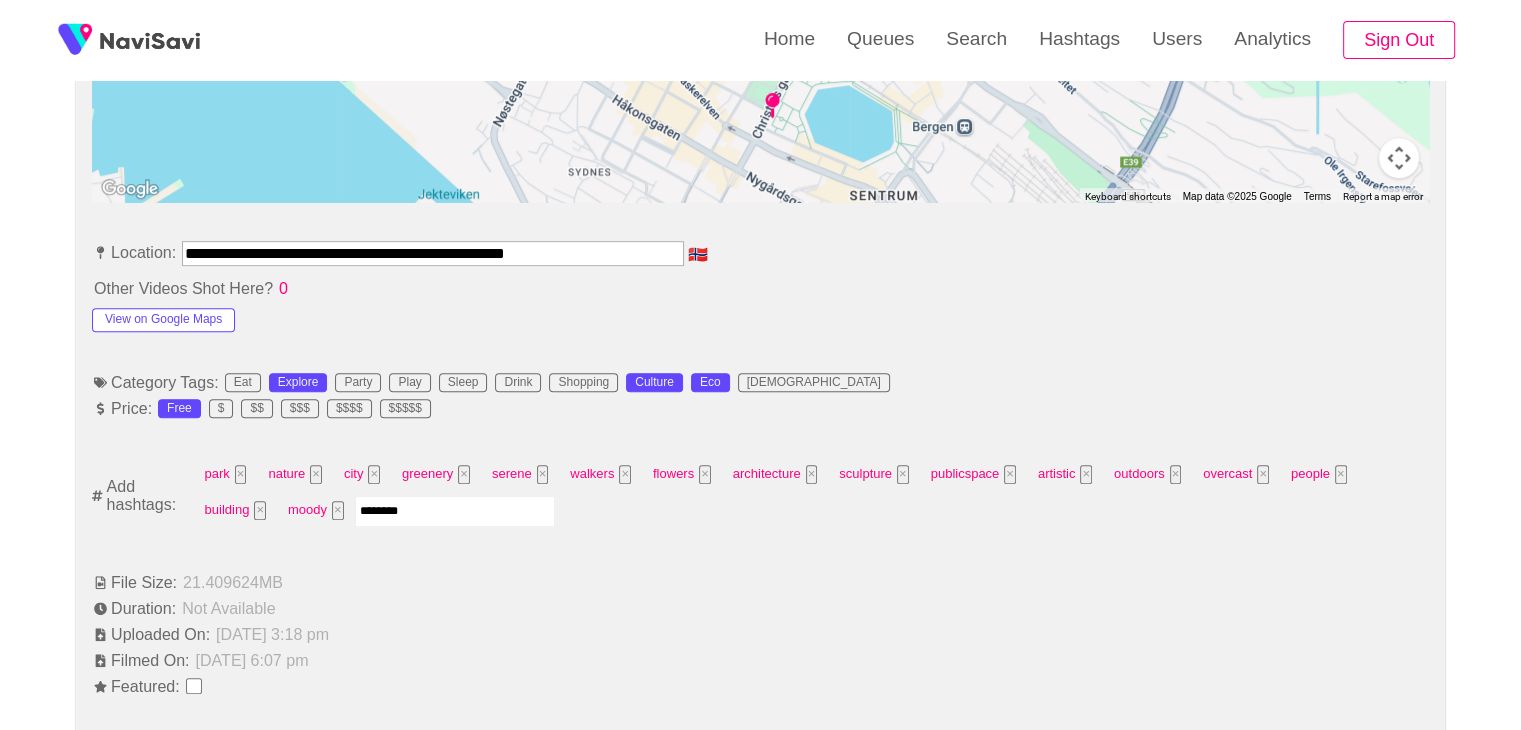 type on "*********" 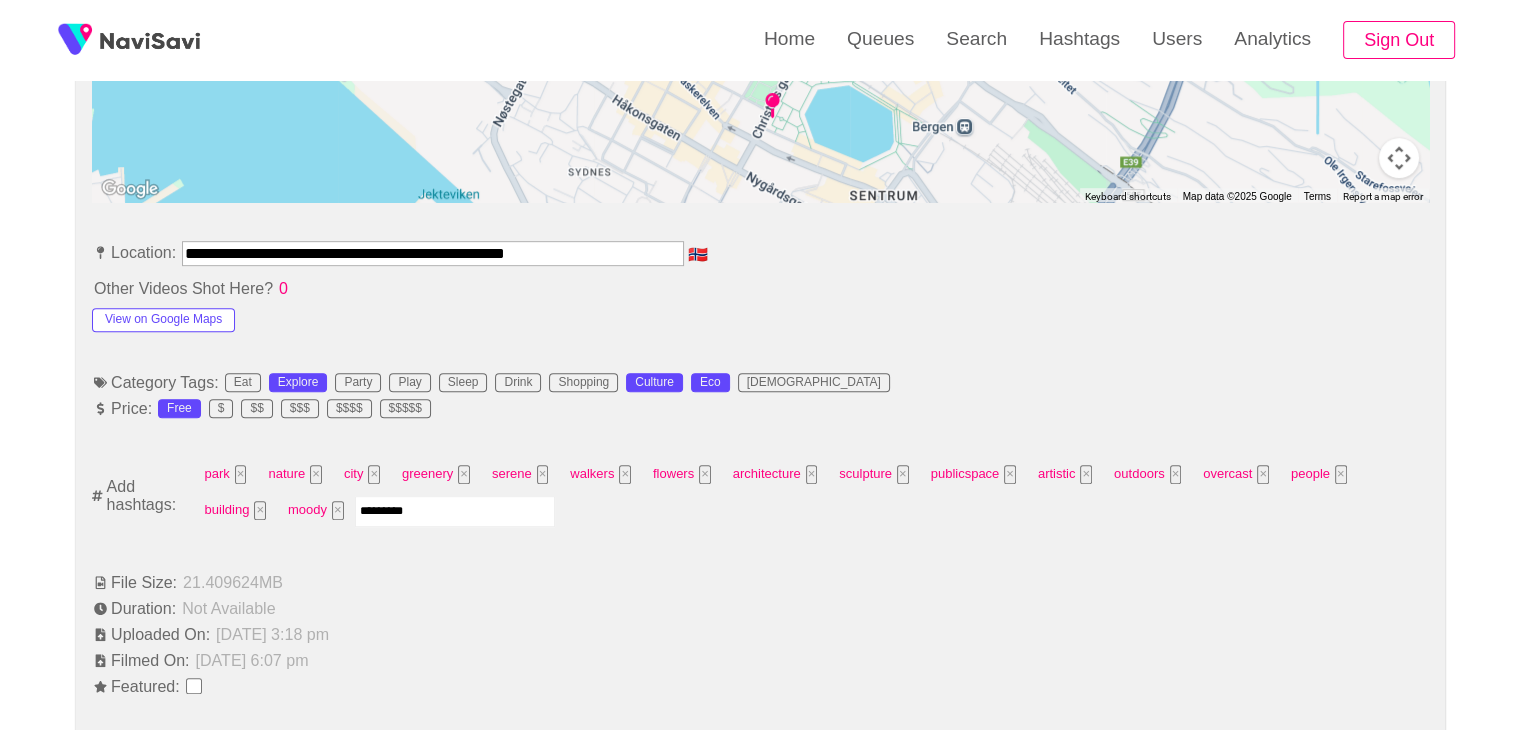 type 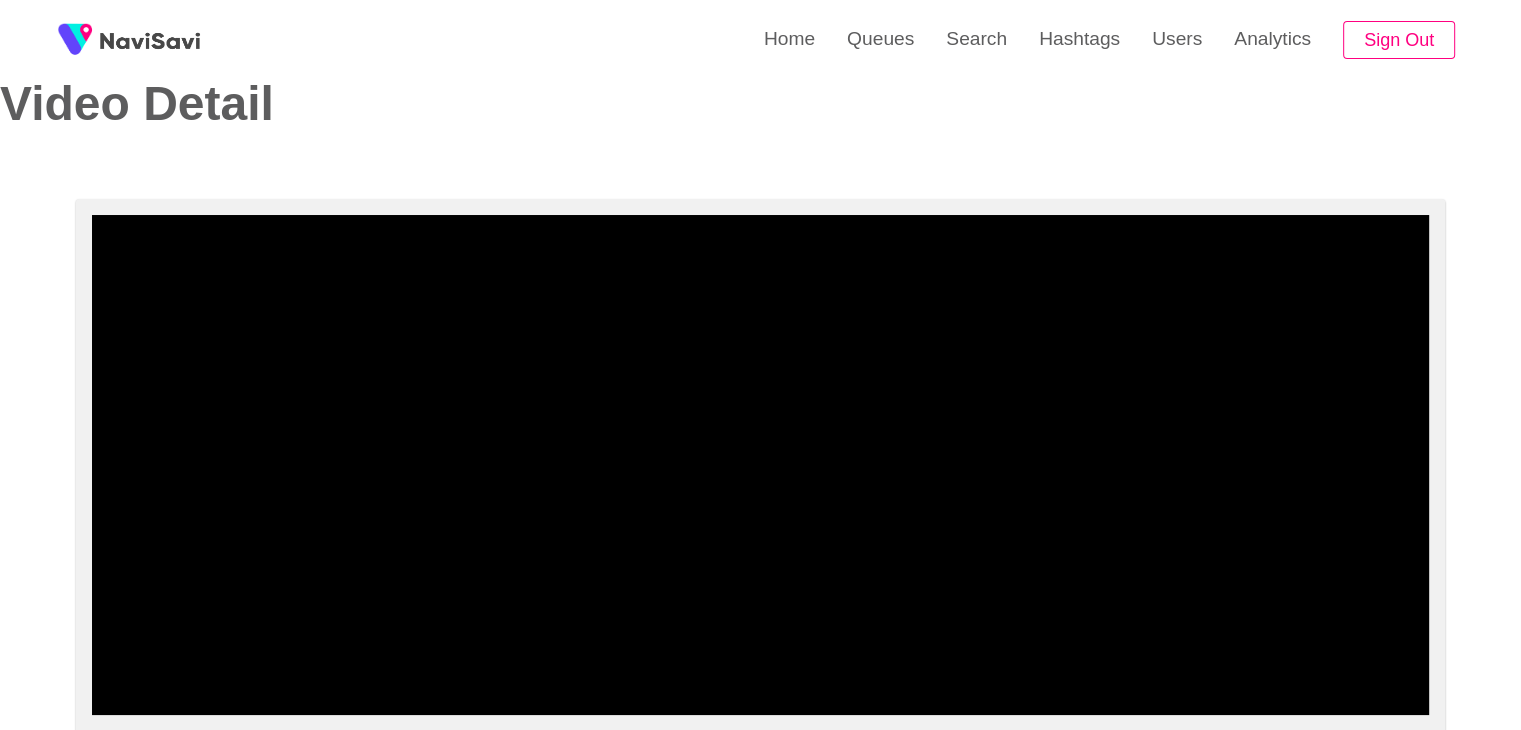 scroll, scrollTop: 0, scrollLeft: 0, axis: both 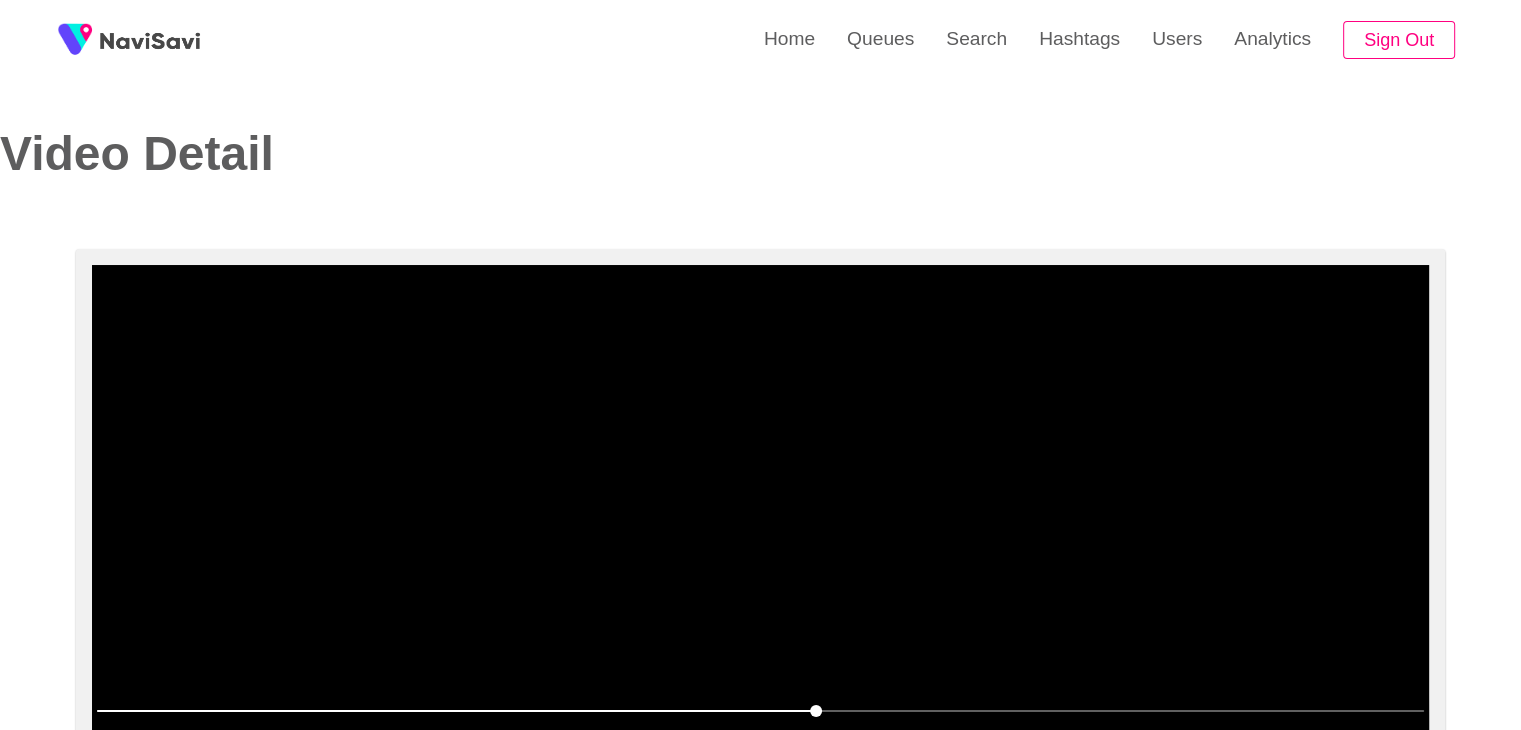 click at bounding box center [760, 515] 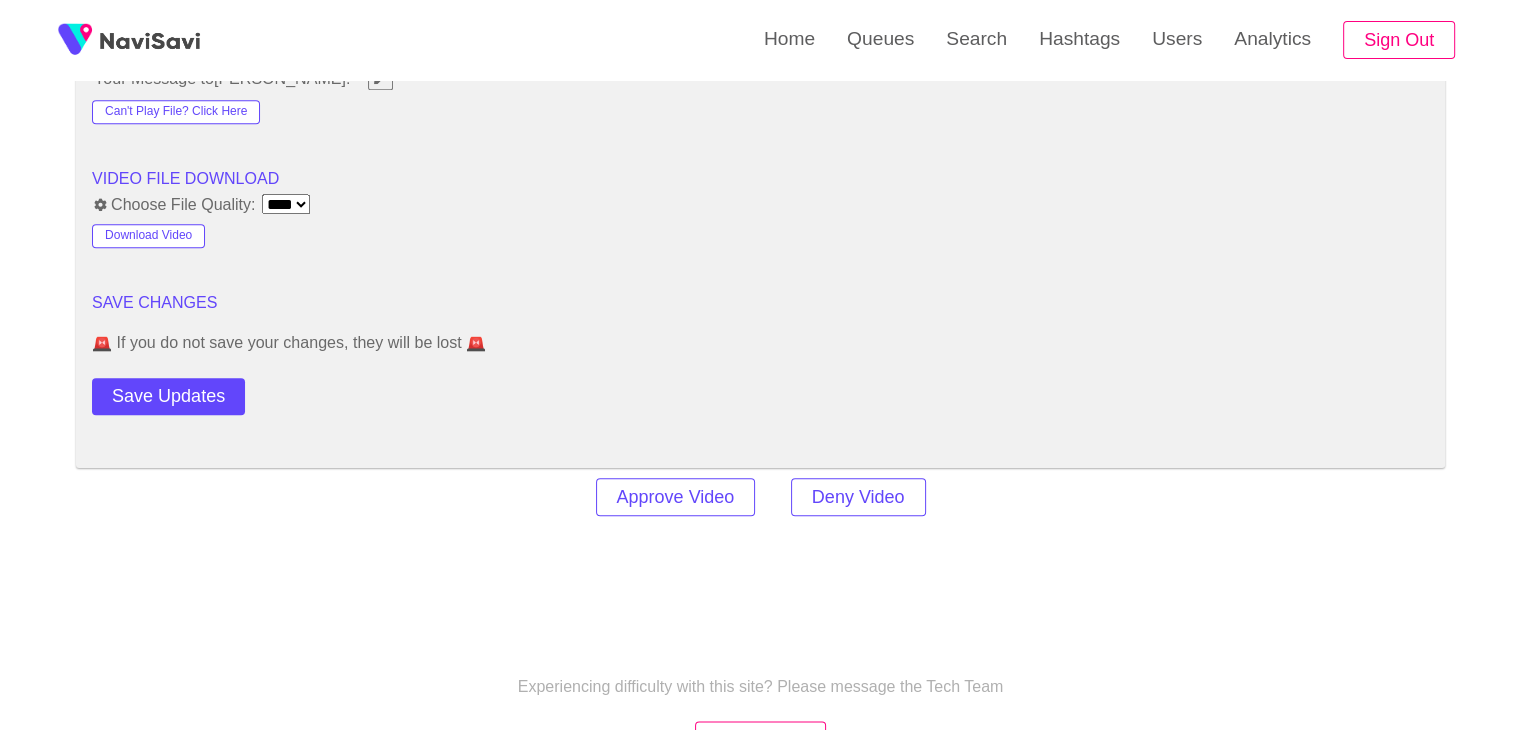 scroll, scrollTop: 2370, scrollLeft: 0, axis: vertical 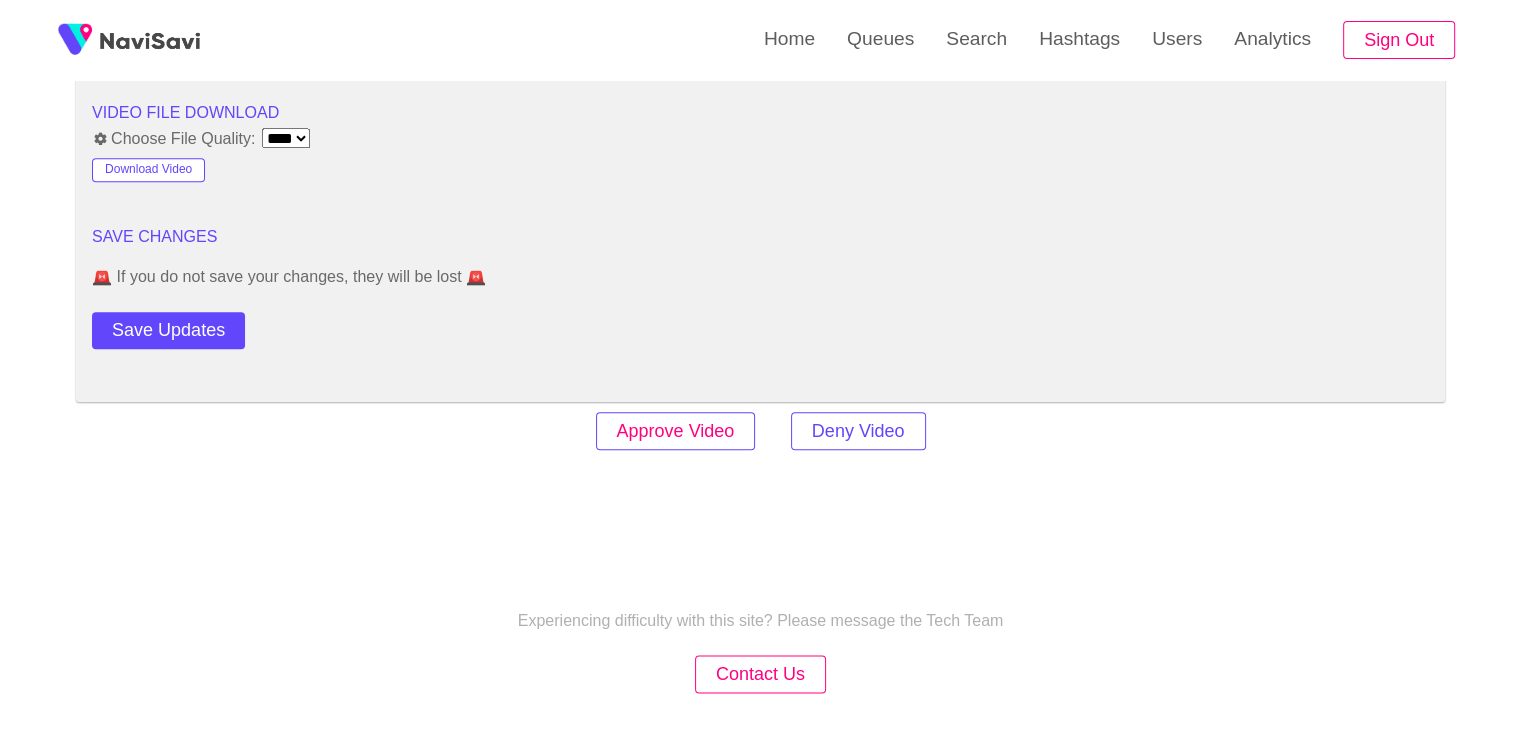 click on "Approve Video" at bounding box center [676, 431] 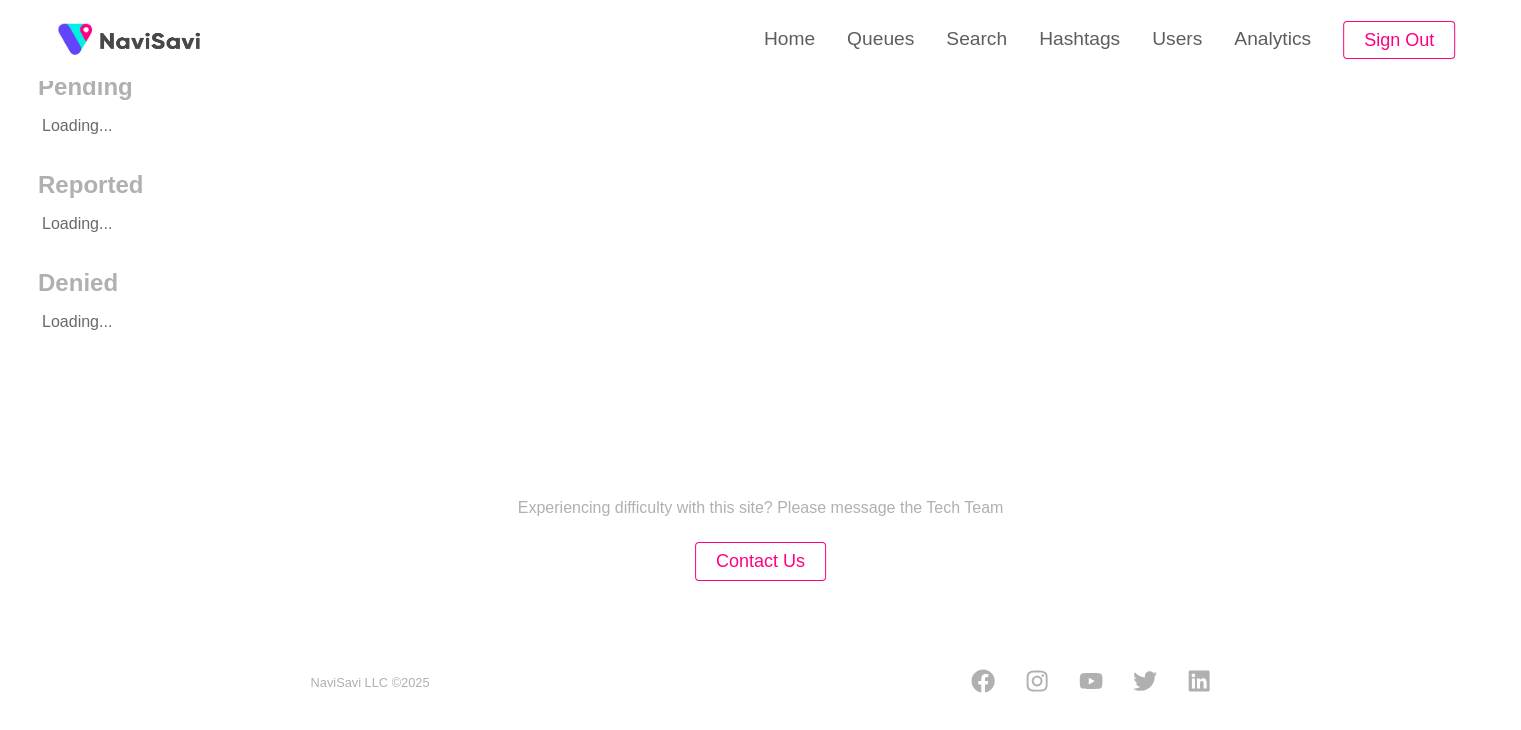 scroll, scrollTop: 0, scrollLeft: 0, axis: both 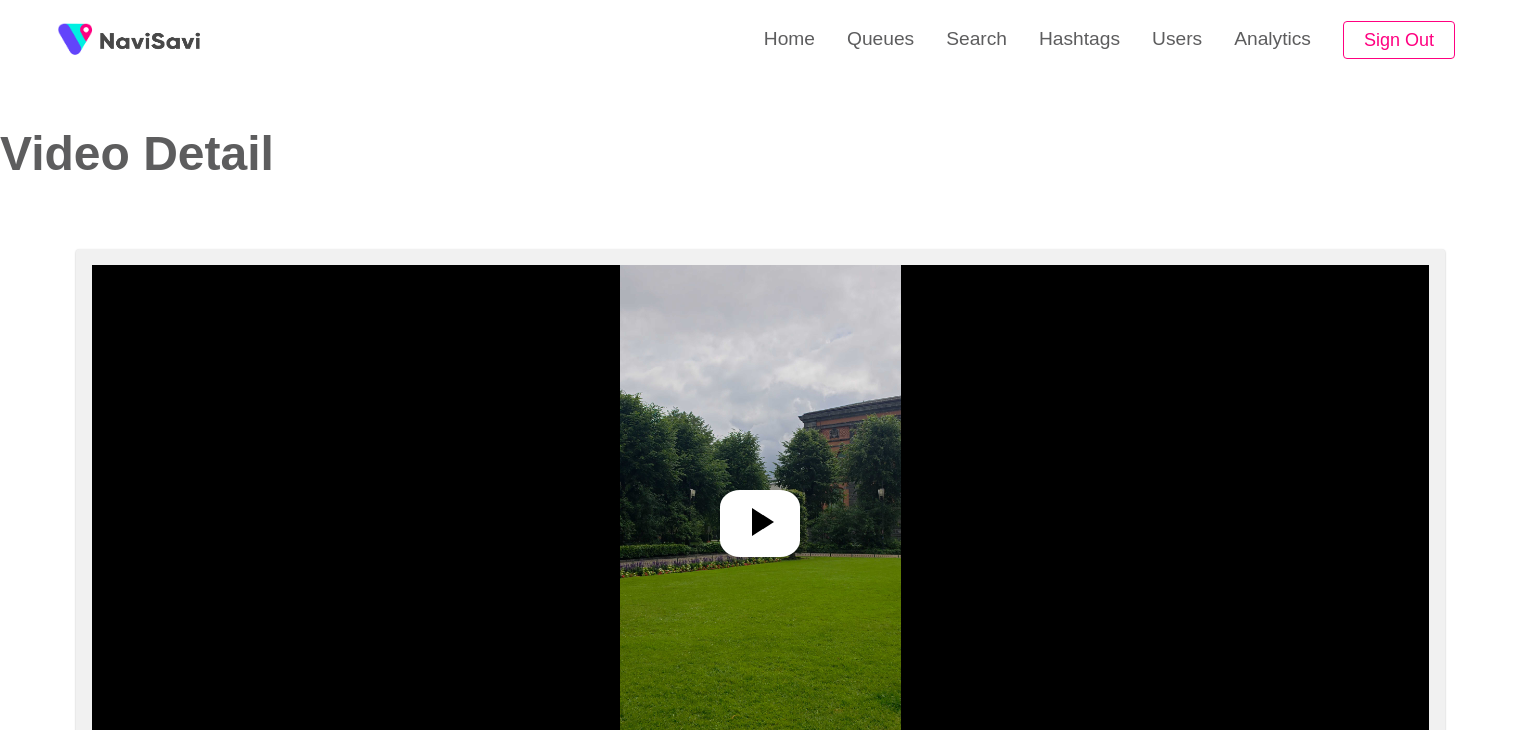 select on "**********" 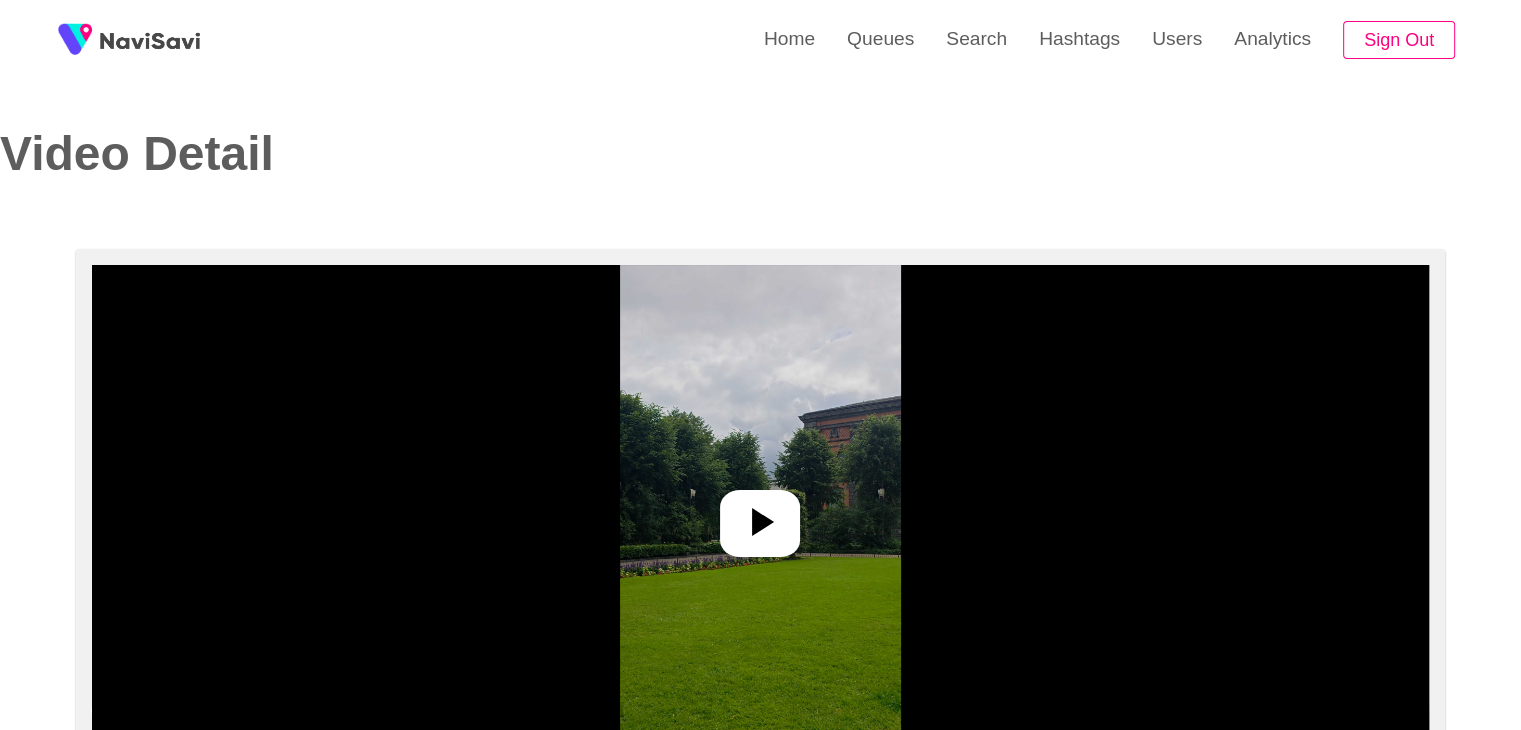 click at bounding box center (760, 515) 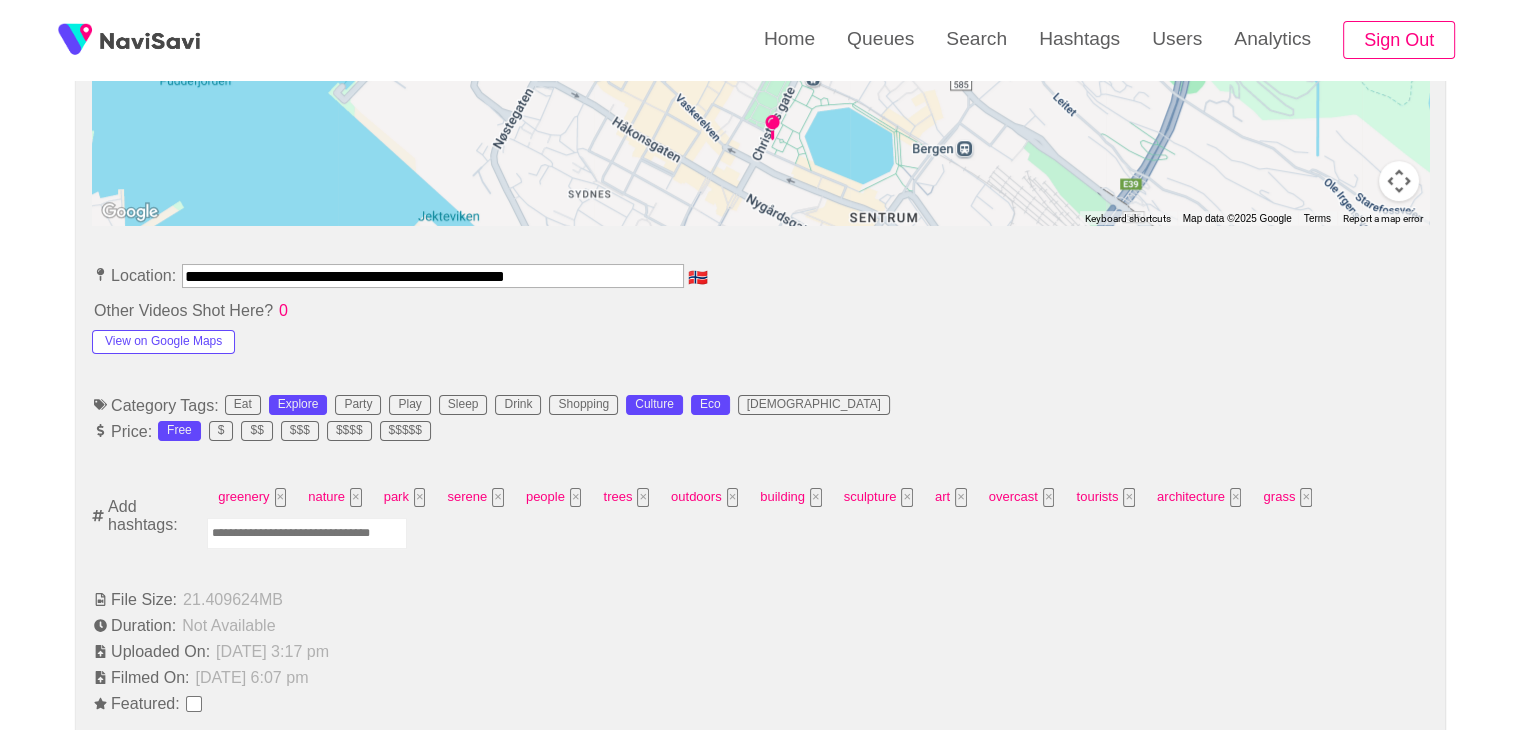 scroll, scrollTop: 975, scrollLeft: 0, axis: vertical 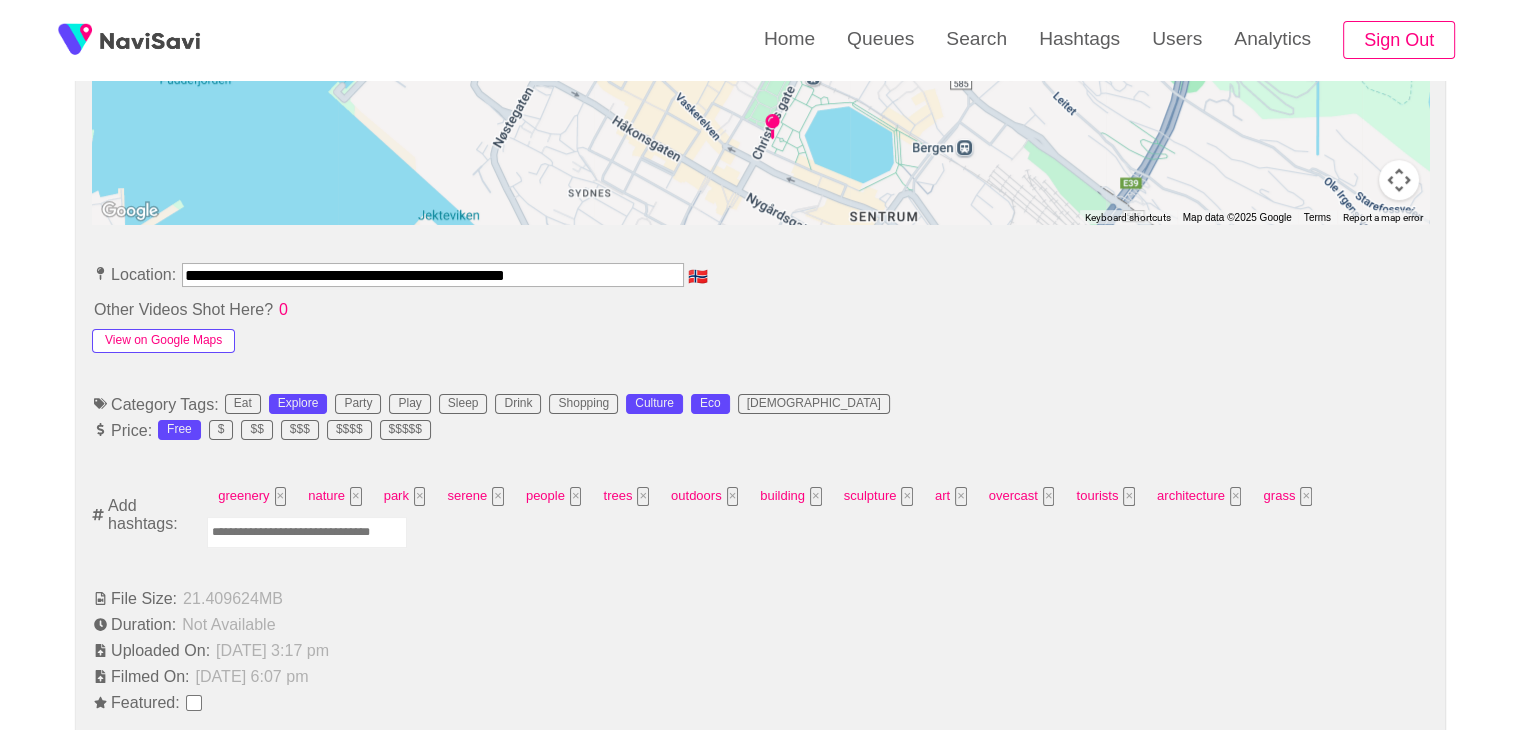 click on "View on Google Maps" at bounding box center [163, 341] 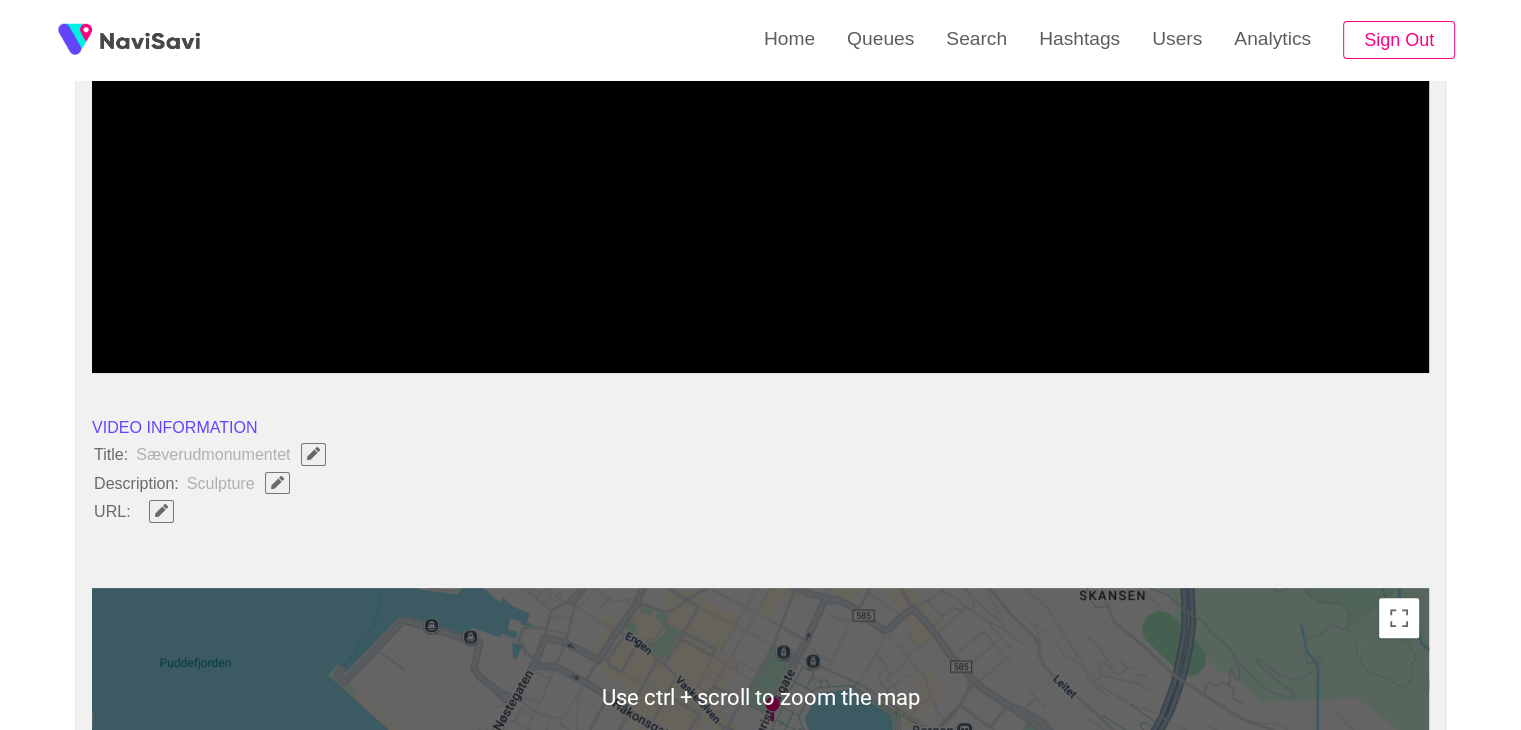 scroll, scrollTop: 300, scrollLeft: 0, axis: vertical 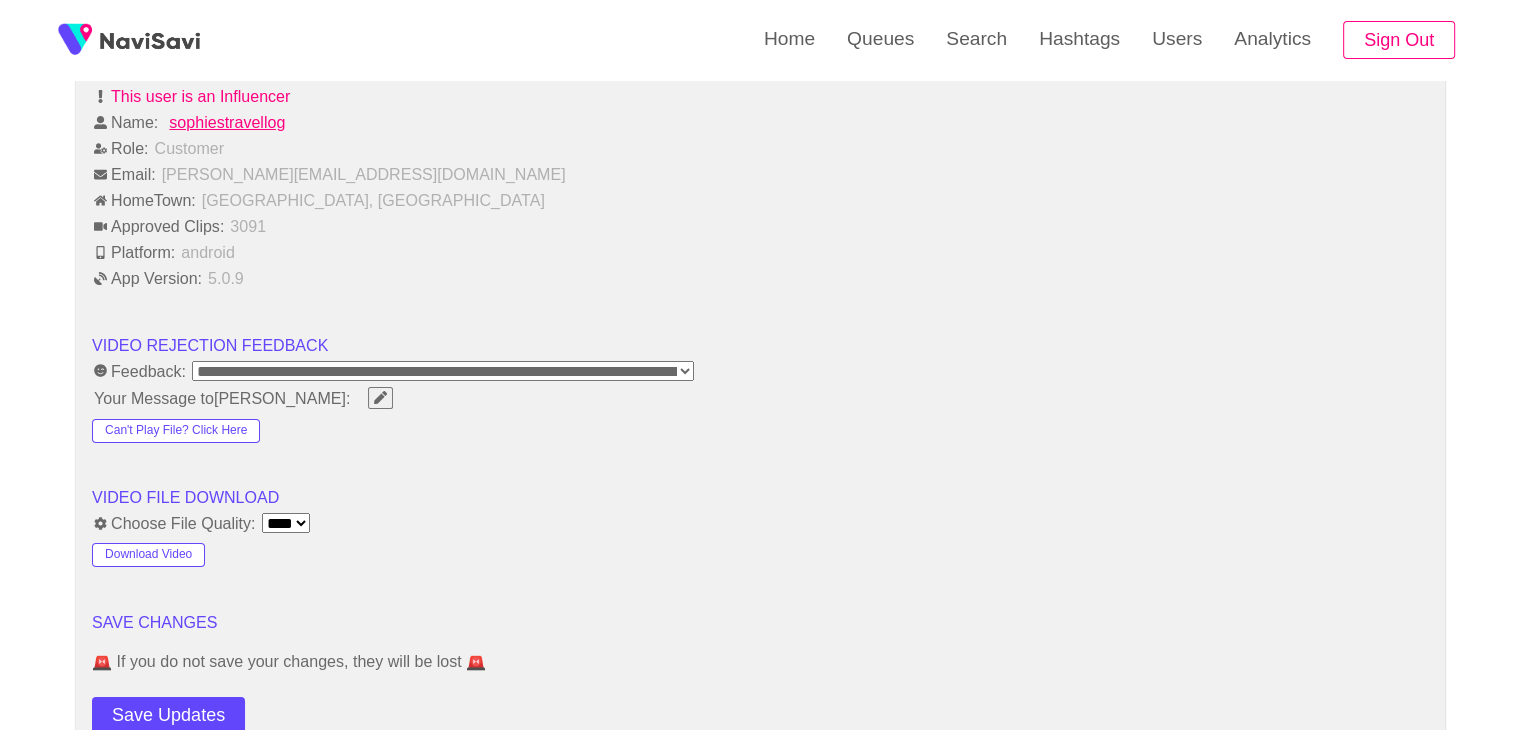 click on "**********" at bounding box center (443, 371) 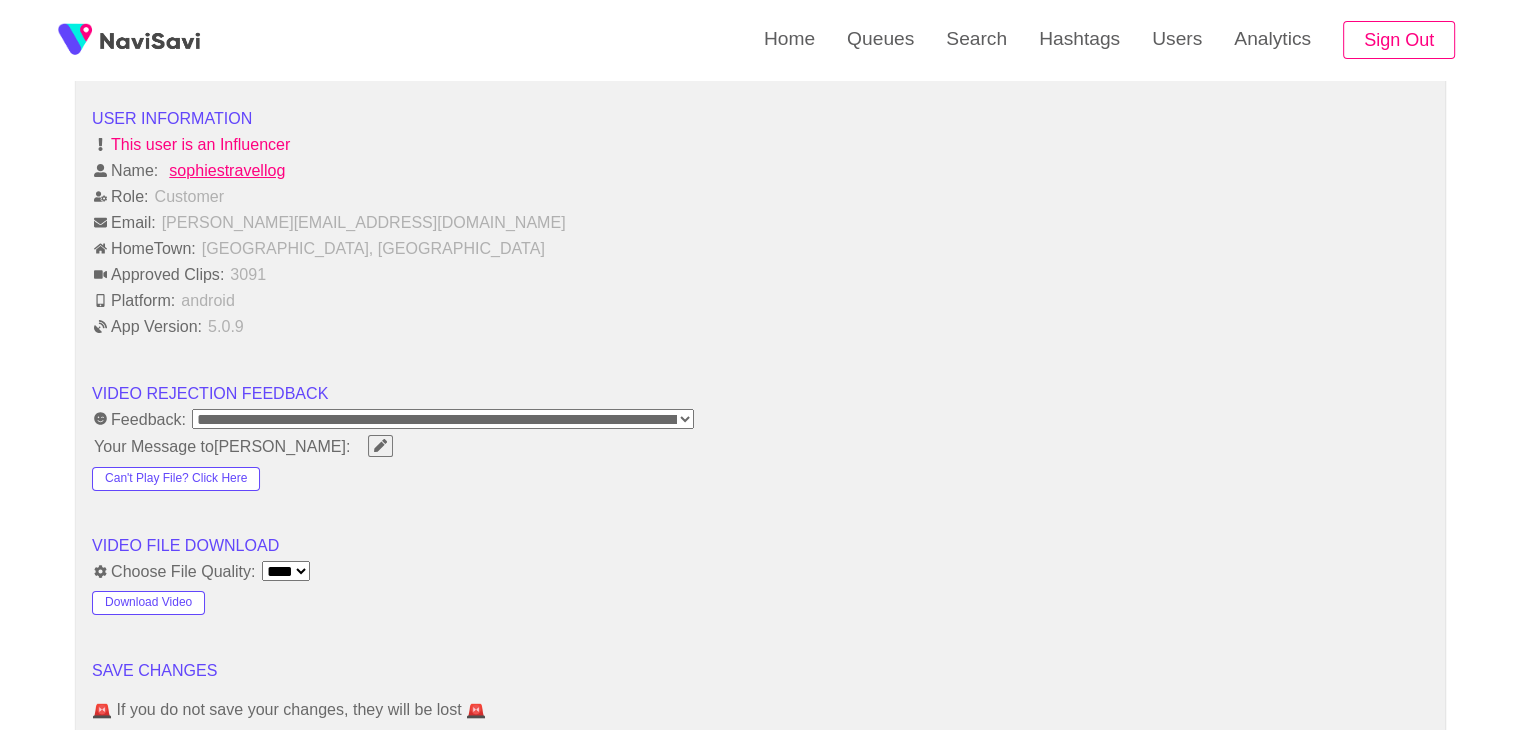 click on "**********" at bounding box center [443, 419] 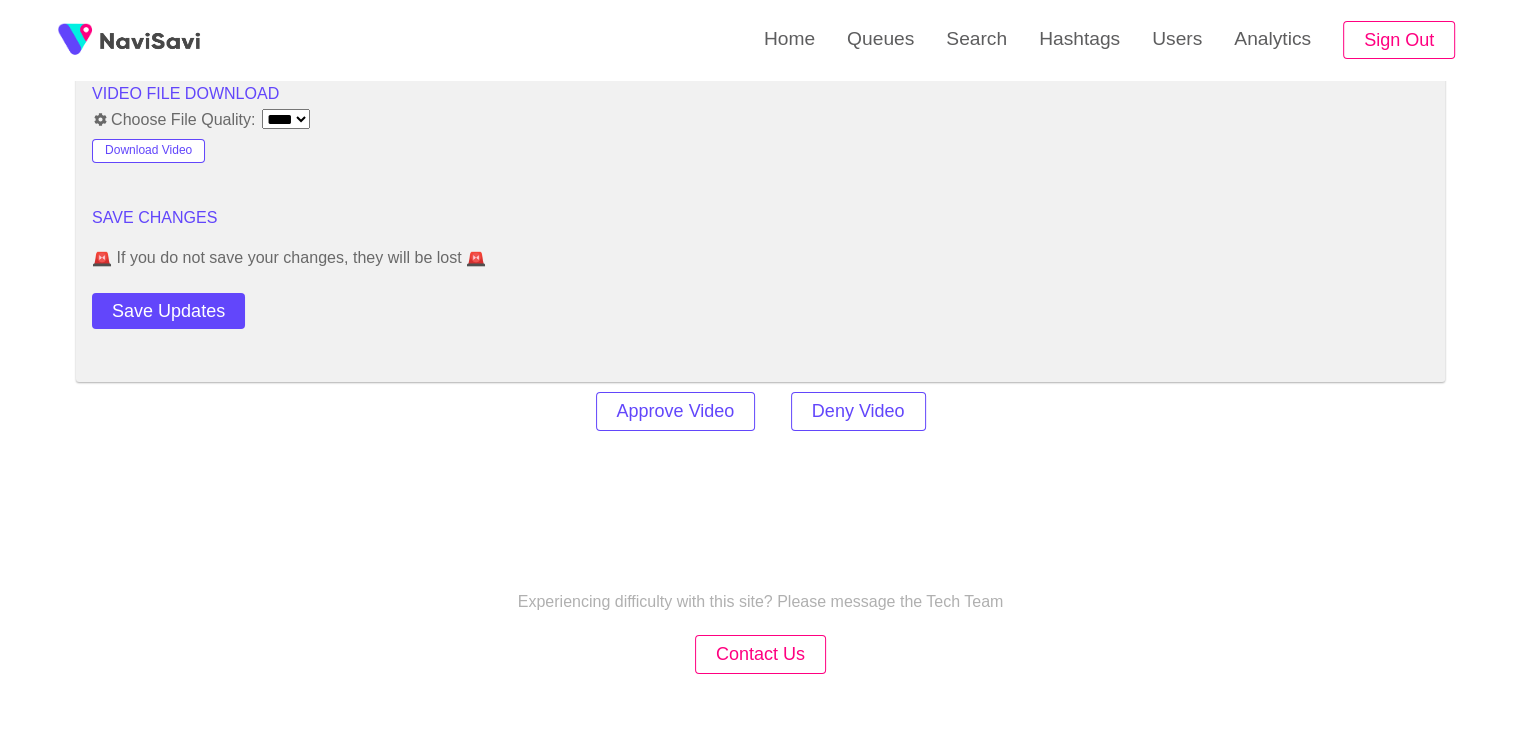 scroll, scrollTop: 2359, scrollLeft: 0, axis: vertical 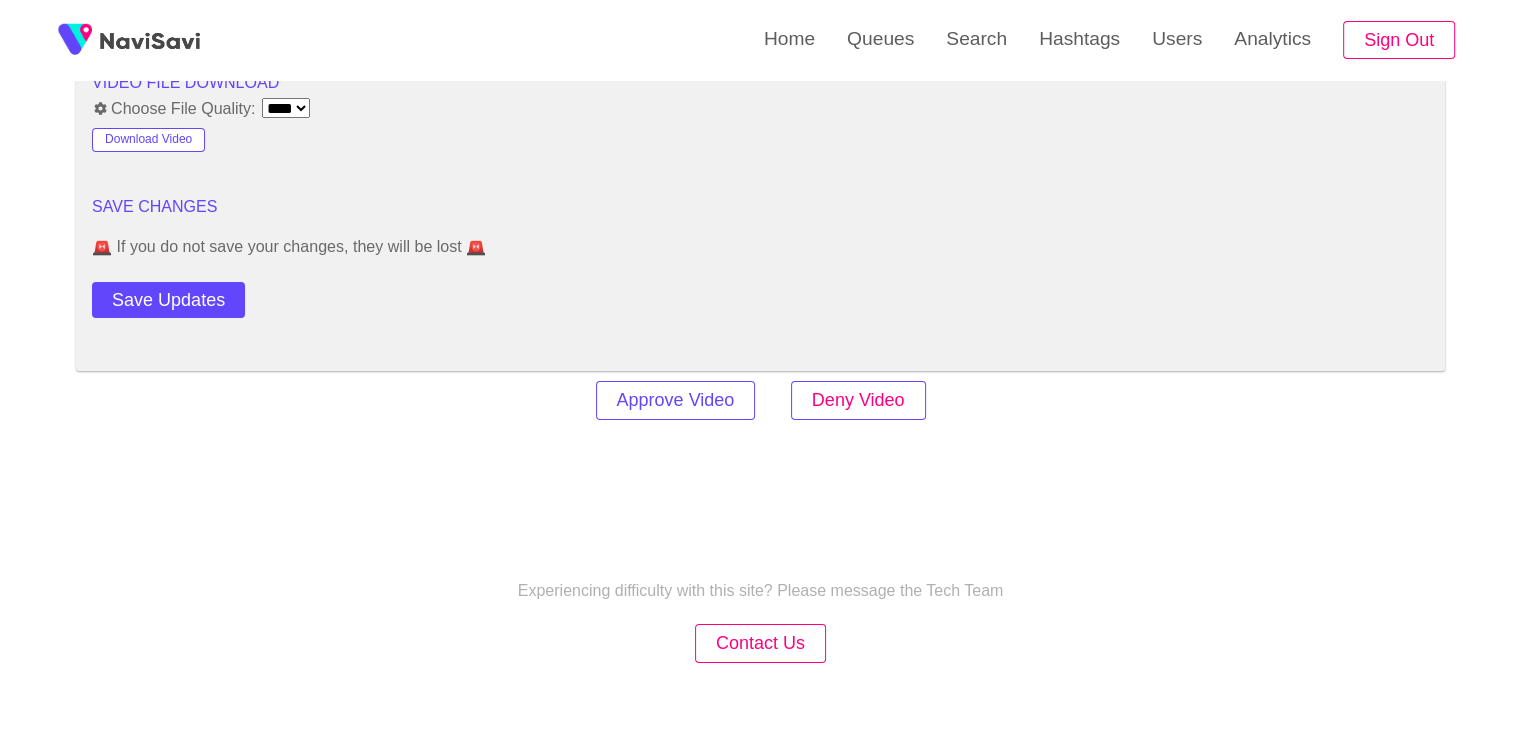 click on "Deny Video" at bounding box center [858, 400] 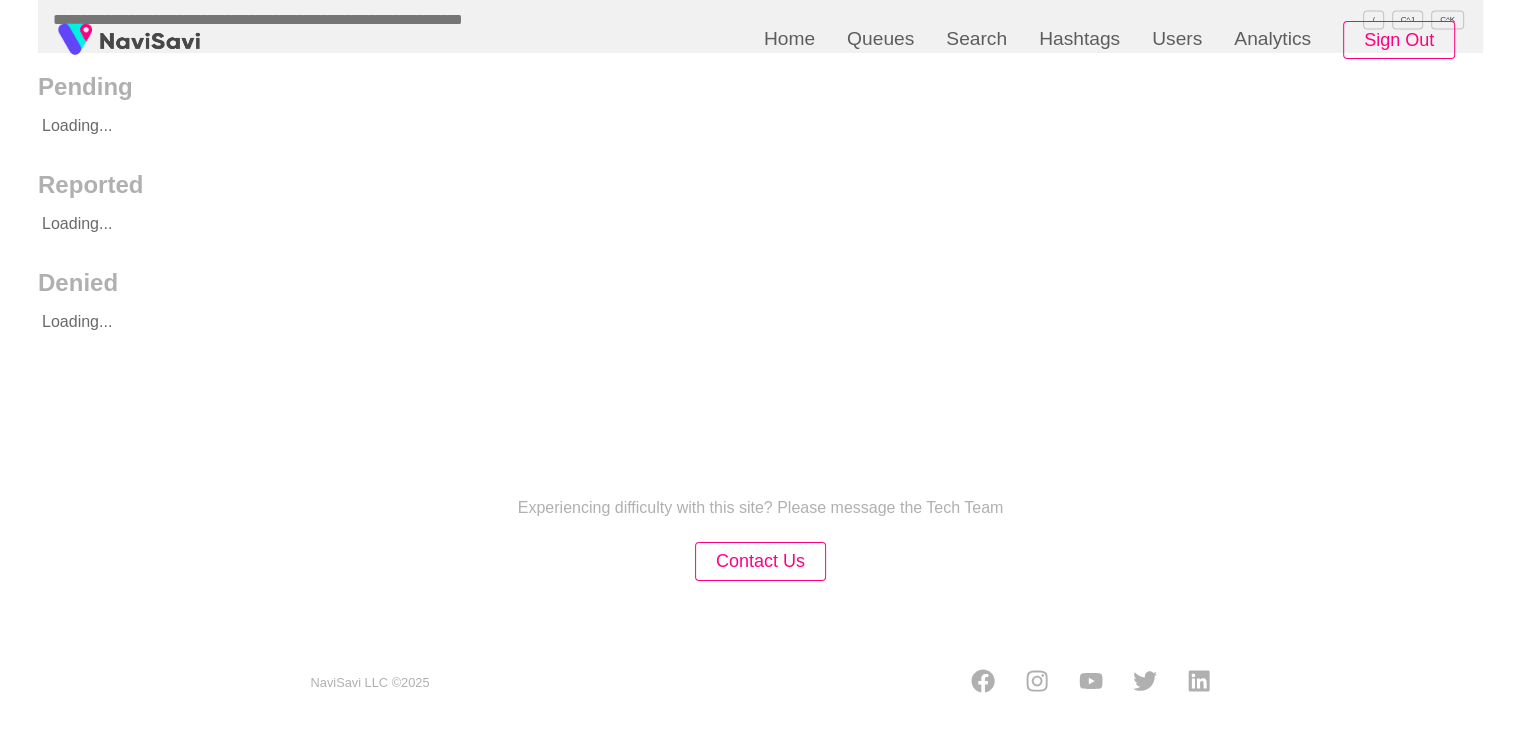 scroll, scrollTop: 0, scrollLeft: 0, axis: both 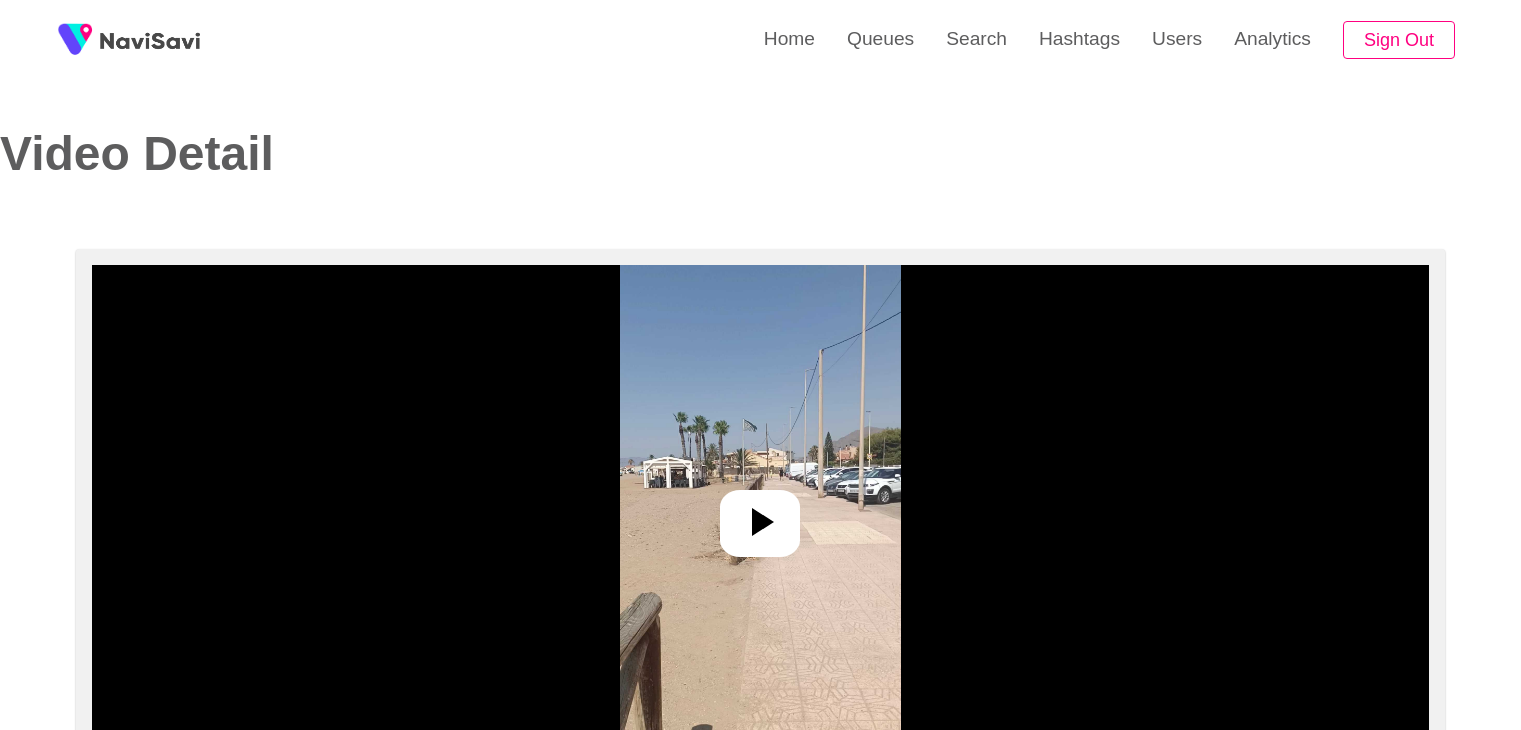 select on "**********" 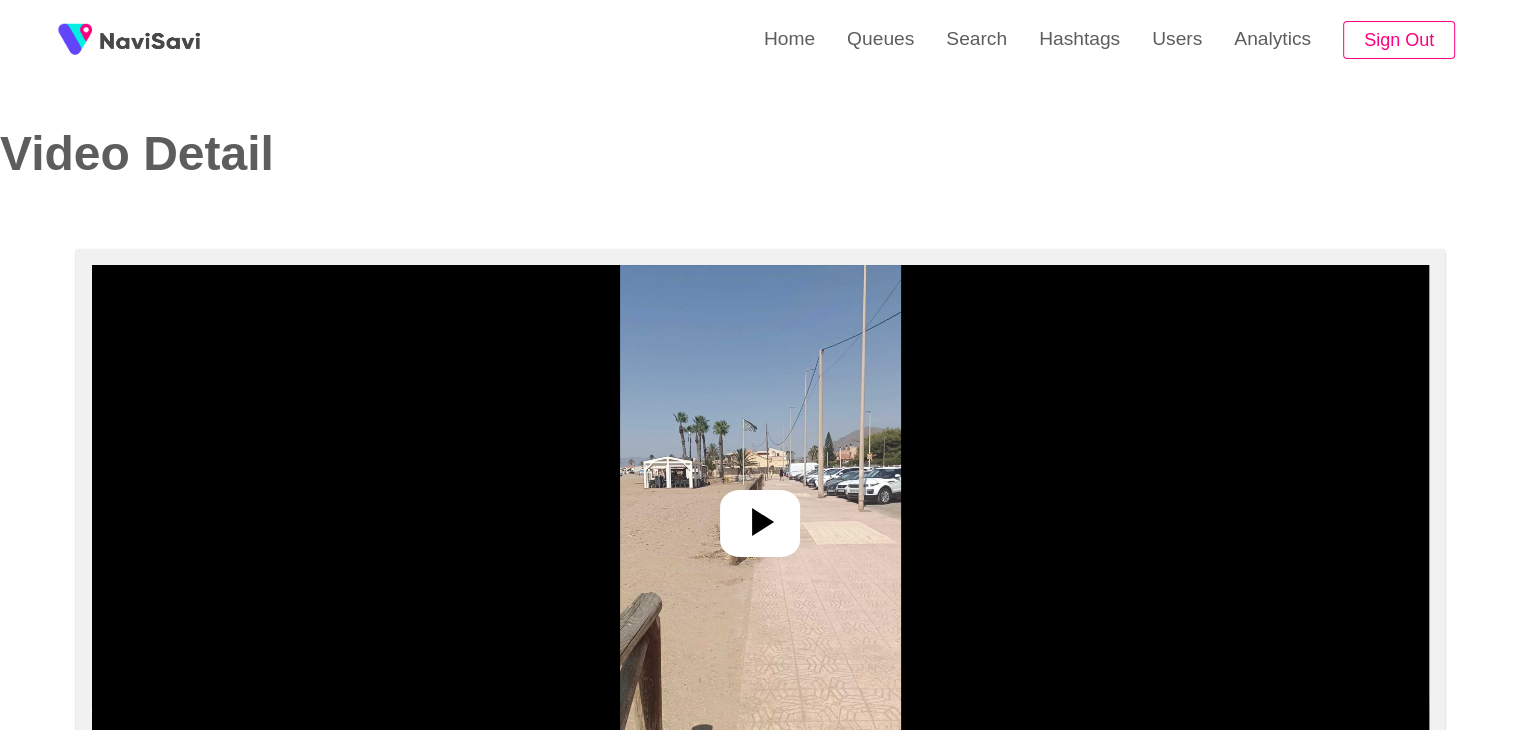 click at bounding box center [760, 515] 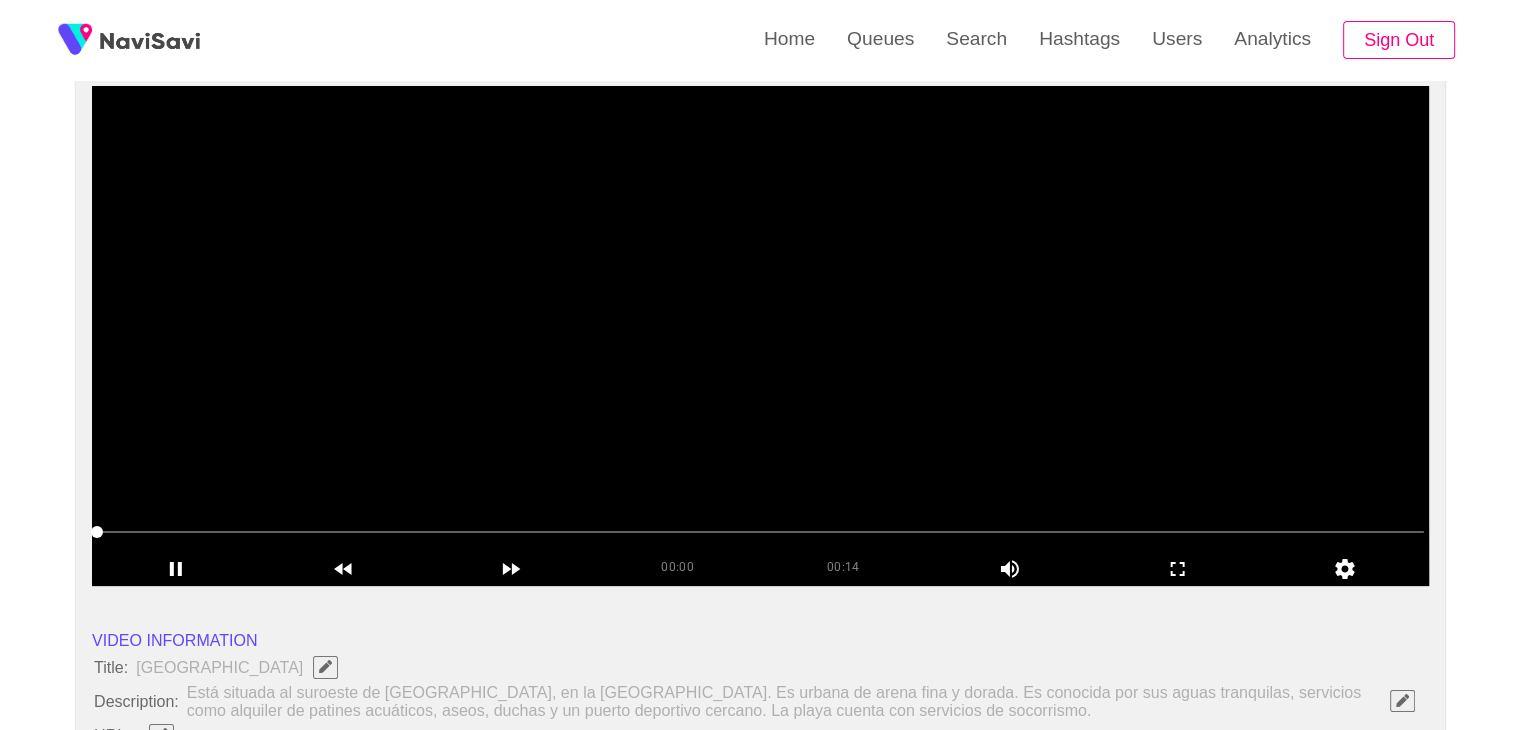 scroll, scrollTop: 180, scrollLeft: 0, axis: vertical 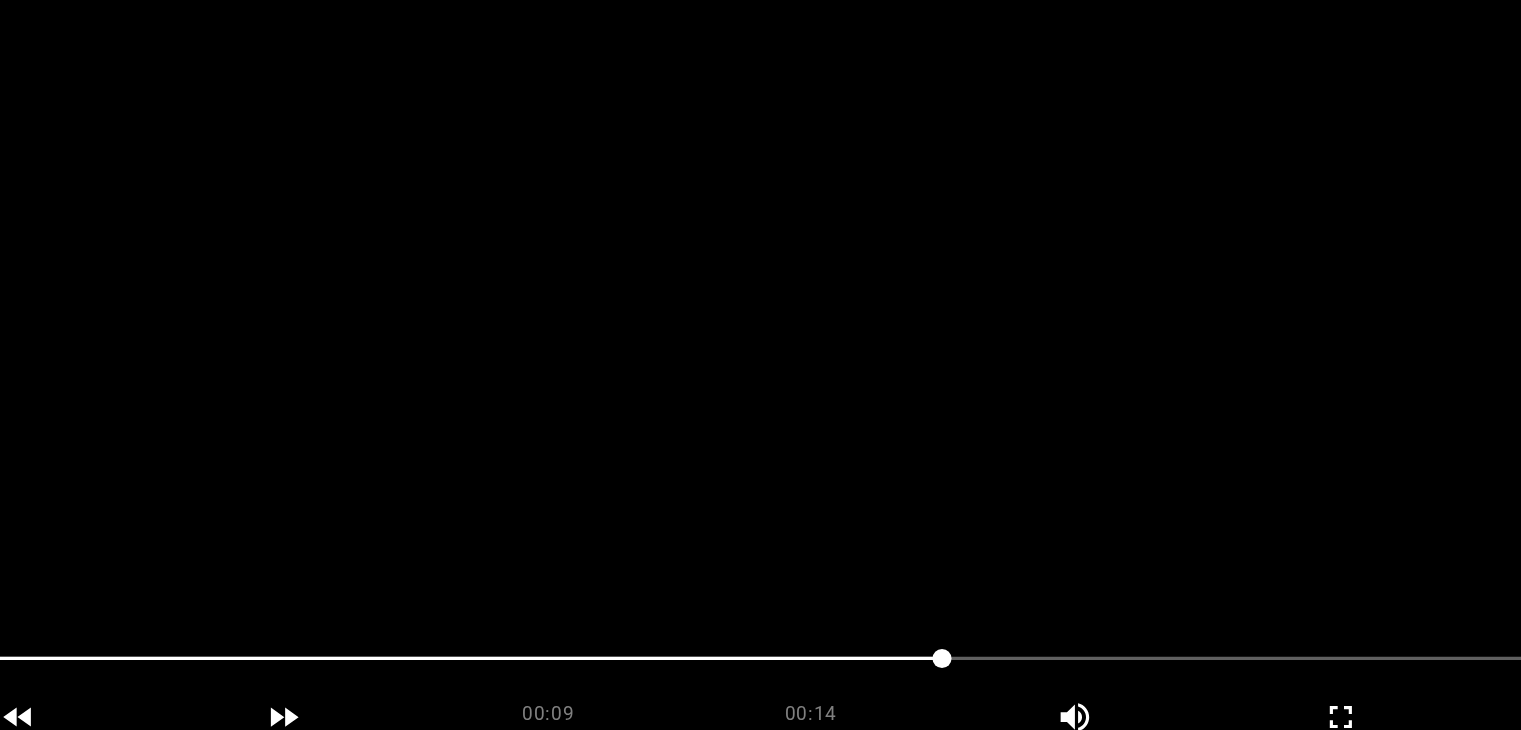 click at bounding box center [760, 336] 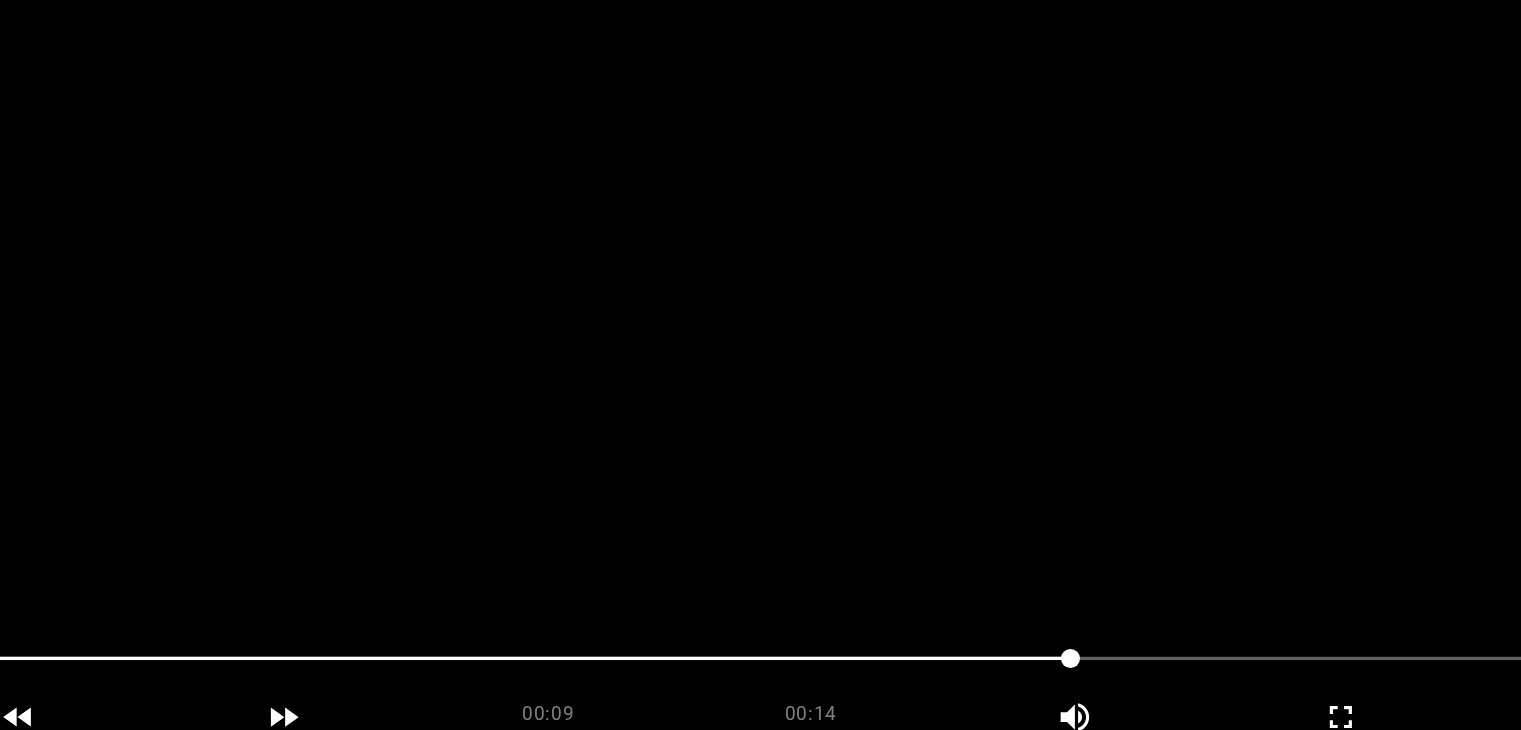 click at bounding box center [760, 336] 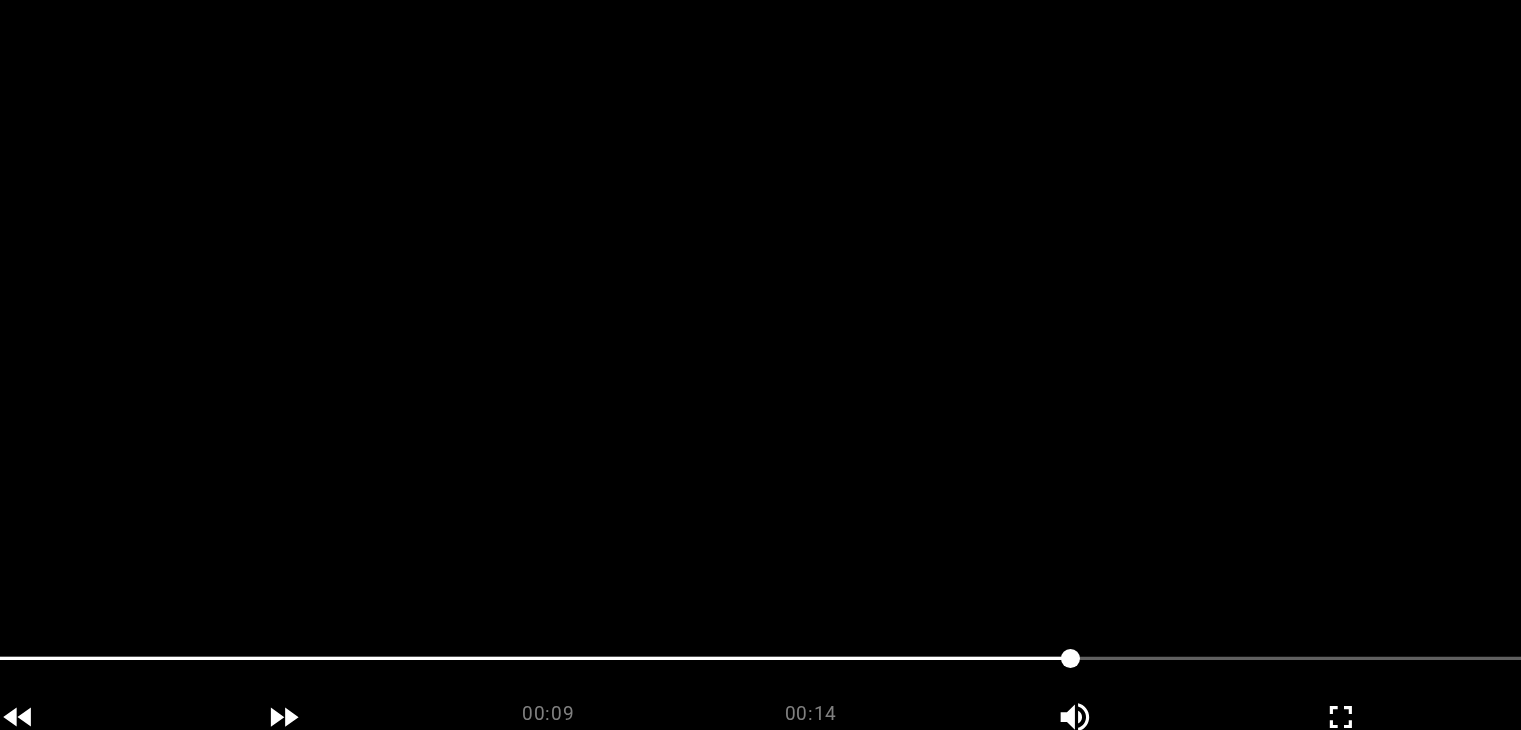 click at bounding box center (760, 336) 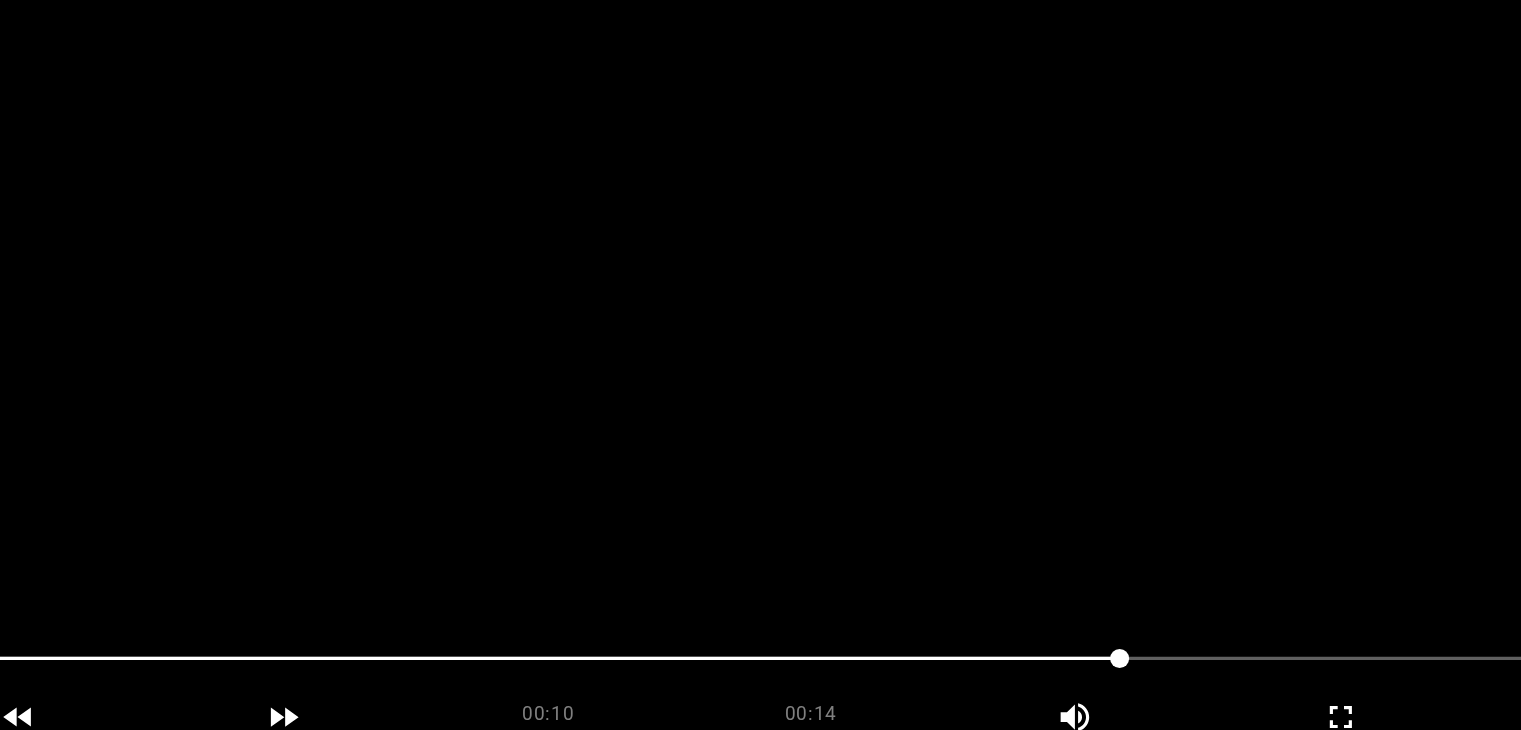 click at bounding box center (760, 336) 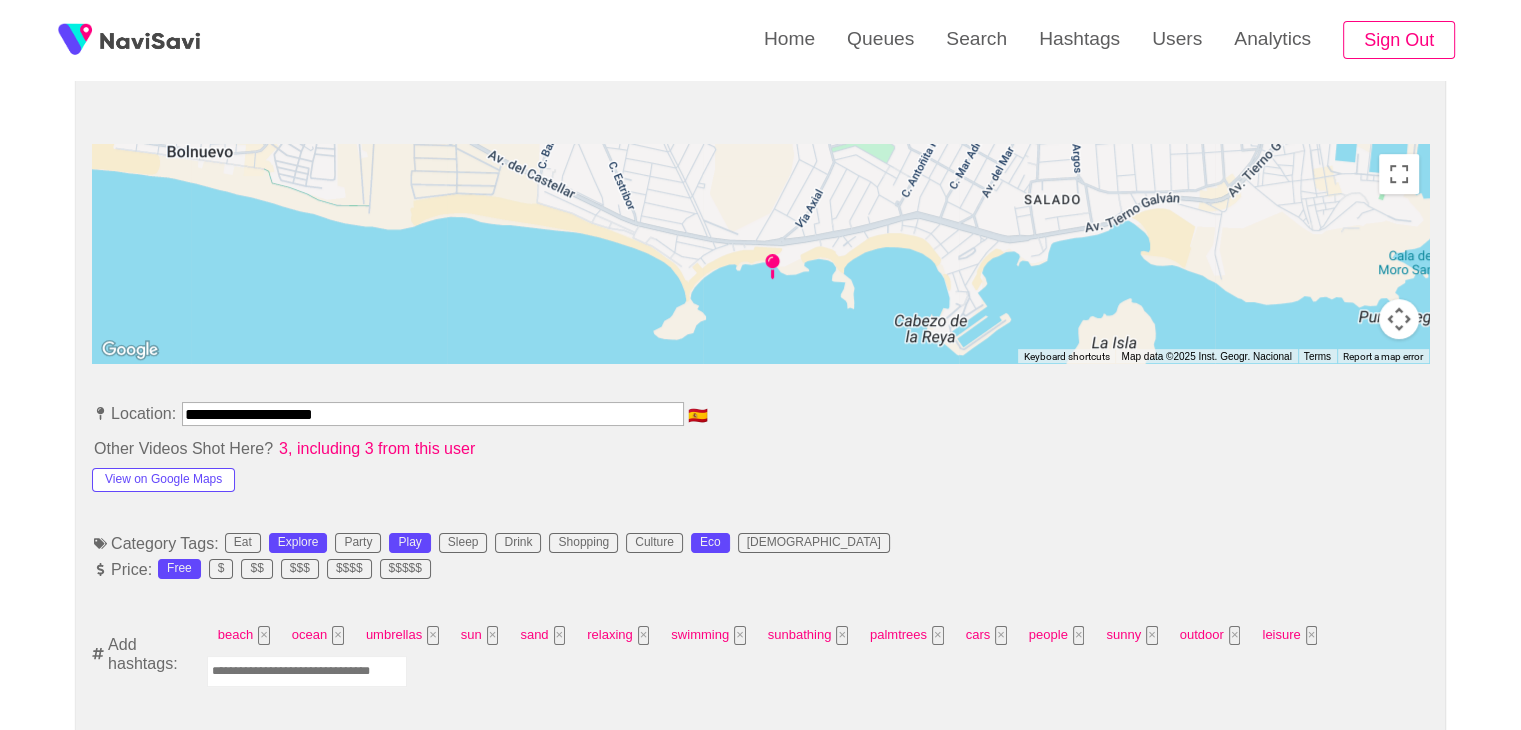 scroll, scrollTop: 1106, scrollLeft: 0, axis: vertical 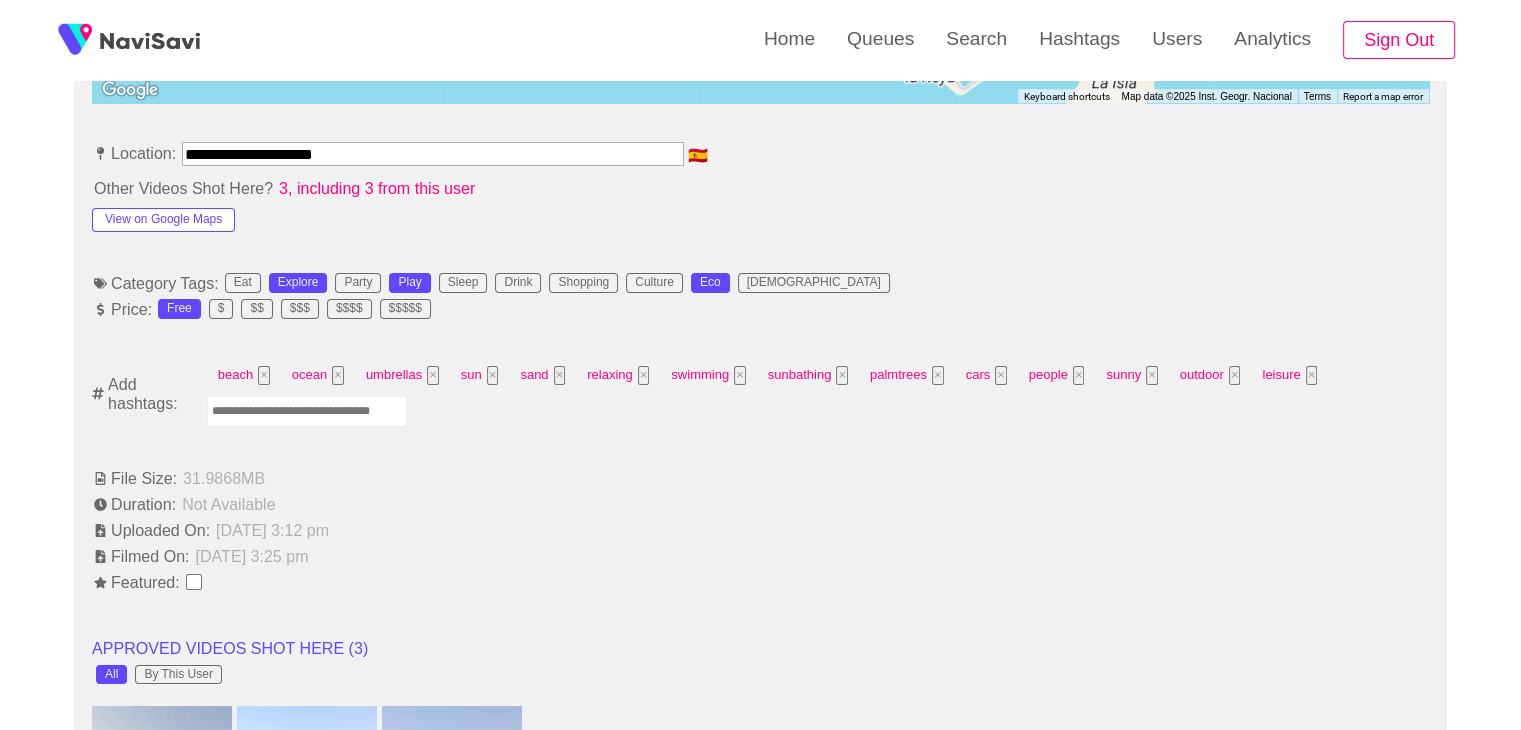 click at bounding box center (307, 411) 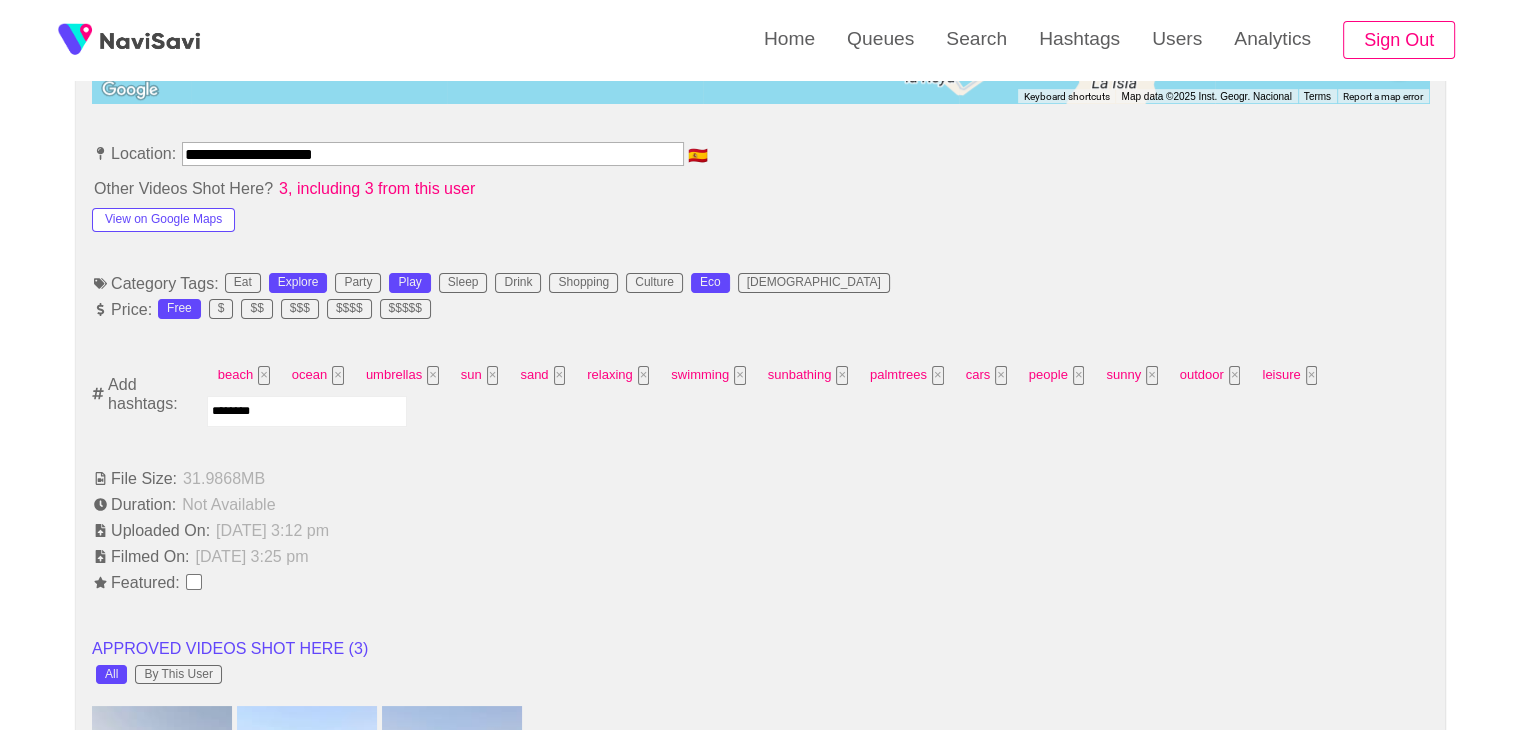 type on "*********" 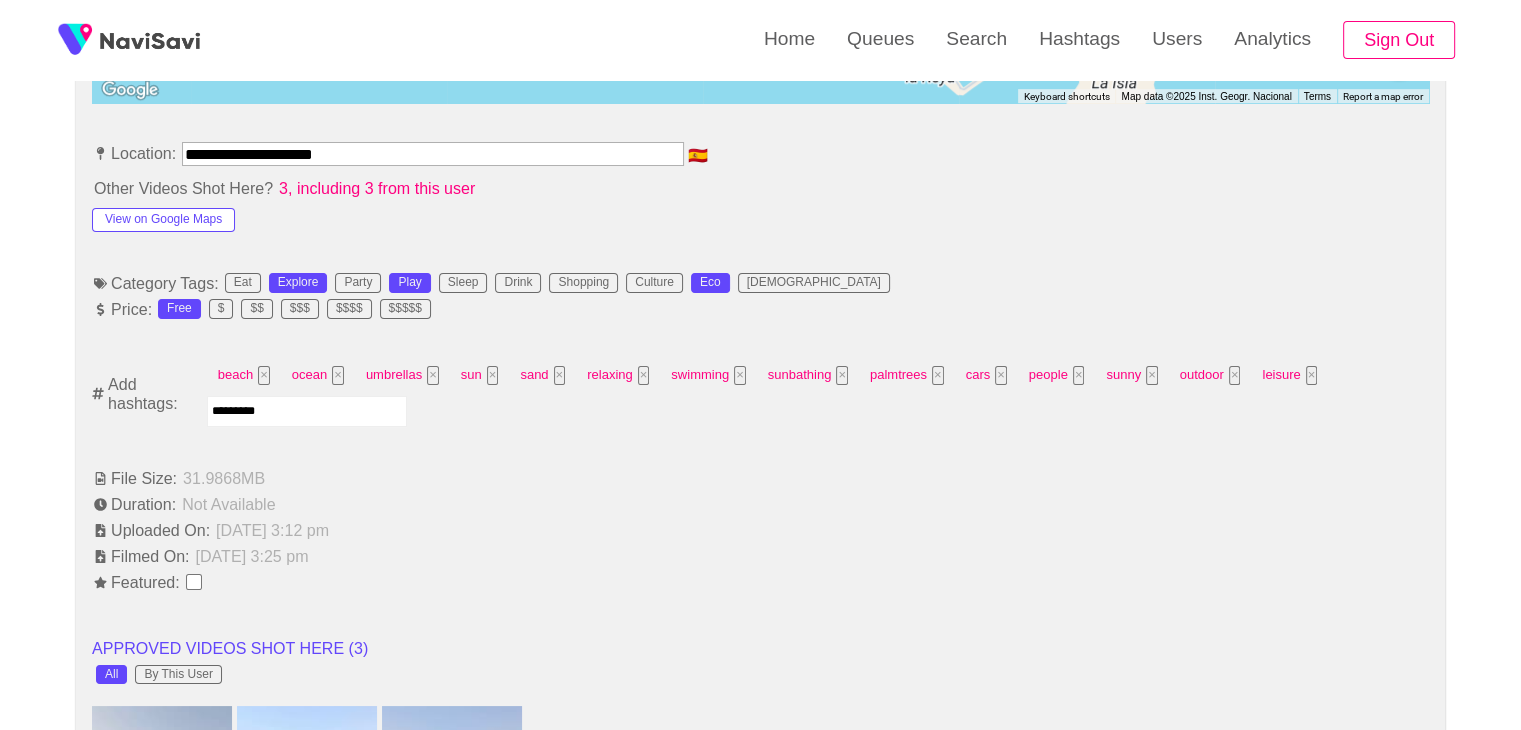 type 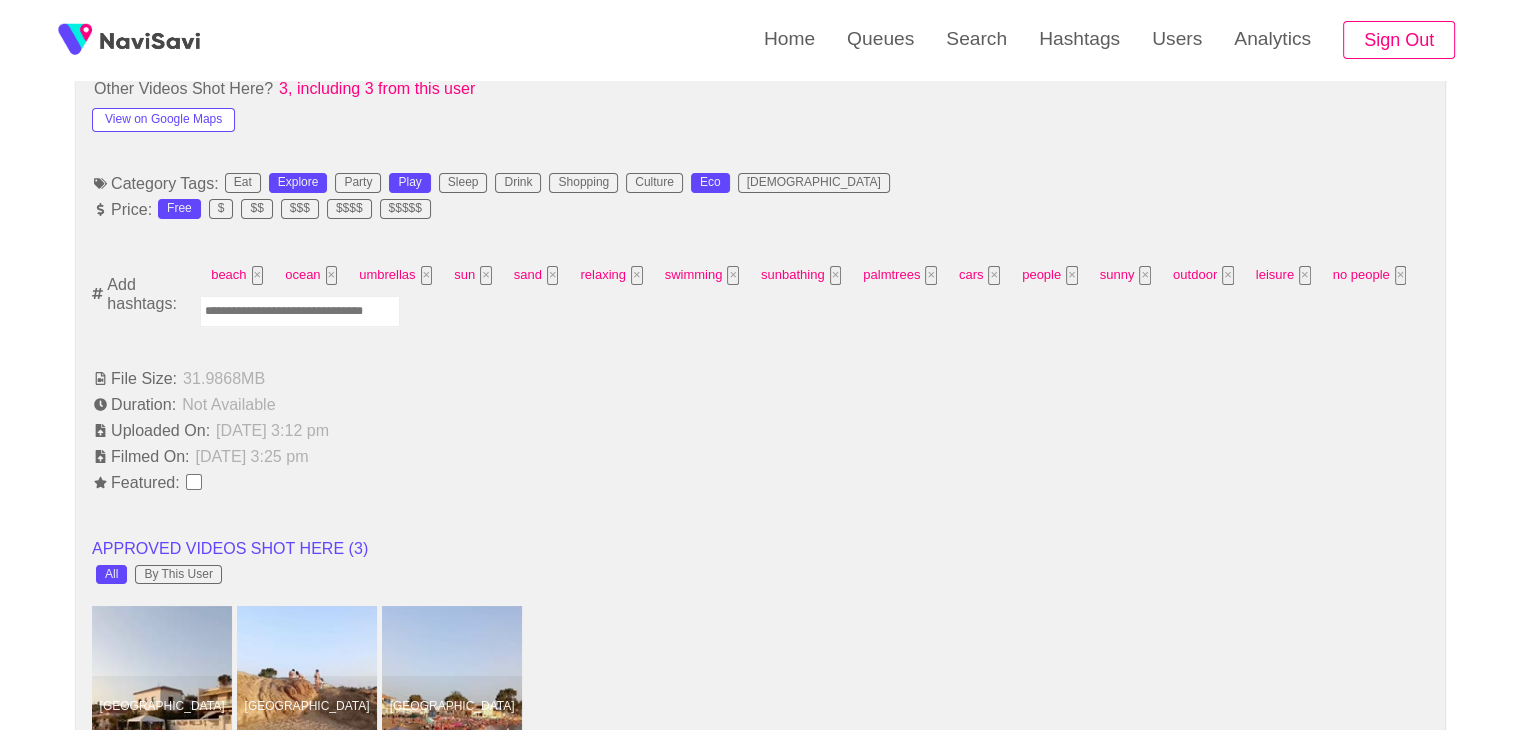 scroll, scrollTop: 1207, scrollLeft: 0, axis: vertical 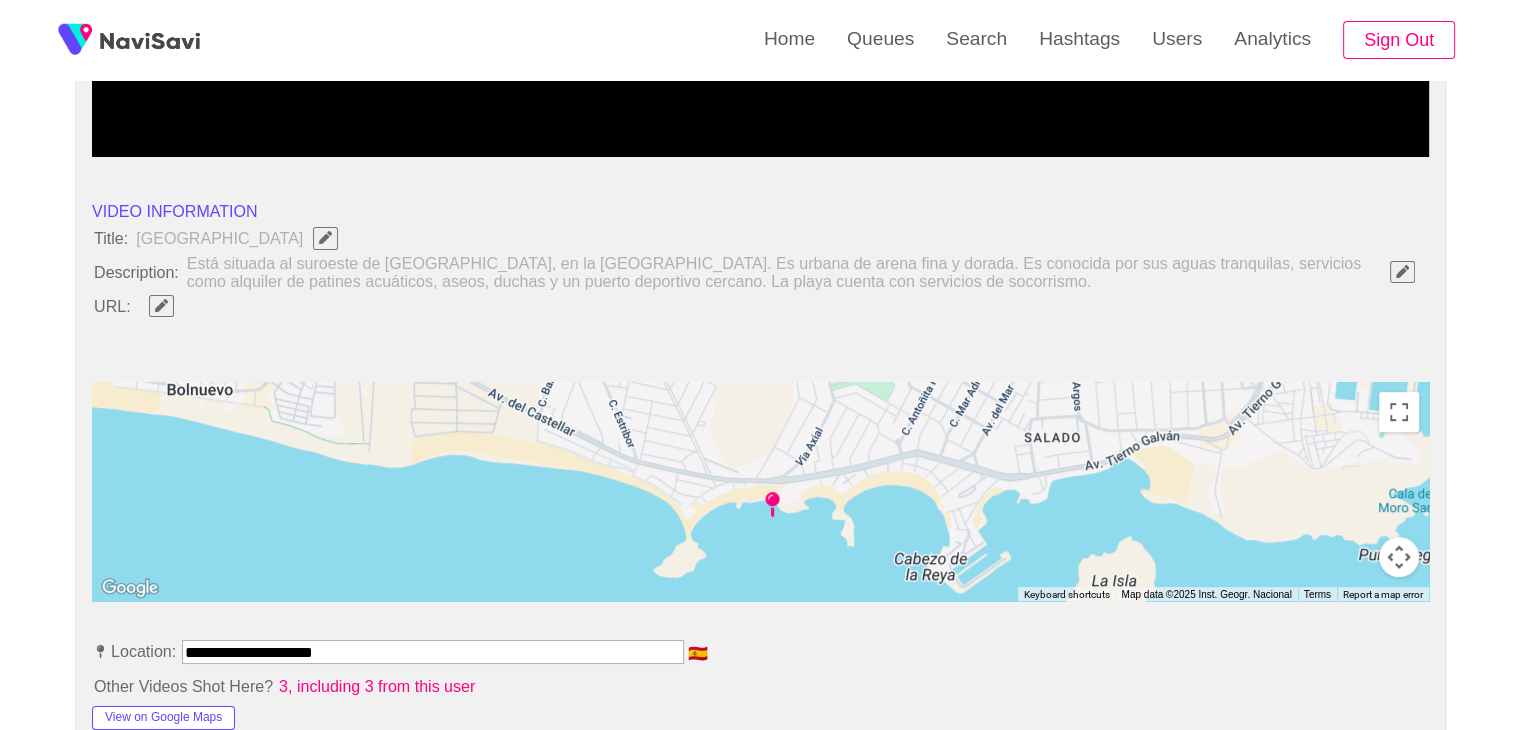 click 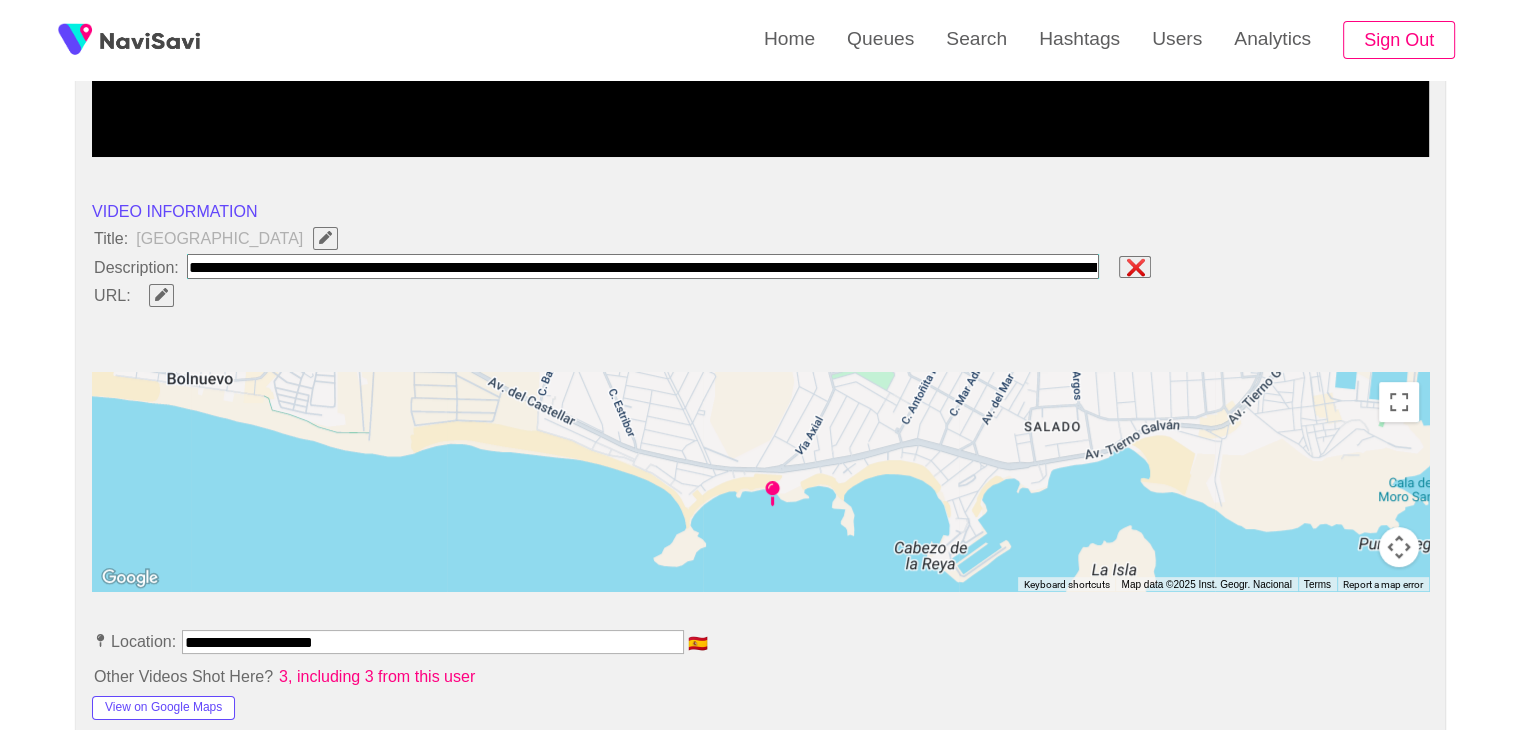 scroll, scrollTop: 0, scrollLeft: 1024, axis: horizontal 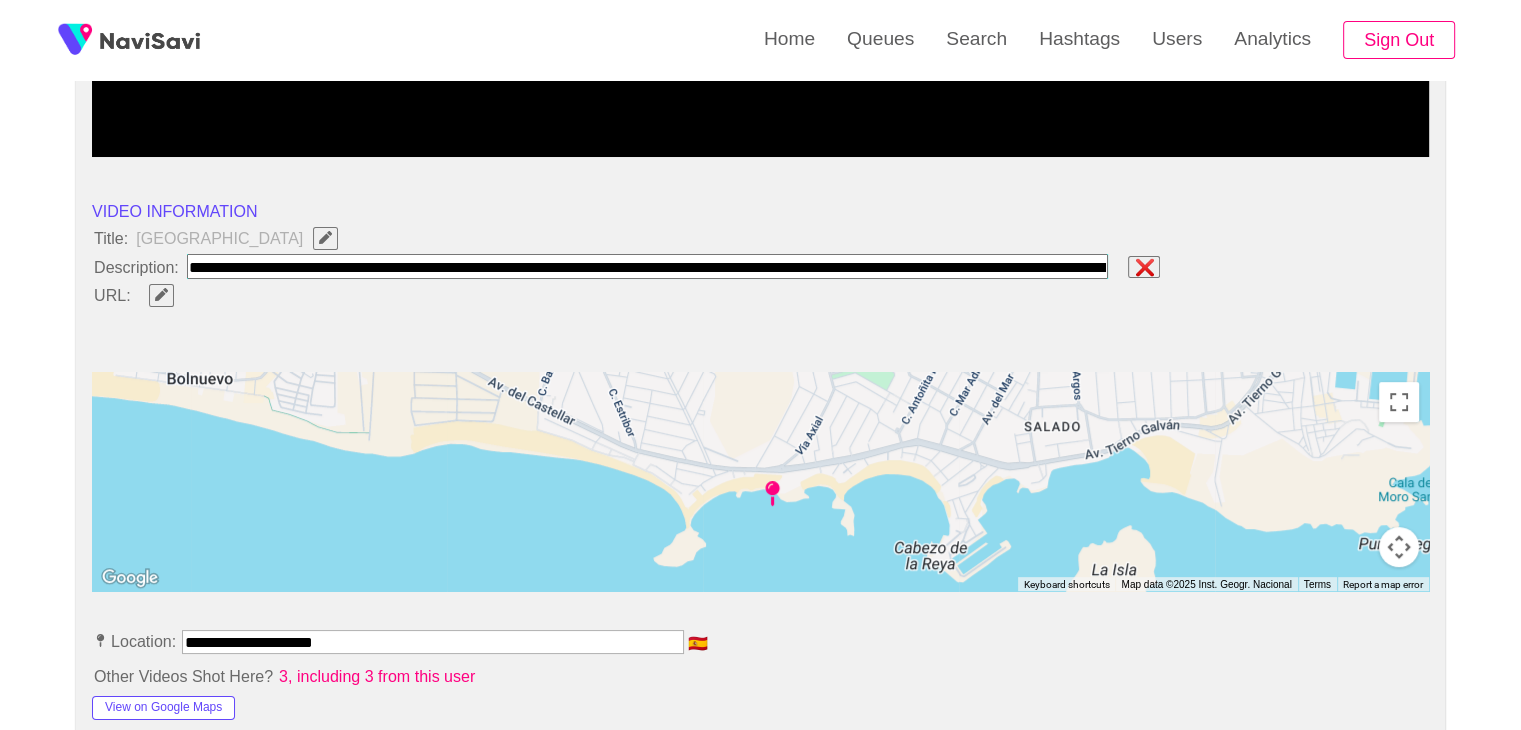 paste on "**********" 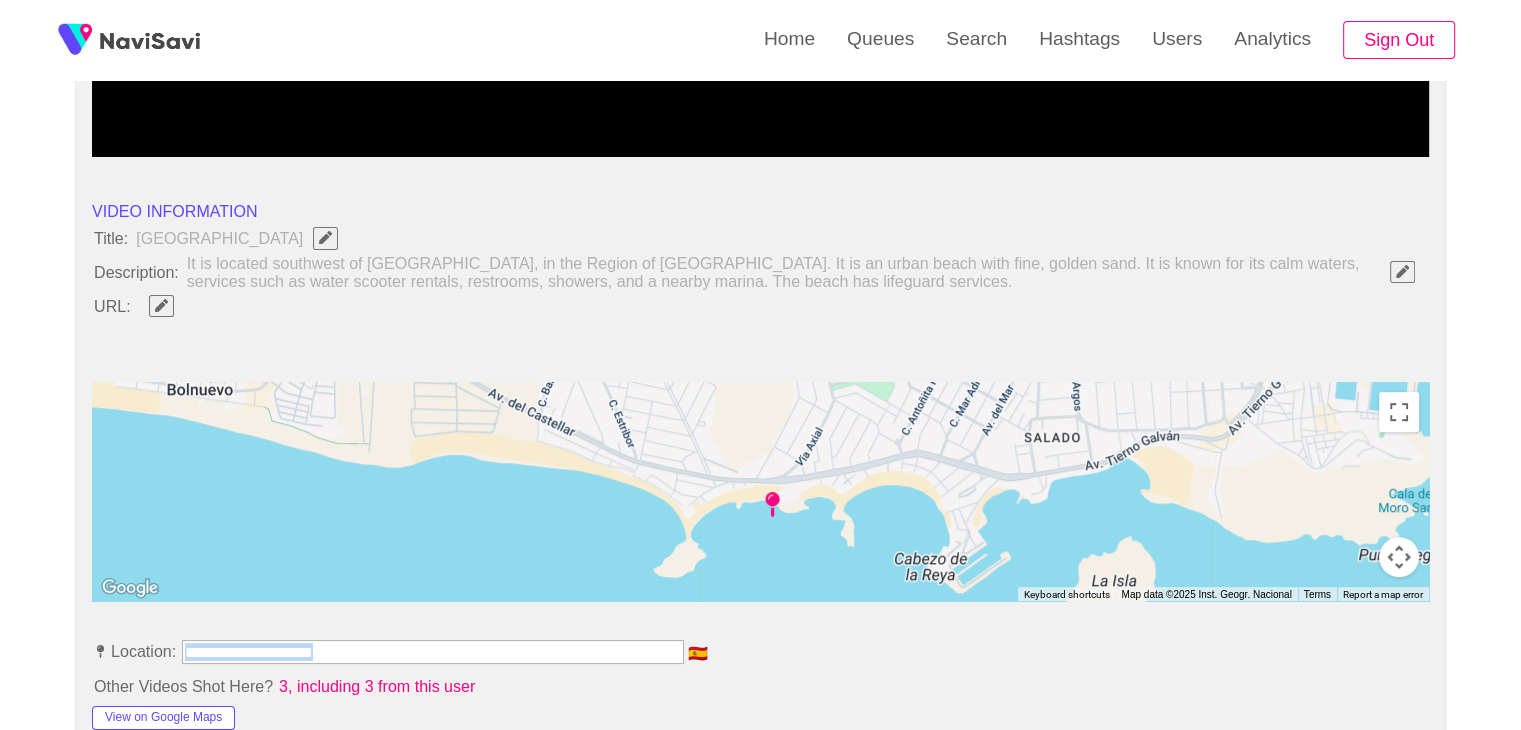 drag, startPoint x: 448, startPoint y: 662, endPoint x: 444, endPoint y: 649, distance: 13.601471 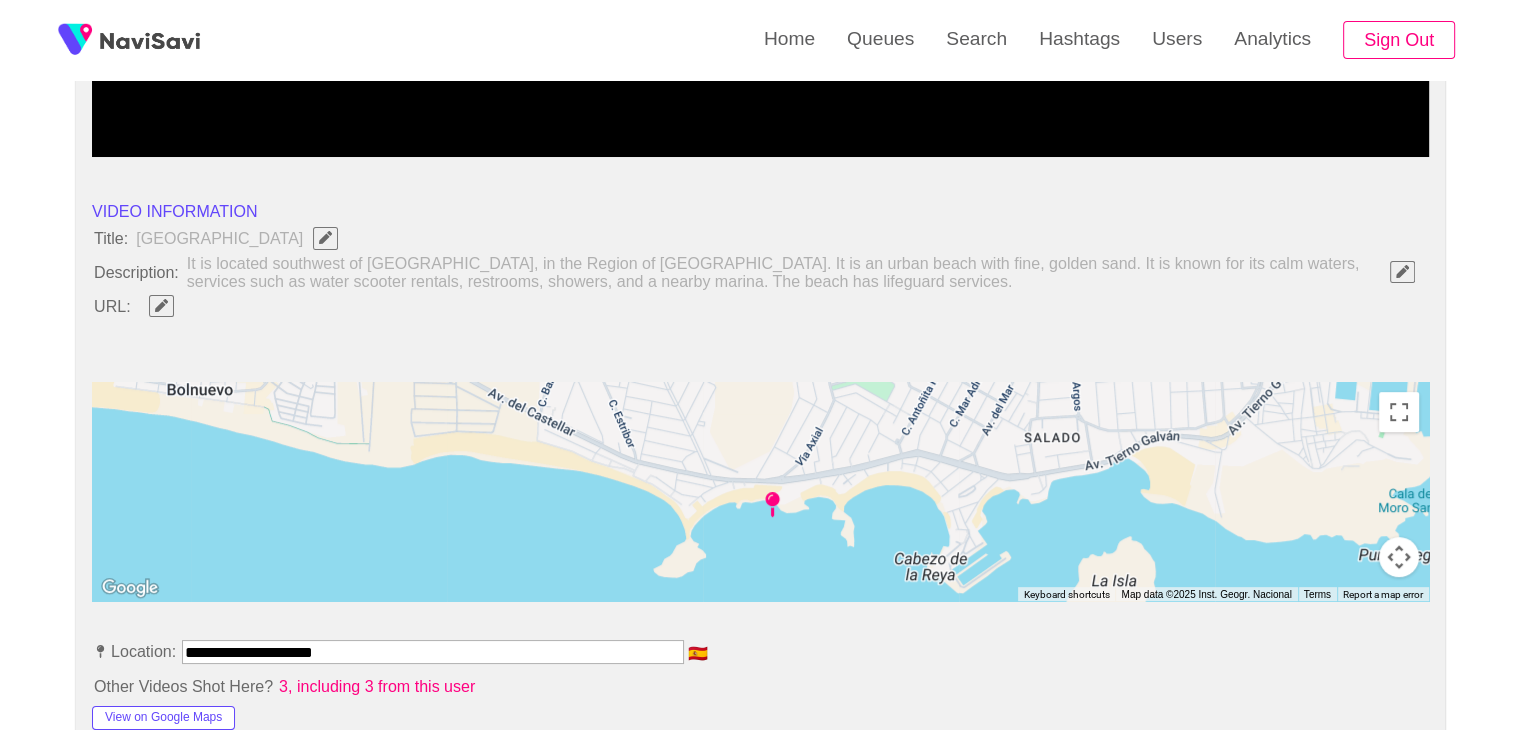 click on "**********" at bounding box center [433, 652] 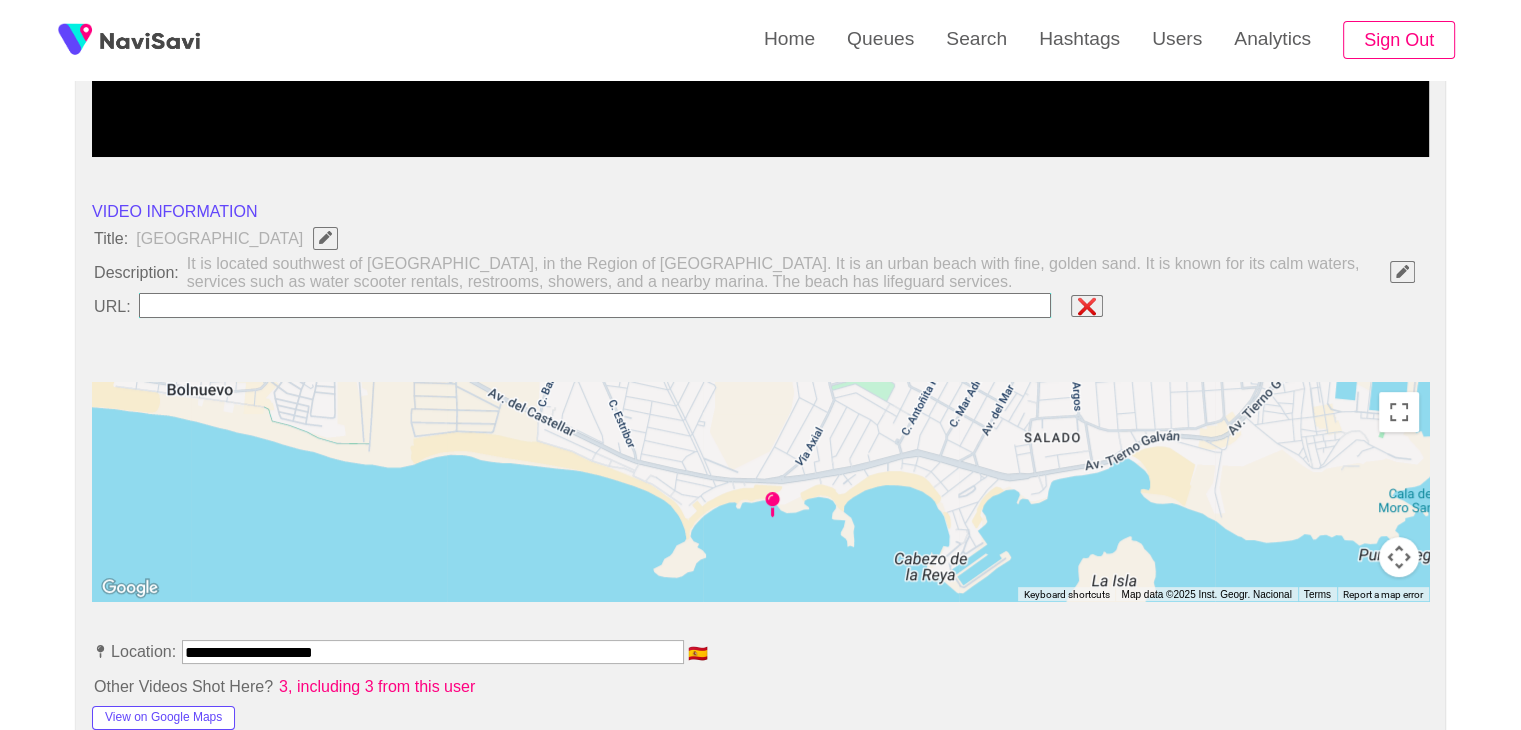type on "**********" 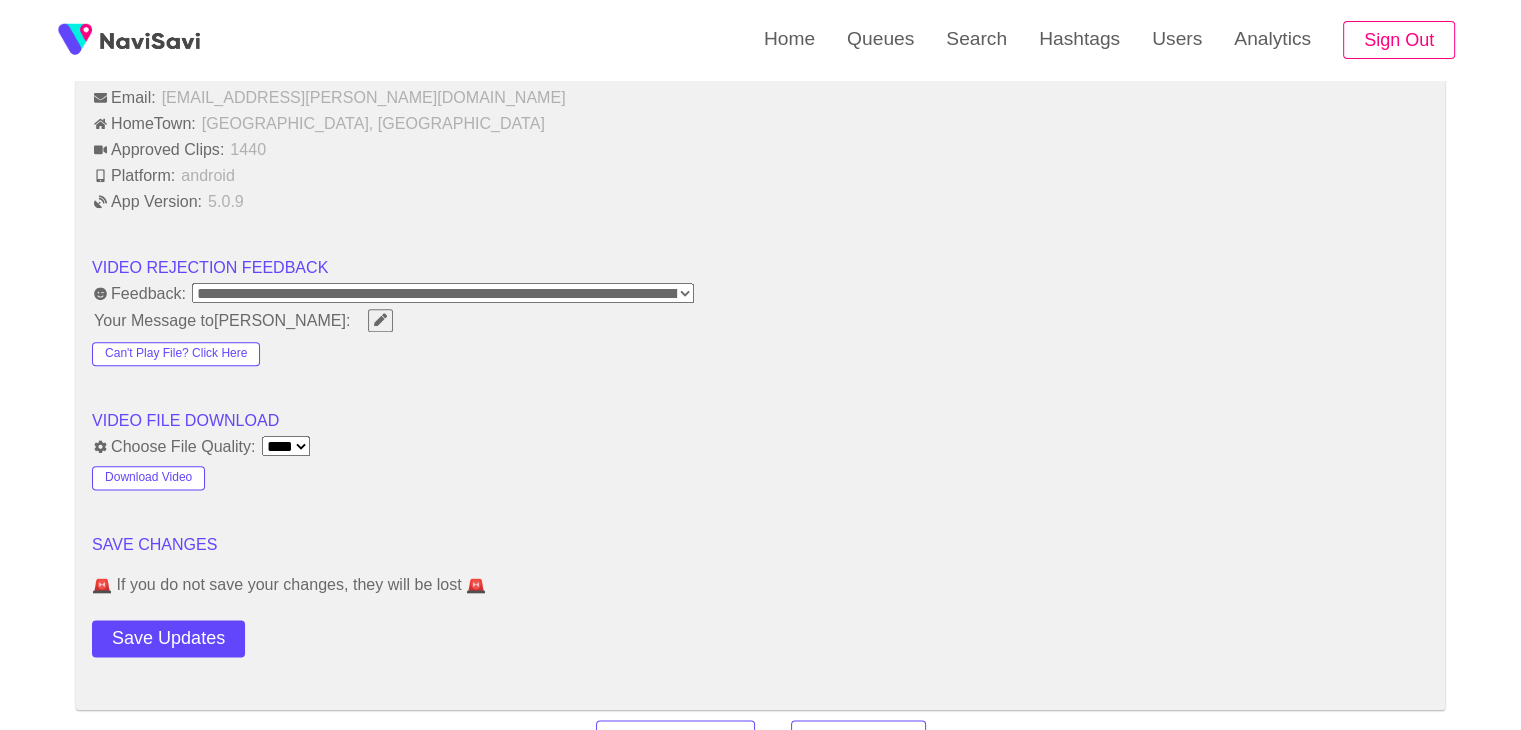 scroll, scrollTop: 2483, scrollLeft: 0, axis: vertical 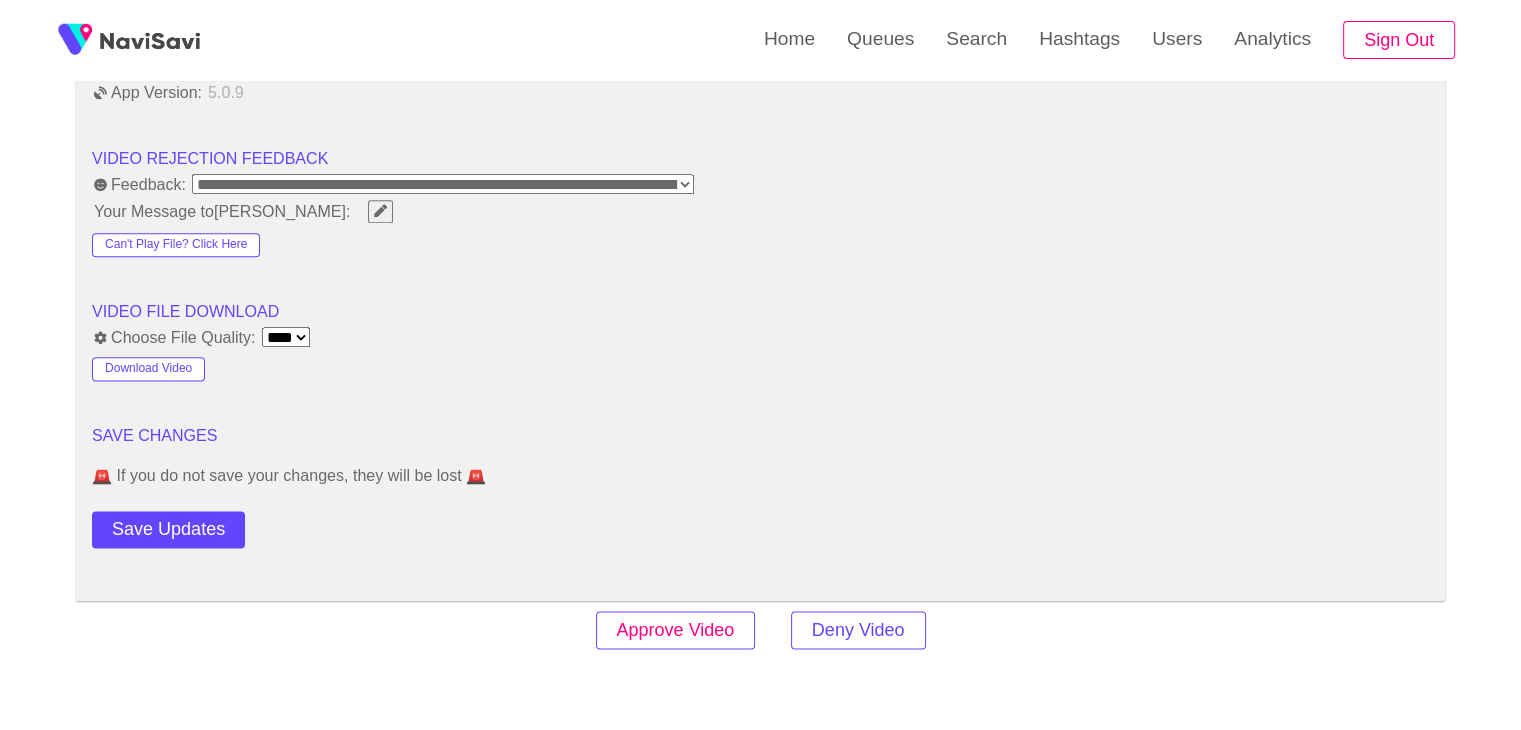 click on "Approve Video" at bounding box center (676, 630) 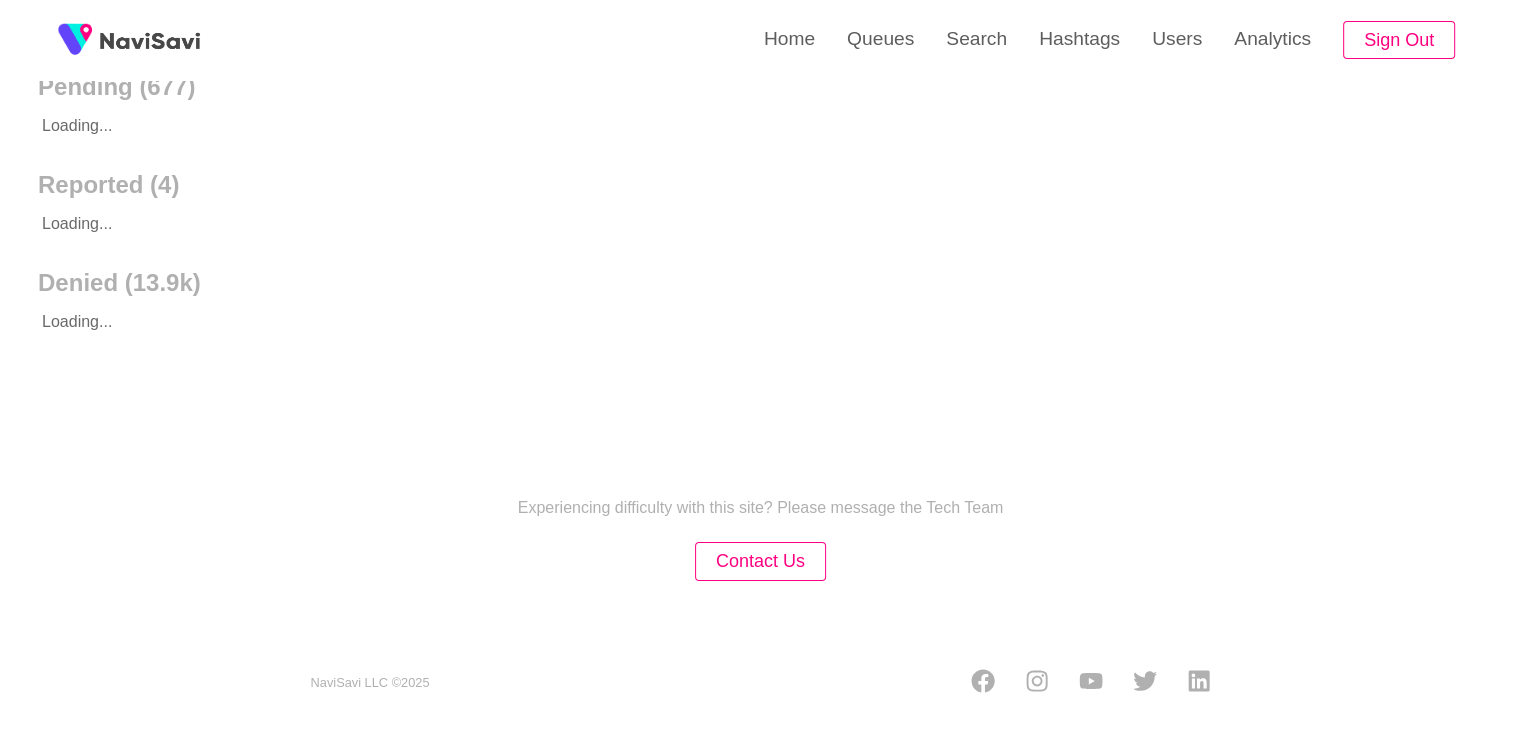 scroll, scrollTop: 0, scrollLeft: 0, axis: both 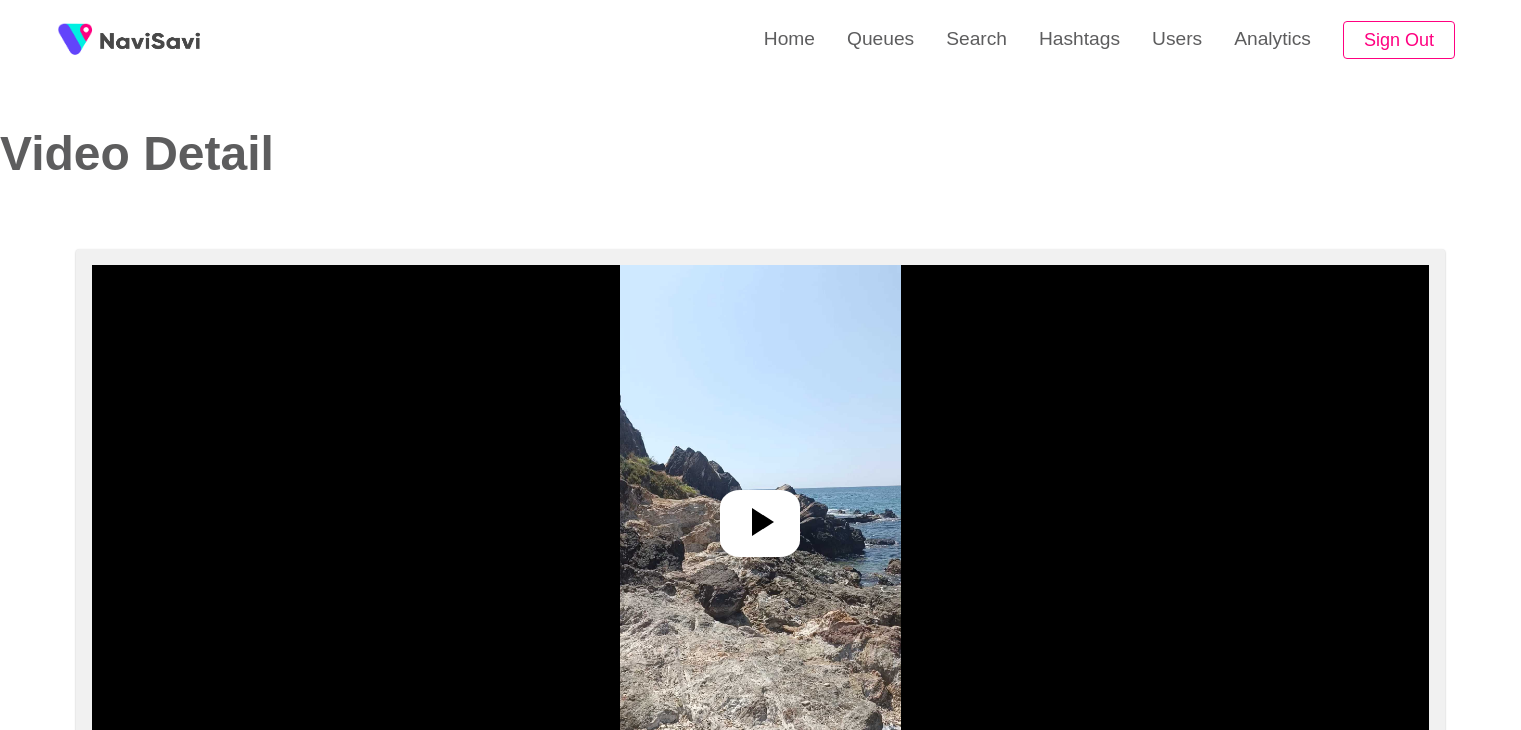select on "**********" 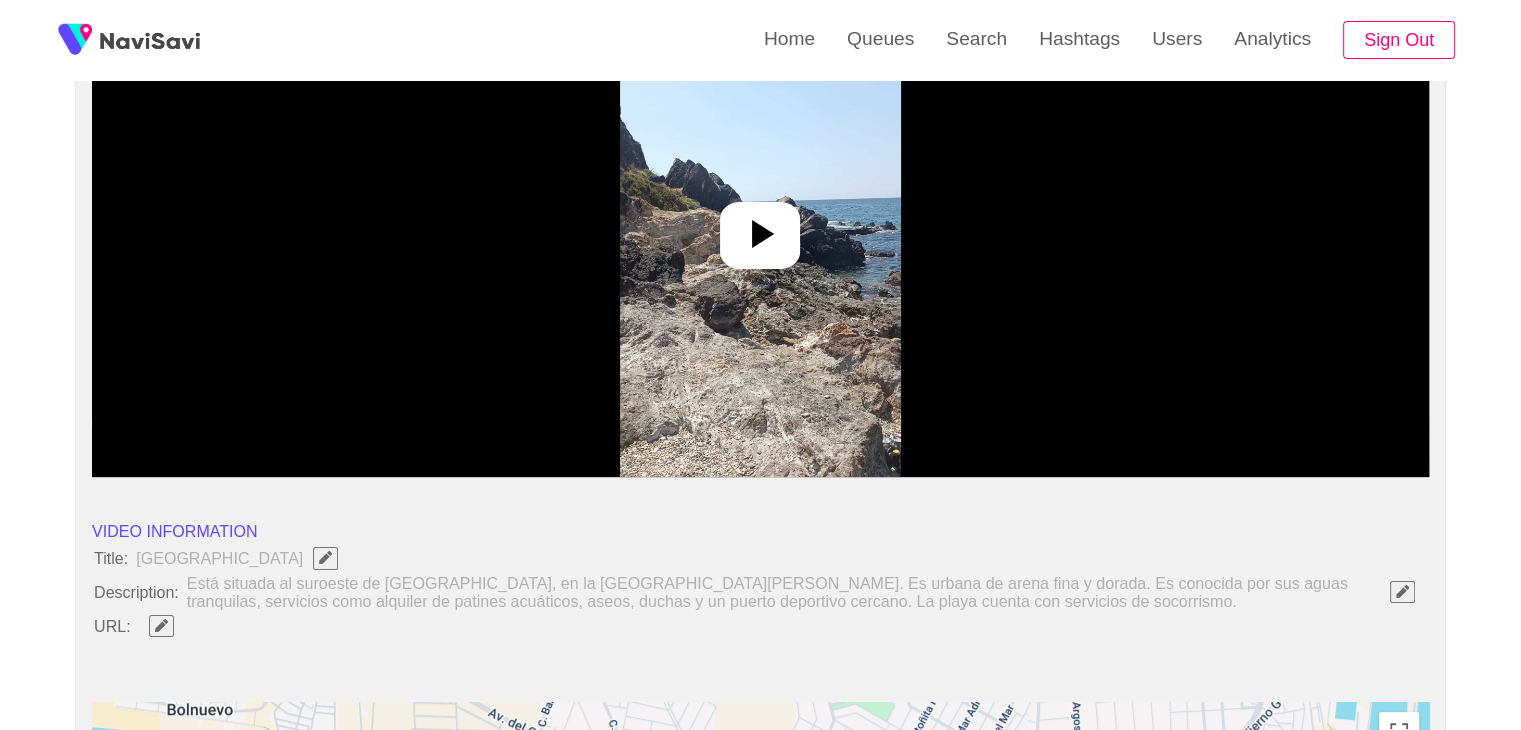 scroll, scrollTop: 288, scrollLeft: 0, axis: vertical 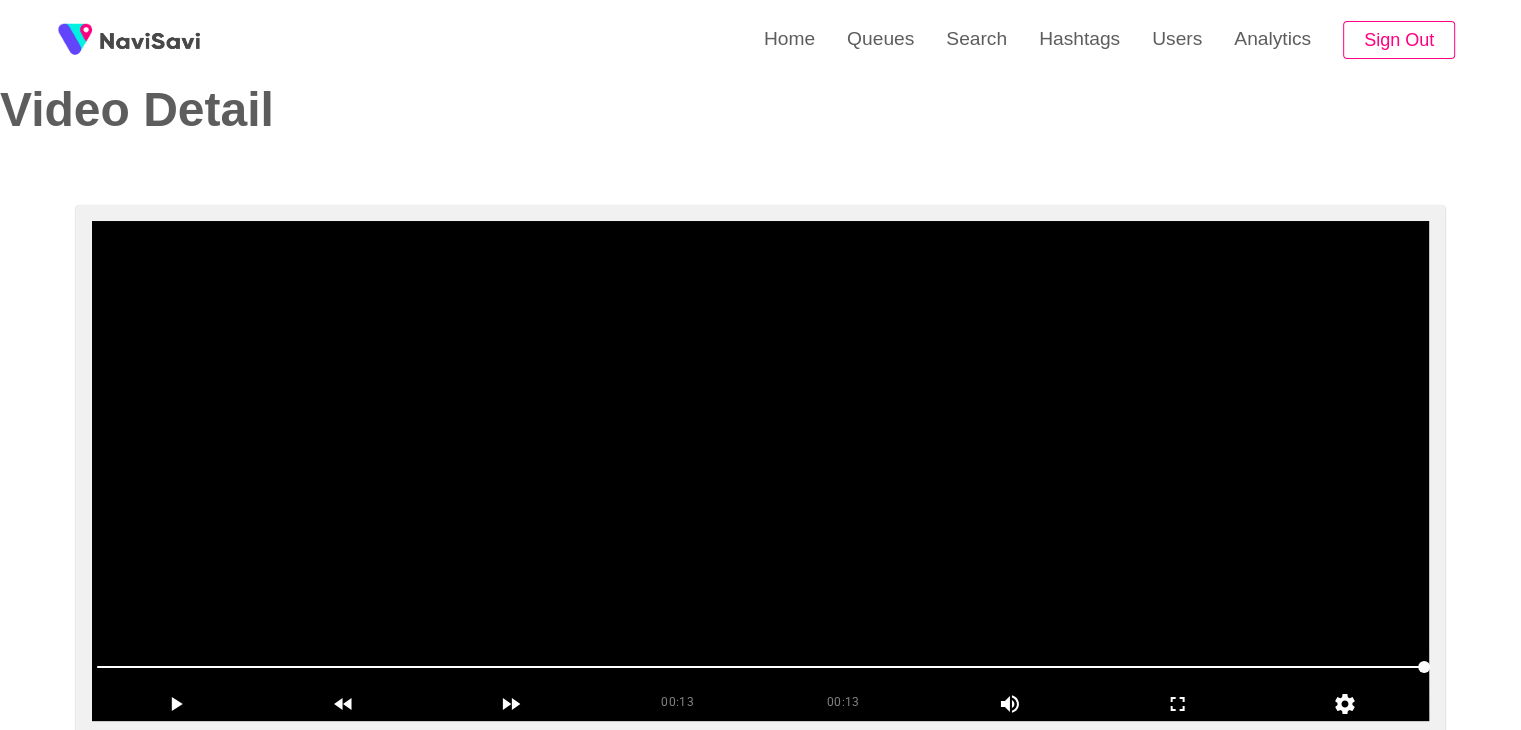 click at bounding box center (760, 471) 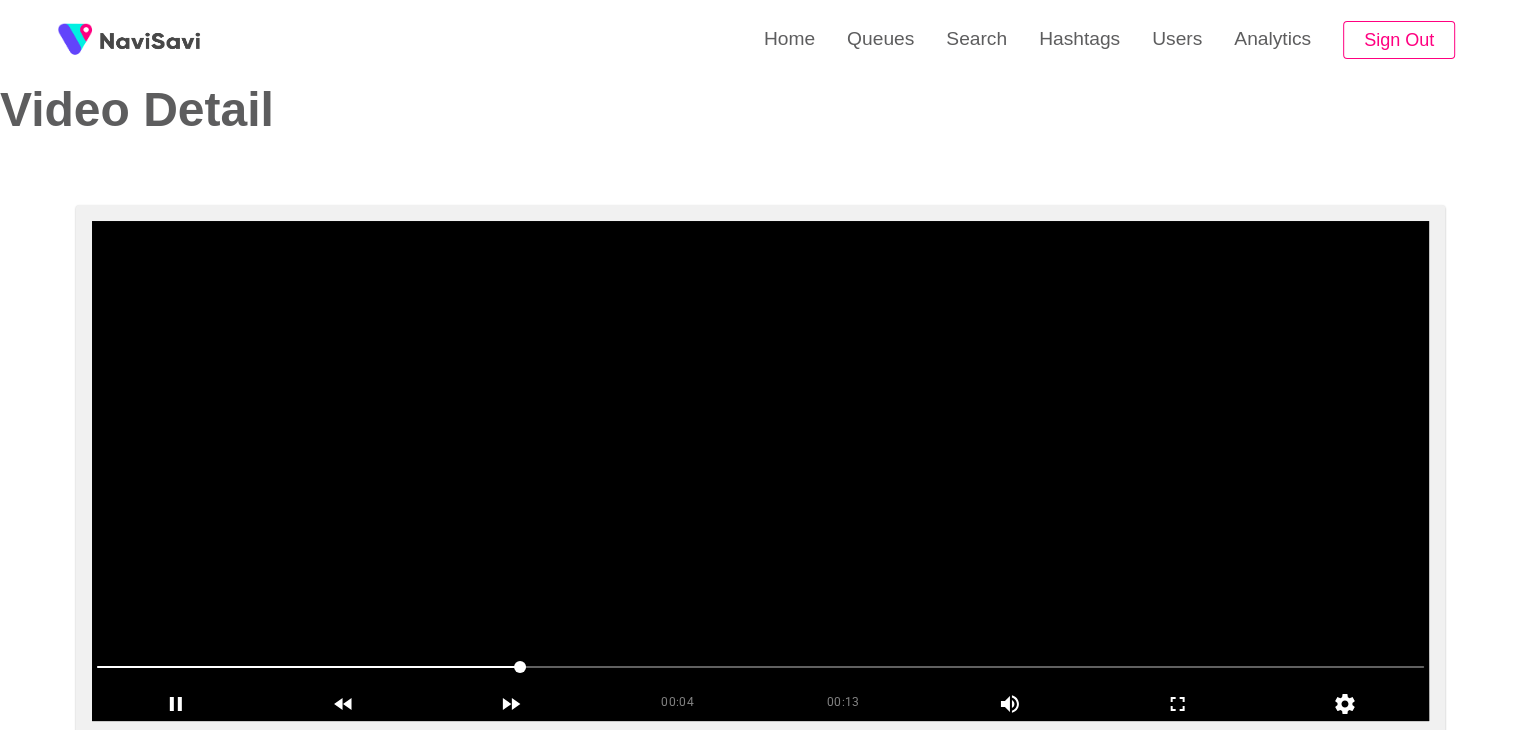 click at bounding box center [760, 471] 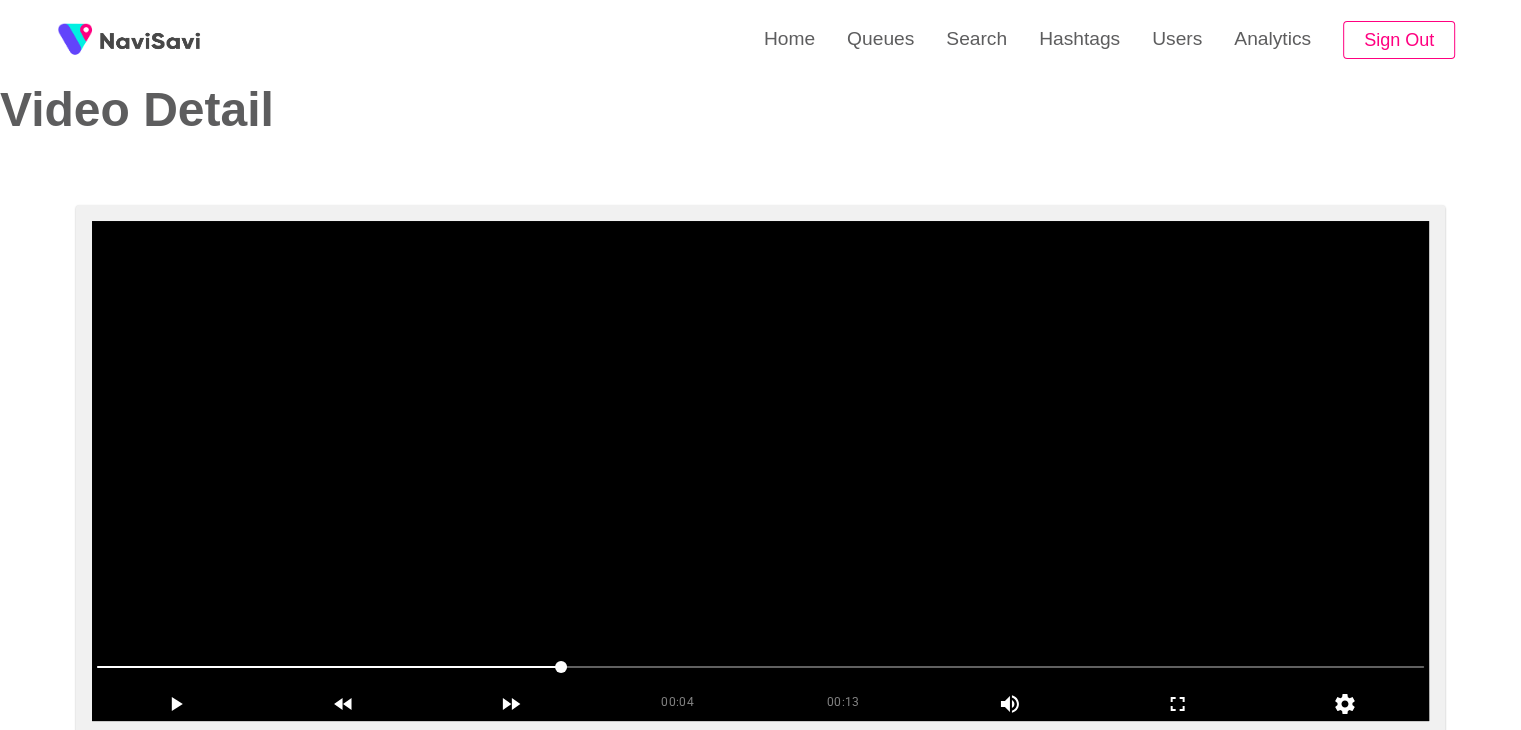click at bounding box center (760, 471) 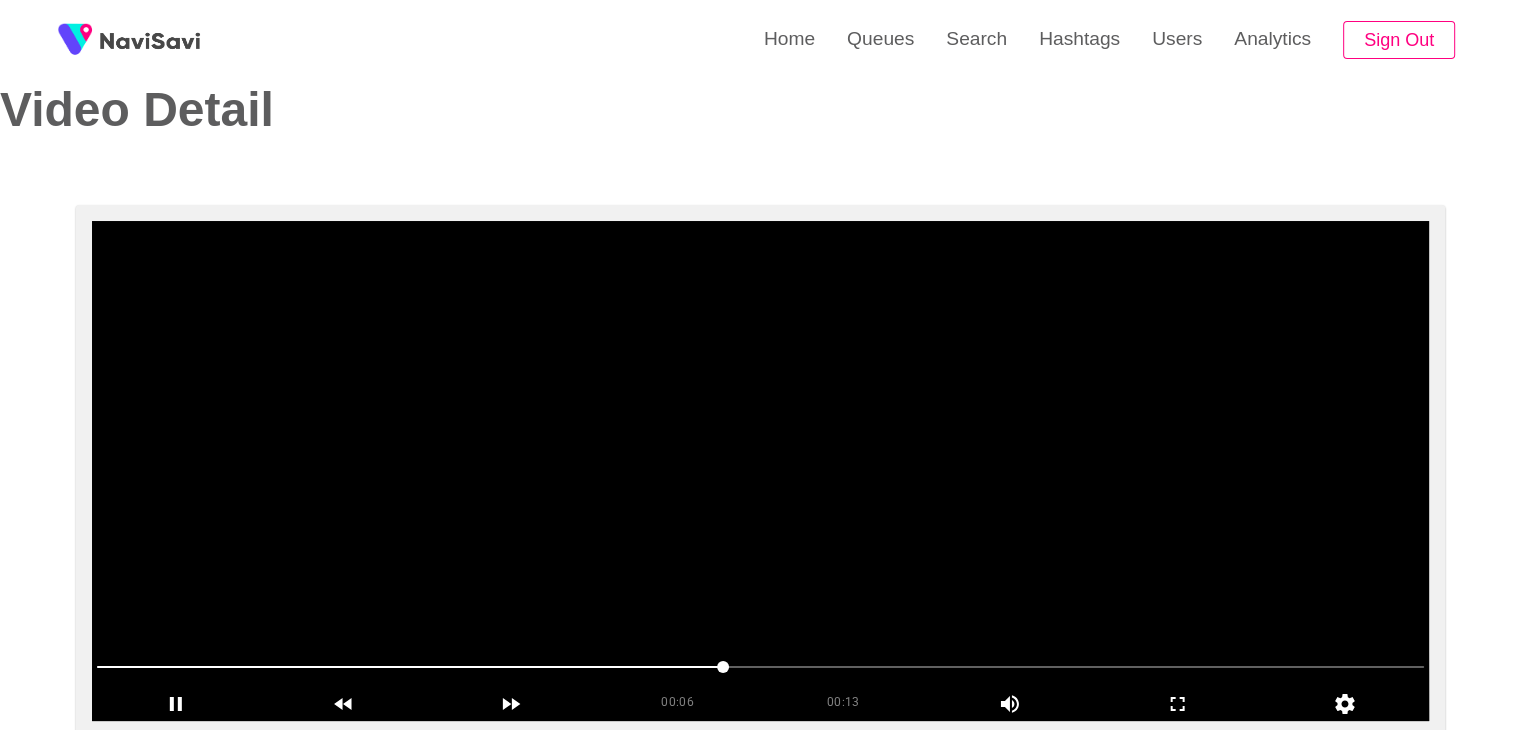 click at bounding box center (760, 471) 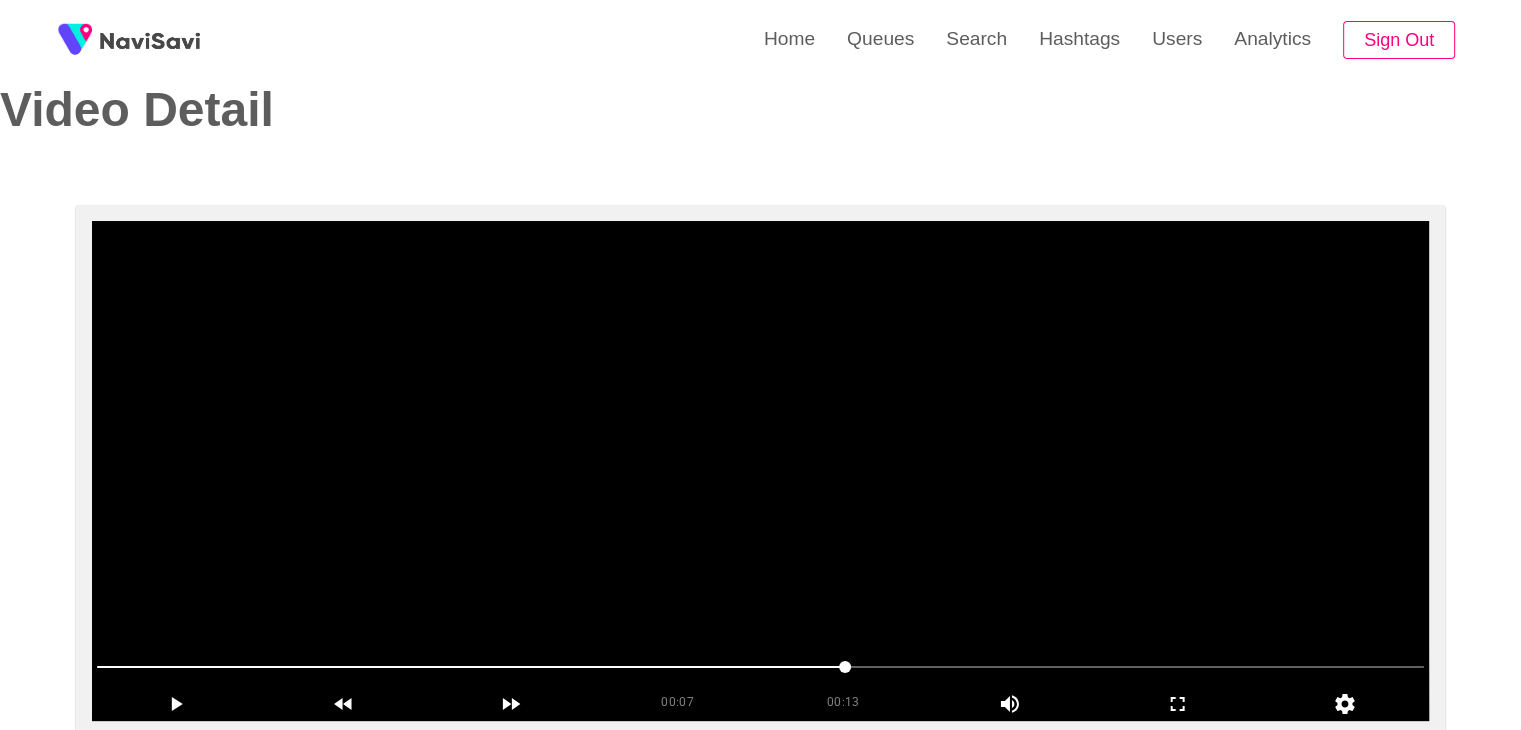 click at bounding box center [760, 471] 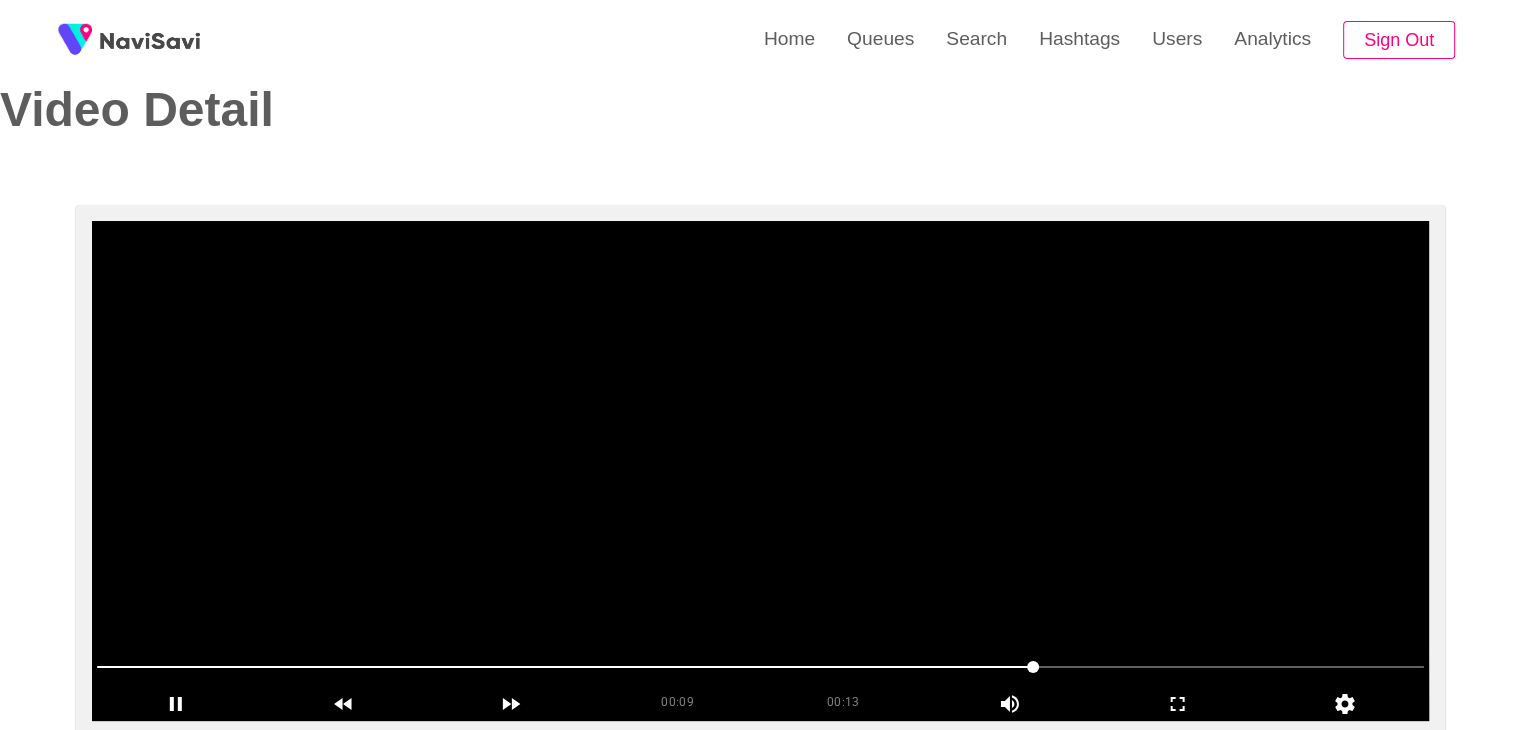 click at bounding box center (760, 471) 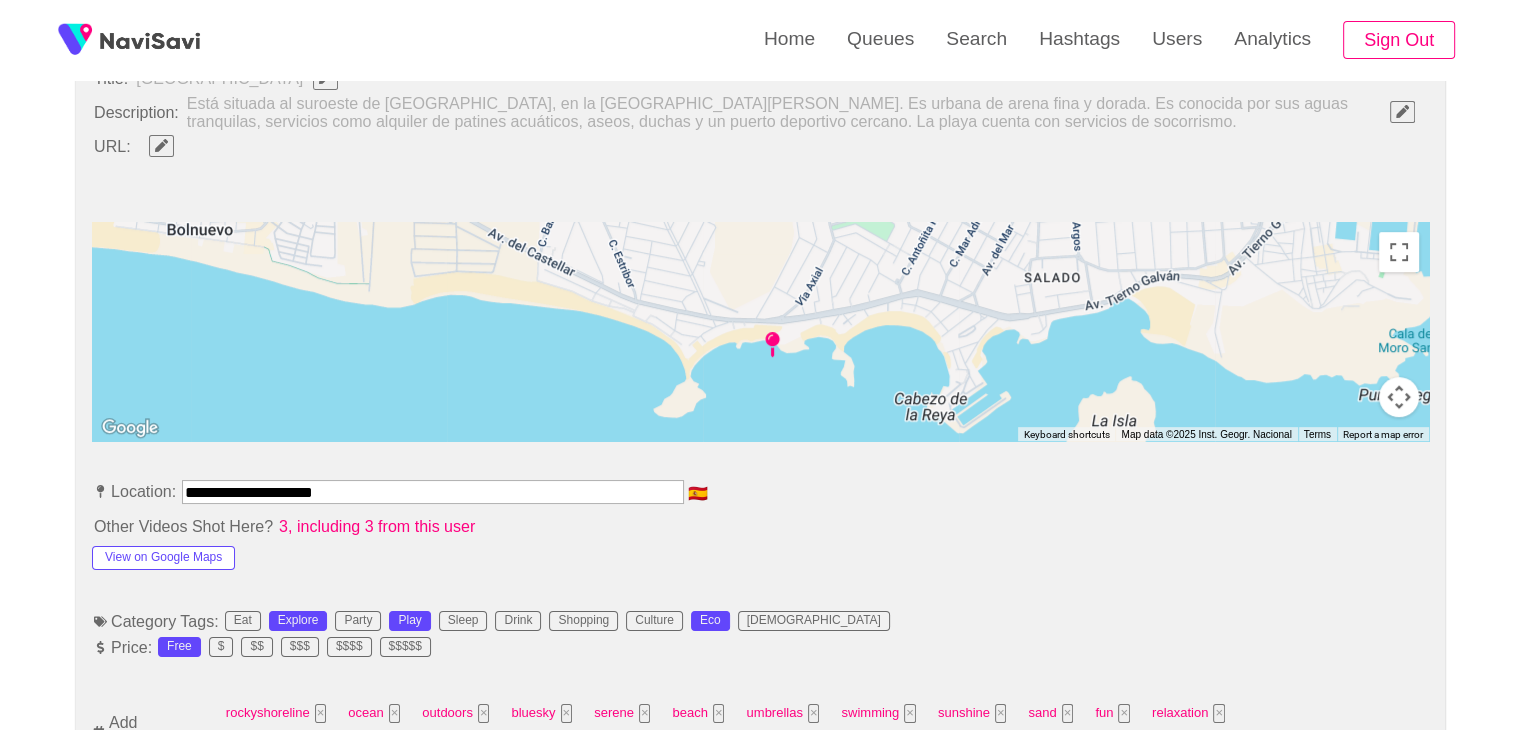 scroll, scrollTop: 827, scrollLeft: 0, axis: vertical 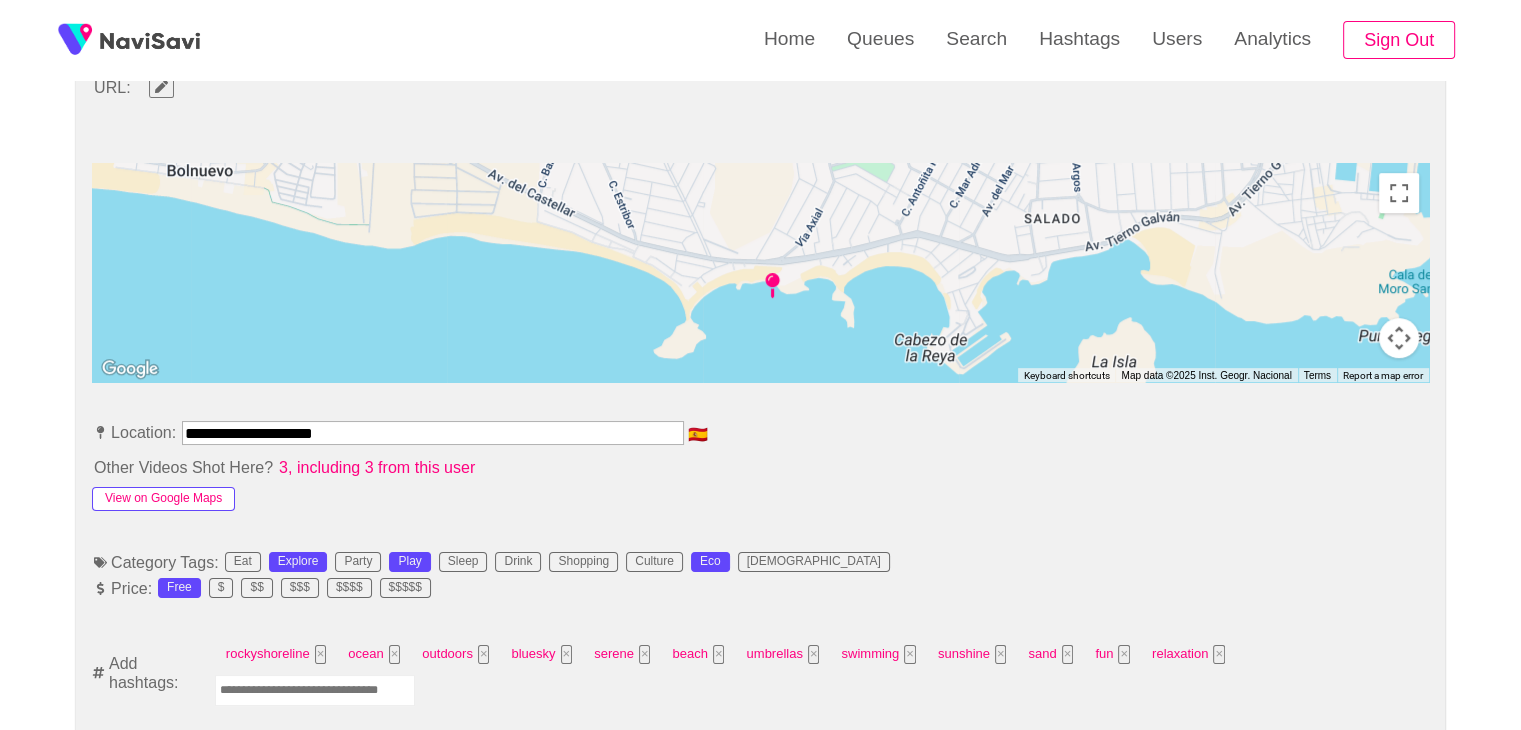 click on "View on Google Maps" at bounding box center [163, 499] 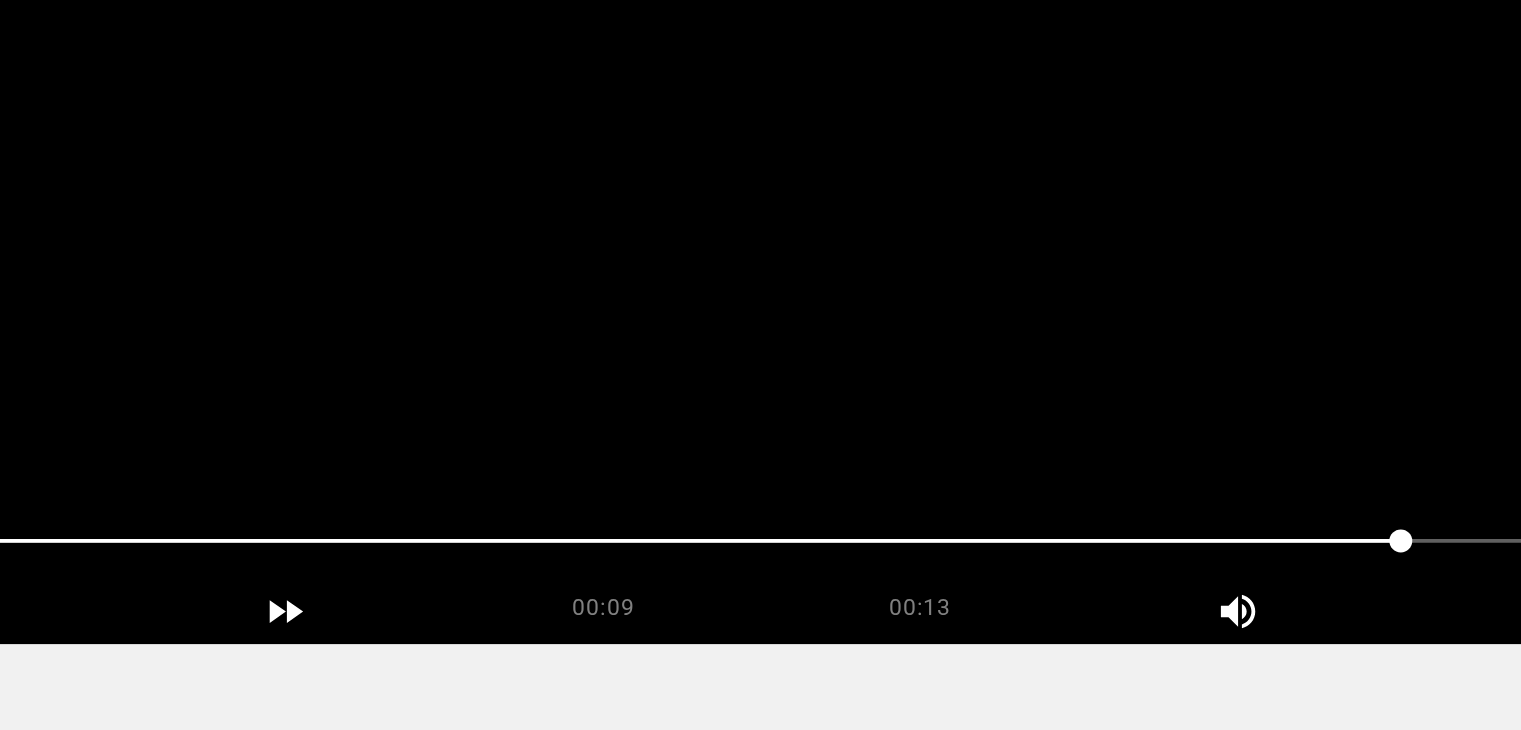scroll, scrollTop: 267, scrollLeft: 0, axis: vertical 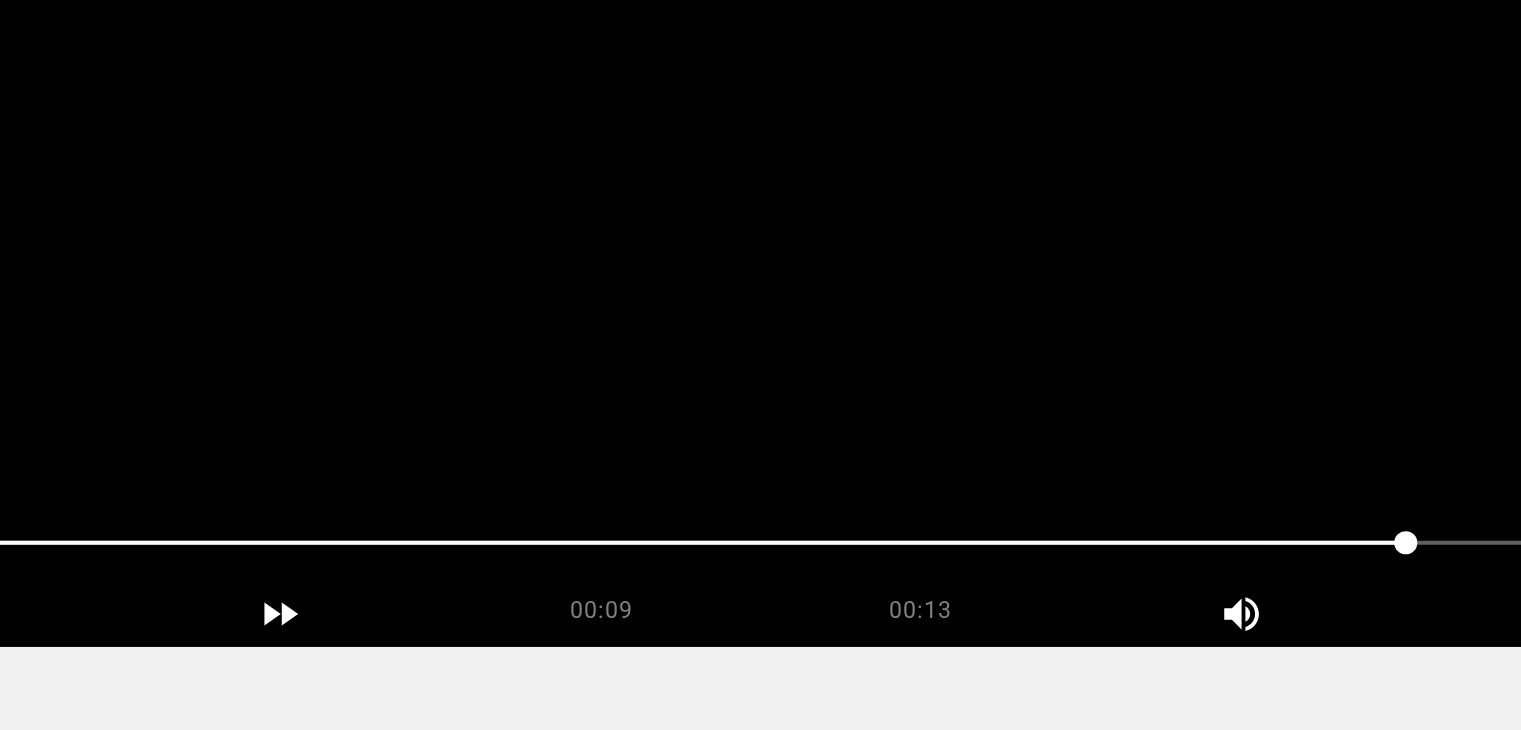 click at bounding box center (760, 248) 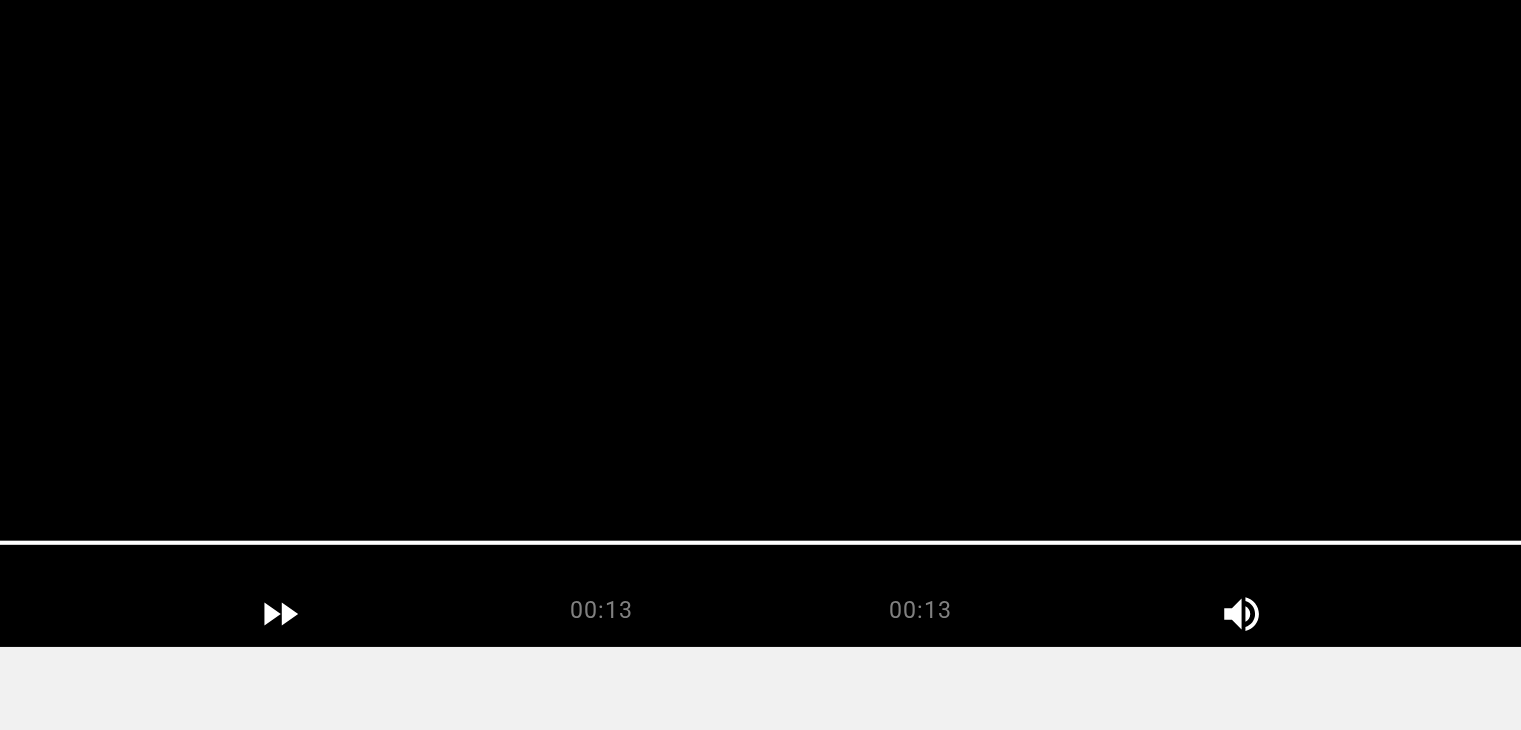 click at bounding box center (760, 248) 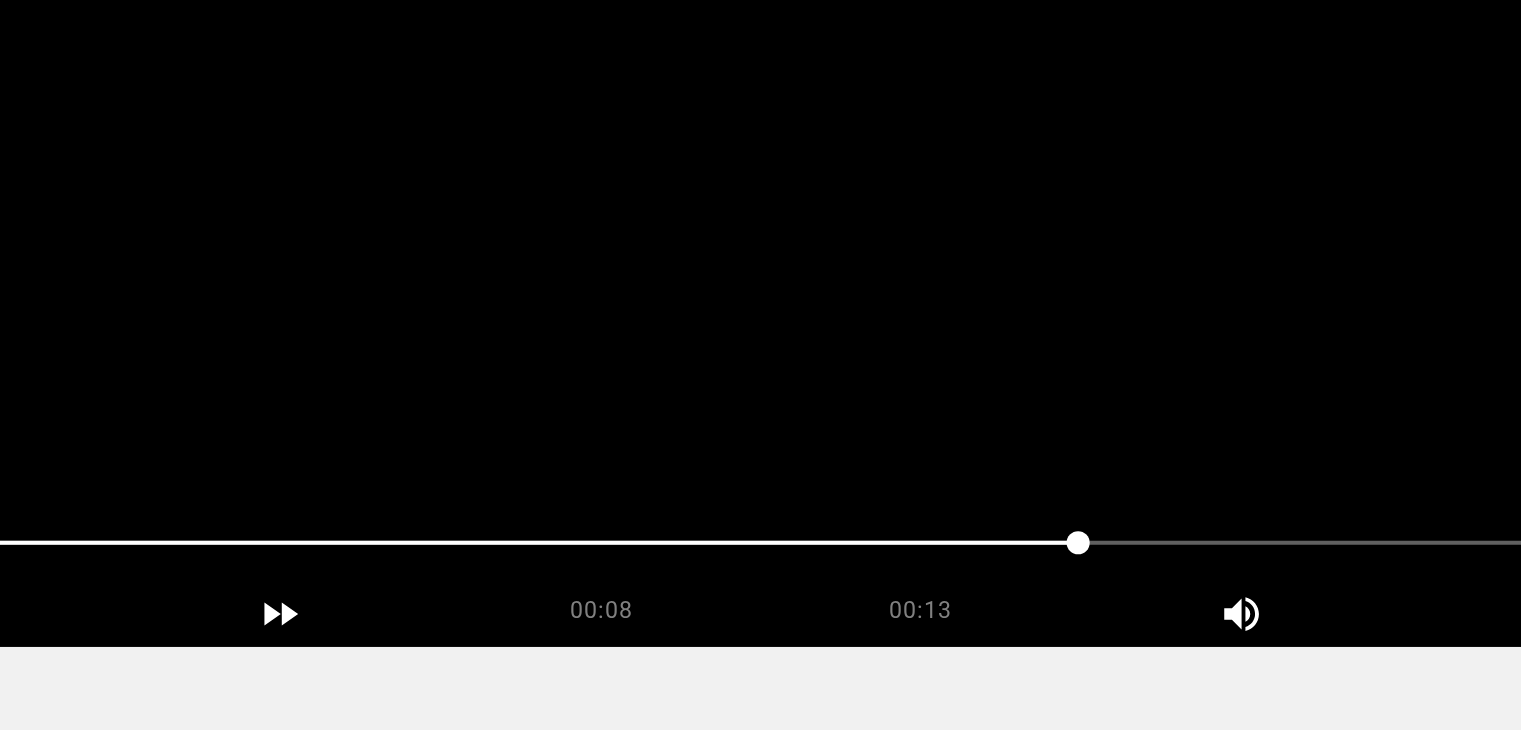 click at bounding box center [760, 248] 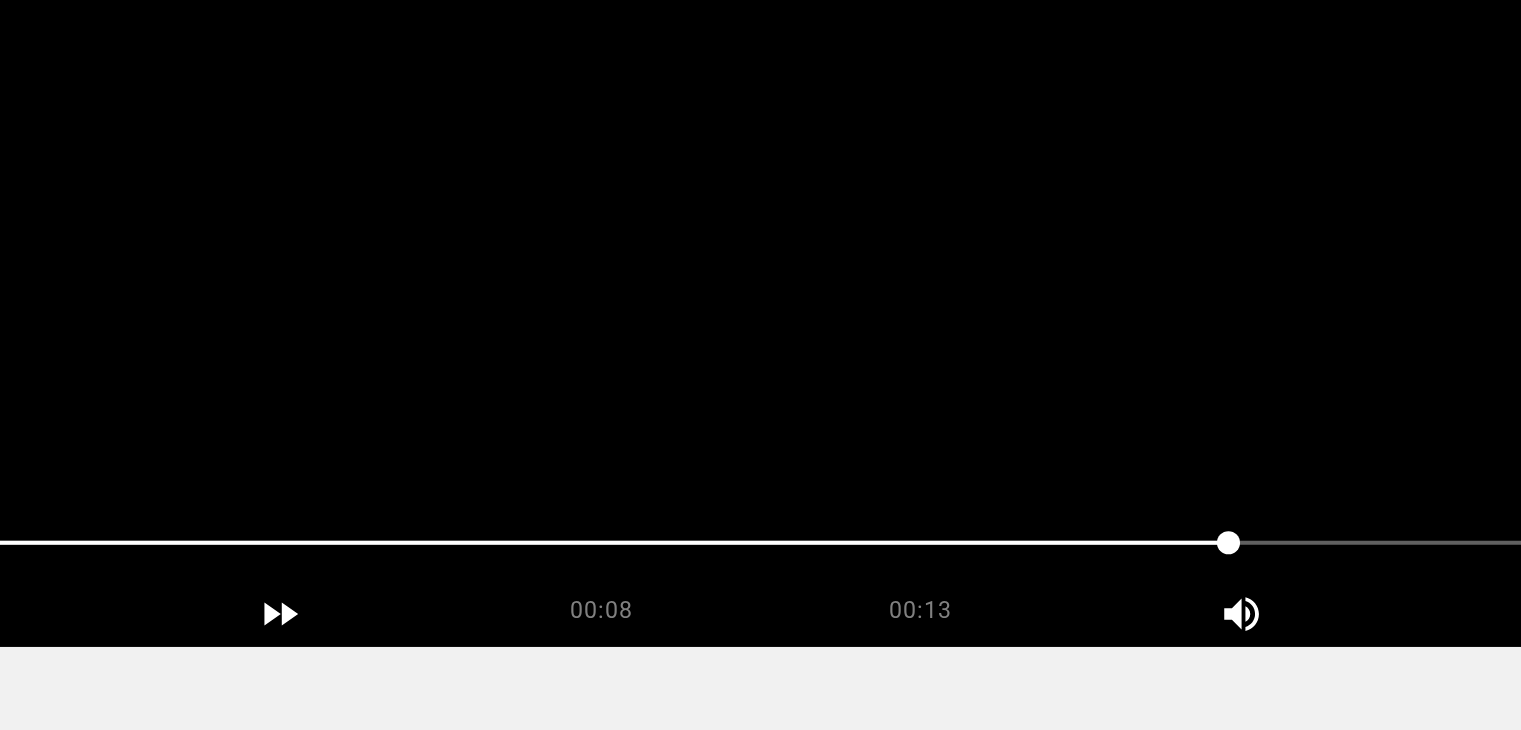 click at bounding box center (760, 248) 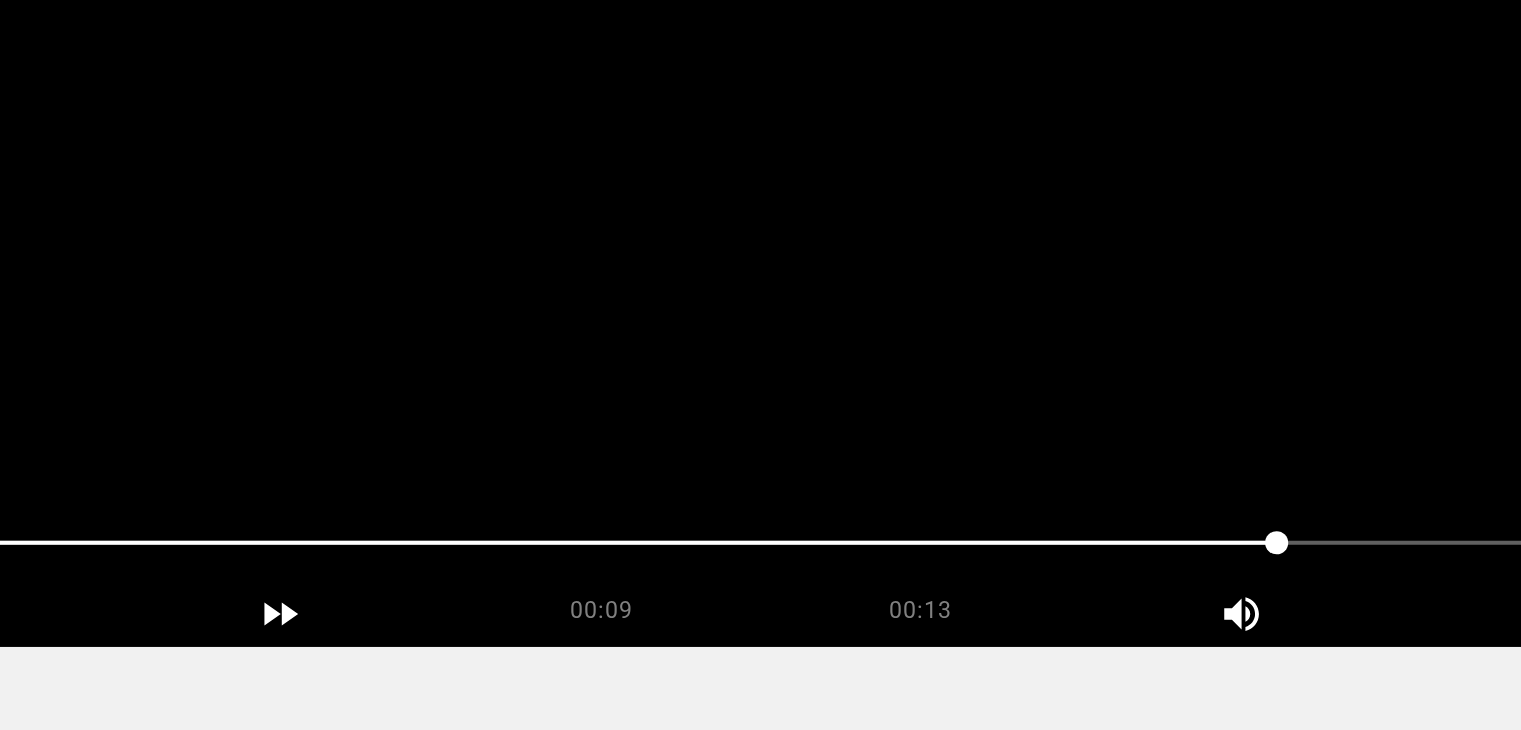 click at bounding box center (760, 248) 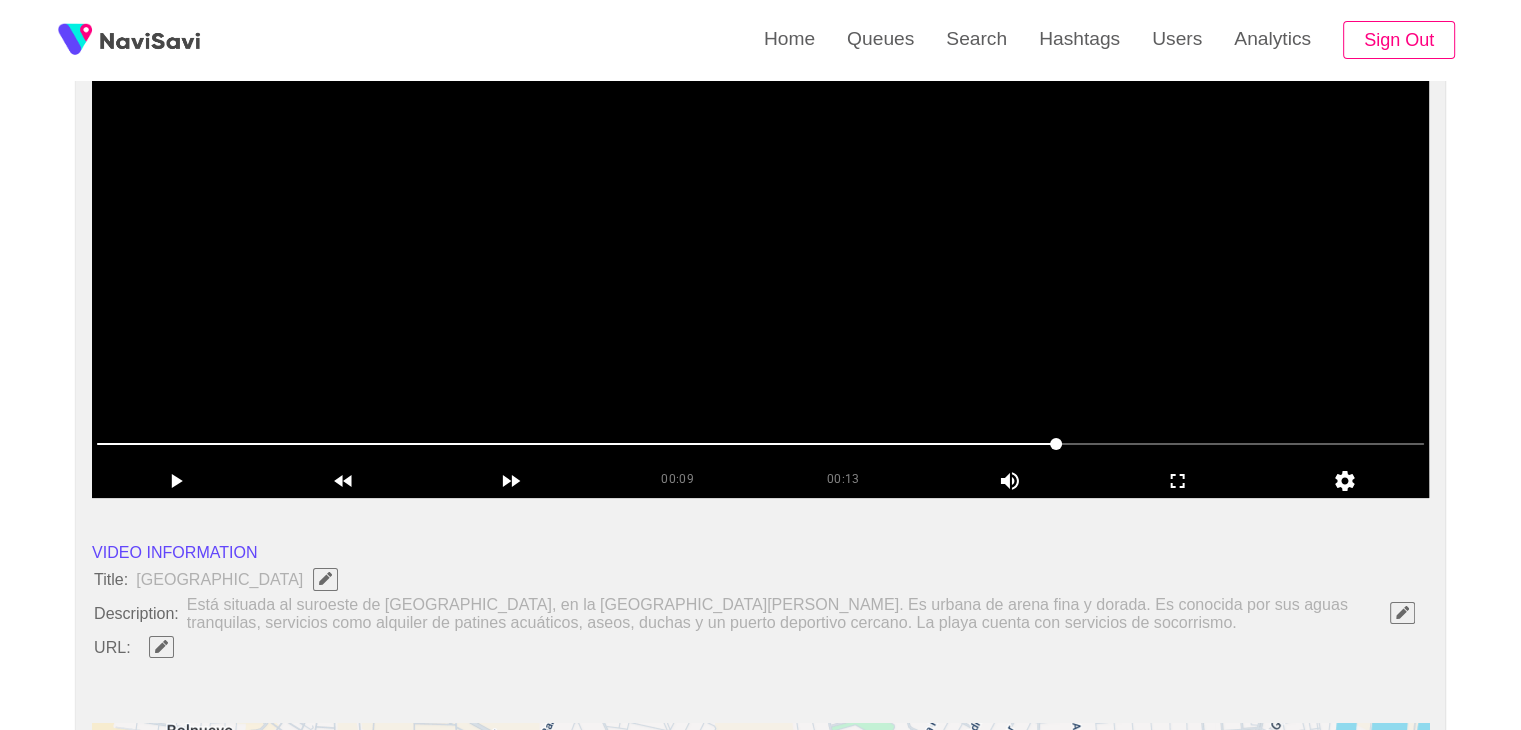 click at bounding box center (760, 248) 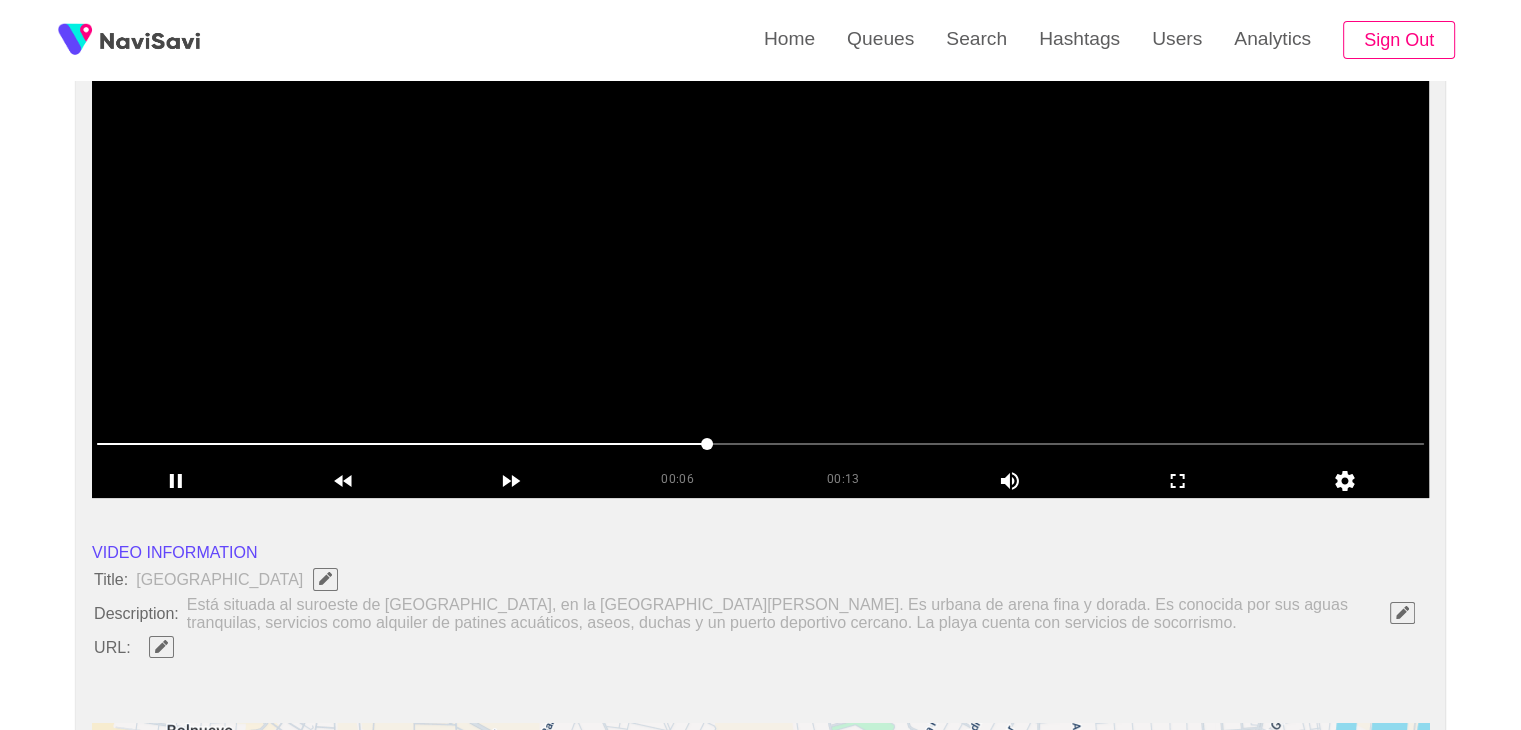 click at bounding box center [760, 248] 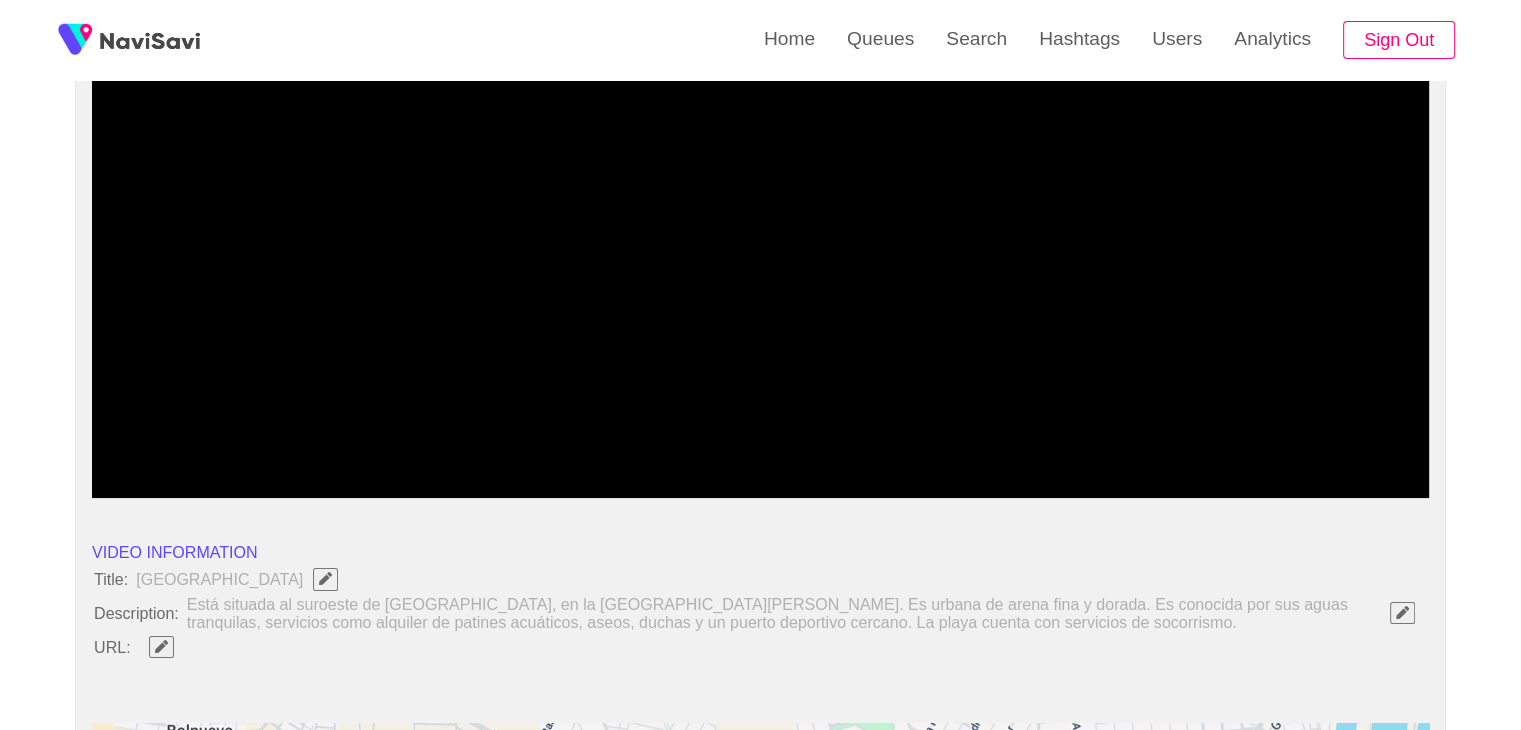 click at bounding box center [1402, 613] 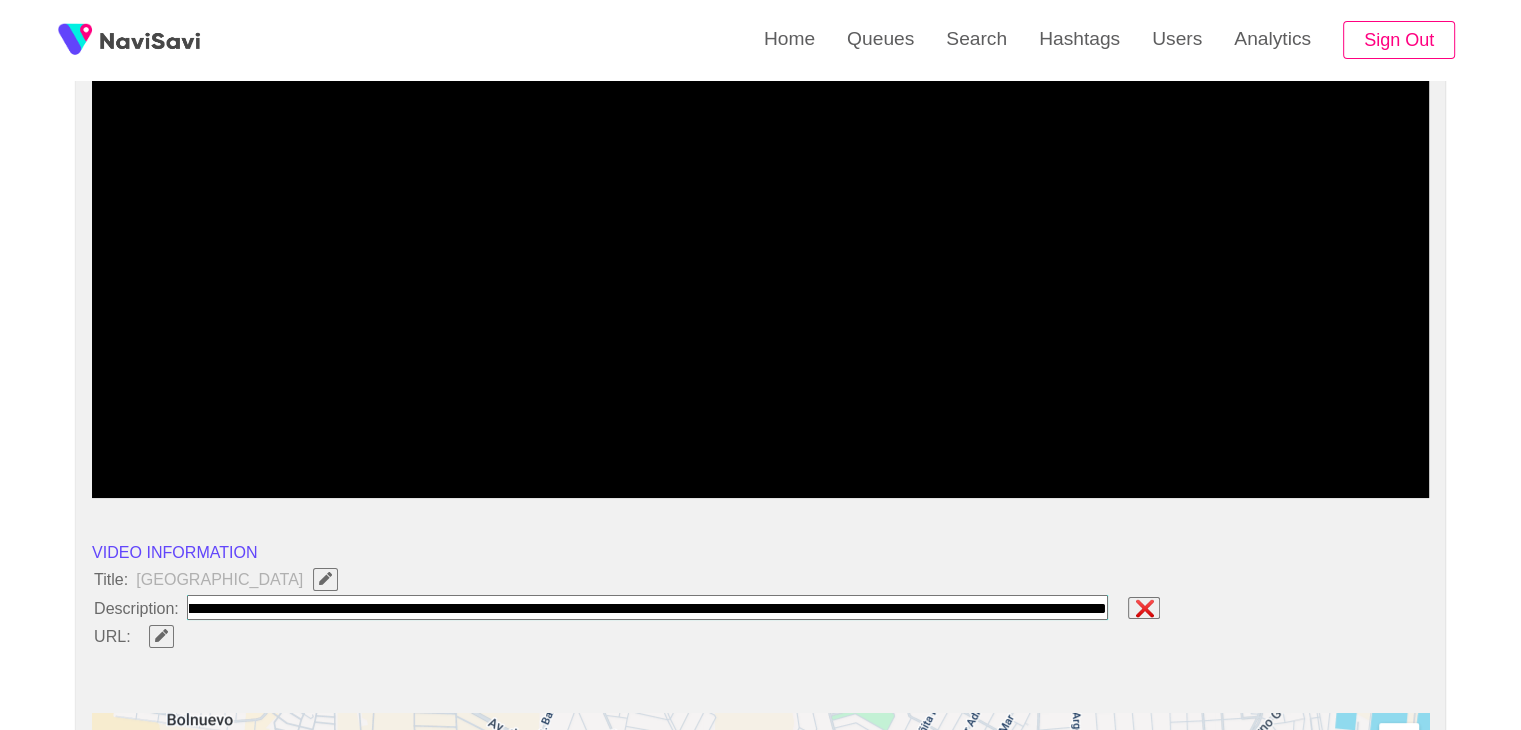 type on "**********" 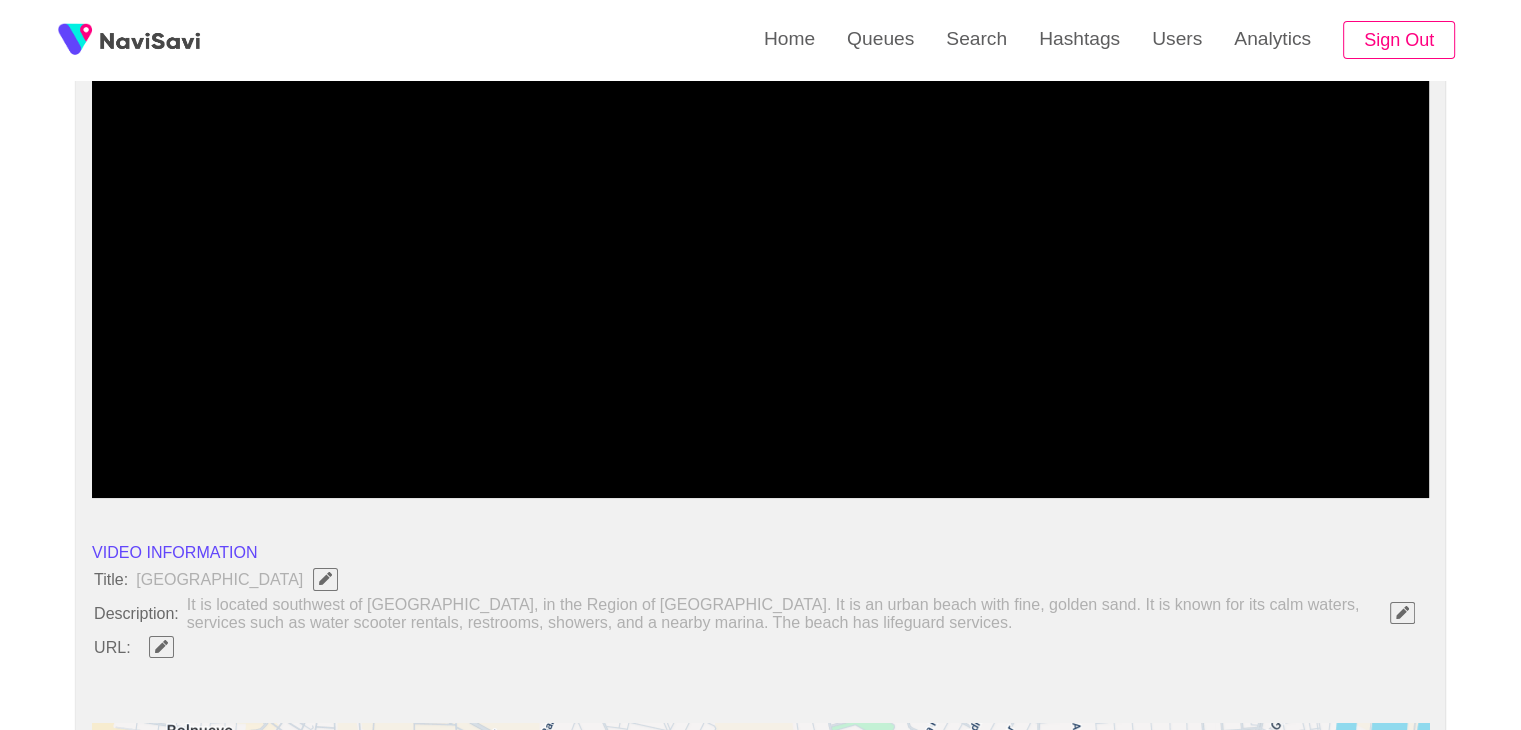 click 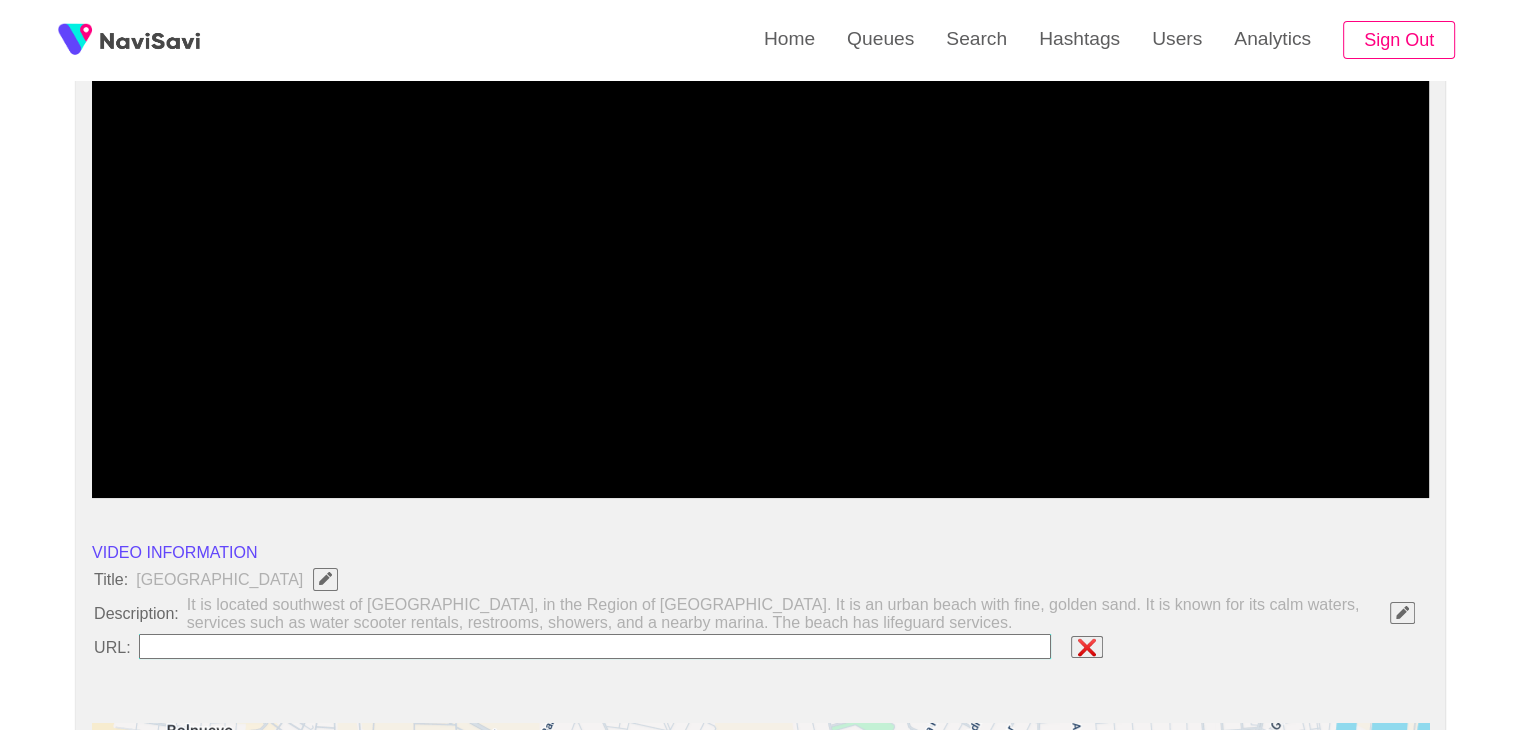 type on "**********" 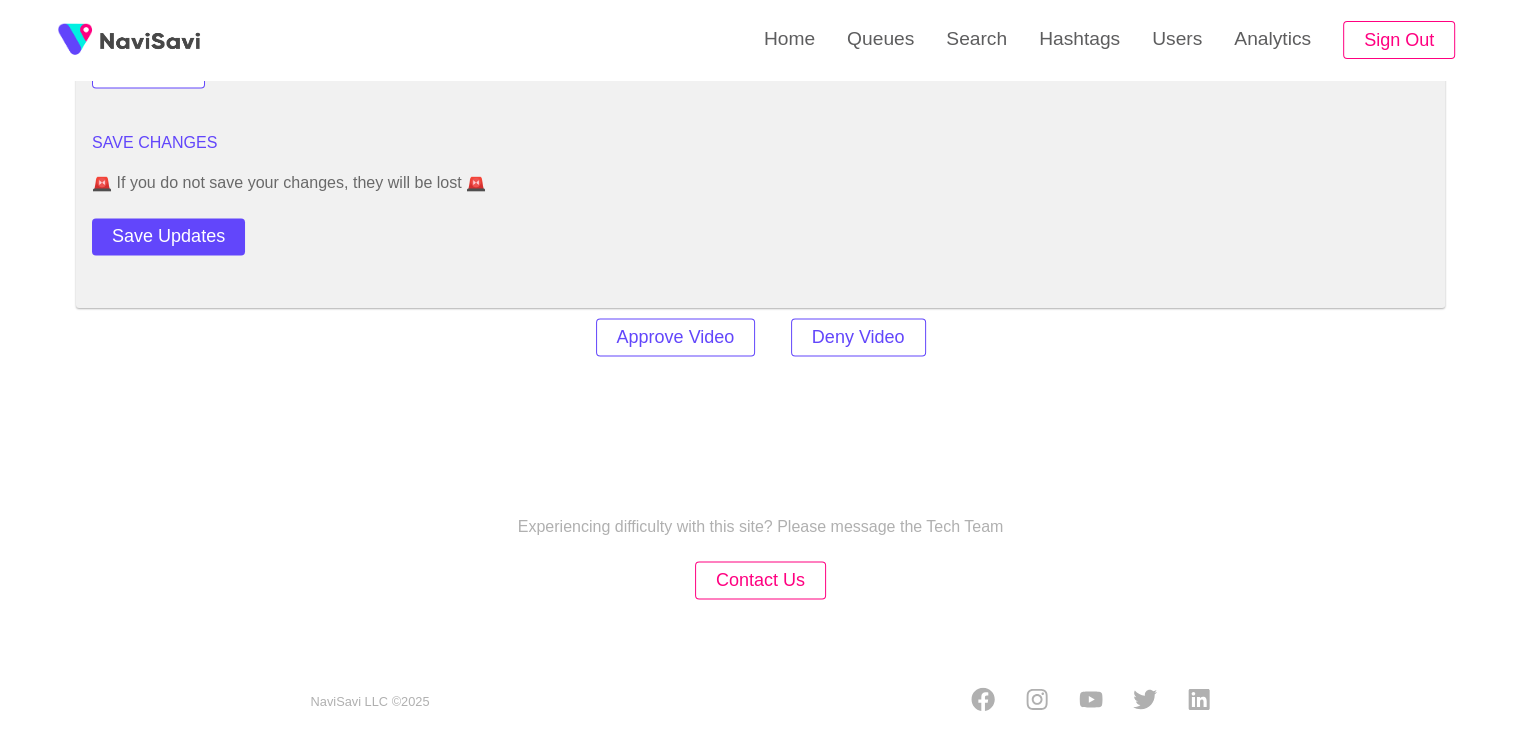 scroll, scrollTop: 2788, scrollLeft: 0, axis: vertical 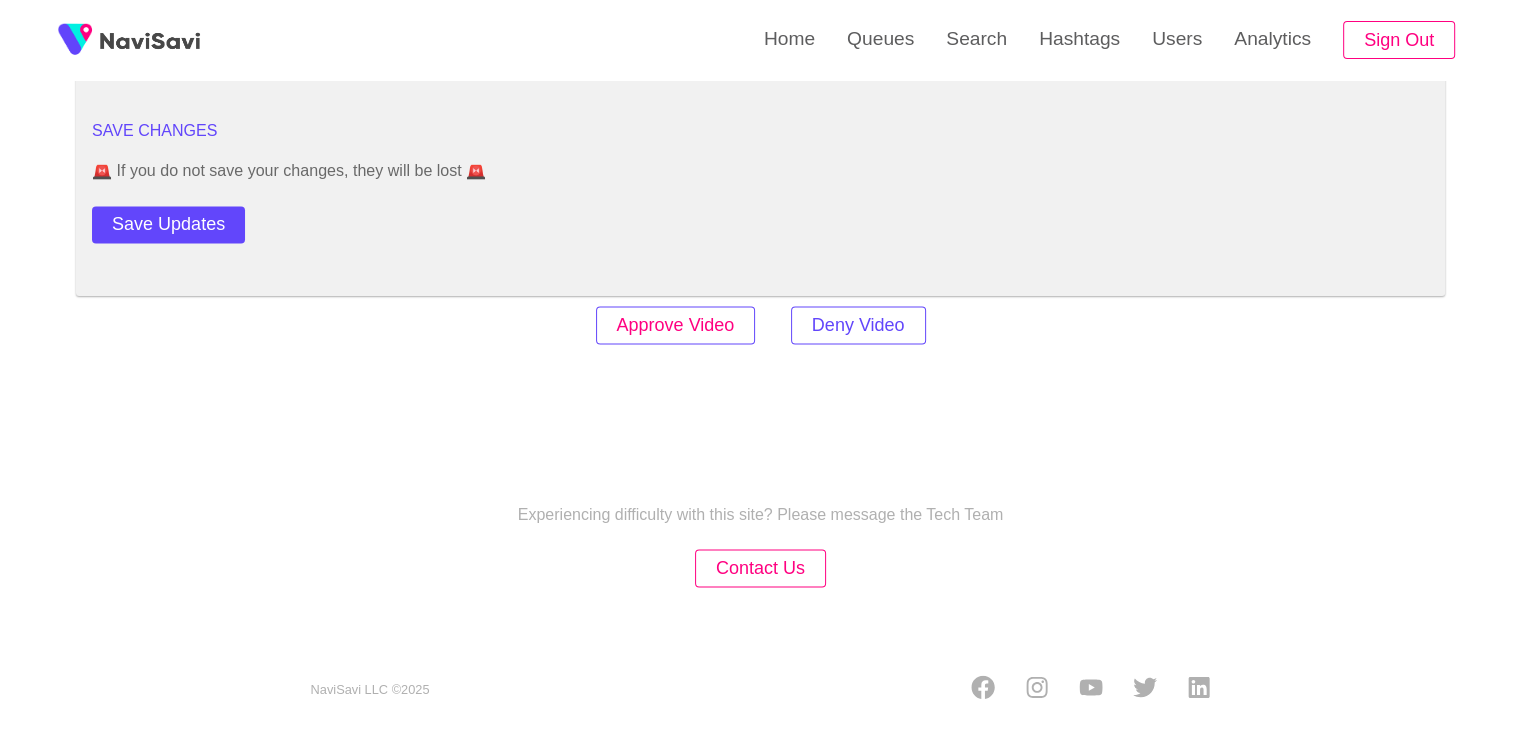 click on "Approve Video" at bounding box center [676, 325] 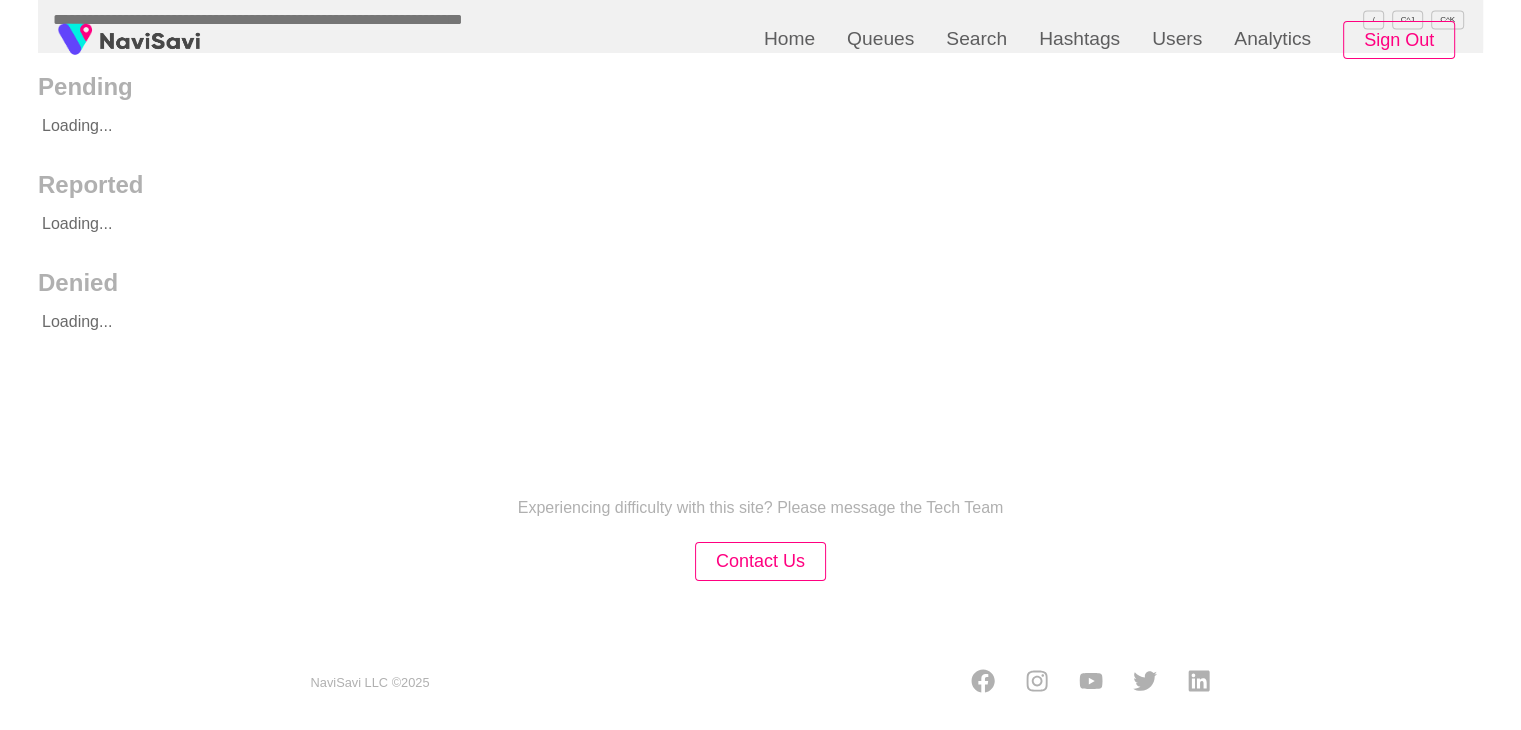 scroll, scrollTop: 0, scrollLeft: 0, axis: both 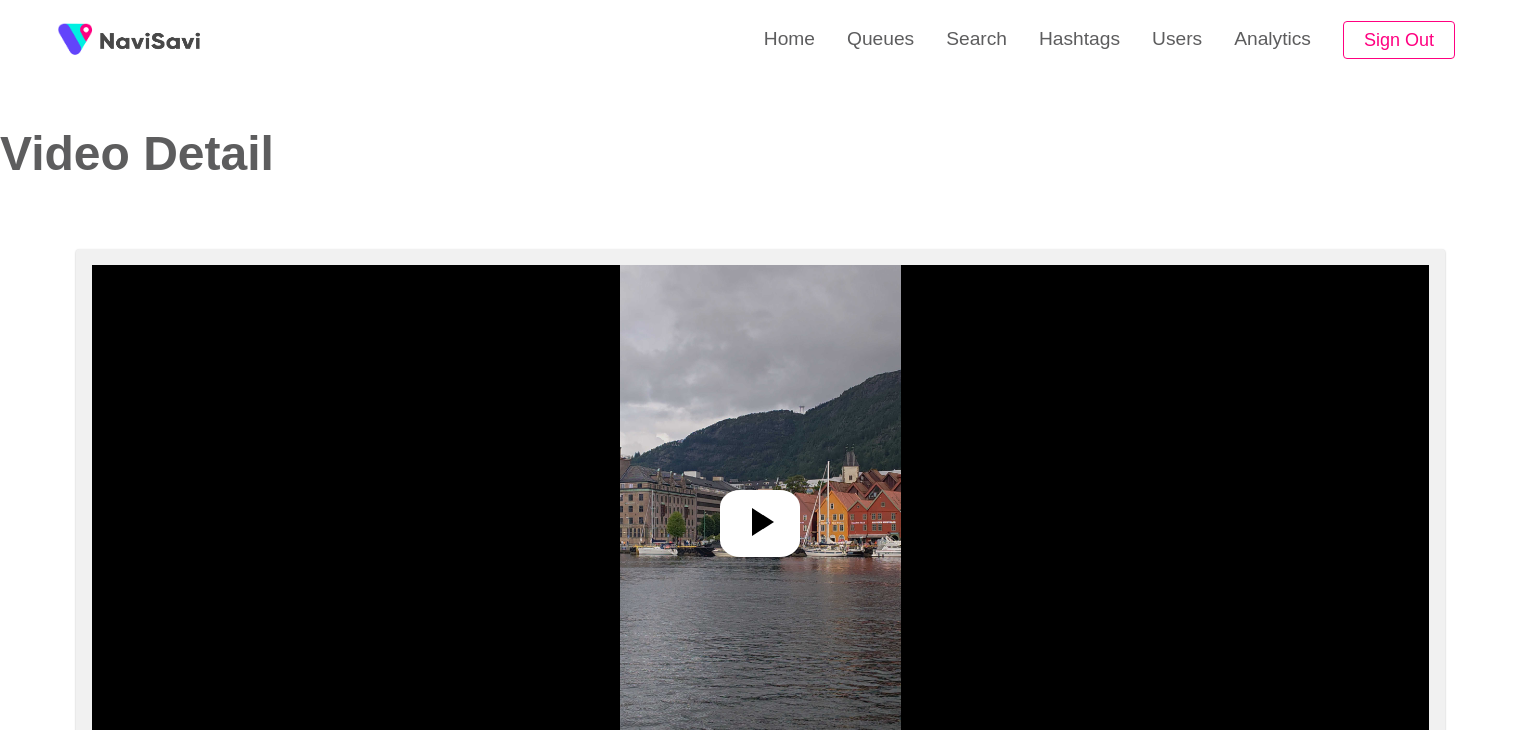 select on "**********" 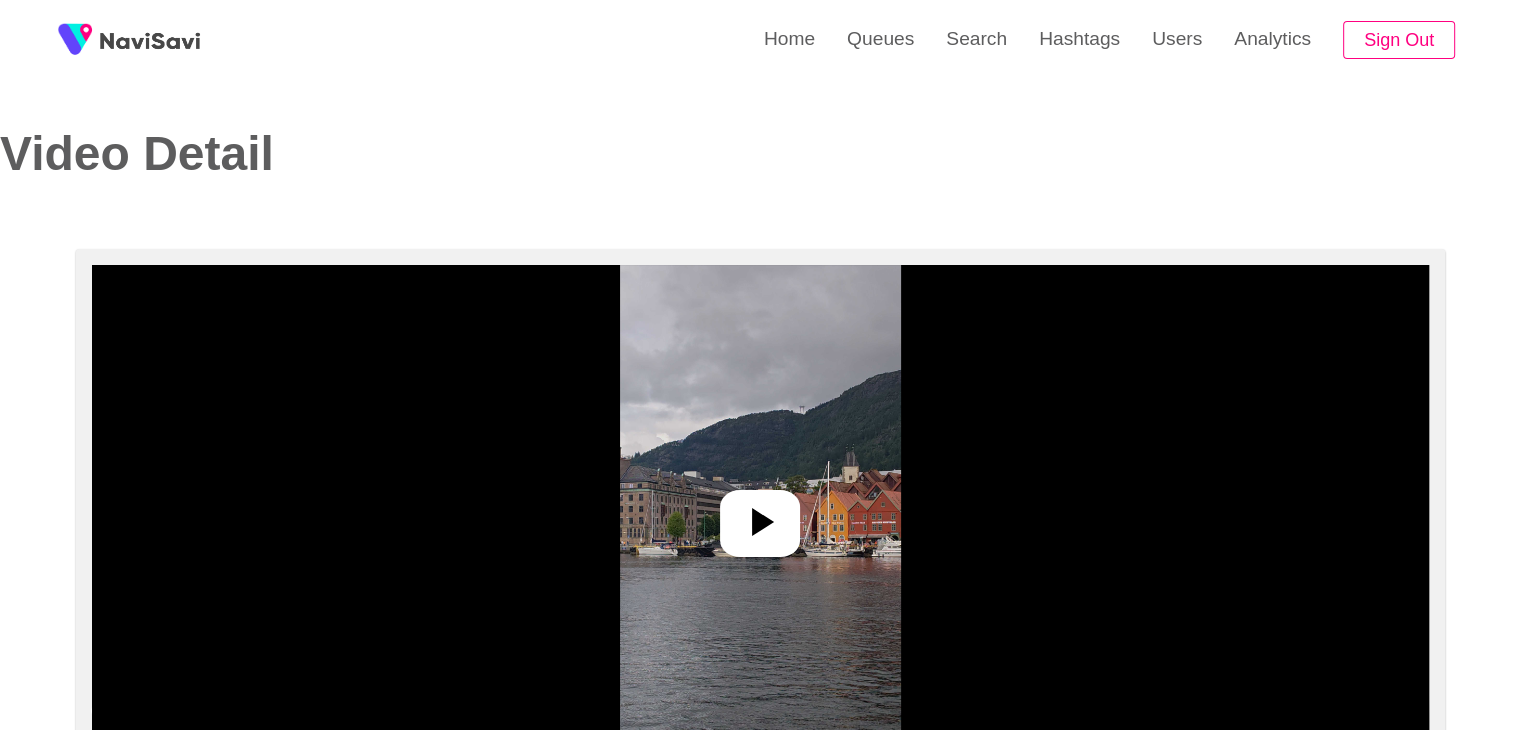 click at bounding box center (760, 515) 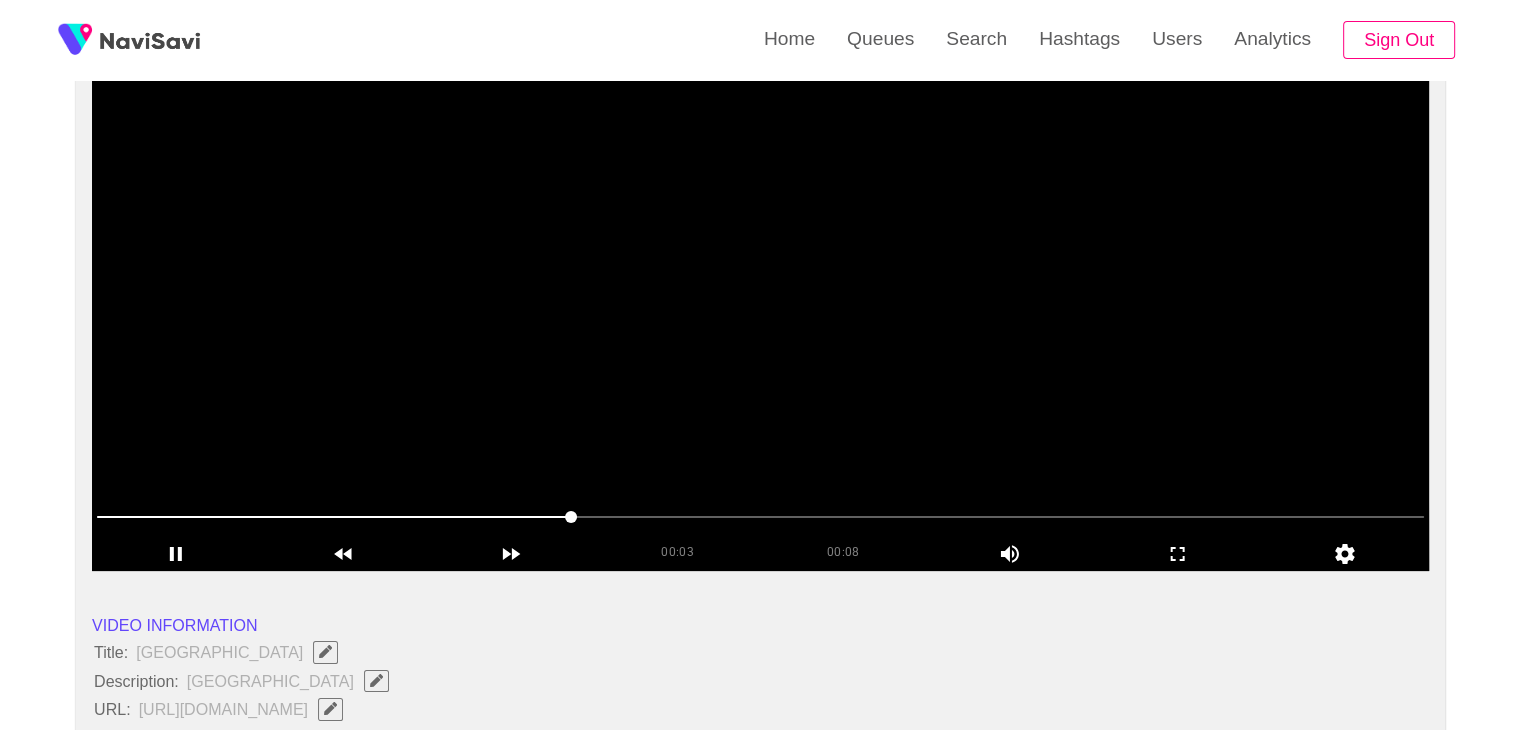 scroll, scrollTop: 195, scrollLeft: 0, axis: vertical 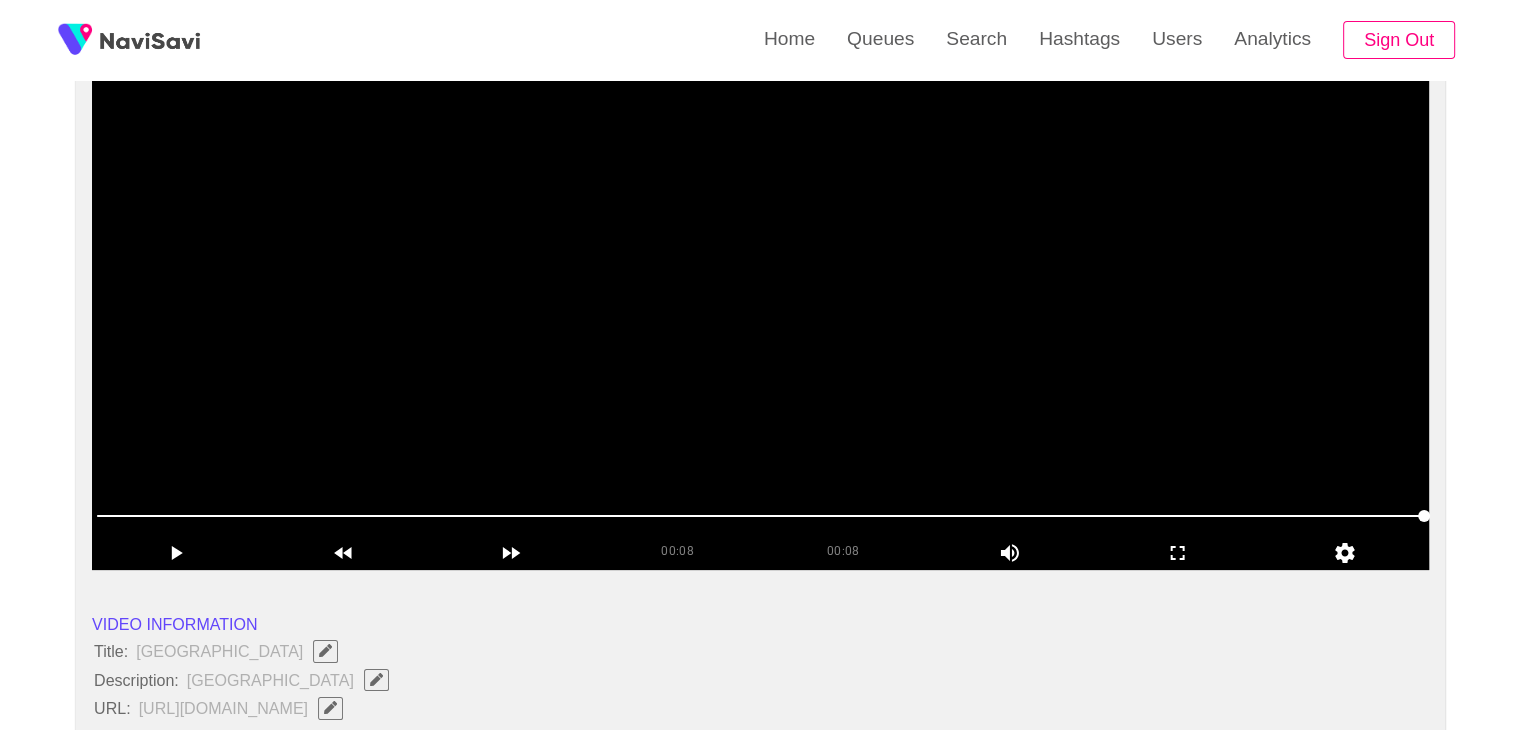 click at bounding box center [760, 320] 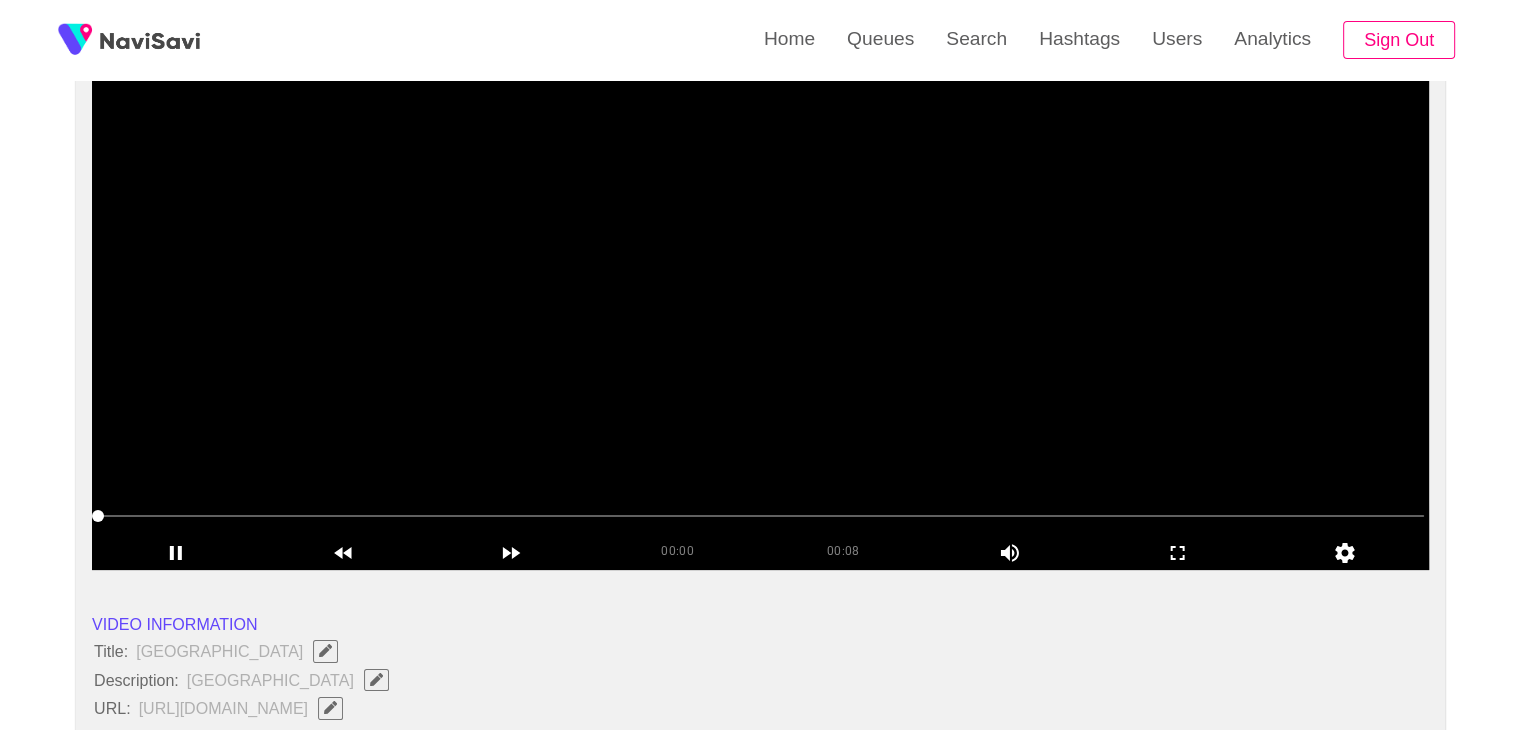 click at bounding box center [760, 320] 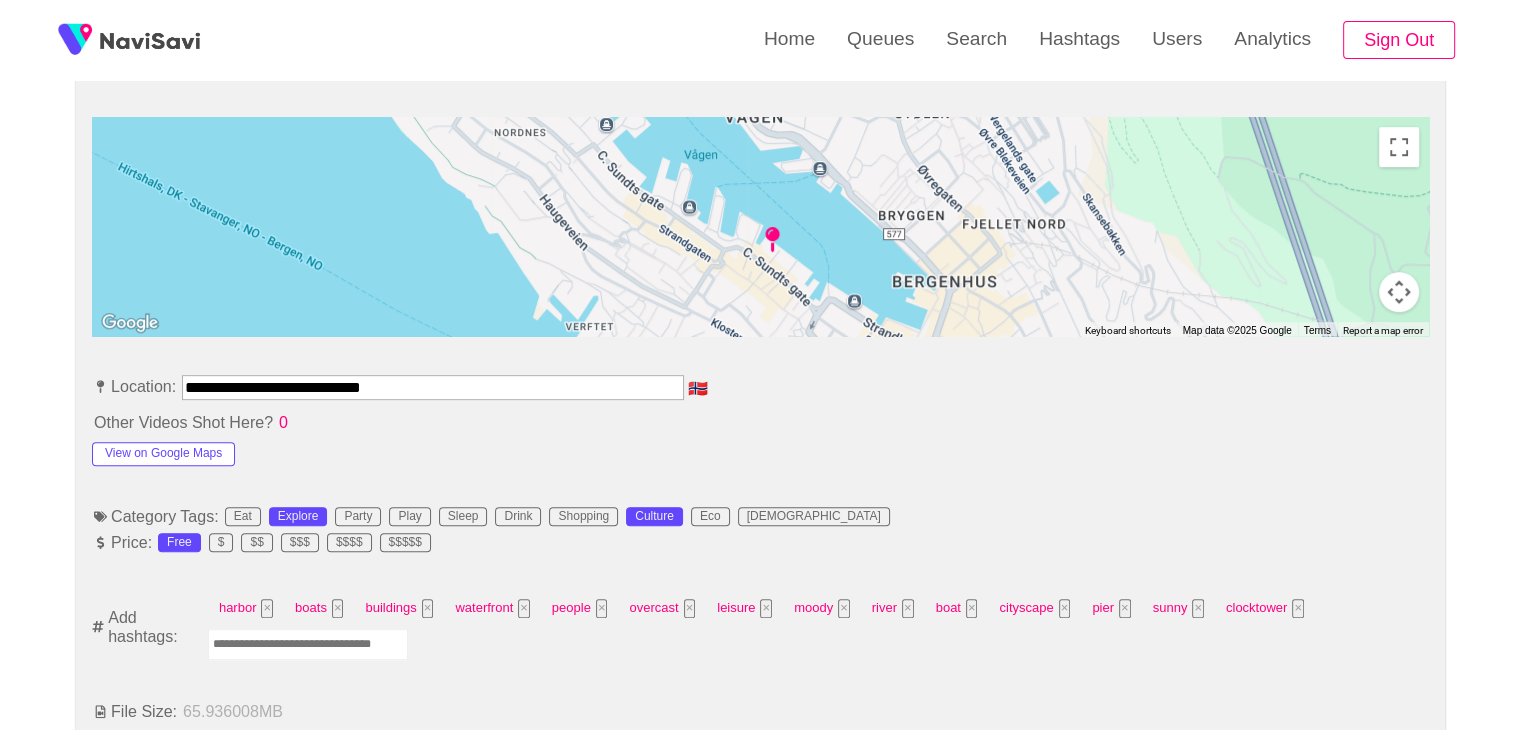 scroll, scrollTop: 896, scrollLeft: 0, axis: vertical 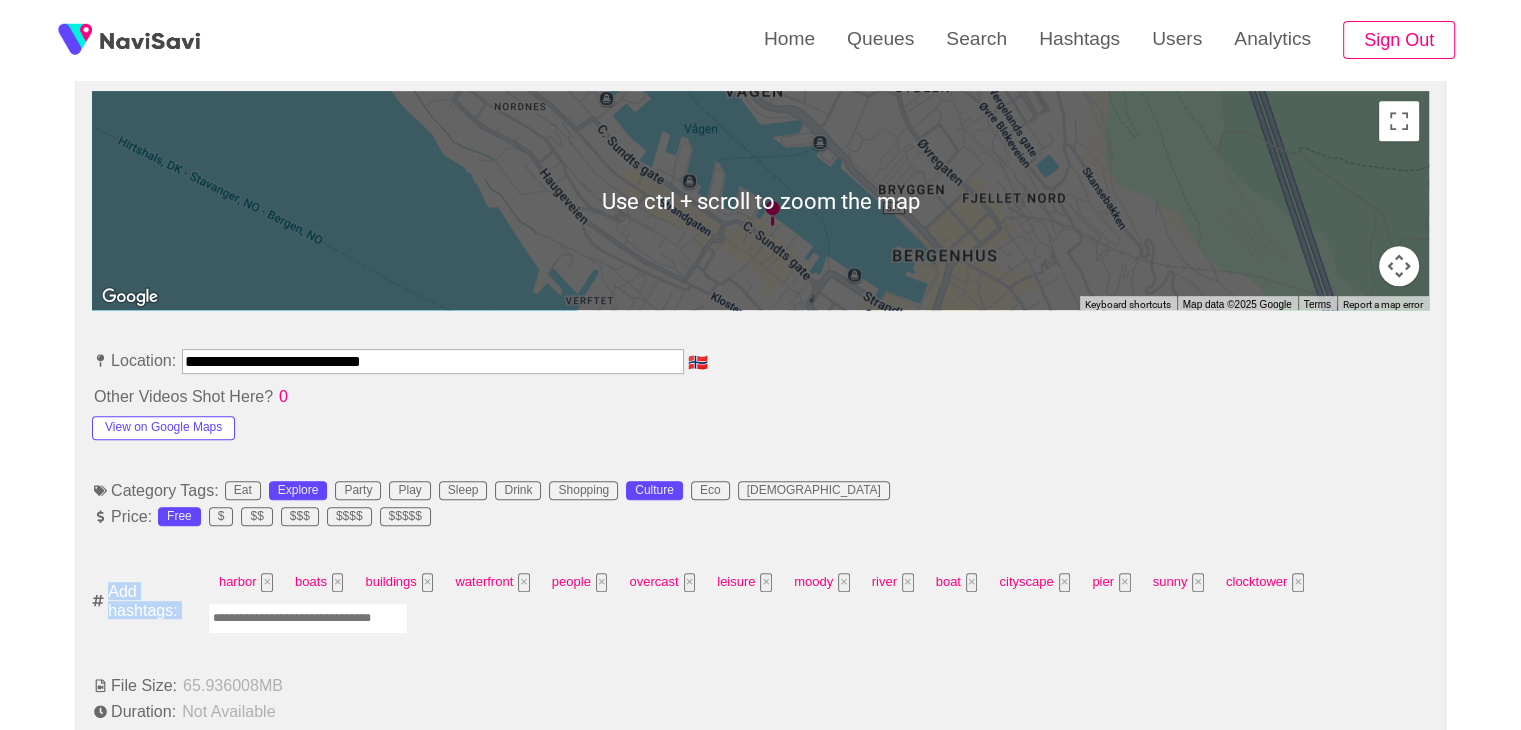 drag, startPoint x: 366, startPoint y: 633, endPoint x: 352, endPoint y: 620, distance: 19.104973 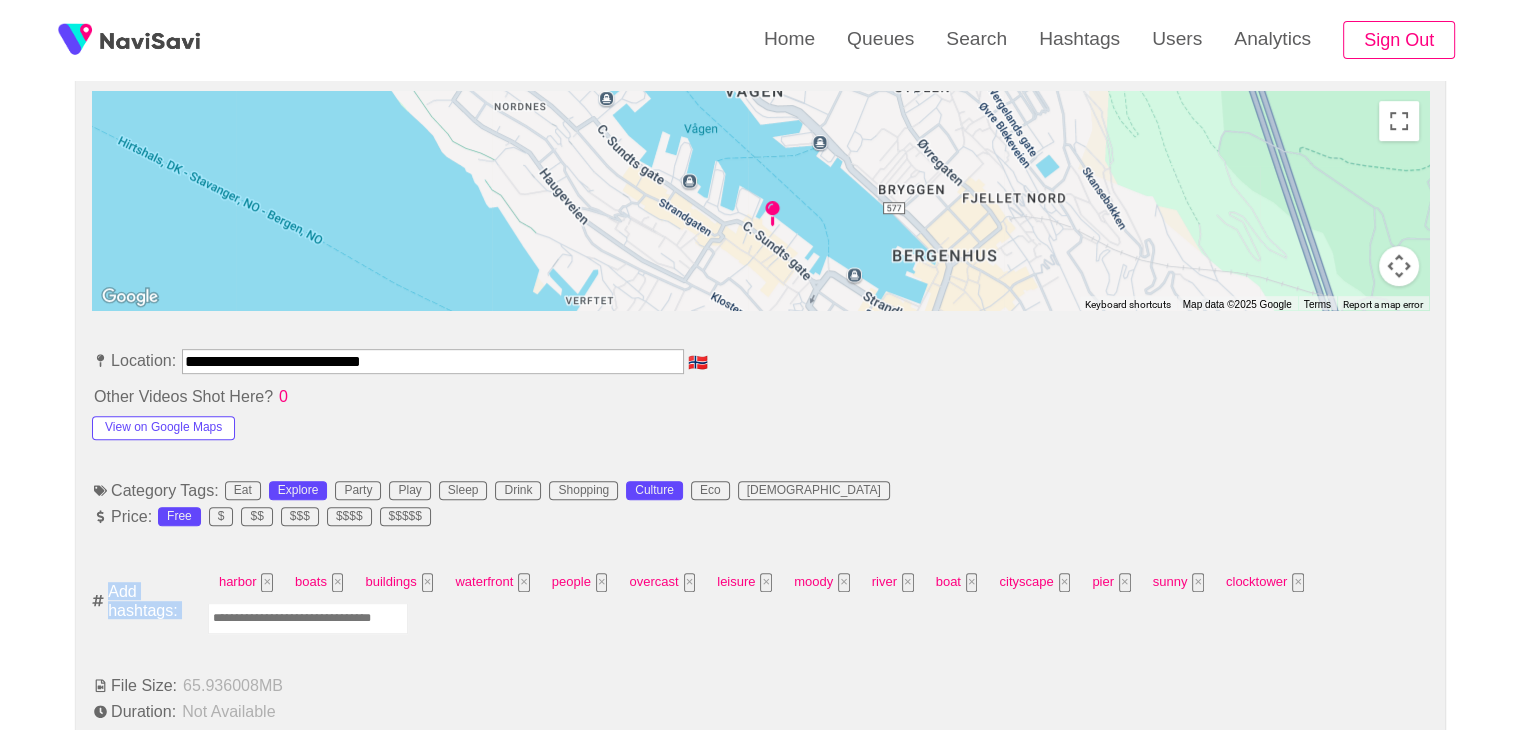 click at bounding box center [308, 618] 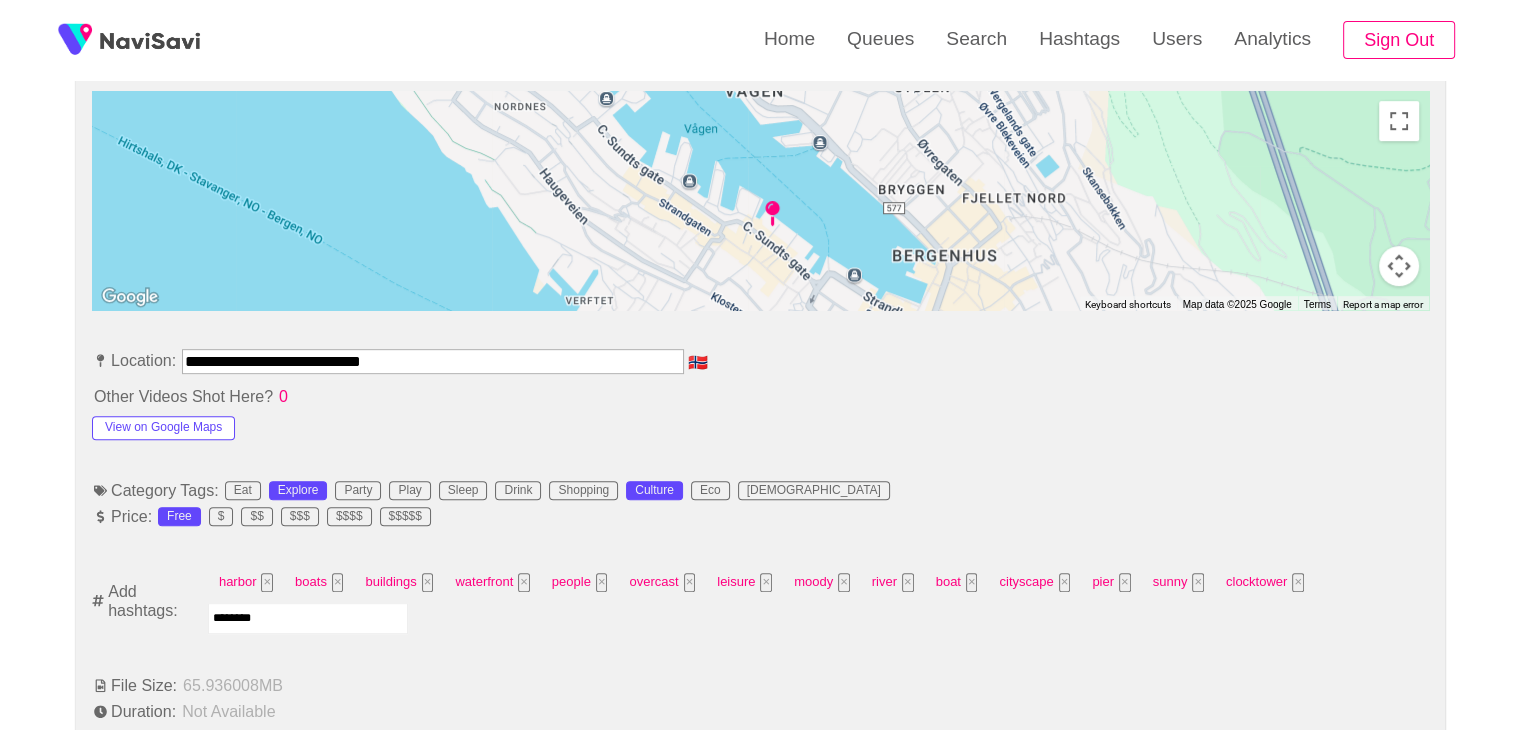 type on "*********" 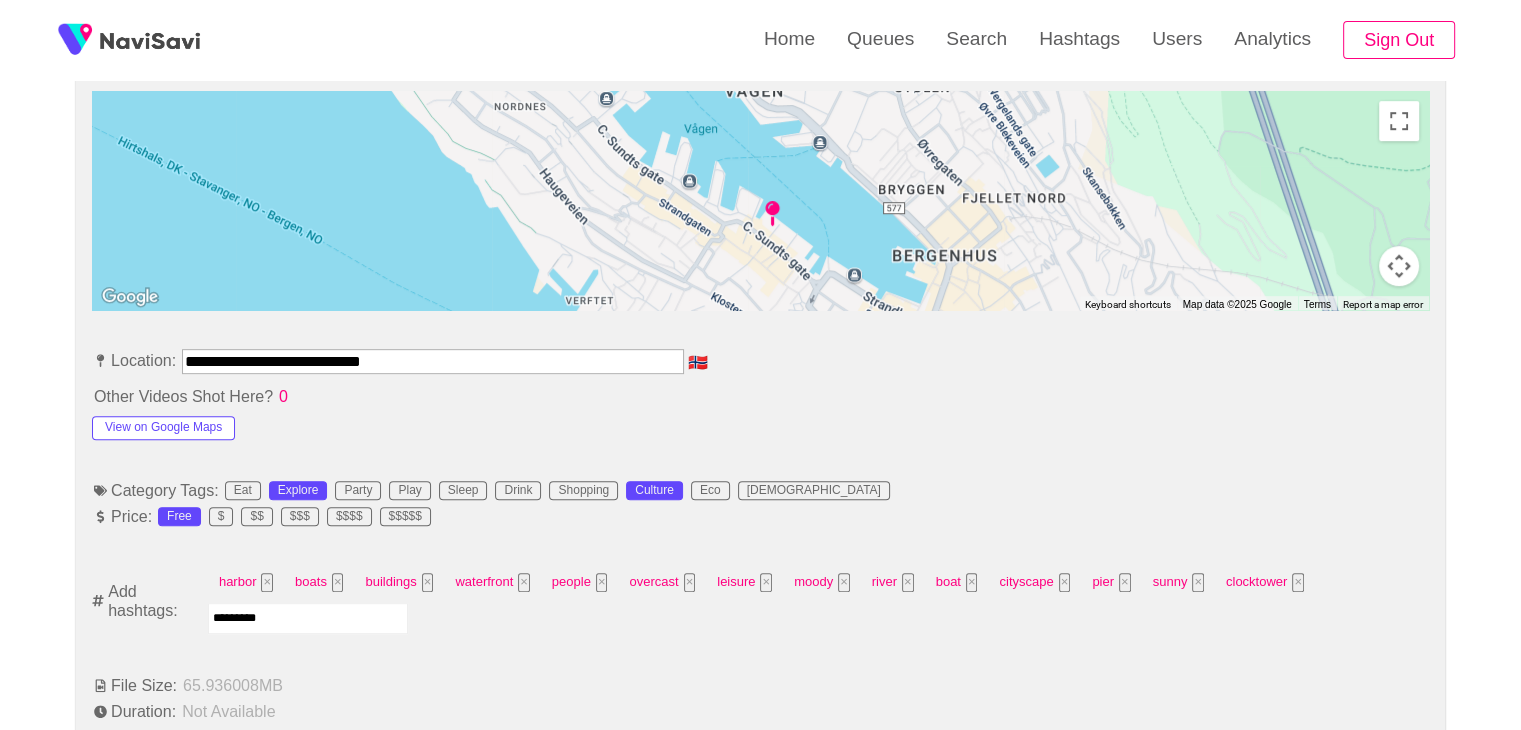 type 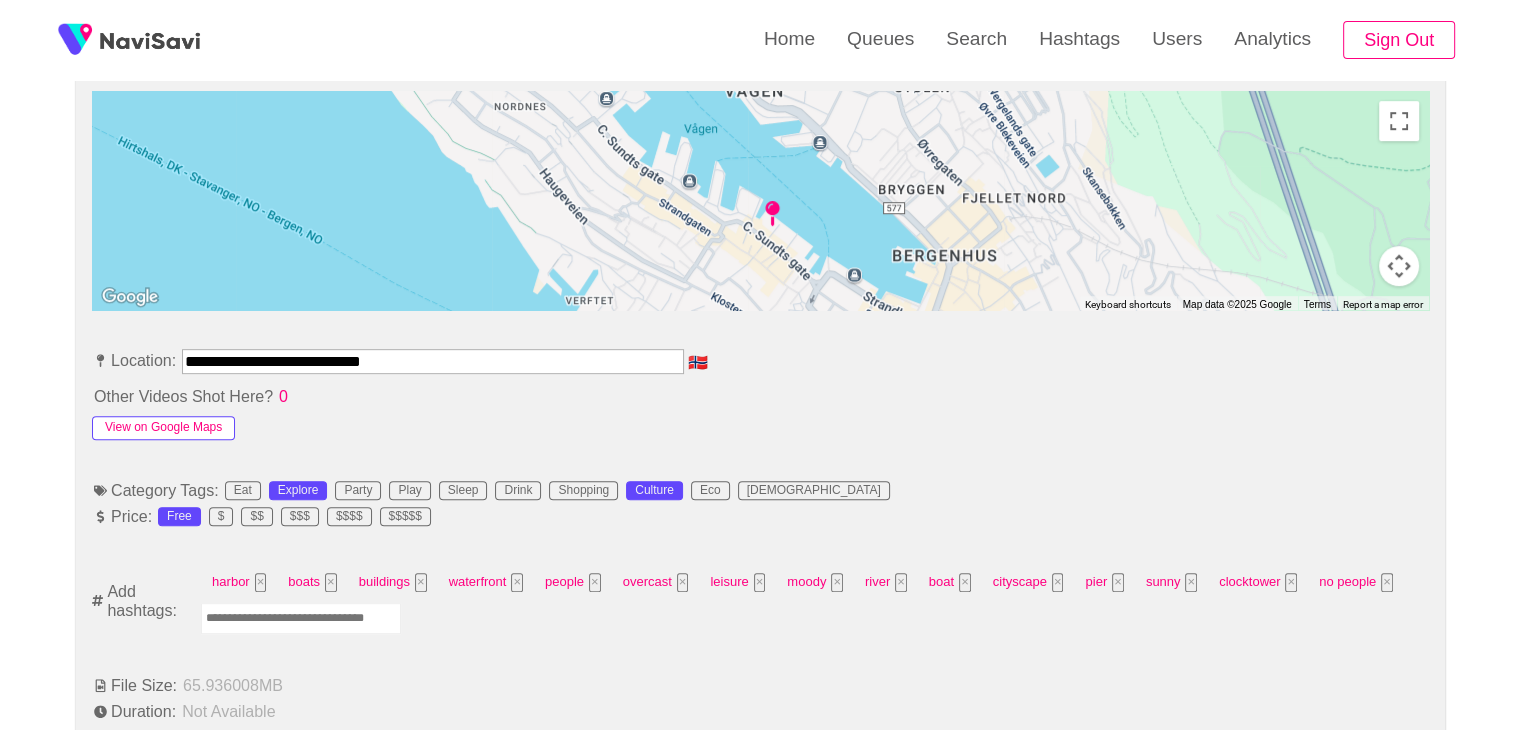 click on "View on Google Maps" at bounding box center [163, 428] 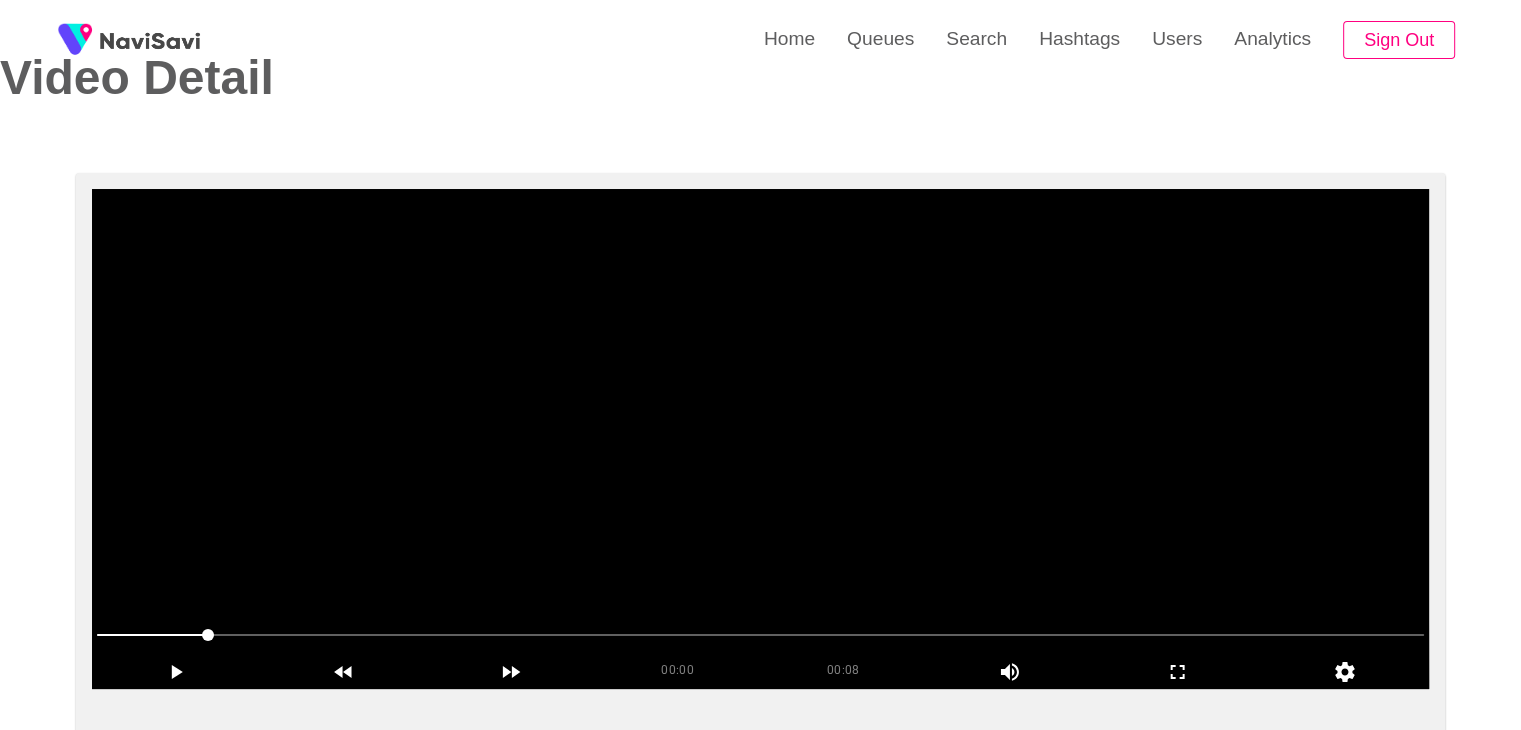 scroll, scrollTop: 74, scrollLeft: 0, axis: vertical 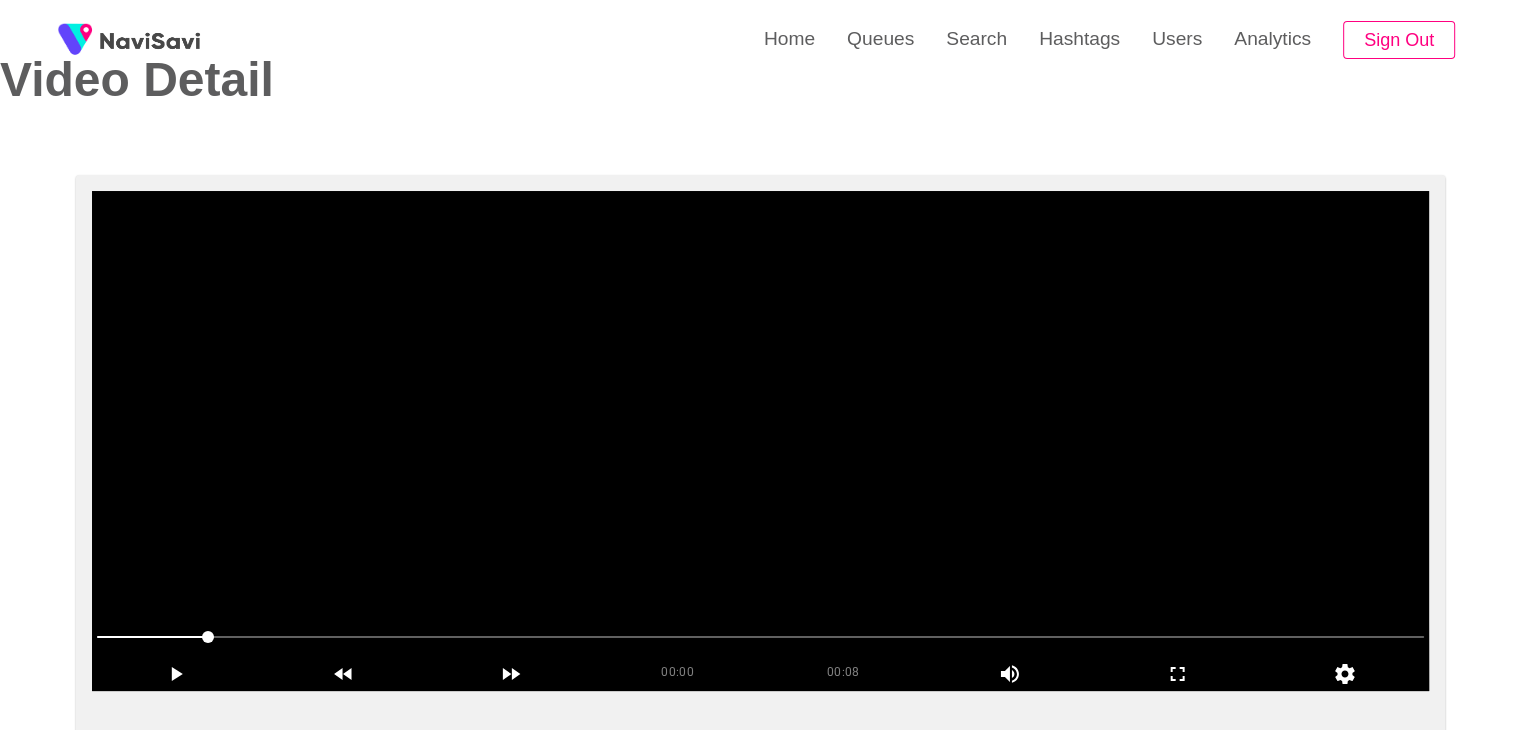 click at bounding box center [760, 441] 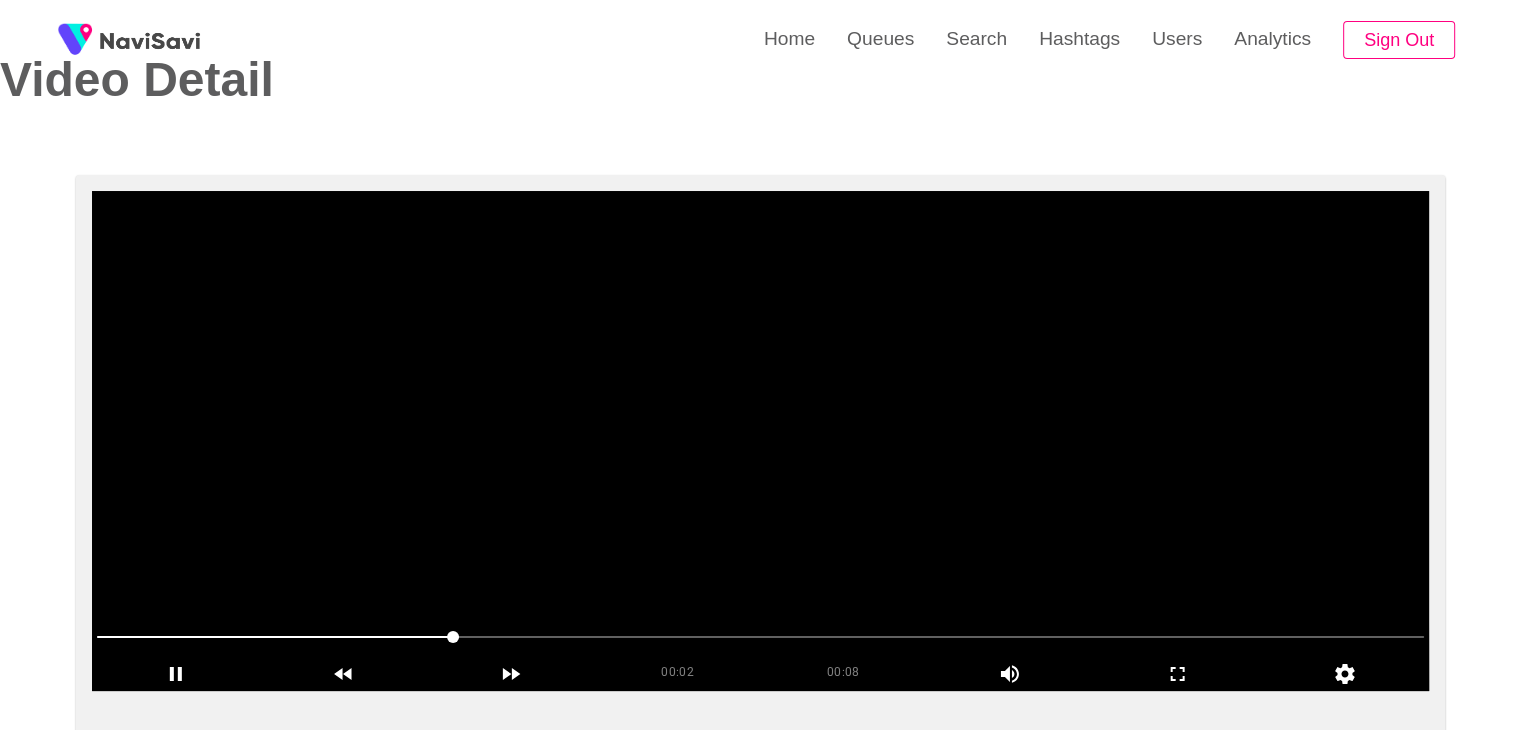 drag, startPoint x: 338, startPoint y: 424, endPoint x: 599, endPoint y: 442, distance: 261.61996 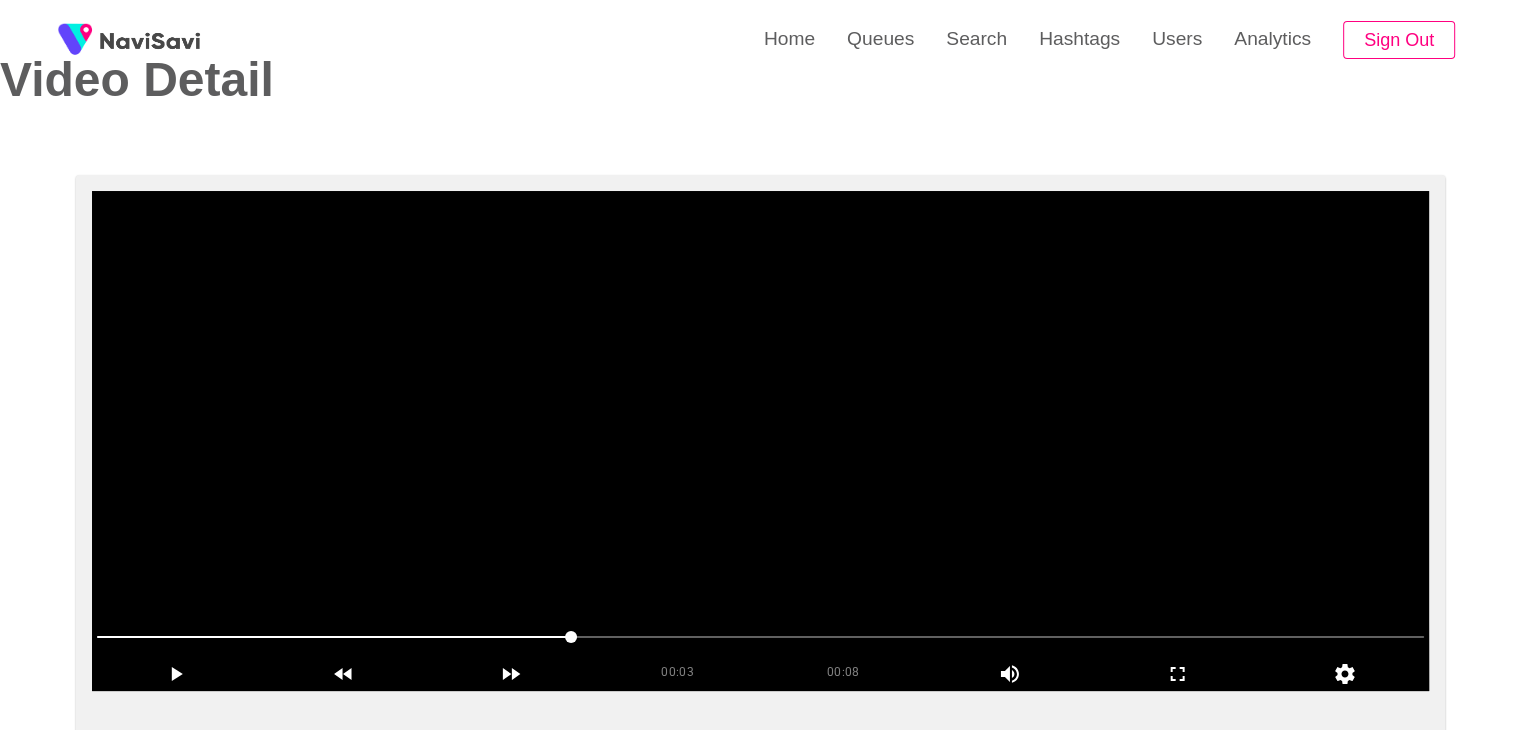 click at bounding box center (760, 441) 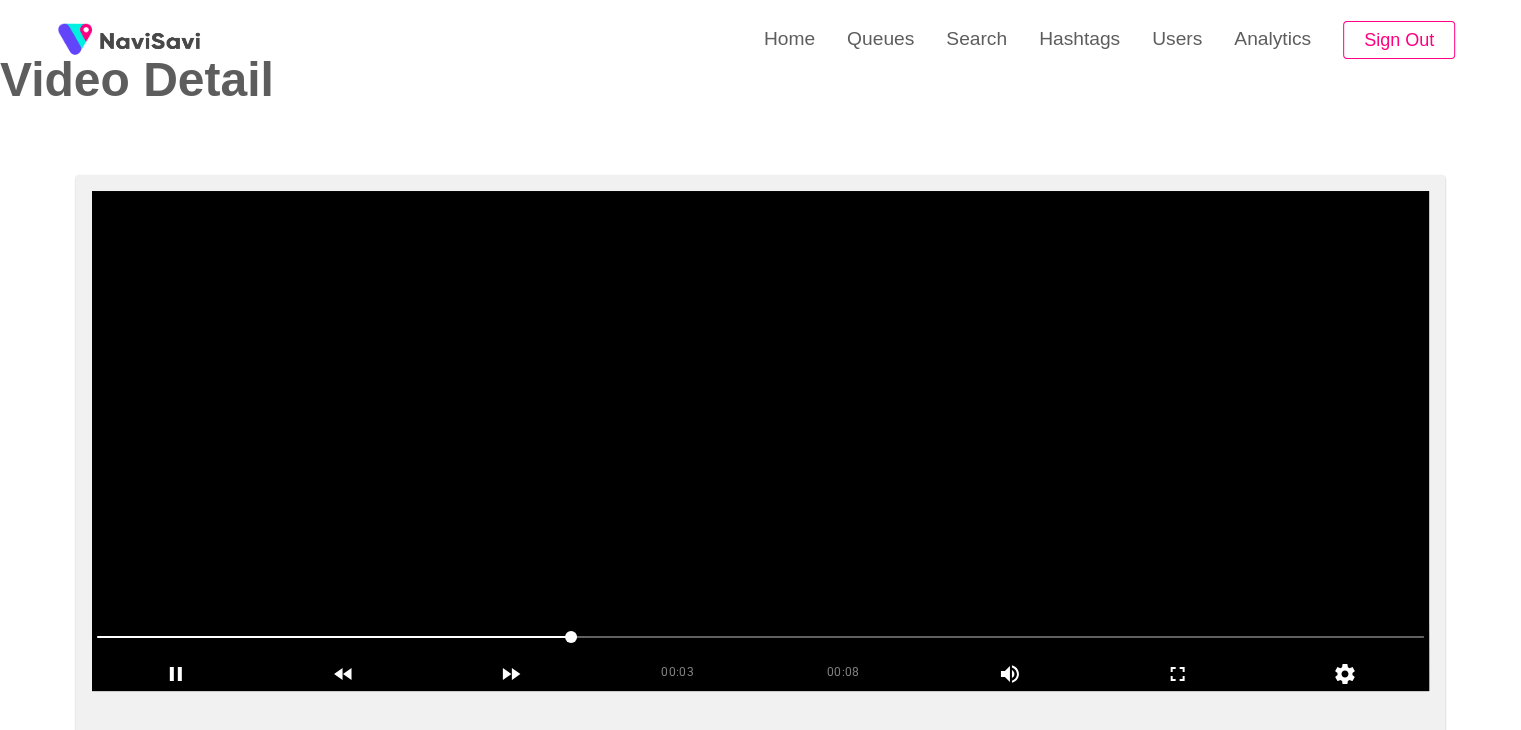 click at bounding box center [760, 441] 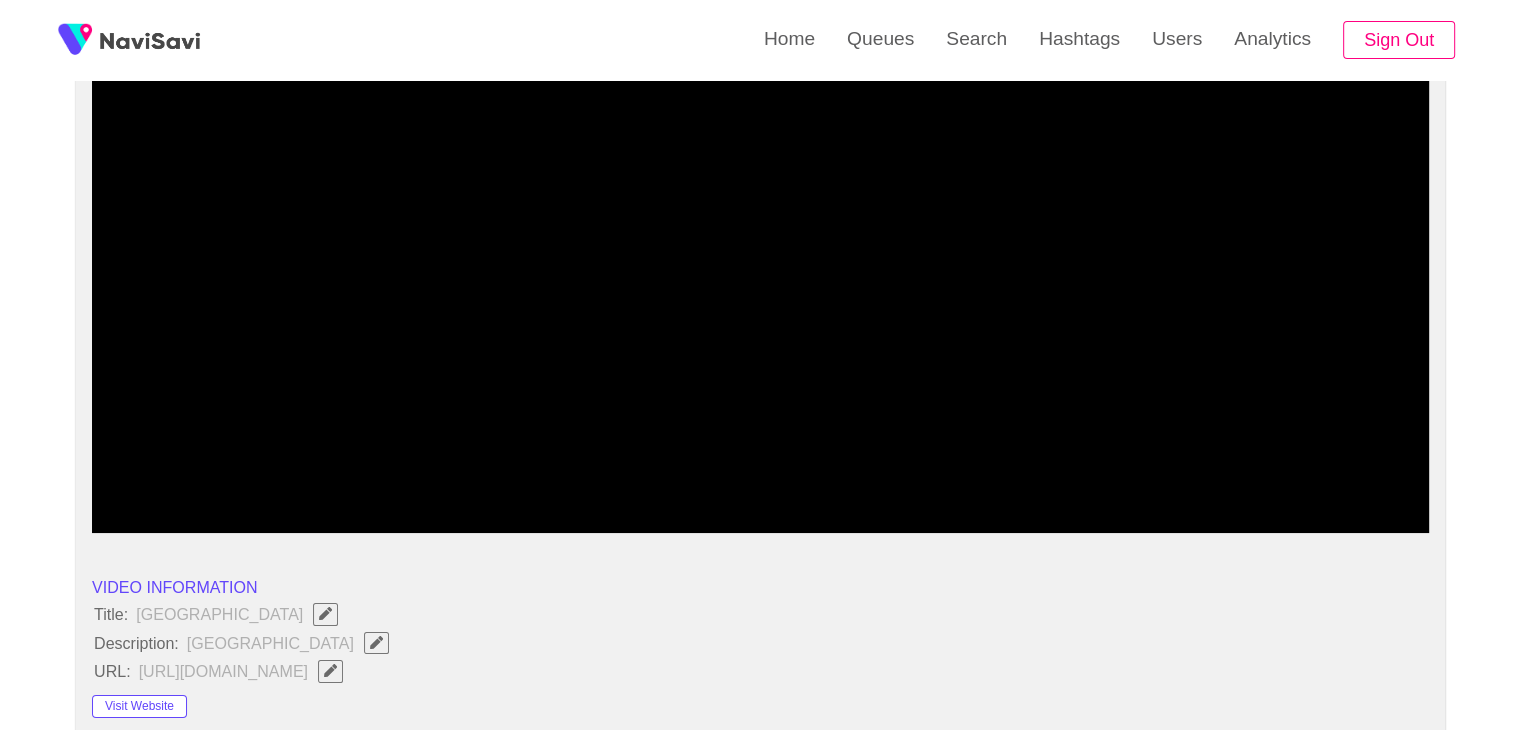 scroll, scrollTop: 232, scrollLeft: 0, axis: vertical 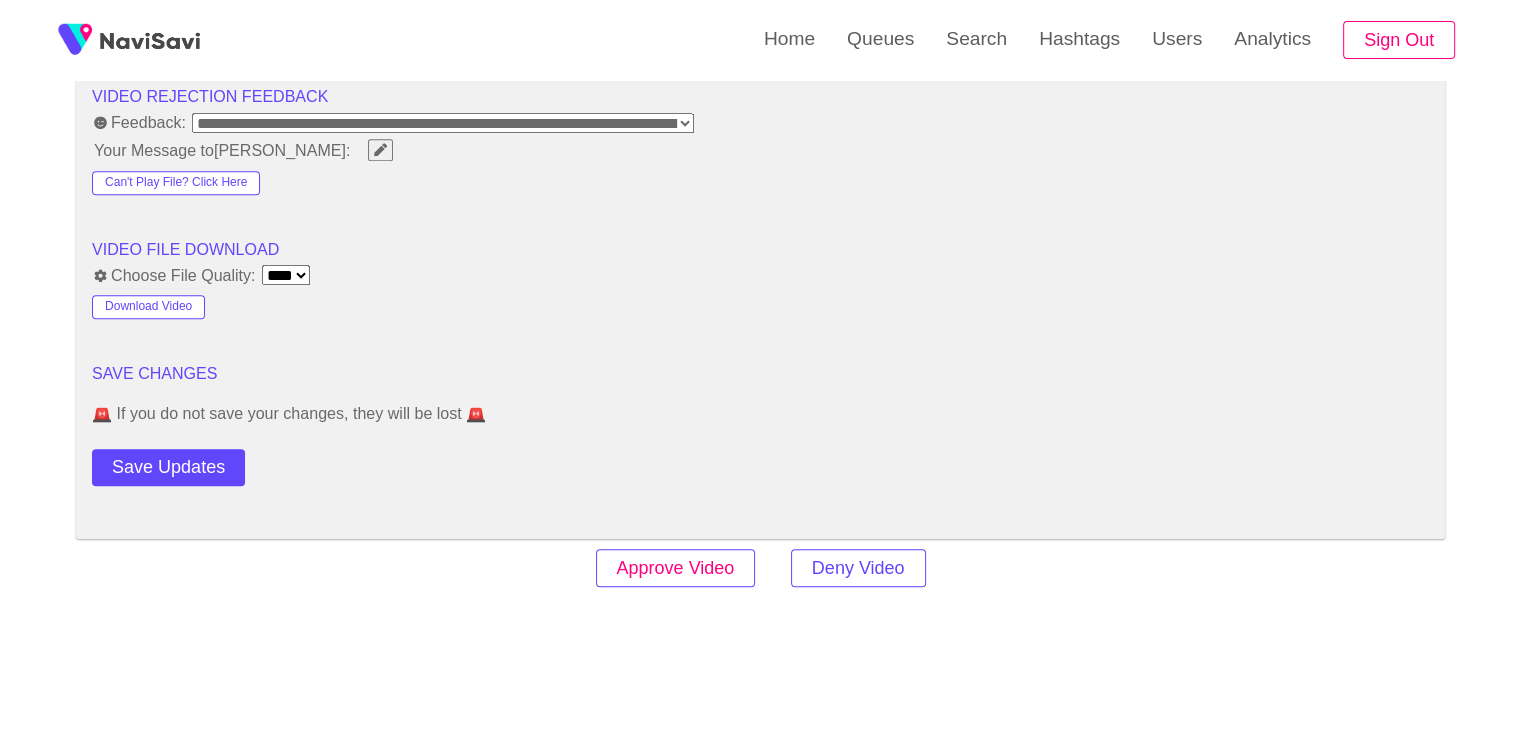 click on "Approve Video" at bounding box center [676, 568] 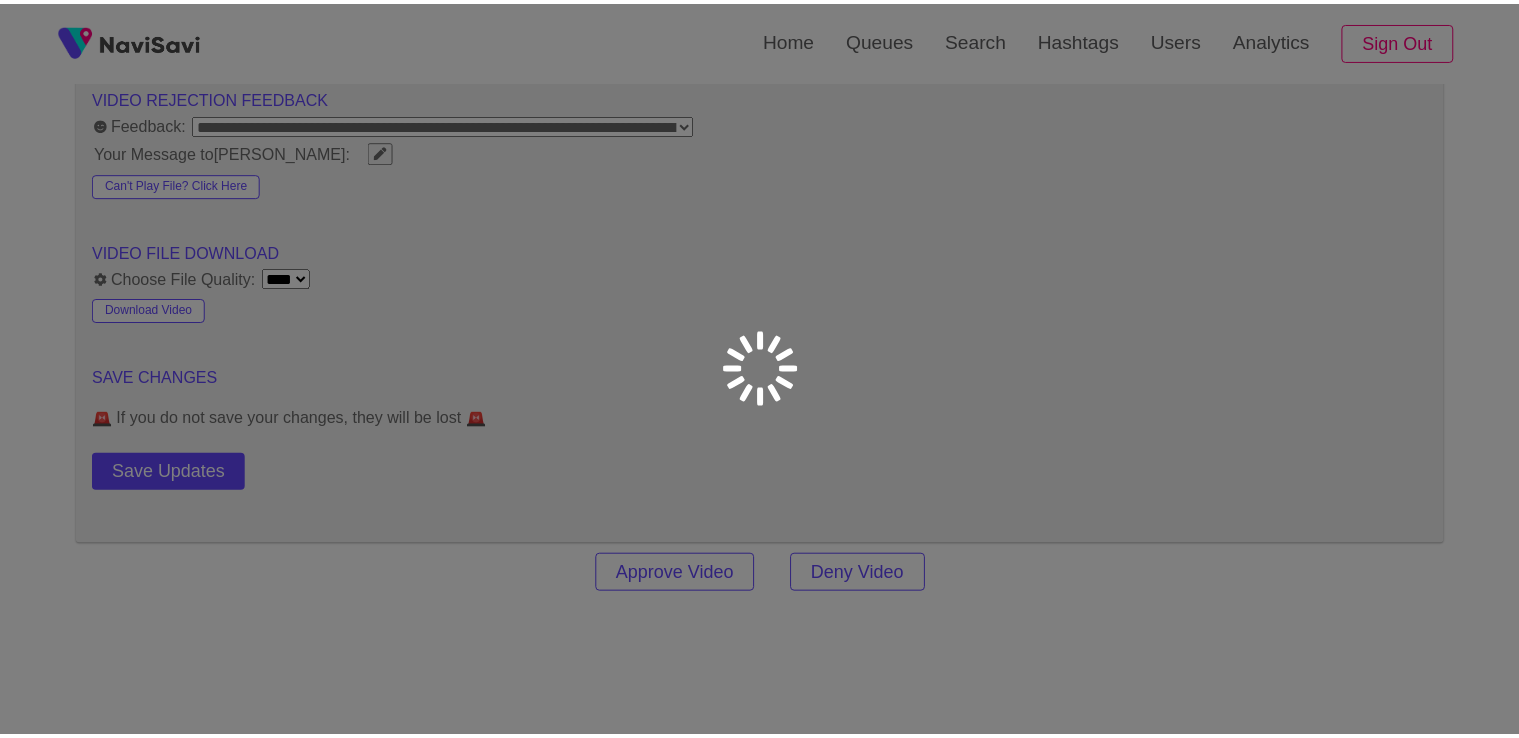 scroll, scrollTop: 2236, scrollLeft: 0, axis: vertical 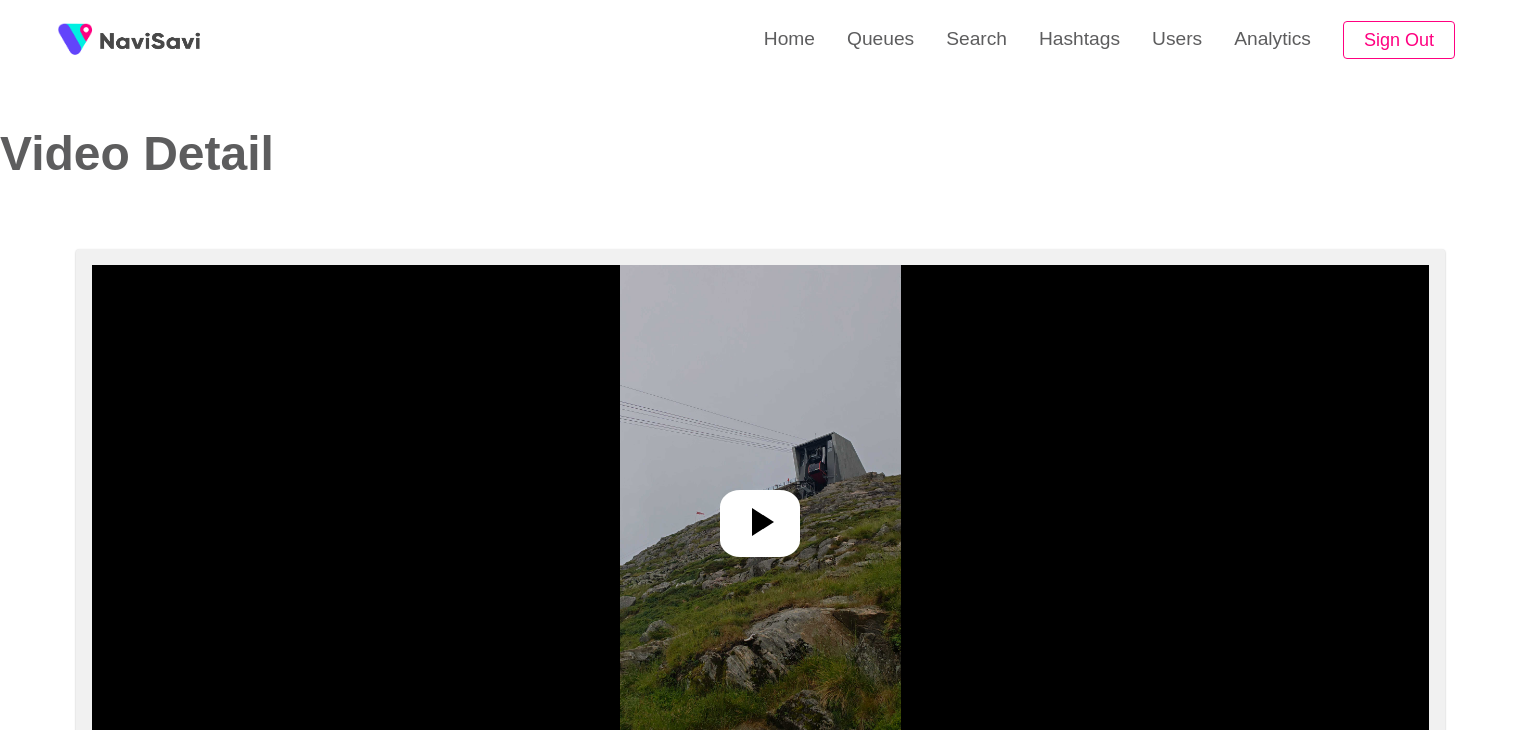 select on "**********" 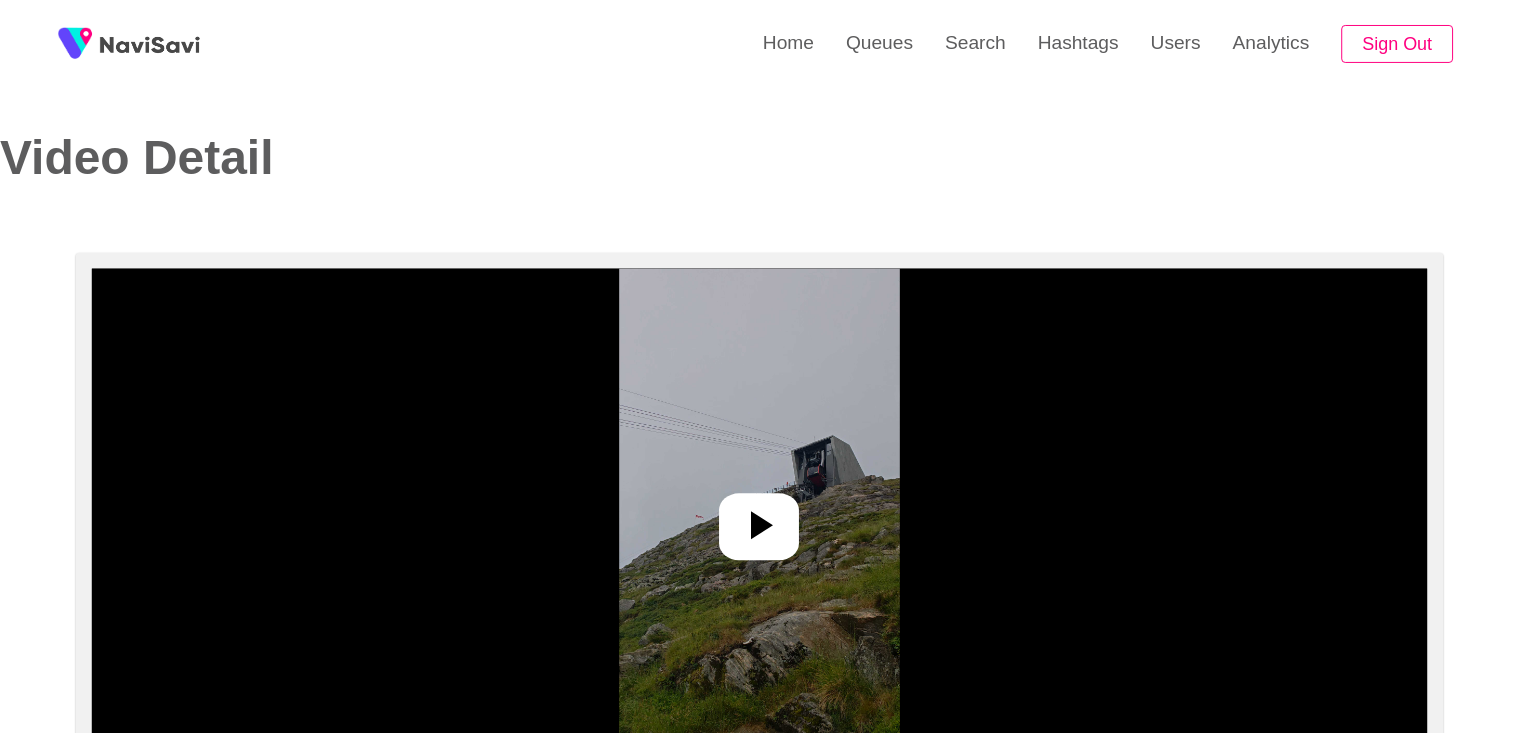 scroll, scrollTop: 0, scrollLeft: 0, axis: both 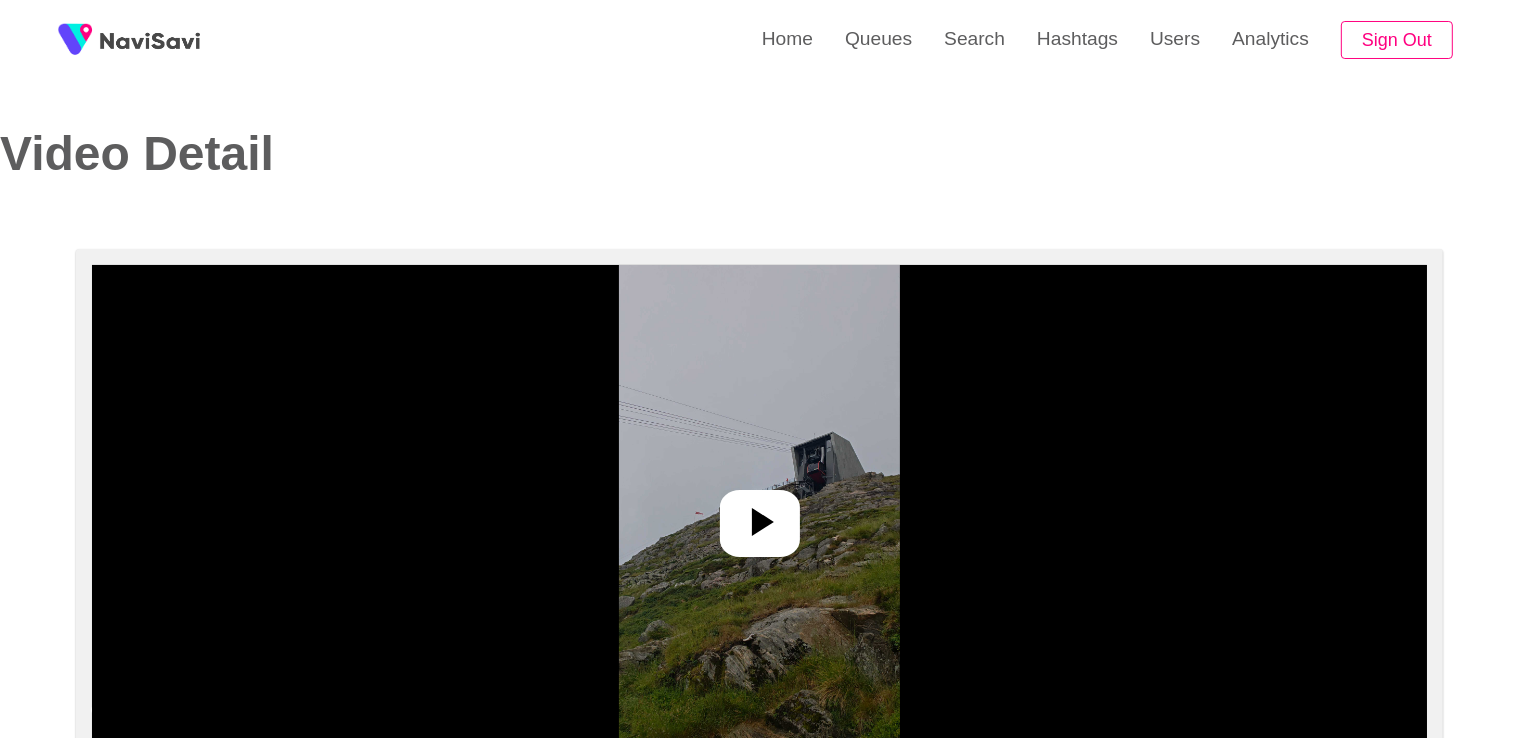 click at bounding box center [759, 515] 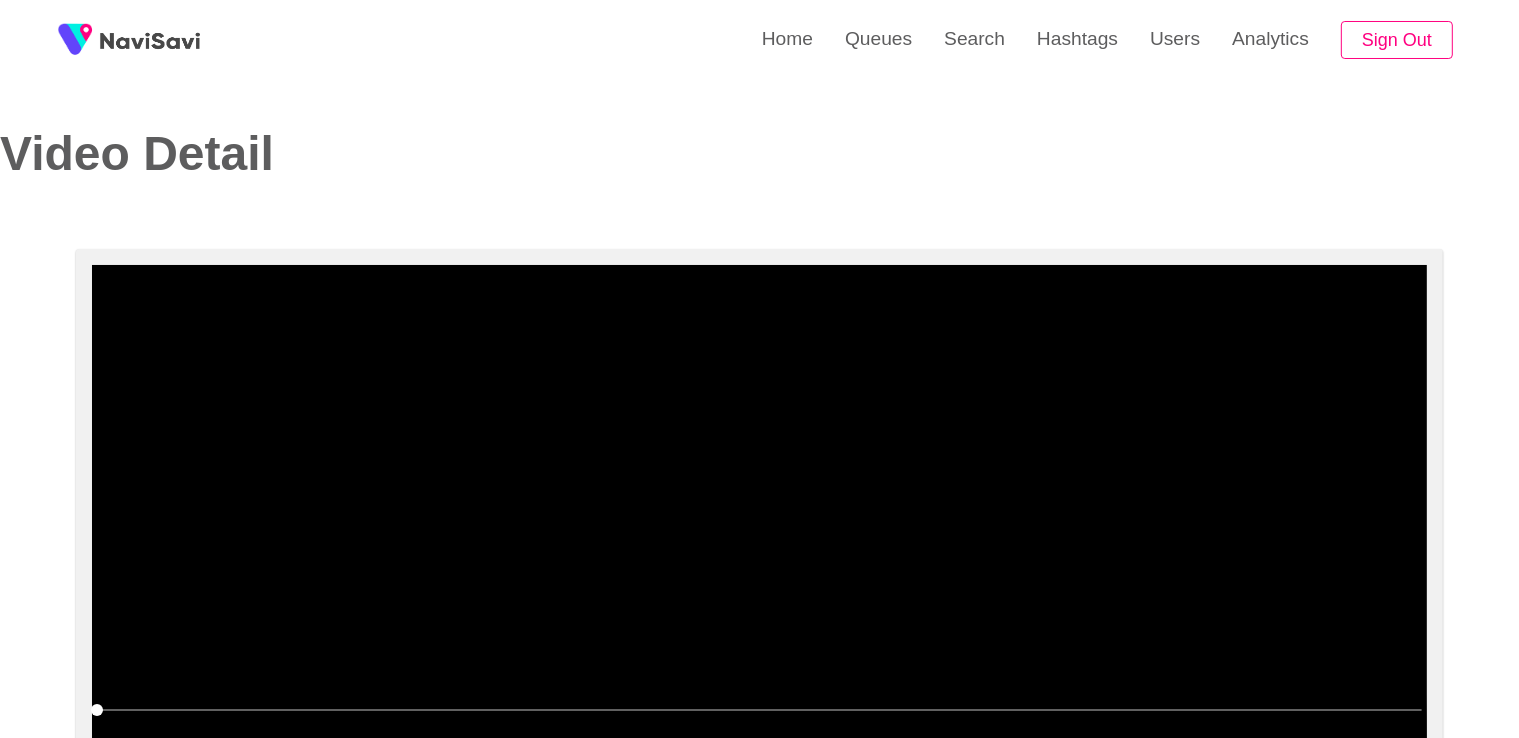 scroll, scrollTop: 108, scrollLeft: 0, axis: vertical 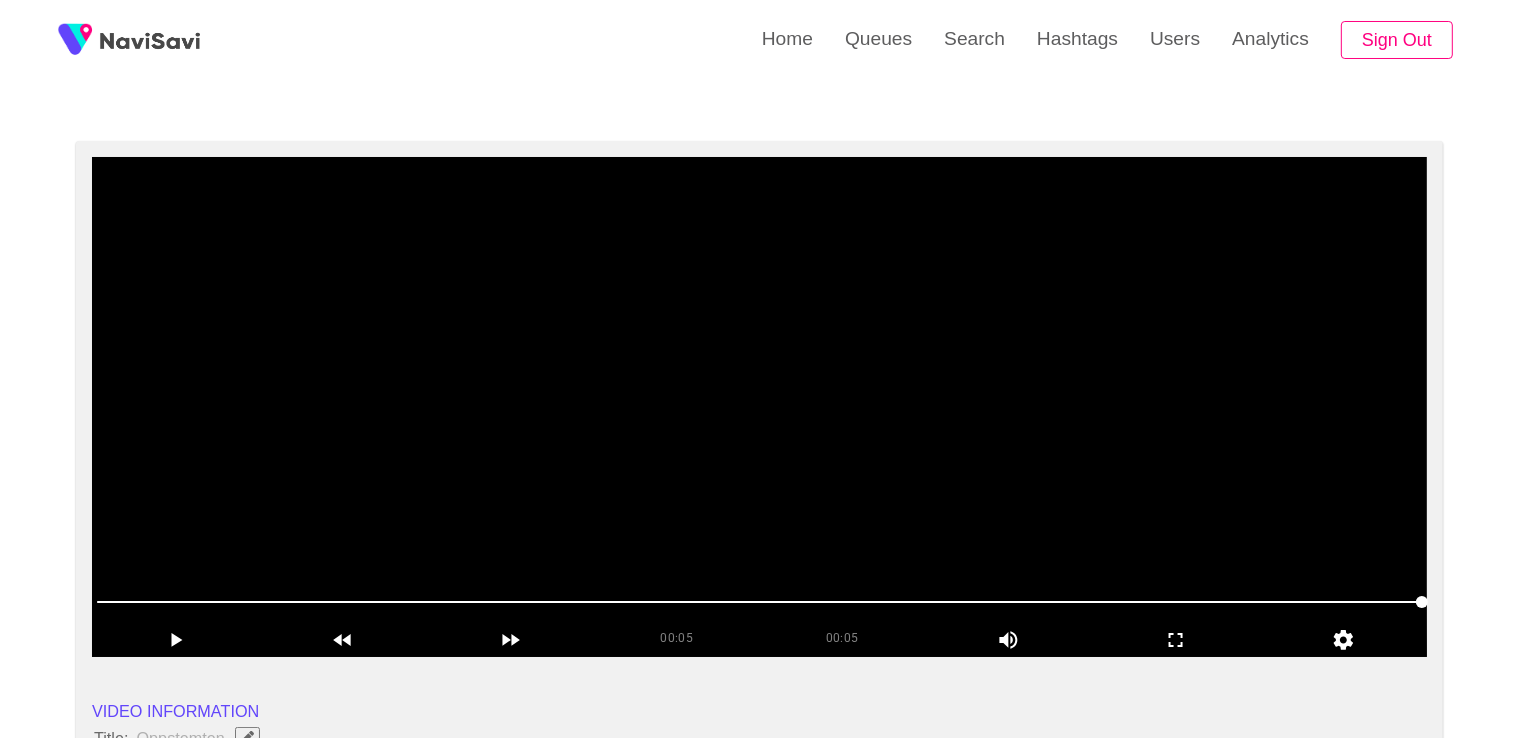 click at bounding box center [759, 407] 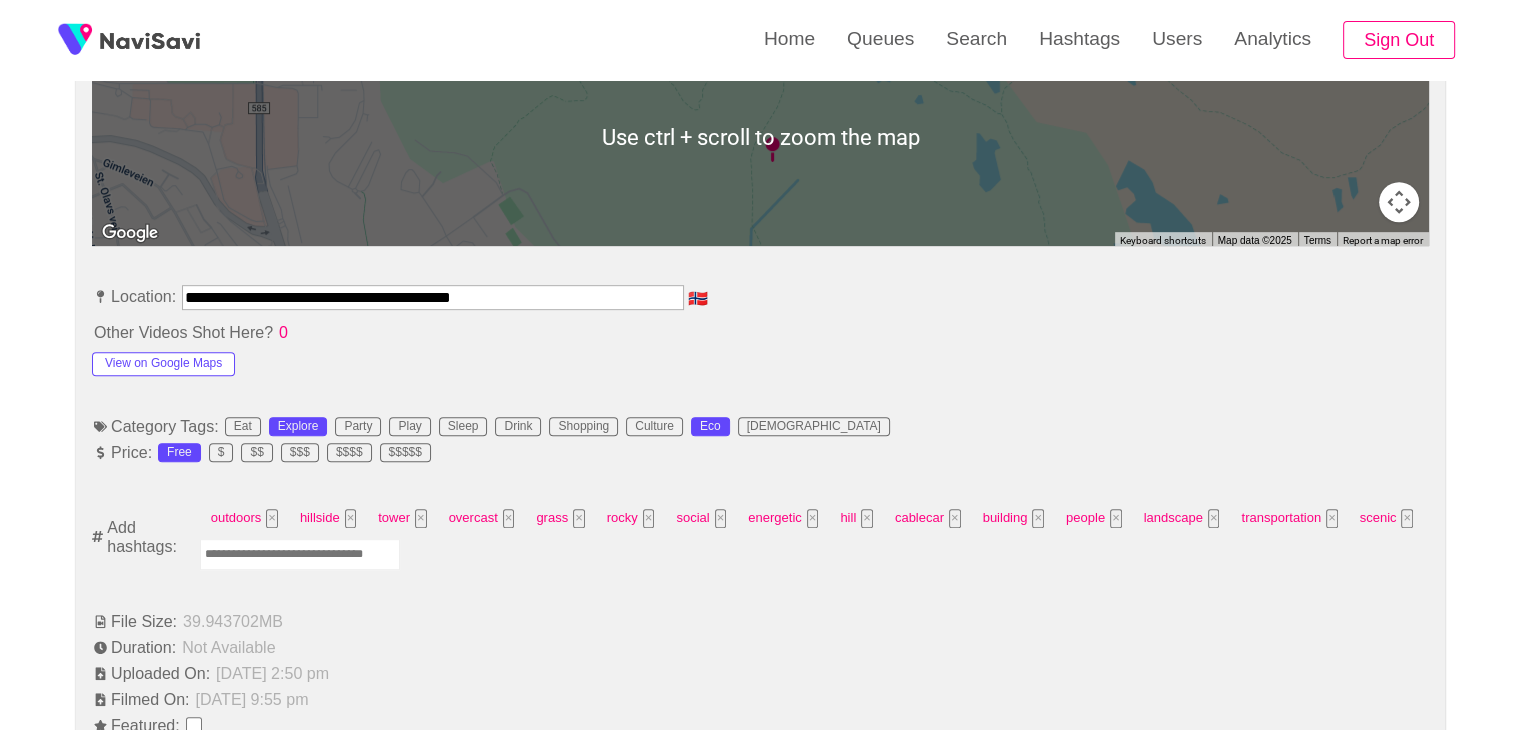 scroll, scrollTop: 979, scrollLeft: 0, axis: vertical 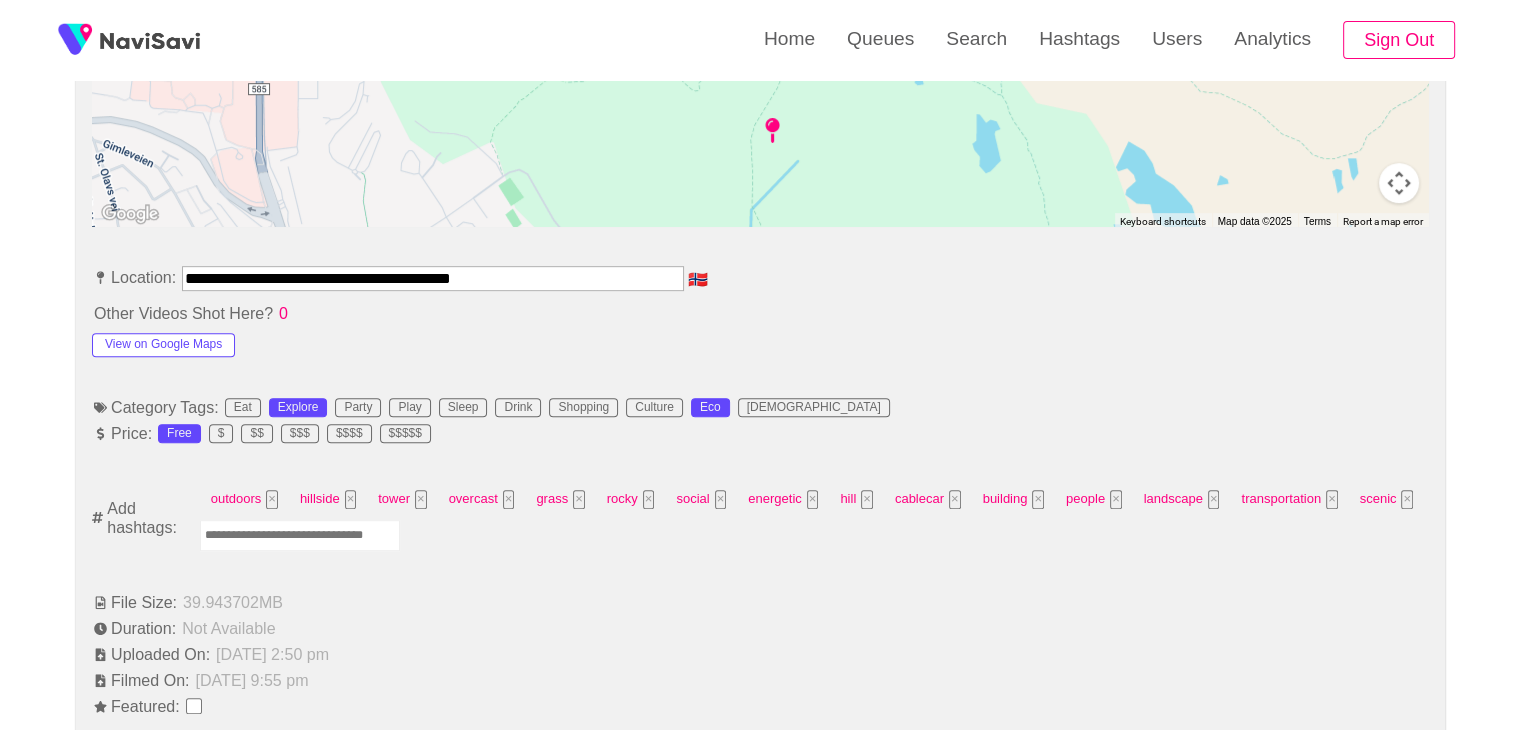 click at bounding box center (300, 535) 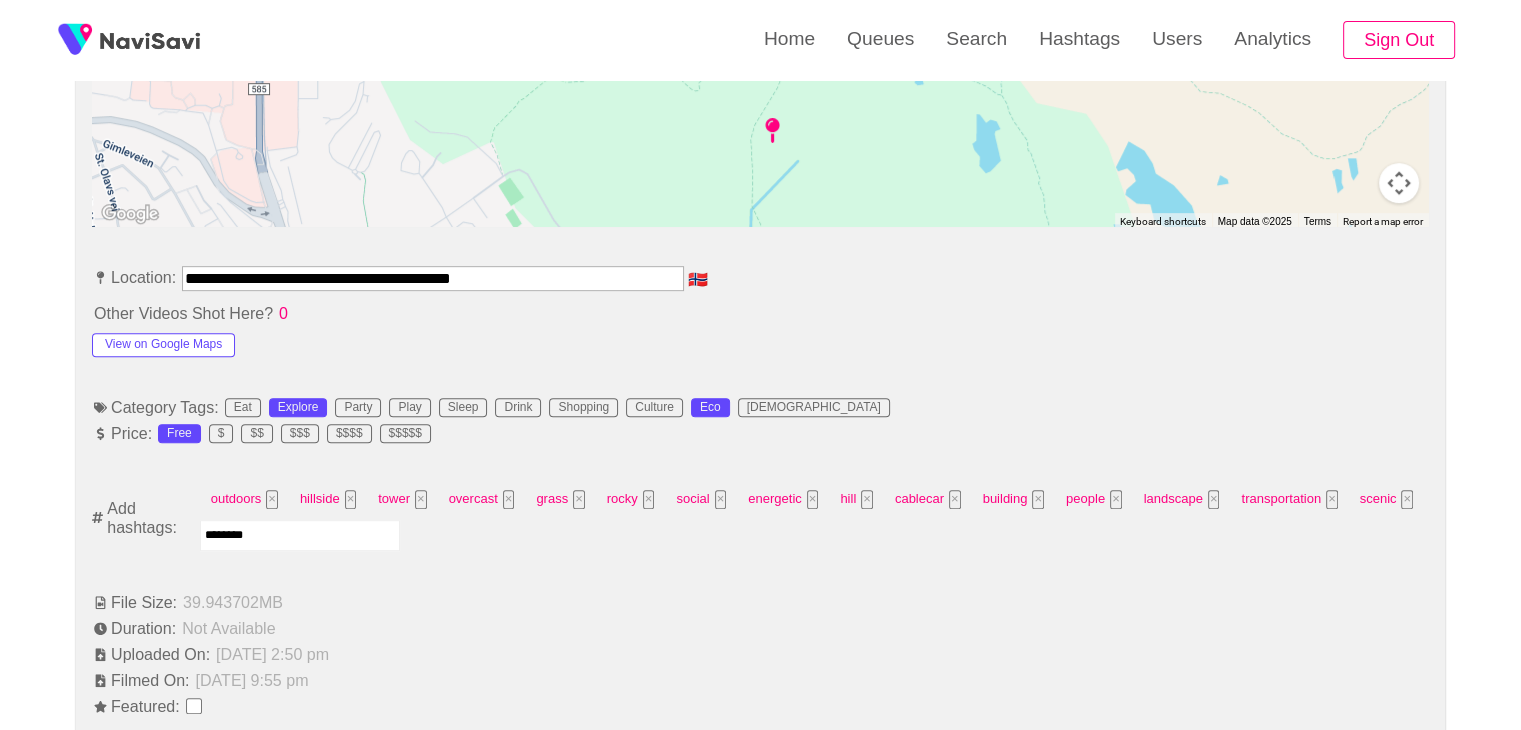 type on "*********" 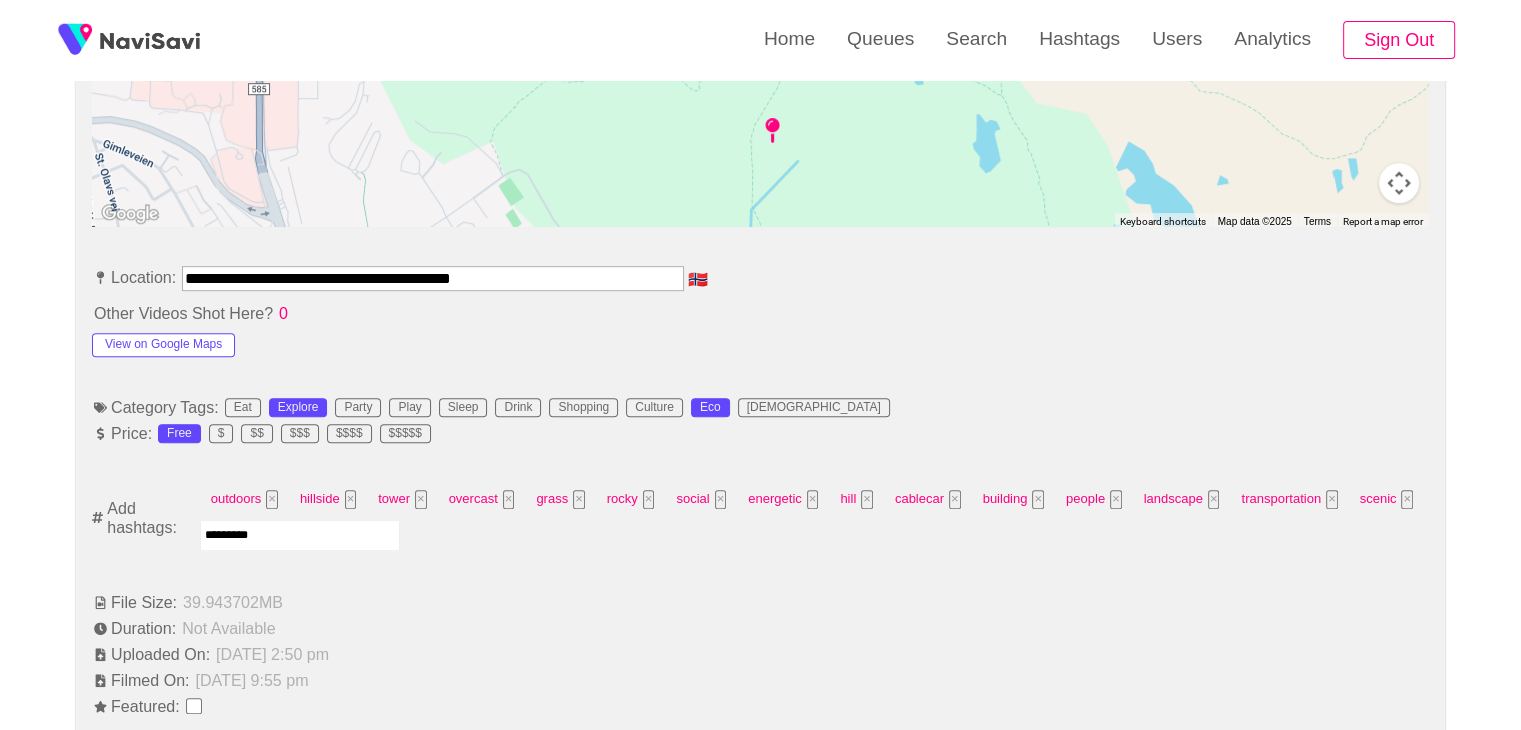 type 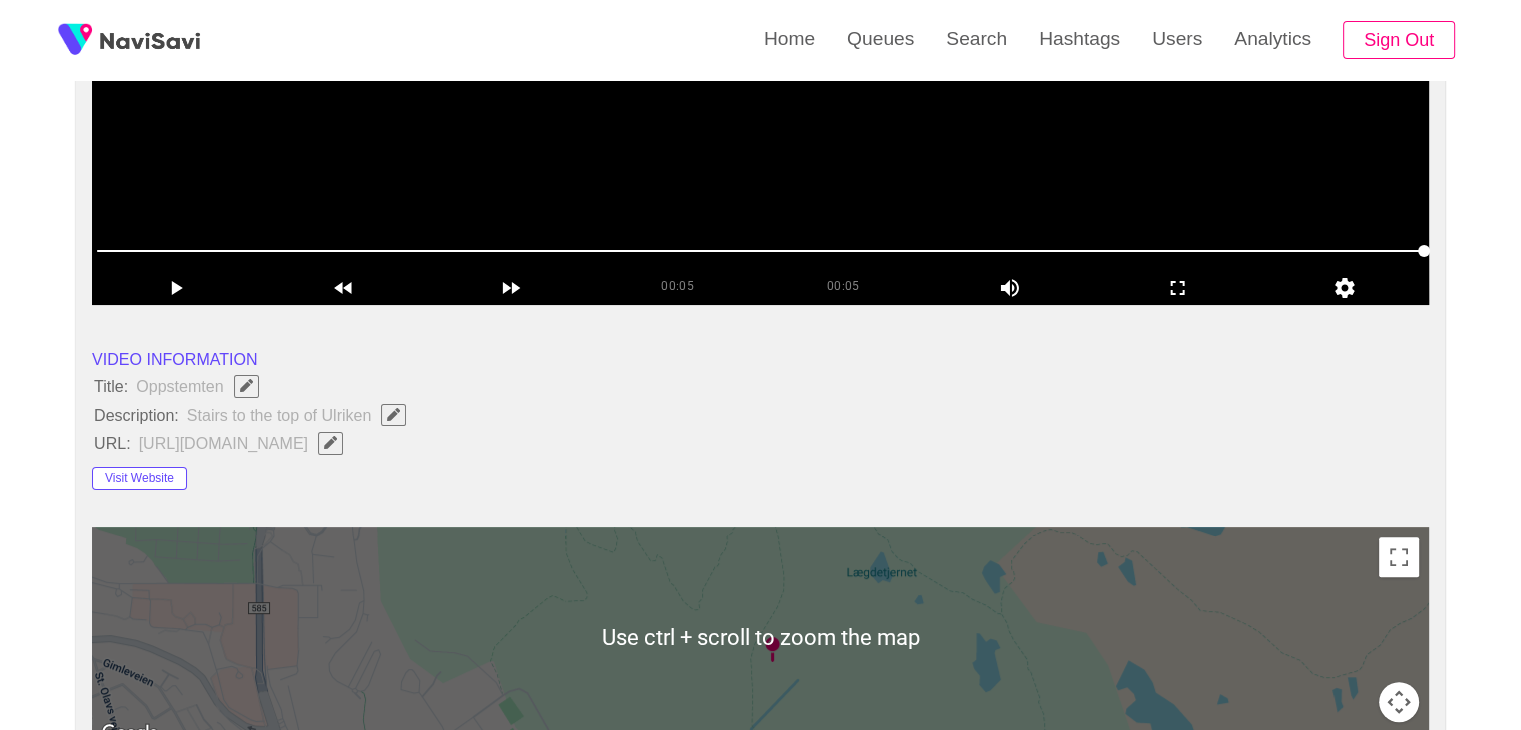 scroll, scrollTop: 458, scrollLeft: 0, axis: vertical 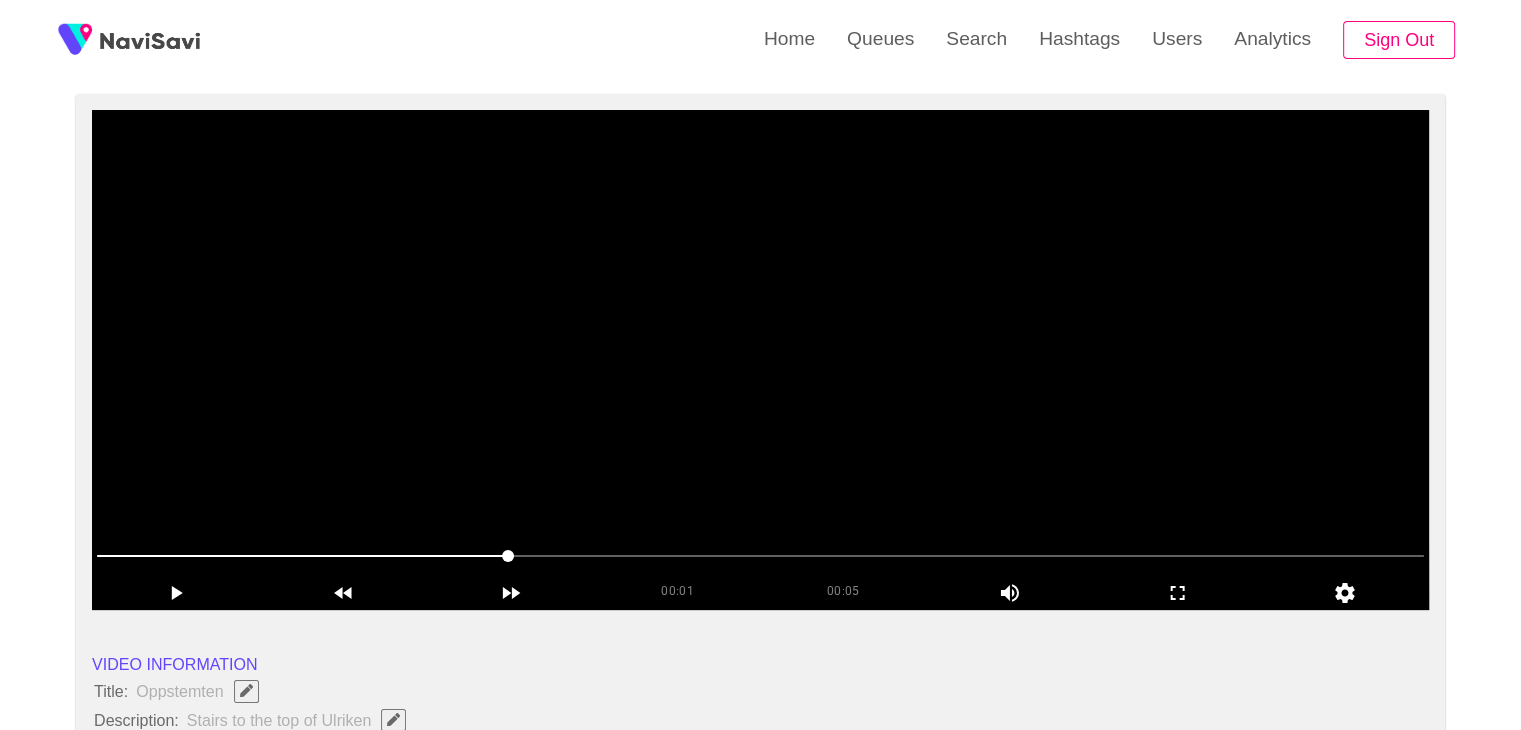 click at bounding box center (760, 360) 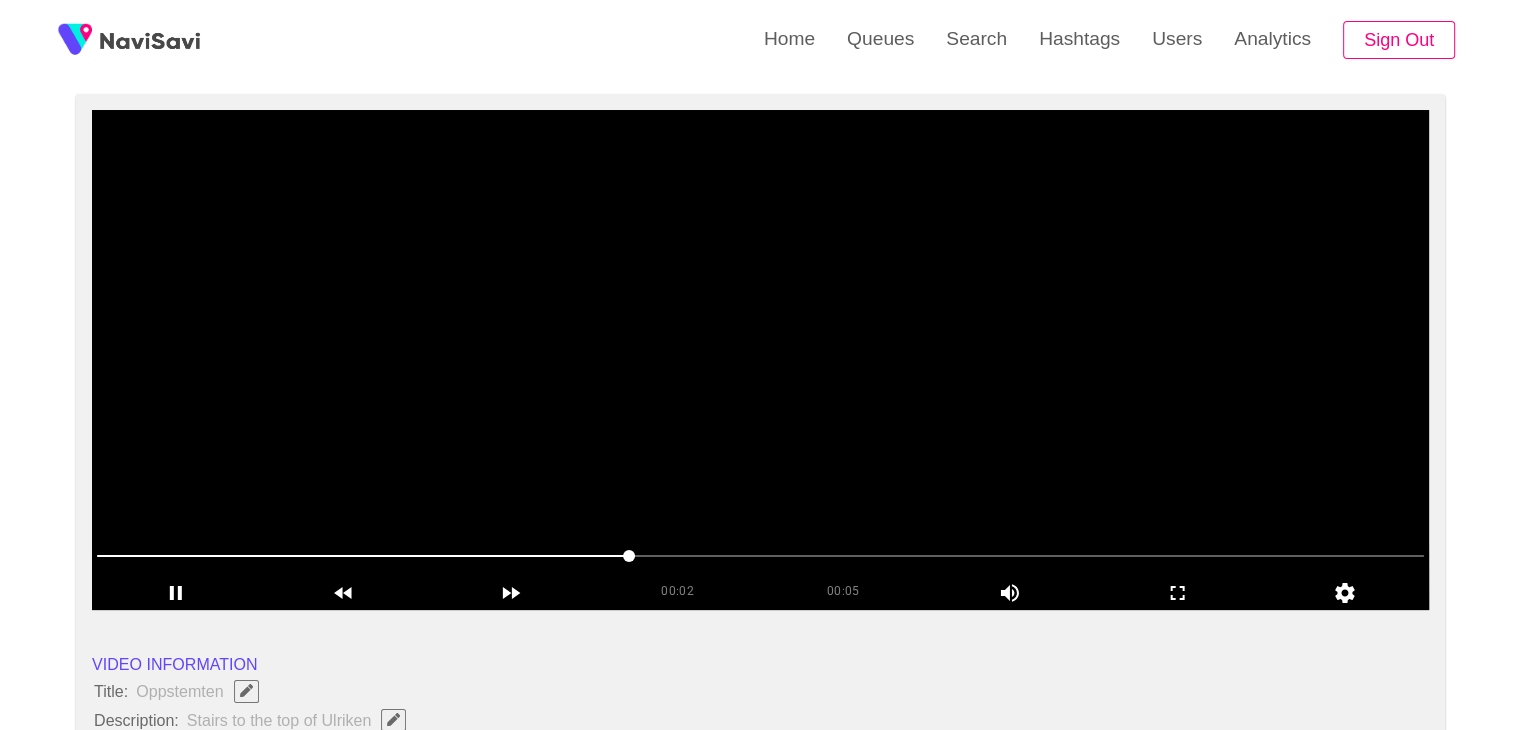 click at bounding box center [760, 360] 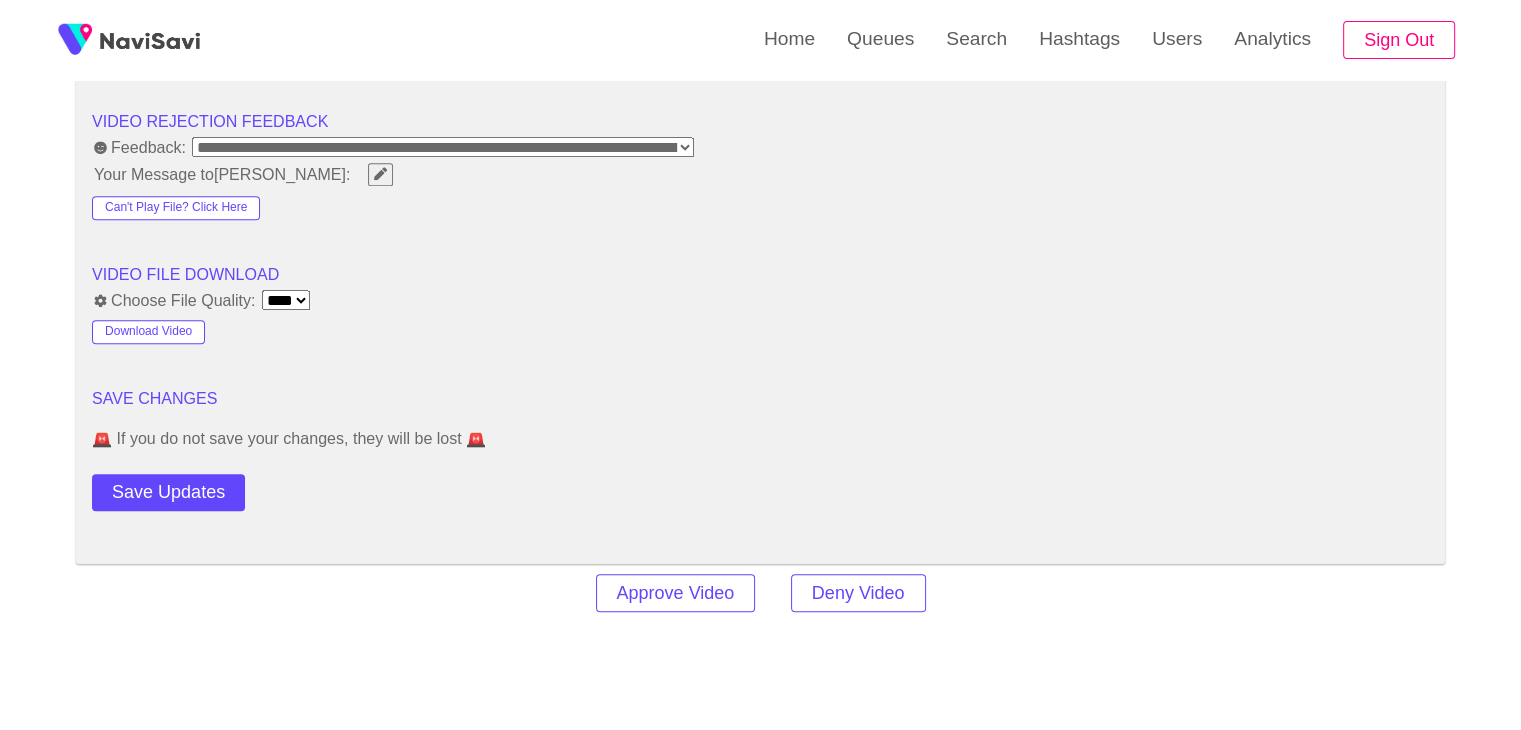scroll, scrollTop: 2255, scrollLeft: 0, axis: vertical 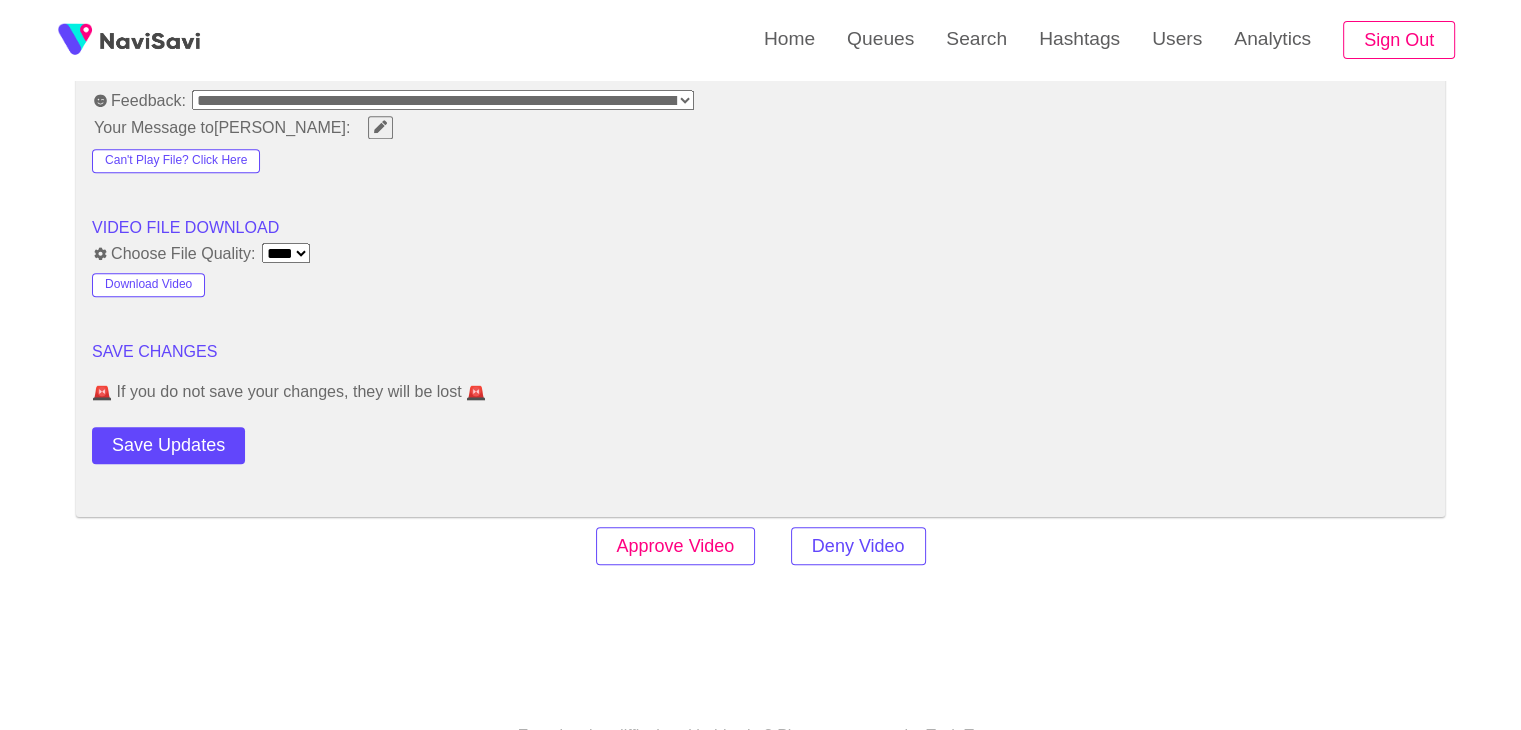 click on "Approve Video" at bounding box center [676, 546] 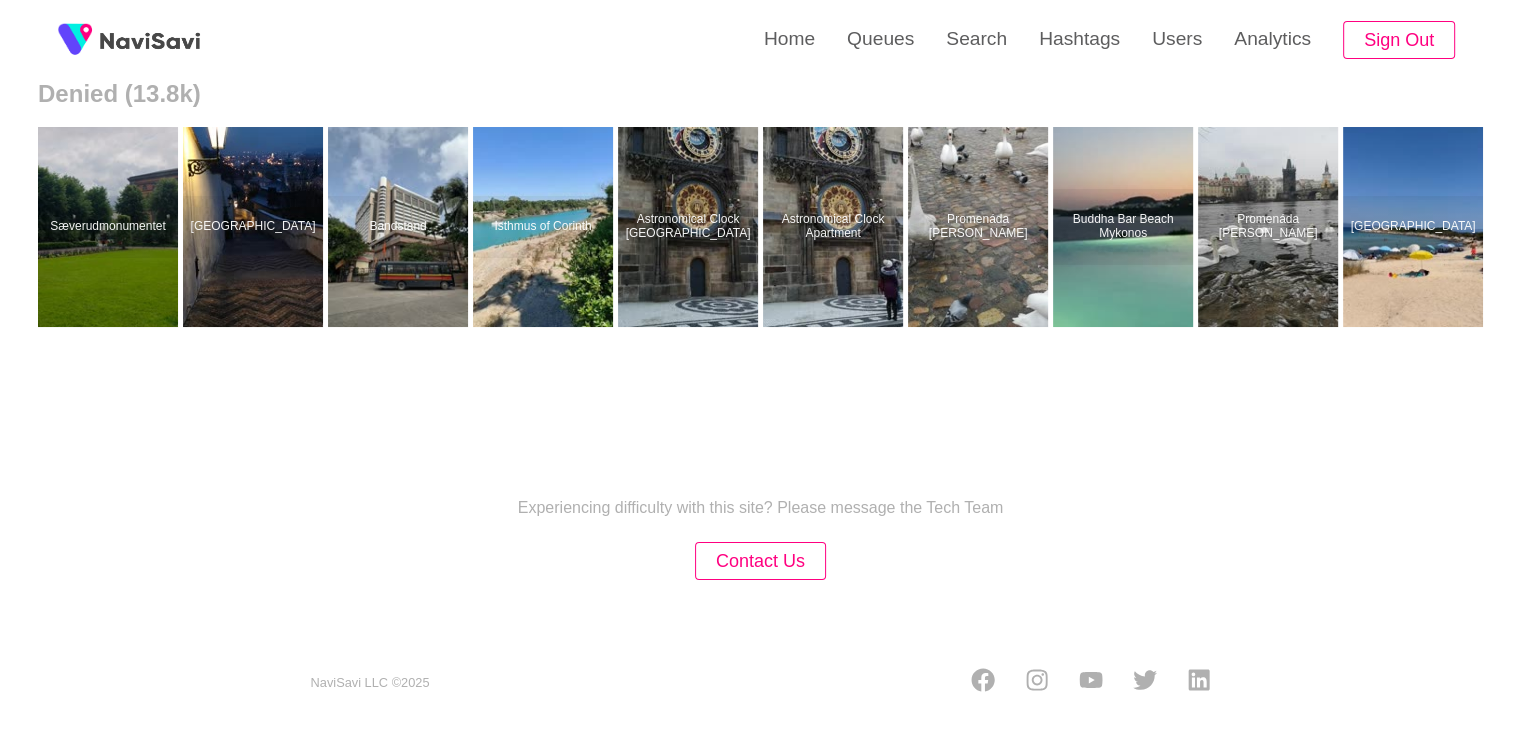 scroll, scrollTop: 0, scrollLeft: 0, axis: both 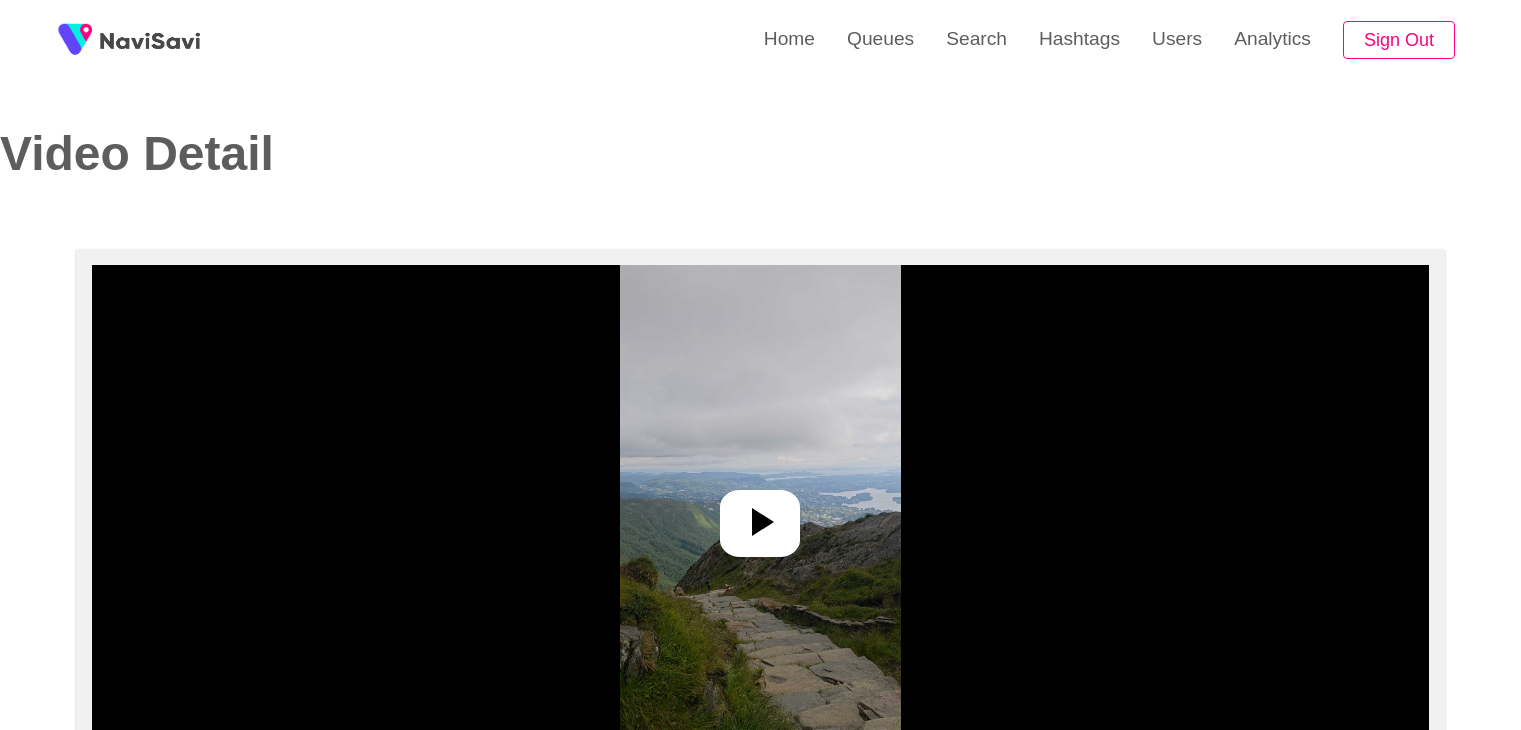 select on "**********" 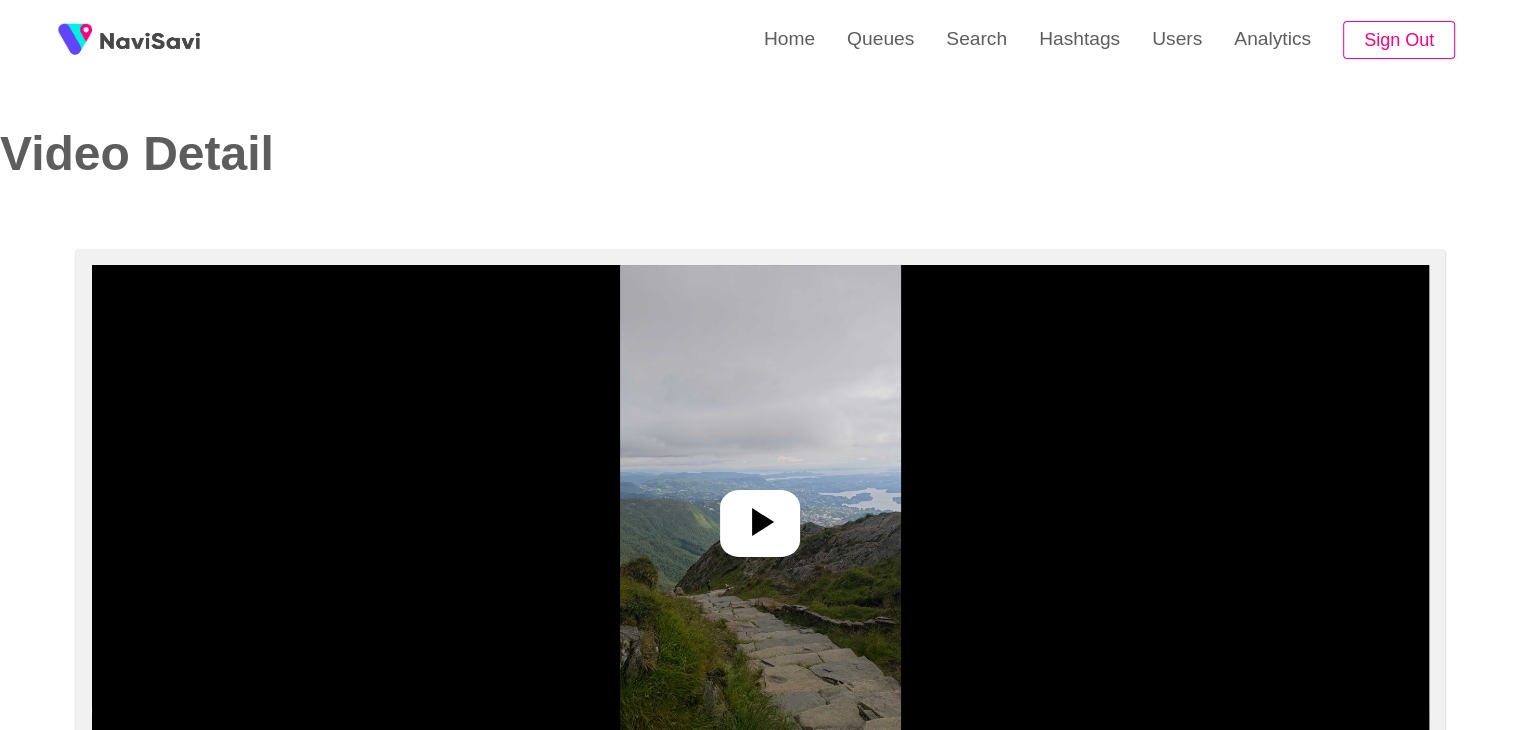 click at bounding box center [760, 515] 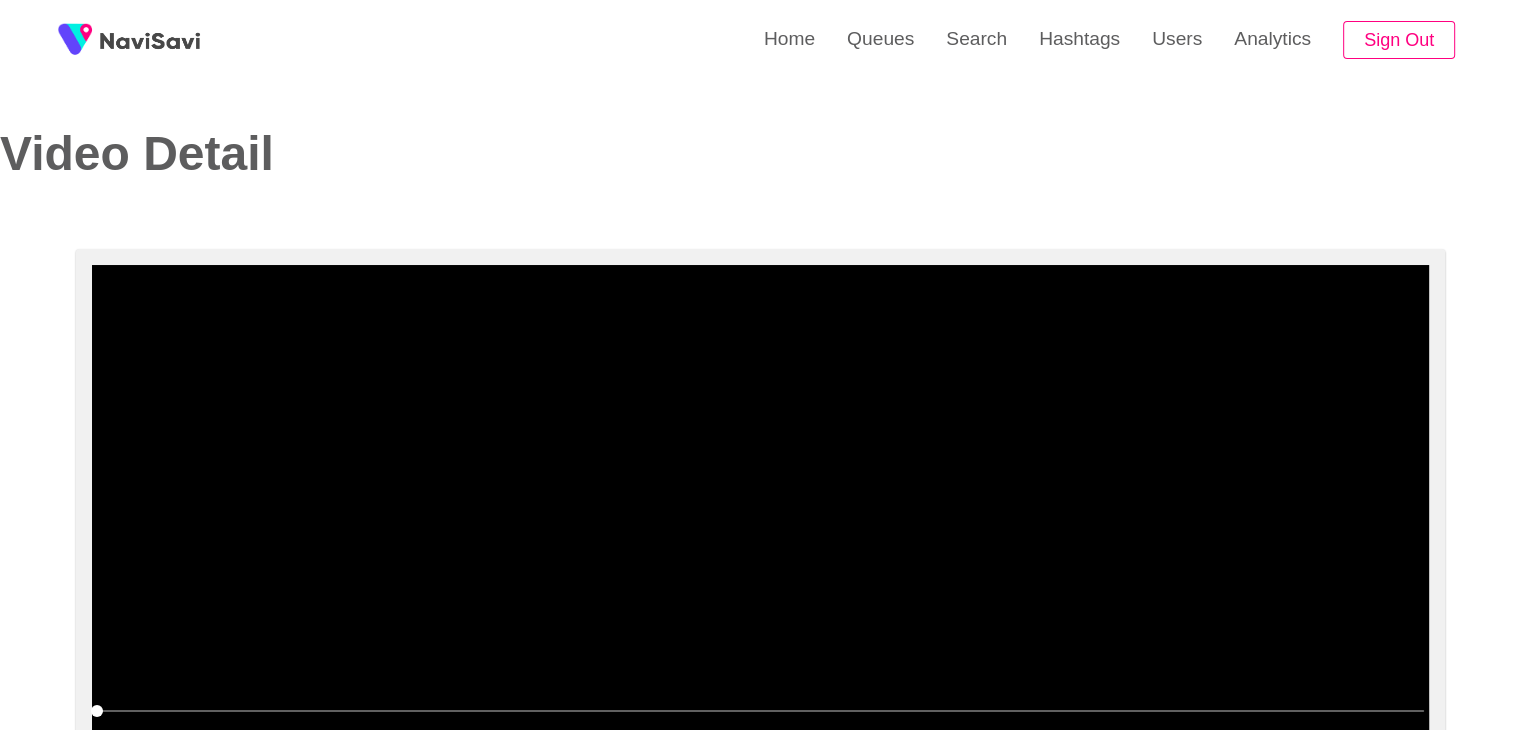 scroll, scrollTop: 92, scrollLeft: 0, axis: vertical 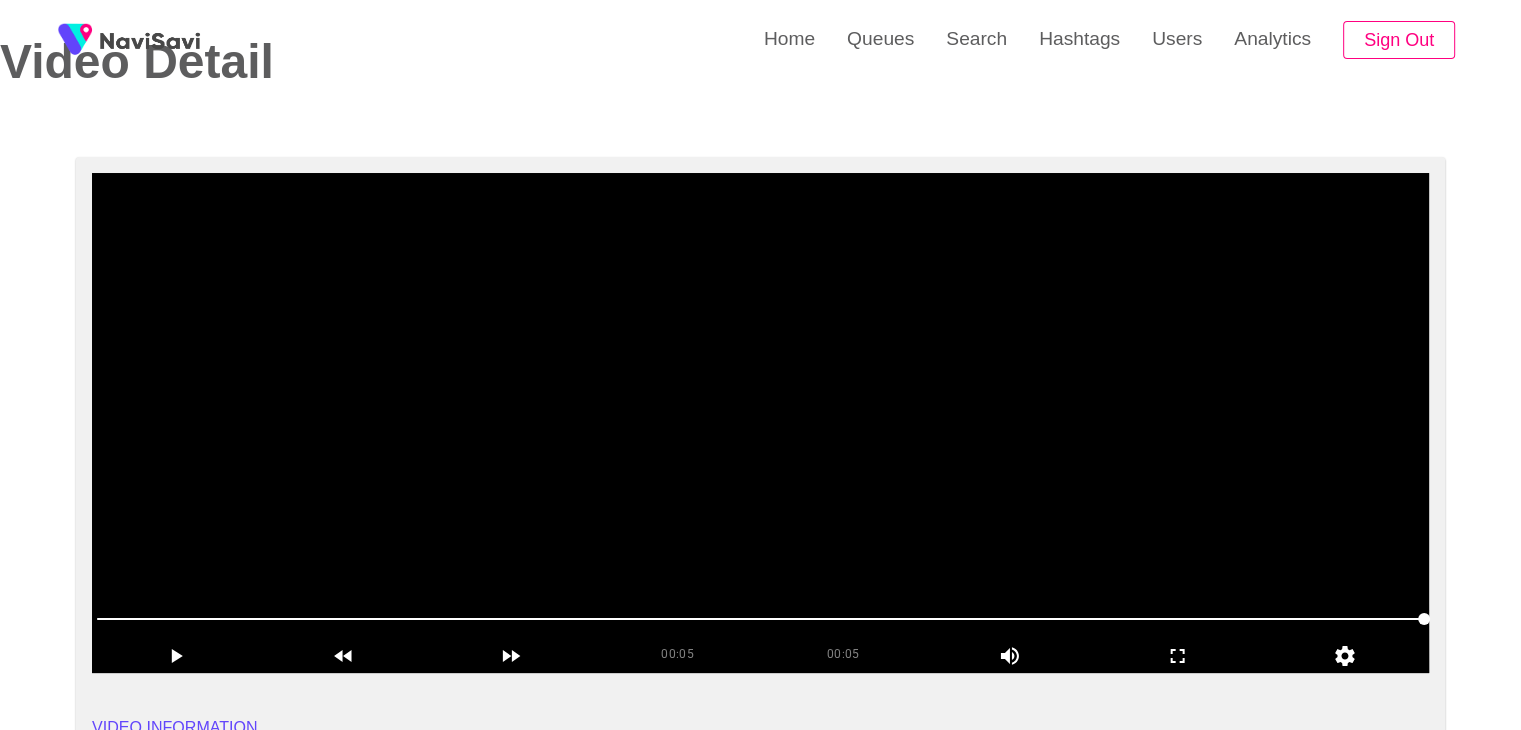 click at bounding box center (760, 423) 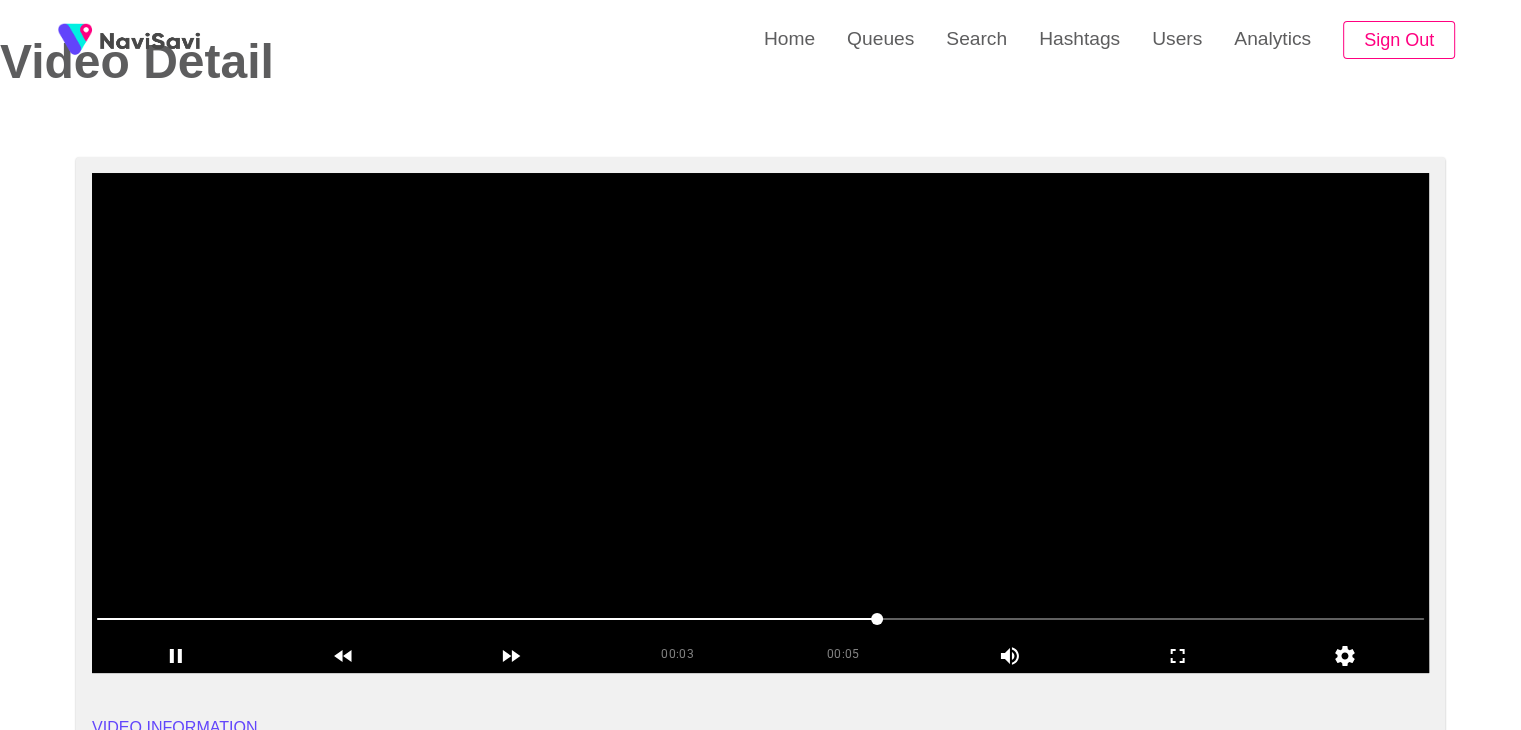 click at bounding box center [760, 423] 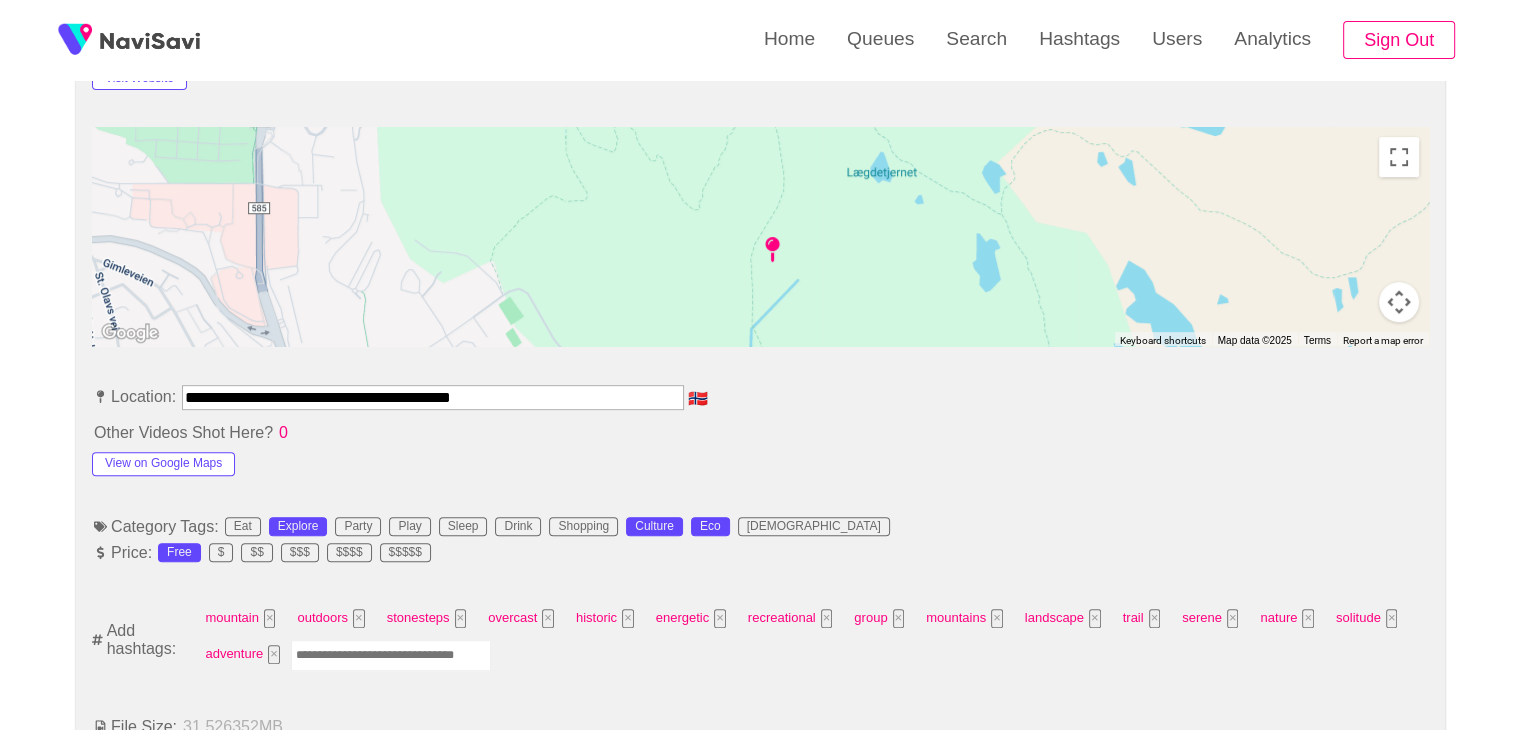 scroll, scrollTop: 860, scrollLeft: 0, axis: vertical 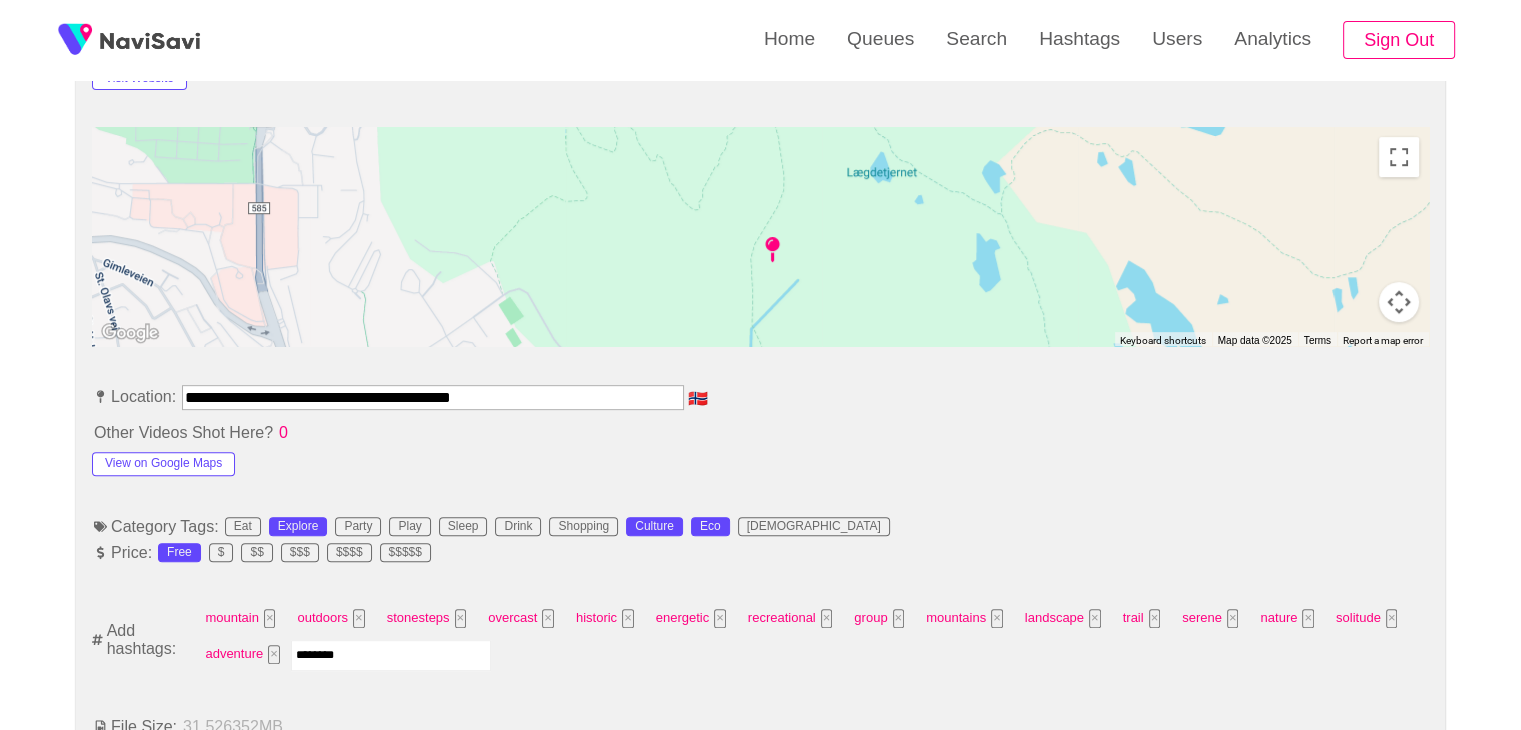 type on "*********" 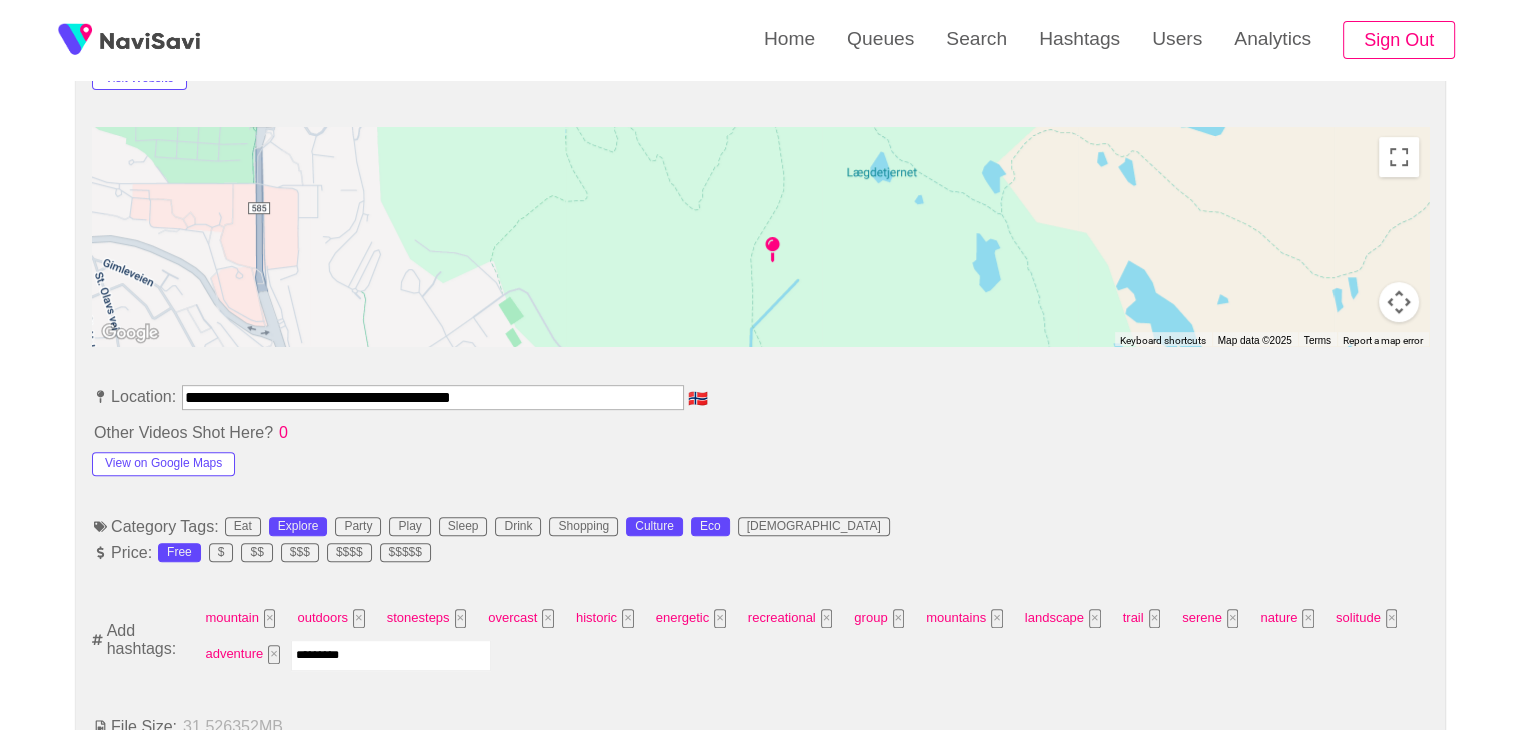 type 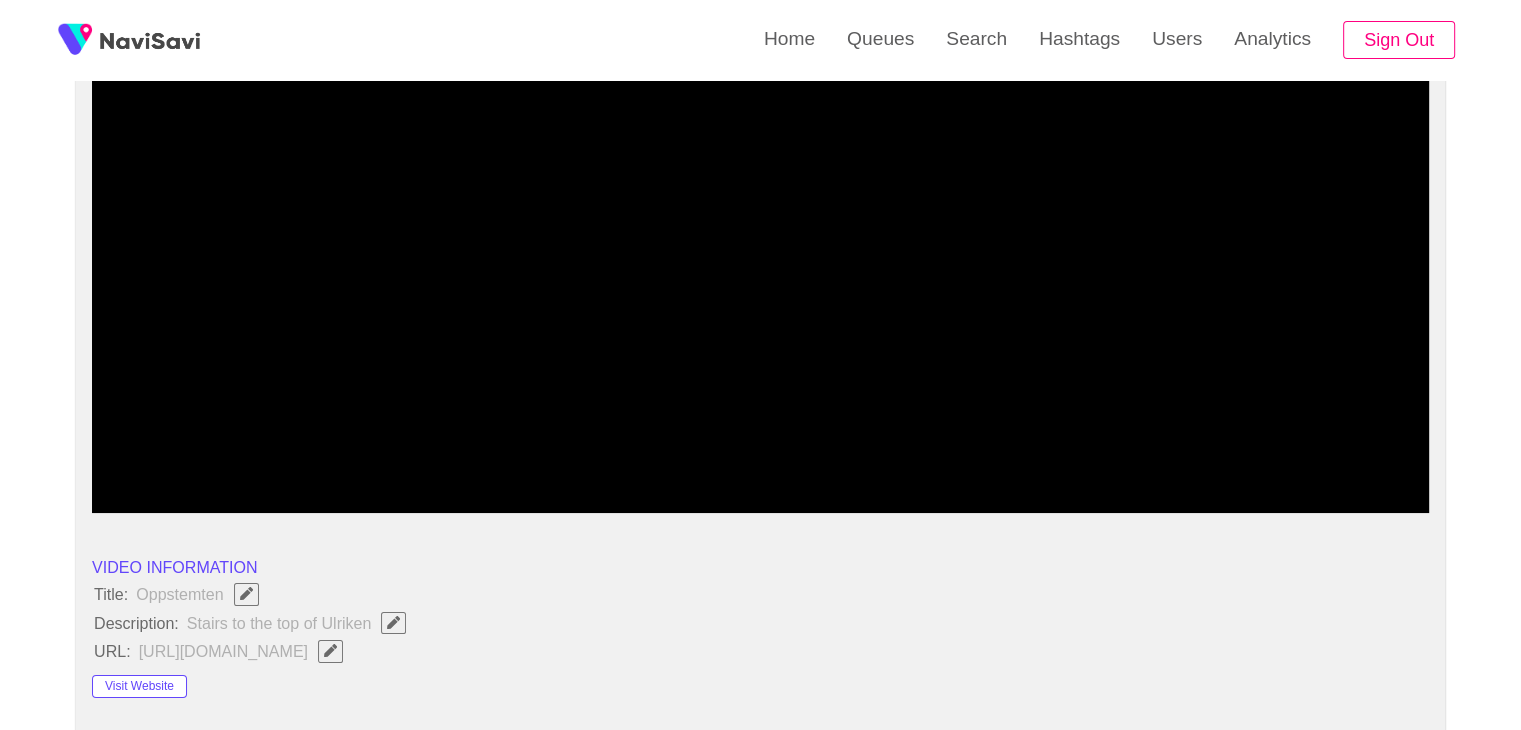 scroll, scrollTop: 116, scrollLeft: 0, axis: vertical 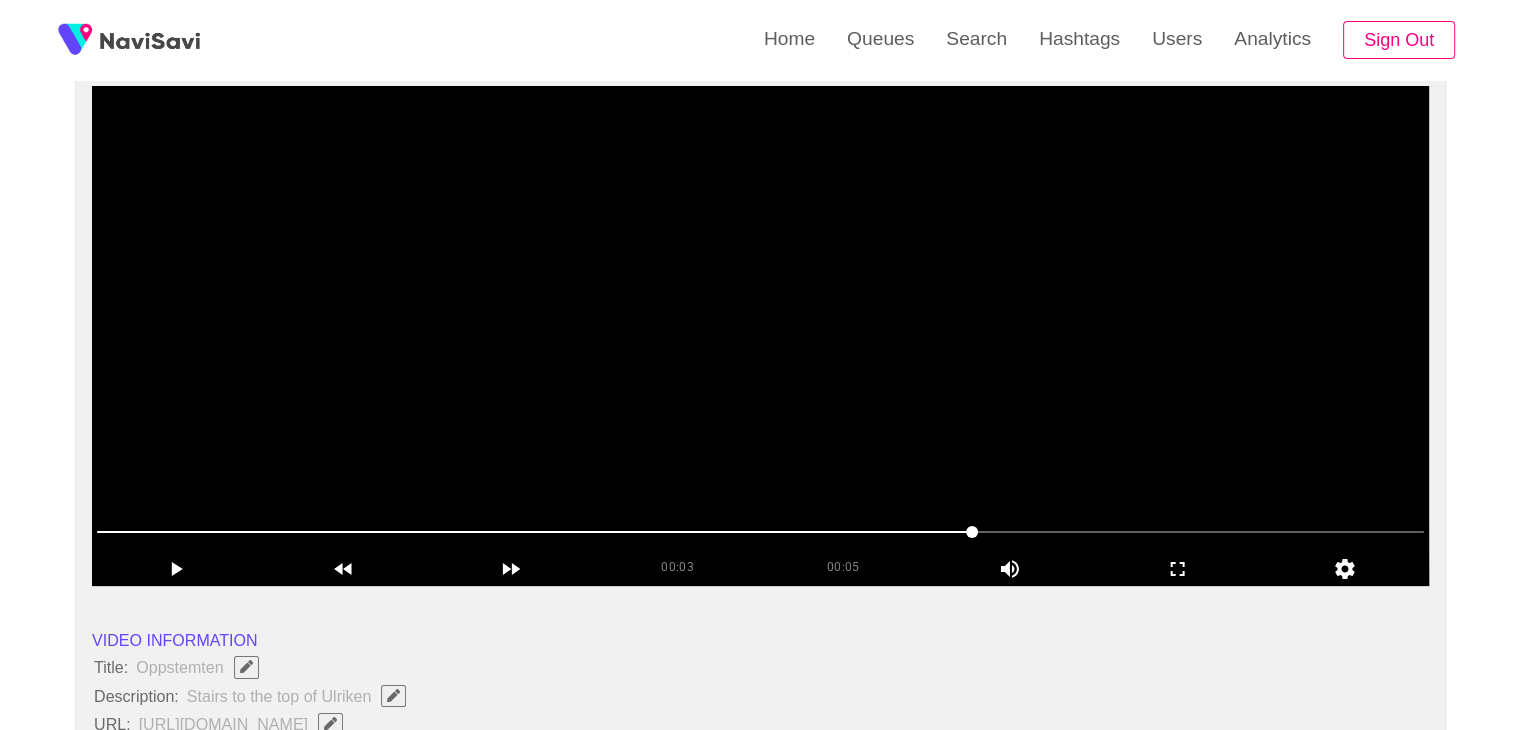 click at bounding box center [760, 532] 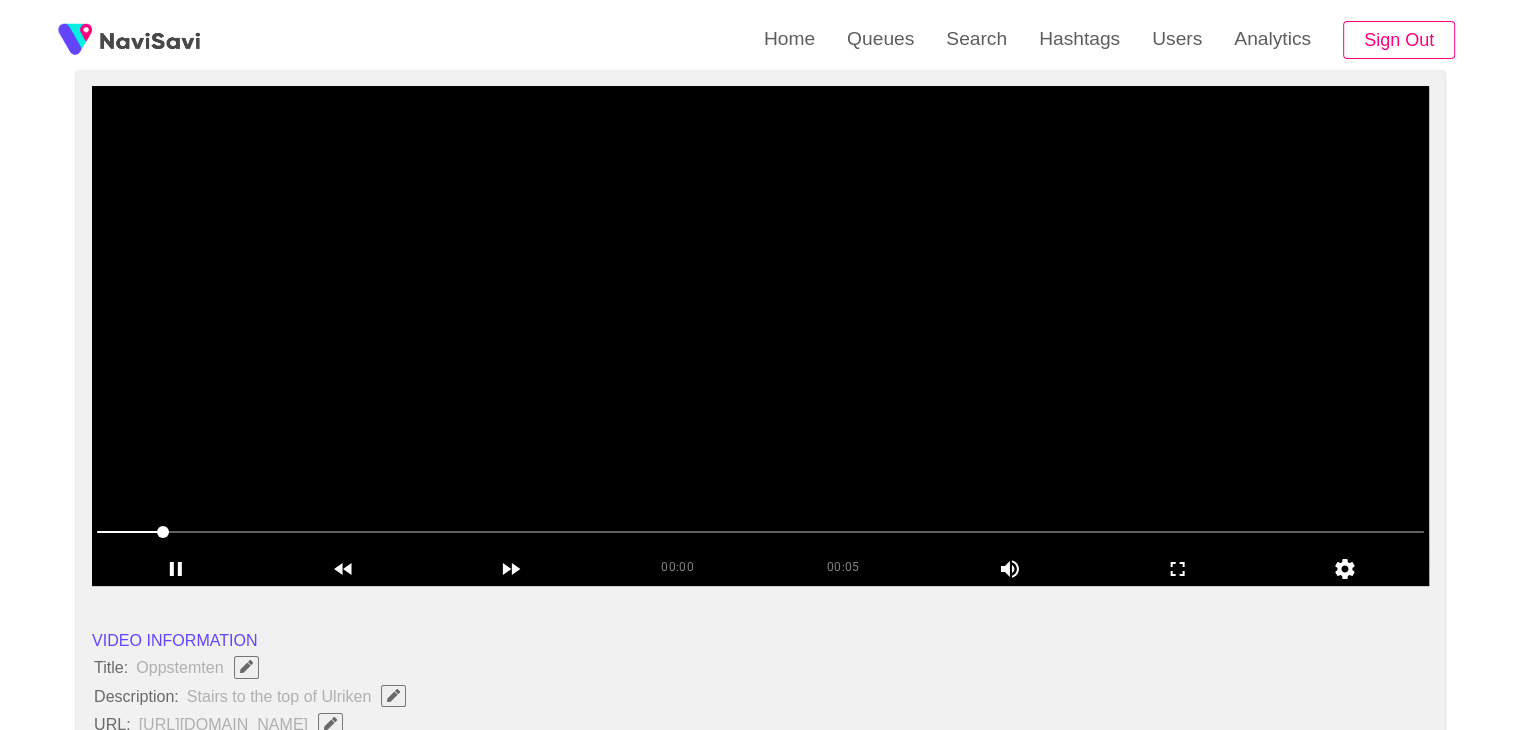 scroll, scrollTop: 88, scrollLeft: 0, axis: vertical 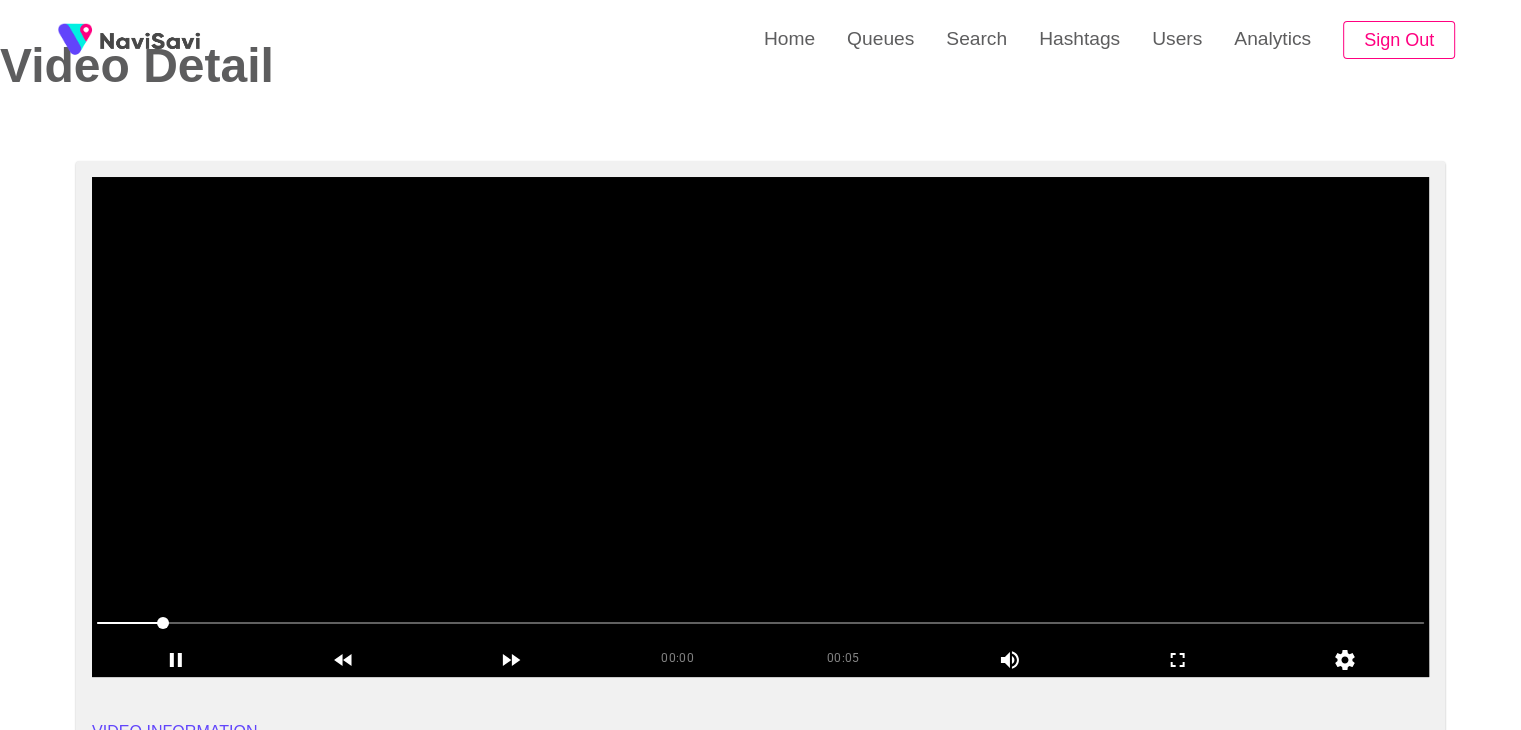 click at bounding box center (760, 427) 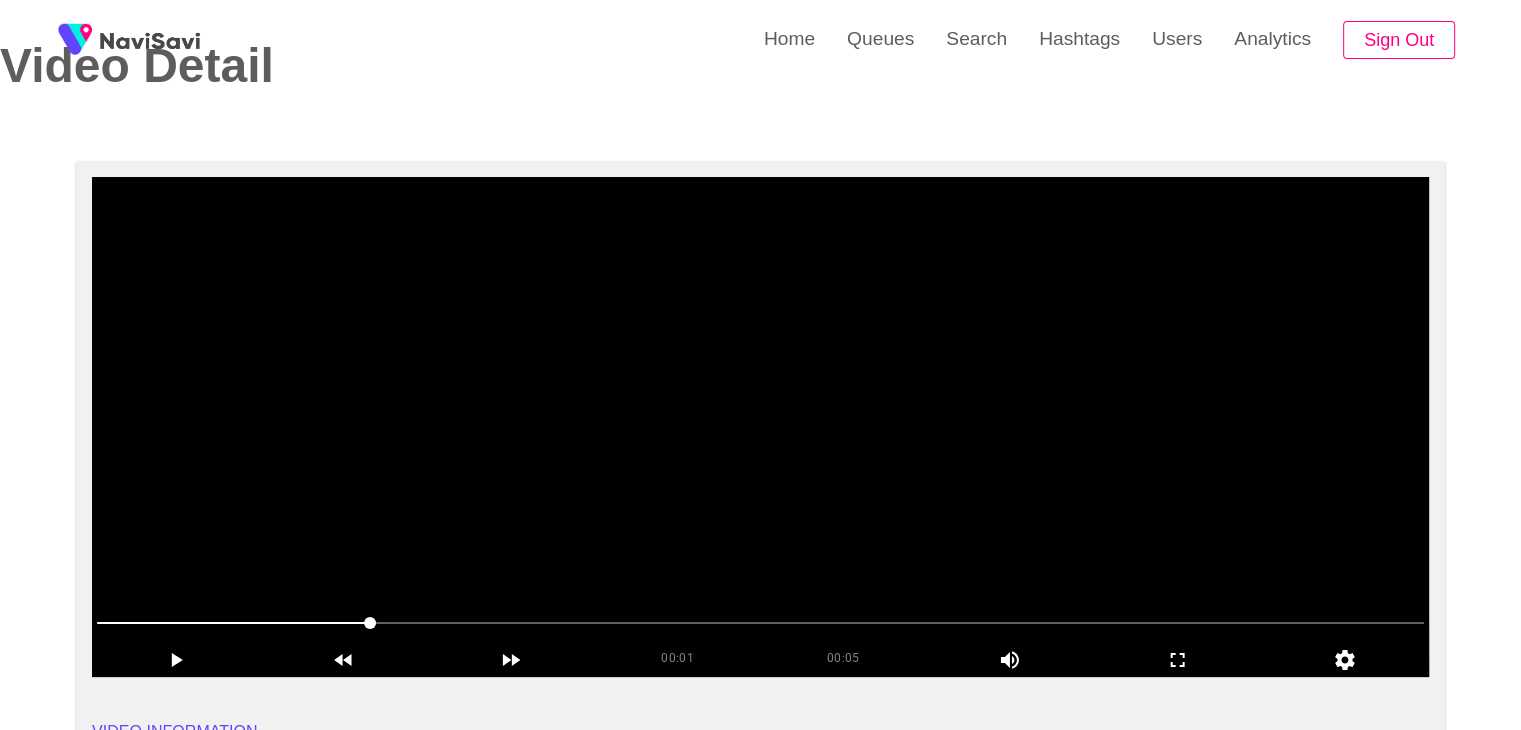 click at bounding box center [760, 427] 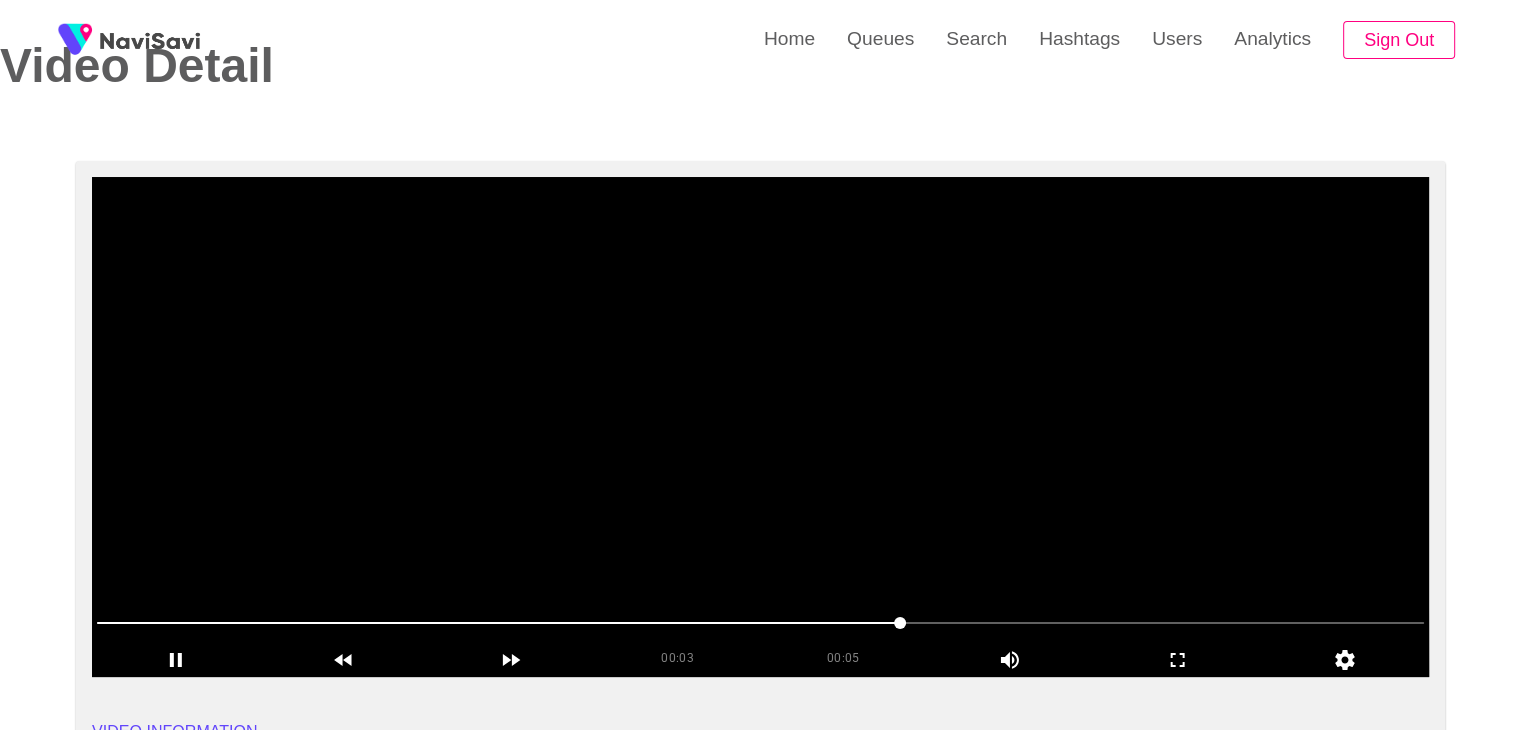 click at bounding box center [760, 427] 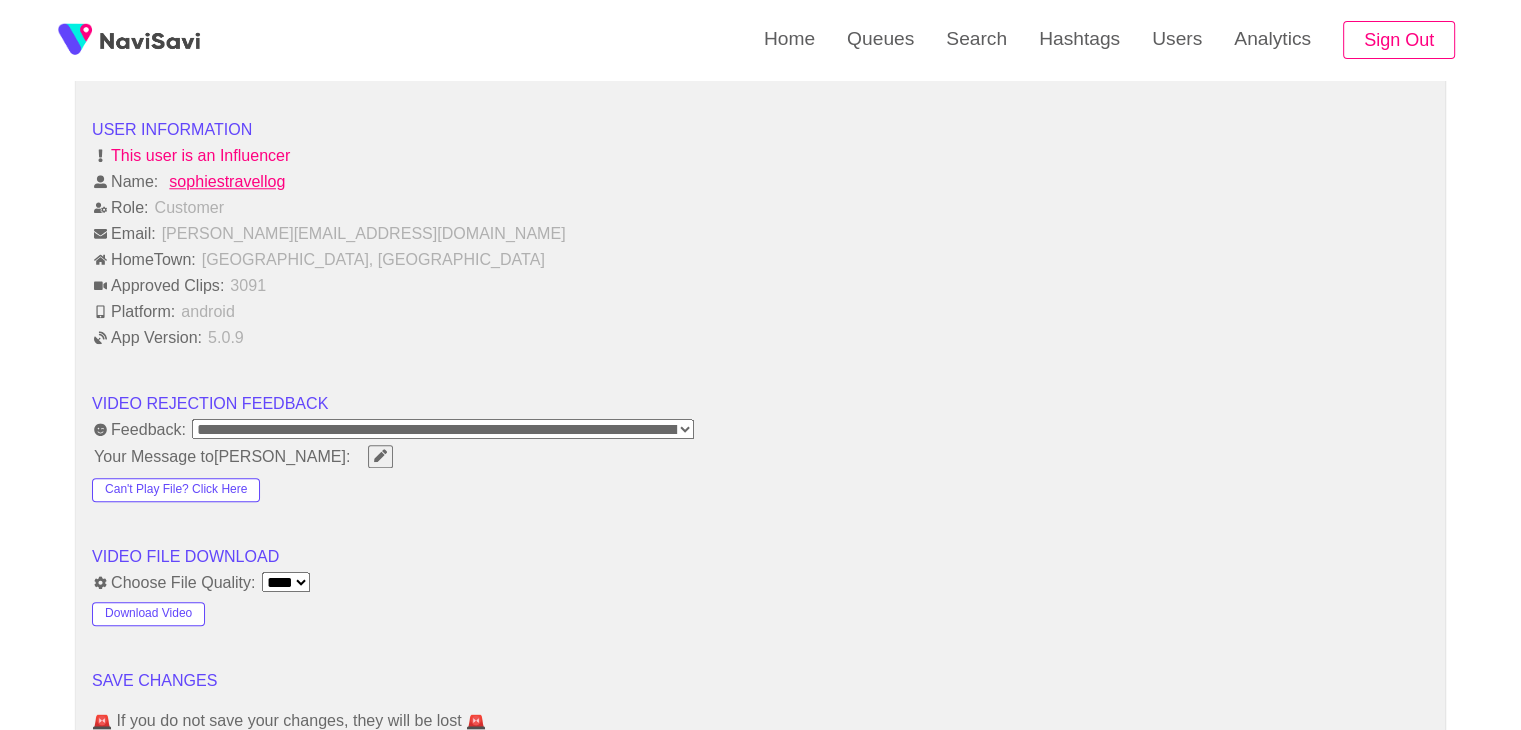 scroll, scrollTop: 2423, scrollLeft: 0, axis: vertical 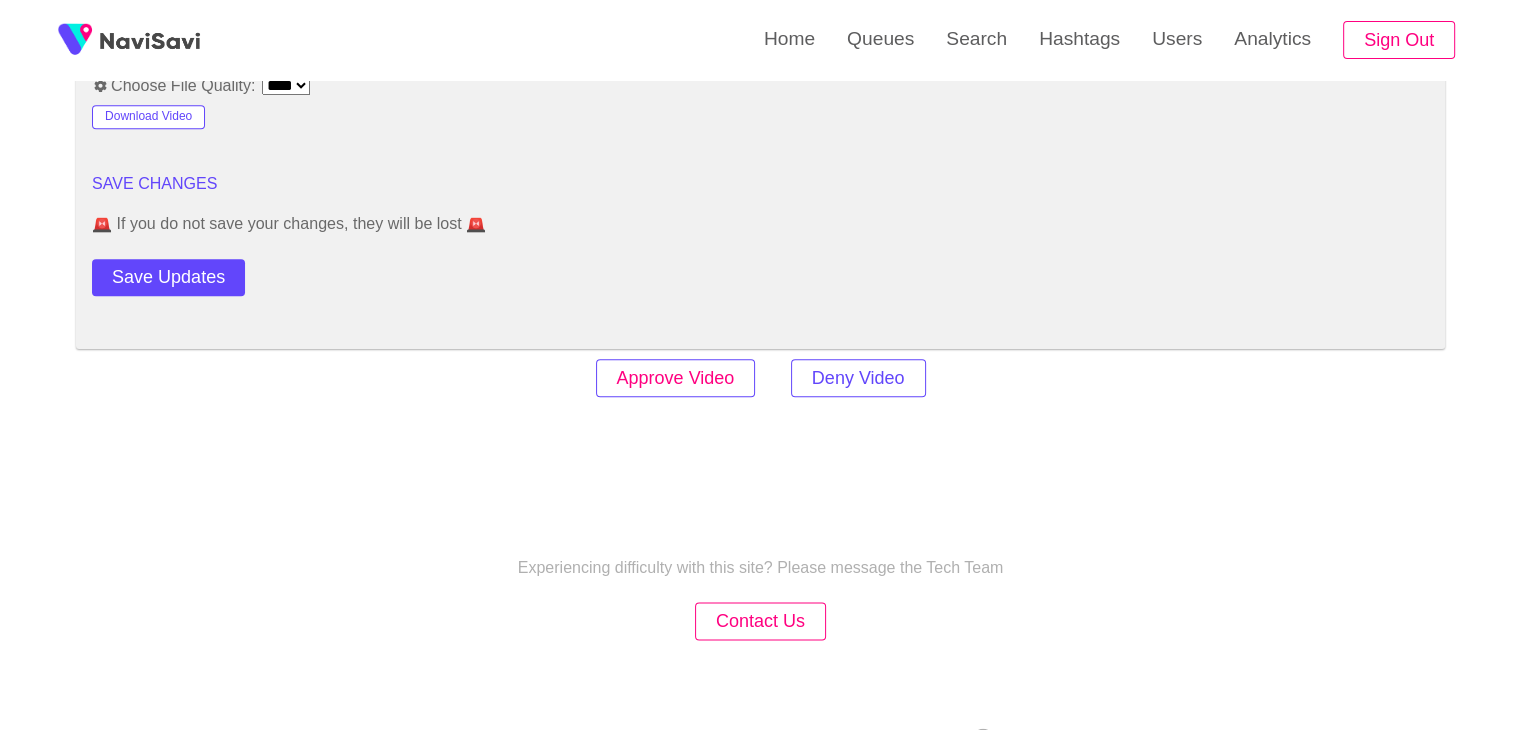 click on "Approve Video" at bounding box center (676, 378) 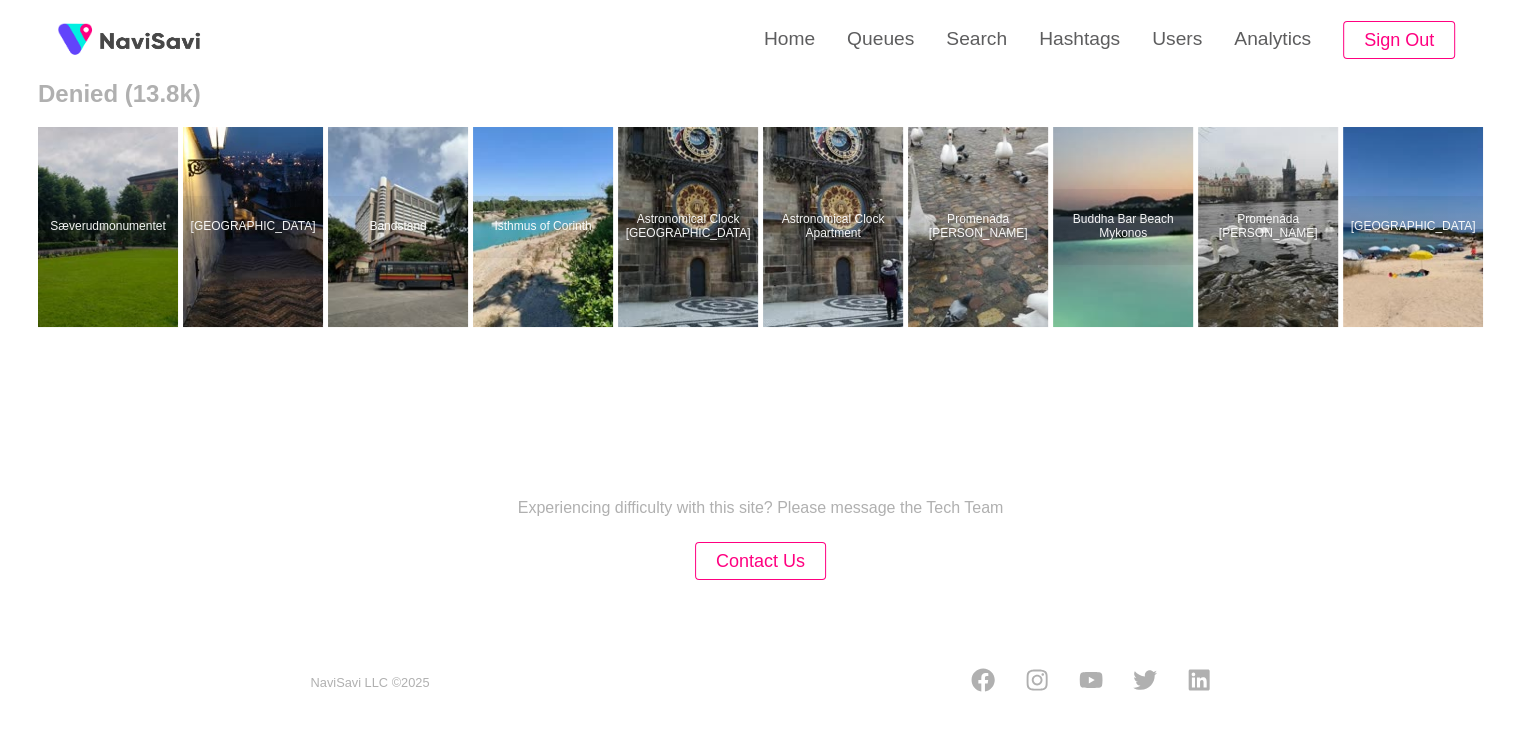 scroll, scrollTop: 0, scrollLeft: 0, axis: both 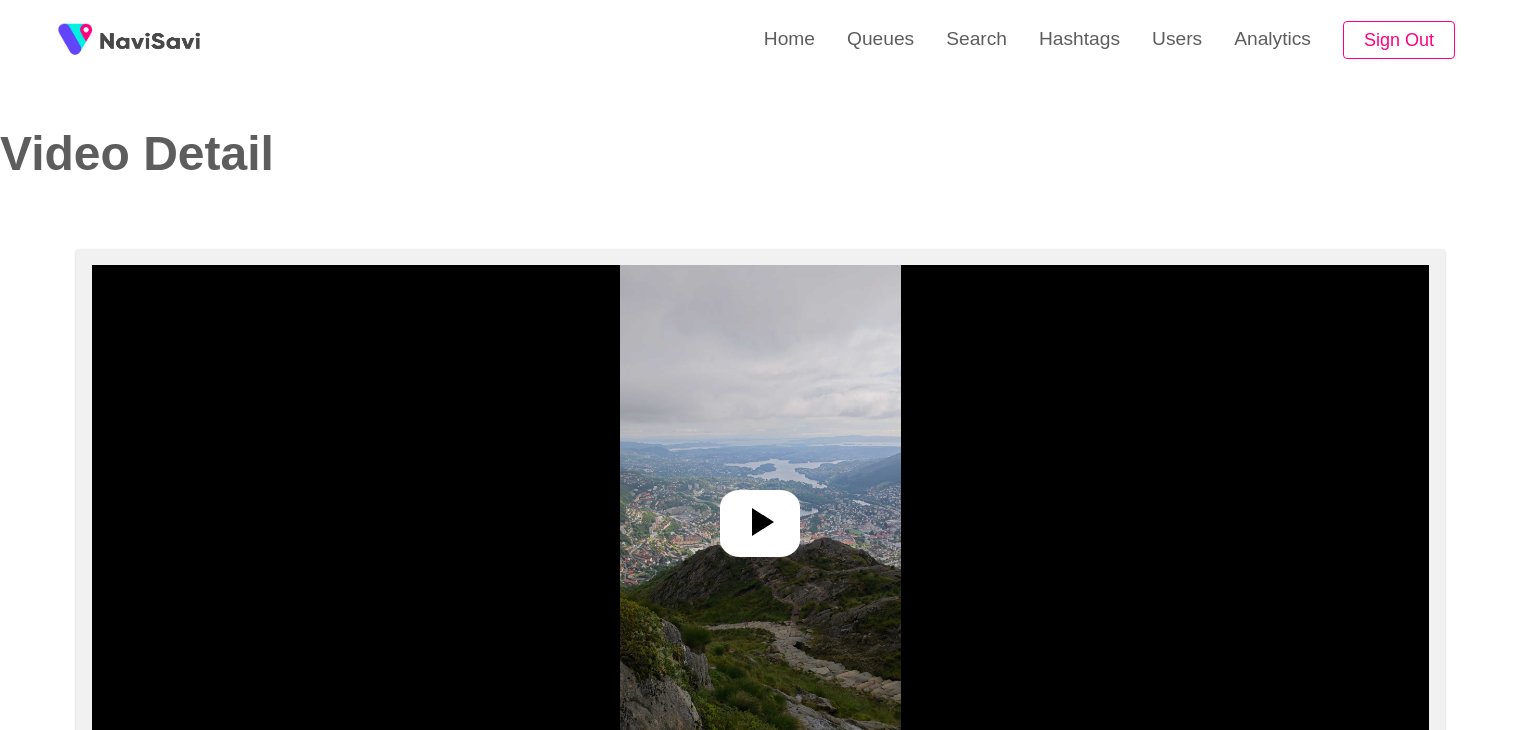 select on "**********" 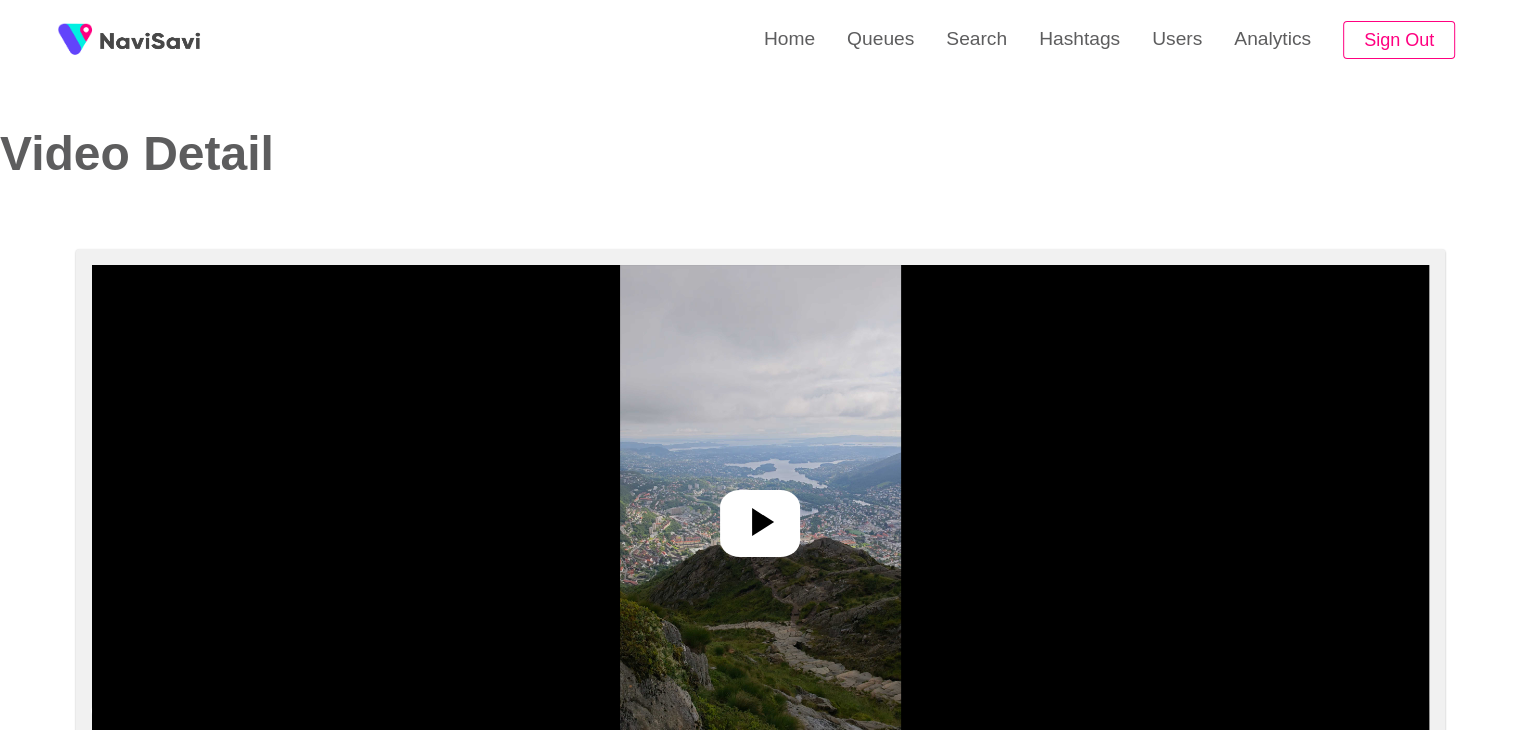 click at bounding box center [760, 515] 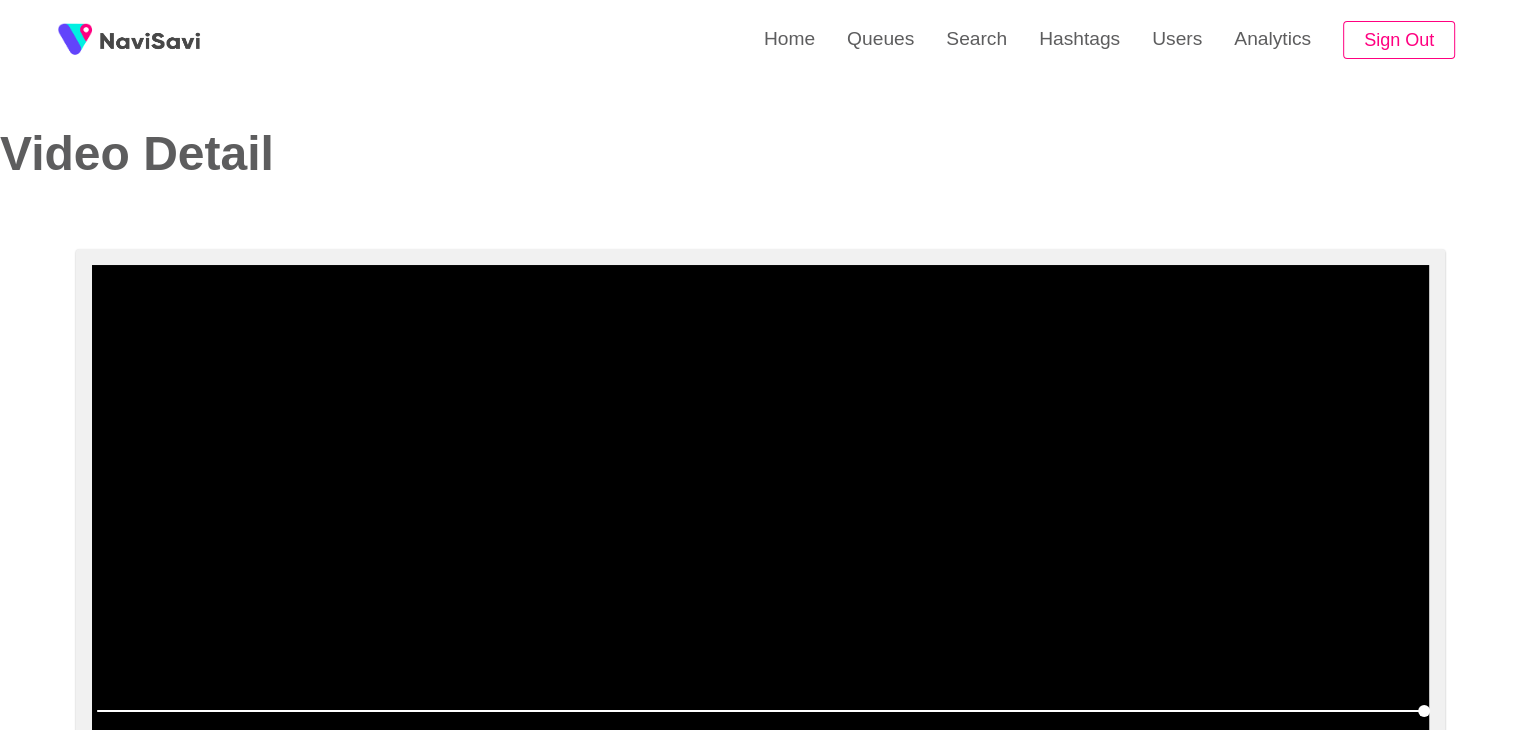 click at bounding box center [760, 515] 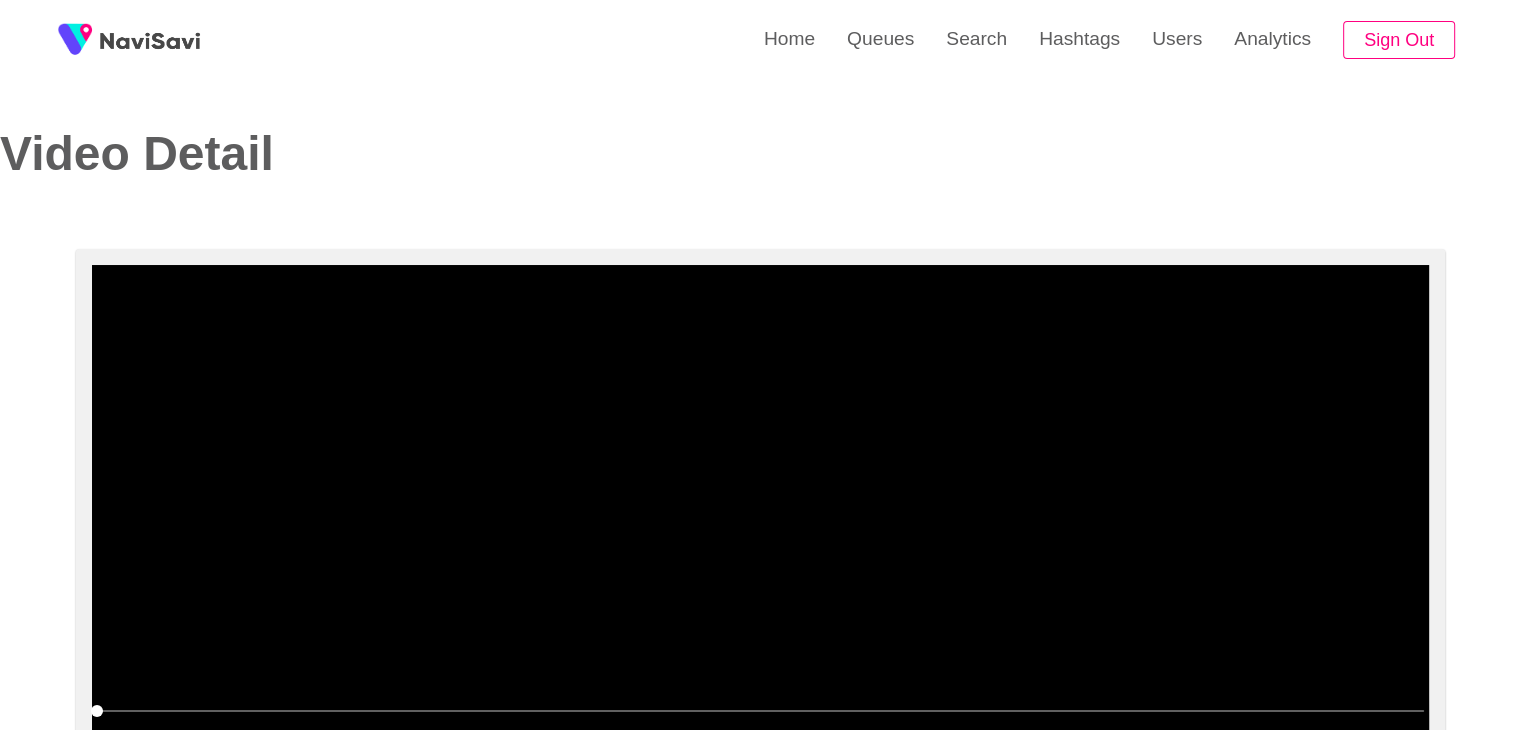 click at bounding box center [760, 515] 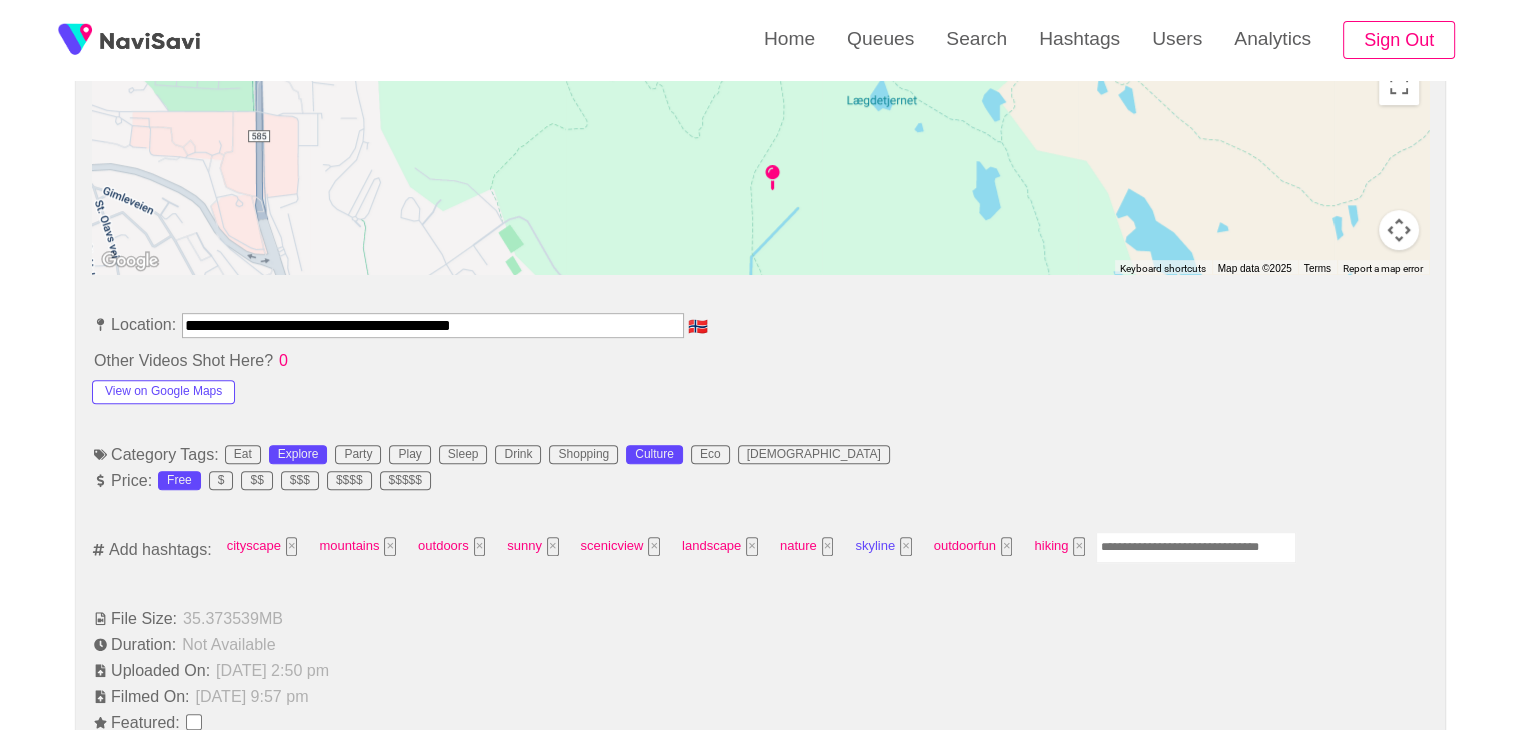 scroll, scrollTop: 932, scrollLeft: 0, axis: vertical 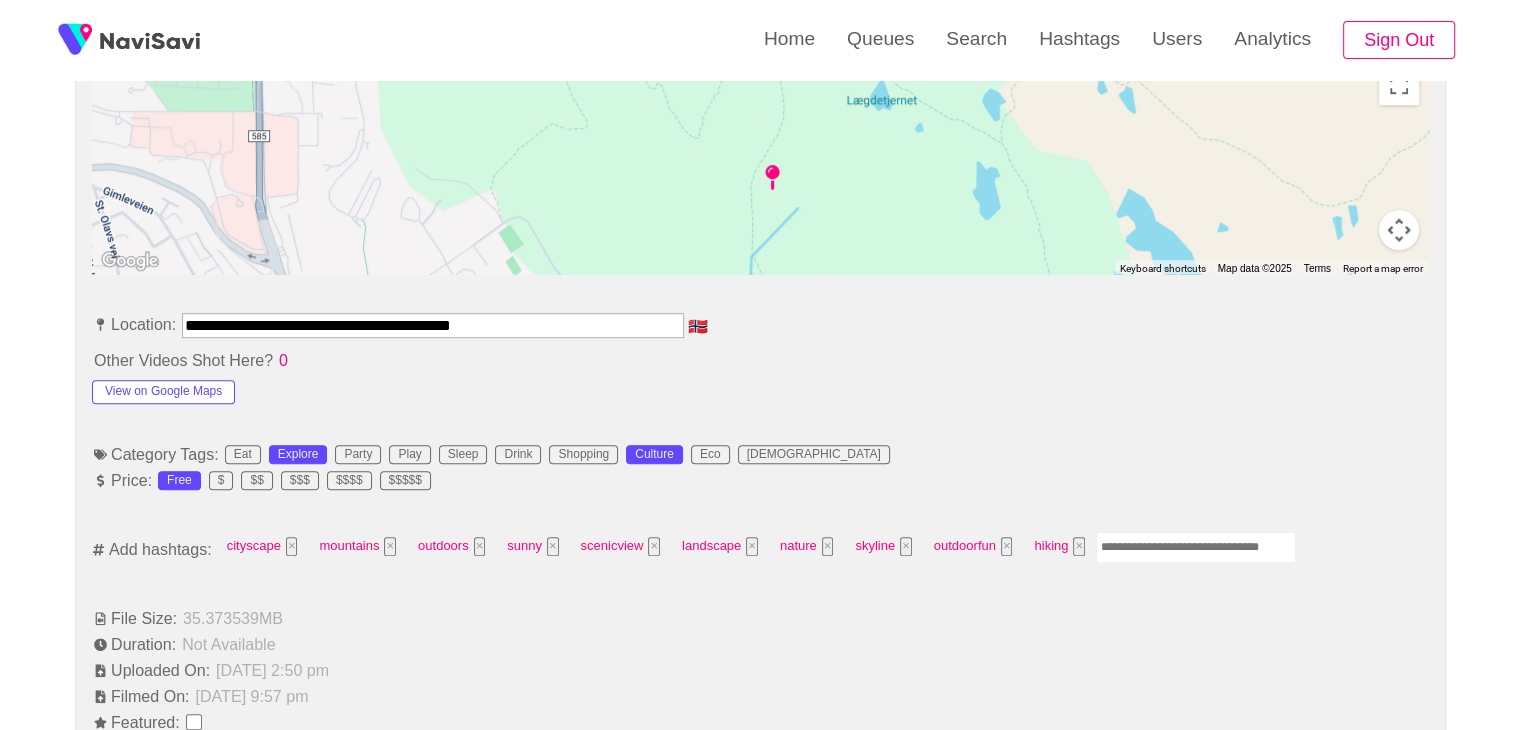 click at bounding box center [1196, 547] 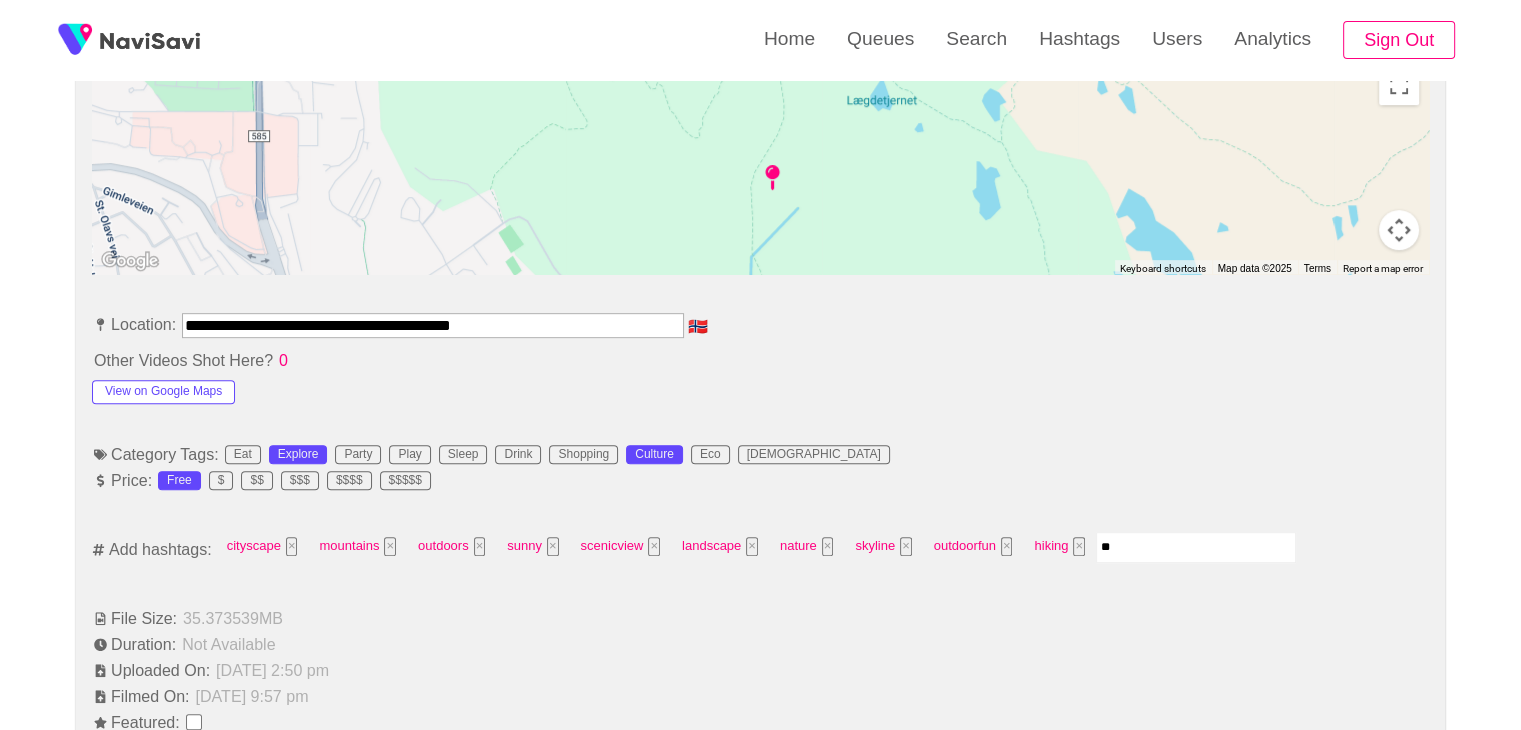 type on "*" 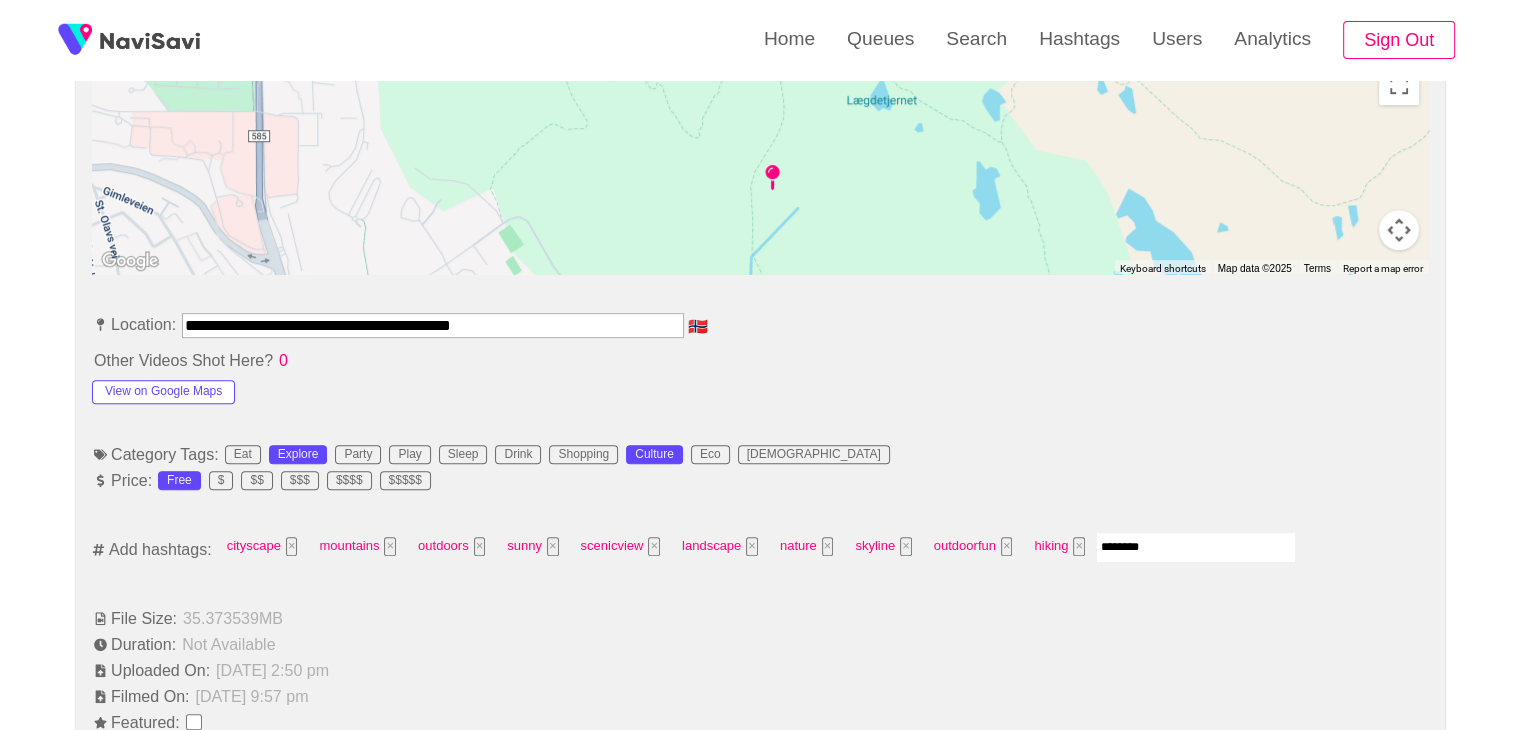 type on "*********" 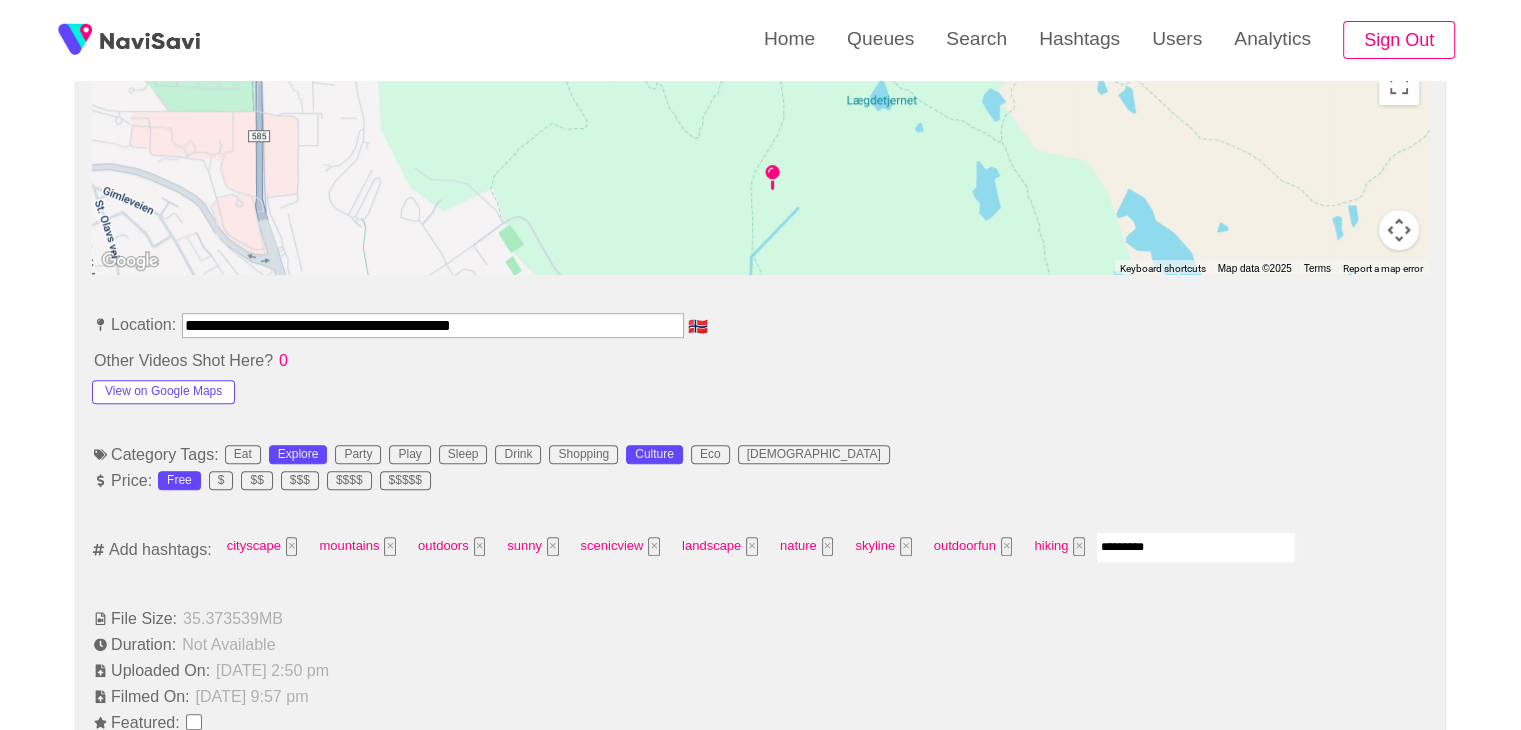 type 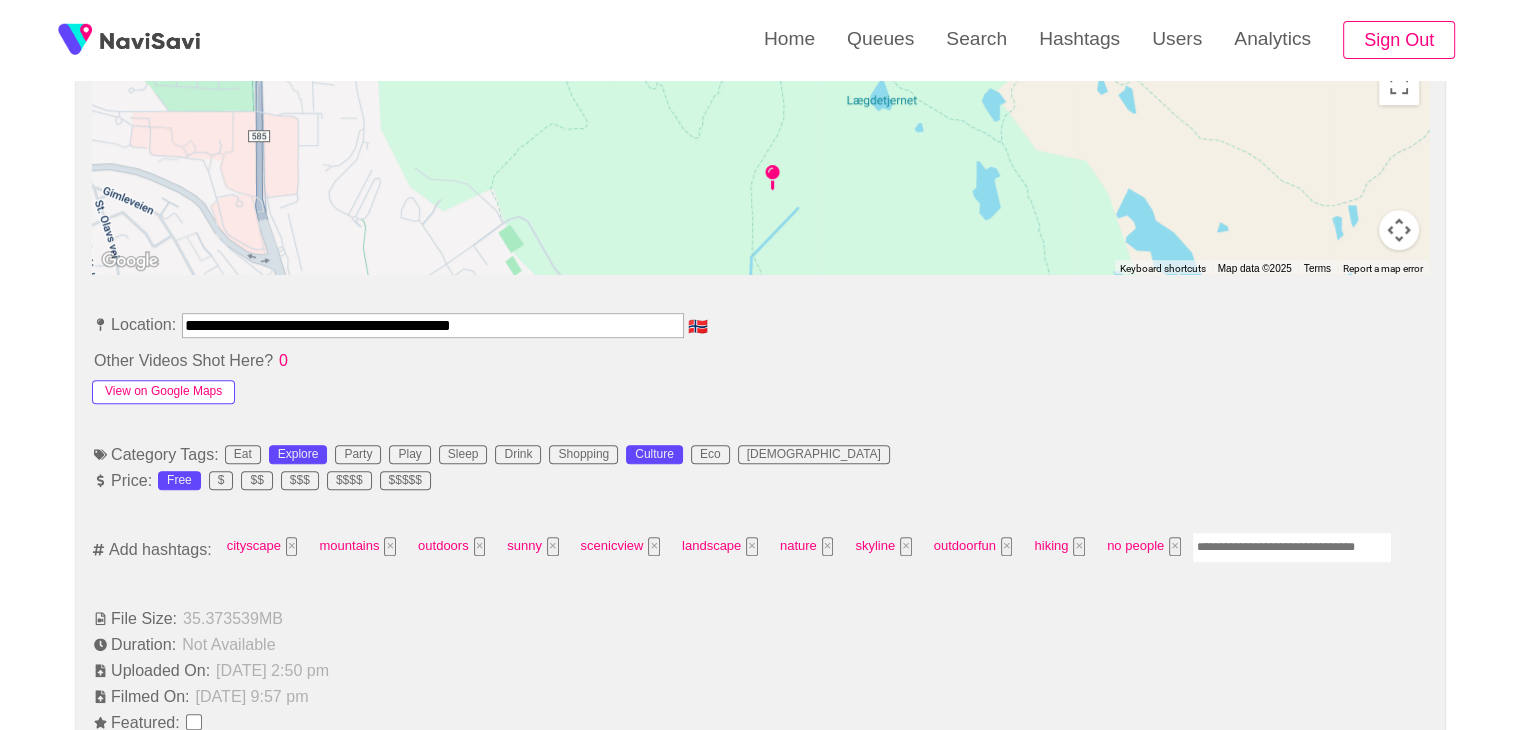 click on "View on Google Maps" at bounding box center [163, 392] 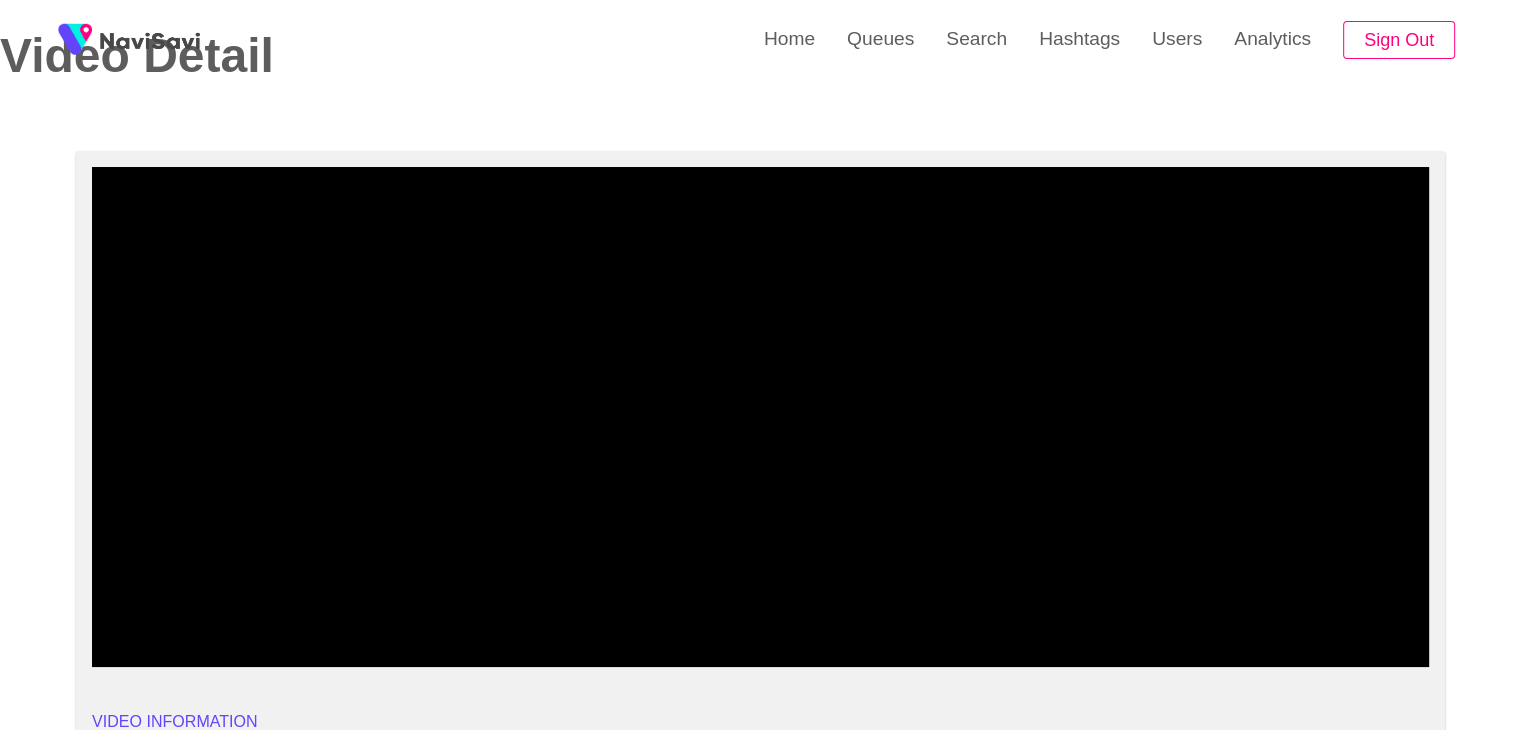 scroll, scrollTop: 96, scrollLeft: 0, axis: vertical 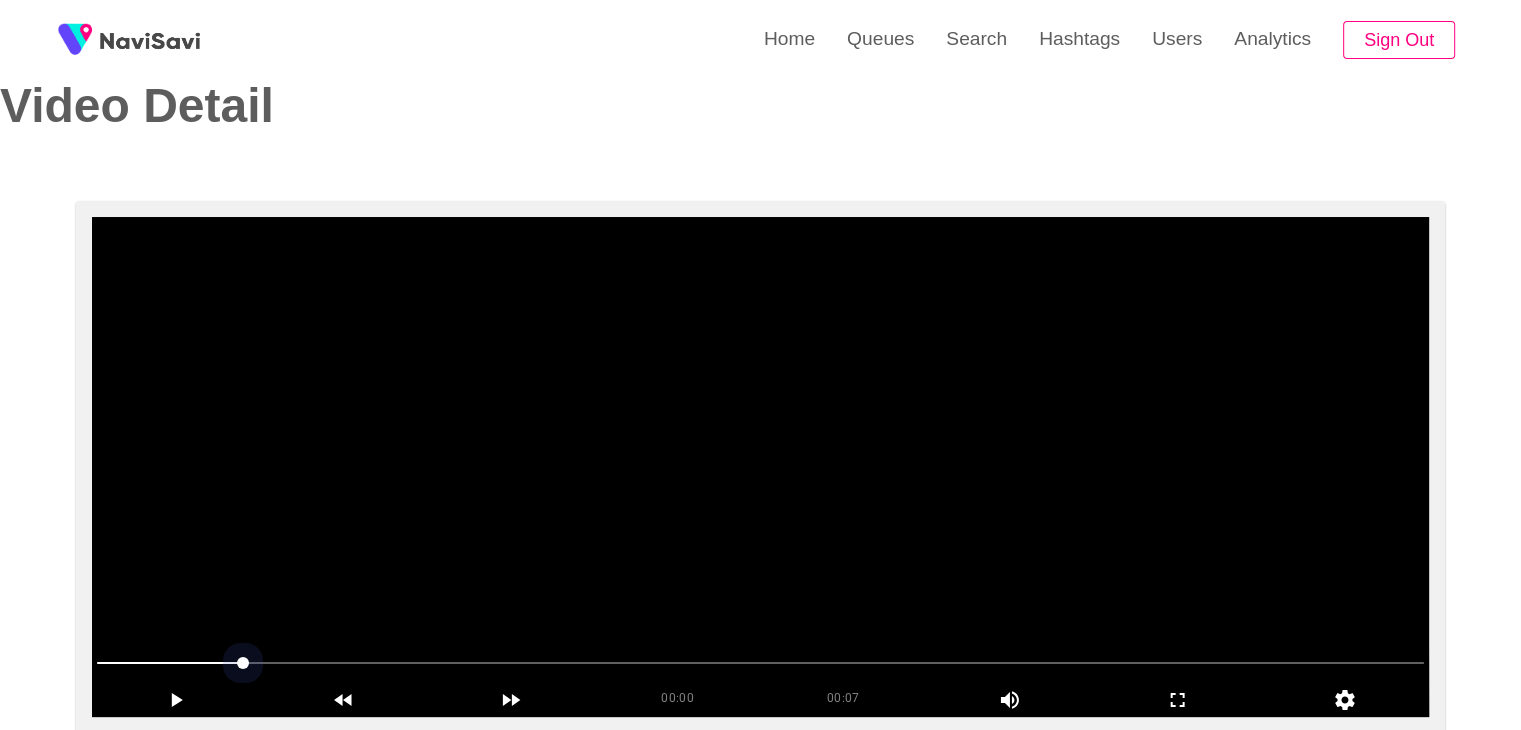 click at bounding box center (760, 663) 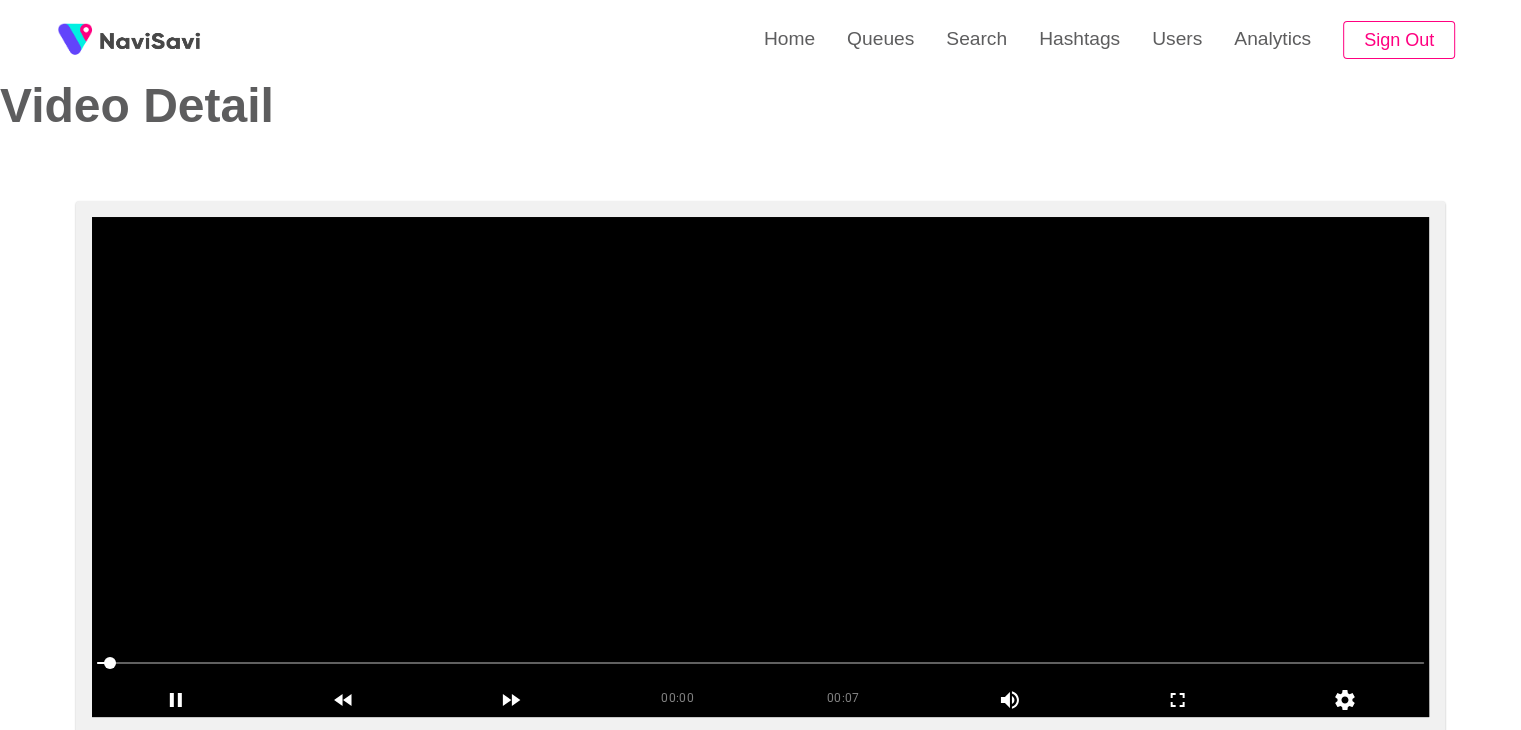 click at bounding box center [760, 467] 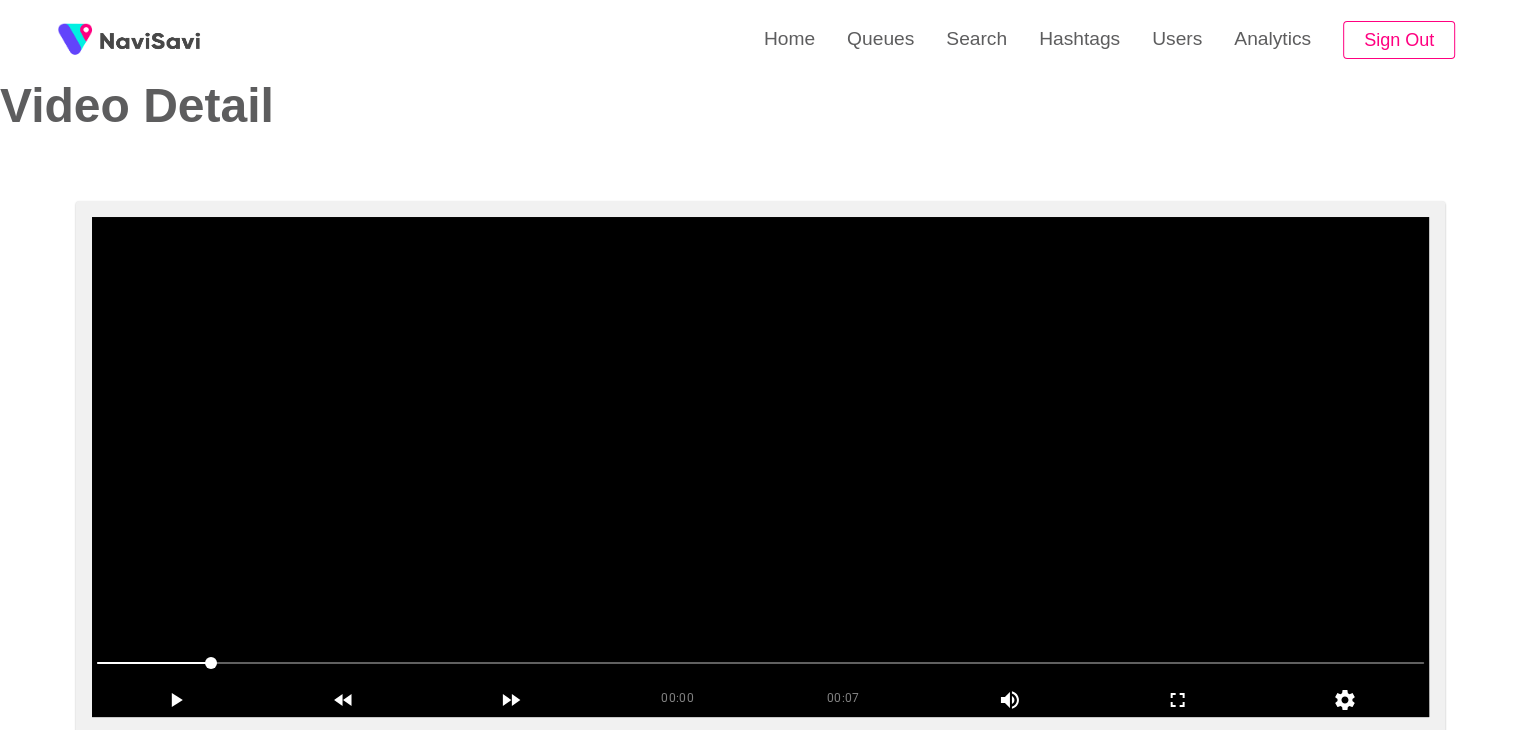 click at bounding box center (760, 467) 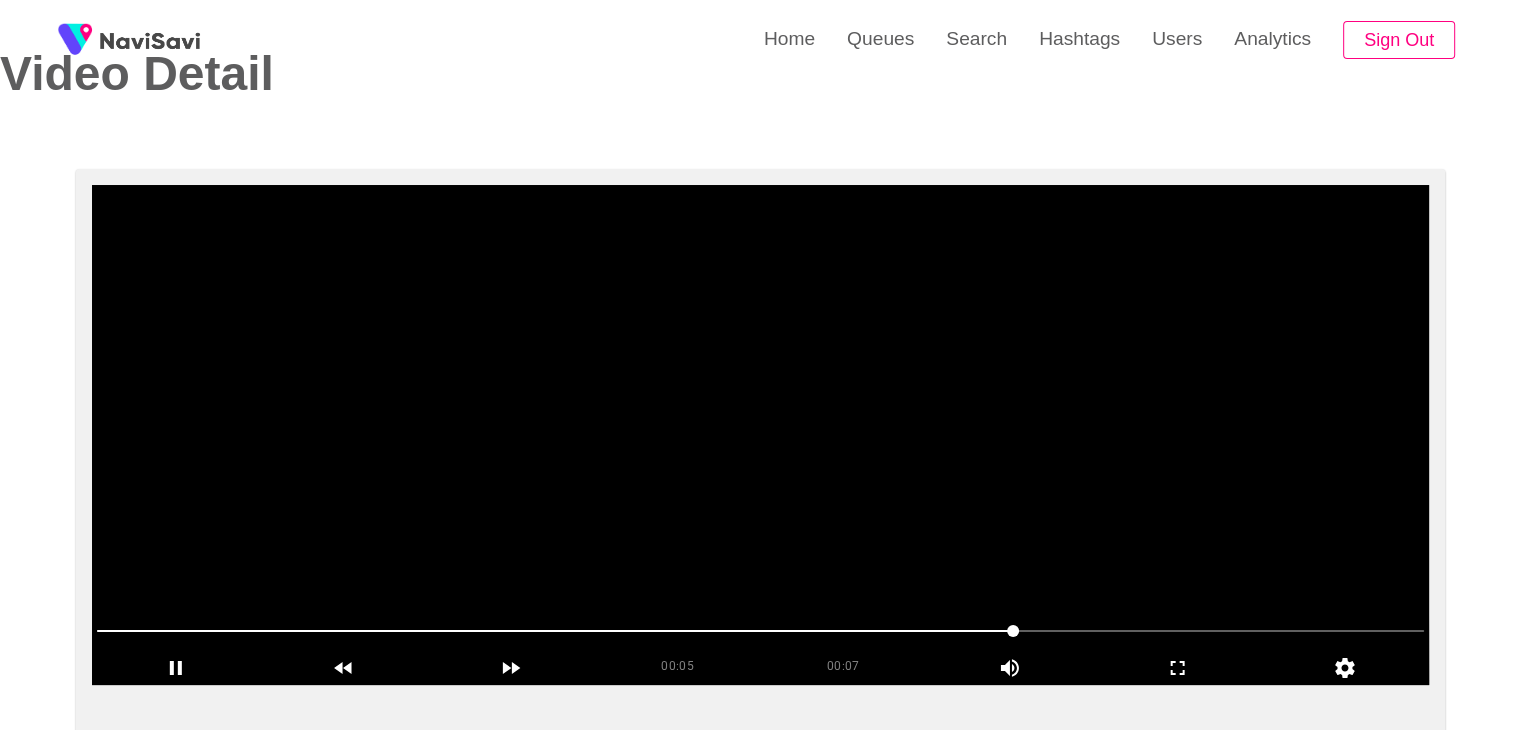 scroll, scrollTop: 78, scrollLeft: 0, axis: vertical 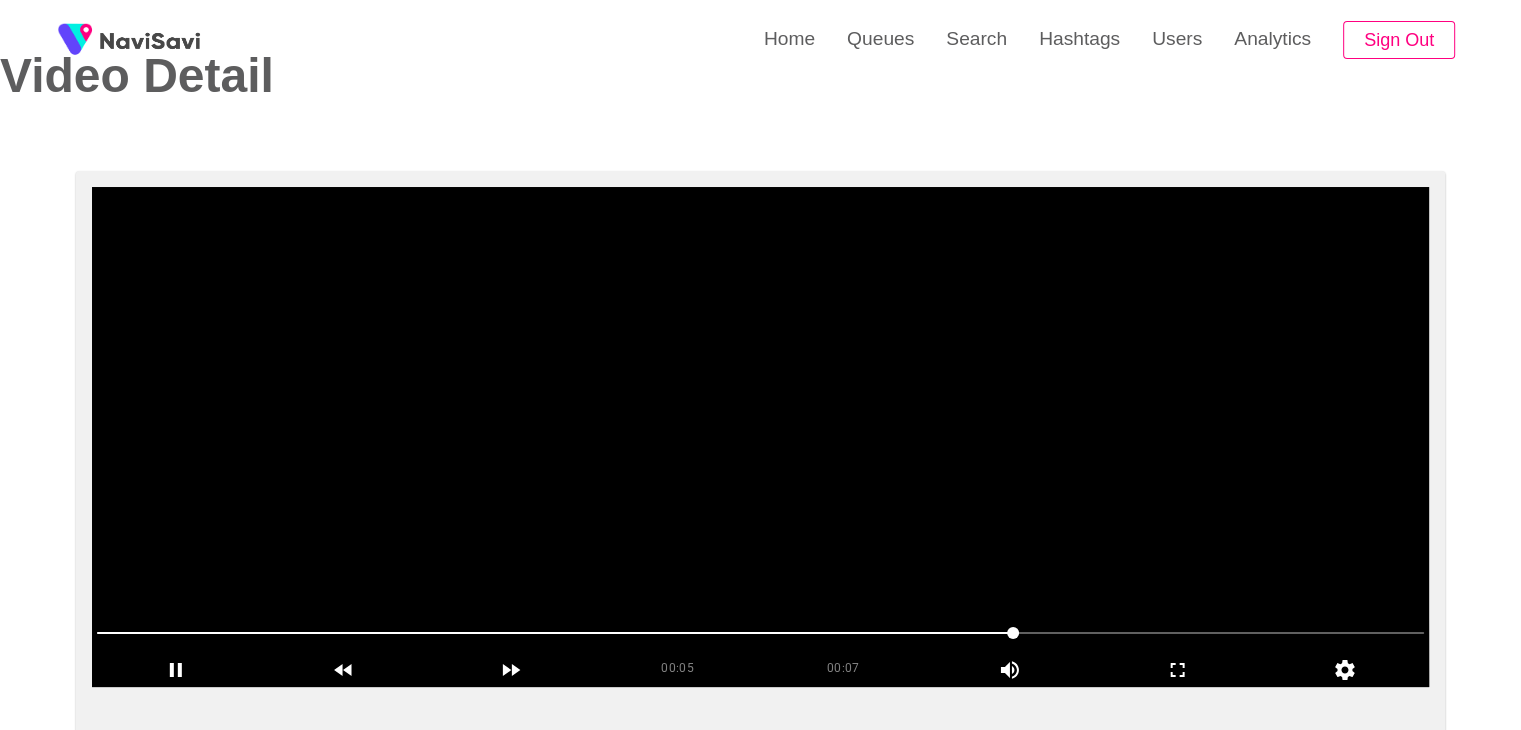click at bounding box center [760, 437] 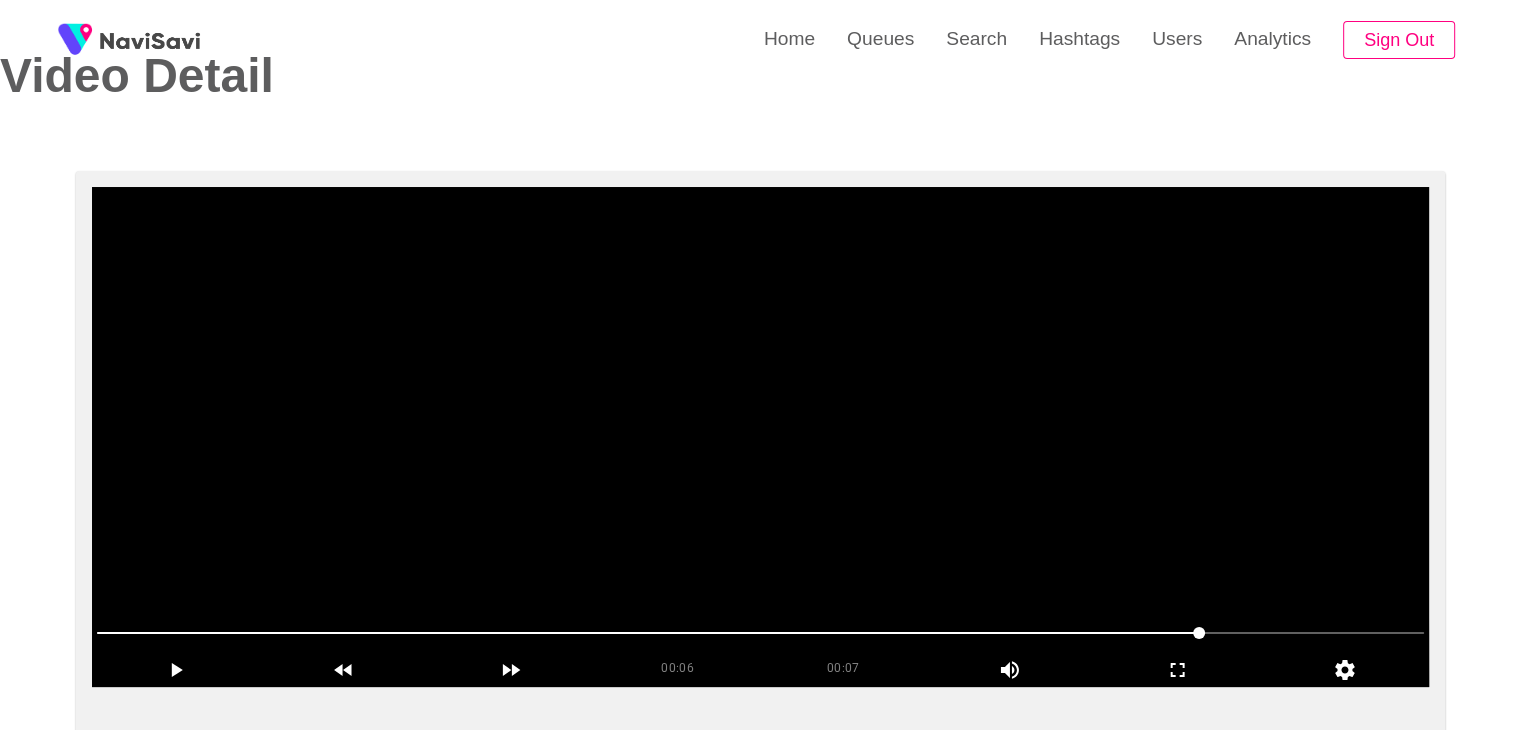 click at bounding box center [760, 437] 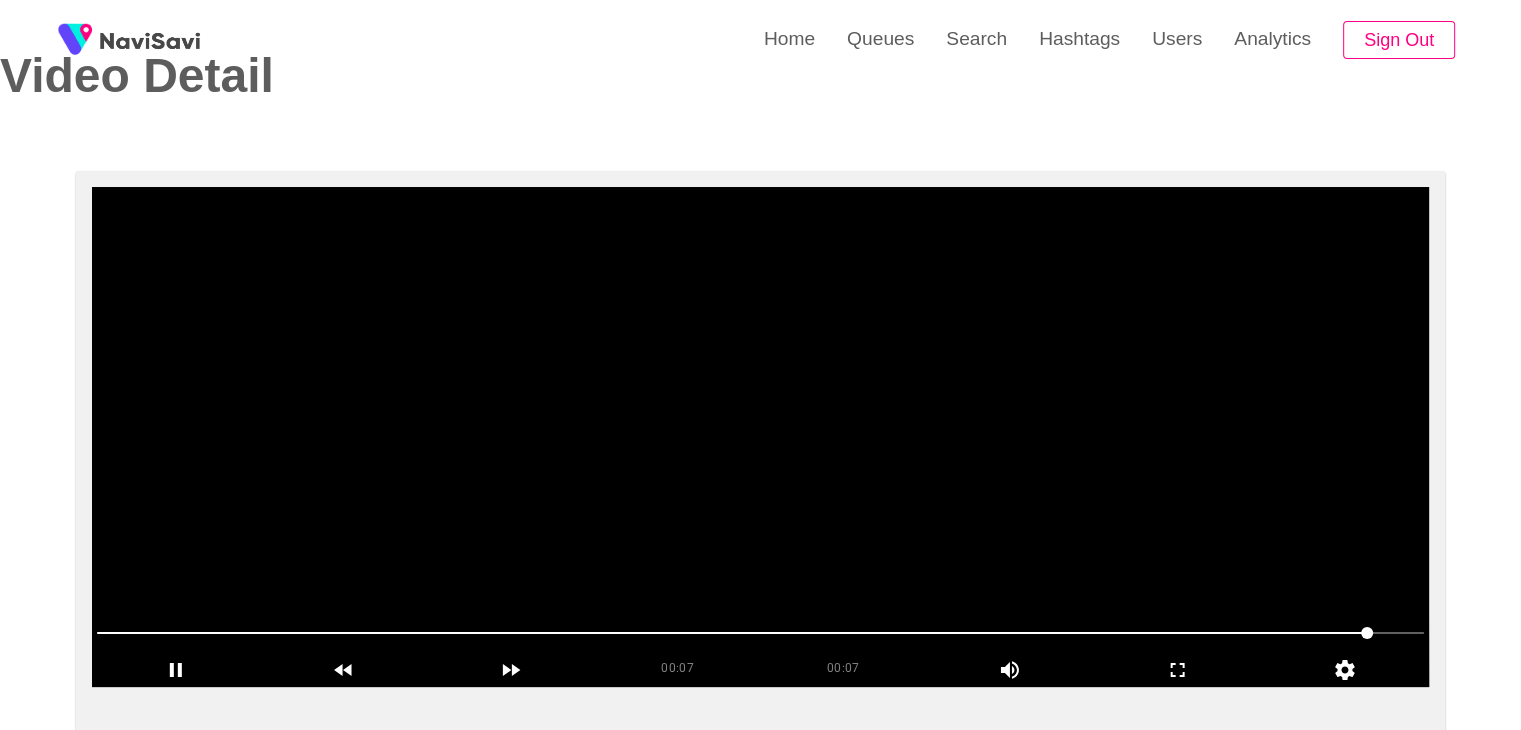 click at bounding box center (760, 437) 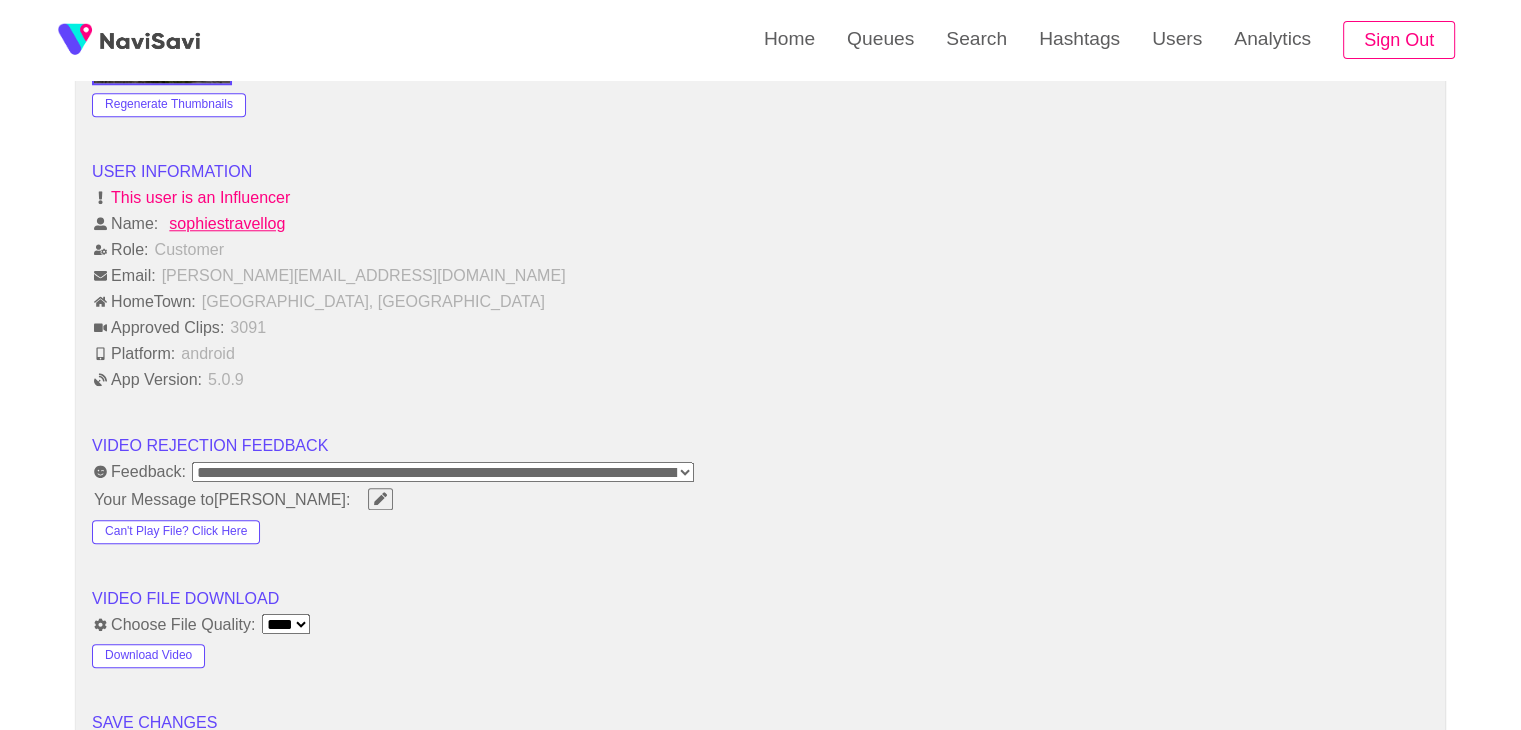 scroll, scrollTop: 2440, scrollLeft: 0, axis: vertical 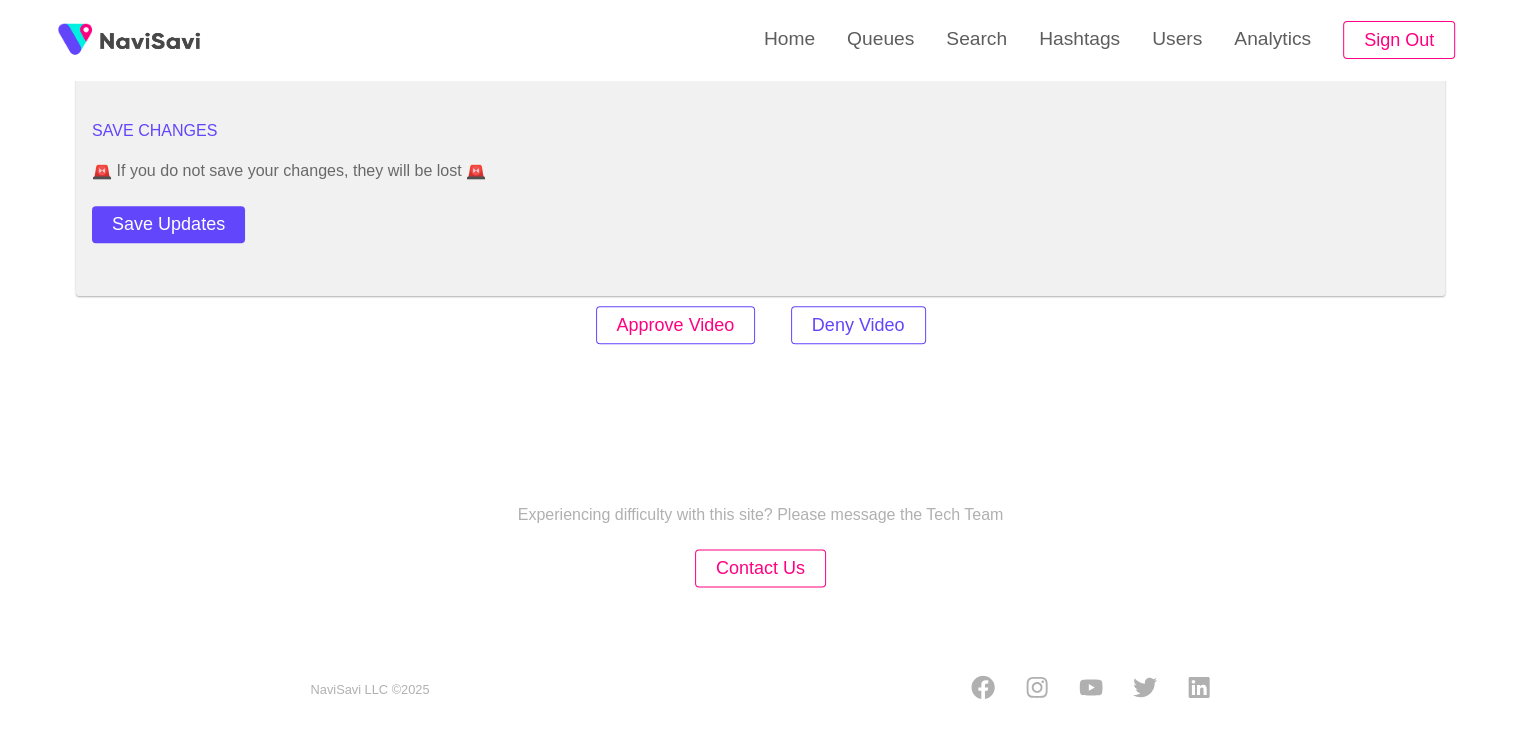 click on "Approve Video" at bounding box center (676, 325) 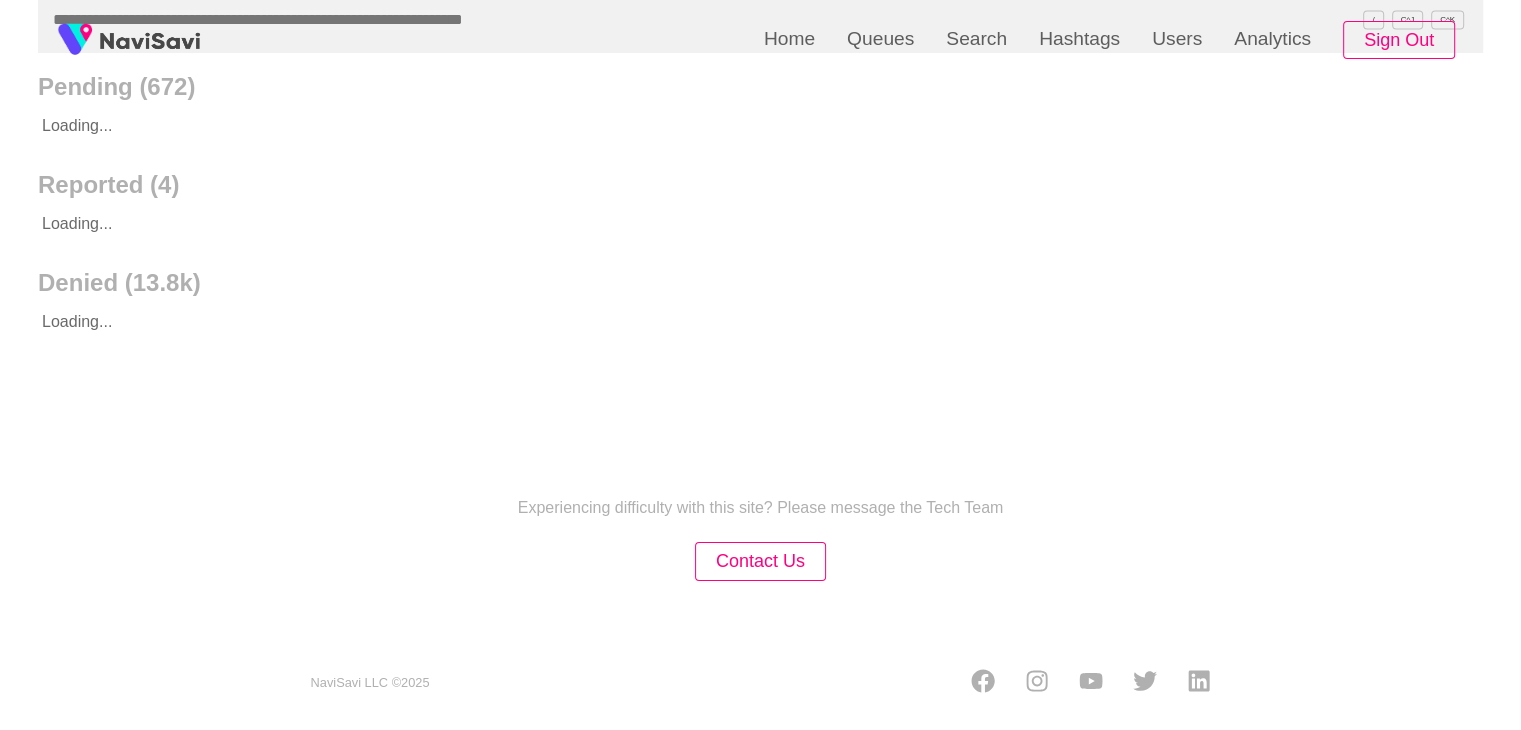 scroll, scrollTop: 0, scrollLeft: 0, axis: both 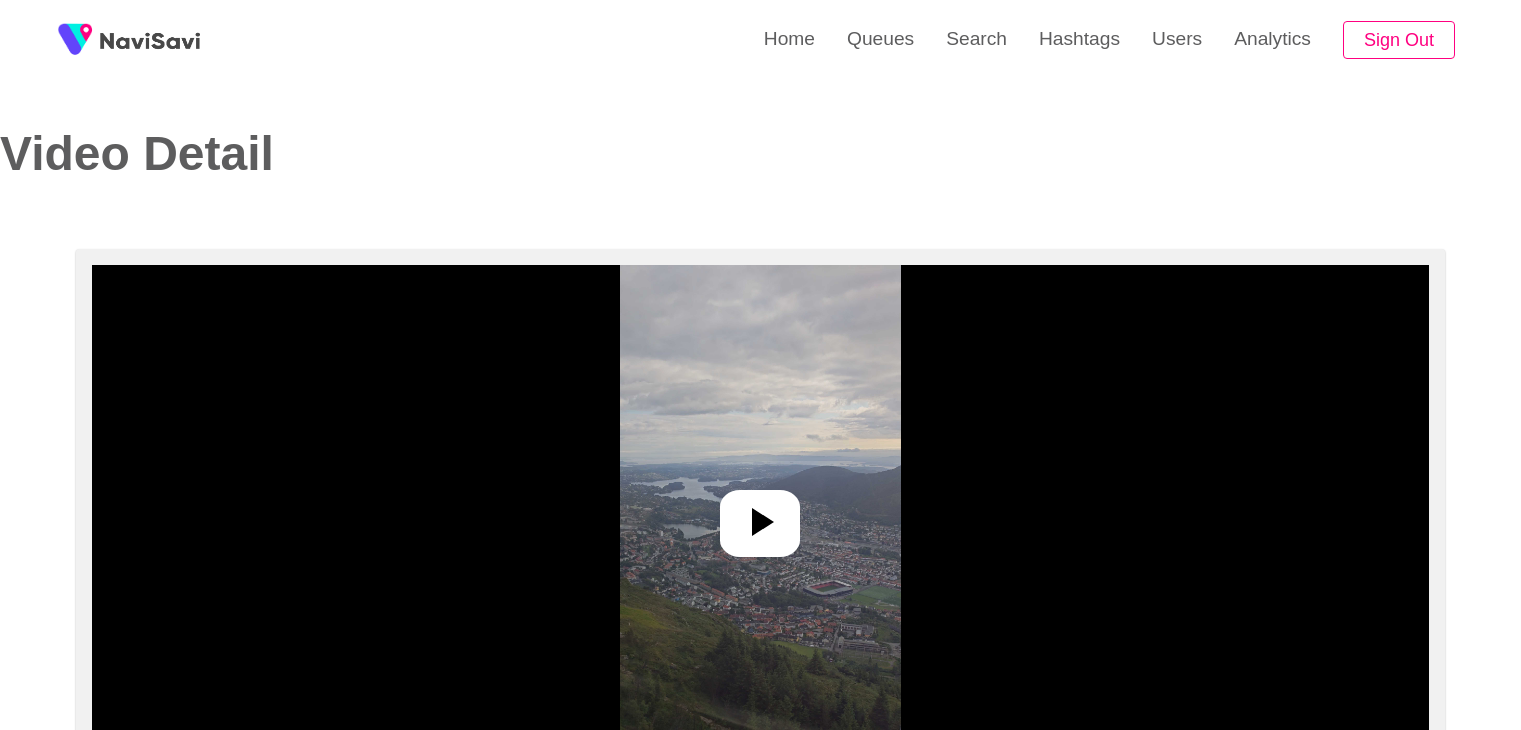 select on "**********" 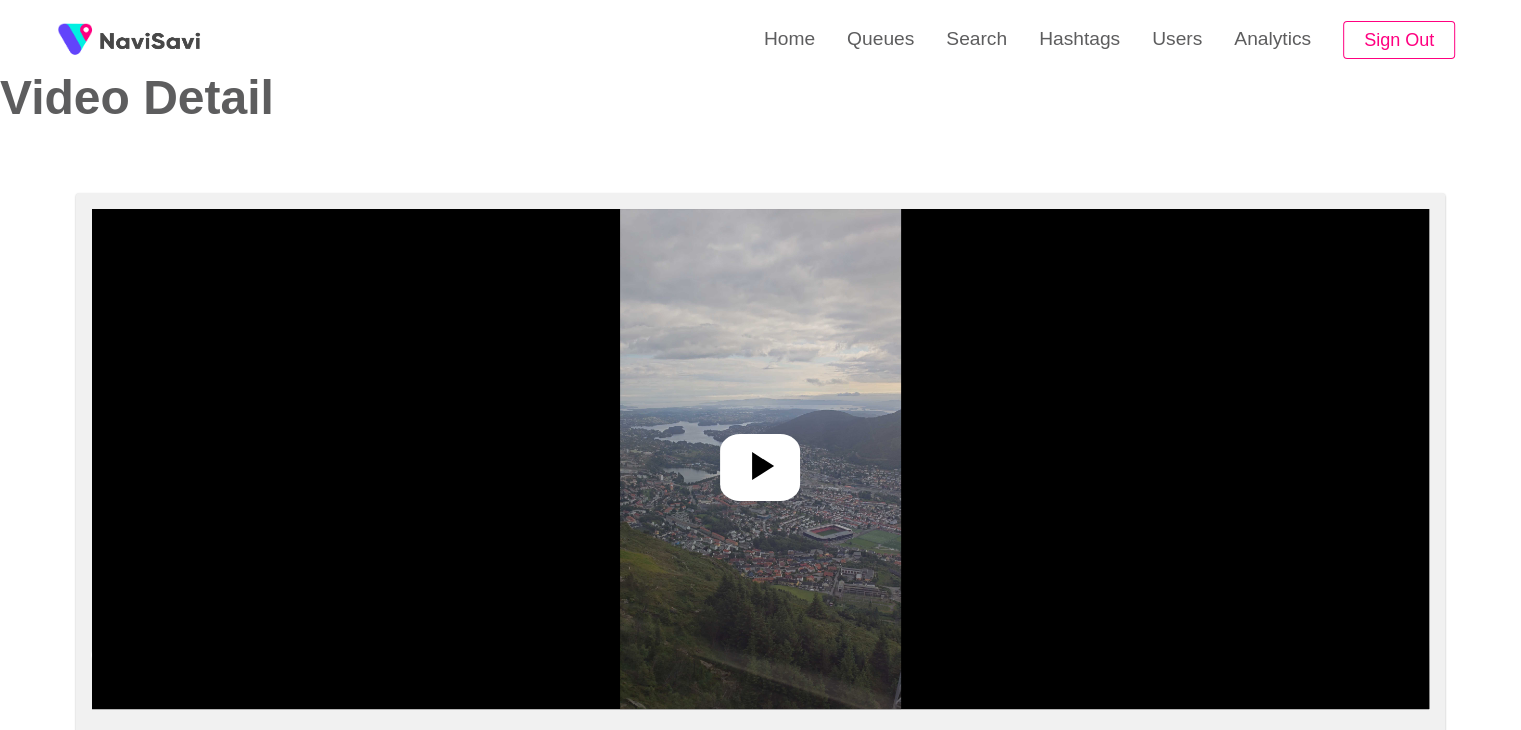 scroll, scrollTop: 59, scrollLeft: 0, axis: vertical 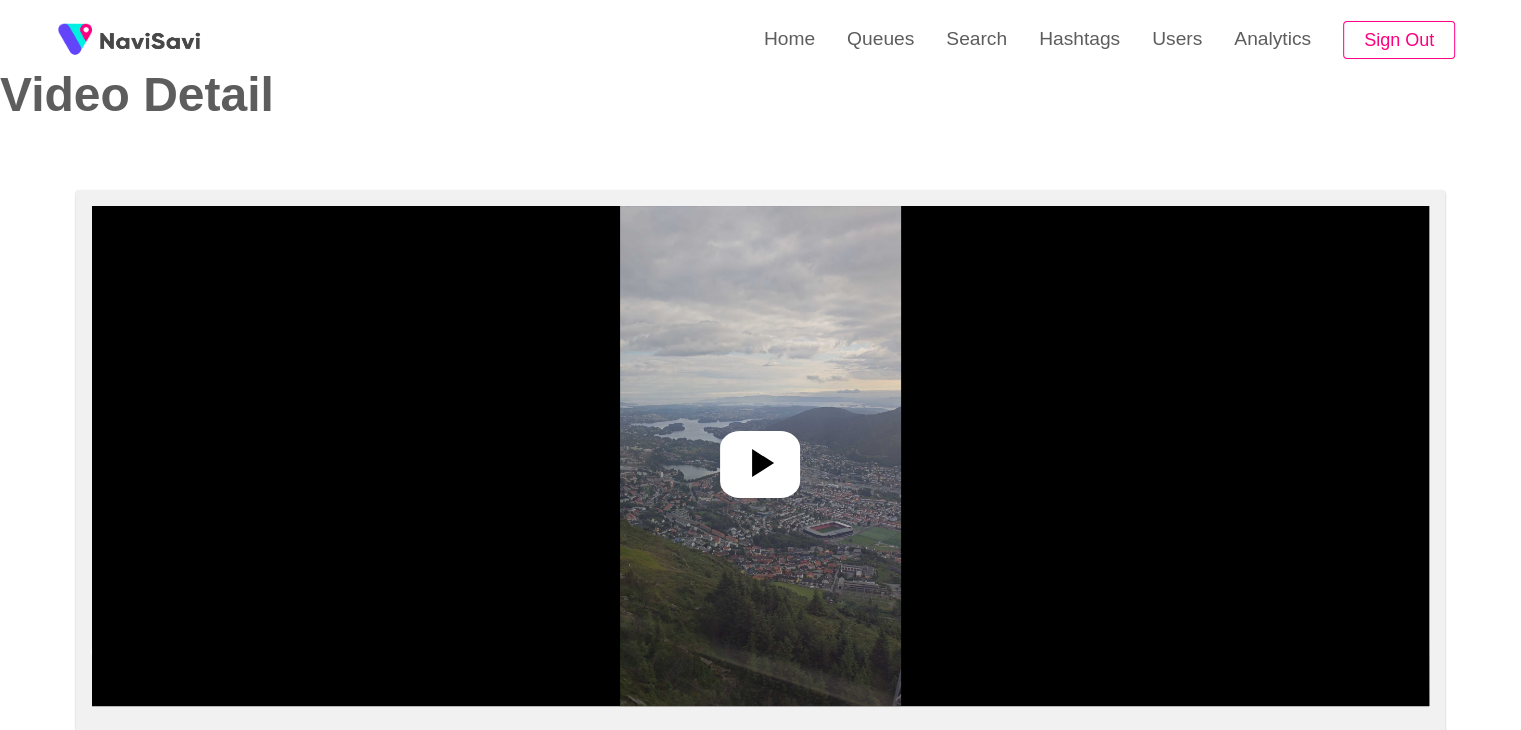 click at bounding box center [760, 456] 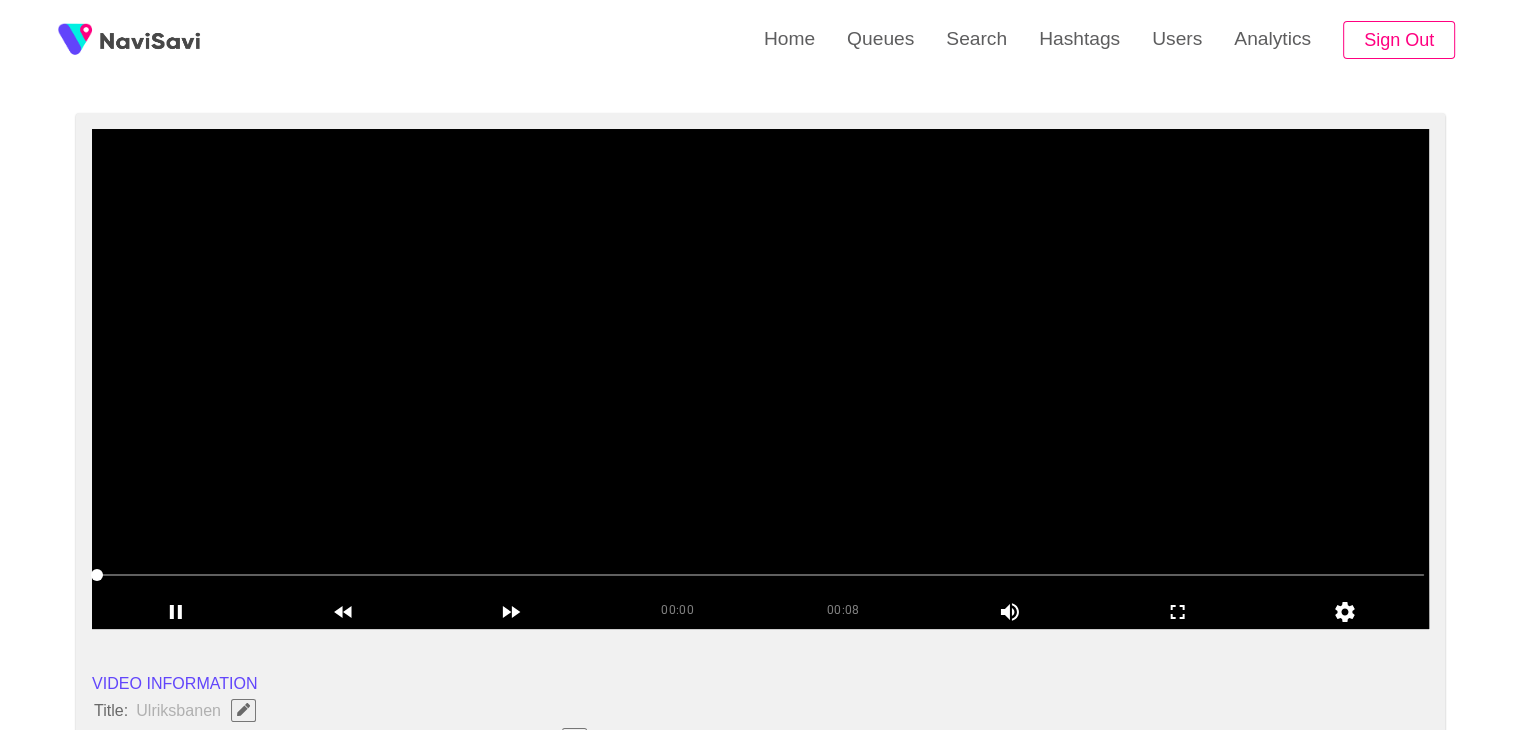 scroll, scrollTop: 136, scrollLeft: 0, axis: vertical 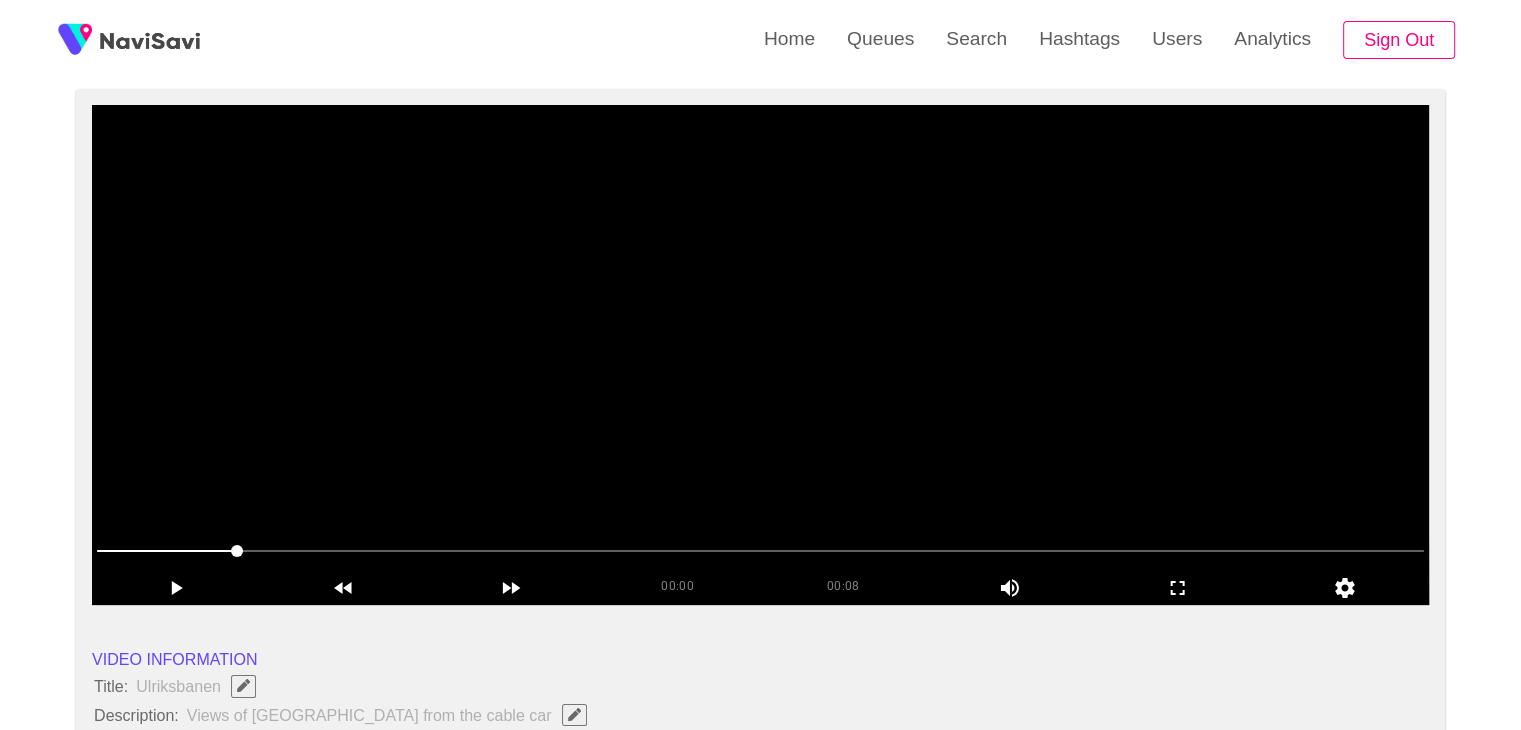 click at bounding box center [760, 551] 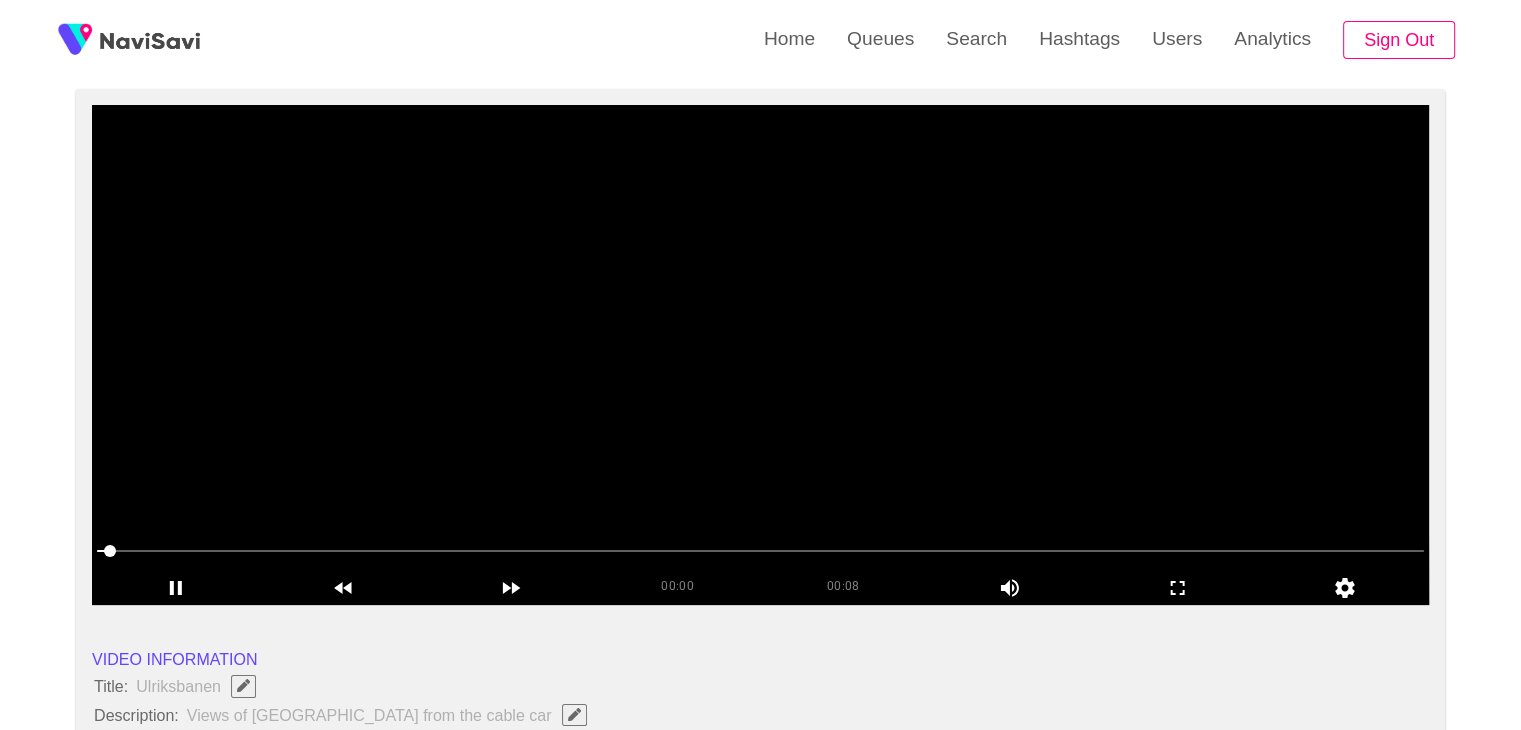 click at bounding box center (760, 355) 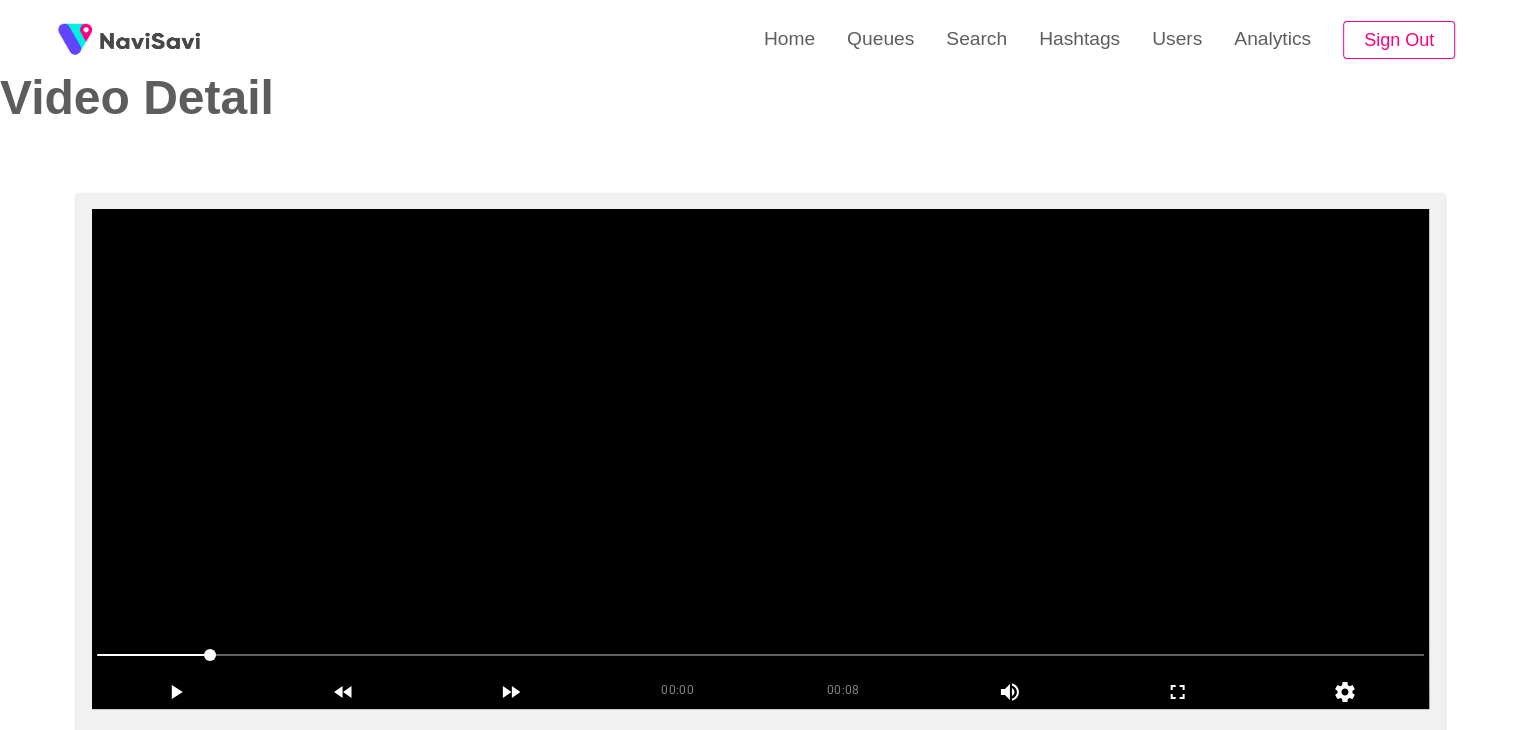 scroll, scrollTop: 54, scrollLeft: 0, axis: vertical 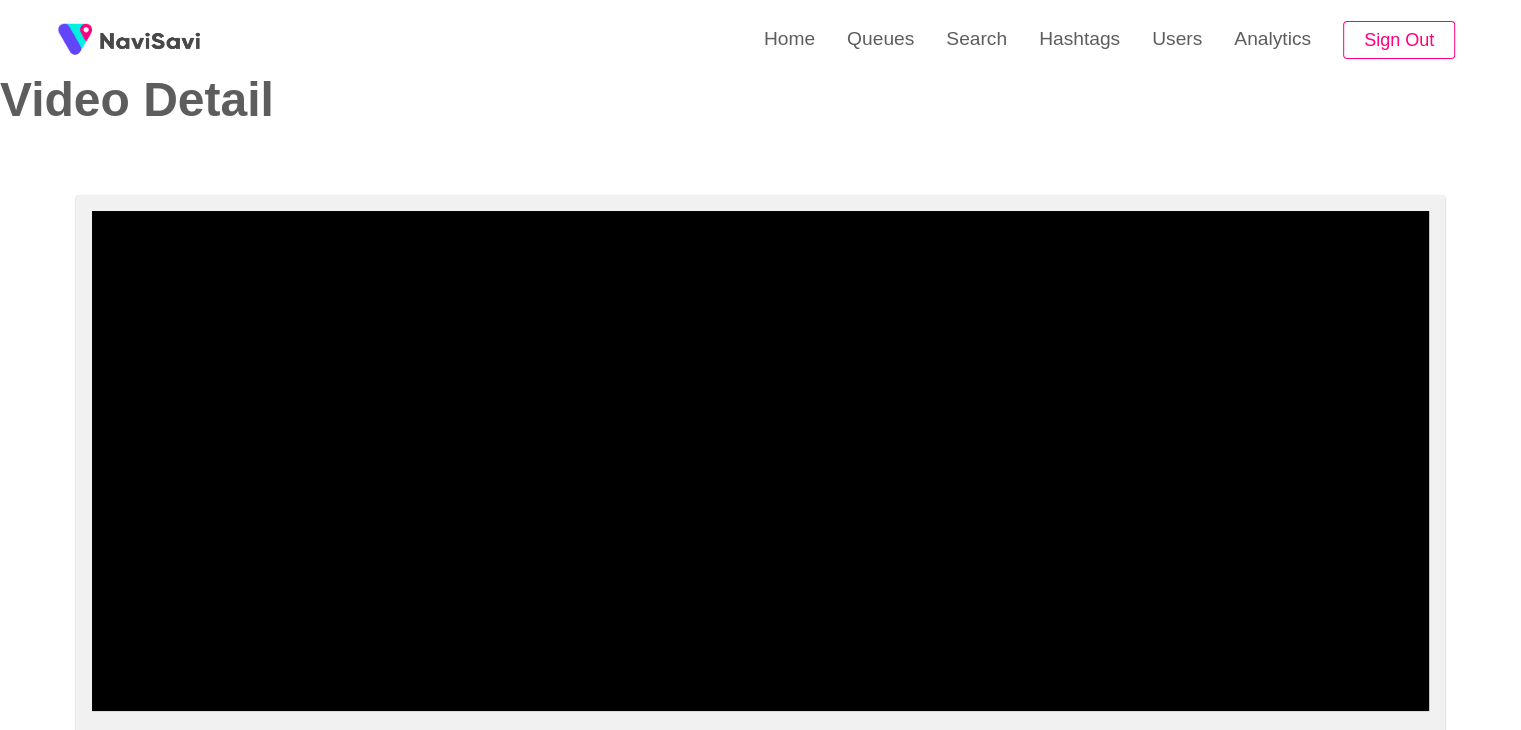 click at bounding box center [760, 657] 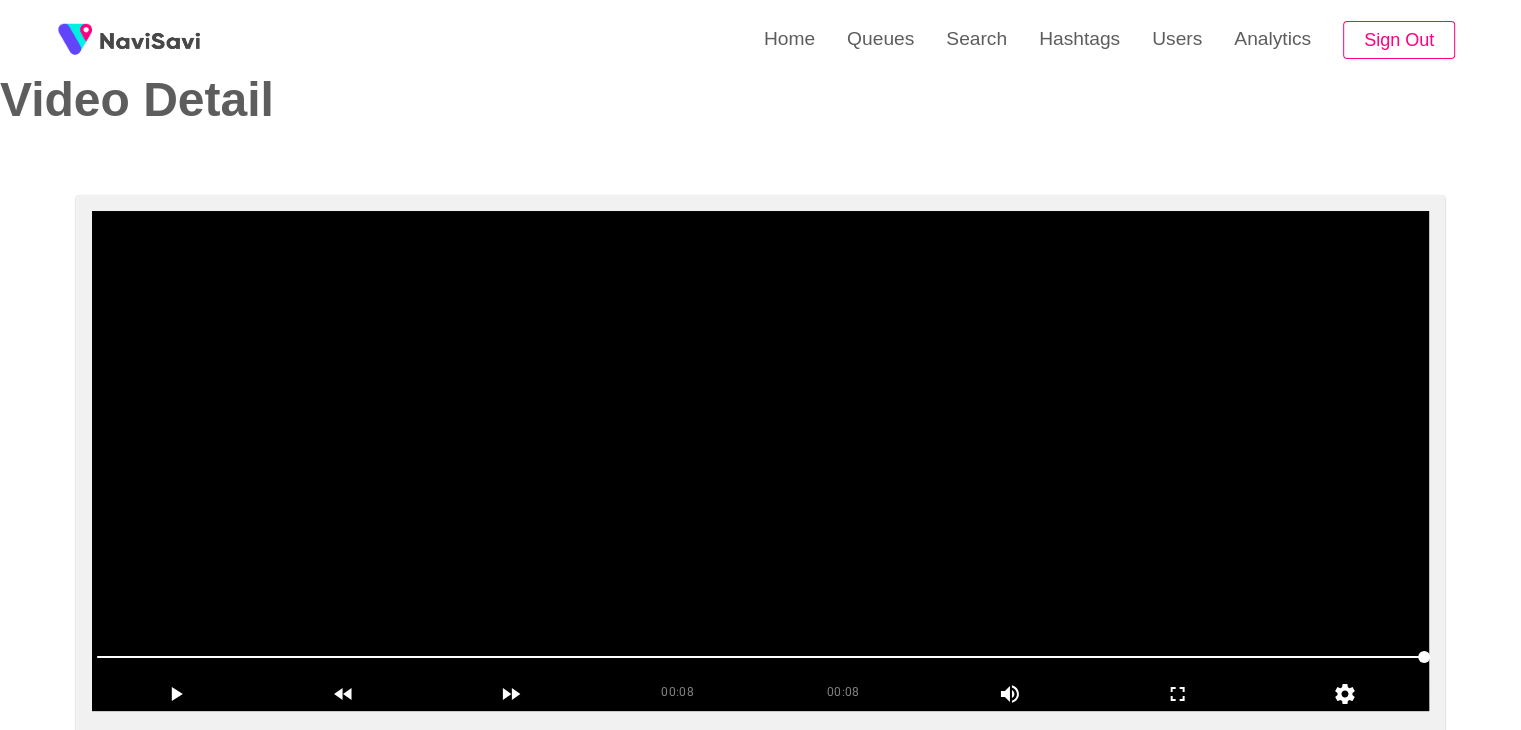 click at bounding box center [760, 461] 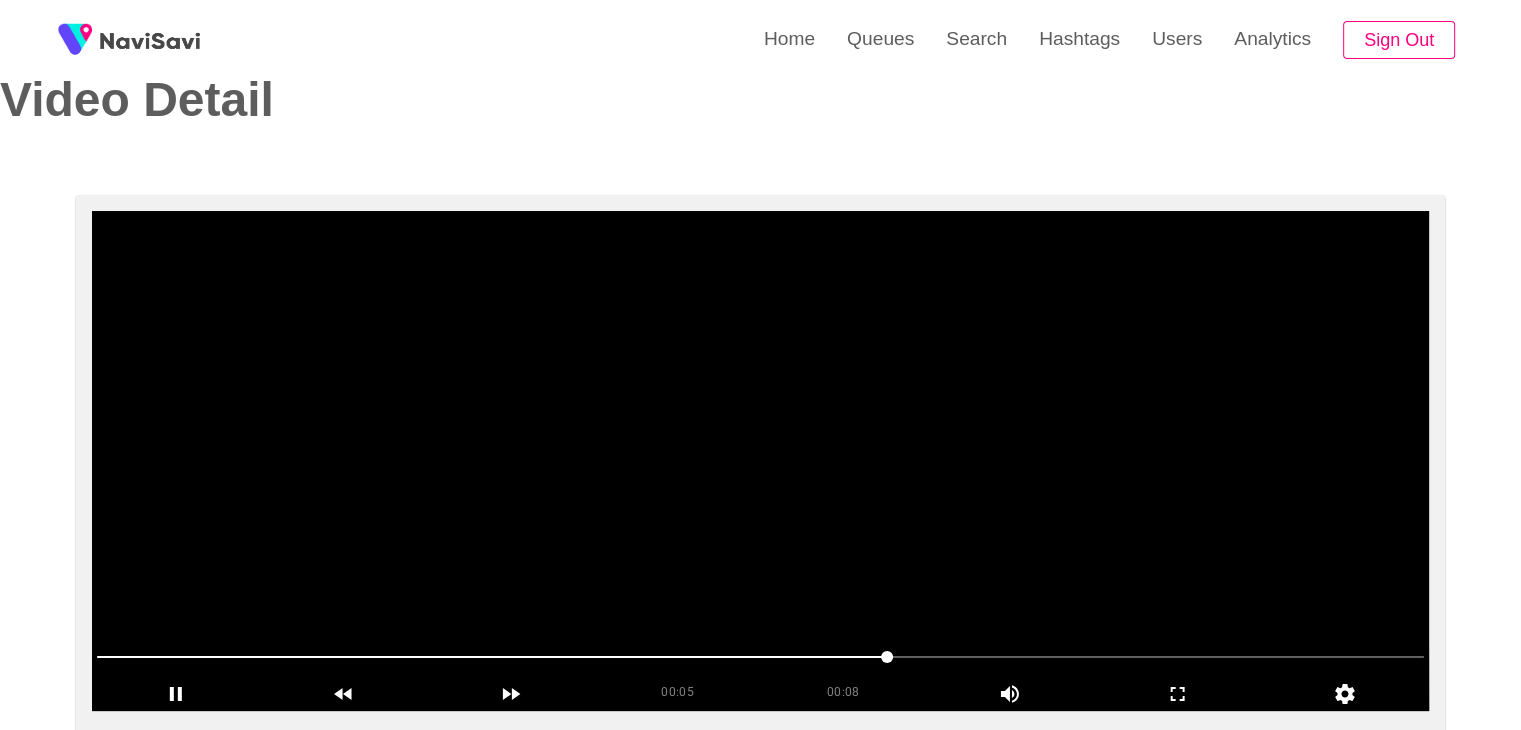 click at bounding box center [760, 461] 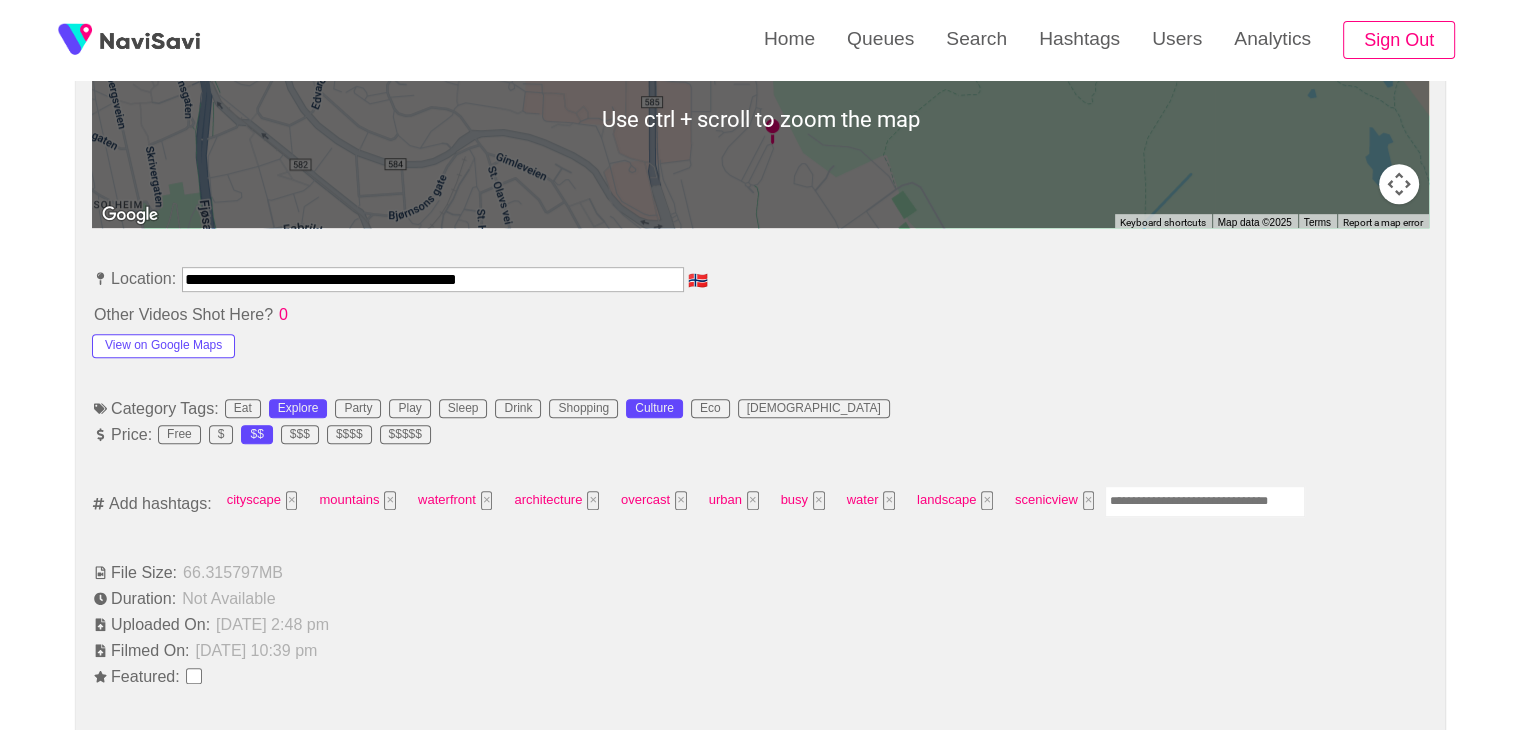 scroll, scrollTop: 982, scrollLeft: 0, axis: vertical 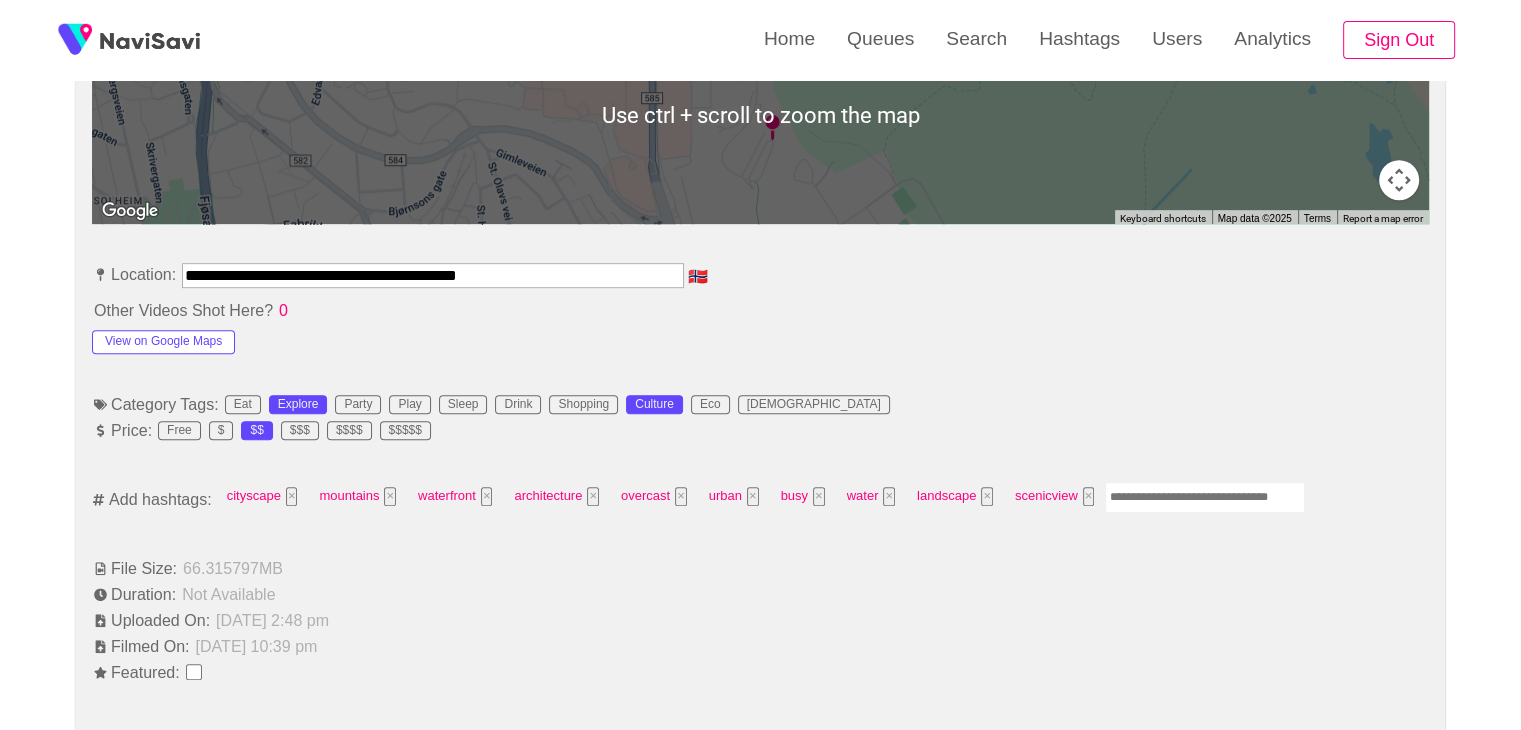 click at bounding box center (1205, 497) 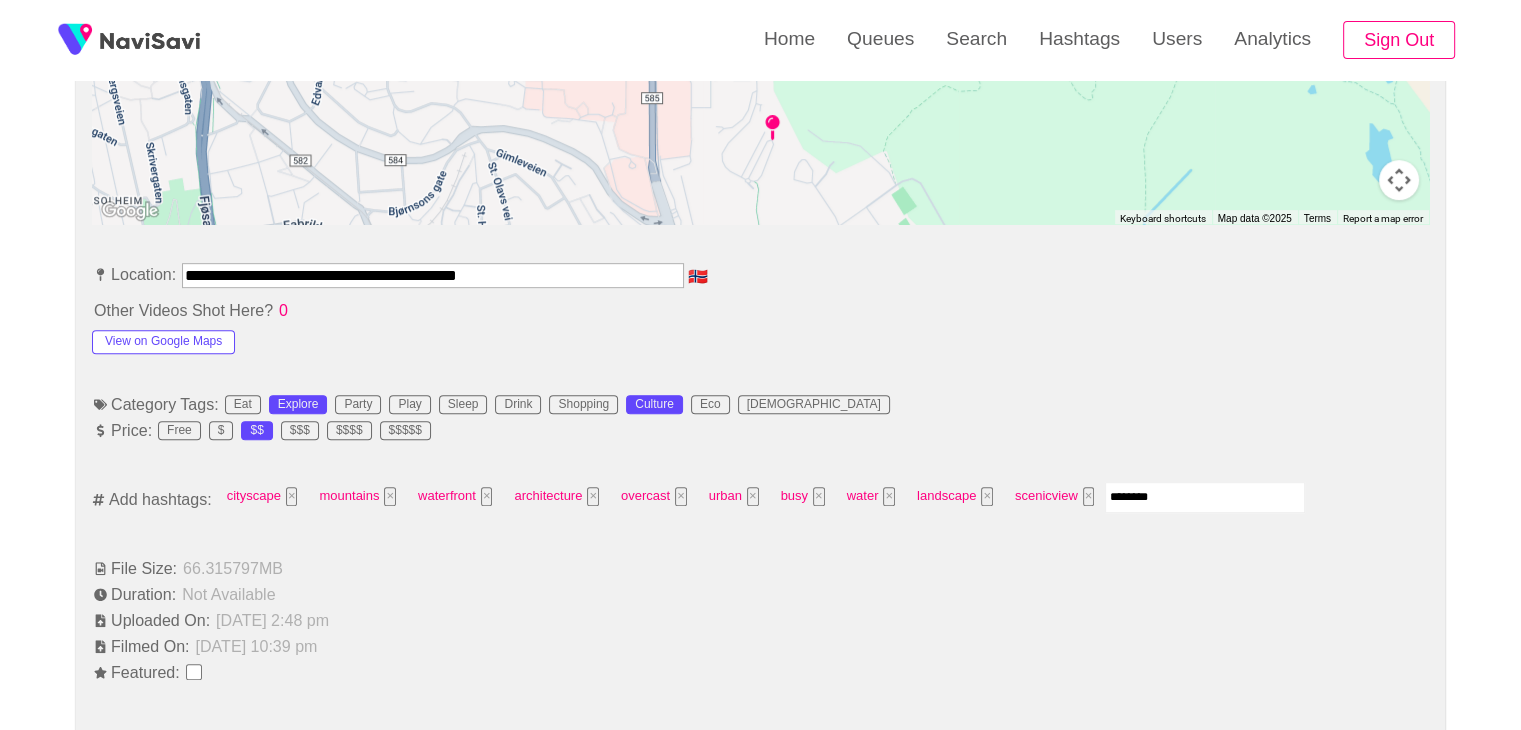 type on "*********" 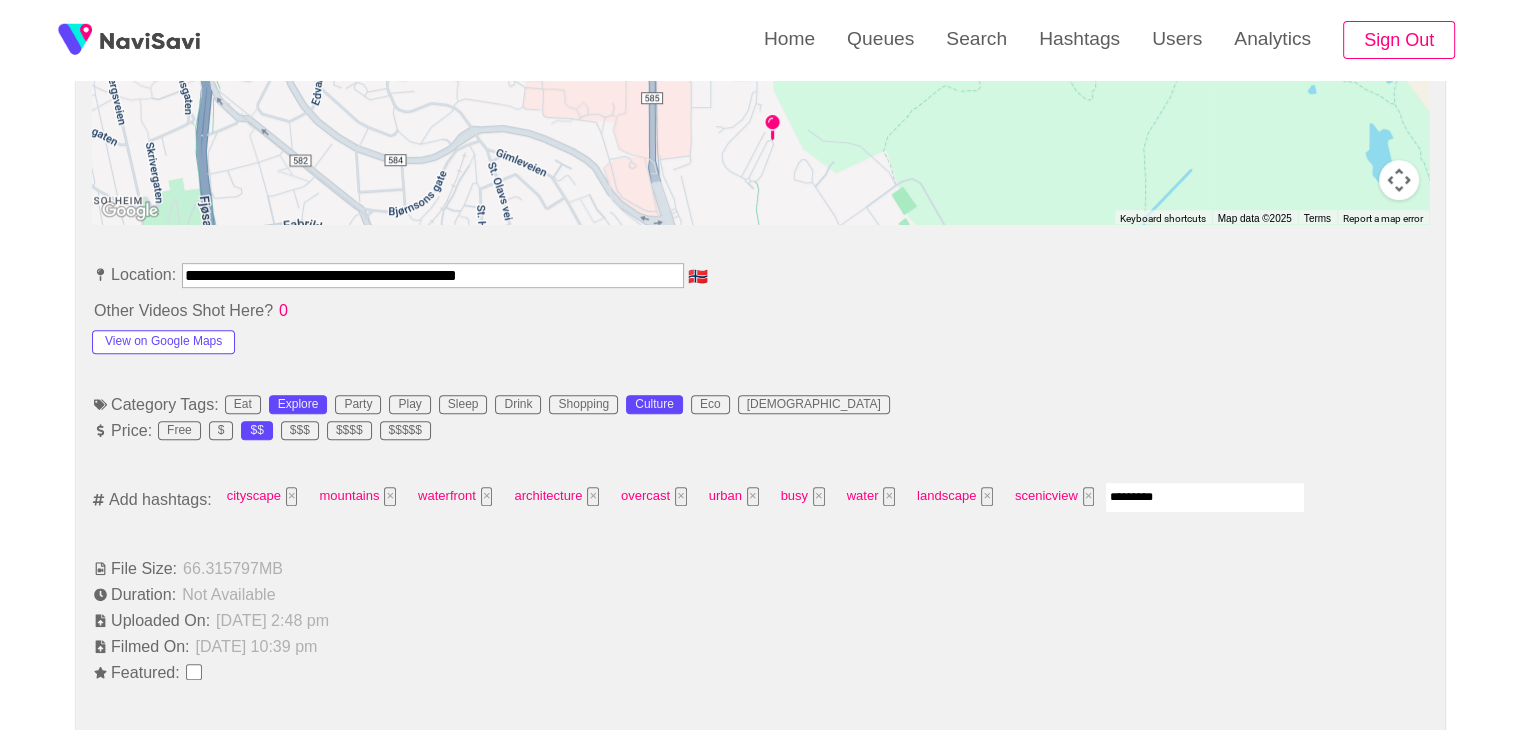 type 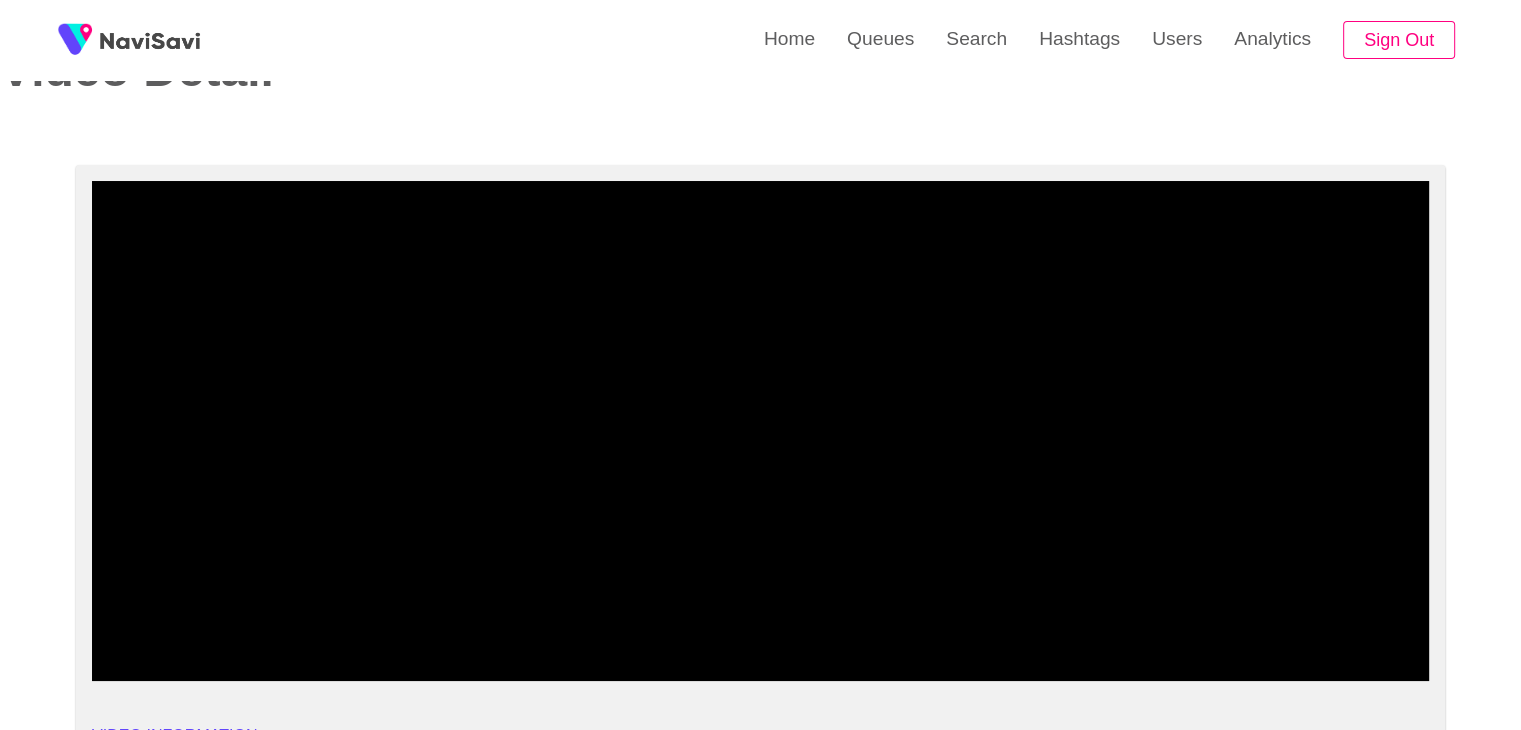 scroll, scrollTop: 20, scrollLeft: 0, axis: vertical 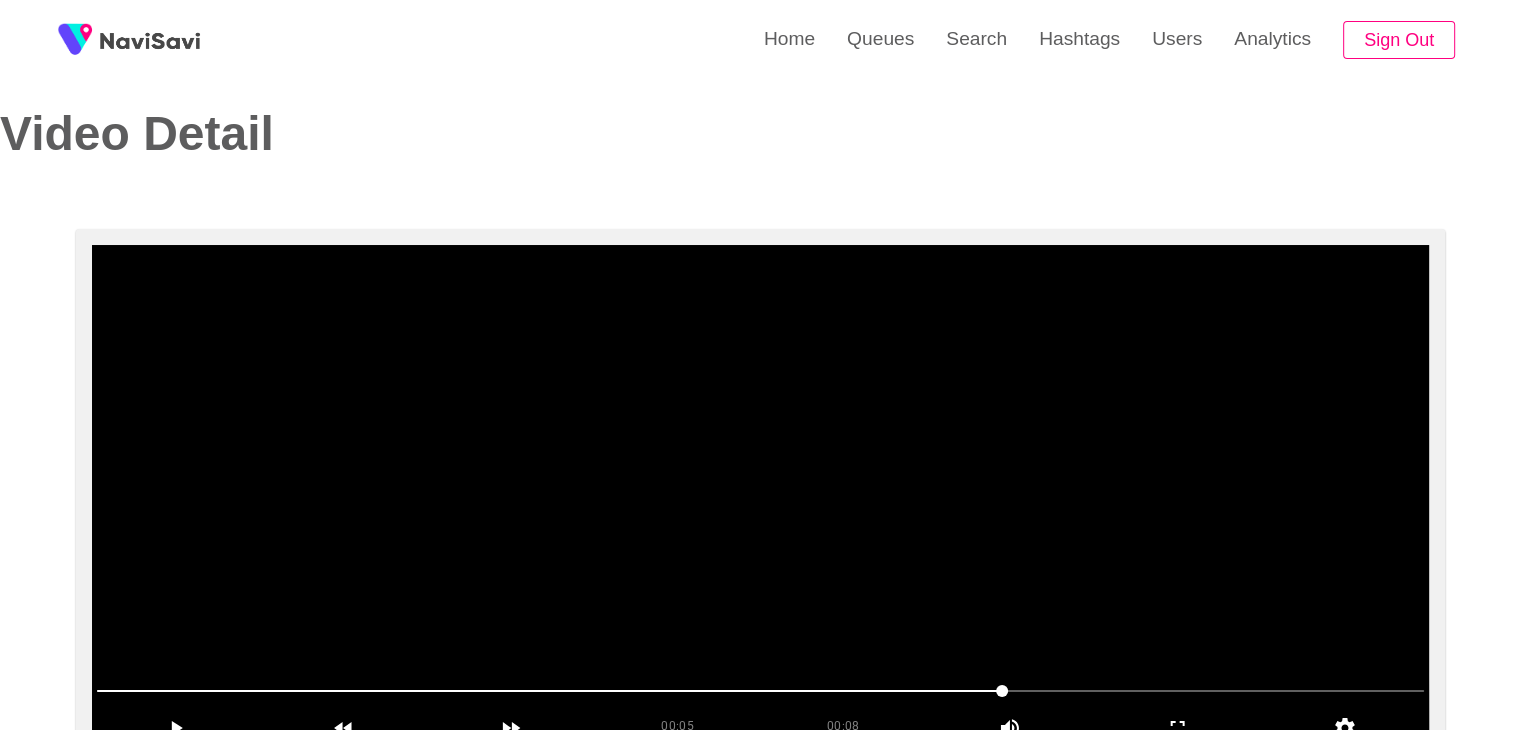 click at bounding box center (760, 495) 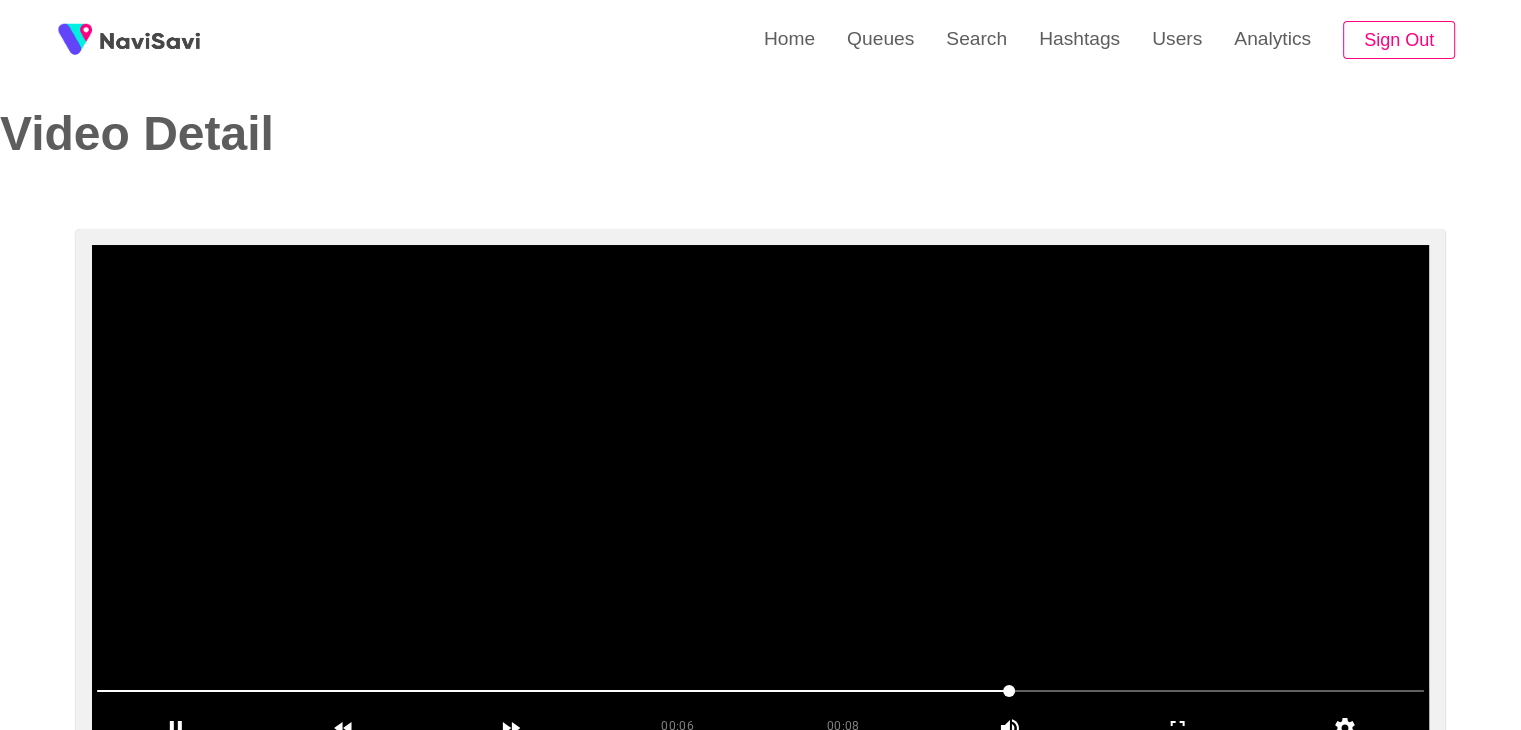 click at bounding box center (760, 495) 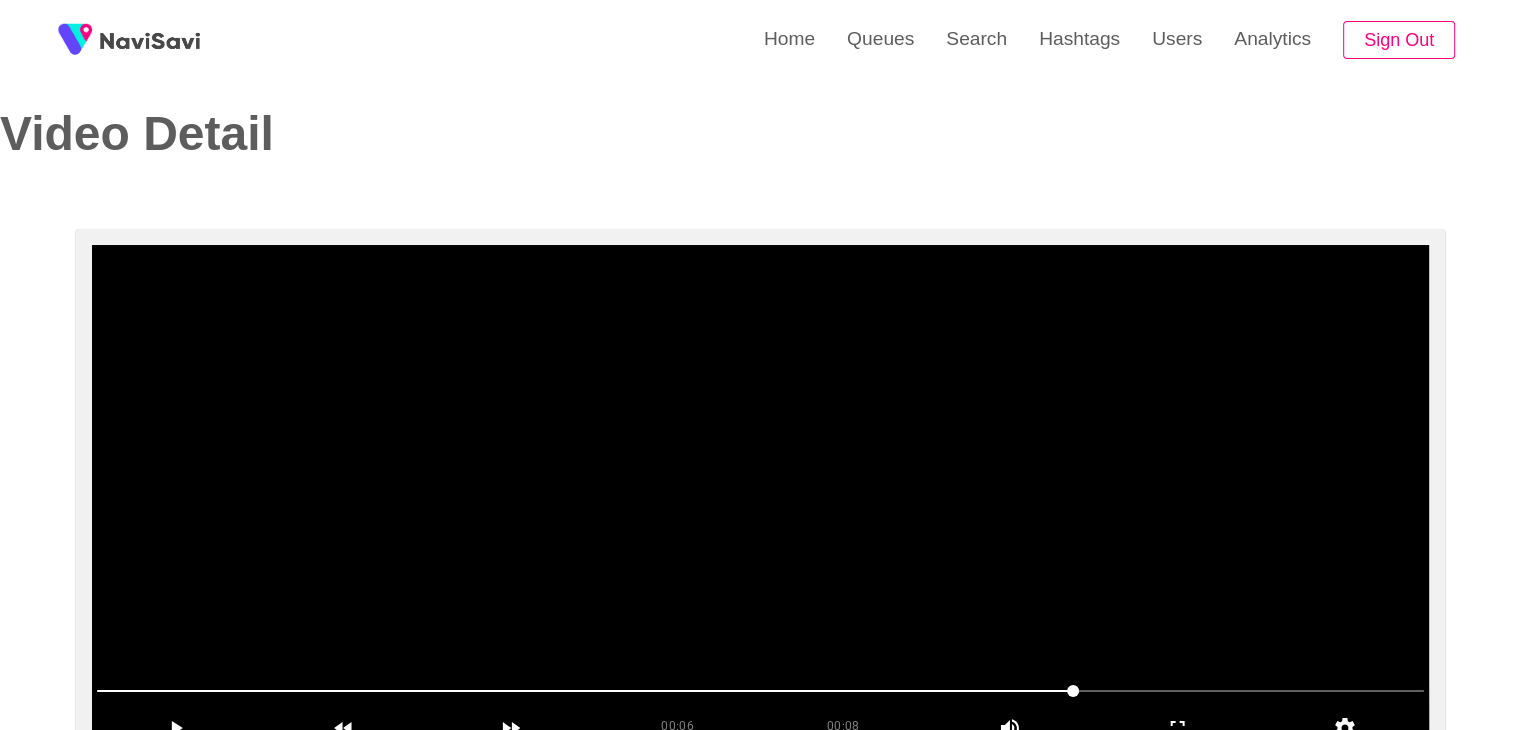 click at bounding box center (760, 495) 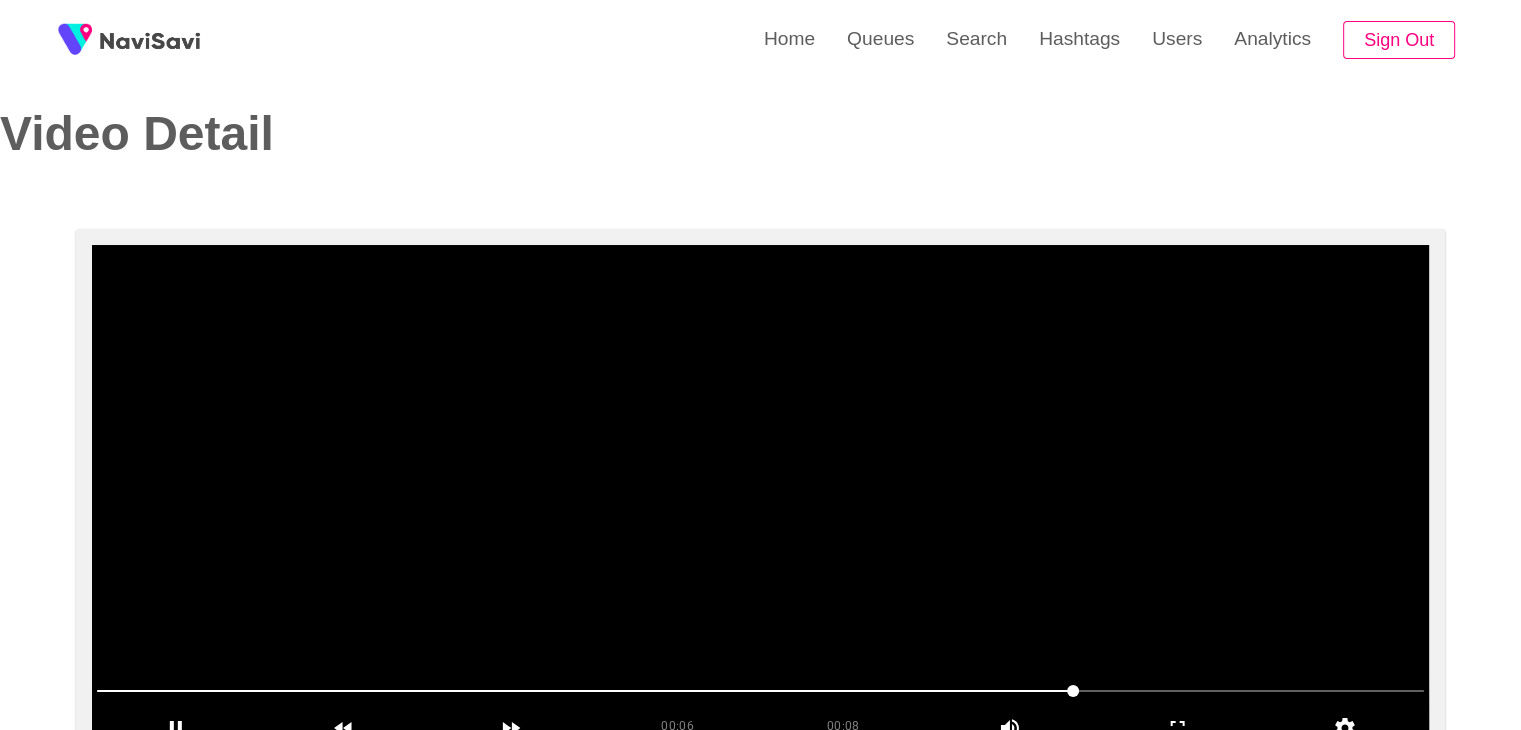 click at bounding box center [760, 495] 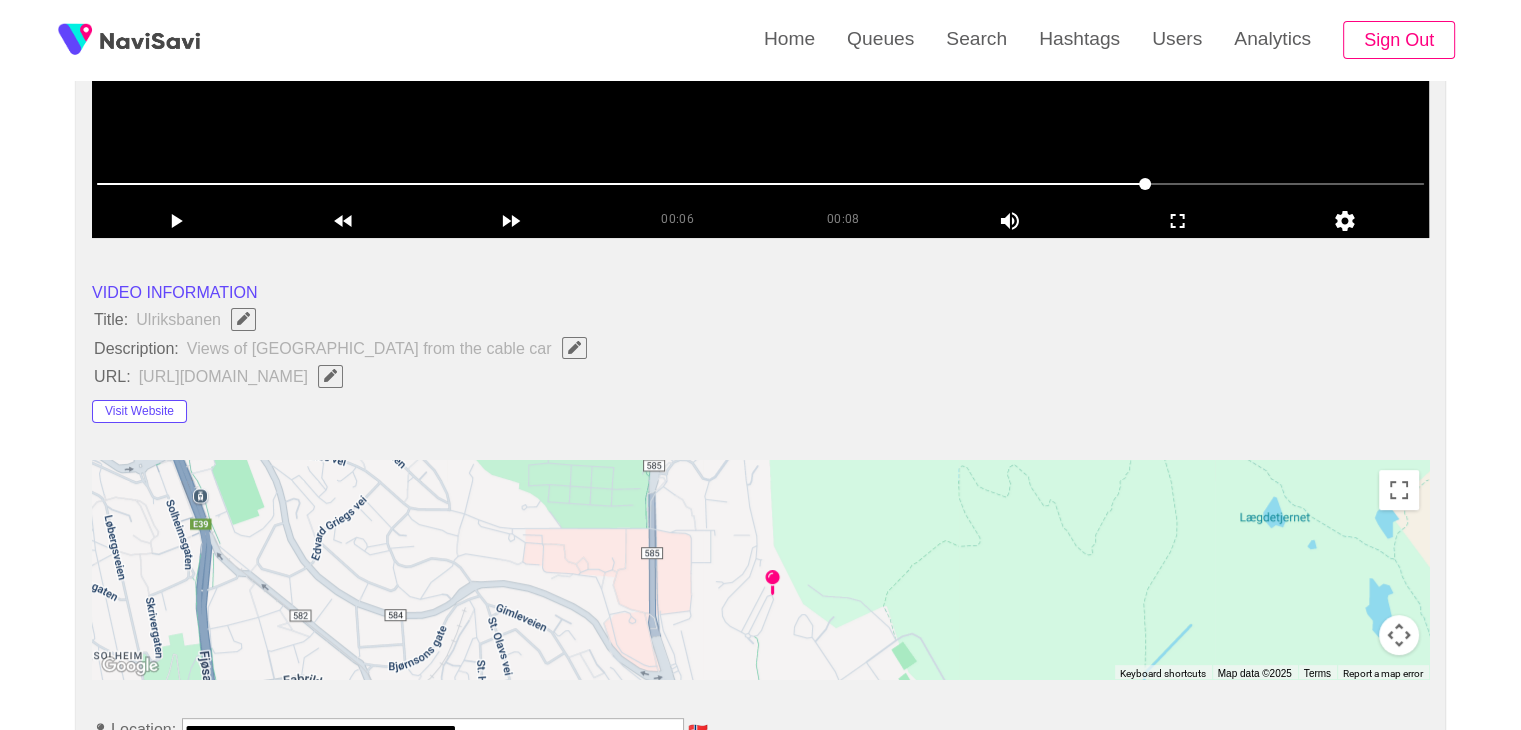 scroll, scrollTop: 528, scrollLeft: 0, axis: vertical 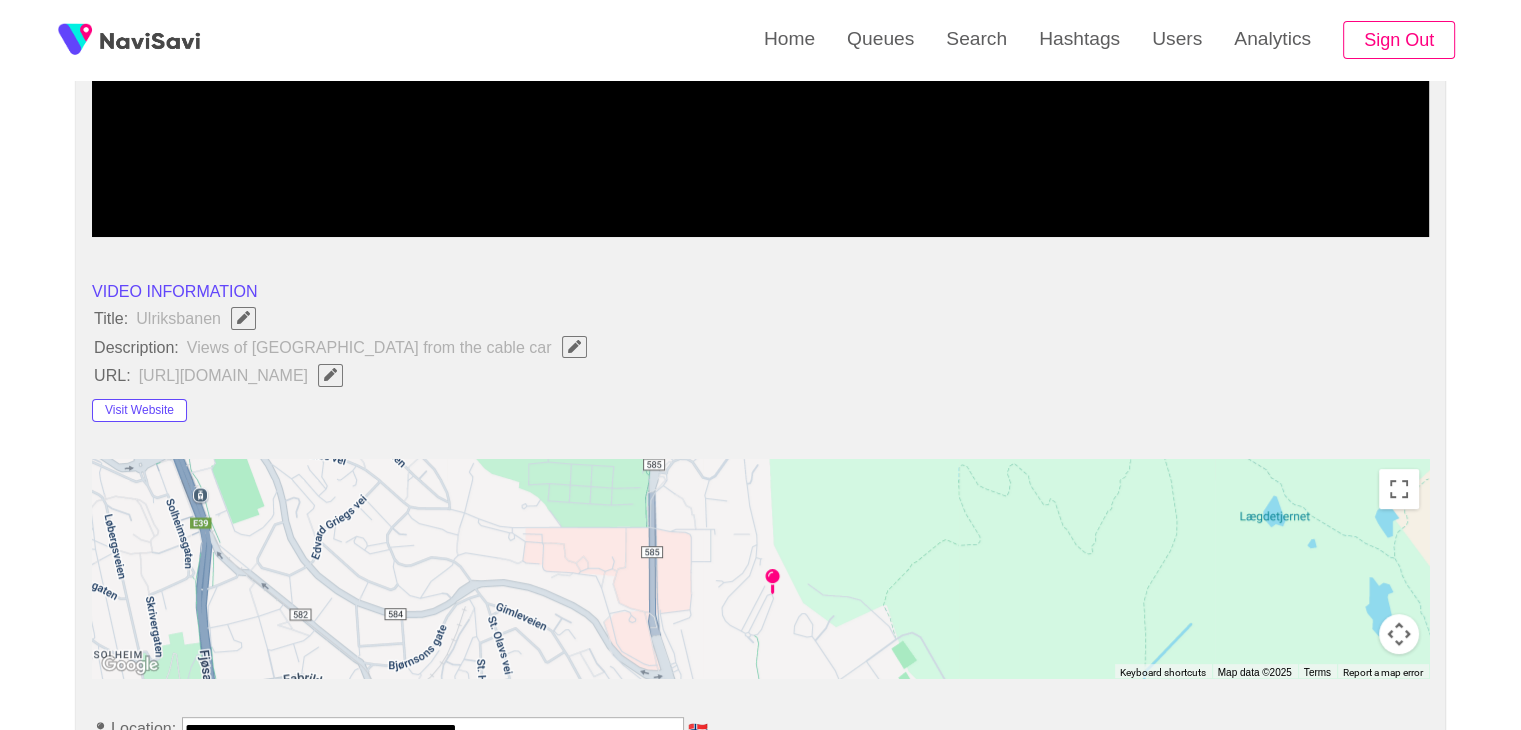 click 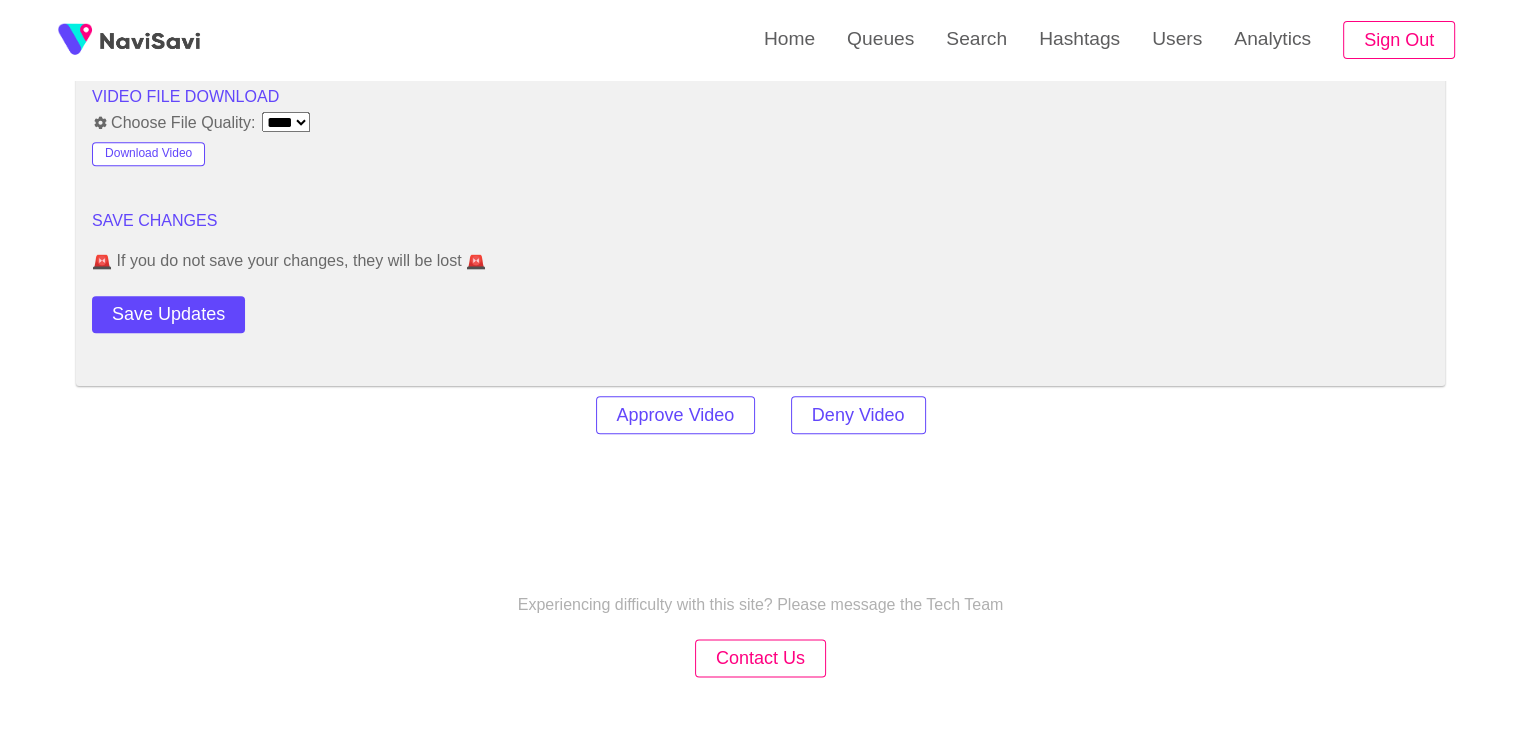 scroll, scrollTop: 2440, scrollLeft: 0, axis: vertical 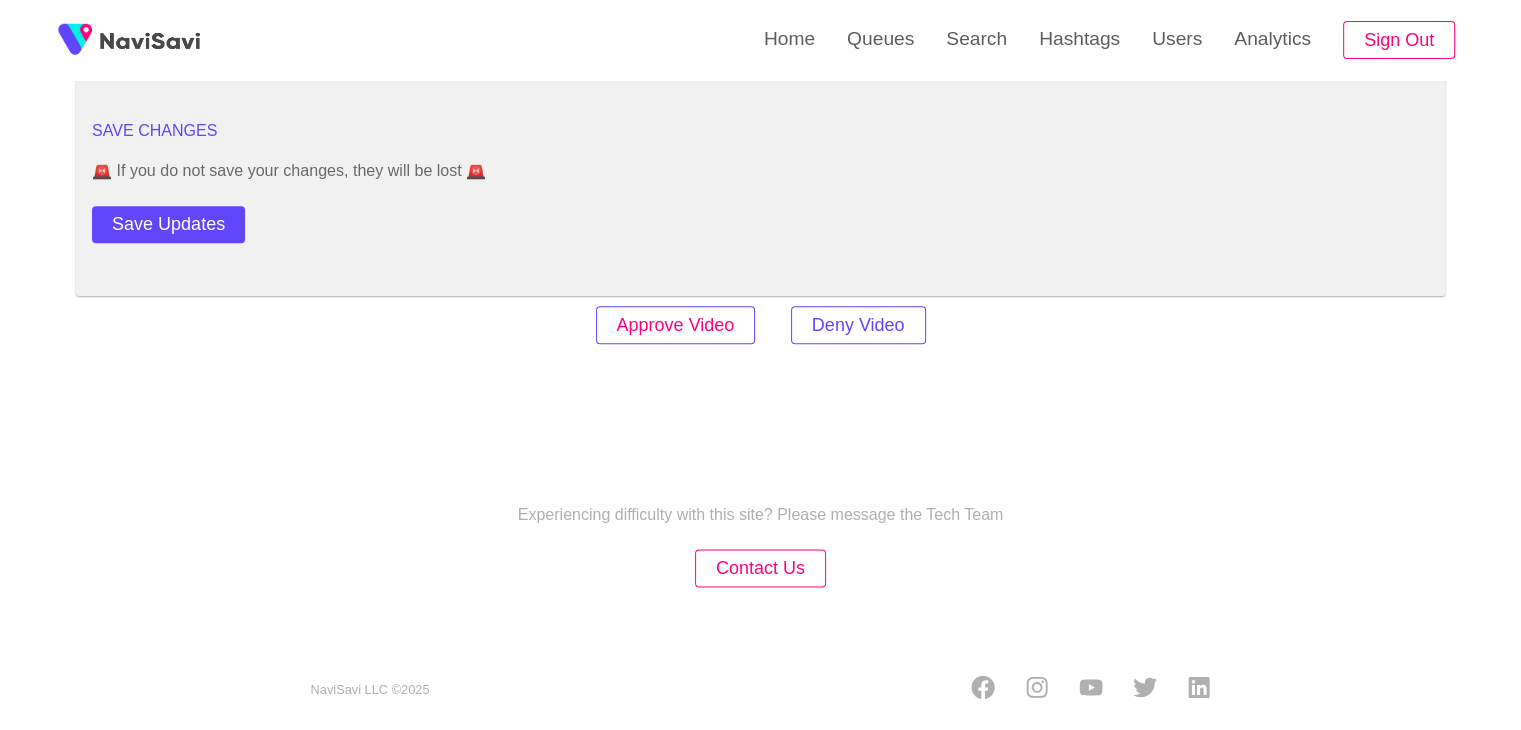 click on "Approve Video" at bounding box center [676, 325] 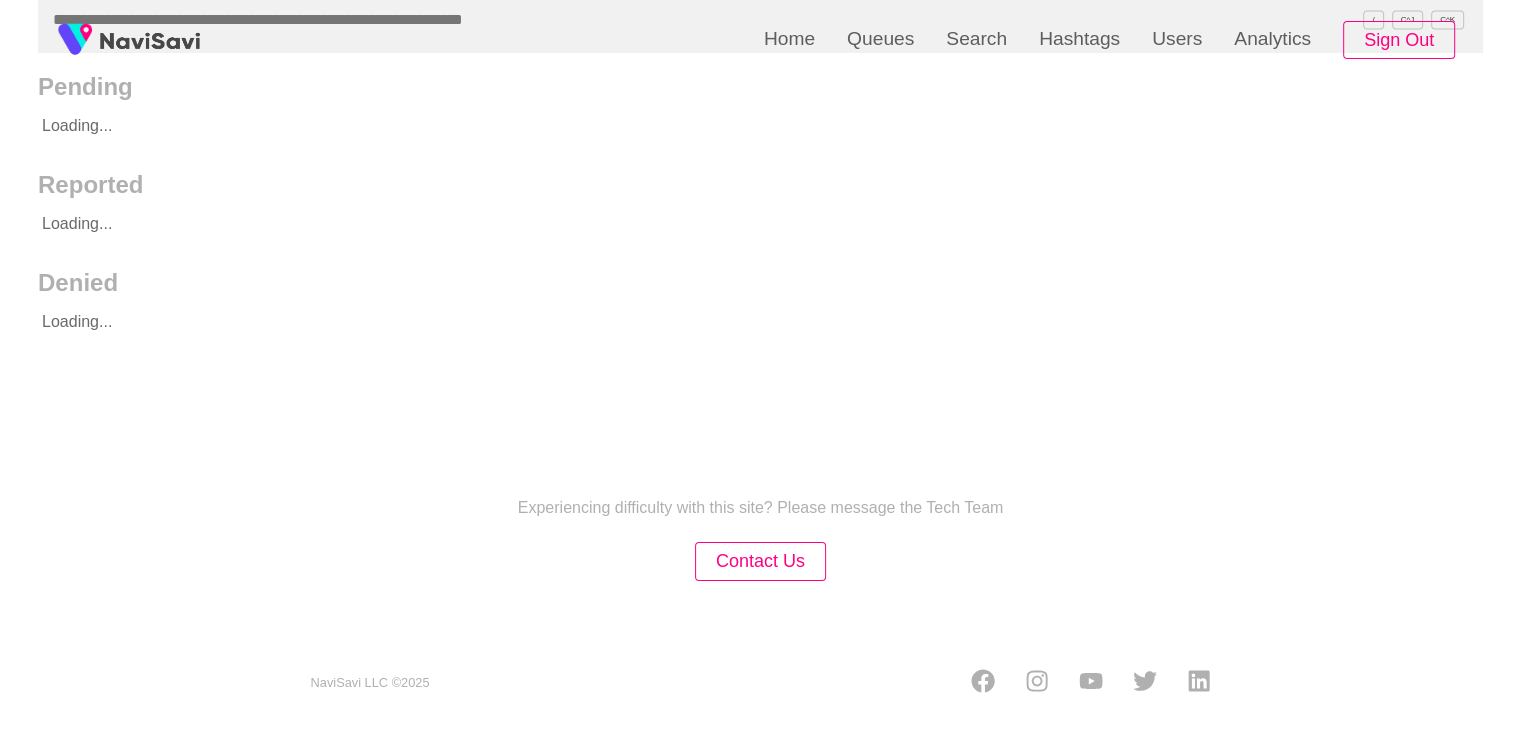 scroll, scrollTop: 0, scrollLeft: 0, axis: both 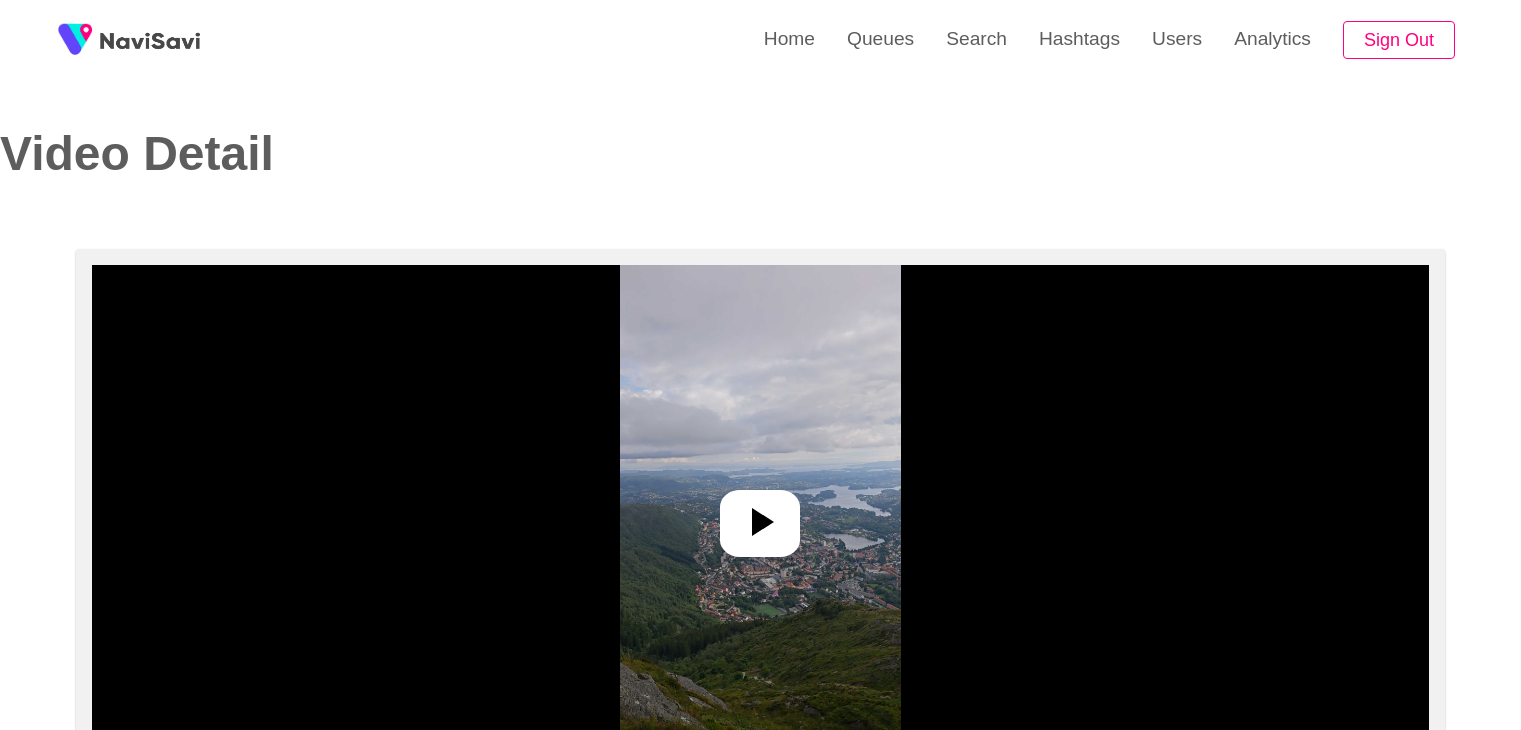 select on "**********" 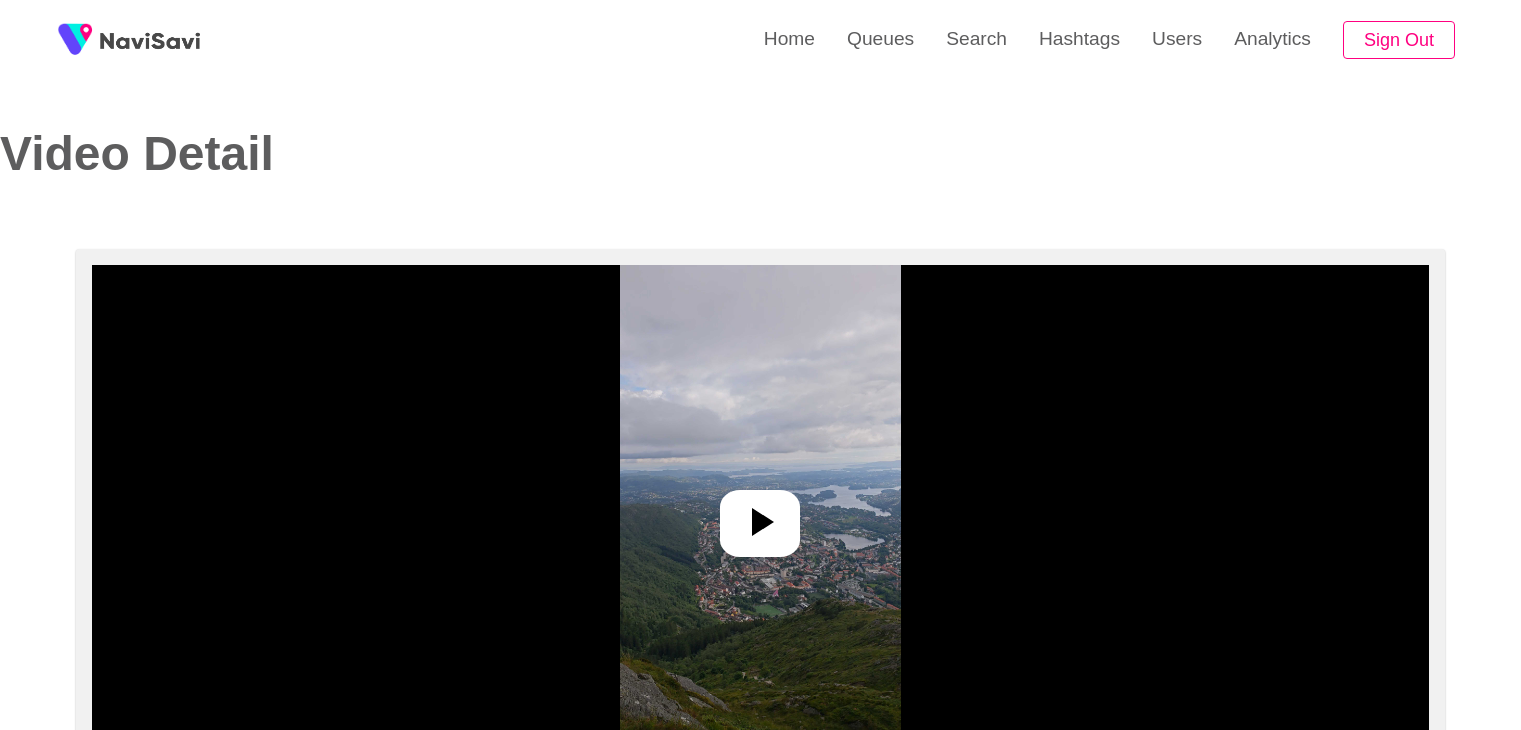 scroll, scrollTop: 0, scrollLeft: 0, axis: both 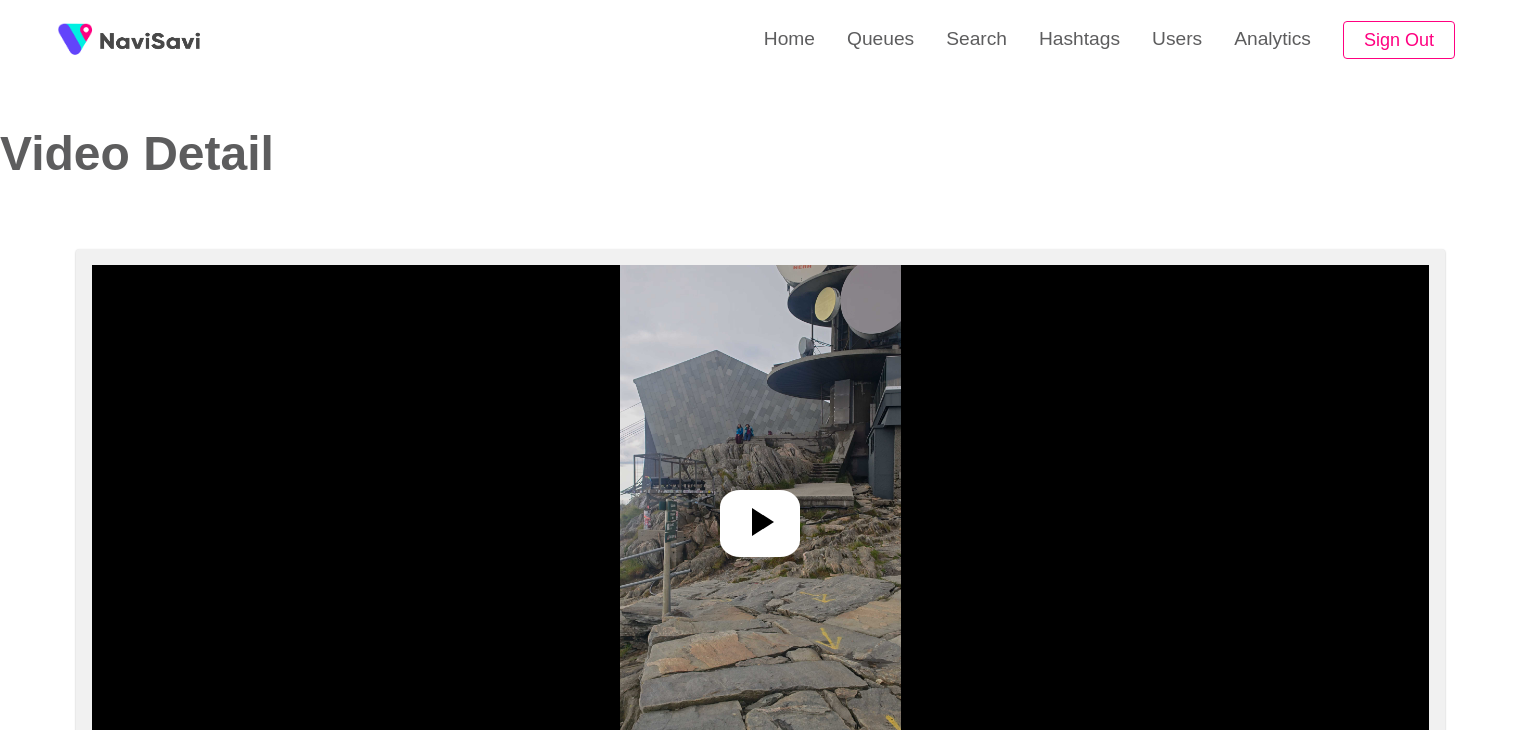 select on "**********" 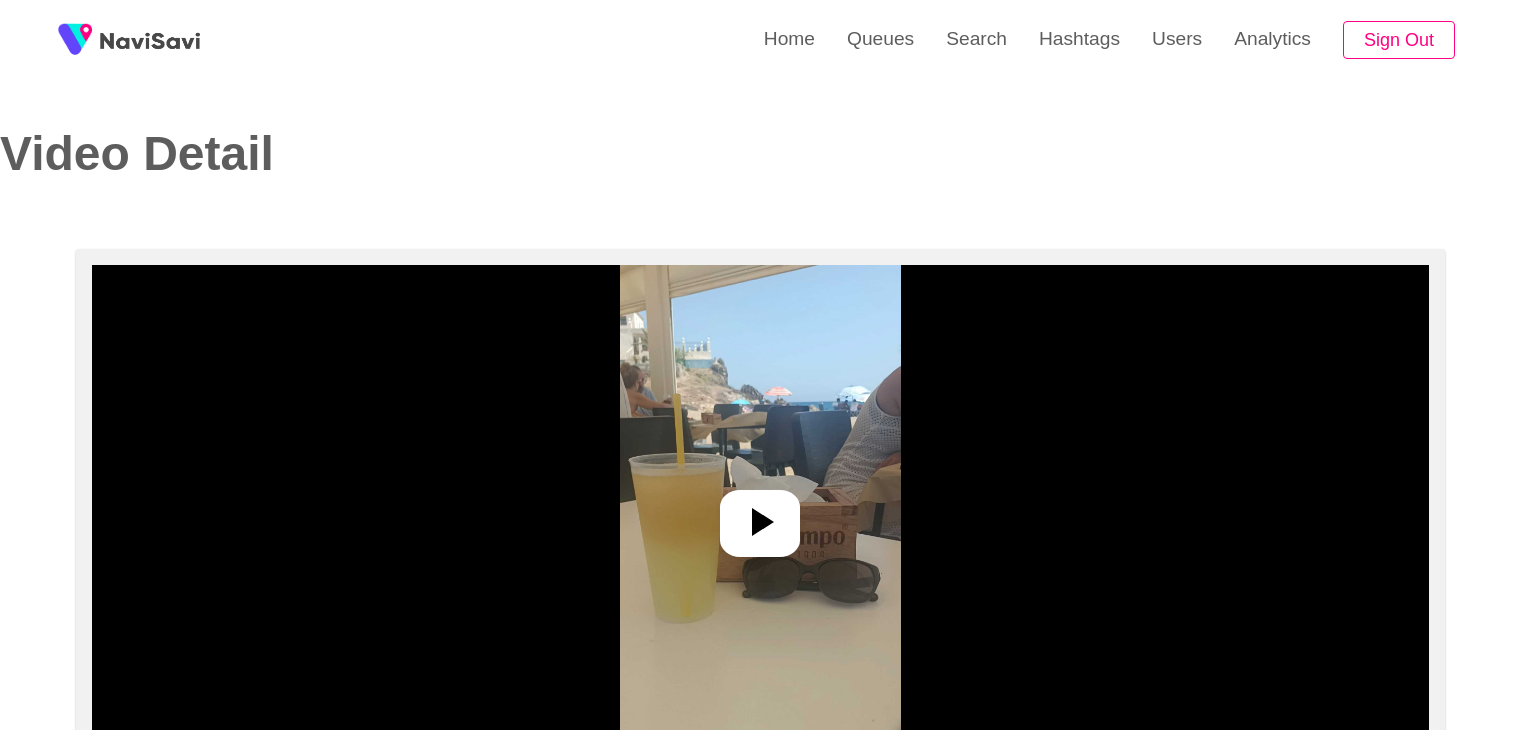select on "**********" 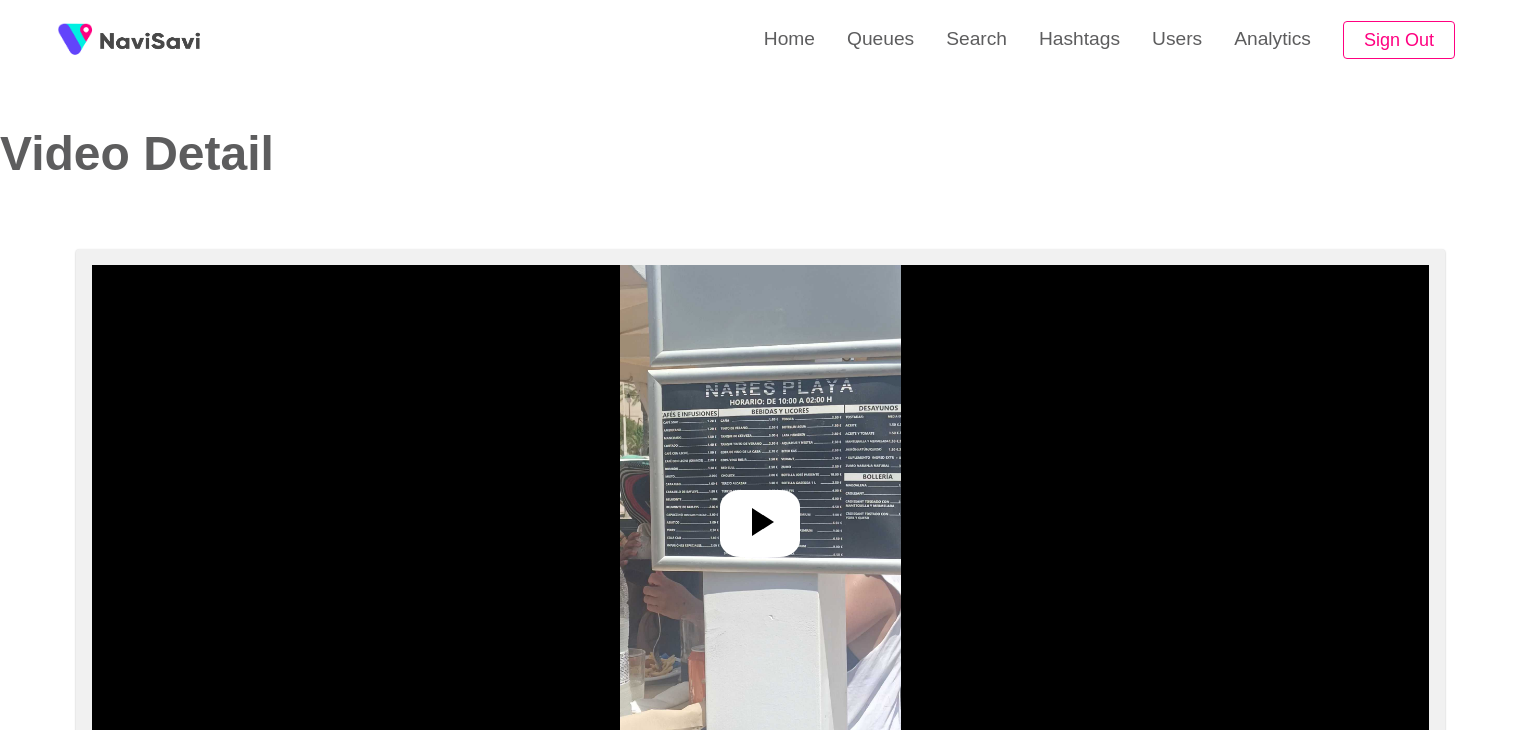 select on "**********" 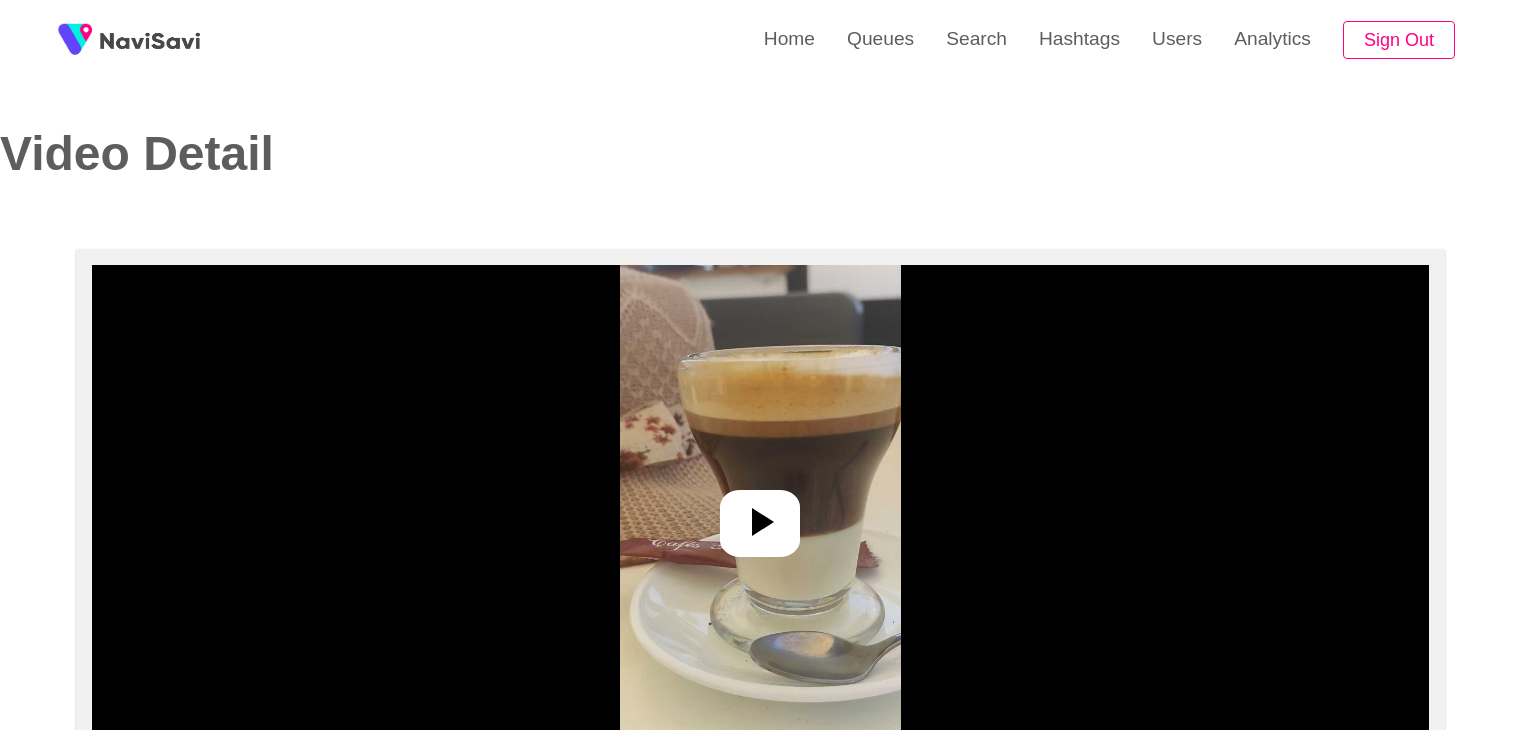 select on "**********" 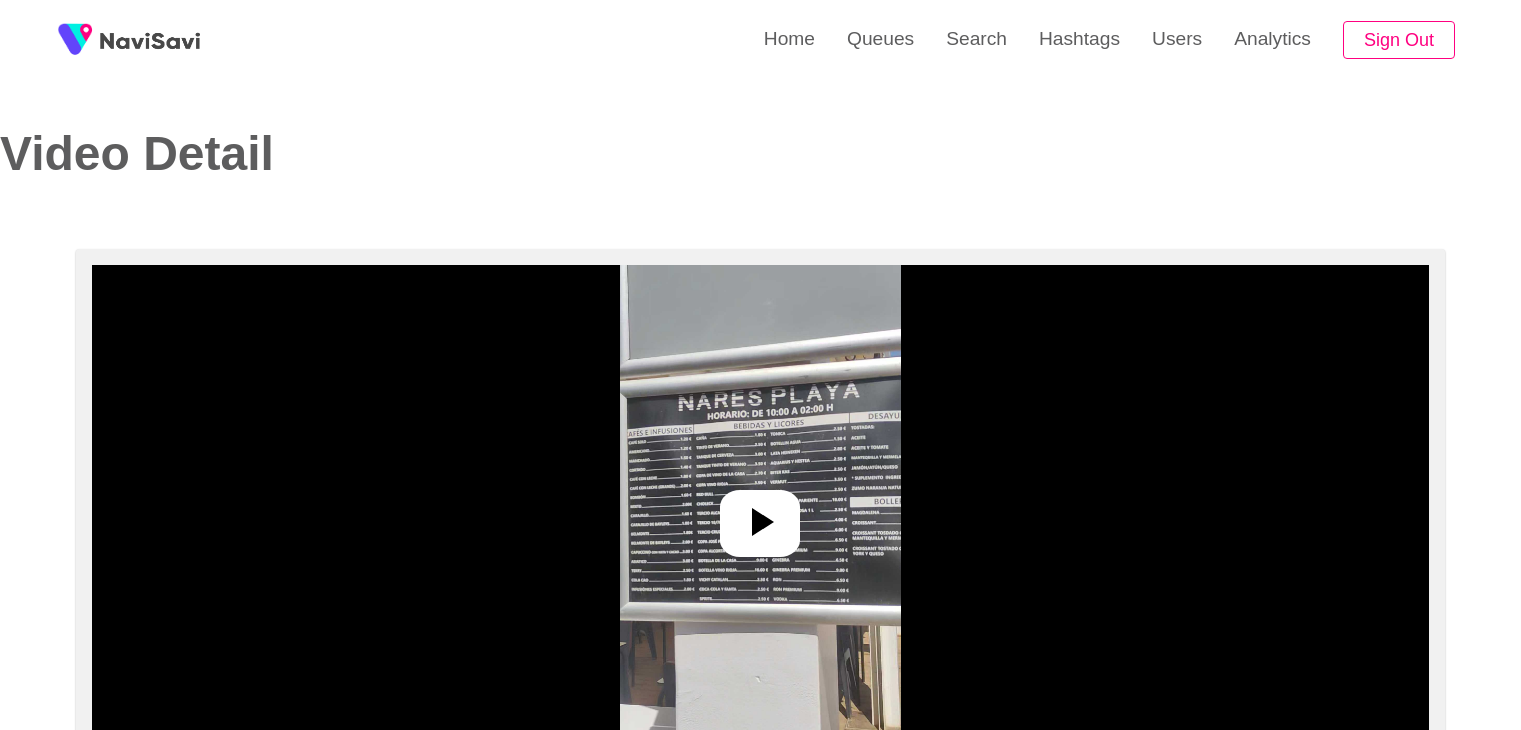 select on "**********" 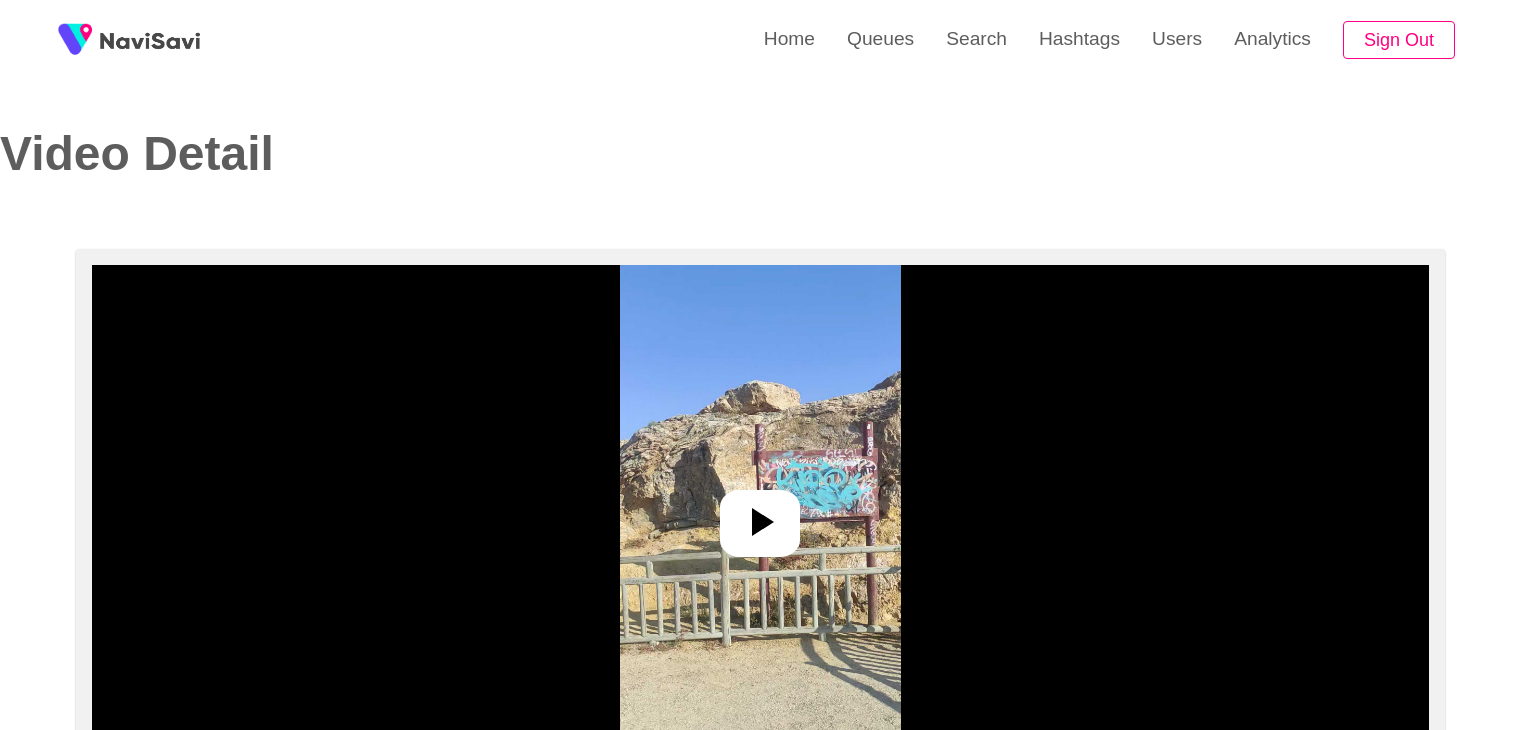 select on "**********" 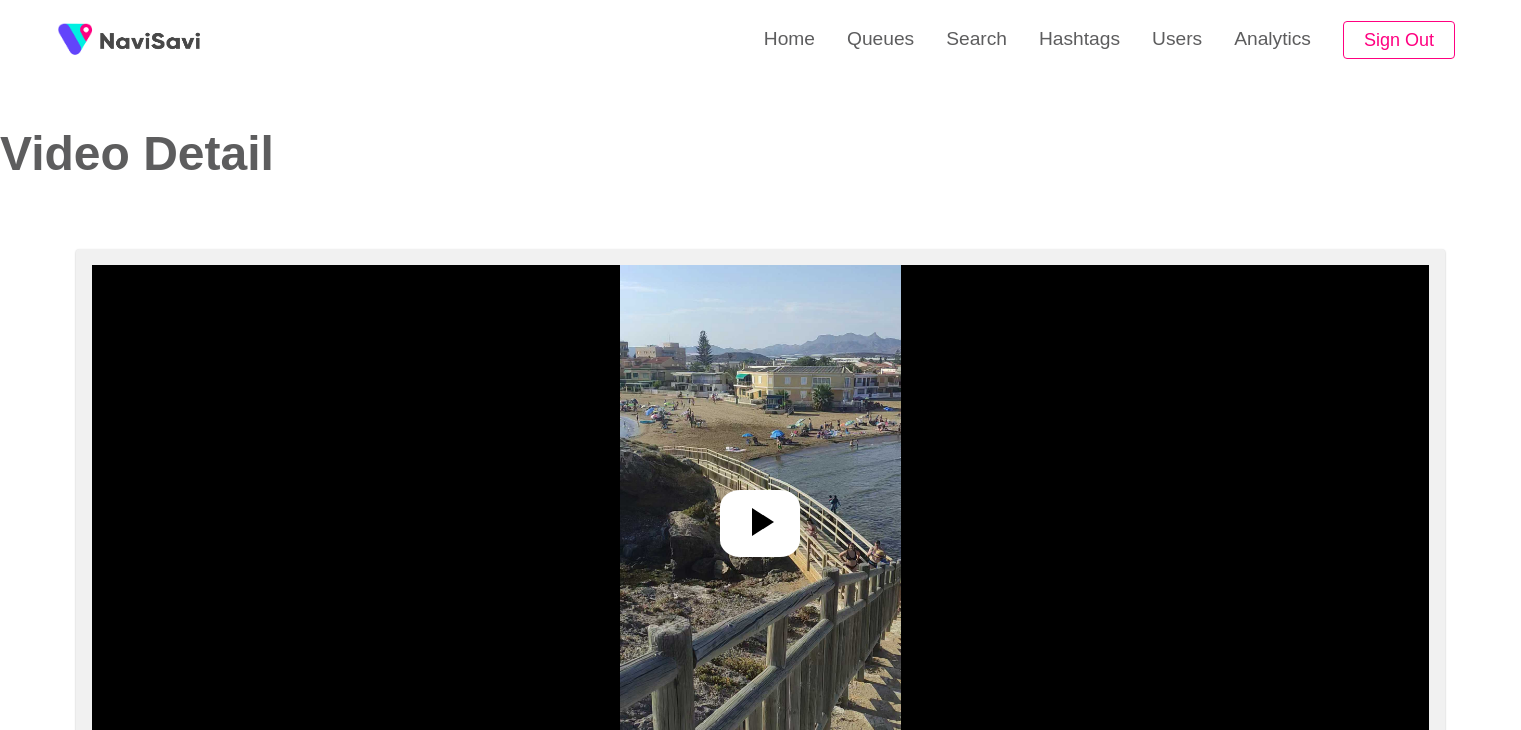 select on "**********" 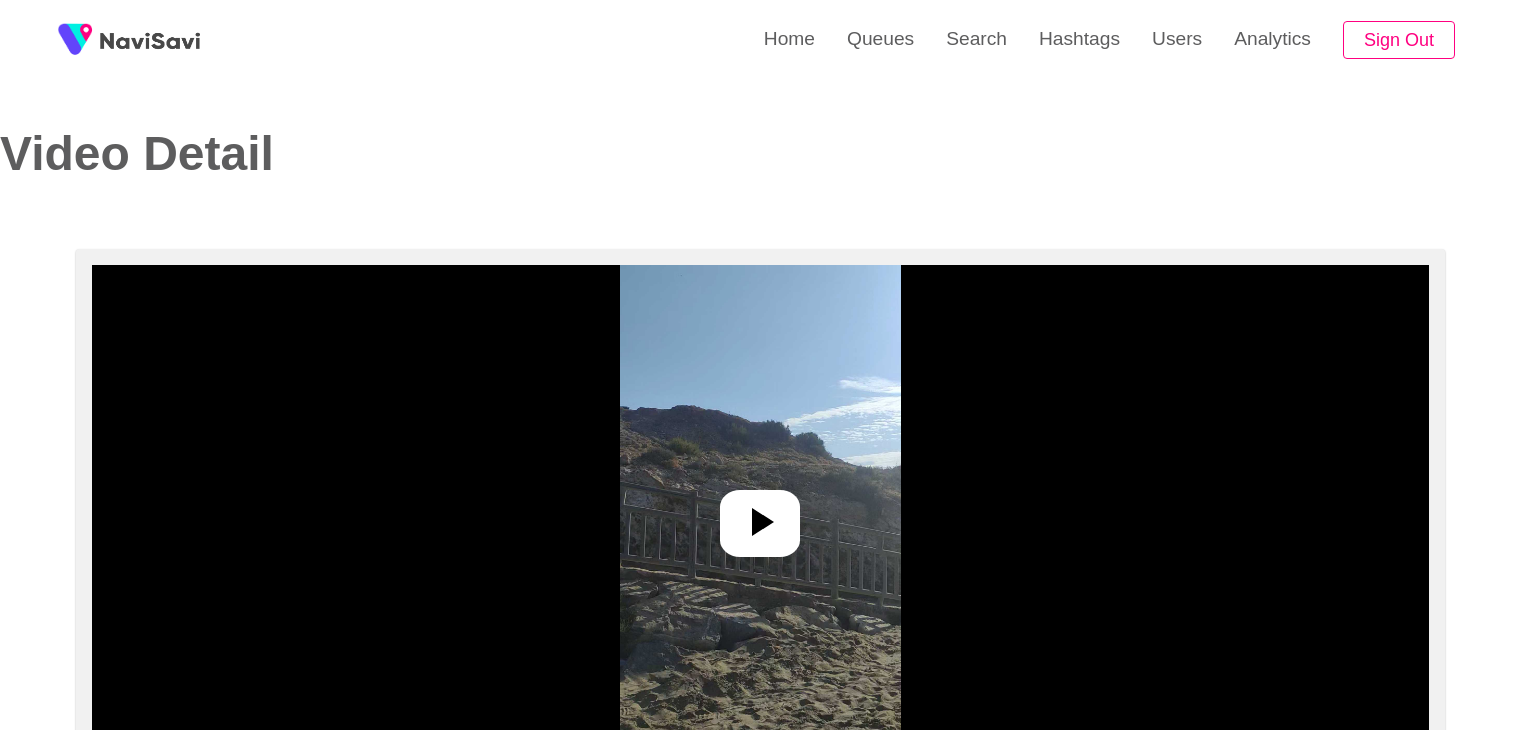 select on "**********" 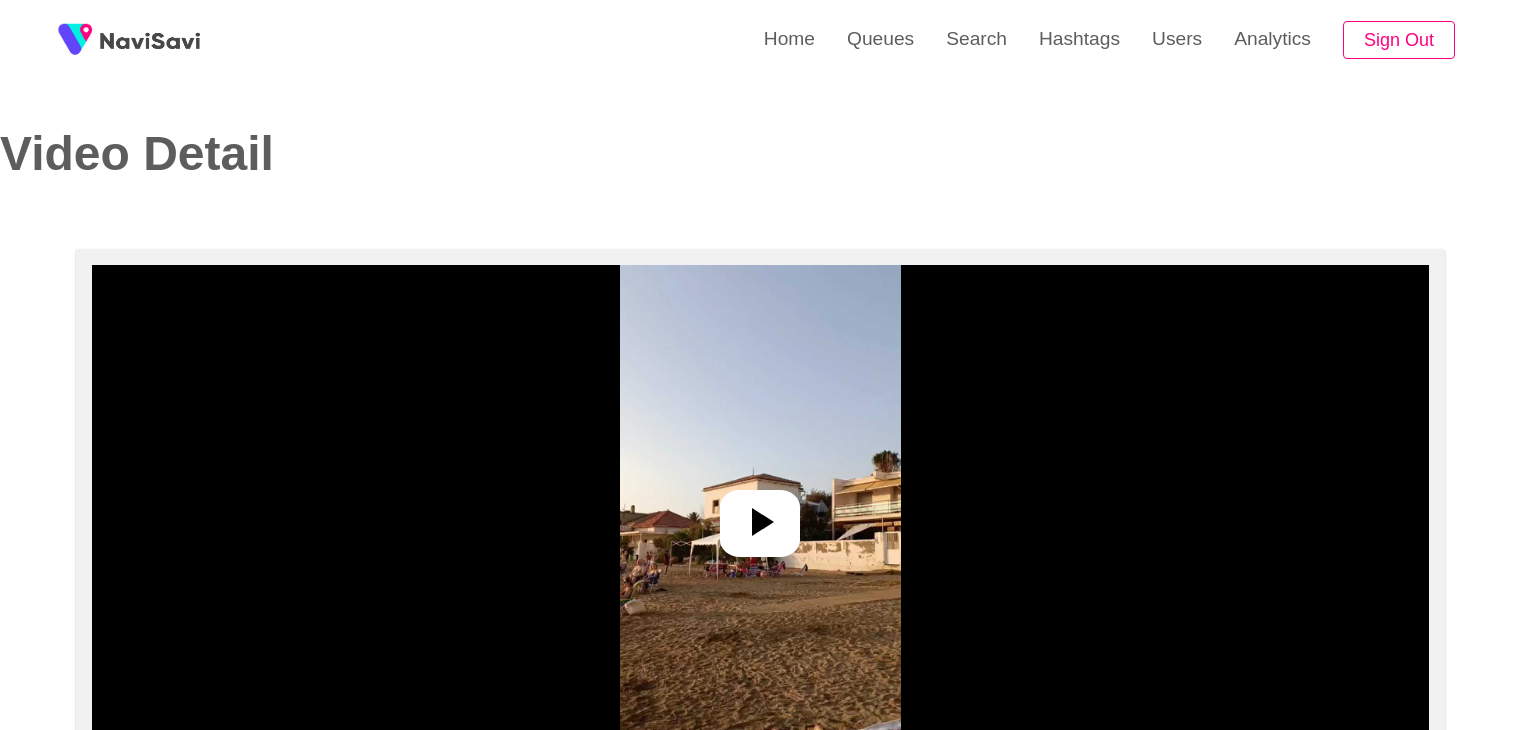 select on "**********" 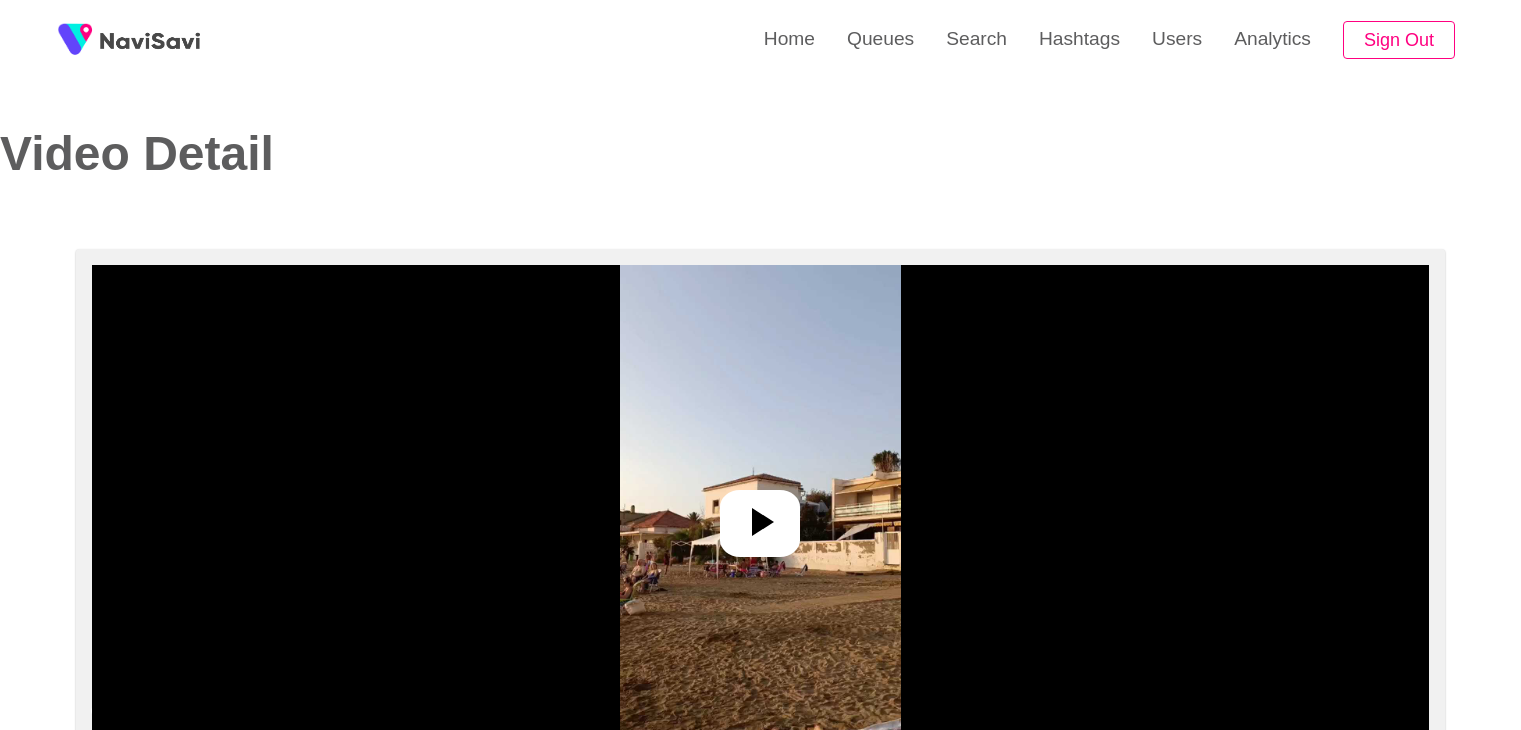 scroll, scrollTop: 0, scrollLeft: 0, axis: both 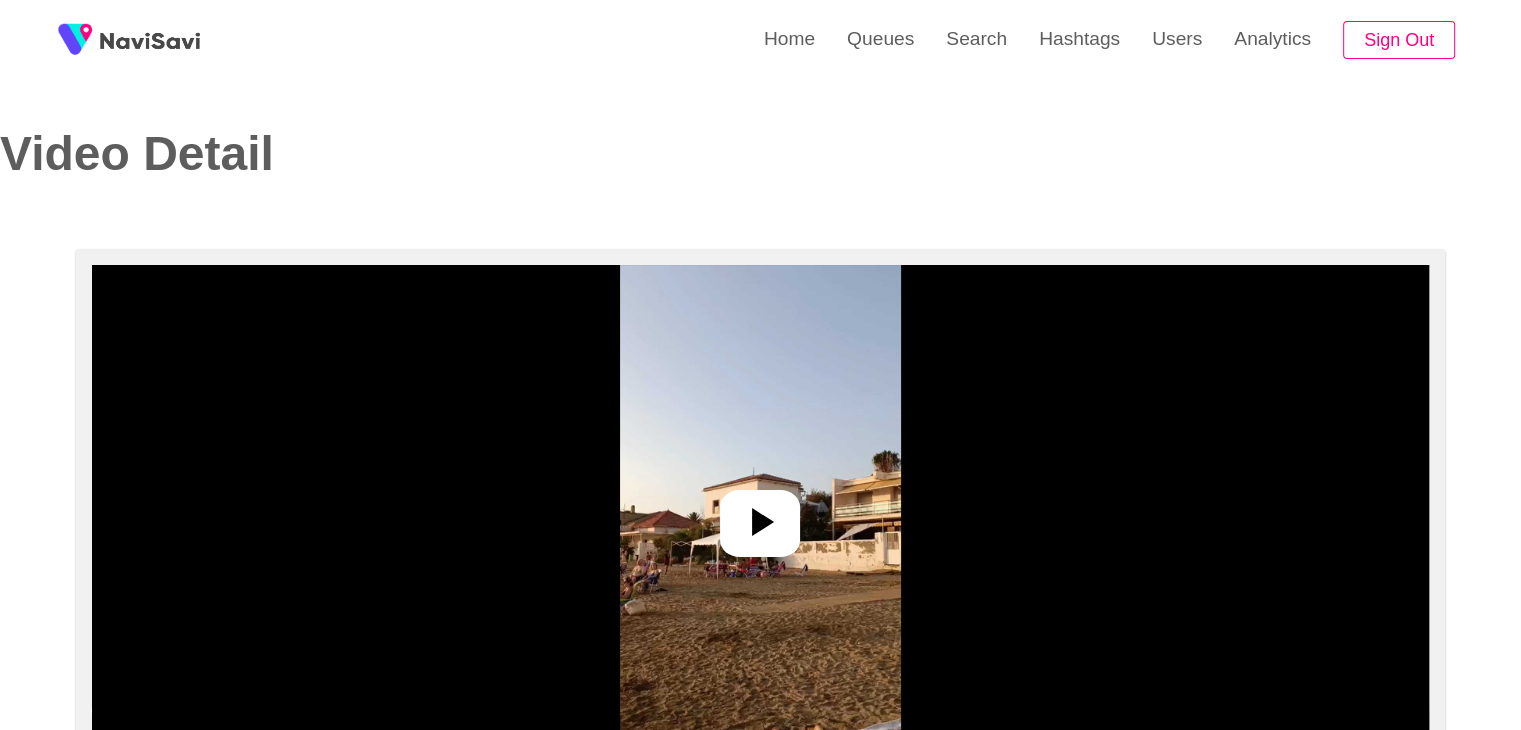click at bounding box center (760, 515) 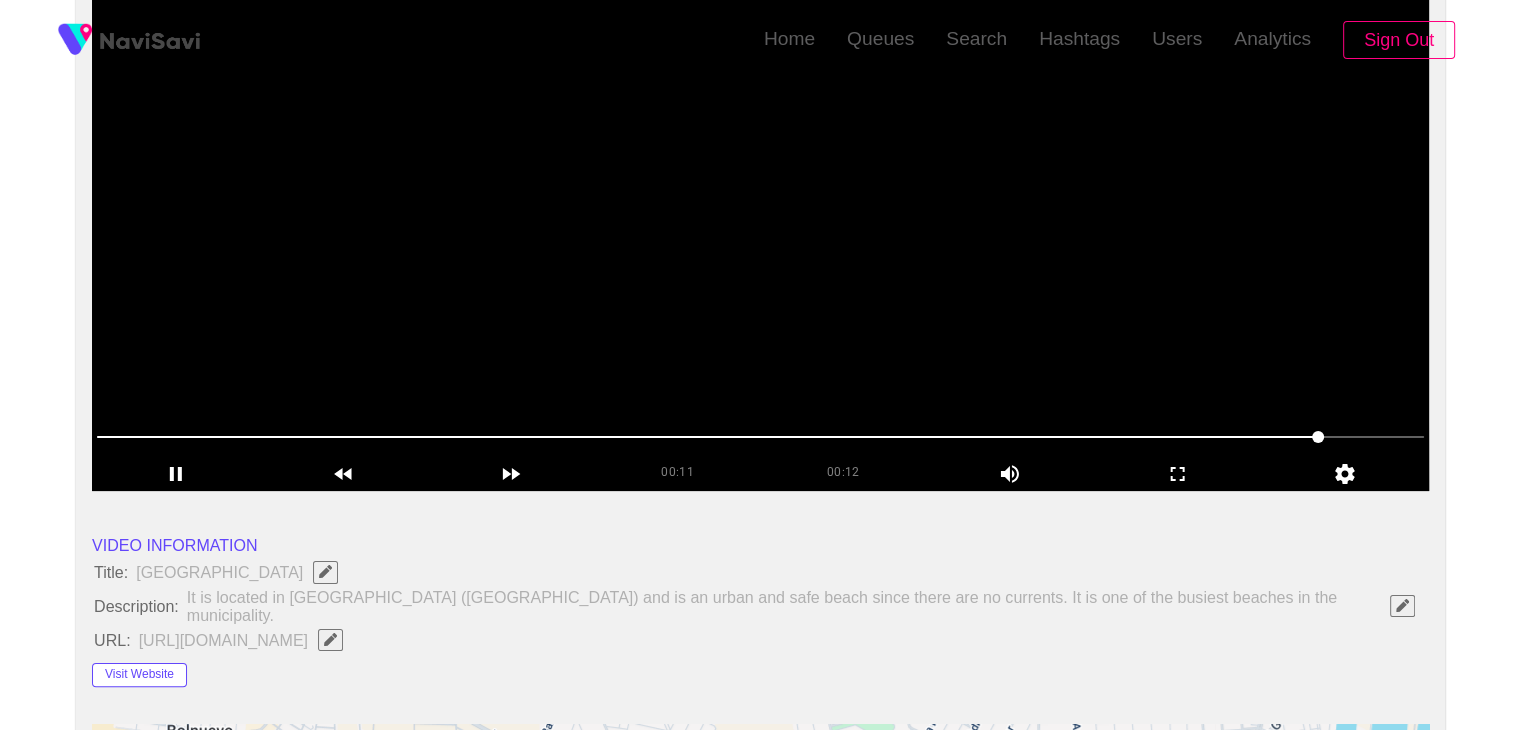 scroll, scrollTop: 80, scrollLeft: 0, axis: vertical 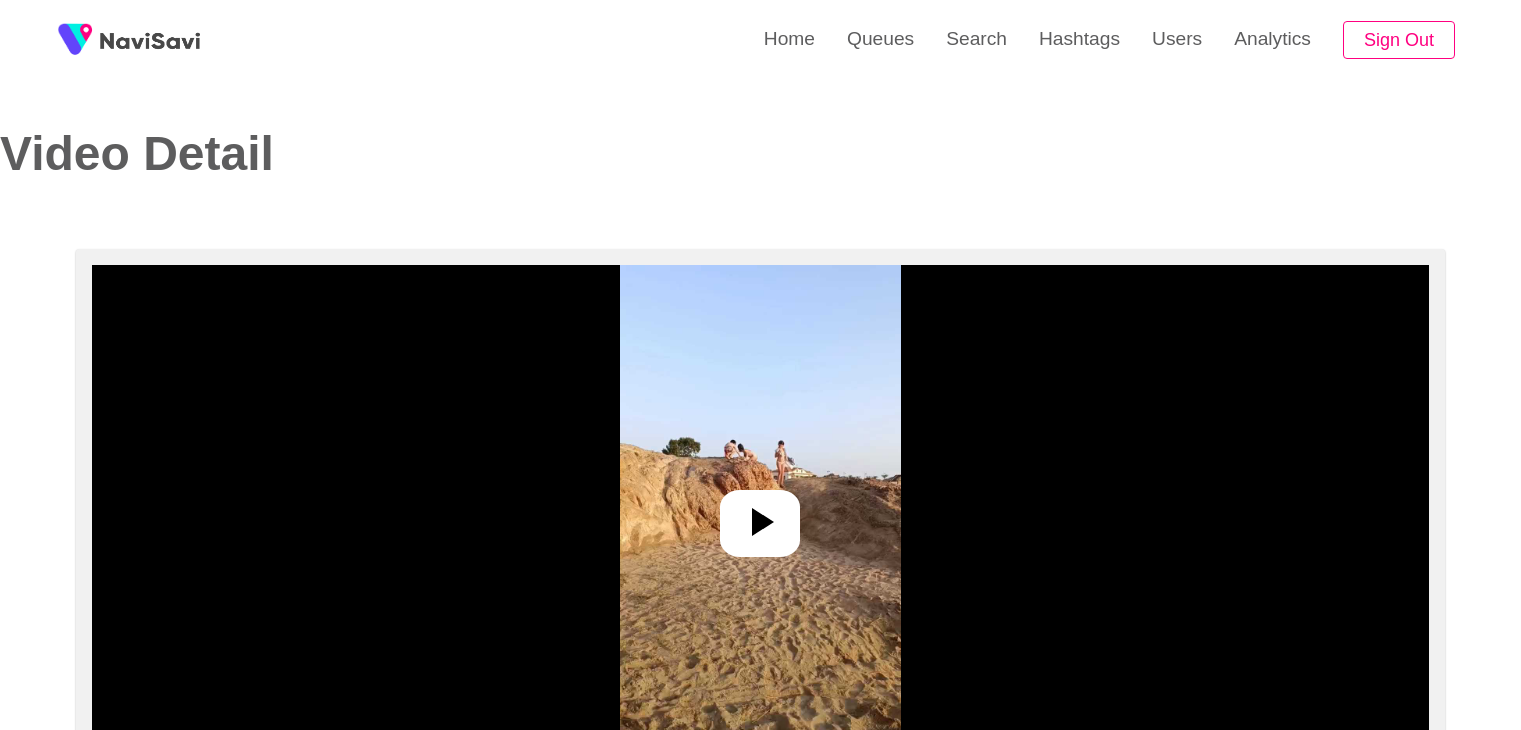 select on "**********" 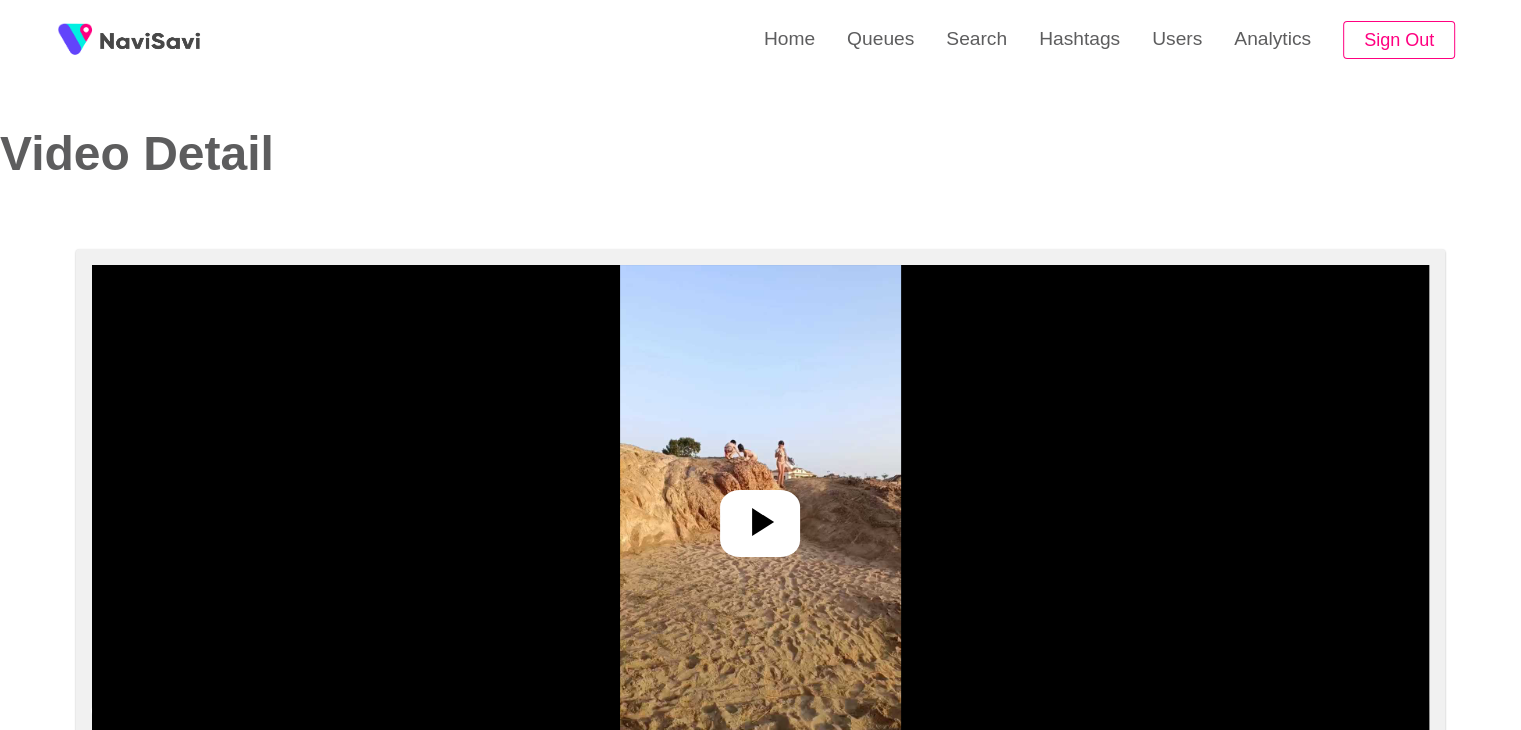 click at bounding box center [760, 515] 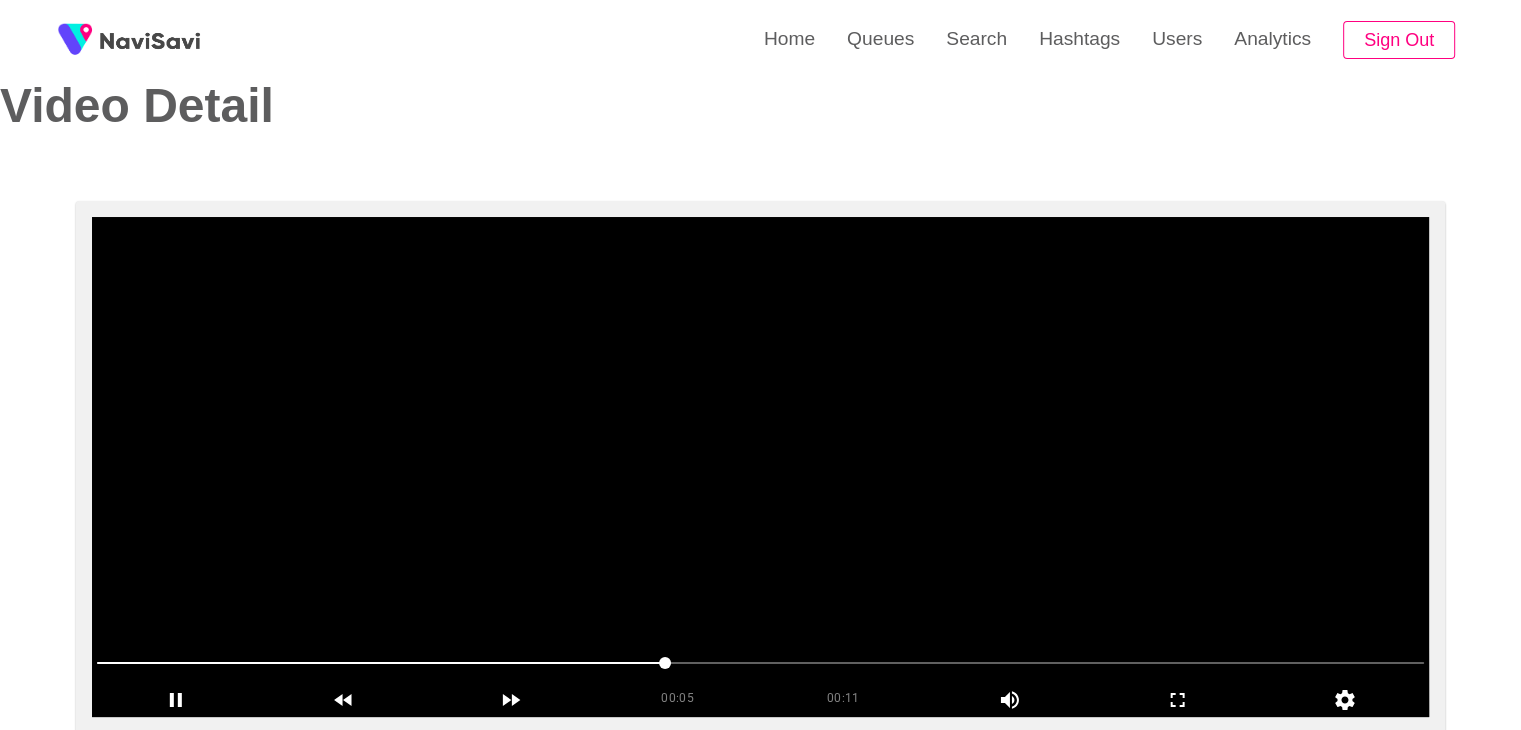 scroll, scrollTop: 48, scrollLeft: 0, axis: vertical 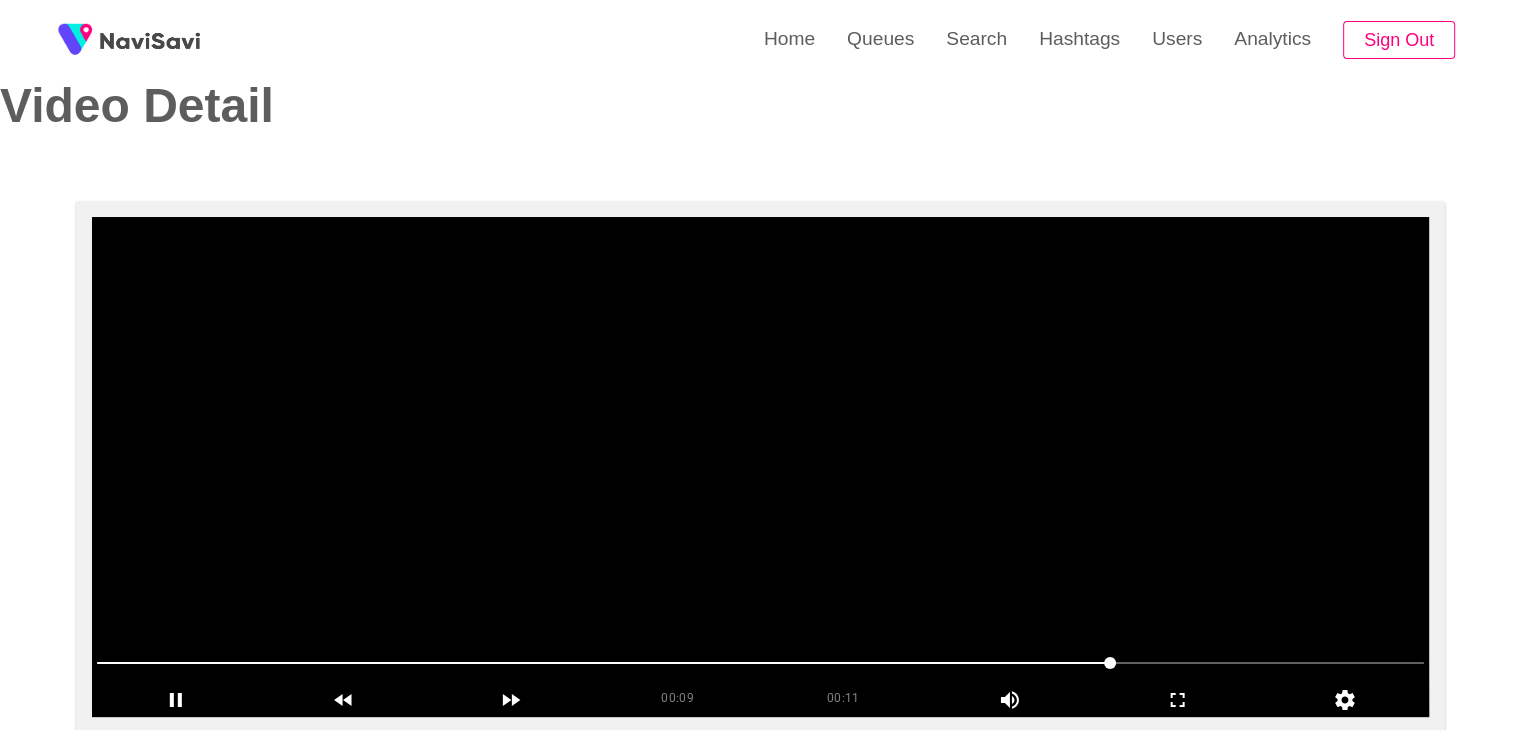 click at bounding box center (760, 467) 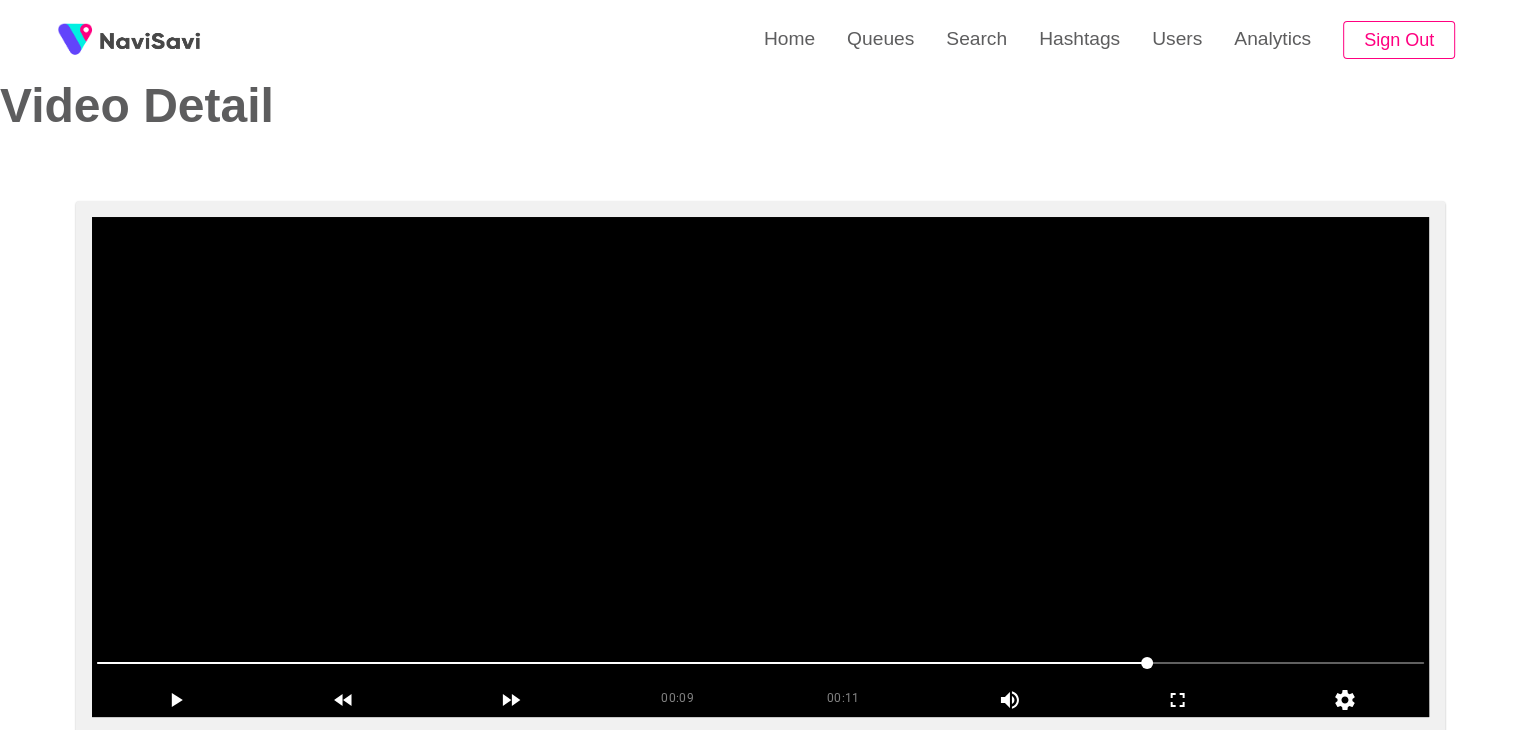 click at bounding box center [760, 467] 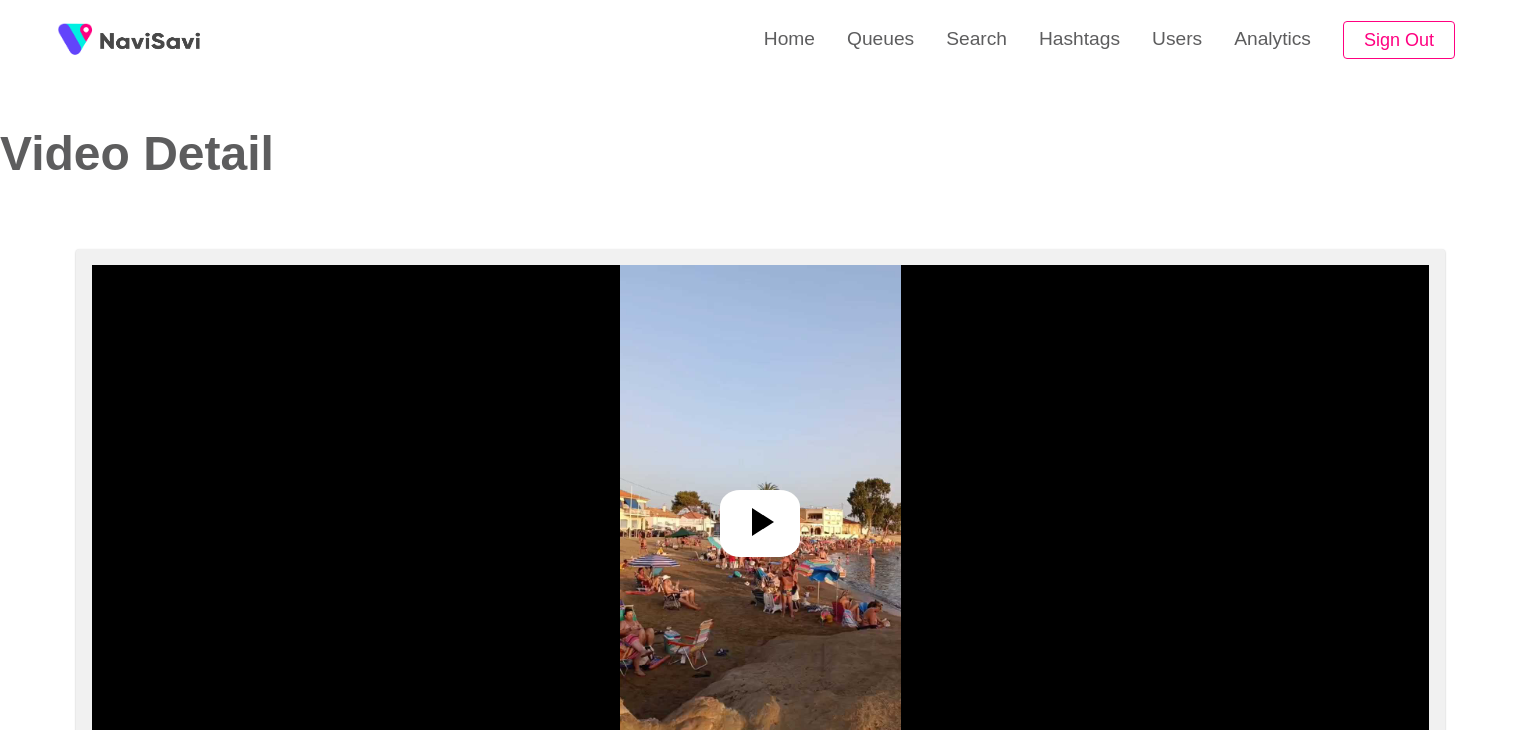 select on "**********" 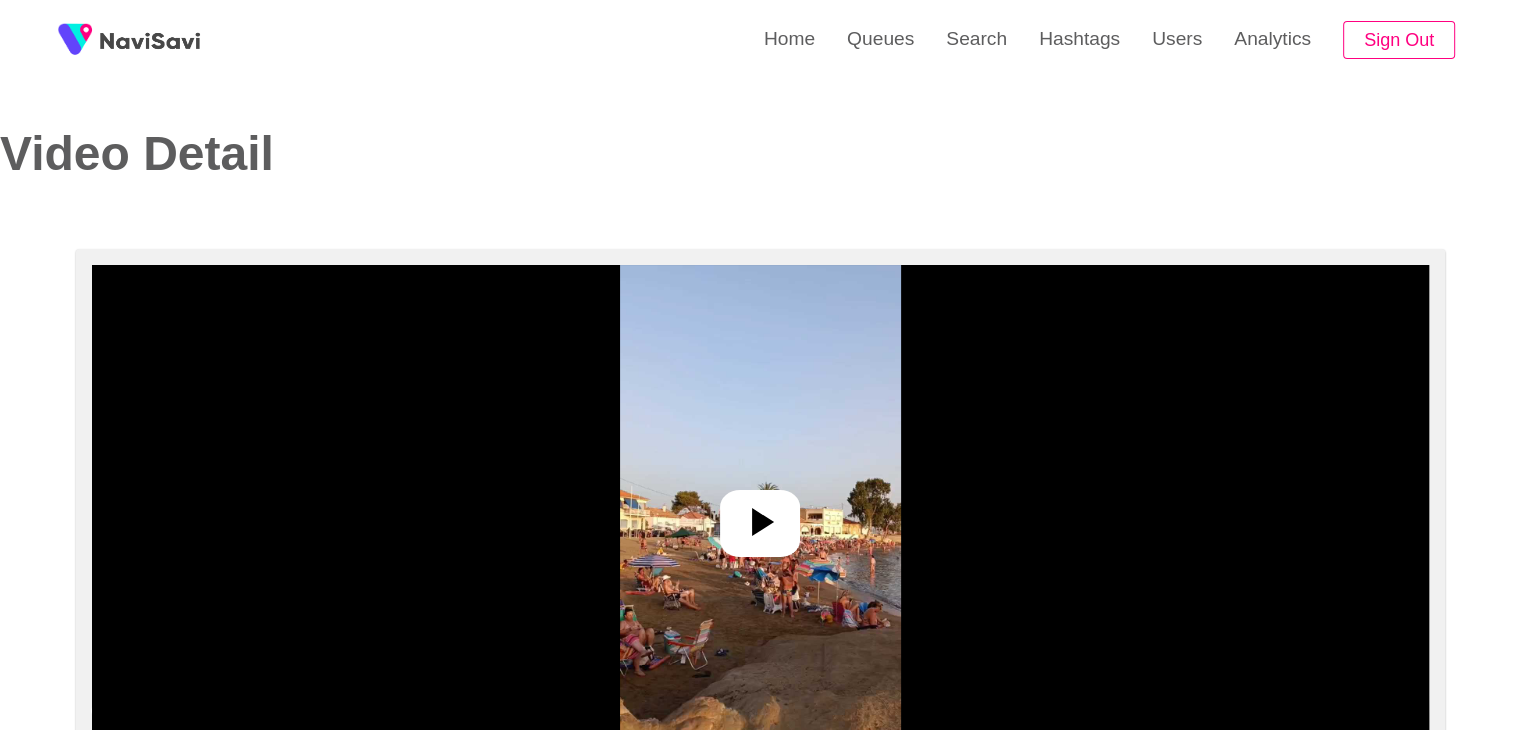 click at bounding box center (760, 515) 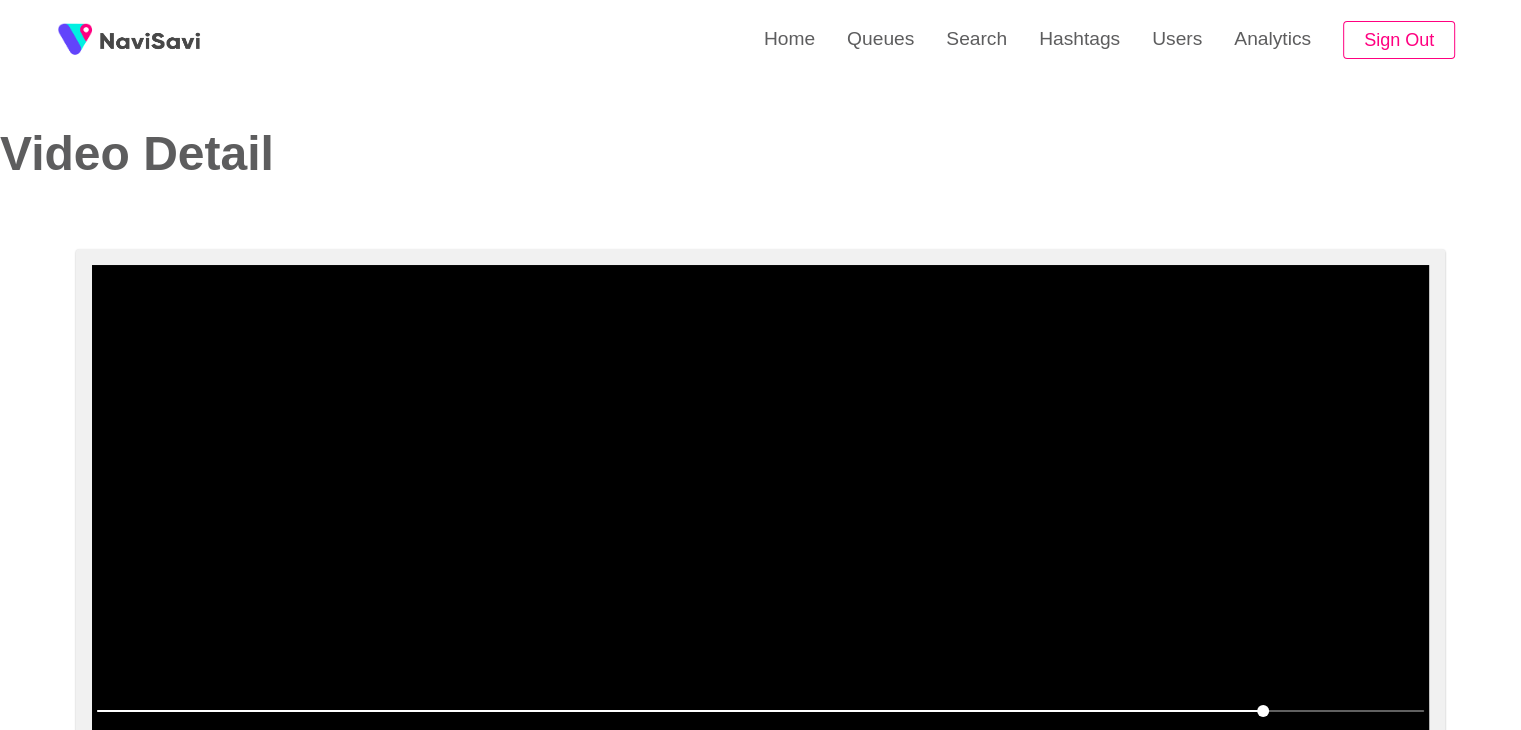 click at bounding box center (760, 515) 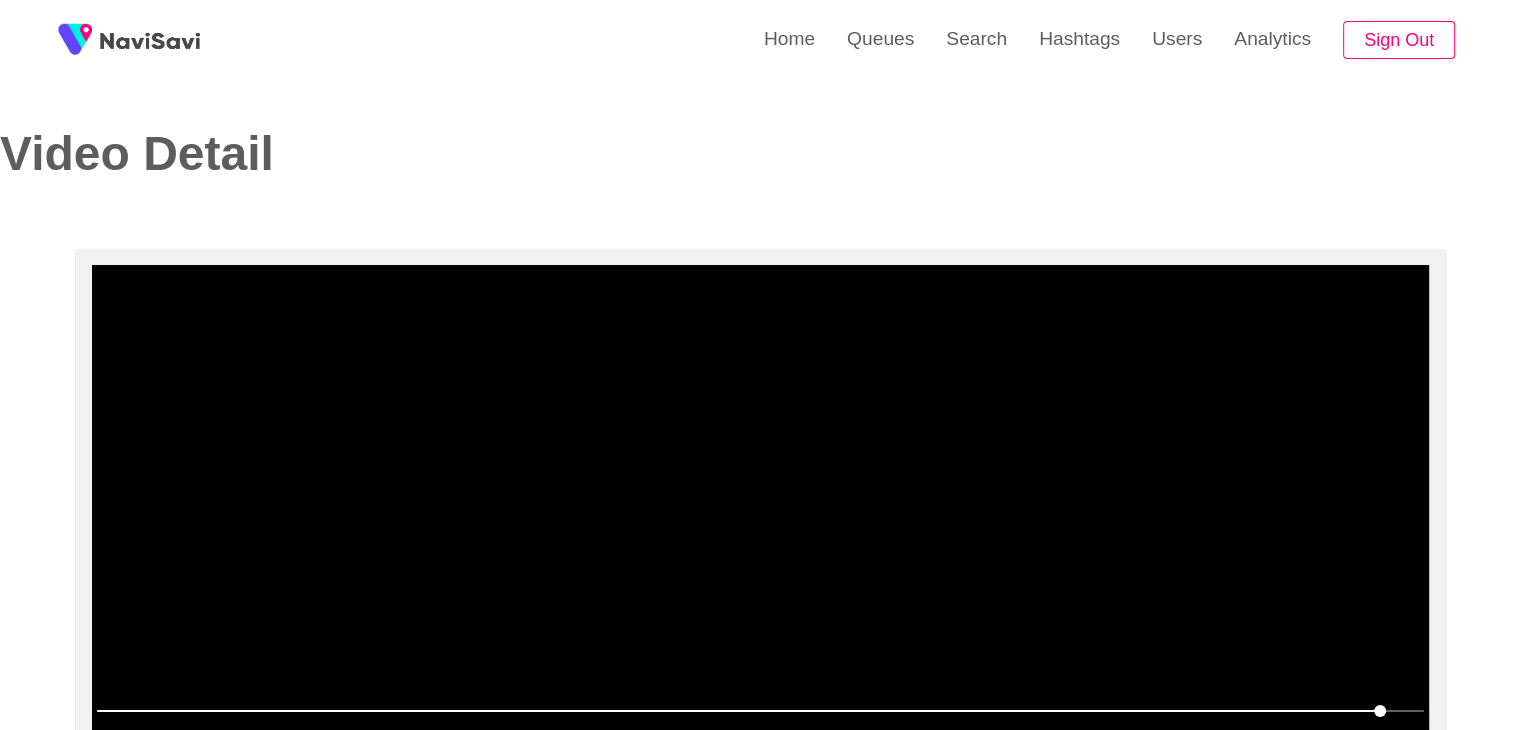 click at bounding box center [760, 515] 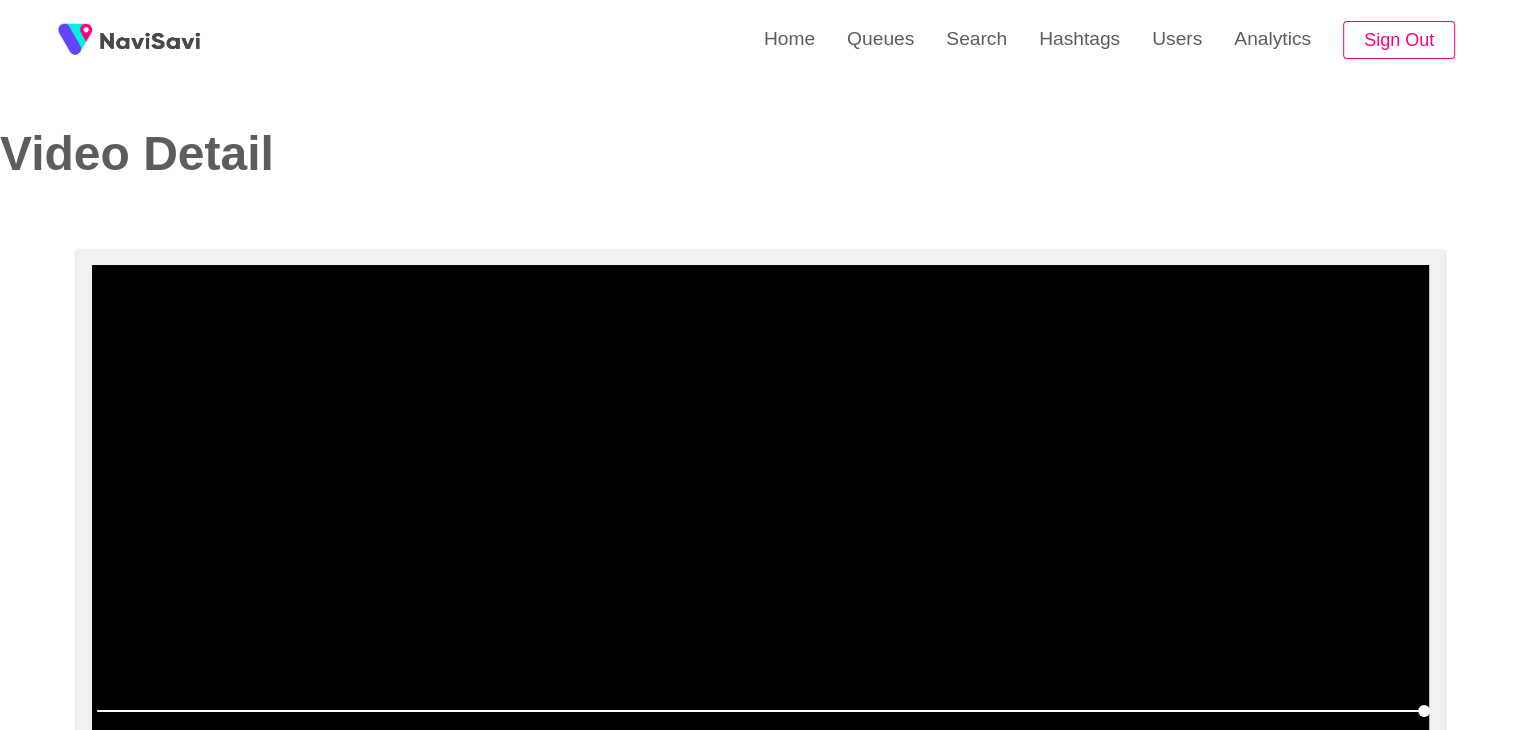 click at bounding box center [760, 515] 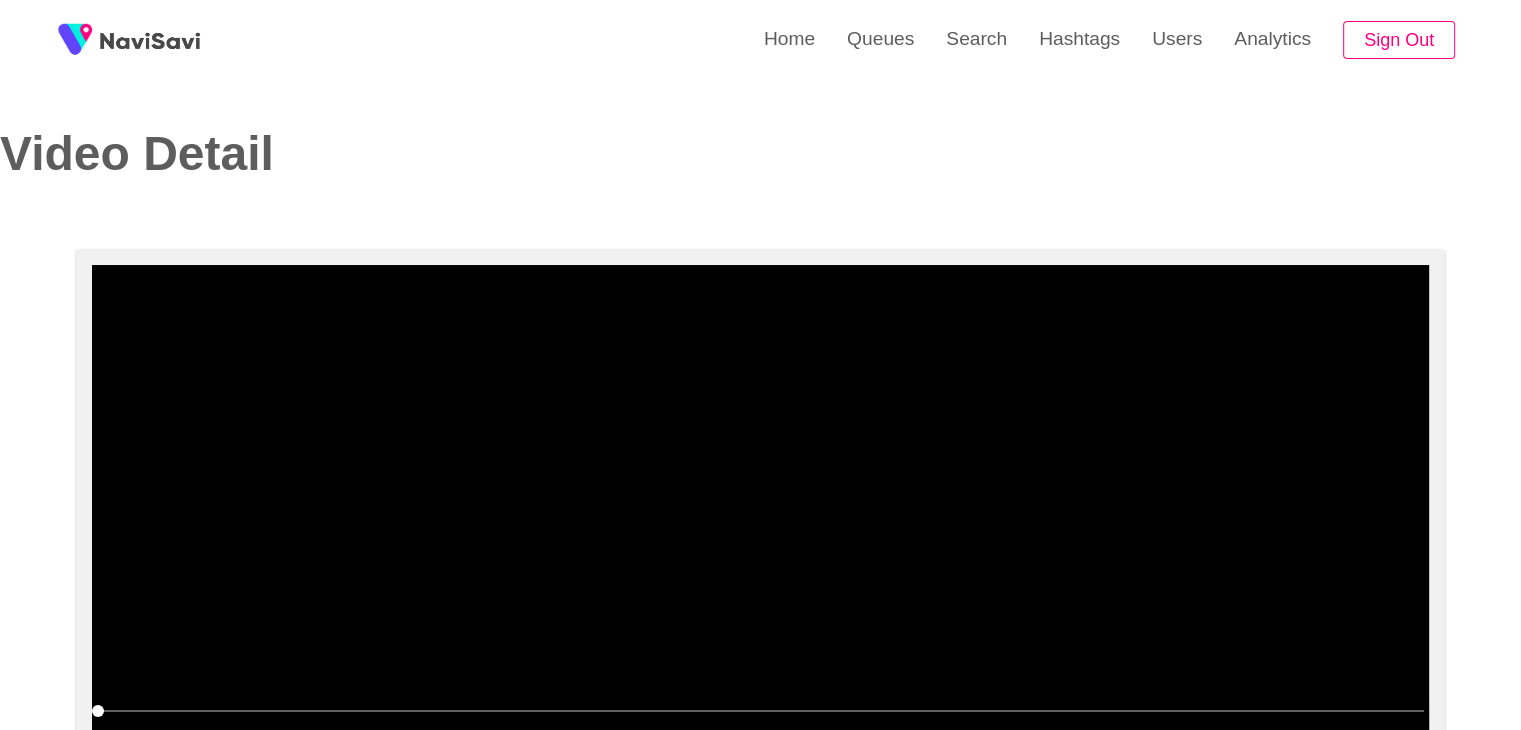 click at bounding box center (760, 515) 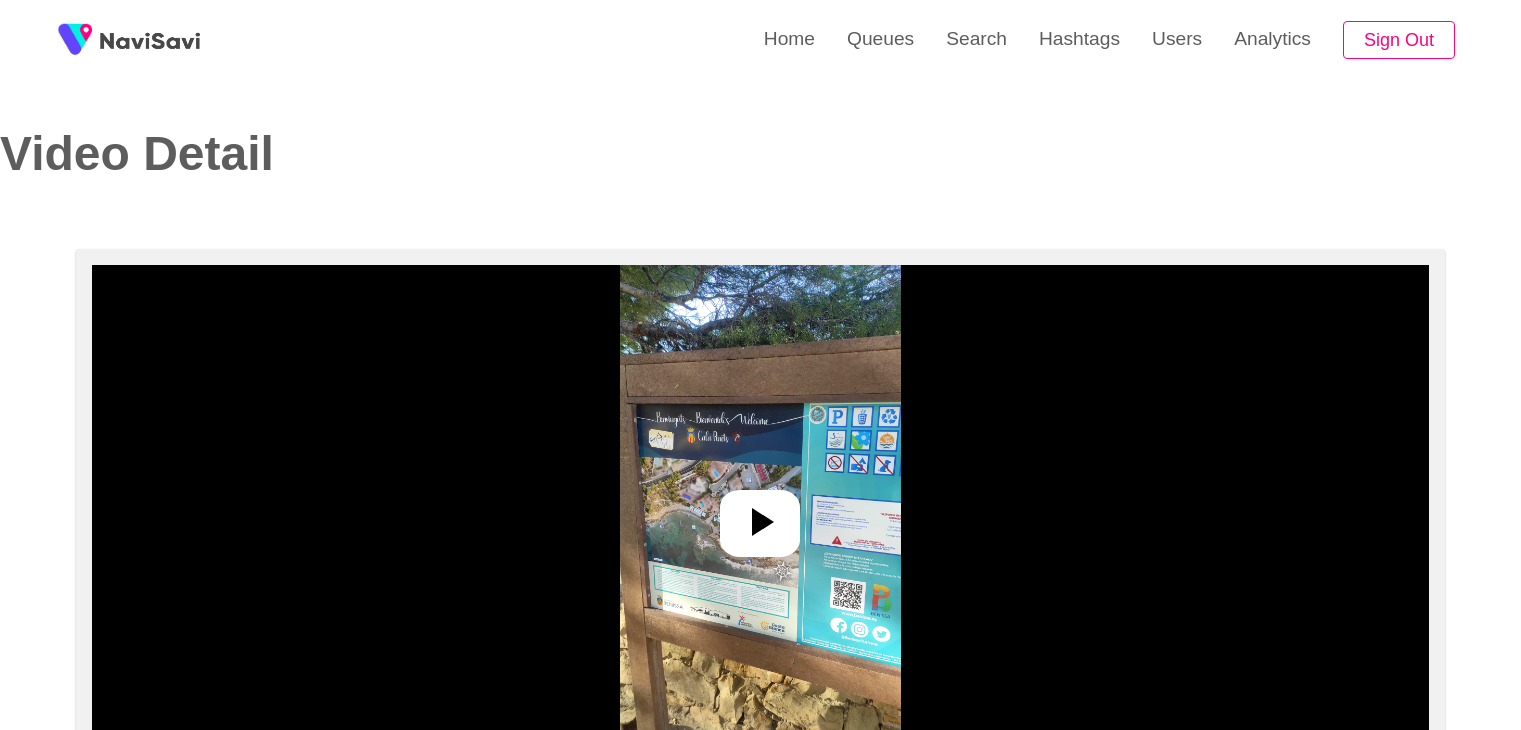 select on "**********" 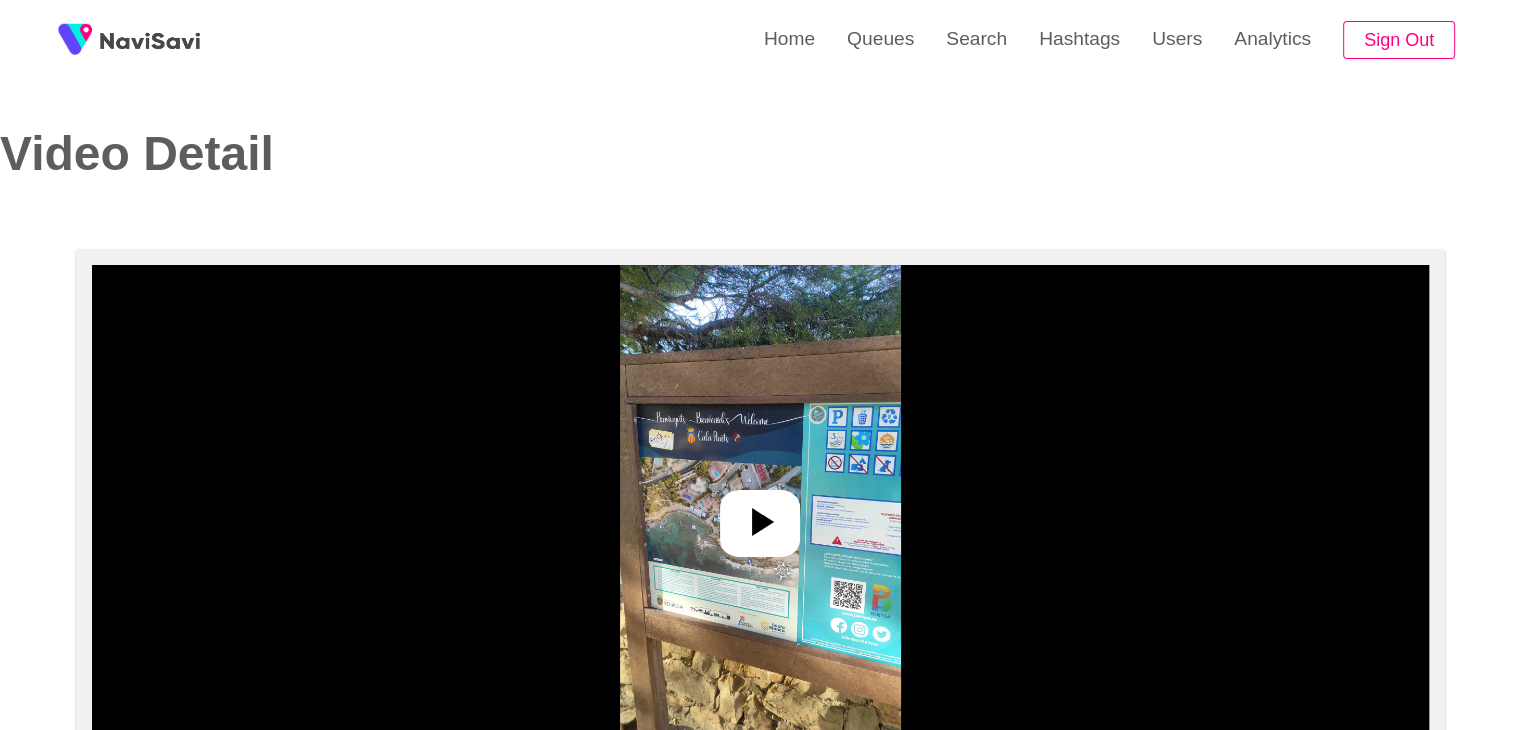 click at bounding box center [760, 515] 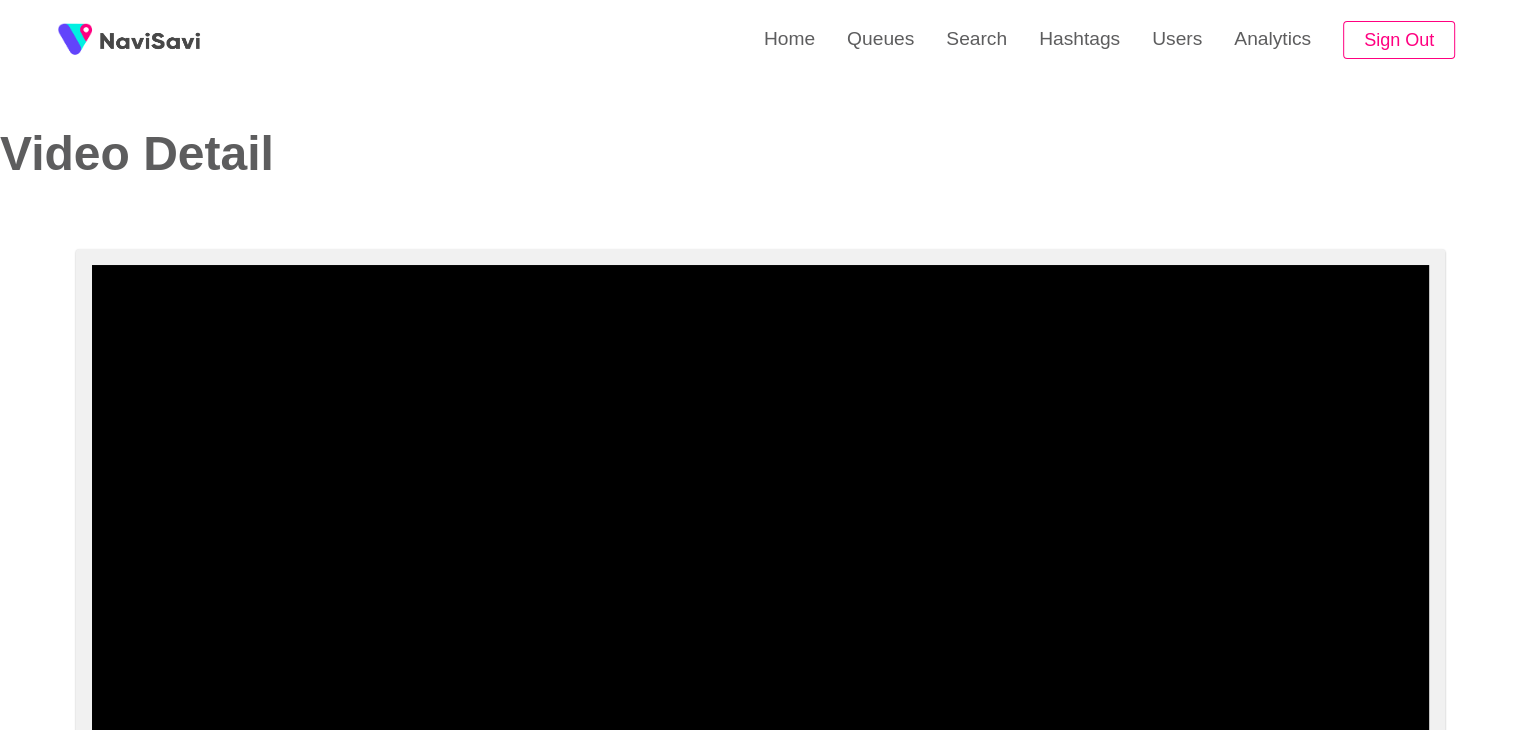 click at bounding box center (760, 515) 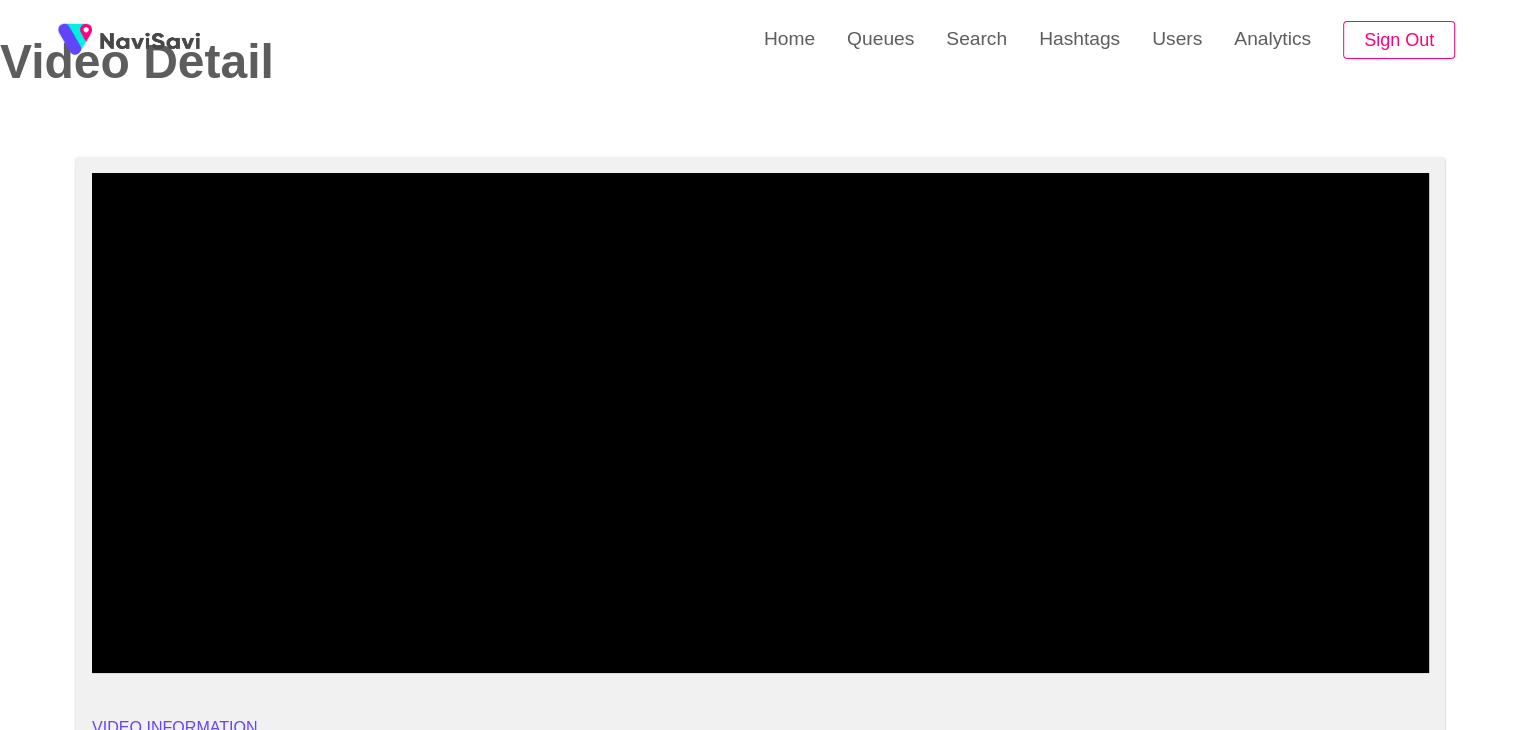 scroll, scrollTop: 95, scrollLeft: 0, axis: vertical 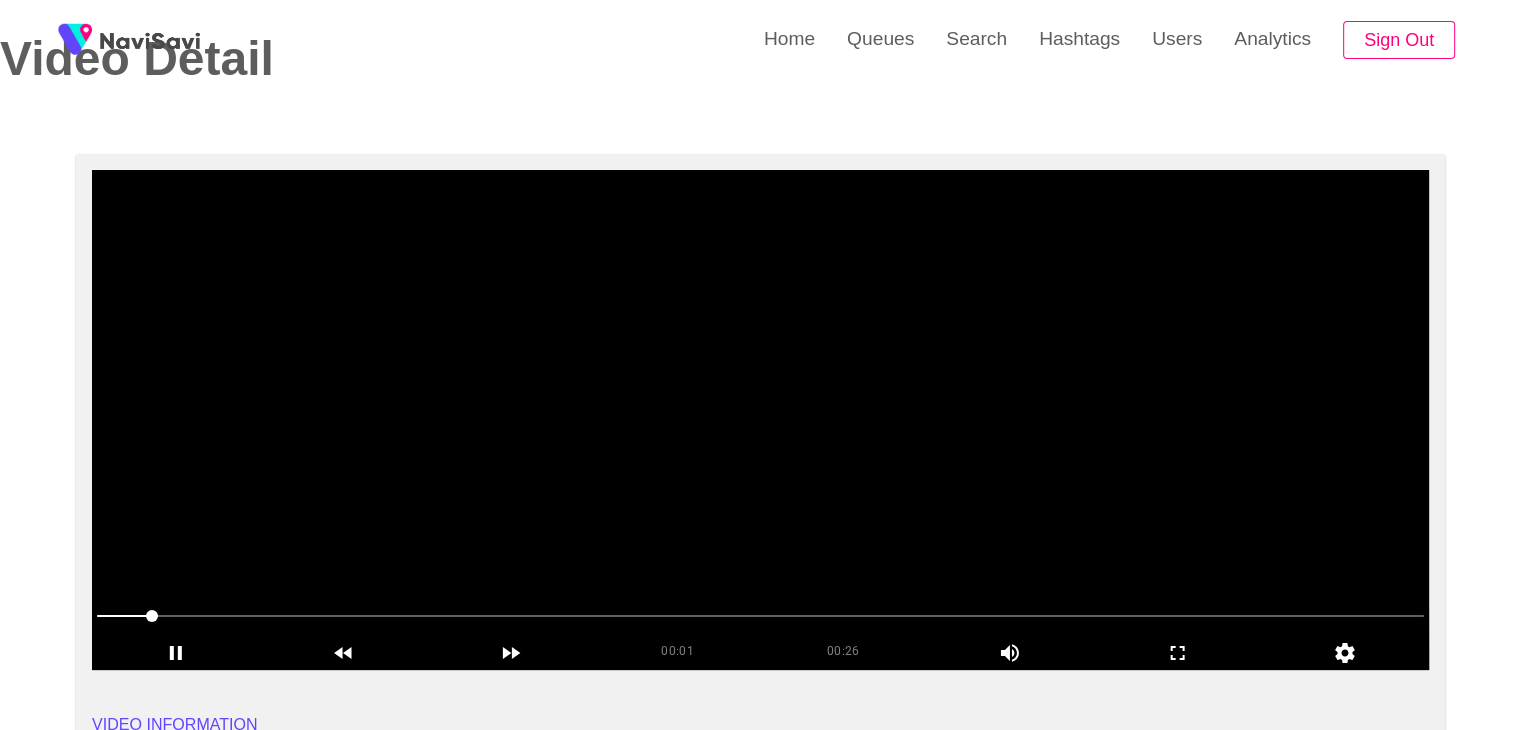 click at bounding box center (760, 420) 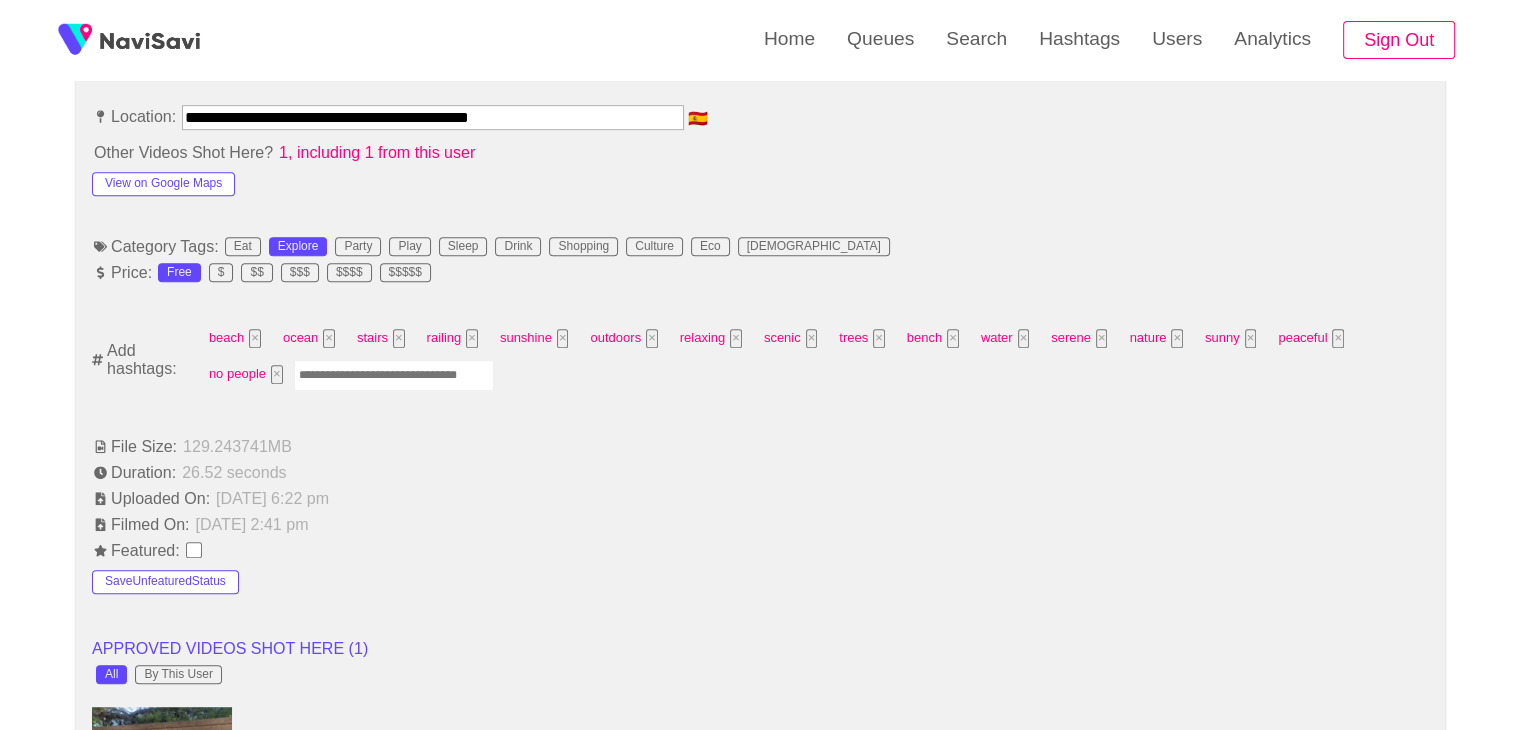 scroll, scrollTop: 1142, scrollLeft: 0, axis: vertical 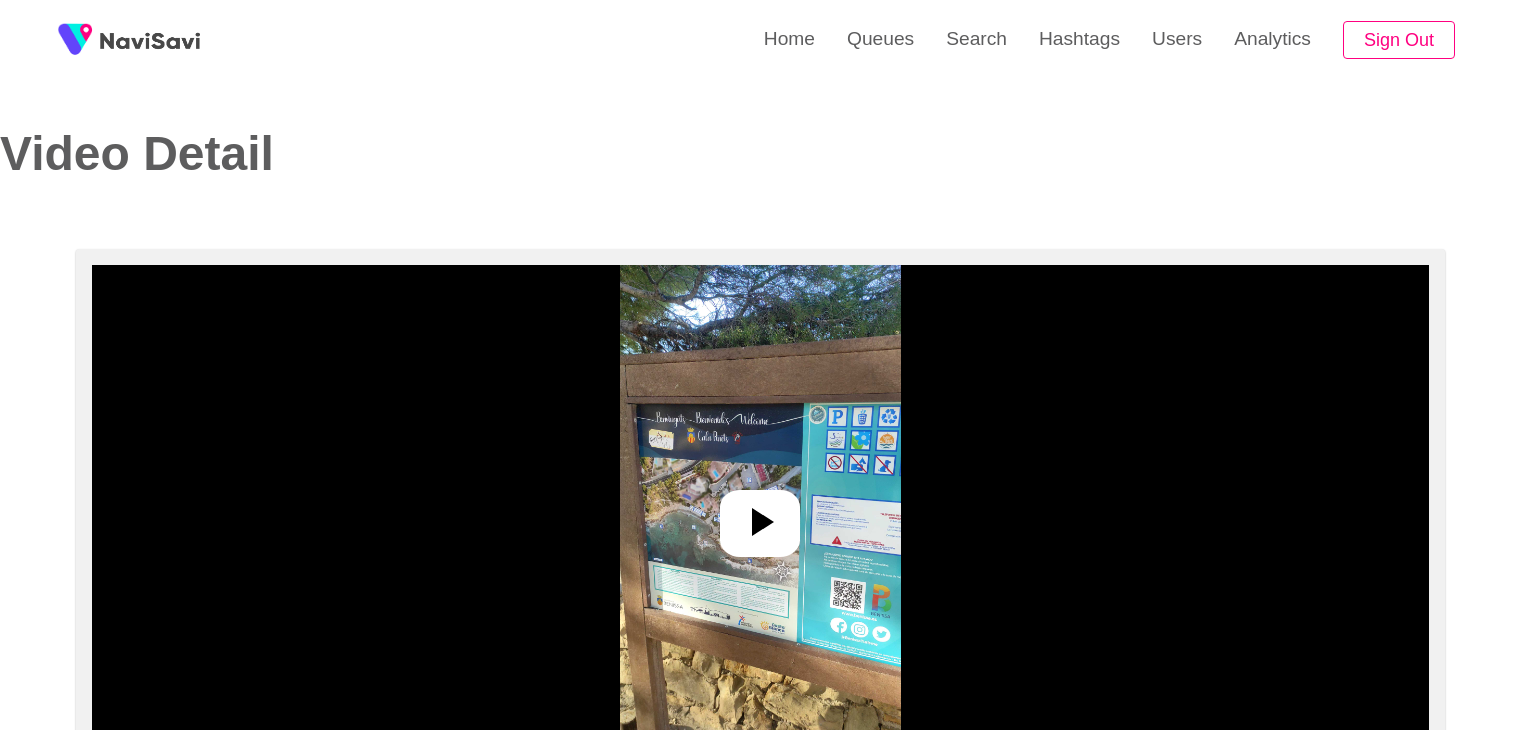 select on "**********" 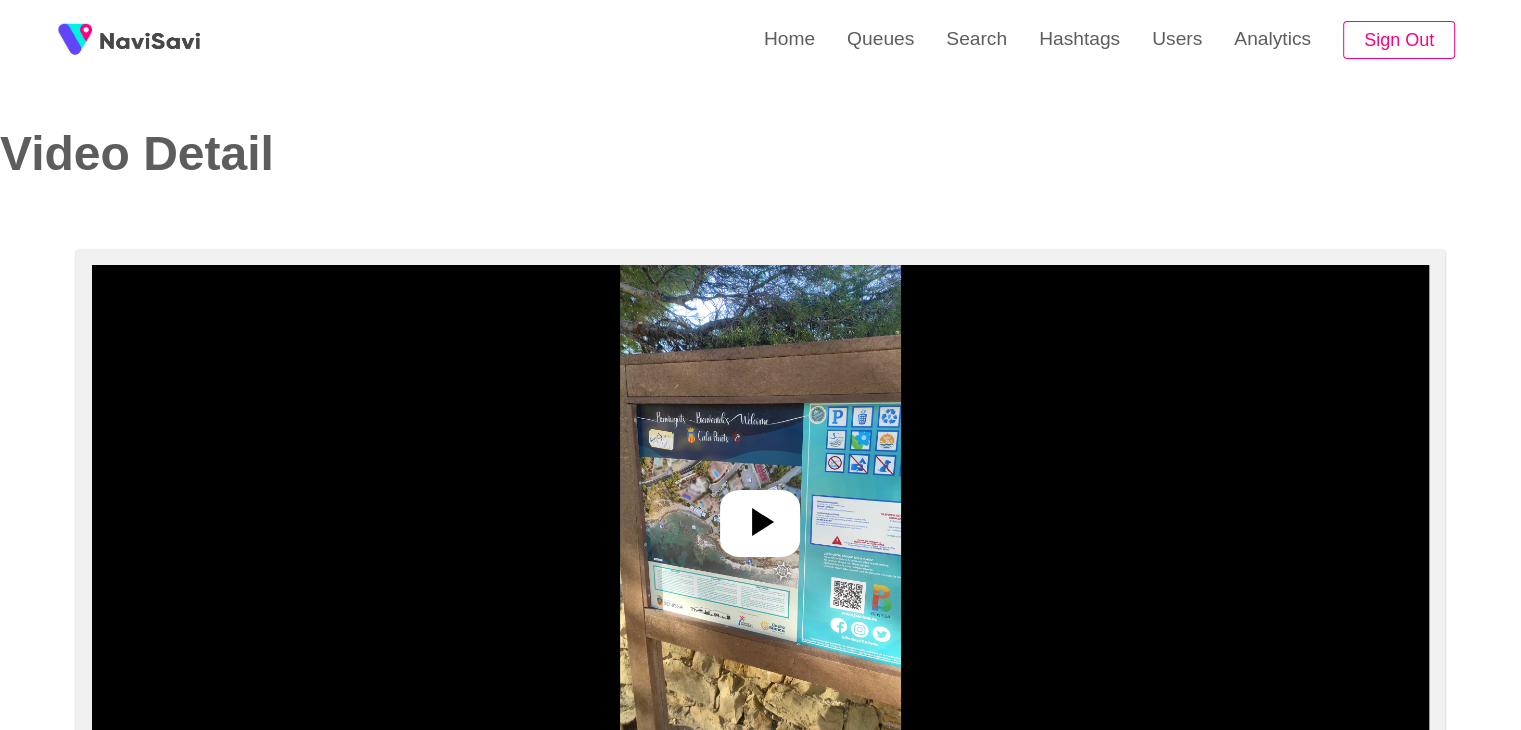 scroll, scrollTop: 170, scrollLeft: 0, axis: vertical 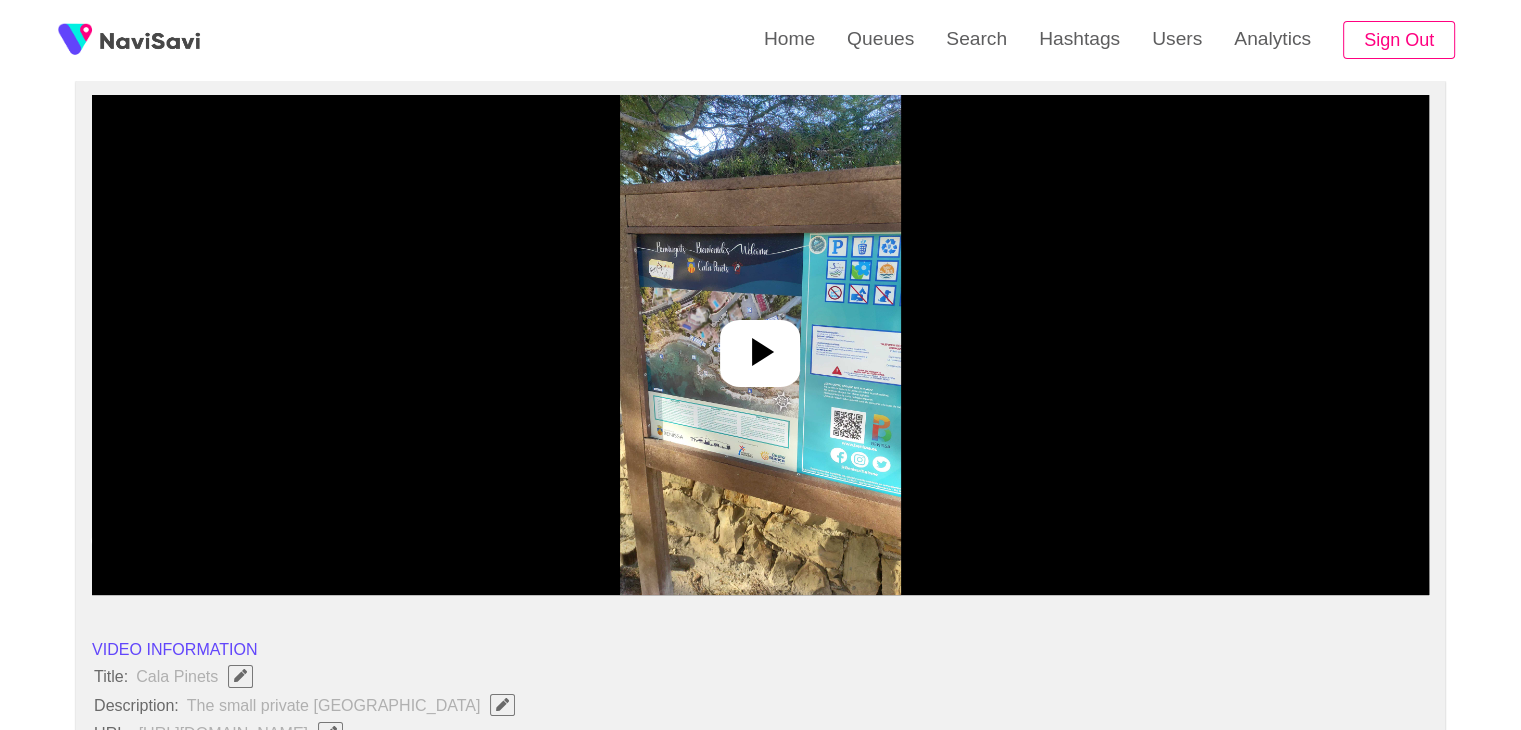 click at bounding box center (760, 345) 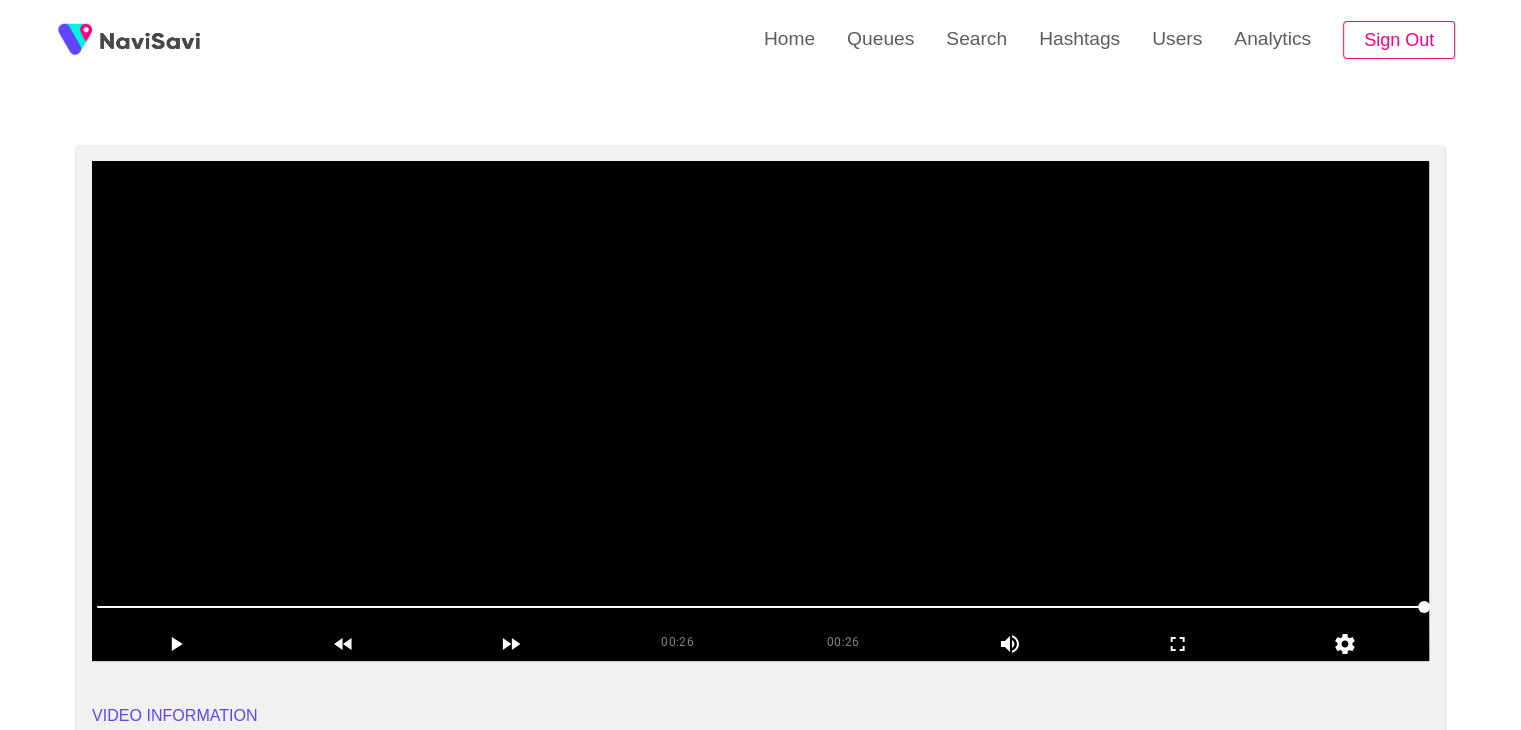 scroll, scrollTop: 0, scrollLeft: 0, axis: both 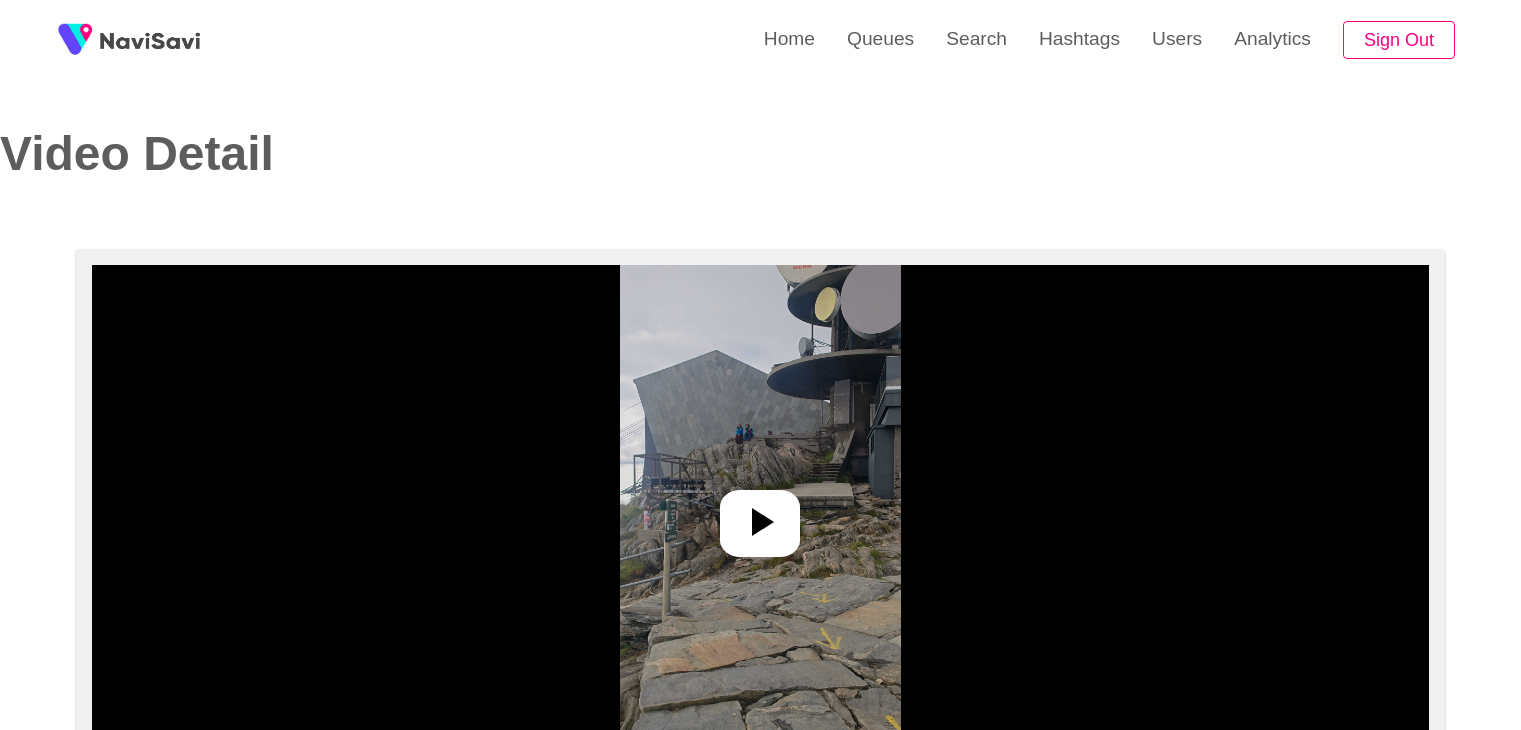 select on "**********" 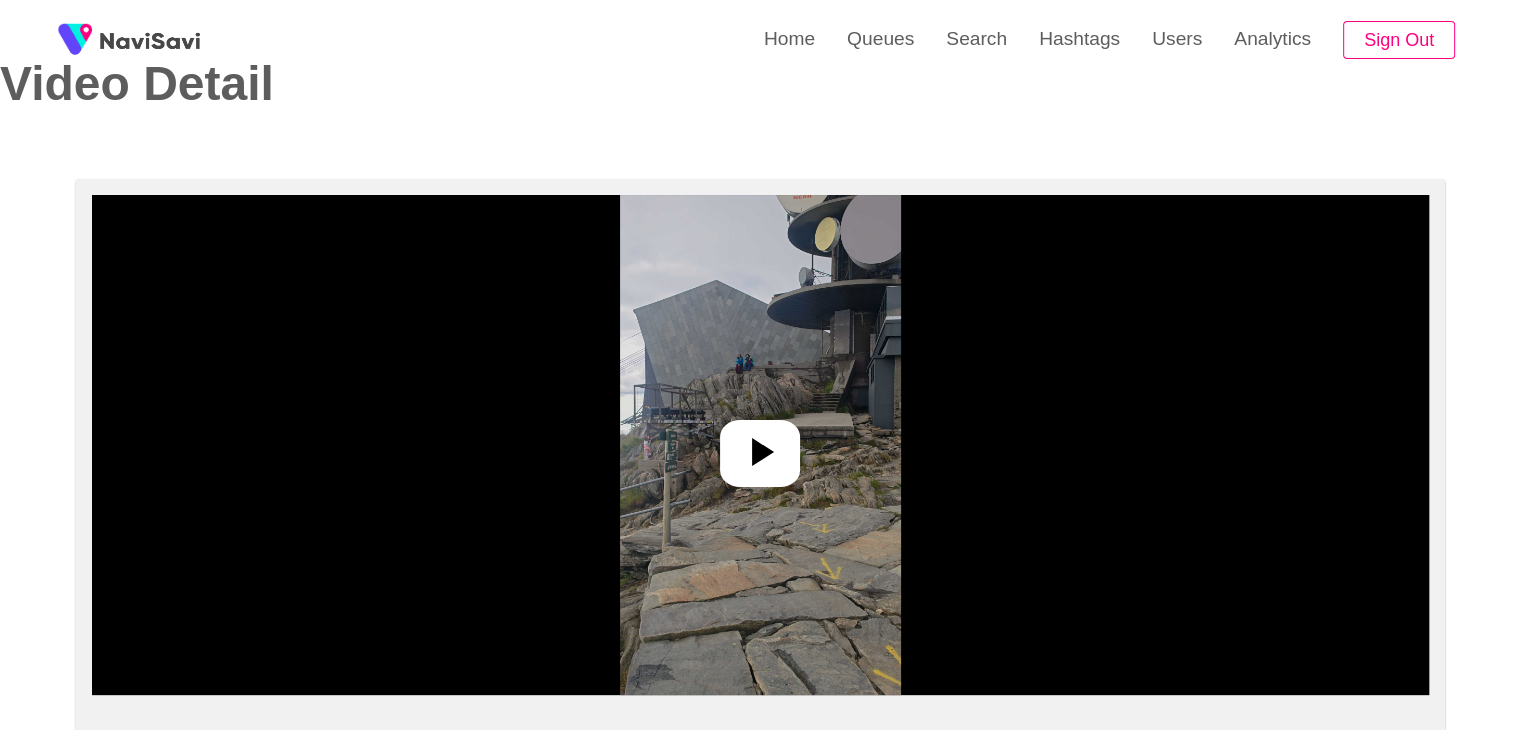 scroll, scrollTop: 71, scrollLeft: 0, axis: vertical 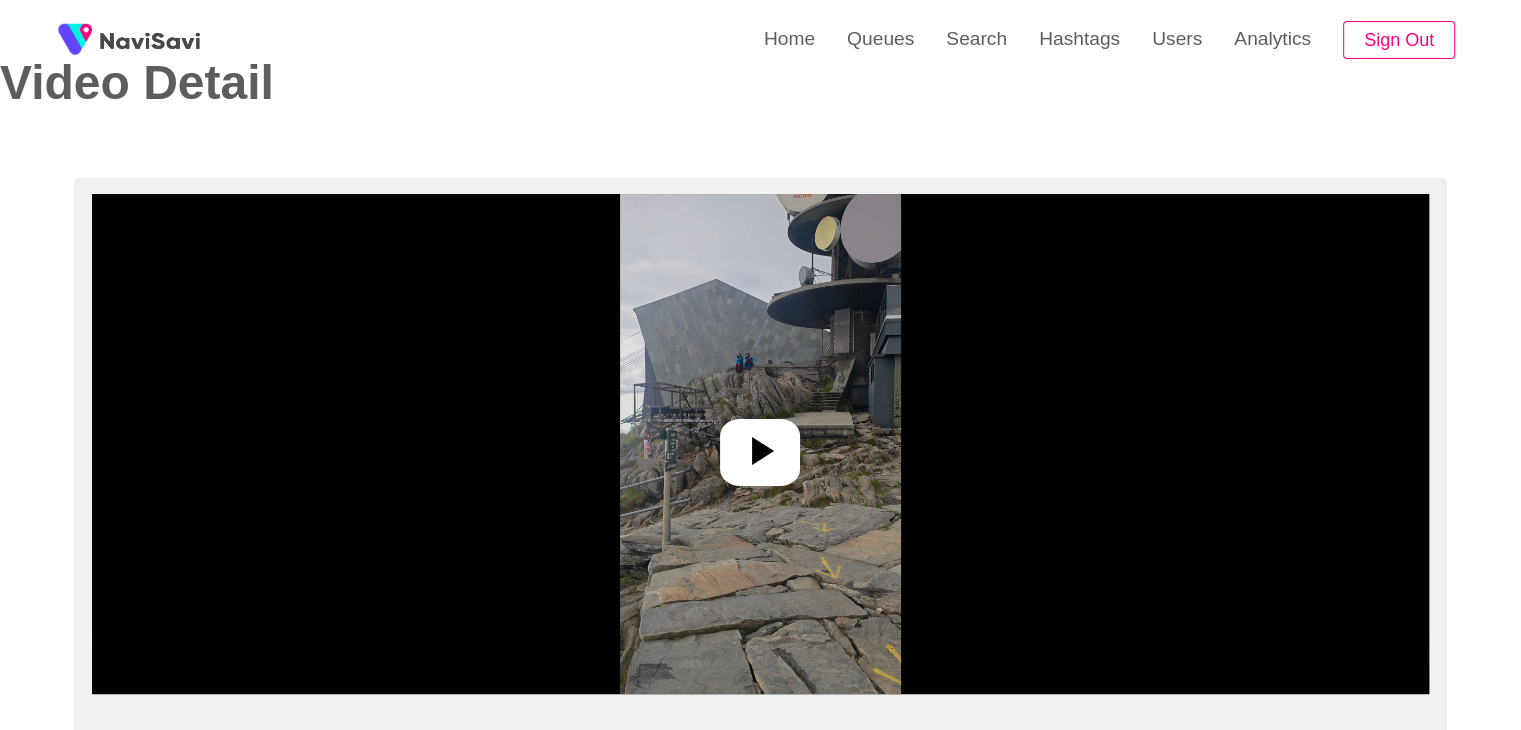 click at bounding box center (760, 444) 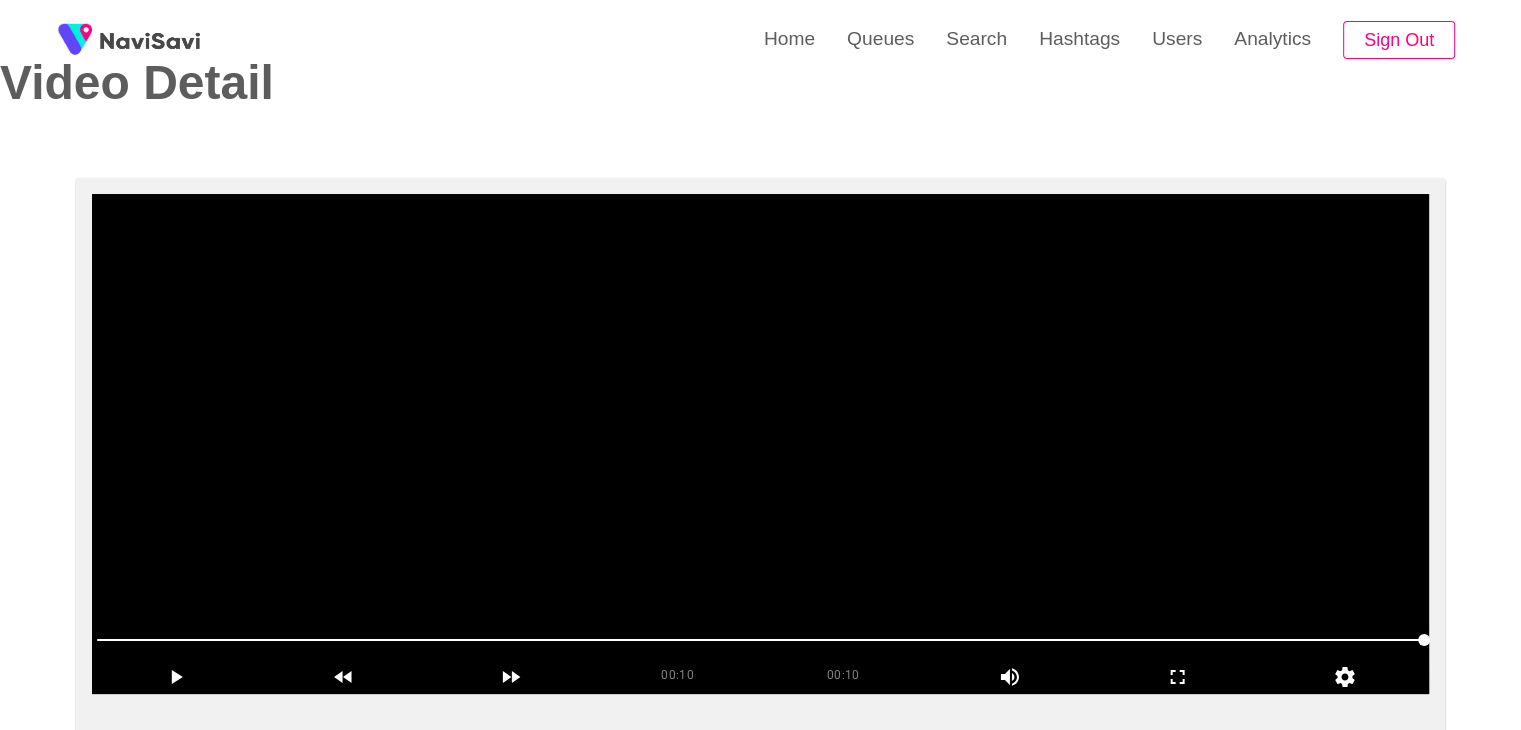 click at bounding box center [760, 444] 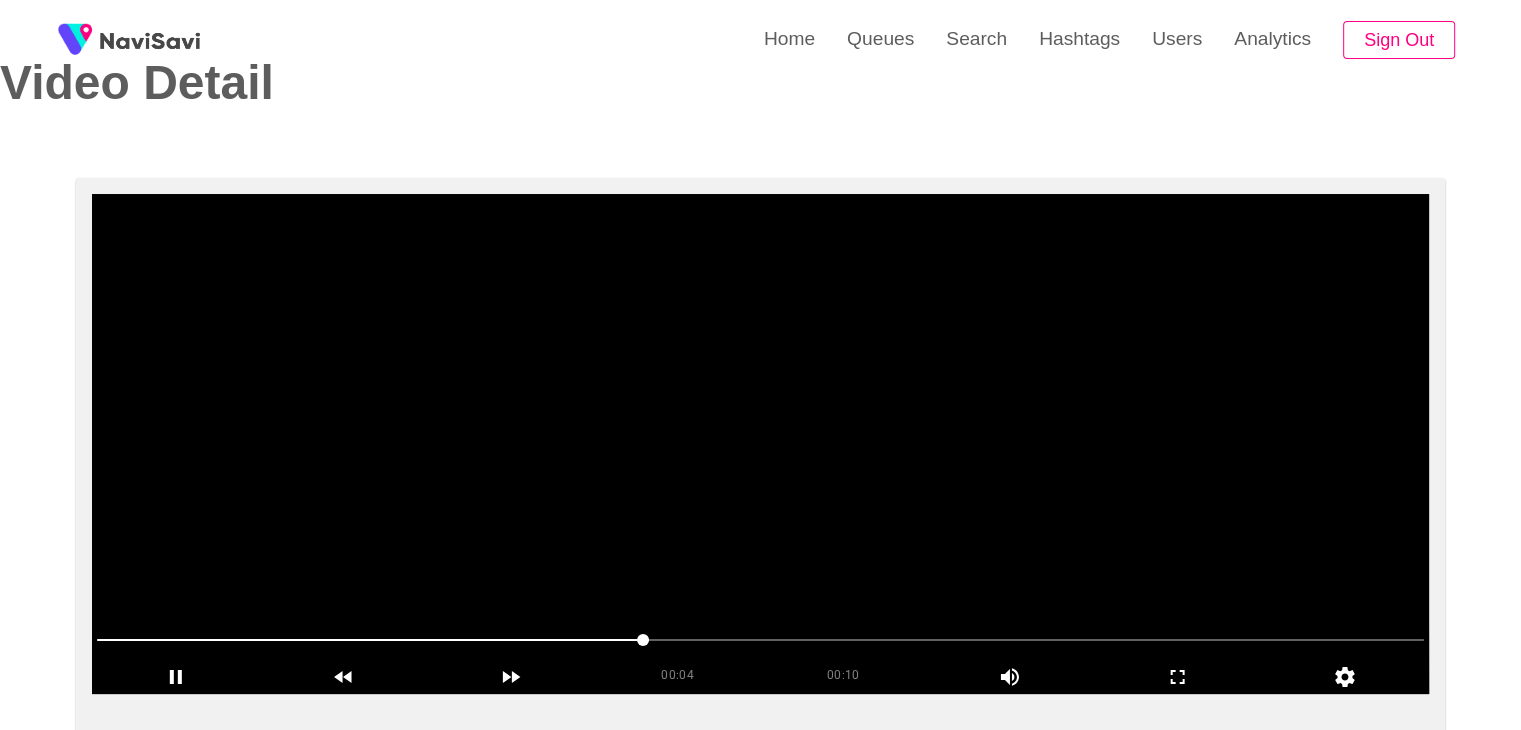 click at bounding box center [760, 444] 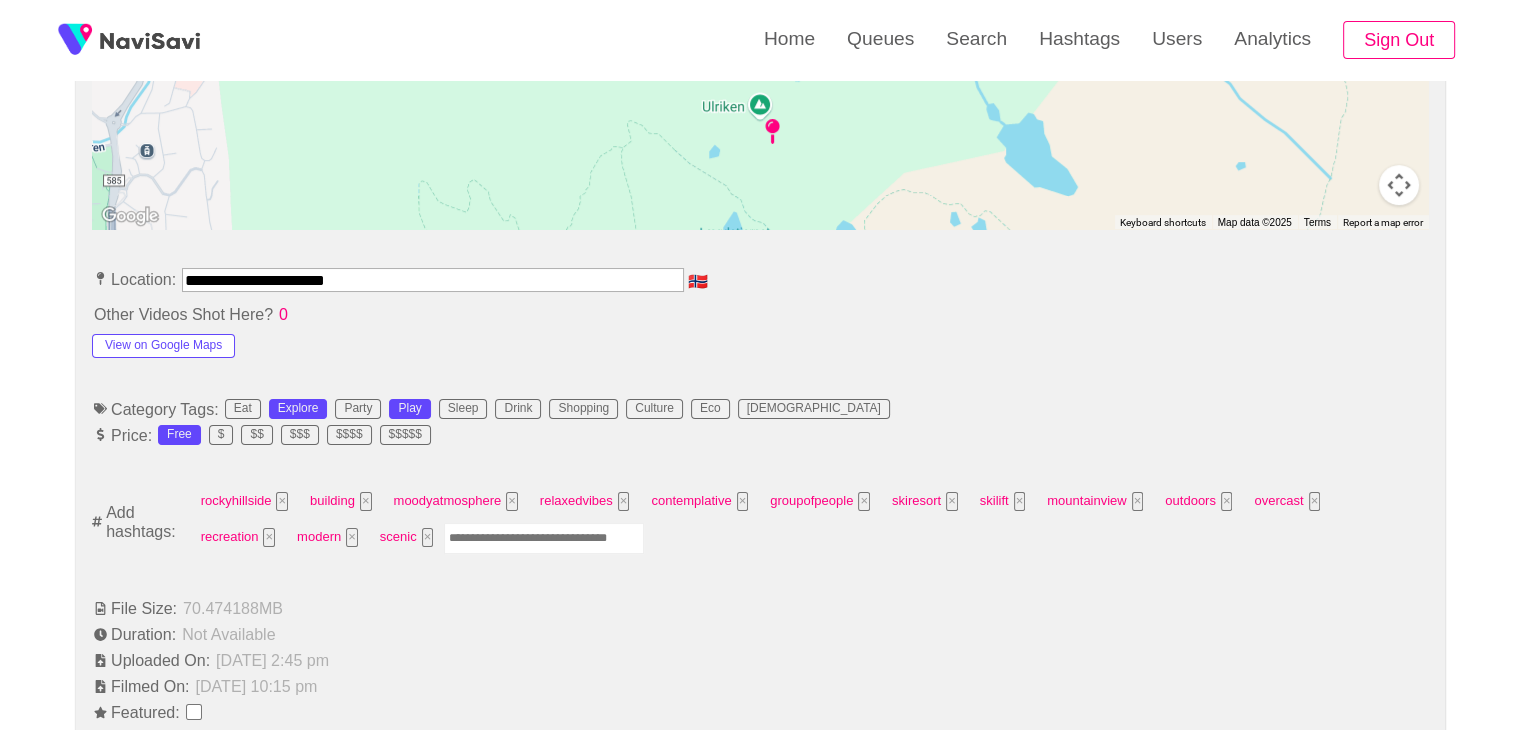 scroll, scrollTop: 968, scrollLeft: 0, axis: vertical 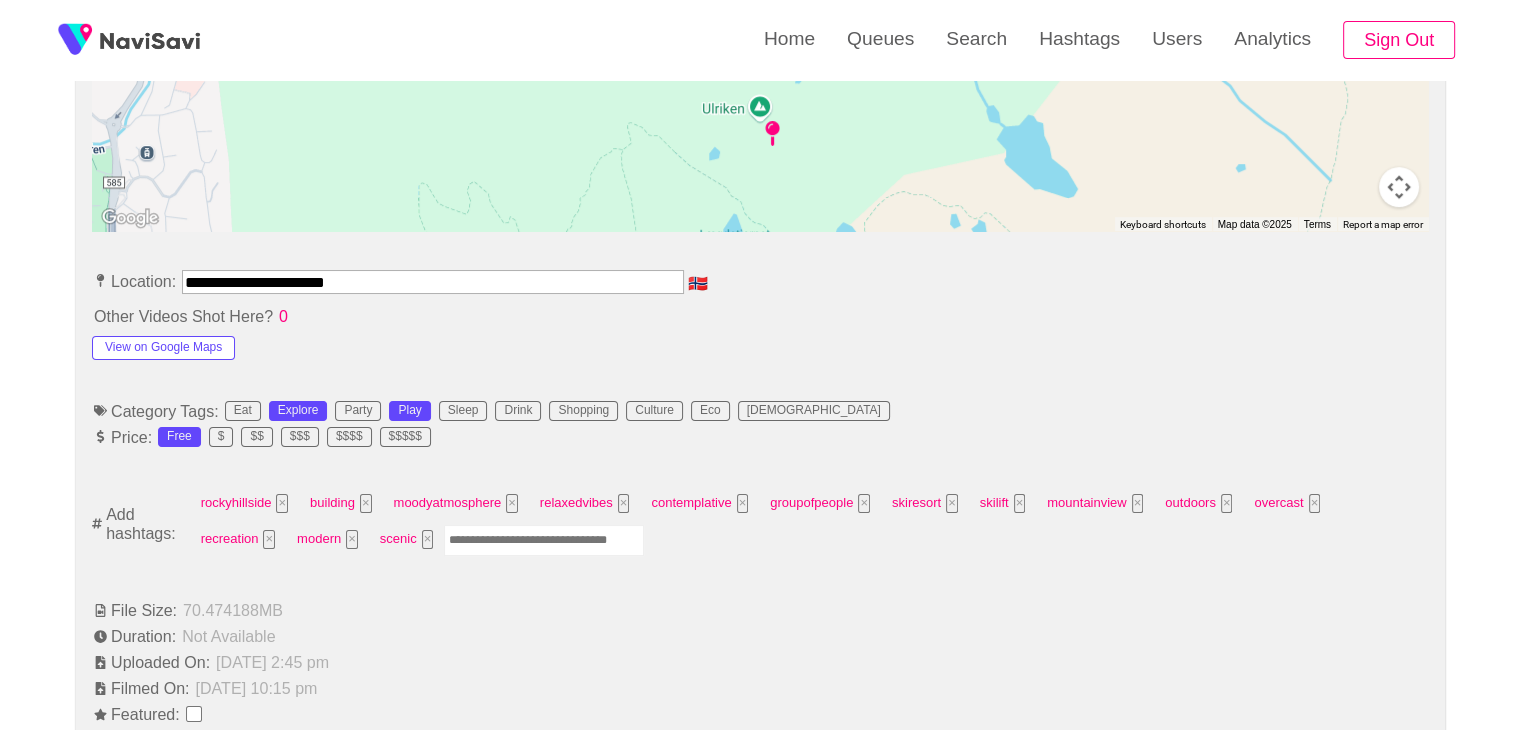click at bounding box center (544, 540) 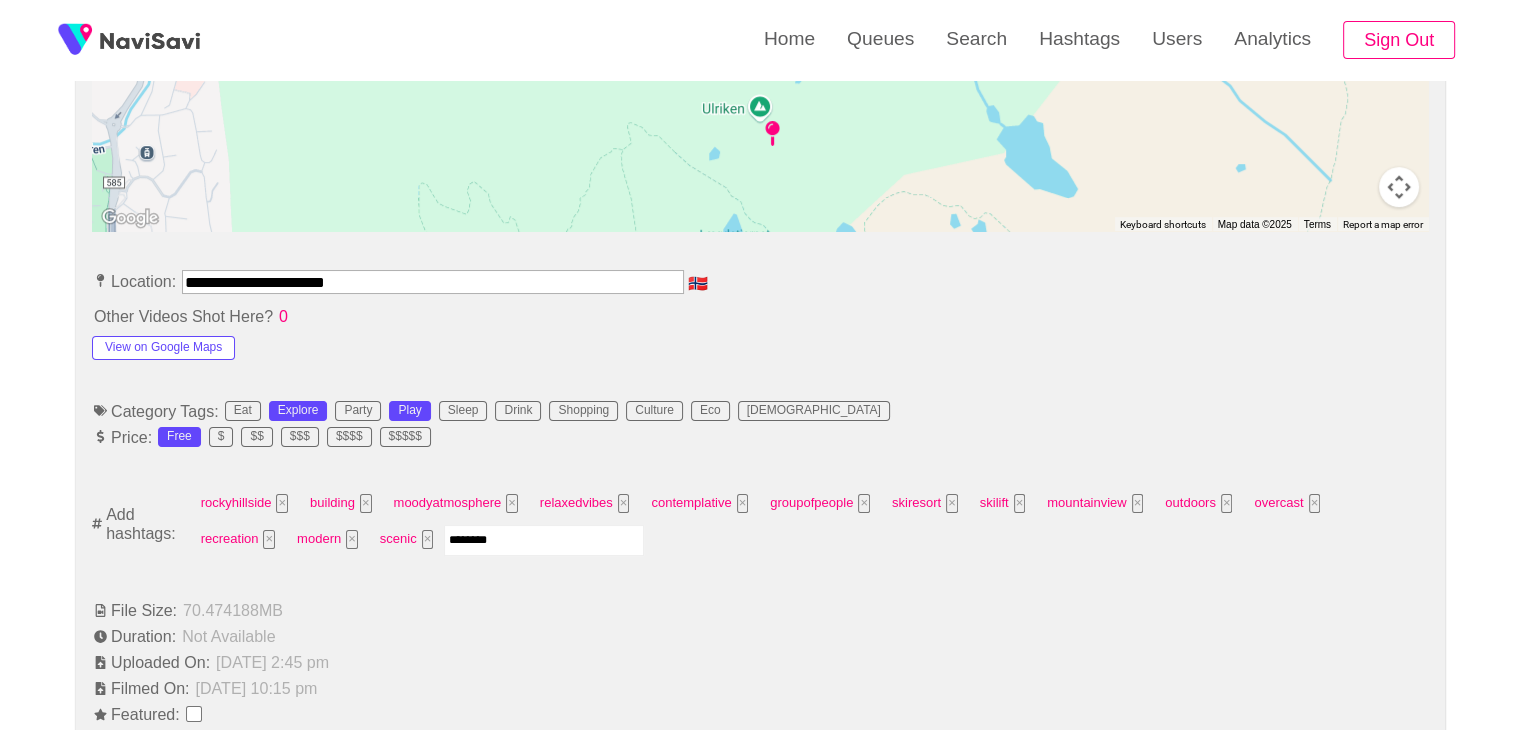 type on "*********" 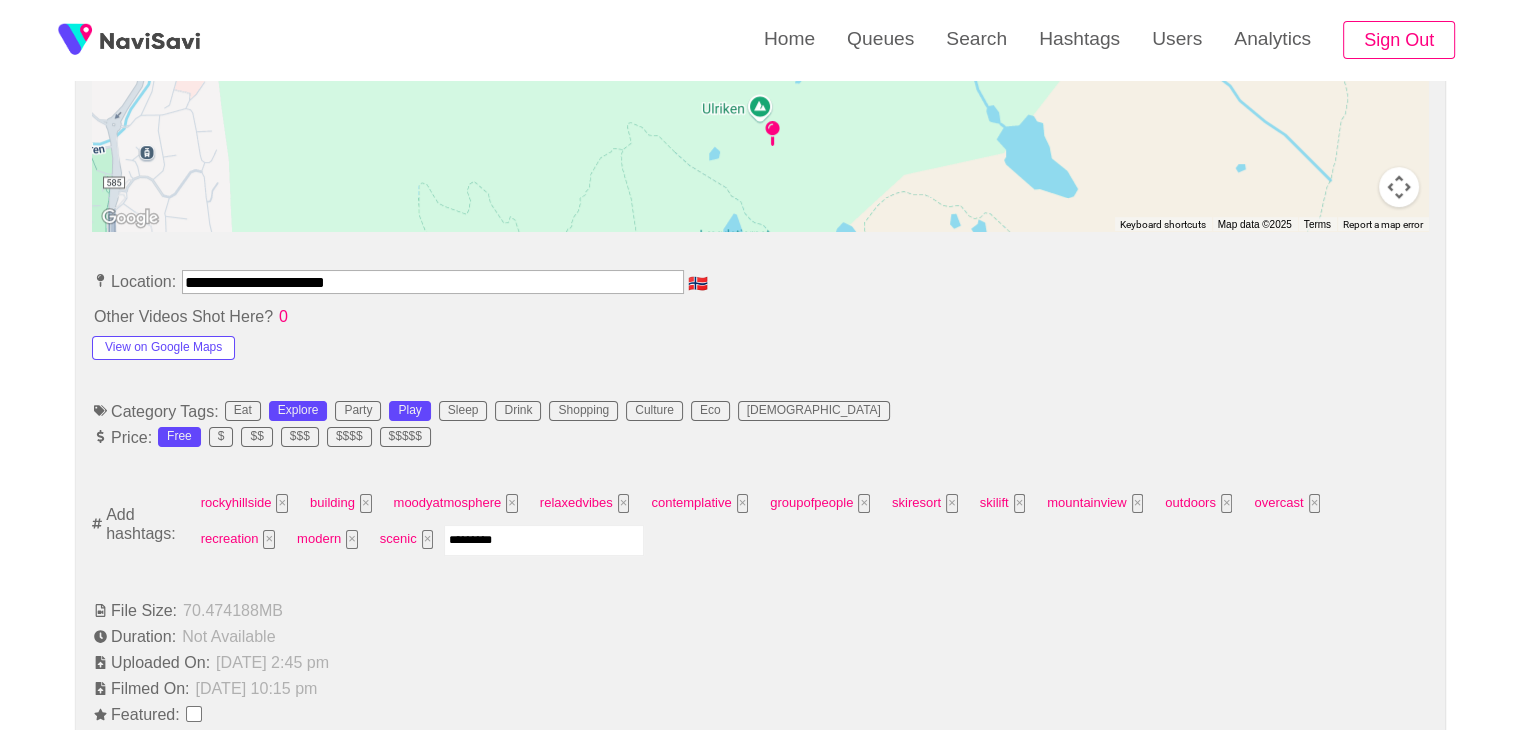 type 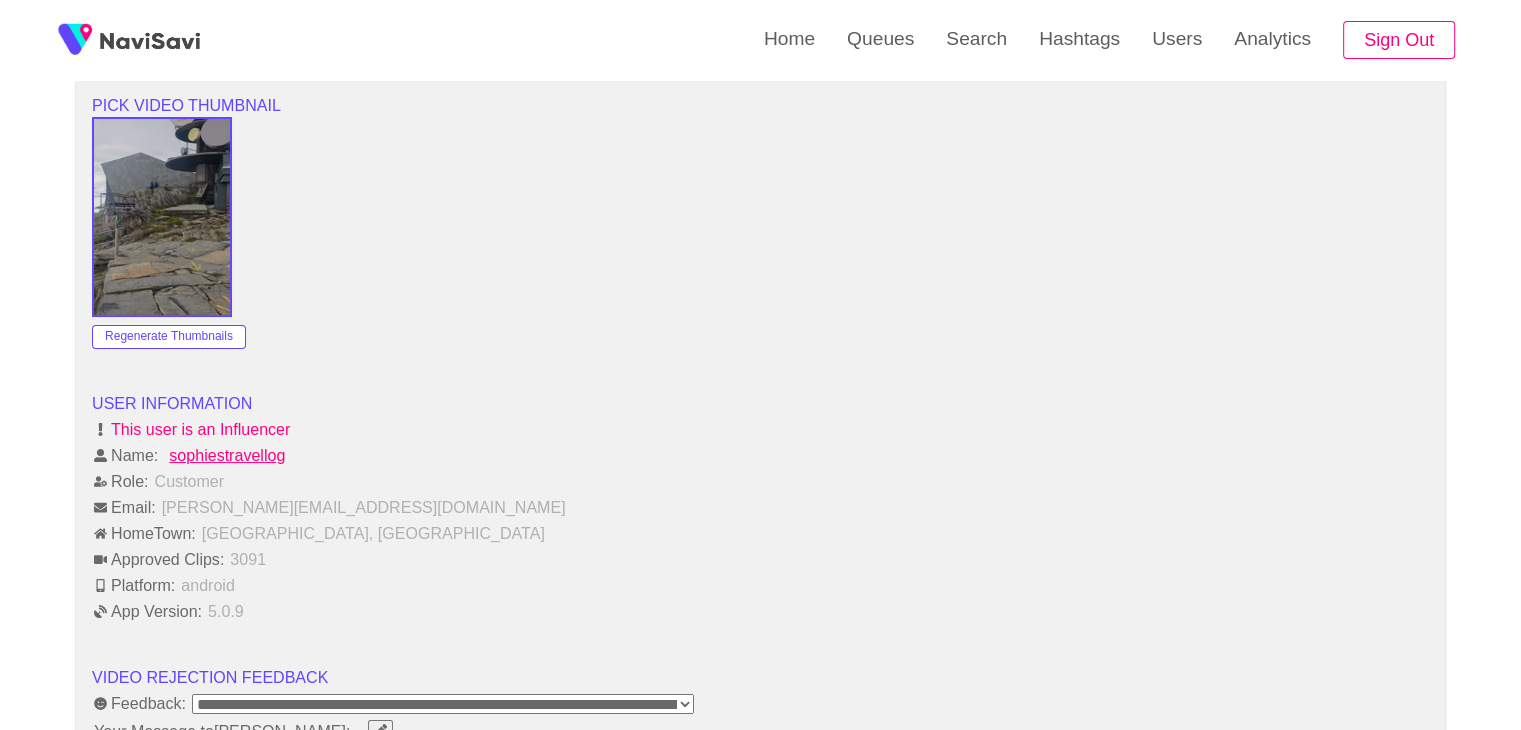 scroll, scrollTop: 1644, scrollLeft: 0, axis: vertical 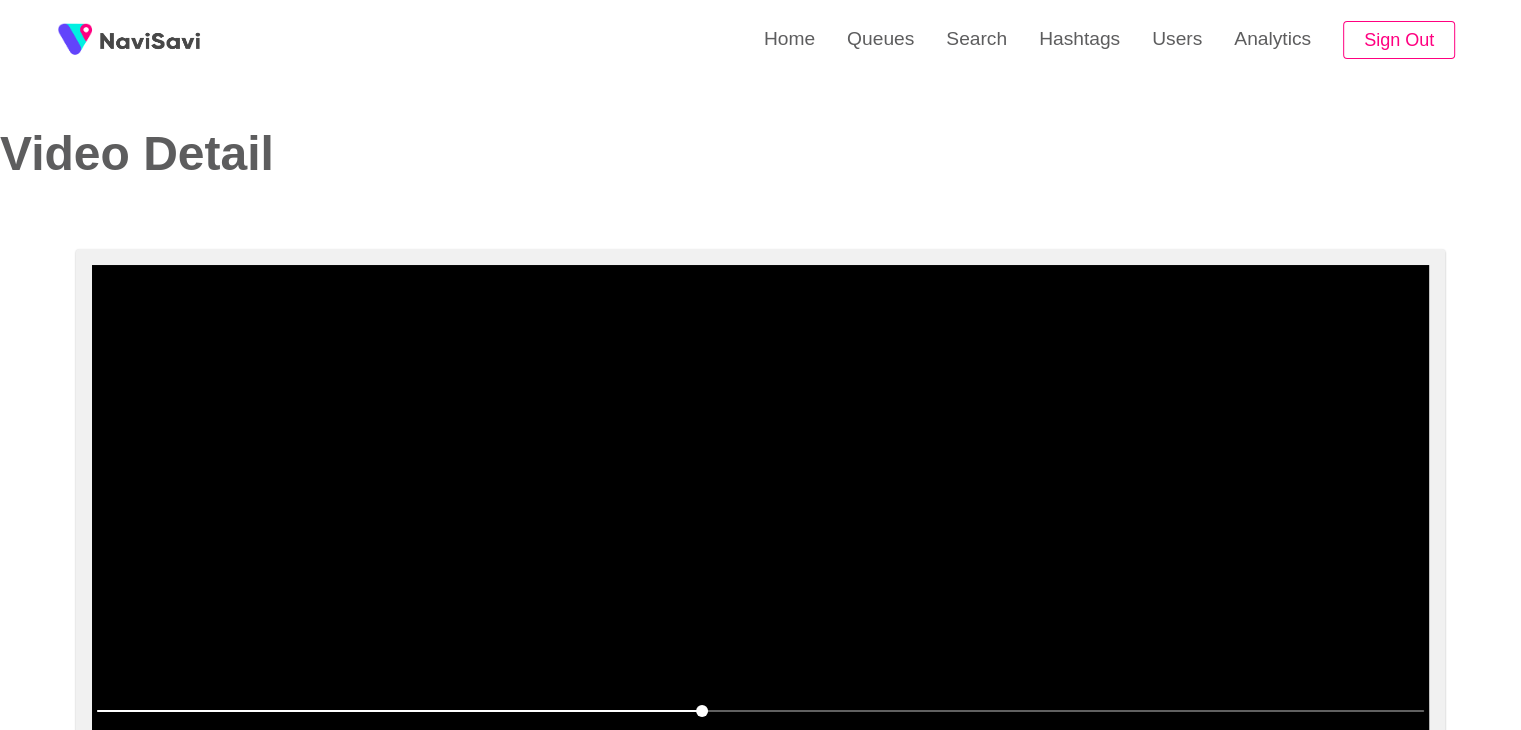 click at bounding box center [760, 515] 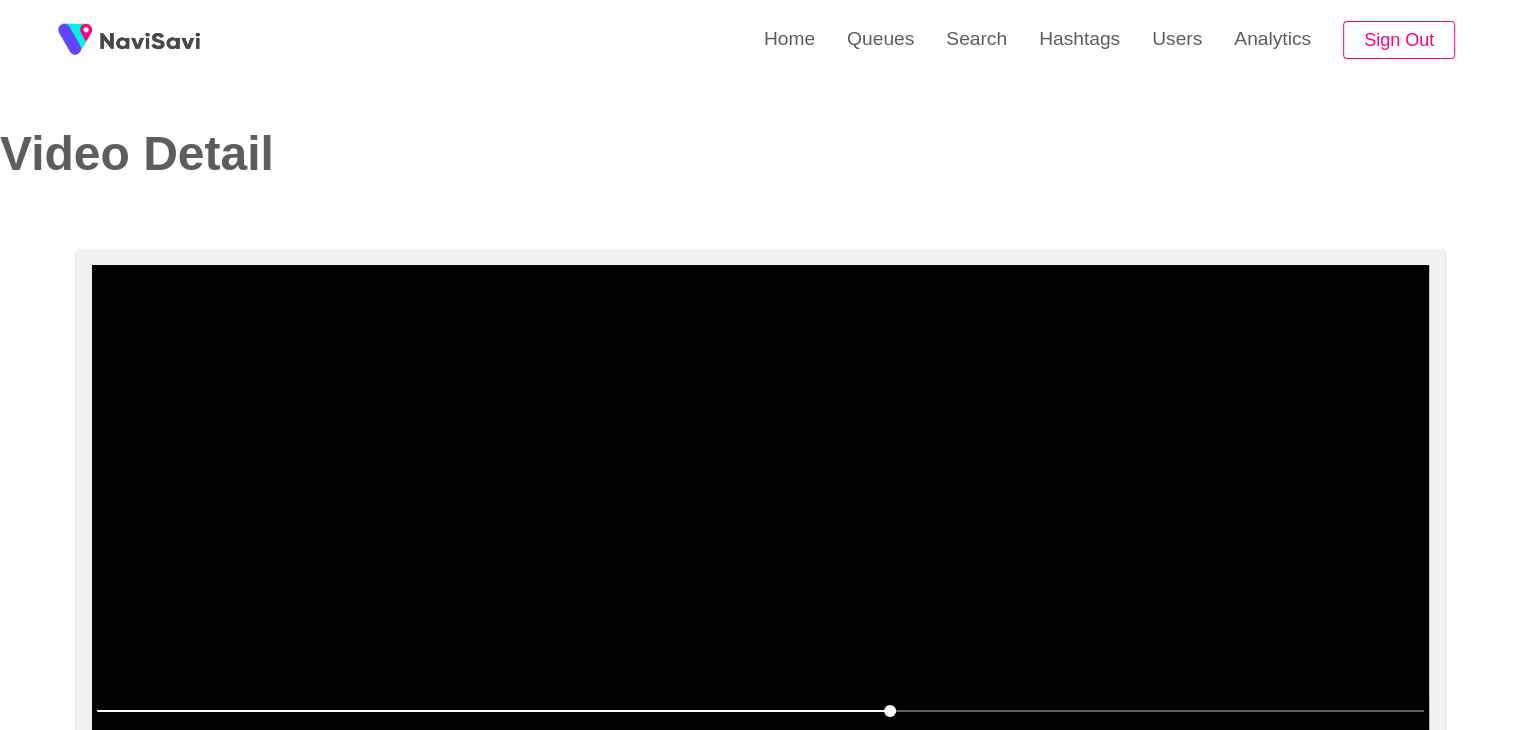 click at bounding box center [760, 515] 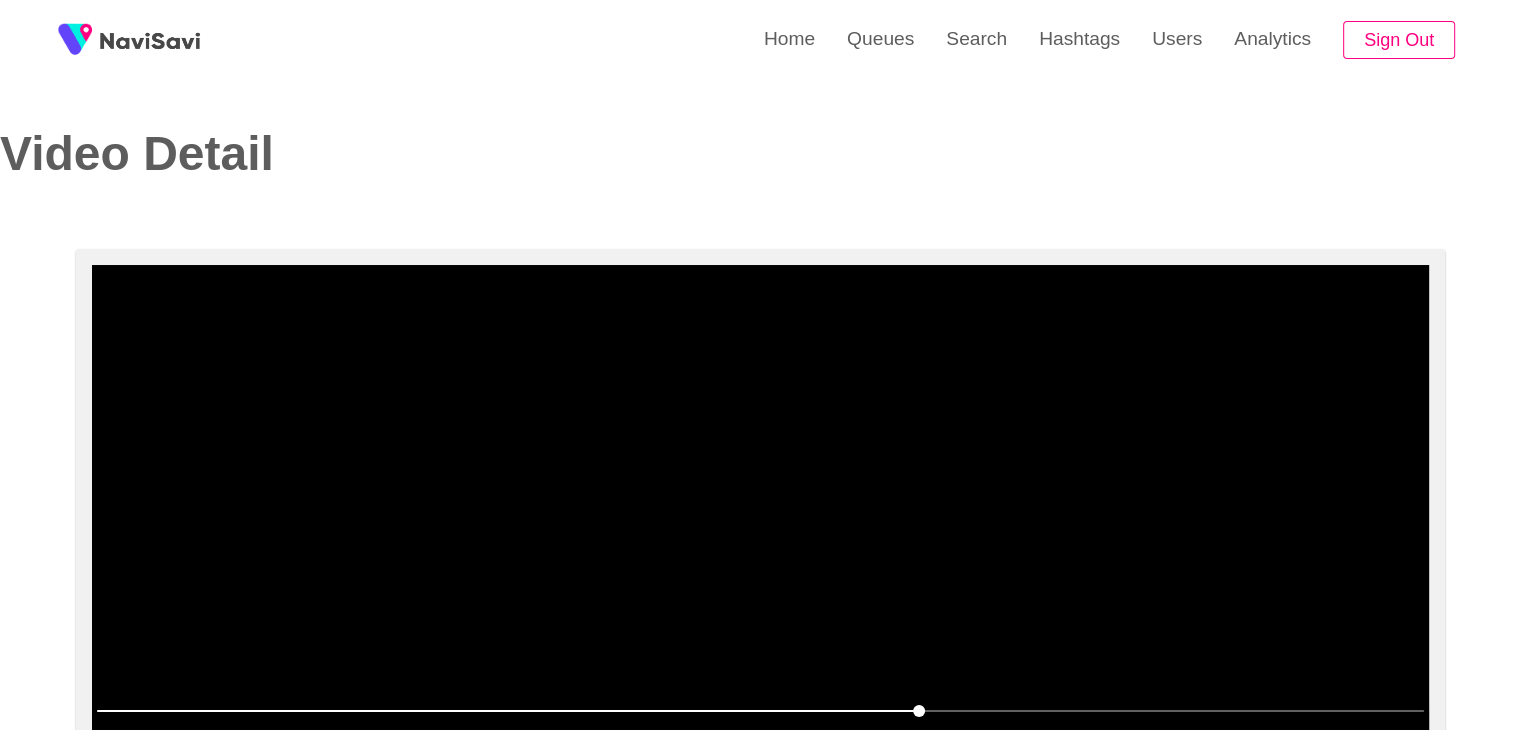 scroll, scrollTop: 160, scrollLeft: 0, axis: vertical 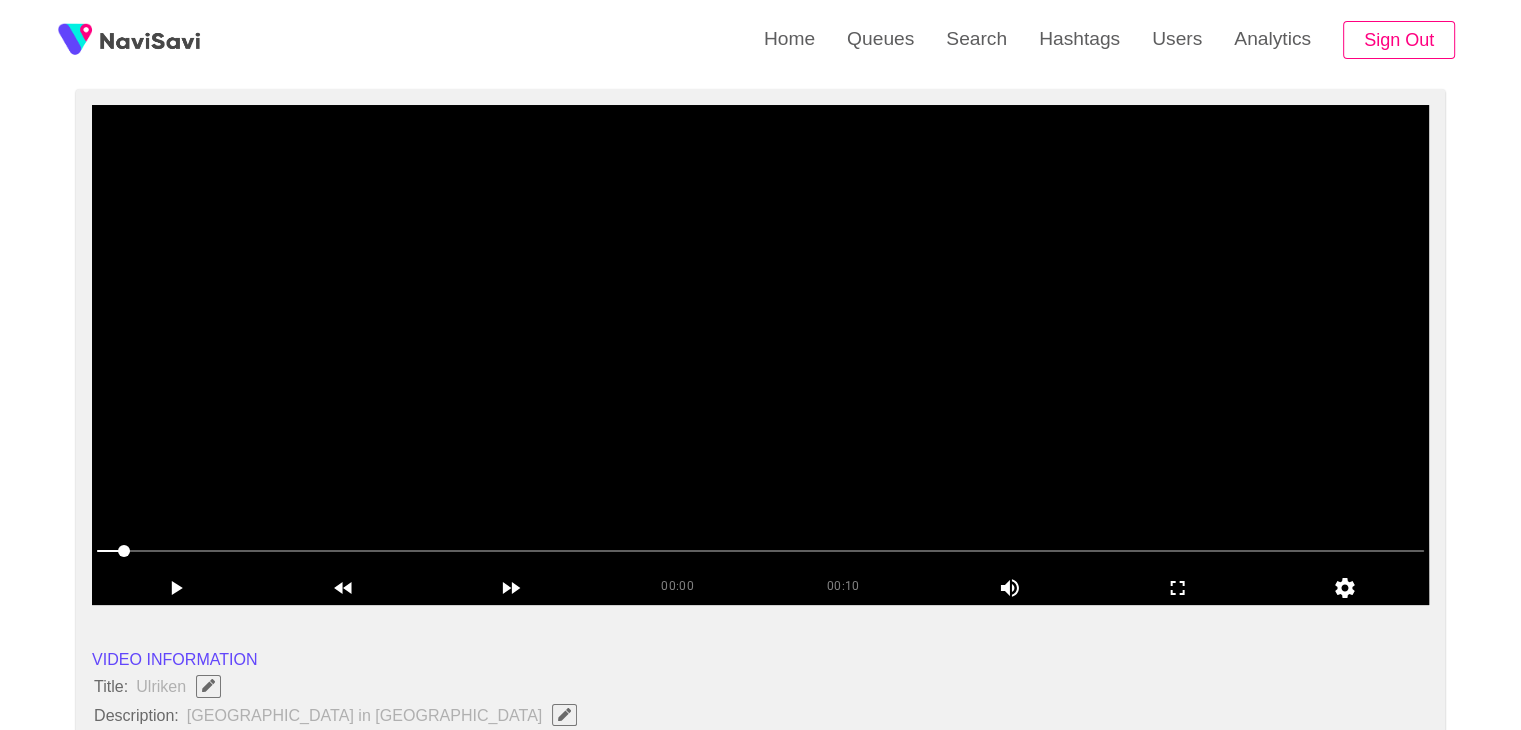 click at bounding box center (760, 355) 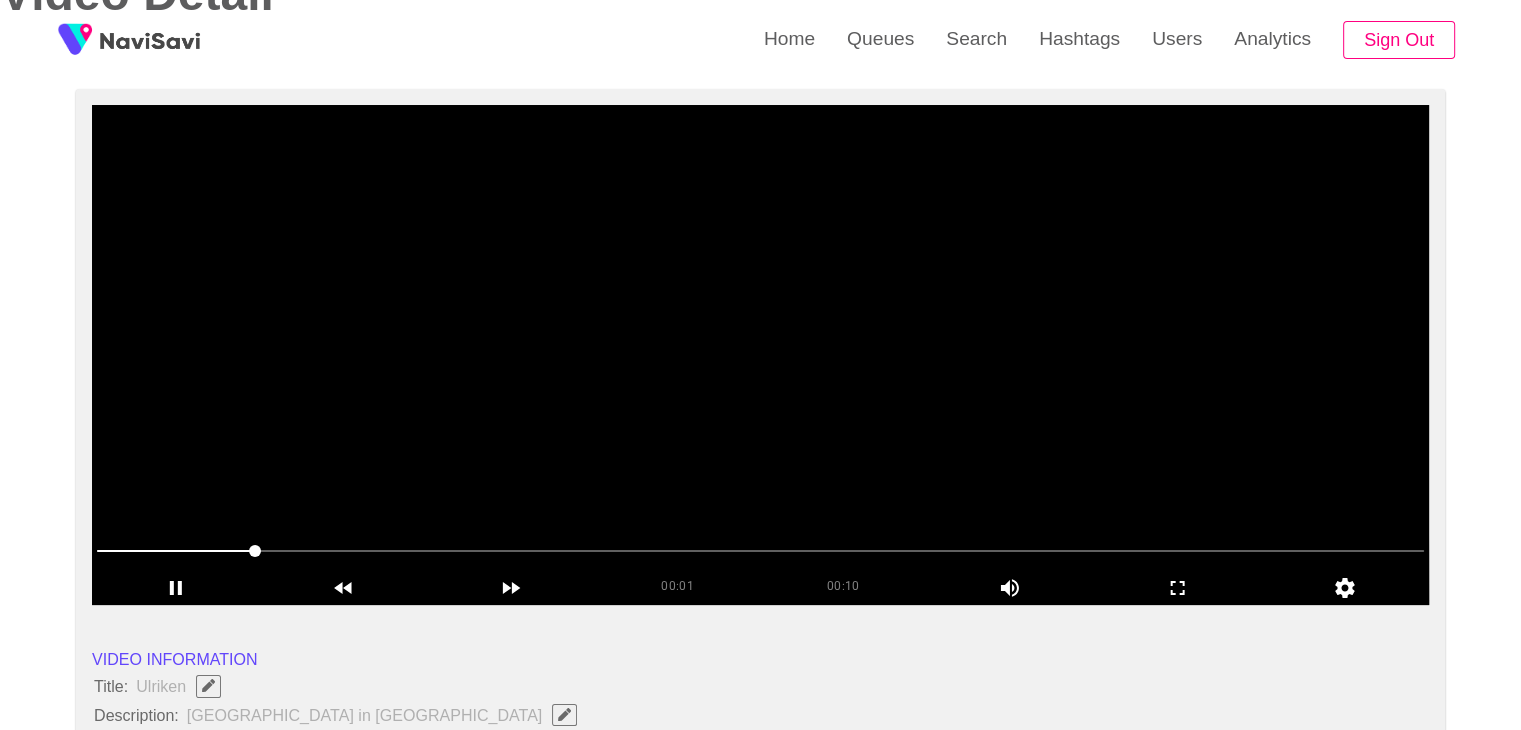scroll, scrollTop: 0, scrollLeft: 0, axis: both 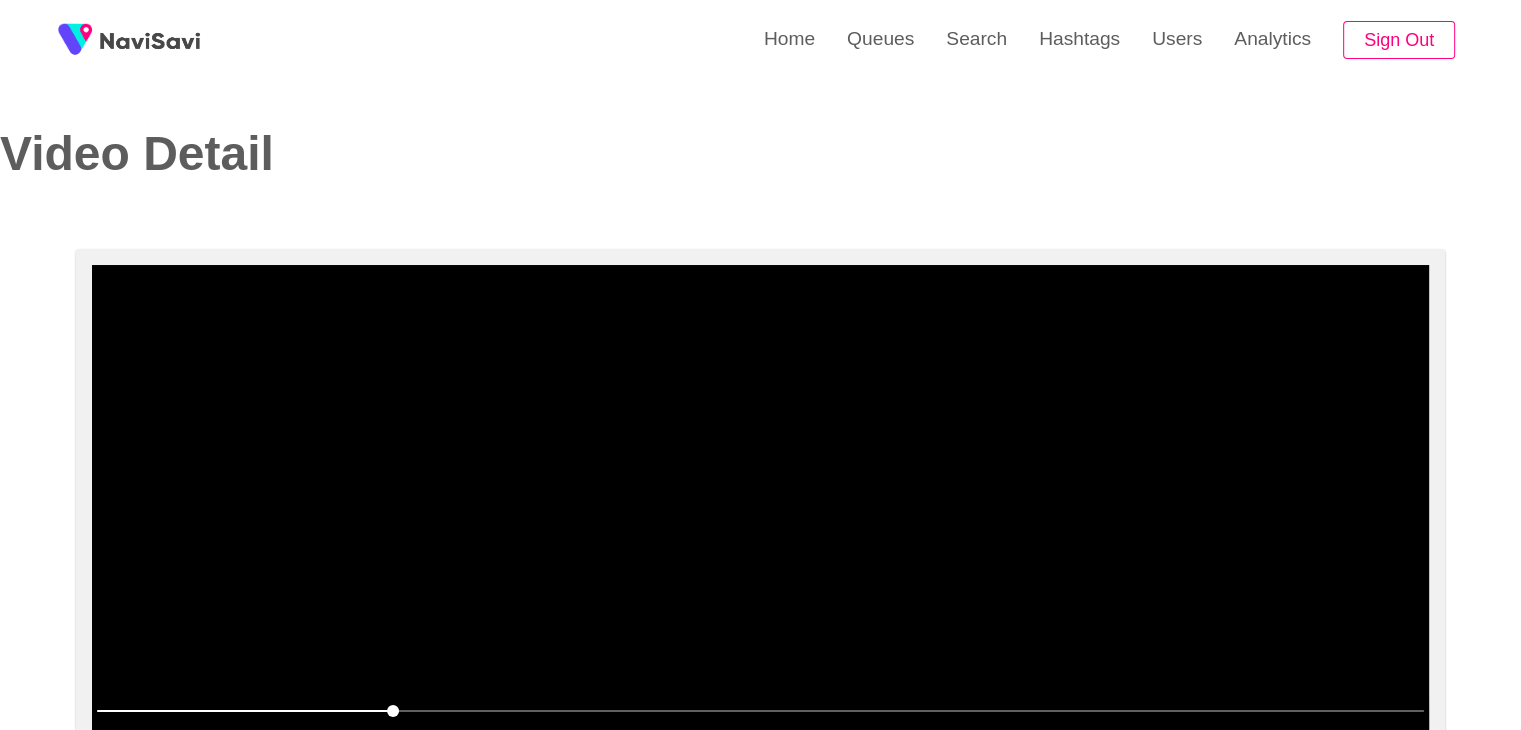 click at bounding box center [760, 515] 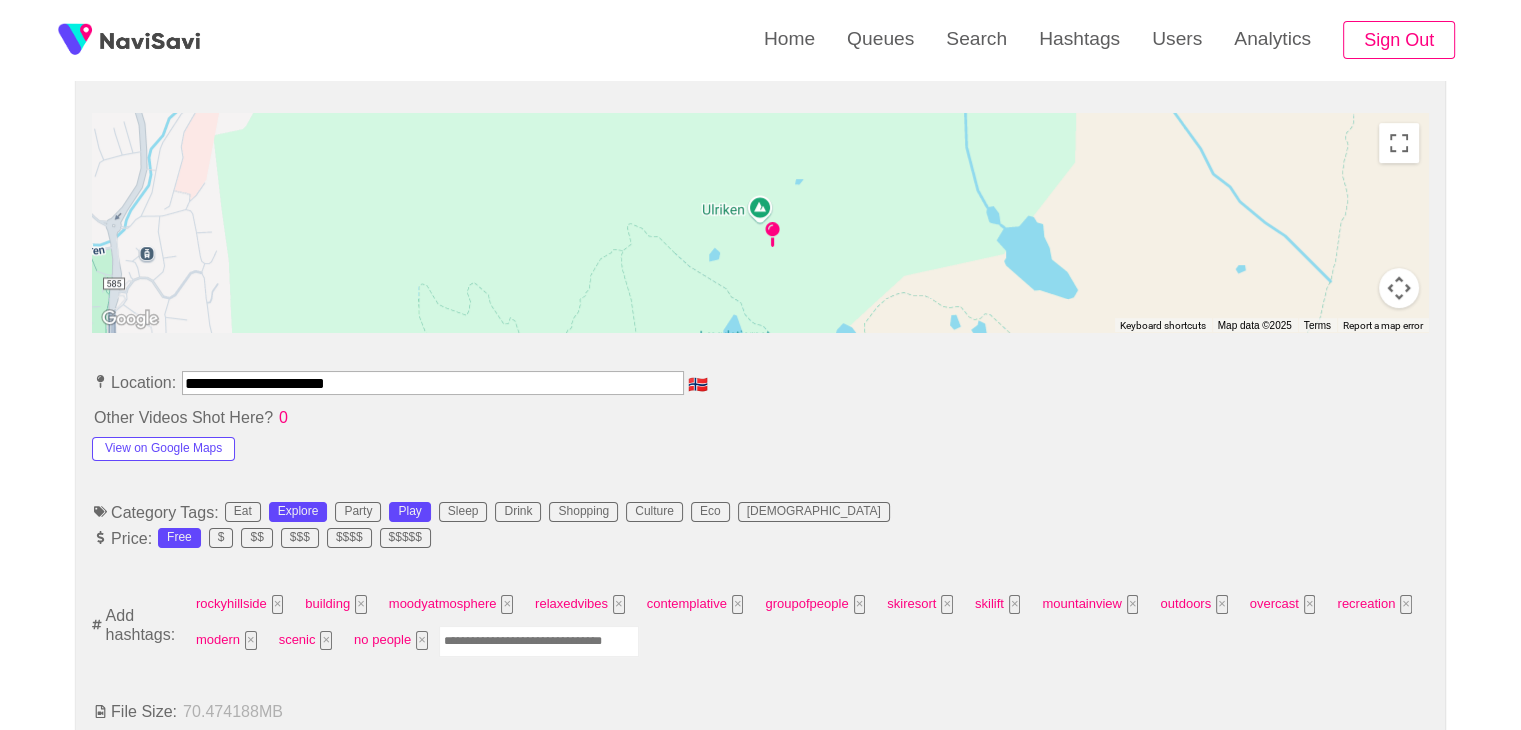 scroll, scrollTop: 895, scrollLeft: 0, axis: vertical 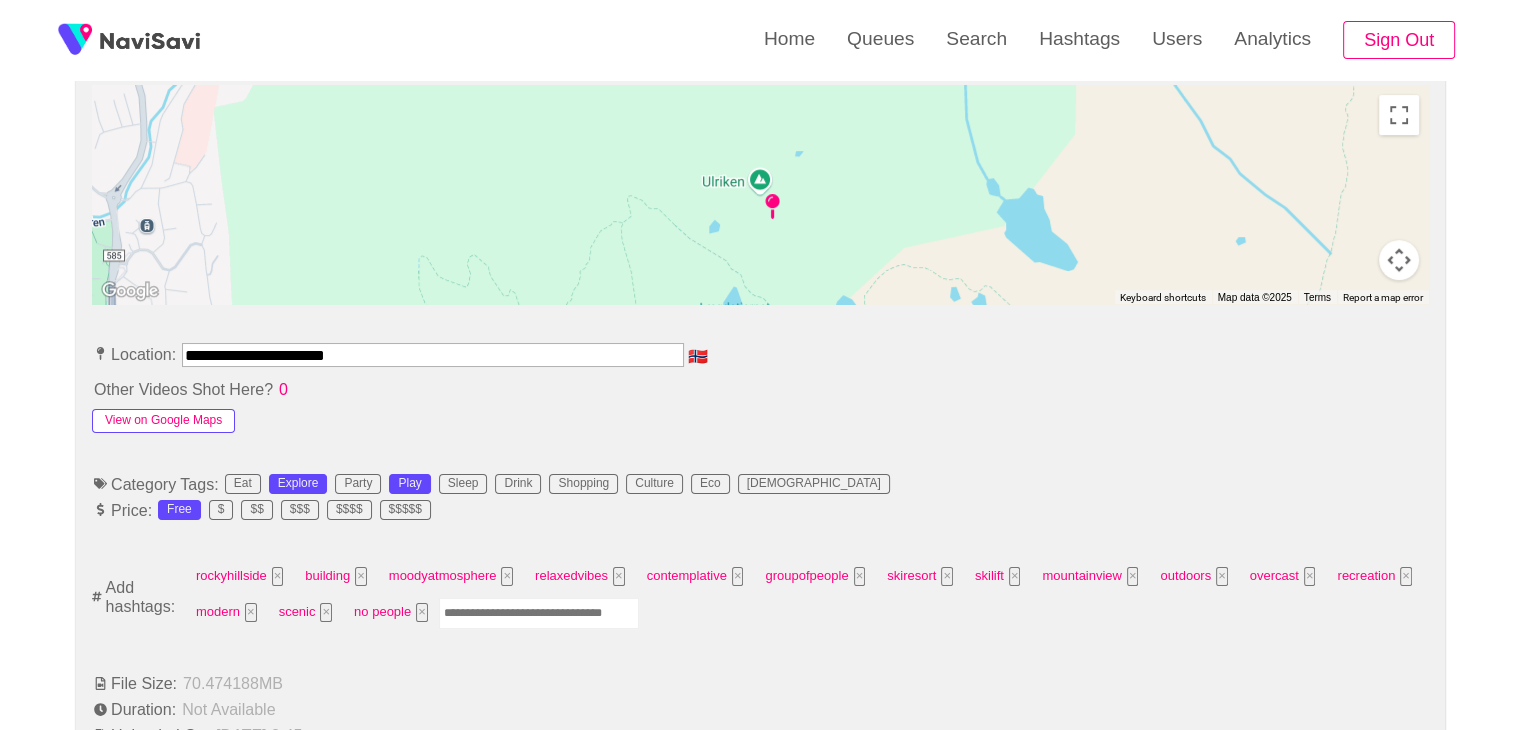 click on "View on Google Maps" at bounding box center [163, 421] 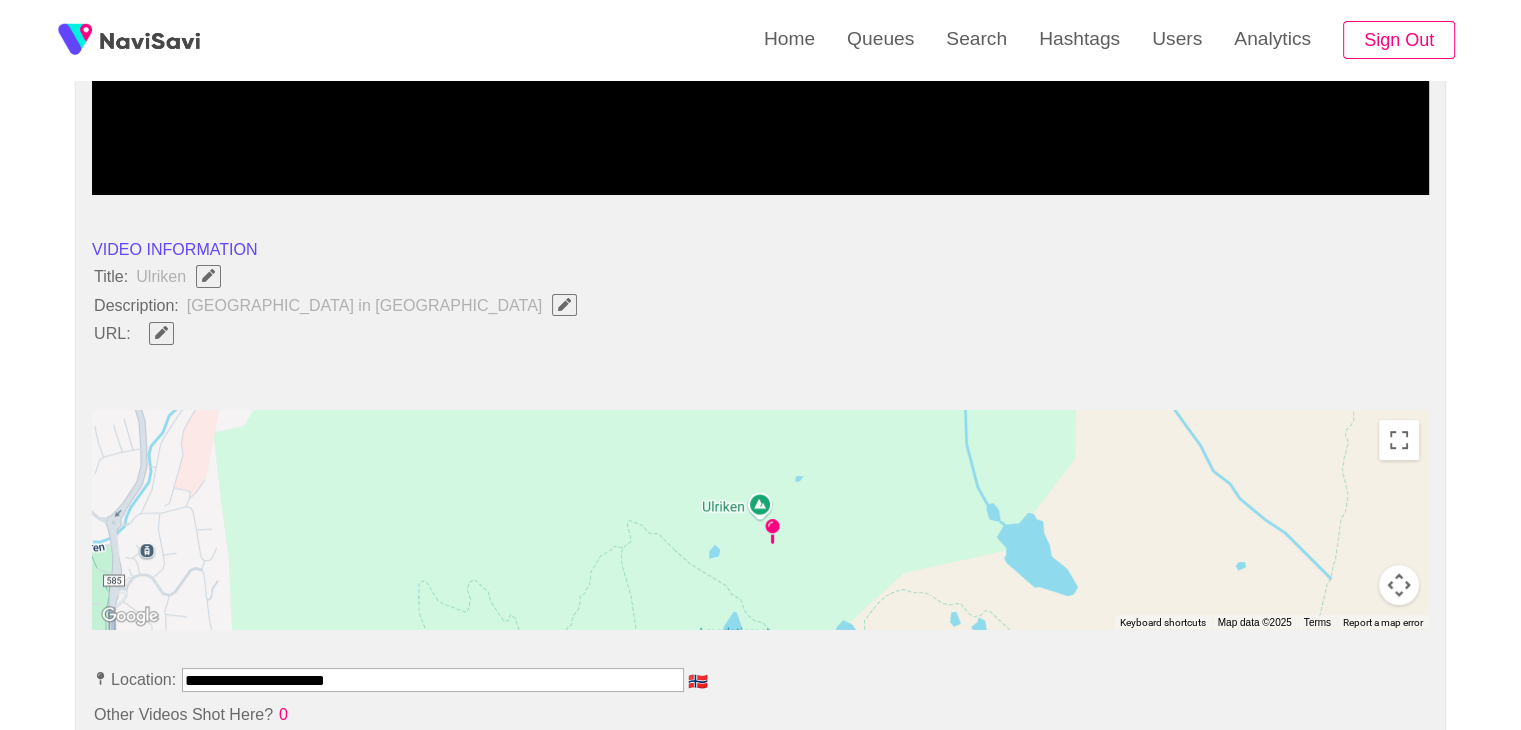 scroll, scrollTop: 566, scrollLeft: 0, axis: vertical 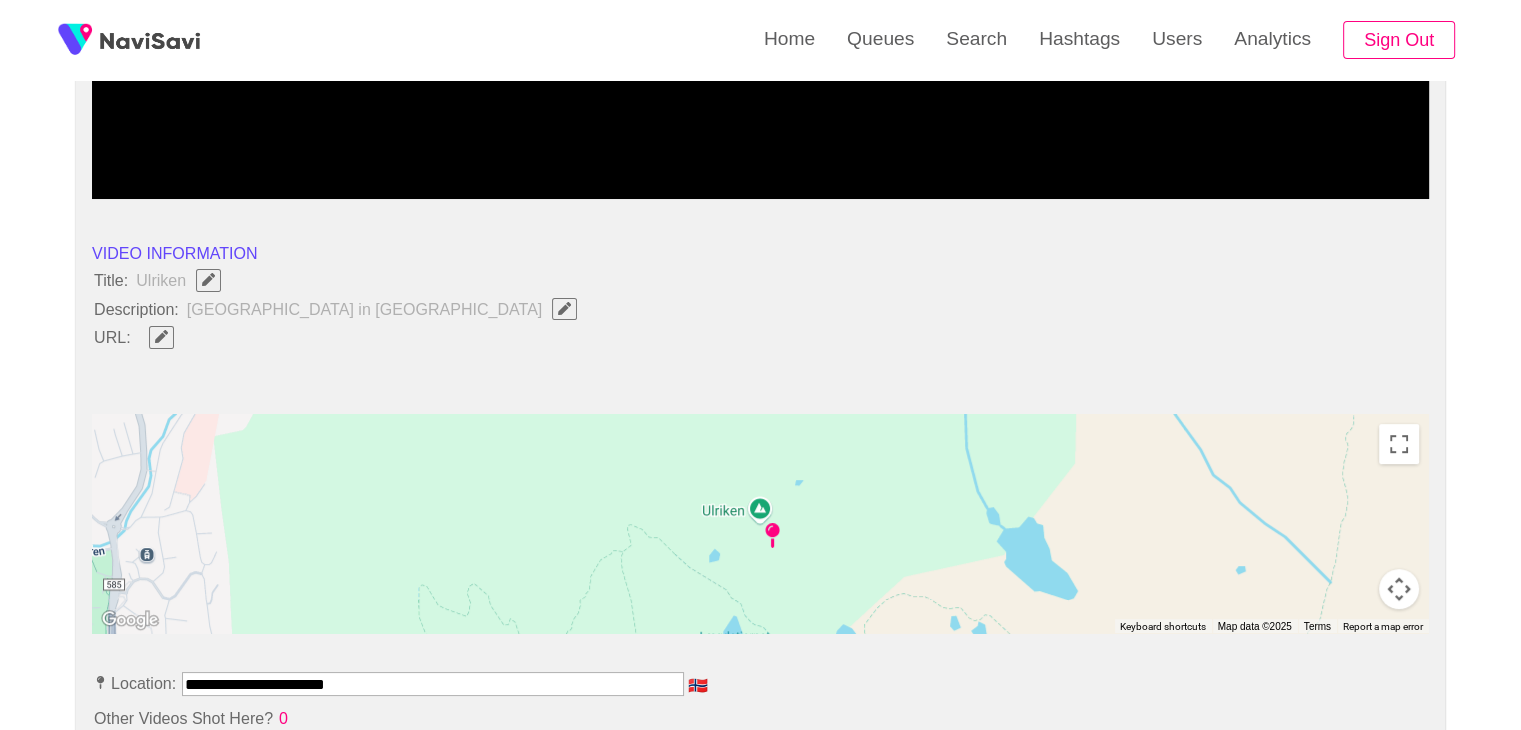 drag, startPoint x: 177, startPoint y: 334, endPoint x: 162, endPoint y: 333, distance: 15.033297 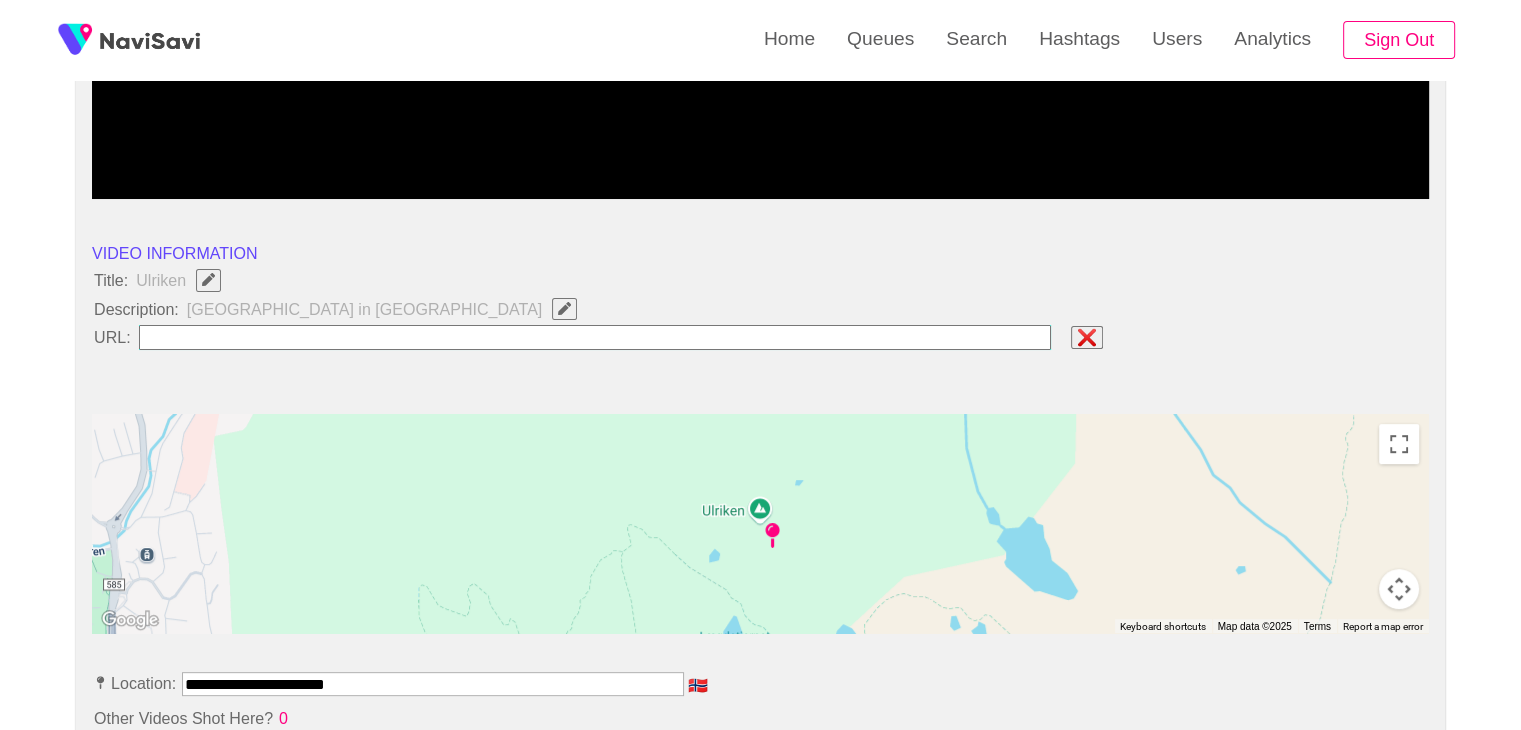 type on "**********" 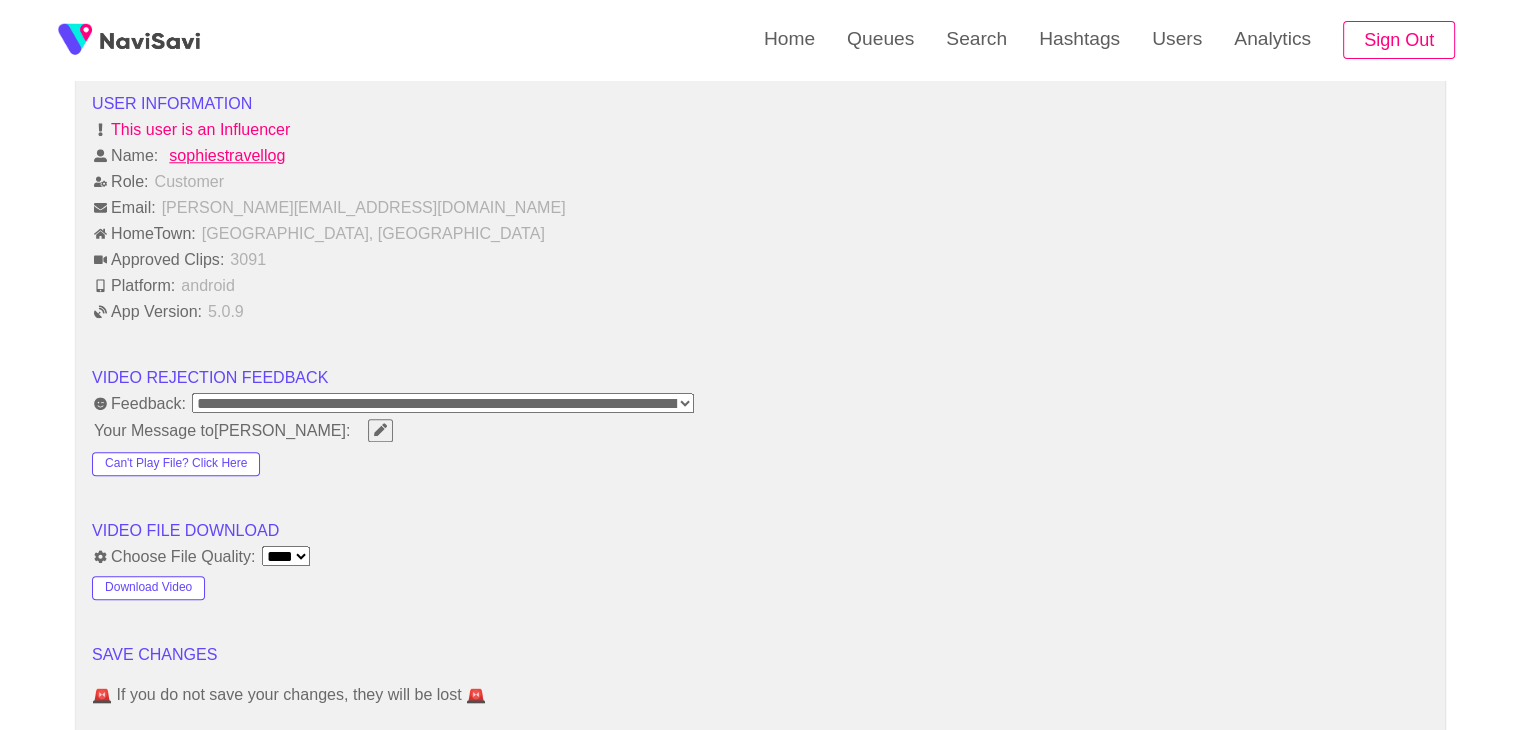 scroll, scrollTop: 2330, scrollLeft: 0, axis: vertical 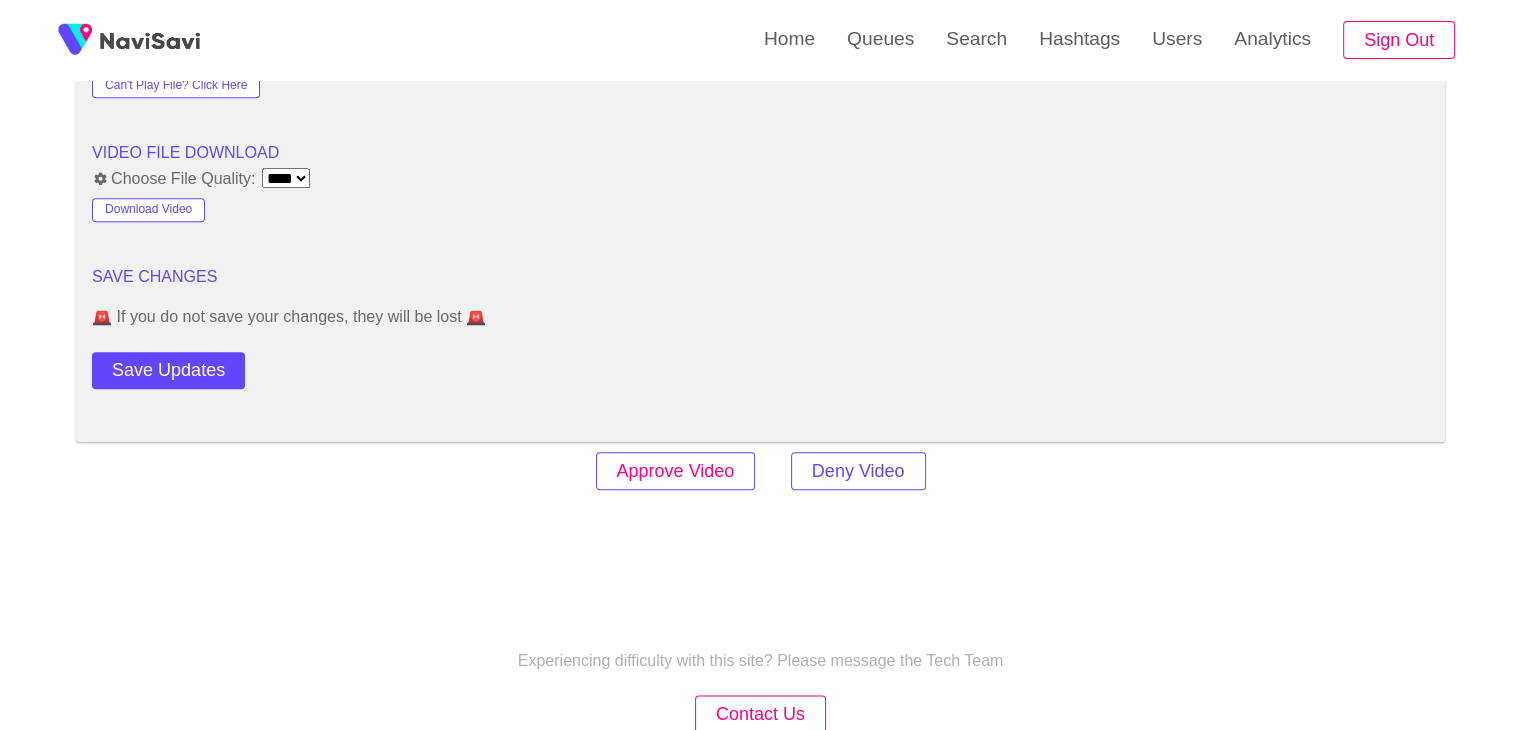 click on "Approve Video" at bounding box center [676, 471] 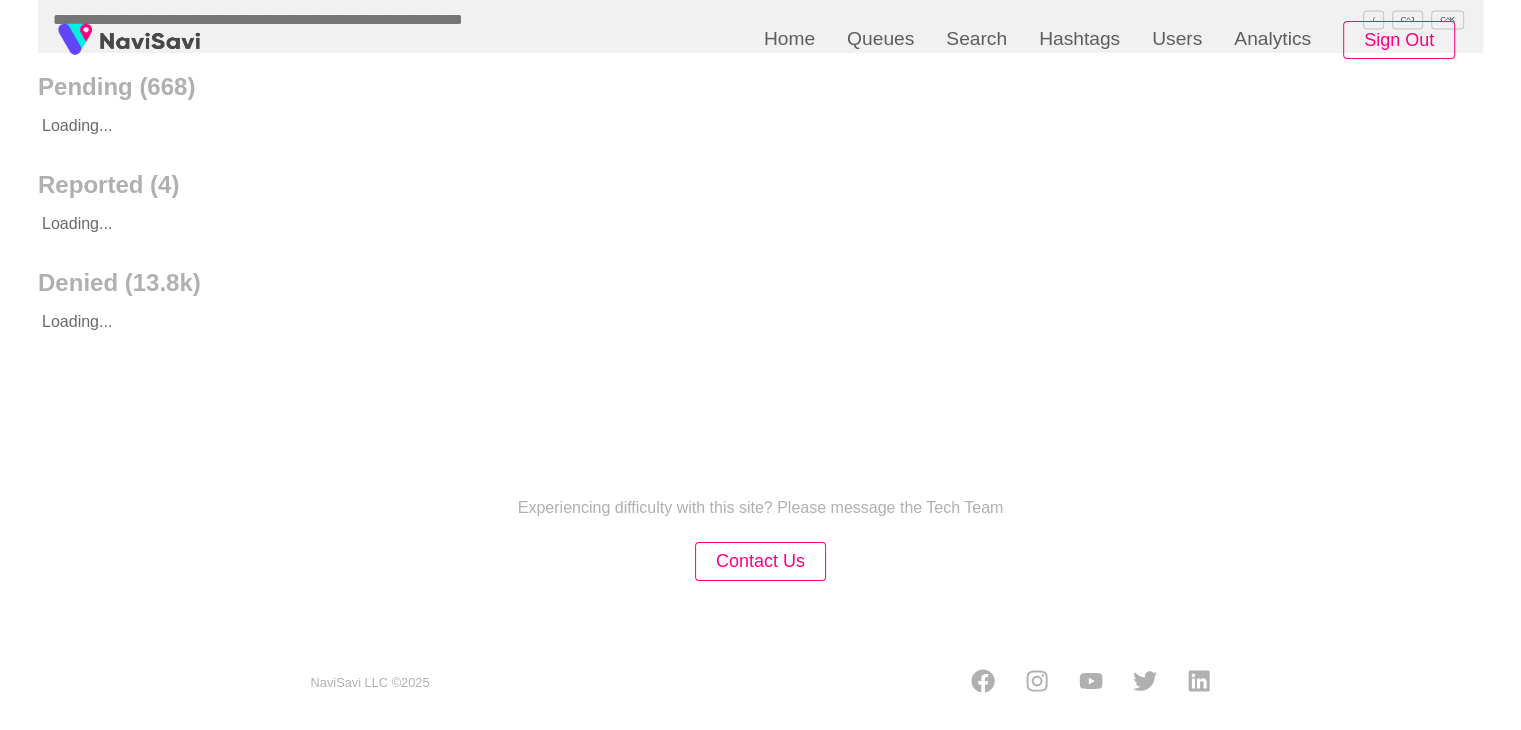scroll, scrollTop: 0, scrollLeft: 0, axis: both 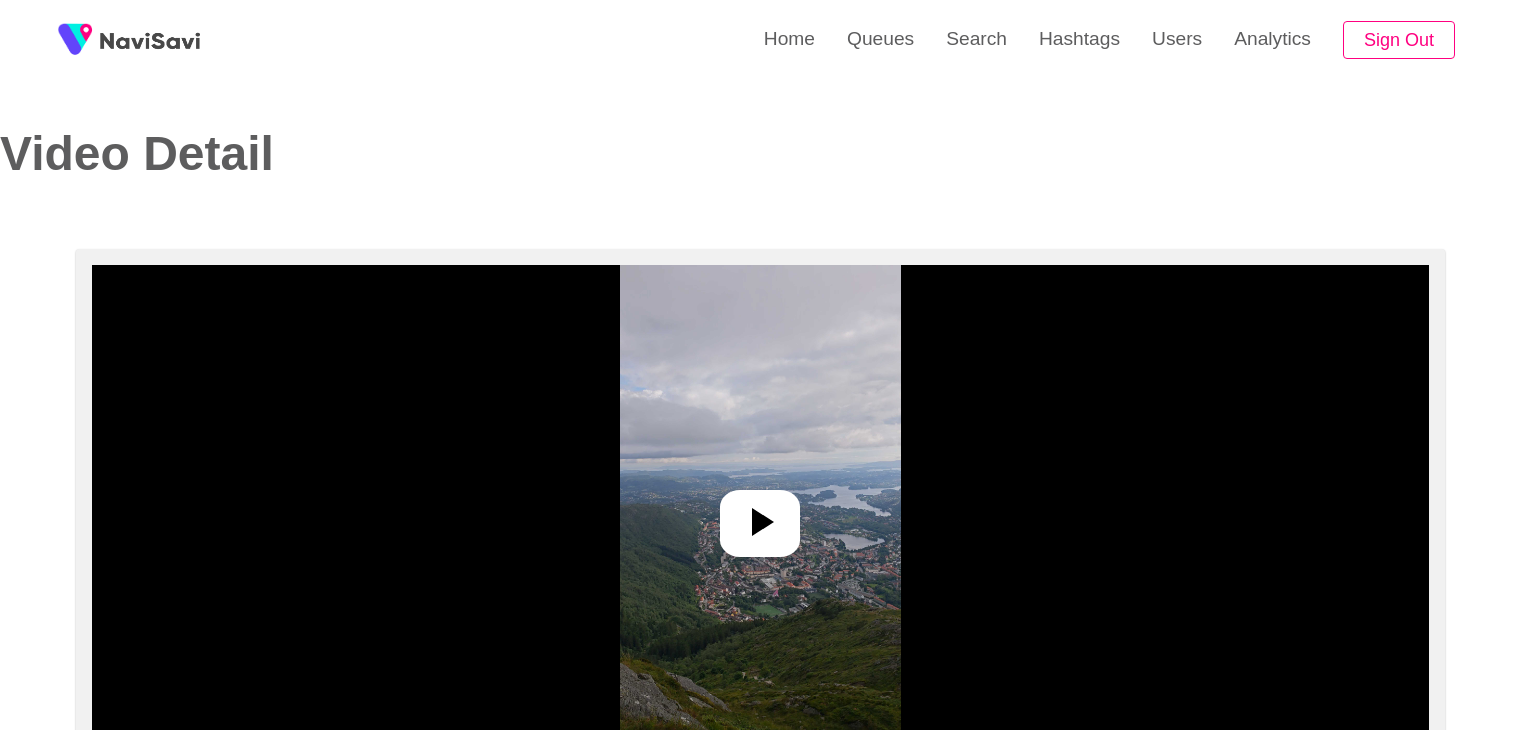 select on "**********" 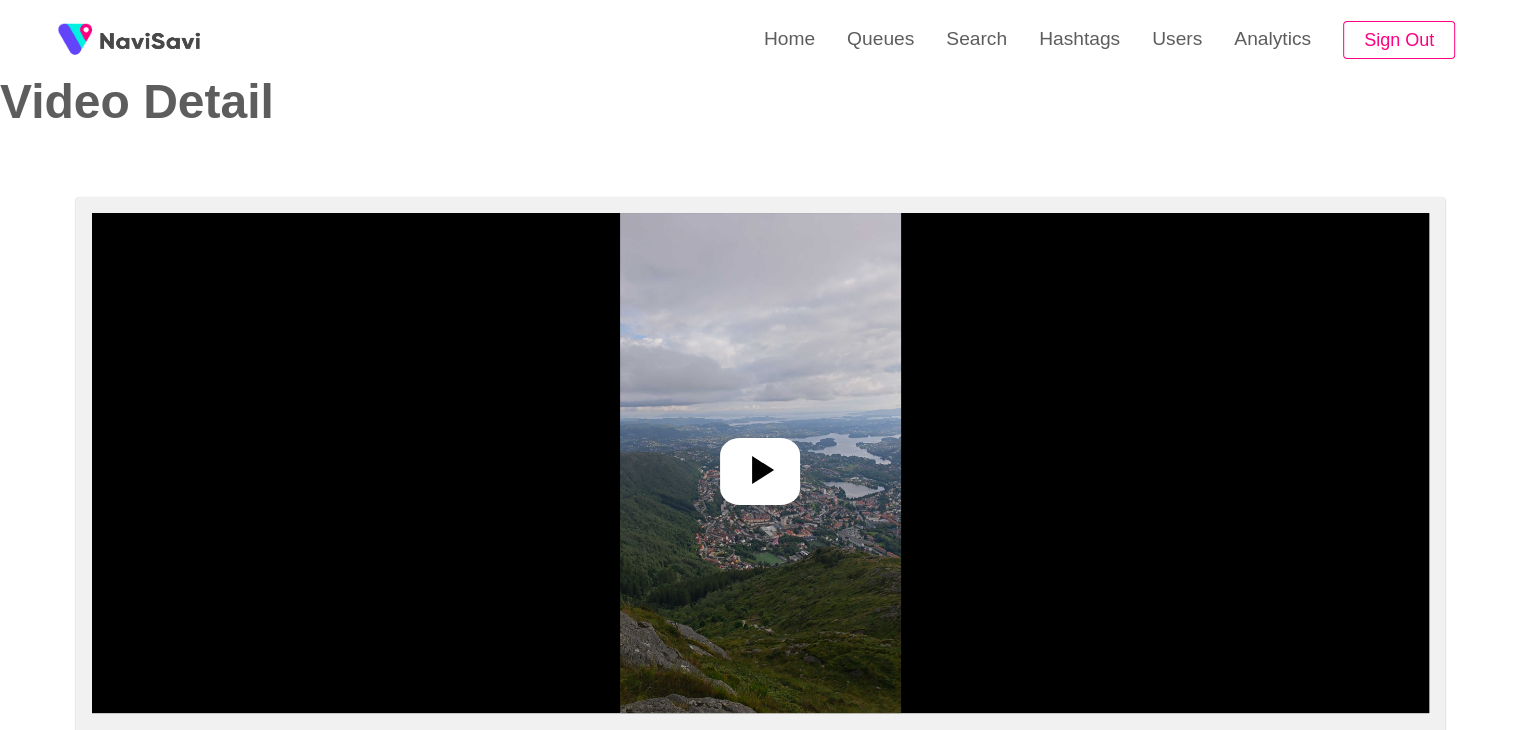 scroll, scrollTop: 52, scrollLeft: 0, axis: vertical 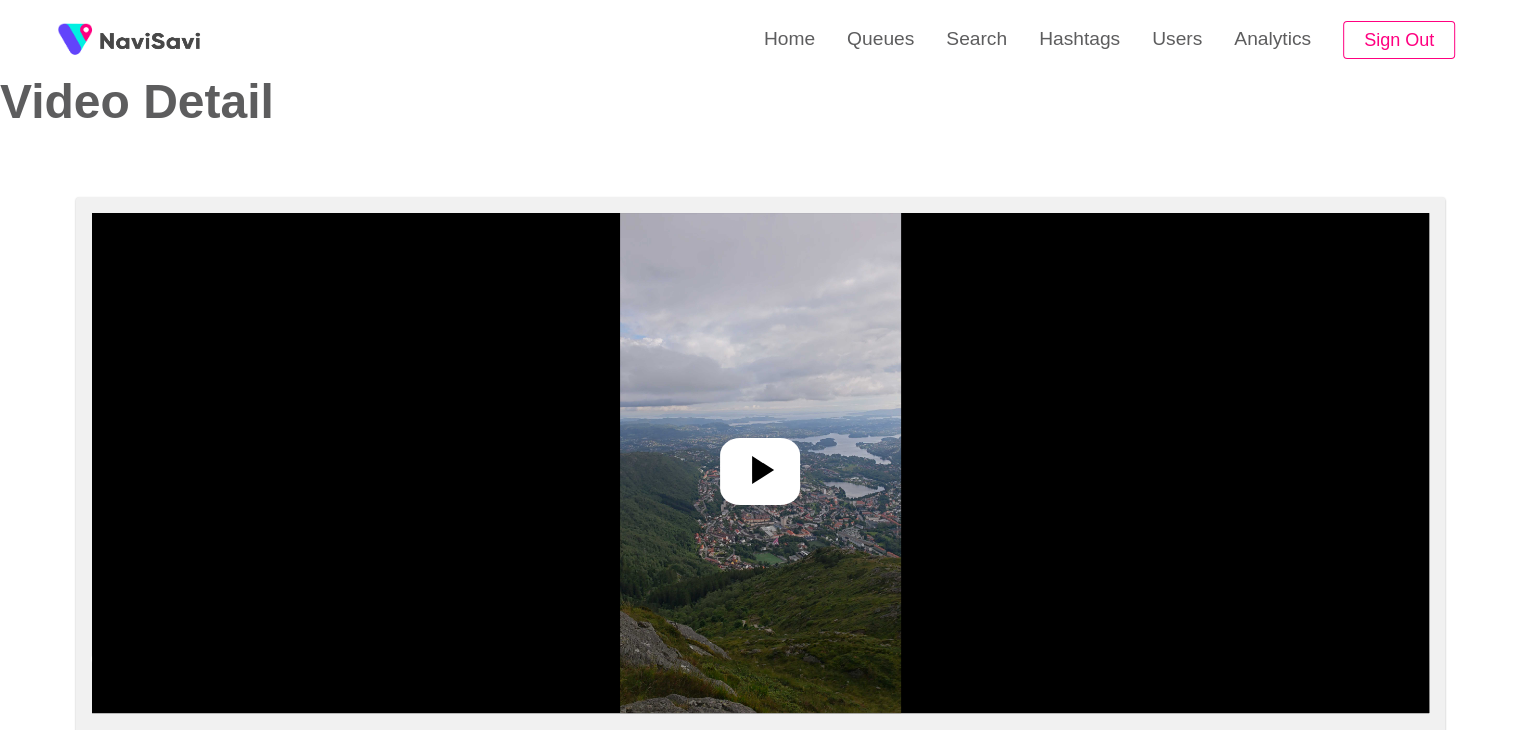 click at bounding box center [760, 463] 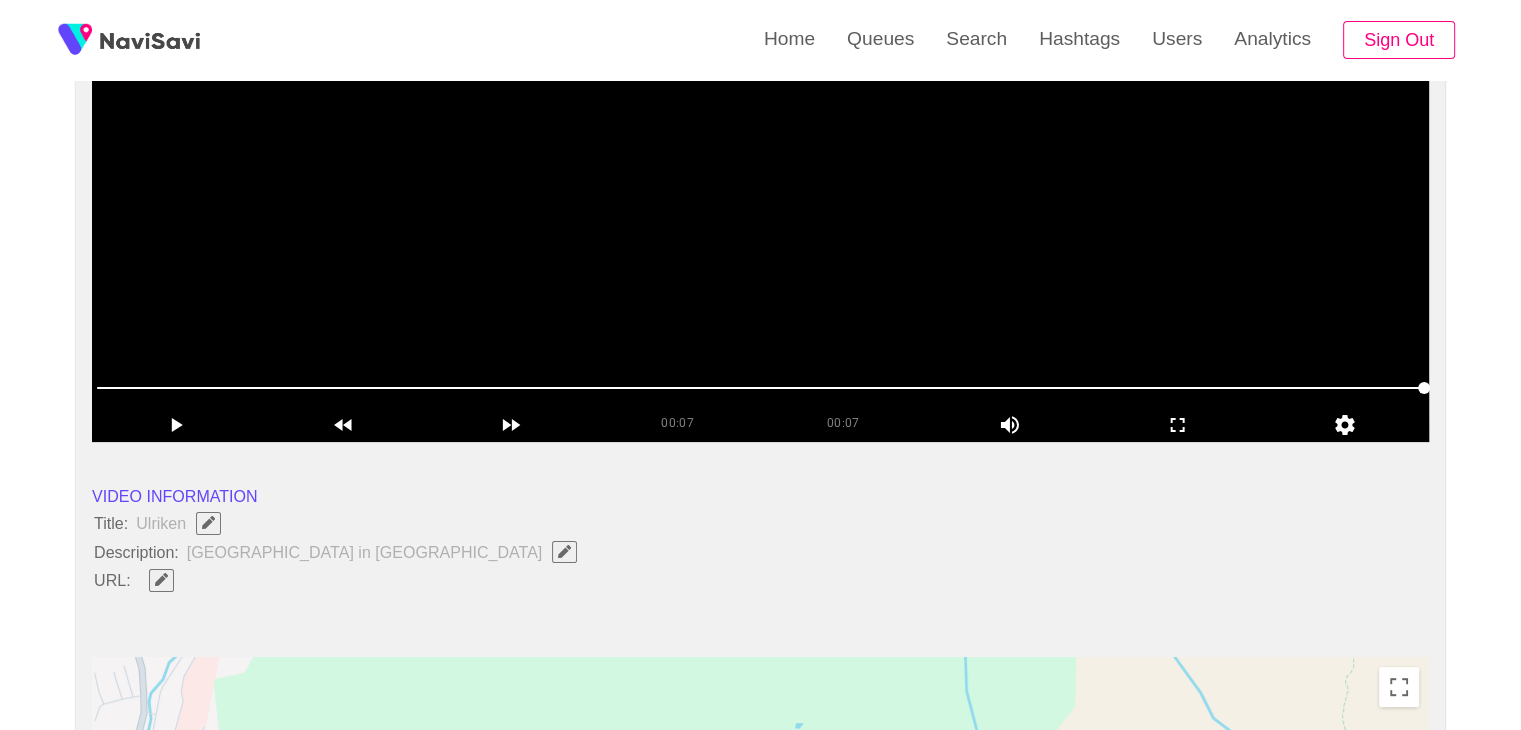 scroll, scrollTop: 324, scrollLeft: 0, axis: vertical 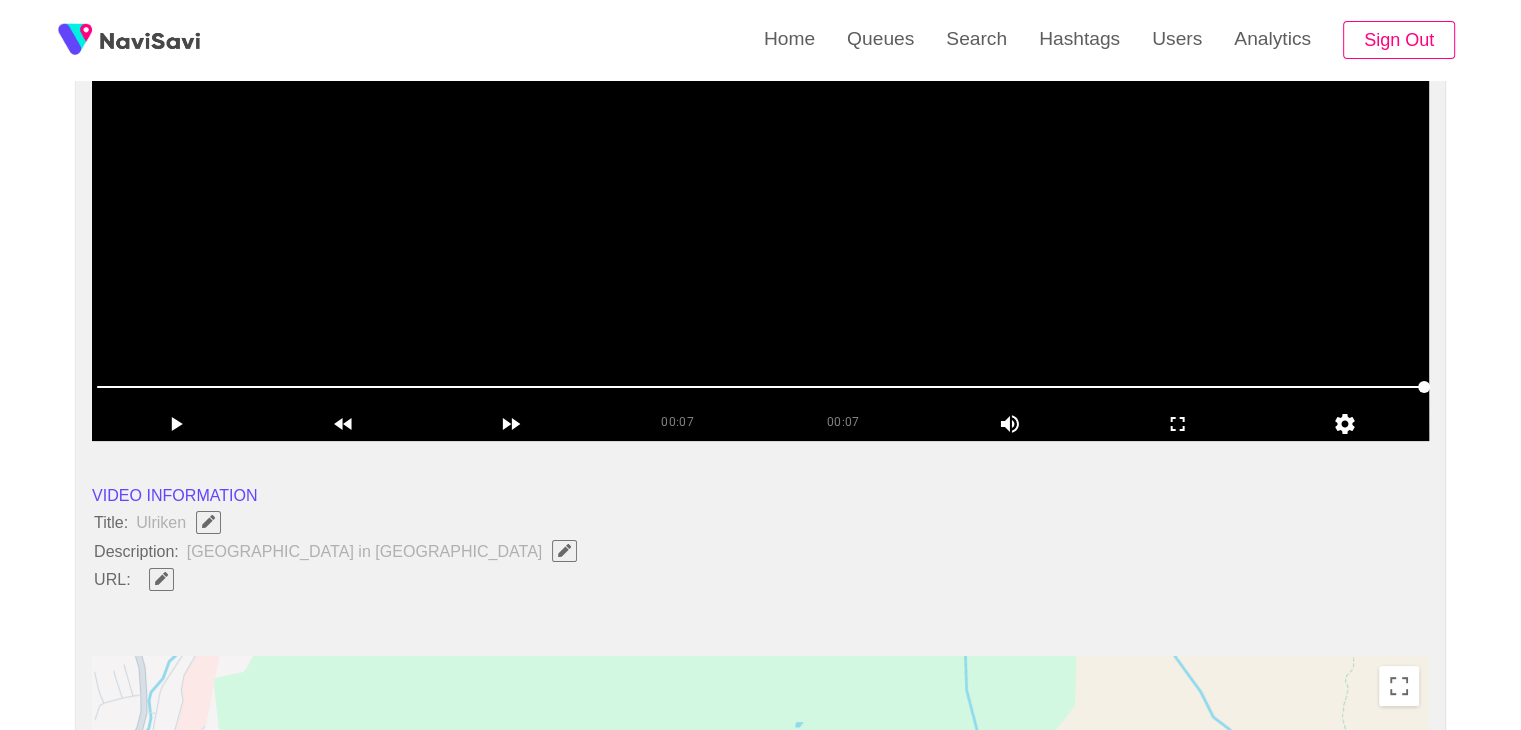 click at bounding box center [760, 191] 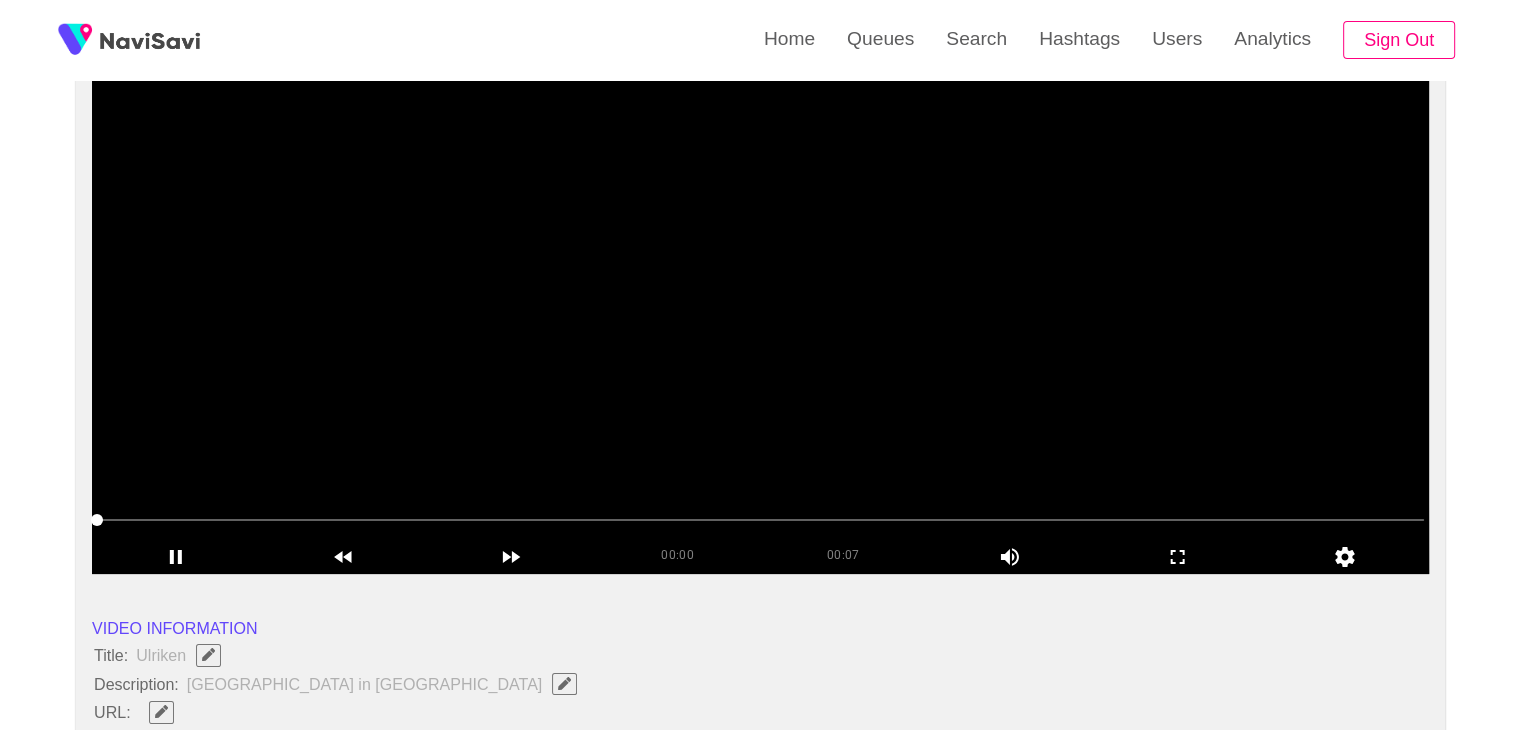 scroll, scrollTop: 179, scrollLeft: 0, axis: vertical 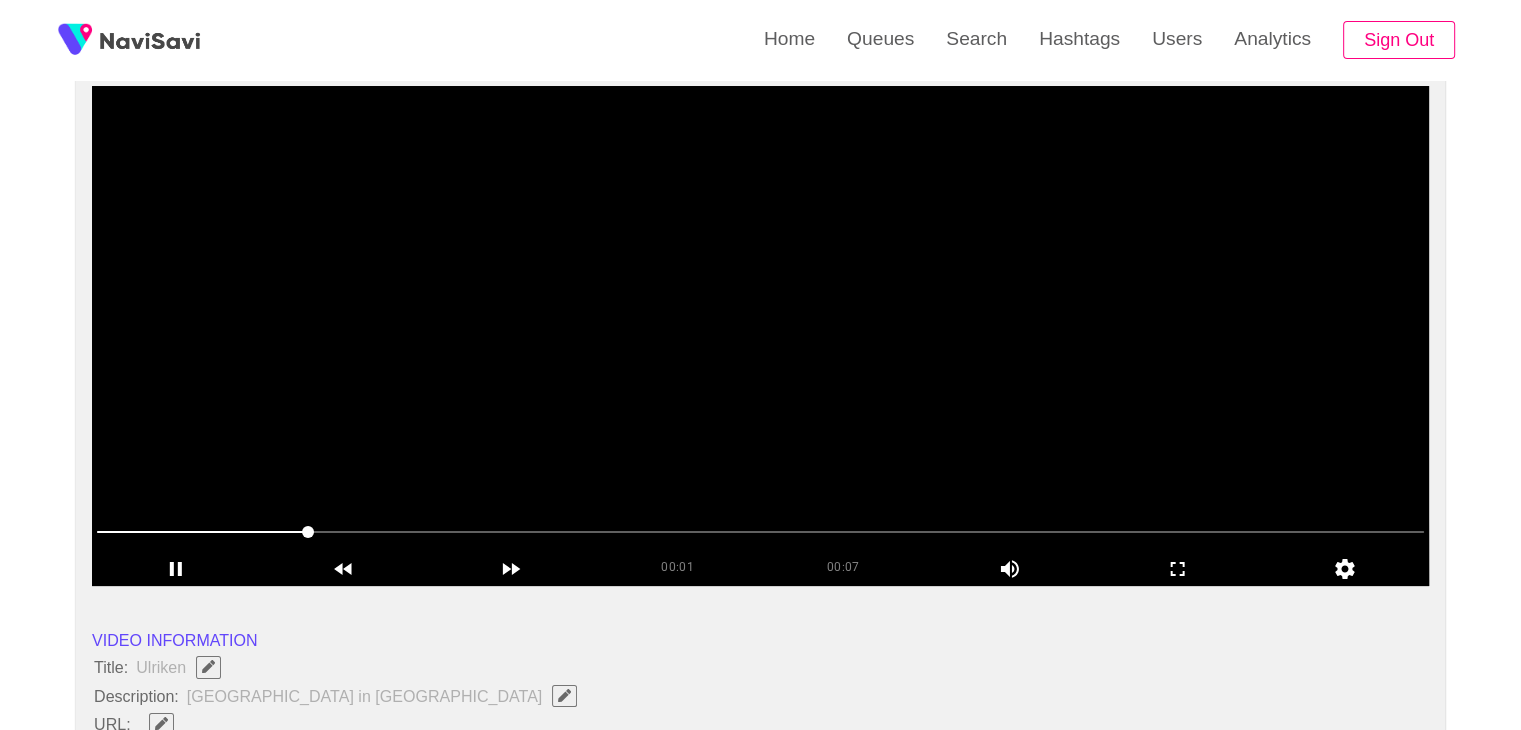 click at bounding box center [760, 336] 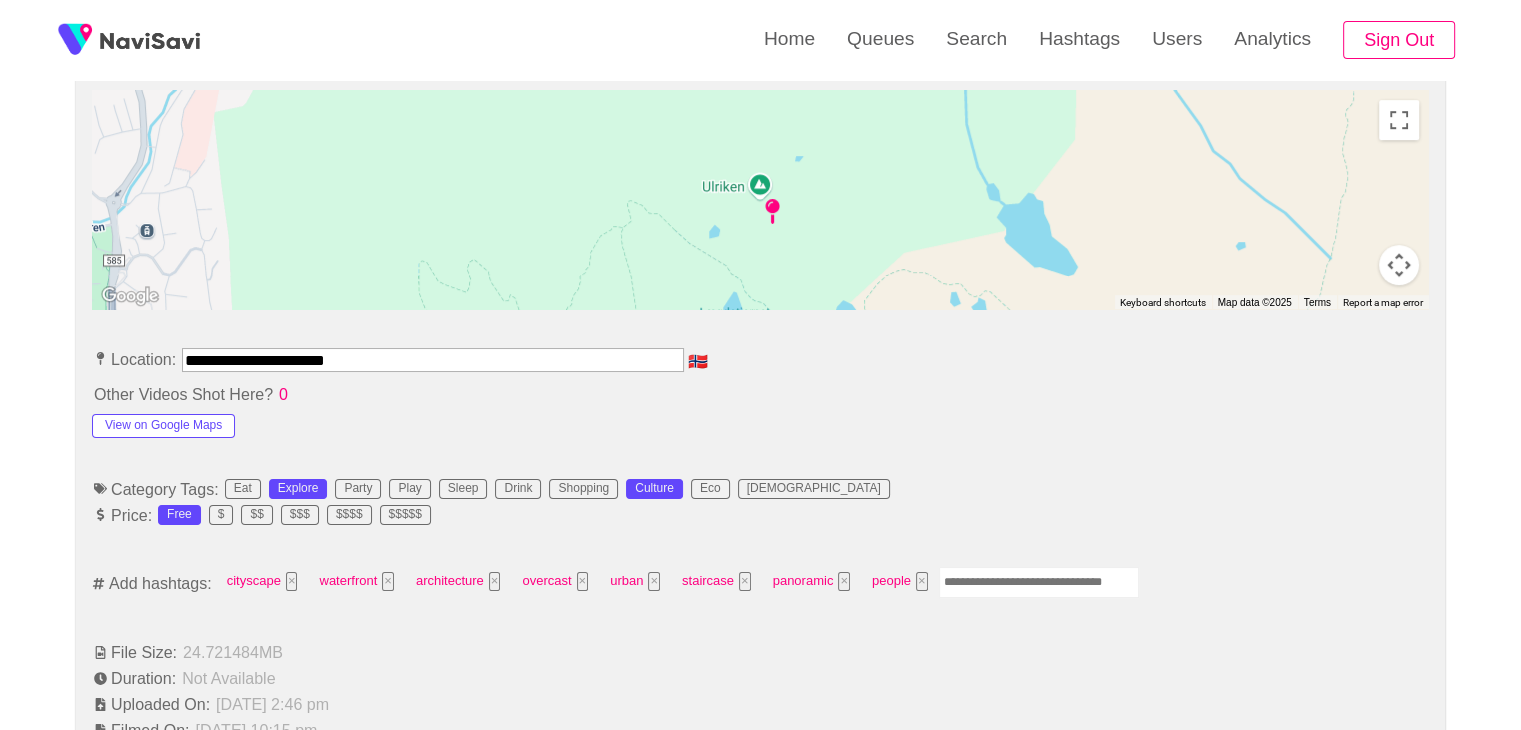 scroll, scrollTop: 960, scrollLeft: 0, axis: vertical 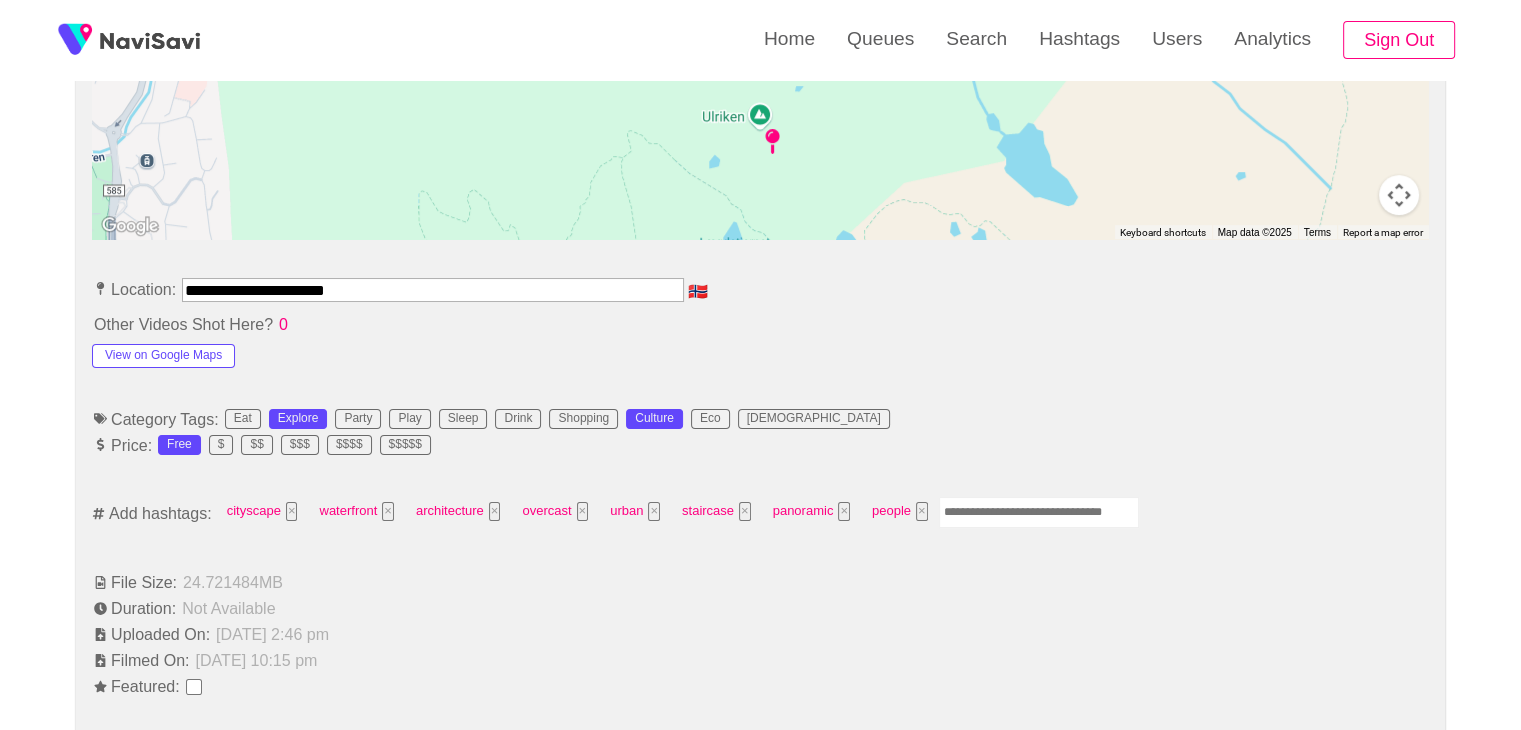 click at bounding box center (1039, 512) 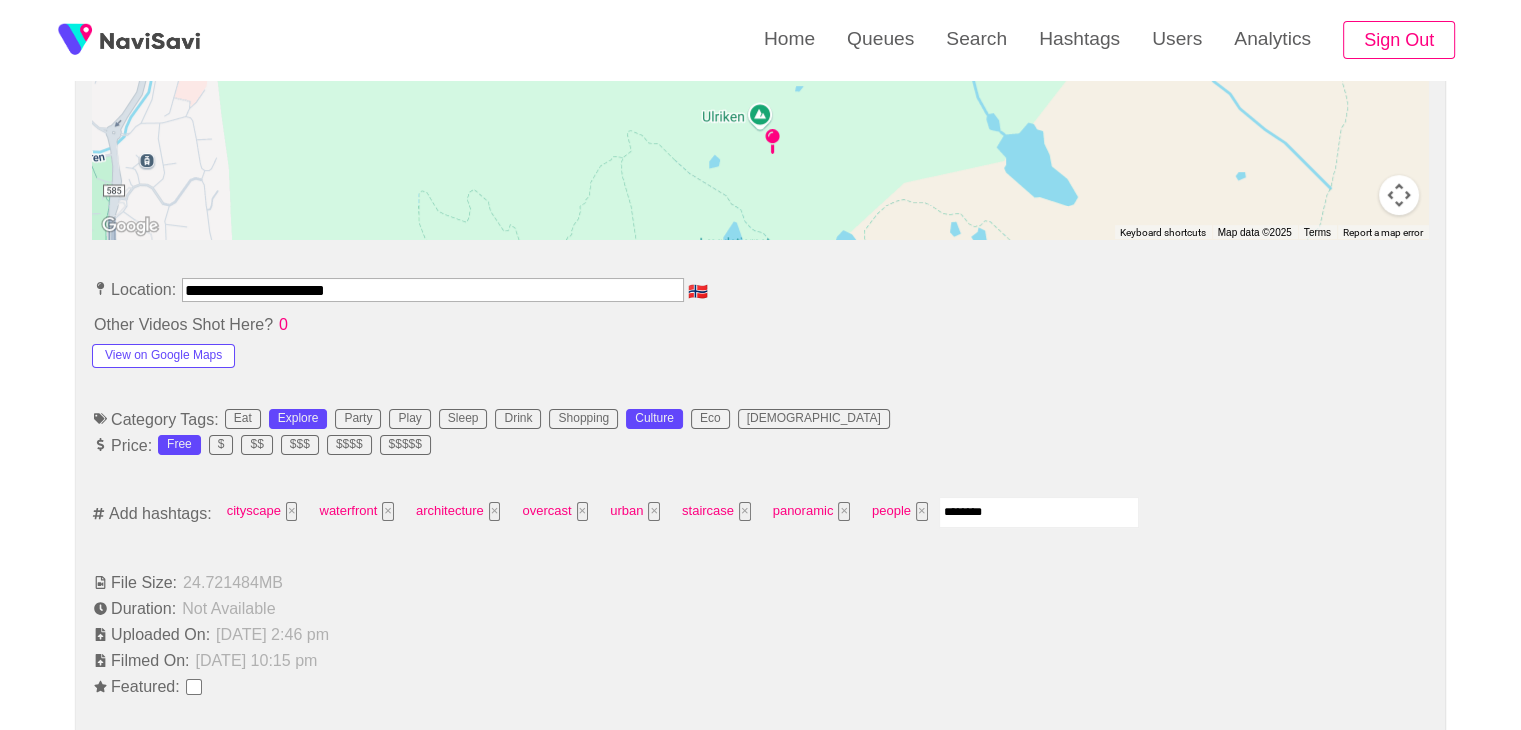 type on "*********" 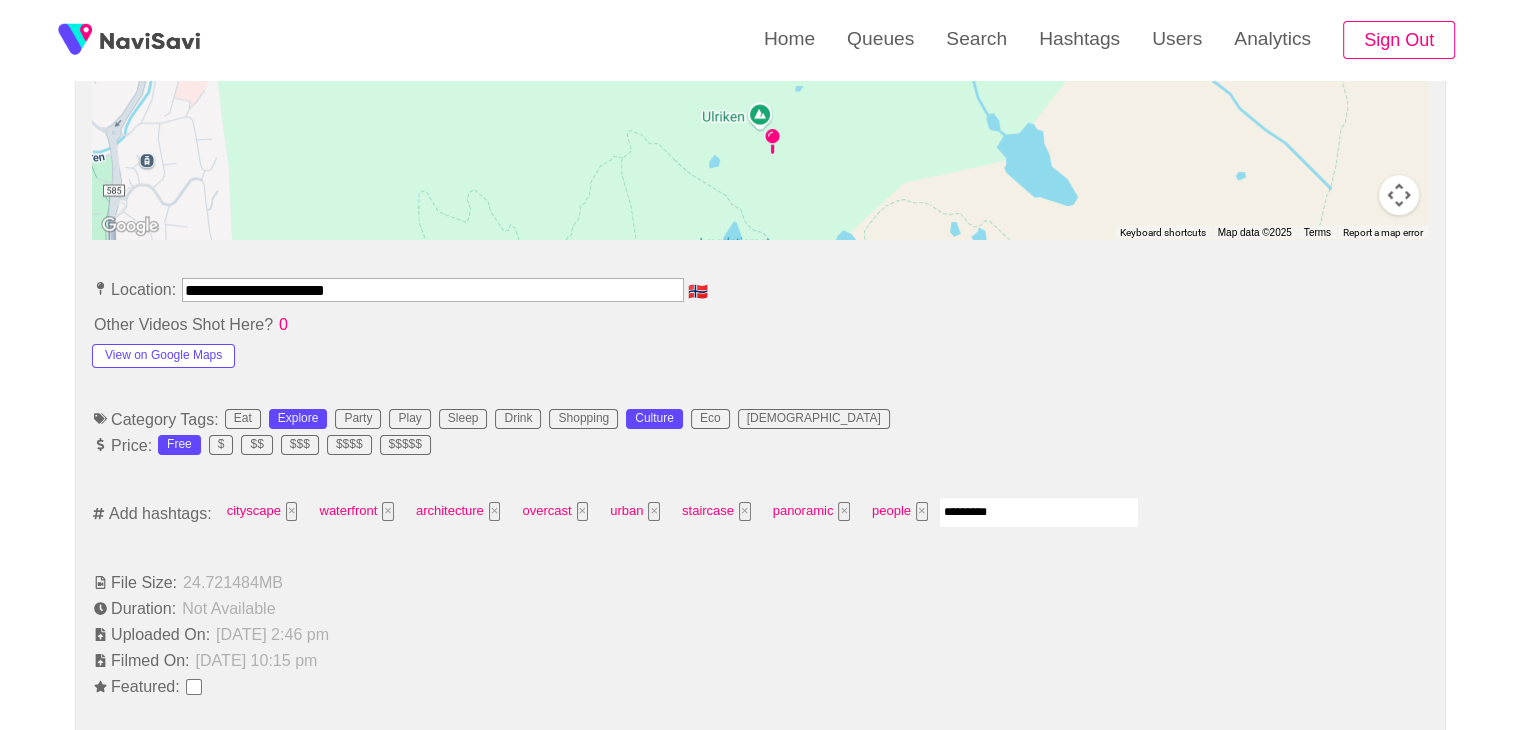 type 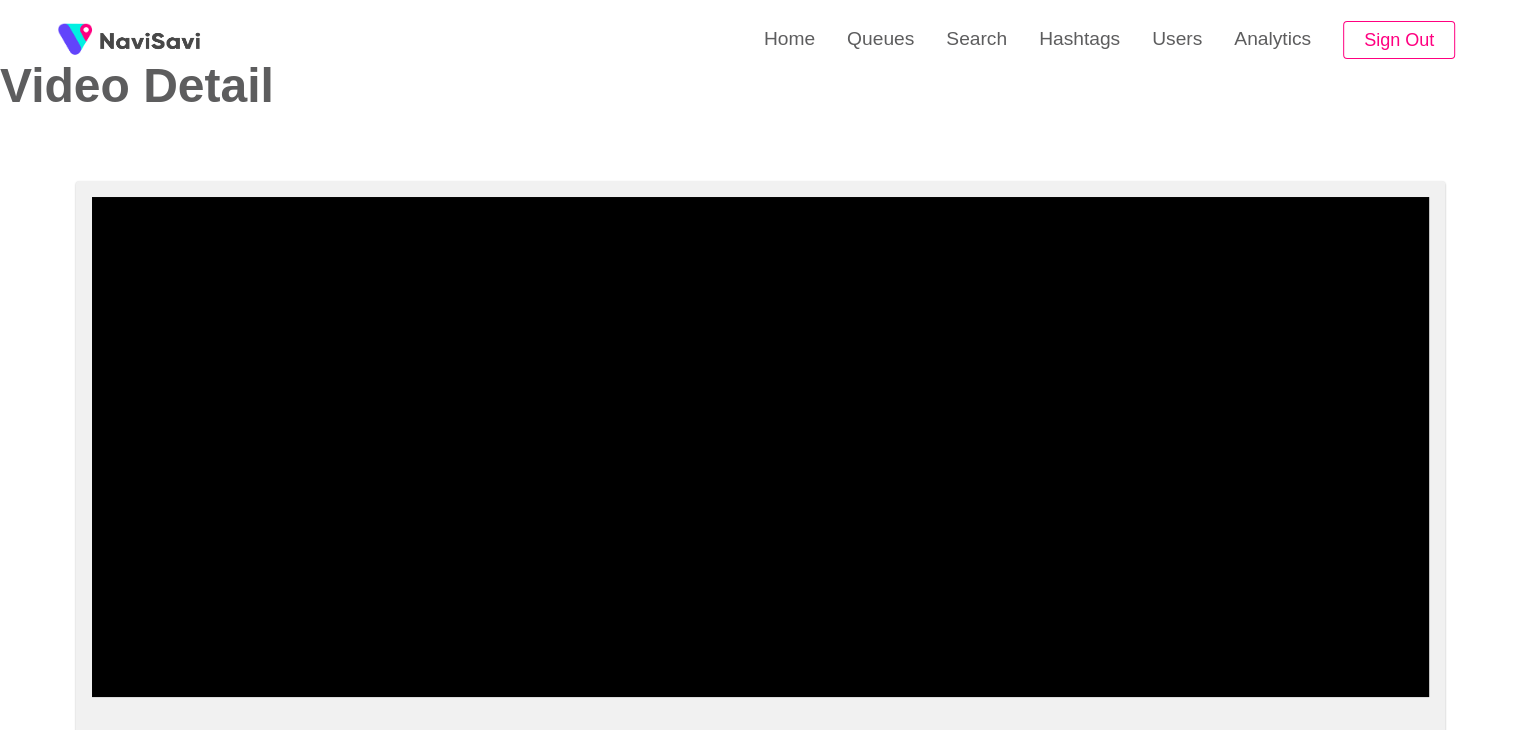 scroll, scrollTop: 0, scrollLeft: 0, axis: both 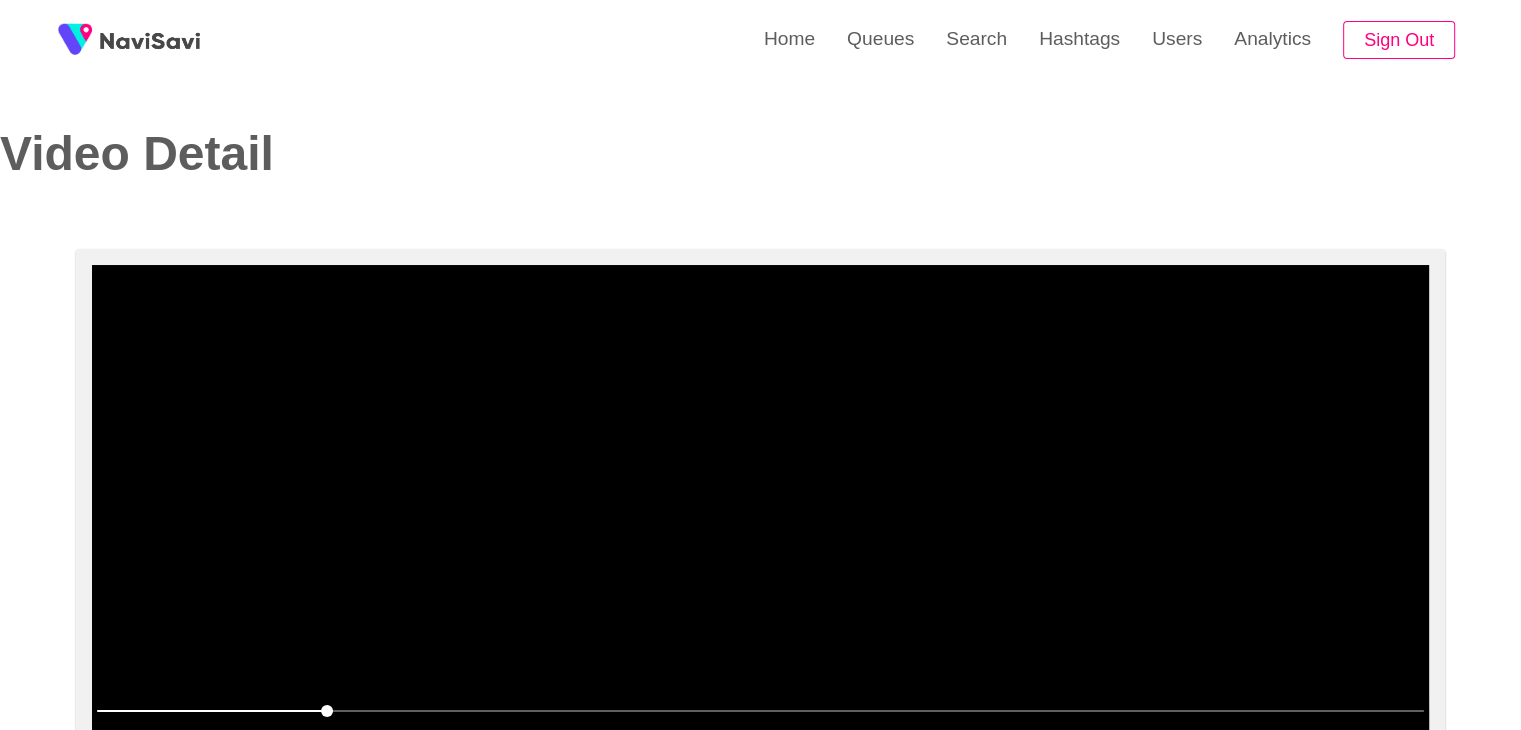 click at bounding box center (760, 515) 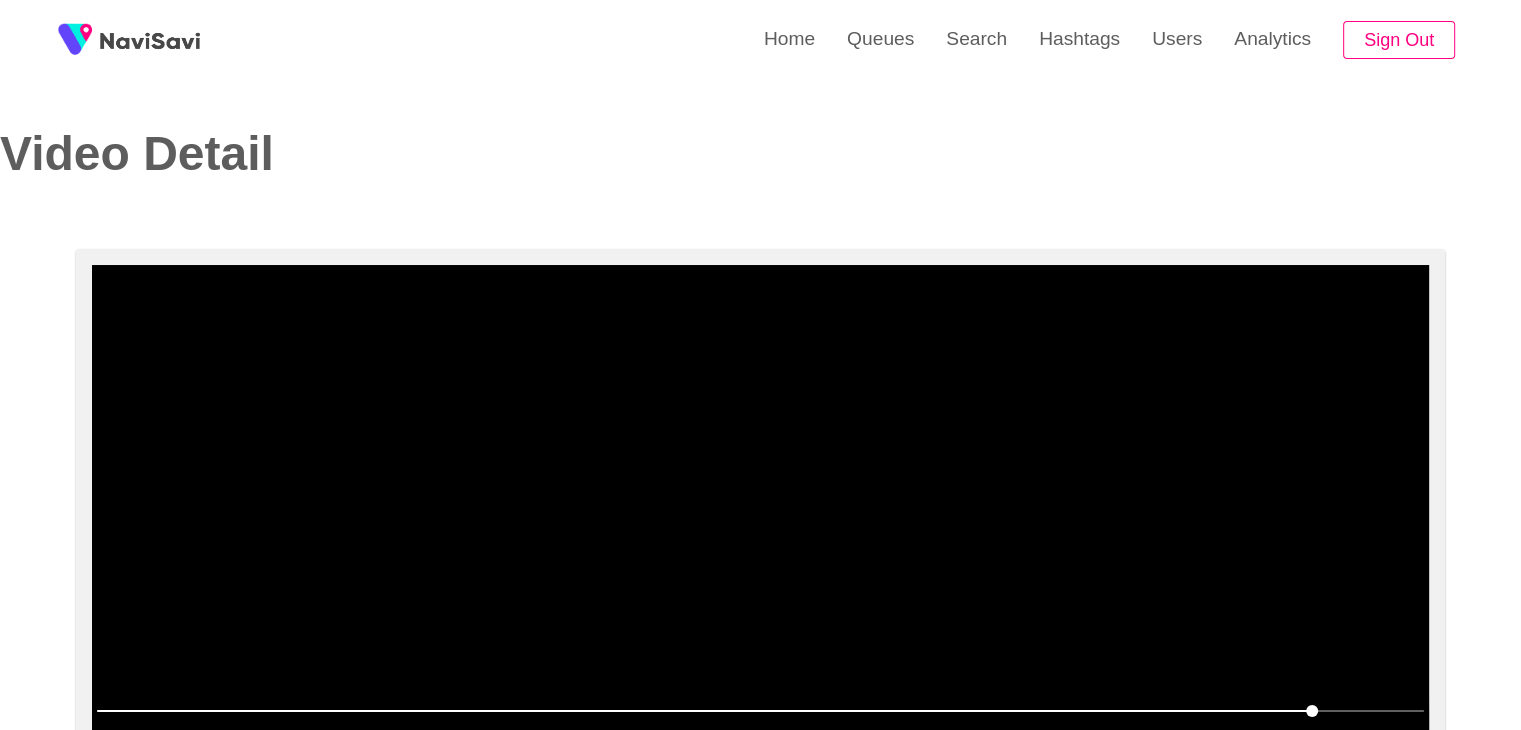 click at bounding box center [760, 515] 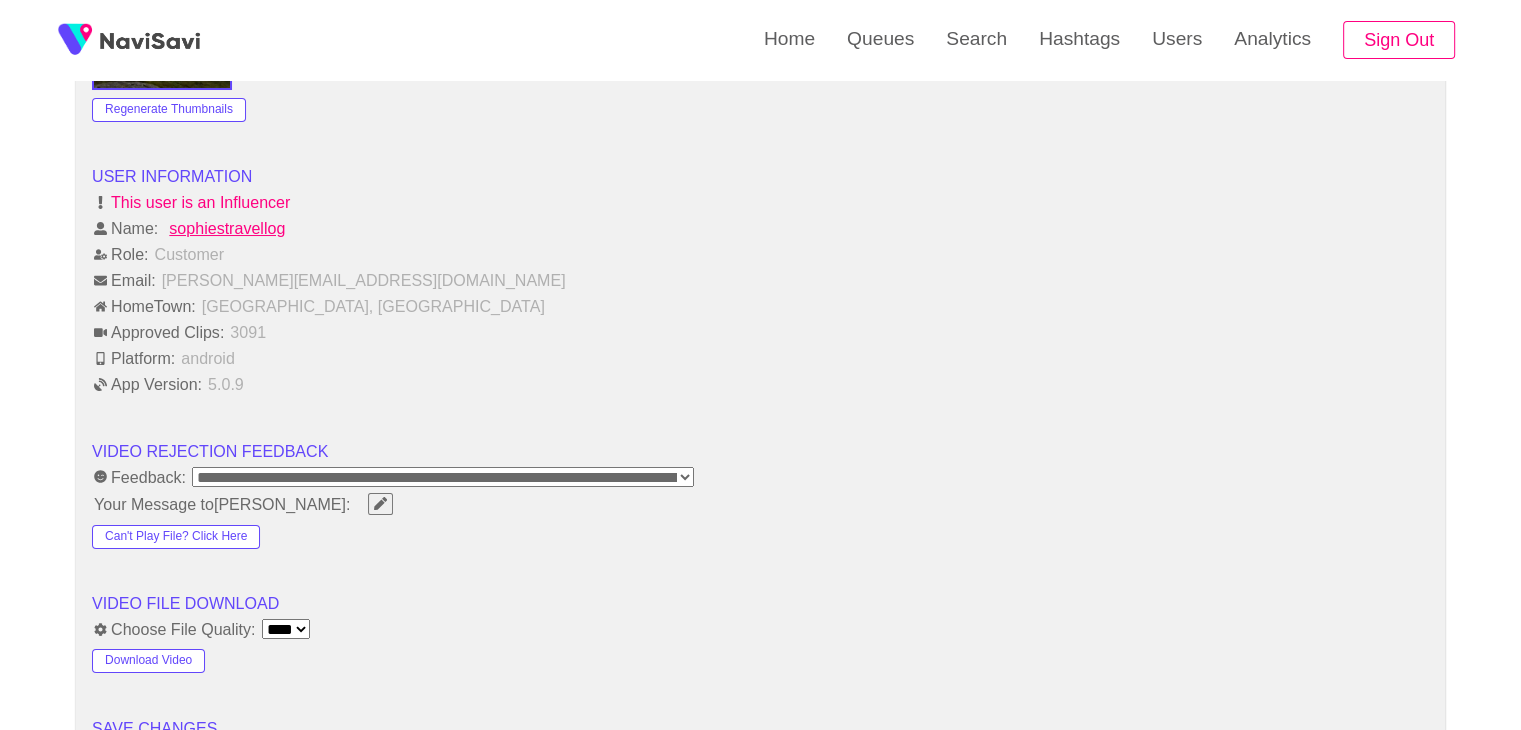 scroll, scrollTop: 1836, scrollLeft: 0, axis: vertical 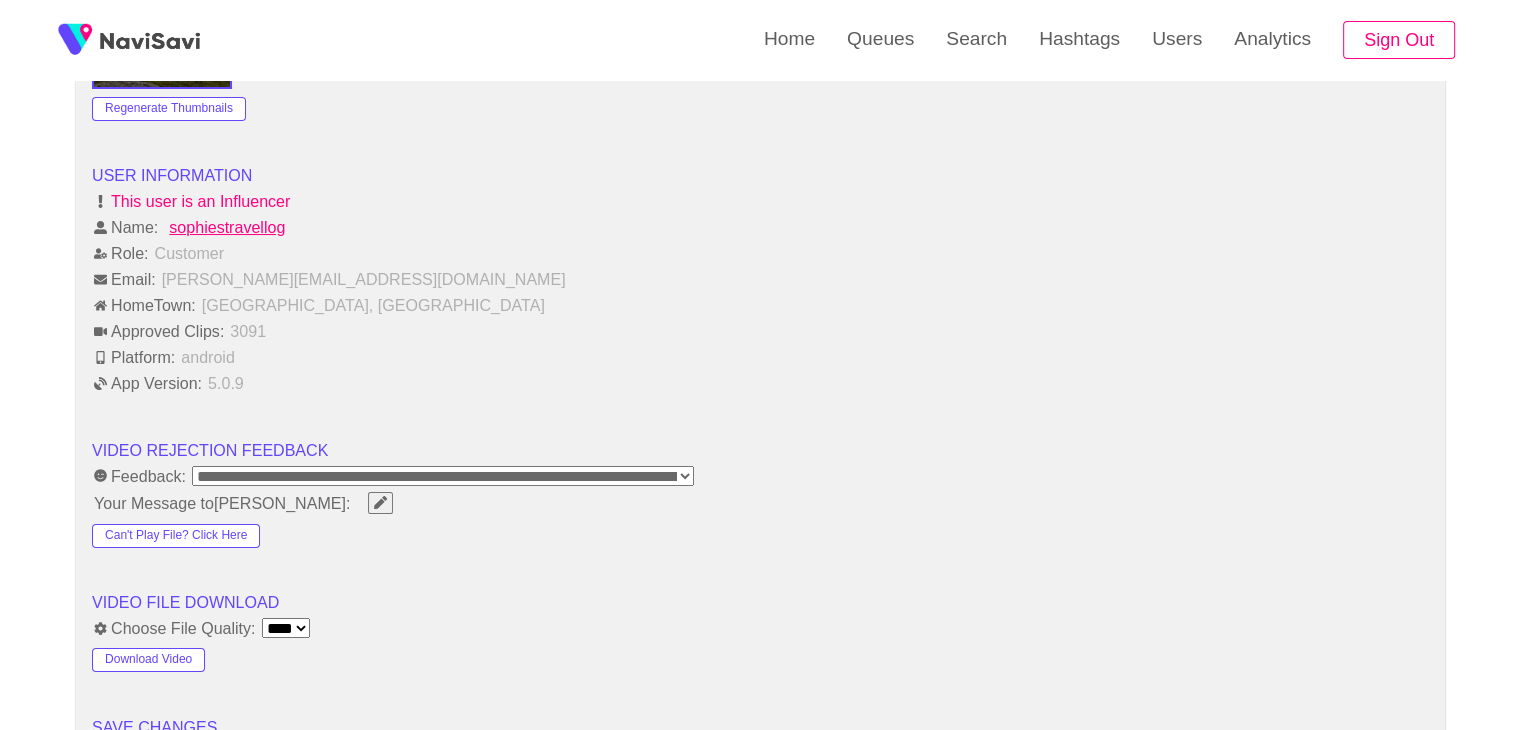 click on "**********" at bounding box center [443, 476] 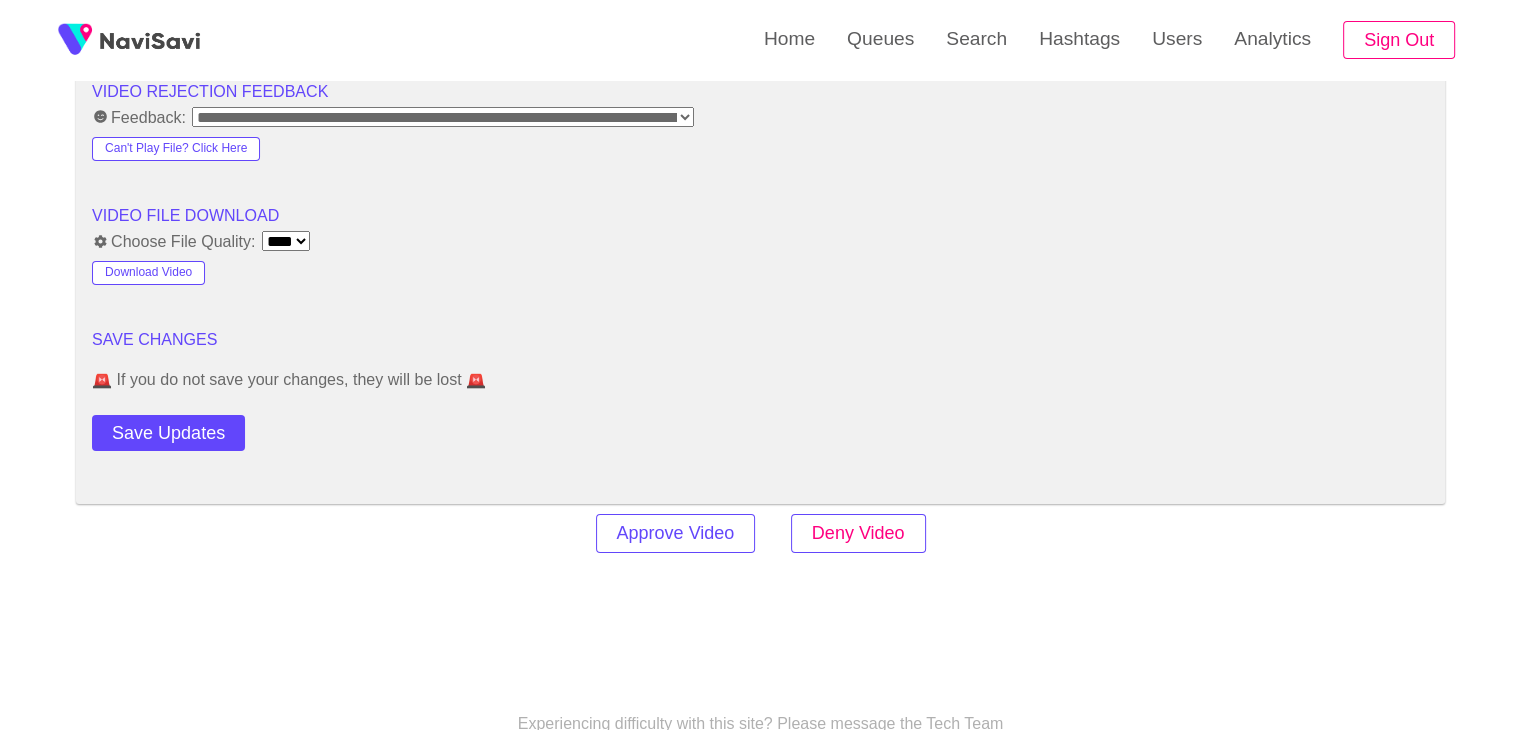 scroll, scrollTop: 2204, scrollLeft: 0, axis: vertical 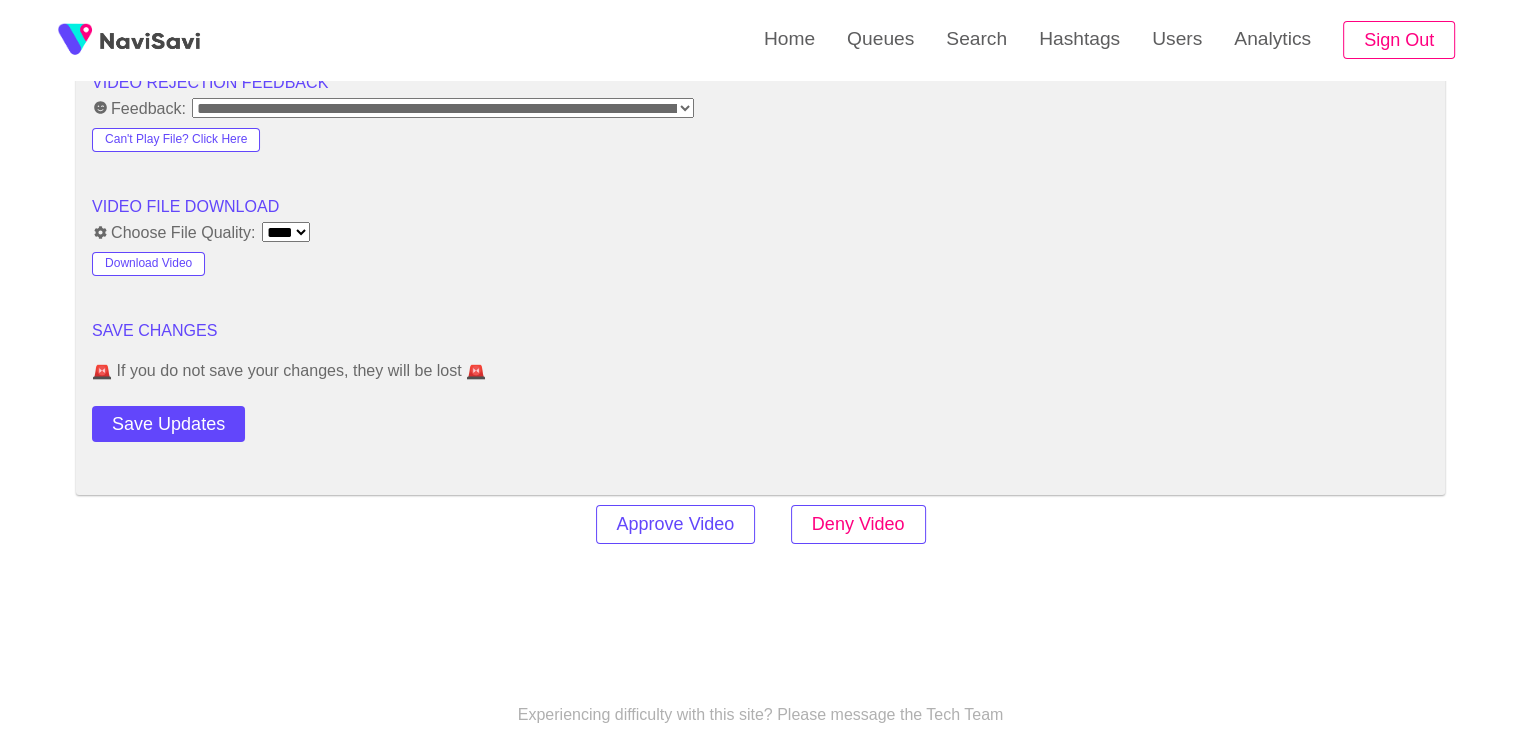 click on "Deny Video" at bounding box center (858, 524) 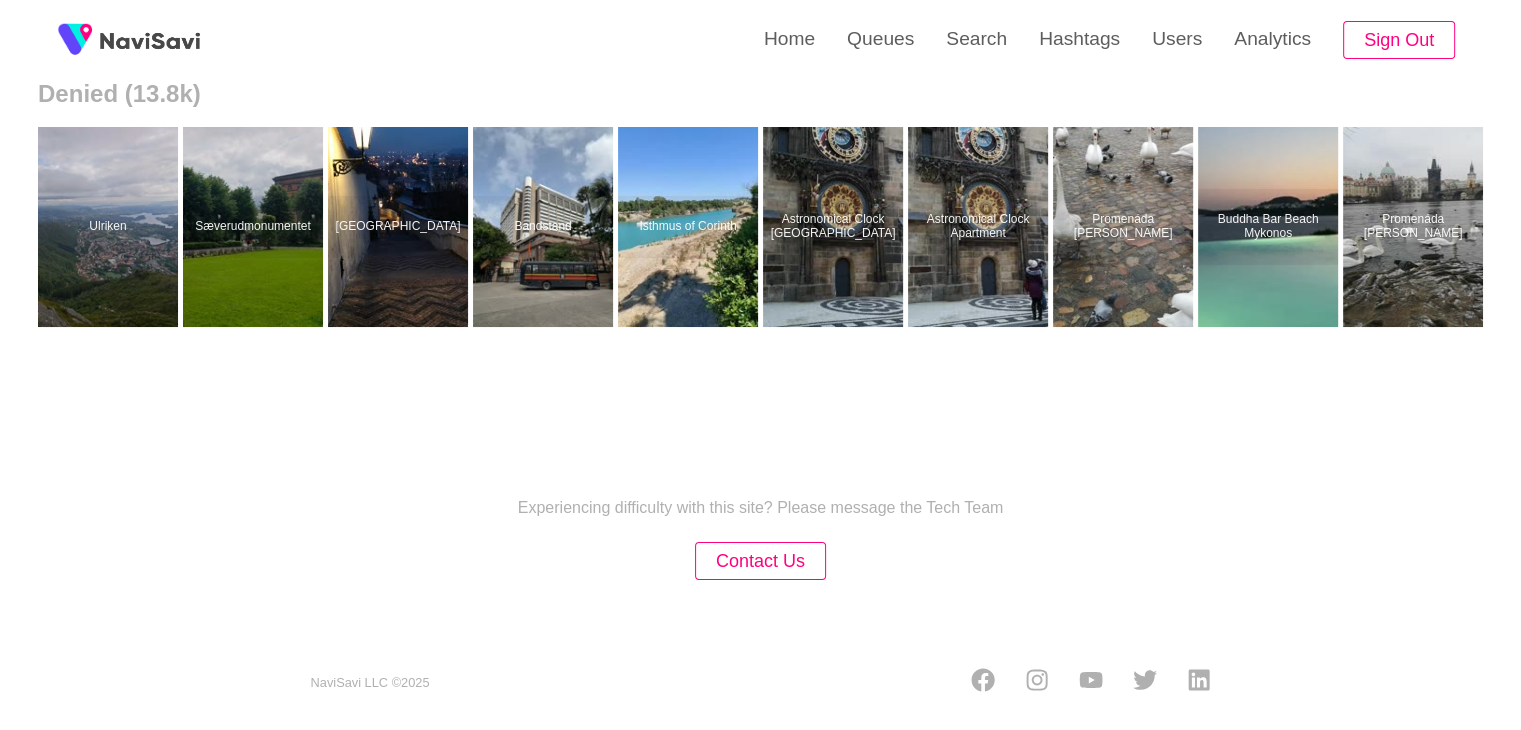 scroll, scrollTop: 0, scrollLeft: 0, axis: both 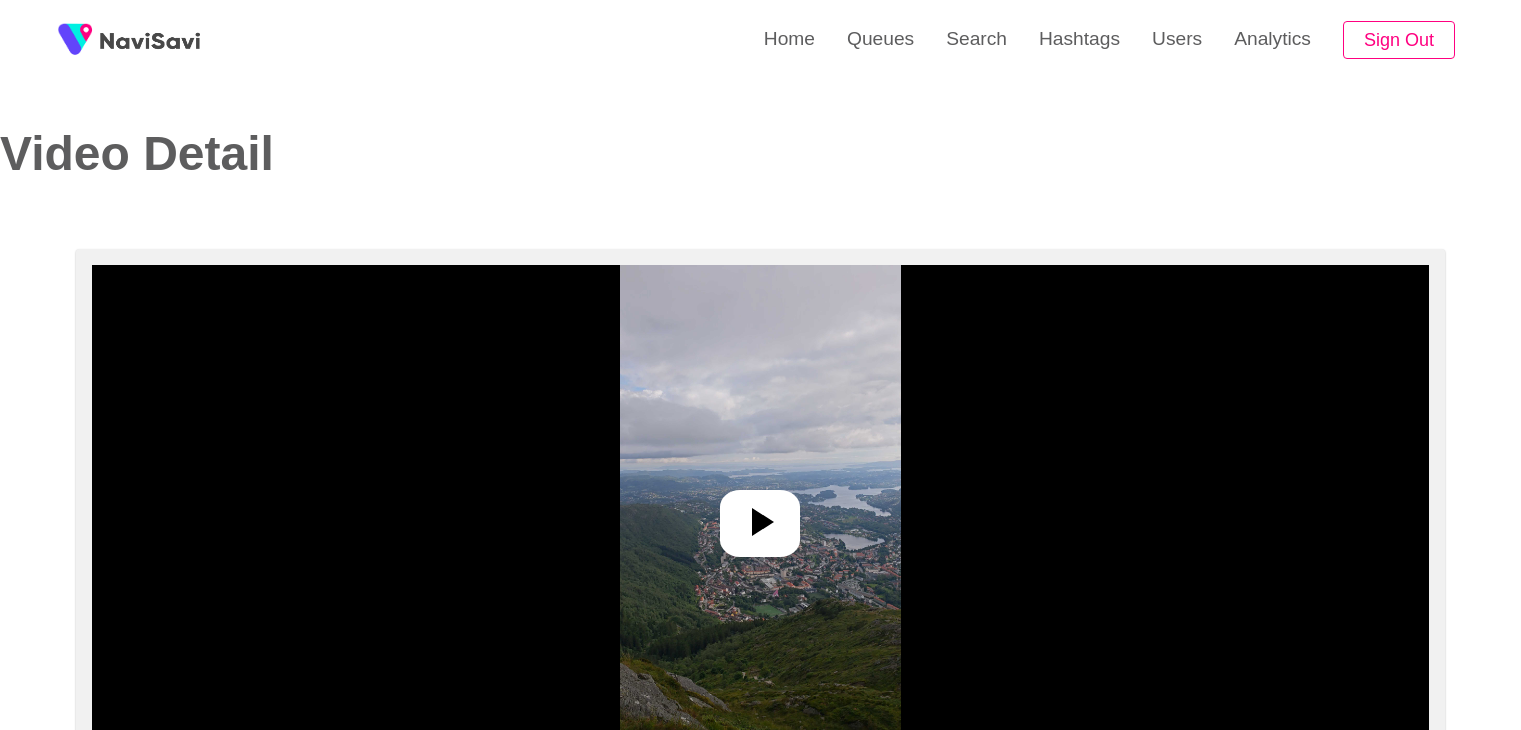 select on "**********" 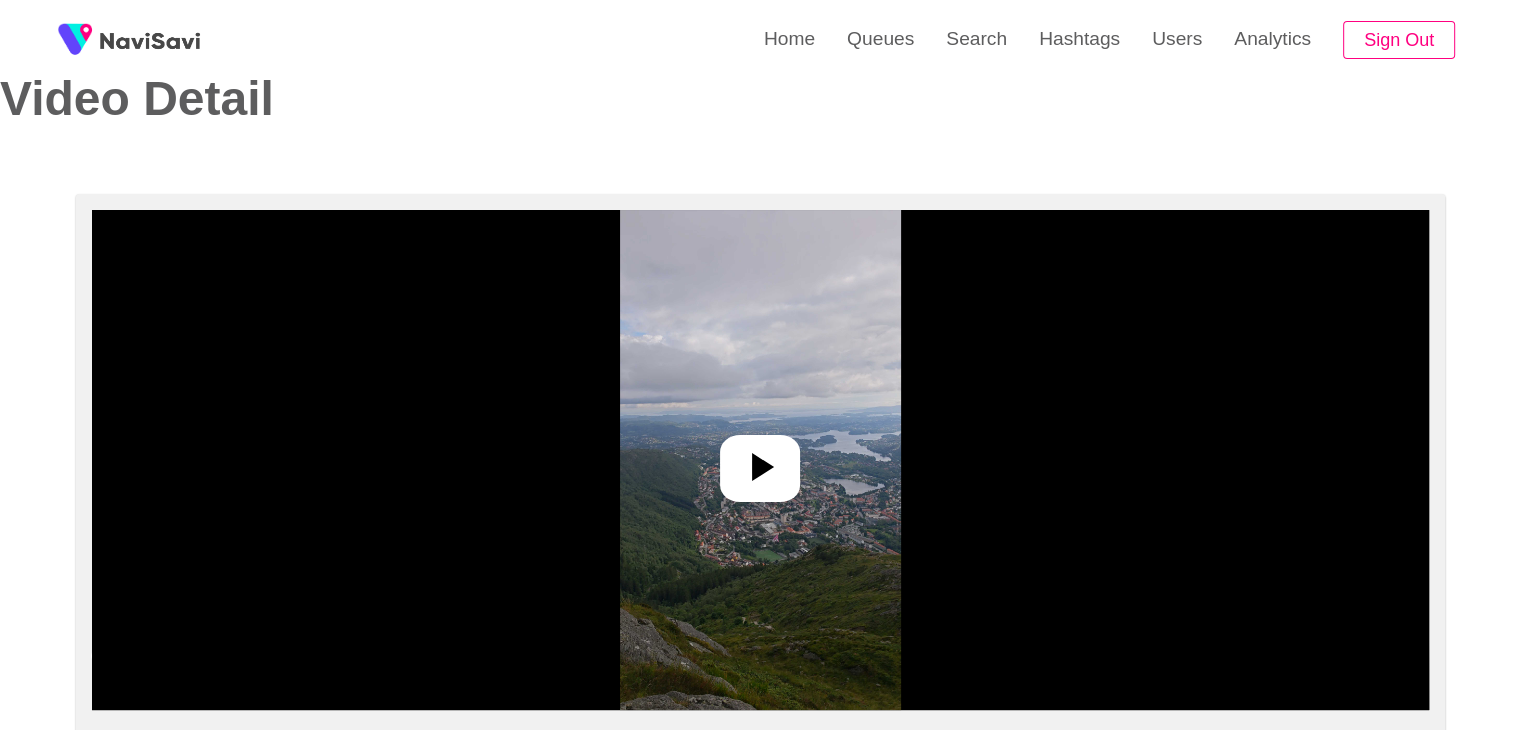 scroll, scrollTop: 54, scrollLeft: 0, axis: vertical 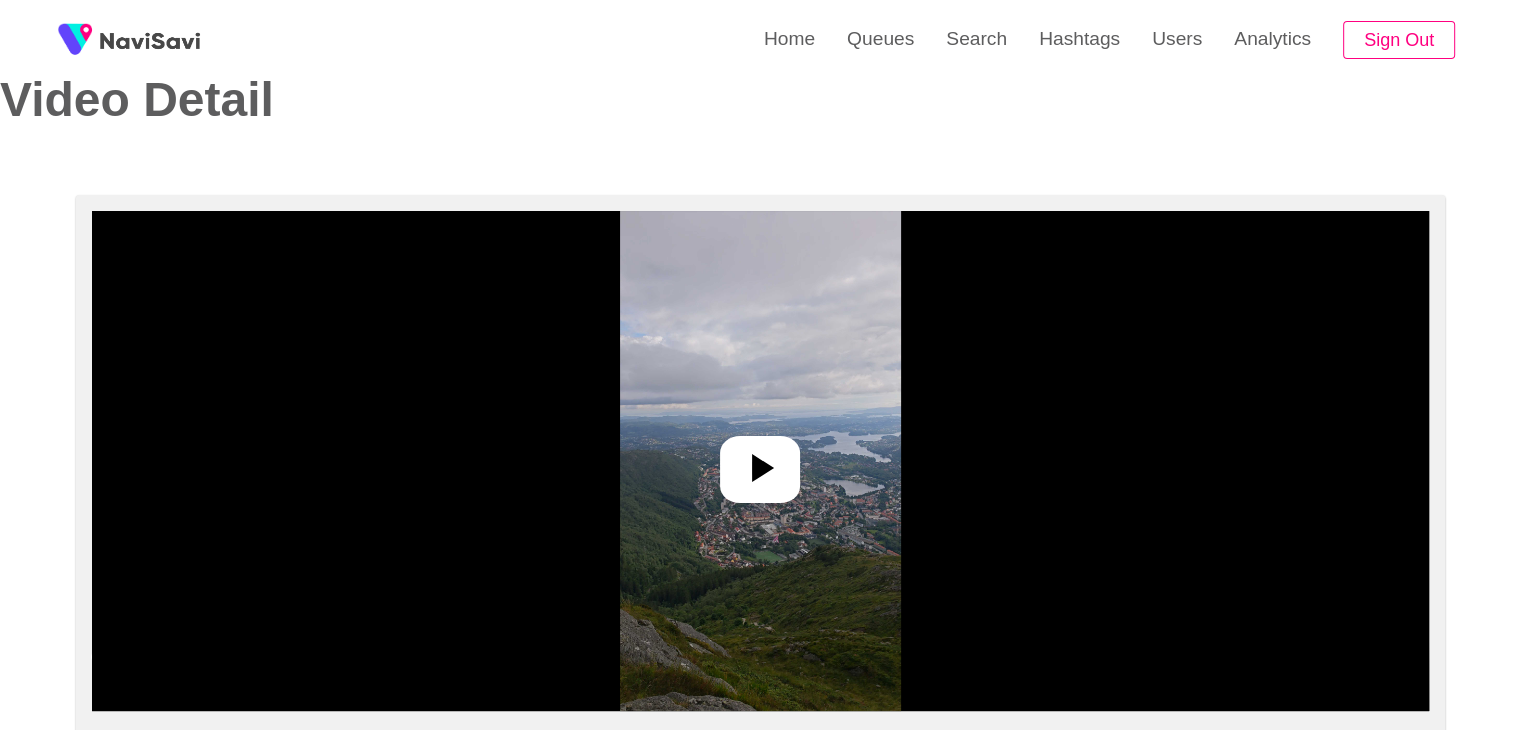 click at bounding box center [760, 461] 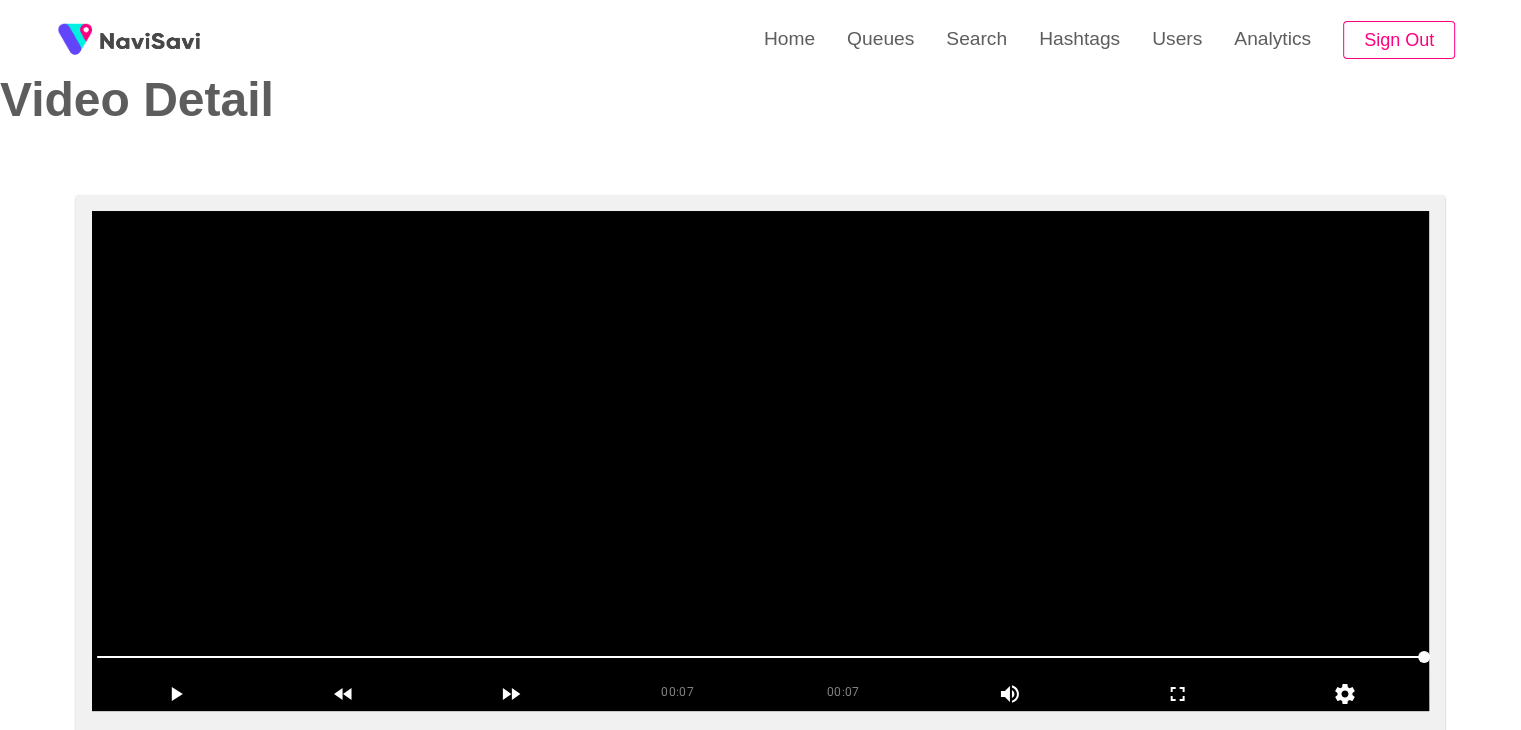 click at bounding box center [760, 461] 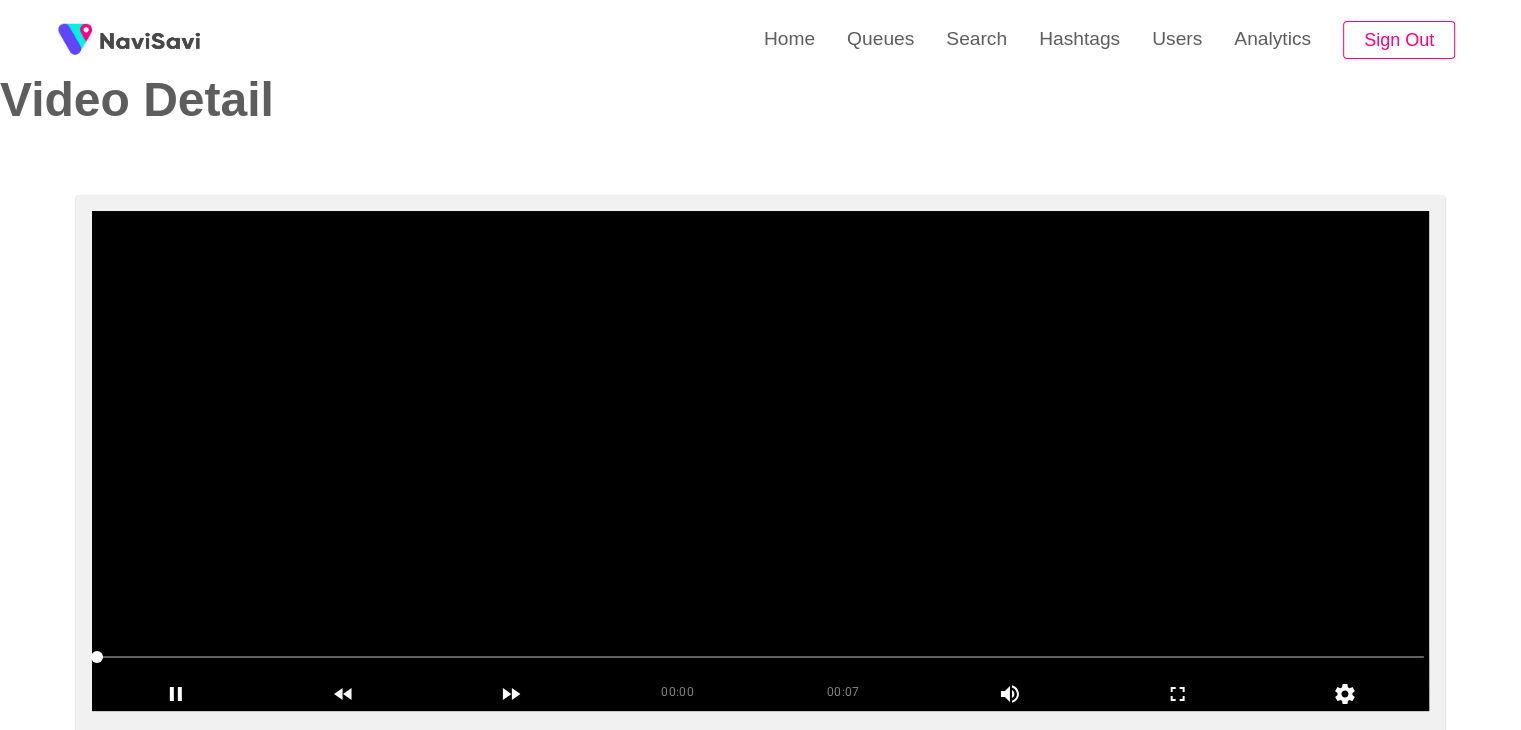 click at bounding box center [760, 461] 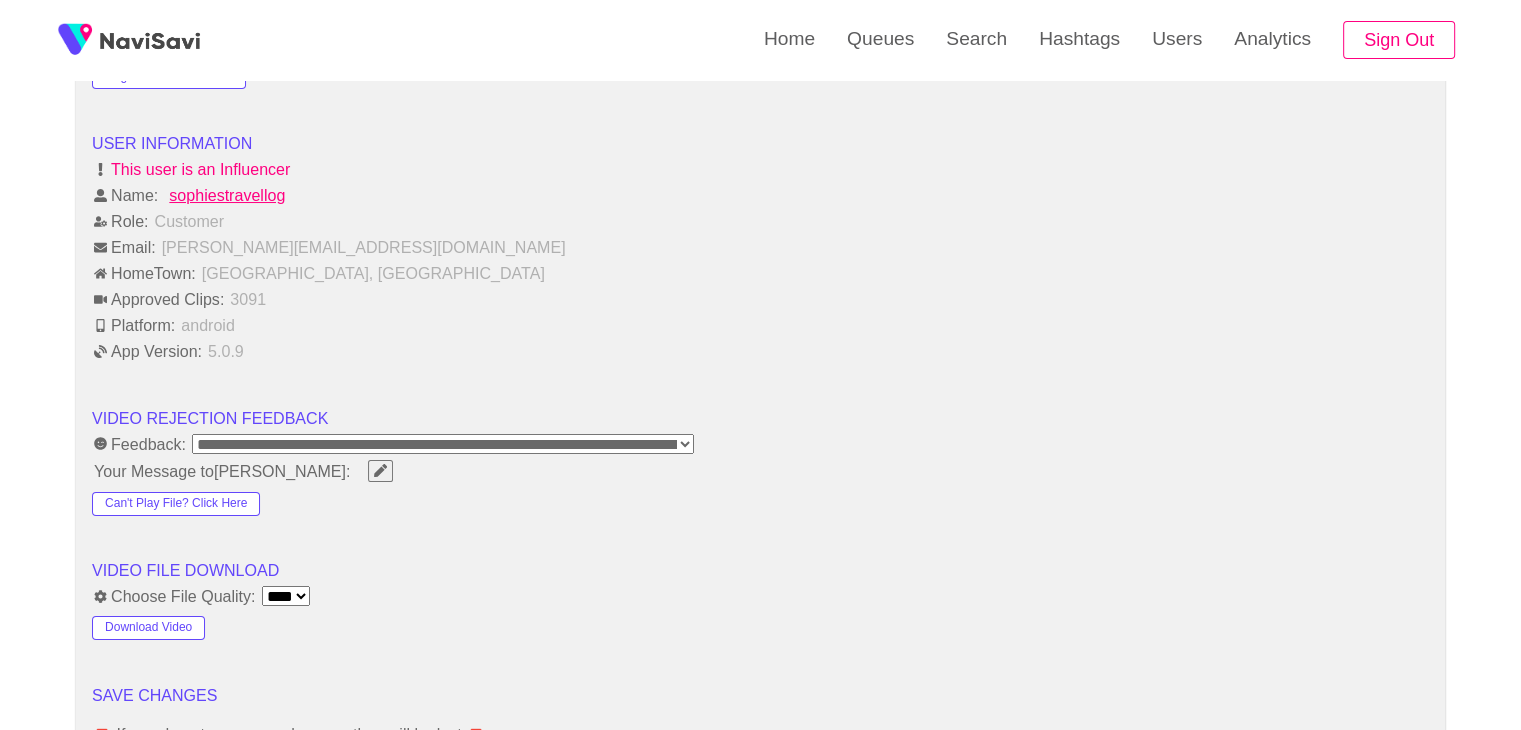 scroll, scrollTop: 1870, scrollLeft: 0, axis: vertical 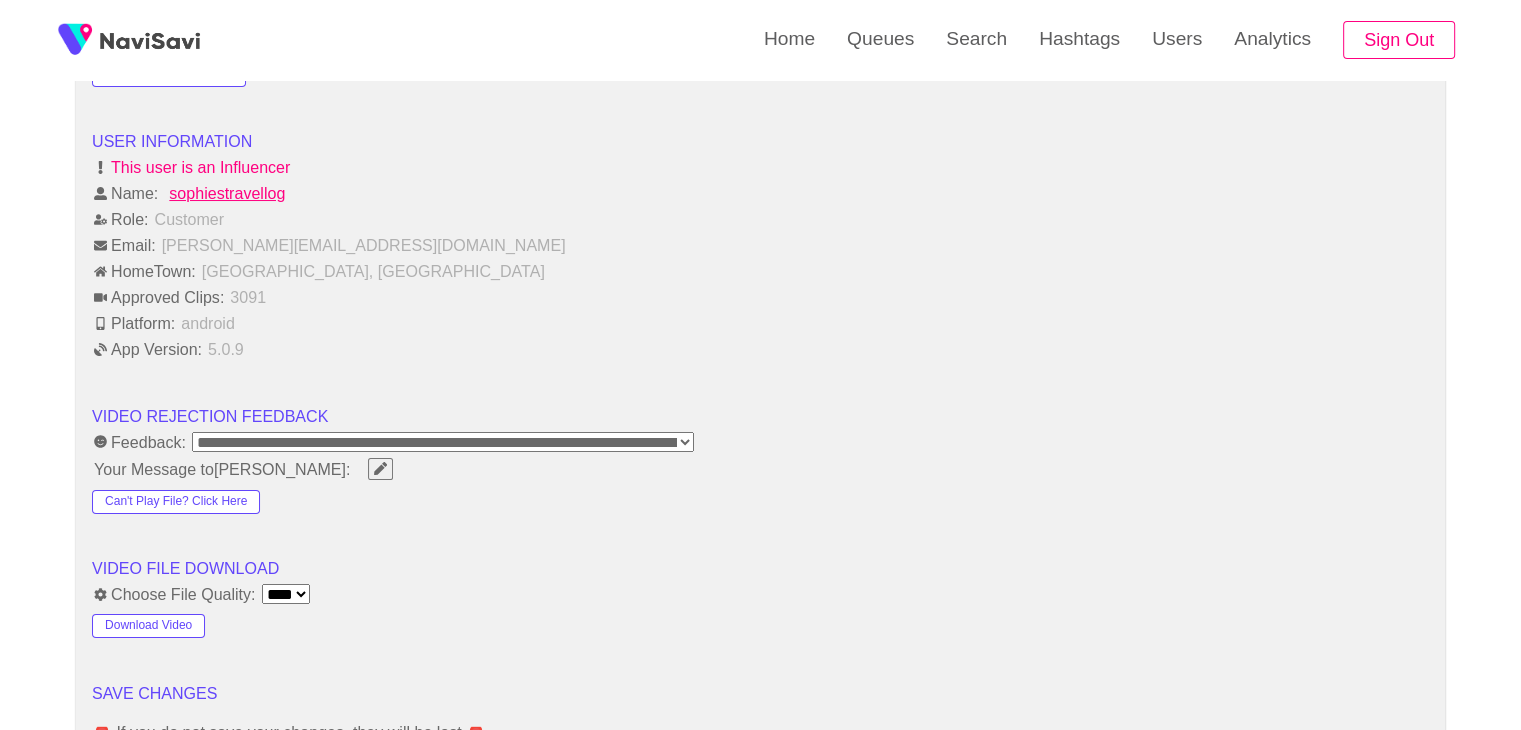 click on "**********" at bounding box center (443, 442) 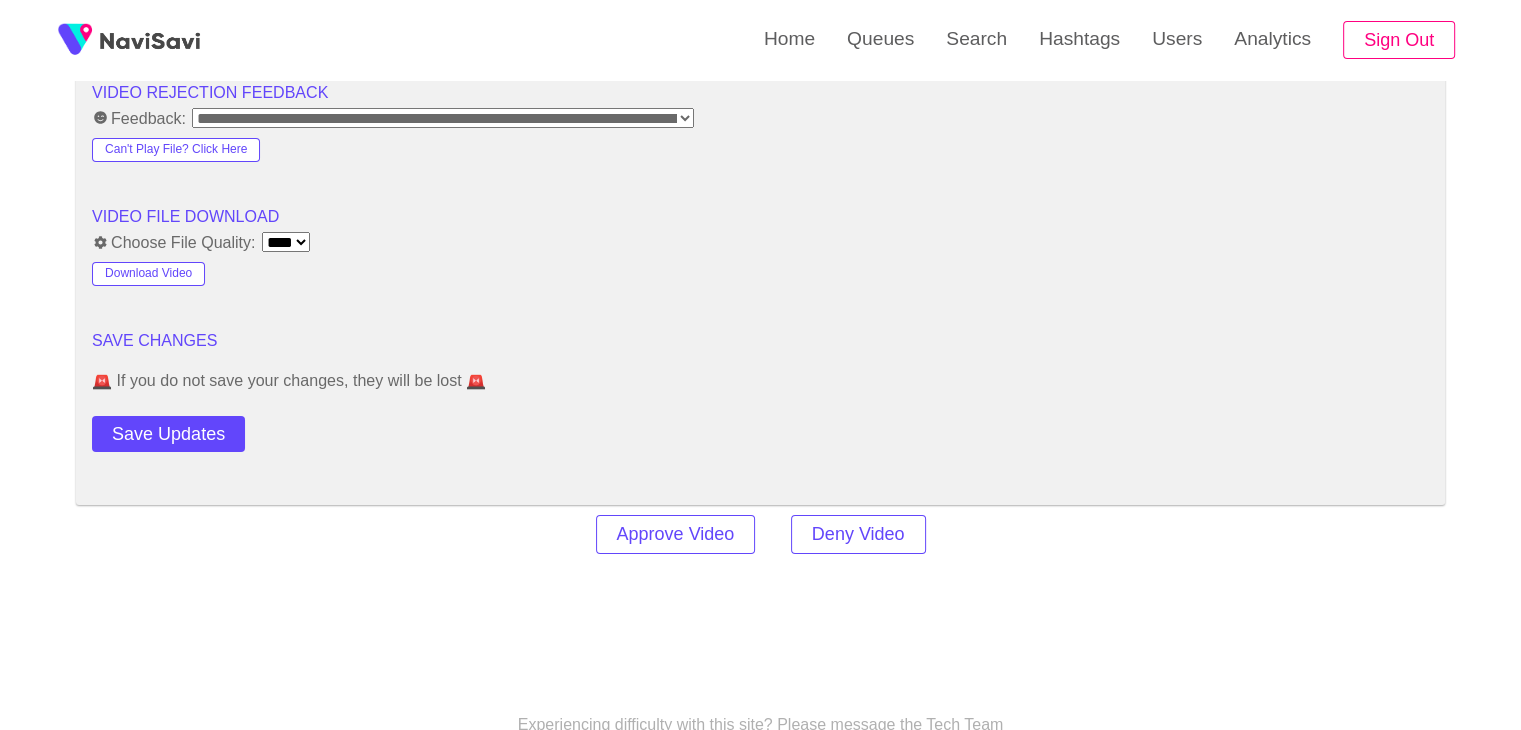 scroll, scrollTop: 2208, scrollLeft: 0, axis: vertical 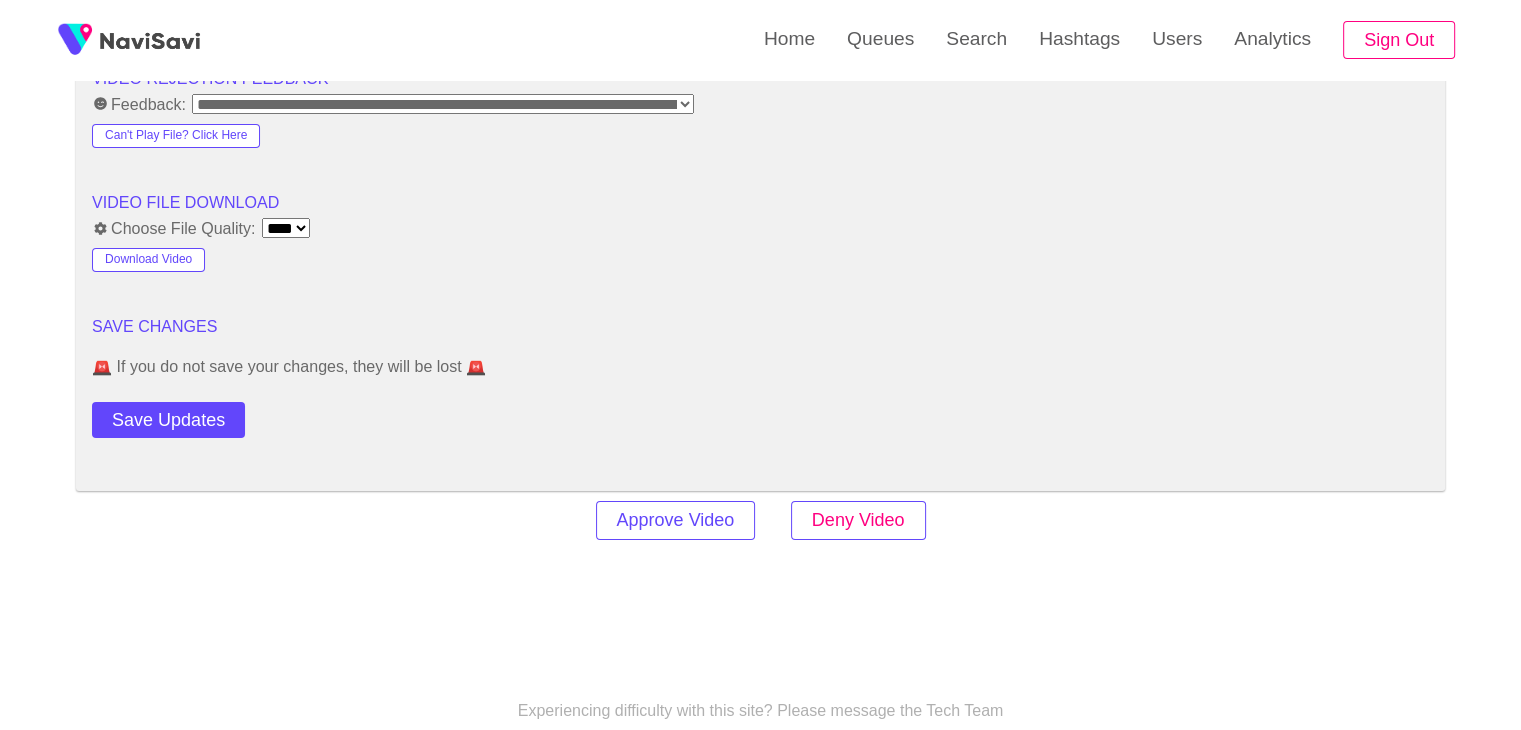 click on "Deny Video" at bounding box center [858, 520] 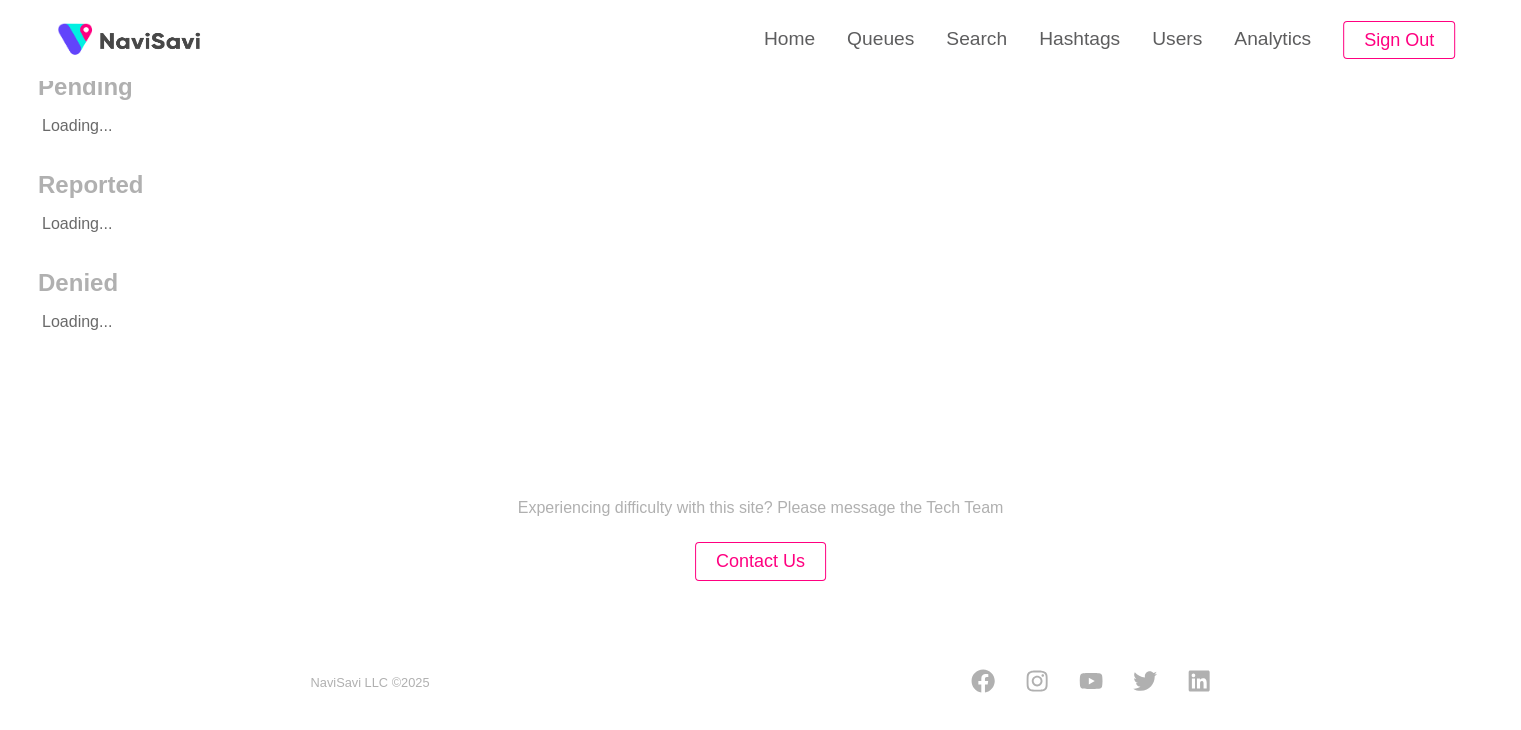 scroll, scrollTop: 0, scrollLeft: 0, axis: both 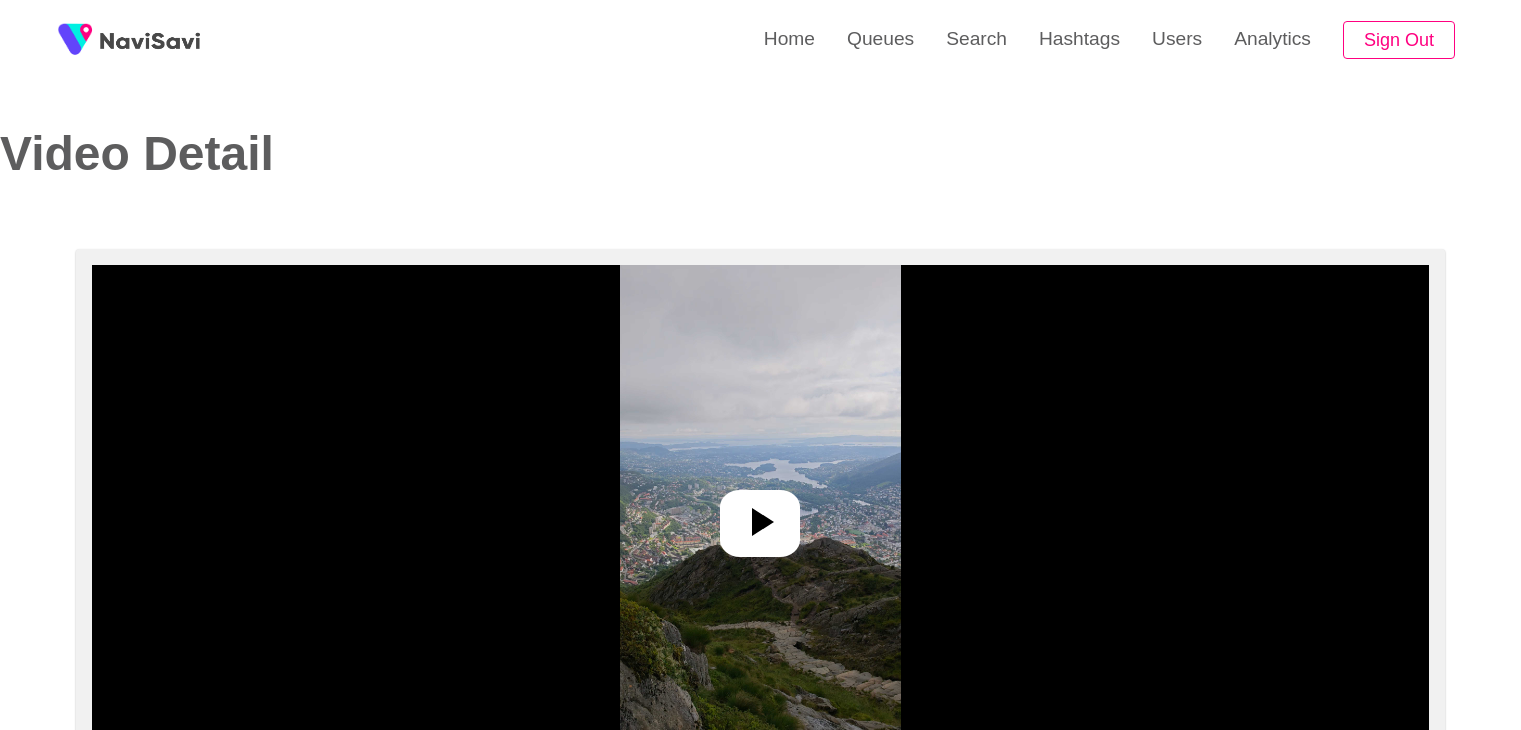 select on "**********" 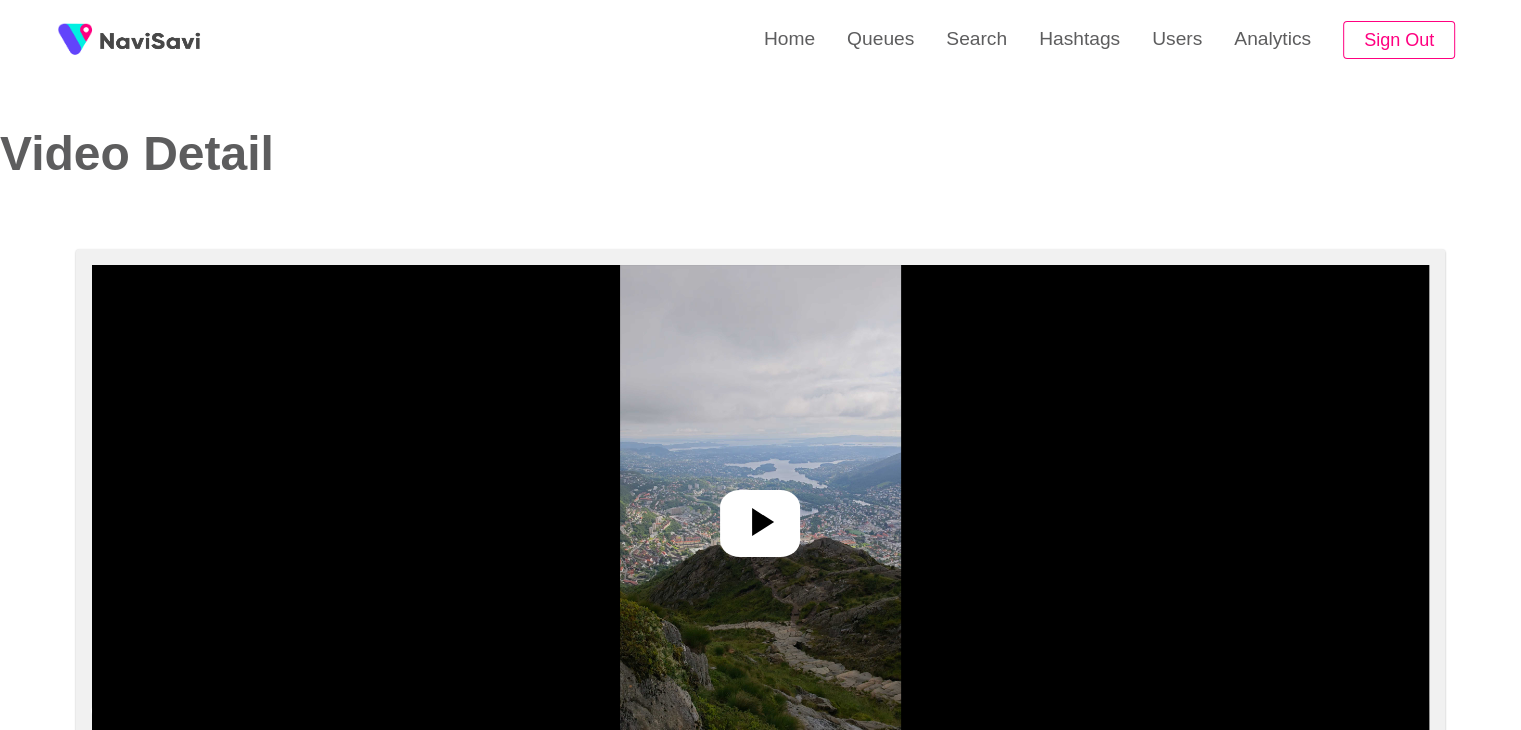 click at bounding box center [760, 515] 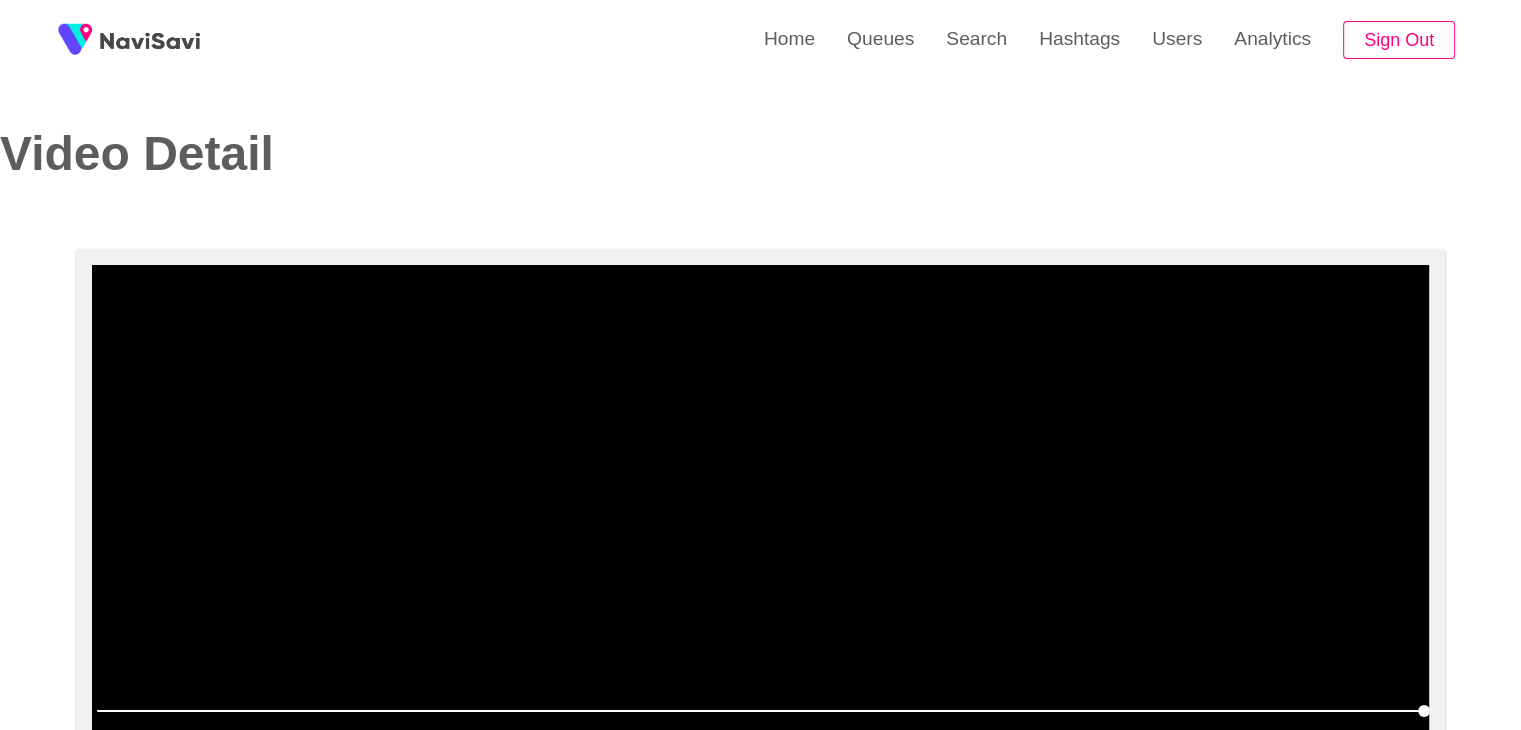 click at bounding box center (760, 515) 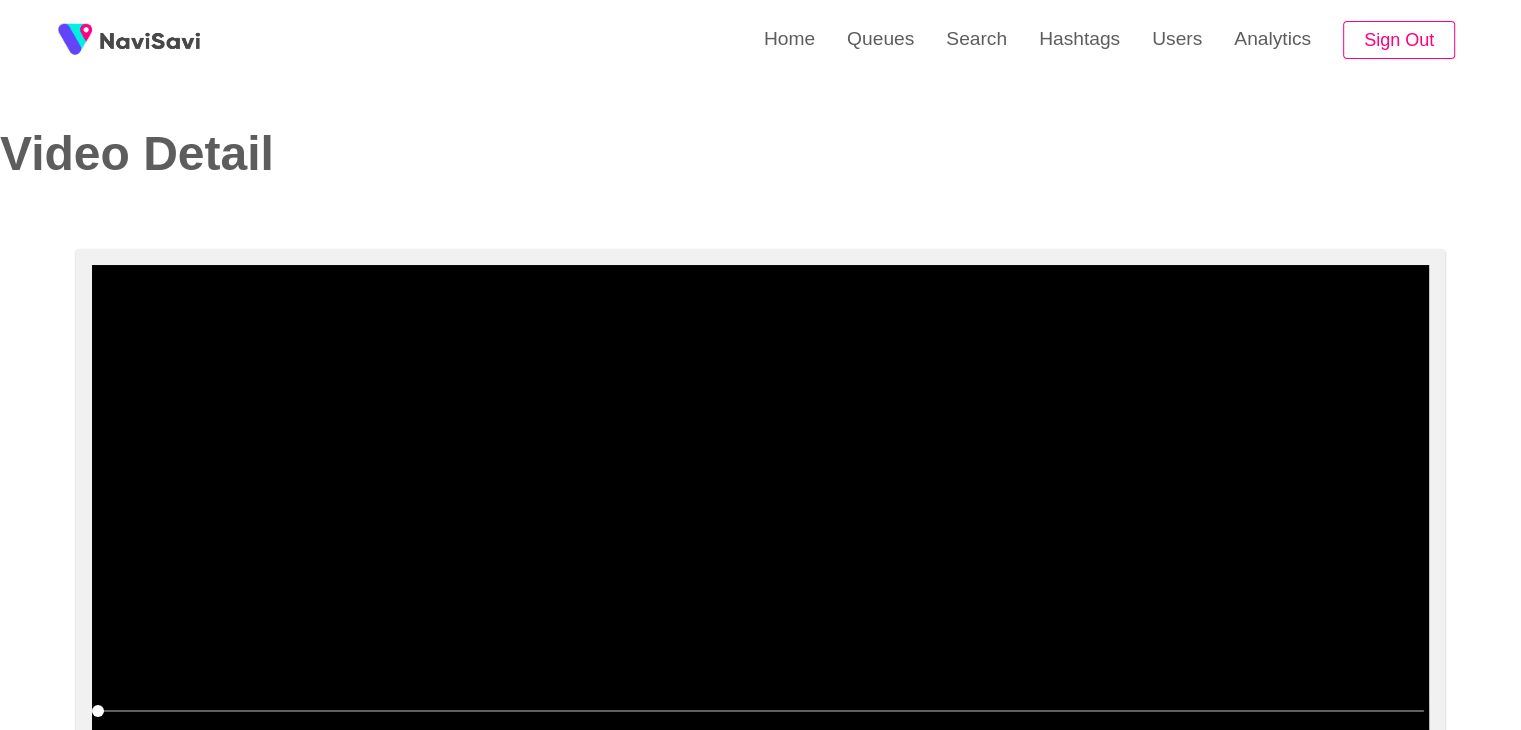 click at bounding box center [760, 515] 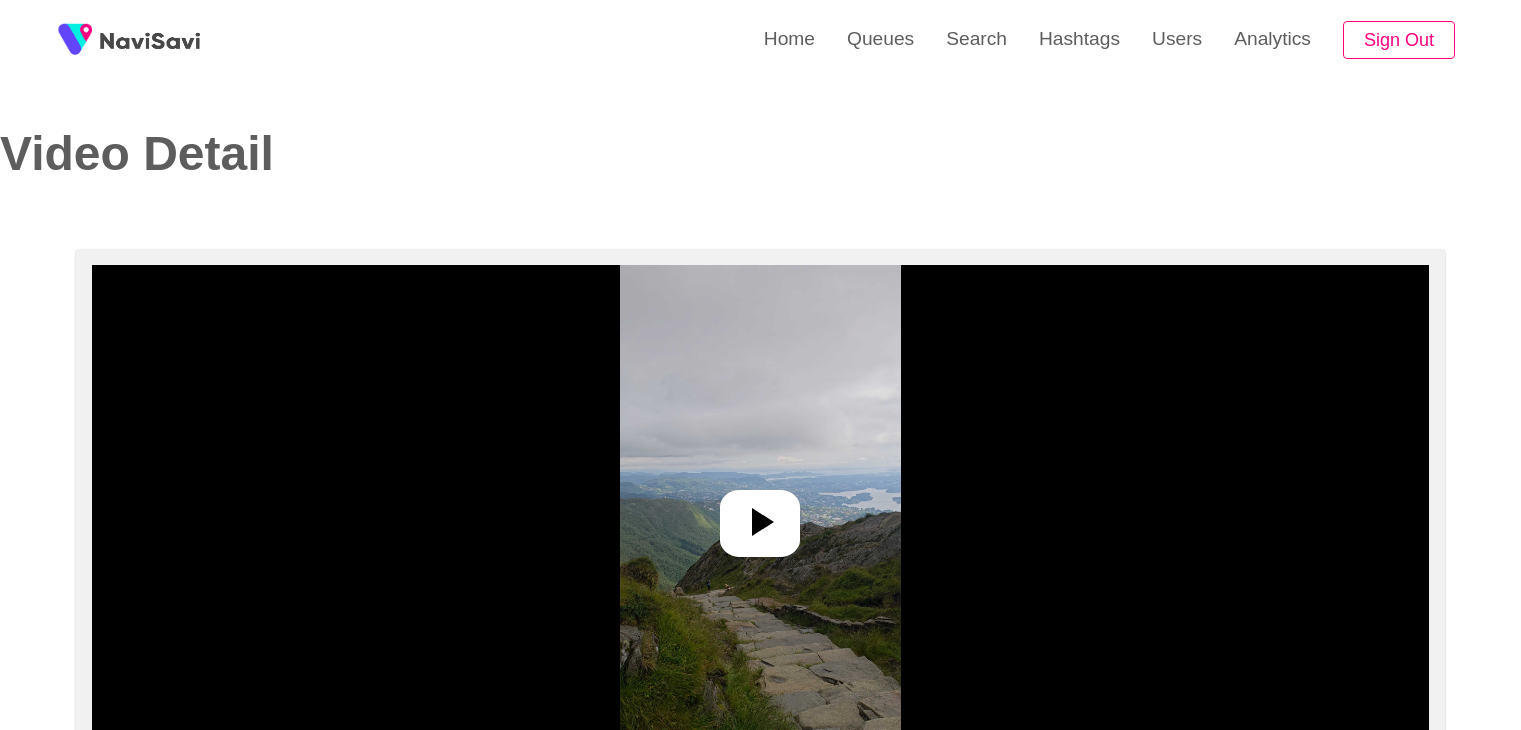 select on "**********" 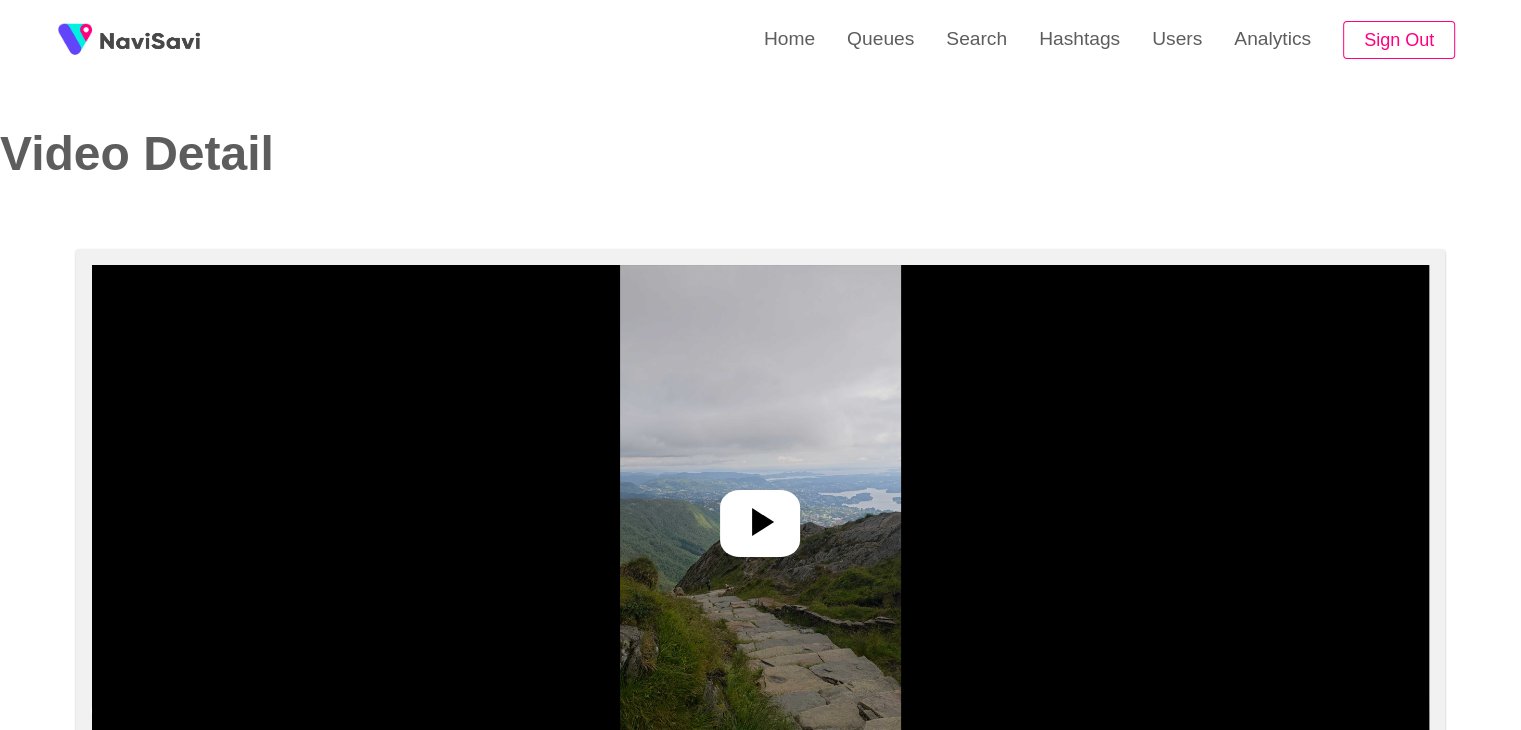 click at bounding box center [760, 515] 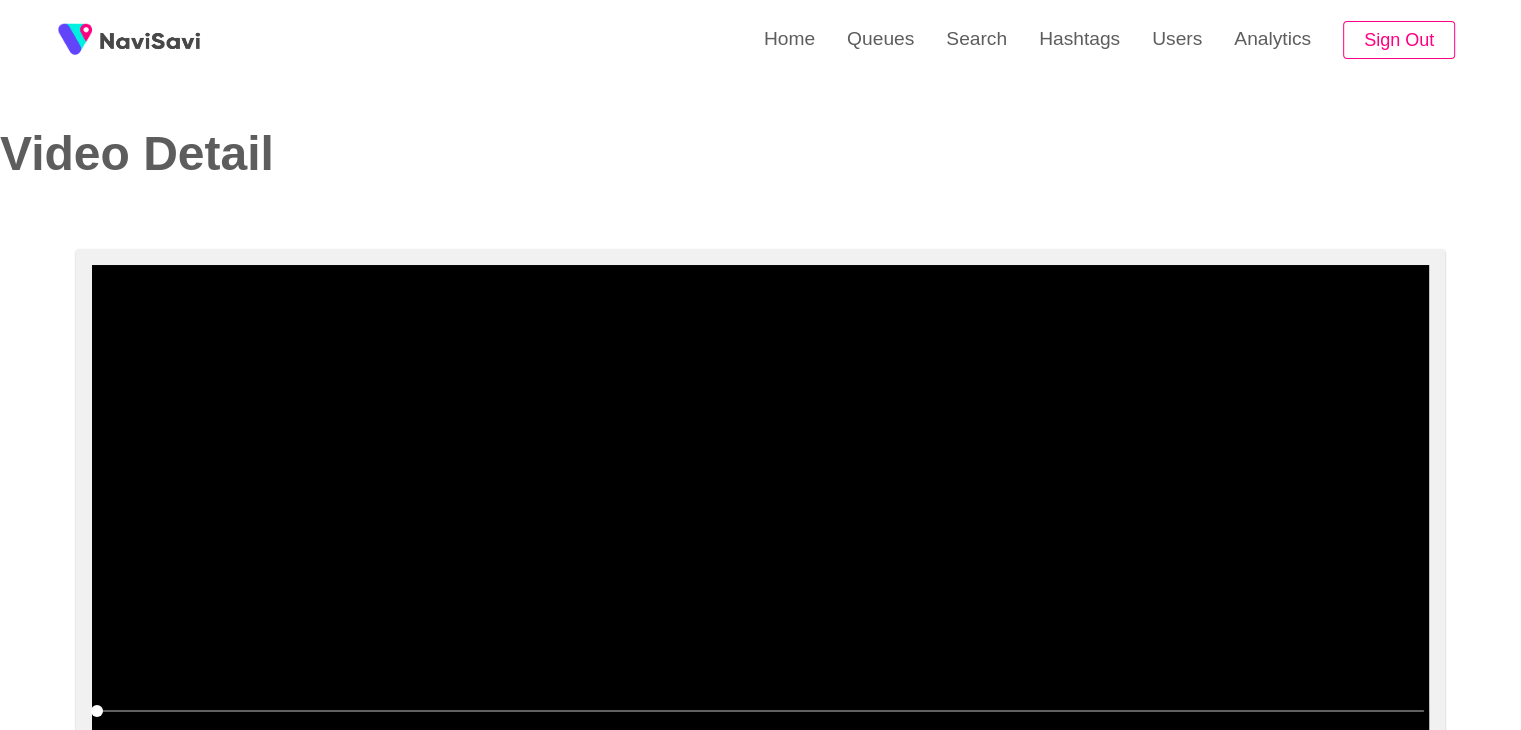 click at bounding box center (760, 515) 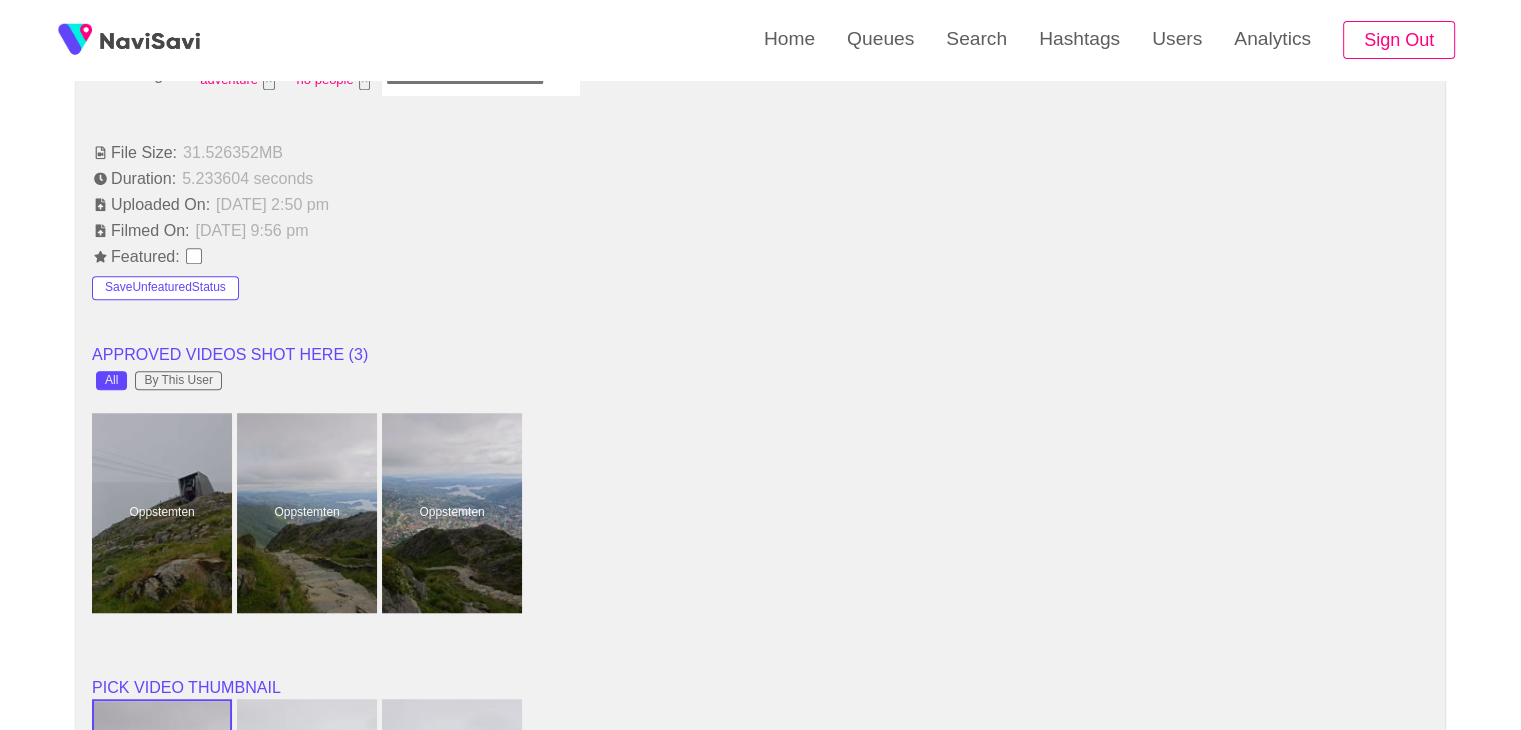 scroll, scrollTop: 1532, scrollLeft: 0, axis: vertical 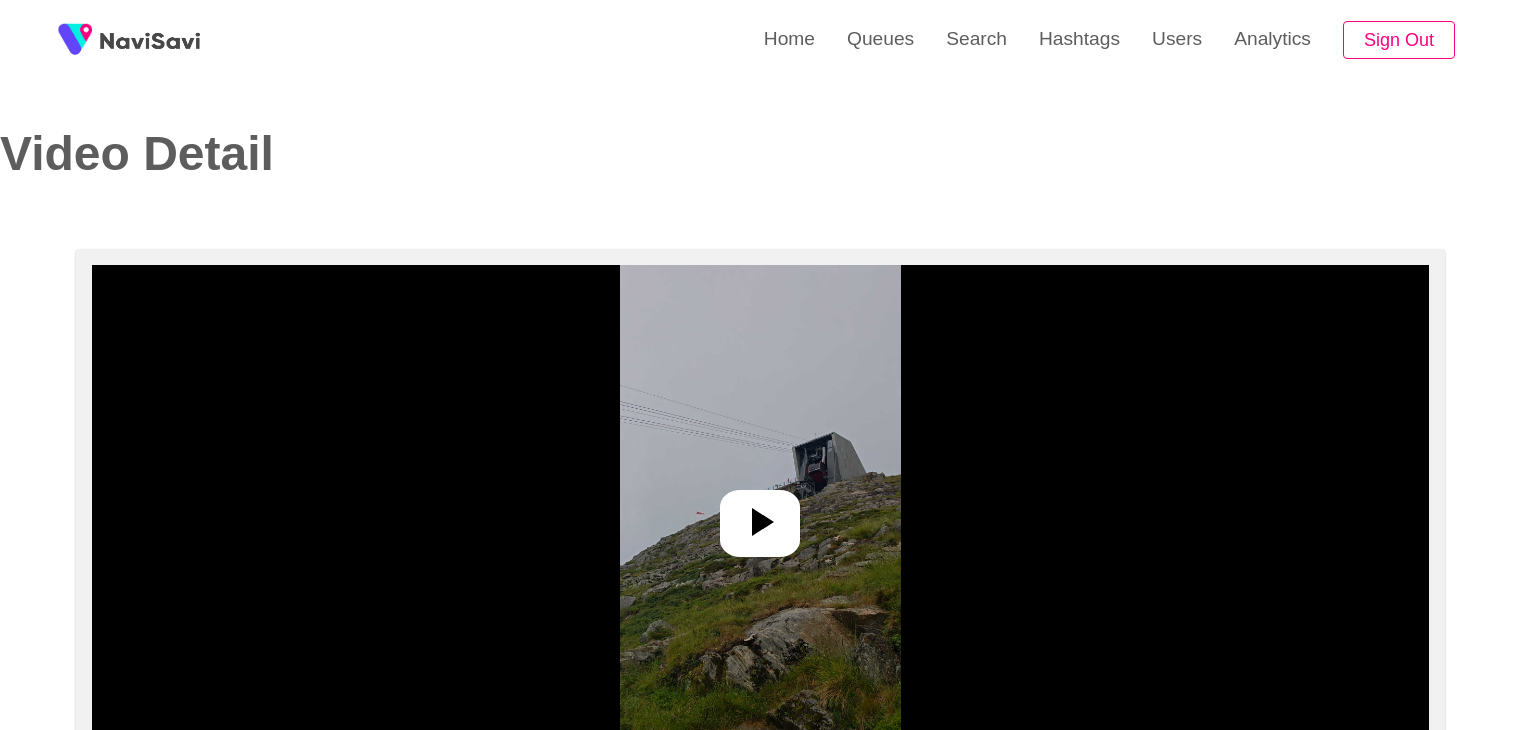 select on "**********" 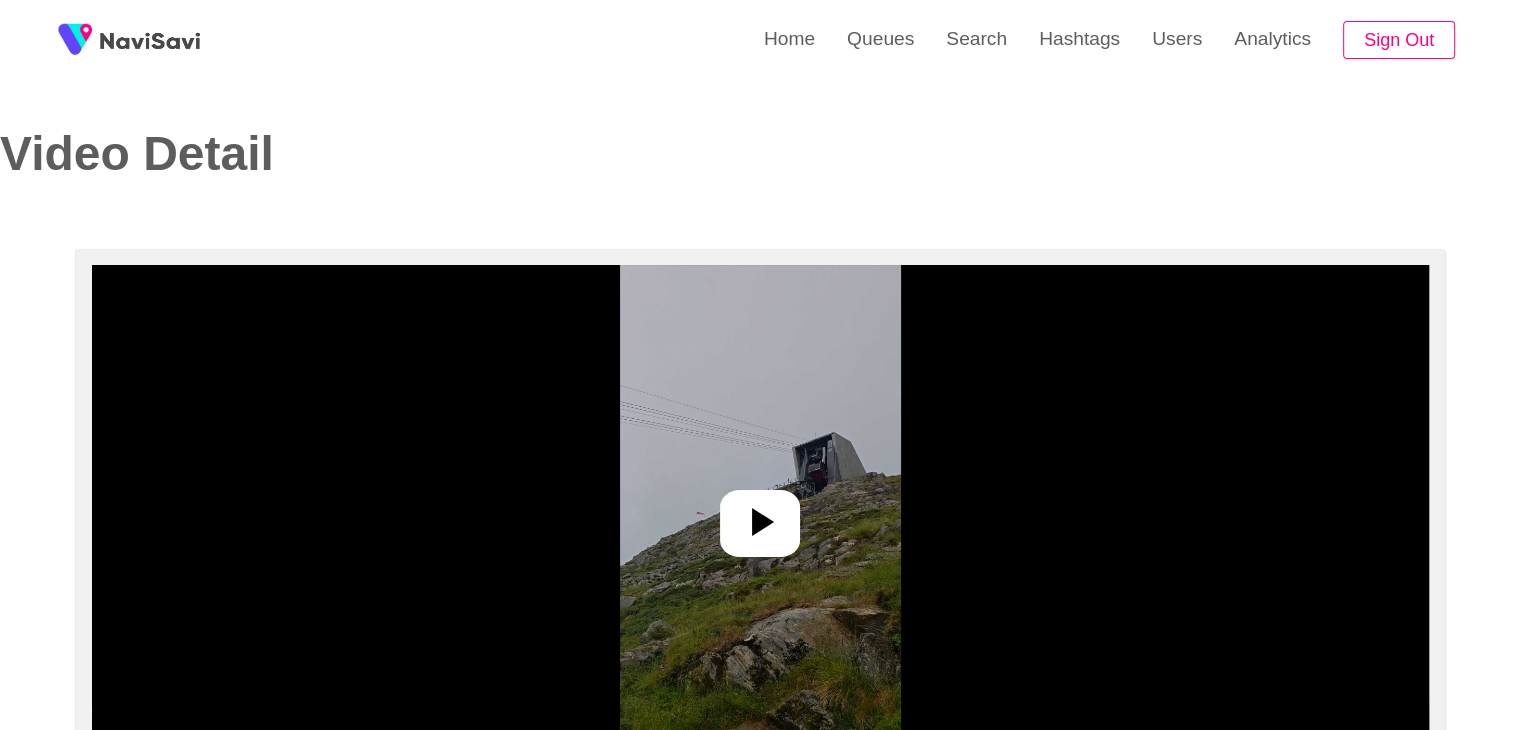 click at bounding box center [760, 515] 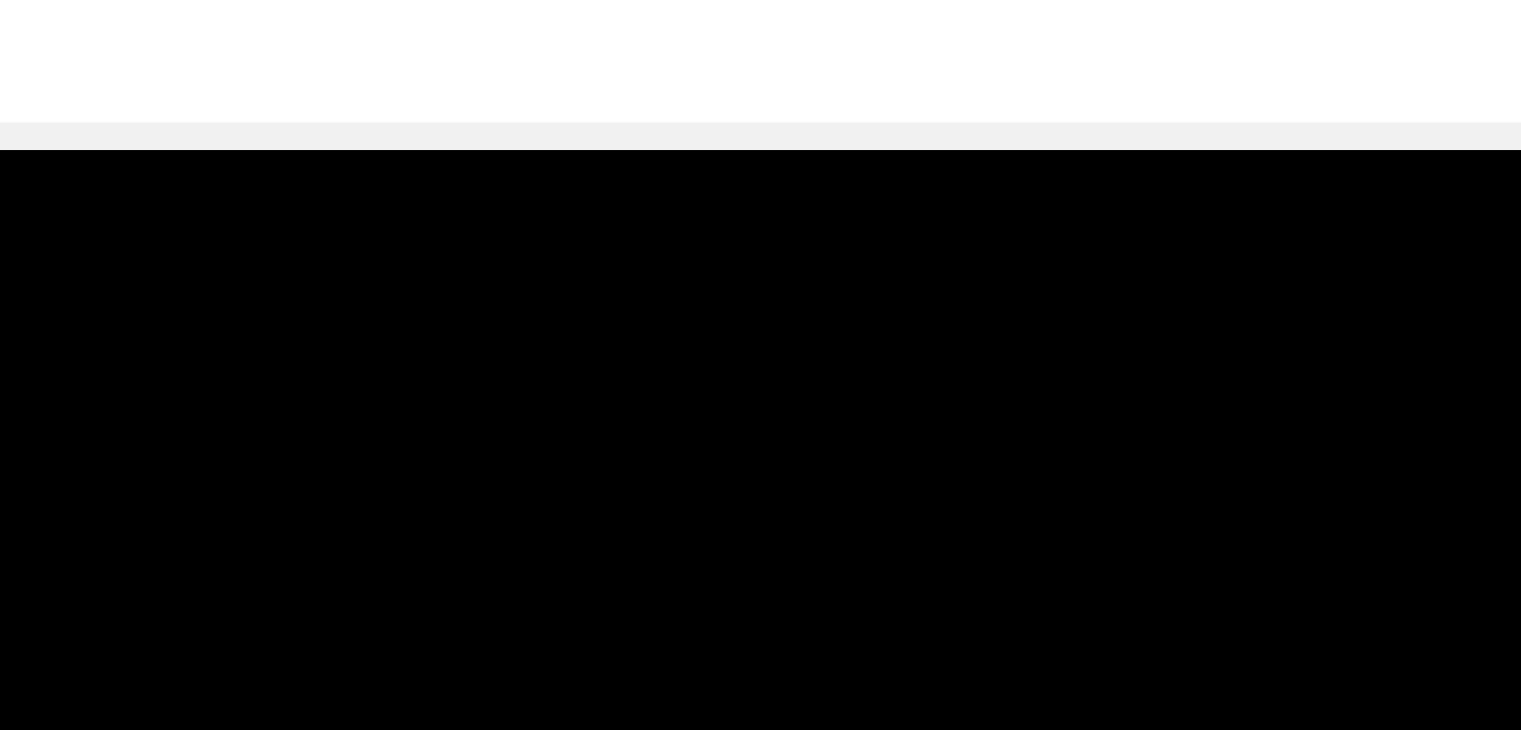 click at bounding box center (760, 515) 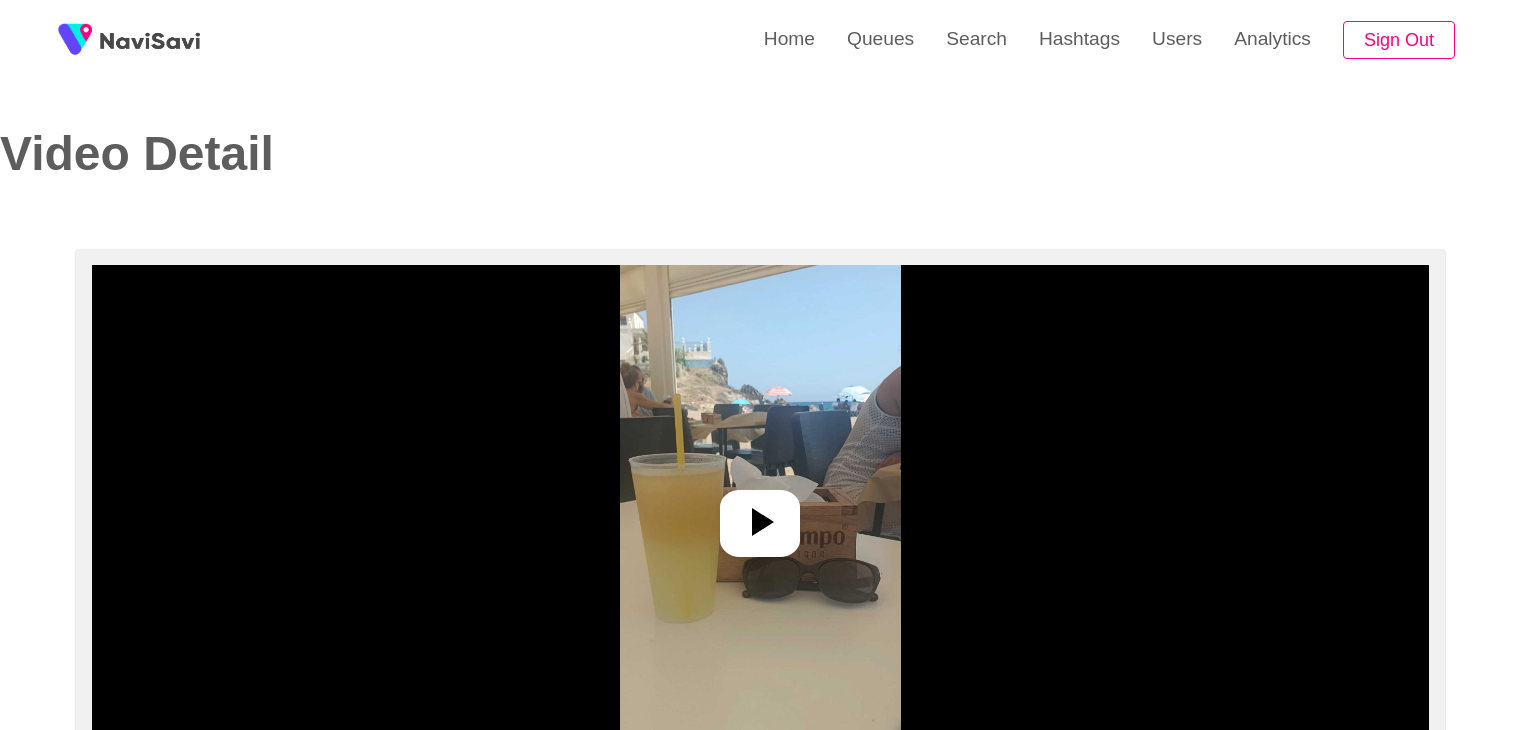 select on "**********" 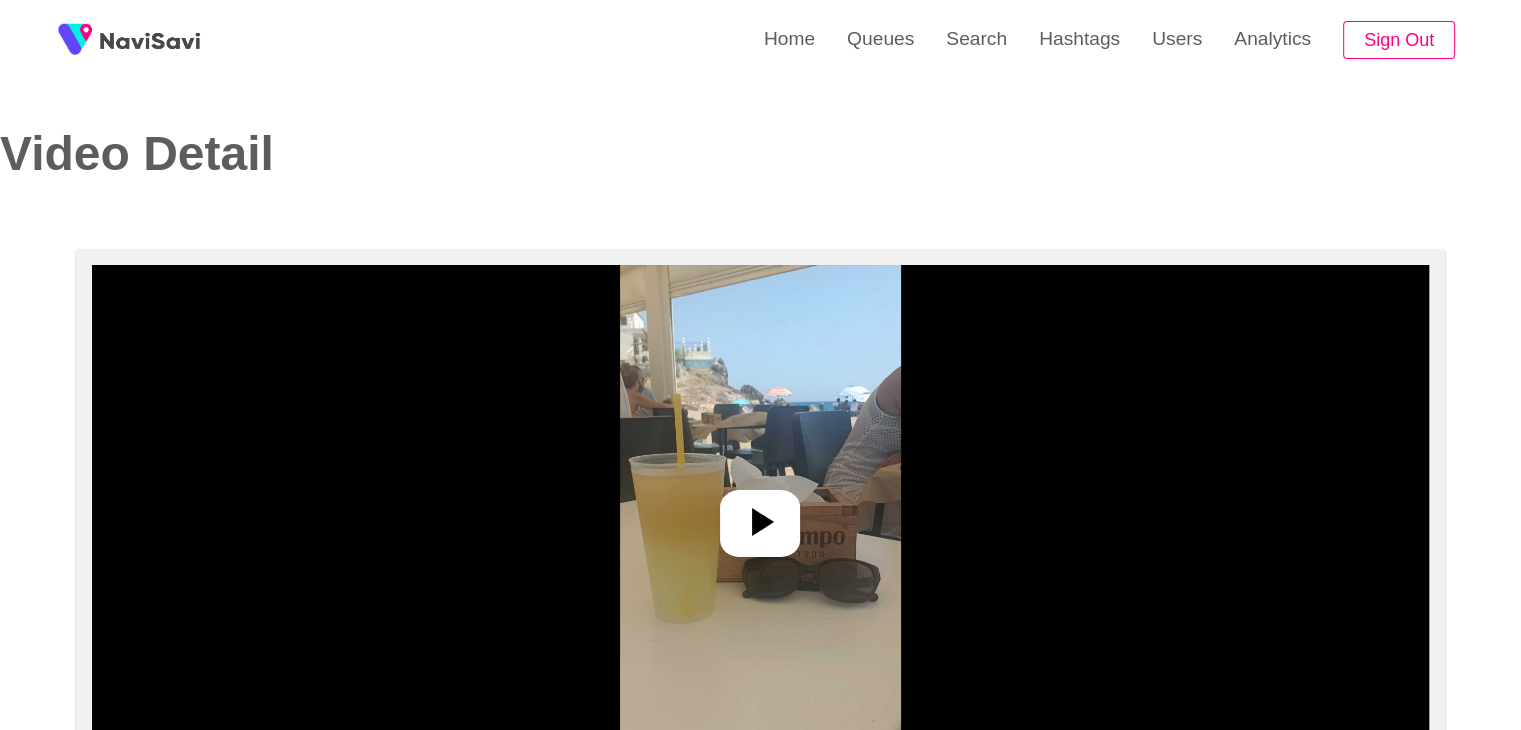 click at bounding box center (760, 515) 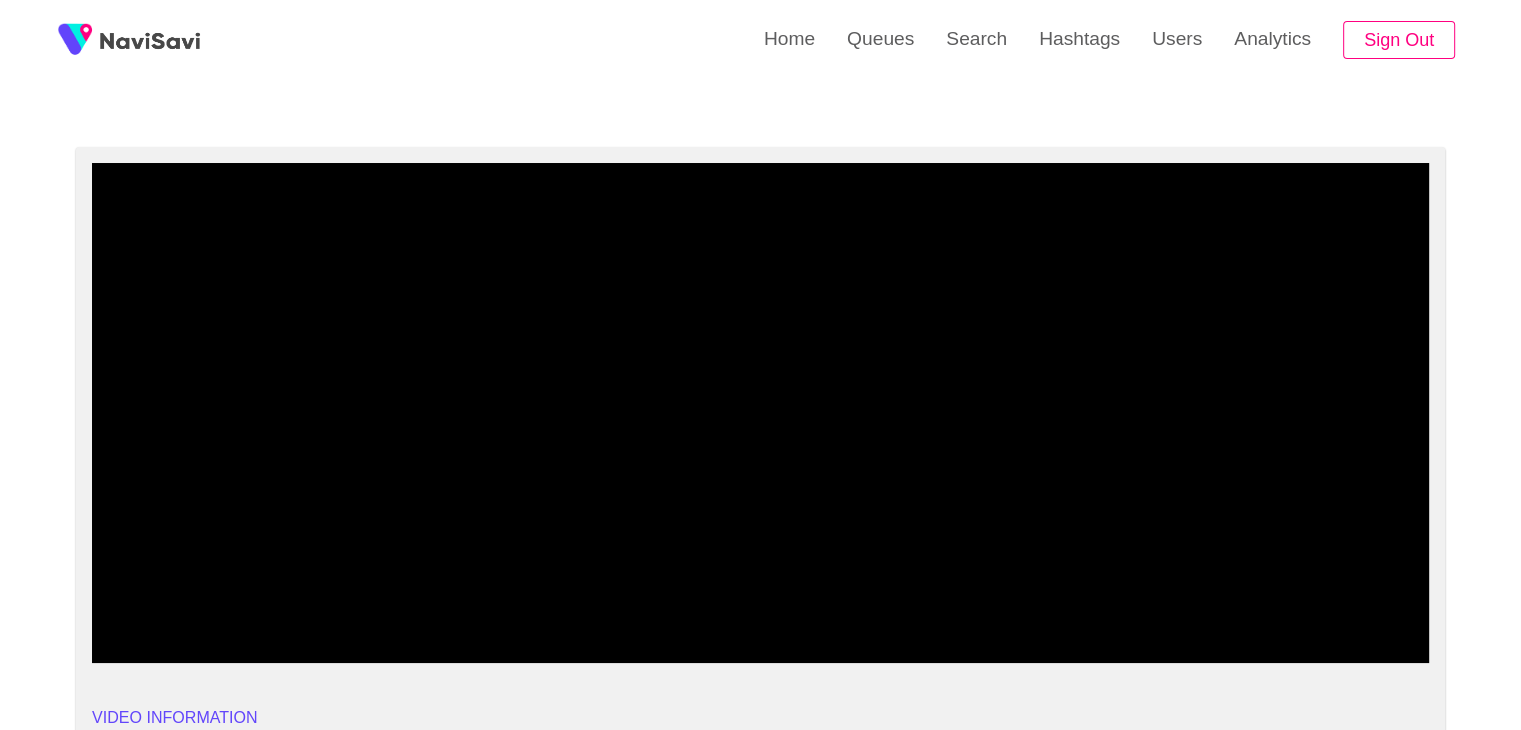 scroll, scrollTop: 103, scrollLeft: 0, axis: vertical 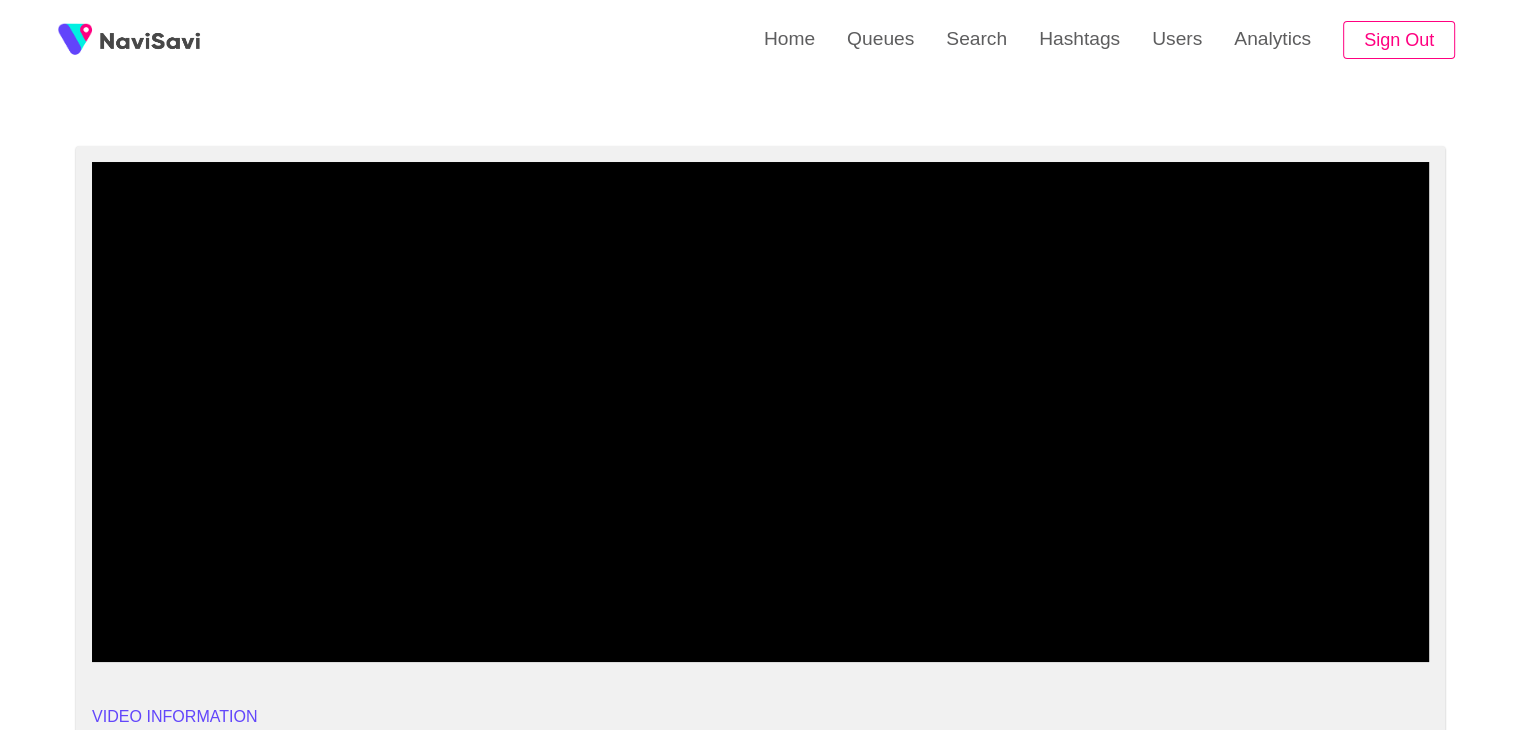click at bounding box center [760, 412] 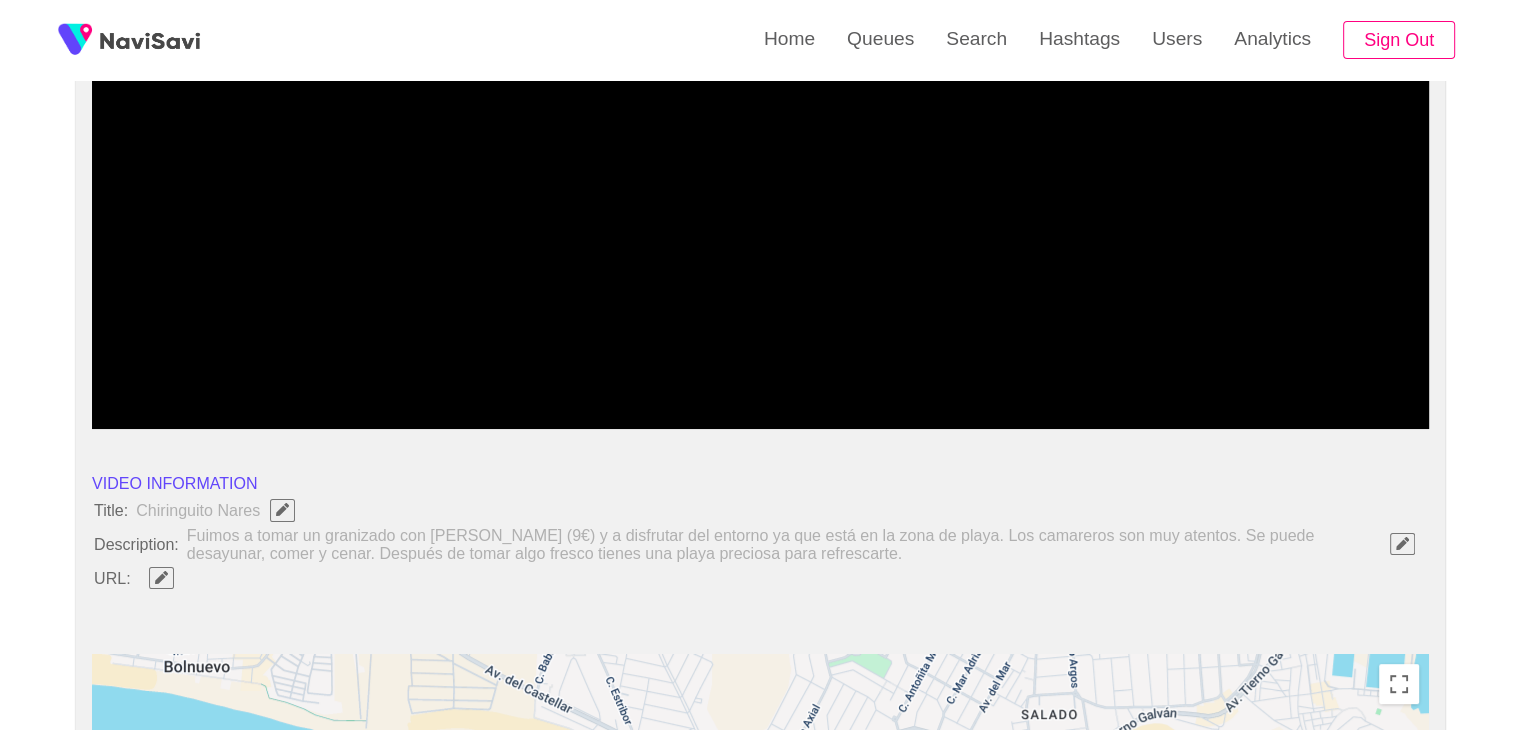 scroll, scrollTop: 192, scrollLeft: 0, axis: vertical 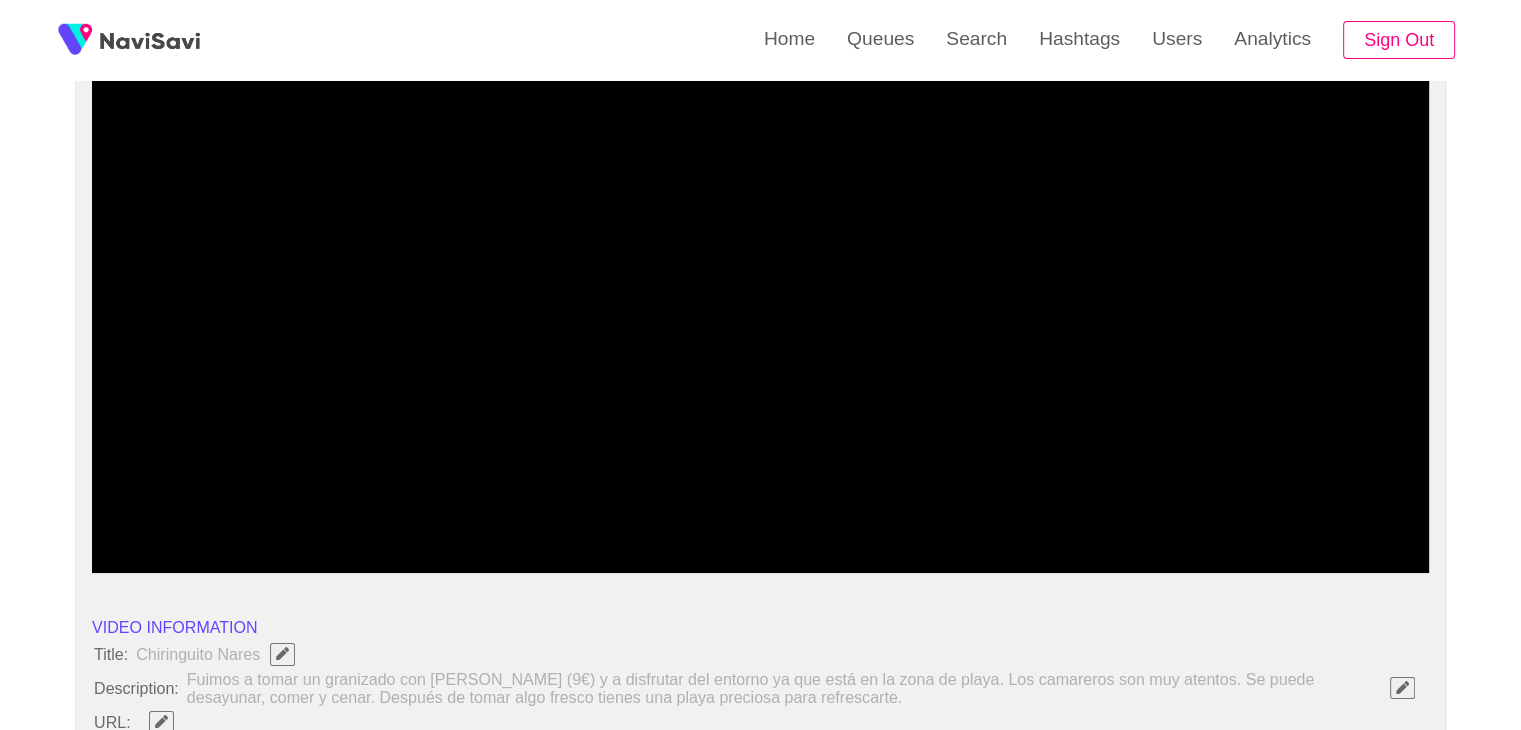 click at bounding box center [760, 323] 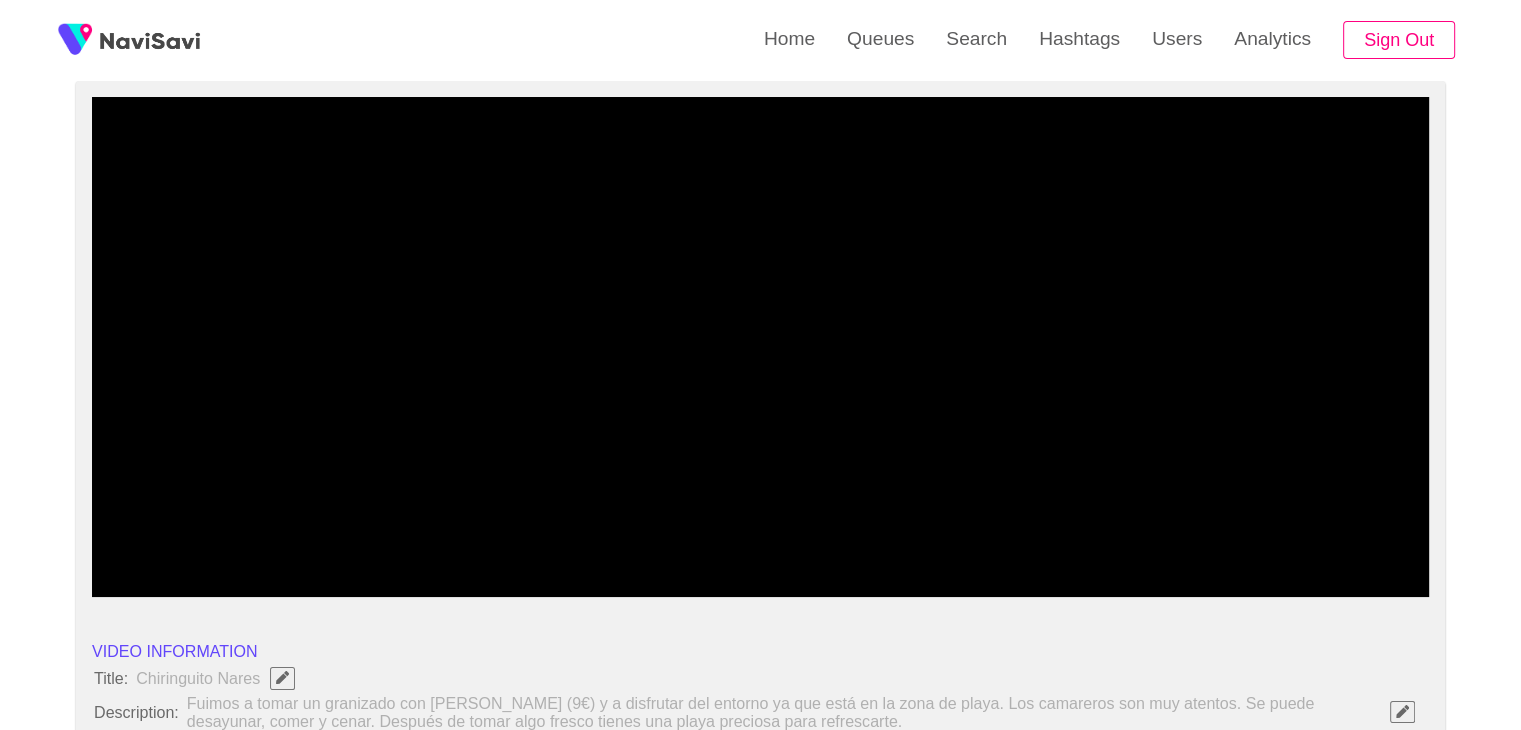 scroll, scrollTop: 164, scrollLeft: 0, axis: vertical 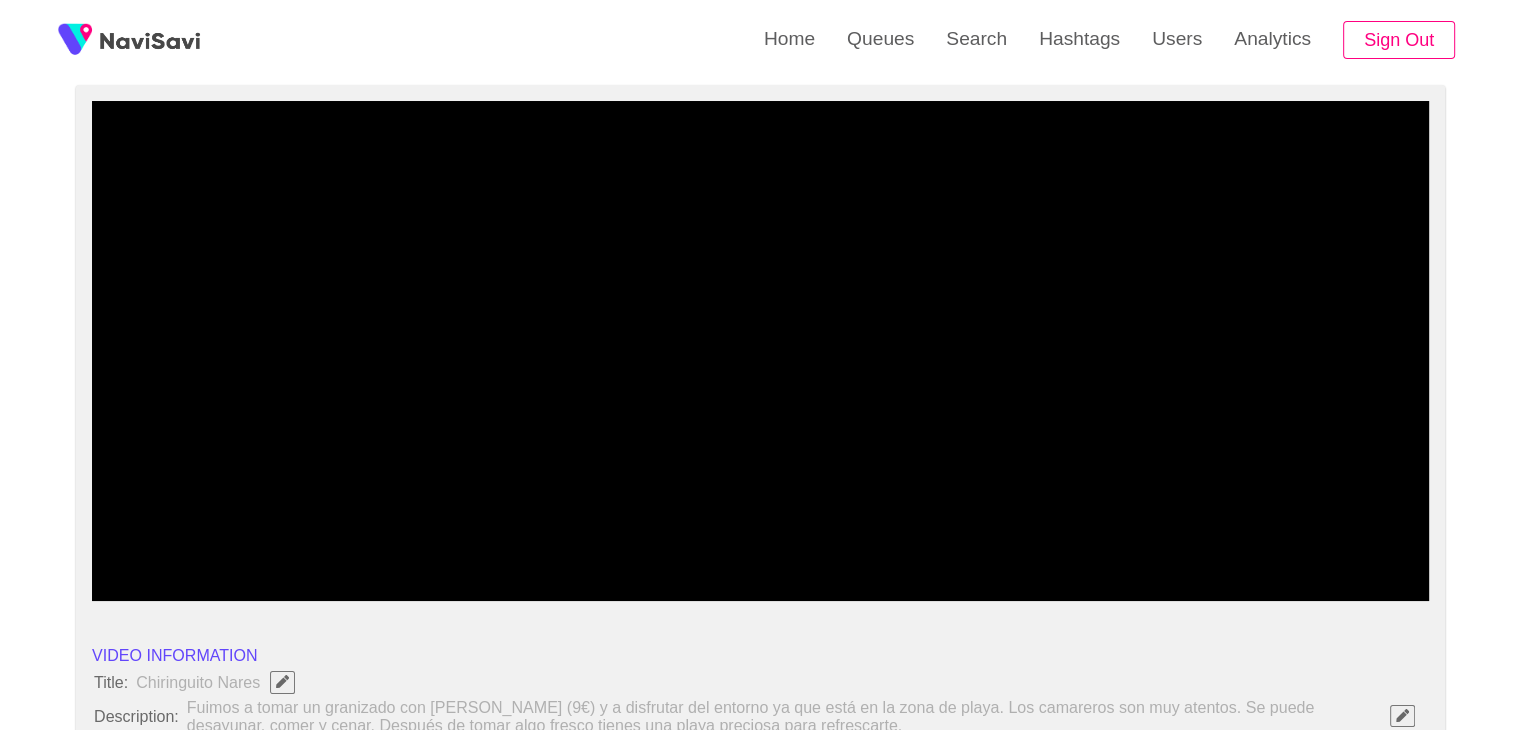 click at bounding box center (760, 351) 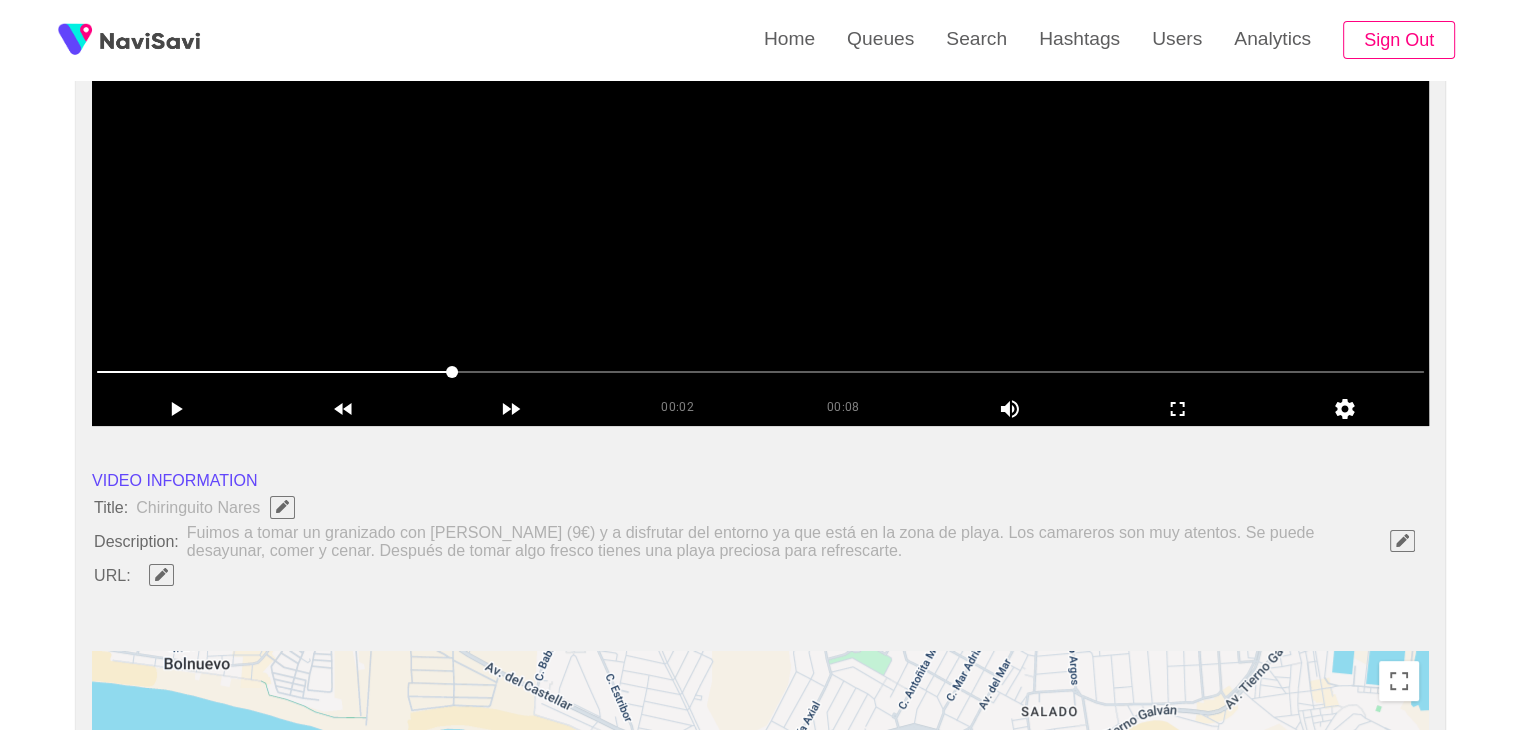 scroll, scrollTop: 340, scrollLeft: 0, axis: vertical 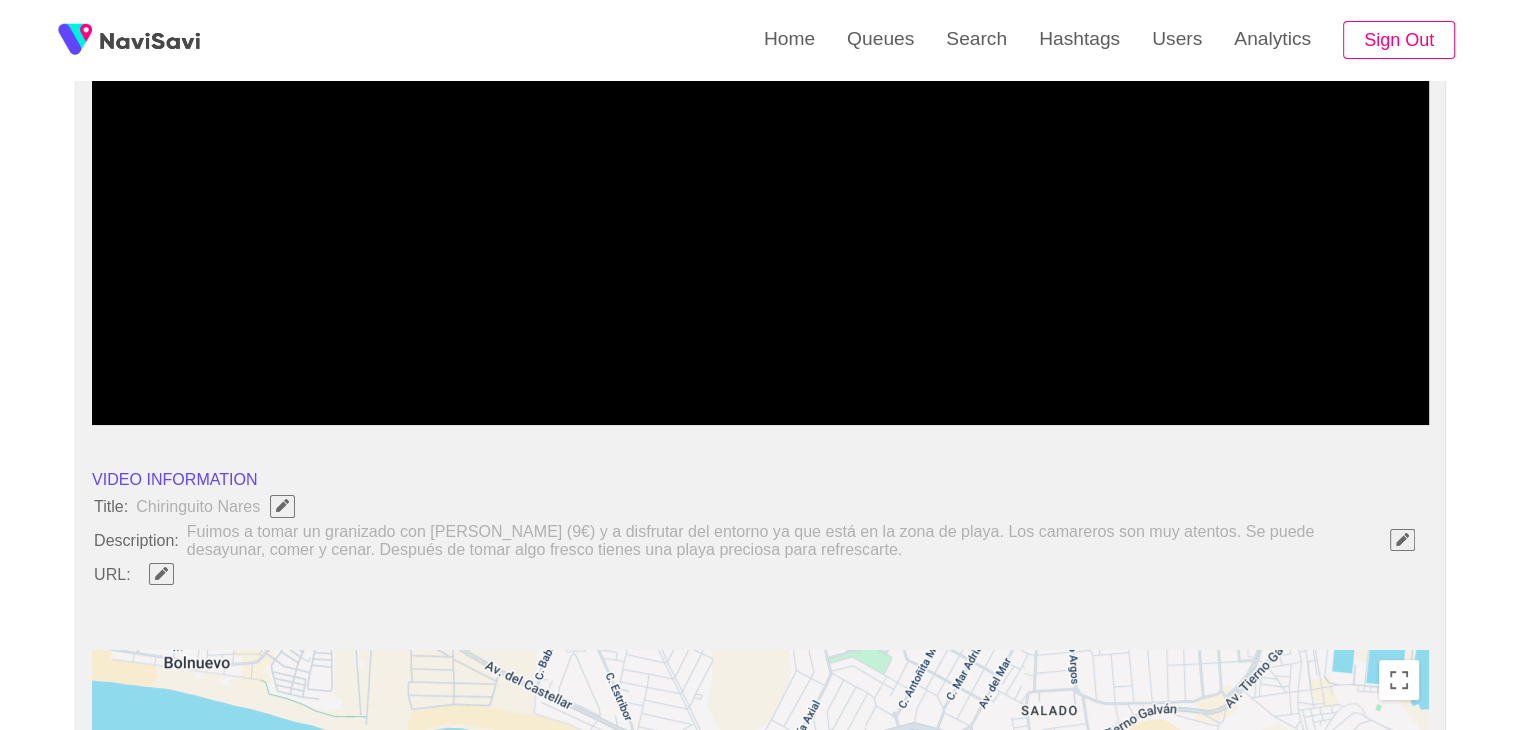 click 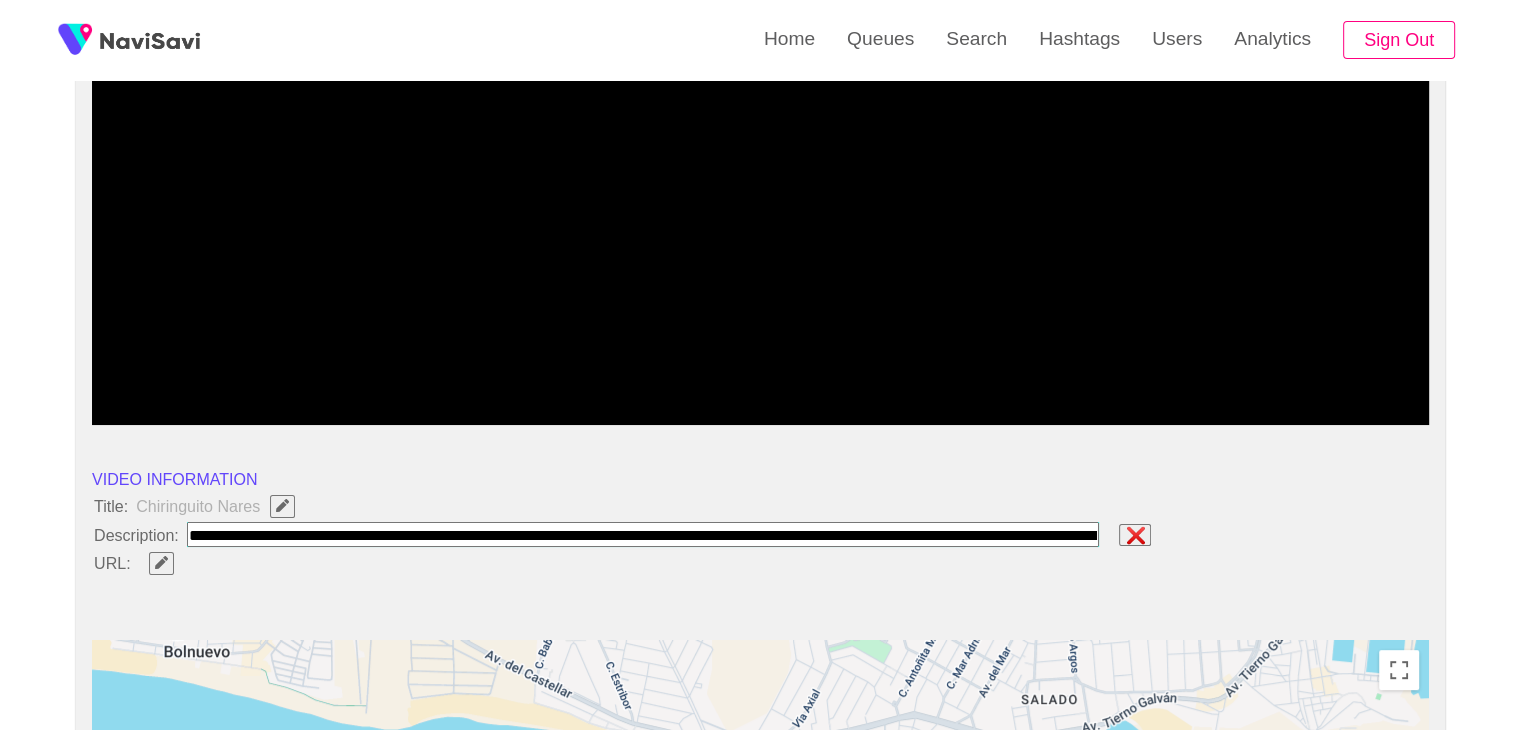 scroll, scrollTop: 0, scrollLeft: 824, axis: horizontal 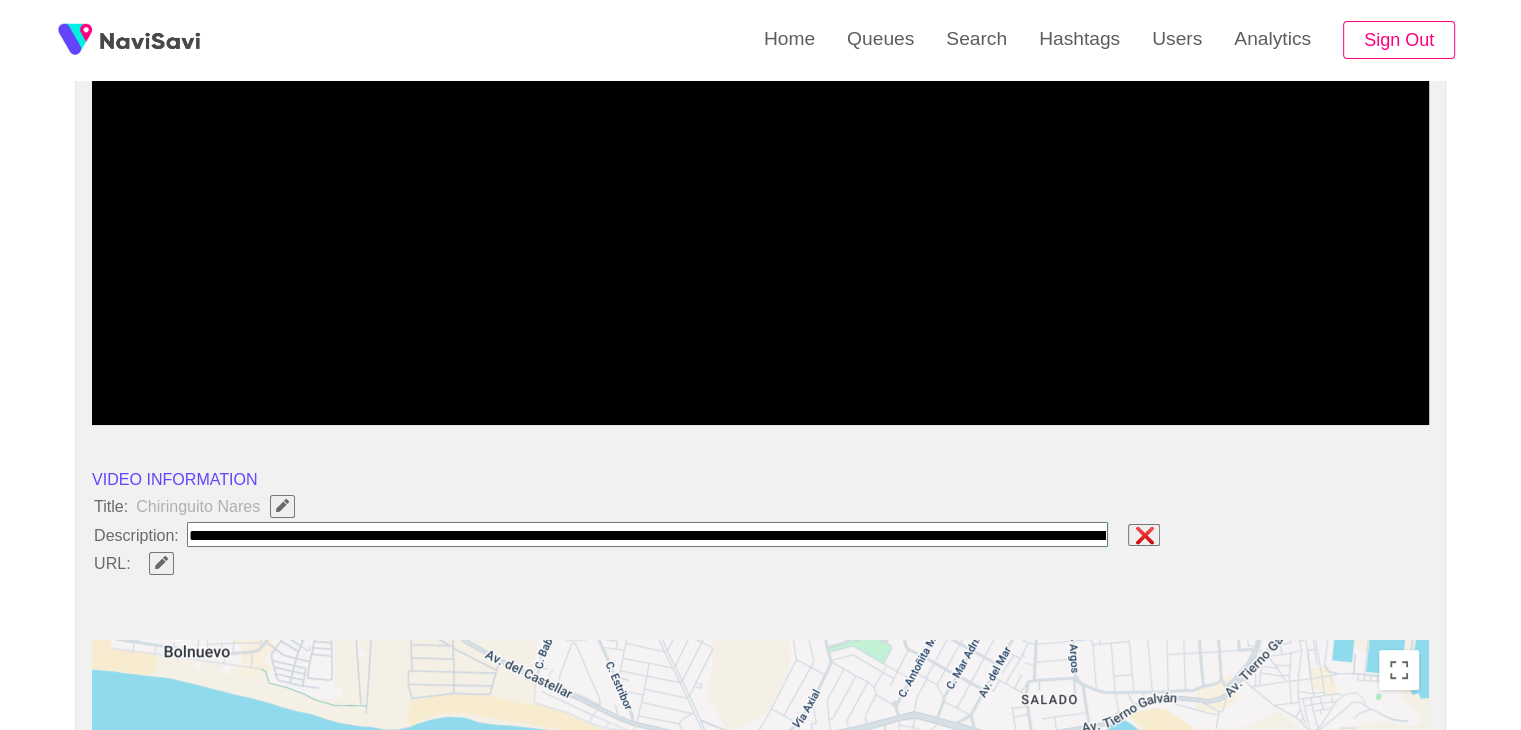 paste on "**********" 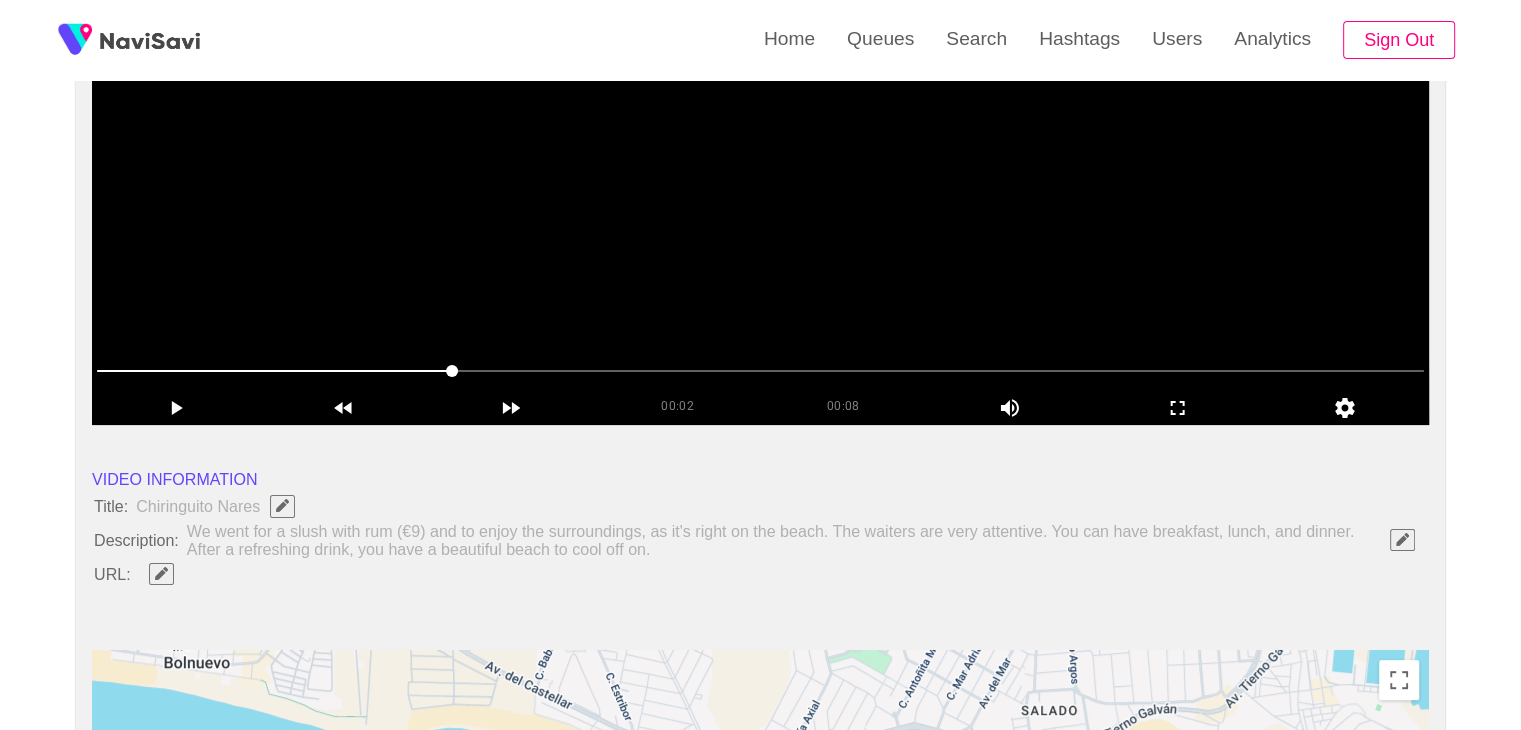 click at bounding box center (760, 175) 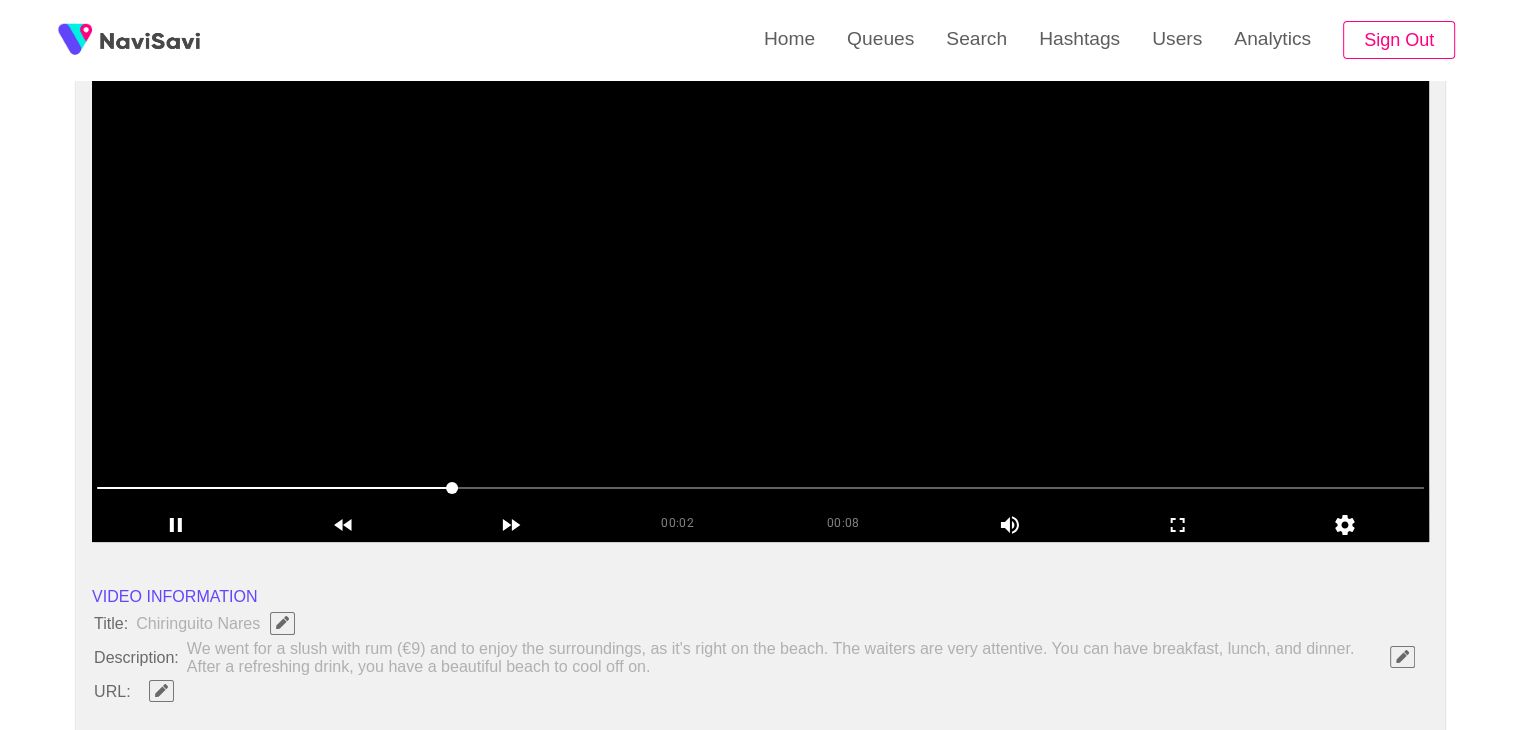 scroll, scrollTop: 216, scrollLeft: 0, axis: vertical 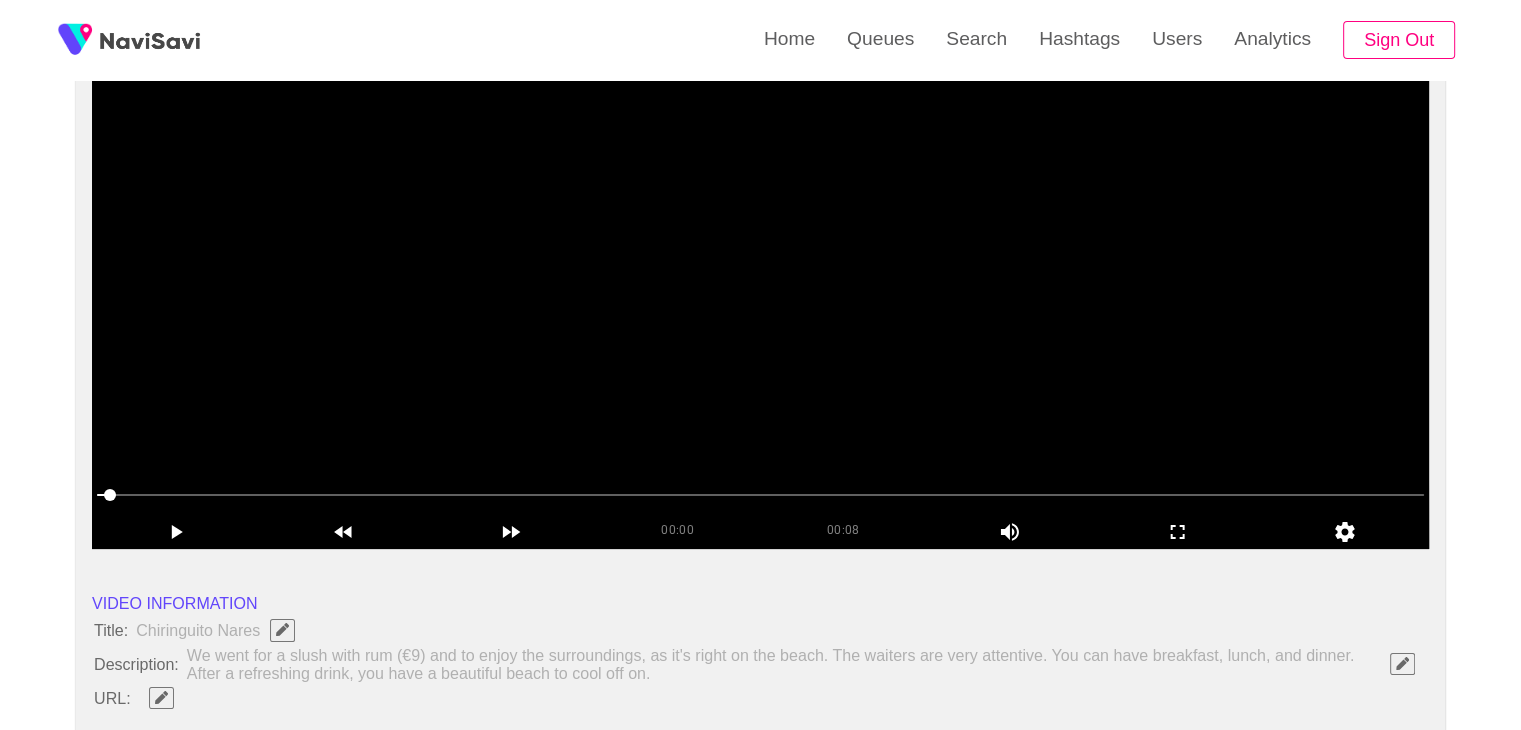 click at bounding box center (760, 299) 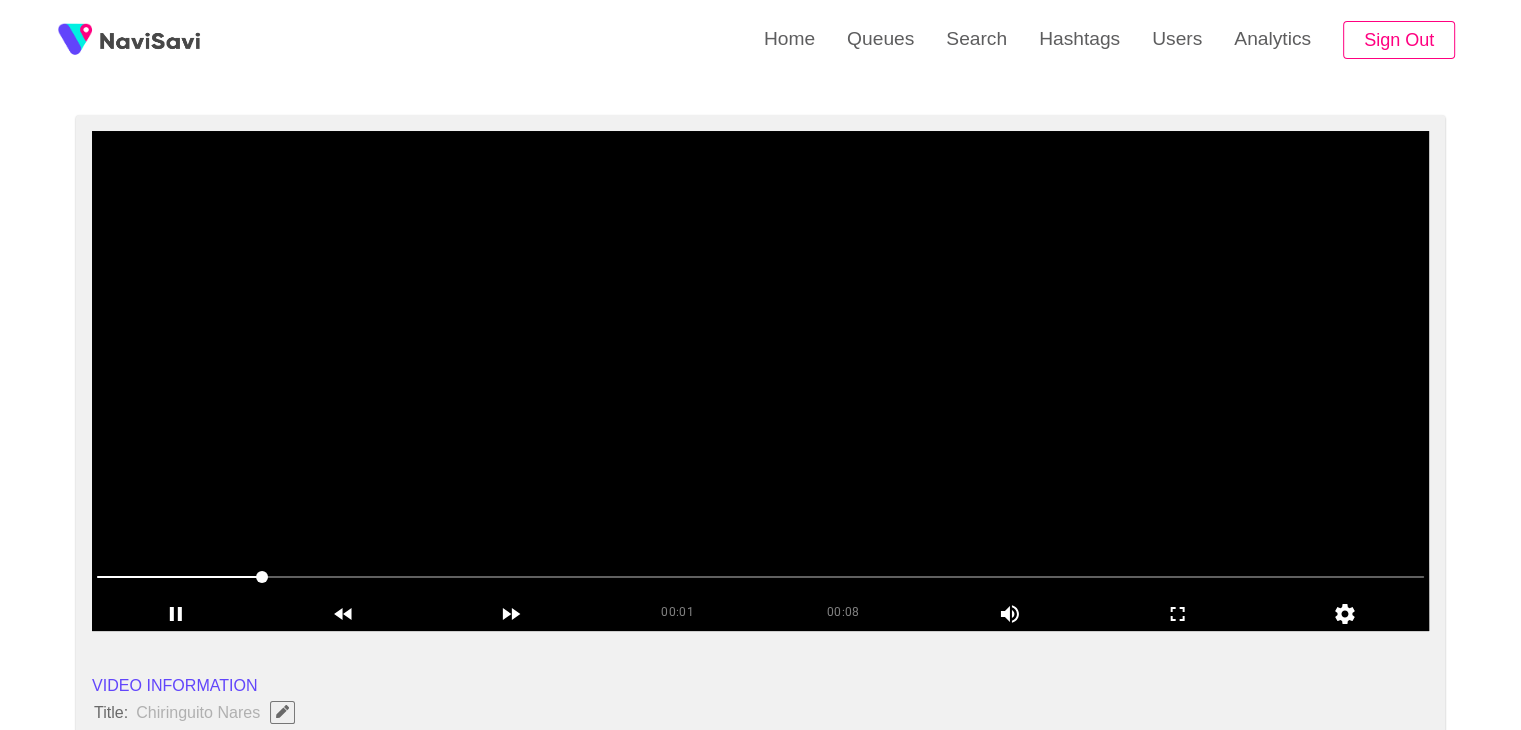 scroll, scrollTop: 132, scrollLeft: 0, axis: vertical 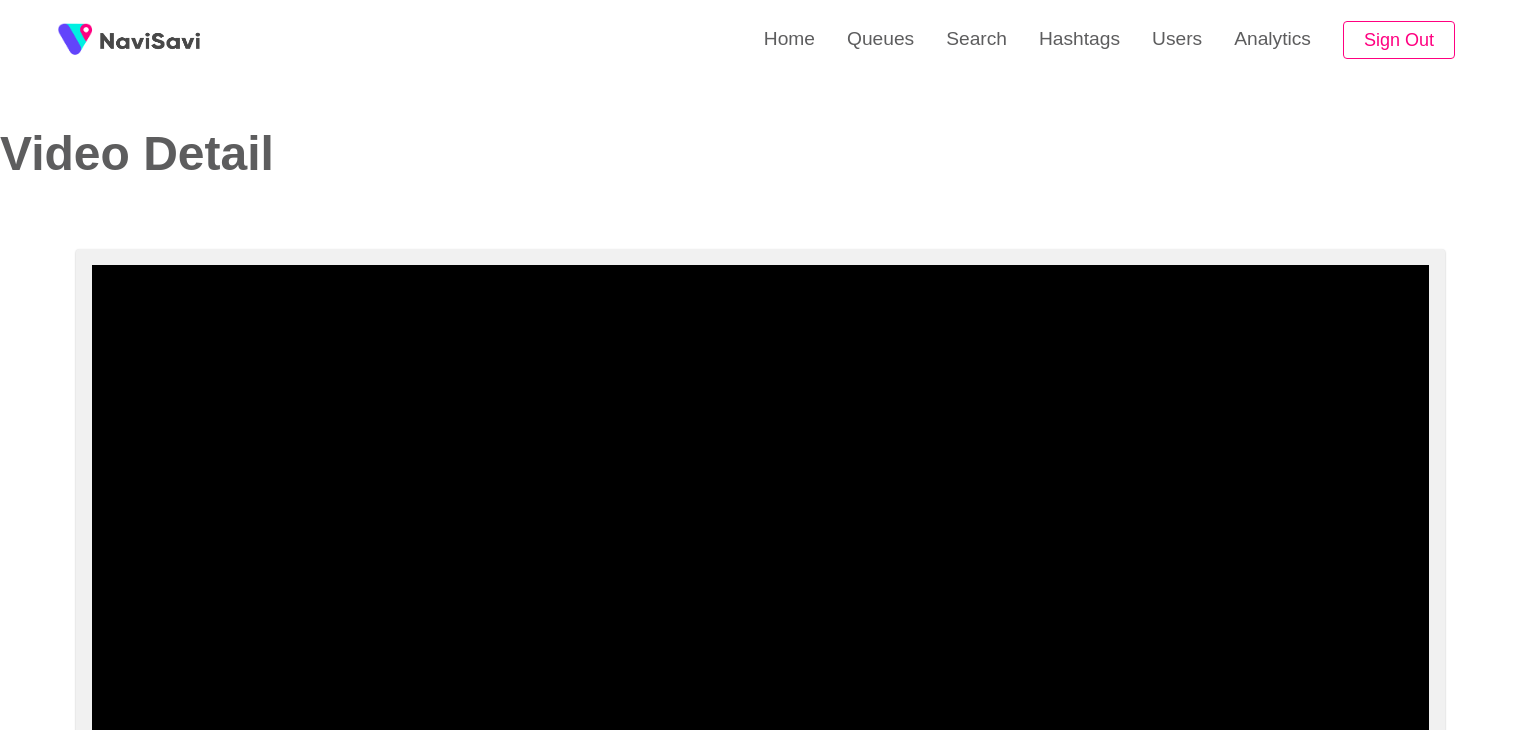 select on "**********" 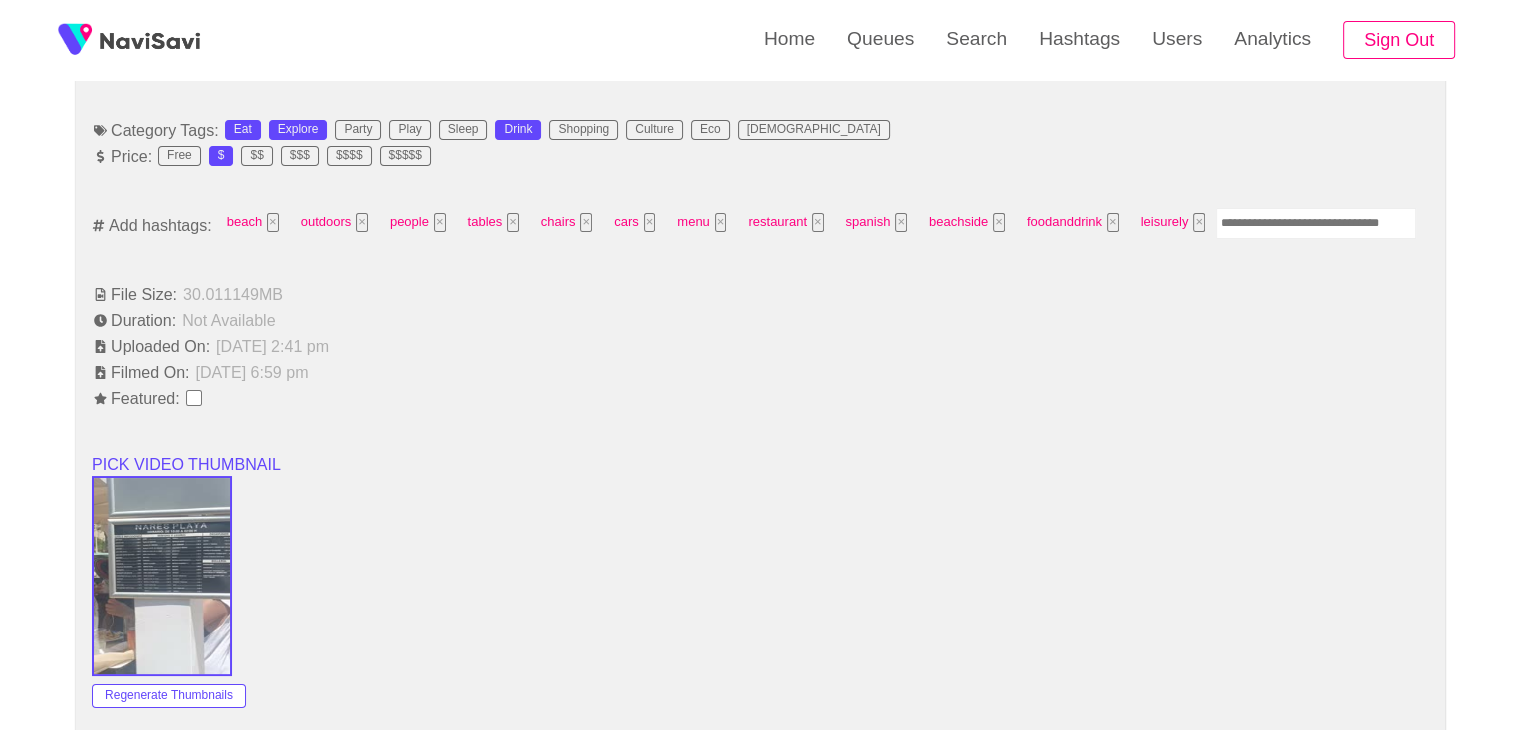 scroll, scrollTop: 1340, scrollLeft: 0, axis: vertical 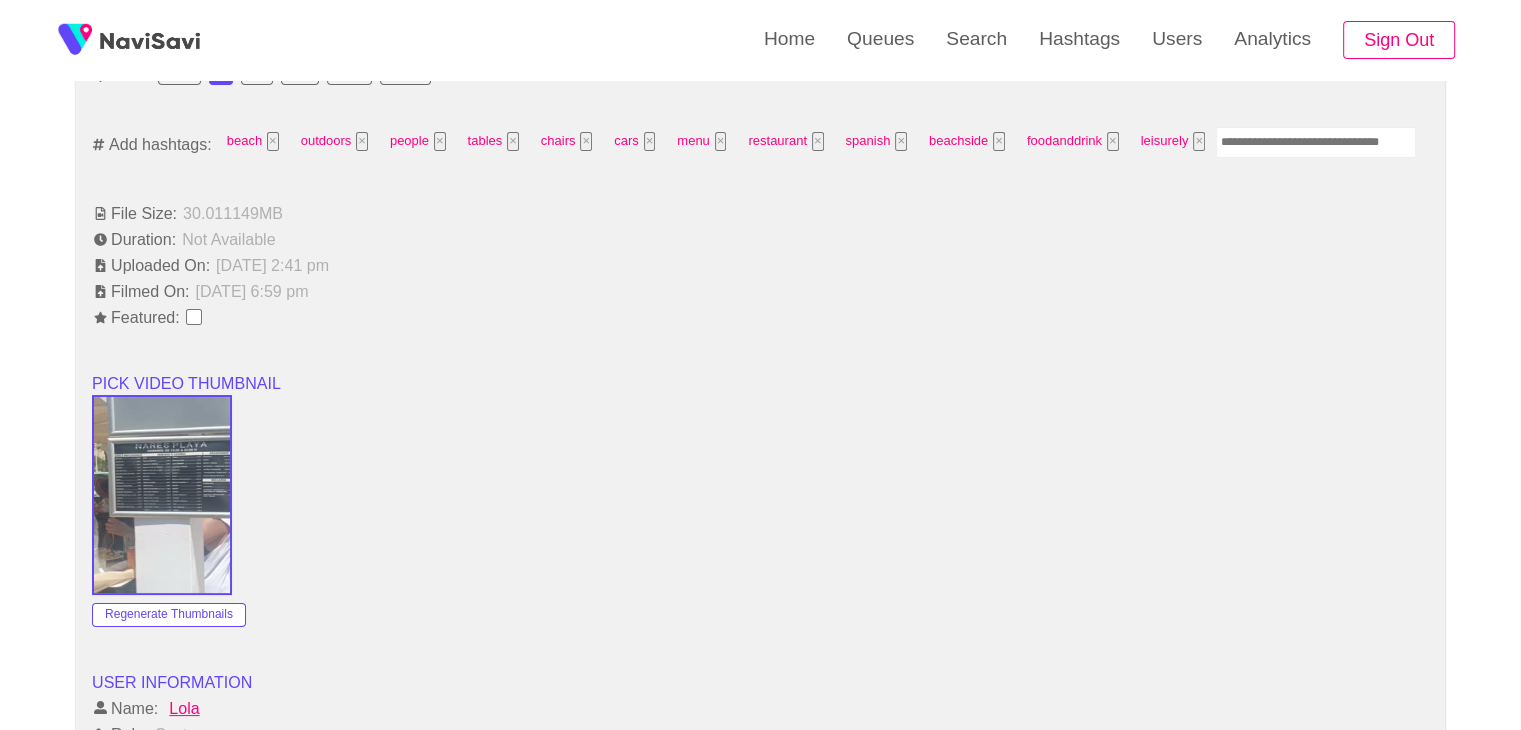 click at bounding box center [1316, 142] 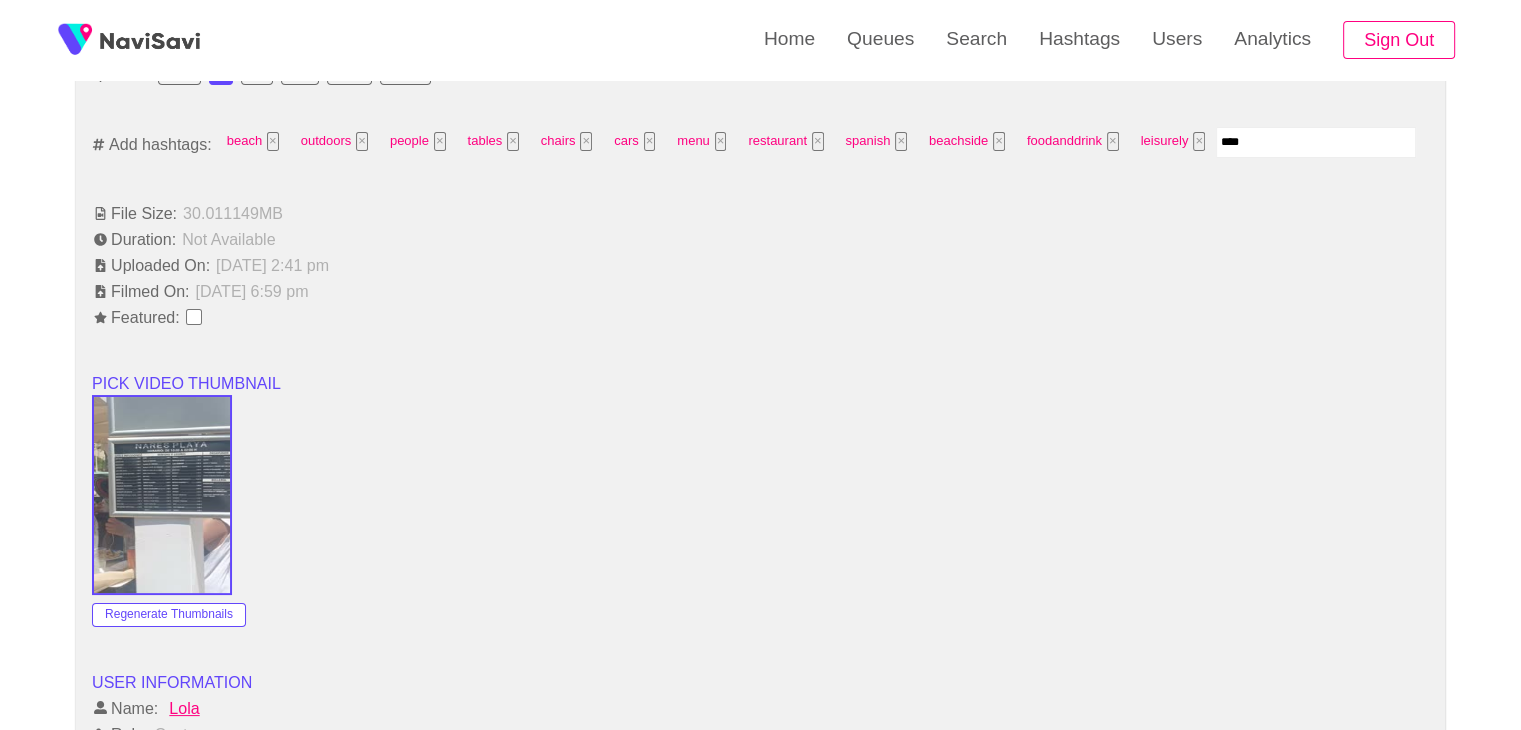 type on "*****" 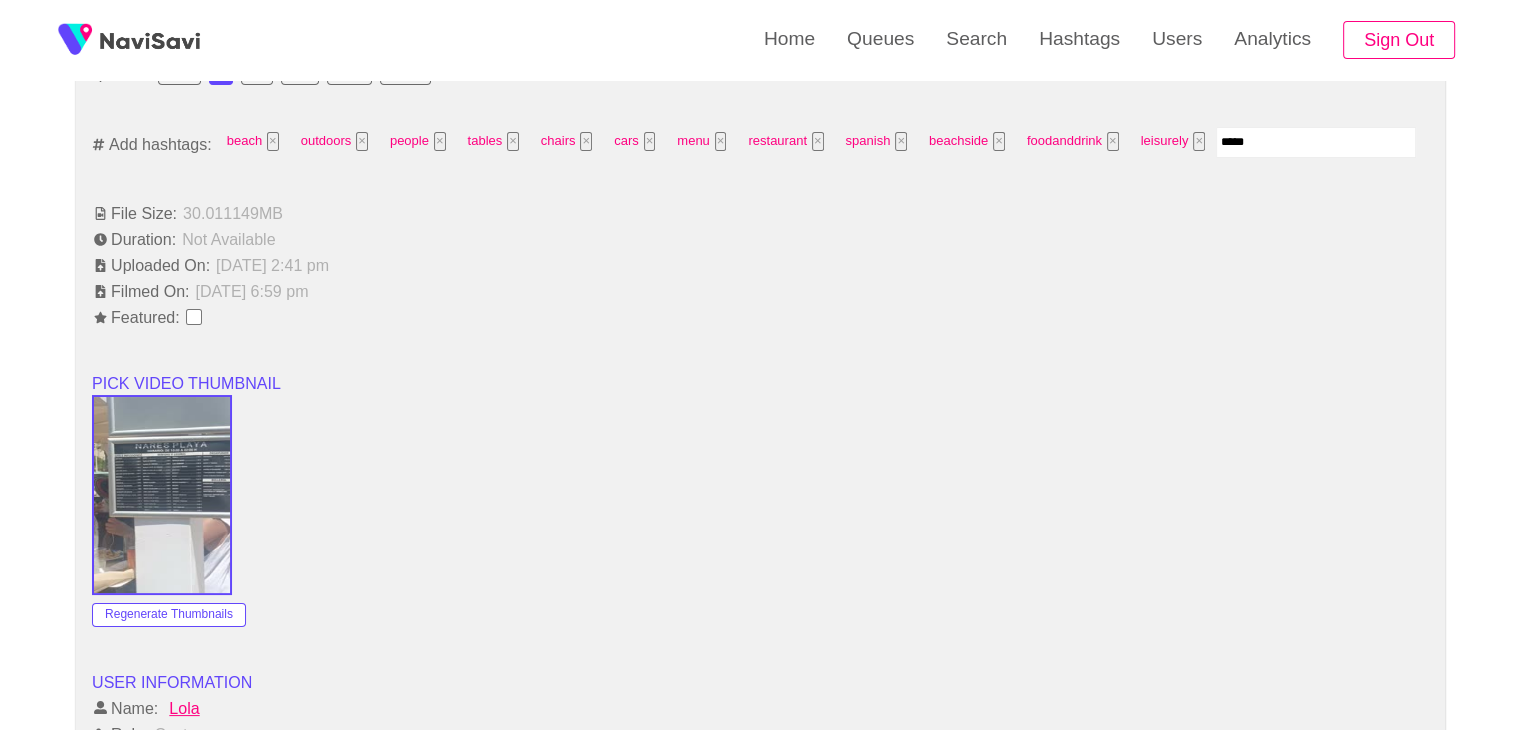 type 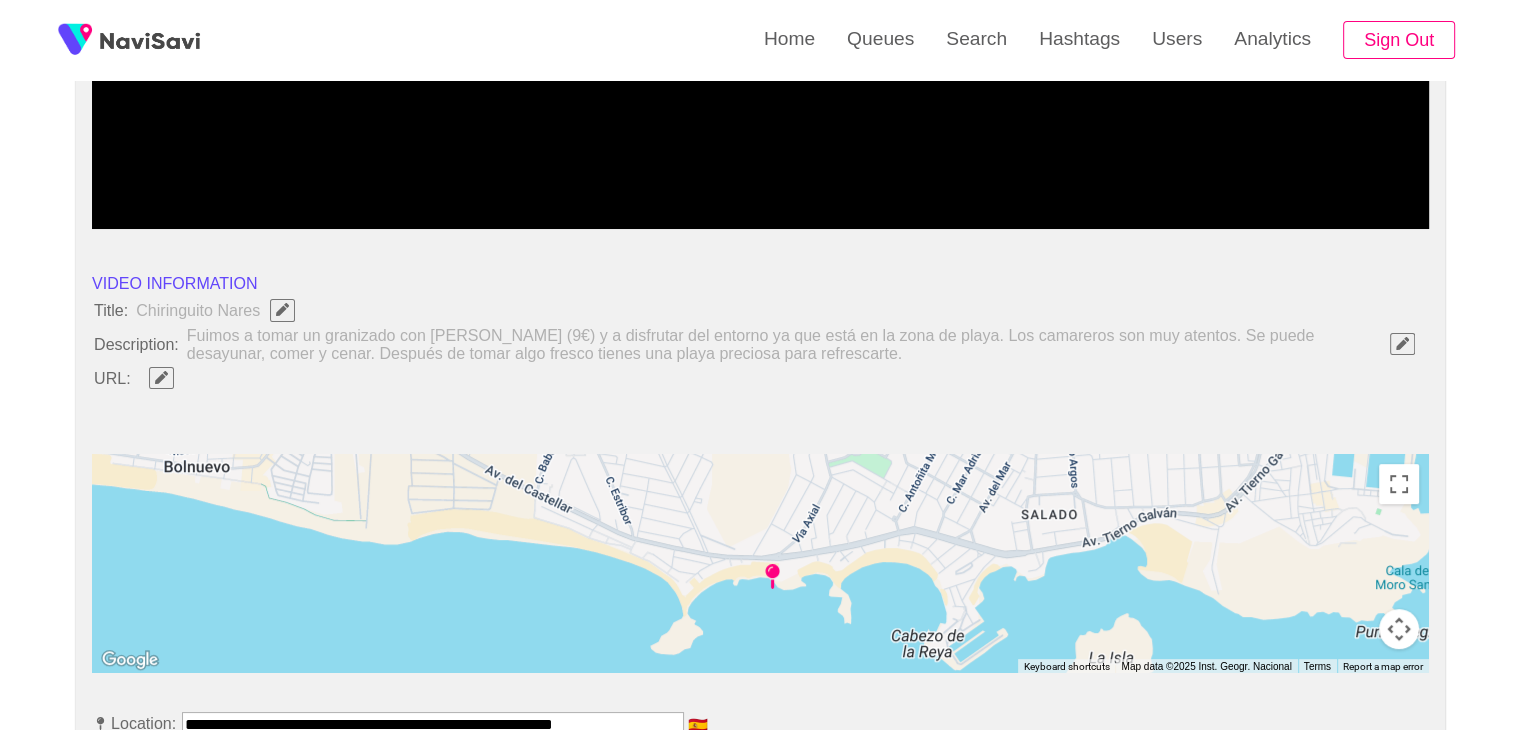 scroll, scrollTop: 470, scrollLeft: 0, axis: vertical 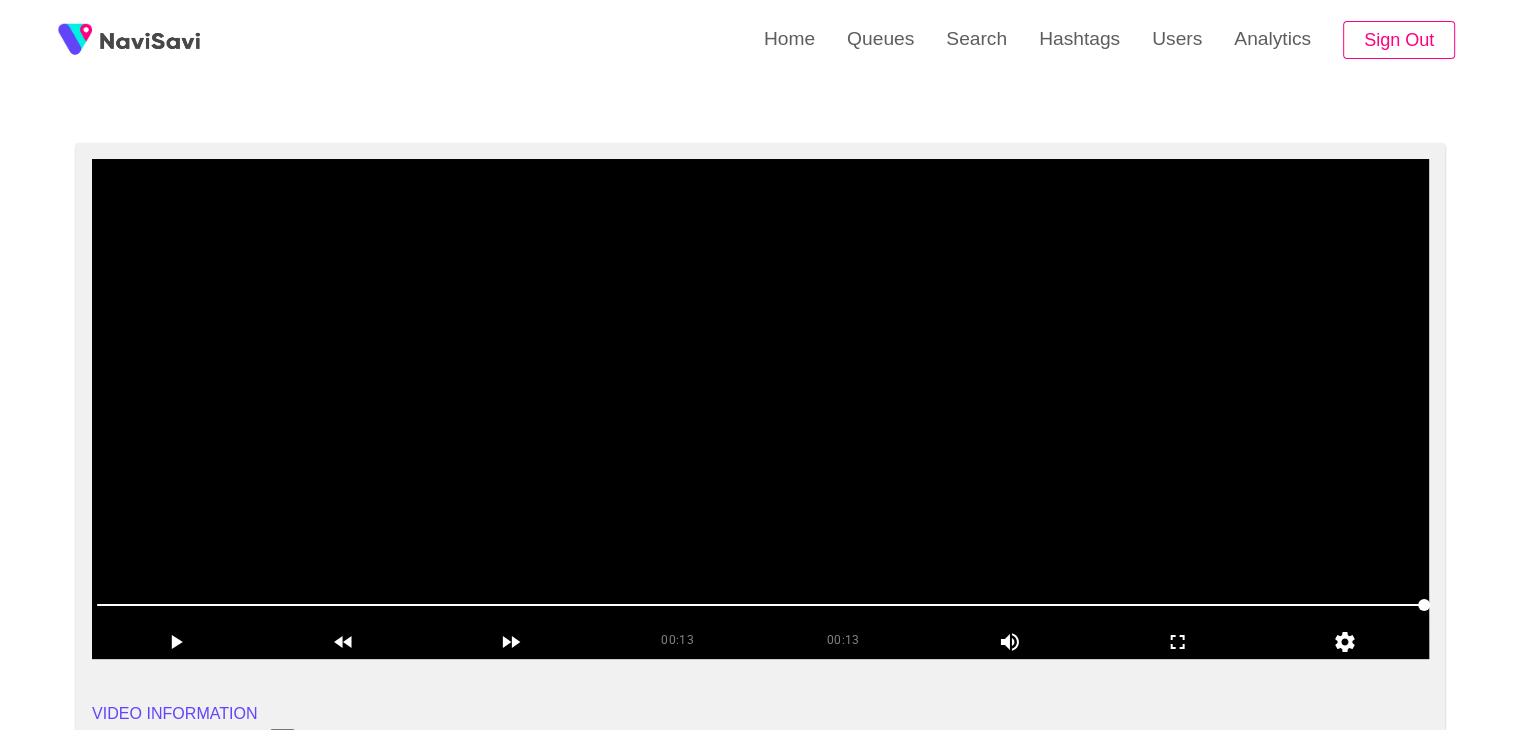 click at bounding box center [760, 409] 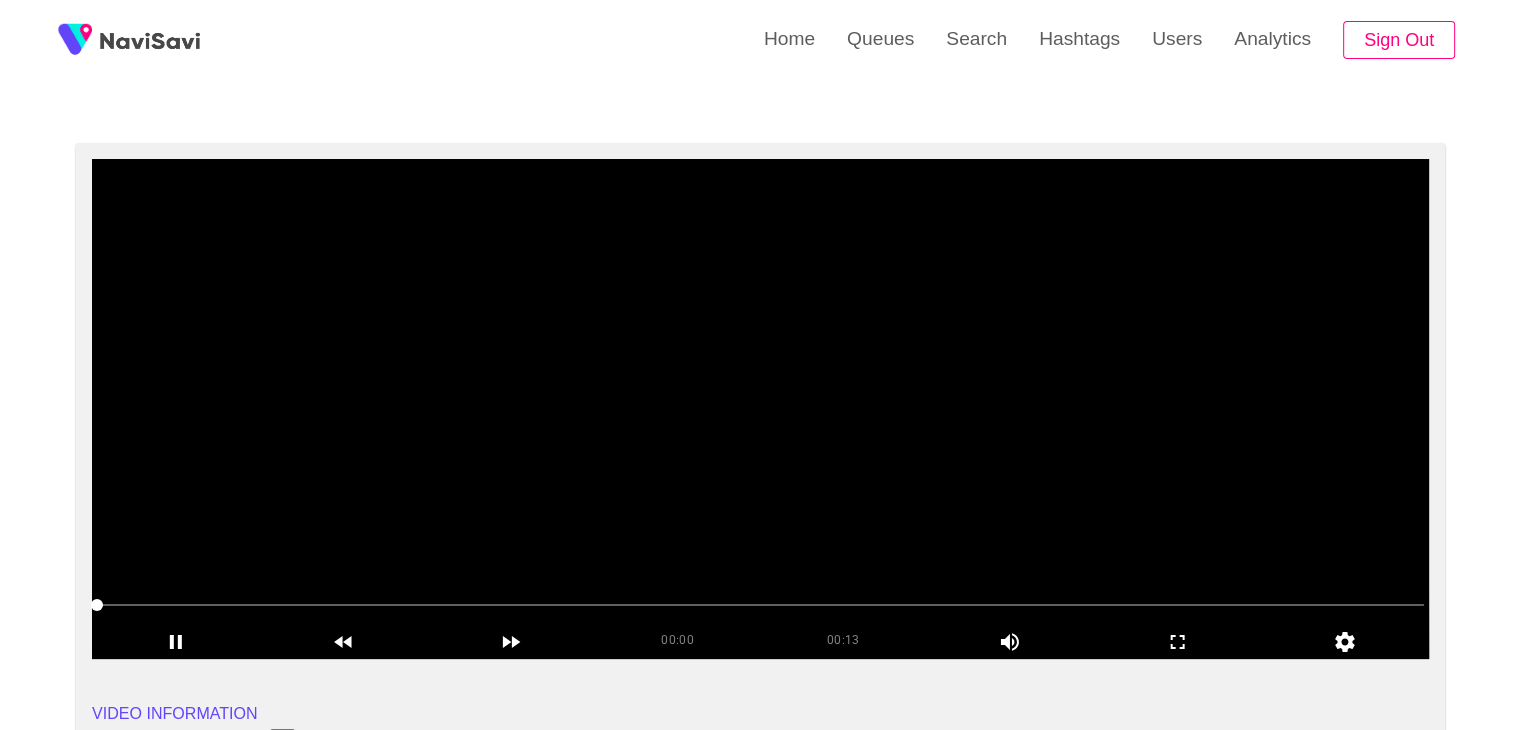 click at bounding box center [760, 409] 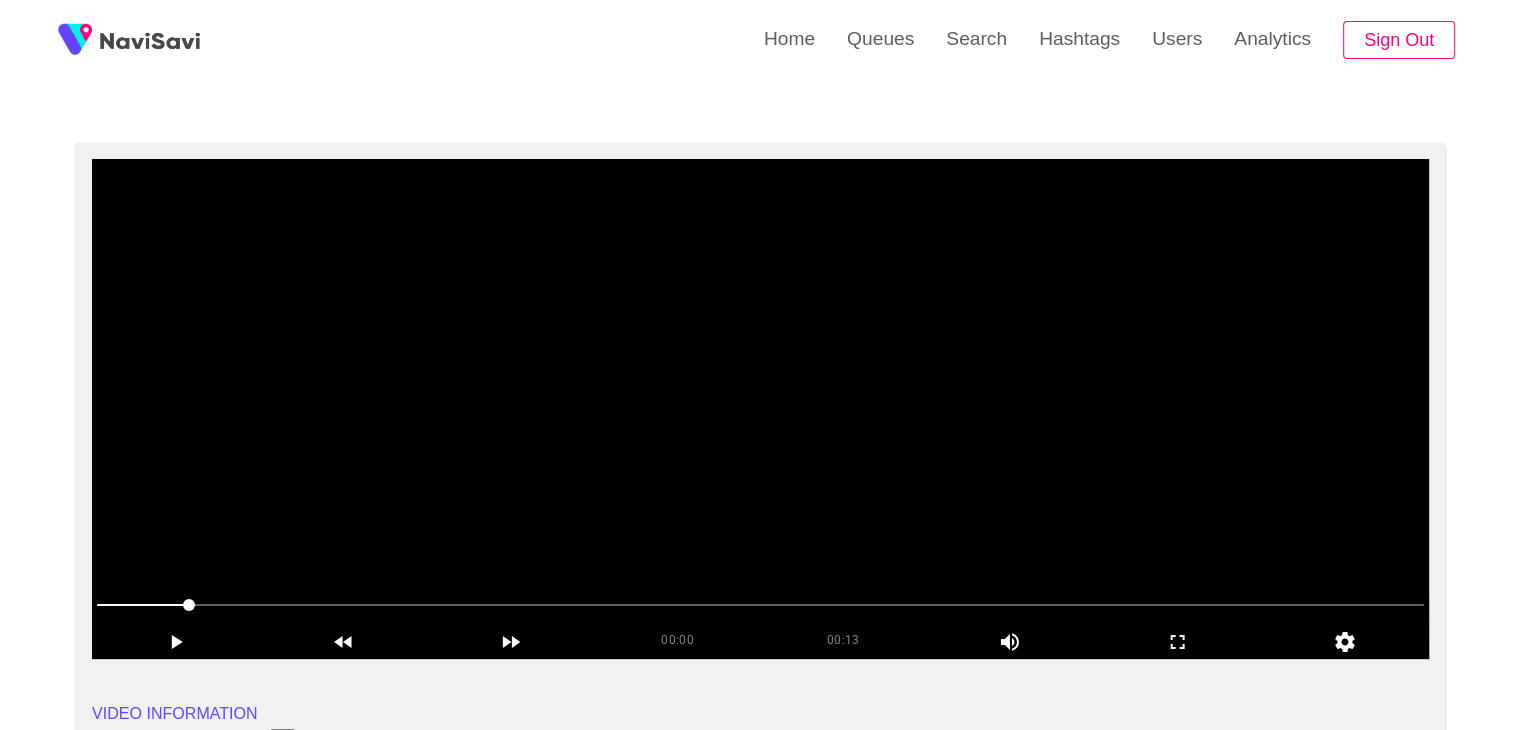 click at bounding box center (760, 409) 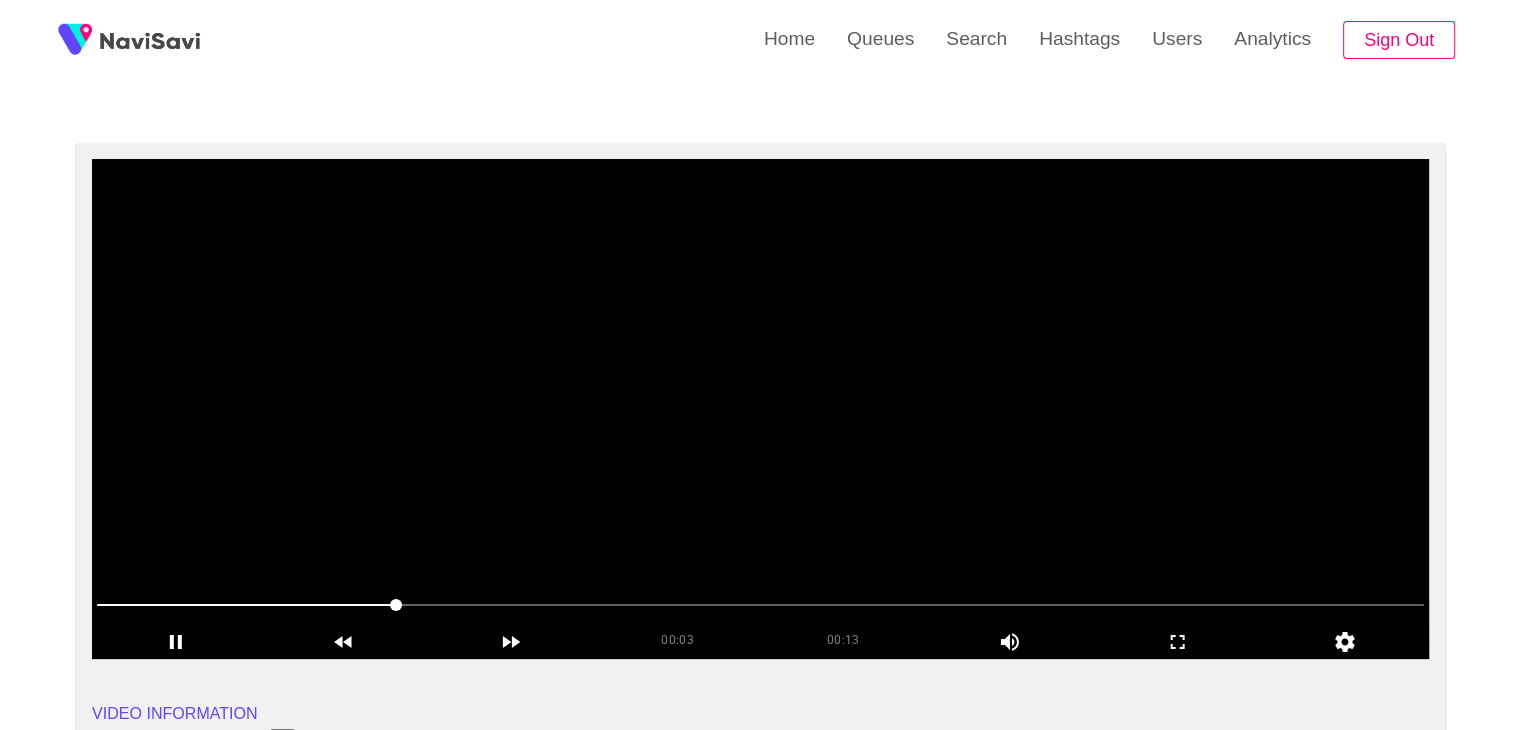 click at bounding box center [760, 409] 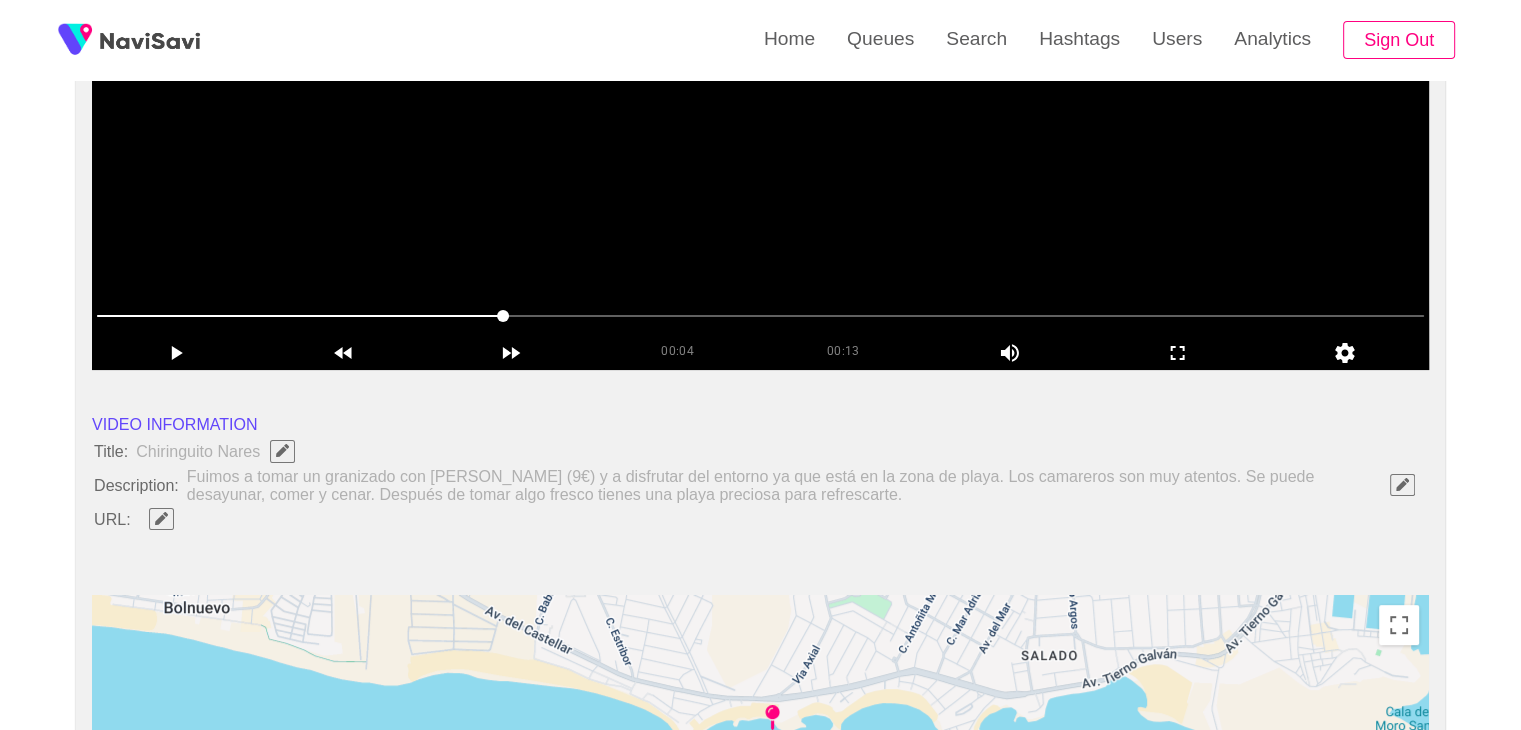 scroll, scrollTop: 495, scrollLeft: 0, axis: vertical 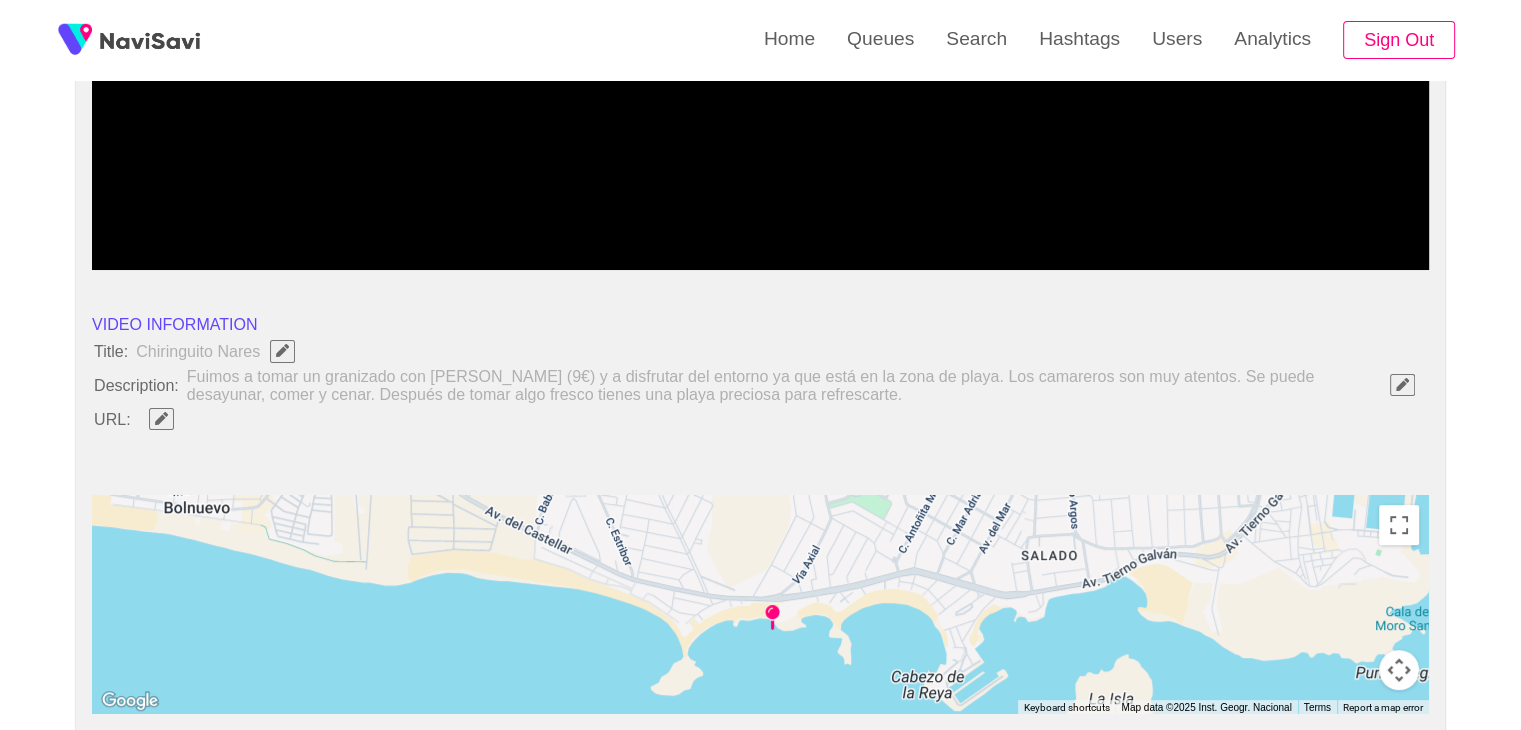 click at bounding box center [1402, 384] 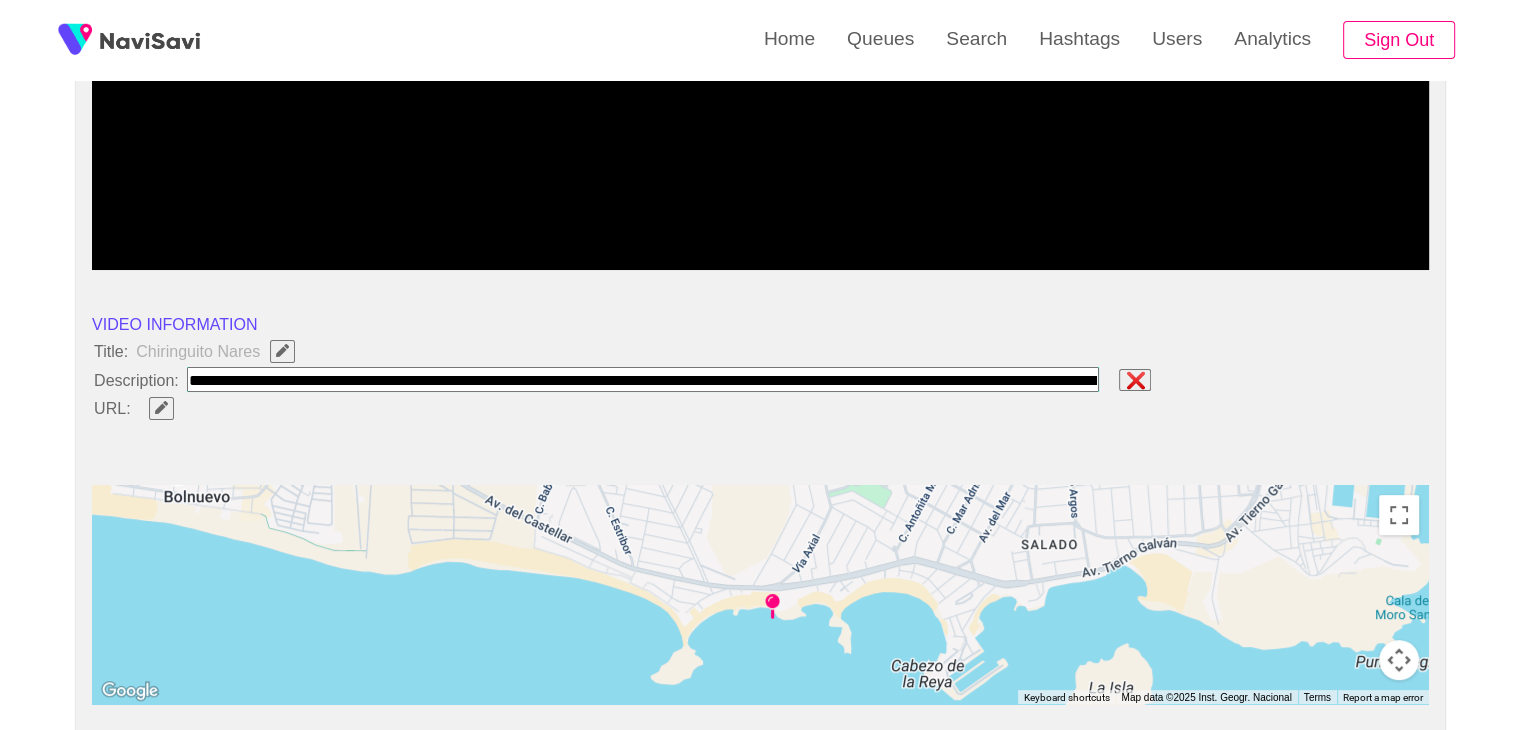 scroll, scrollTop: 0, scrollLeft: 716, axis: horizontal 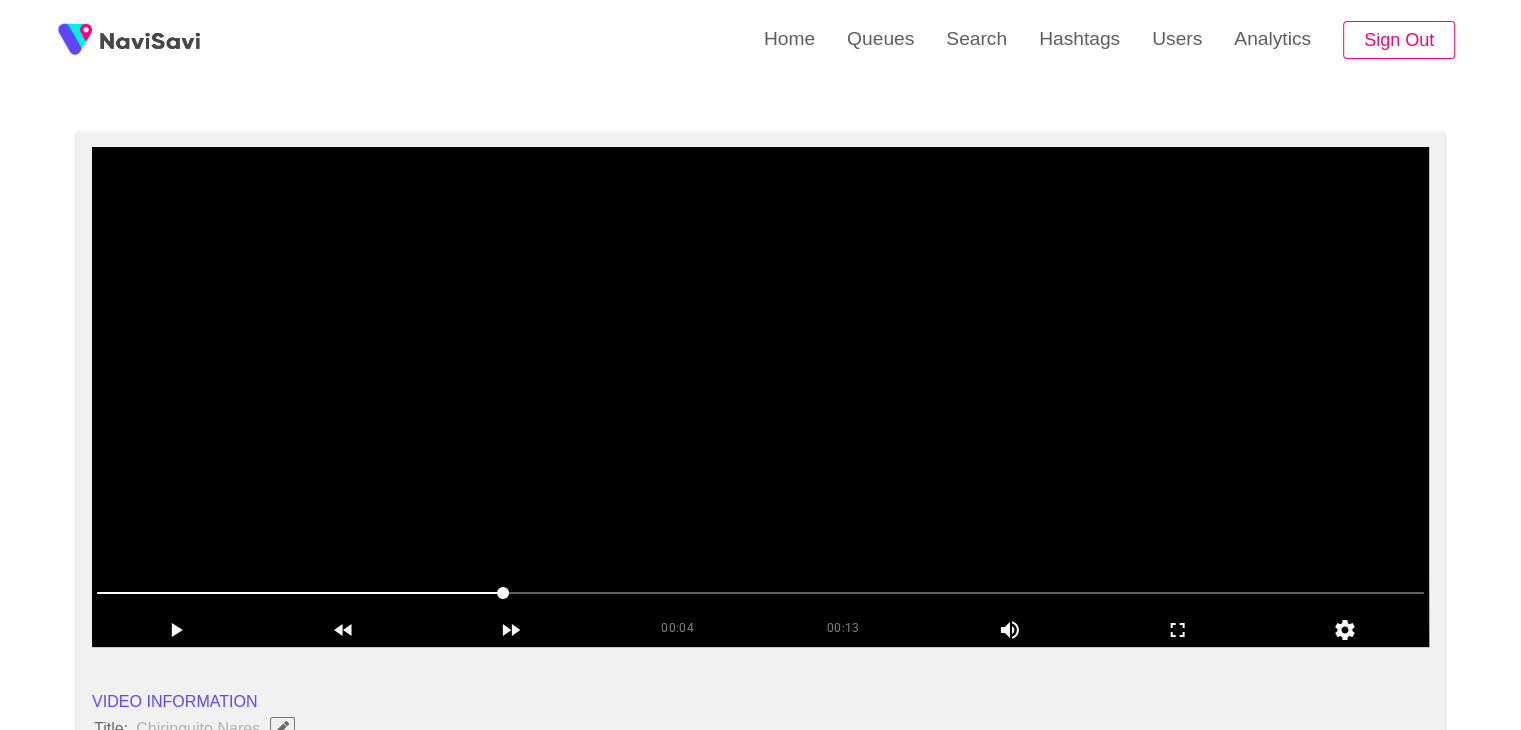 click at bounding box center [760, 397] 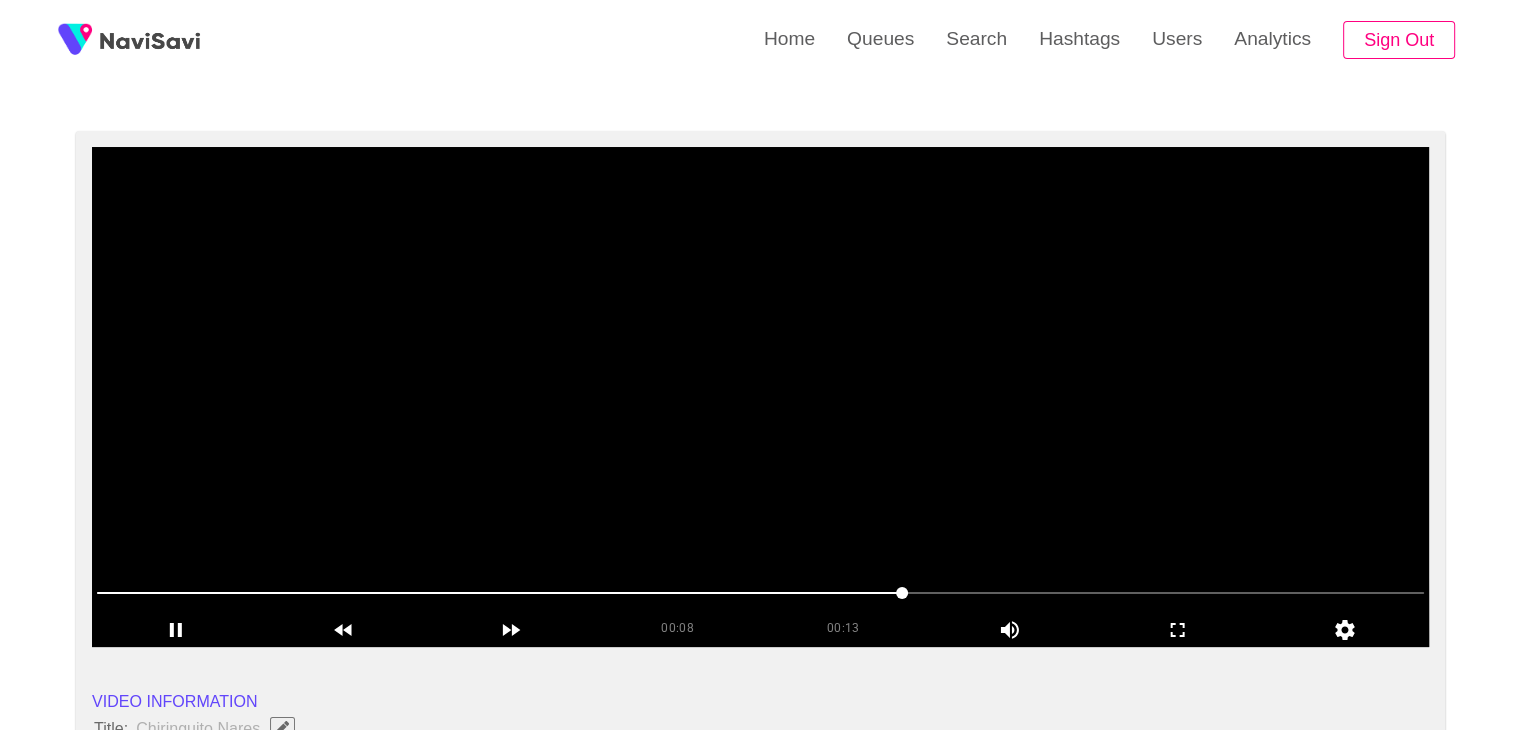 click at bounding box center [760, 397] 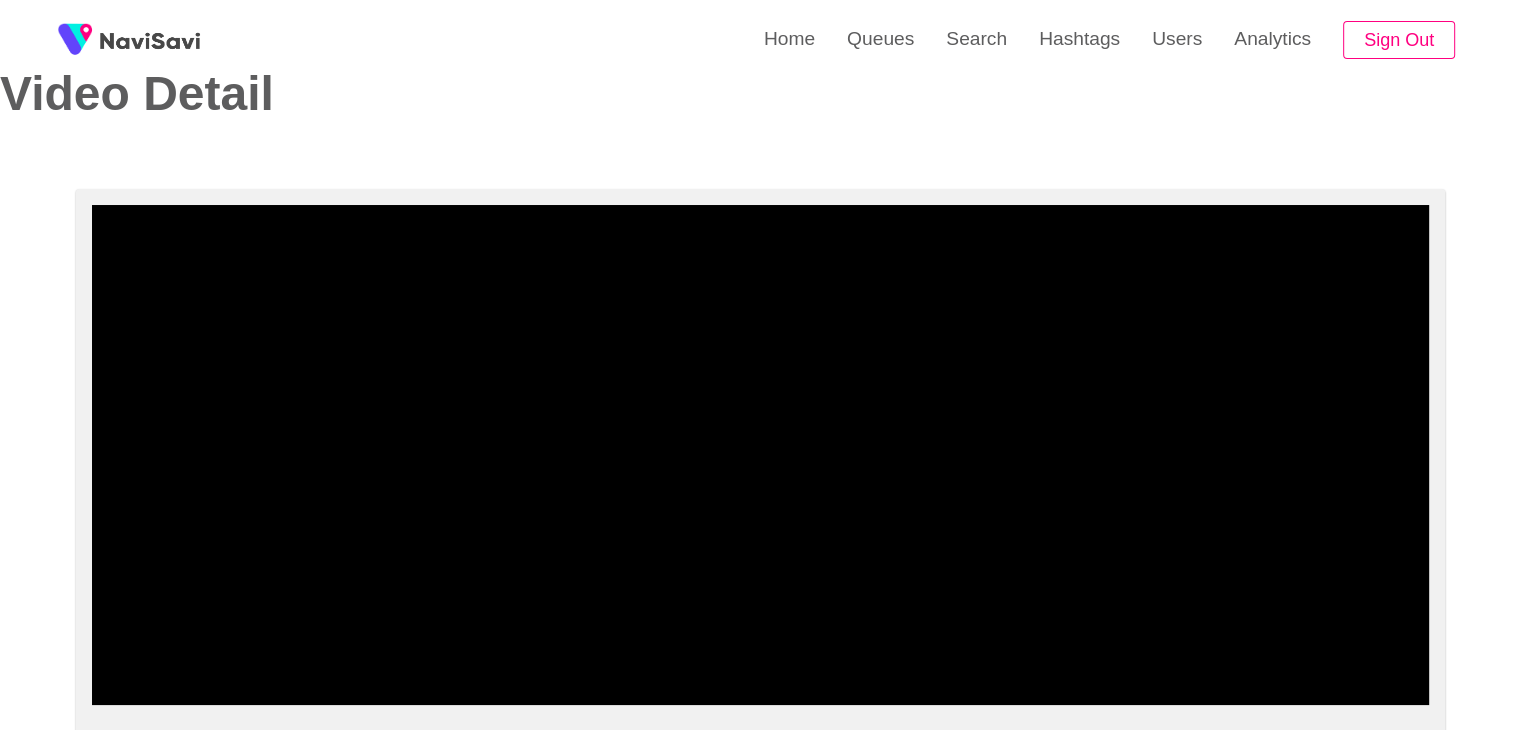 scroll, scrollTop: 0, scrollLeft: 0, axis: both 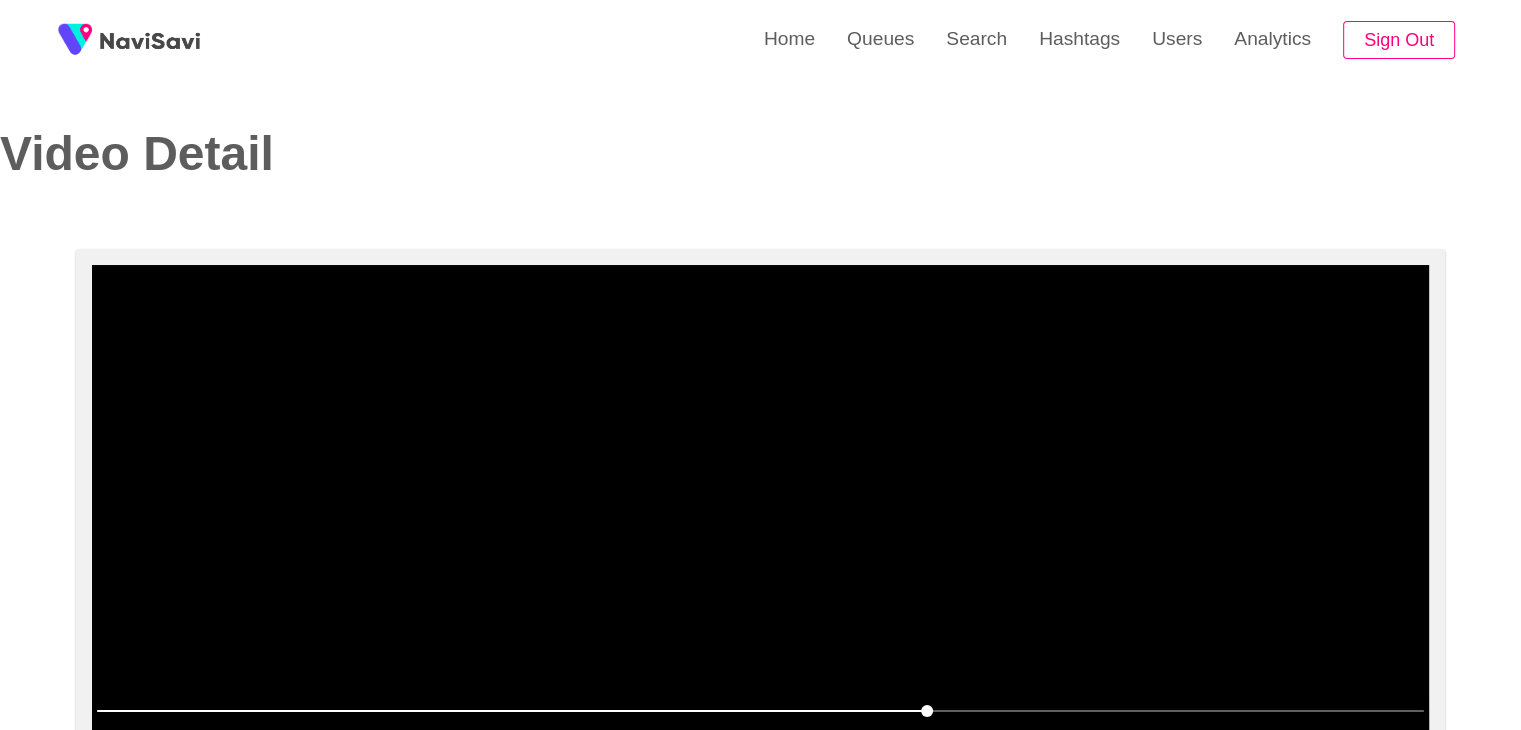 click at bounding box center [760, 515] 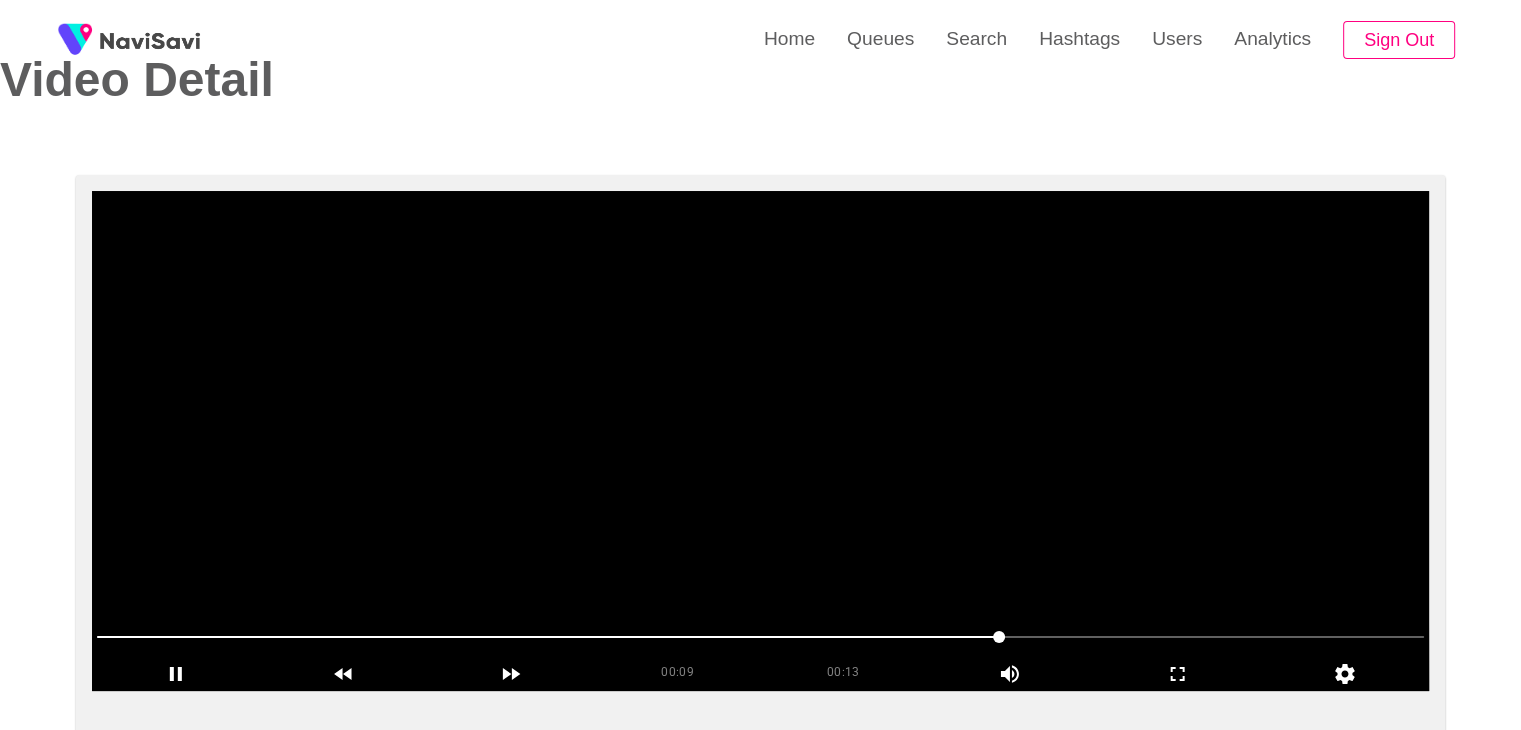 scroll, scrollTop: 76, scrollLeft: 0, axis: vertical 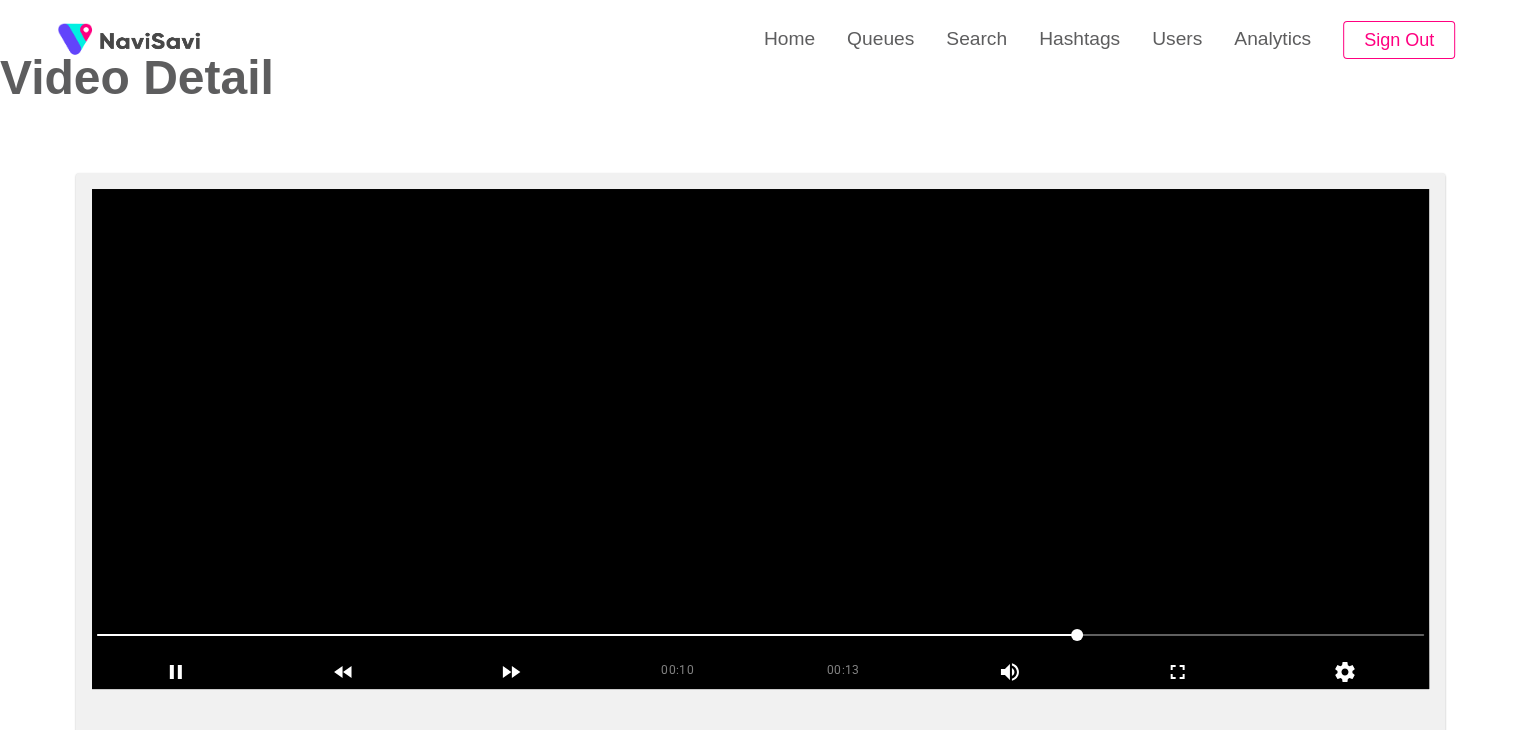 click at bounding box center [760, 439] 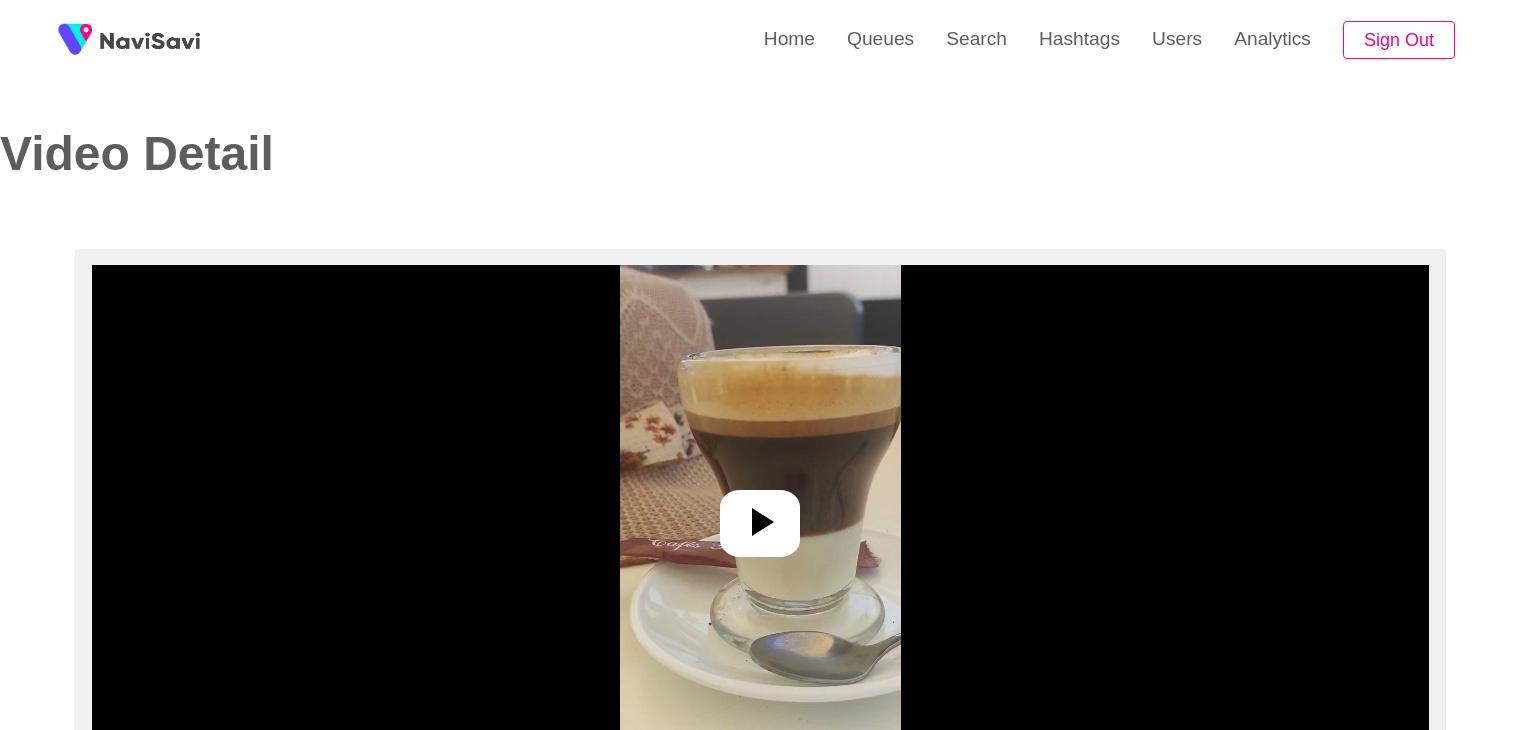 select on "**********" 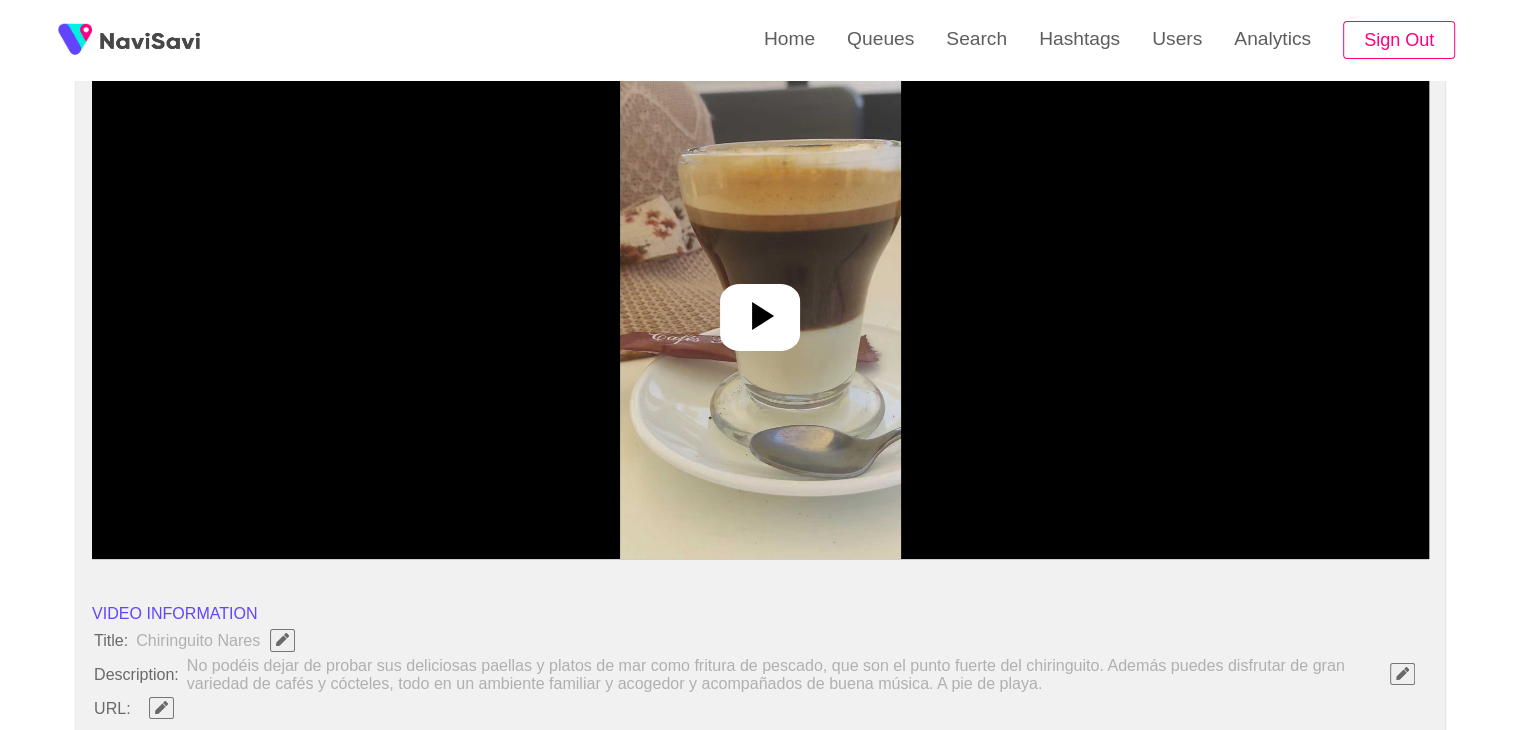 scroll, scrollTop: 204, scrollLeft: 0, axis: vertical 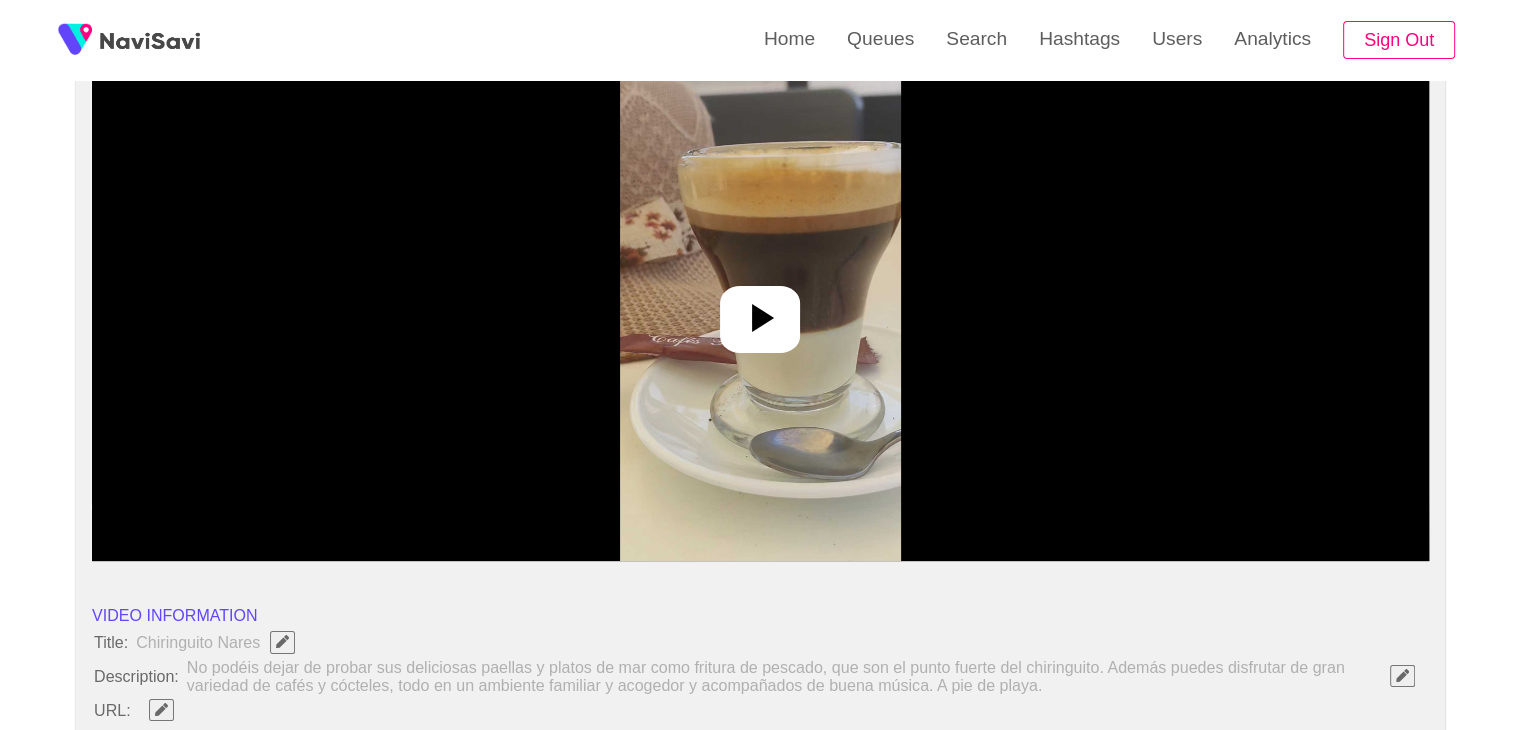 click at bounding box center [760, 311] 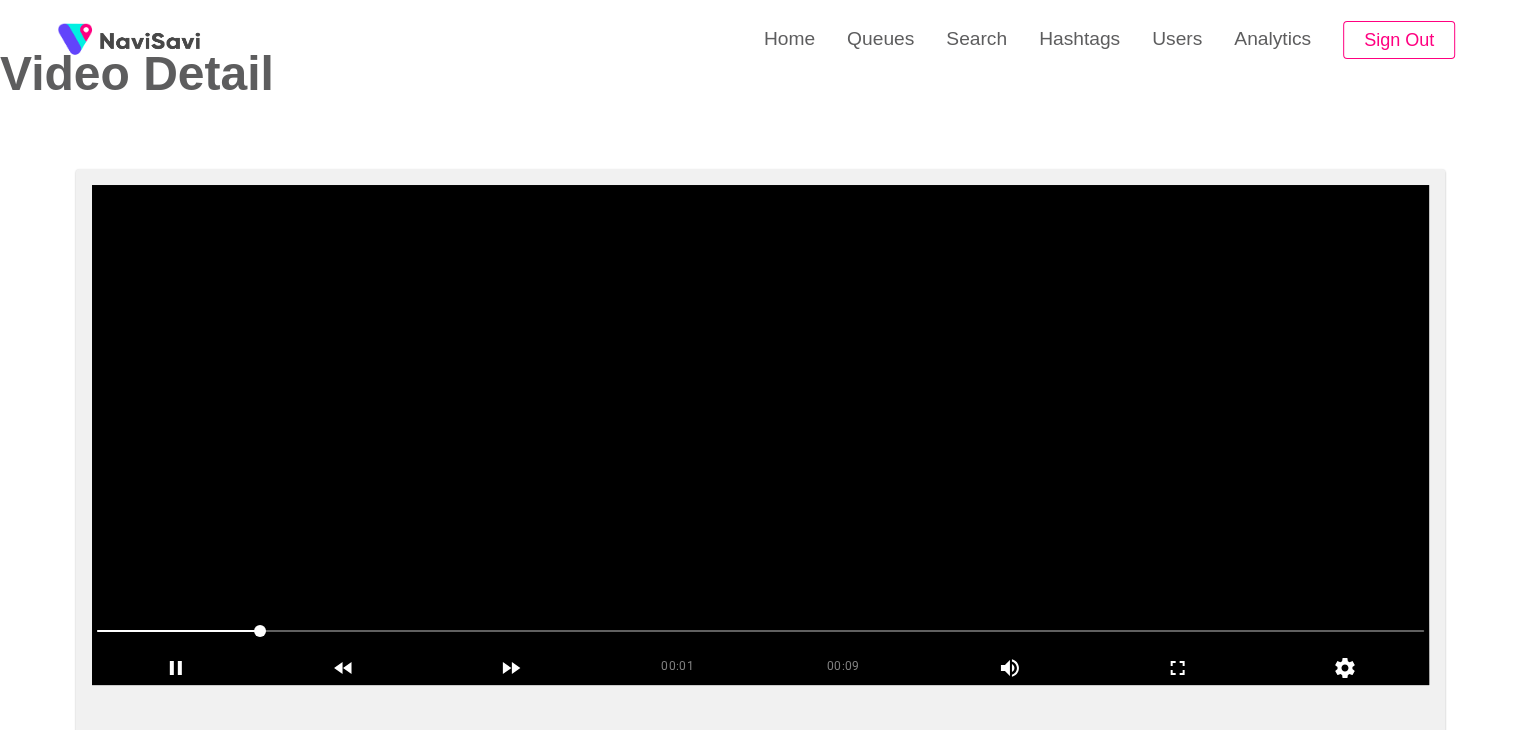 scroll, scrollTop: 64, scrollLeft: 0, axis: vertical 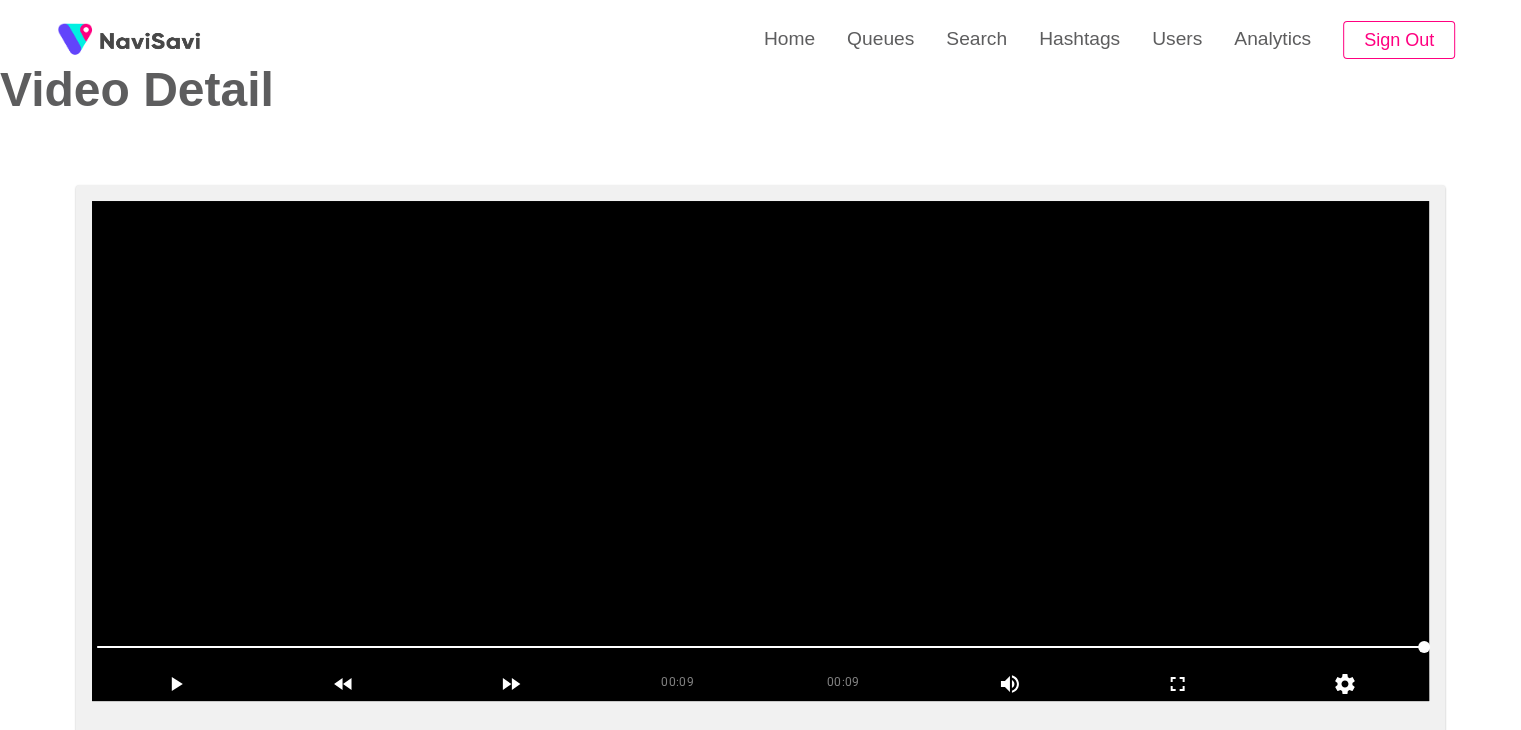click at bounding box center [760, 451] 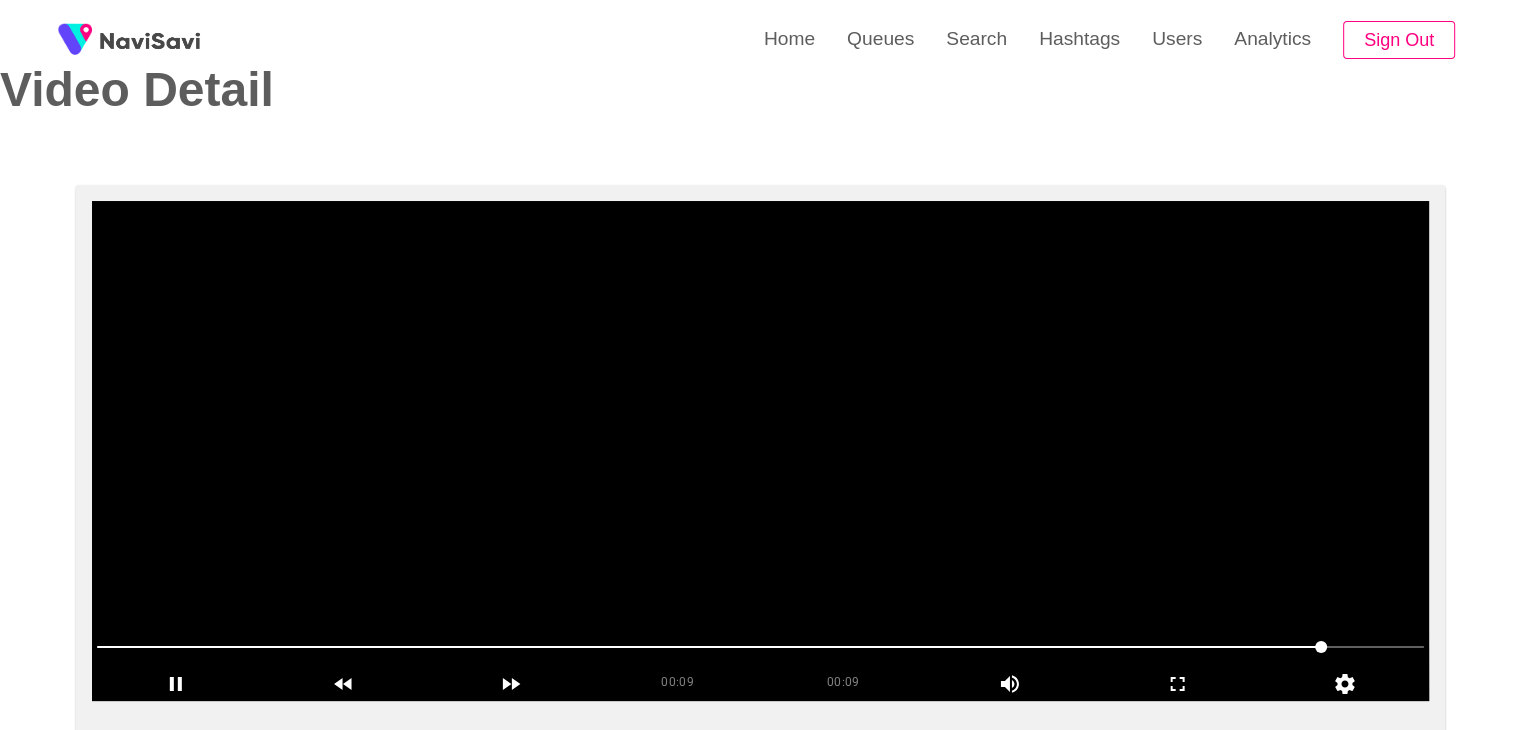 click at bounding box center [760, 451] 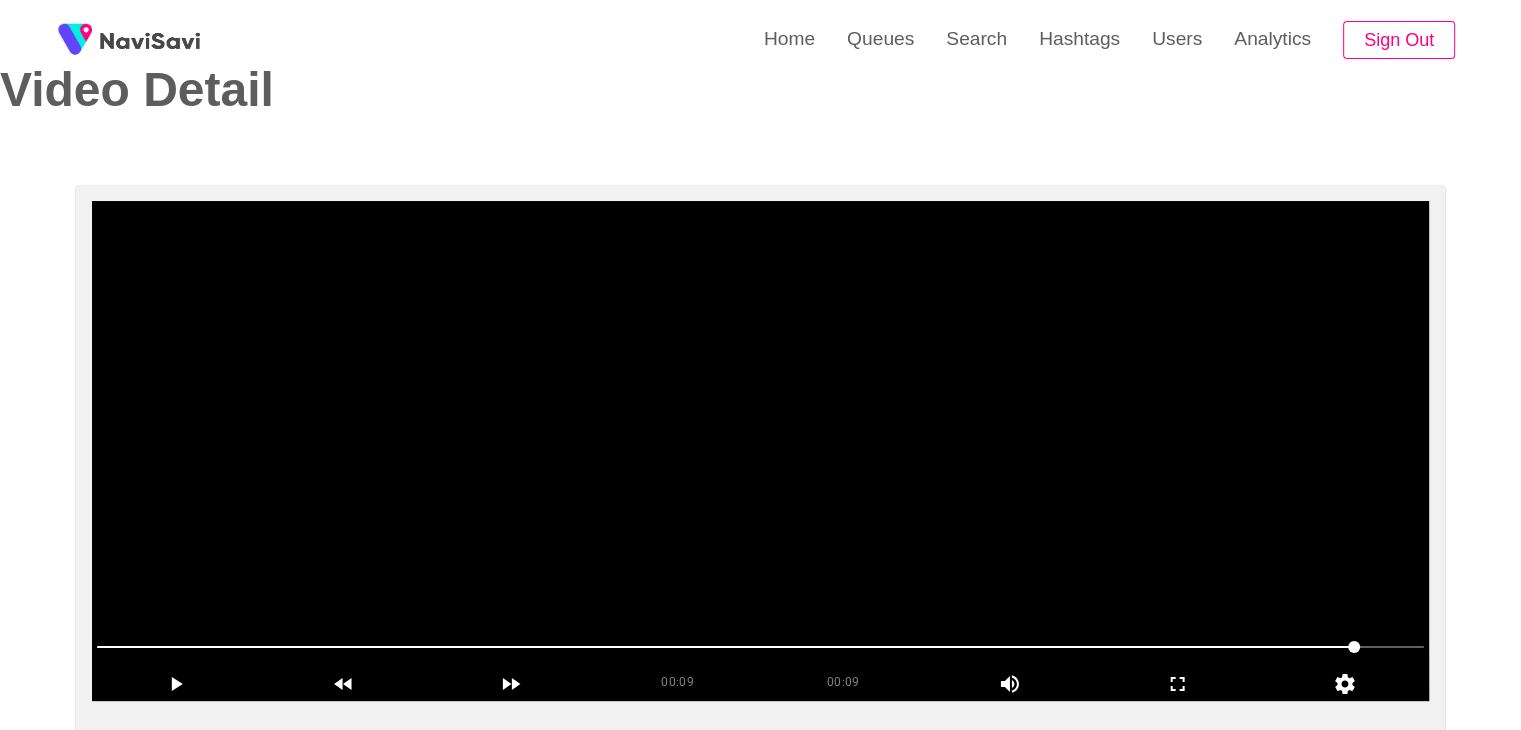 click at bounding box center (760, 451) 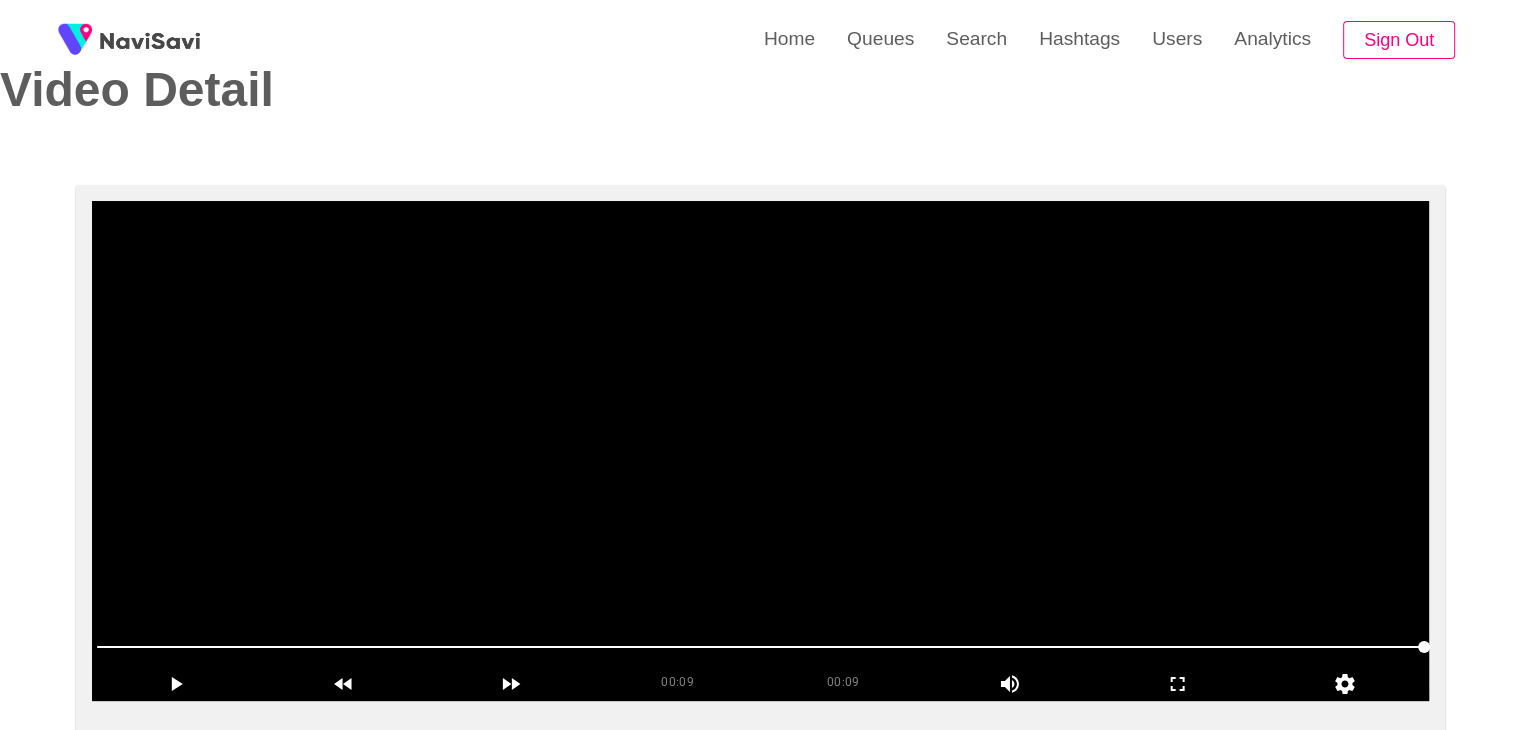 click at bounding box center [760, 451] 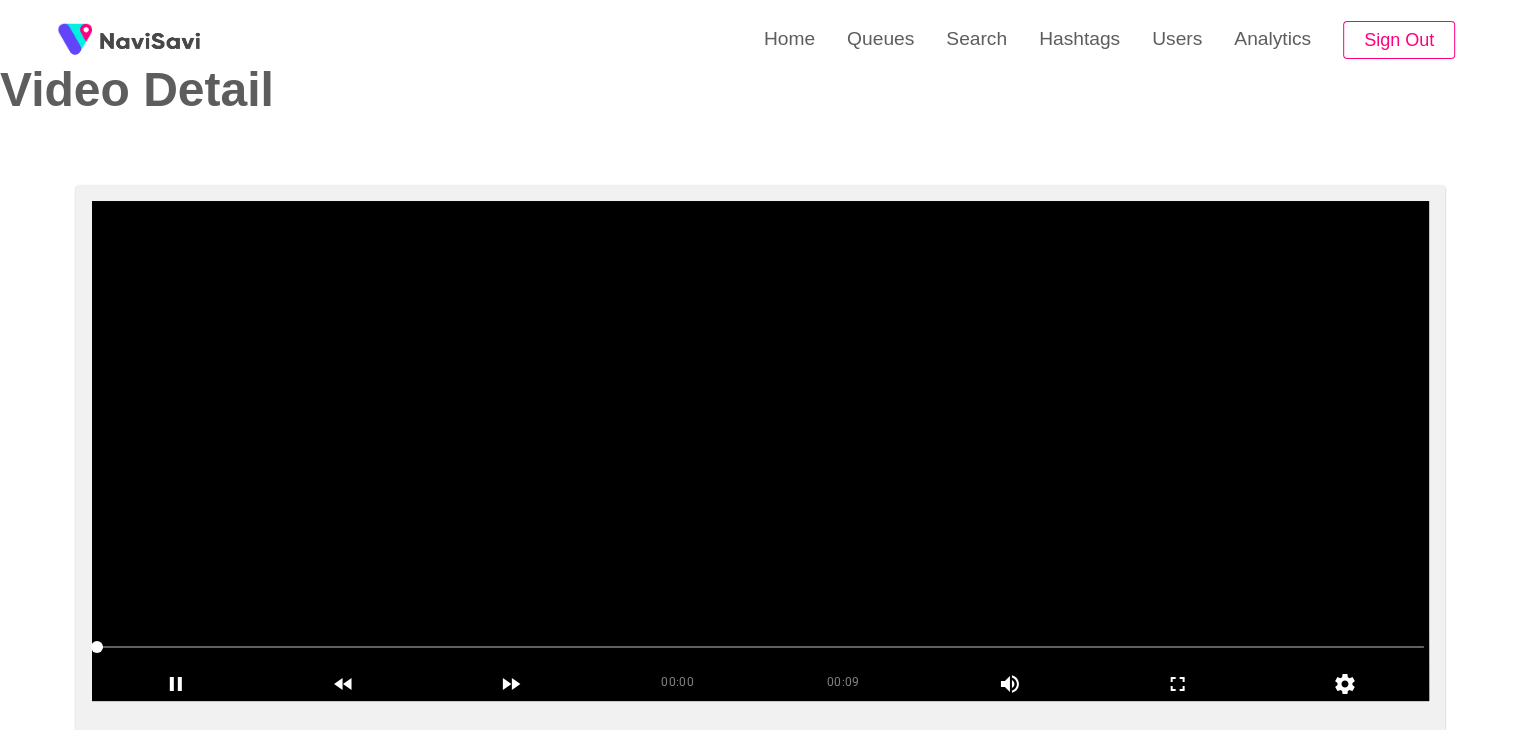 click at bounding box center (760, 451) 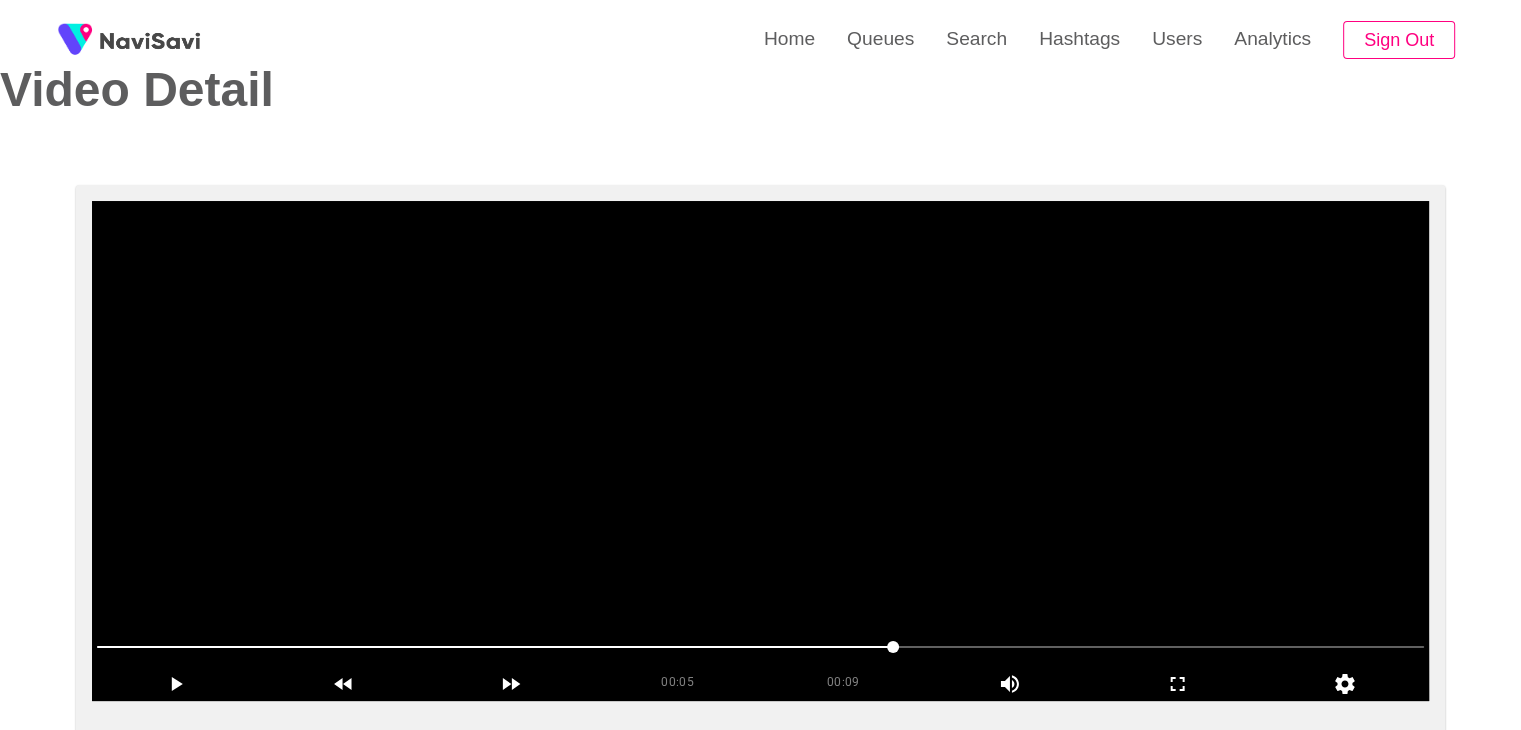 click at bounding box center (760, 451) 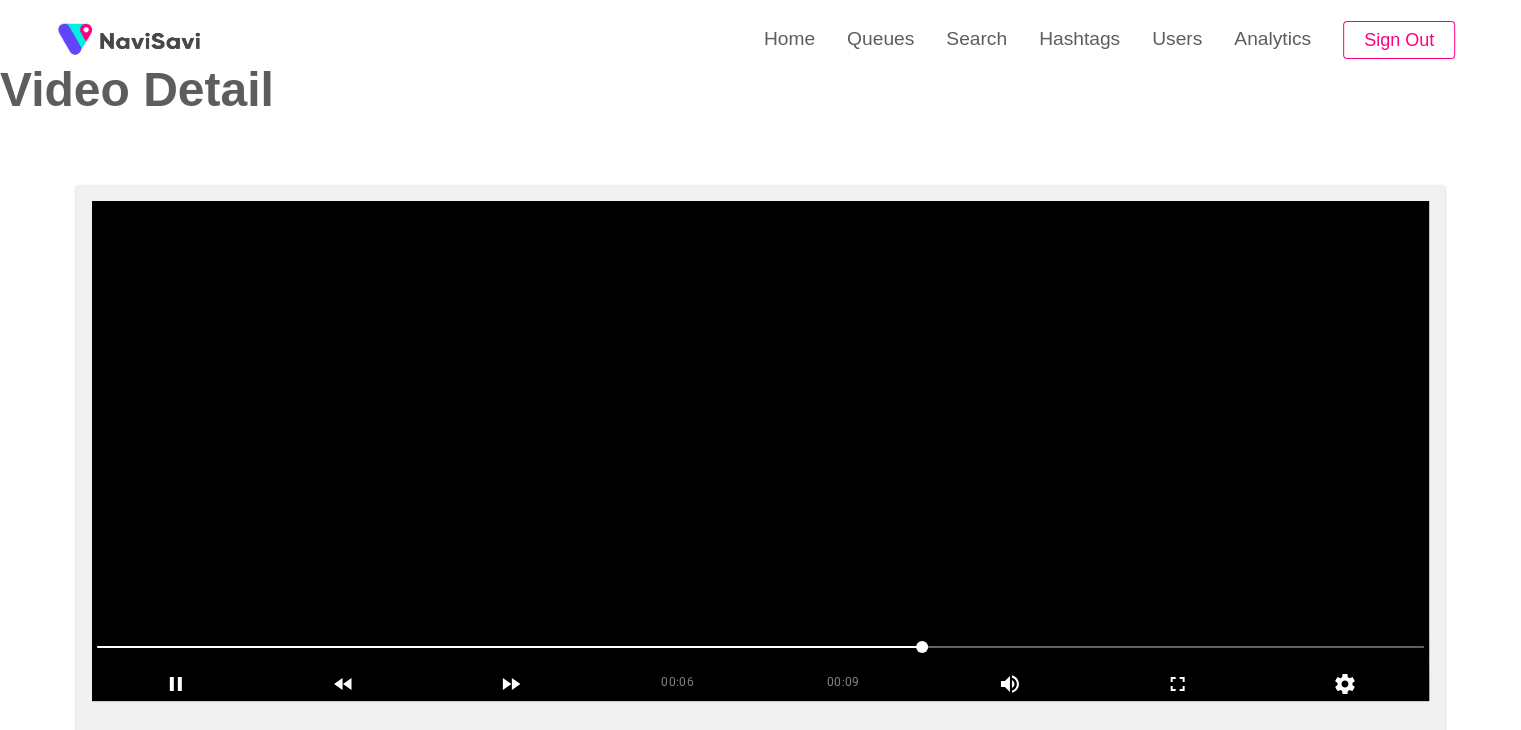 click at bounding box center [760, 451] 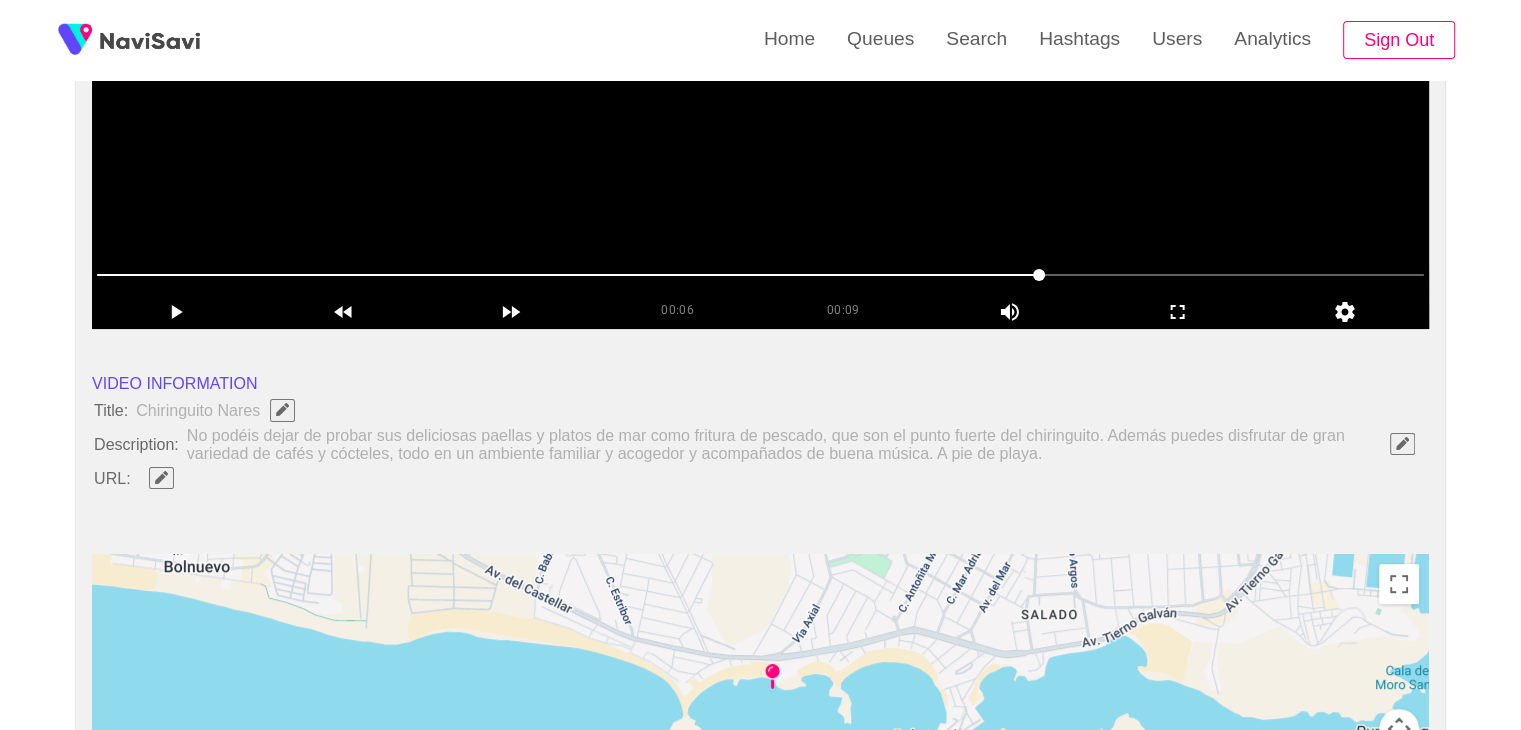 scroll, scrollTop: 471, scrollLeft: 0, axis: vertical 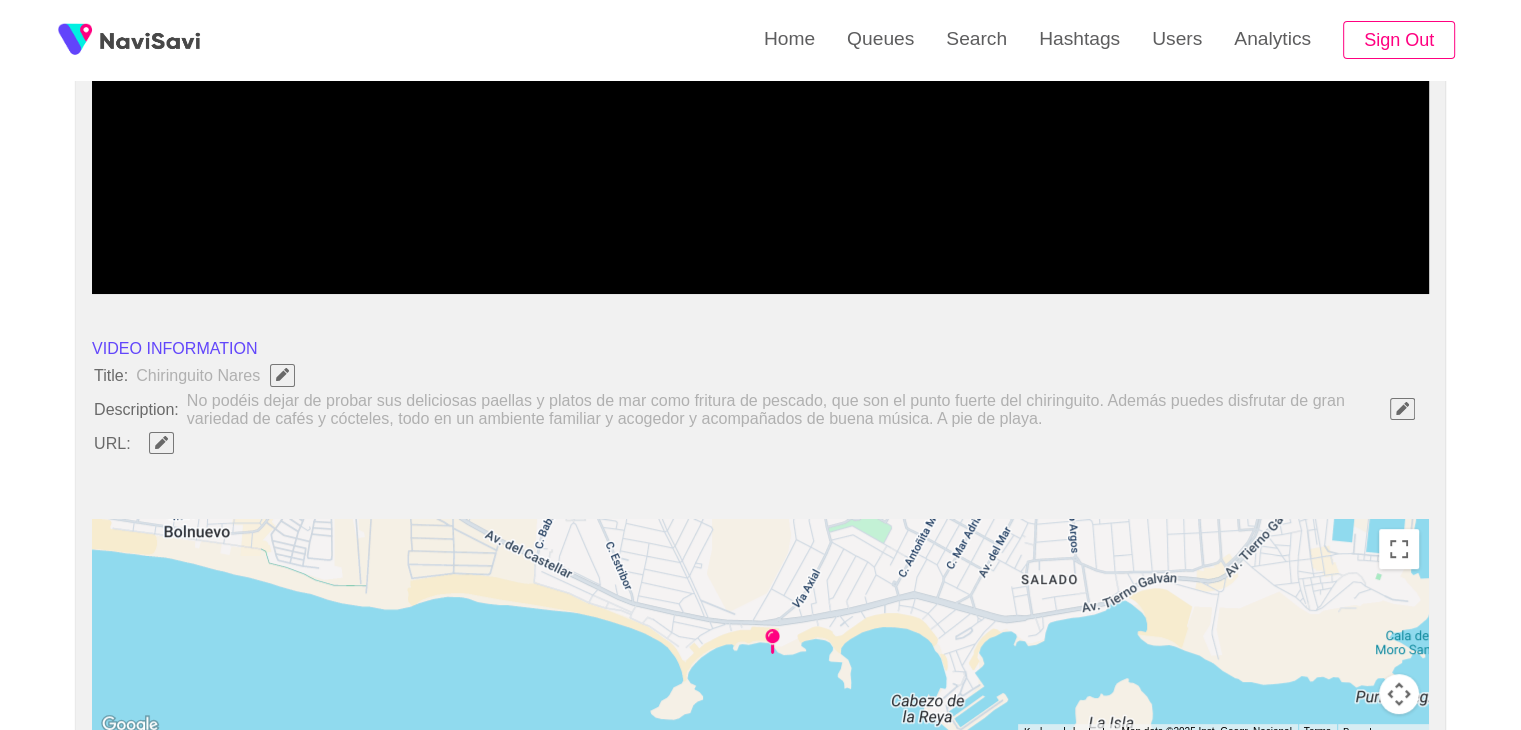 click at bounding box center [1402, 409] 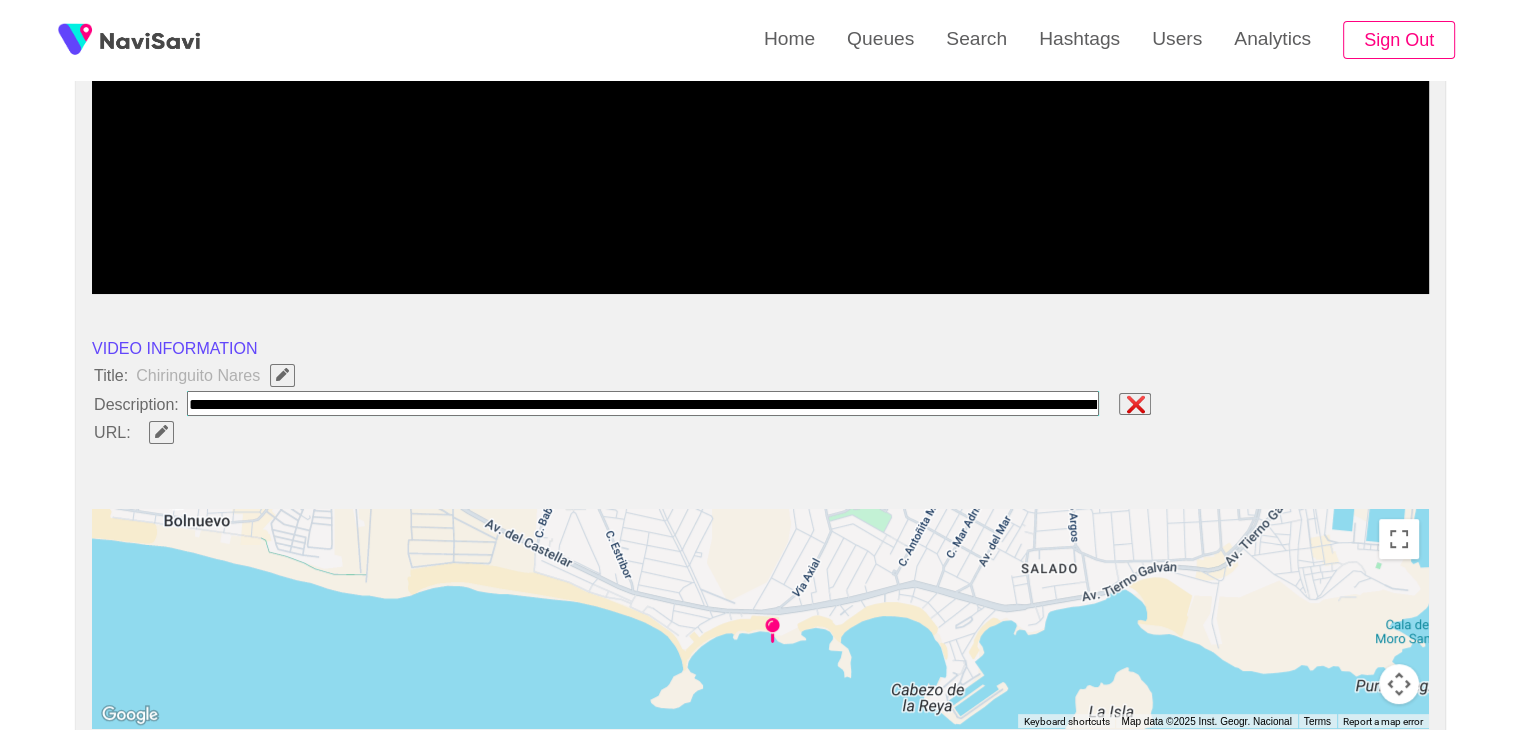type on "**********" 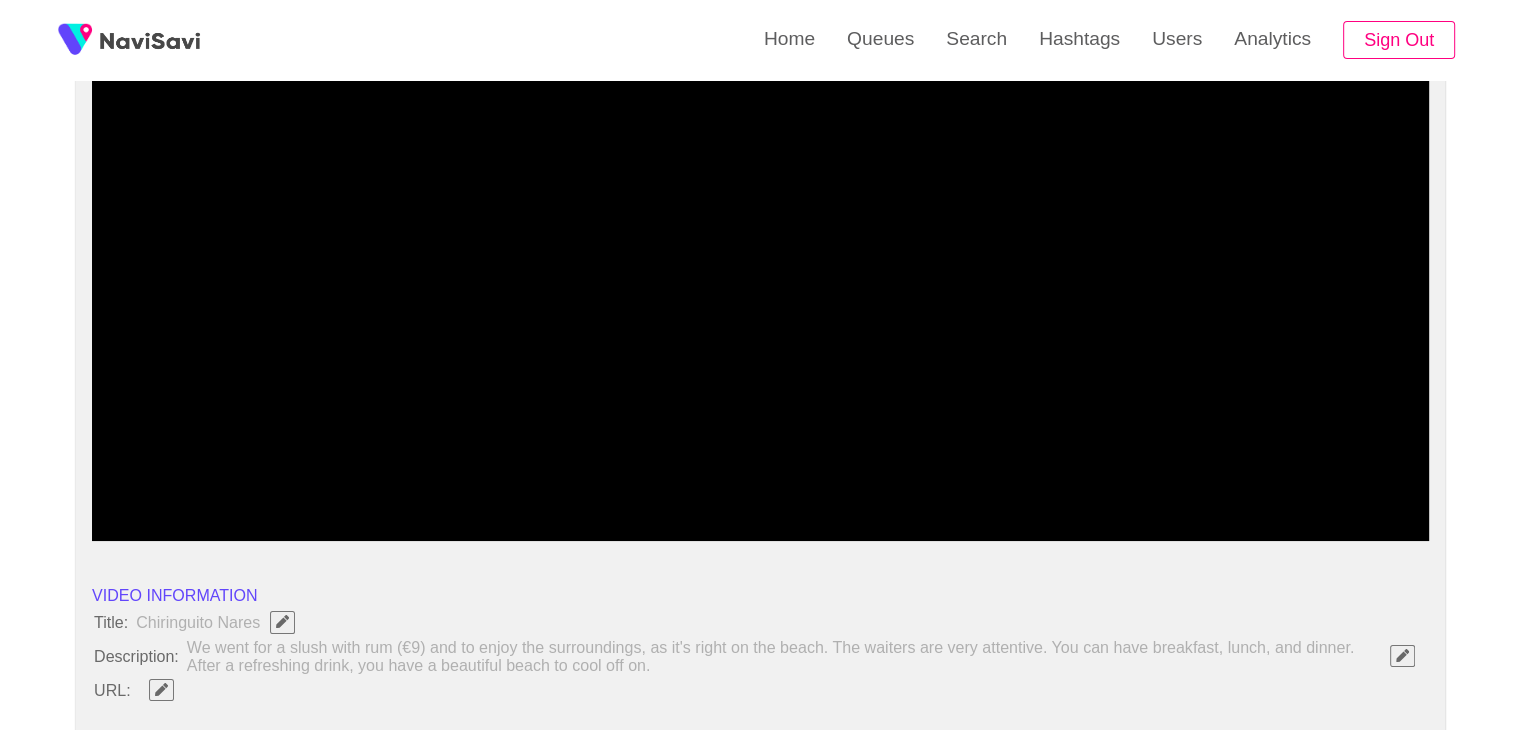scroll, scrollTop: 216, scrollLeft: 0, axis: vertical 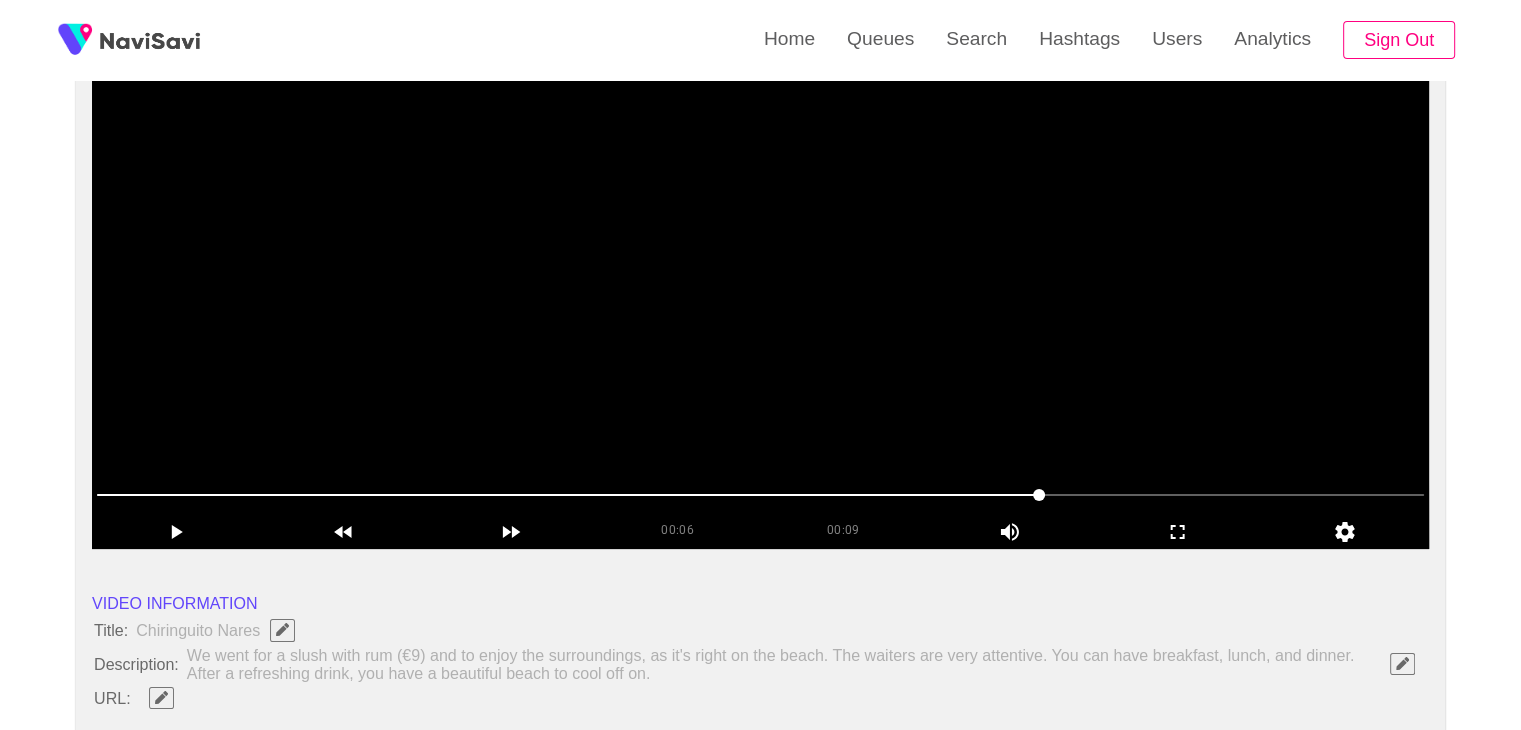 click at bounding box center [760, 299] 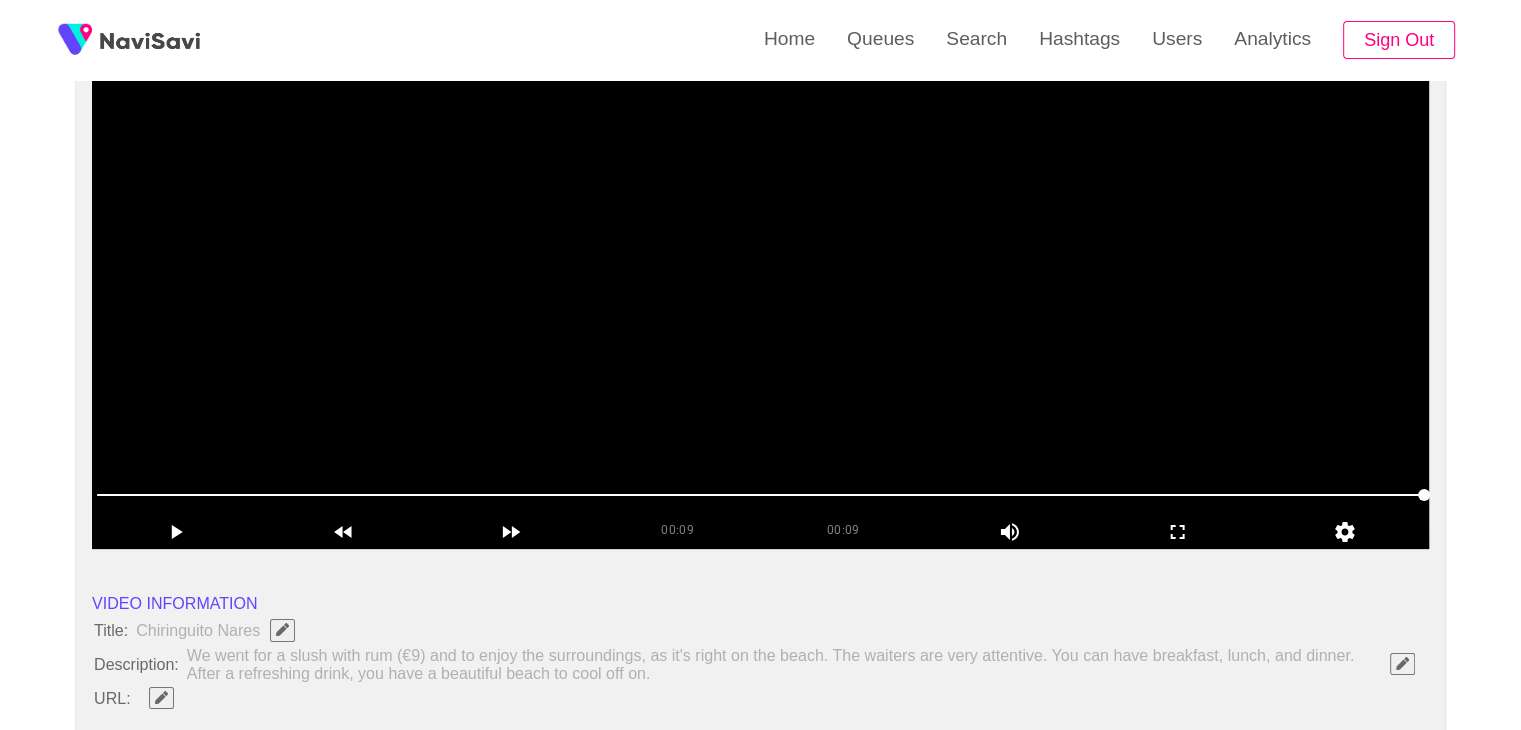 click at bounding box center [760, 299] 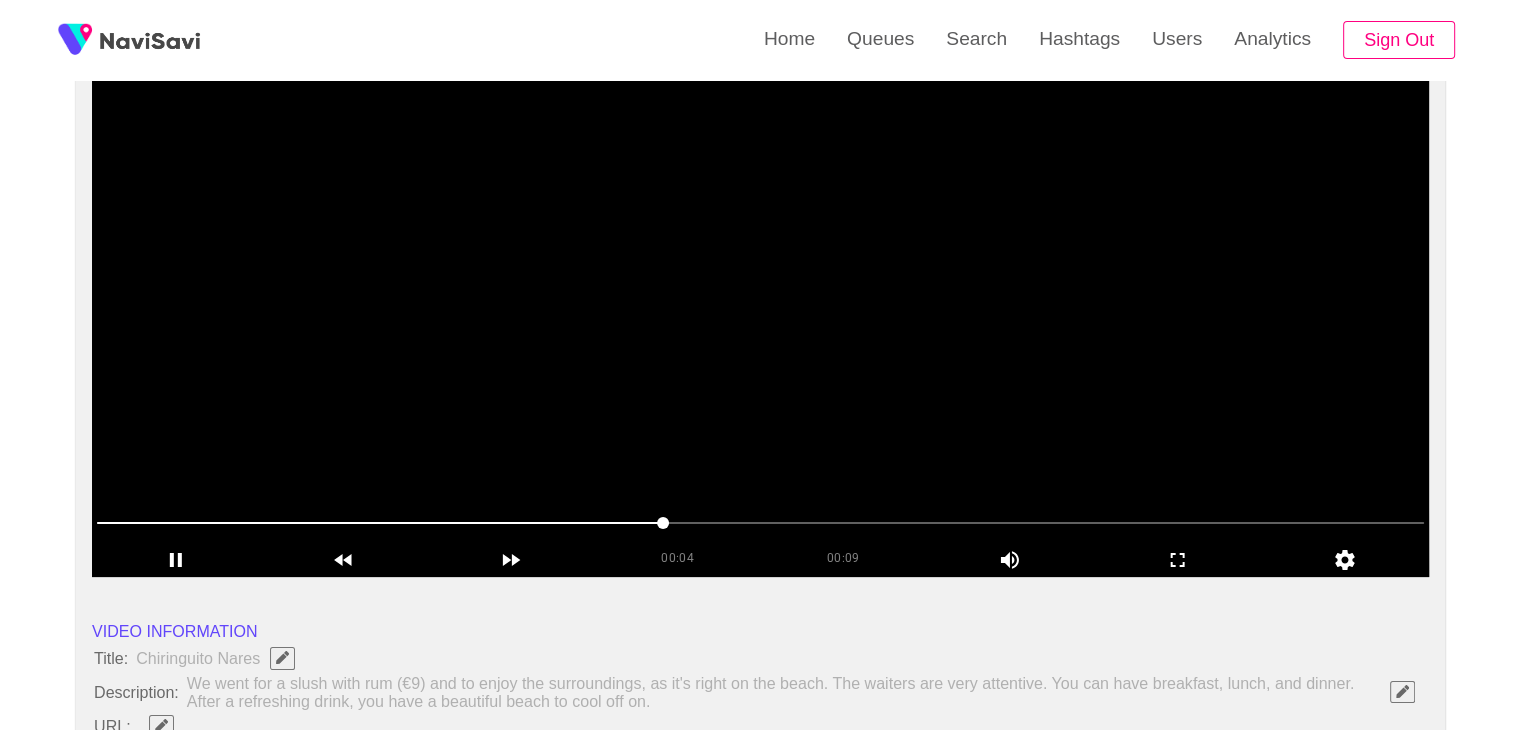 scroll, scrollTop: 187, scrollLeft: 0, axis: vertical 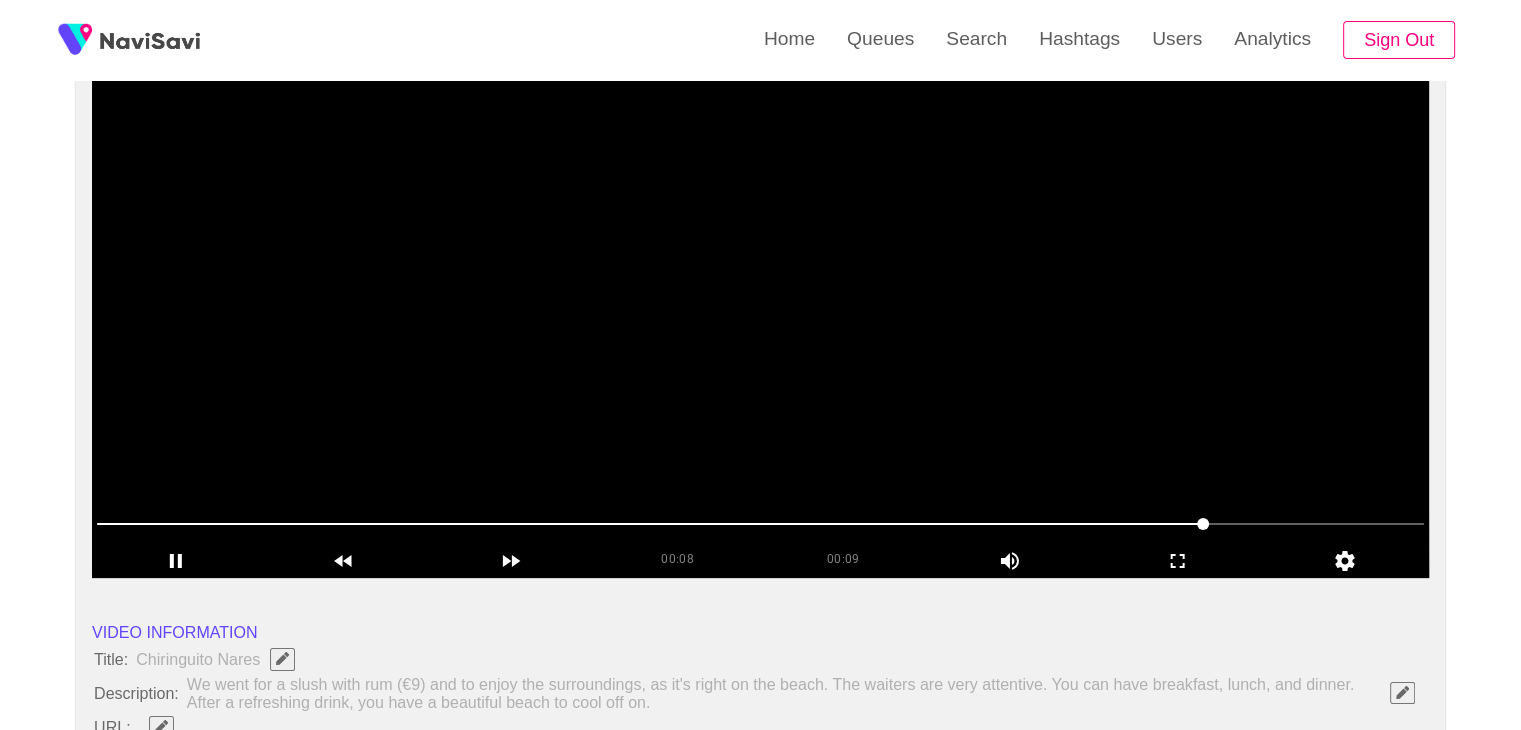 click at bounding box center (760, 328) 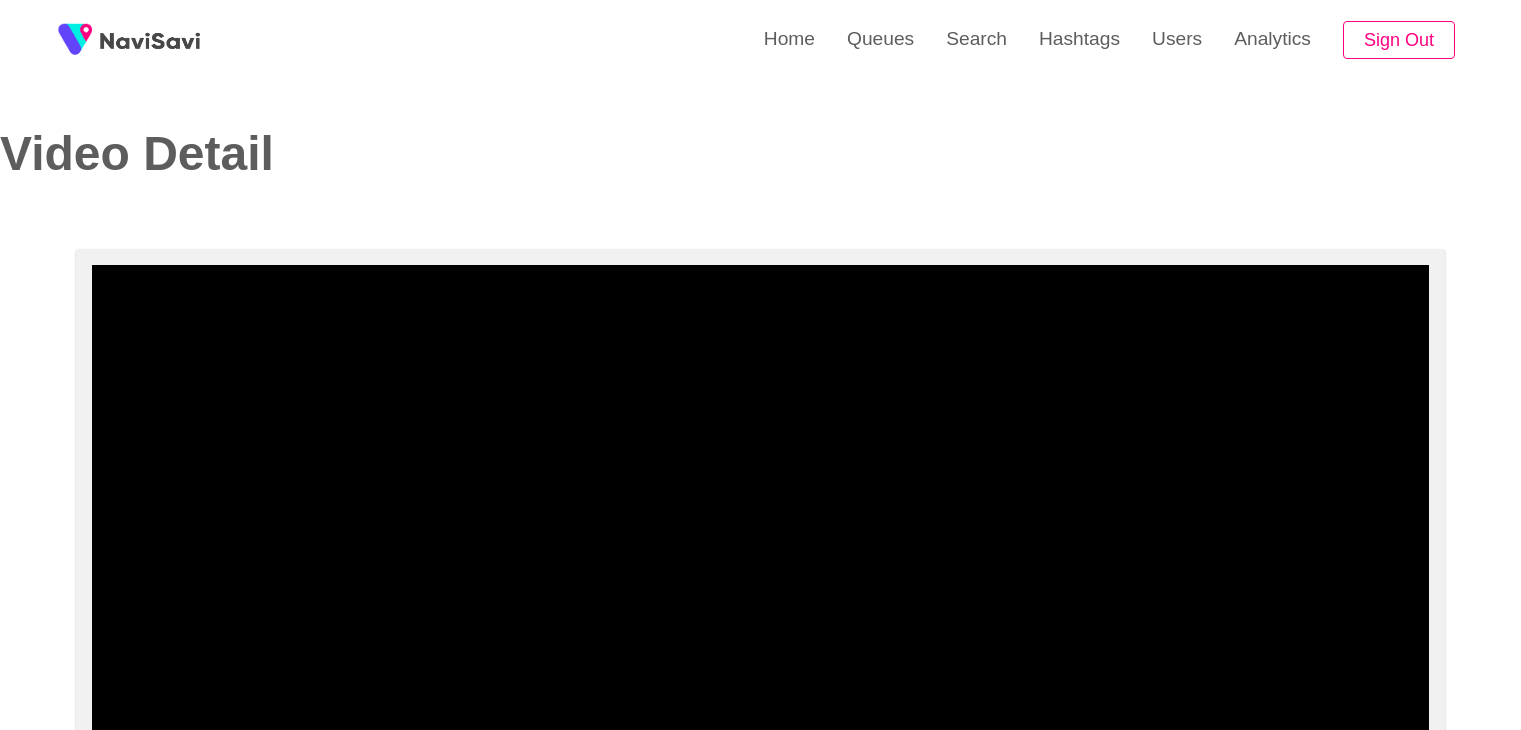 select on "**********" 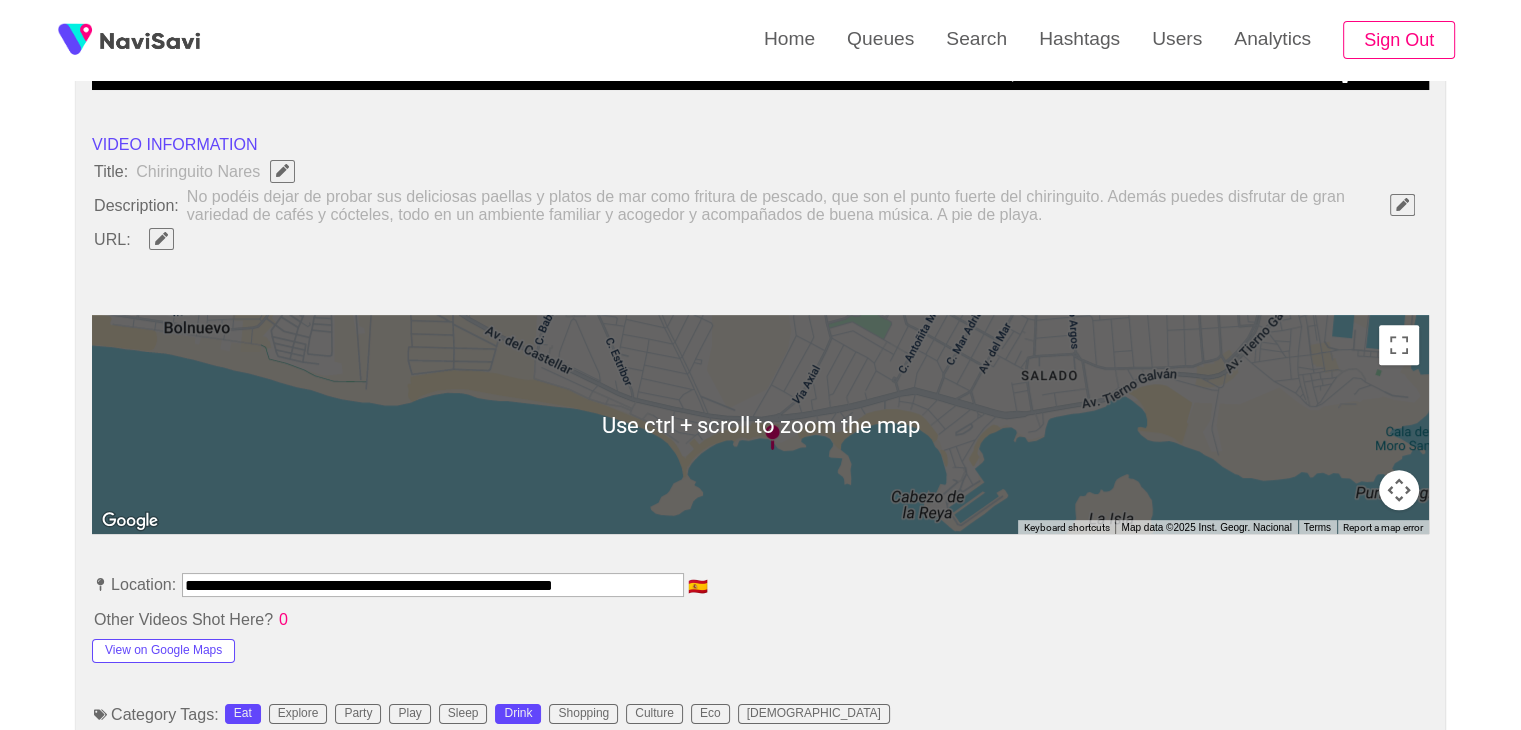 scroll, scrollTop: 810, scrollLeft: 0, axis: vertical 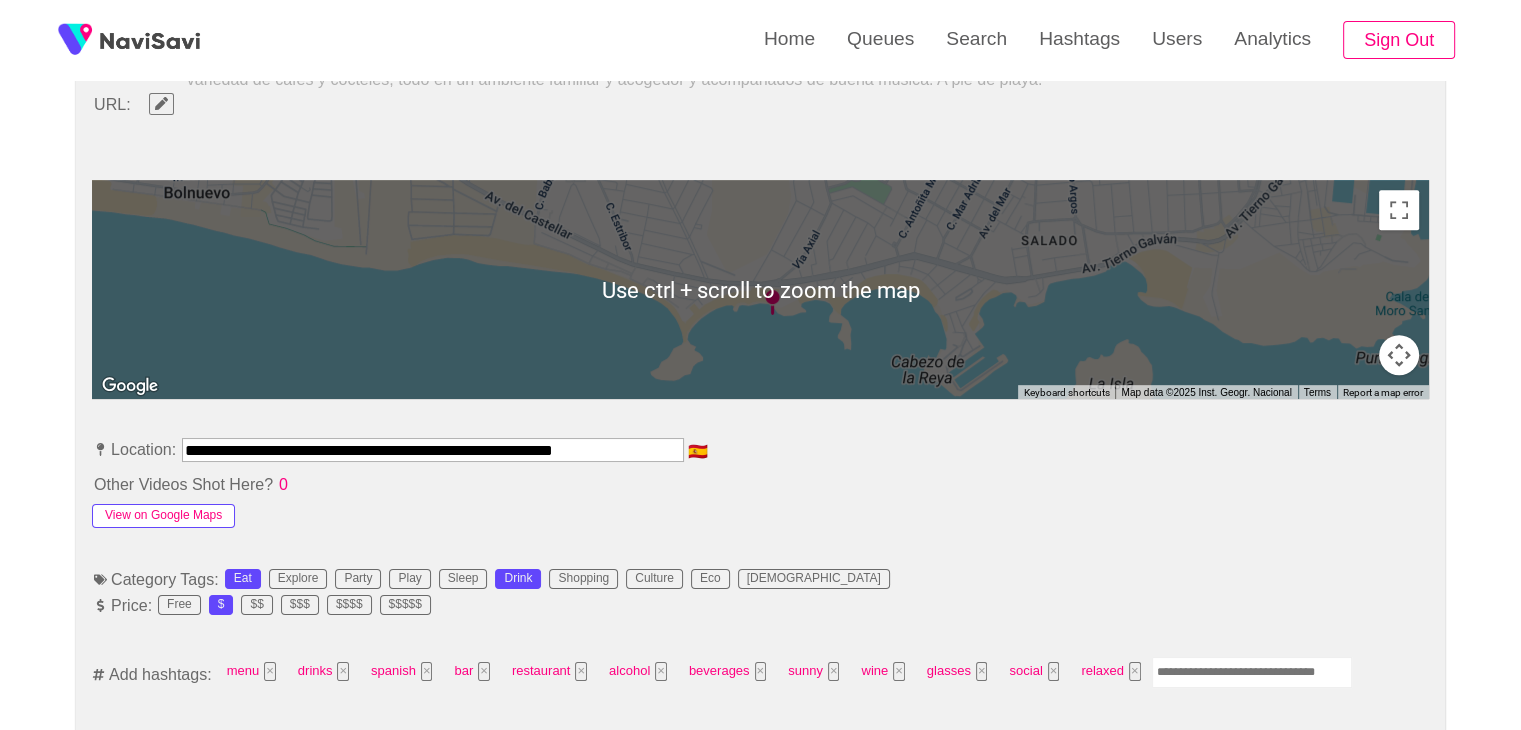 click on "View on Google Maps" at bounding box center (163, 516) 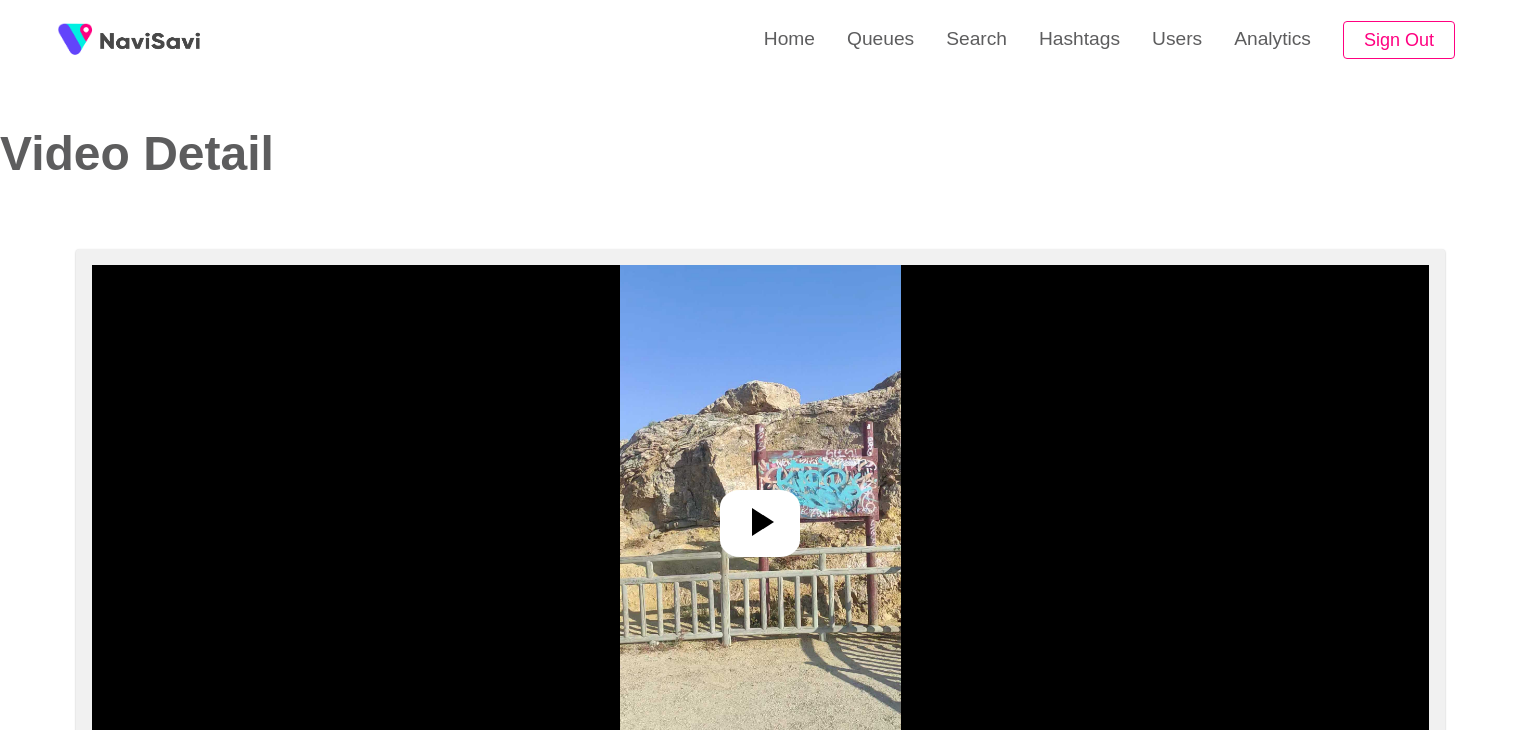 select on "**********" 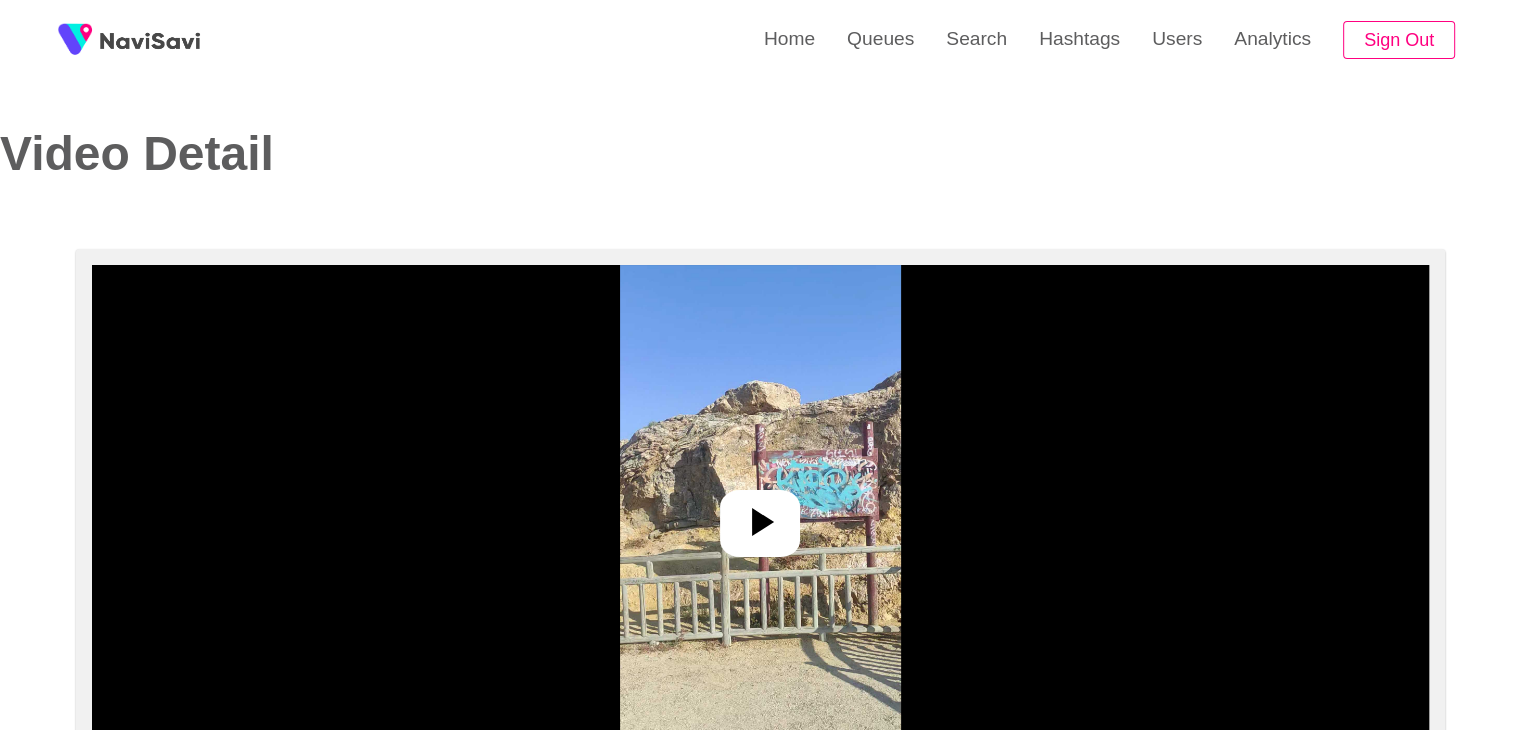 click at bounding box center [760, 515] 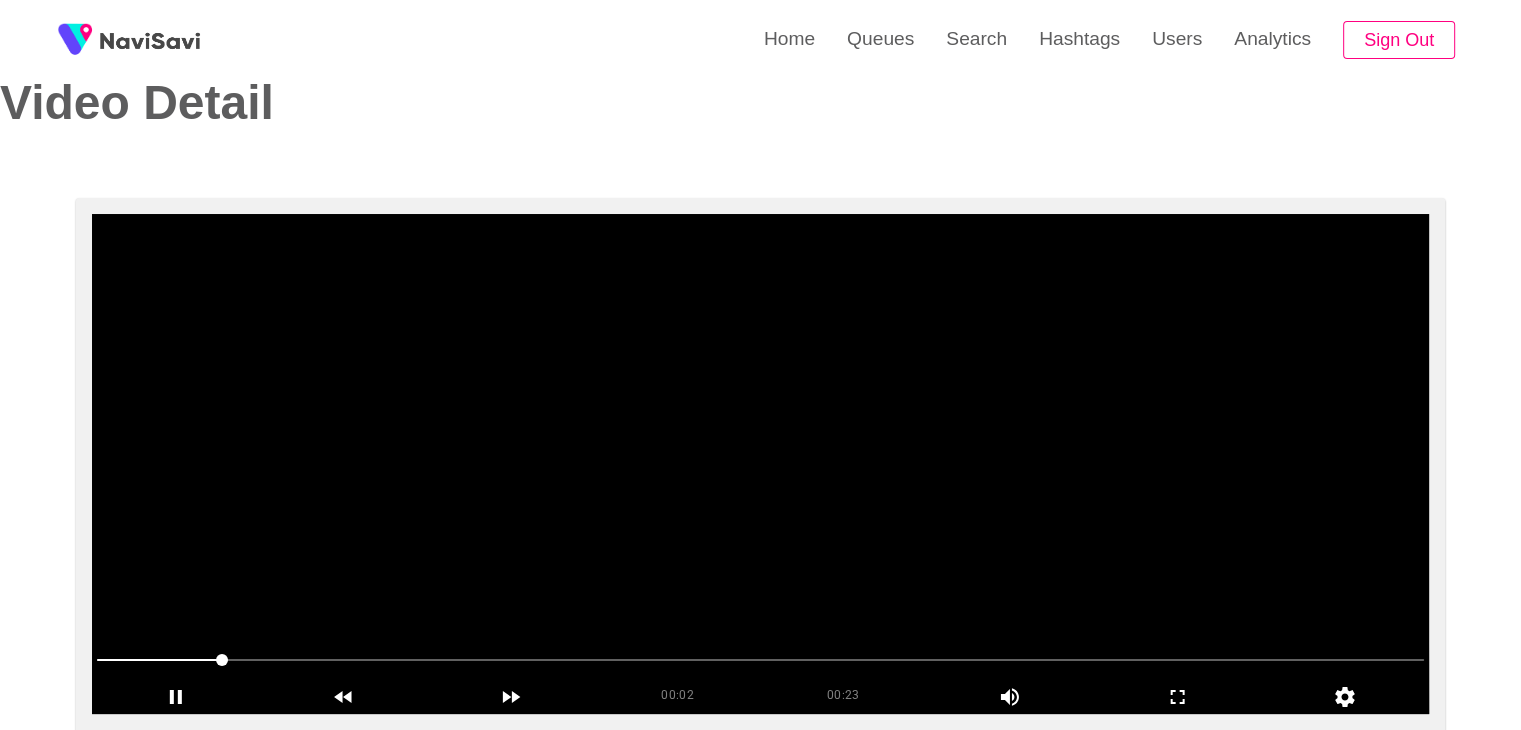 scroll, scrollTop: 52, scrollLeft: 0, axis: vertical 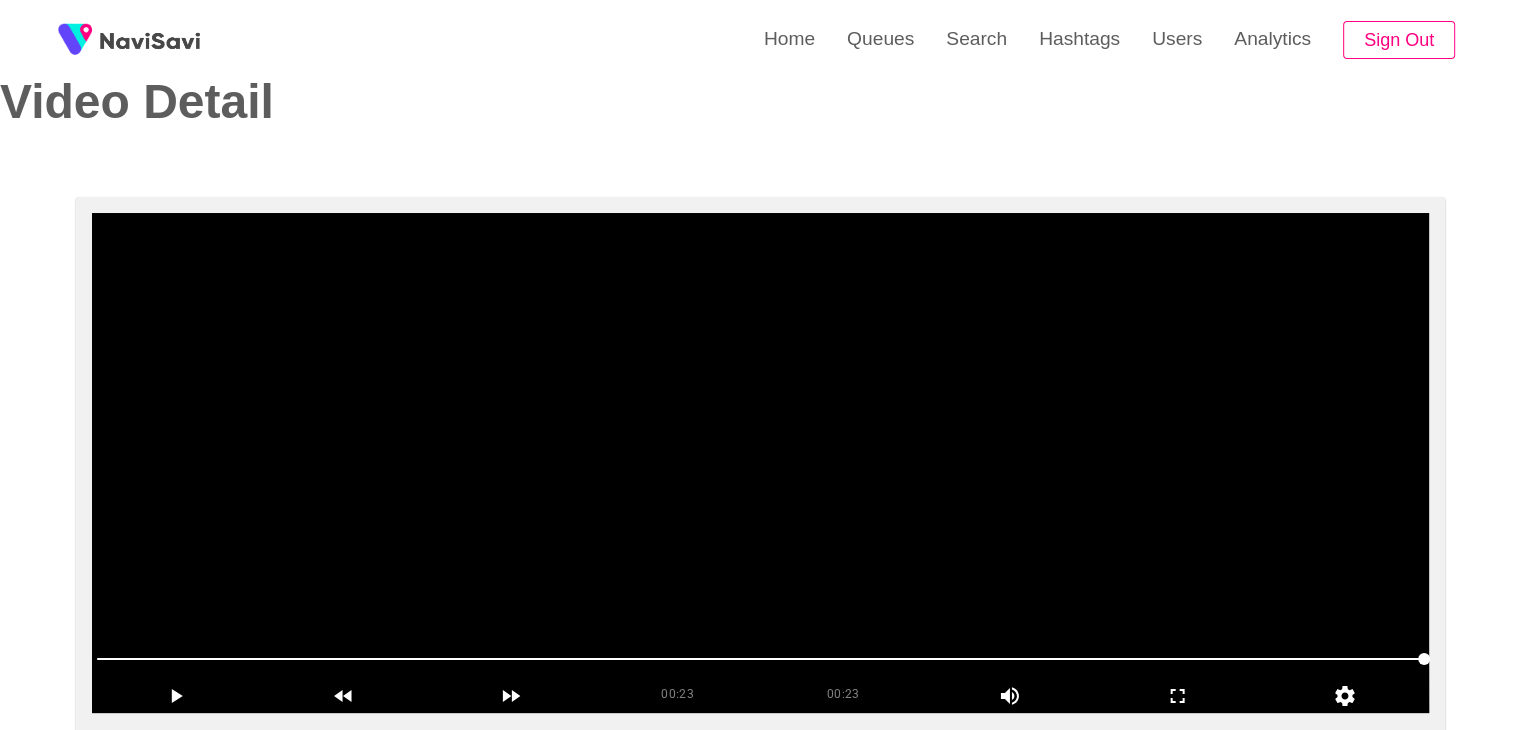 click at bounding box center (760, 463) 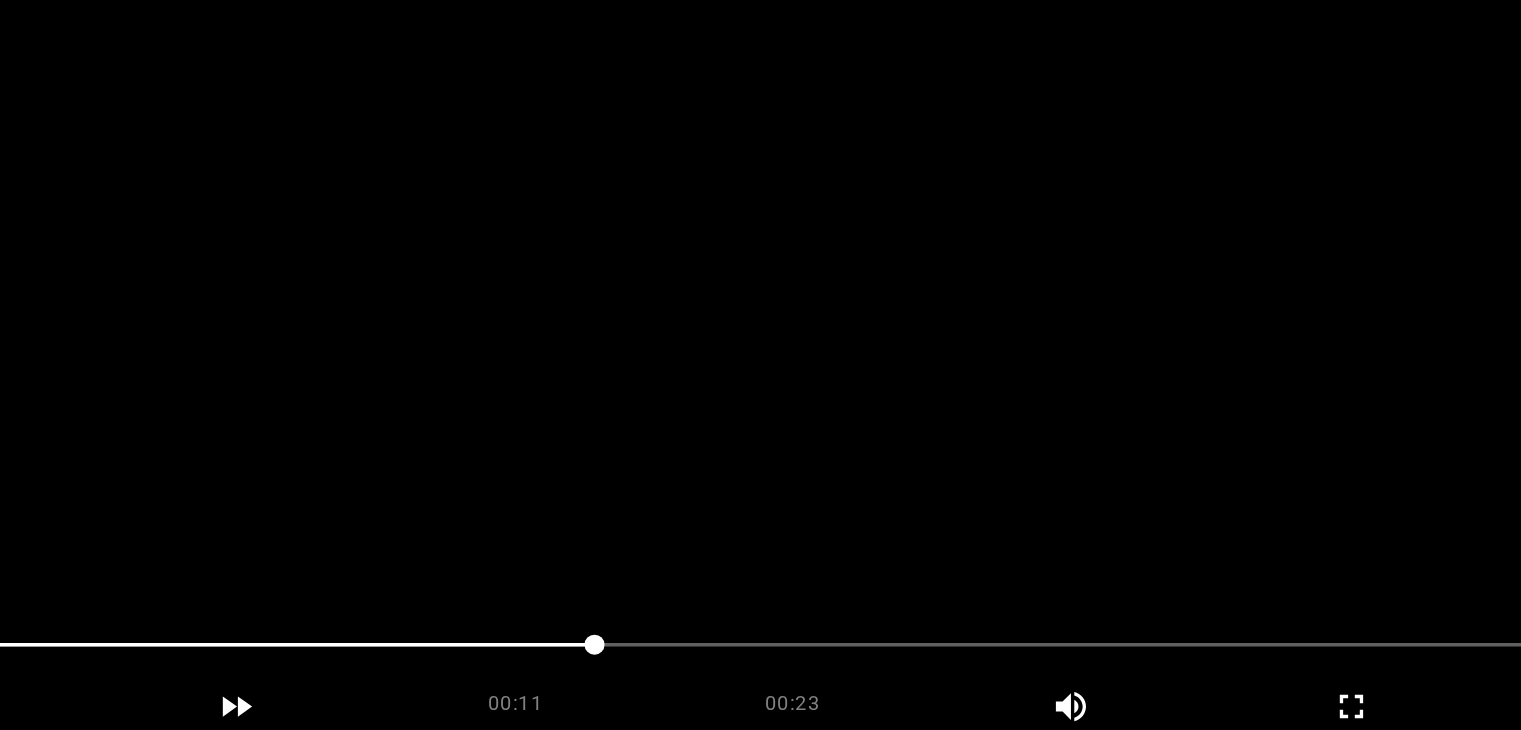 scroll, scrollTop: 168, scrollLeft: 0, axis: vertical 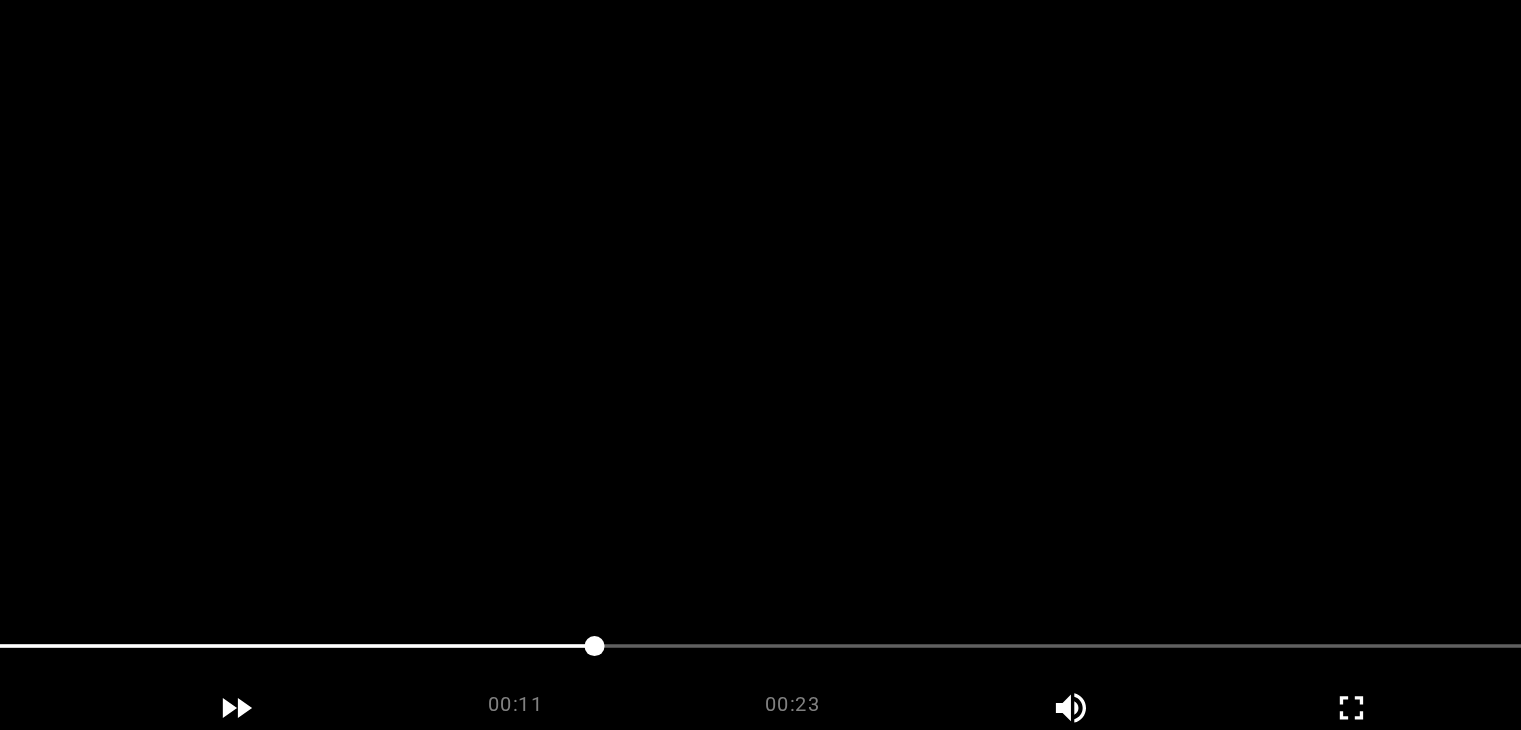 click at bounding box center [760, 347] 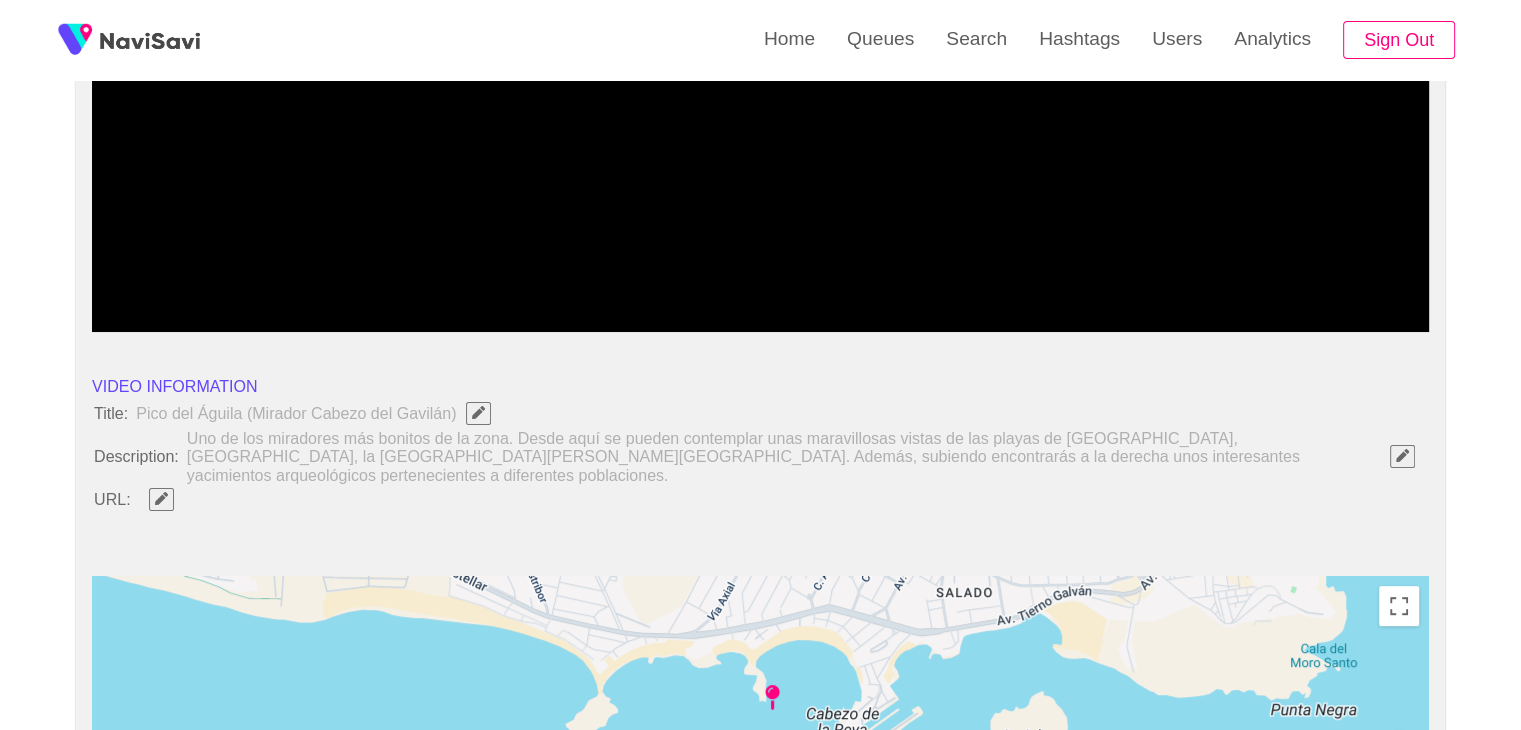 scroll, scrollTop: 440, scrollLeft: 0, axis: vertical 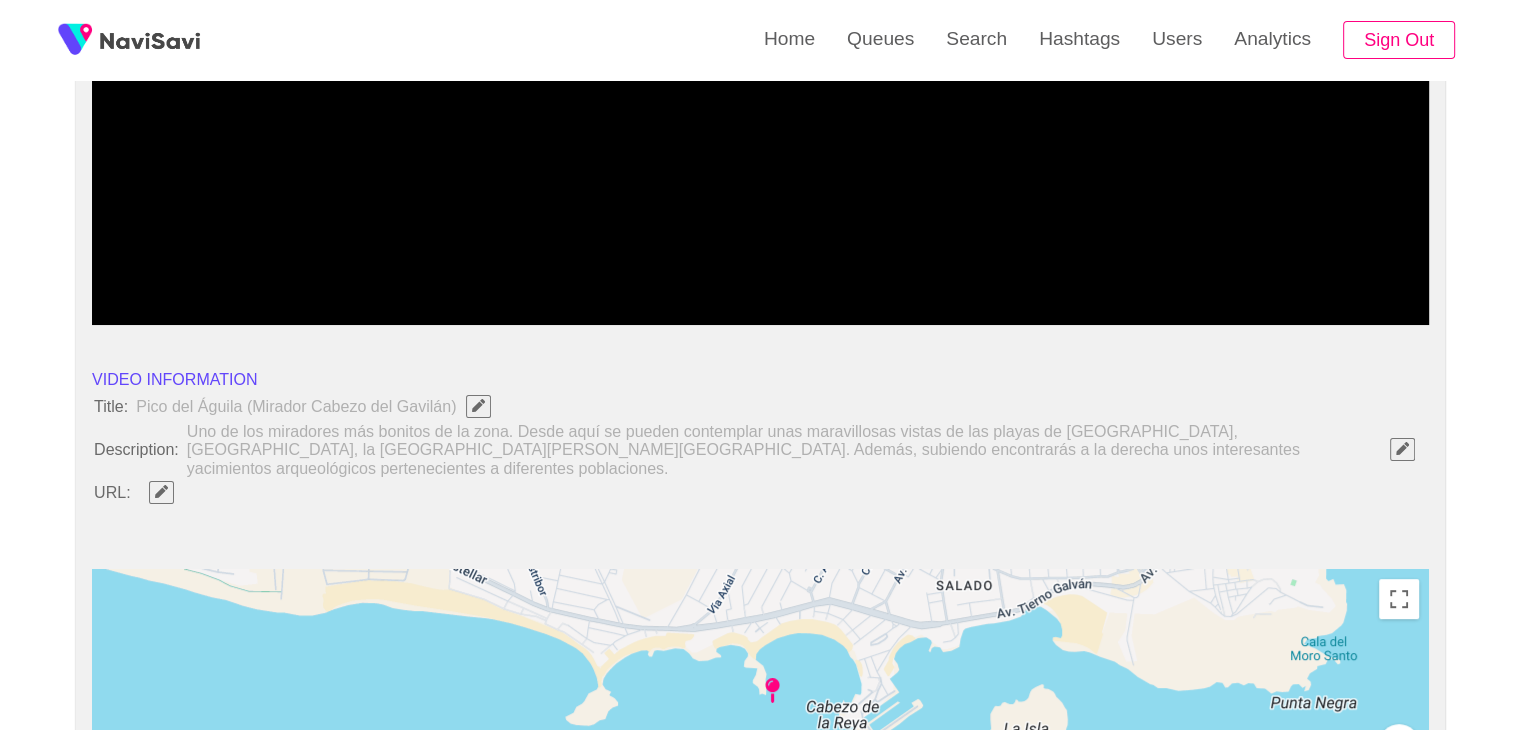 click at bounding box center [1402, 448] 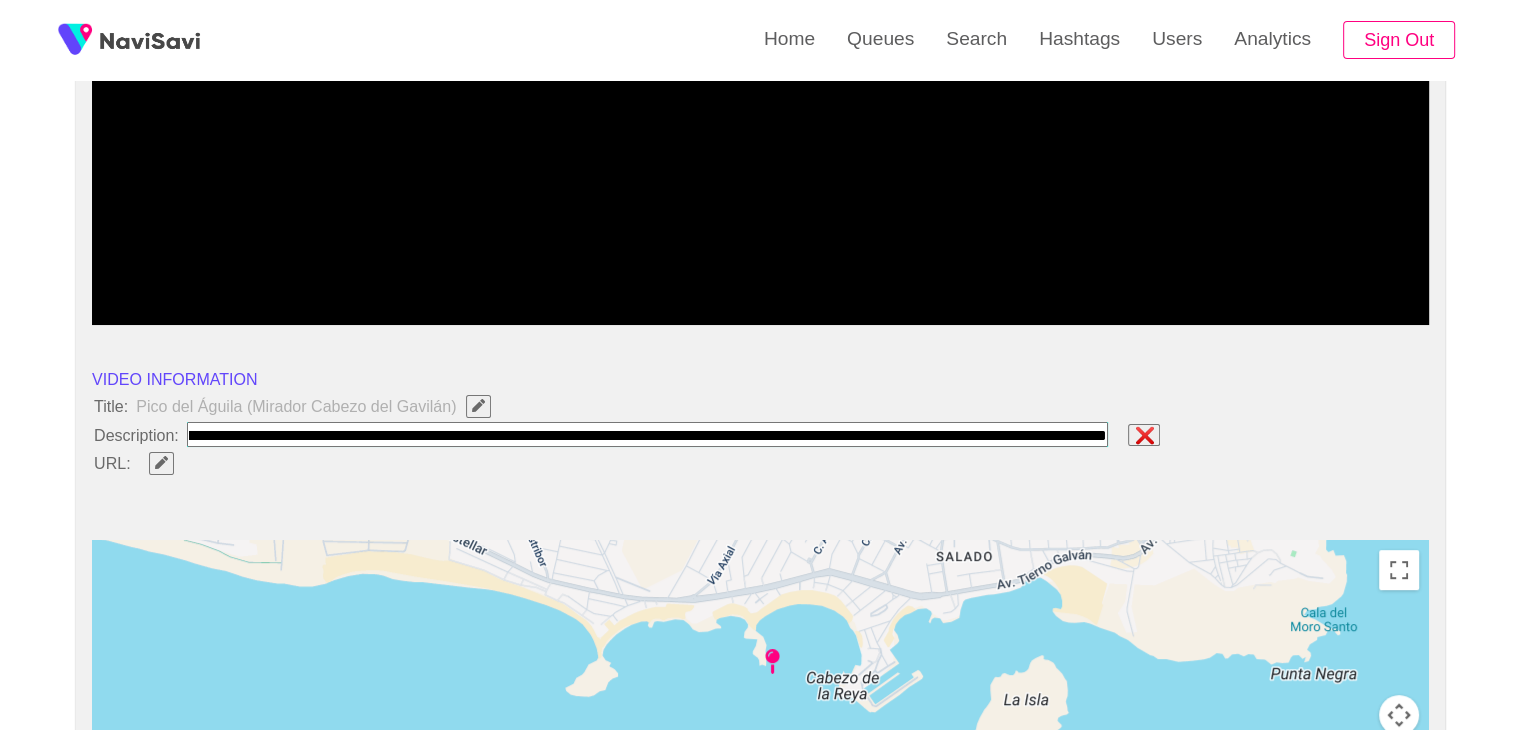type on "**********" 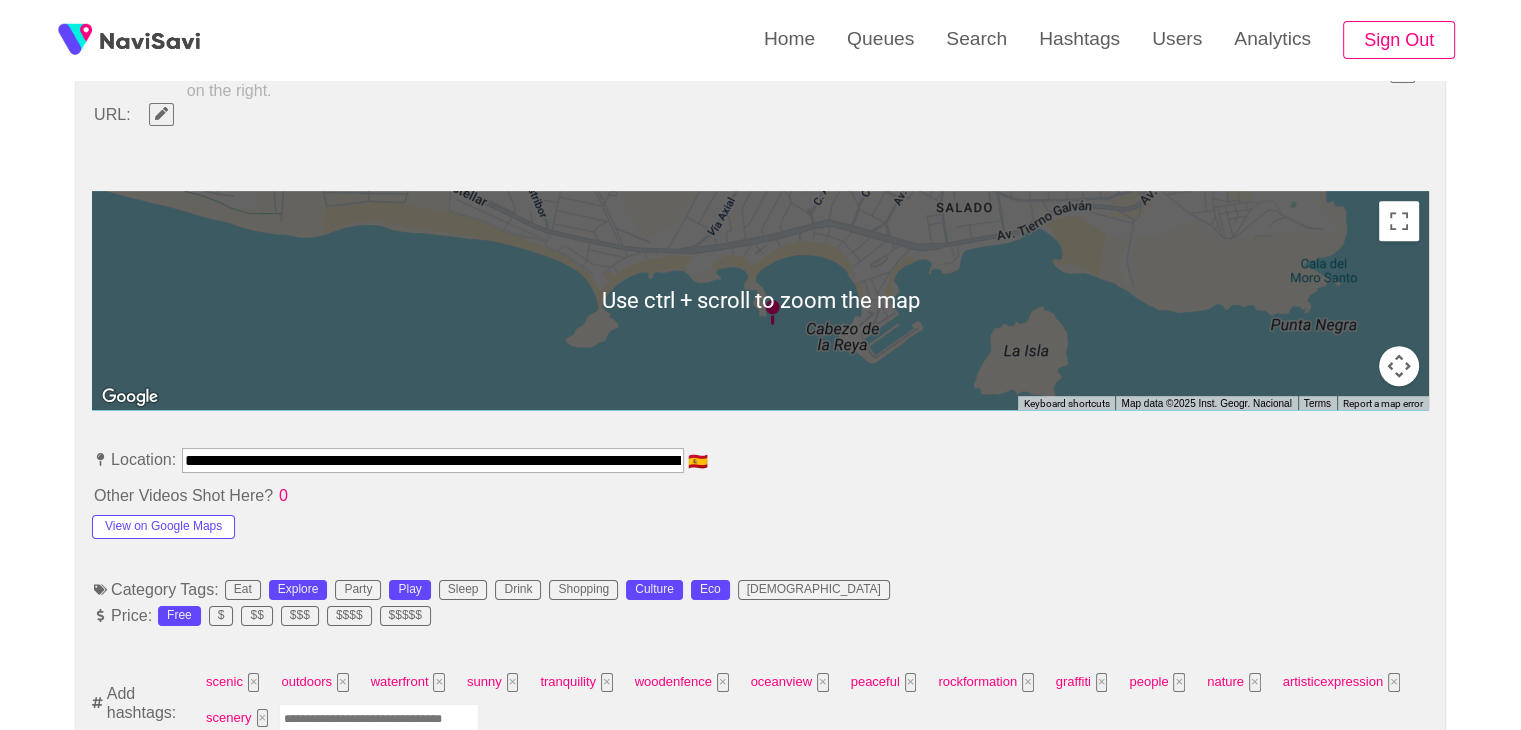 scroll, scrollTop: 853, scrollLeft: 0, axis: vertical 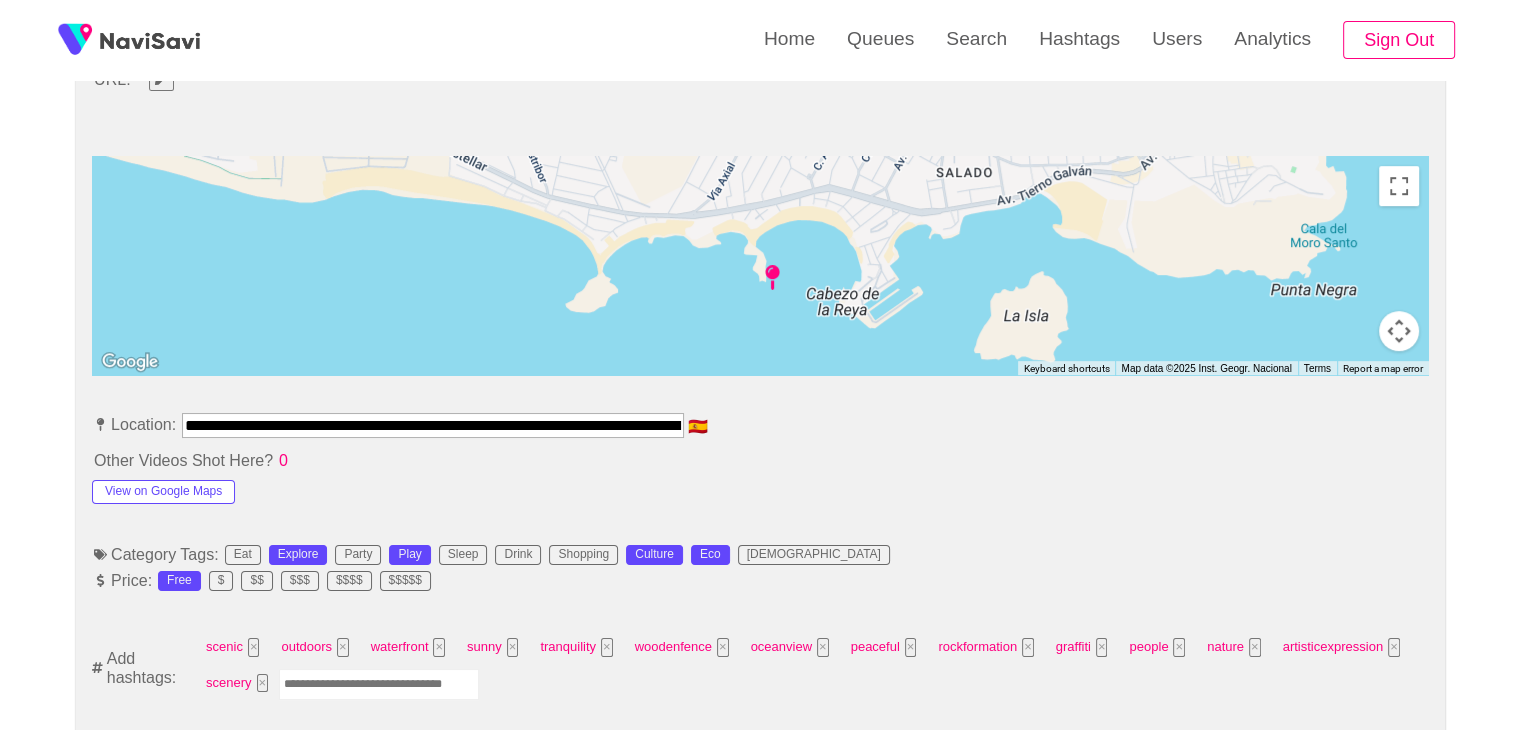 click on "**********" at bounding box center (433, 425) 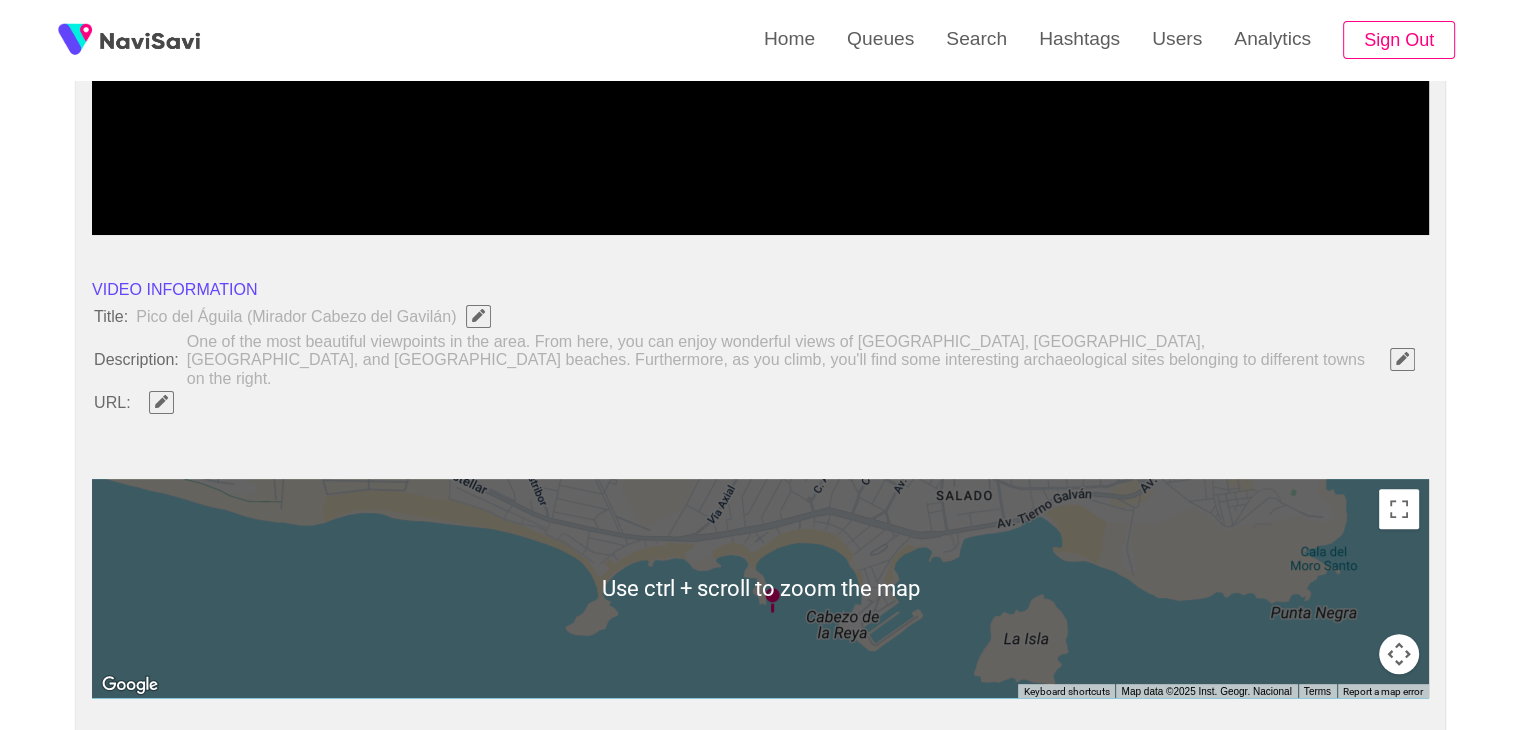 scroll, scrollTop: 526, scrollLeft: 0, axis: vertical 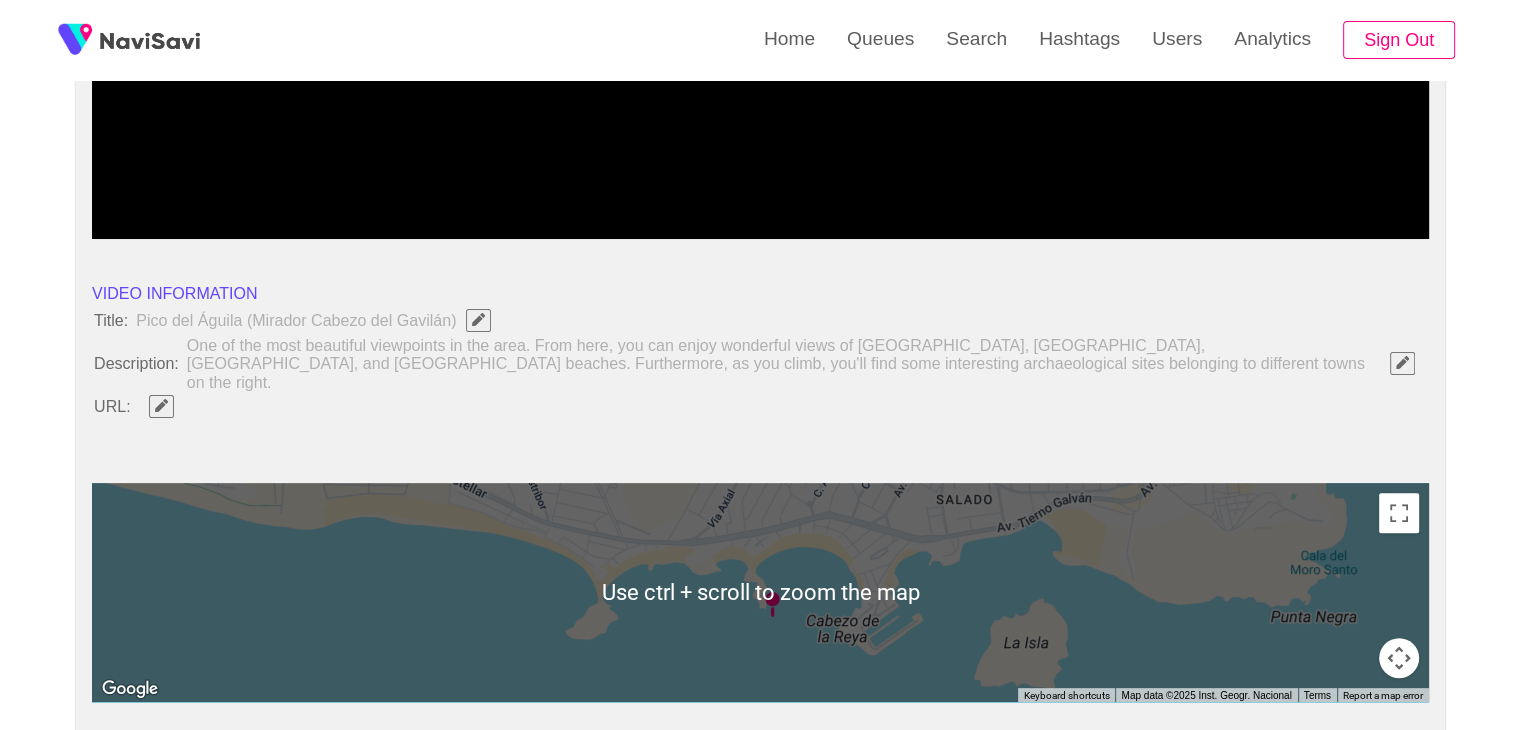 click at bounding box center [161, 405] 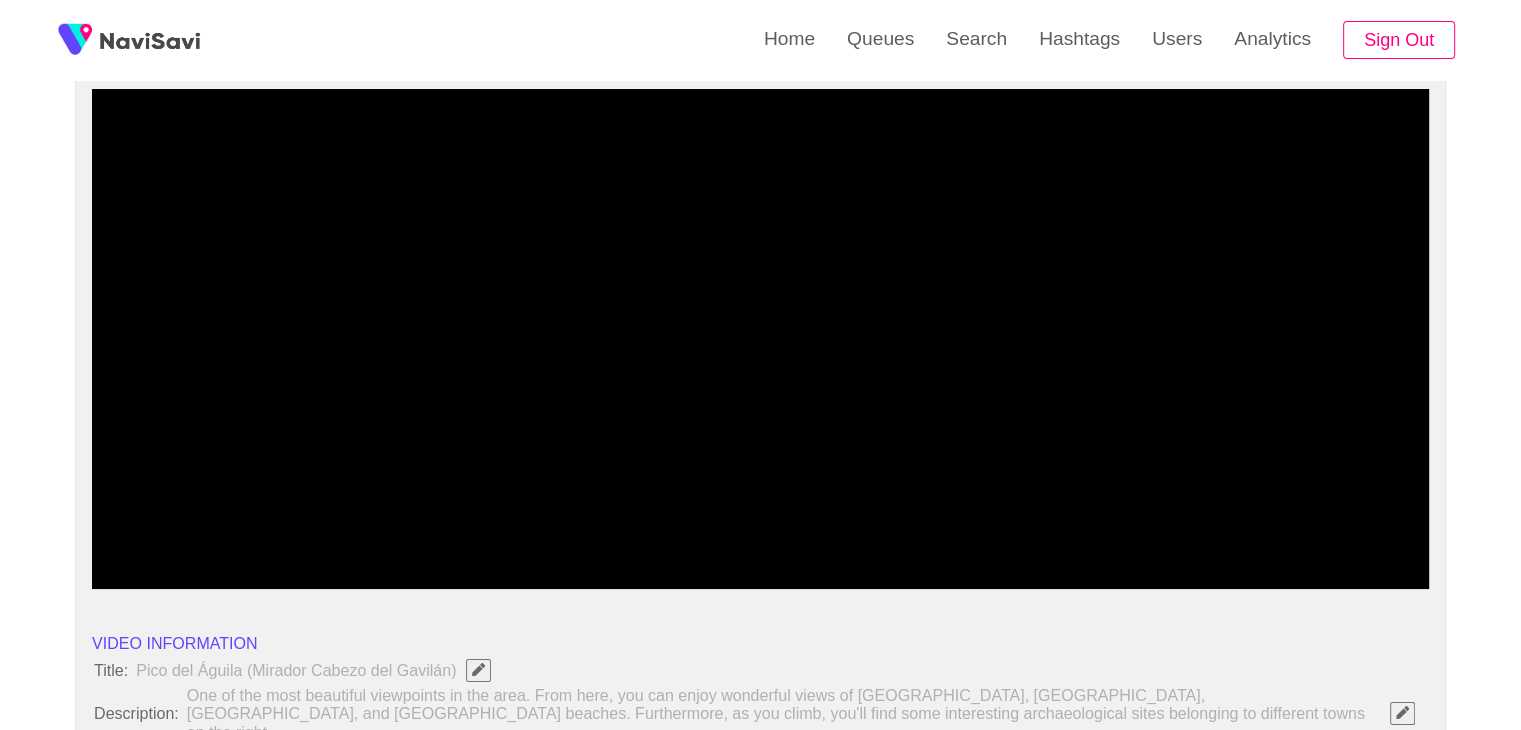 scroll, scrollTop: 173, scrollLeft: 0, axis: vertical 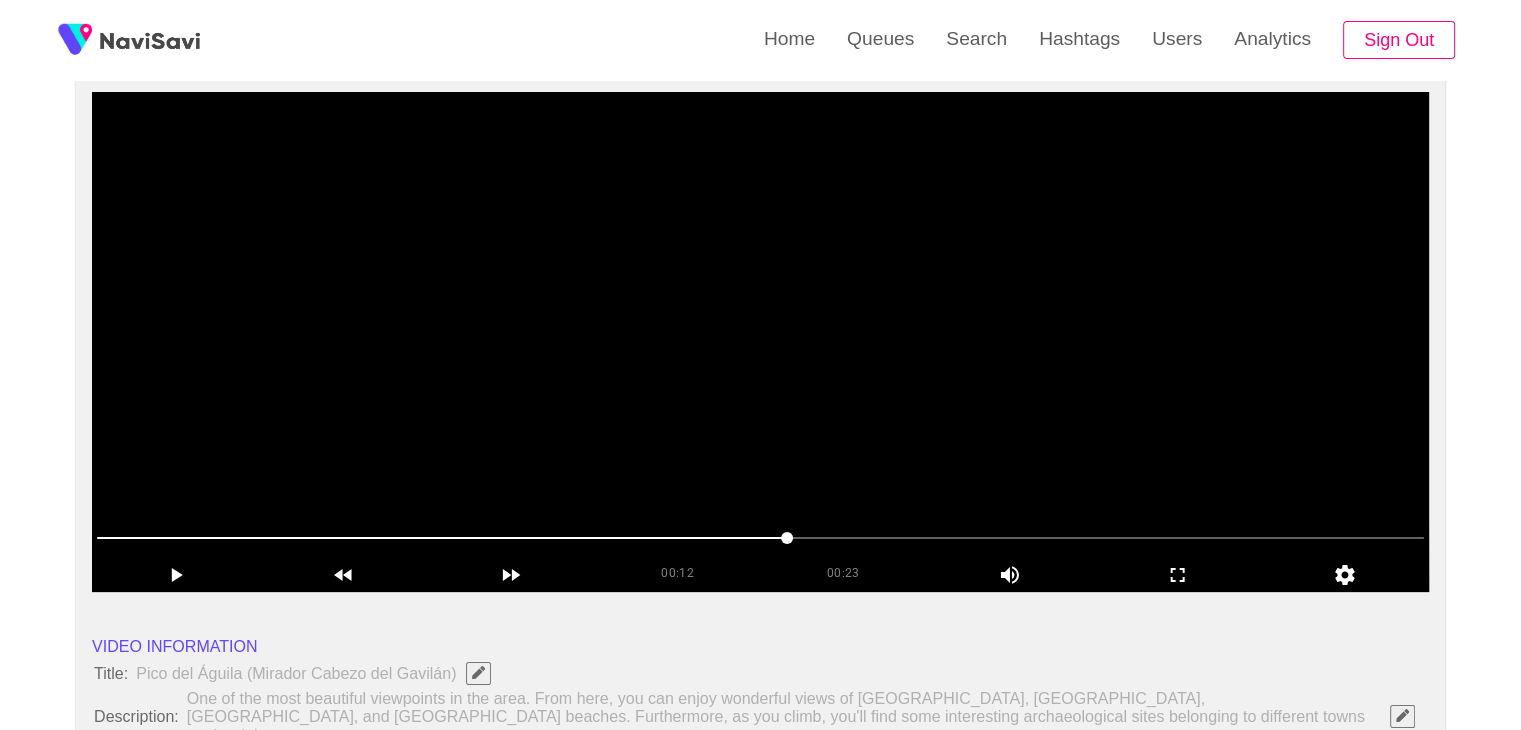 click at bounding box center [760, 342] 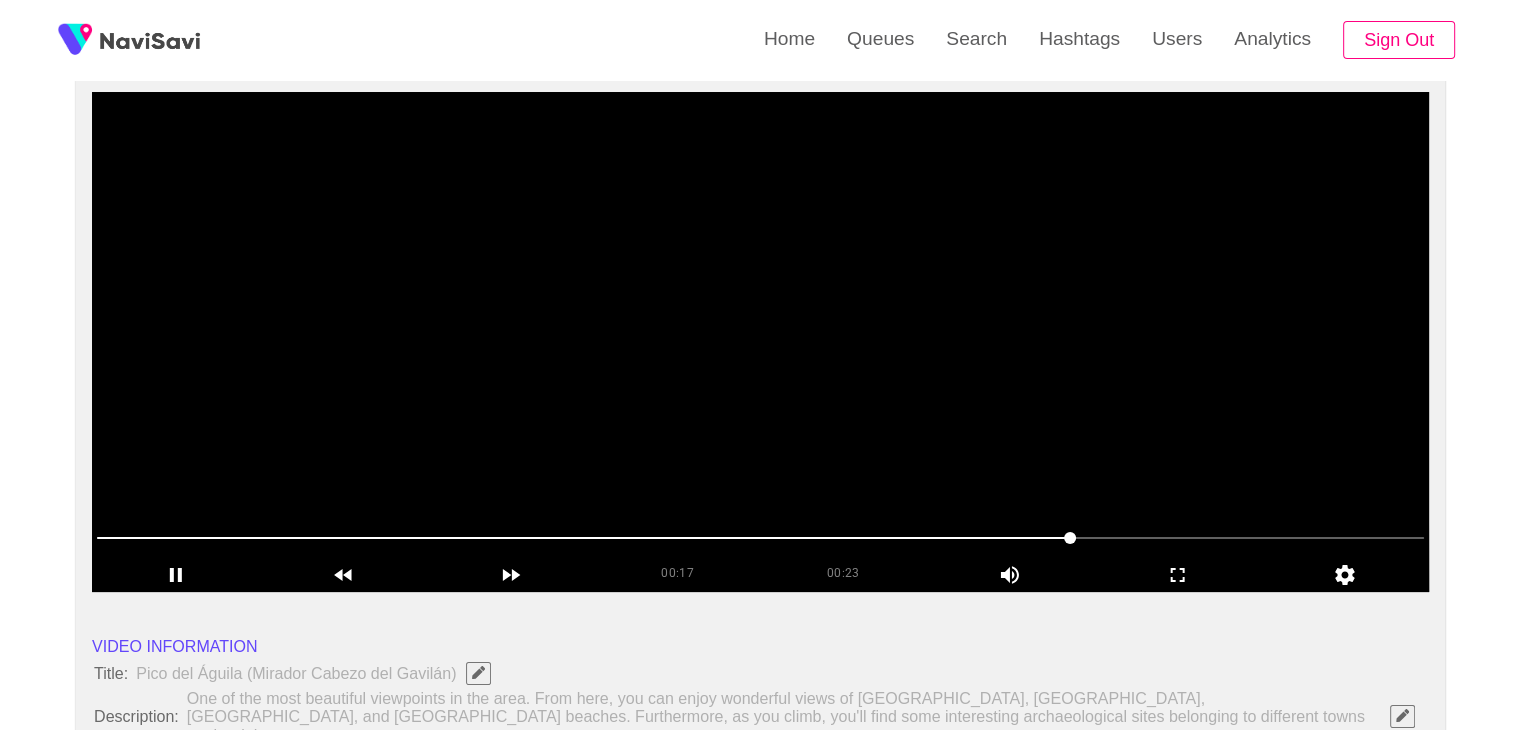 click at bounding box center (760, 342) 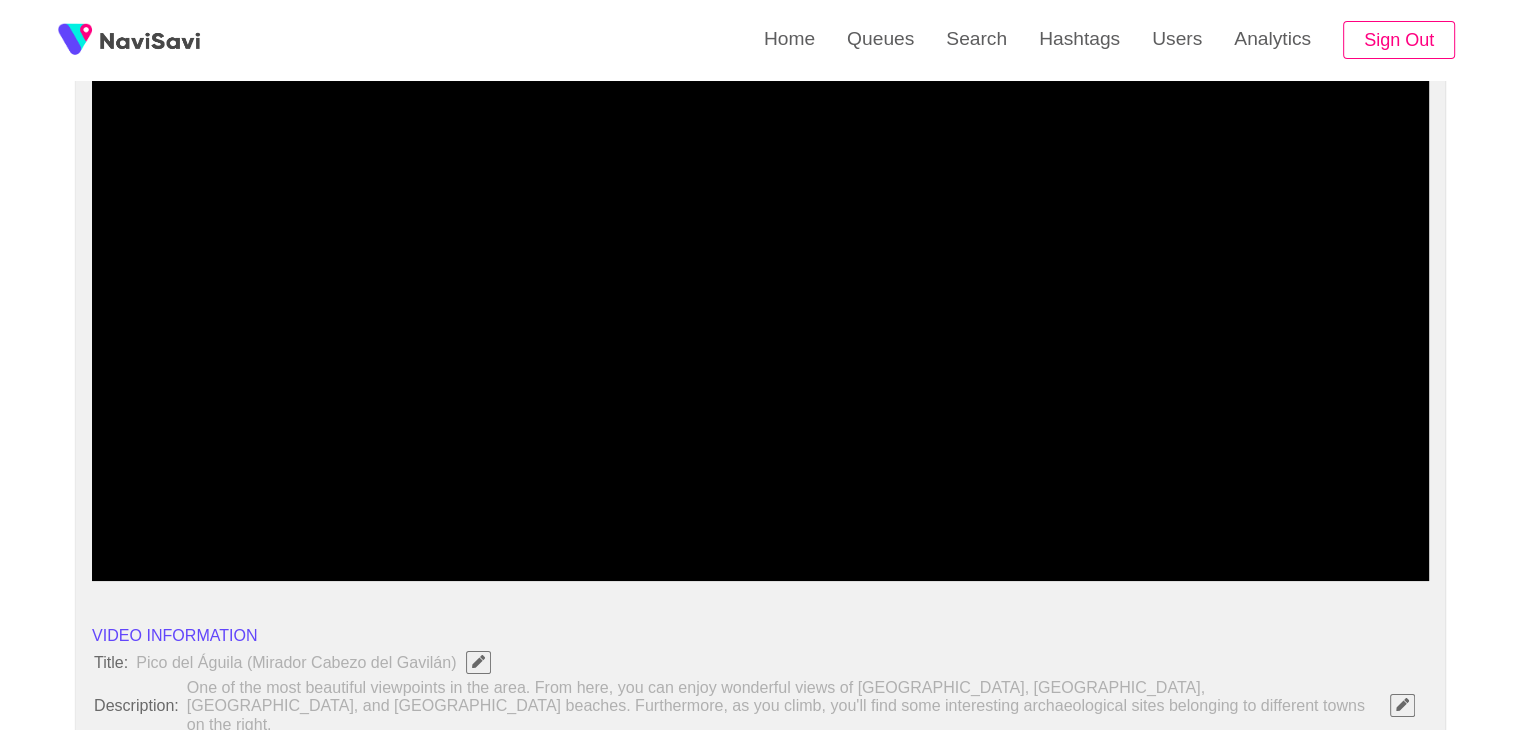 scroll, scrollTop: 183, scrollLeft: 0, axis: vertical 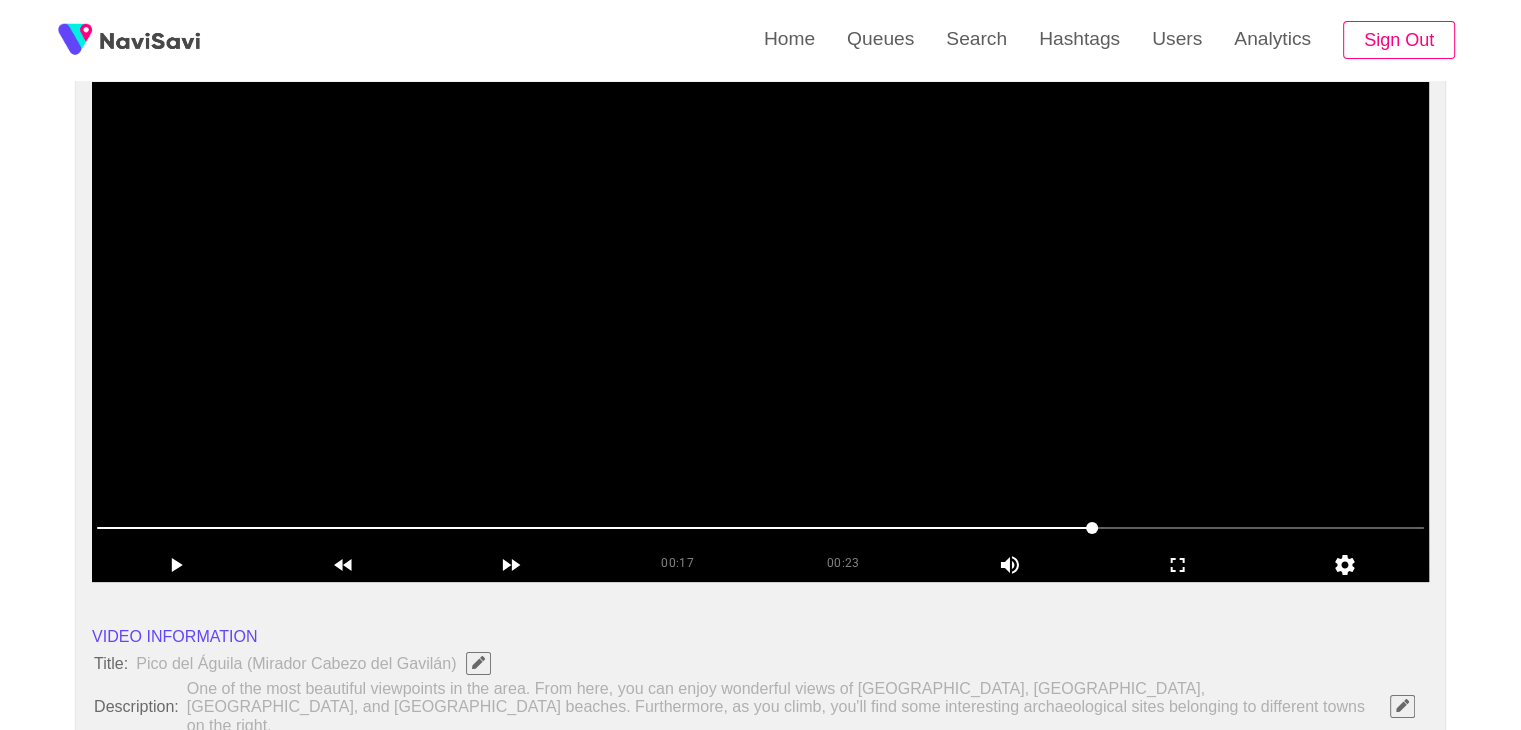 click at bounding box center [760, 332] 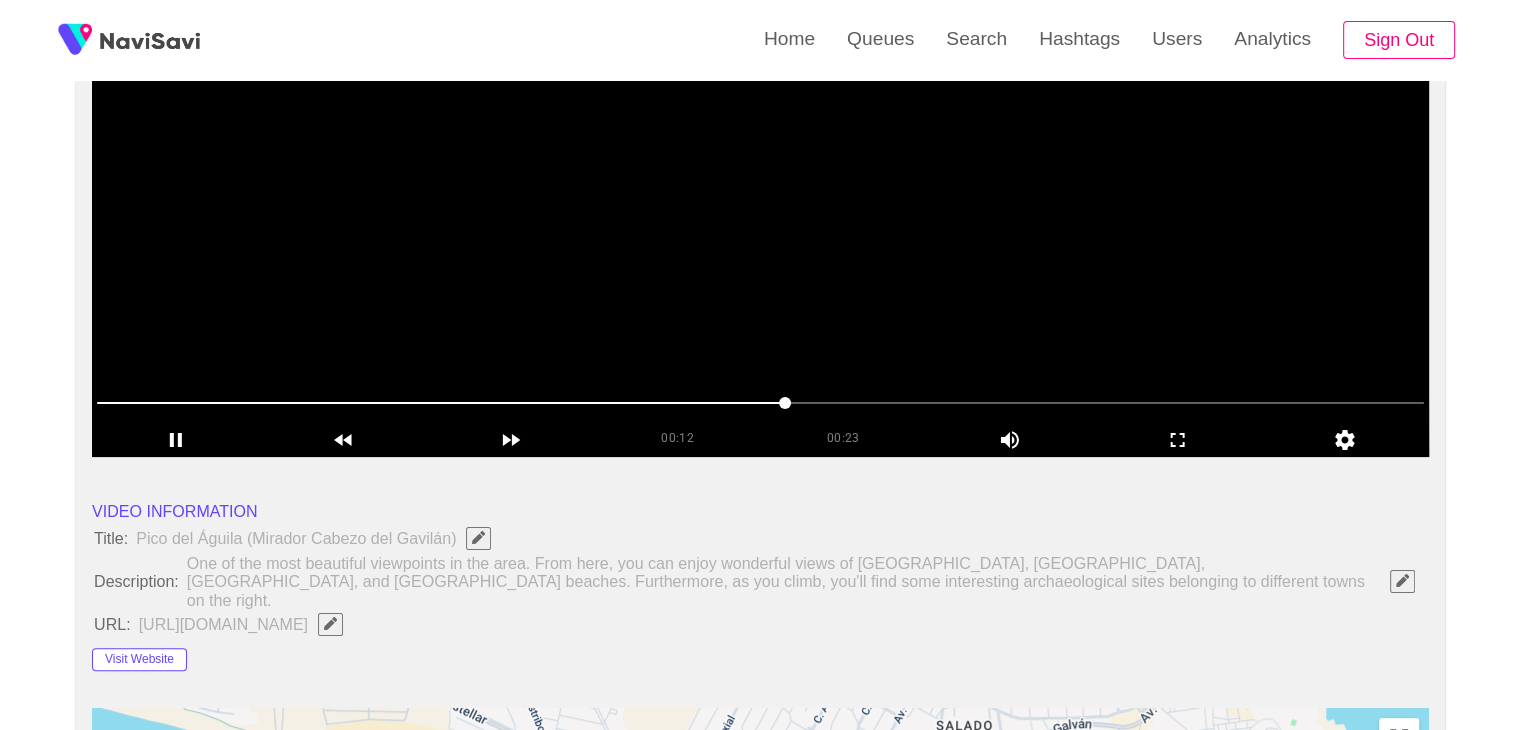 scroll, scrollTop: 307, scrollLeft: 0, axis: vertical 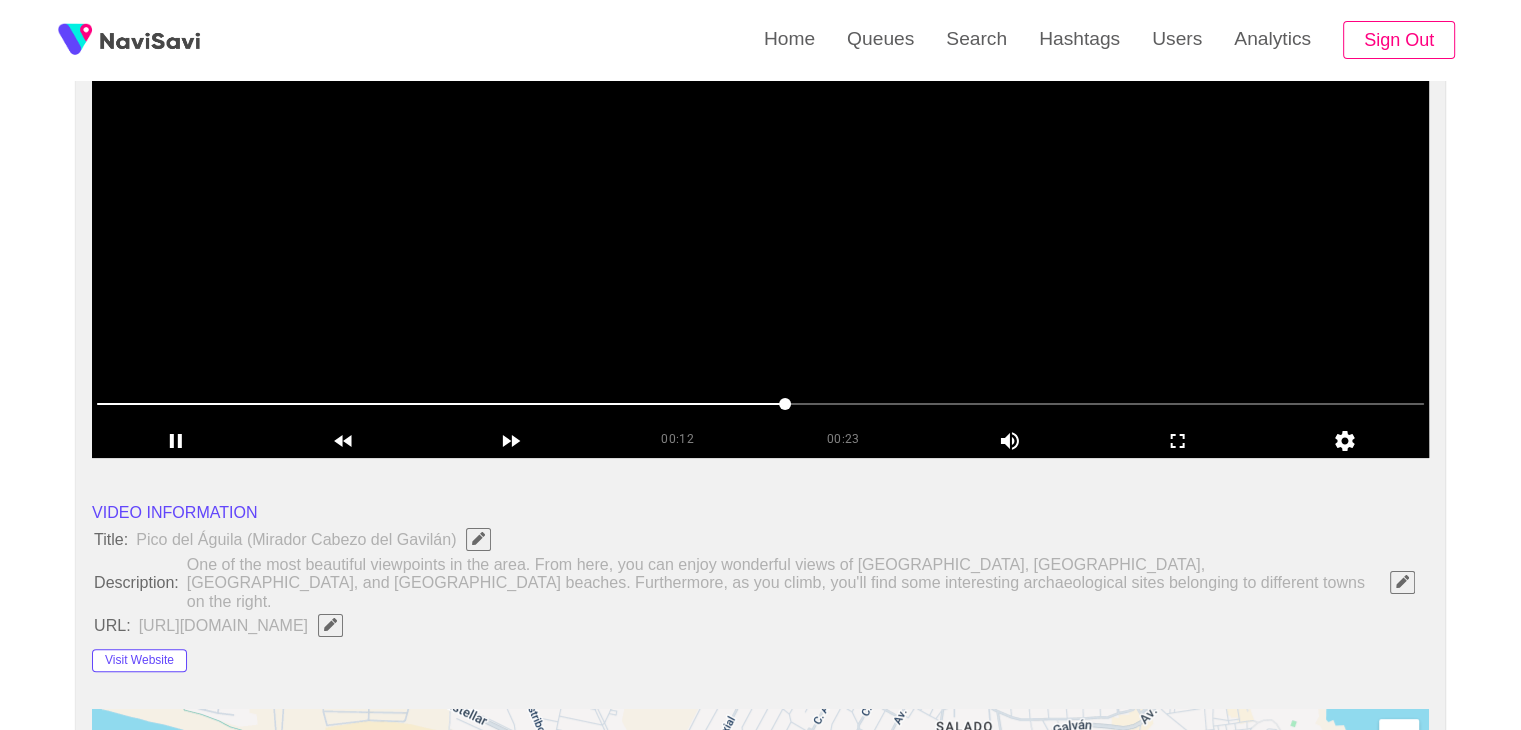 click at bounding box center [760, 208] 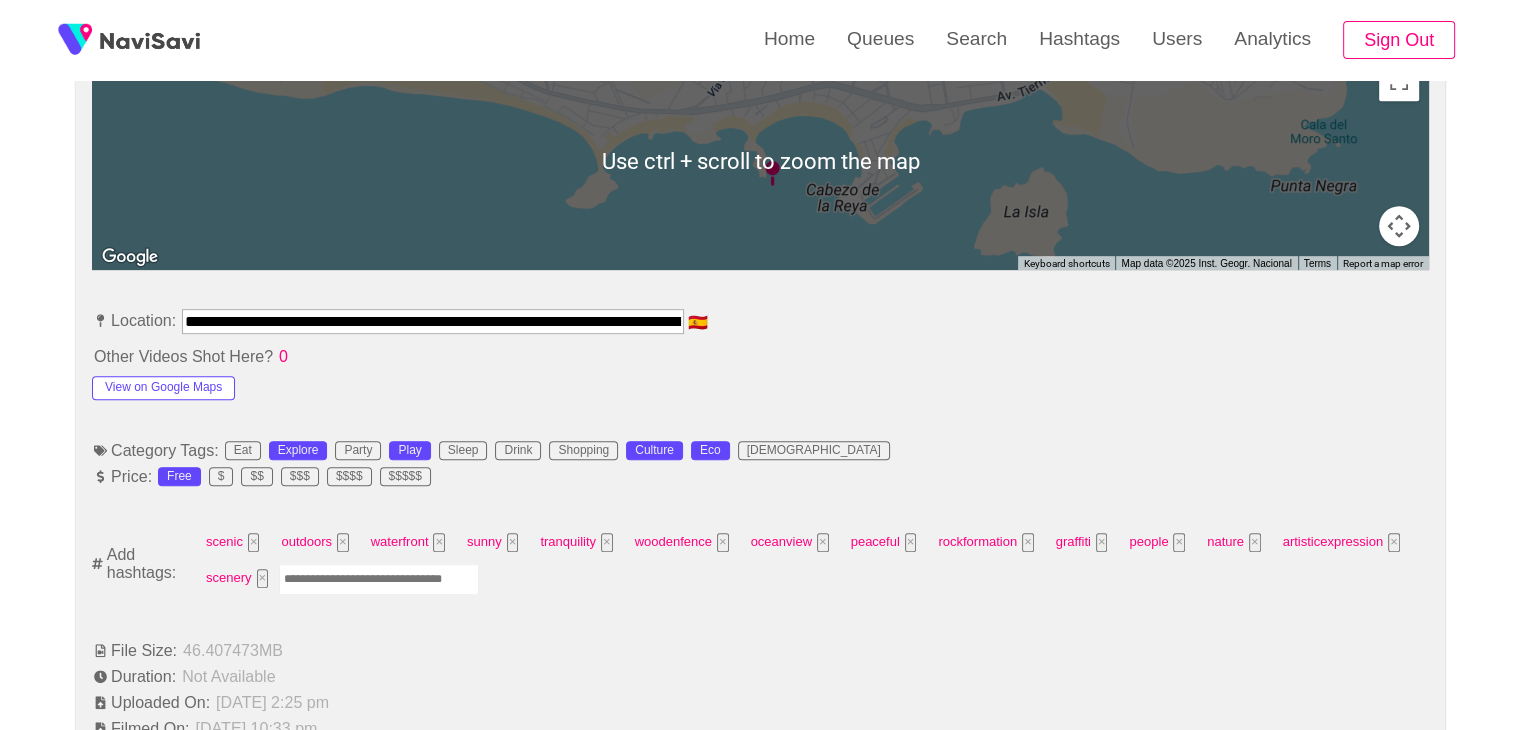 scroll, scrollTop: 967, scrollLeft: 0, axis: vertical 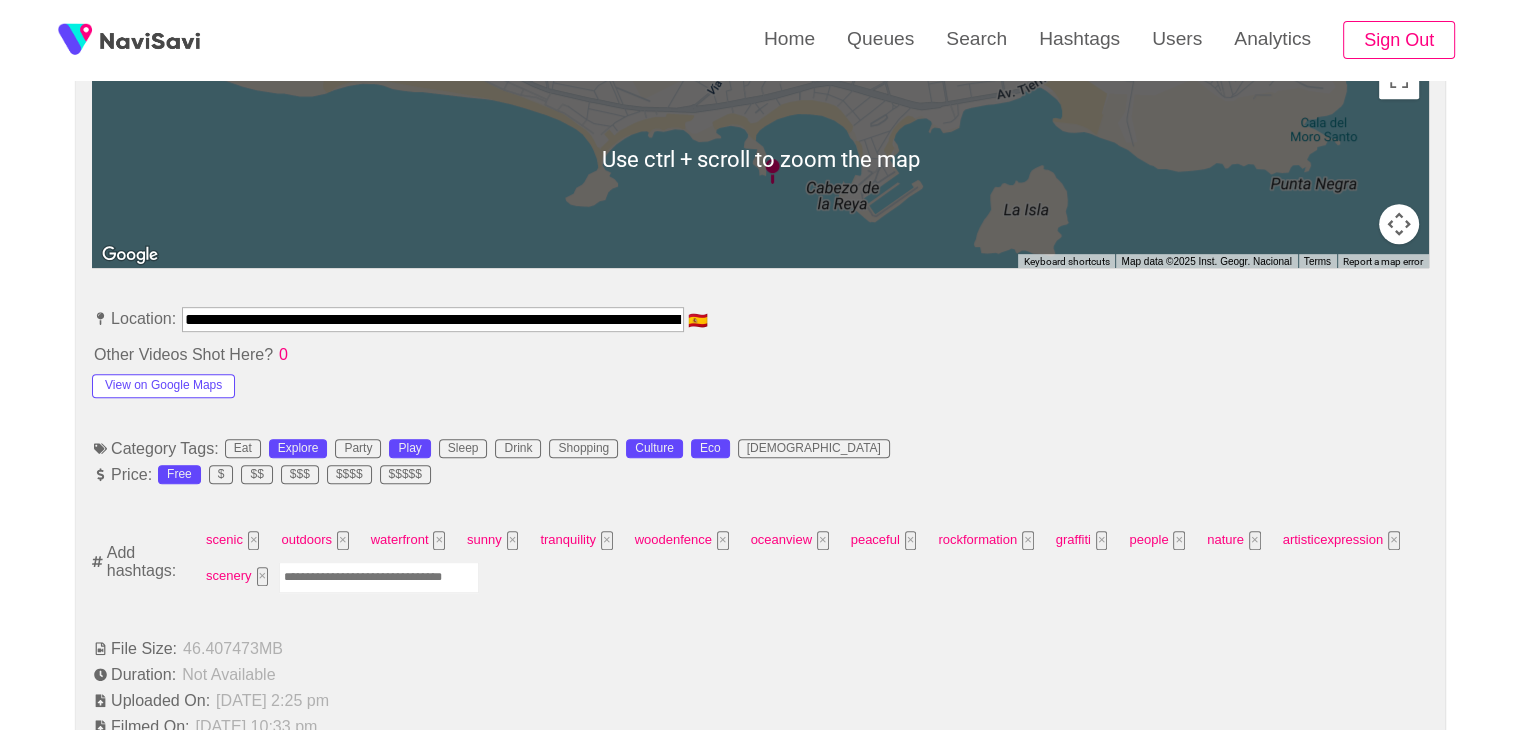 click at bounding box center (379, 577) 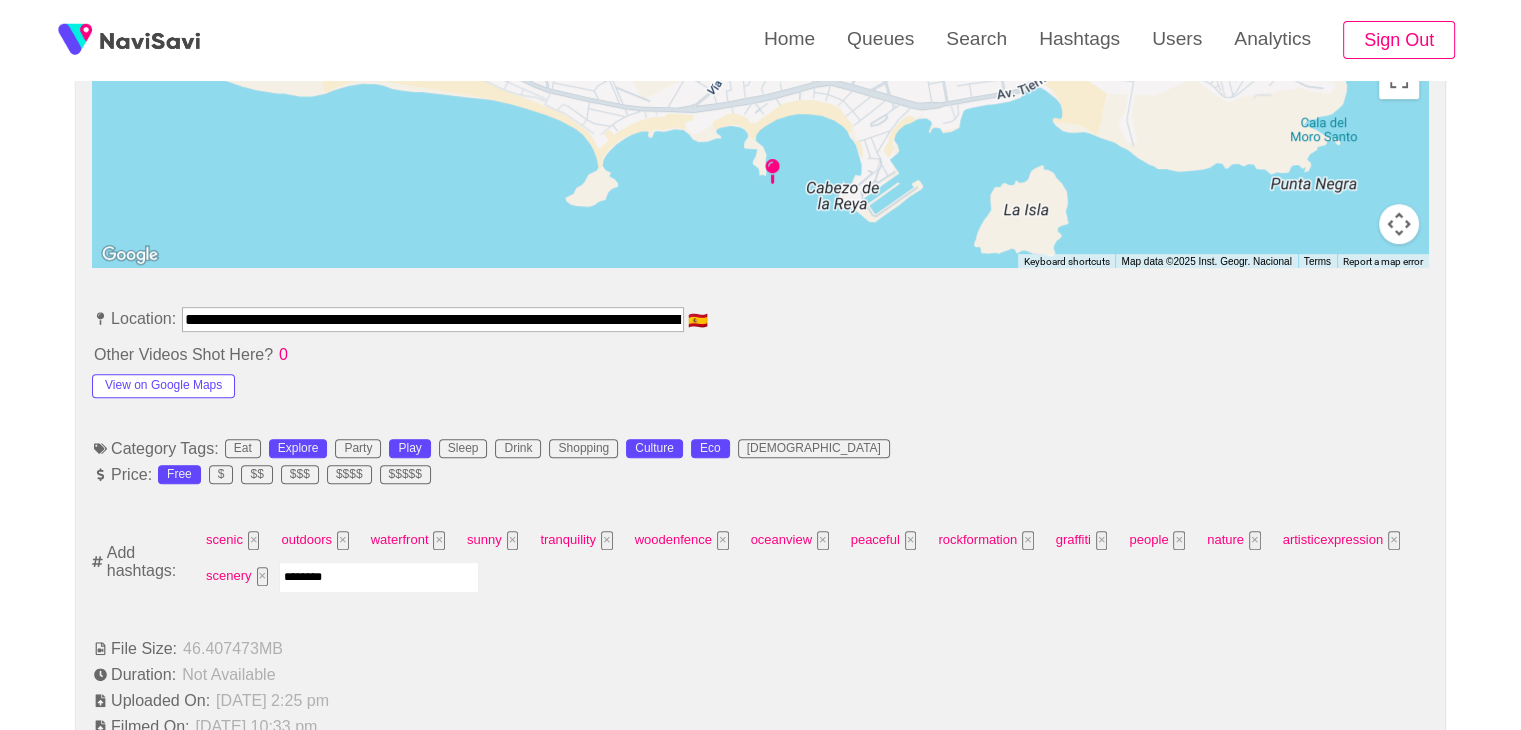 type on "*********" 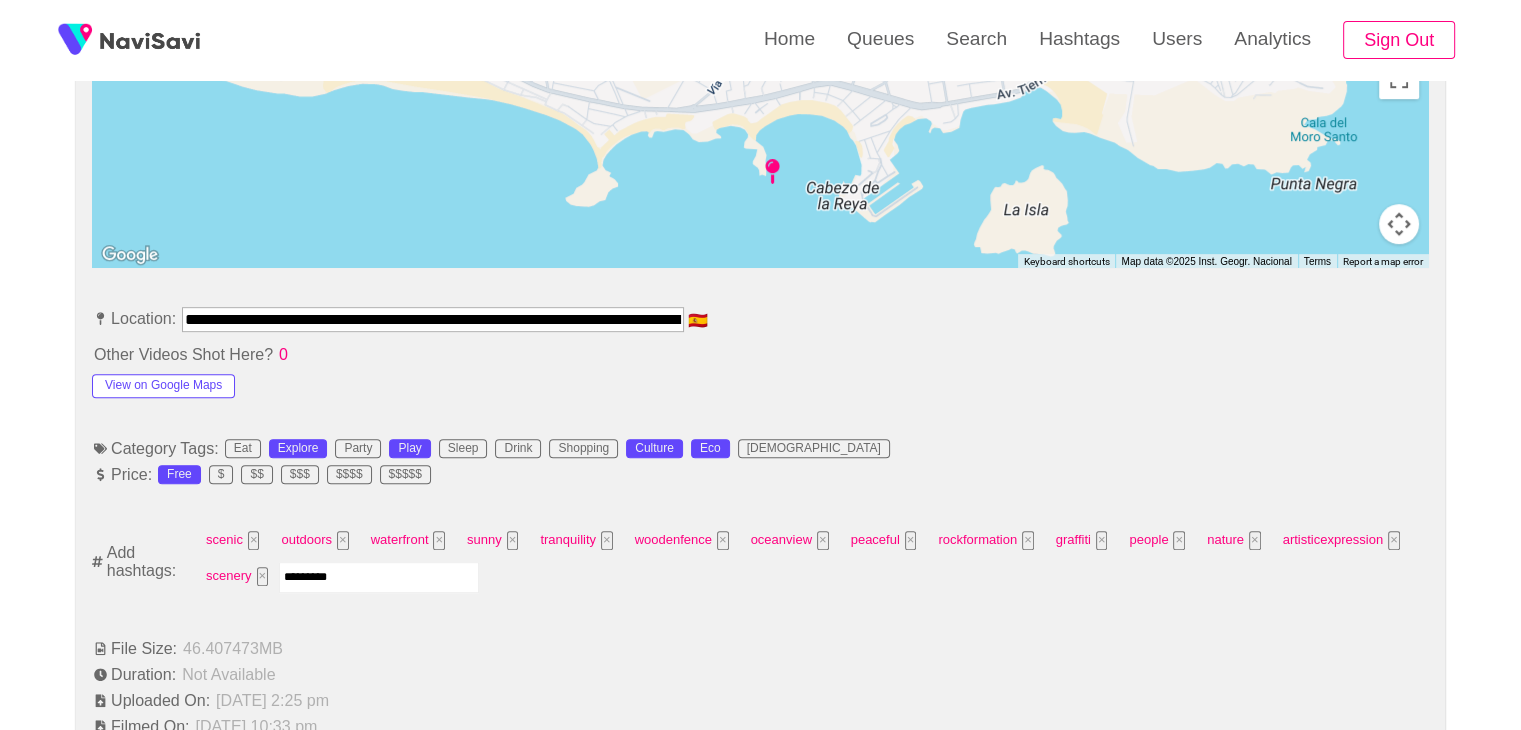 type 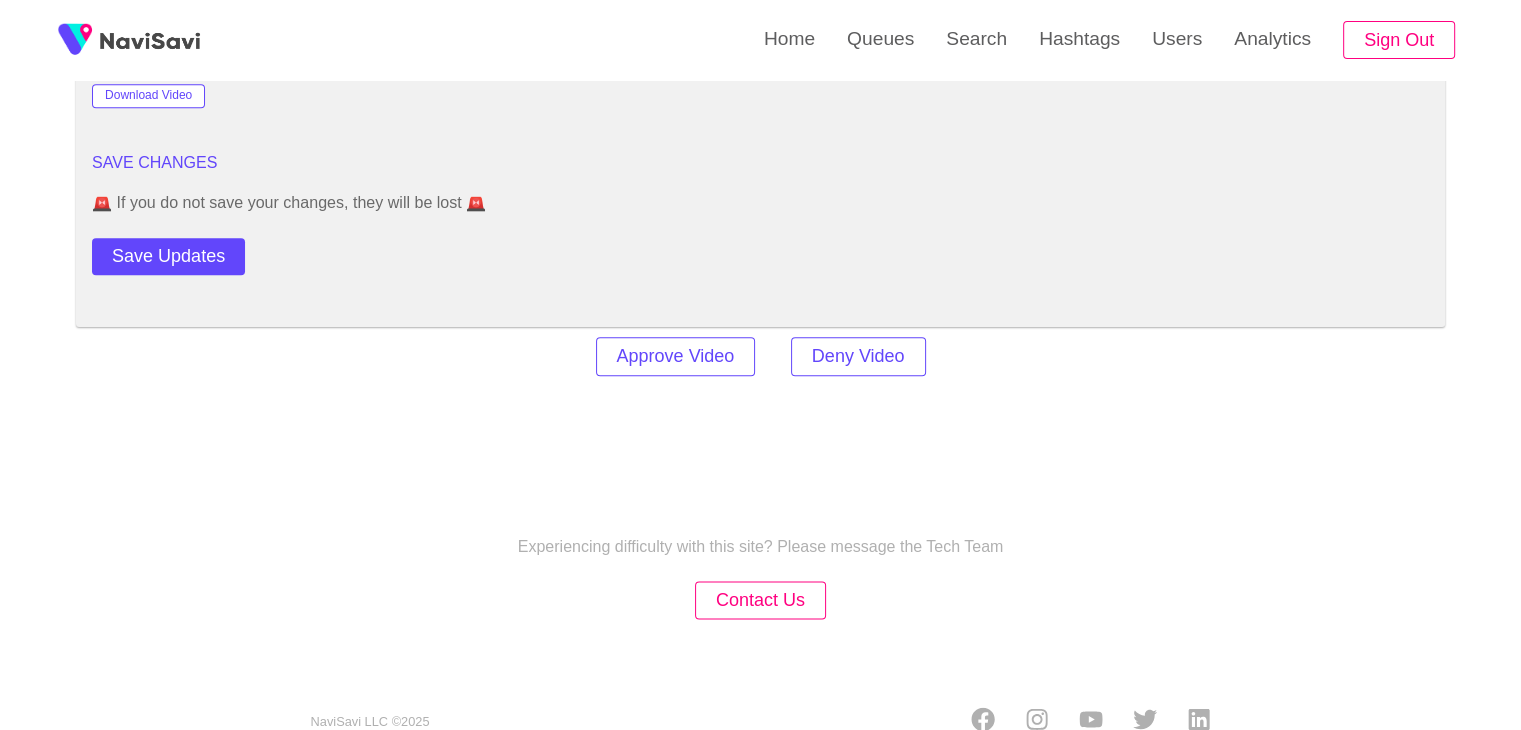 scroll, scrollTop: 2452, scrollLeft: 0, axis: vertical 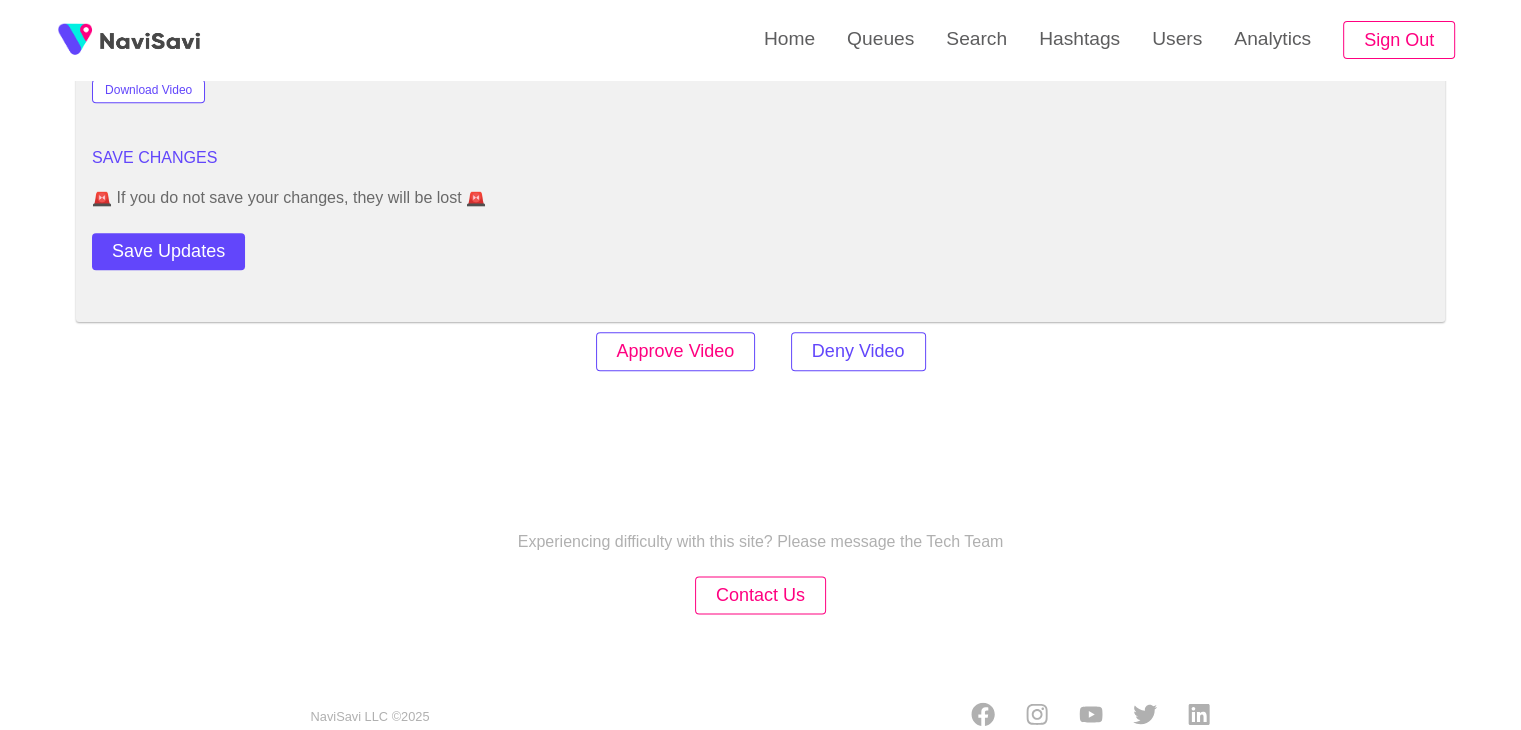 click on "Approve Video" at bounding box center [676, 351] 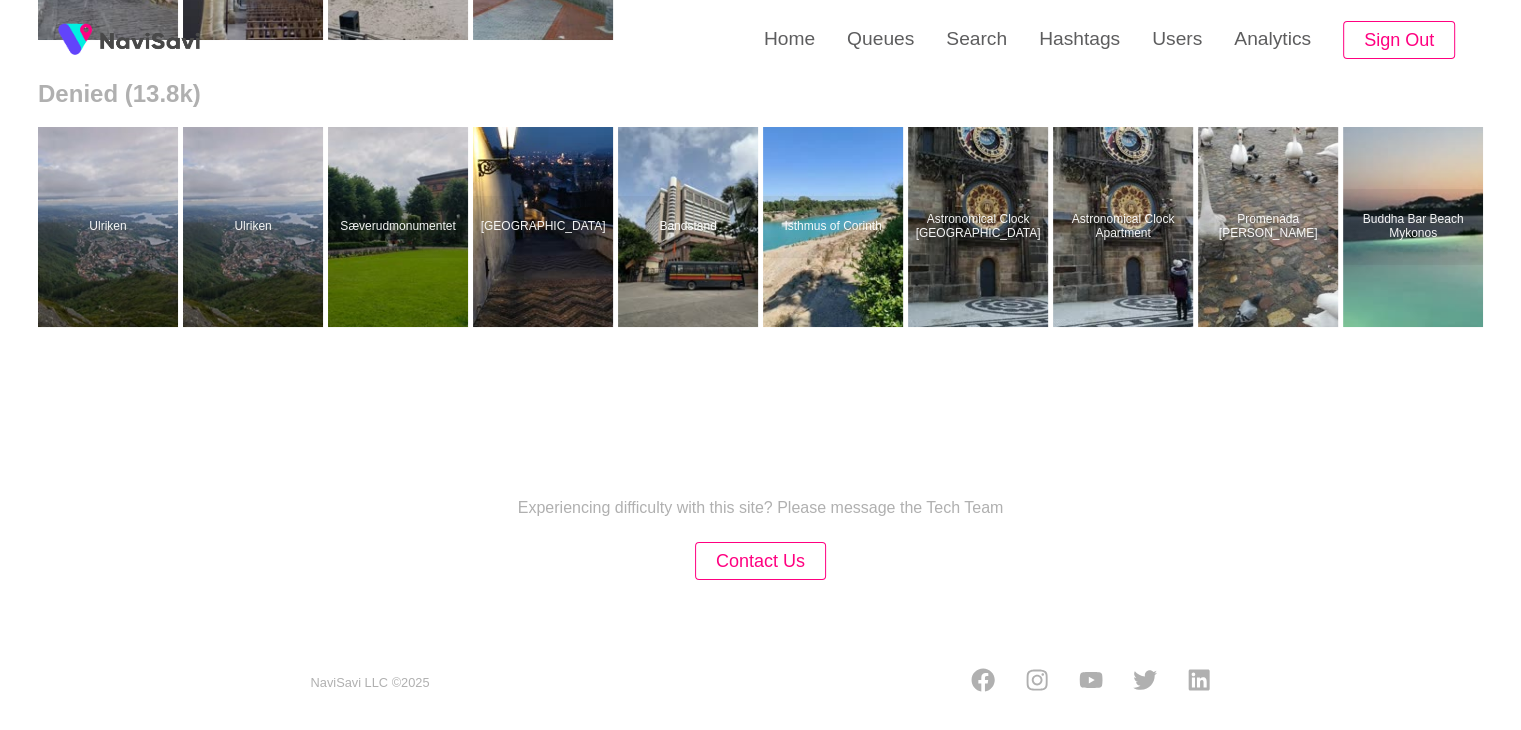 scroll, scrollTop: 0, scrollLeft: 0, axis: both 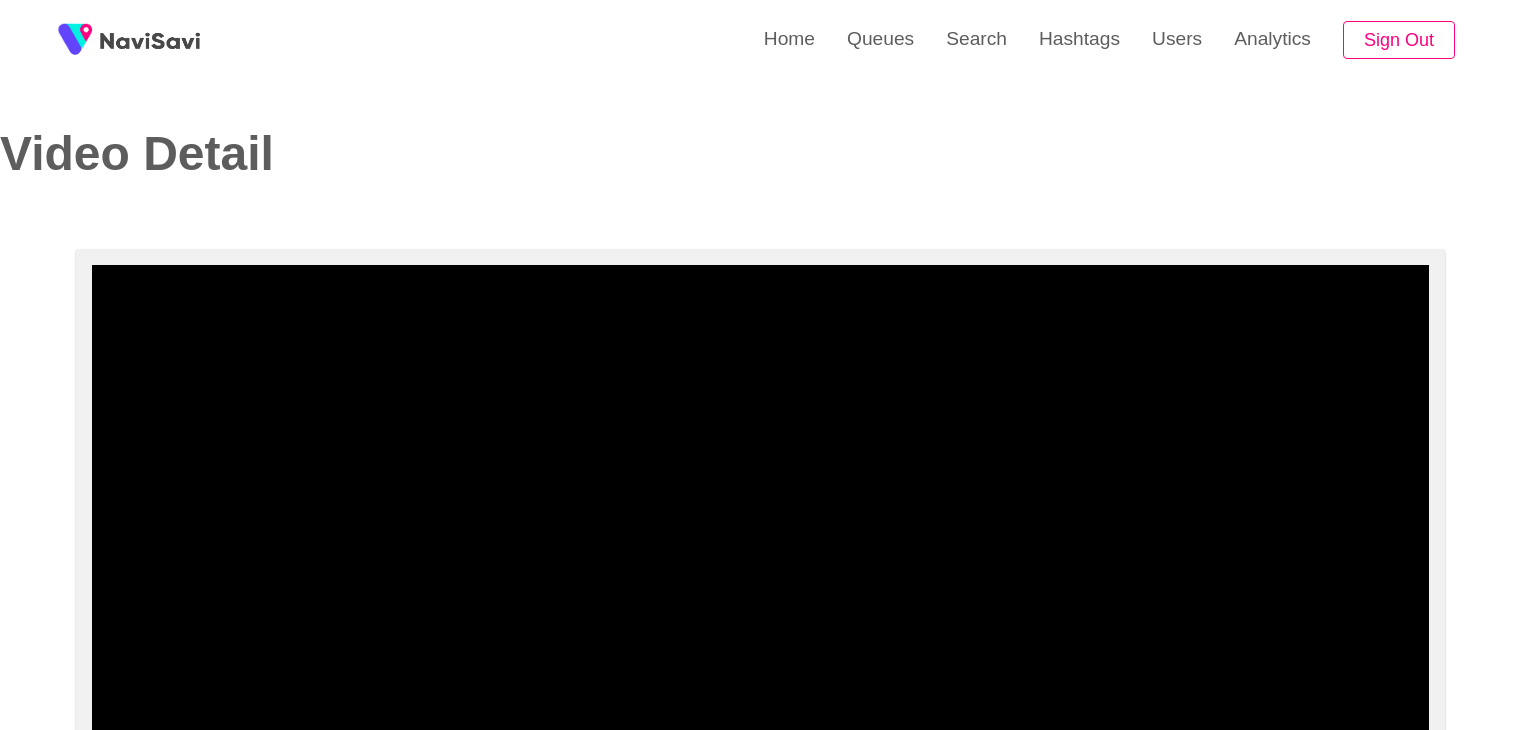 select on "**********" 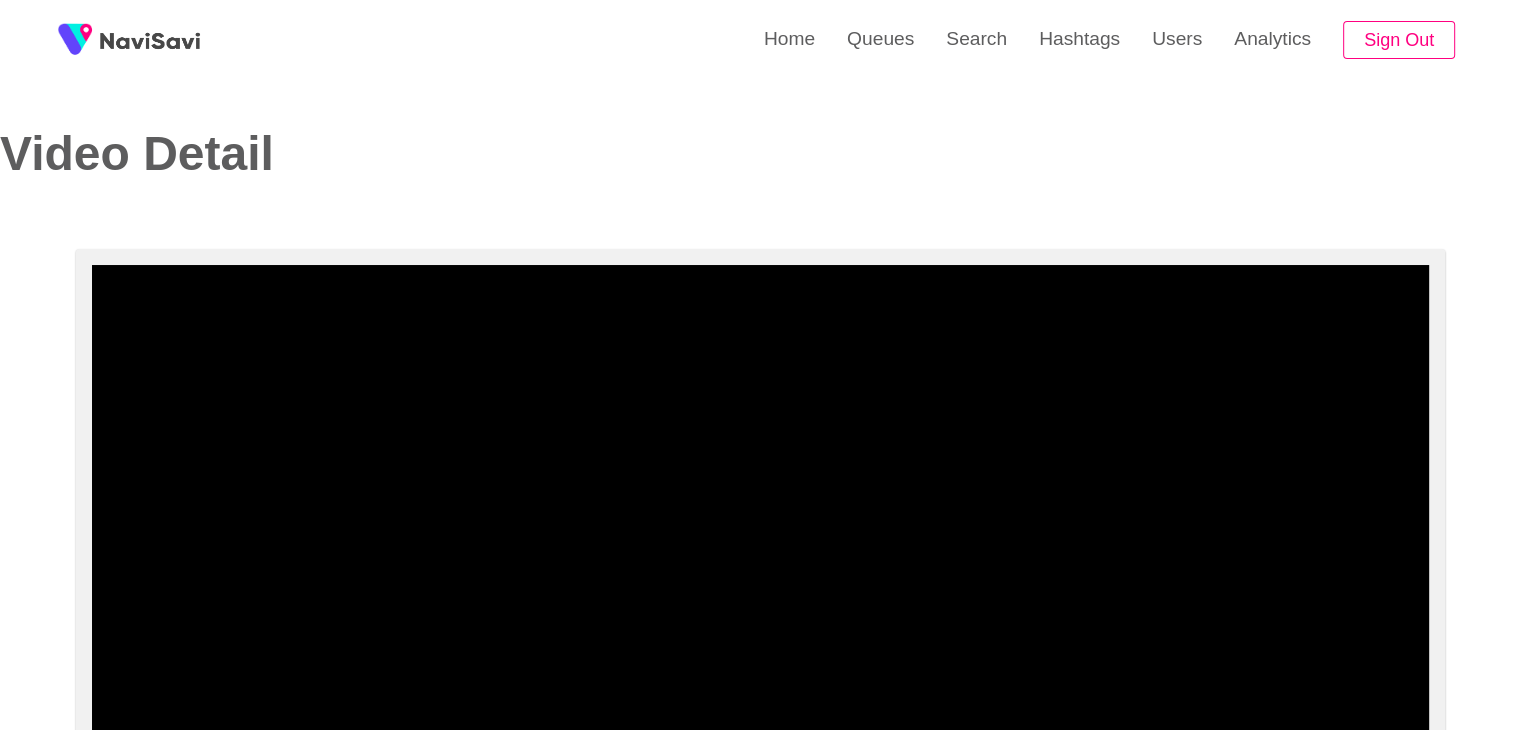 scroll, scrollTop: 86, scrollLeft: 0, axis: vertical 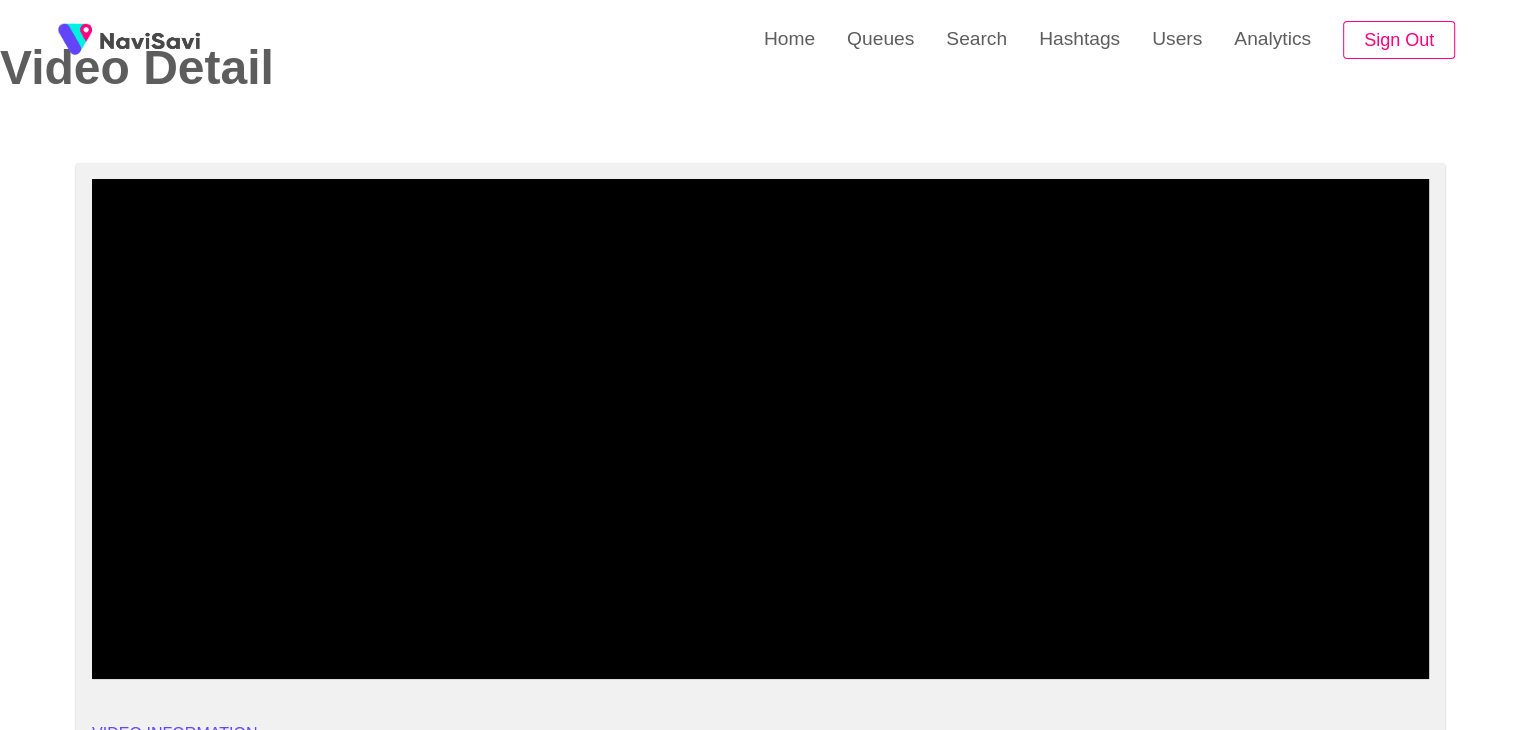 click at bounding box center [760, 429] 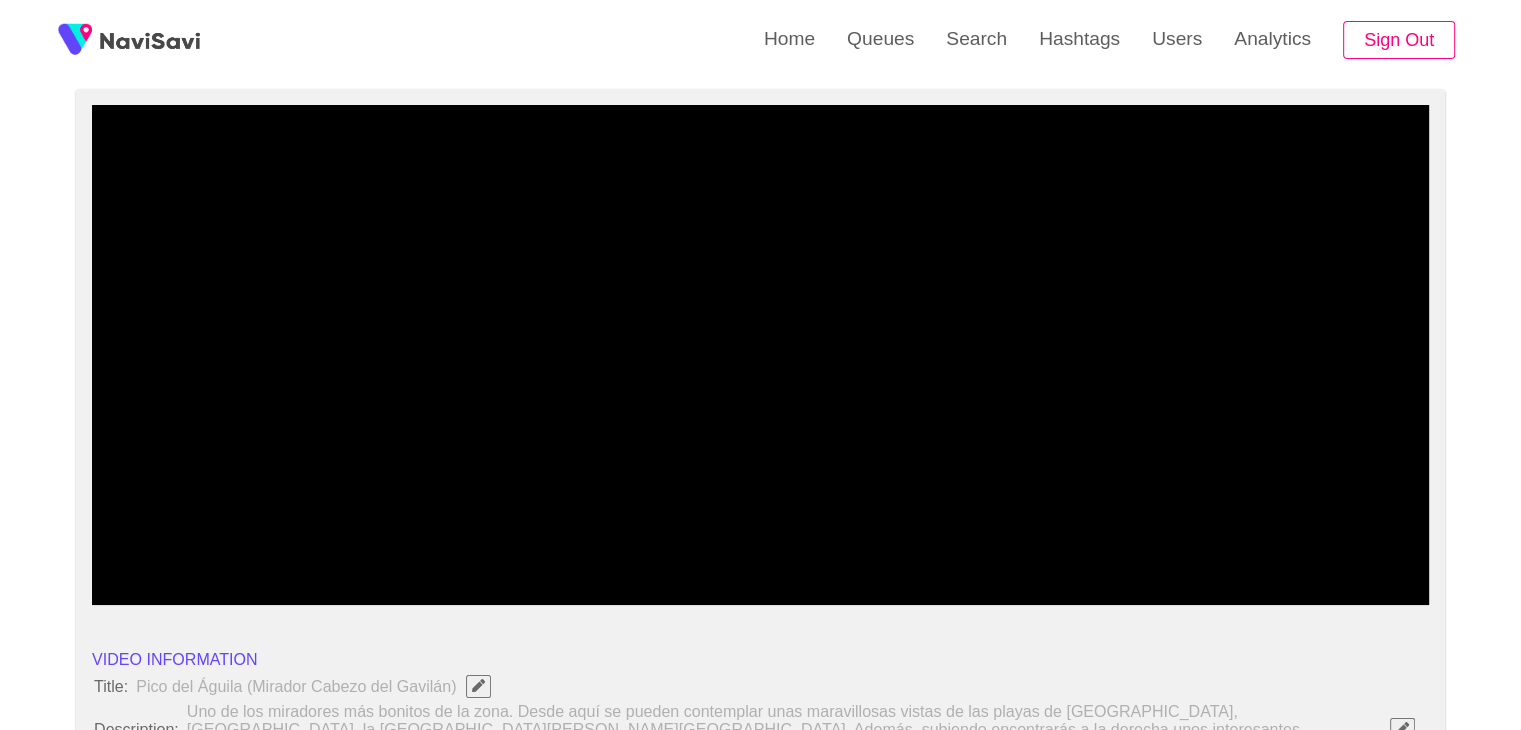 scroll, scrollTop: 158, scrollLeft: 0, axis: vertical 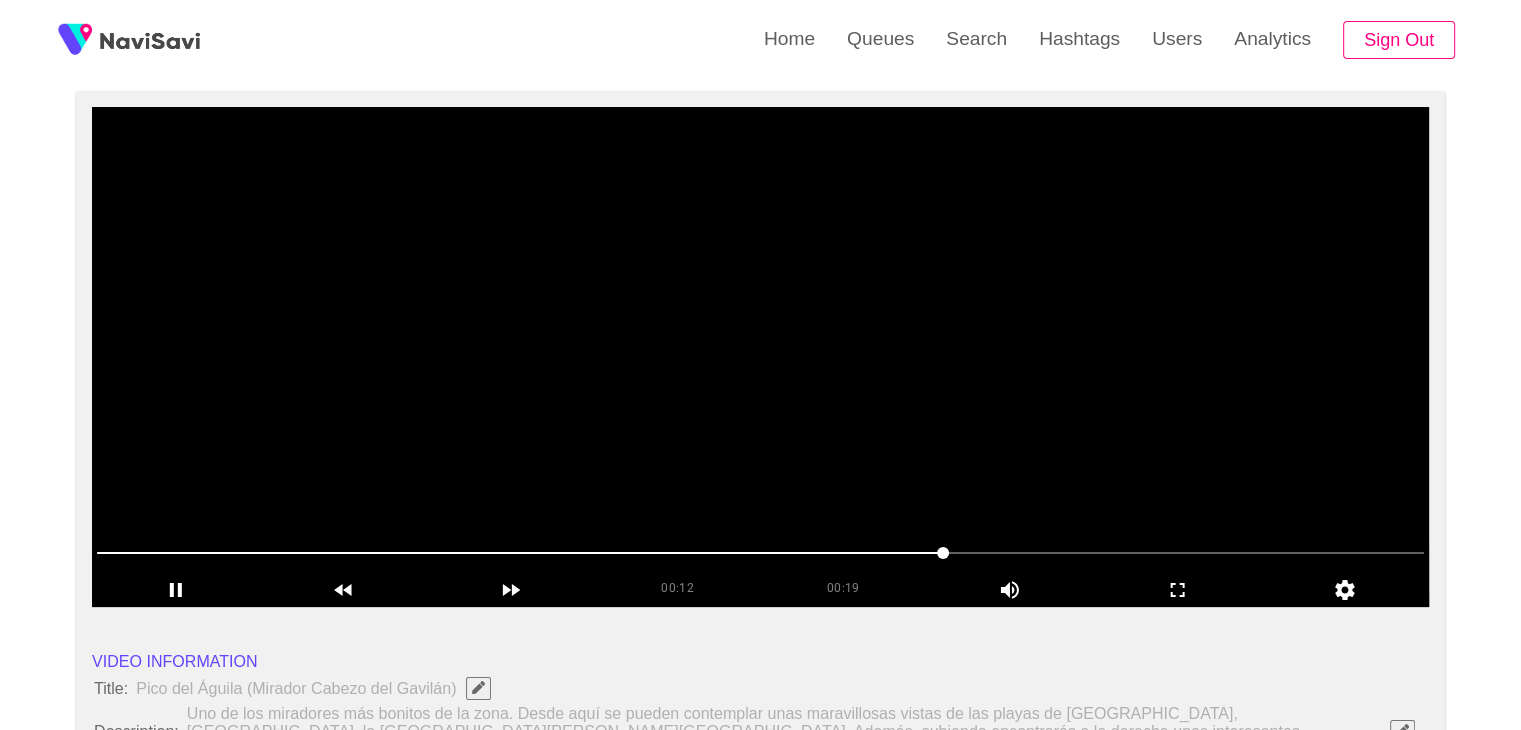 click at bounding box center (760, 357) 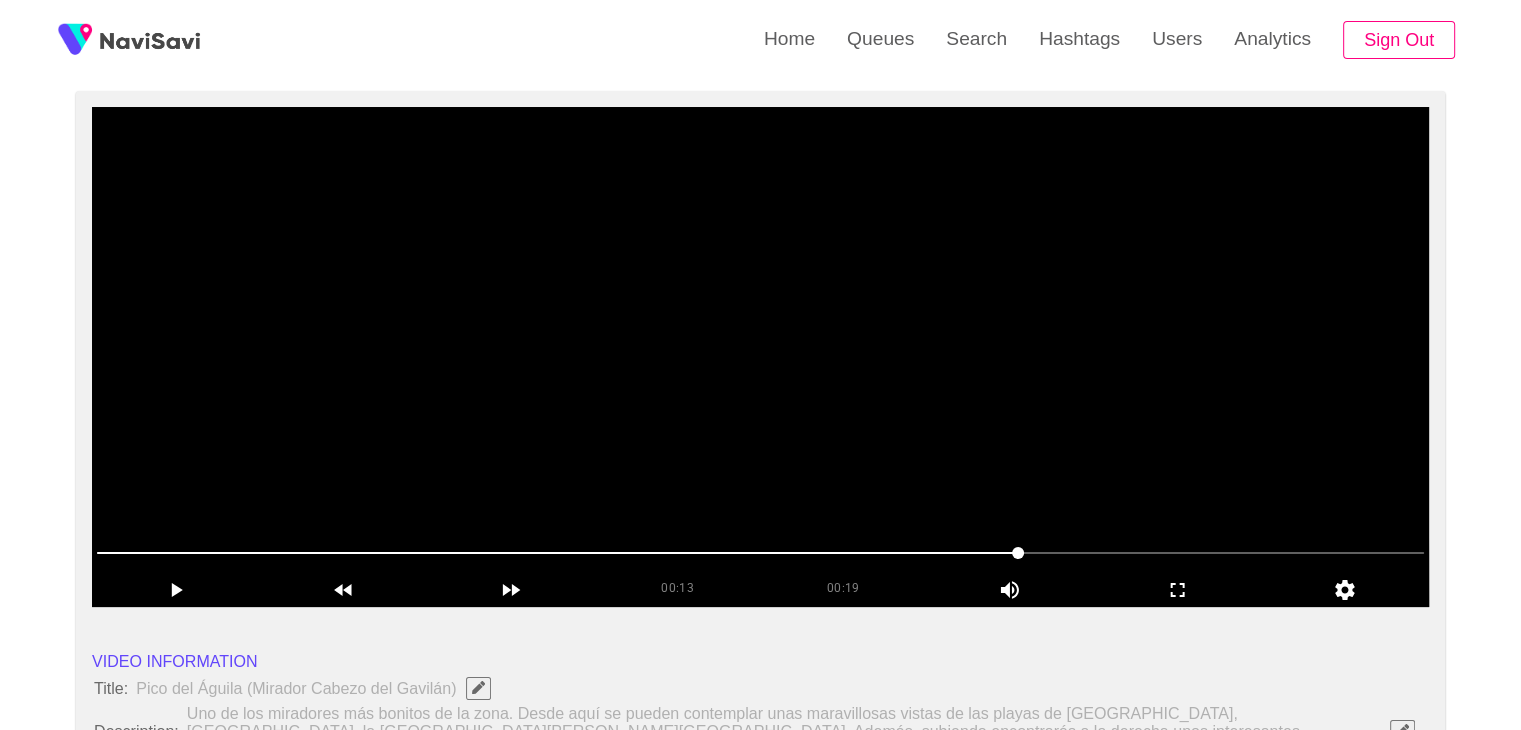 click at bounding box center [760, 357] 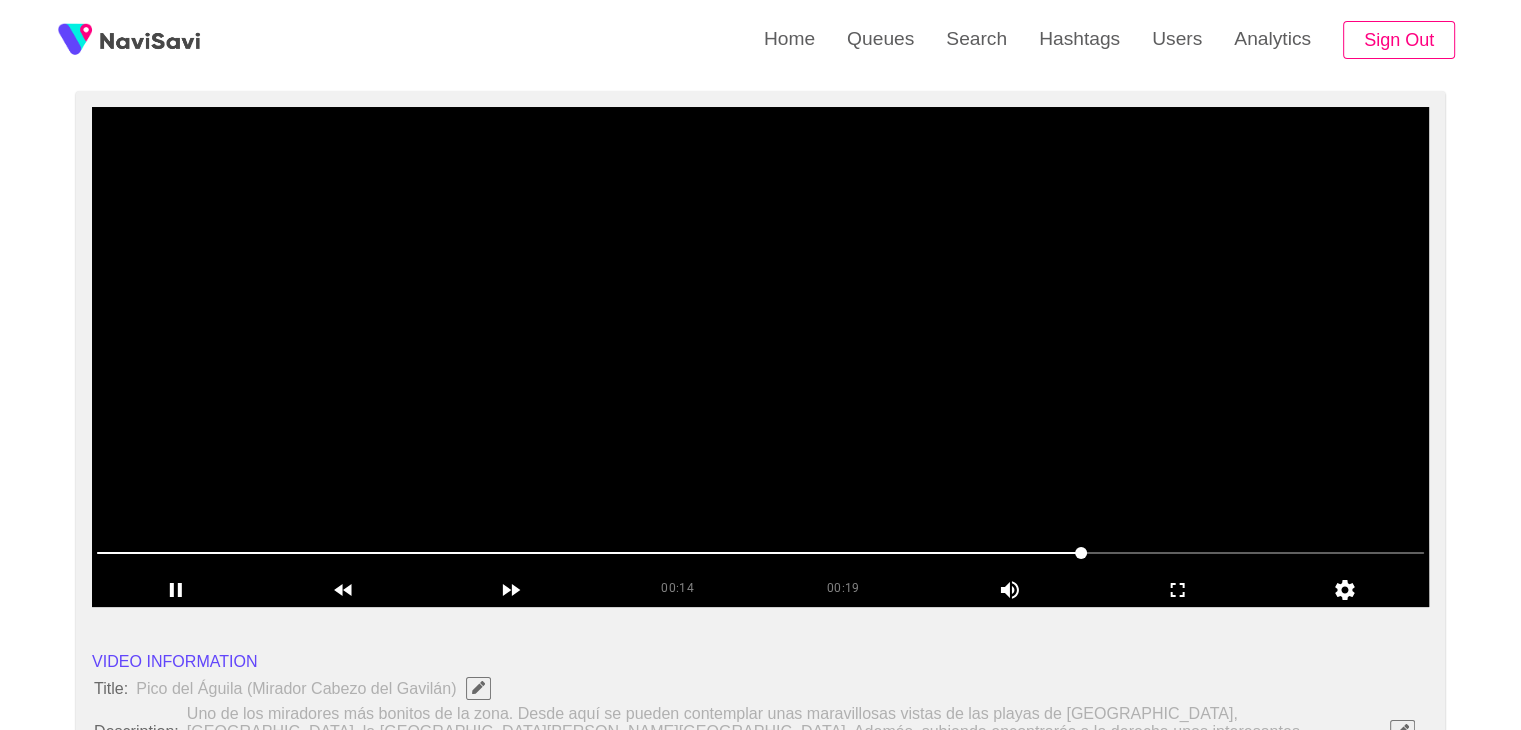 click at bounding box center (760, 357) 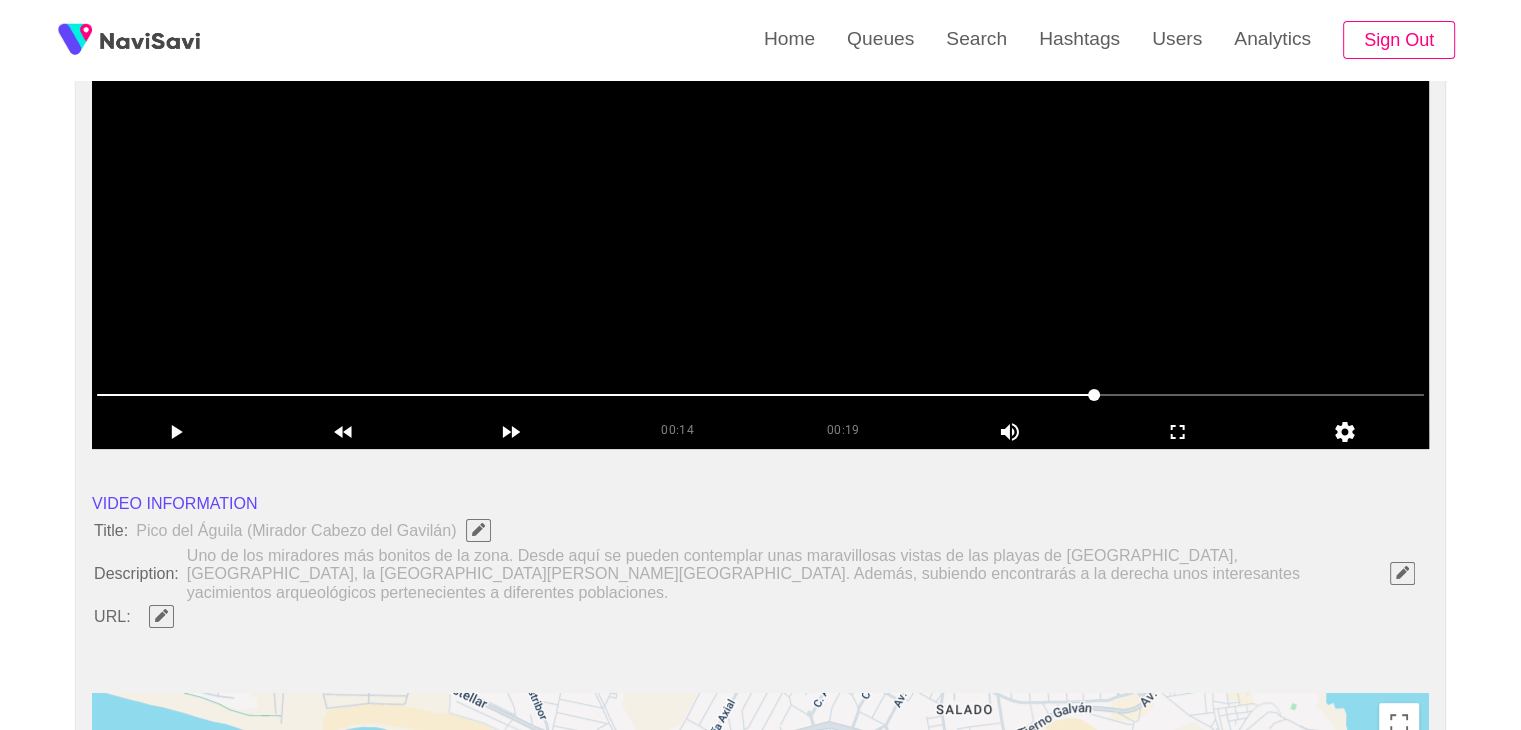 scroll, scrollTop: 192, scrollLeft: 0, axis: vertical 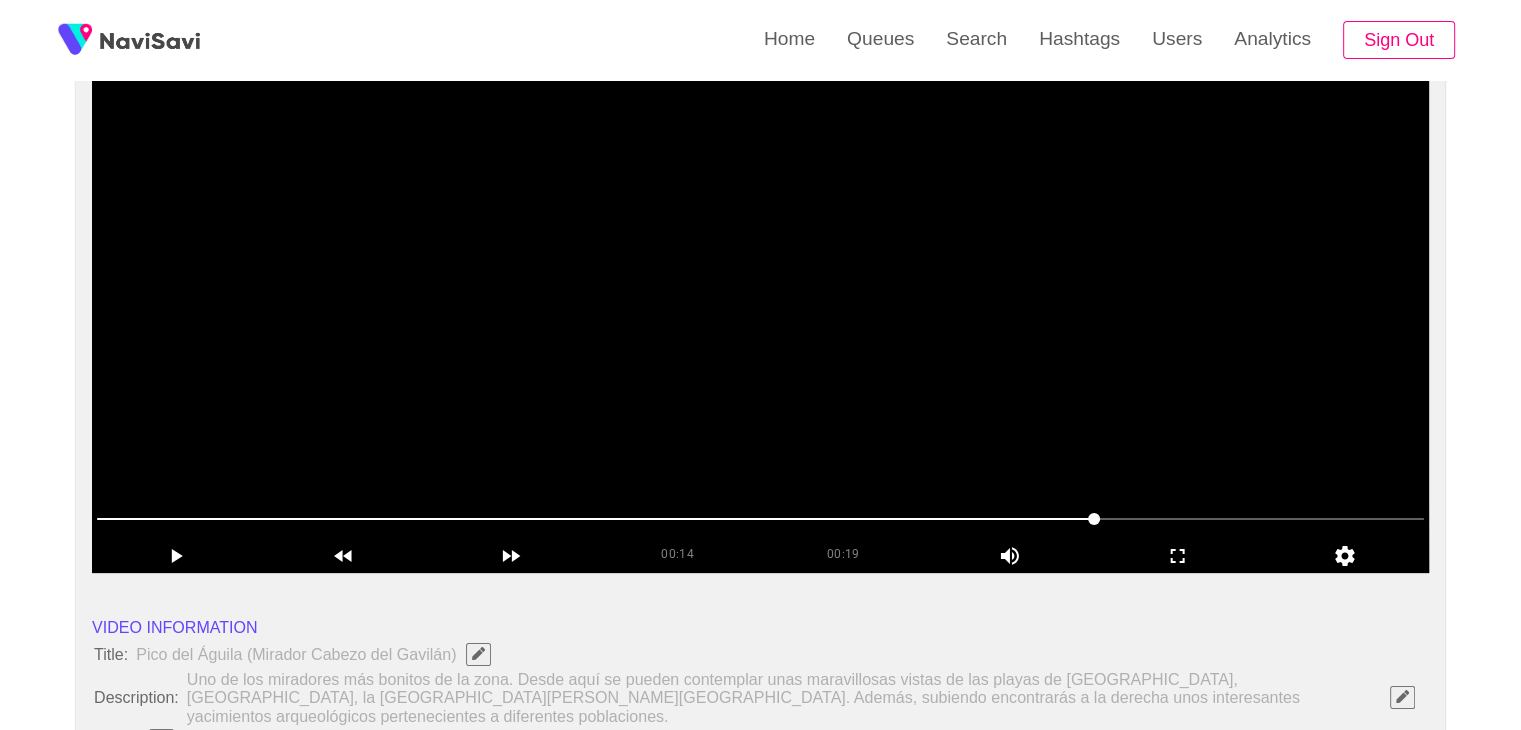 click at bounding box center [760, 323] 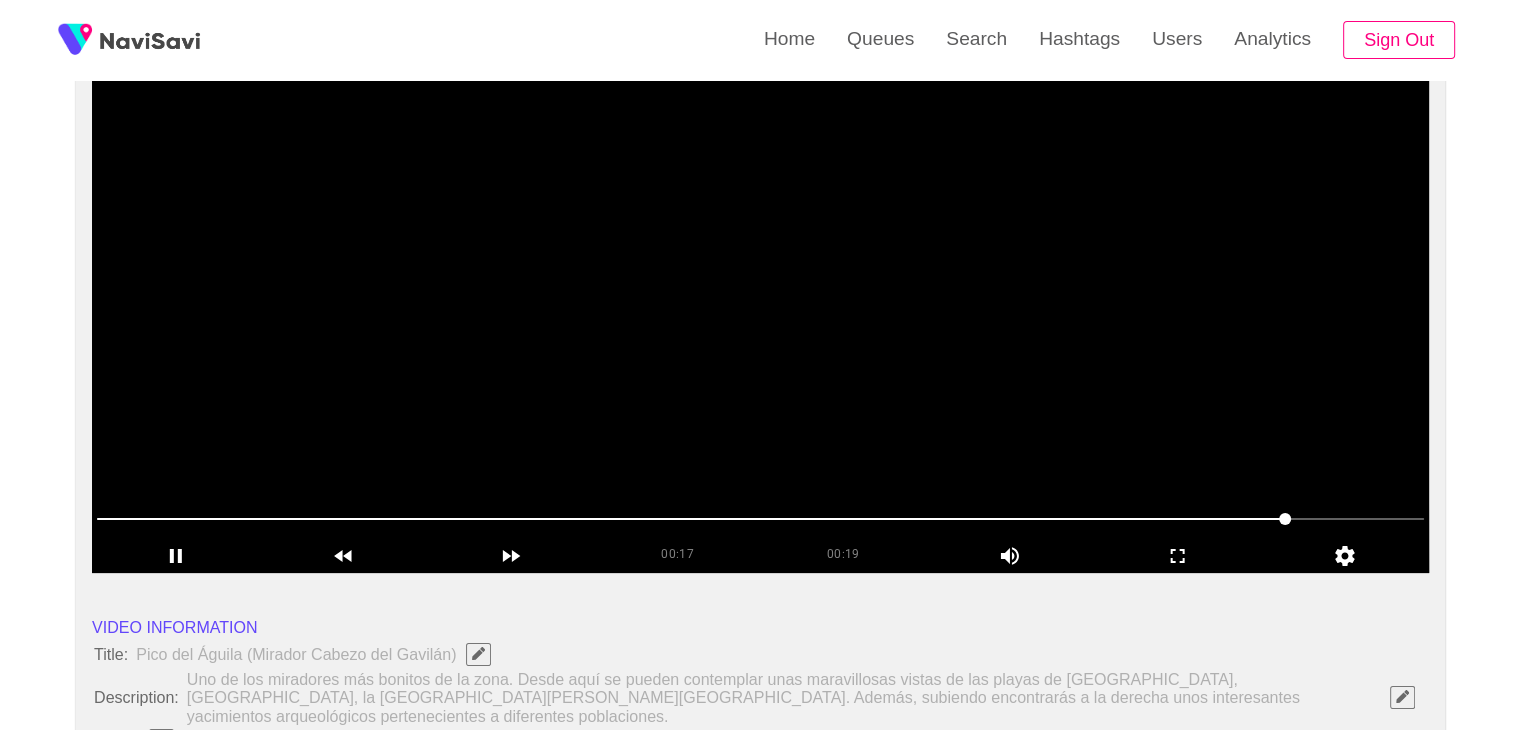 click at bounding box center (760, 323) 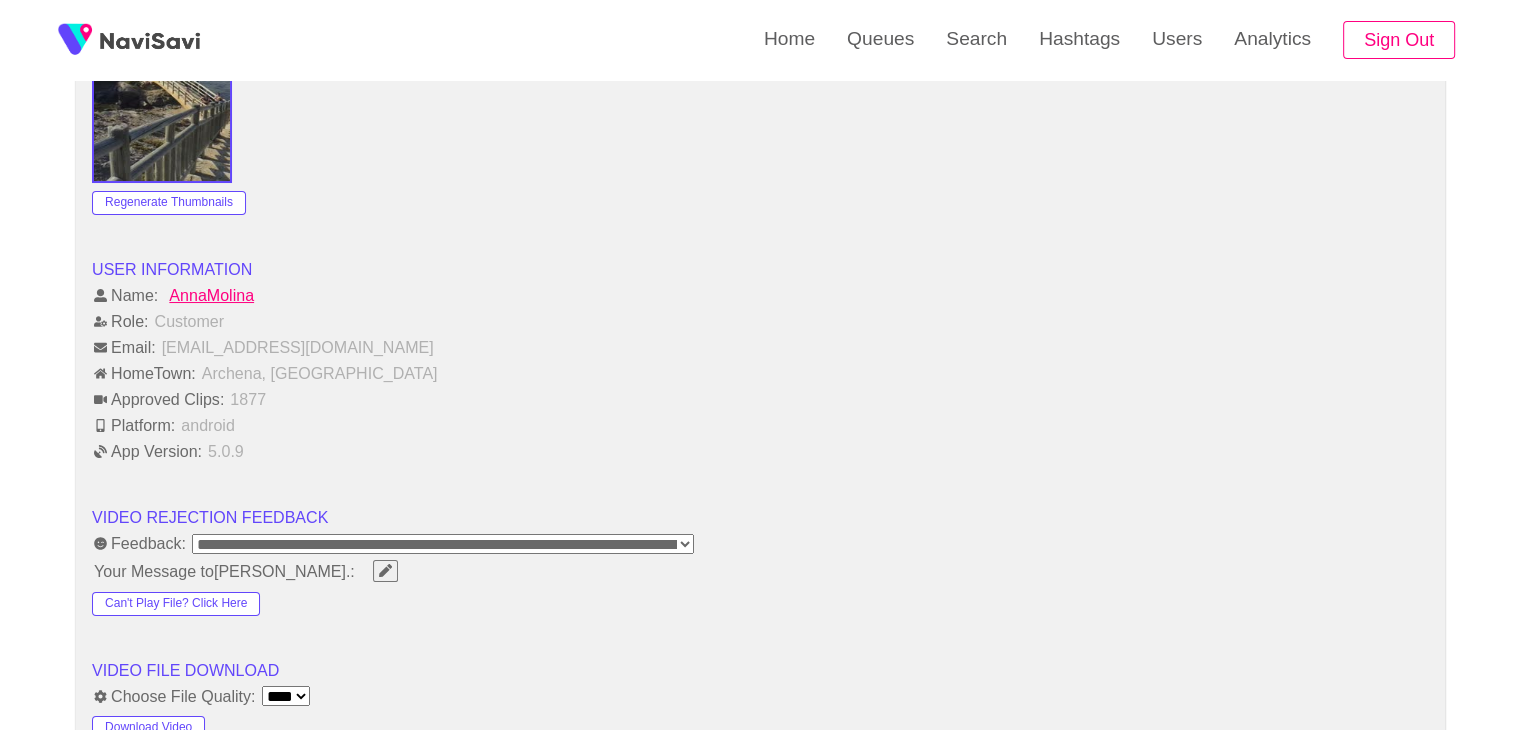 scroll, scrollTop: 1804, scrollLeft: 0, axis: vertical 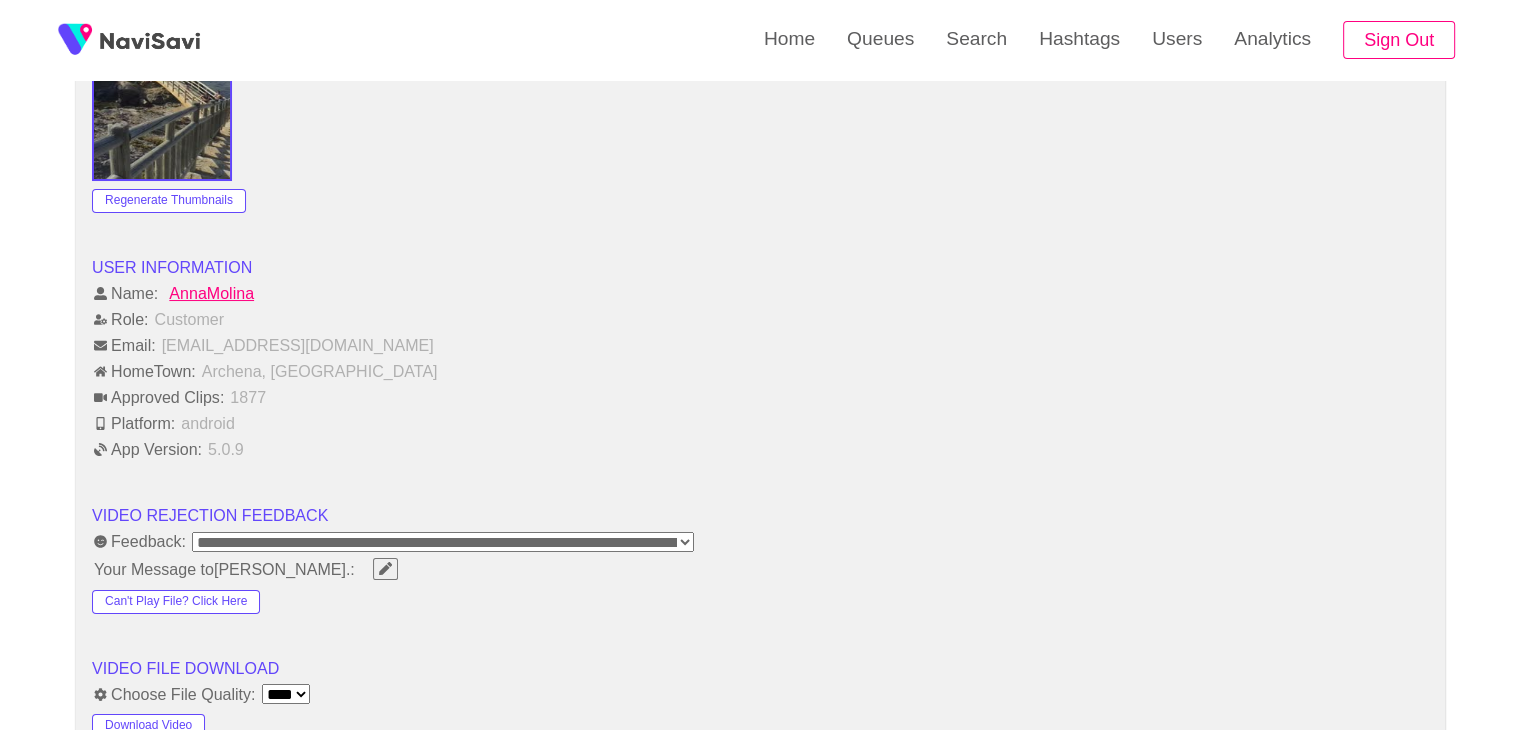 click on "**********" at bounding box center (443, 542) 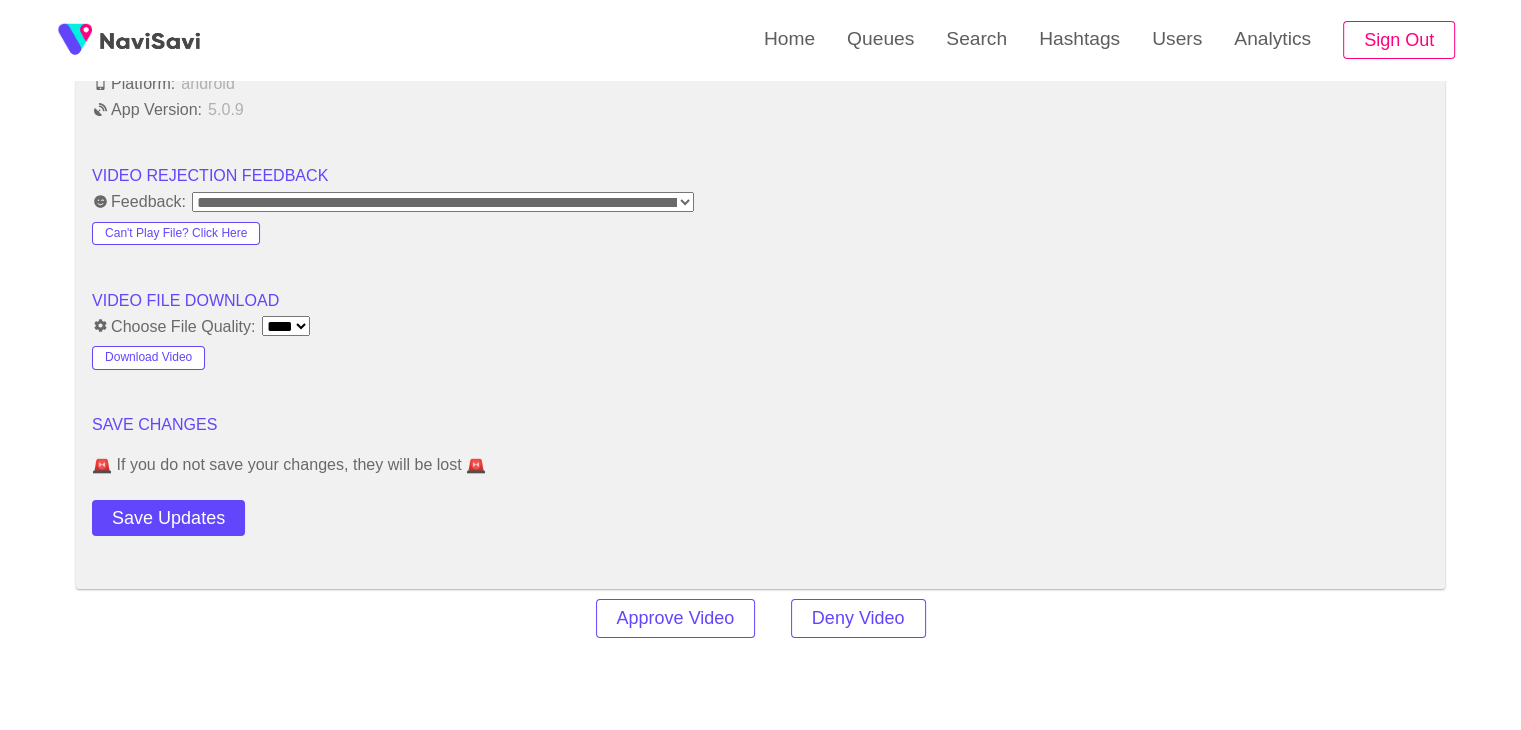 scroll, scrollTop: 2155, scrollLeft: 0, axis: vertical 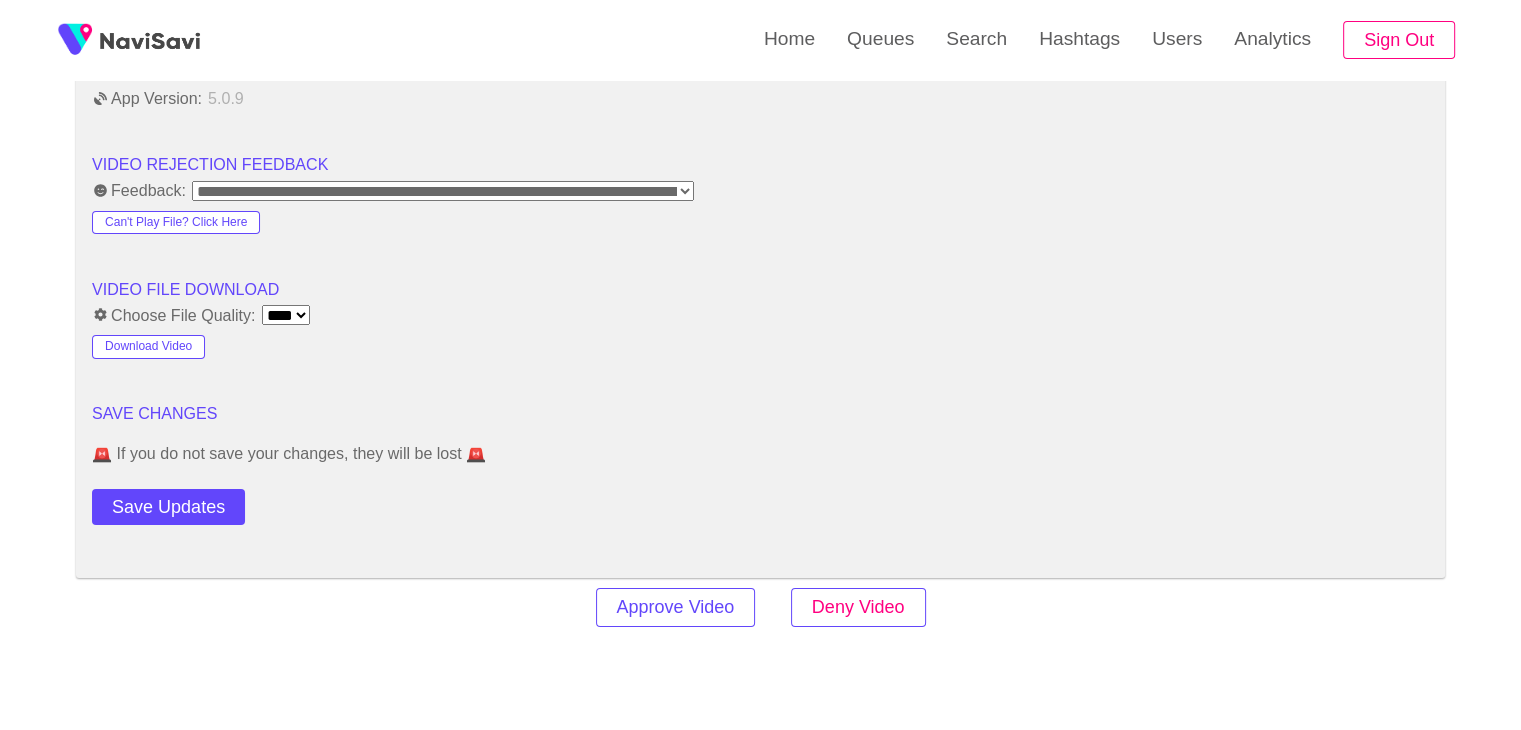 click on "Deny Video" at bounding box center [858, 607] 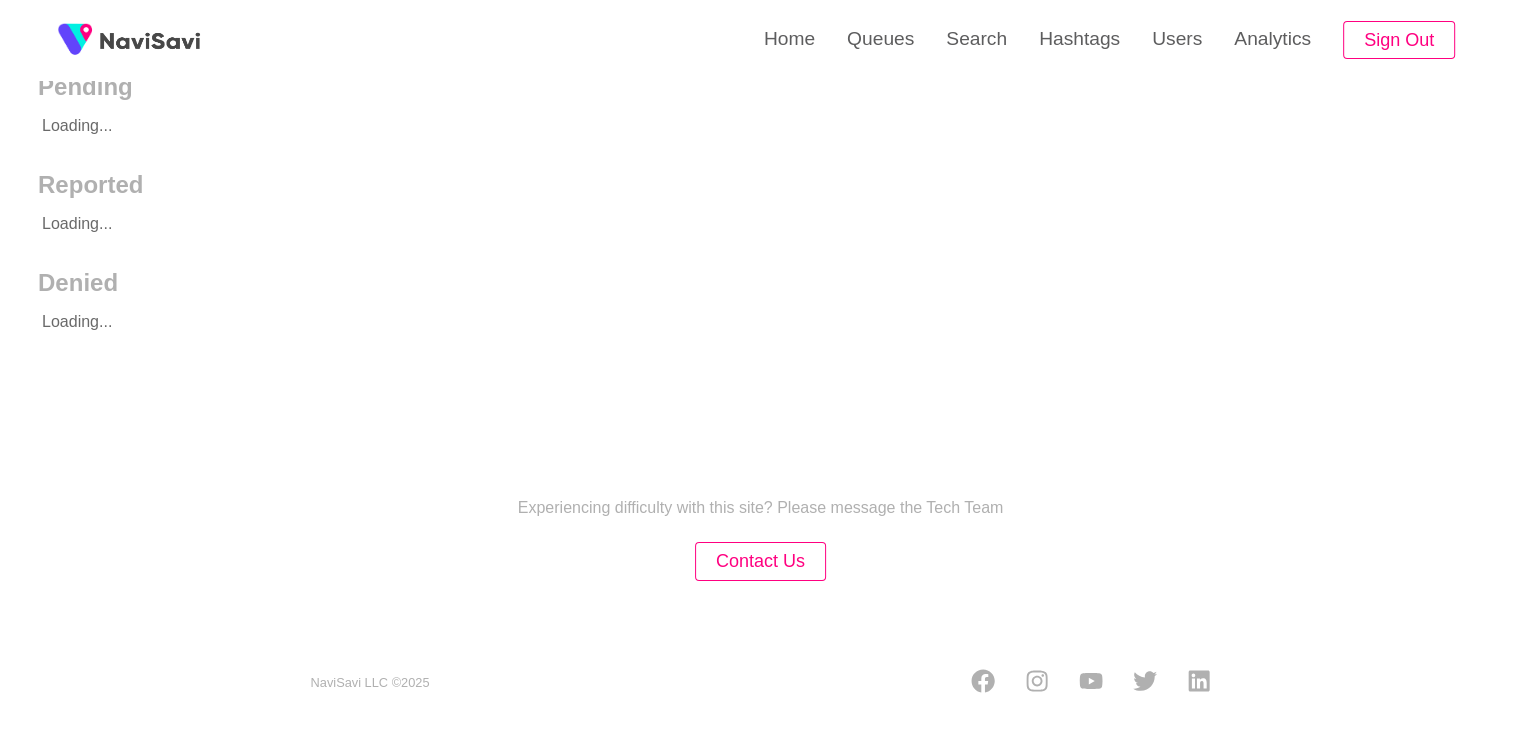 scroll, scrollTop: 0, scrollLeft: 0, axis: both 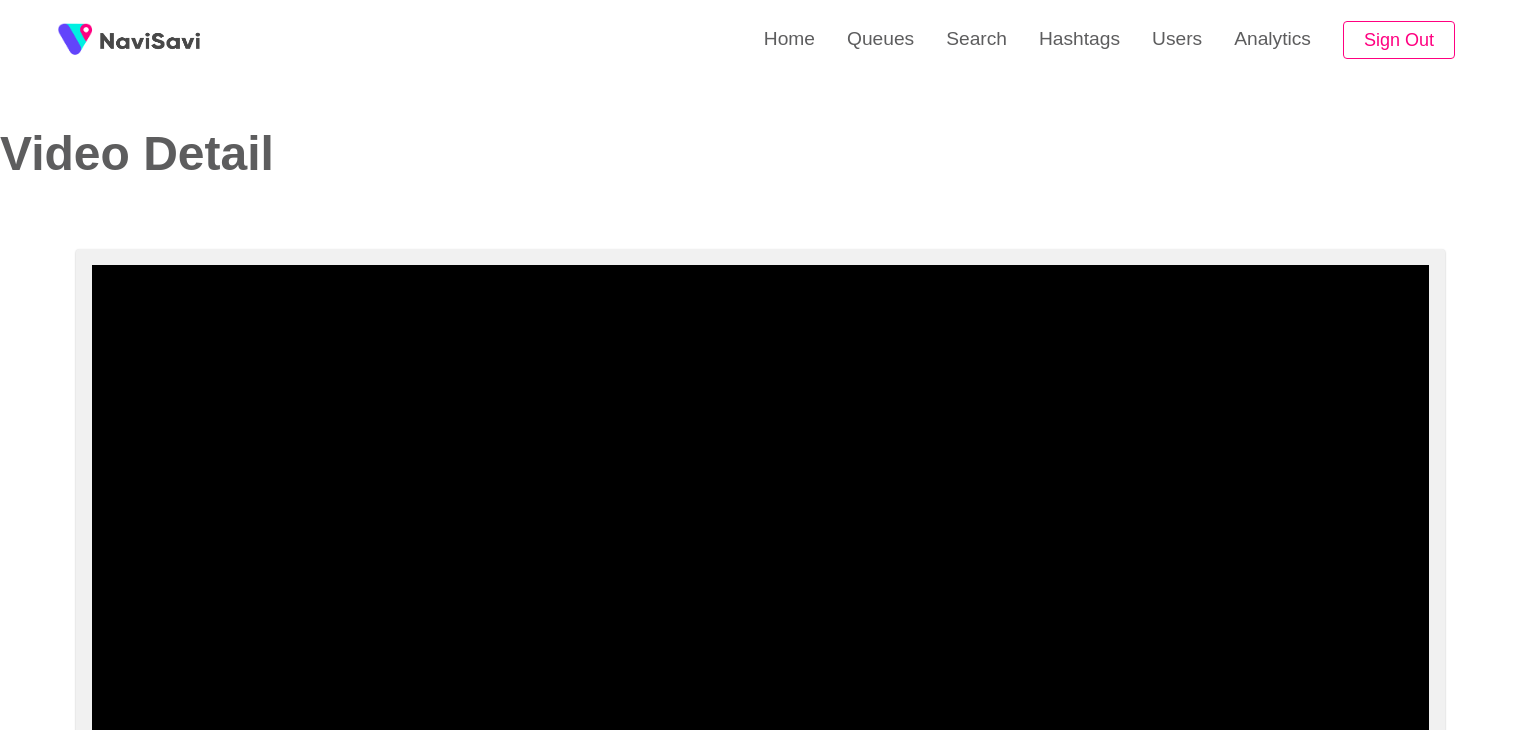 select on "**********" 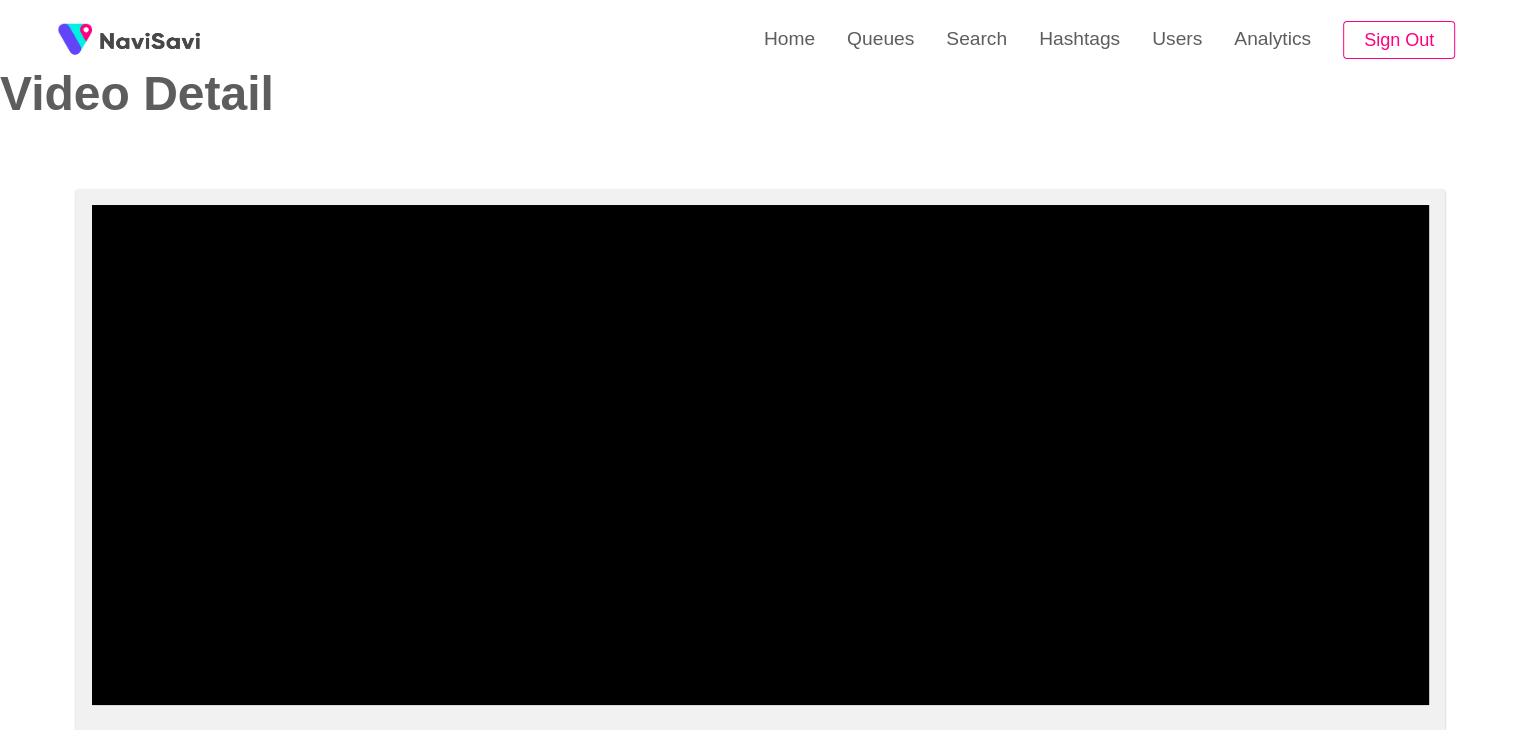 scroll, scrollTop: 59, scrollLeft: 0, axis: vertical 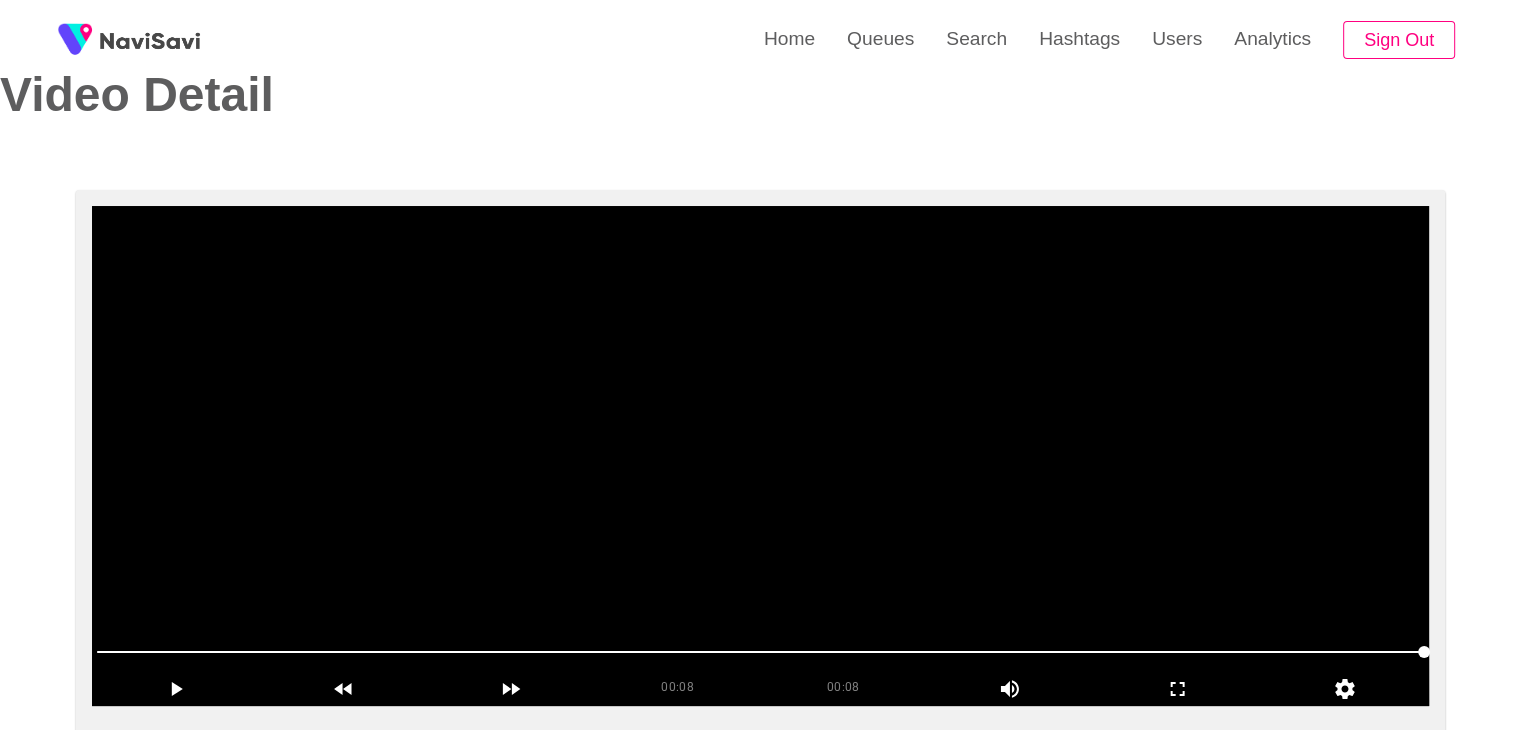 click at bounding box center [760, 456] 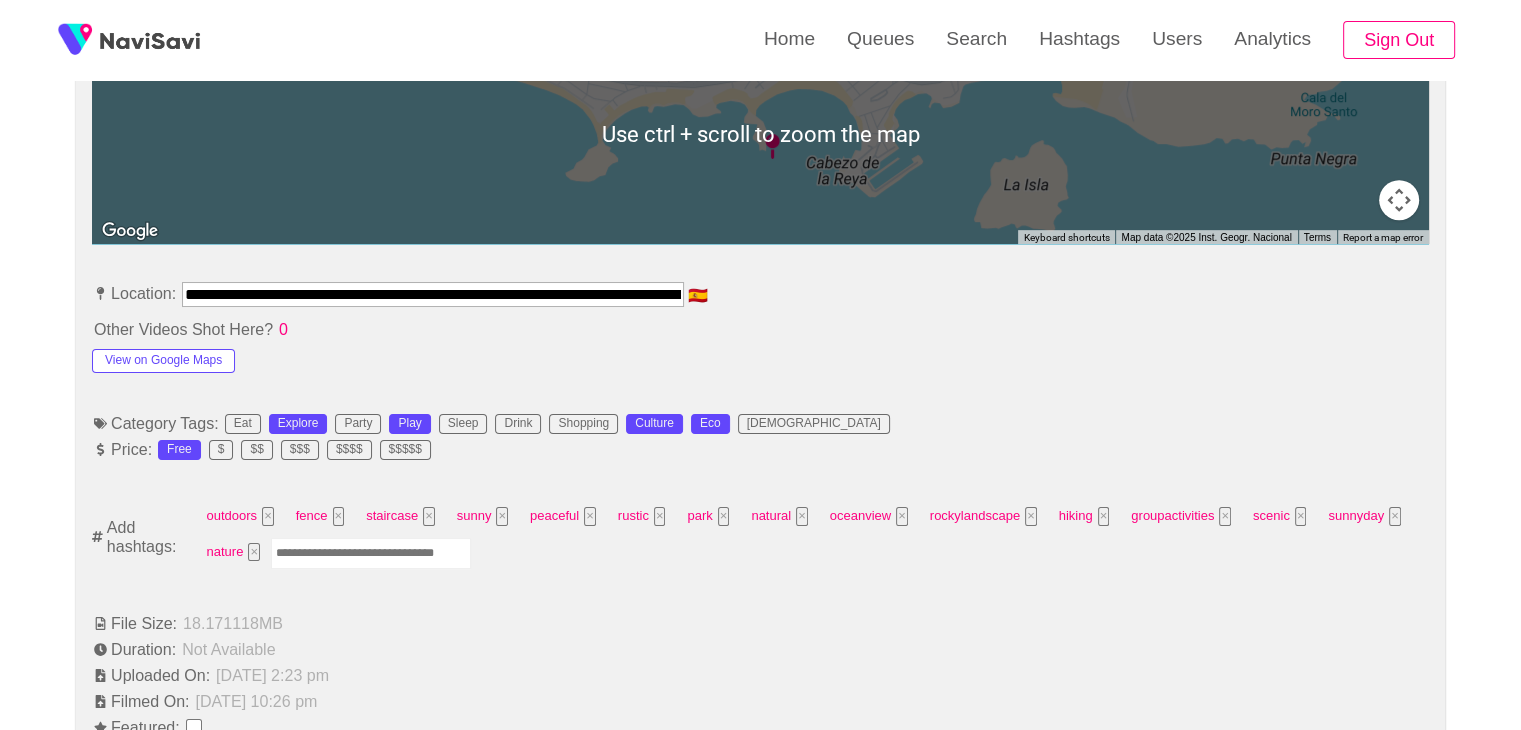 scroll, scrollTop: 988, scrollLeft: 0, axis: vertical 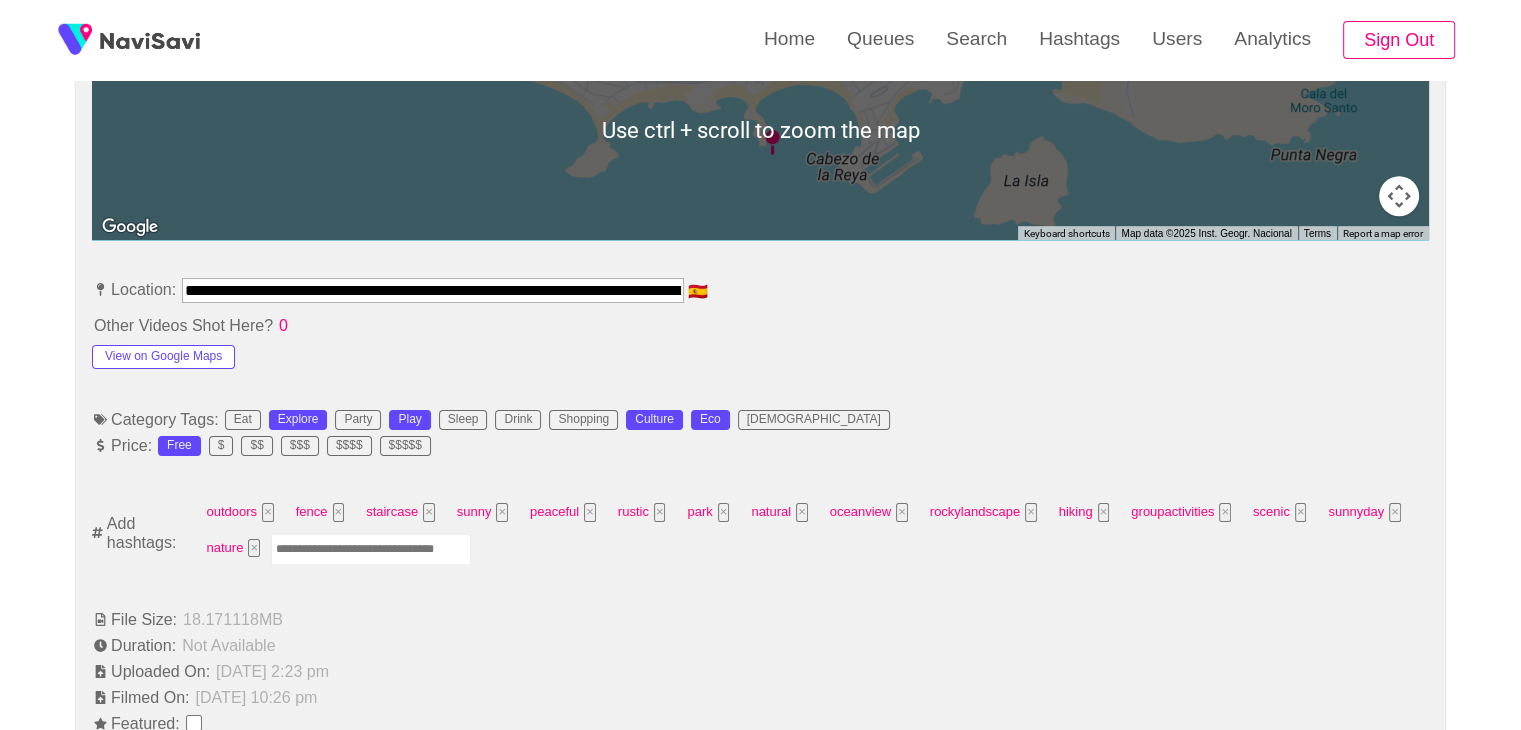 click at bounding box center [371, 549] 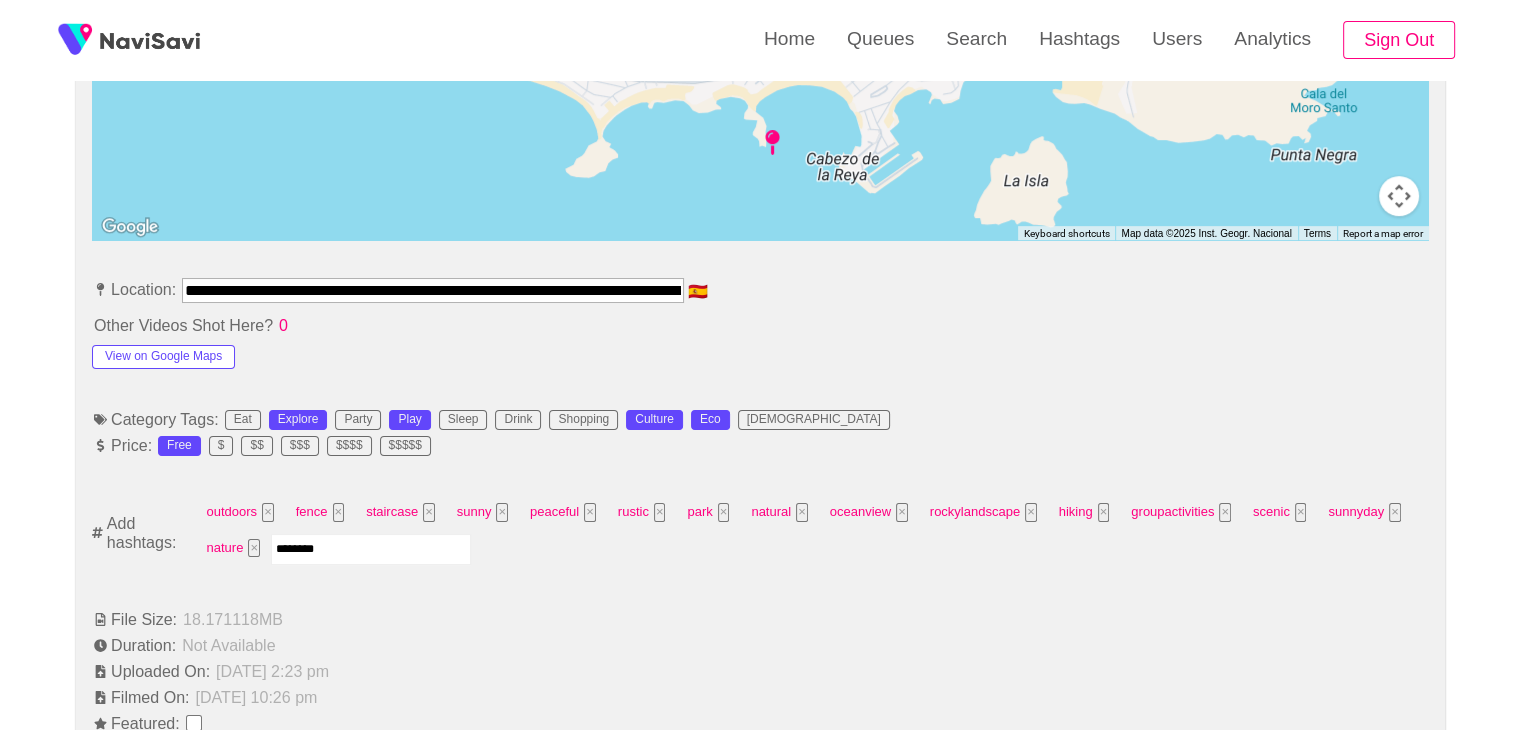 type on "*********" 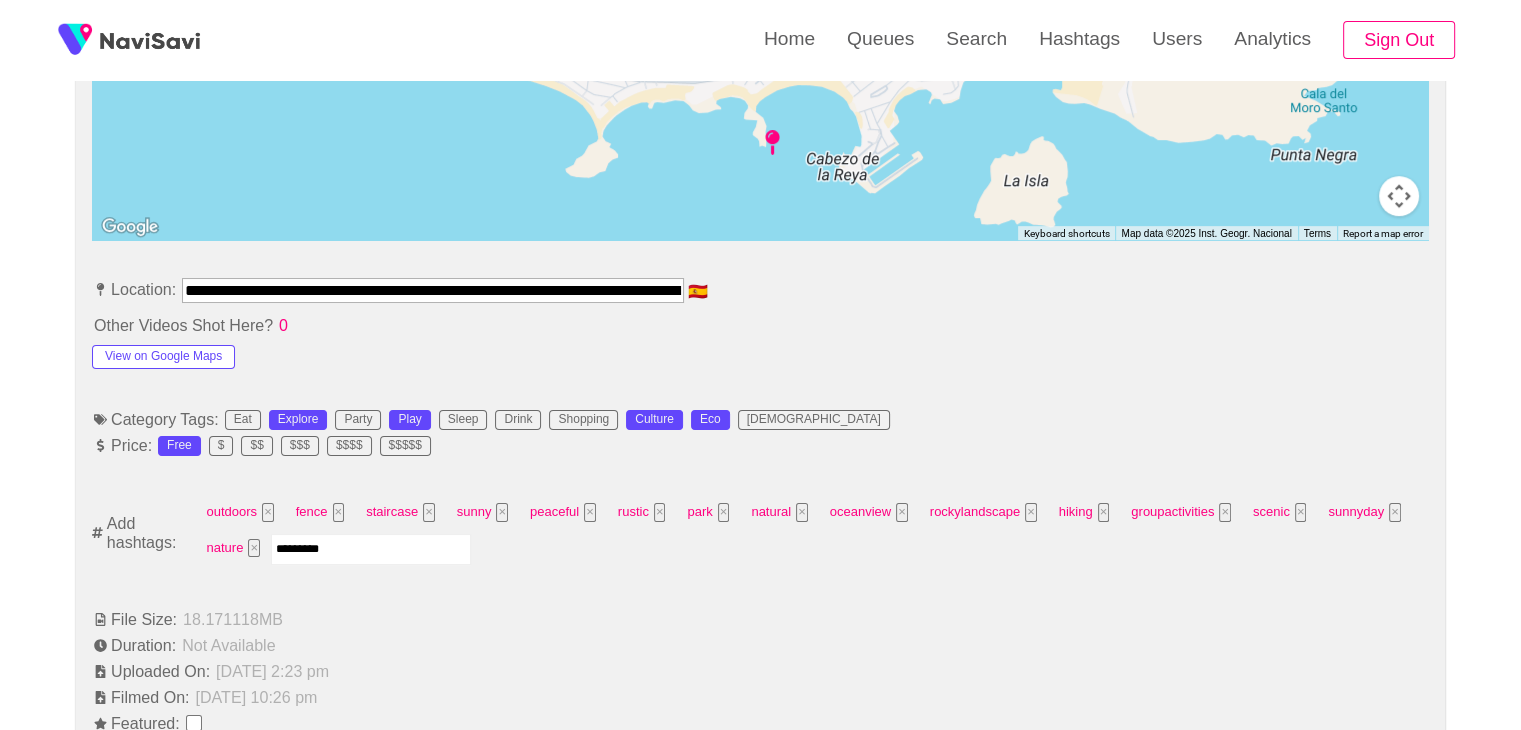 type 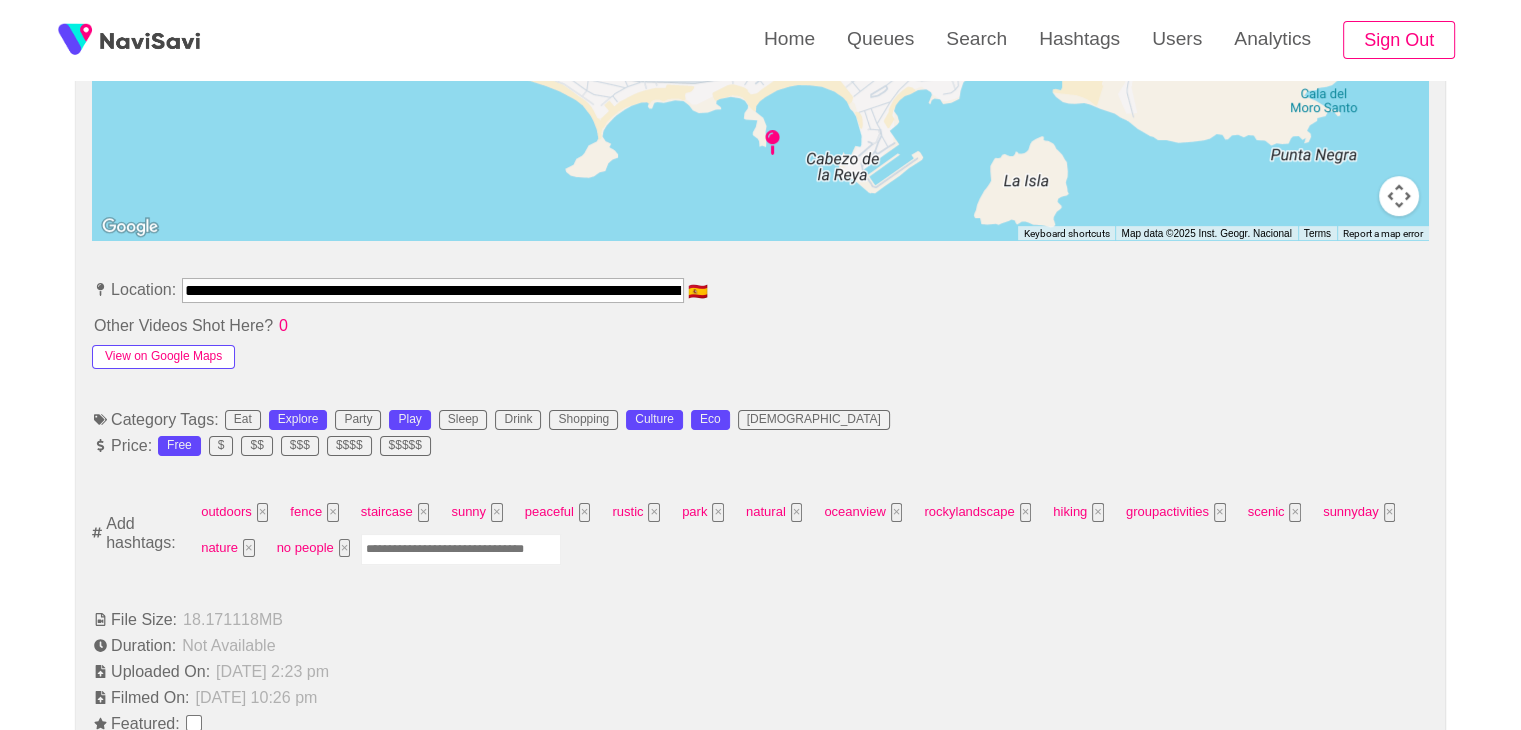 click on "View on Google Maps" at bounding box center (163, 357) 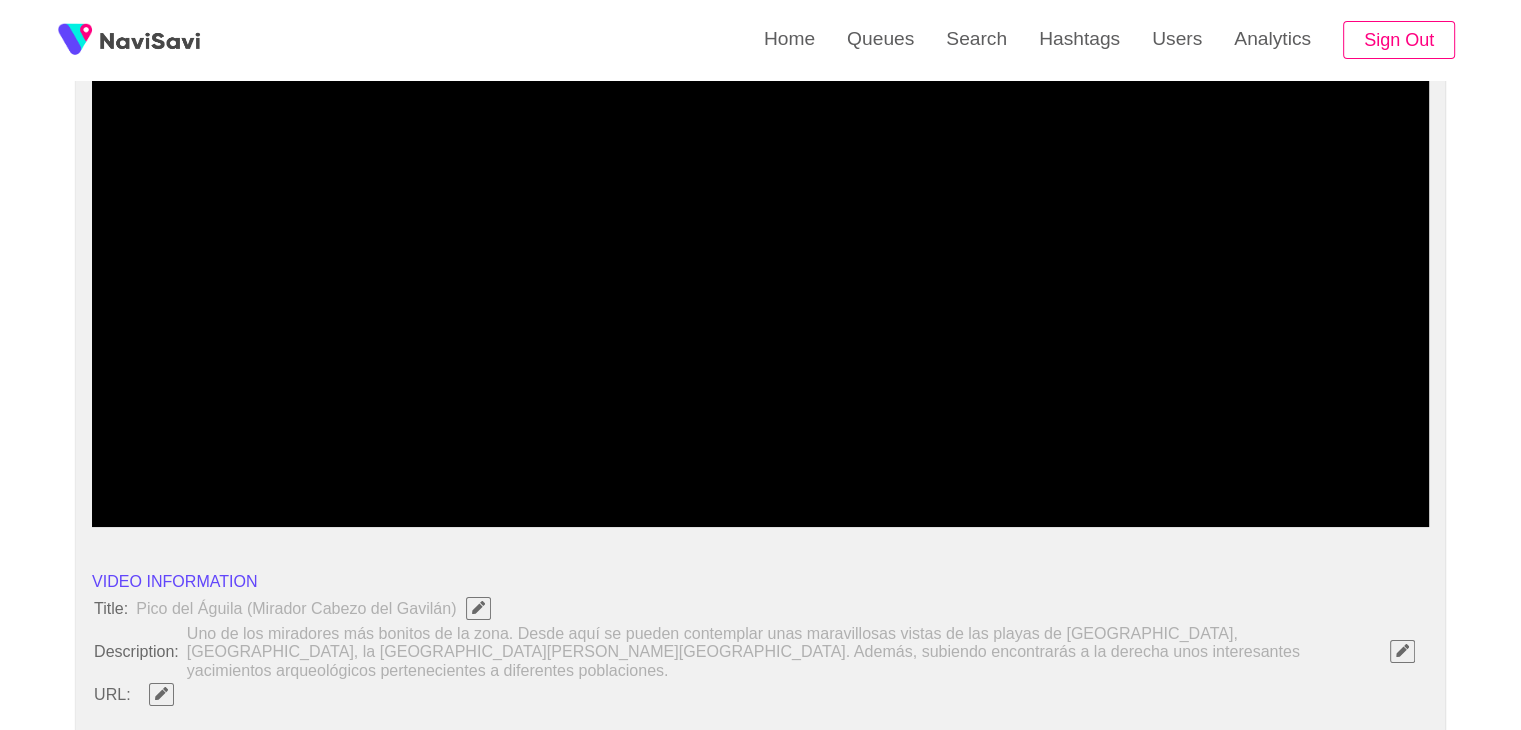 scroll, scrollTop: 235, scrollLeft: 0, axis: vertical 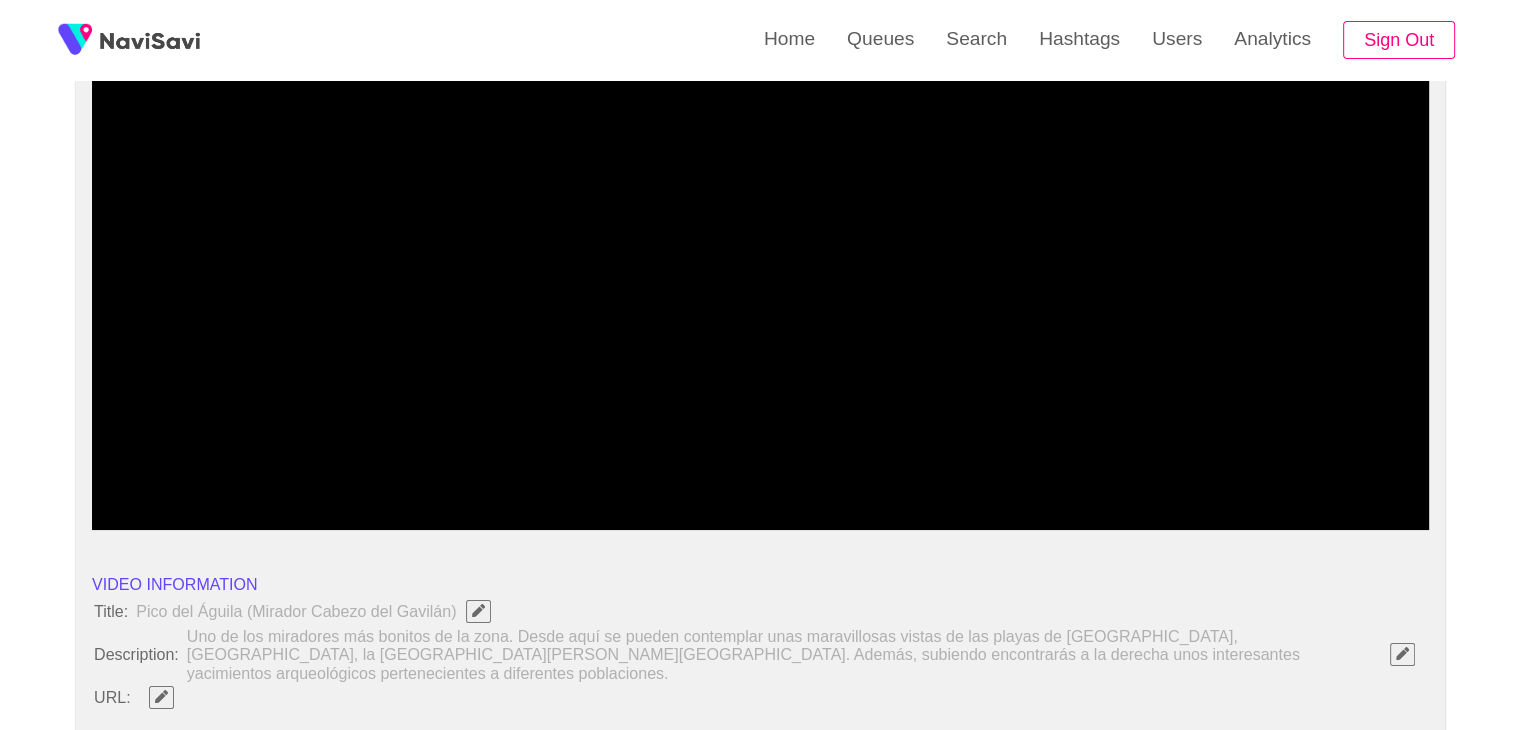 click 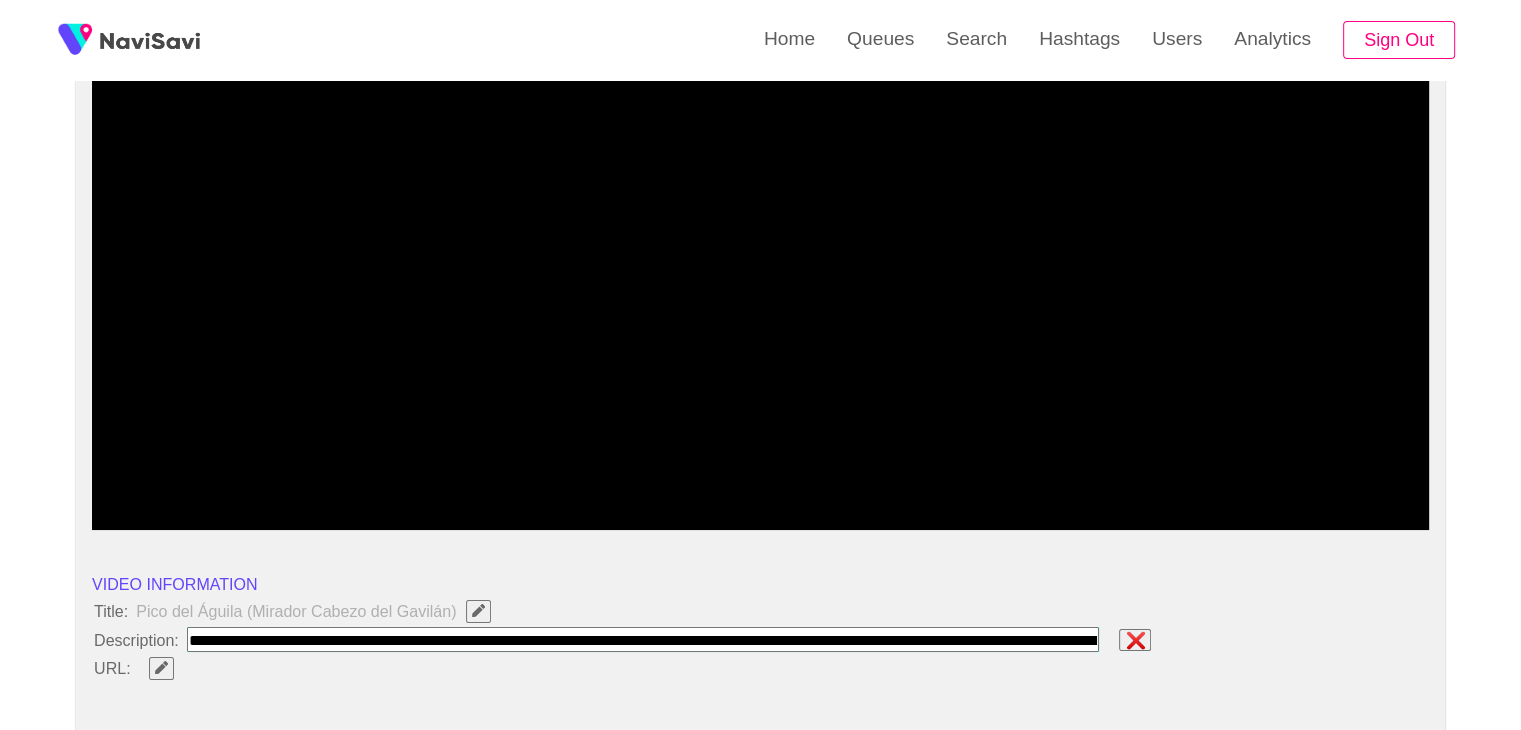 scroll, scrollTop: 0, scrollLeft: 1128, axis: horizontal 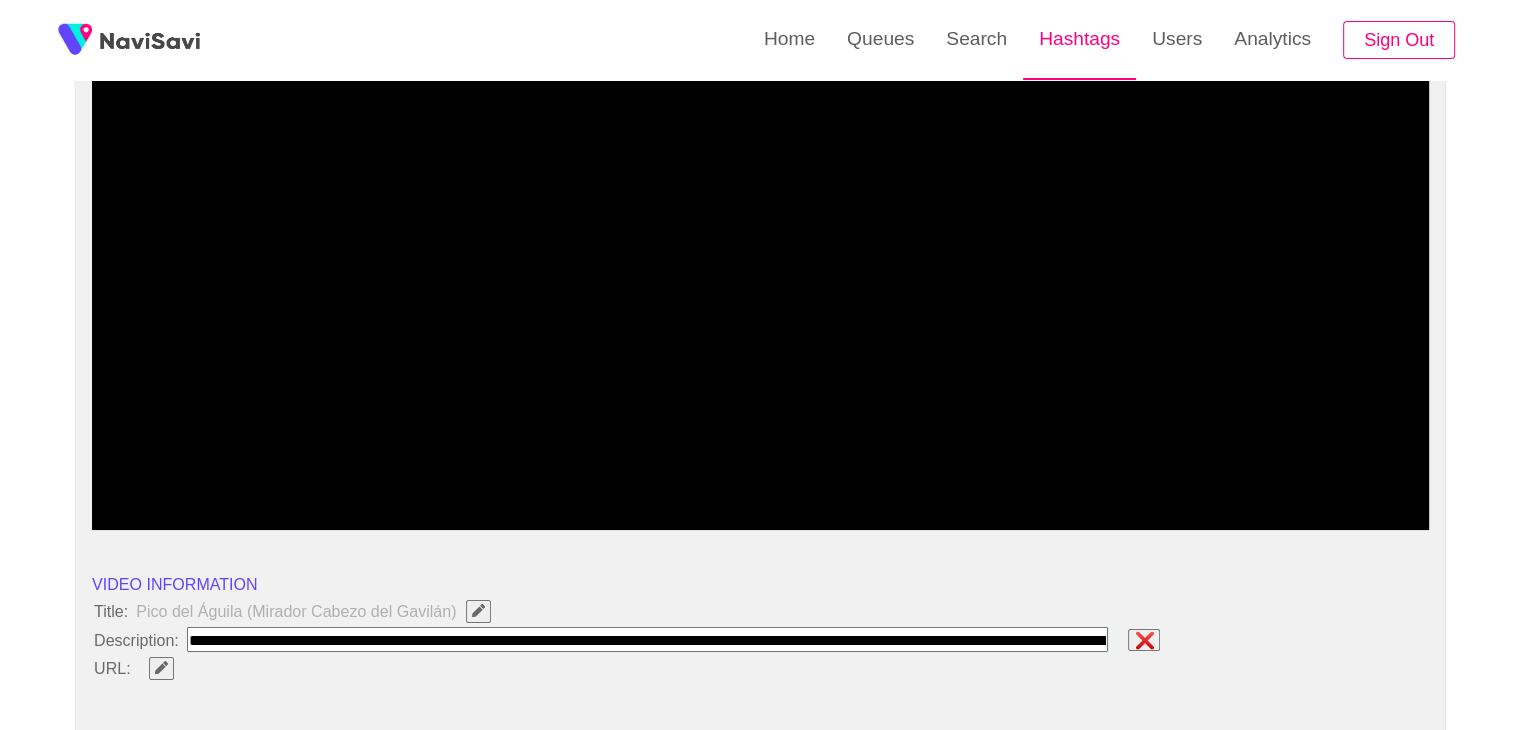 paste on "**********" 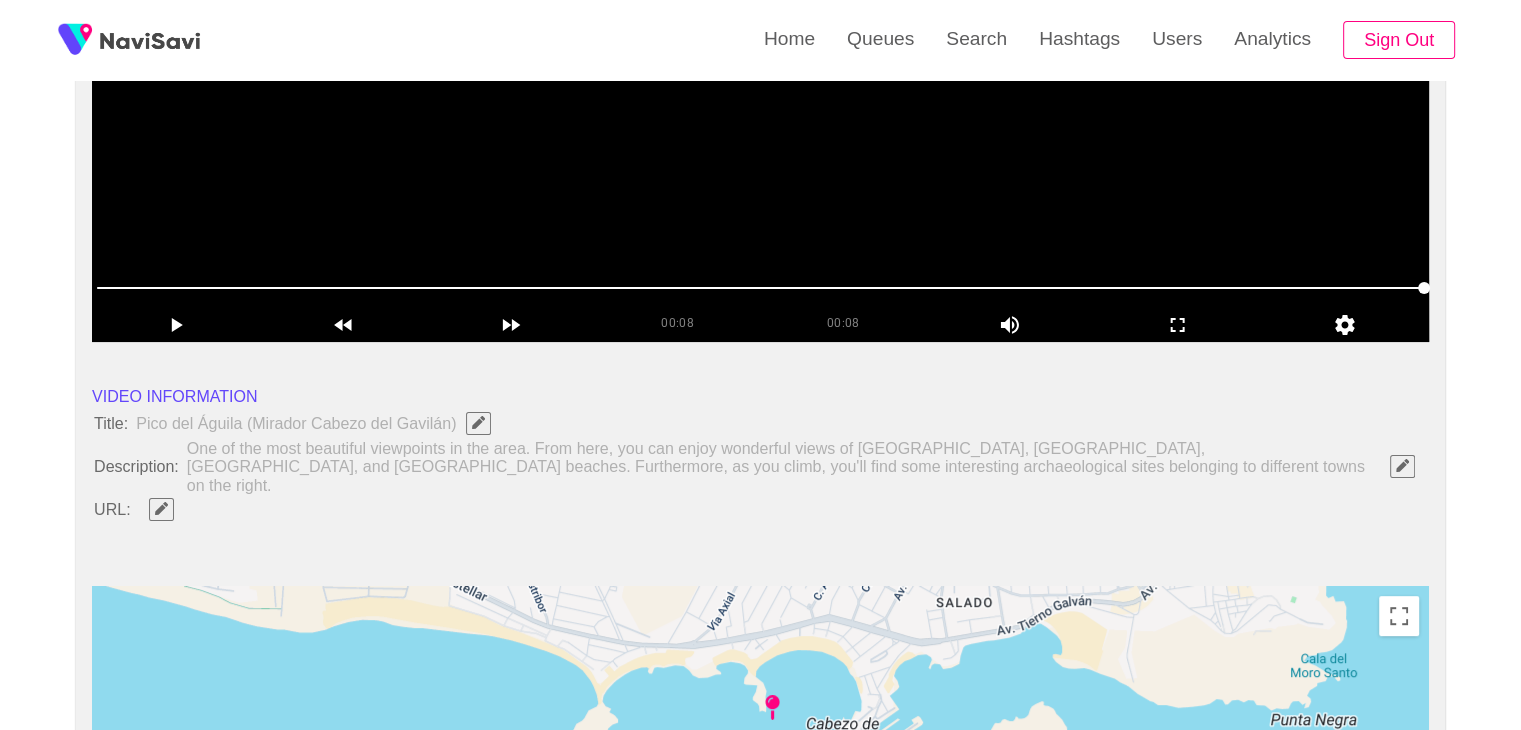 scroll, scrollTop: 427, scrollLeft: 0, axis: vertical 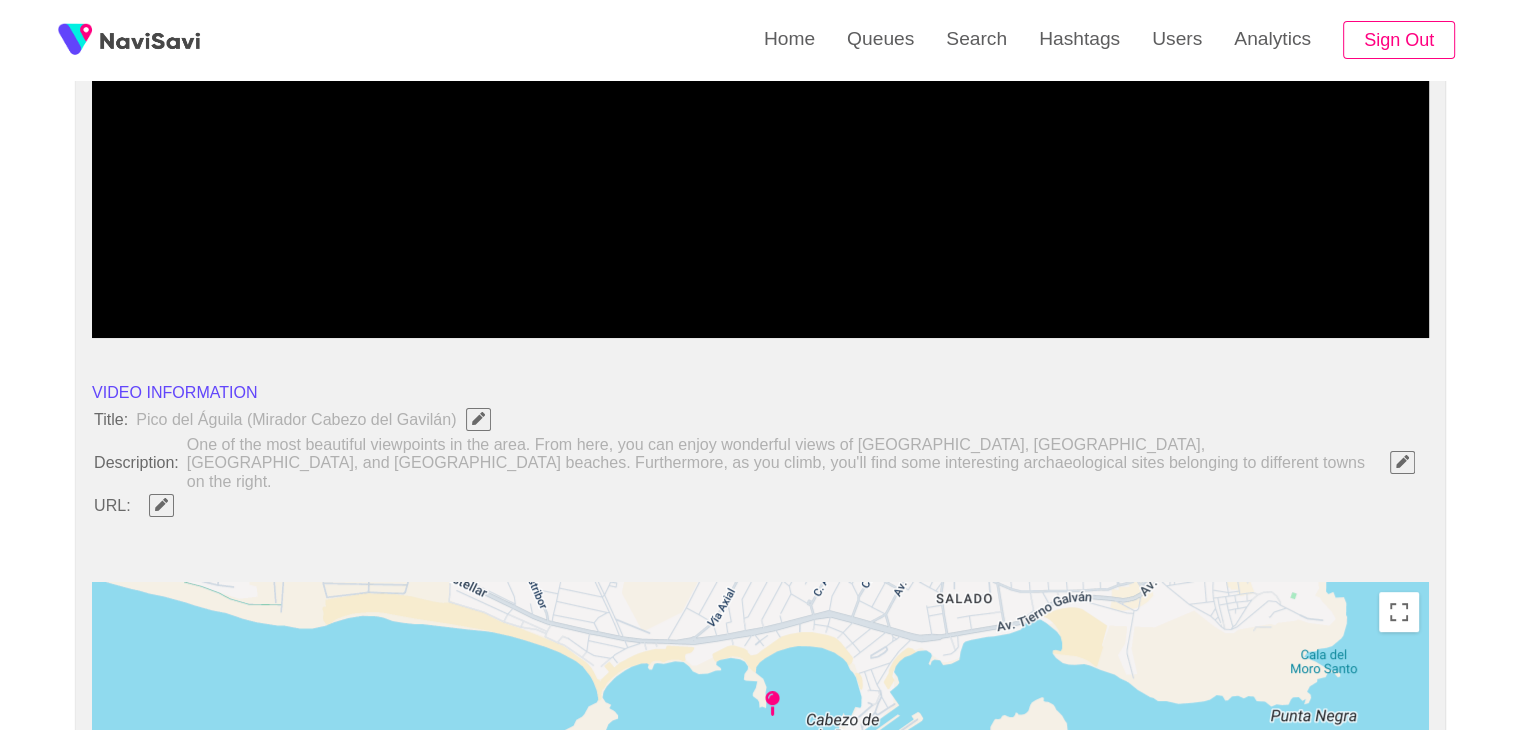 type 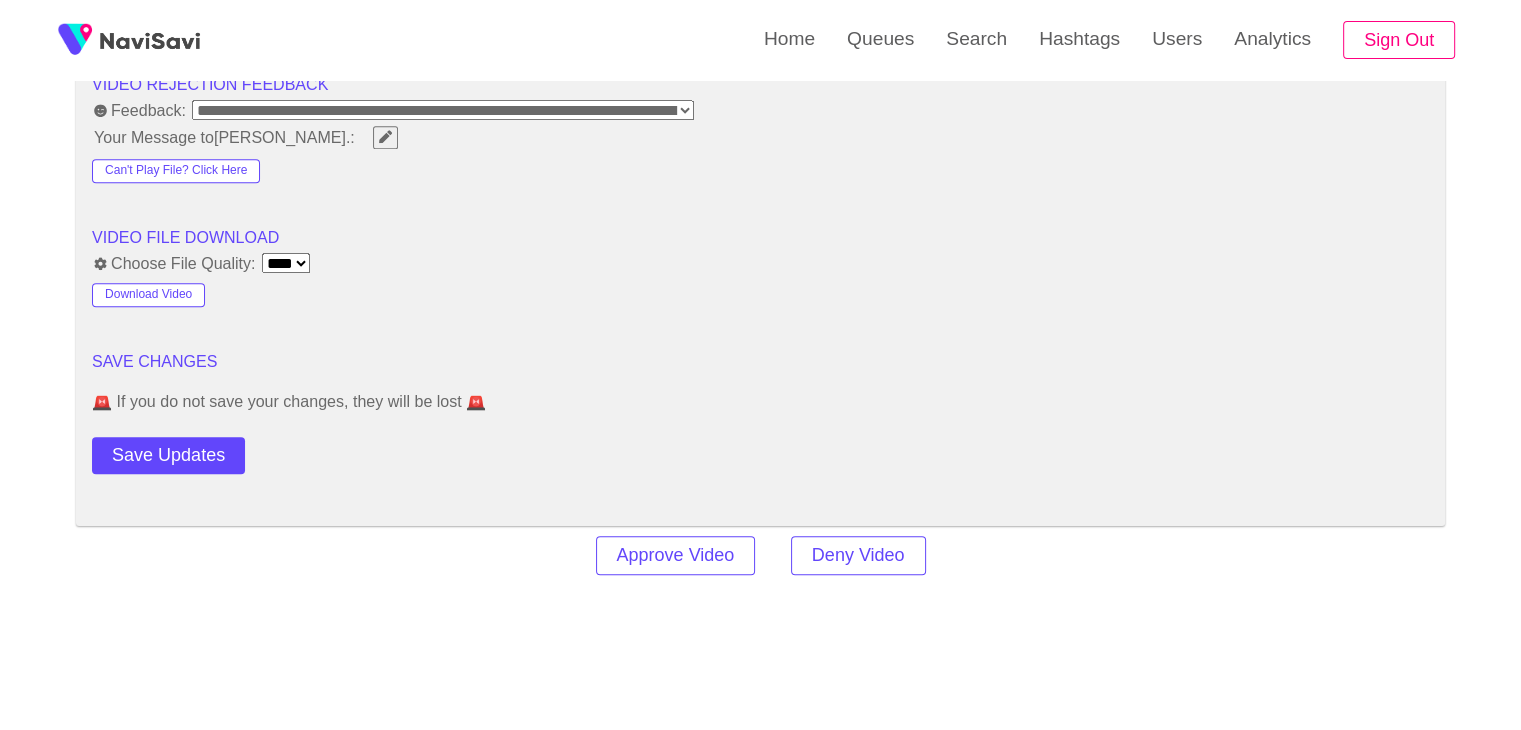 scroll, scrollTop: 2263, scrollLeft: 0, axis: vertical 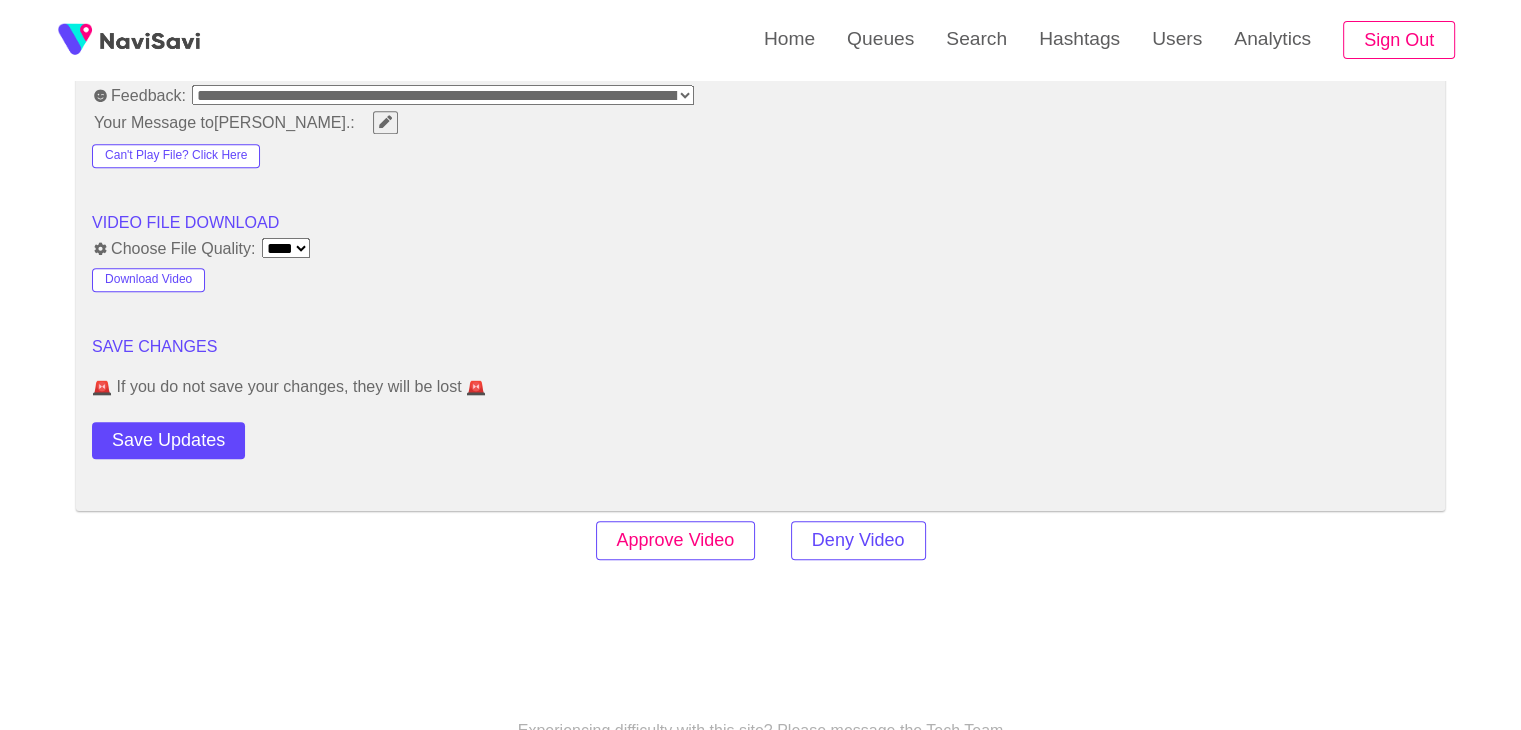 click on "Approve Video" at bounding box center (676, 540) 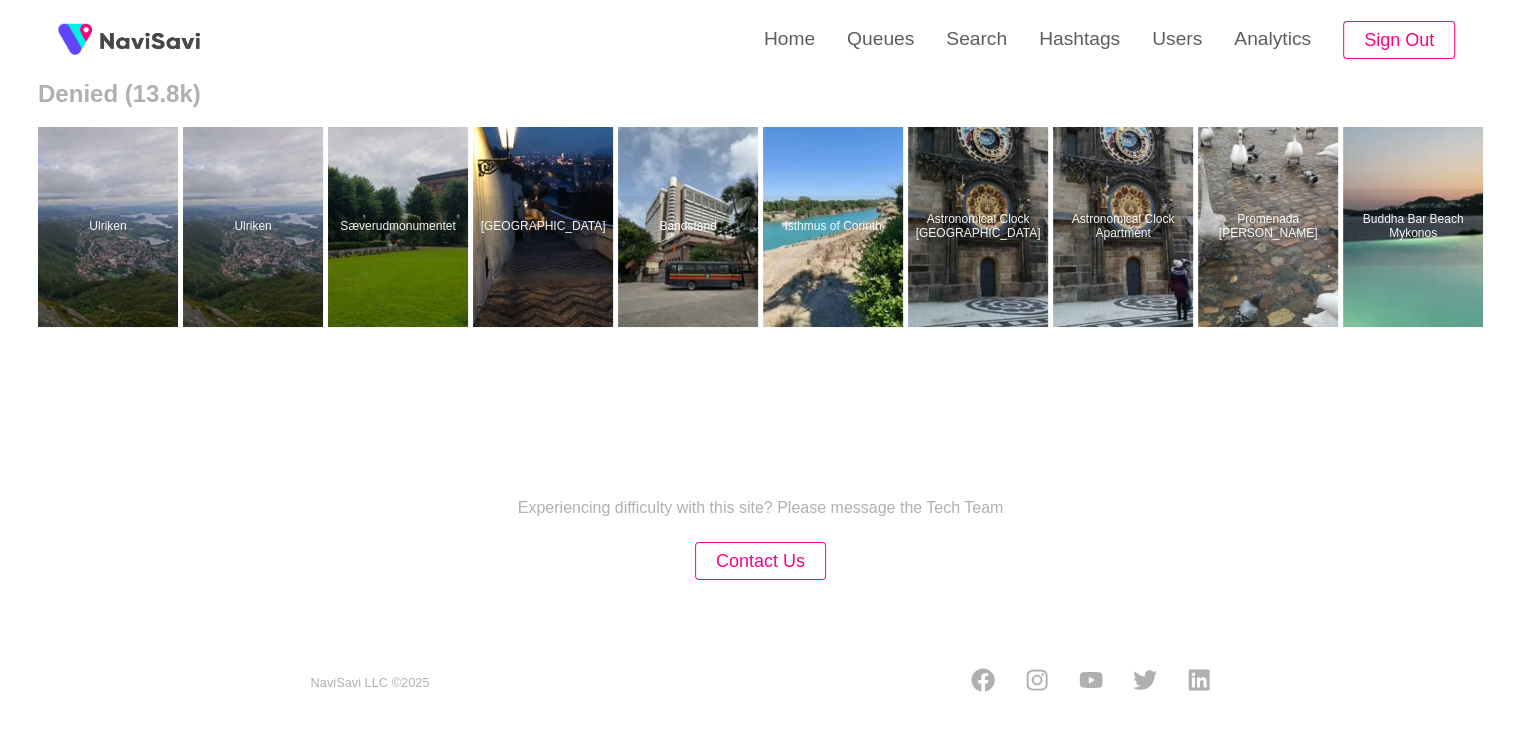 scroll, scrollTop: 0, scrollLeft: 0, axis: both 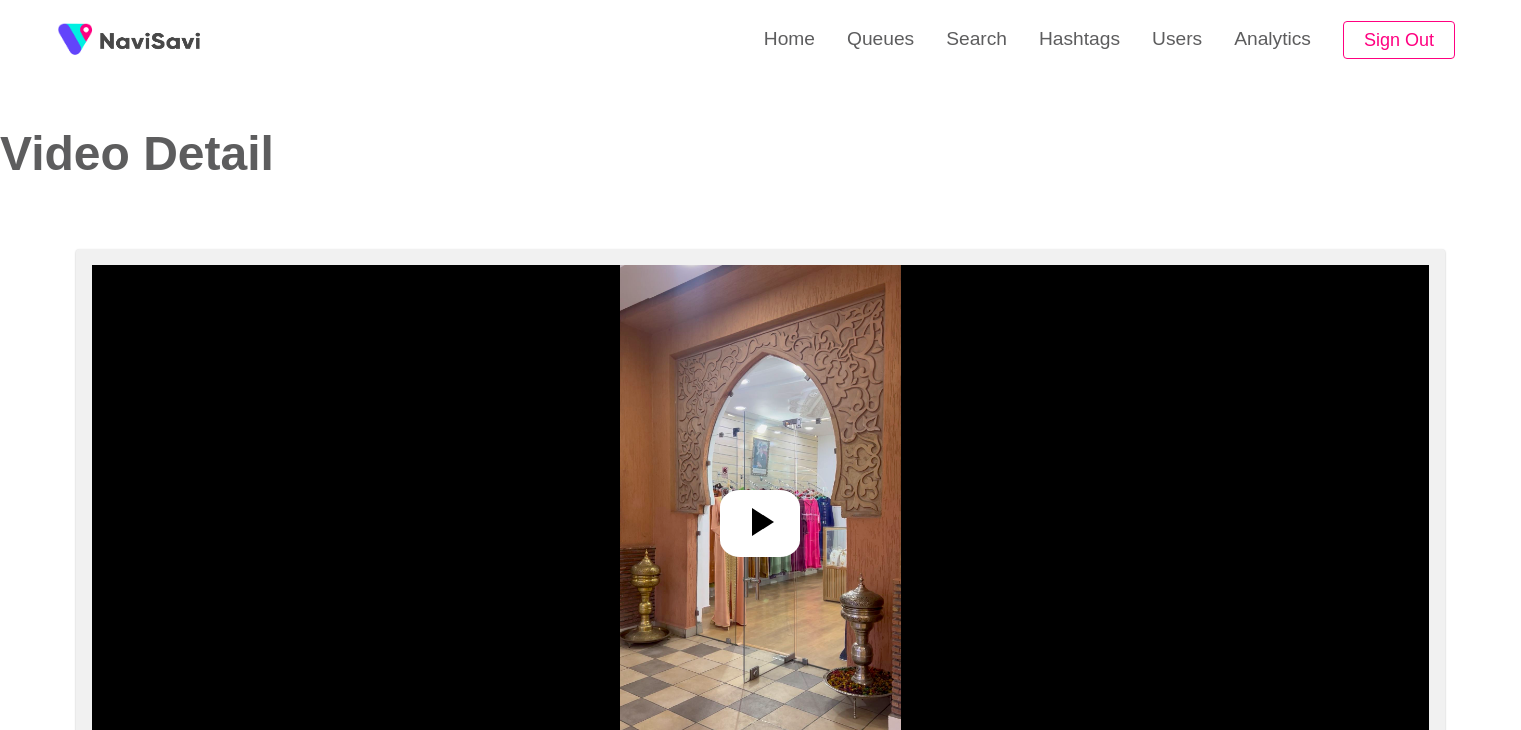 select on "**********" 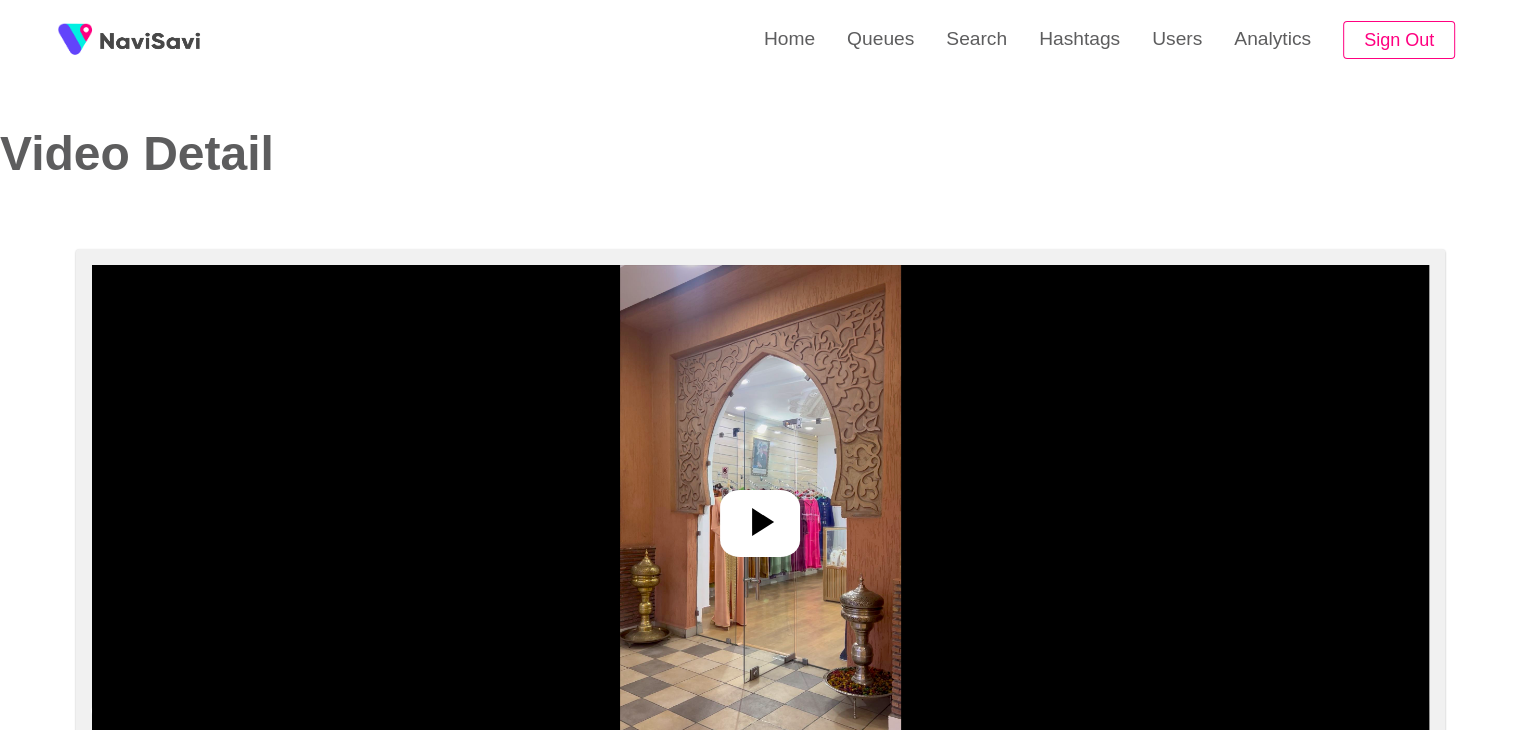 click at bounding box center [760, 515] 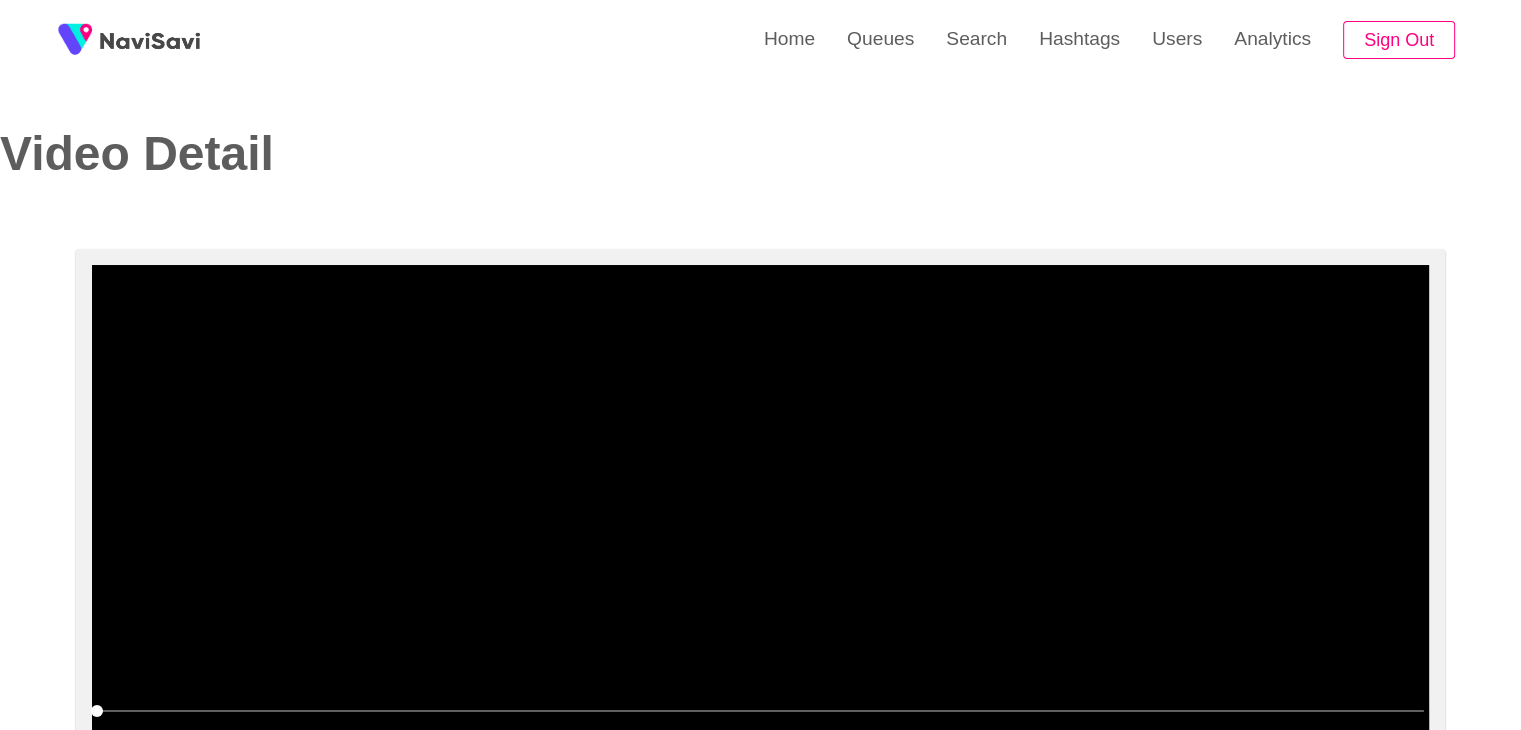 scroll, scrollTop: 112, scrollLeft: 0, axis: vertical 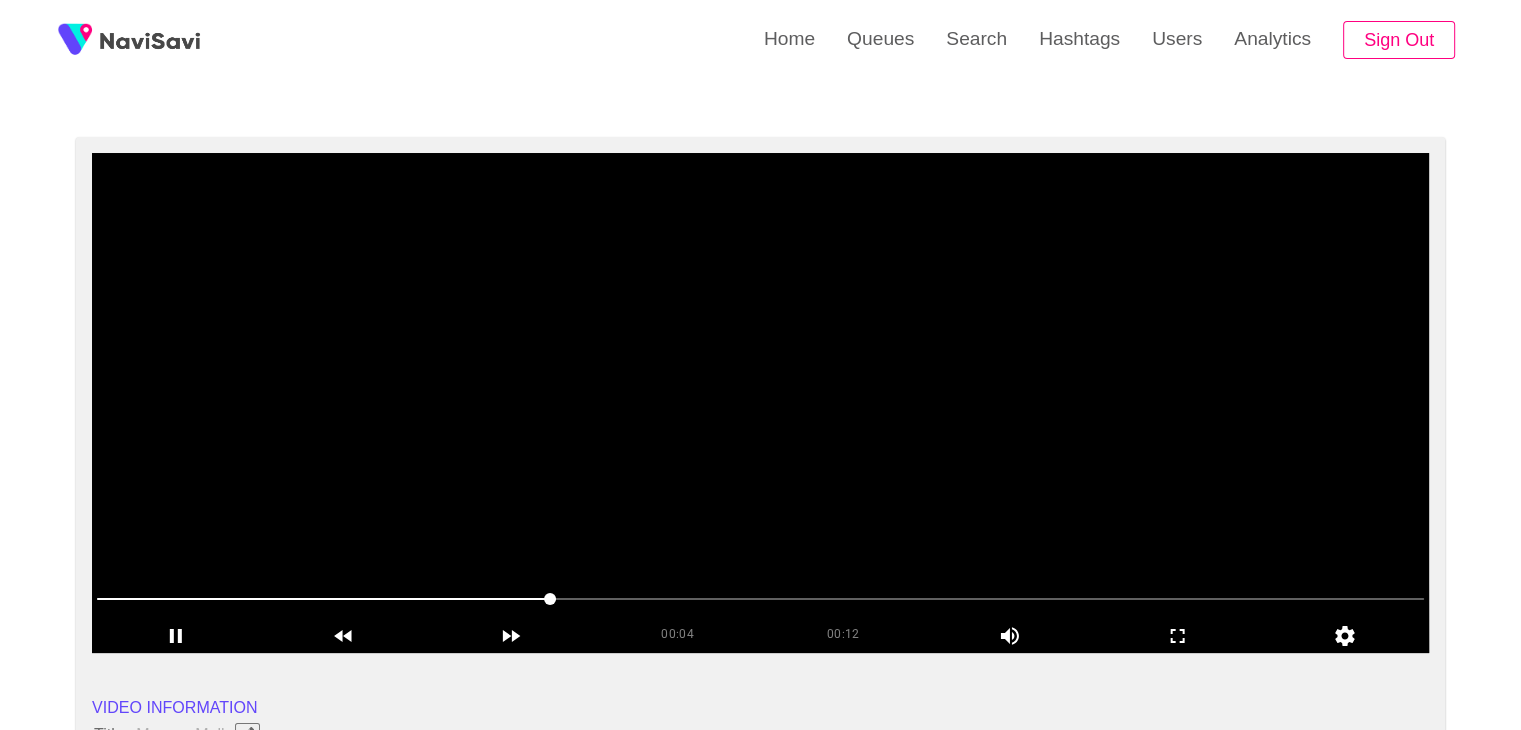 click at bounding box center [760, 403] 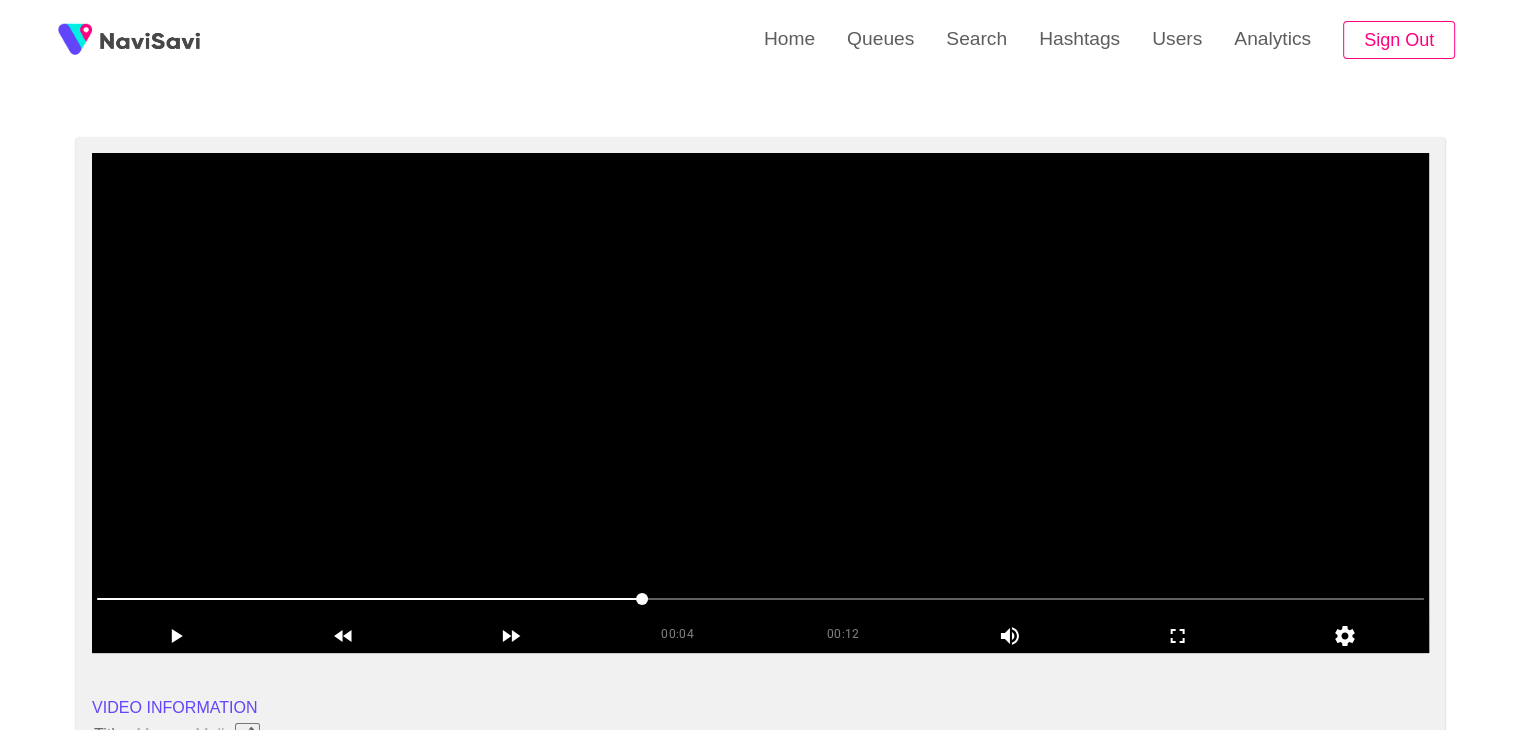 click at bounding box center (760, 403) 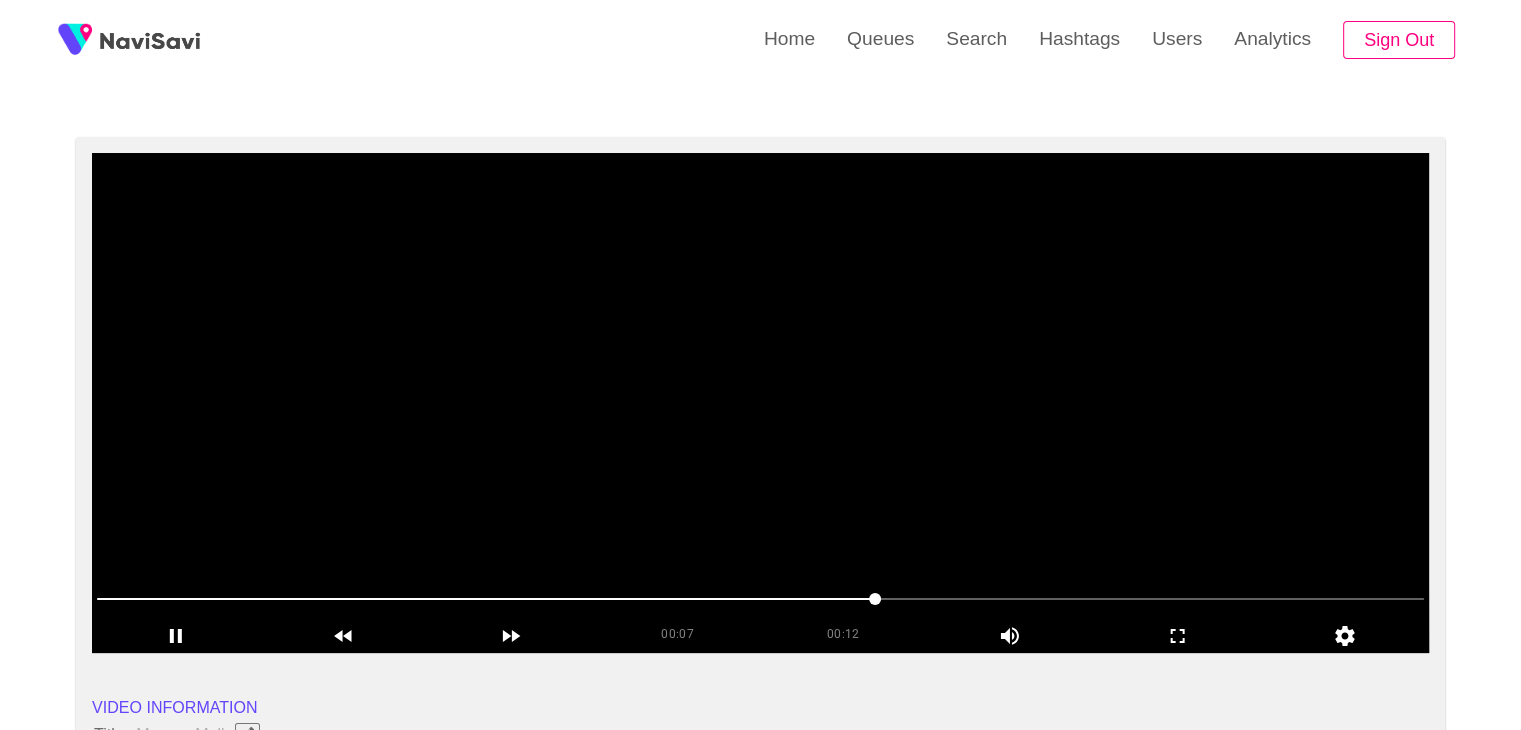 click at bounding box center [760, 403] 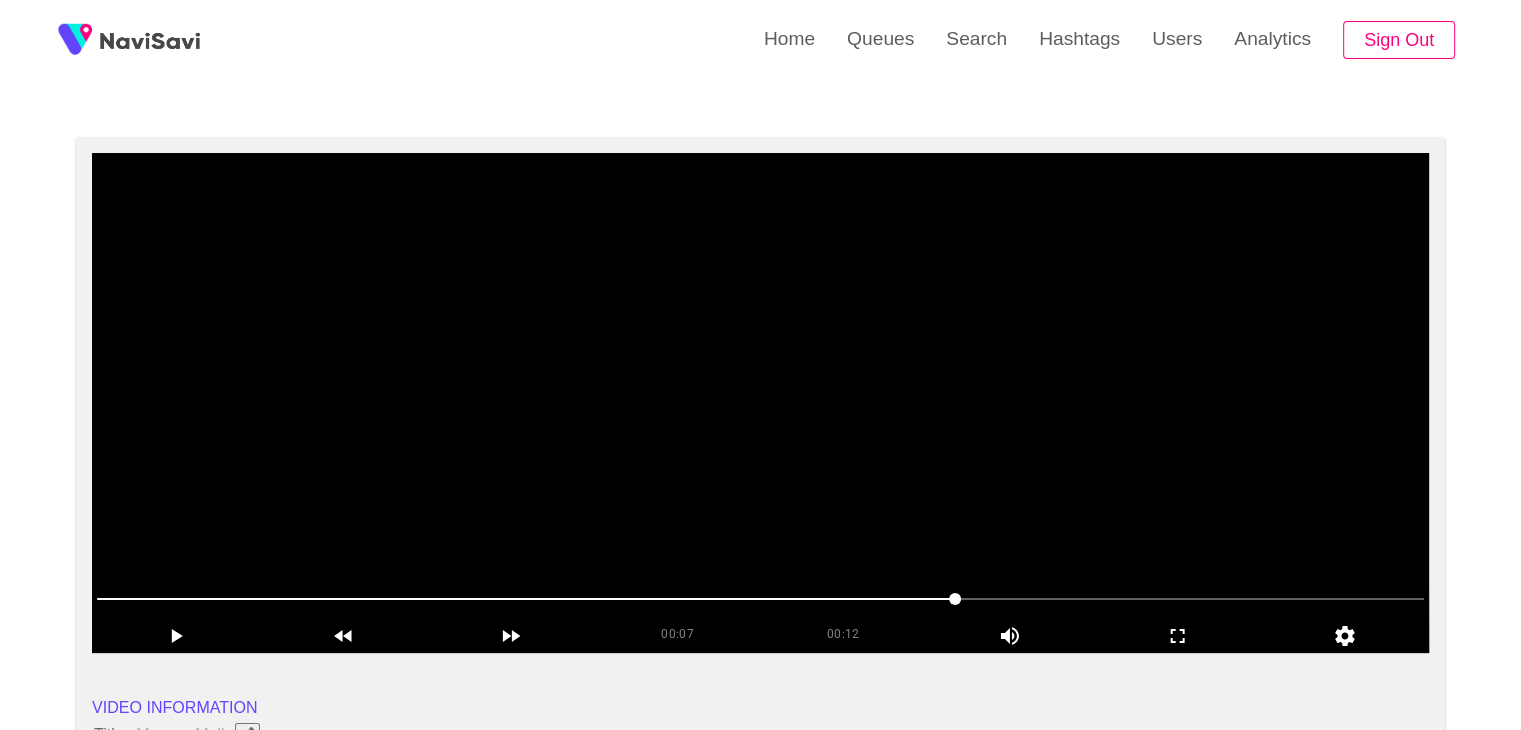 click at bounding box center (760, 403) 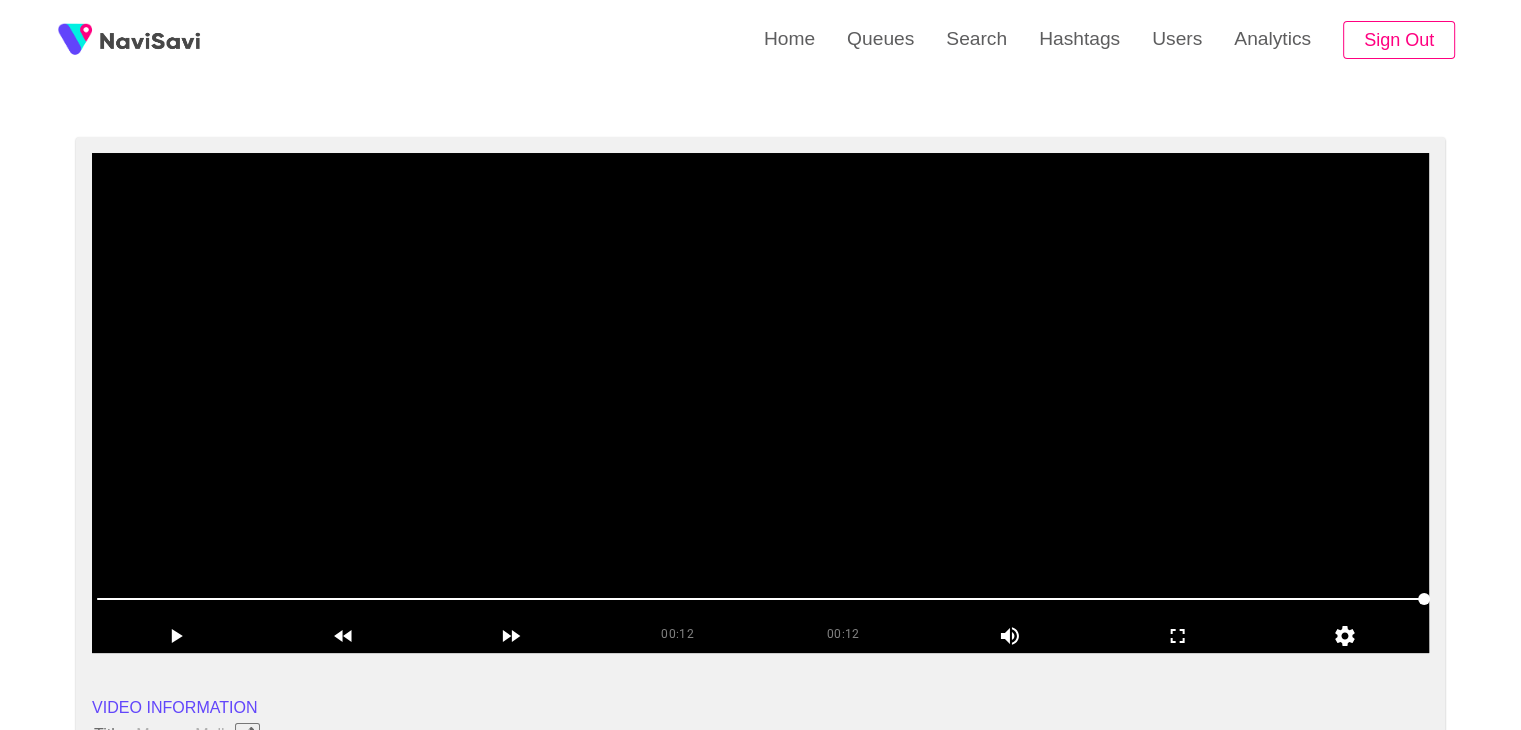 click at bounding box center [760, 403] 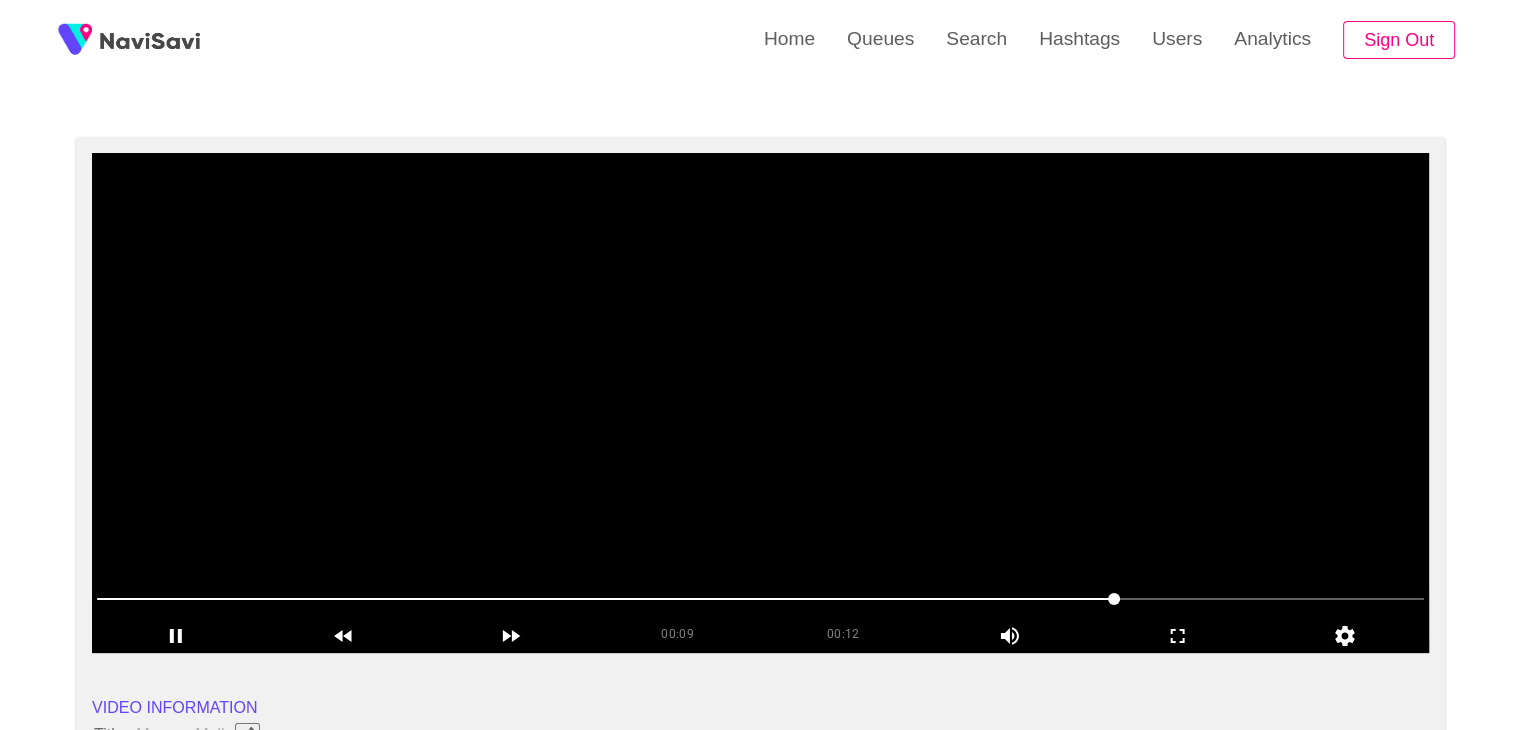 click at bounding box center [760, 403] 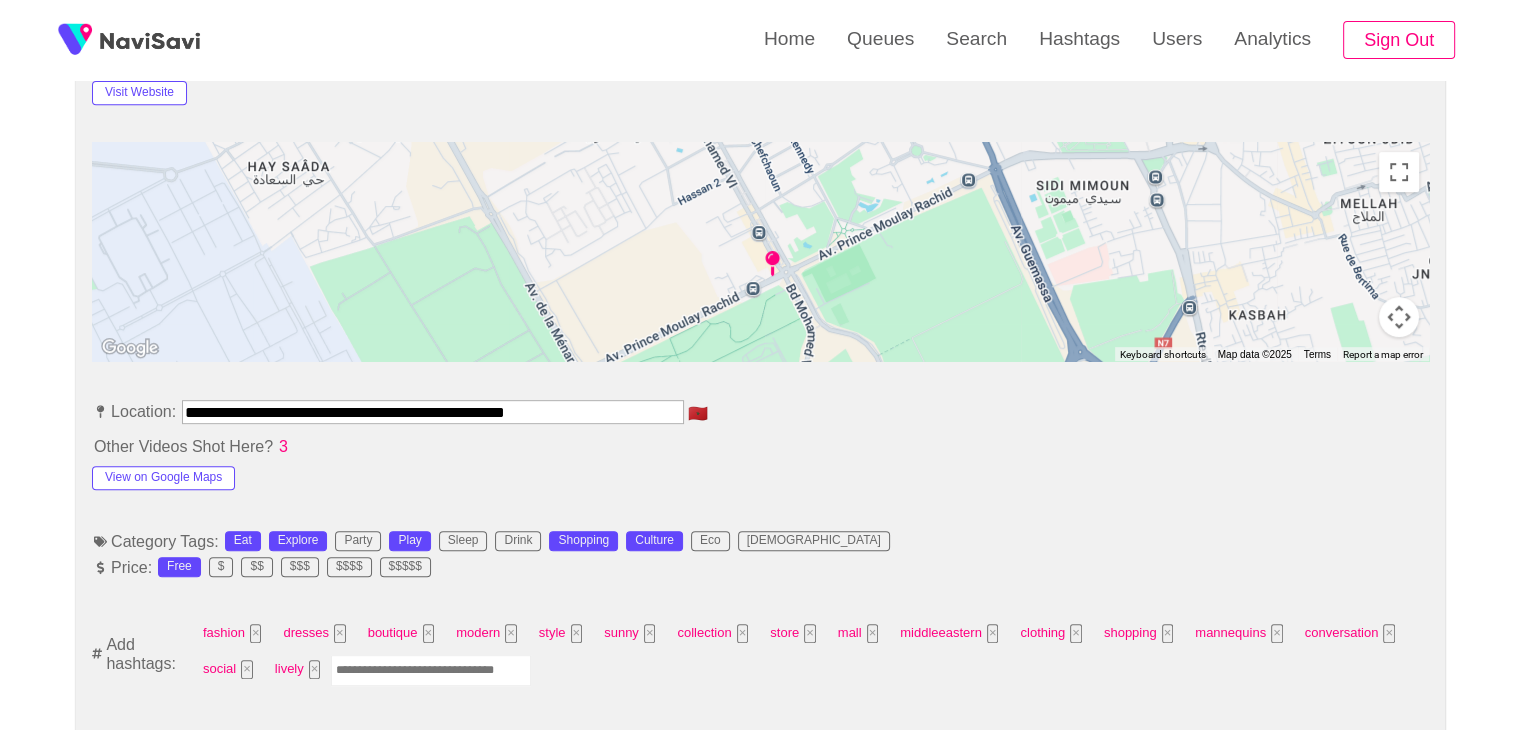 scroll, scrollTop: 968, scrollLeft: 0, axis: vertical 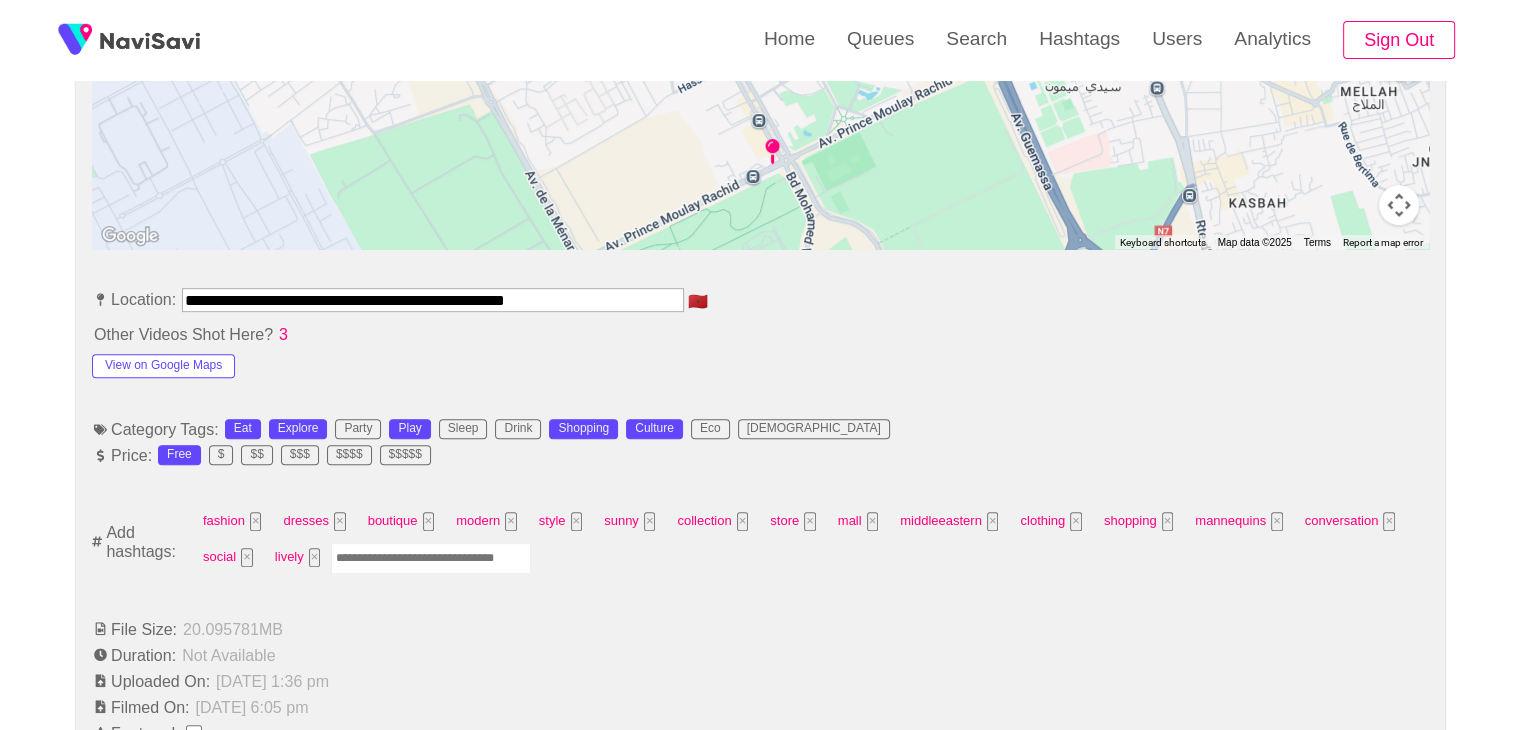 click at bounding box center (431, 558) 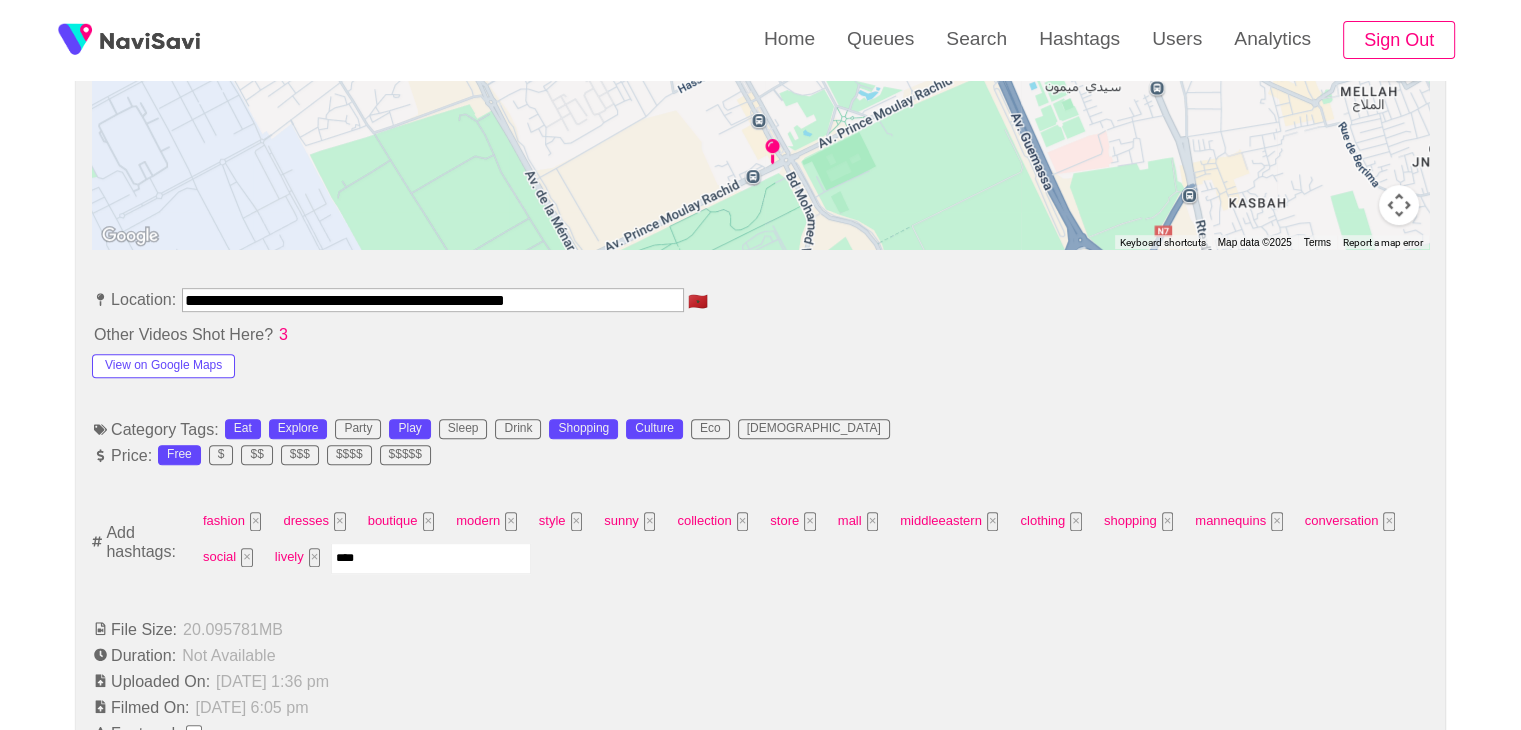 type on "*****" 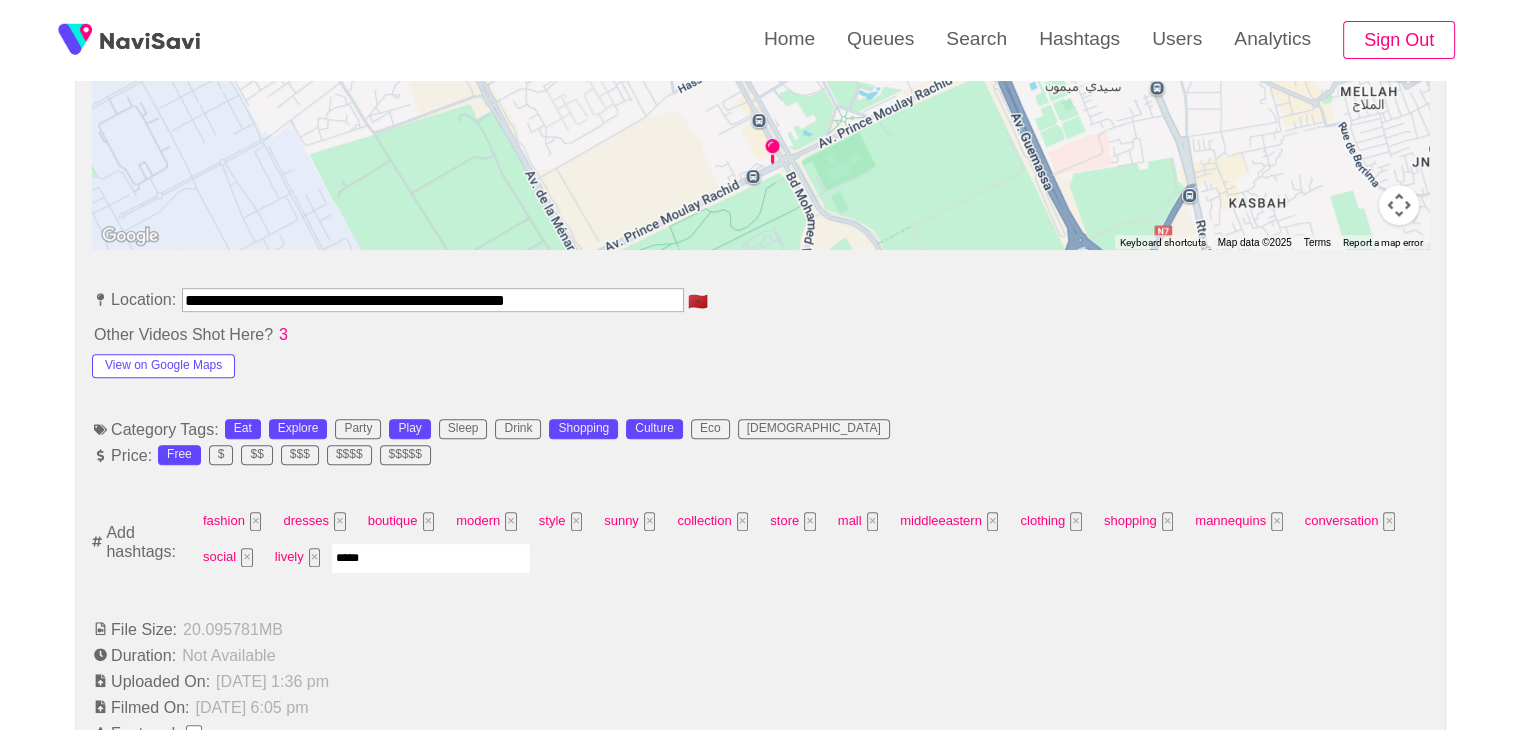 type 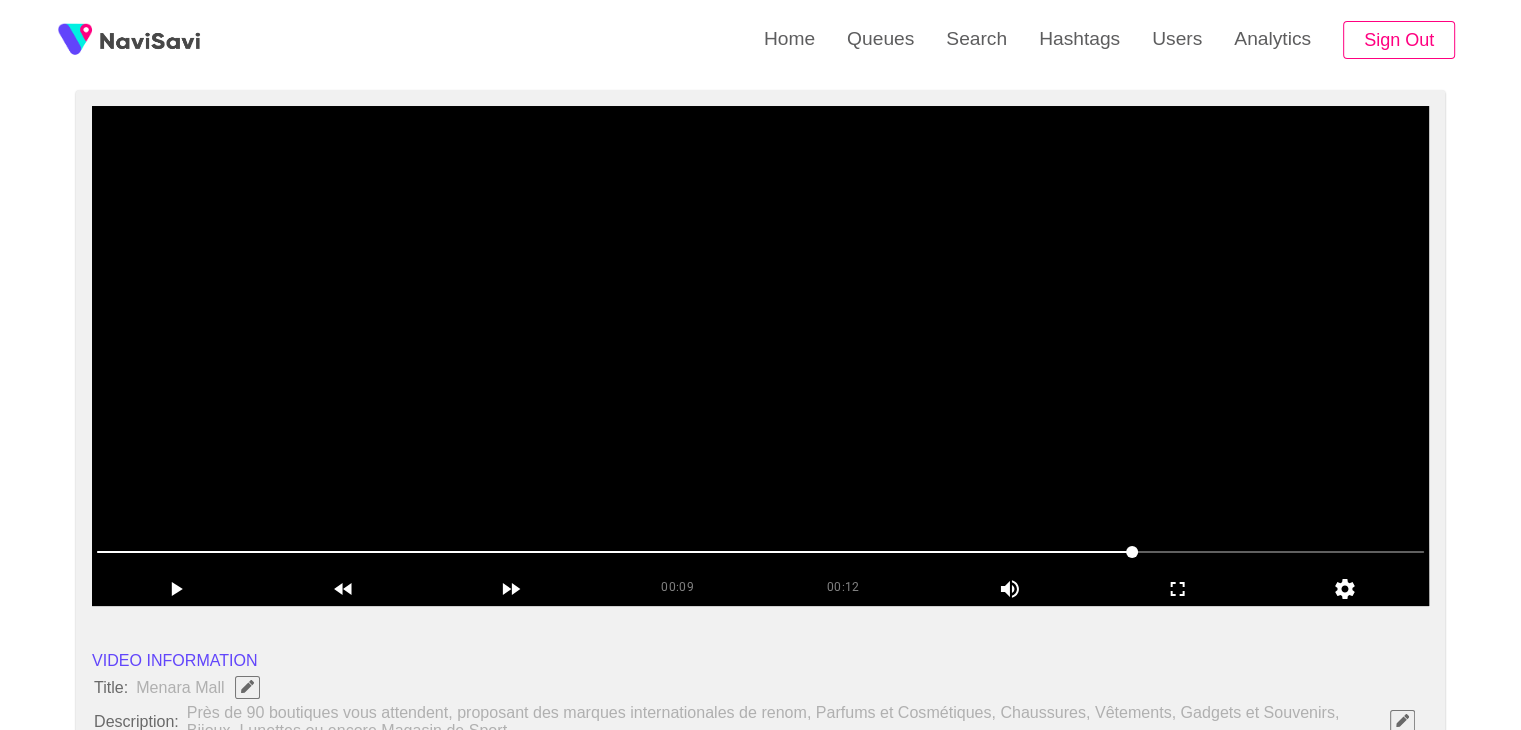 scroll, scrollTop: 156, scrollLeft: 0, axis: vertical 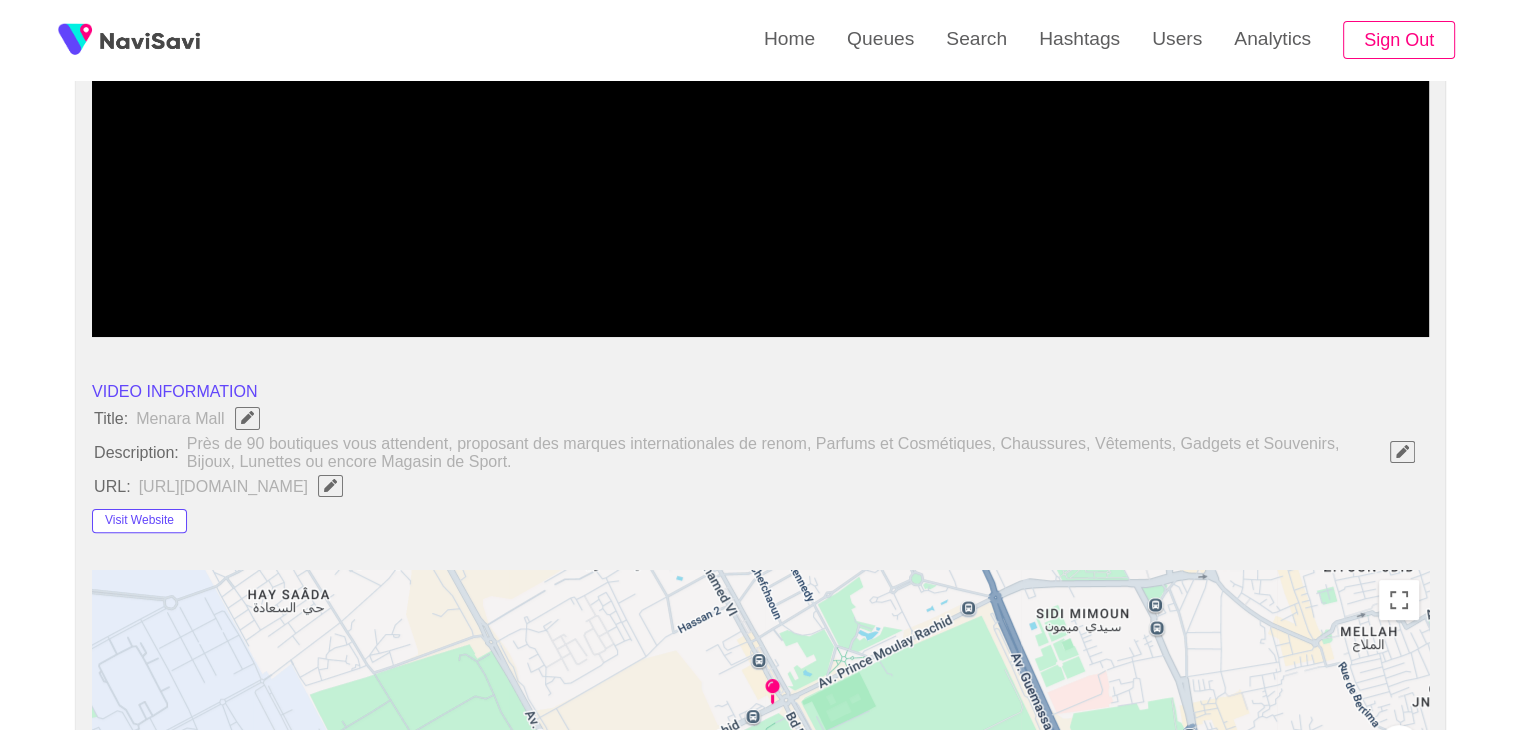 click at bounding box center [1402, 451] 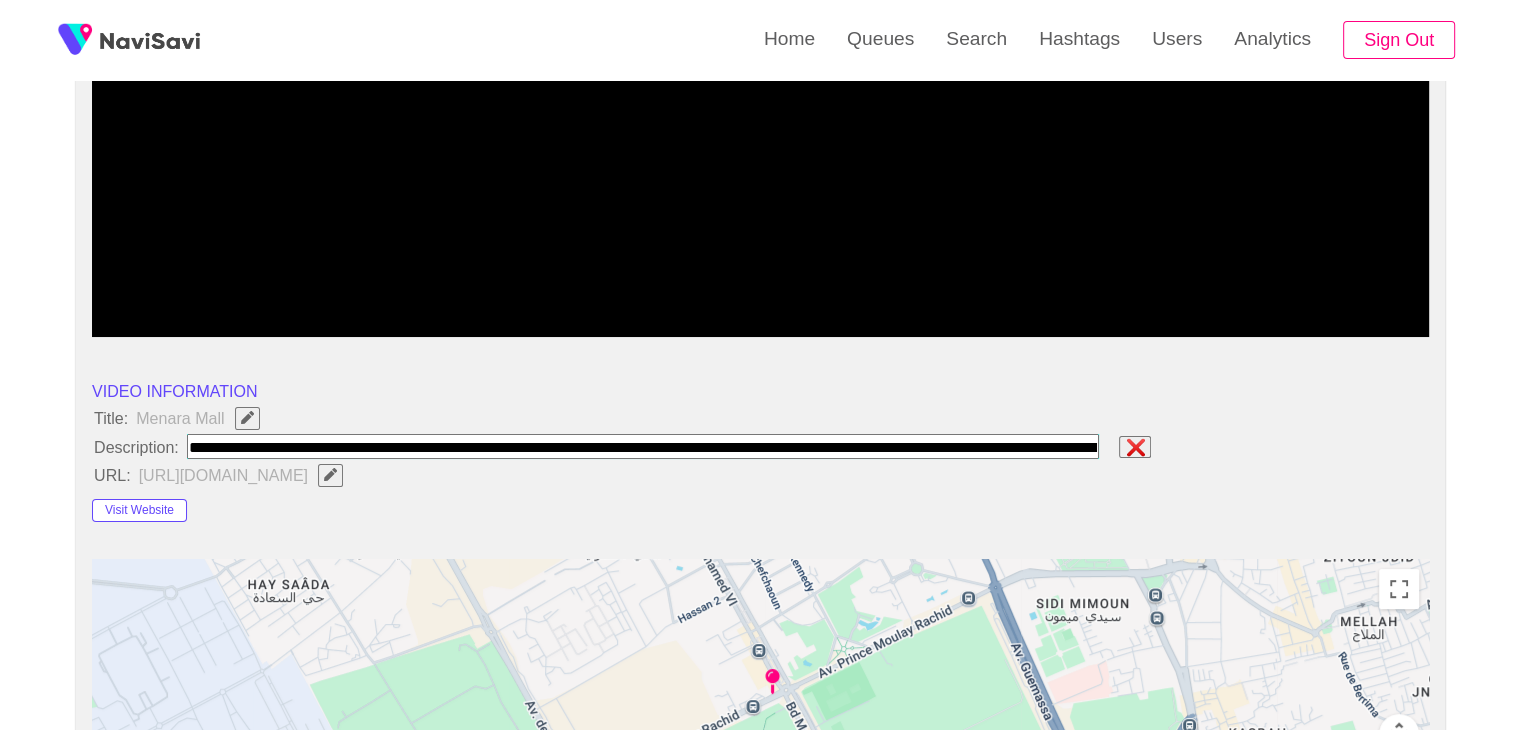 scroll, scrollTop: 0, scrollLeft: 563, axis: horizontal 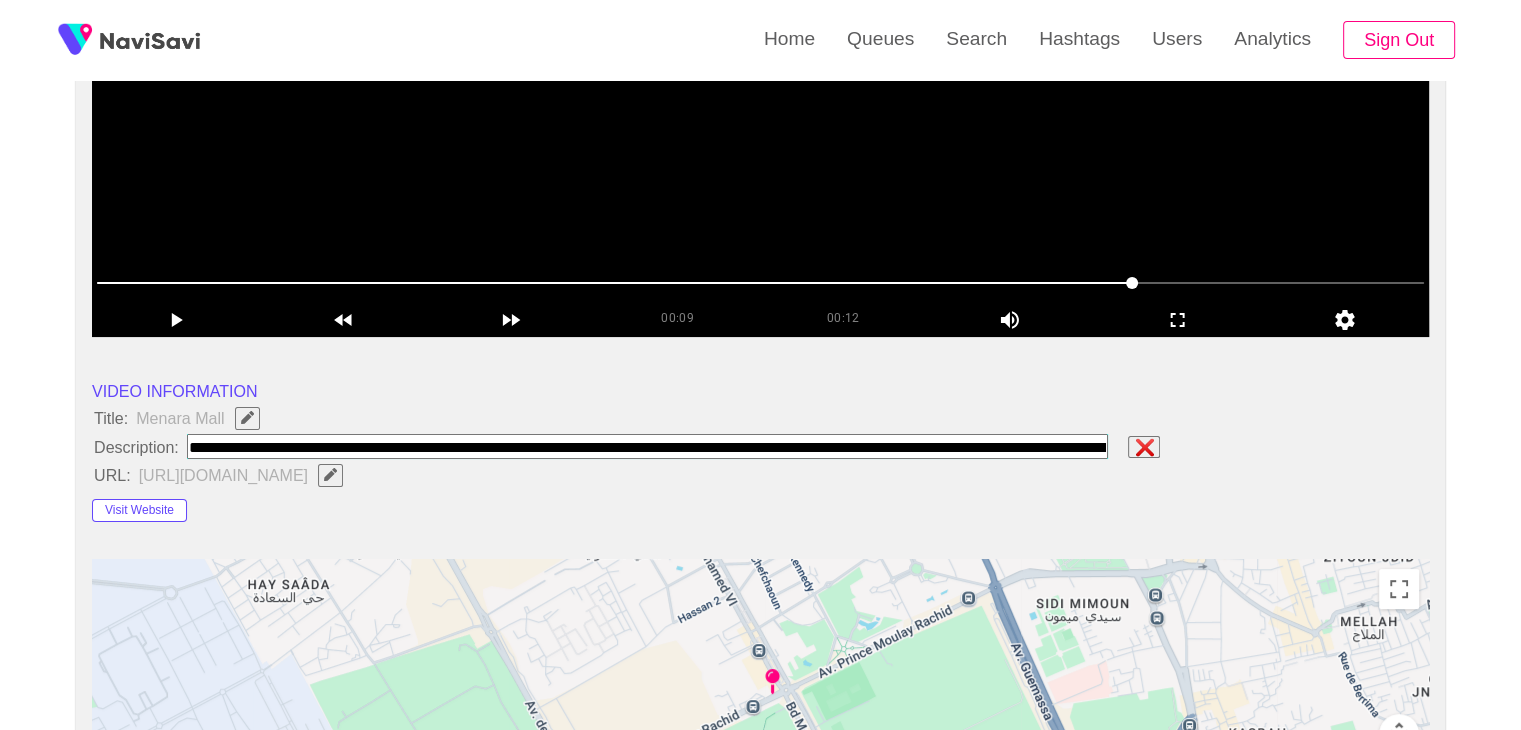 paste on "**********" 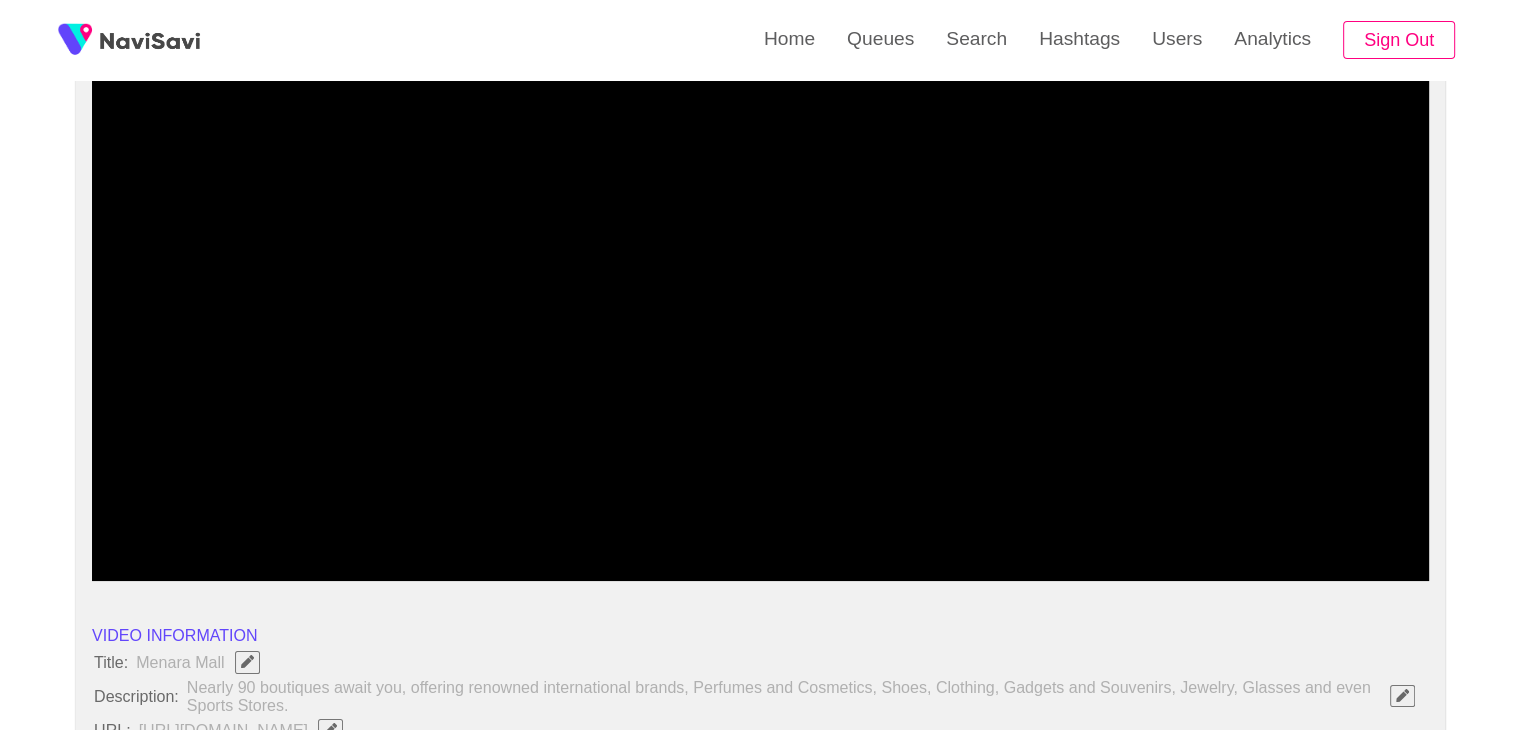 scroll, scrollTop: 172, scrollLeft: 0, axis: vertical 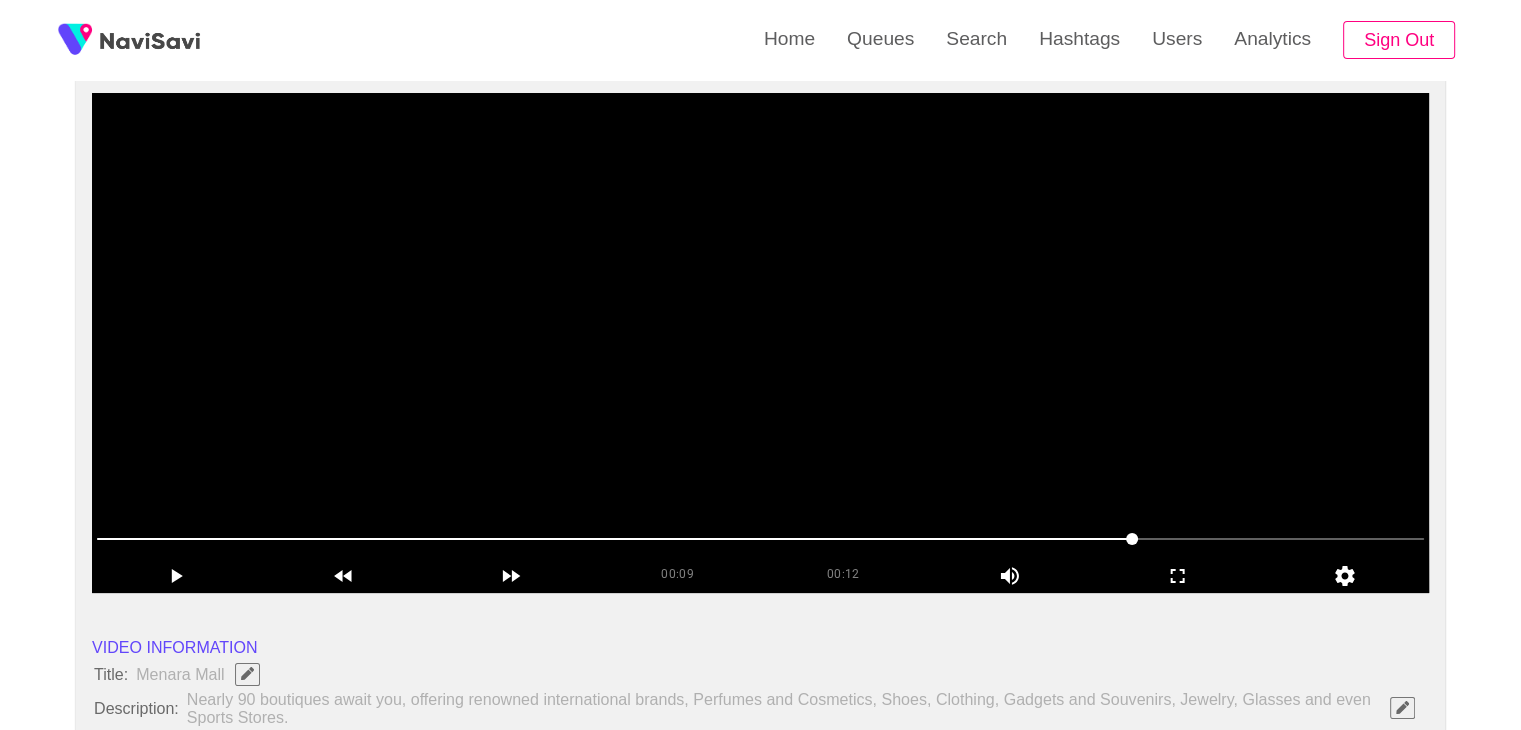 click at bounding box center [760, 343] 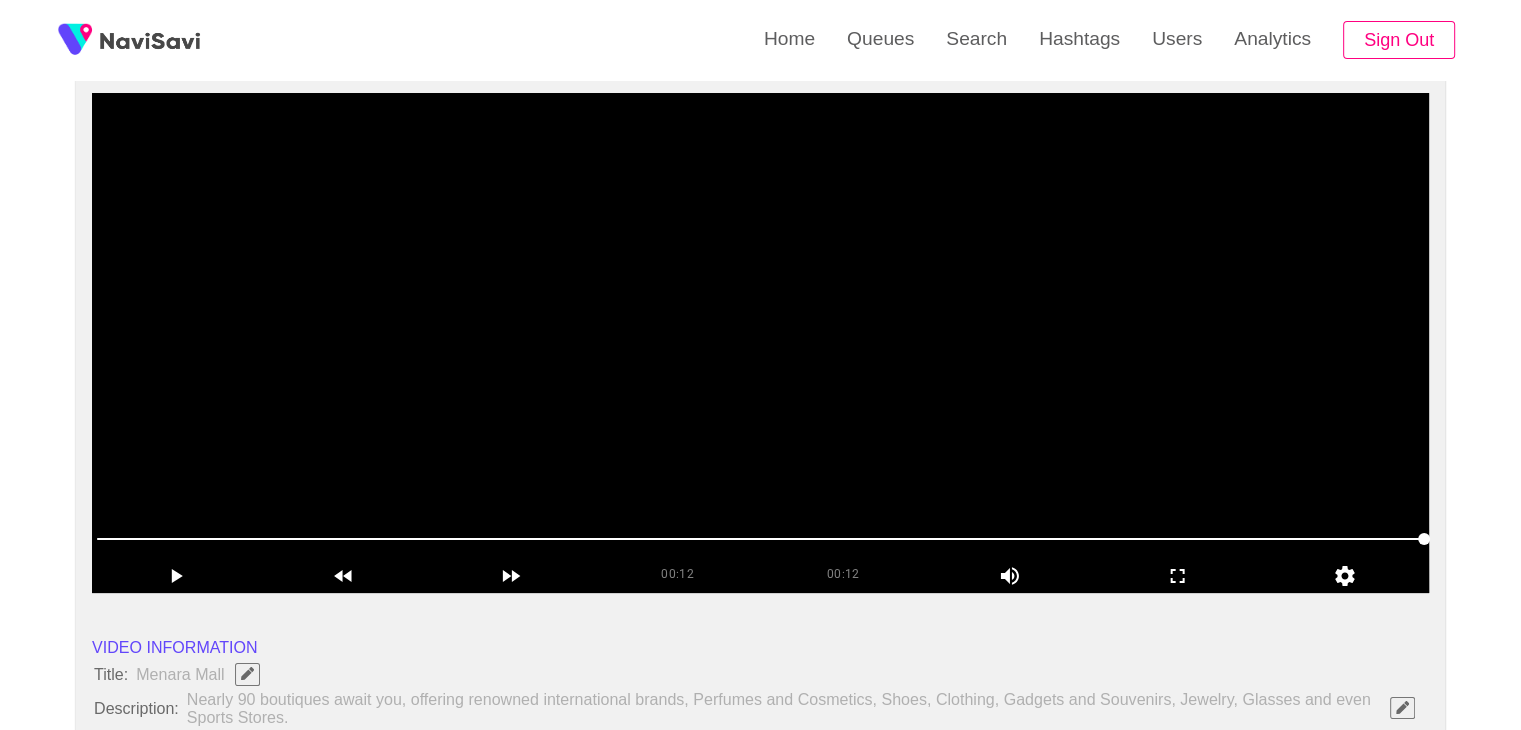 click at bounding box center [760, 343] 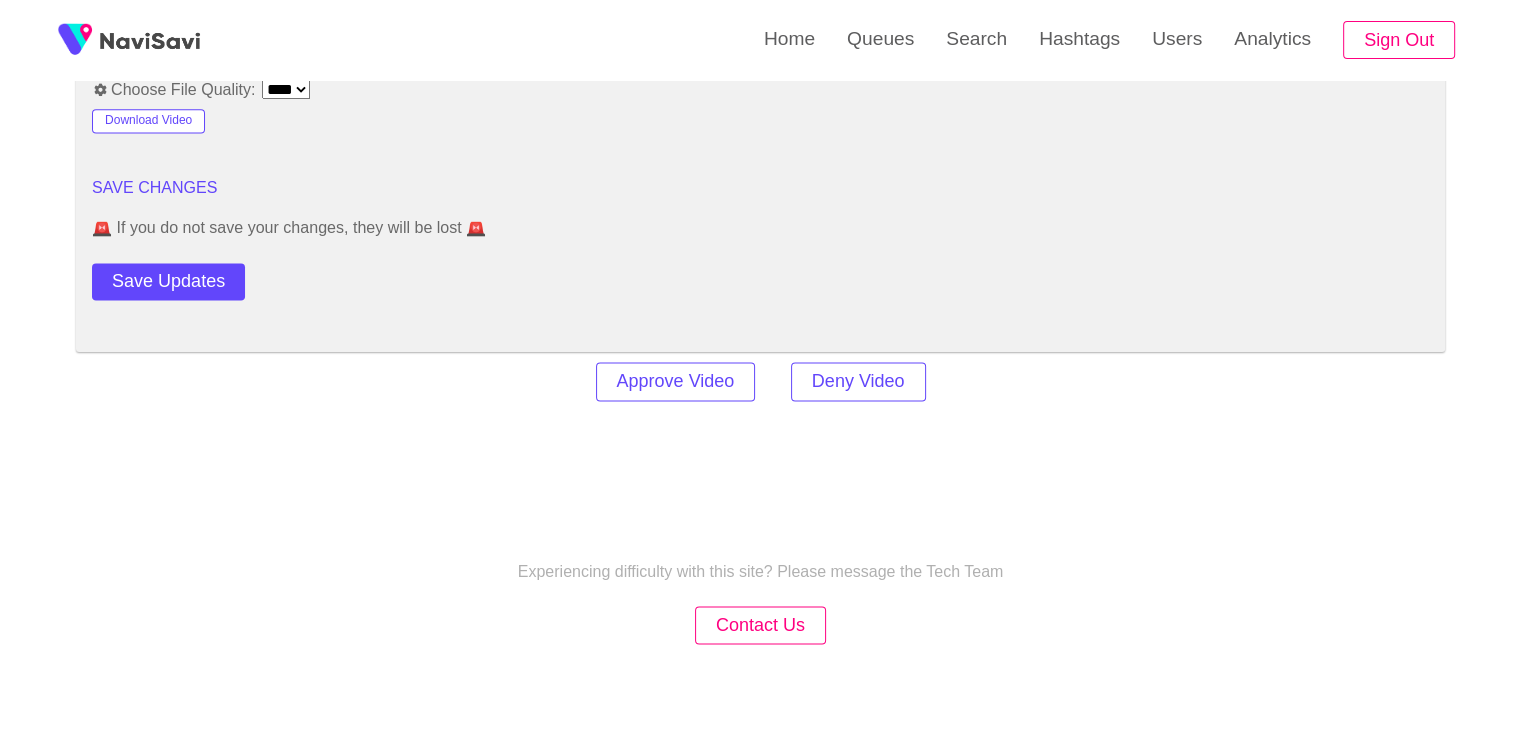 scroll, scrollTop: 2792, scrollLeft: 0, axis: vertical 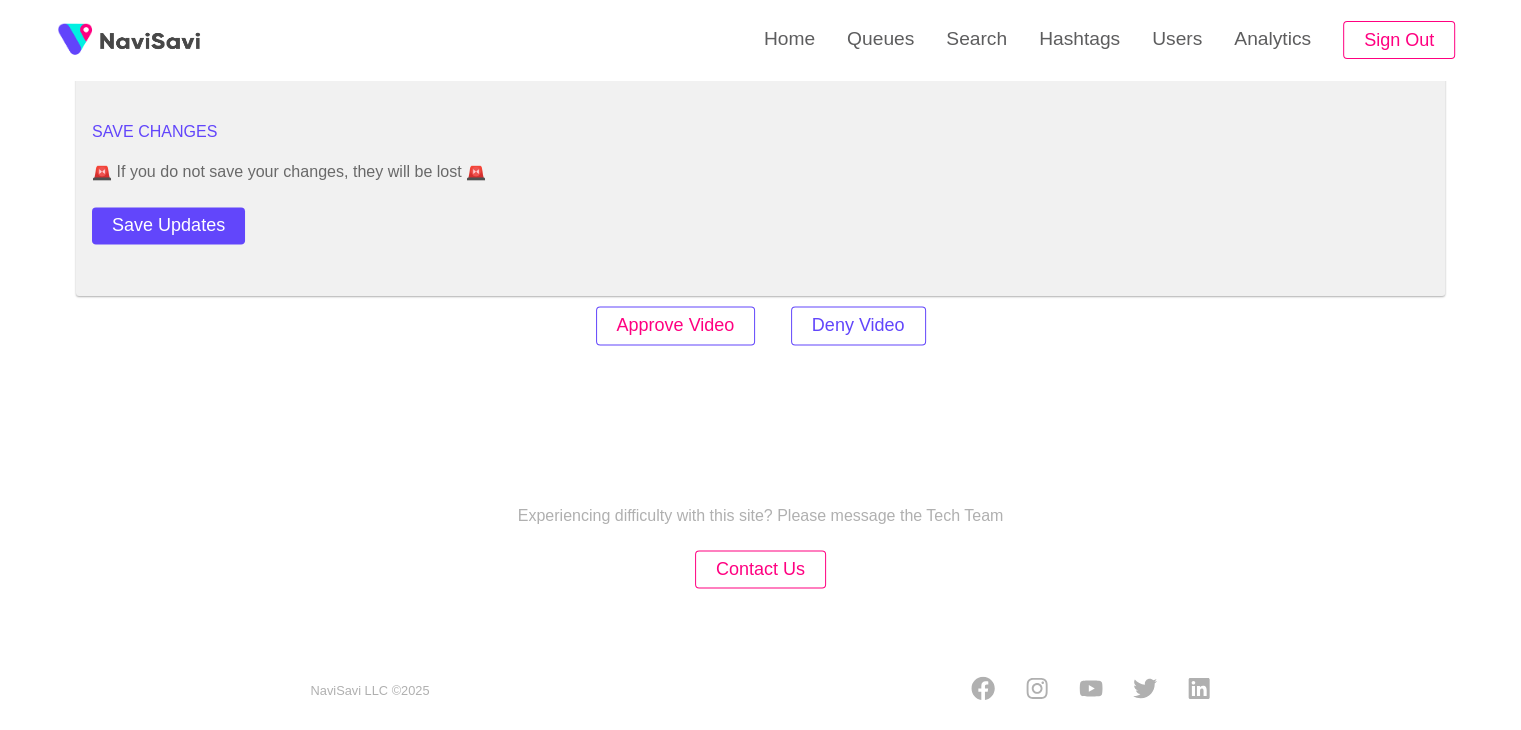click on "Approve Video" at bounding box center (676, 325) 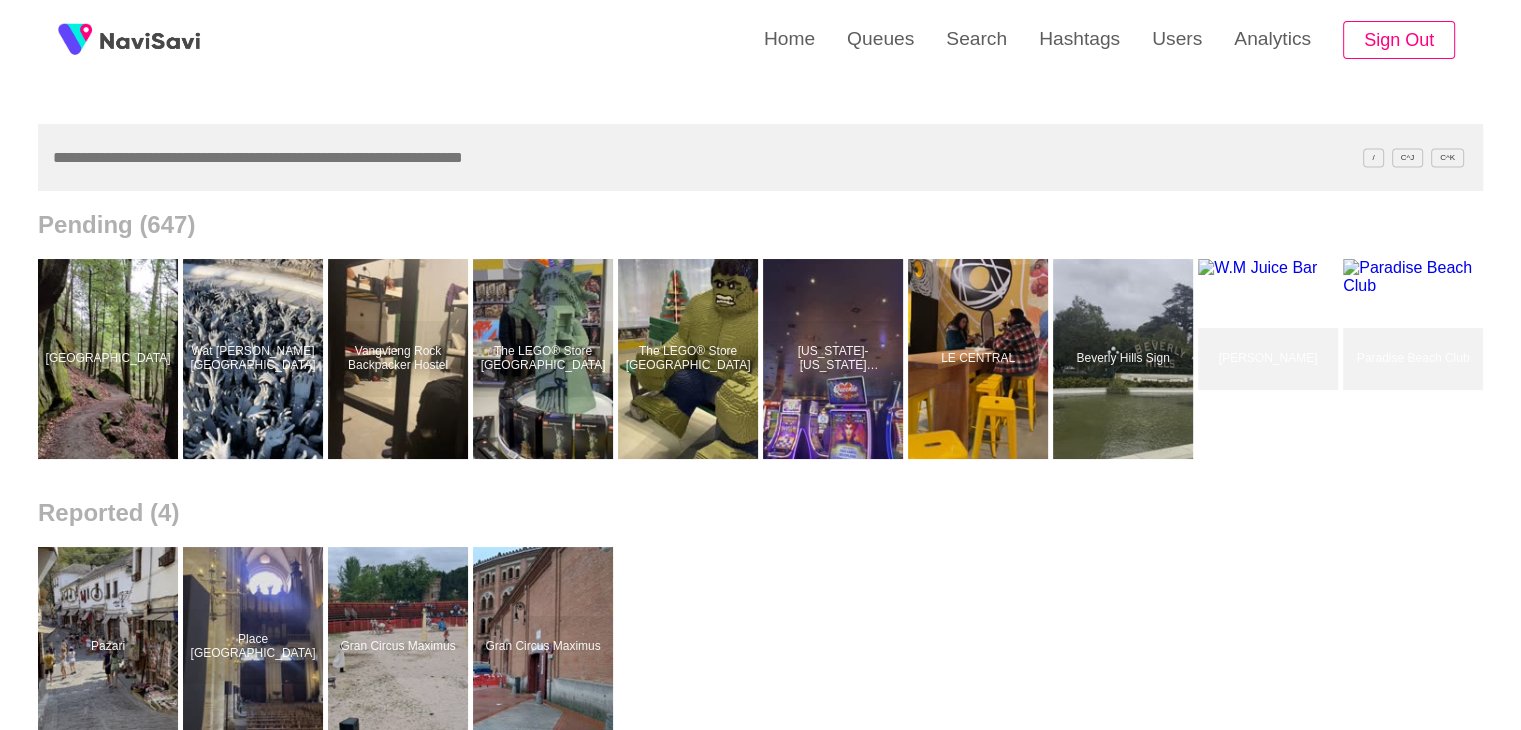 scroll, scrollTop: 148, scrollLeft: 0, axis: vertical 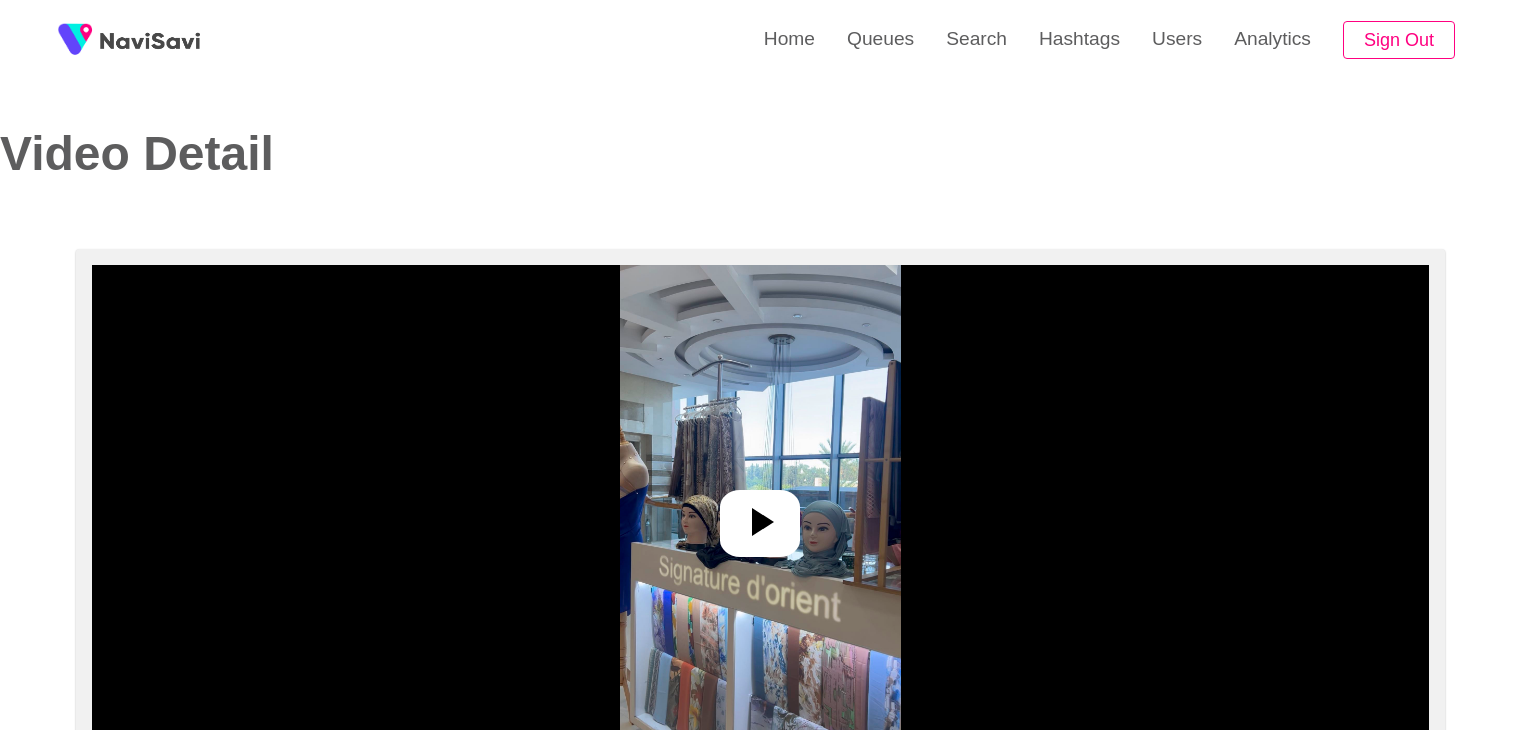 select on "**********" 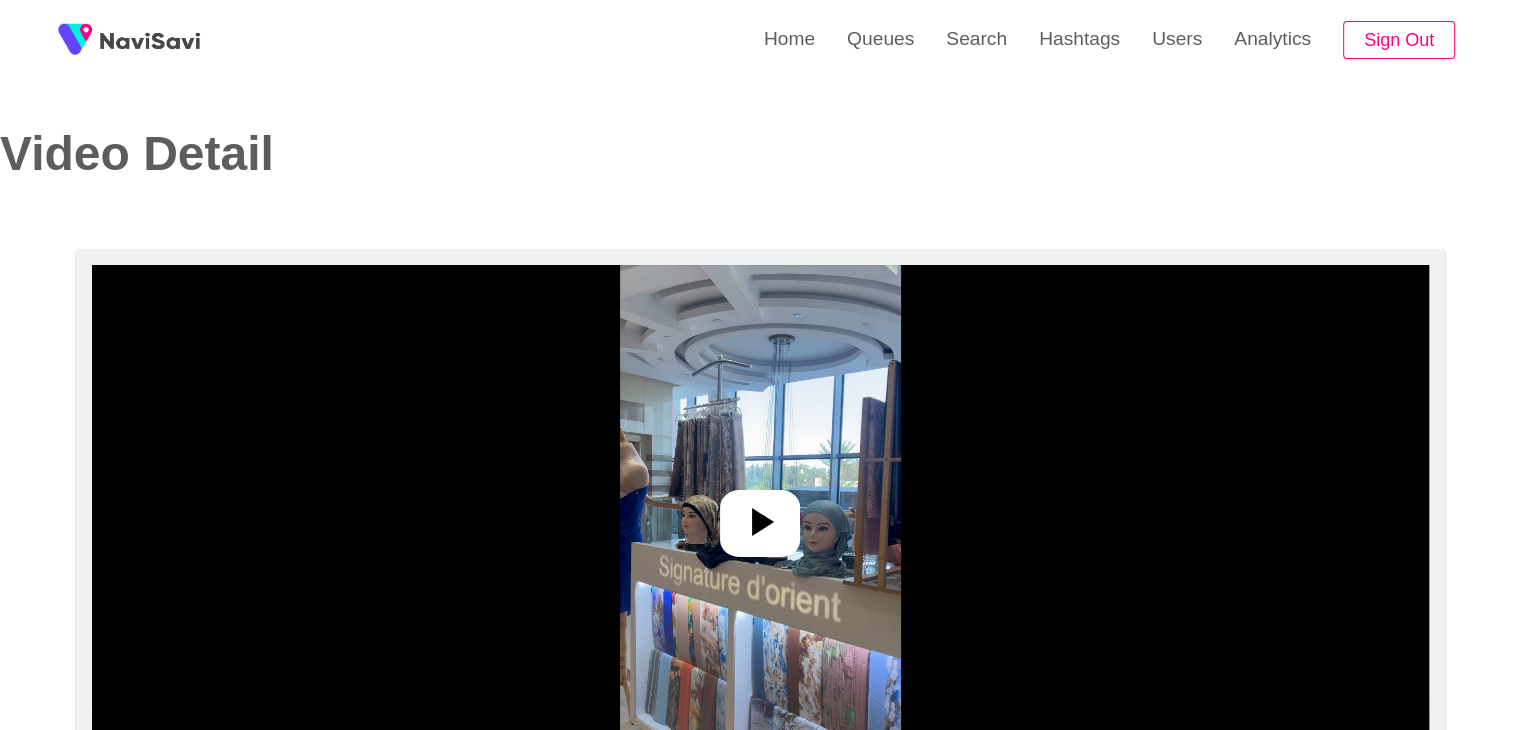 click at bounding box center (760, 515) 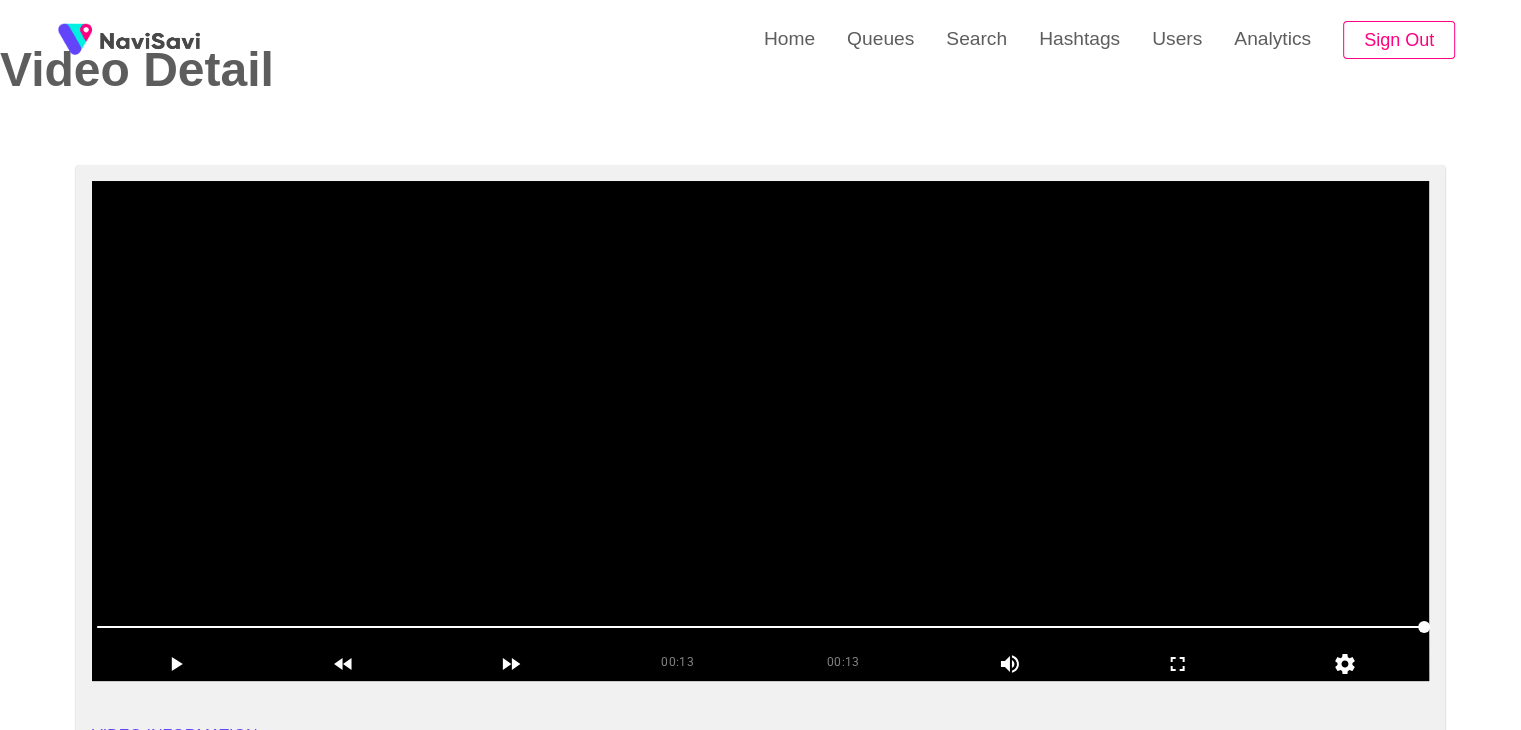 scroll, scrollTop: 84, scrollLeft: 0, axis: vertical 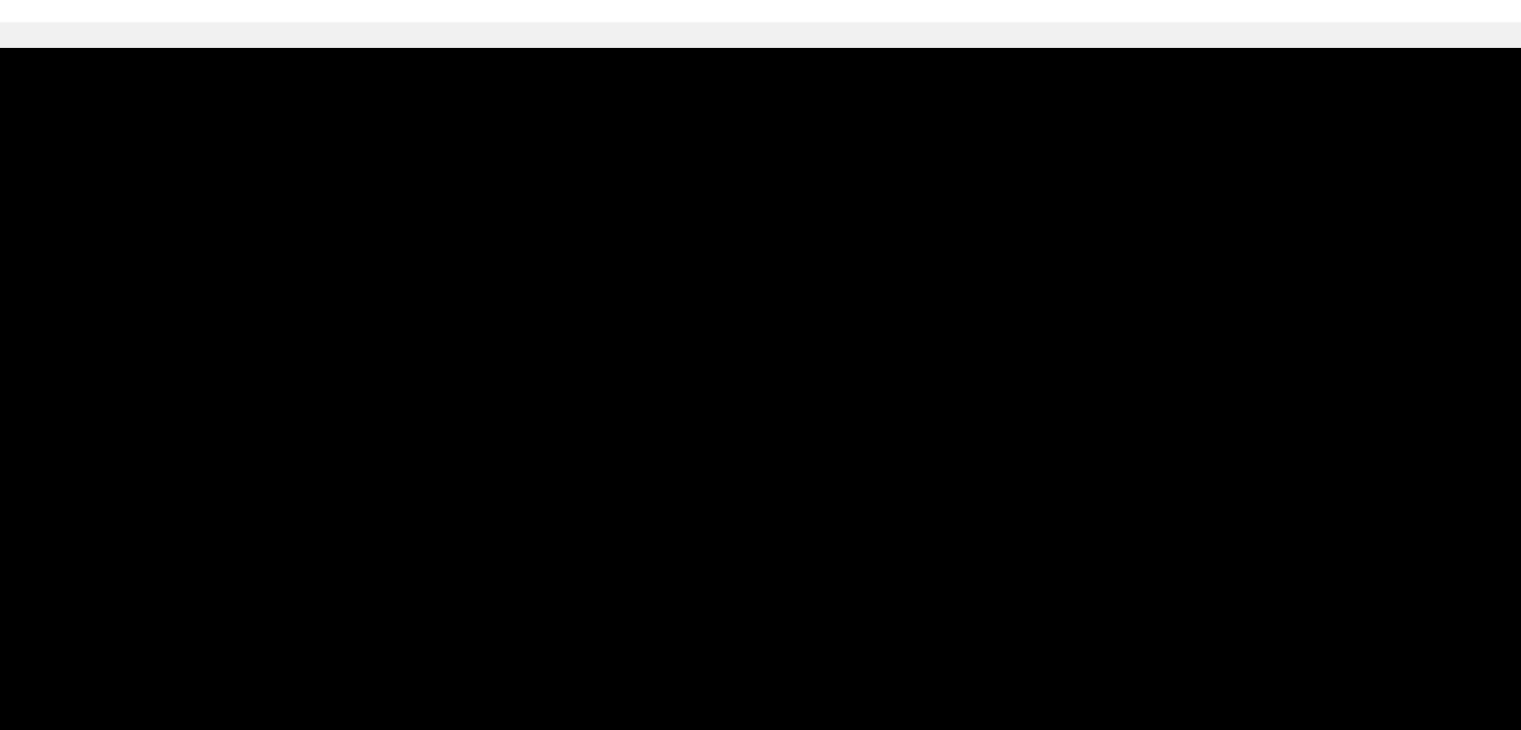 click at bounding box center (760, 431) 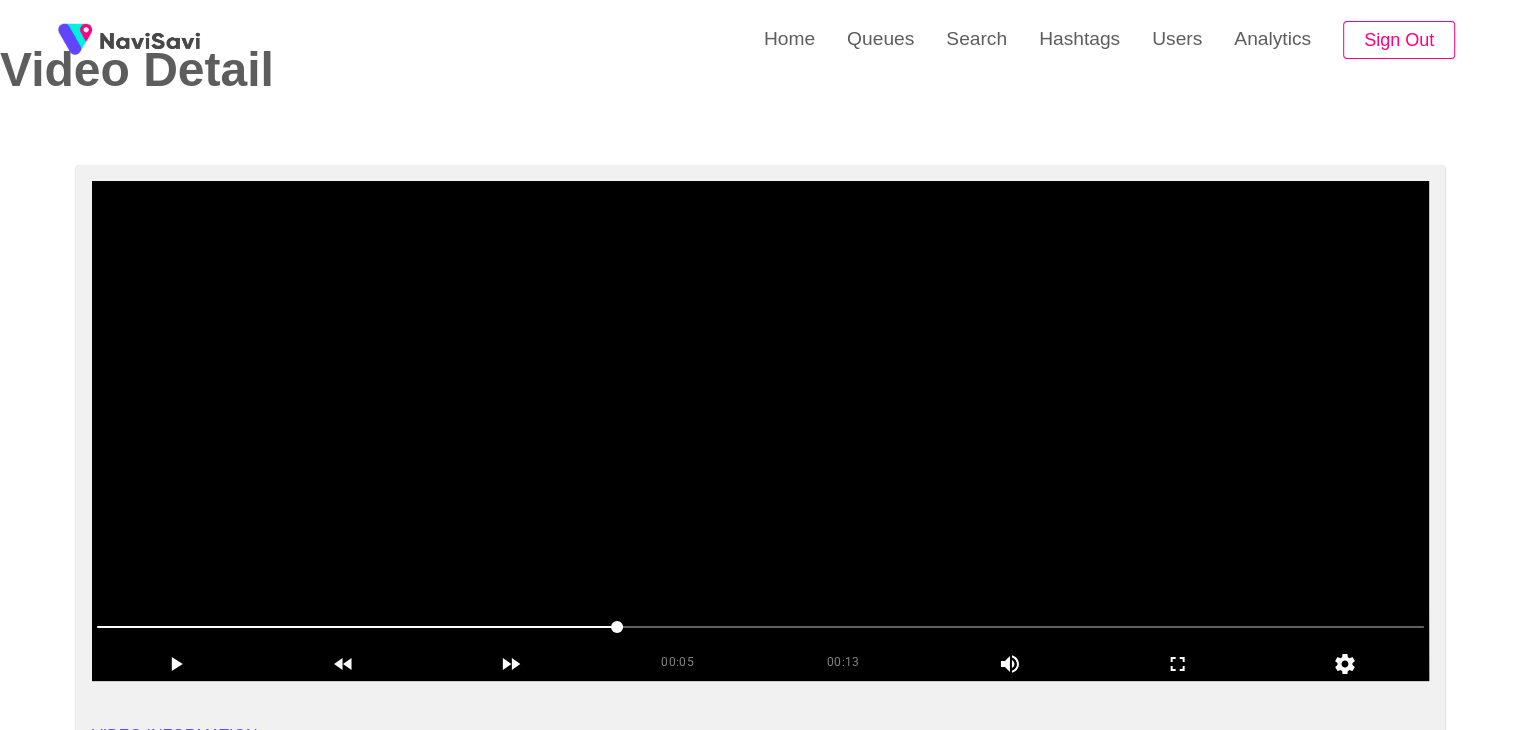 click at bounding box center (760, 431) 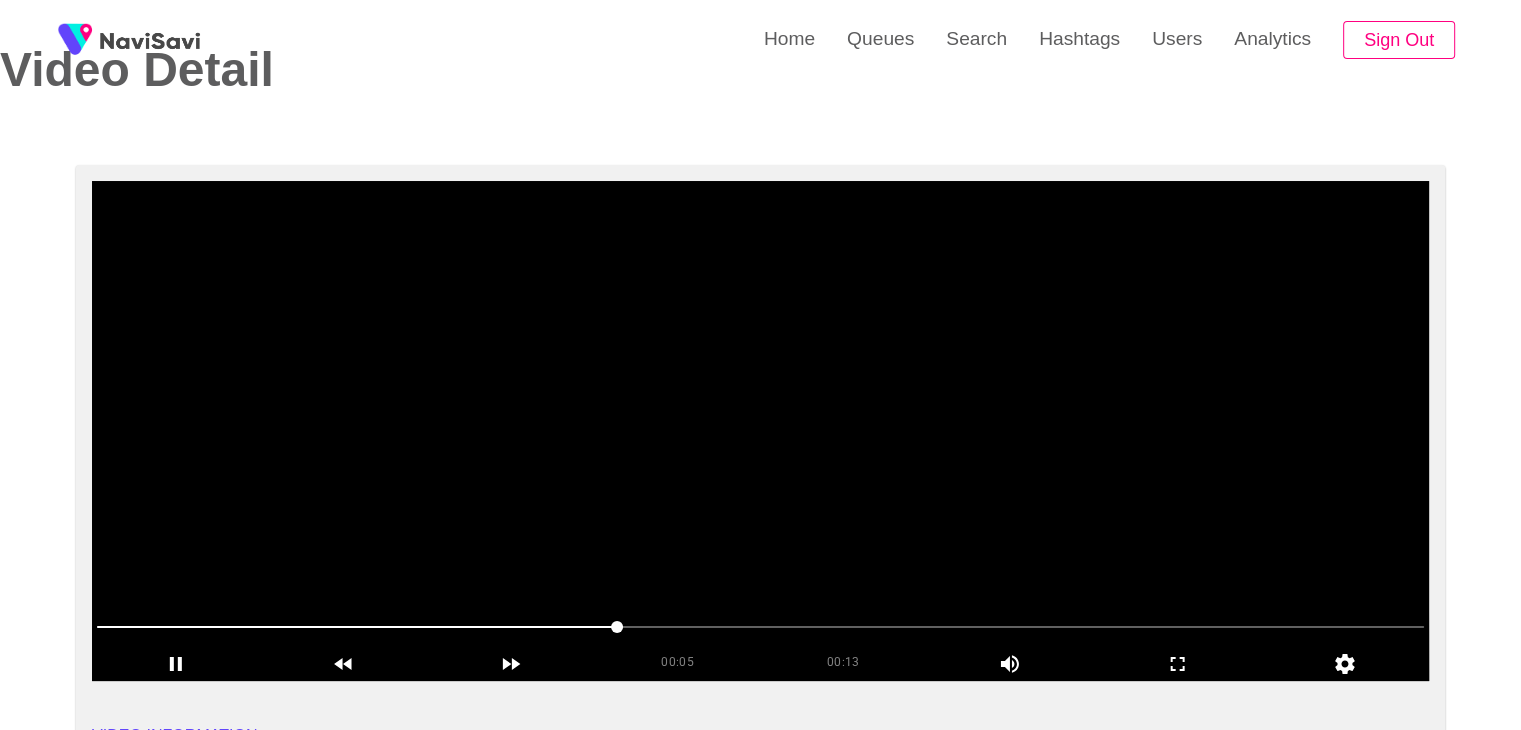 click at bounding box center (760, 431) 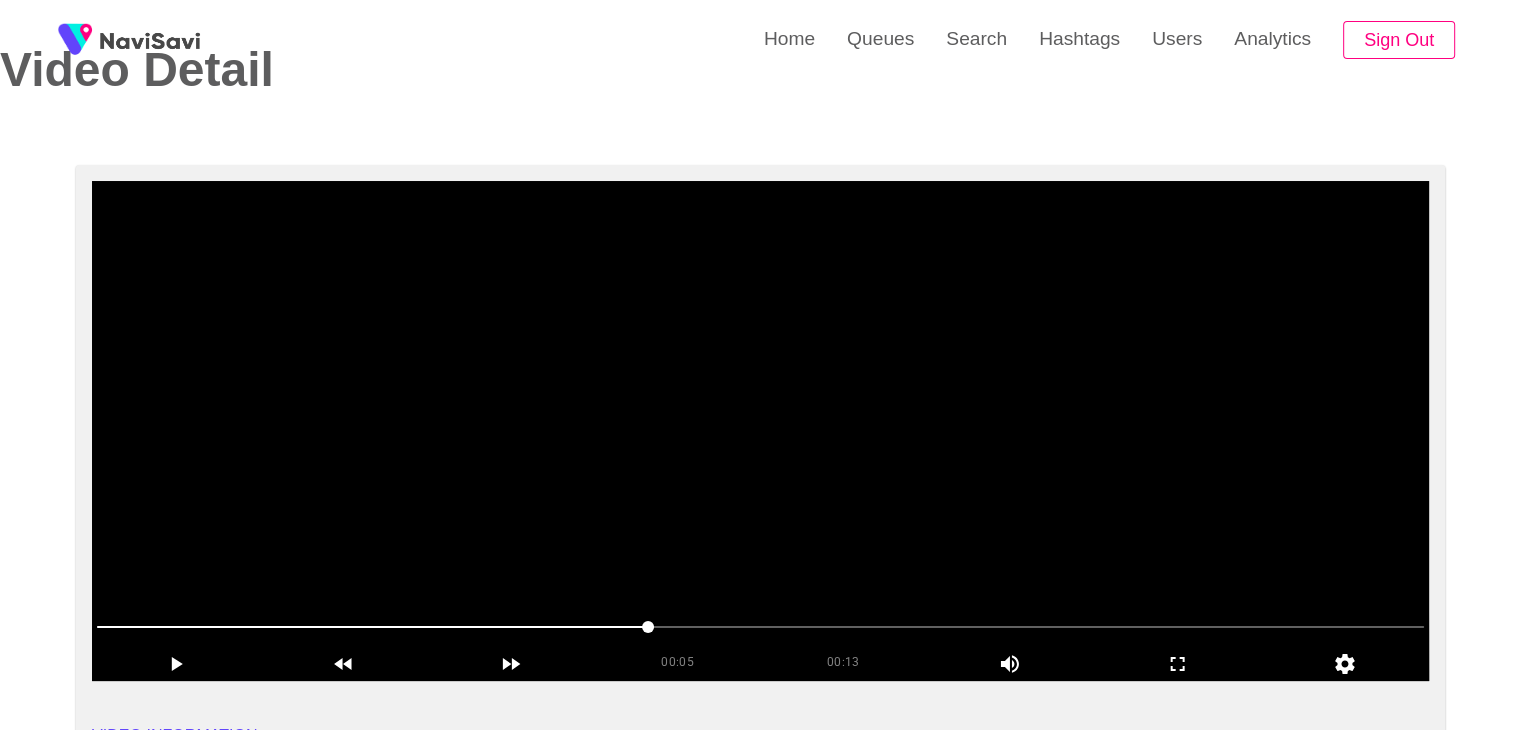 click at bounding box center (760, 431) 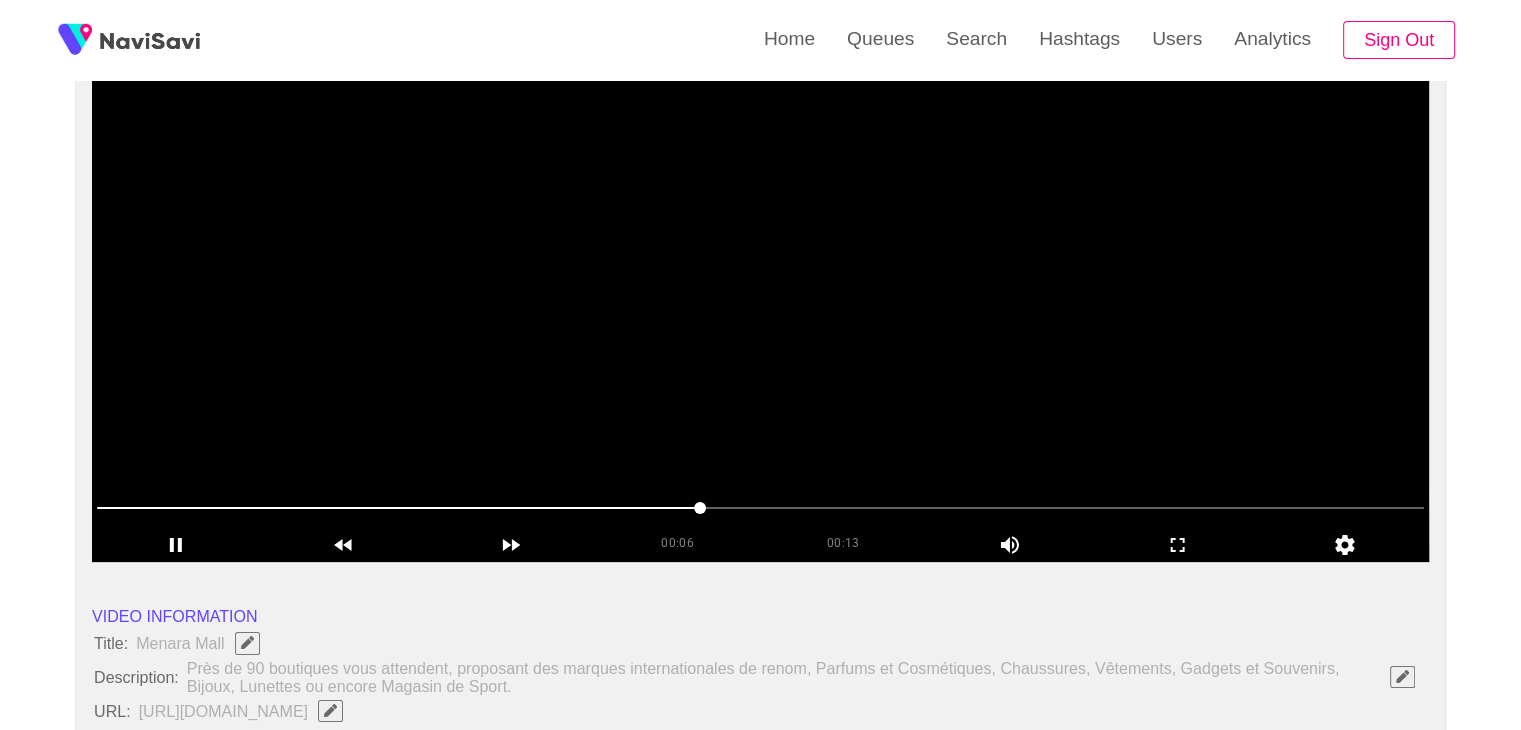 click at bounding box center (760, 312) 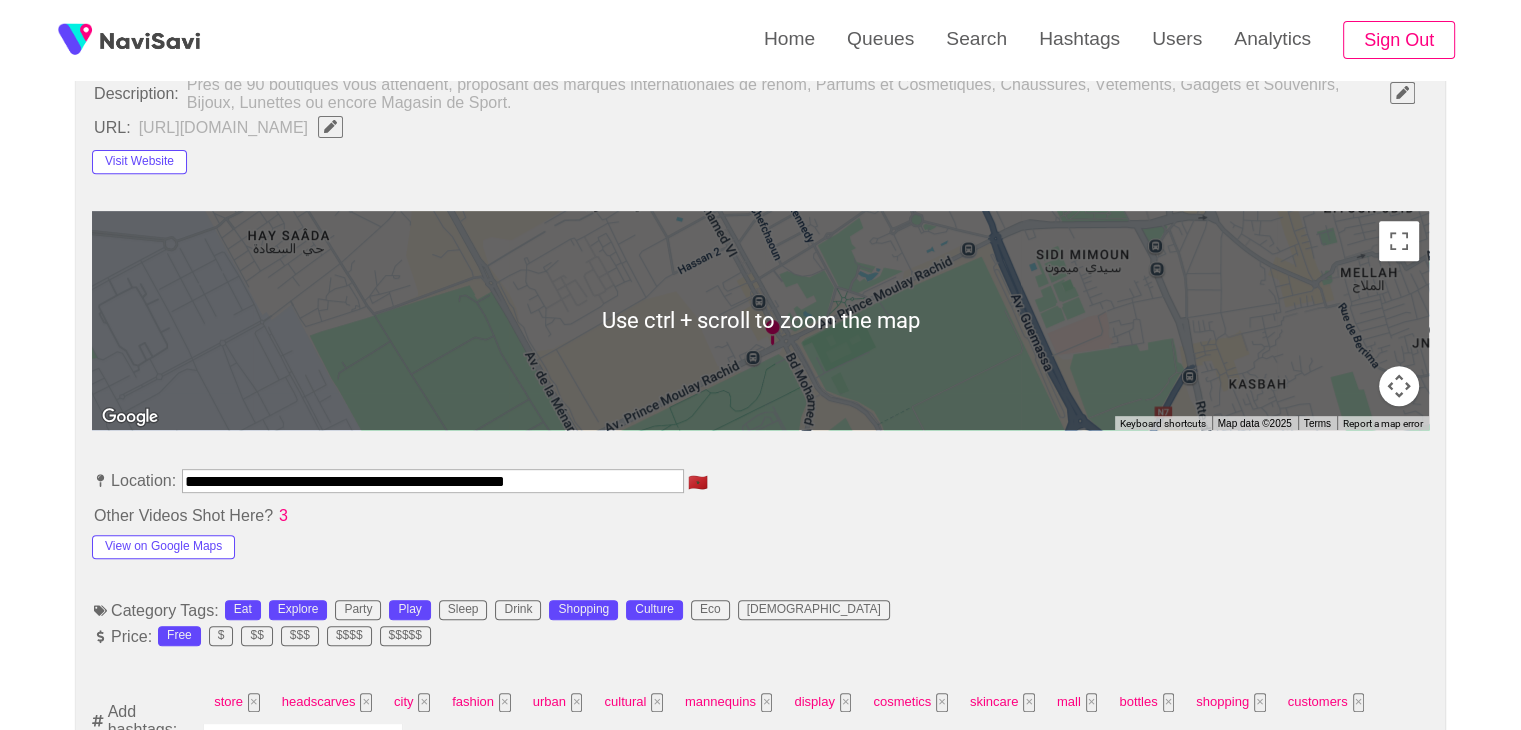 scroll, scrollTop: 868, scrollLeft: 0, axis: vertical 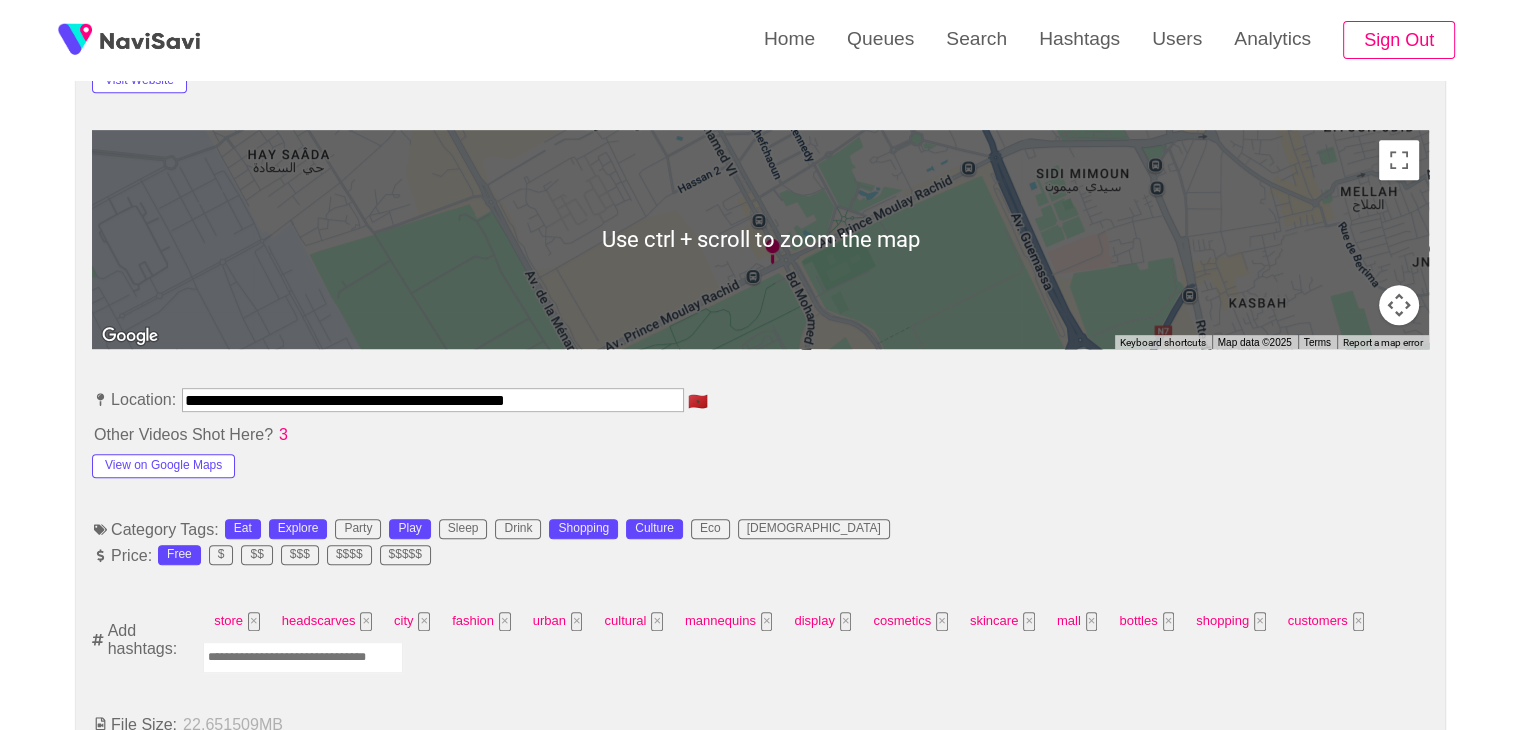 click at bounding box center [303, 657] 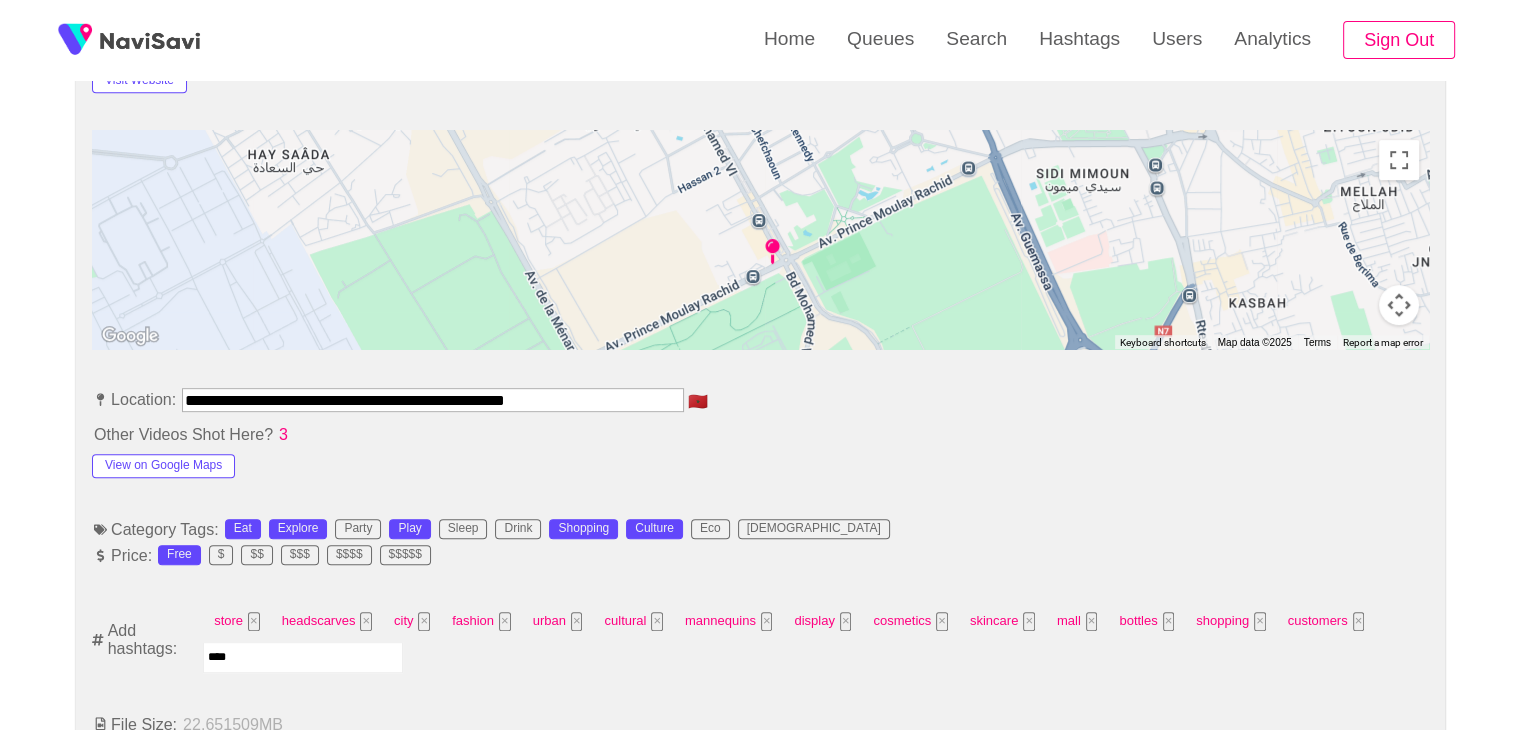 type on "*****" 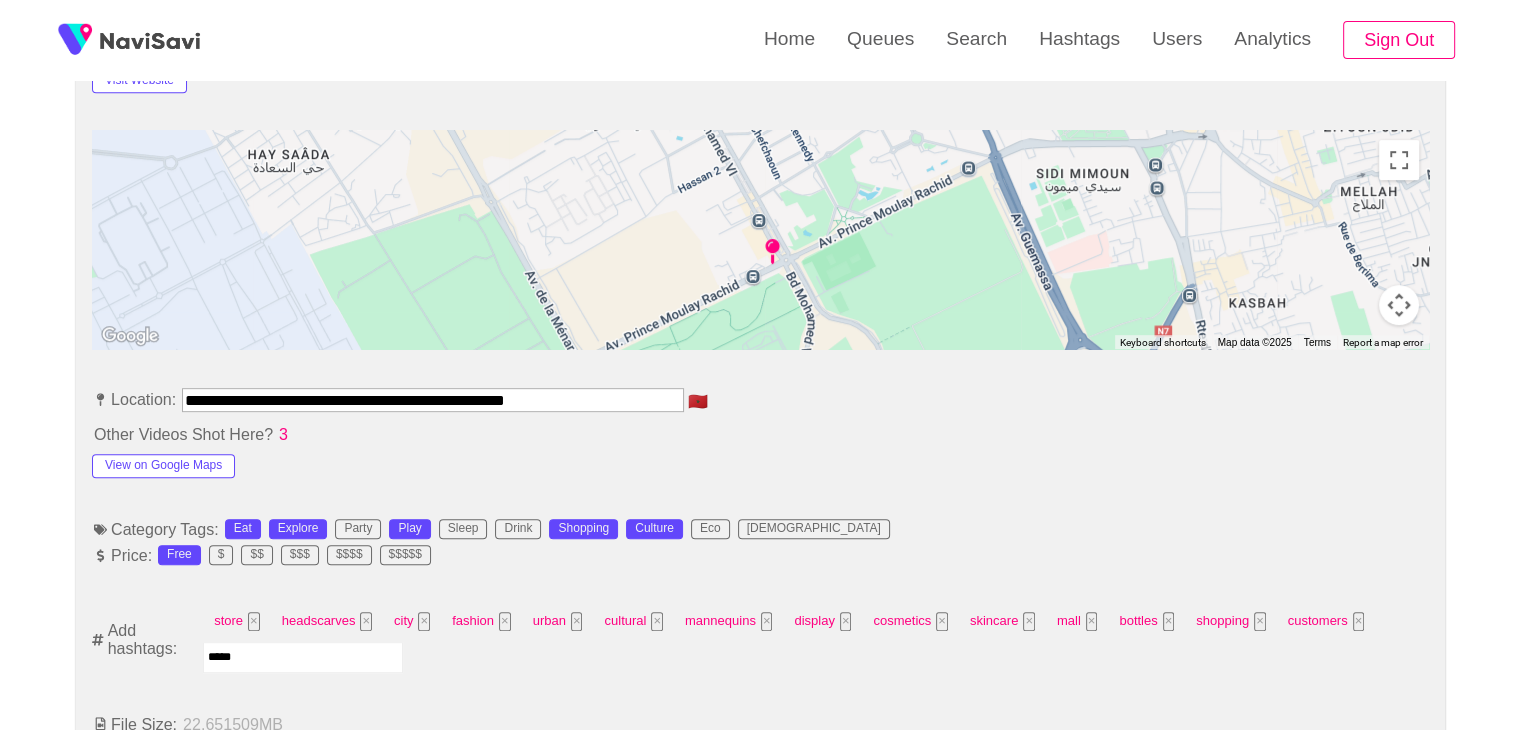 type 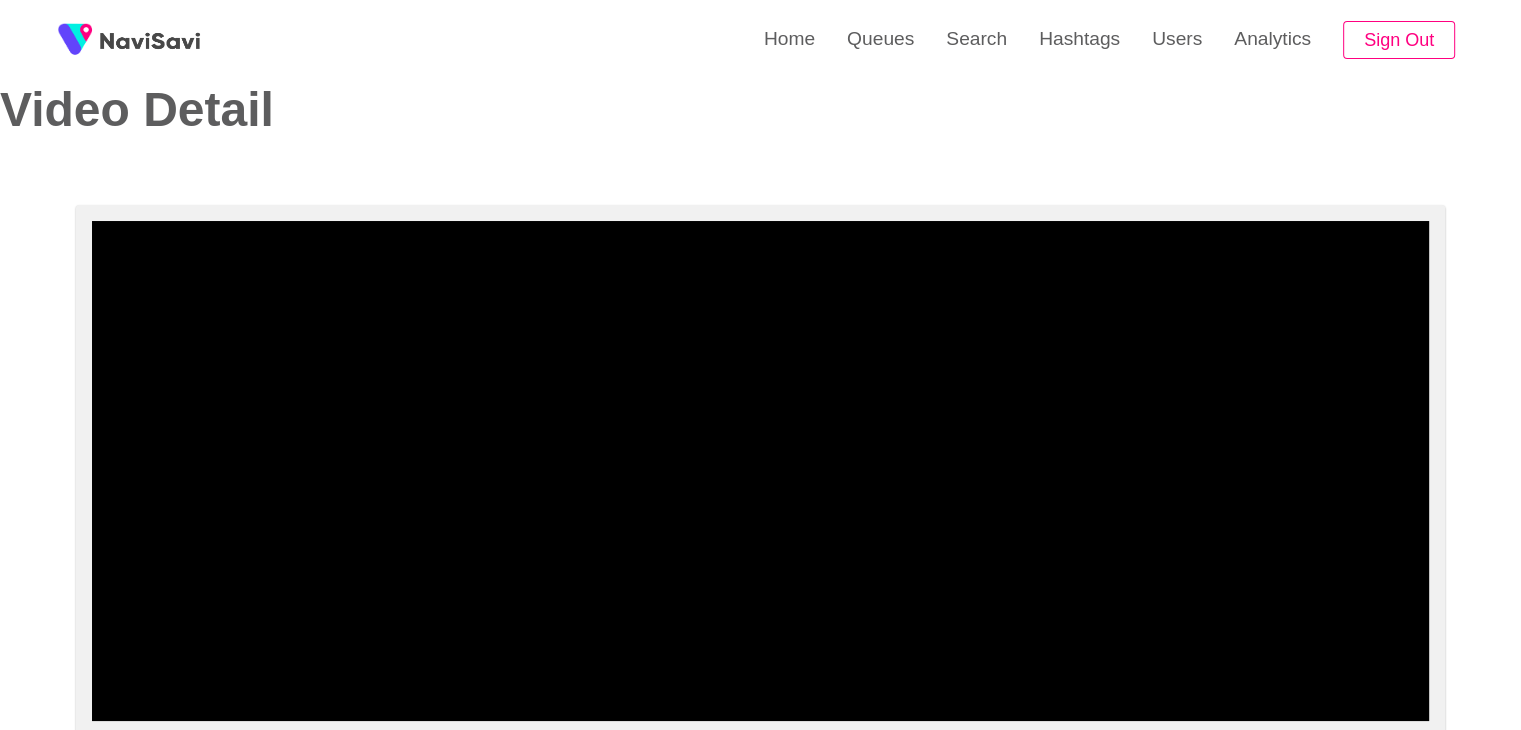 scroll, scrollTop: 44, scrollLeft: 0, axis: vertical 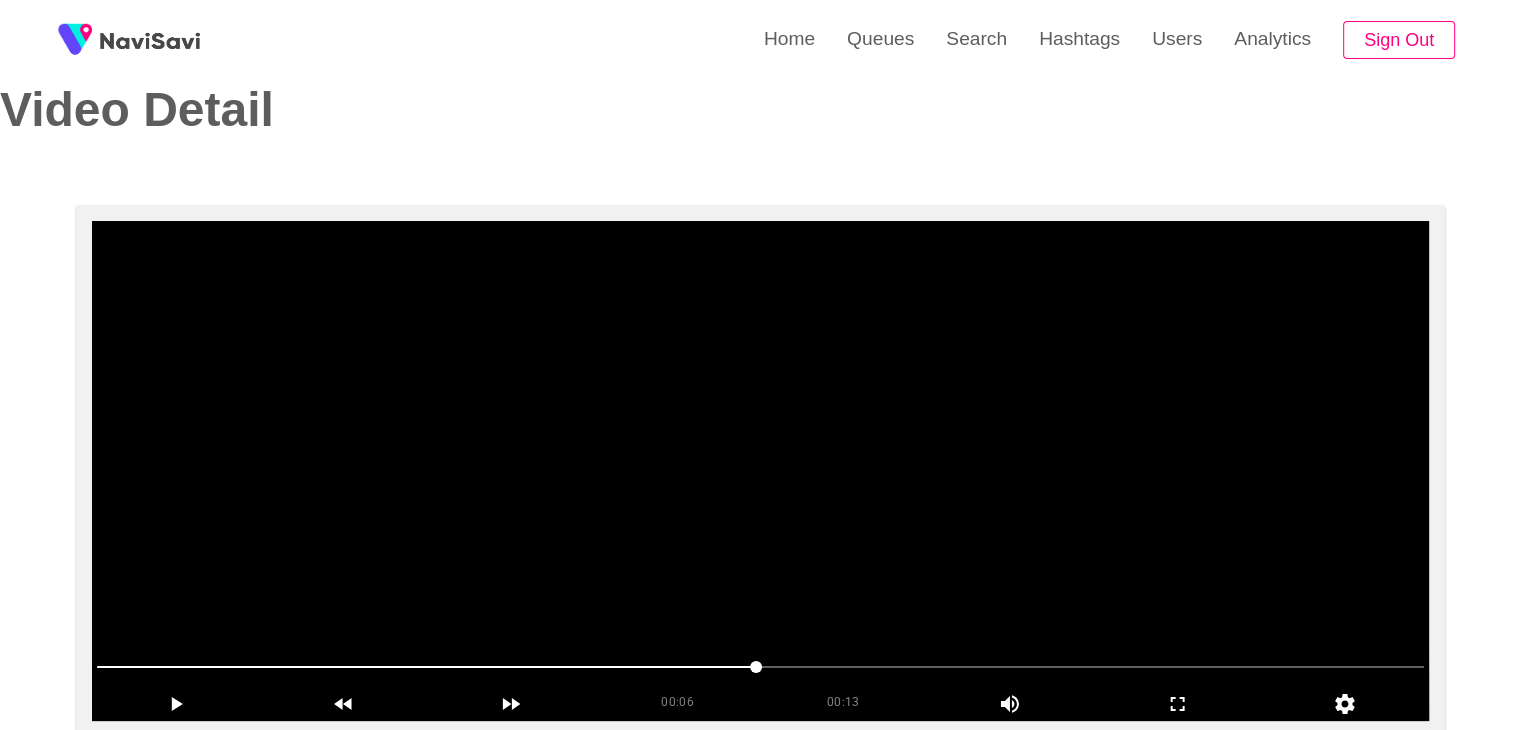 click at bounding box center (760, 471) 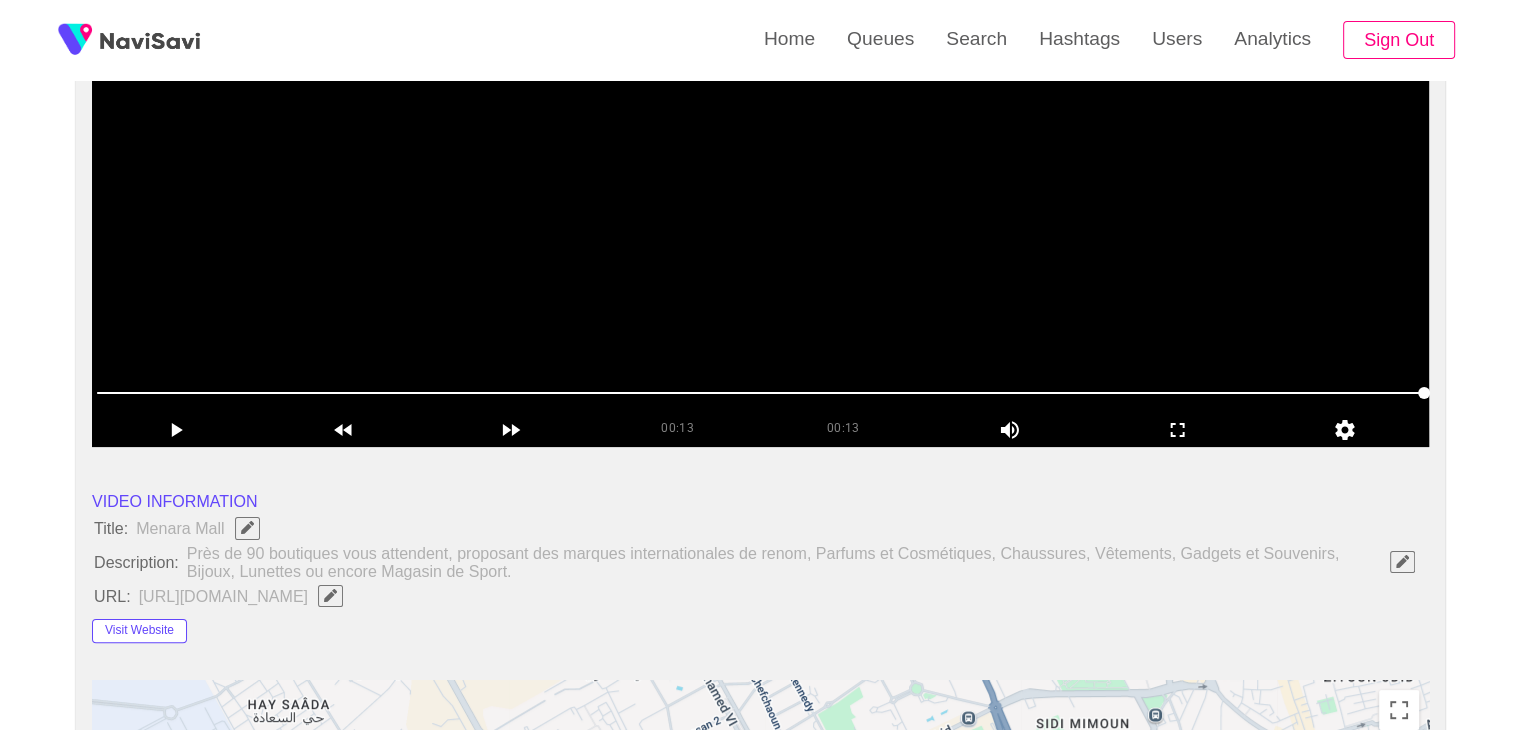 scroll, scrollTop: 319, scrollLeft: 0, axis: vertical 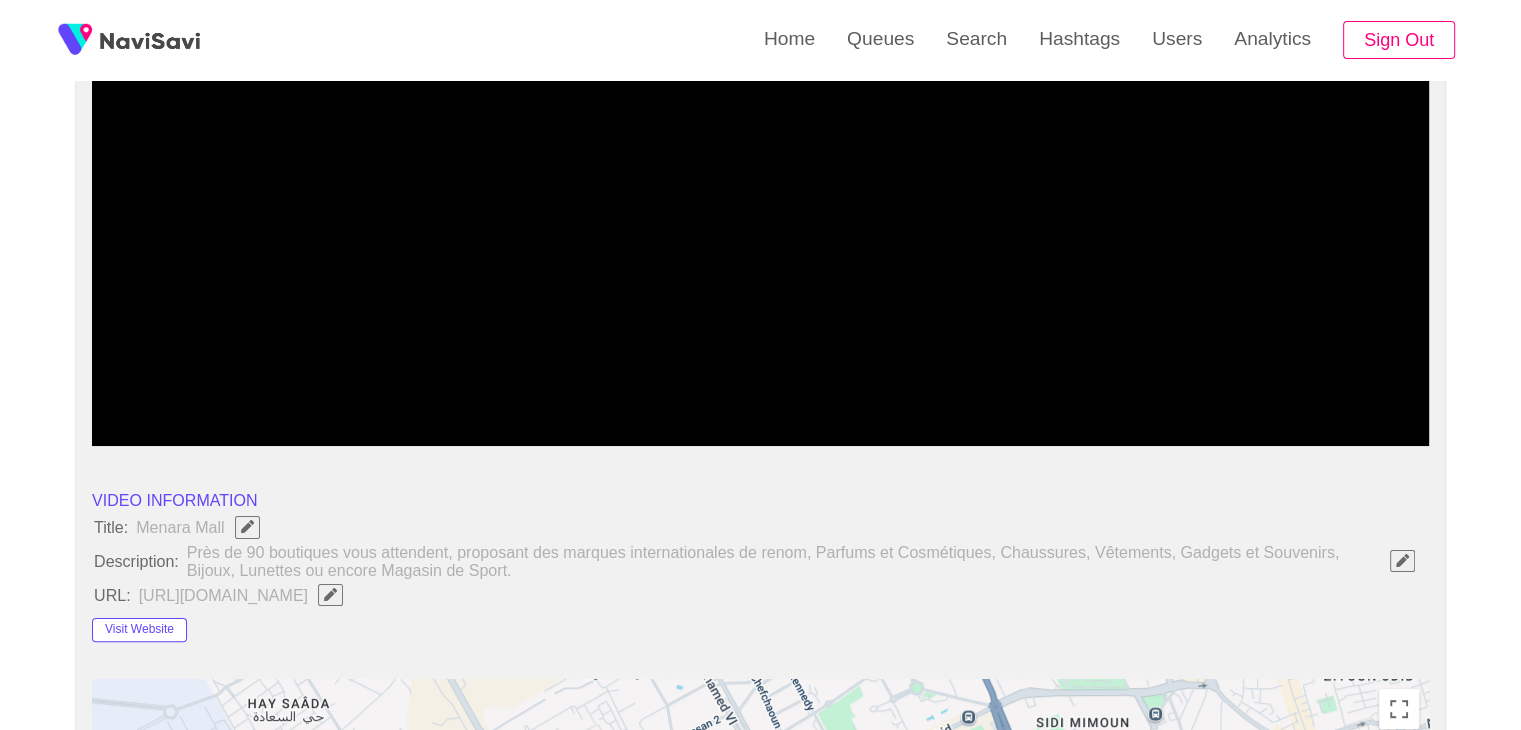 type 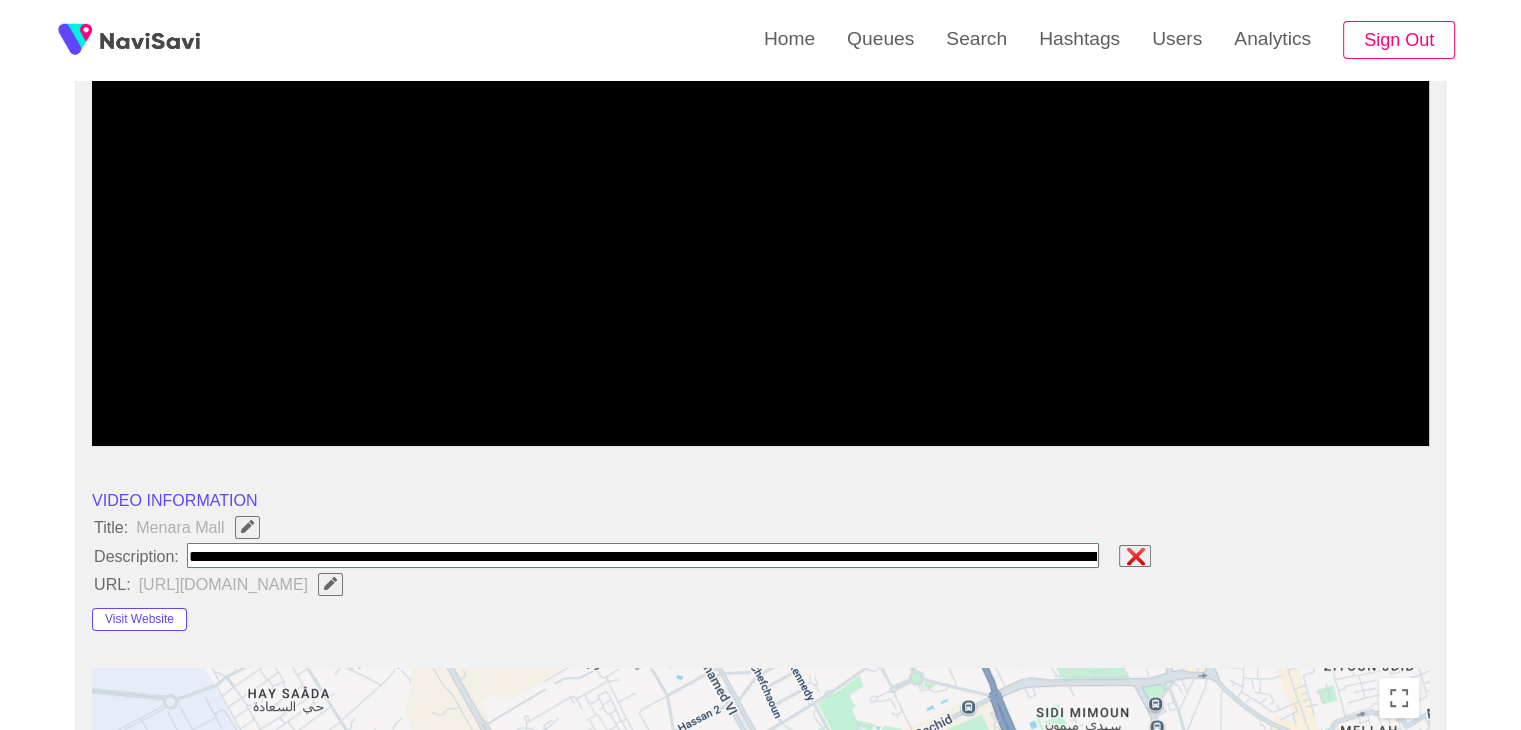 scroll, scrollTop: 0, scrollLeft: 372, axis: horizontal 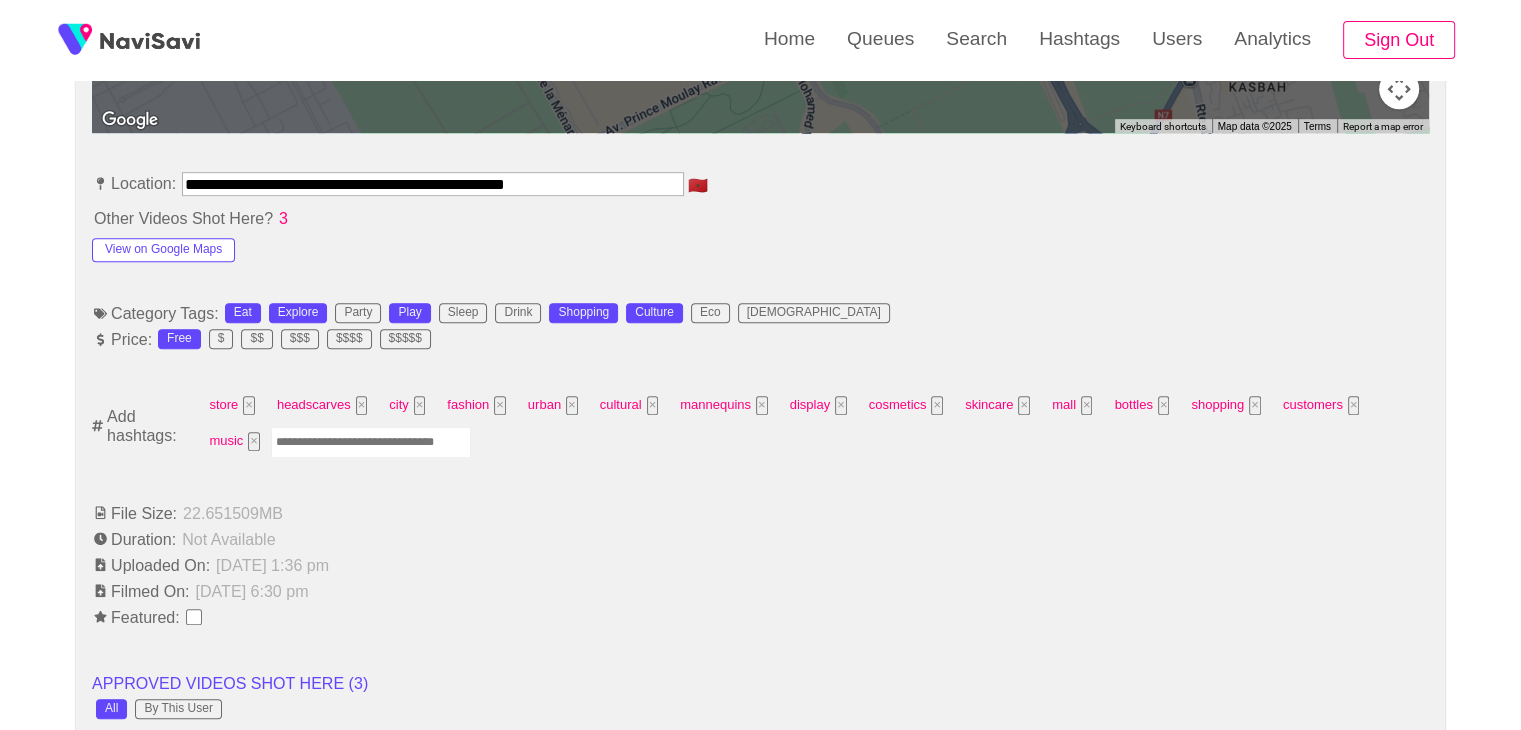 click at bounding box center (371, 442) 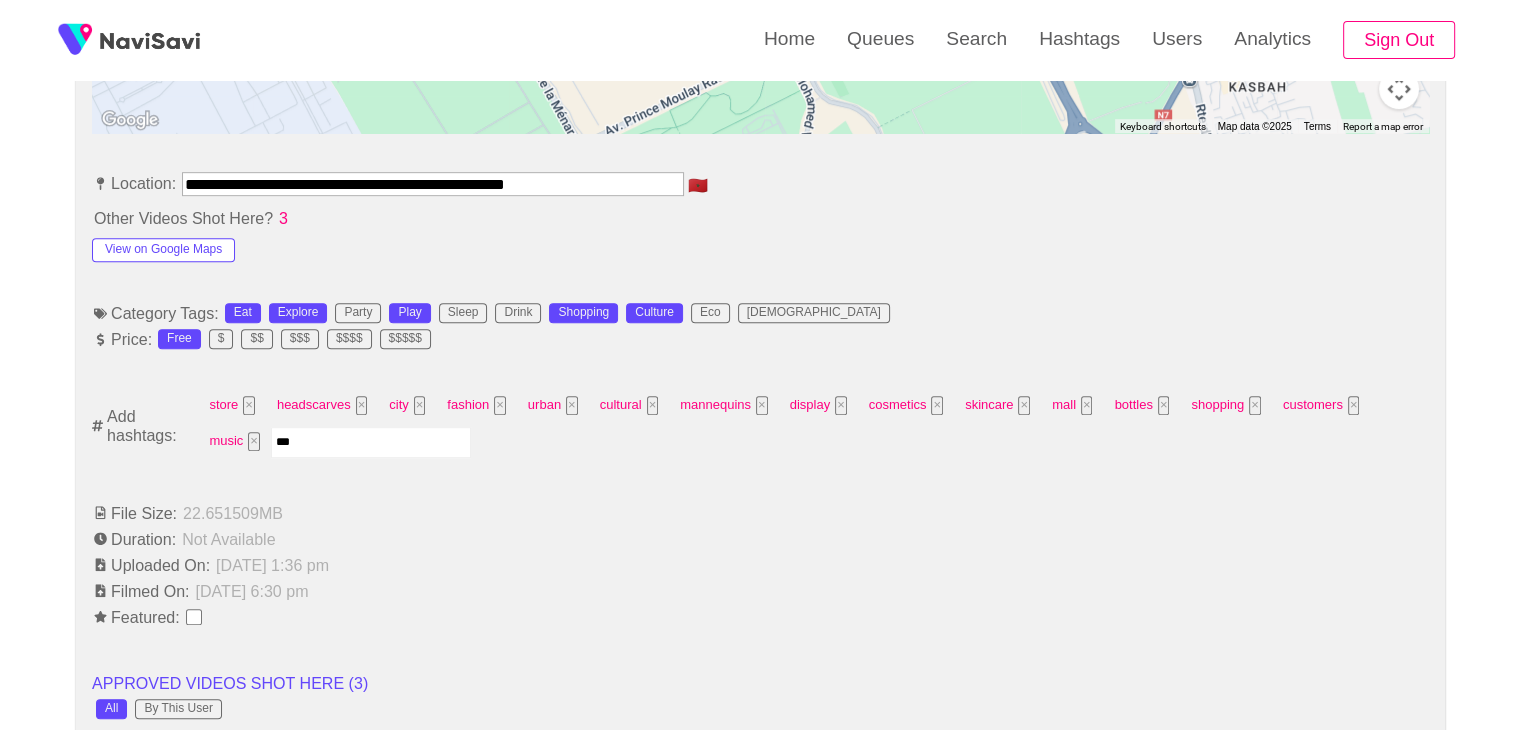 type on "****" 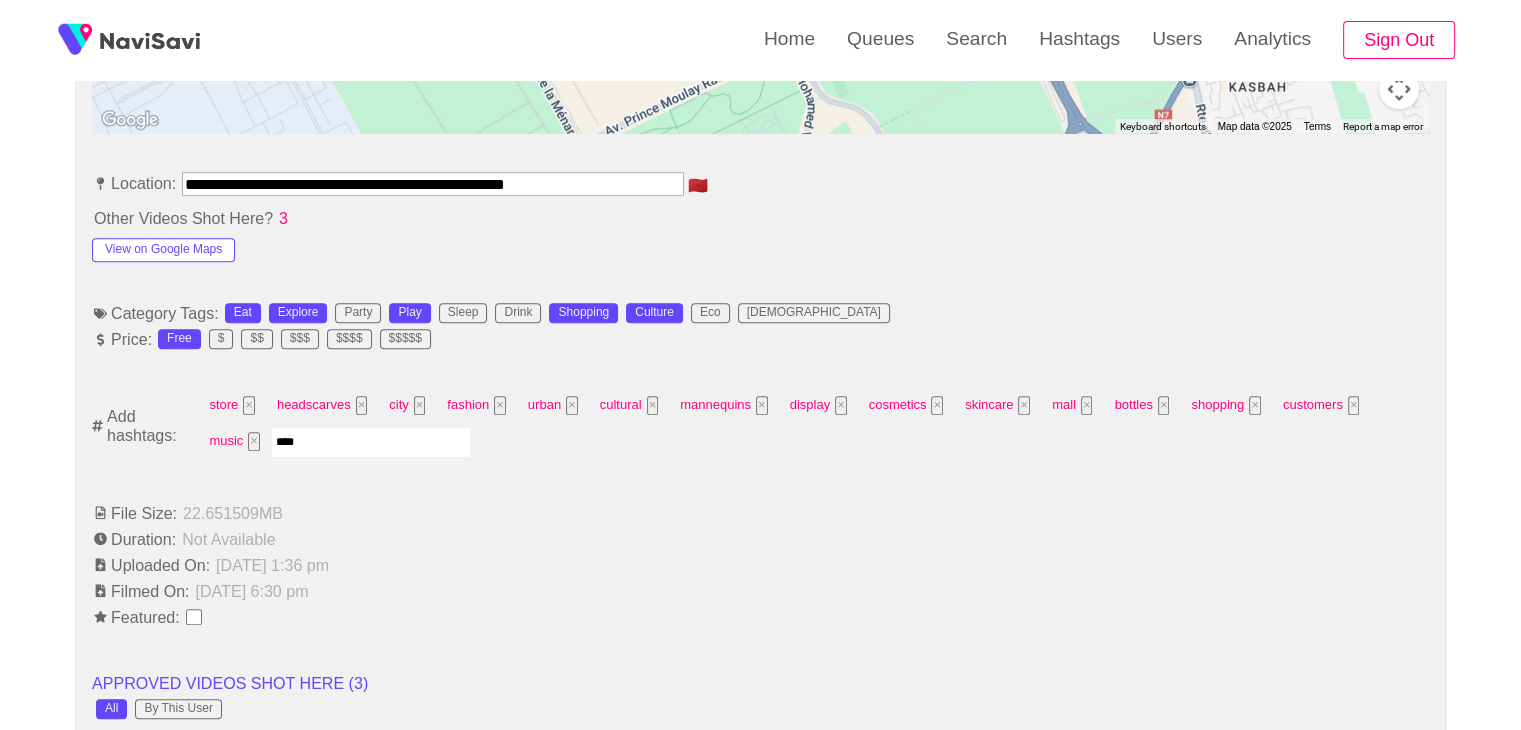 type 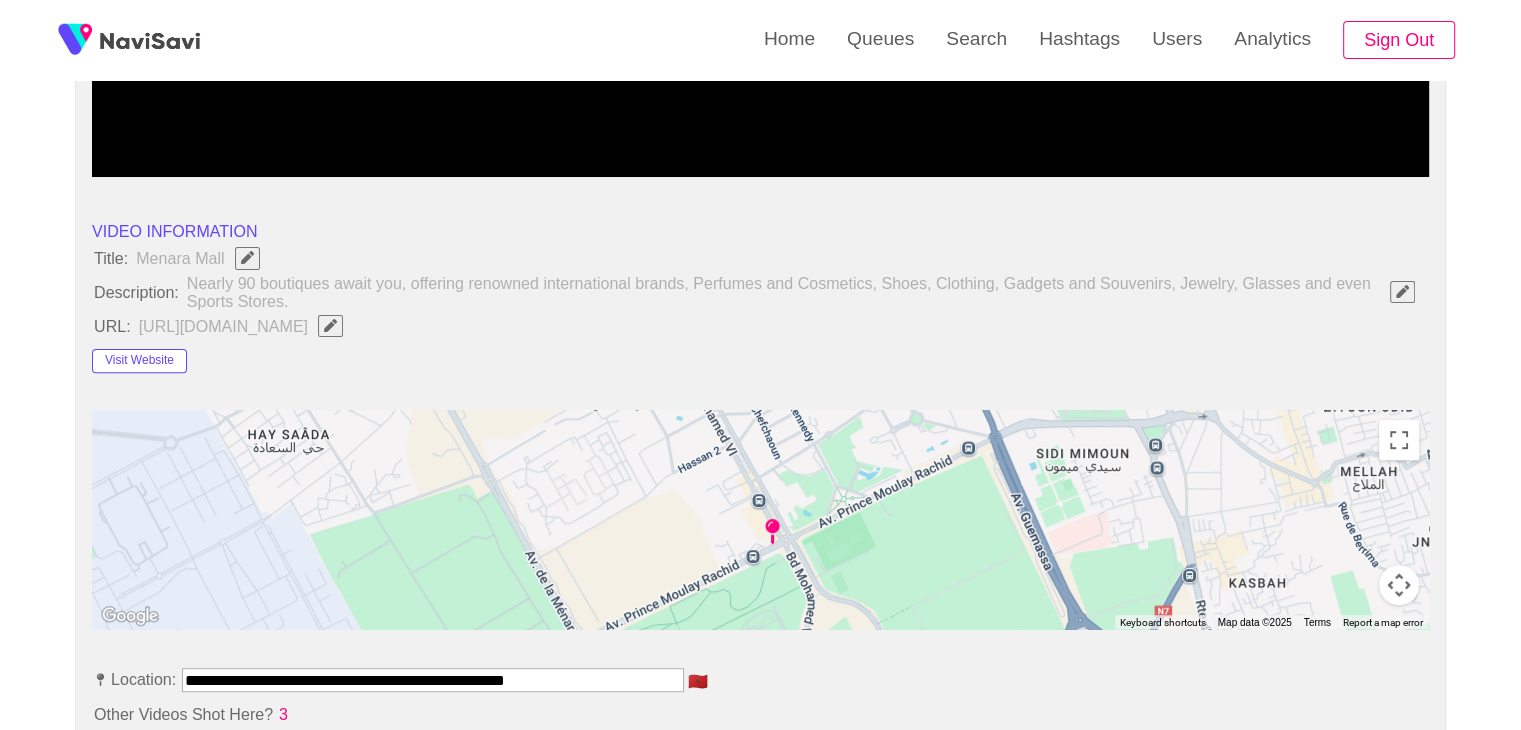 scroll, scrollTop: 459, scrollLeft: 0, axis: vertical 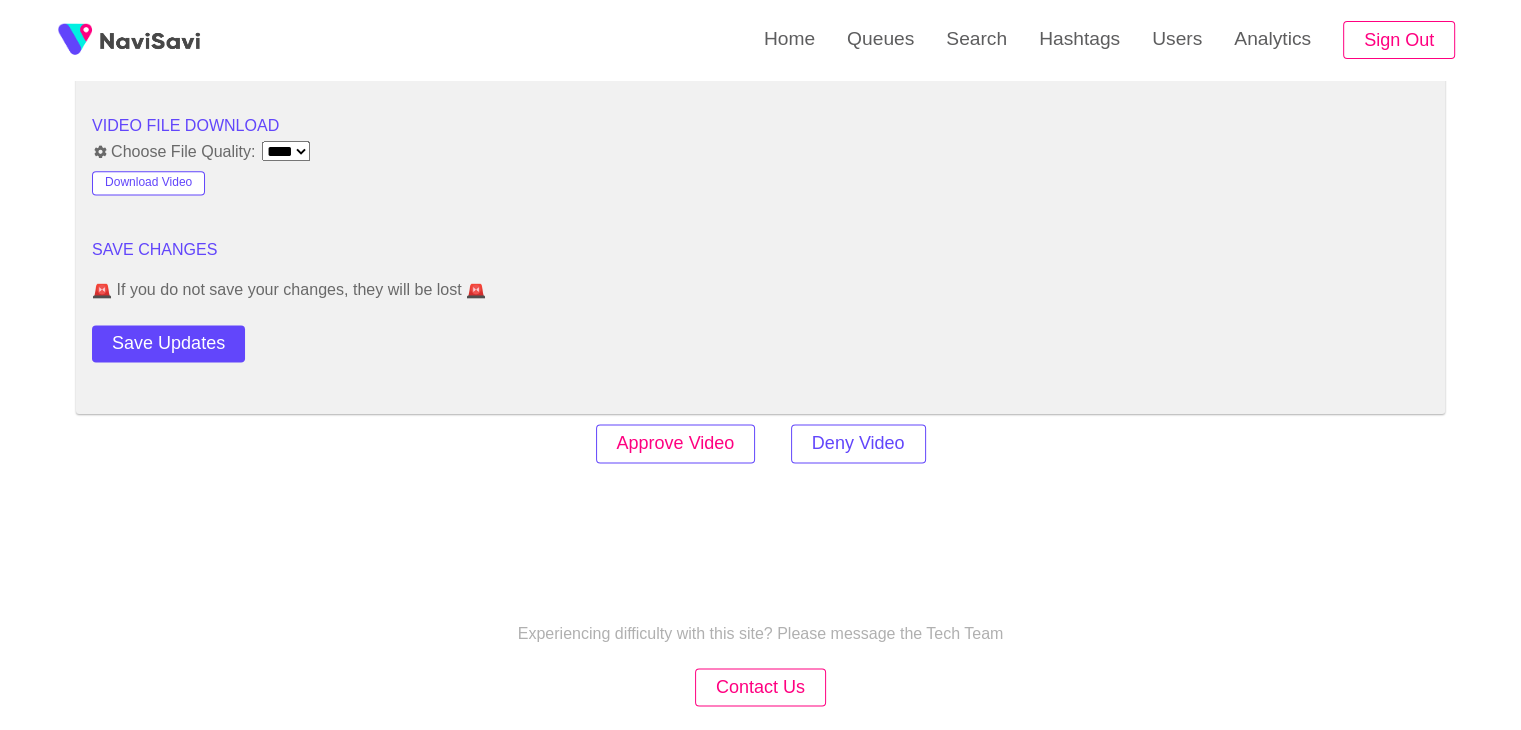click on "Approve Video" at bounding box center [676, 443] 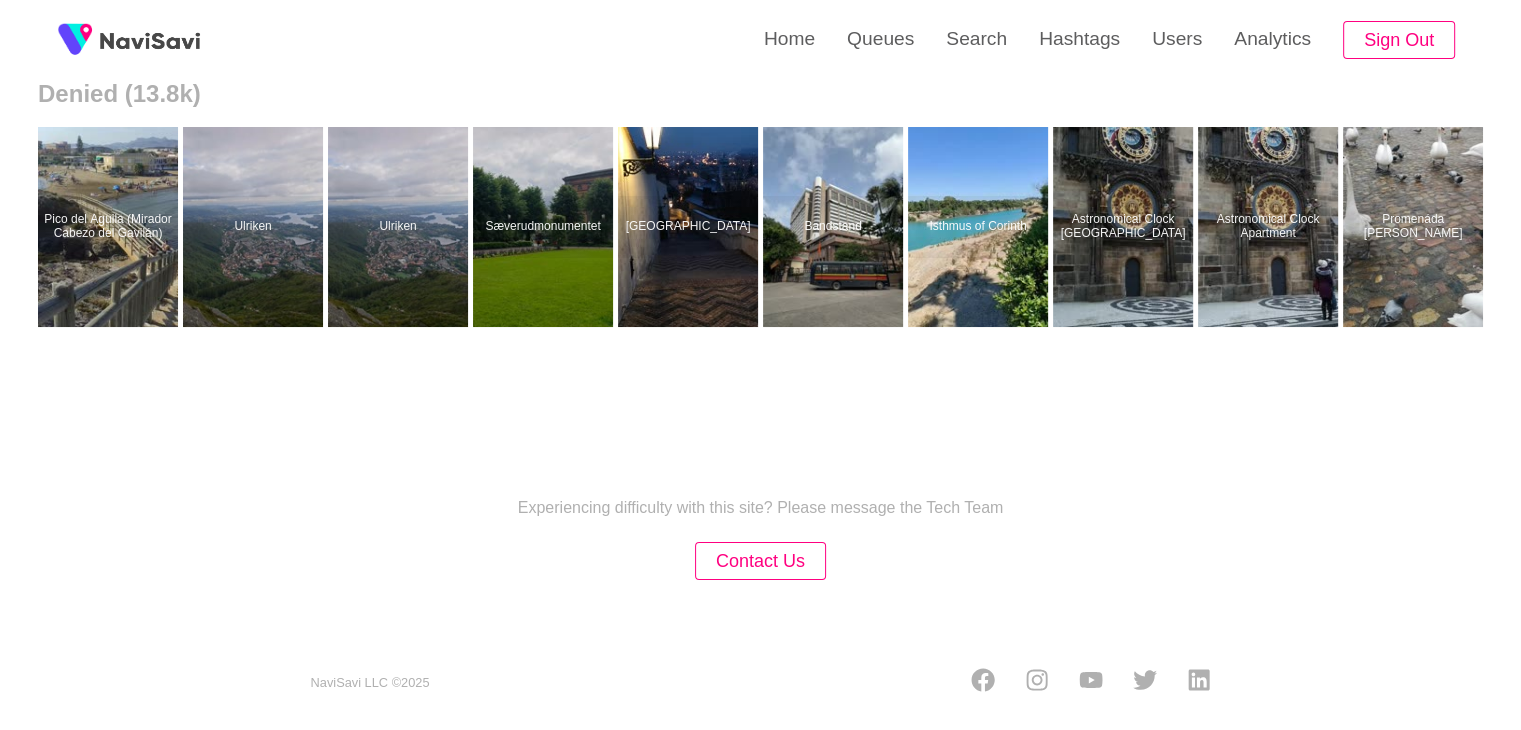 scroll, scrollTop: 0, scrollLeft: 0, axis: both 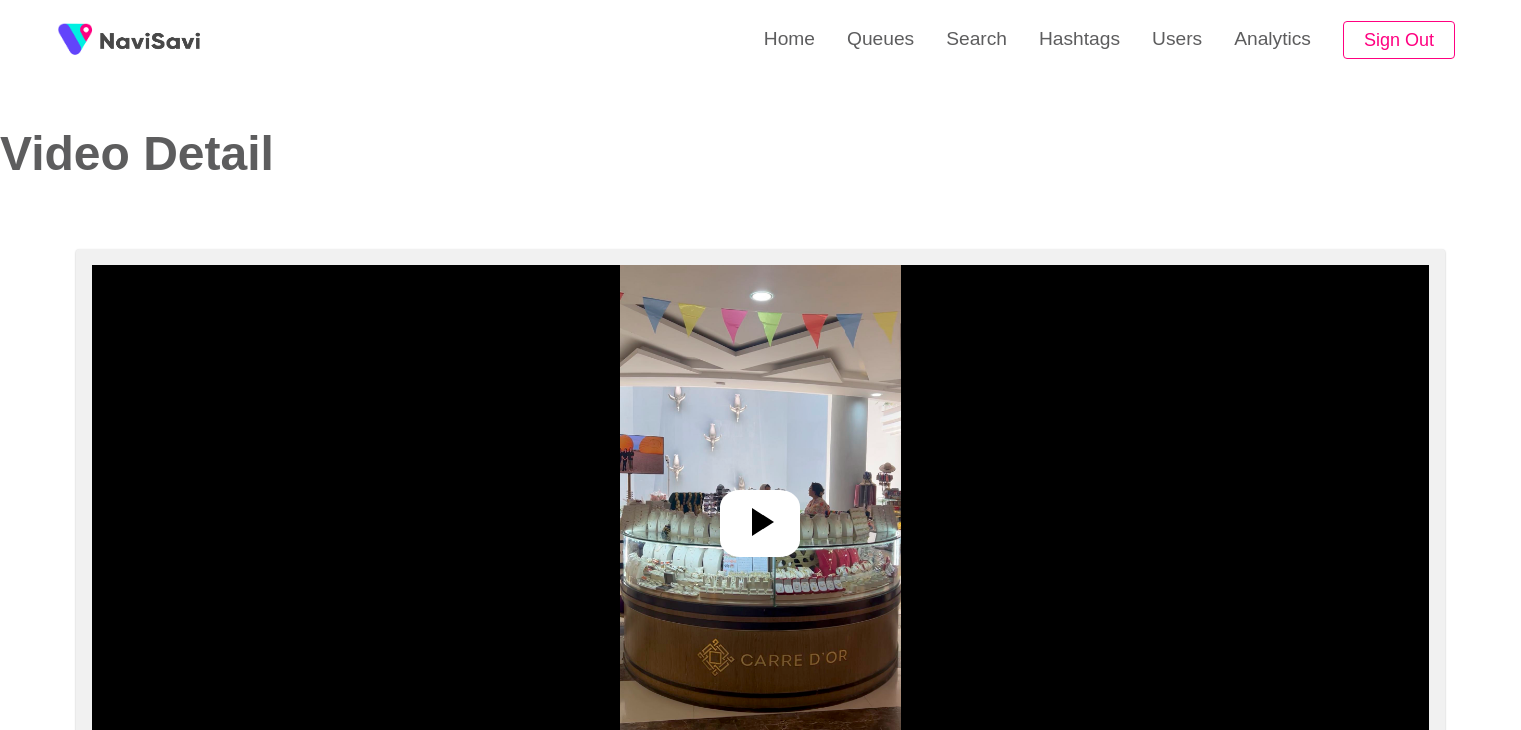 select on "**********" 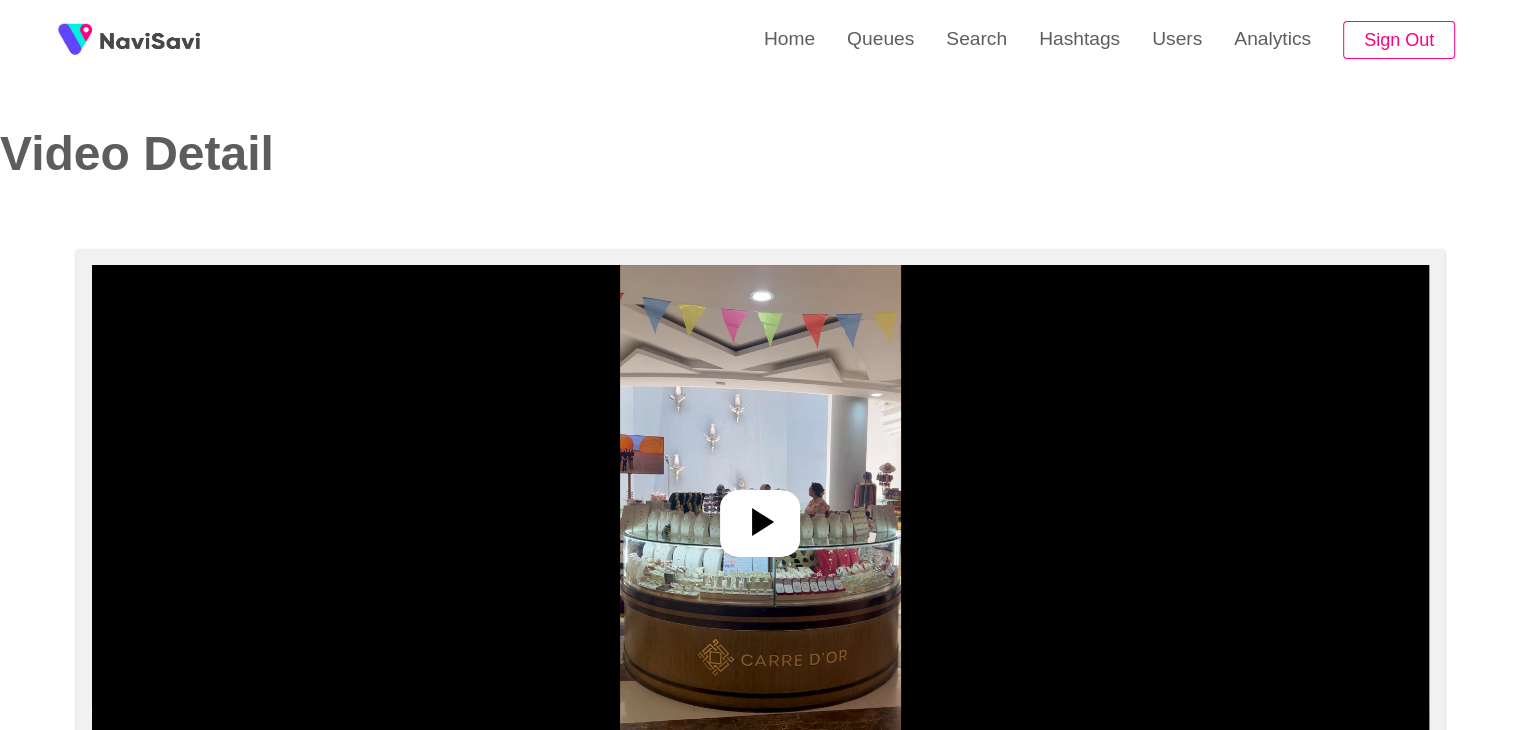 click at bounding box center [760, 515] 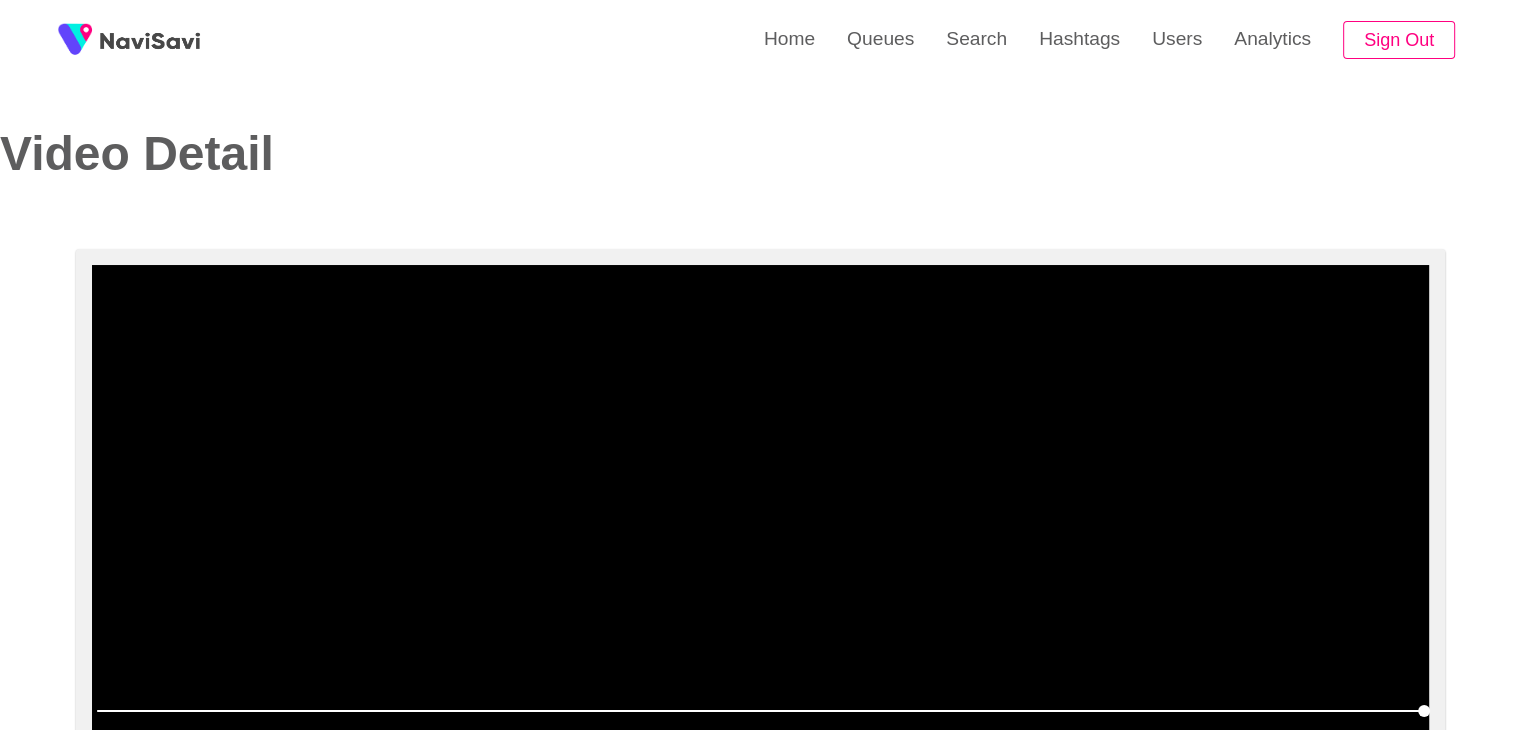 click at bounding box center [760, 515] 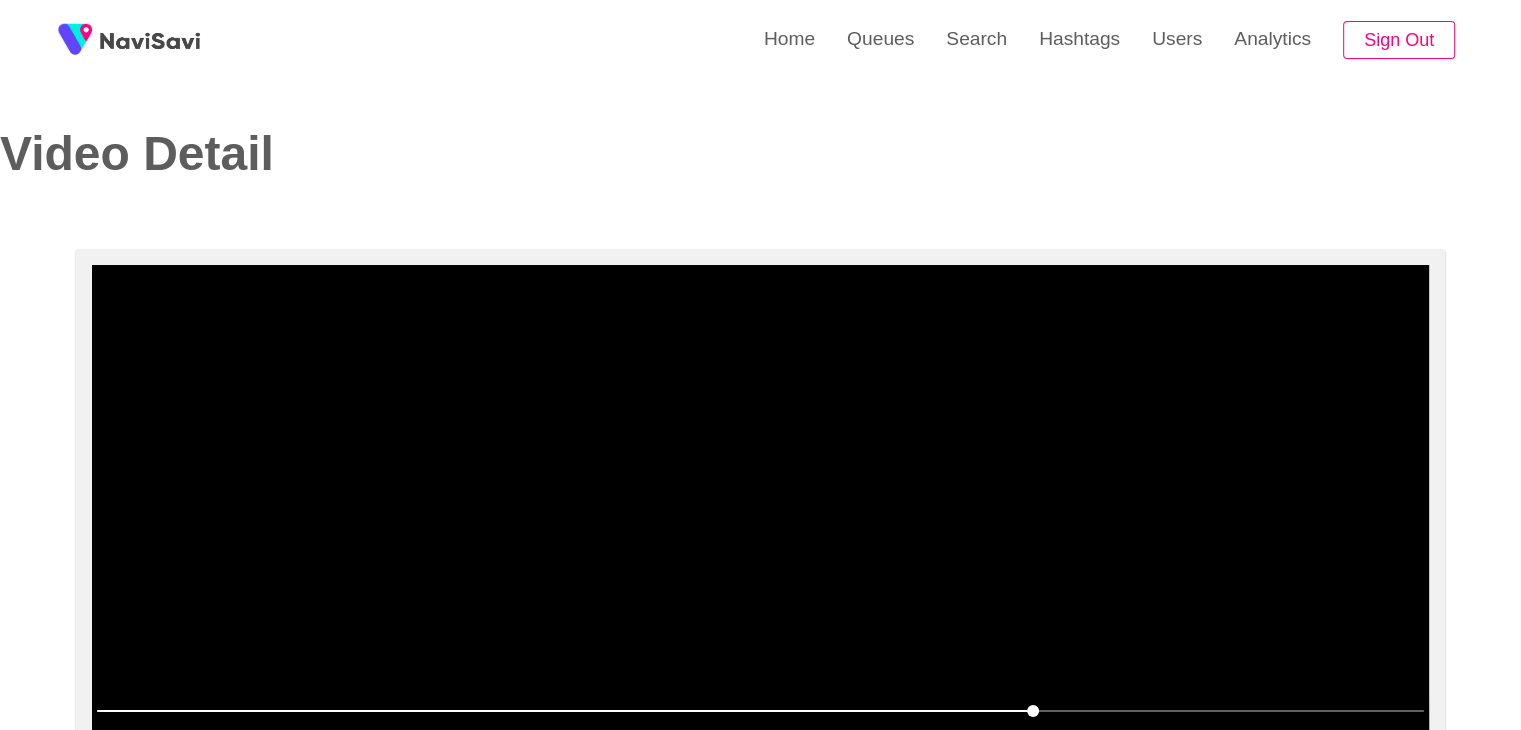click at bounding box center [760, 515] 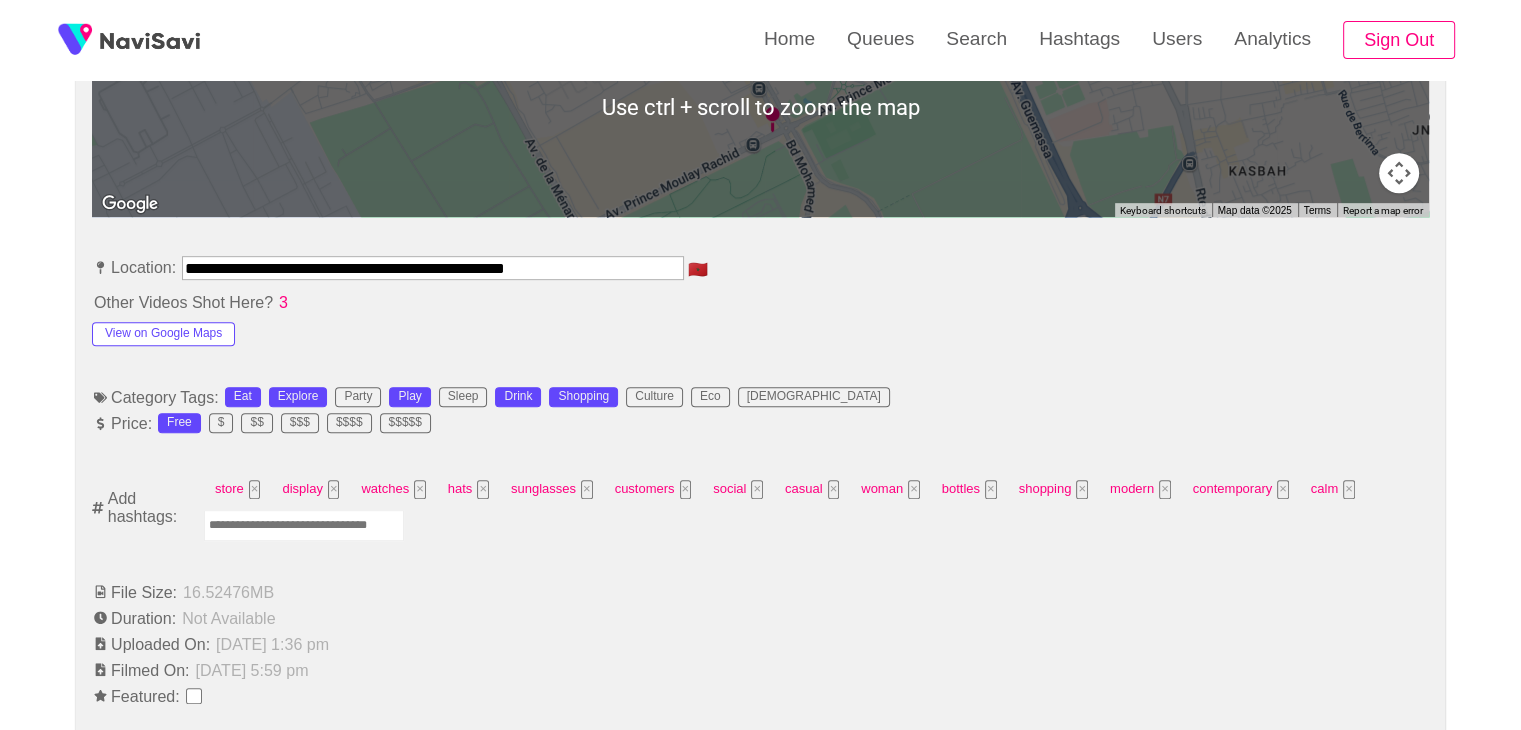 scroll, scrollTop: 1091, scrollLeft: 0, axis: vertical 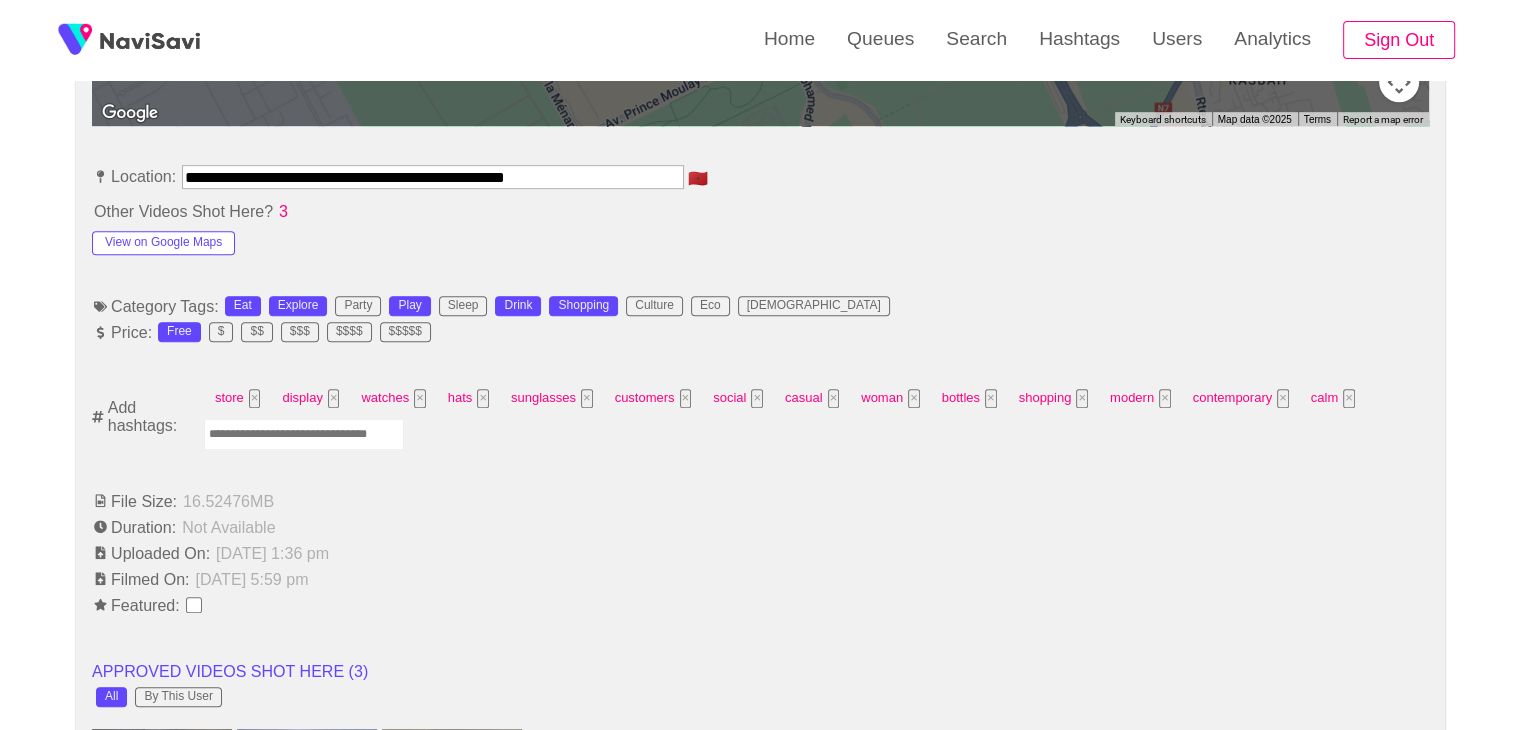 click at bounding box center (304, 434) 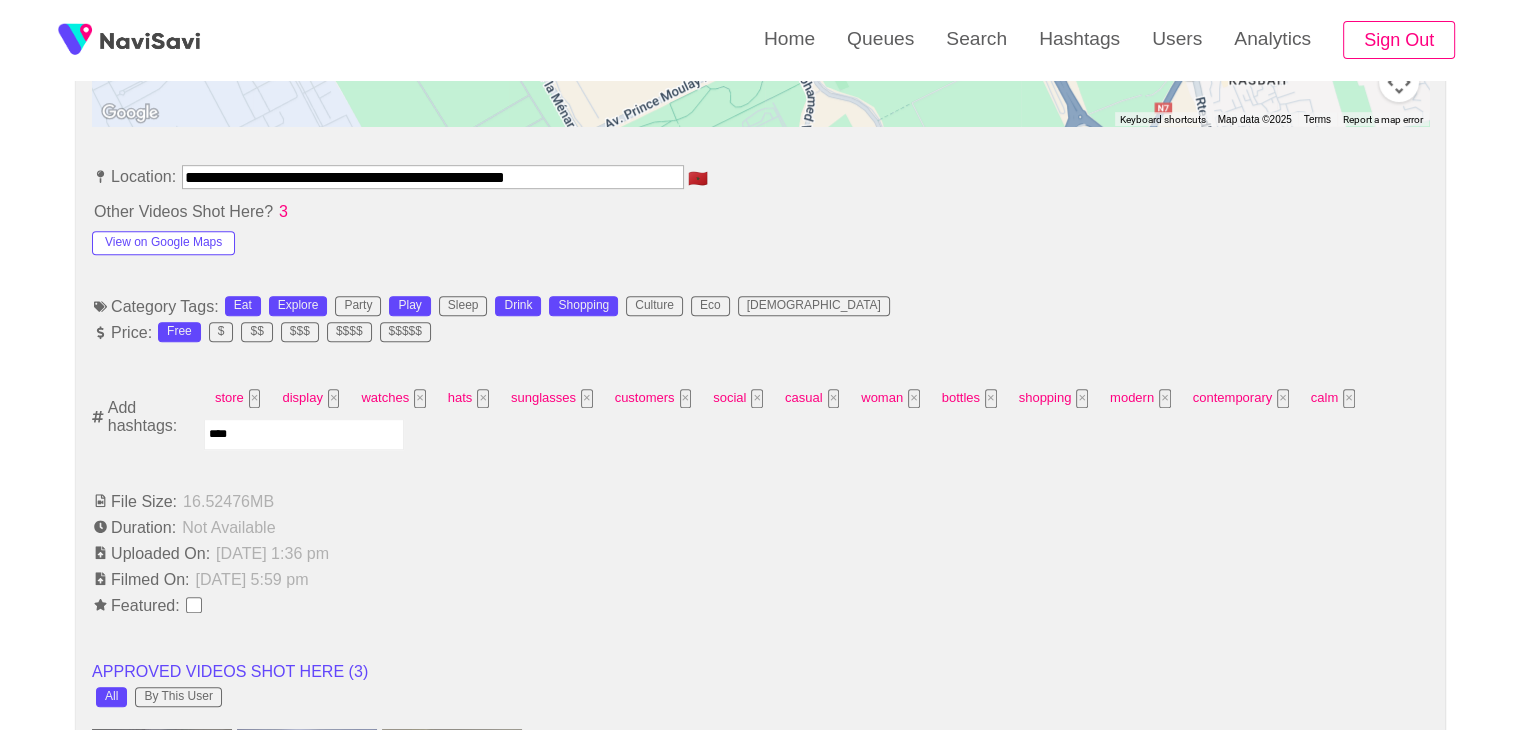 type on "*****" 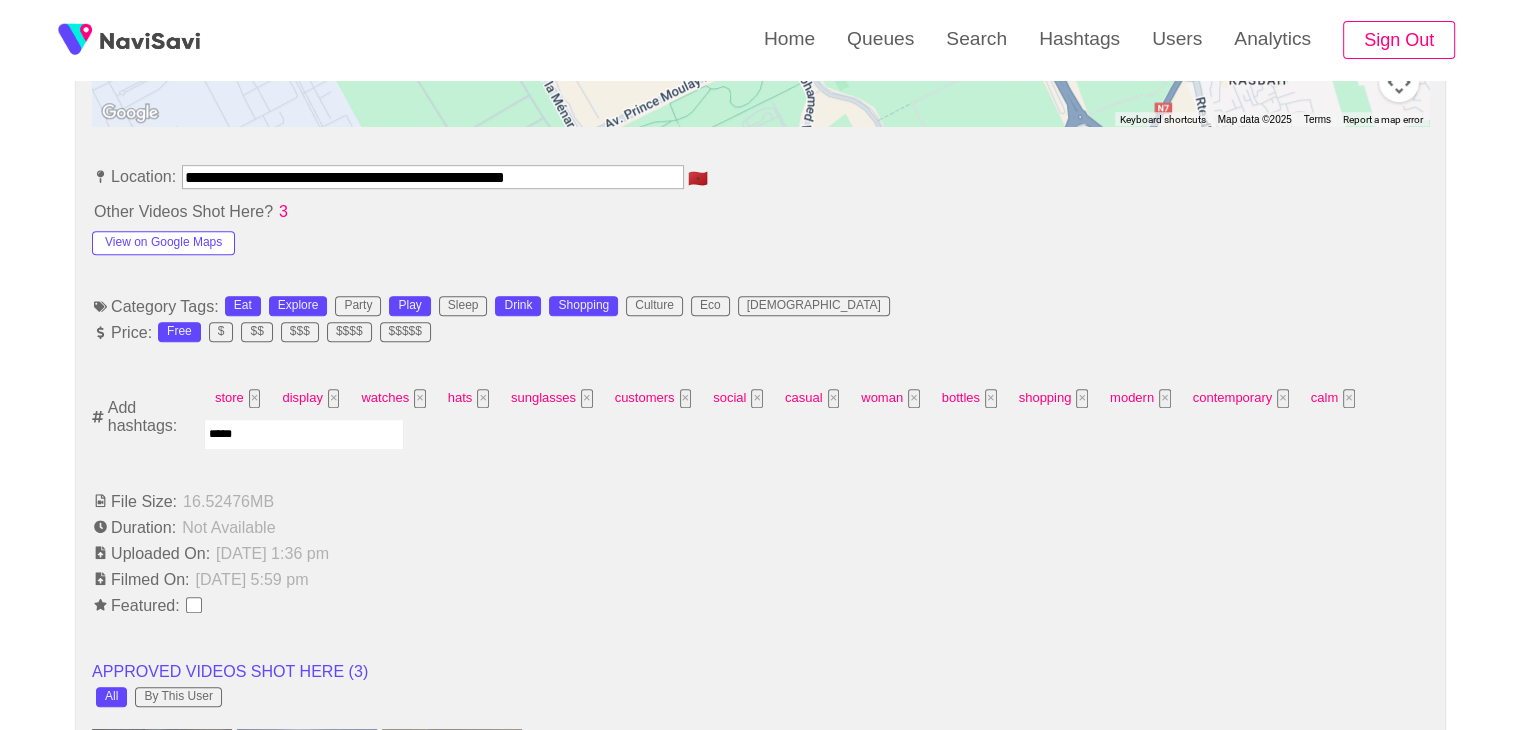 type 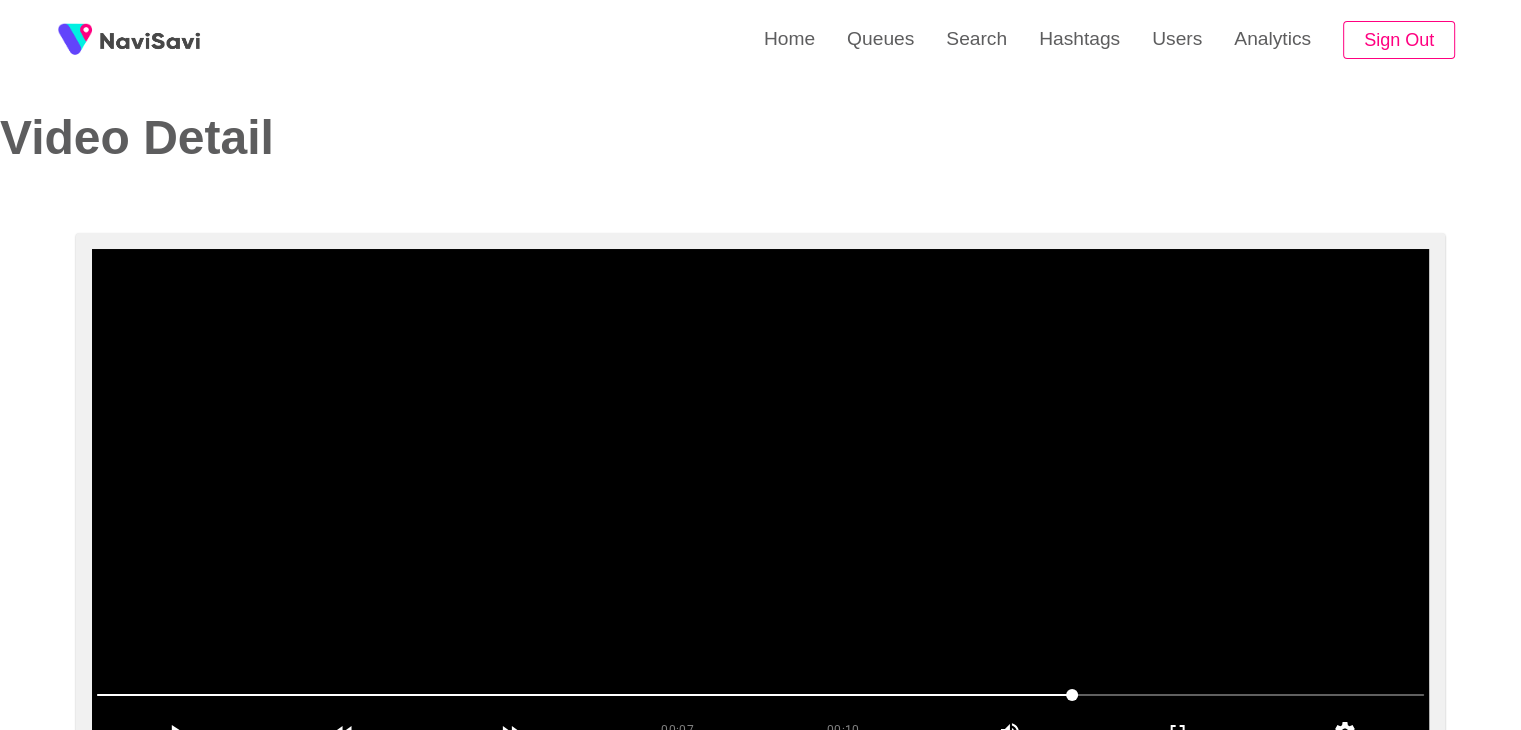scroll, scrollTop: 15, scrollLeft: 0, axis: vertical 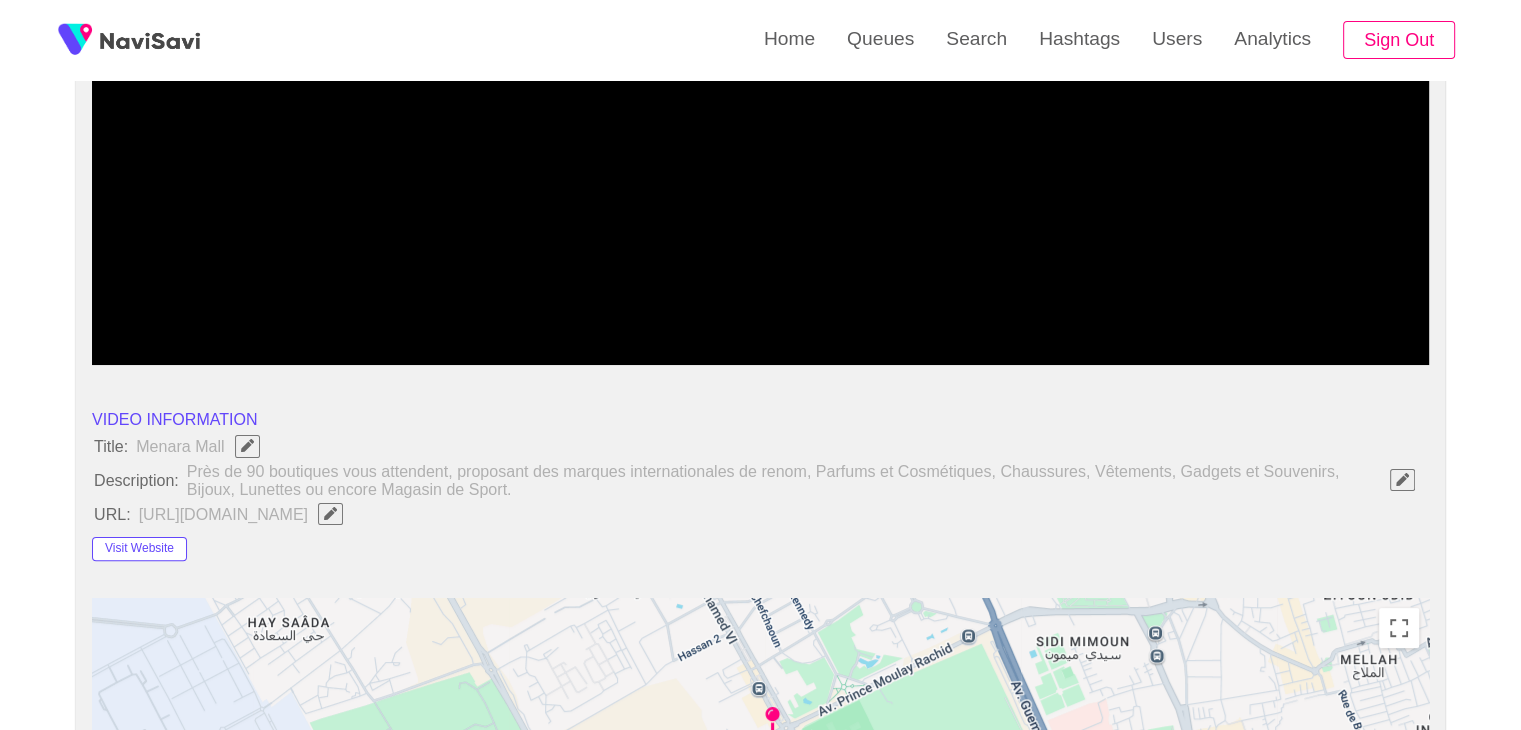 click at bounding box center [1402, 479] 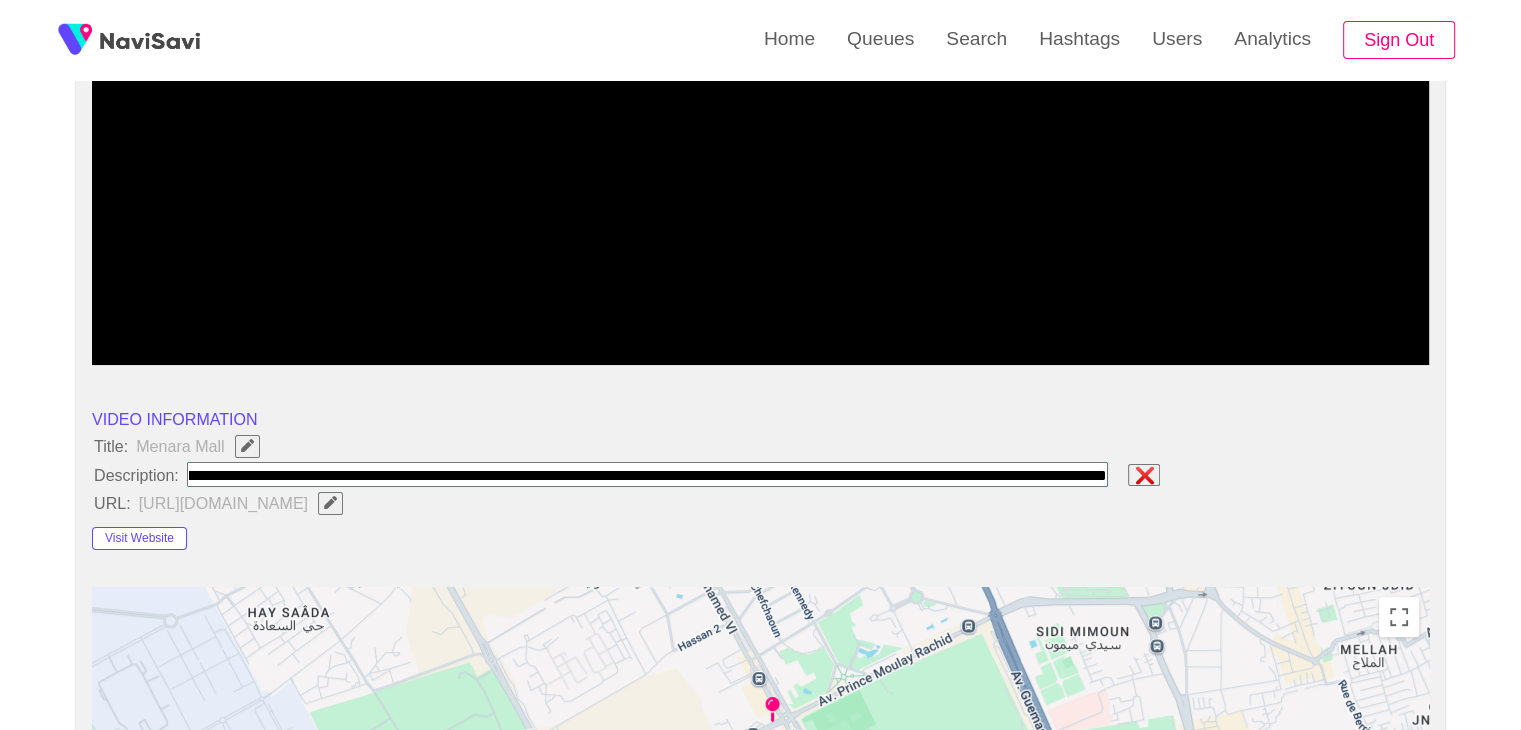 type on "**********" 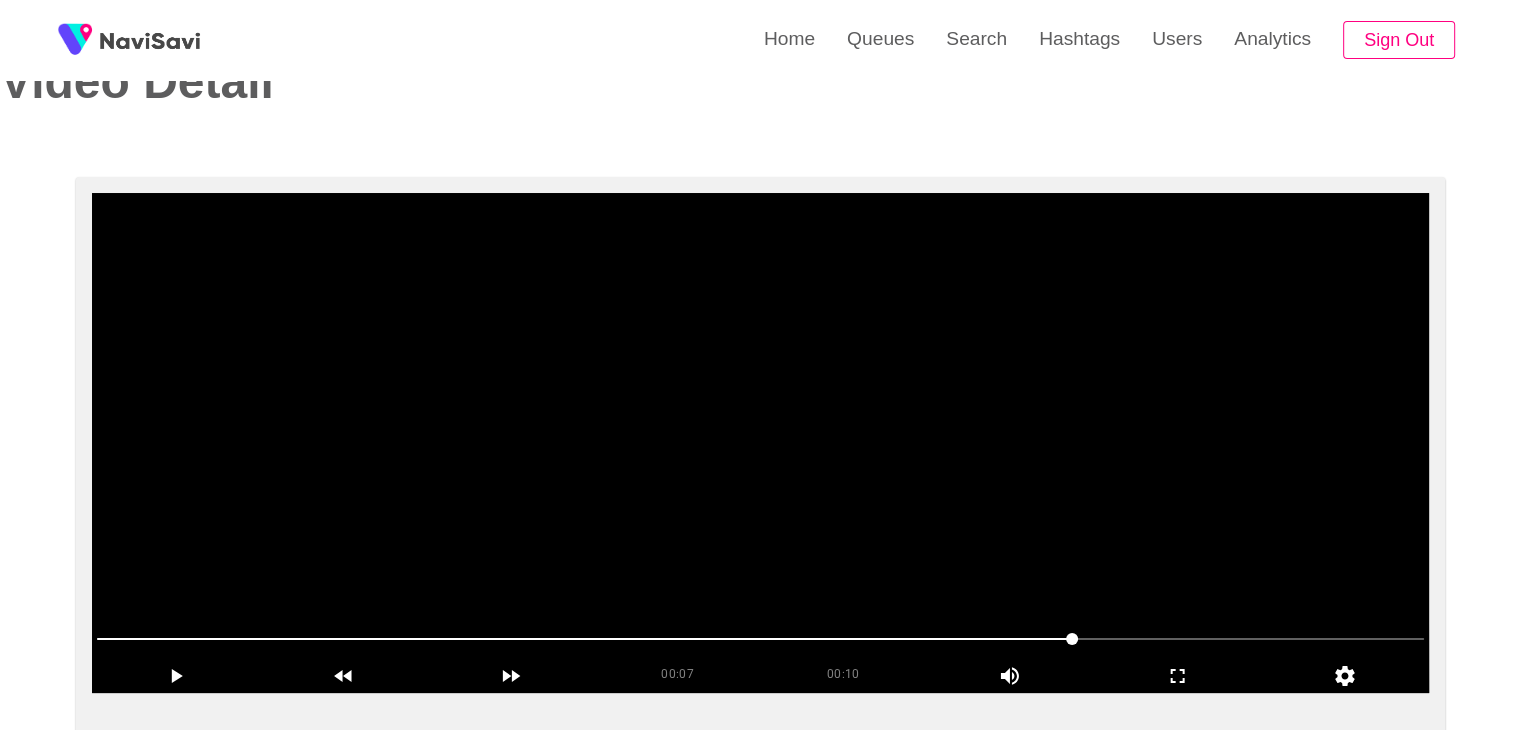 scroll, scrollTop: 68, scrollLeft: 0, axis: vertical 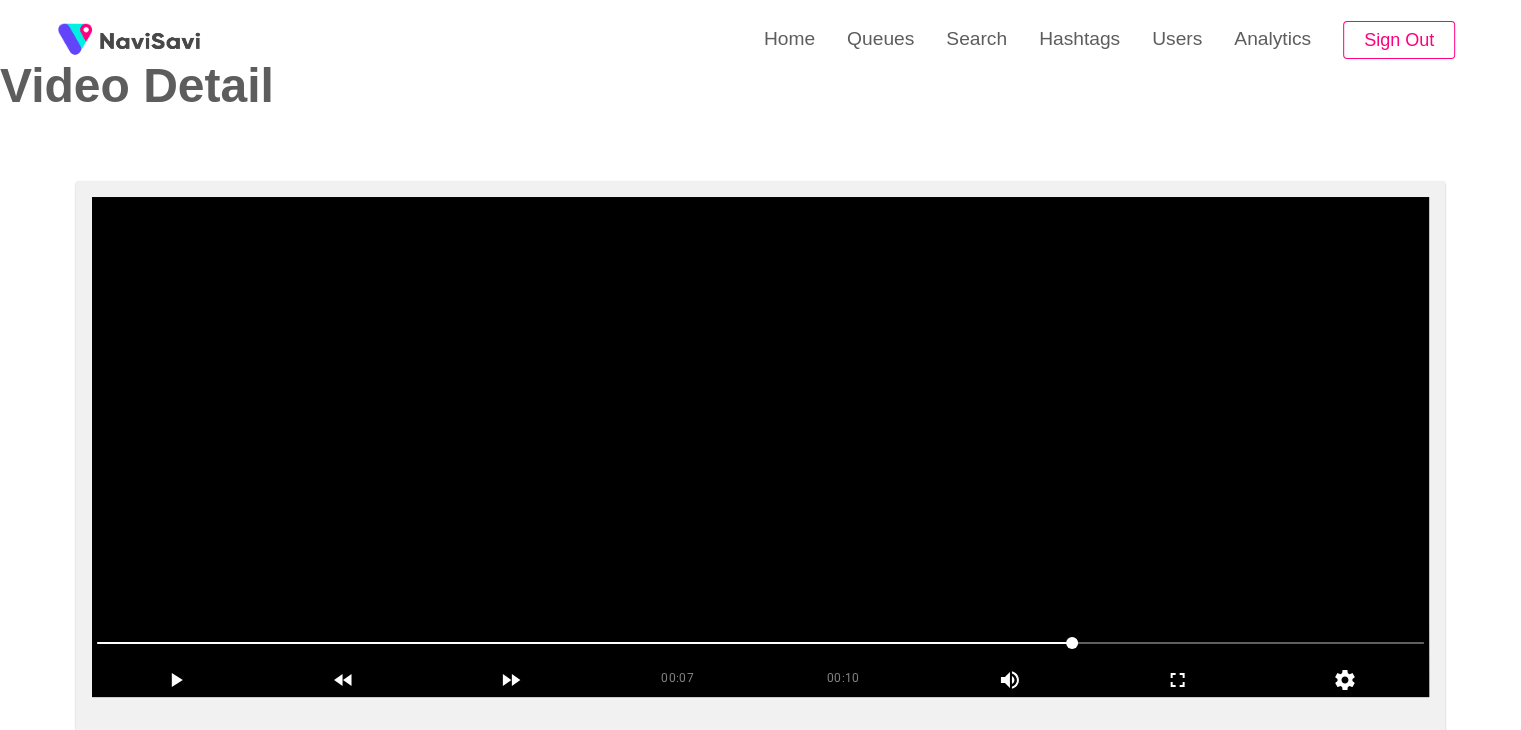 click at bounding box center (760, 447) 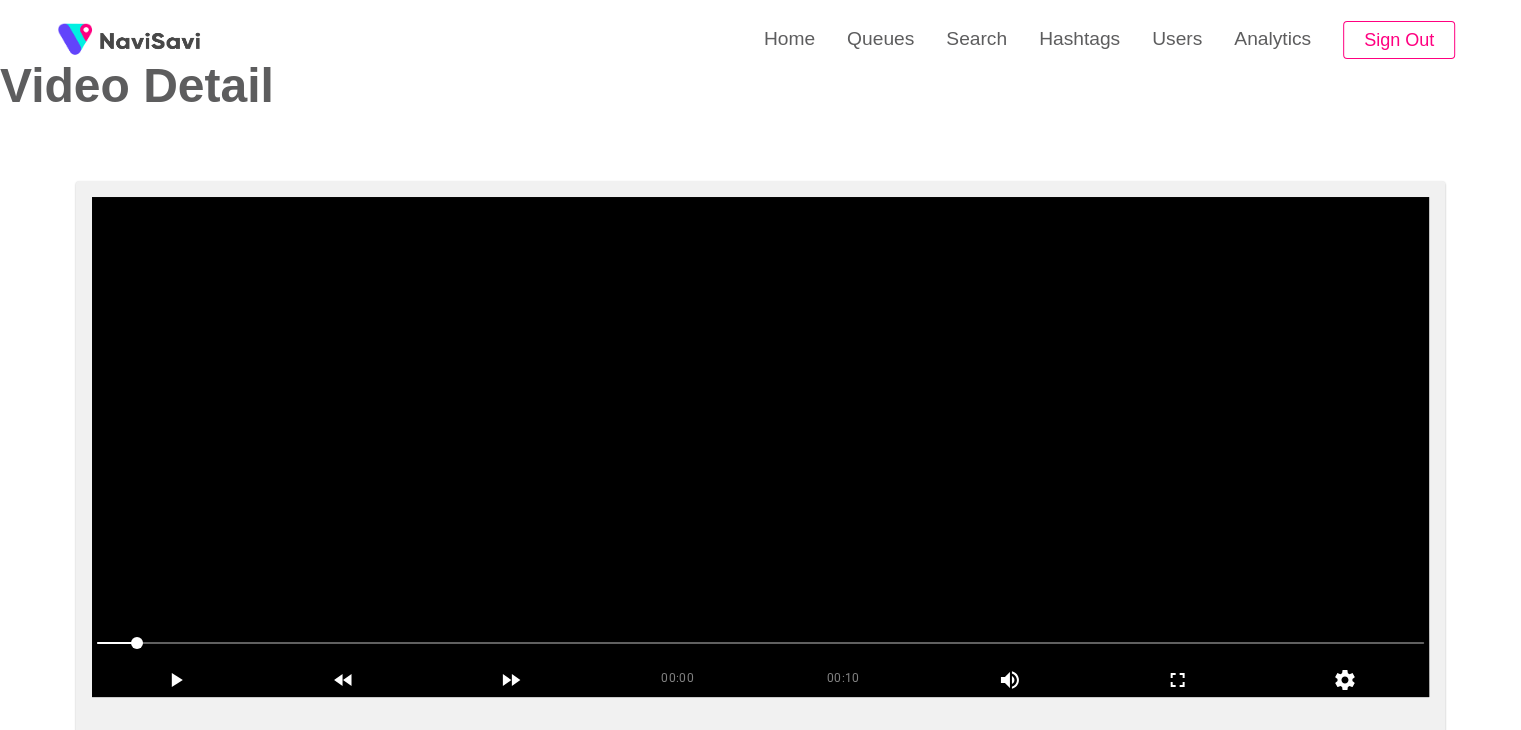 click at bounding box center [760, 447] 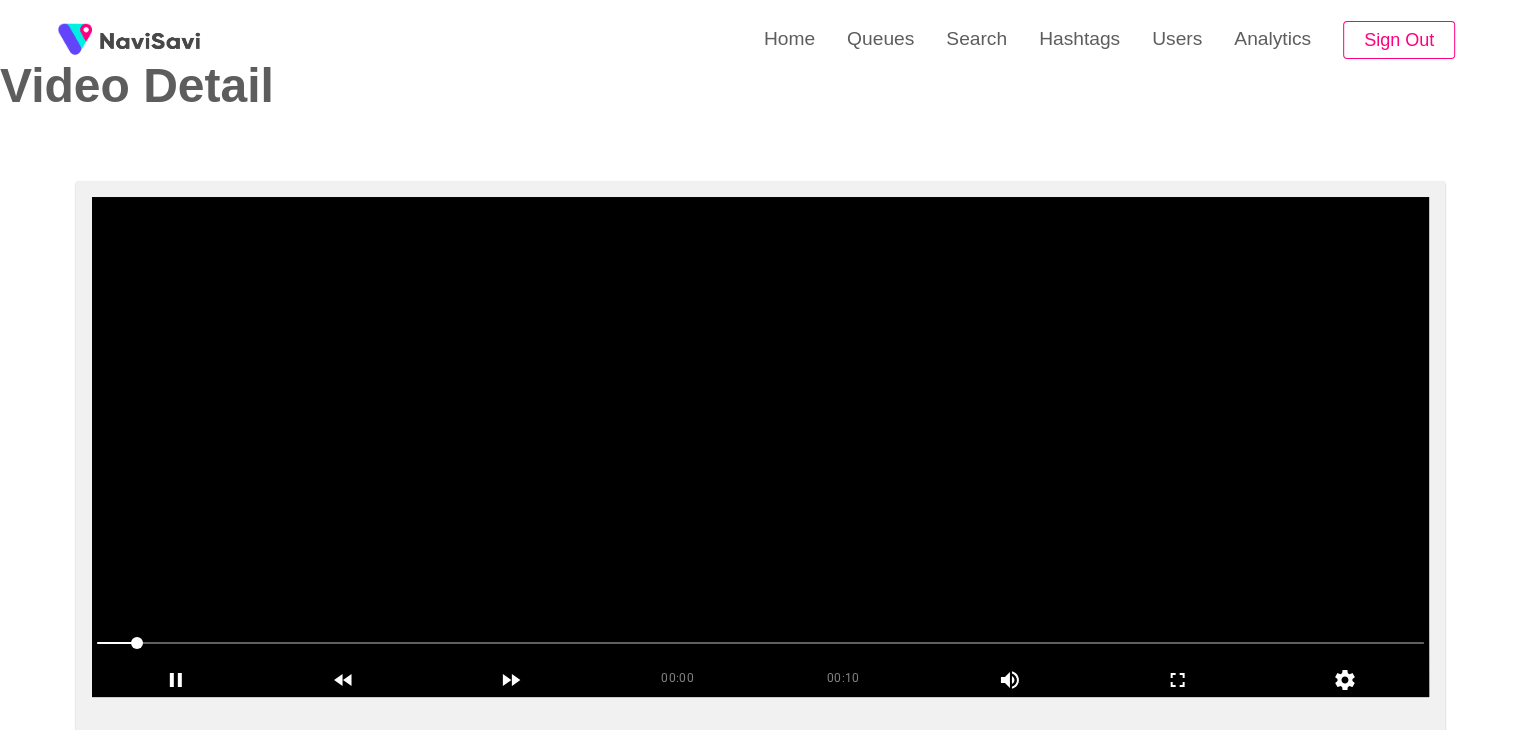 click at bounding box center (760, 447) 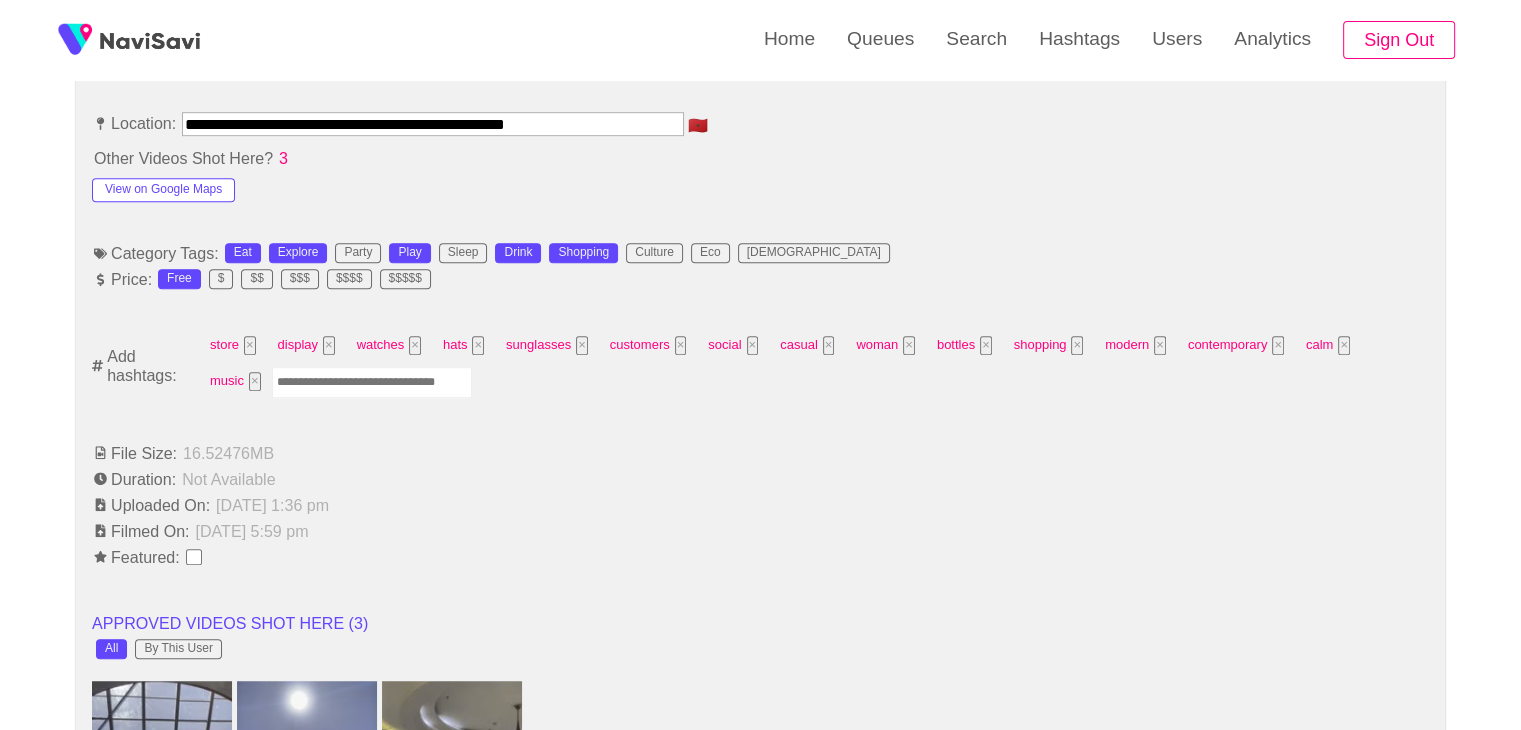 scroll, scrollTop: 1146, scrollLeft: 0, axis: vertical 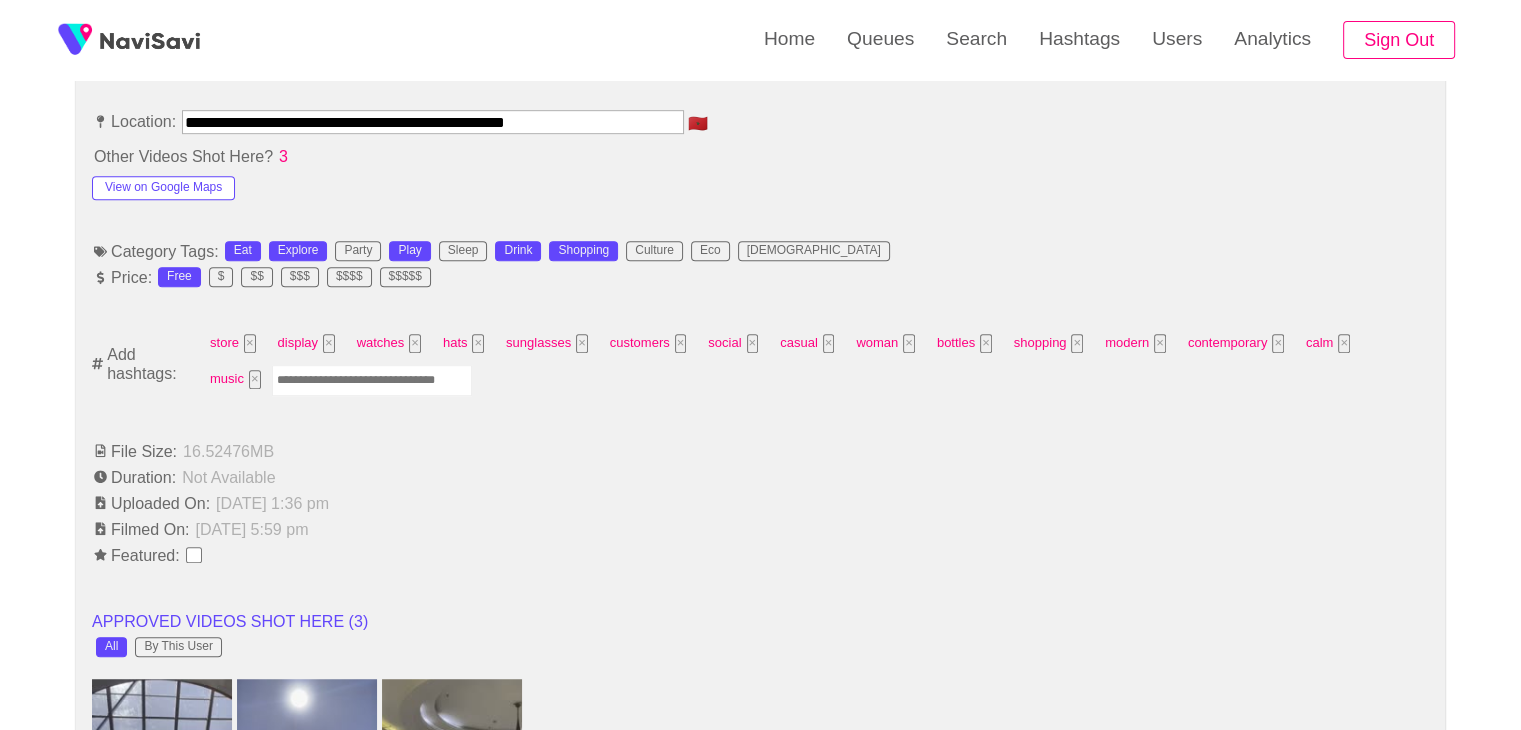 click at bounding box center (372, 380) 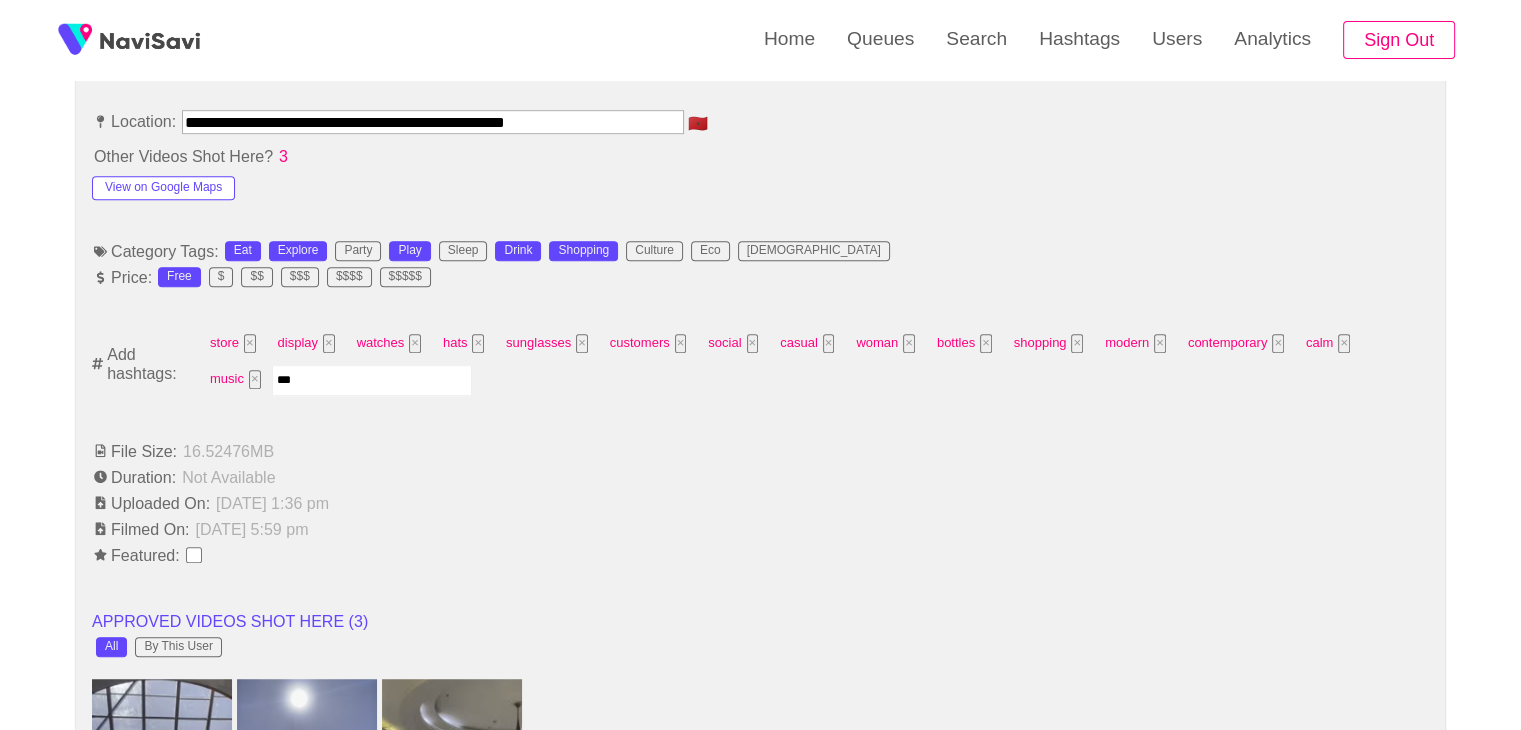 type on "****" 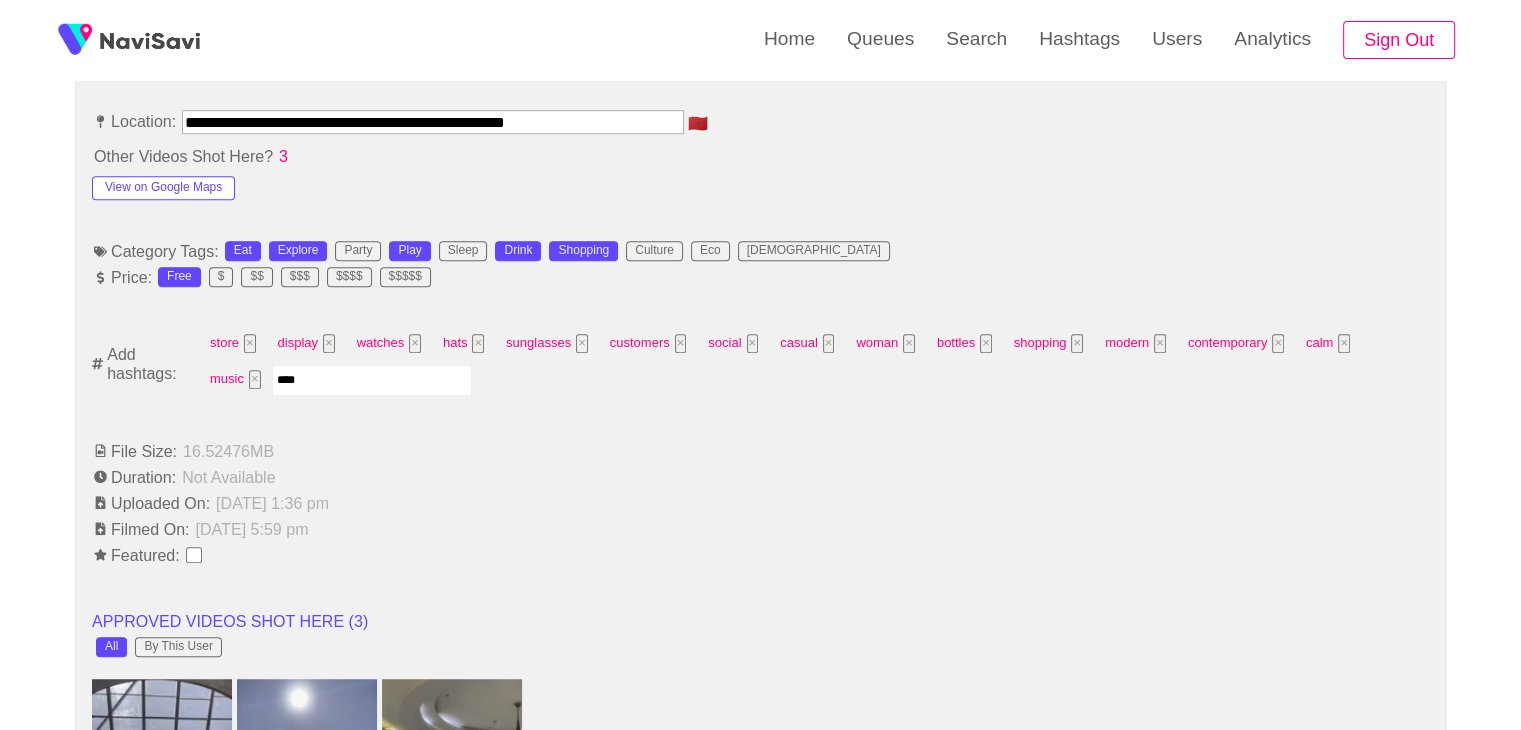 type 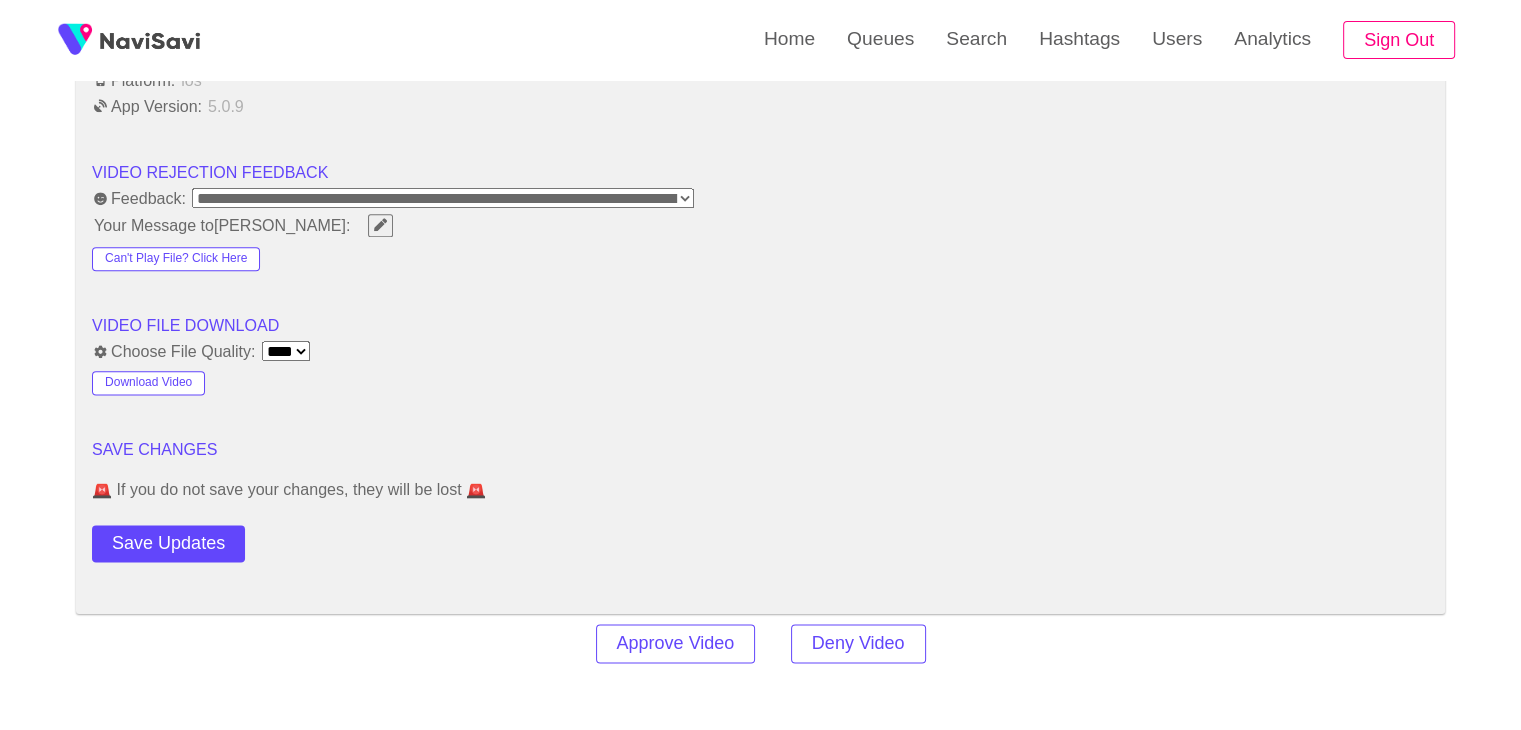 scroll, scrollTop: 2475, scrollLeft: 0, axis: vertical 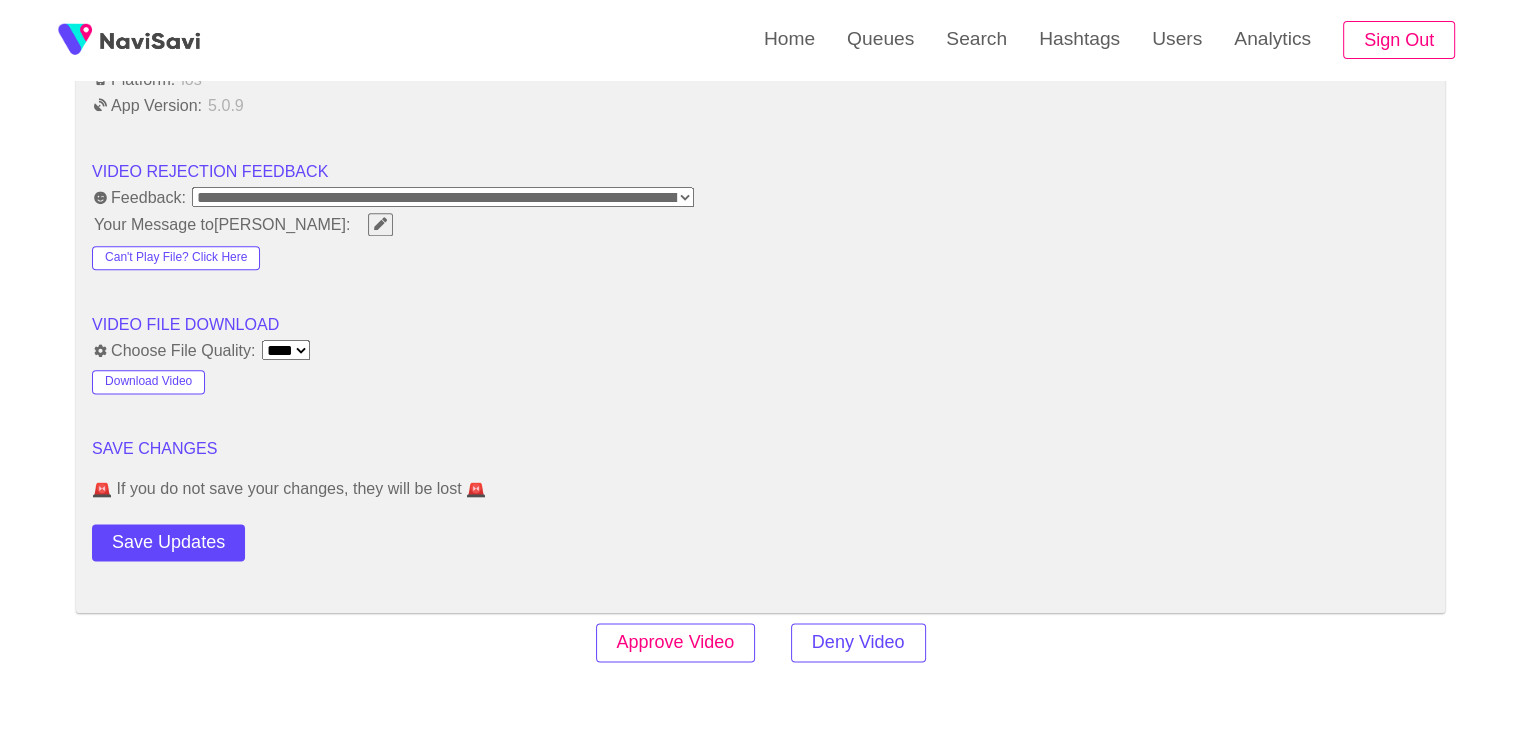 click on "Approve Video" at bounding box center [676, 642] 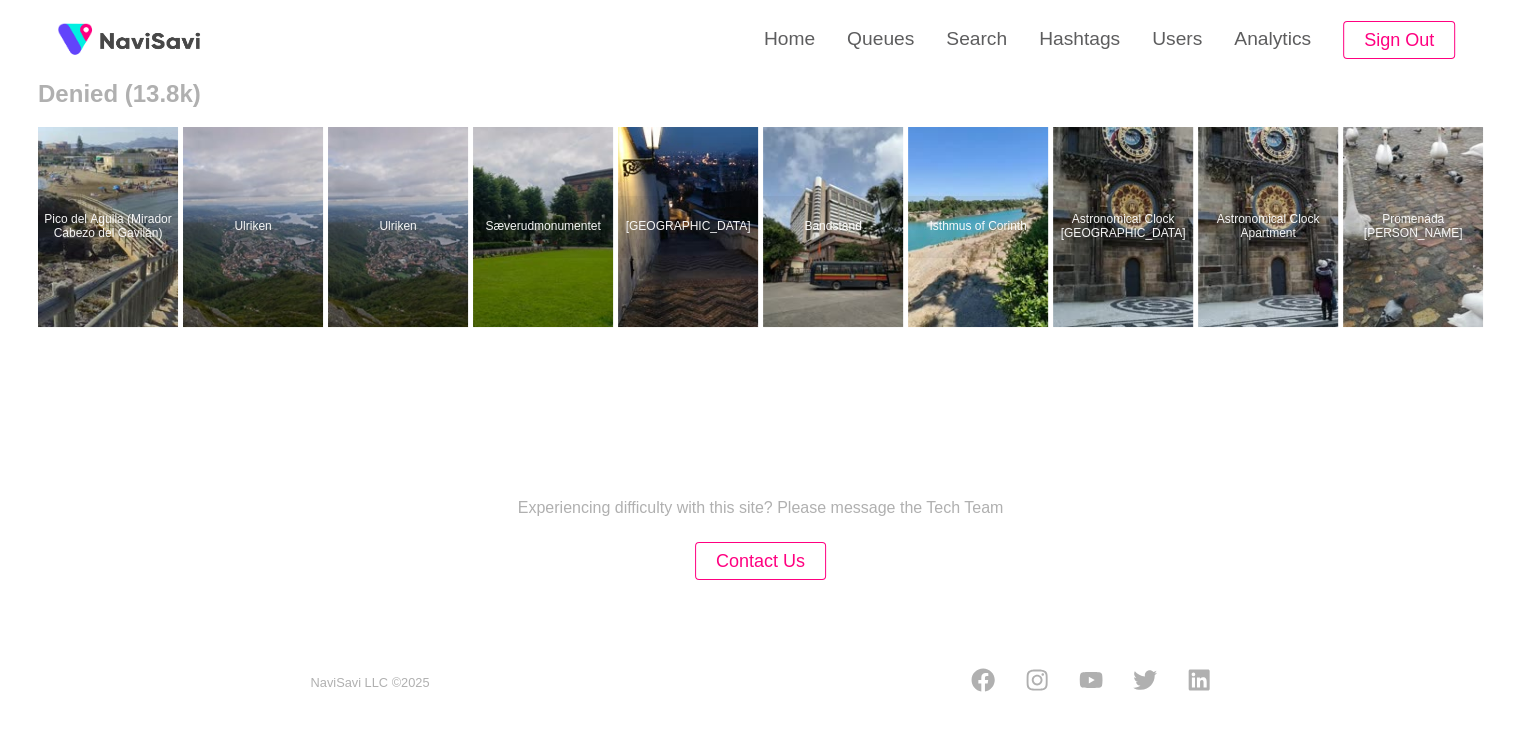 scroll, scrollTop: 0, scrollLeft: 0, axis: both 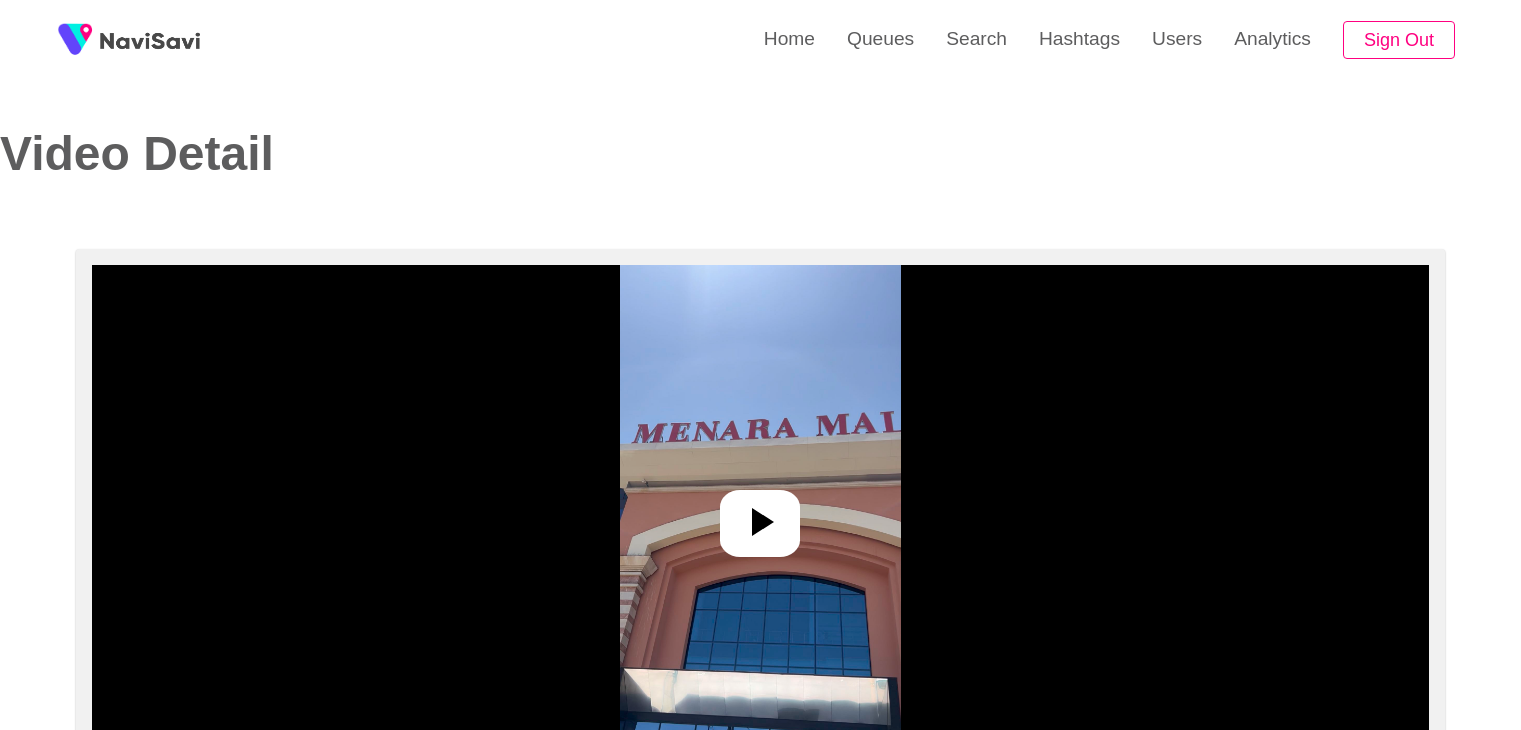 select on "**********" 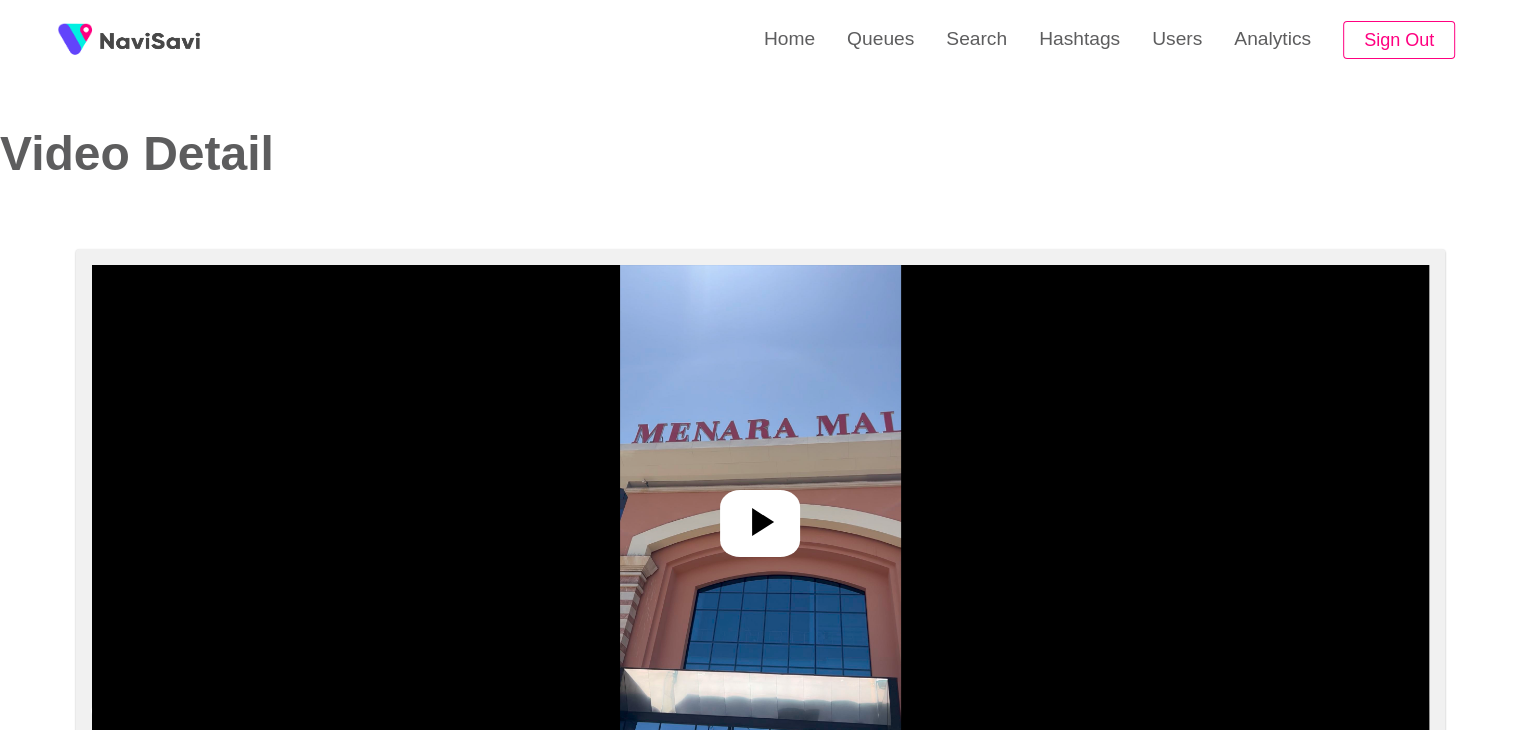 click at bounding box center (760, 515) 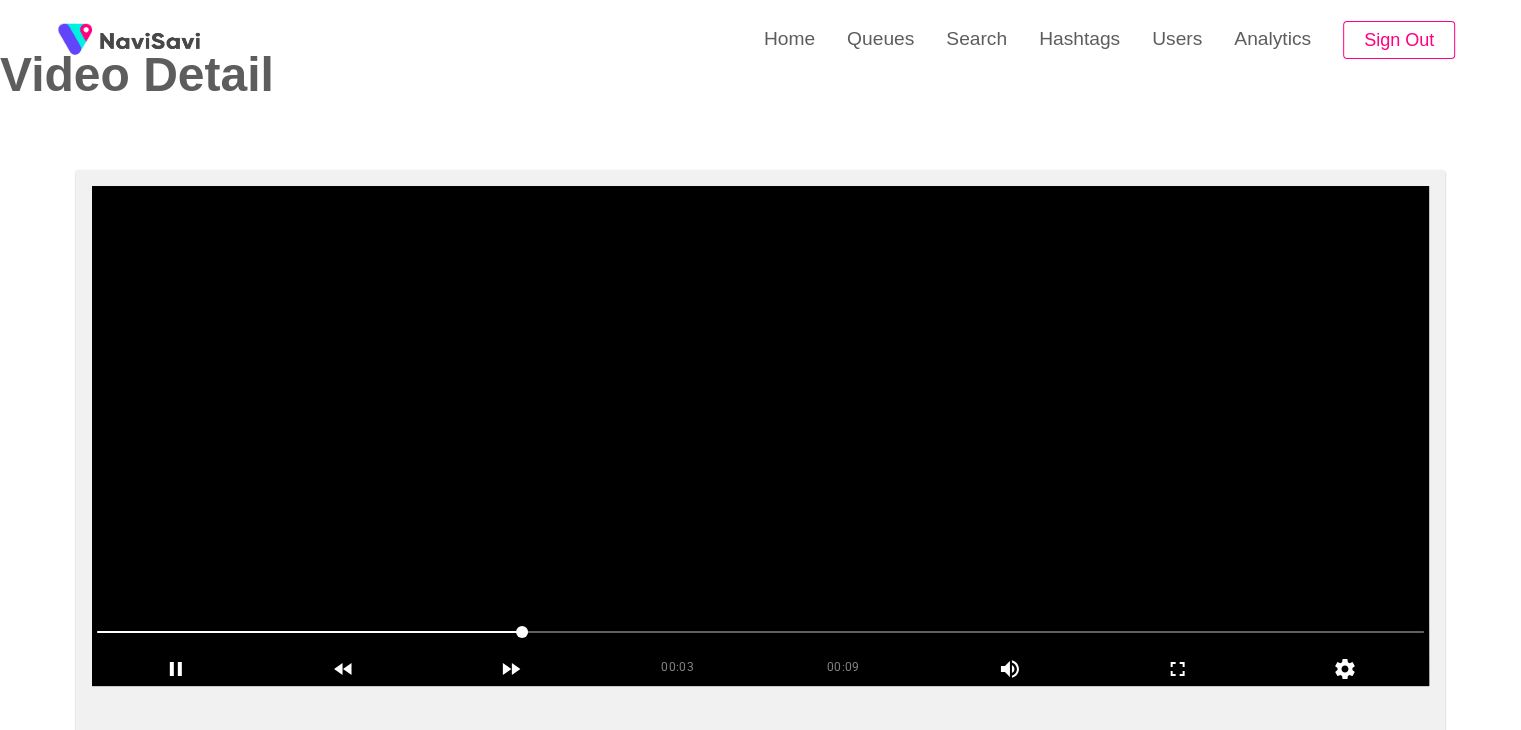 scroll, scrollTop: 80, scrollLeft: 0, axis: vertical 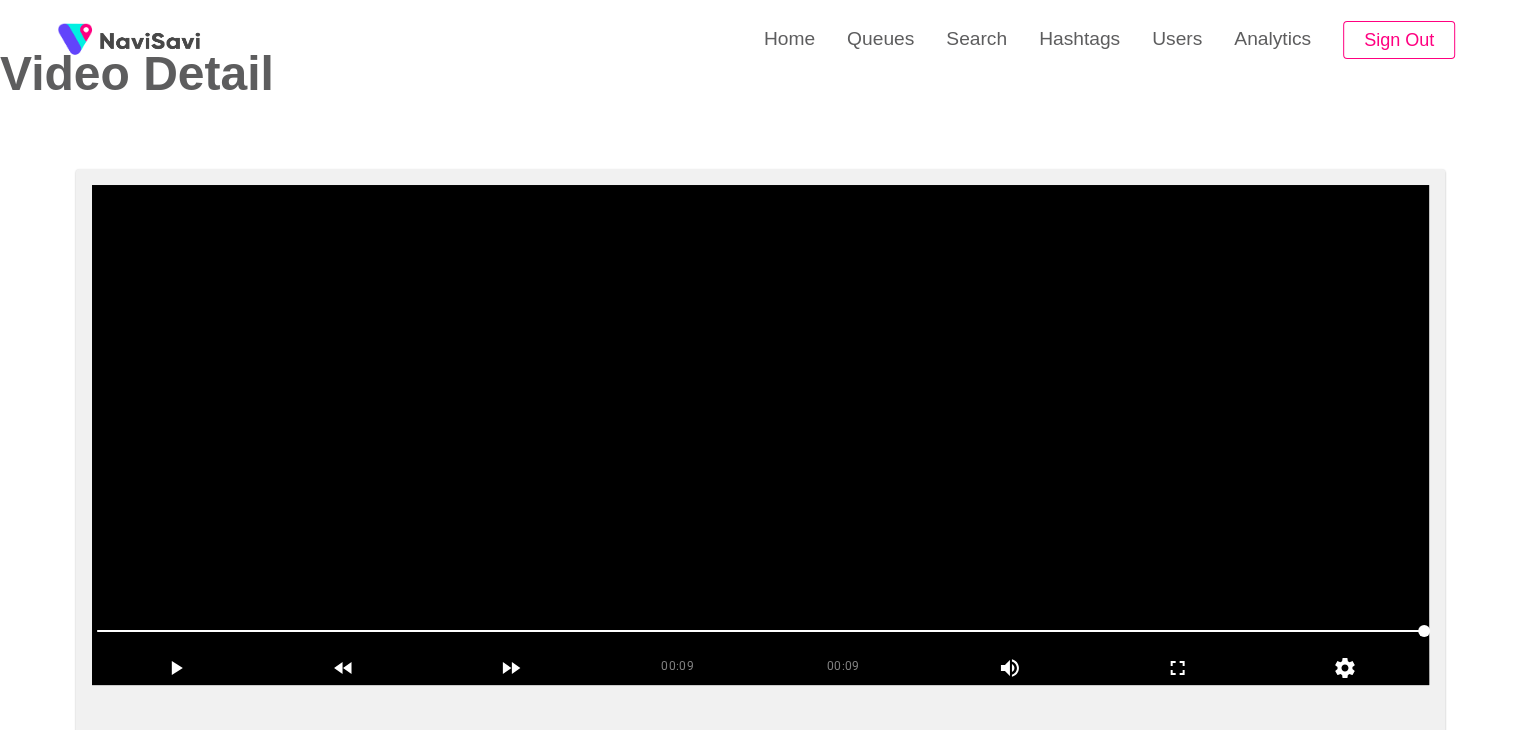 click at bounding box center [760, 435] 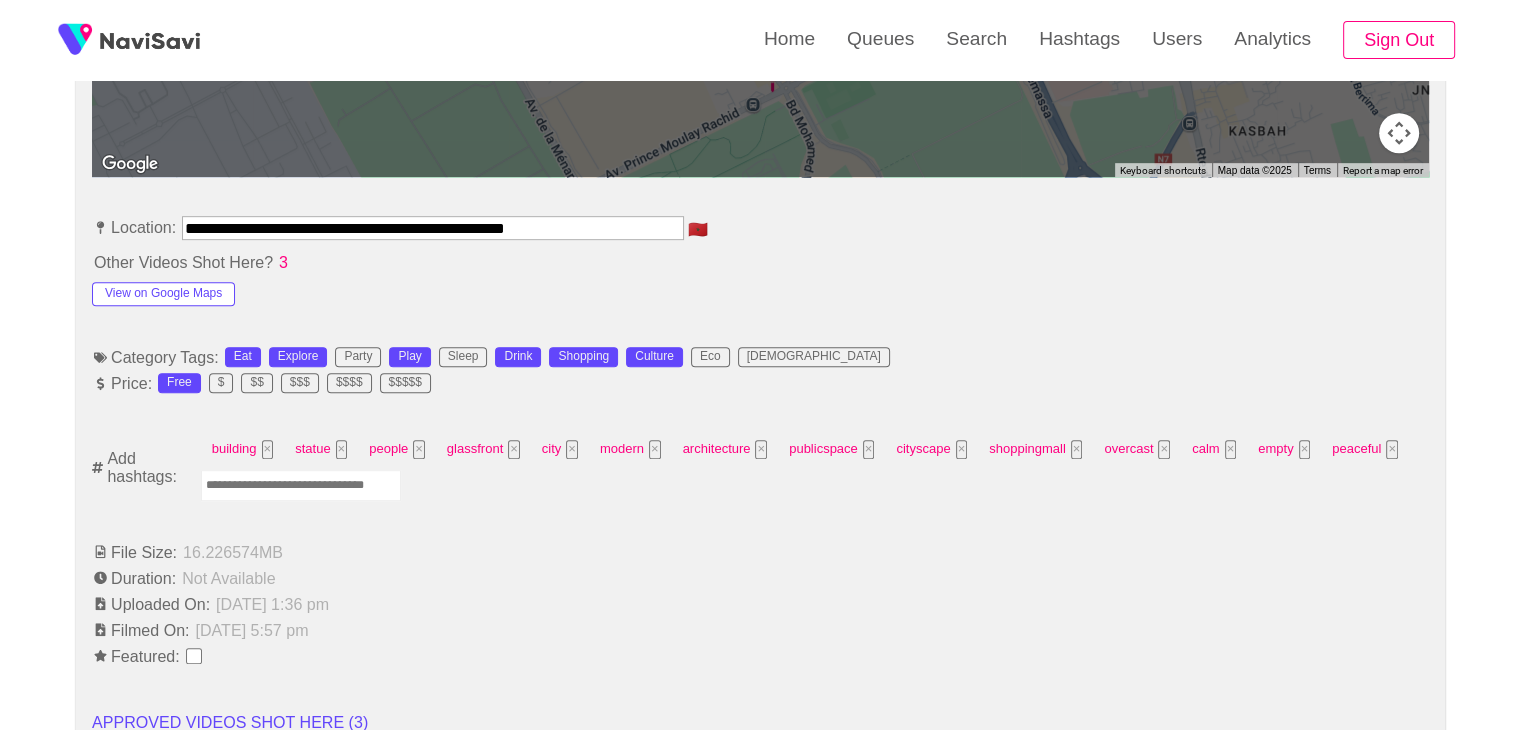 scroll, scrollTop: 1056, scrollLeft: 0, axis: vertical 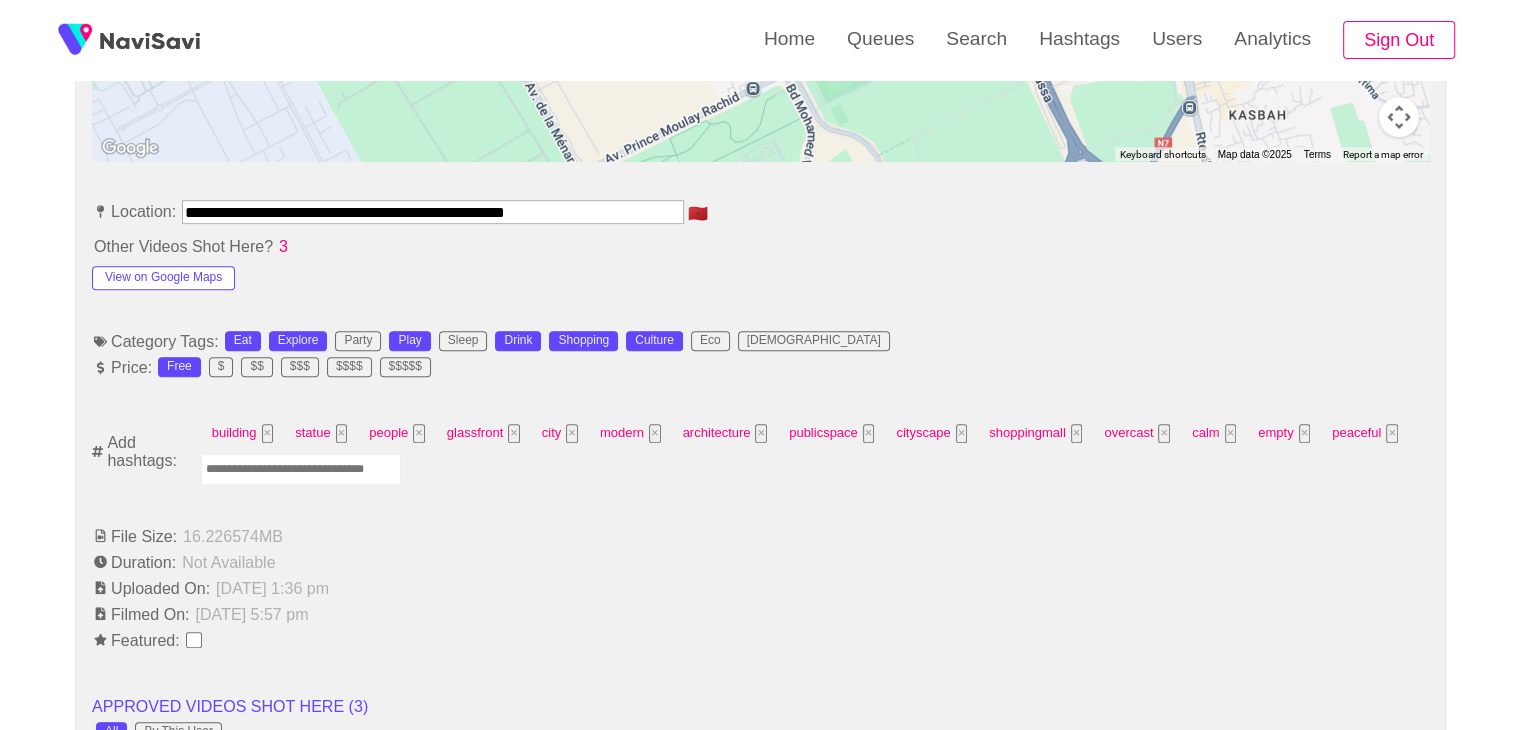 click at bounding box center (301, 469) 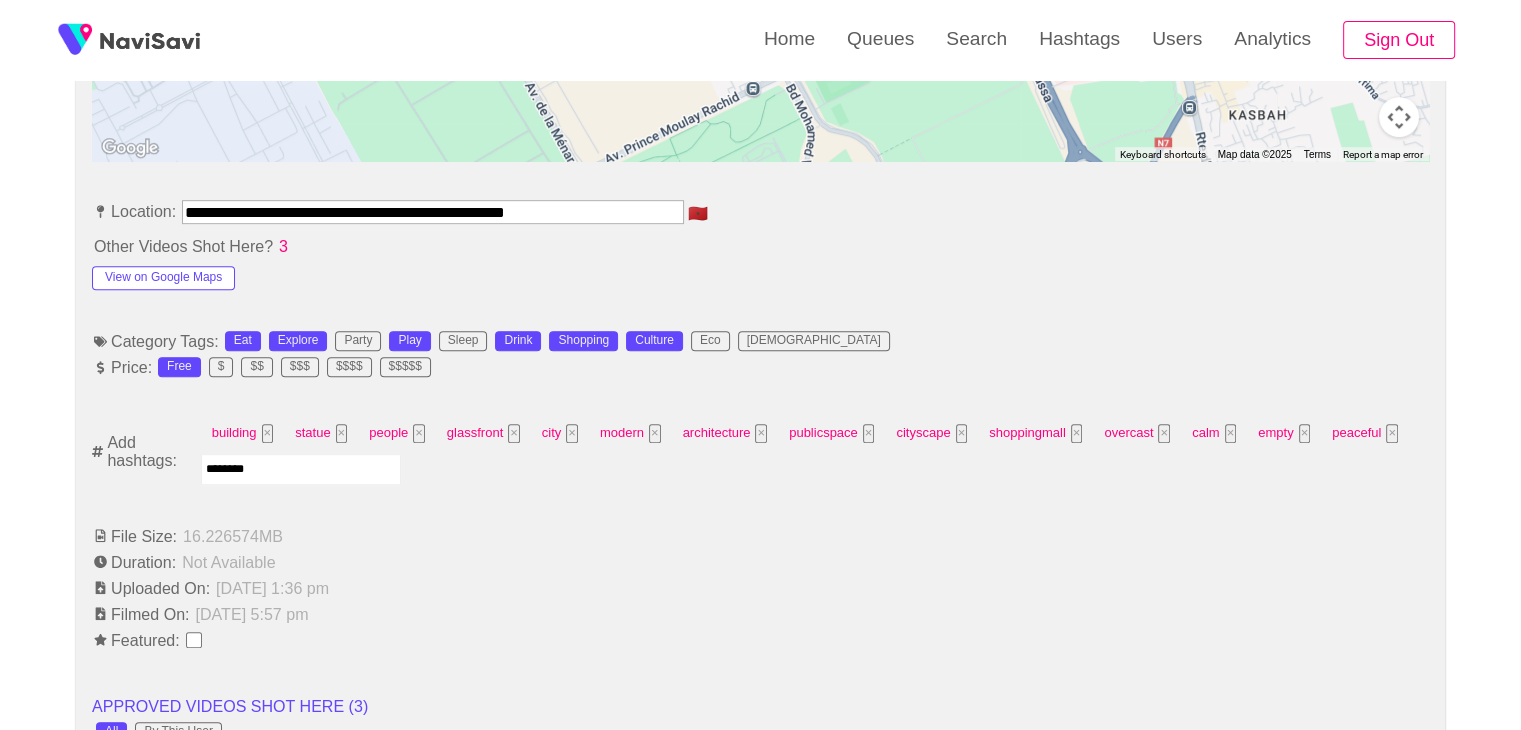 type on "*********" 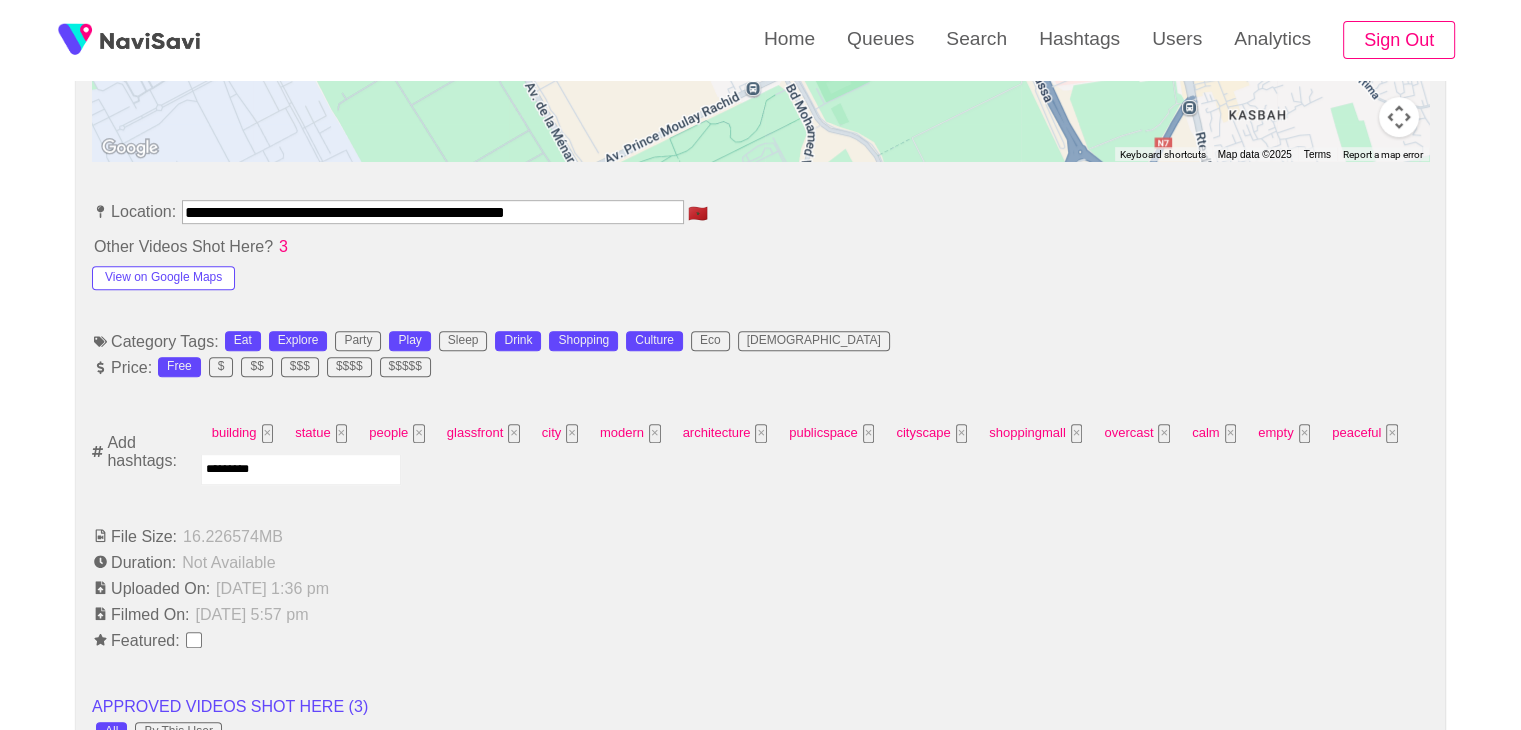 type 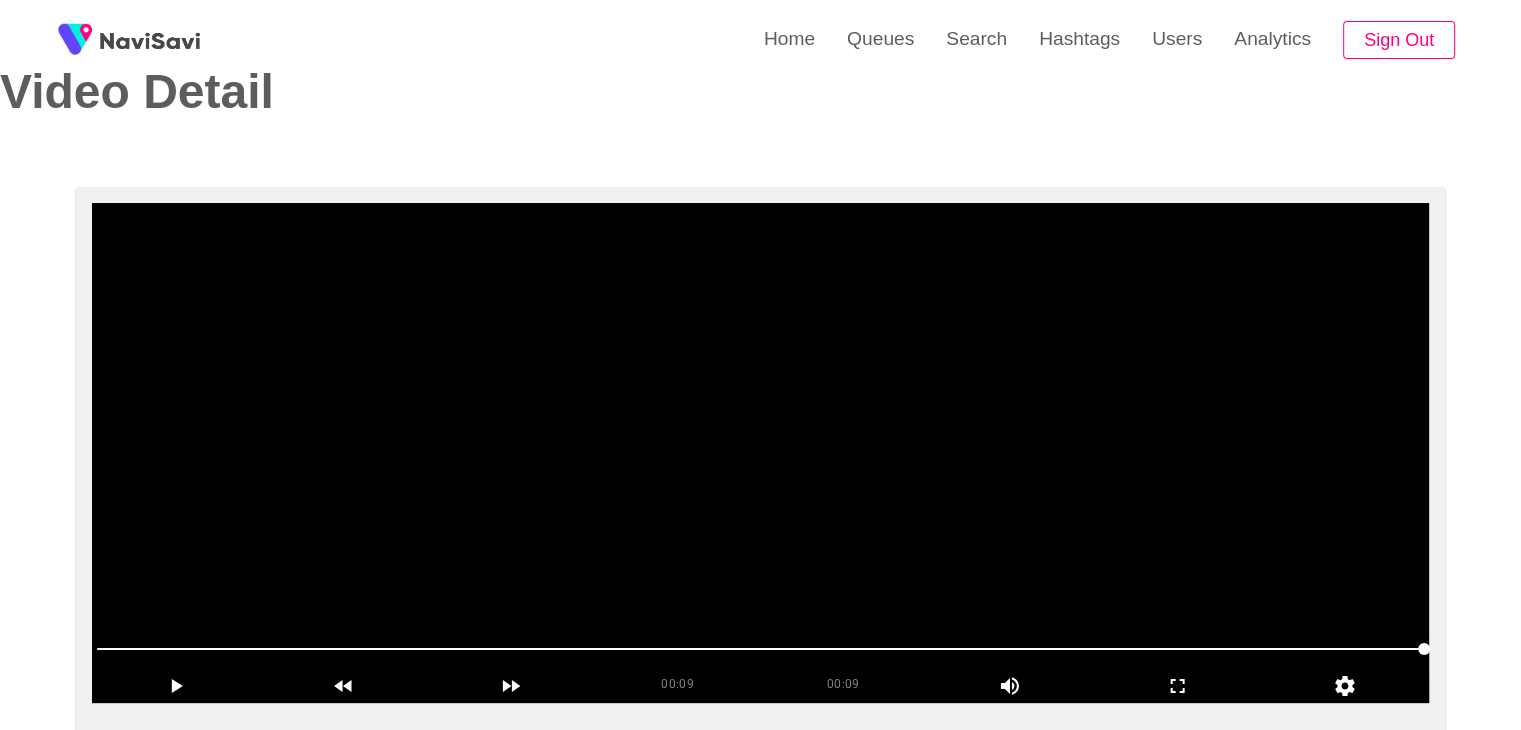 scroll, scrollTop: 40, scrollLeft: 0, axis: vertical 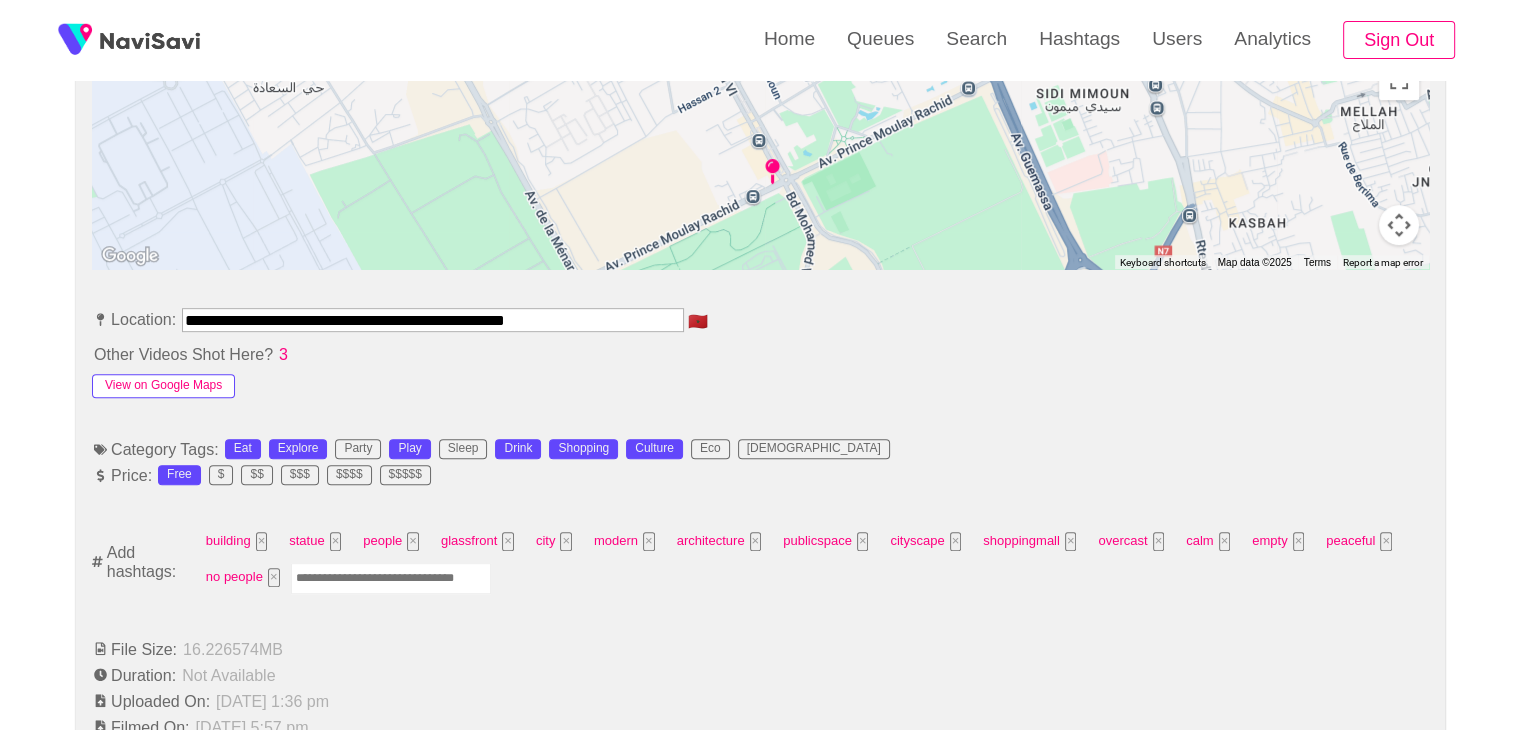 click on "View on Google Maps" at bounding box center [163, 386] 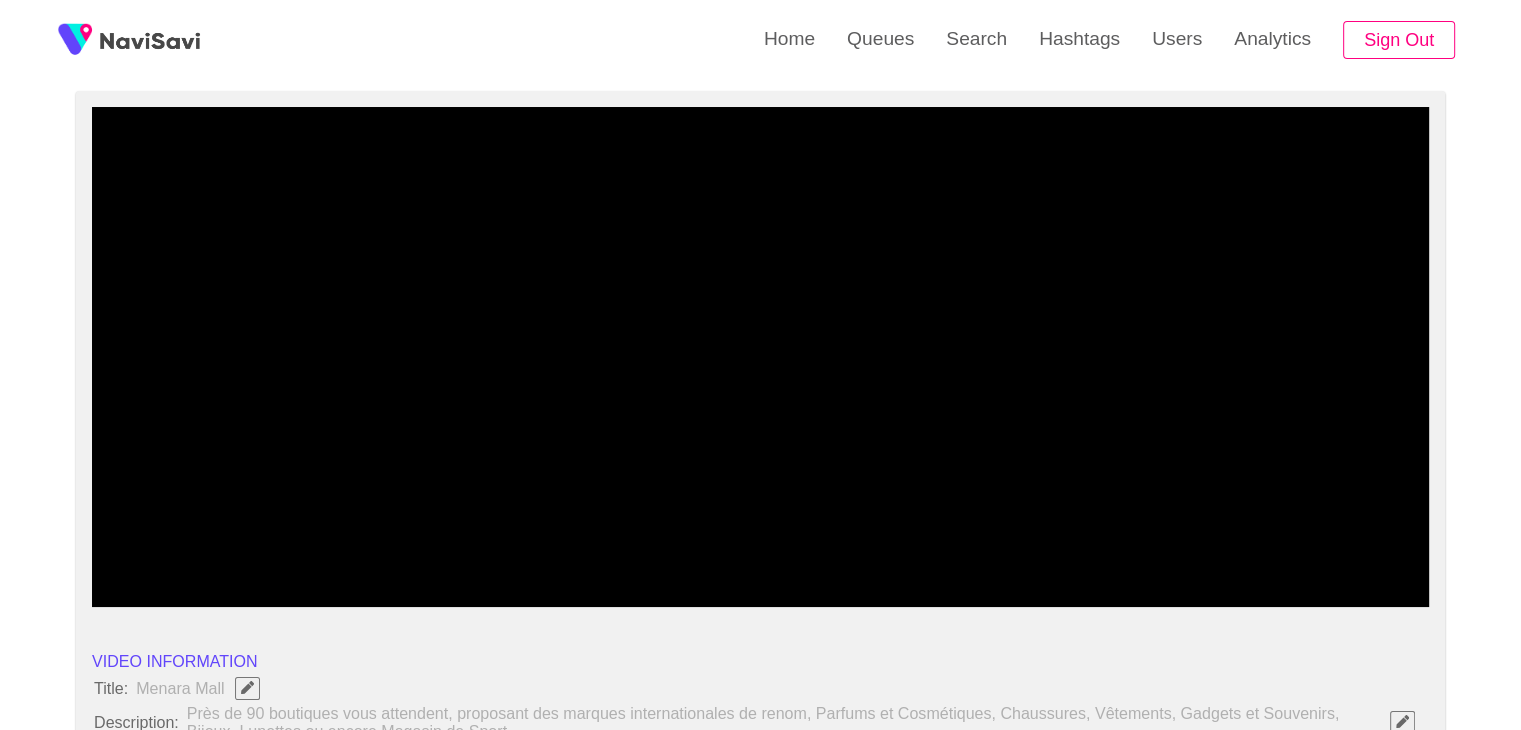 scroll, scrollTop: 156, scrollLeft: 0, axis: vertical 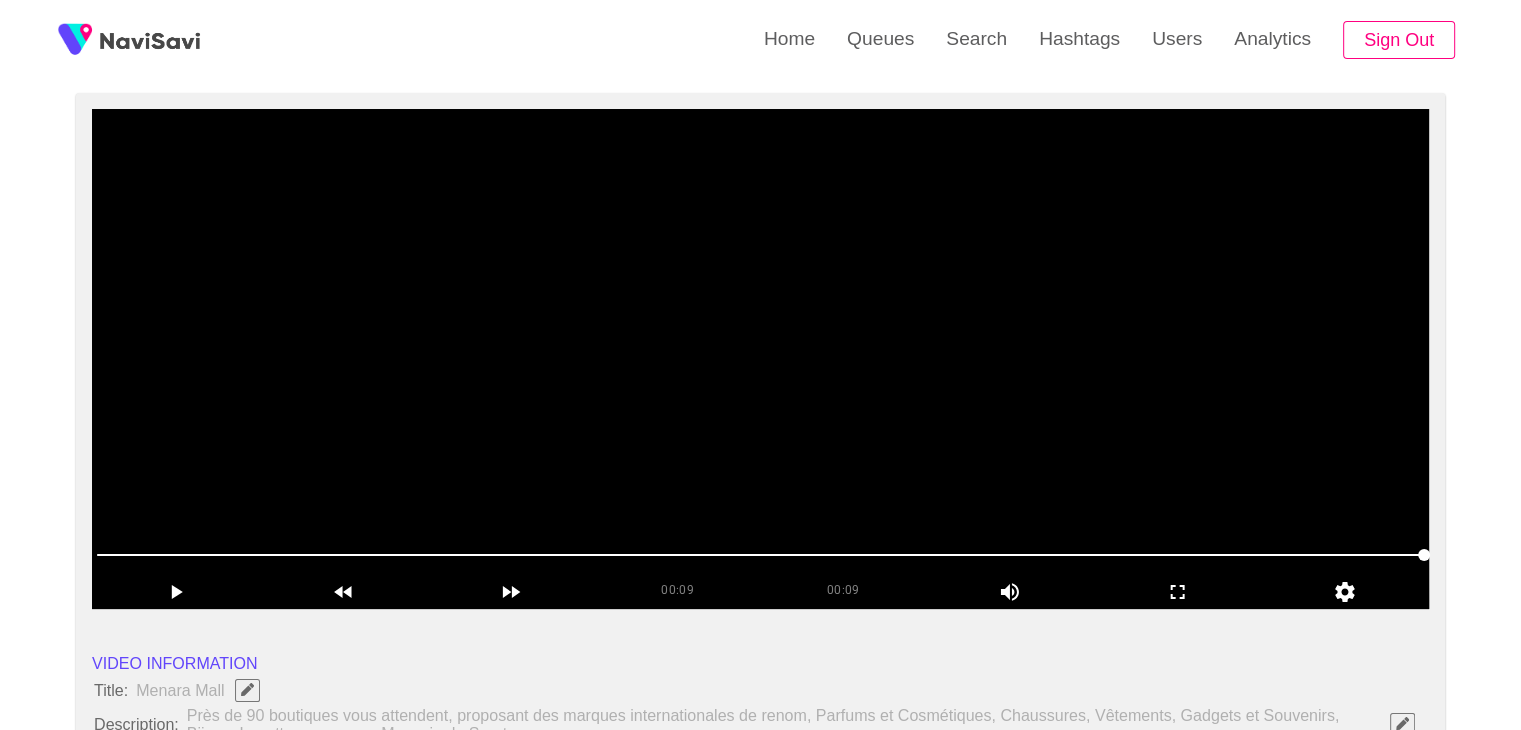 click at bounding box center (760, 359) 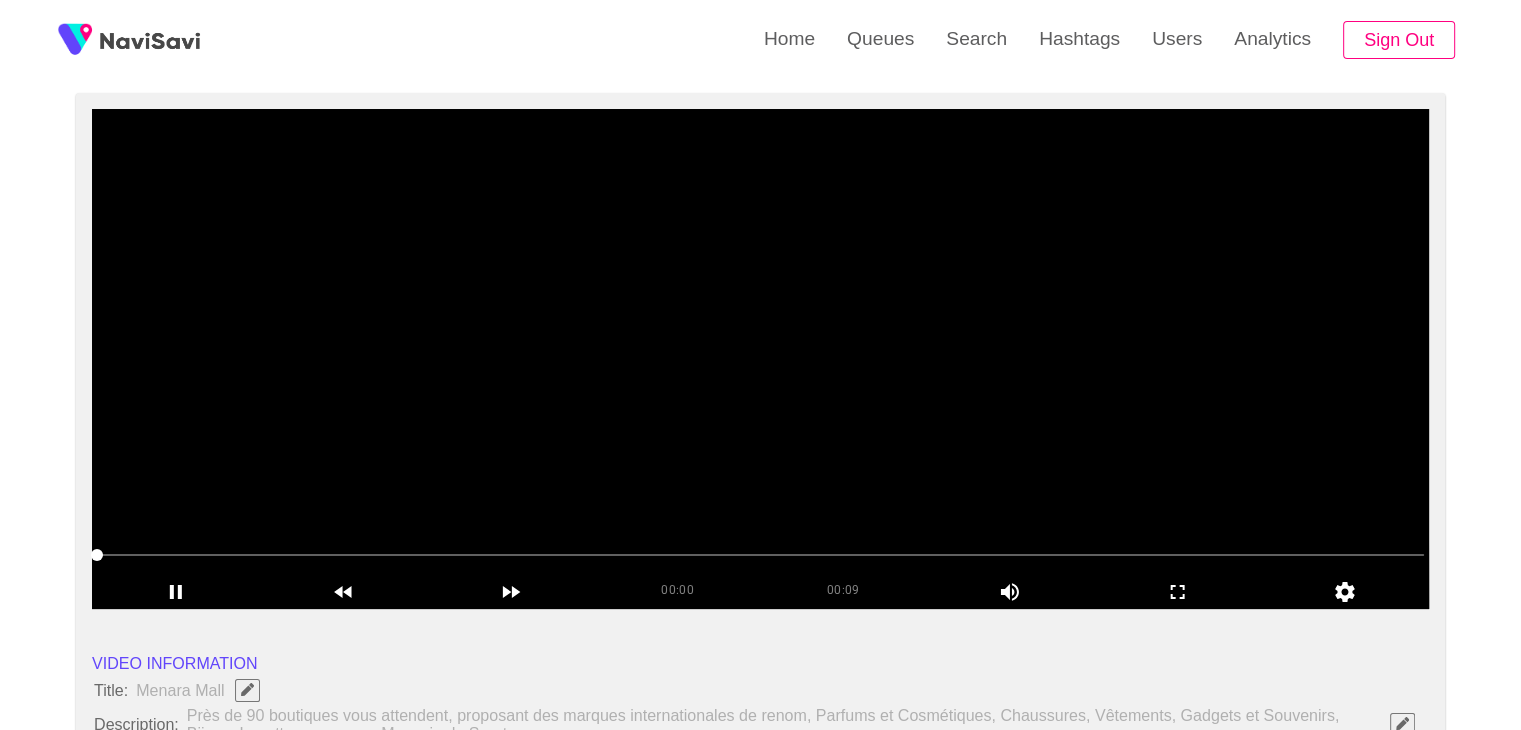 click at bounding box center (760, 359) 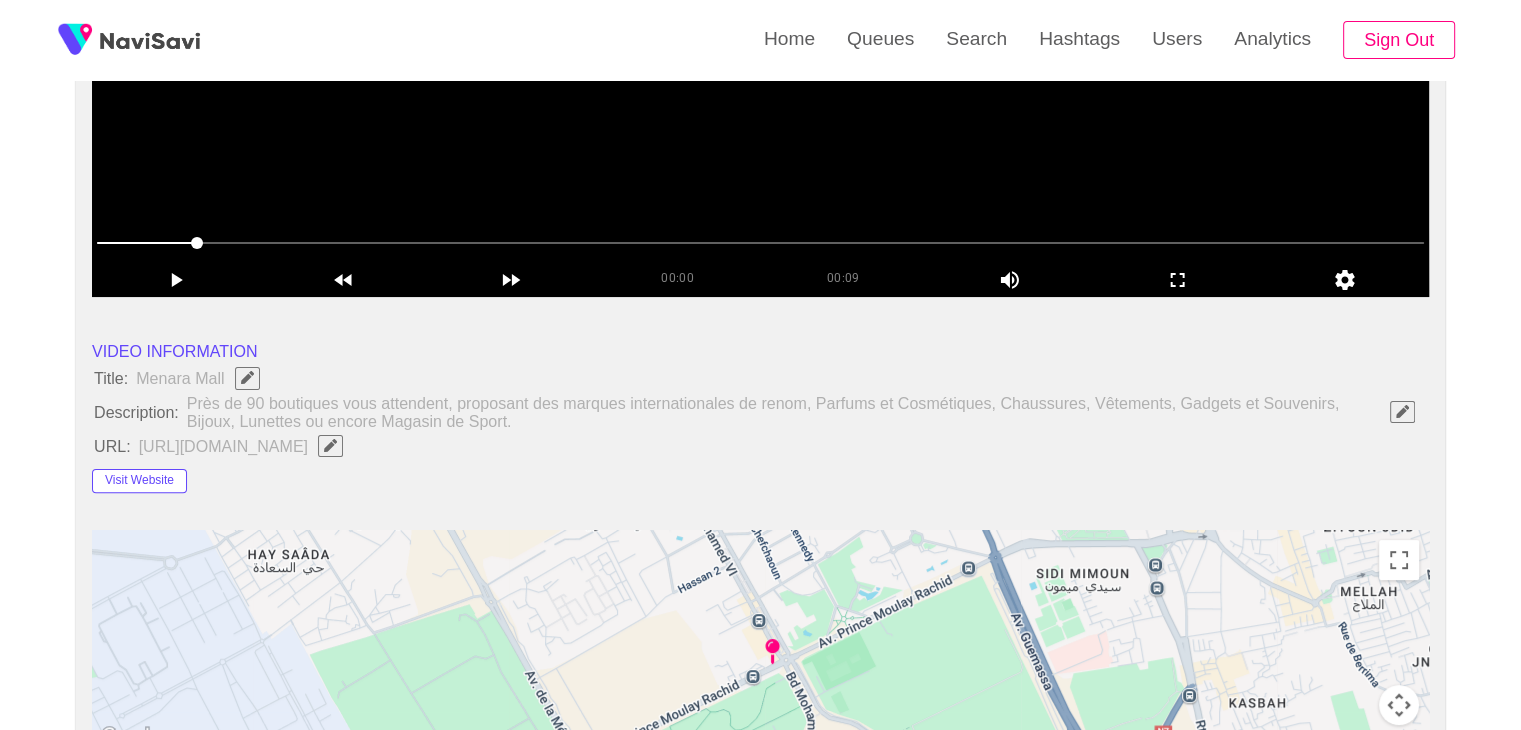 scroll, scrollTop: 484, scrollLeft: 0, axis: vertical 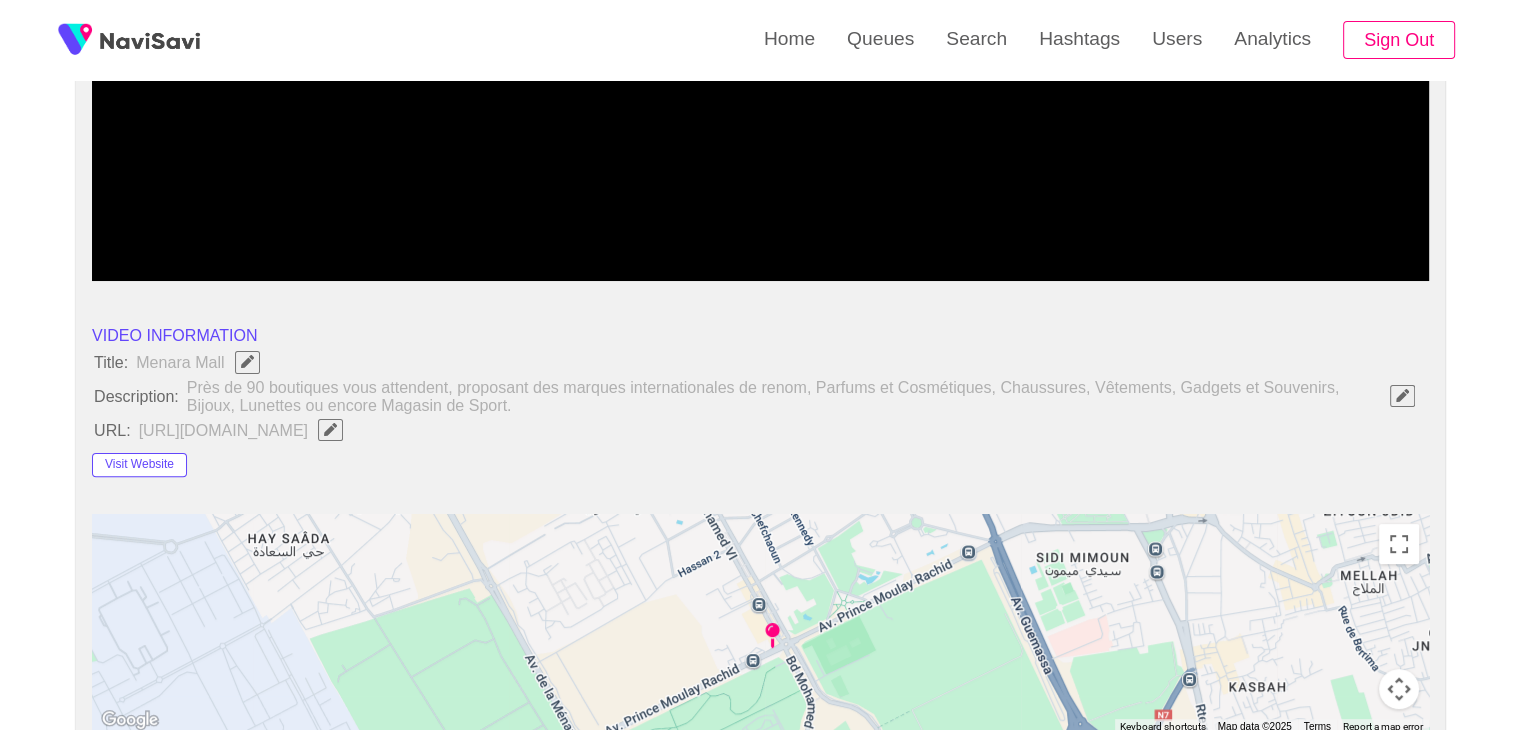 click at bounding box center (1402, 396) 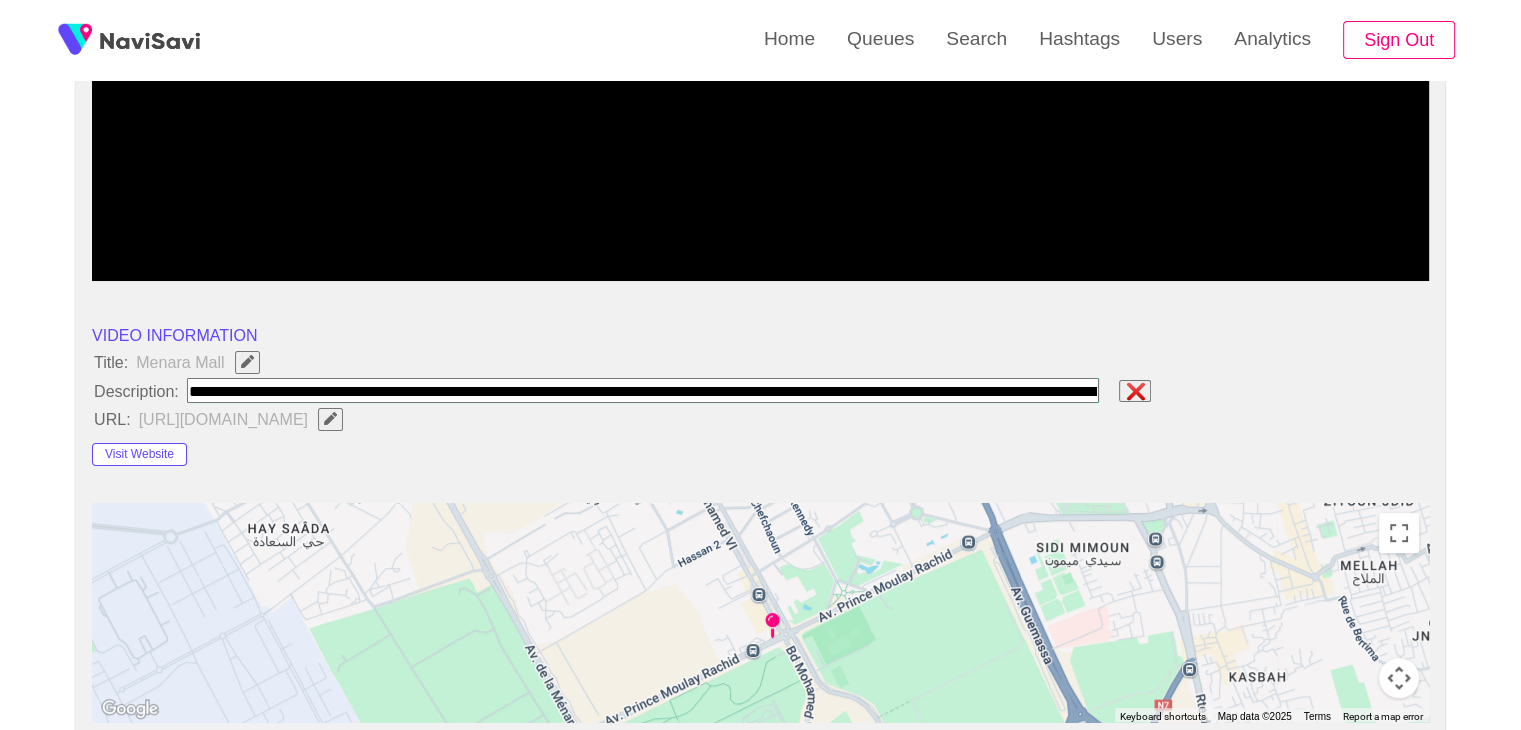 scroll, scrollTop: 0, scrollLeft: 372, axis: horizontal 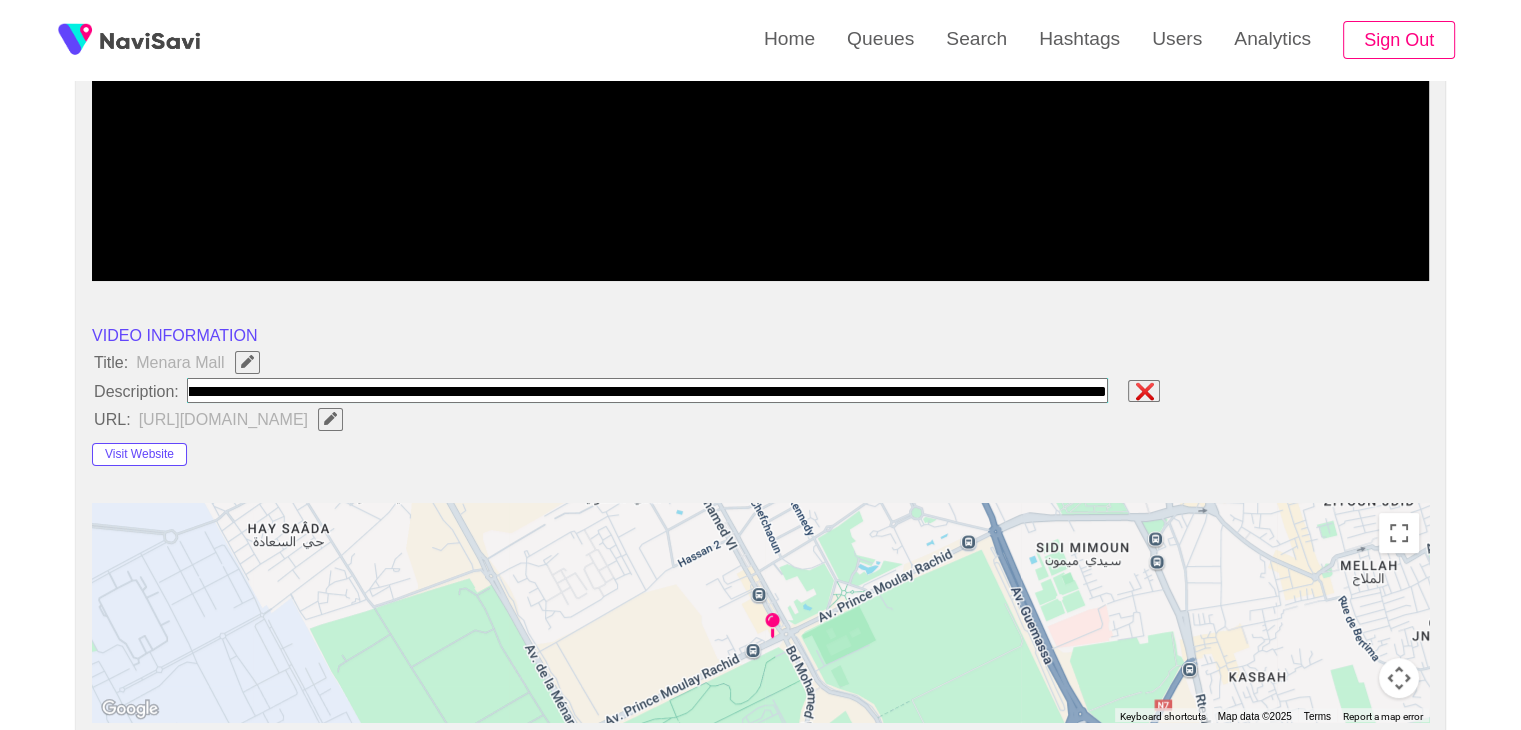 type on "**********" 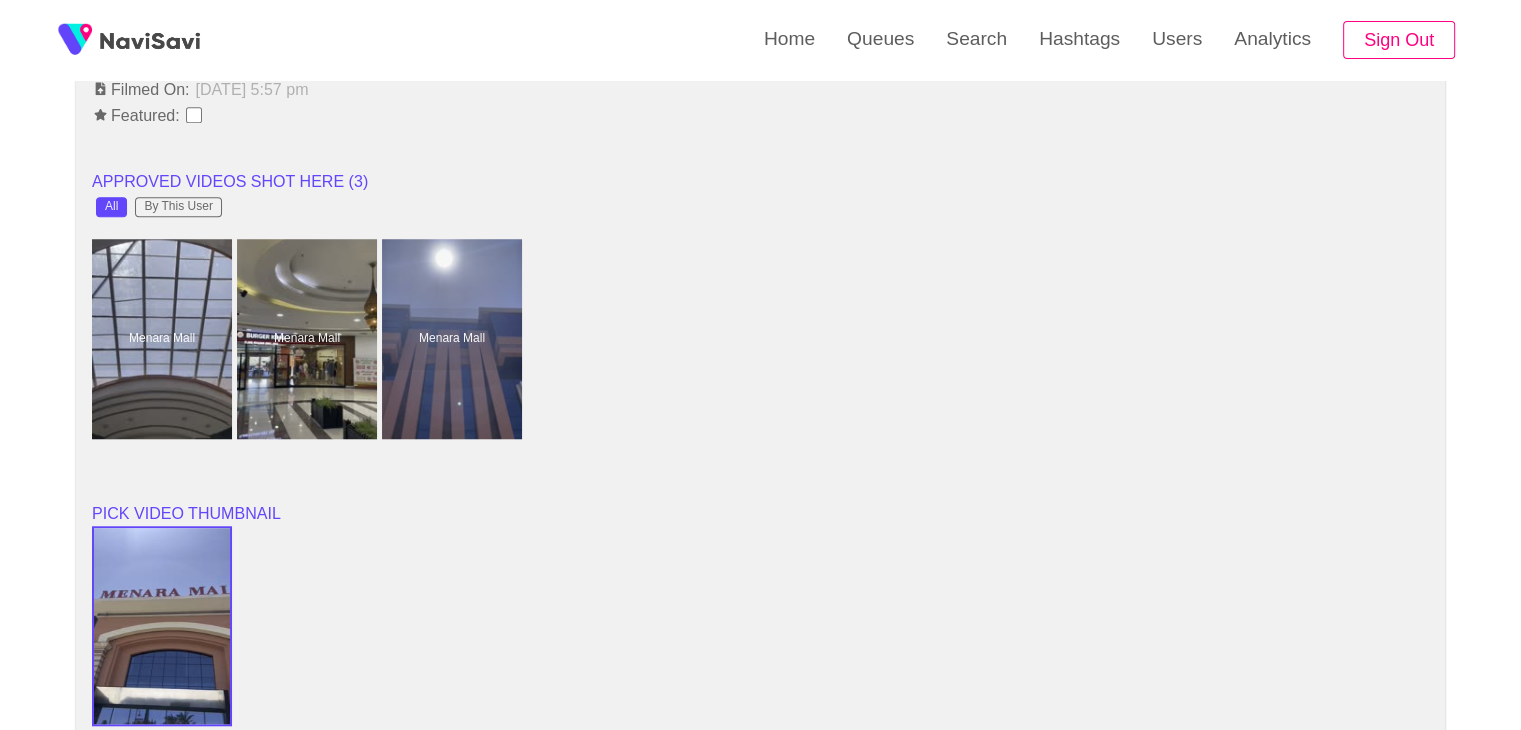 scroll, scrollTop: 1584, scrollLeft: 0, axis: vertical 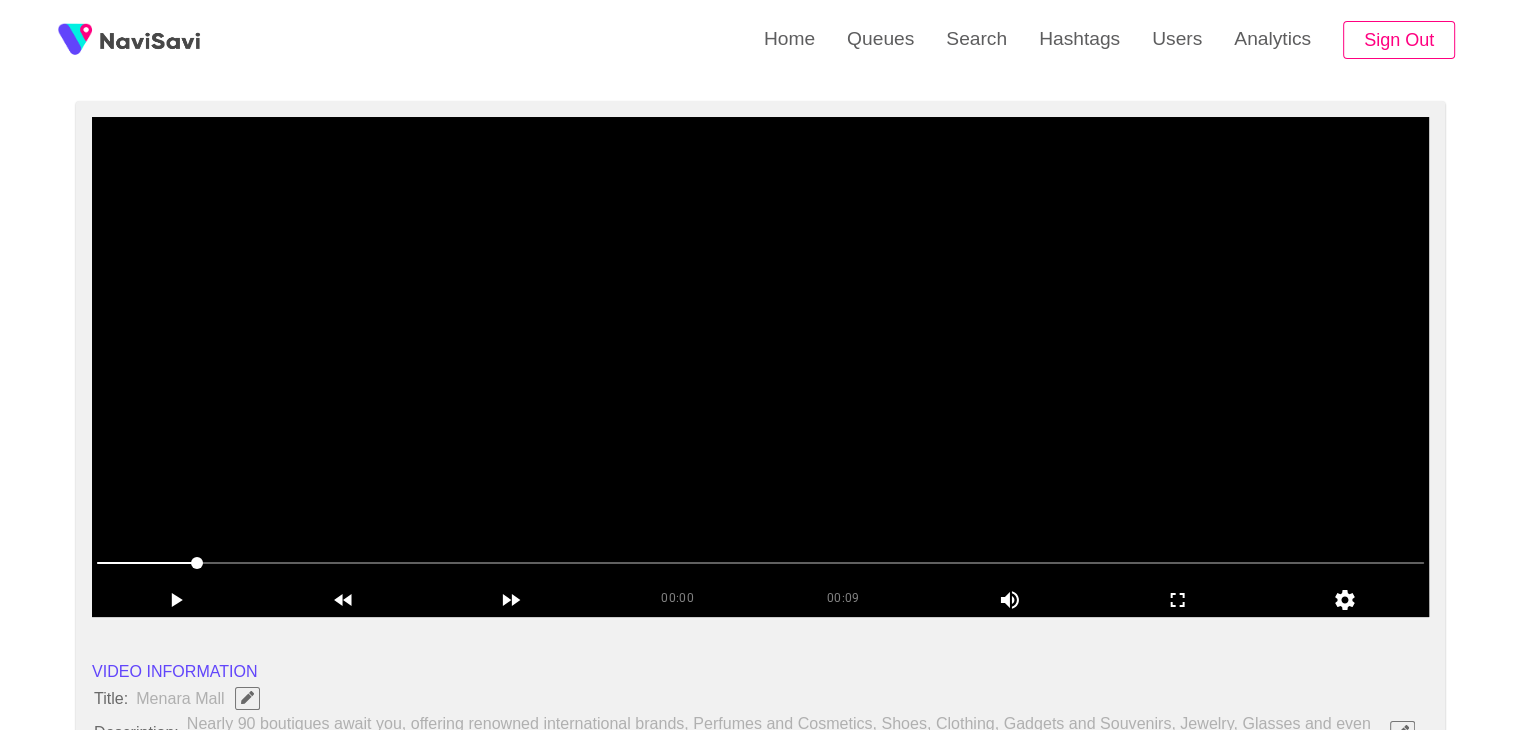 click at bounding box center (760, 367) 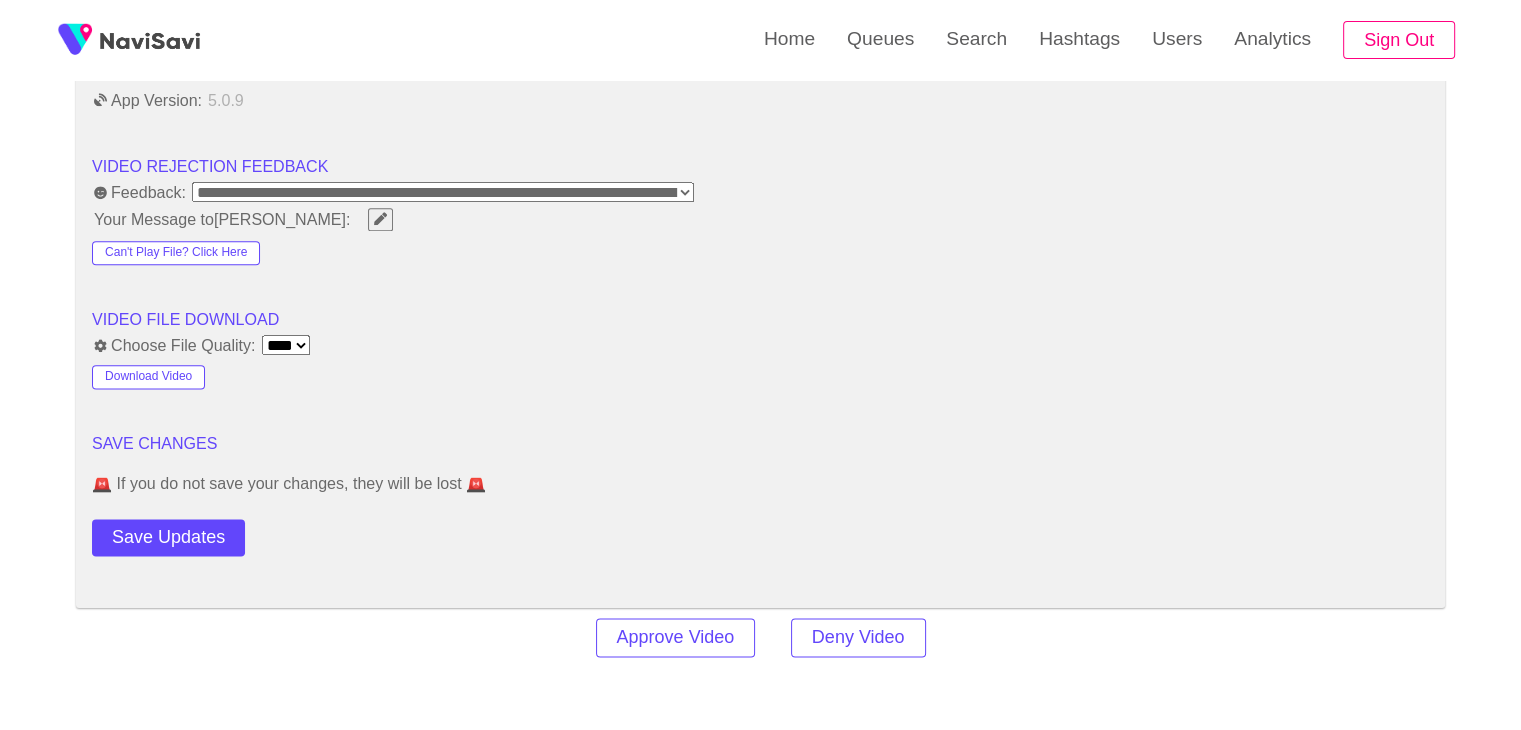 scroll, scrollTop: 2588, scrollLeft: 0, axis: vertical 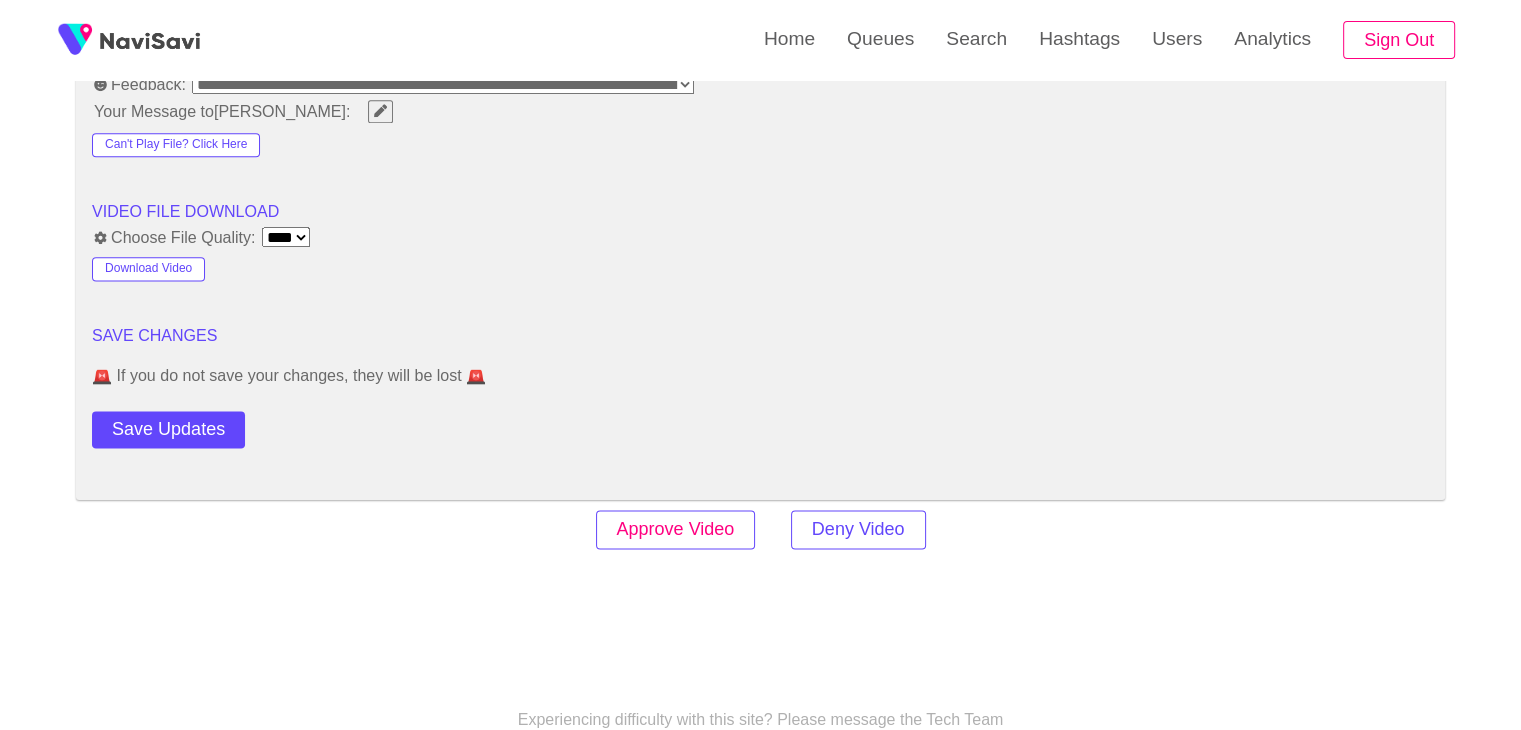 click on "Approve Video" at bounding box center (676, 529) 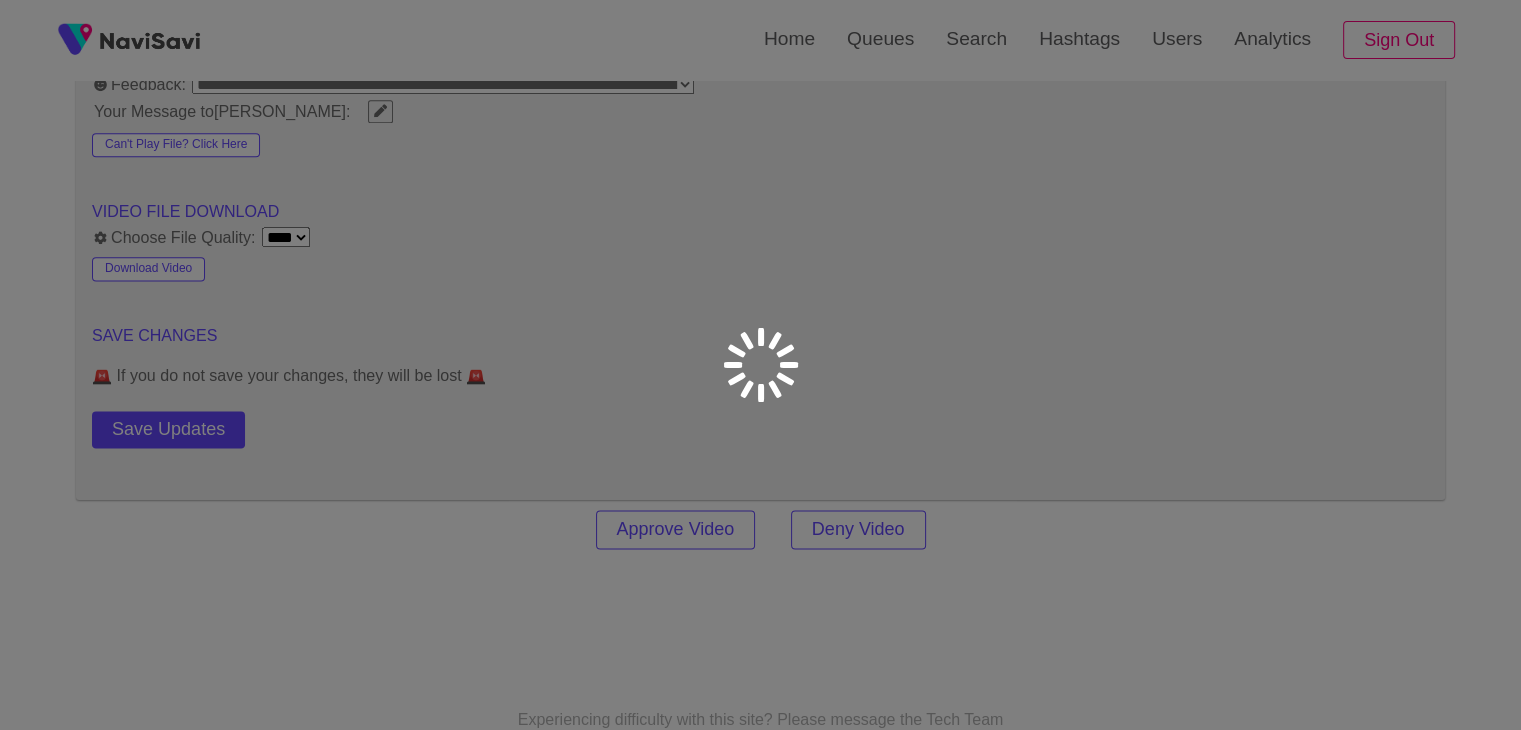scroll, scrollTop: 0, scrollLeft: 0, axis: both 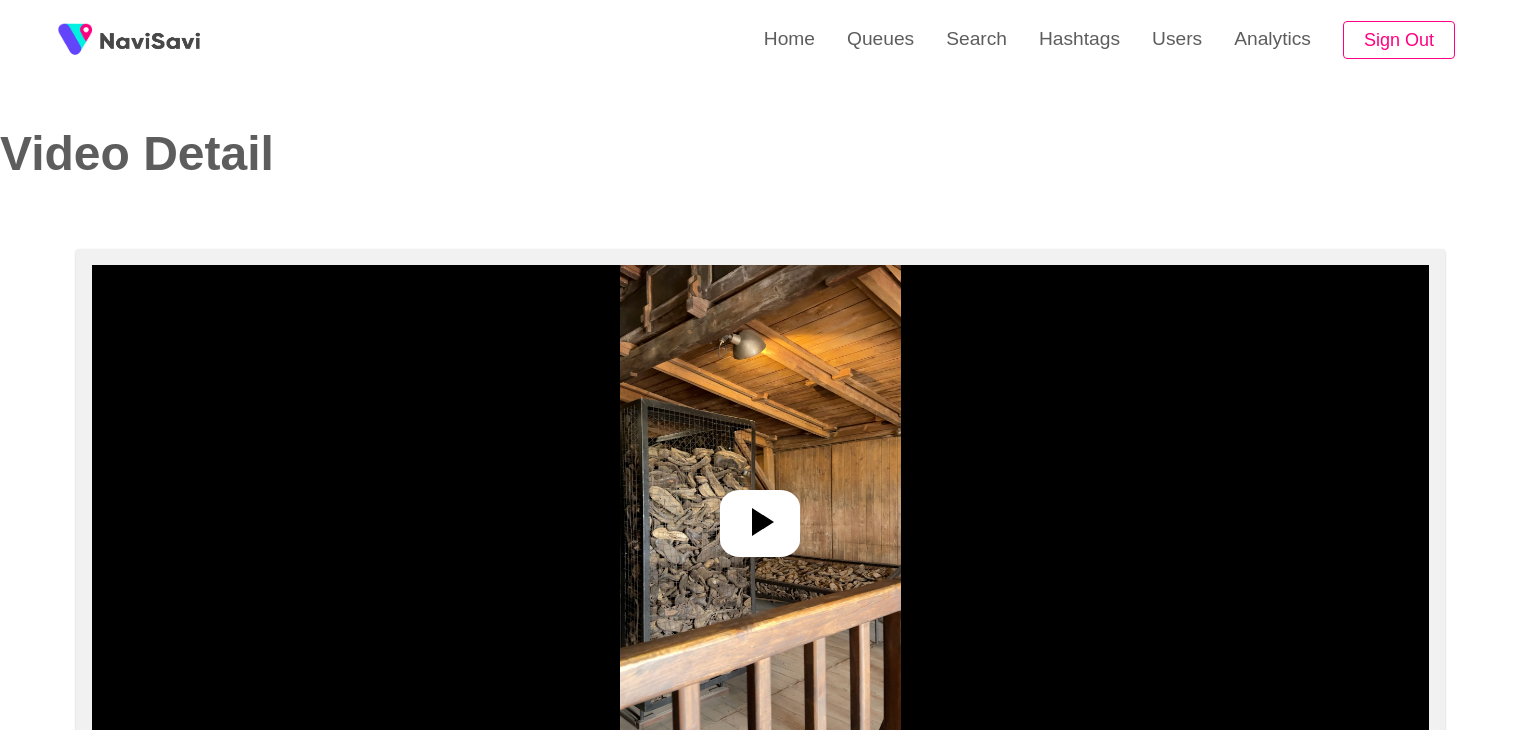 select on "**********" 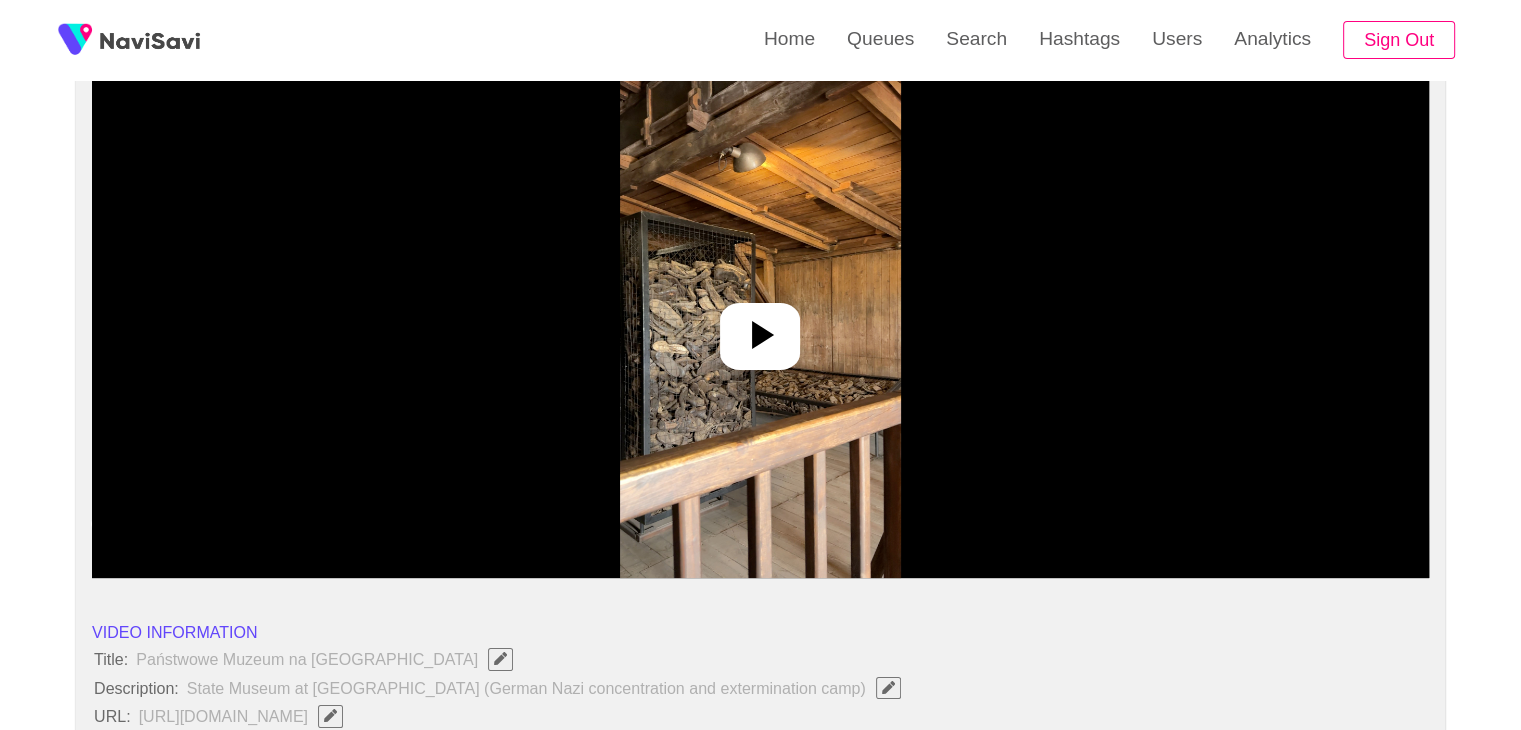 click at bounding box center (760, 328) 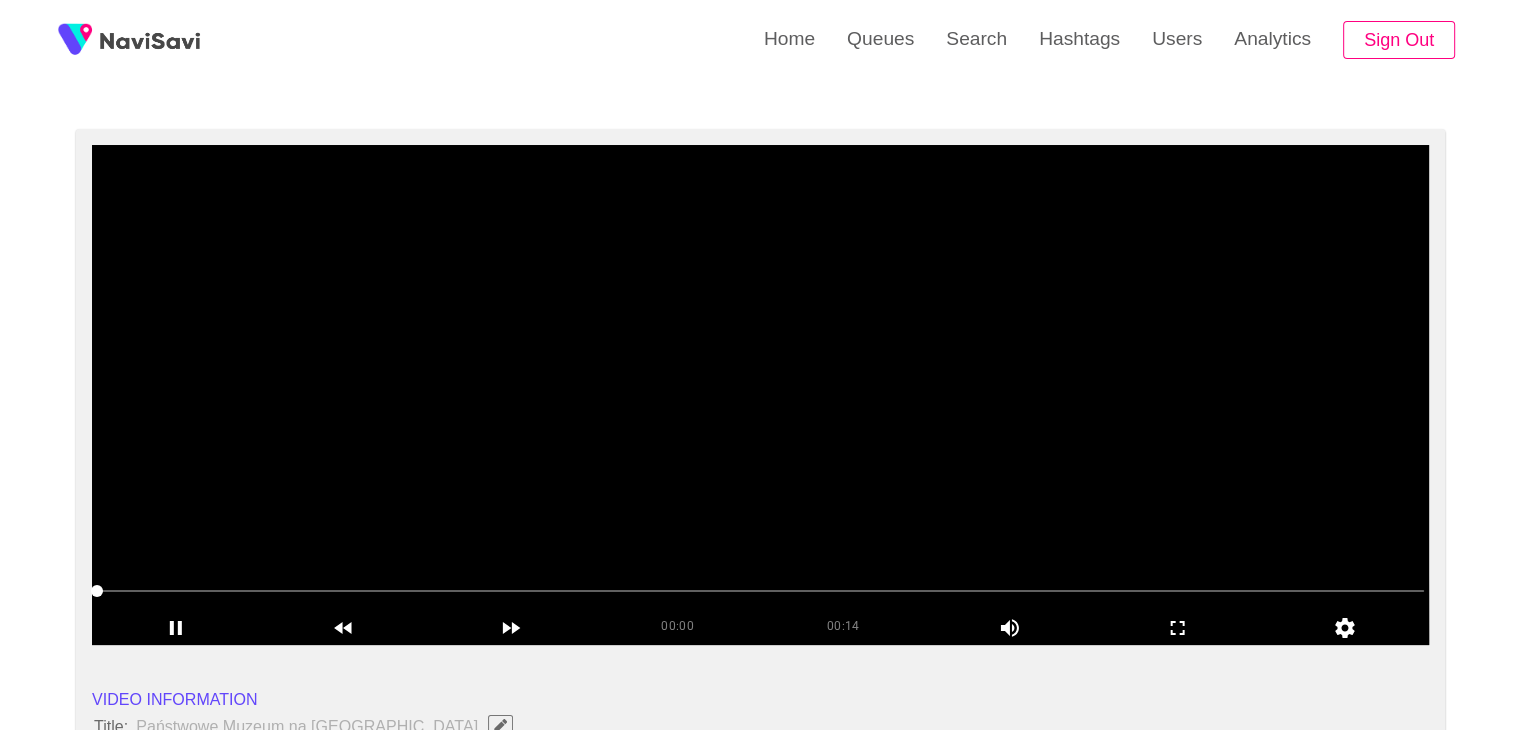 scroll, scrollTop: 119, scrollLeft: 0, axis: vertical 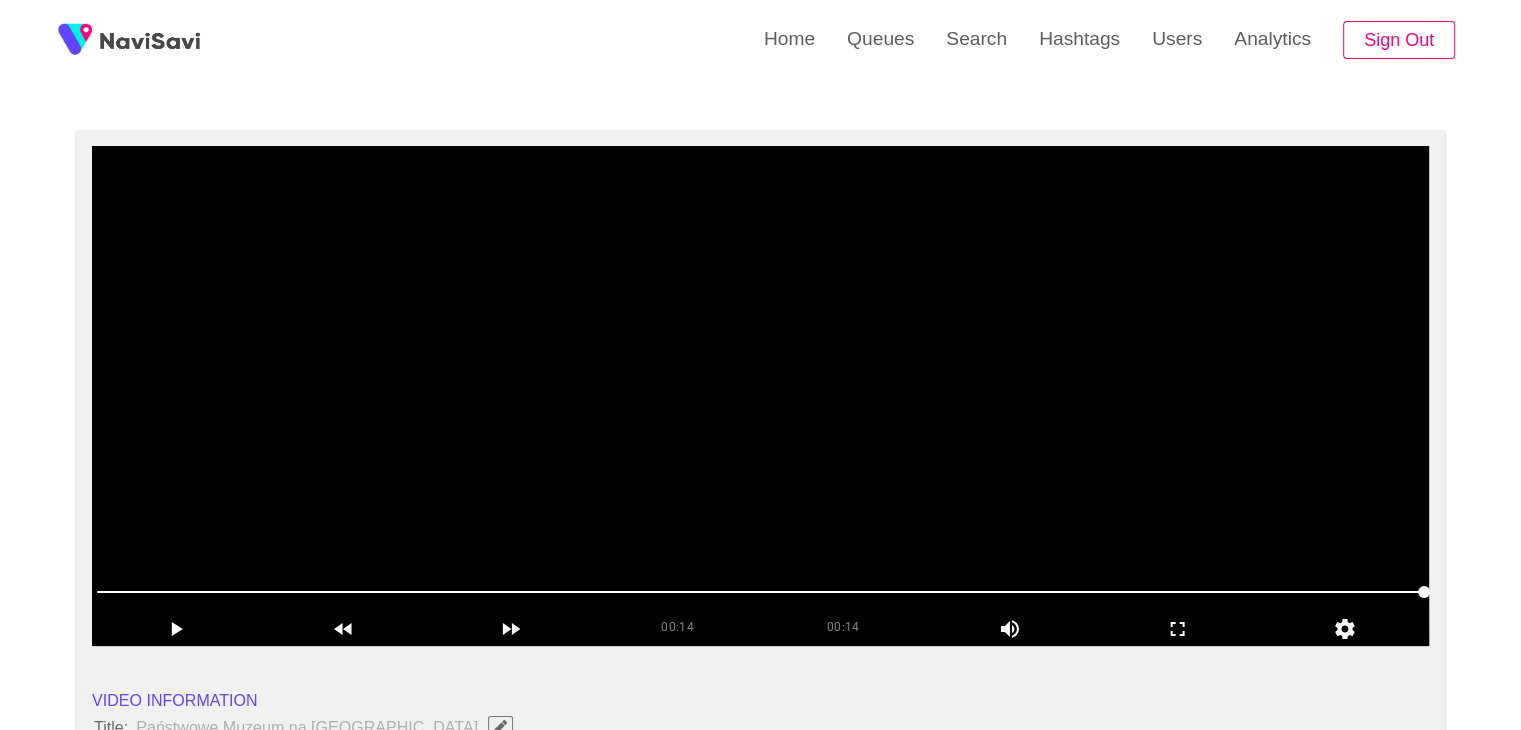click at bounding box center (760, 396) 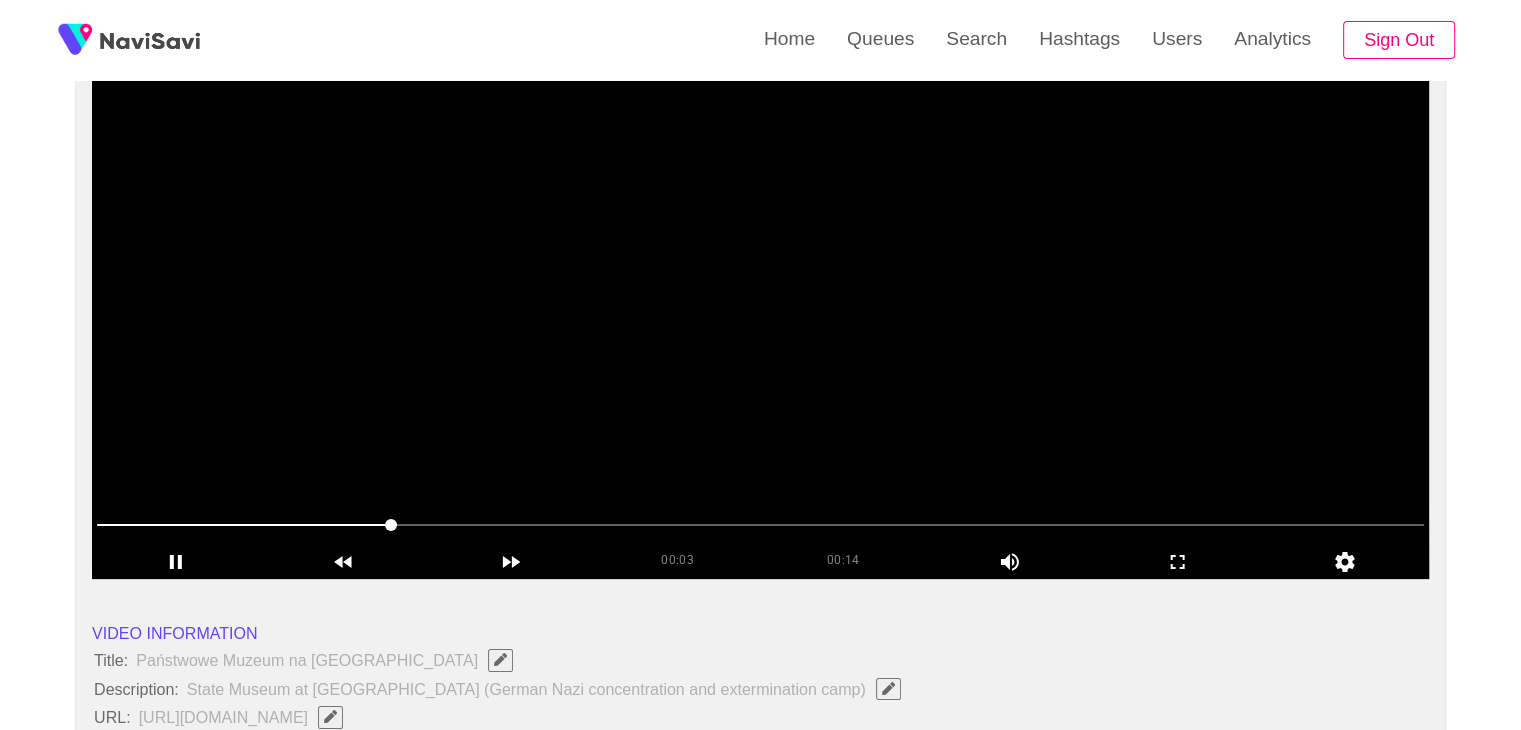 scroll, scrollTop: 184, scrollLeft: 0, axis: vertical 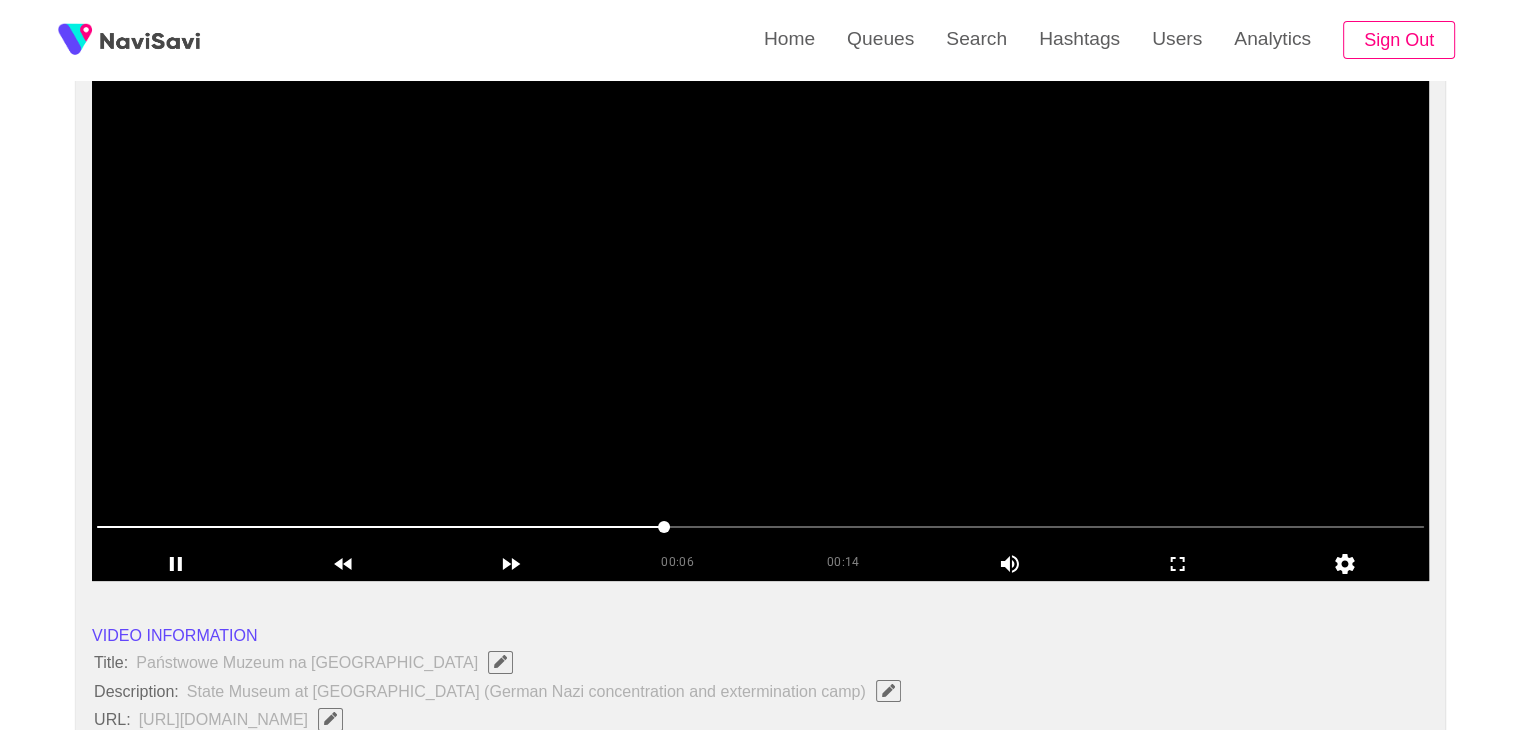 click at bounding box center [760, 331] 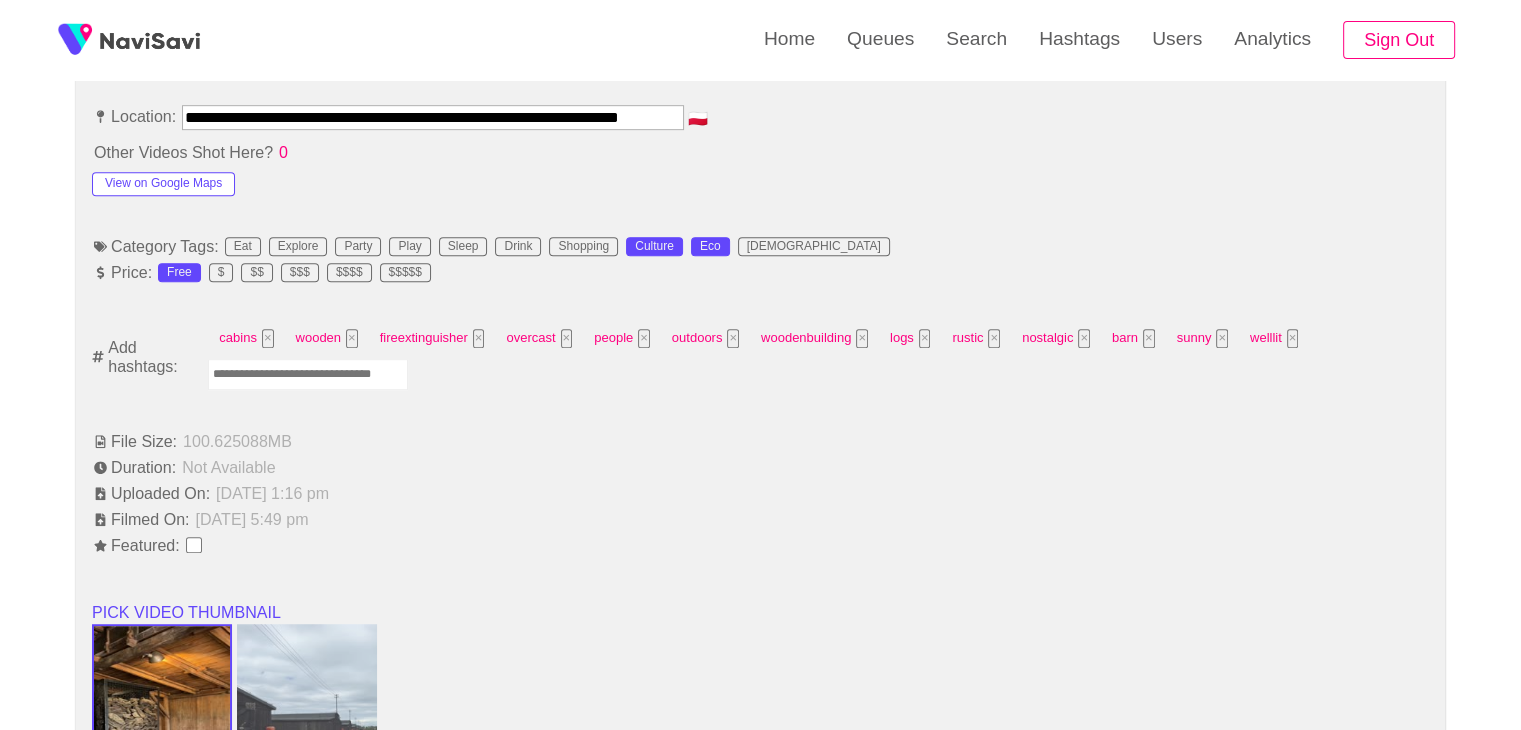 scroll, scrollTop: 1143, scrollLeft: 0, axis: vertical 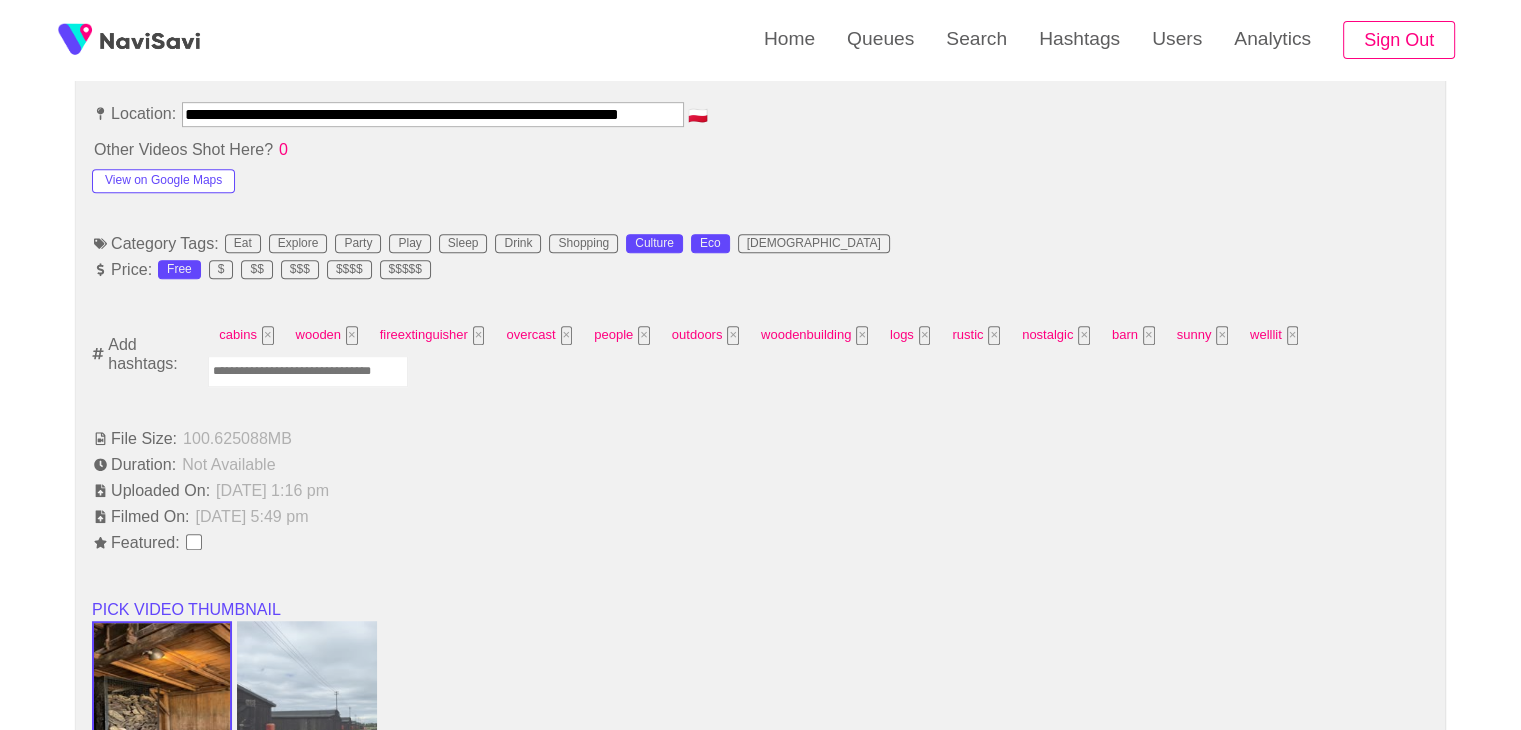 click at bounding box center (308, 371) 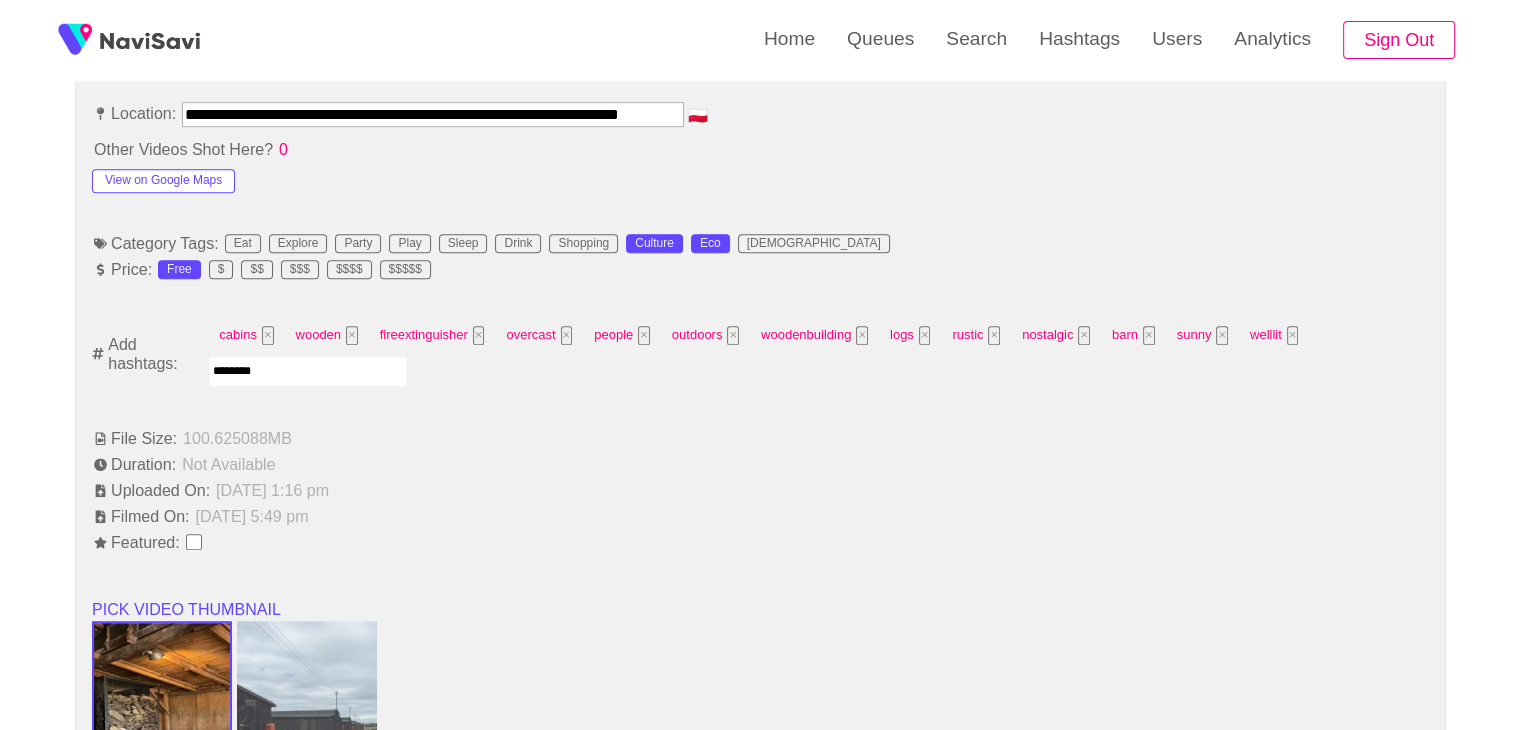 type on "*********" 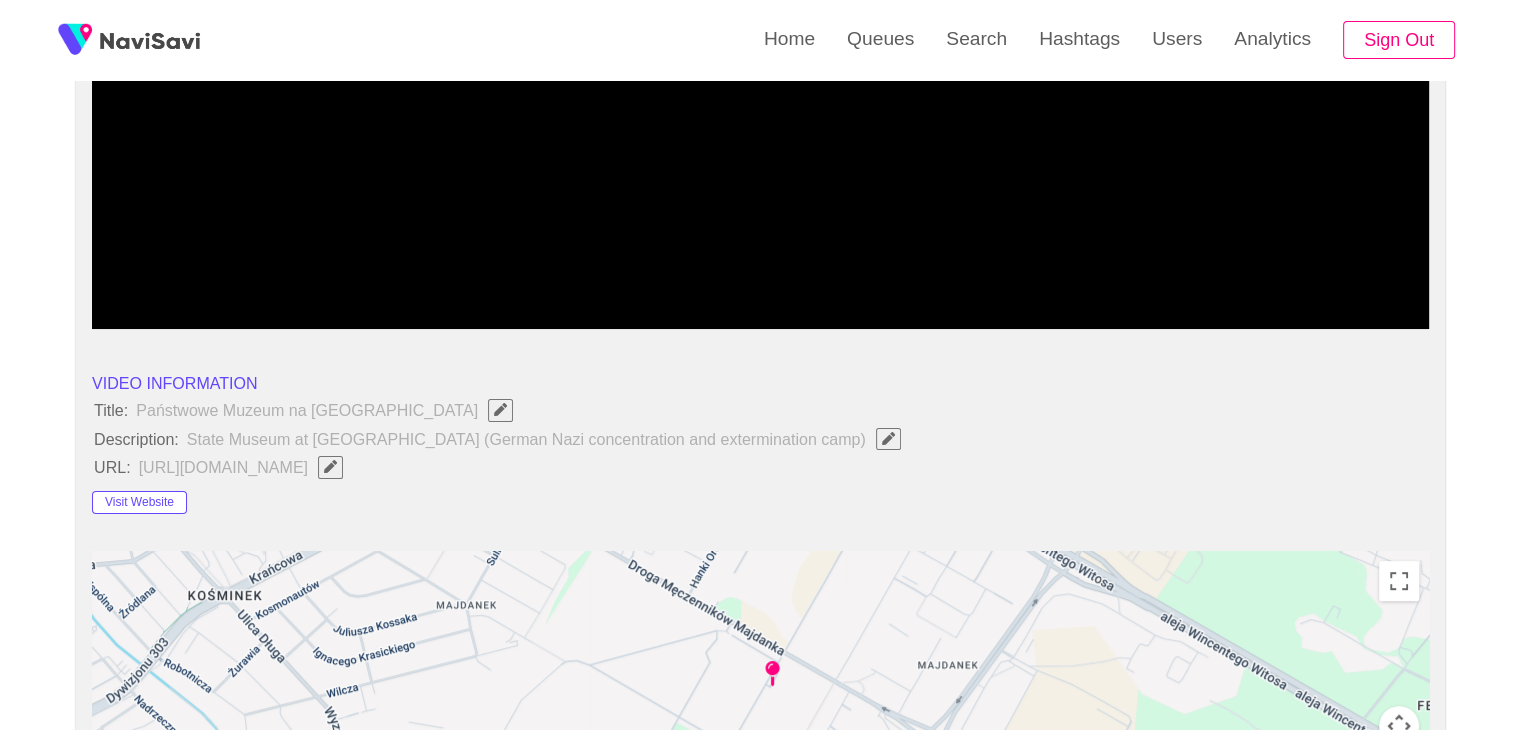 scroll, scrollTop: 383, scrollLeft: 0, axis: vertical 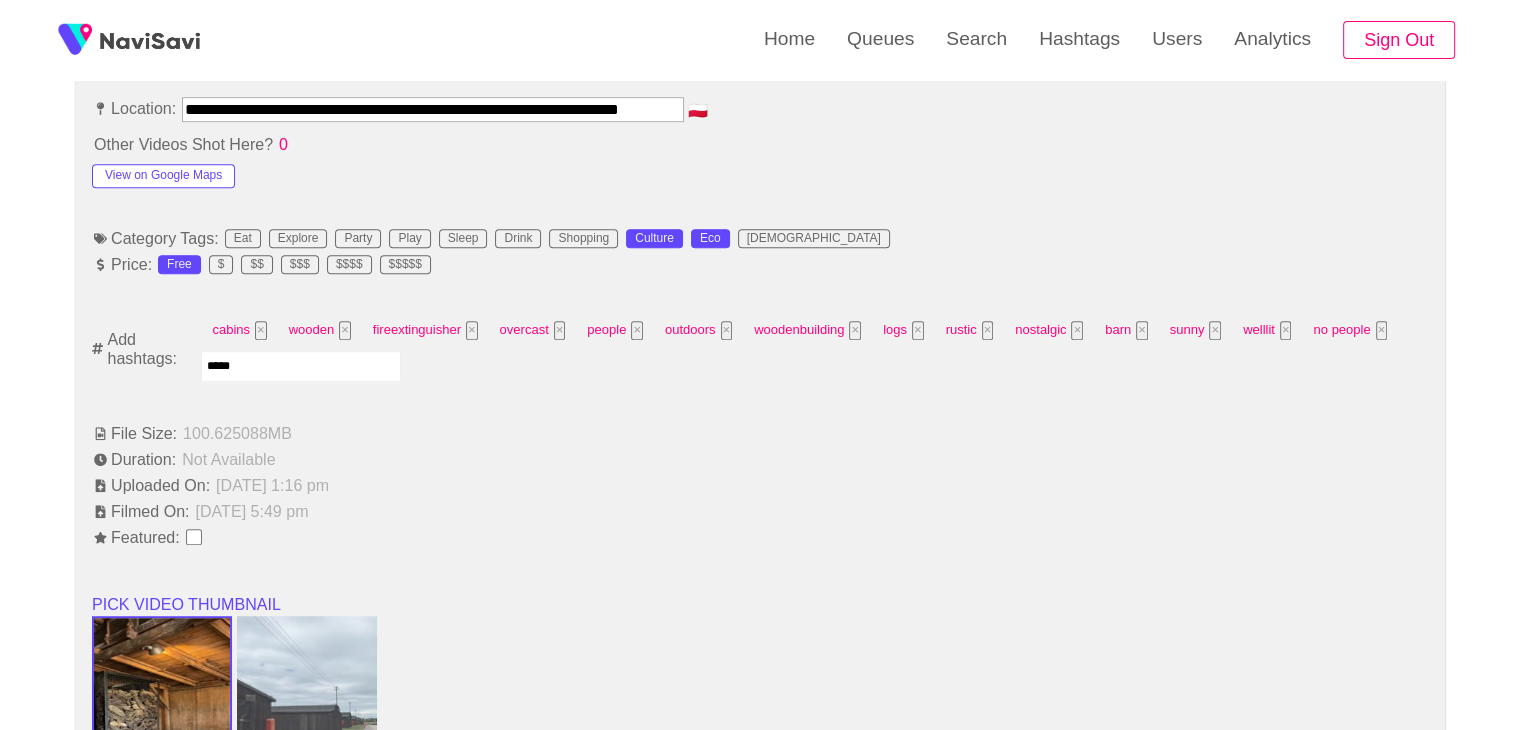 type on "******" 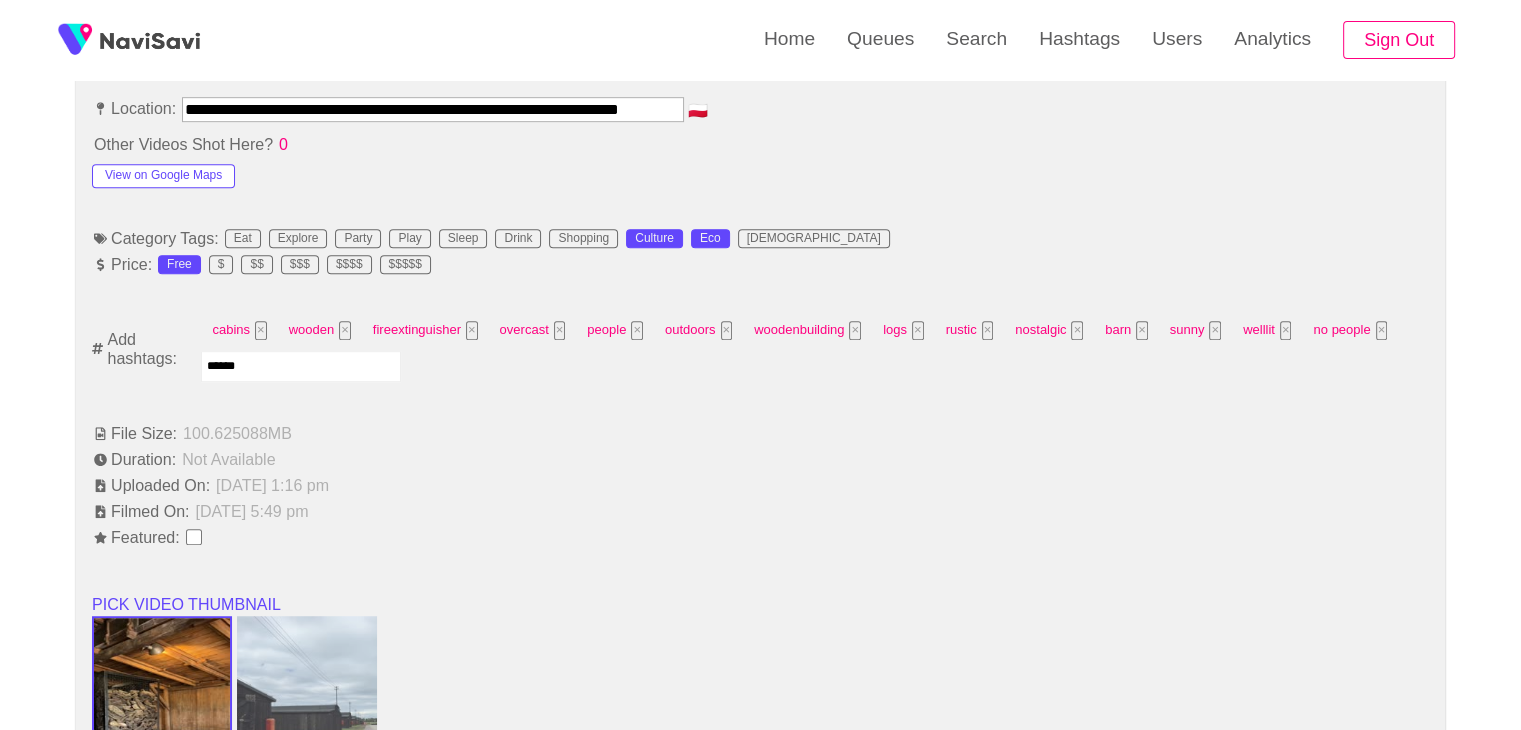 type 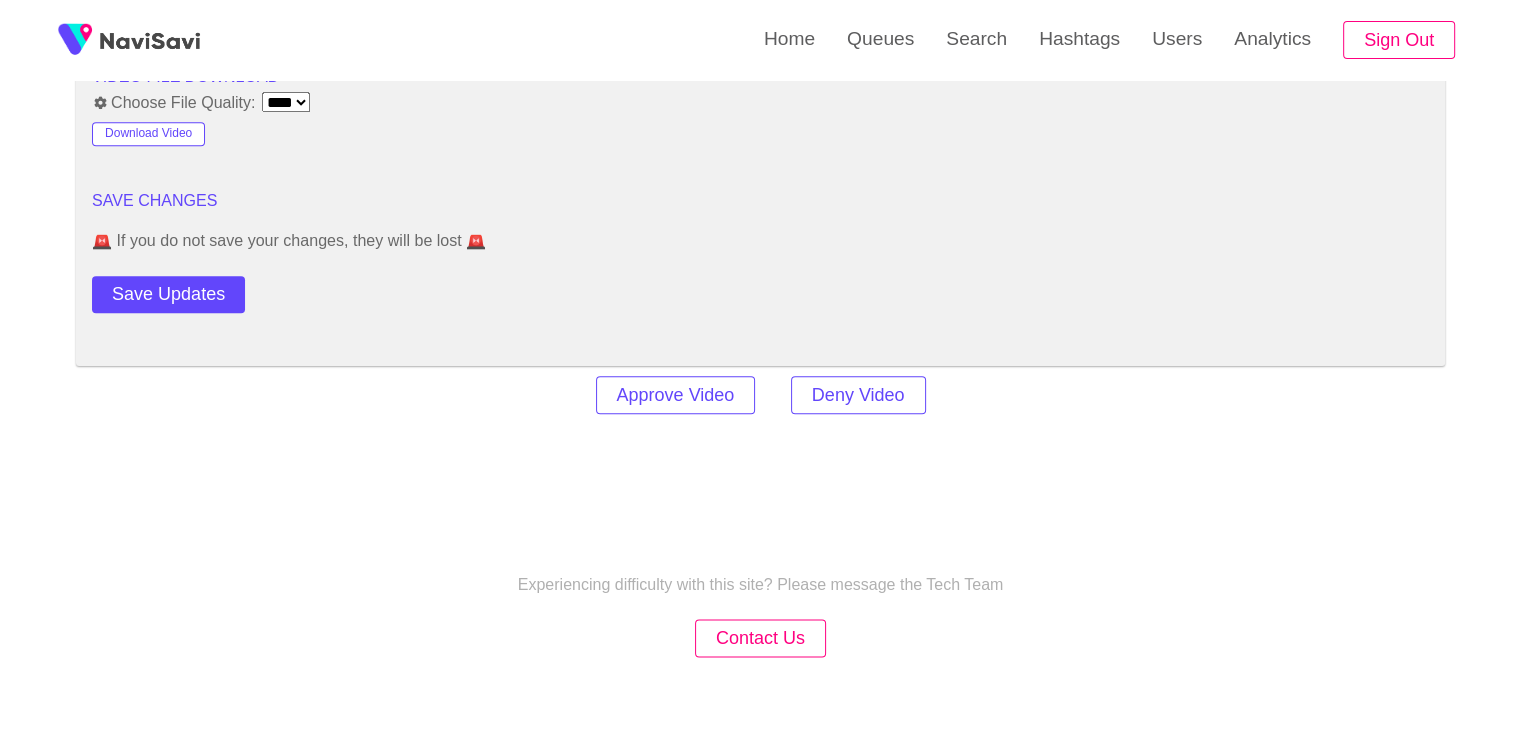 scroll, scrollTop: 2402, scrollLeft: 0, axis: vertical 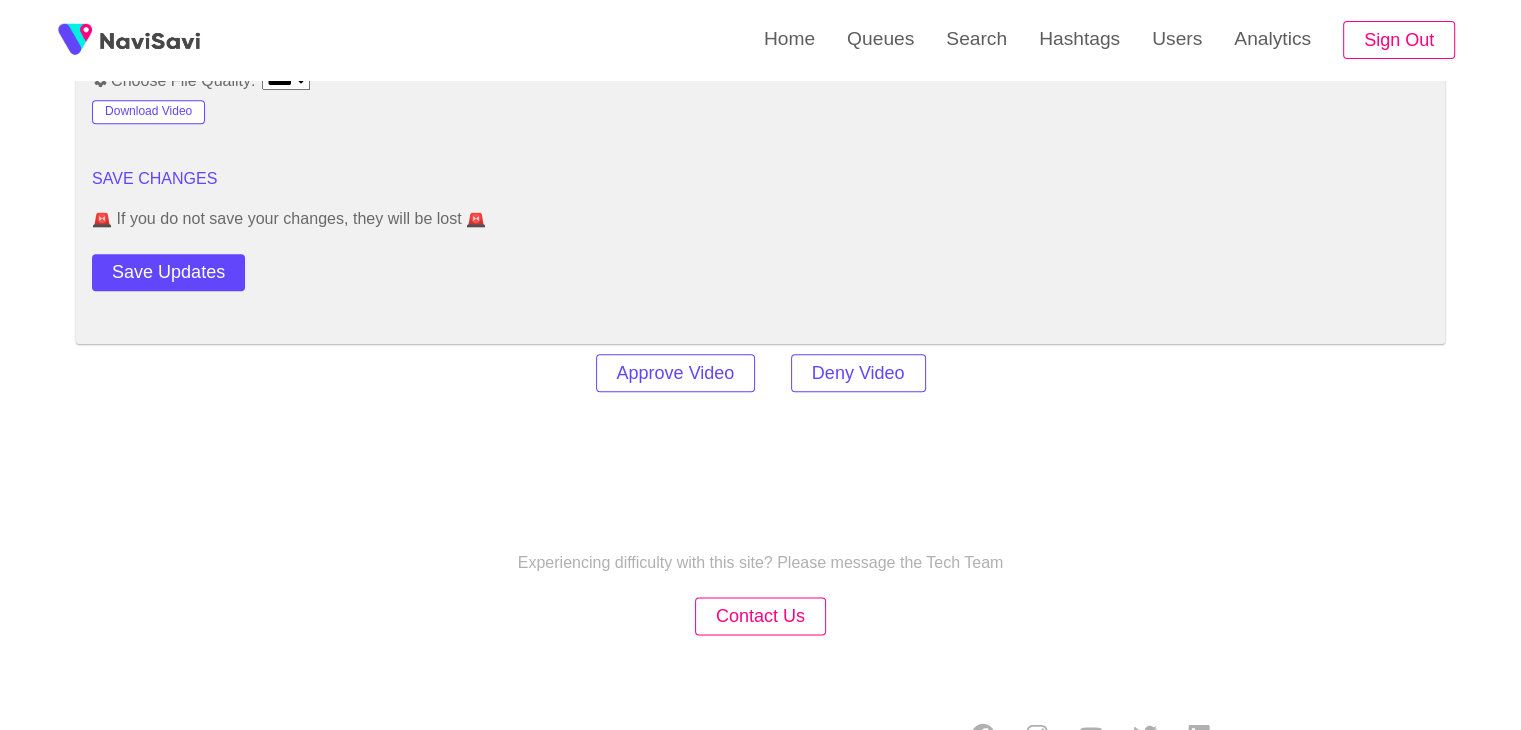 click on "Approve Video Deny Video" at bounding box center (761, 373) 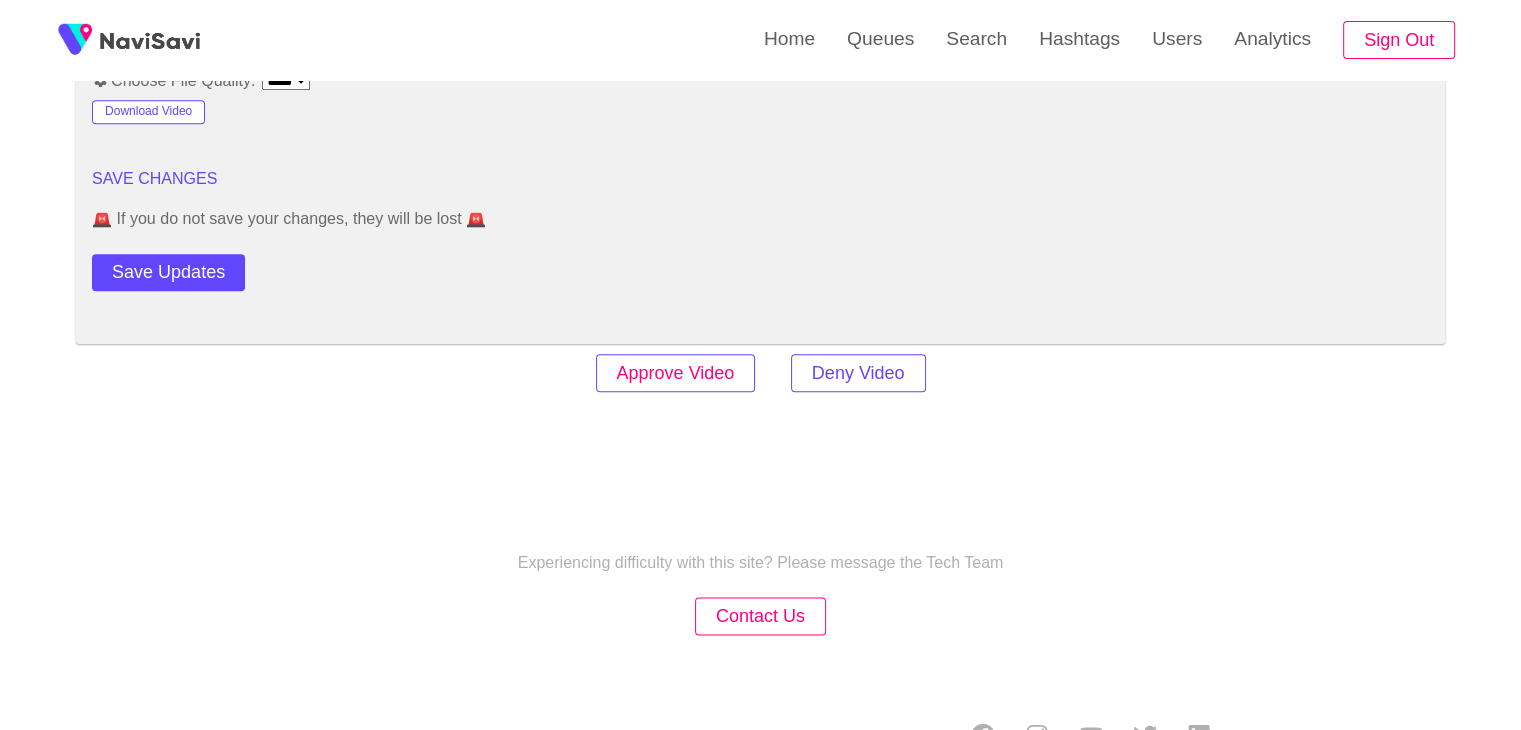 click on "Approve Video" at bounding box center (676, 373) 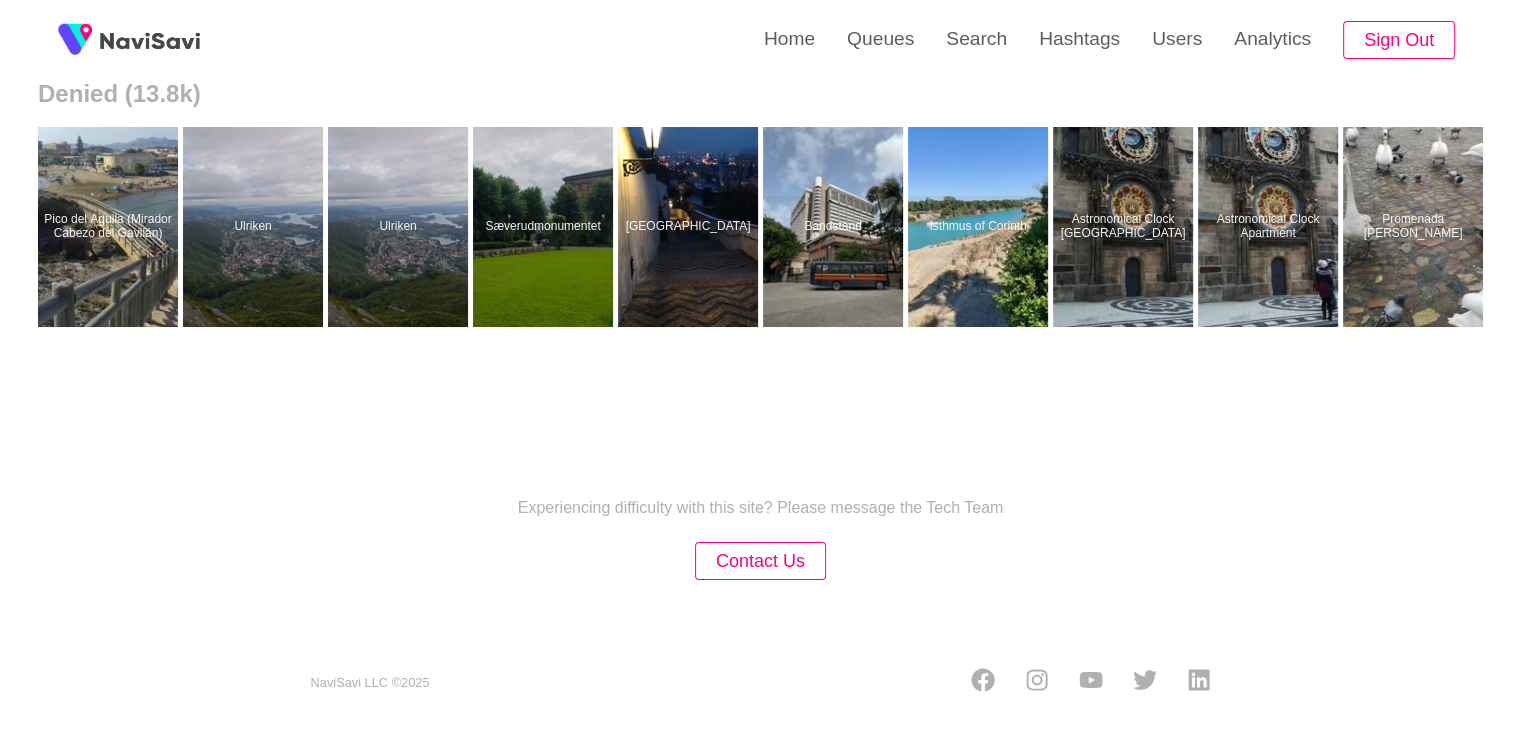 scroll, scrollTop: 0, scrollLeft: 0, axis: both 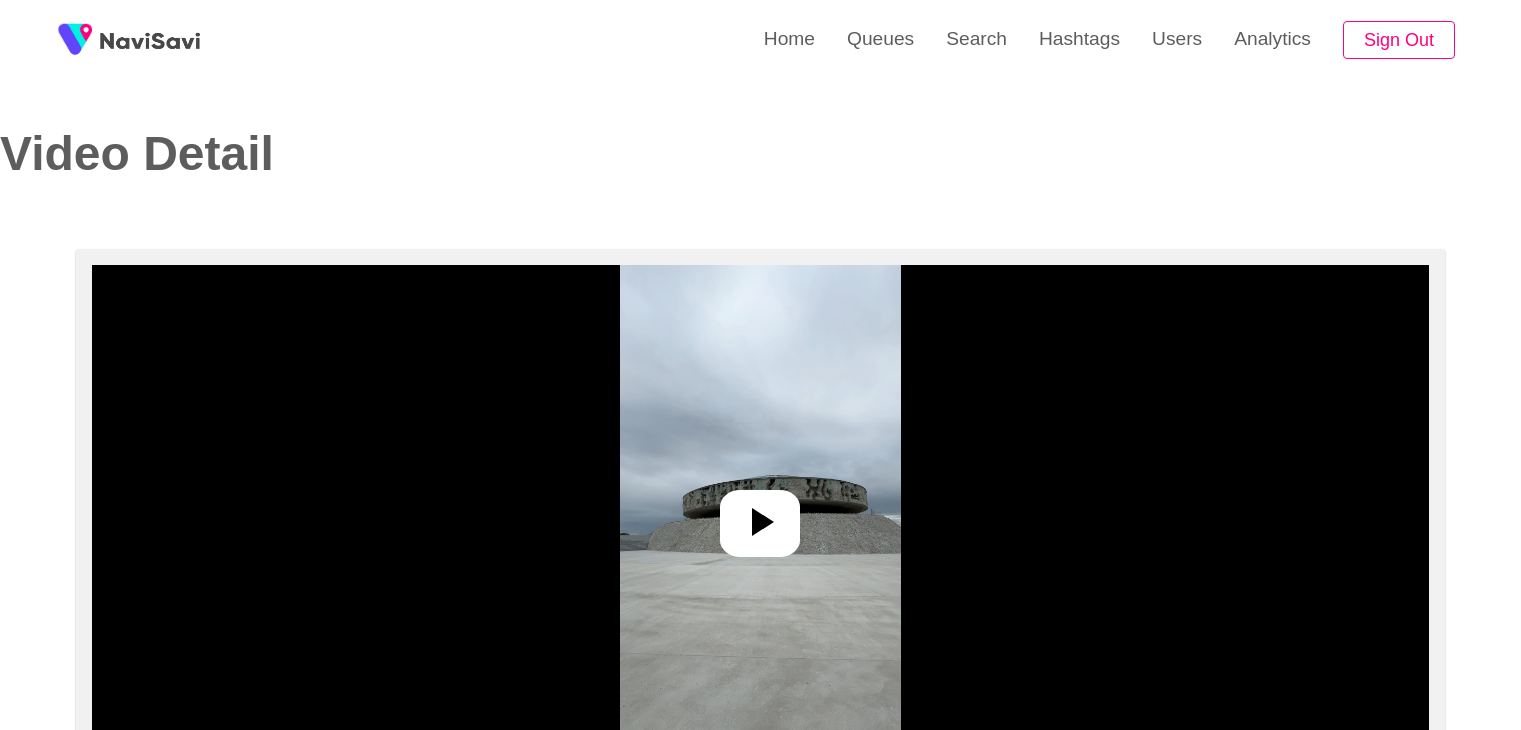 select on "**********" 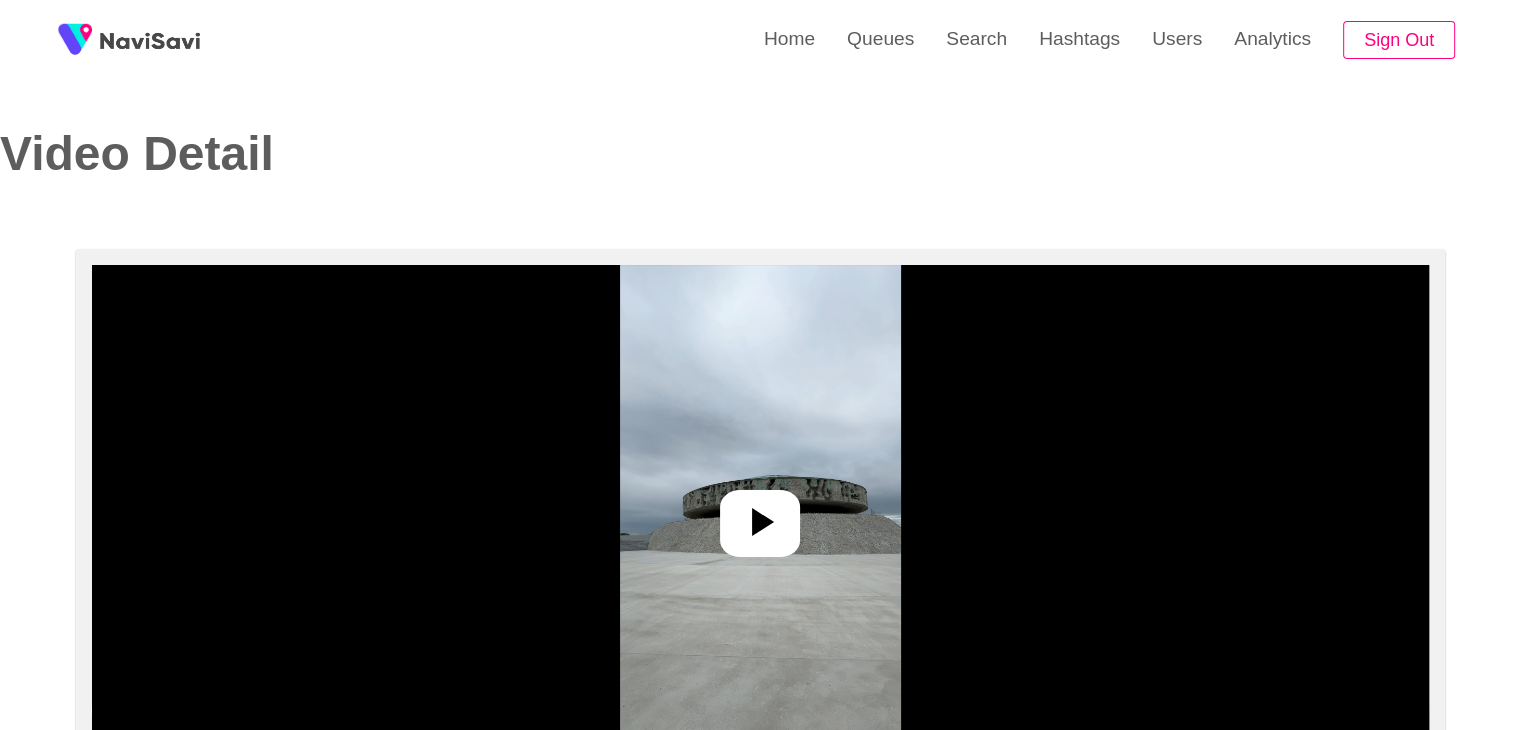 click at bounding box center [760, 515] 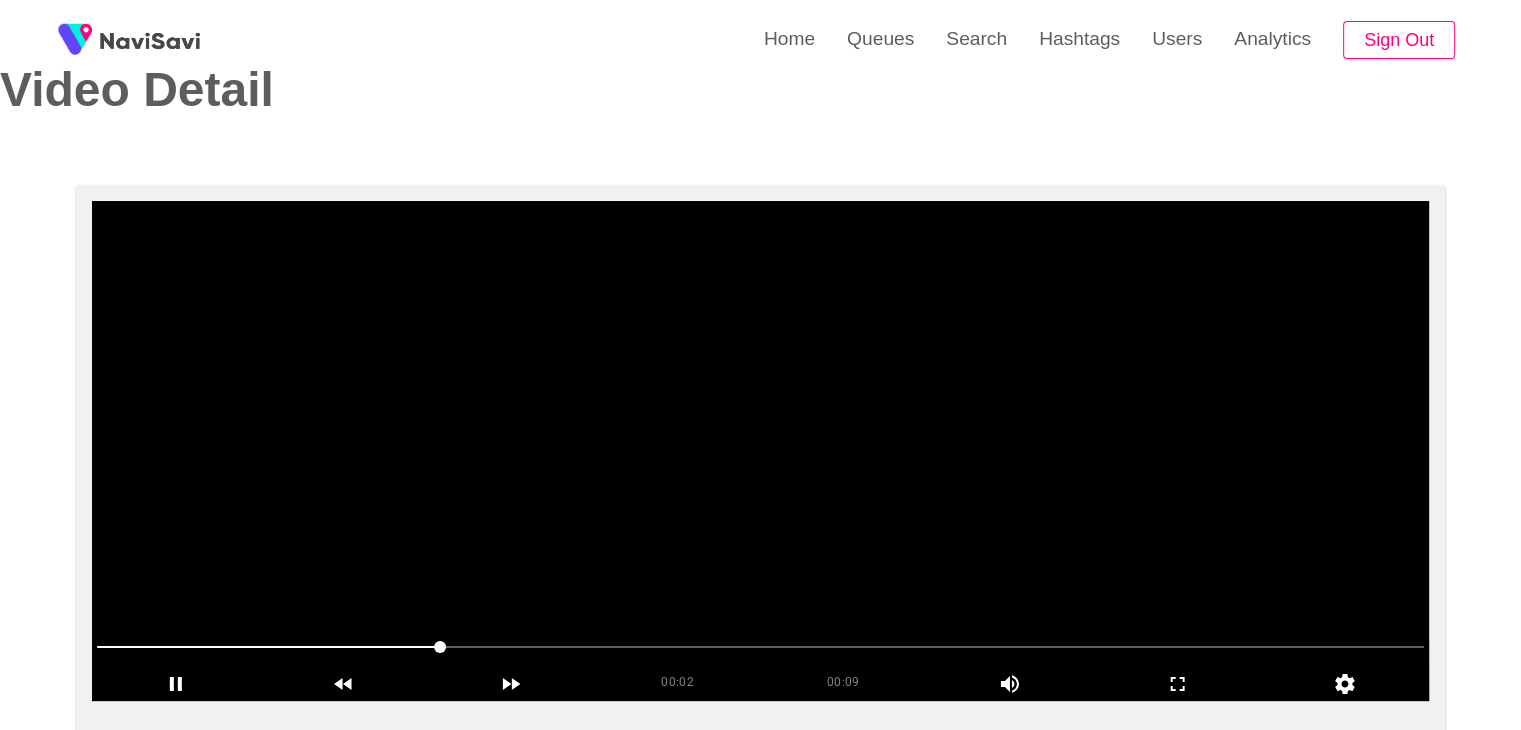 scroll, scrollTop: 63, scrollLeft: 0, axis: vertical 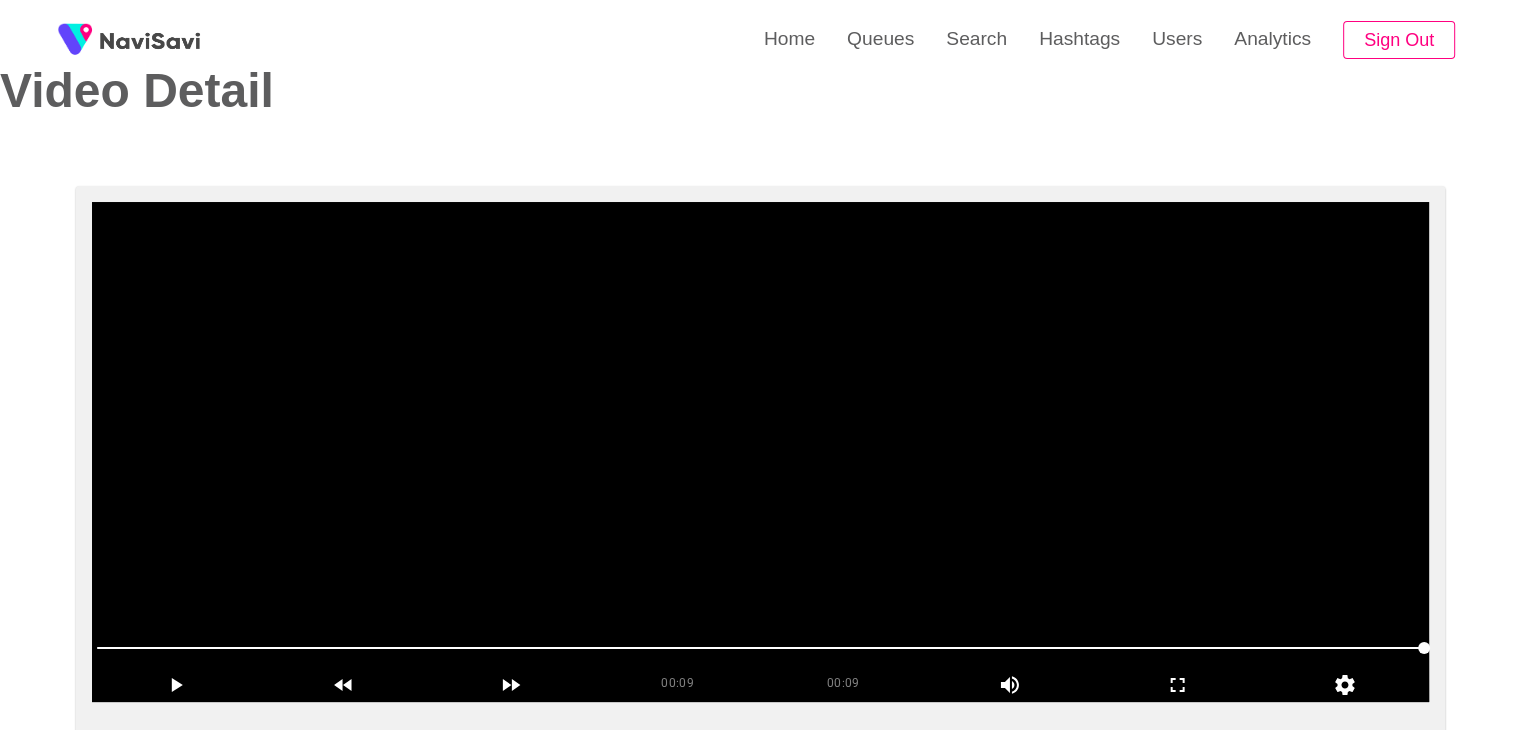 click at bounding box center [760, 452] 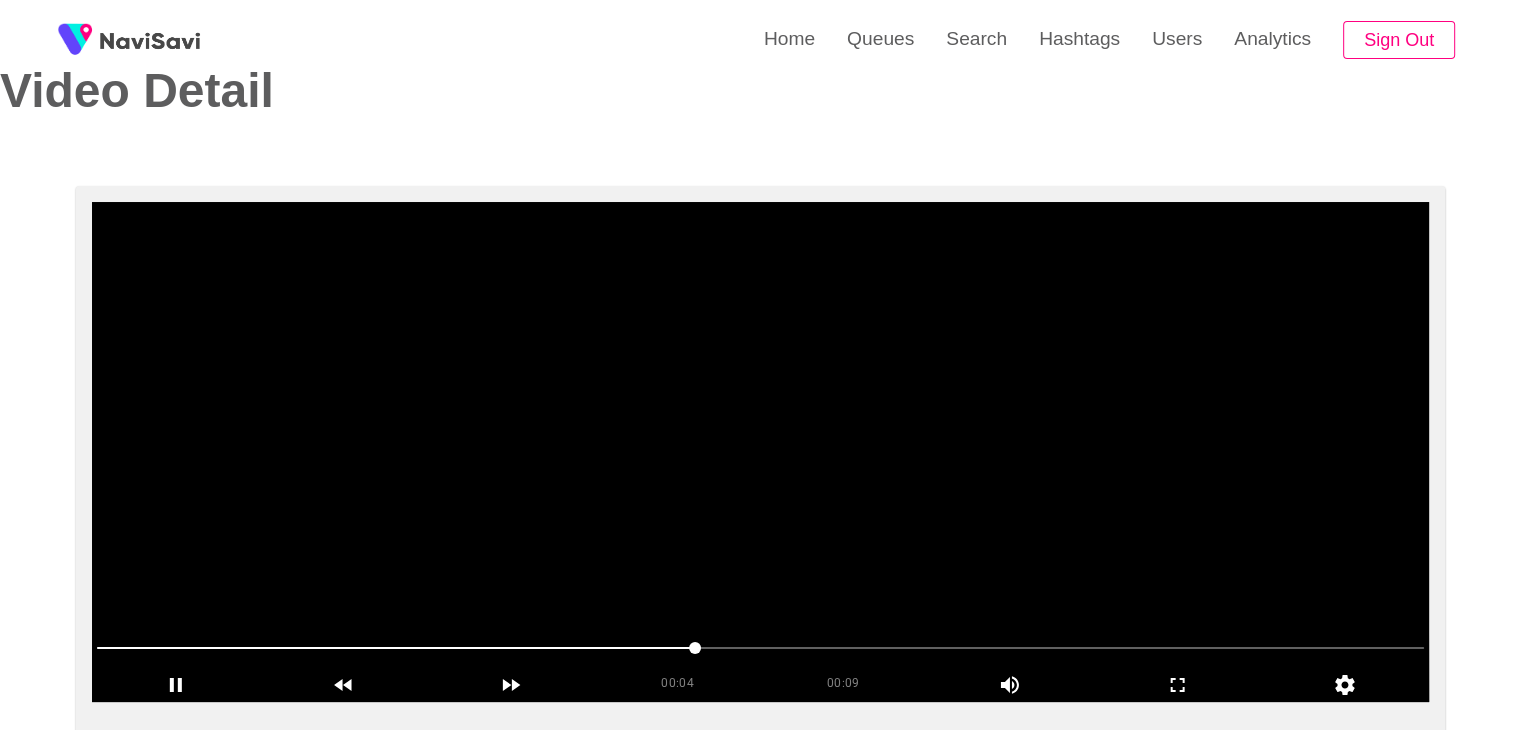 click at bounding box center (760, 452) 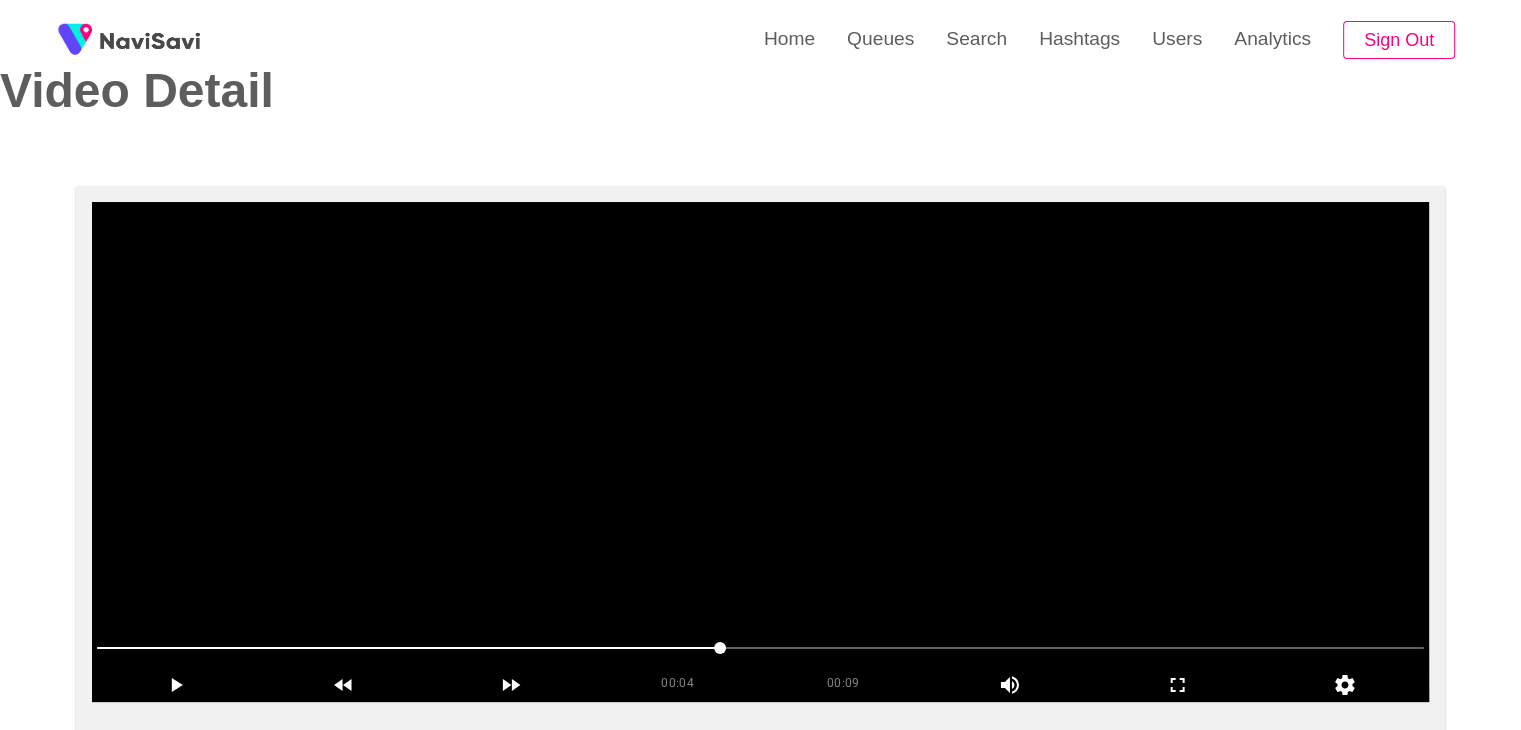 click at bounding box center (760, 452) 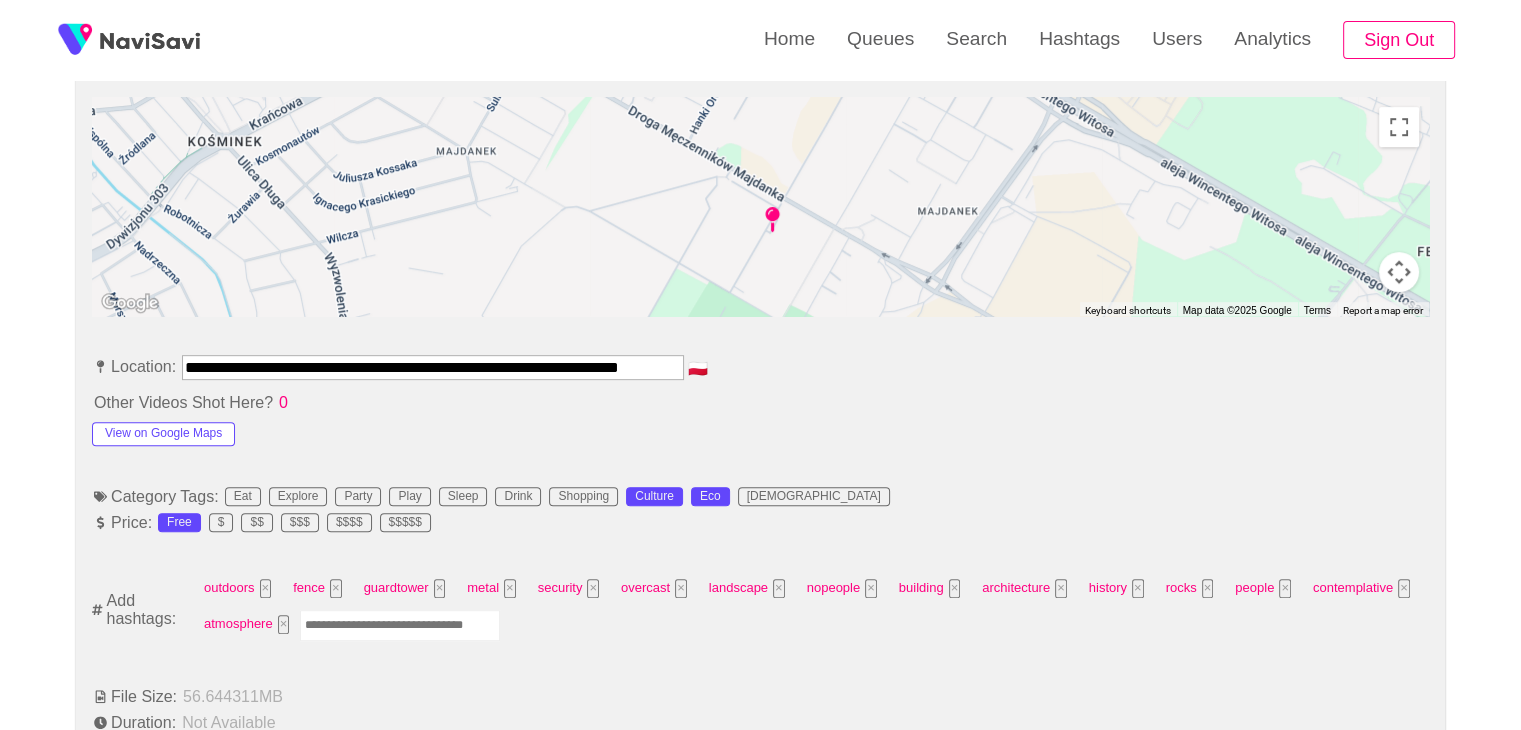 scroll, scrollTop: 963, scrollLeft: 0, axis: vertical 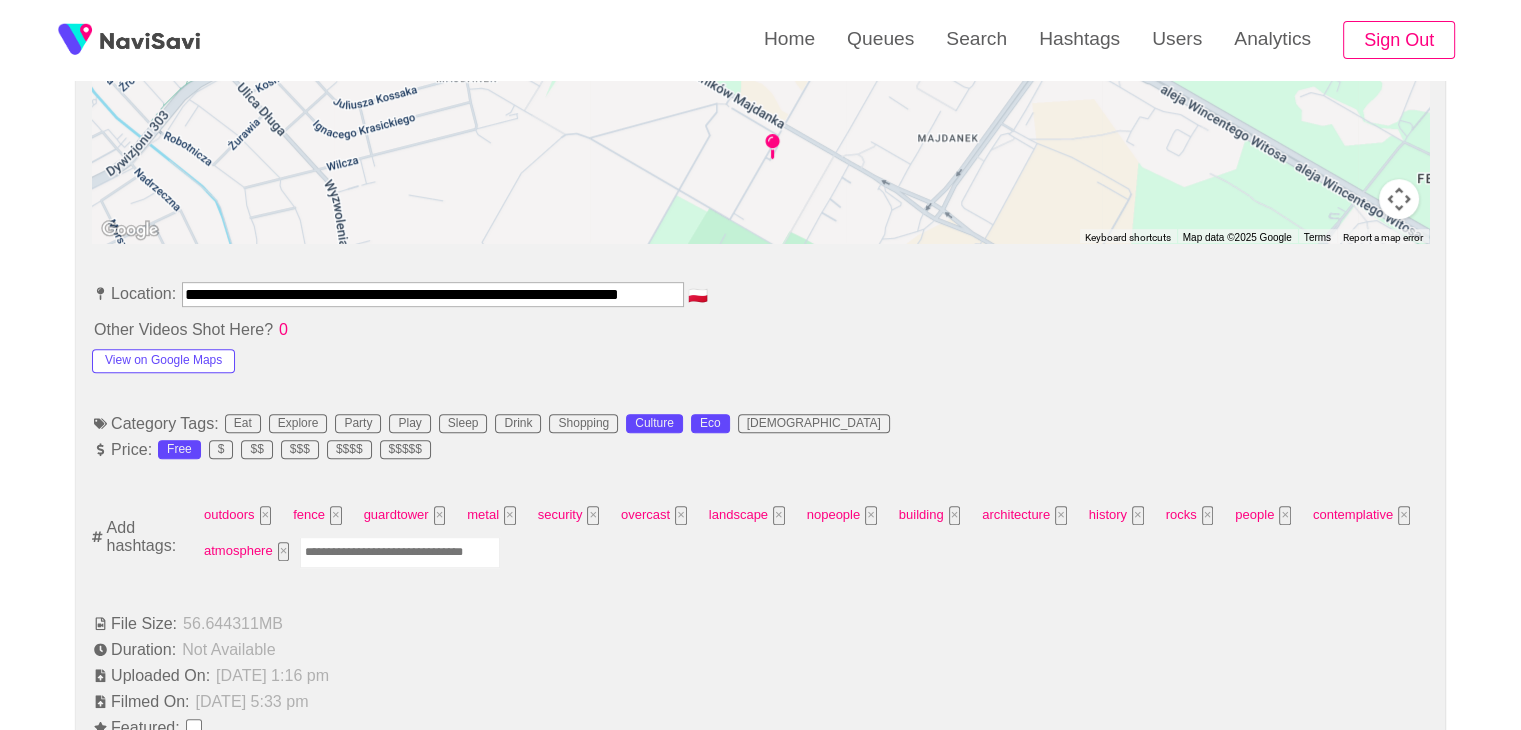 click at bounding box center (400, 552) 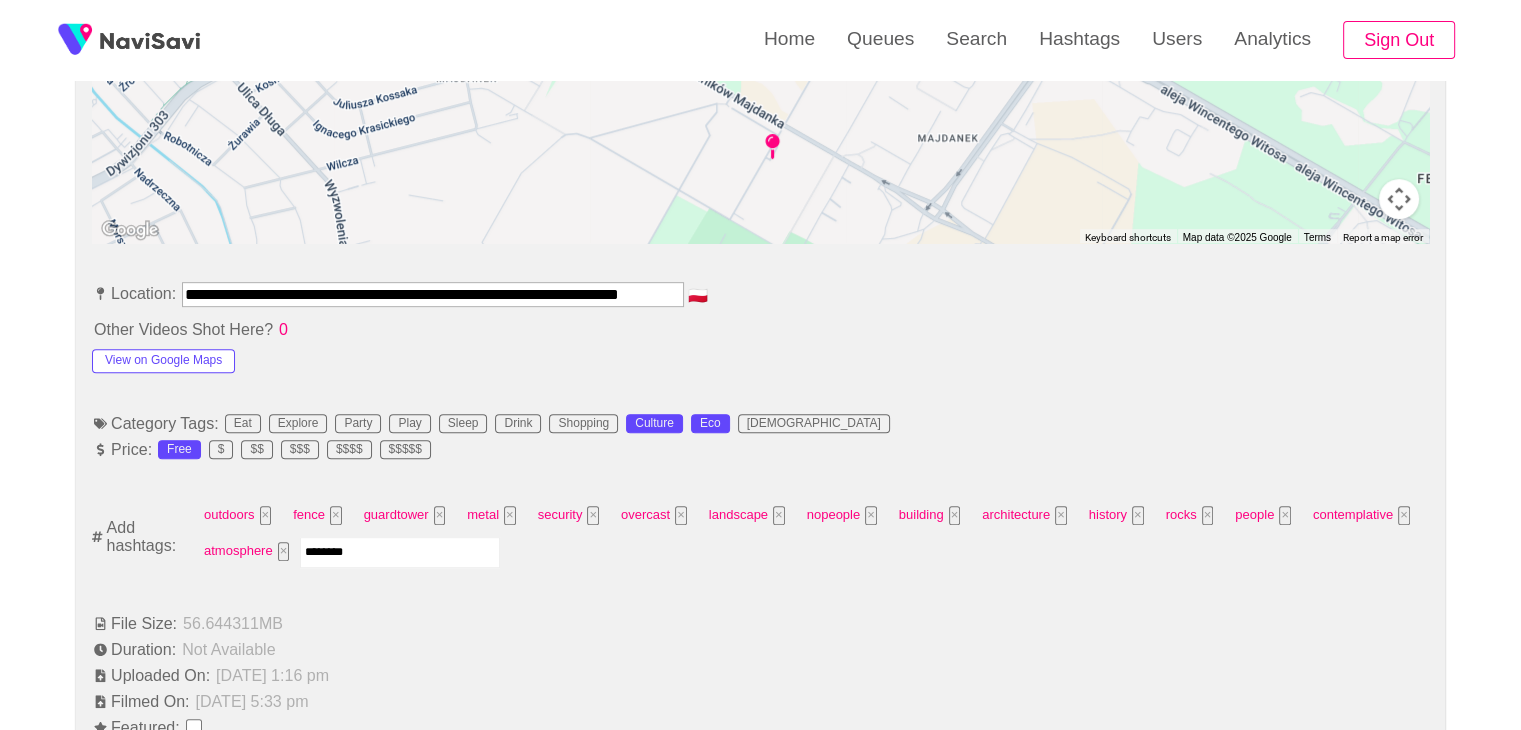type on "*********" 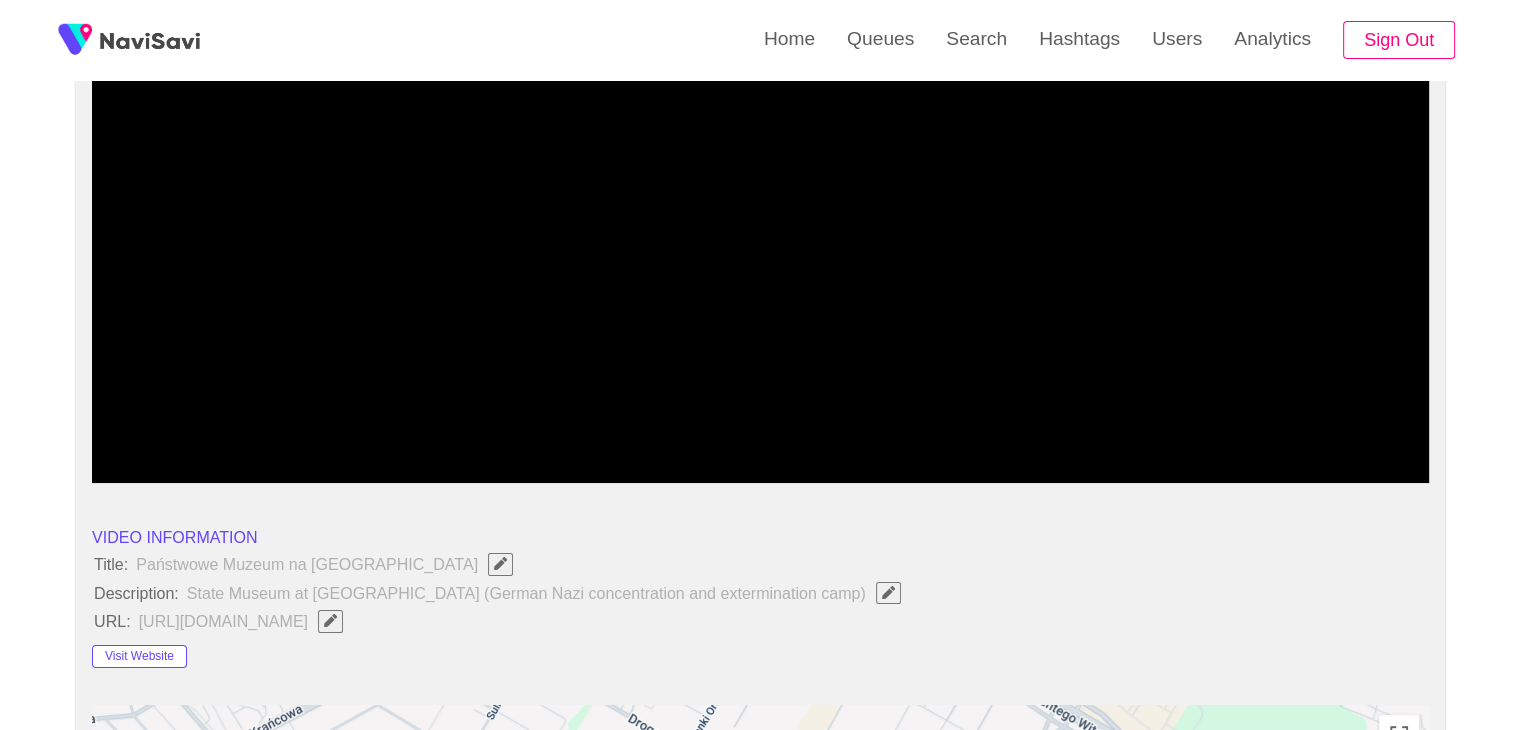 scroll, scrollTop: 75, scrollLeft: 0, axis: vertical 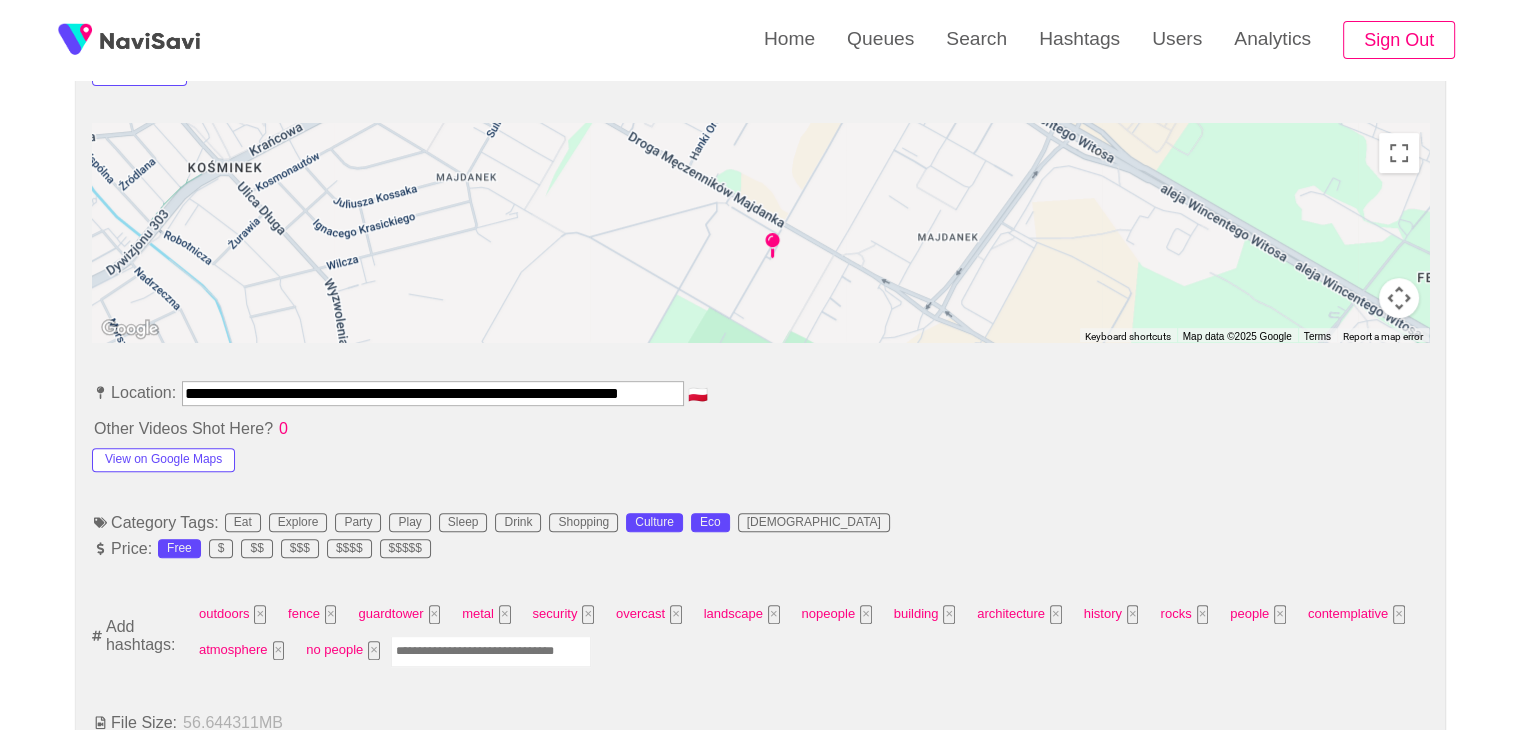 click at bounding box center (491, 651) 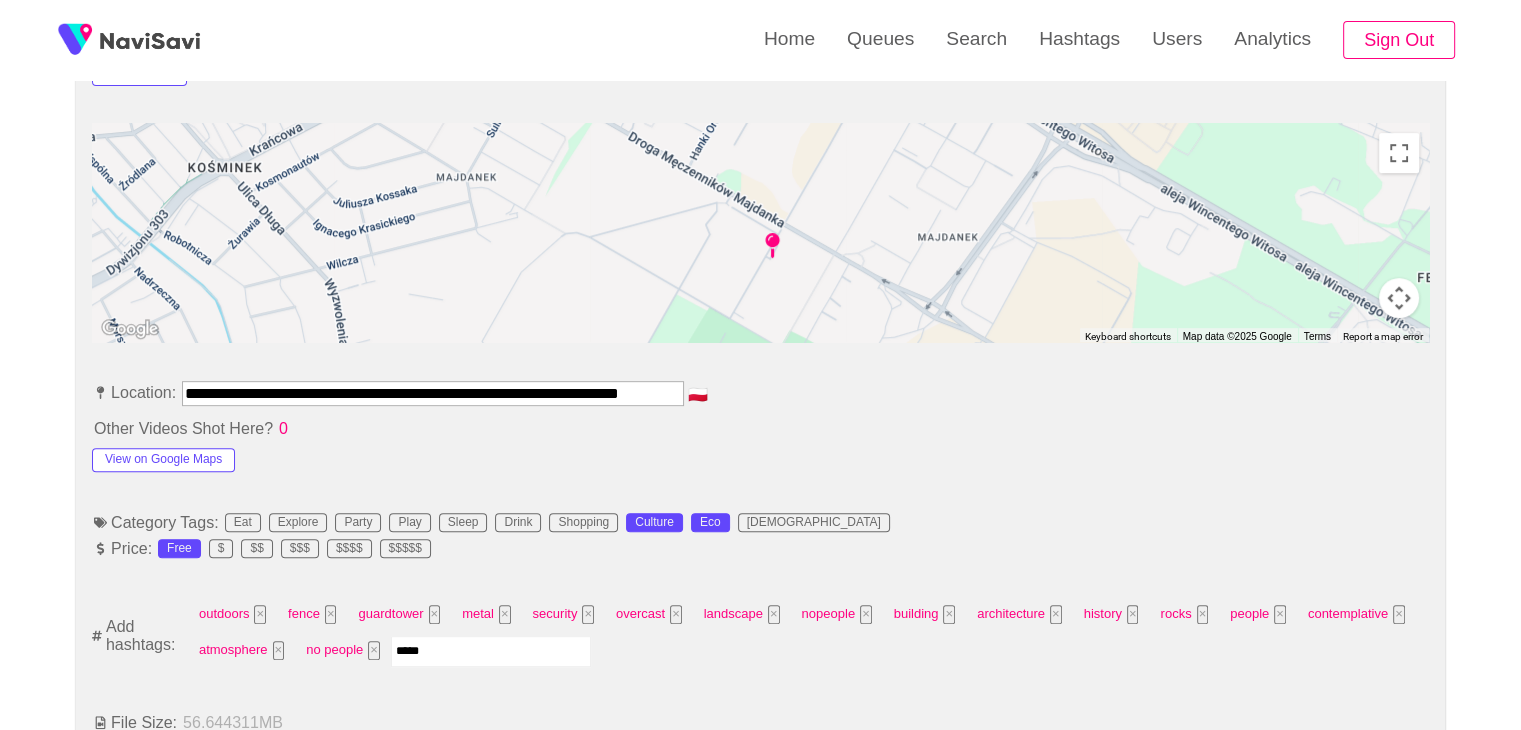 type on "******" 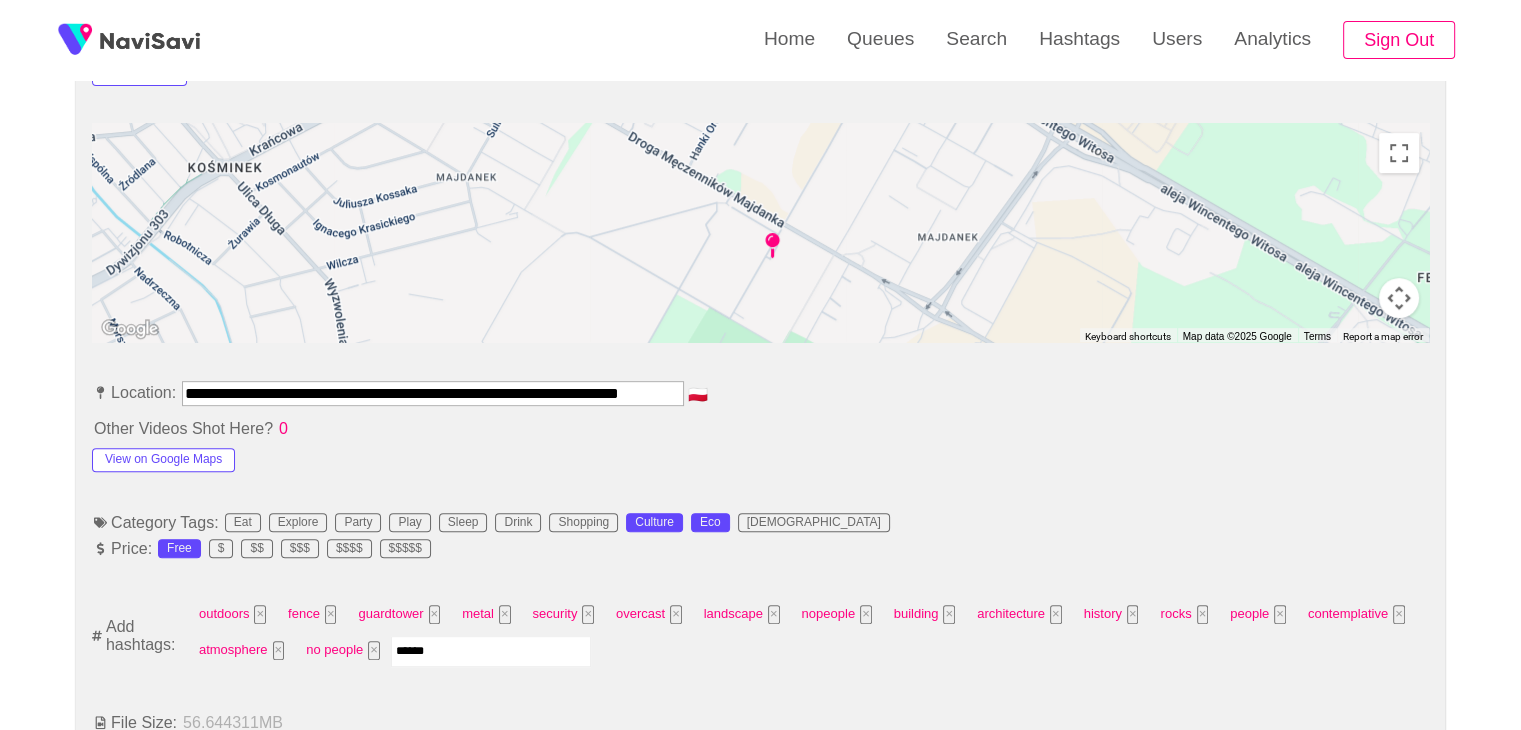 type 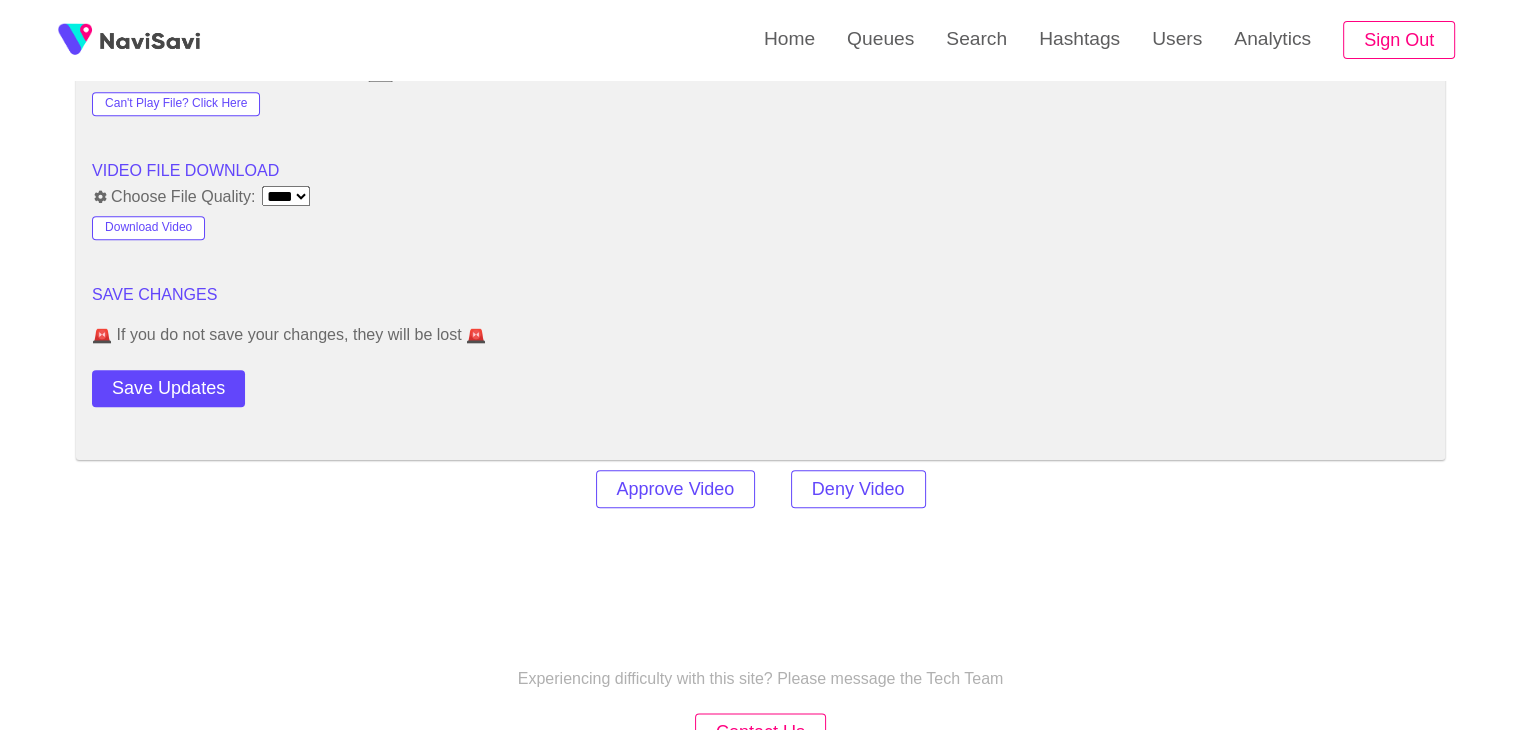 scroll, scrollTop: 2449, scrollLeft: 0, axis: vertical 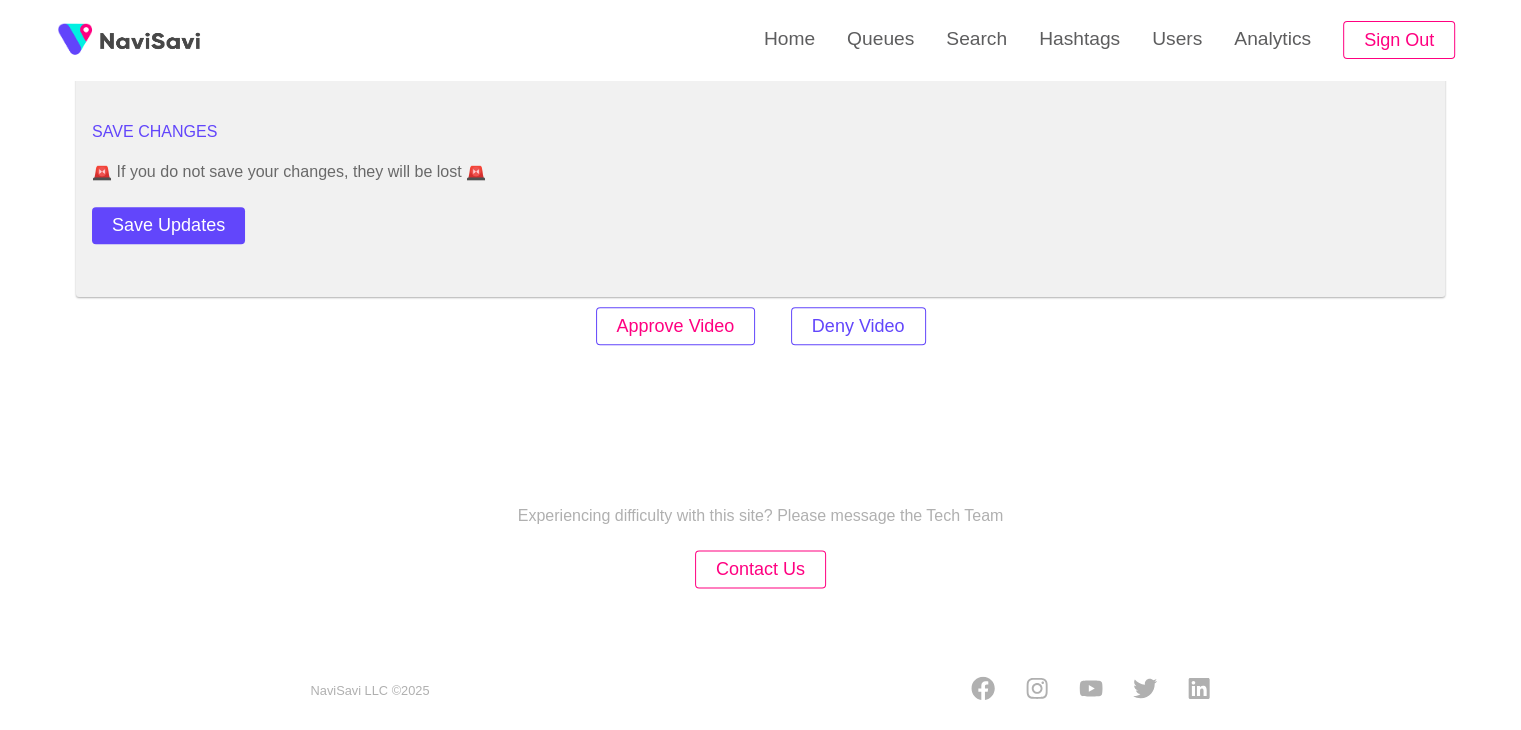 click on "Approve Video" at bounding box center (676, 326) 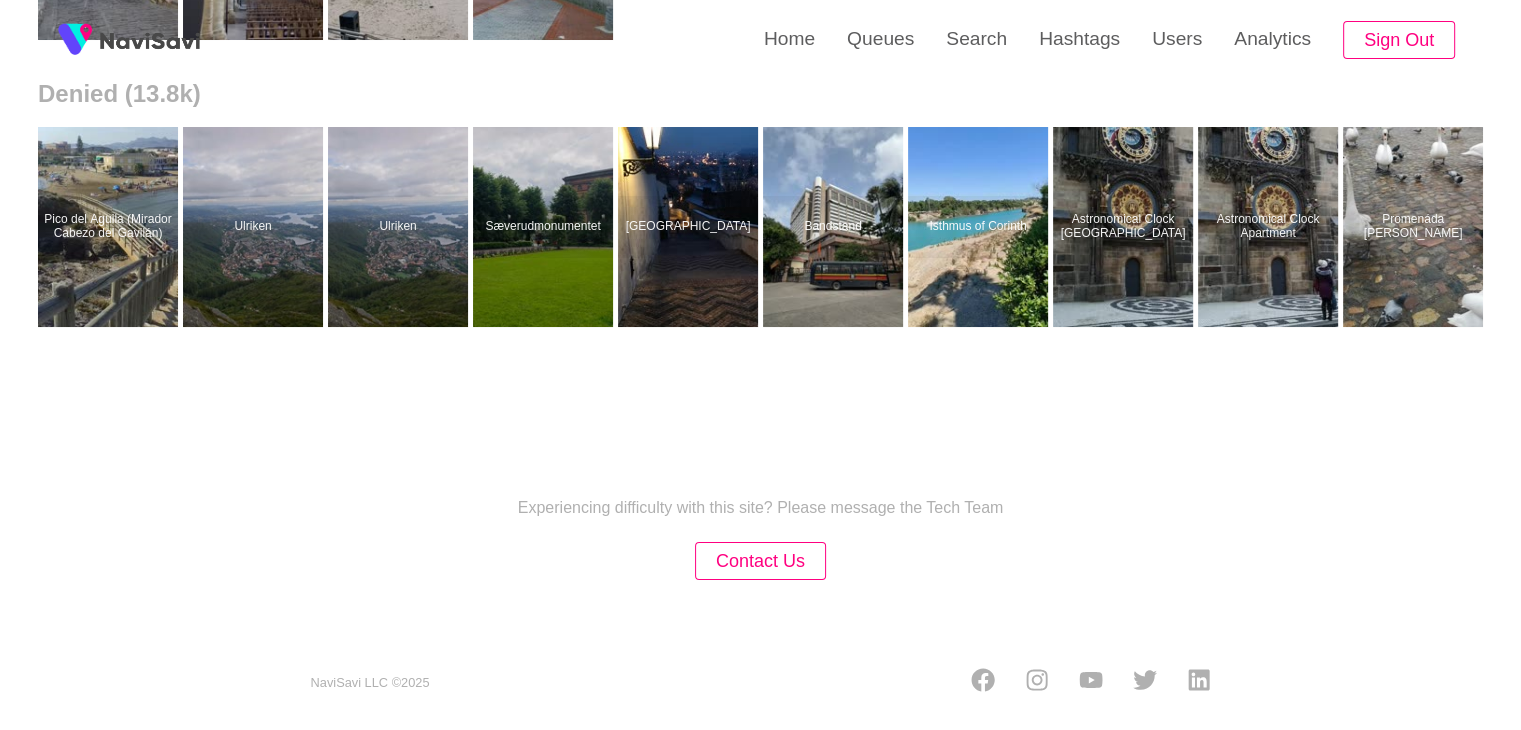 scroll, scrollTop: 0, scrollLeft: 0, axis: both 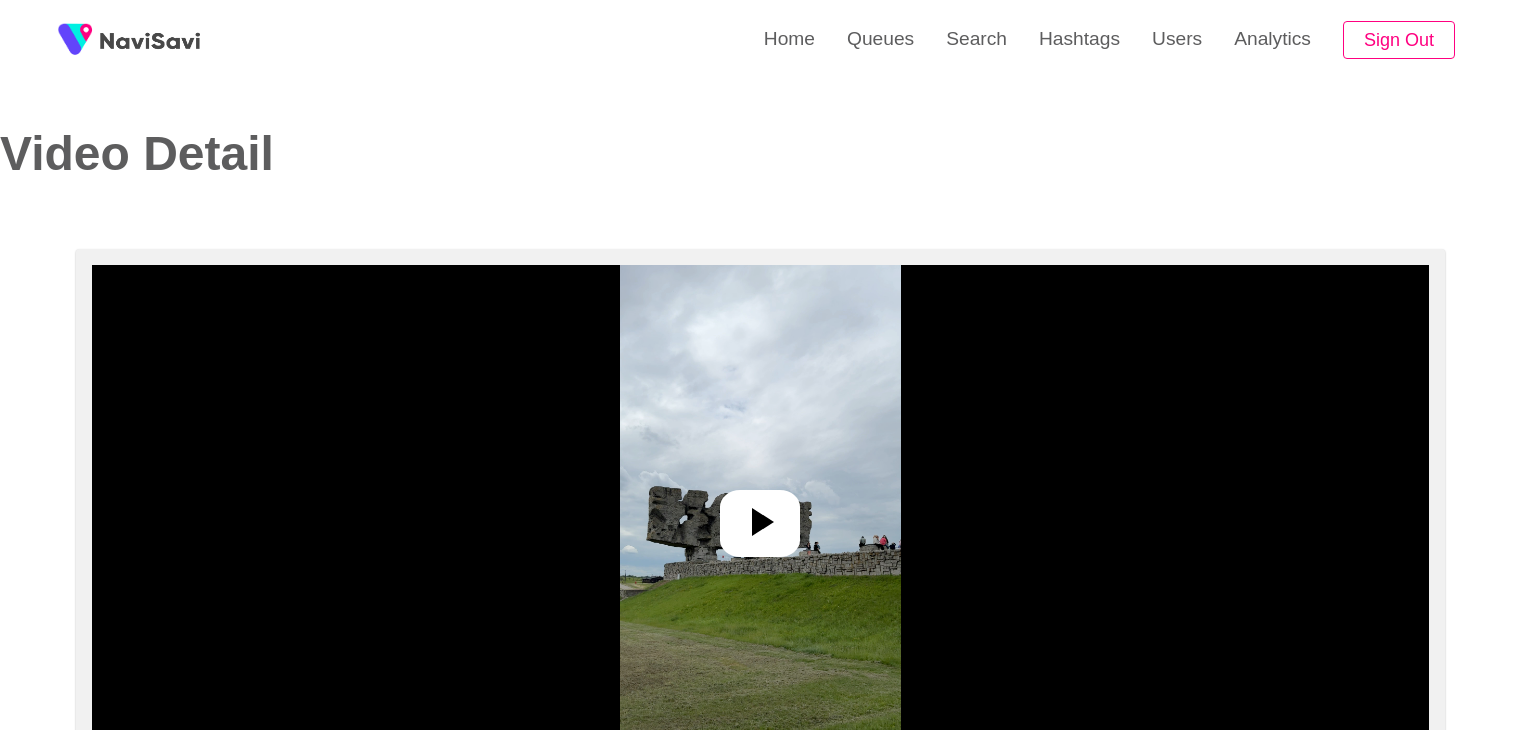 select on "**********" 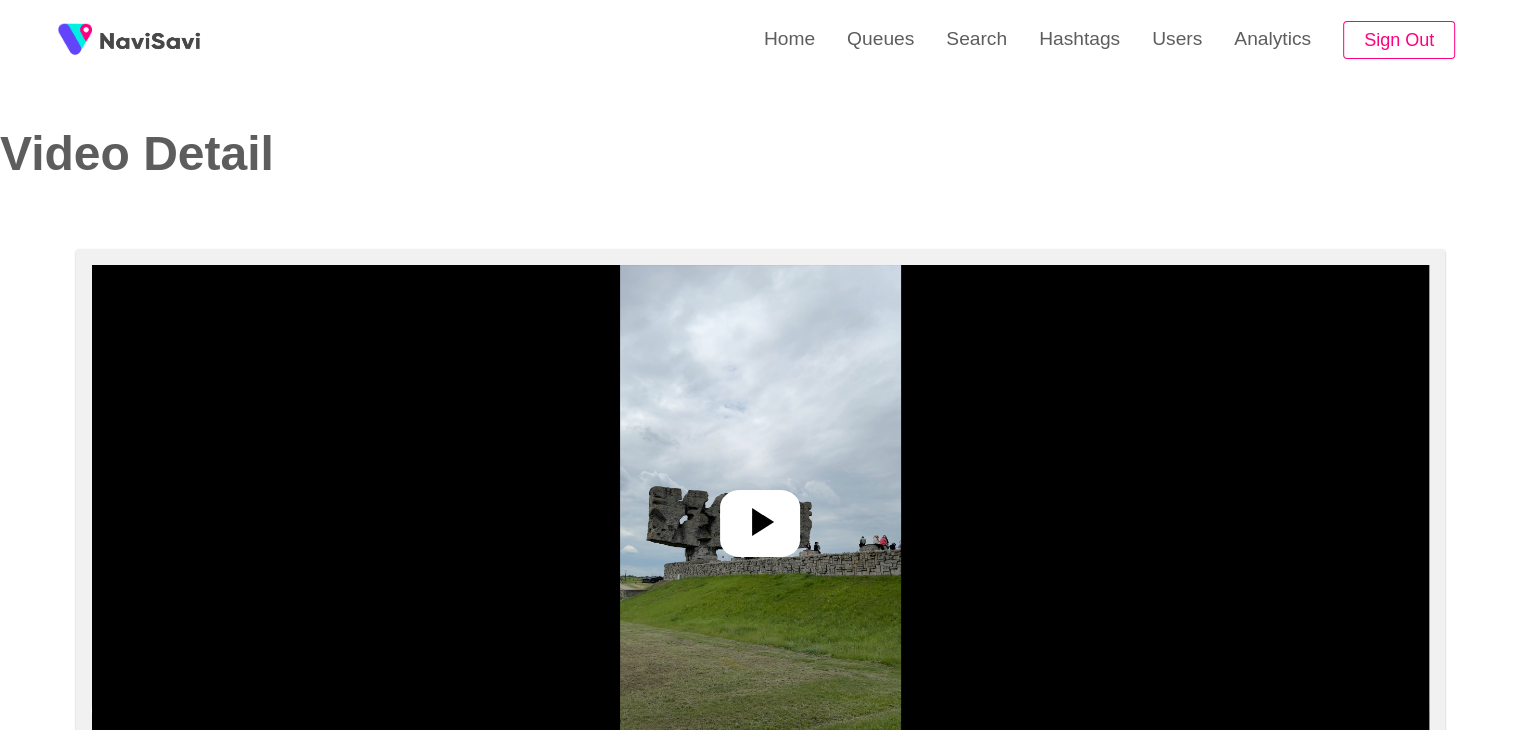 click at bounding box center [760, 515] 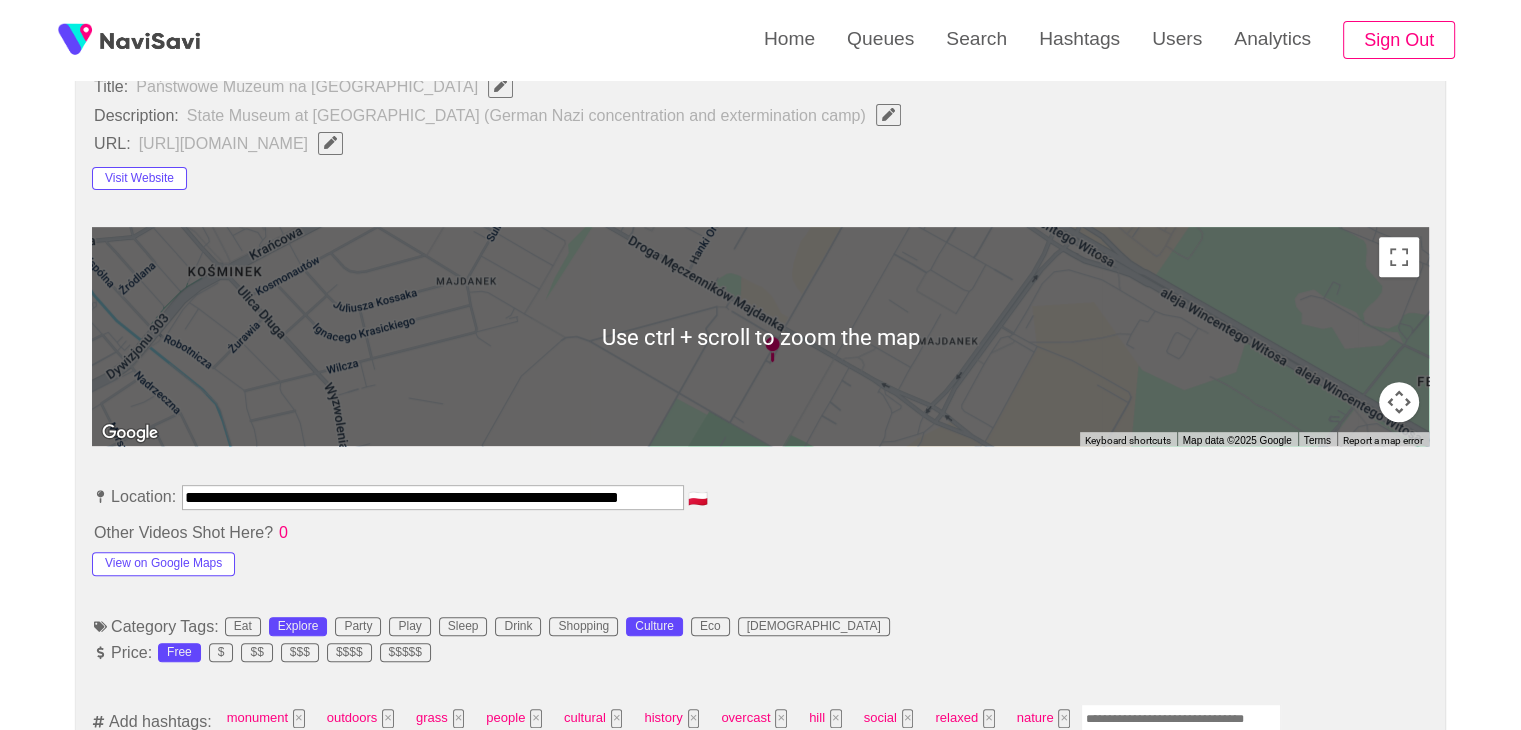 scroll, scrollTop: 836, scrollLeft: 0, axis: vertical 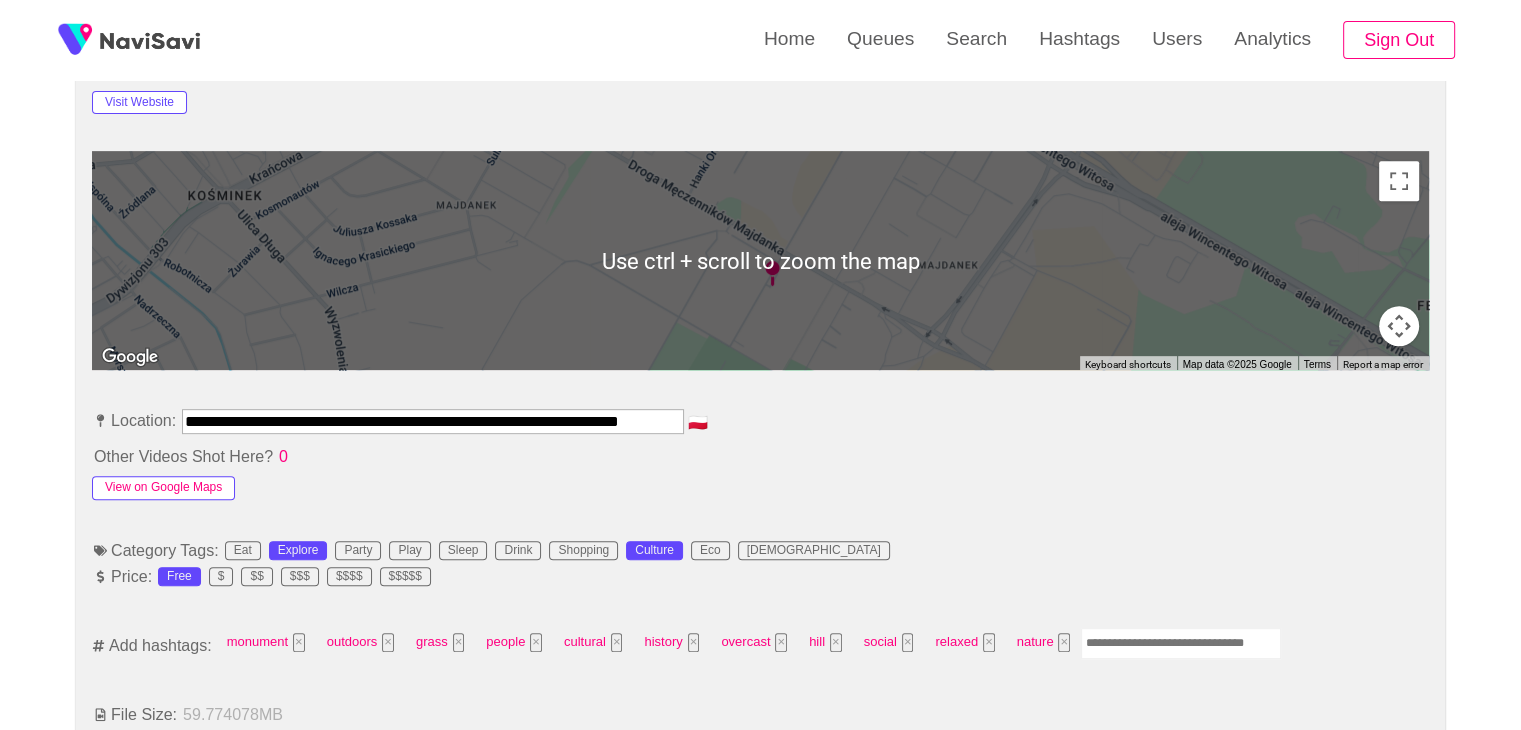 click on "View on Google Maps" at bounding box center [163, 488] 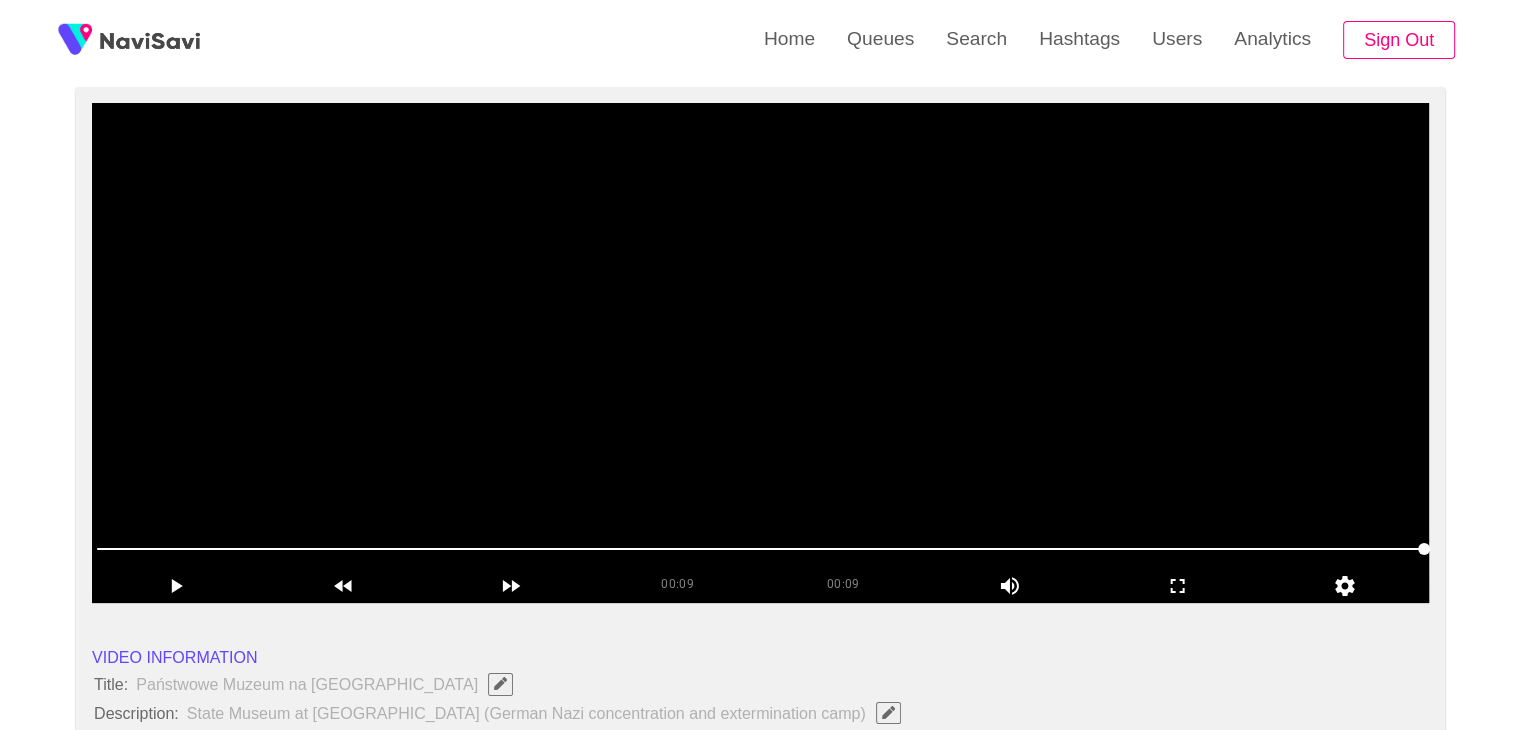 scroll, scrollTop: 160, scrollLeft: 0, axis: vertical 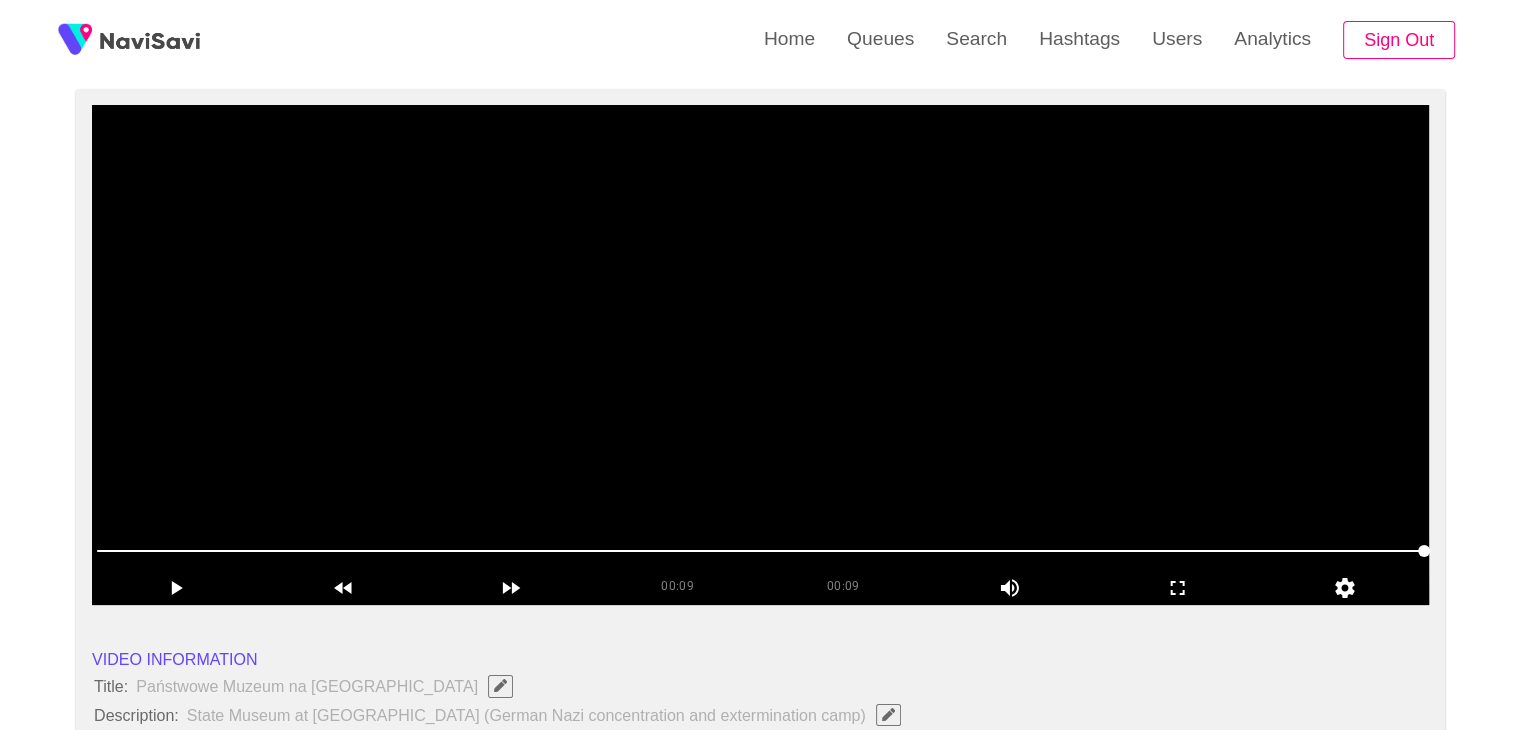 click at bounding box center (760, 355) 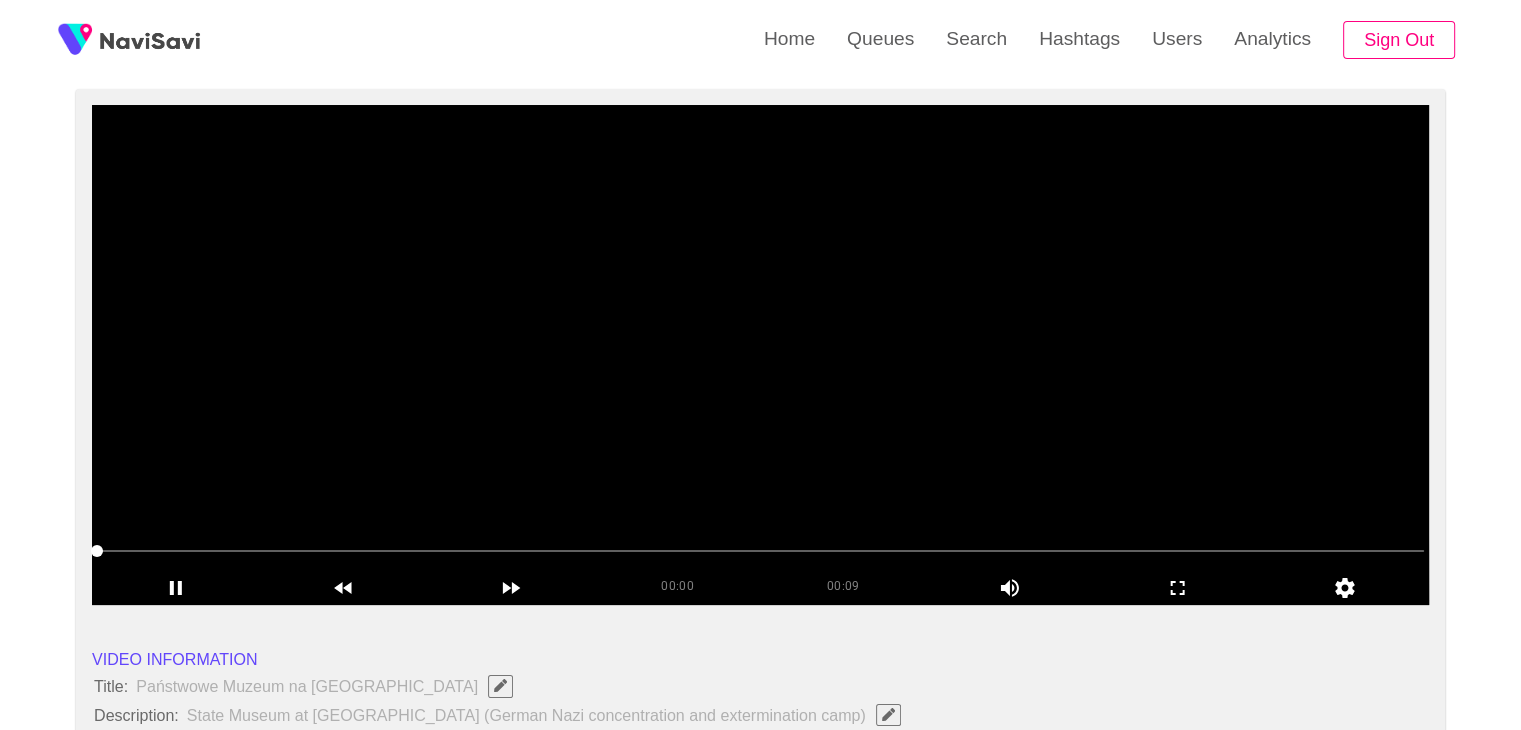 click at bounding box center [760, 355] 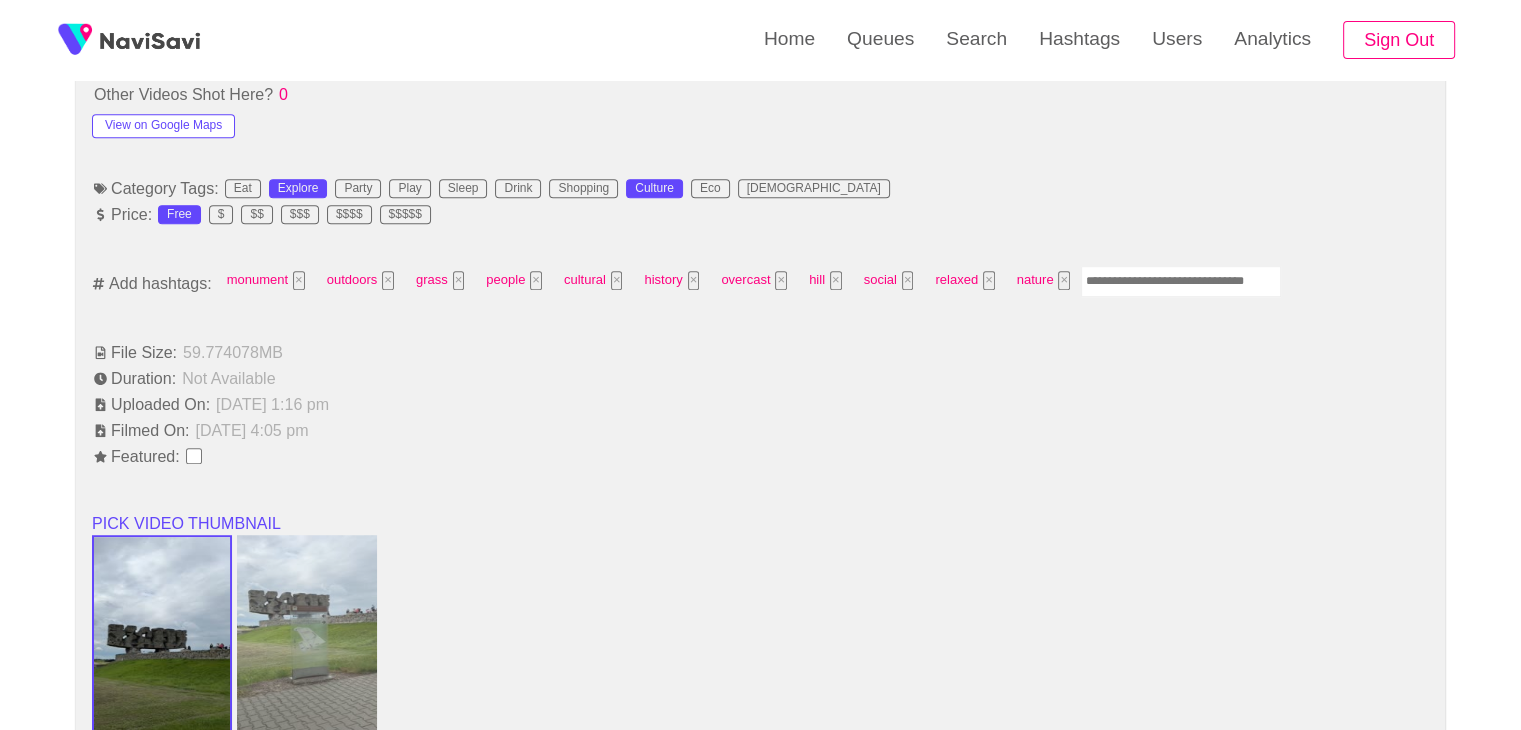 scroll, scrollTop: 1196, scrollLeft: 0, axis: vertical 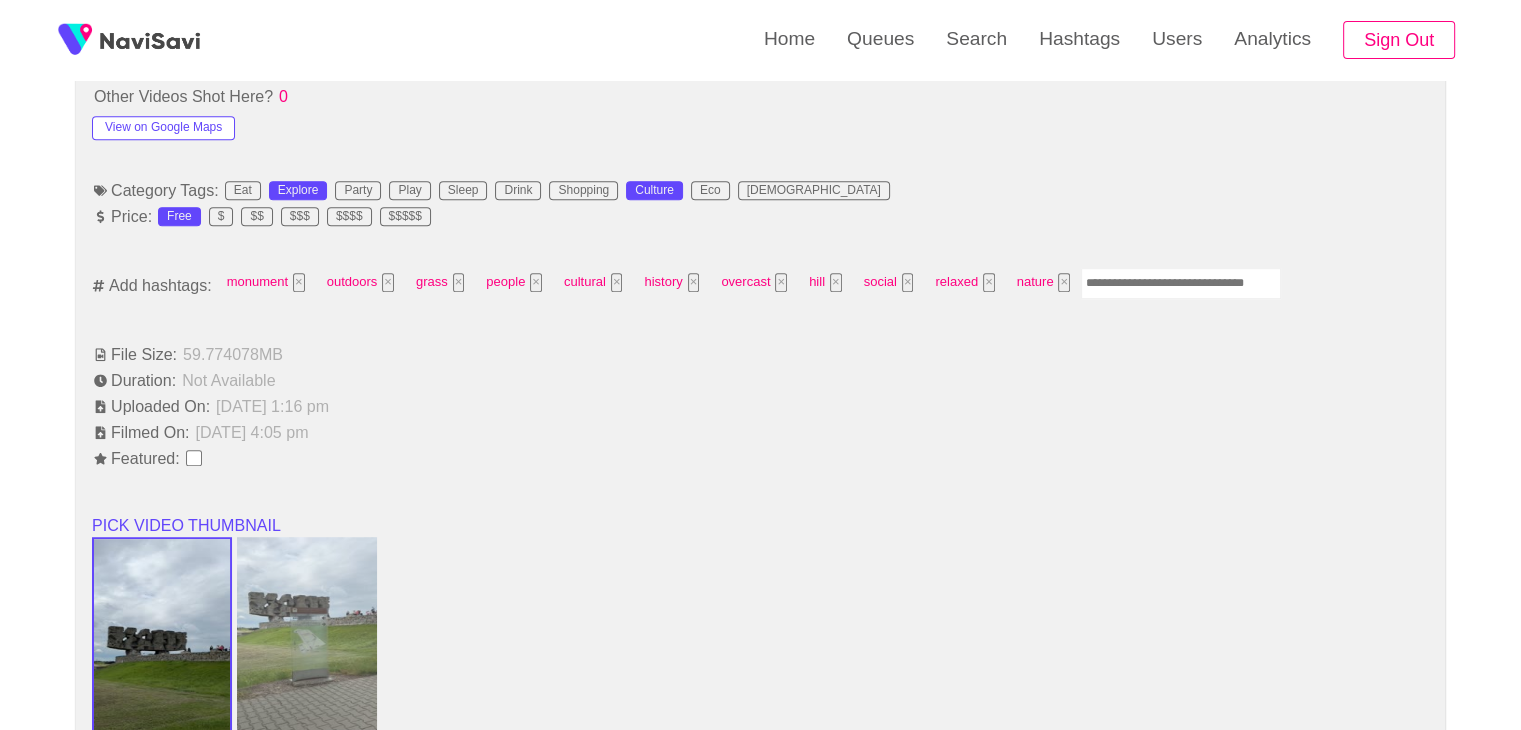 drag, startPoint x: 1138, startPoint y: 296, endPoint x: 1176, endPoint y: 281, distance: 40.853397 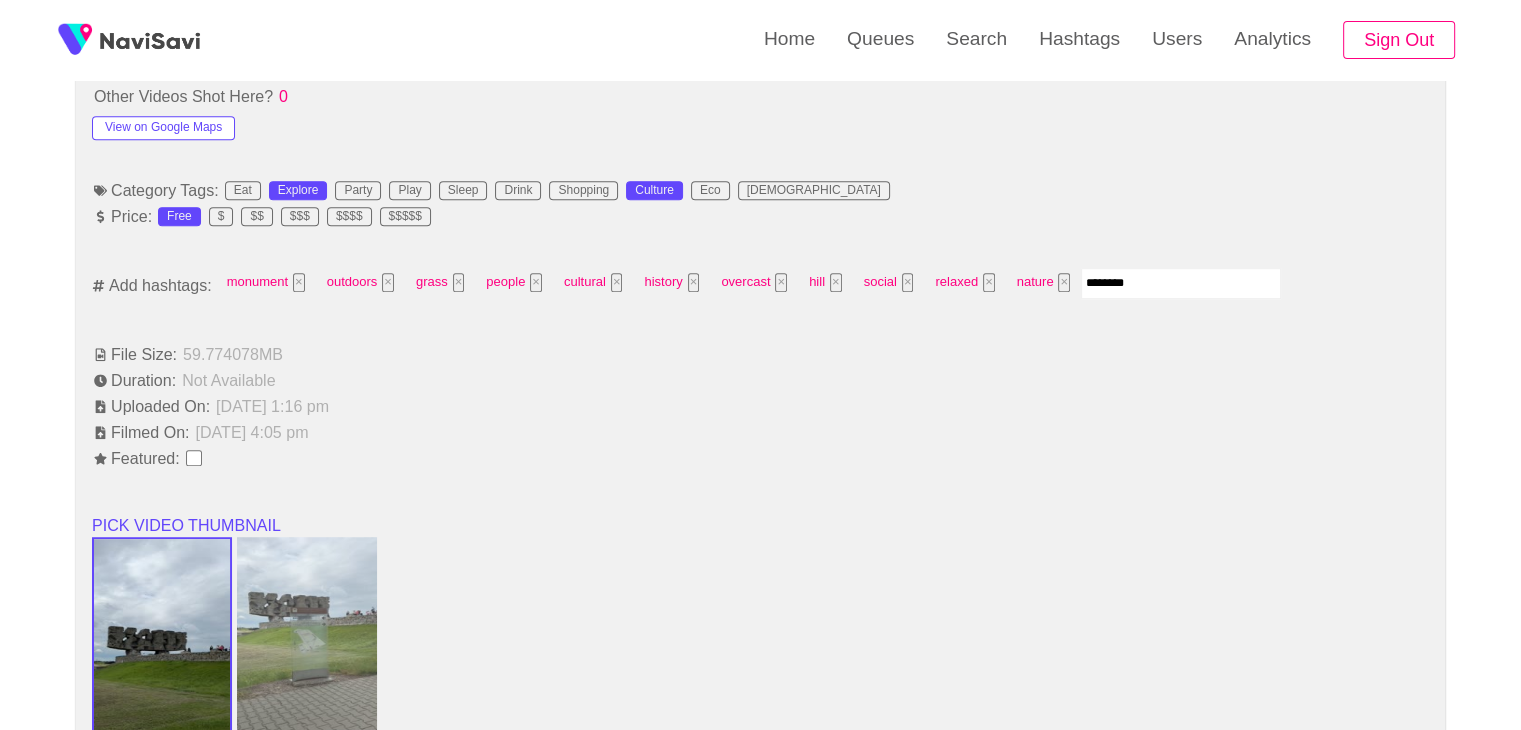 type on "*********" 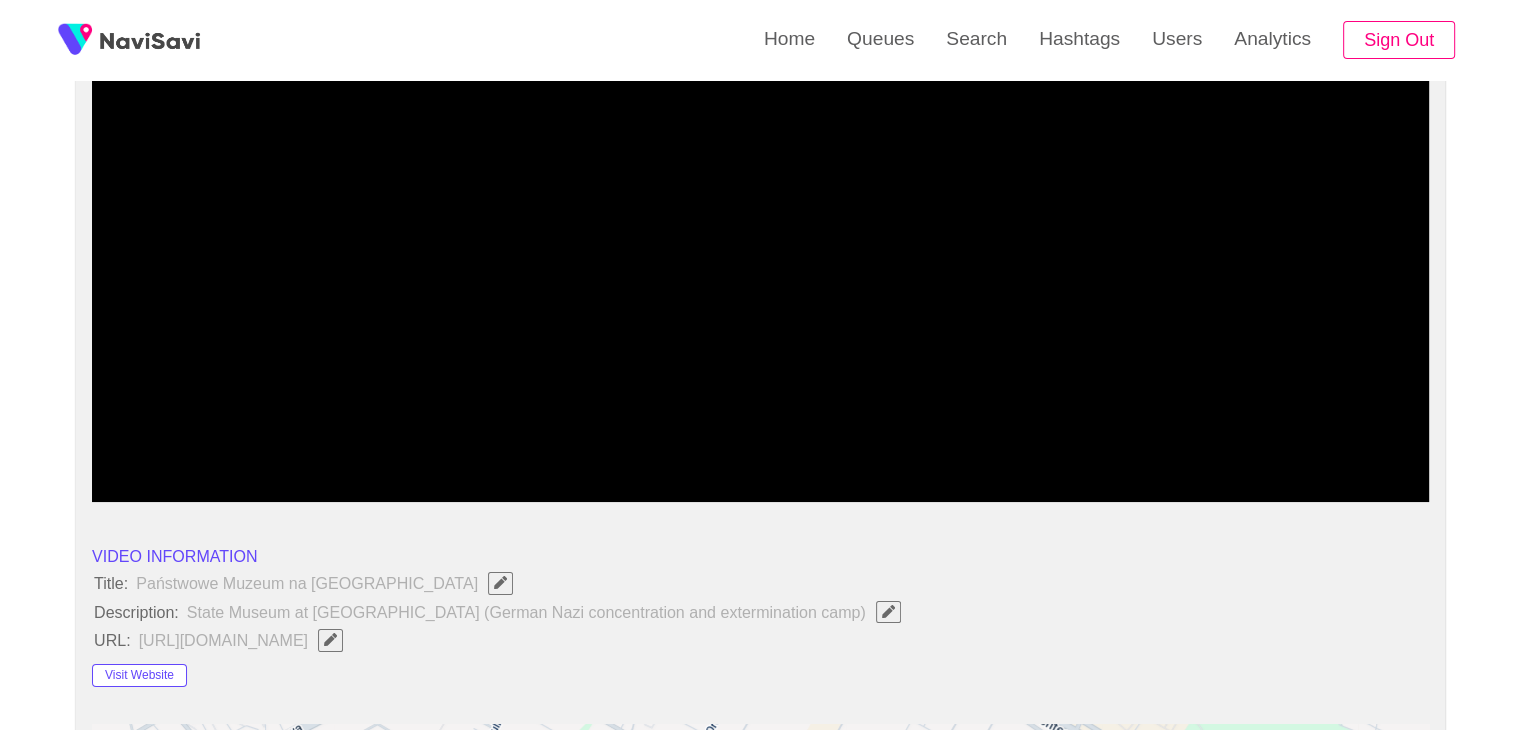 scroll, scrollTop: 148, scrollLeft: 0, axis: vertical 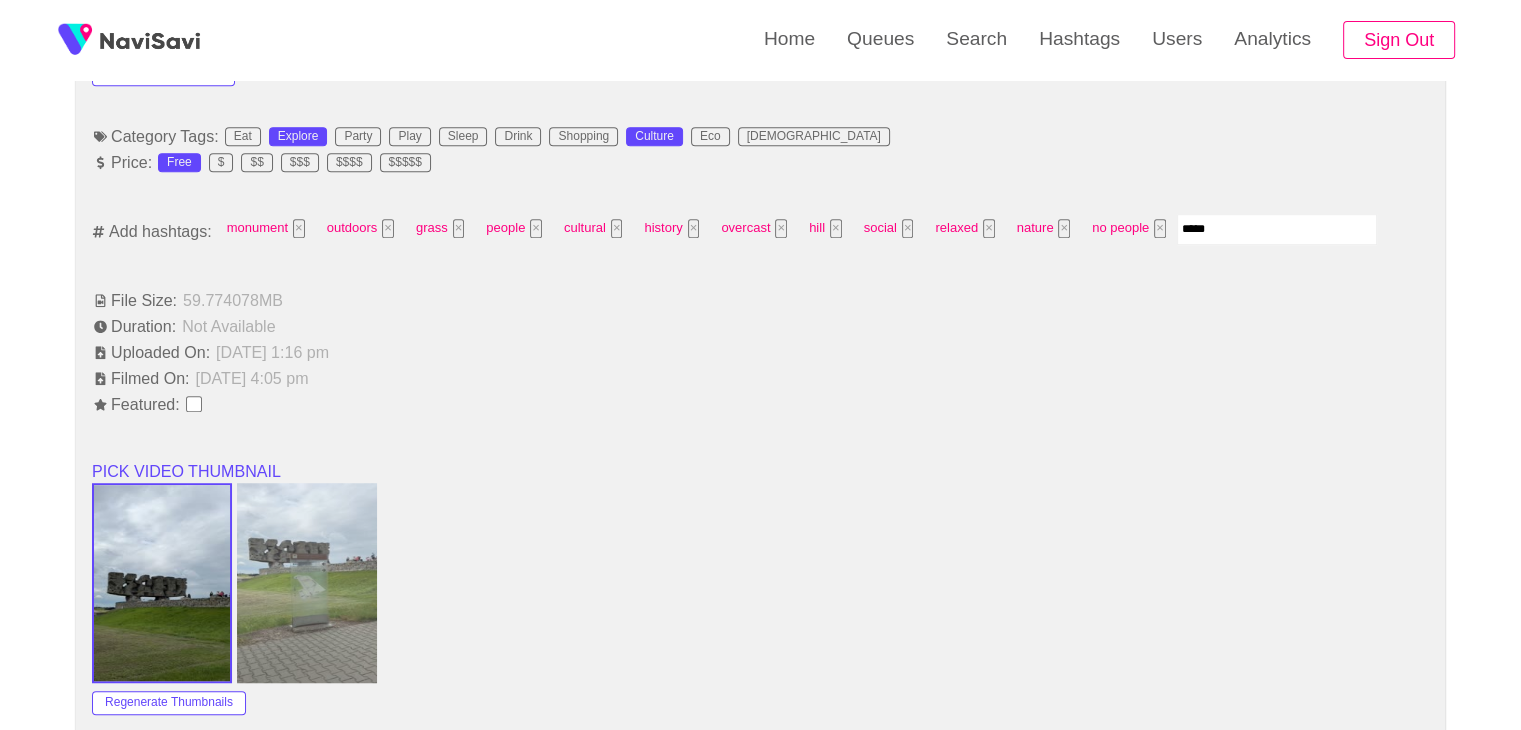 type on "******" 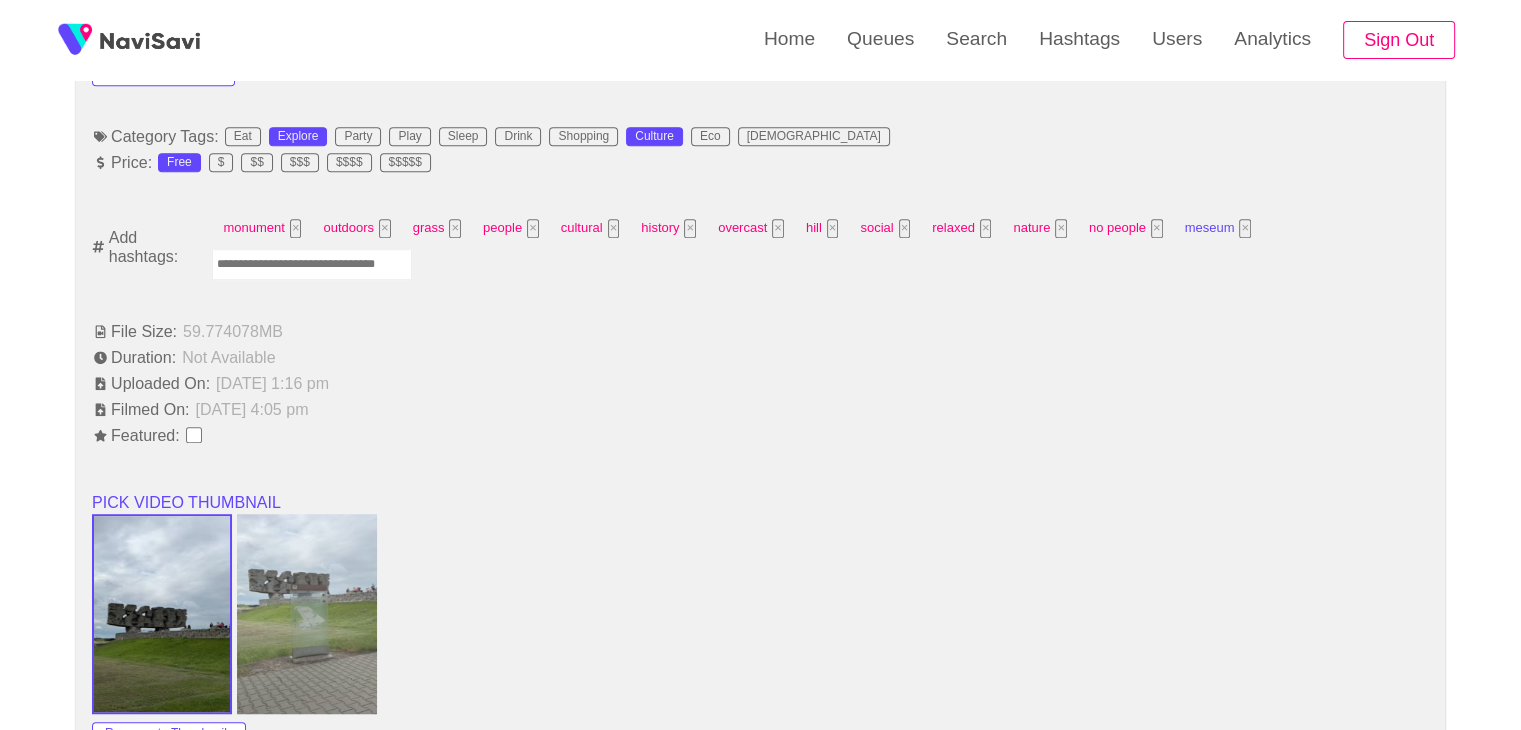 click on "×" at bounding box center (1245, 228) 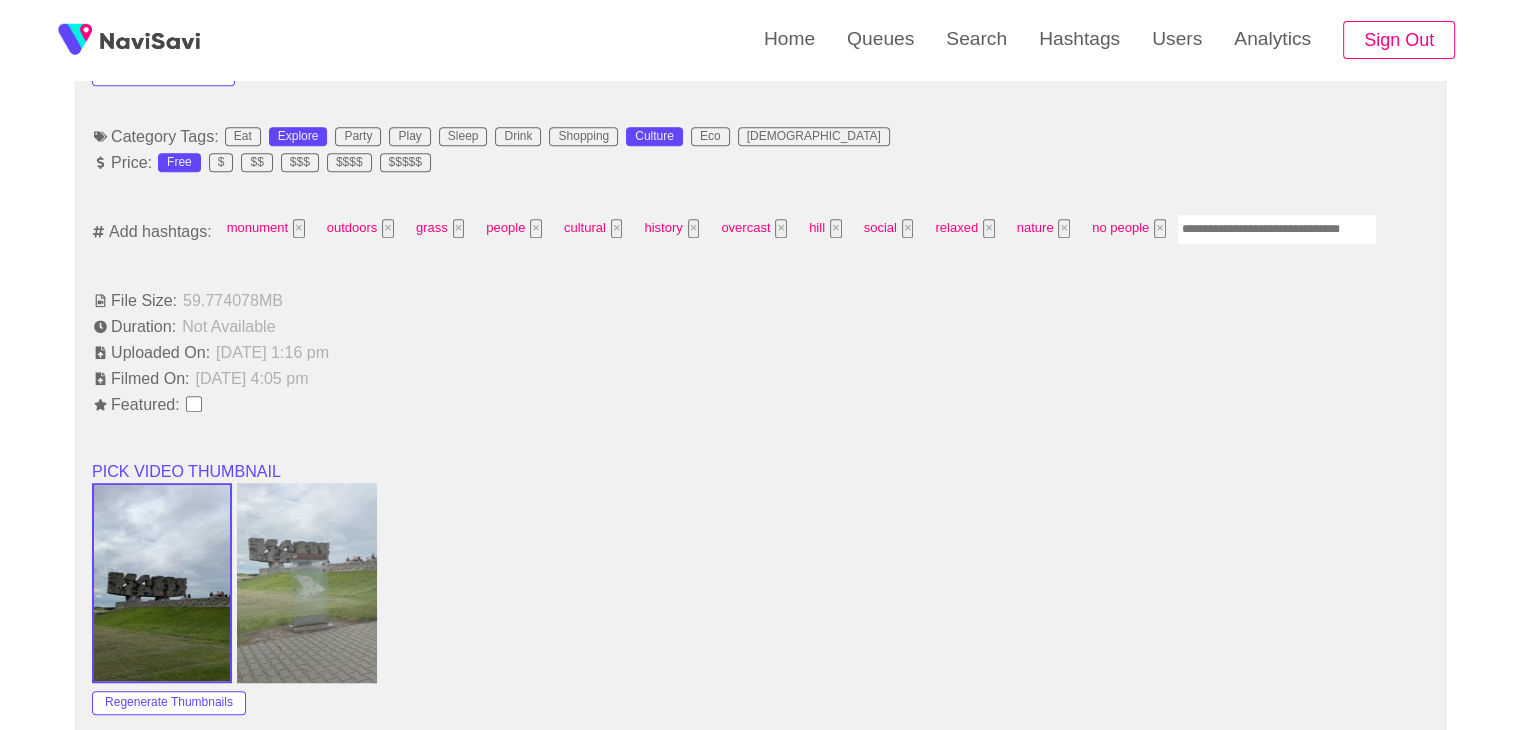 click at bounding box center [1277, 229] 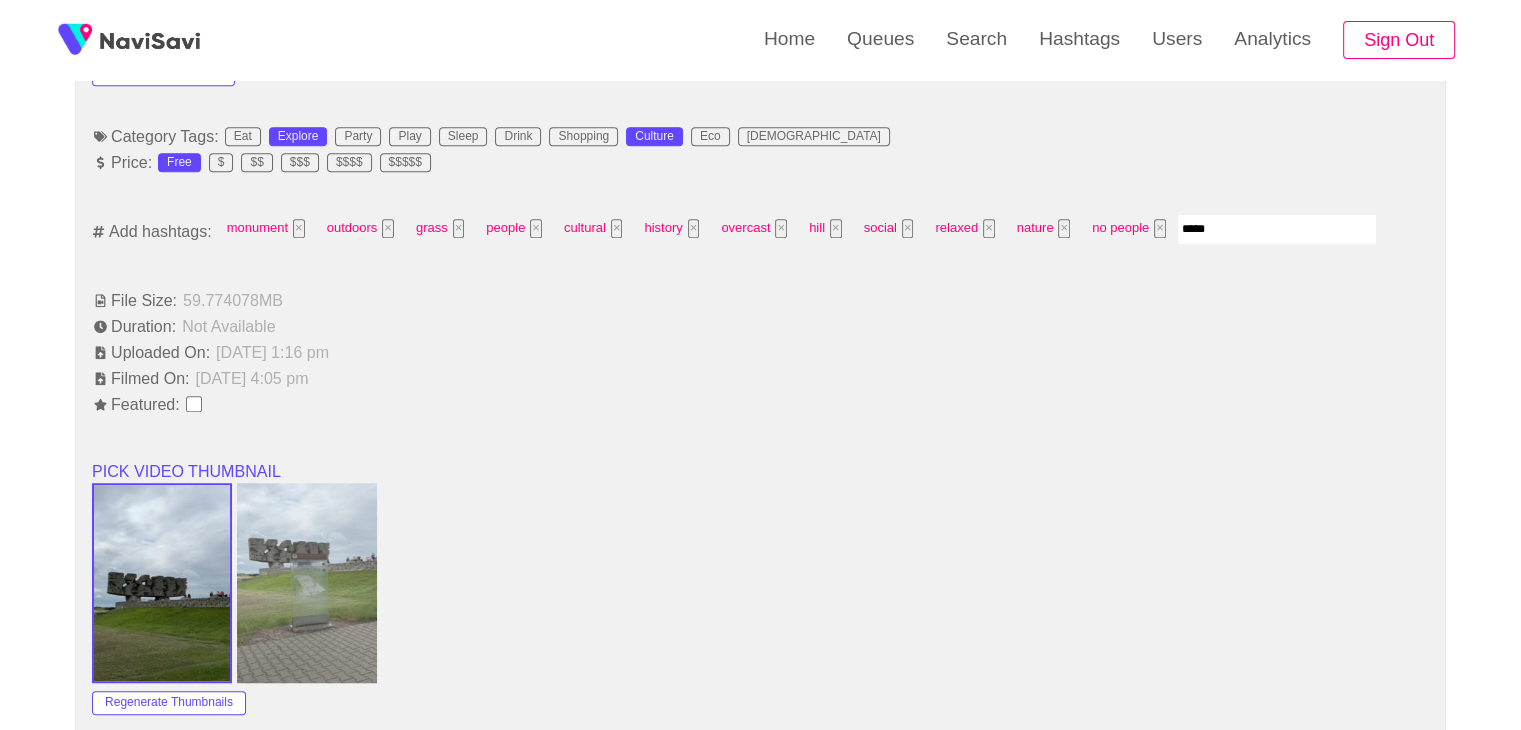 type on "******" 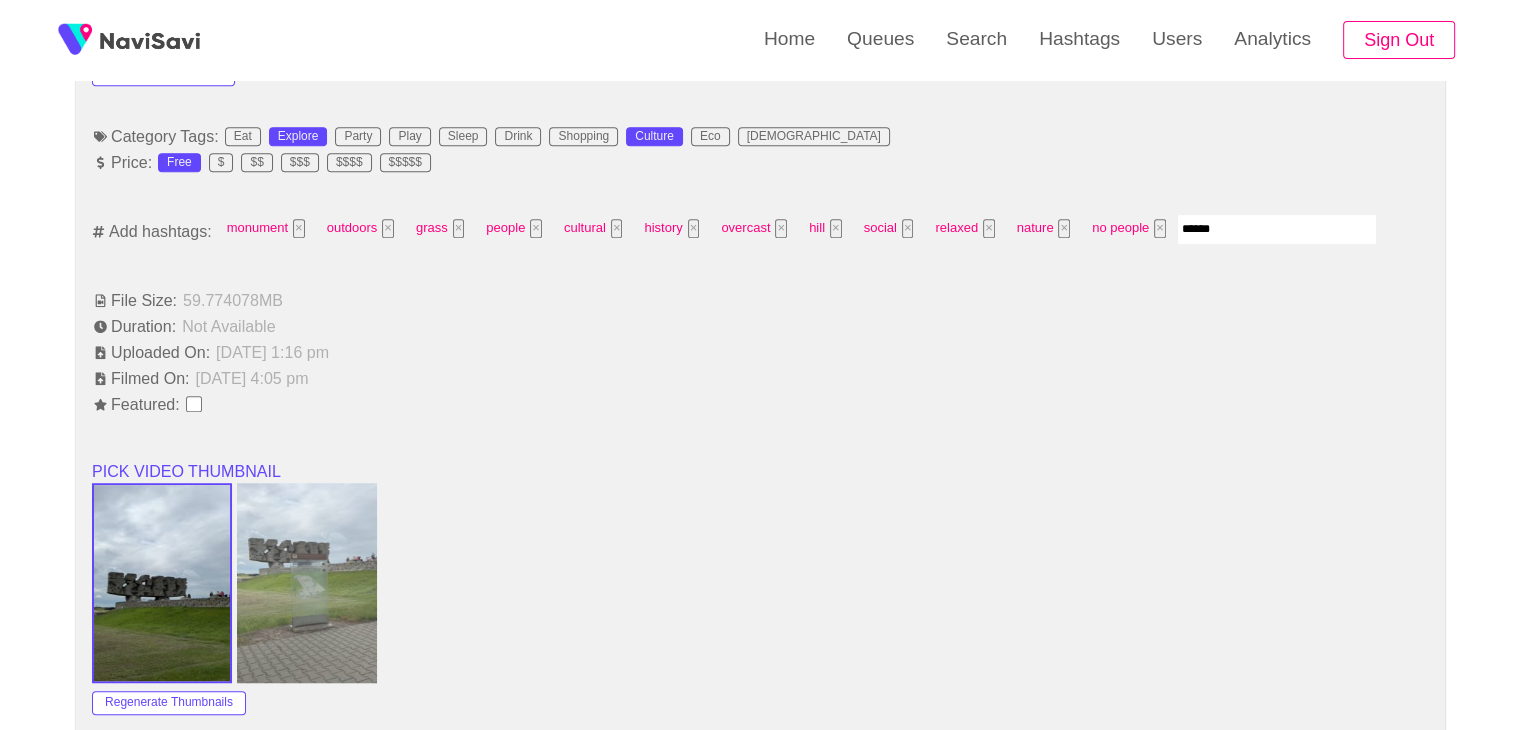 type 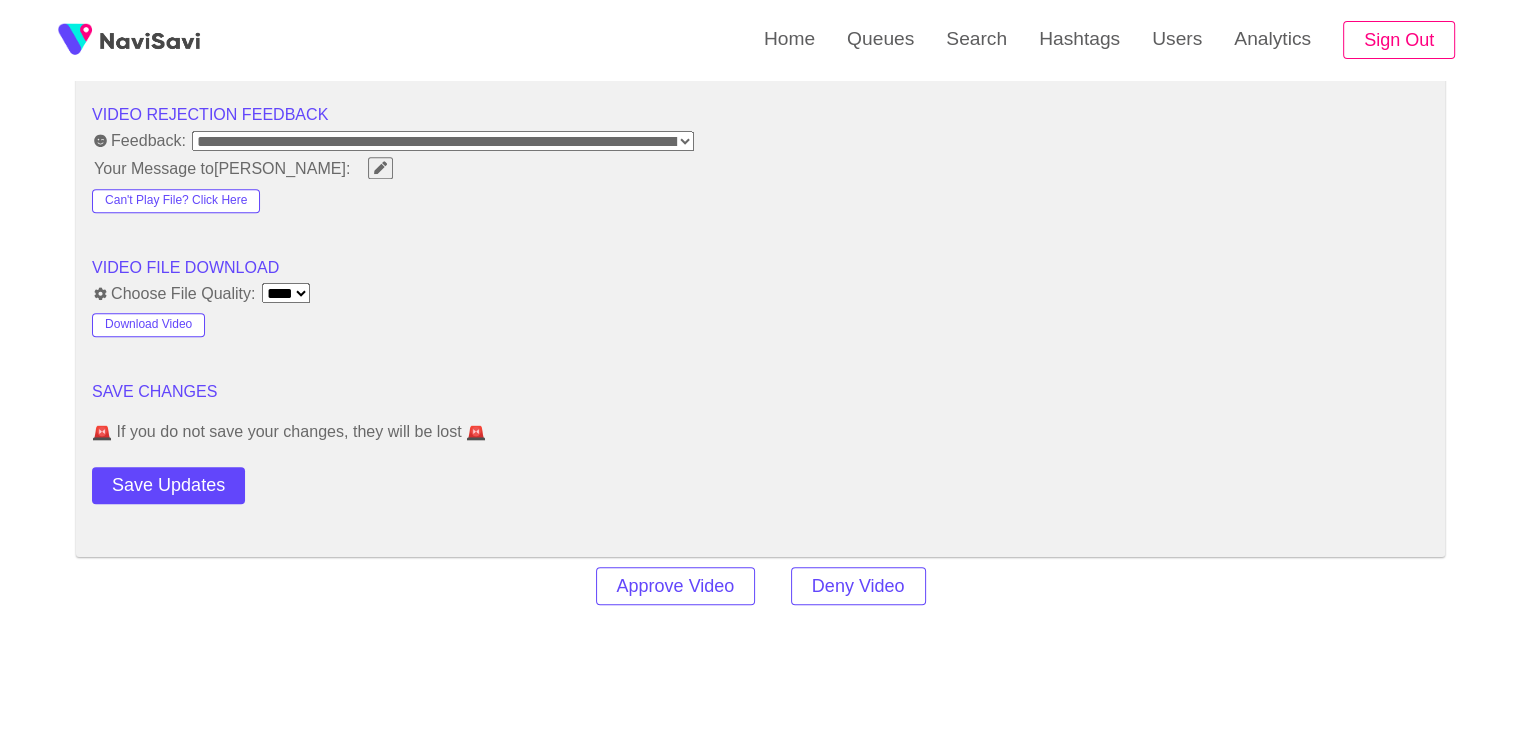scroll, scrollTop: 2444, scrollLeft: 0, axis: vertical 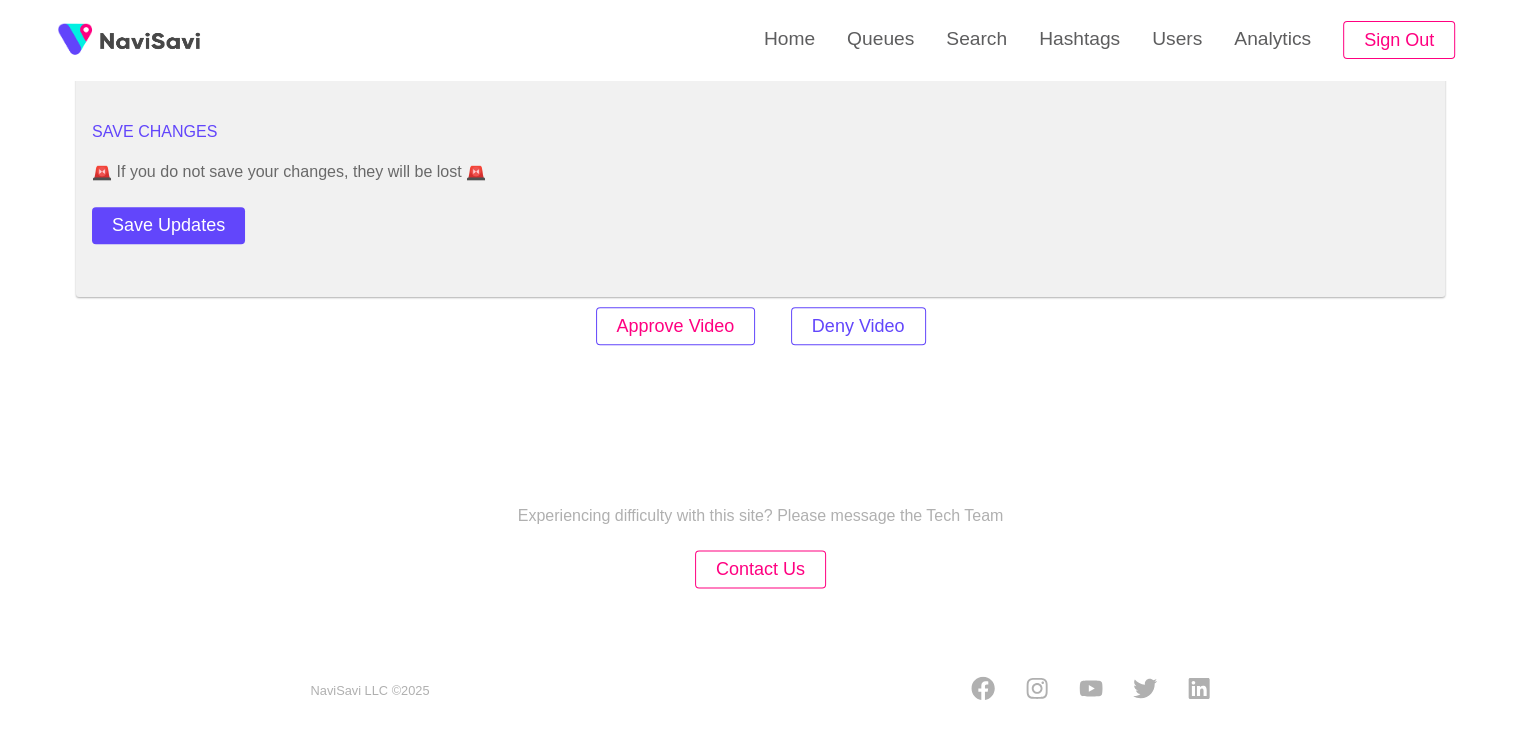 click on "Approve Video" at bounding box center (676, 326) 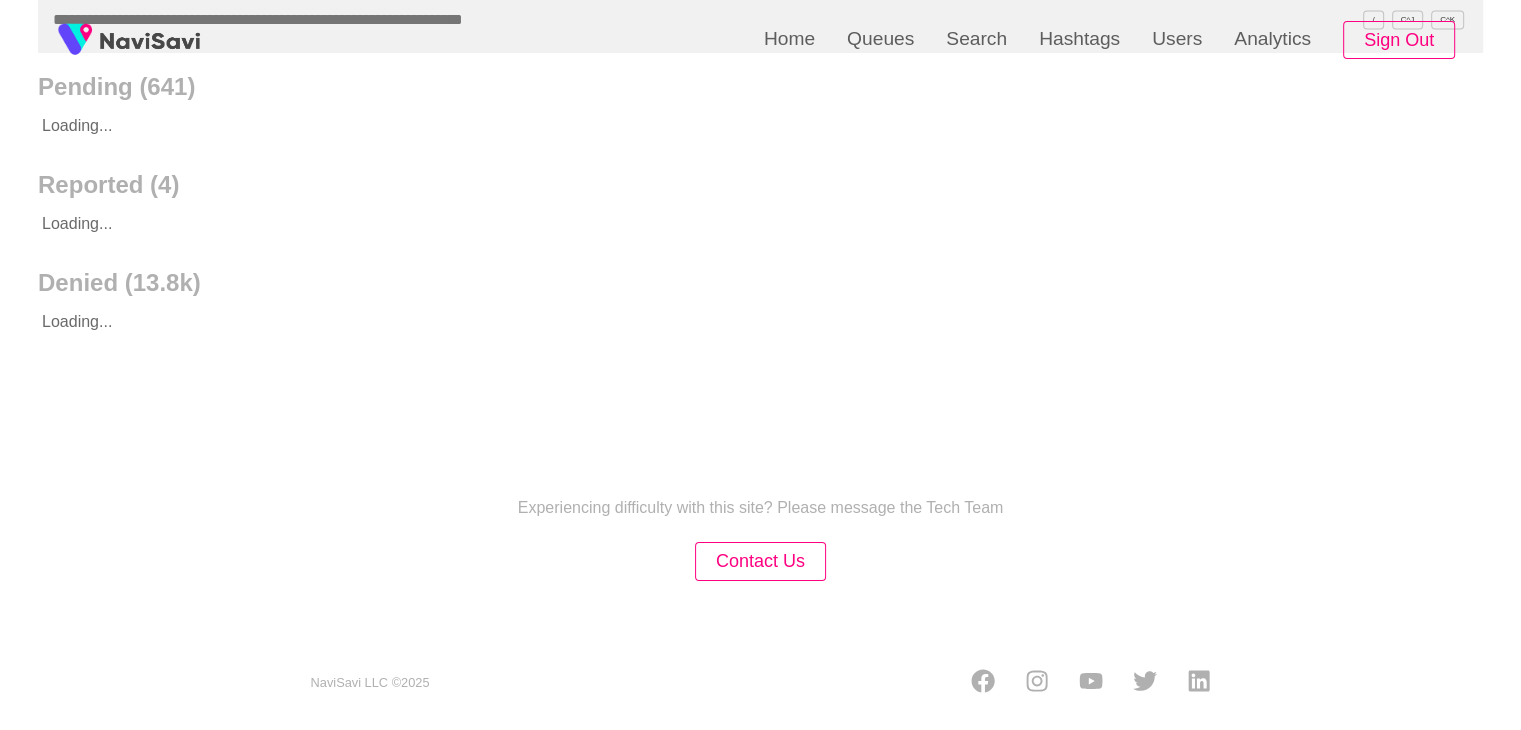scroll, scrollTop: 0, scrollLeft: 0, axis: both 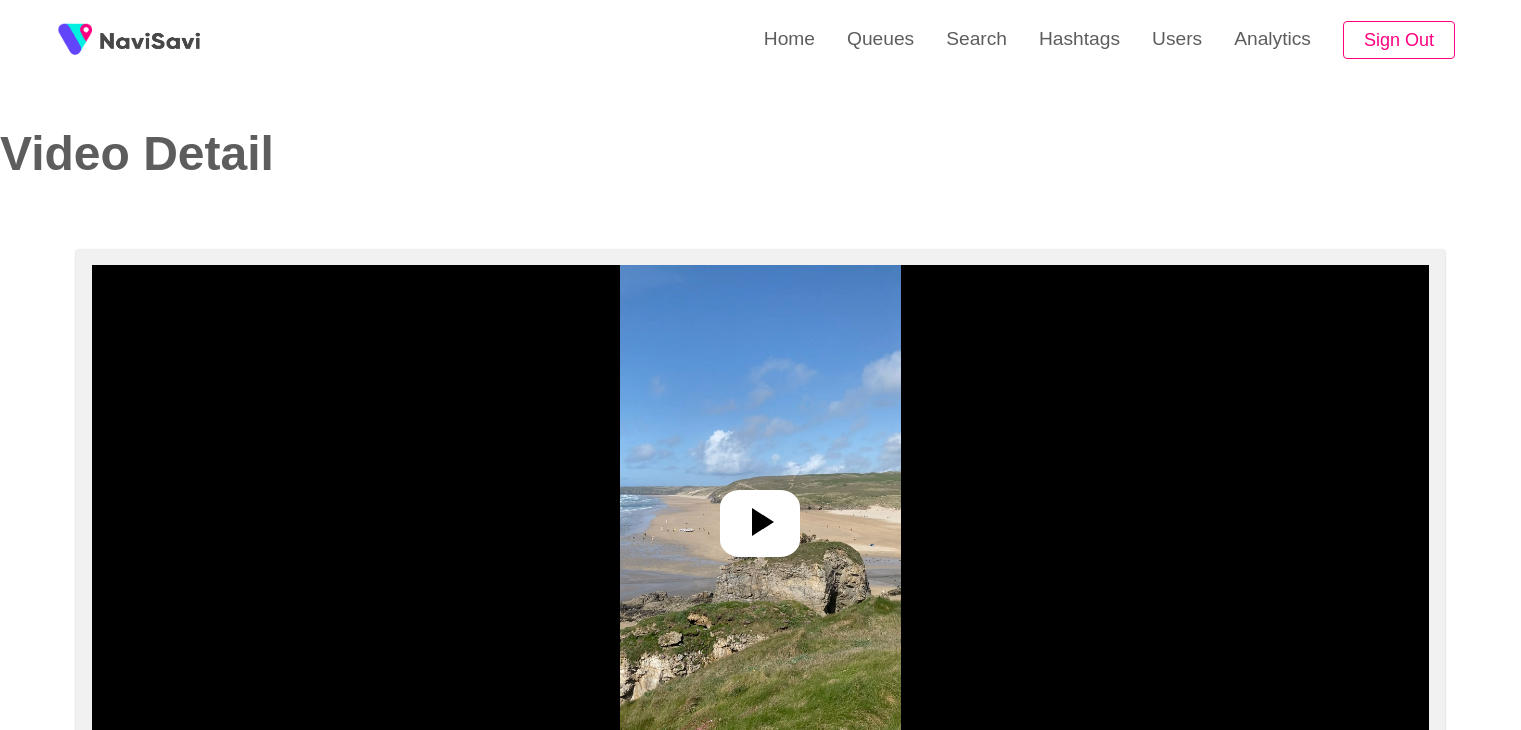 select on "**********" 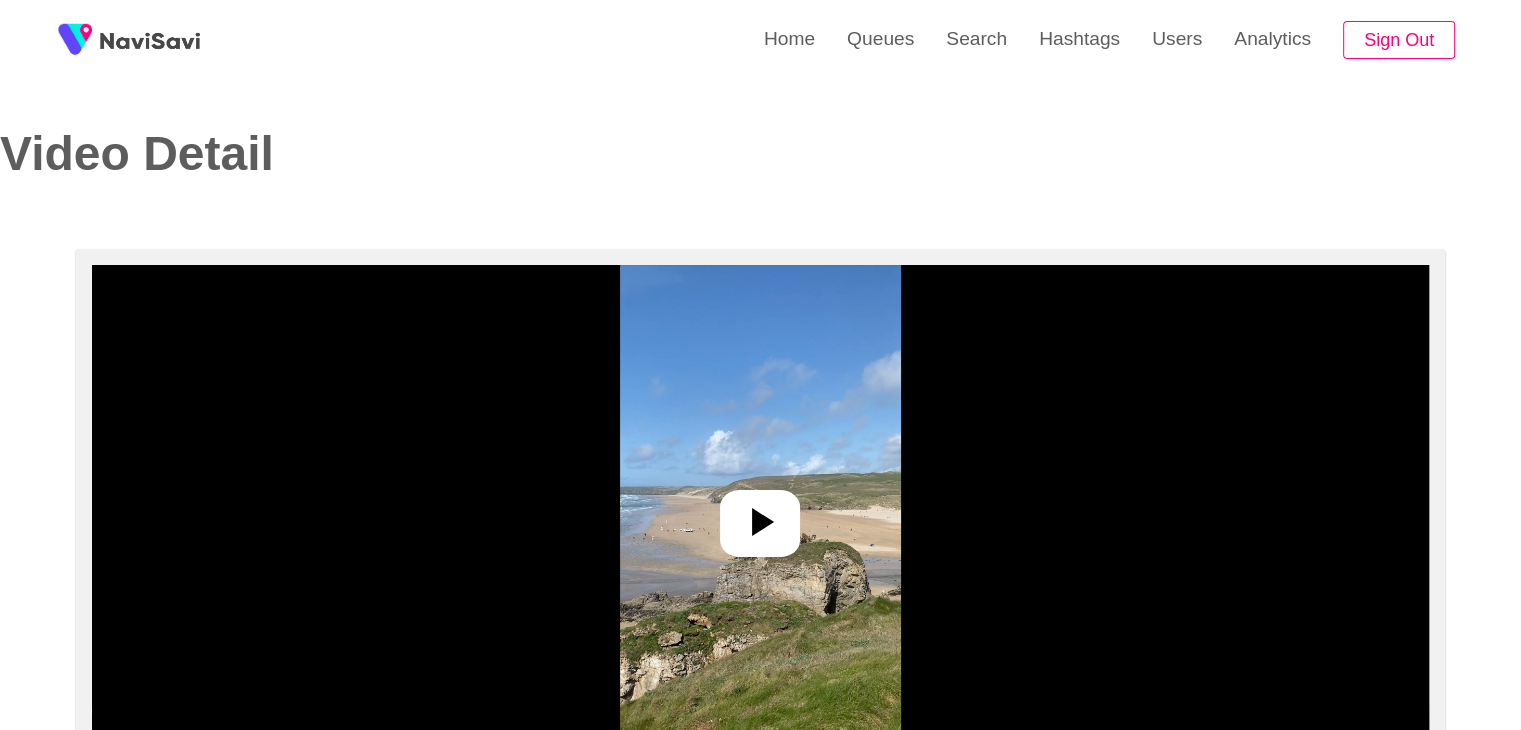 click at bounding box center (760, 515) 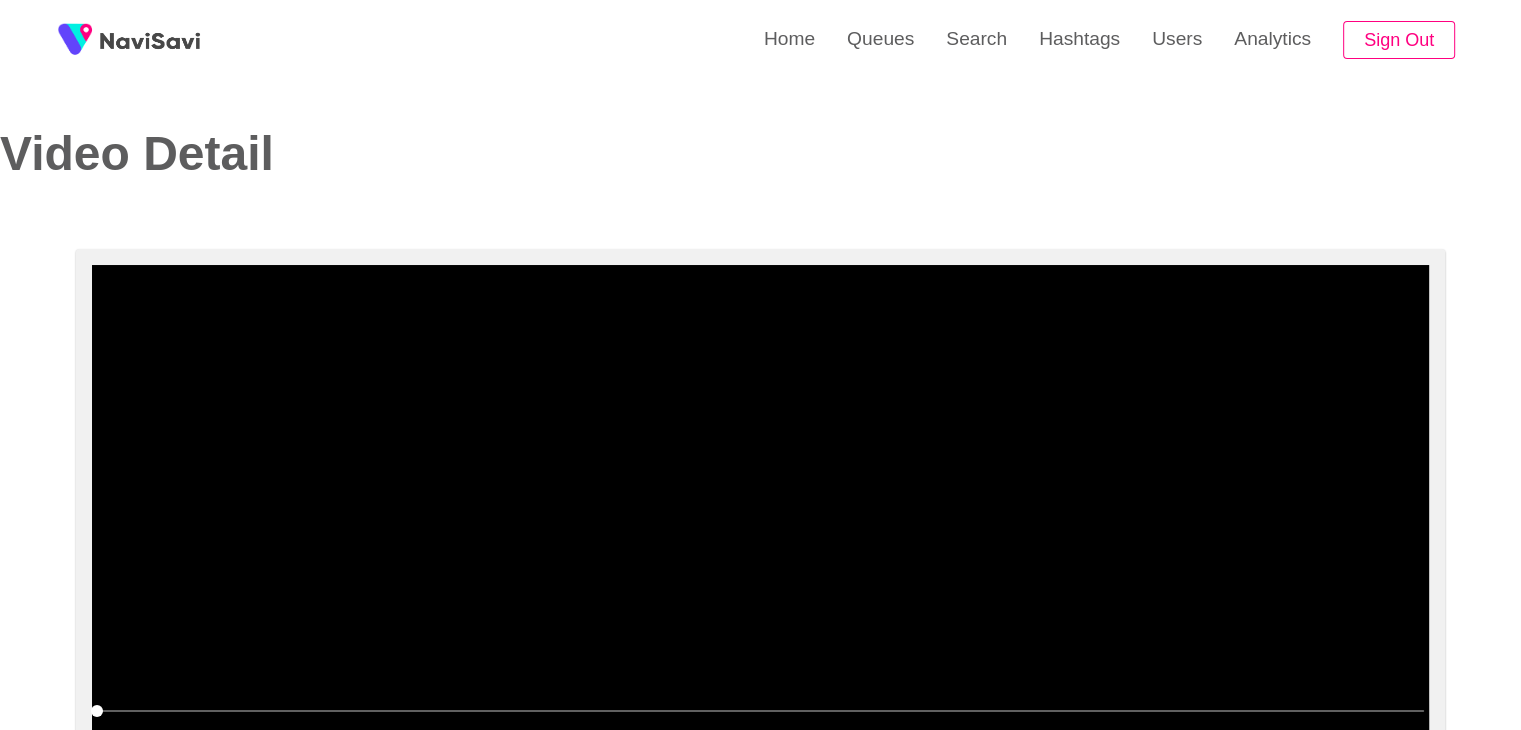 scroll, scrollTop: 104, scrollLeft: 0, axis: vertical 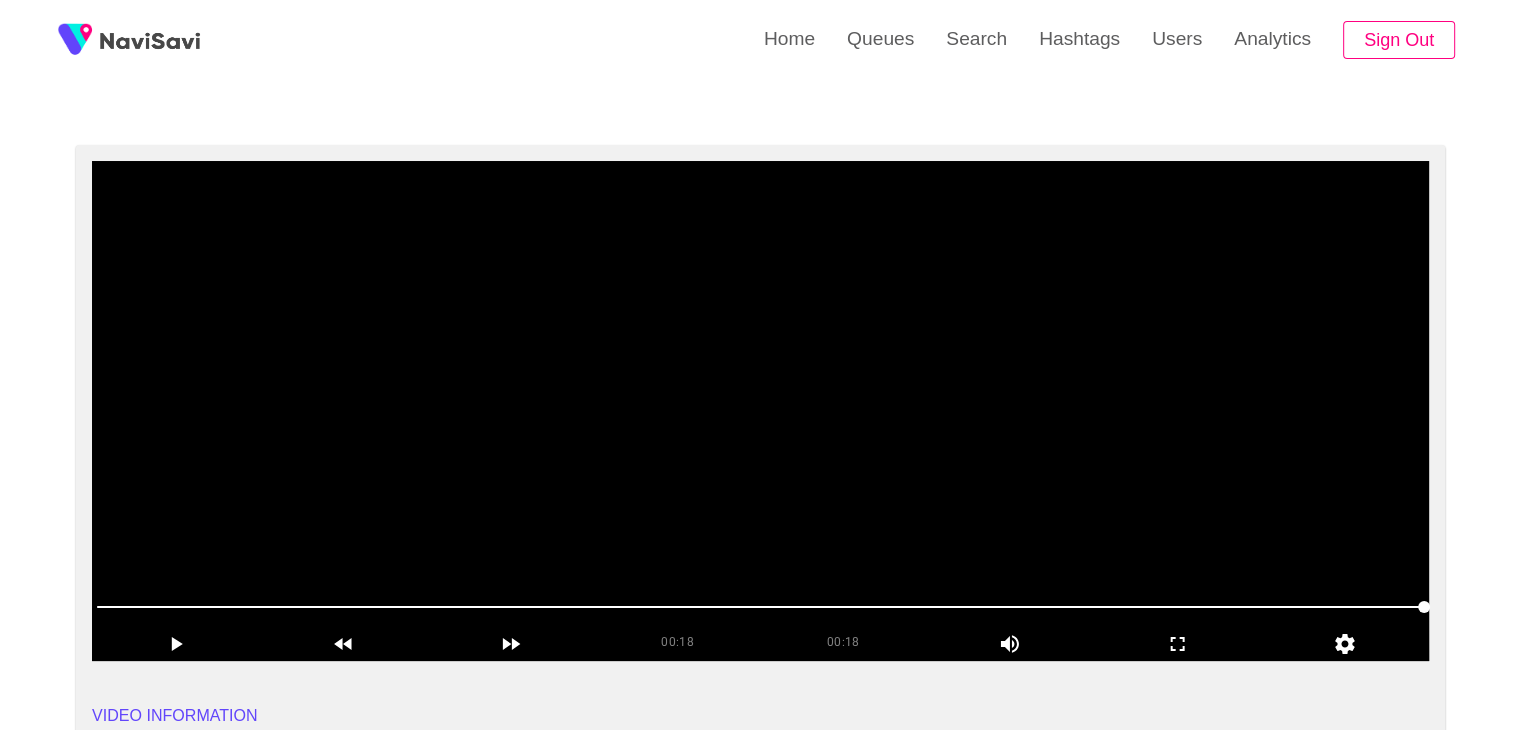 click at bounding box center [760, 411] 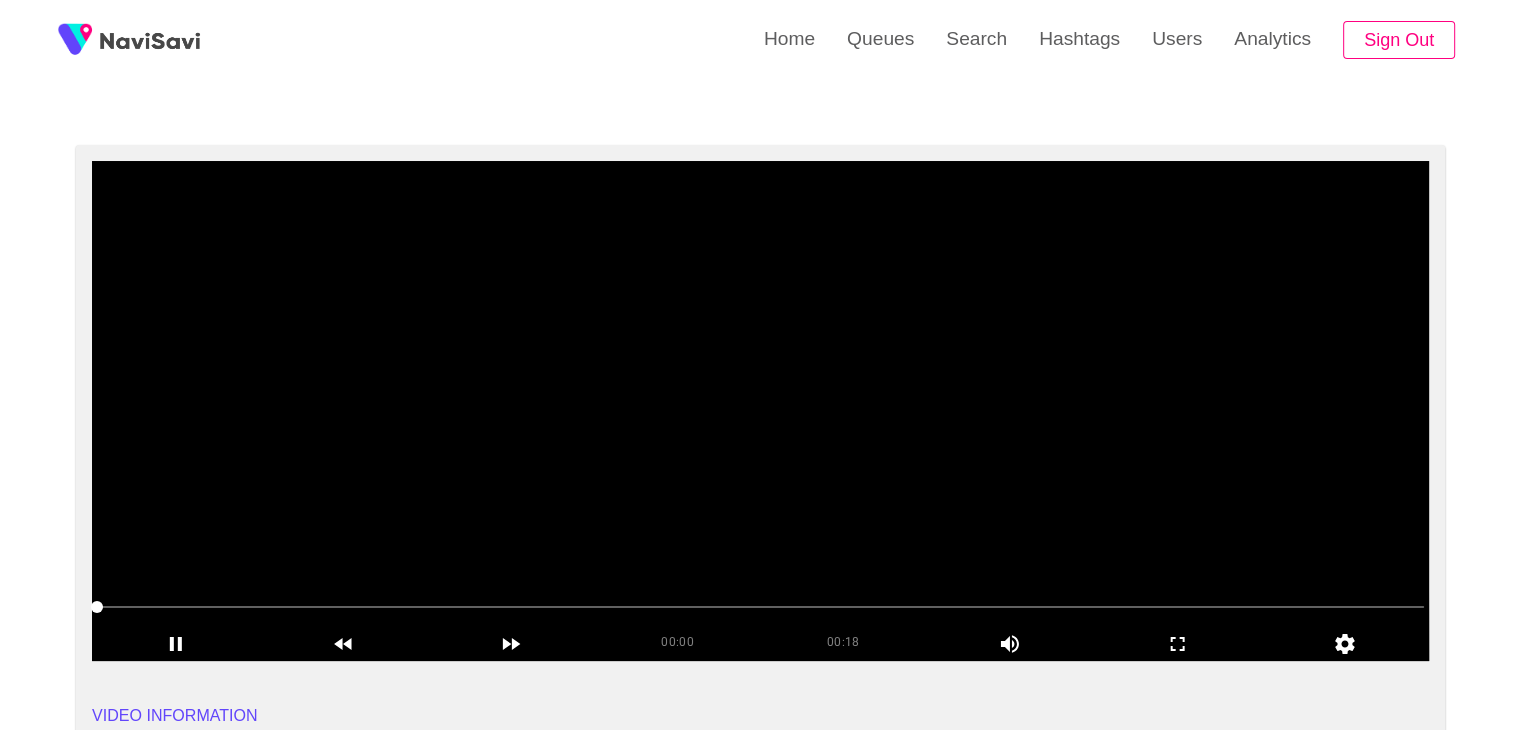 click at bounding box center [760, 411] 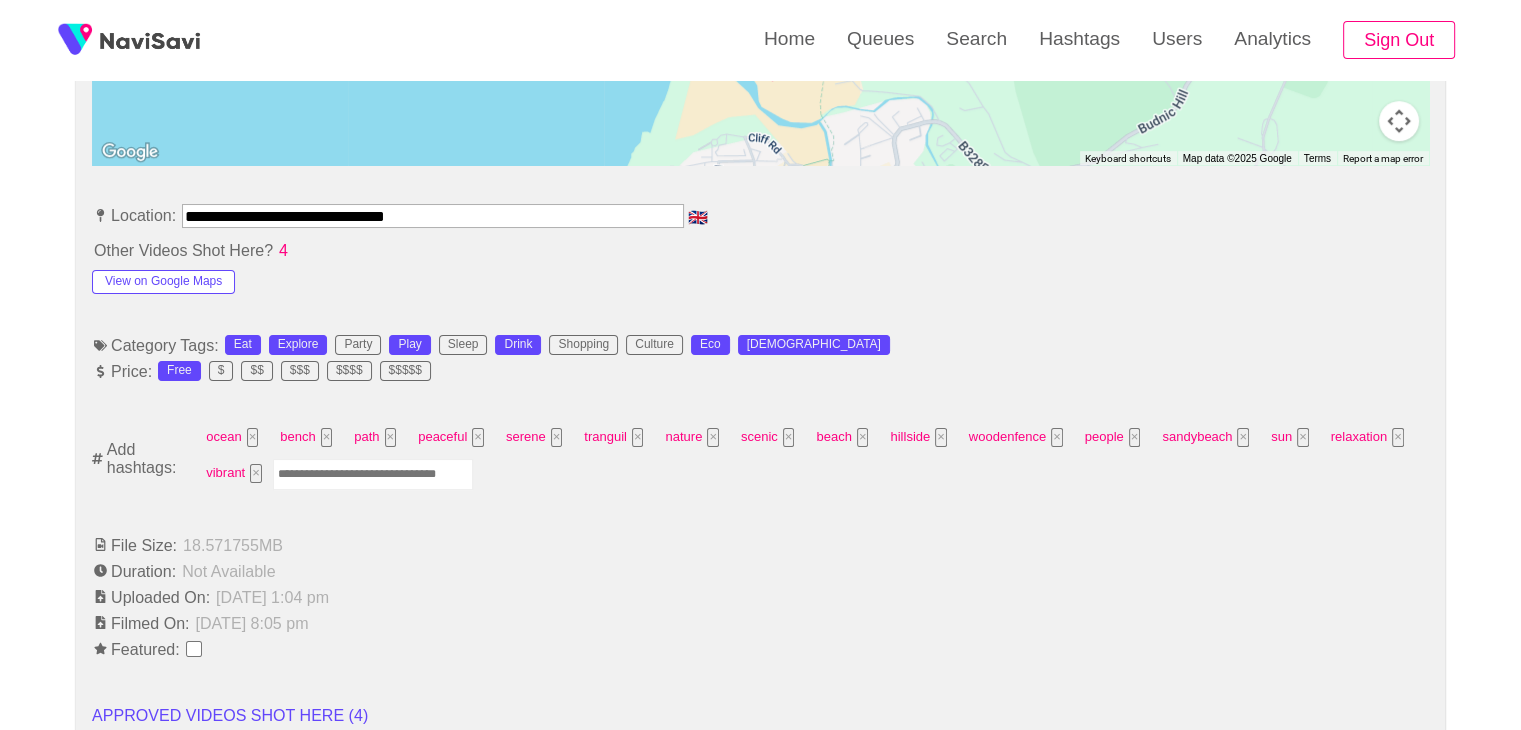 scroll, scrollTop: 1048, scrollLeft: 0, axis: vertical 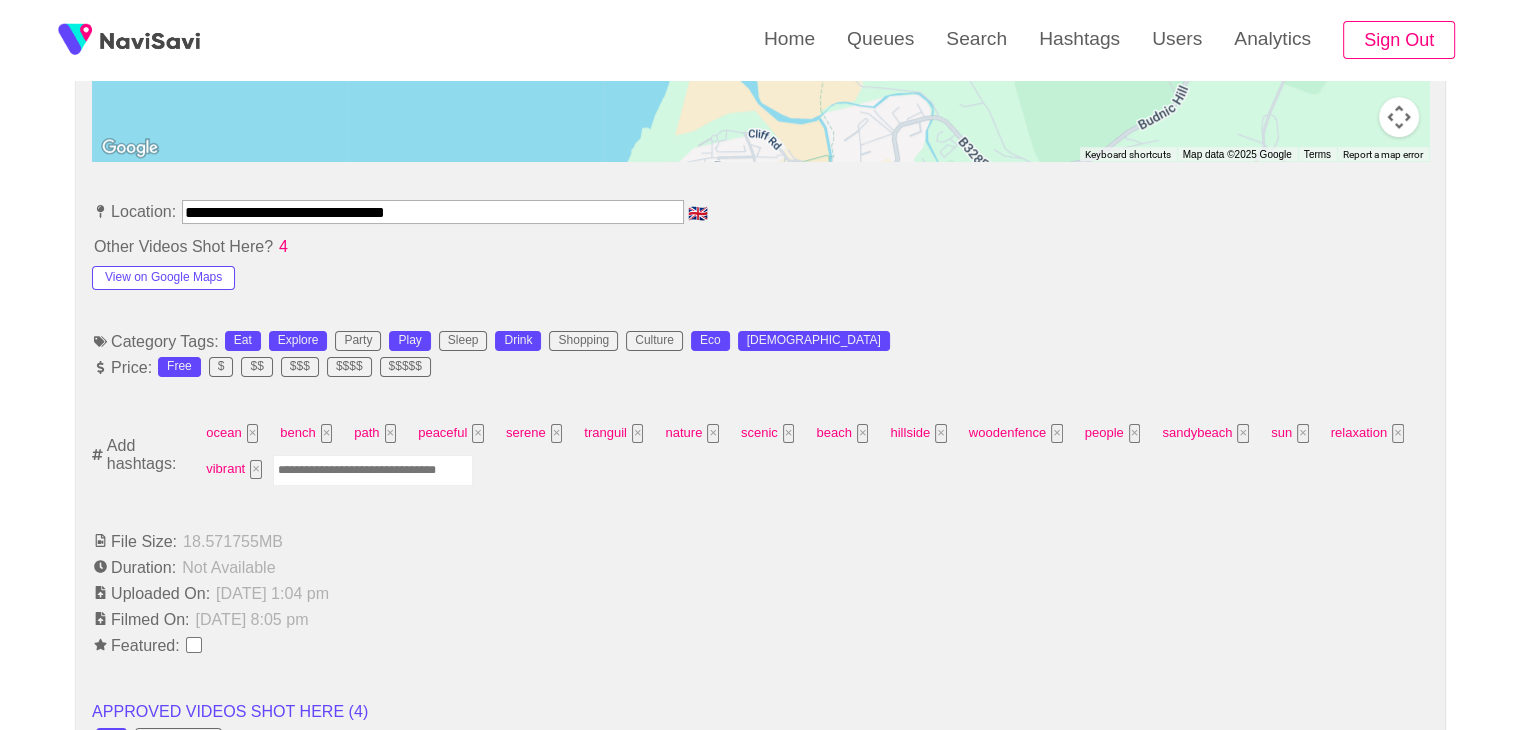 click at bounding box center (373, 470) 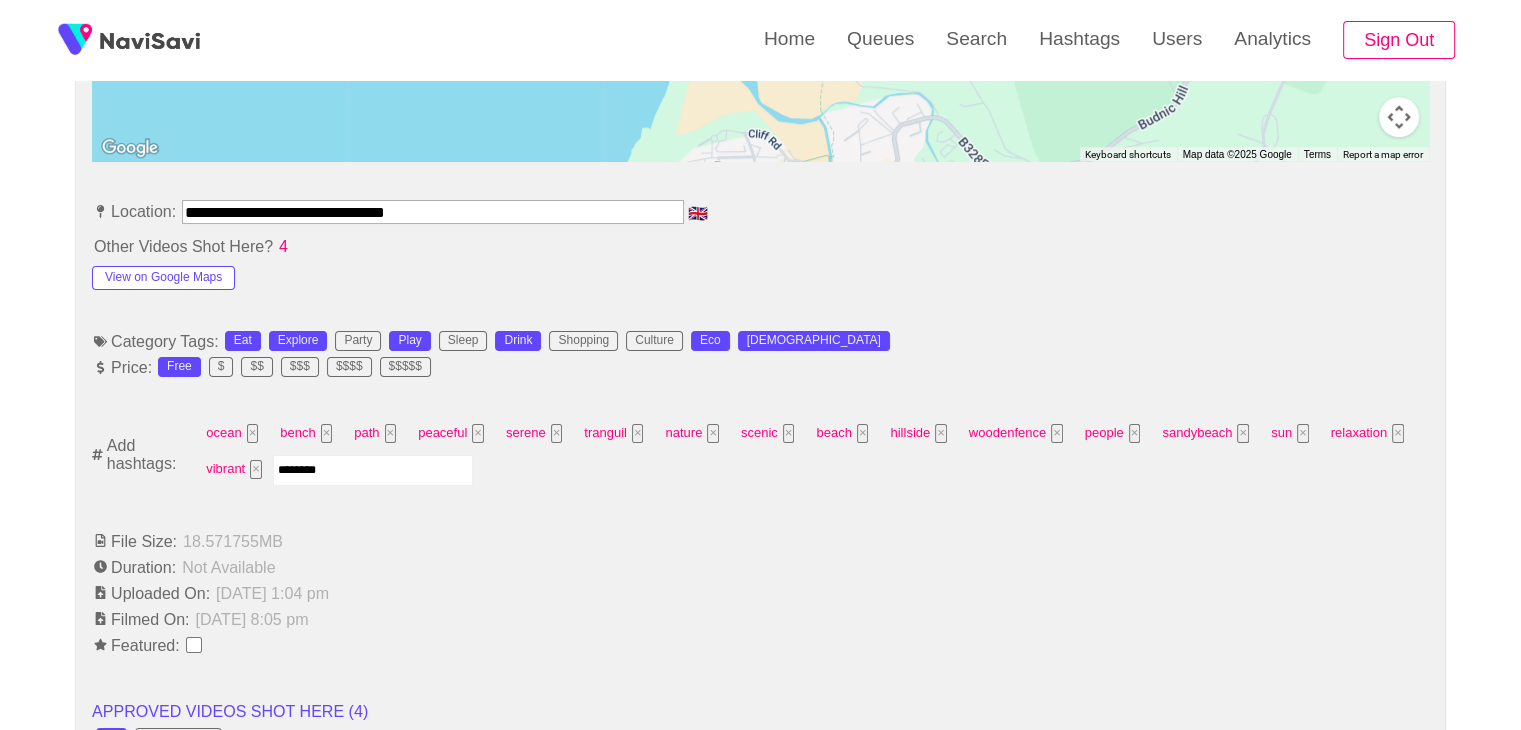 type on "*********" 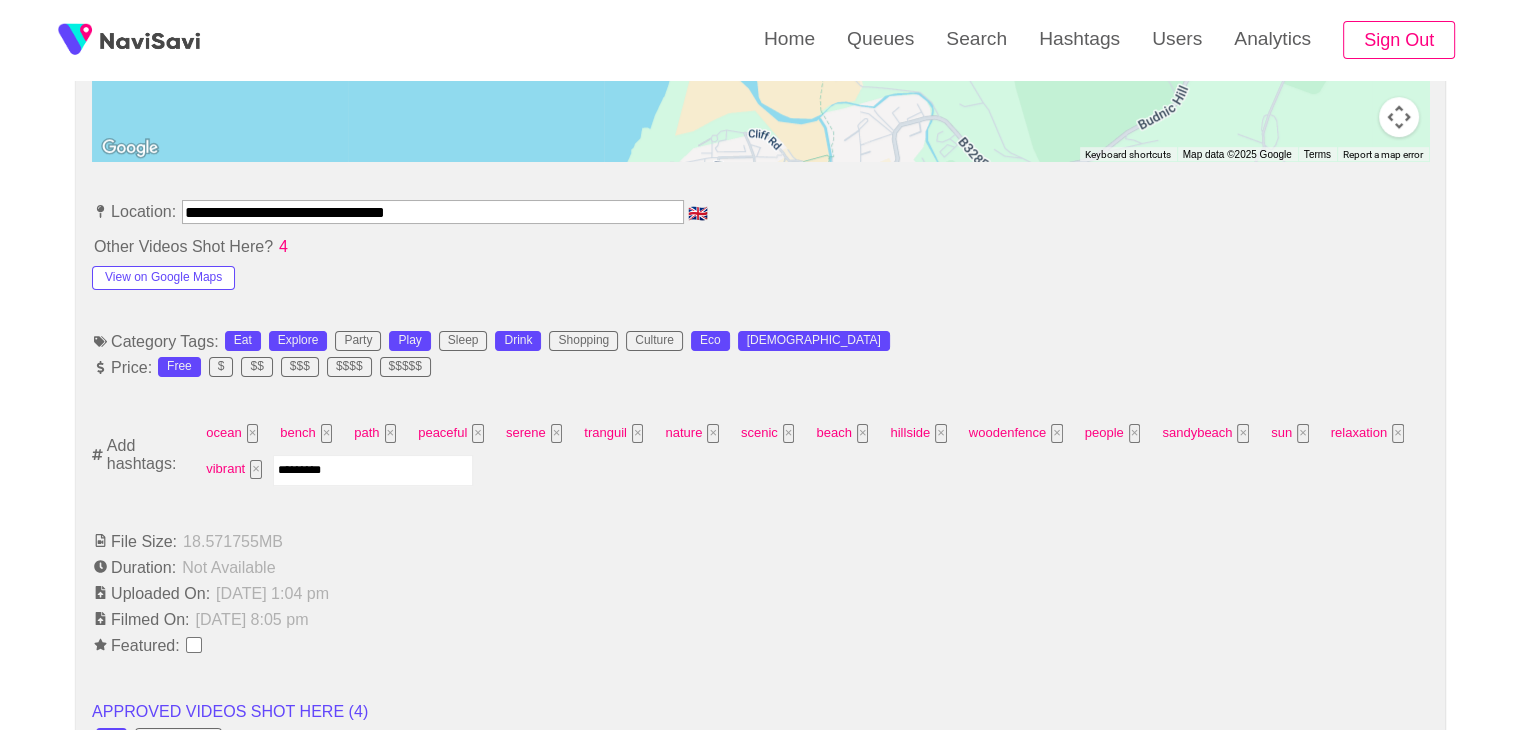 type 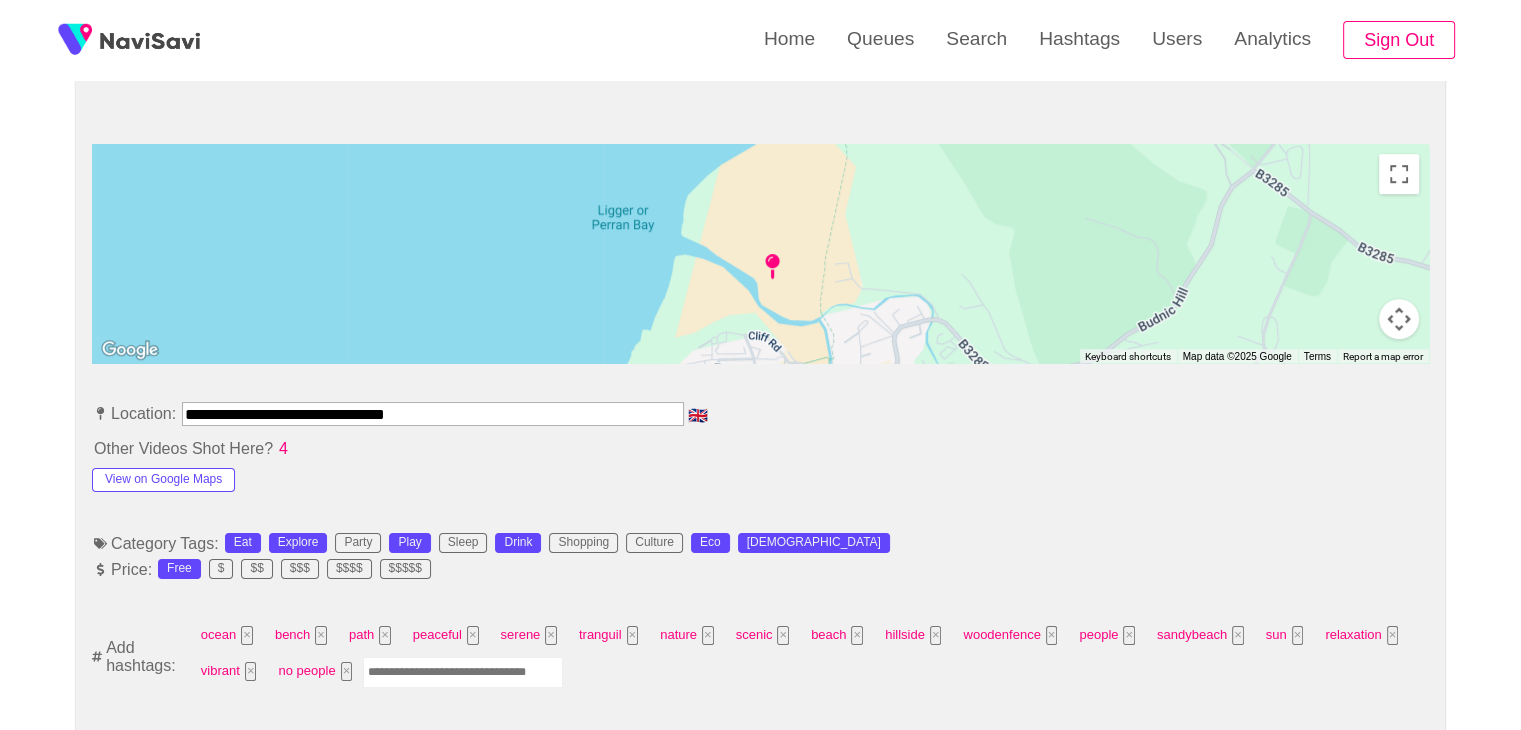 scroll, scrollTop: 844, scrollLeft: 0, axis: vertical 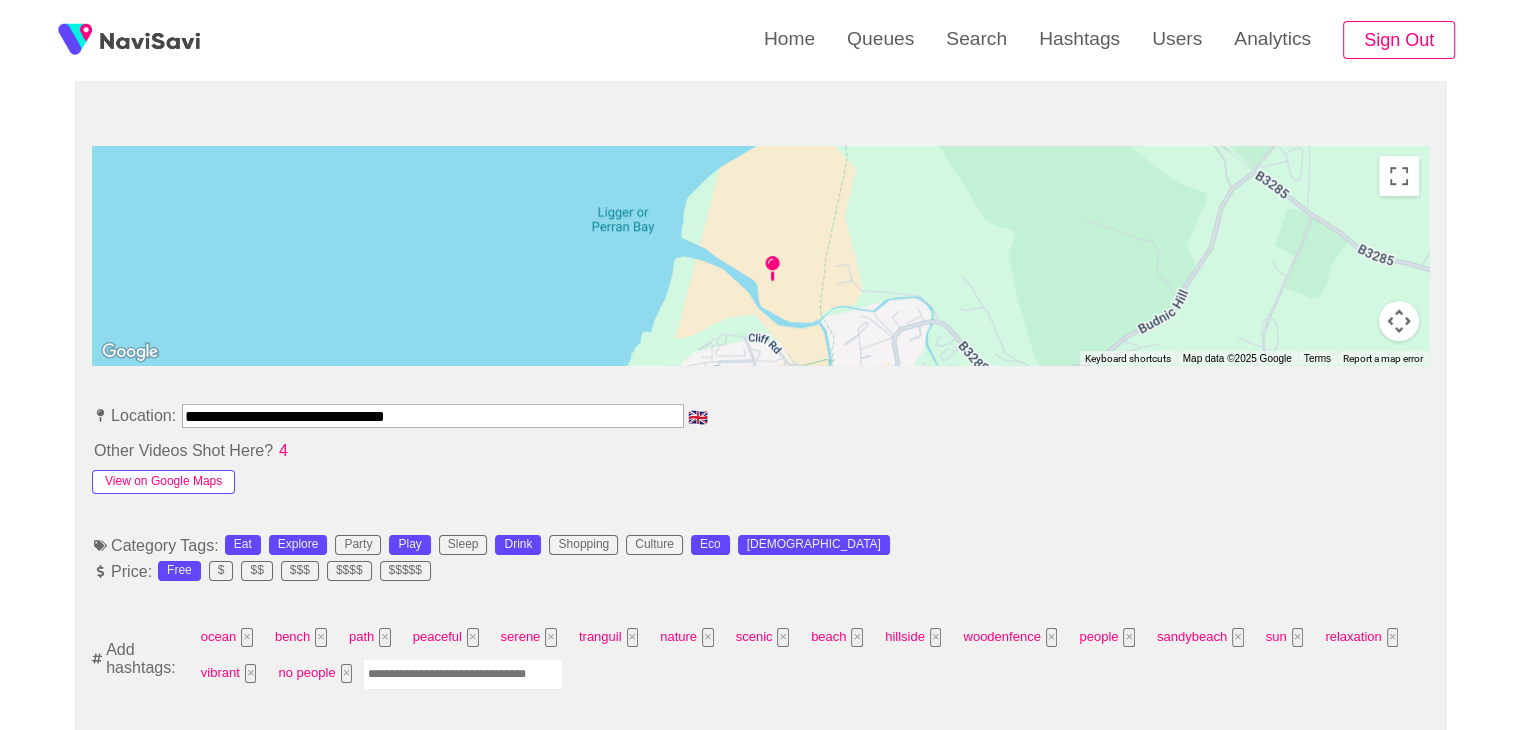 click on "View on Google Maps" at bounding box center (163, 482) 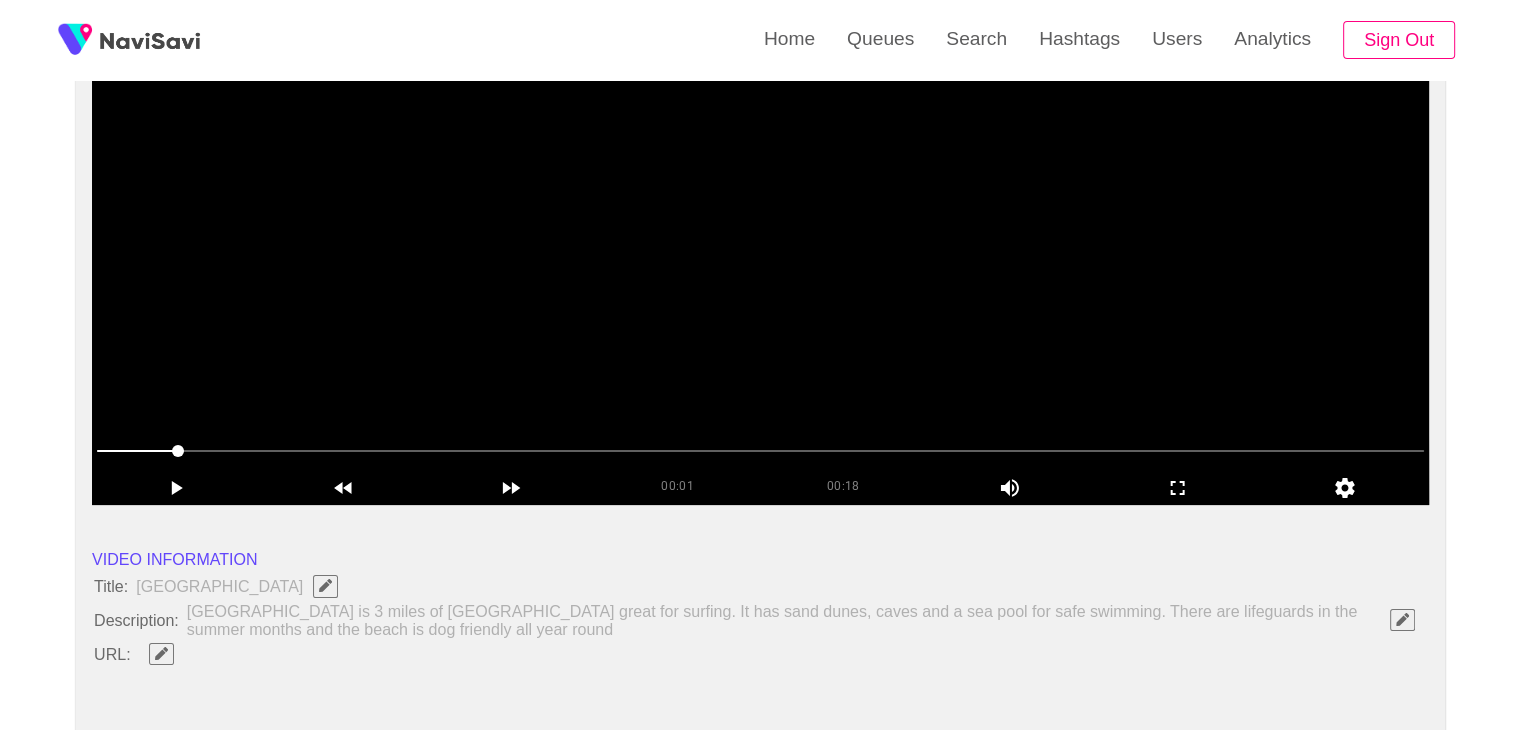 scroll, scrollTop: 247, scrollLeft: 0, axis: vertical 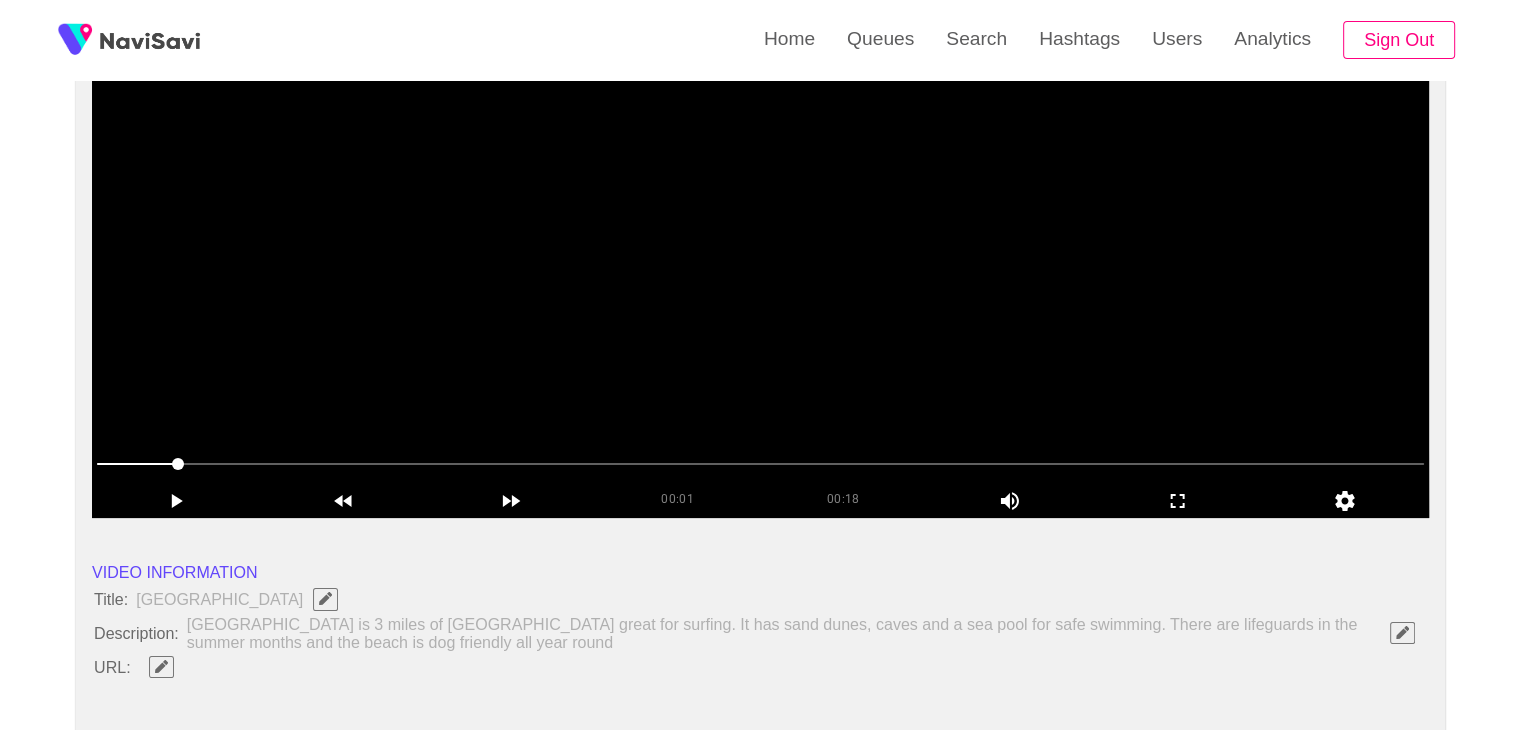 click at bounding box center (760, 268) 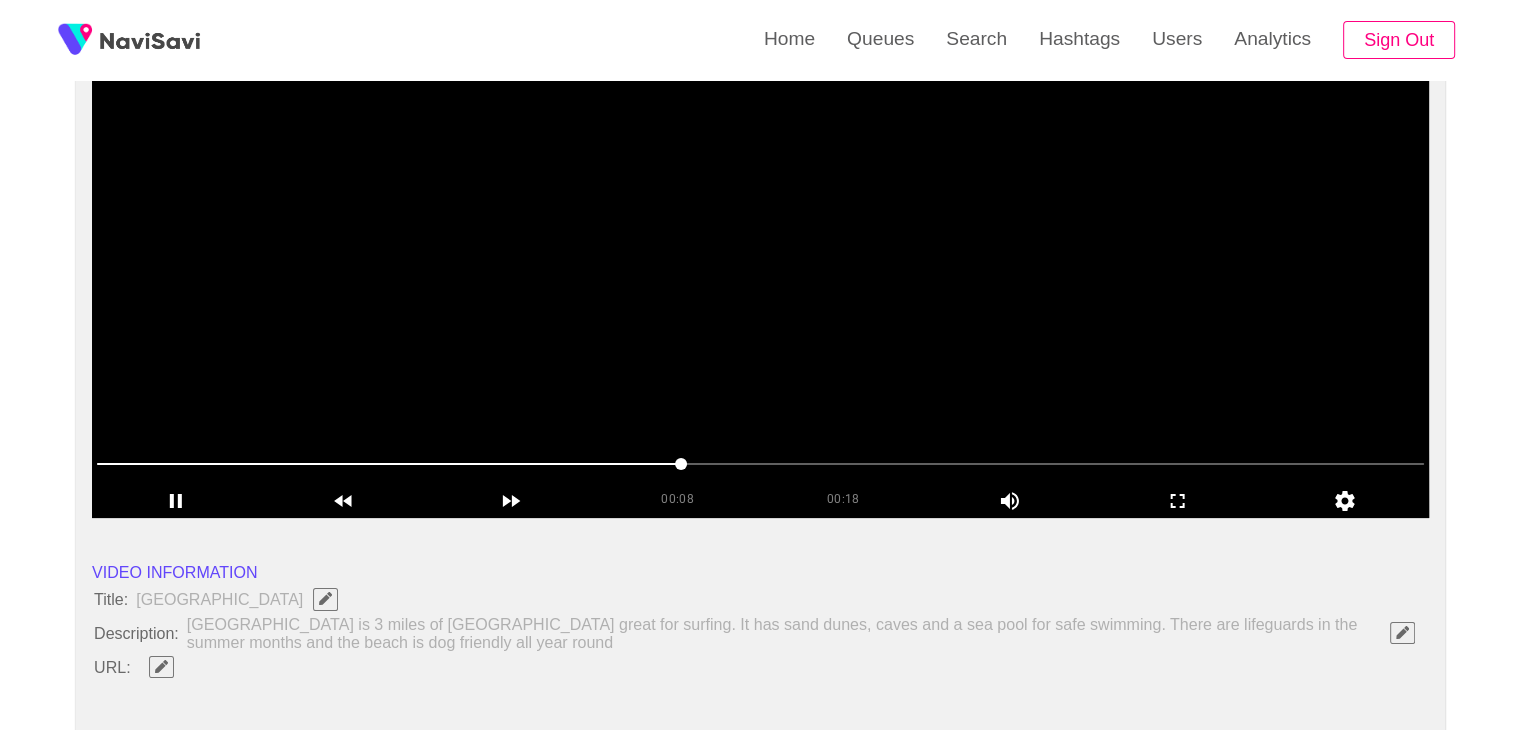 click at bounding box center (760, 268) 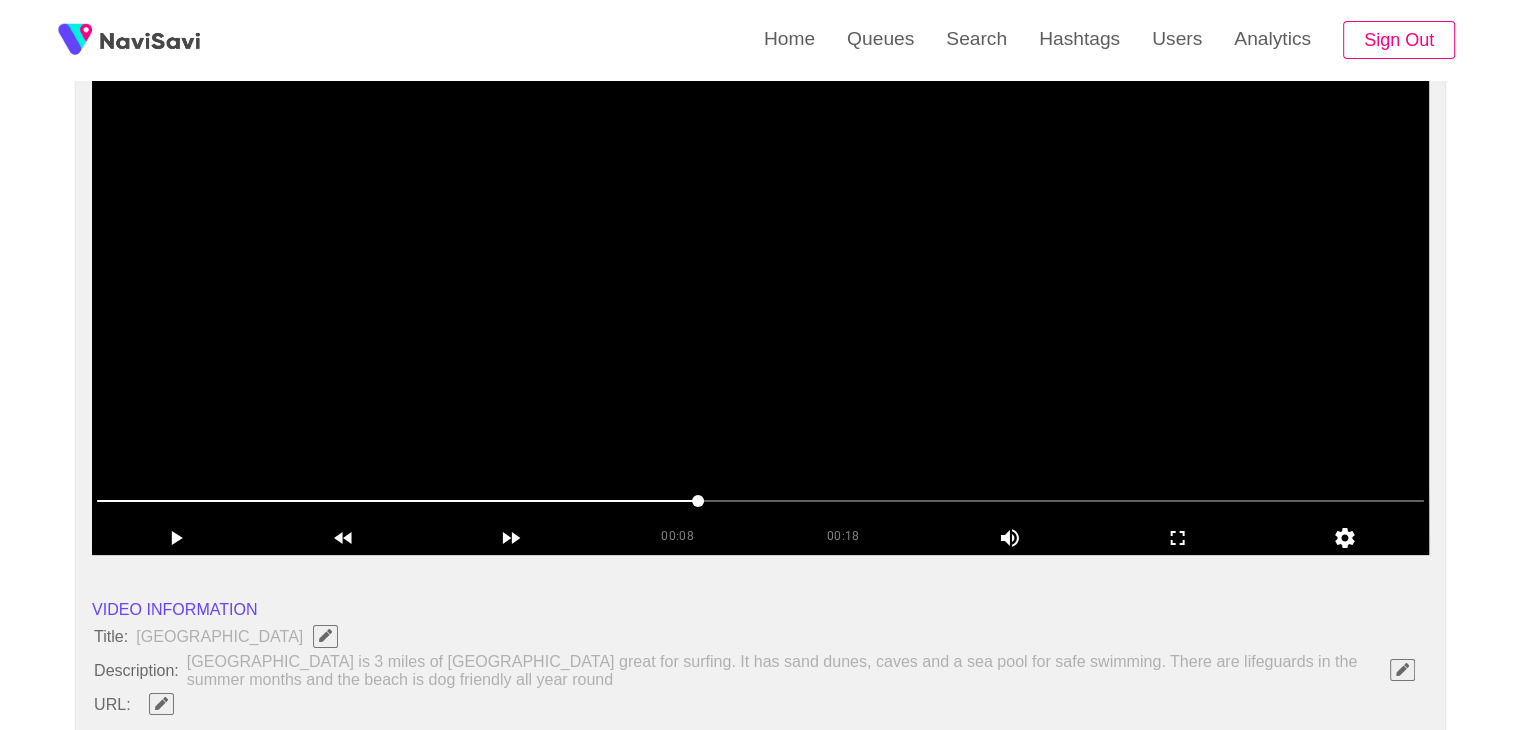 scroll, scrollTop: 208, scrollLeft: 0, axis: vertical 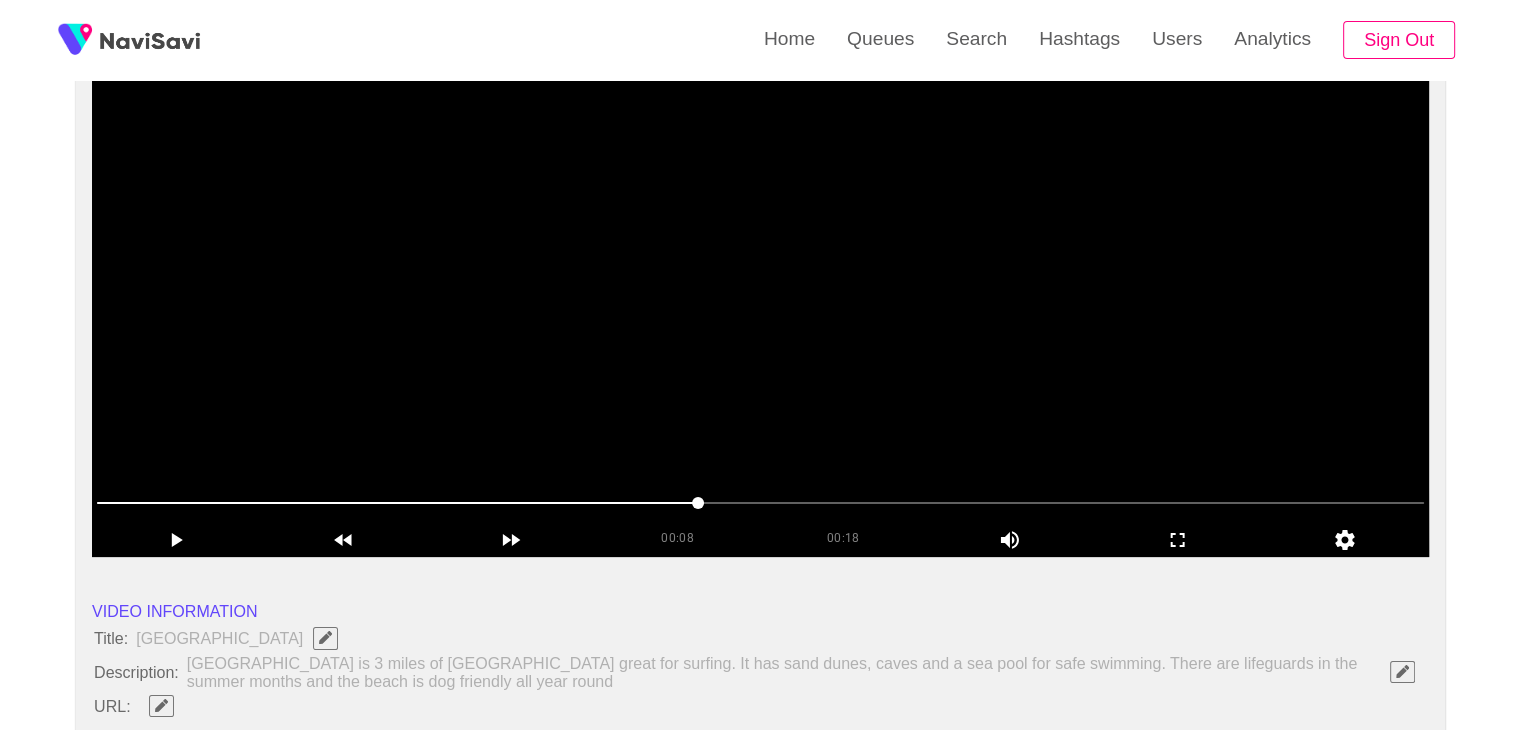 click at bounding box center [760, 307] 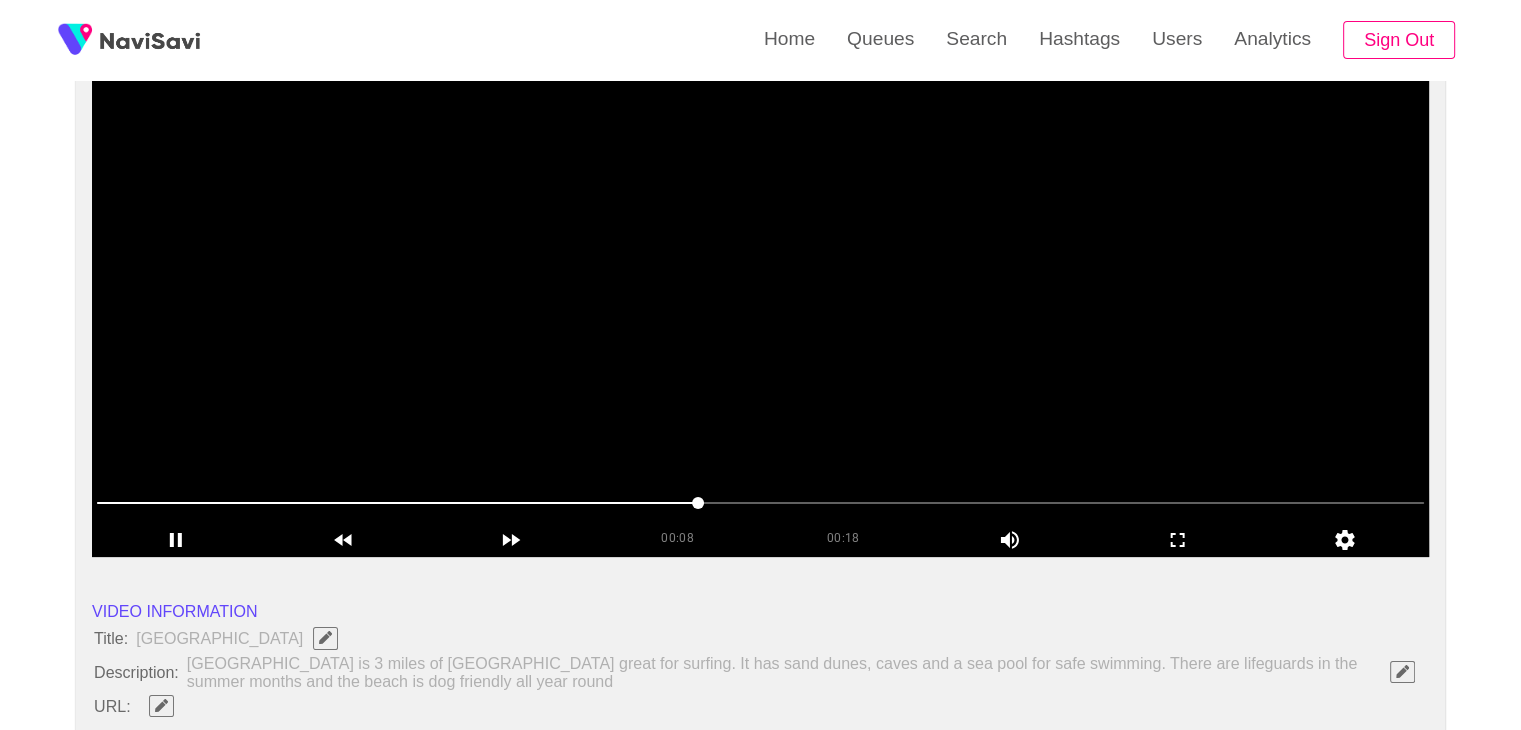 click at bounding box center [760, 307] 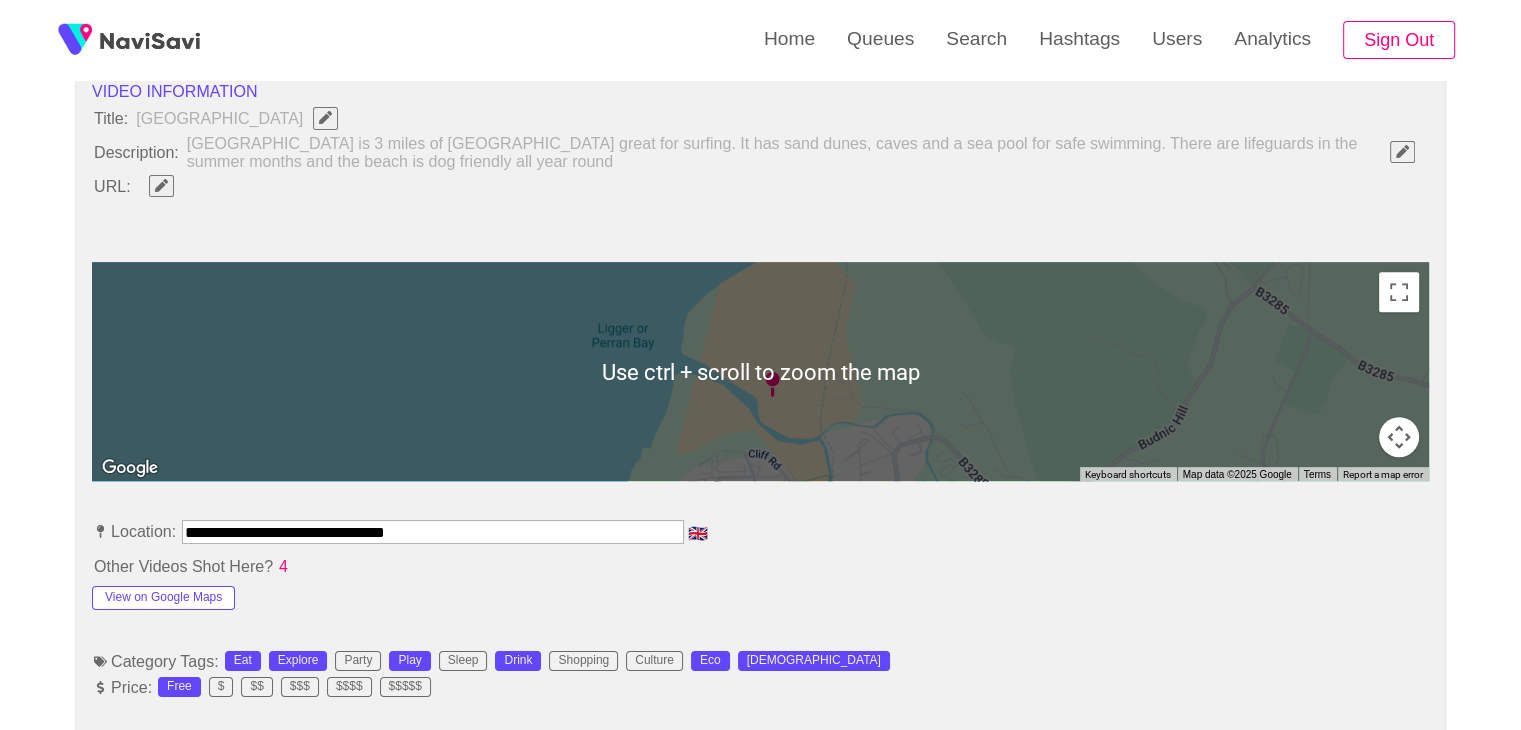 scroll, scrollTop: 728, scrollLeft: 0, axis: vertical 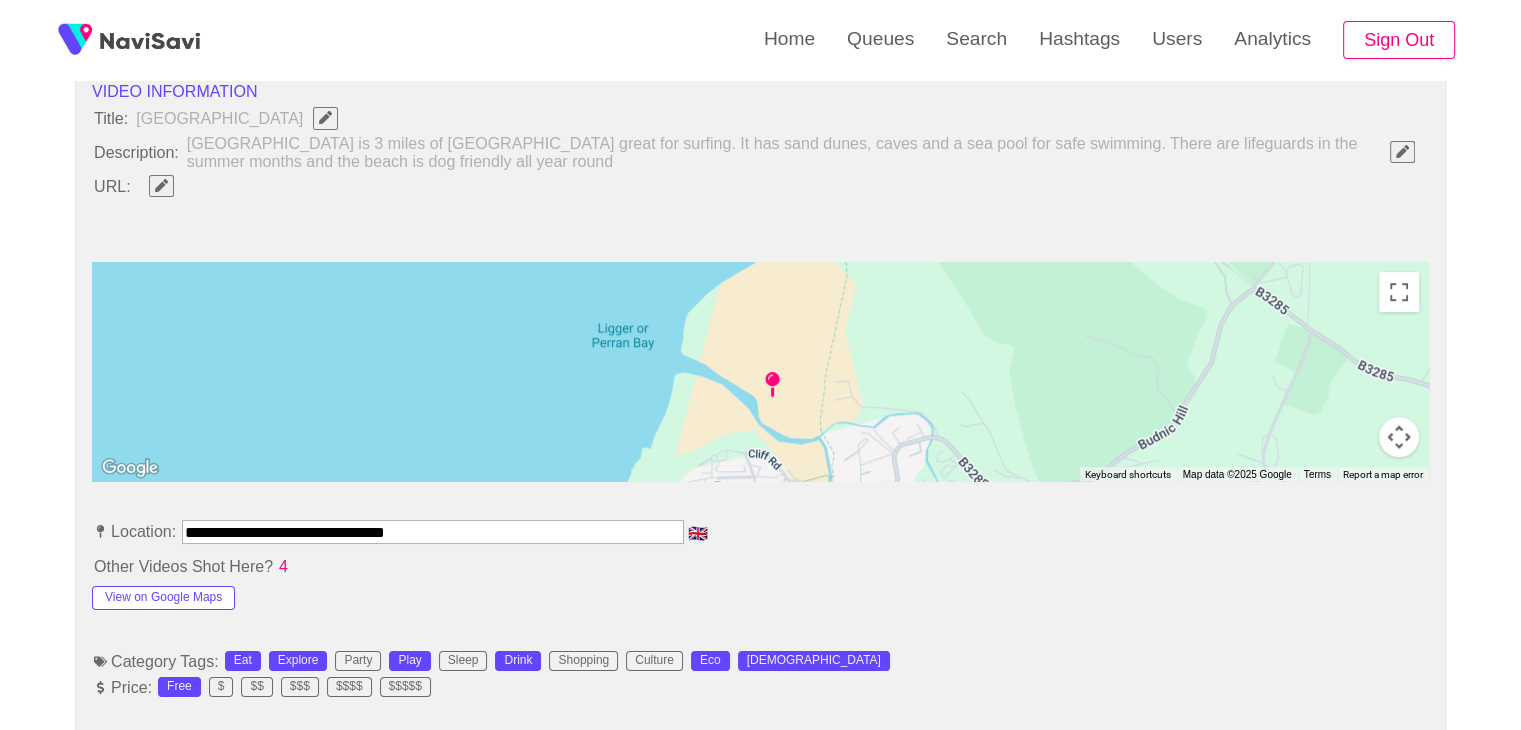 click on "**********" at bounding box center (433, 532) 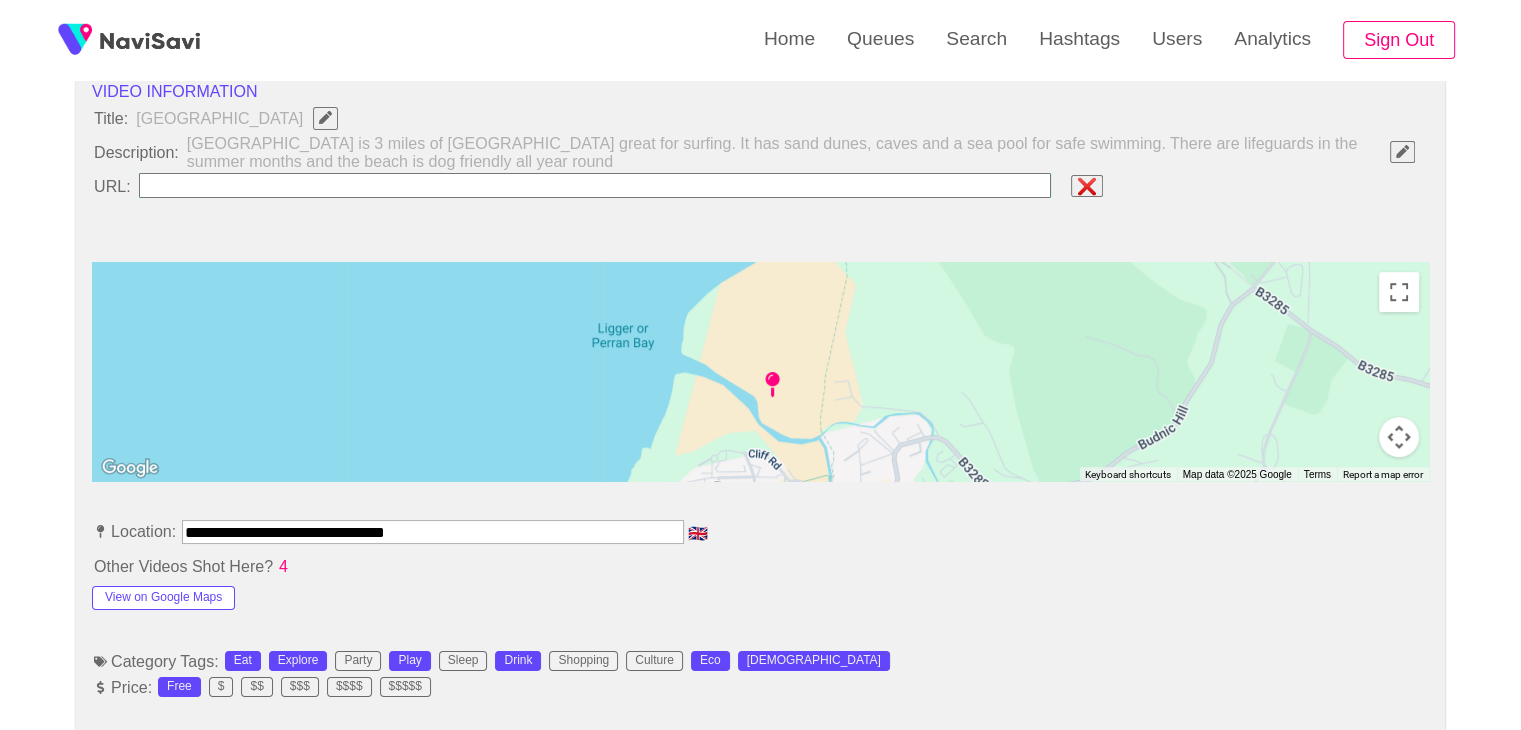 type on "**********" 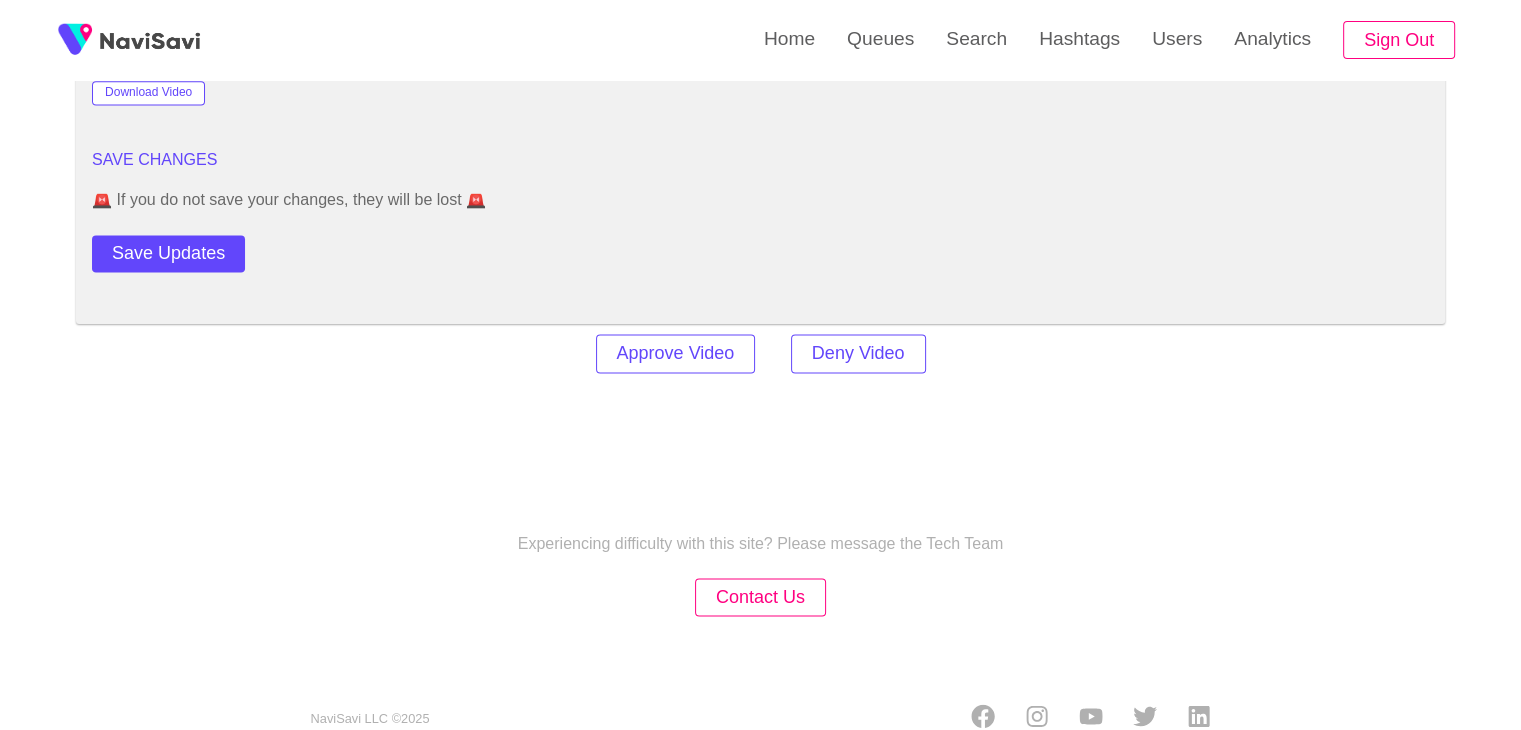 scroll, scrollTop: 2792, scrollLeft: 0, axis: vertical 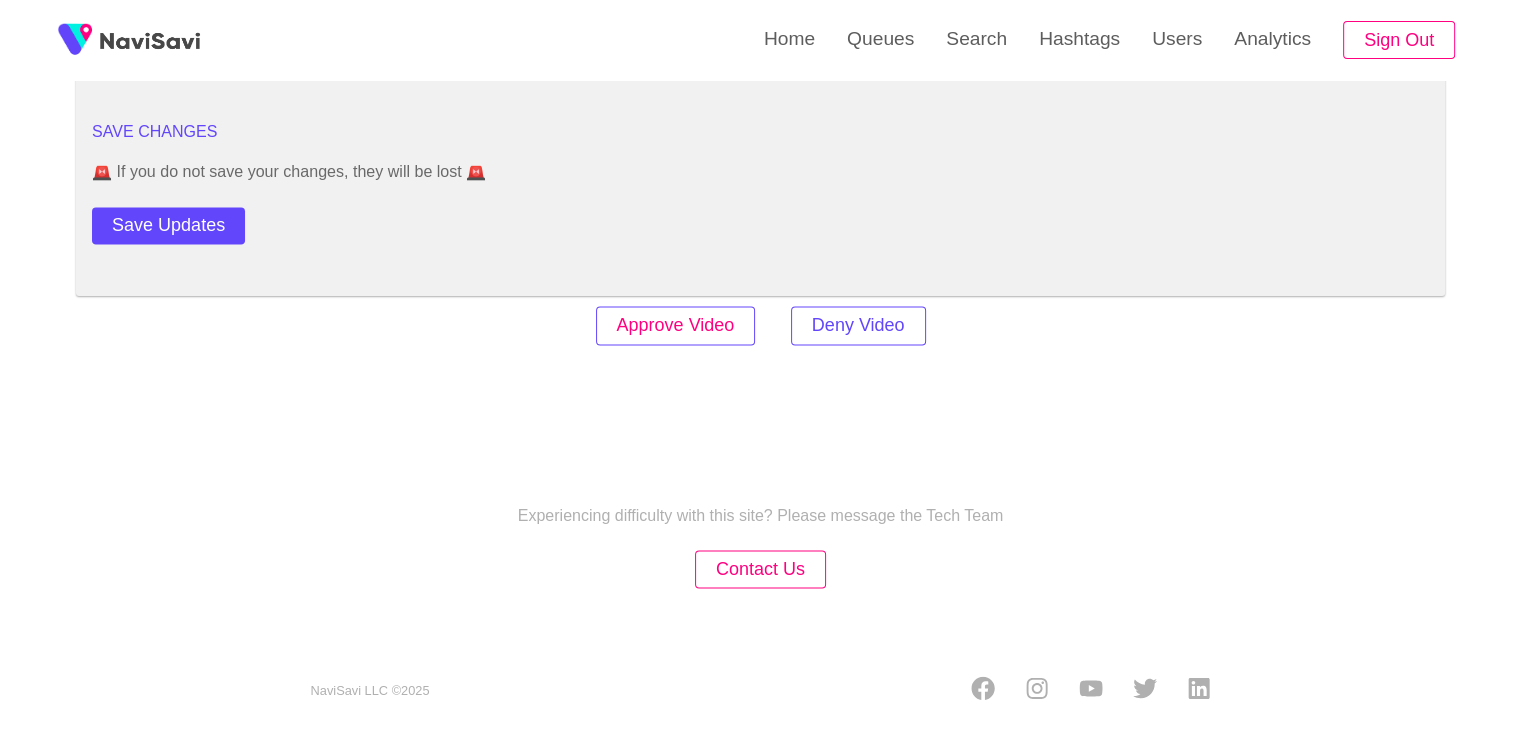 click on "Approve Video" at bounding box center [676, 325] 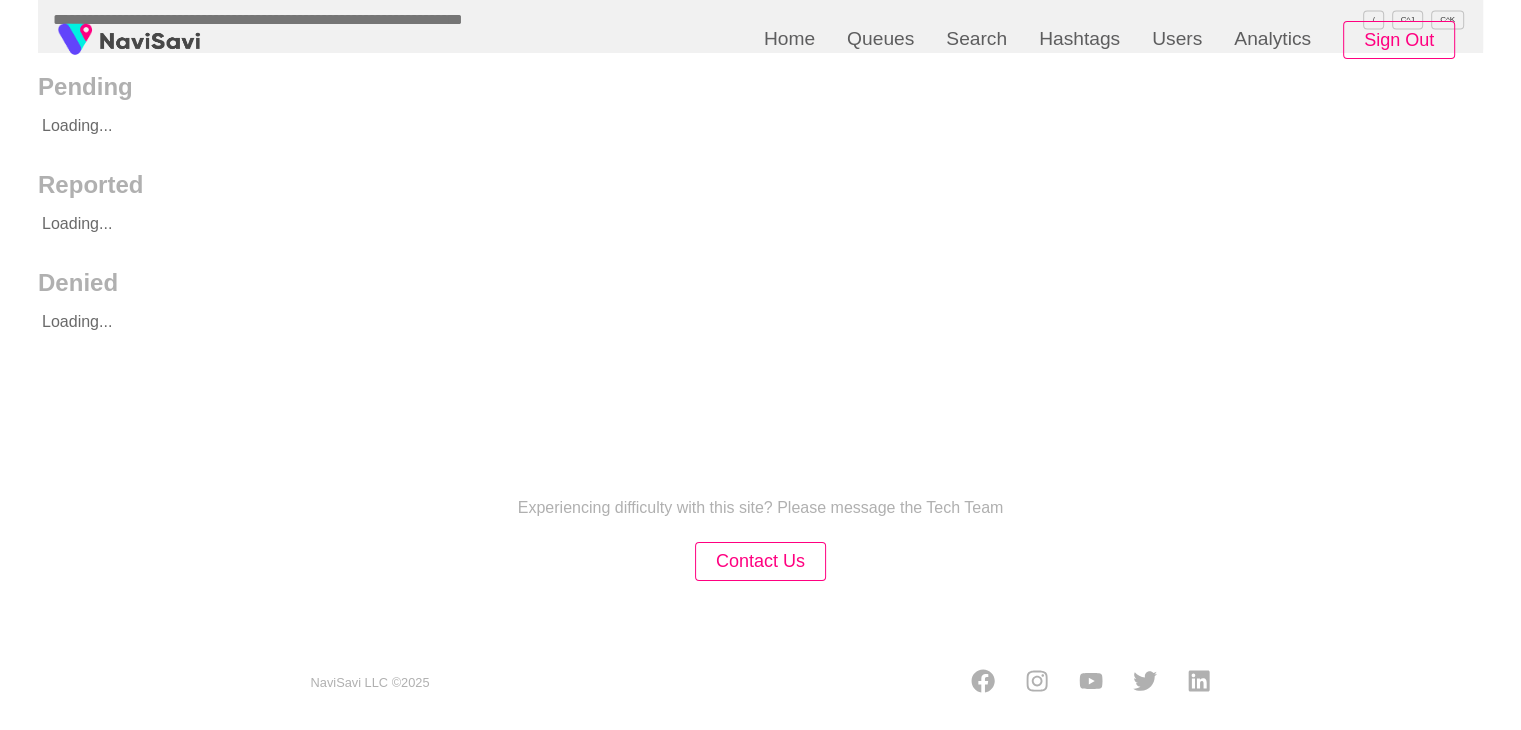 scroll, scrollTop: 0, scrollLeft: 0, axis: both 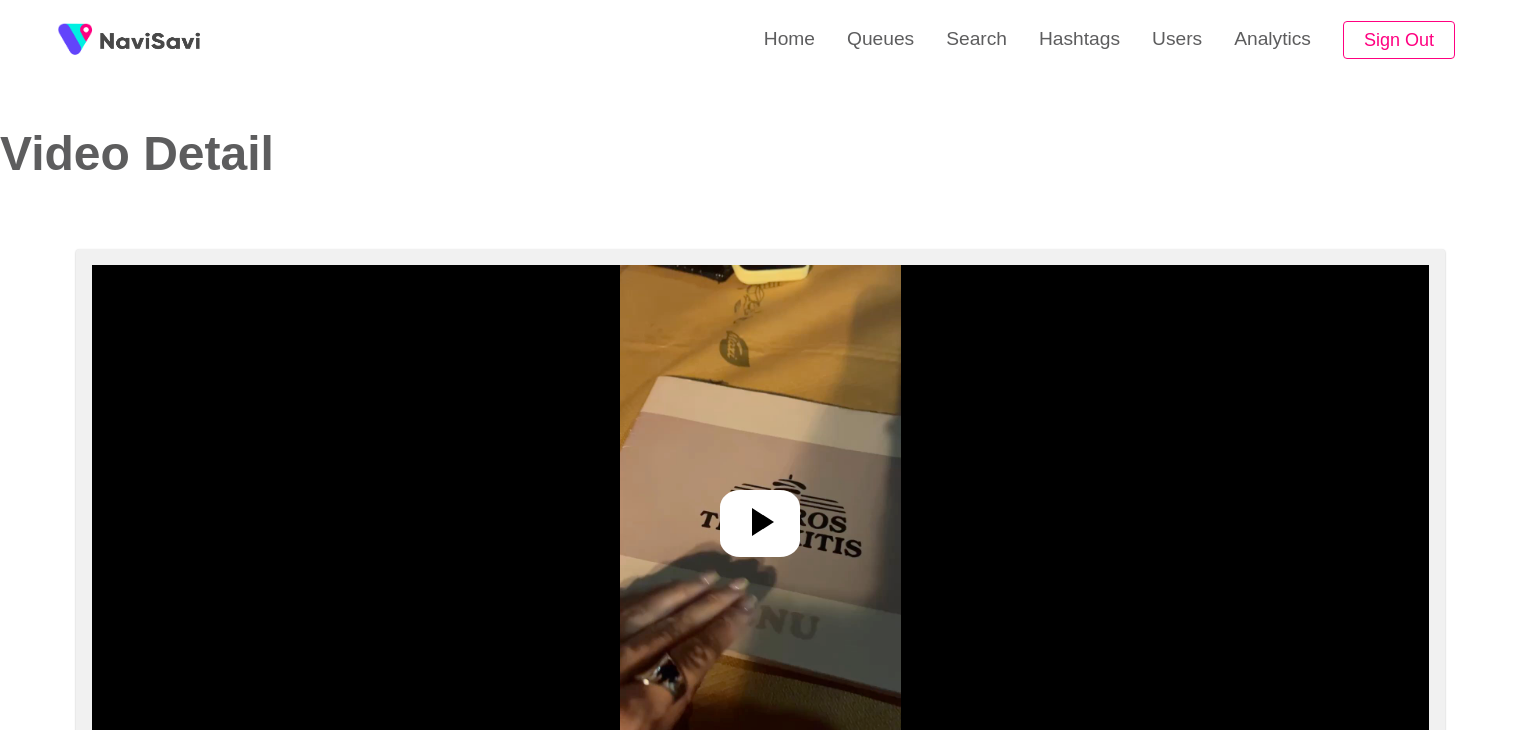 select on "**********" 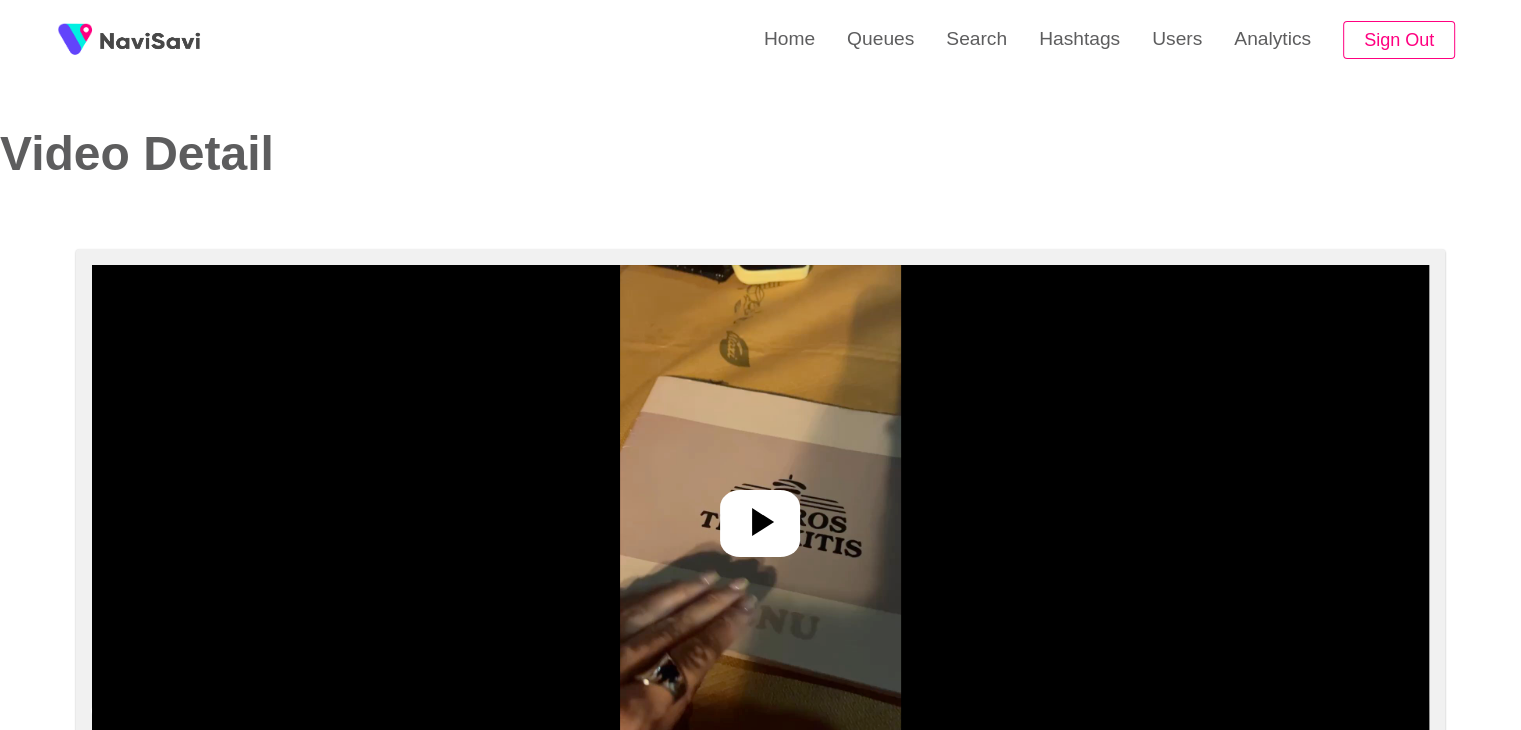 click at bounding box center (760, 515) 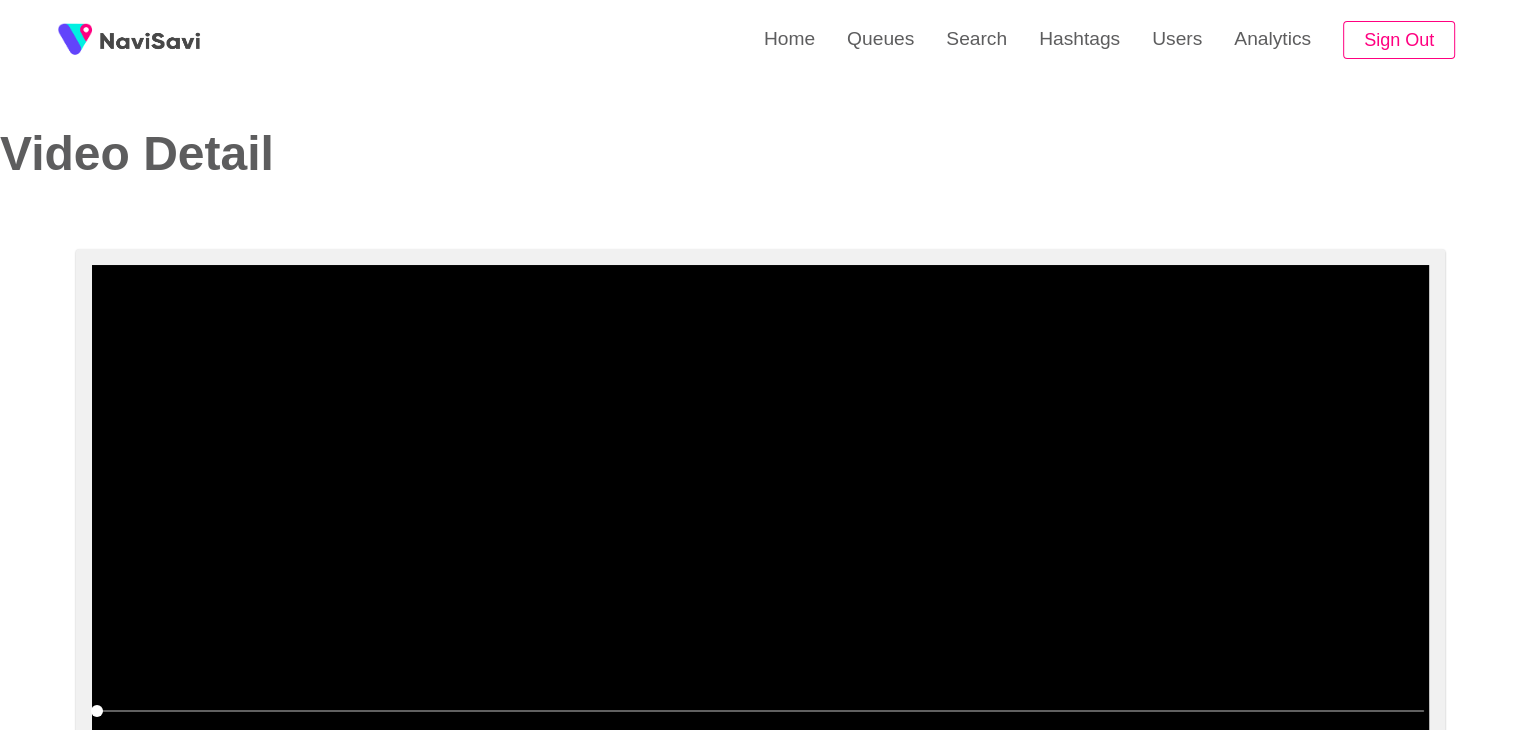 scroll, scrollTop: 94, scrollLeft: 0, axis: vertical 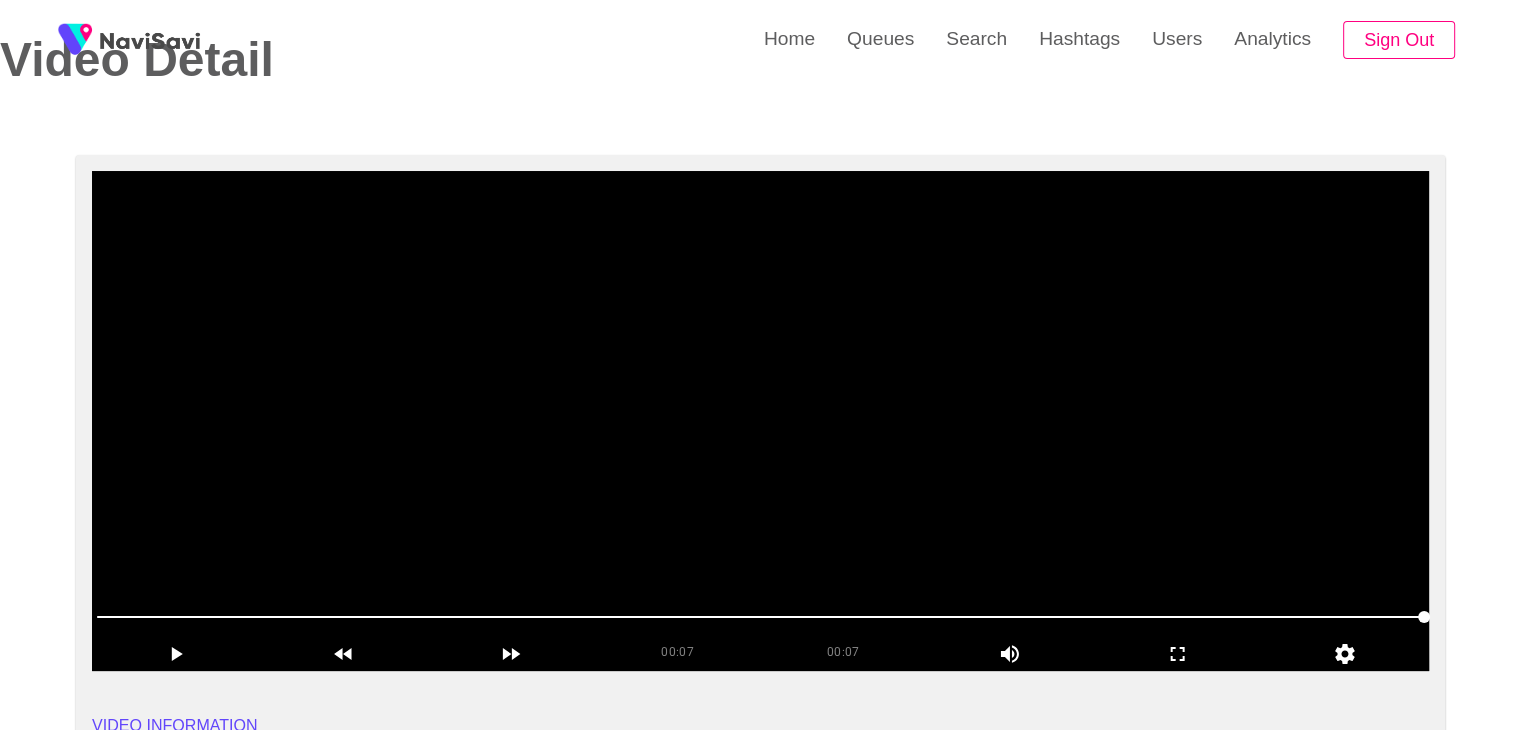 click at bounding box center (760, 421) 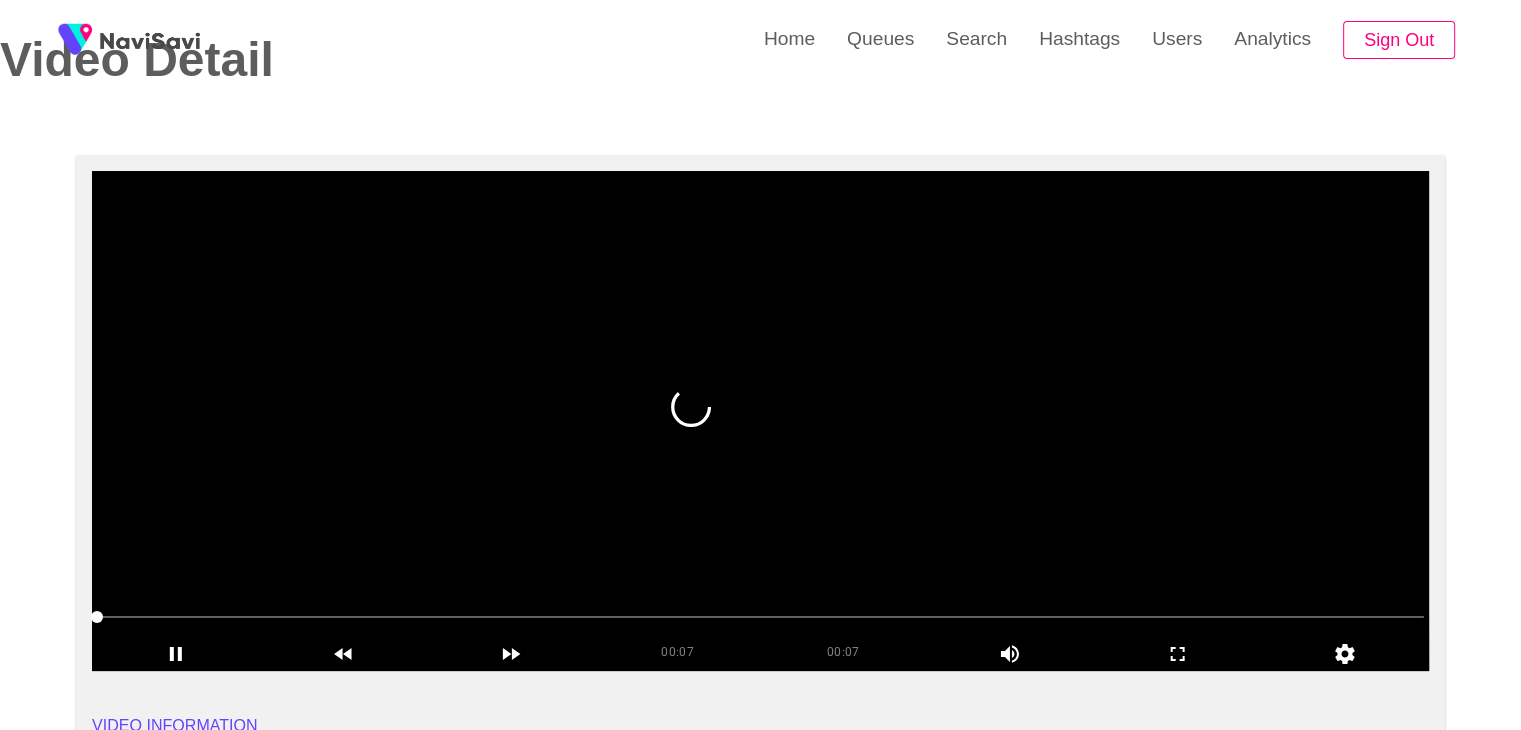 click at bounding box center (760, 421) 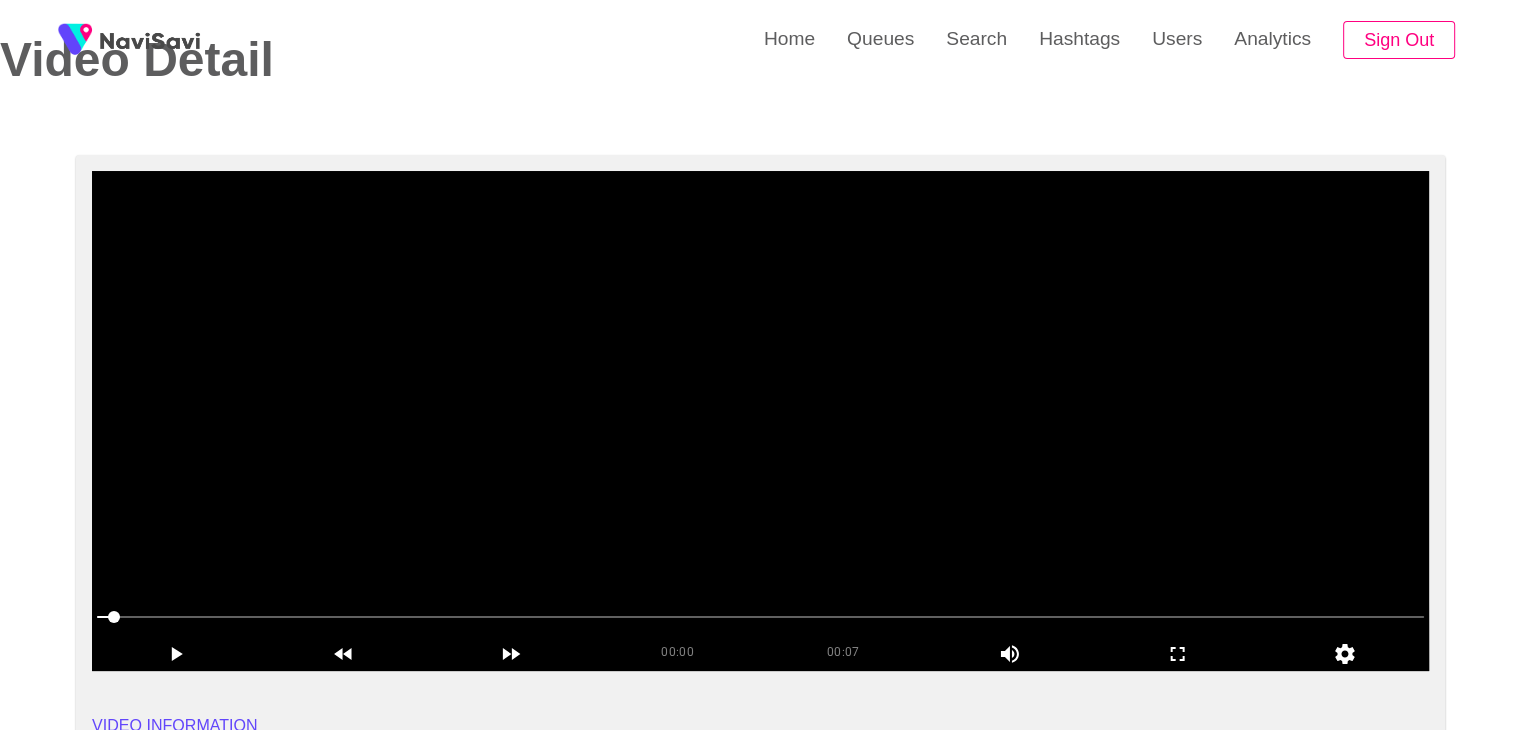 click at bounding box center [760, 421] 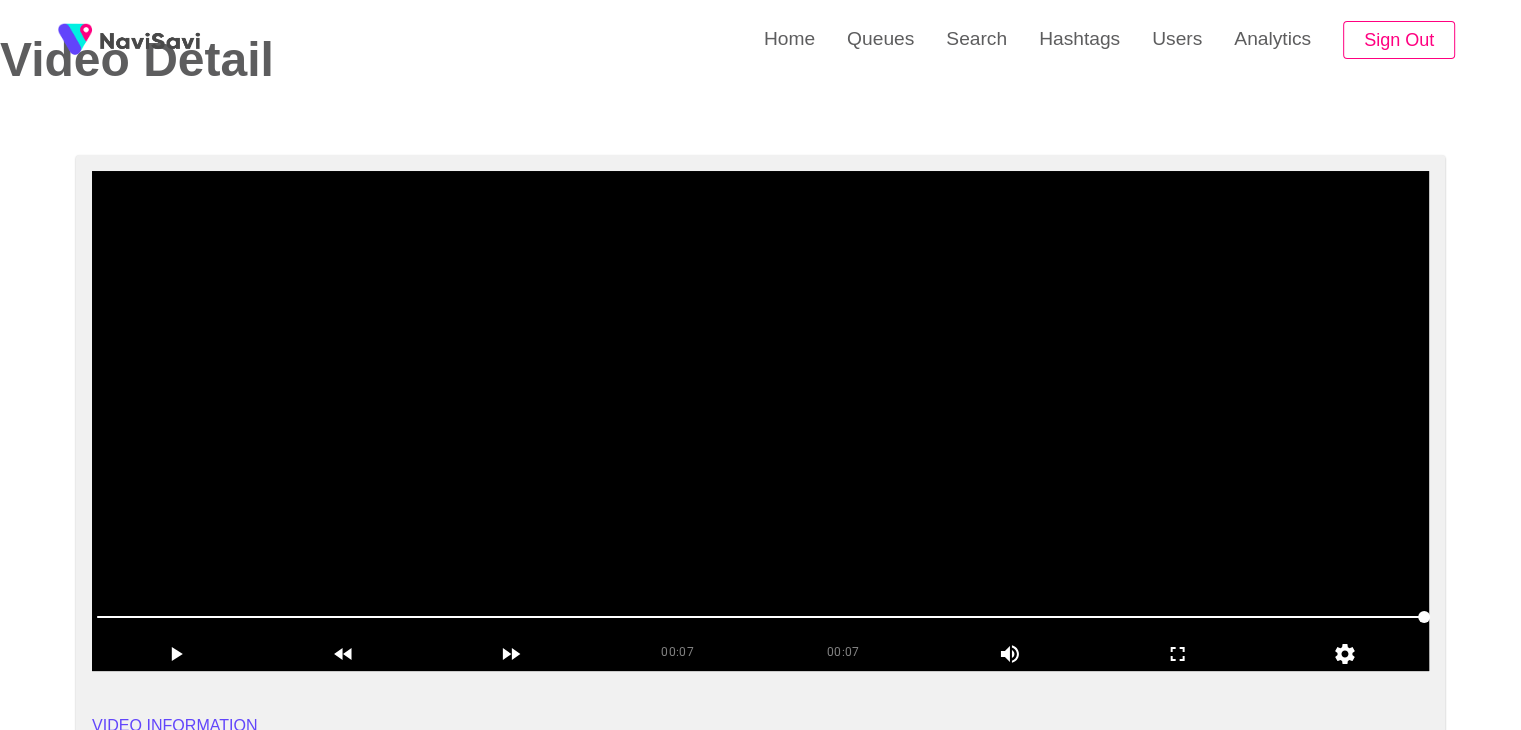 click at bounding box center [760, 421] 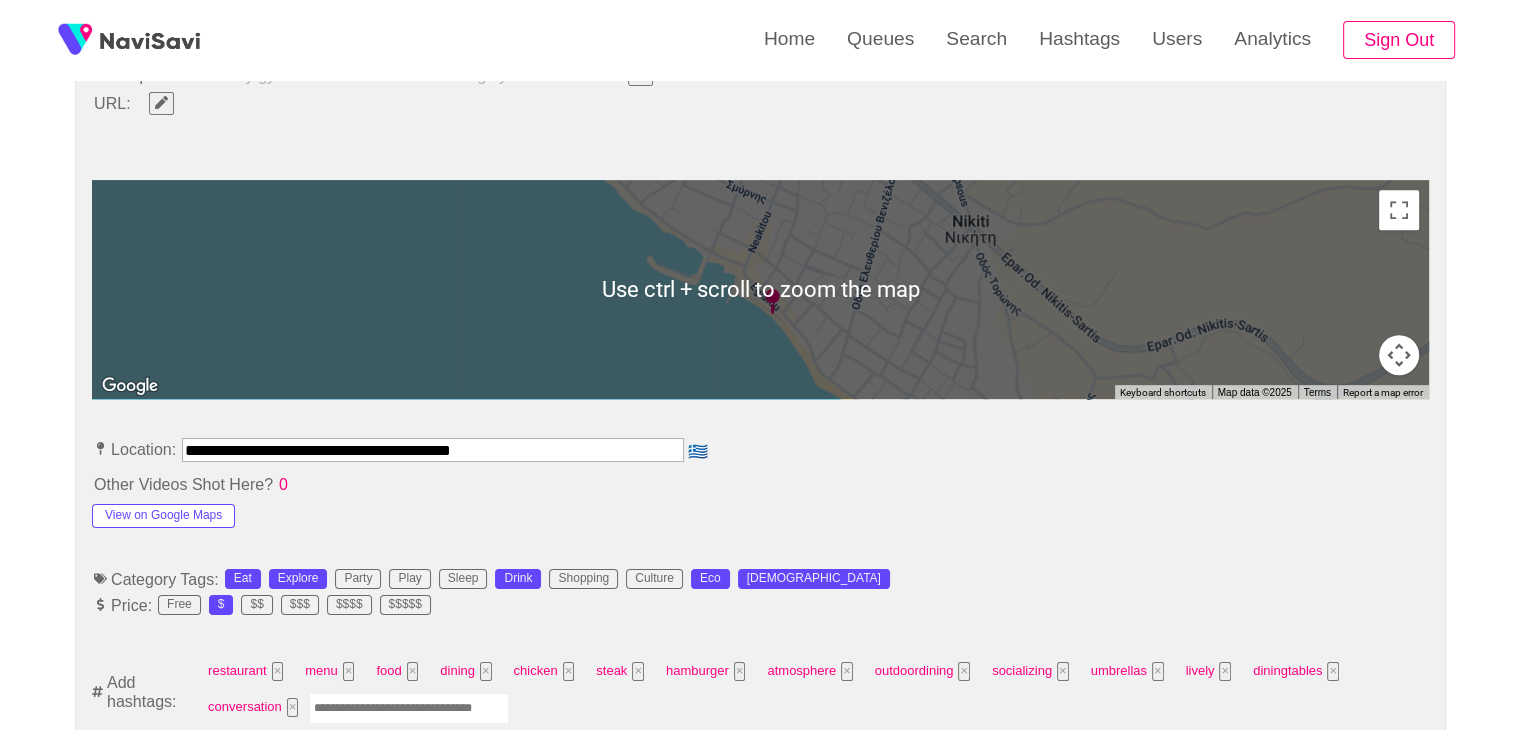 scroll, scrollTop: 800, scrollLeft: 0, axis: vertical 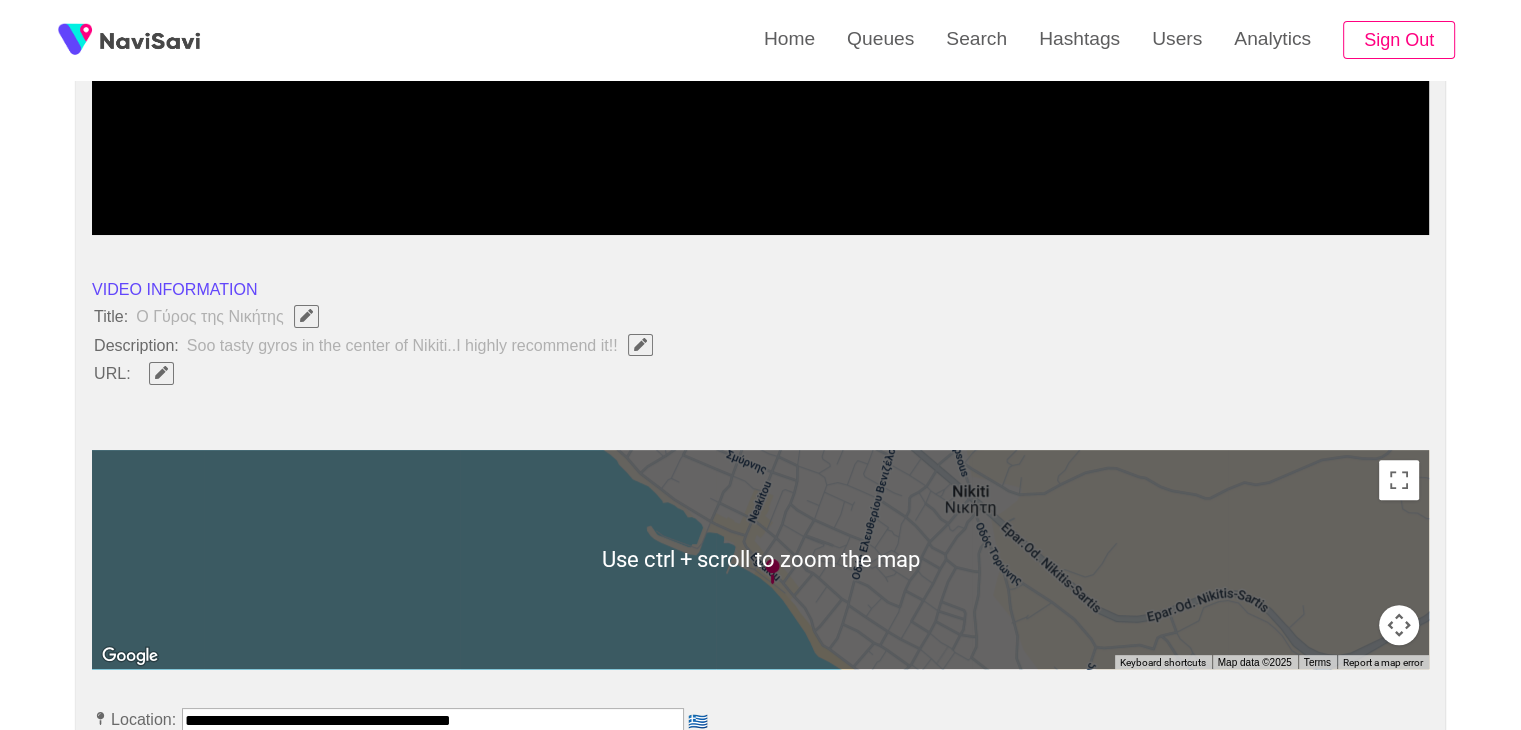 type 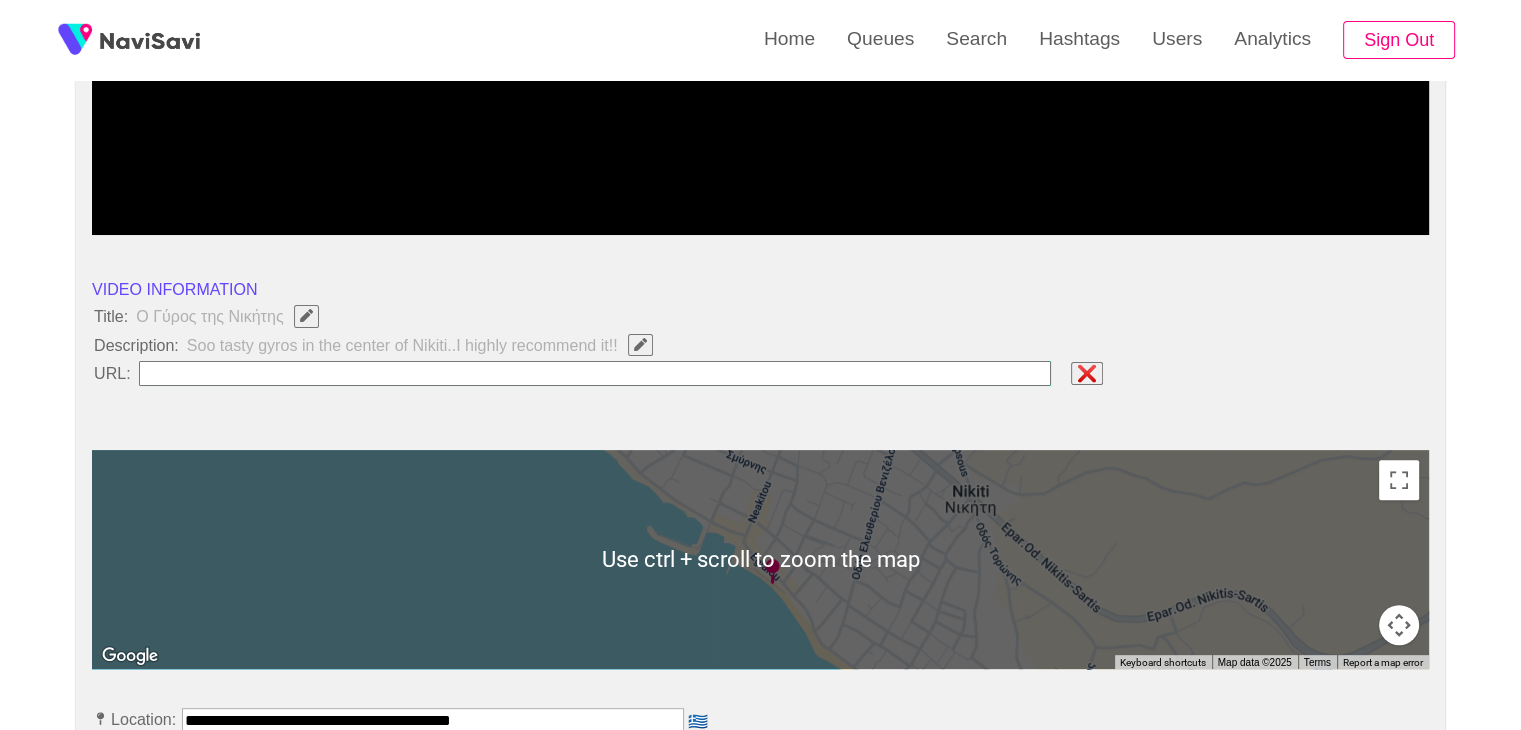 type on "**********" 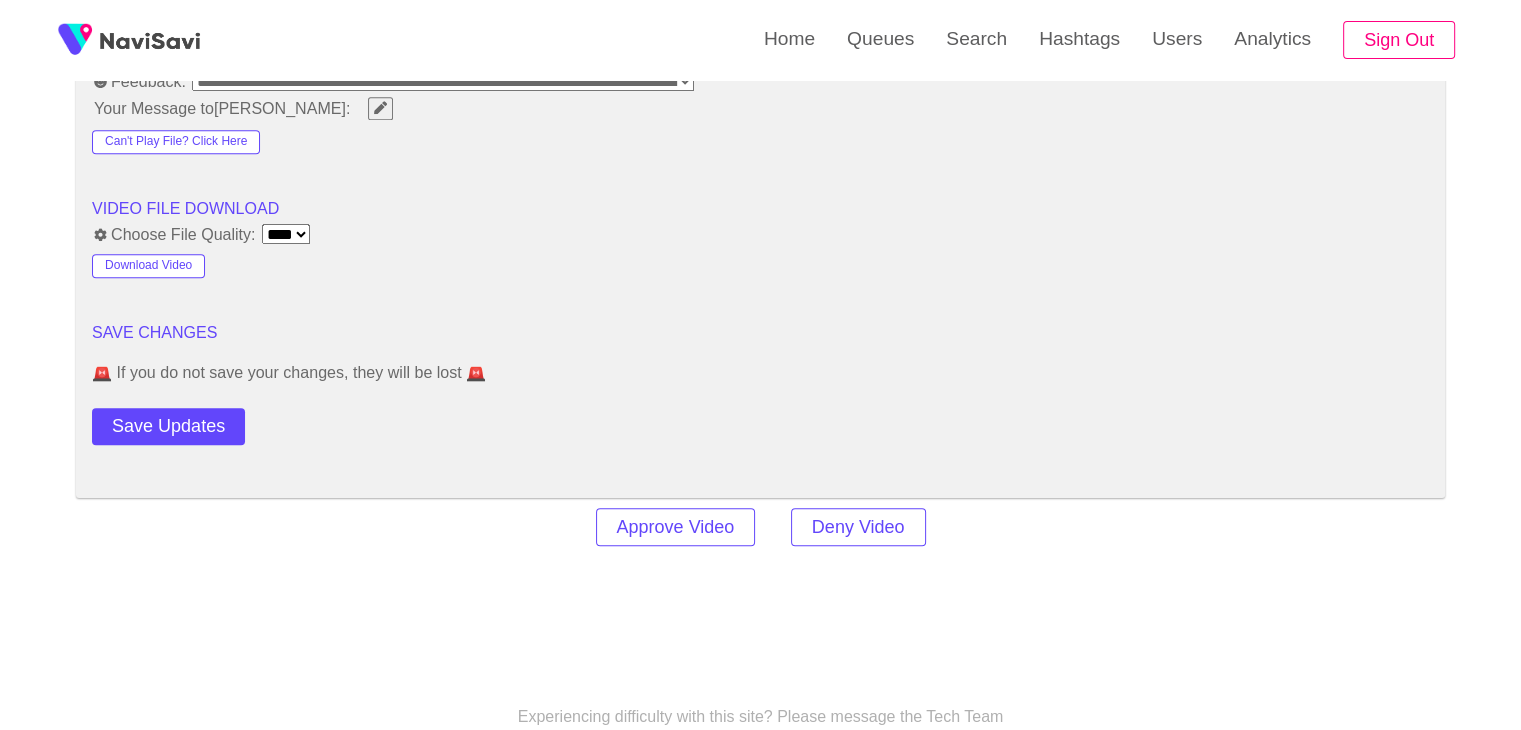 scroll, scrollTop: 2298, scrollLeft: 0, axis: vertical 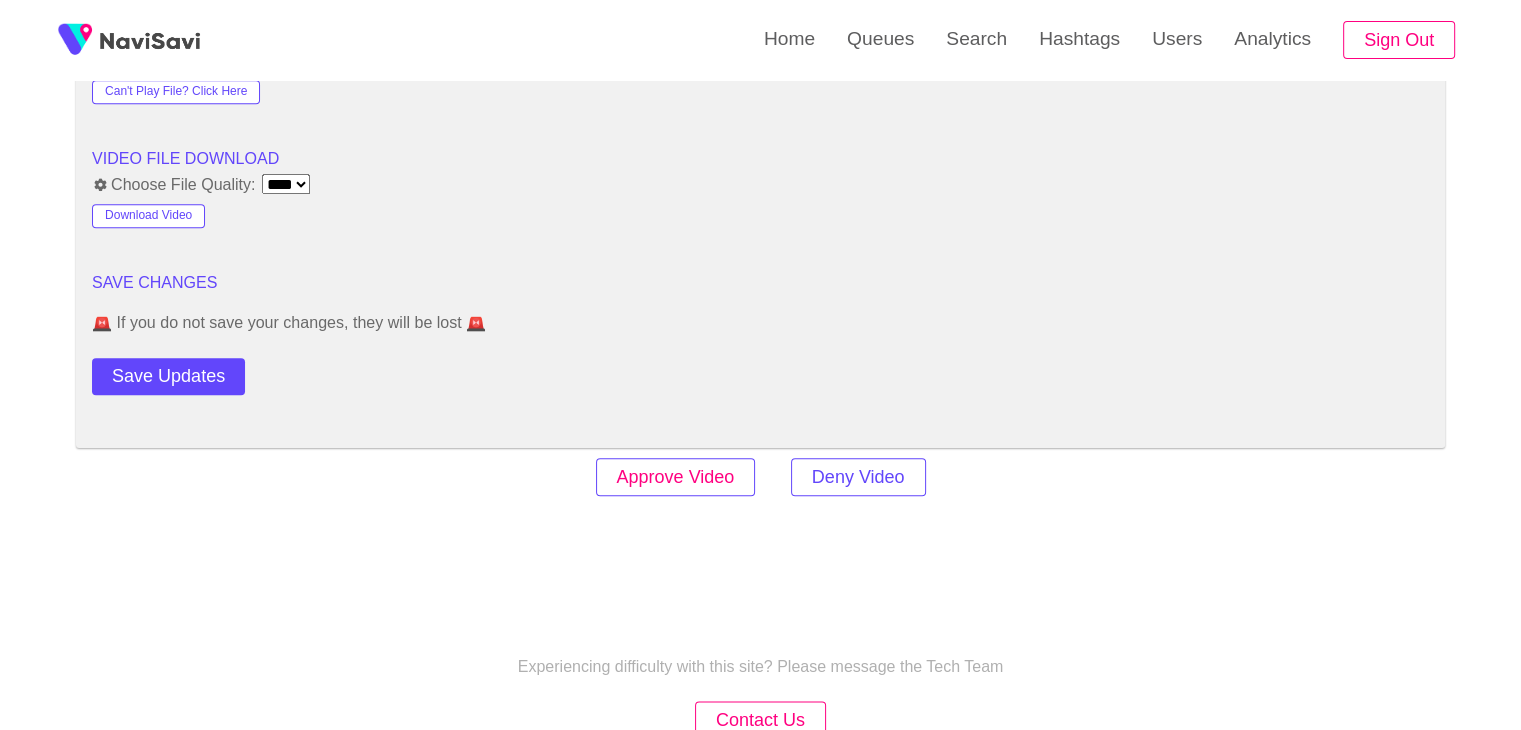 click on "Approve Video" at bounding box center (676, 477) 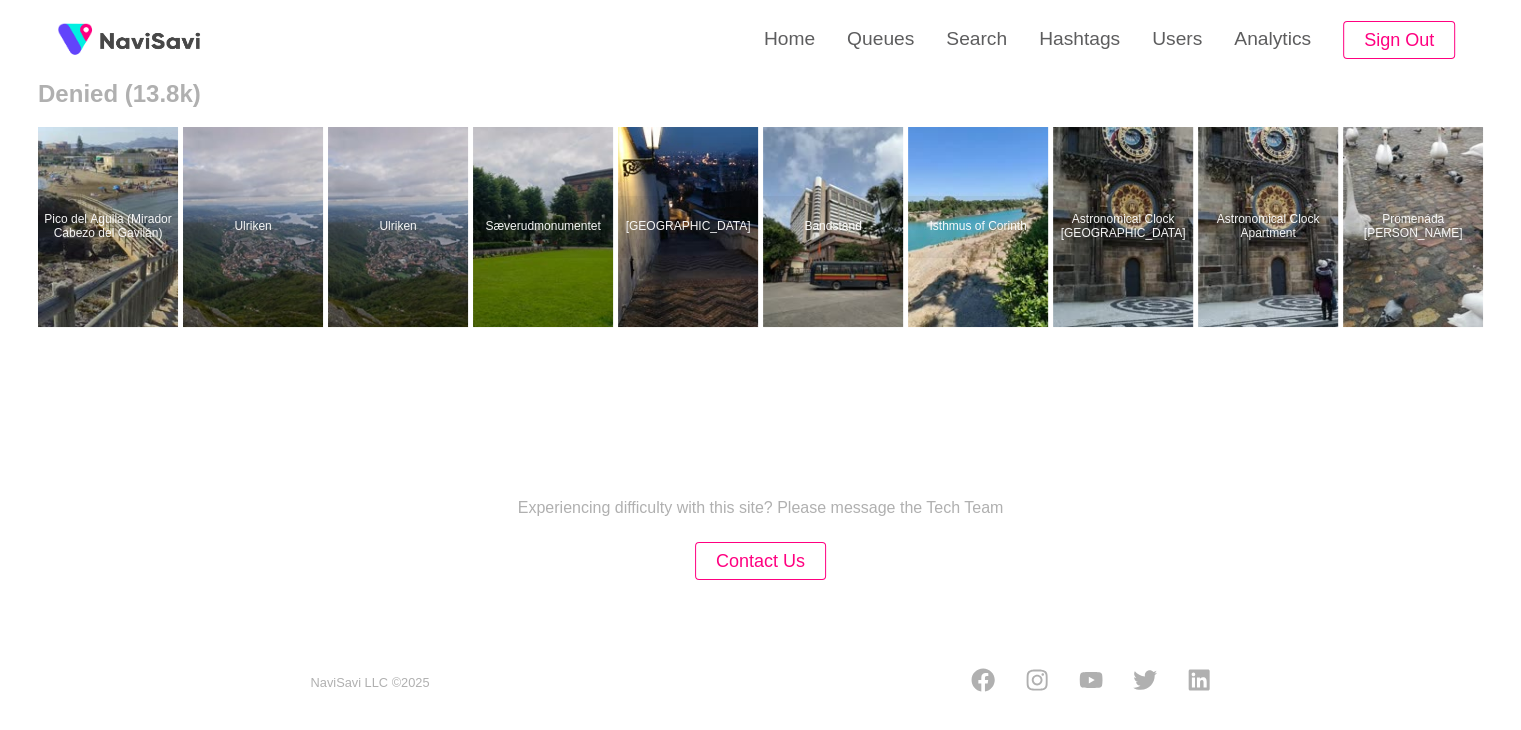 scroll, scrollTop: 0, scrollLeft: 0, axis: both 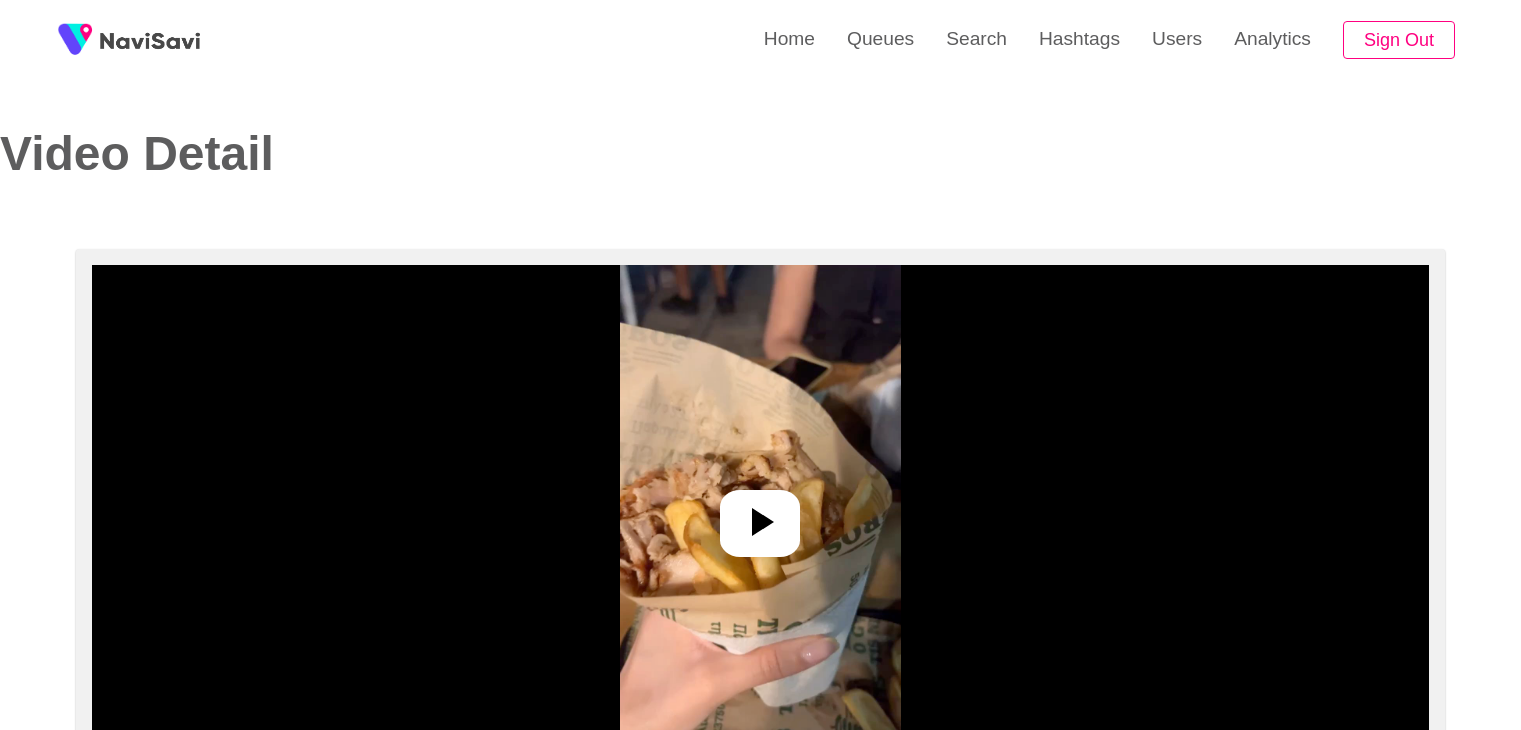 select on "**********" 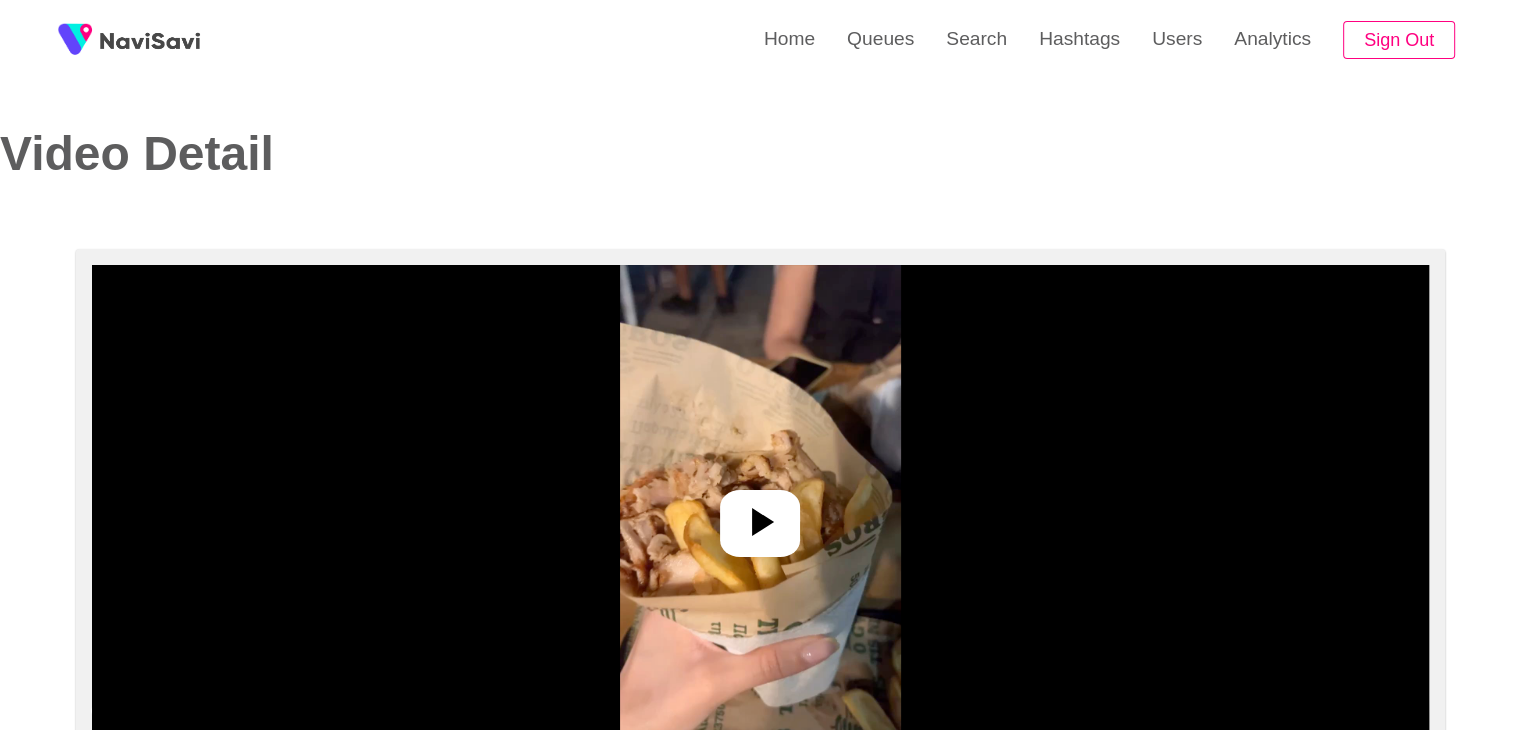 click at bounding box center (760, 515) 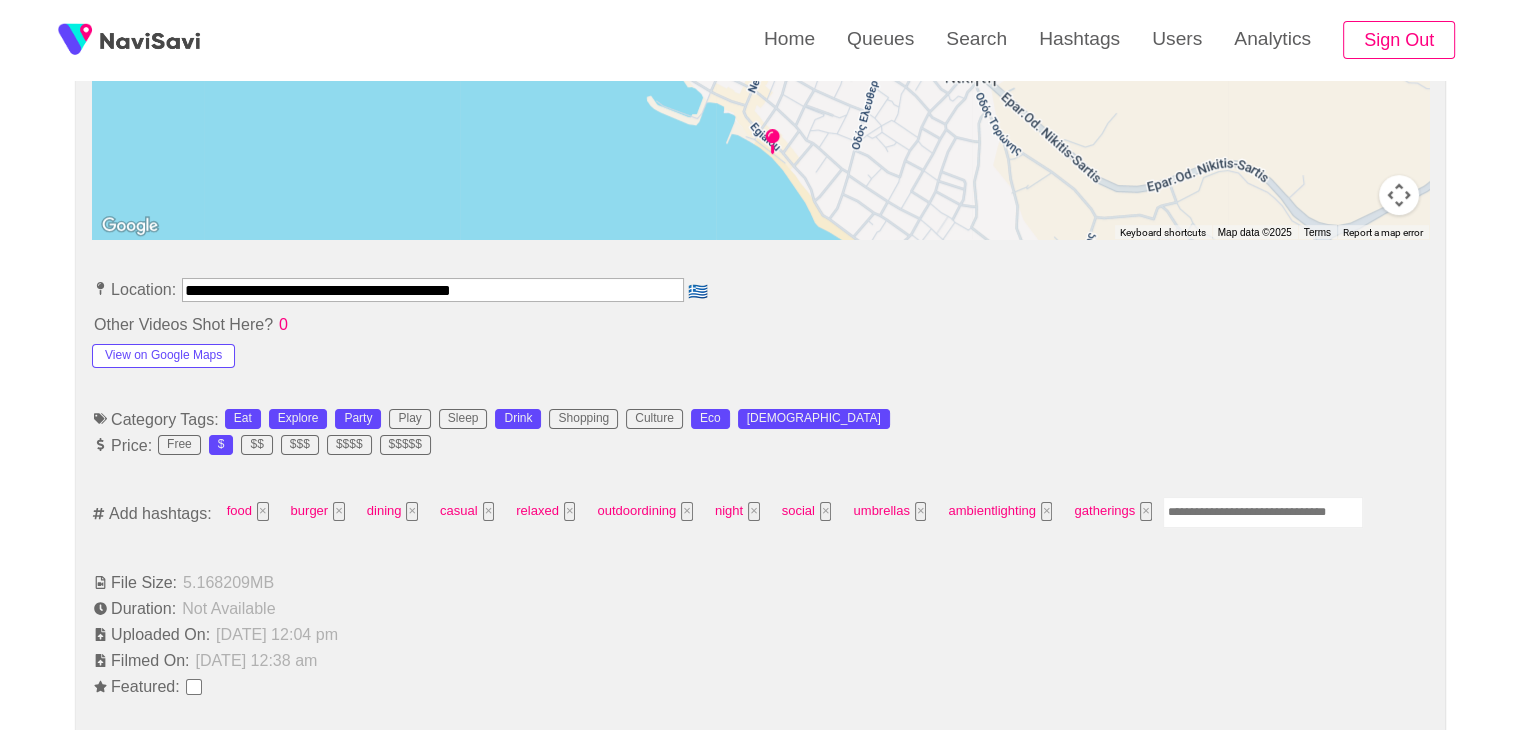scroll, scrollTop: 964, scrollLeft: 0, axis: vertical 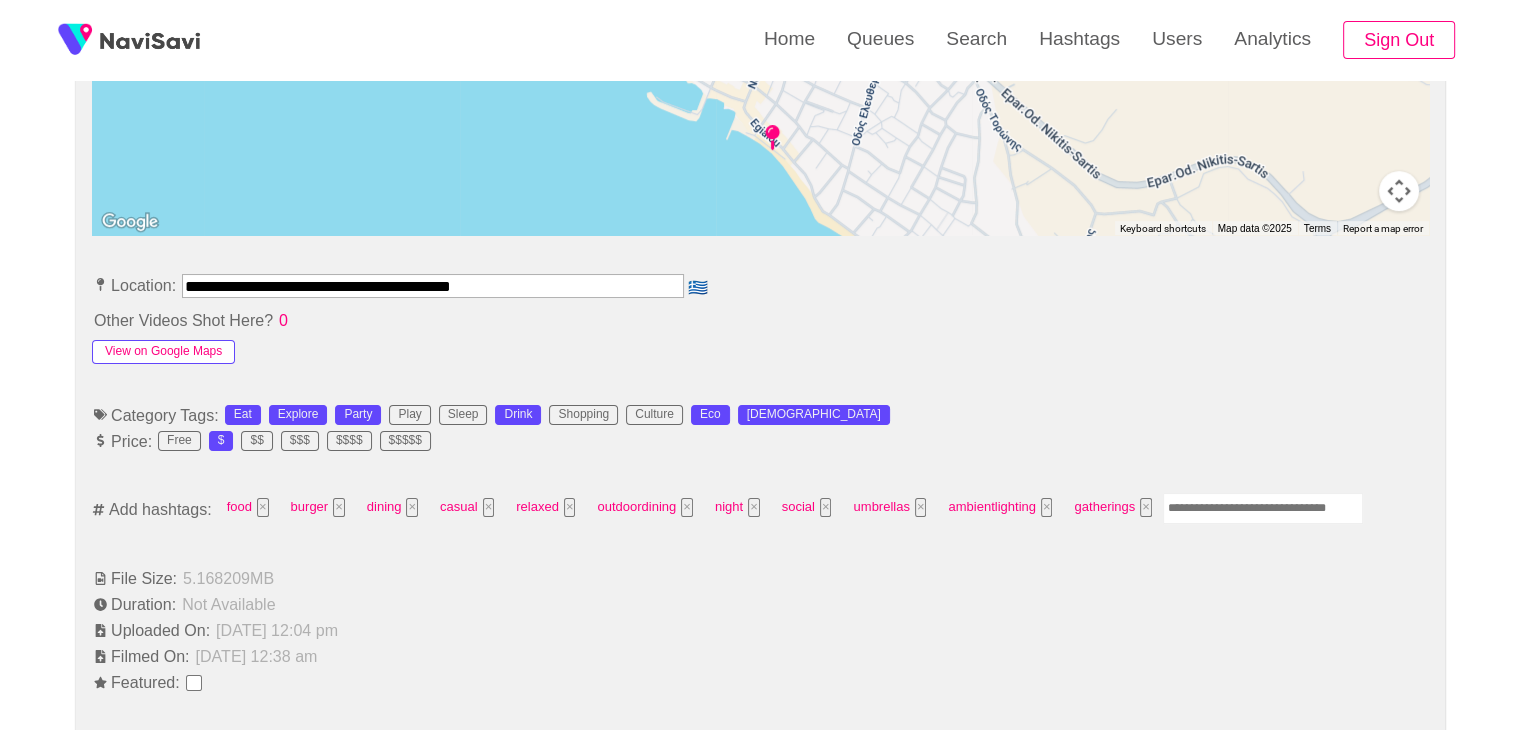 click on "View on Google Maps" at bounding box center (163, 352) 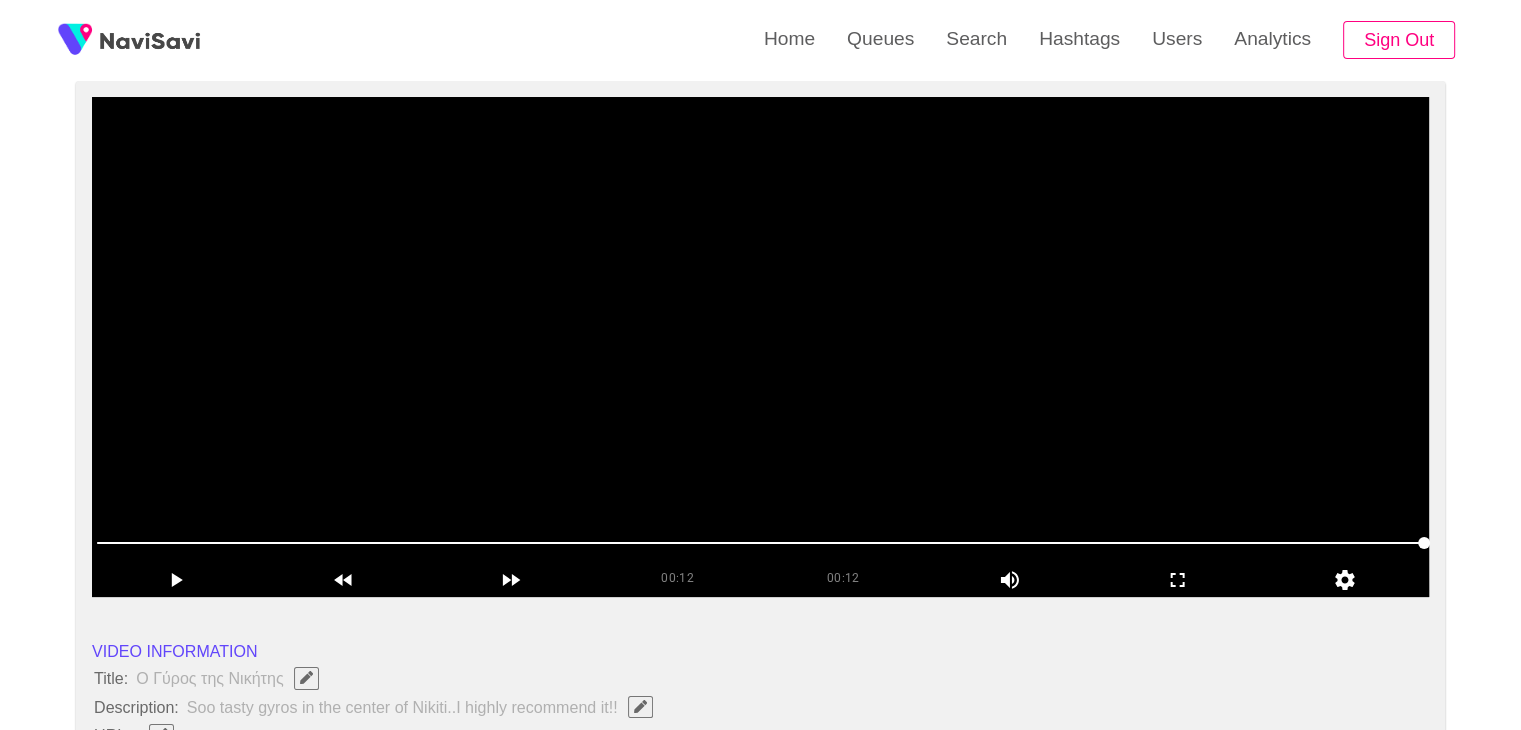 scroll, scrollTop: 124, scrollLeft: 0, axis: vertical 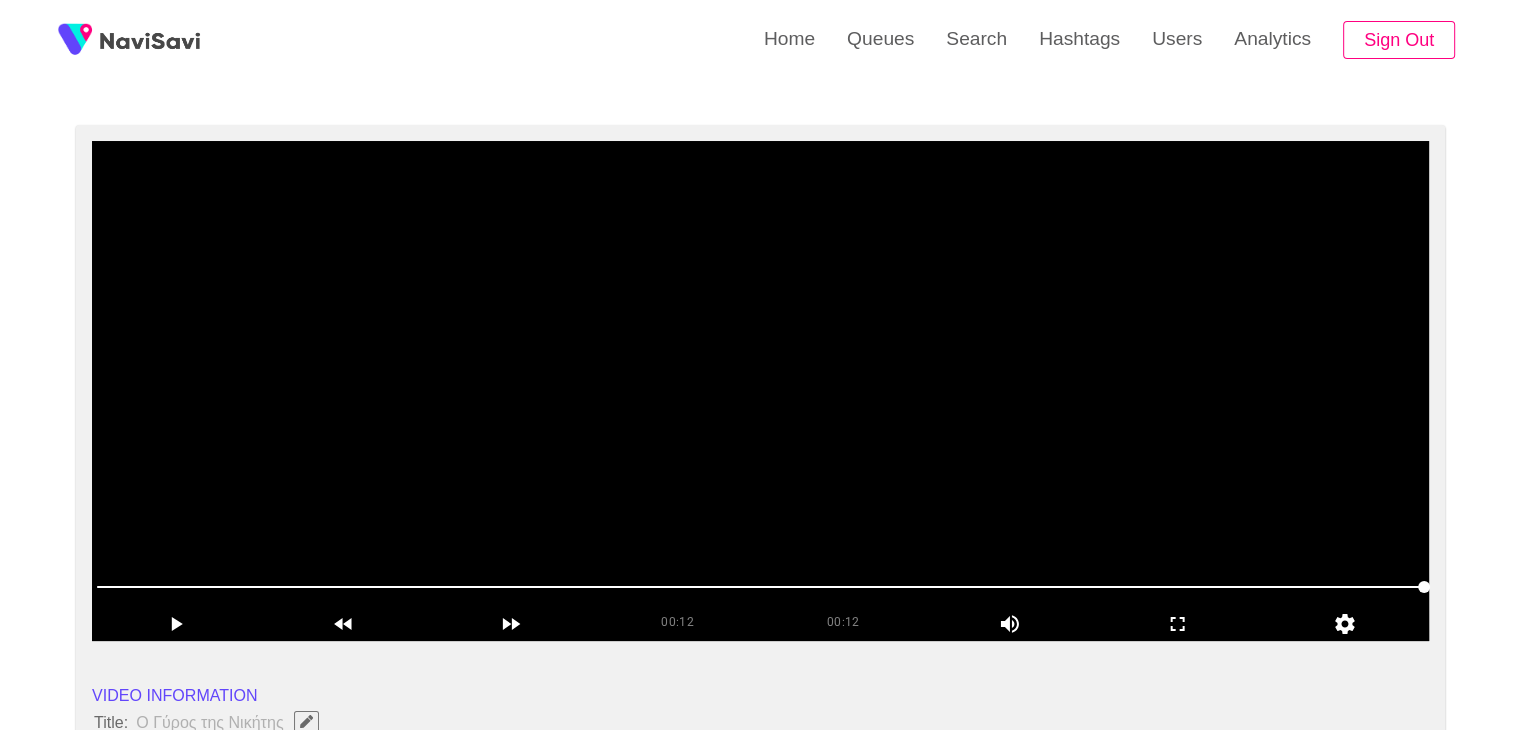 click at bounding box center (760, 391) 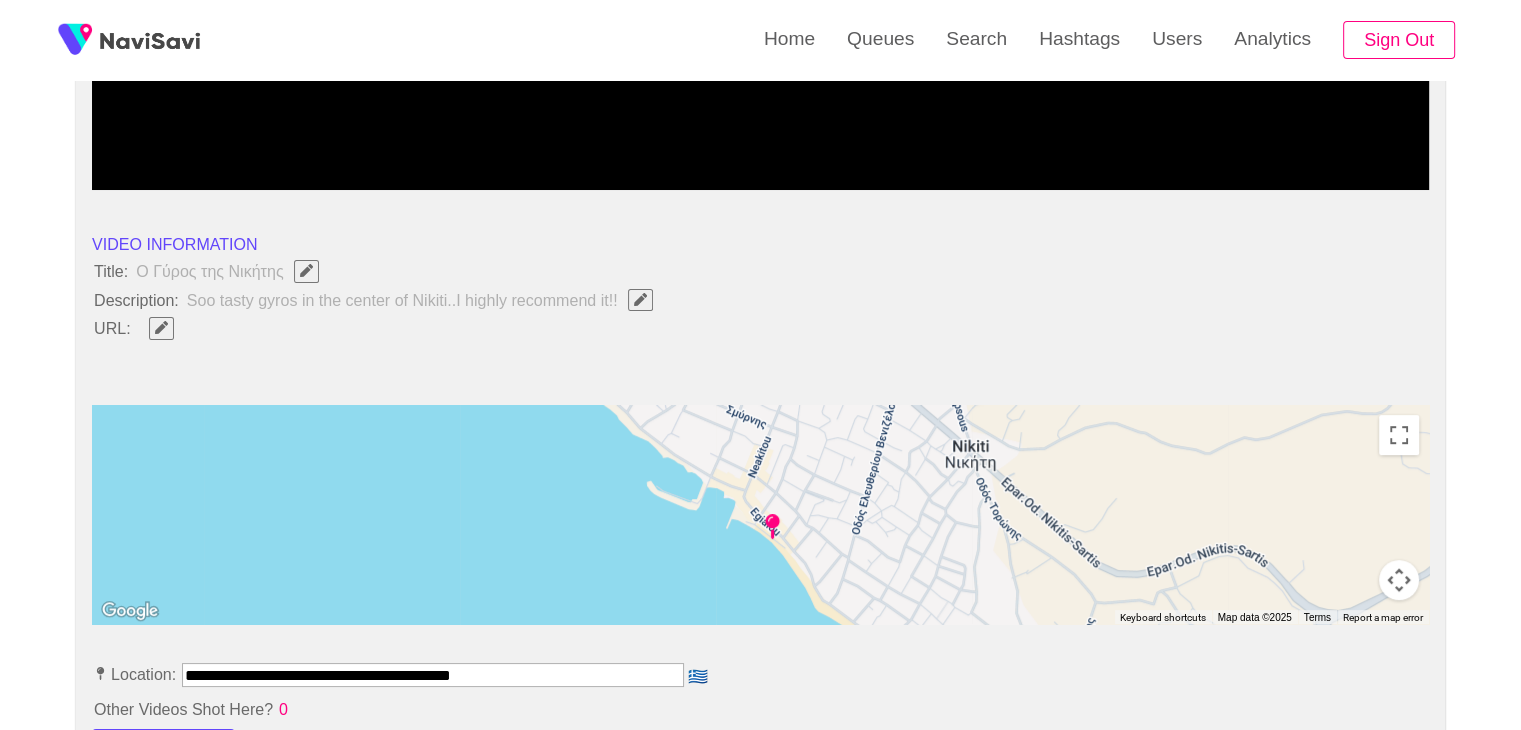 scroll, scrollTop: 592, scrollLeft: 0, axis: vertical 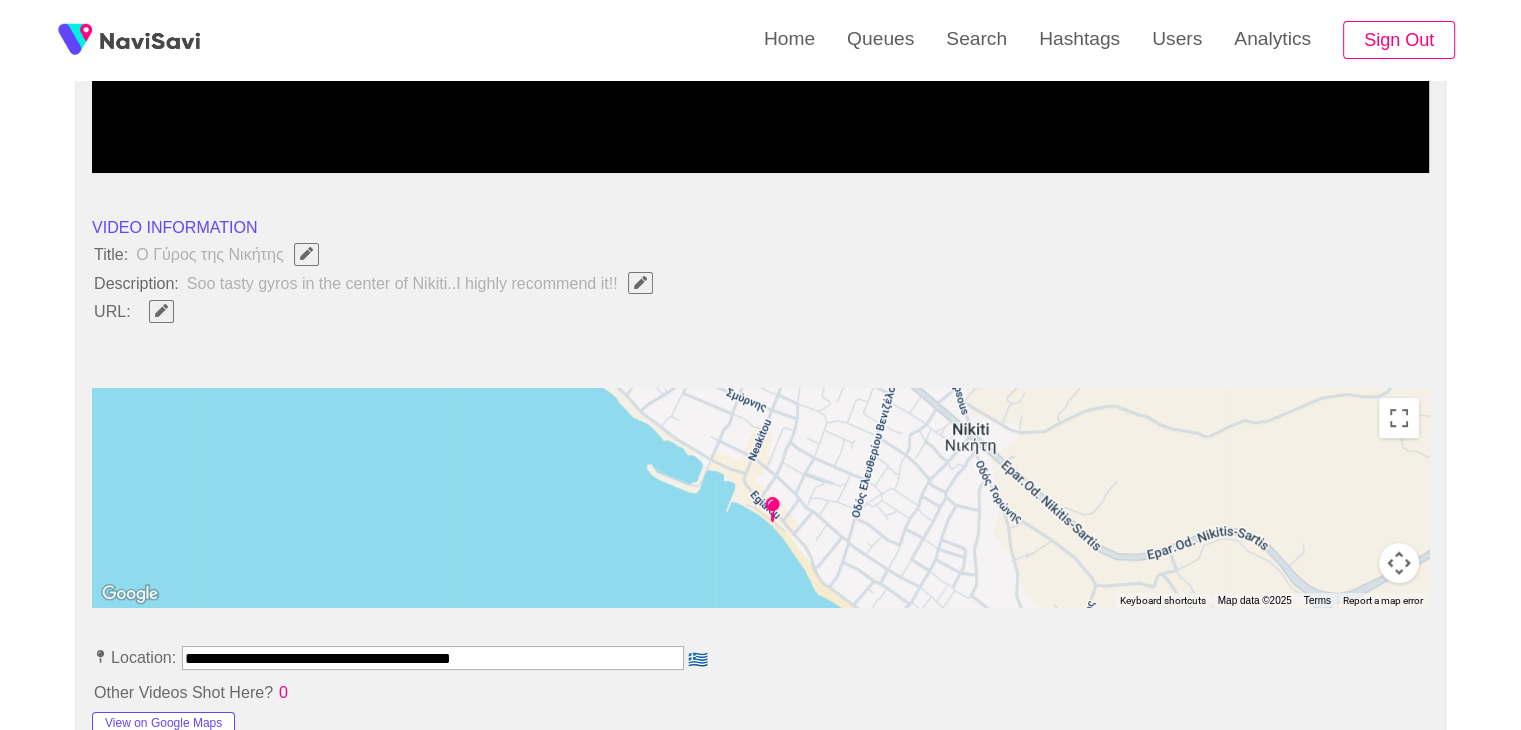type 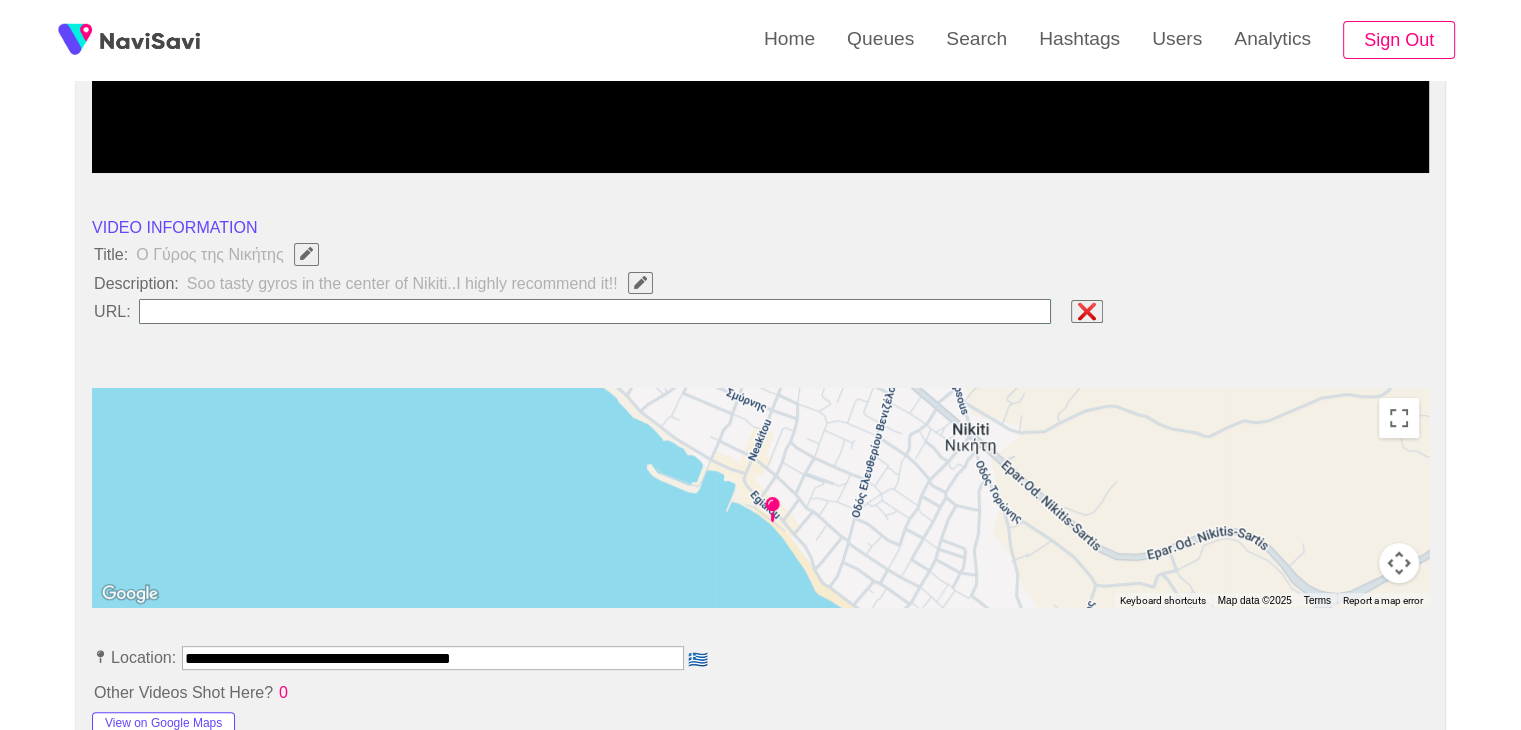 type on "**********" 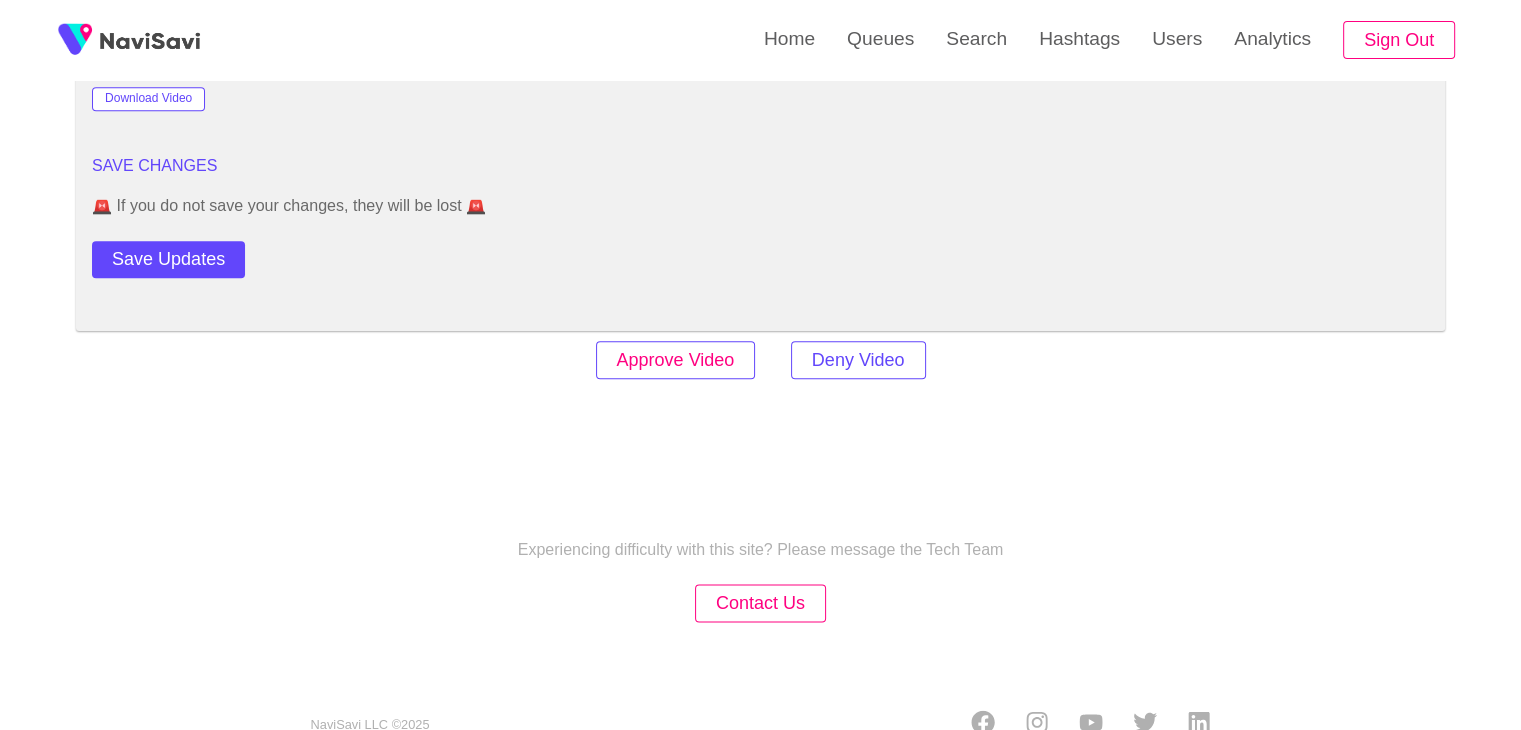 scroll, scrollTop: 2380, scrollLeft: 0, axis: vertical 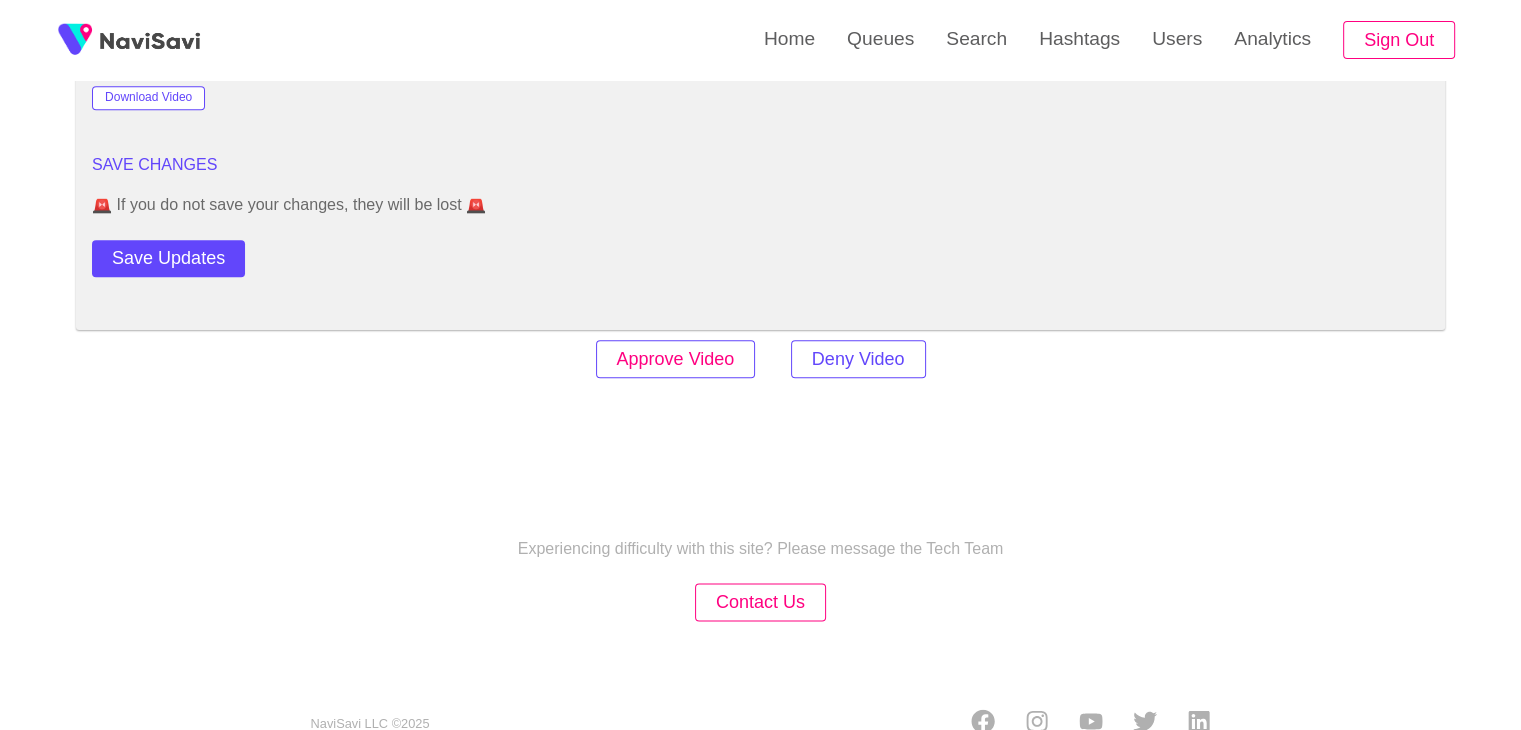 click on "Approve Video" at bounding box center (676, 359) 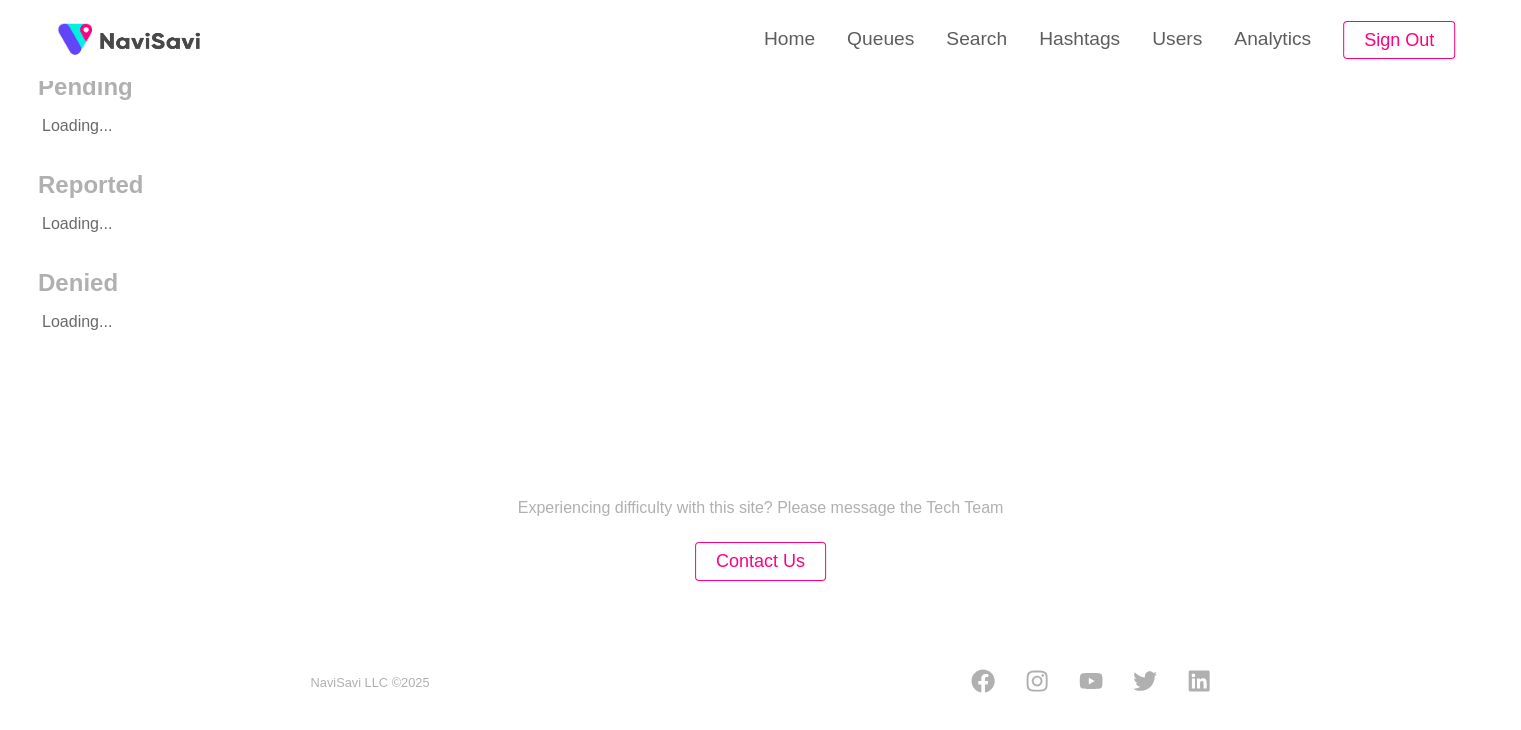 scroll, scrollTop: 0, scrollLeft: 0, axis: both 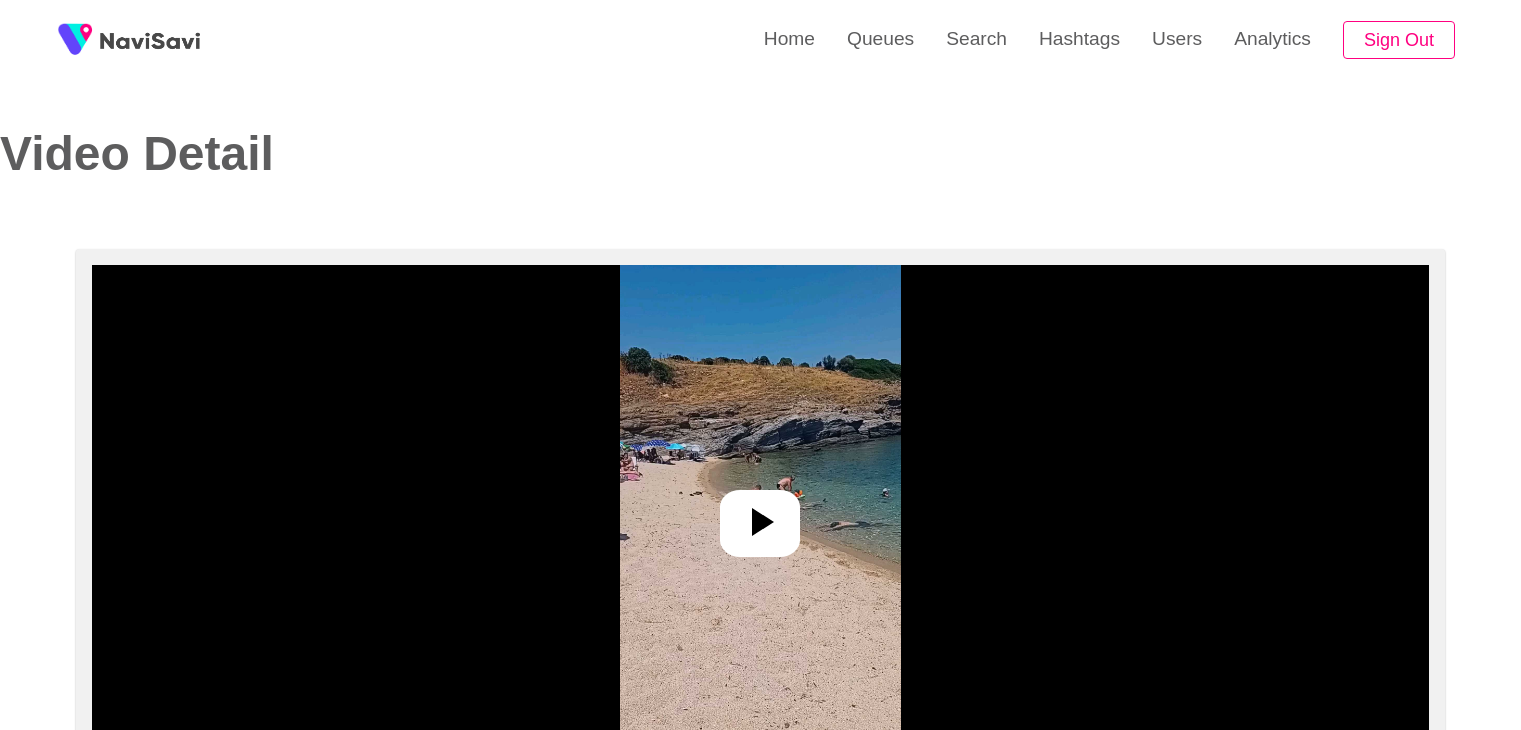 select on "**********" 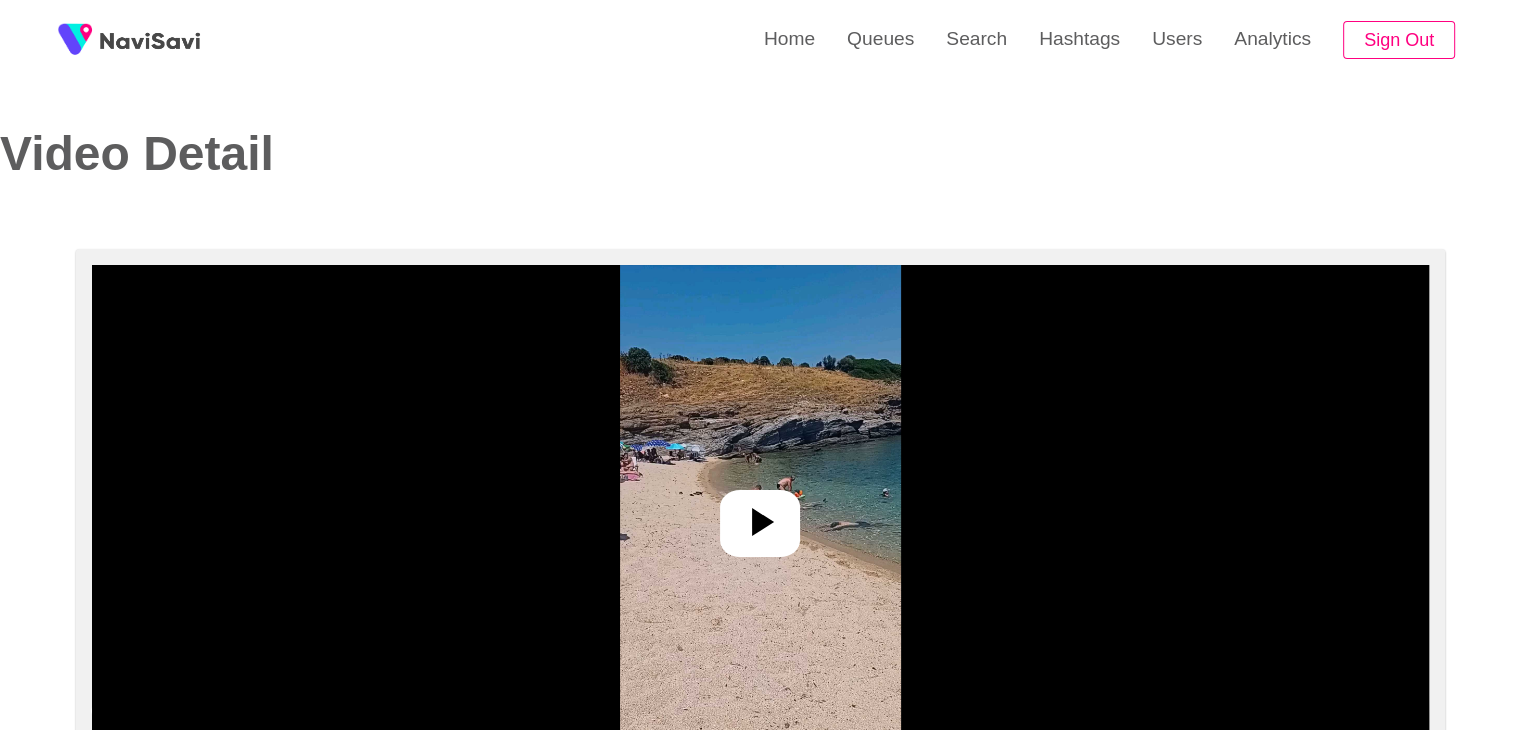 click at bounding box center [760, 515] 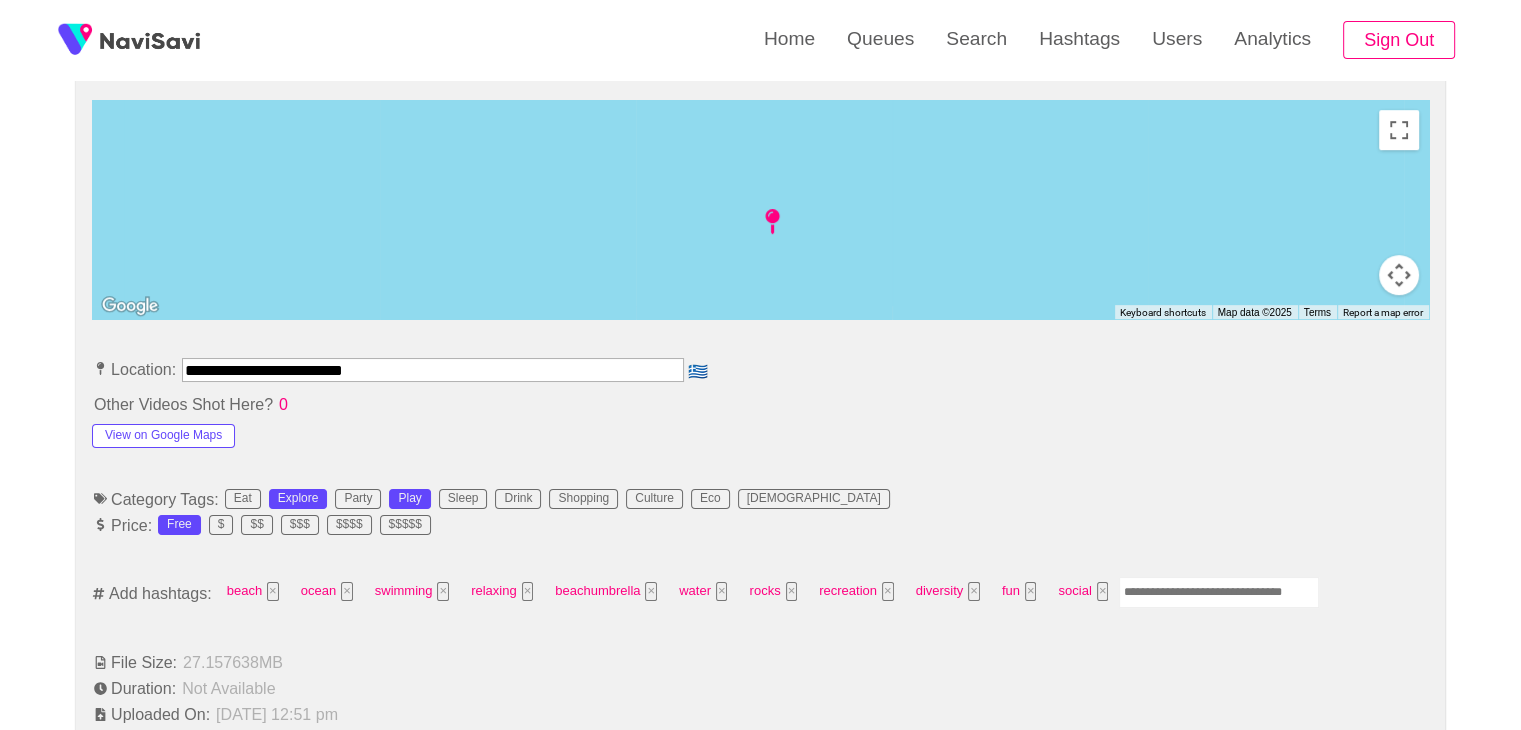 scroll, scrollTop: 946, scrollLeft: 0, axis: vertical 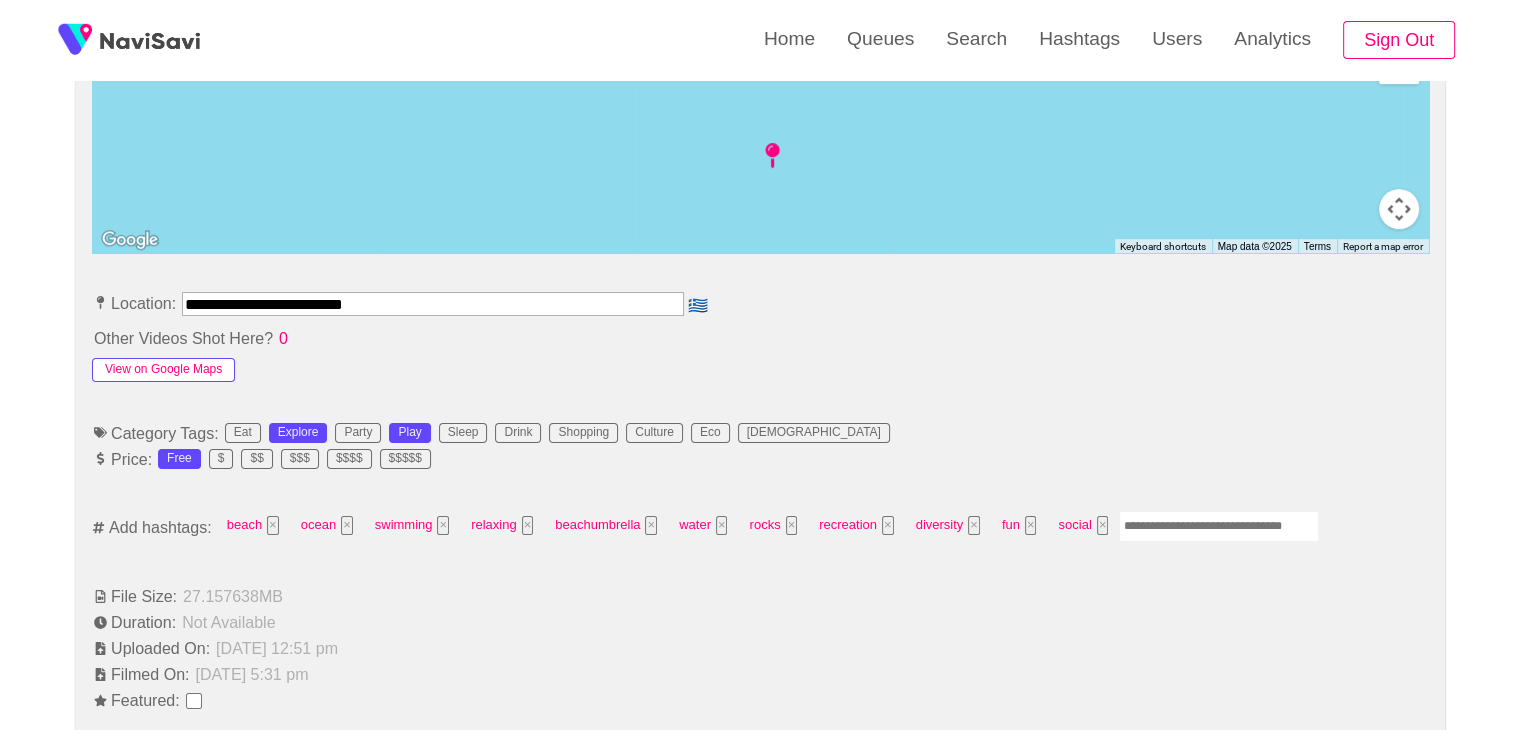 click on "View on Google Maps" at bounding box center [163, 370] 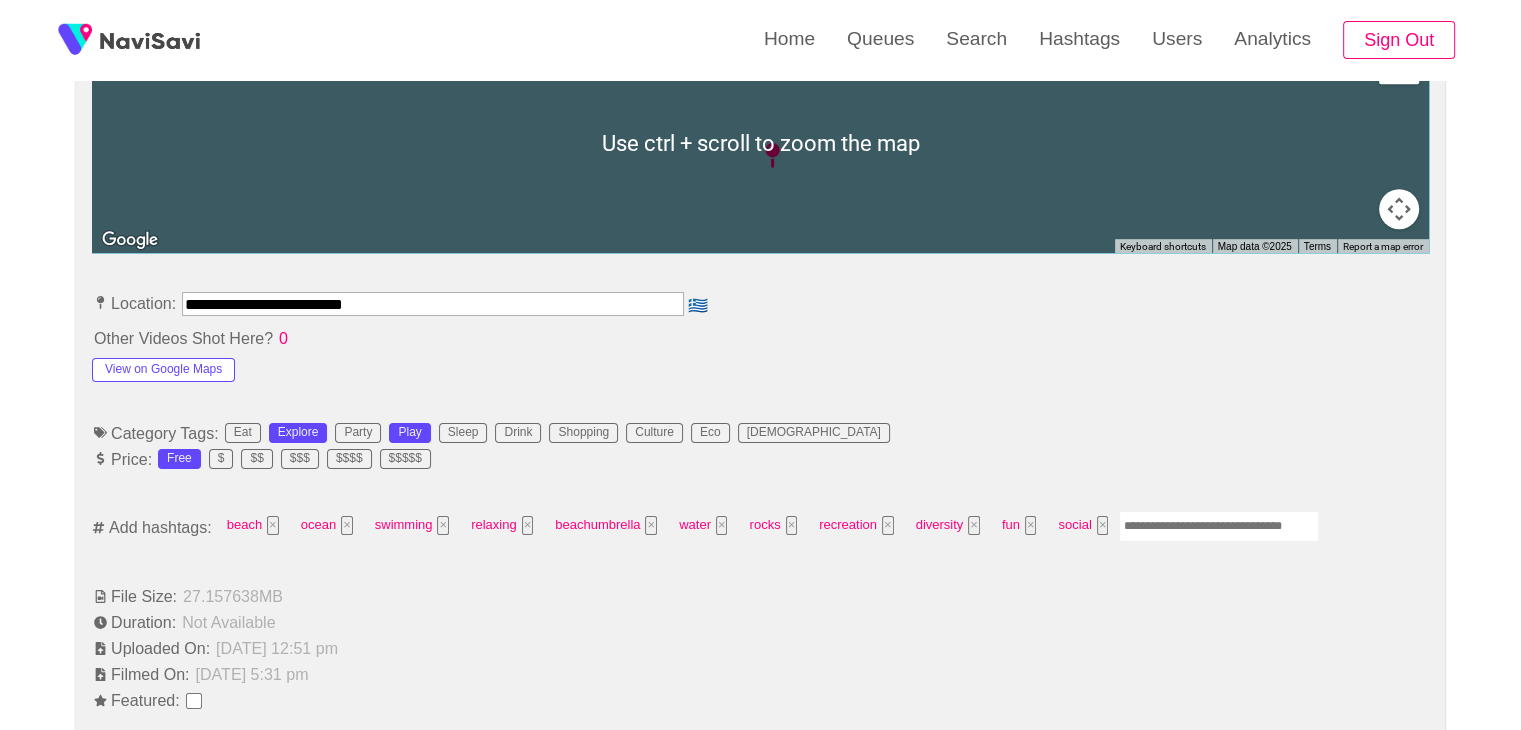 scroll, scrollTop: 614, scrollLeft: 0, axis: vertical 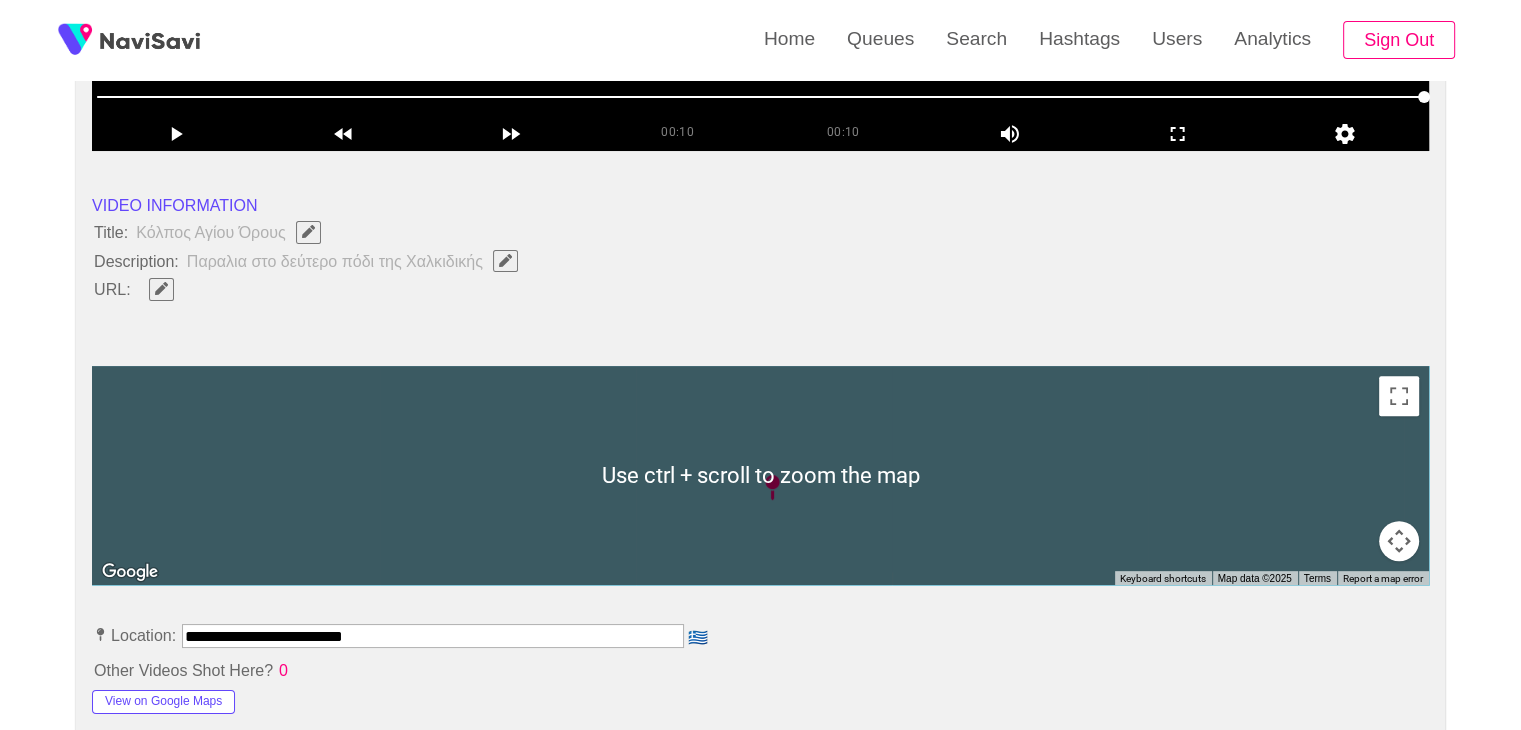click at bounding box center (505, 260) 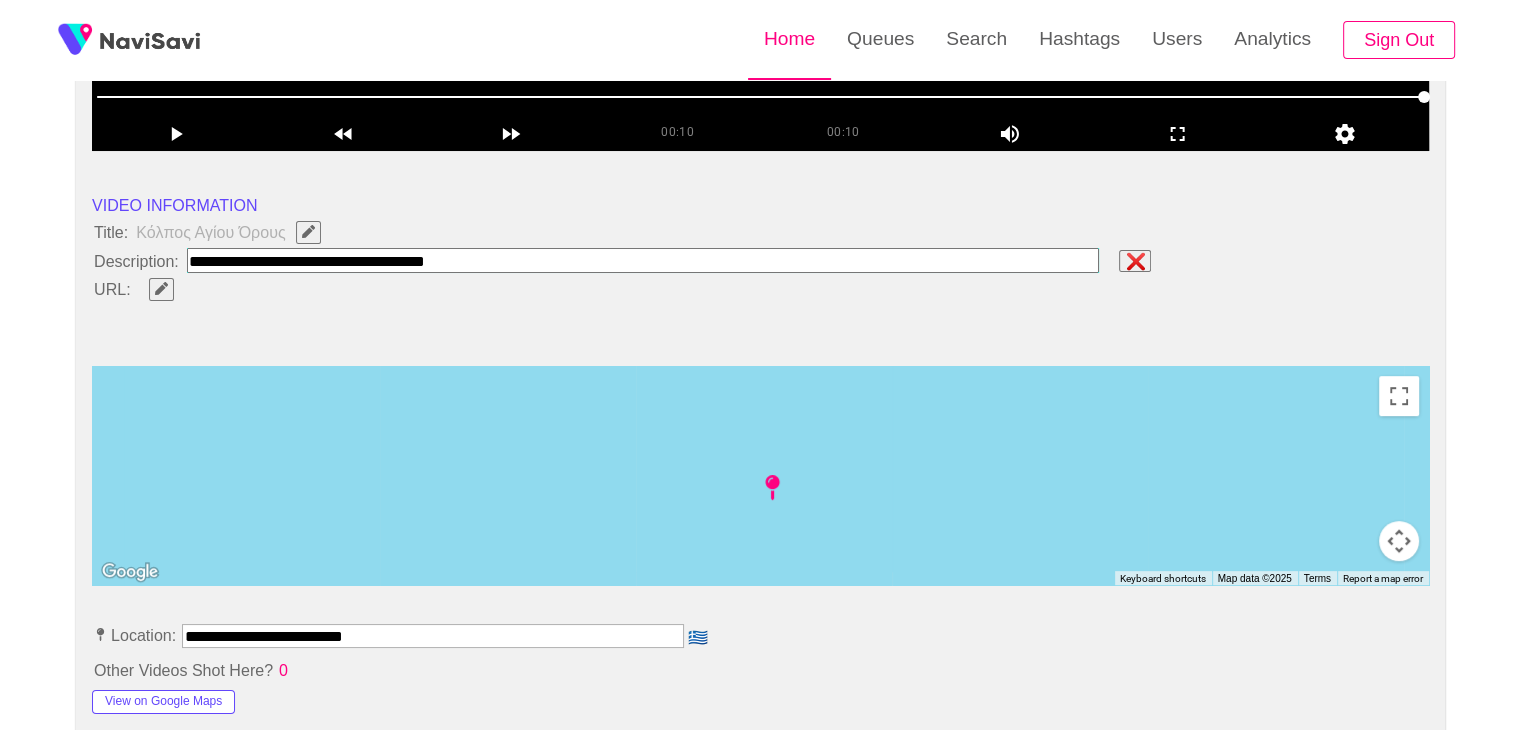 paste on "**********" 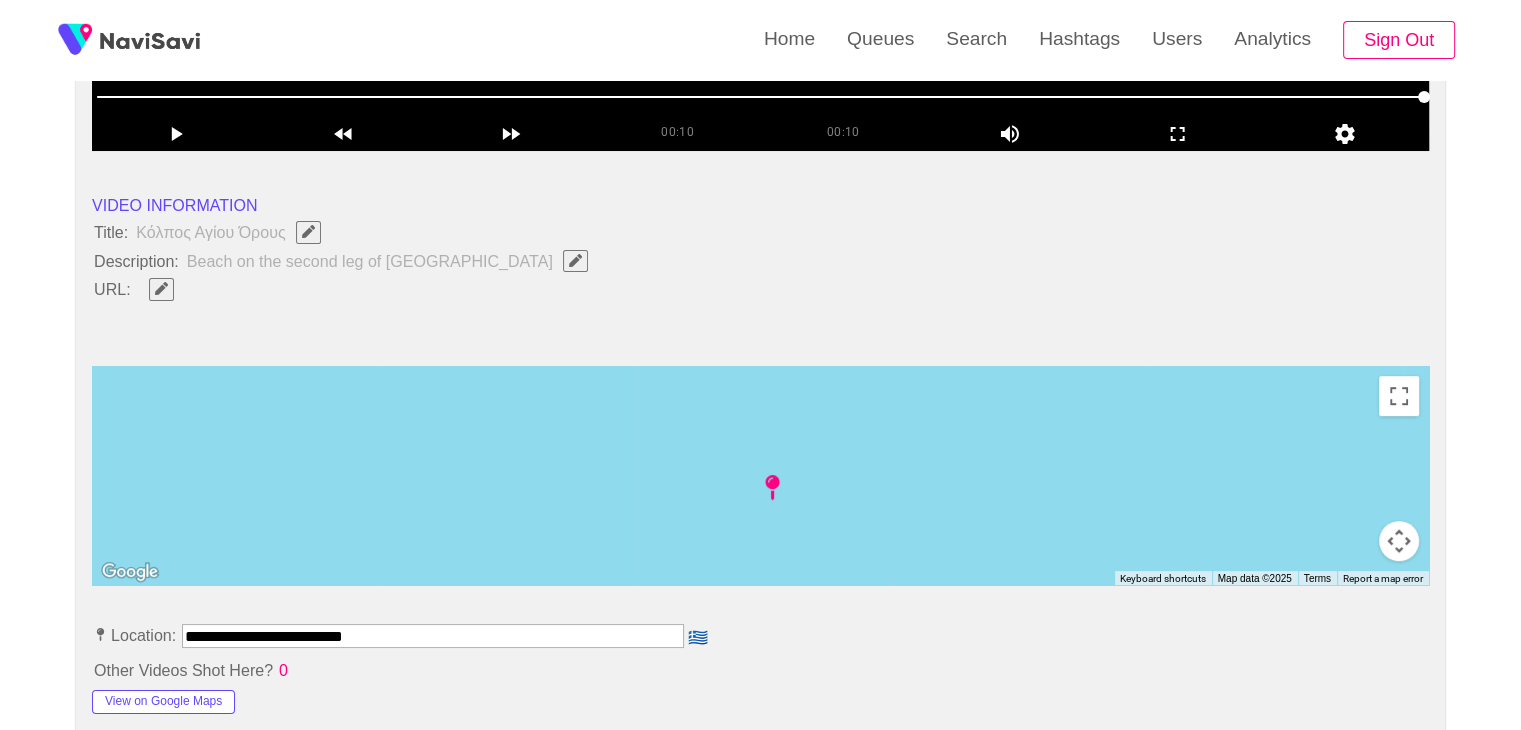 click on "**********" at bounding box center [433, 636] 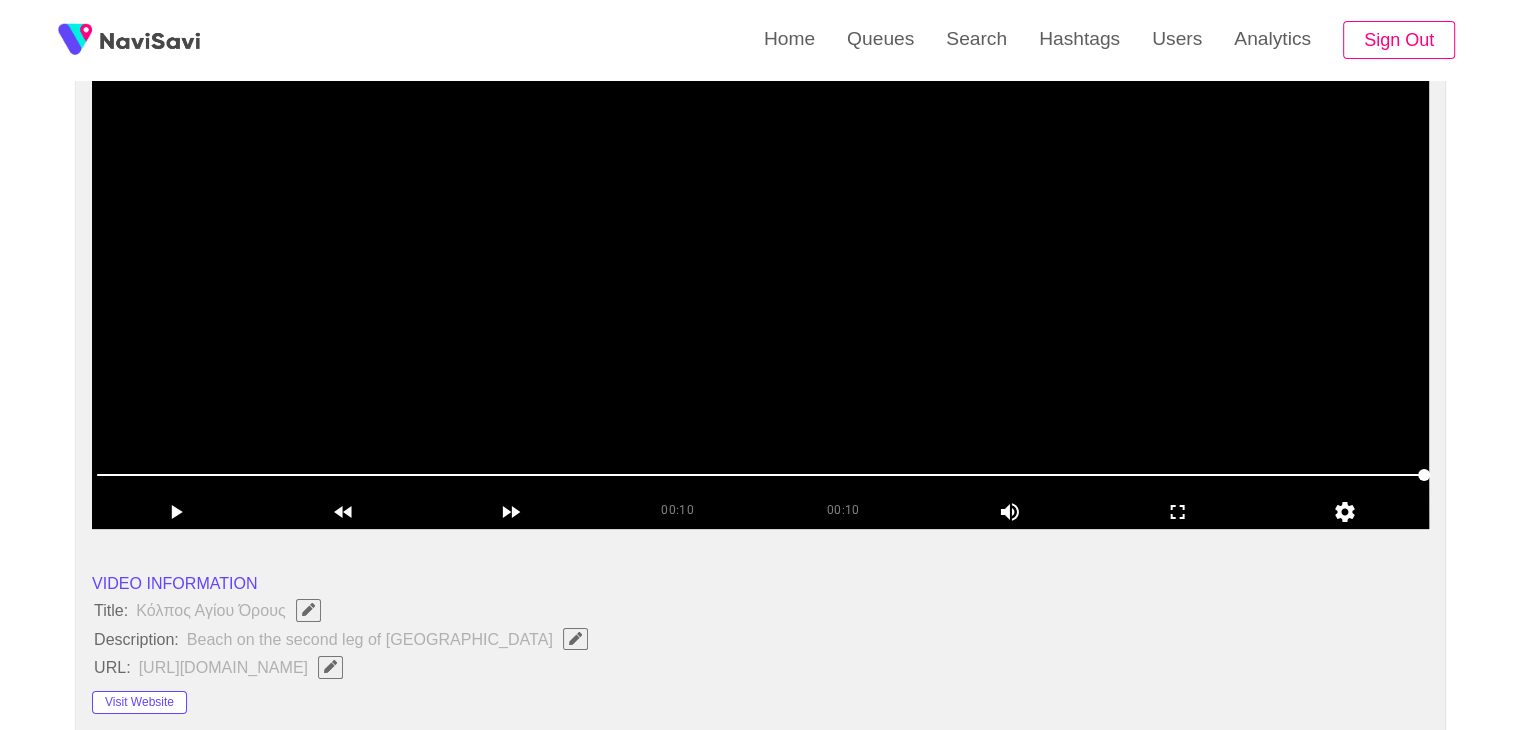 scroll, scrollTop: 230, scrollLeft: 0, axis: vertical 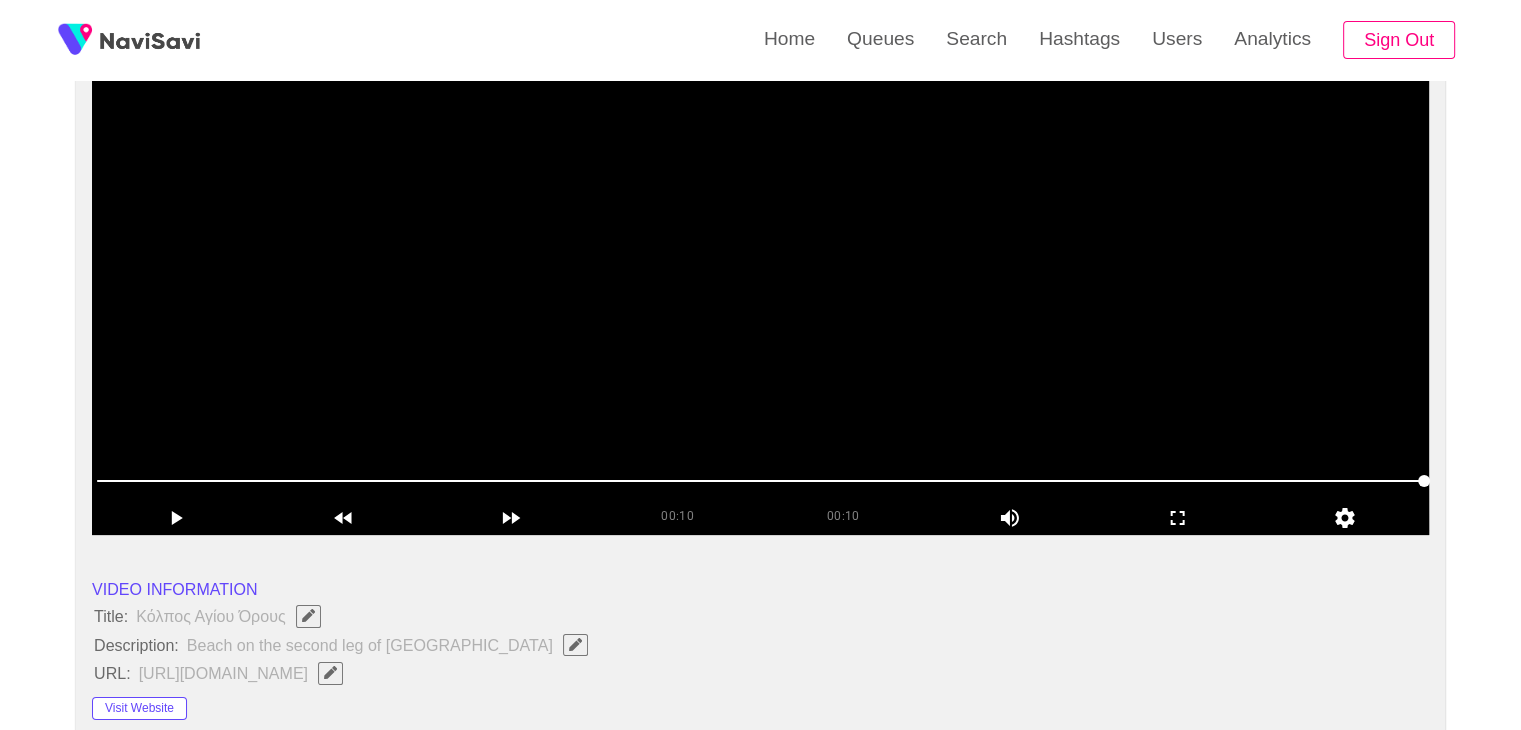 click at bounding box center [760, 285] 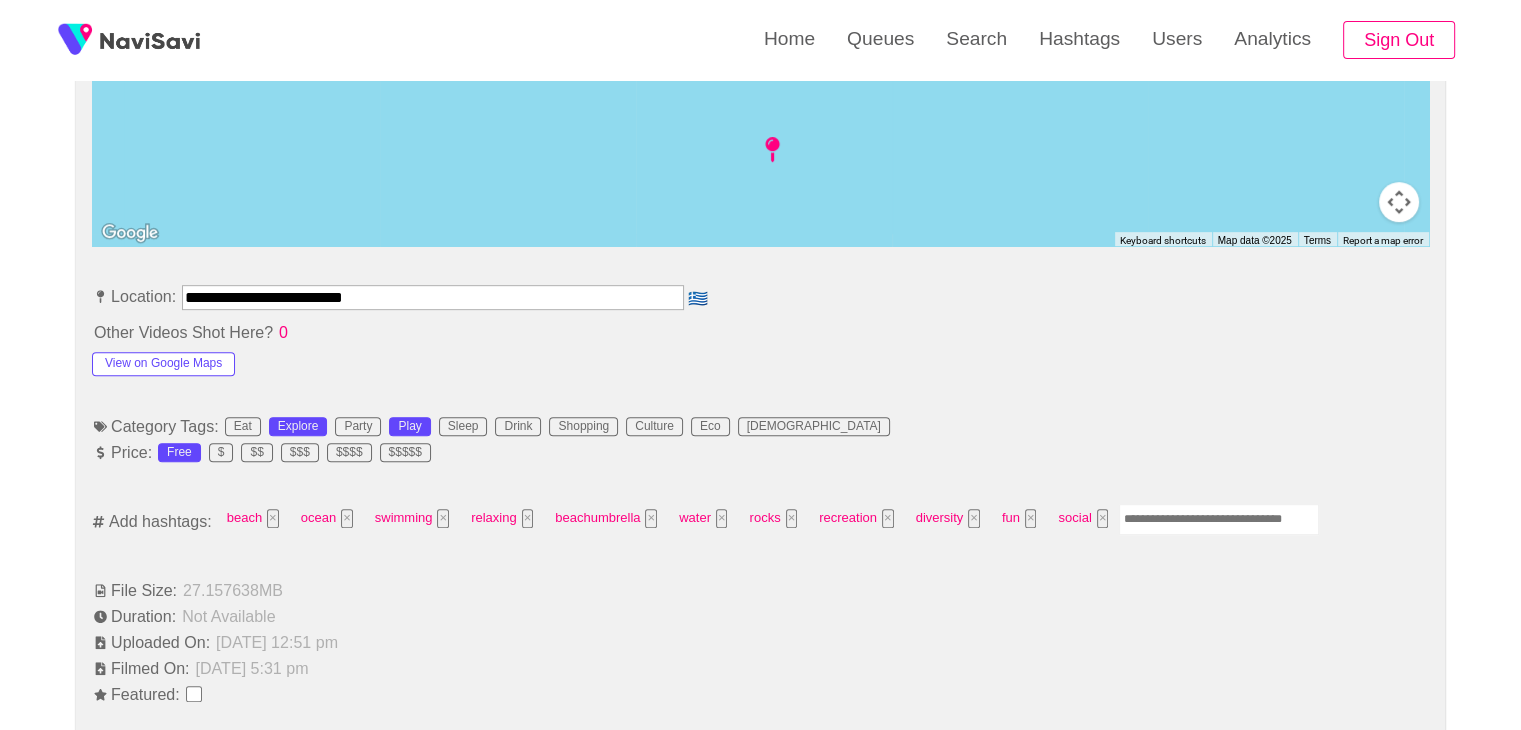 scroll, scrollTop: 980, scrollLeft: 0, axis: vertical 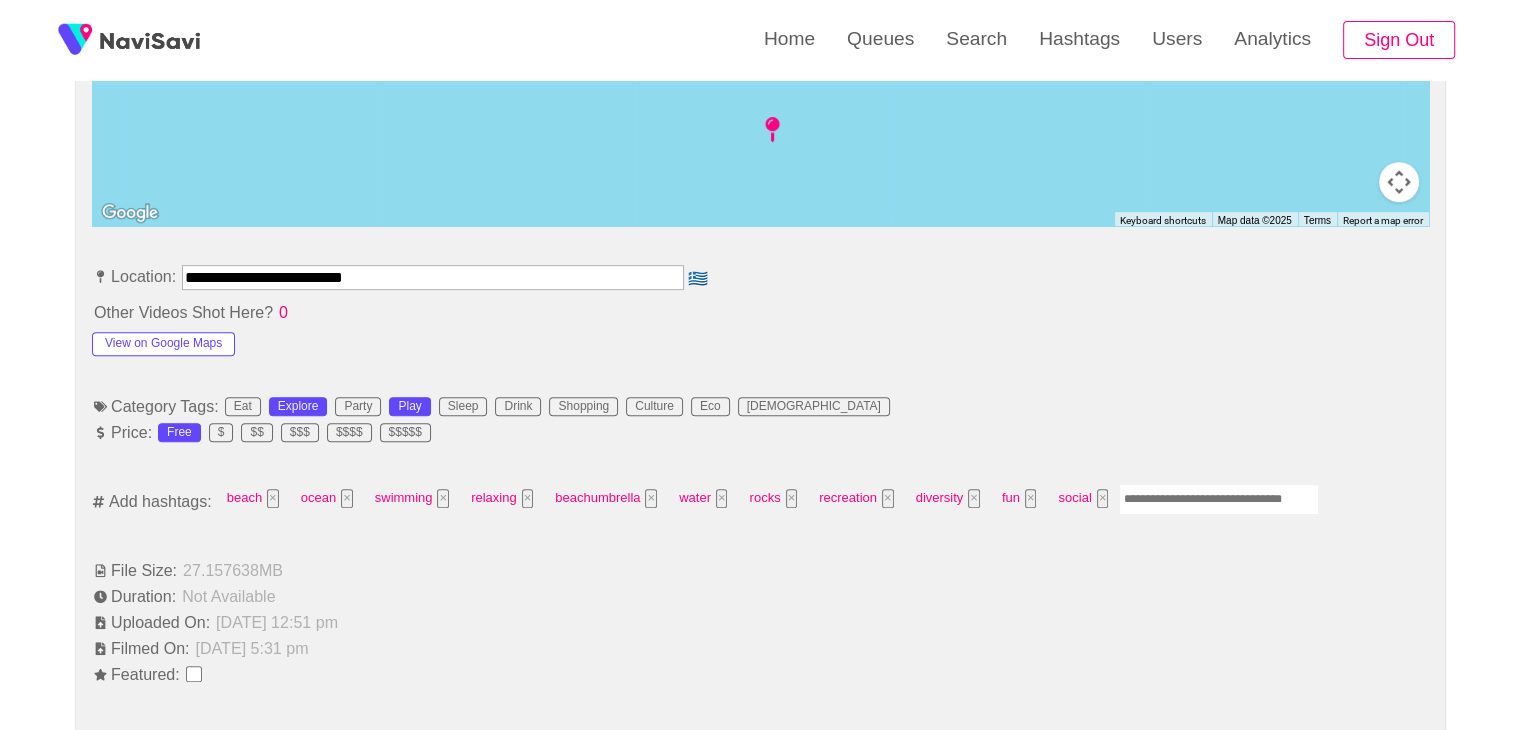click at bounding box center [1219, 499] 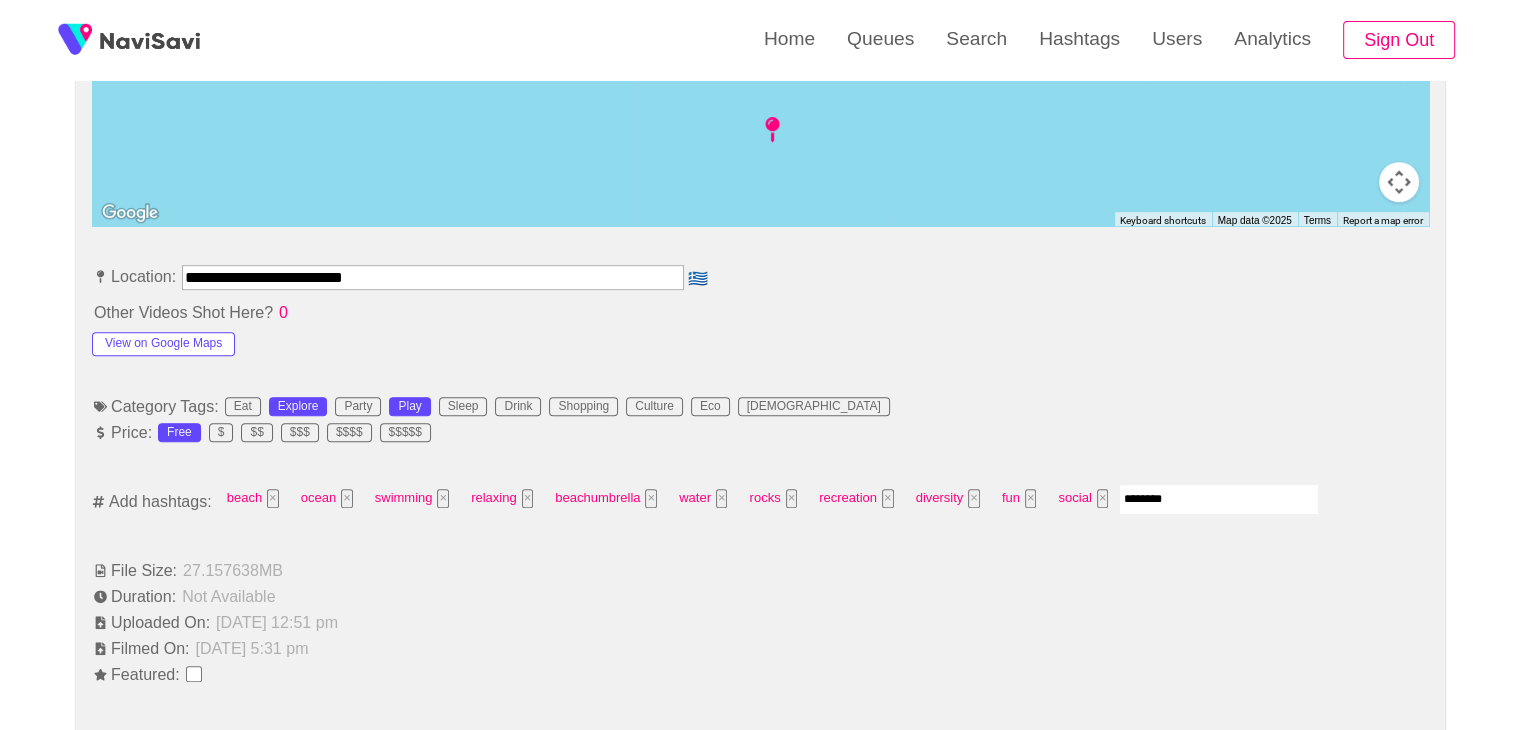 type on "*********" 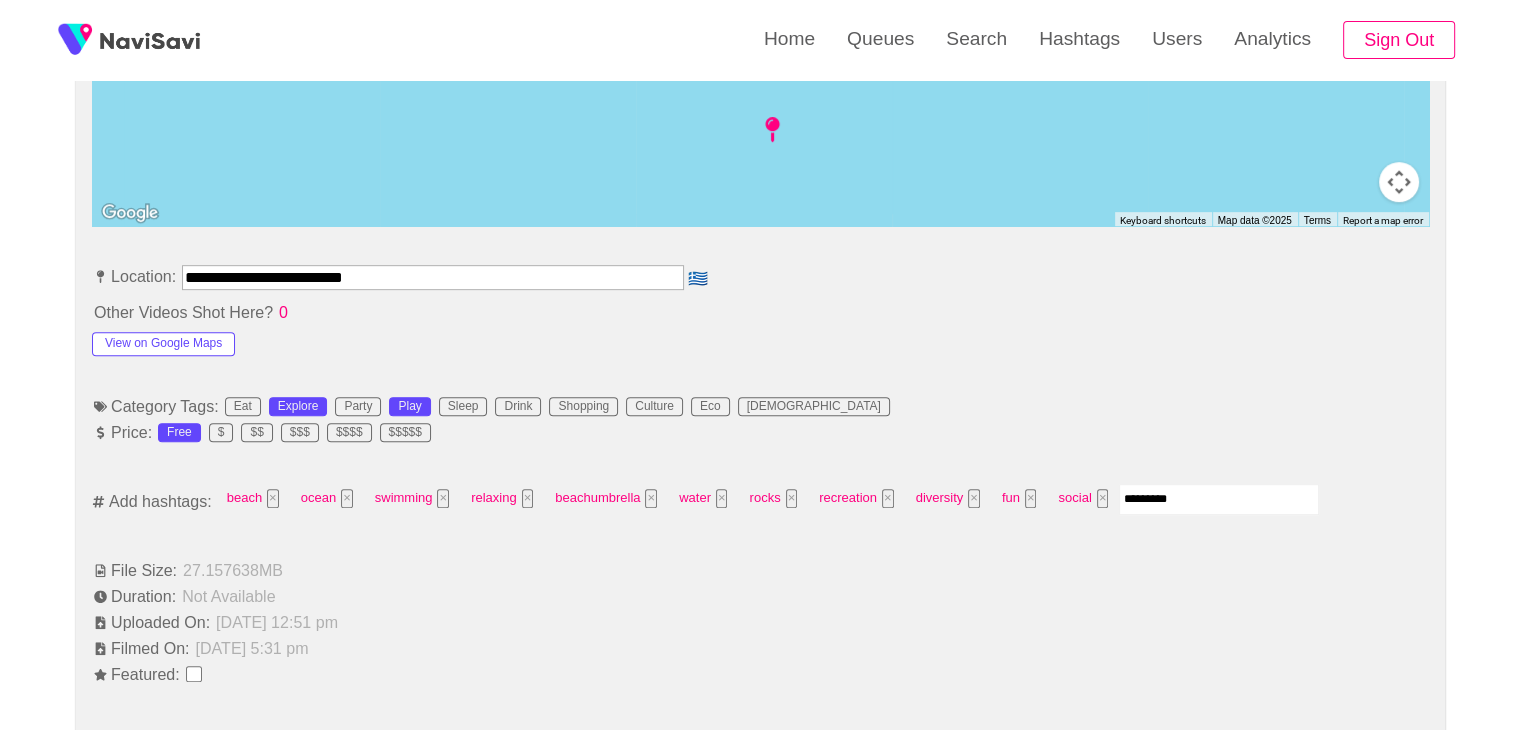 type 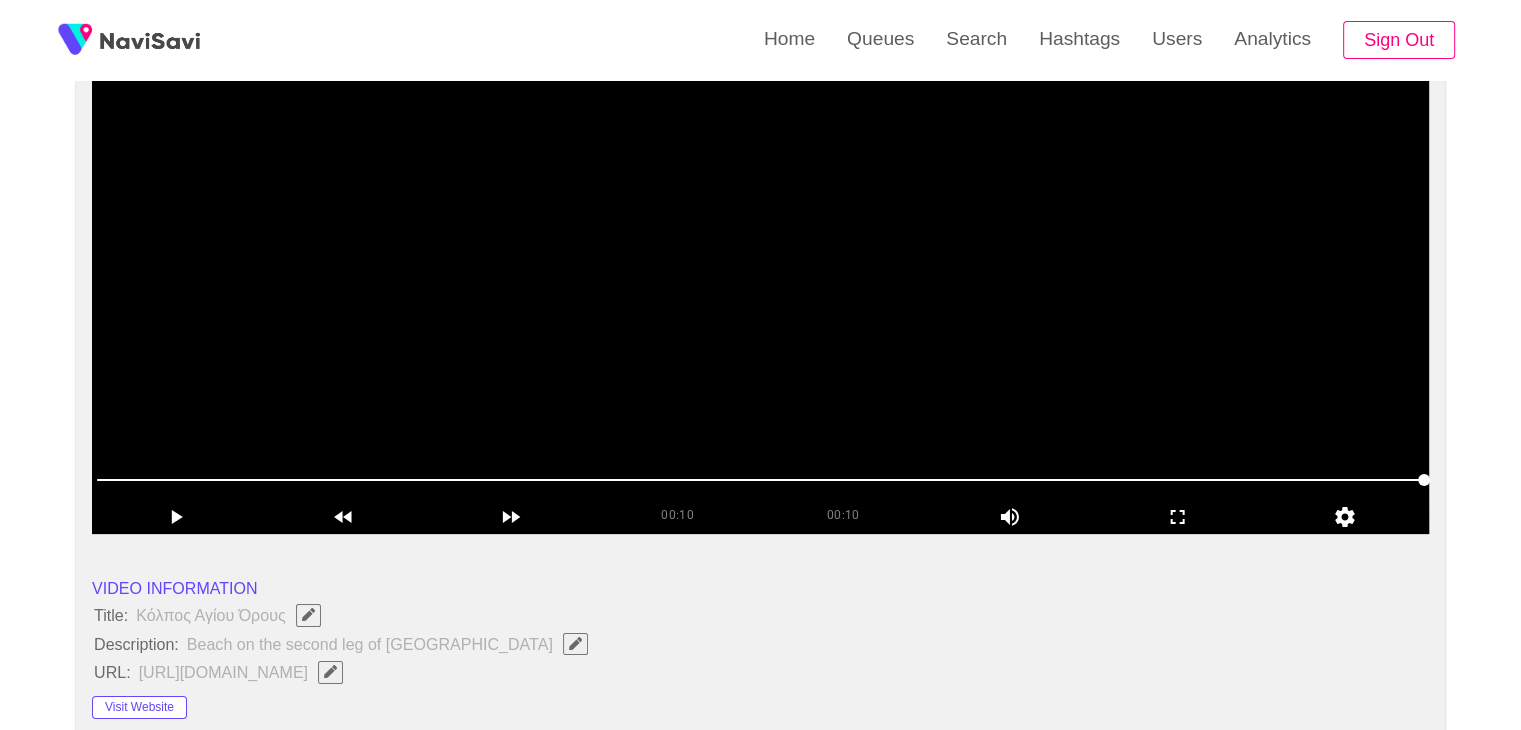 scroll, scrollTop: 230, scrollLeft: 0, axis: vertical 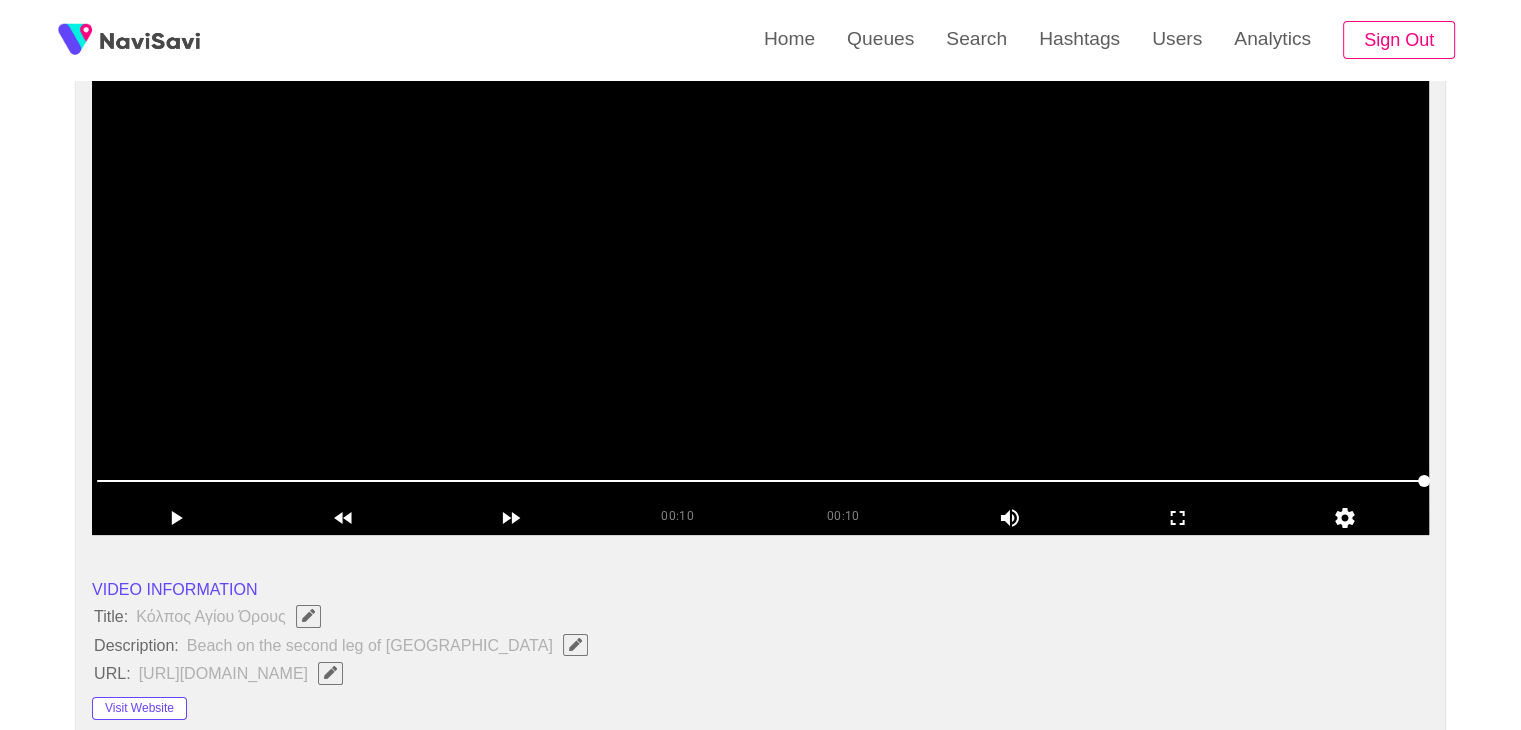 click at bounding box center (760, 285) 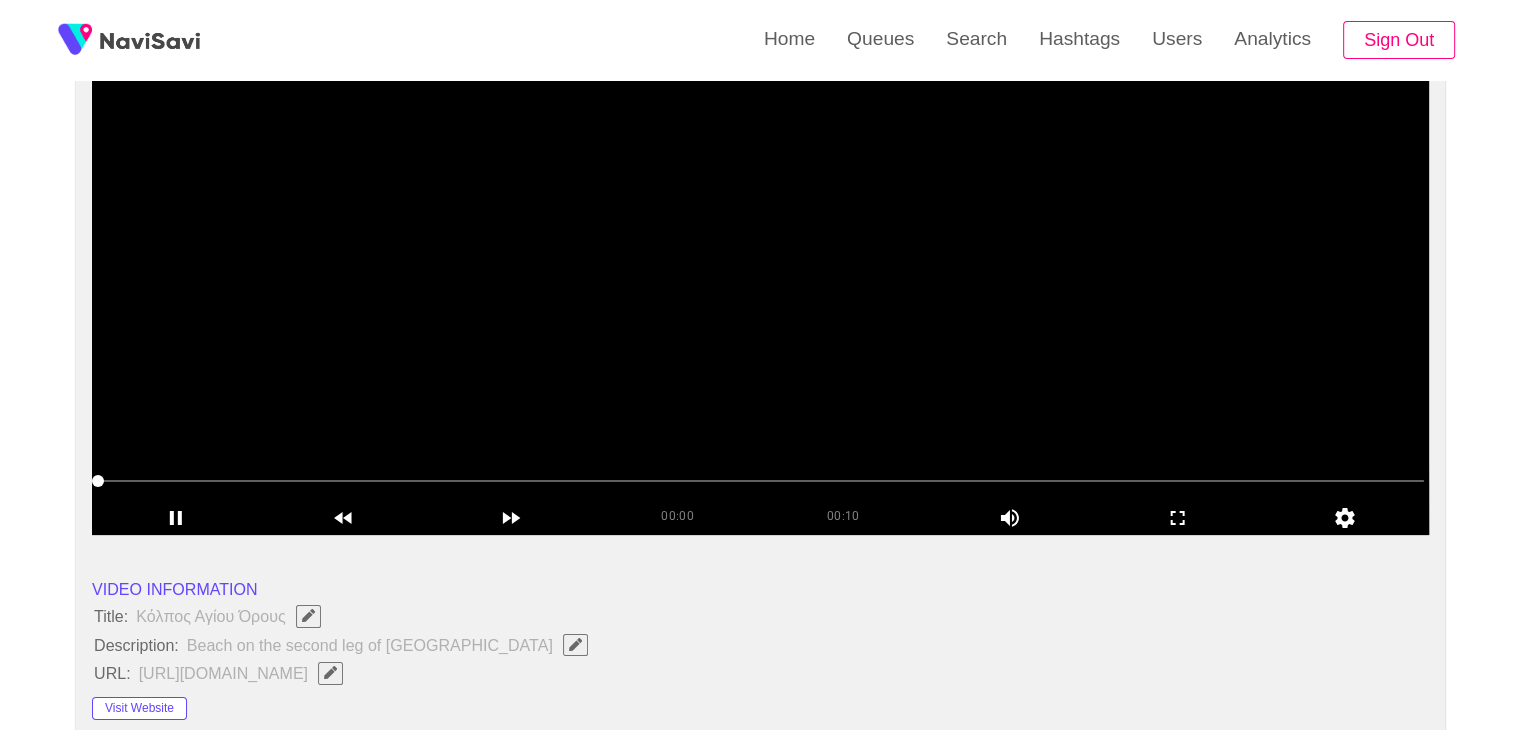scroll, scrollTop: 178, scrollLeft: 0, axis: vertical 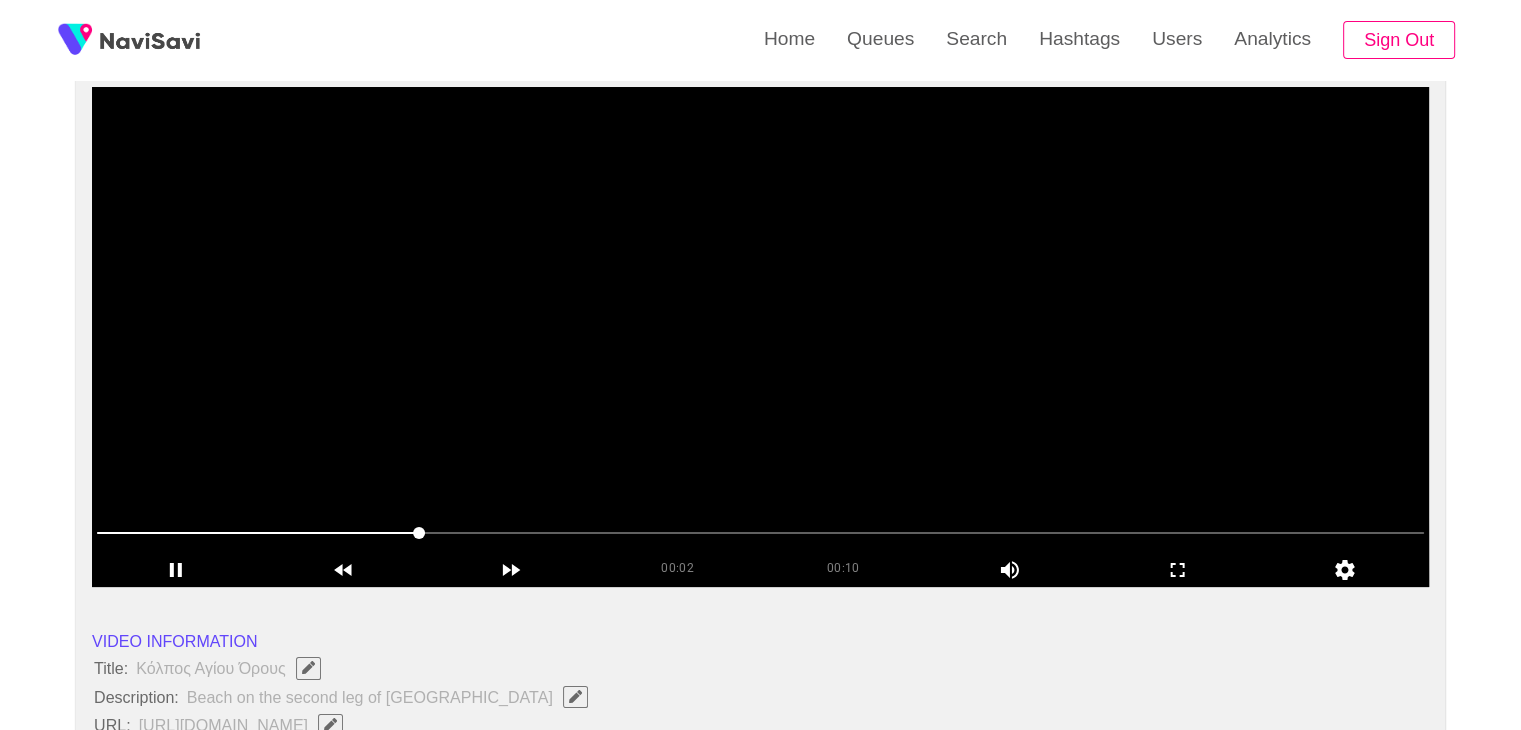 click at bounding box center [760, 337] 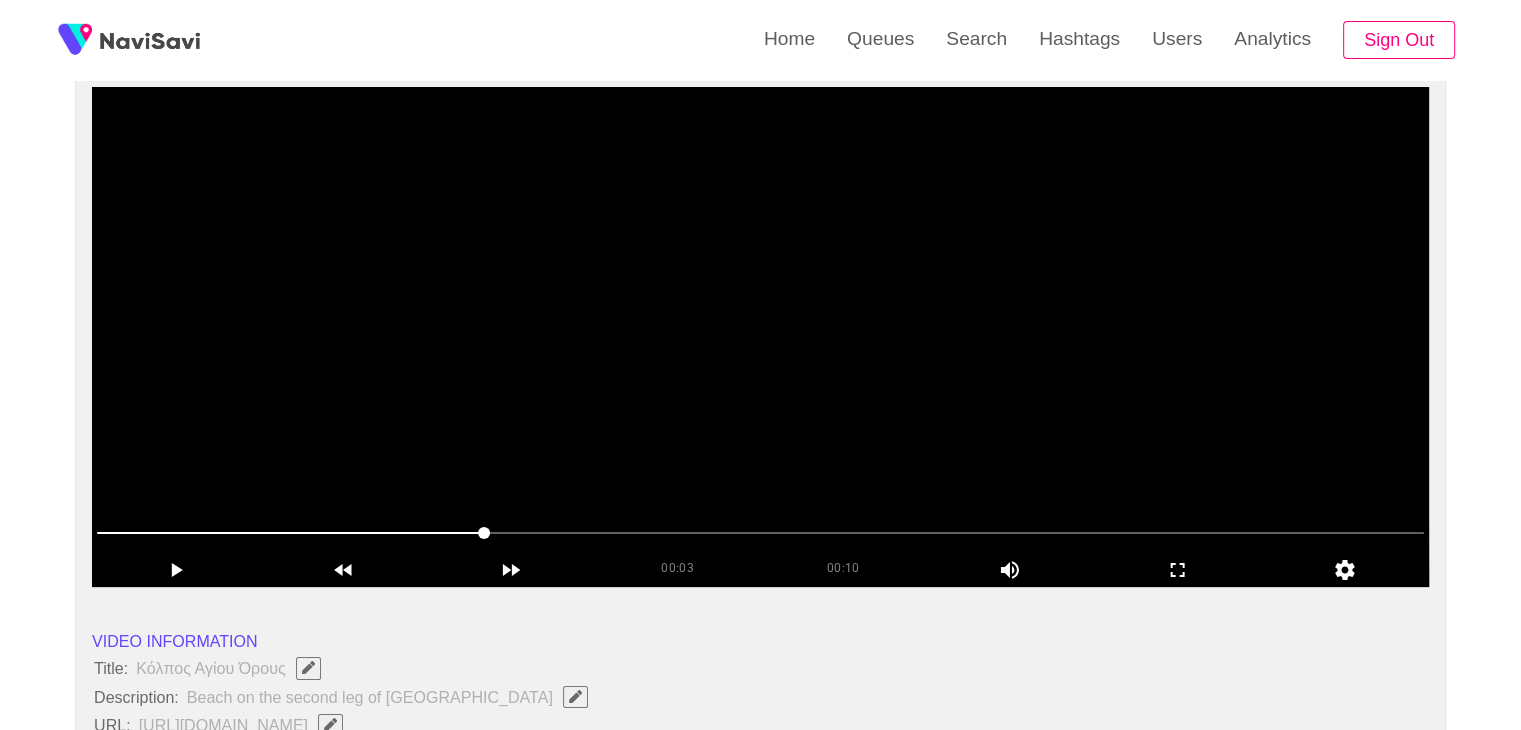 click at bounding box center [760, 337] 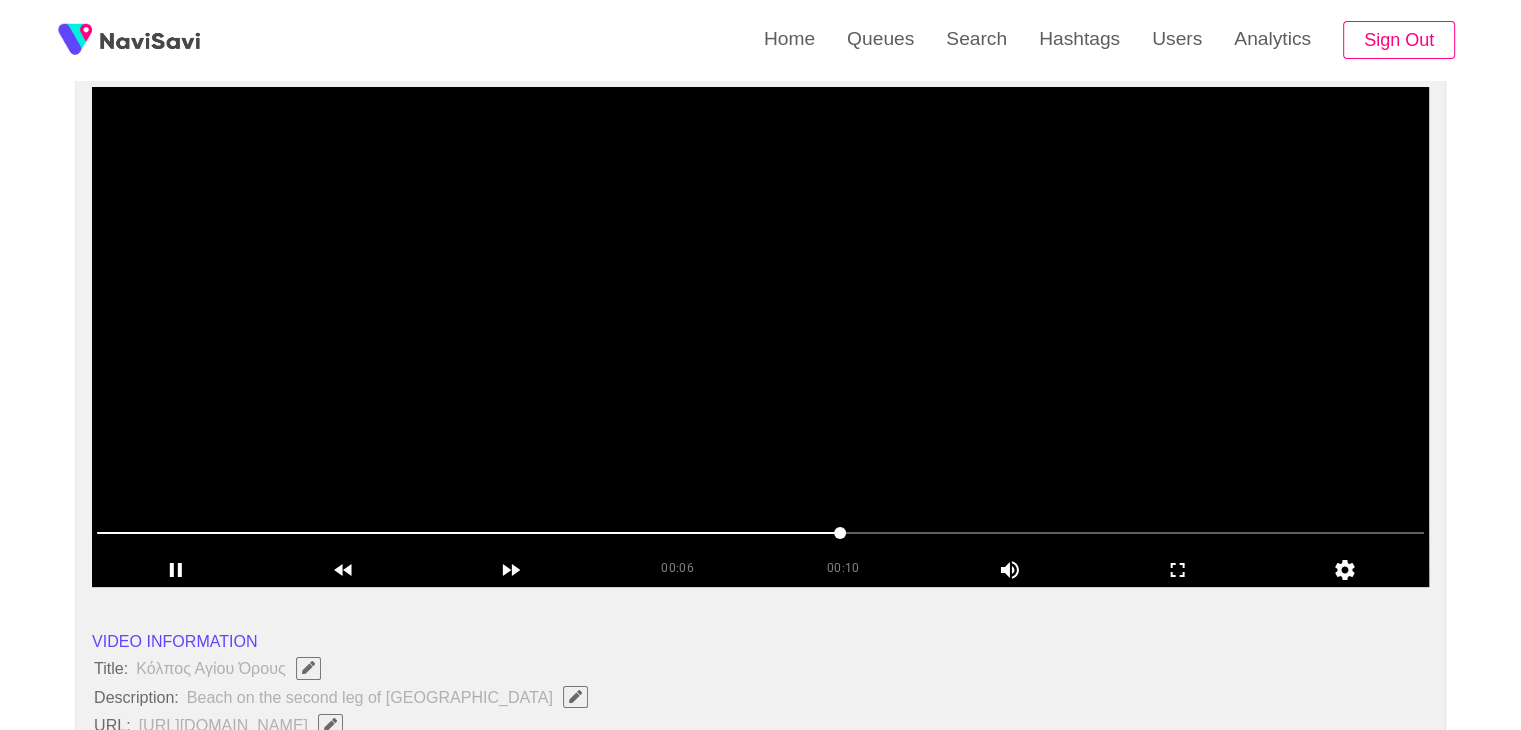 click at bounding box center (760, 337) 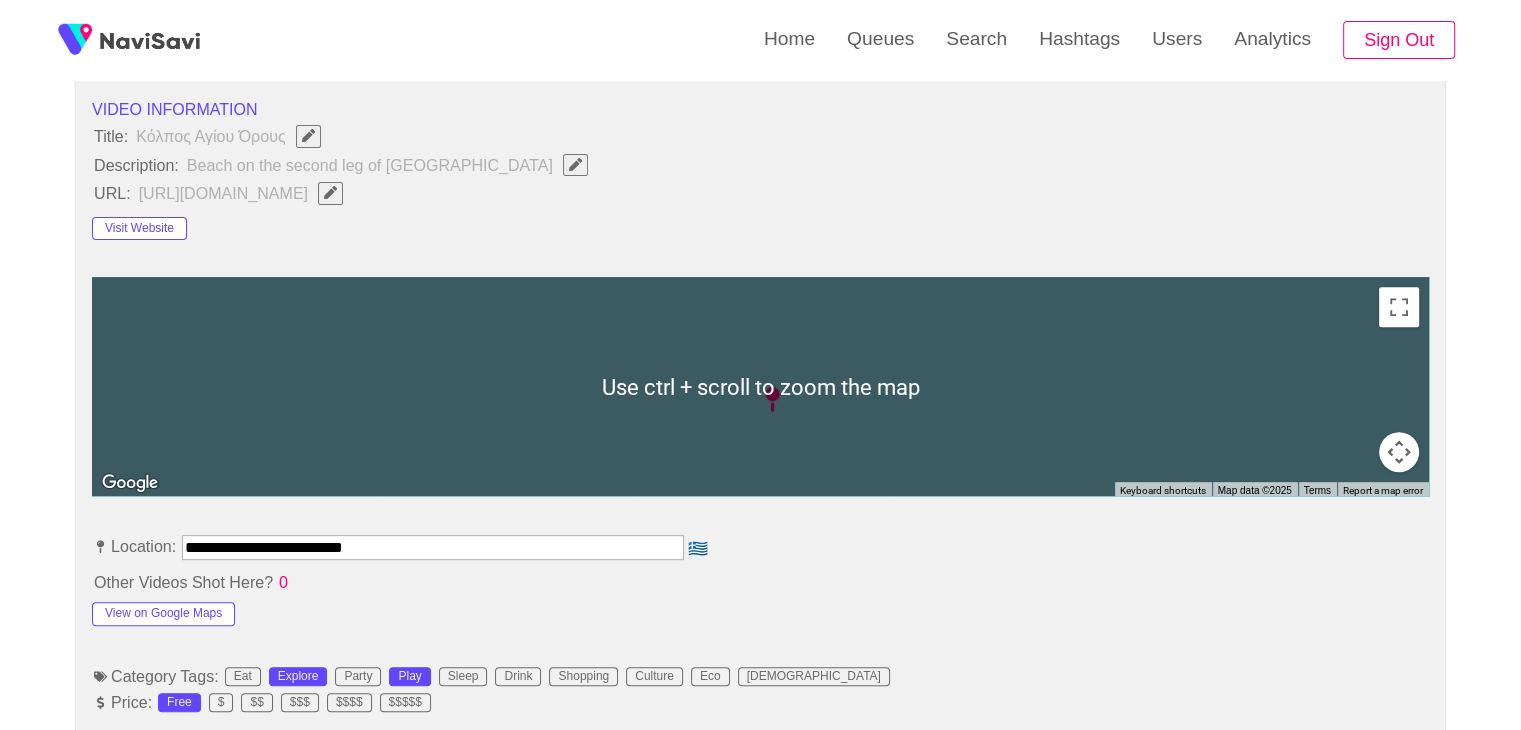 scroll, scrollTop: 711, scrollLeft: 0, axis: vertical 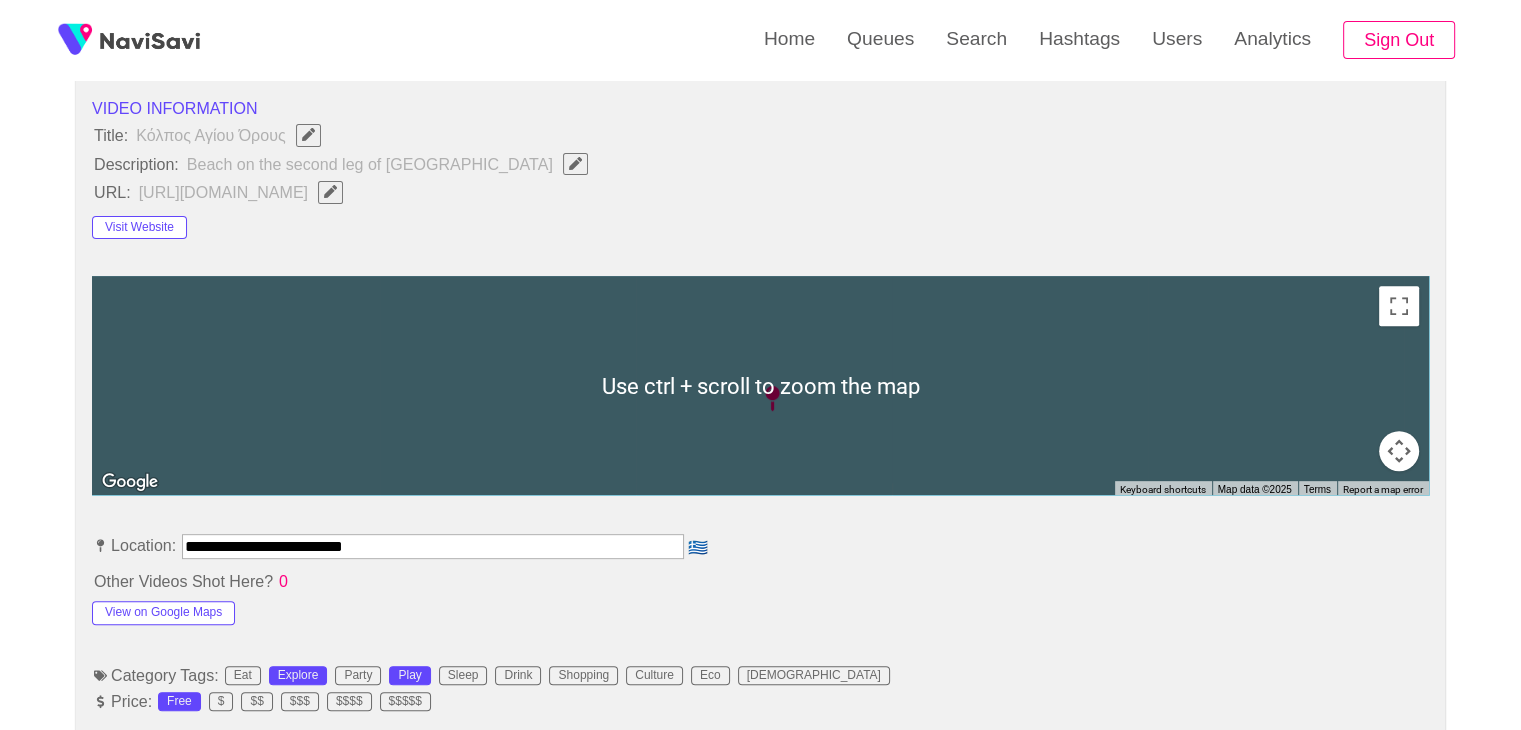 click on "**********" at bounding box center (433, 546) 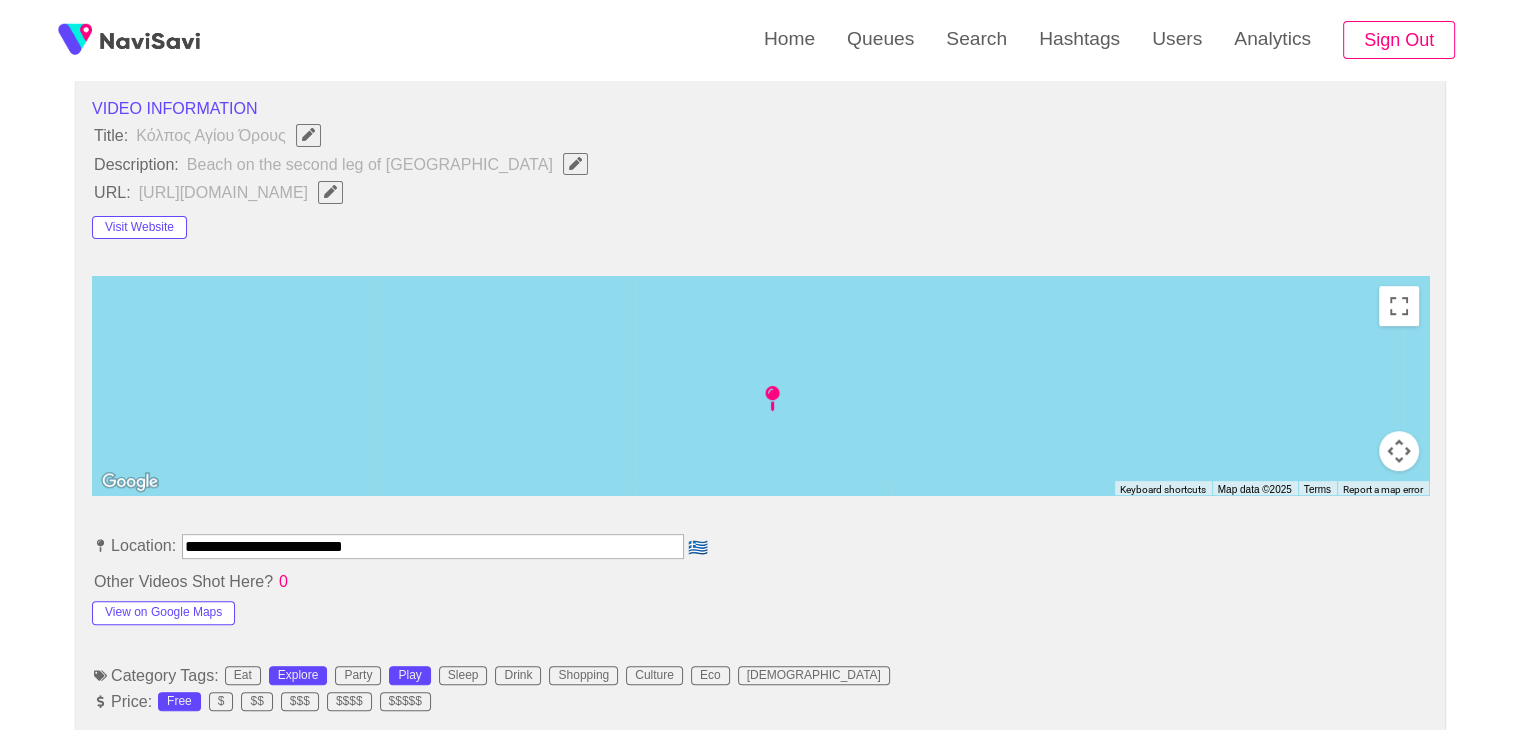 click on "**********" at bounding box center (433, 546) 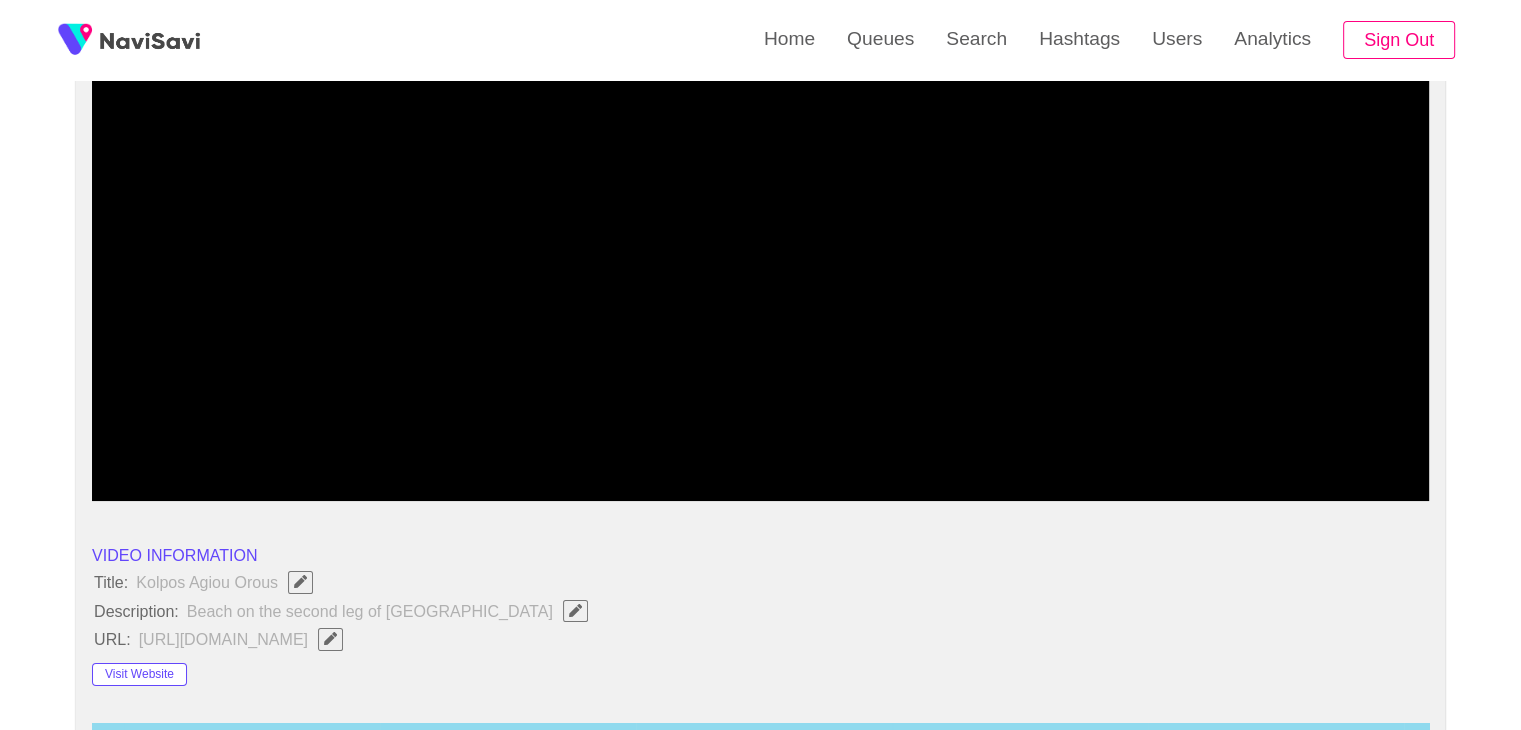 scroll, scrollTop: 244, scrollLeft: 0, axis: vertical 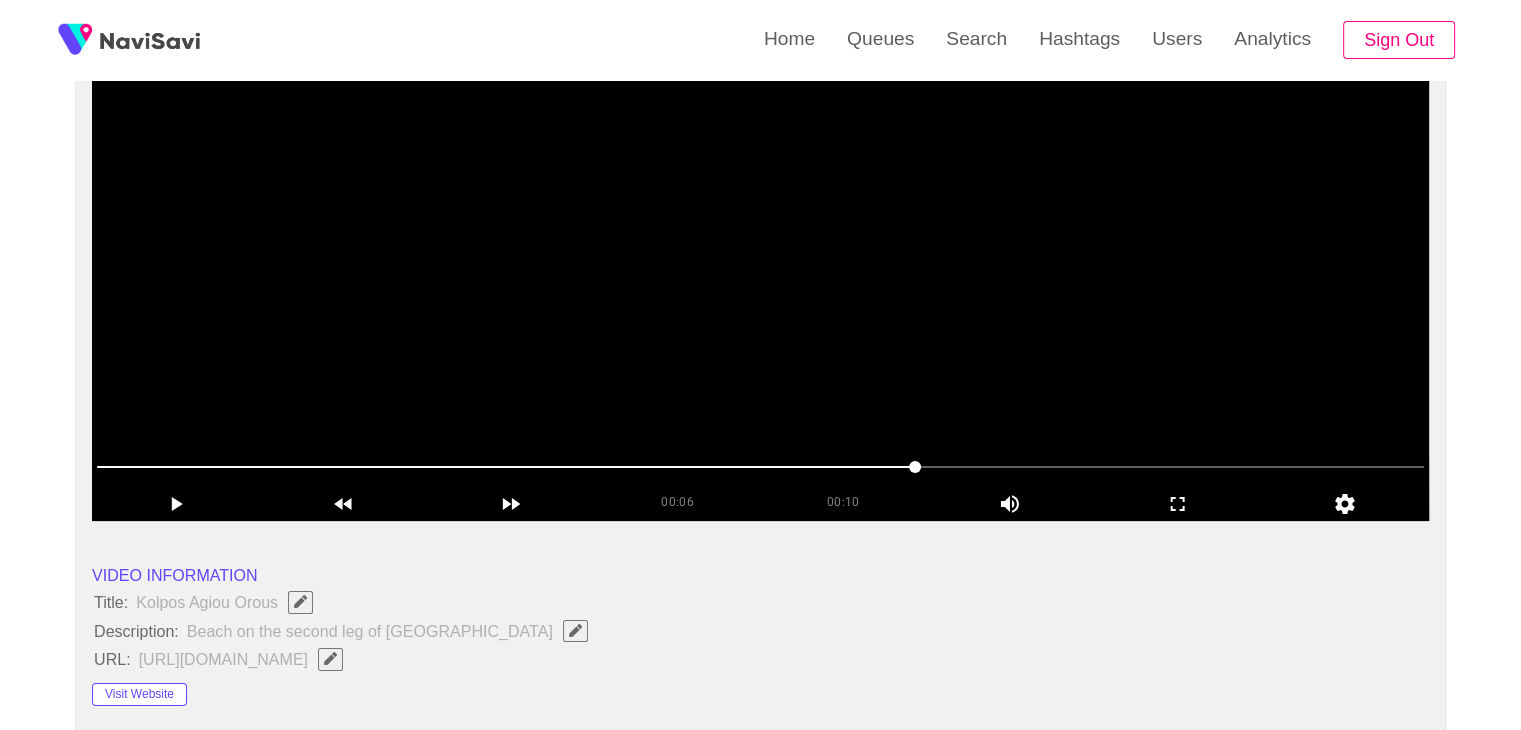 click at bounding box center [760, 271] 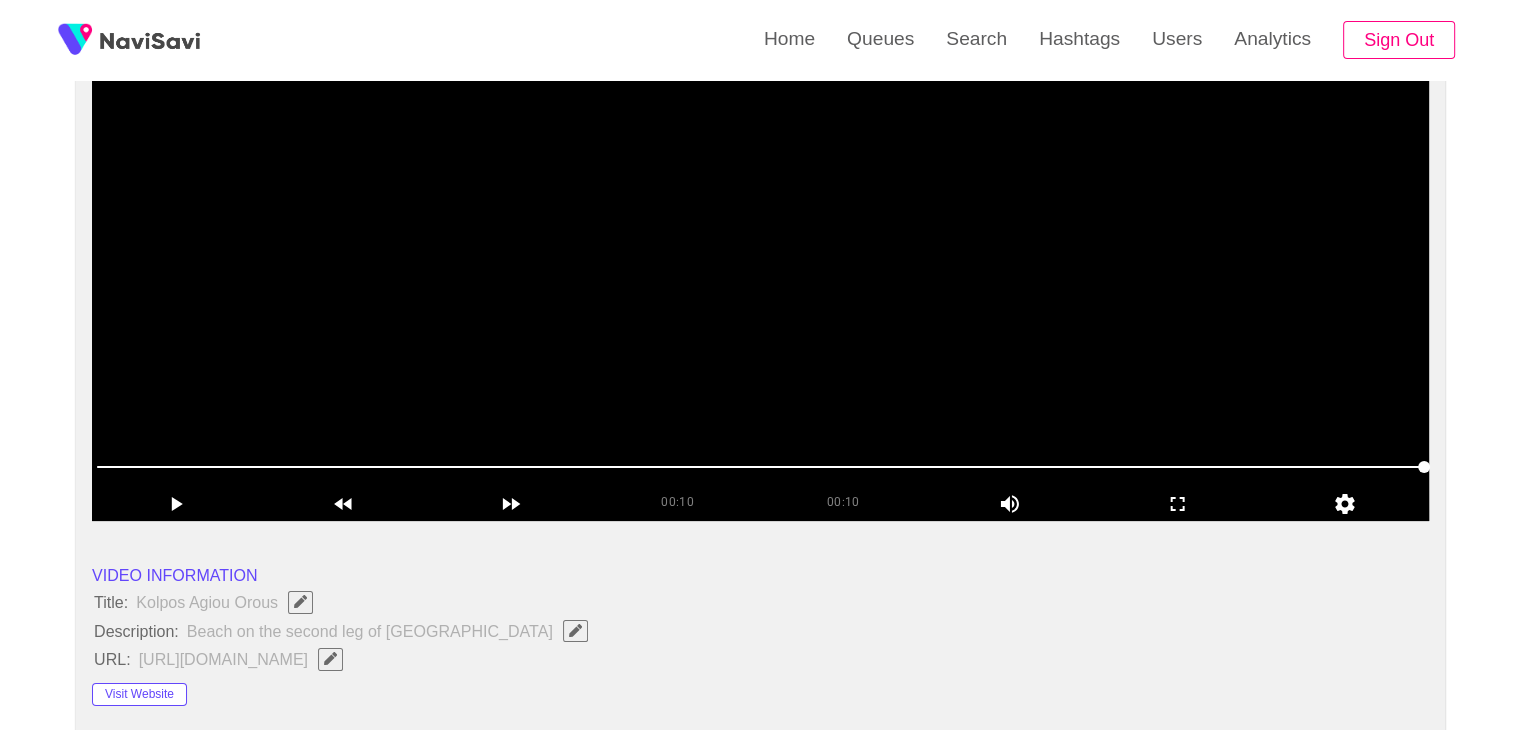 click at bounding box center [760, 271] 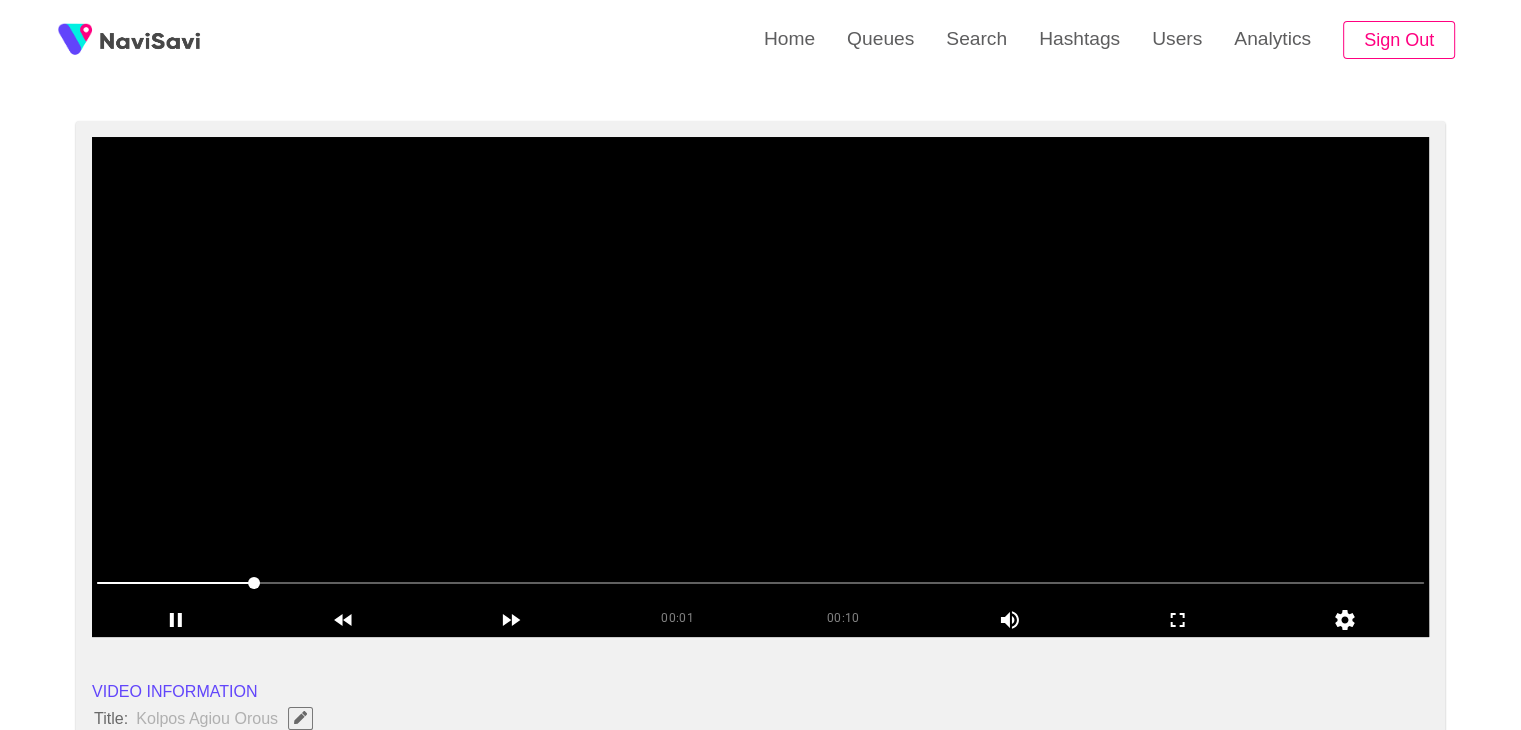 scroll, scrollTop: 127, scrollLeft: 0, axis: vertical 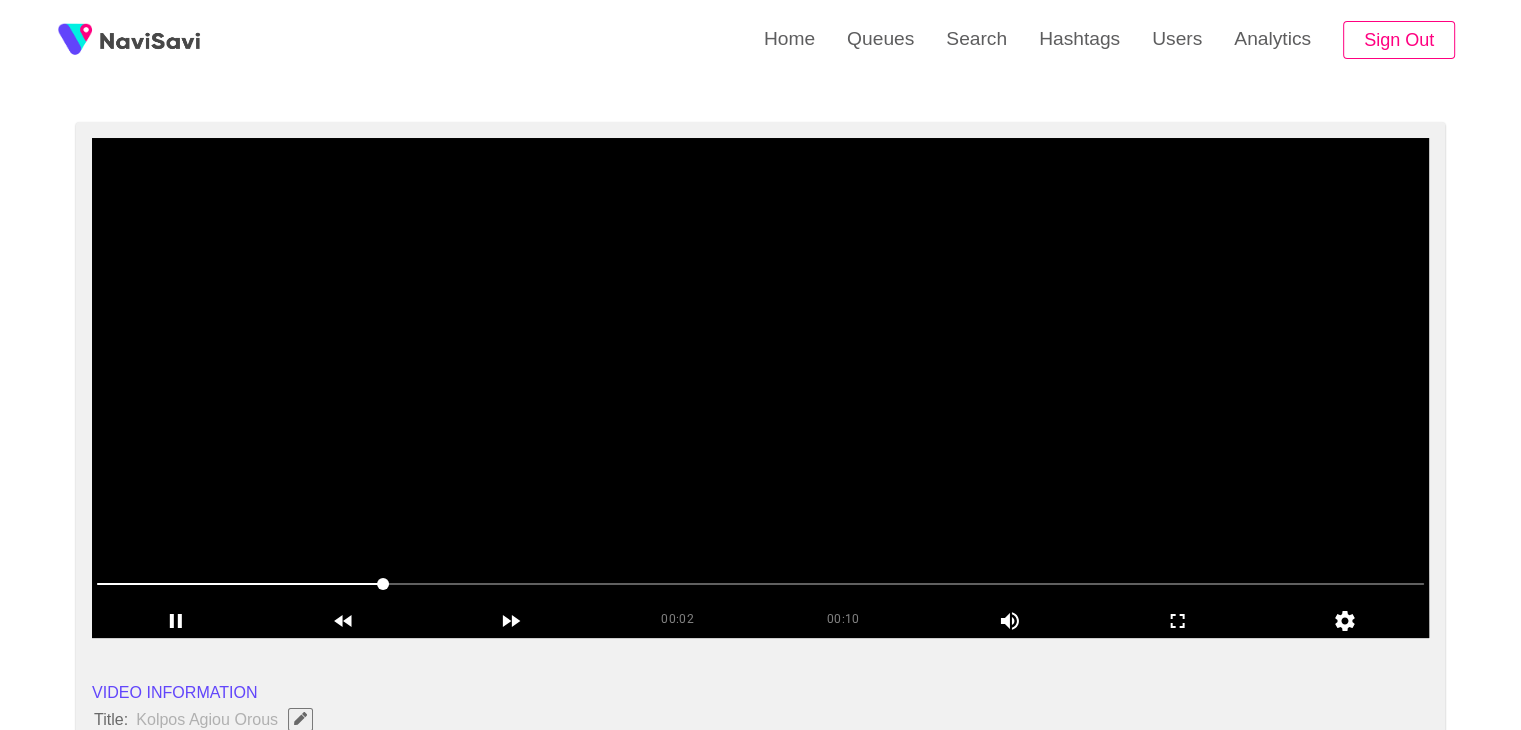 click at bounding box center [760, 388] 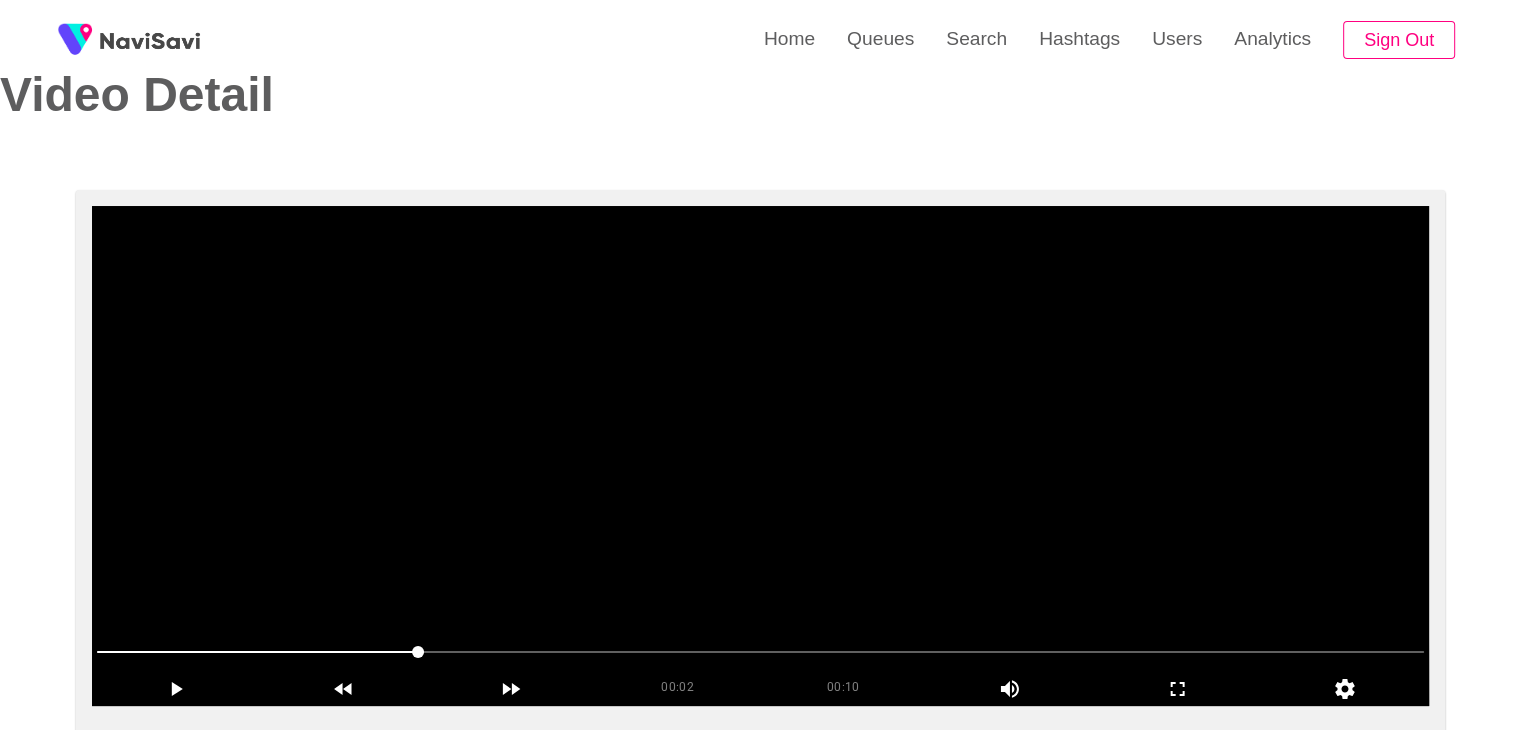 scroll, scrollTop: 56, scrollLeft: 0, axis: vertical 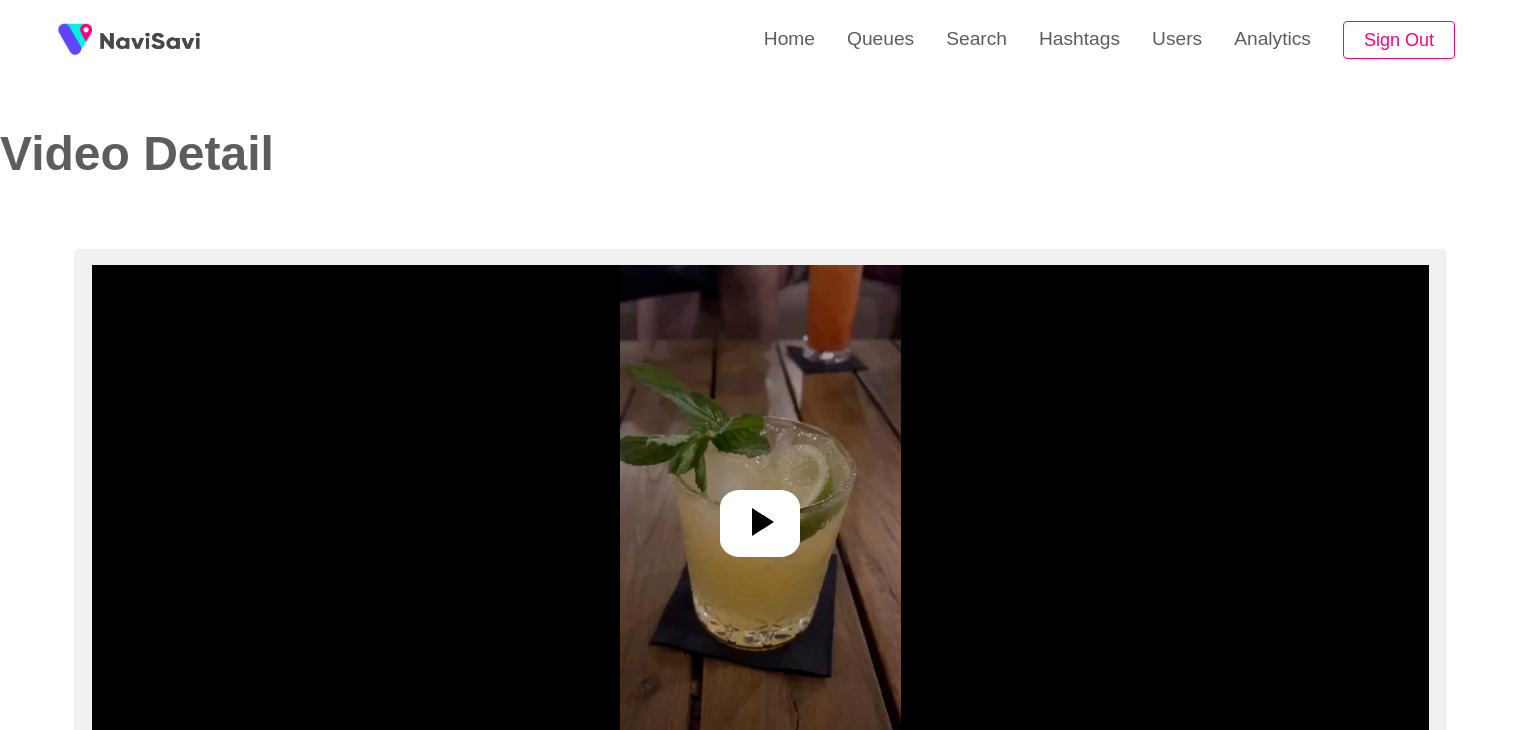 select on "**********" 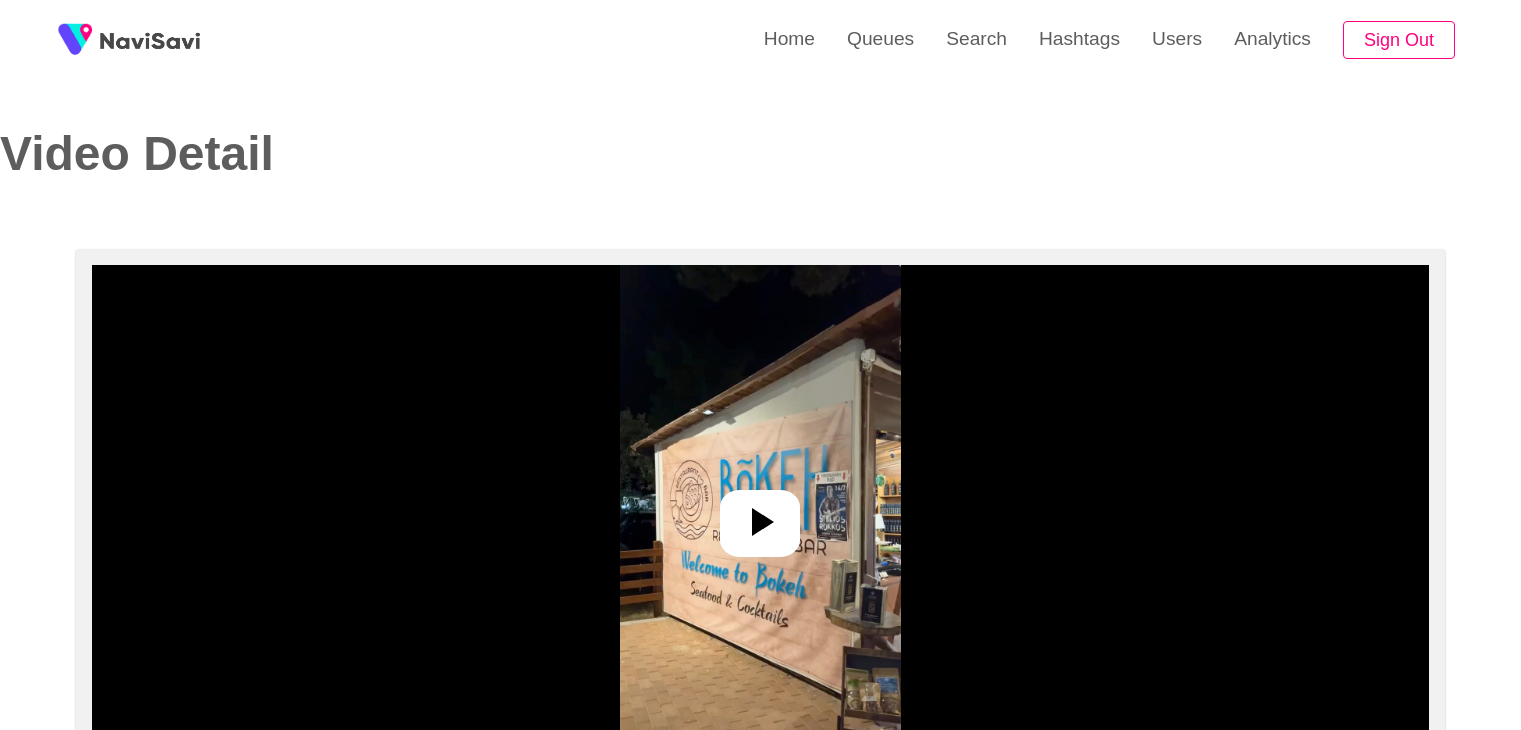 select on "**********" 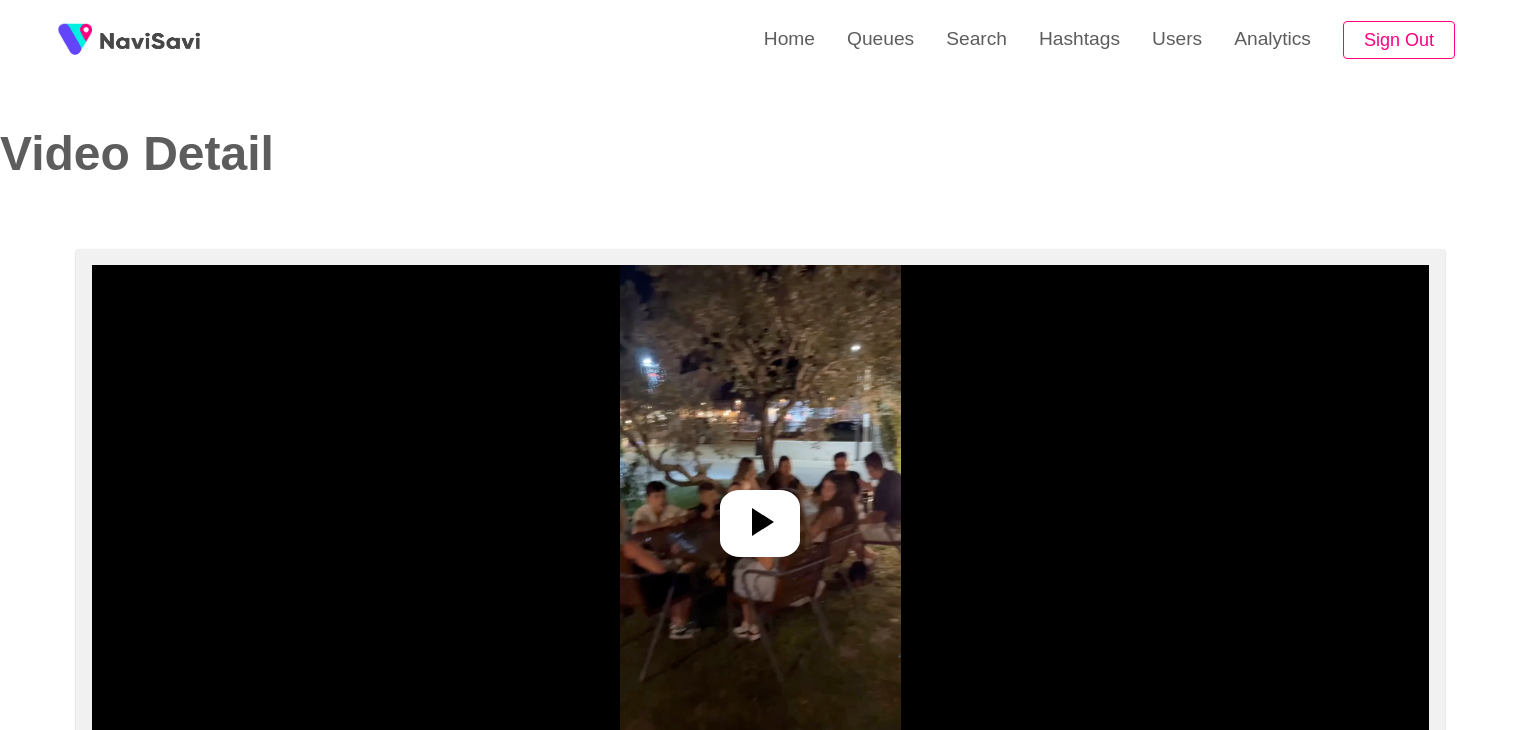 select on "**********" 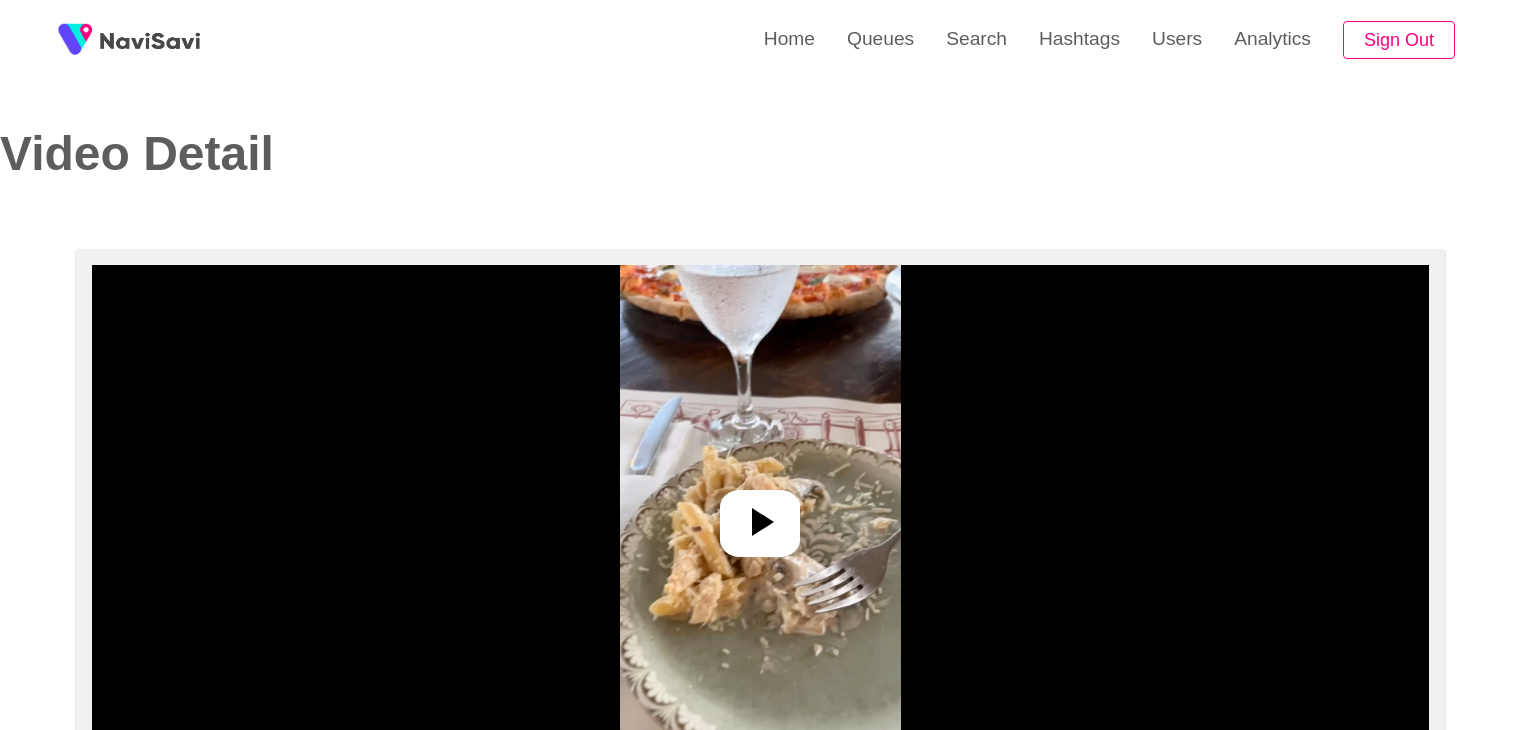 select on "**********" 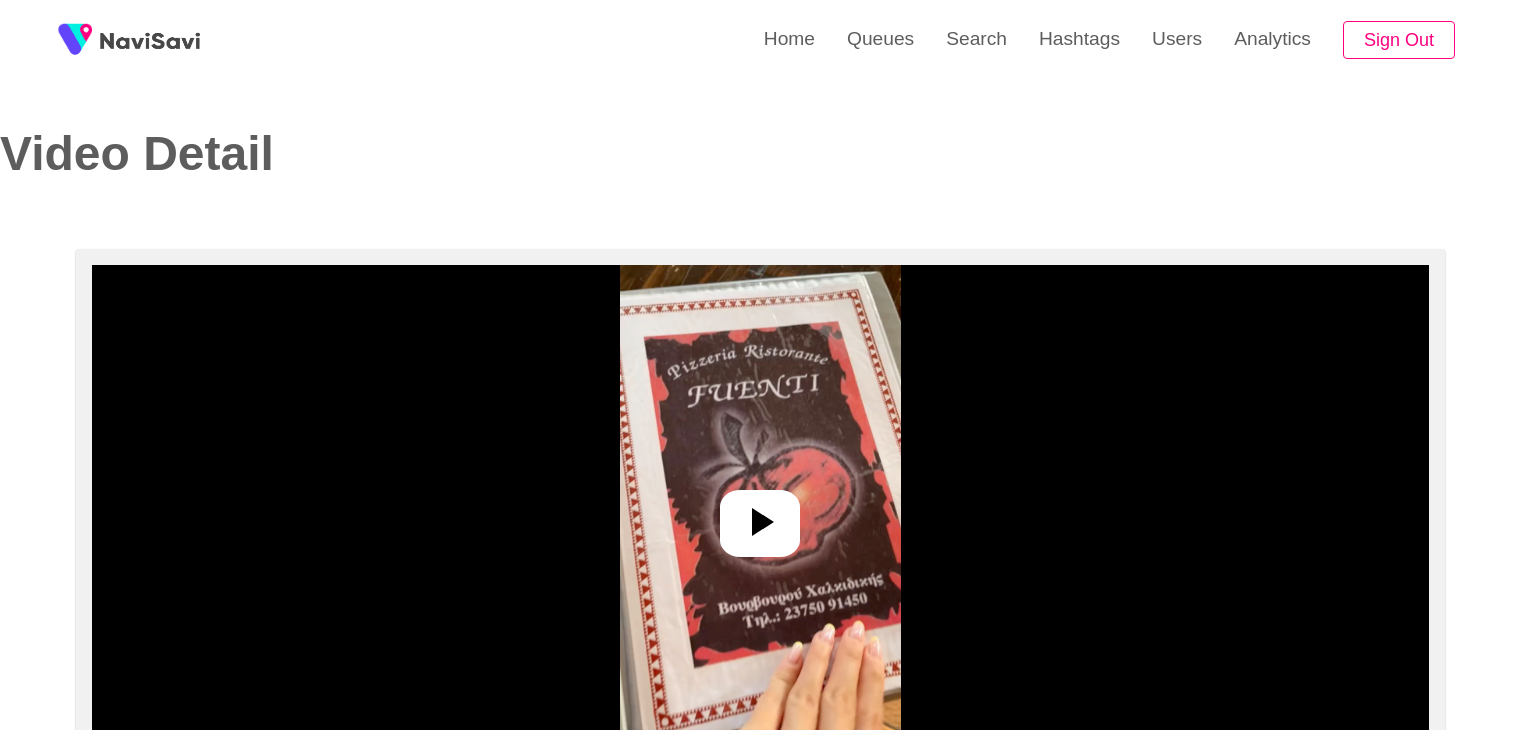 select on "**********" 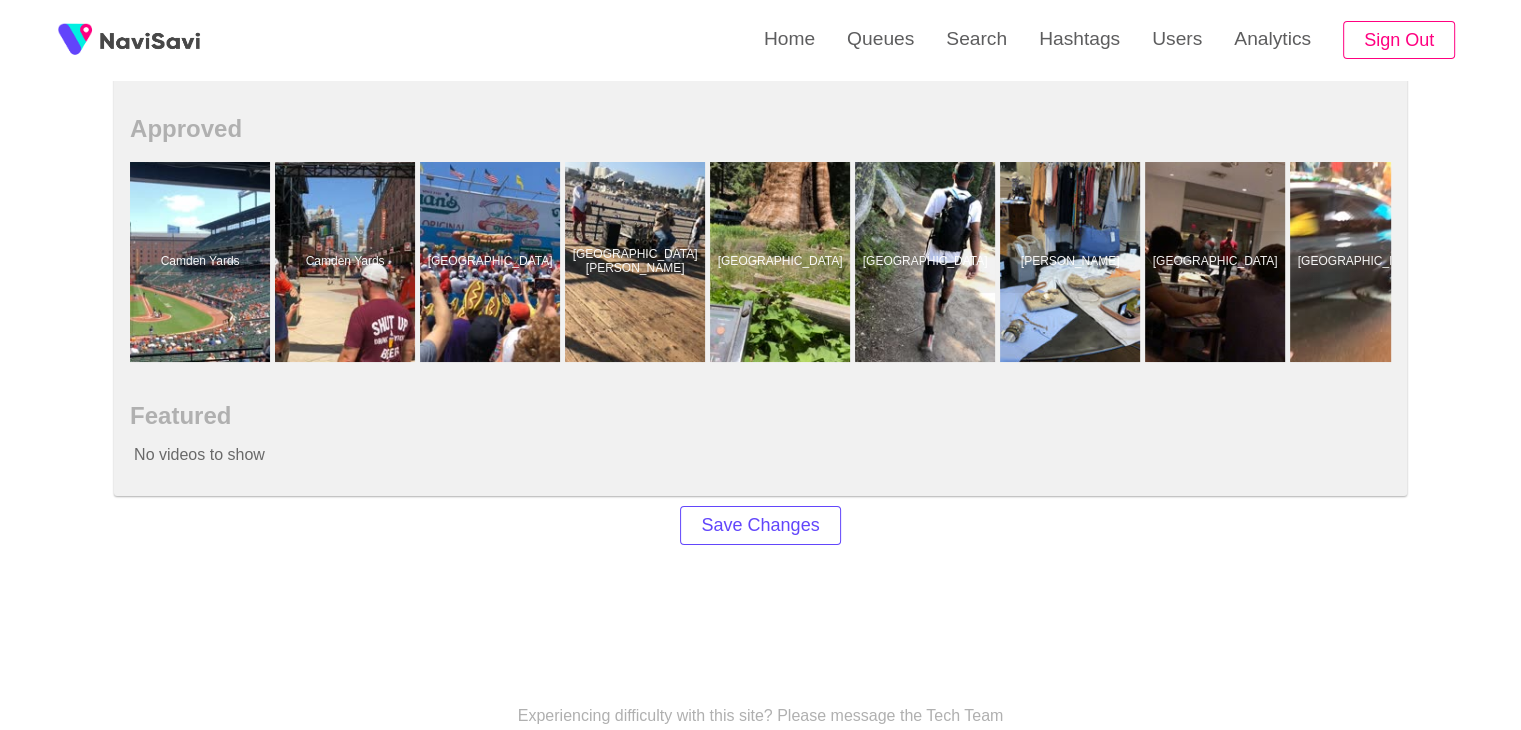 scroll, scrollTop: 764, scrollLeft: 0, axis: vertical 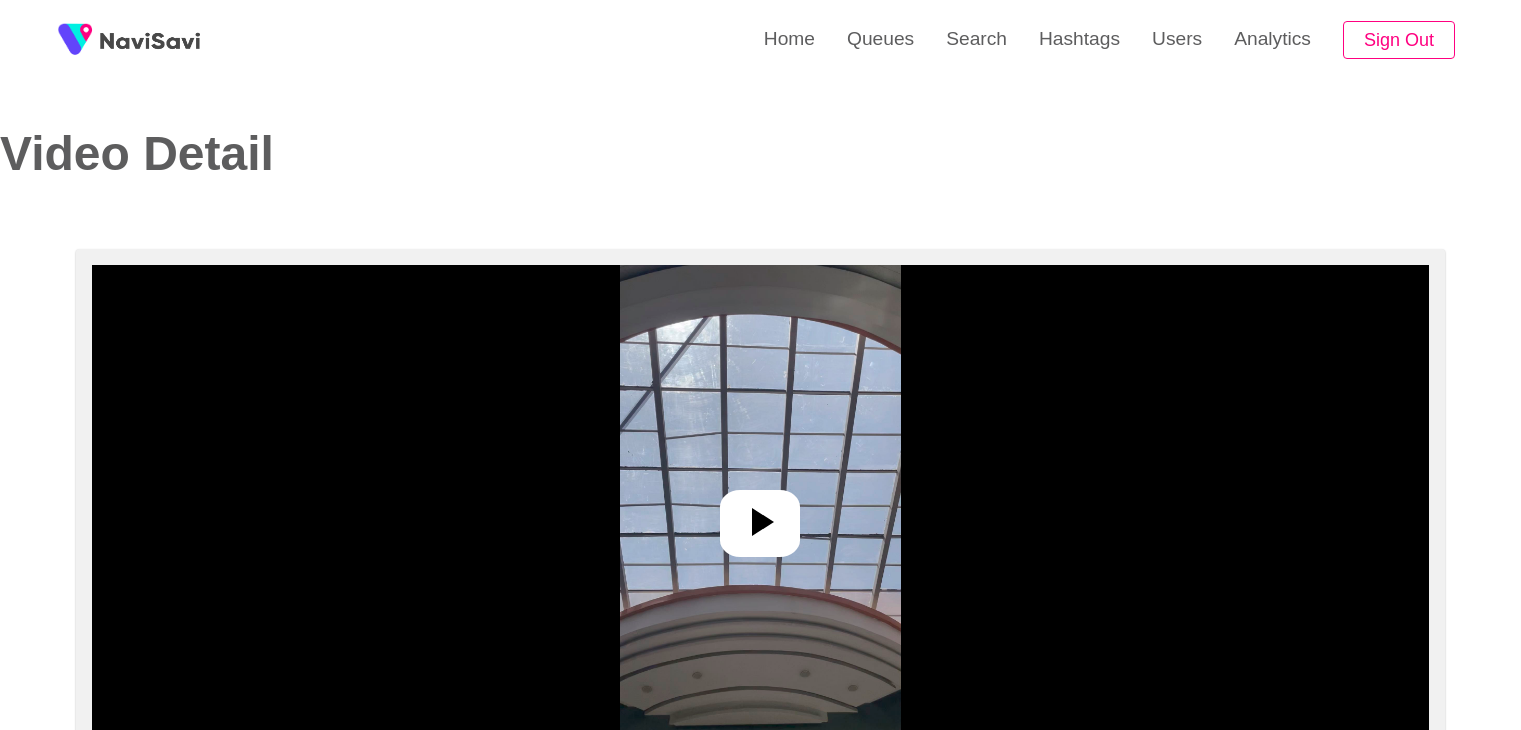 select on "**********" 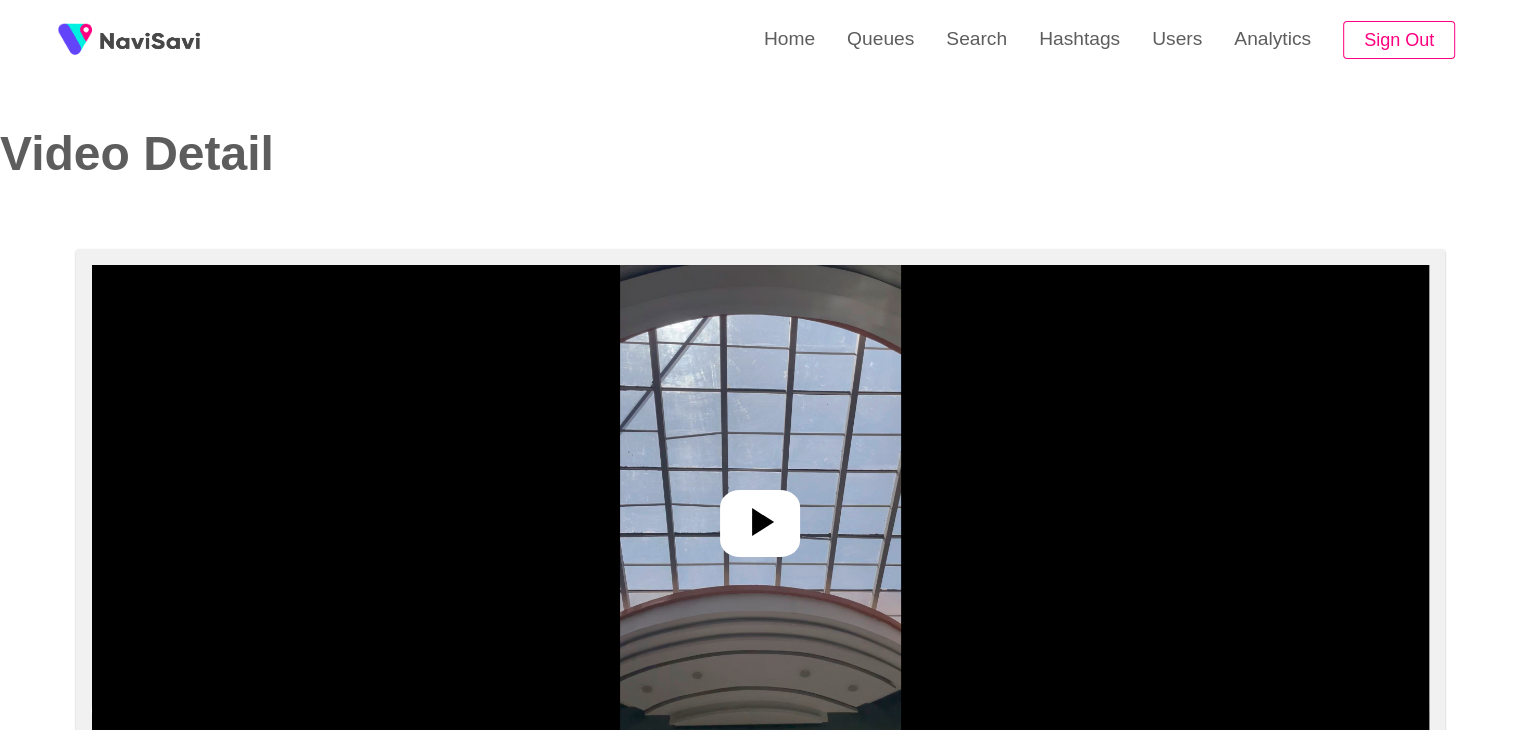 click at bounding box center (760, 515) 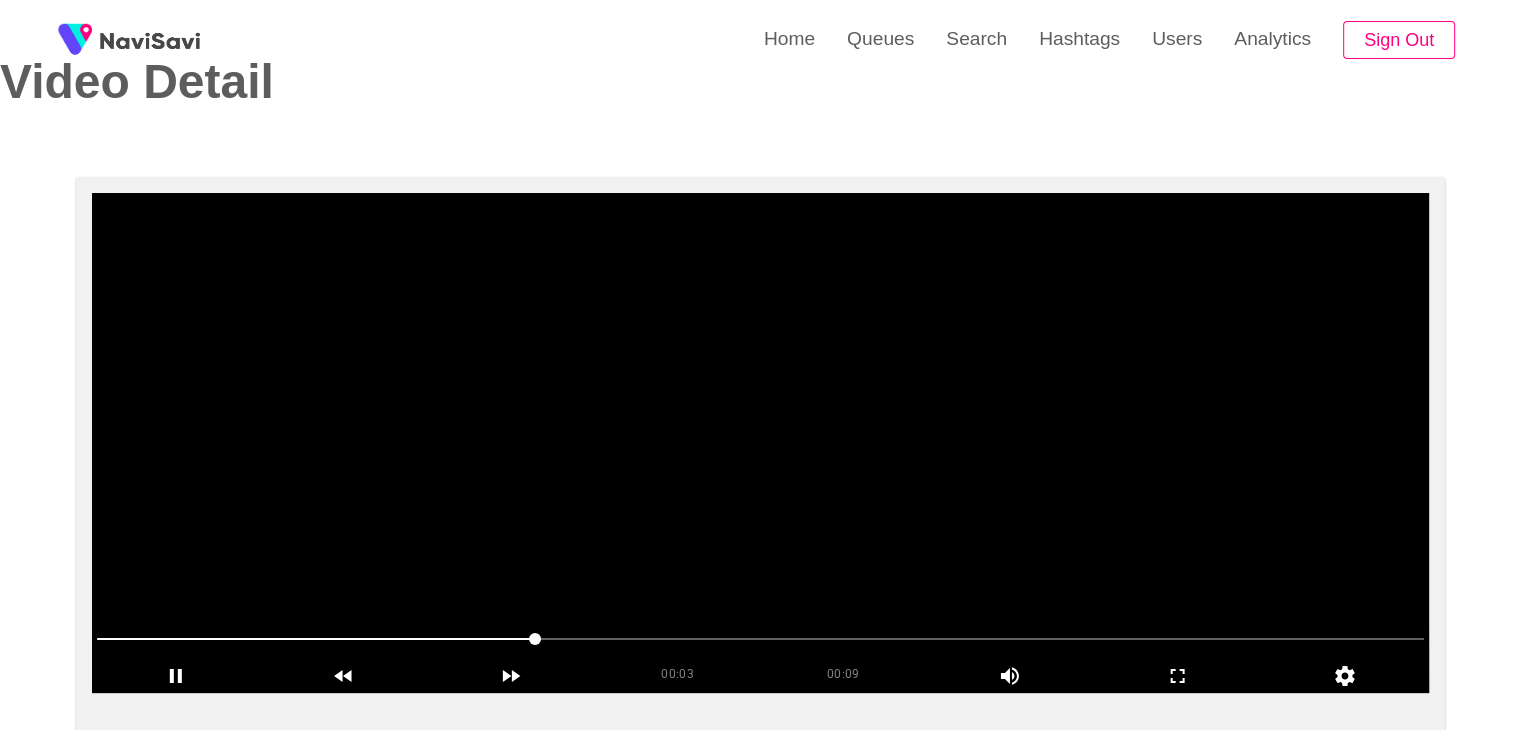 scroll, scrollTop: 71, scrollLeft: 0, axis: vertical 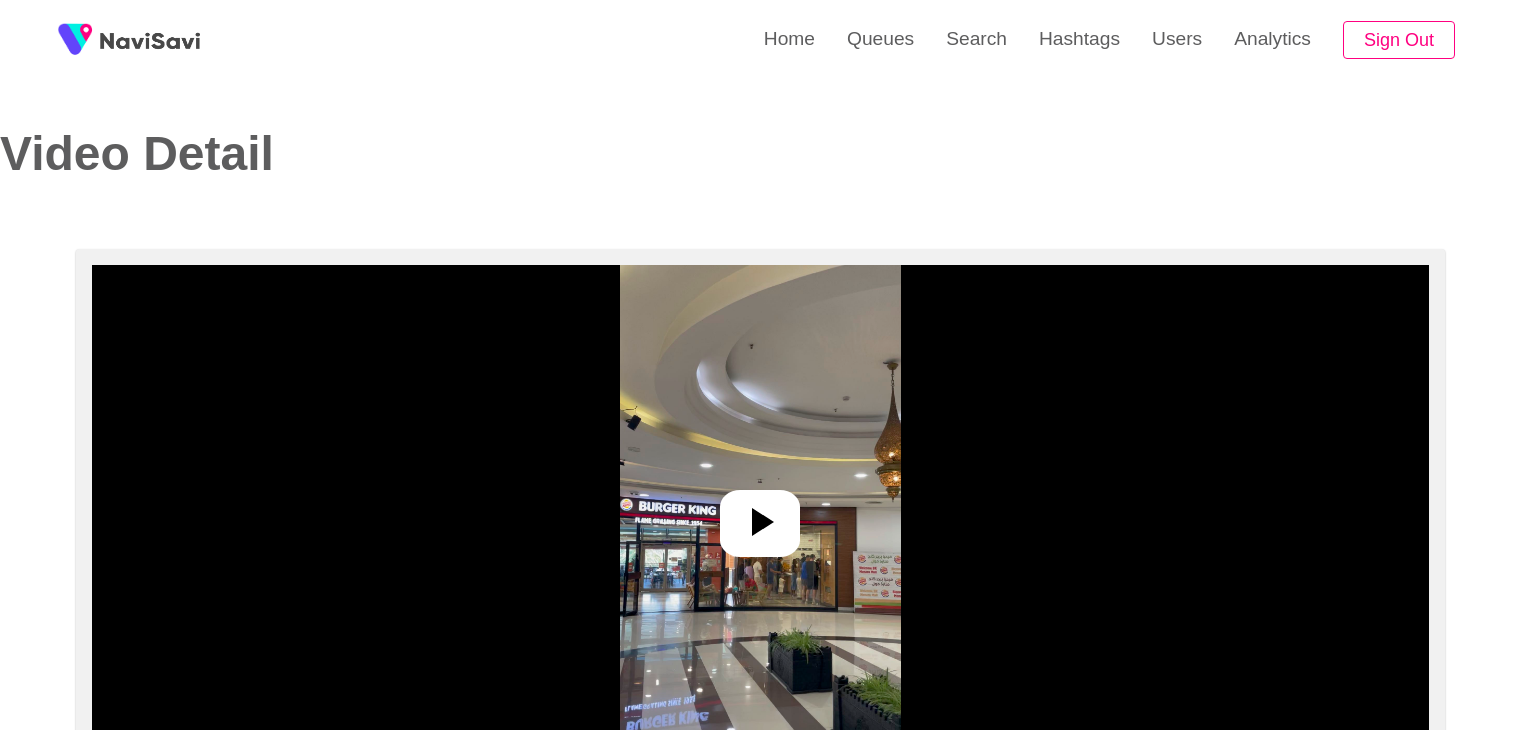 select on "**********" 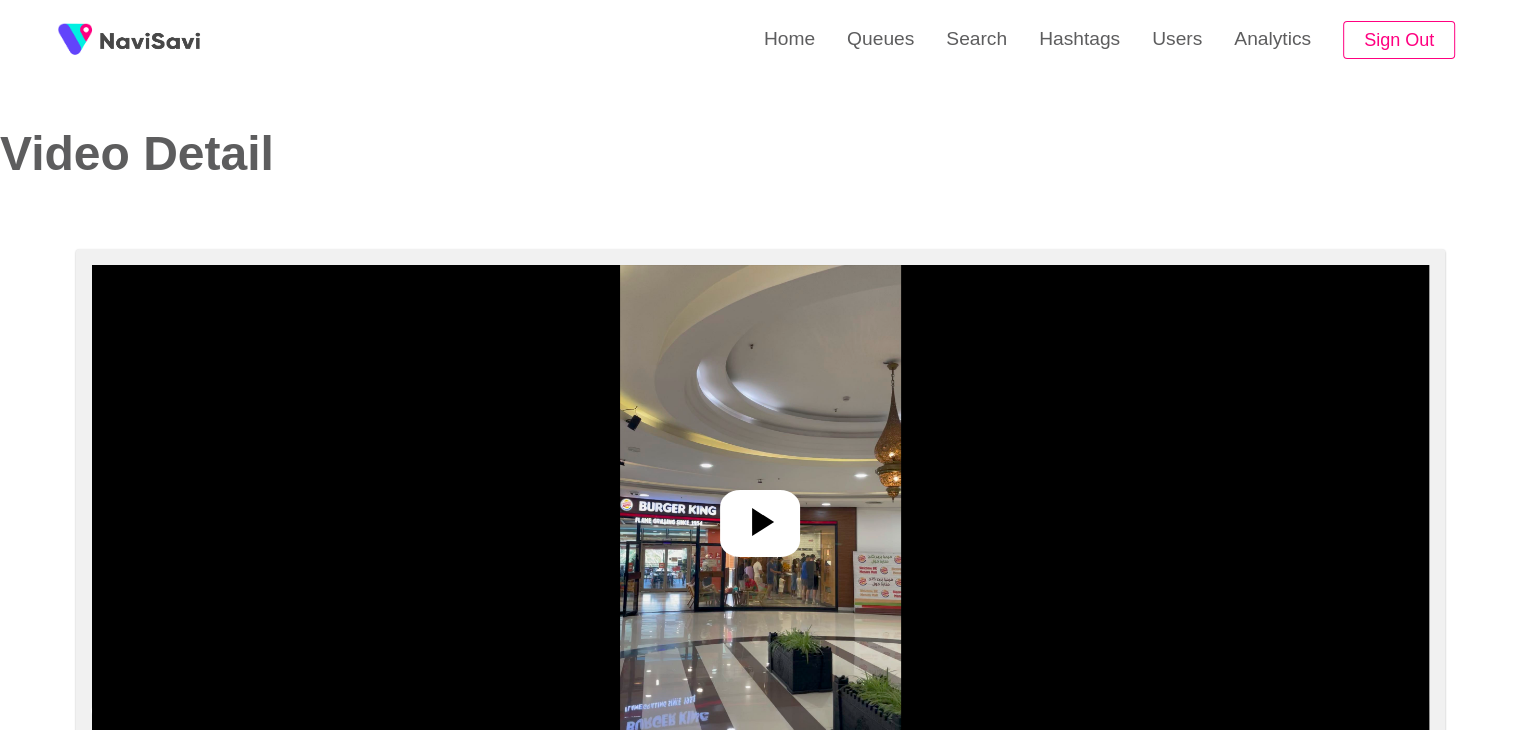 click at bounding box center [760, 515] 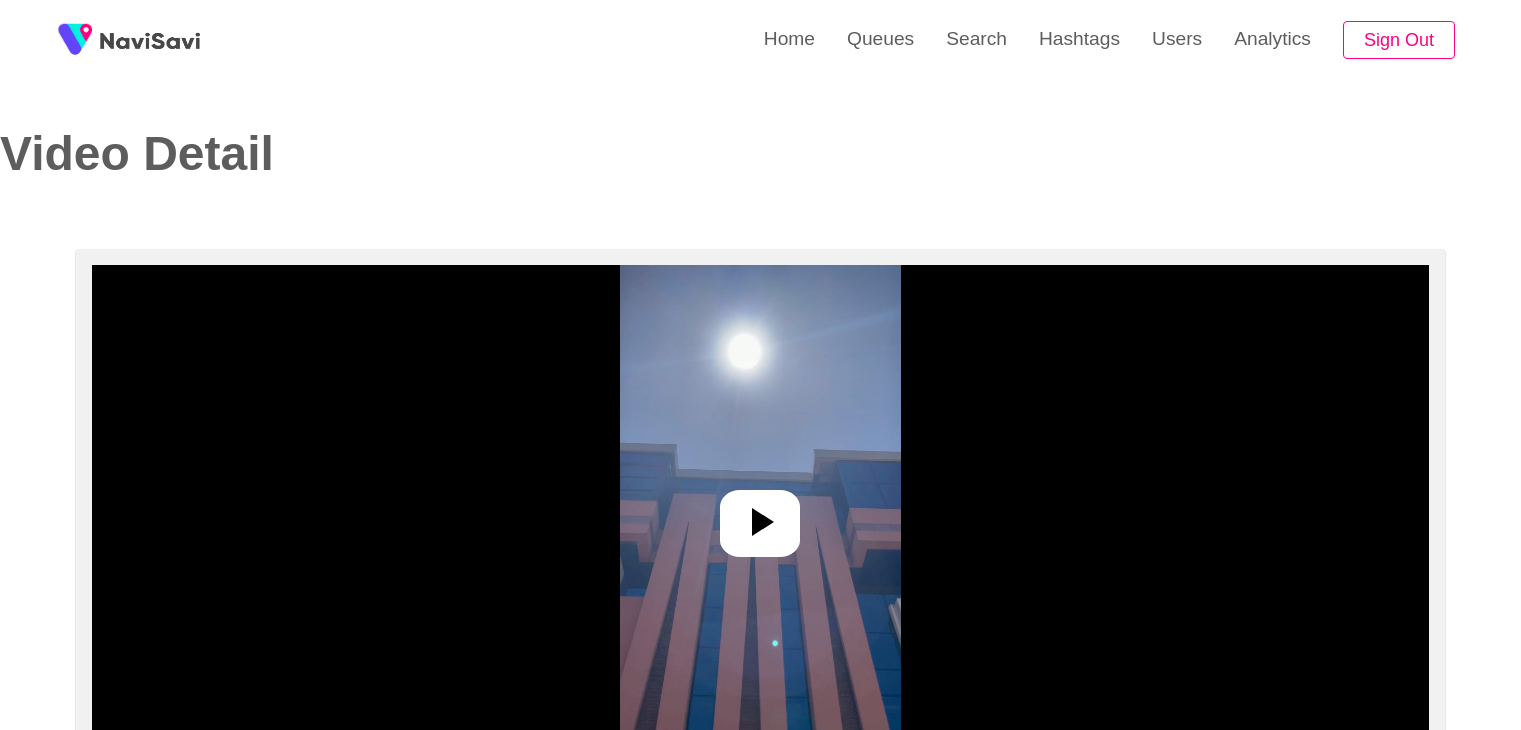 select on "**********" 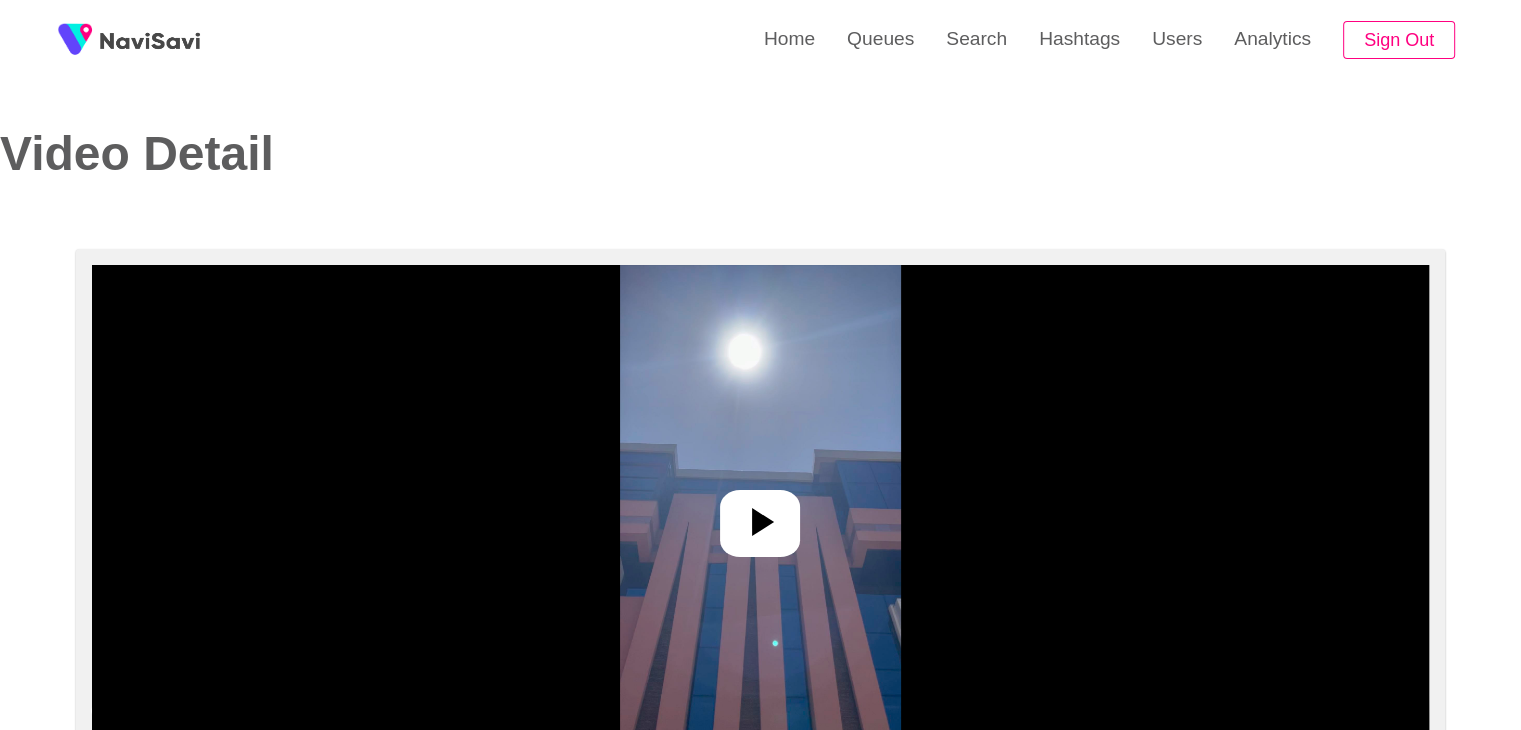 click at bounding box center (760, 515) 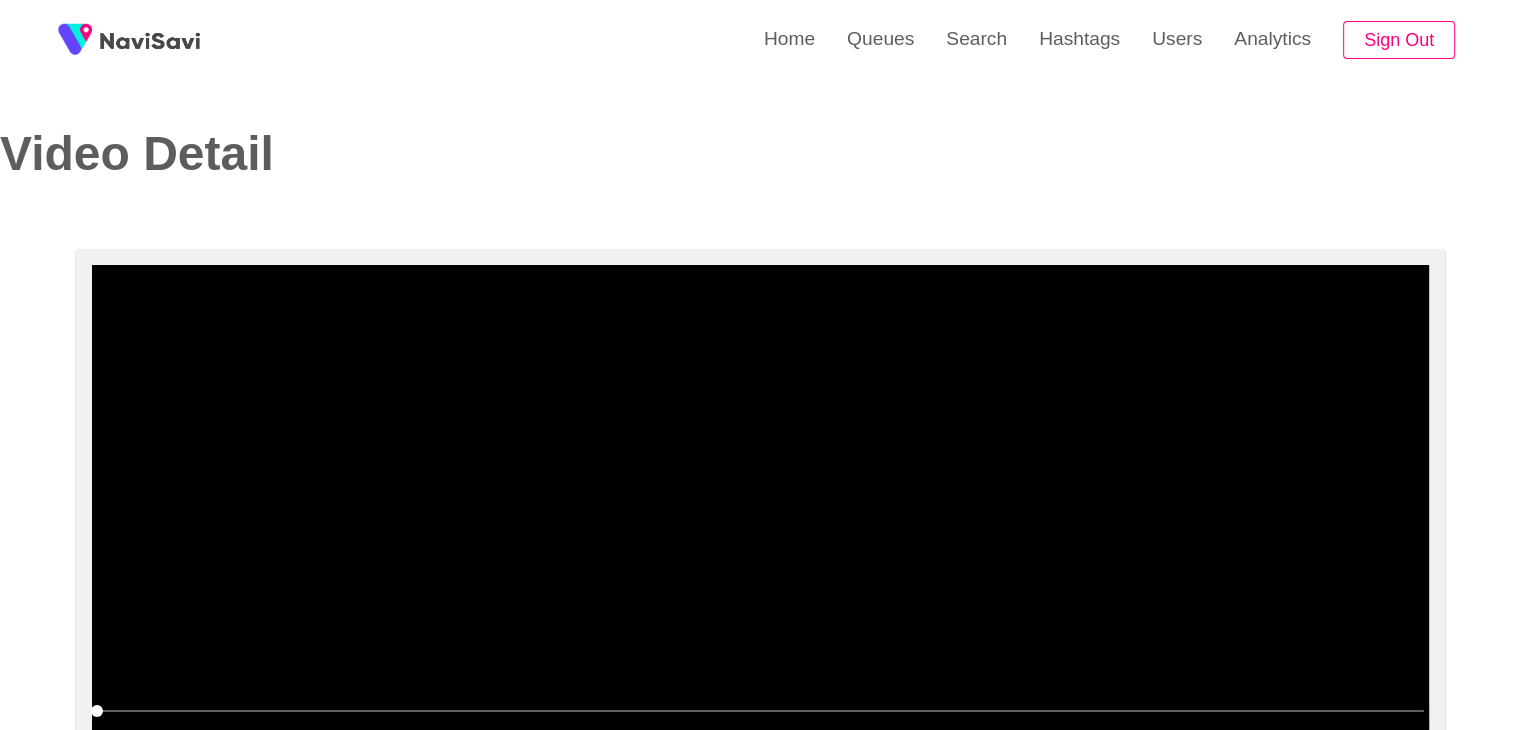 scroll, scrollTop: 171, scrollLeft: 0, axis: vertical 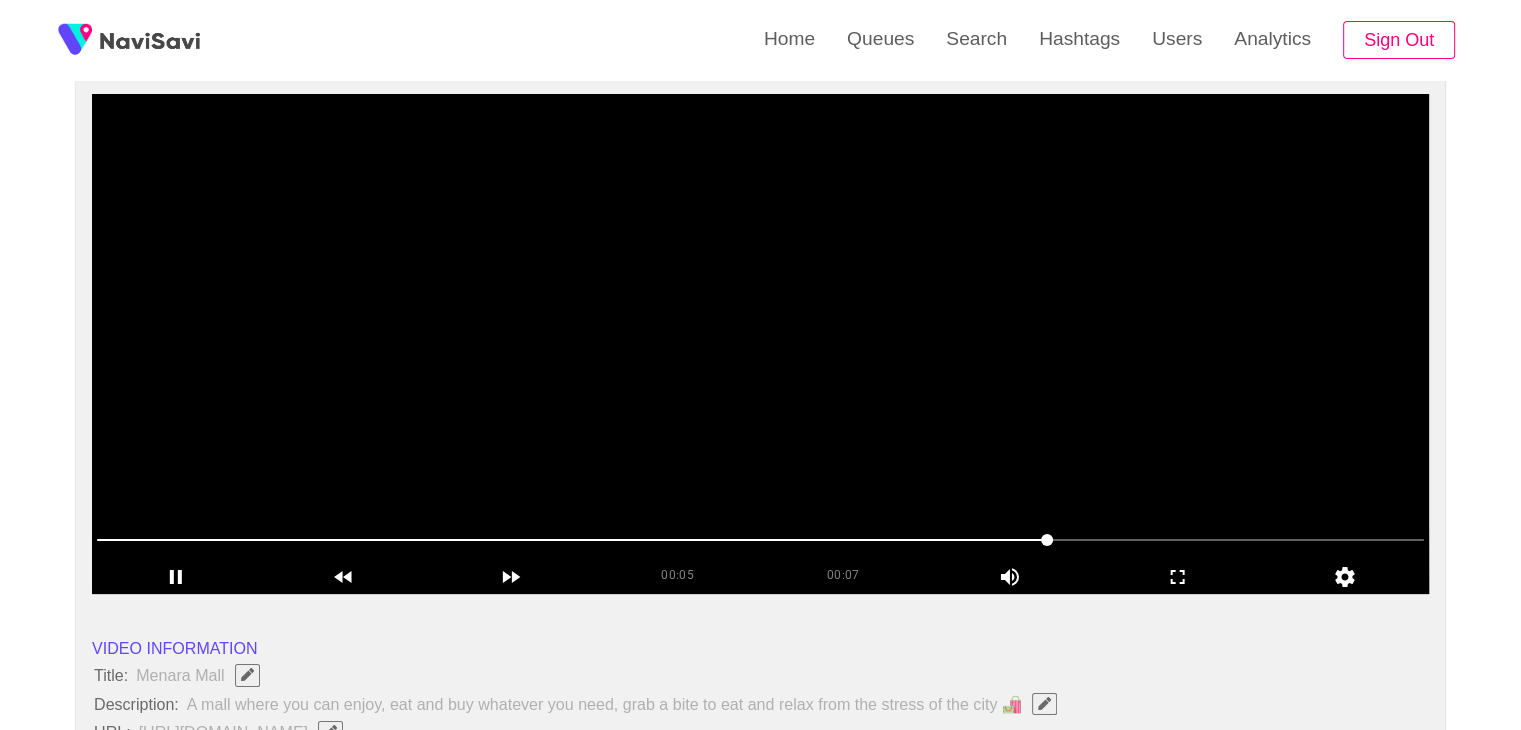 click at bounding box center [760, 344] 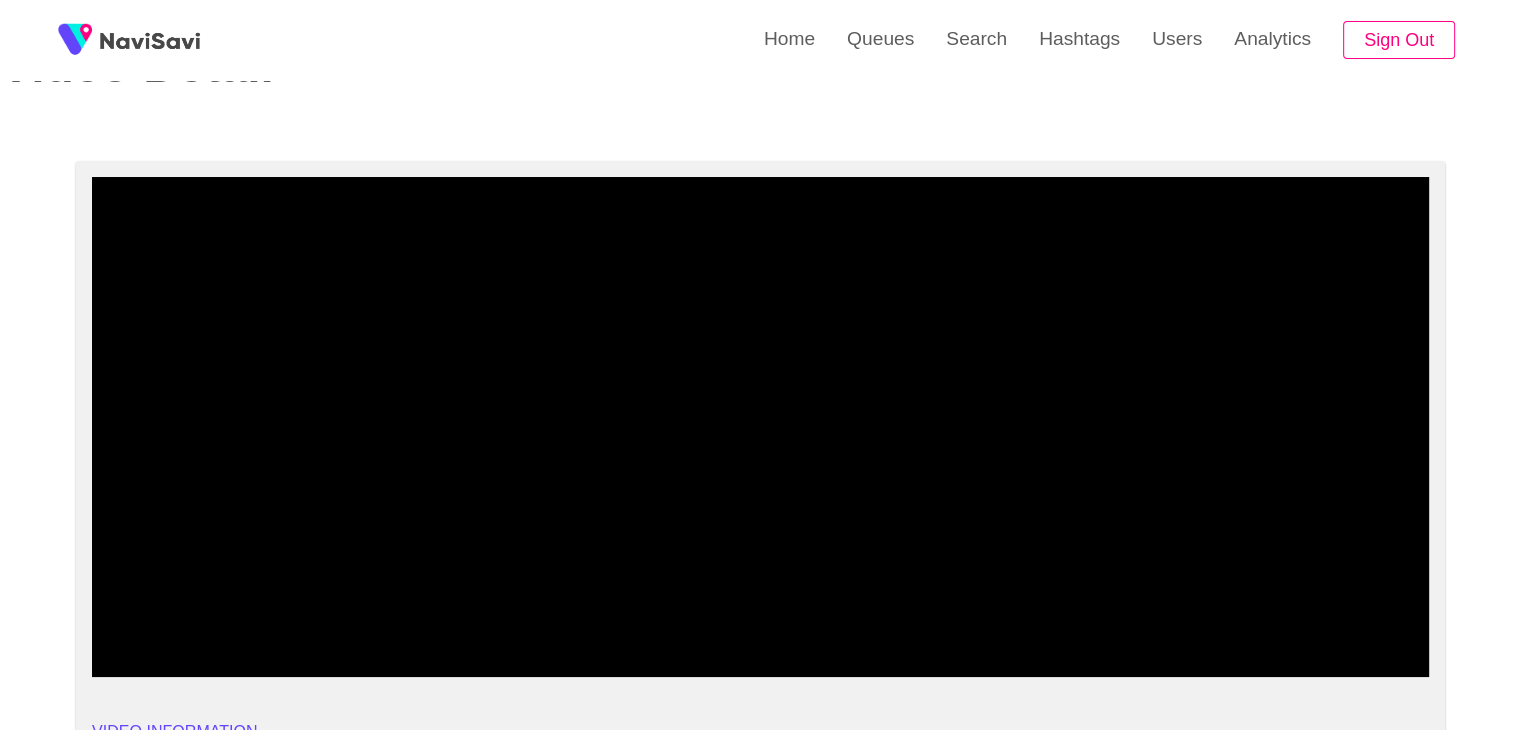 scroll, scrollTop: 0, scrollLeft: 0, axis: both 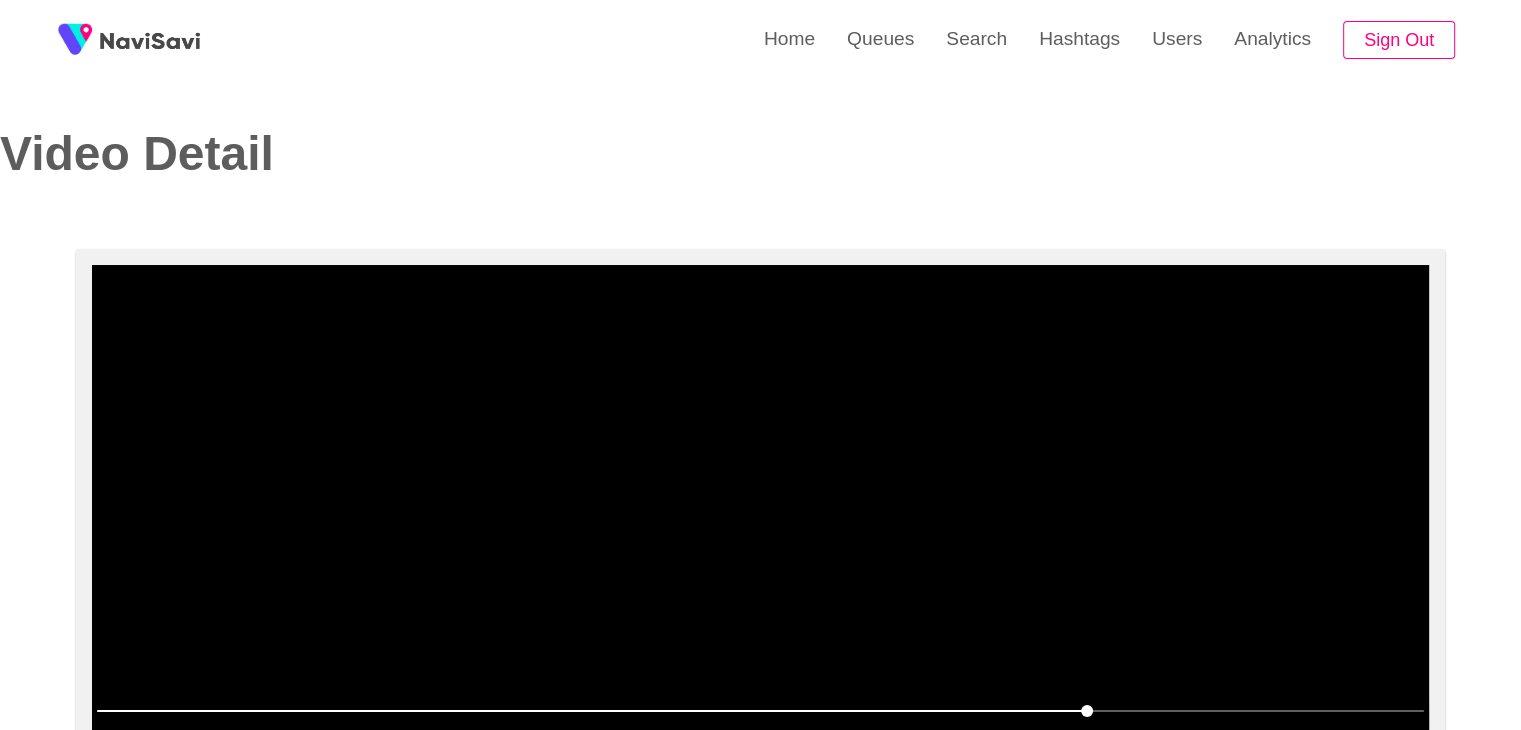 click at bounding box center (760, 515) 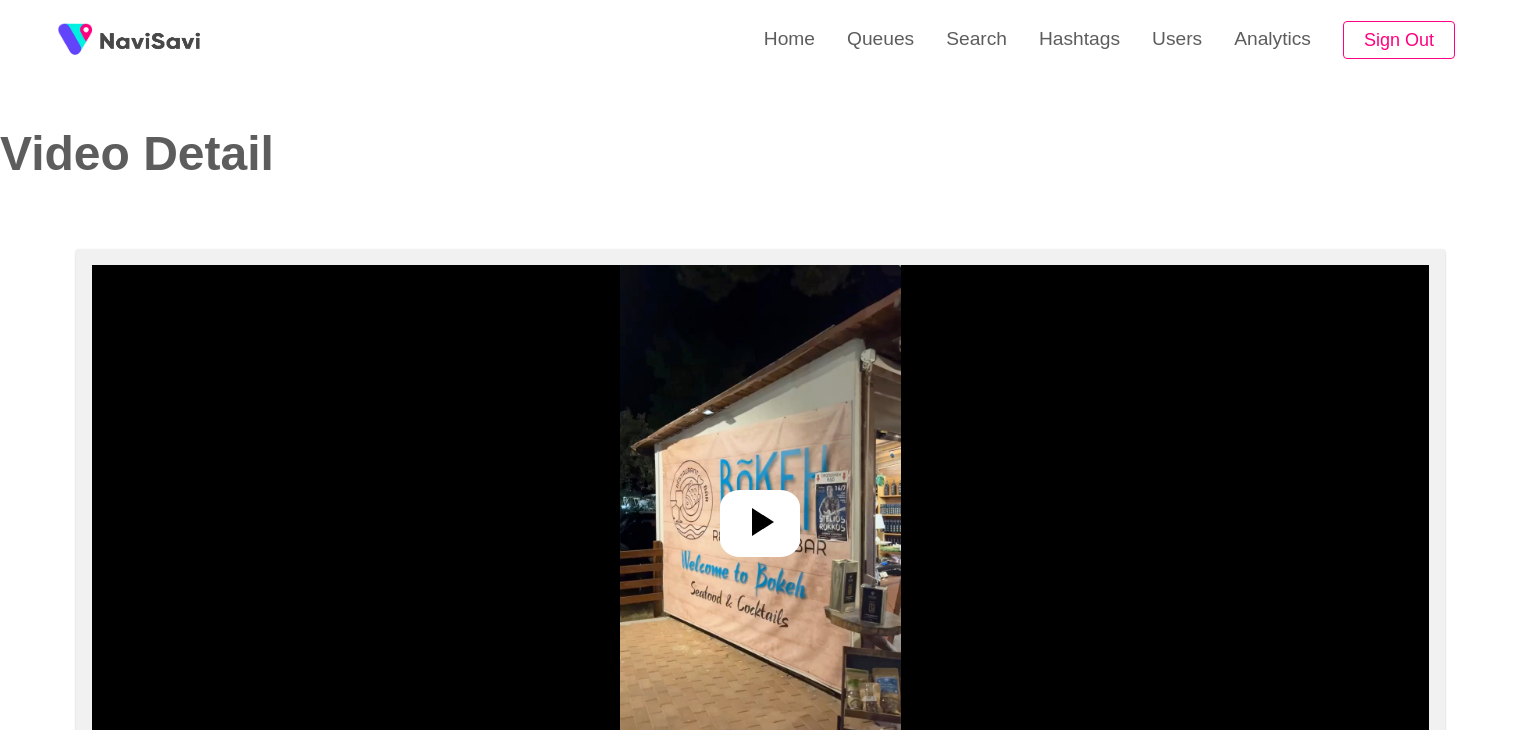 select on "**********" 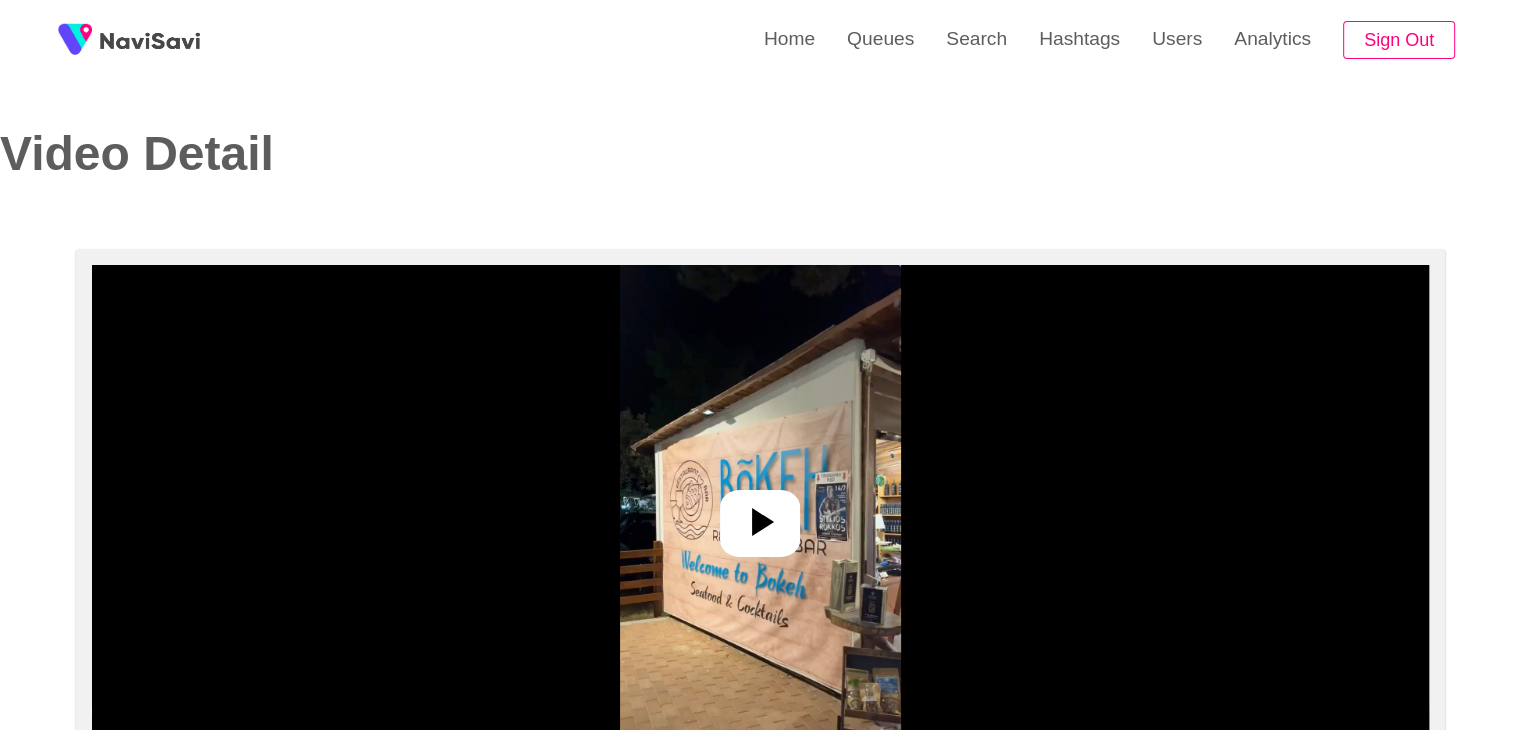 click at bounding box center [760, 515] 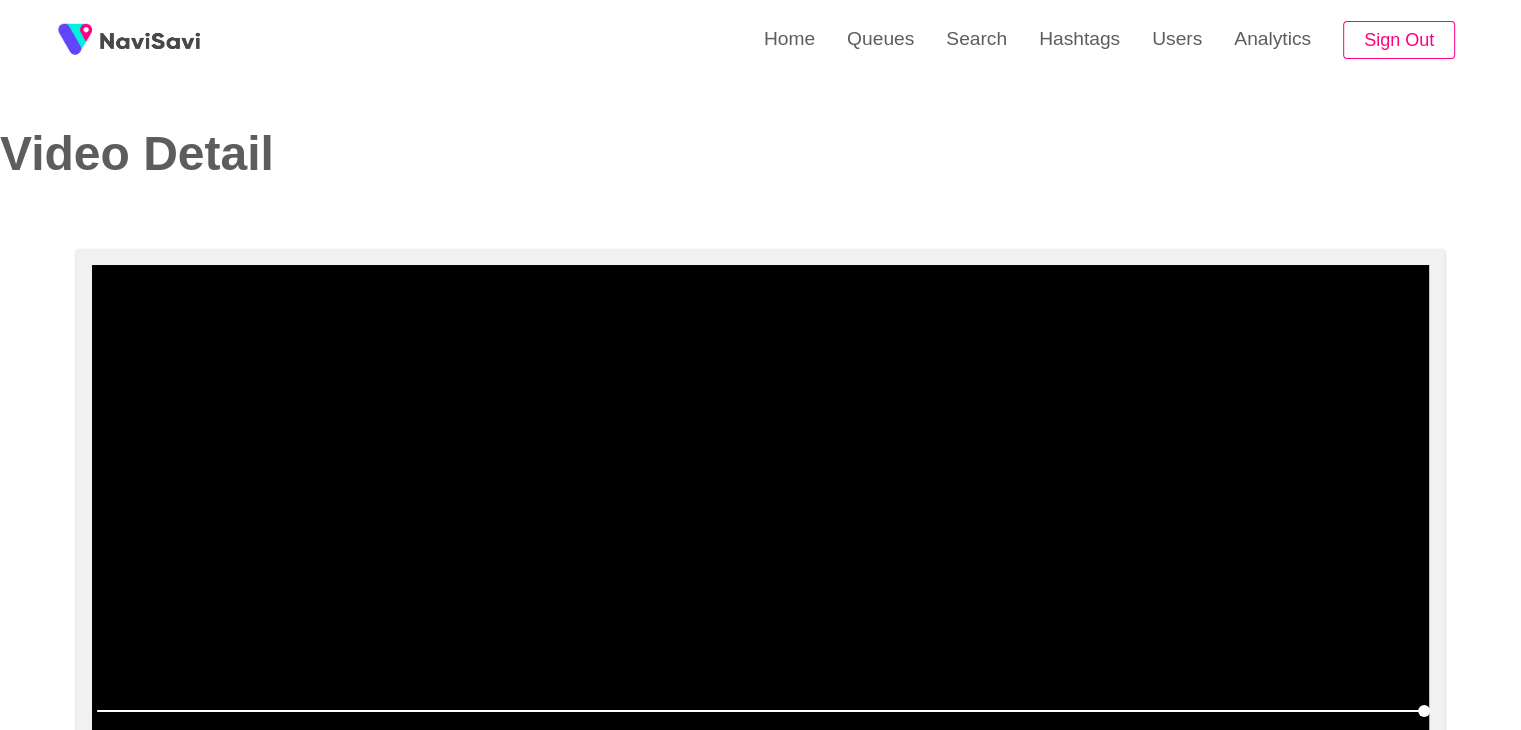 click at bounding box center (760, 515) 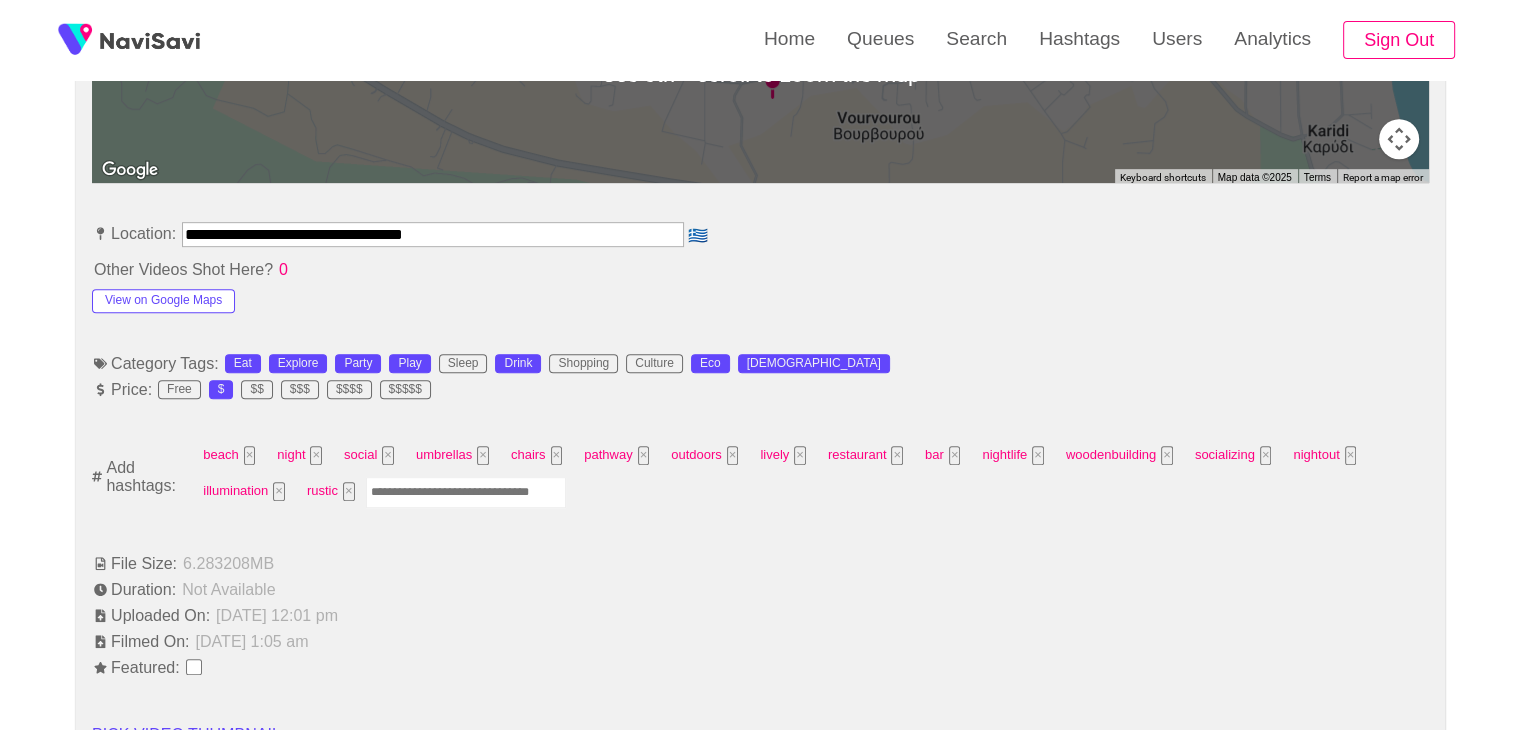 scroll, scrollTop: 1024, scrollLeft: 0, axis: vertical 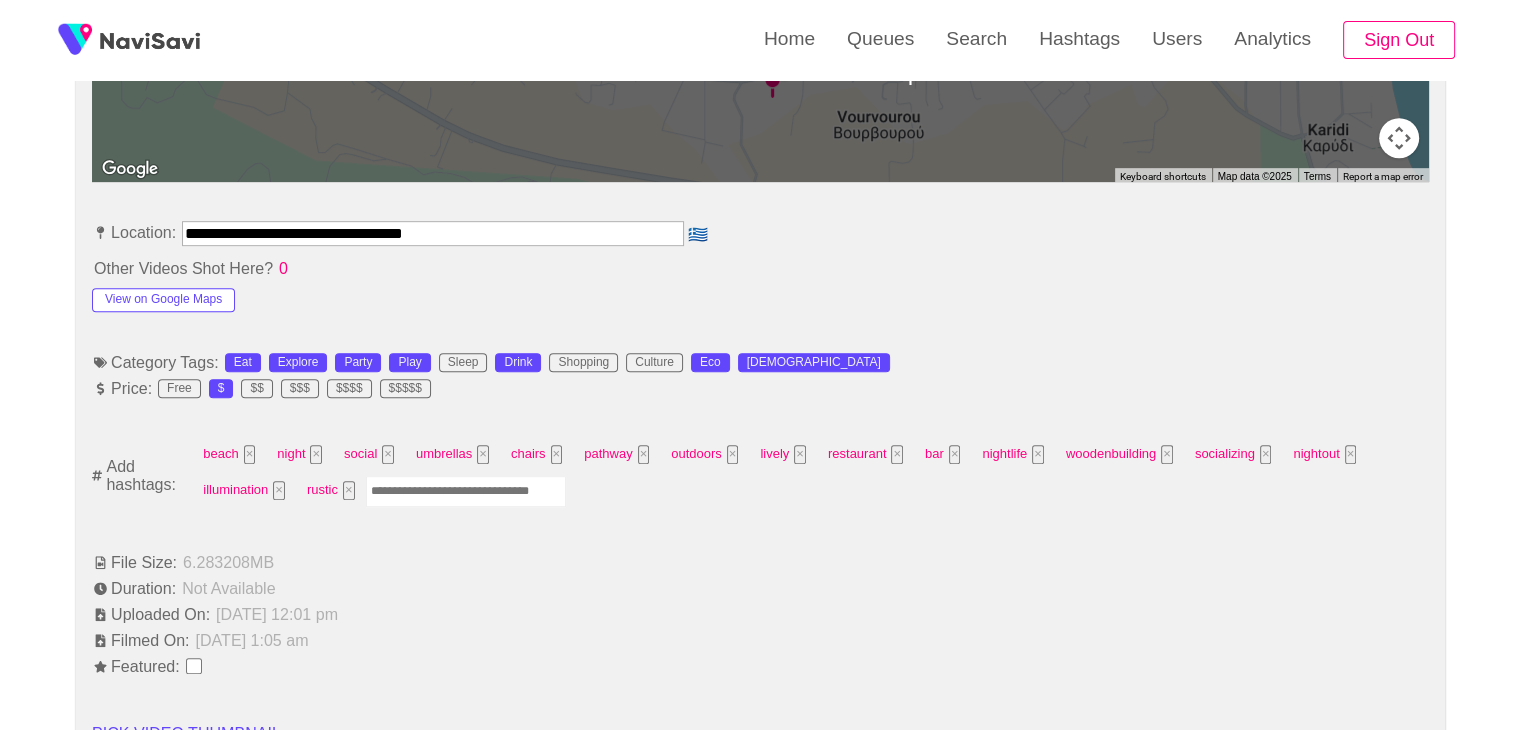 click at bounding box center [466, 491] 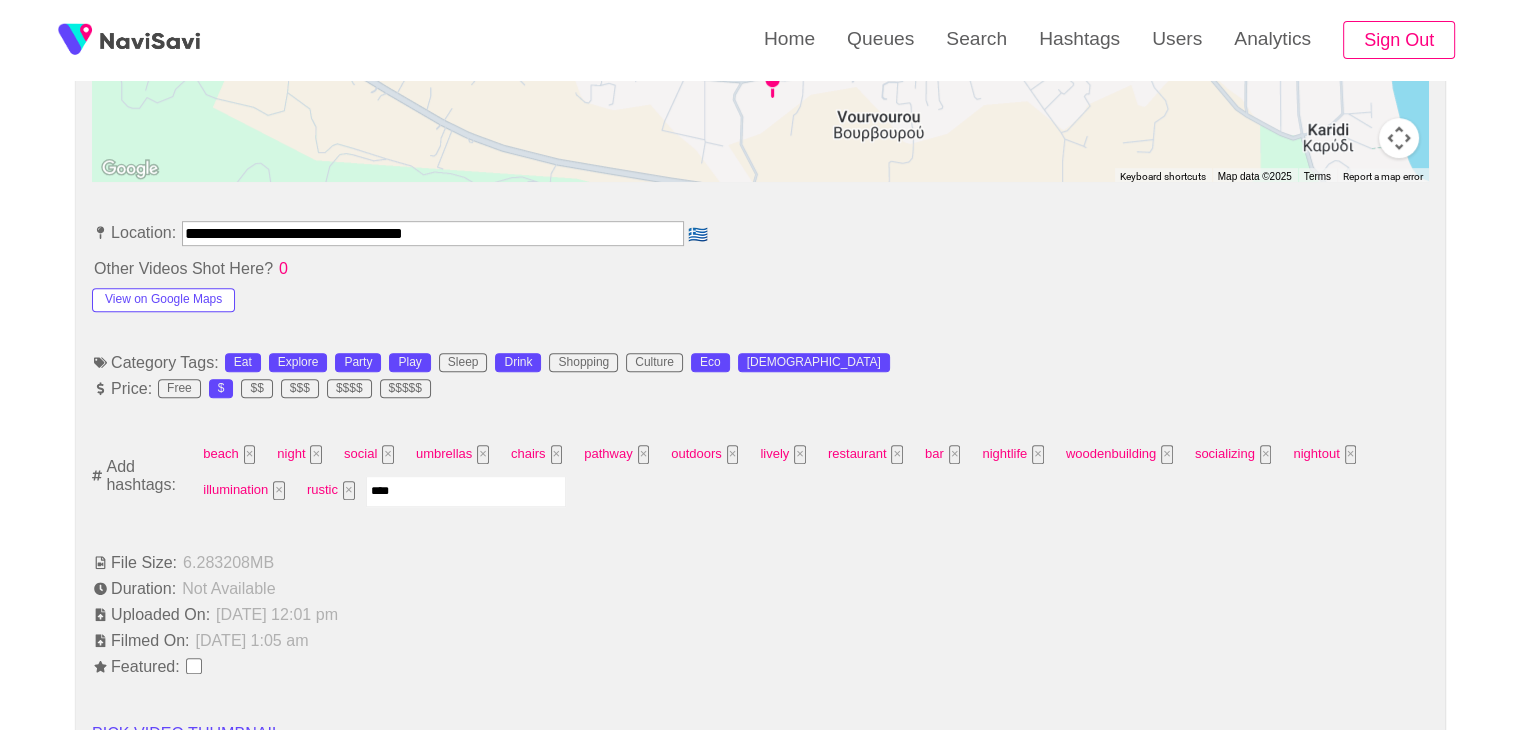 type on "*****" 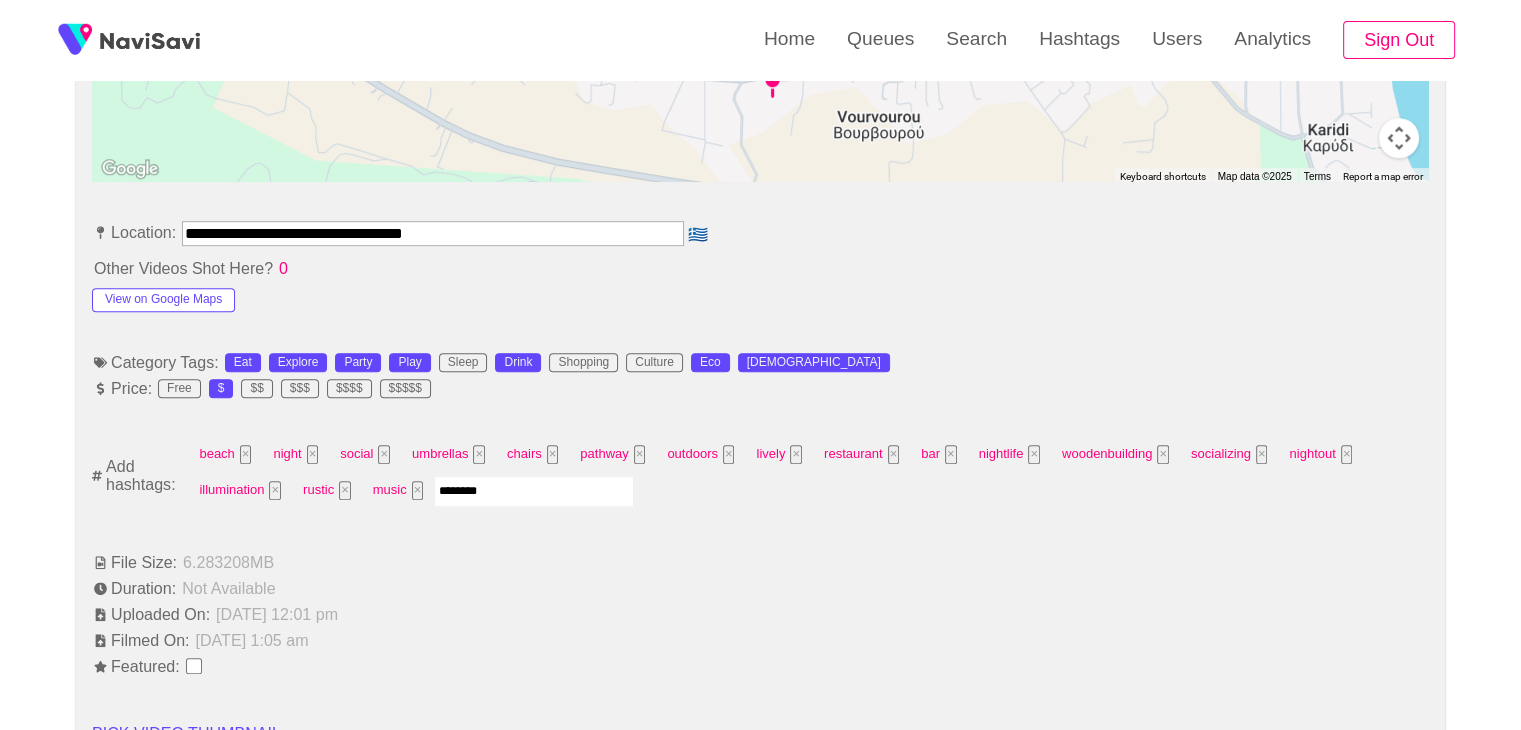 type on "*********" 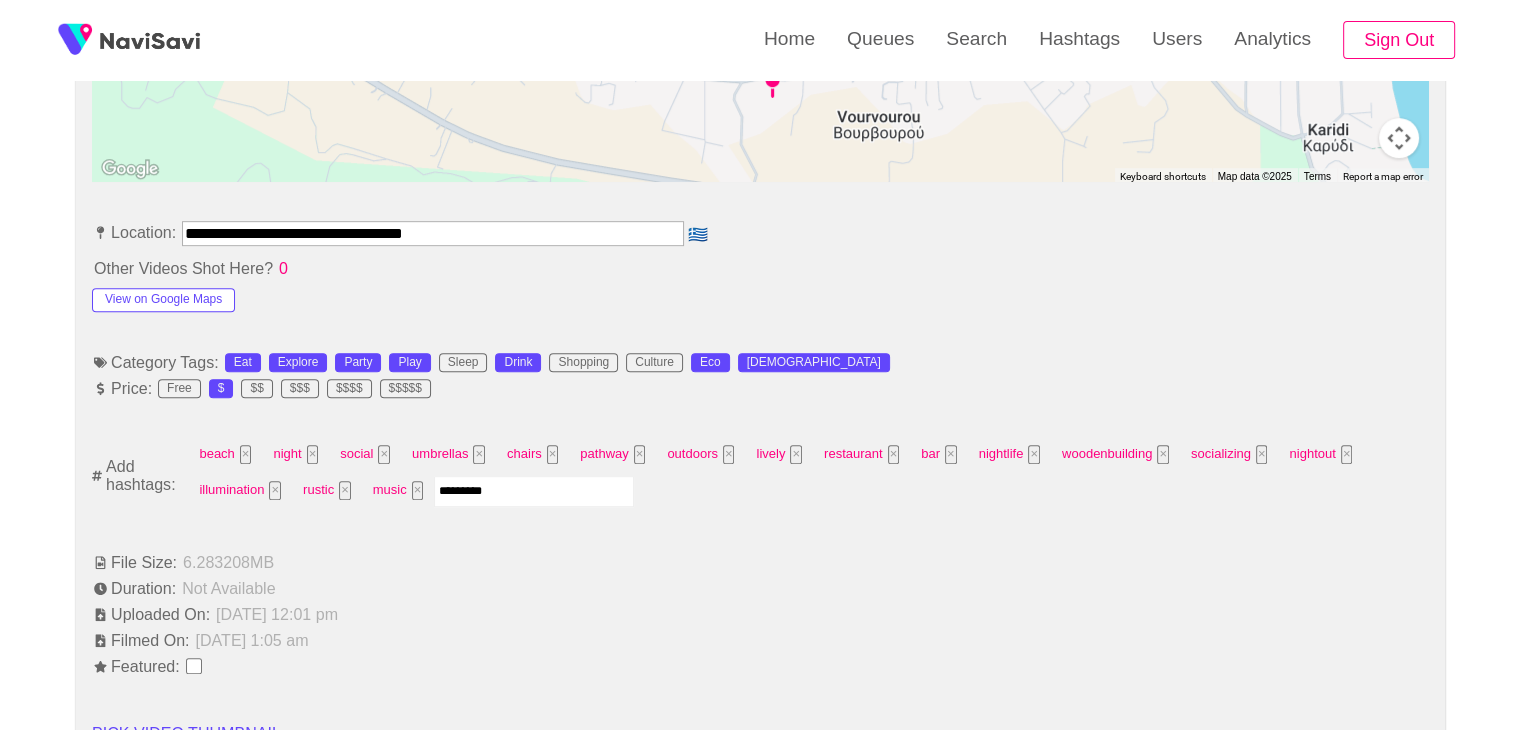 type 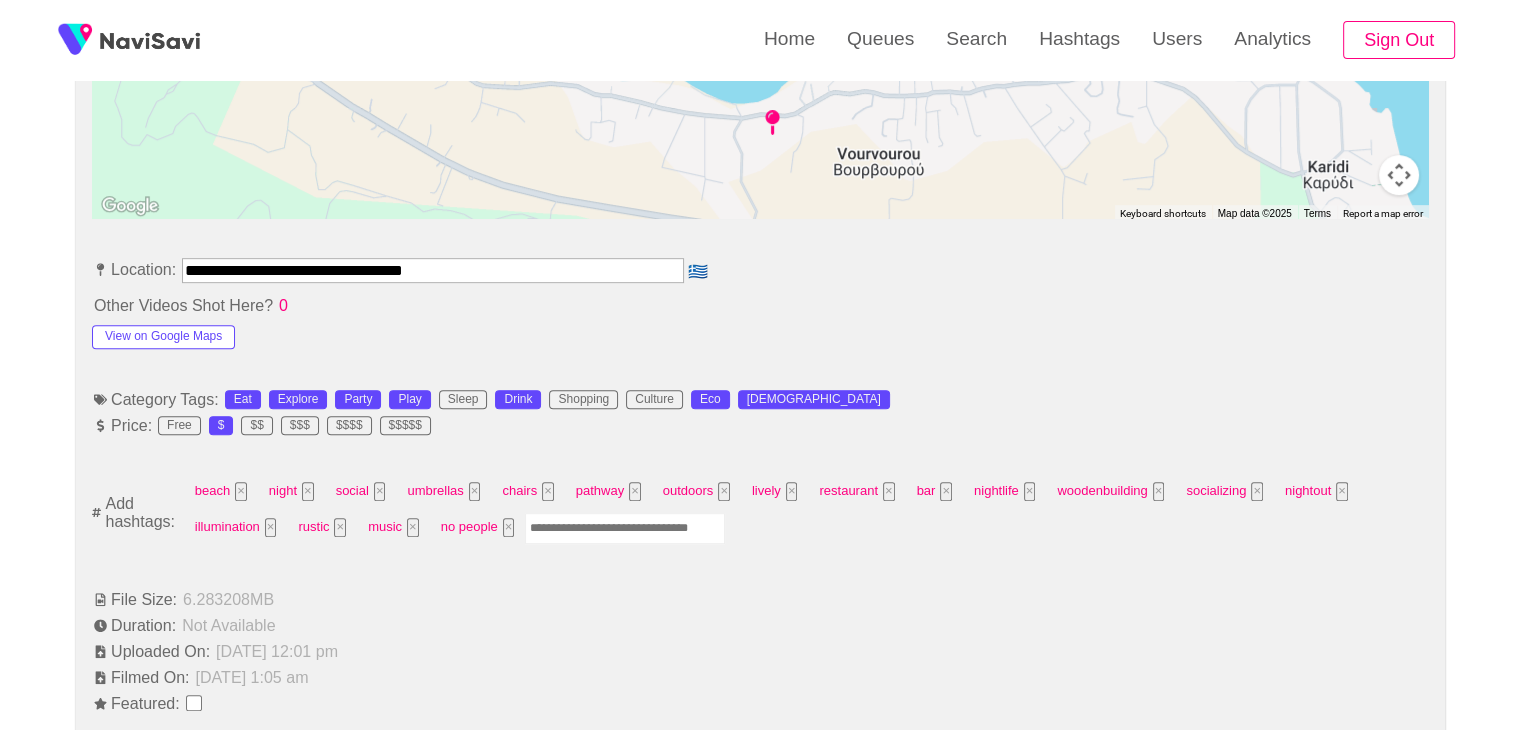 scroll, scrollTop: 971, scrollLeft: 0, axis: vertical 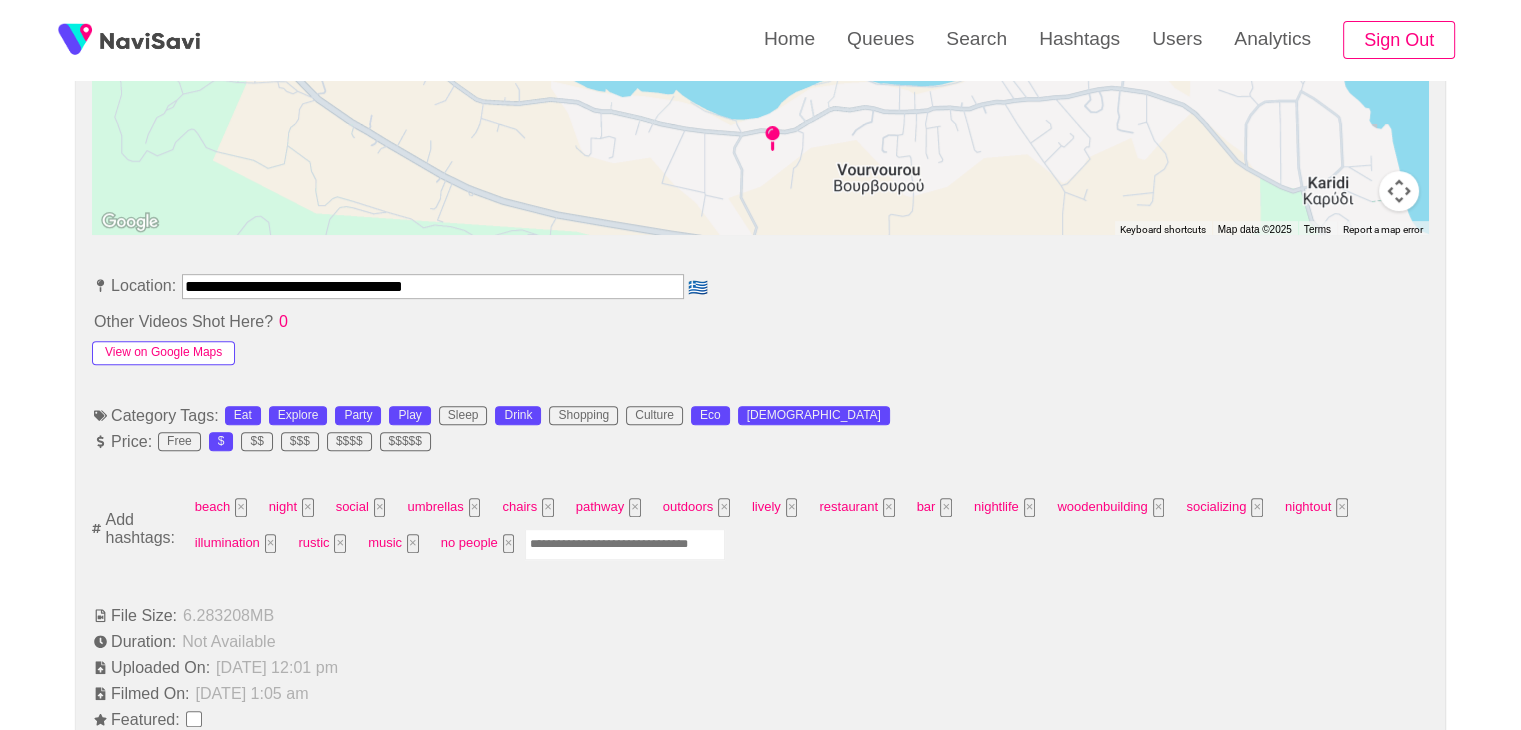 click on "View on Google Maps" at bounding box center [163, 353] 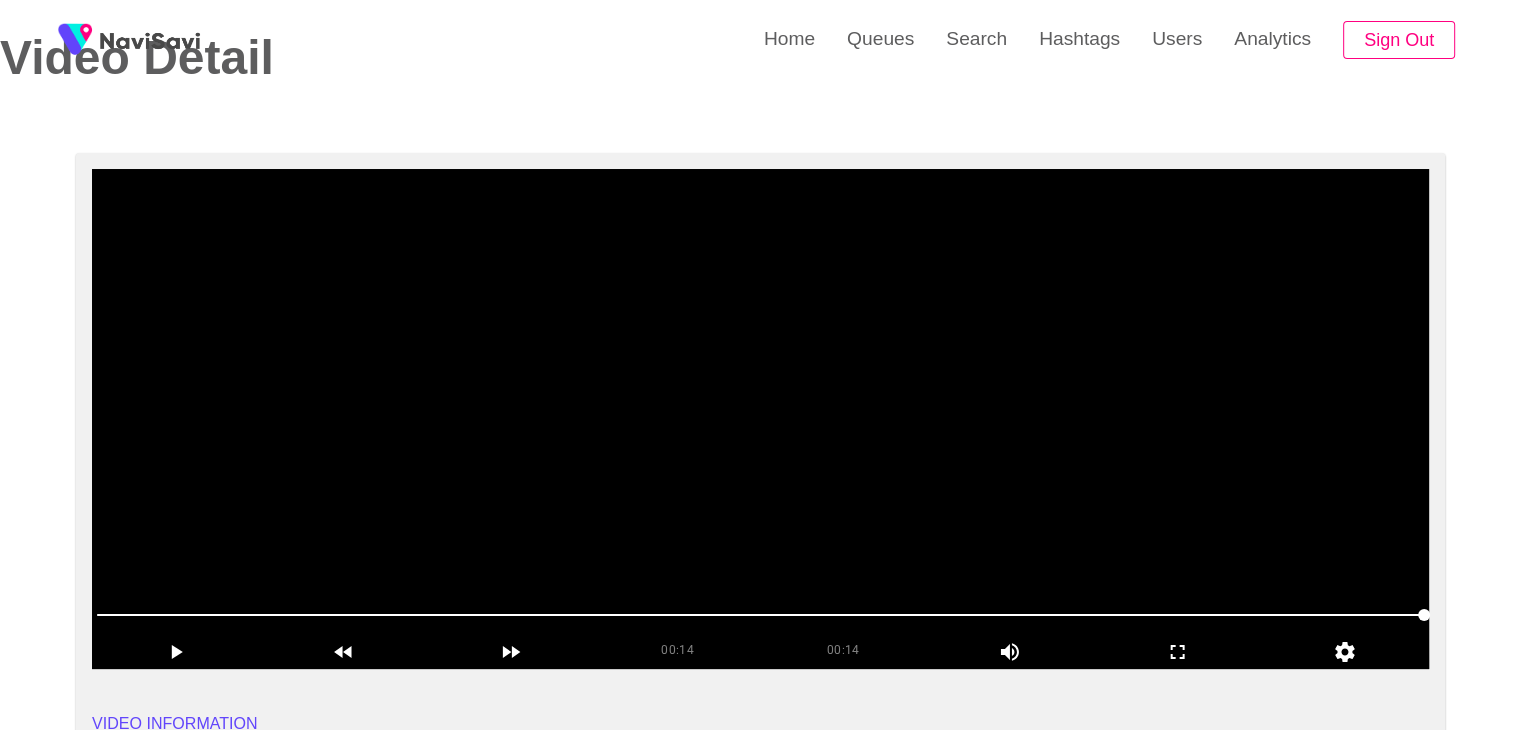 scroll, scrollTop: 95, scrollLeft: 0, axis: vertical 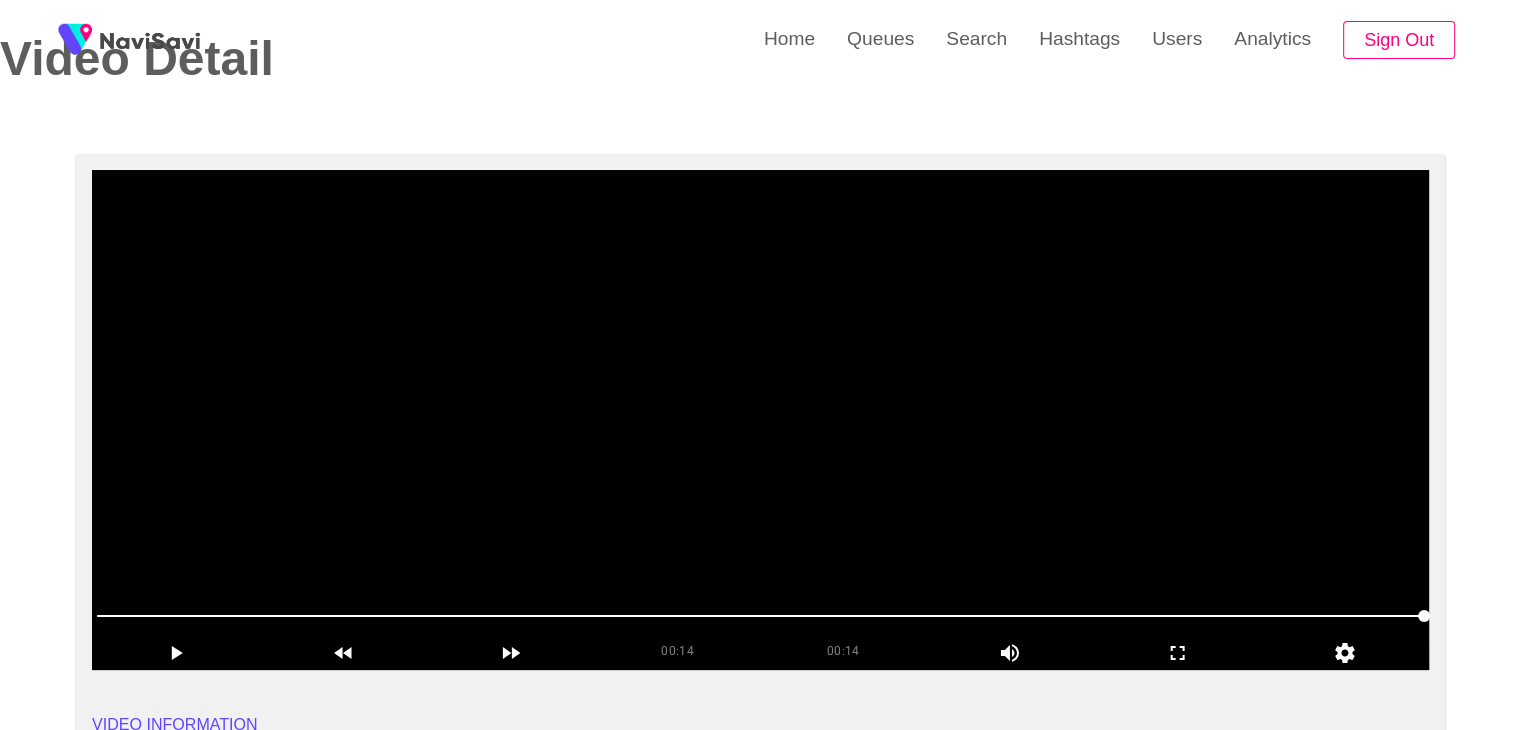 click at bounding box center [760, 420] 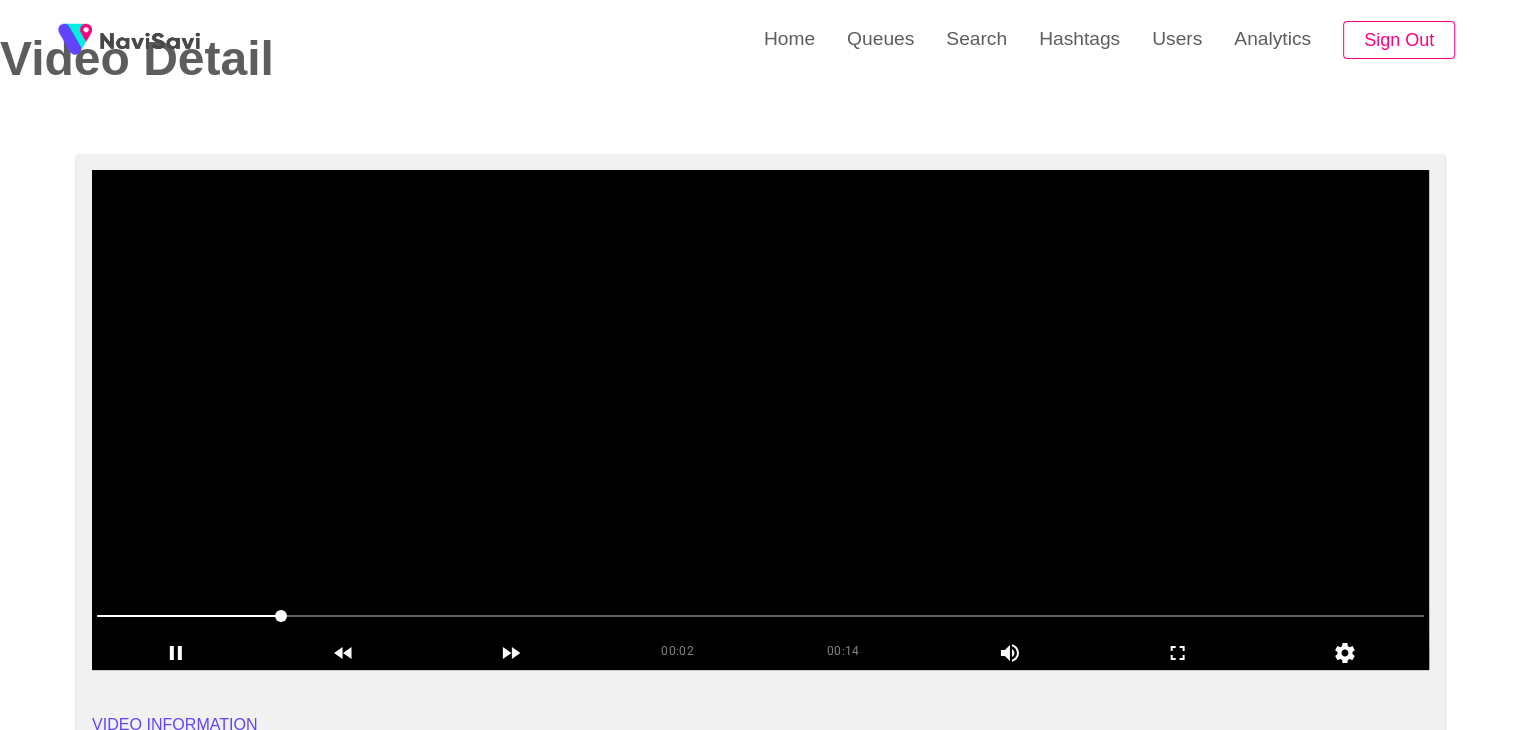 click at bounding box center [760, 420] 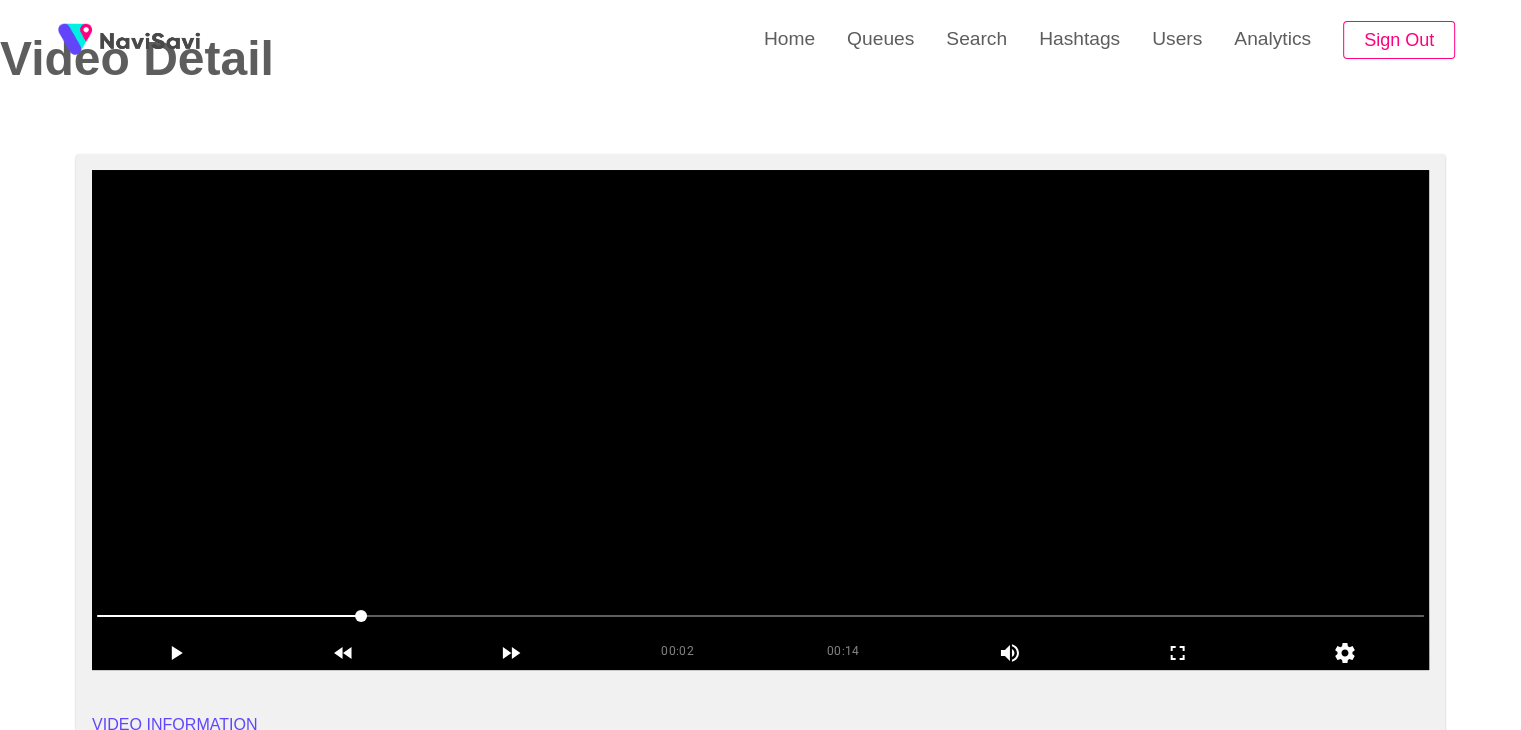 click at bounding box center (760, 420) 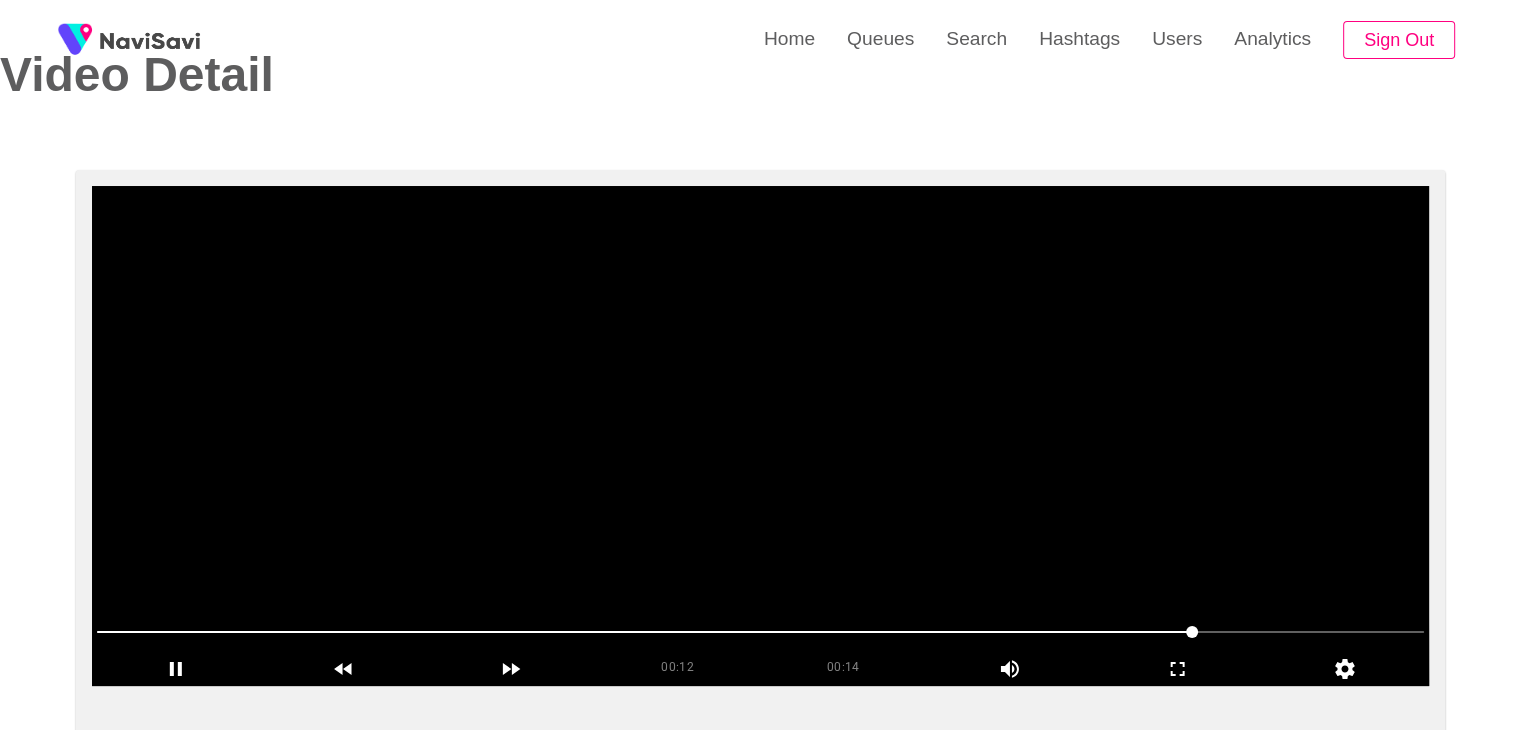 scroll, scrollTop: 78, scrollLeft: 0, axis: vertical 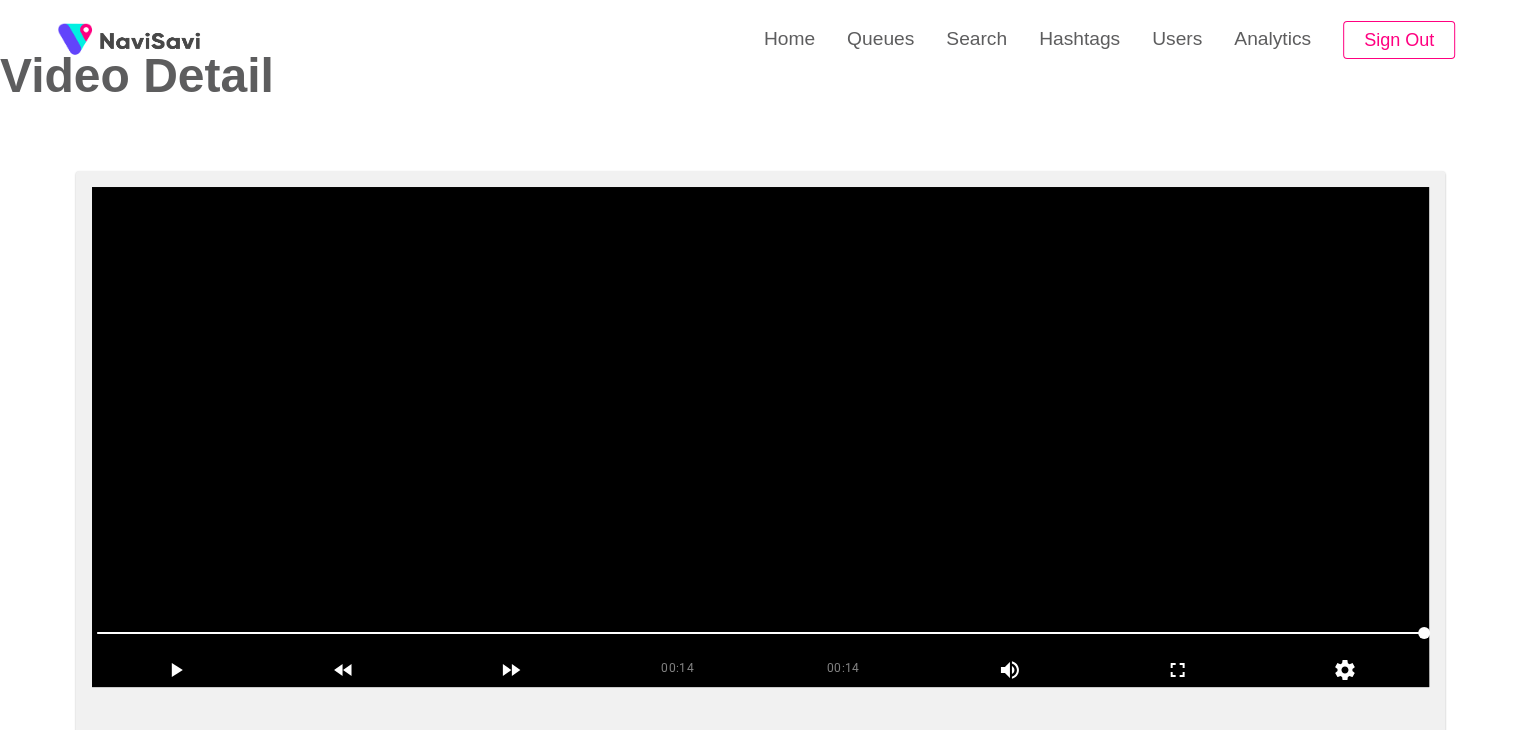 click at bounding box center [760, 437] 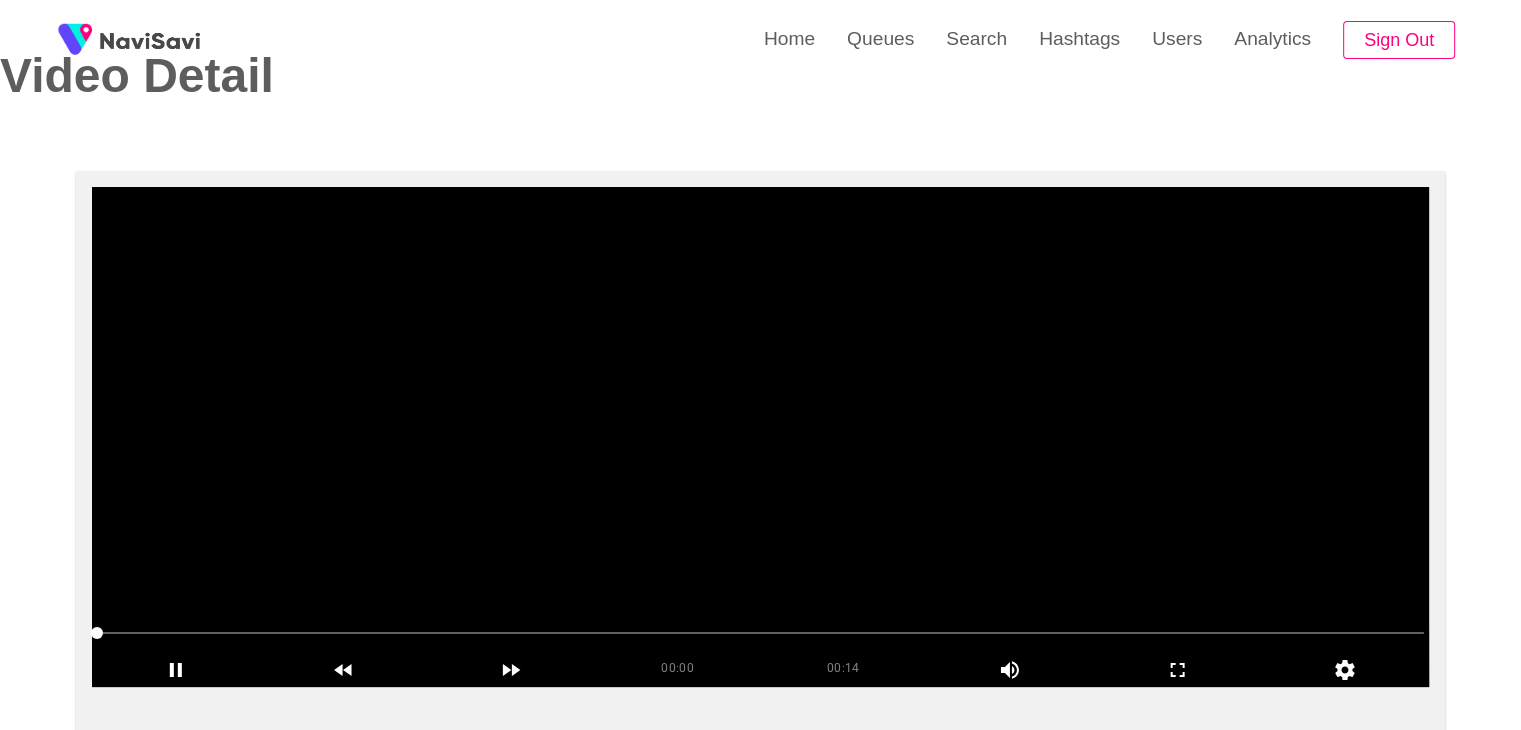 click at bounding box center [760, 437] 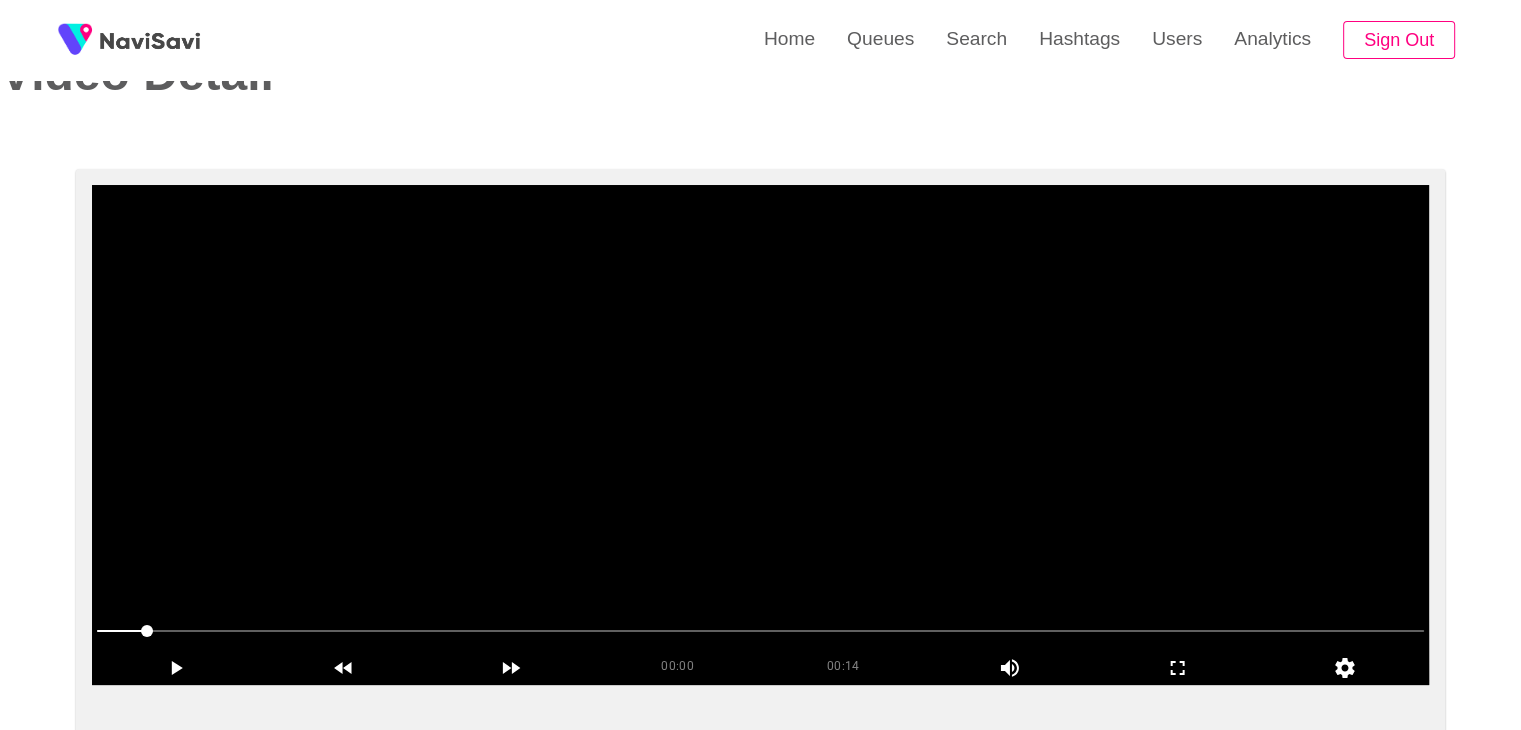 scroll, scrollTop: 80, scrollLeft: 0, axis: vertical 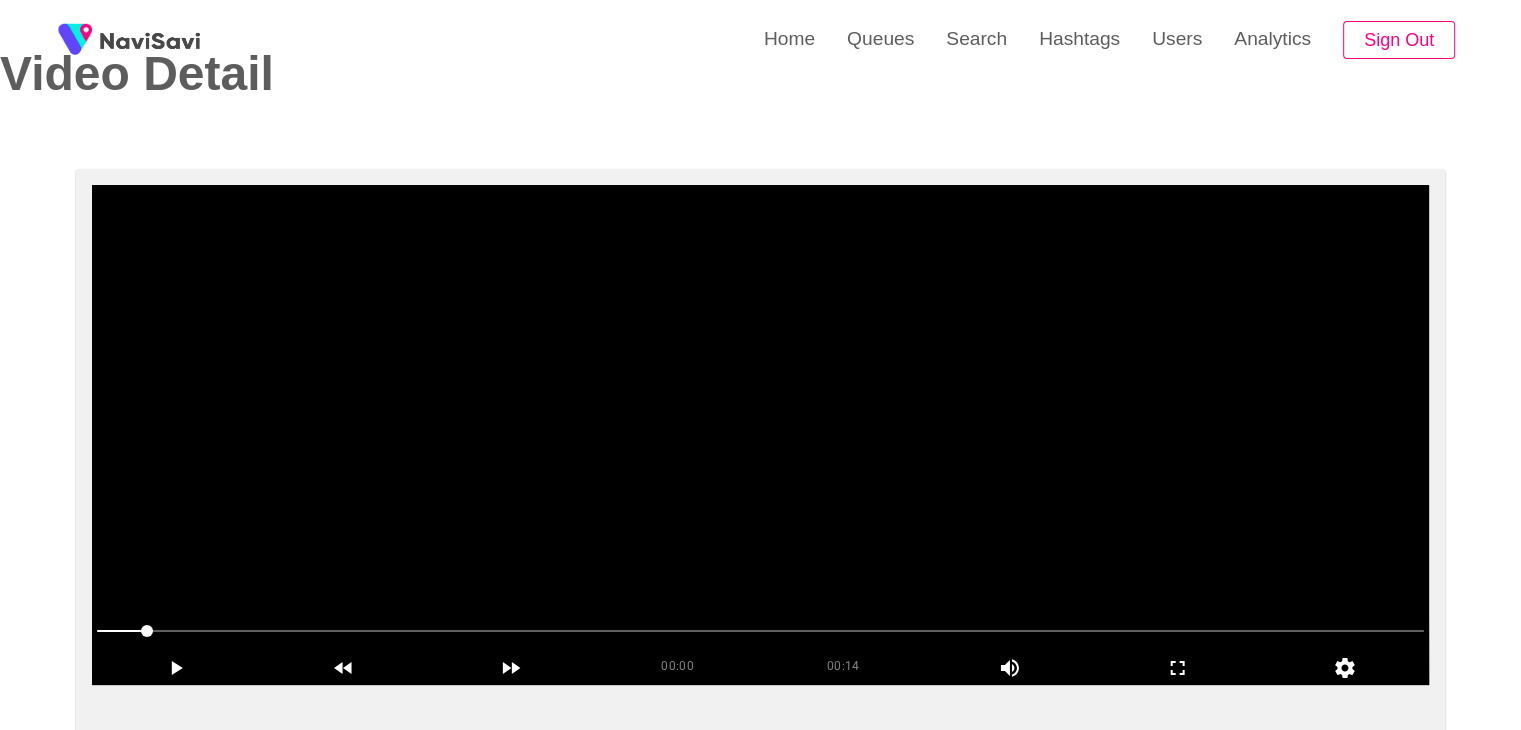 click at bounding box center (760, 435) 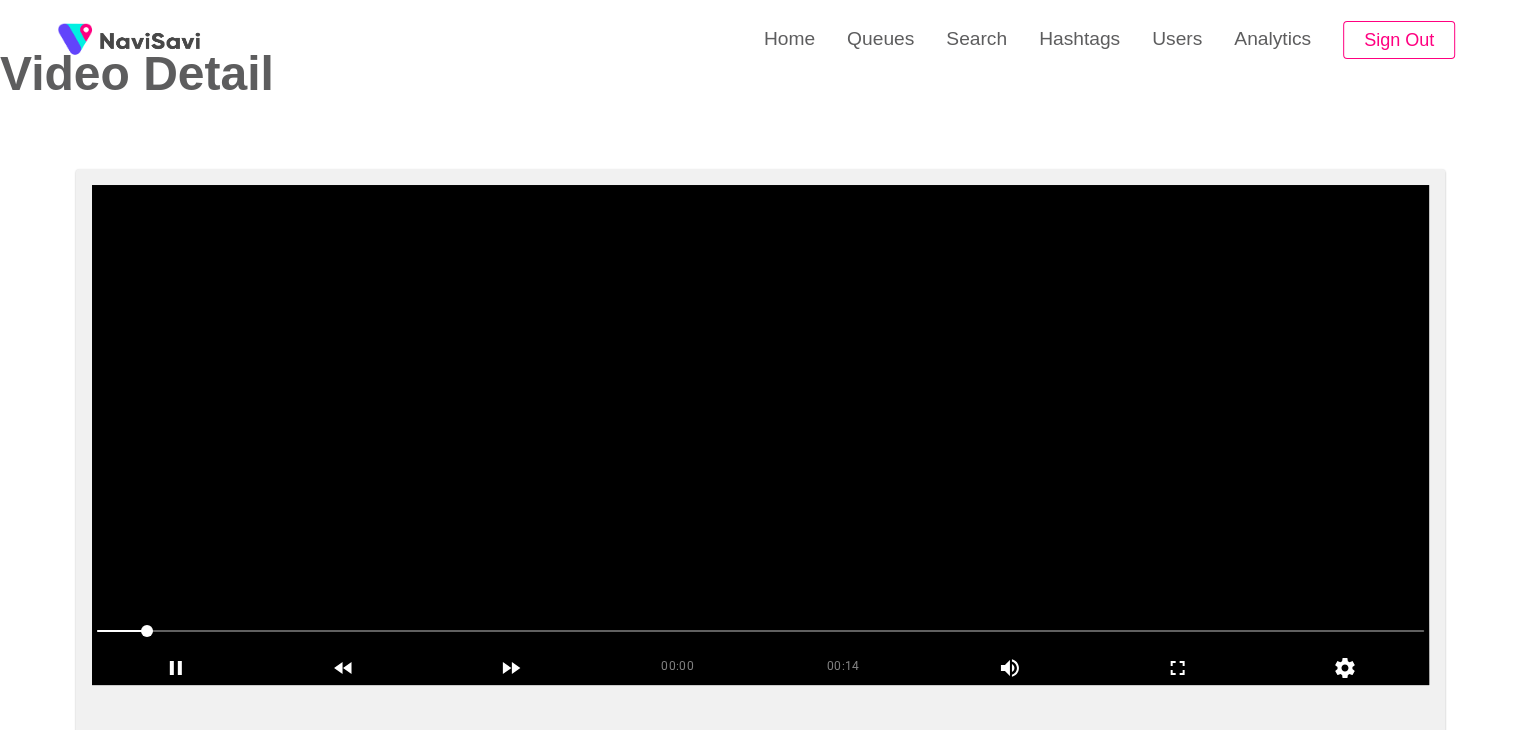 click at bounding box center [760, 435] 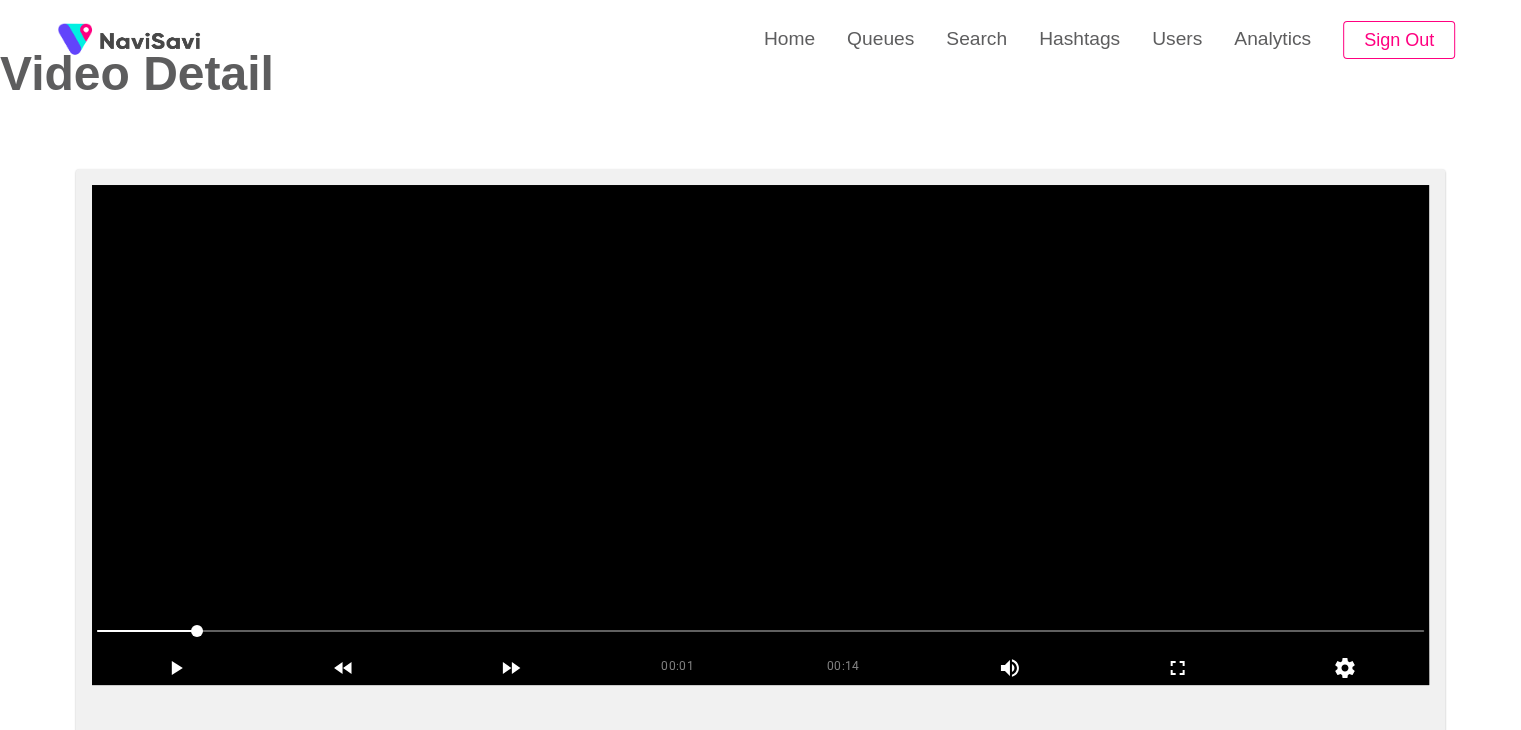 click at bounding box center (760, 435) 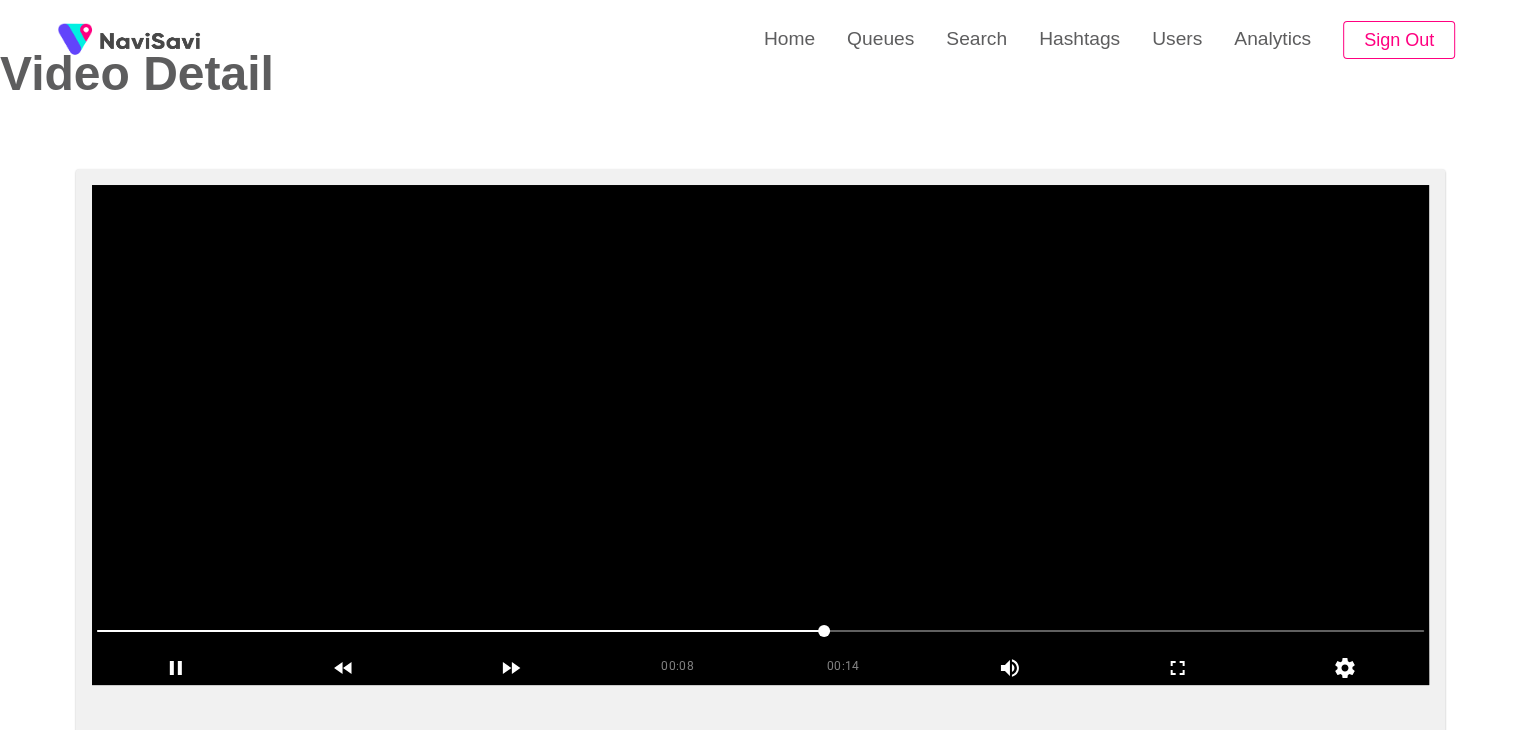 click at bounding box center (760, 435) 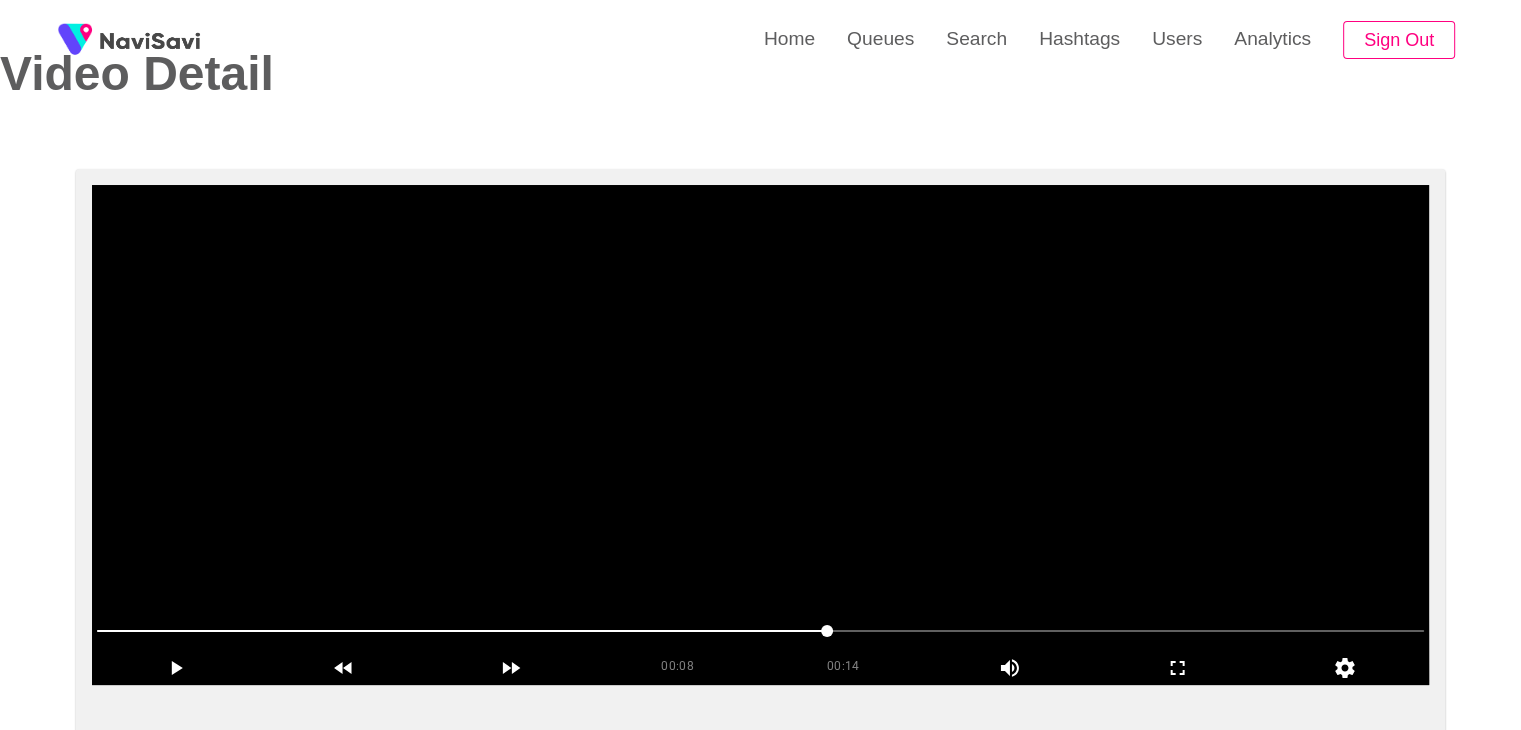 click at bounding box center [760, 435] 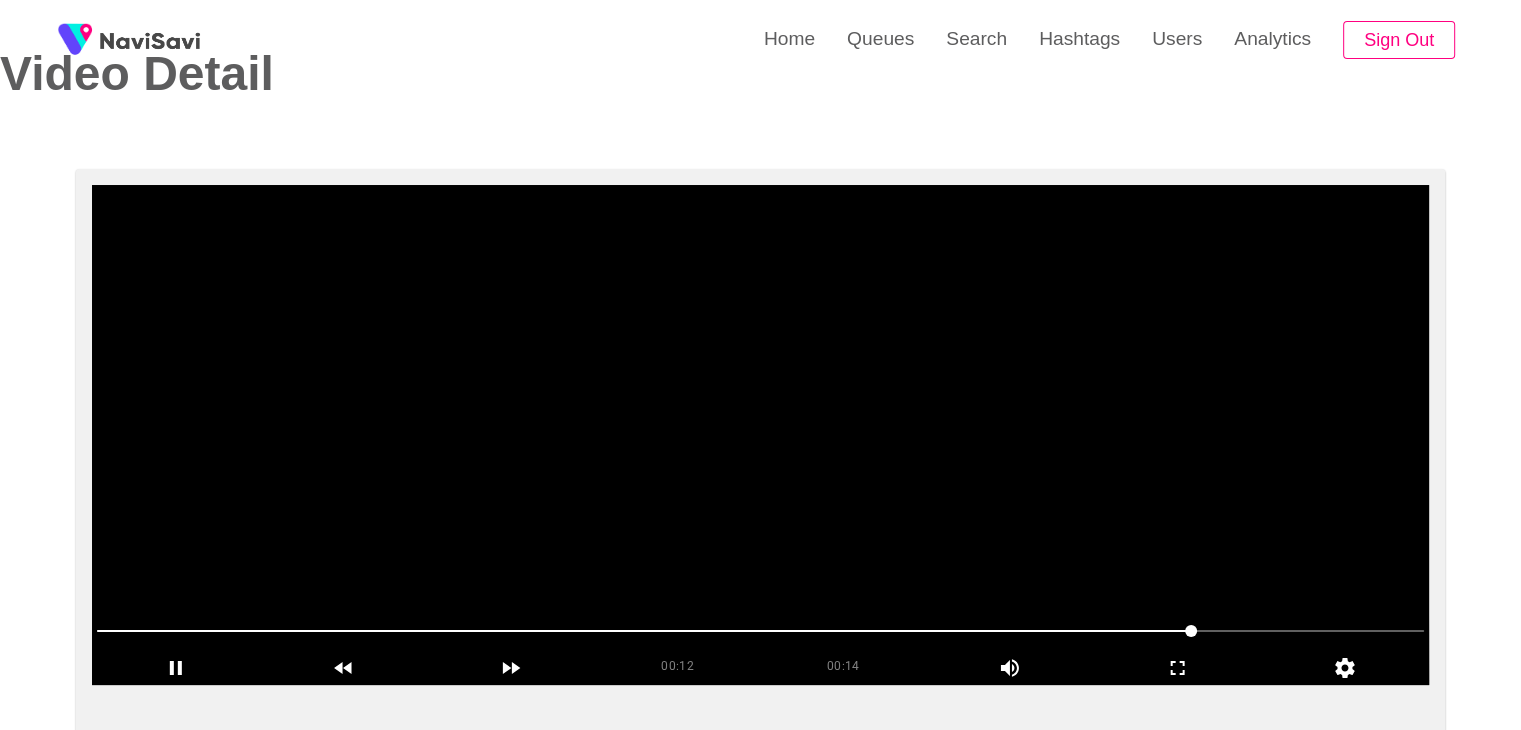 click at bounding box center (760, 435) 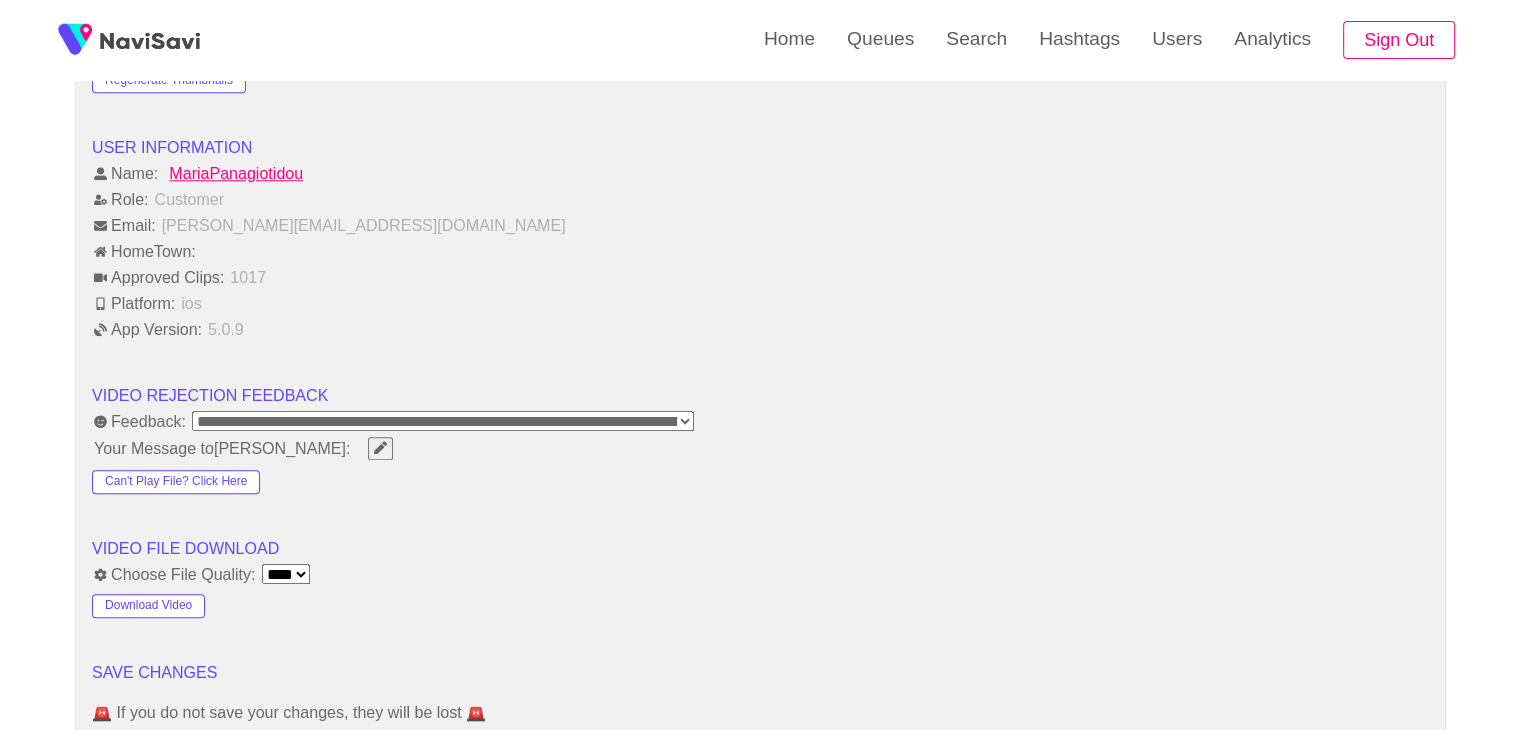 scroll, scrollTop: 1931, scrollLeft: 0, axis: vertical 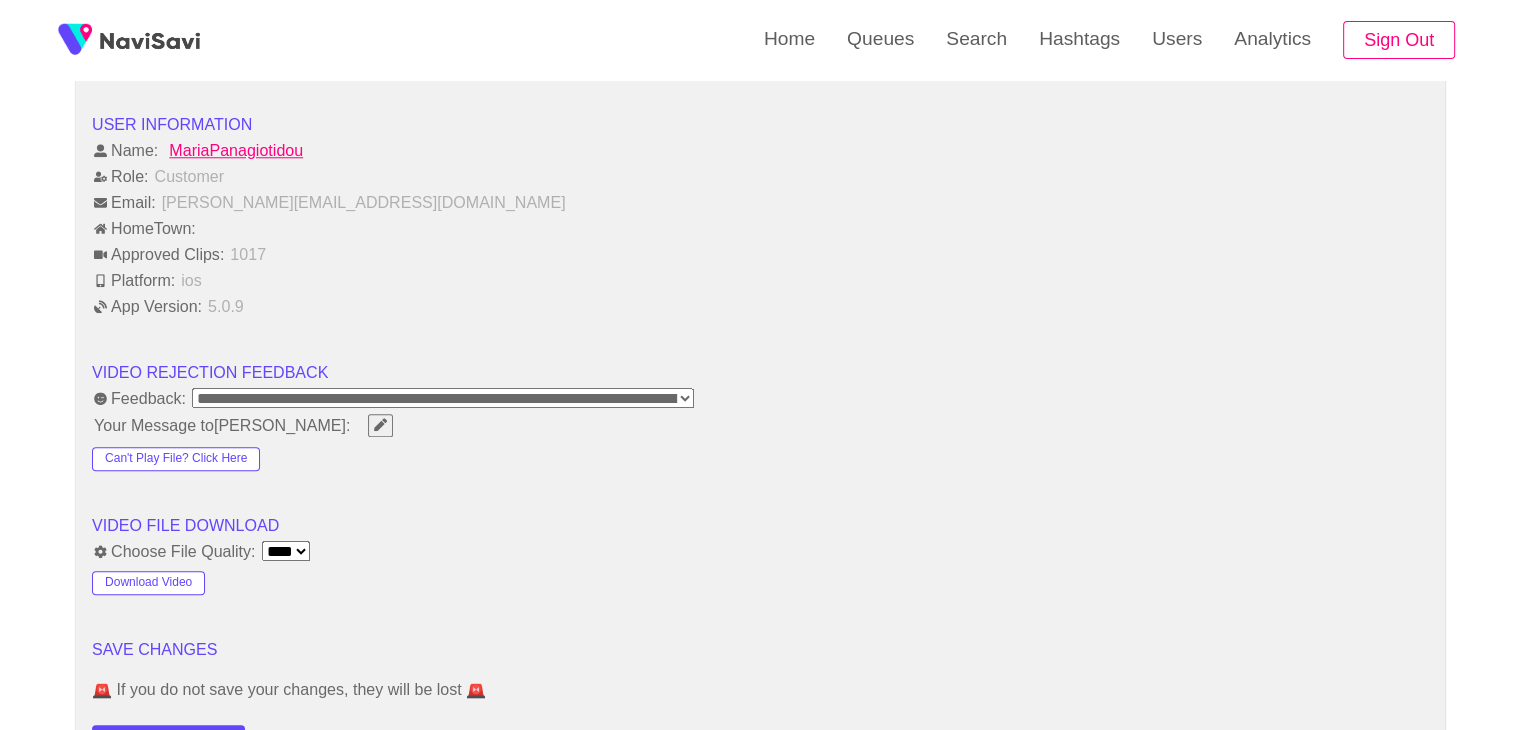 click on "**********" at bounding box center [443, 398] 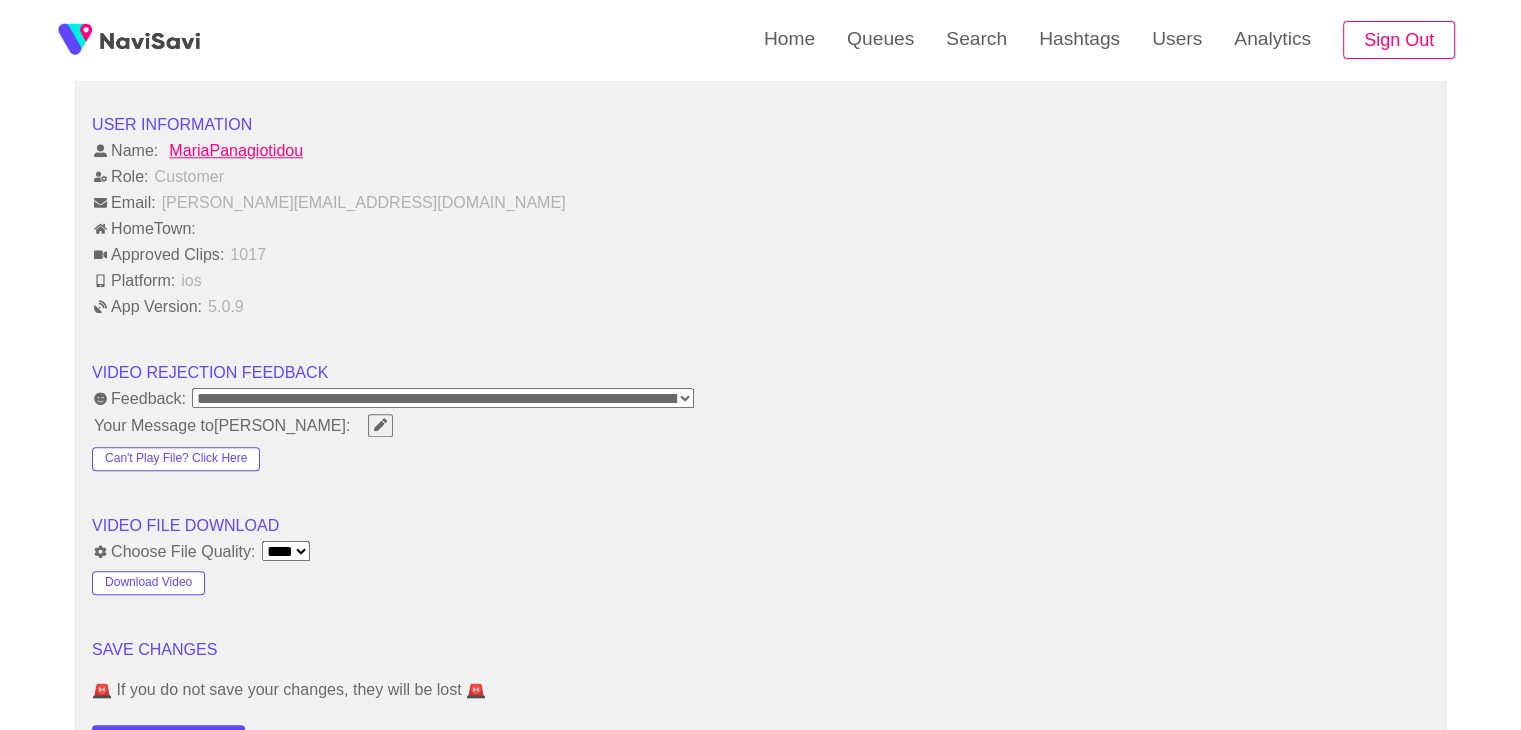select on "**********" 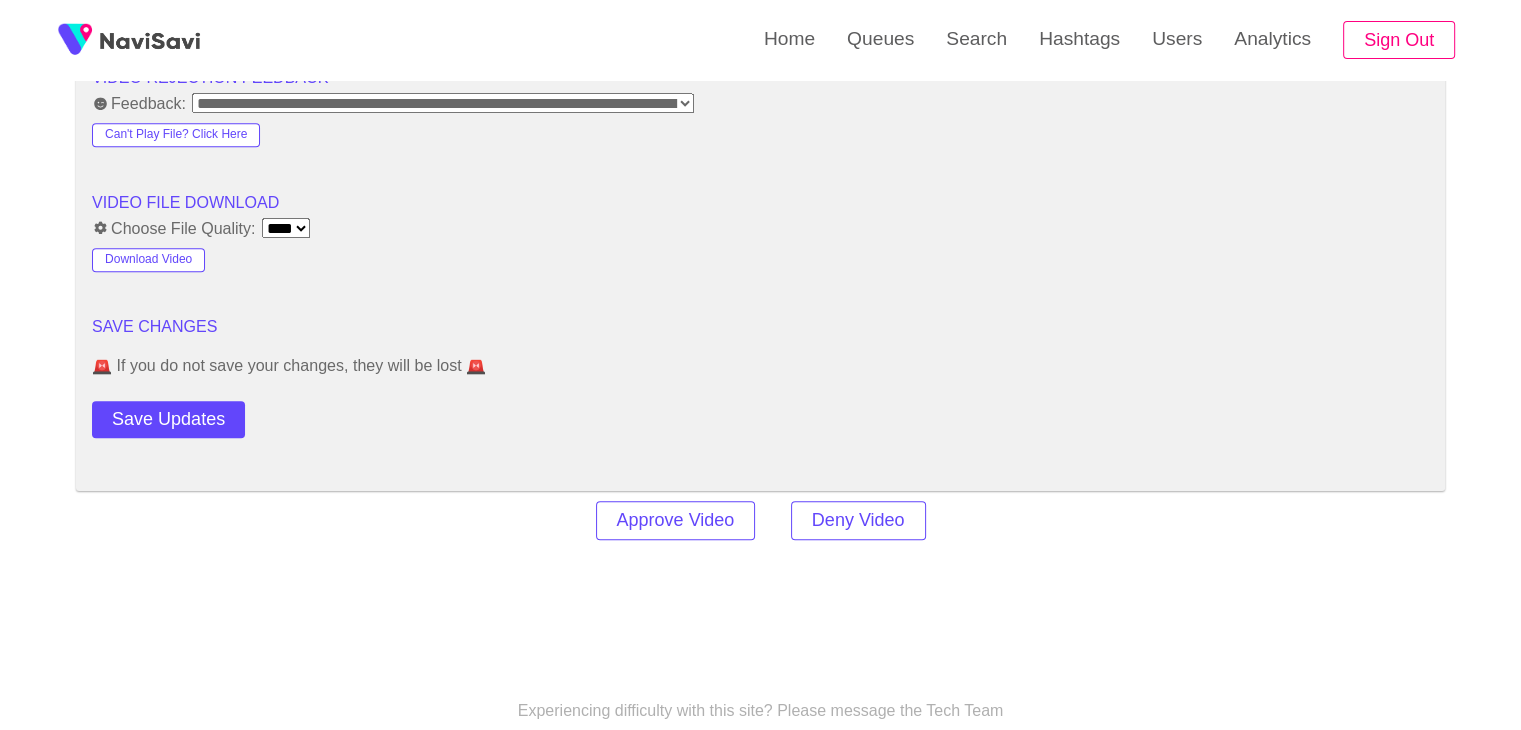 scroll, scrollTop: 2238, scrollLeft: 0, axis: vertical 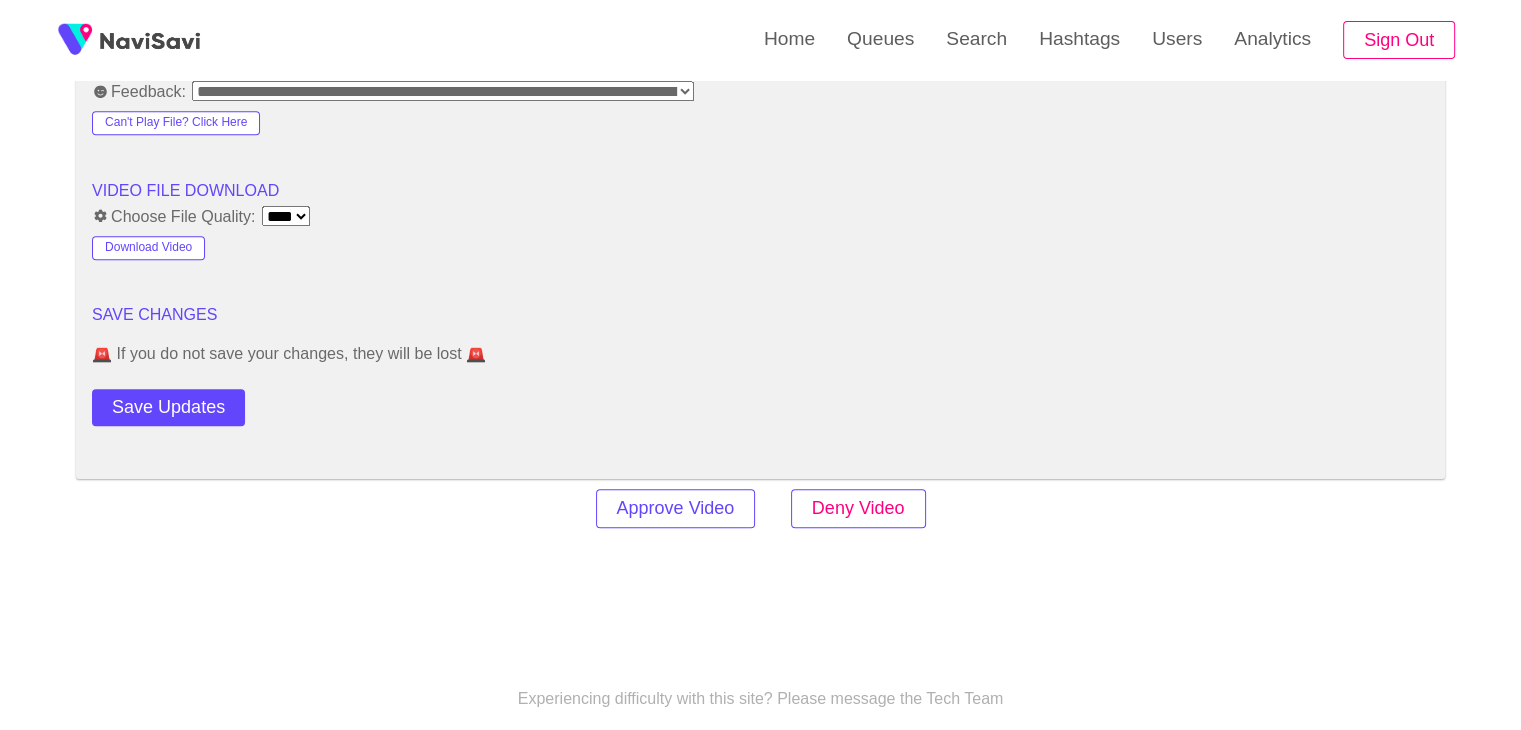 click on "Deny Video" at bounding box center (858, 508) 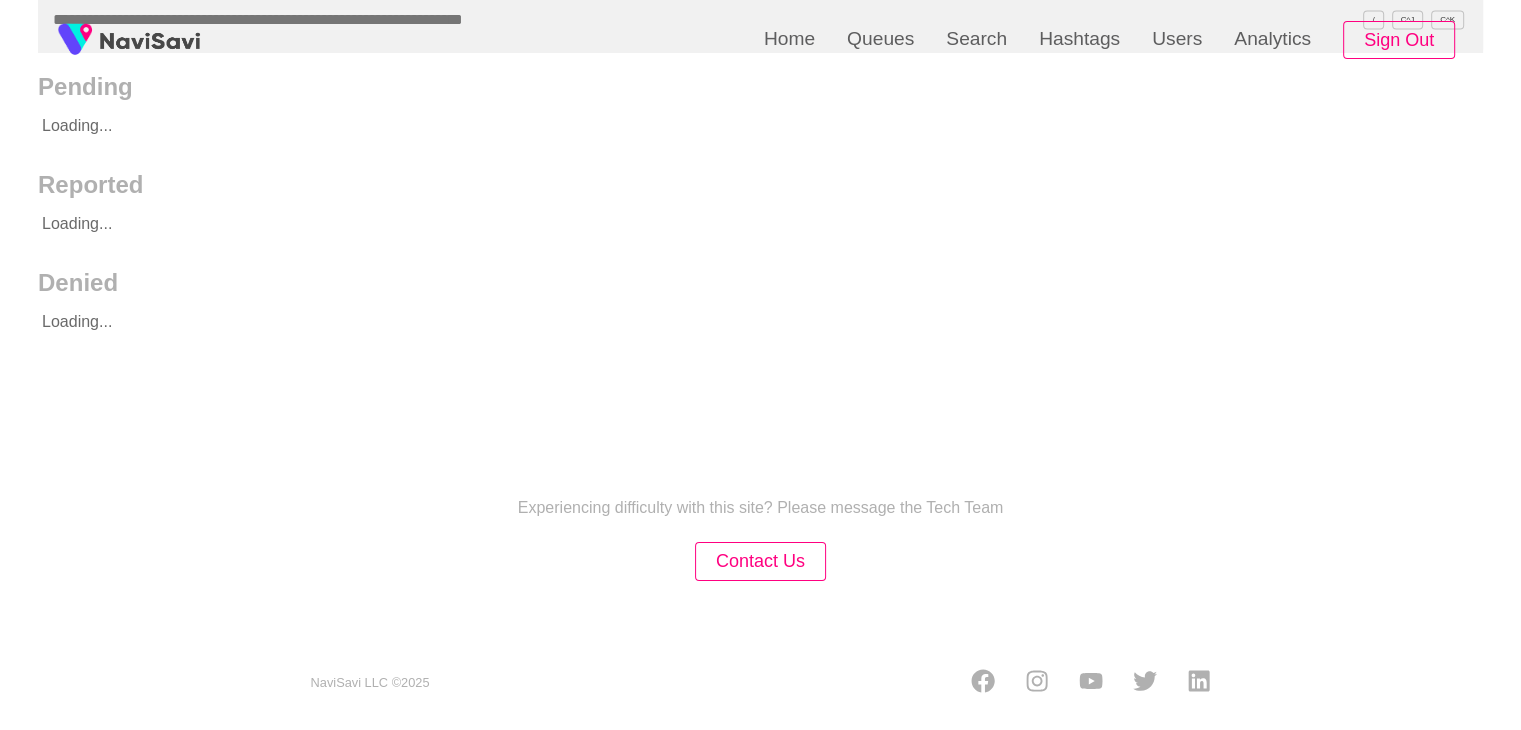 scroll, scrollTop: 0, scrollLeft: 0, axis: both 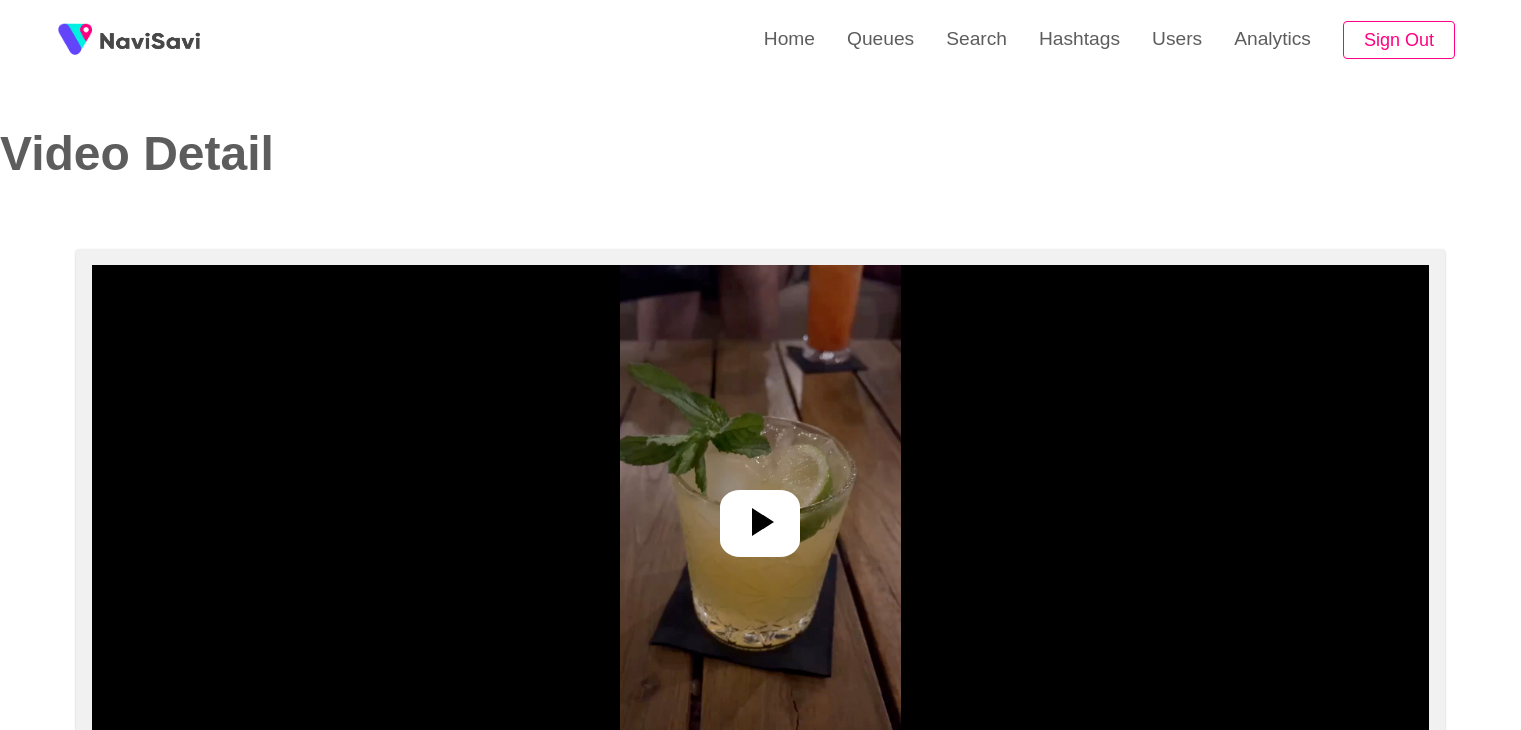 select on "**********" 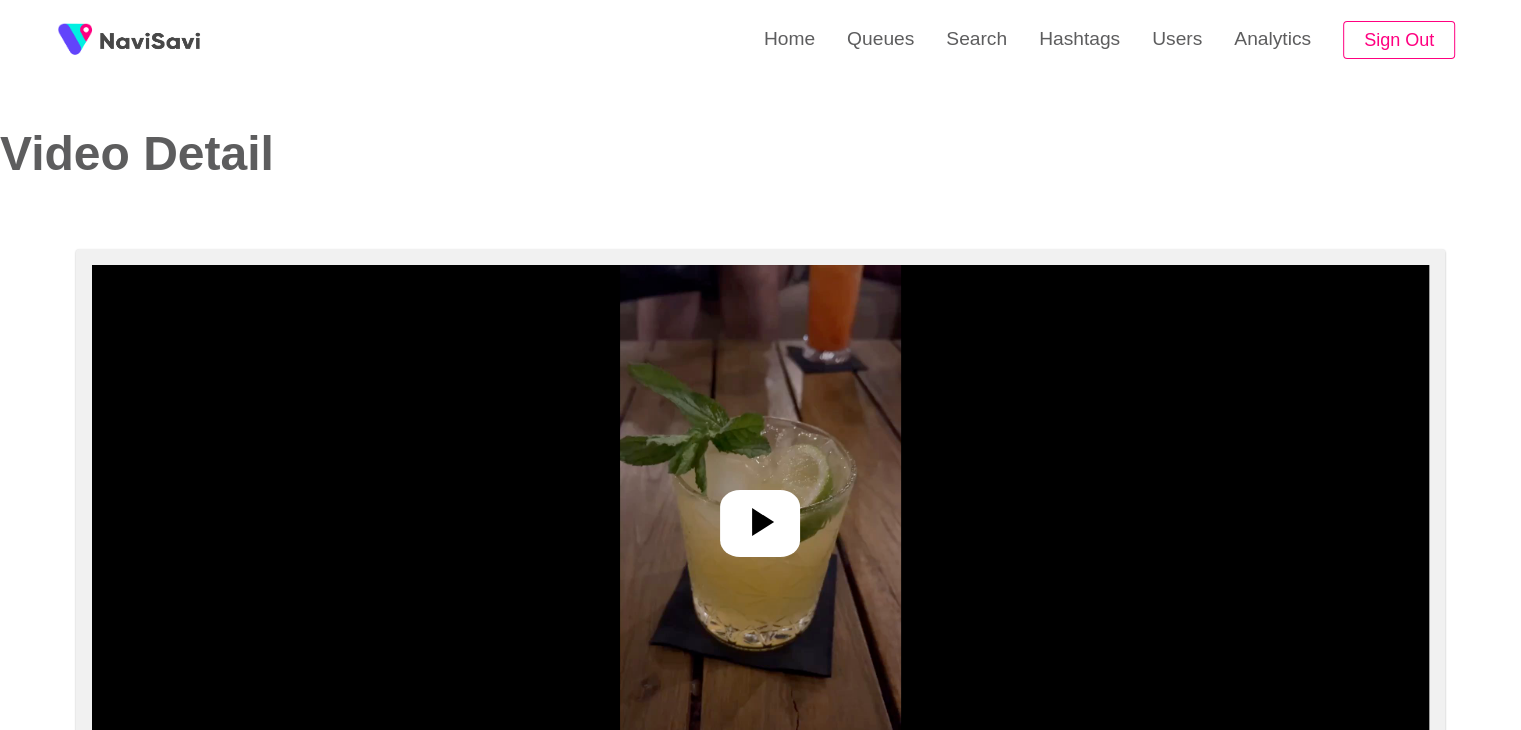 click at bounding box center [760, 515] 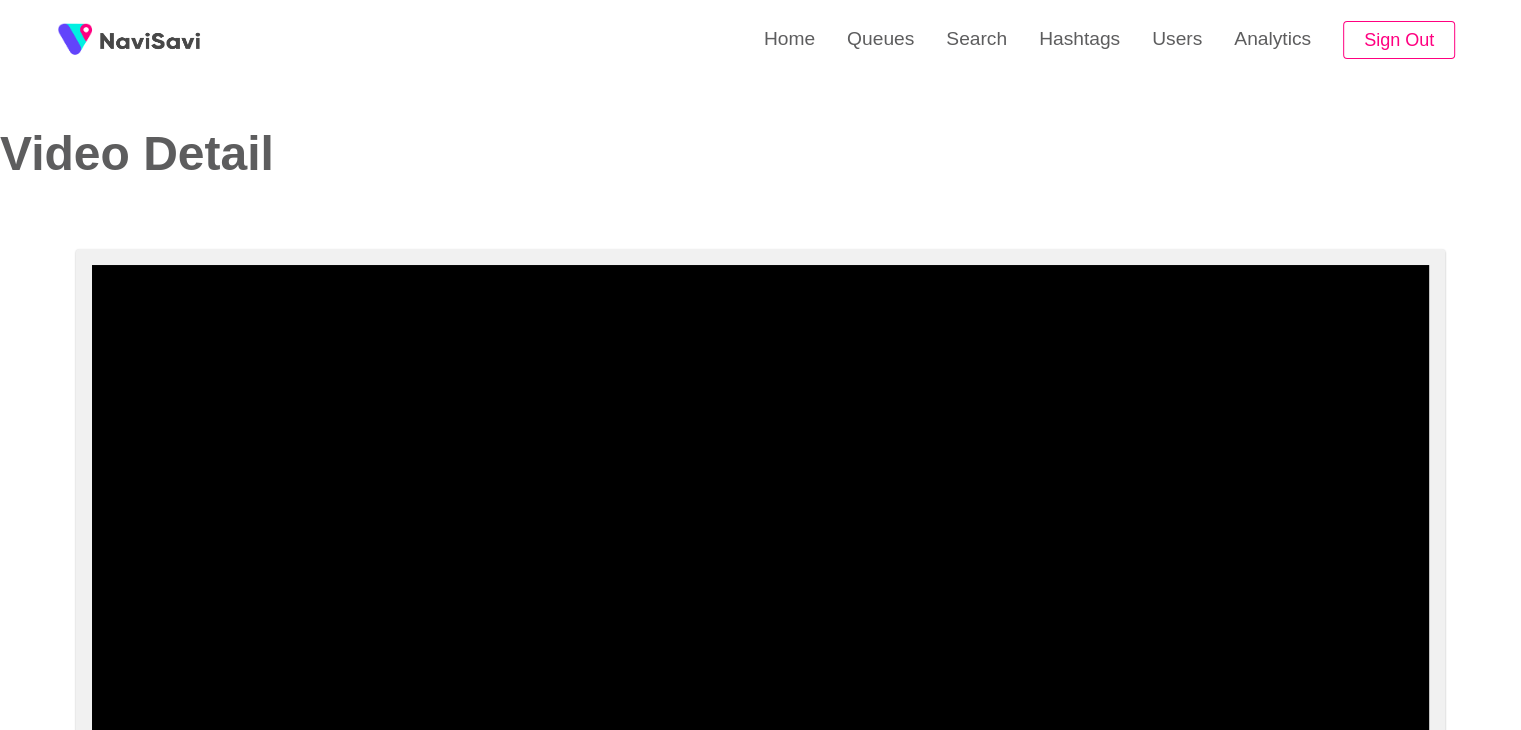 scroll, scrollTop: 140, scrollLeft: 0, axis: vertical 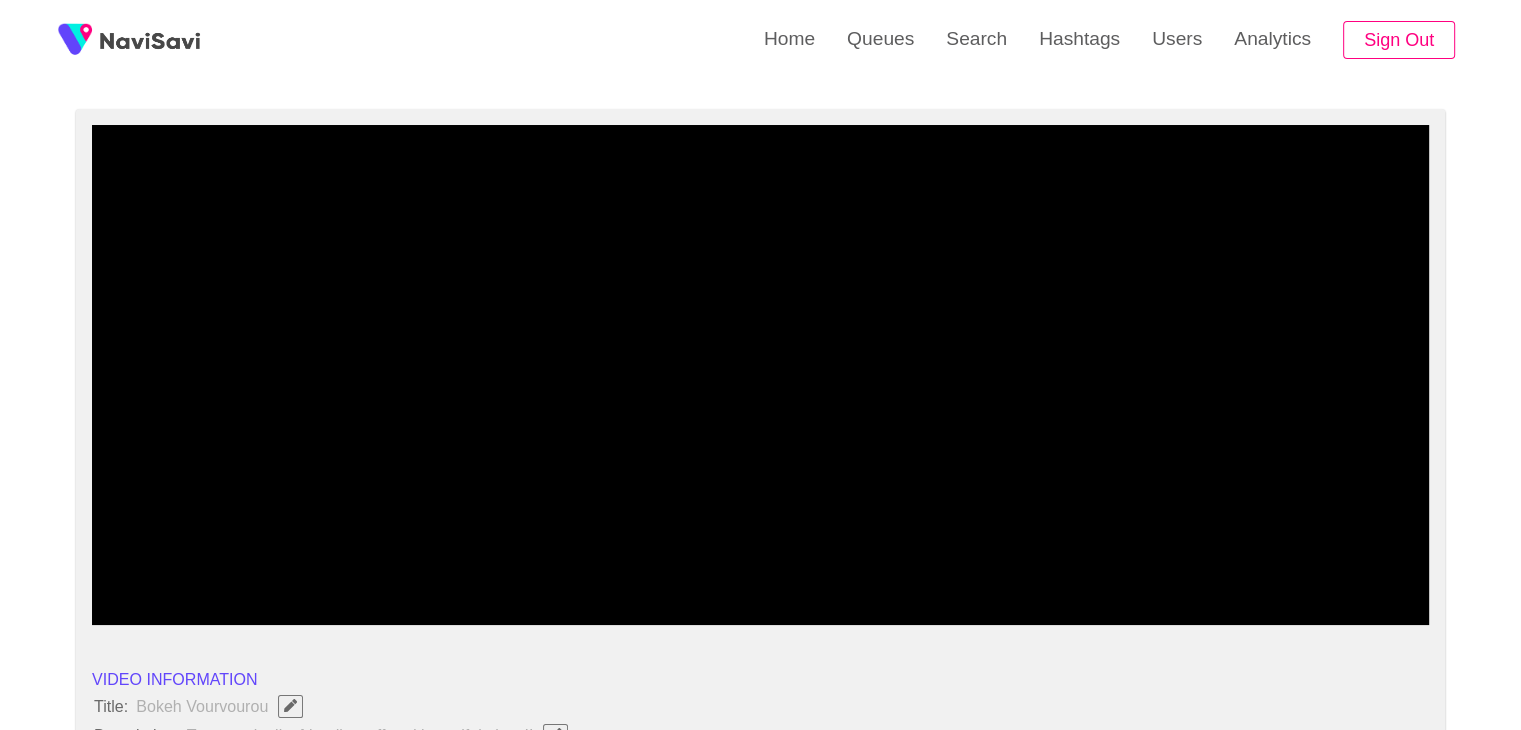 click at bounding box center [760, 375] 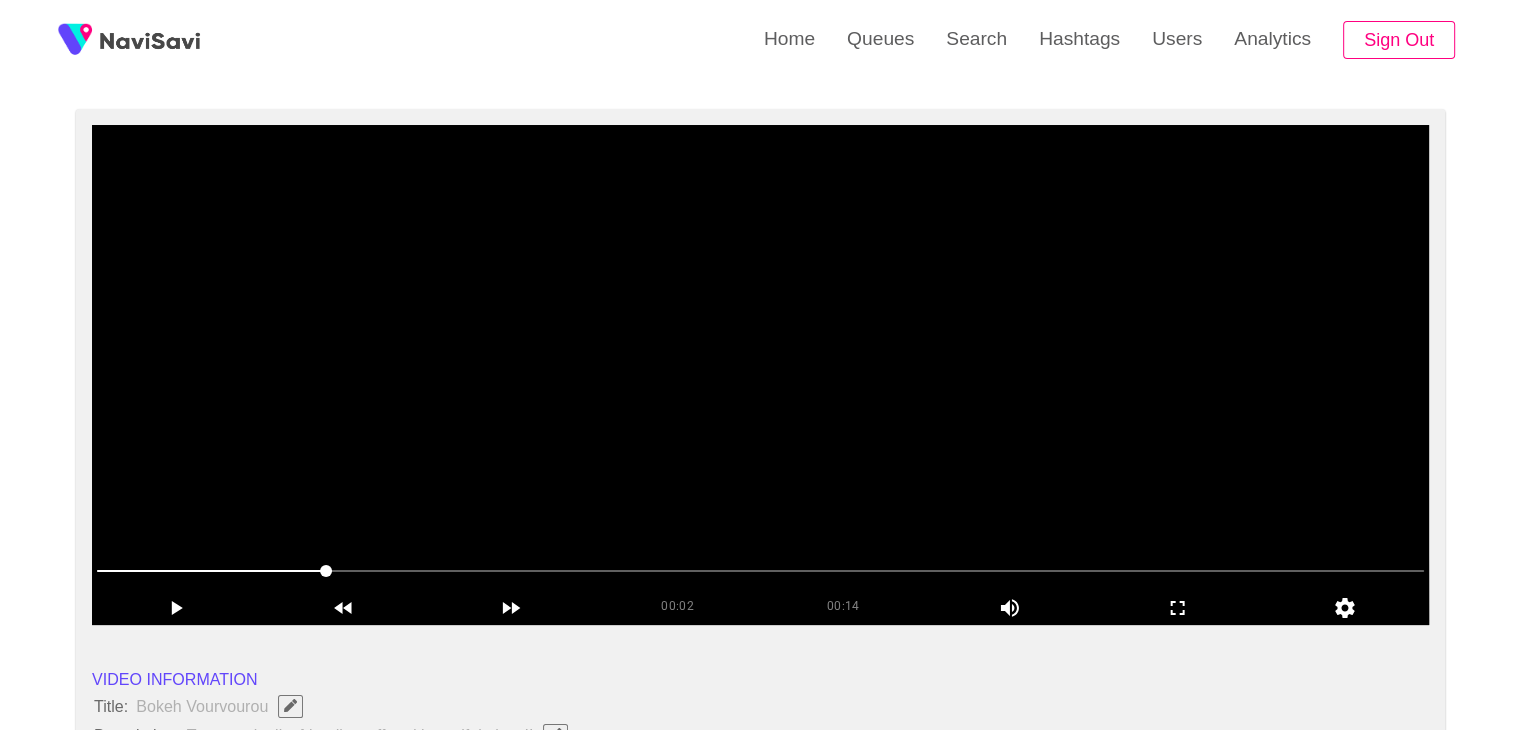click at bounding box center (760, 375) 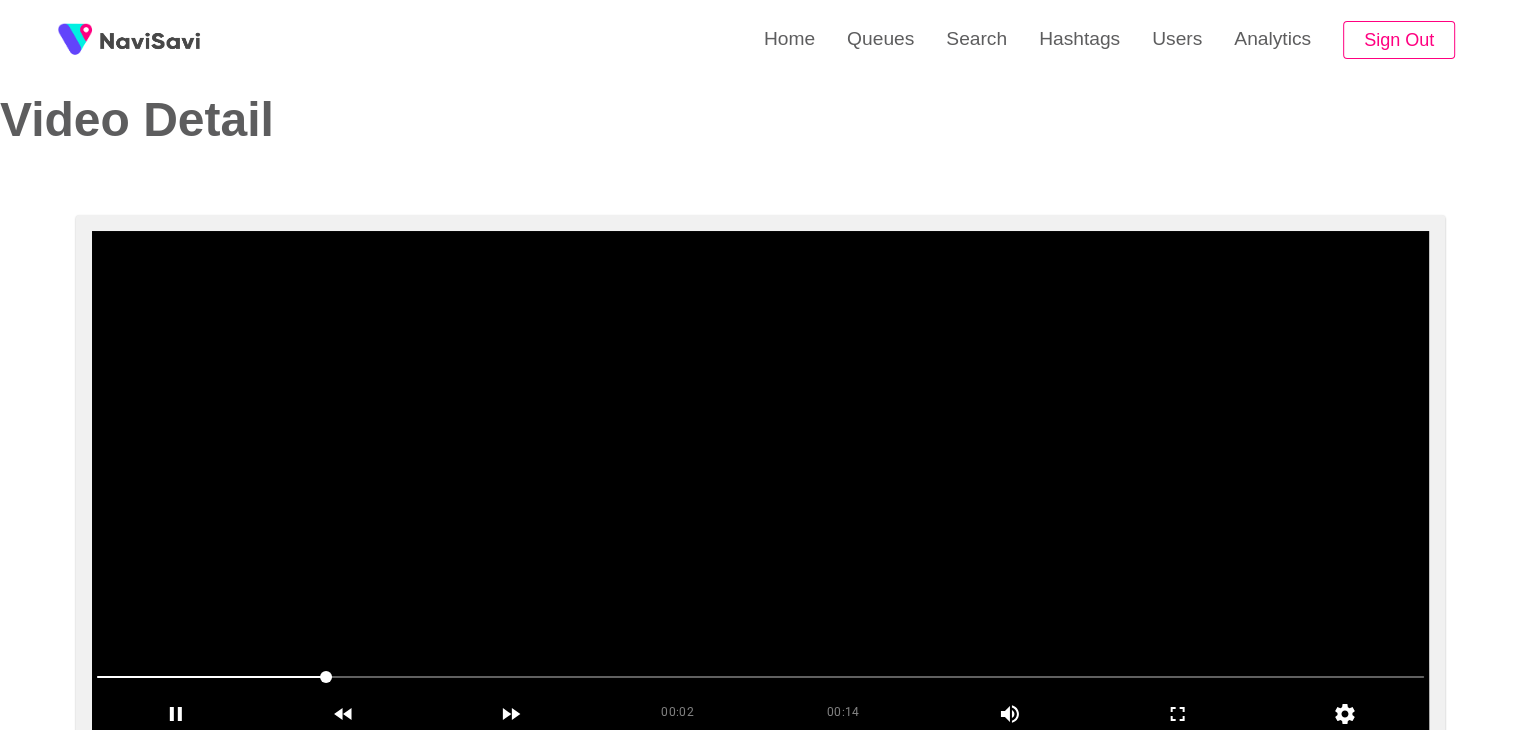scroll, scrollTop: 32, scrollLeft: 0, axis: vertical 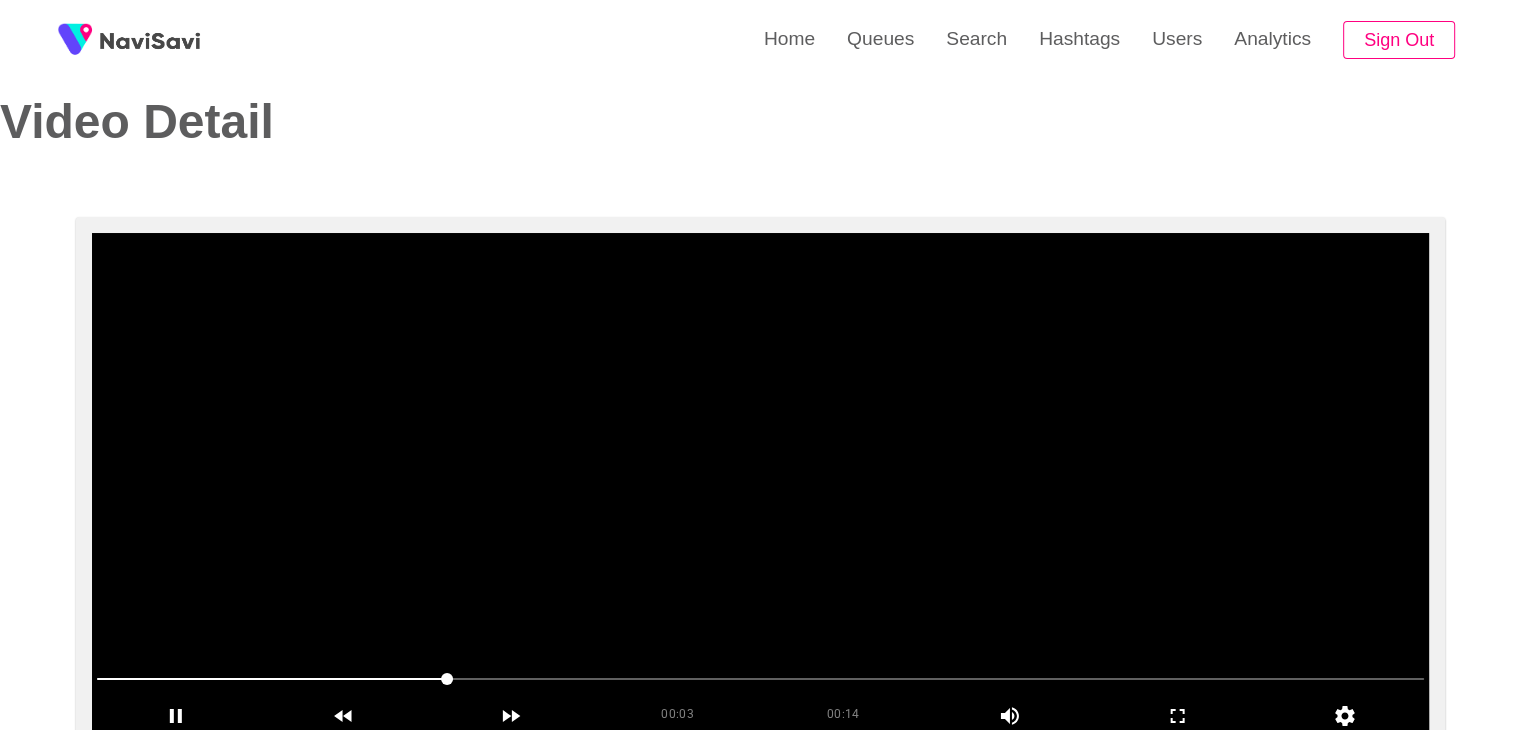 click at bounding box center (760, 483) 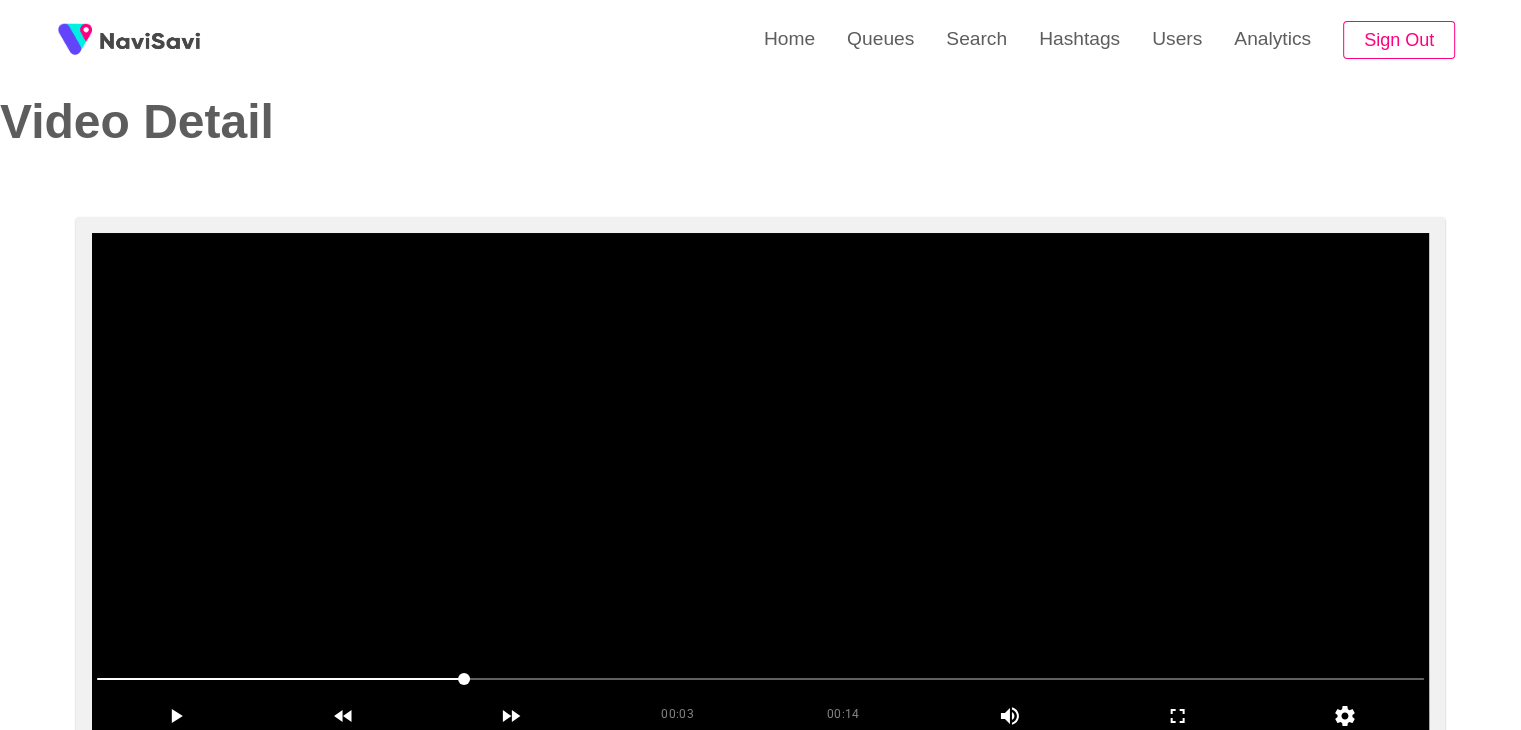 click at bounding box center [760, 483] 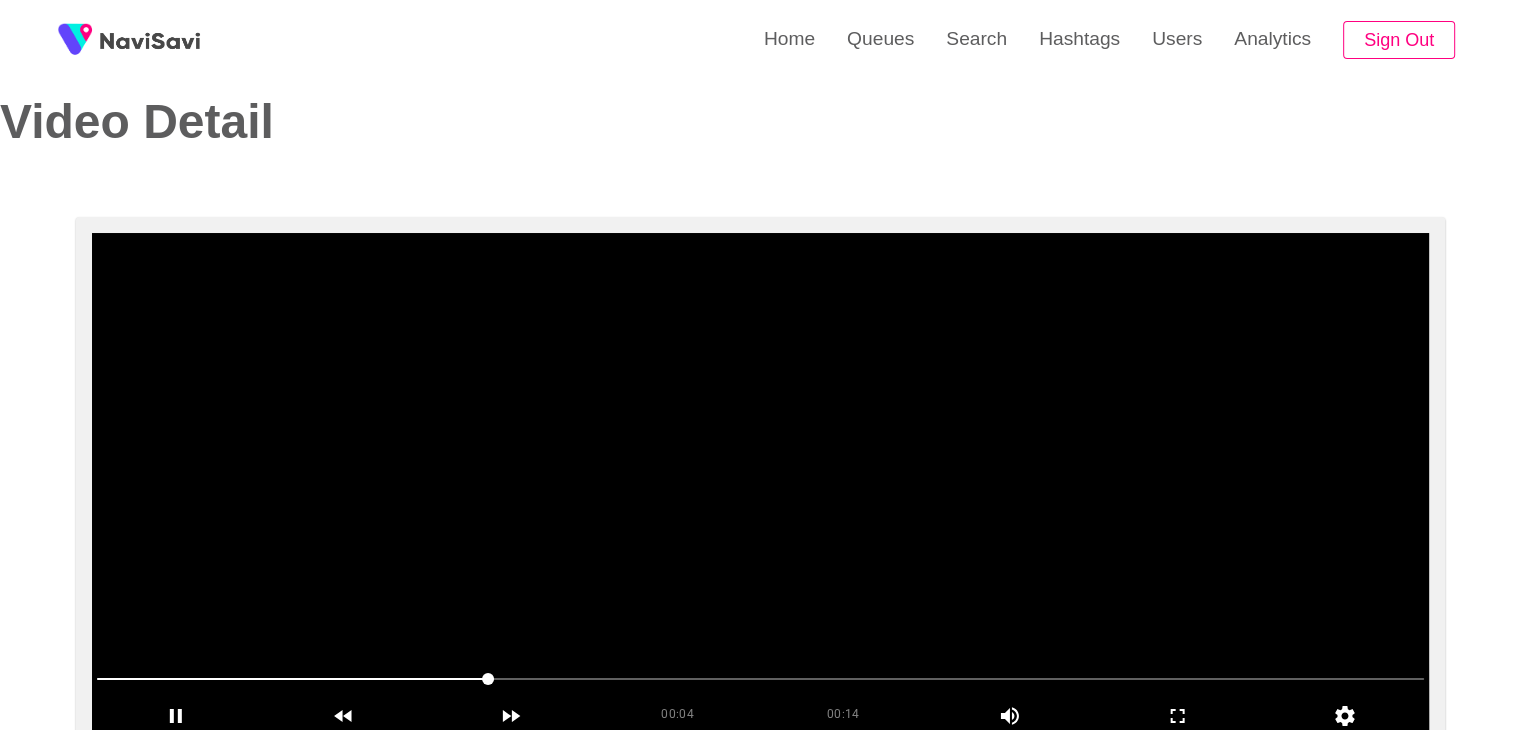 click at bounding box center [760, 483] 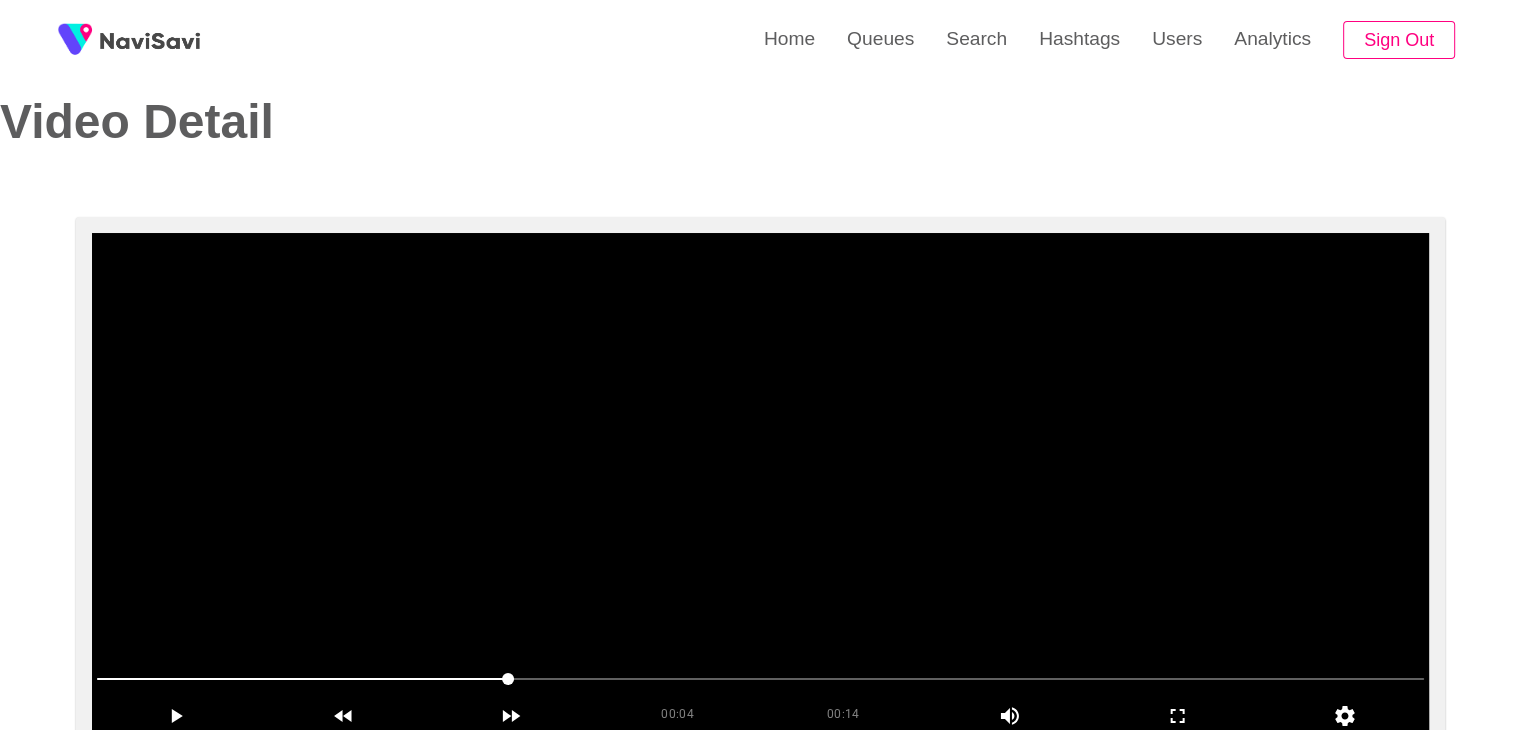 click at bounding box center (760, 483) 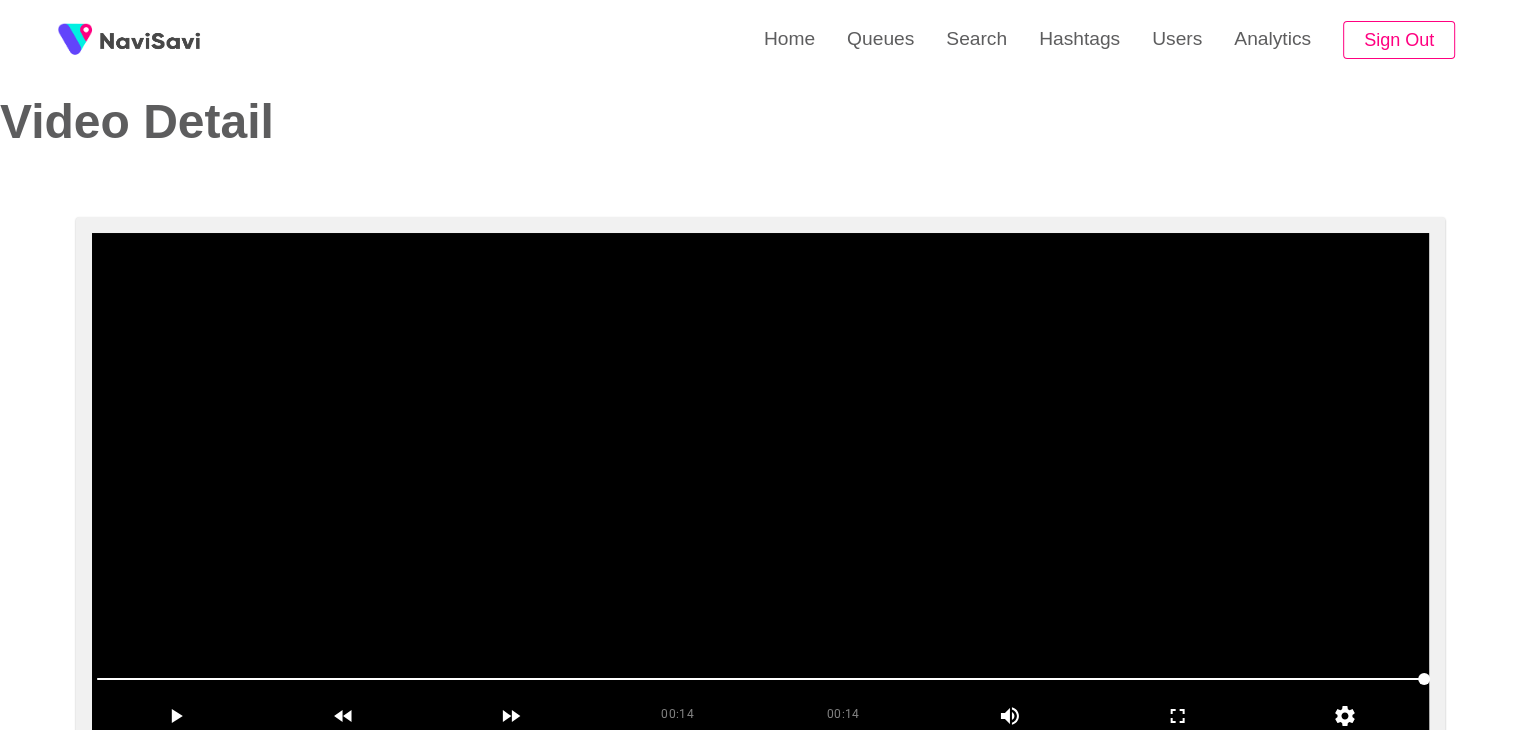 click at bounding box center (760, 483) 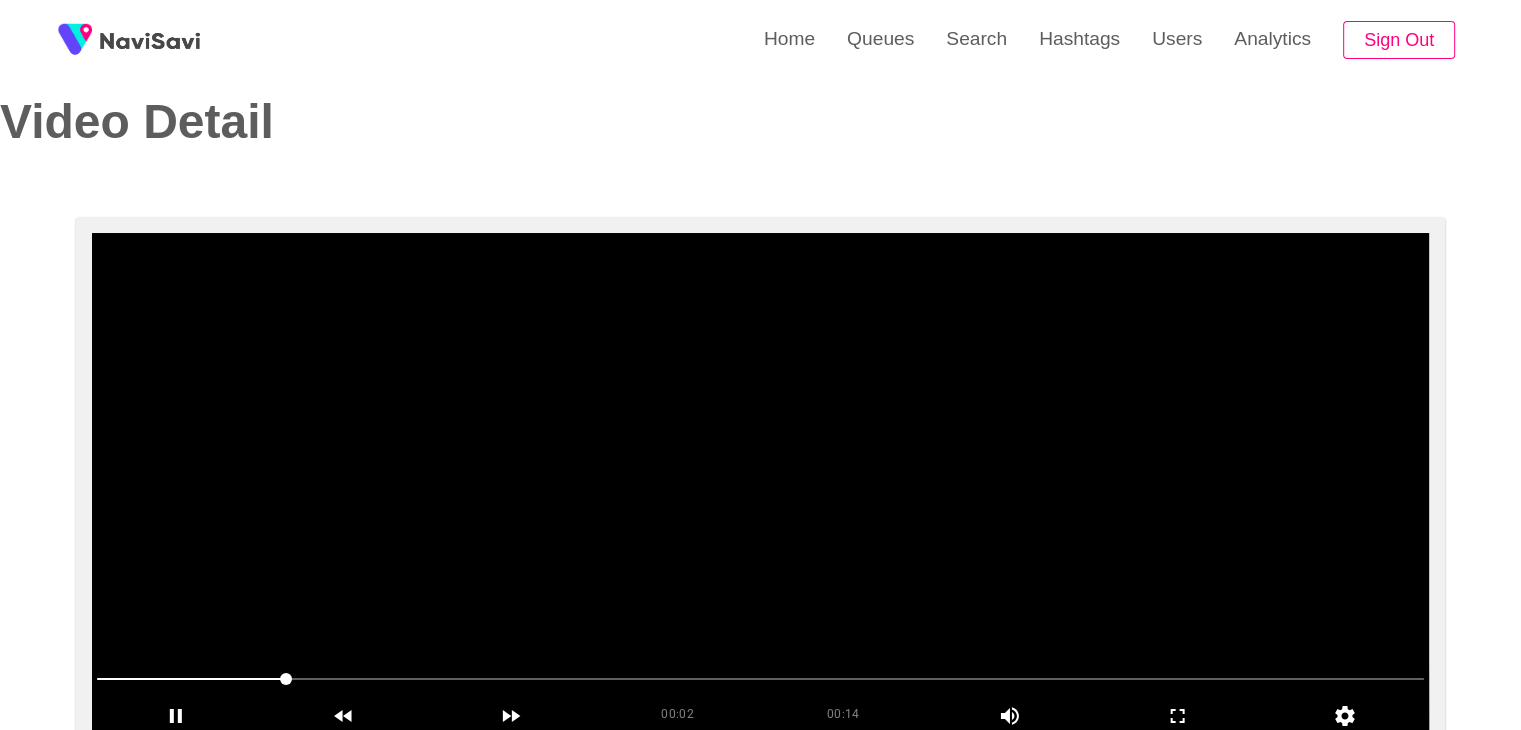click at bounding box center (760, 483) 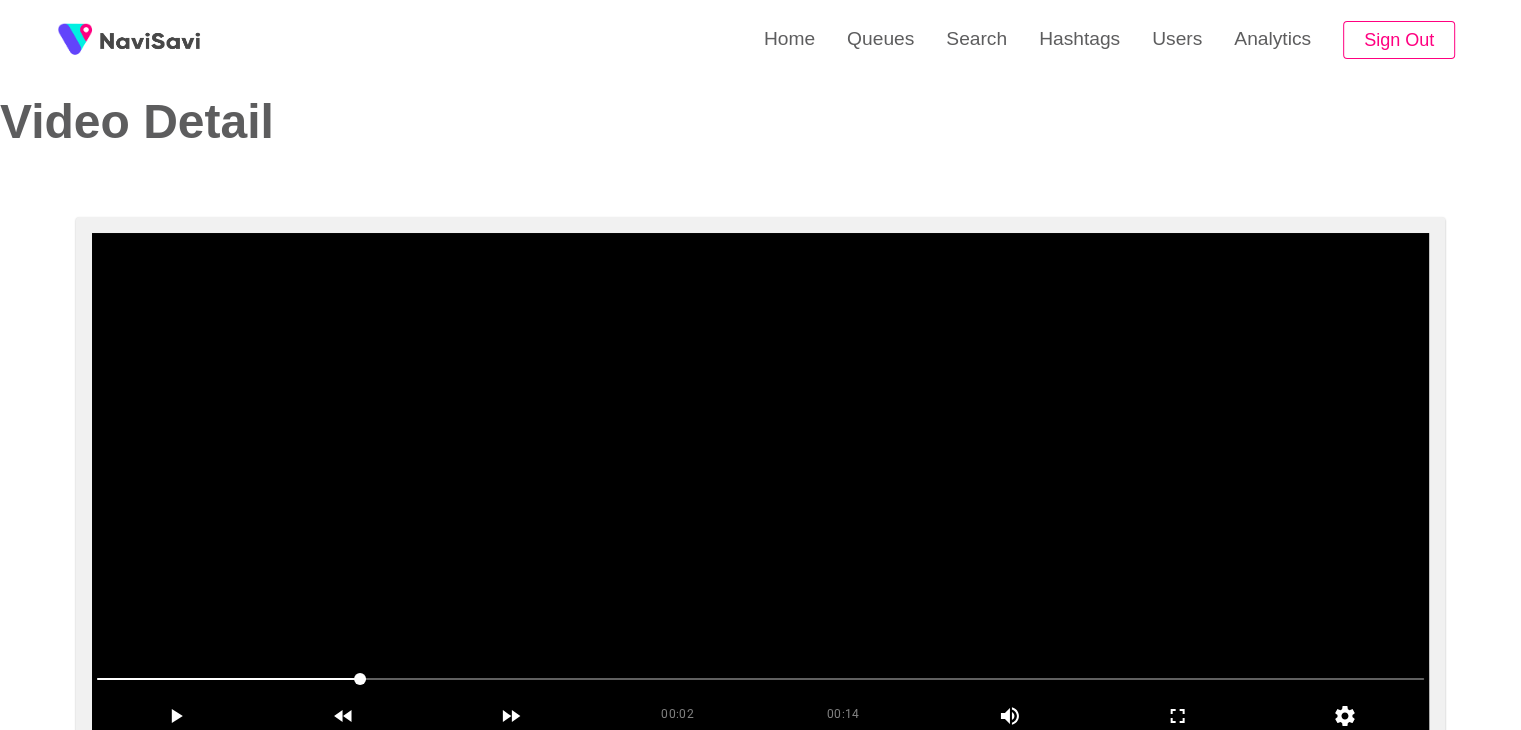 click at bounding box center (760, 483) 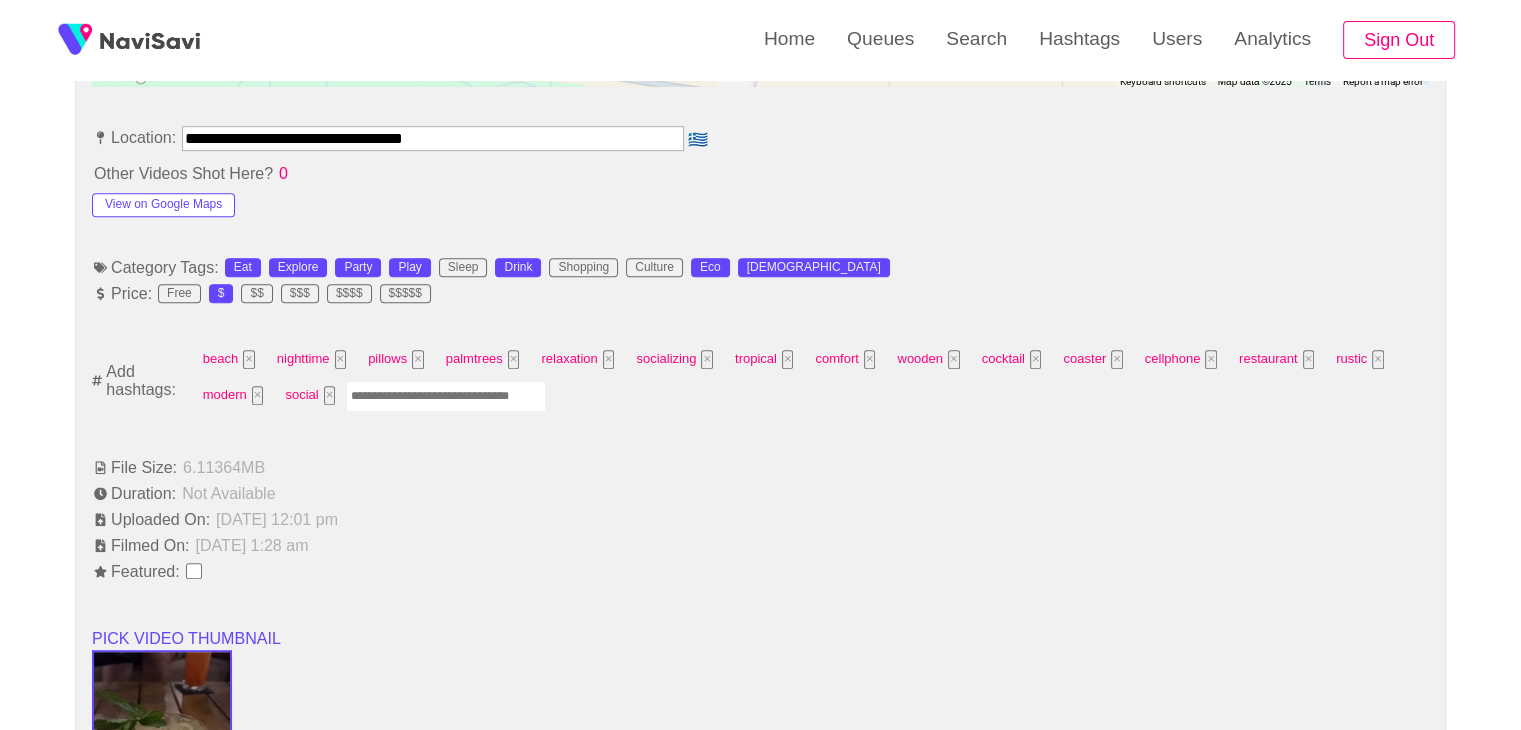 scroll, scrollTop: 1126, scrollLeft: 0, axis: vertical 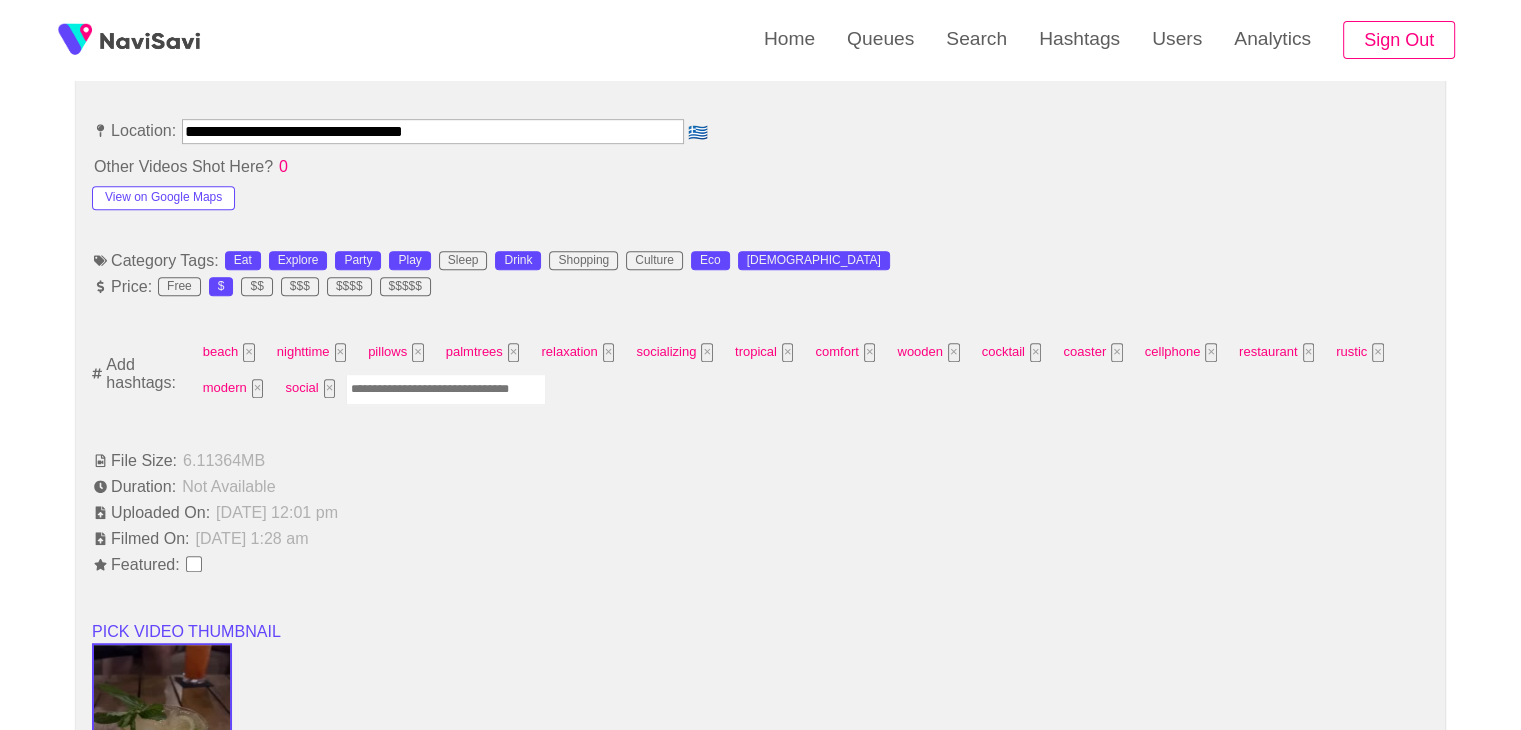 click at bounding box center [446, 389] 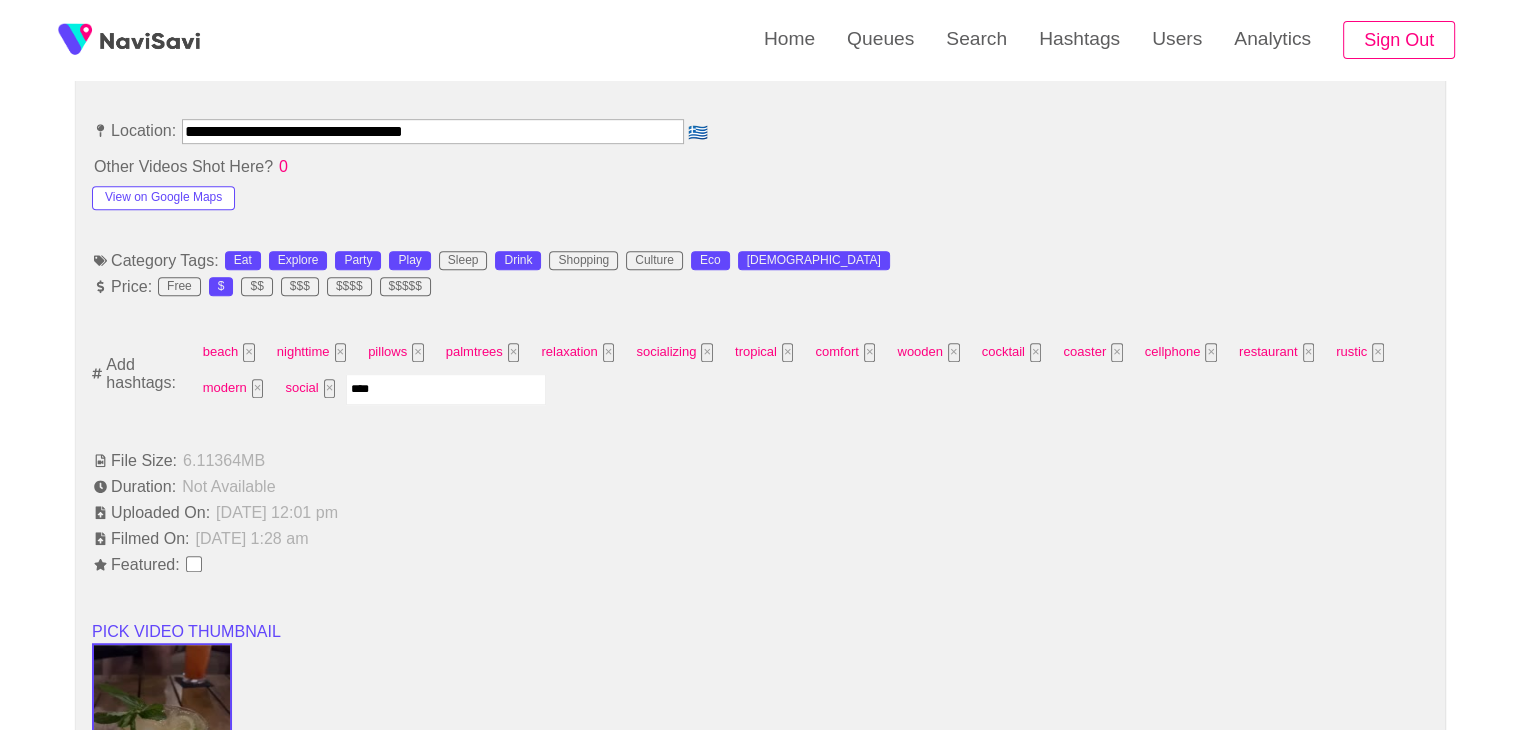 type on "*****" 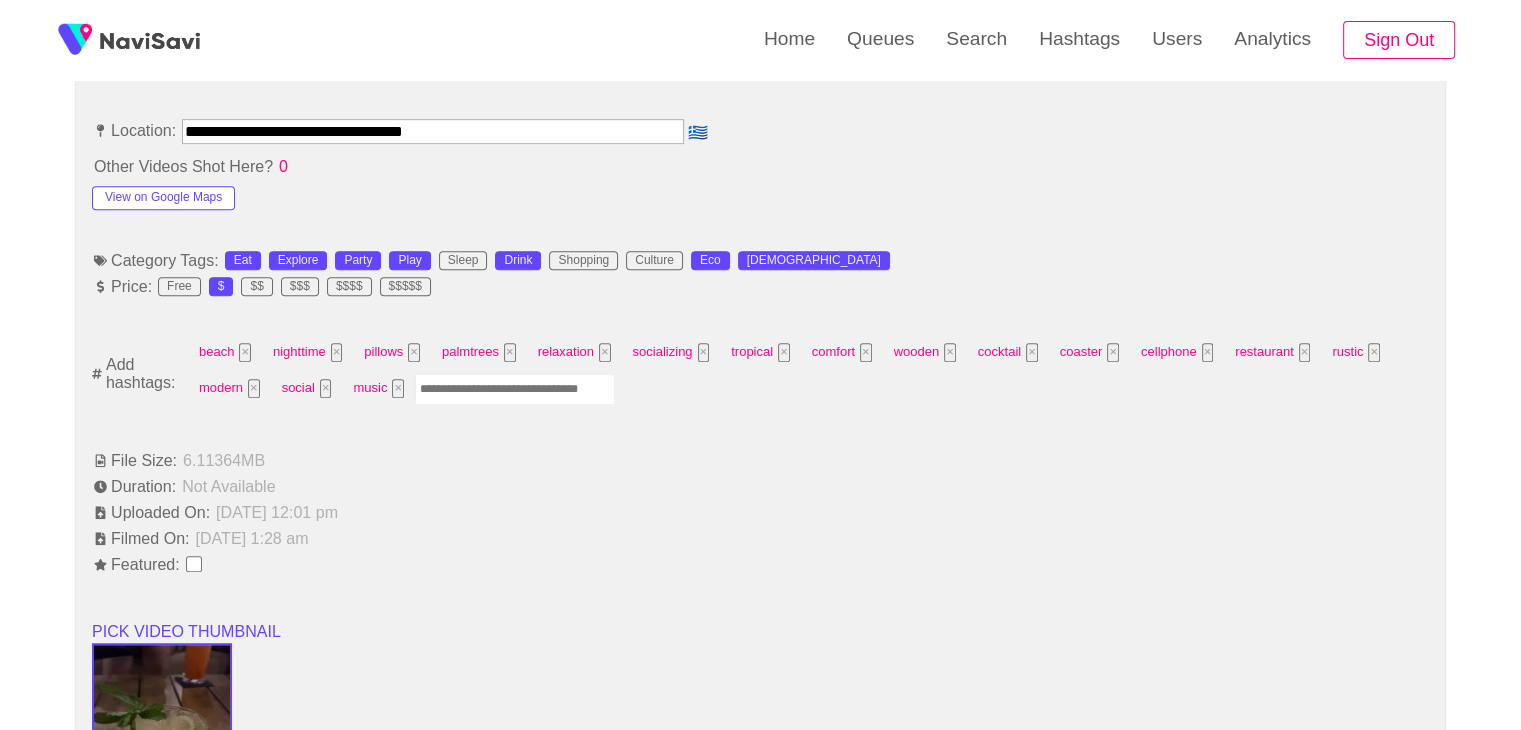 type on "*" 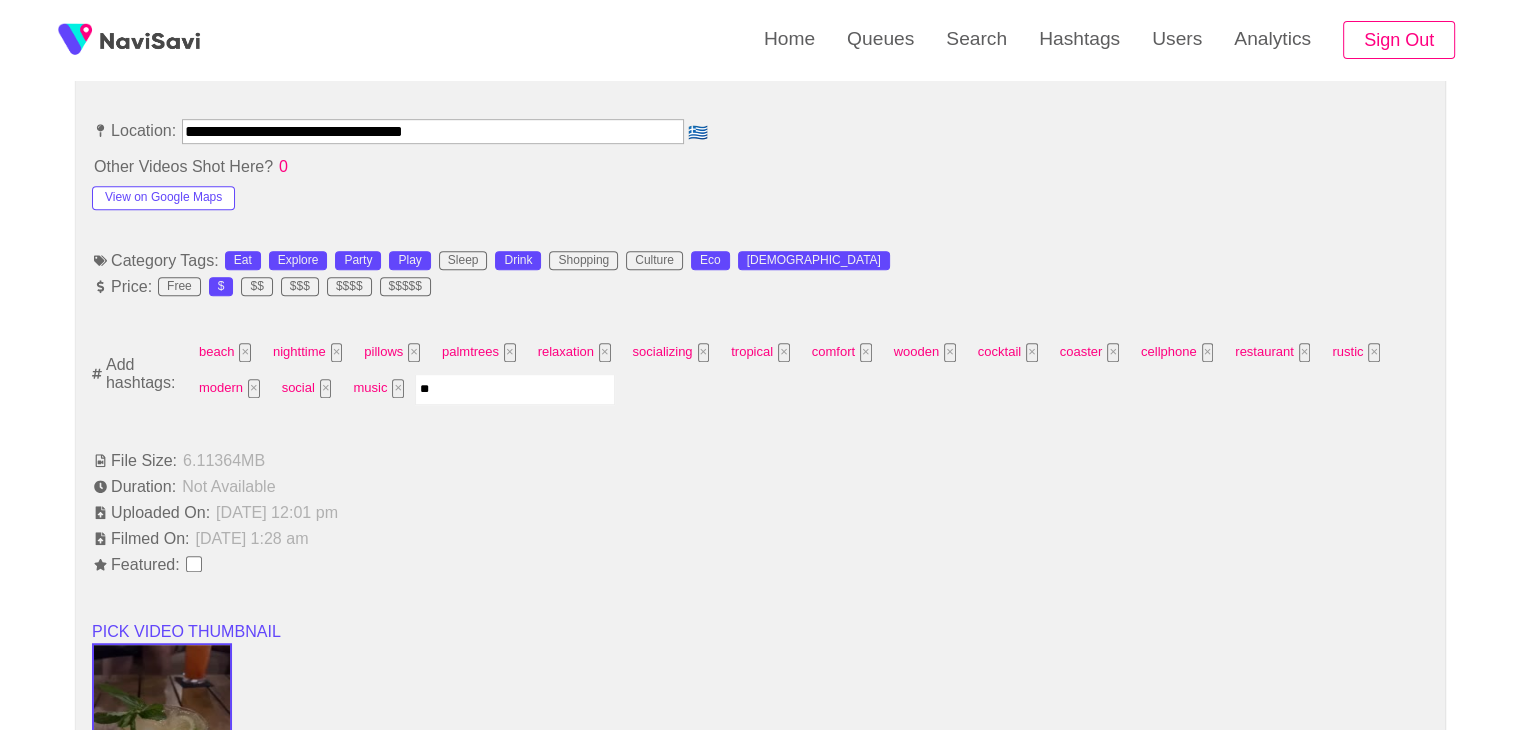 type on "***" 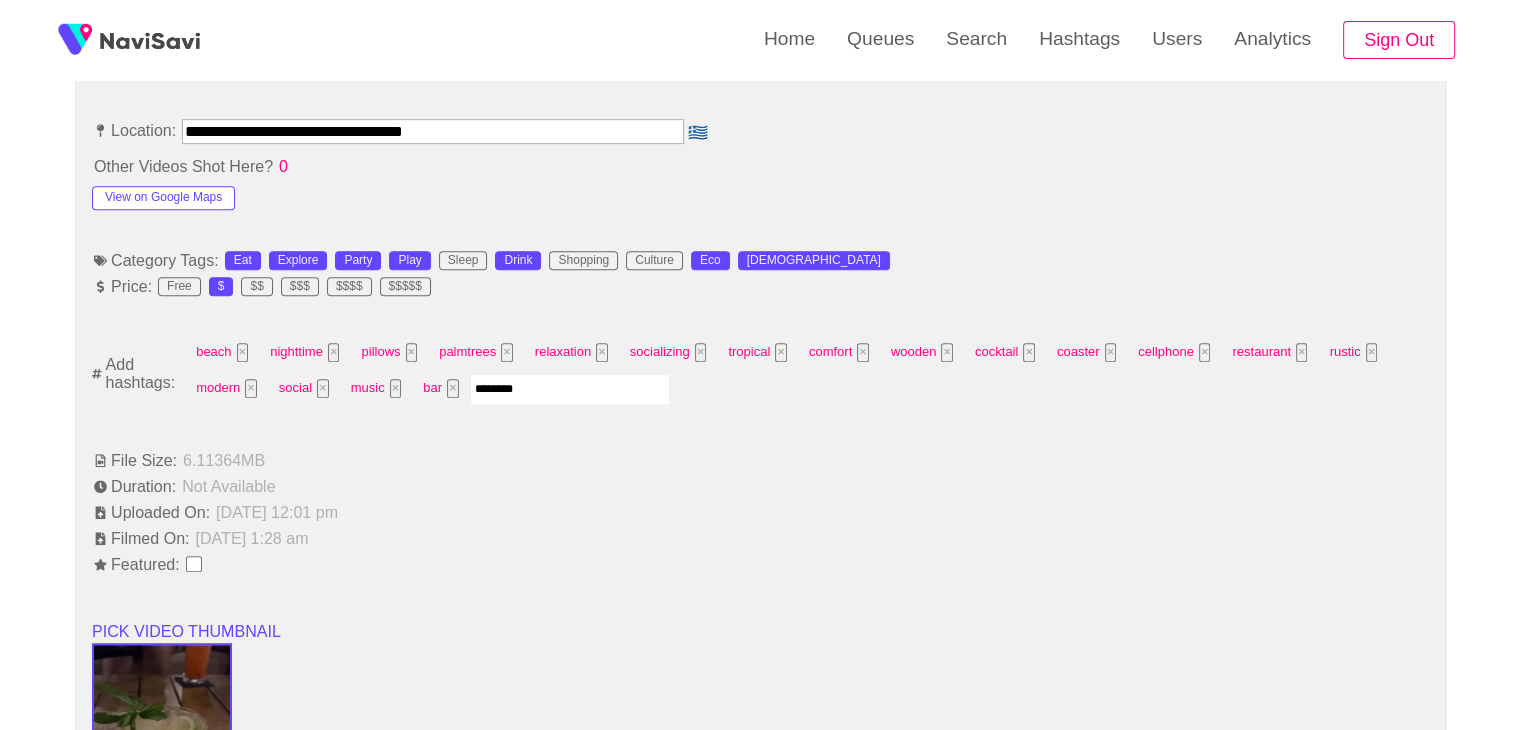 type on "*********" 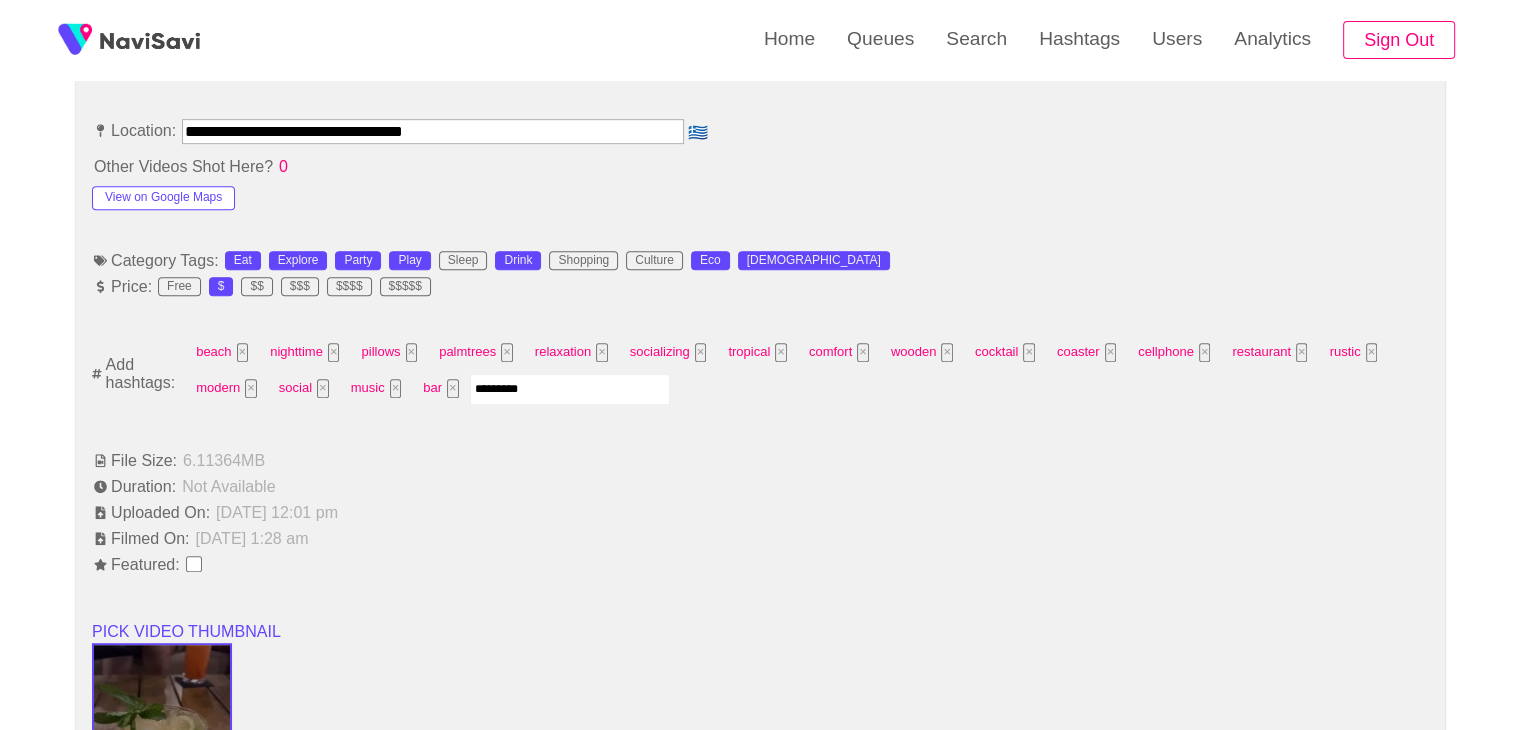 type 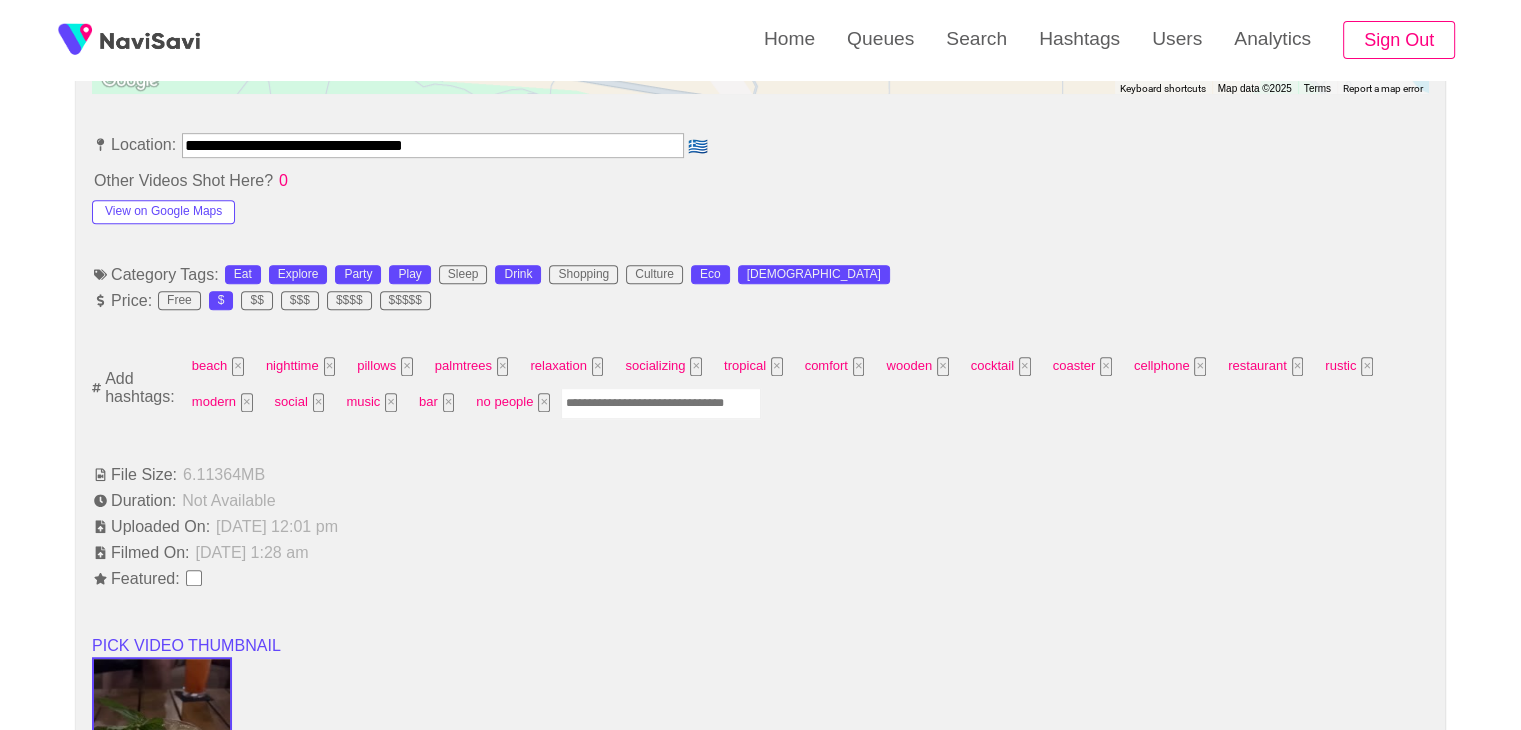 scroll, scrollTop: 1110, scrollLeft: 0, axis: vertical 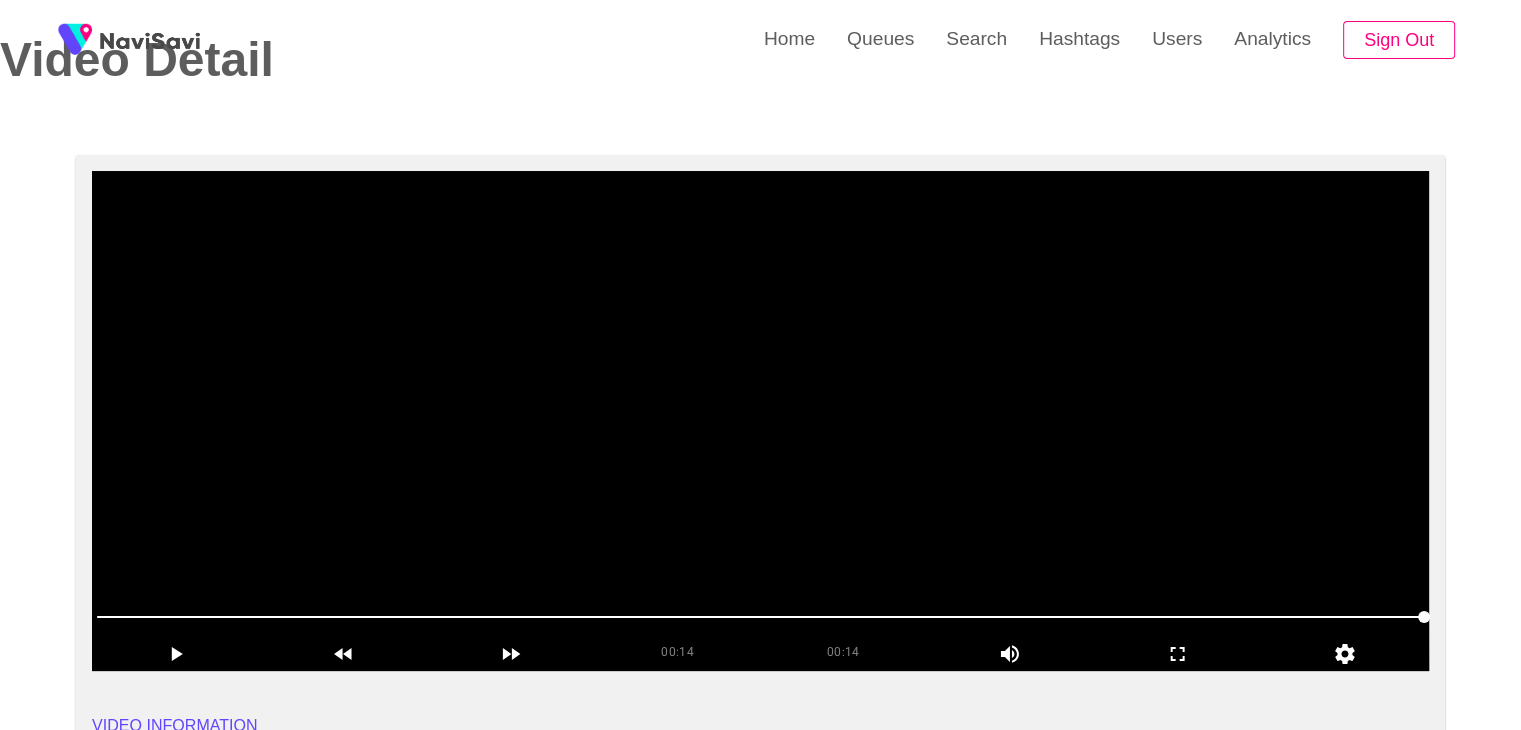 click at bounding box center [760, 421] 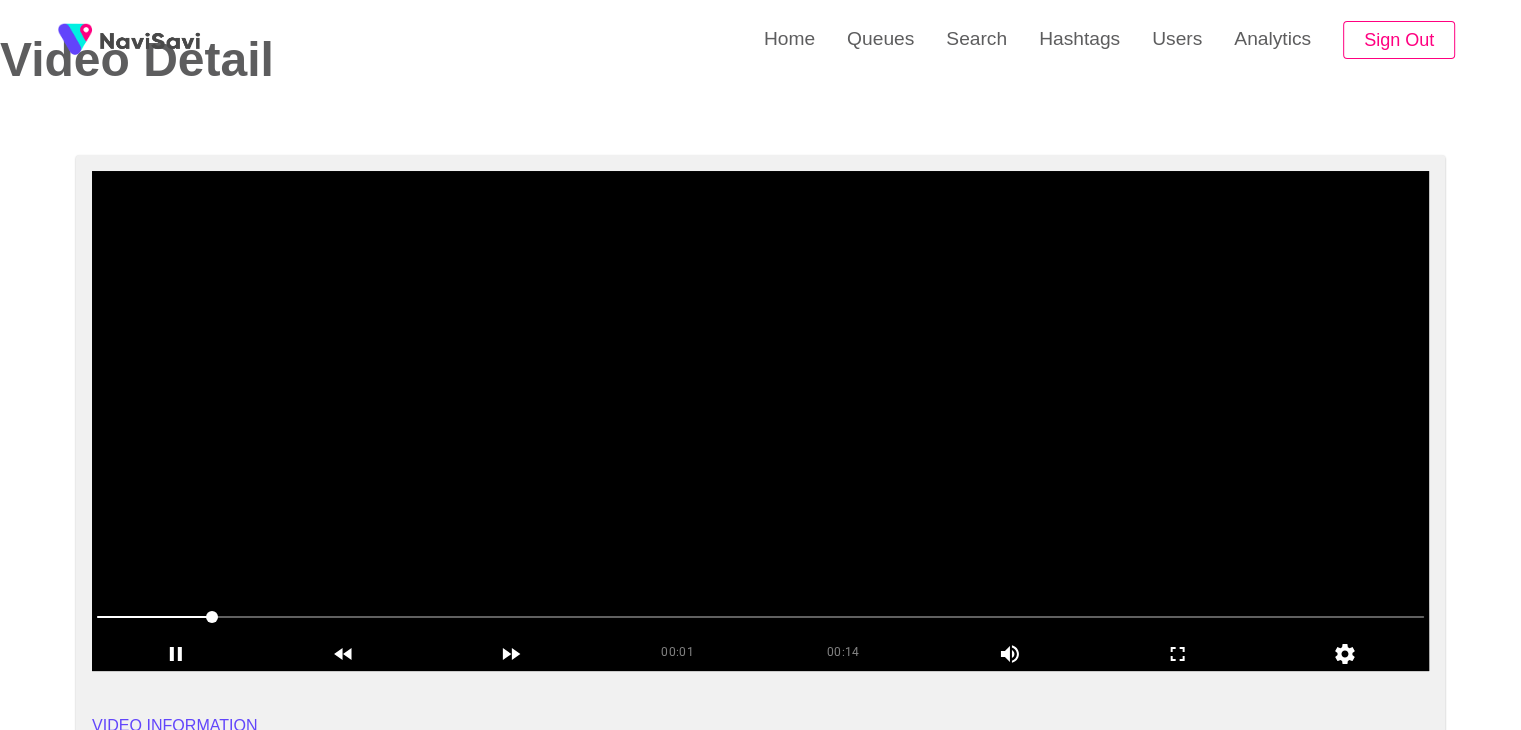 click at bounding box center [760, 421] 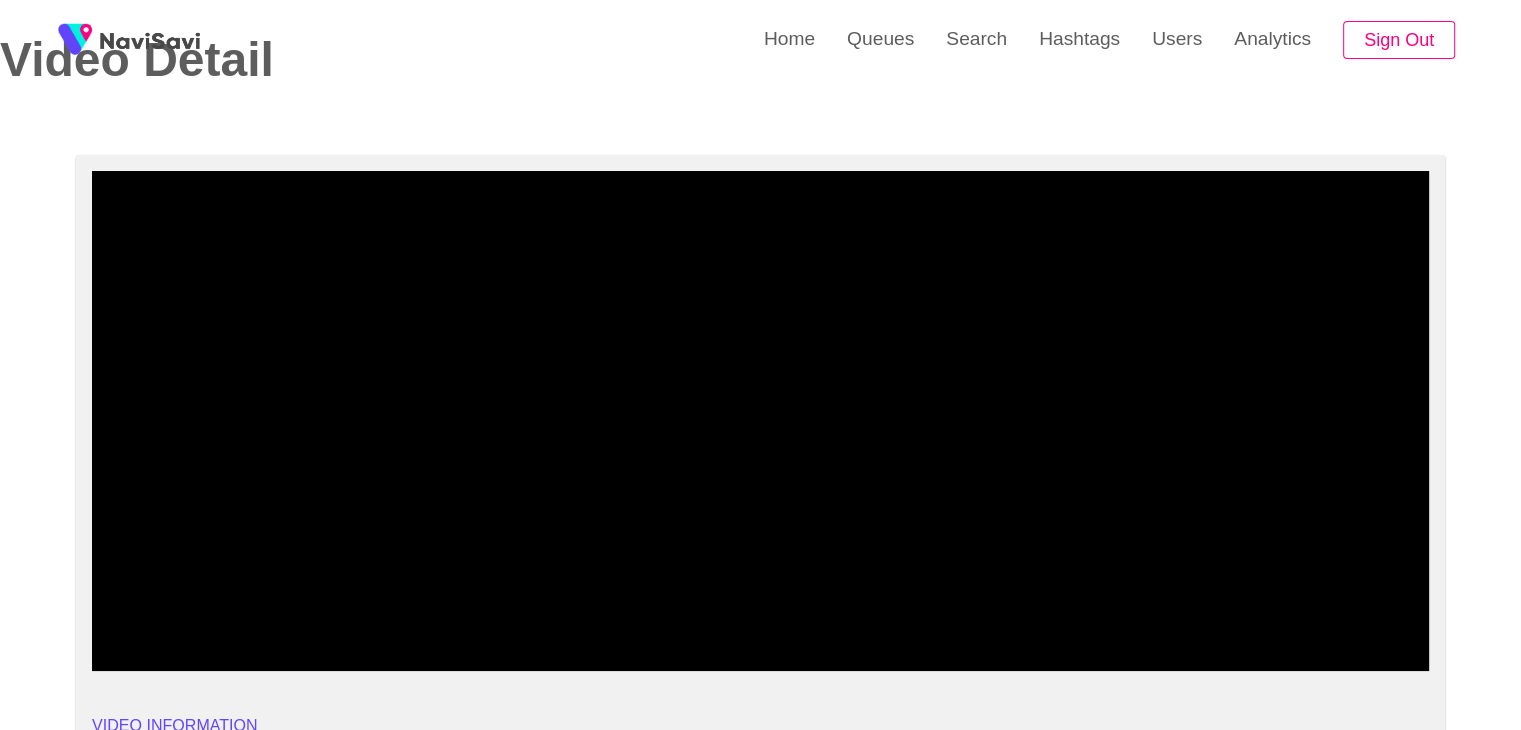 click on "**********" at bounding box center (760, 1644) 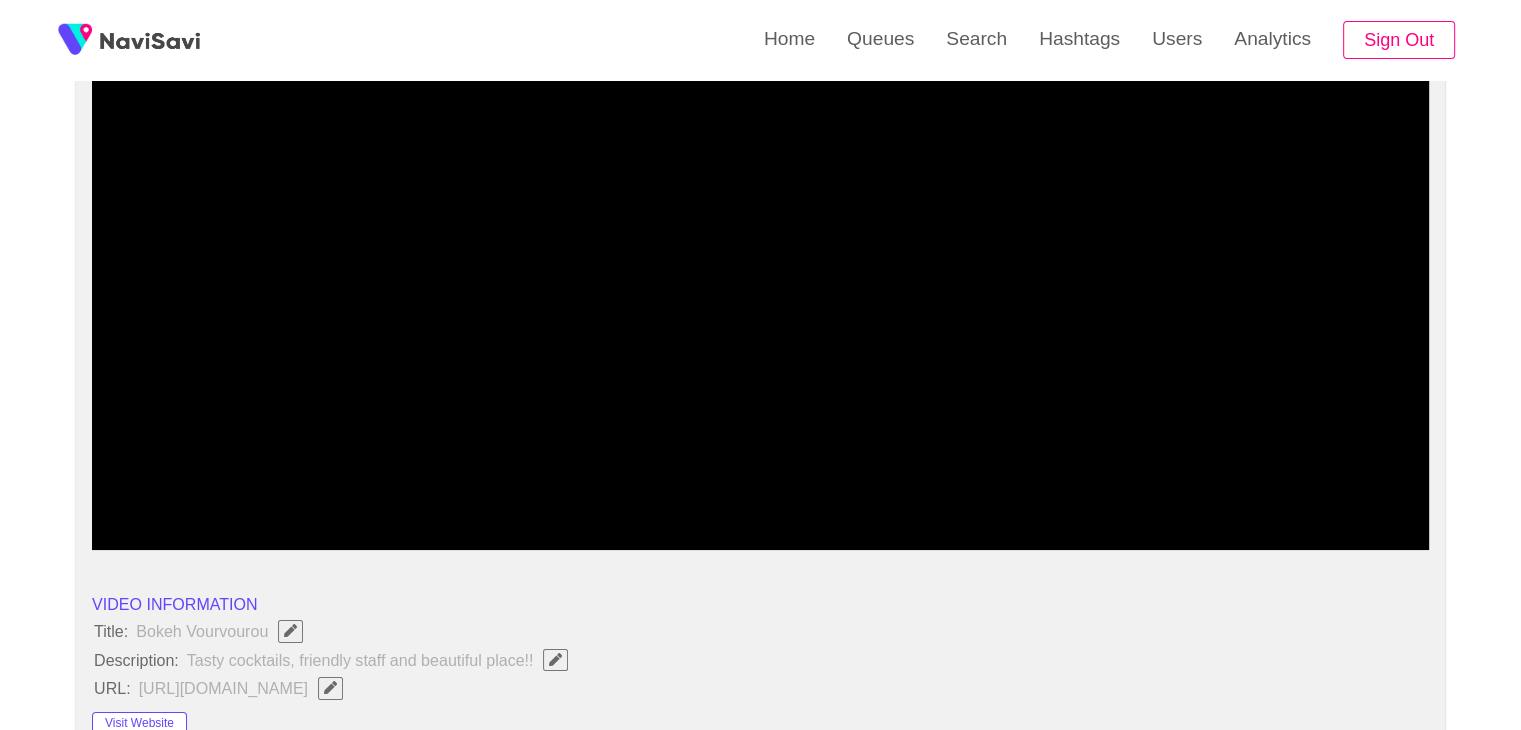 scroll, scrollTop: 108, scrollLeft: 0, axis: vertical 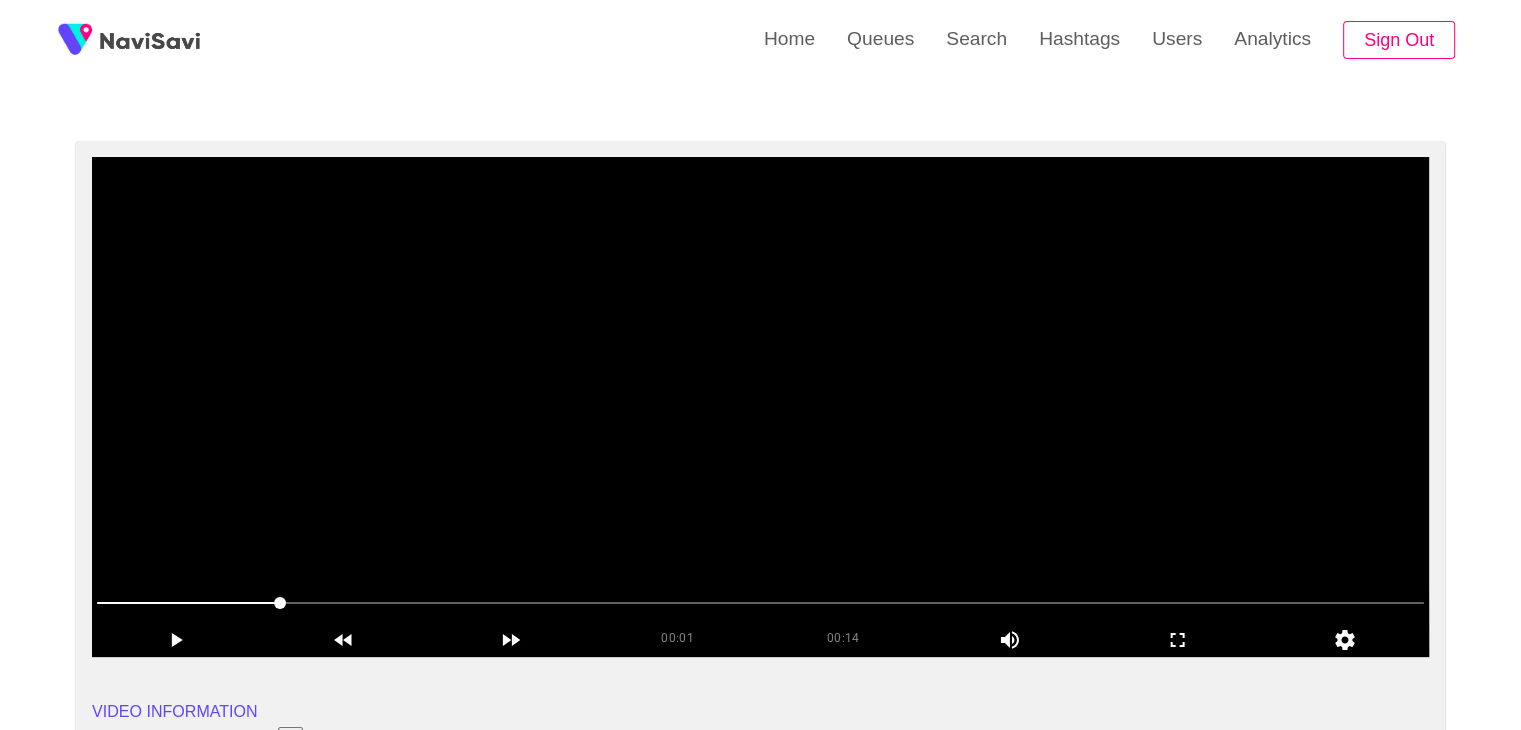 click at bounding box center (760, 407) 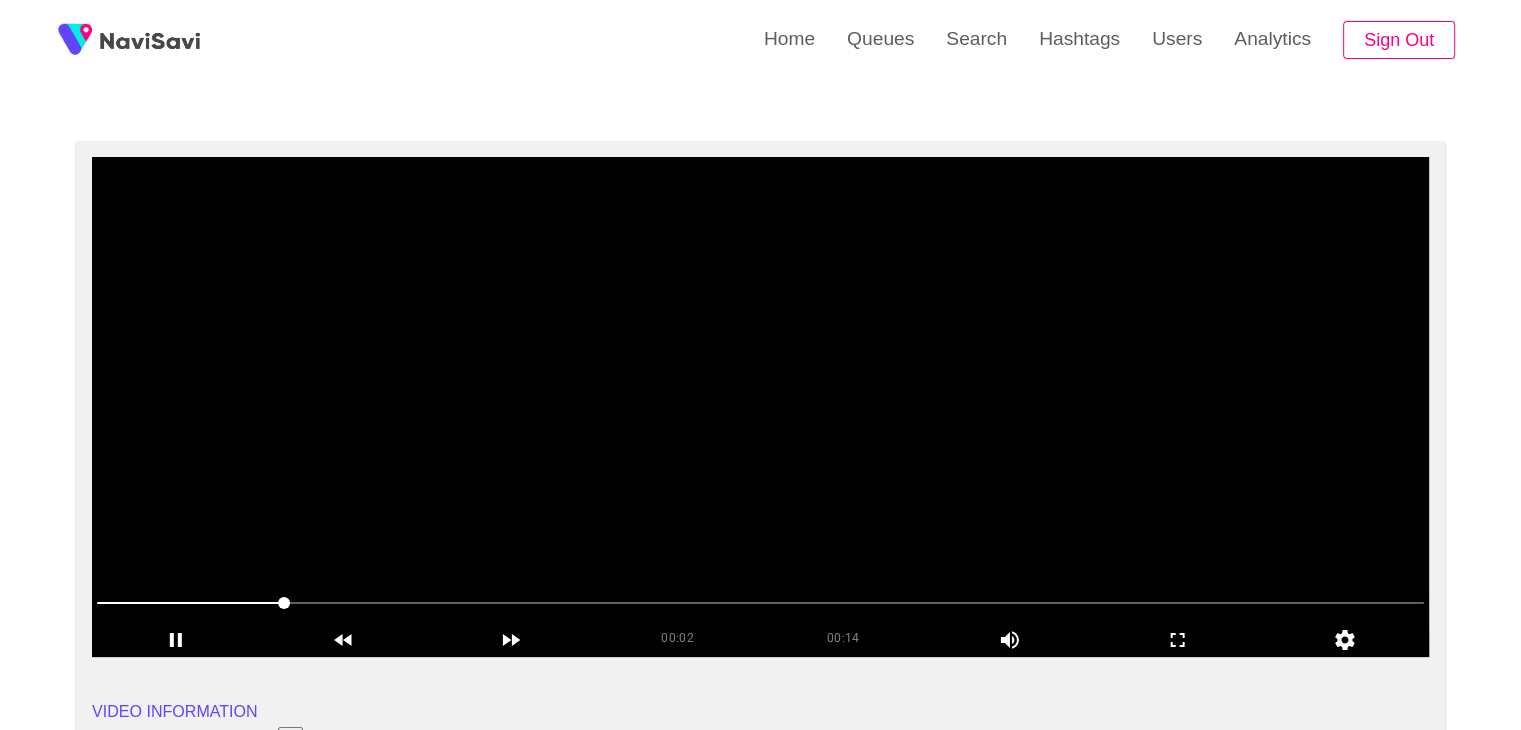 scroll, scrollTop: 136, scrollLeft: 0, axis: vertical 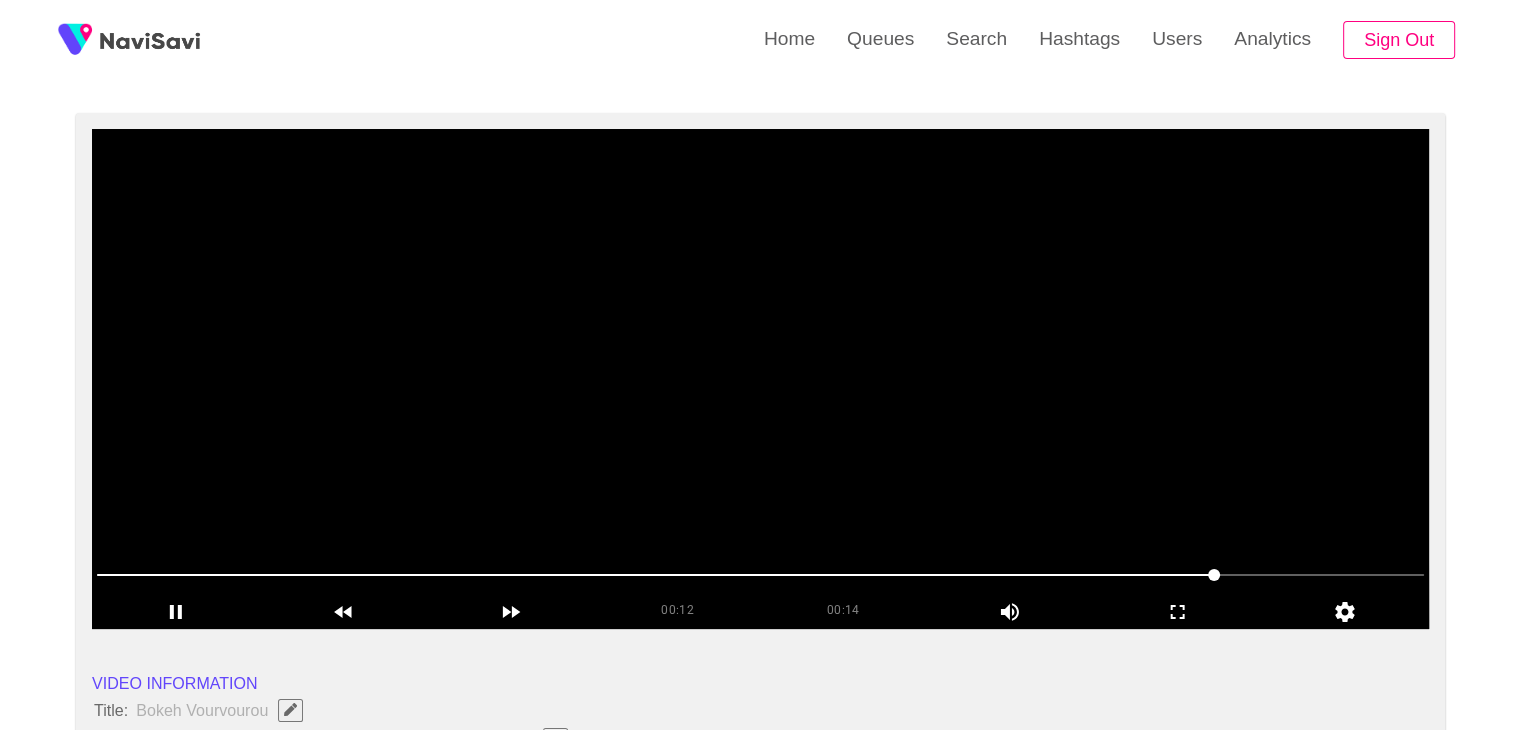 click at bounding box center [760, 379] 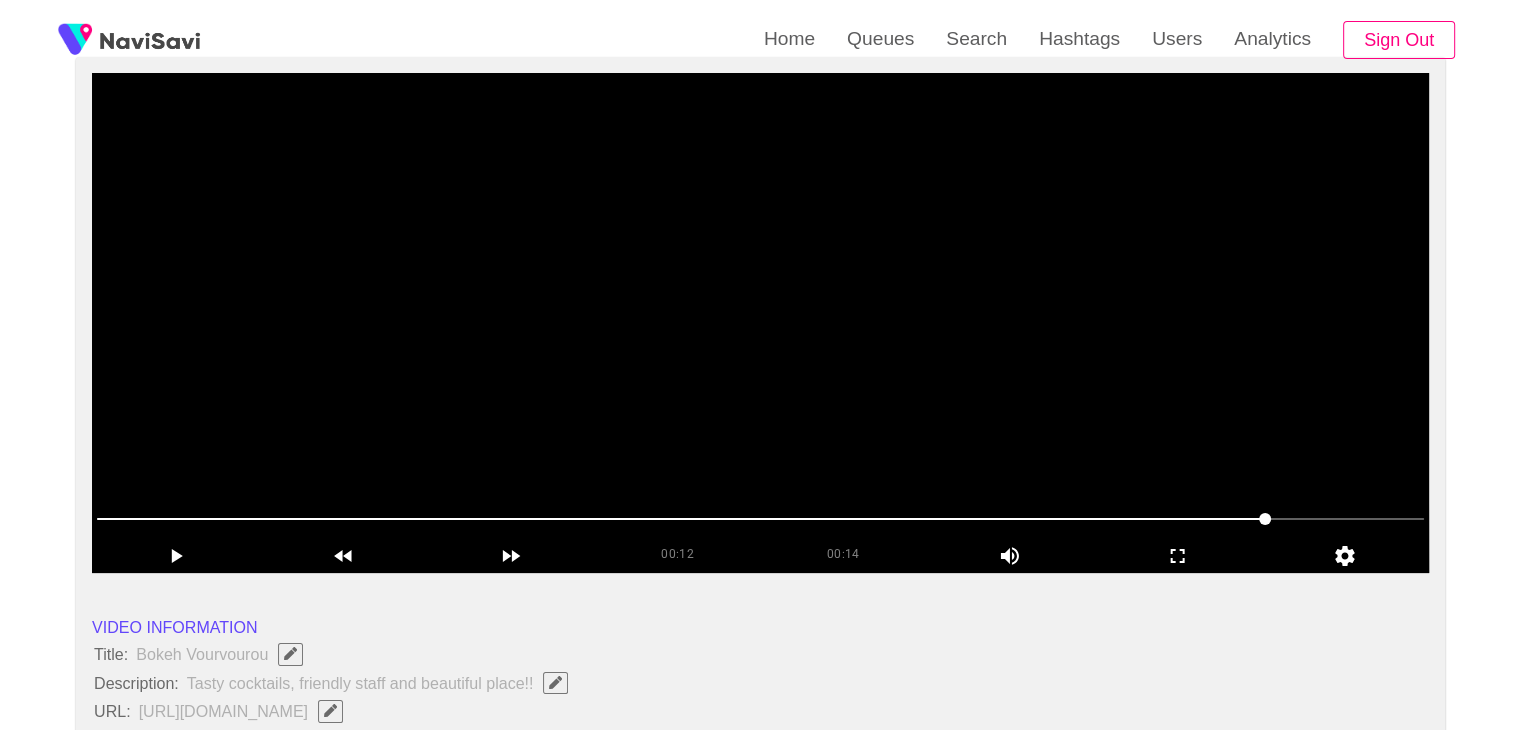 scroll, scrollTop: 72, scrollLeft: 0, axis: vertical 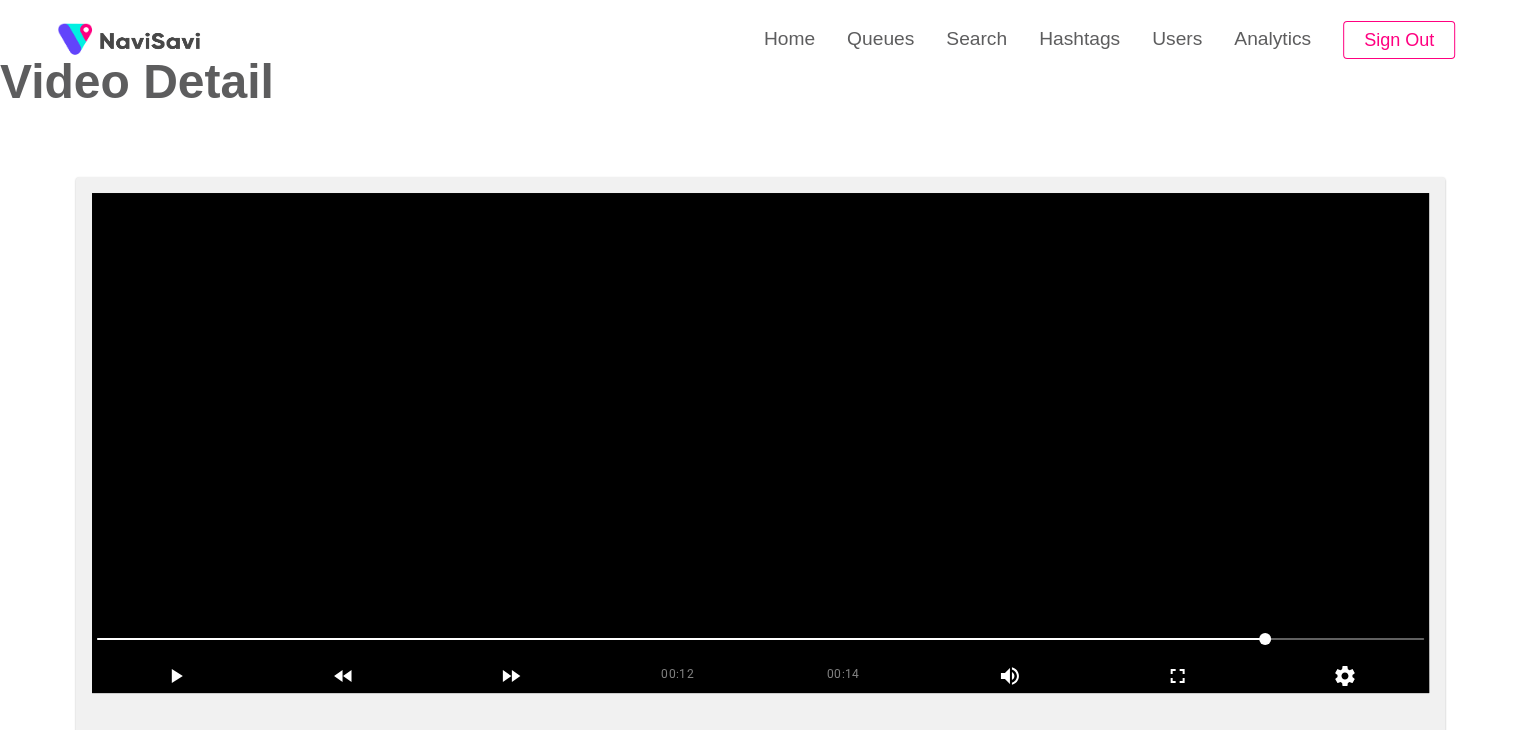click at bounding box center (760, 443) 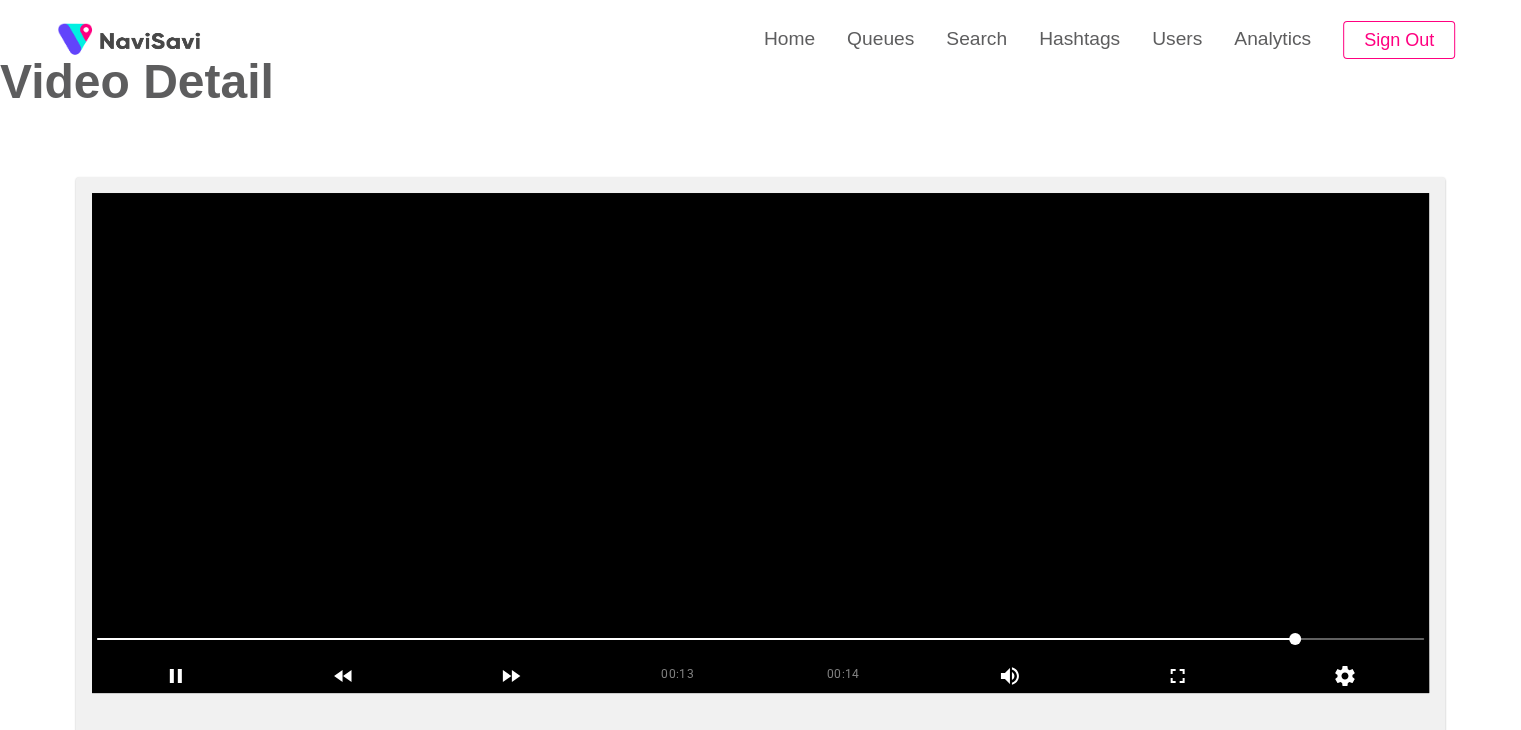 click at bounding box center (760, 443) 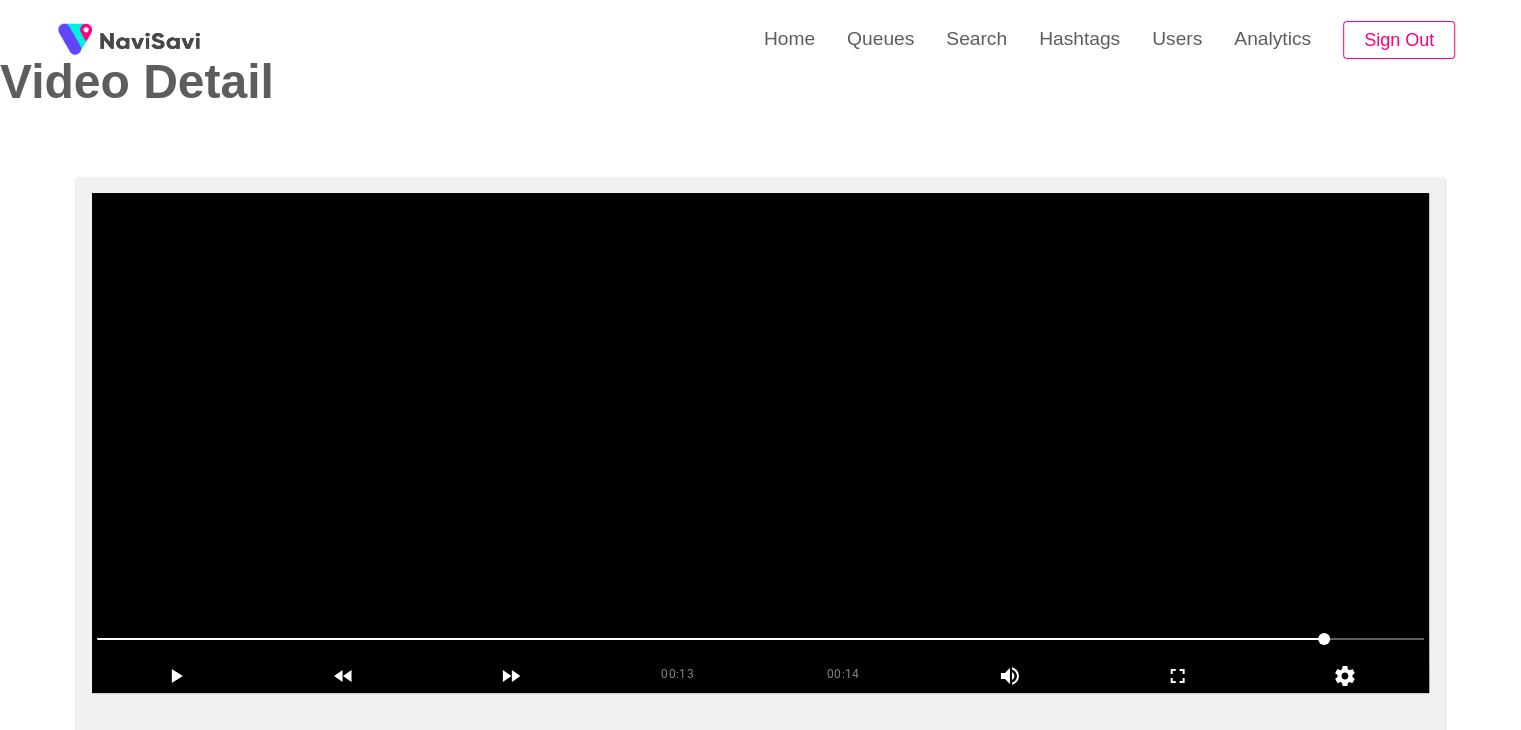 click at bounding box center [760, 443] 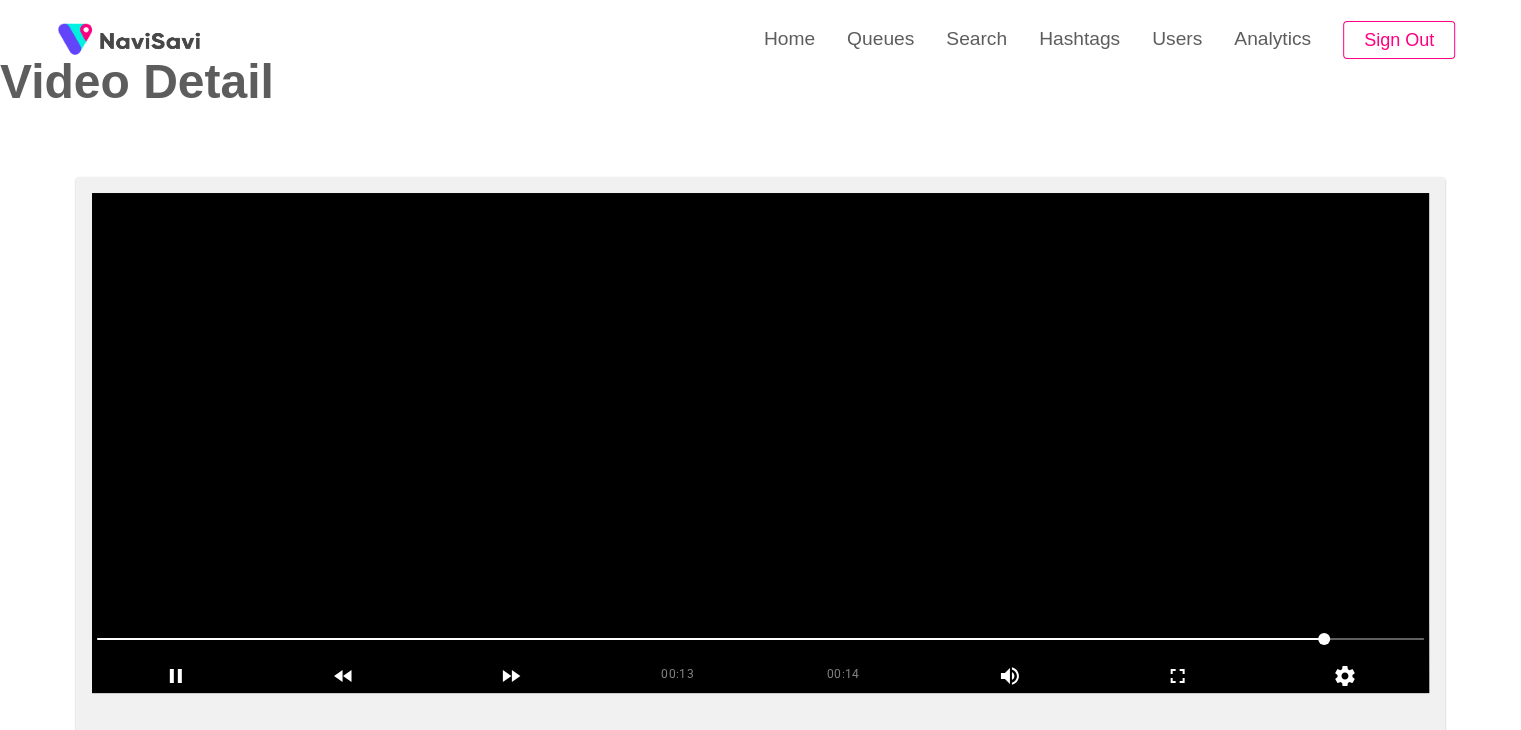 click at bounding box center (760, 443) 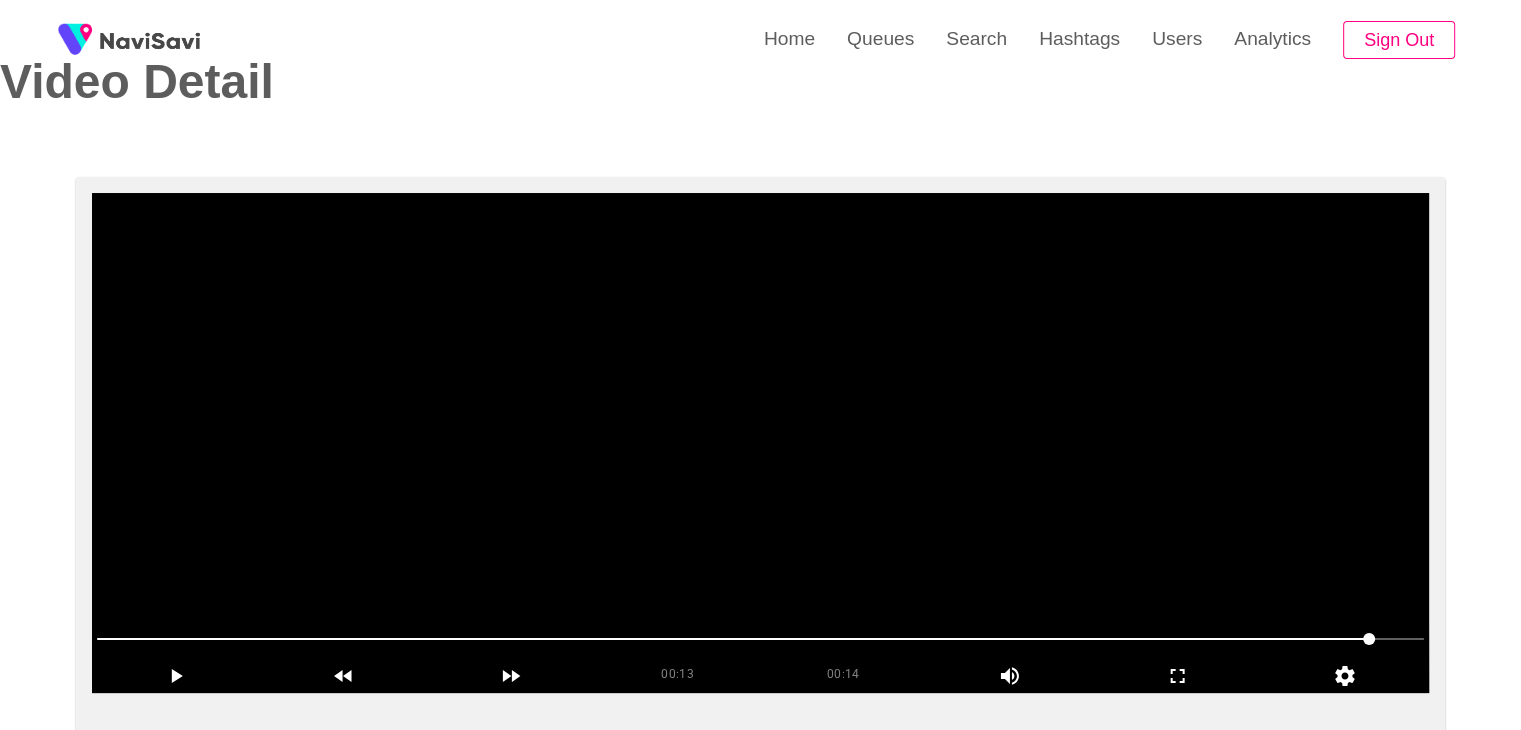 click at bounding box center (760, 443) 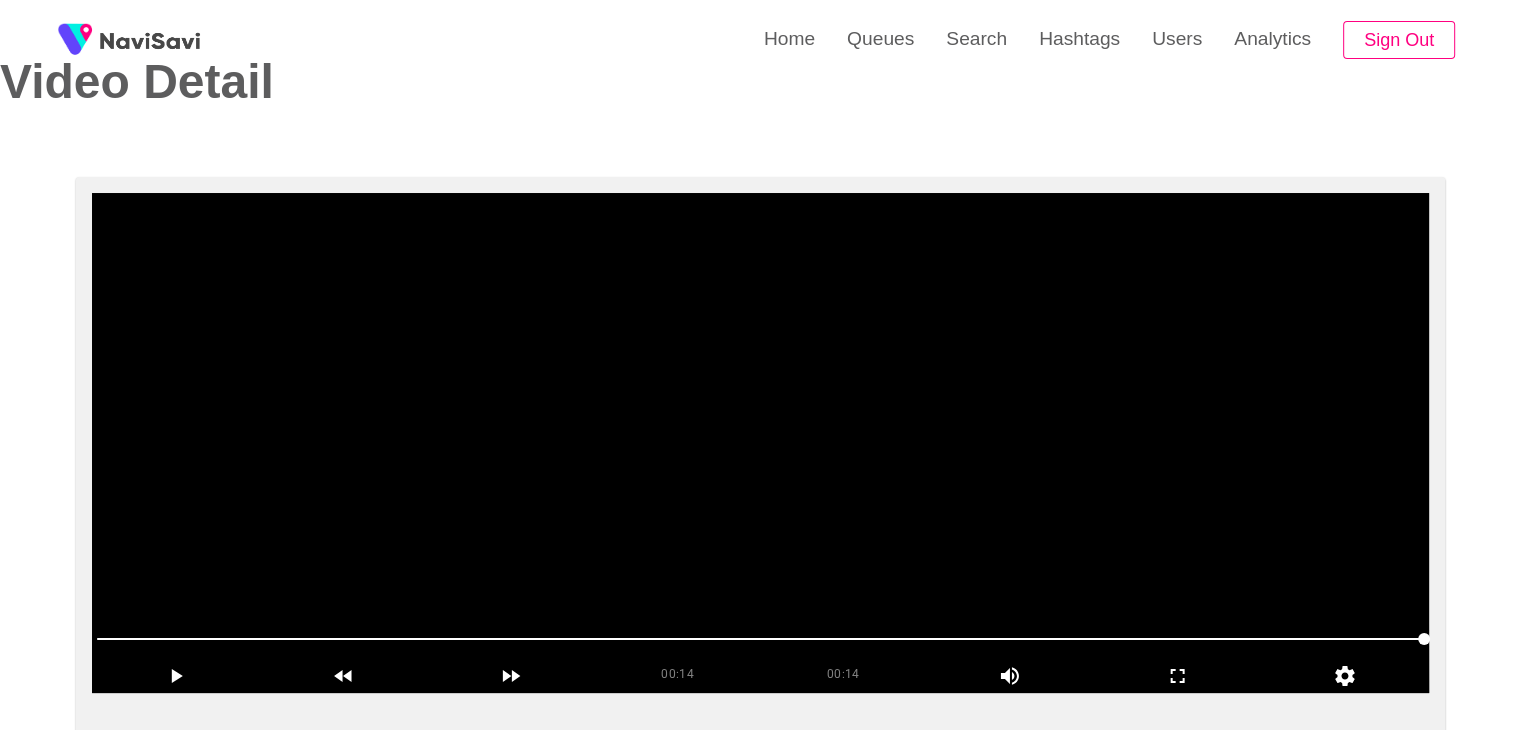 click at bounding box center (760, 443) 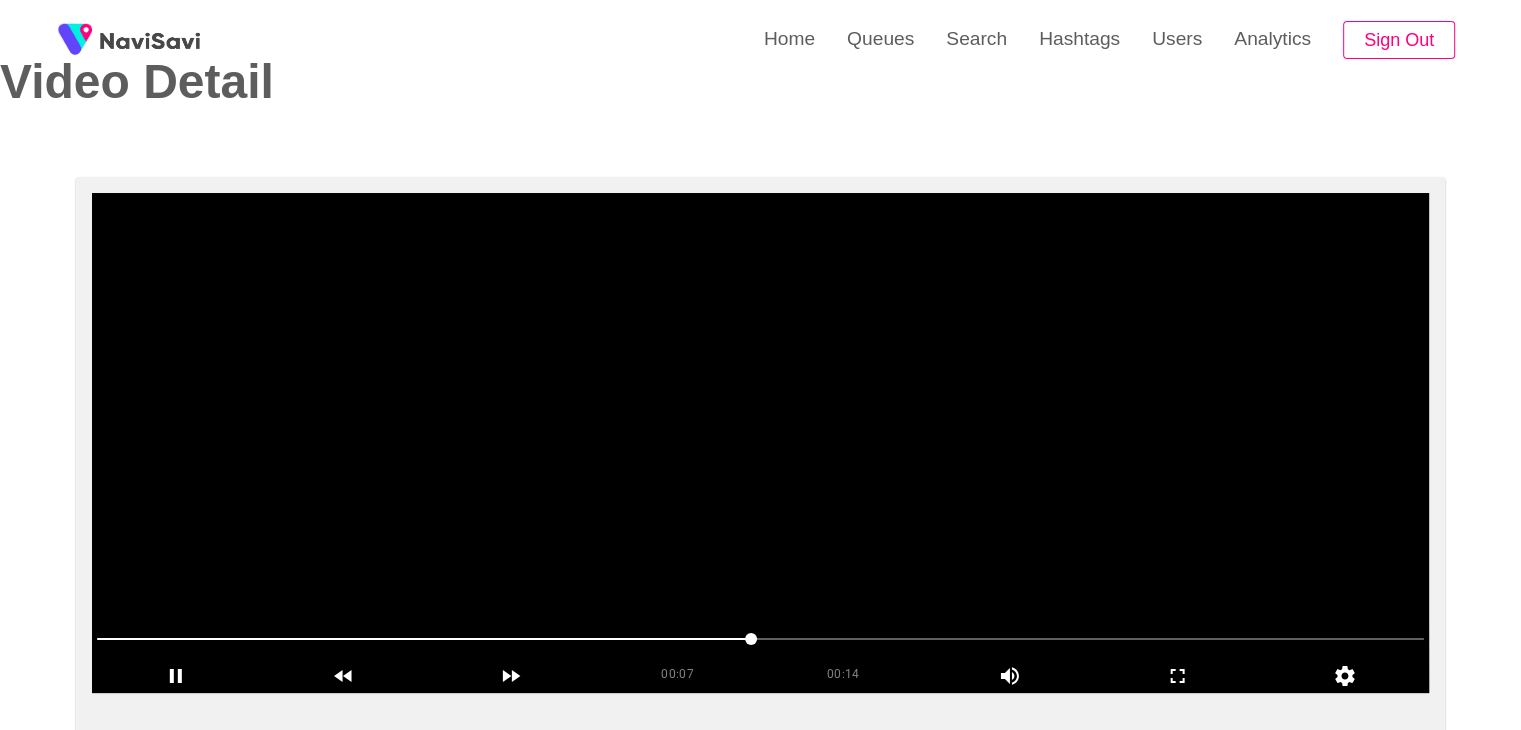 click at bounding box center (760, 443) 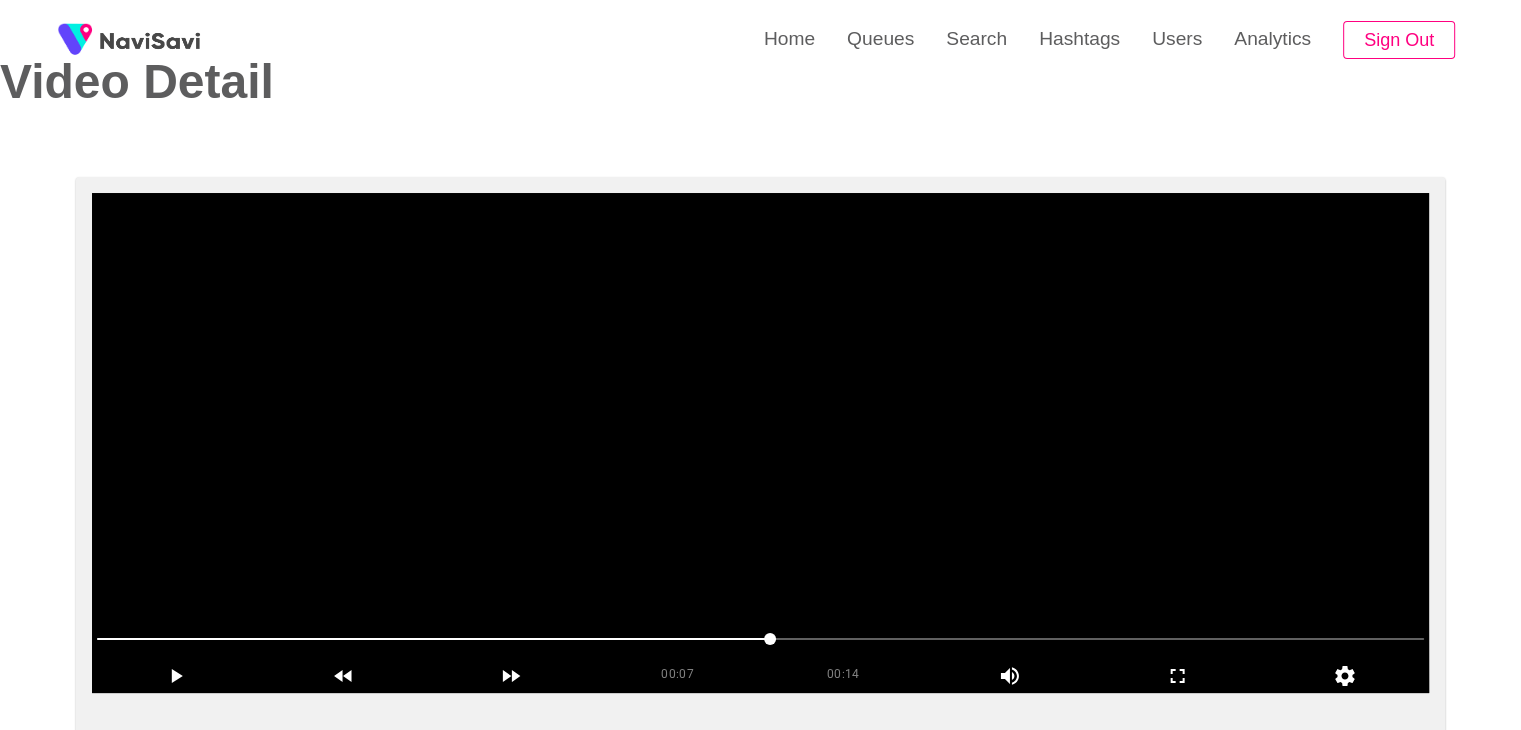click at bounding box center (760, 443) 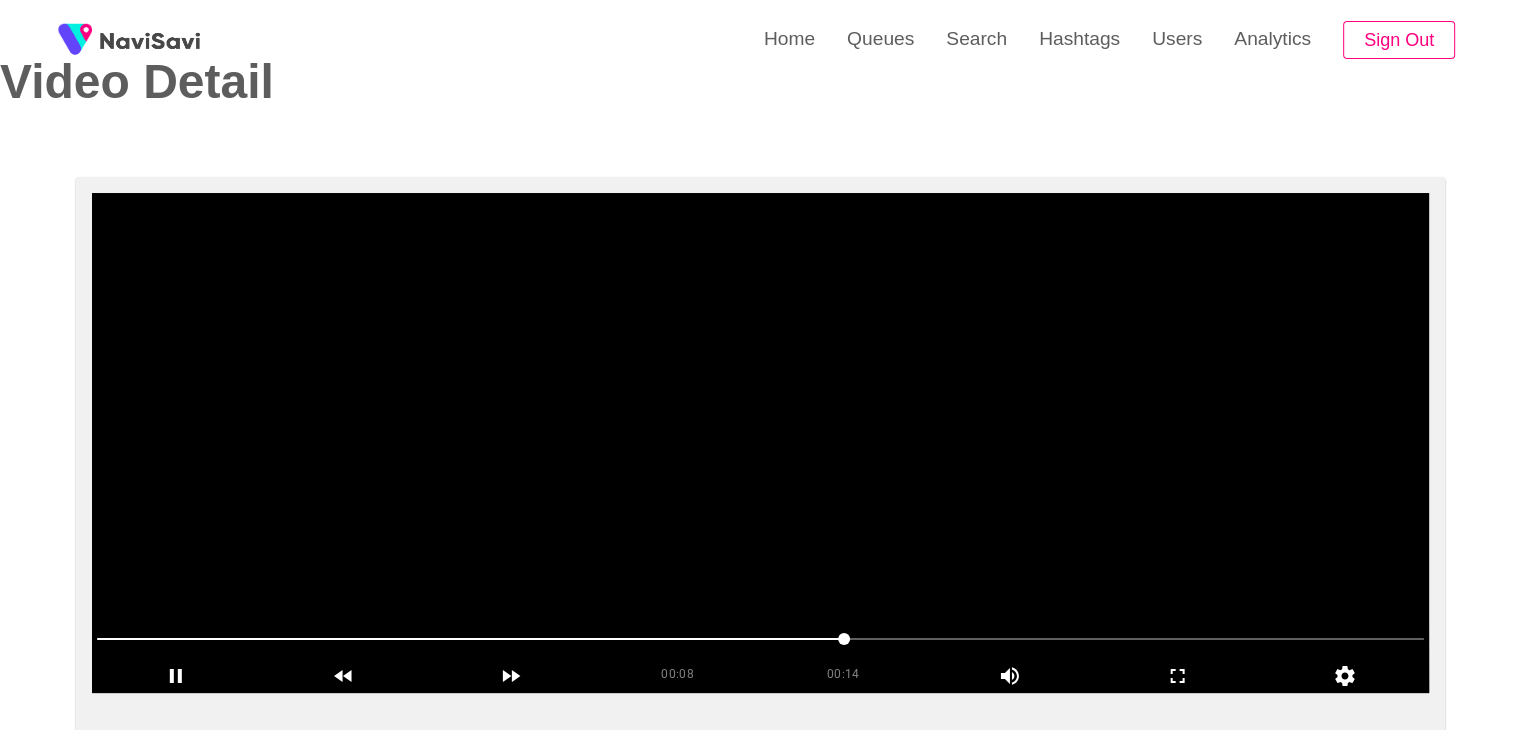 click at bounding box center [760, 443] 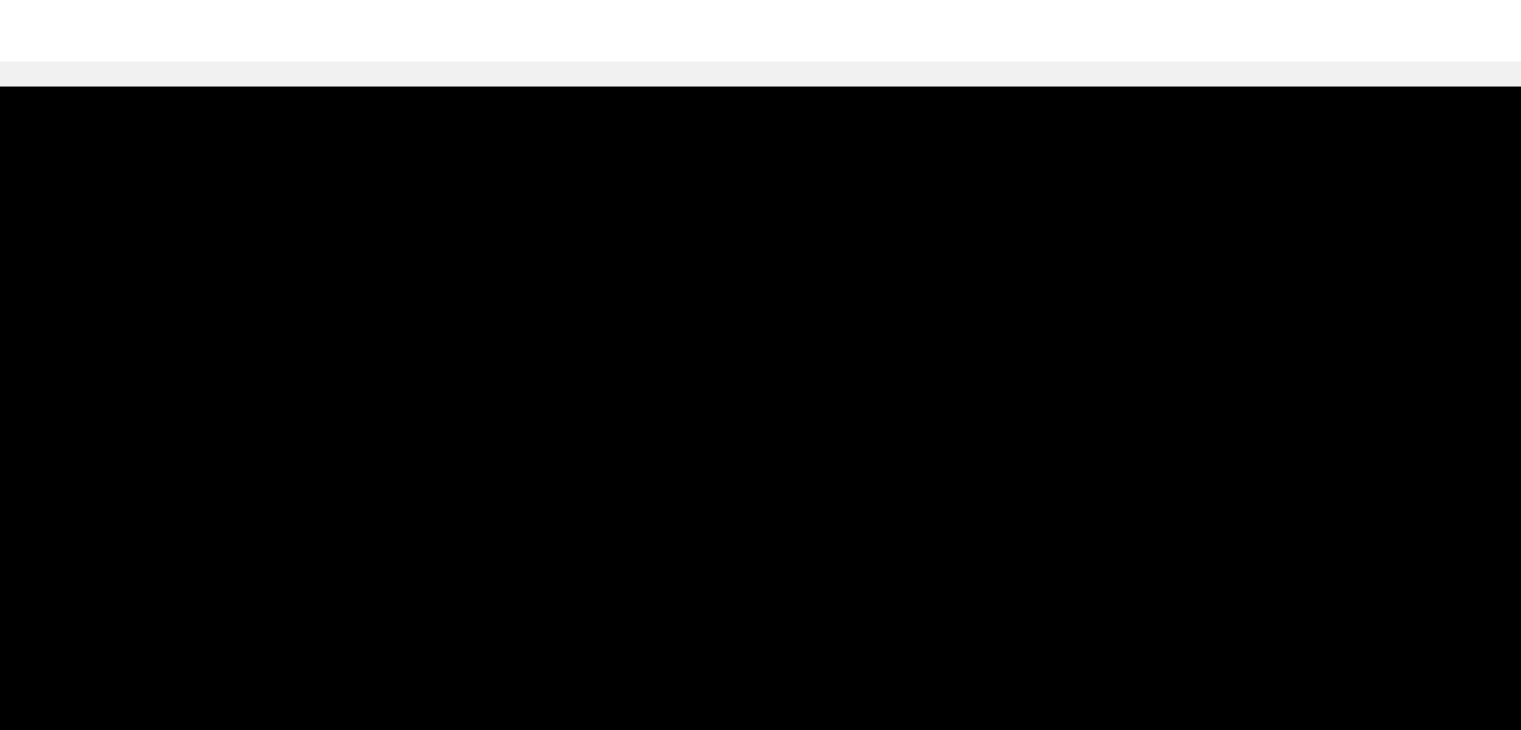 click at bounding box center (760, 443) 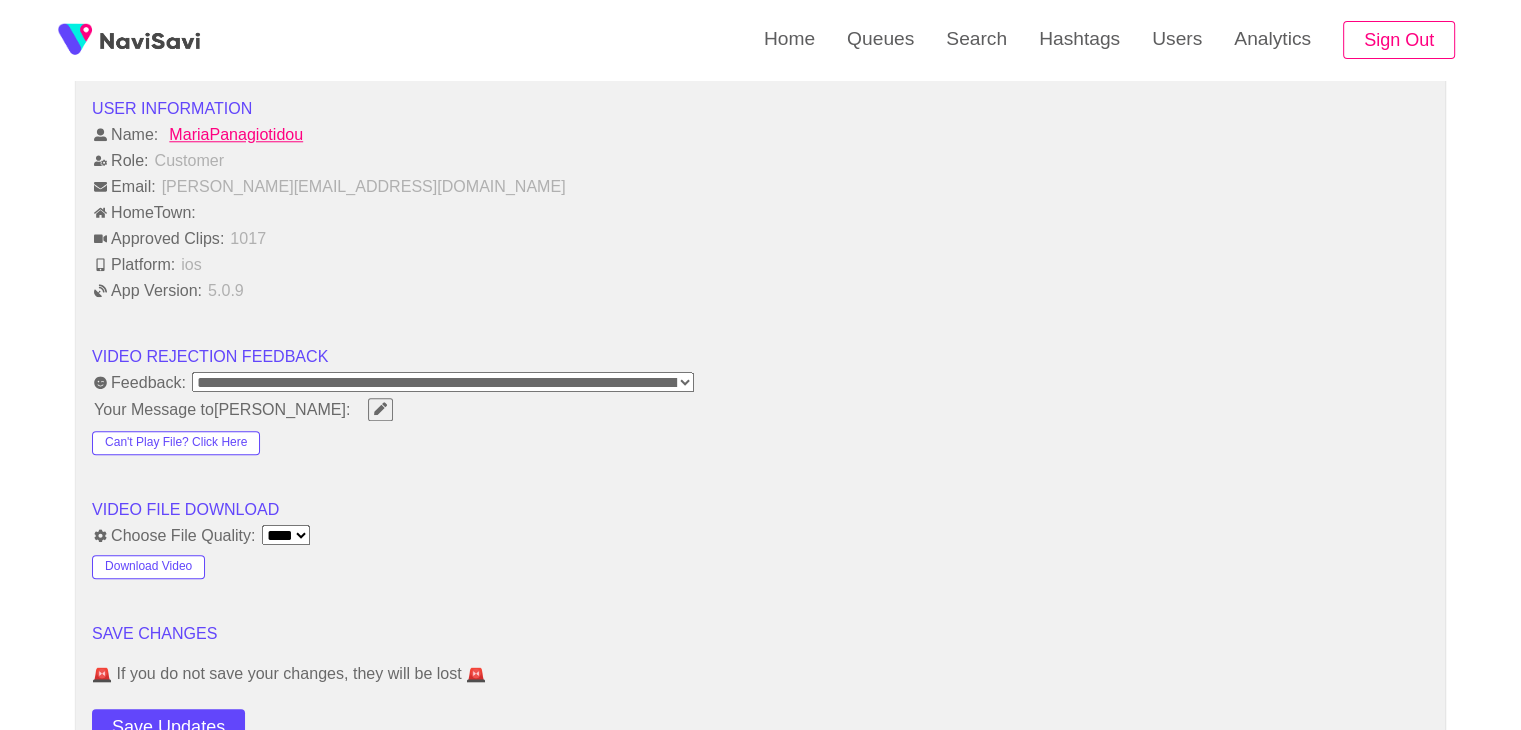 scroll, scrollTop: 1948, scrollLeft: 0, axis: vertical 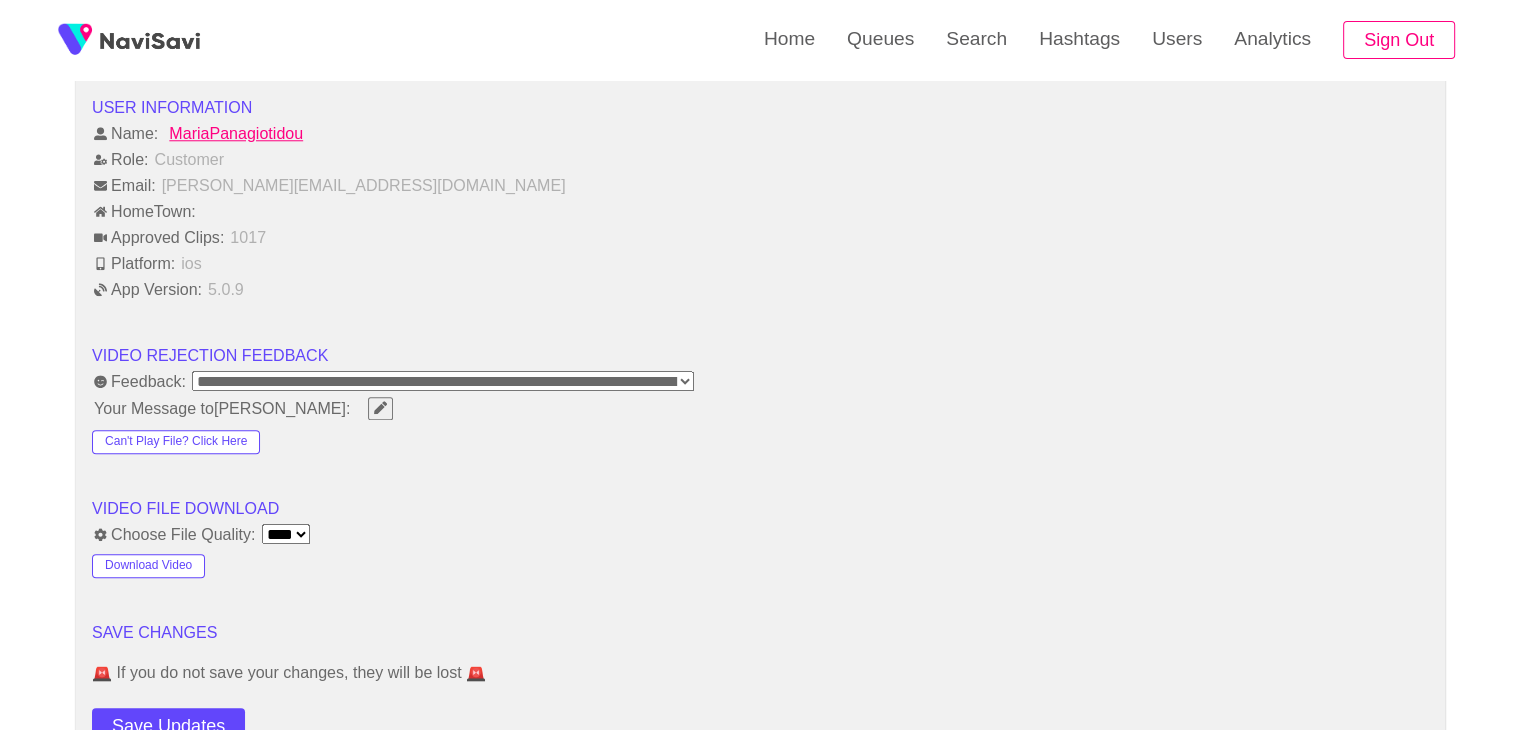 click on "**********" at bounding box center (443, 381) 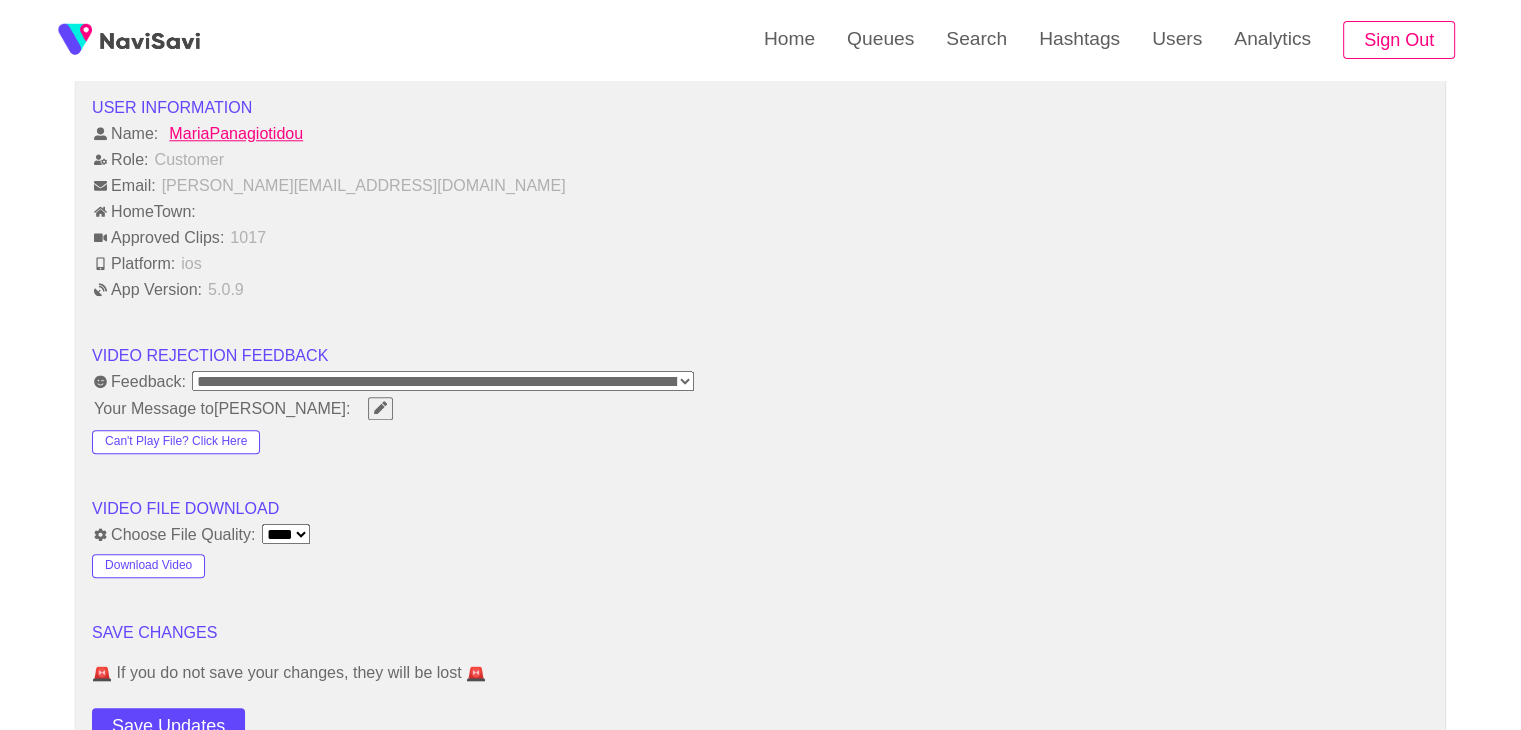 select on "**********" 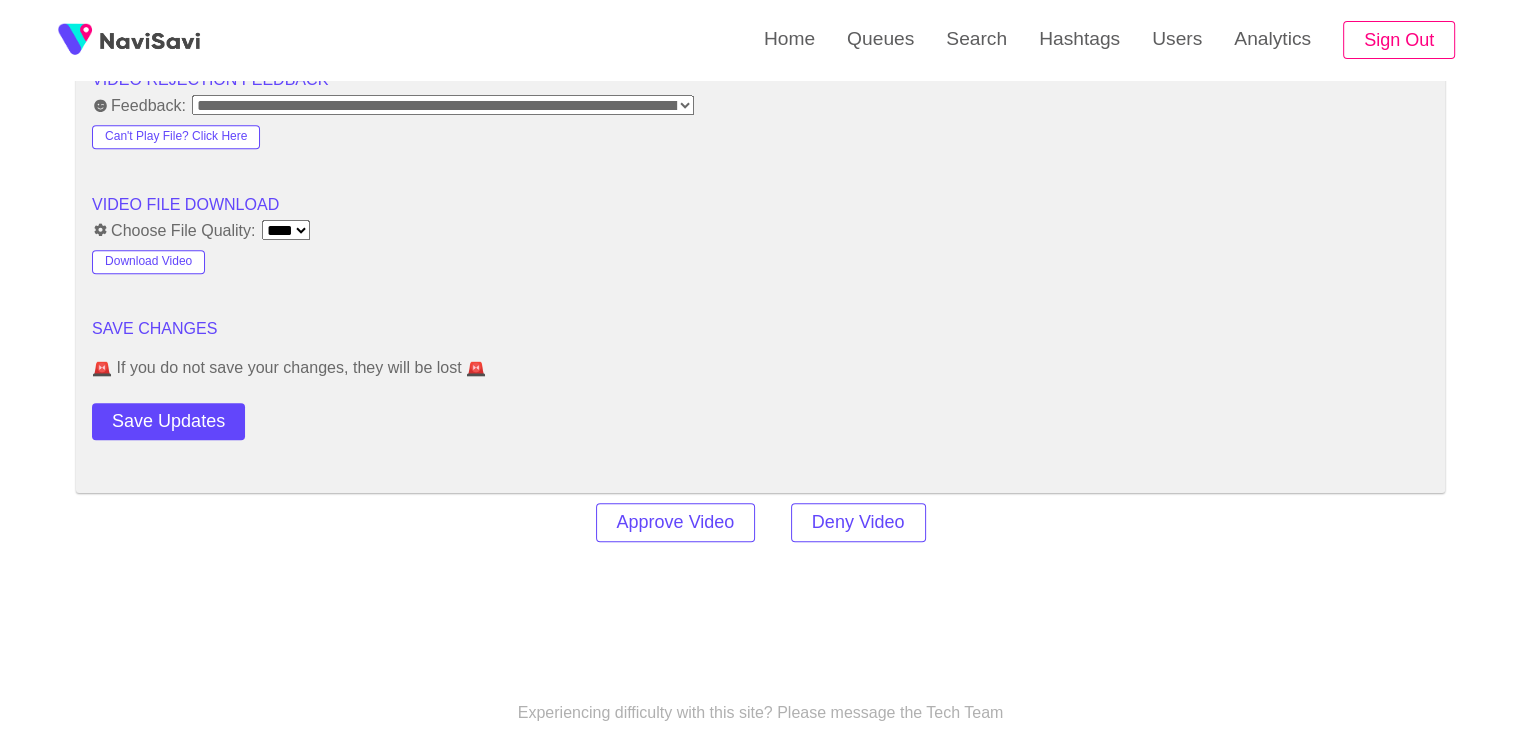 scroll, scrollTop: 2226, scrollLeft: 0, axis: vertical 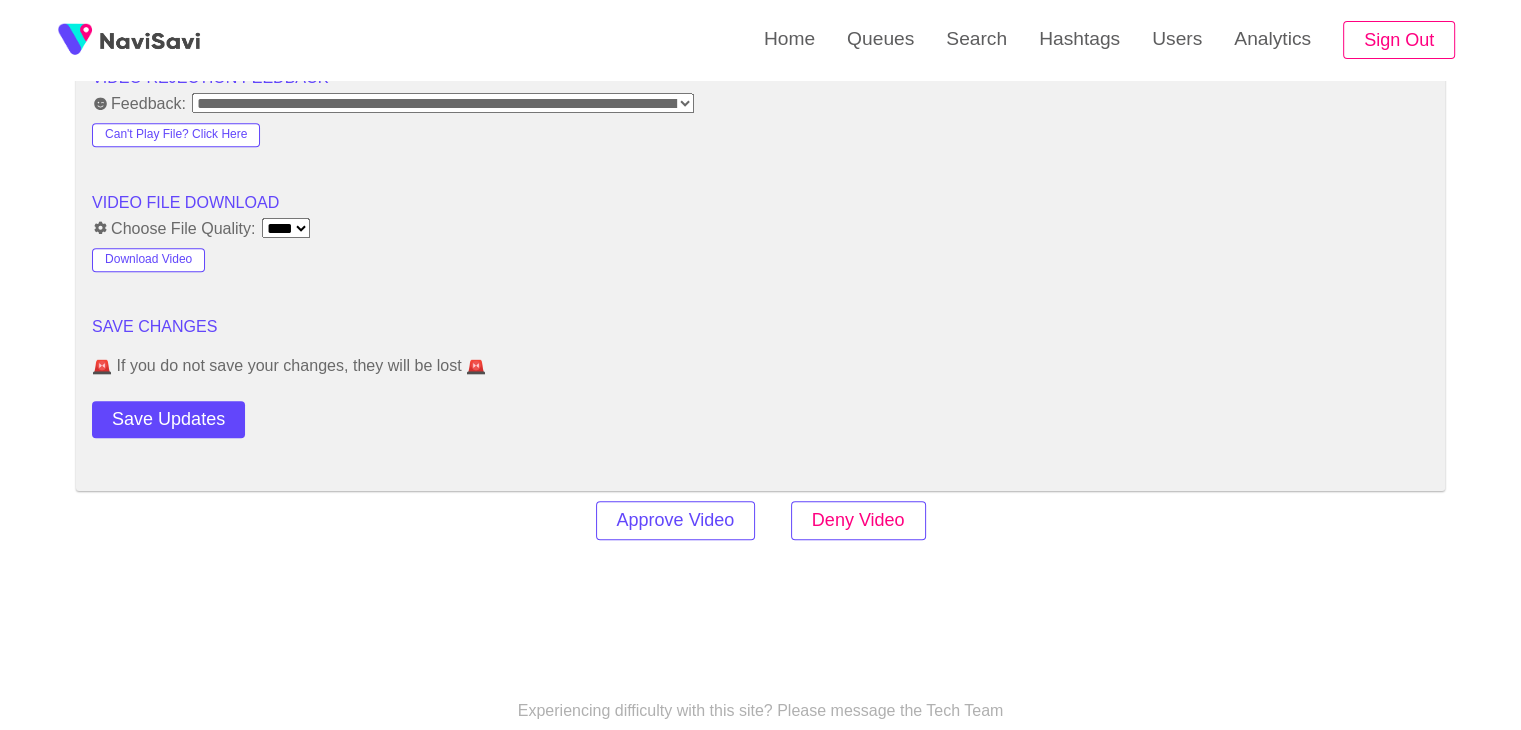 click on "Deny Video" at bounding box center [858, 520] 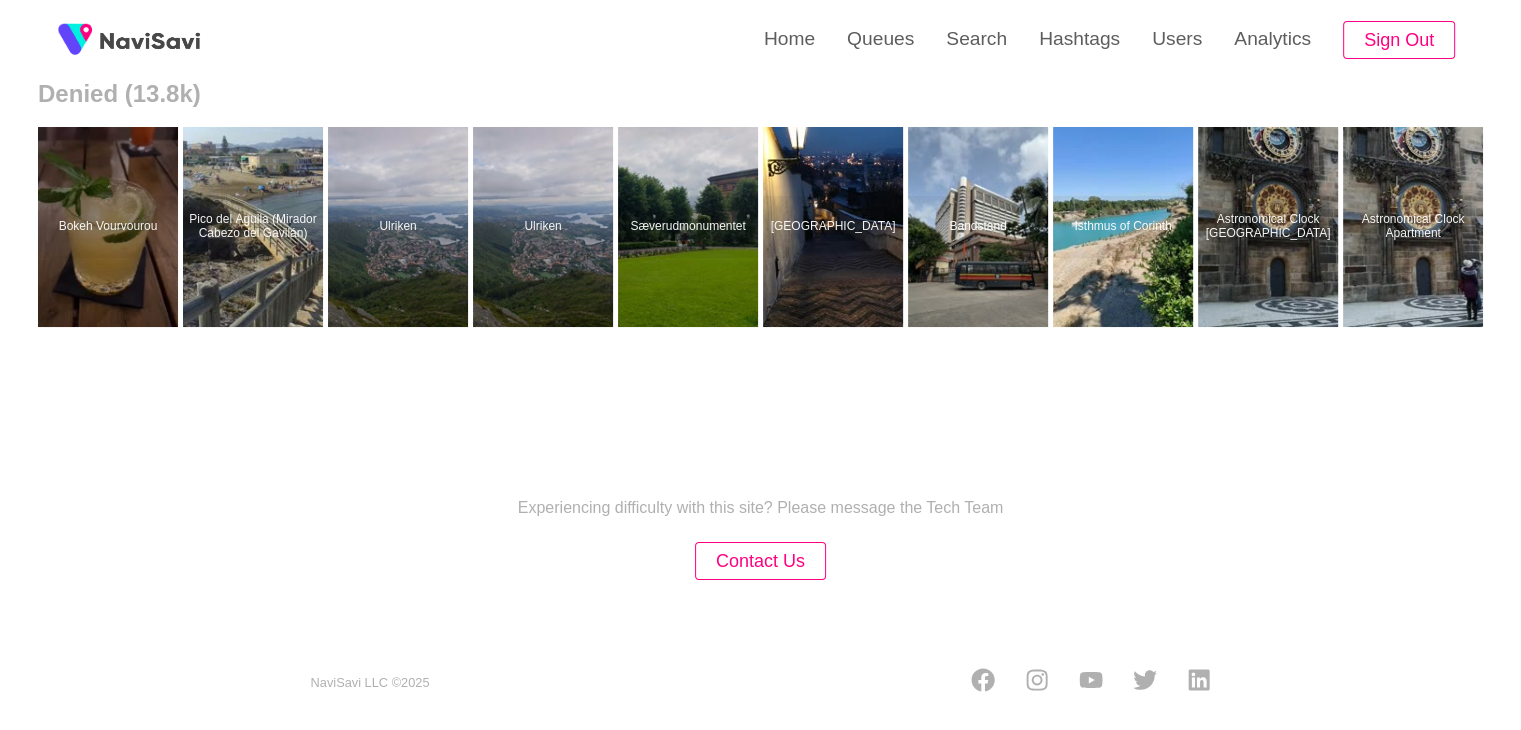 scroll, scrollTop: 0, scrollLeft: 0, axis: both 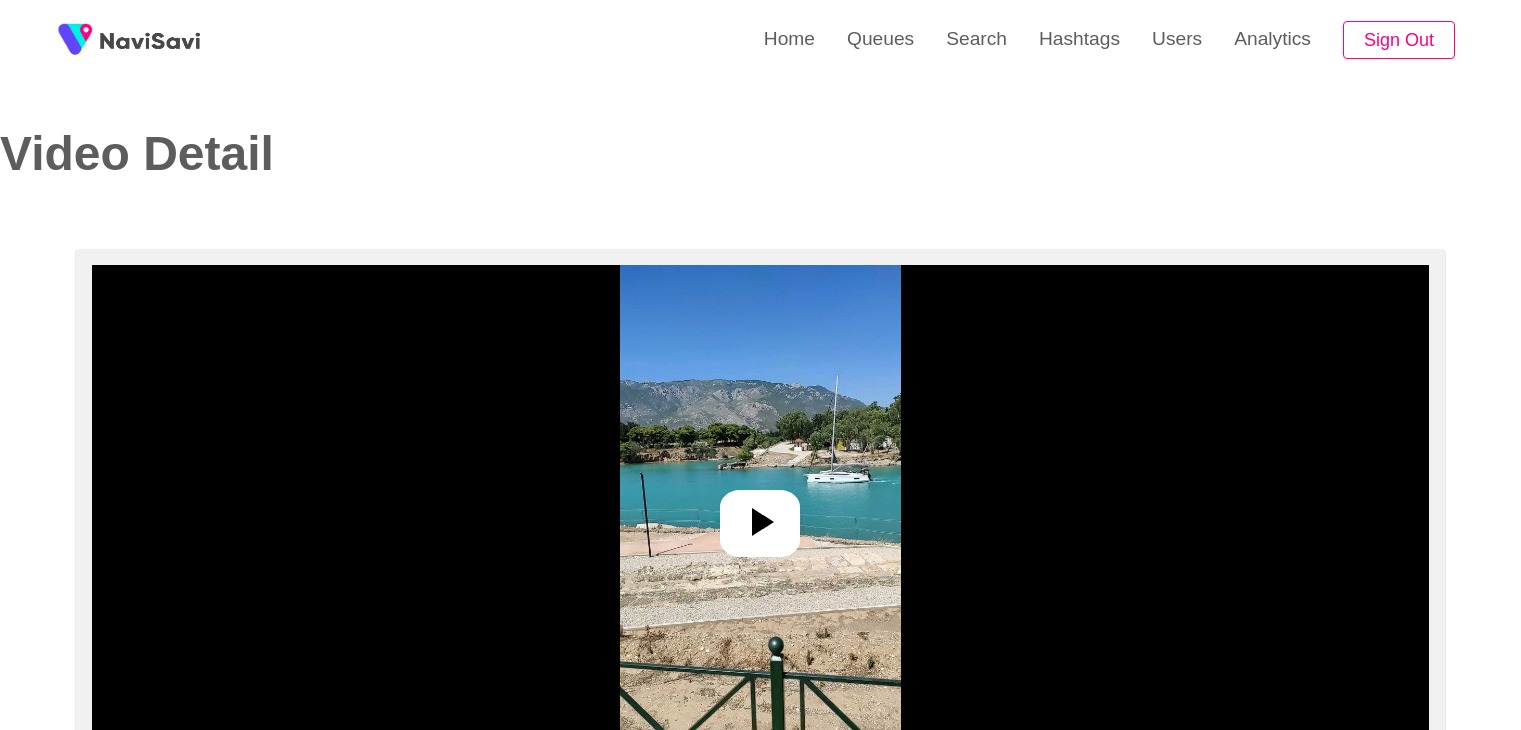 select on "****" 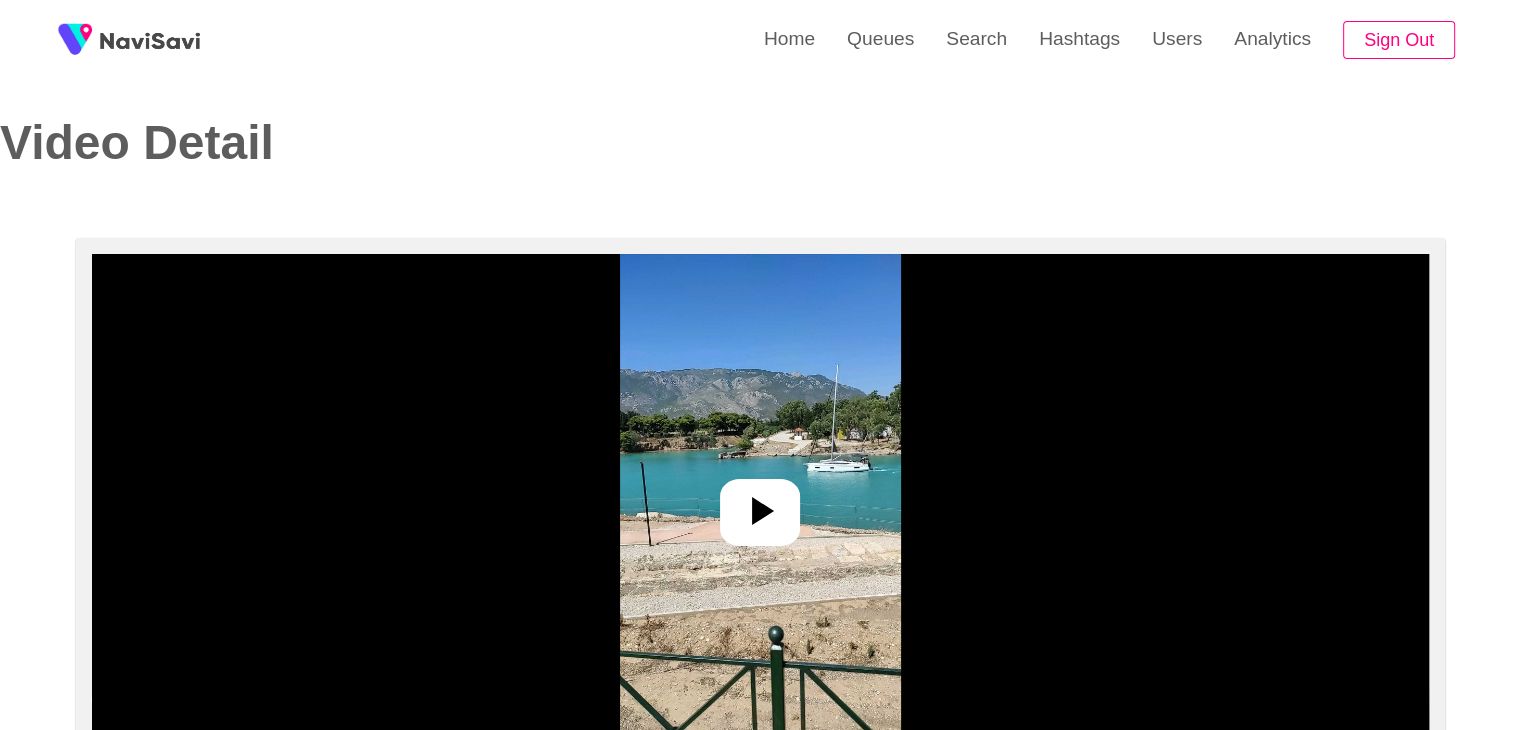 scroll, scrollTop: 40, scrollLeft: 0, axis: vertical 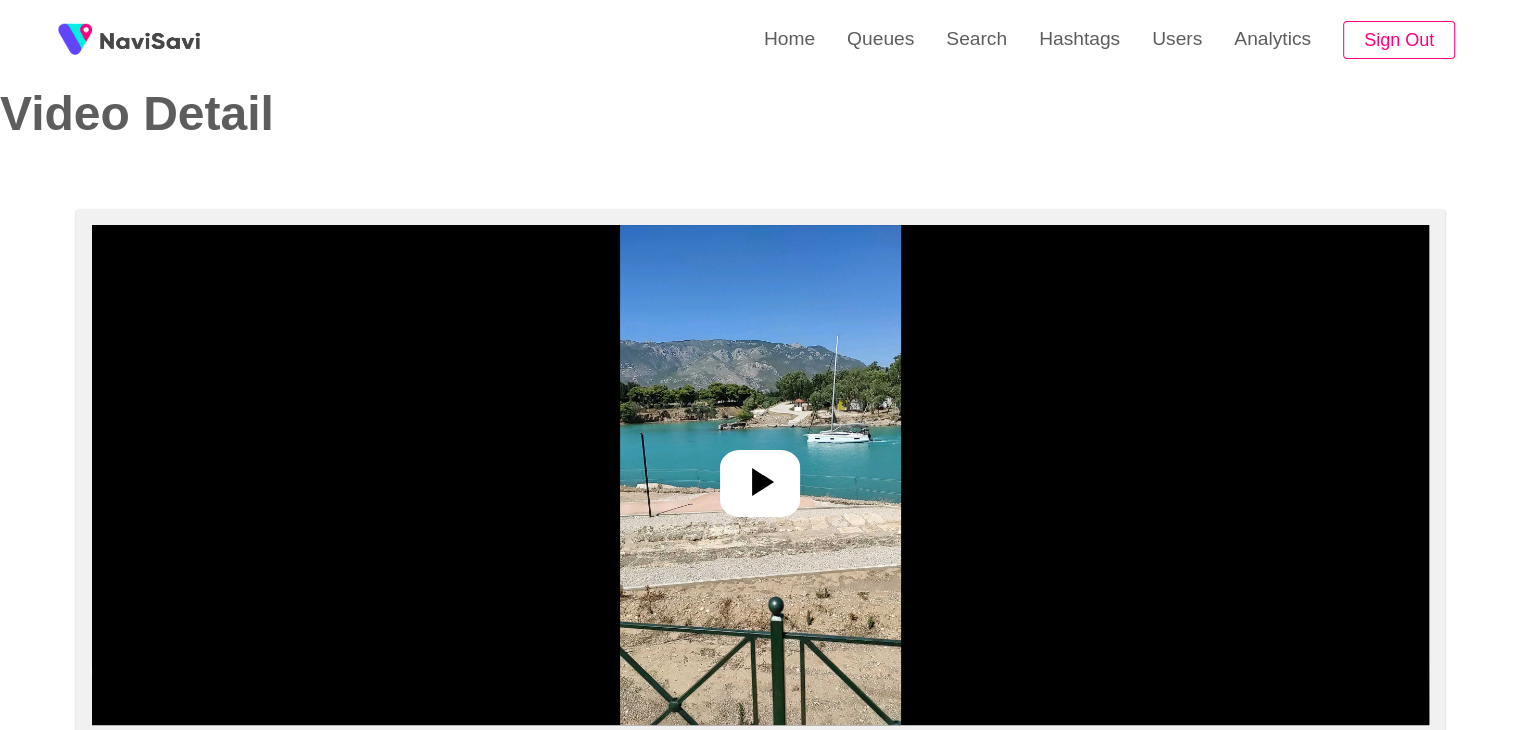 select on "**********" 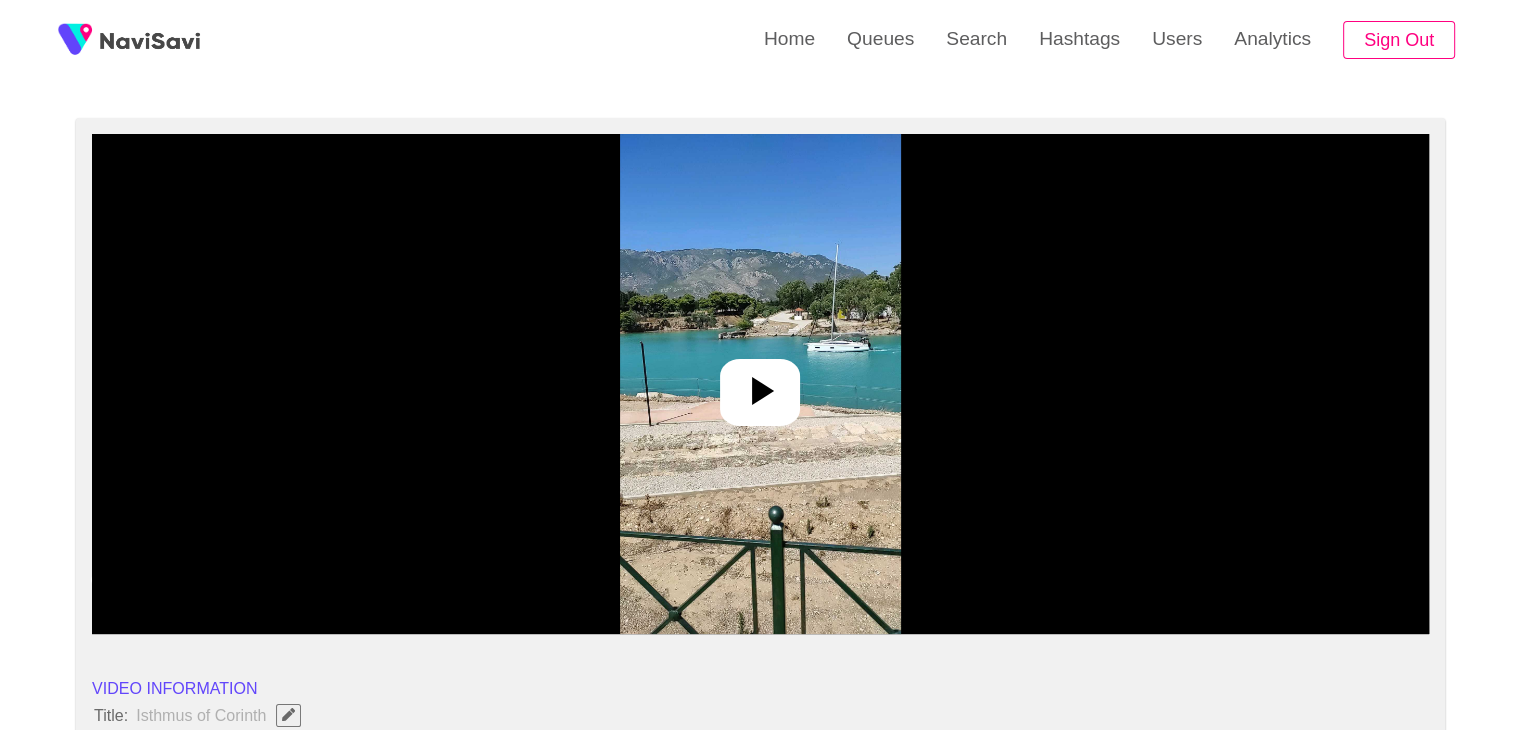 scroll, scrollTop: 162, scrollLeft: 0, axis: vertical 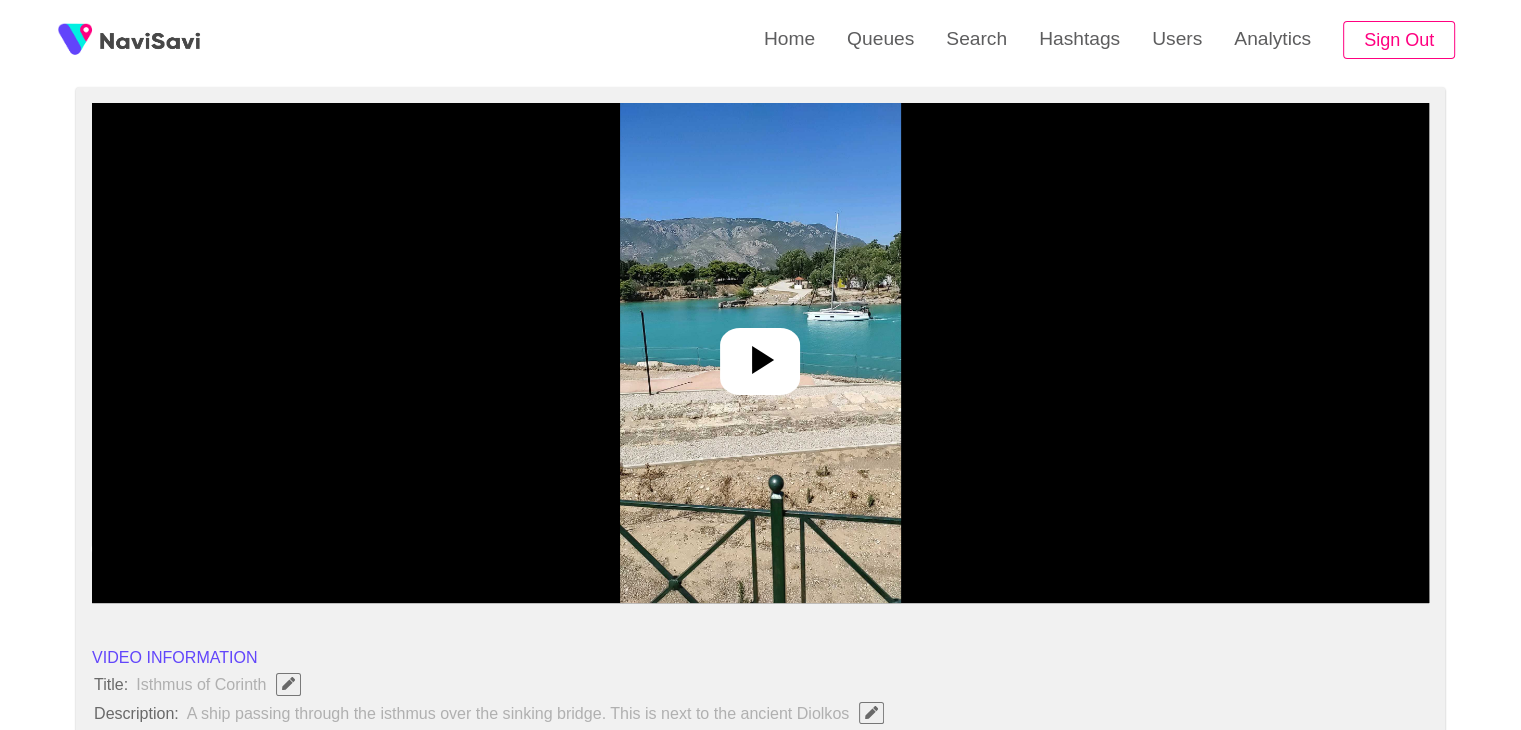 click 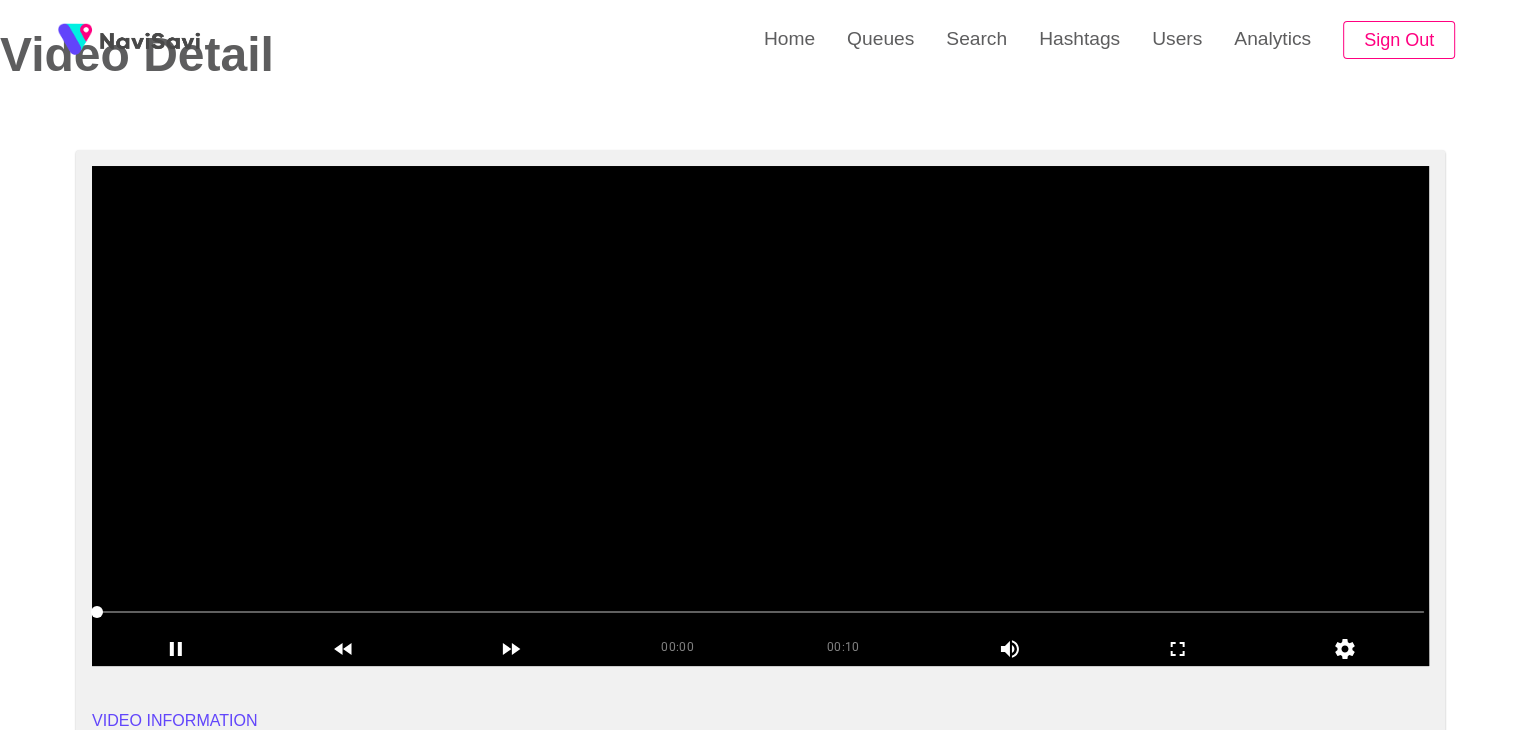 scroll, scrollTop: 98, scrollLeft: 0, axis: vertical 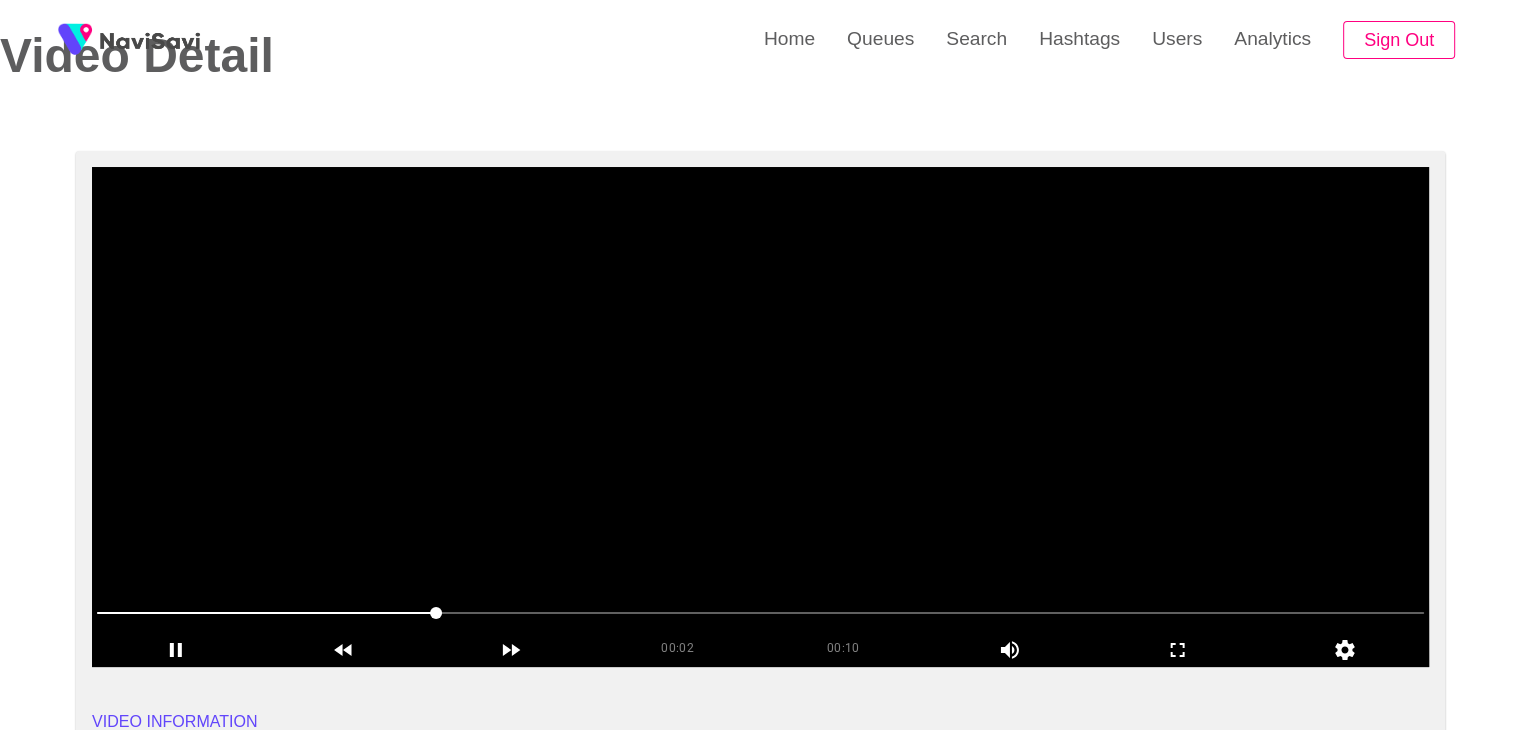 click at bounding box center [760, 417] 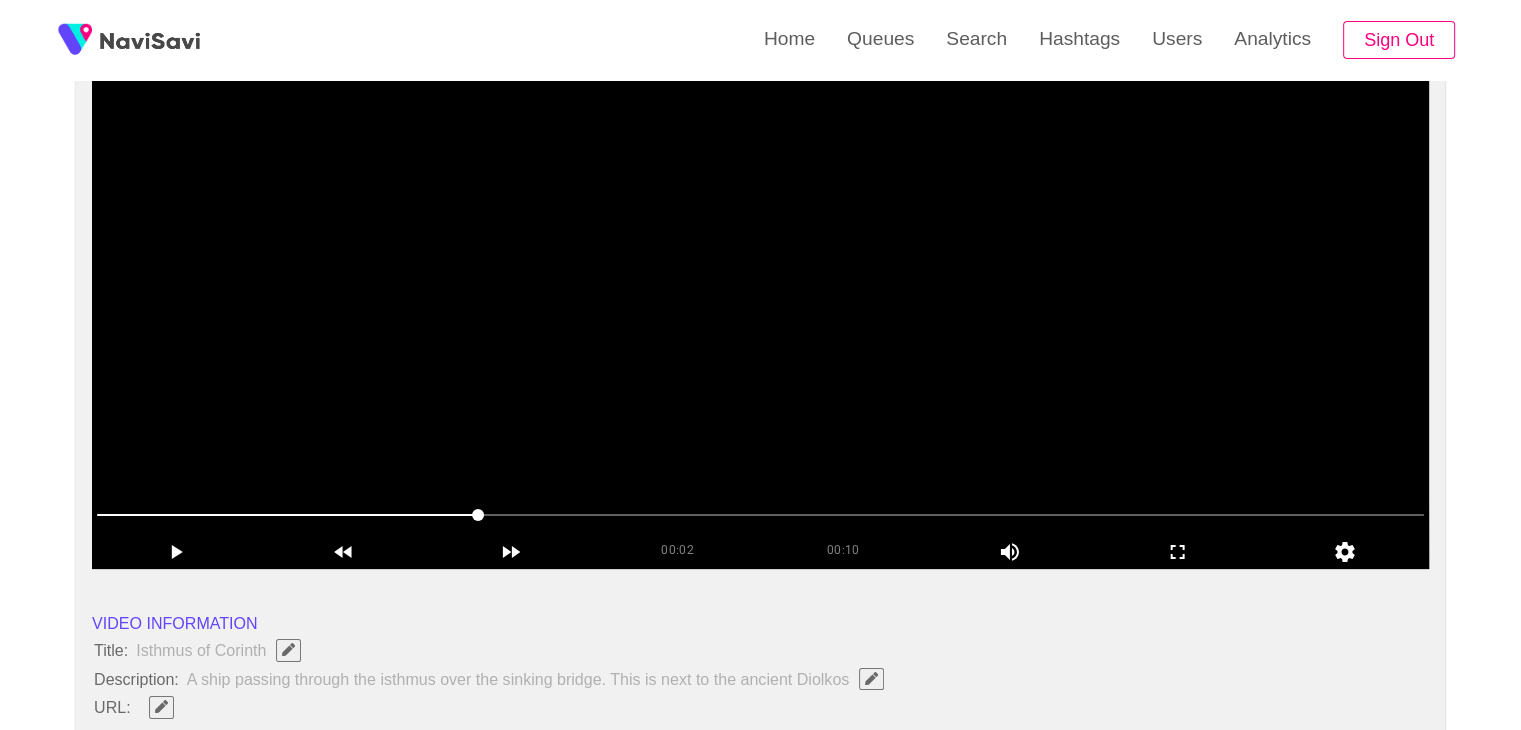 scroll, scrollTop: 116, scrollLeft: 0, axis: vertical 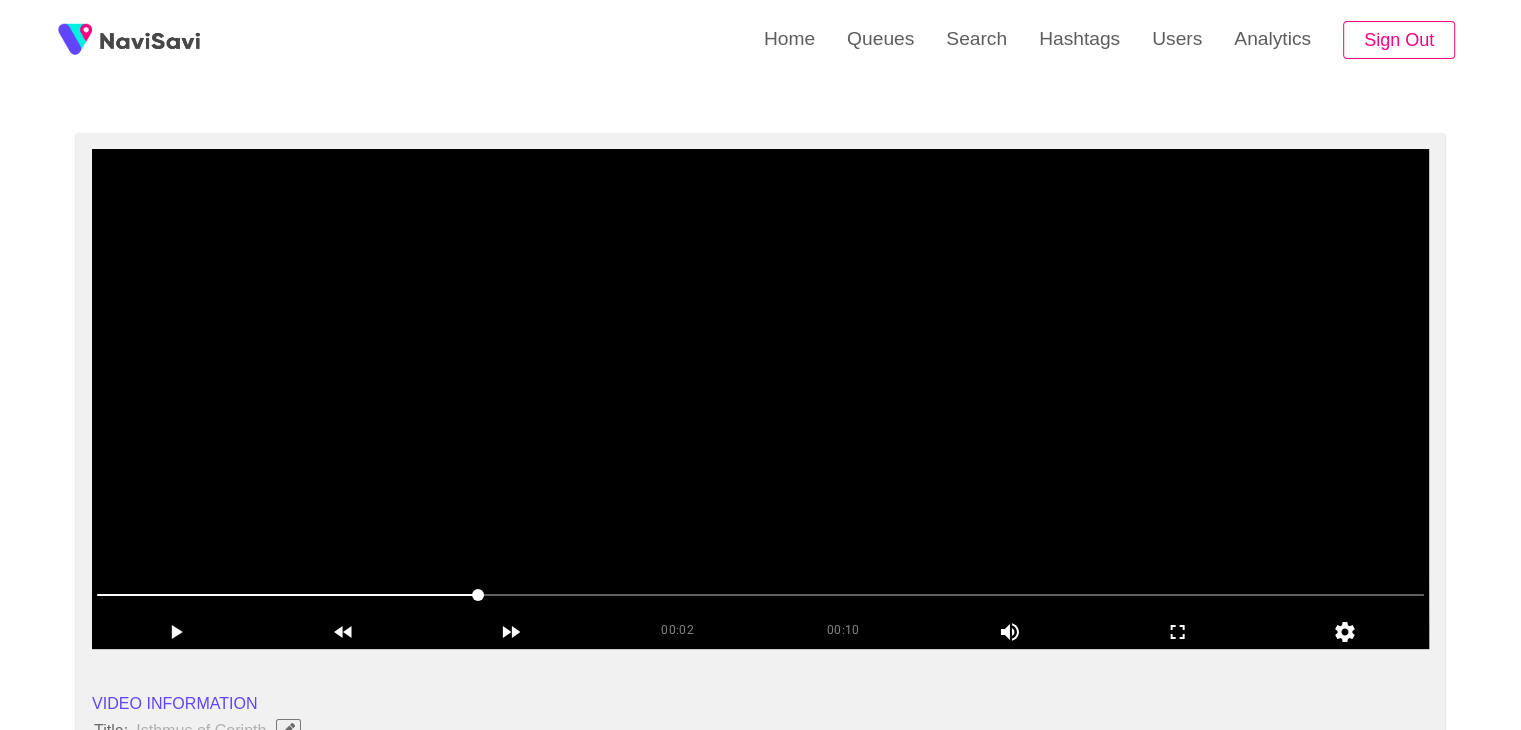 click at bounding box center [760, 399] 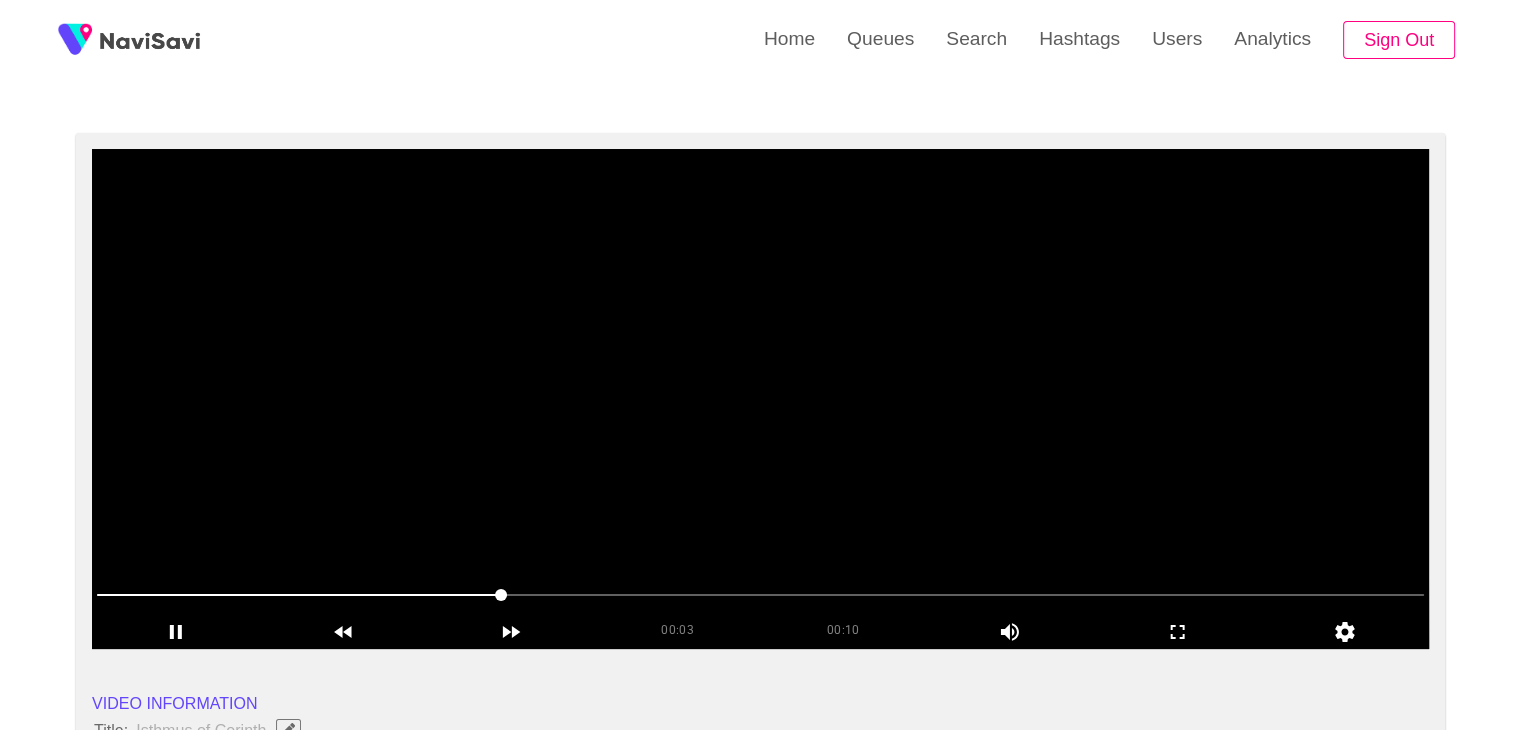 click at bounding box center (760, 399) 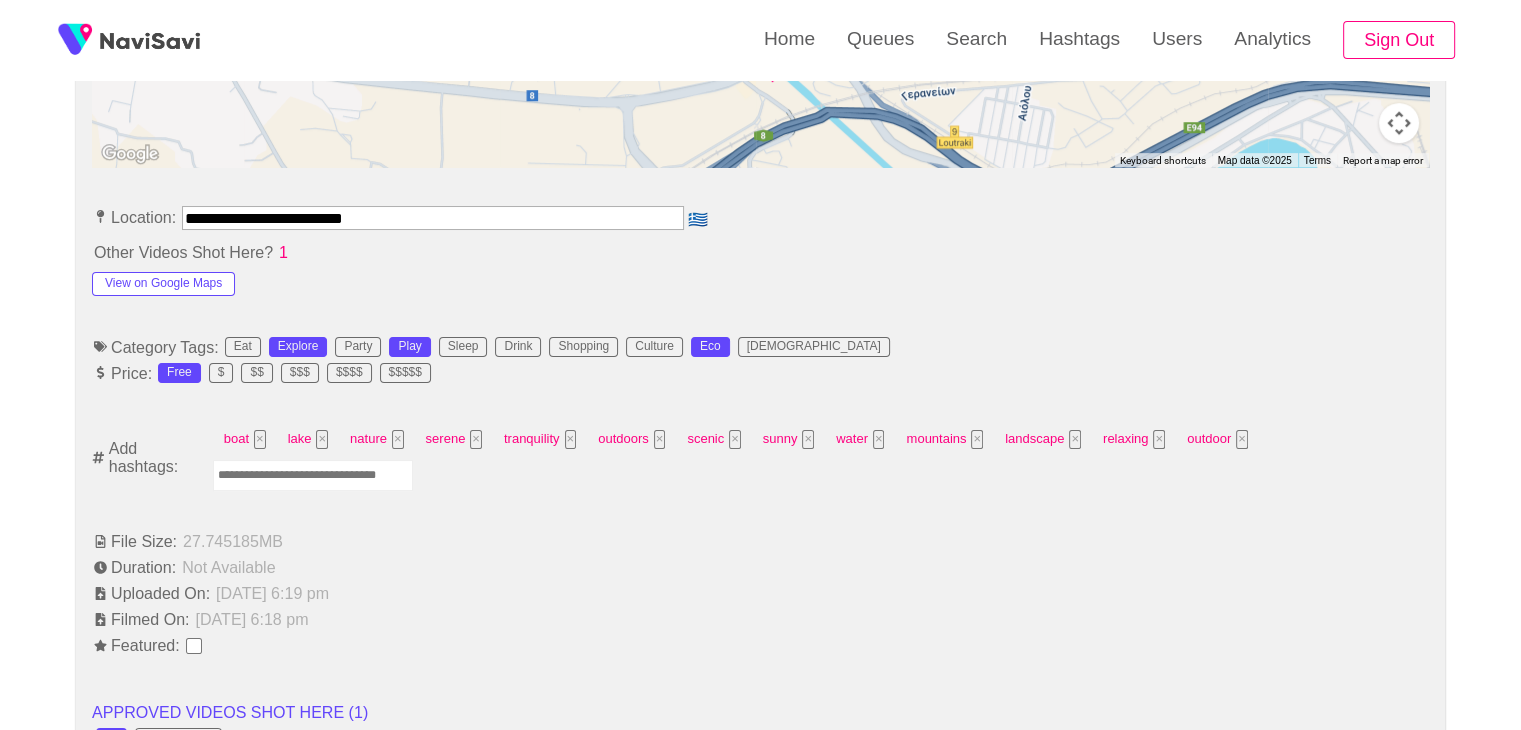 scroll, scrollTop: 1048, scrollLeft: 0, axis: vertical 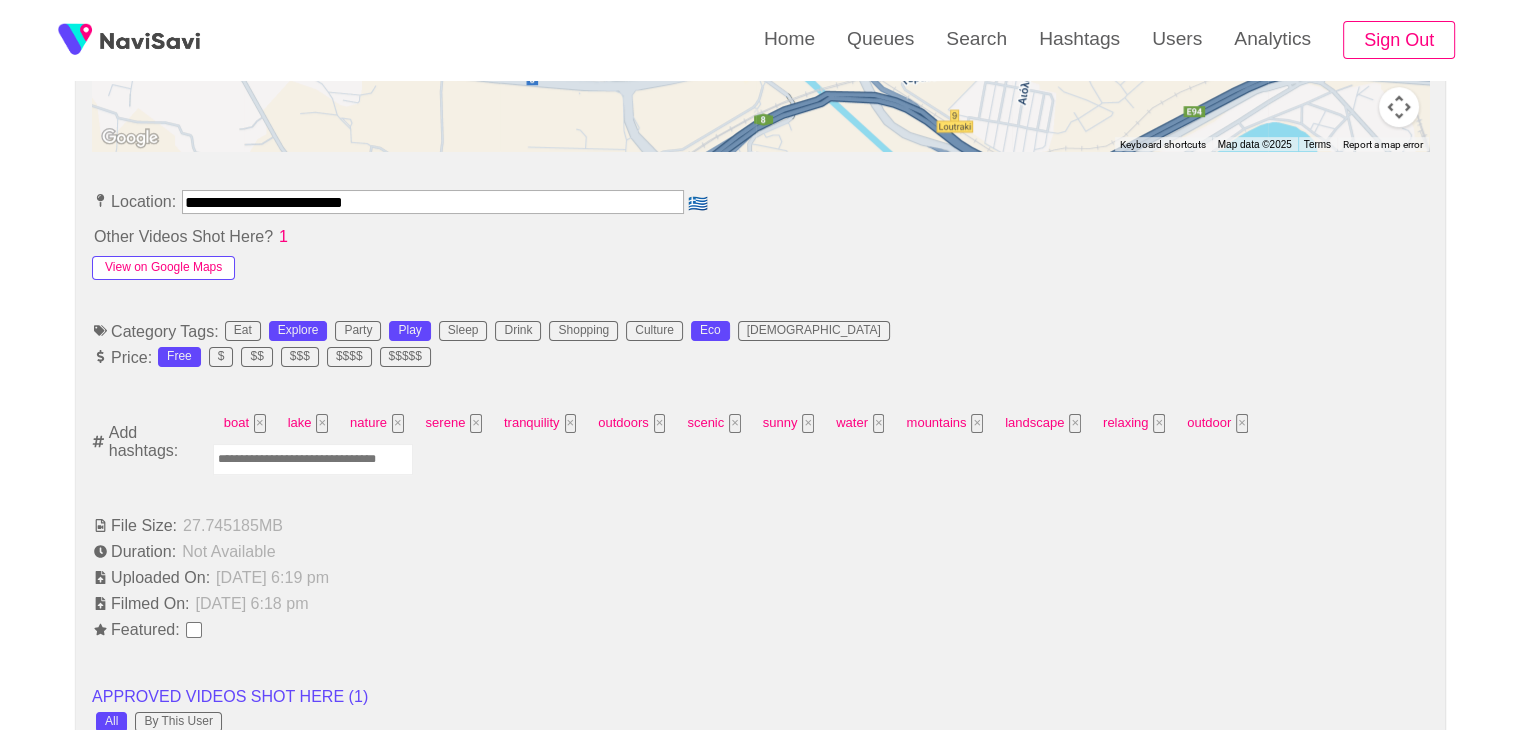 click on "View on Google Maps" at bounding box center (163, 268) 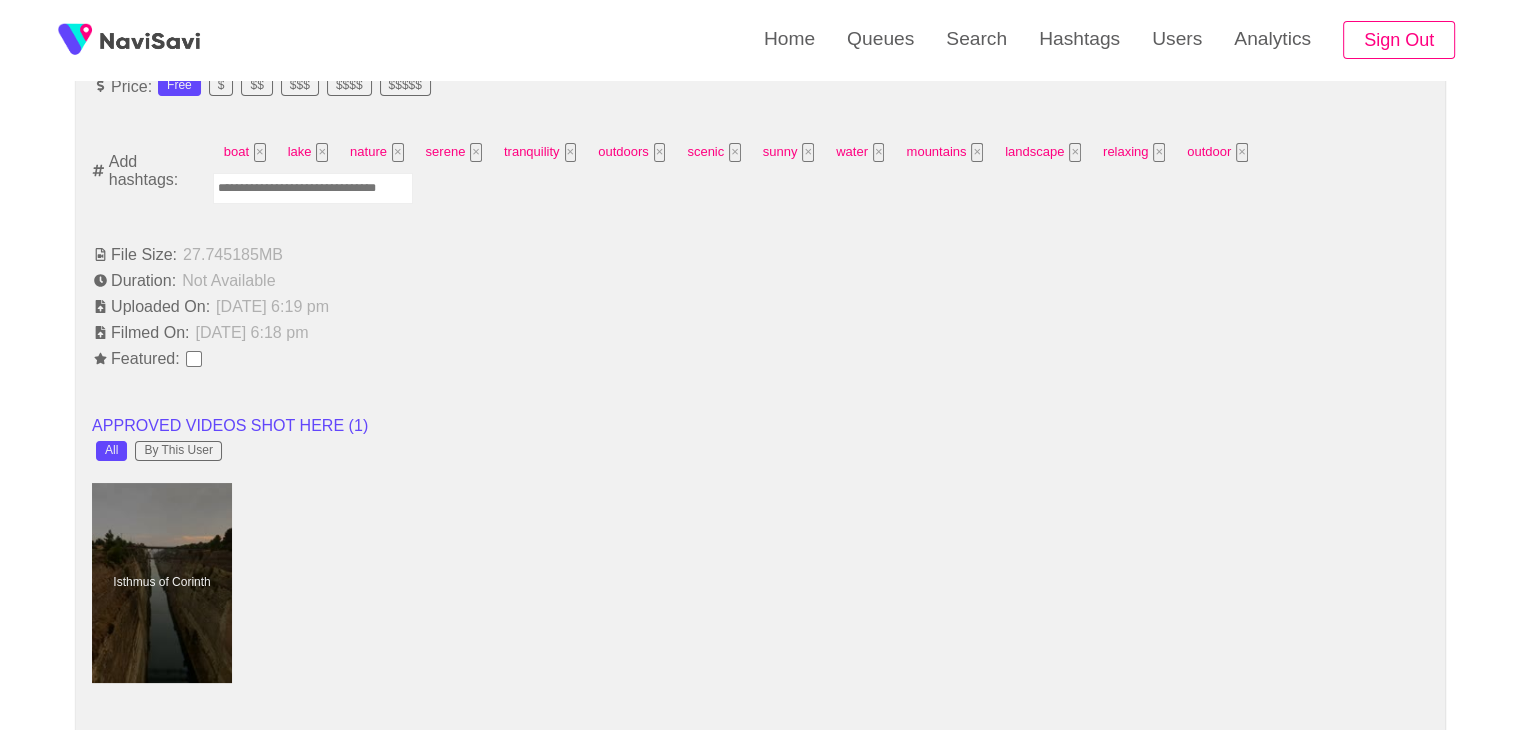scroll, scrollTop: 1320, scrollLeft: 0, axis: vertical 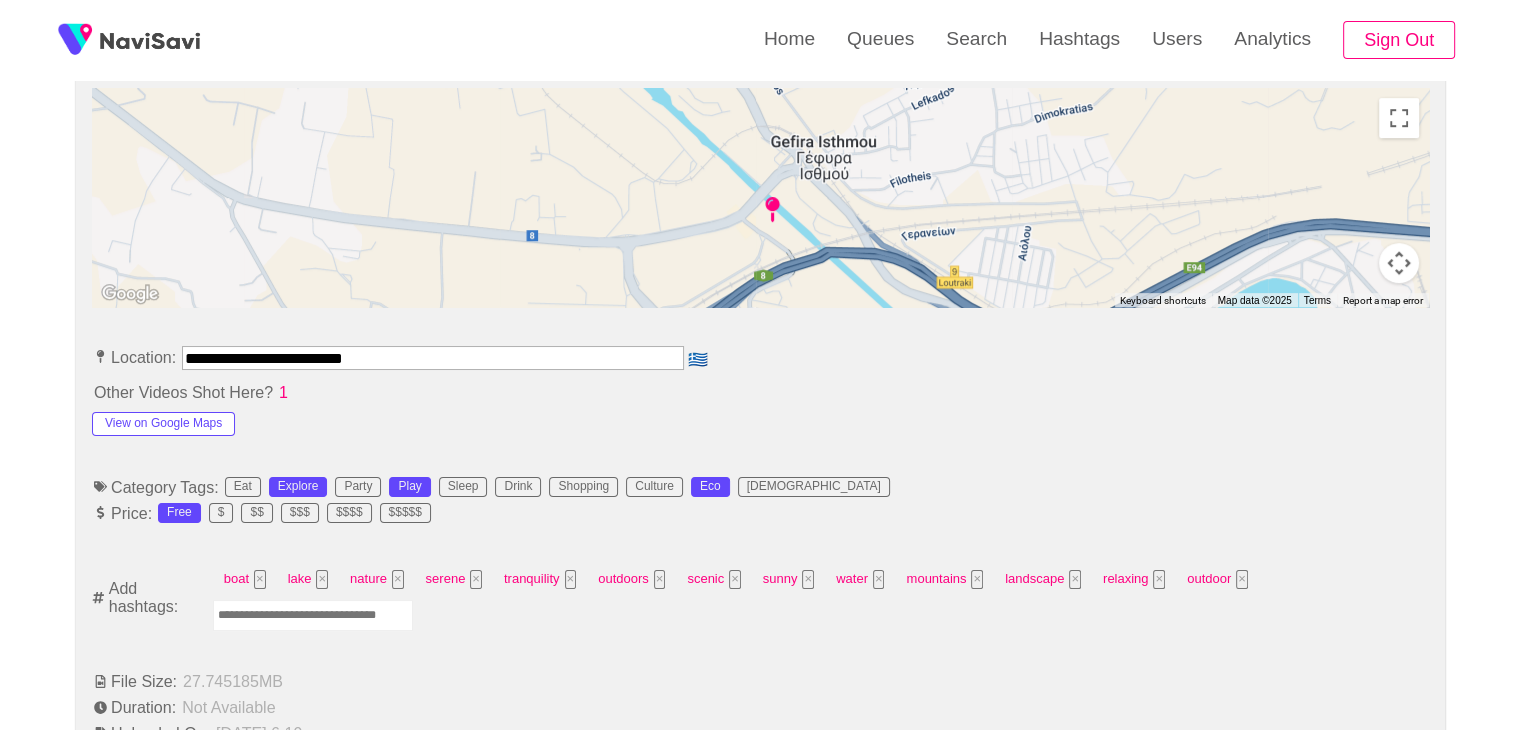 click on "**********" at bounding box center (433, 358) 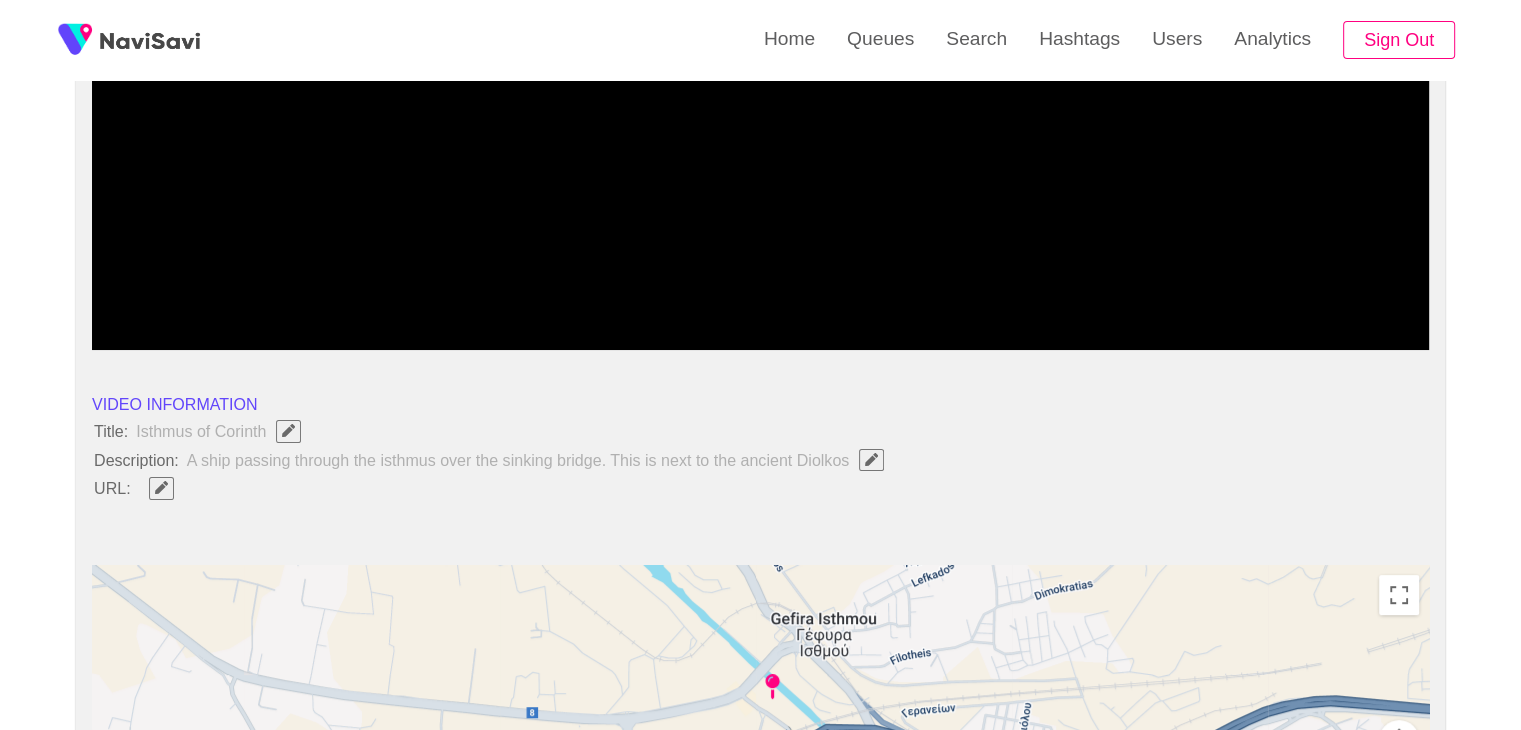scroll, scrollTop: 411, scrollLeft: 0, axis: vertical 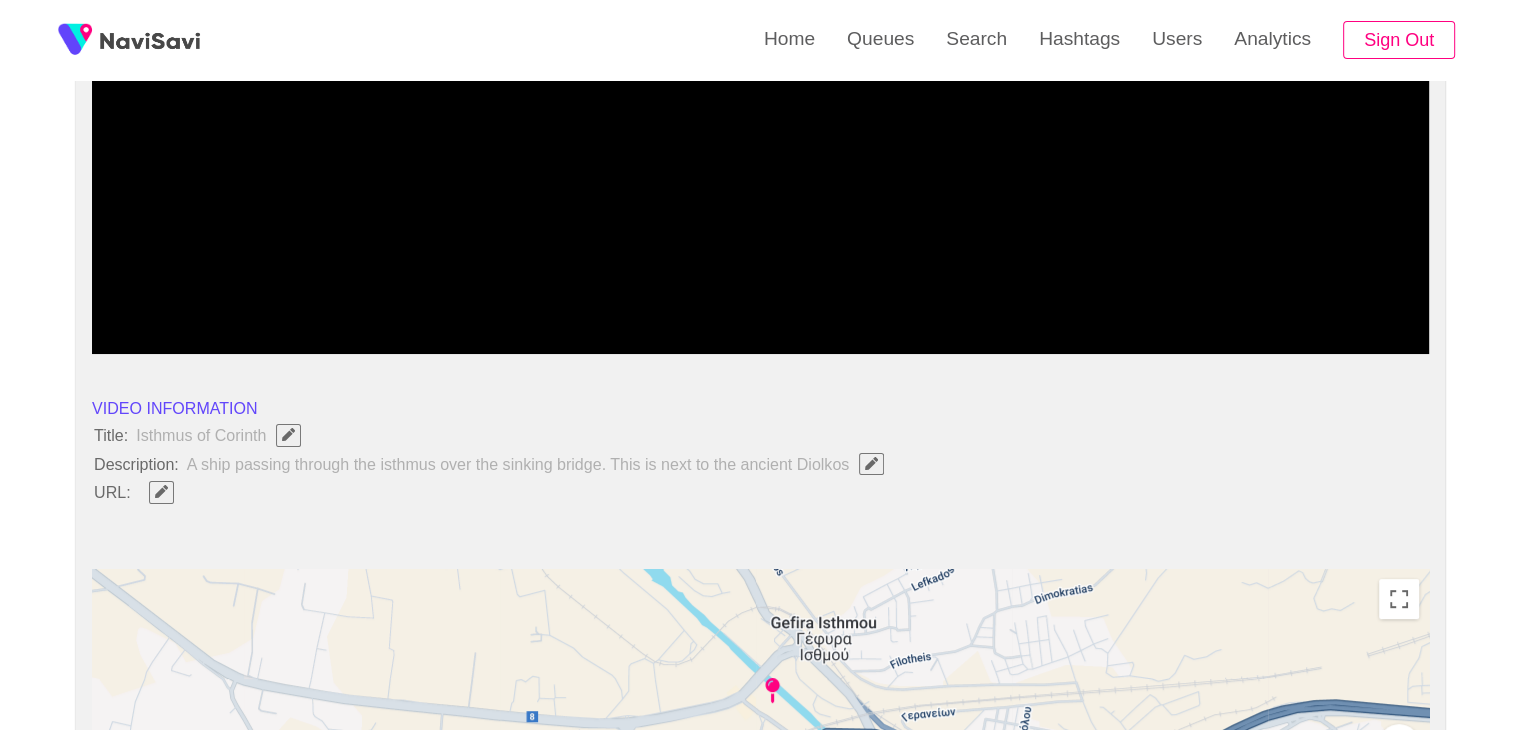 click 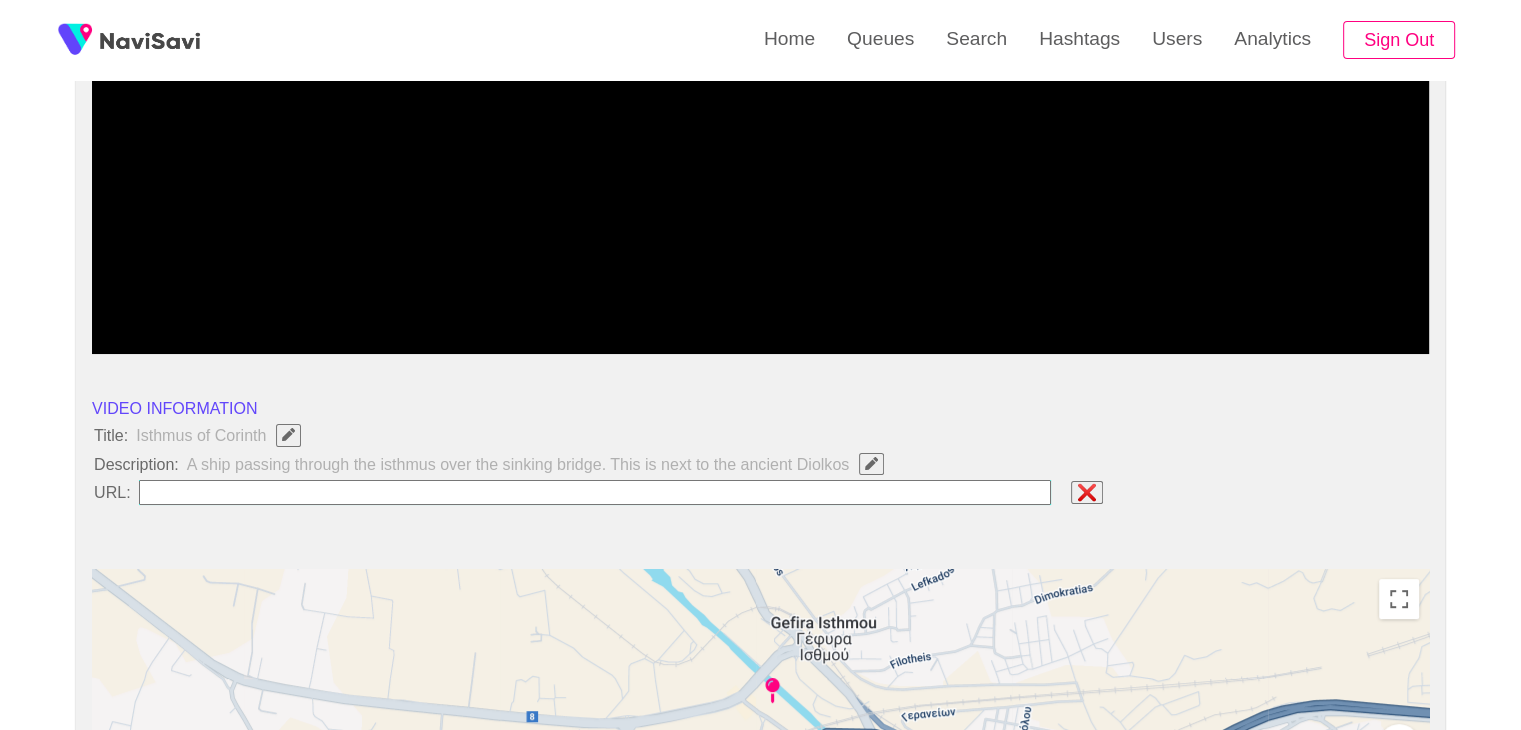 type on "**********" 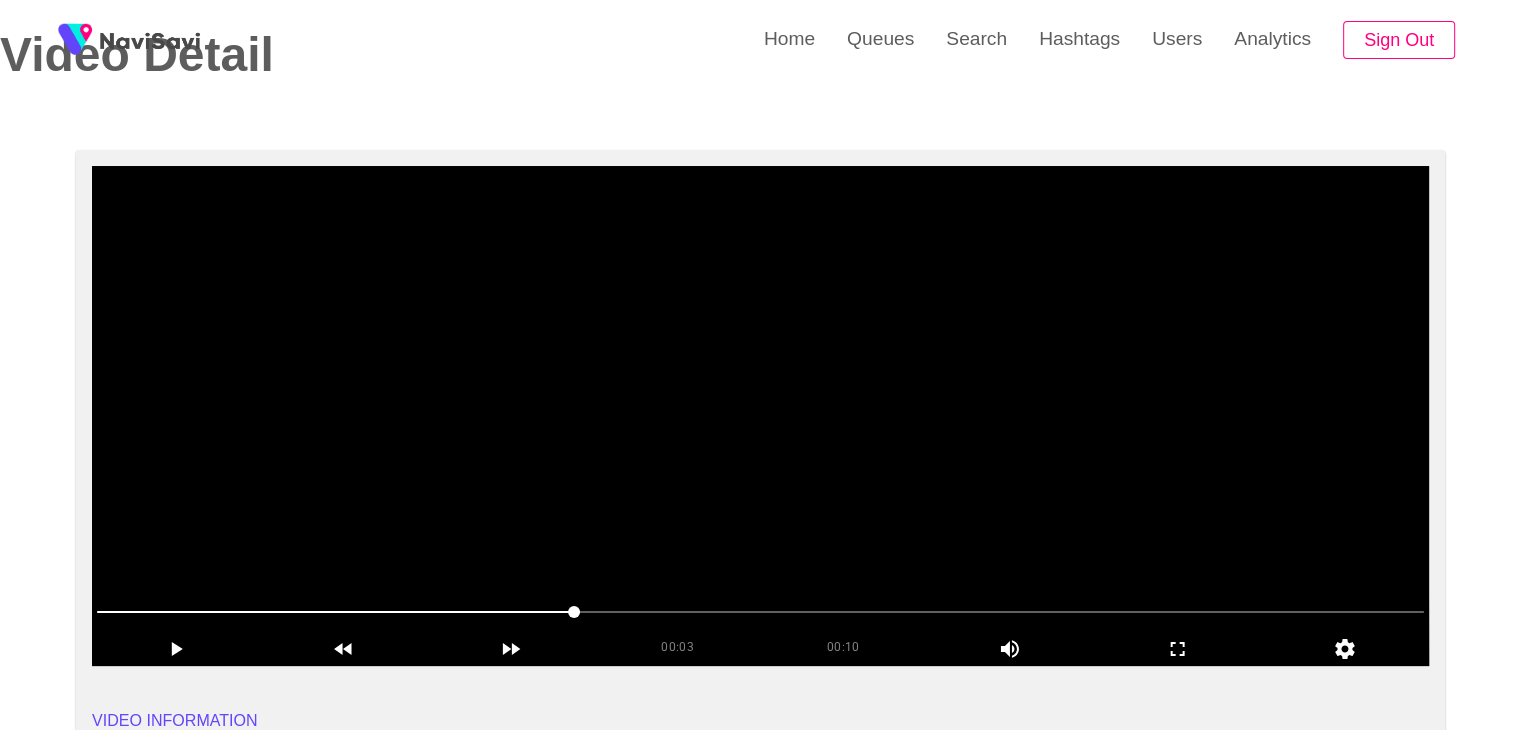 scroll, scrollTop: 96, scrollLeft: 0, axis: vertical 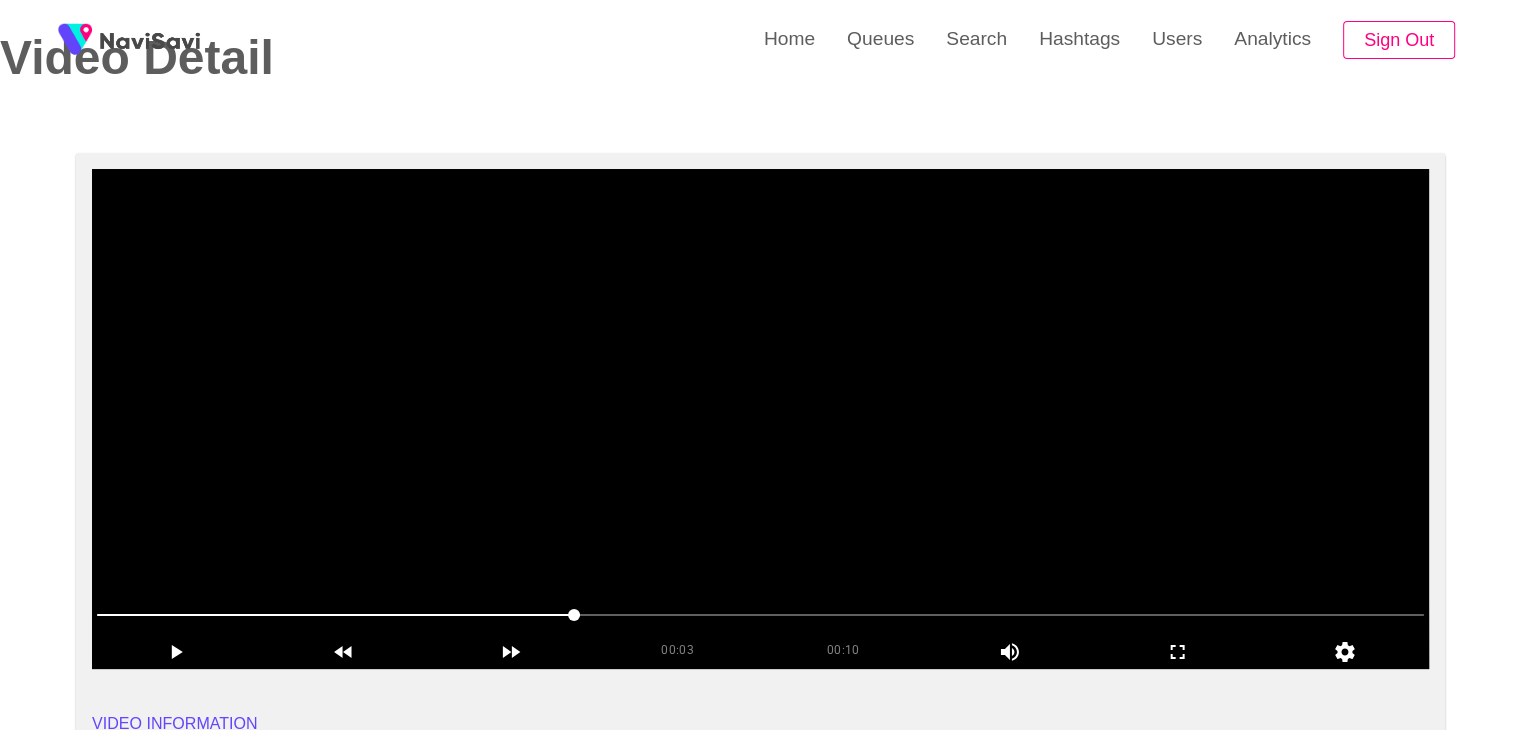click at bounding box center [760, 419] 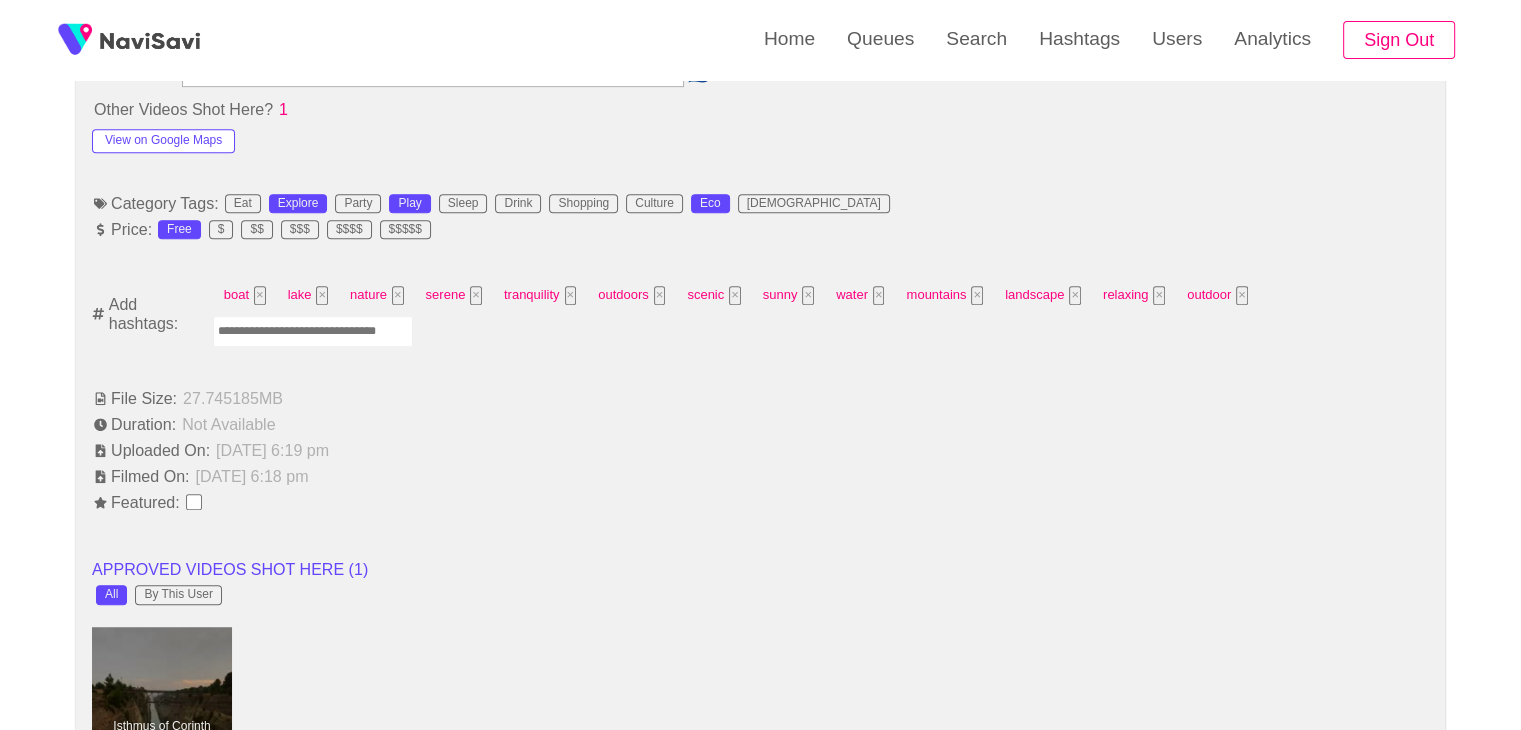 scroll, scrollTop: 1187, scrollLeft: 0, axis: vertical 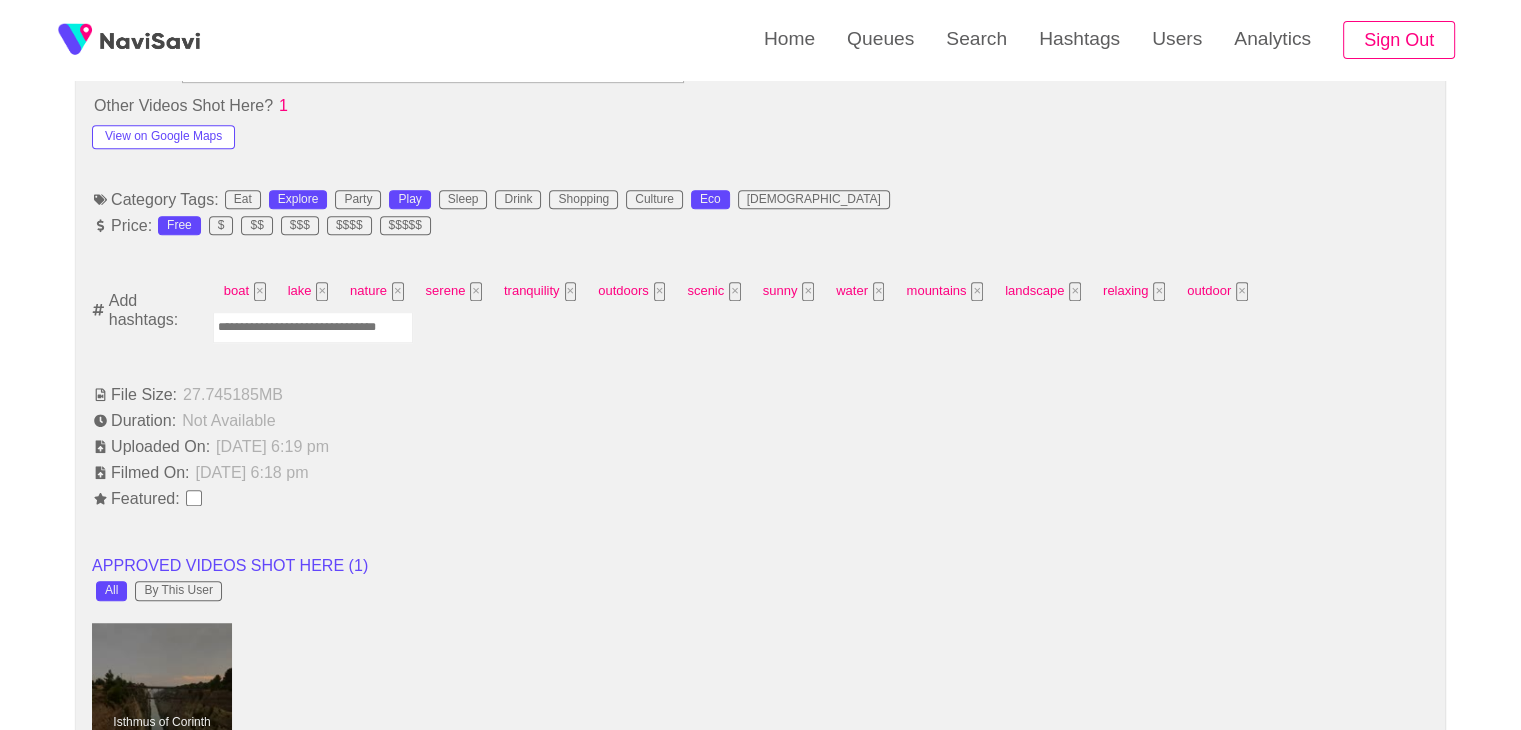 click at bounding box center (313, 327) 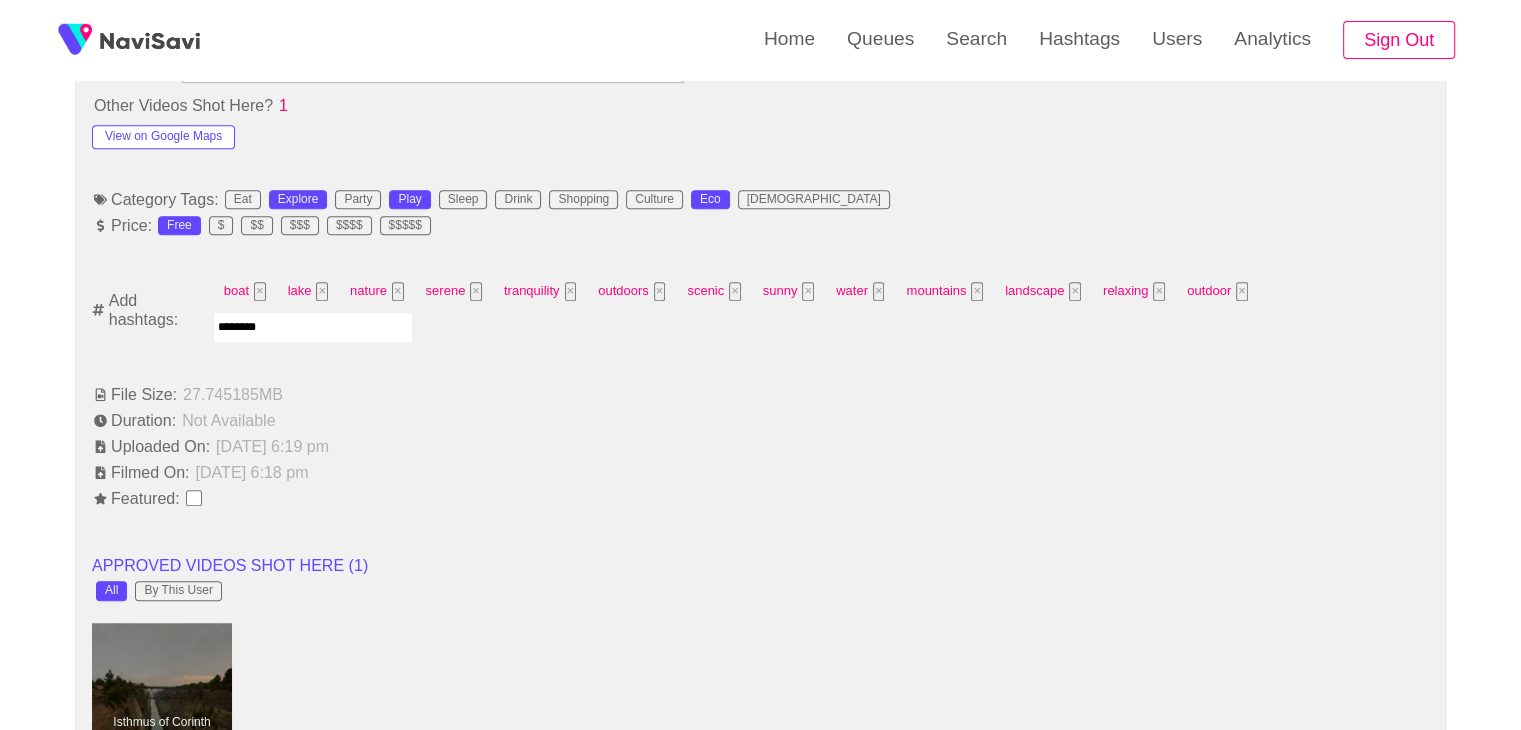 type on "*********" 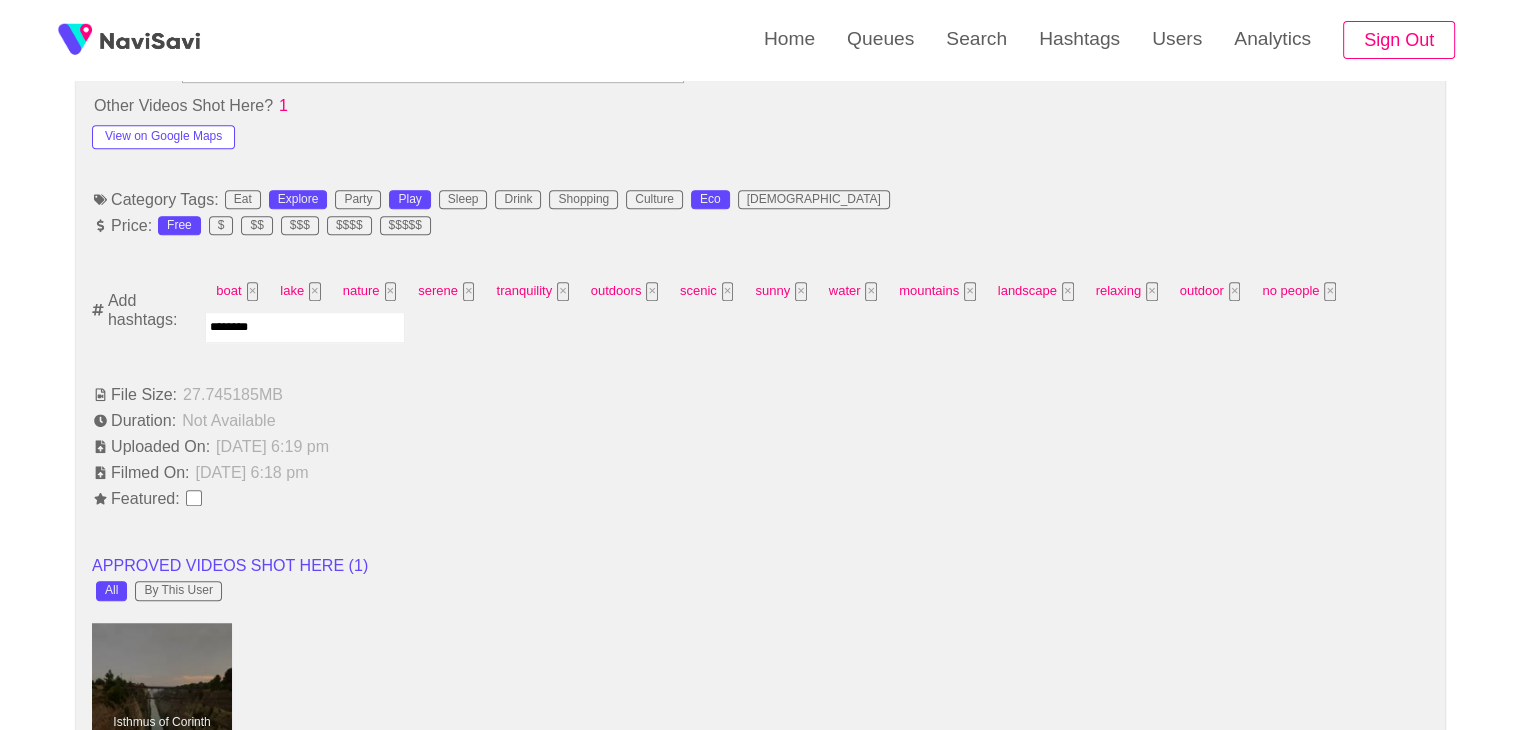 type on "*********" 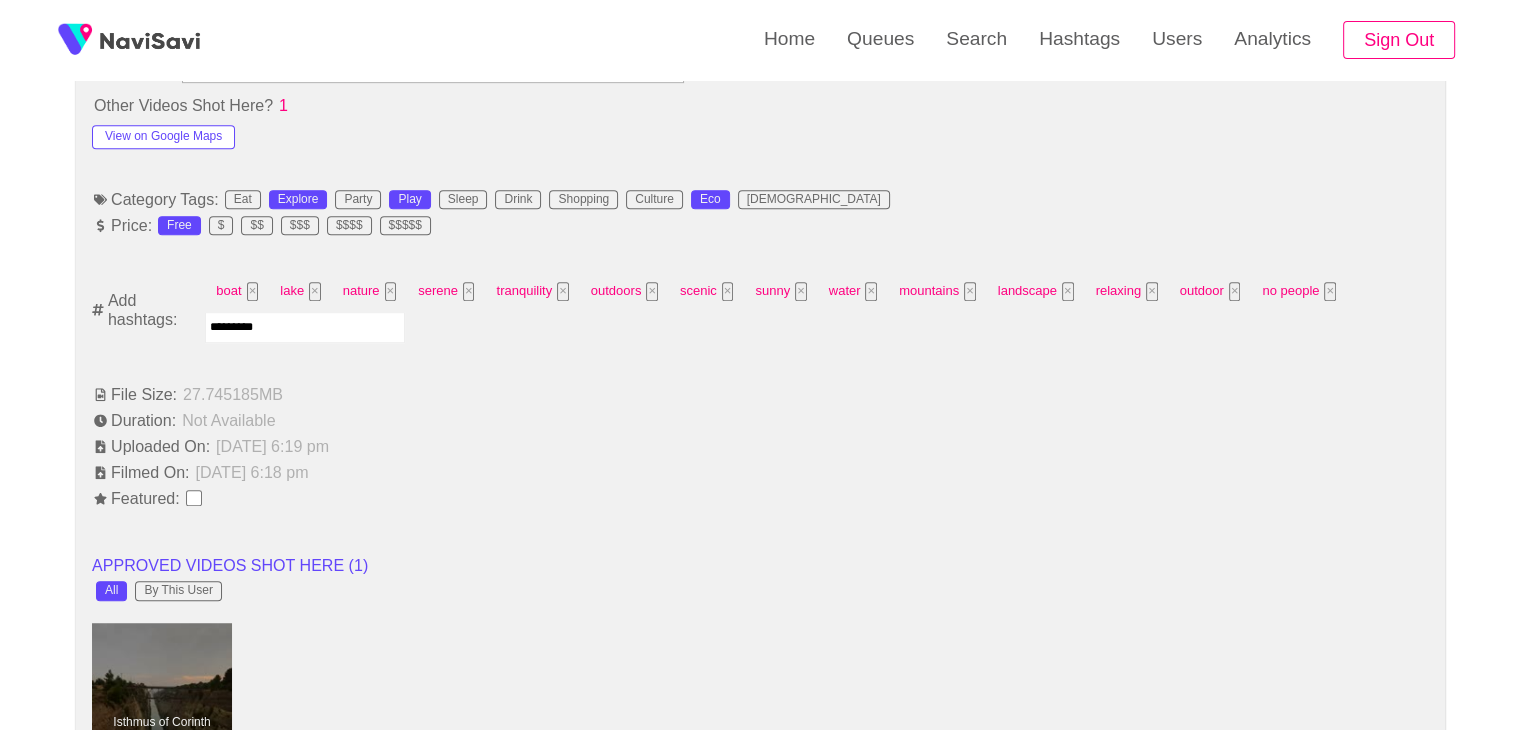 type 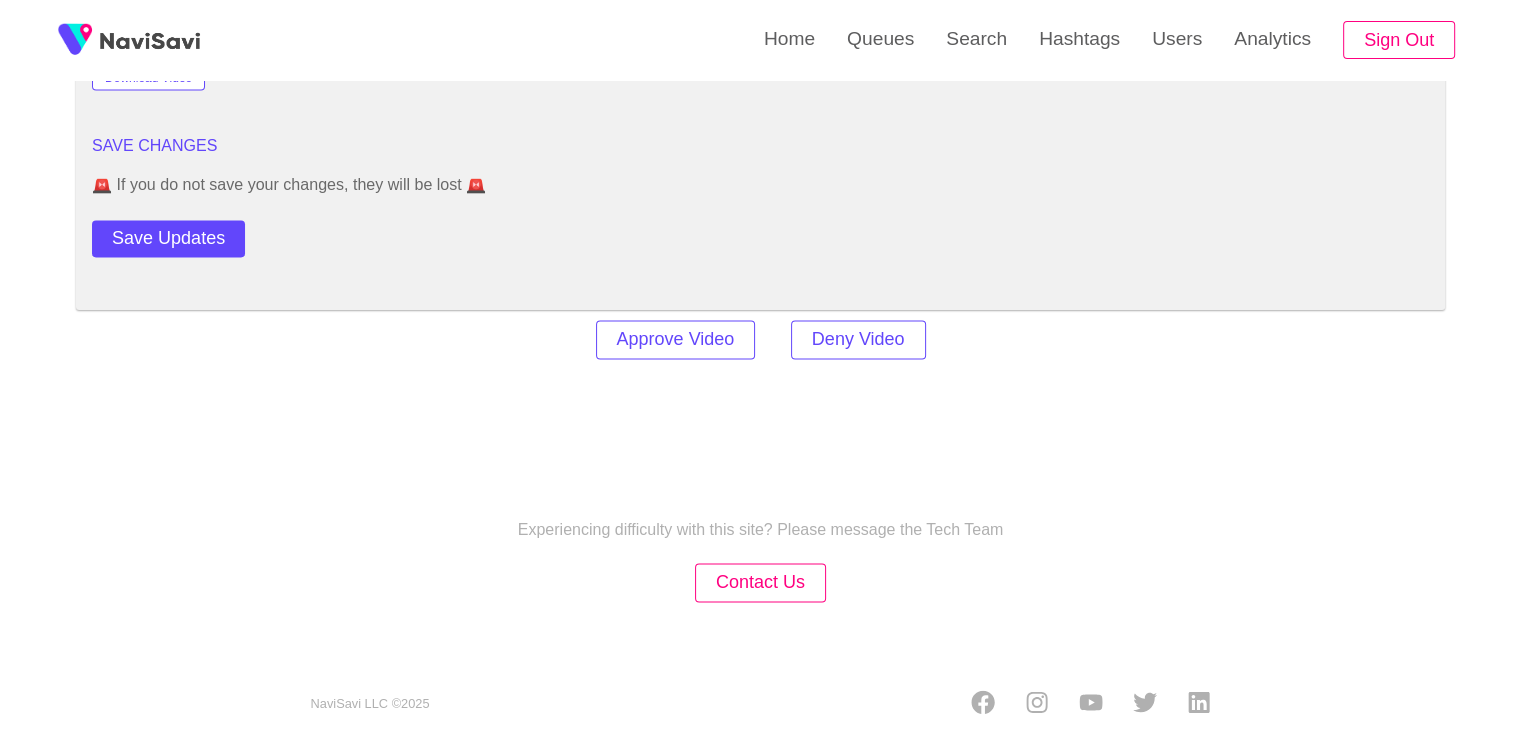 scroll, scrollTop: 2777, scrollLeft: 0, axis: vertical 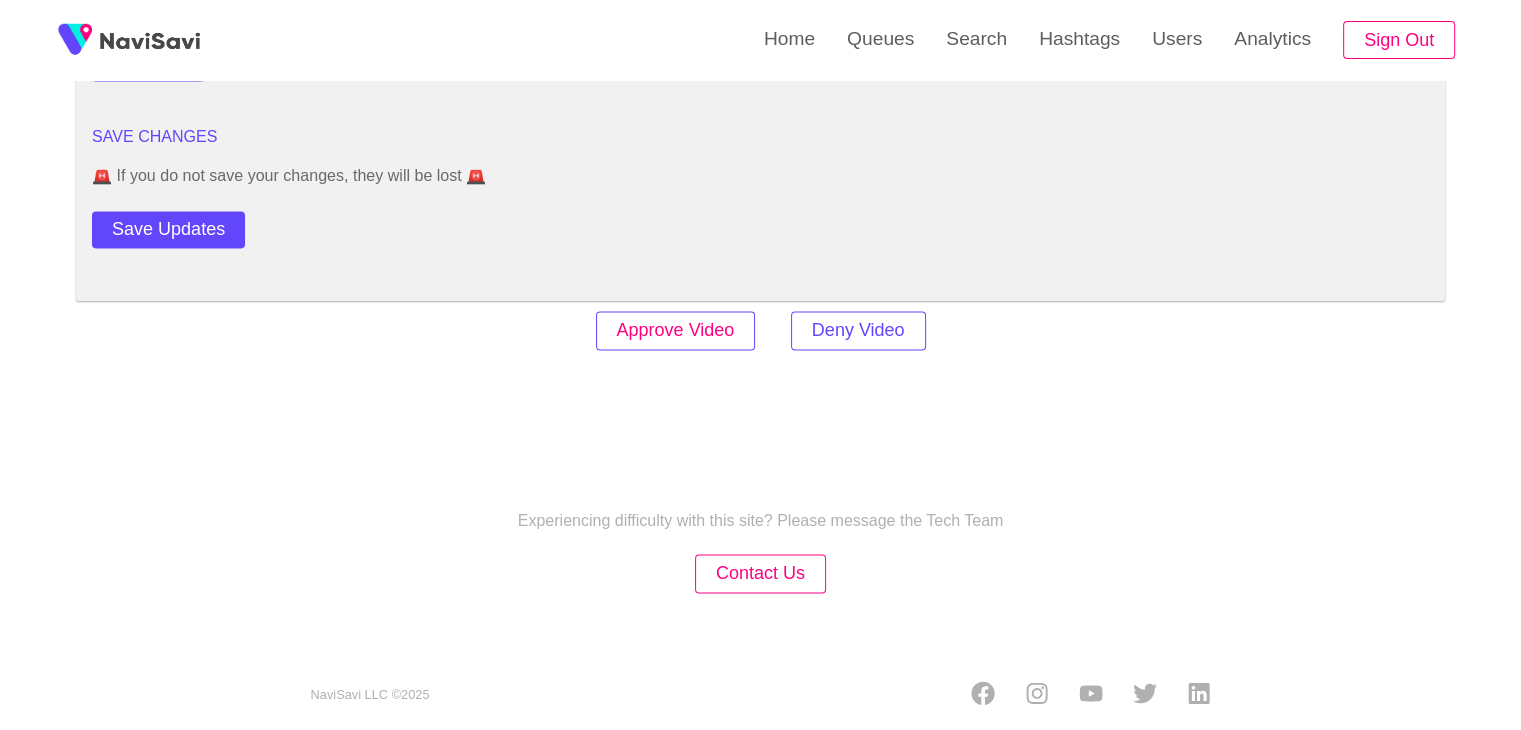 click on "Approve Video" at bounding box center [676, 330] 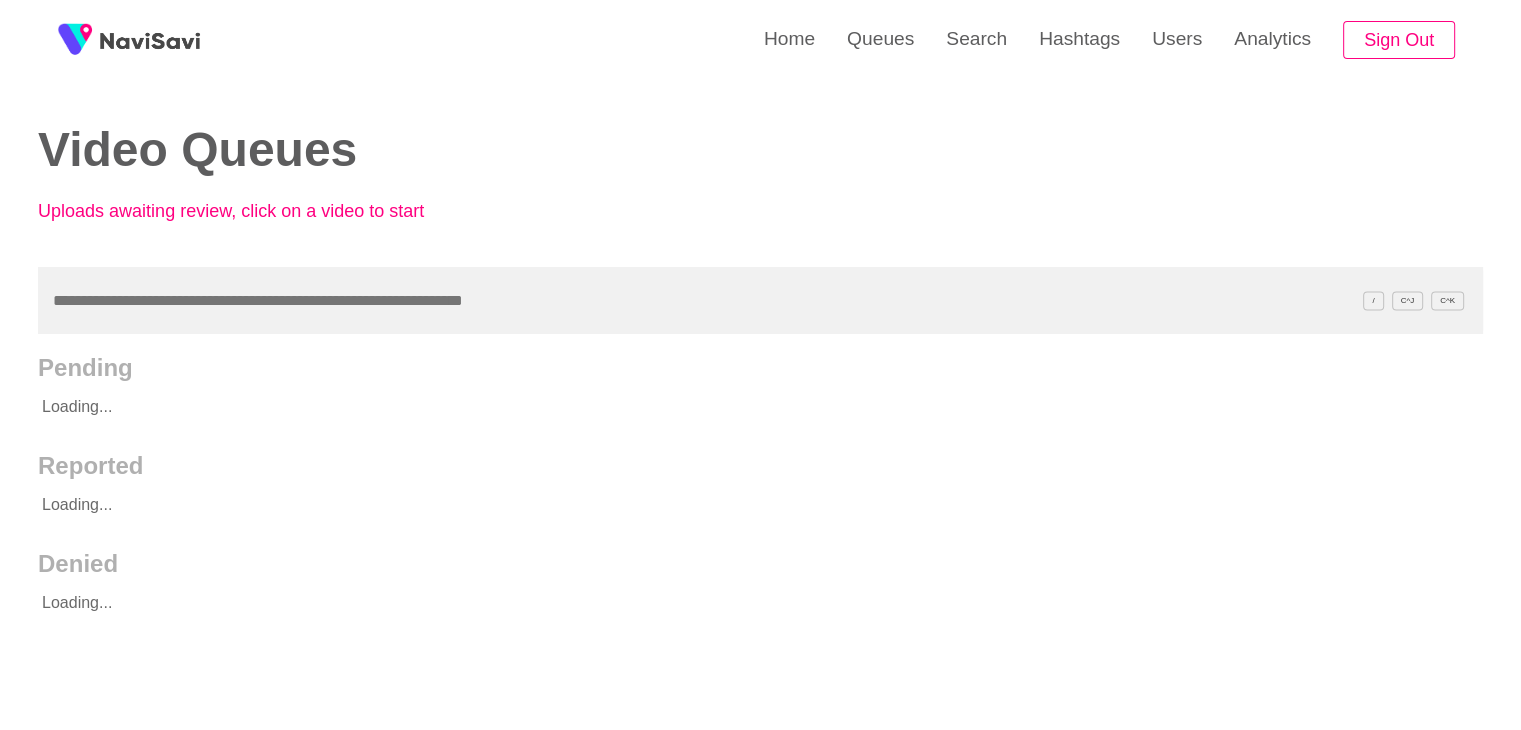scroll, scrollTop: 0, scrollLeft: 0, axis: both 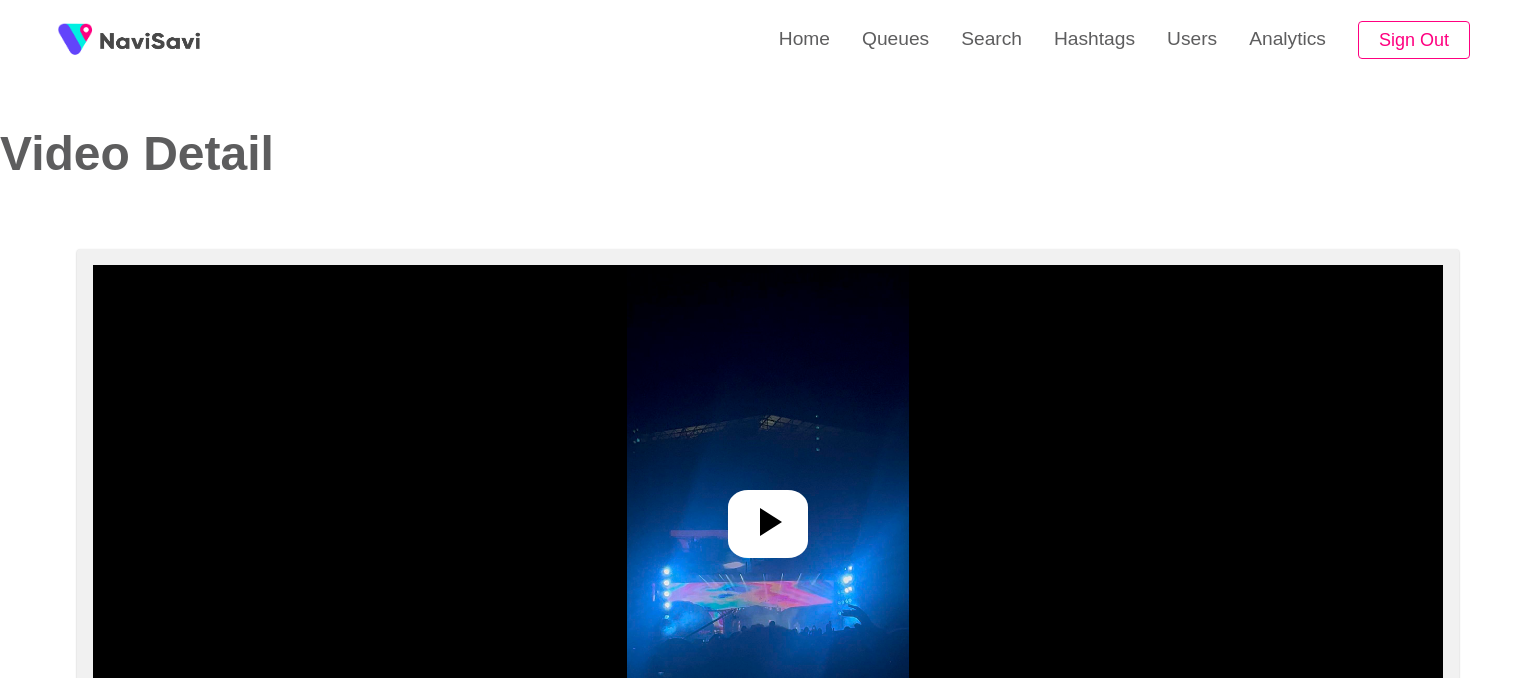 select on "**********" 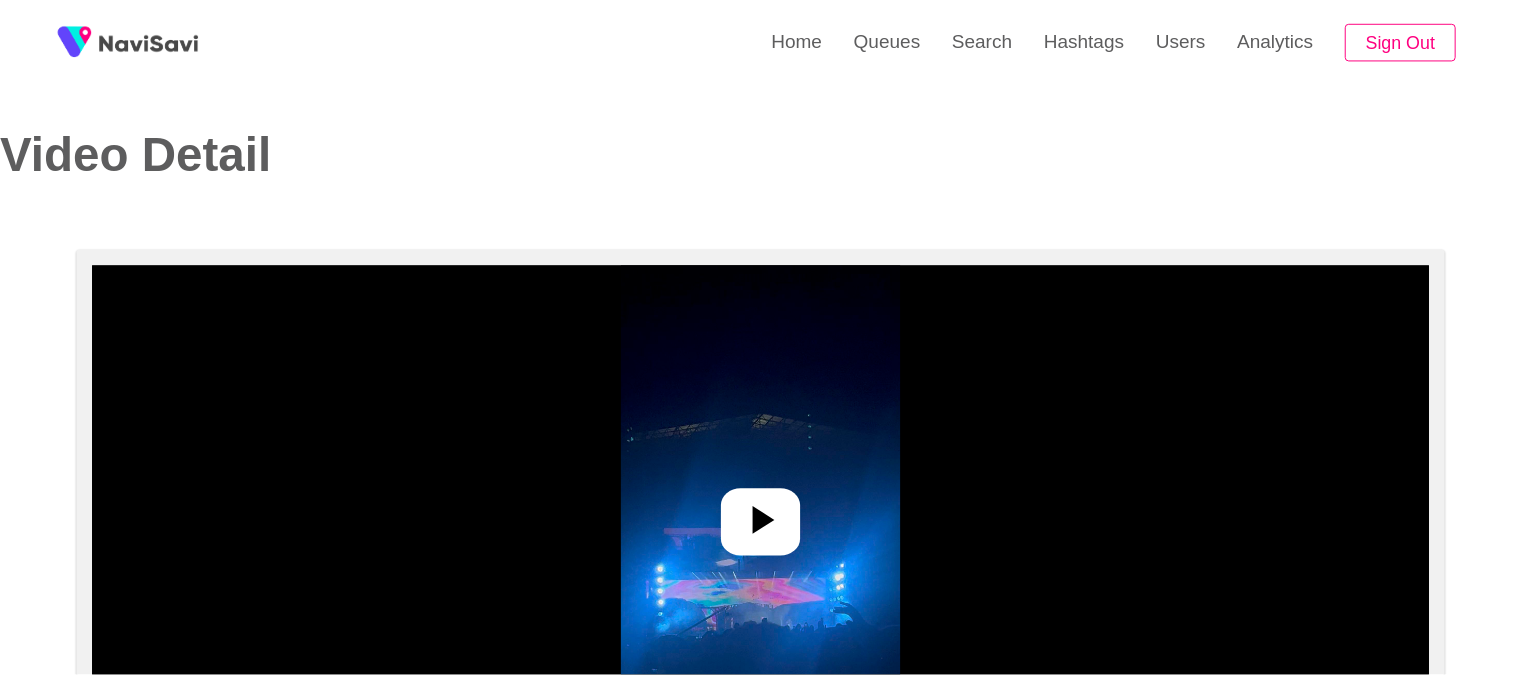 scroll, scrollTop: 0, scrollLeft: 0, axis: both 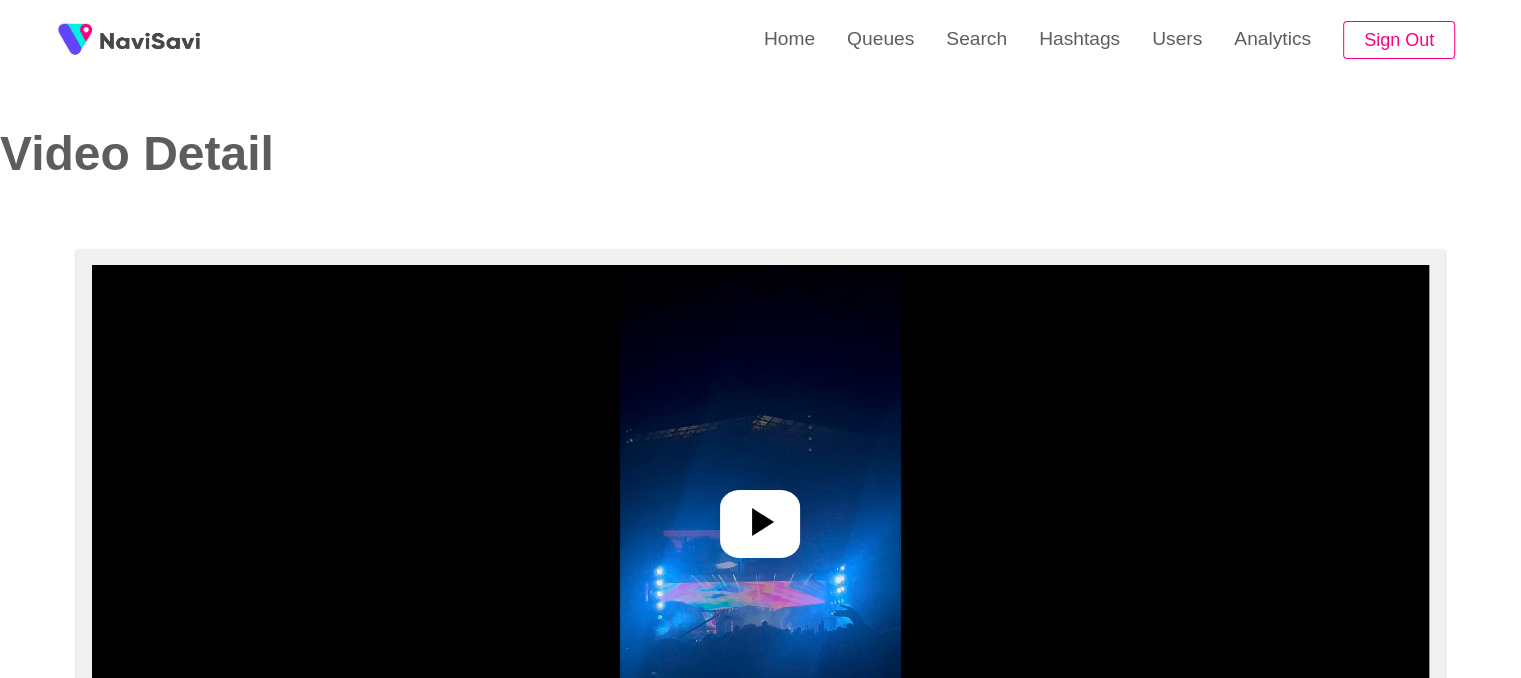 click at bounding box center (760, 515) 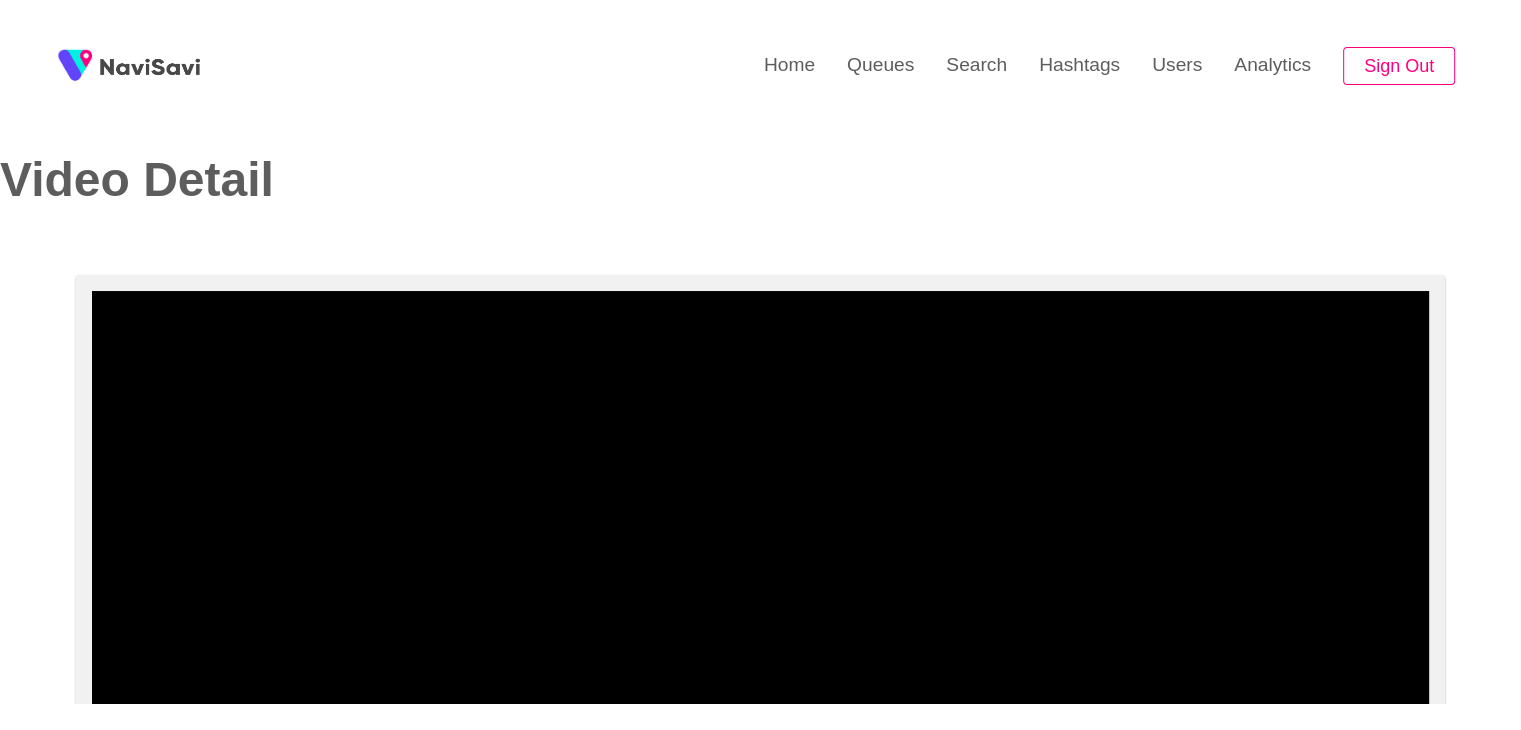 scroll, scrollTop: 160, scrollLeft: 0, axis: vertical 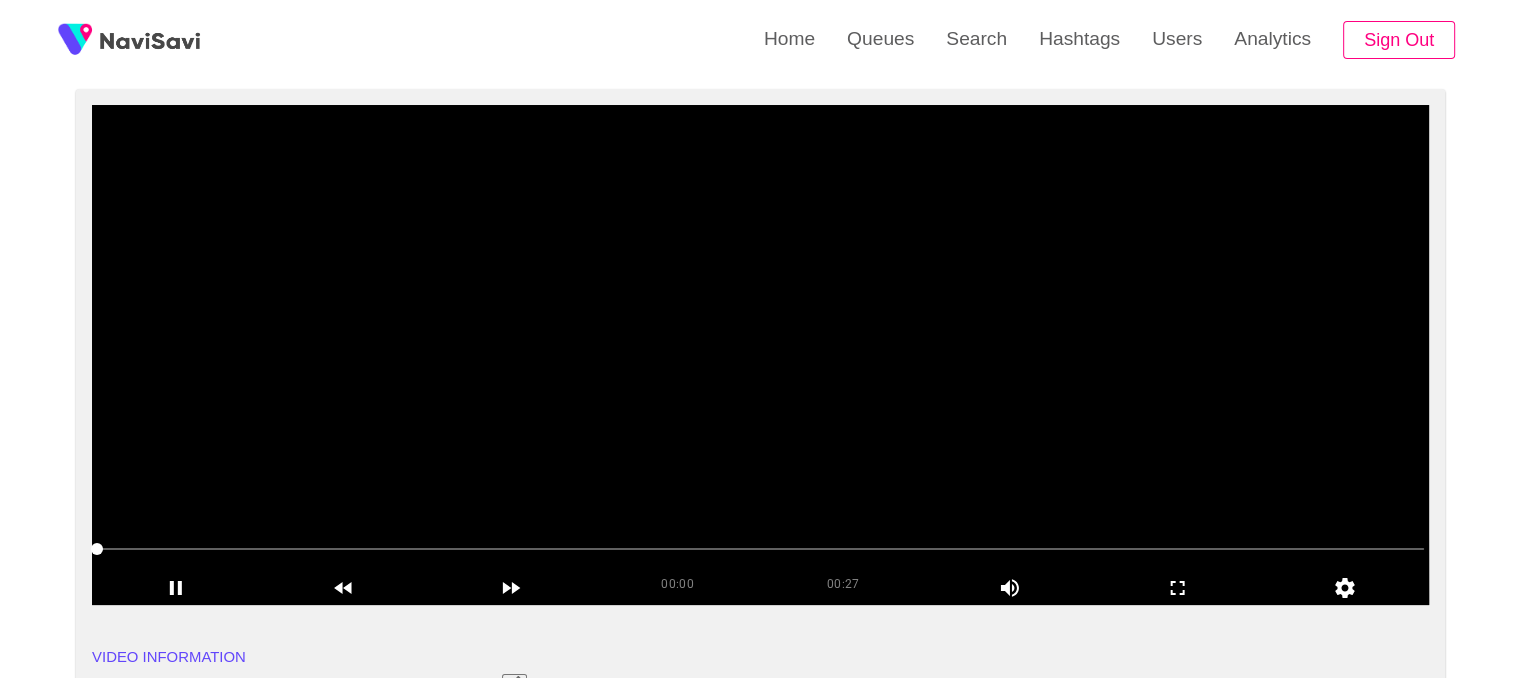 click at bounding box center [760, 355] 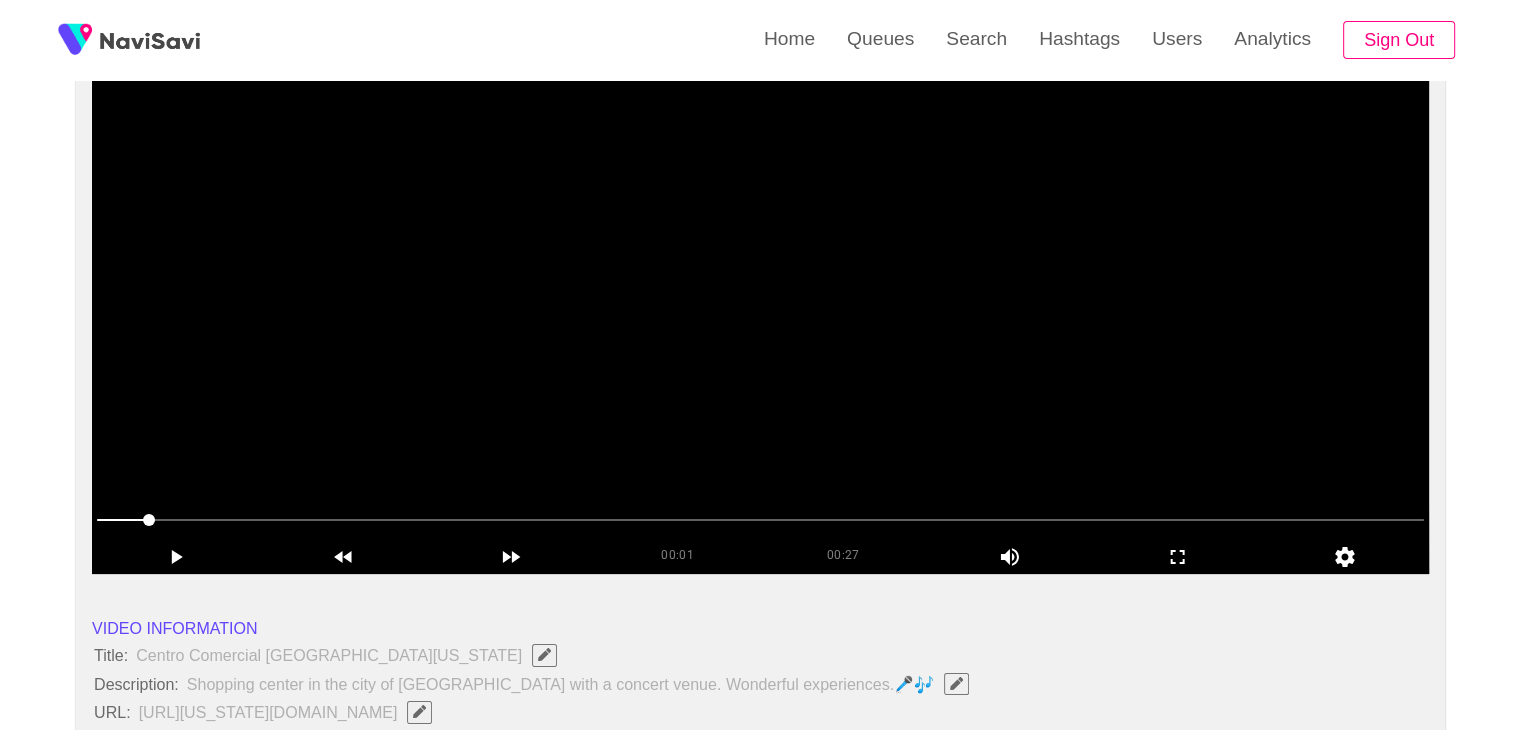 scroll, scrollTop: 188, scrollLeft: 0, axis: vertical 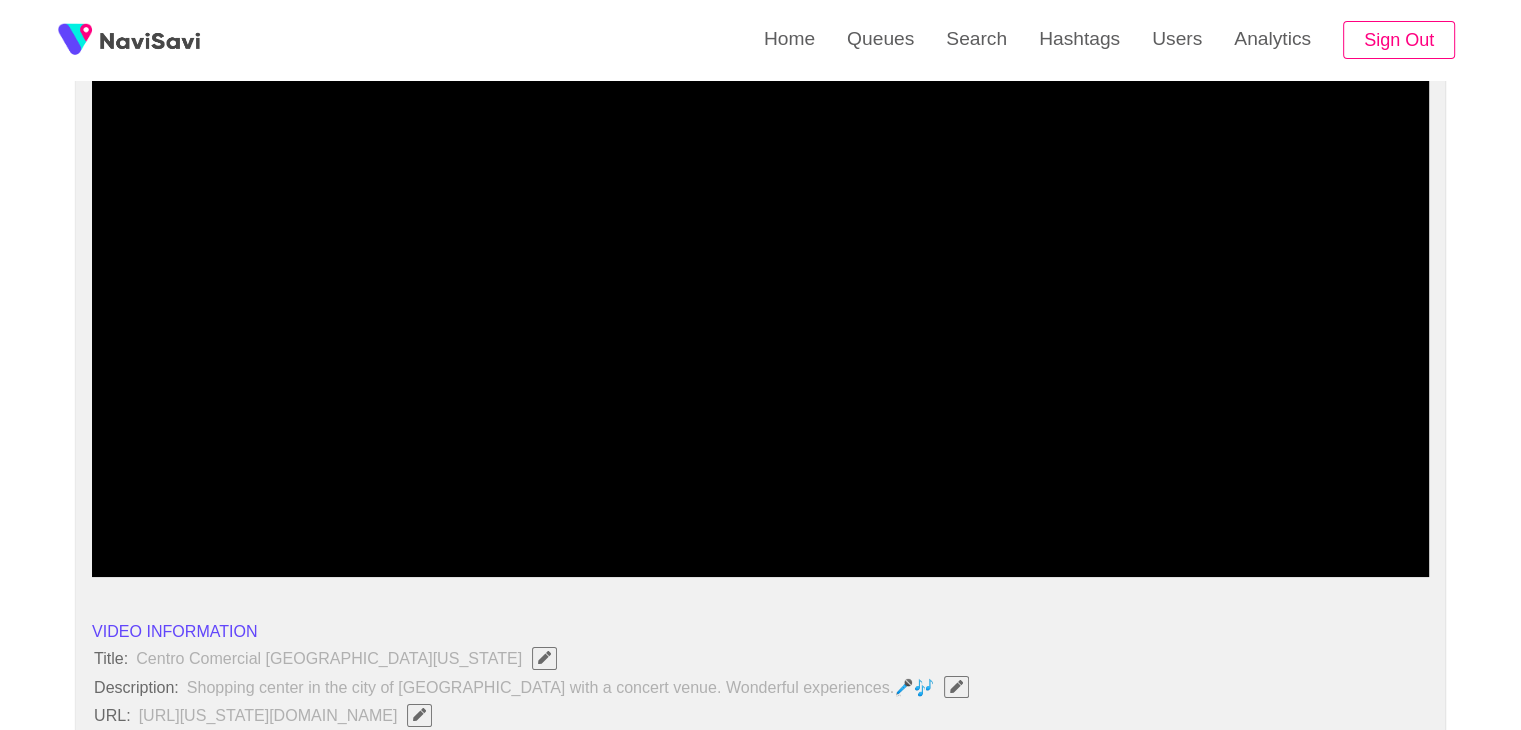 click on "**********" at bounding box center [760, 1503] 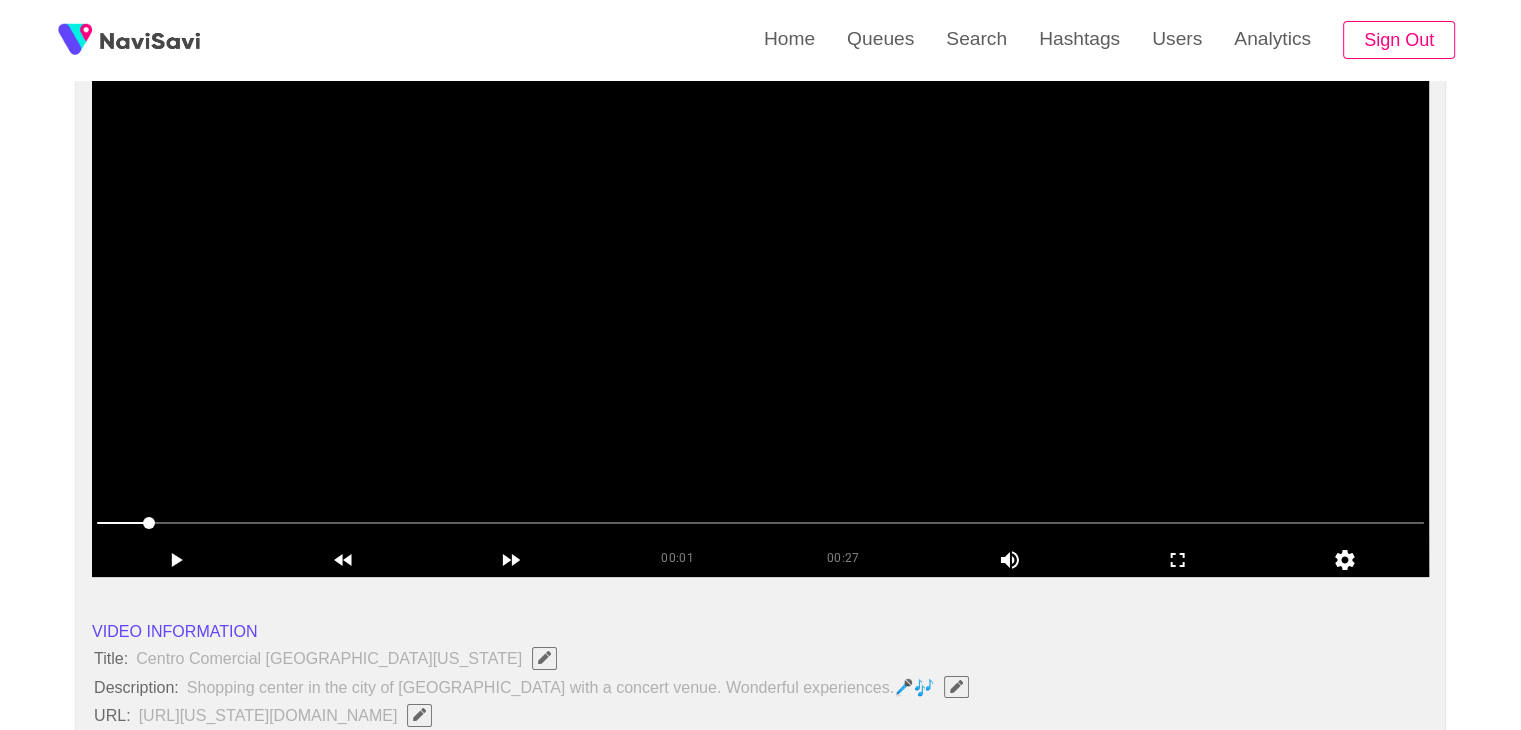 scroll, scrollTop: 384, scrollLeft: 0, axis: vertical 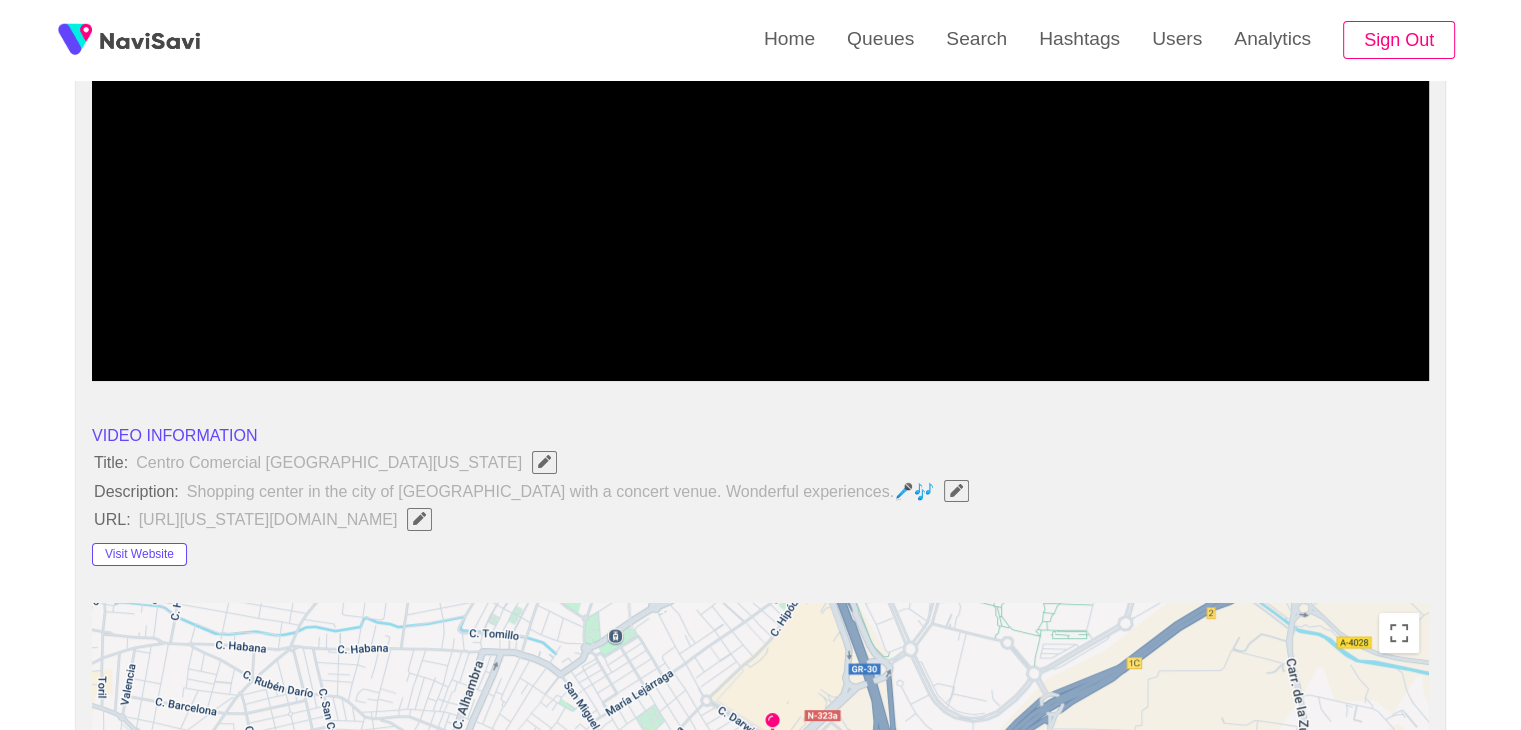 click on "**********" at bounding box center [760, 1307] 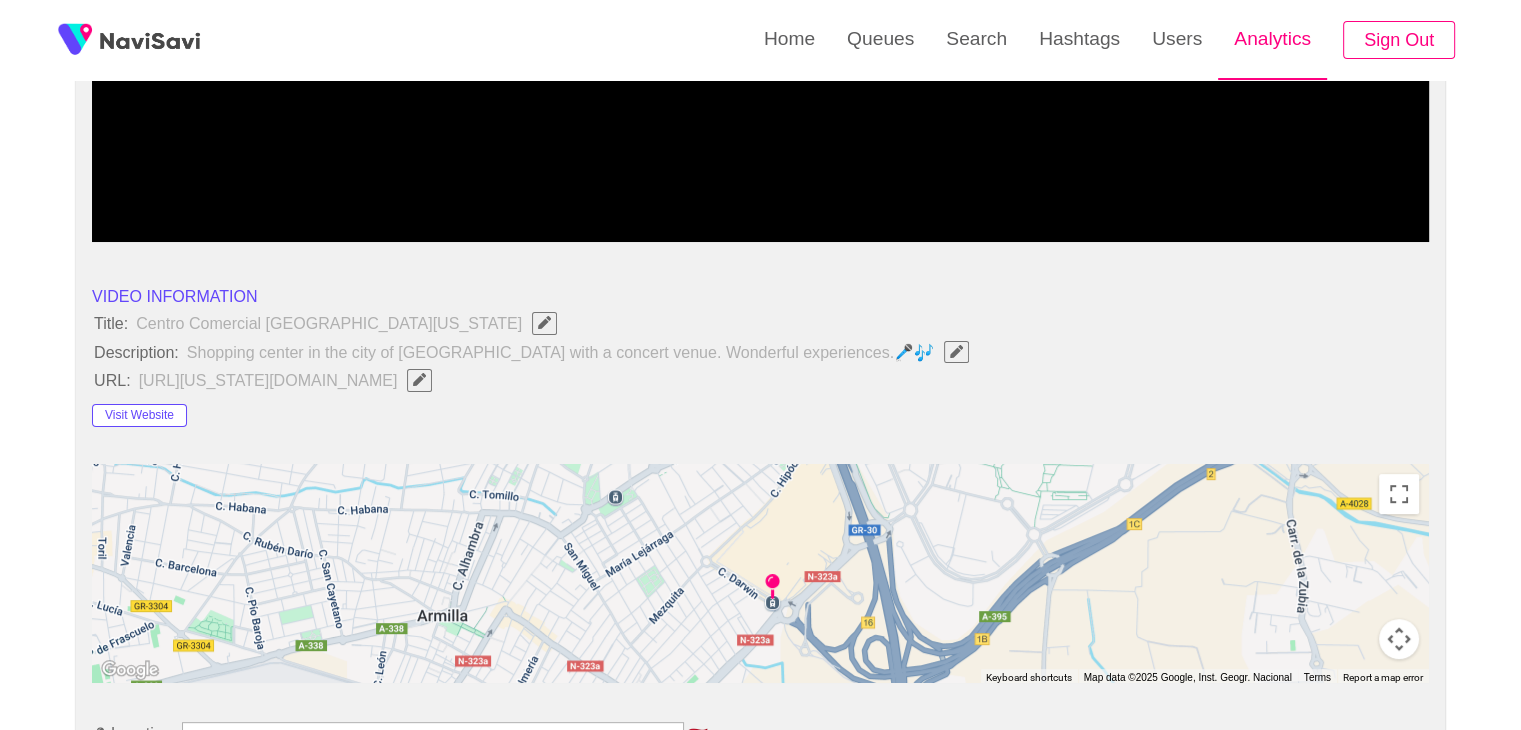 scroll, scrollTop: 559, scrollLeft: 0, axis: vertical 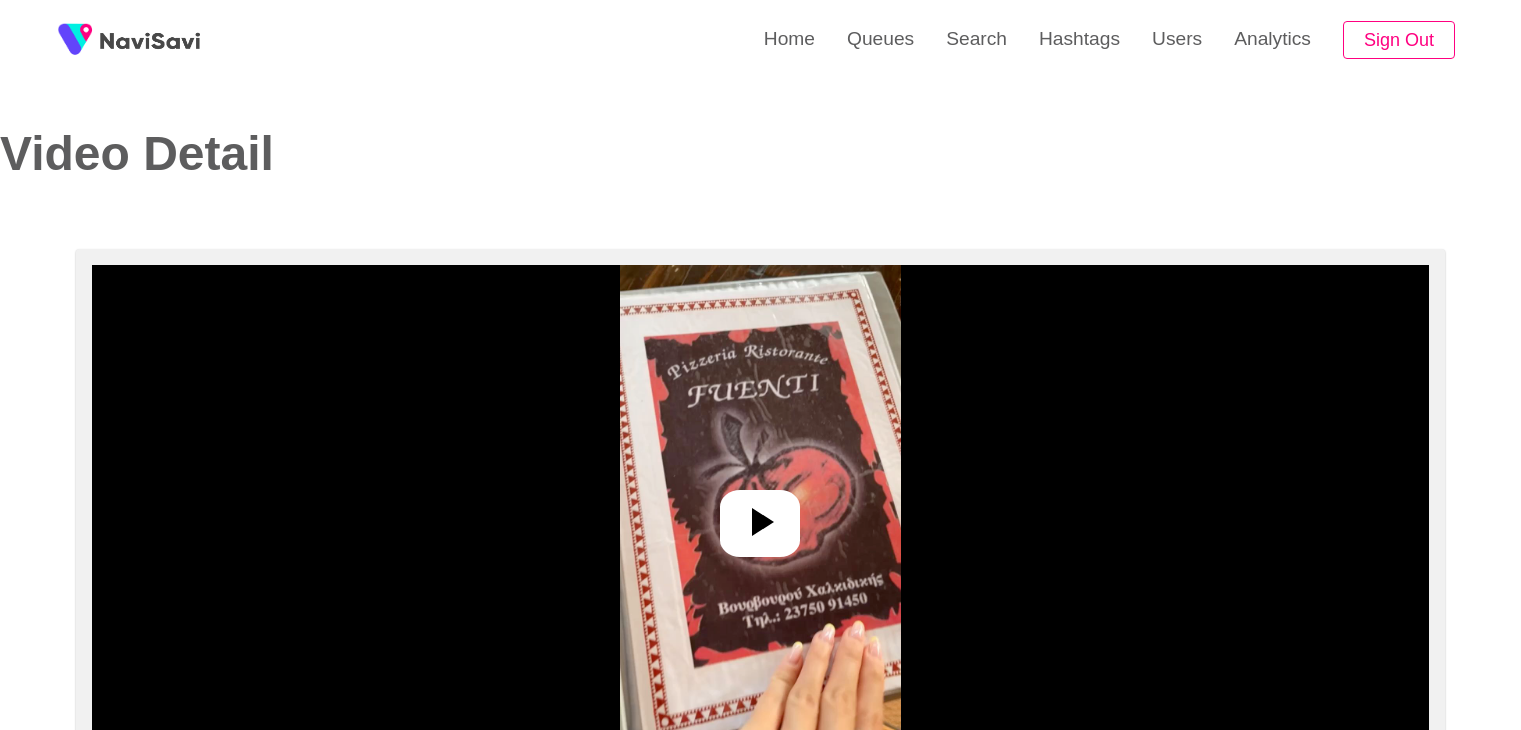 select on "**********" 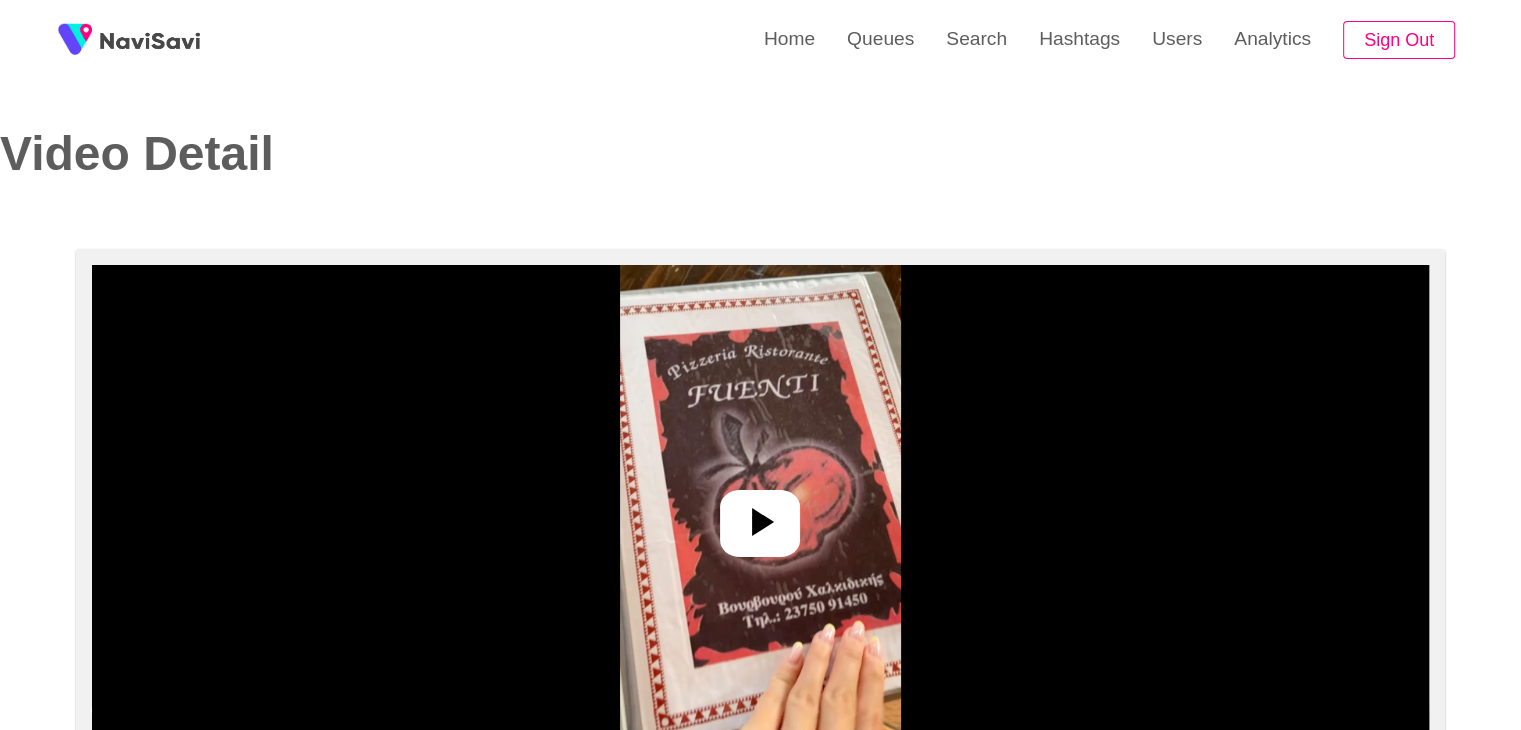 click at bounding box center (760, 515) 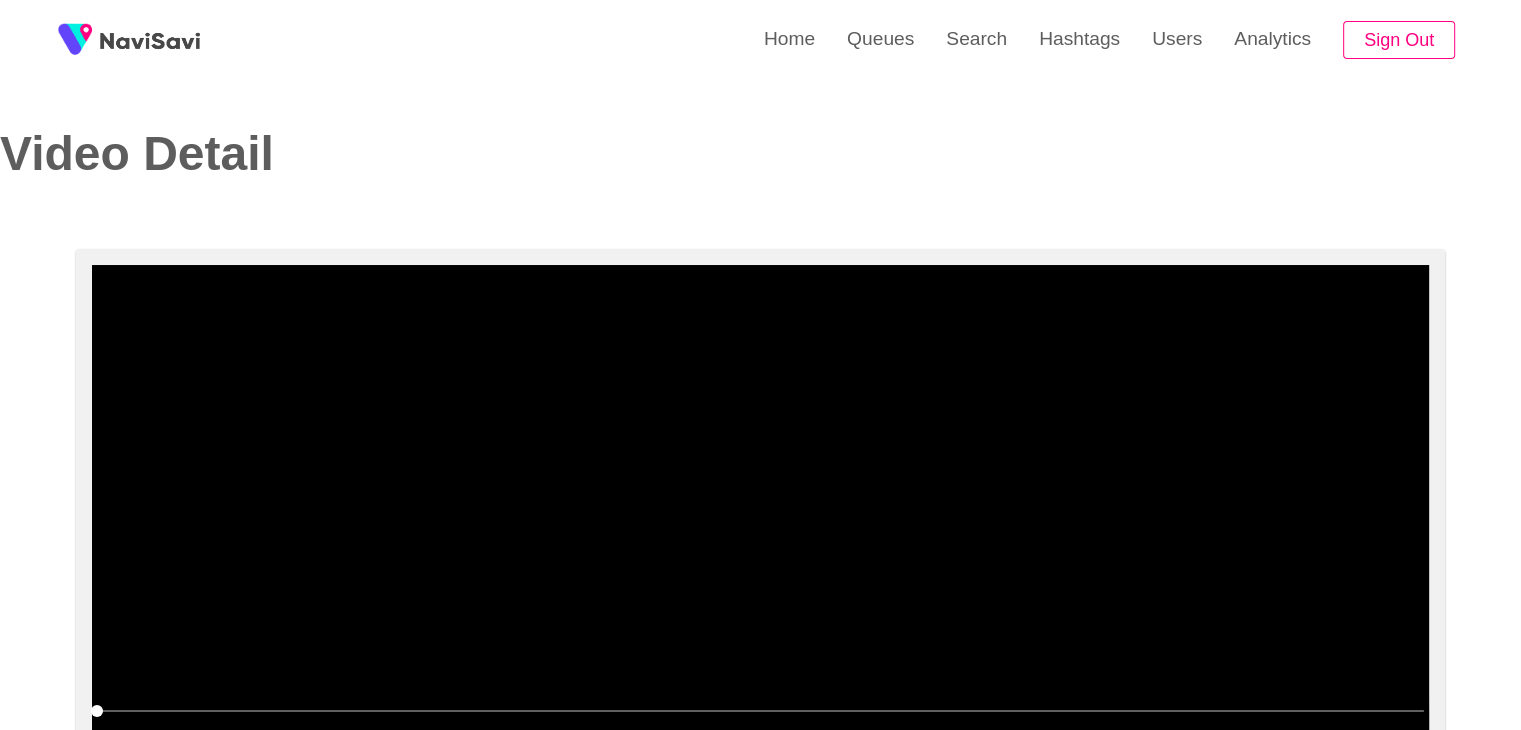 click at bounding box center (760, 515) 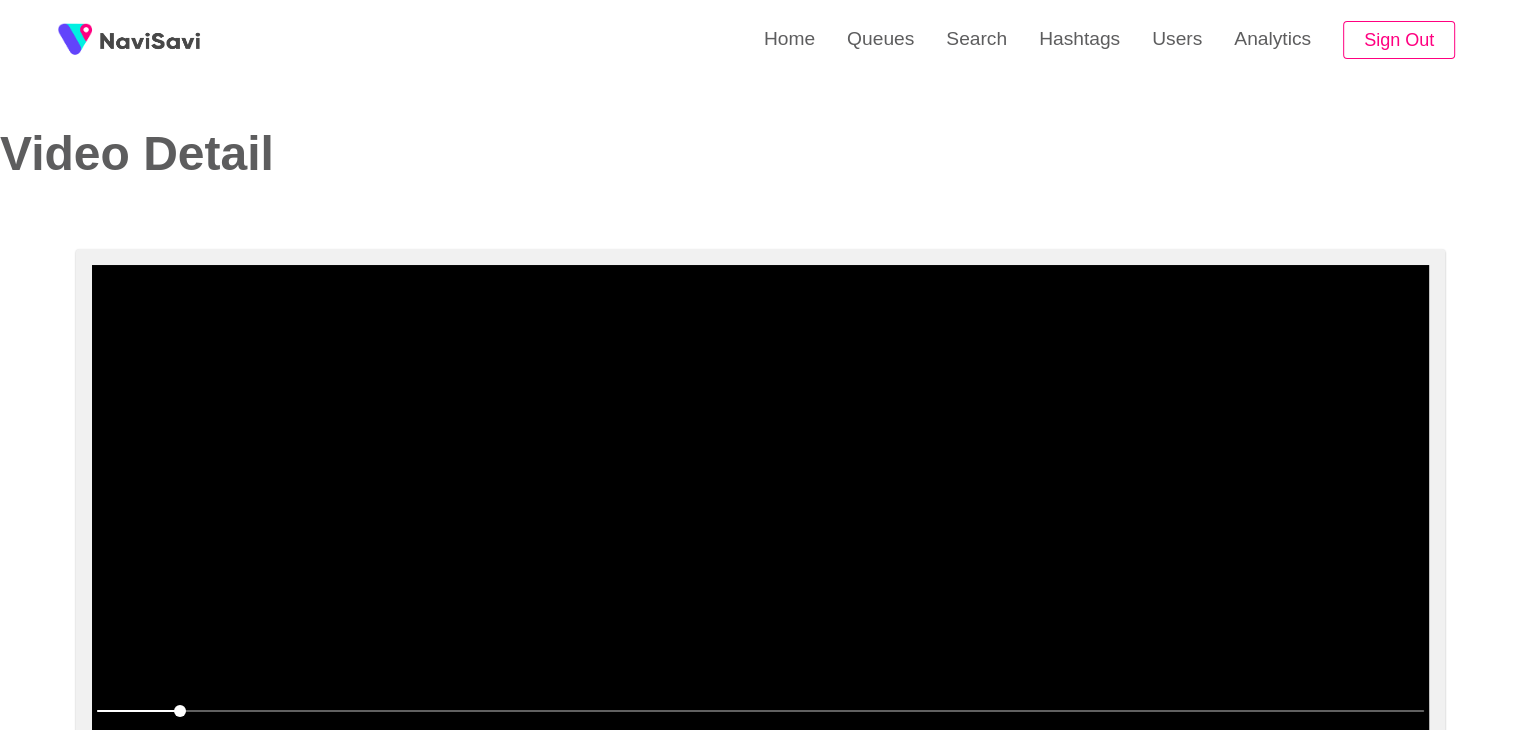 click at bounding box center (760, 515) 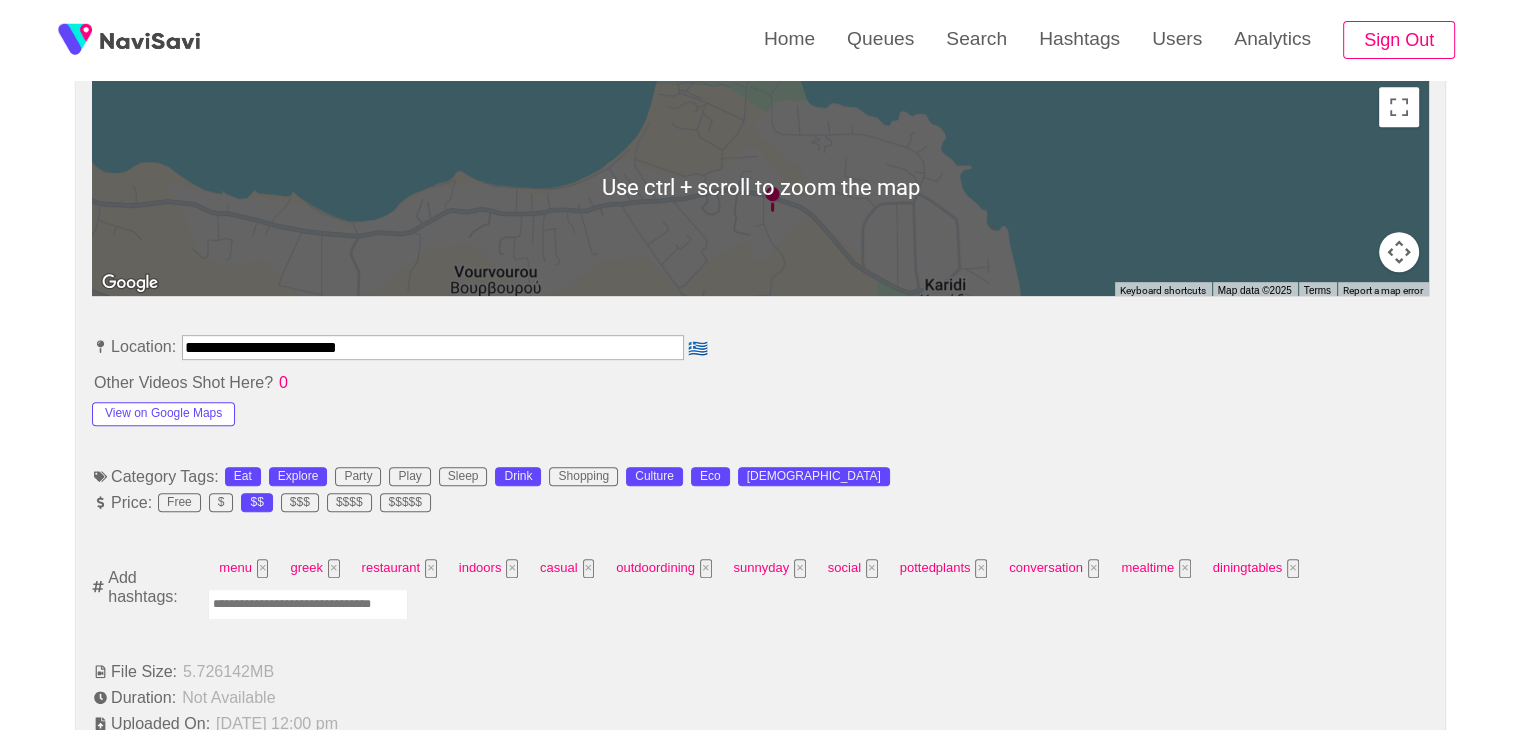 scroll, scrollTop: 918, scrollLeft: 0, axis: vertical 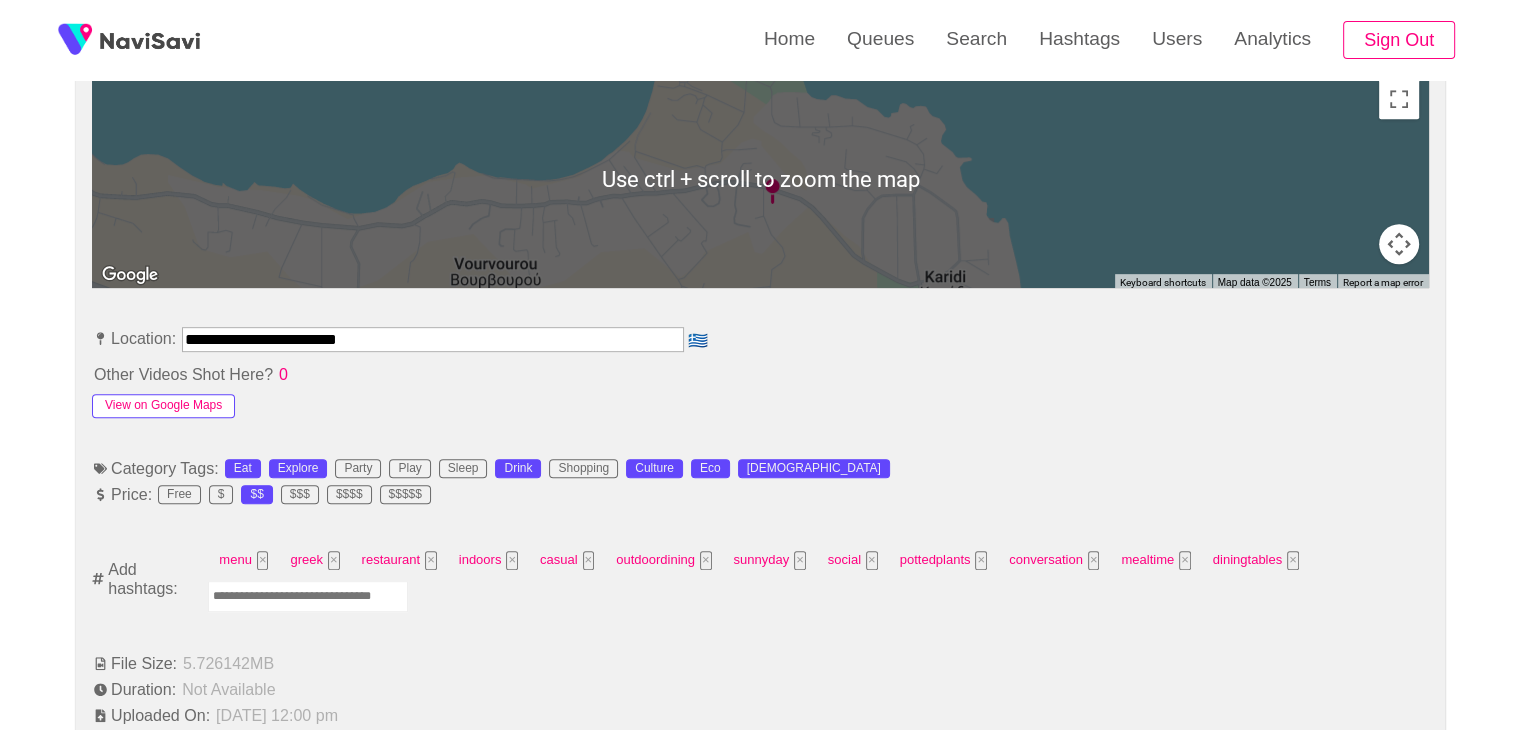 click on "View on Google Maps" at bounding box center [163, 406] 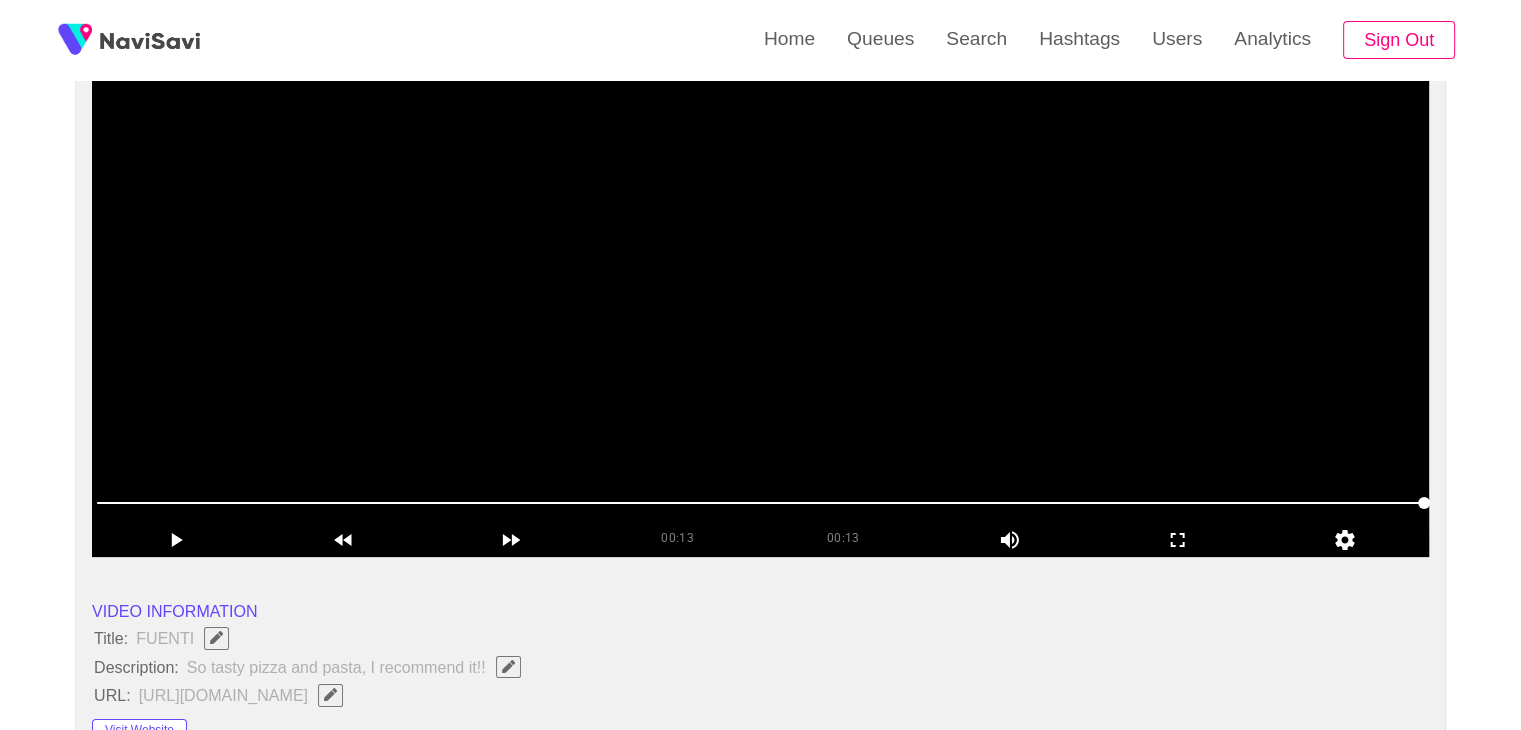 scroll, scrollTop: 207, scrollLeft: 0, axis: vertical 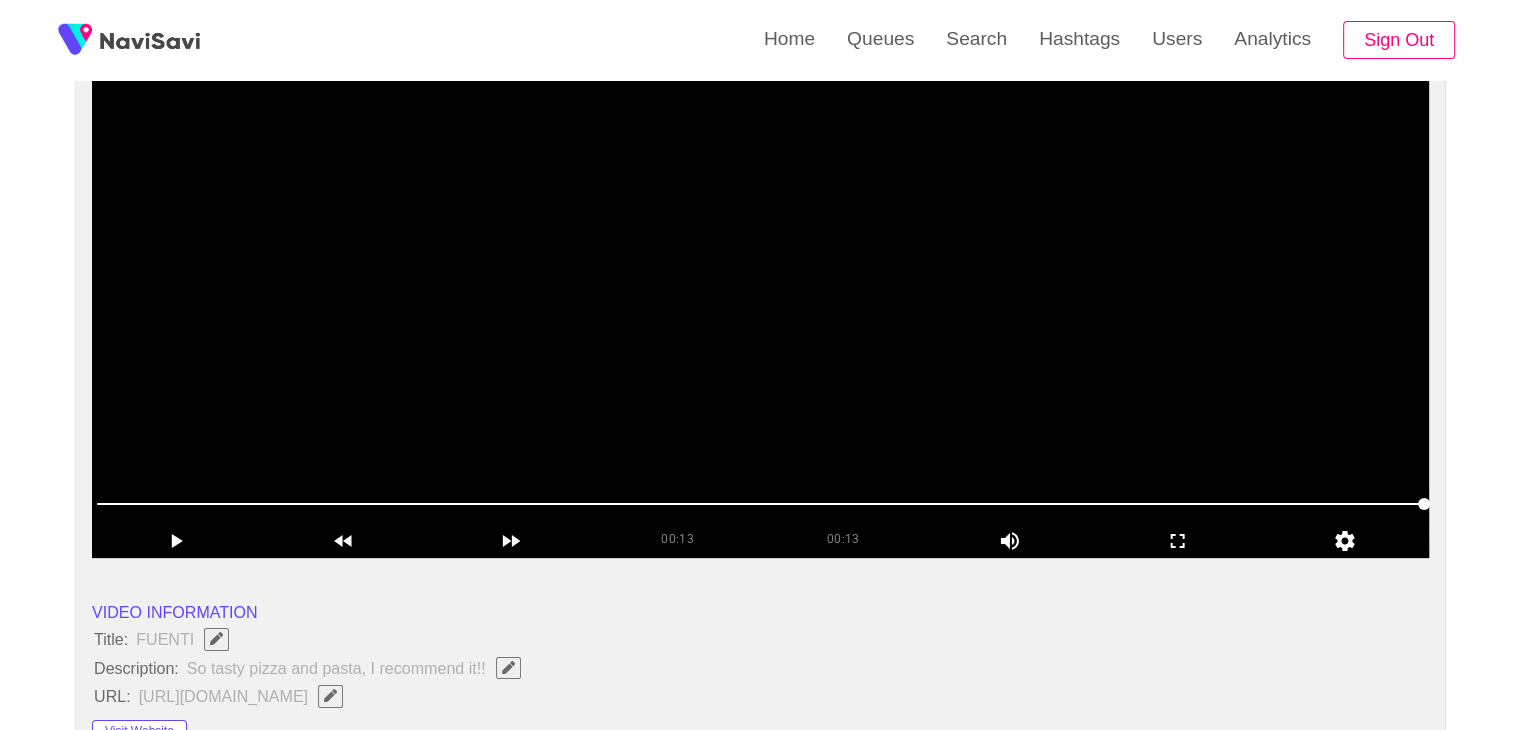 click at bounding box center [760, 505] 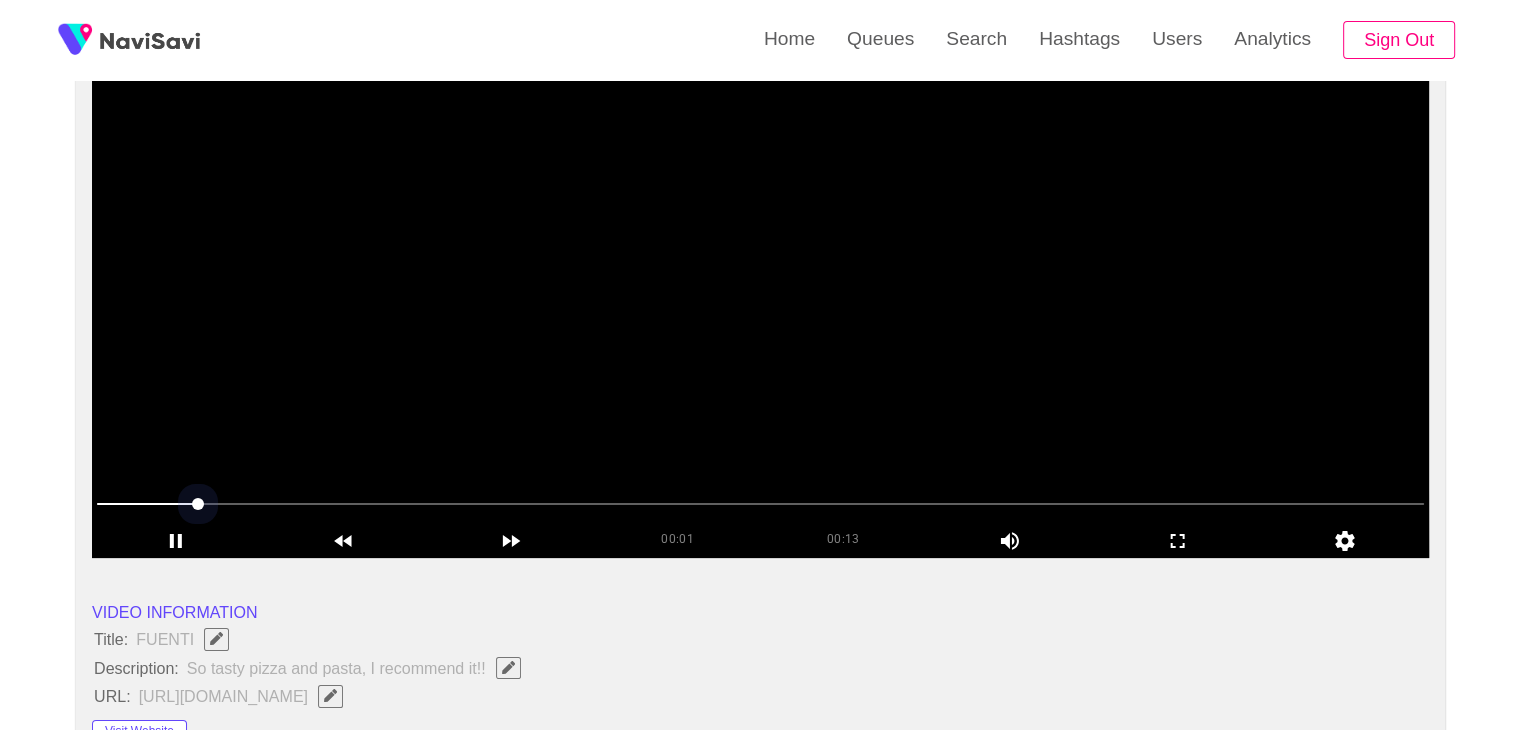 click at bounding box center (760, 504) 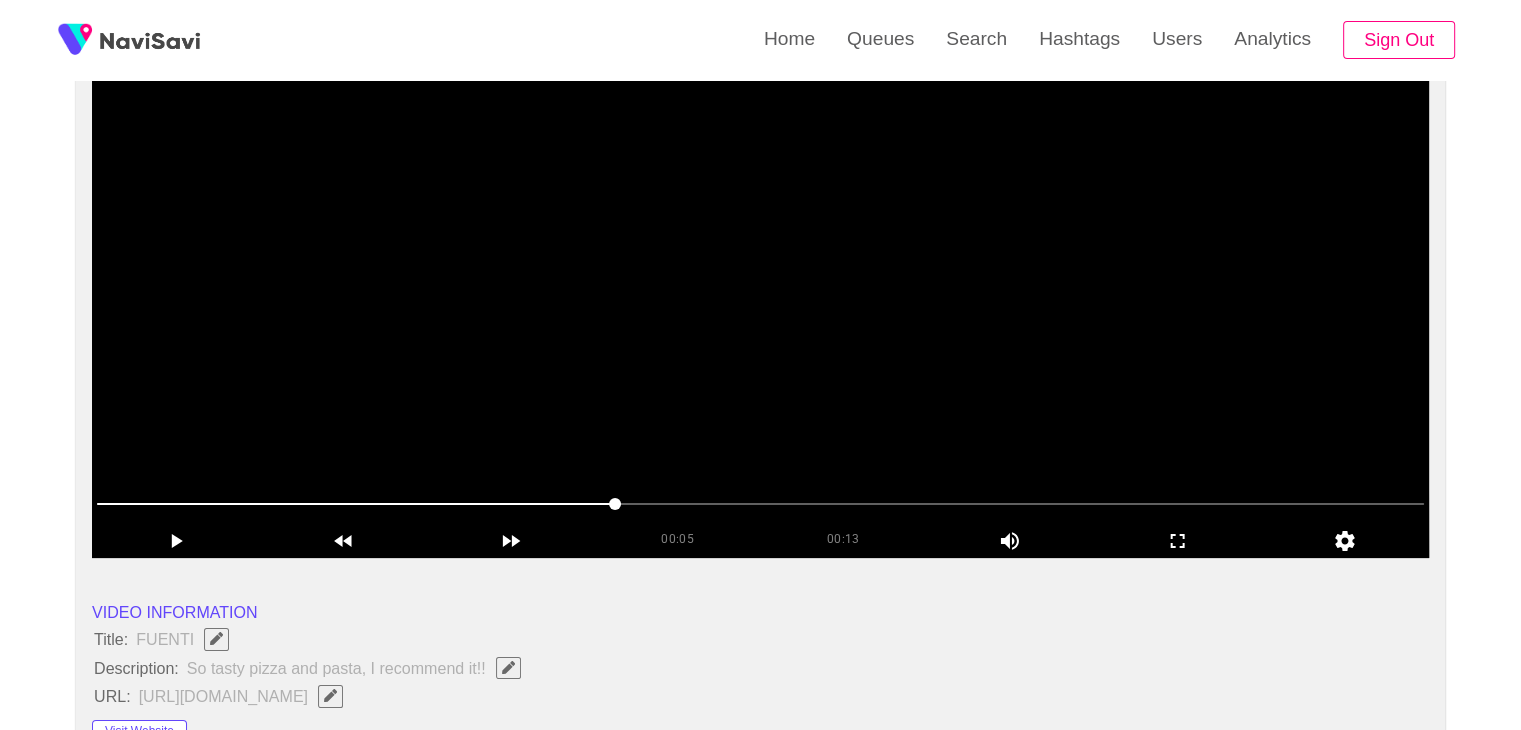 click at bounding box center [760, 308] 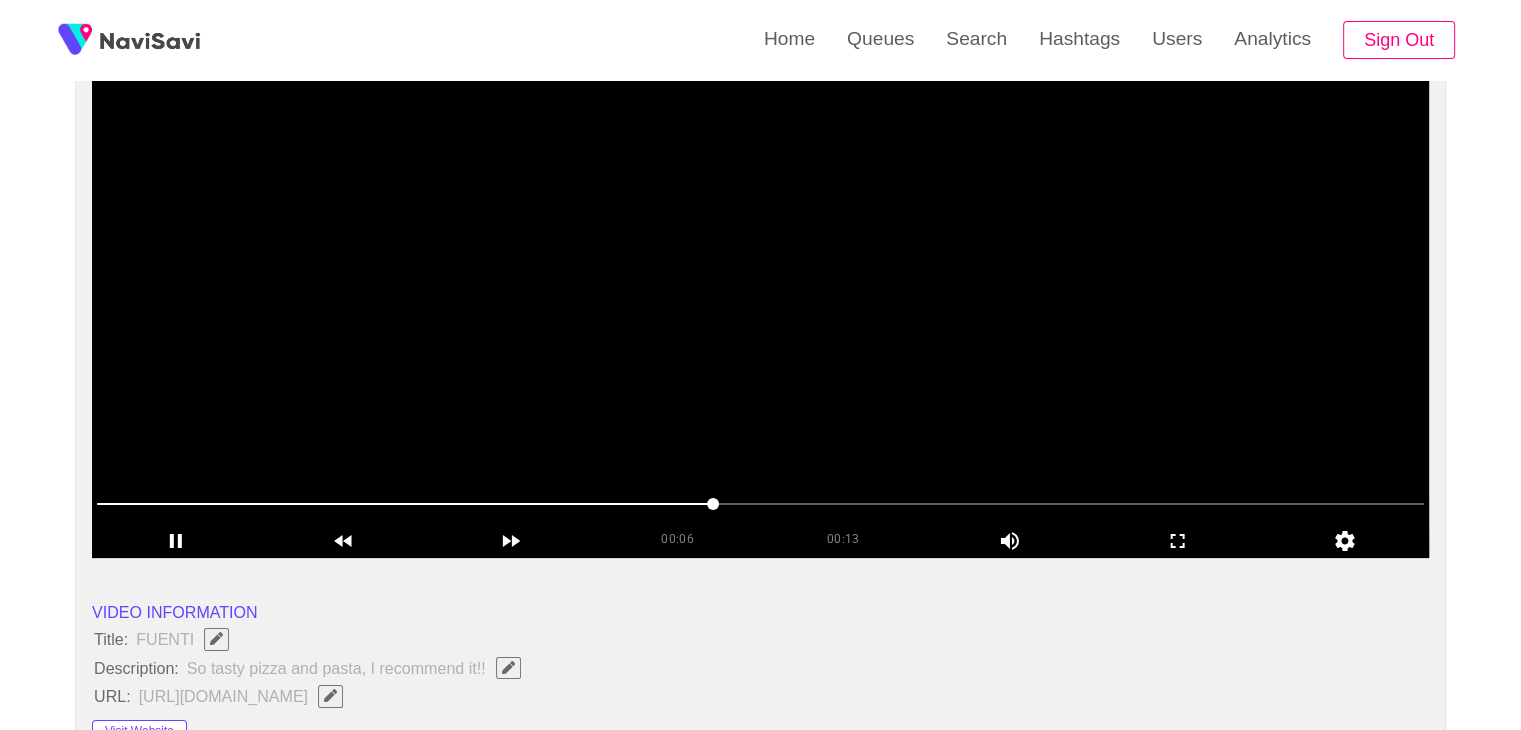 click at bounding box center (760, 308) 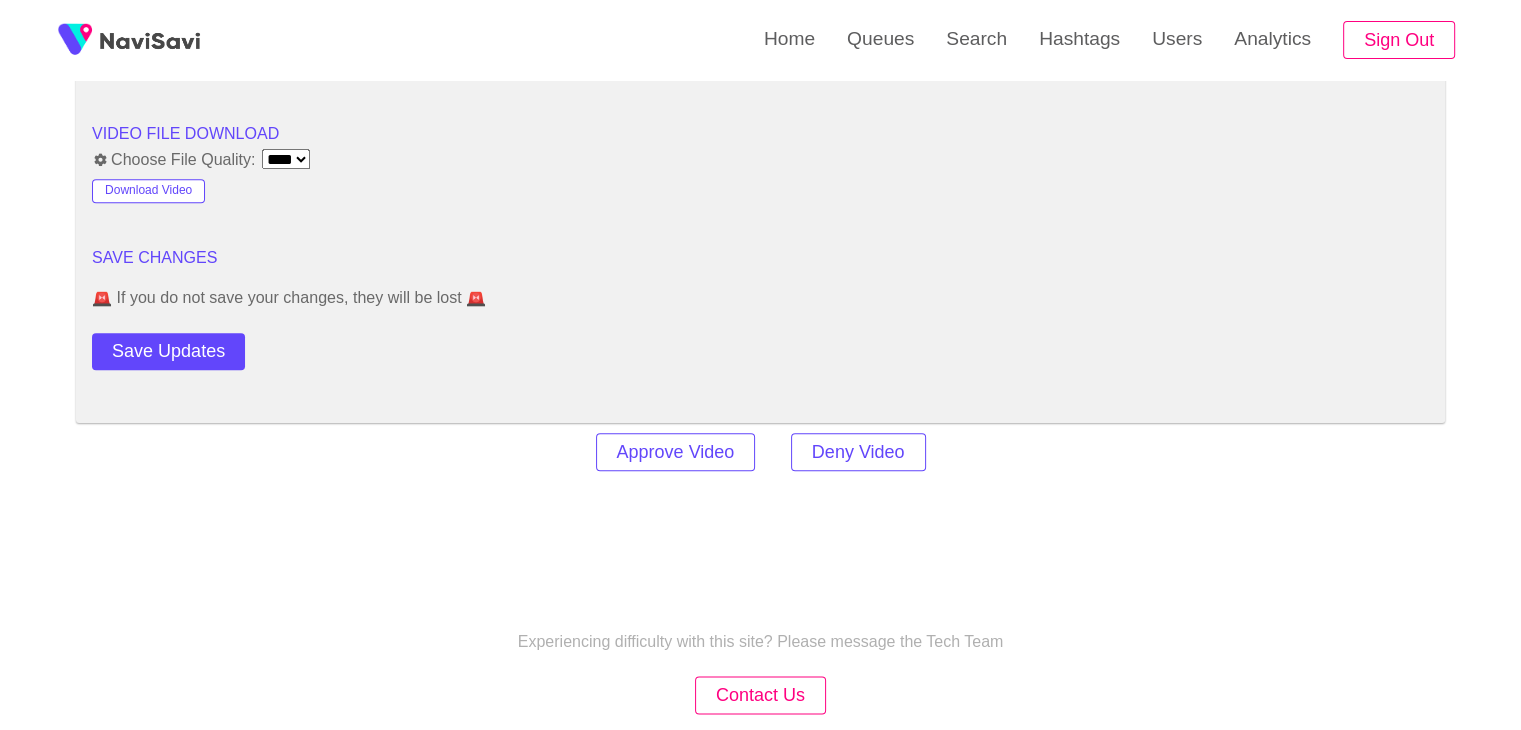 scroll, scrollTop: 2398, scrollLeft: 0, axis: vertical 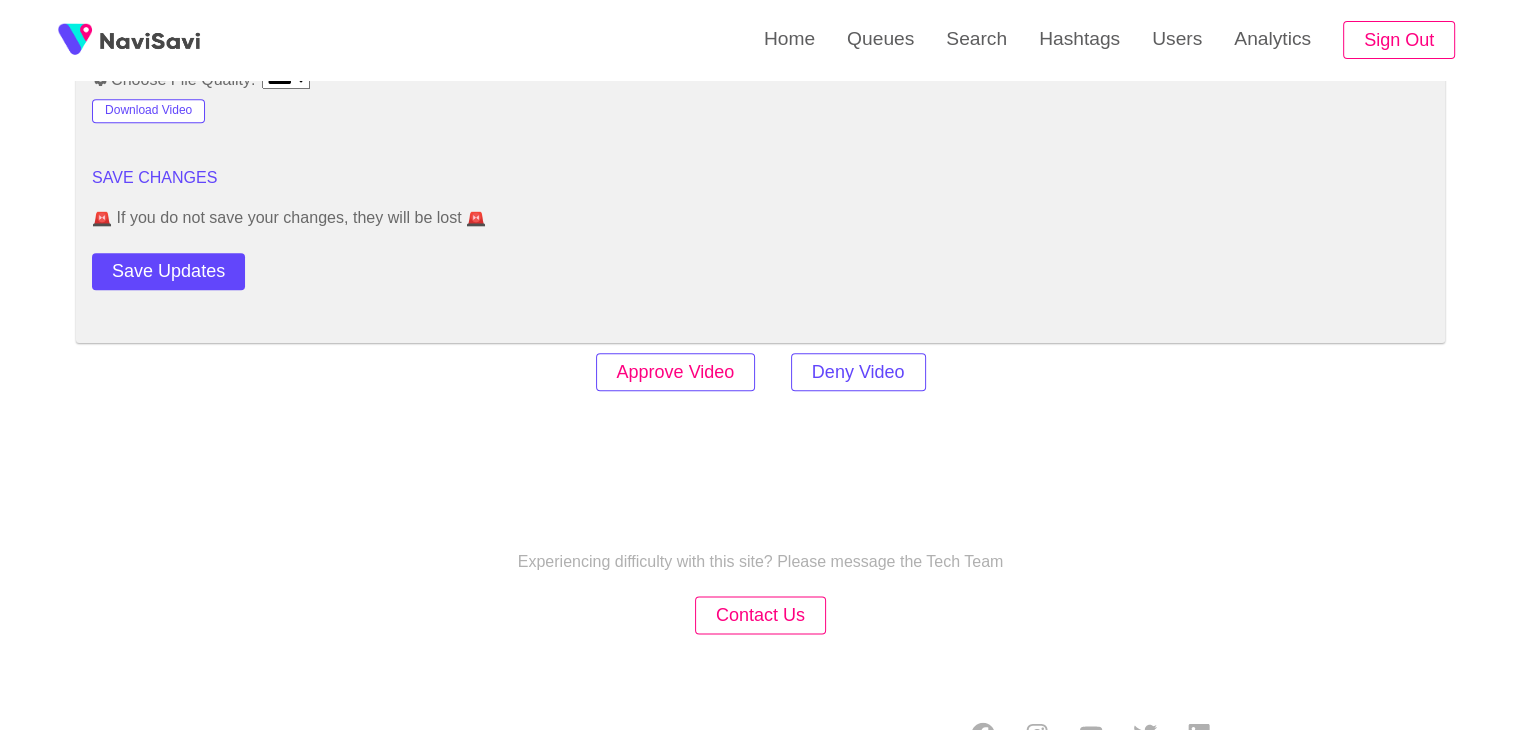 click on "Approve Video" at bounding box center [676, 372] 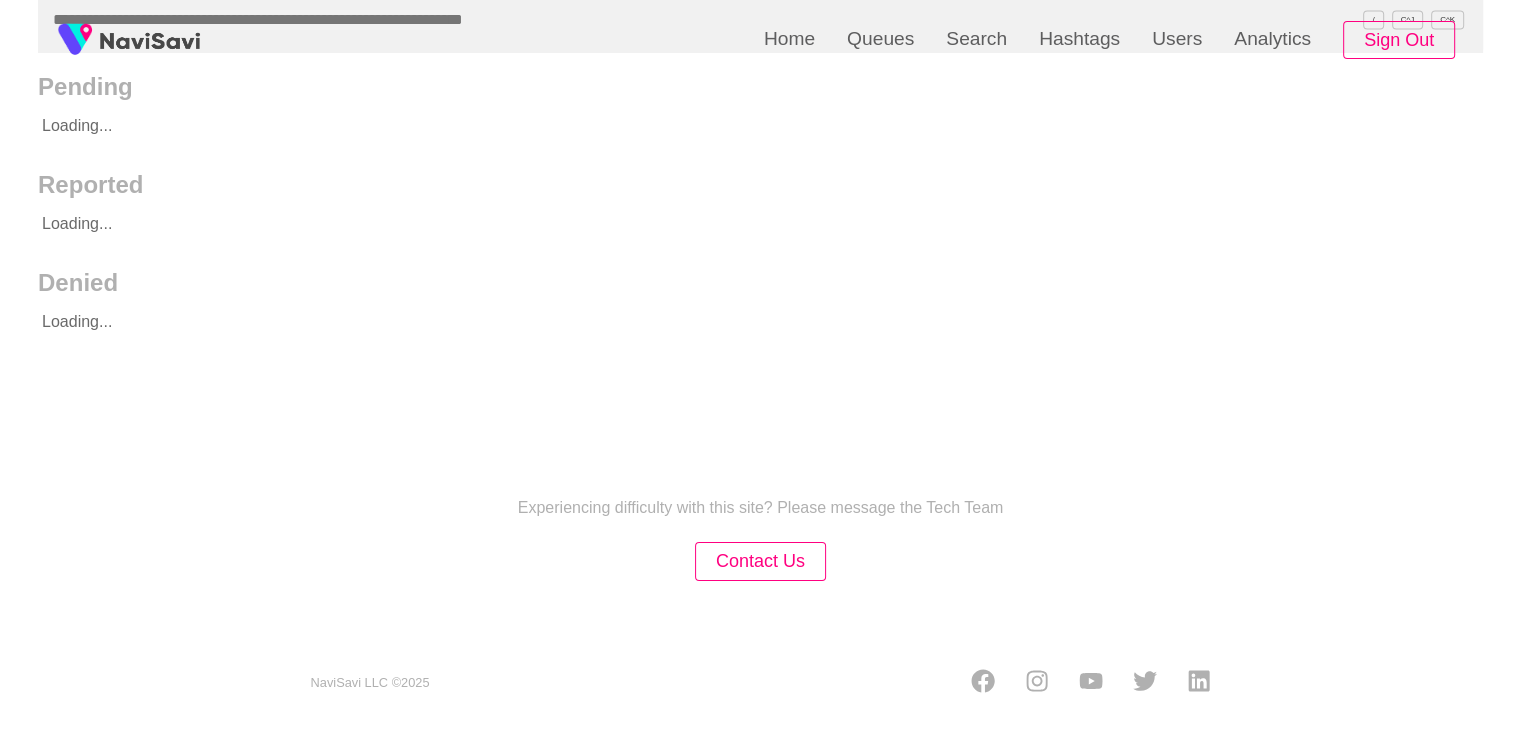 scroll, scrollTop: 0, scrollLeft: 0, axis: both 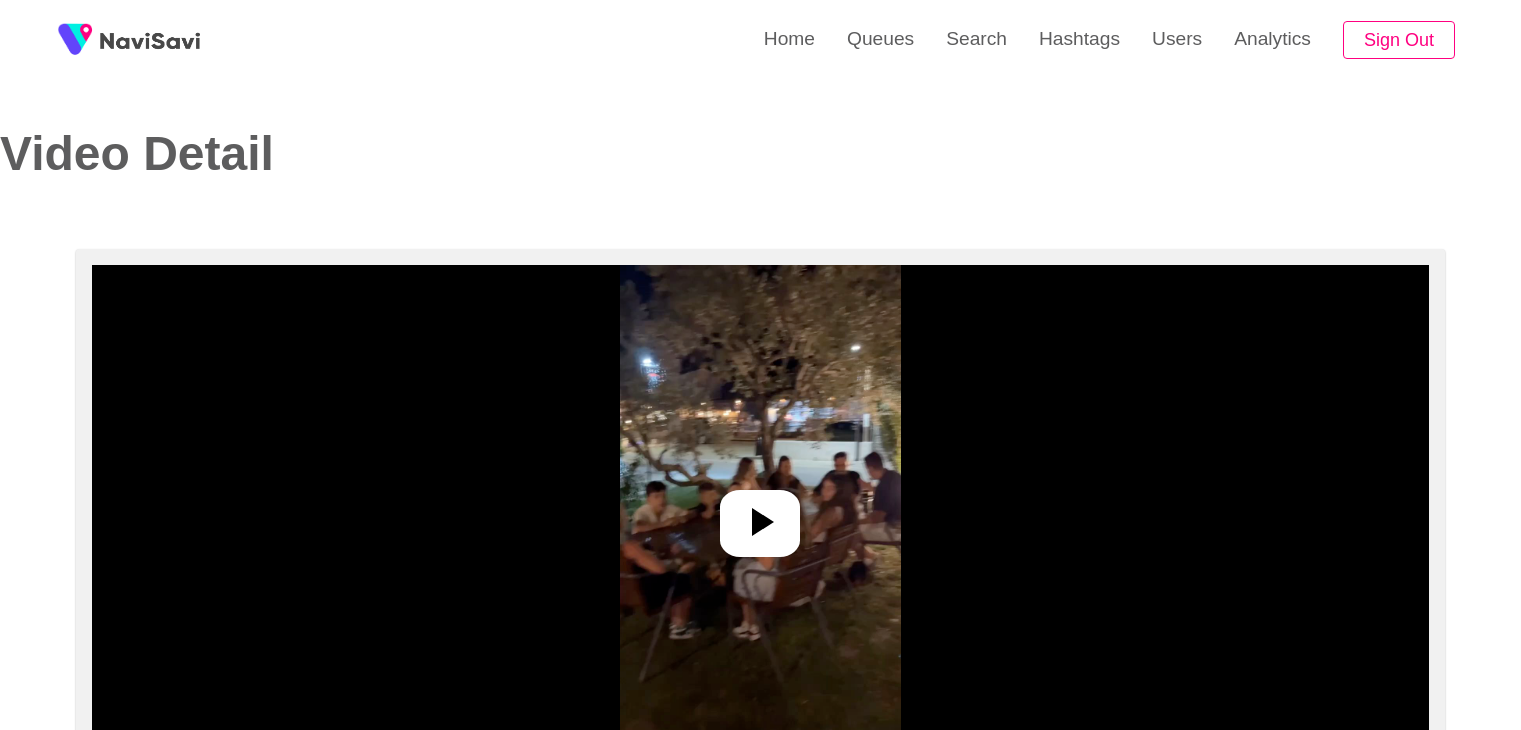 select on "**********" 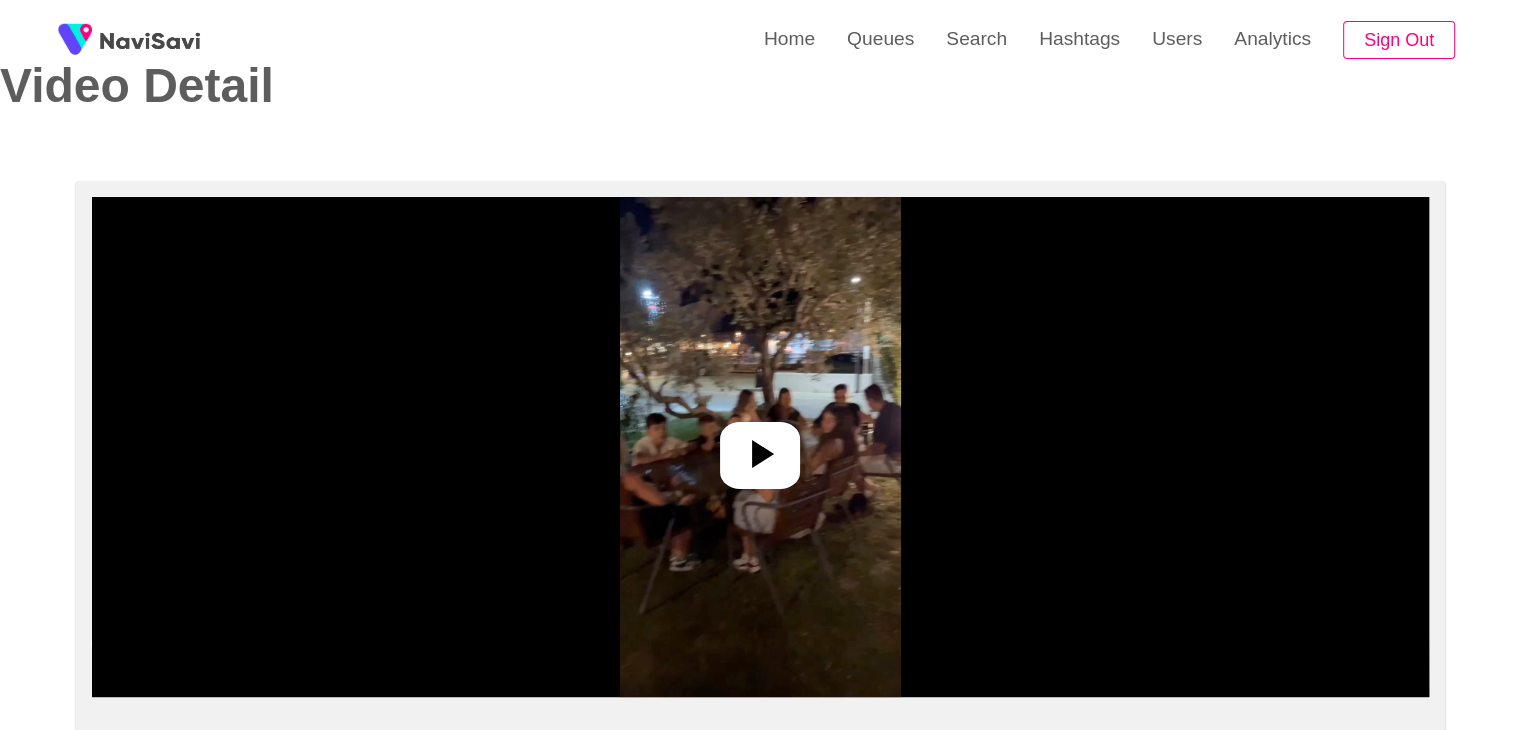 scroll, scrollTop: 68, scrollLeft: 0, axis: vertical 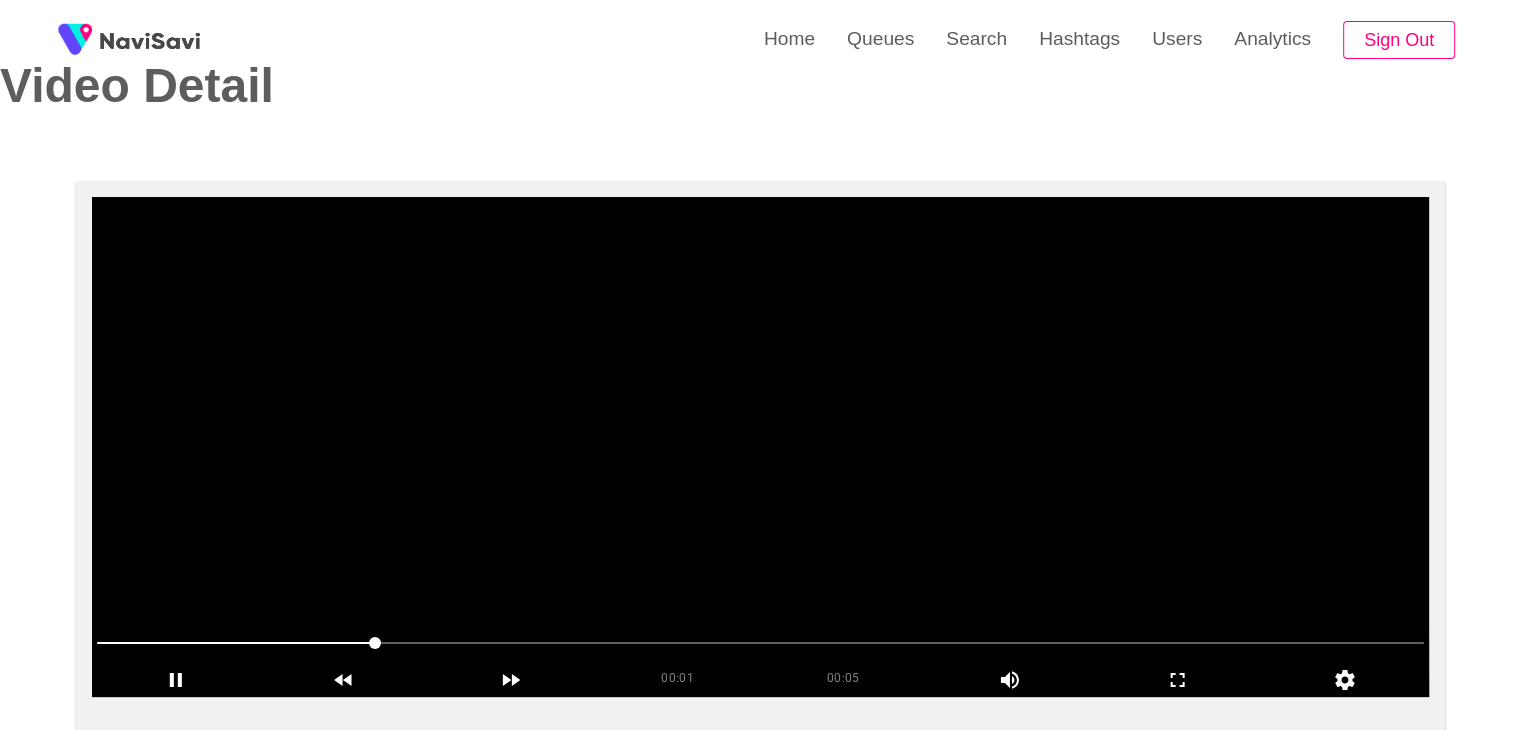 click at bounding box center [760, 447] 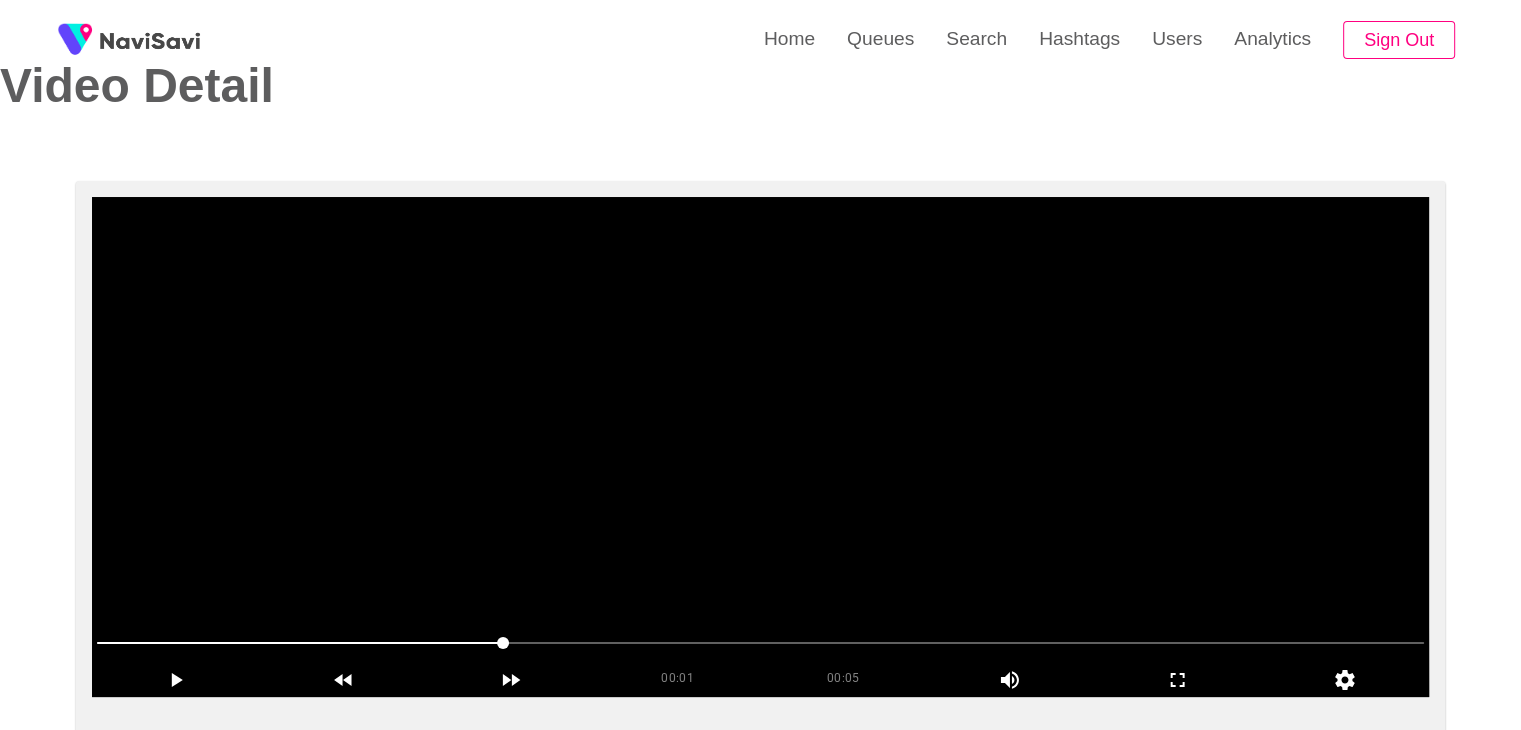 click at bounding box center [760, 447] 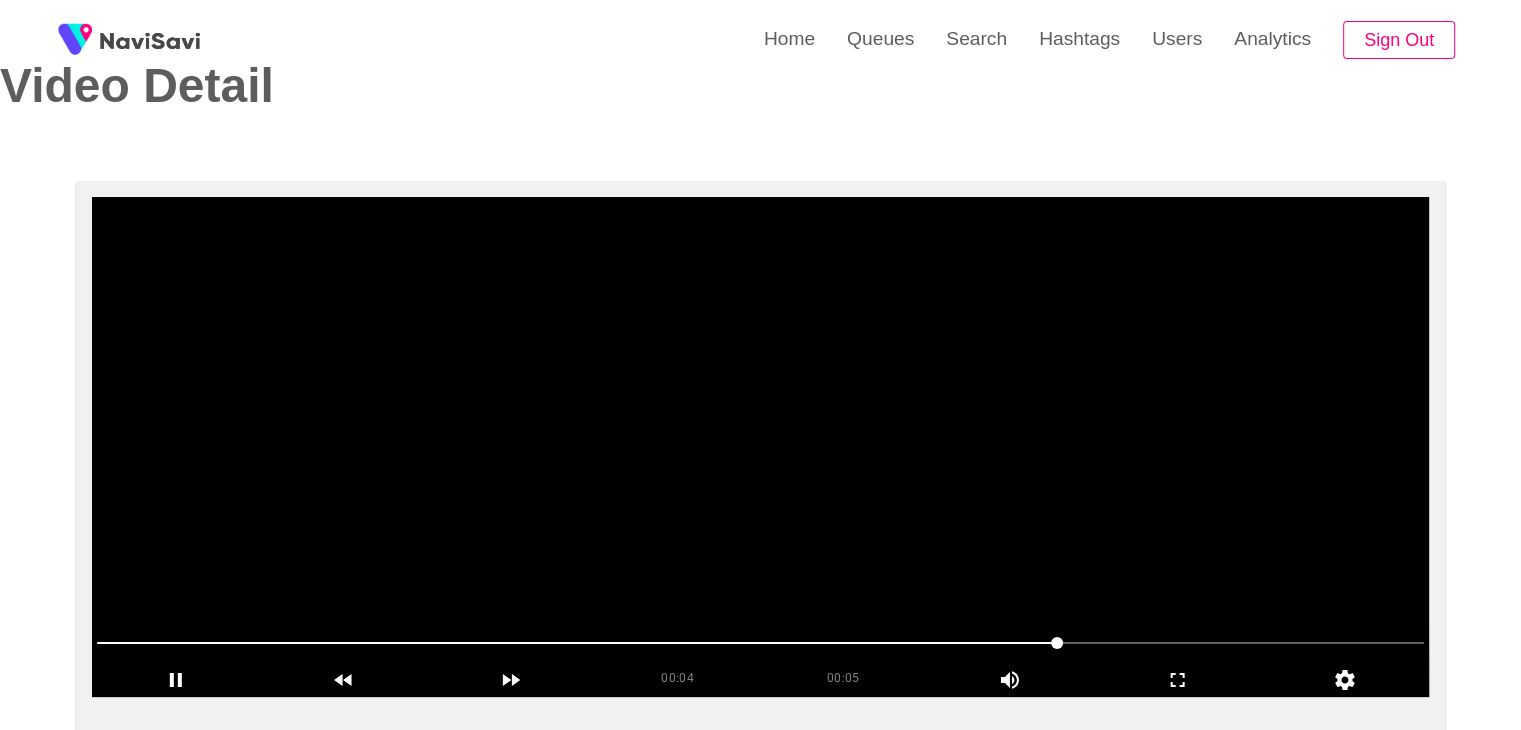 click at bounding box center [760, 447] 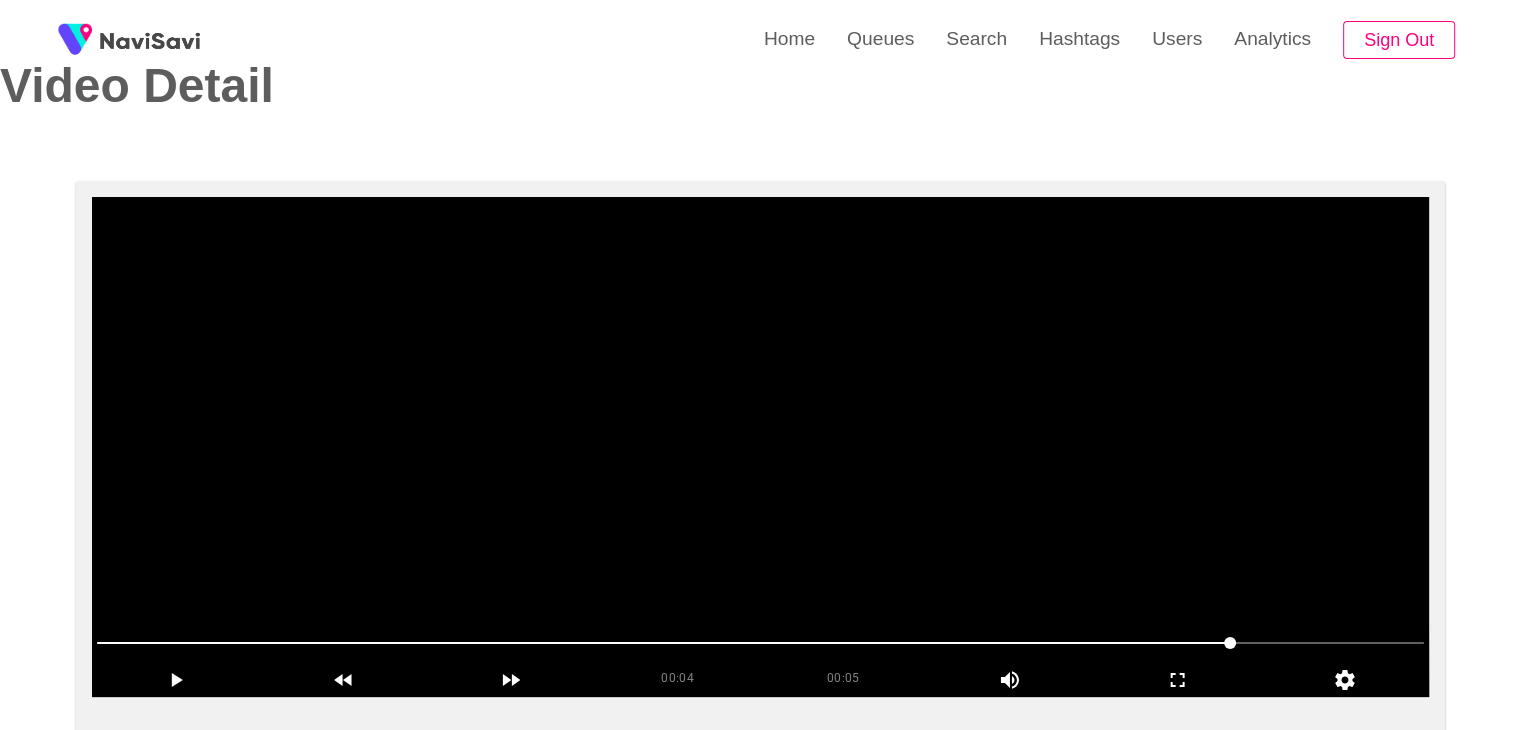 click at bounding box center (760, 447) 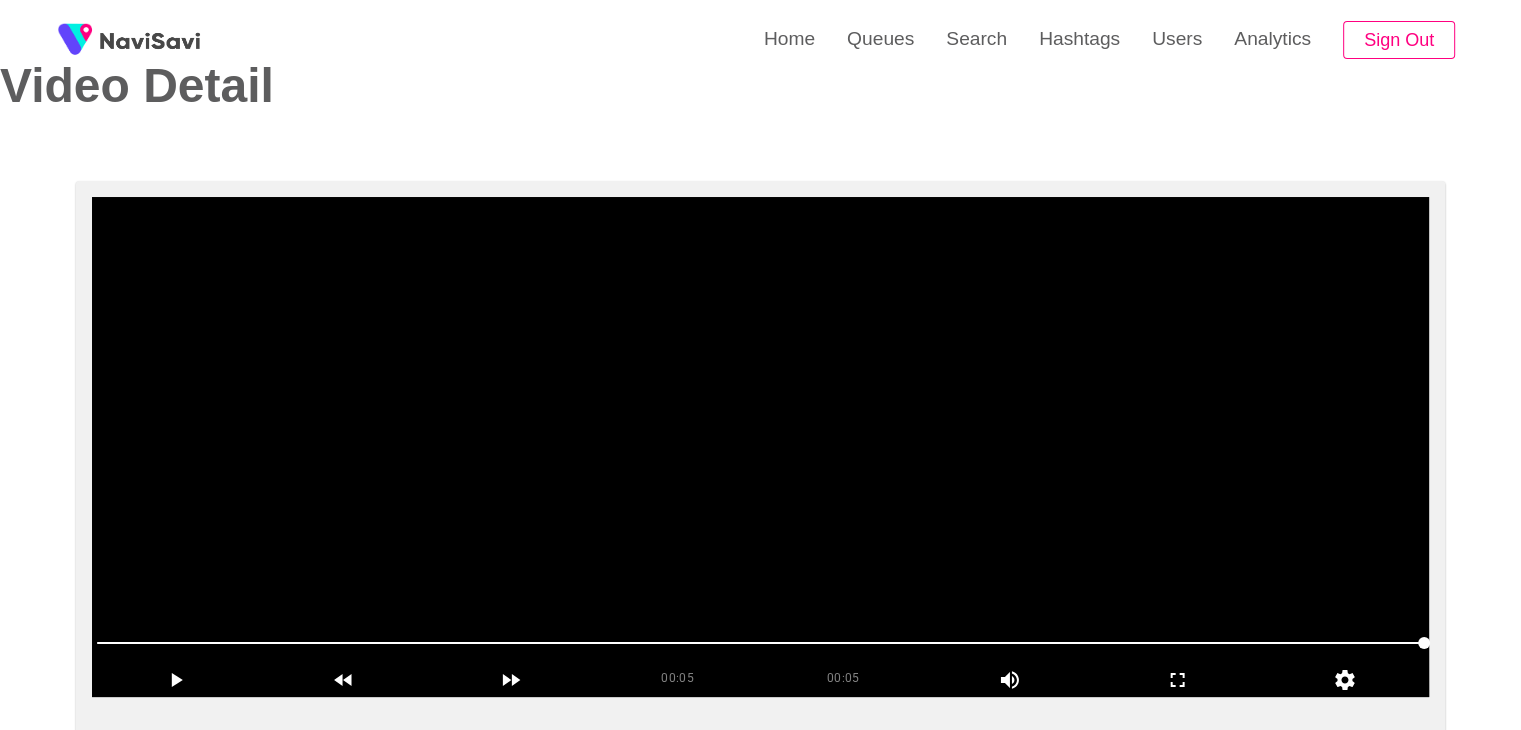 click at bounding box center [760, 447] 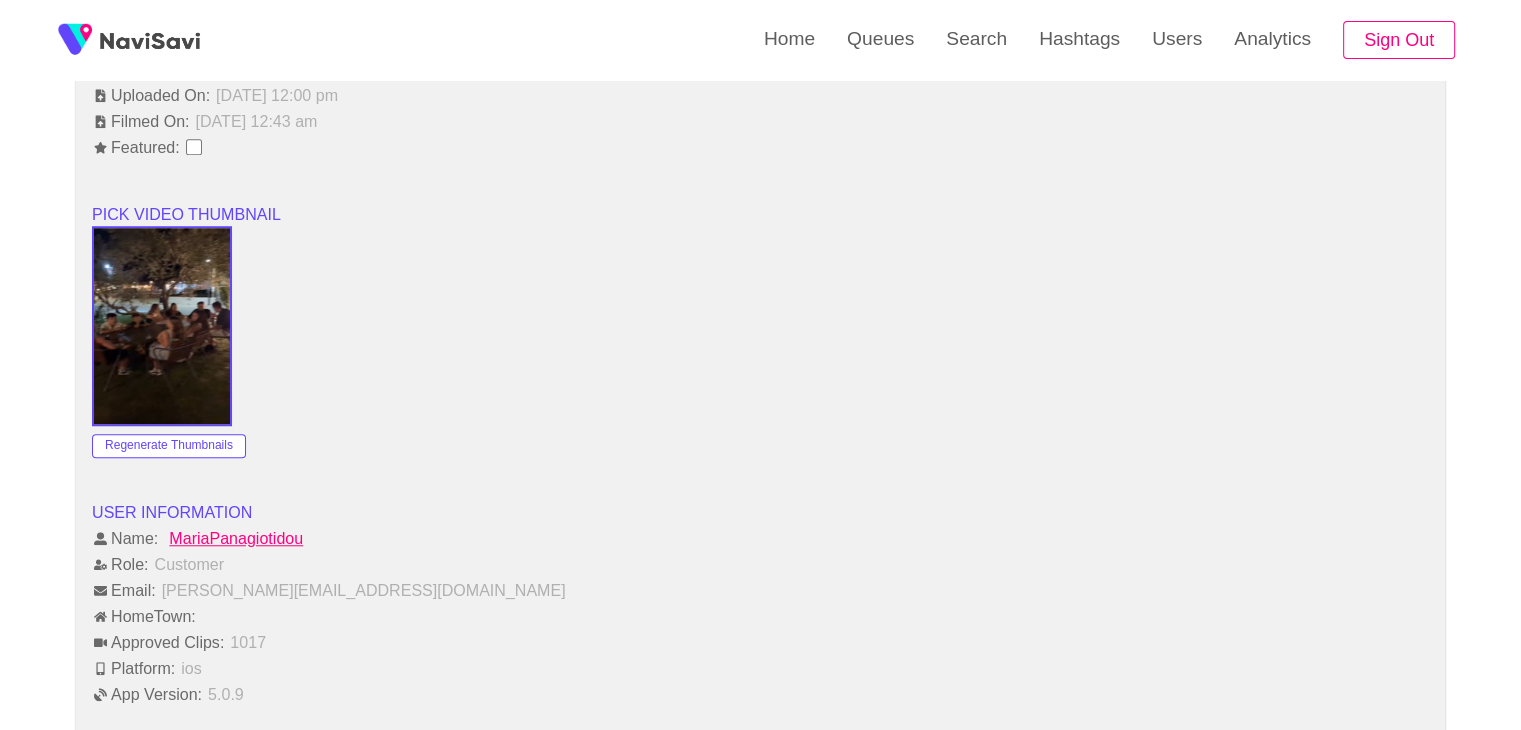 scroll, scrollTop: 1774, scrollLeft: 0, axis: vertical 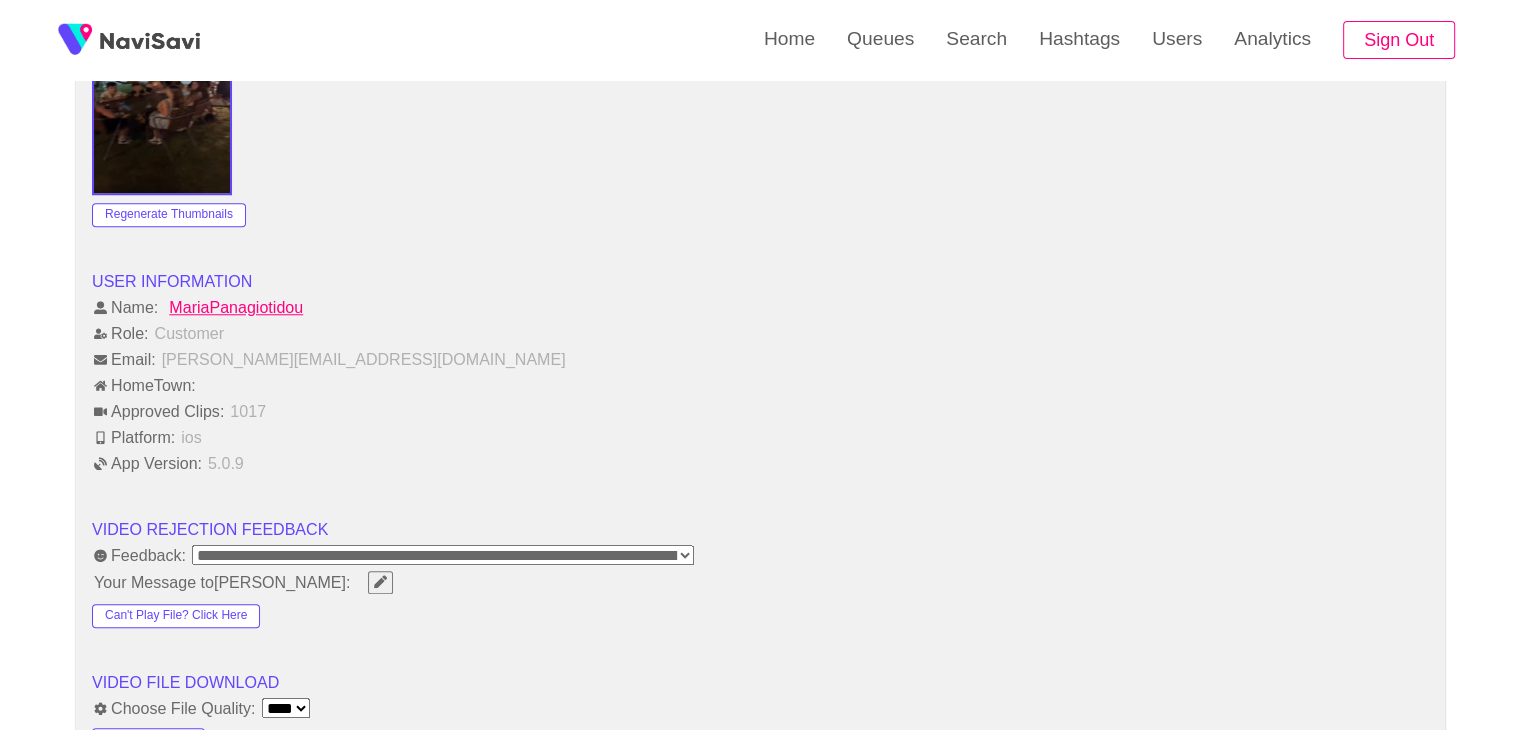 click on "**********" at bounding box center [760, -36] 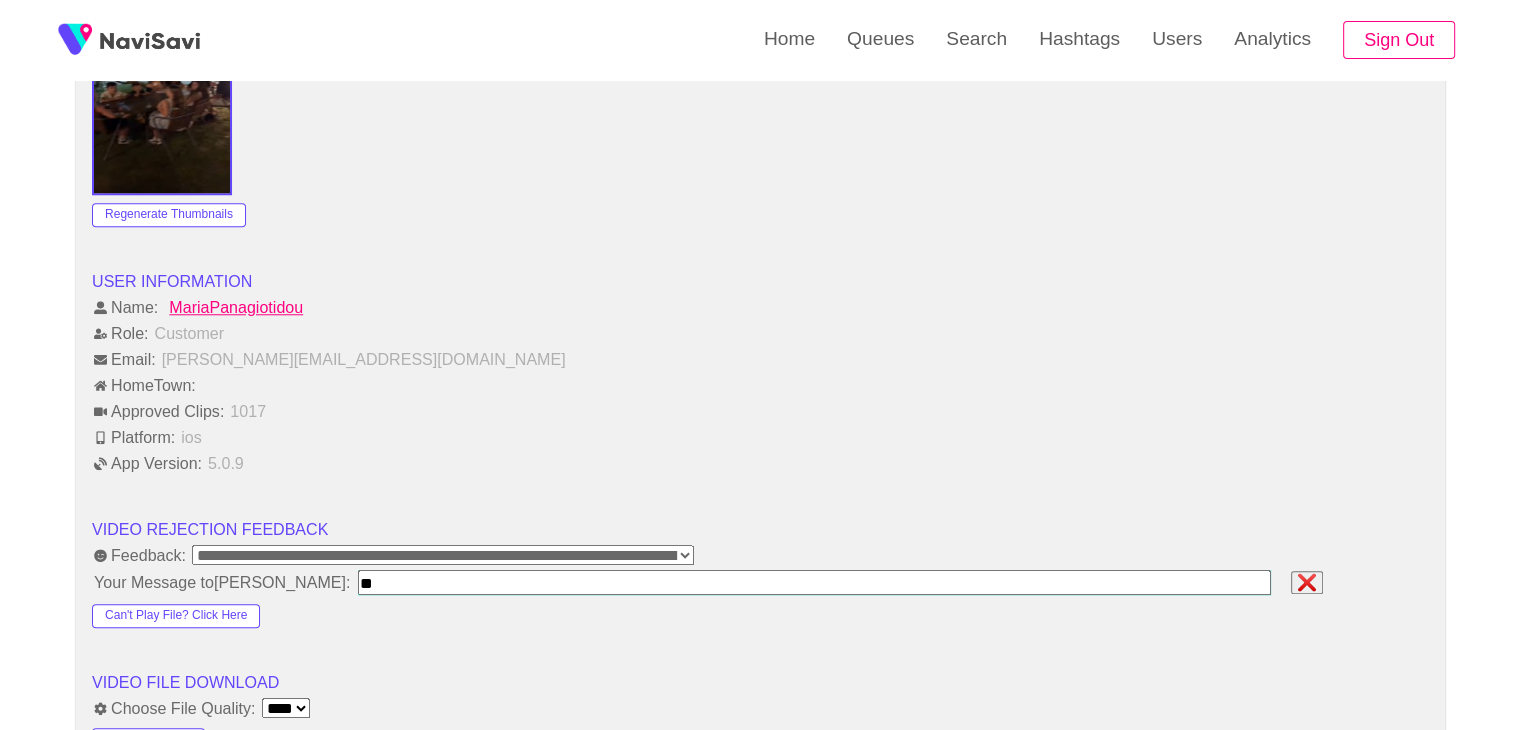 type on "*" 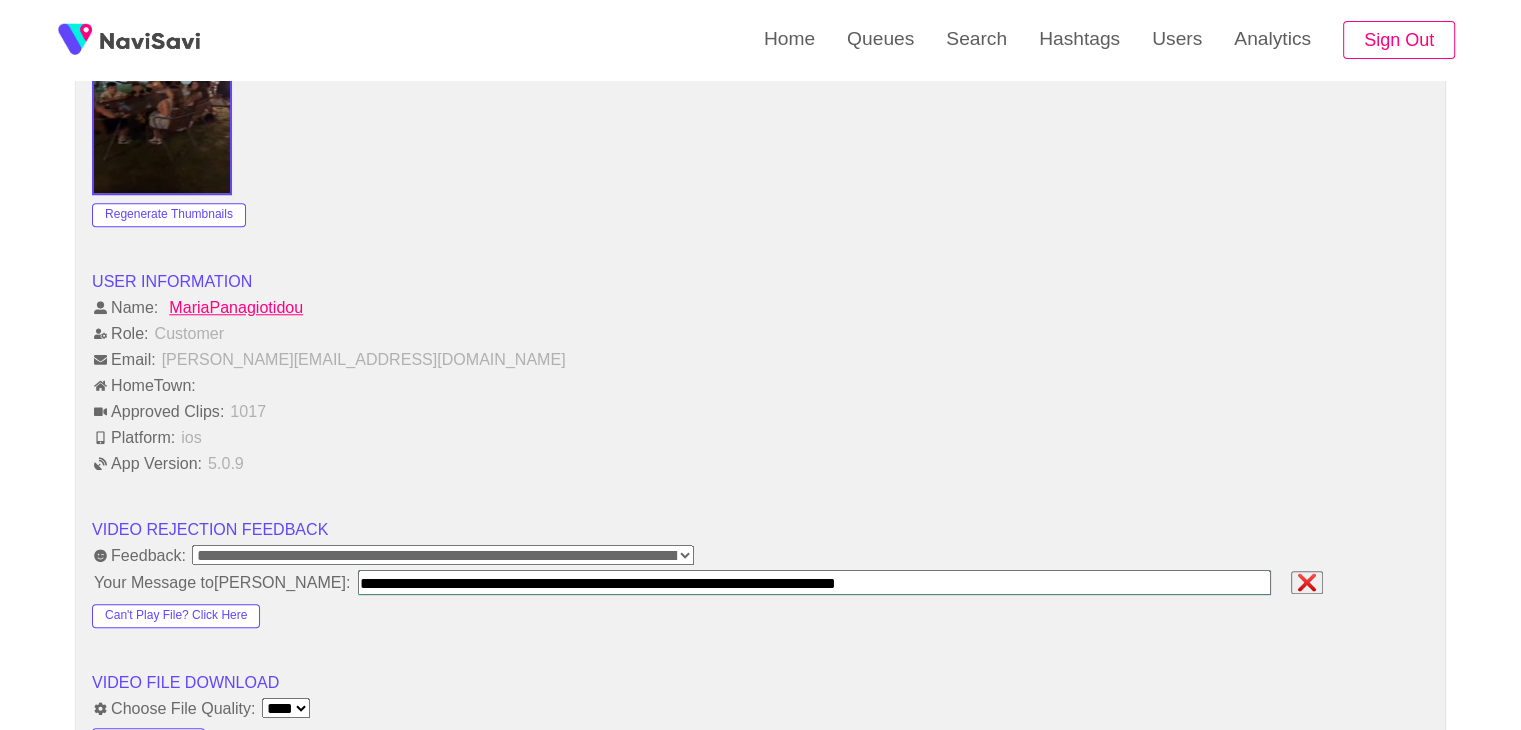 click at bounding box center (814, 582) 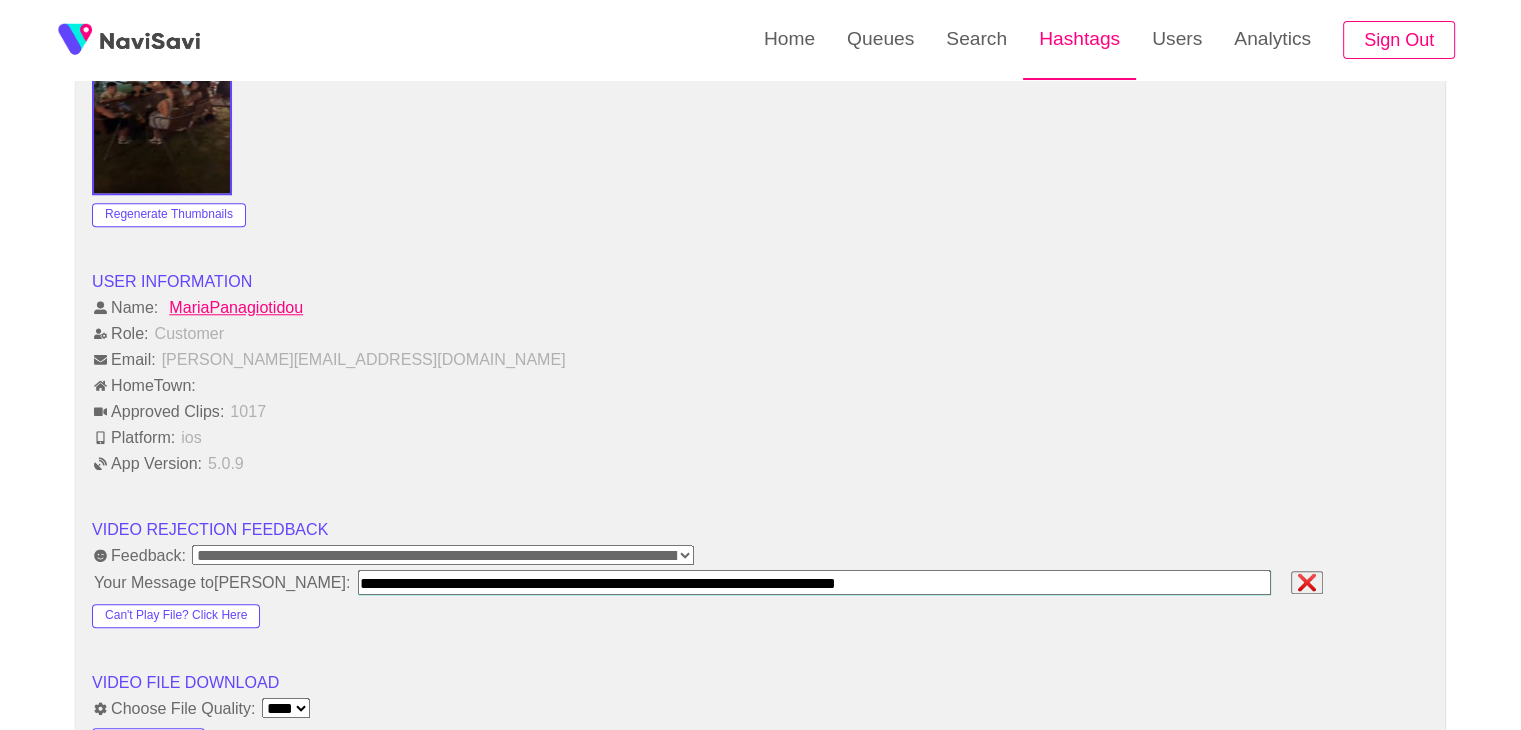type on "**********" 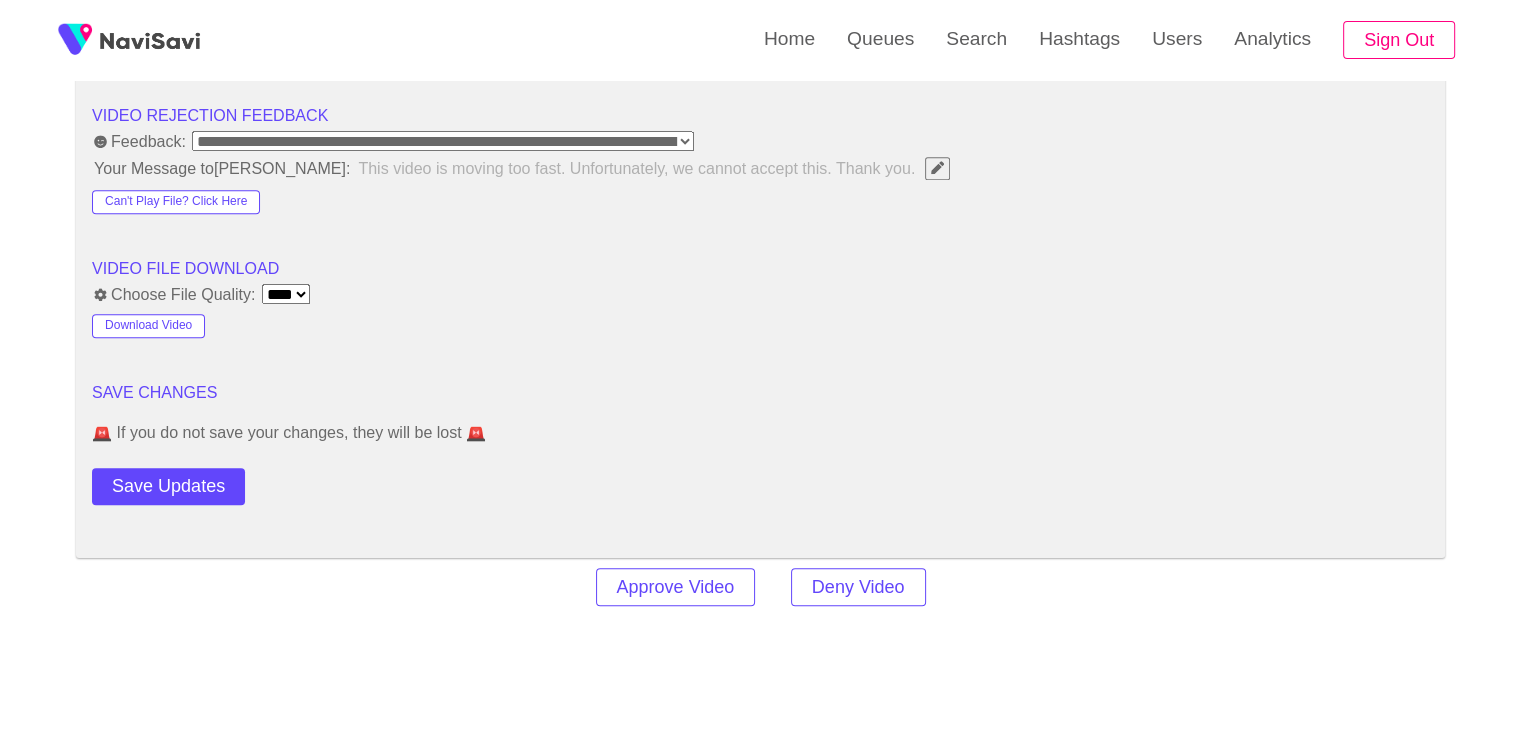 scroll, scrollTop: 2268, scrollLeft: 0, axis: vertical 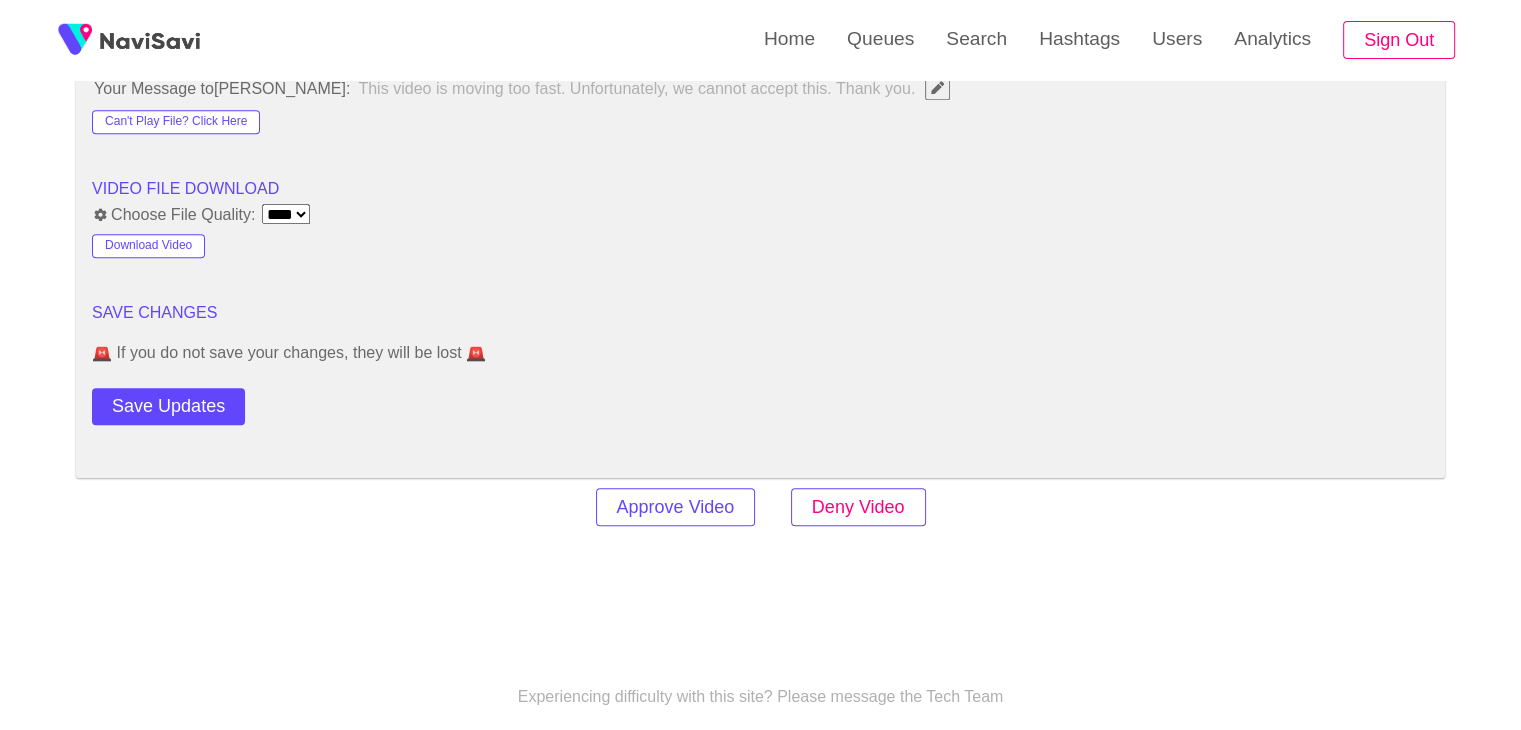 click on "Deny Video" at bounding box center (858, 507) 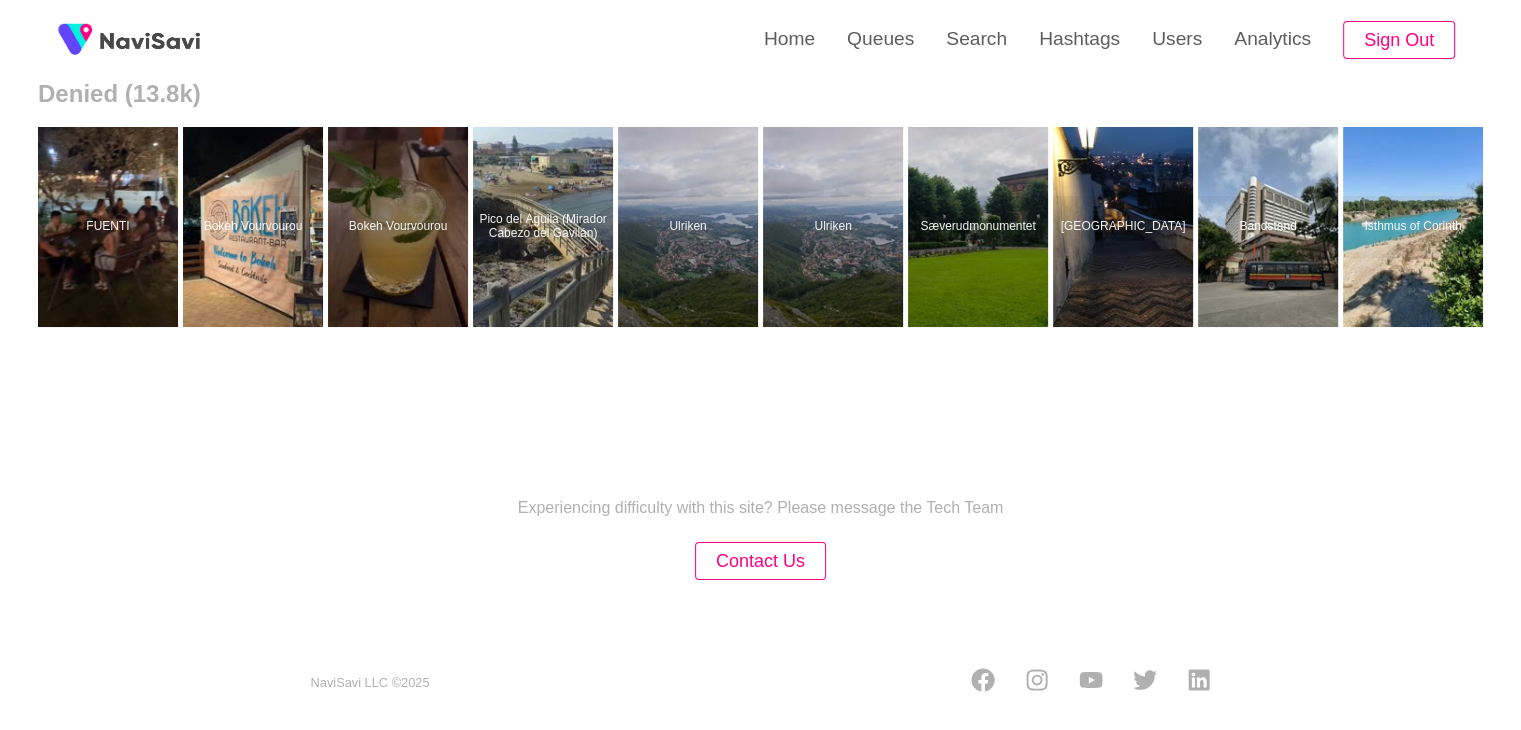 scroll, scrollTop: 0, scrollLeft: 0, axis: both 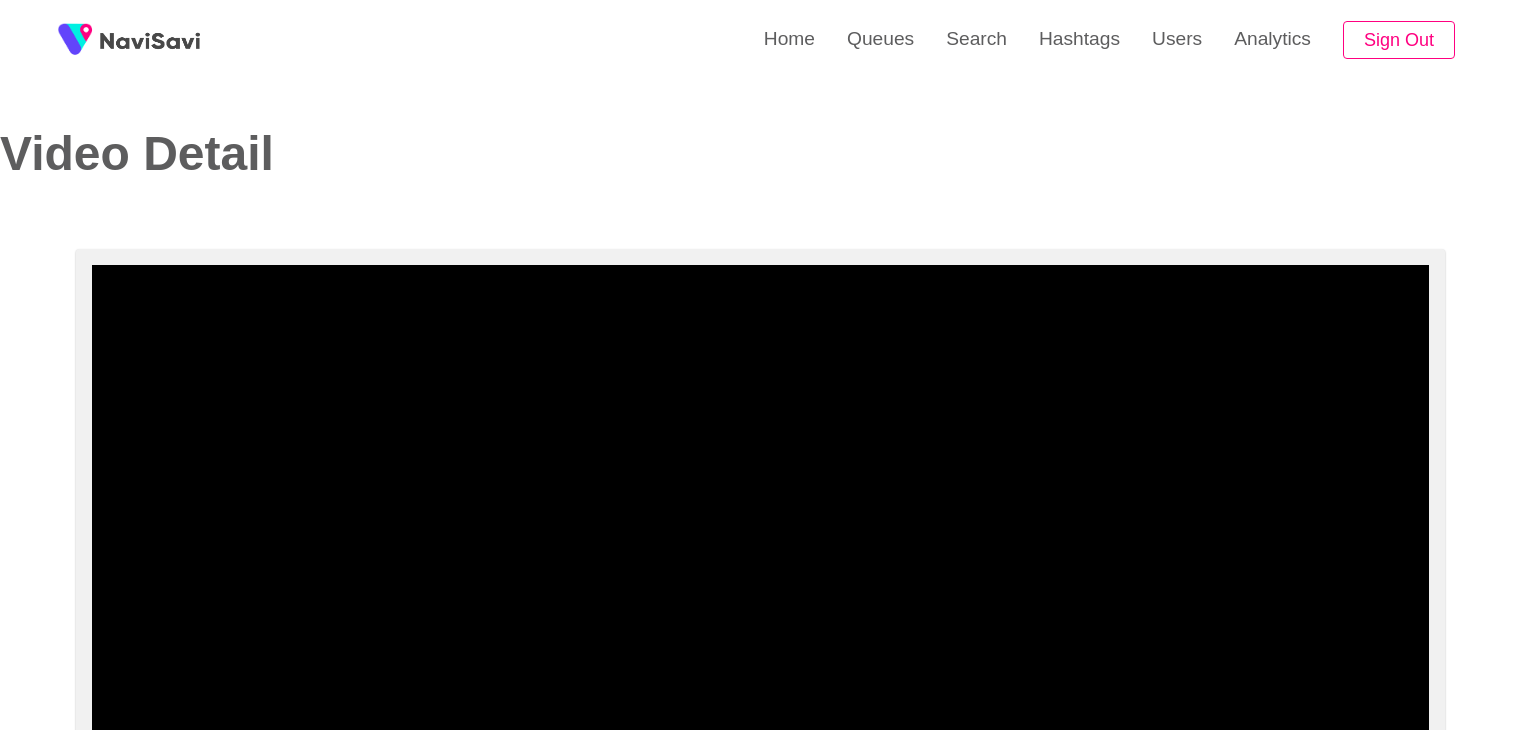 select on "**********" 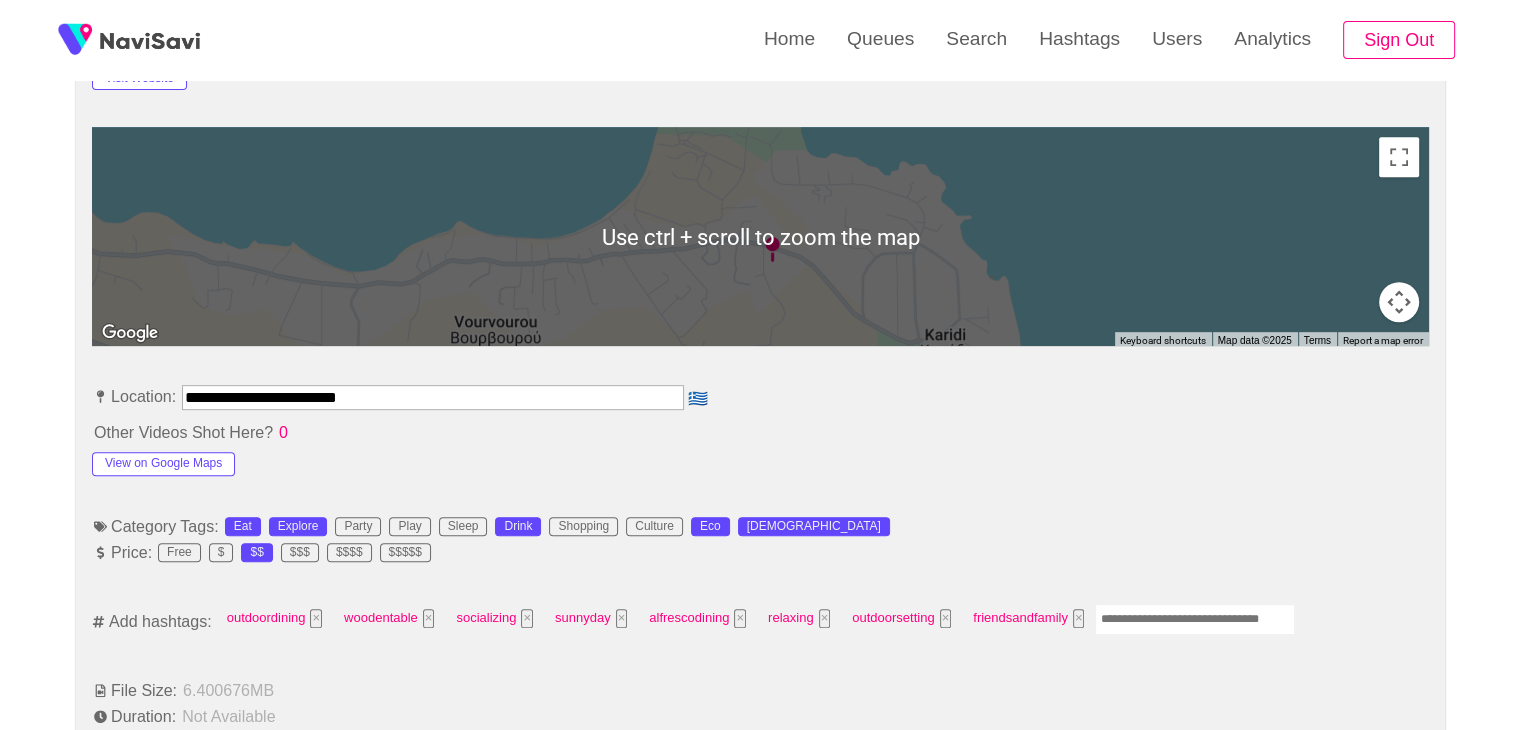 scroll, scrollTop: 864, scrollLeft: 0, axis: vertical 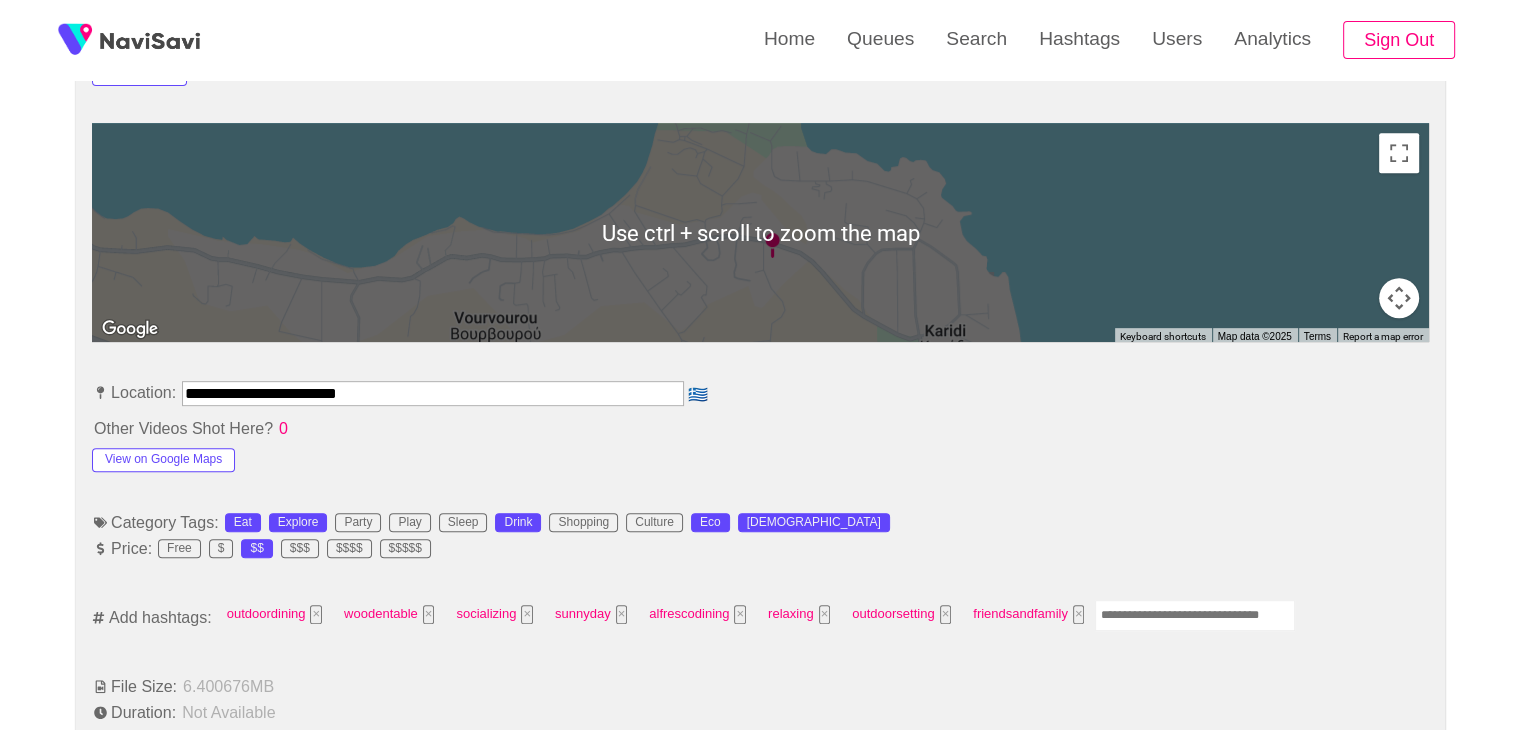 click at bounding box center [1195, 615] 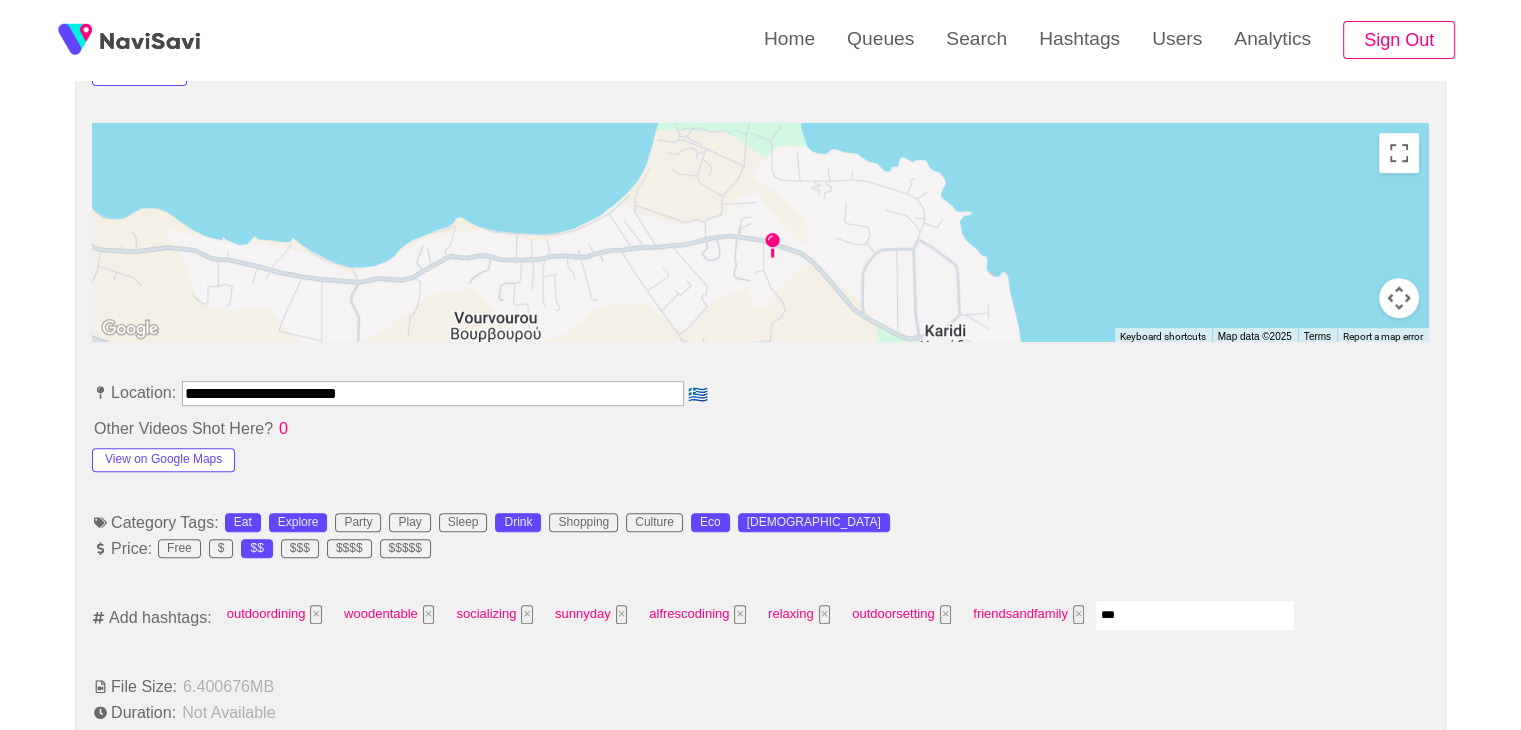 type on "****" 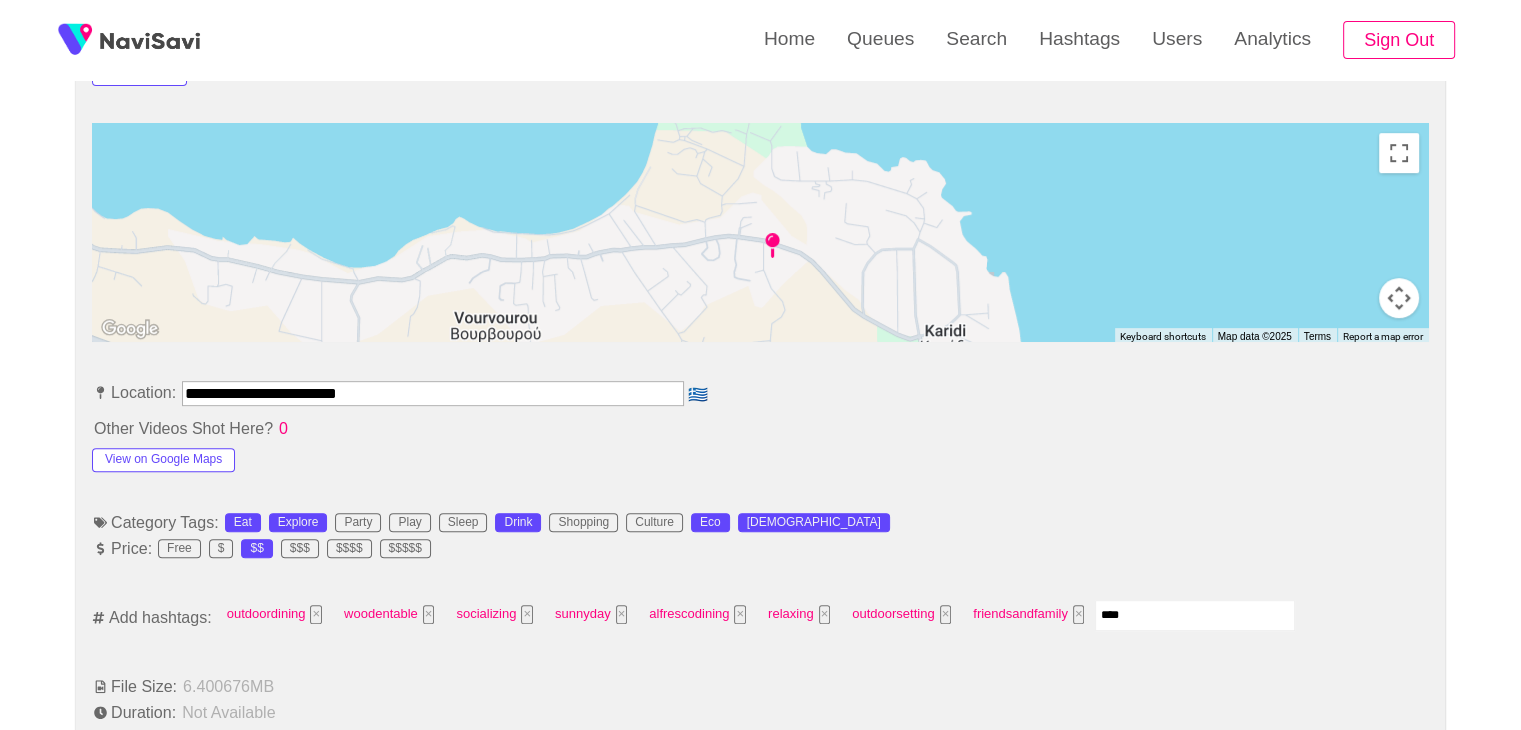 type 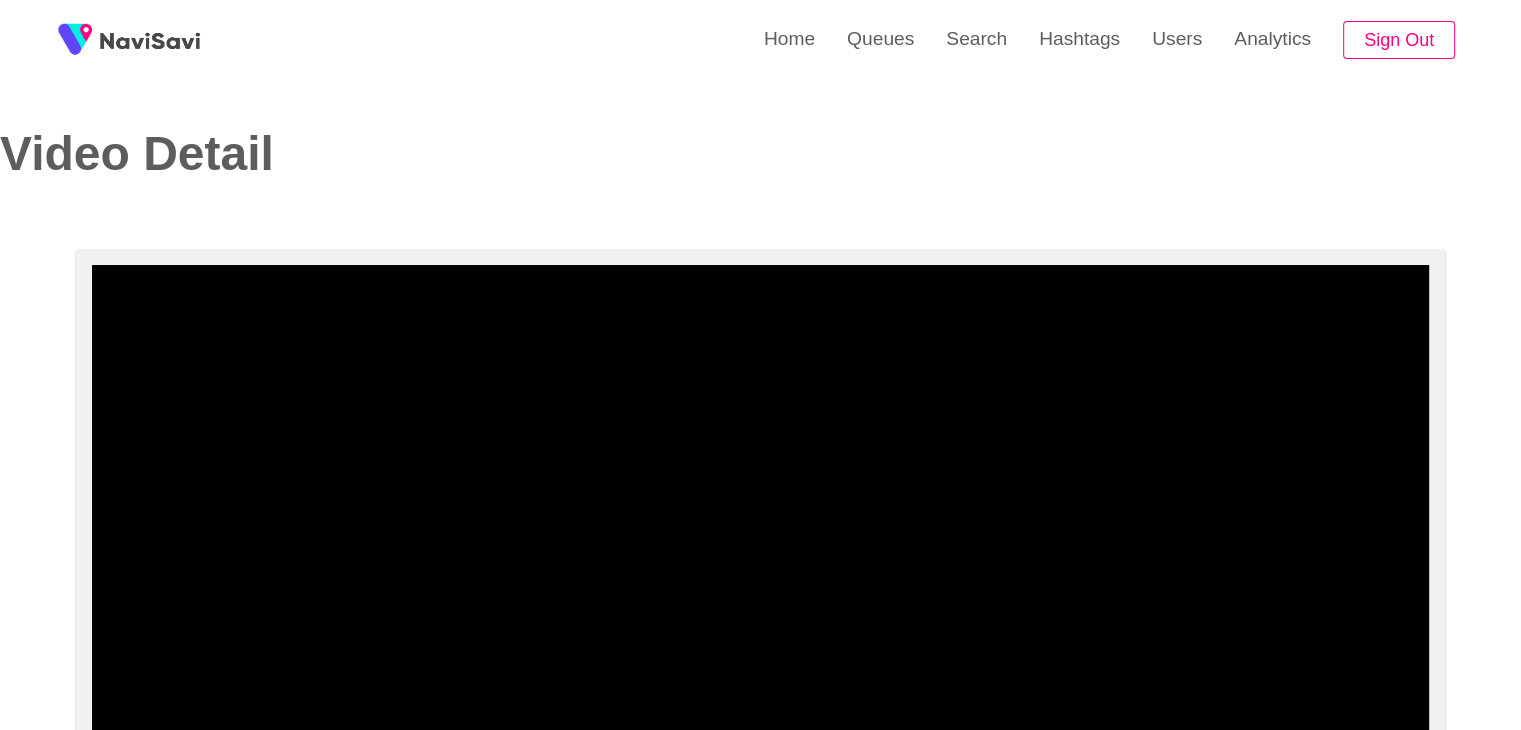 scroll, scrollTop: 0, scrollLeft: 0, axis: both 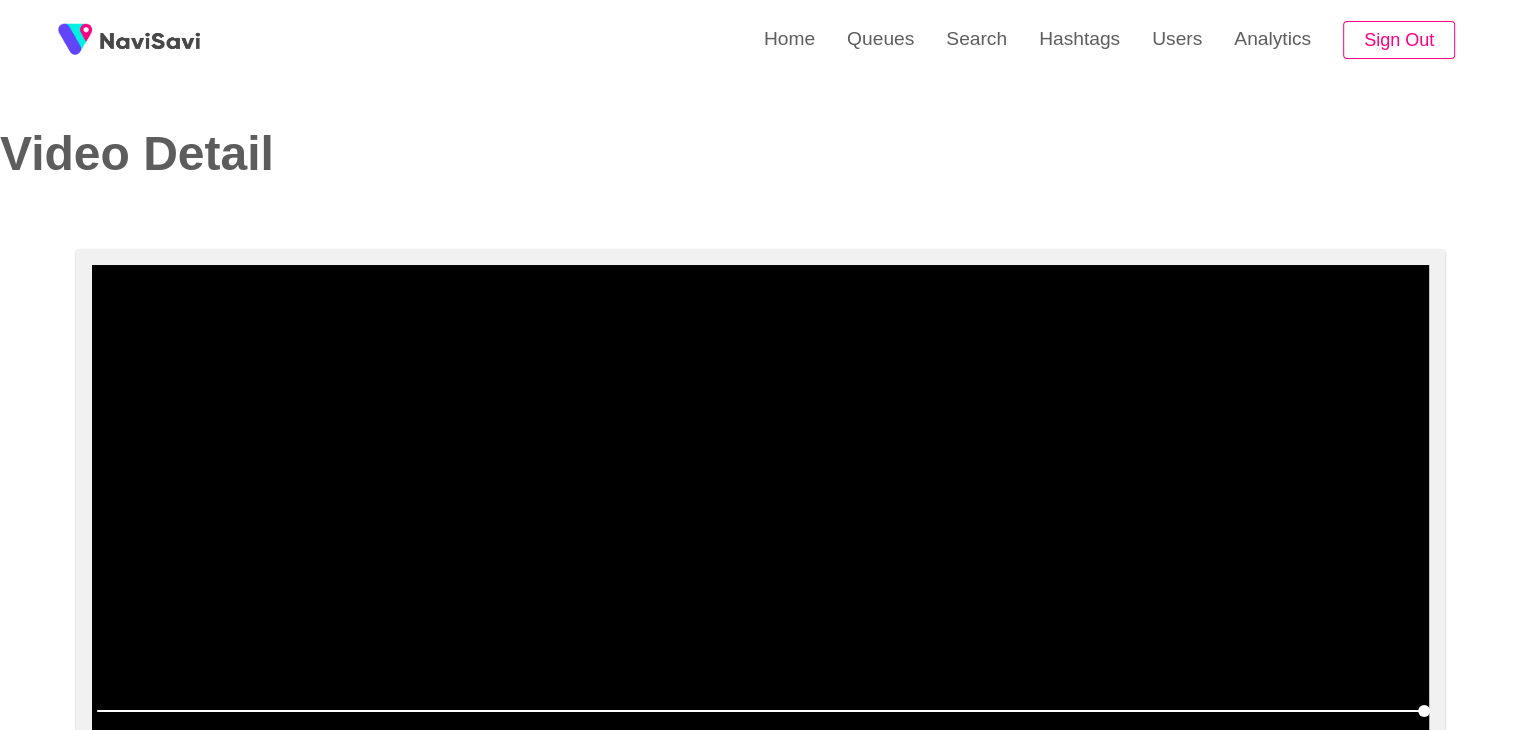 click at bounding box center [760, 515] 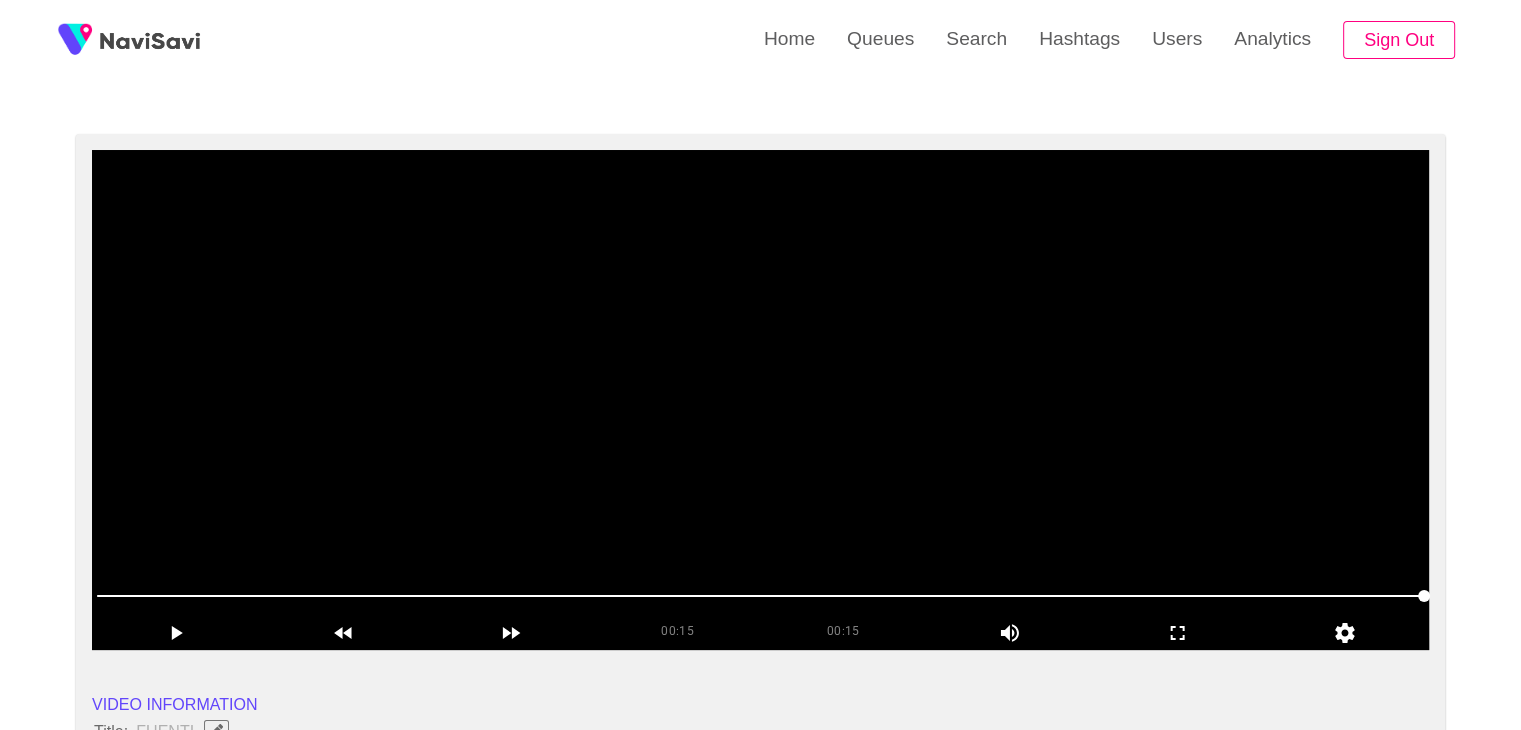 scroll, scrollTop: 116, scrollLeft: 0, axis: vertical 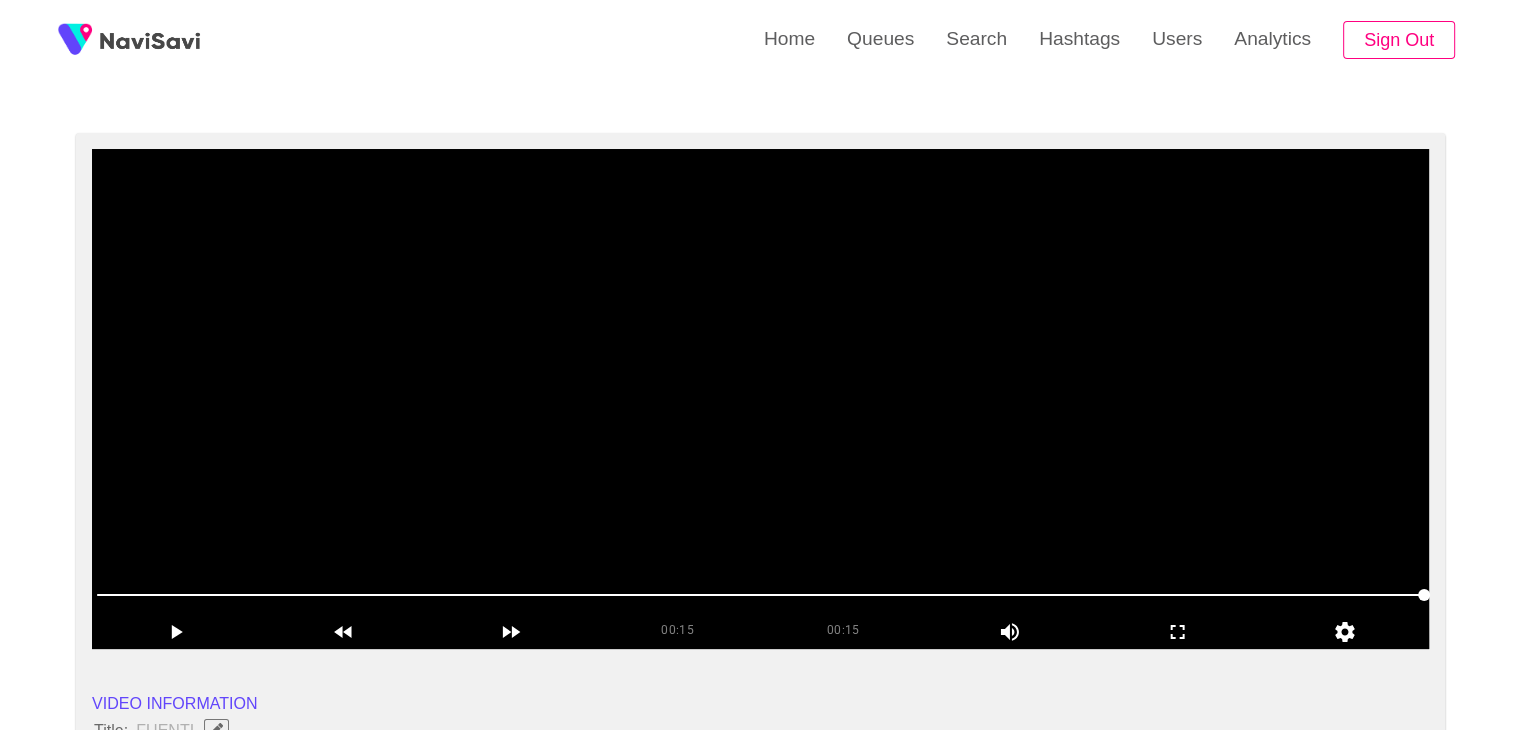 click at bounding box center [760, 399] 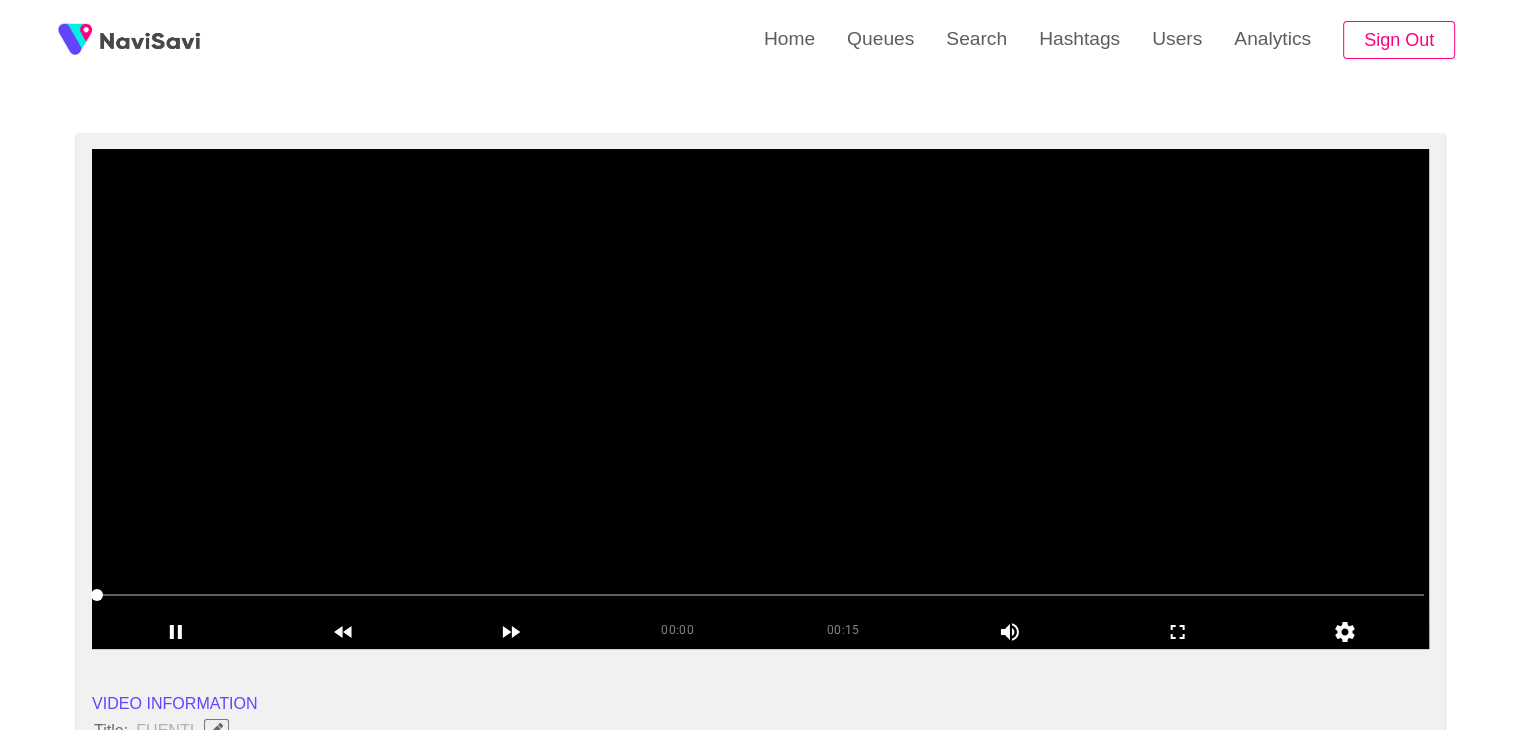 click at bounding box center [760, 399] 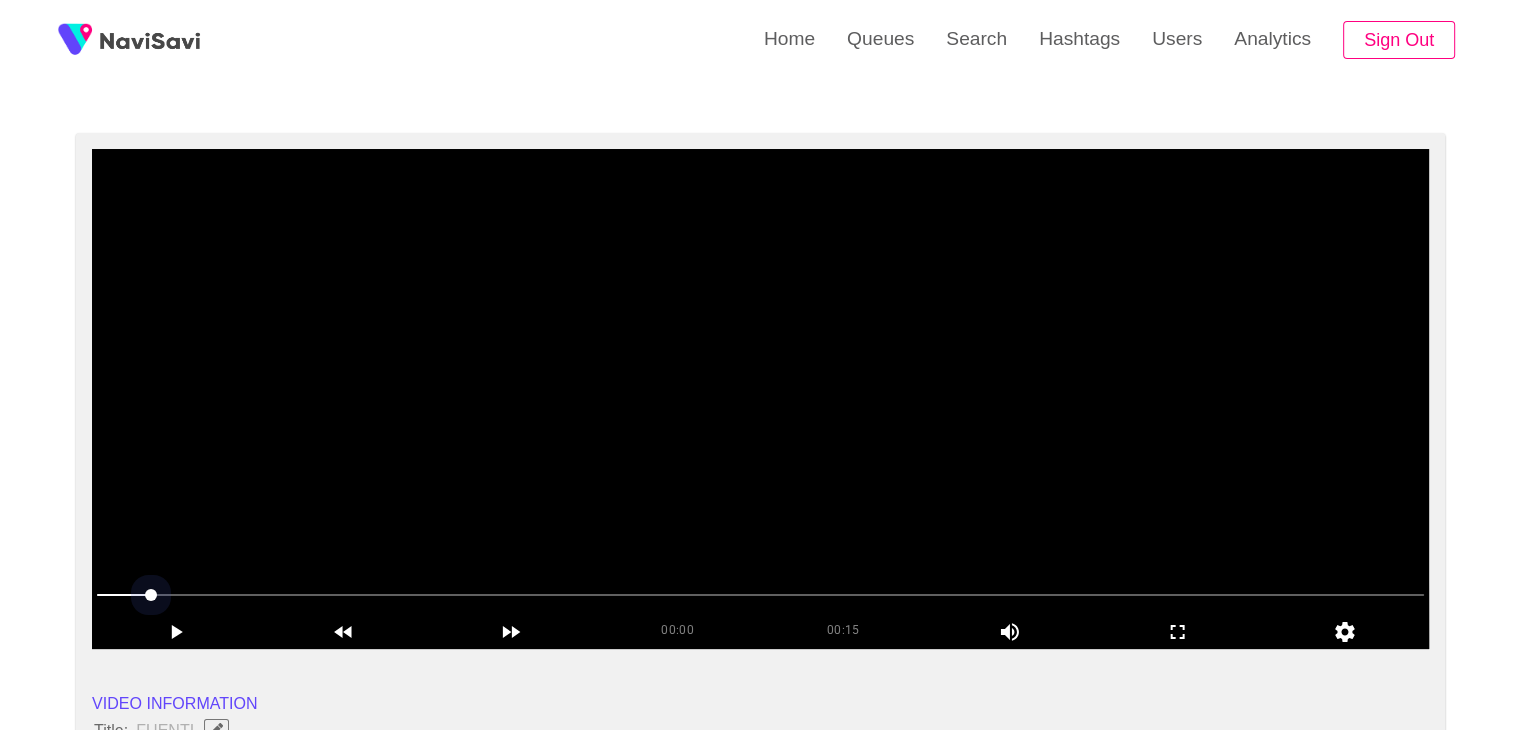 click at bounding box center (760, 595) 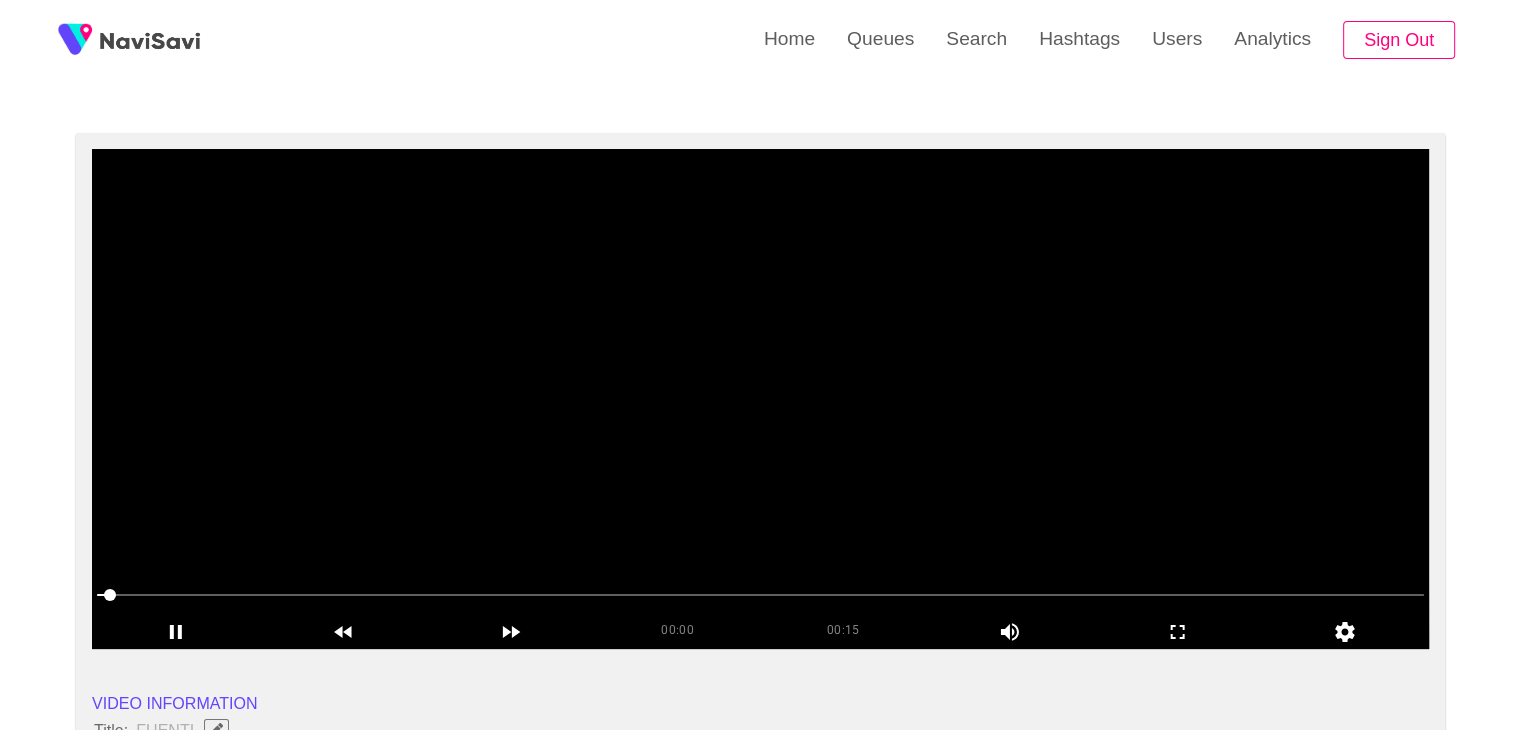 click at bounding box center [760, 399] 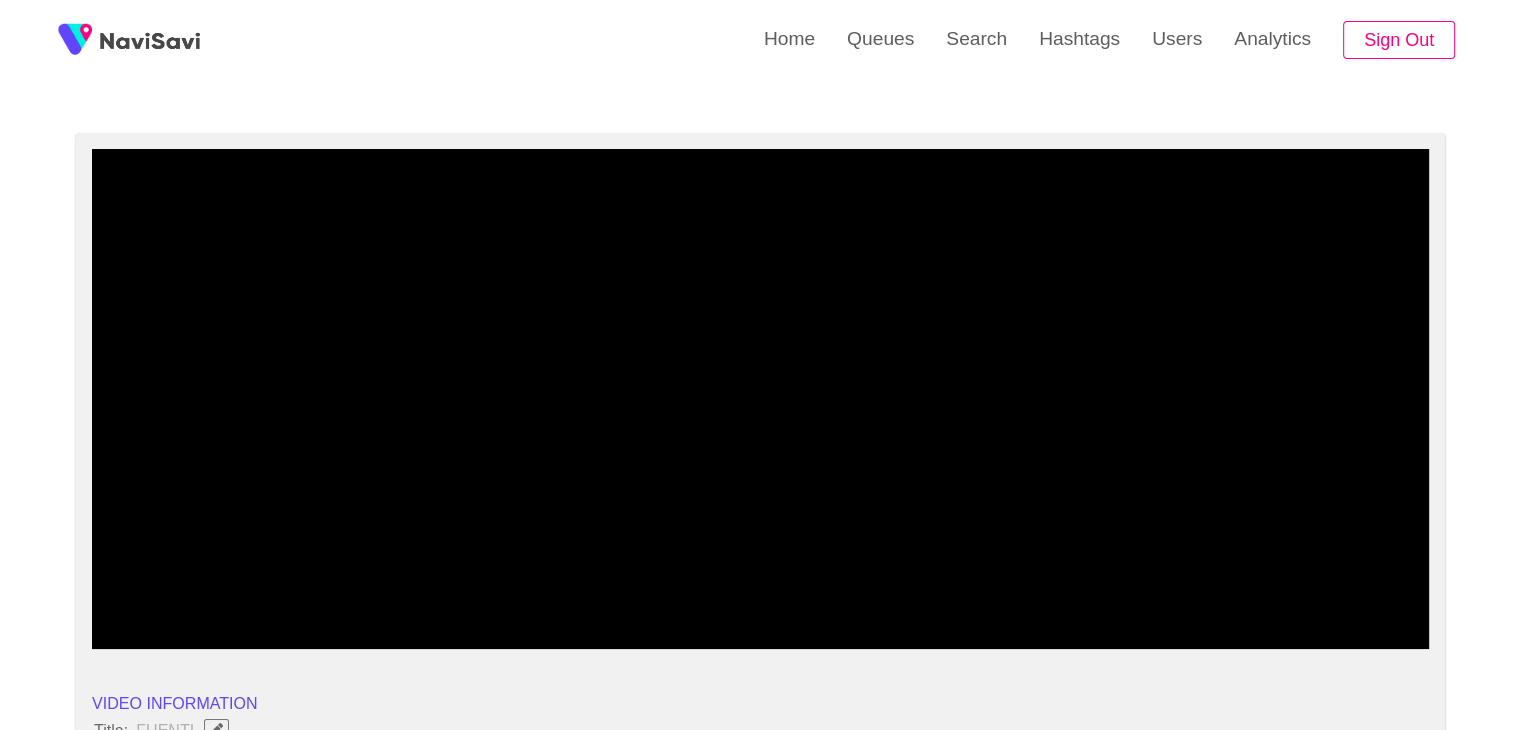 click at bounding box center [139, 595] 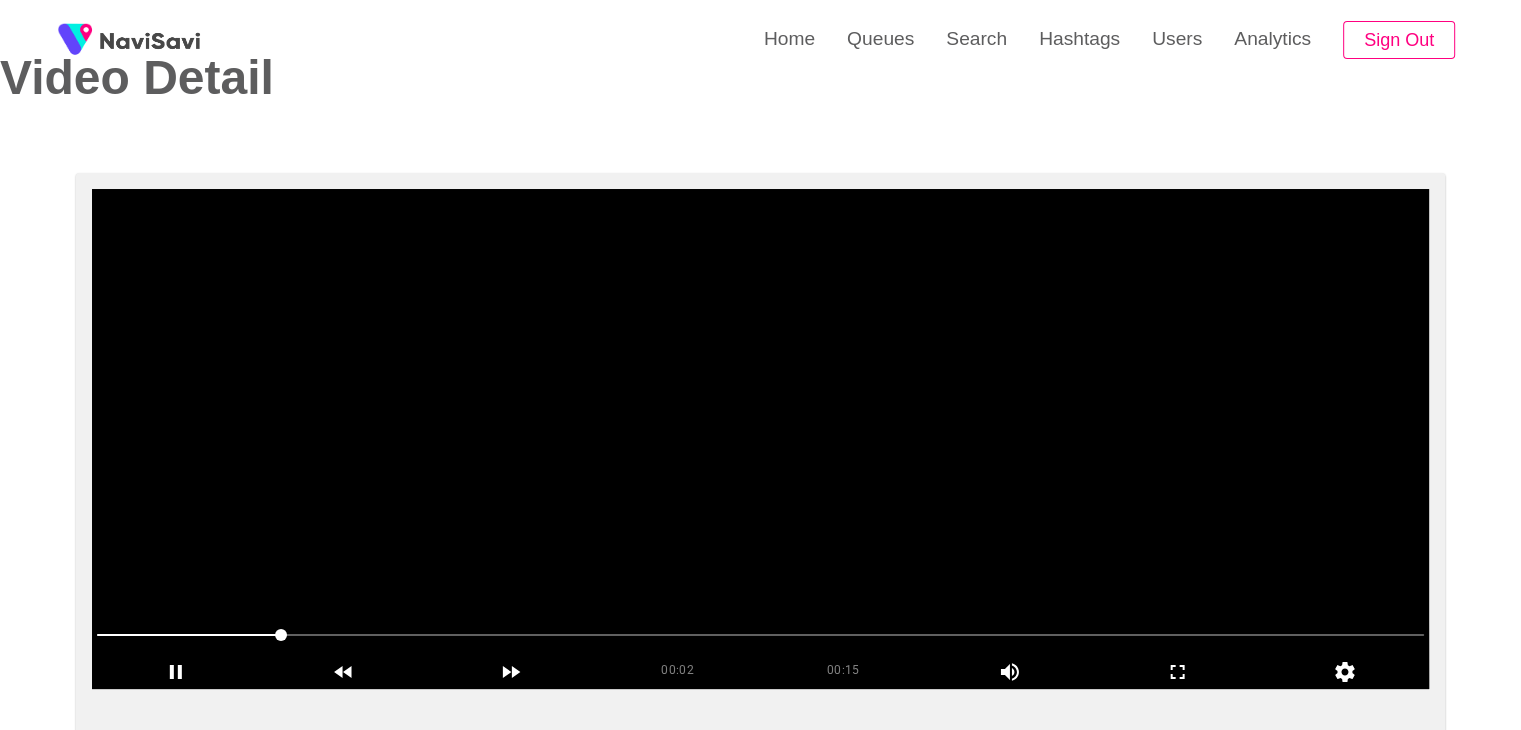 scroll, scrollTop: 7, scrollLeft: 0, axis: vertical 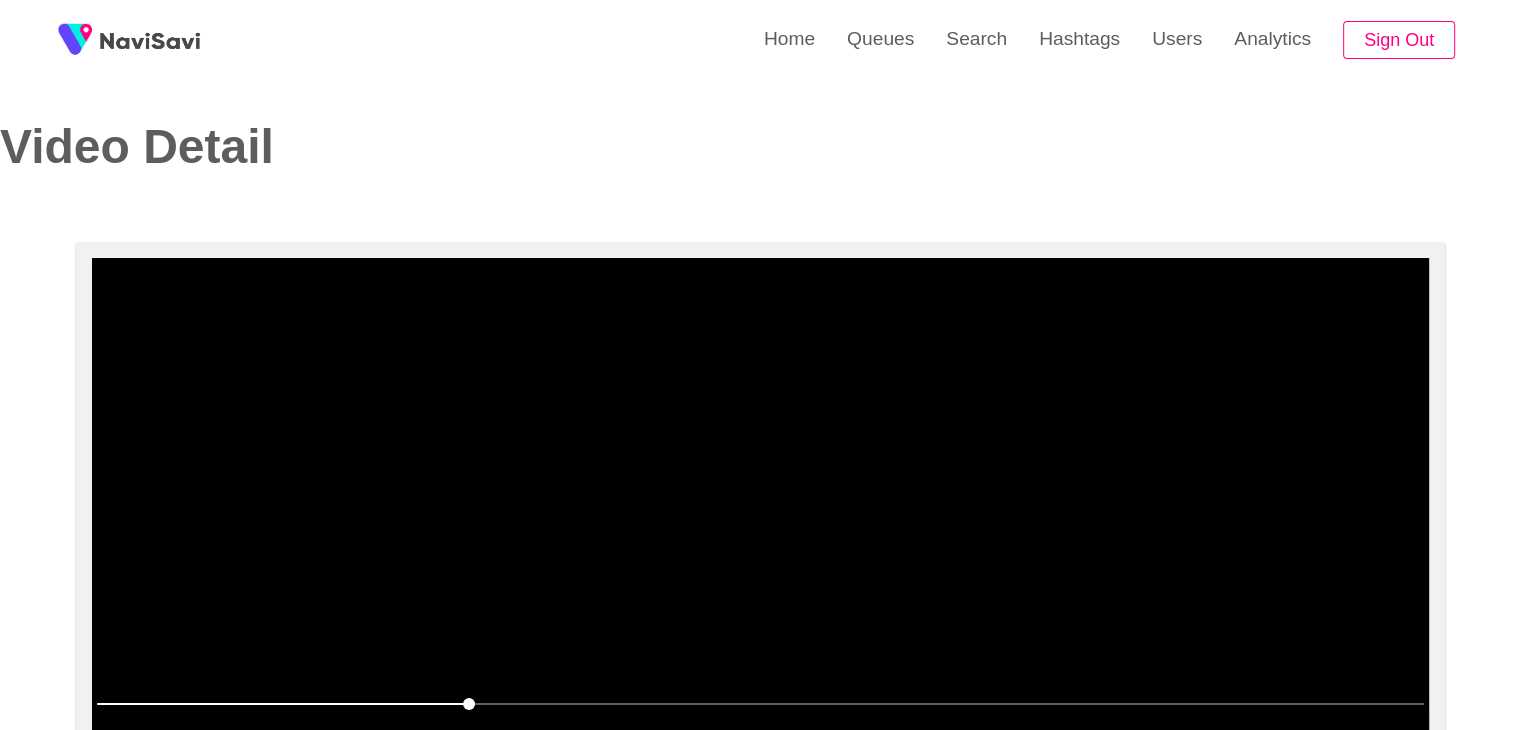 click at bounding box center (760, 508) 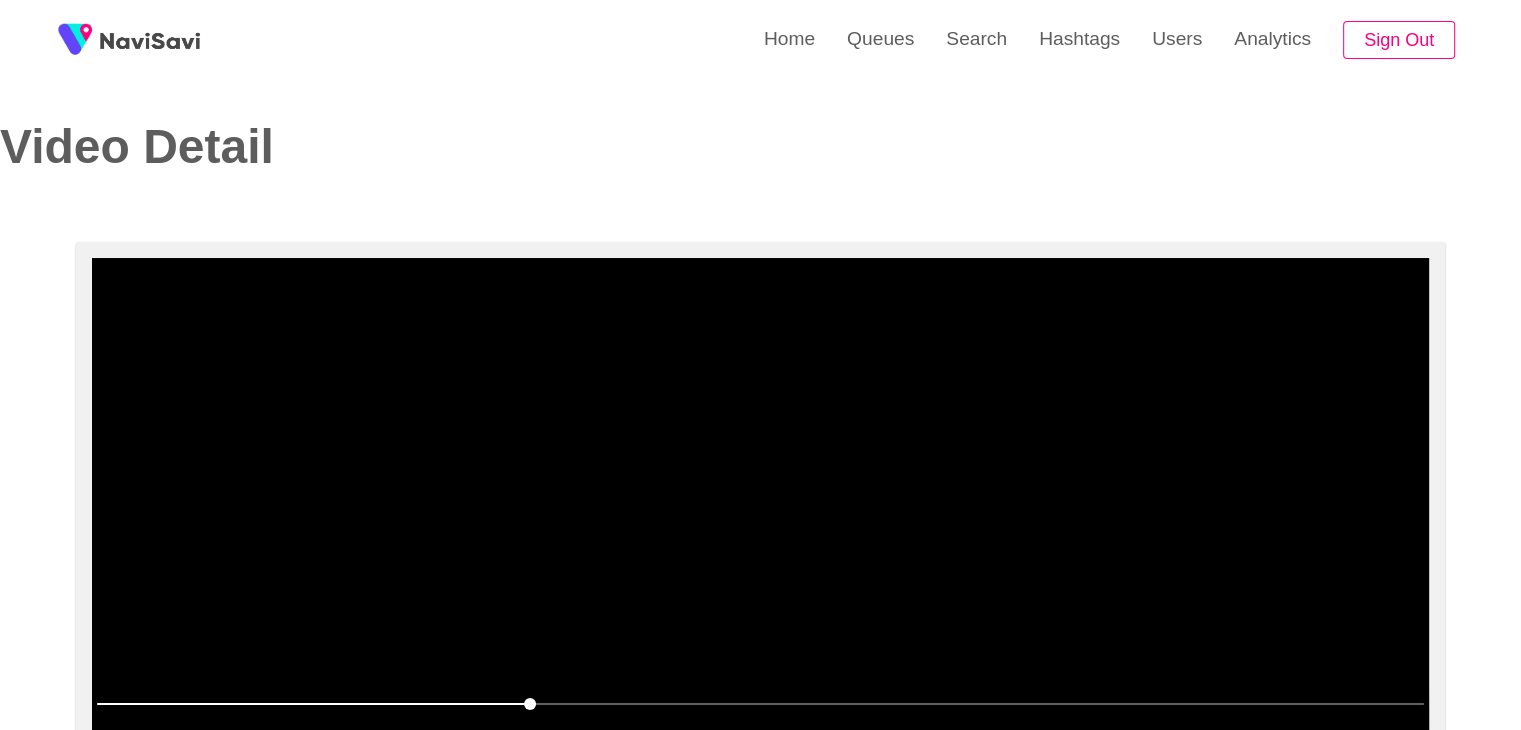 click at bounding box center [760, 508] 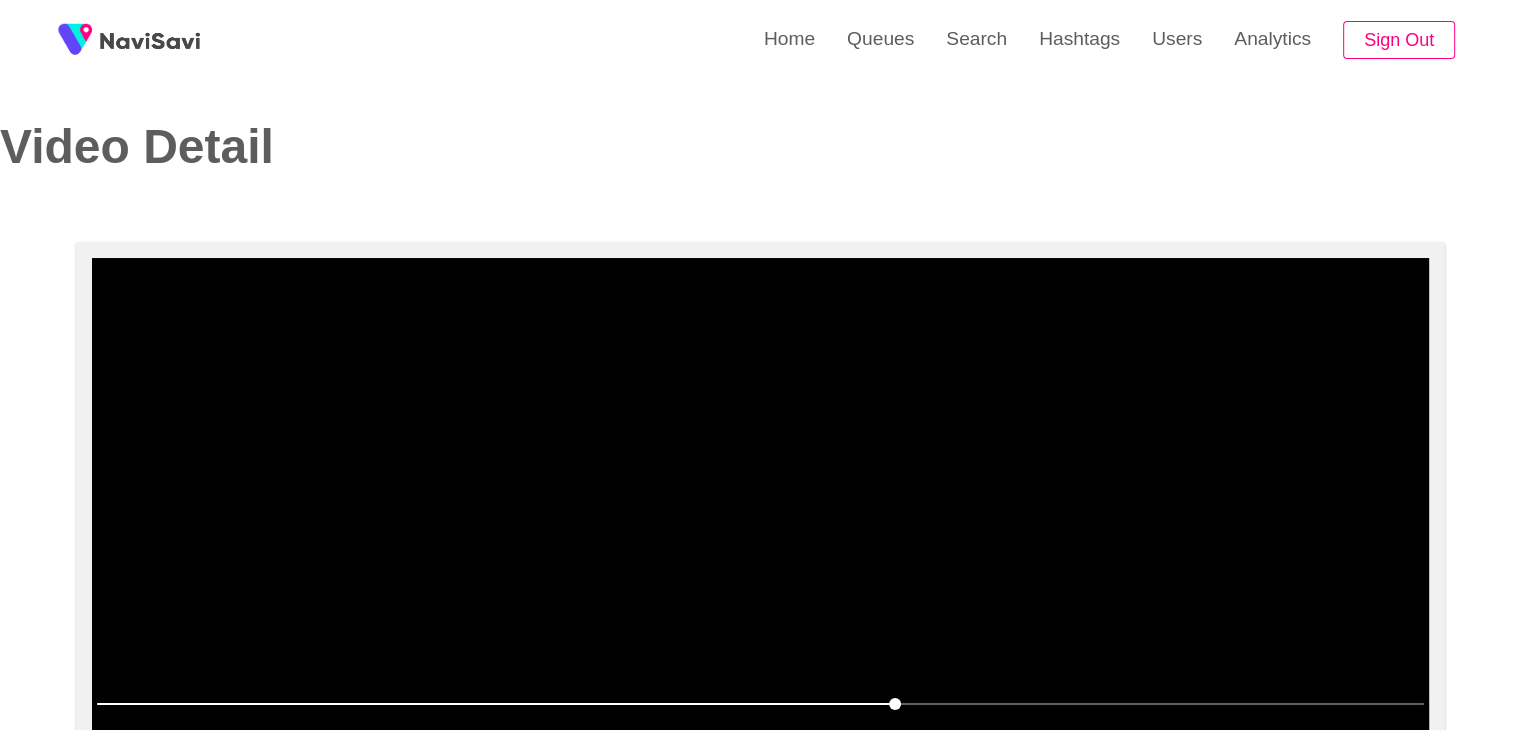 click at bounding box center [760, 508] 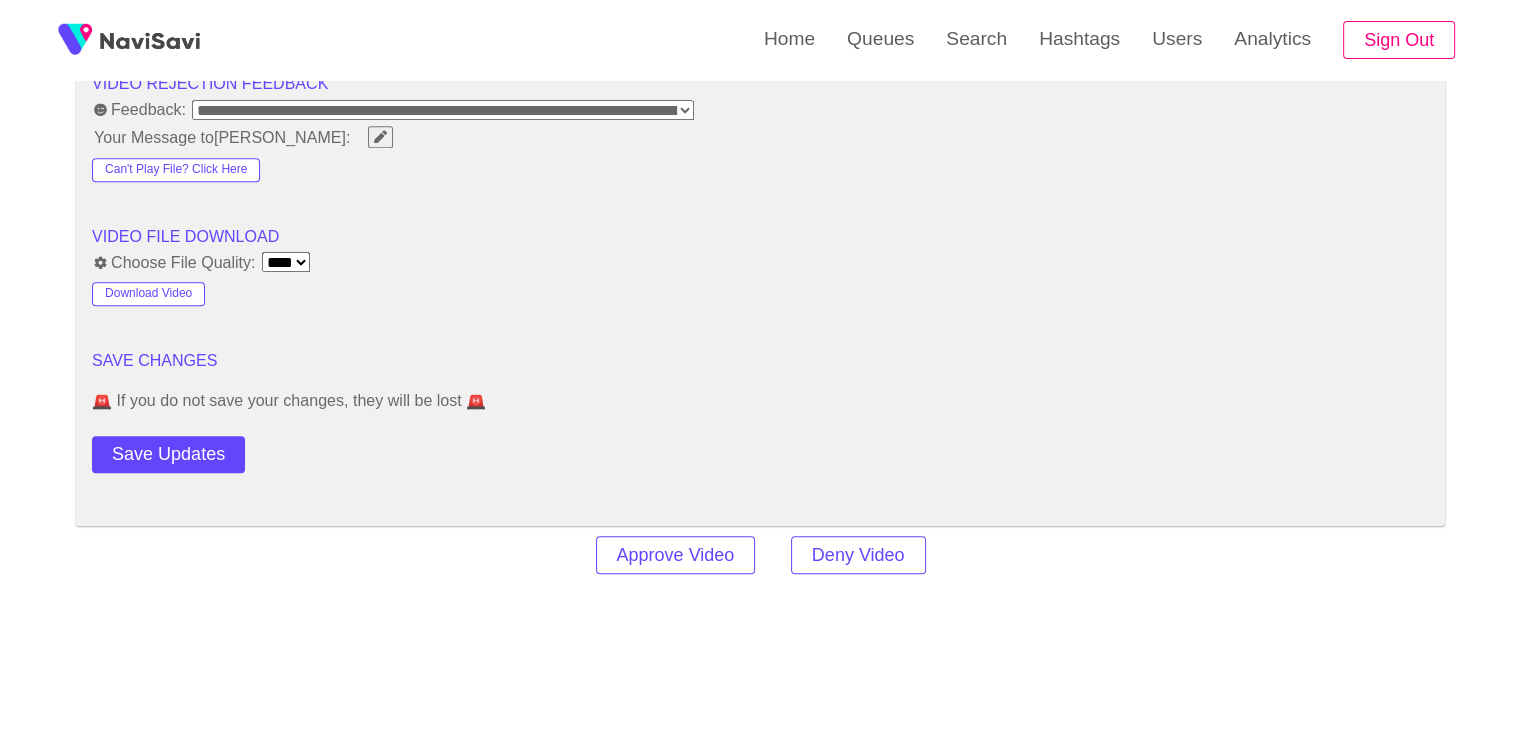 scroll, scrollTop: 2354, scrollLeft: 0, axis: vertical 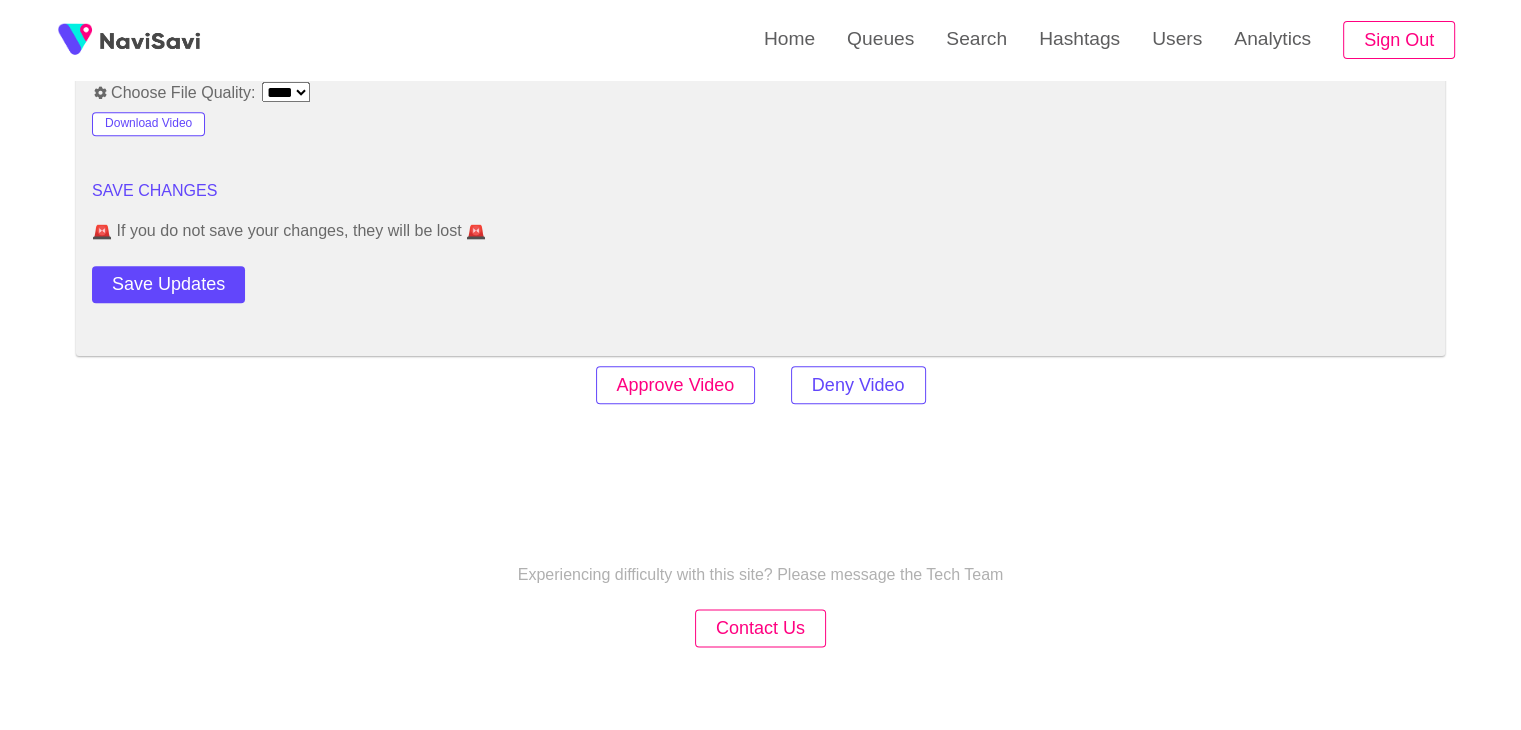 click on "Approve Video" at bounding box center [676, 385] 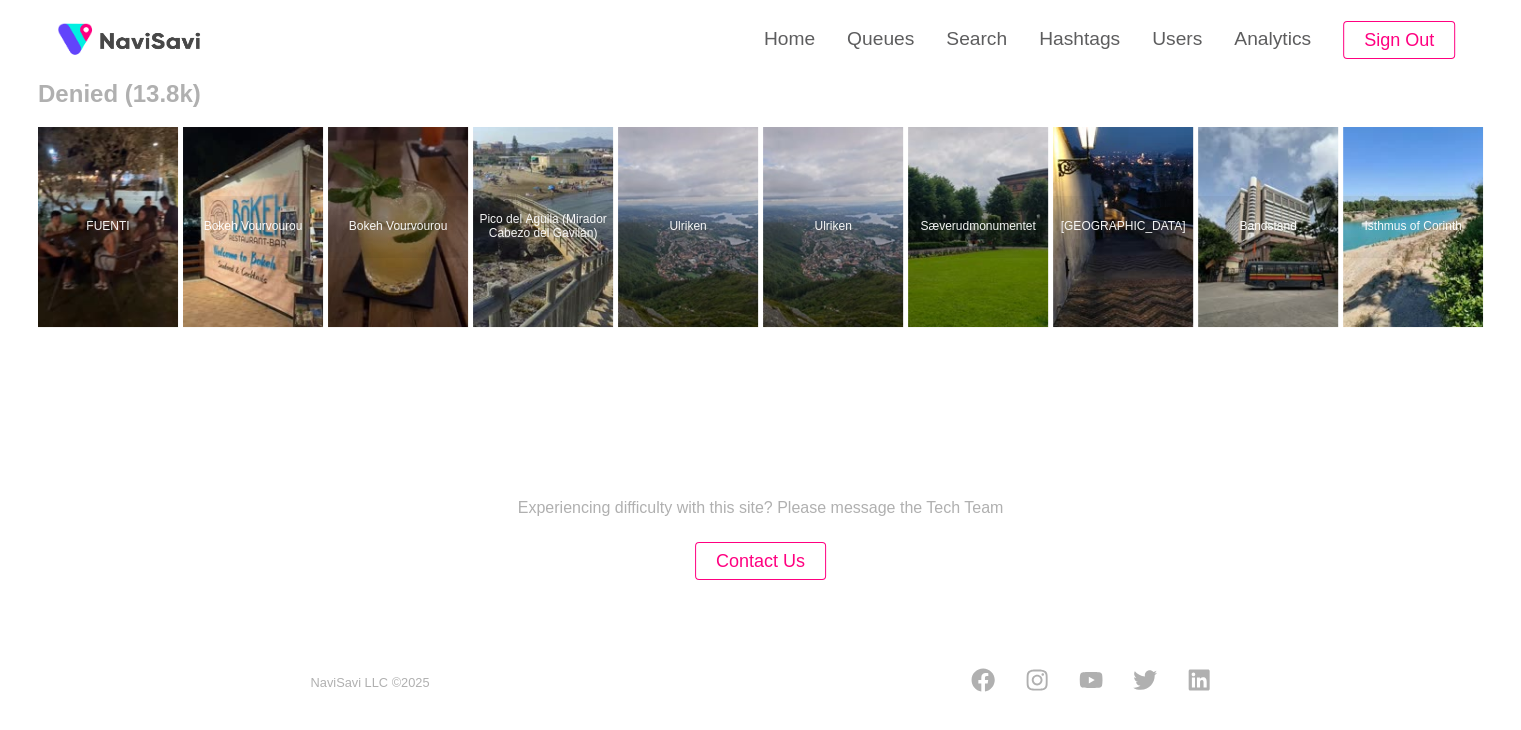 scroll, scrollTop: 0, scrollLeft: 0, axis: both 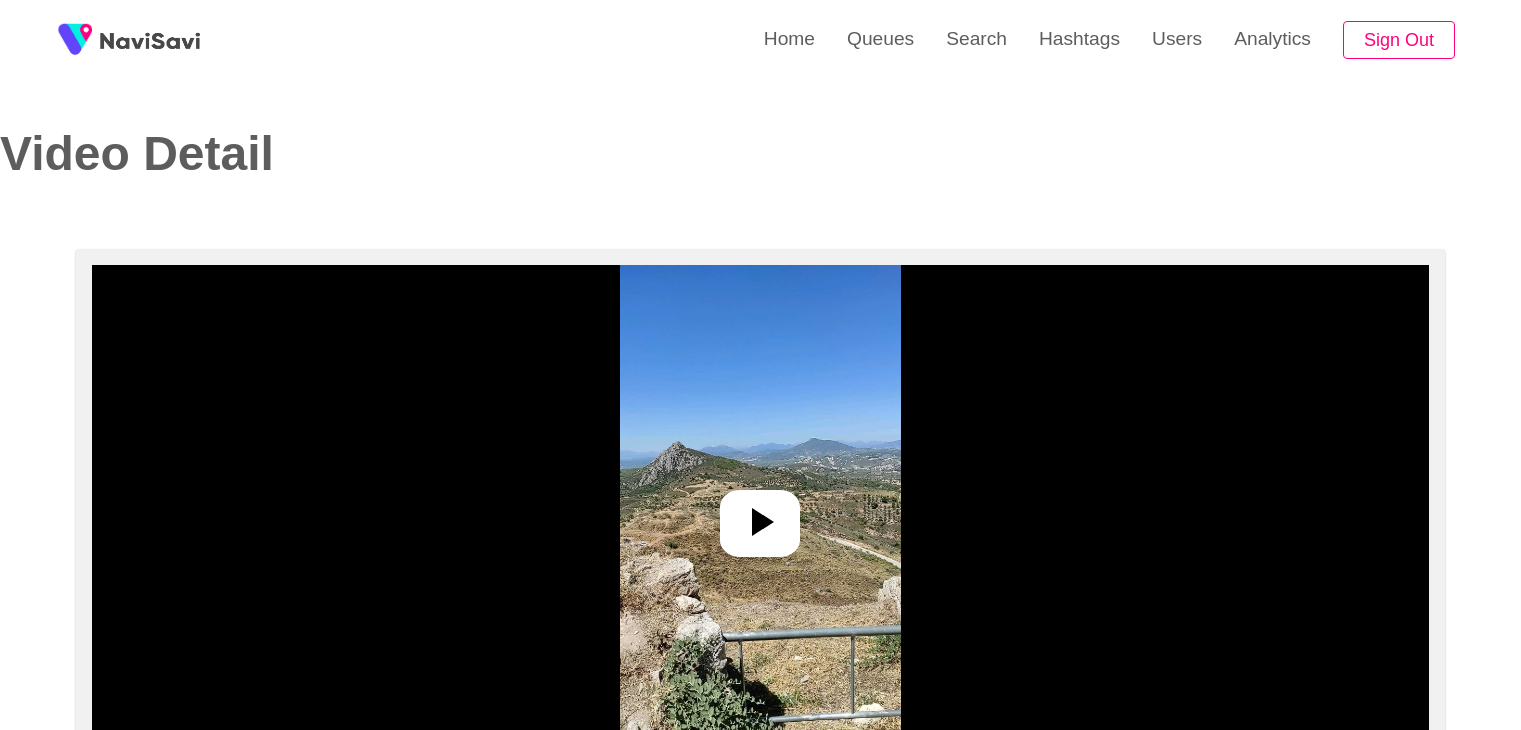 select on "**********" 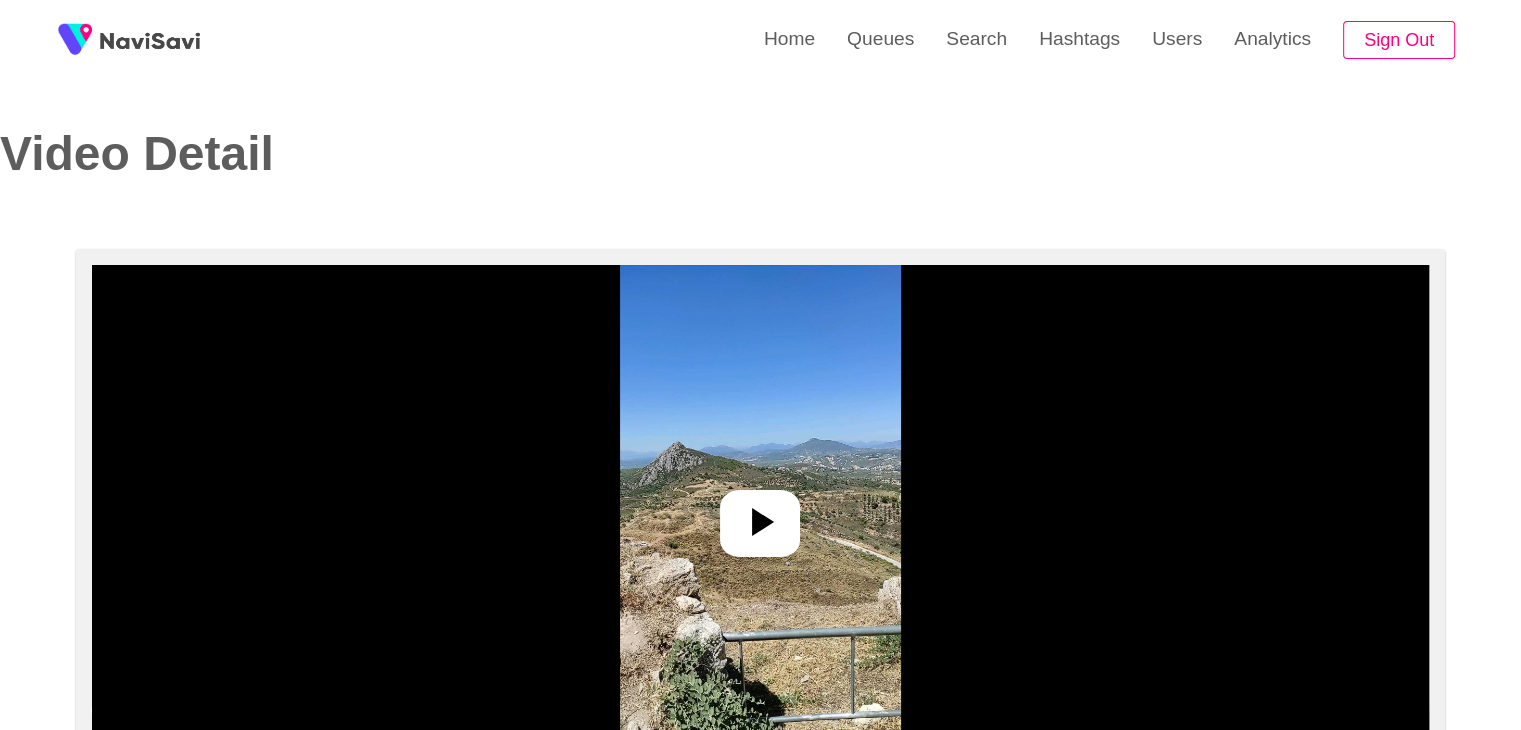 click at bounding box center [760, 515] 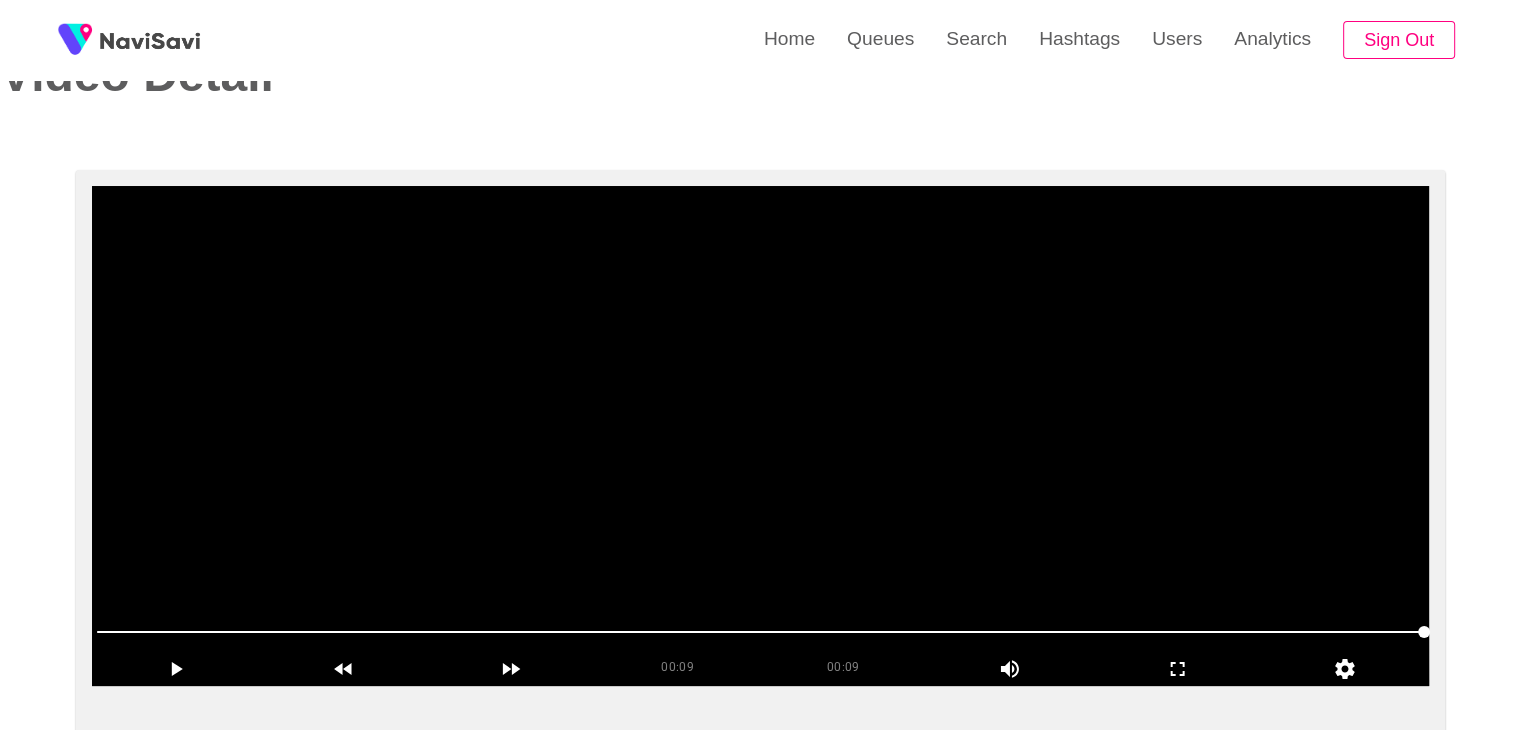 scroll, scrollTop: 72, scrollLeft: 0, axis: vertical 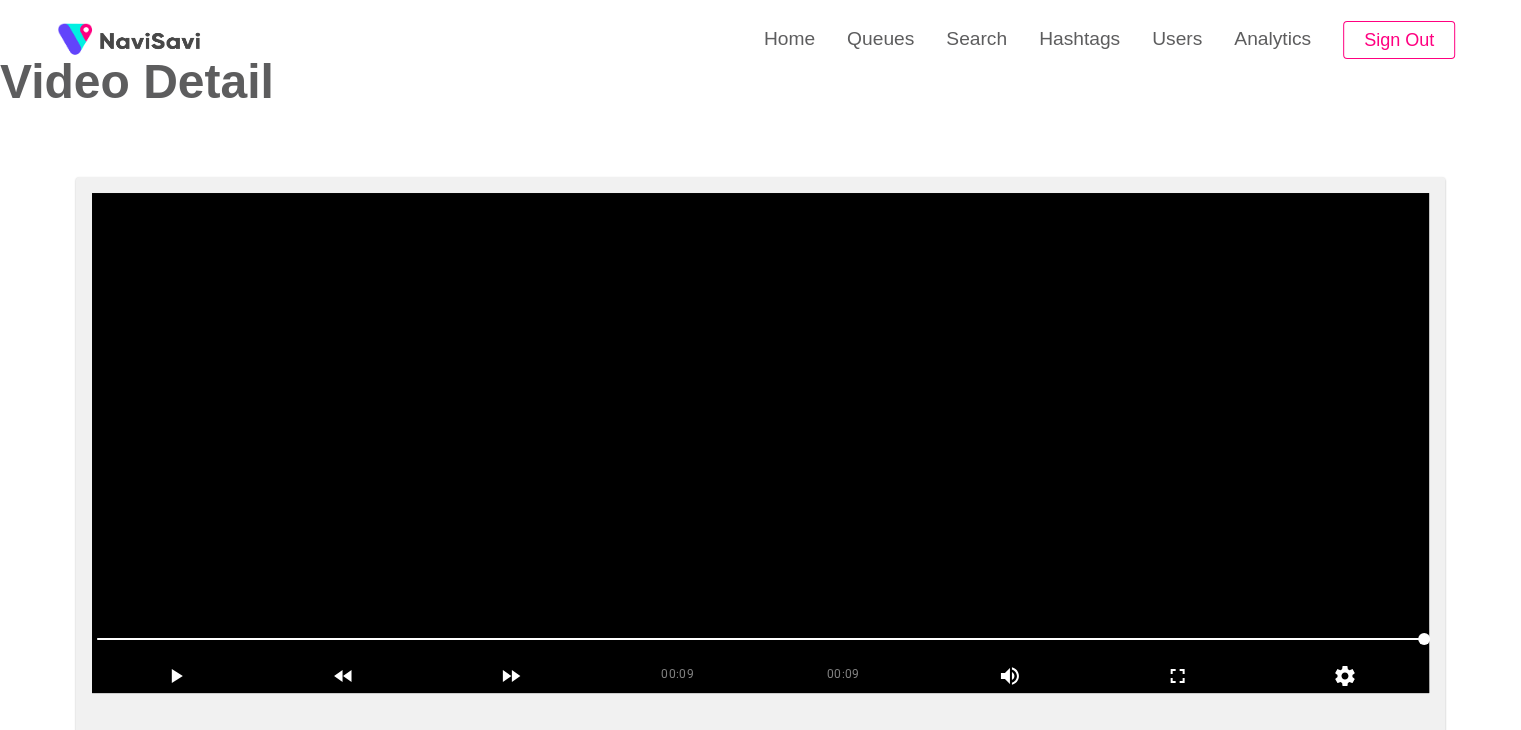 click at bounding box center [760, 443] 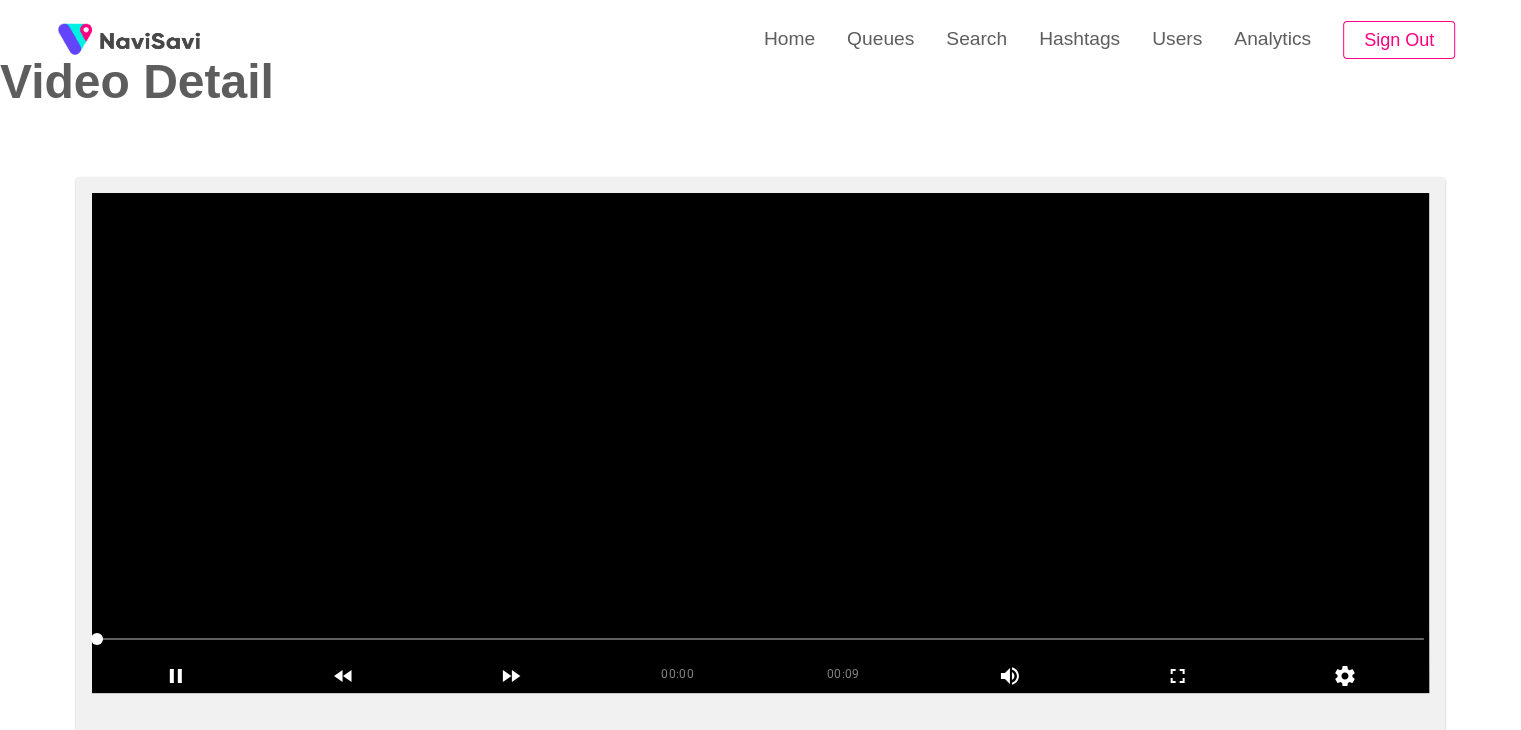 click at bounding box center (760, 443) 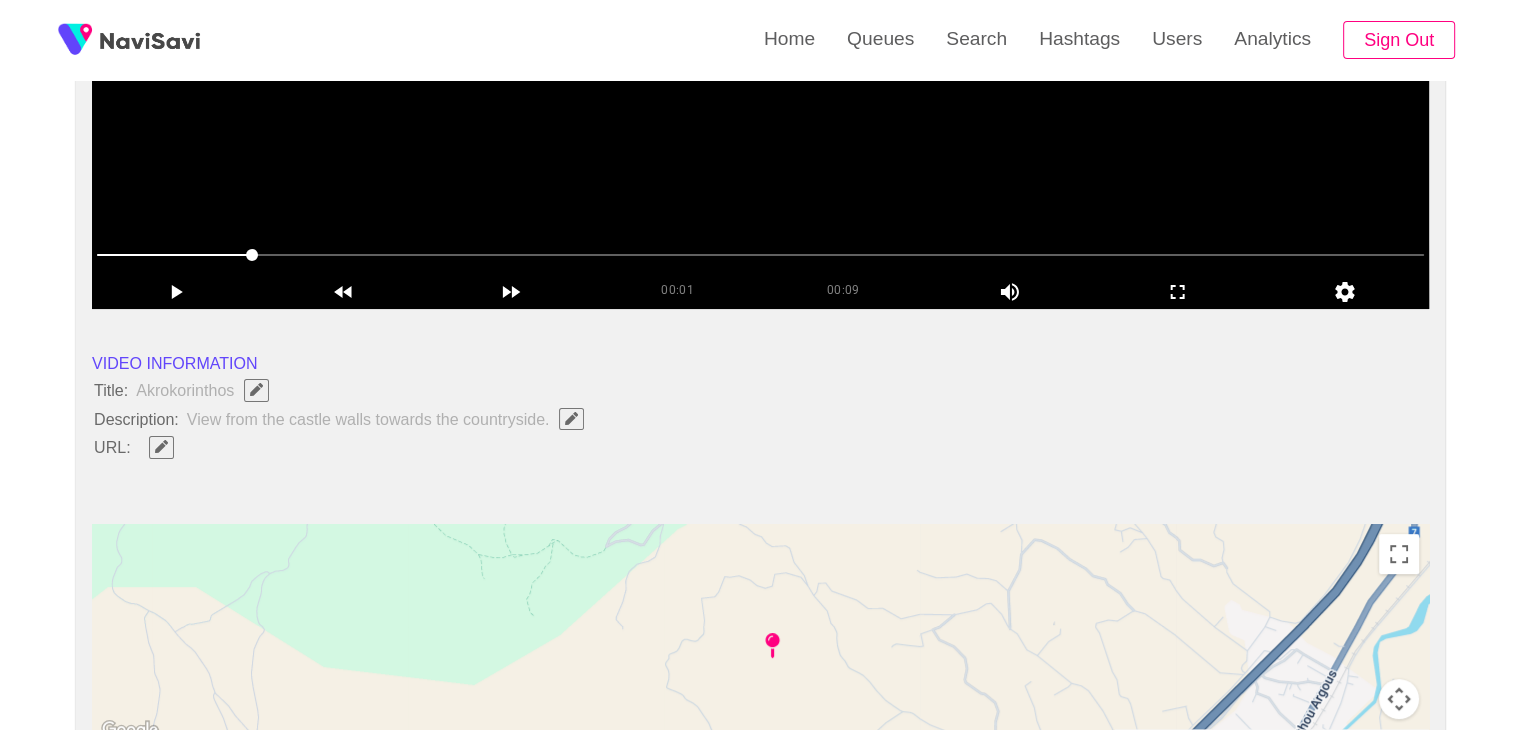 scroll, scrollTop: 0, scrollLeft: 0, axis: both 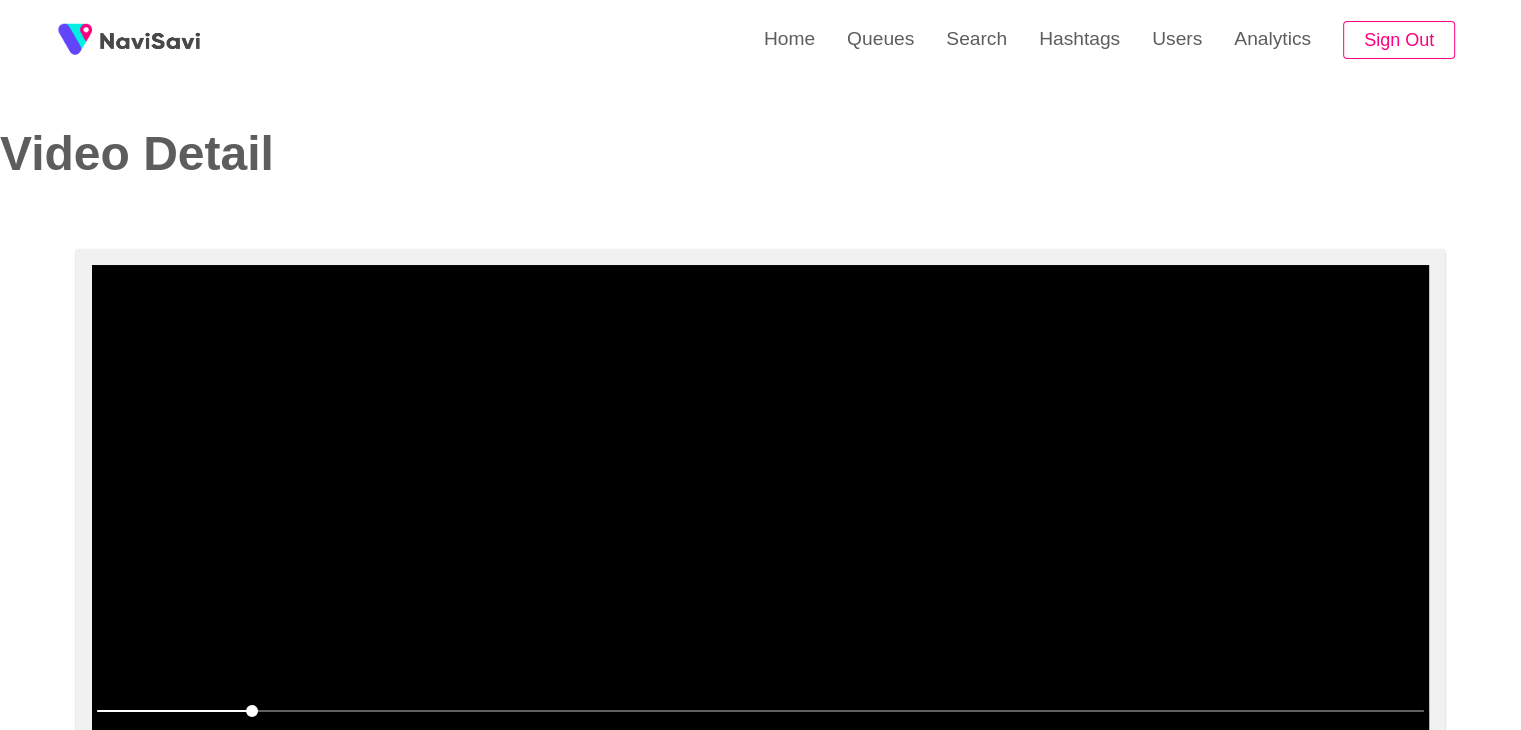 click at bounding box center [760, 515] 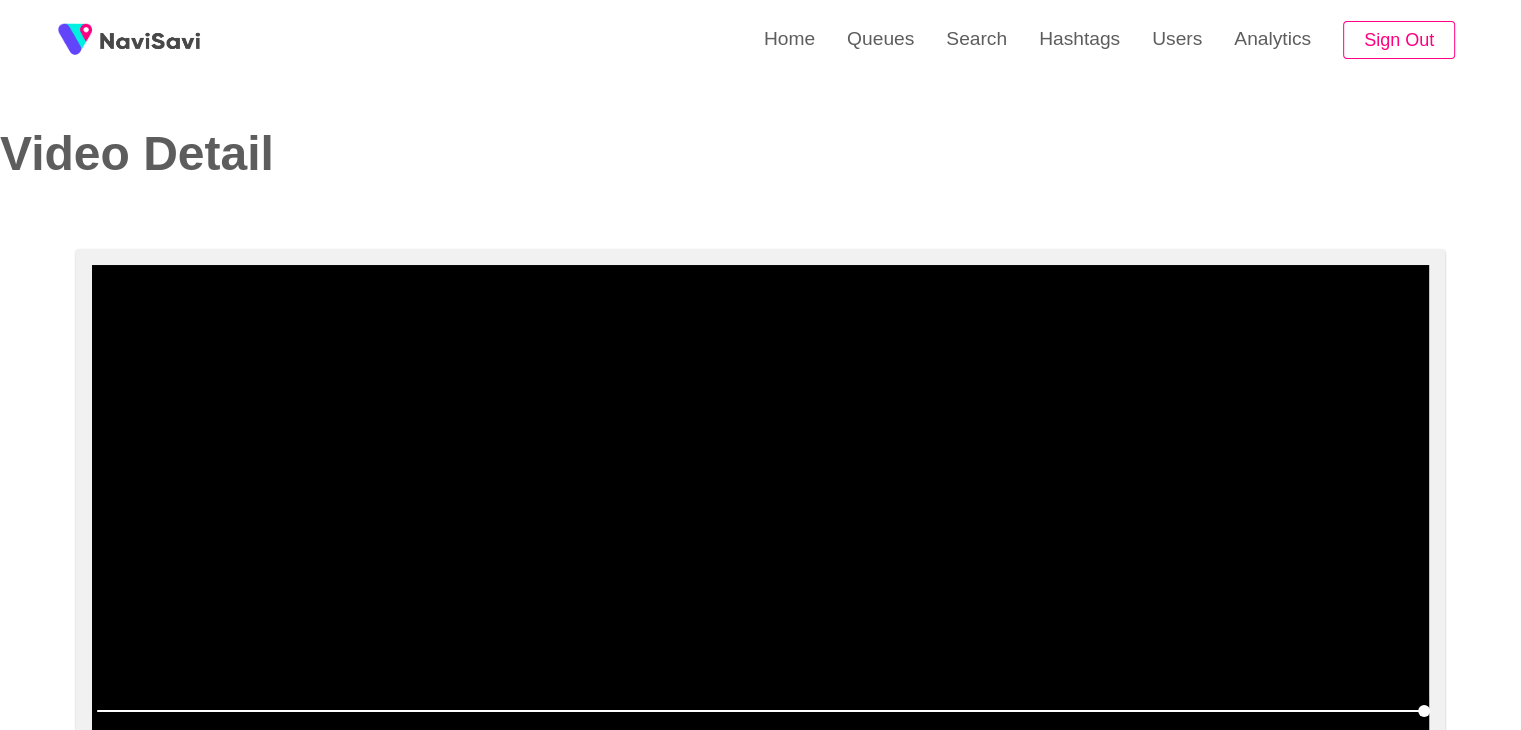 click at bounding box center [760, 515] 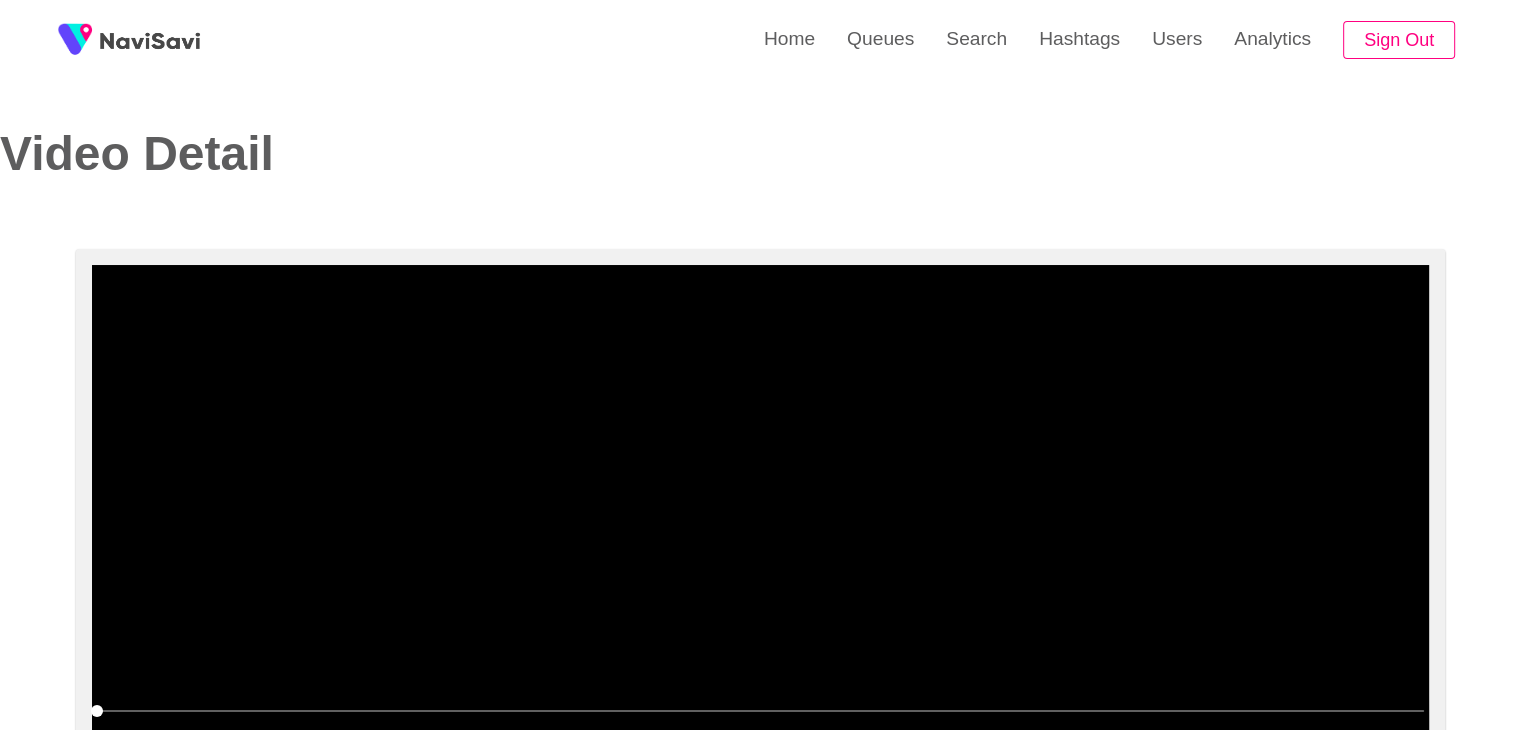 click at bounding box center [760, 515] 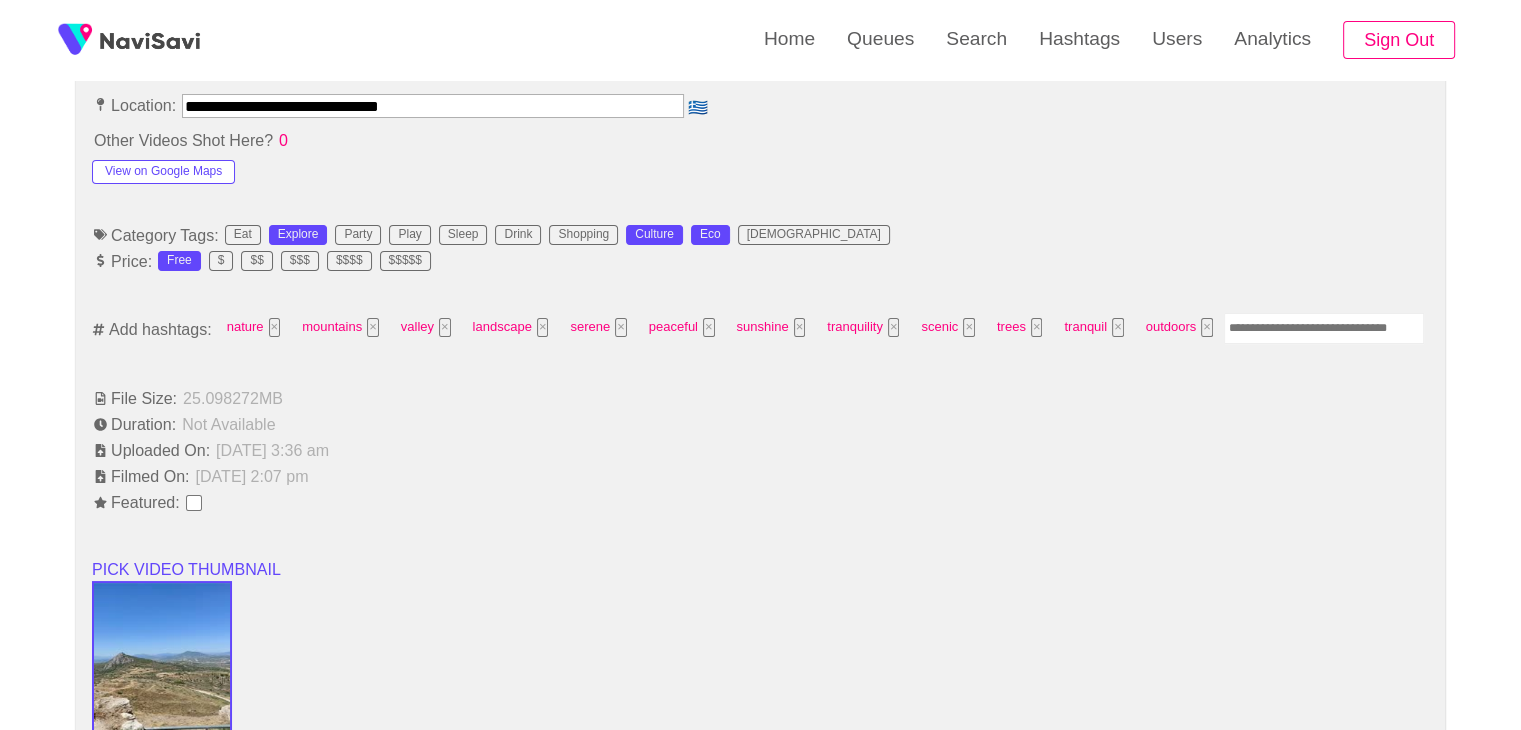 scroll, scrollTop: 1144, scrollLeft: 0, axis: vertical 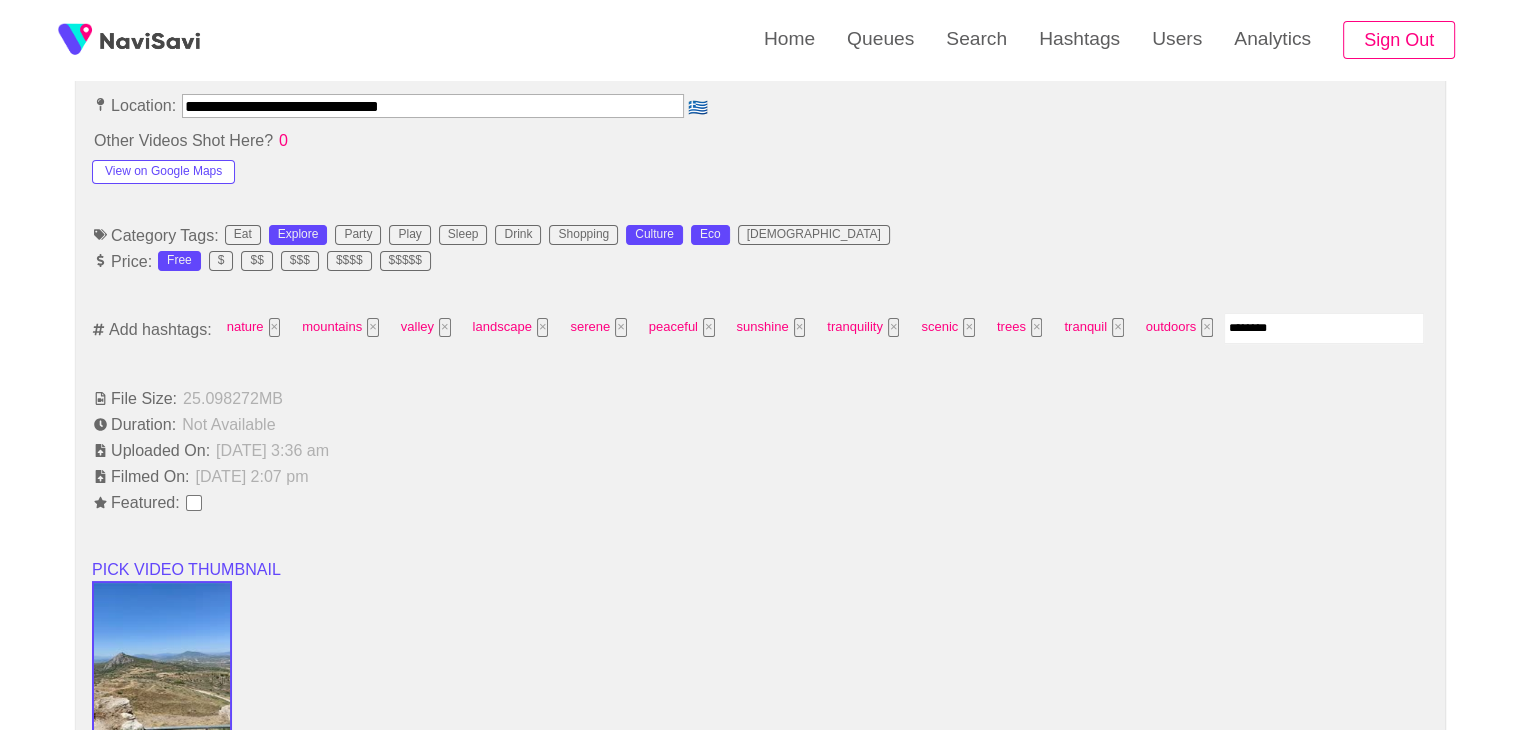 type on "*********" 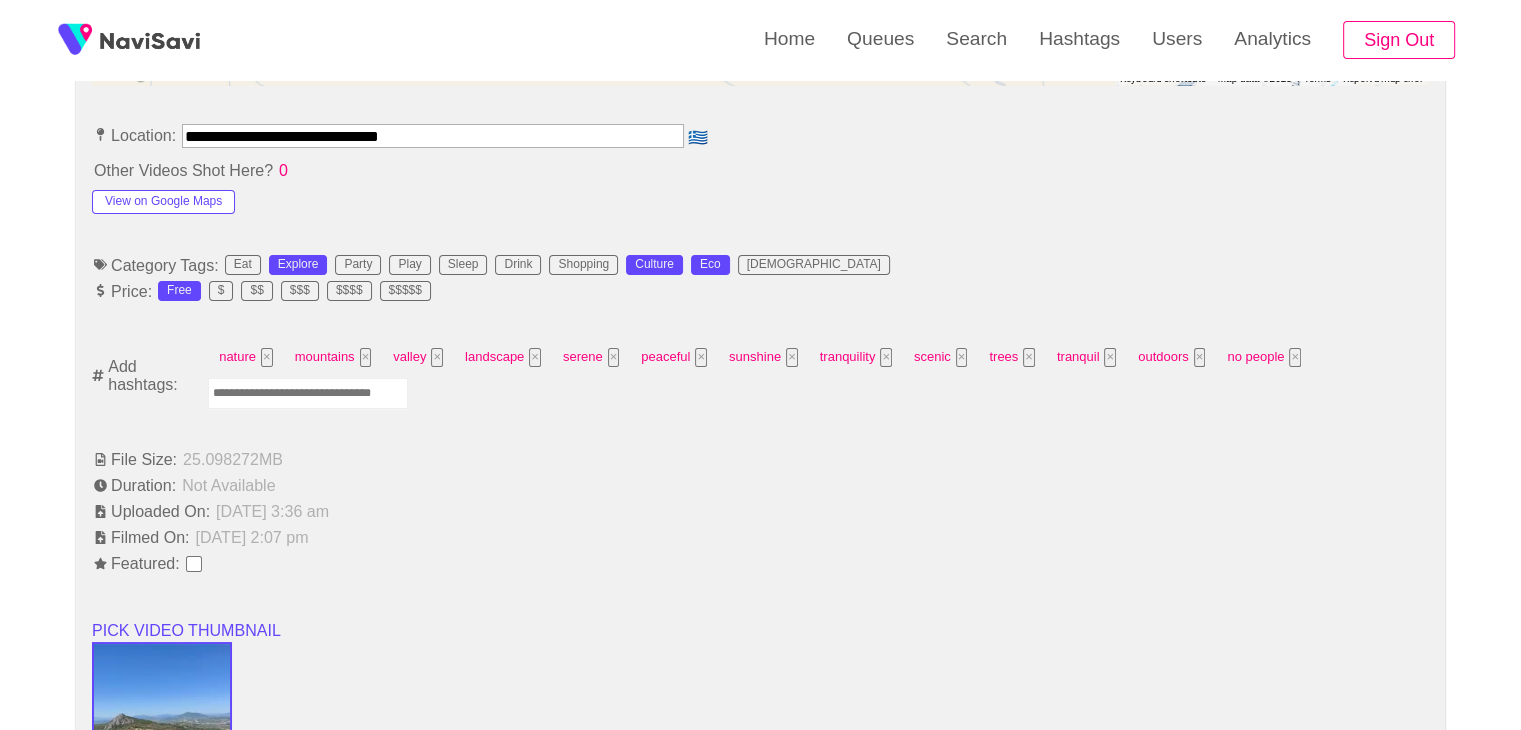 scroll, scrollTop: 1112, scrollLeft: 0, axis: vertical 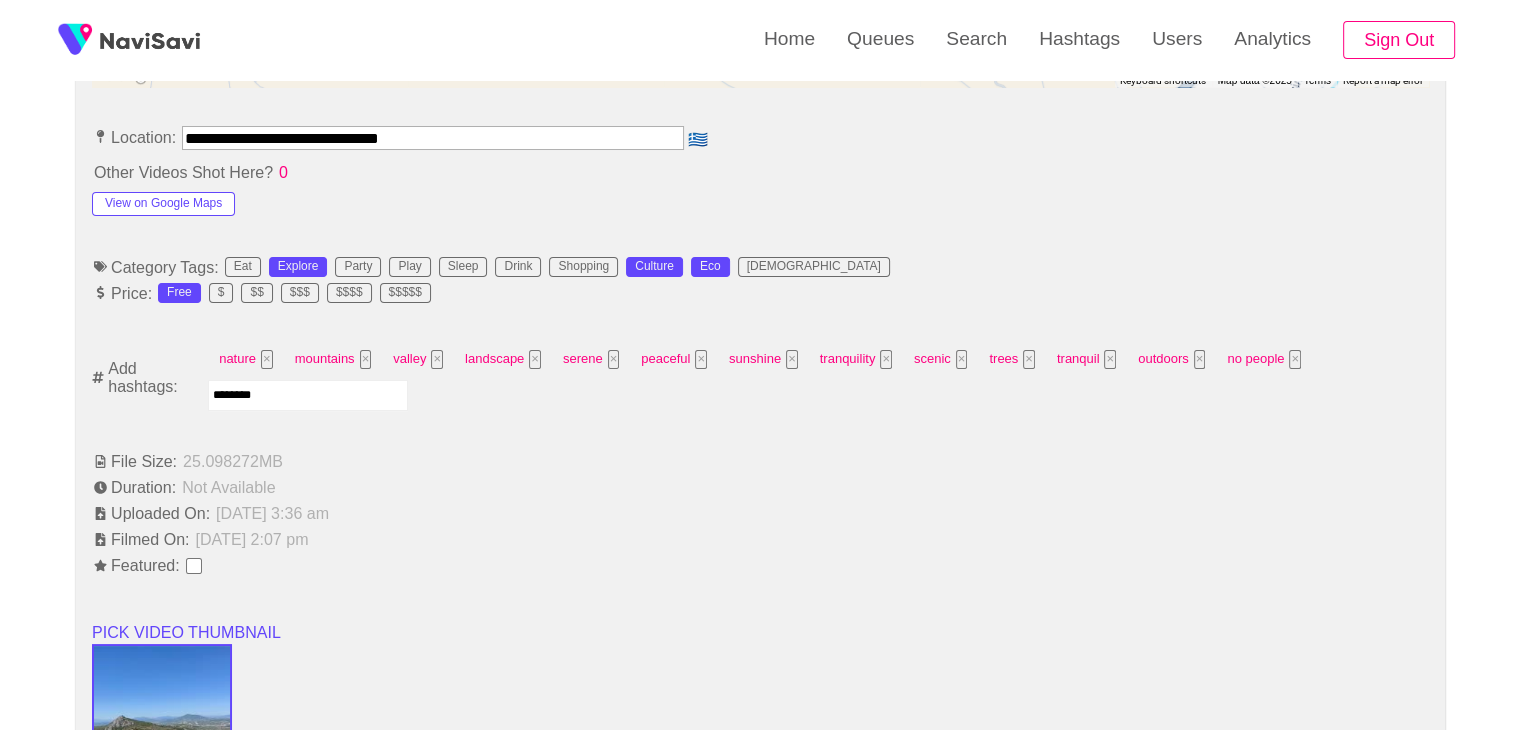 type on "*********" 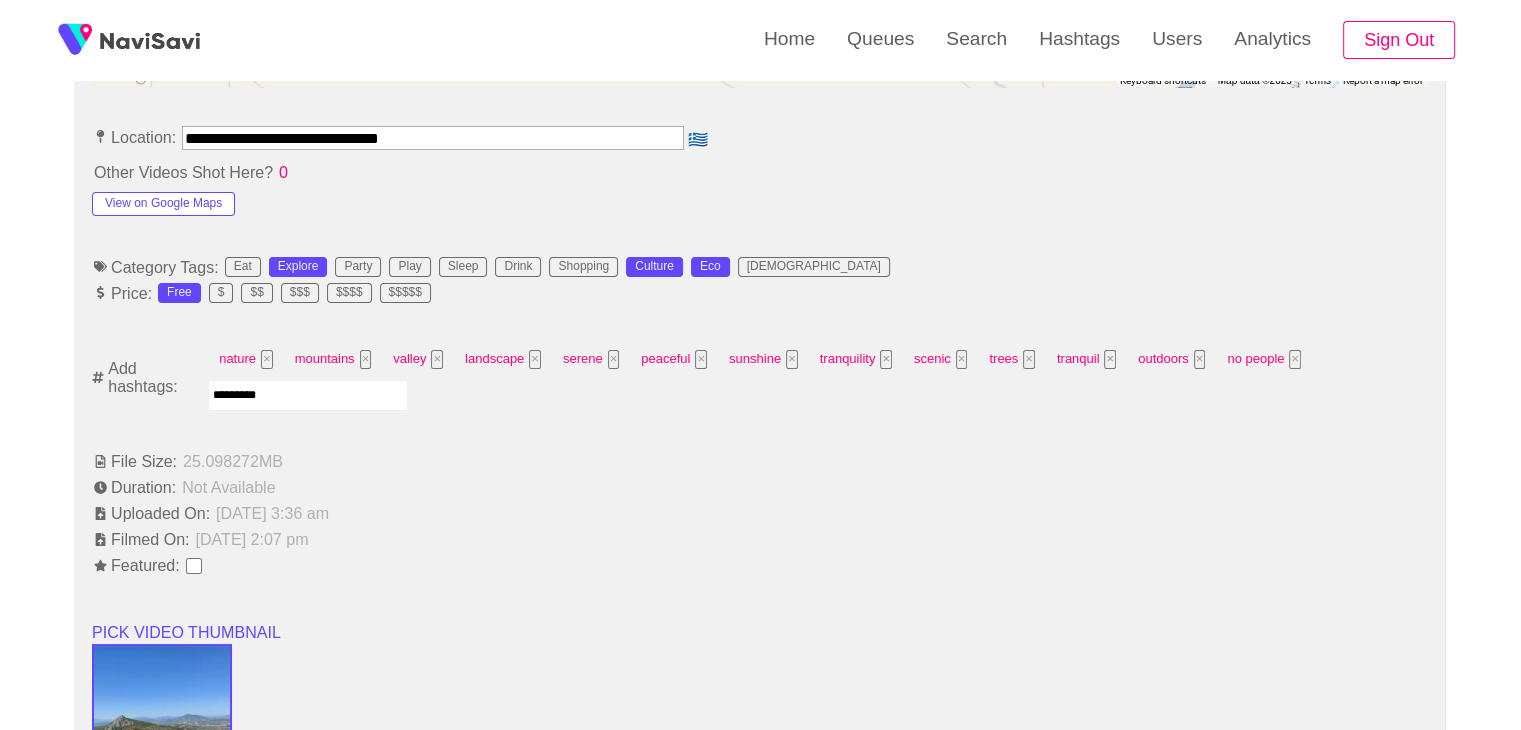 type 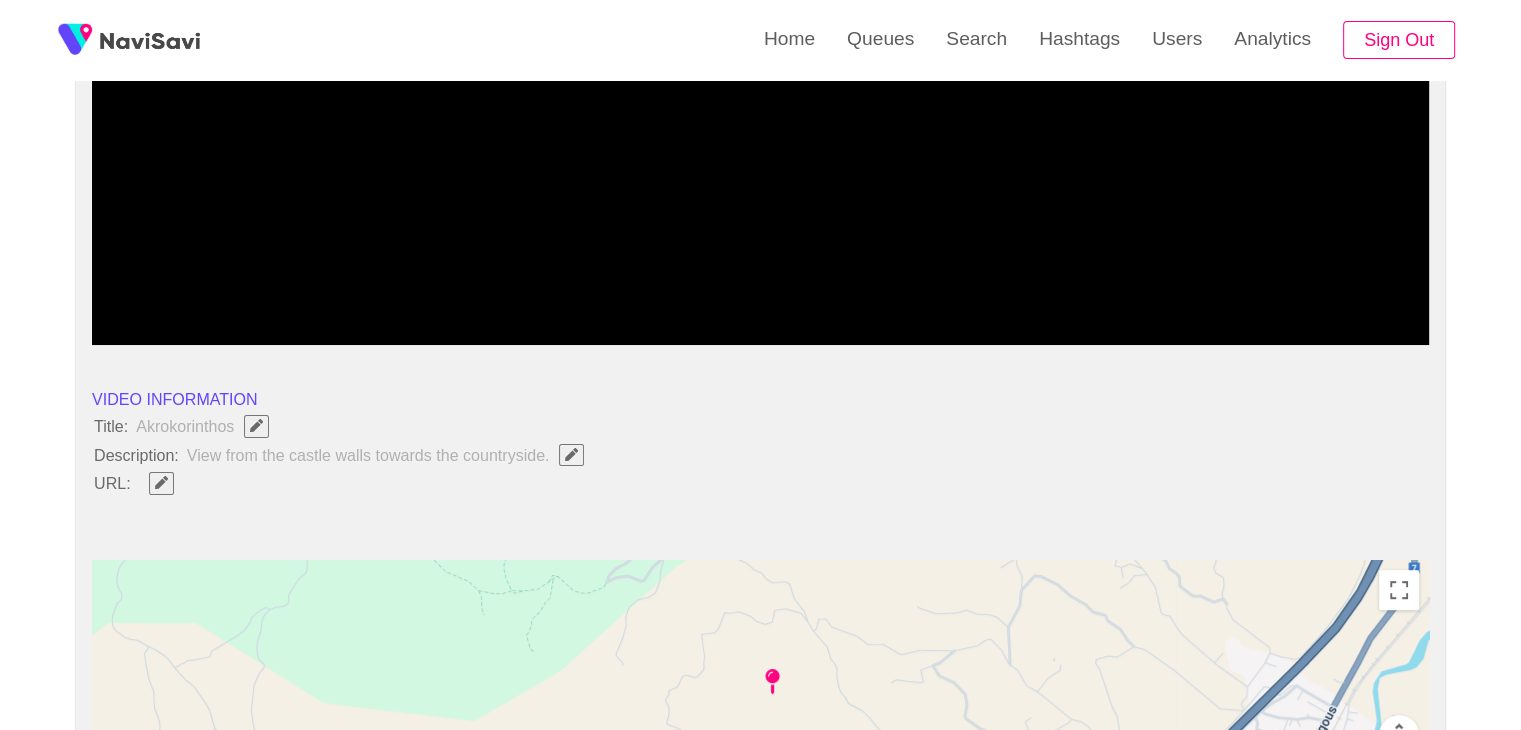 scroll, scrollTop: 278, scrollLeft: 0, axis: vertical 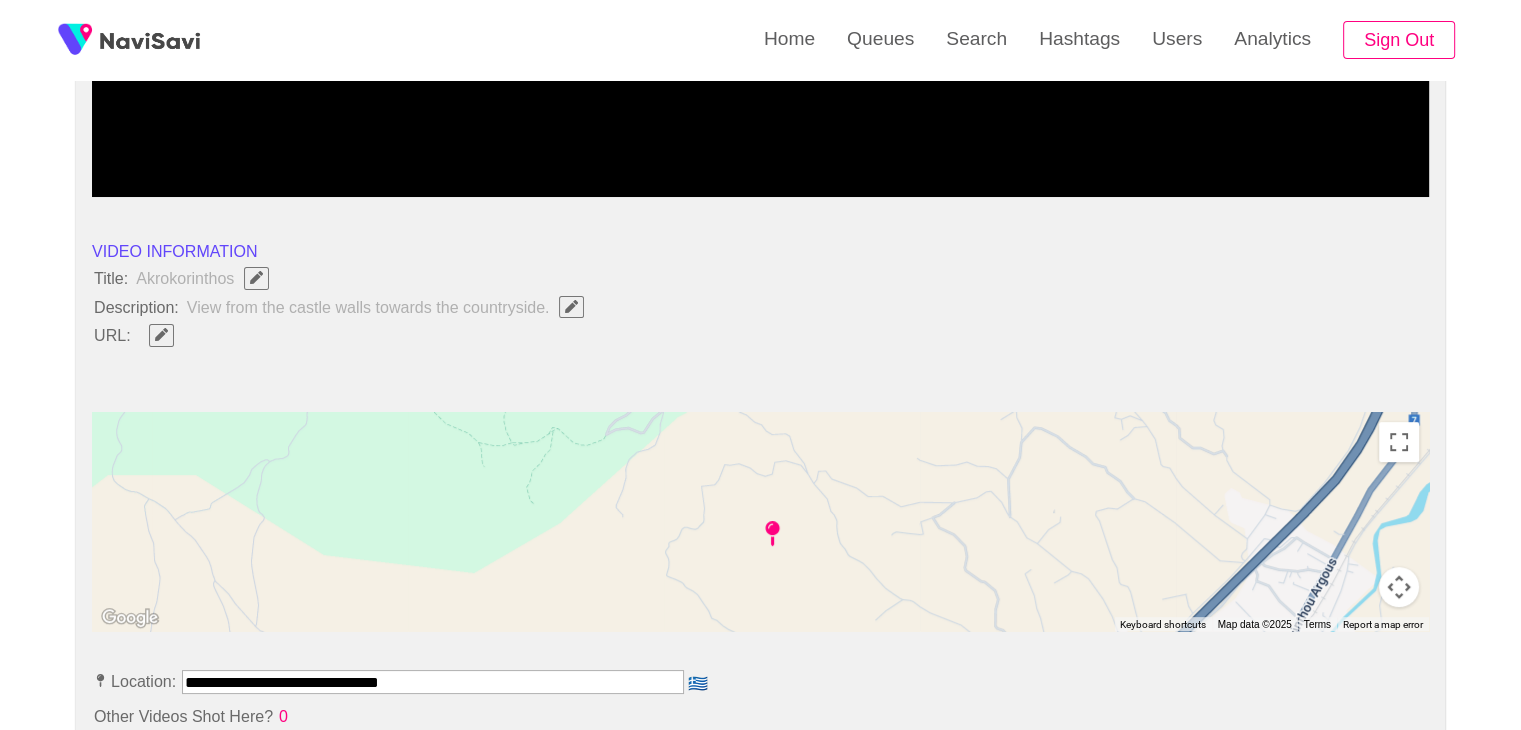 click on "**********" at bounding box center [433, 682] 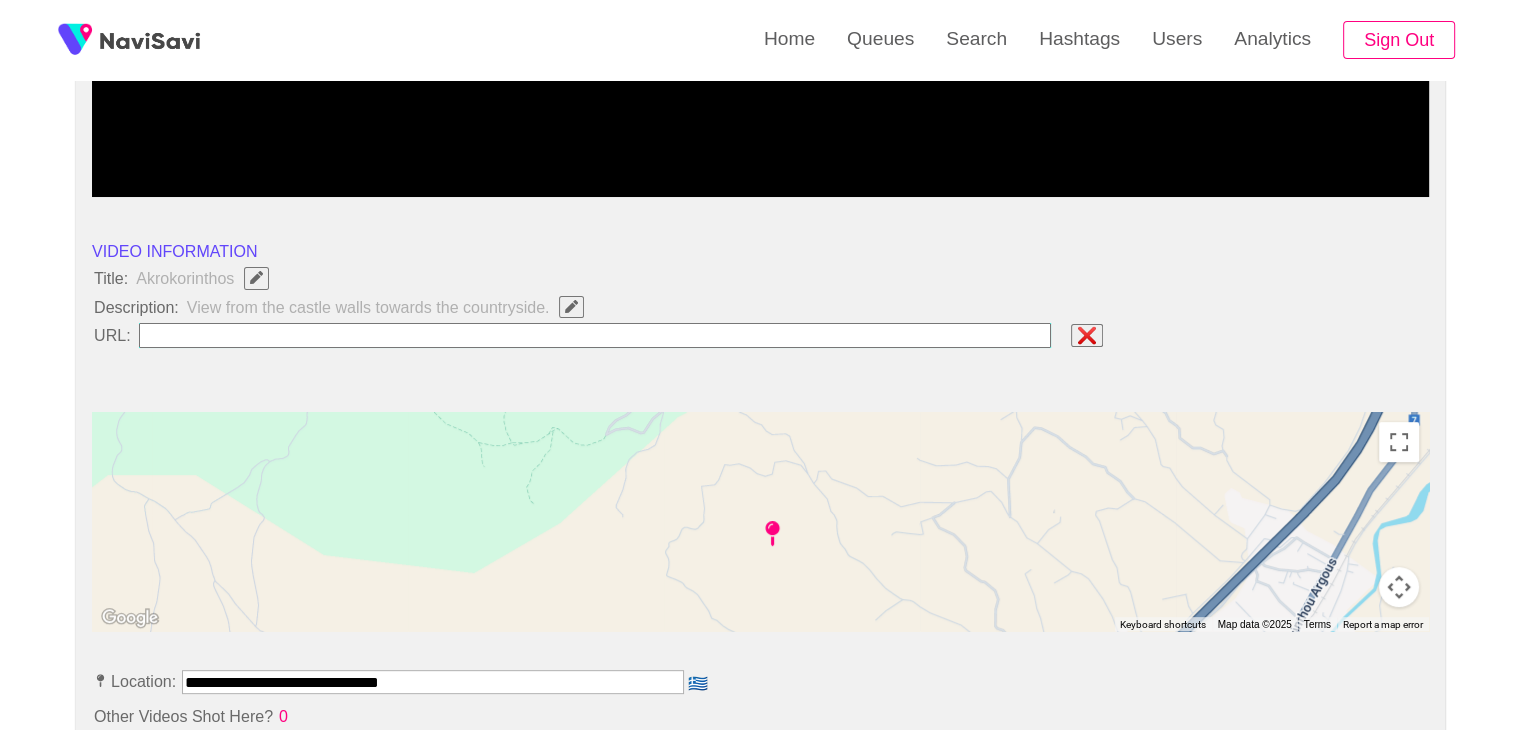type on "**********" 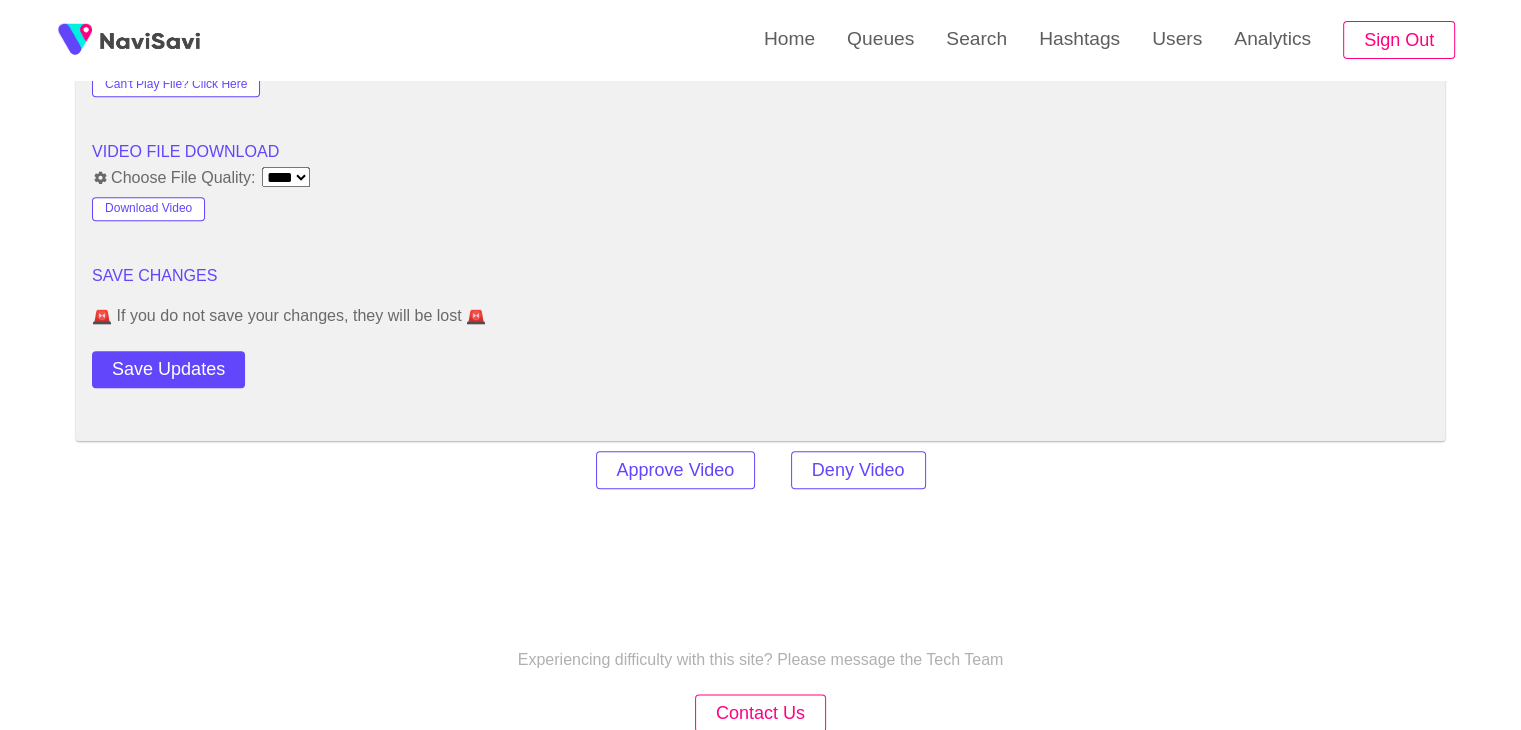 scroll, scrollTop: 2300, scrollLeft: 0, axis: vertical 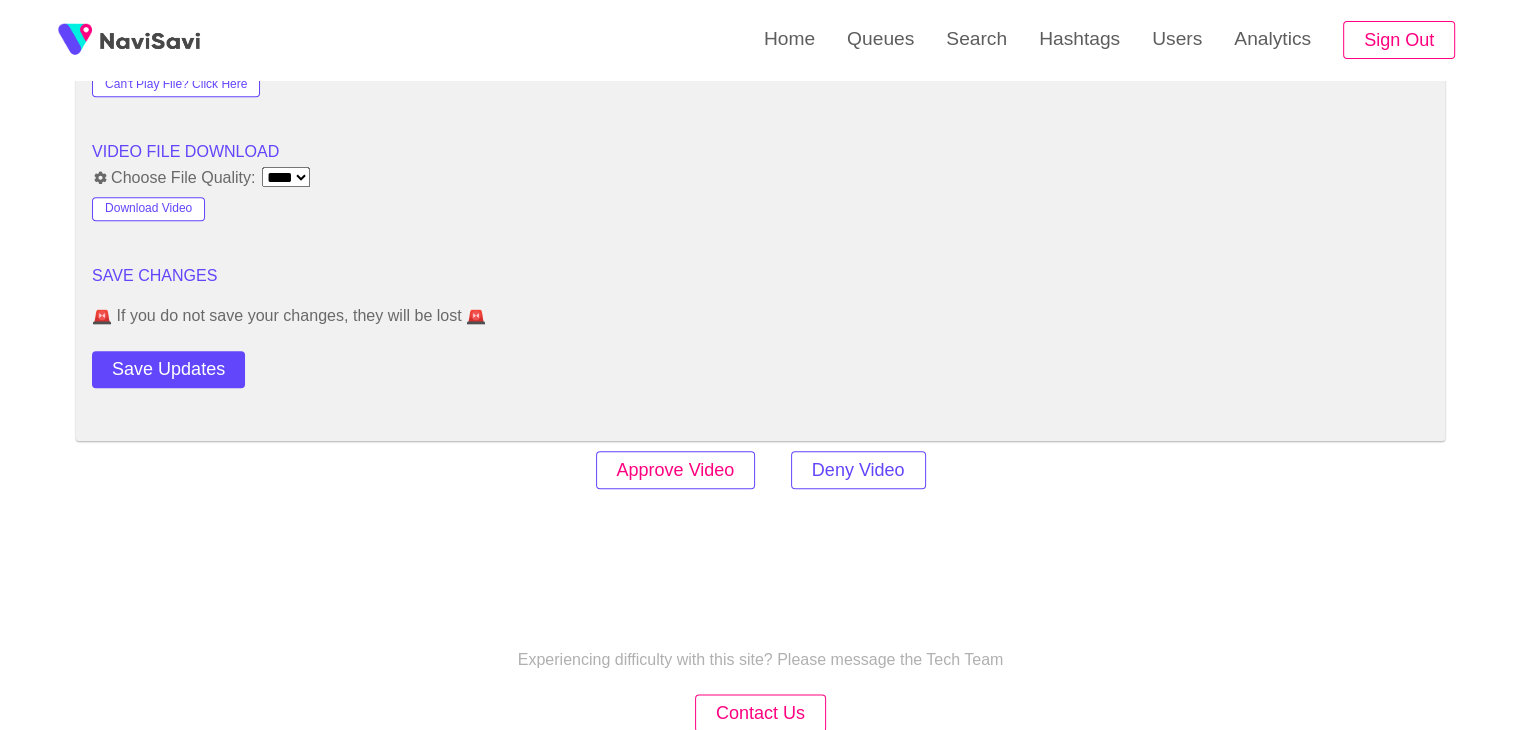 click on "Approve Video" at bounding box center [676, 470] 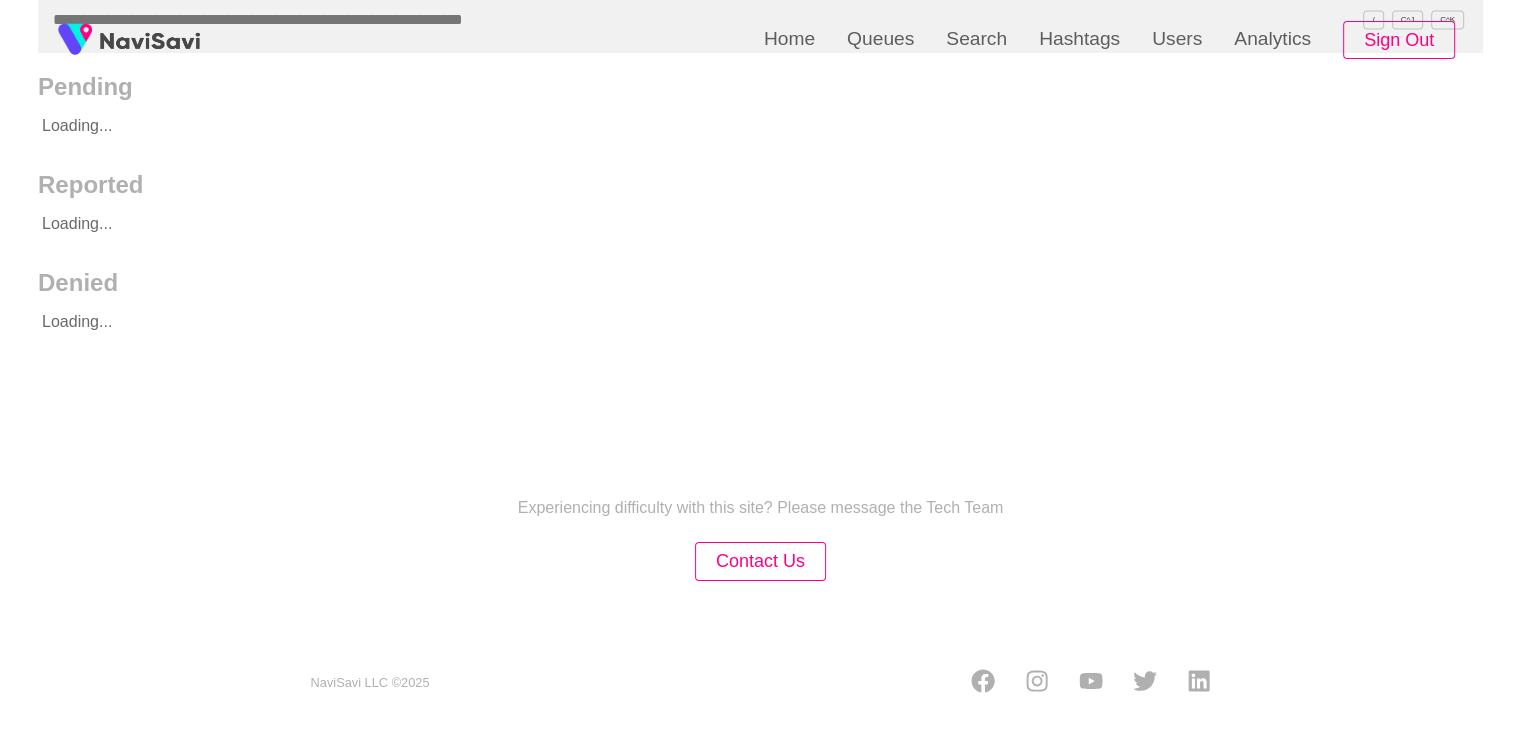 scroll, scrollTop: 0, scrollLeft: 0, axis: both 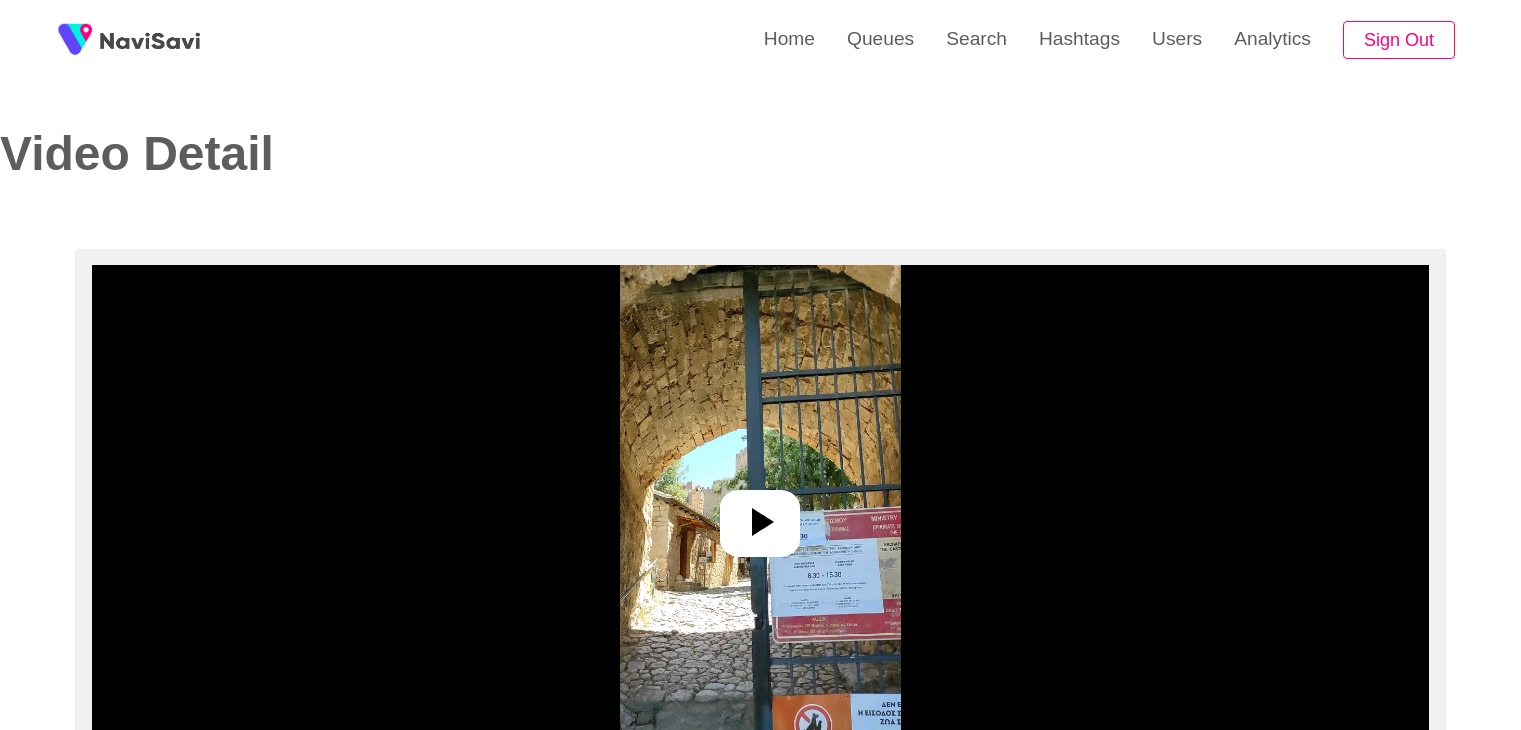 select on "**********" 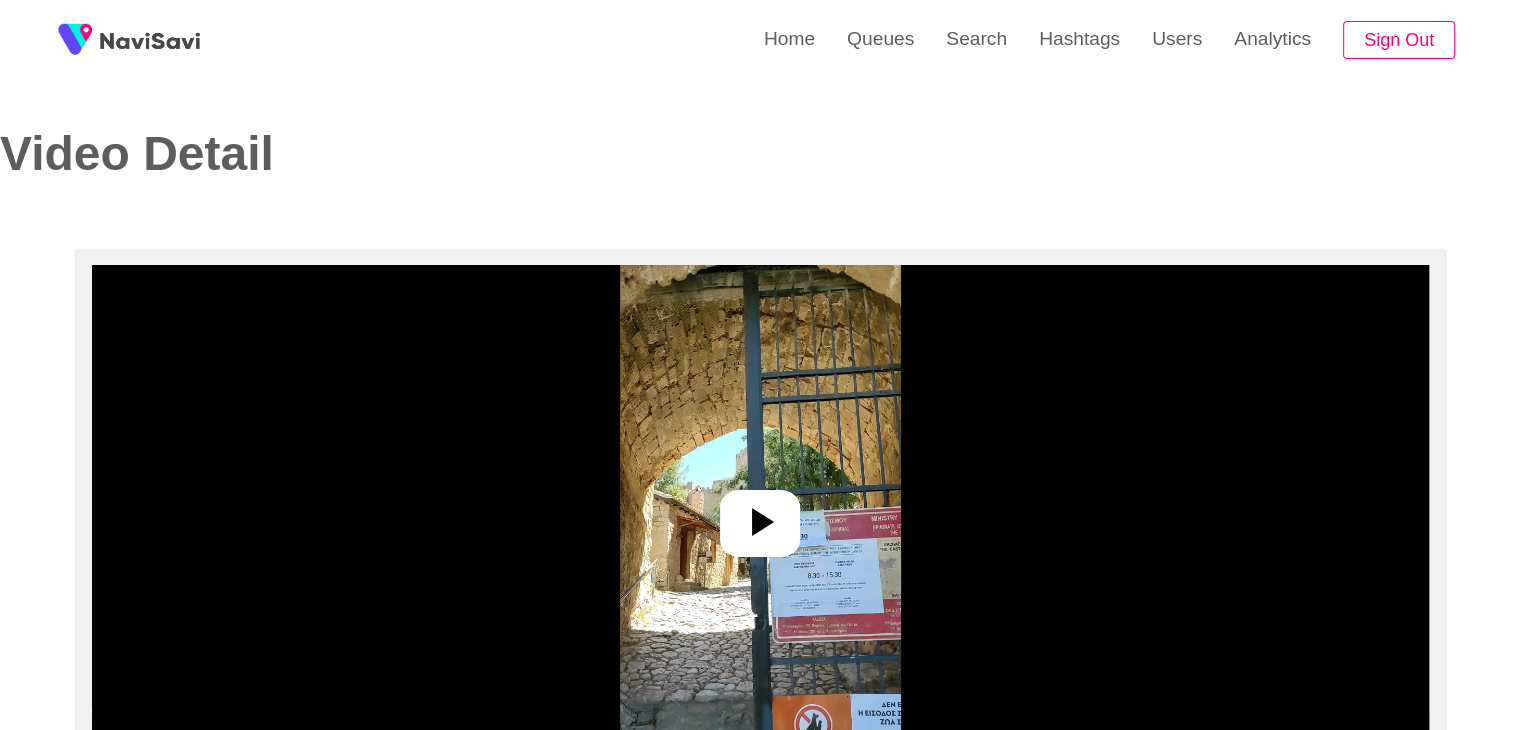 click at bounding box center (760, 515) 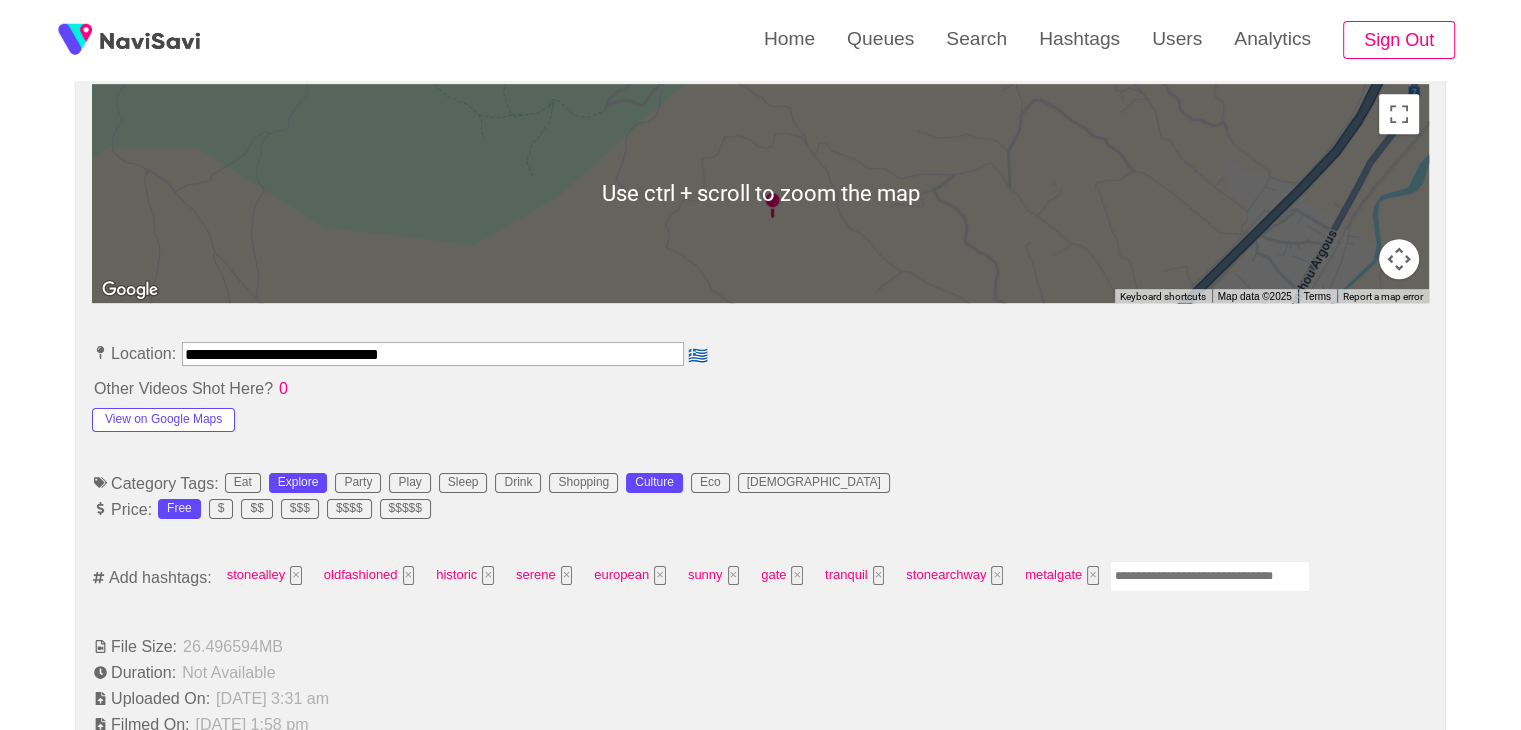 scroll, scrollTop: 904, scrollLeft: 0, axis: vertical 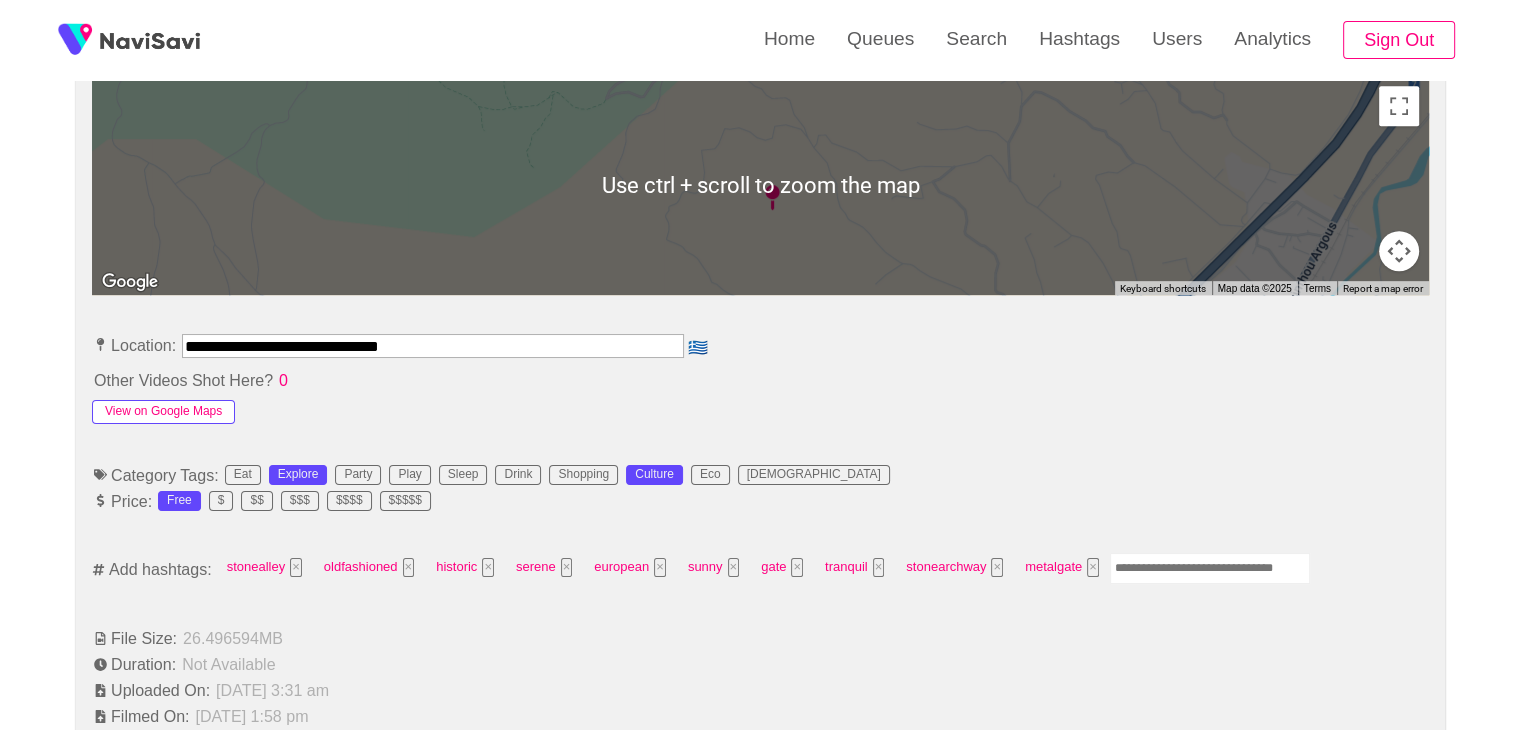 click on "View on Google Maps" at bounding box center (163, 412) 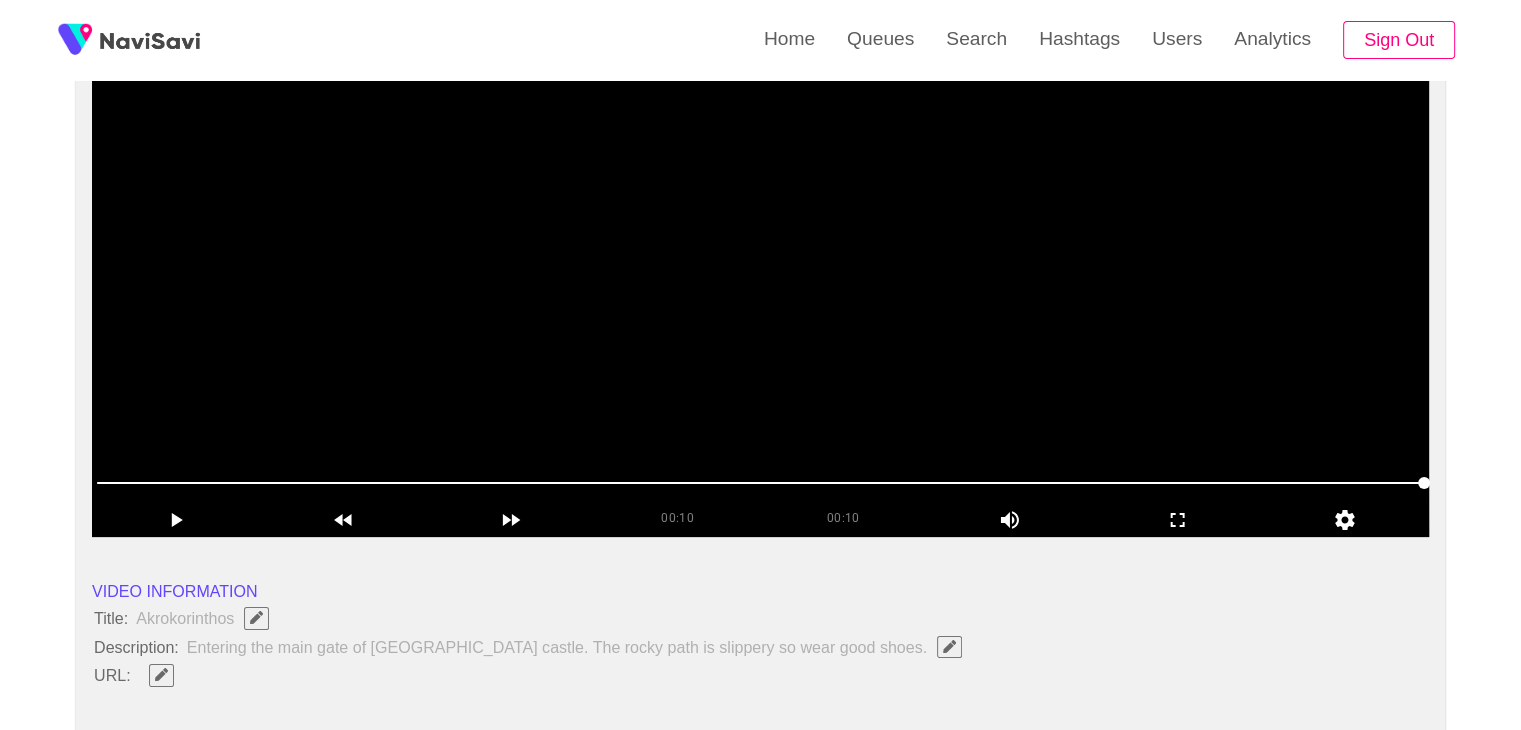 scroll, scrollTop: 216, scrollLeft: 0, axis: vertical 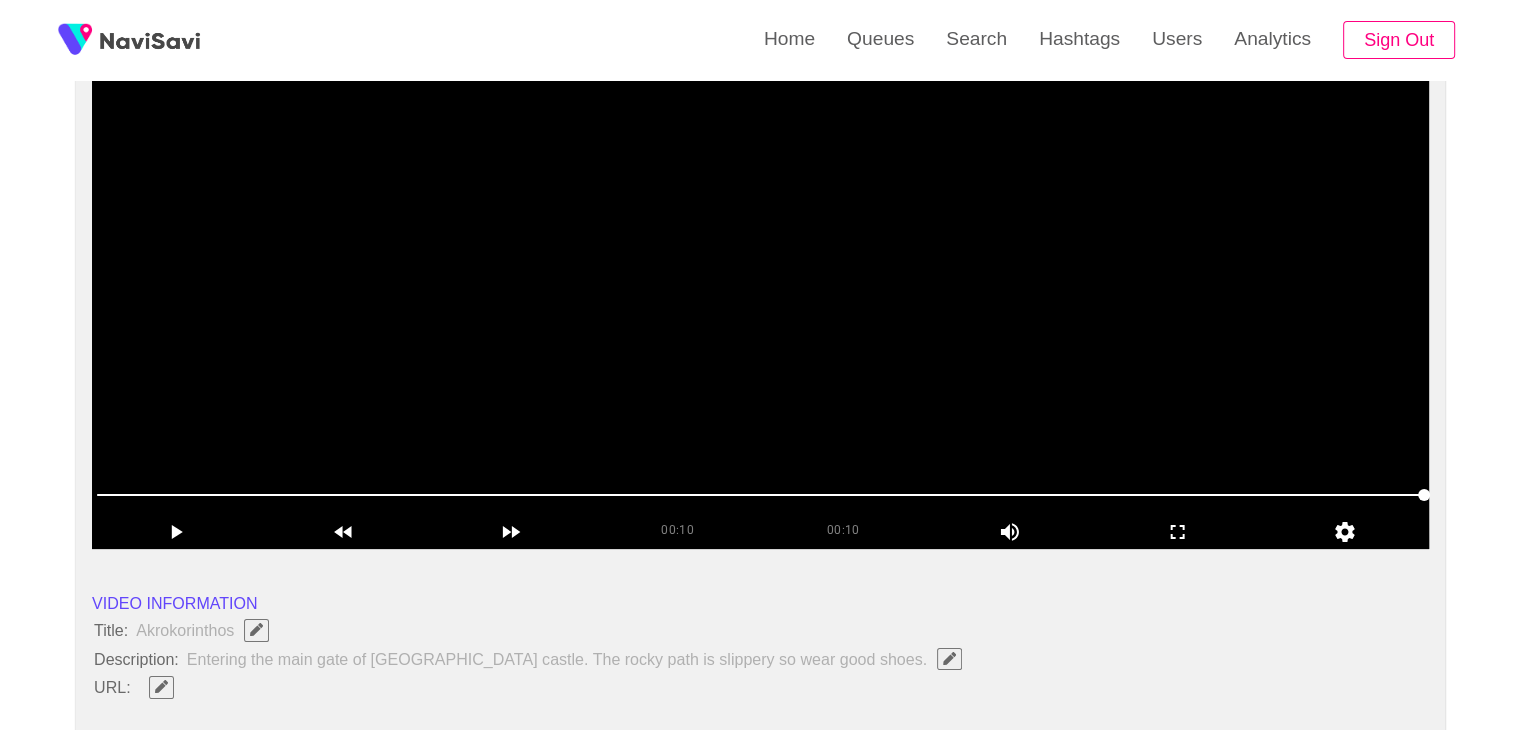 click at bounding box center (760, 299) 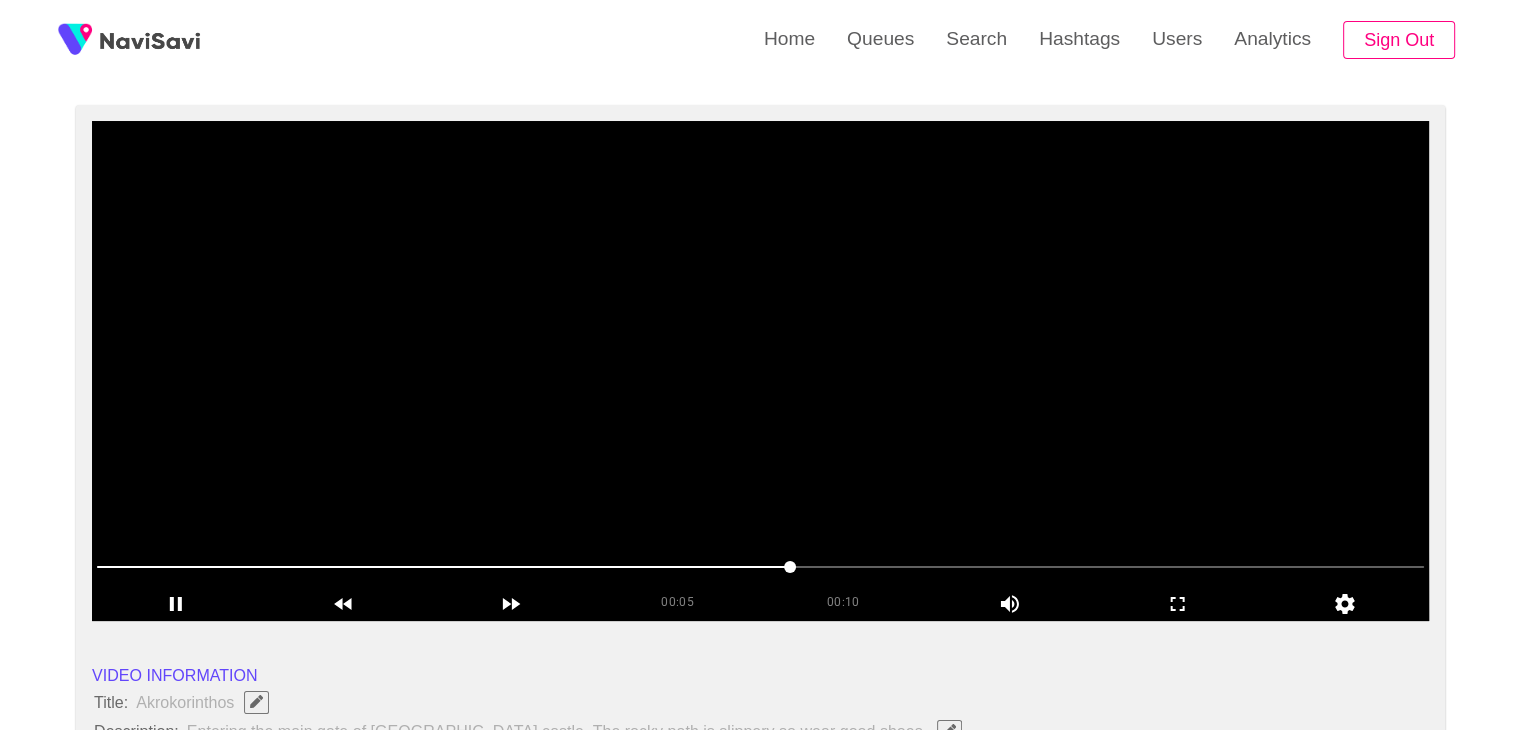 scroll, scrollTop: 48, scrollLeft: 0, axis: vertical 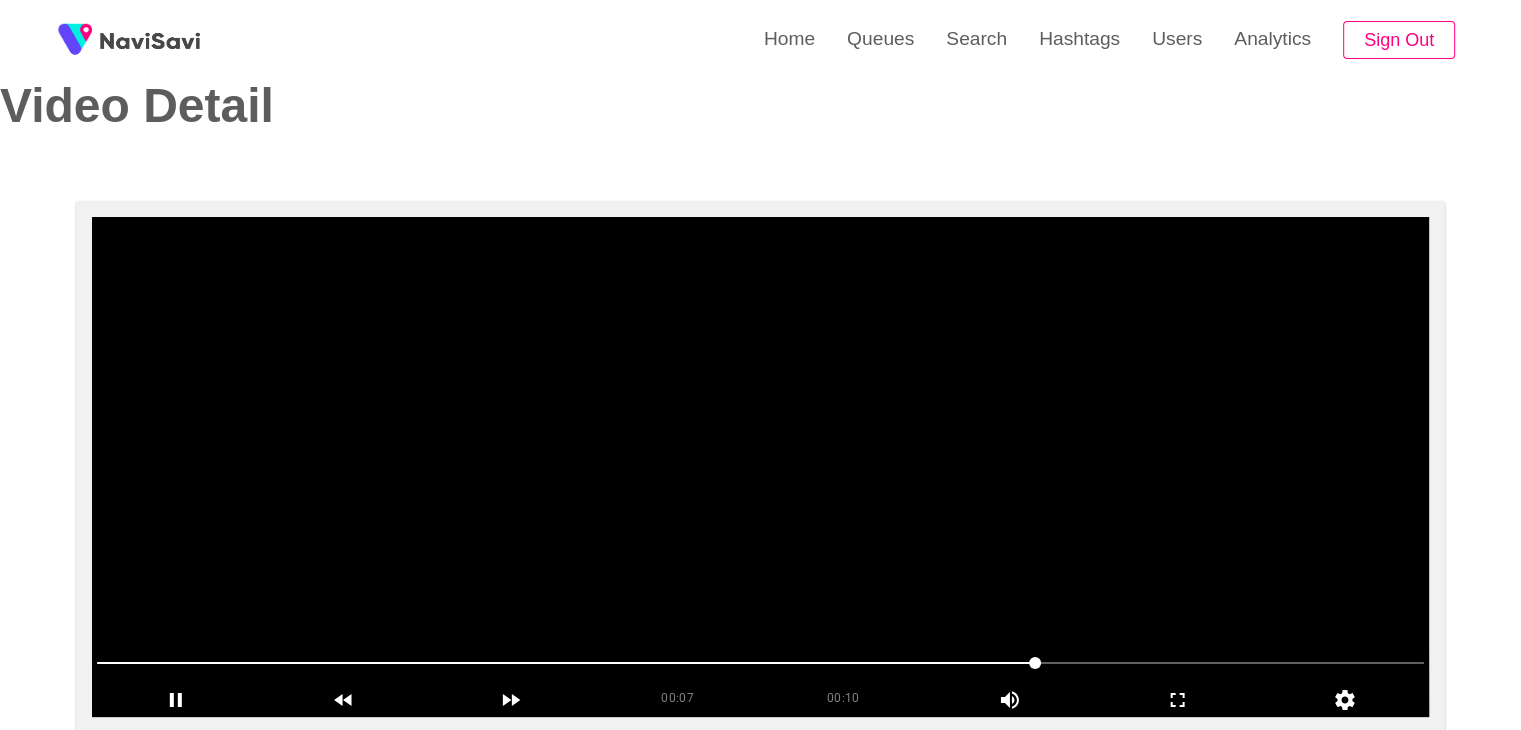 click at bounding box center (760, 467) 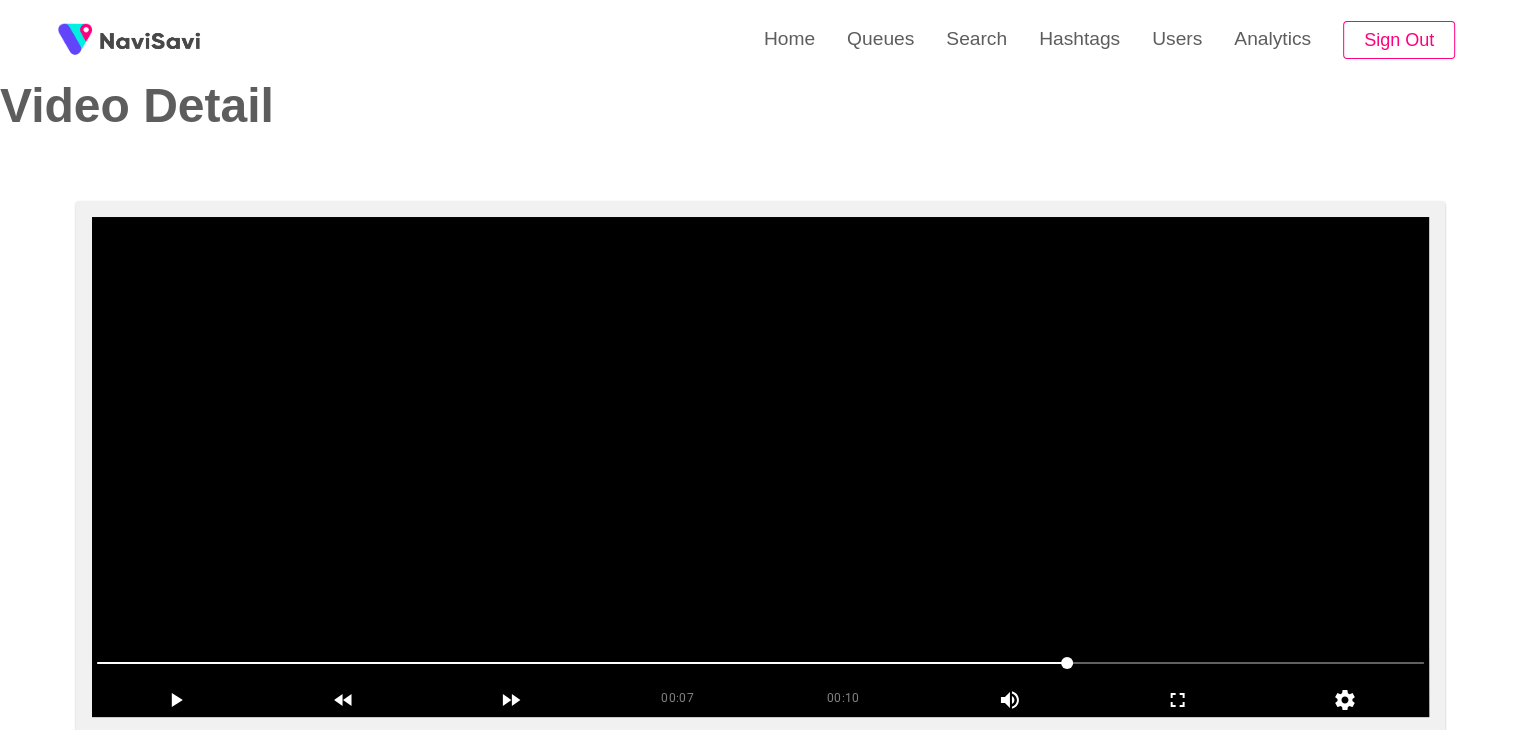 click at bounding box center (760, 467) 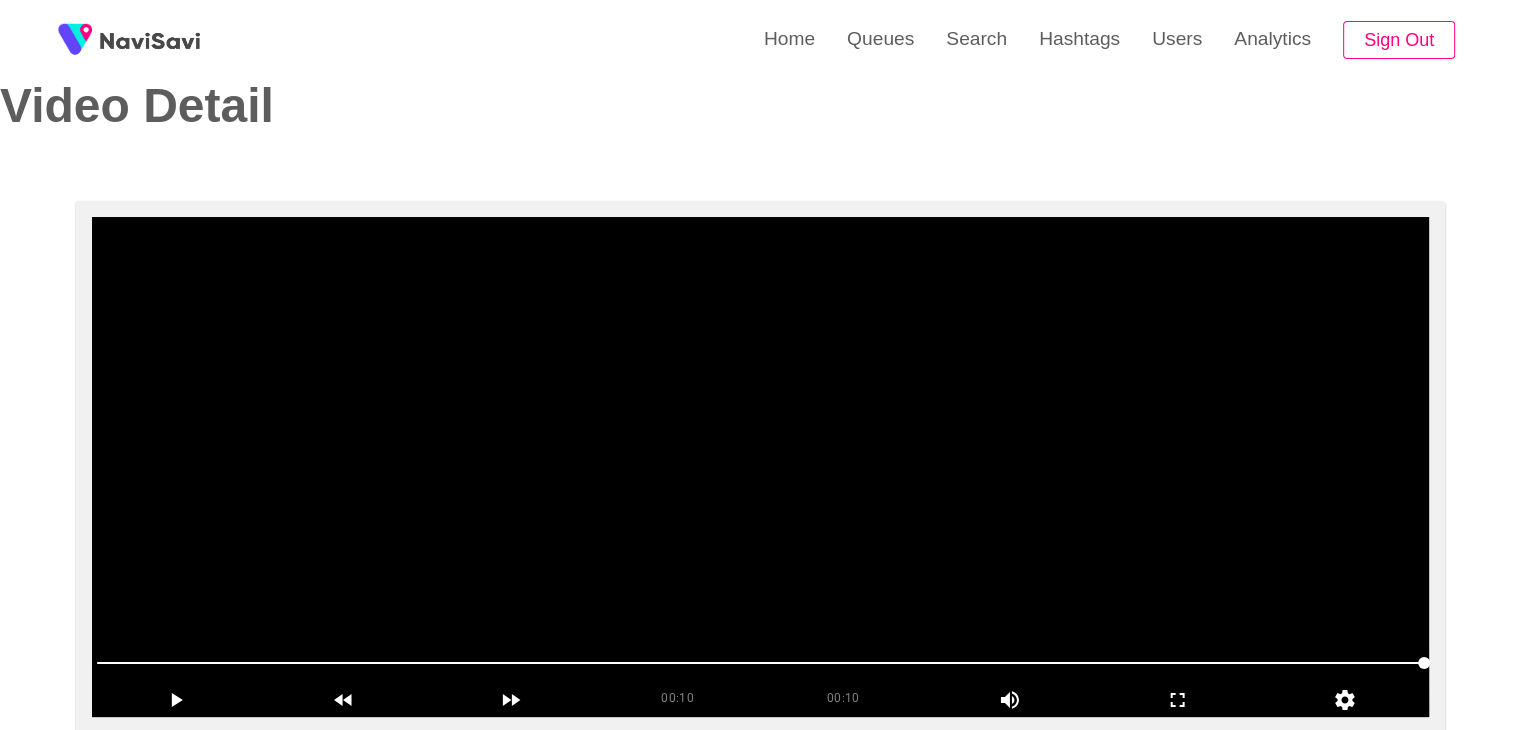 click at bounding box center [760, 467] 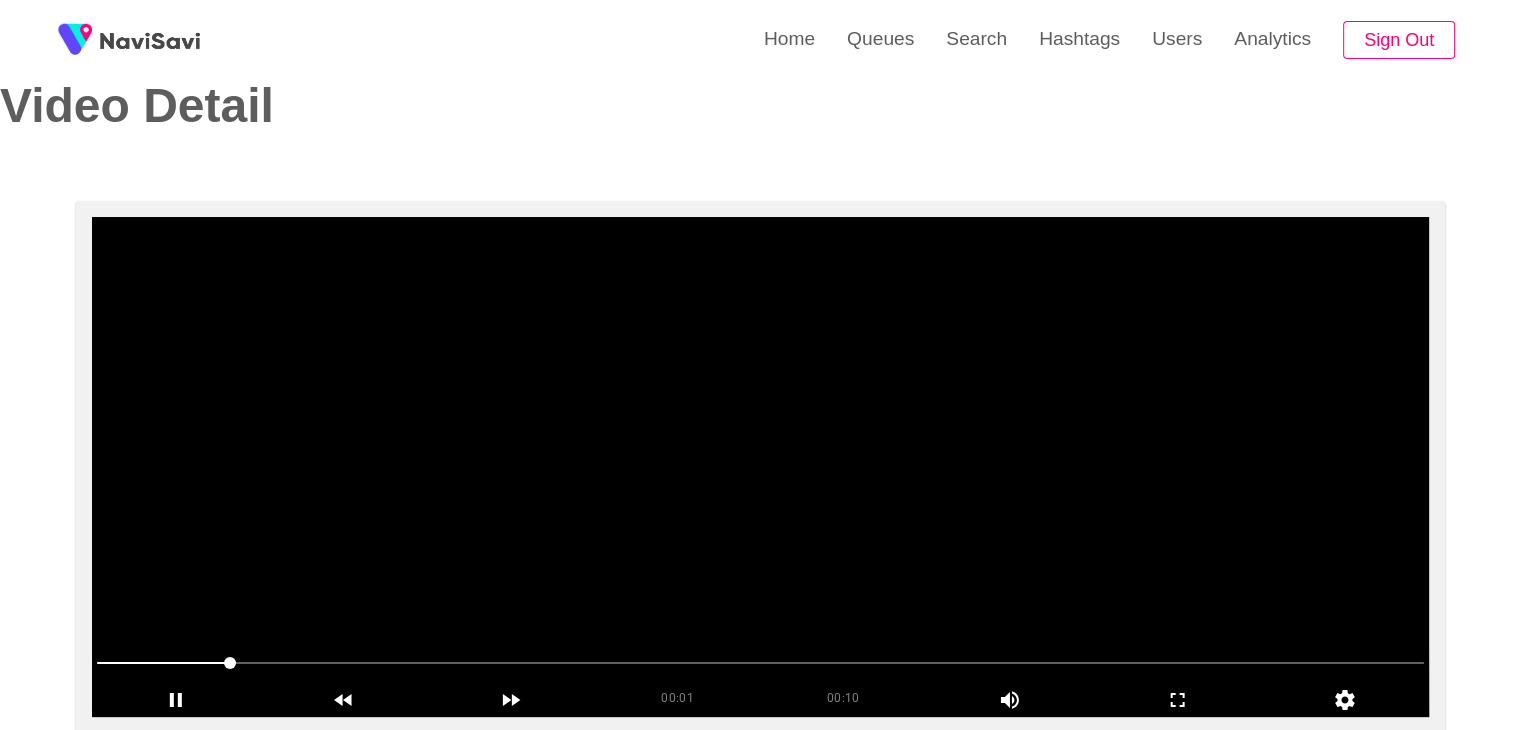 click at bounding box center [760, 467] 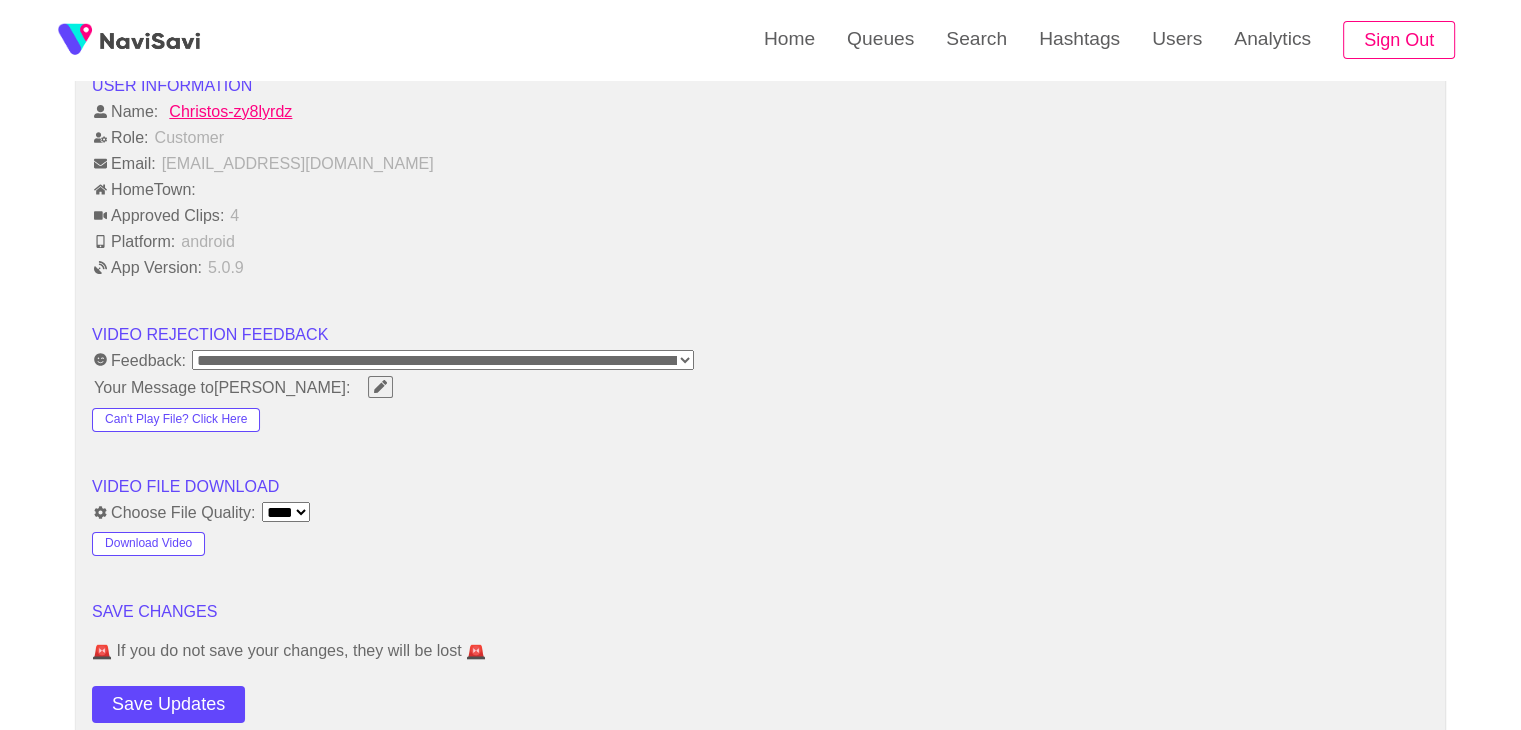 scroll, scrollTop: 1934, scrollLeft: 0, axis: vertical 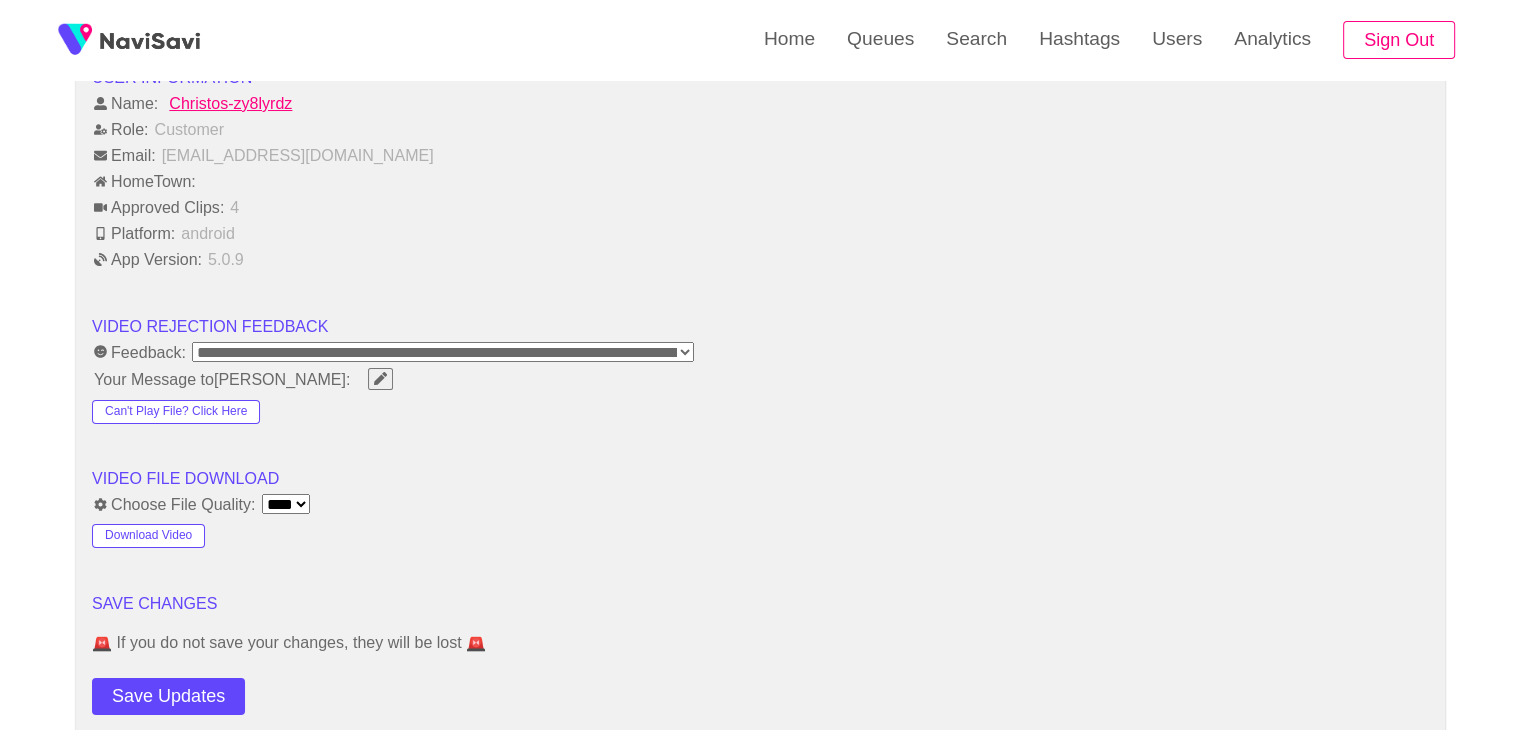 click 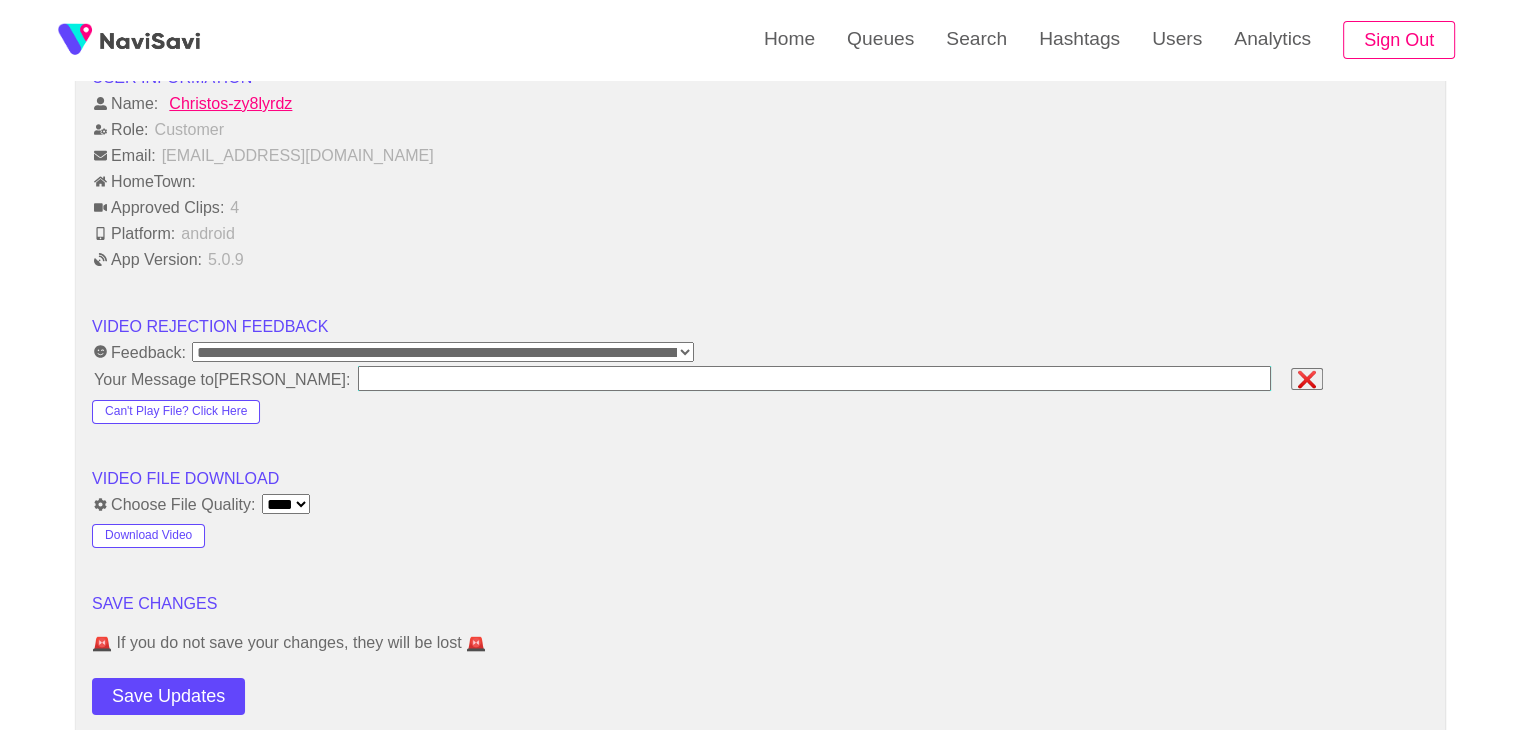 type on "**********" 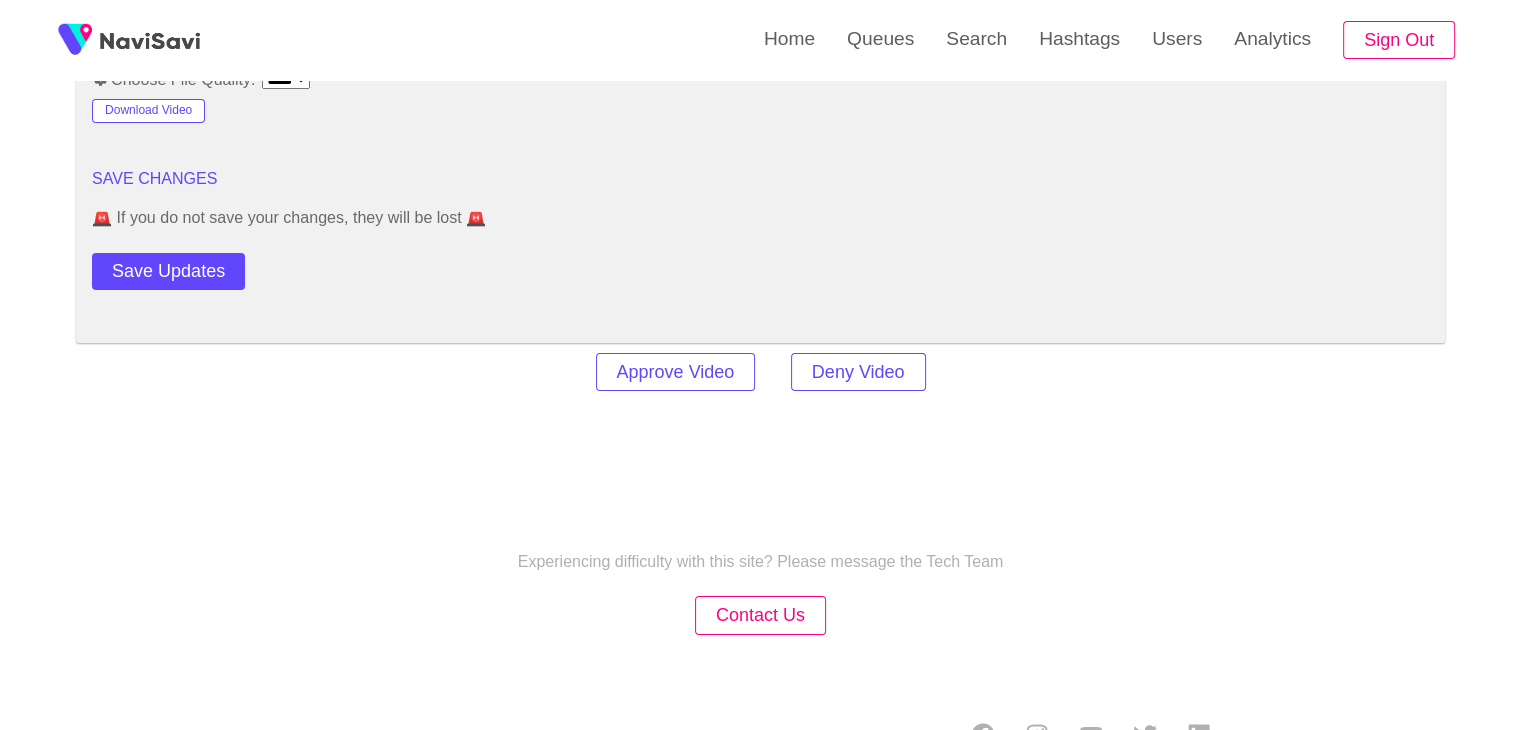 scroll, scrollTop: 2407, scrollLeft: 0, axis: vertical 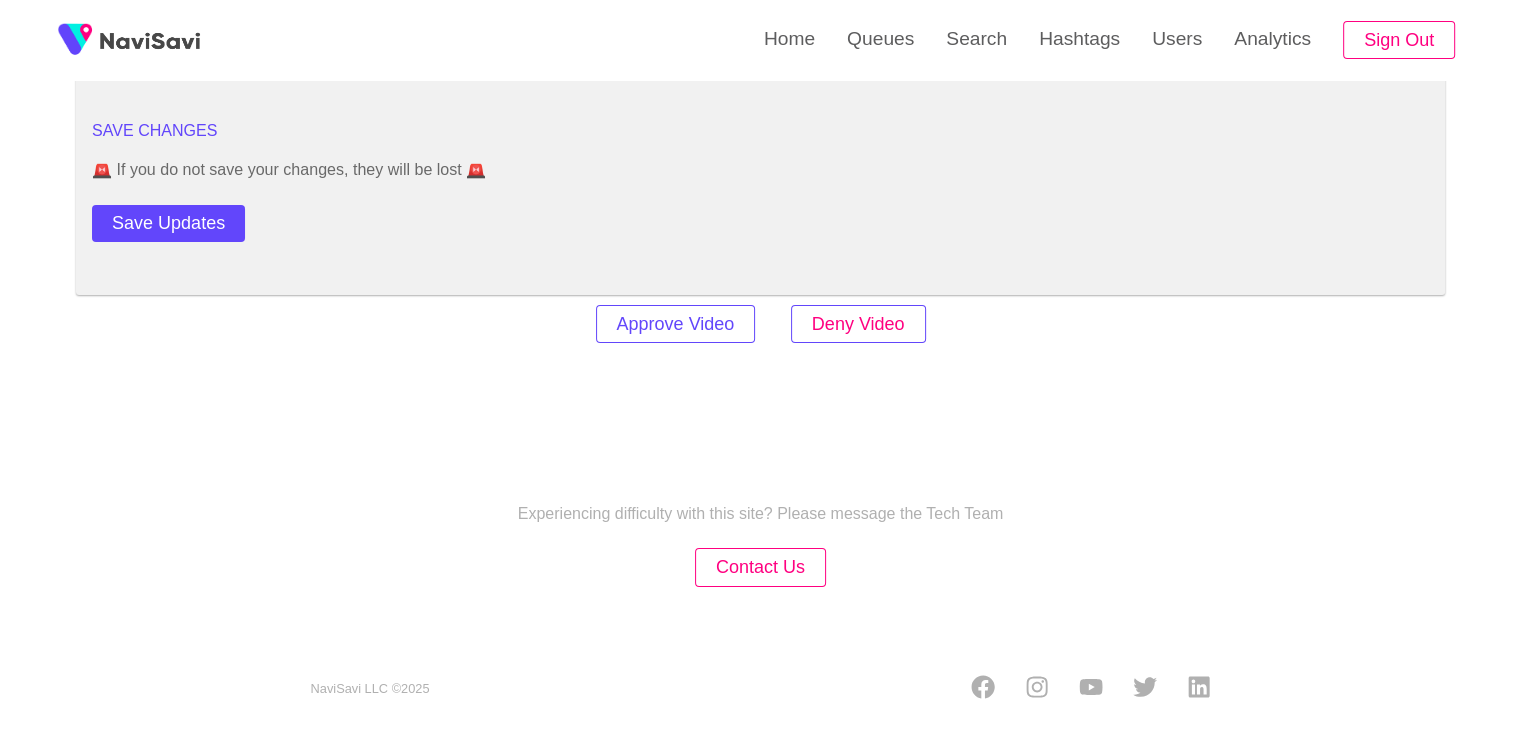 click on "Deny Video" at bounding box center (858, 324) 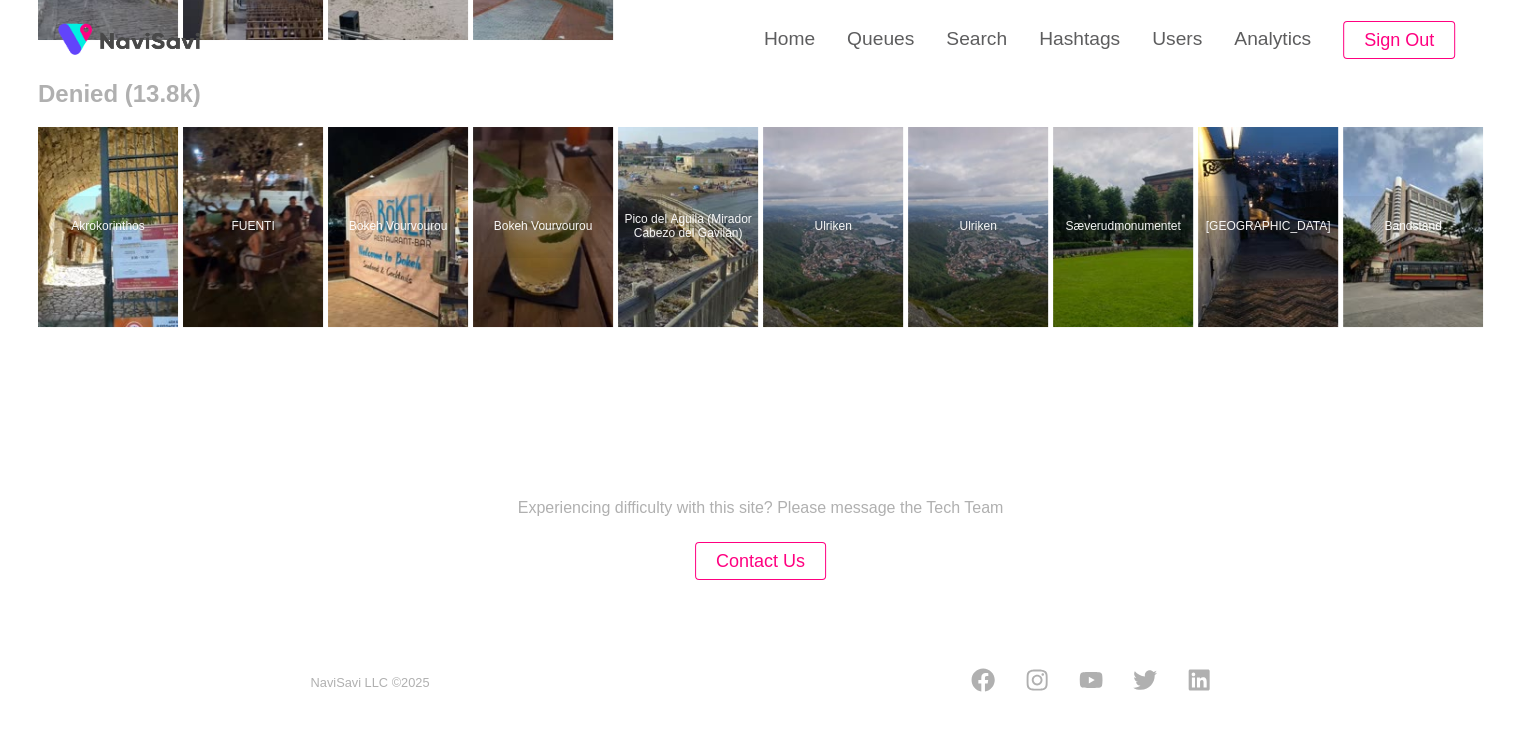 scroll, scrollTop: 0, scrollLeft: 0, axis: both 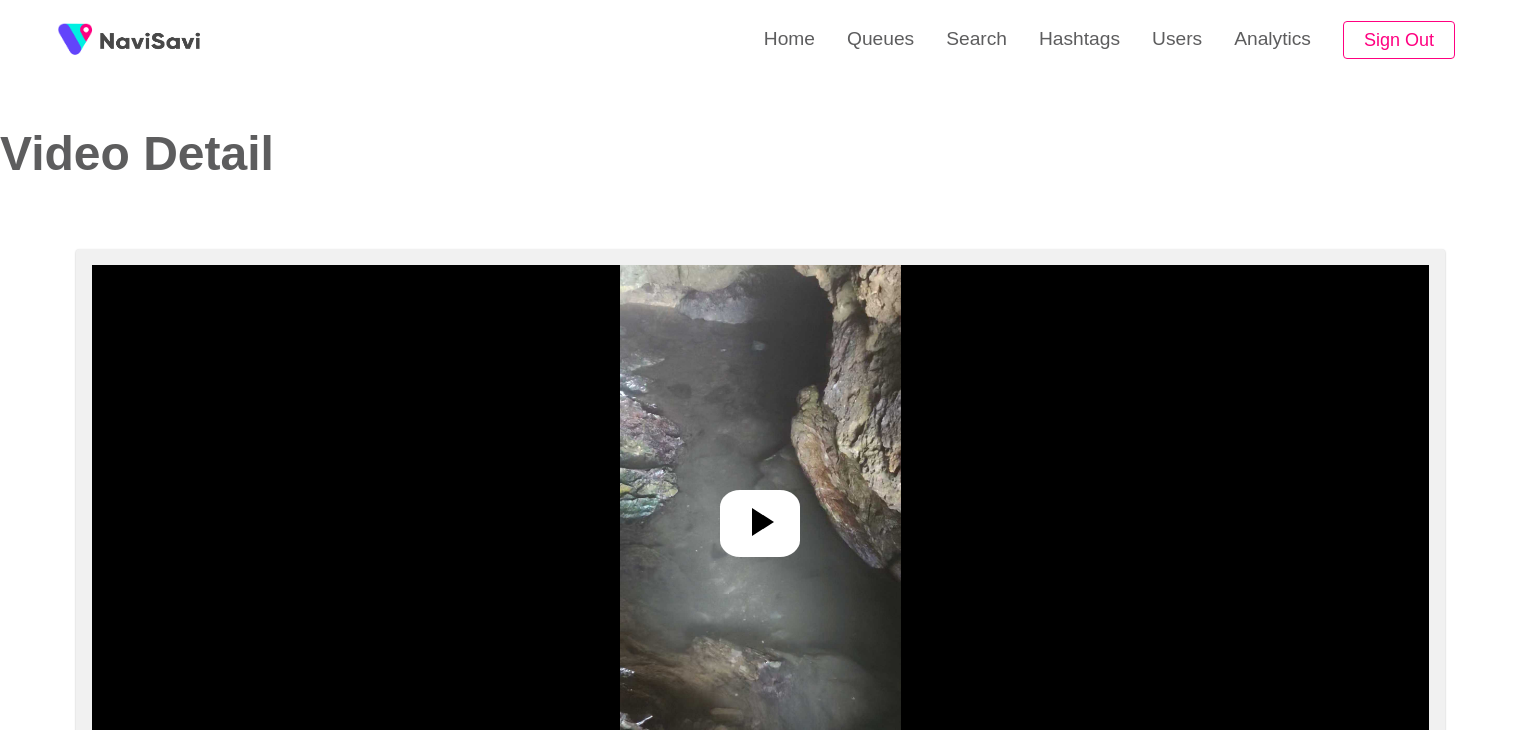 select on "**********" 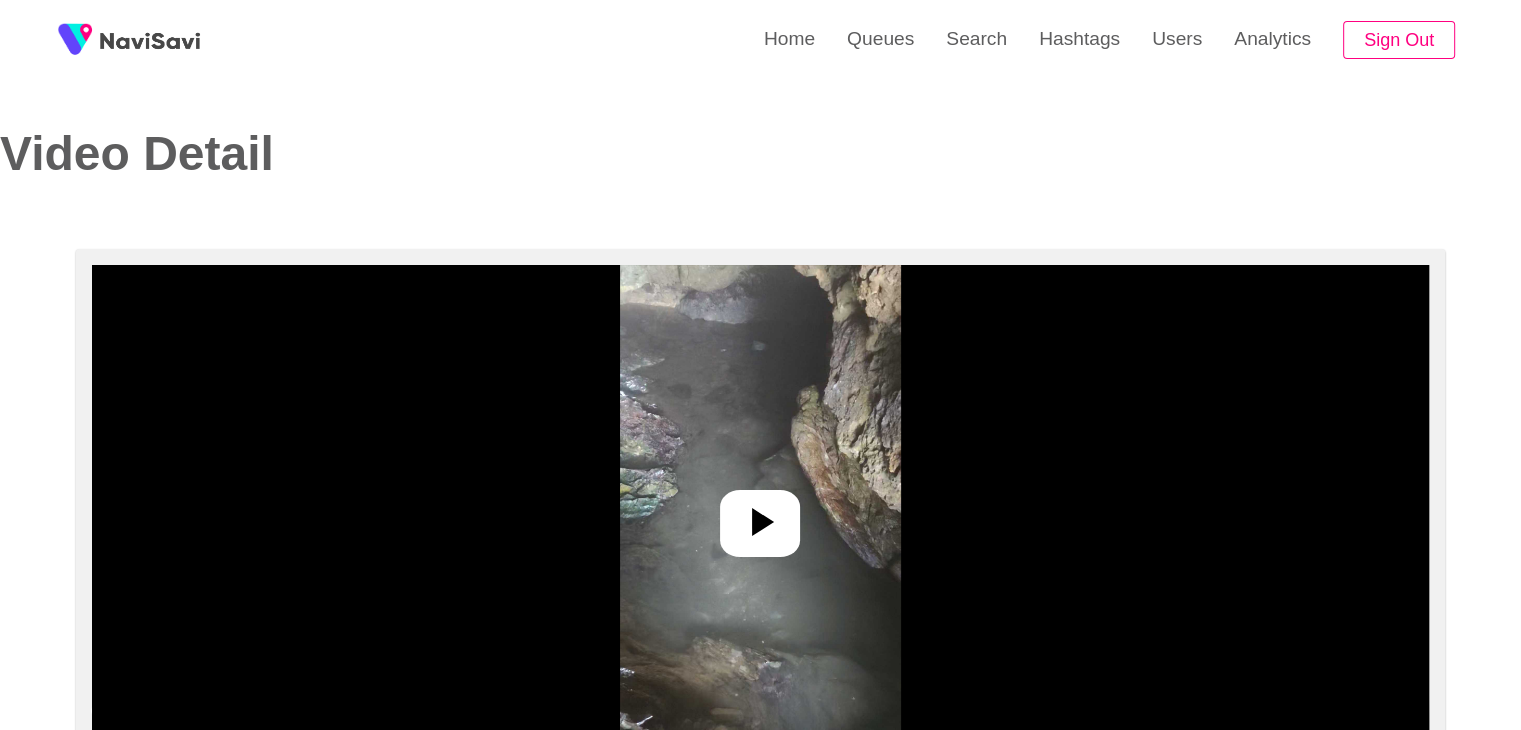 click at bounding box center [760, 515] 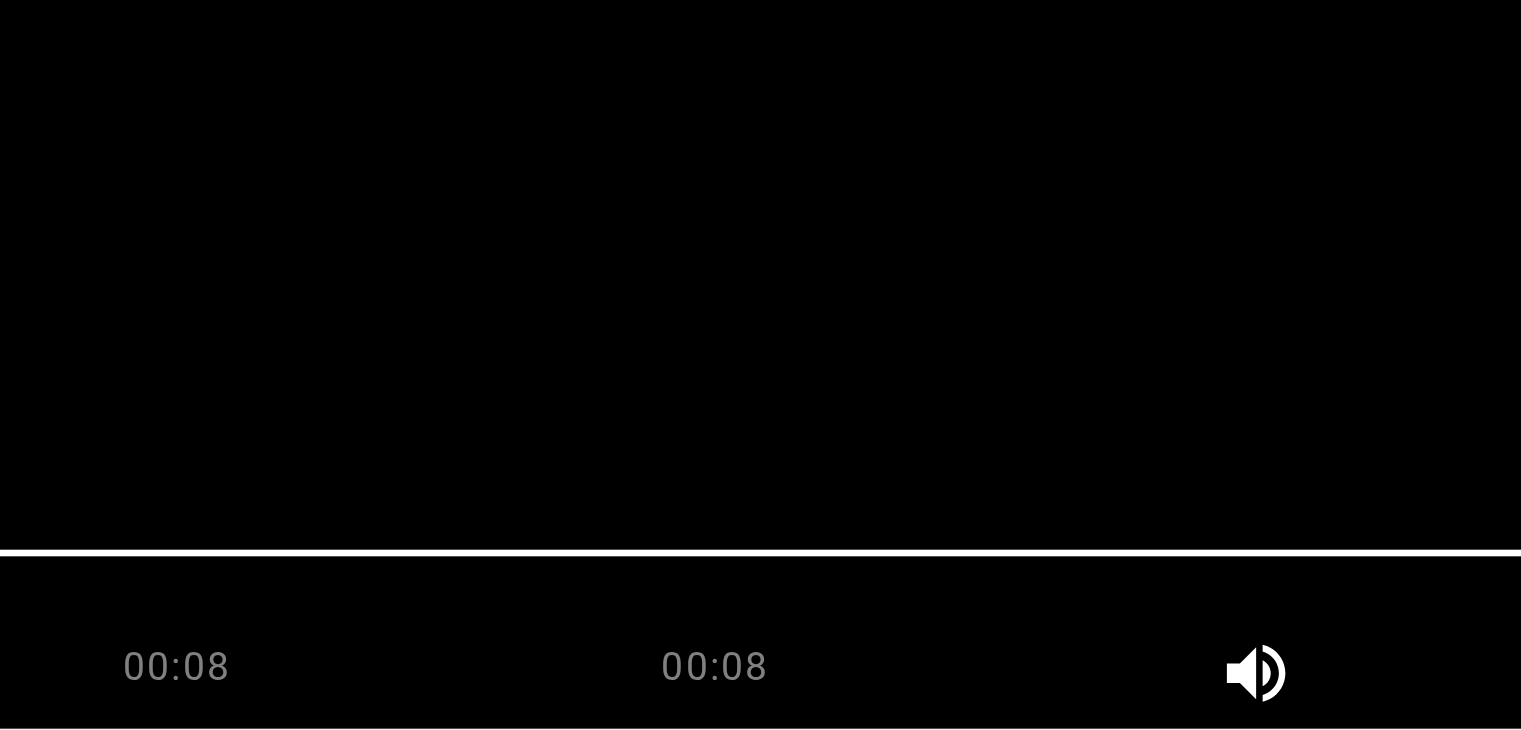 scroll, scrollTop: 49, scrollLeft: 0, axis: vertical 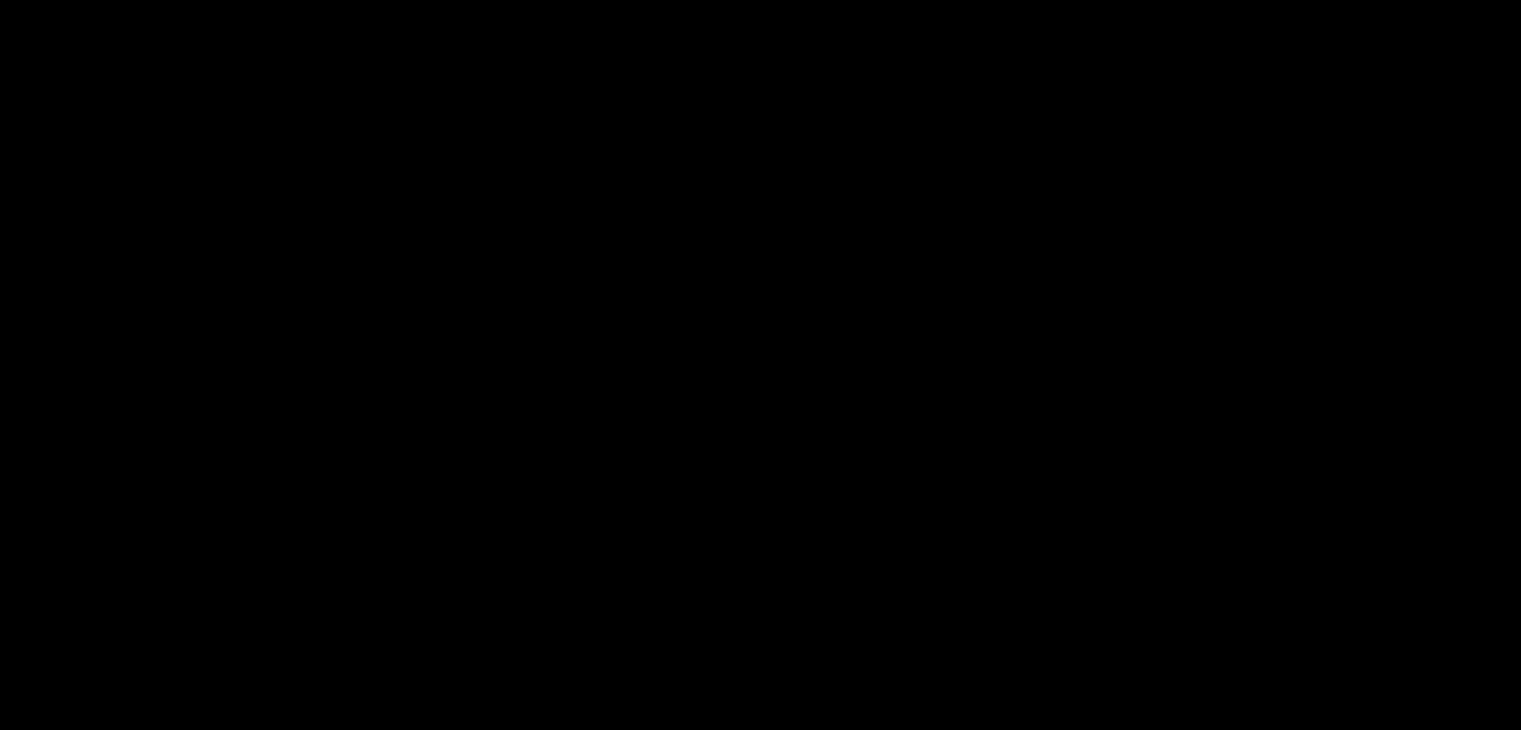 click at bounding box center [760, 466] 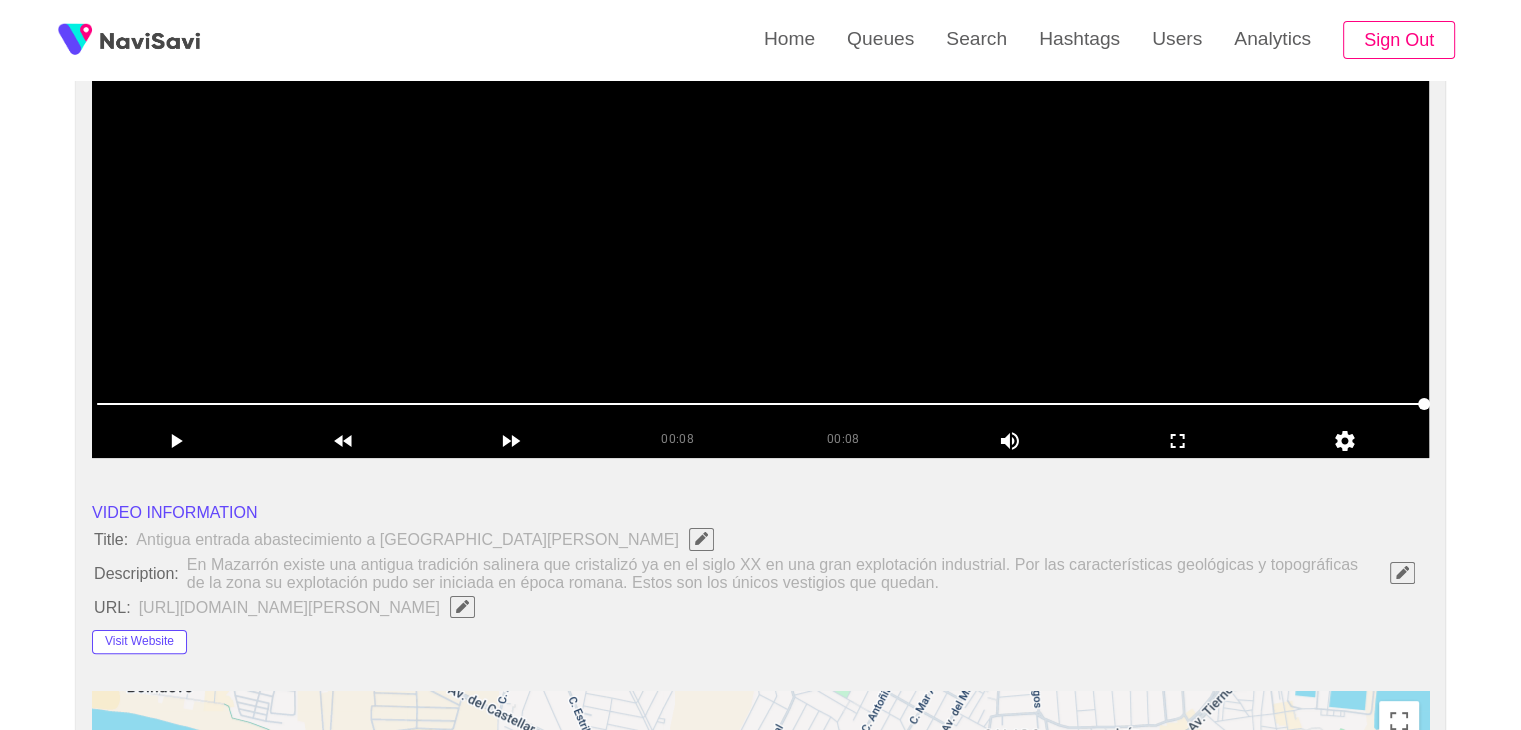 scroll, scrollTop: 328, scrollLeft: 0, axis: vertical 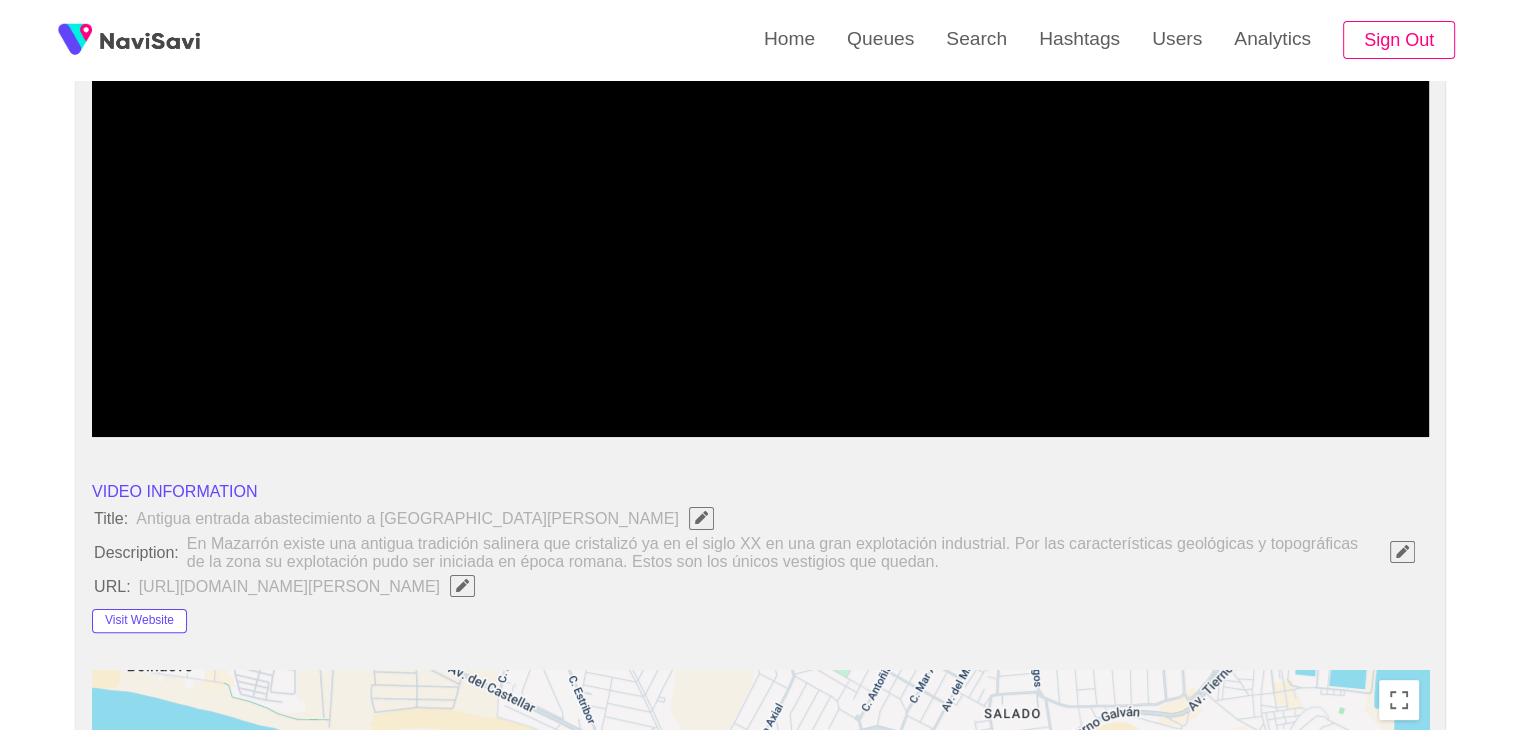 click 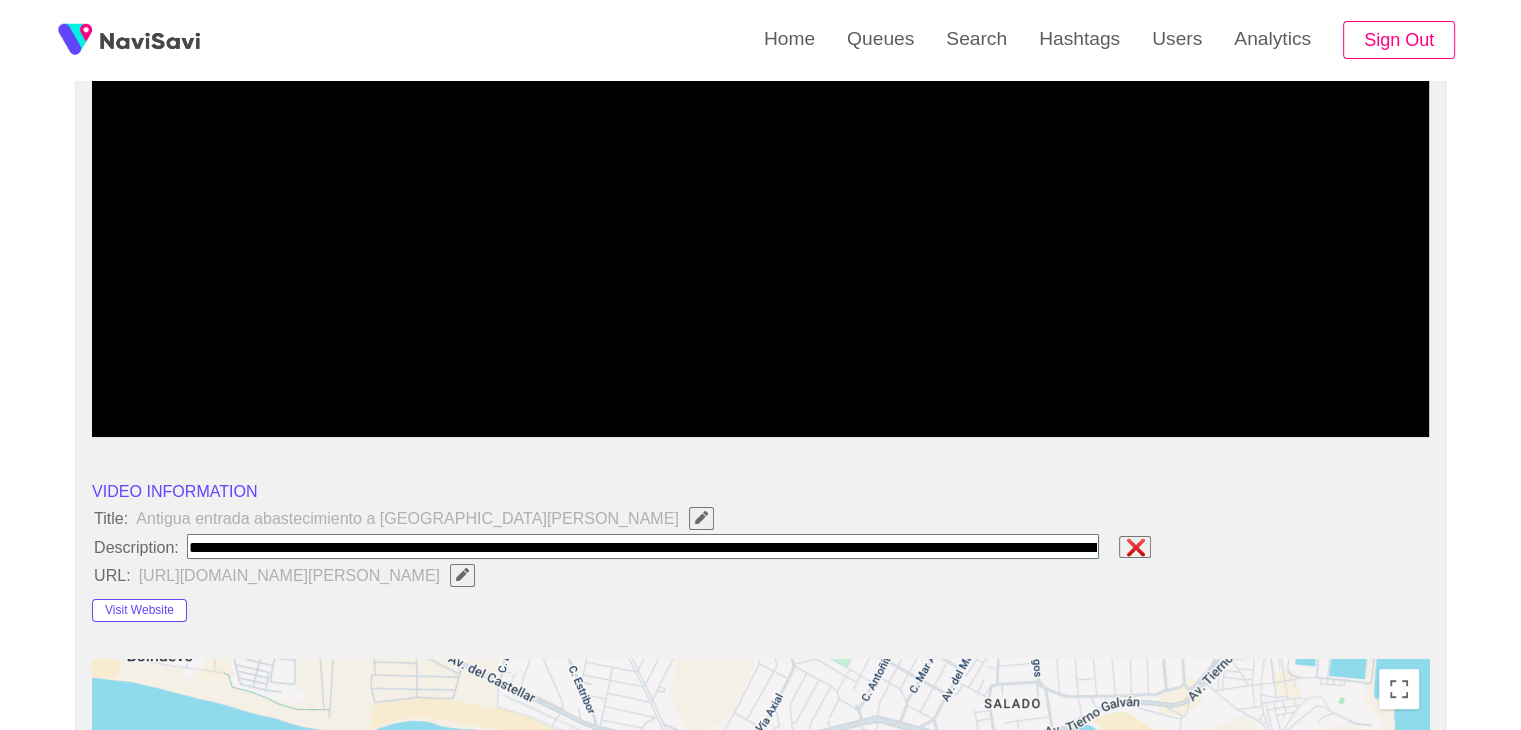scroll, scrollTop: 0, scrollLeft: 1009, axis: horizontal 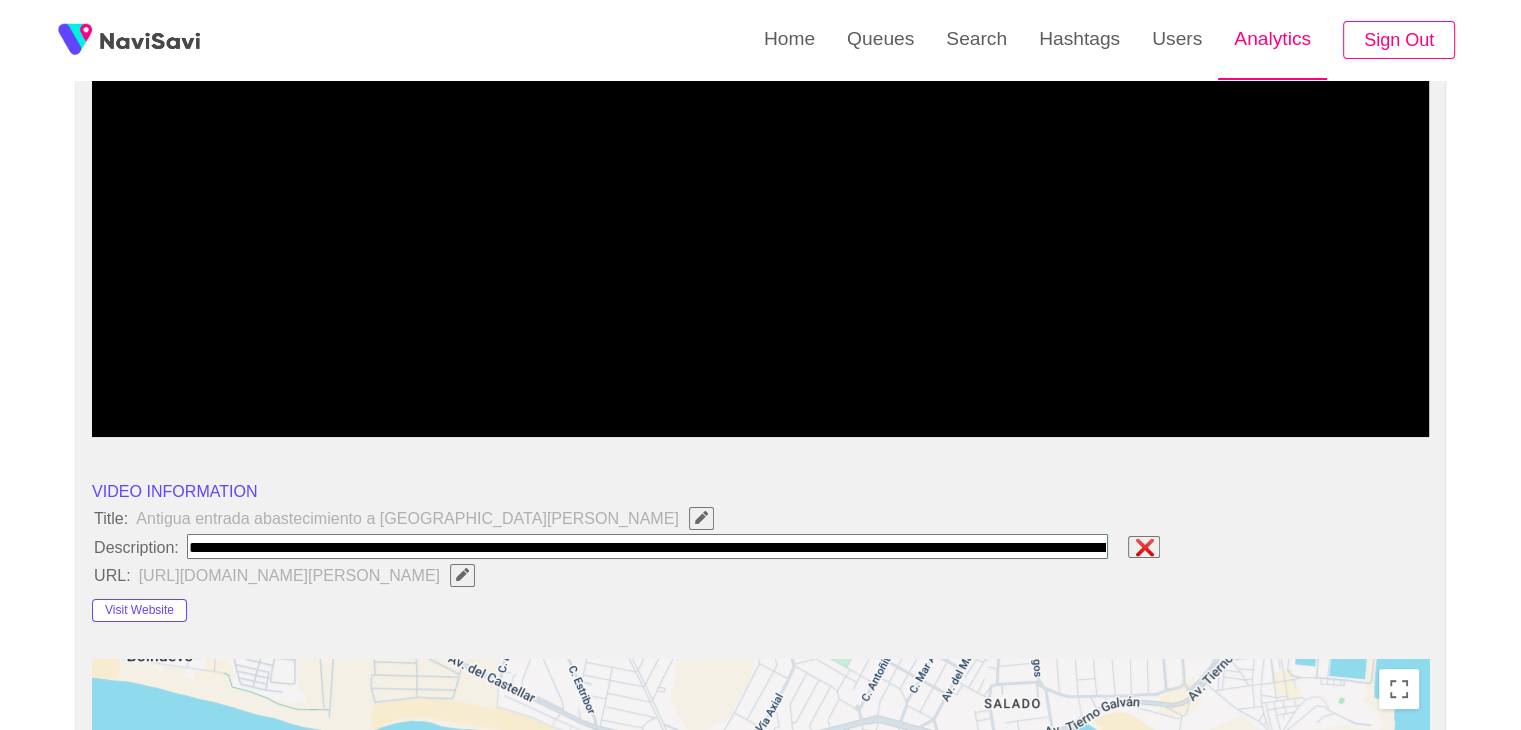 paste on "**********" 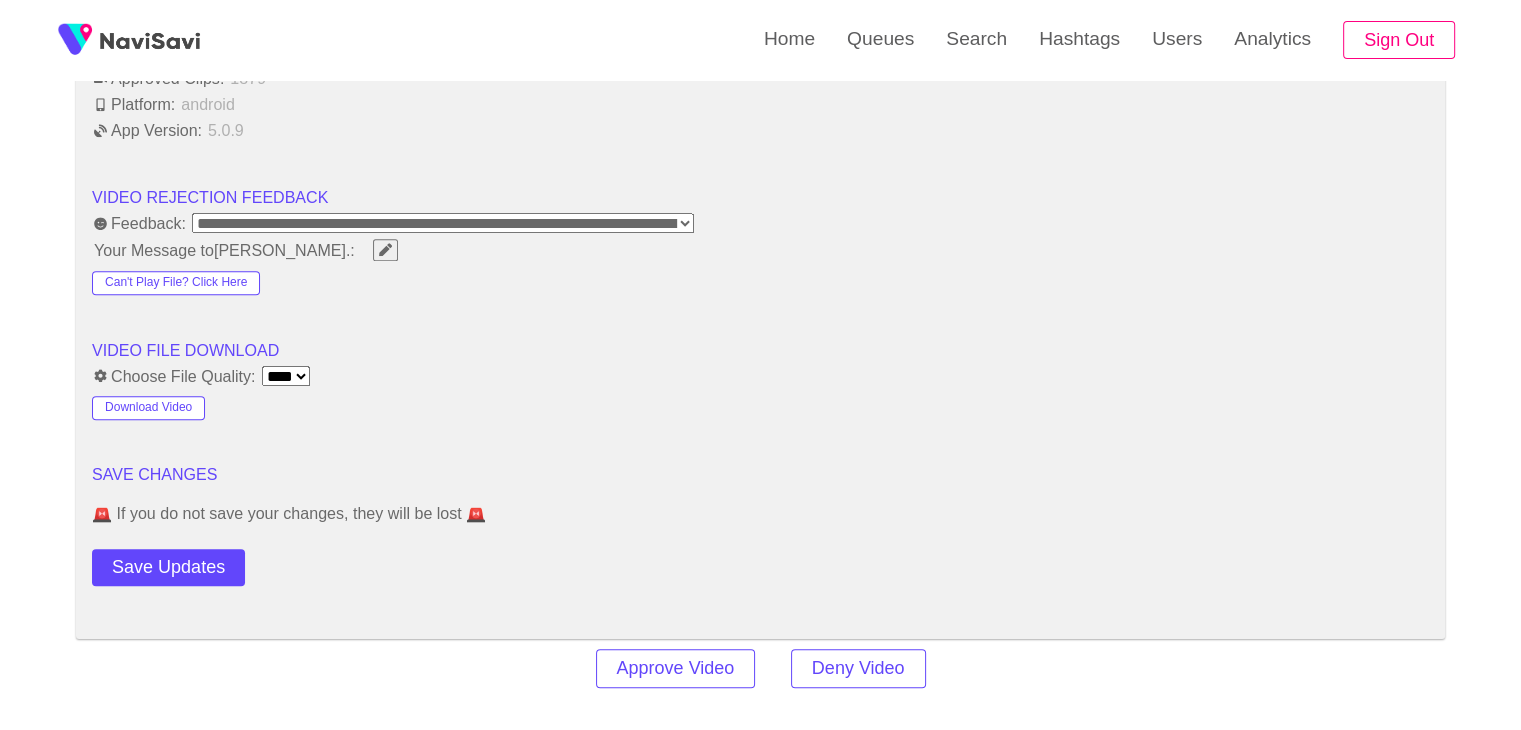 scroll, scrollTop: 2120, scrollLeft: 0, axis: vertical 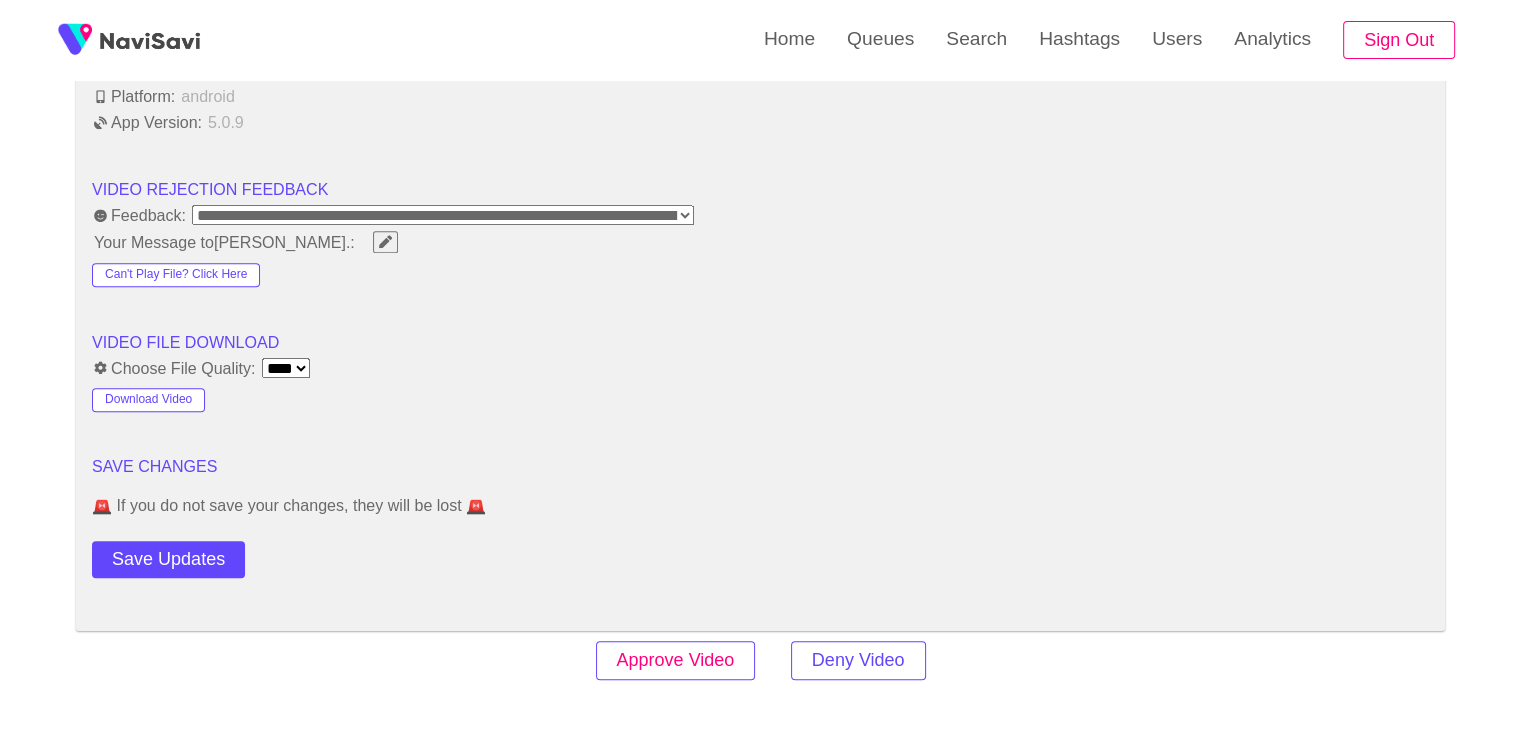 click on "Approve Video" at bounding box center [676, 660] 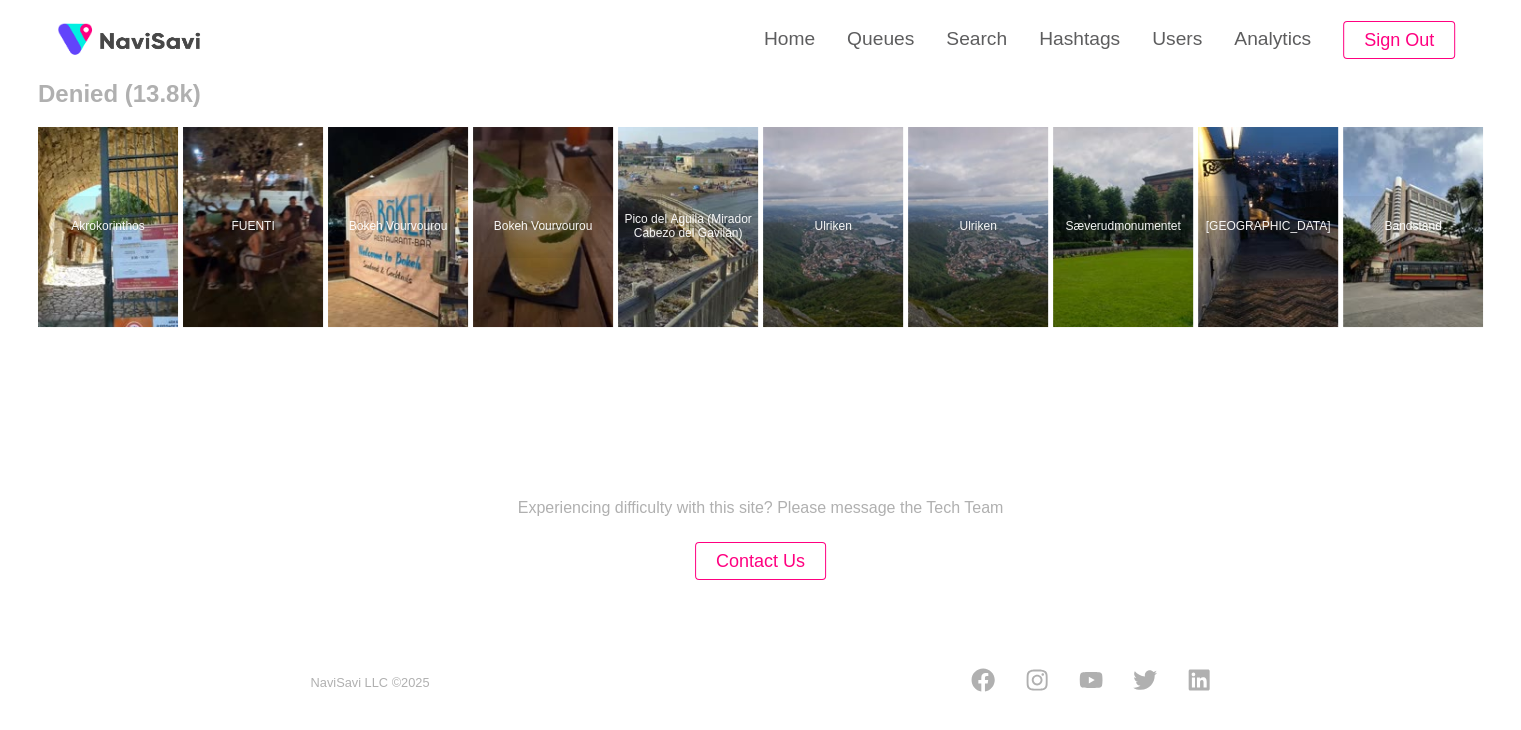 scroll, scrollTop: 0, scrollLeft: 0, axis: both 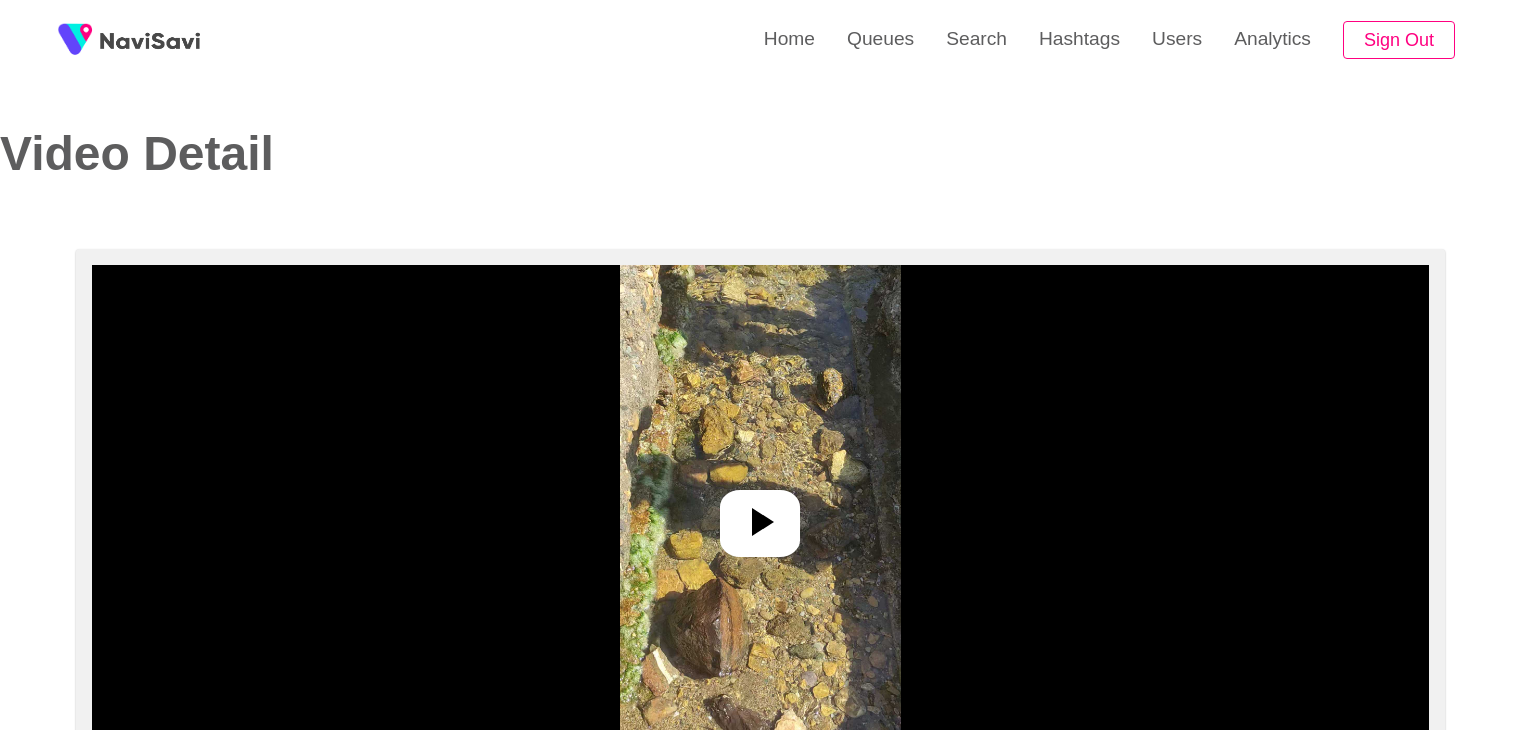 select on "**********" 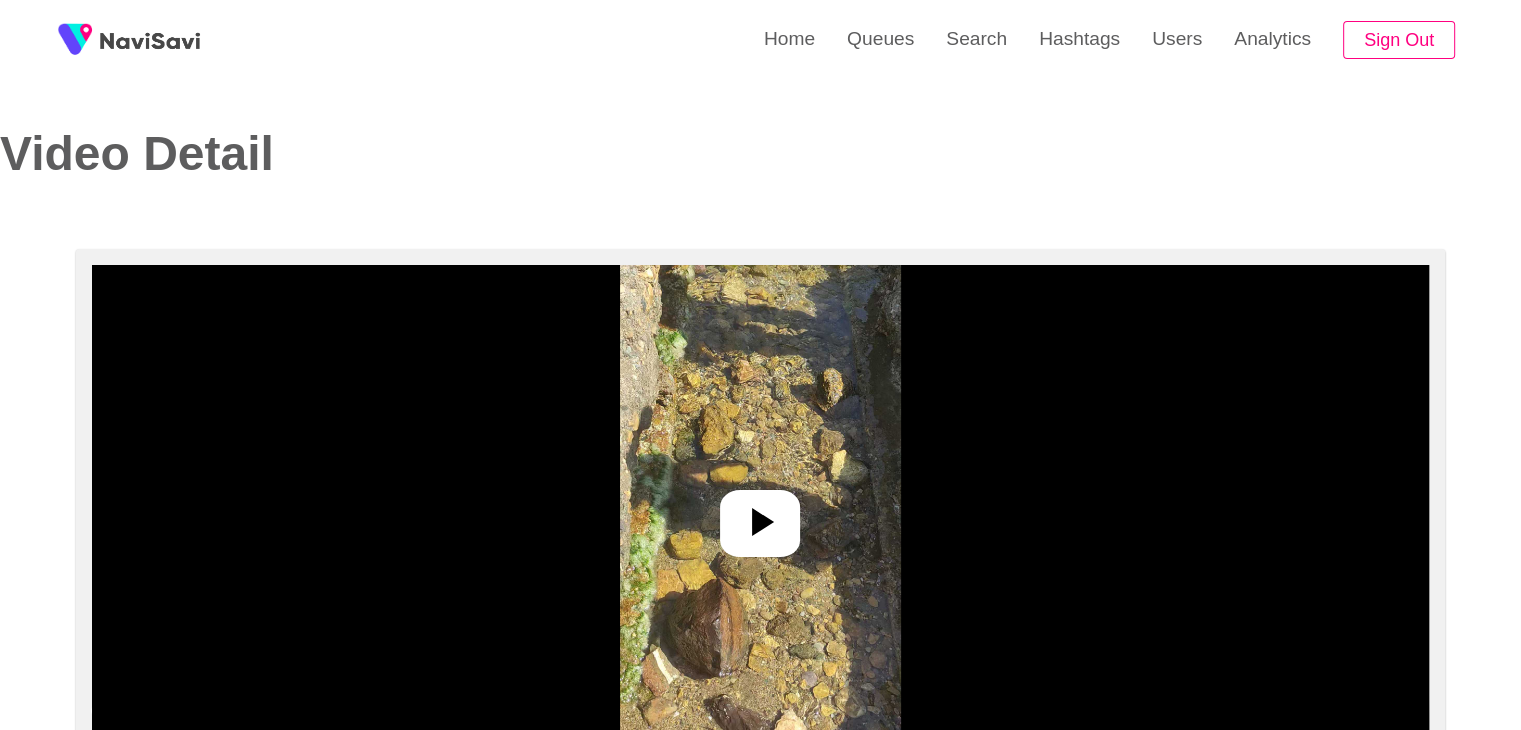 click at bounding box center [760, 515] 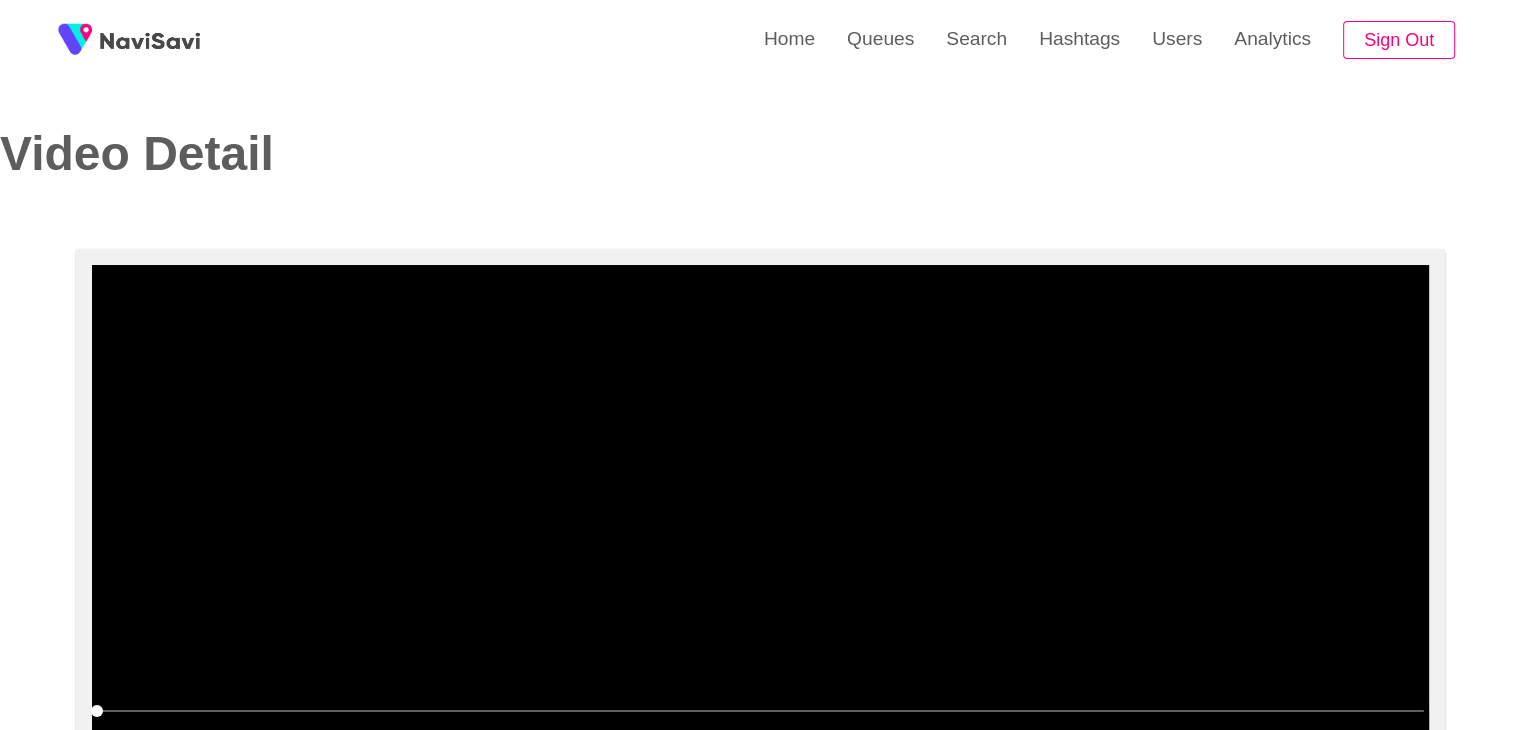 scroll, scrollTop: 108, scrollLeft: 0, axis: vertical 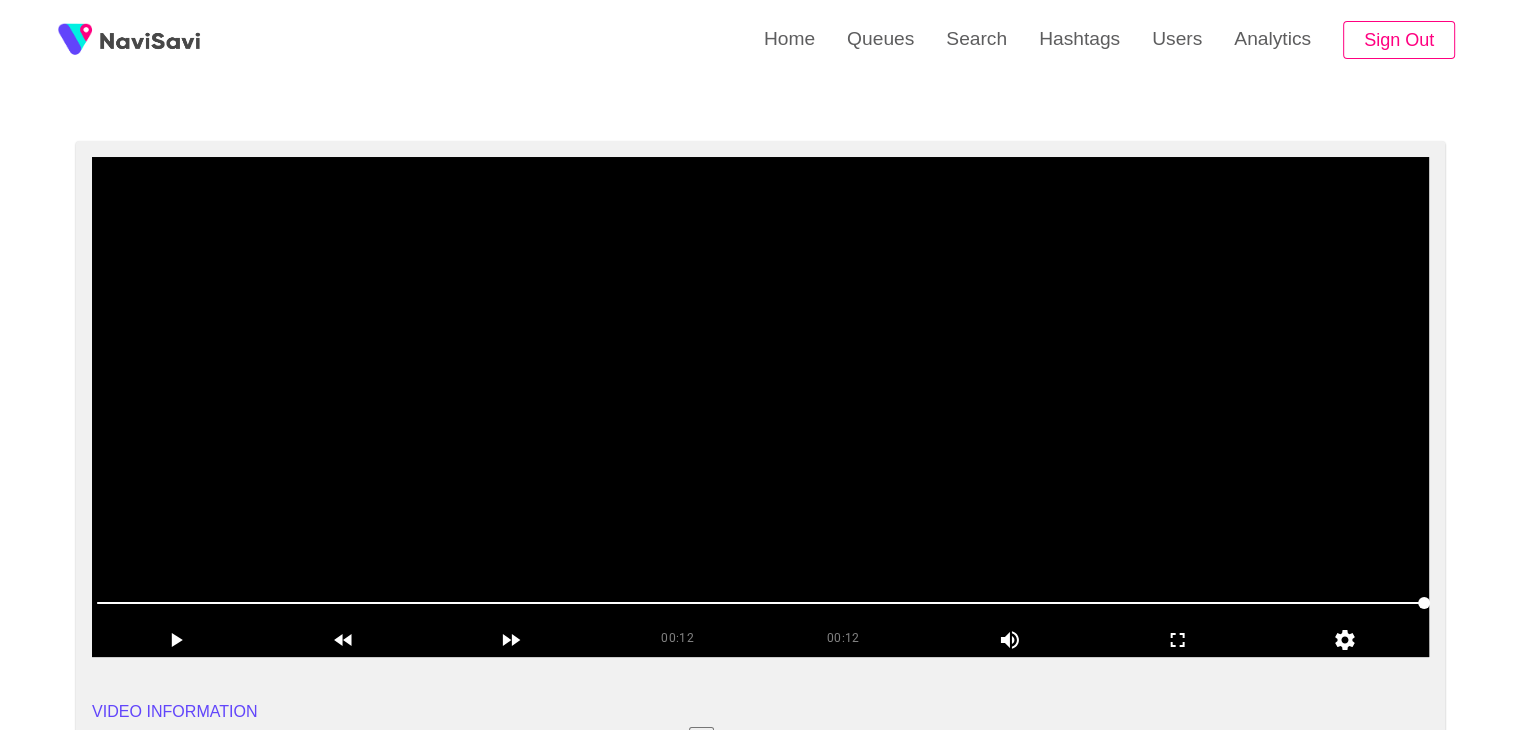 click at bounding box center (760, 407) 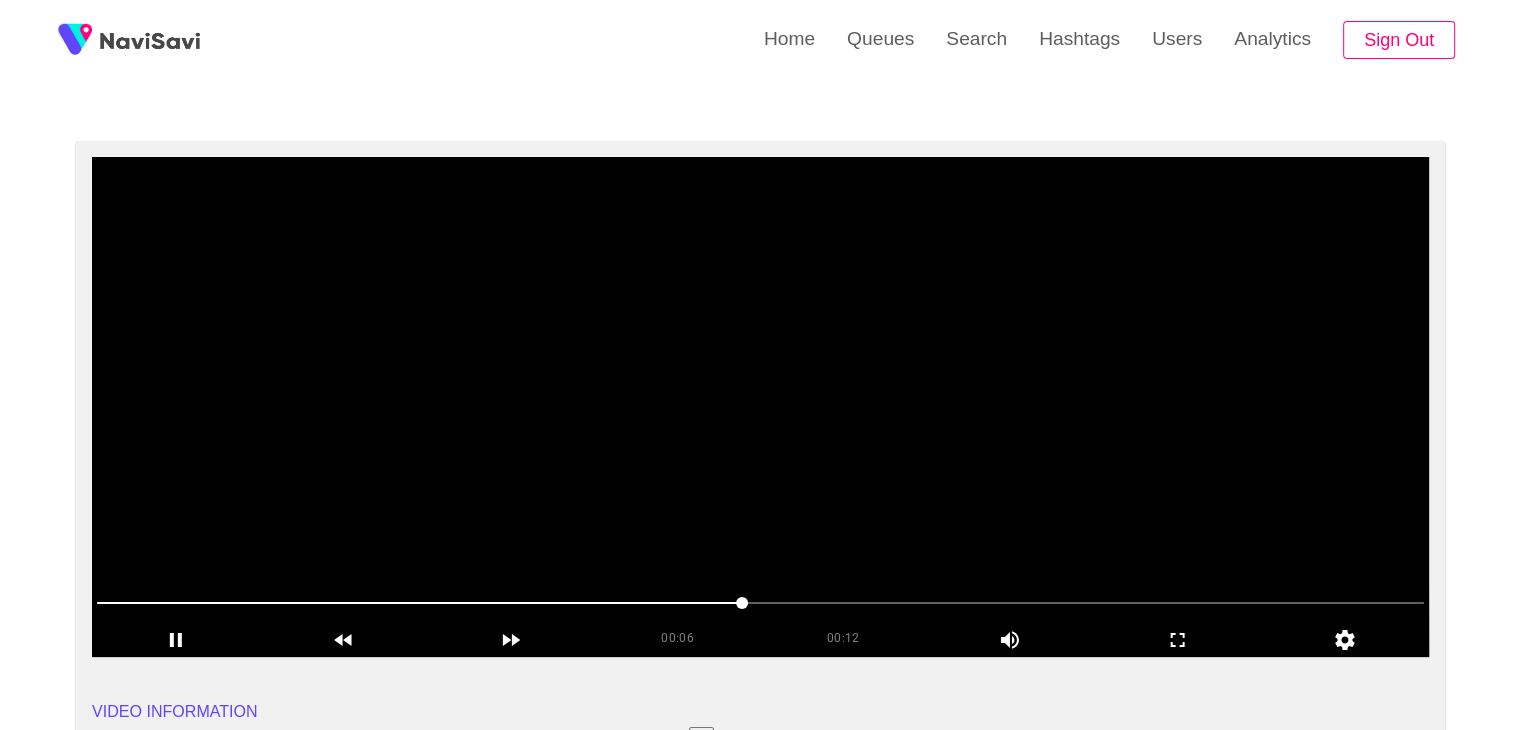 click at bounding box center [760, 407] 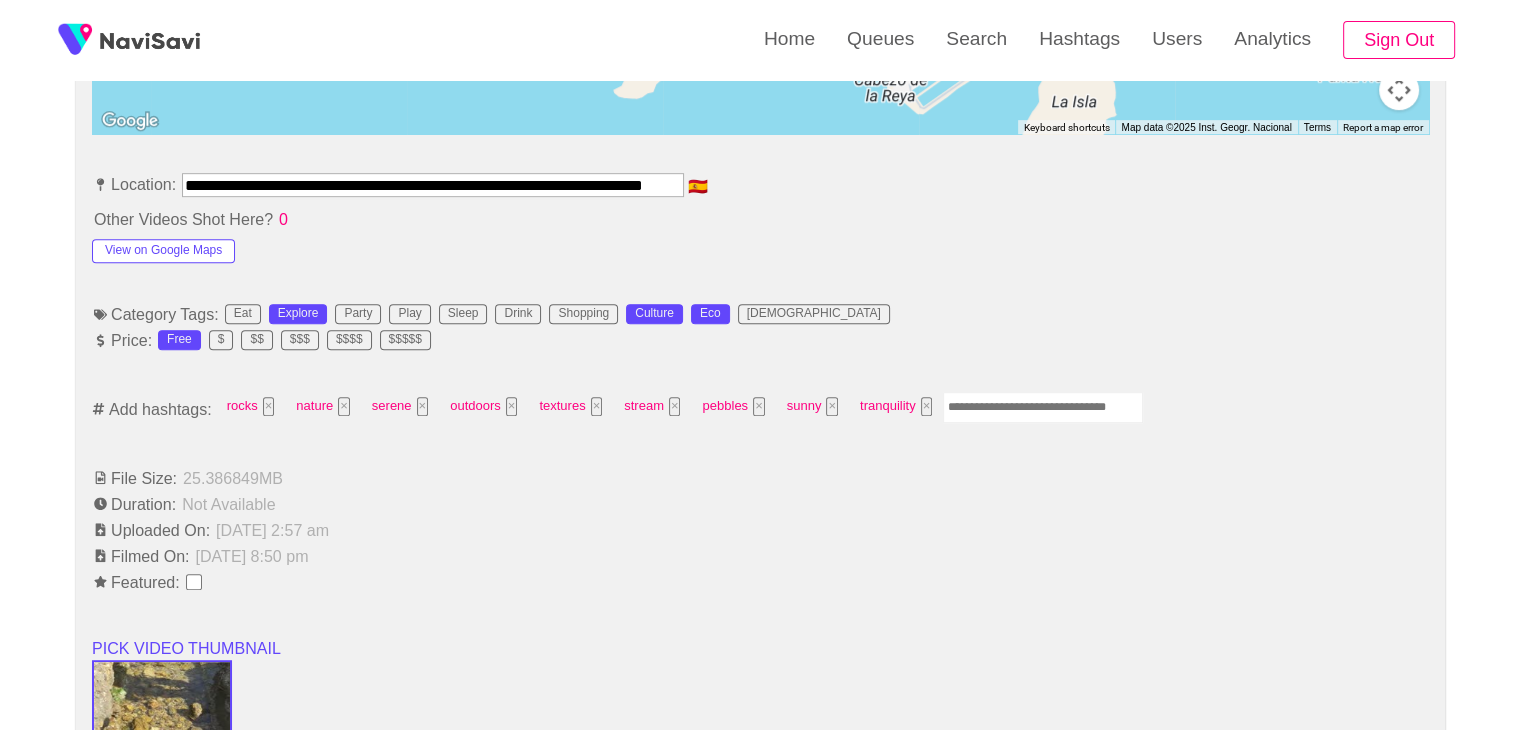 scroll, scrollTop: 1084, scrollLeft: 0, axis: vertical 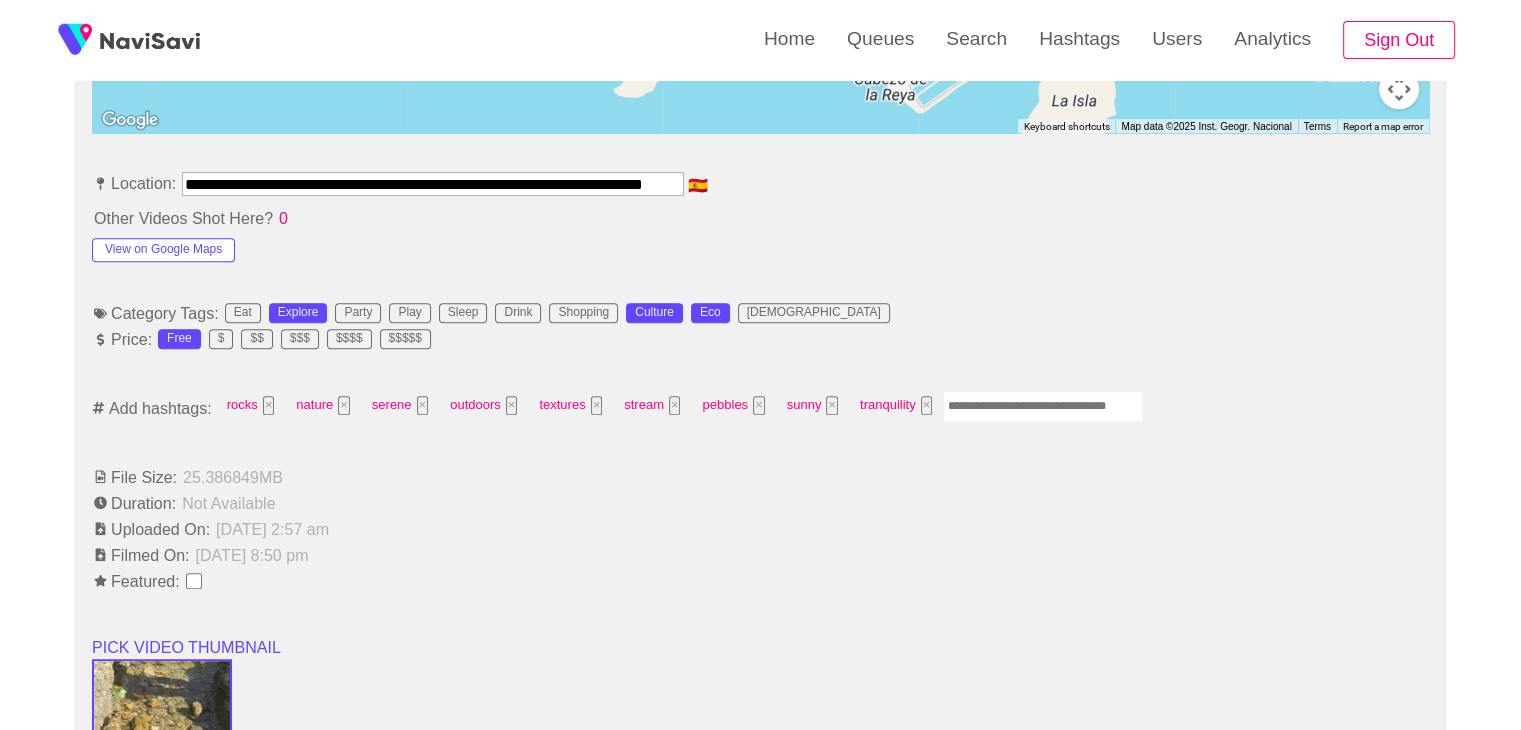 click at bounding box center [1043, 406] 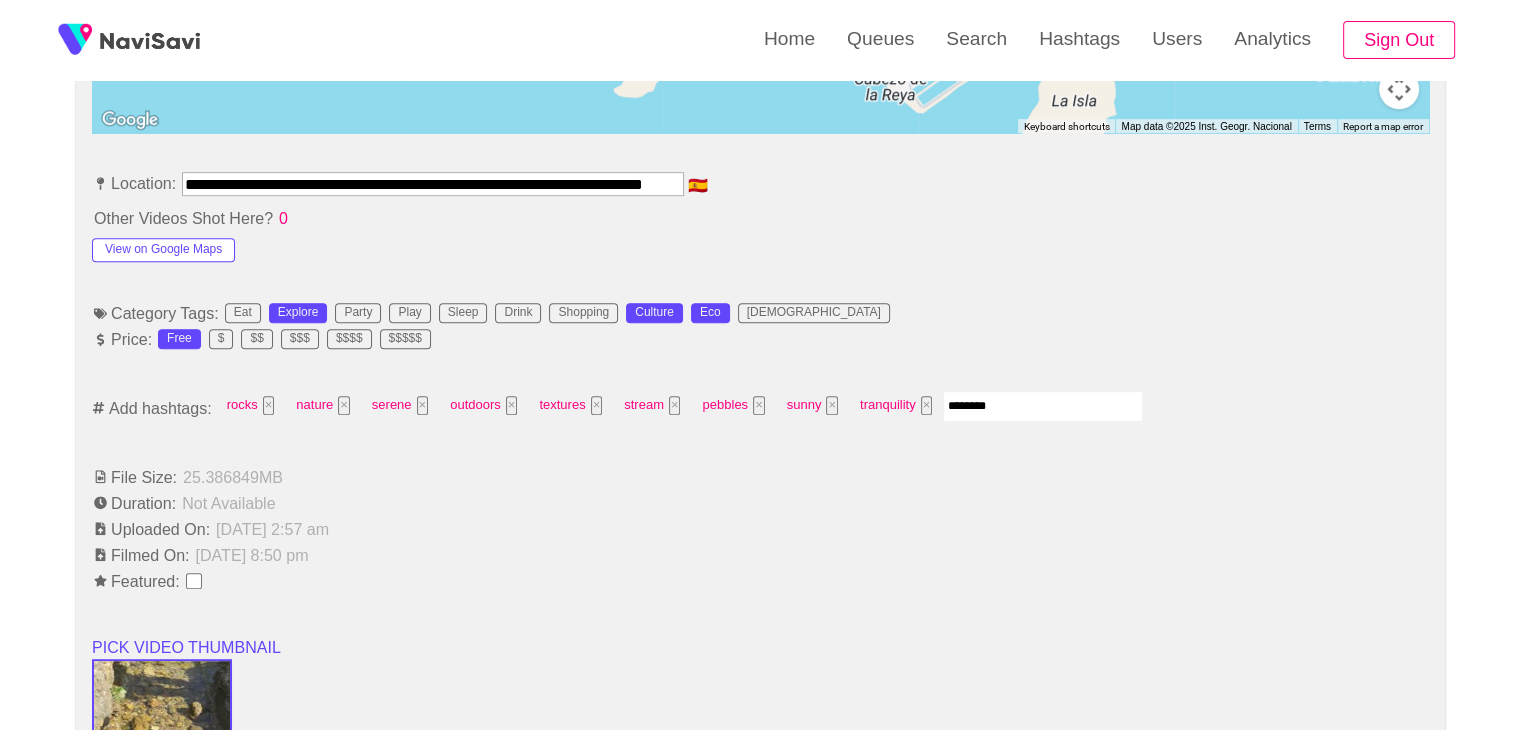 type on "*********" 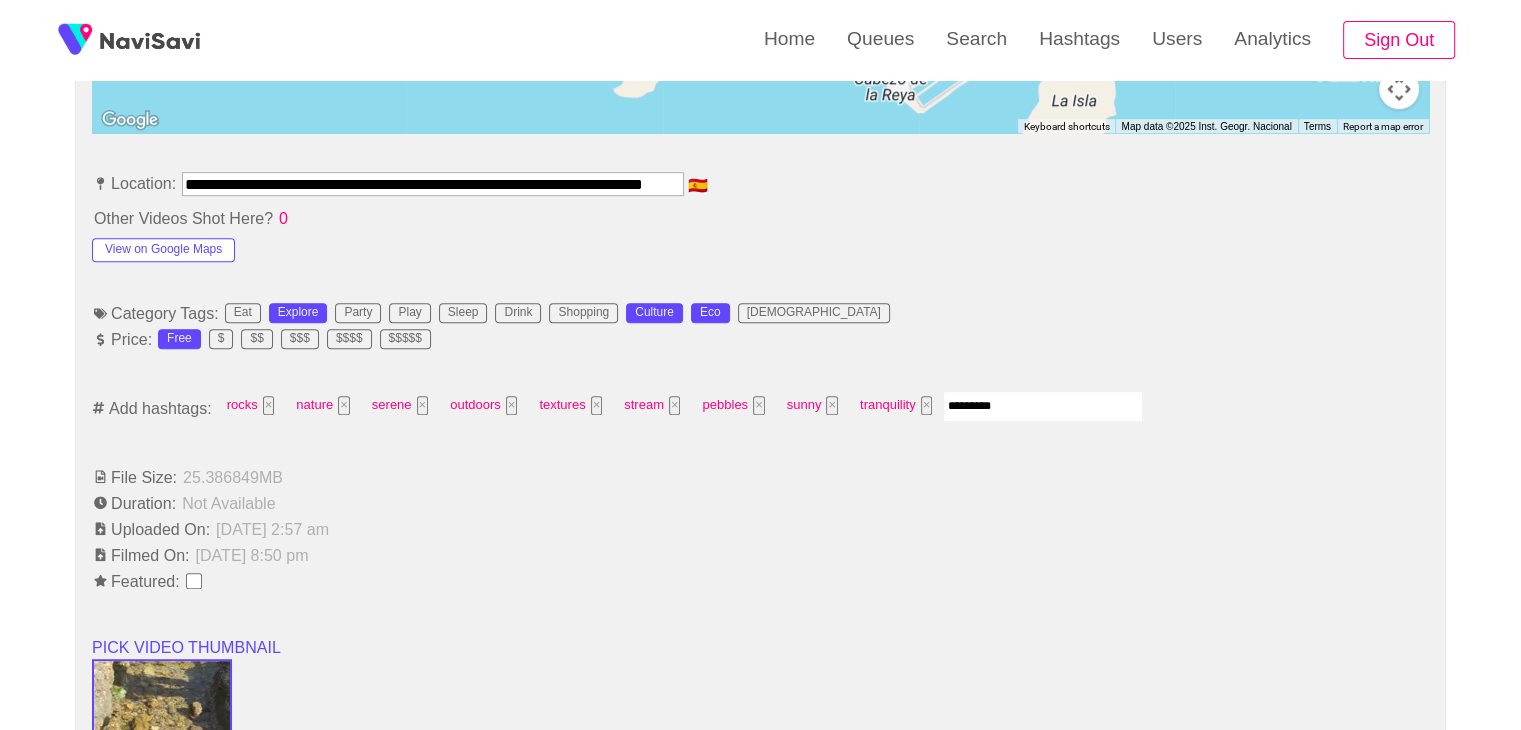 type 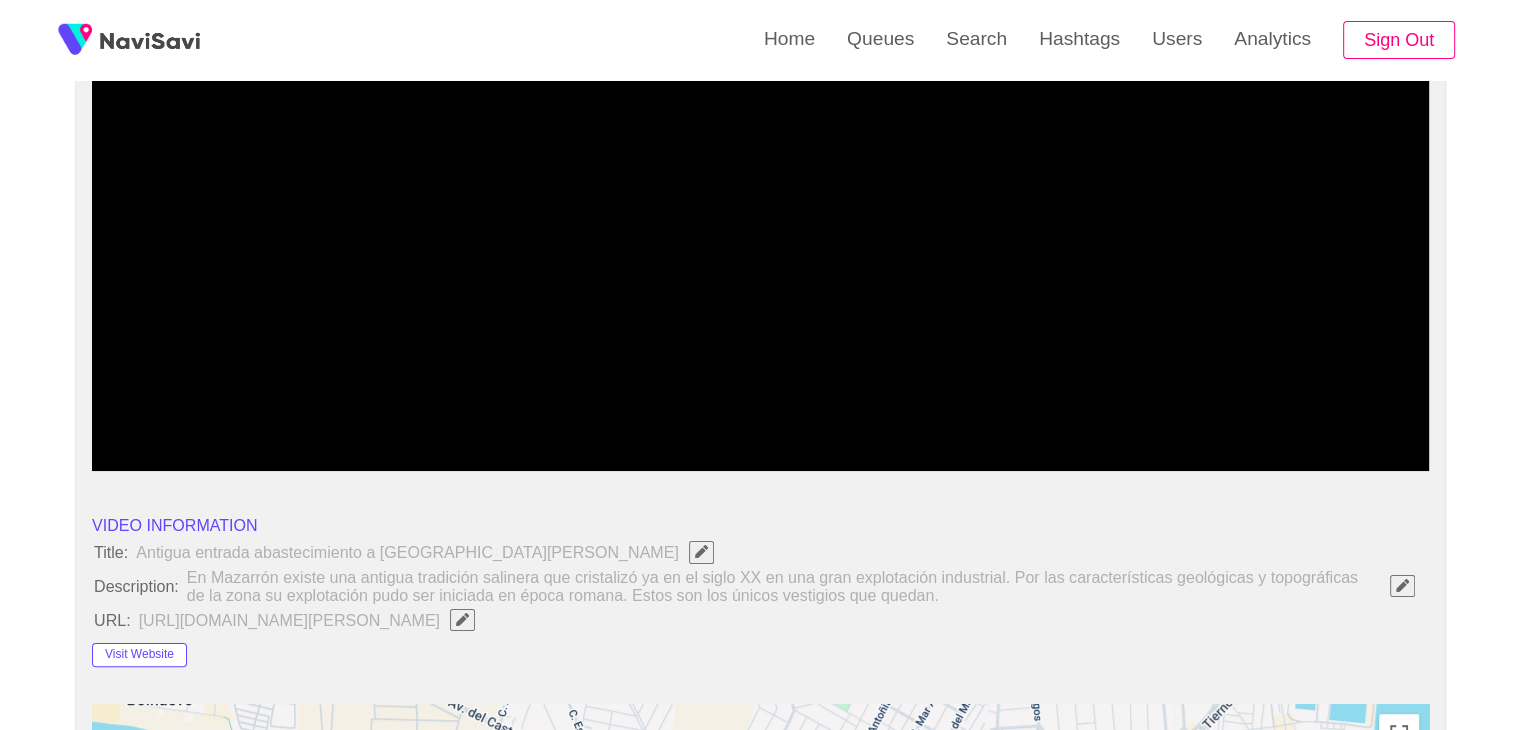 scroll, scrollTop: 27, scrollLeft: 0, axis: vertical 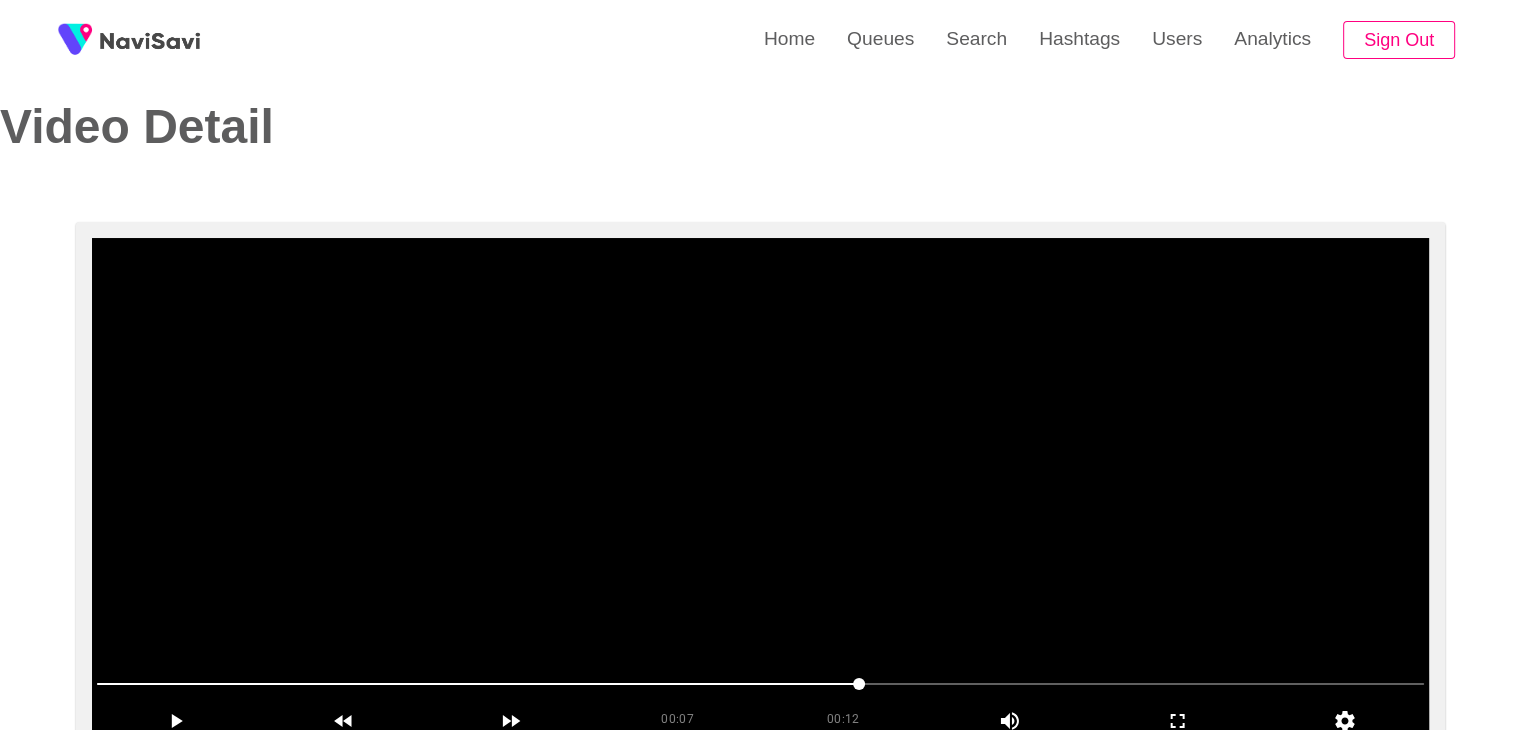click at bounding box center [760, 488] 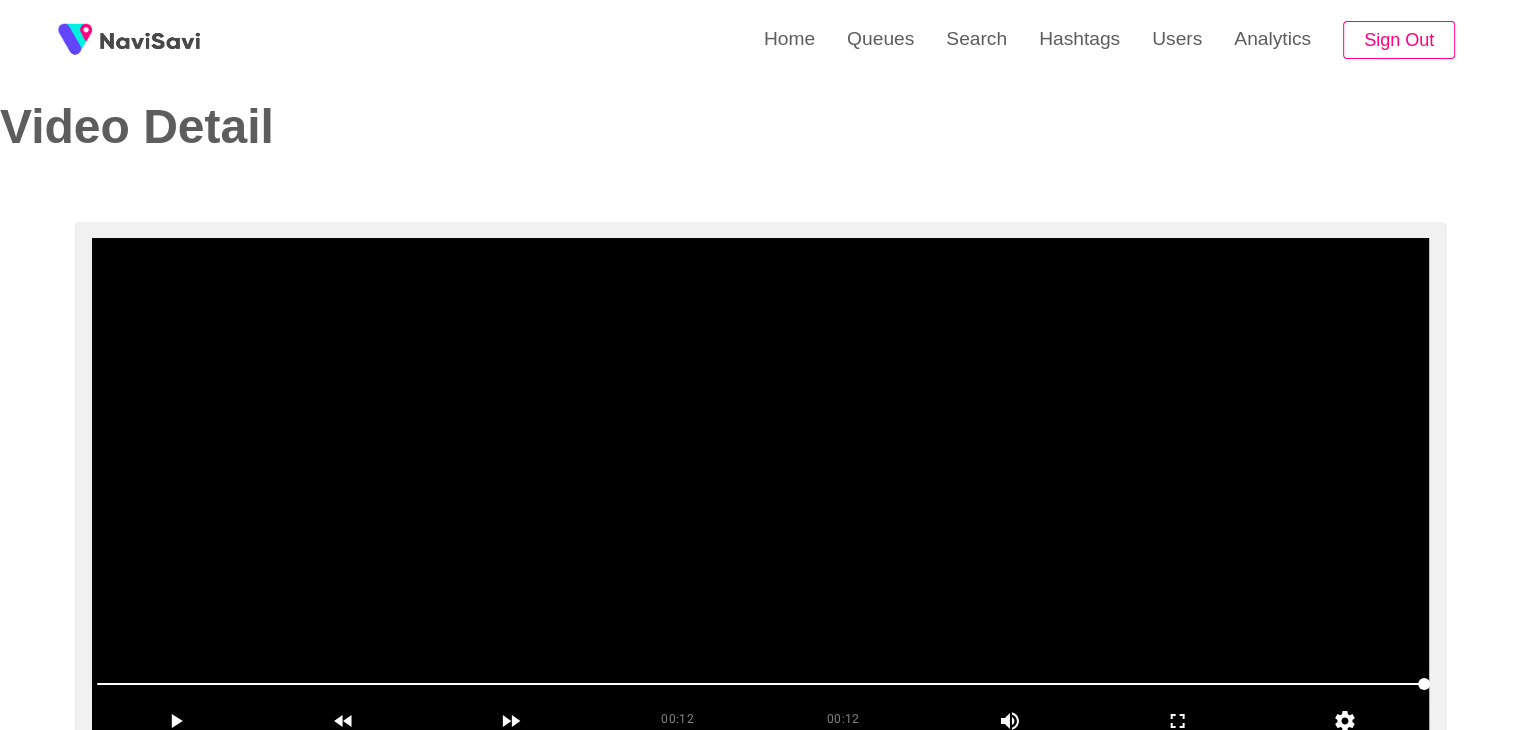 click at bounding box center [760, 488] 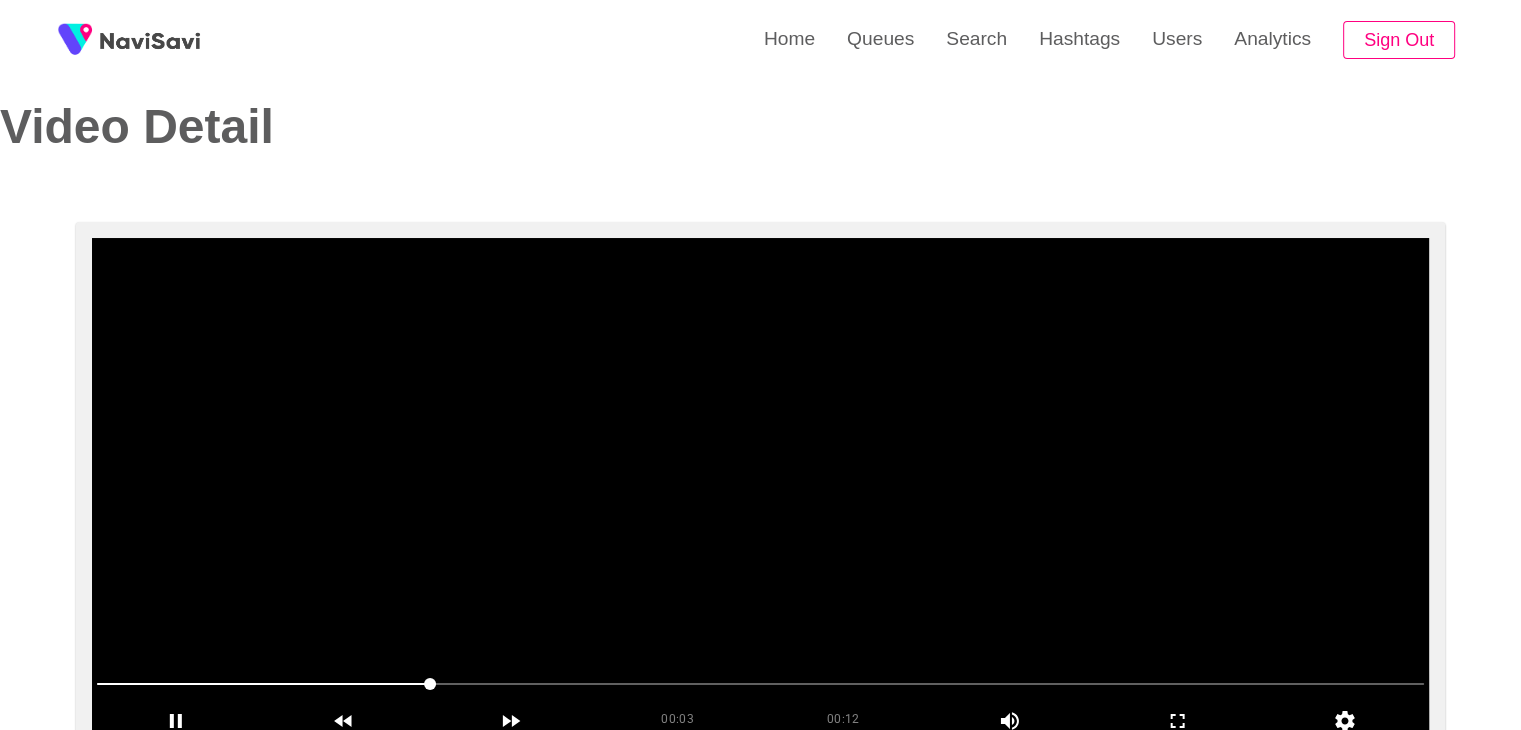 click at bounding box center [760, 488] 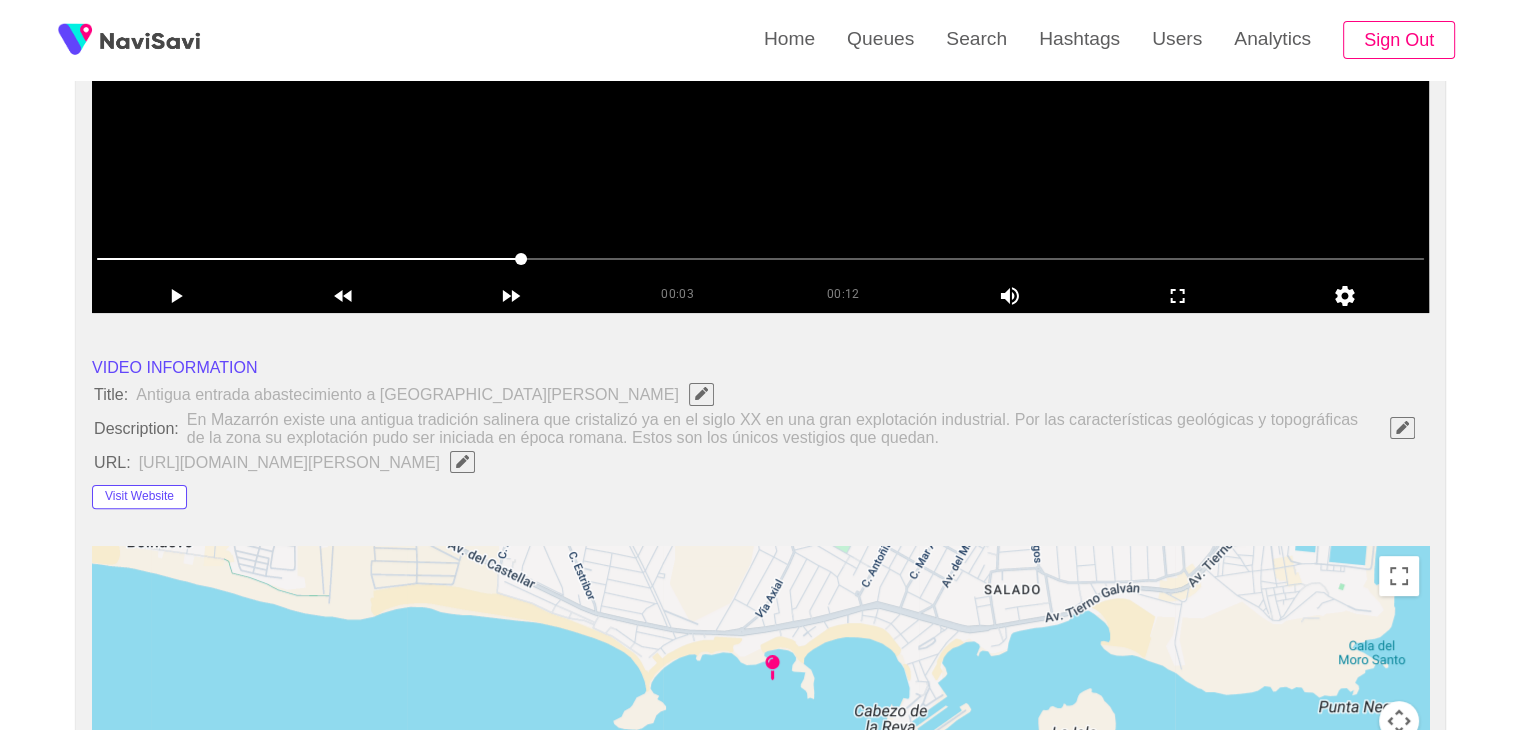 scroll, scrollTop: 626, scrollLeft: 0, axis: vertical 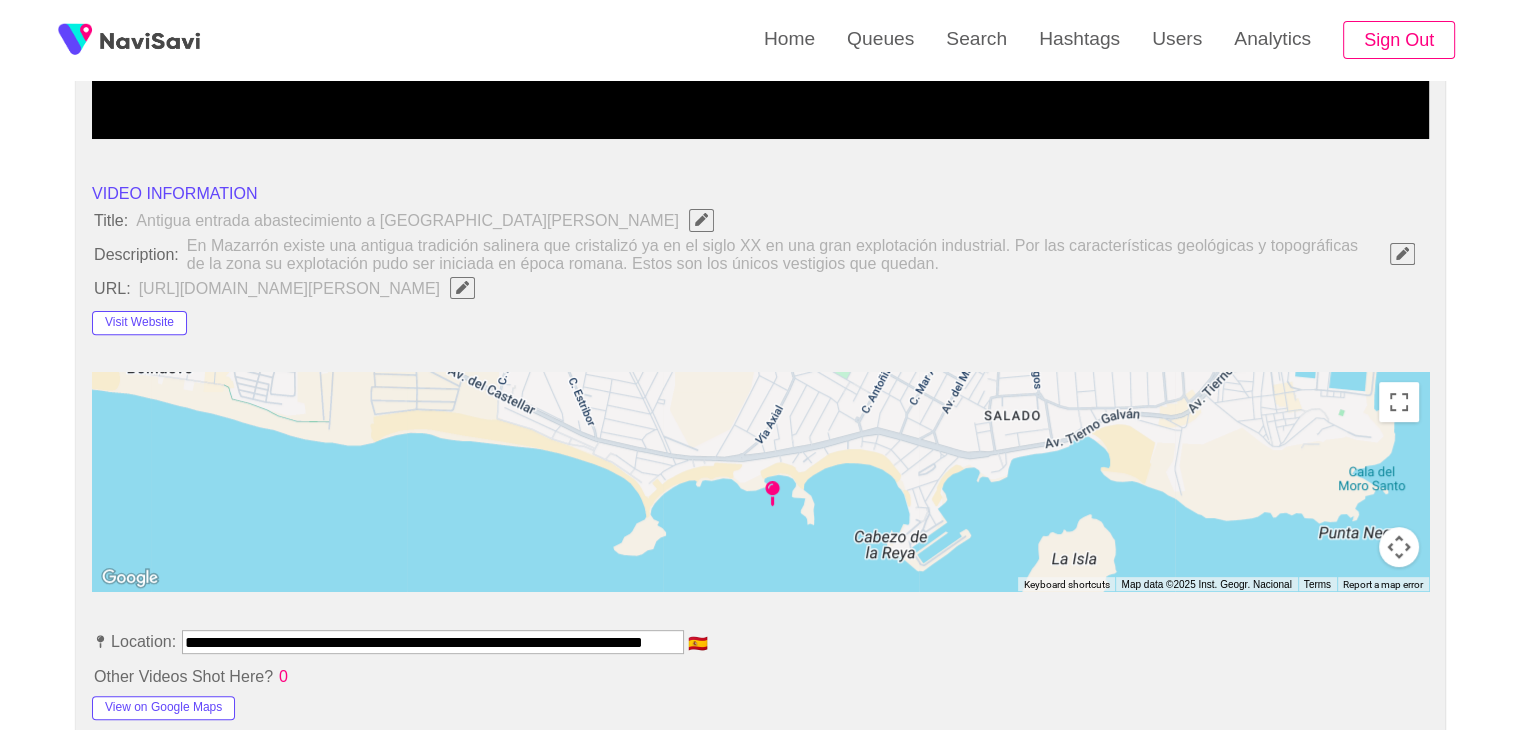 click at bounding box center (1402, 254) 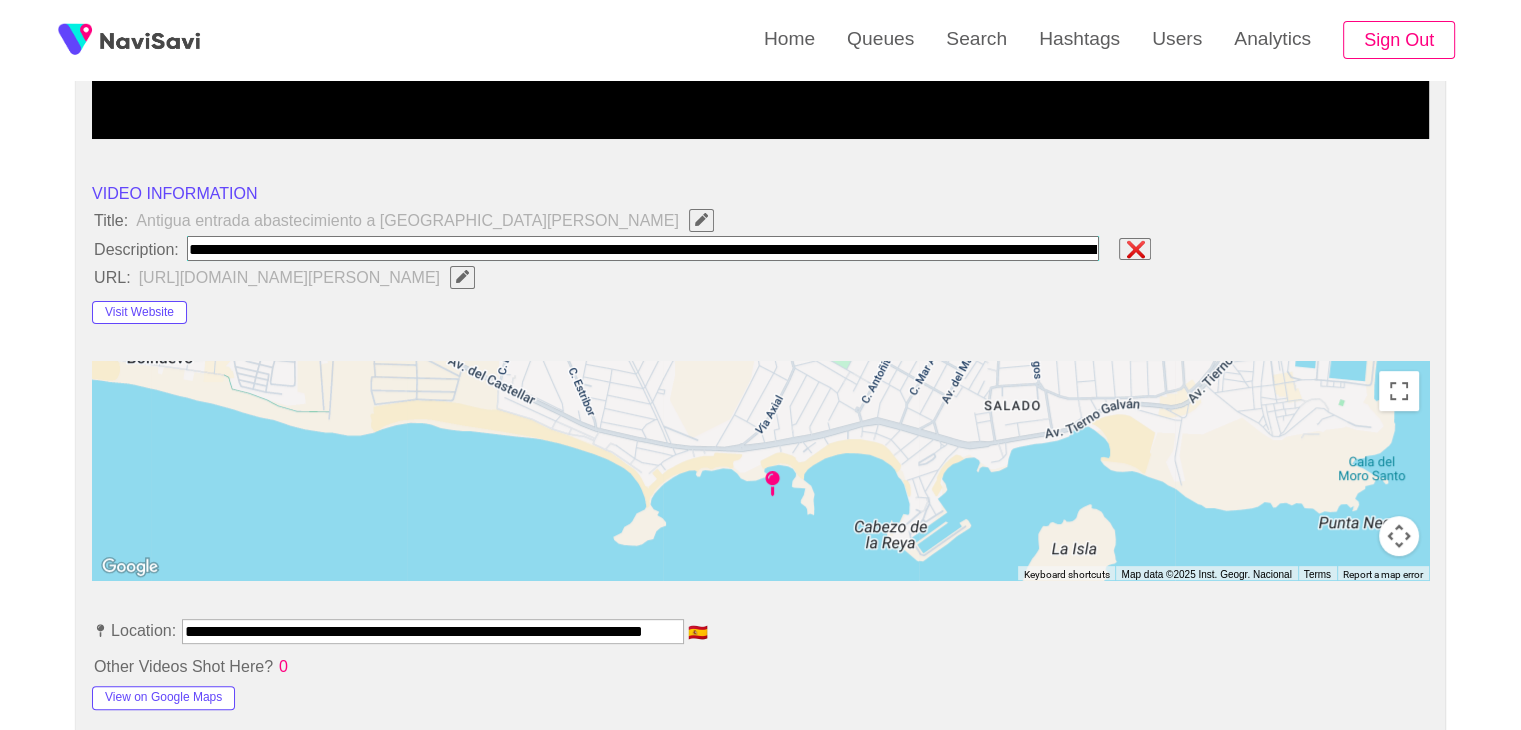 type on "**********" 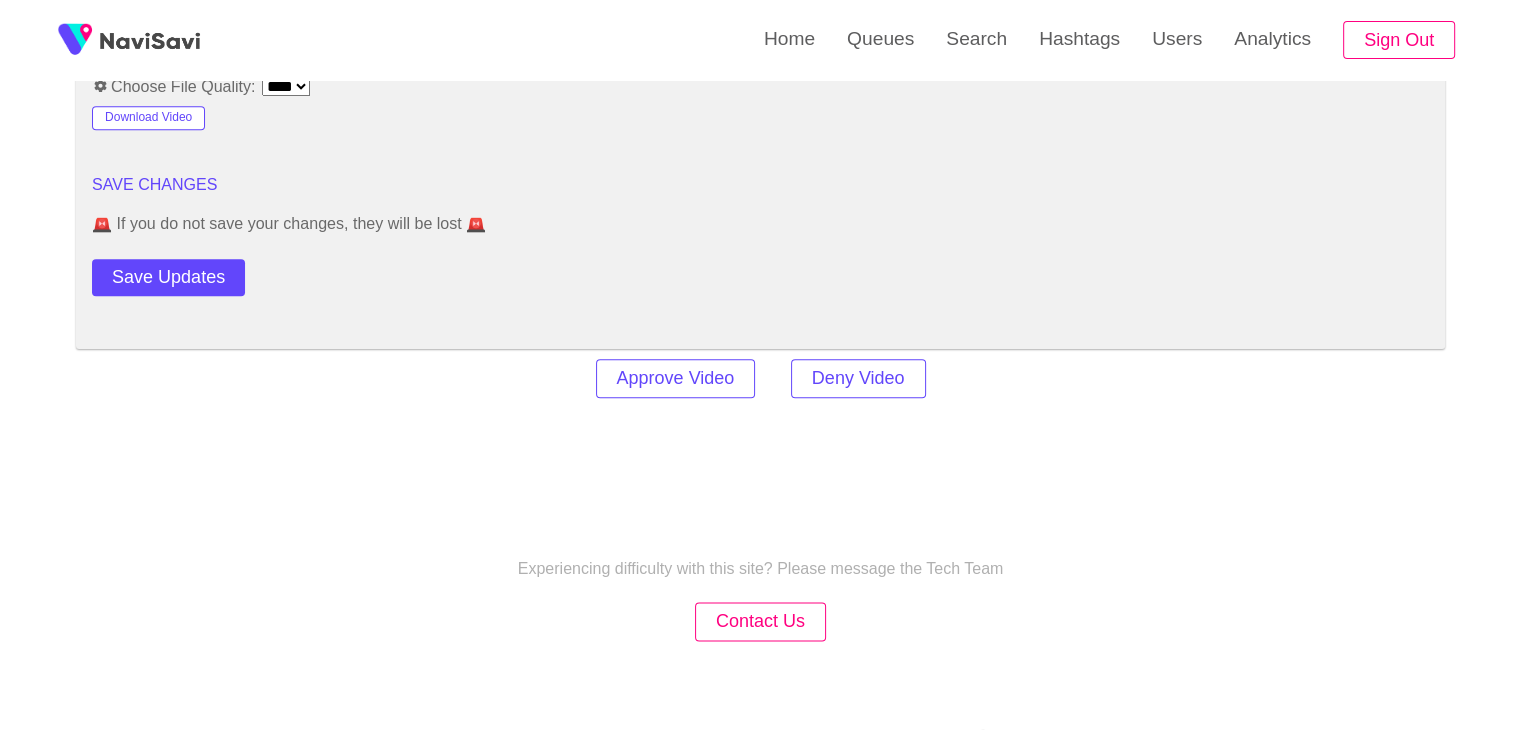 scroll, scrollTop: 2425, scrollLeft: 0, axis: vertical 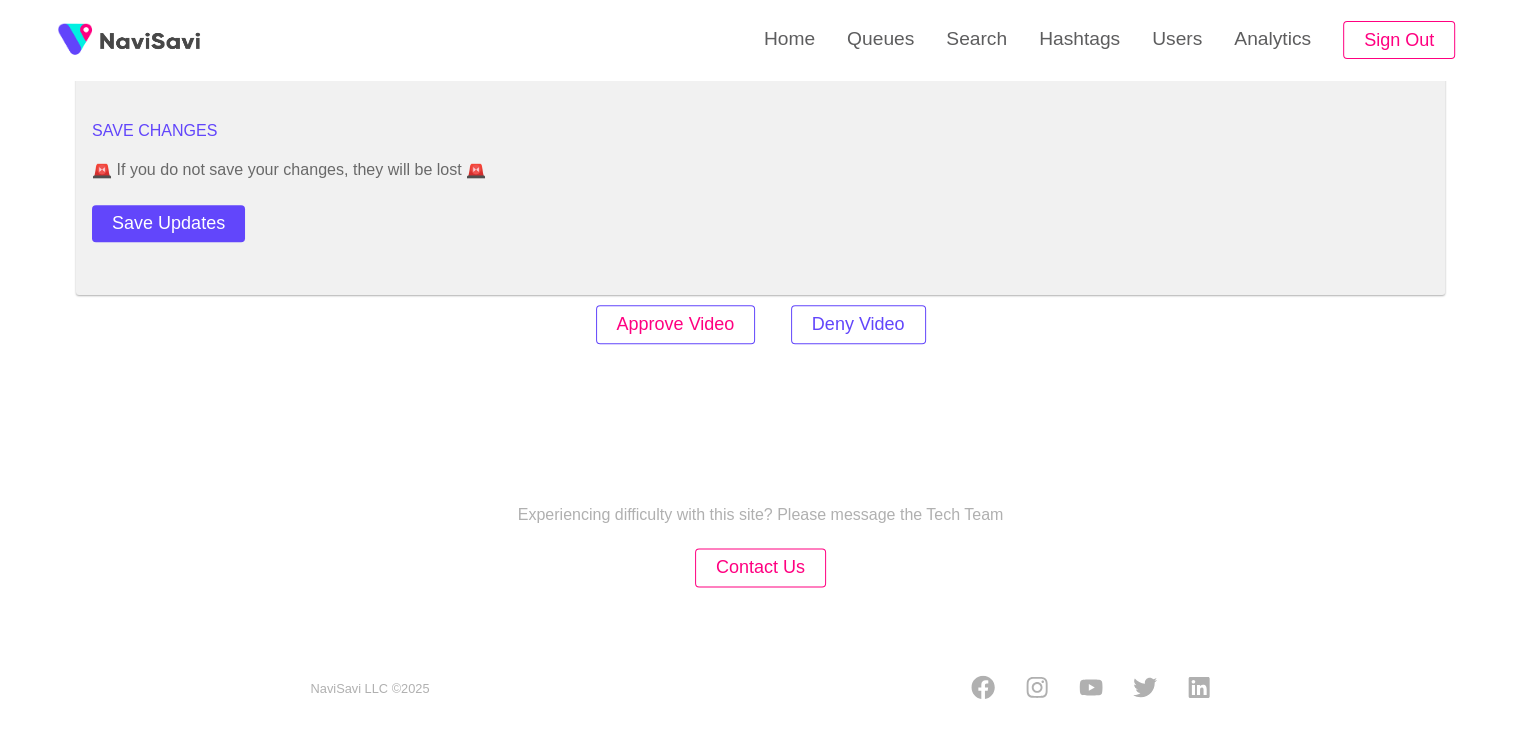 click on "Approve Video" at bounding box center (676, 324) 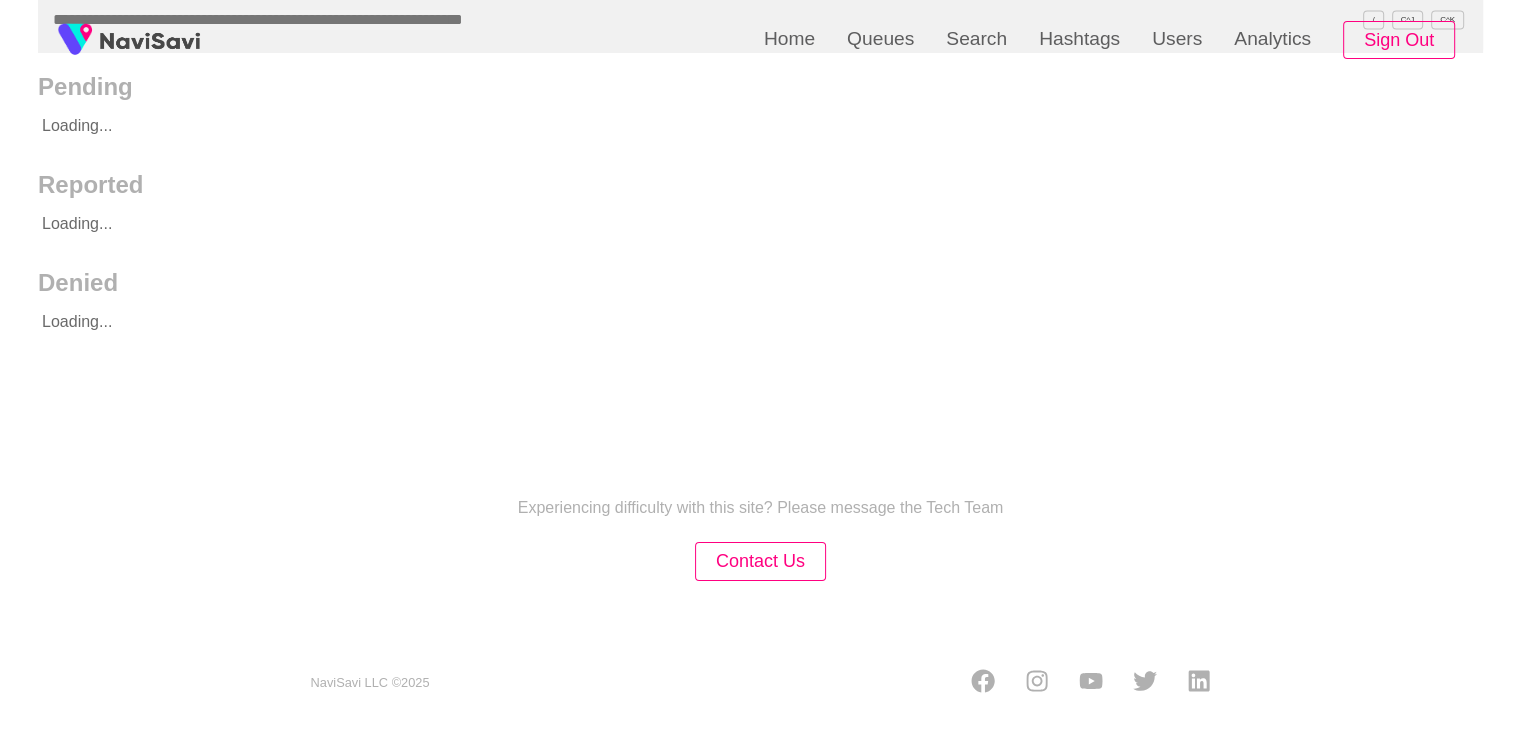 scroll, scrollTop: 0, scrollLeft: 0, axis: both 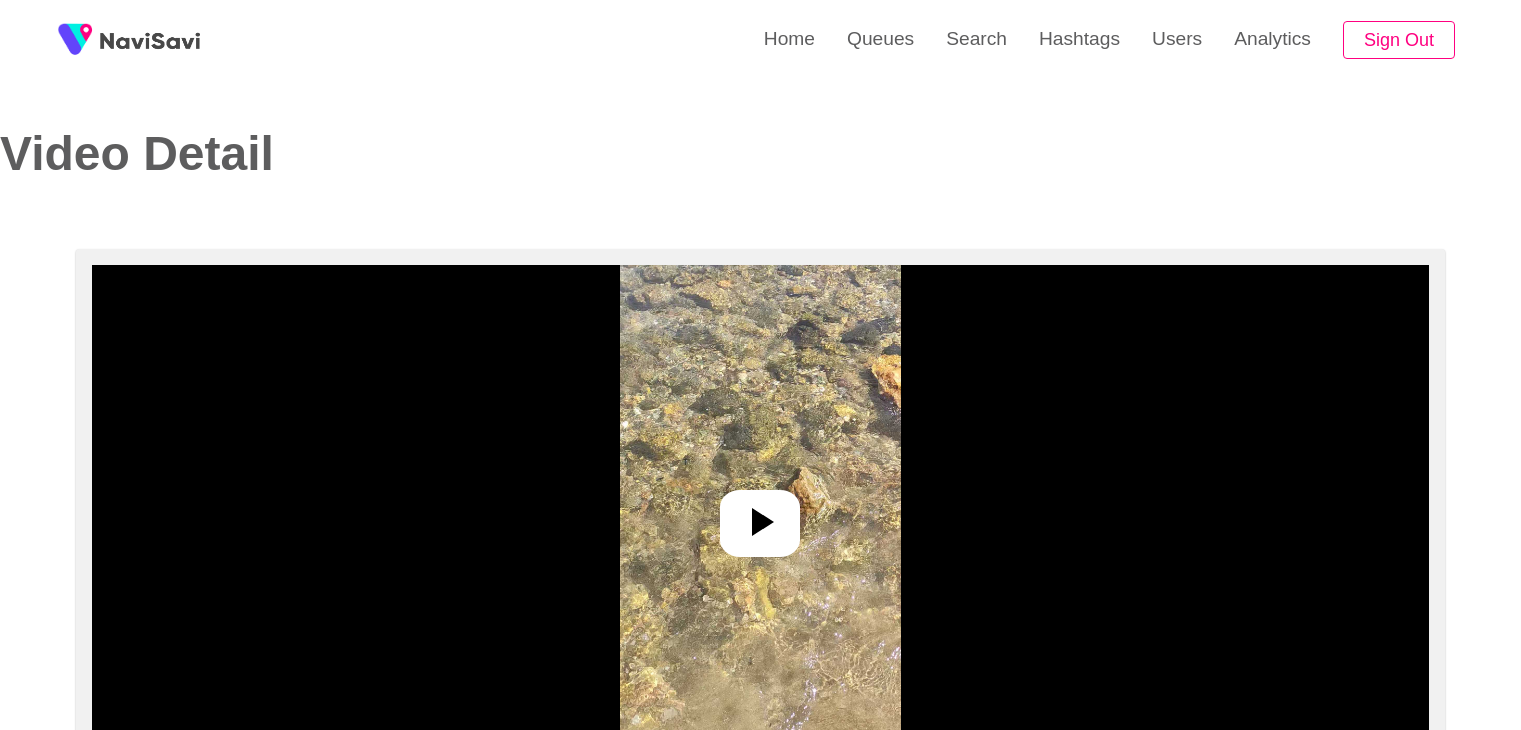 select on "**********" 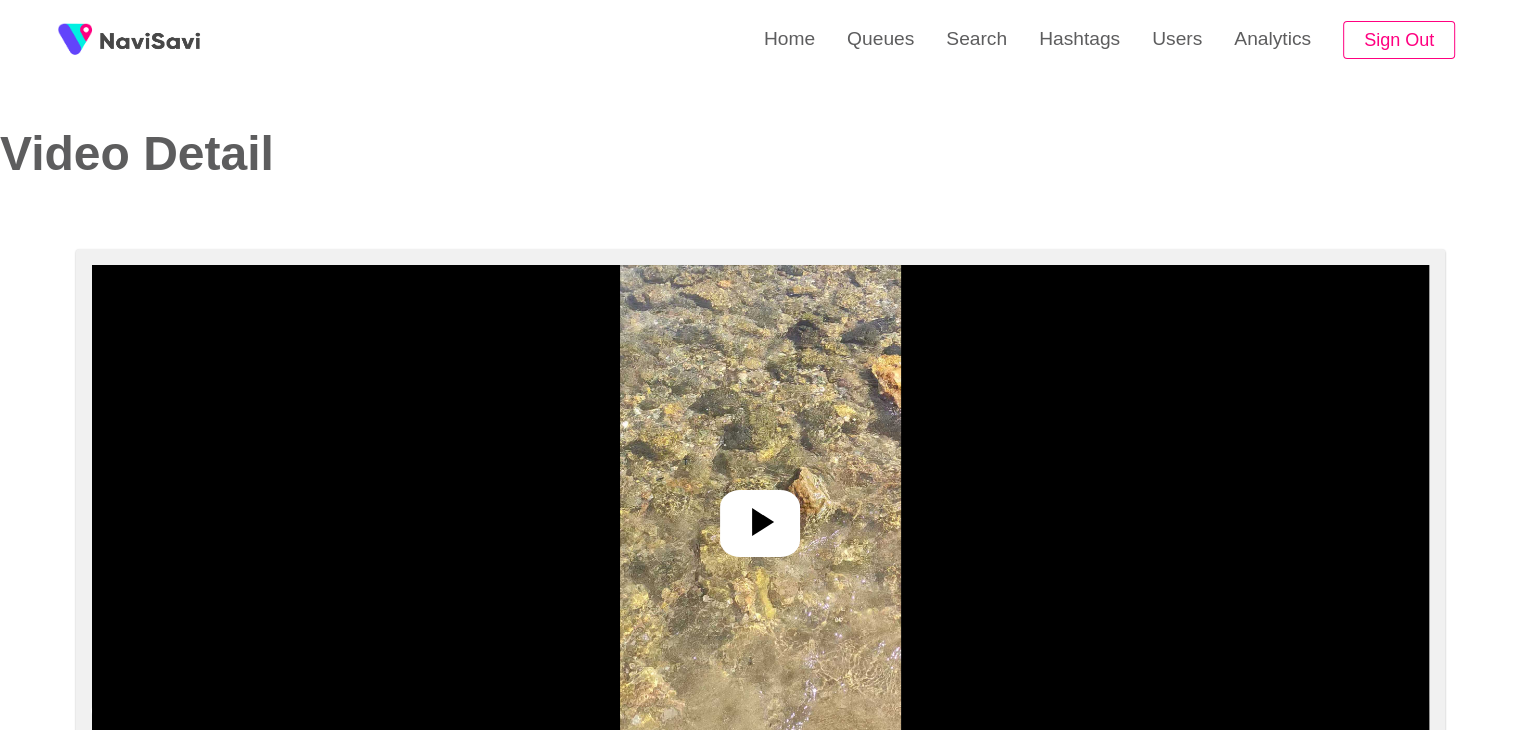 click at bounding box center [760, 515] 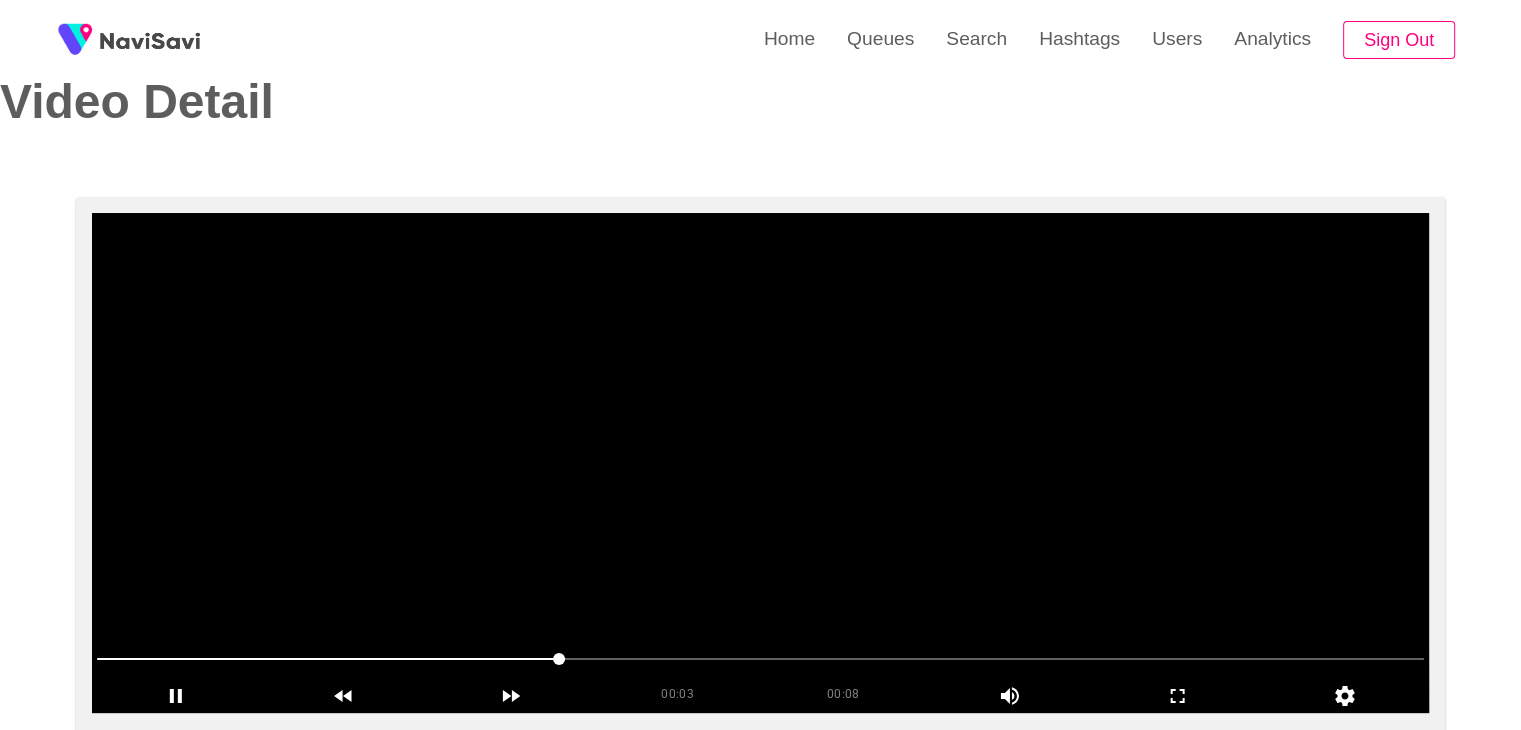 scroll, scrollTop: 52, scrollLeft: 0, axis: vertical 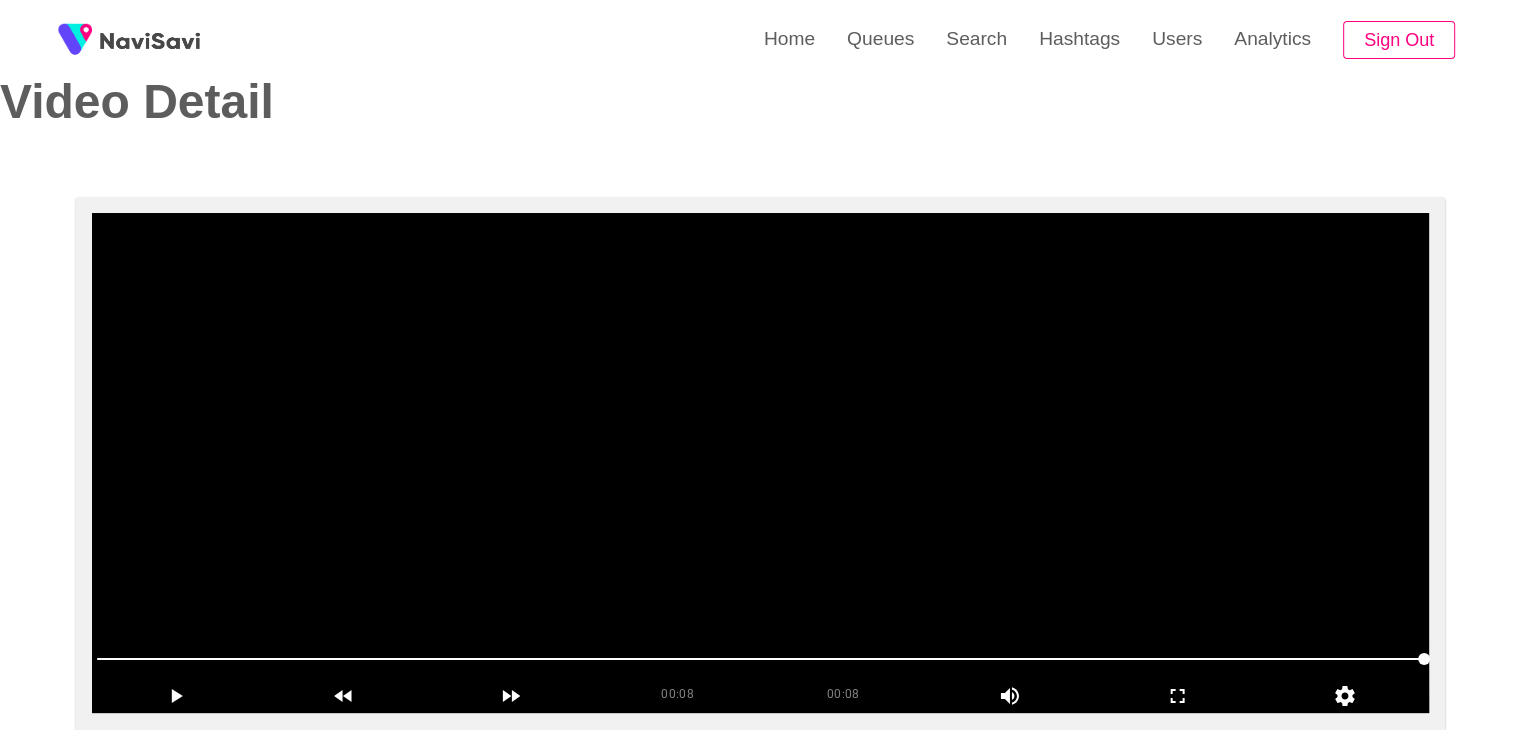click at bounding box center [760, 463] 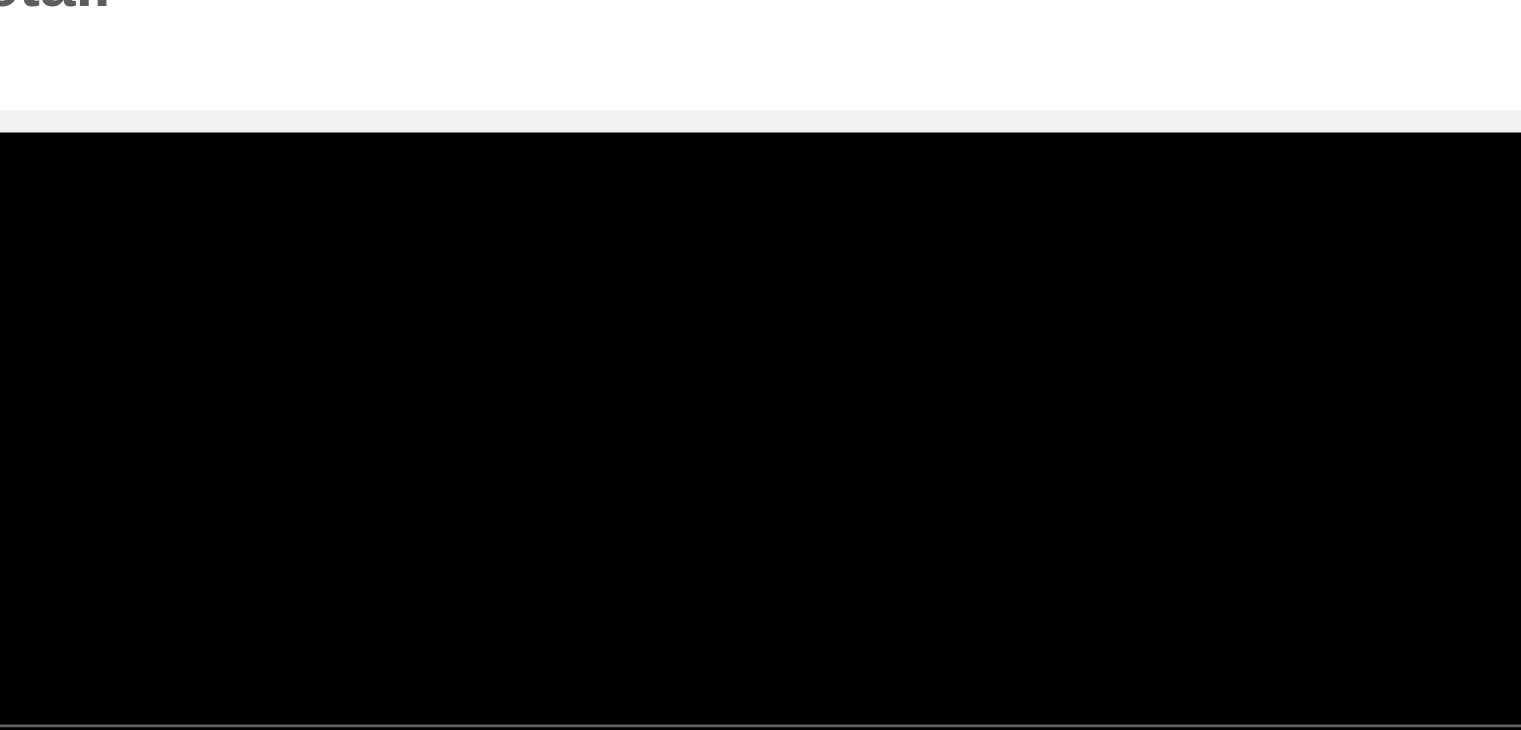 scroll, scrollTop: 52, scrollLeft: 0, axis: vertical 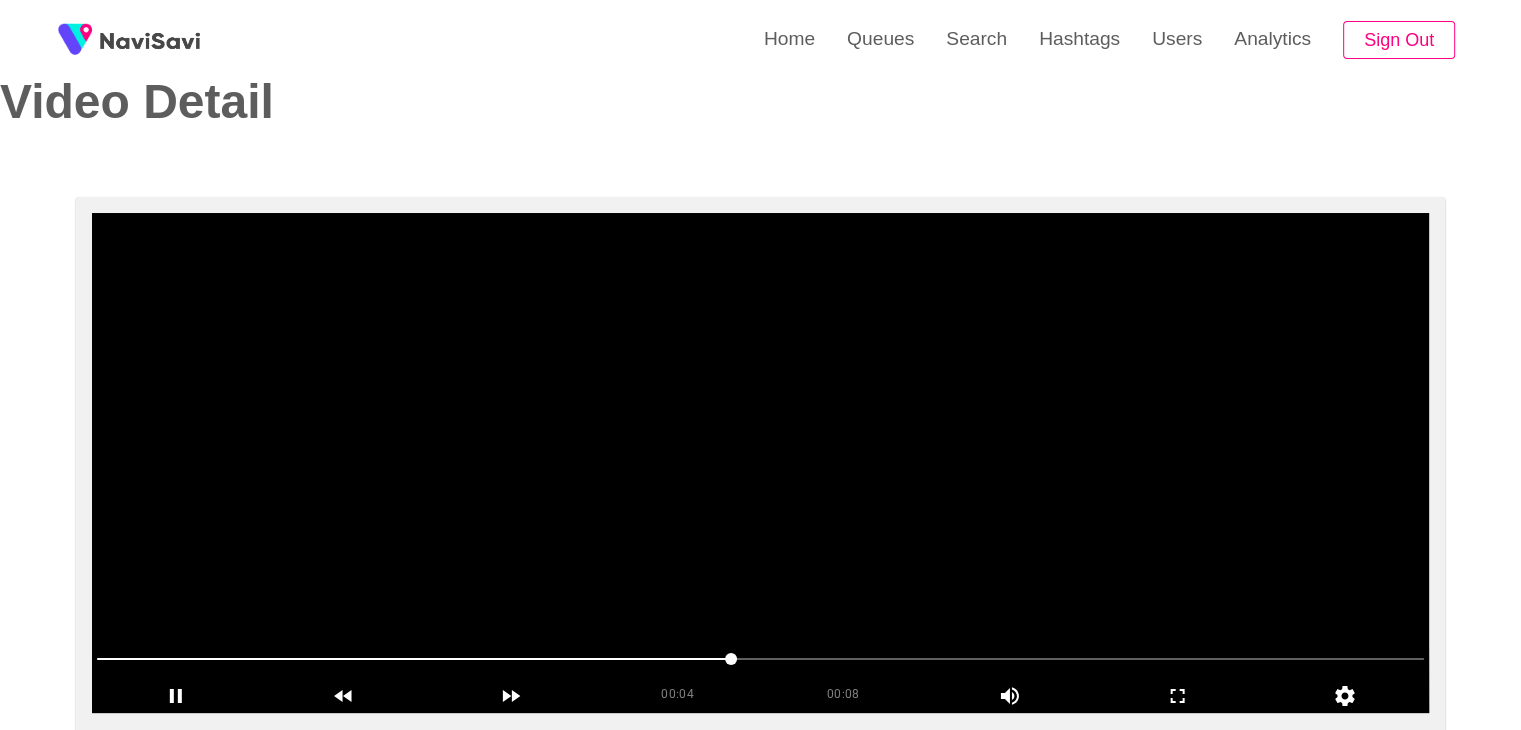 click at bounding box center [760, 463] 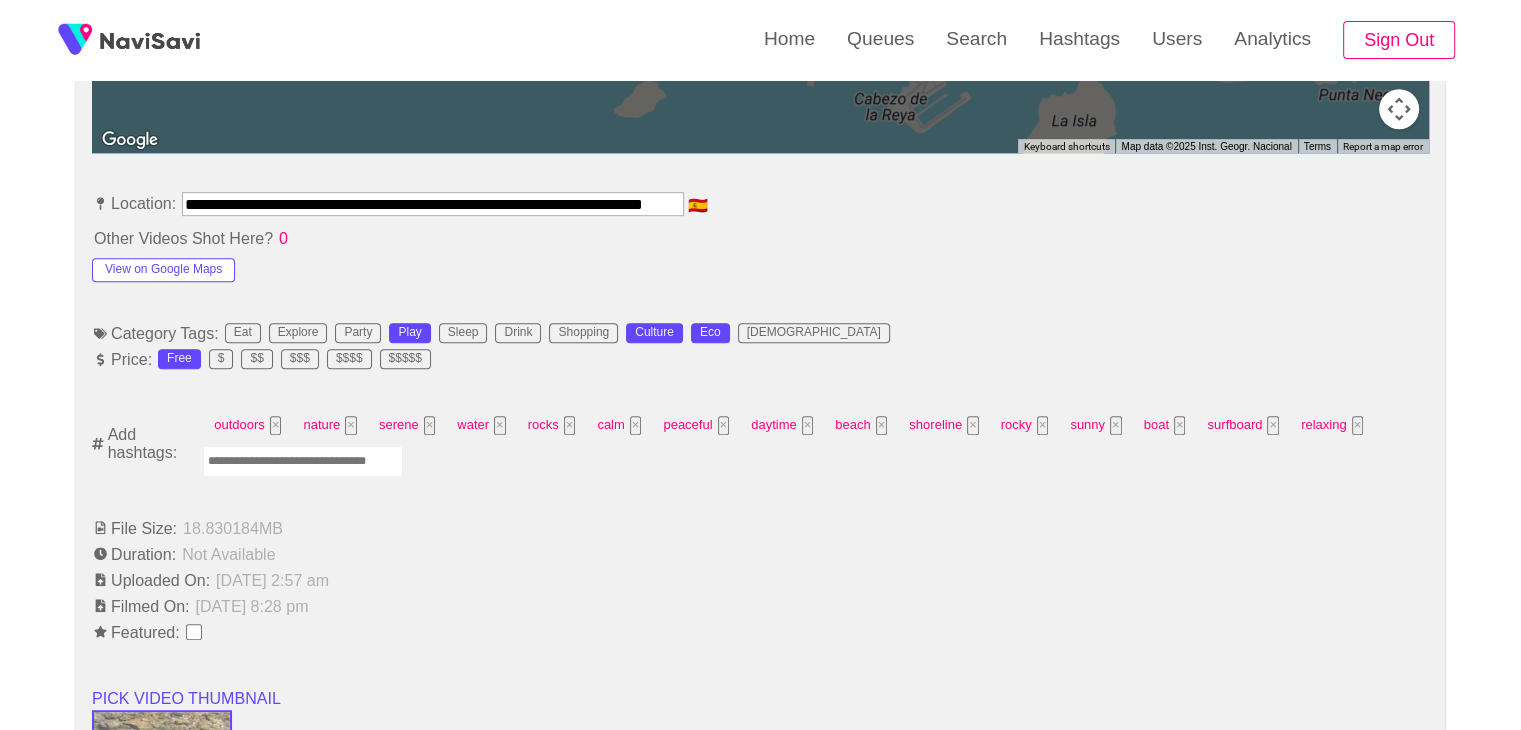 scroll, scrollTop: 1072, scrollLeft: 0, axis: vertical 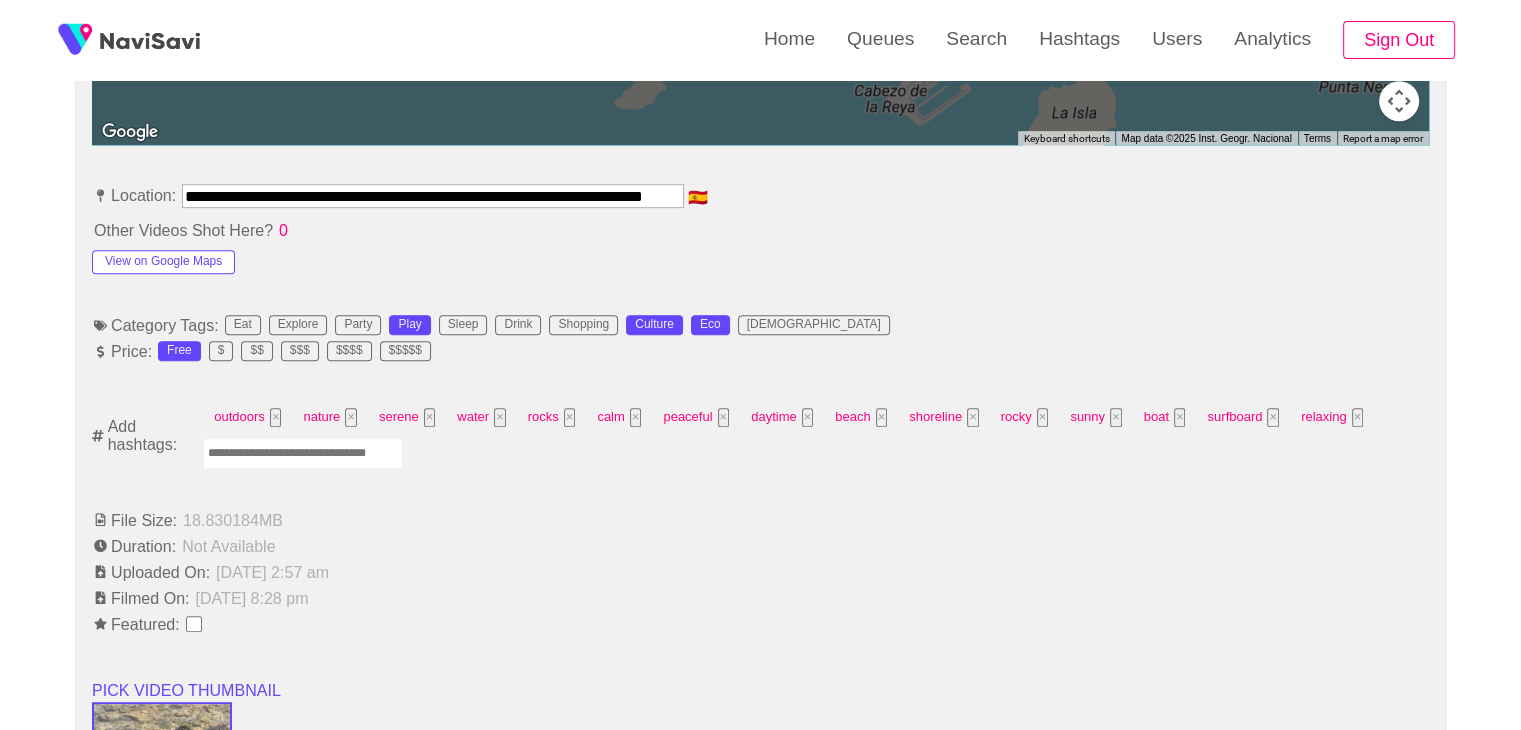 click on "VIDEO INFORMATION Title:    Antigua entrada abastecimiento a [GEOGRAPHIC_DATA][PERSON_NAME]     Description:    En Mazarrón existe una antigua tradición salinera que cristalizó ya en el siglo XX en una gran explotación industrial. Por las características geológicas y topográficas de la zona su explotación pudo ser iniciada en época romana. Estos son los únicos vestigios que quedan.     URL:    [URL][DOMAIN_NAME][PERSON_NAME]     Visit Website ← Move left → Move right ↑ Move up ↓ Move down + Zoom in - Zoom out Home Jump left by 75% End Jump right by 75% Page Up Jump up by 75% Page Down Jump down by 75% To navigate, press the arrow keys. Use ctrl + scroll to zoom the map Keyboard shortcuts Map Data Map data ©2025 Inst. Geogr. Nacional Map data ©2025 Inst. Geogr. Nacional 200 m  Click to toggle between metric and imperial units Terms Report a map error  Location:   🇪🇸 Other Videos Shot Here?  0   Eat Play" at bounding box center [760, 669] 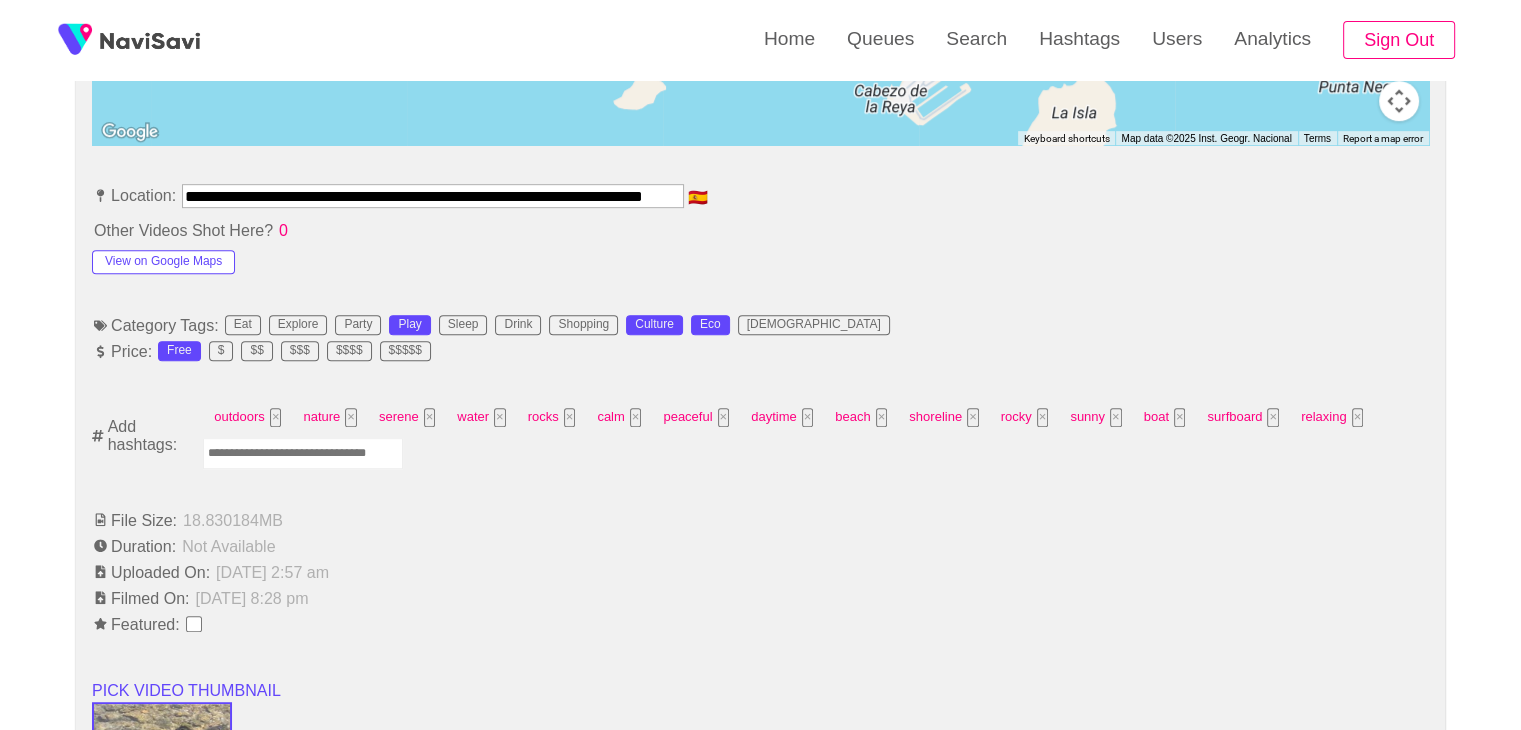 click at bounding box center (303, 453) 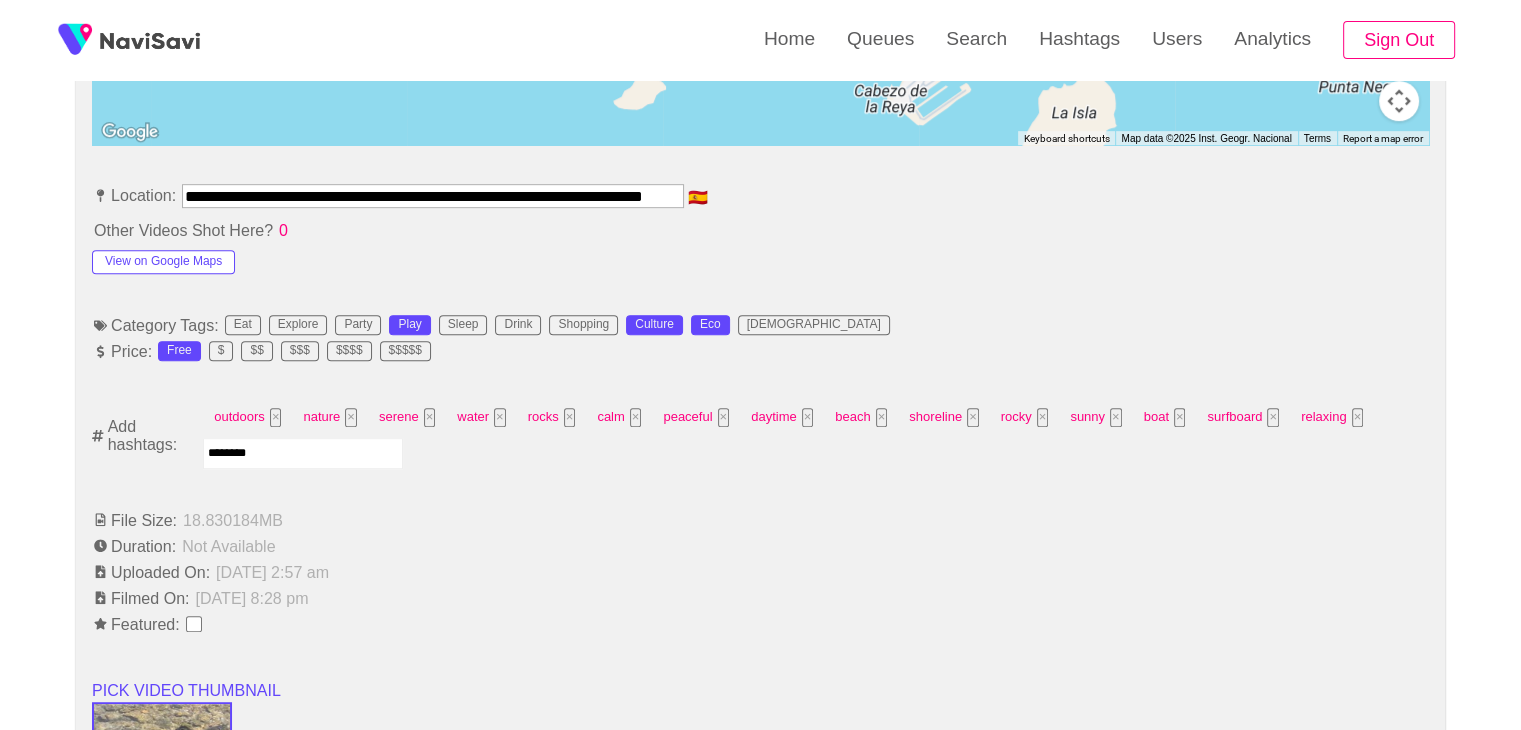 type on "*********" 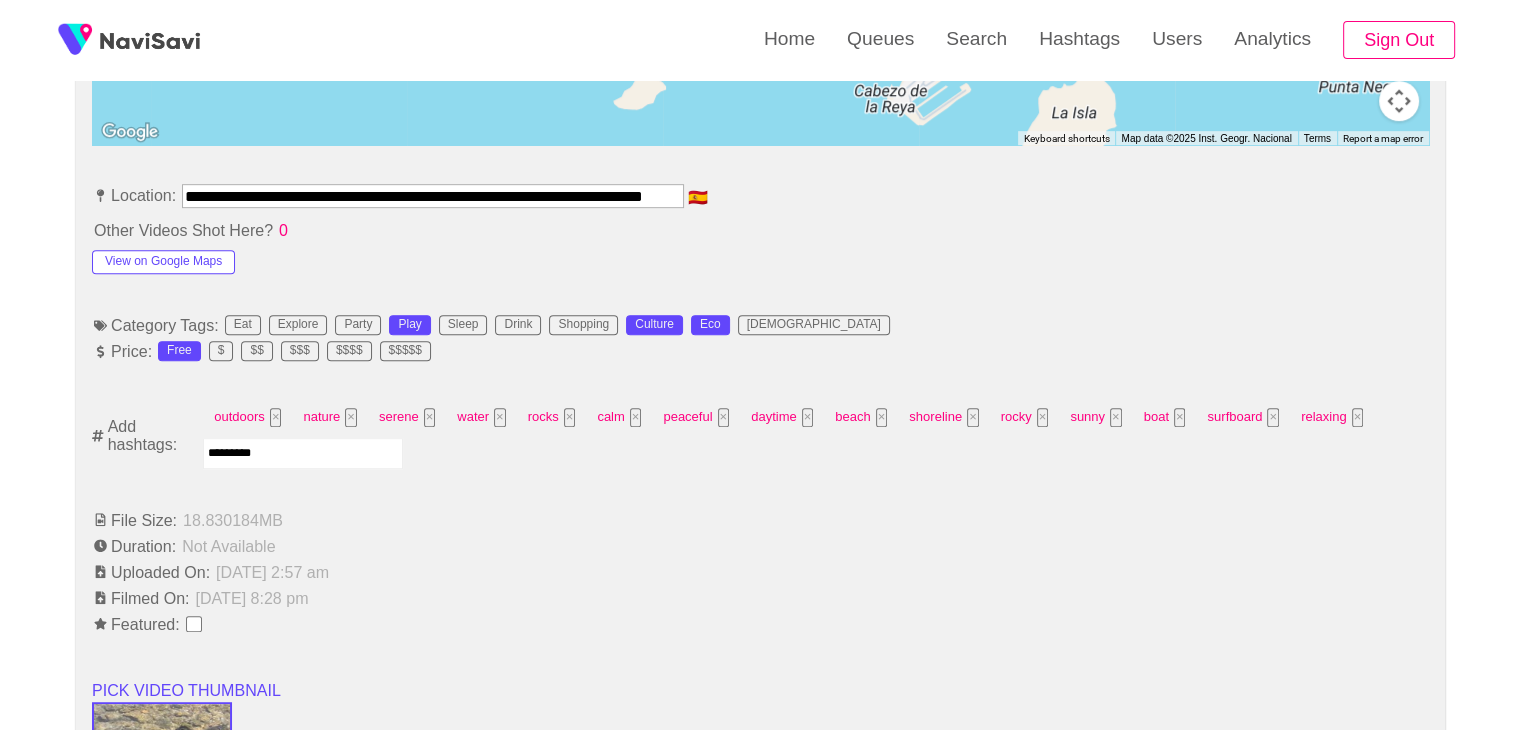 type 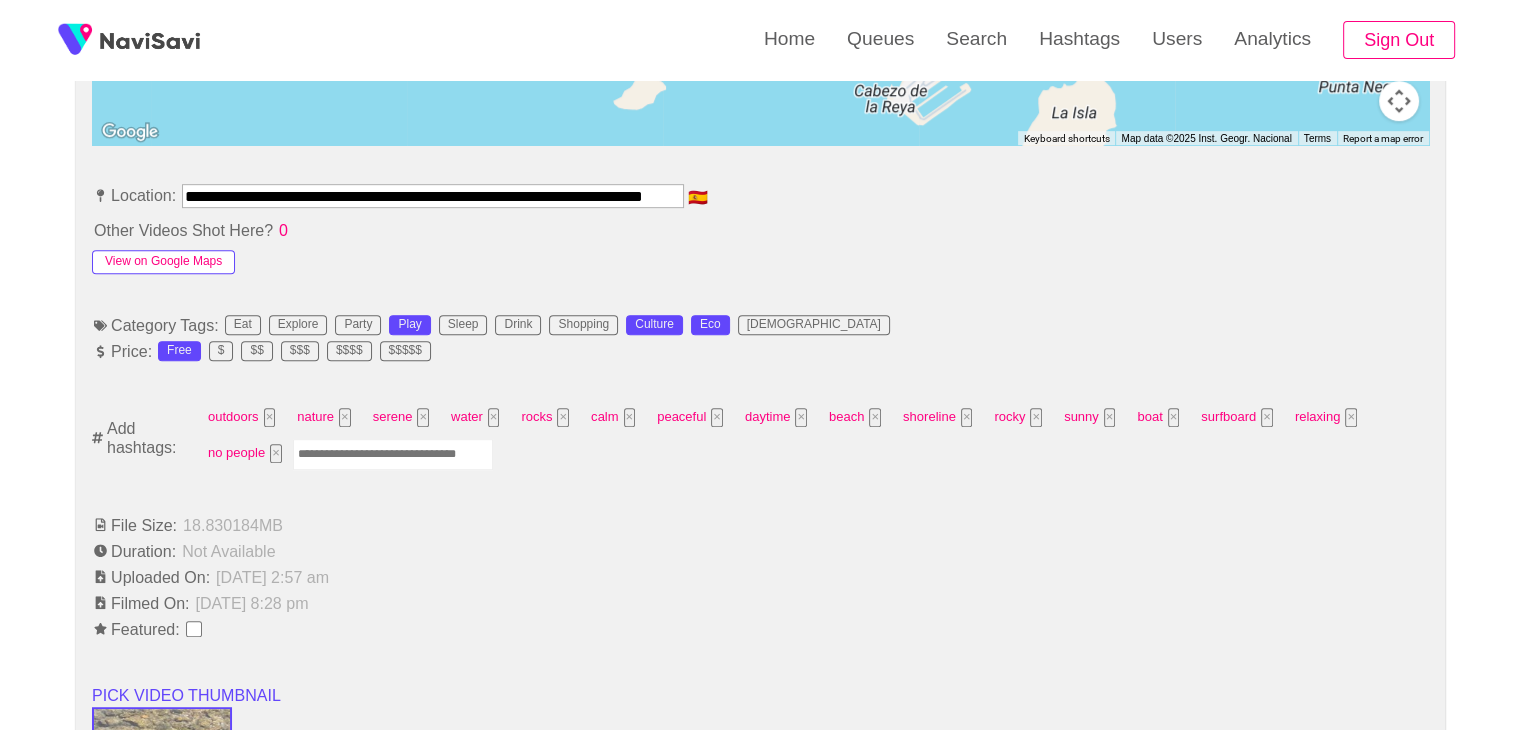 click on "View on Google Maps" at bounding box center (163, 262) 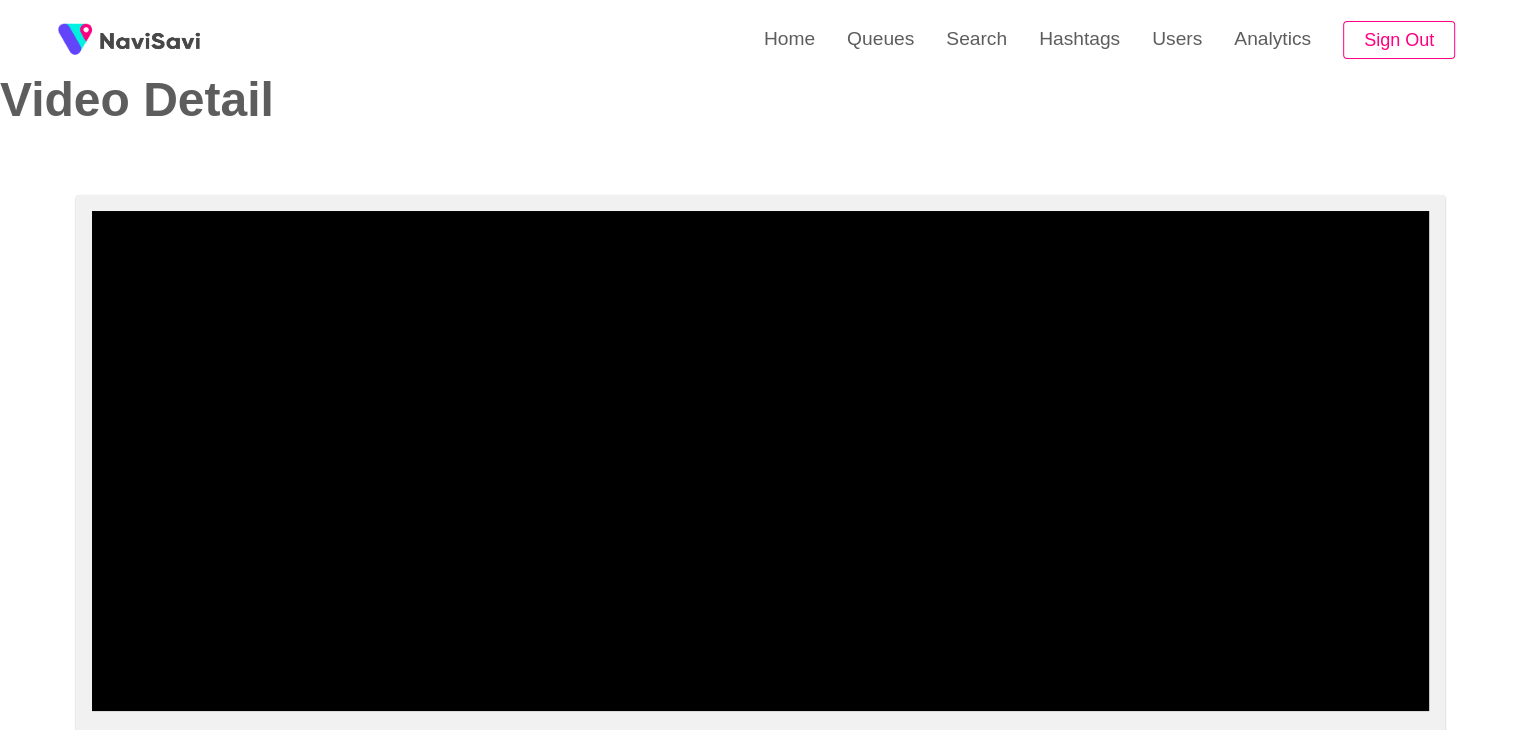 scroll, scrollTop: 55, scrollLeft: 0, axis: vertical 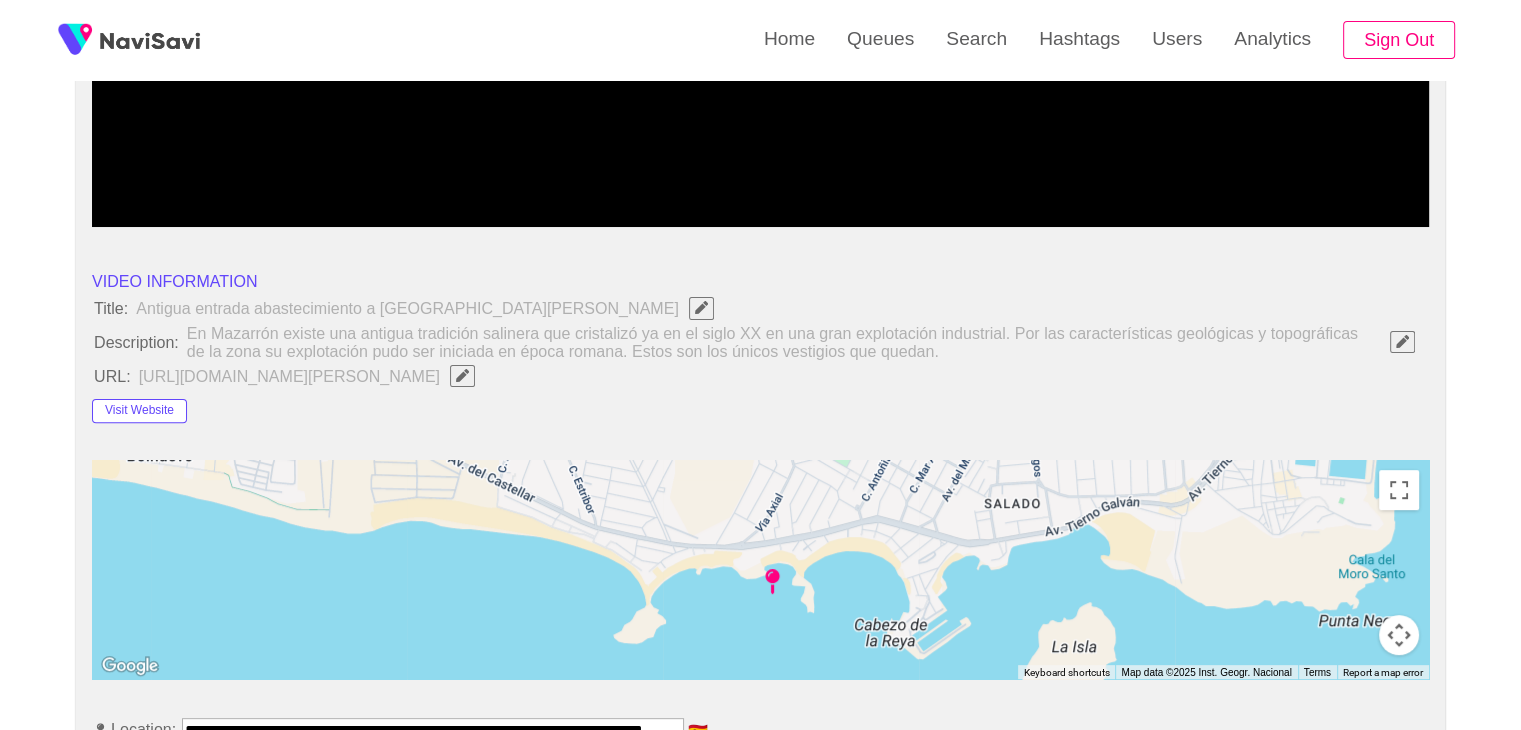 click on "En Mazarrón existe una antigua tradición salinera que cristalizó ya en el siglo XX en una gran explotación industrial. Por las características geológicas y topográficas de la zona su explotación pudo ser iniciada en época romana. Estos son los únicos vestigios que quedan." at bounding box center (806, 342) 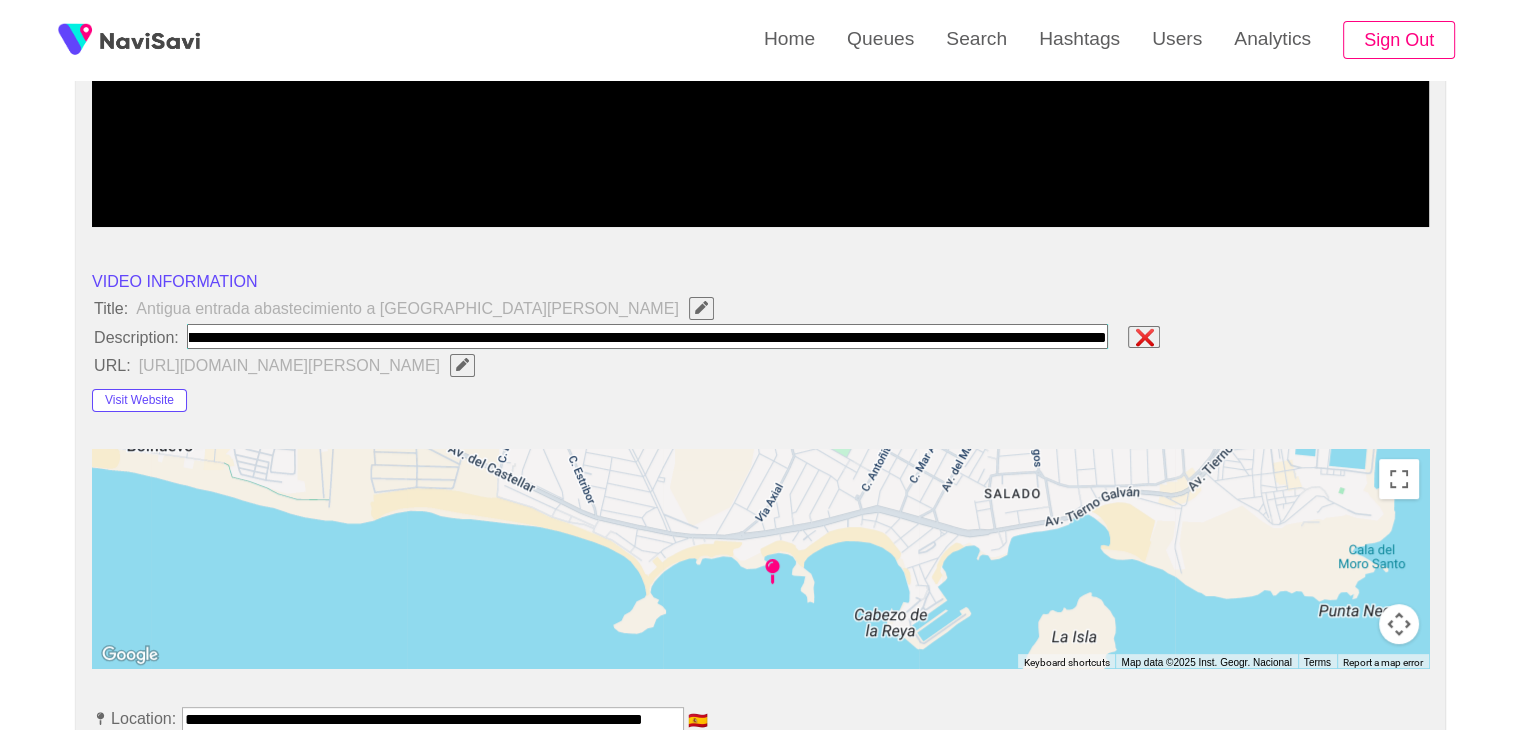 type on "**********" 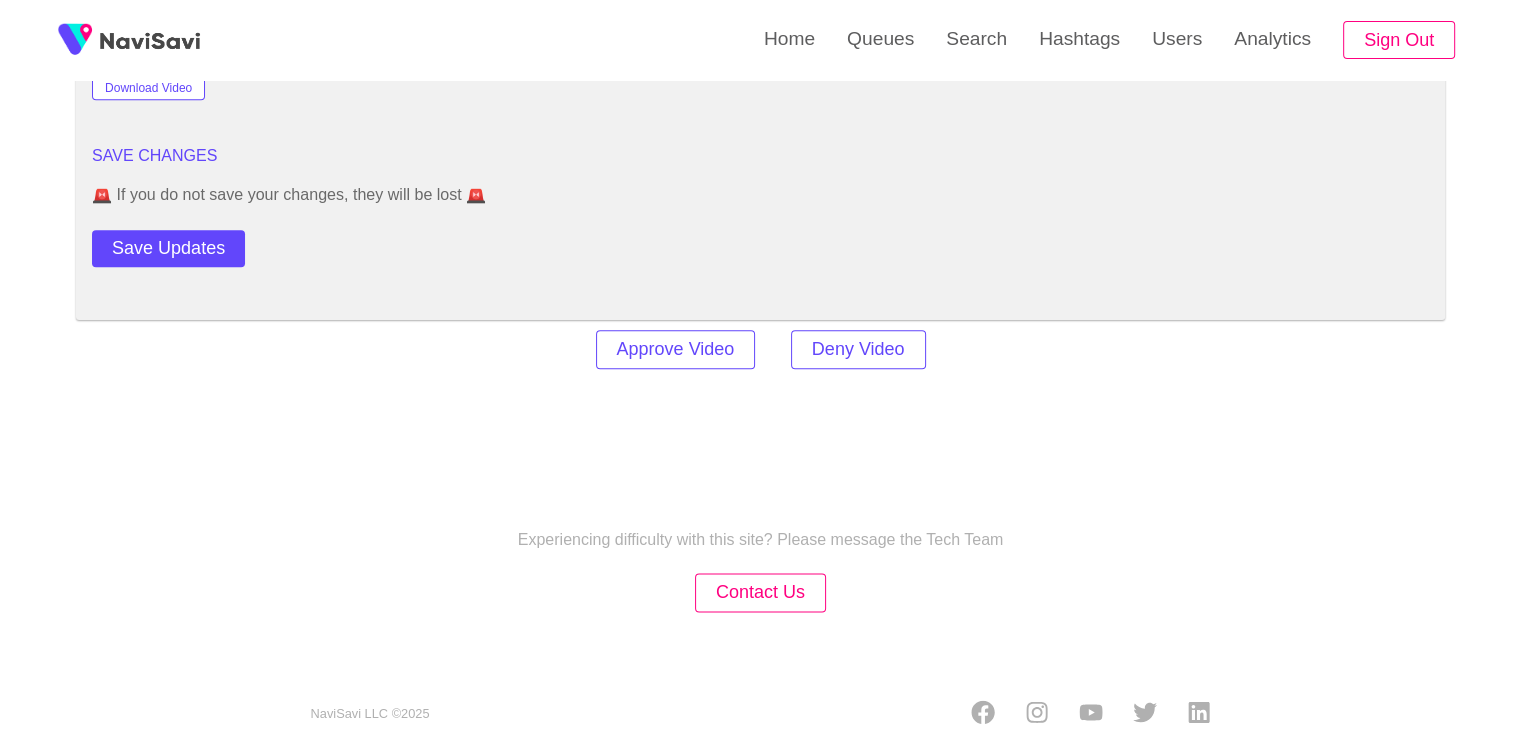 scroll, scrollTop: 2460, scrollLeft: 0, axis: vertical 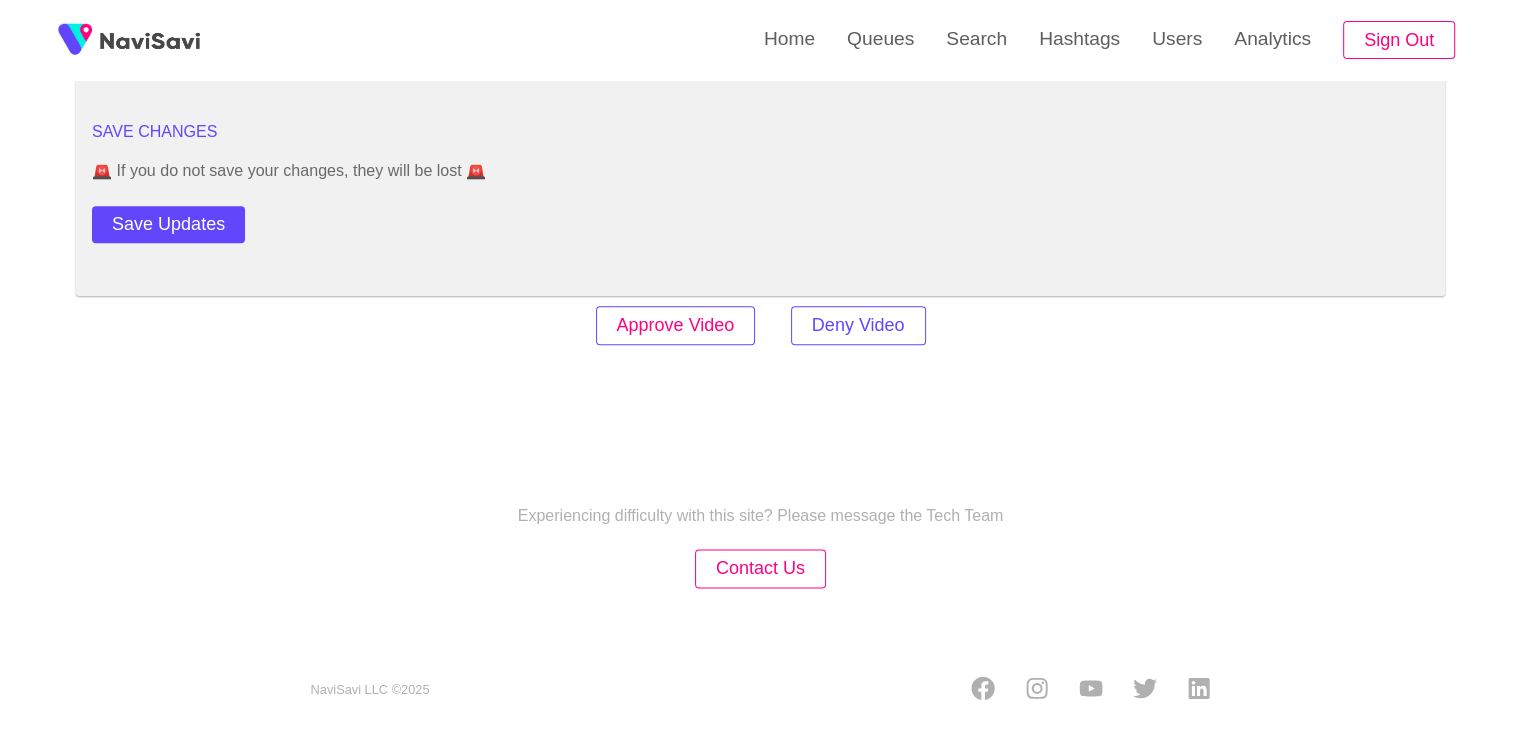 click on "Approve Video" at bounding box center [676, 325] 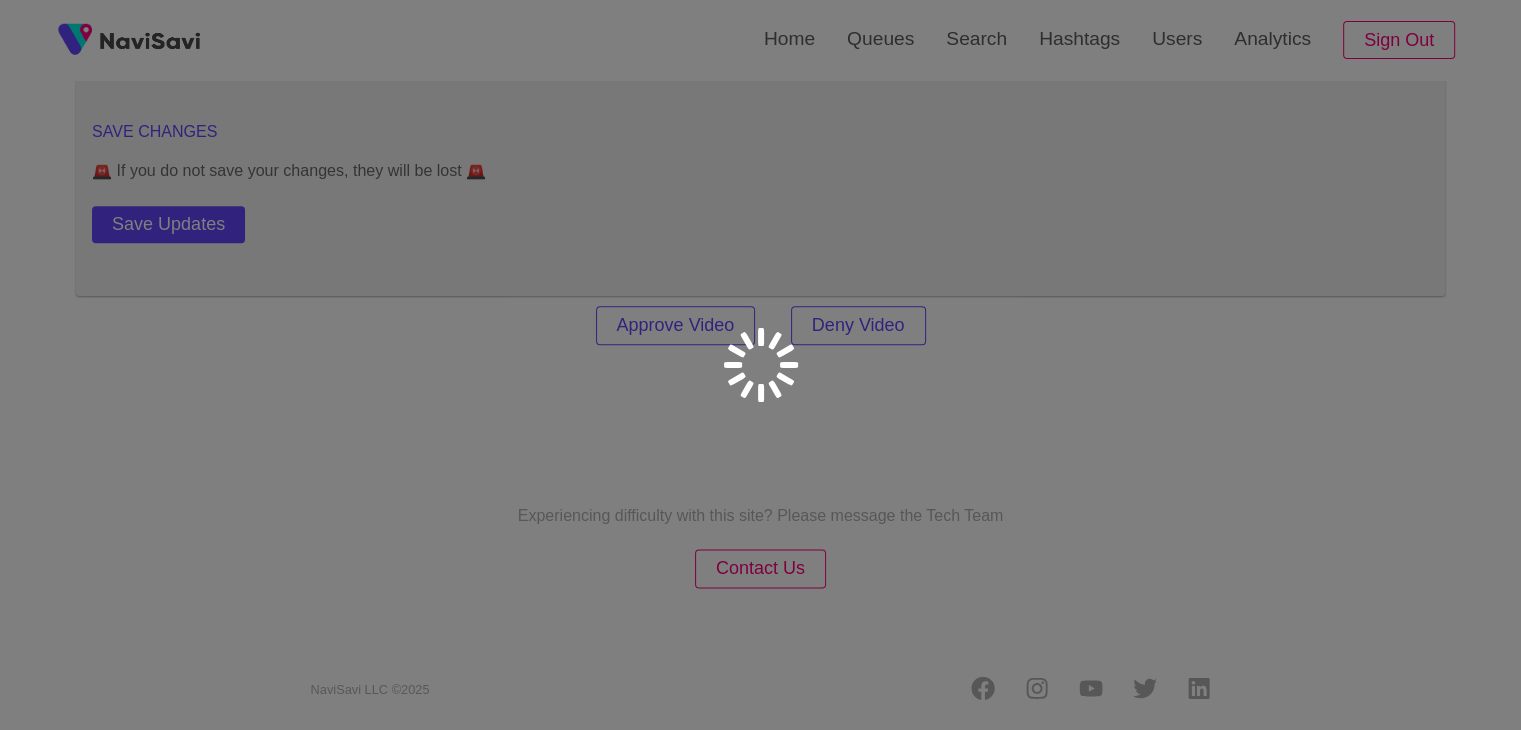 scroll, scrollTop: 0, scrollLeft: 0, axis: both 